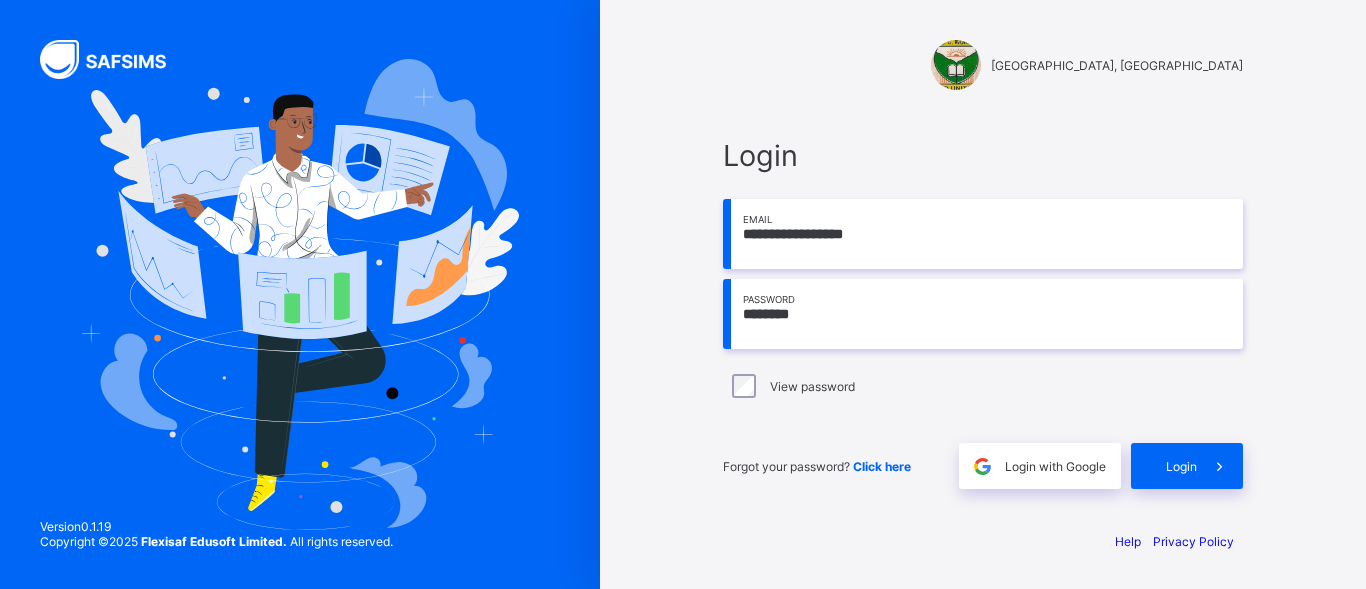 scroll, scrollTop: 0, scrollLeft: 0, axis: both 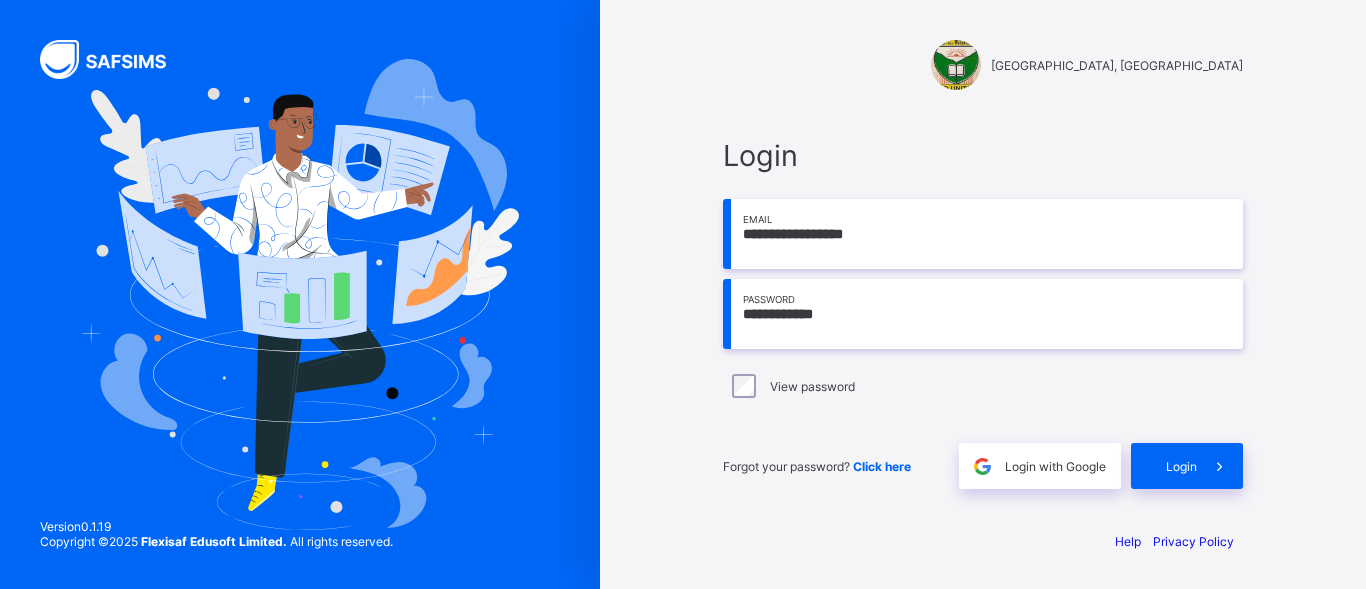 type on "**********" 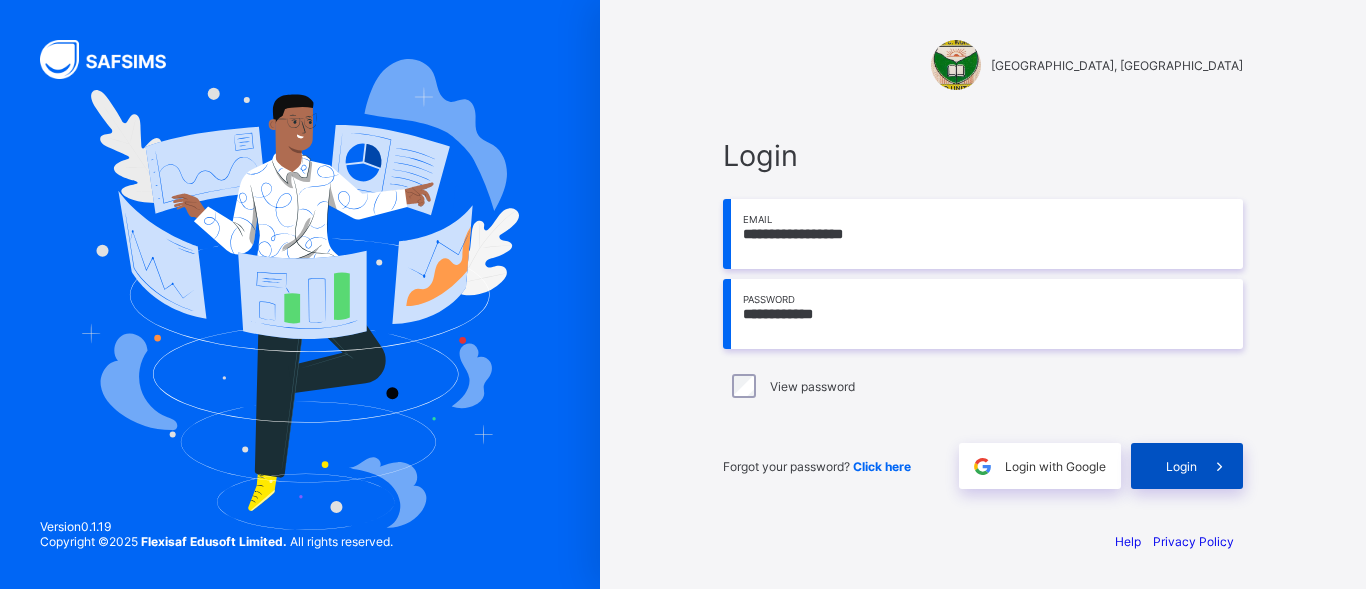 click on "Login" at bounding box center (1181, 466) 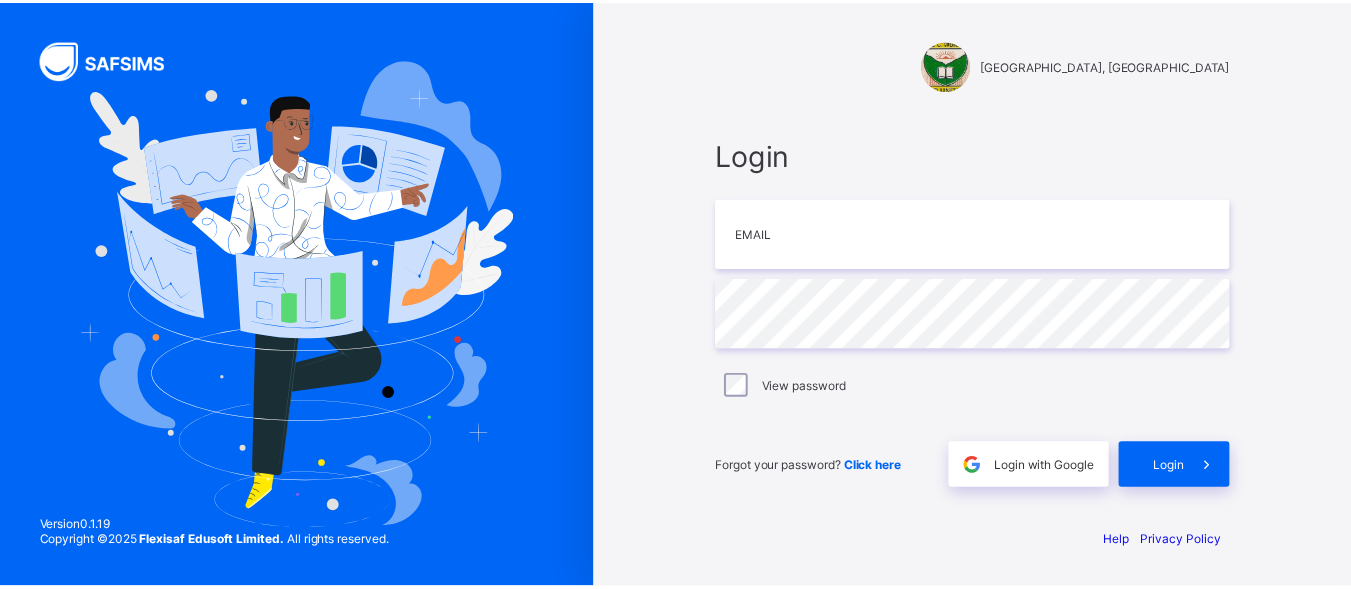 scroll, scrollTop: 0, scrollLeft: 0, axis: both 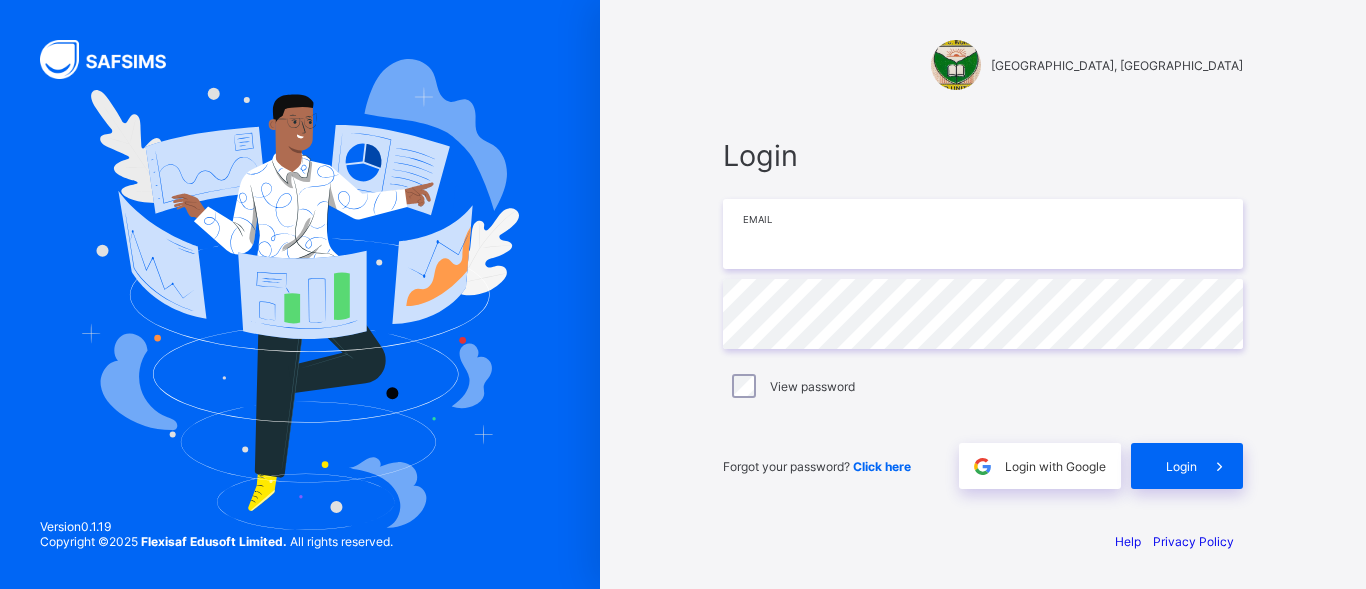 click at bounding box center [983, 234] 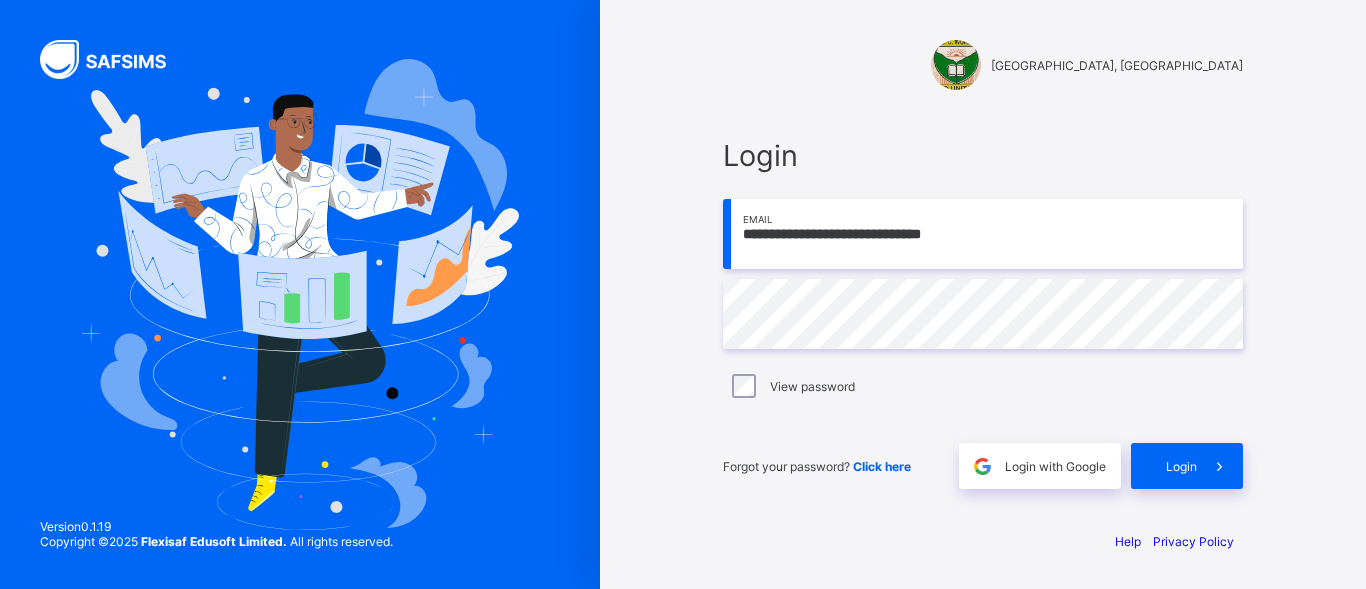 type on "**********" 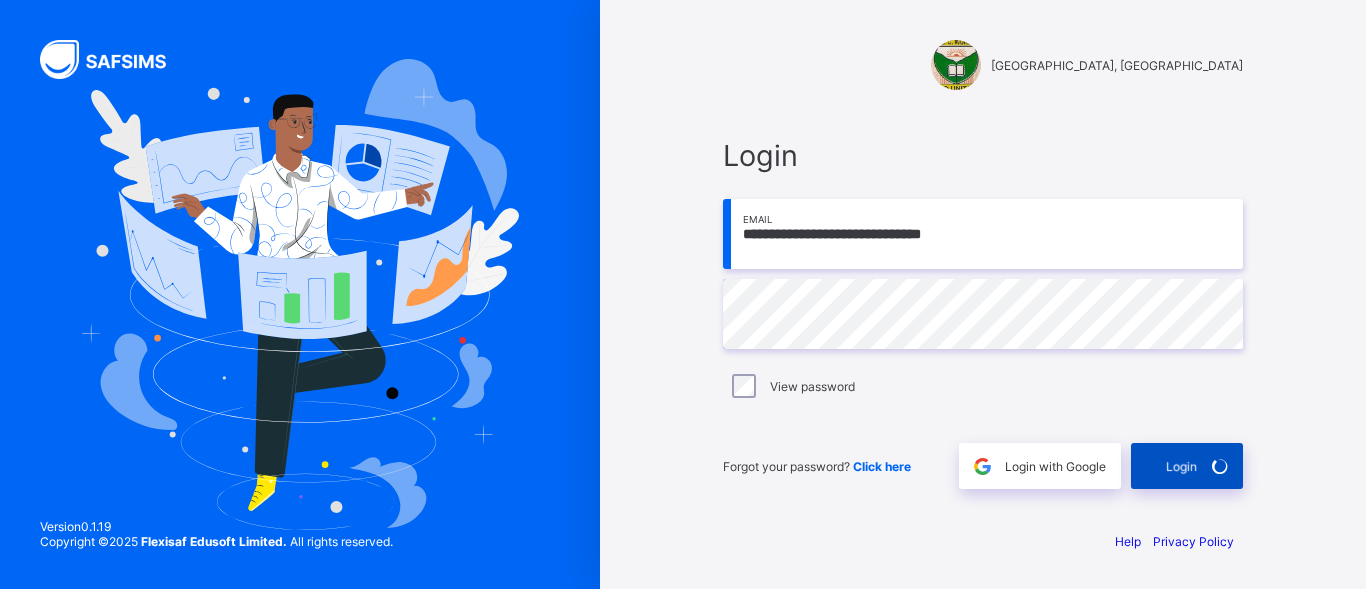 click on "Login" at bounding box center [1187, 466] 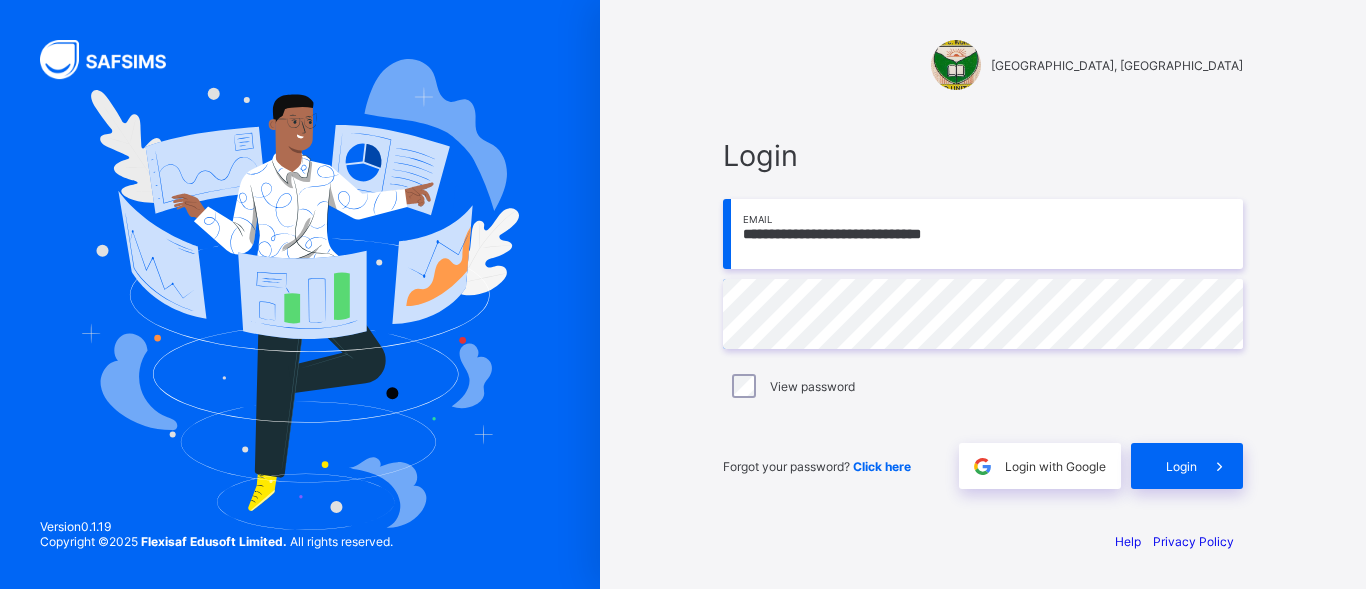 drag, startPoint x: 1035, startPoint y: 226, endPoint x: 618, endPoint y: 226, distance: 417 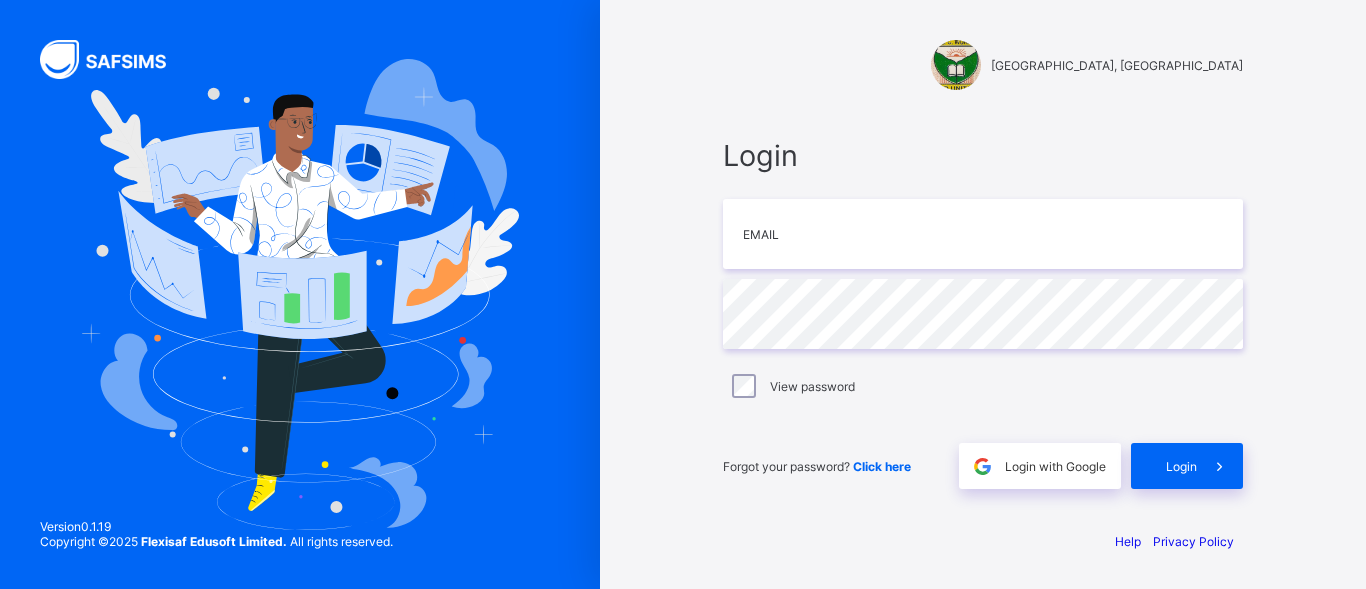 scroll, scrollTop: 0, scrollLeft: 0, axis: both 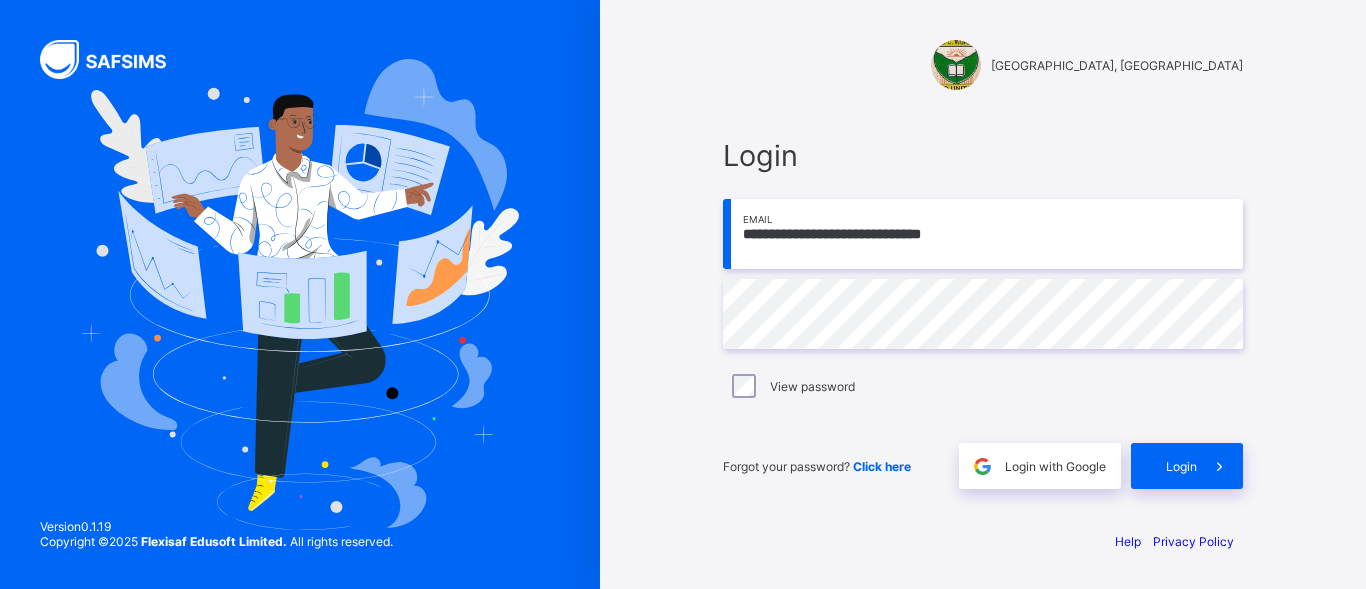 drag, startPoint x: 974, startPoint y: 235, endPoint x: 733, endPoint y: 255, distance: 241.82845 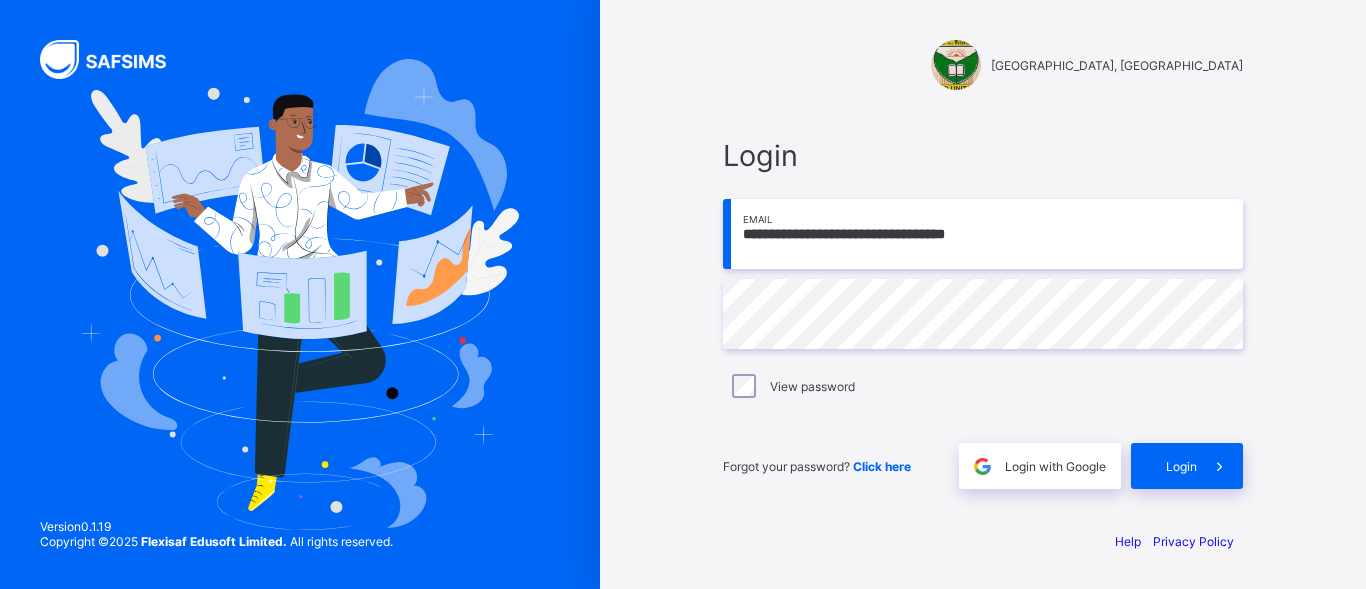 type on "**********" 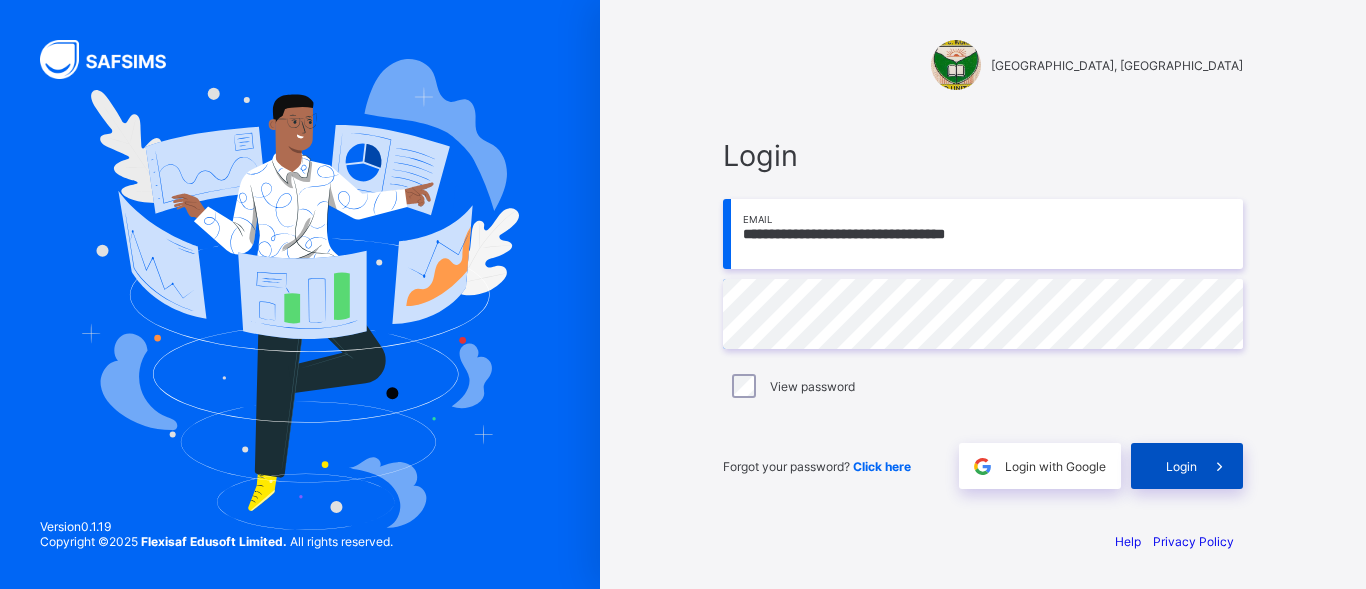 click on "Login" at bounding box center [1187, 466] 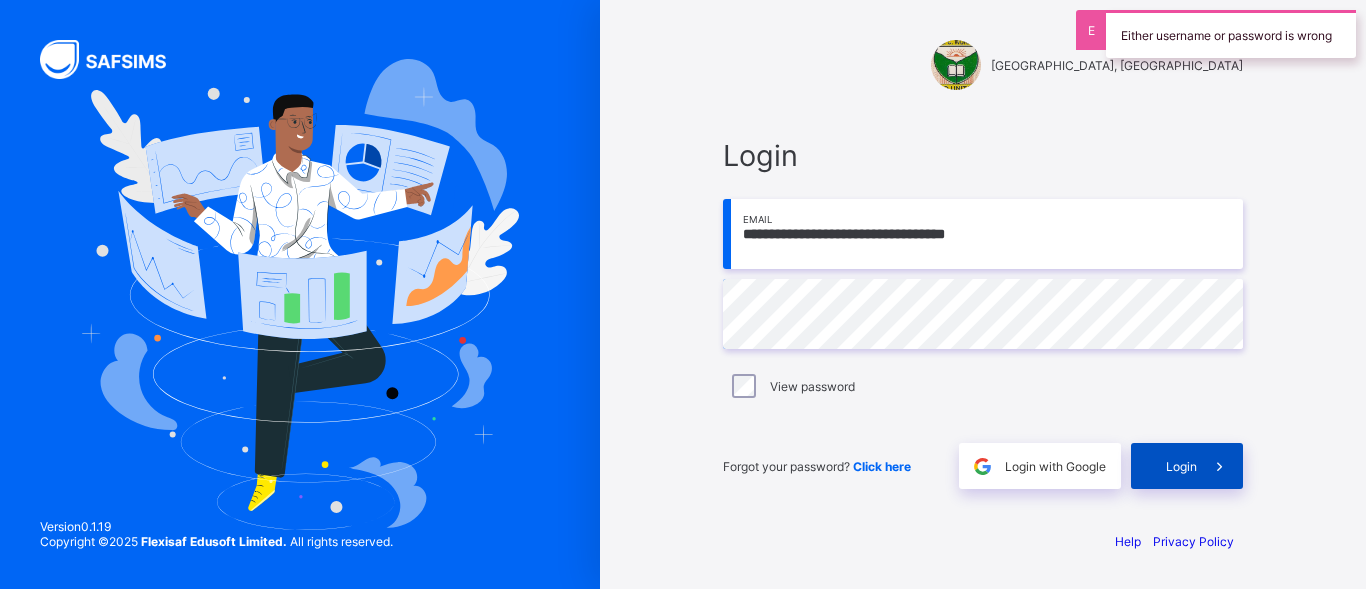click on "Login" at bounding box center [1187, 466] 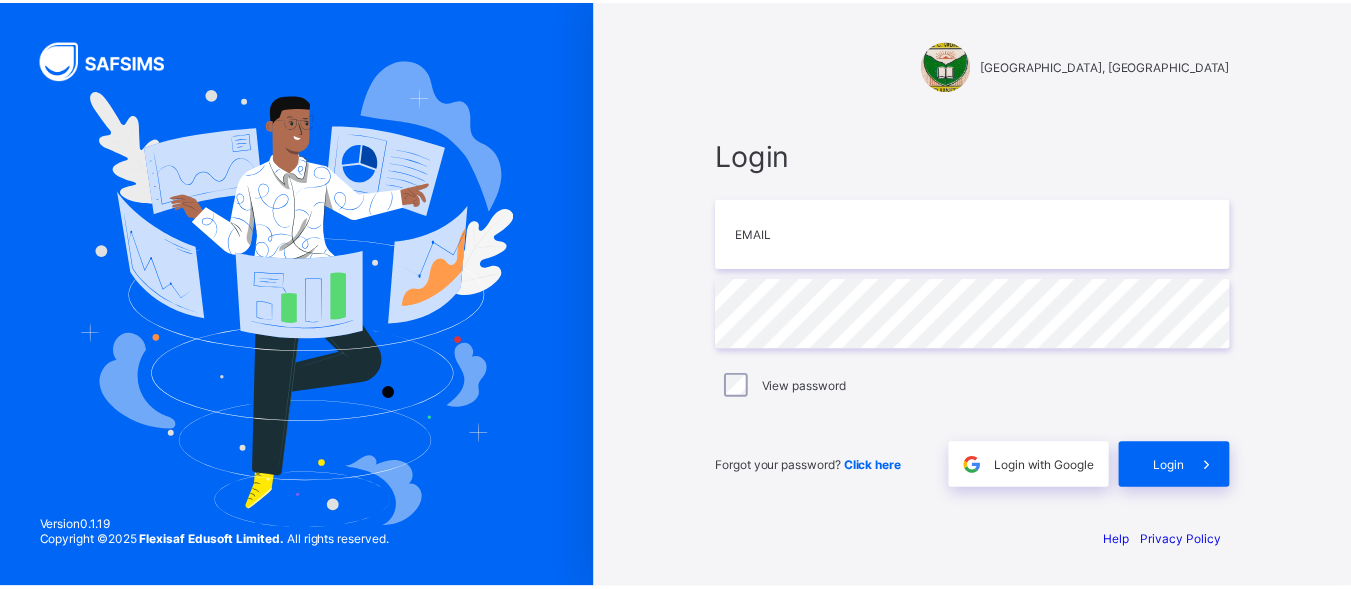 scroll, scrollTop: 0, scrollLeft: 0, axis: both 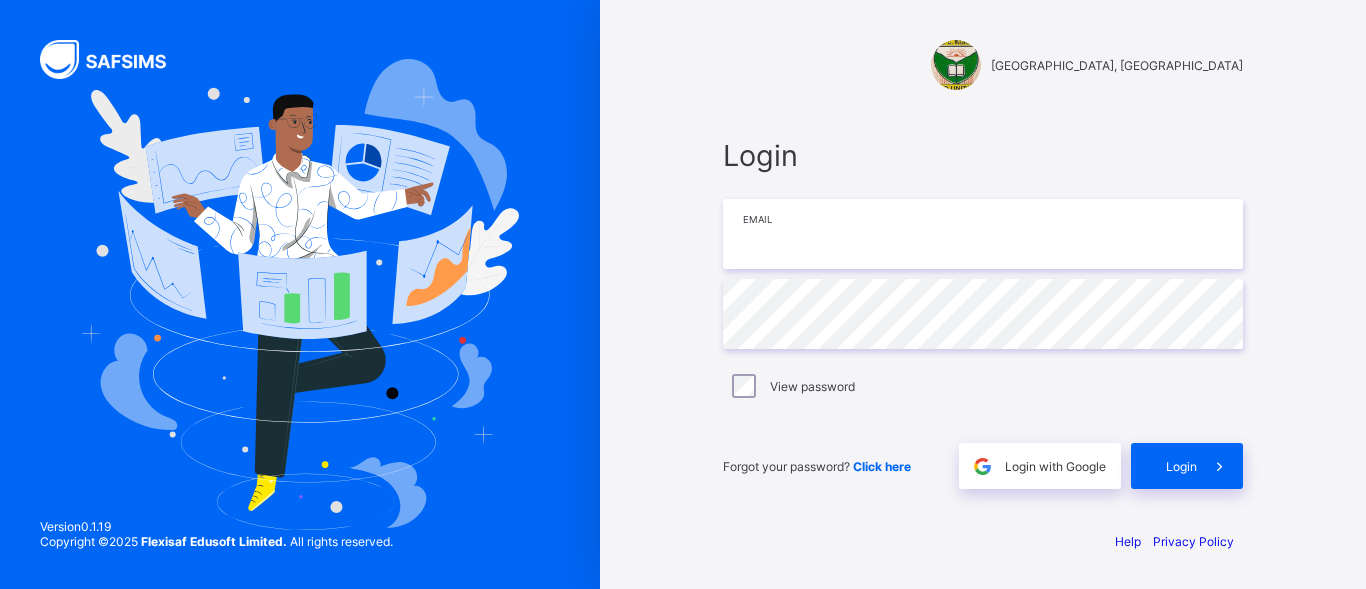 click at bounding box center [983, 234] 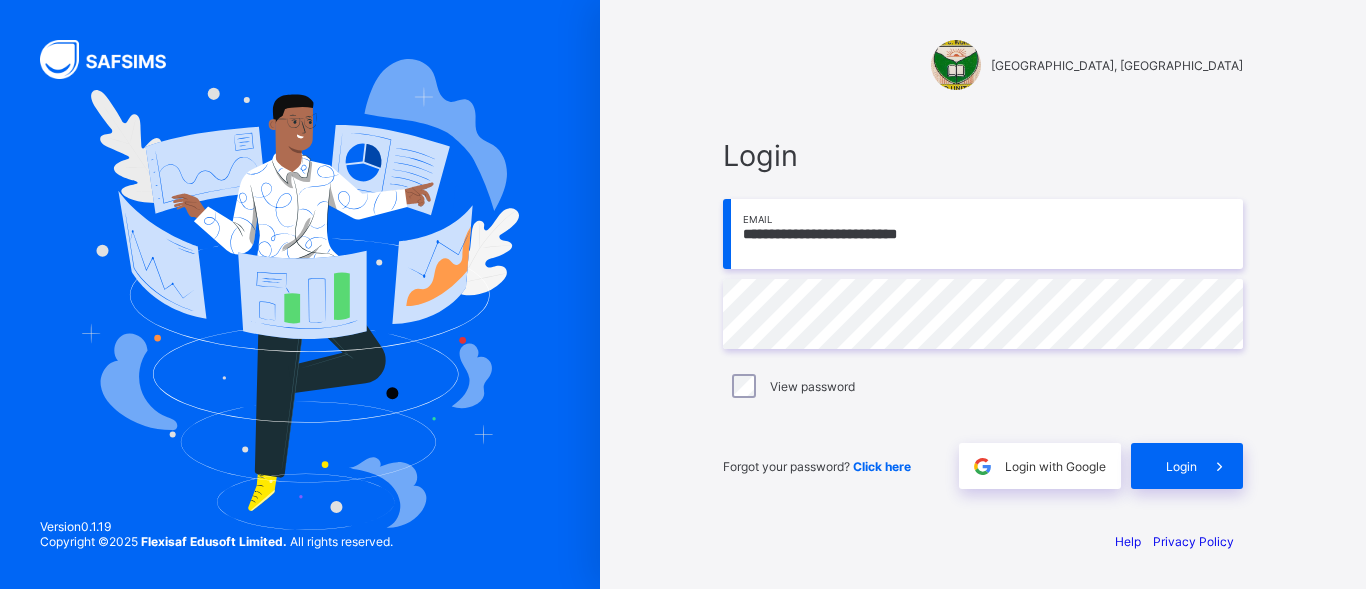 type on "**********" 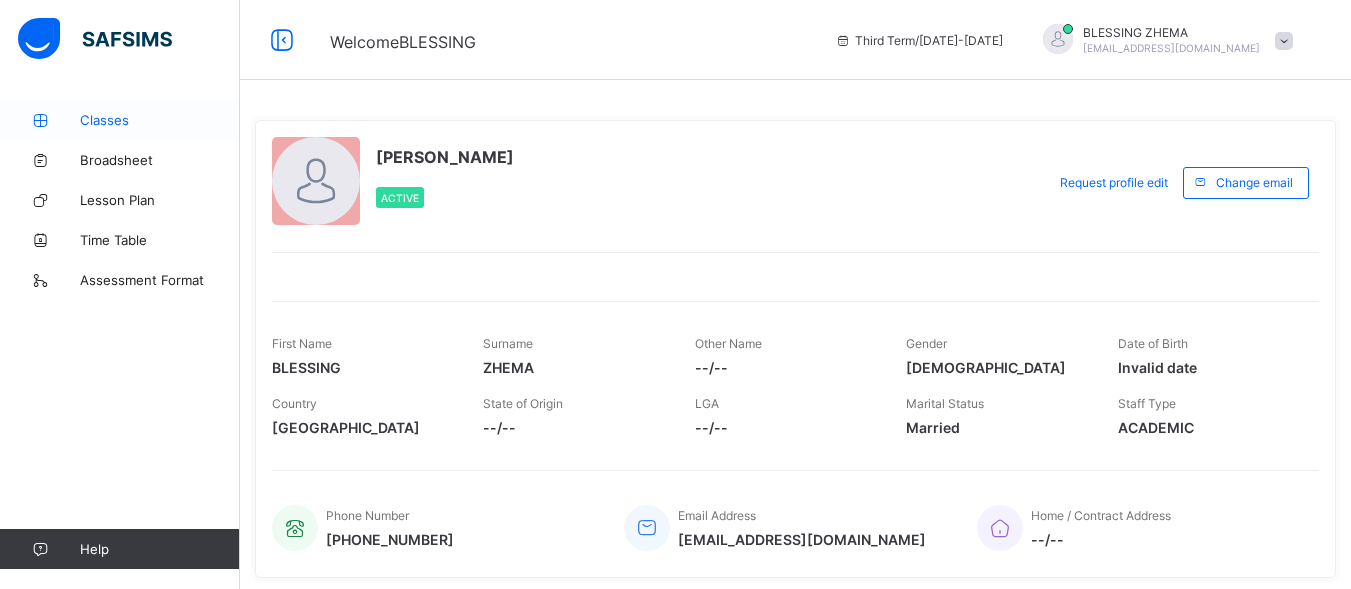 click on "Classes" at bounding box center (160, 120) 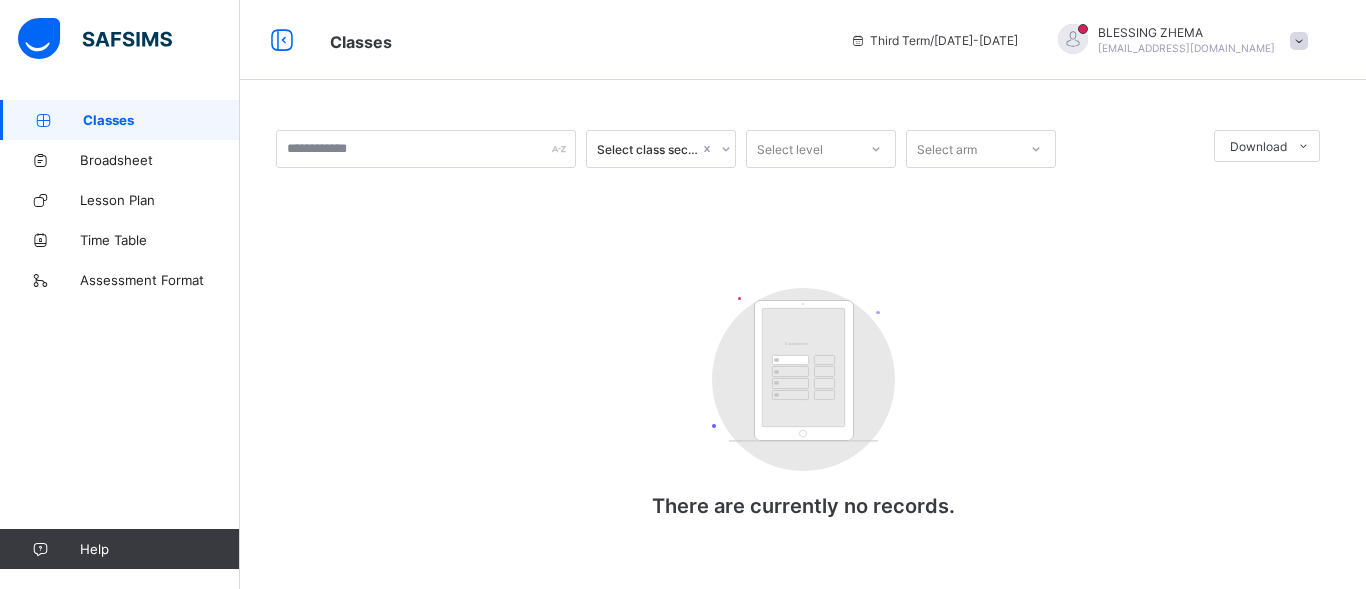 click on "Classes" at bounding box center [161, 120] 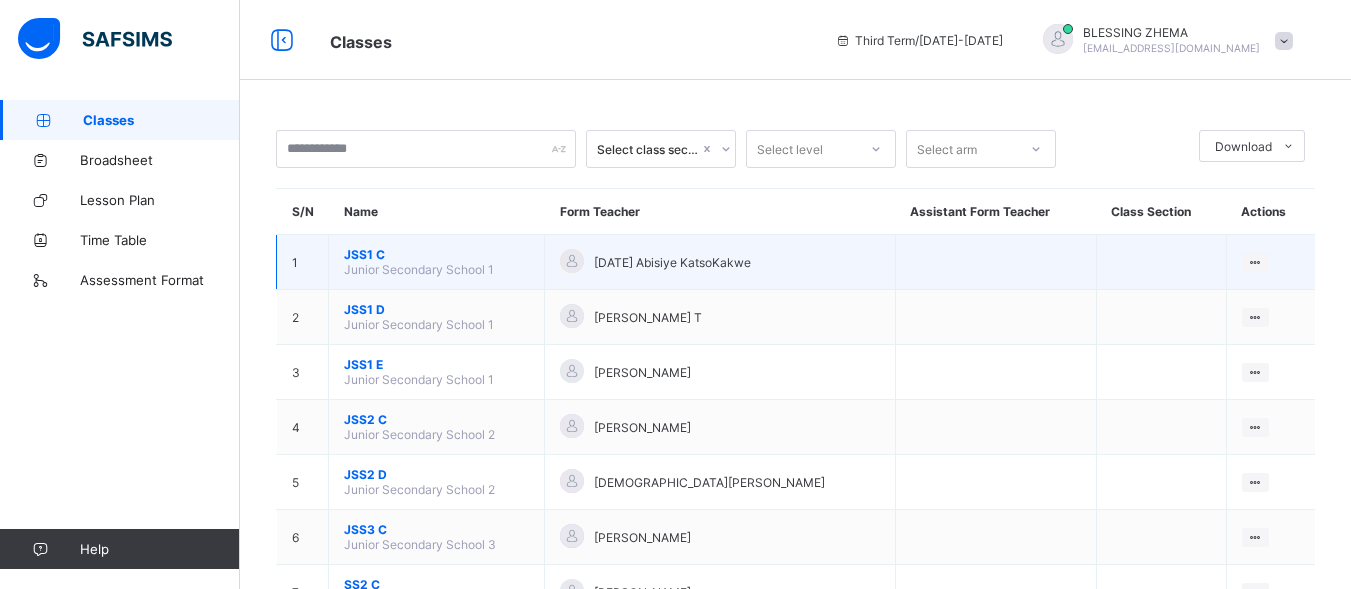 click on "JSS1   C" at bounding box center [436, 254] 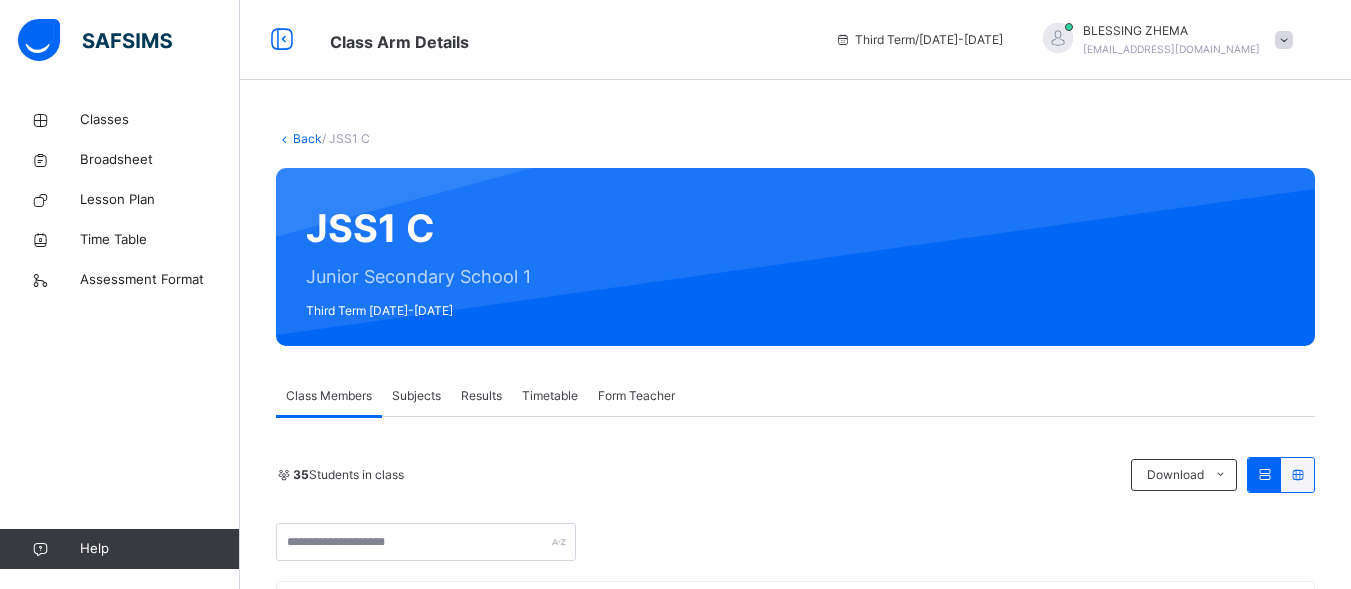 click on "Subjects" at bounding box center (416, 396) 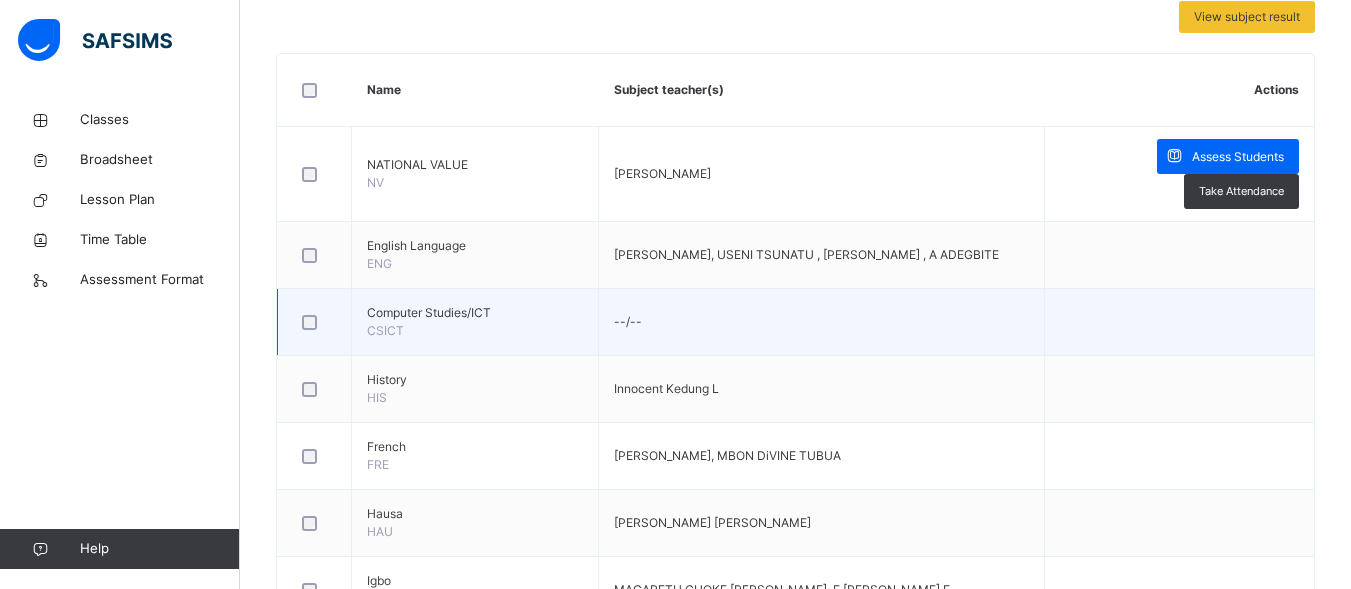scroll, scrollTop: 300, scrollLeft: 0, axis: vertical 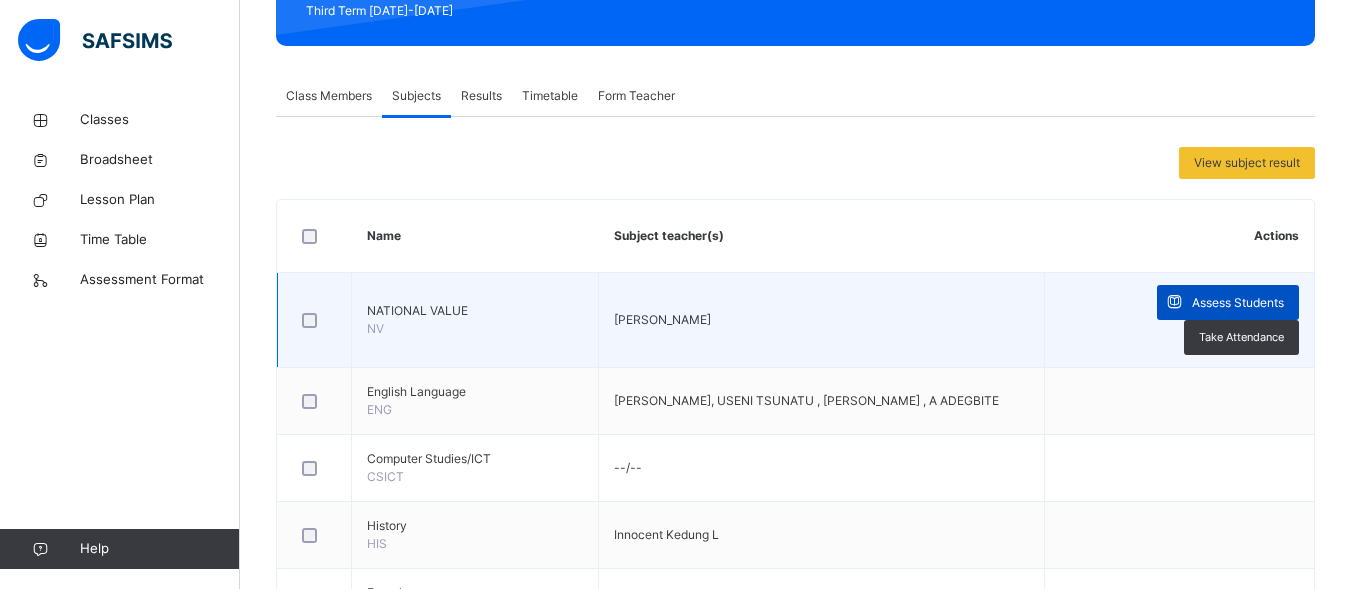 click on "Assess Students" at bounding box center (1228, 302) 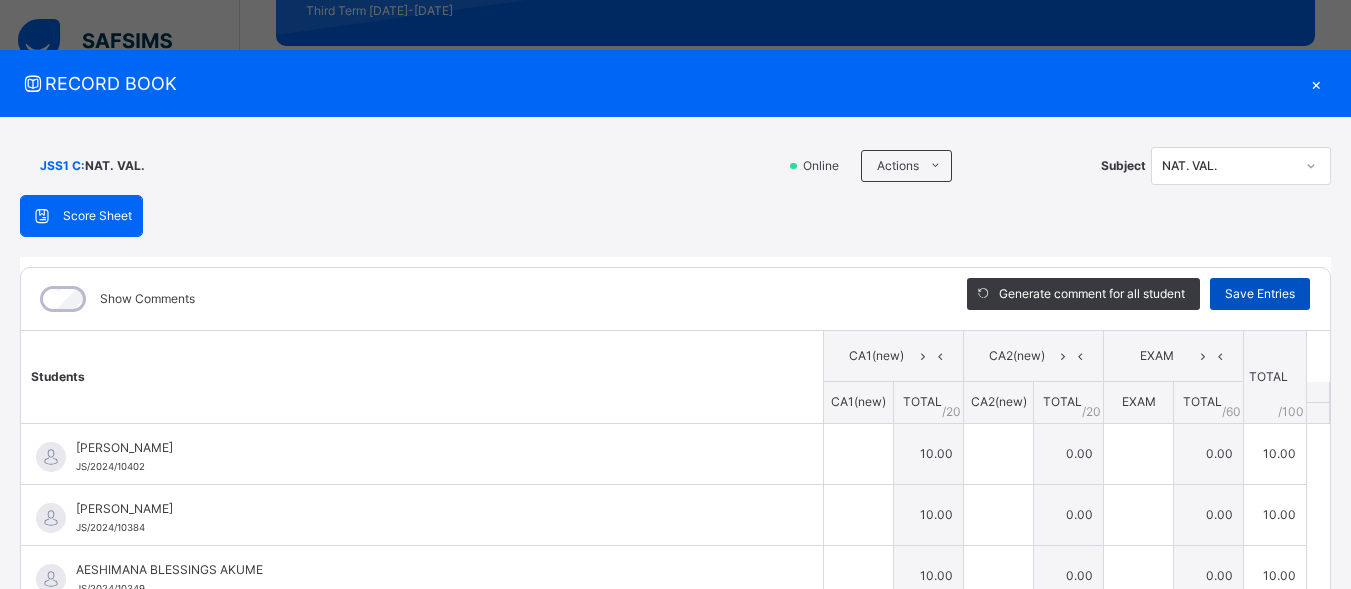 type on "**" 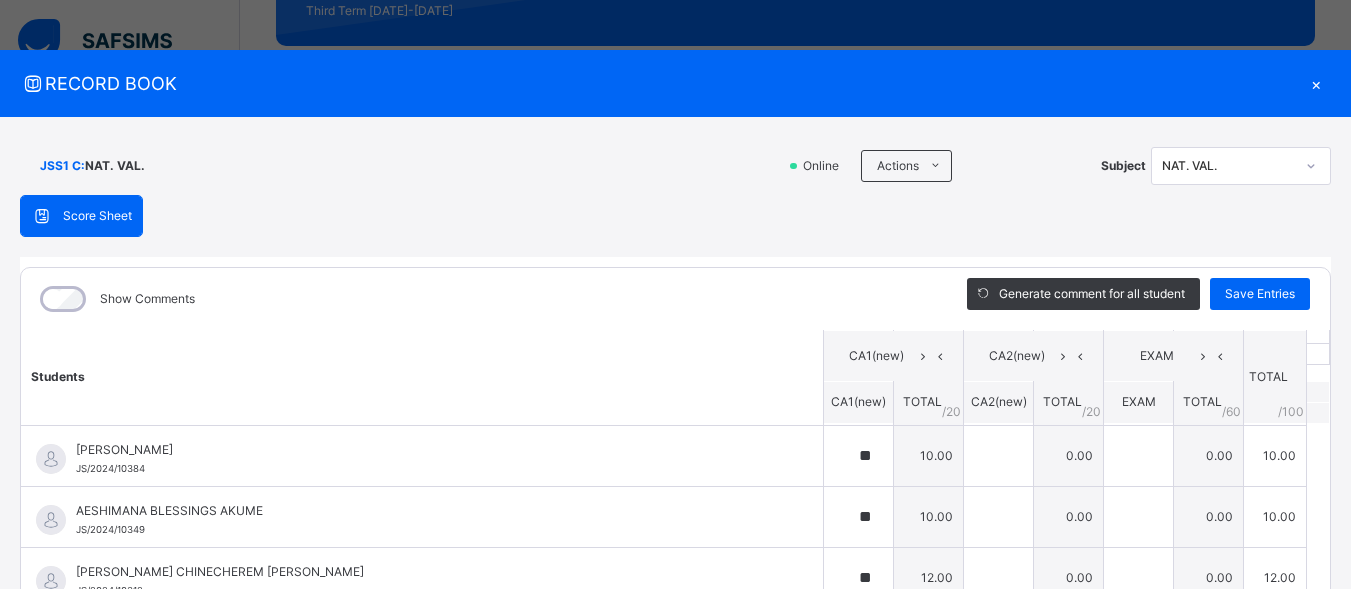 scroll, scrollTop: 0, scrollLeft: 0, axis: both 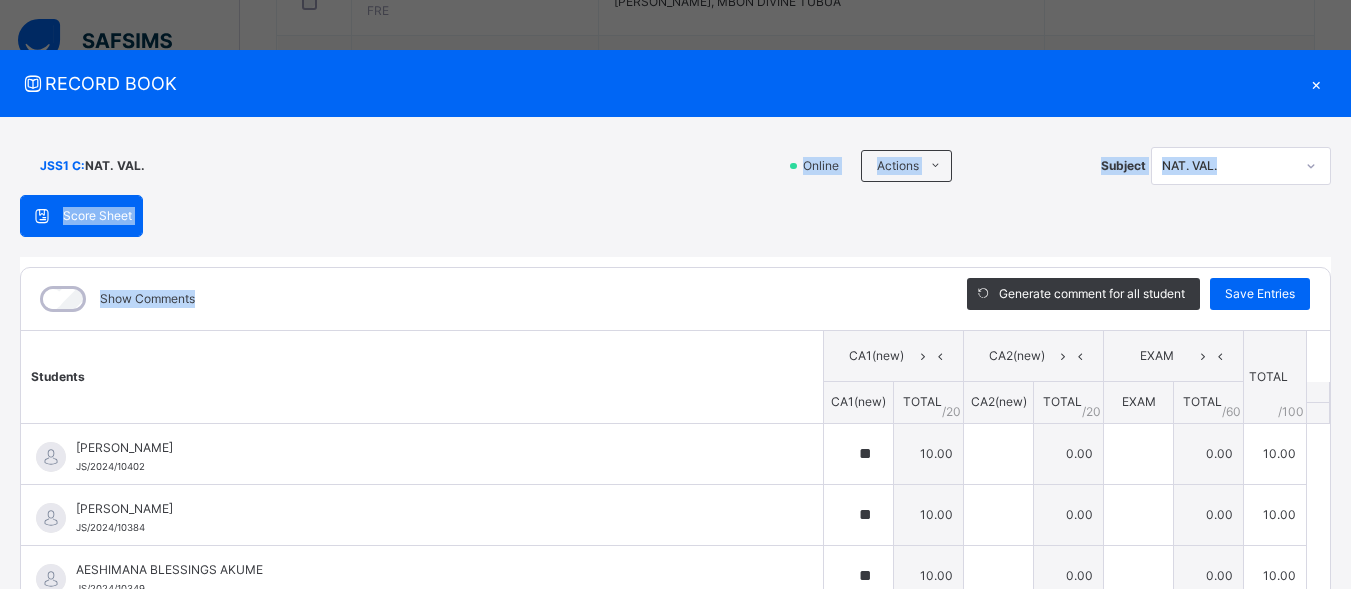 drag, startPoint x: 779, startPoint y: 299, endPoint x: 778, endPoint y: 133, distance: 166.003 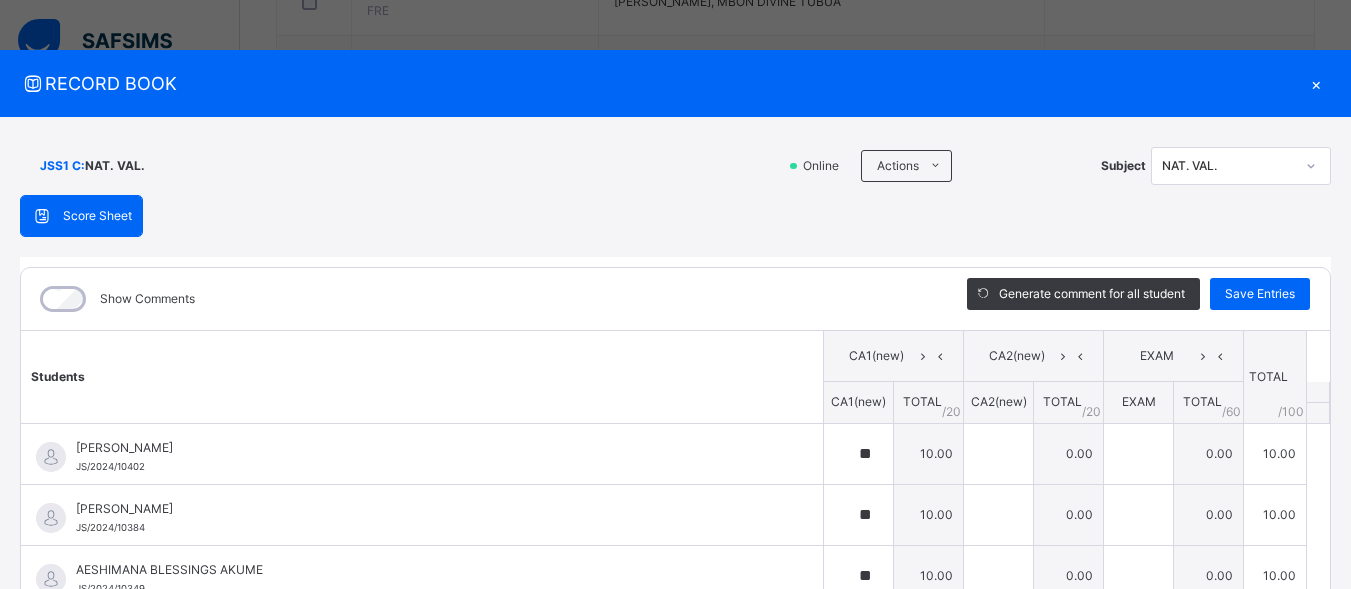 click on "Students" at bounding box center [422, 377] 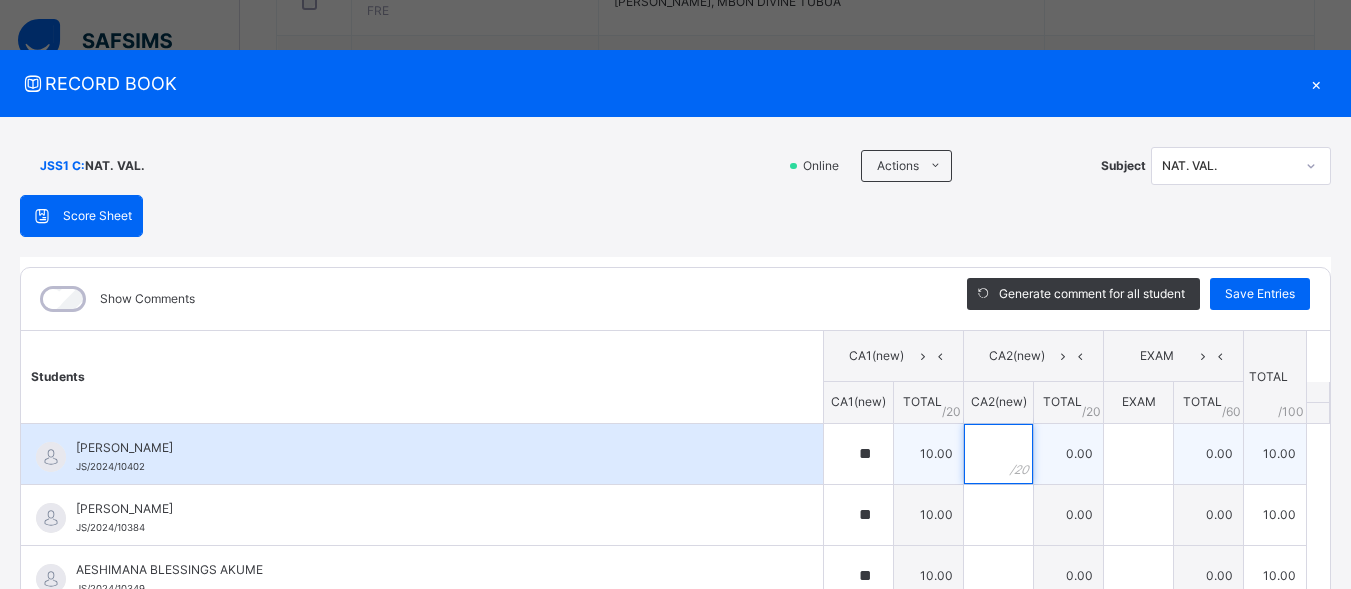 click at bounding box center (998, 454) 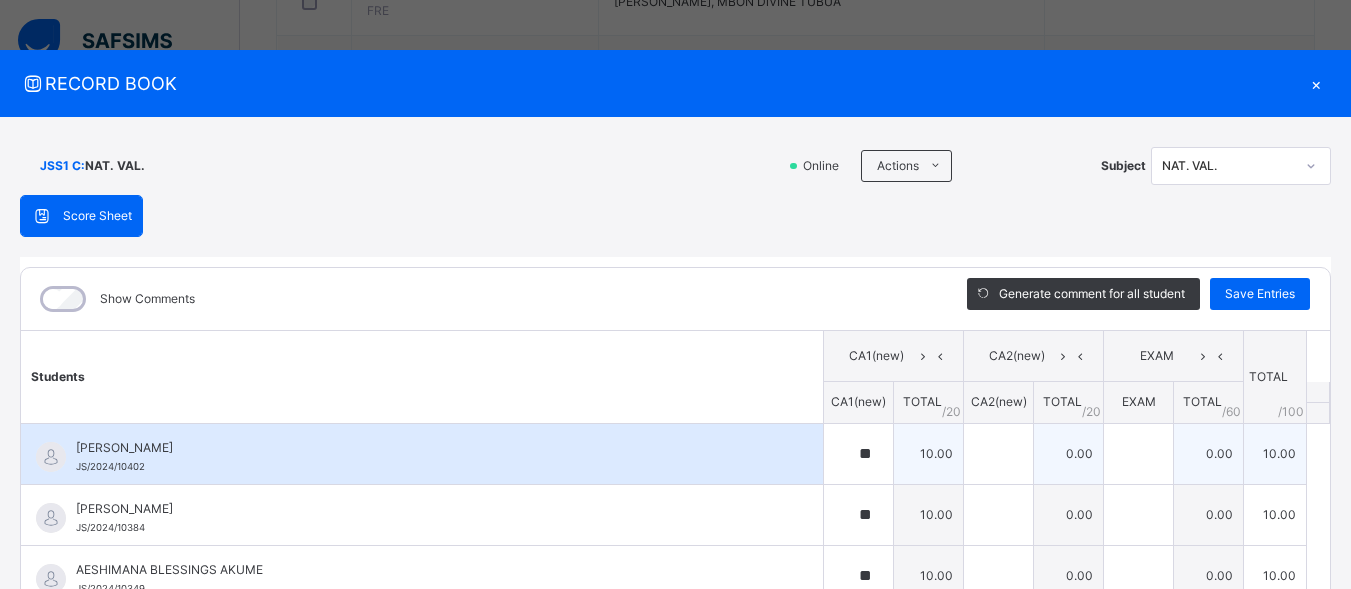 click at bounding box center [998, 454] 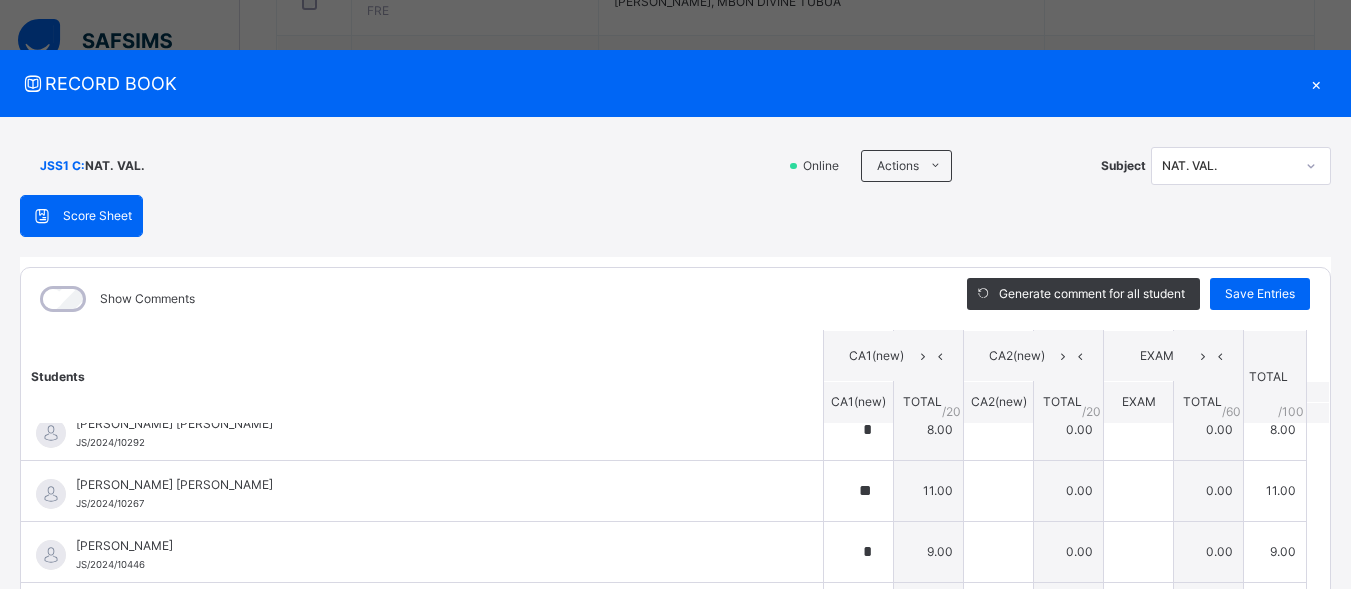 scroll, scrollTop: 0, scrollLeft: 0, axis: both 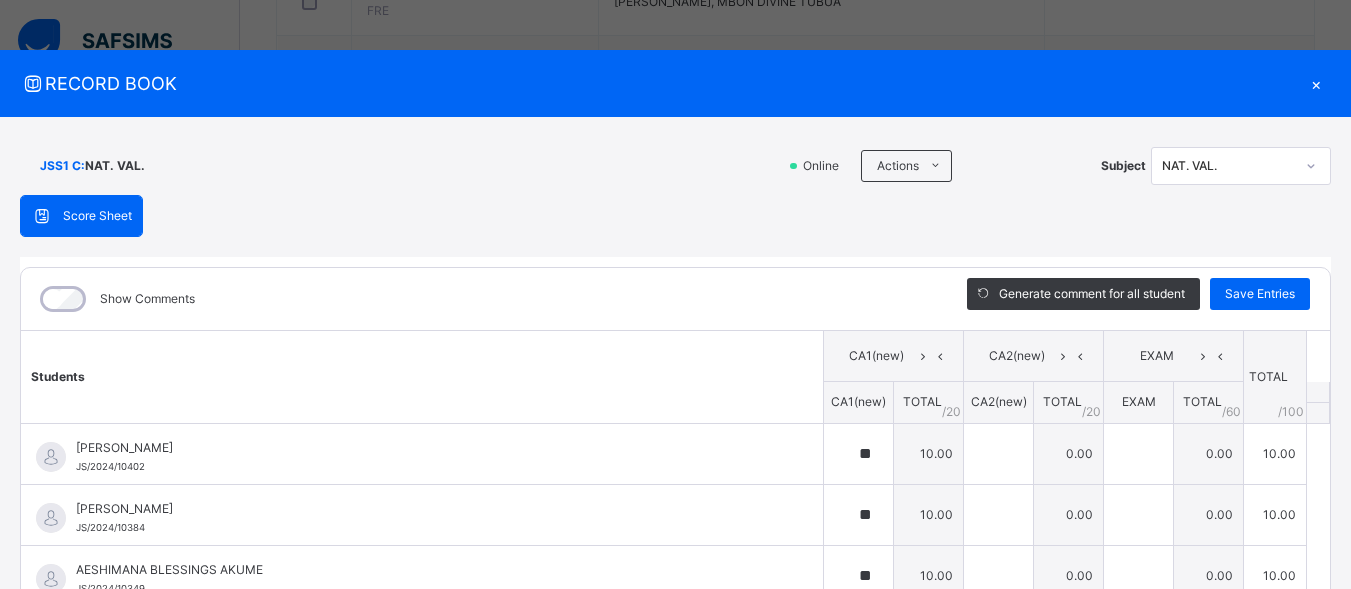 click on "×" at bounding box center [1316, 83] 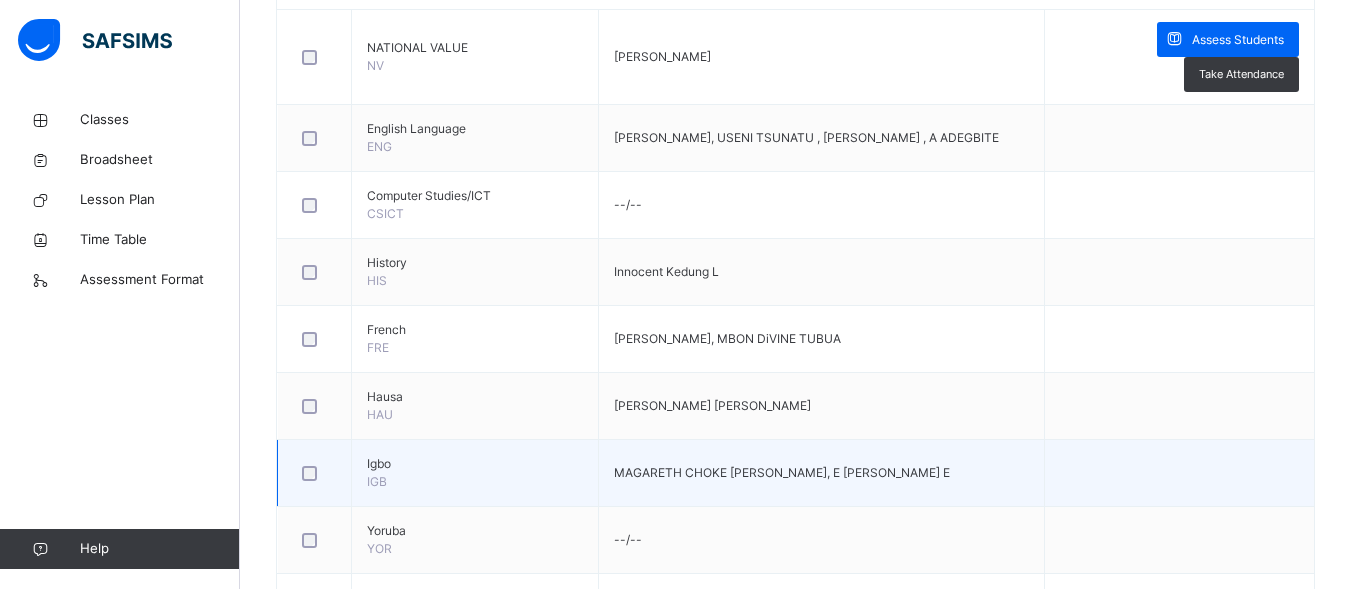 scroll, scrollTop: 500, scrollLeft: 0, axis: vertical 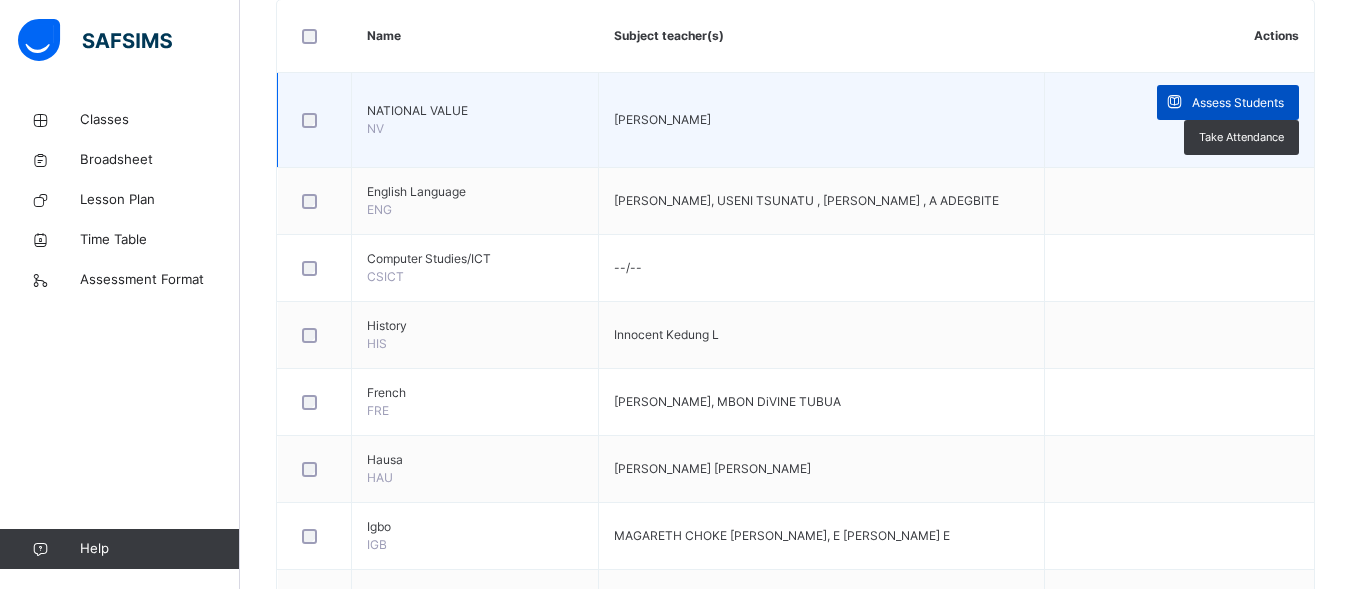 click at bounding box center [1174, 102] 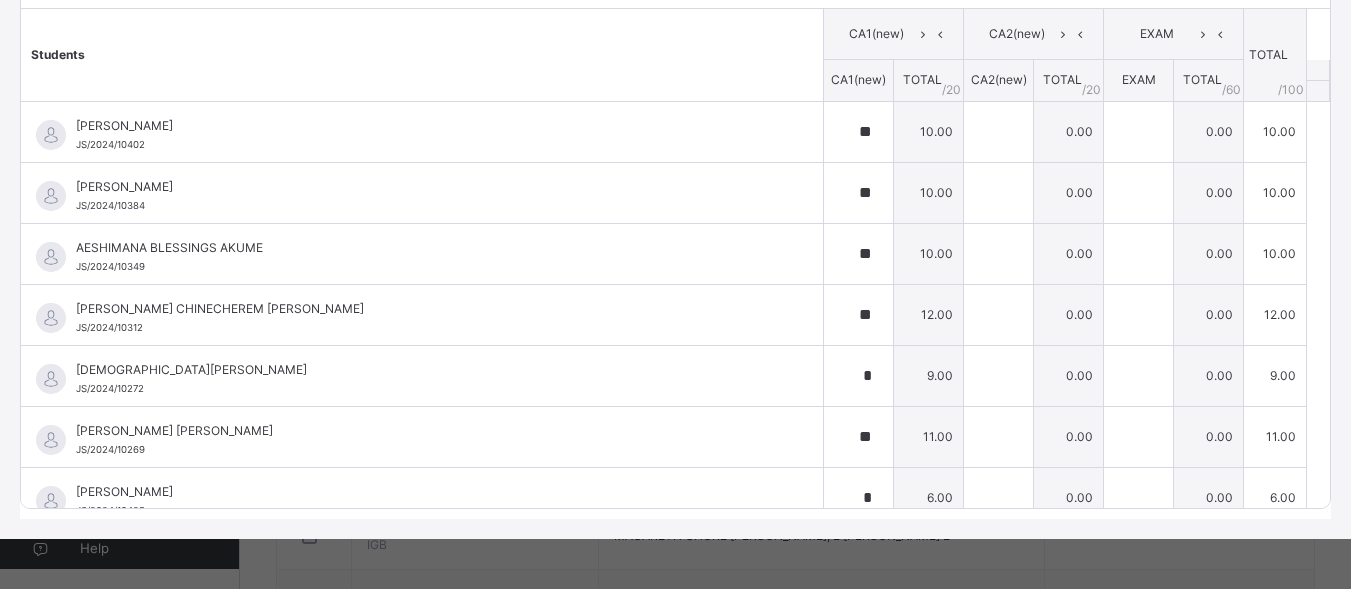 scroll, scrollTop: 222, scrollLeft: 0, axis: vertical 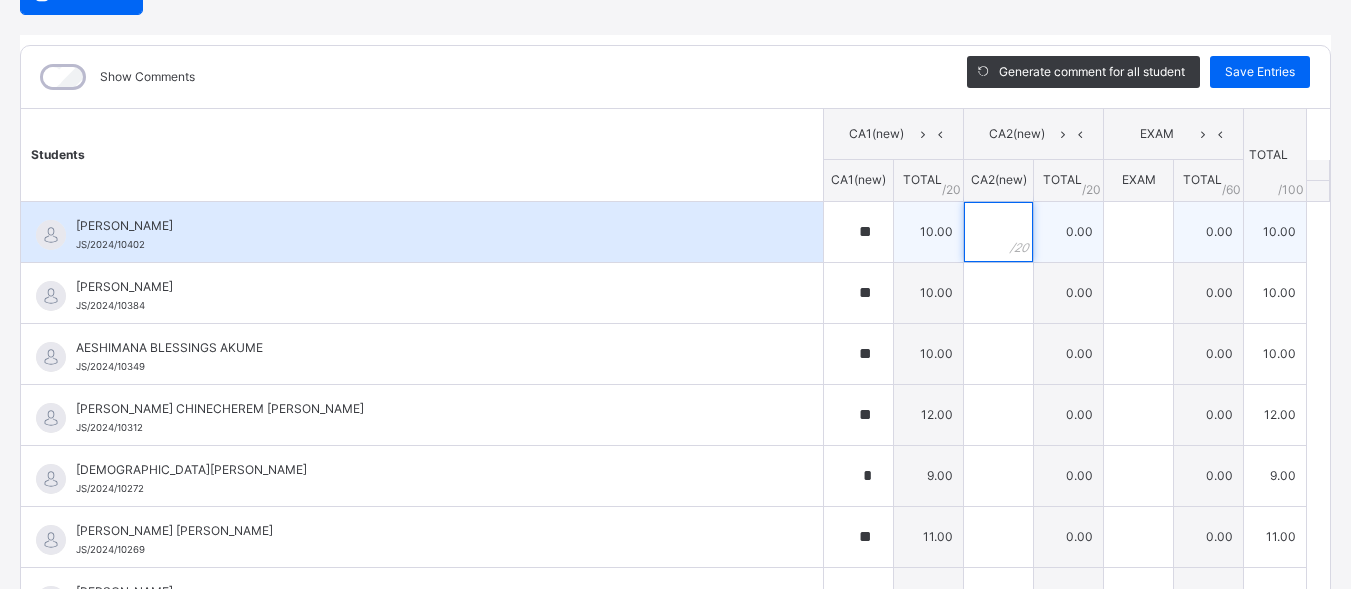 click at bounding box center [998, 232] 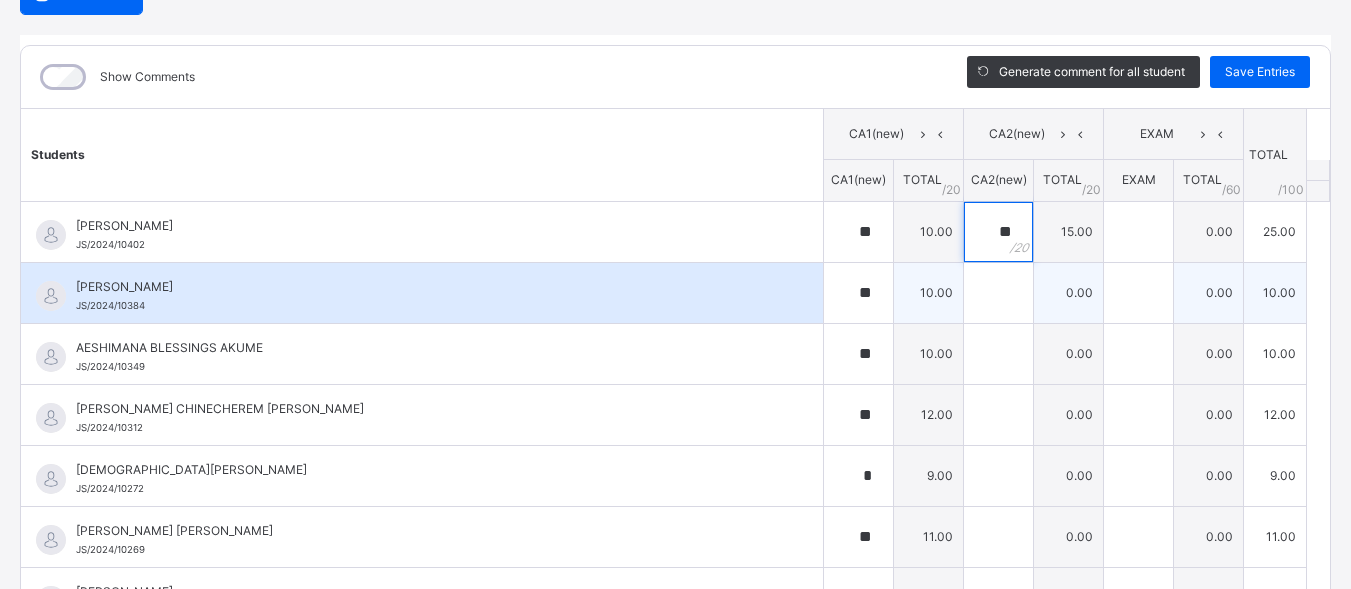 type on "**" 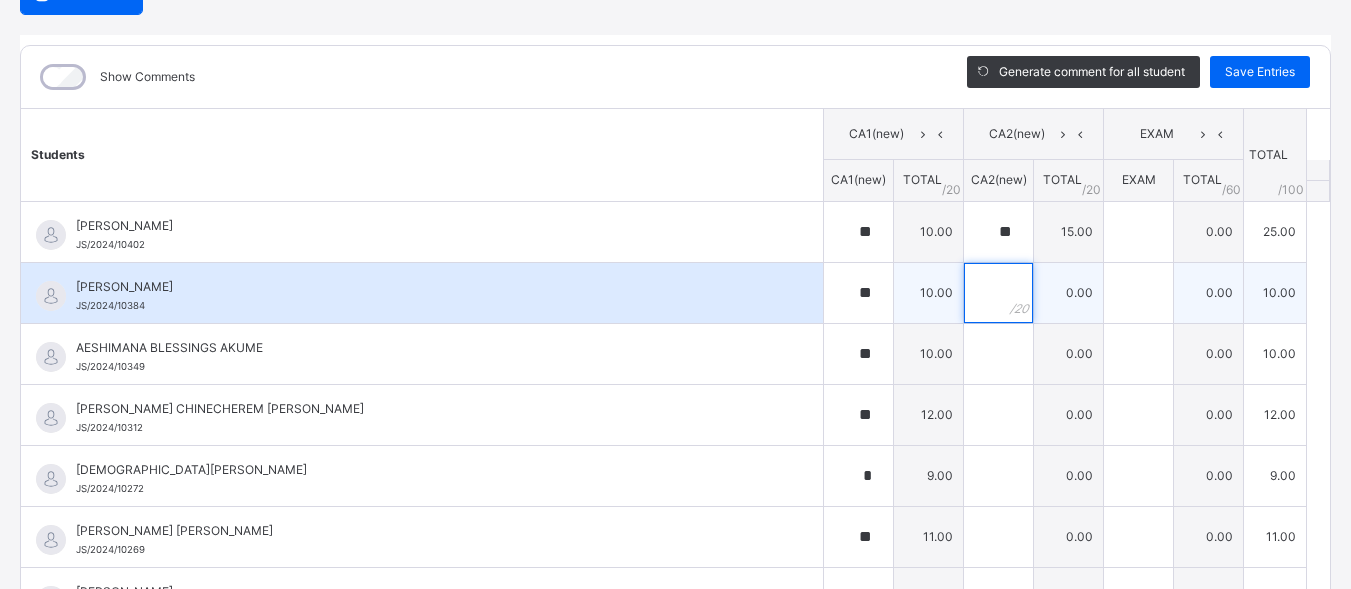 click at bounding box center (998, 293) 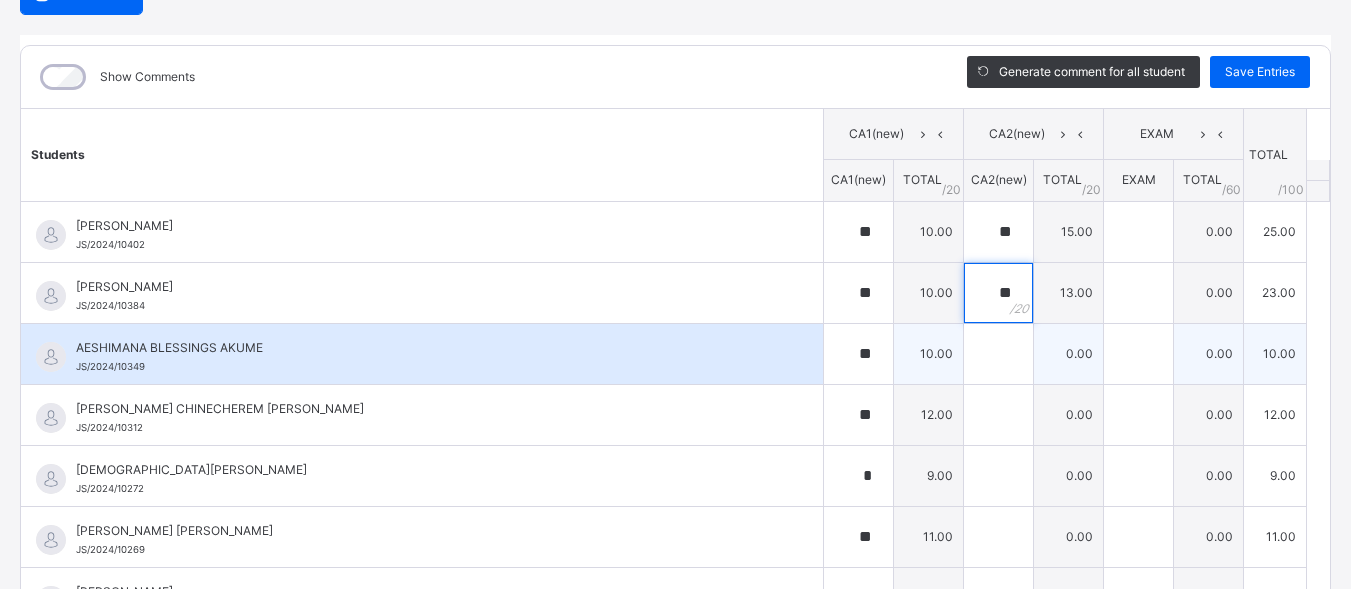 type on "**" 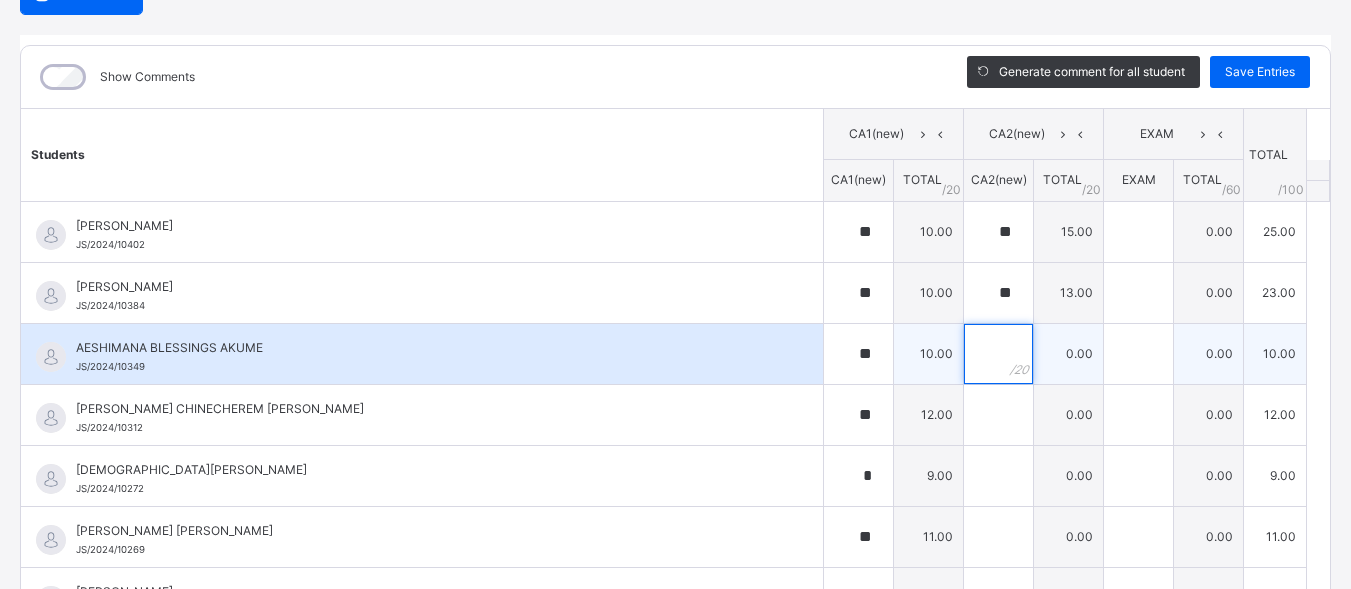 click at bounding box center [998, 354] 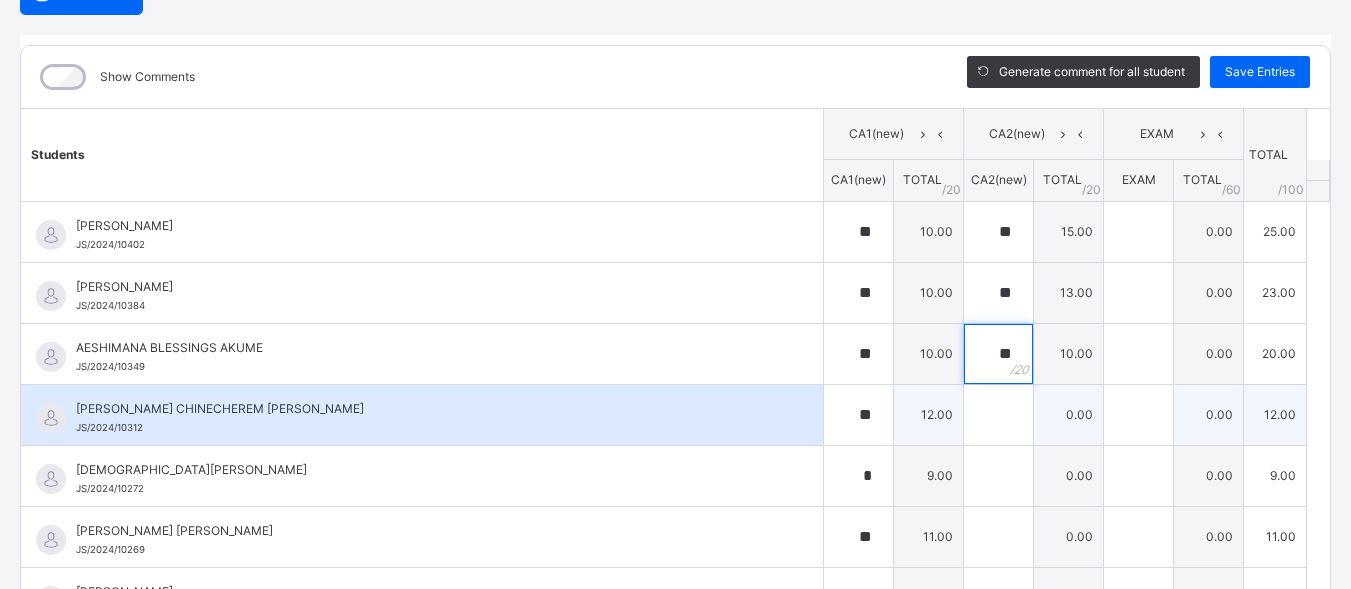 type on "**" 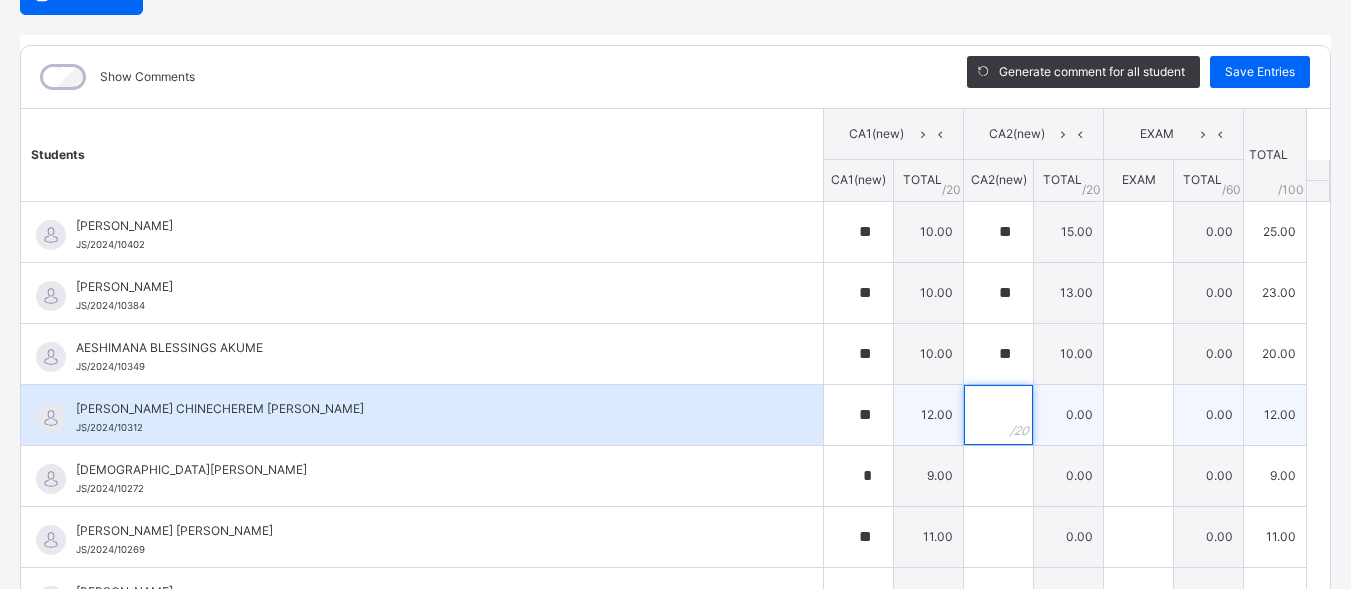 click at bounding box center [998, 415] 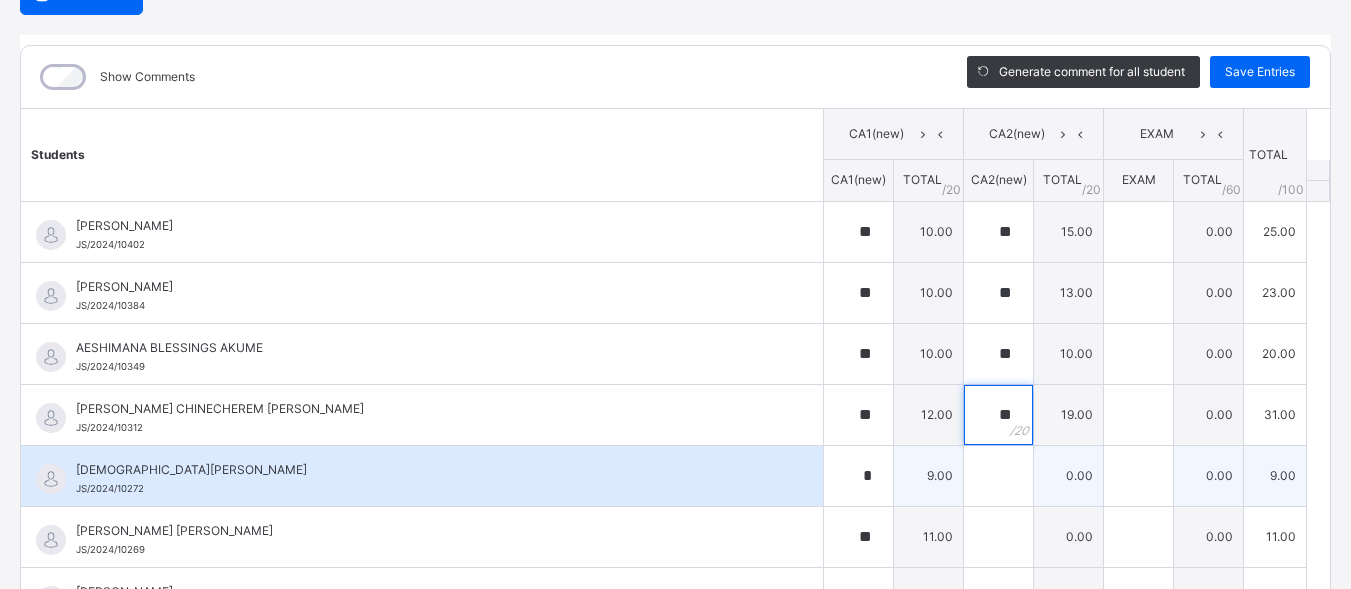 type on "**" 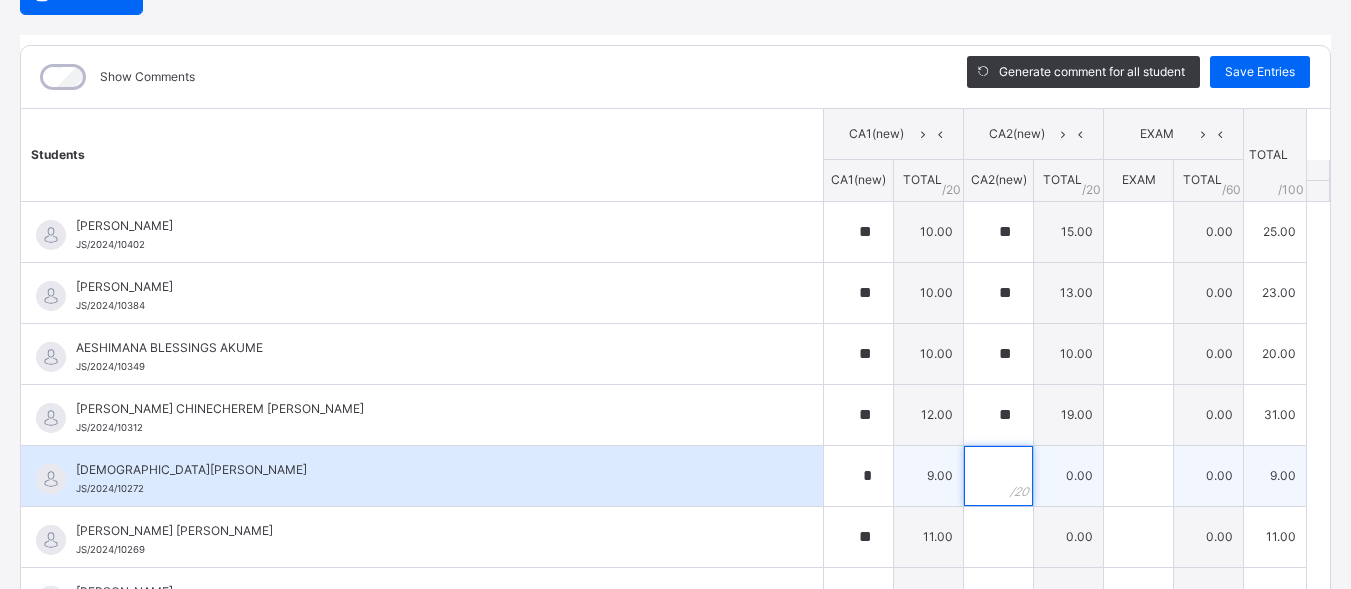 click at bounding box center (998, 476) 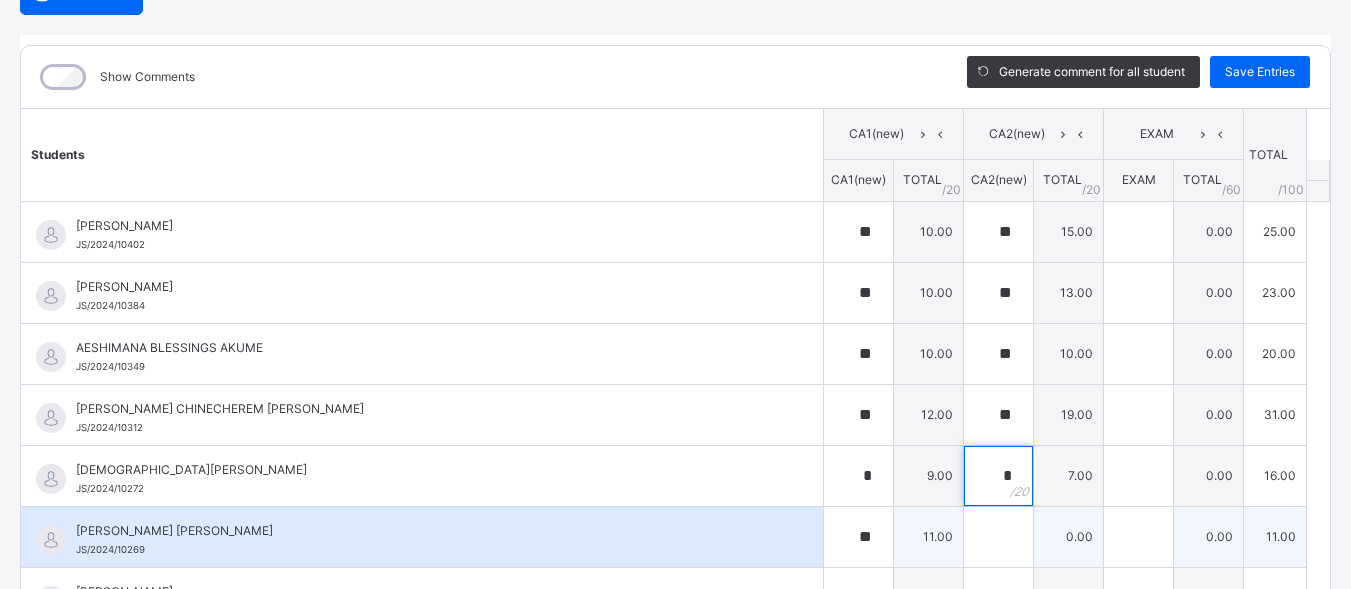 type on "*" 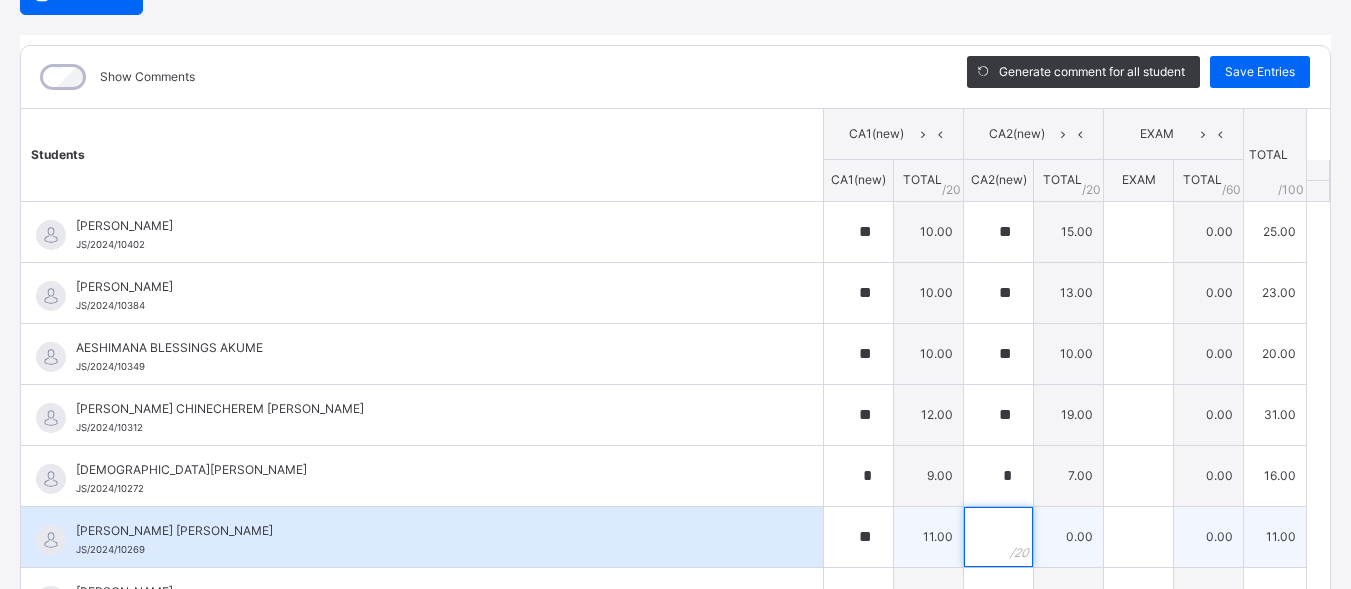 click at bounding box center [998, 537] 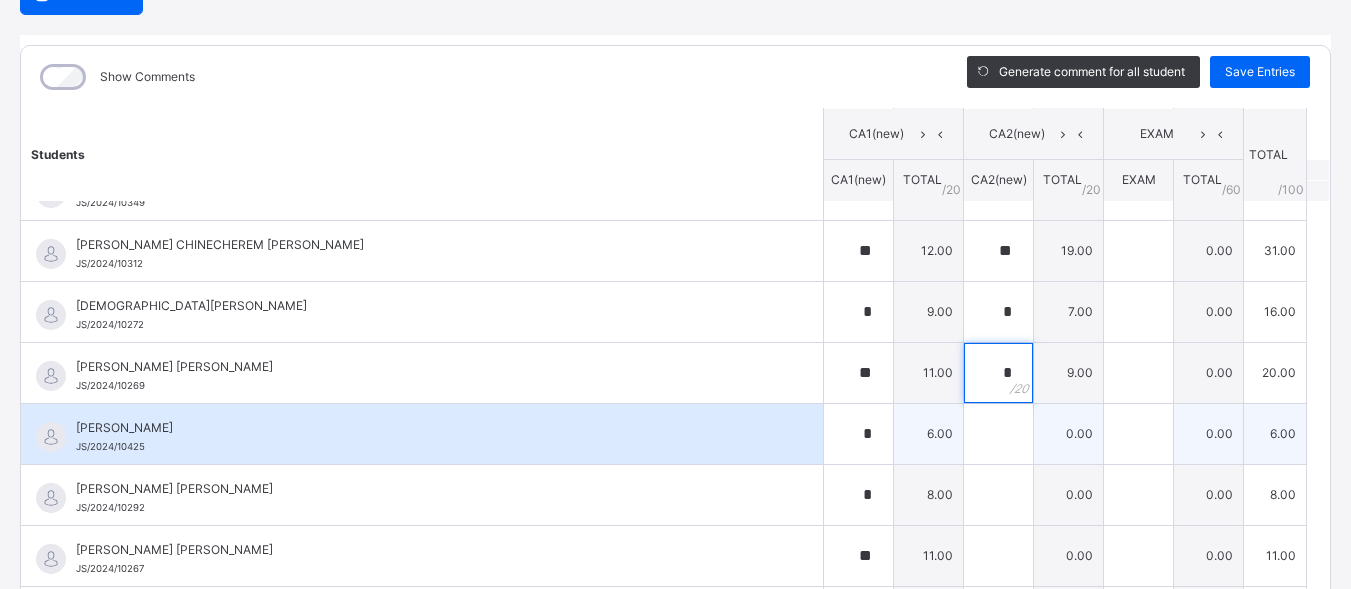 scroll, scrollTop: 200, scrollLeft: 0, axis: vertical 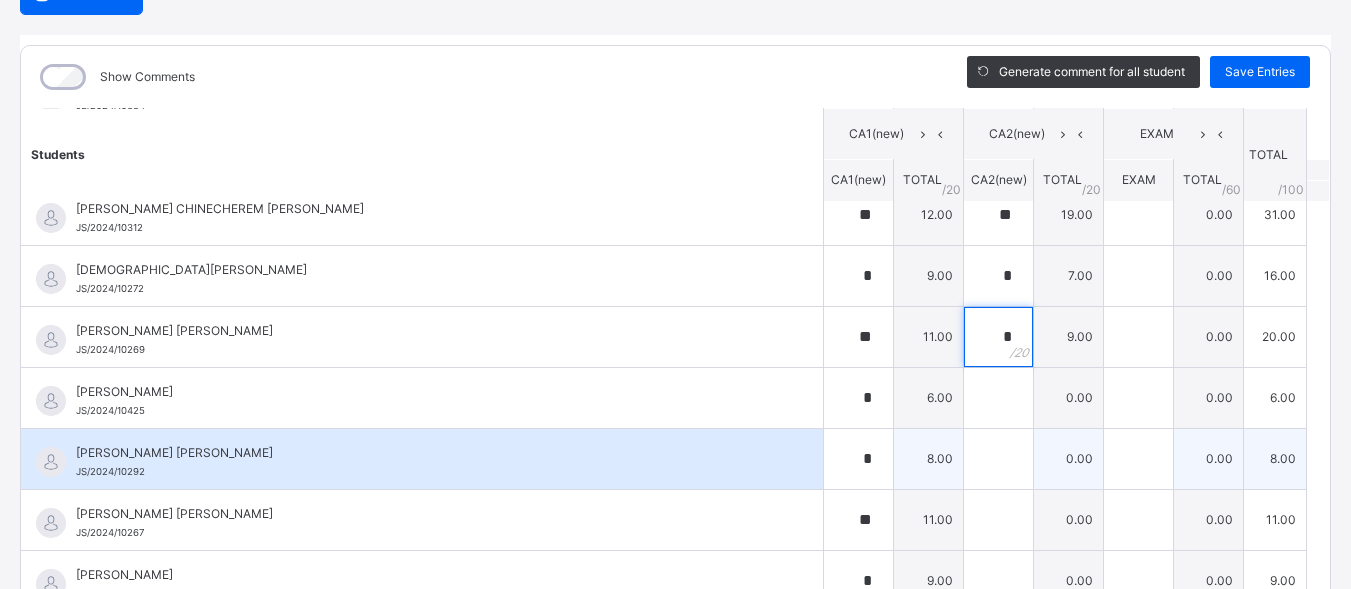 type on "*" 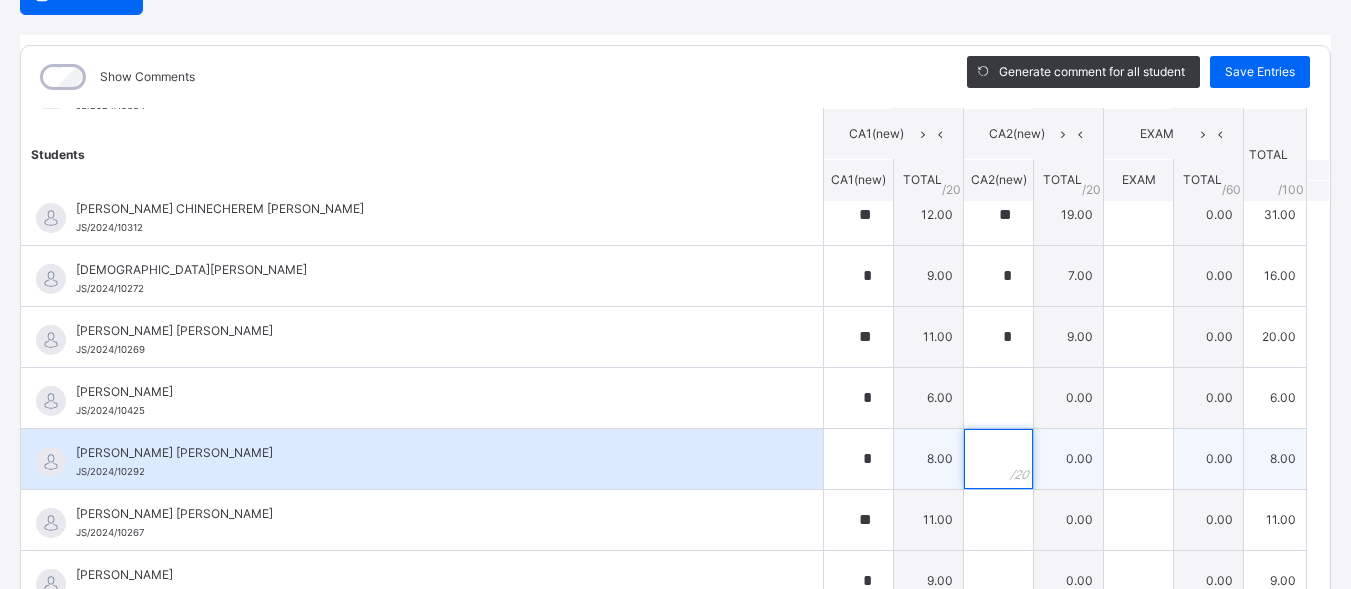 click at bounding box center (998, 459) 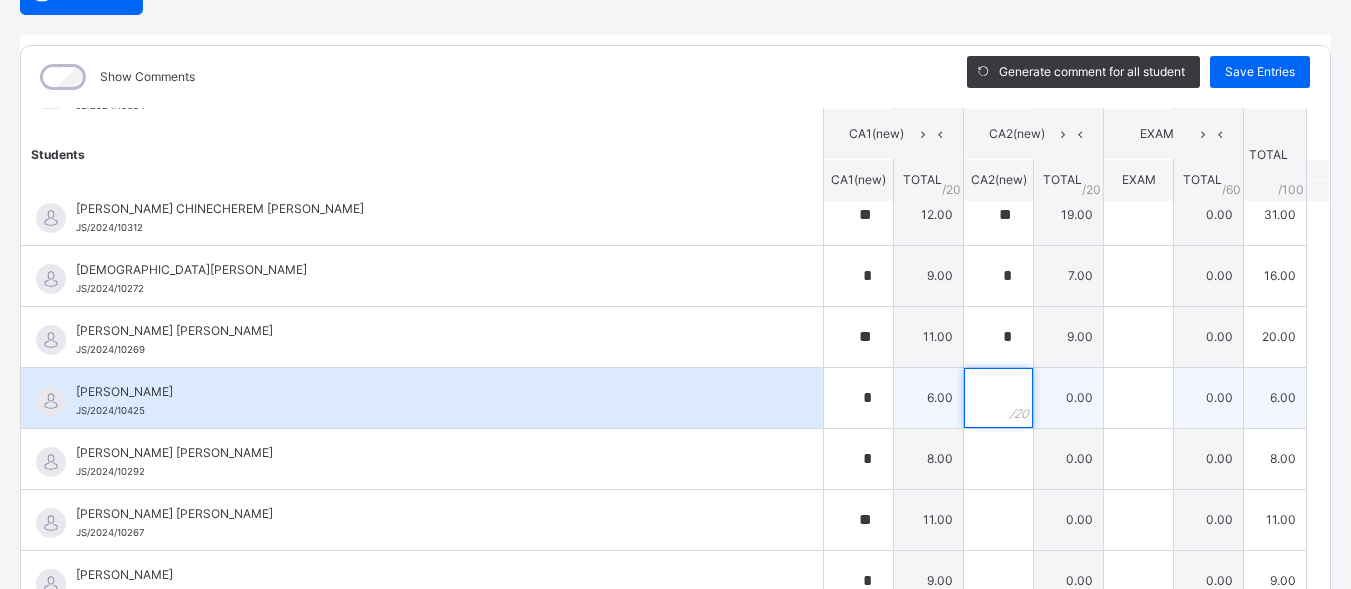click at bounding box center (998, 398) 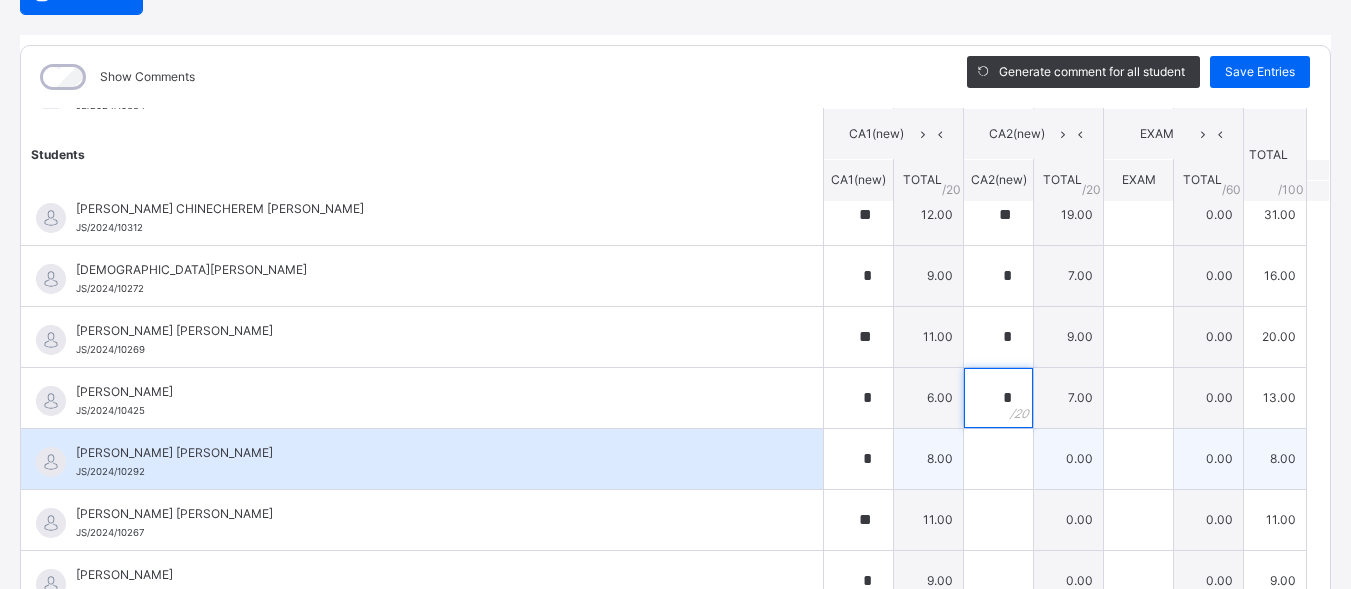 type on "*" 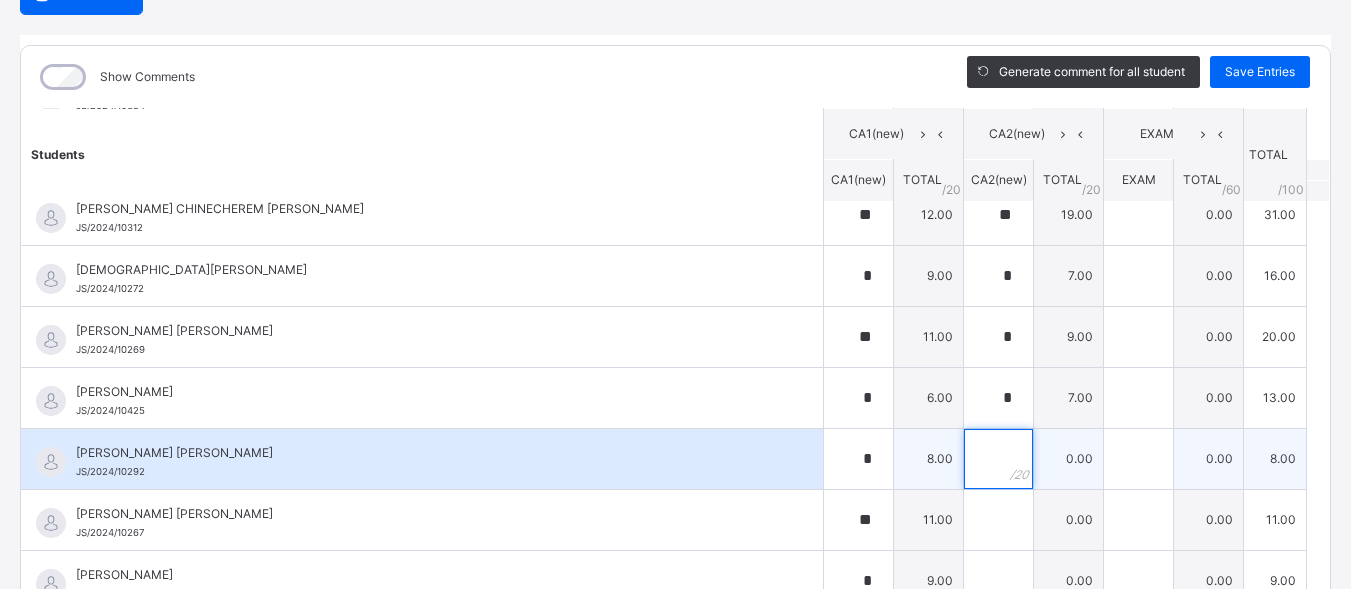 click at bounding box center (998, 459) 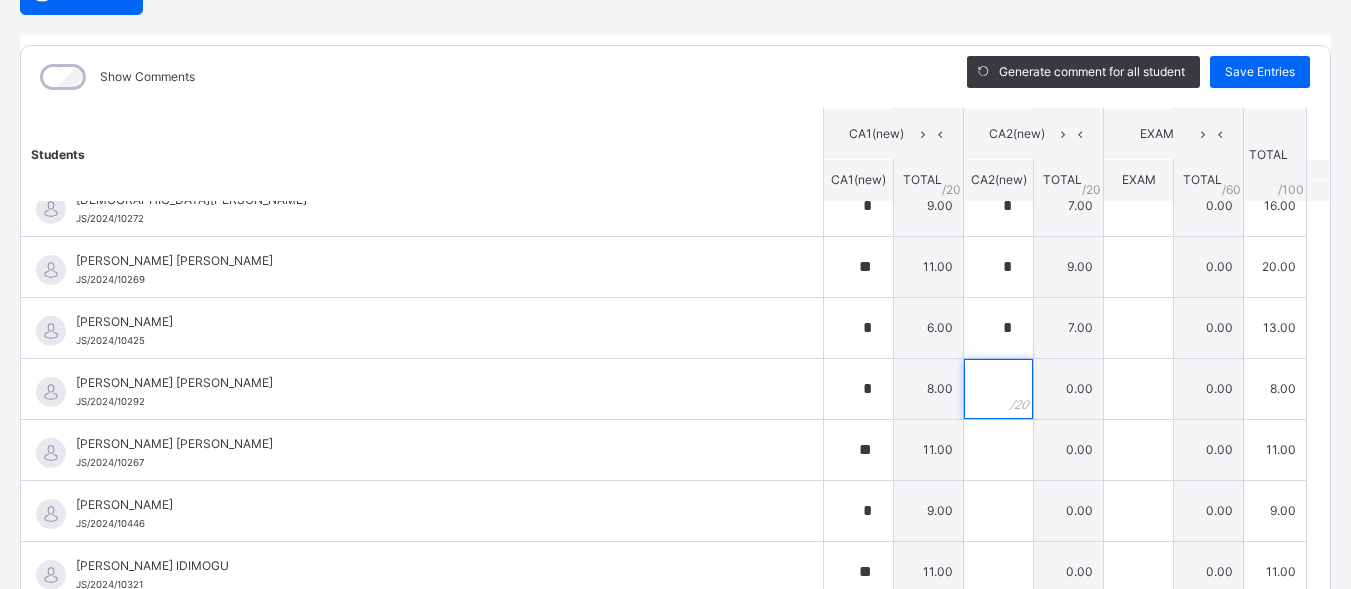 scroll, scrollTop: 300, scrollLeft: 0, axis: vertical 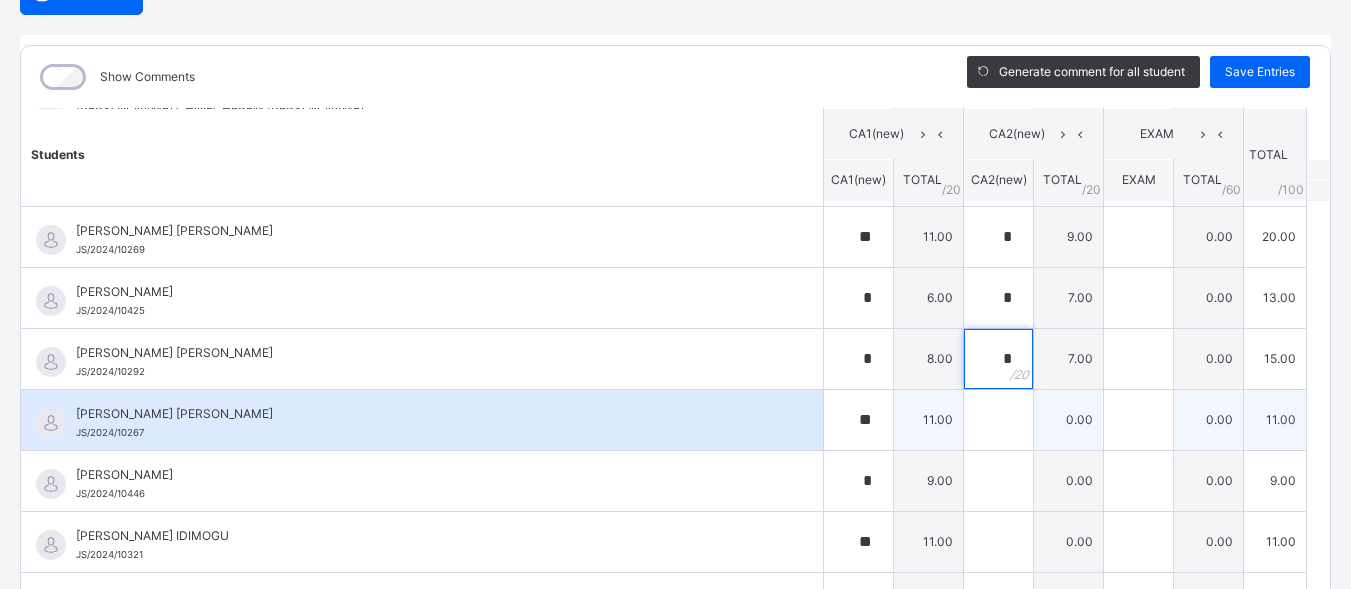 type on "*" 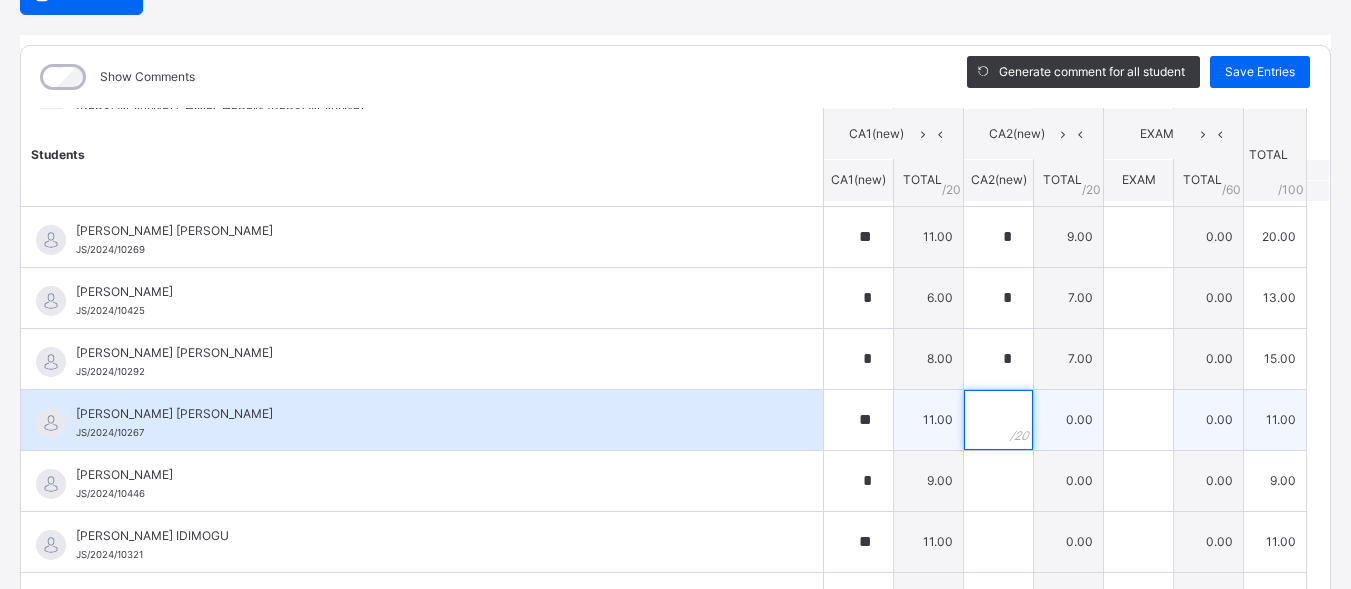 click at bounding box center [998, 420] 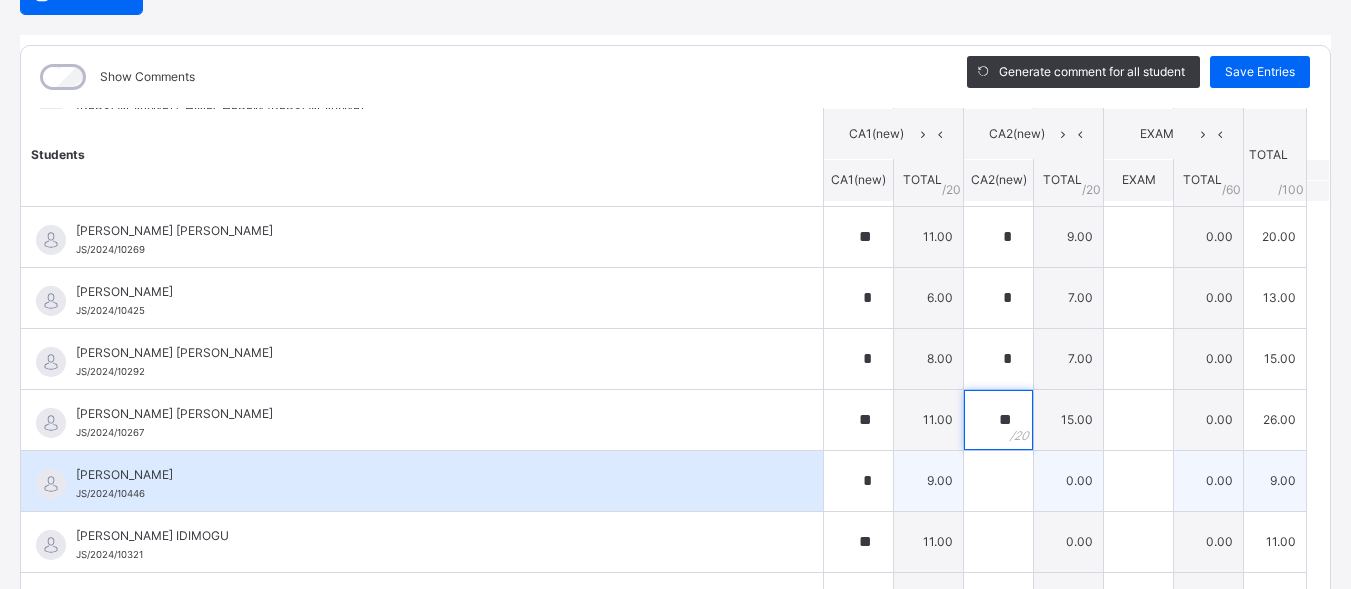 type on "**" 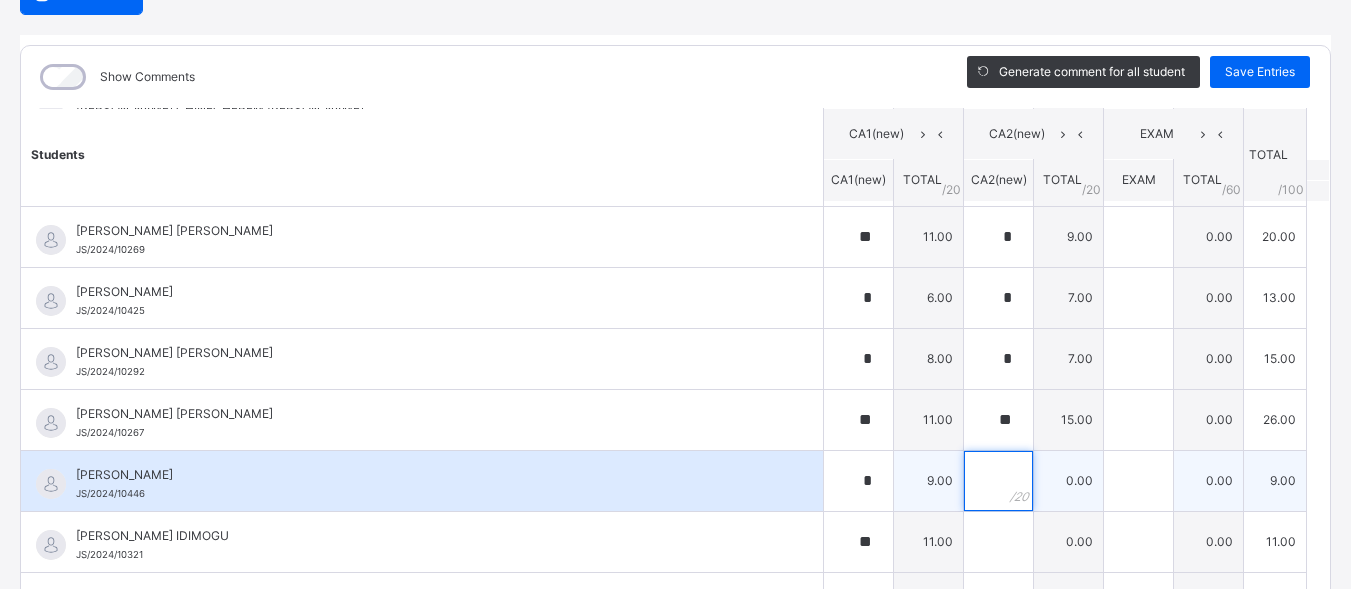 click at bounding box center (998, 481) 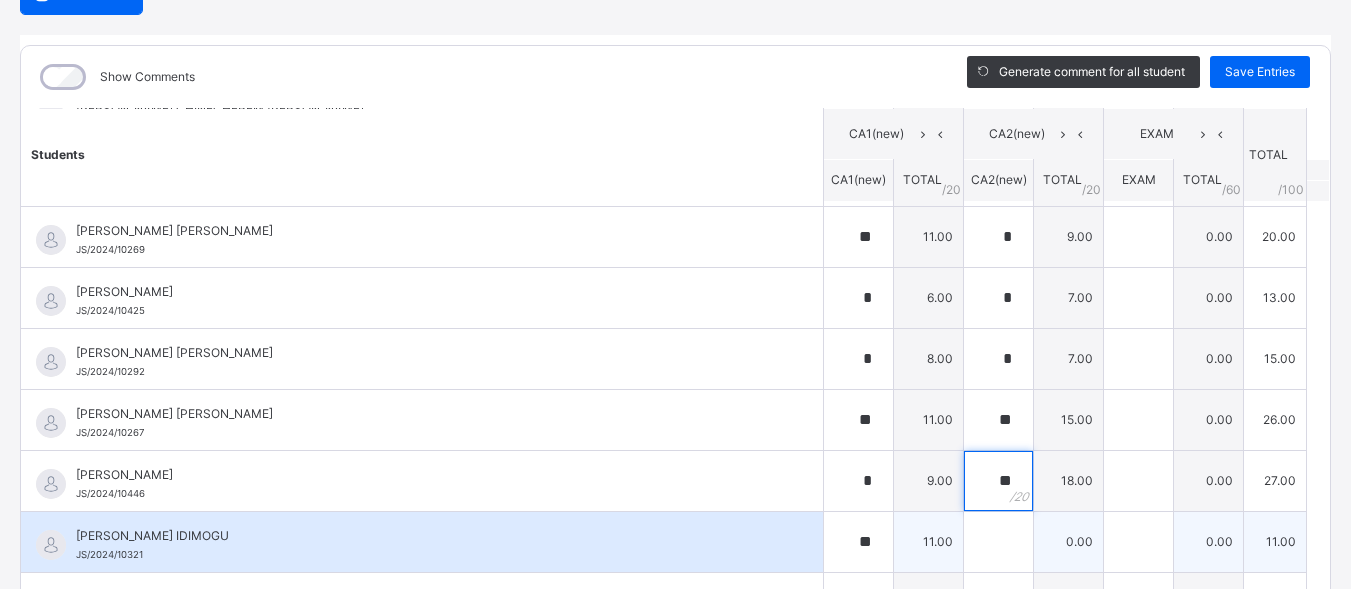 type on "**" 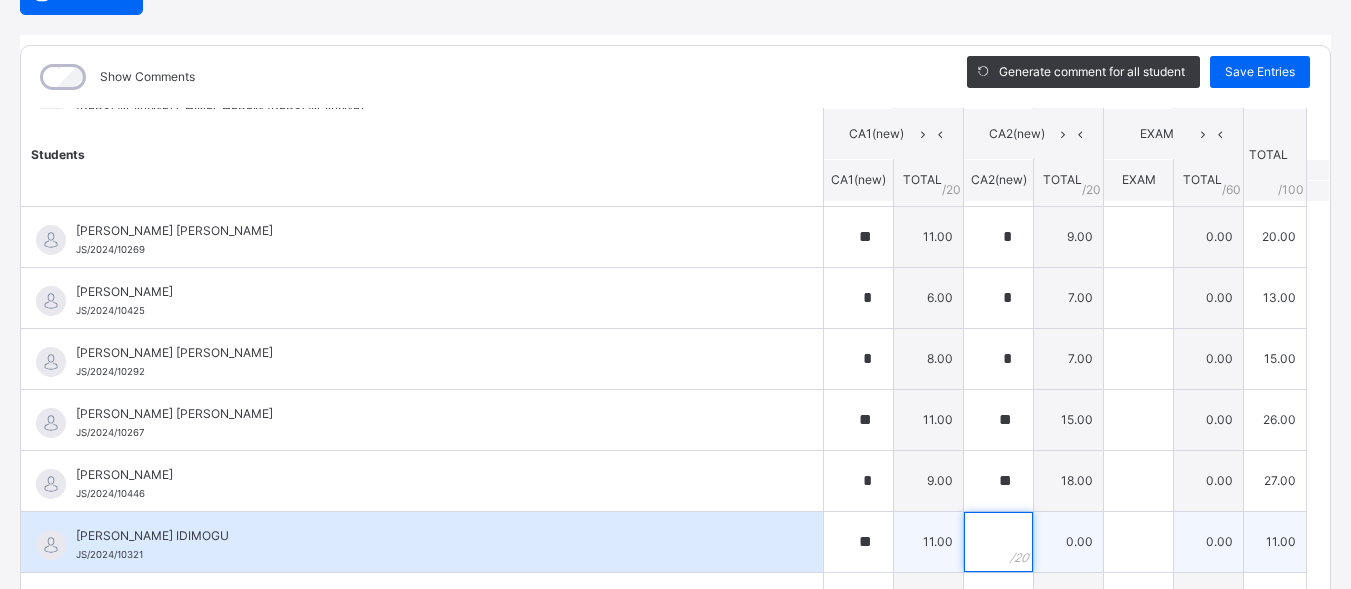 click at bounding box center (998, 542) 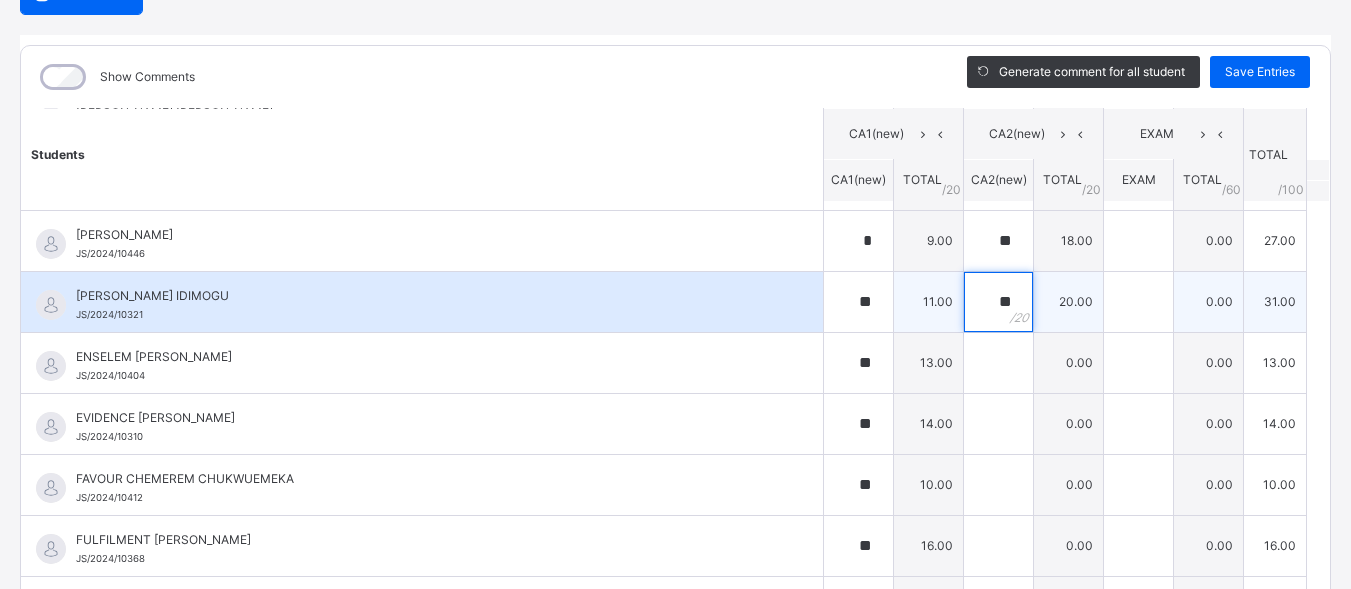scroll, scrollTop: 600, scrollLeft: 0, axis: vertical 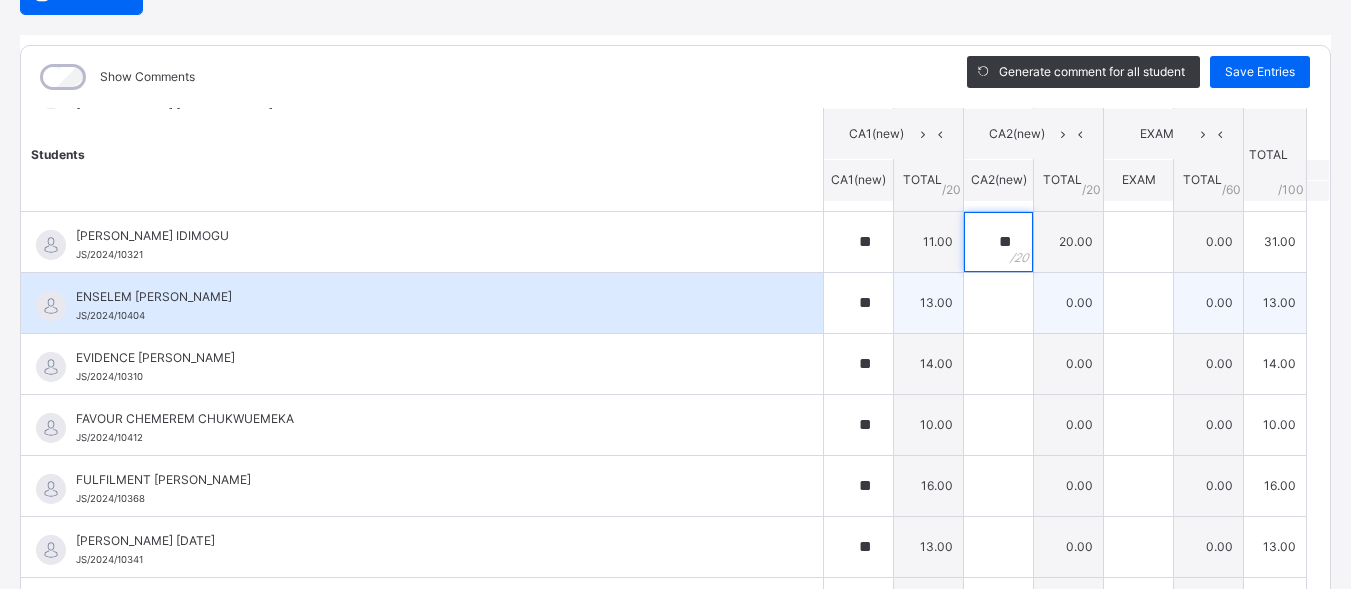 type on "**" 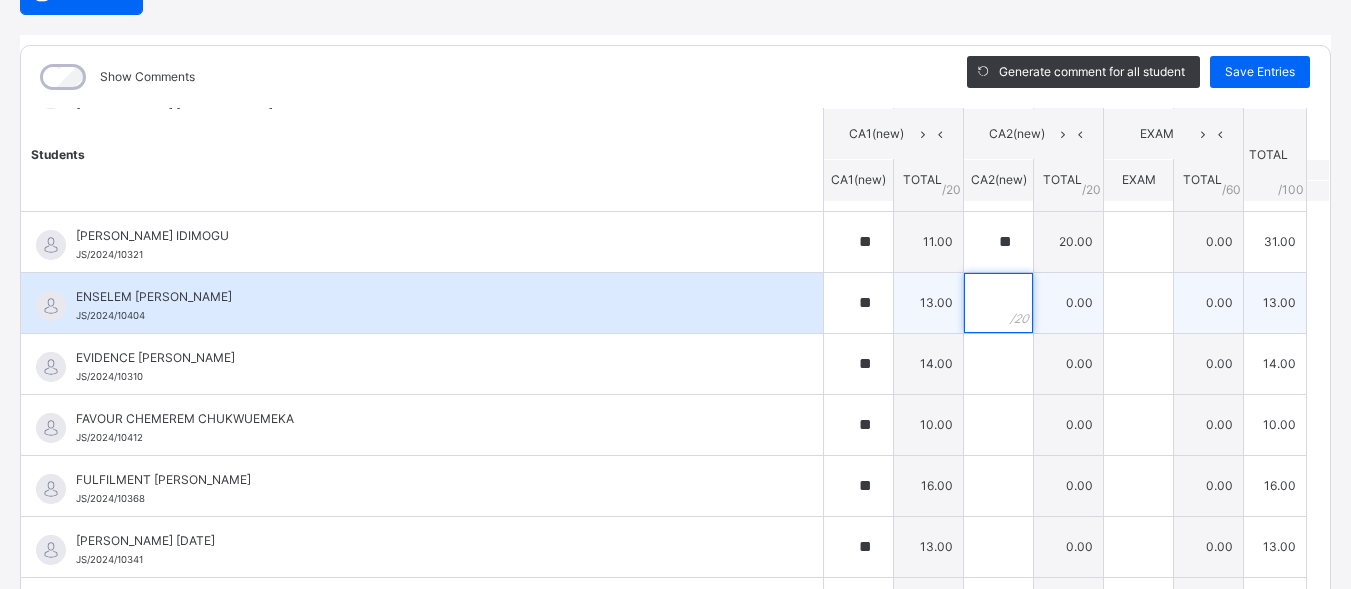 click at bounding box center (998, 303) 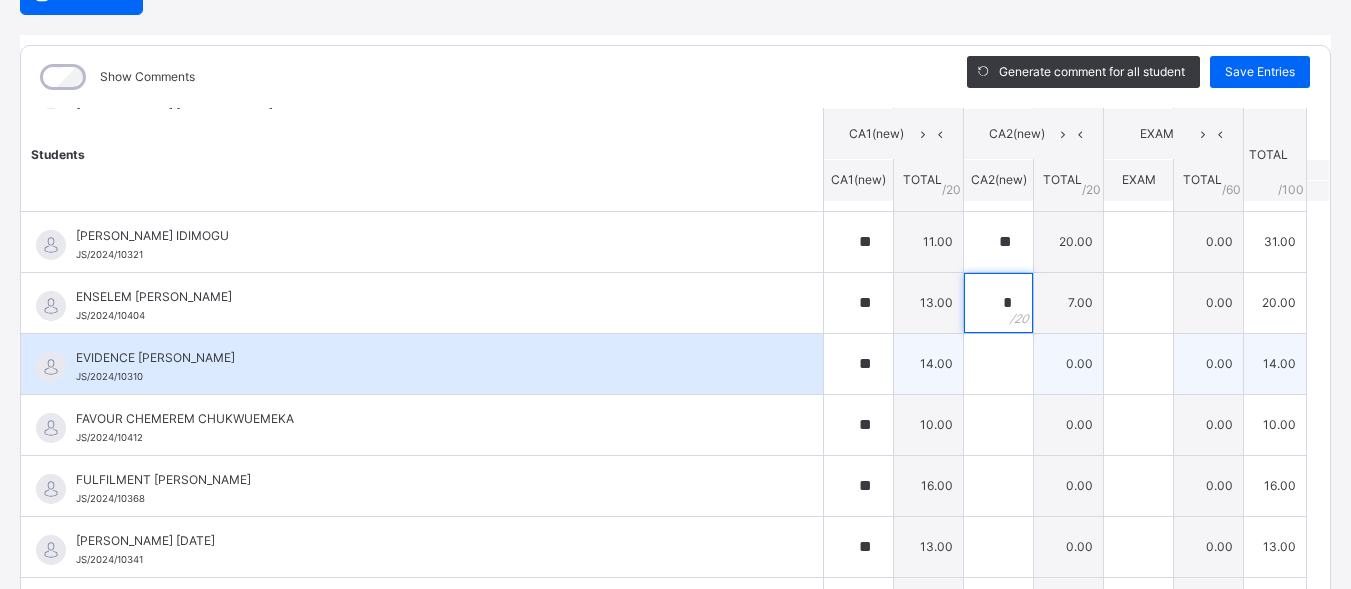 type on "*" 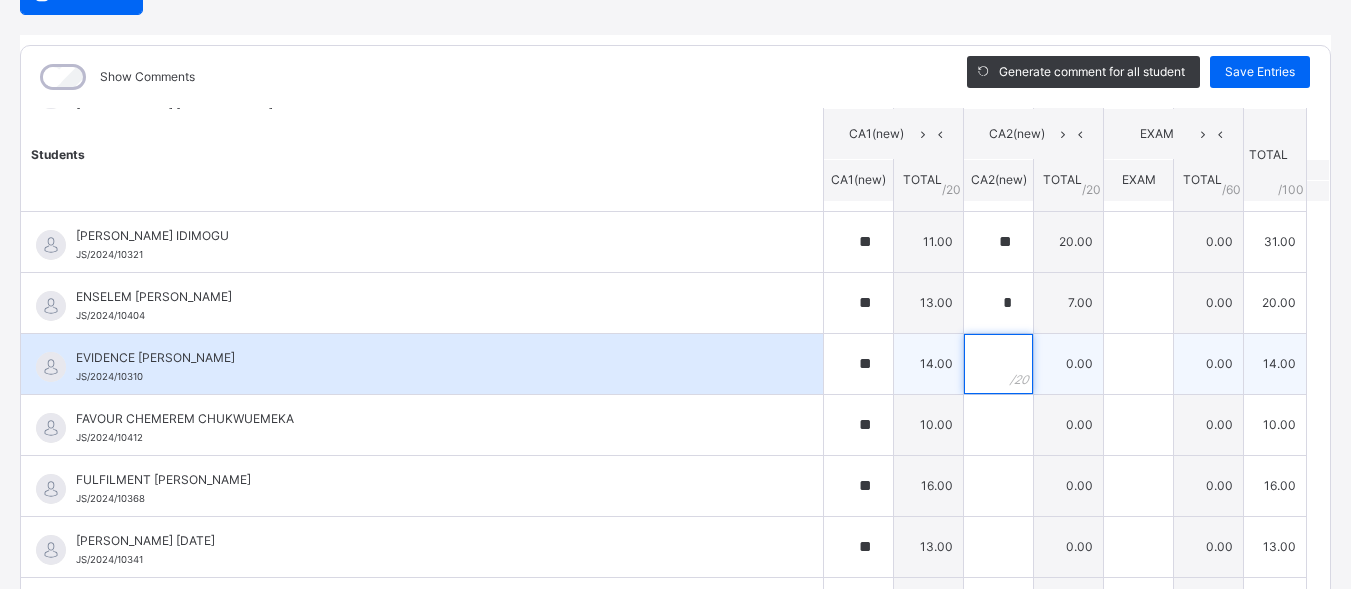 click at bounding box center [998, 364] 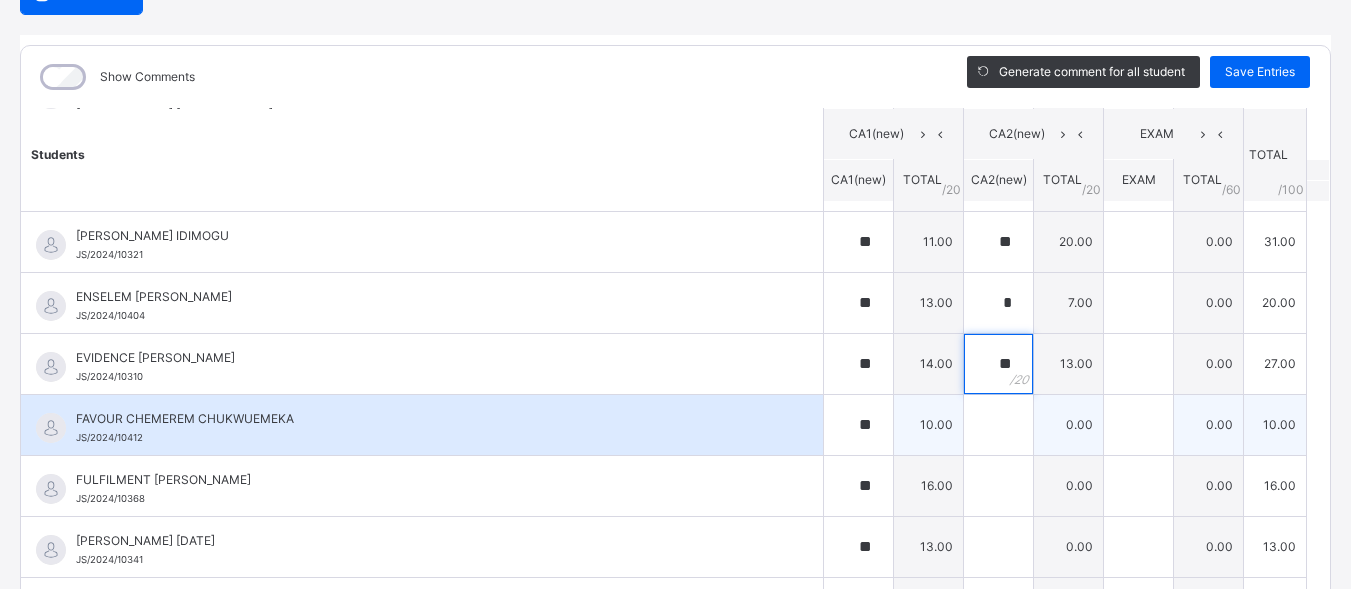 type on "**" 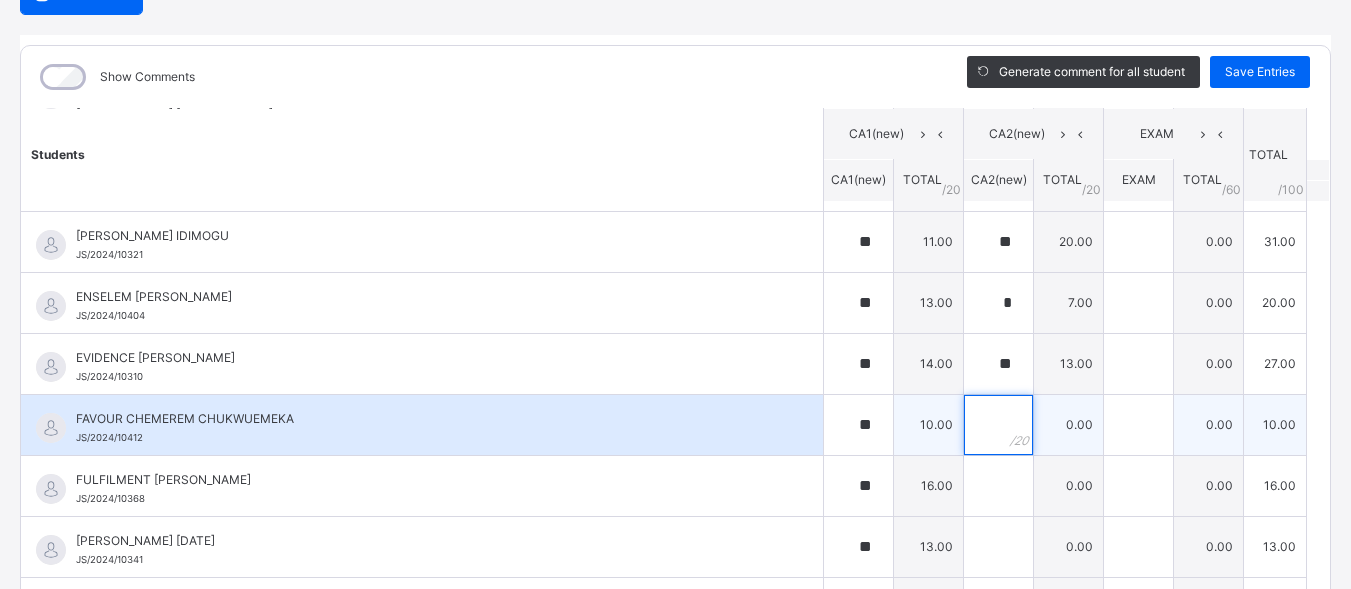 click at bounding box center (998, 425) 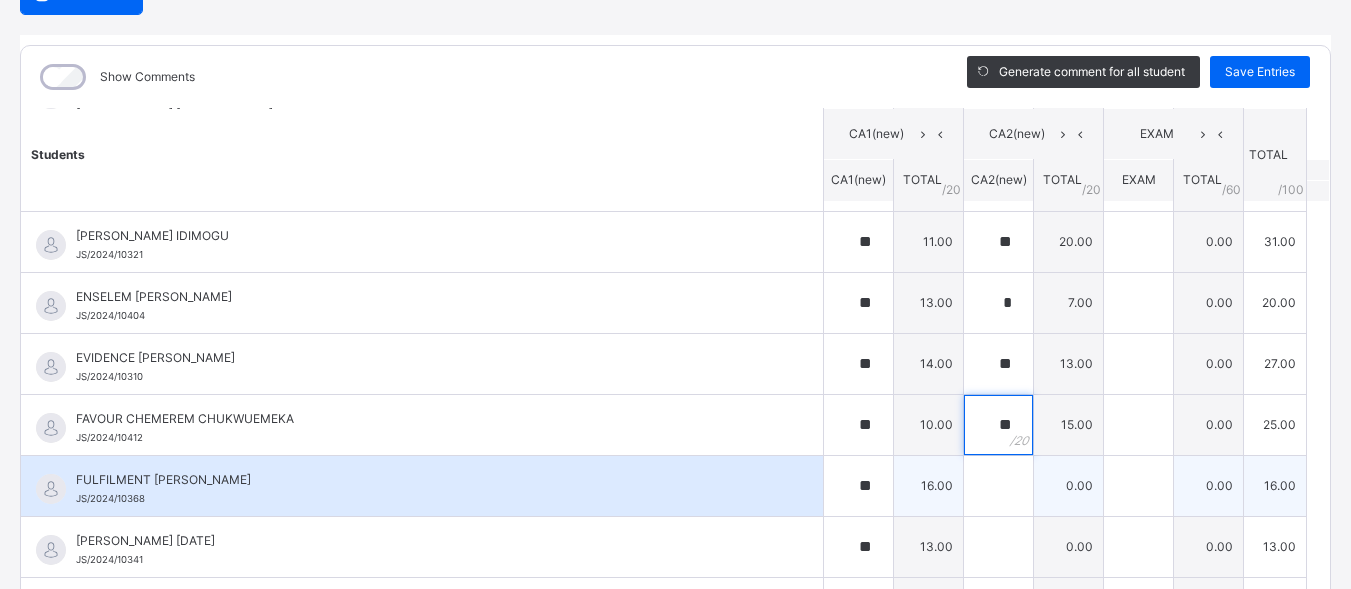 type on "**" 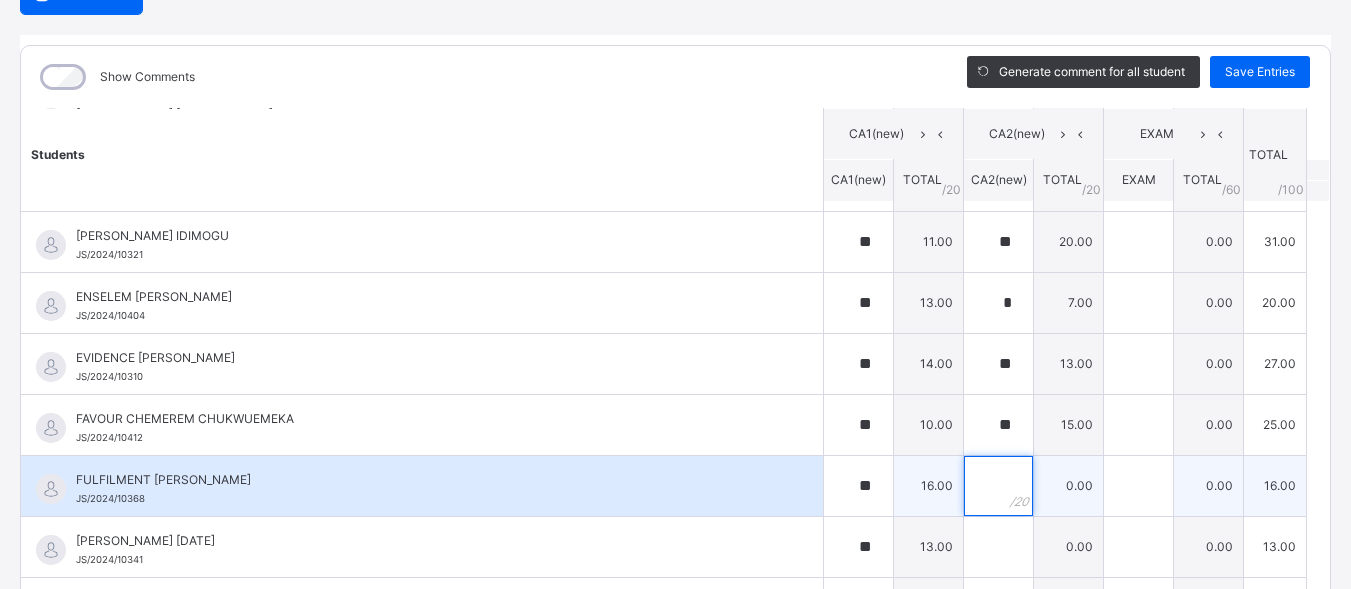 click at bounding box center (998, 486) 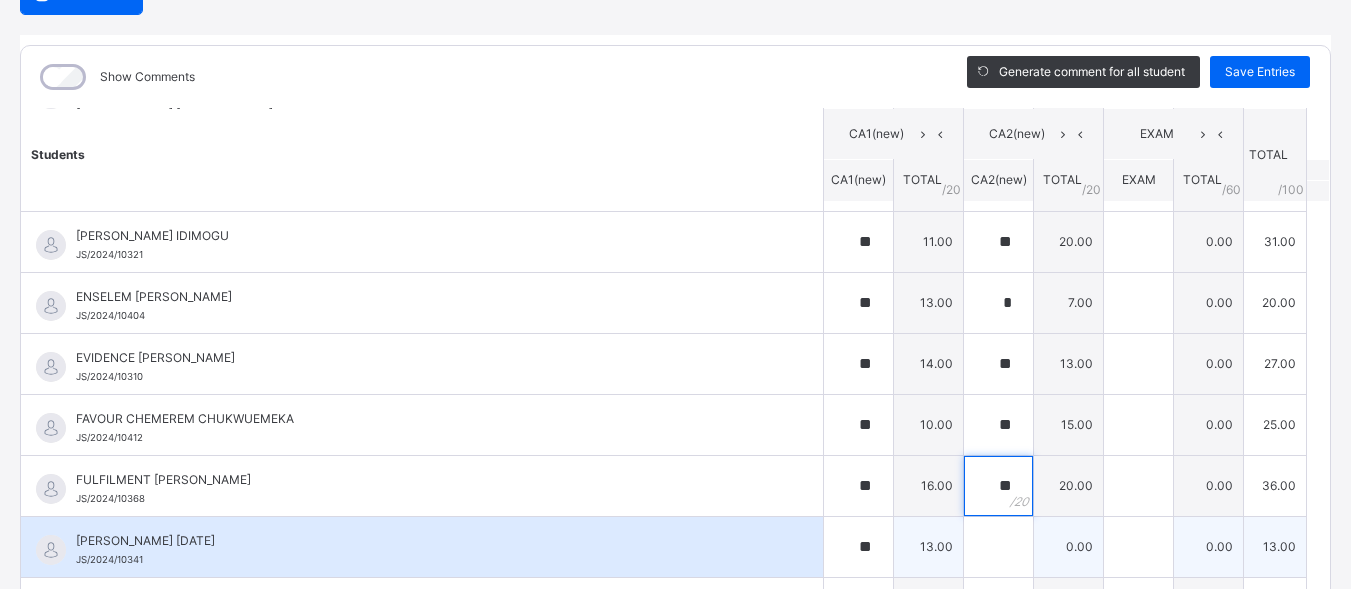 type on "**" 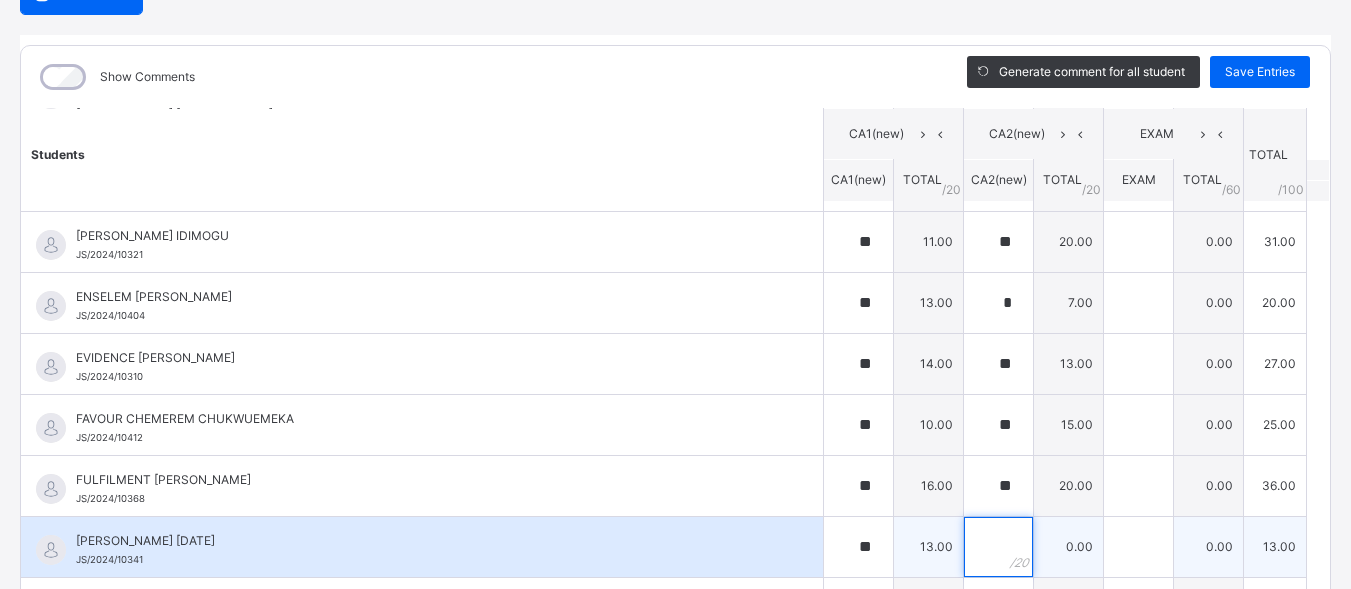 click at bounding box center (998, 547) 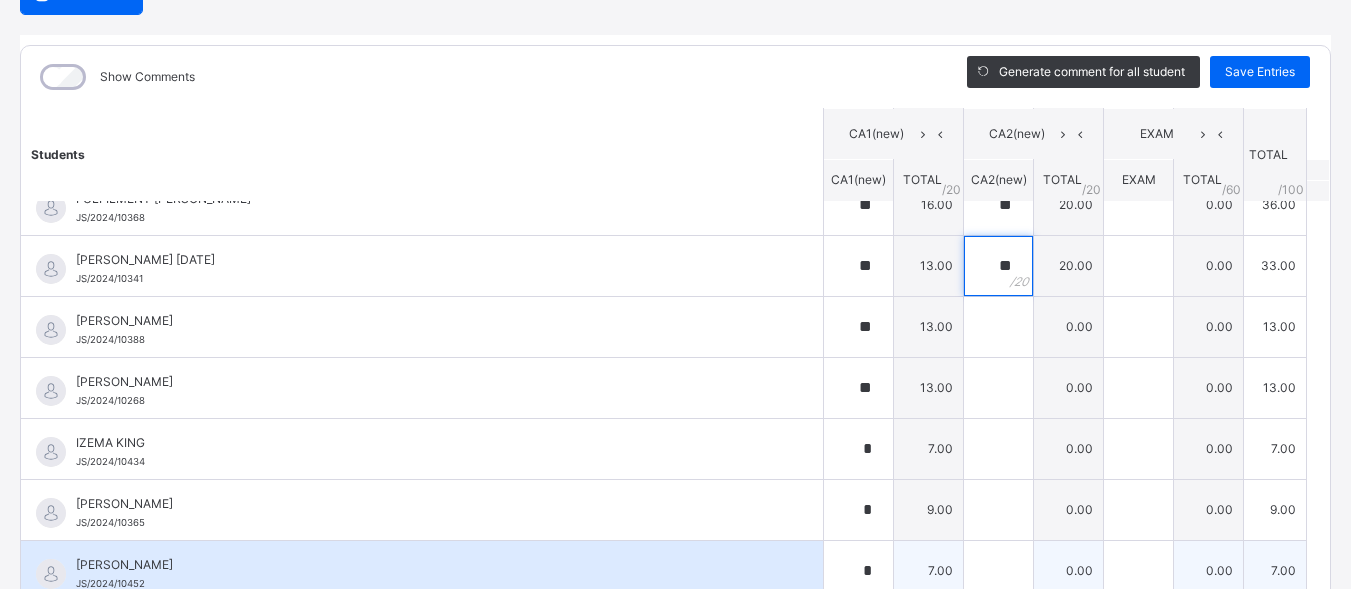 scroll, scrollTop: 900, scrollLeft: 0, axis: vertical 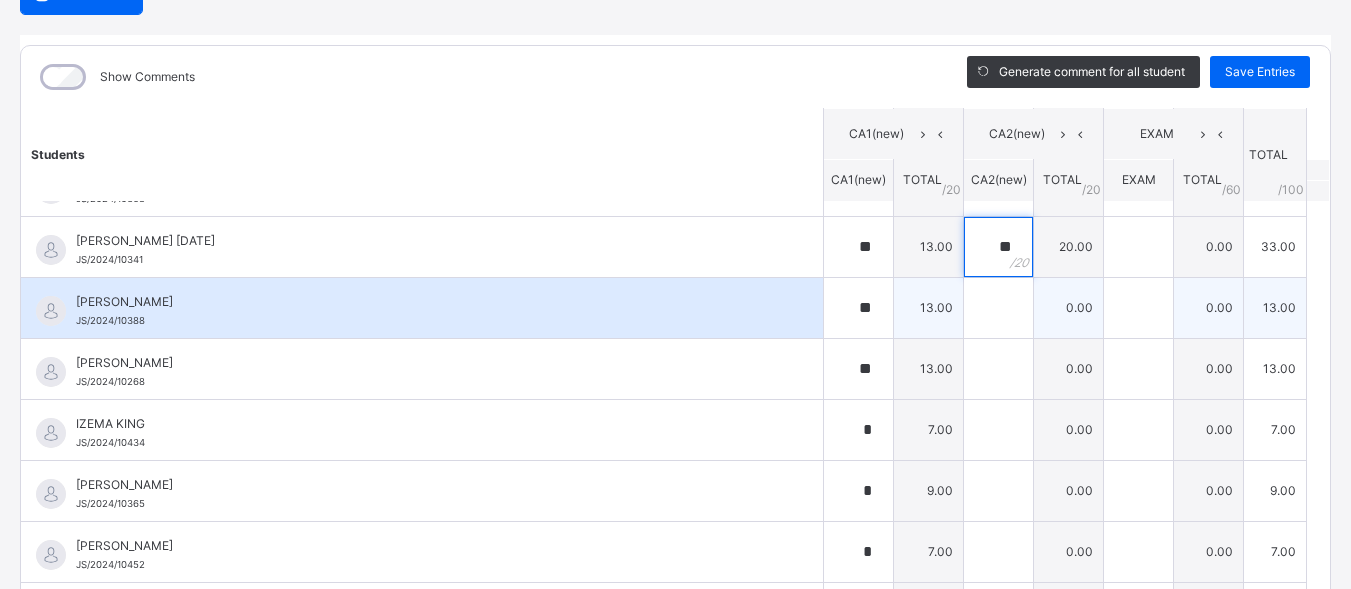 type on "**" 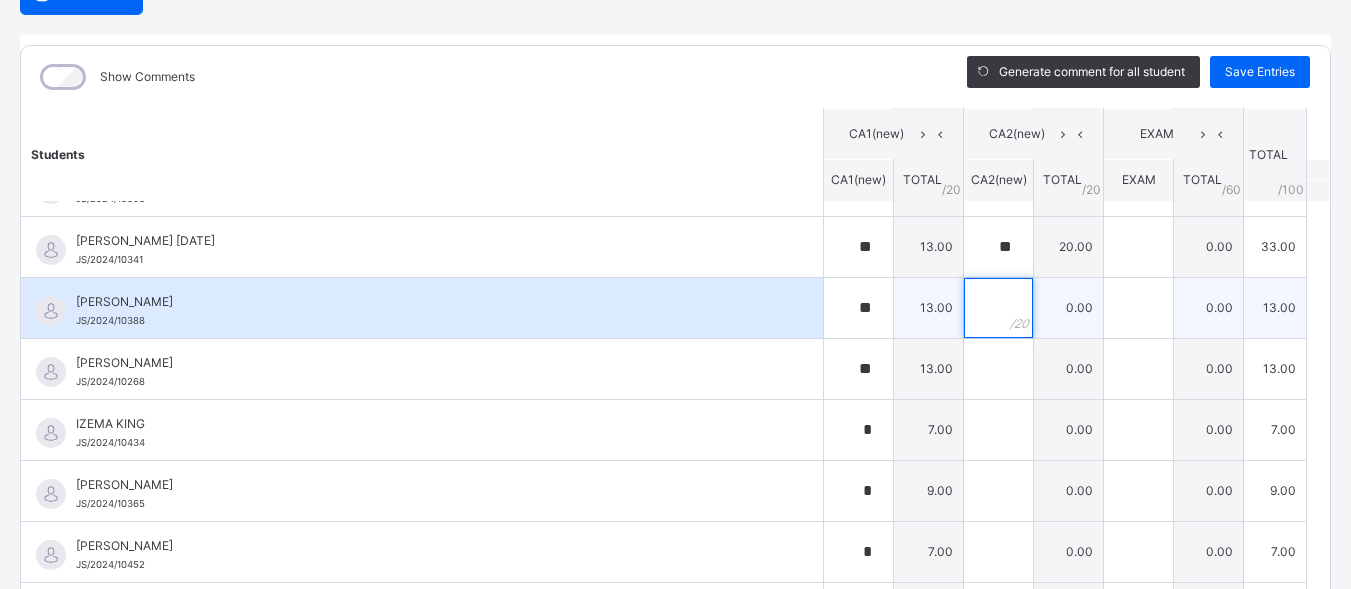 click at bounding box center (998, 308) 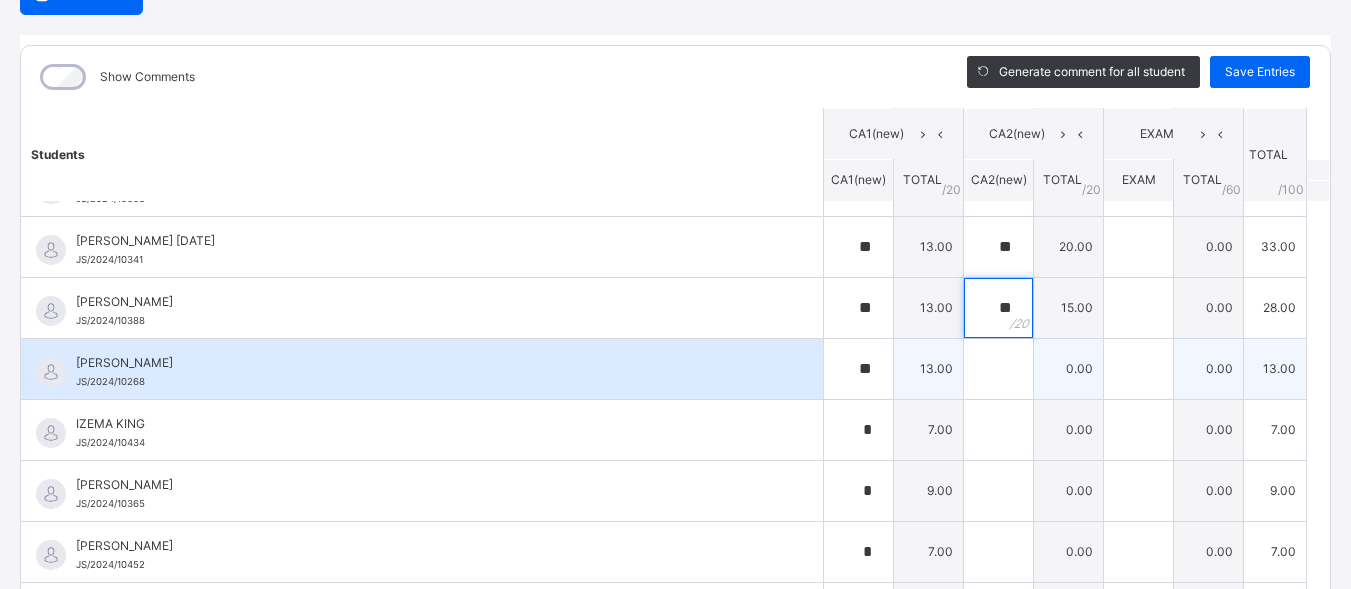 type on "**" 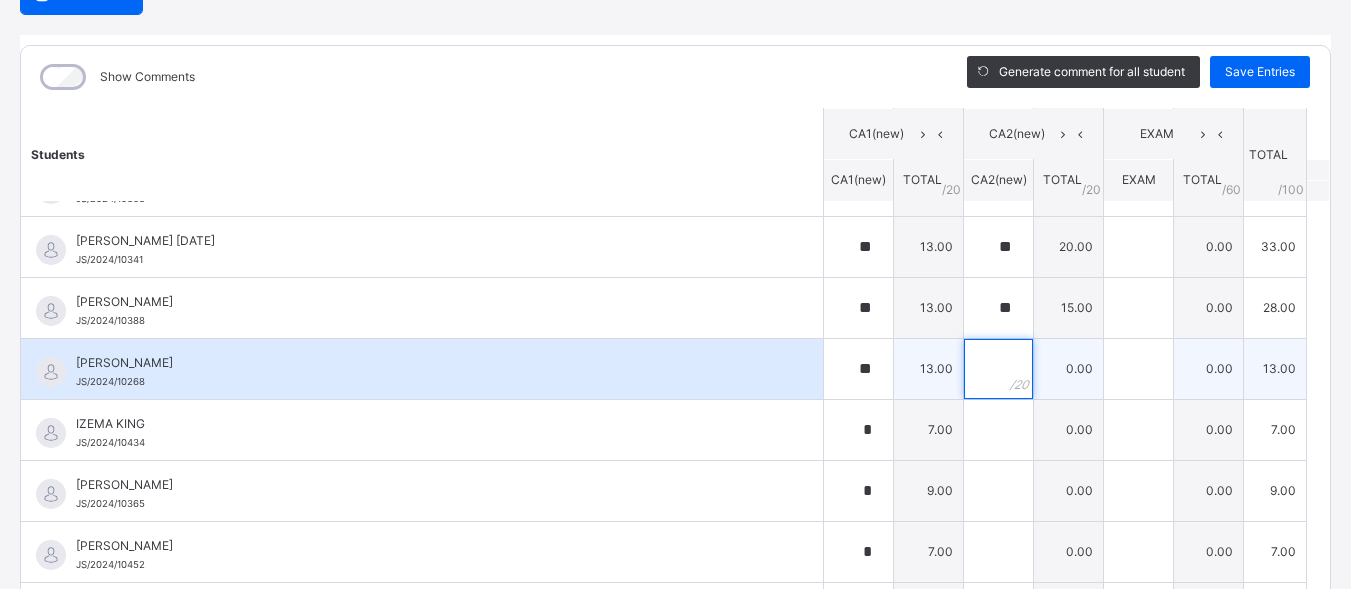 click at bounding box center [998, 369] 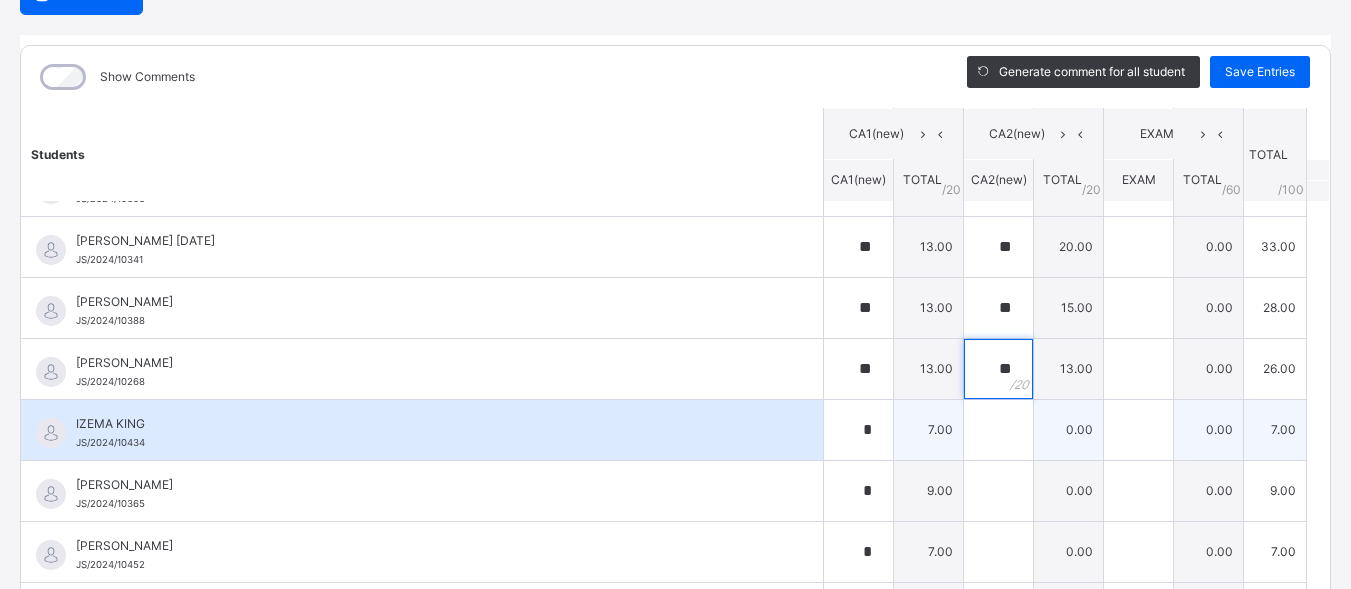 type on "**" 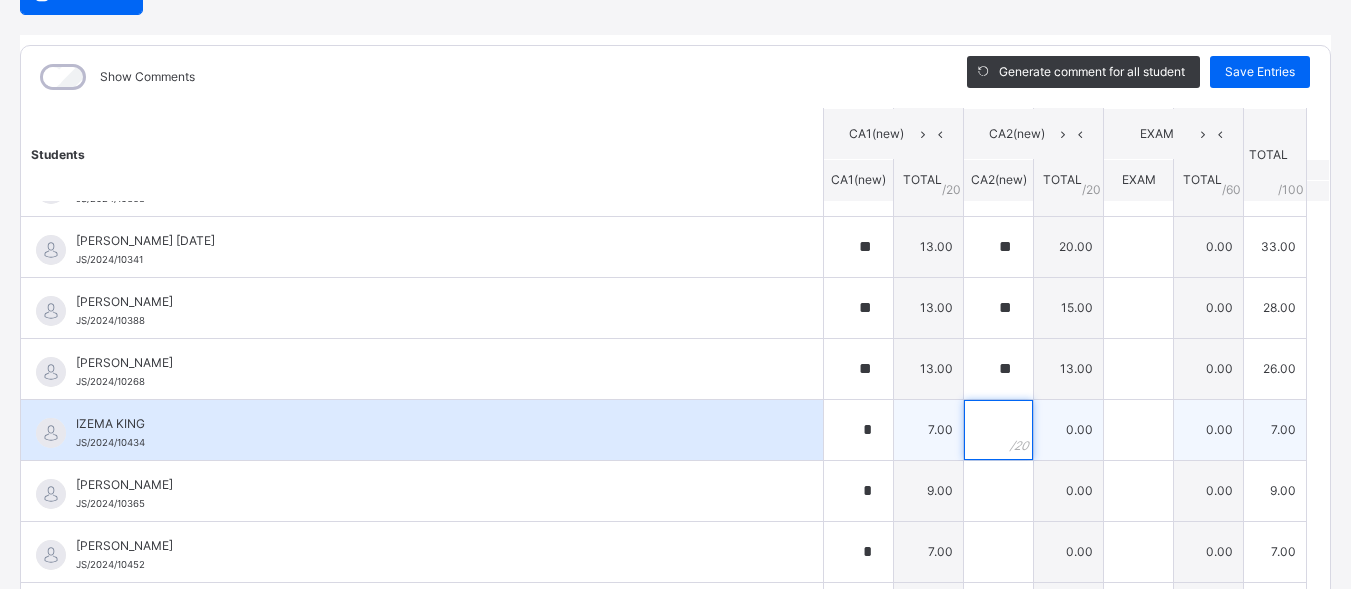 click at bounding box center [998, 430] 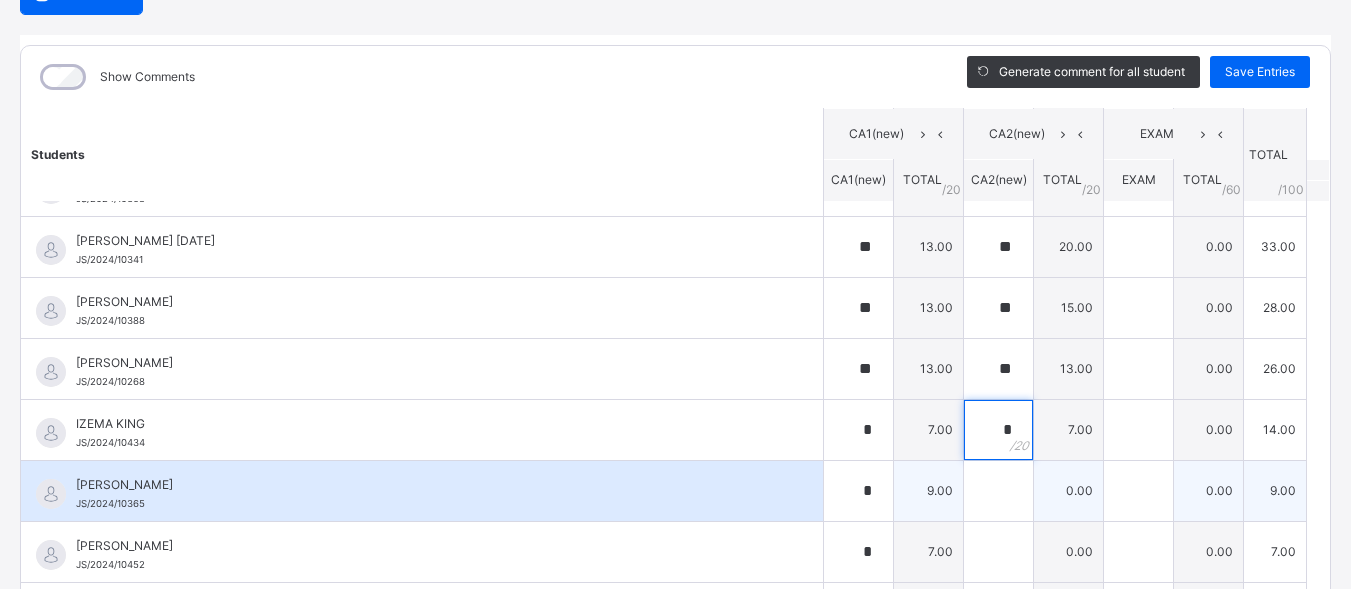 type on "*" 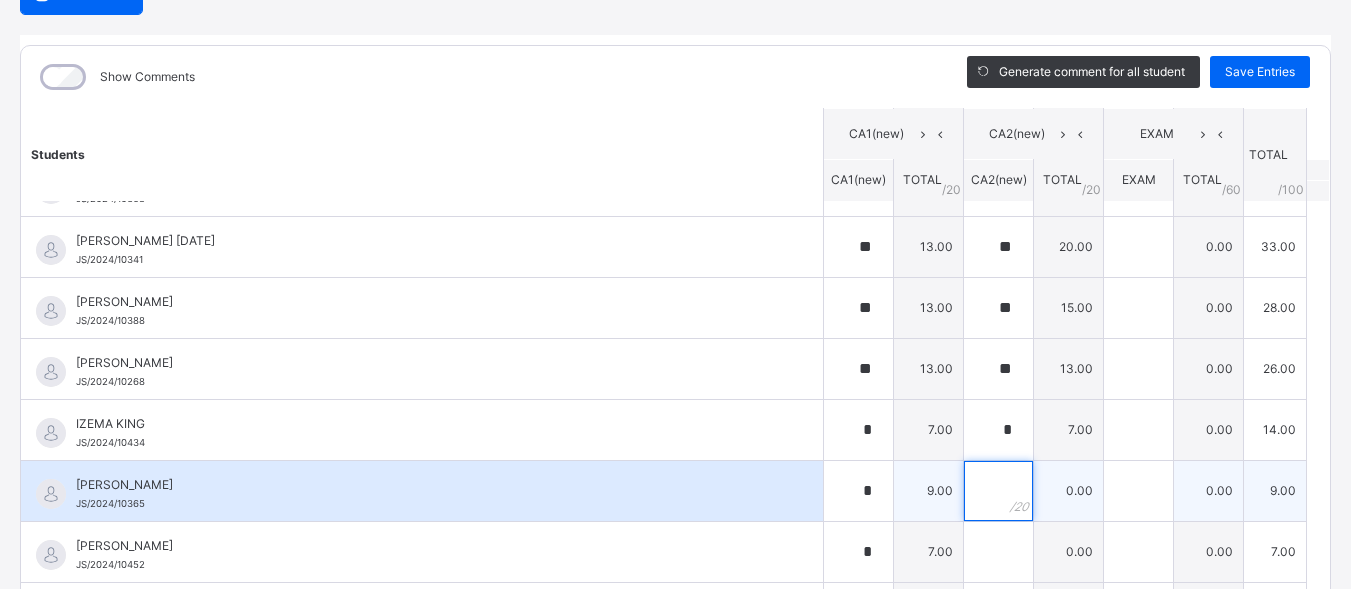 click at bounding box center [998, 491] 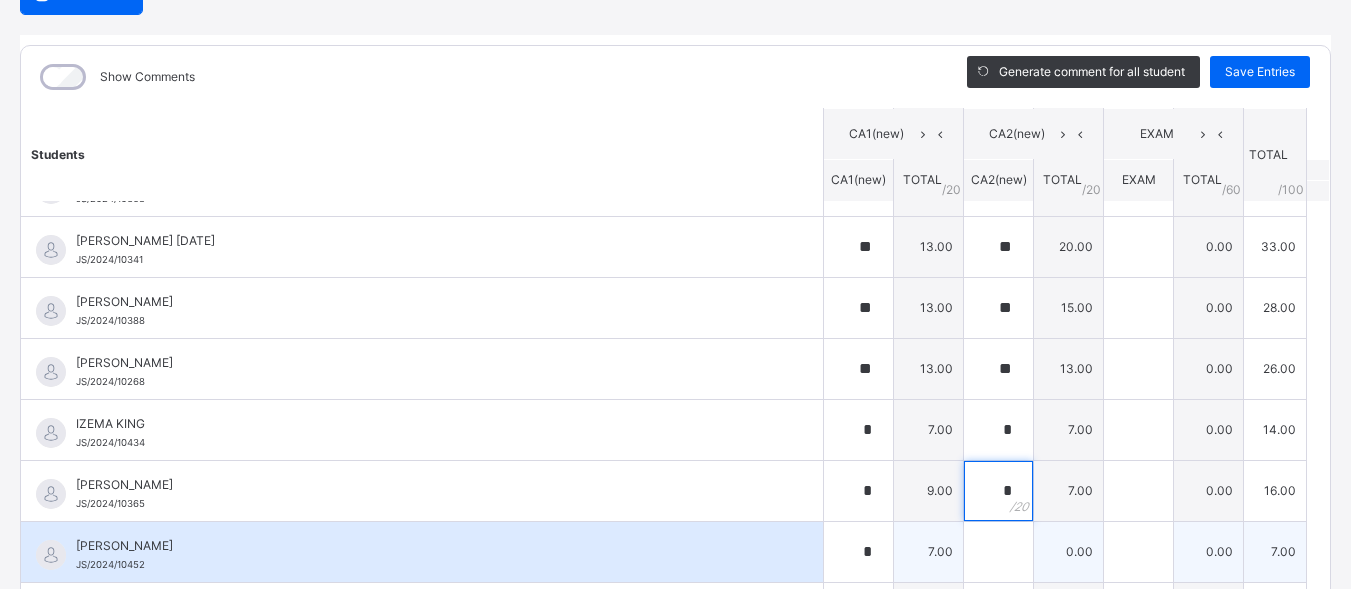 type on "*" 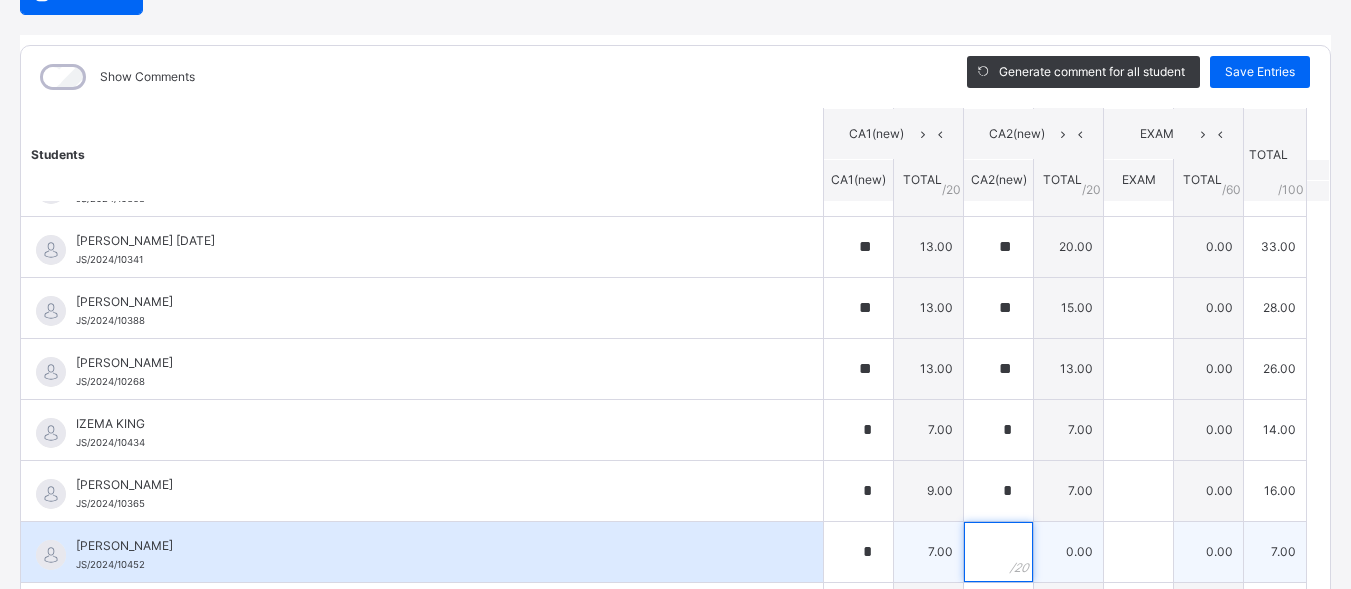 click at bounding box center (998, 552) 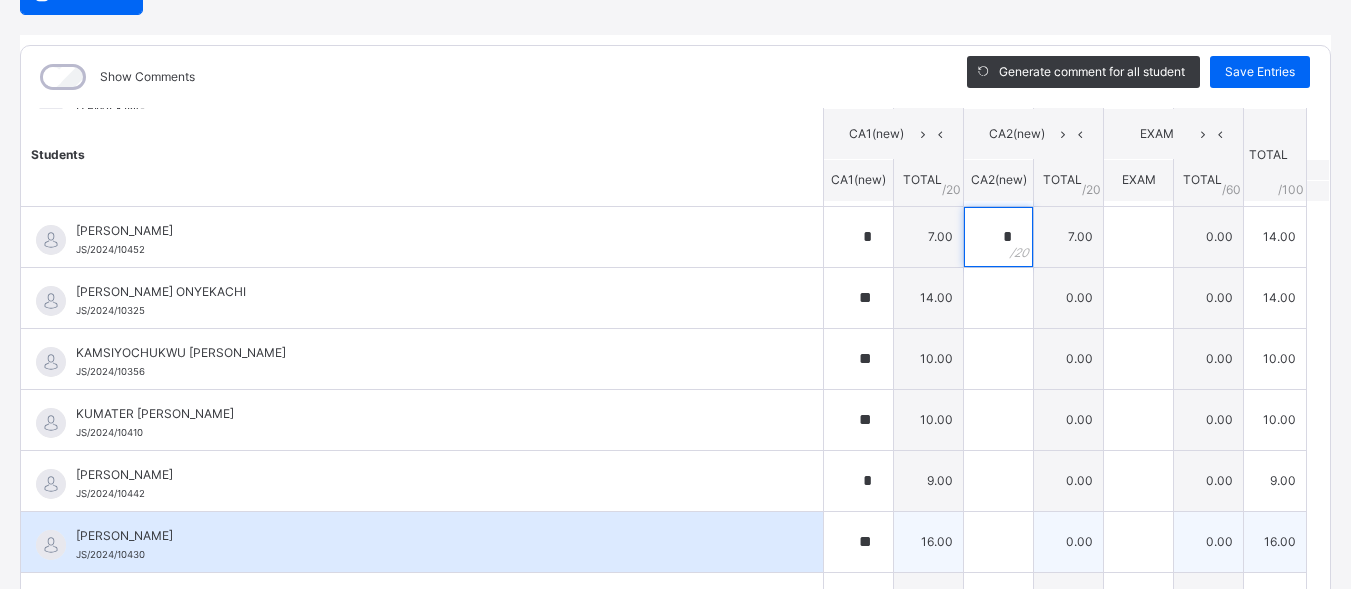 scroll, scrollTop: 1100, scrollLeft: 0, axis: vertical 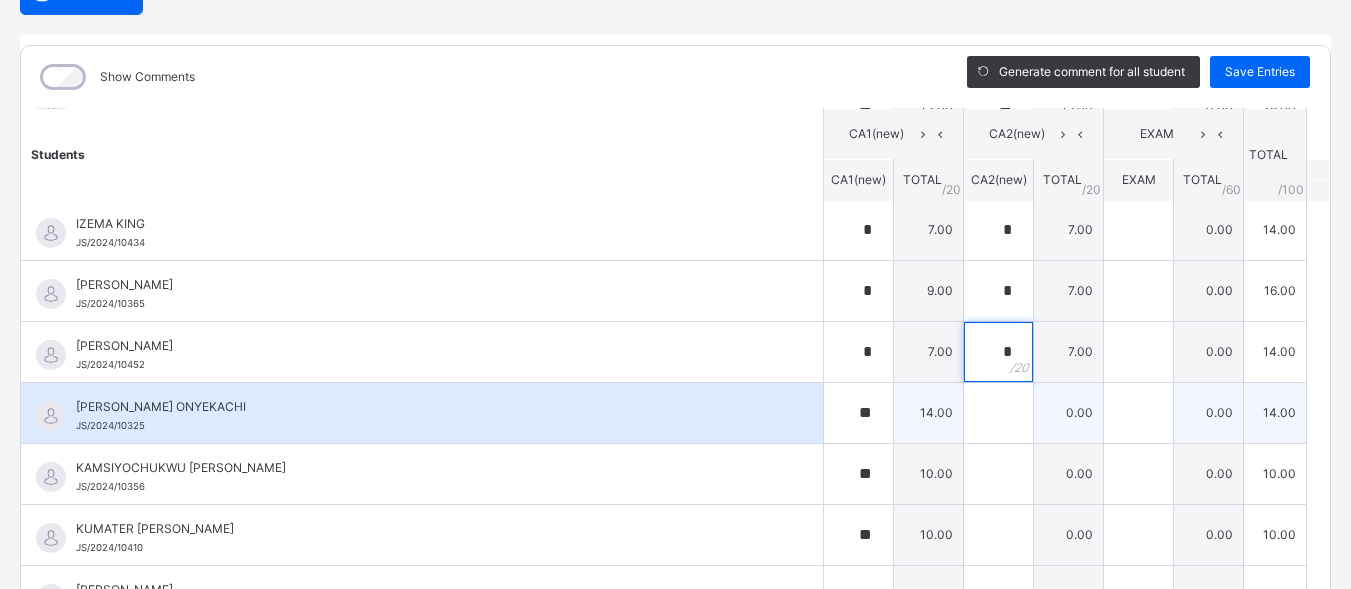 type on "*" 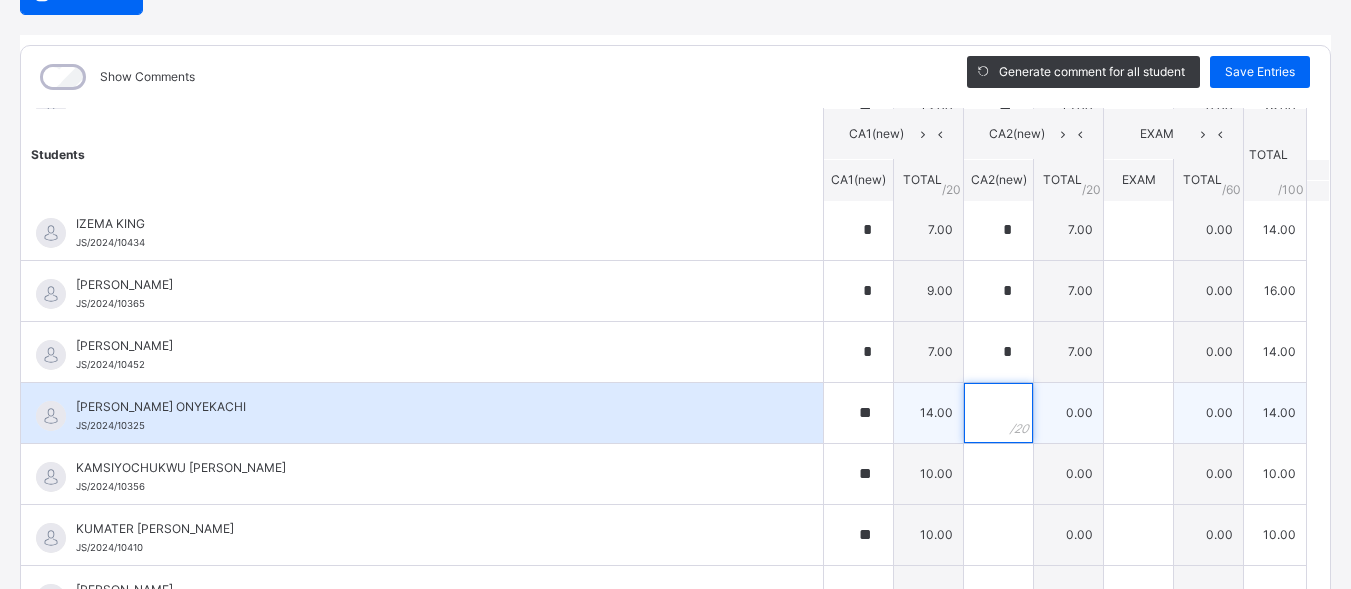 click at bounding box center (998, 413) 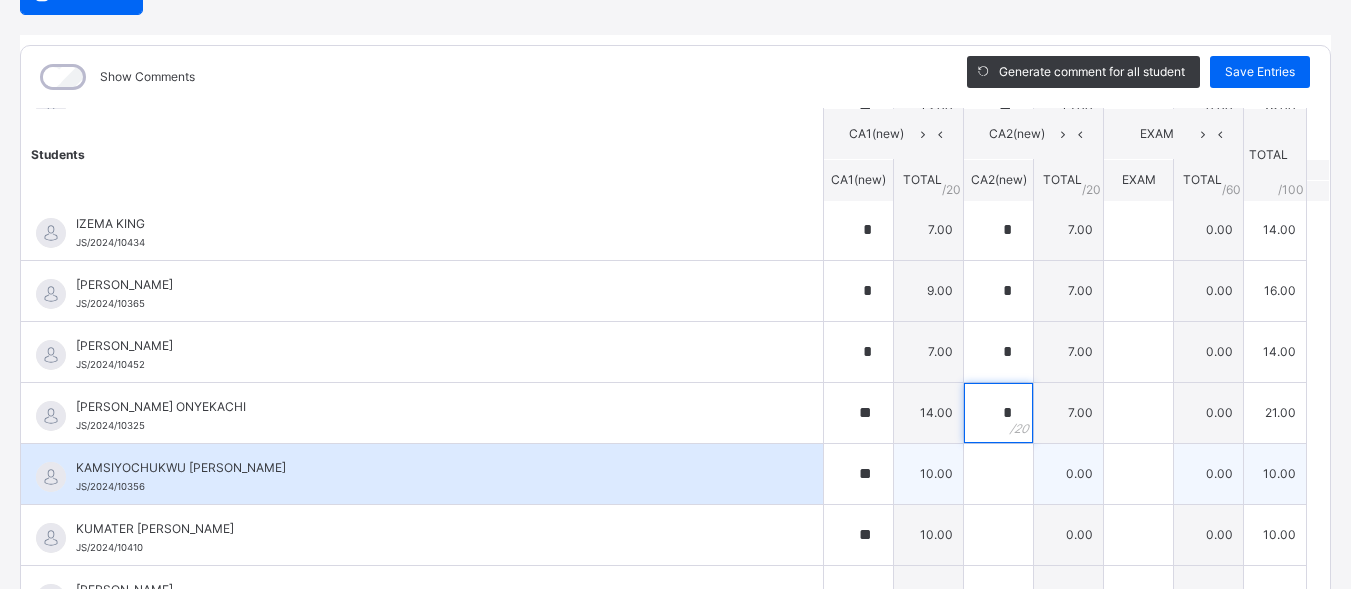 type on "*" 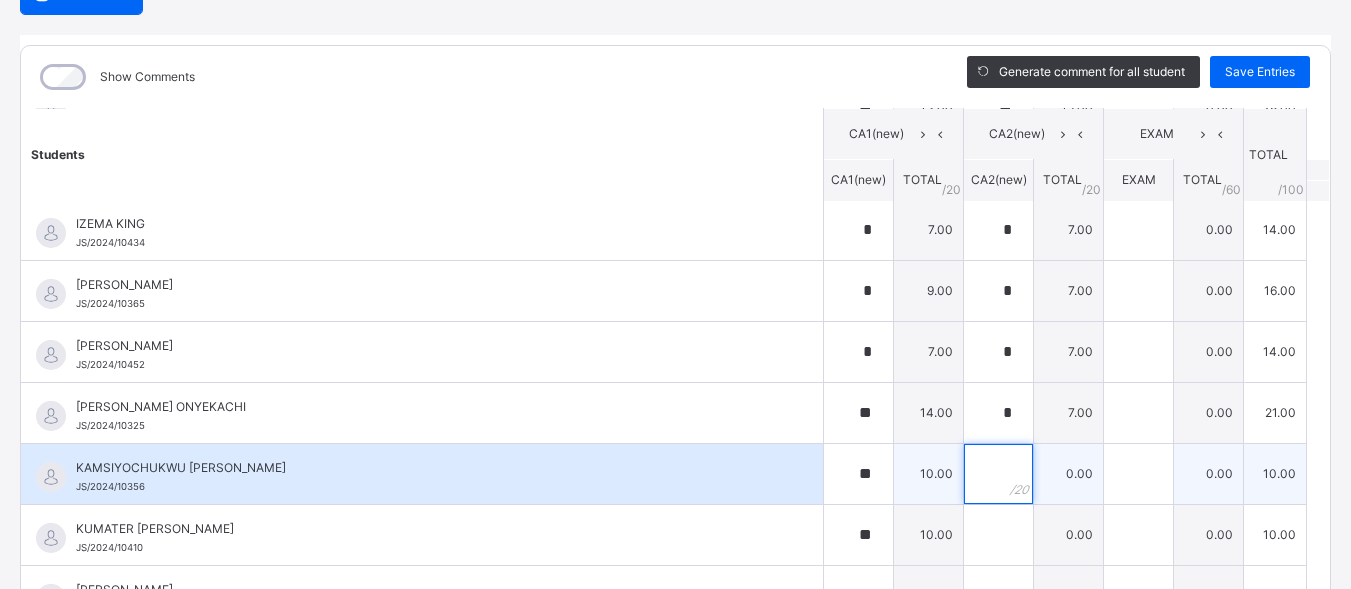 click at bounding box center [998, 474] 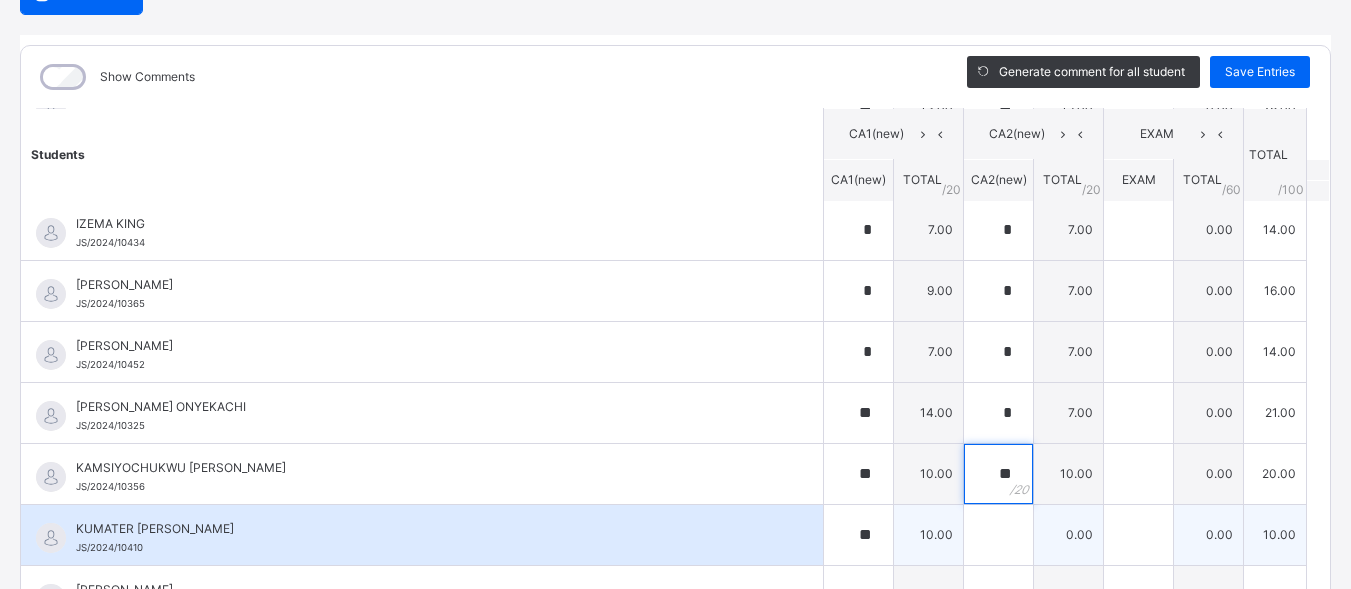 type on "**" 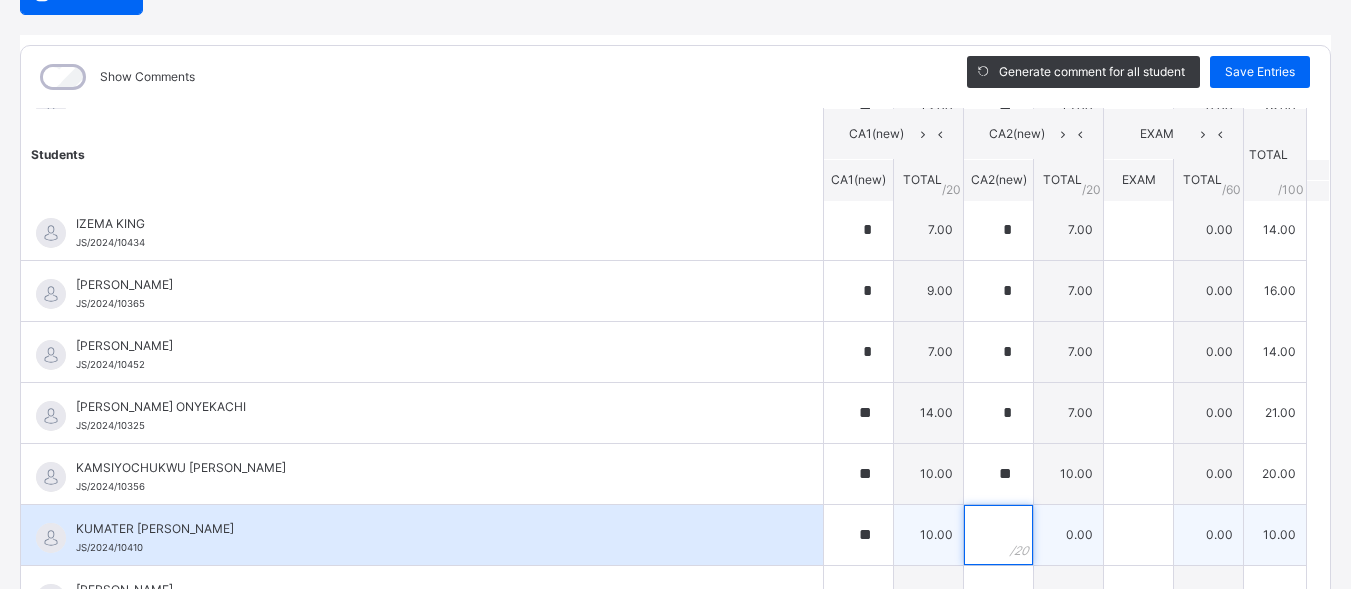 click at bounding box center [998, 535] 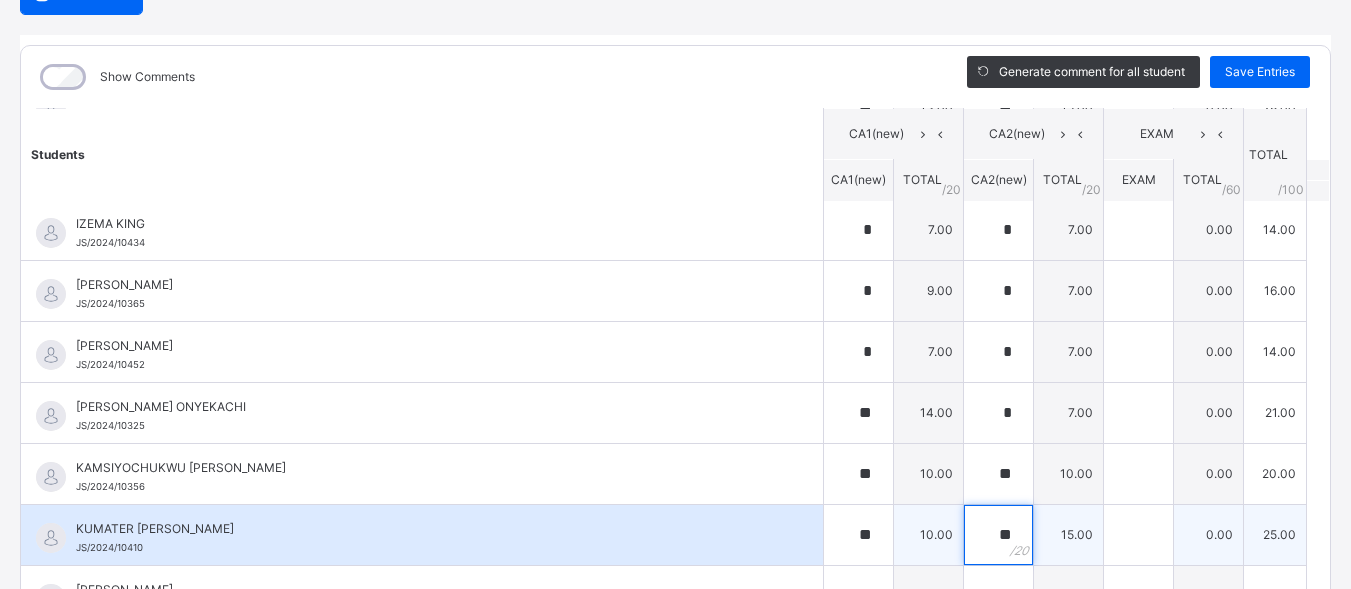 scroll, scrollTop: 1300, scrollLeft: 0, axis: vertical 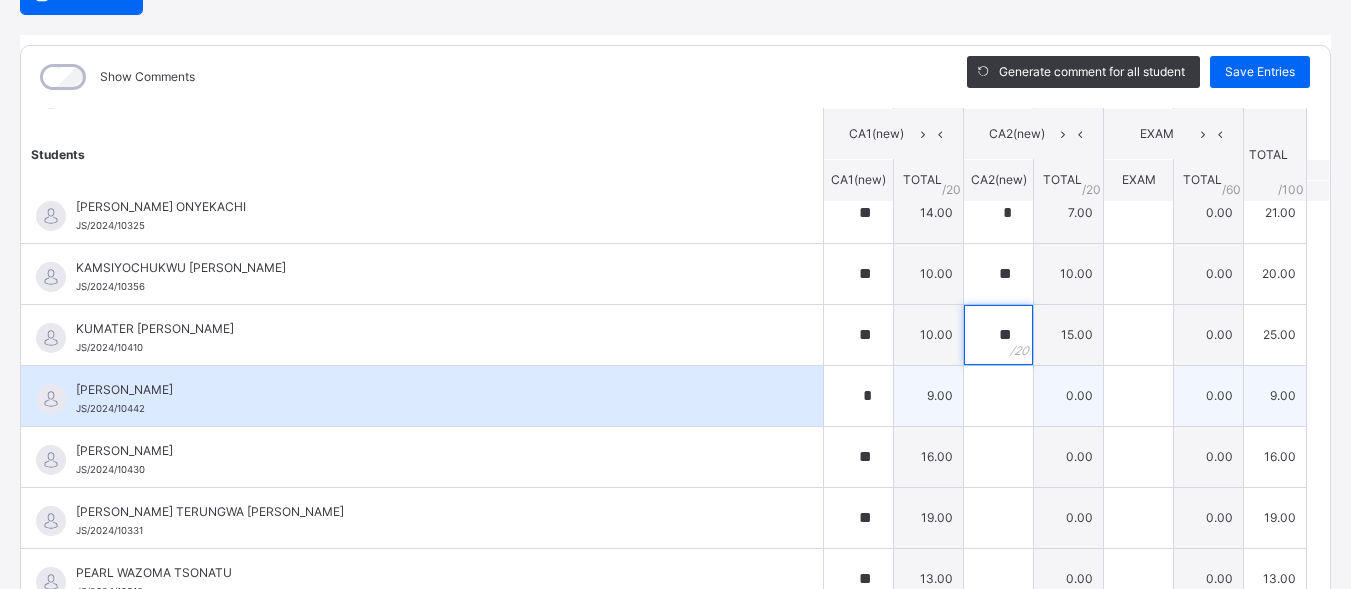type on "**" 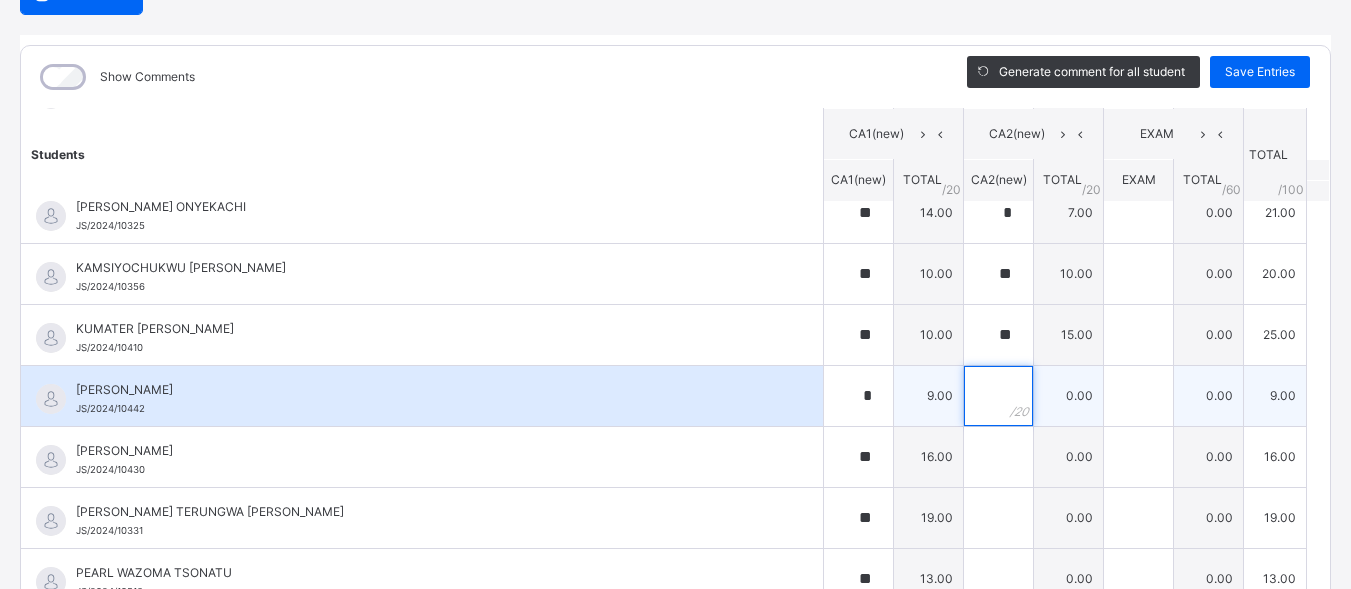 click at bounding box center (998, 396) 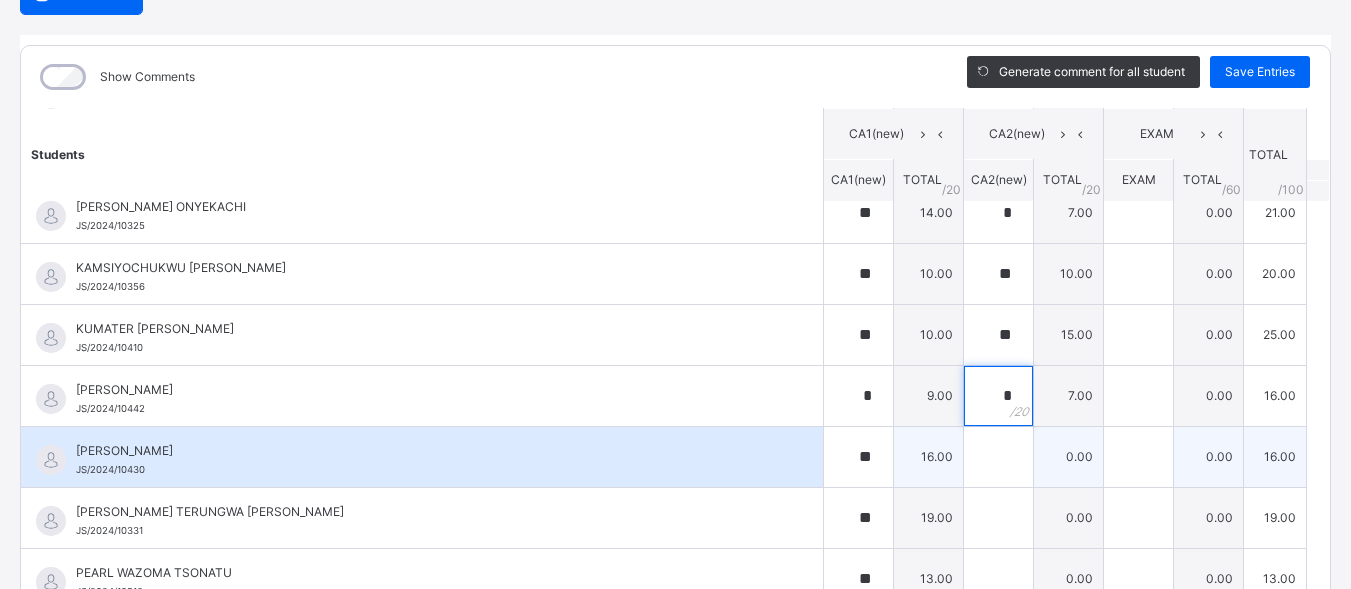 type on "*" 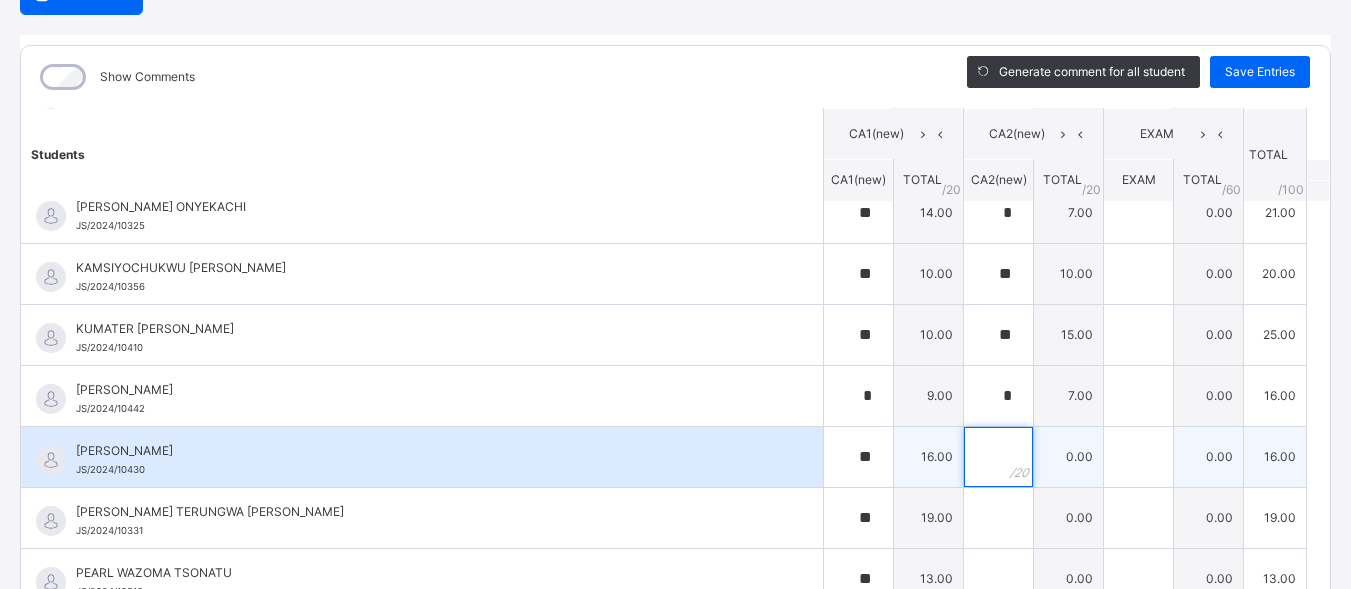 click at bounding box center (998, 457) 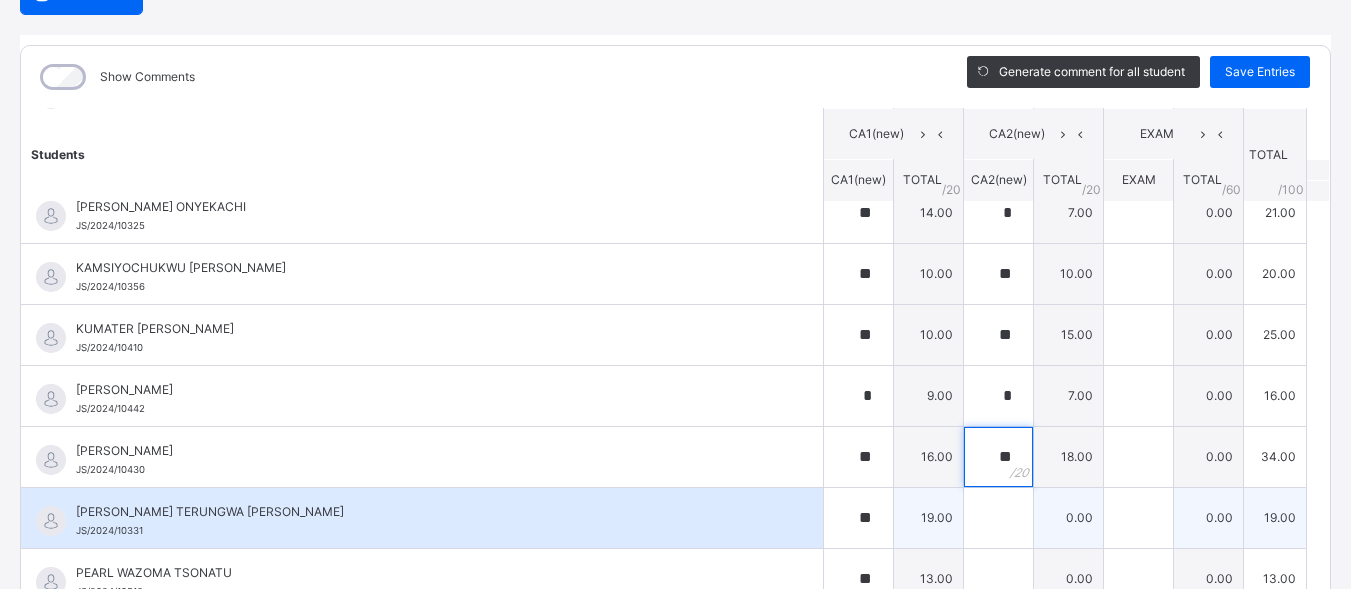 type on "**" 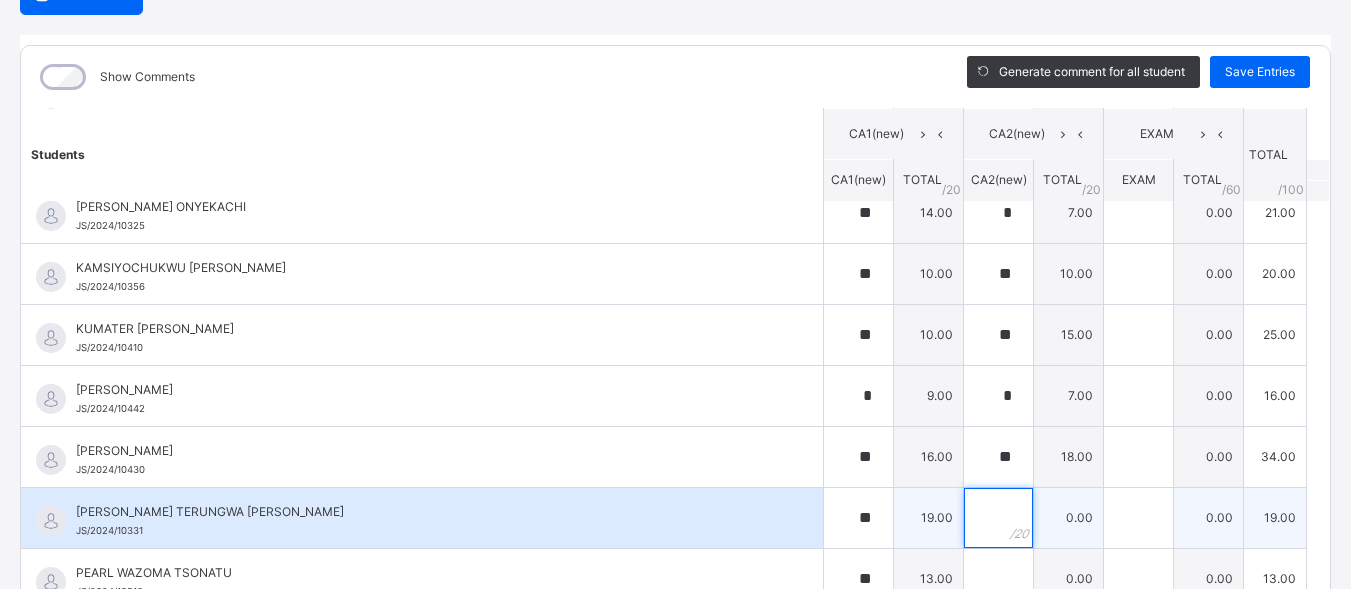 click at bounding box center (998, 518) 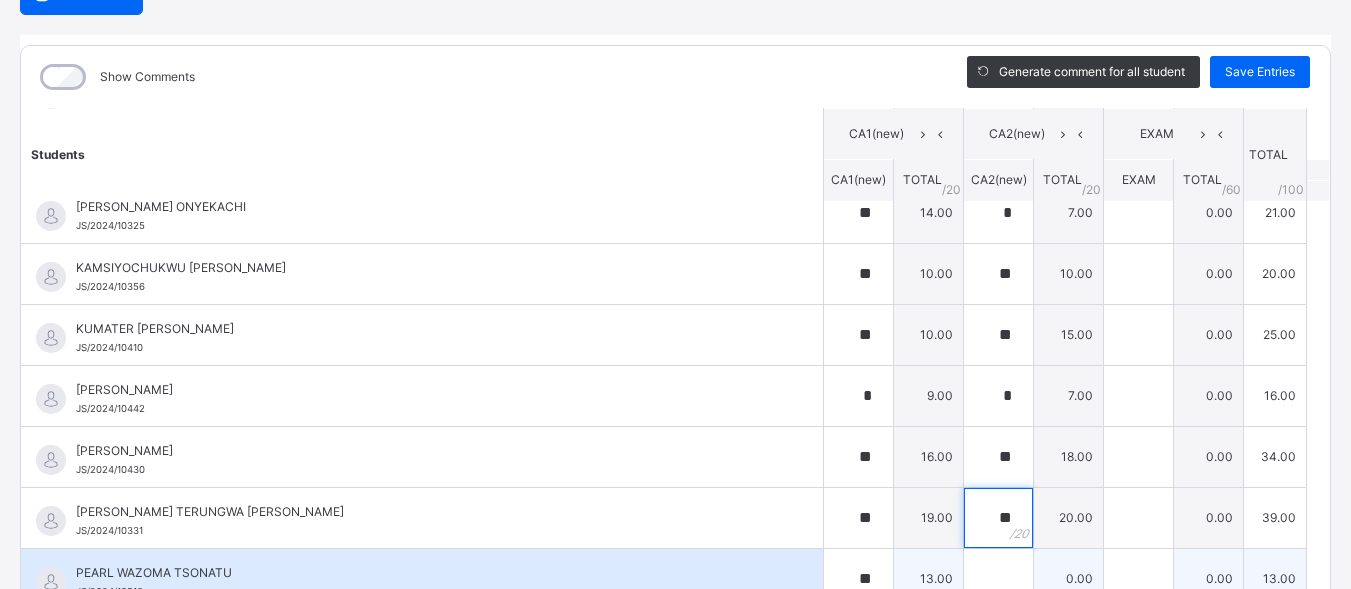 type on "**" 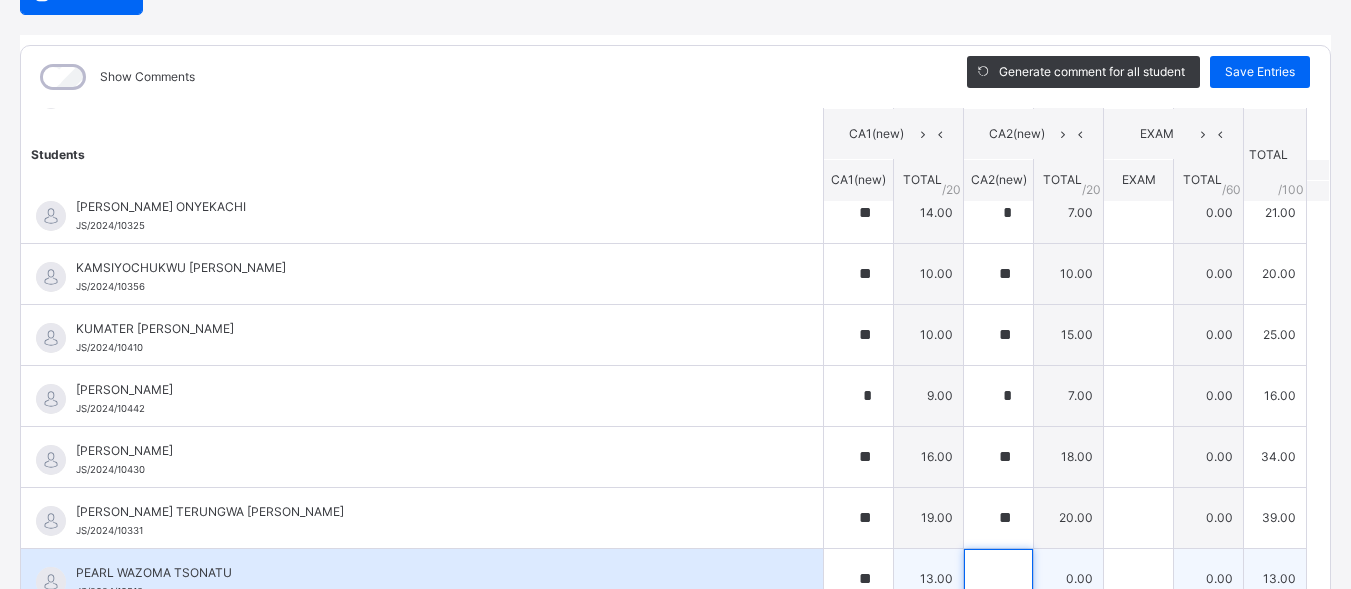 click at bounding box center [998, 579] 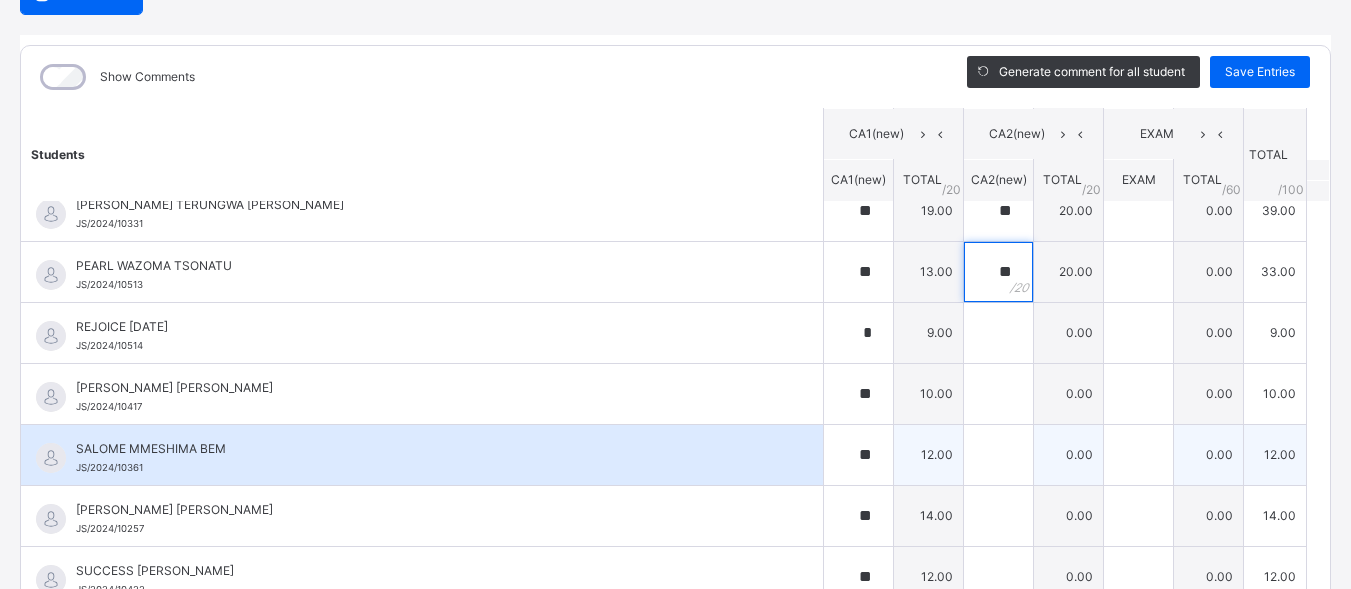 scroll, scrollTop: 1500, scrollLeft: 0, axis: vertical 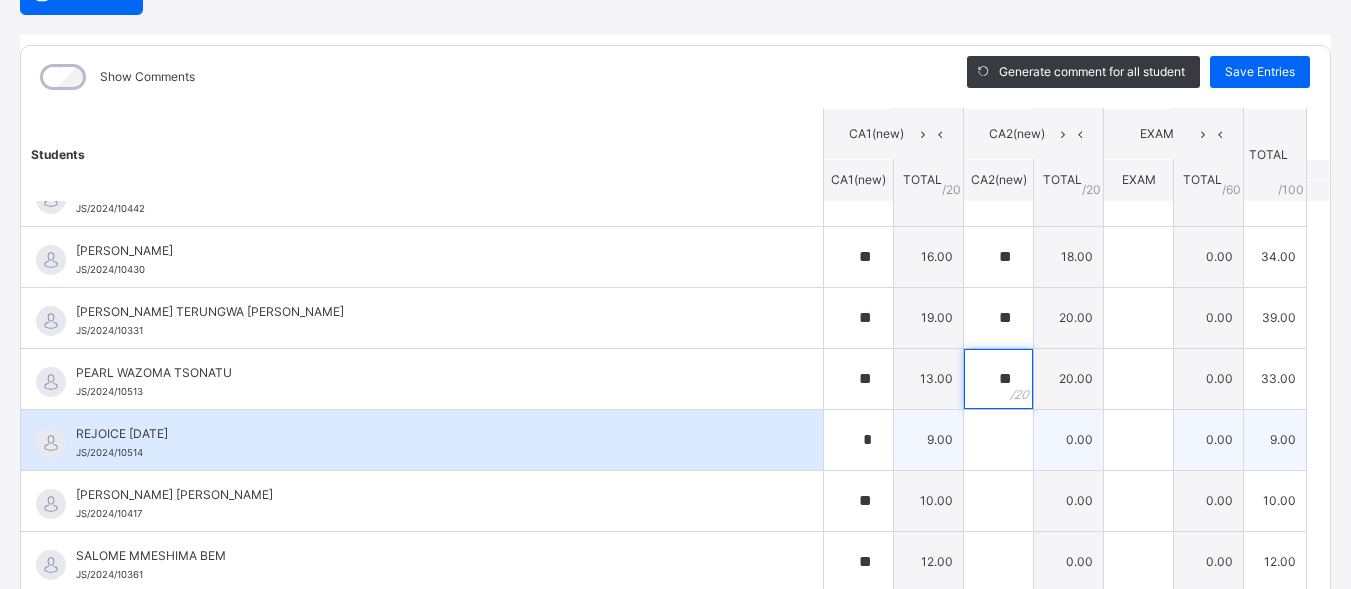 type on "**" 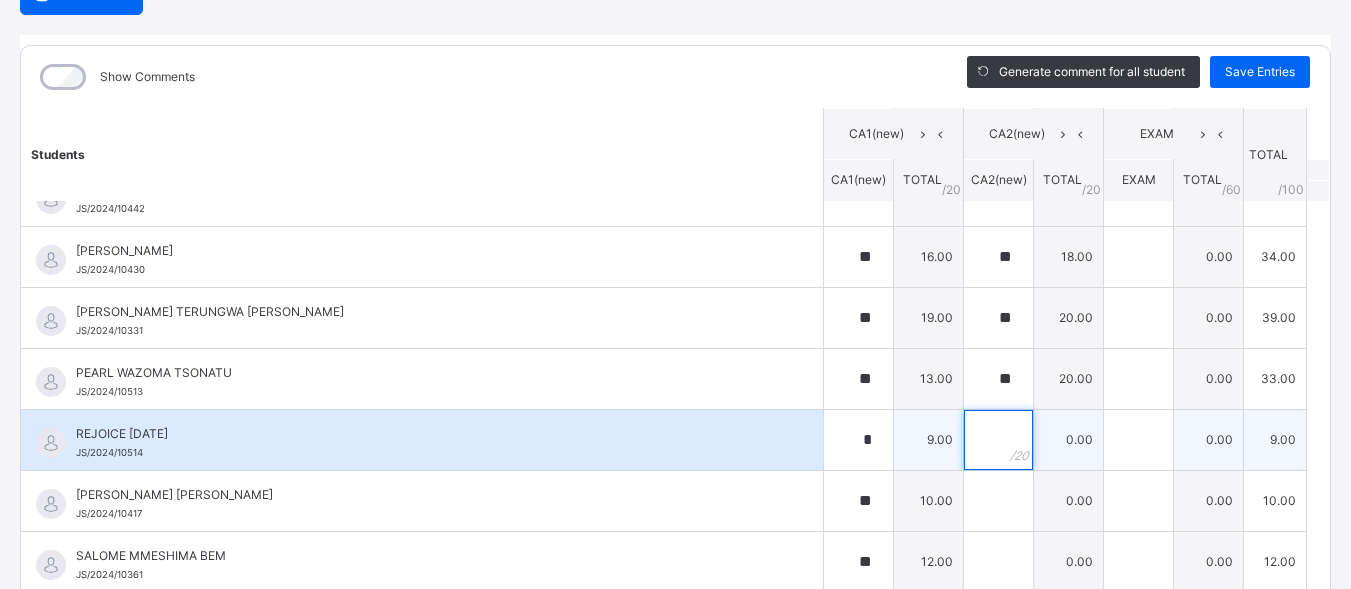 click at bounding box center (998, 440) 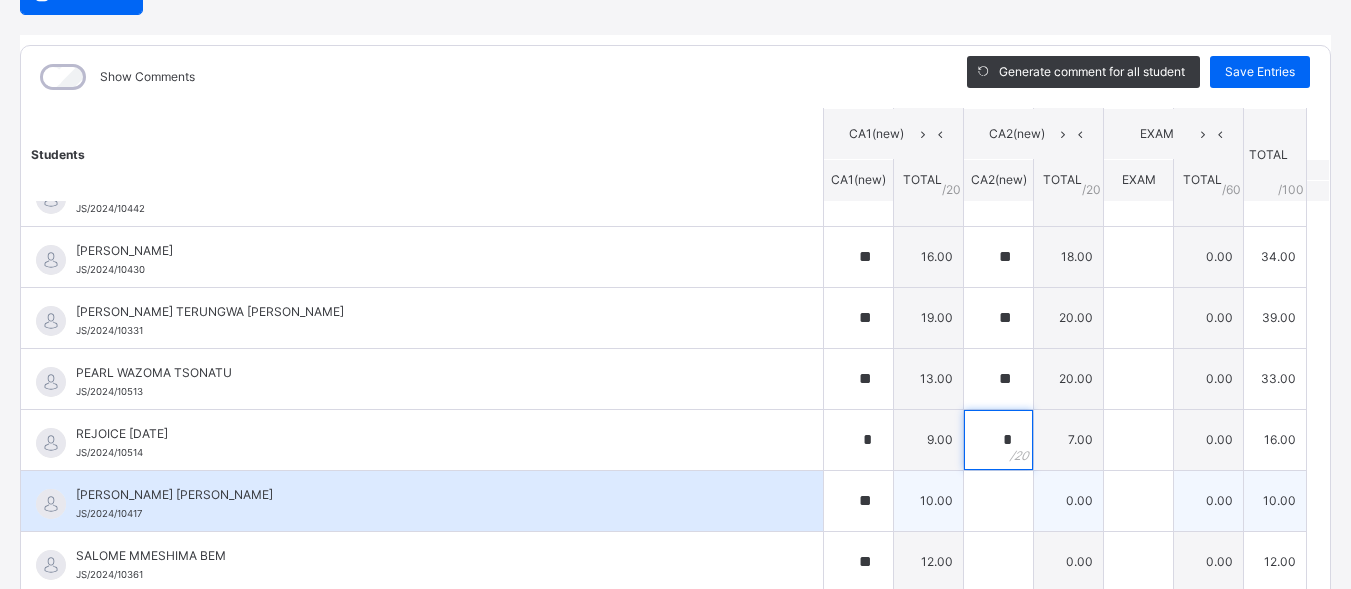 type on "*" 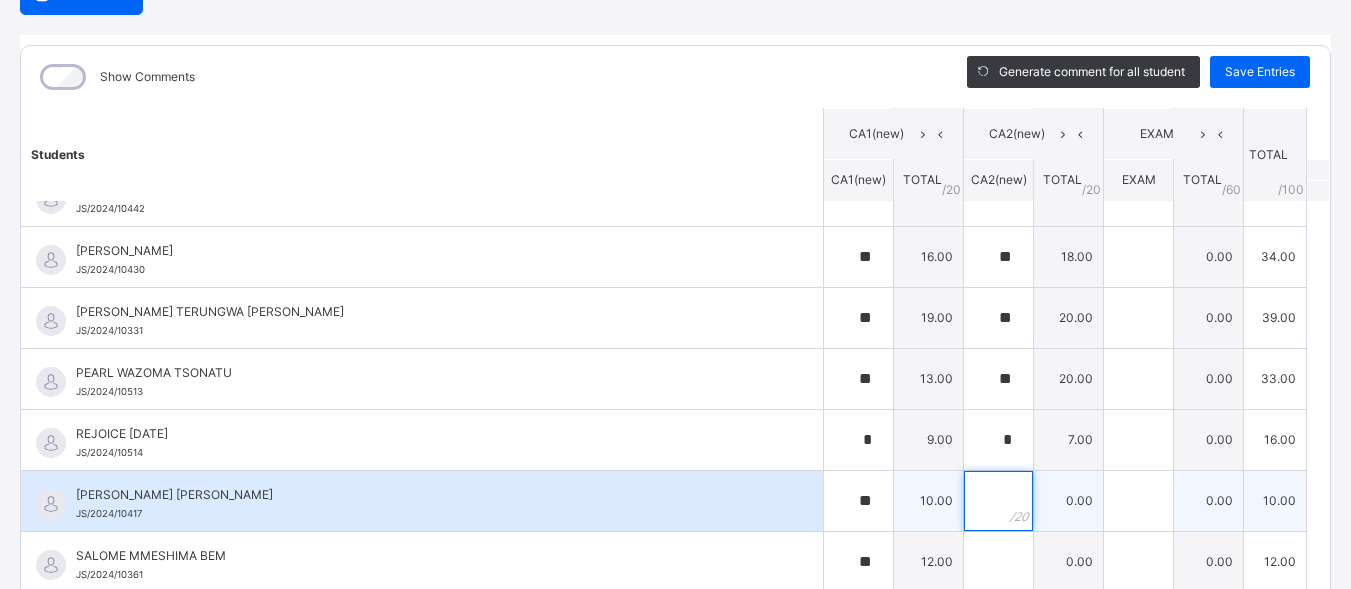 click at bounding box center (998, 501) 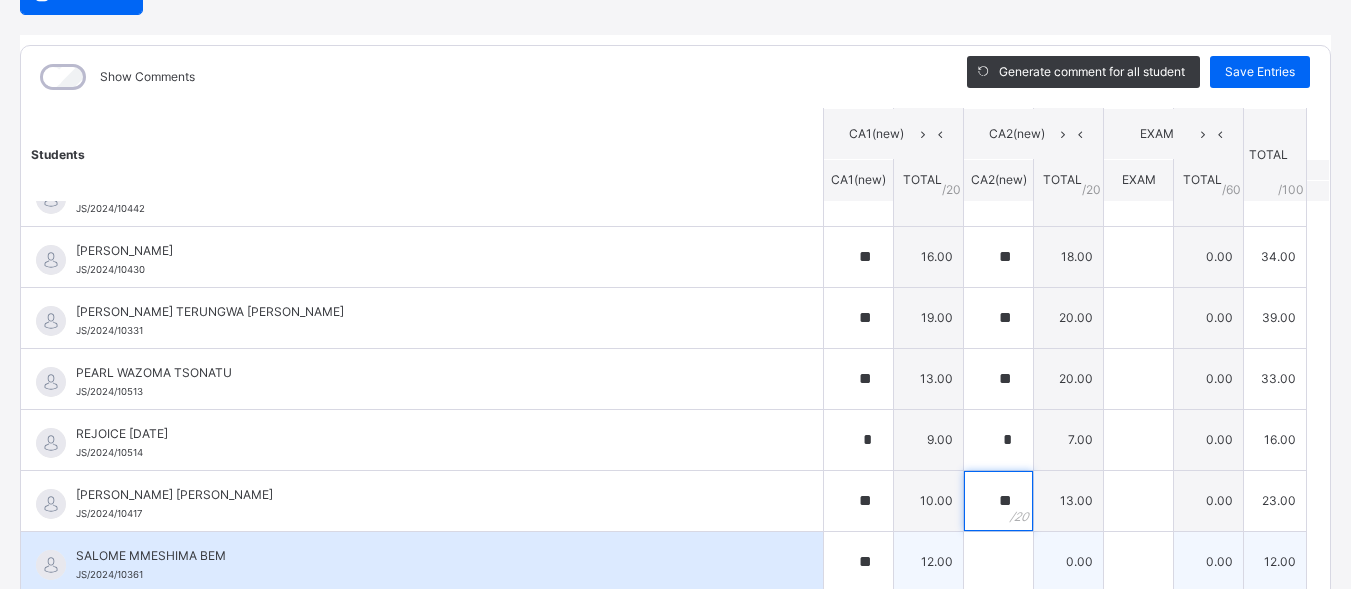 type on "**" 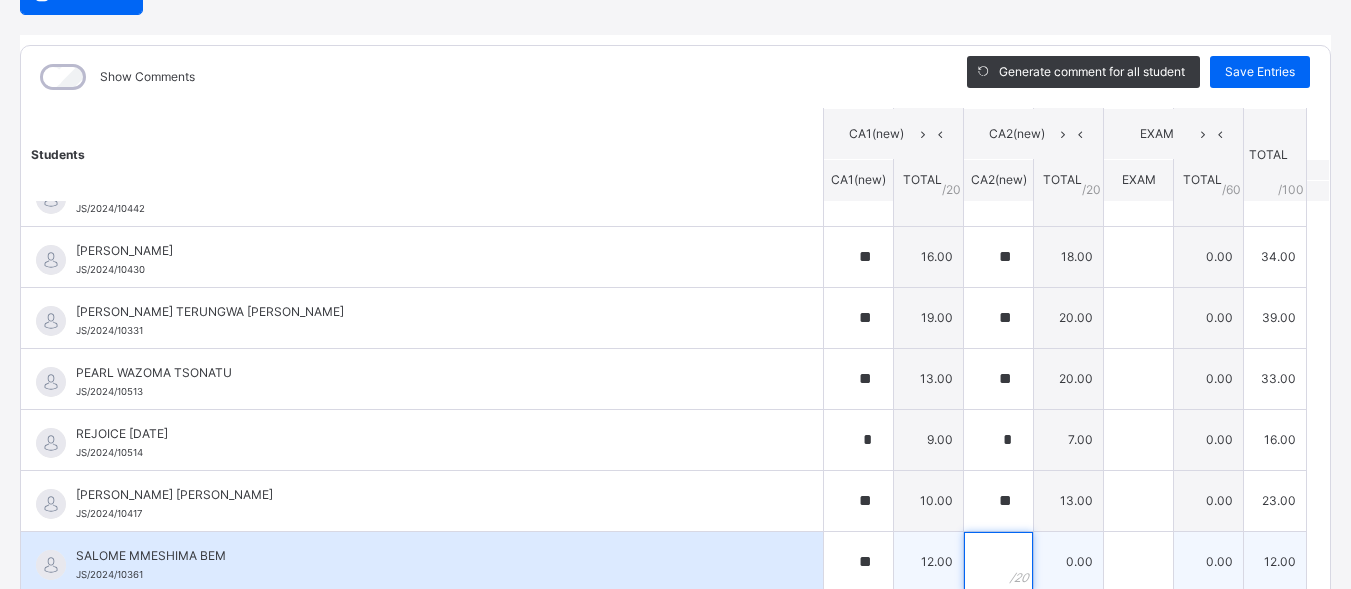 click at bounding box center (998, 562) 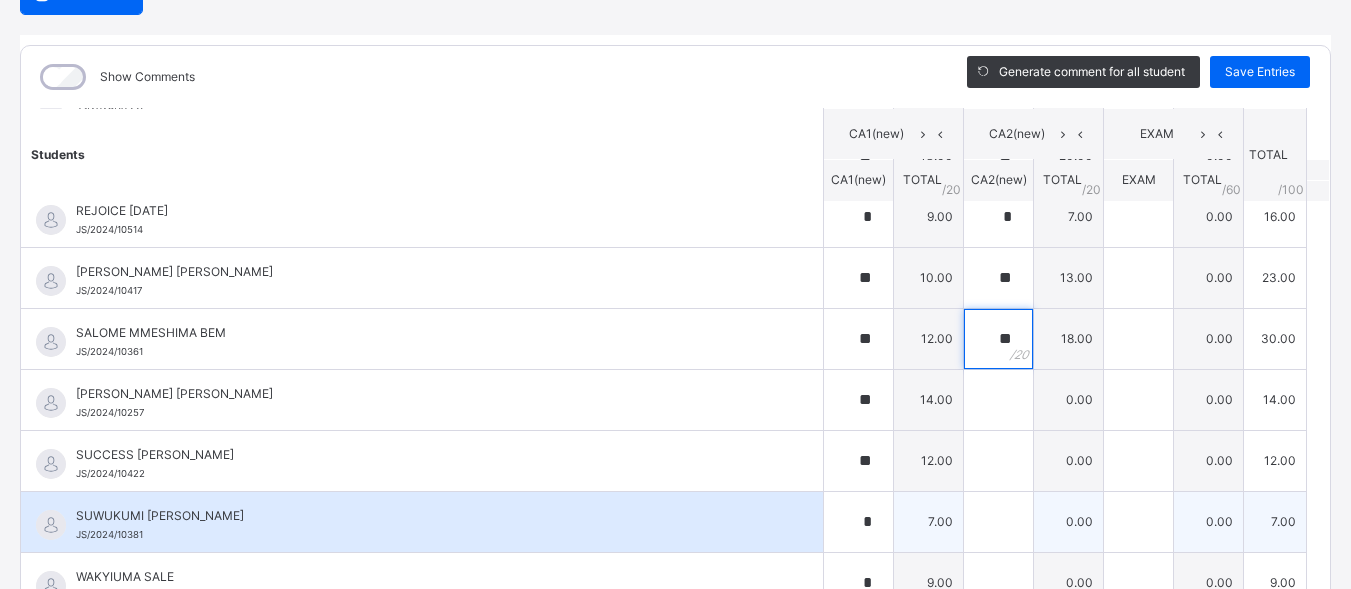 scroll, scrollTop: 1729, scrollLeft: 0, axis: vertical 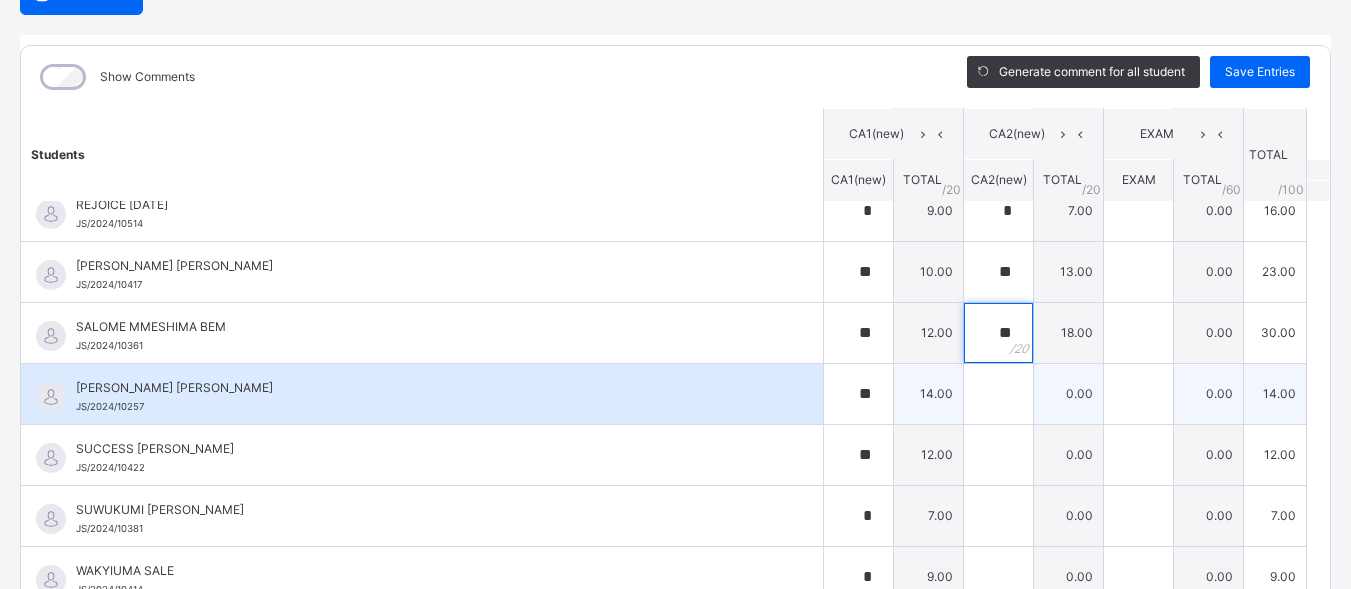 type on "**" 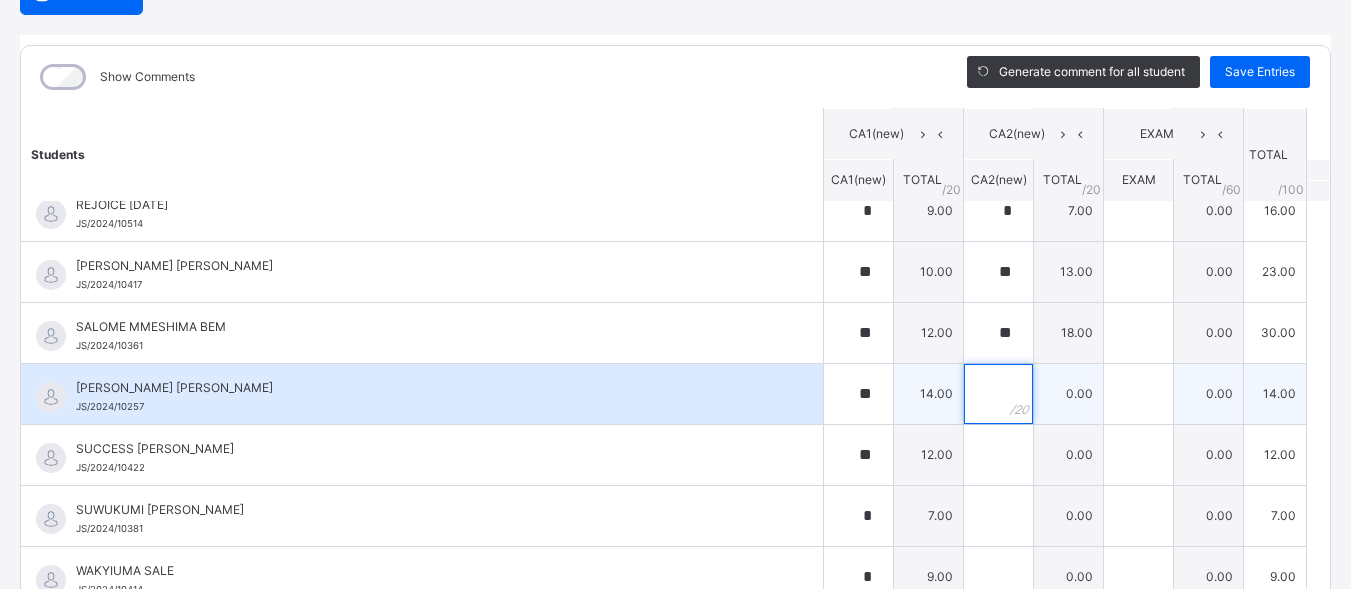 click at bounding box center (998, 394) 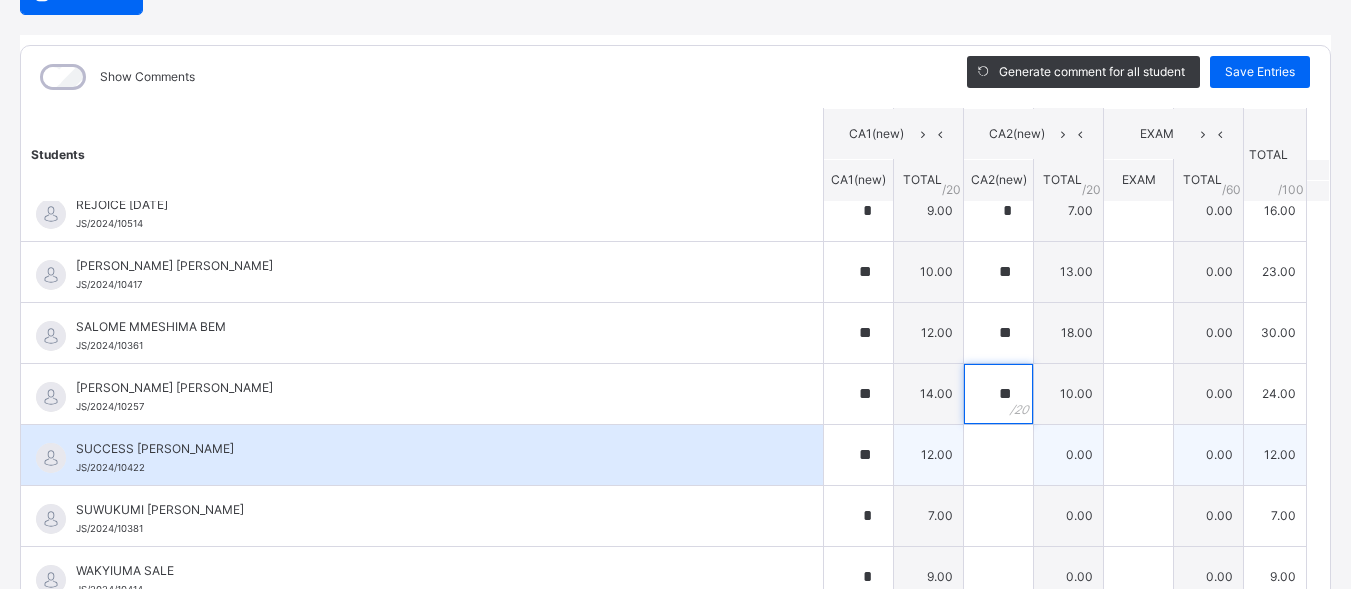 type on "**" 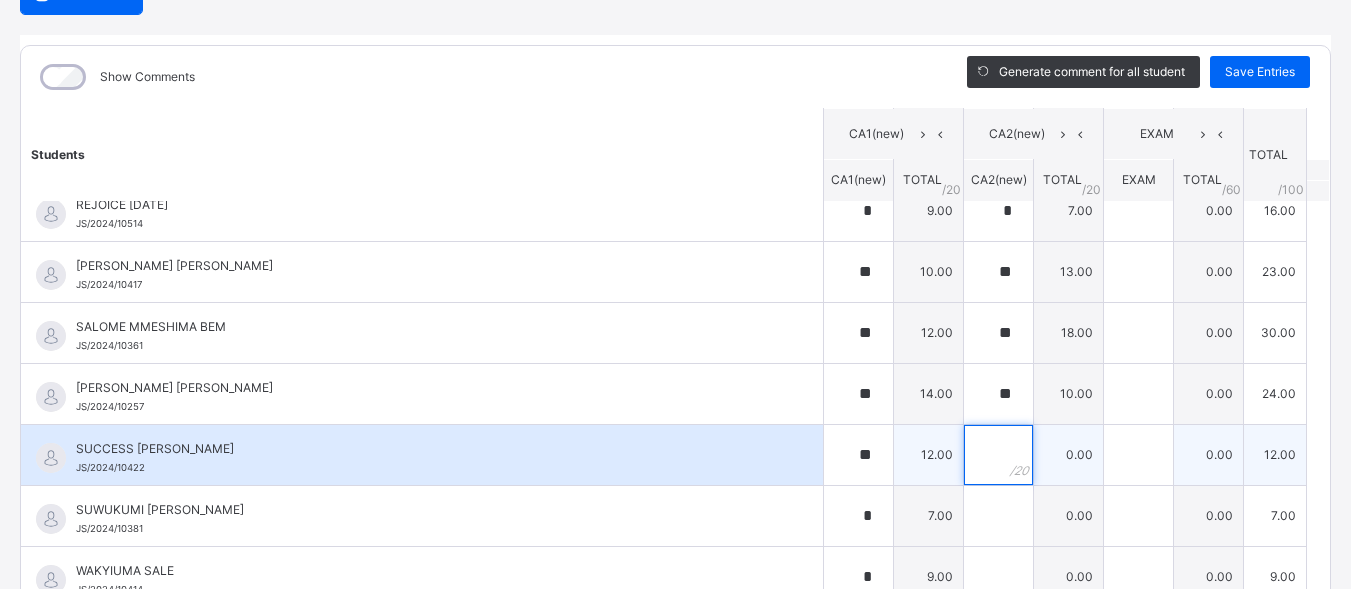 click at bounding box center (998, 455) 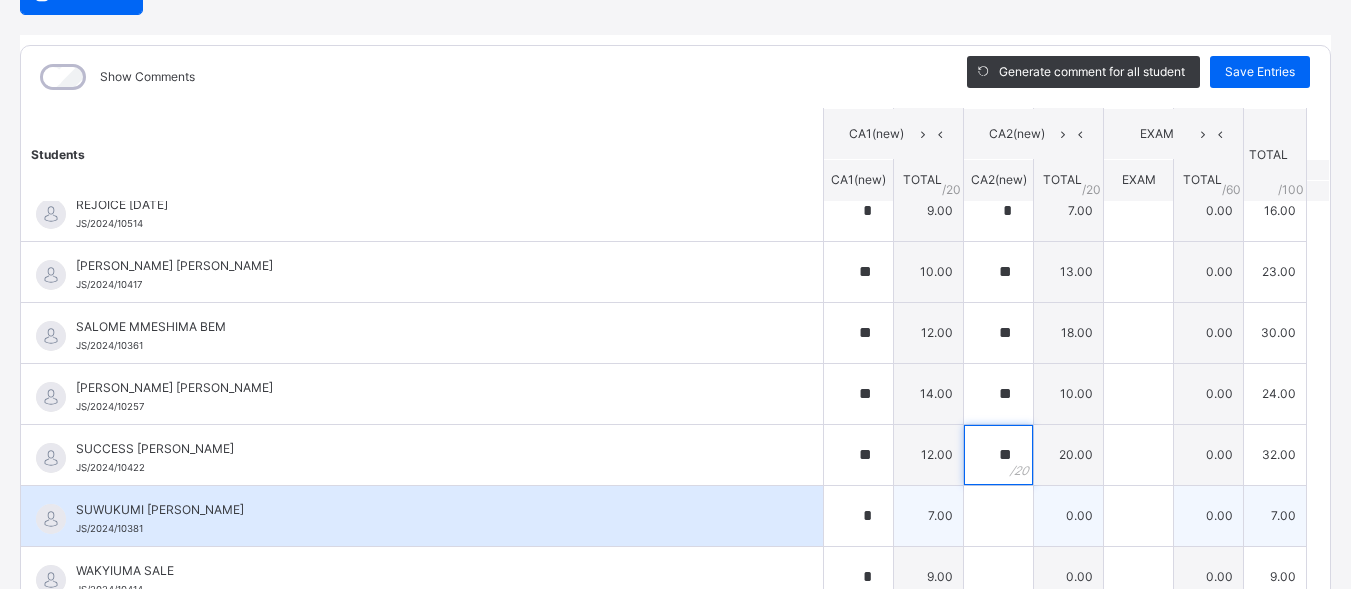 type on "**" 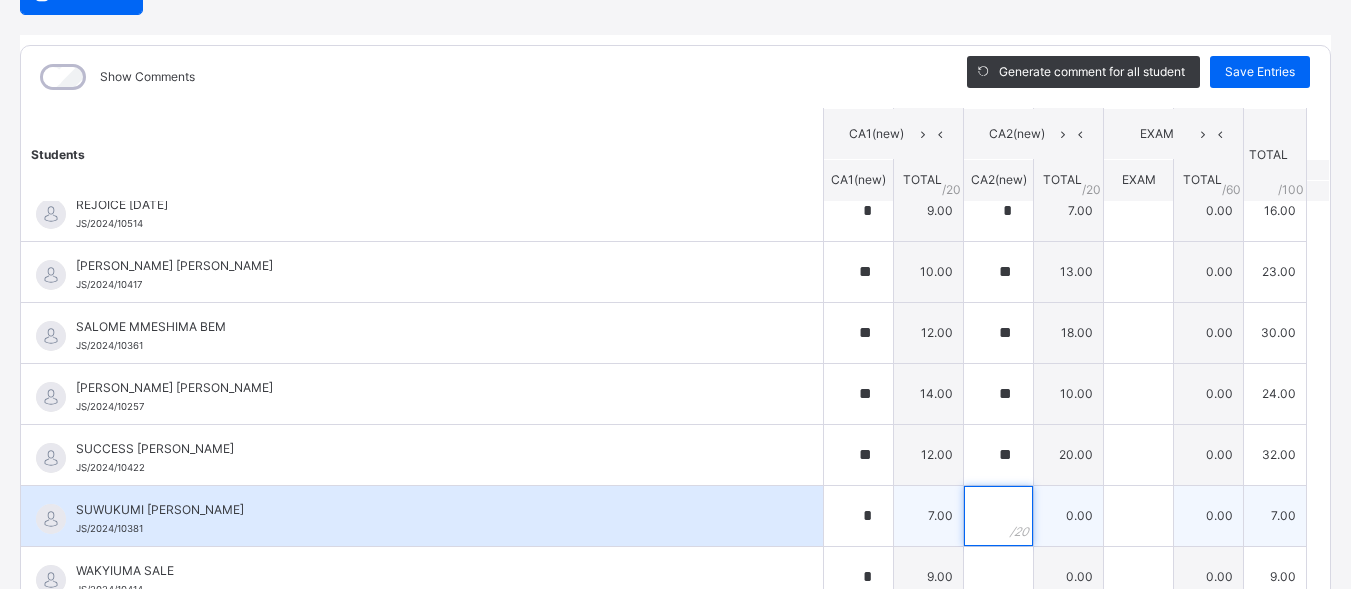click at bounding box center [998, 516] 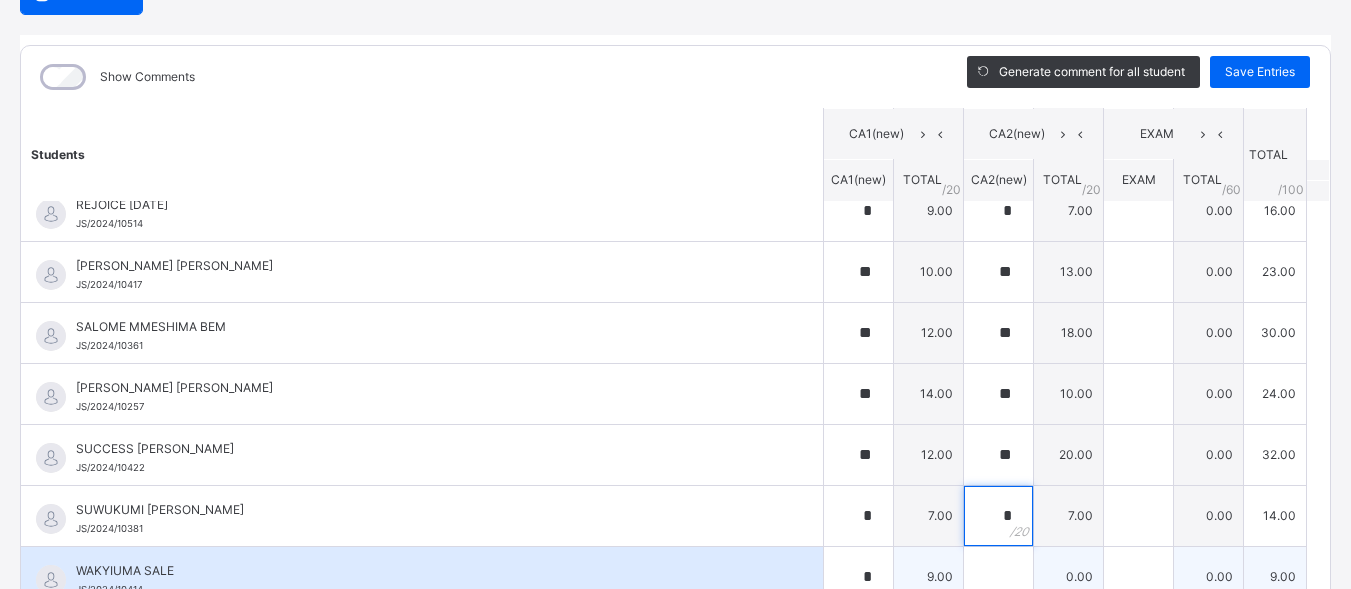 type on "*" 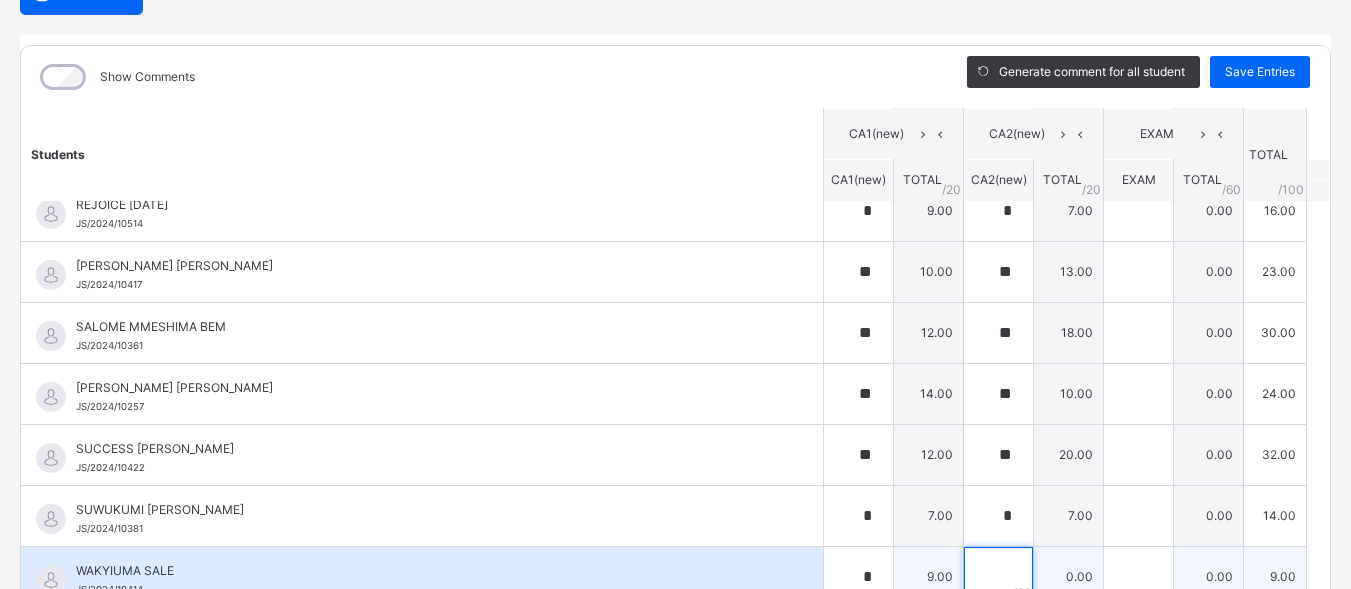 click at bounding box center (998, 577) 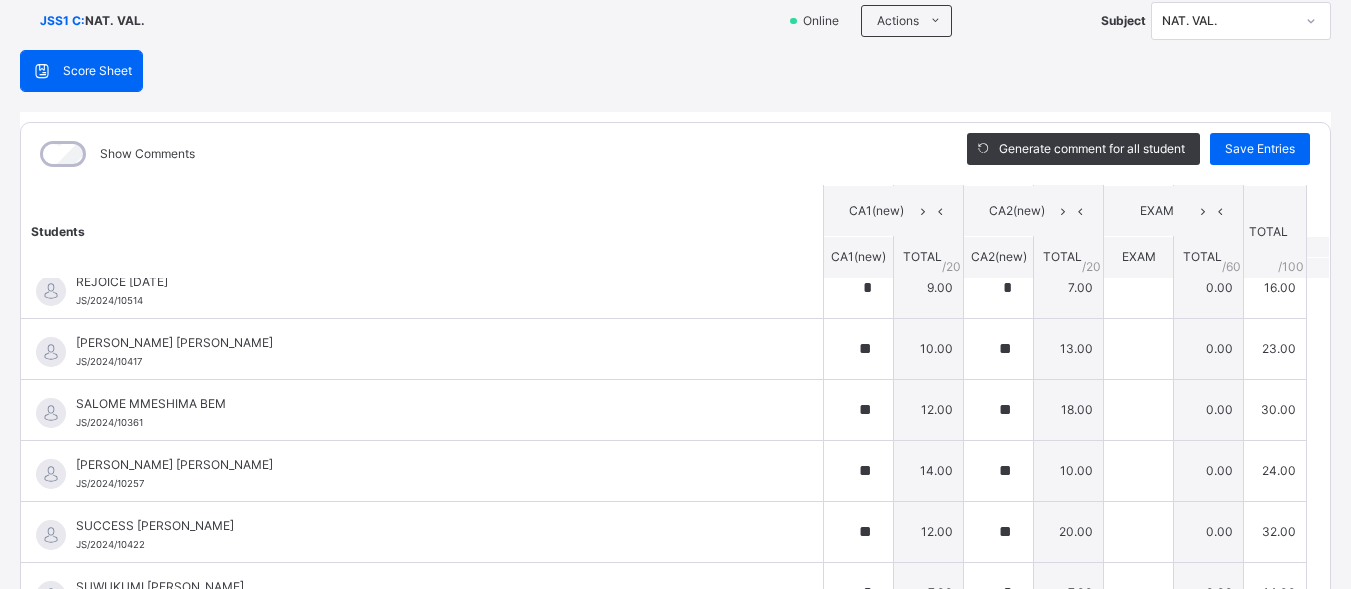 scroll, scrollTop: 122, scrollLeft: 0, axis: vertical 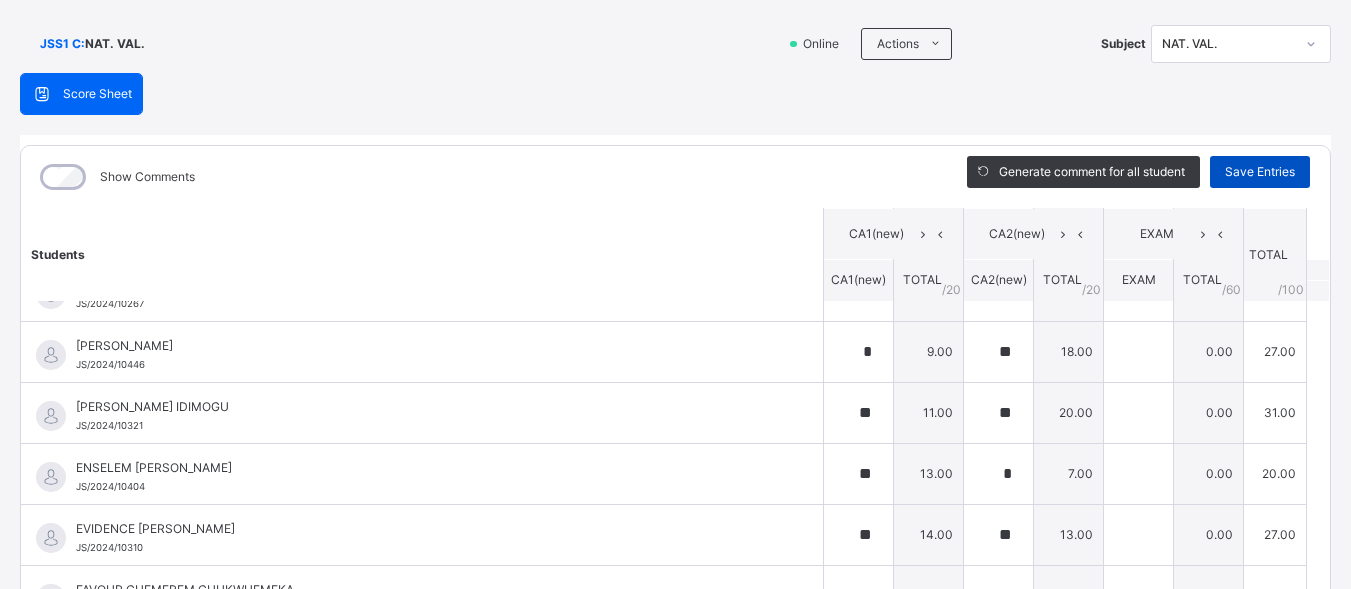 type on "**" 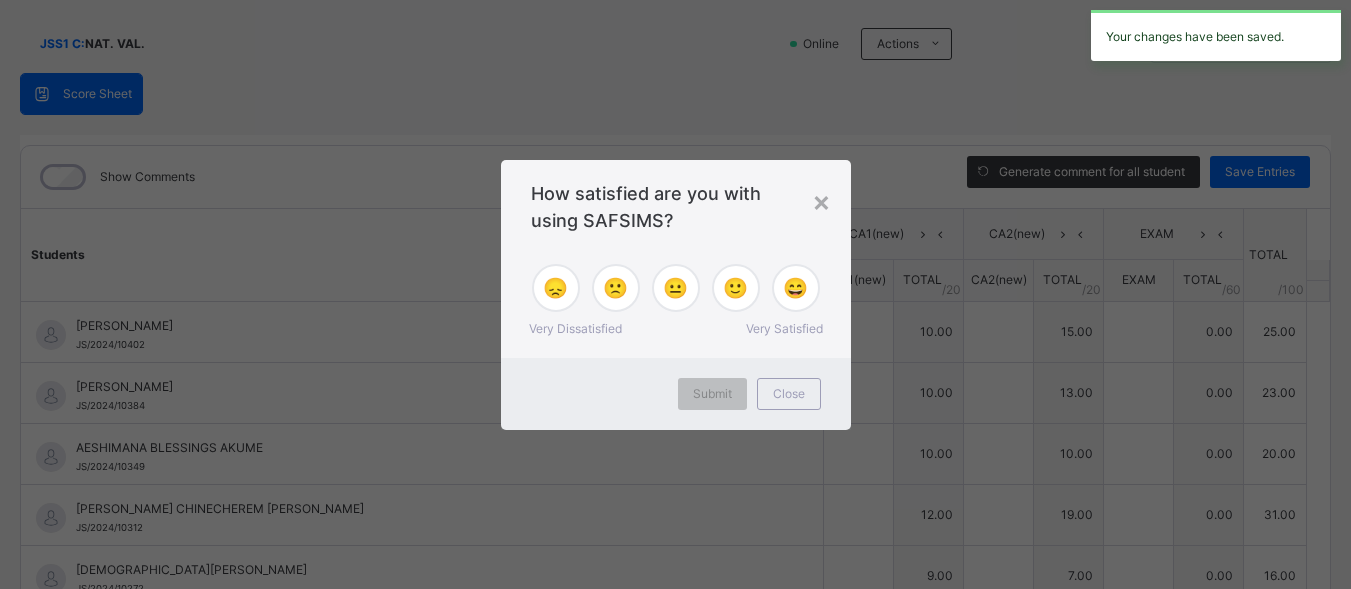 type on "**" 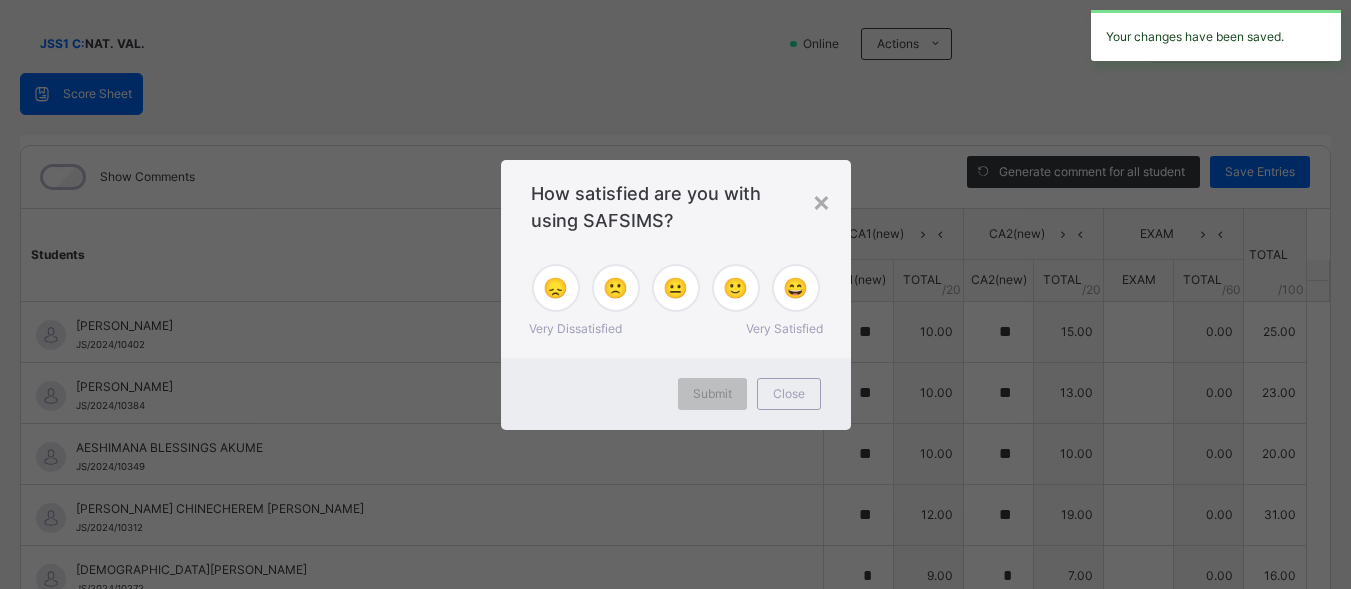 type on "*" 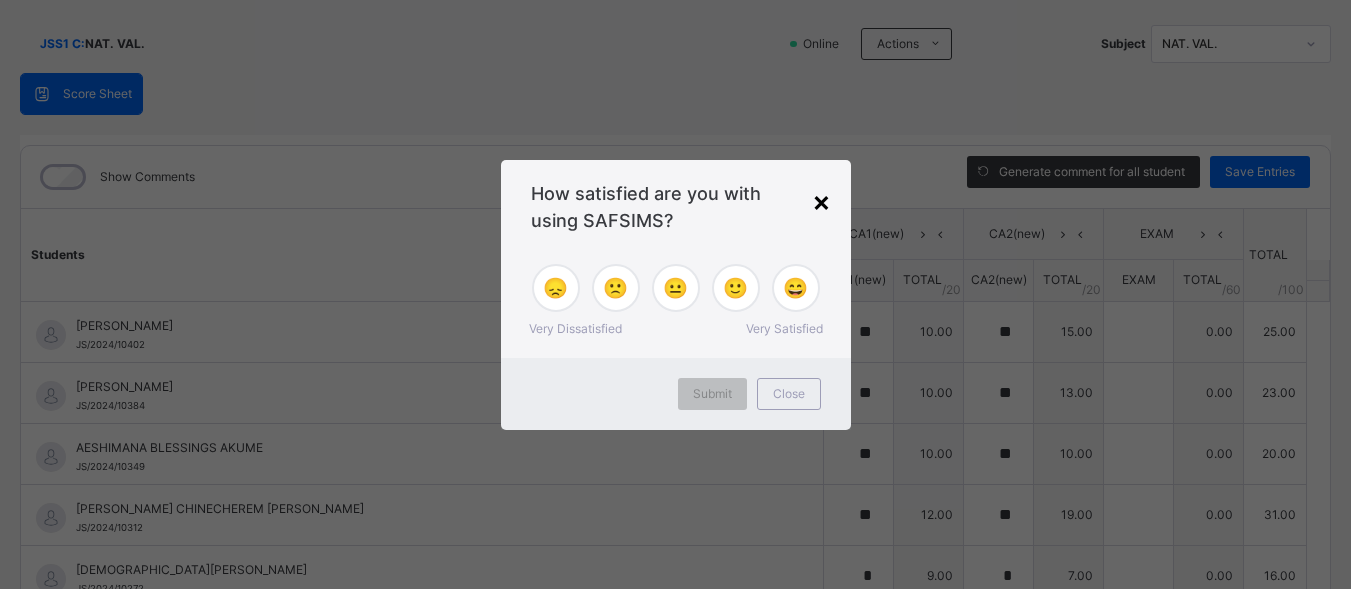 click on "×" at bounding box center (821, 201) 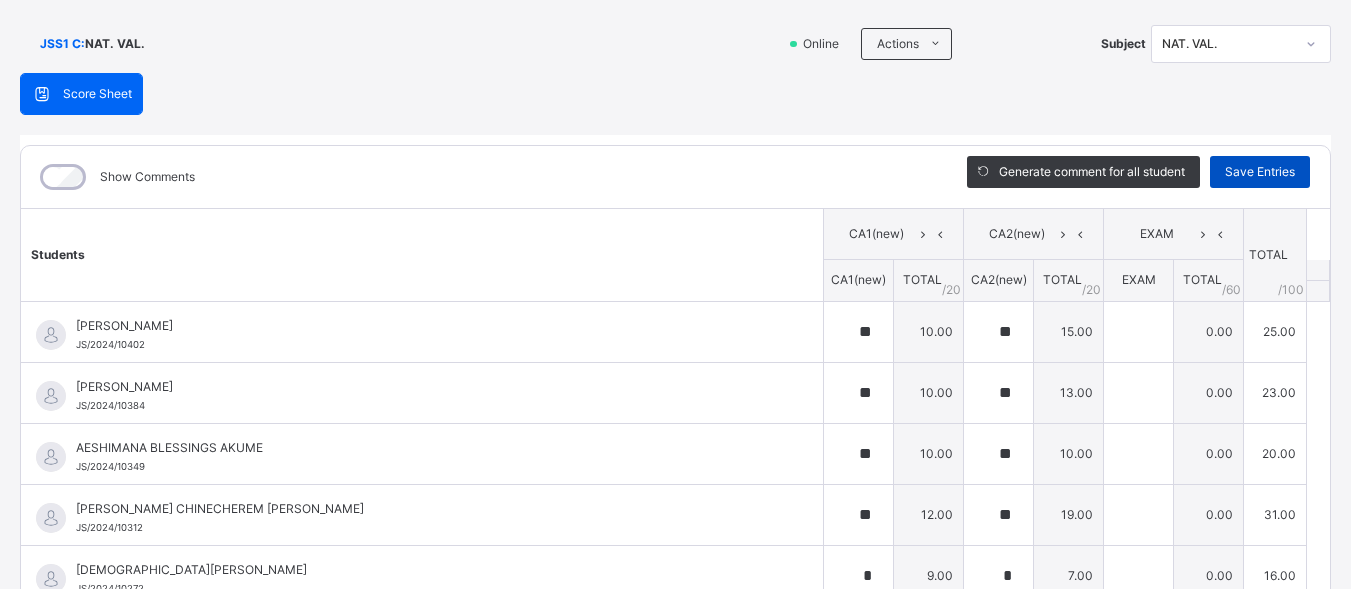 click on "Save Entries" at bounding box center (1260, 172) 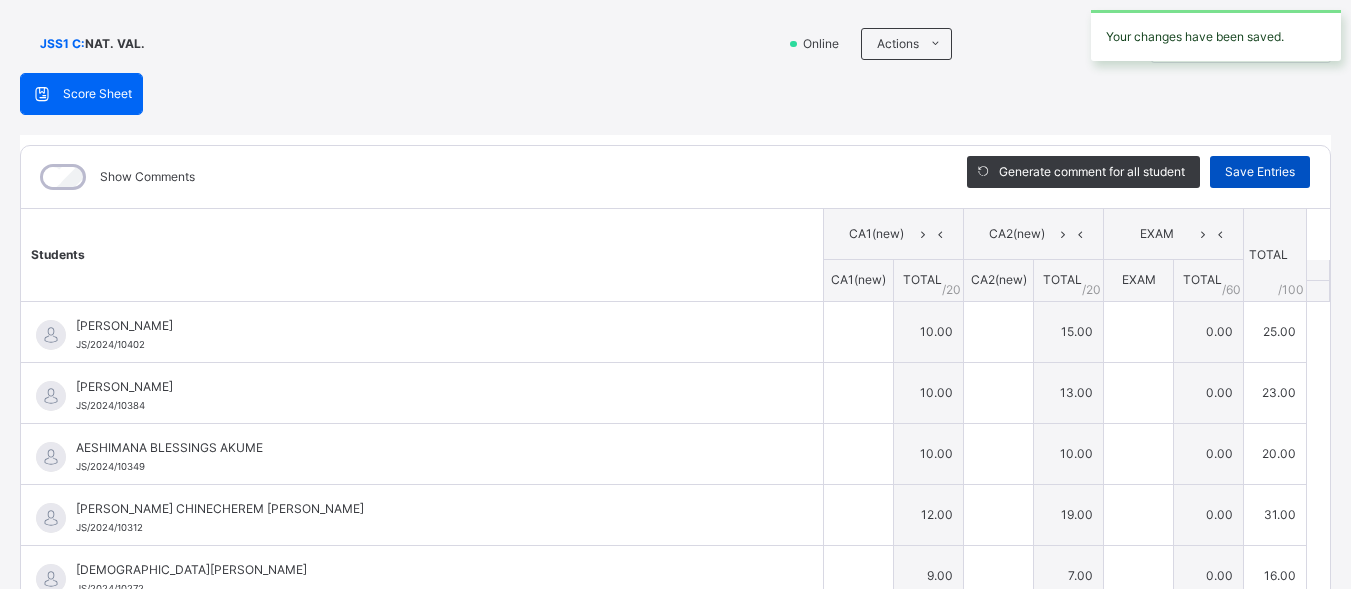 type on "**" 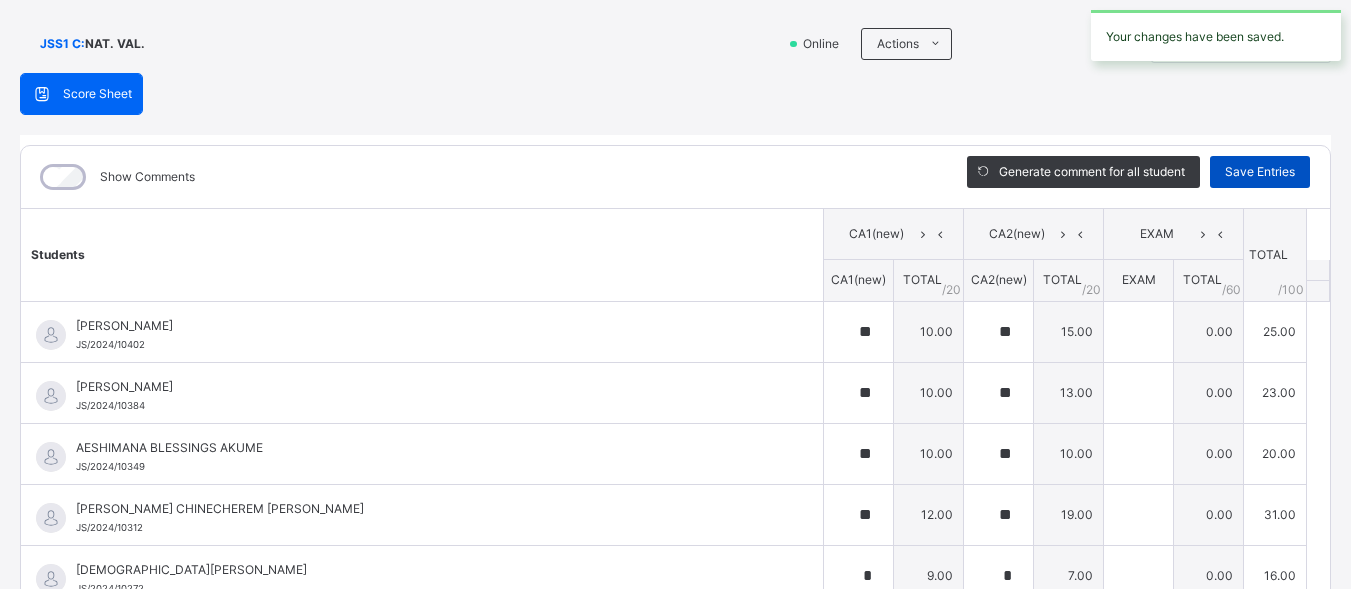 type on "**" 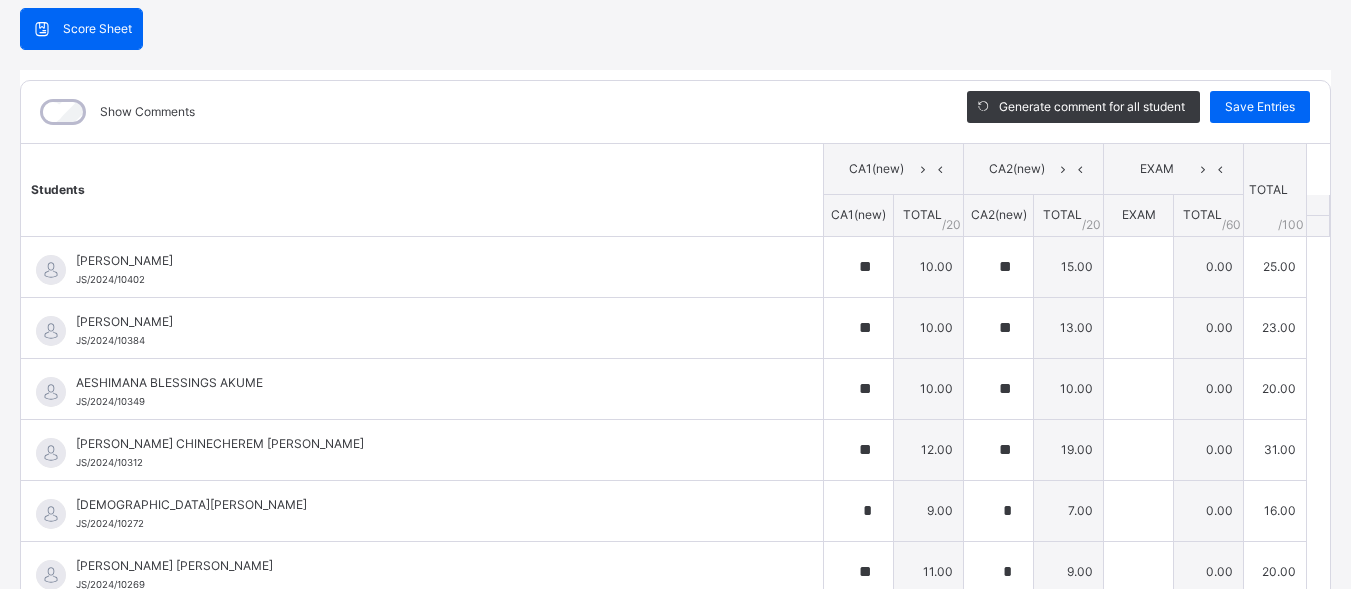 scroll, scrollTop: 222, scrollLeft: 0, axis: vertical 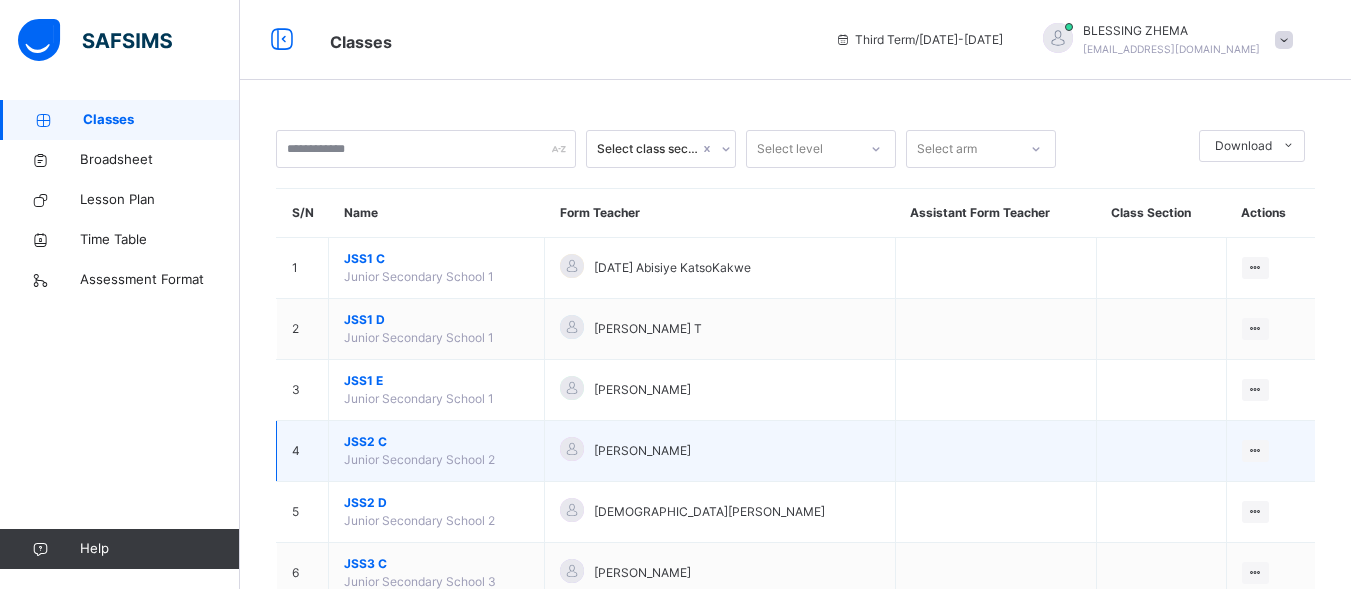 click on "JSS2   C" at bounding box center (436, 442) 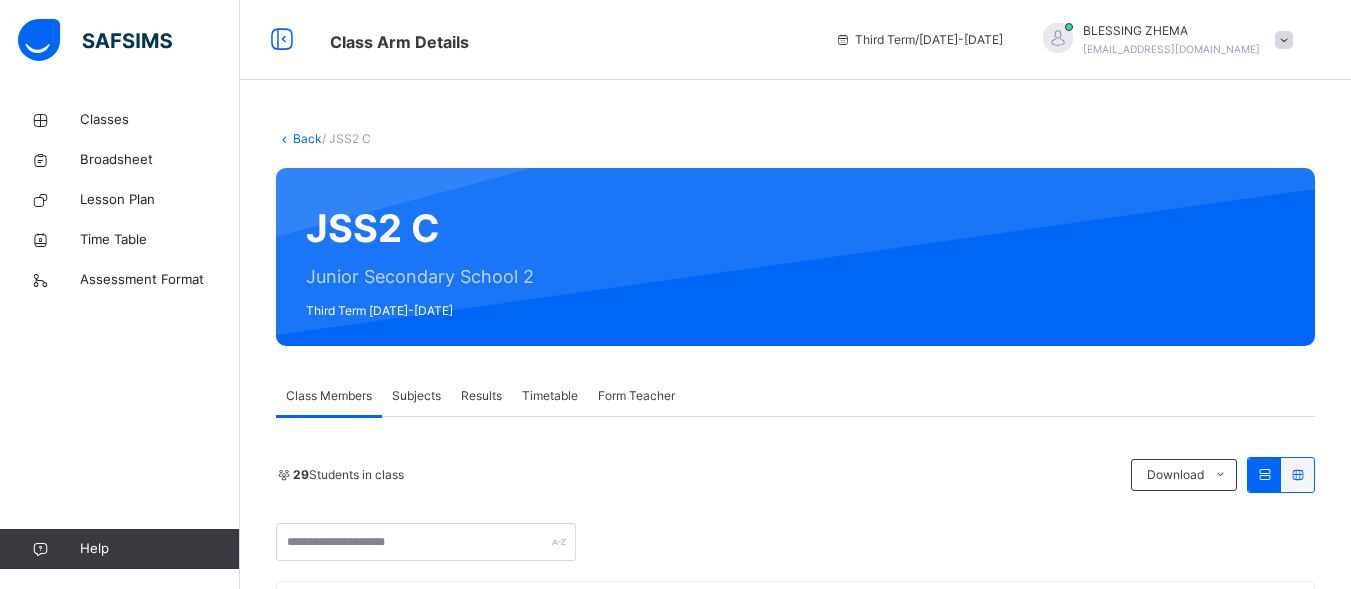 click on "Subjects" at bounding box center (416, 396) 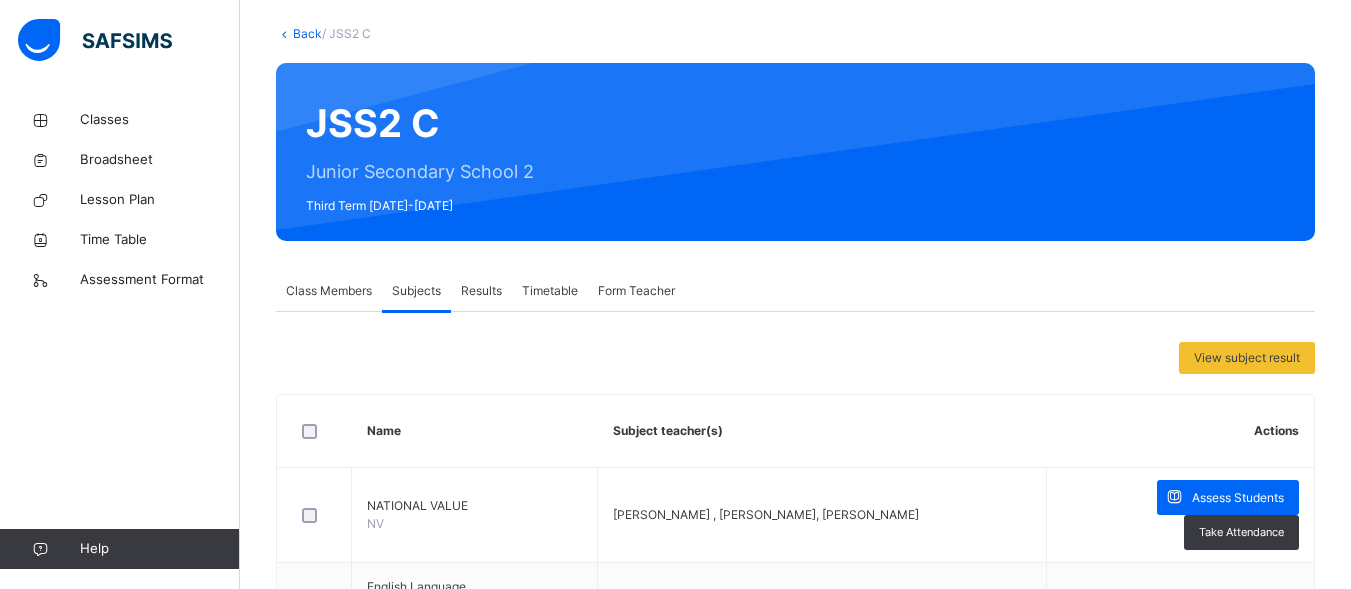 scroll, scrollTop: 400, scrollLeft: 0, axis: vertical 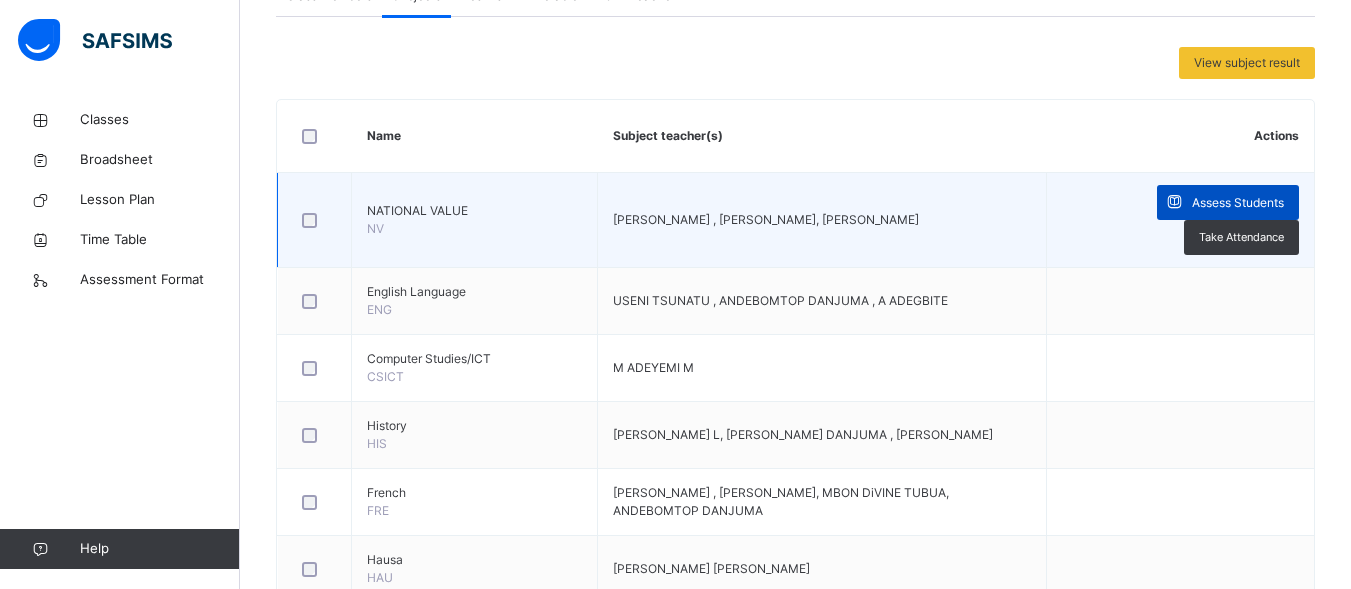 click on "Assess Students" at bounding box center (1228, 202) 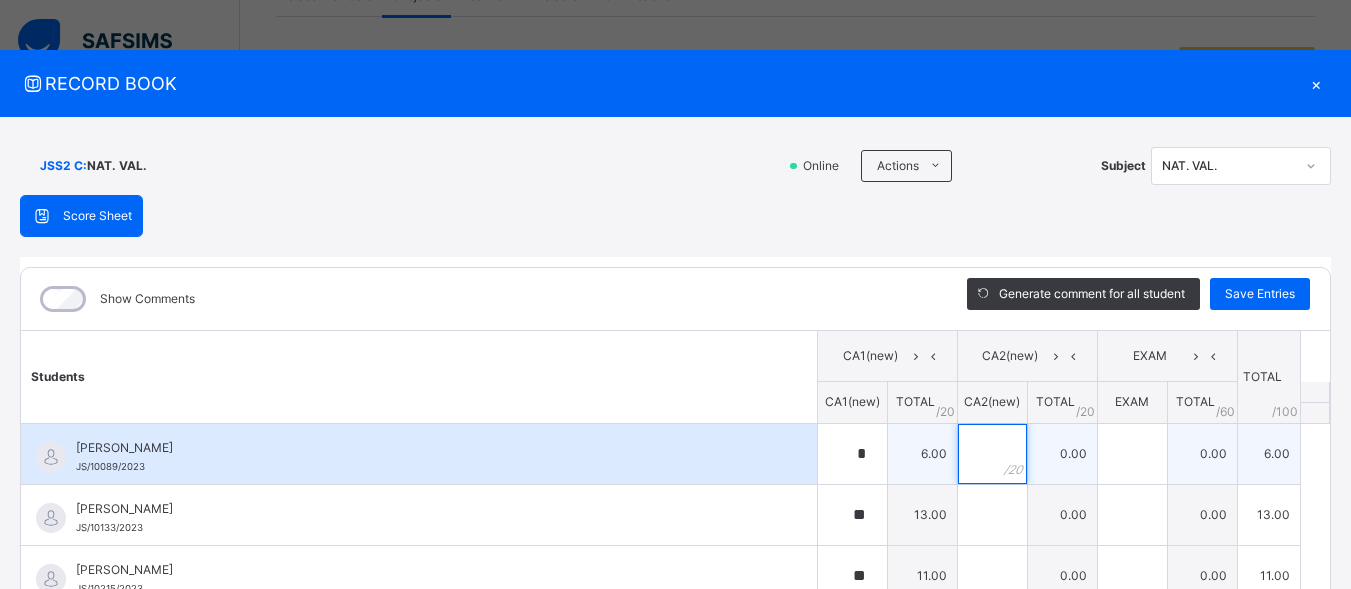 click at bounding box center [992, 454] 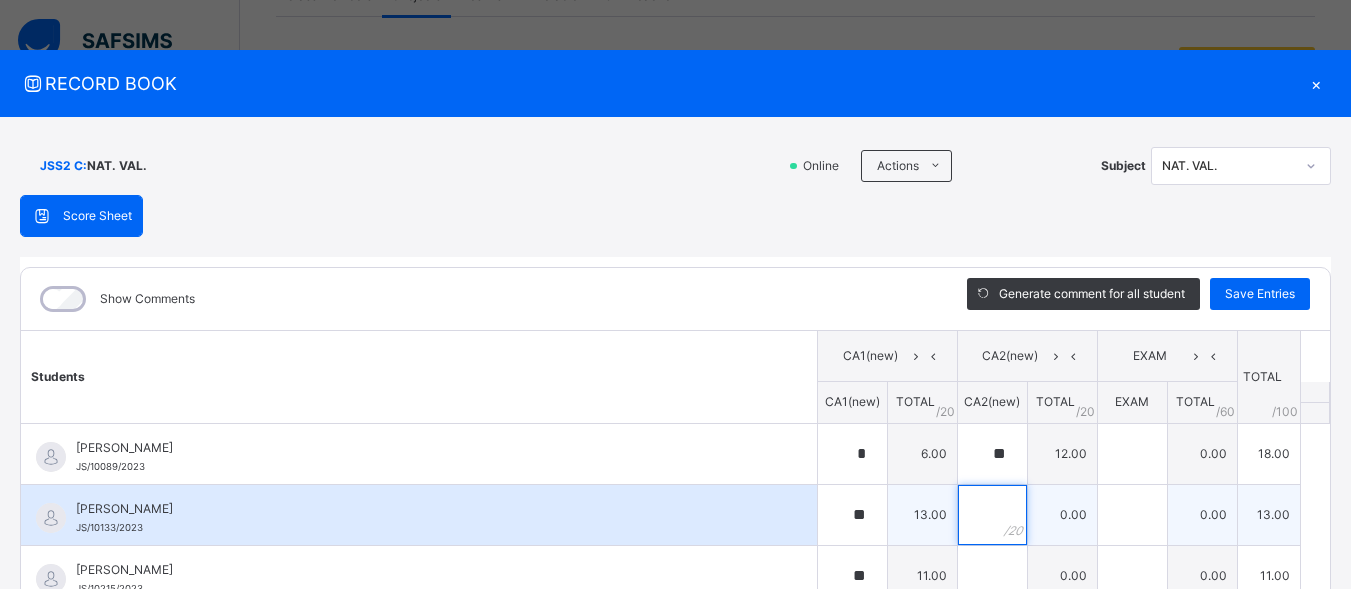 click at bounding box center [992, 515] 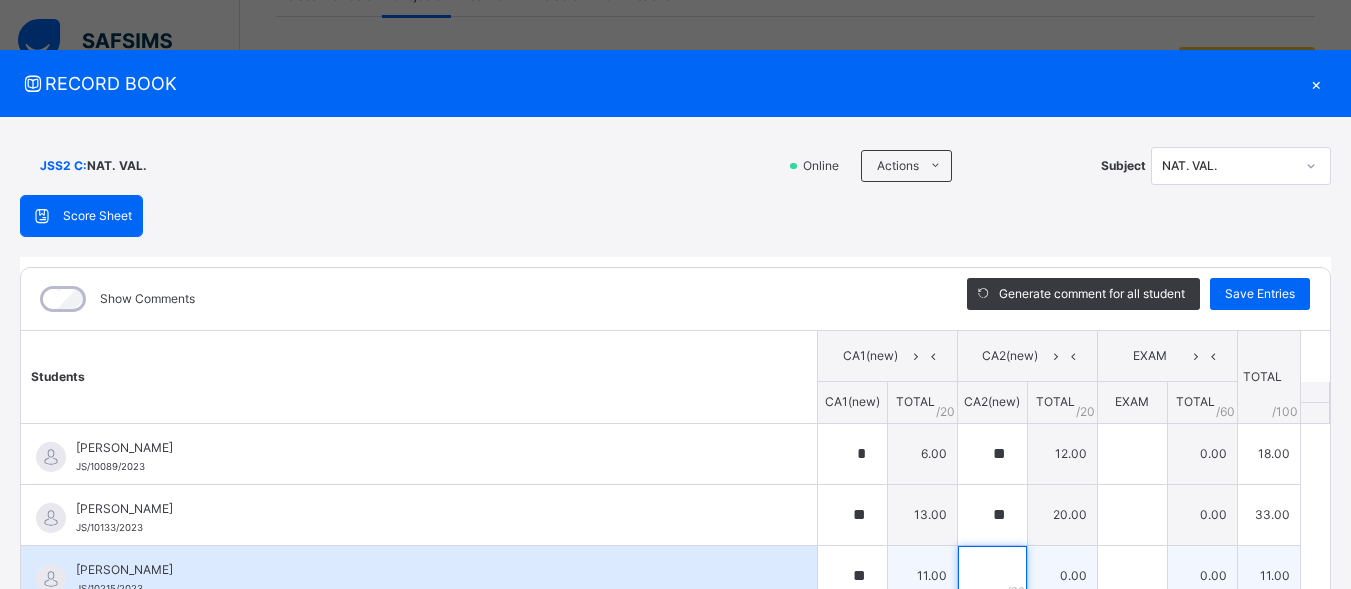 click at bounding box center [992, 576] 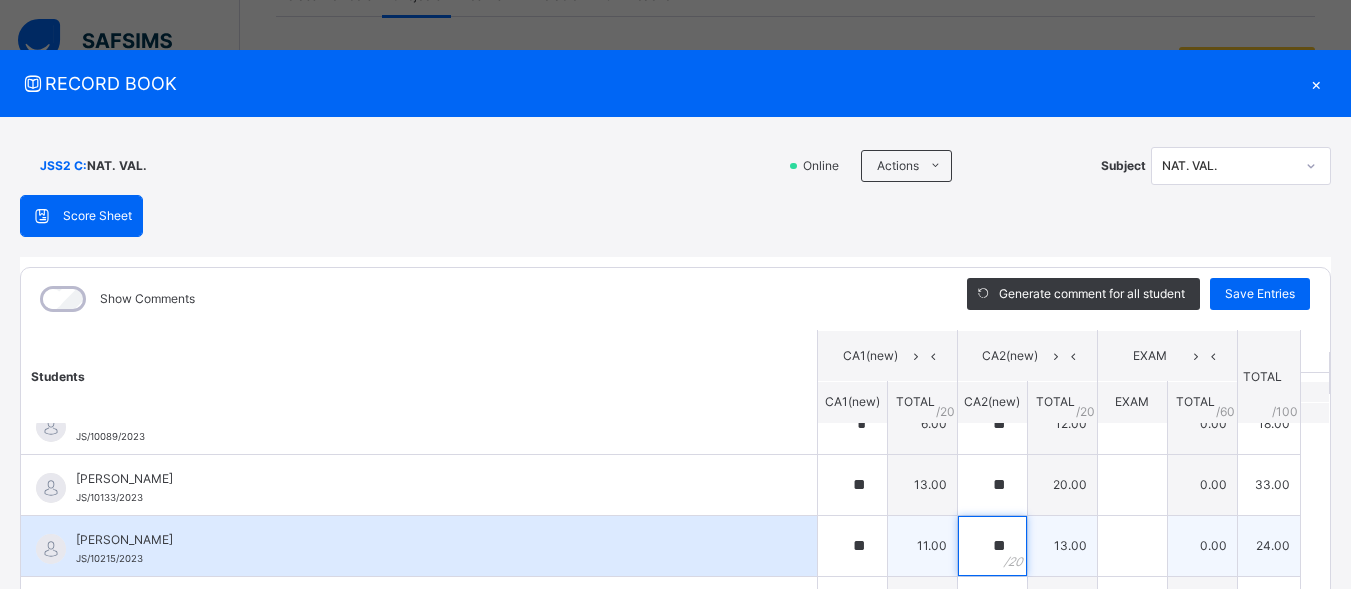 scroll, scrollTop: 0, scrollLeft: 0, axis: both 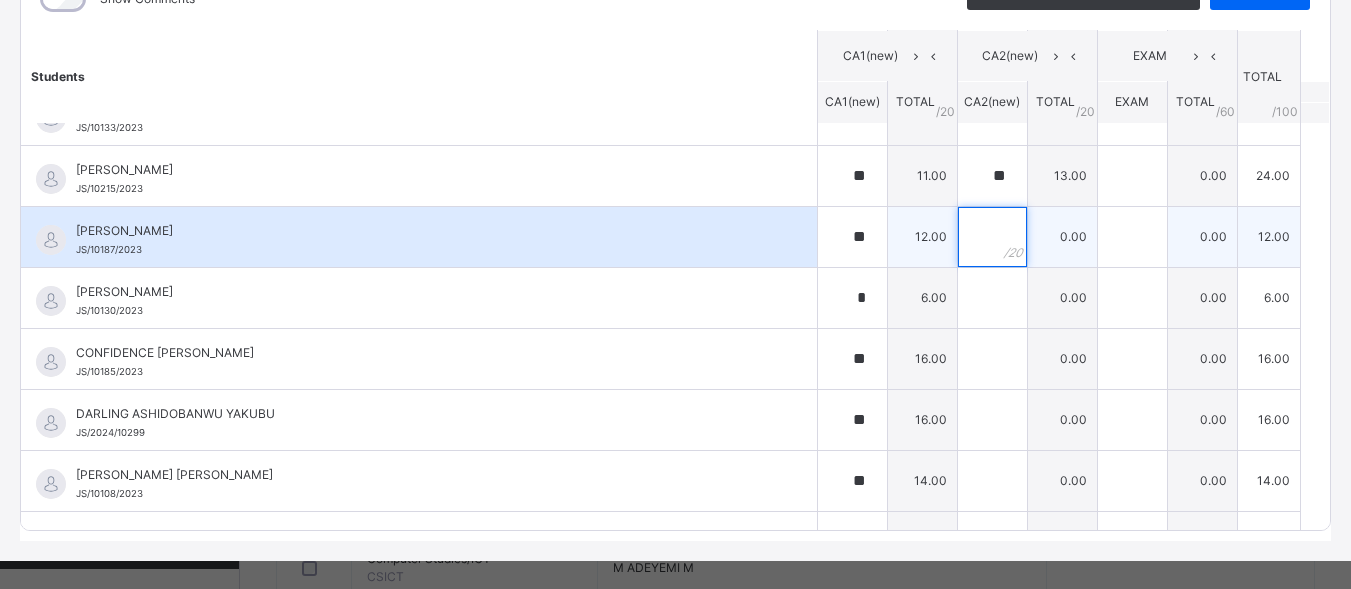 click at bounding box center [992, 237] 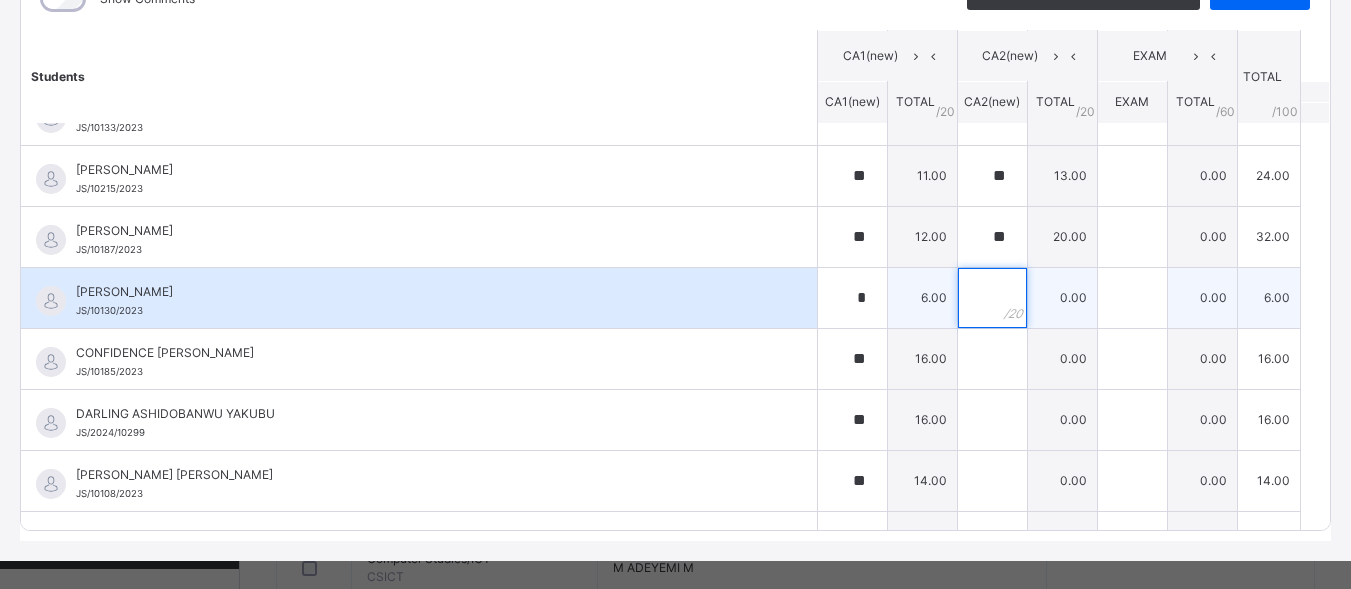 click at bounding box center [992, 298] 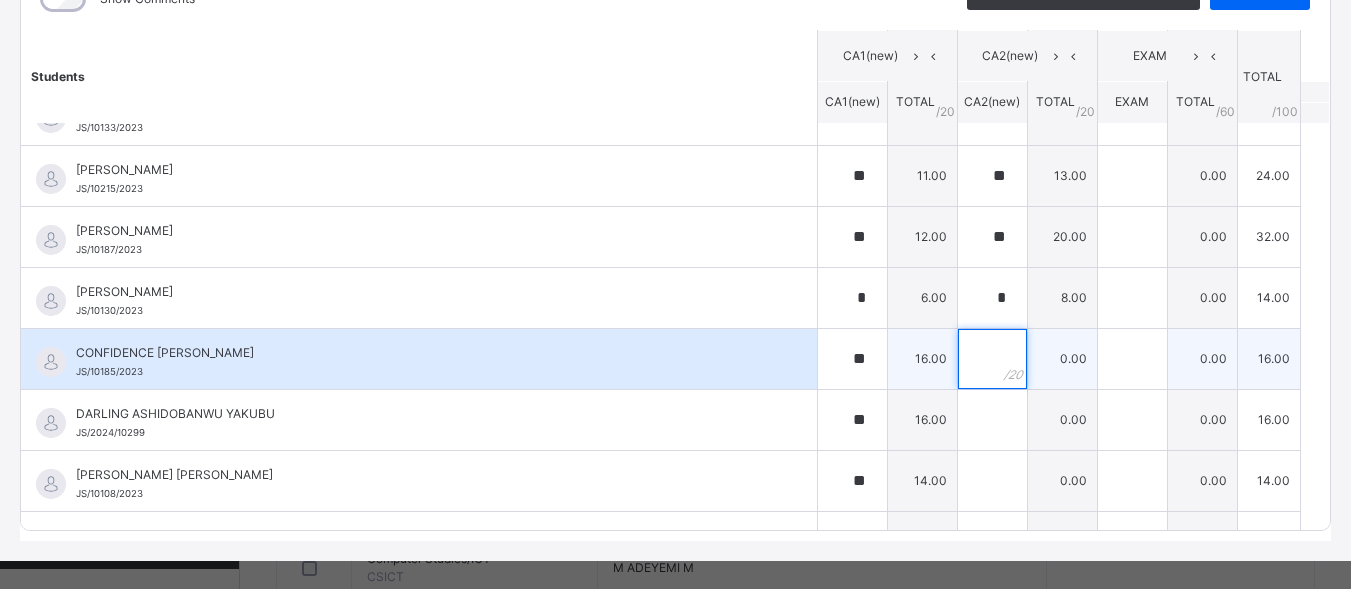 click at bounding box center (992, 359) 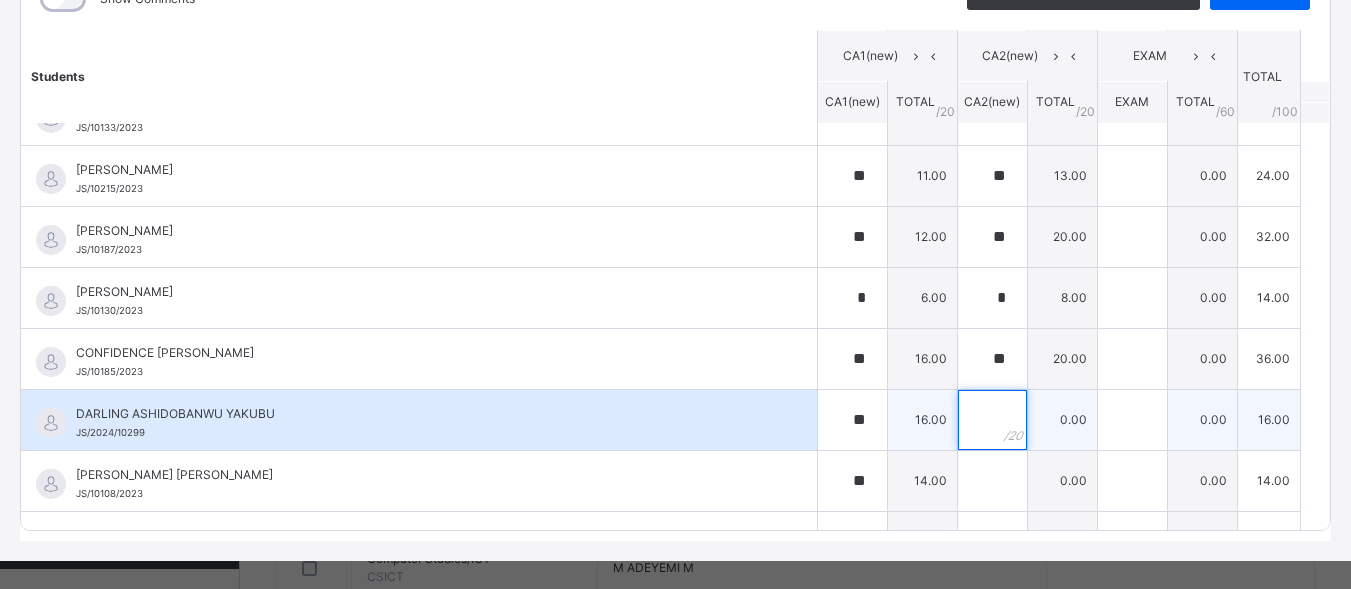 click at bounding box center [992, 420] 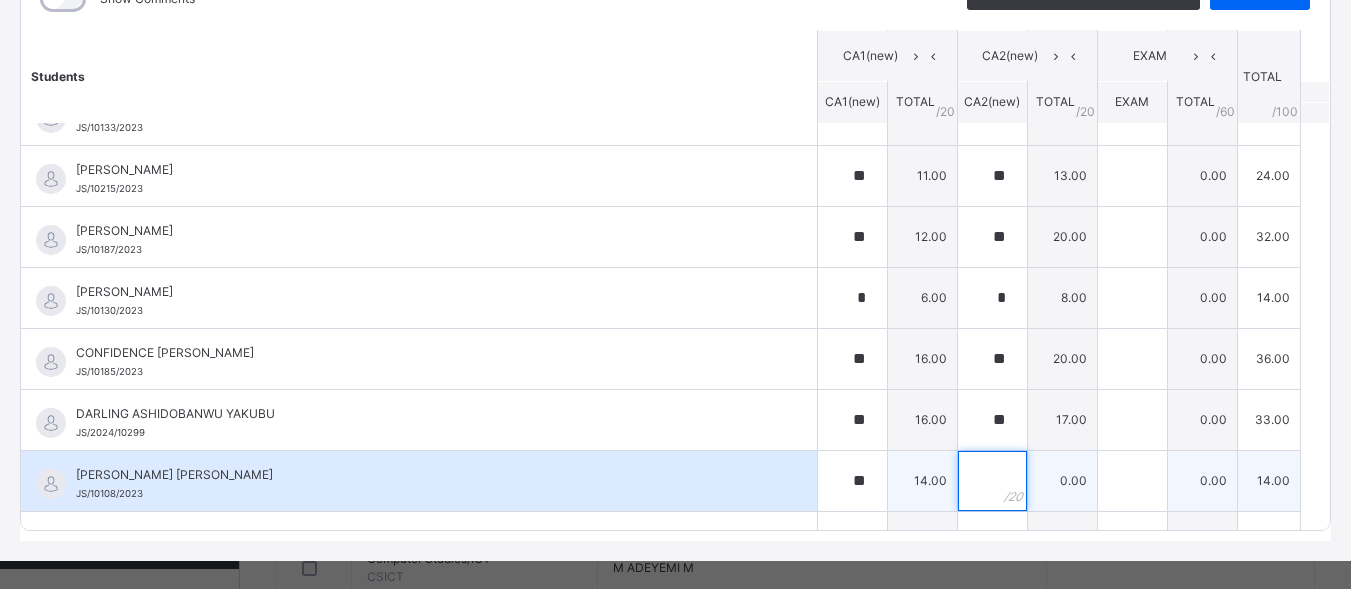 click at bounding box center [992, 481] 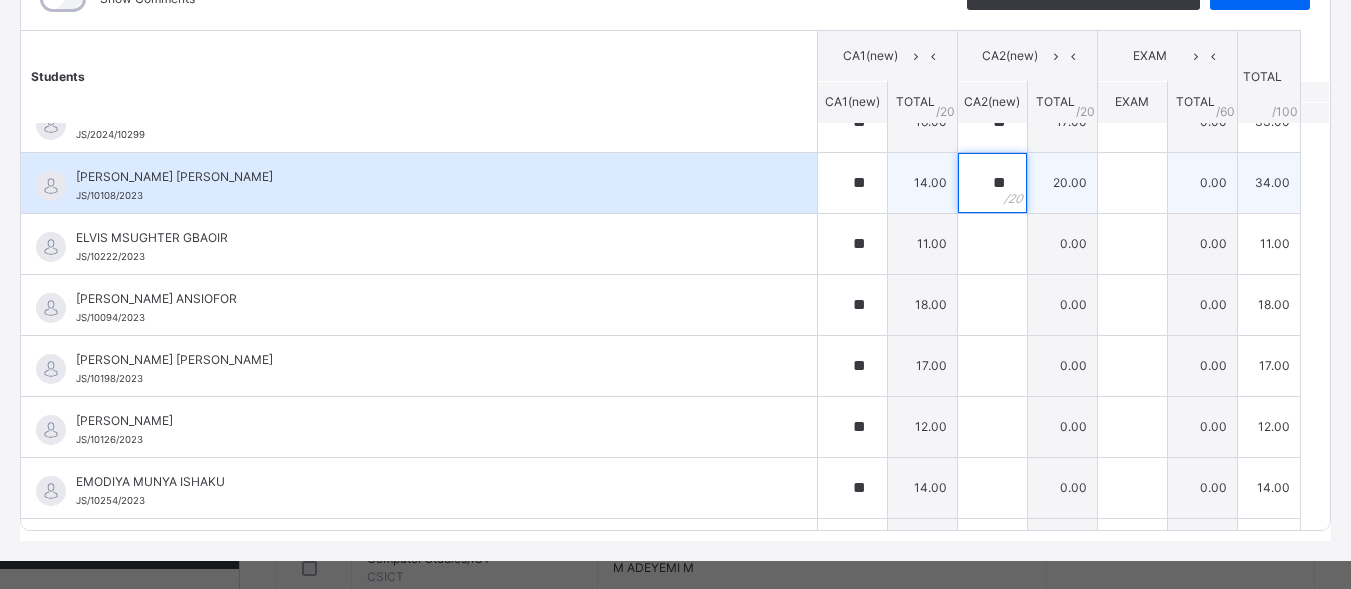 scroll, scrollTop: 400, scrollLeft: 0, axis: vertical 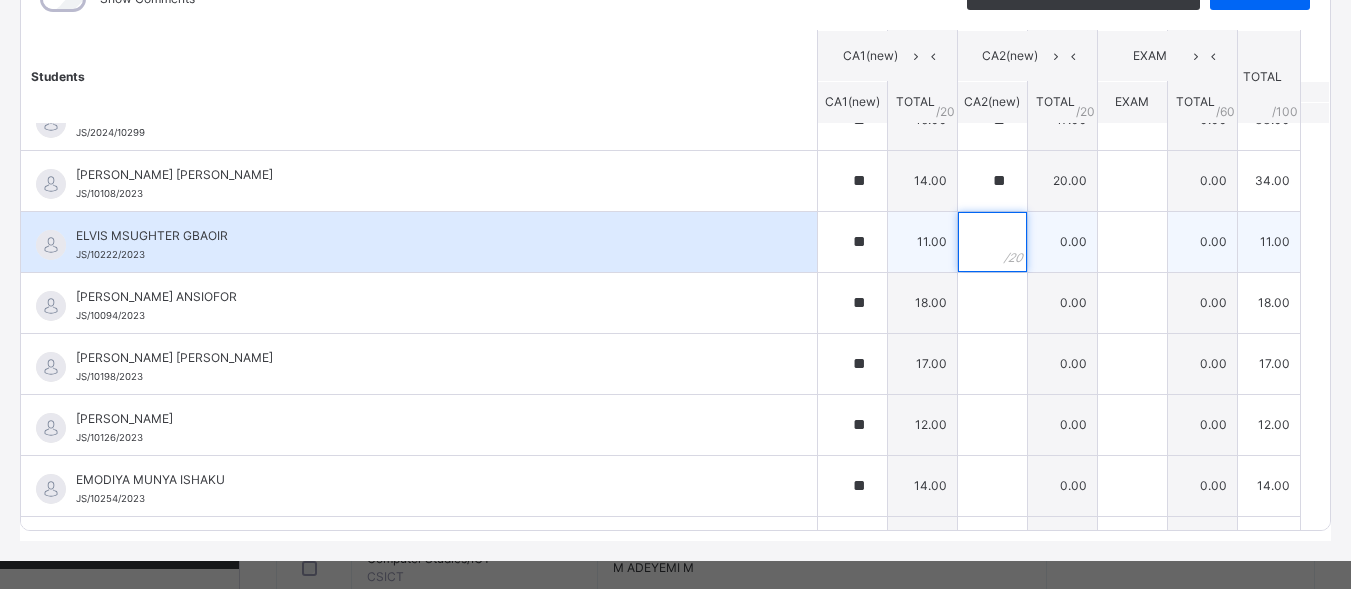 click at bounding box center [992, 242] 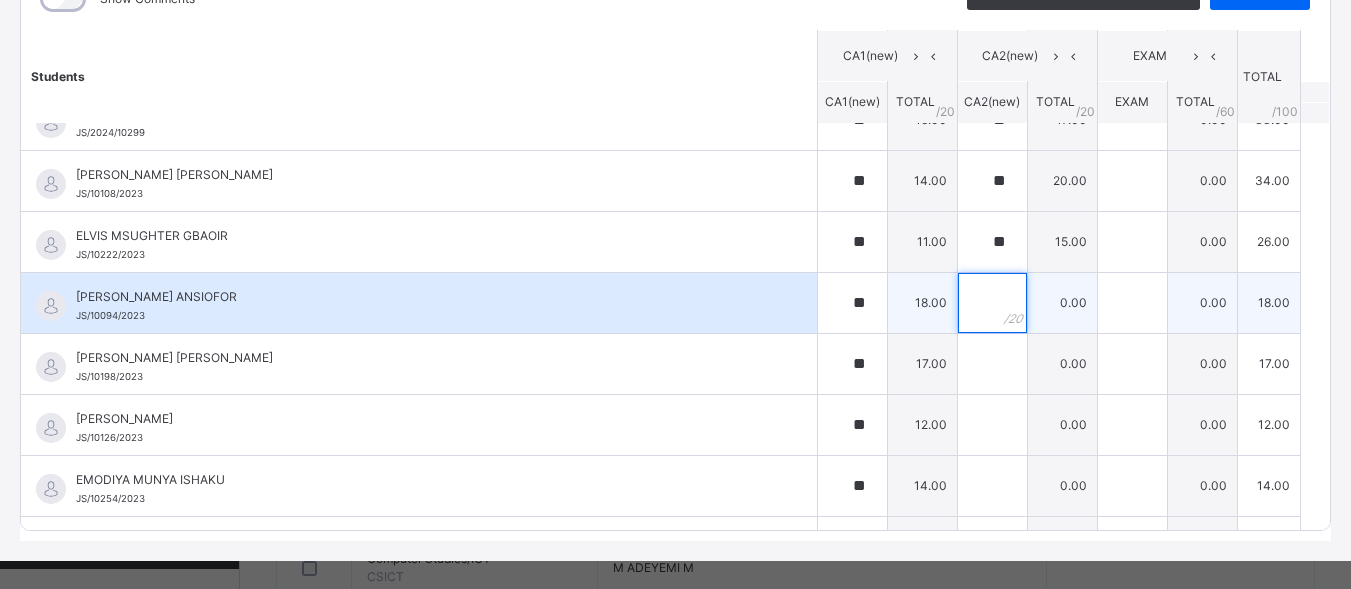 click at bounding box center (992, 303) 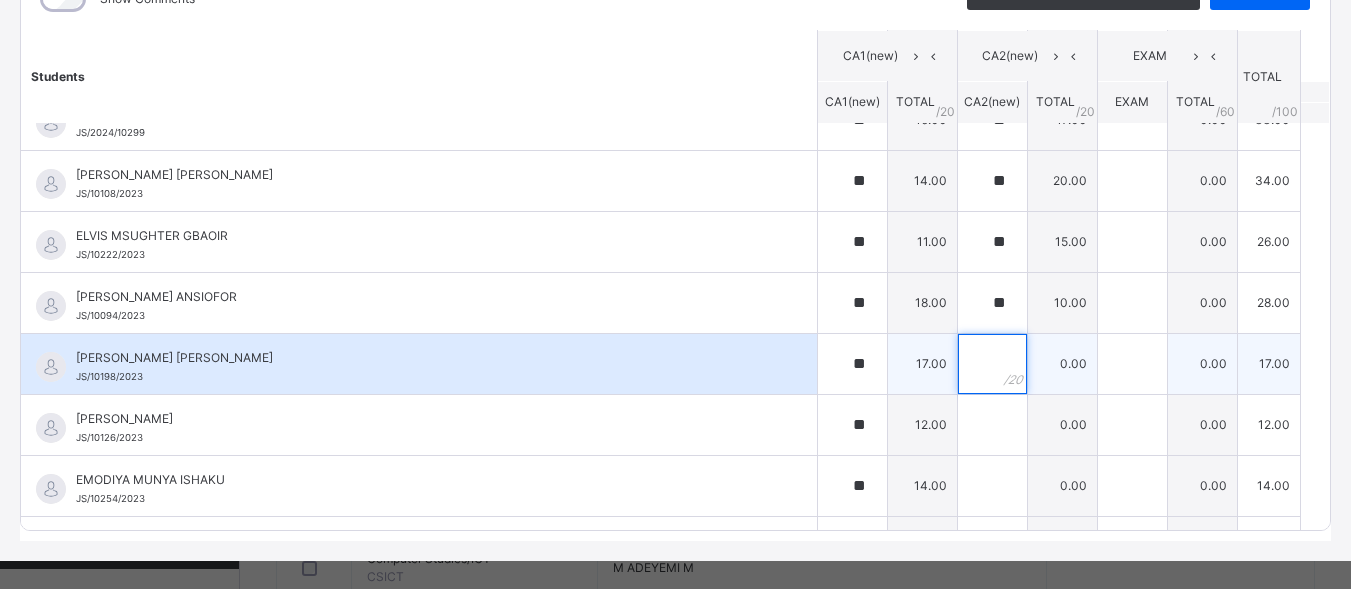 click at bounding box center (992, 364) 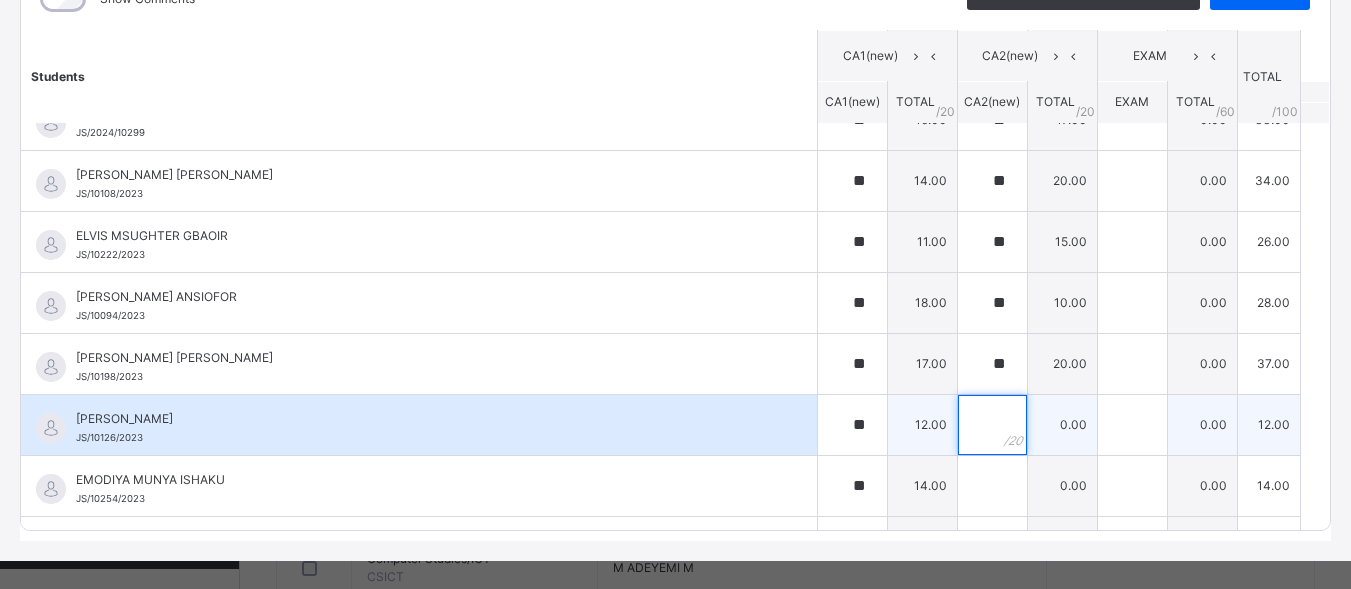 click at bounding box center [992, 425] 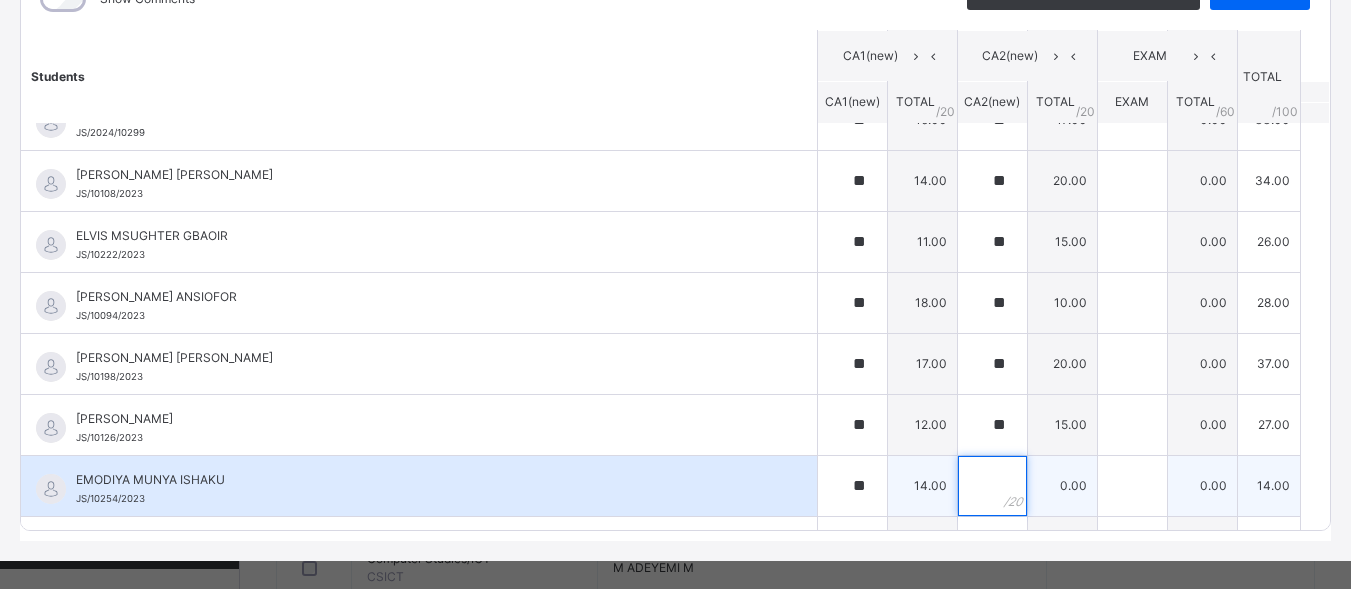 click at bounding box center (992, 486) 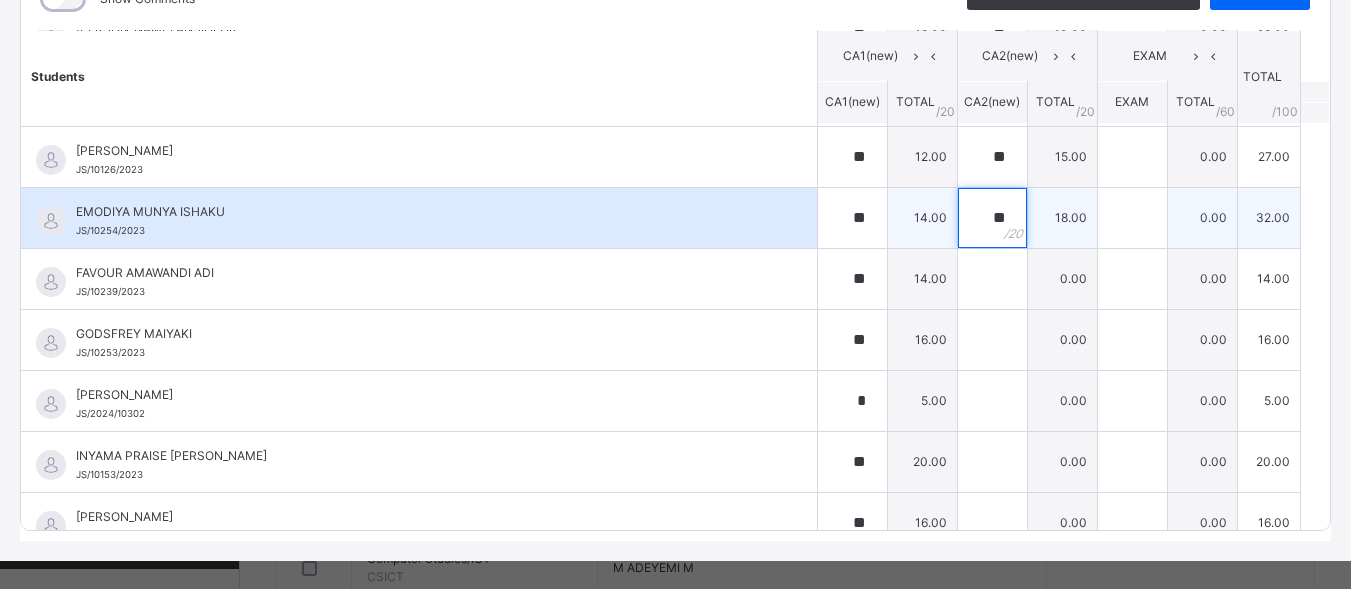 scroll, scrollTop: 700, scrollLeft: 0, axis: vertical 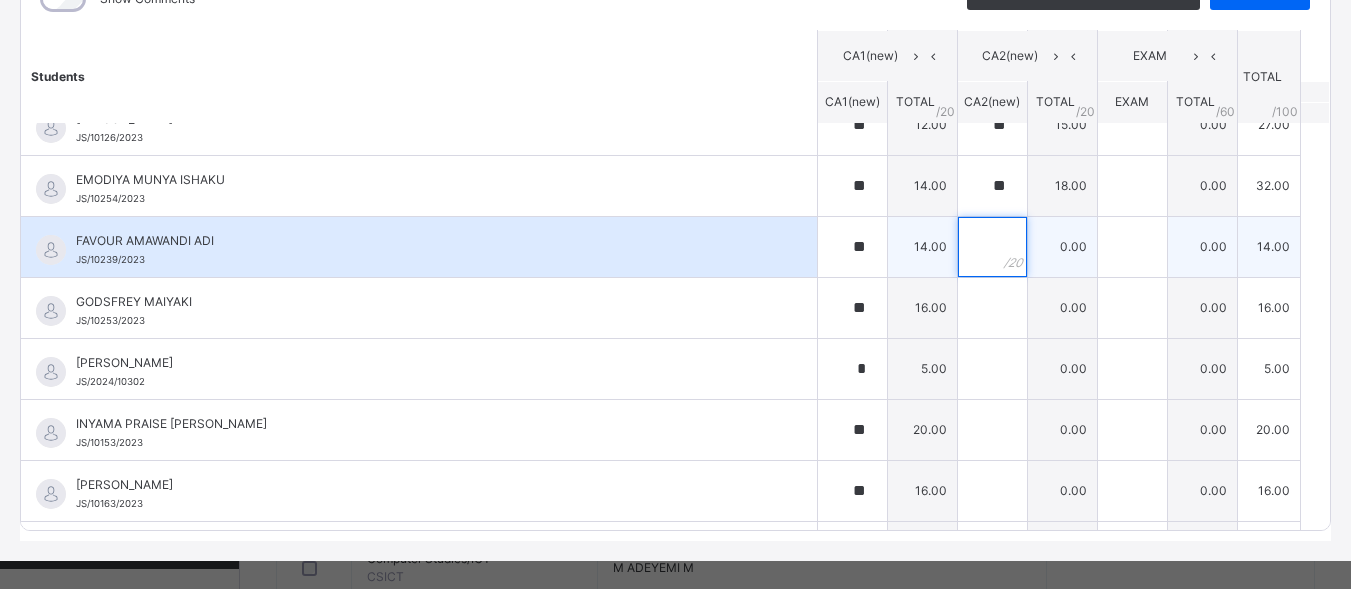 click at bounding box center [992, 247] 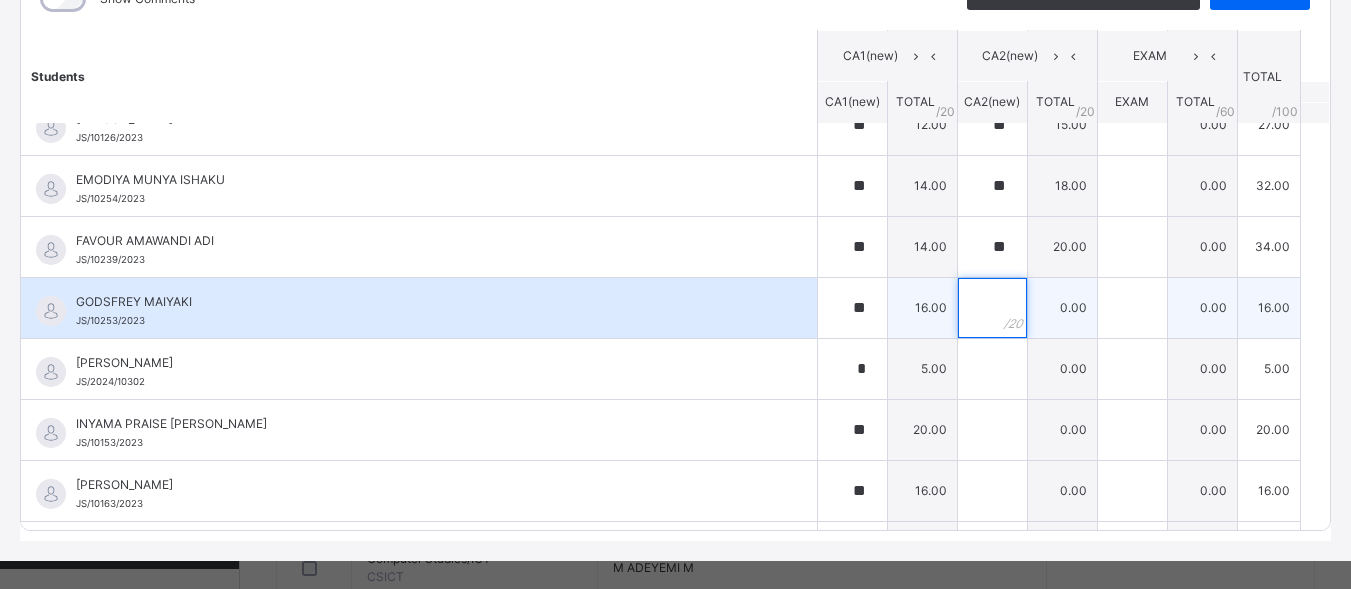 click at bounding box center (992, 308) 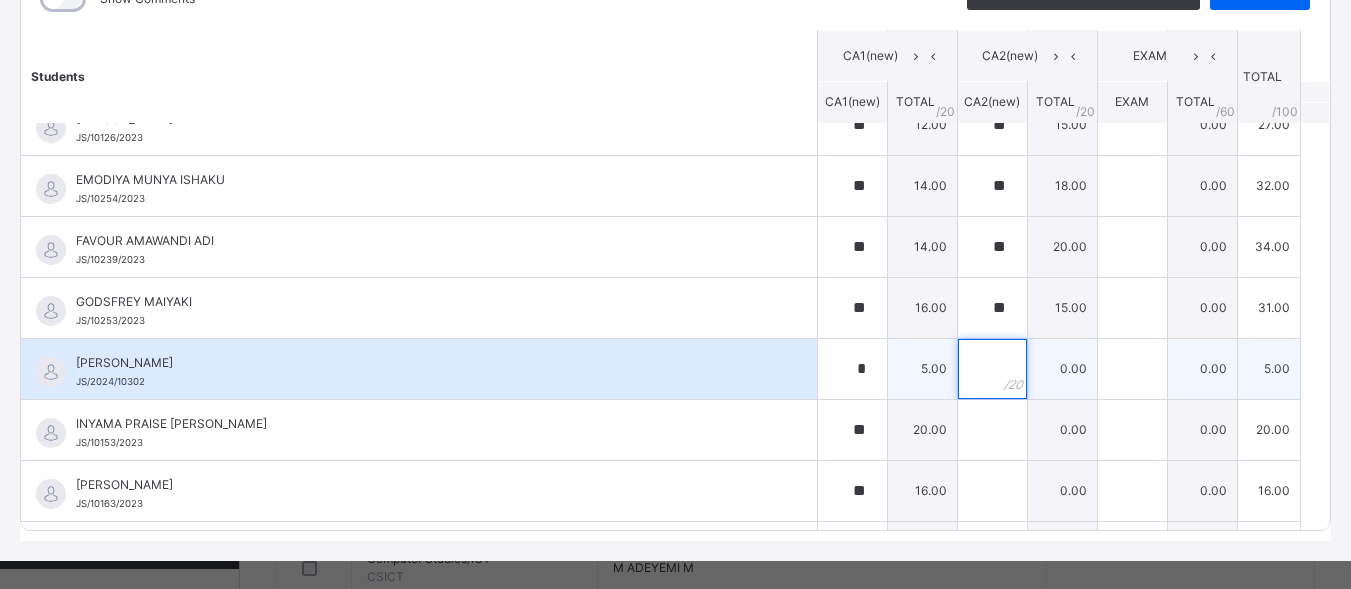 click at bounding box center [992, 369] 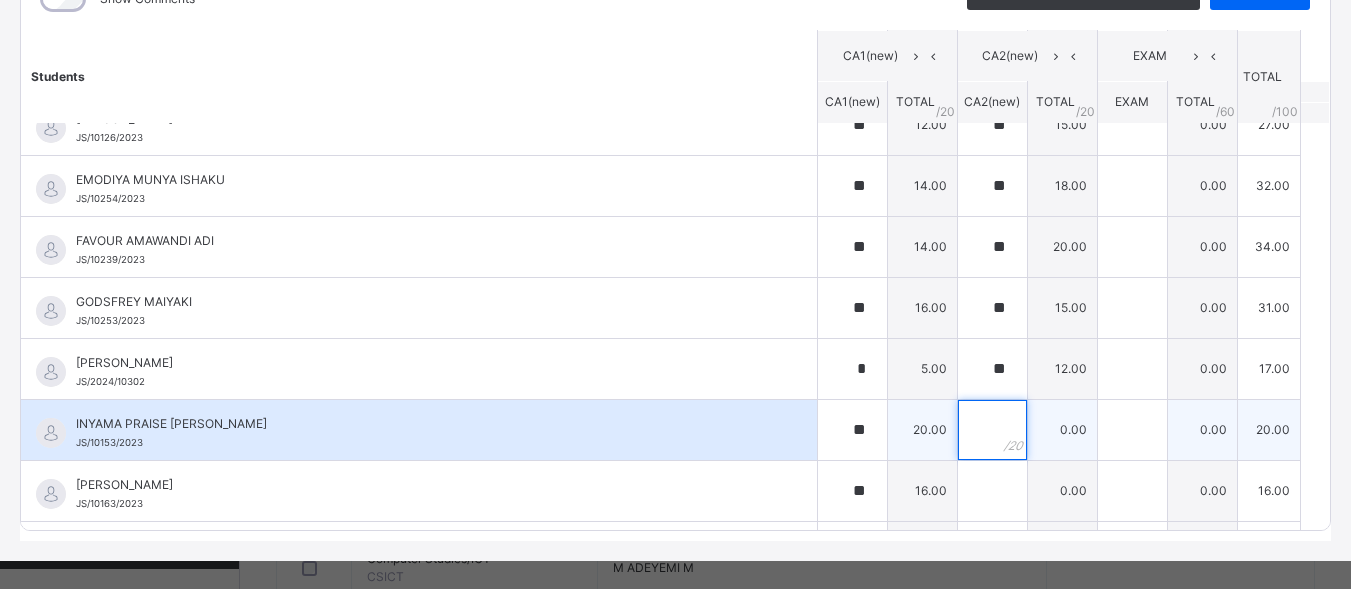 click at bounding box center [992, 430] 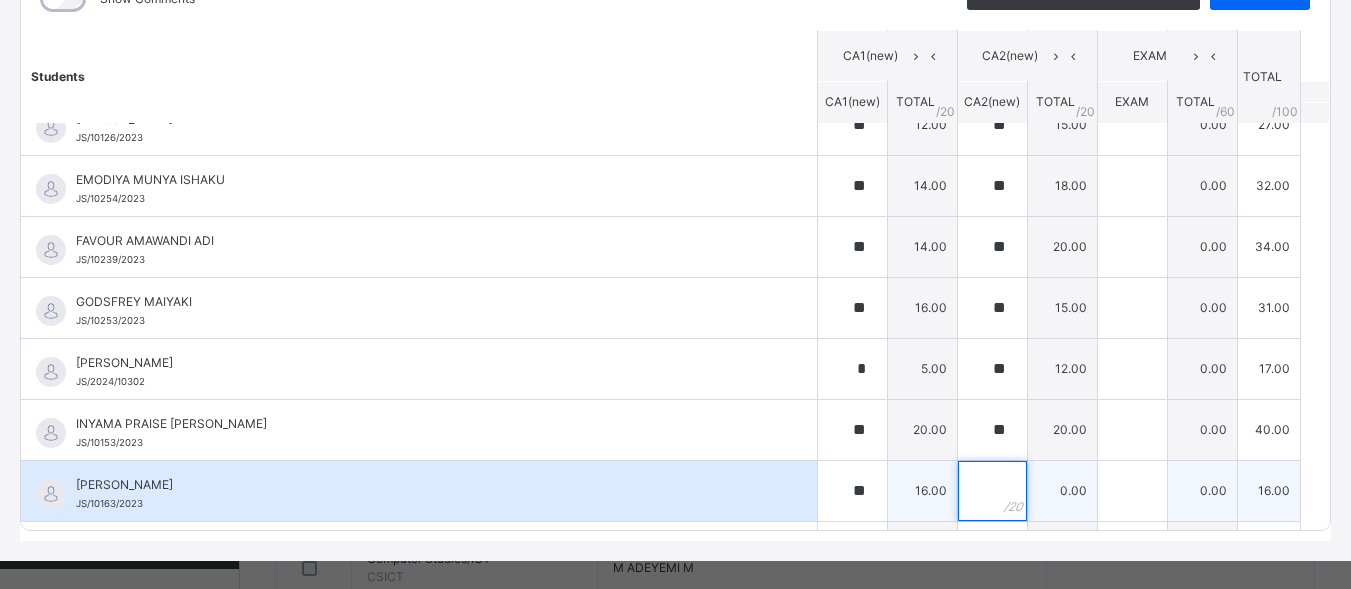 click at bounding box center [992, 491] 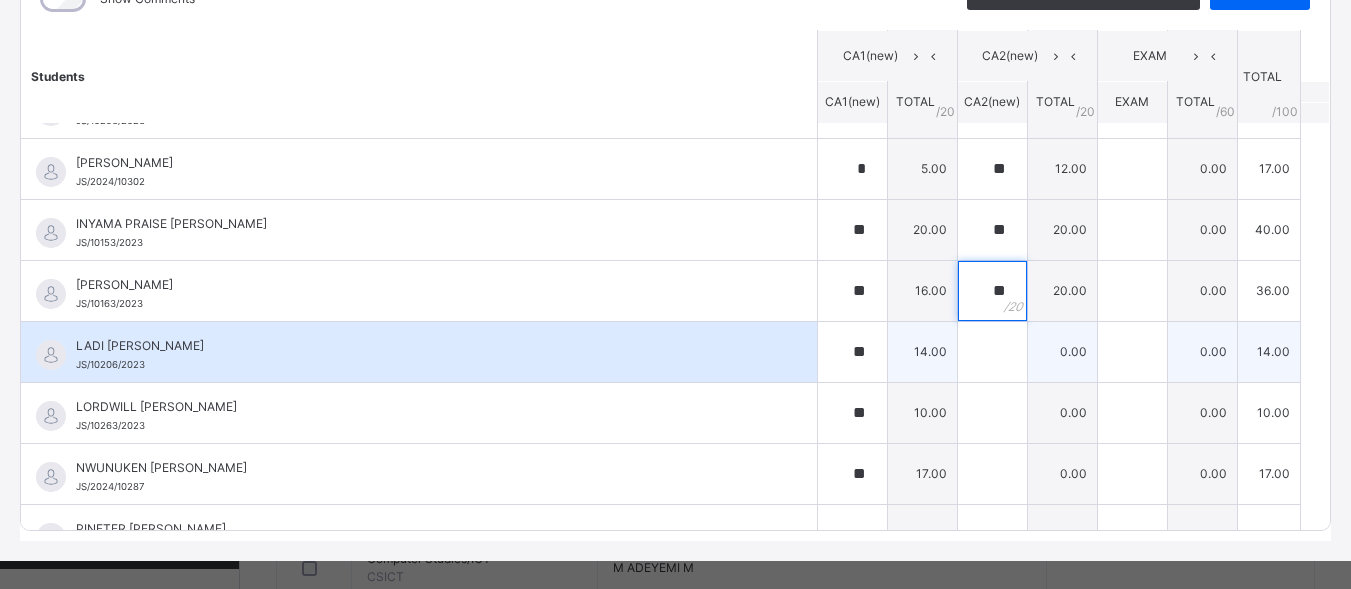 scroll, scrollTop: 1000, scrollLeft: 0, axis: vertical 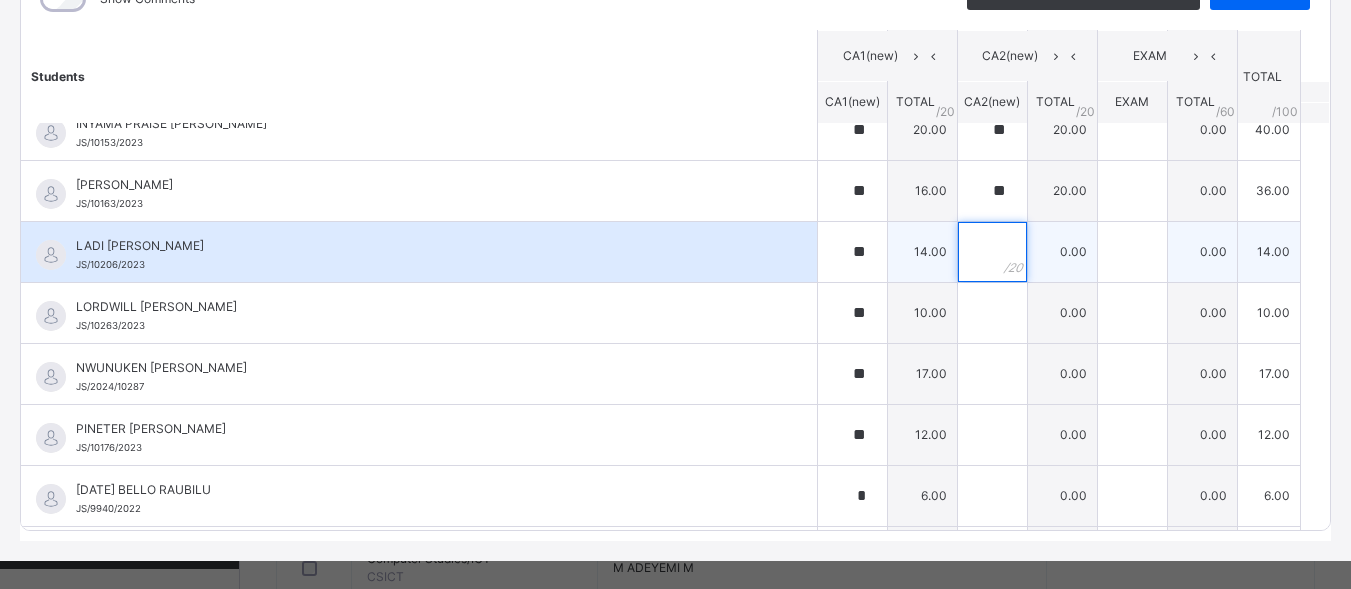 click at bounding box center (992, 252) 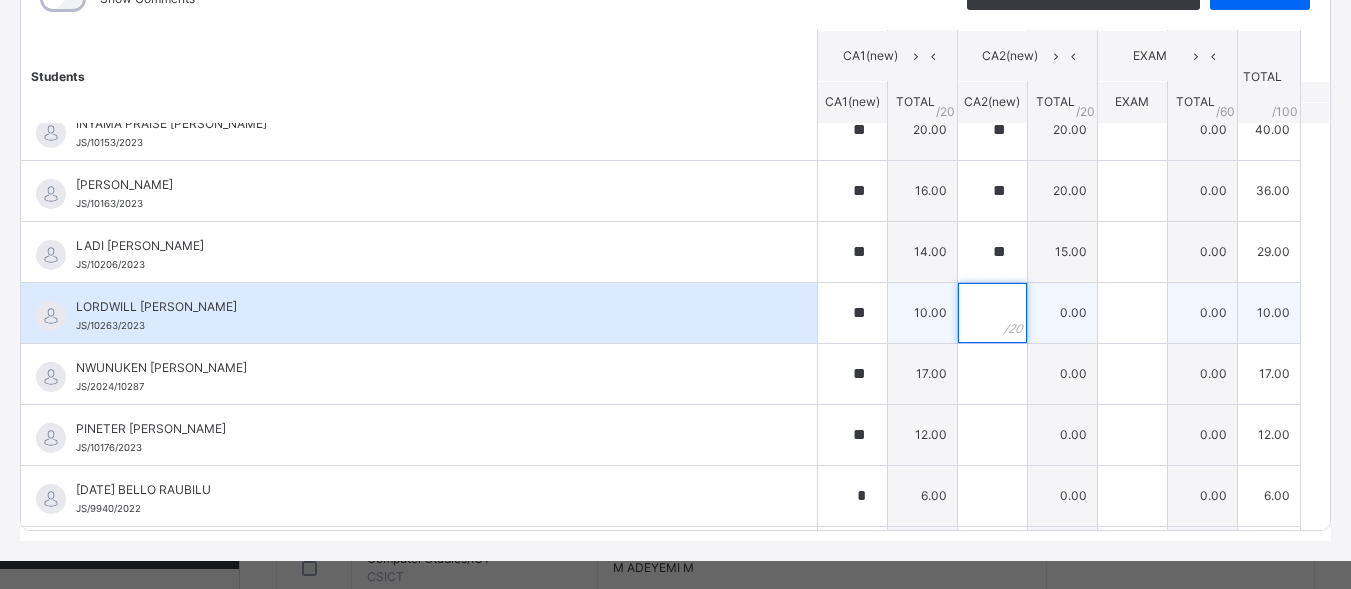 click at bounding box center (992, 313) 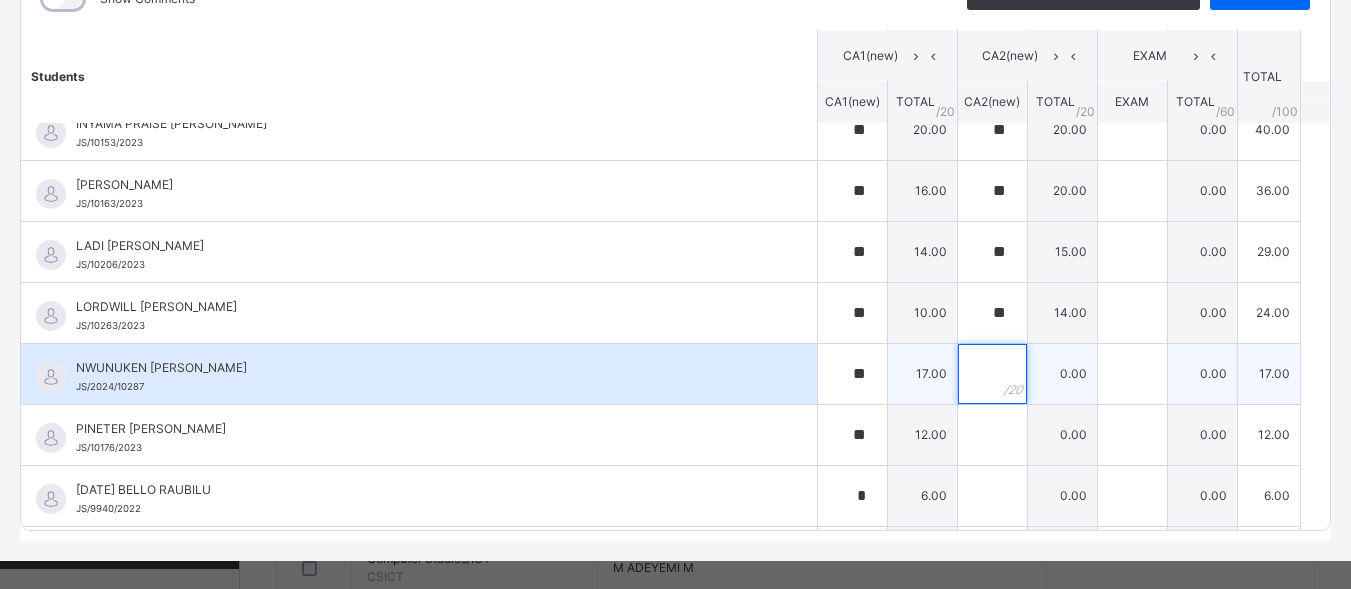 click at bounding box center [992, 374] 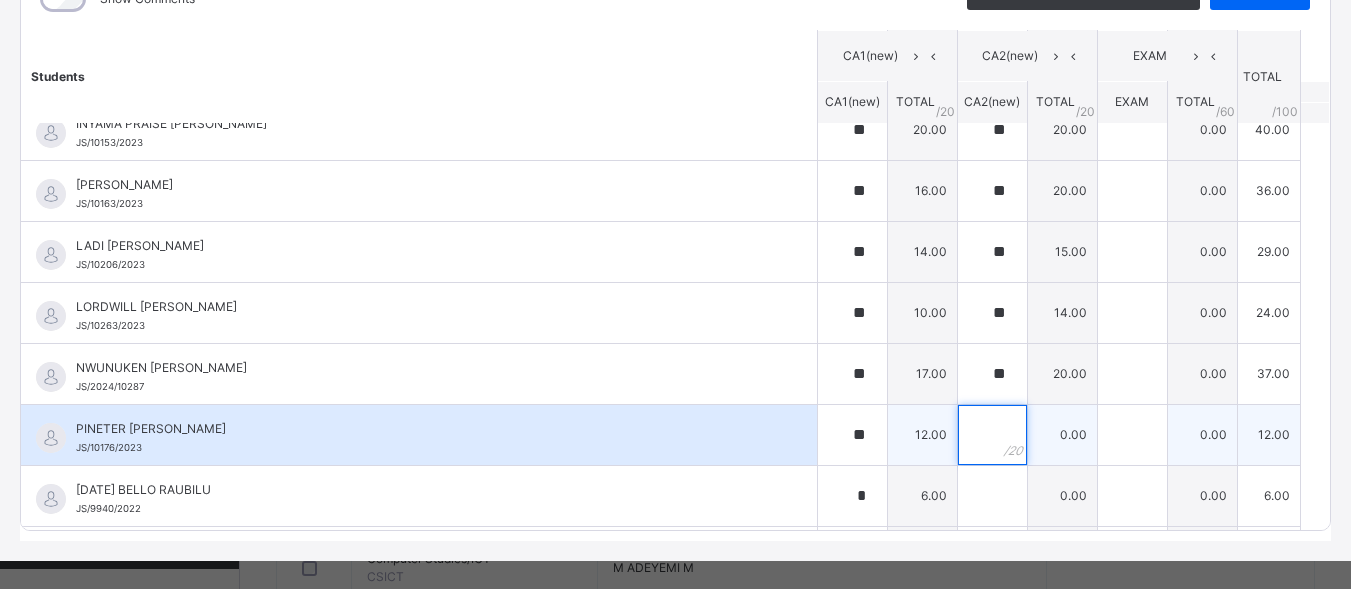 click at bounding box center [992, 435] 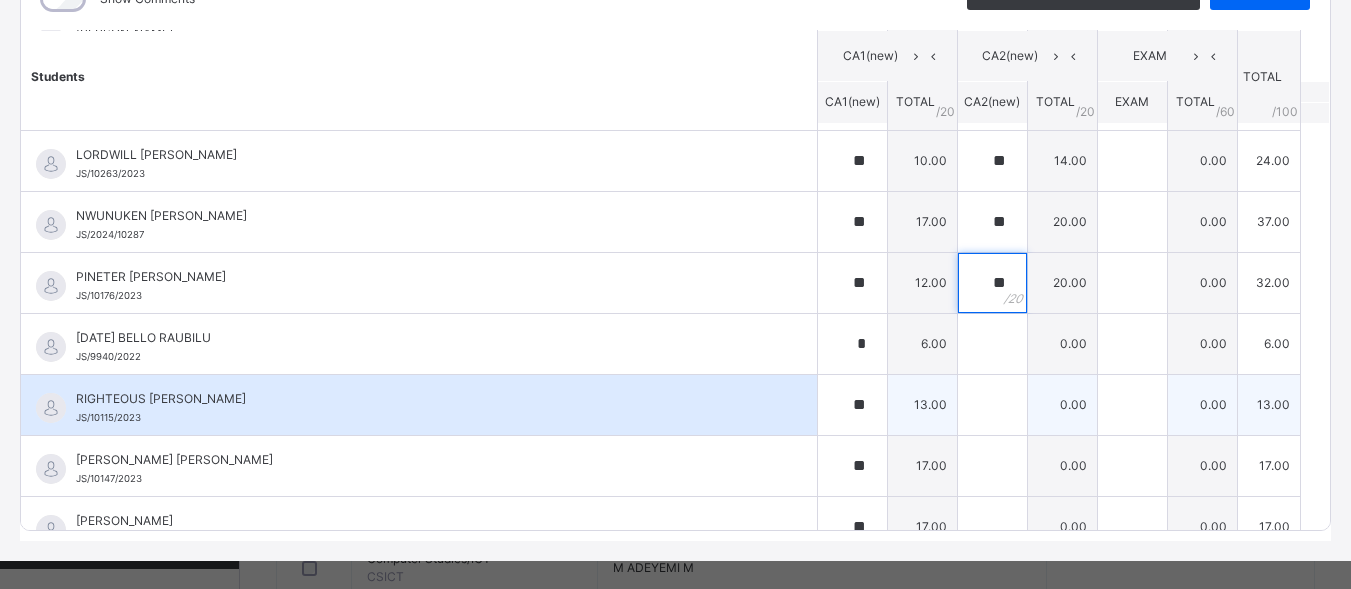 scroll, scrollTop: 1200, scrollLeft: 0, axis: vertical 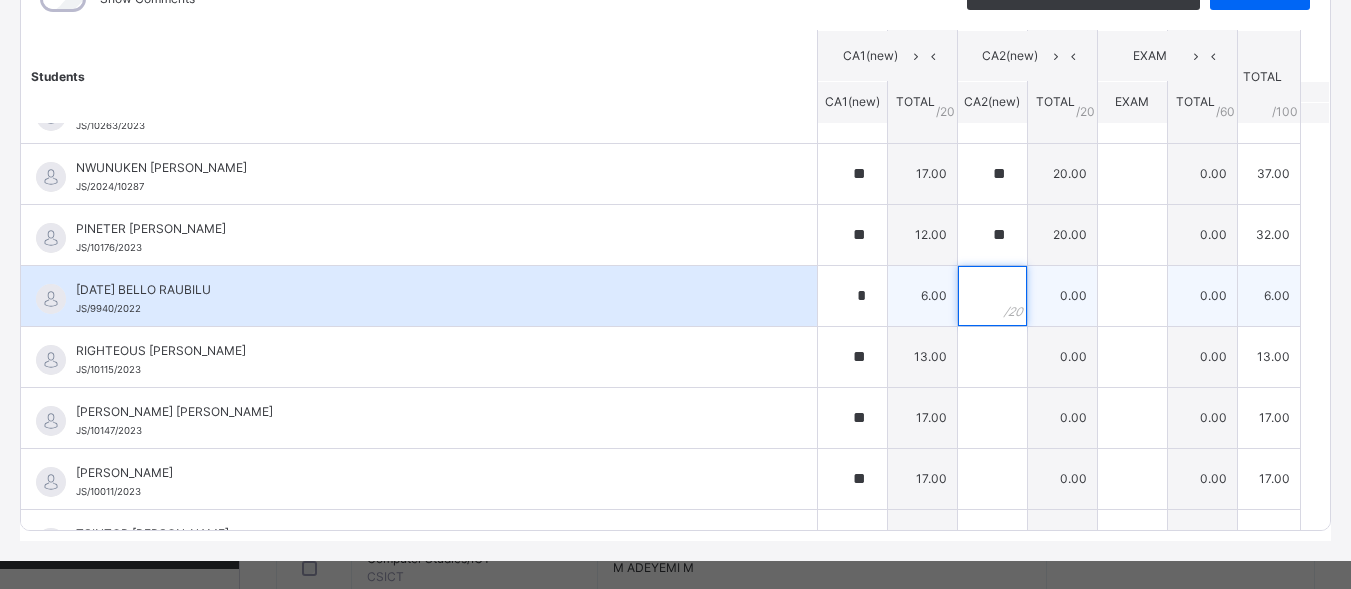 click at bounding box center [992, 296] 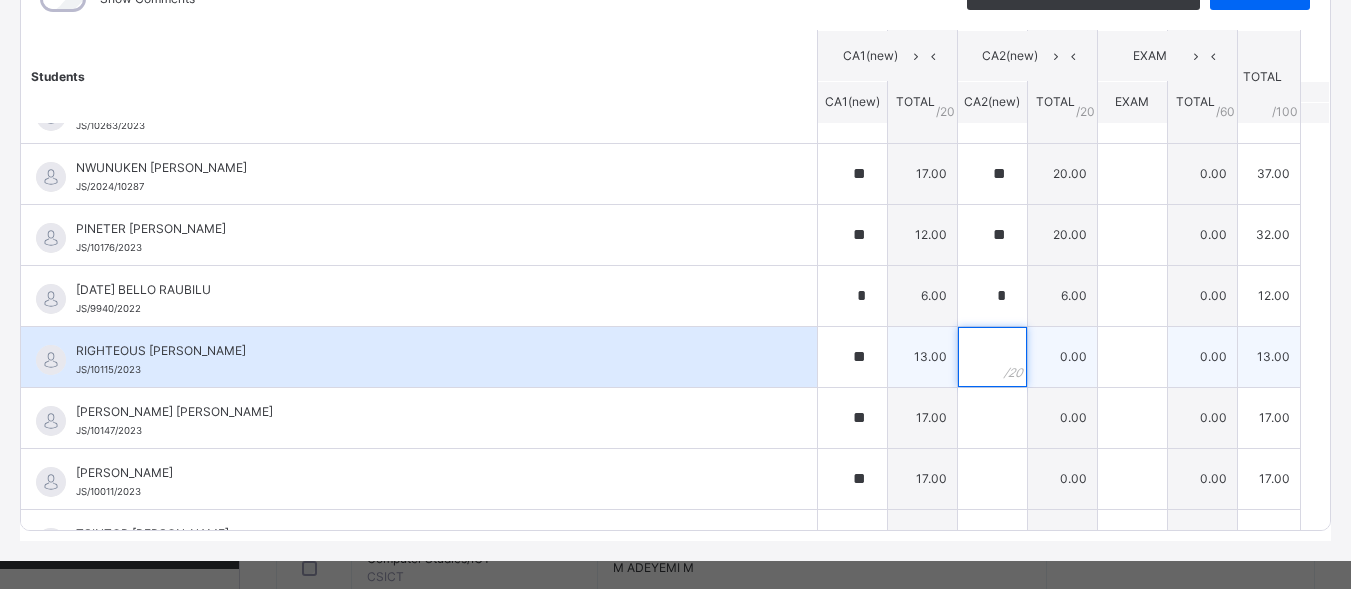 click at bounding box center [992, 357] 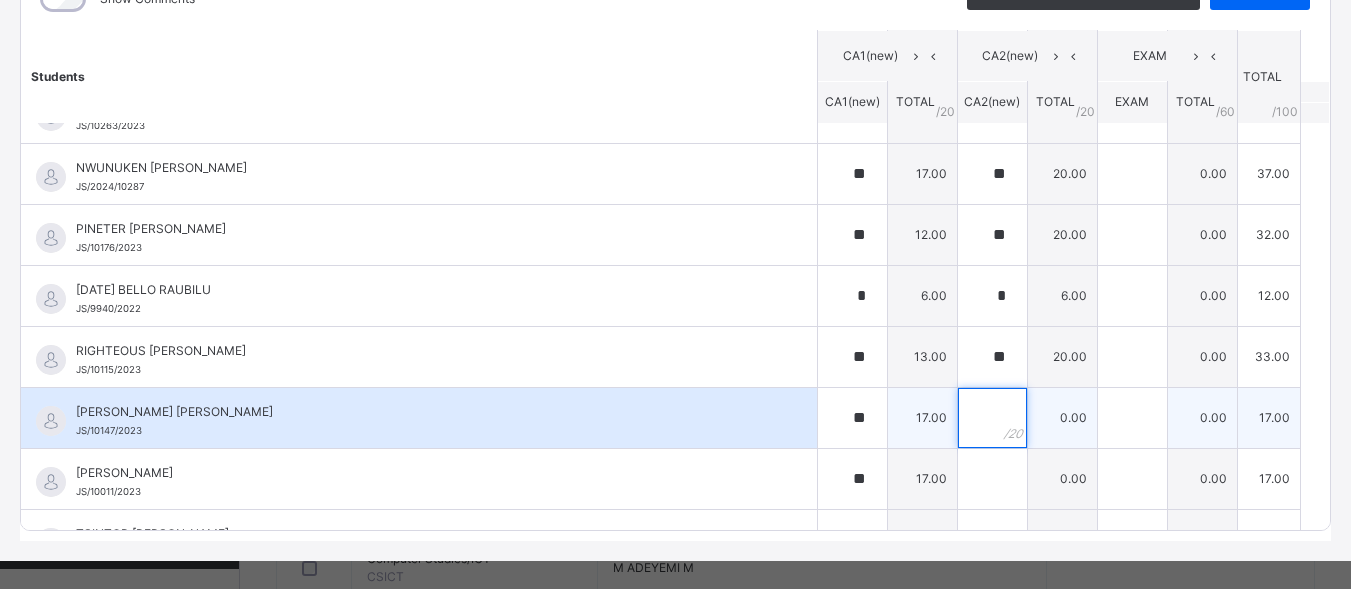 click at bounding box center (992, 418) 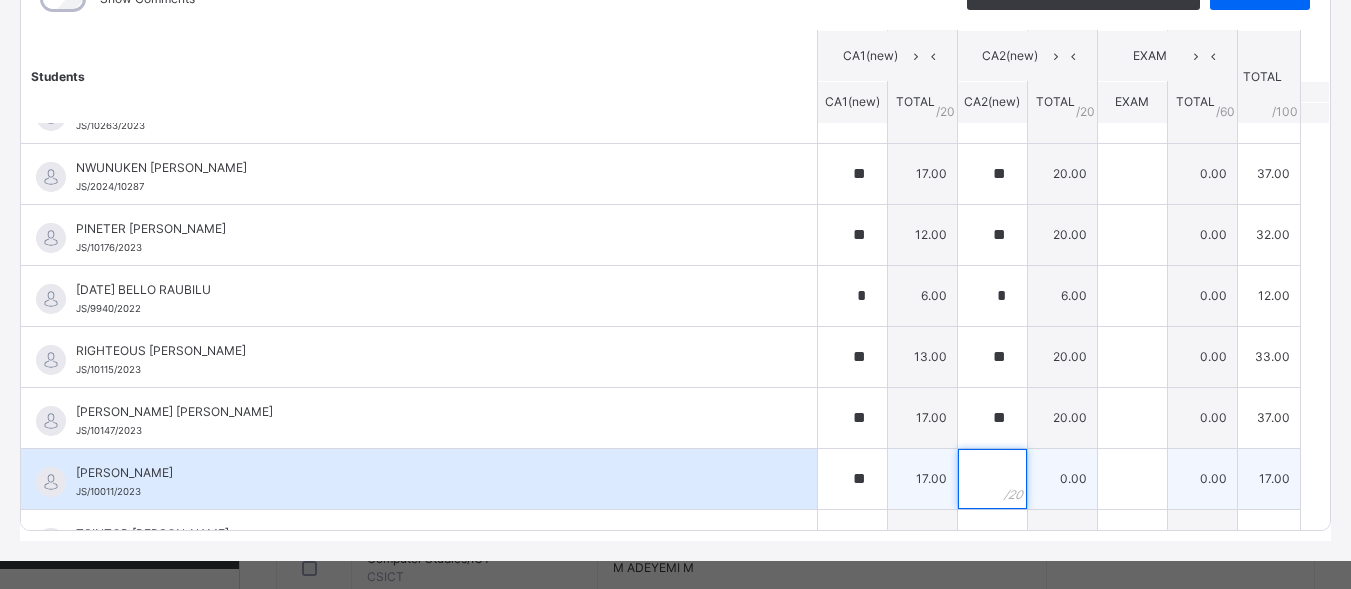 click at bounding box center [992, 479] 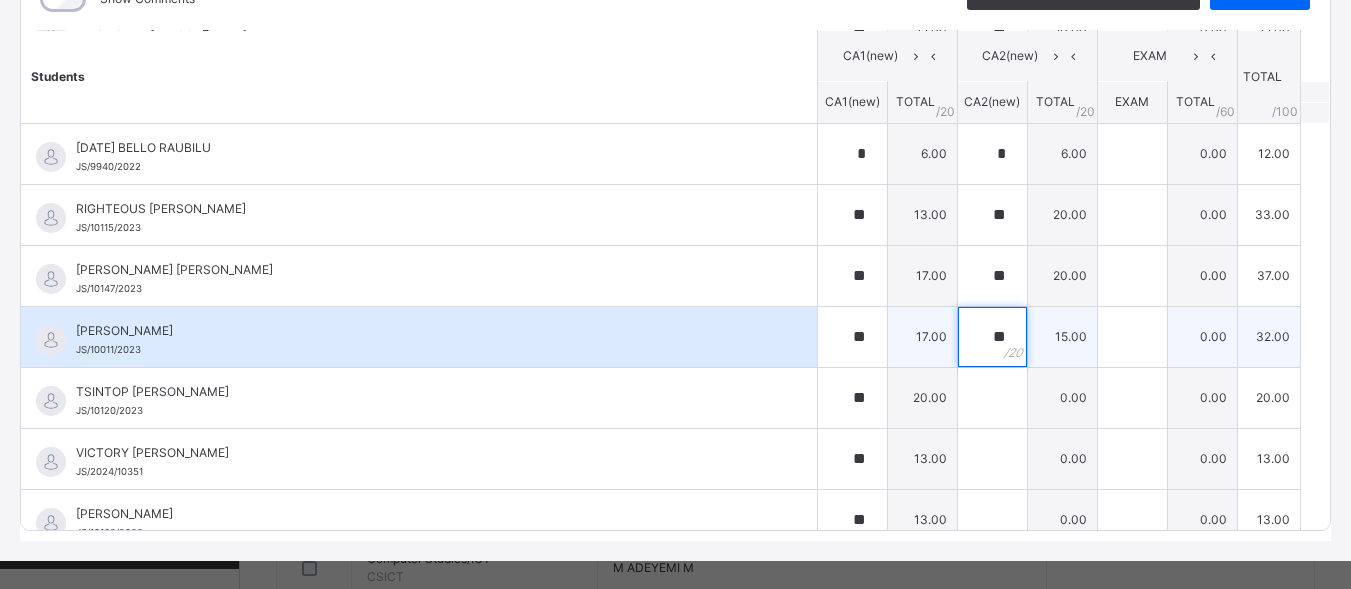 scroll, scrollTop: 1363, scrollLeft: 0, axis: vertical 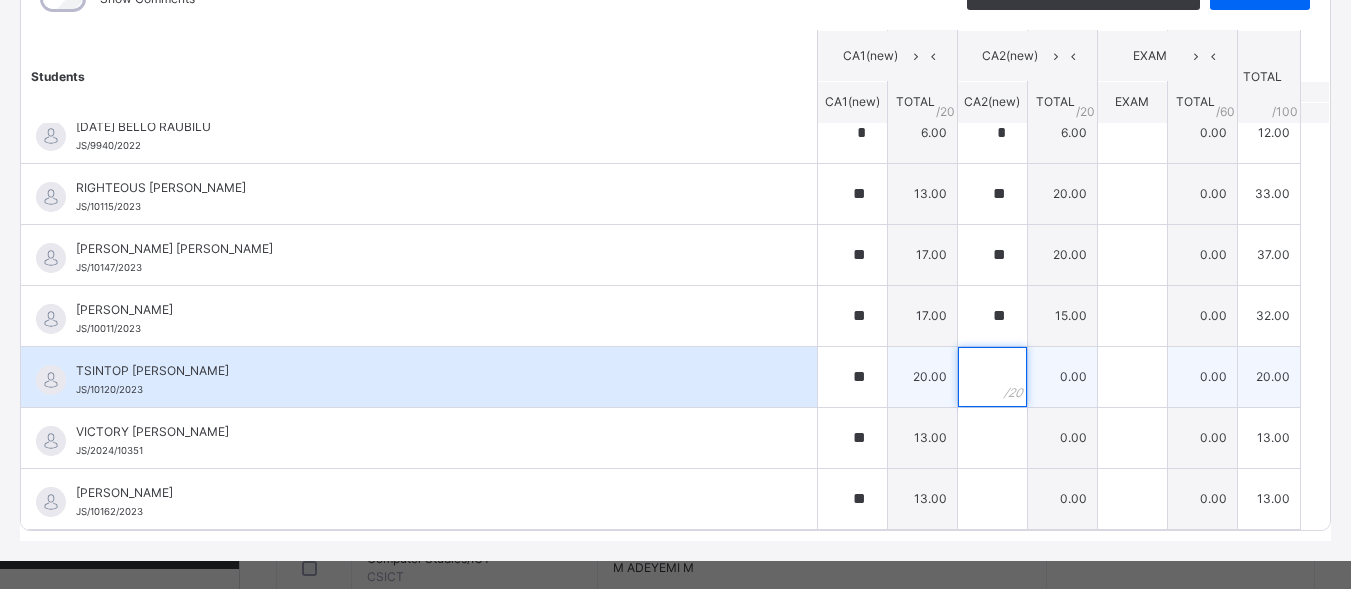 click at bounding box center [992, 377] 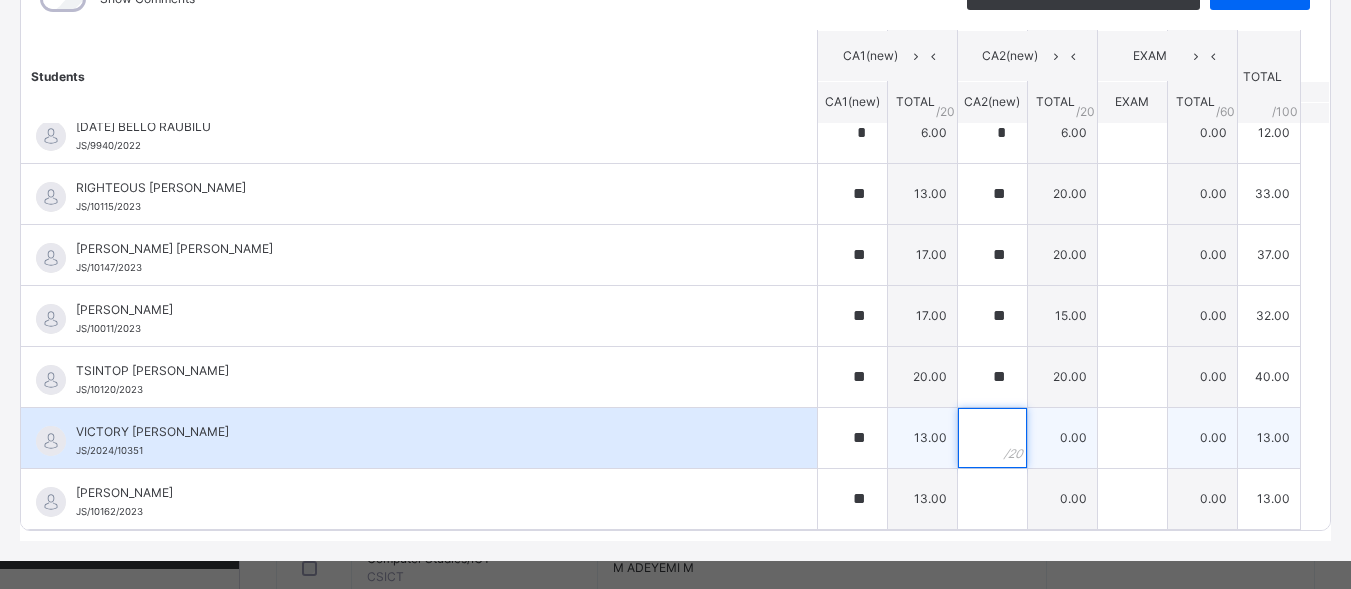 click at bounding box center [992, 438] 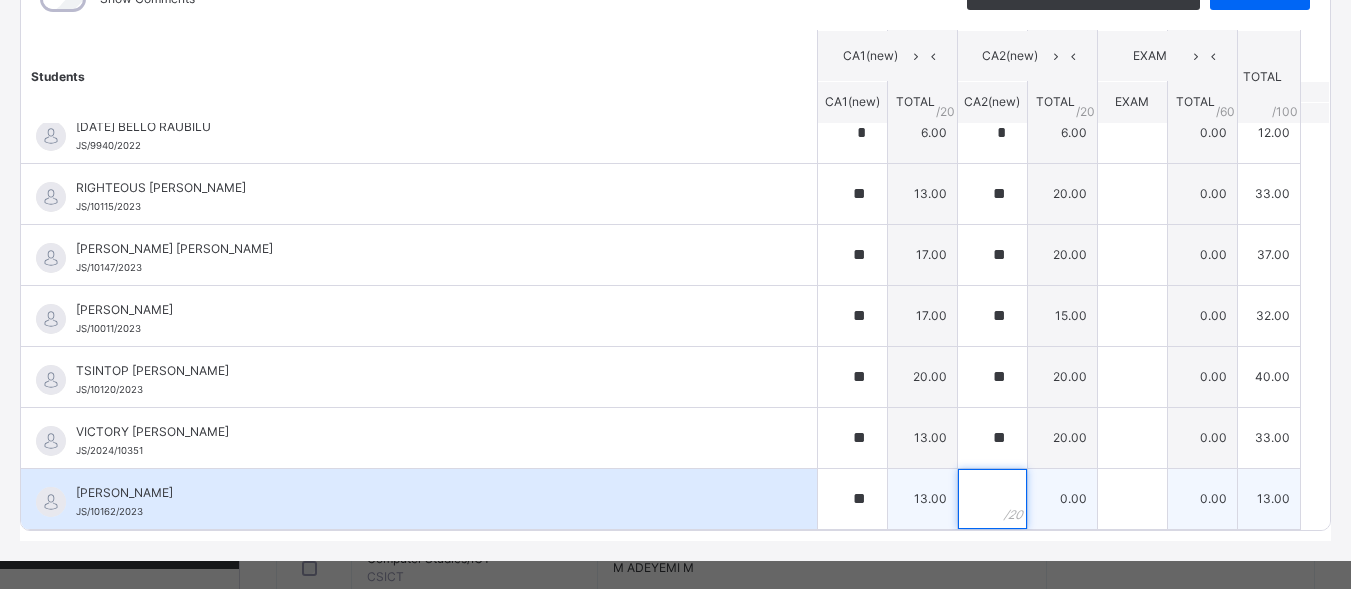 click at bounding box center [992, 499] 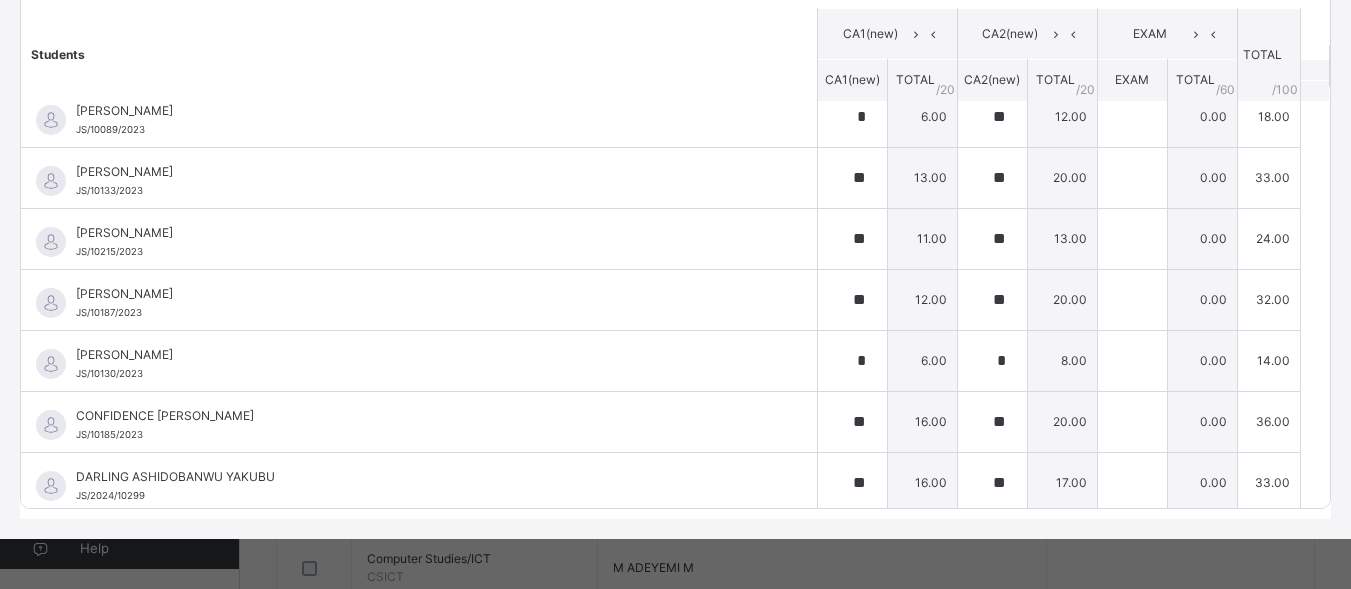 scroll, scrollTop: 0, scrollLeft: 0, axis: both 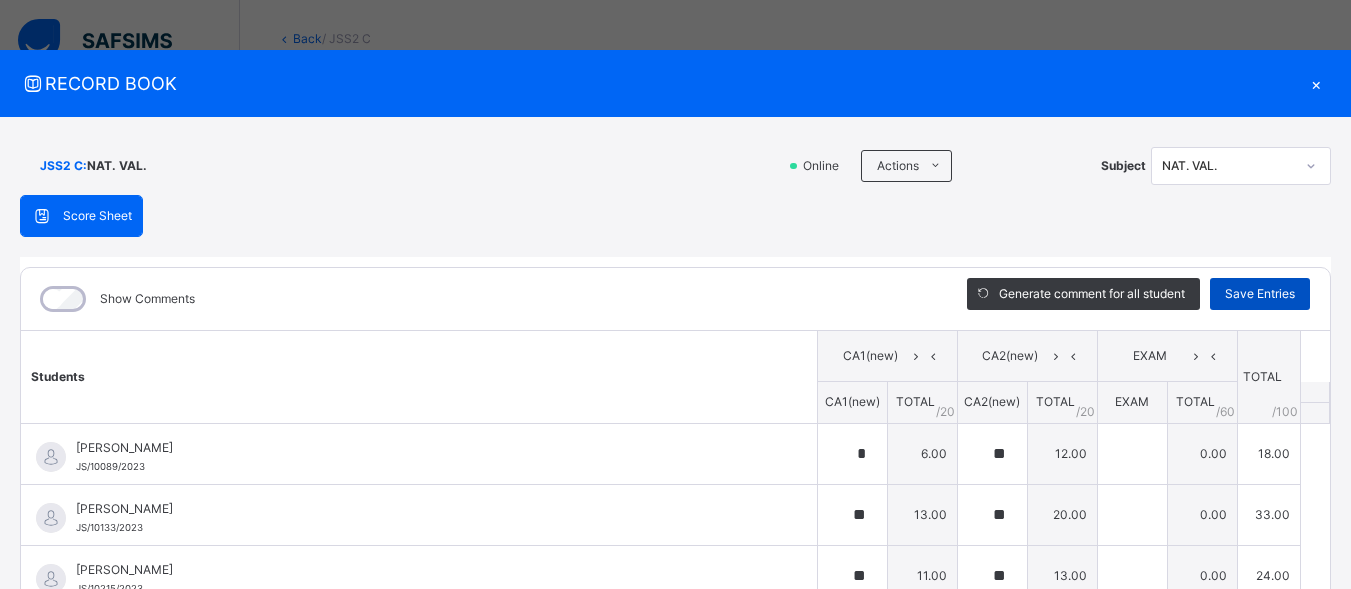 click on "Save Entries" at bounding box center (1260, 294) 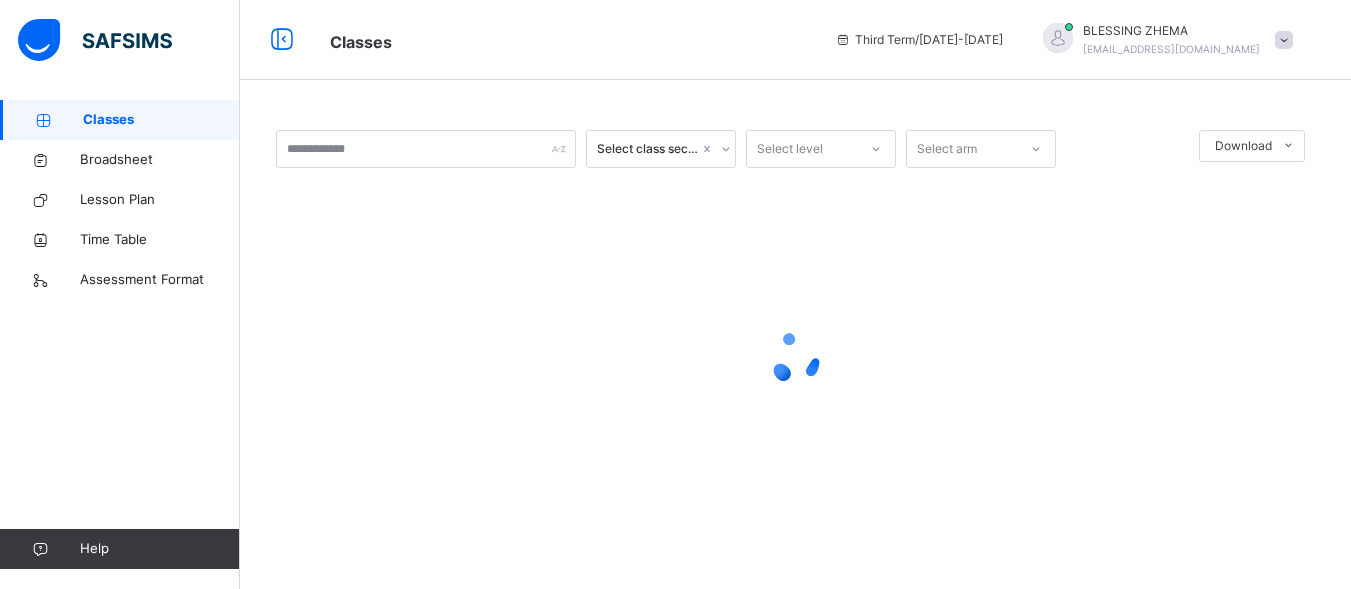 scroll, scrollTop: 0, scrollLeft: 0, axis: both 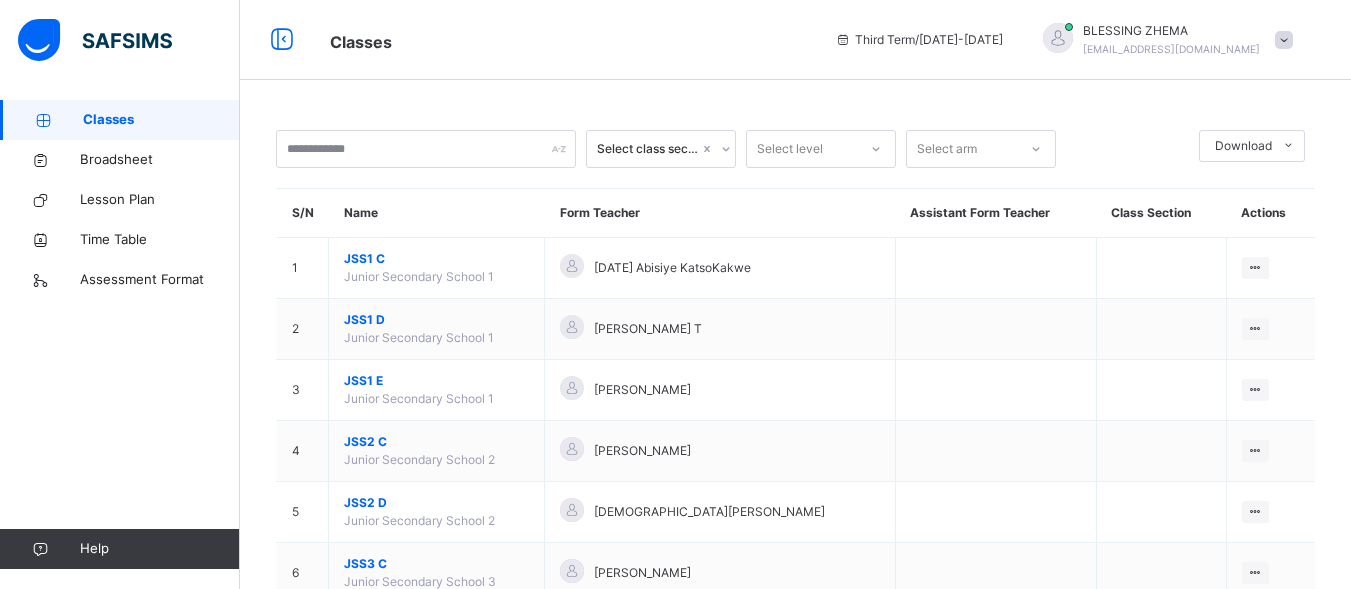 click on "BLESSING   ZHEMA zhemajikinisanfo@gmail.com" at bounding box center [1163, 40] 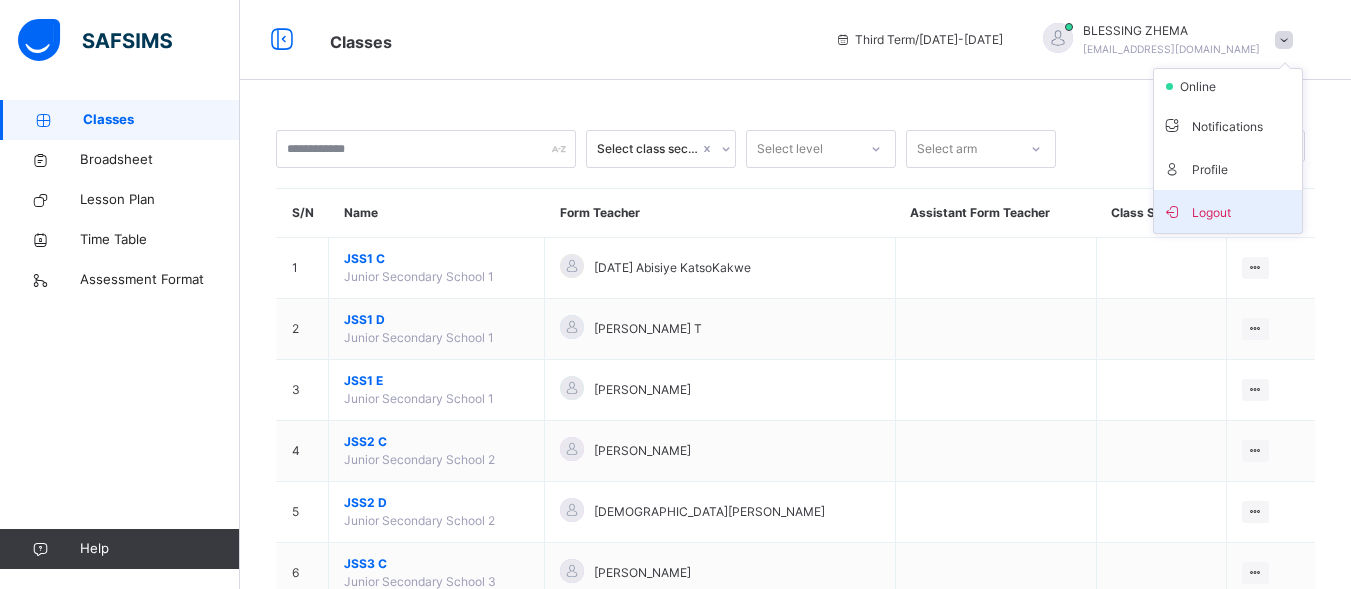 click on "Logout" at bounding box center [1228, 211] 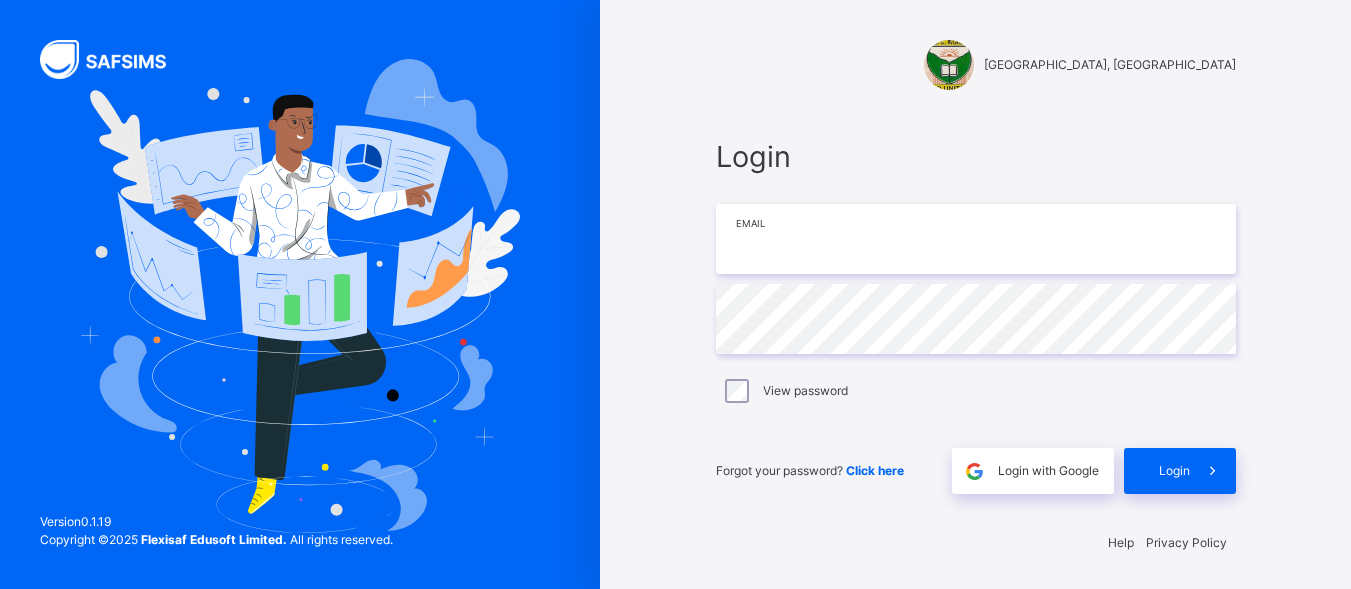 click at bounding box center [976, 239] 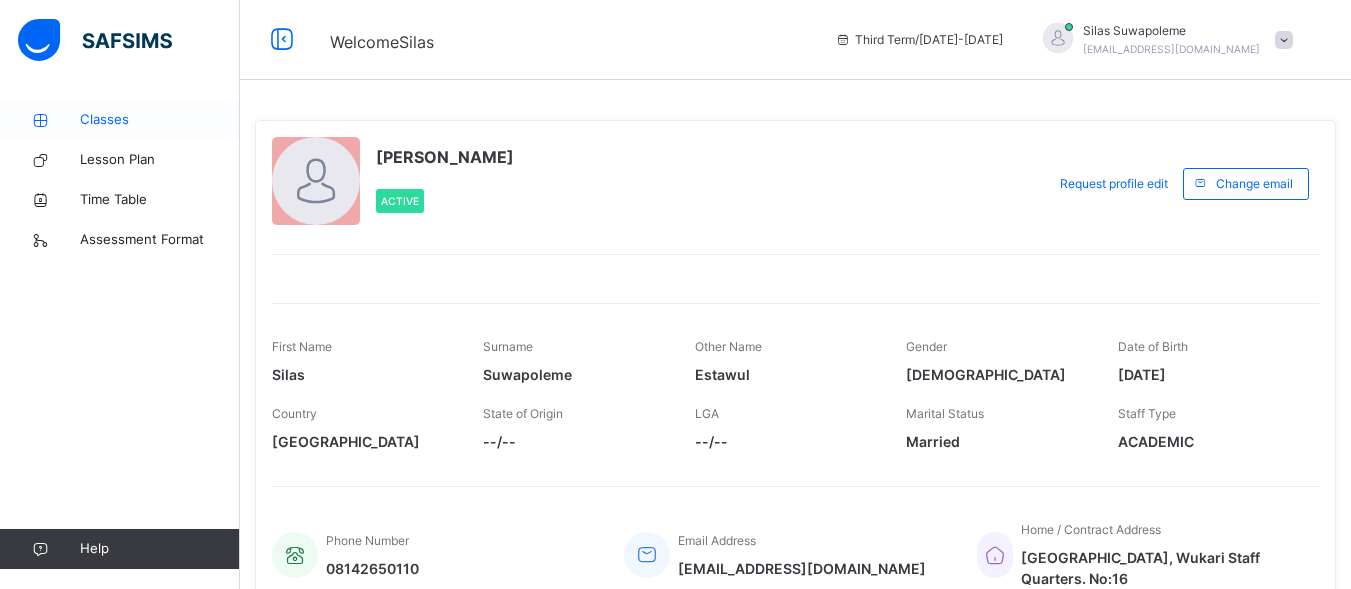 click on "Classes" at bounding box center (160, 120) 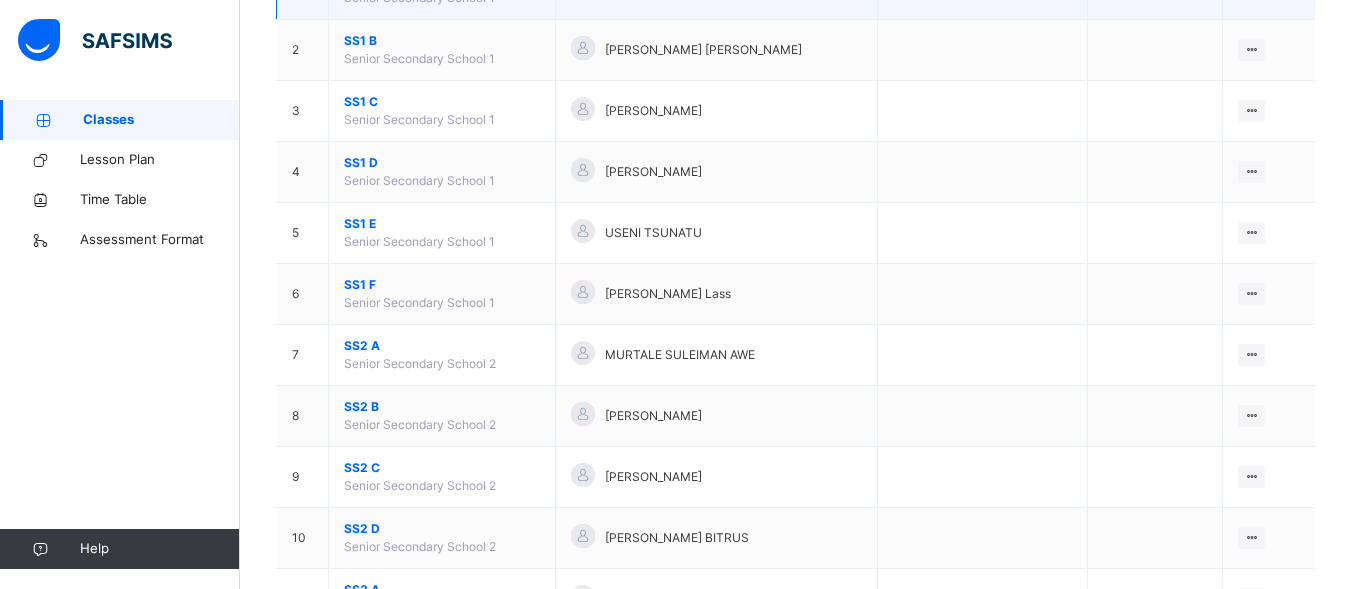 scroll, scrollTop: 300, scrollLeft: 0, axis: vertical 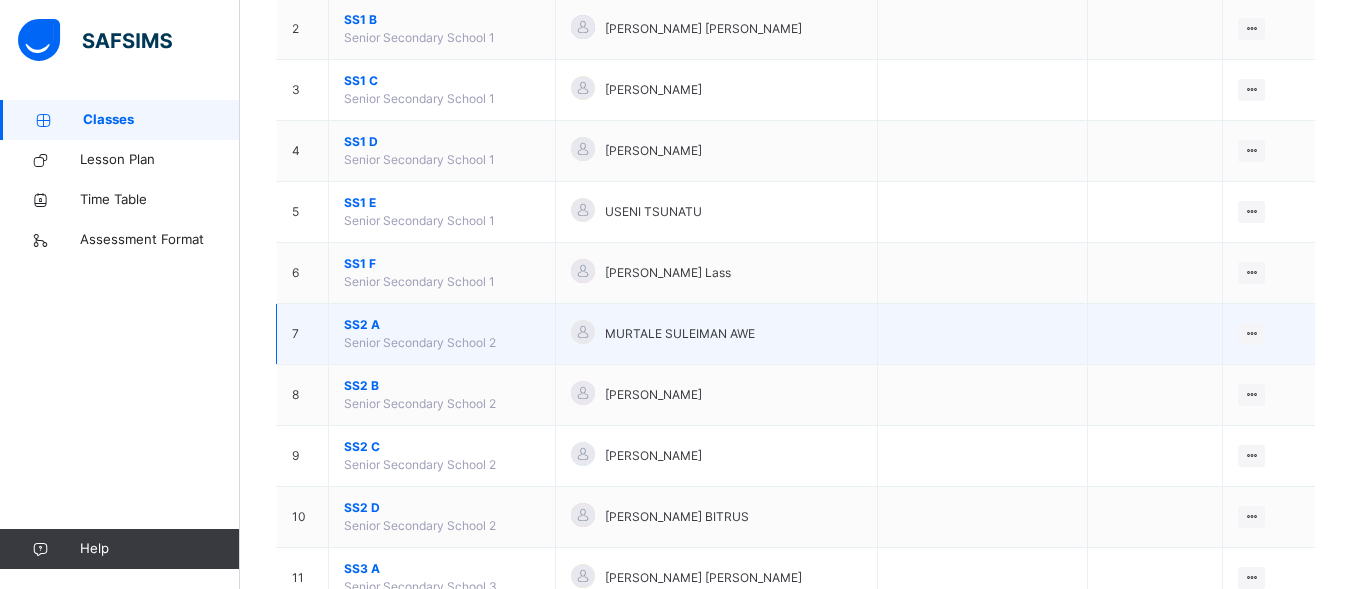 click on "SS2   A" at bounding box center (442, 325) 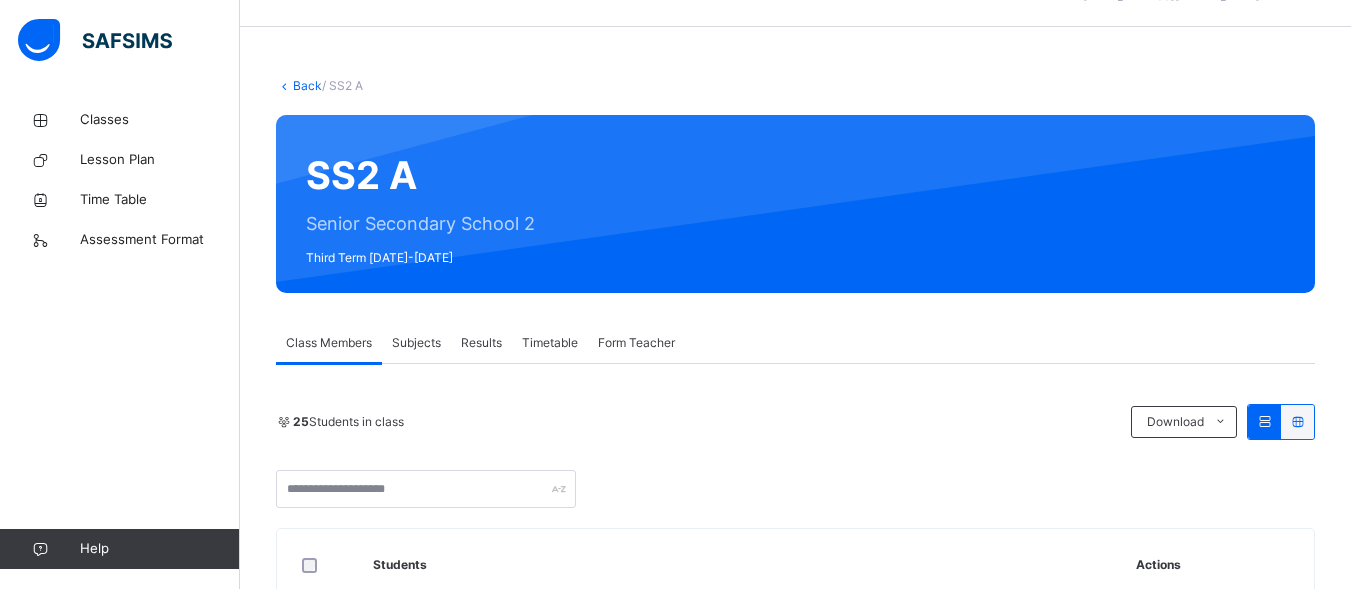 scroll, scrollTop: 100, scrollLeft: 0, axis: vertical 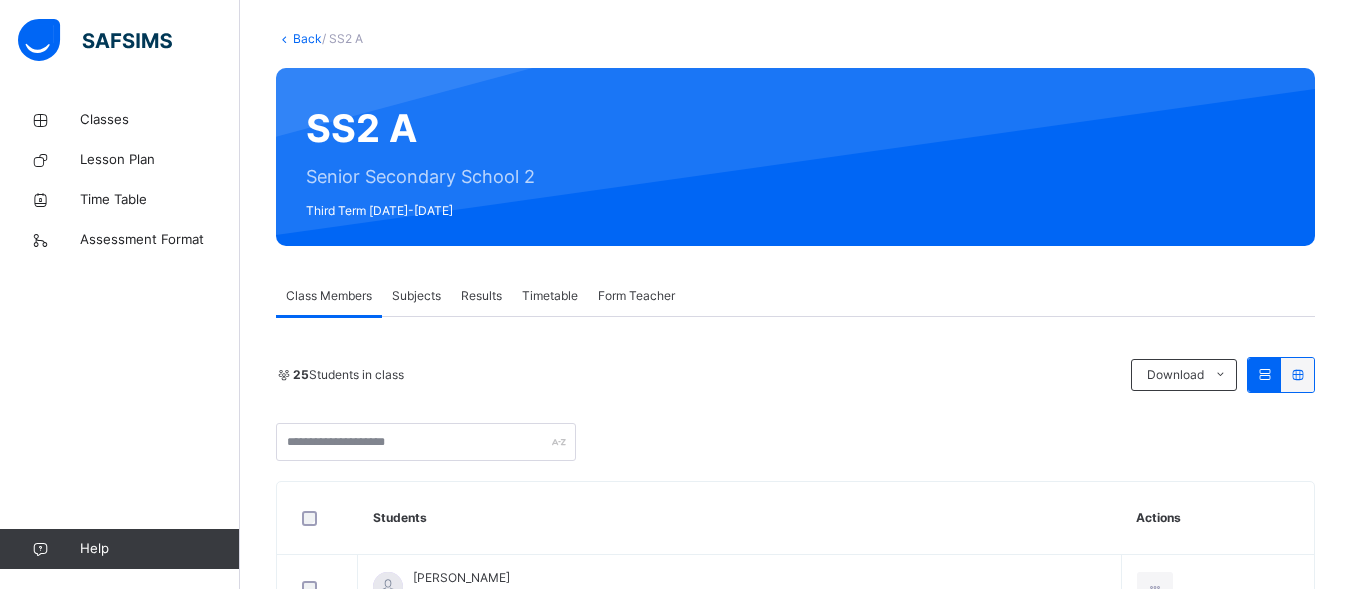 click on "Subjects" at bounding box center (416, 296) 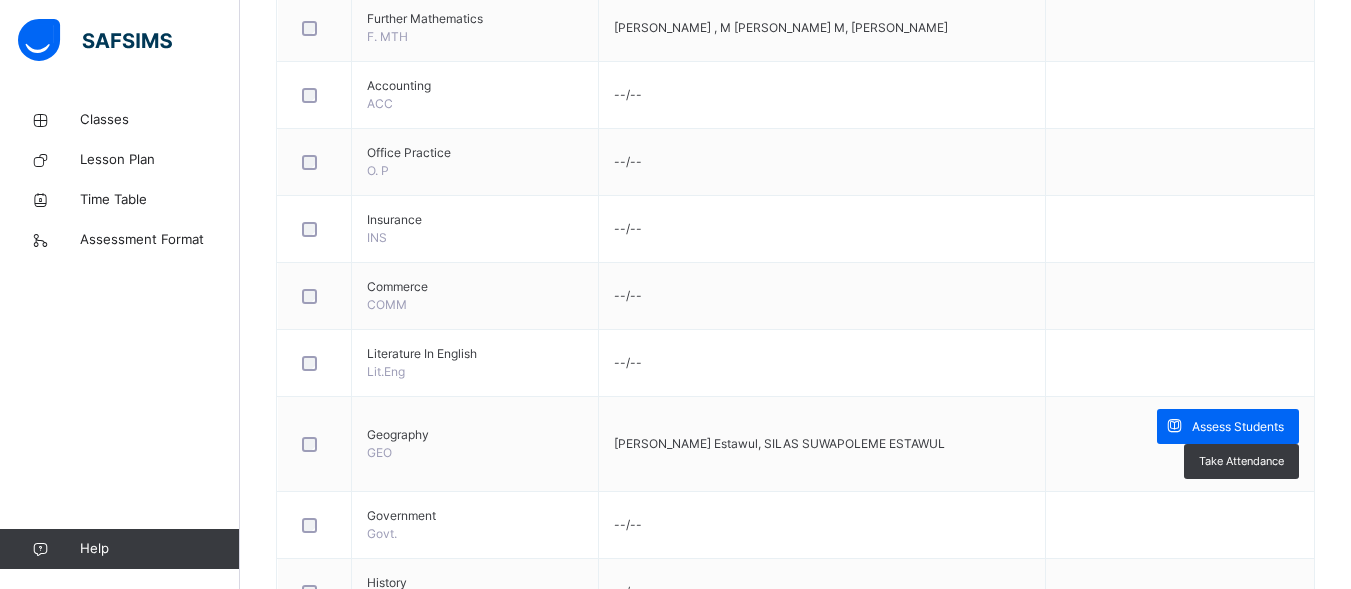 scroll, scrollTop: 1100, scrollLeft: 0, axis: vertical 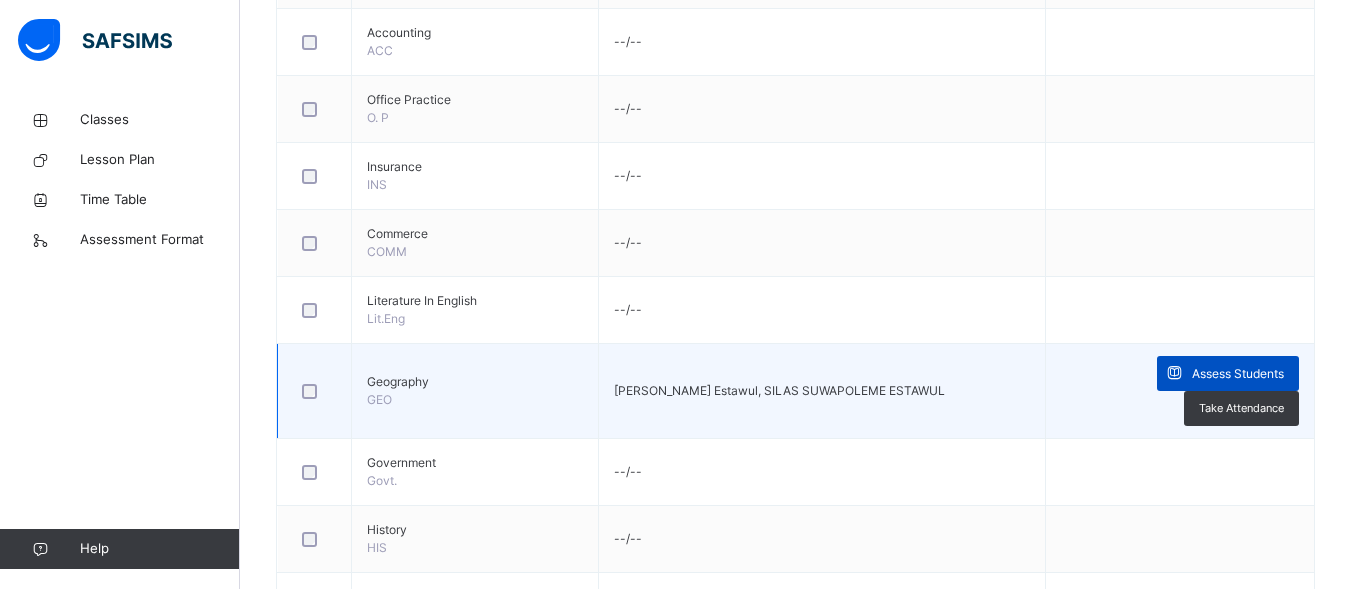 click on "Assess Students" at bounding box center [1238, 374] 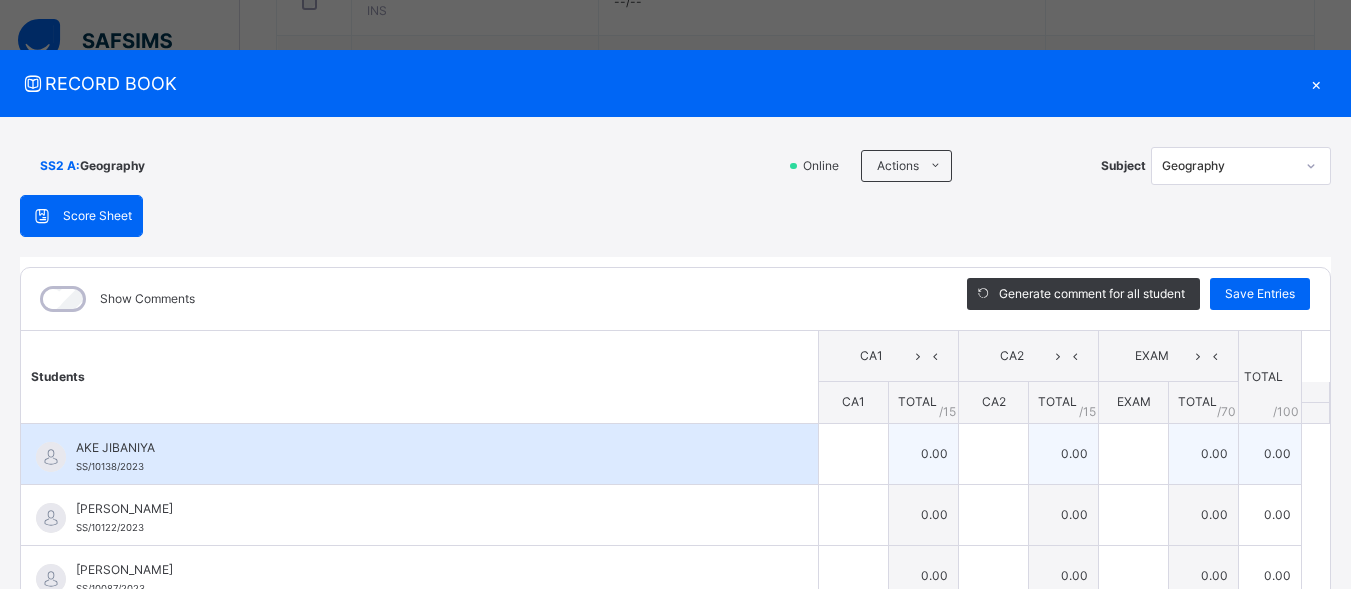 scroll, scrollTop: 1300, scrollLeft: 0, axis: vertical 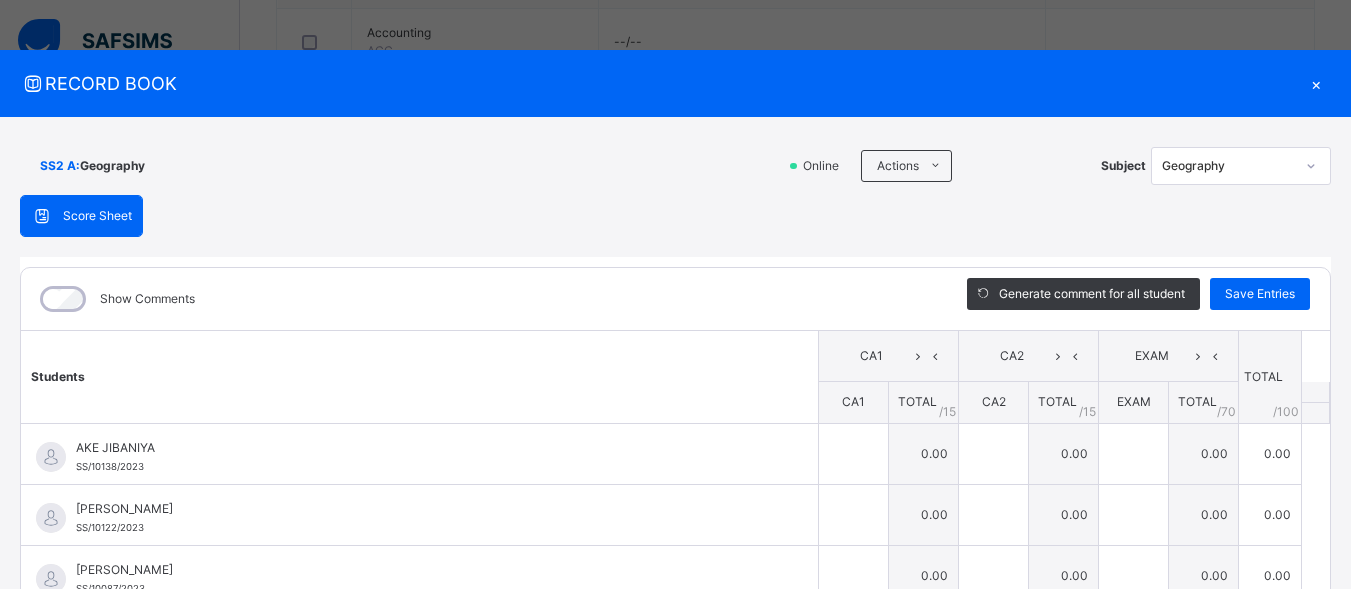 click on "Students" at bounding box center [420, 377] 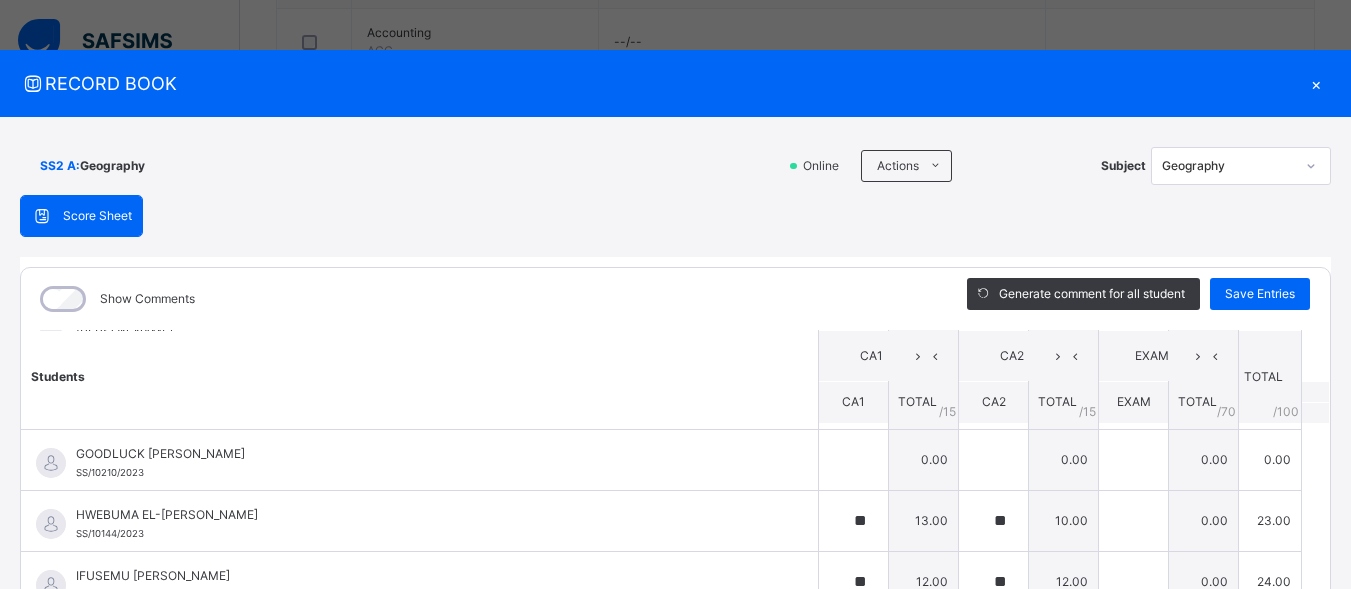scroll, scrollTop: 300, scrollLeft: 0, axis: vertical 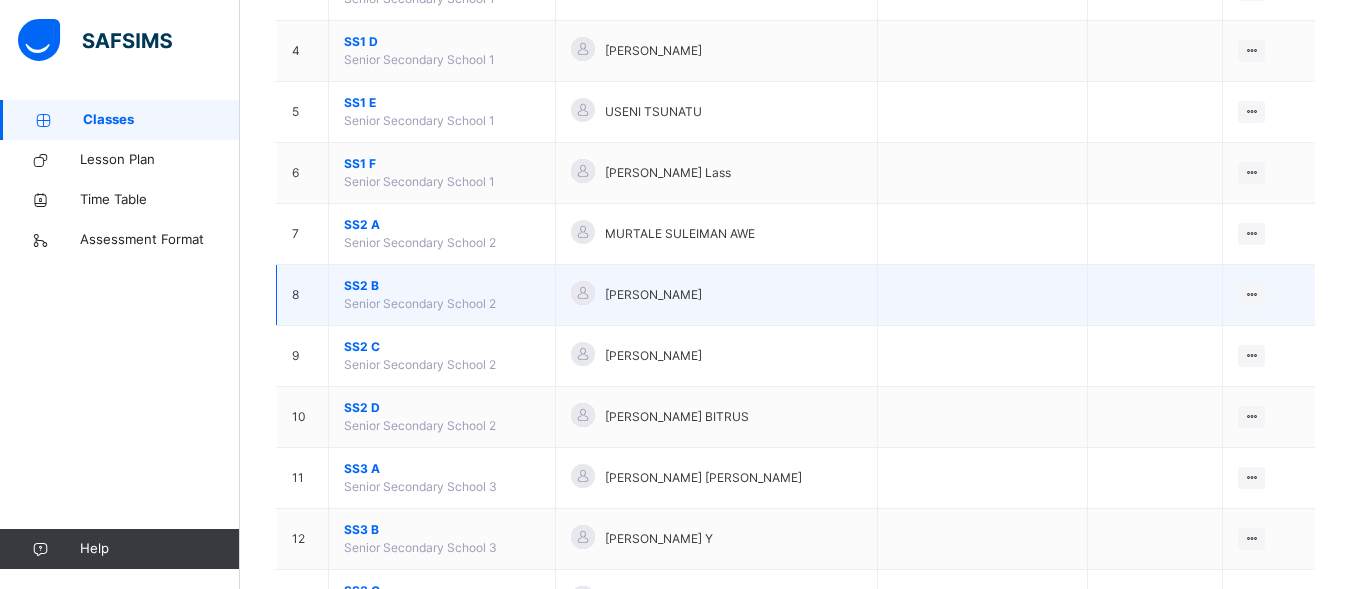click on "SS2   B" at bounding box center [442, 286] 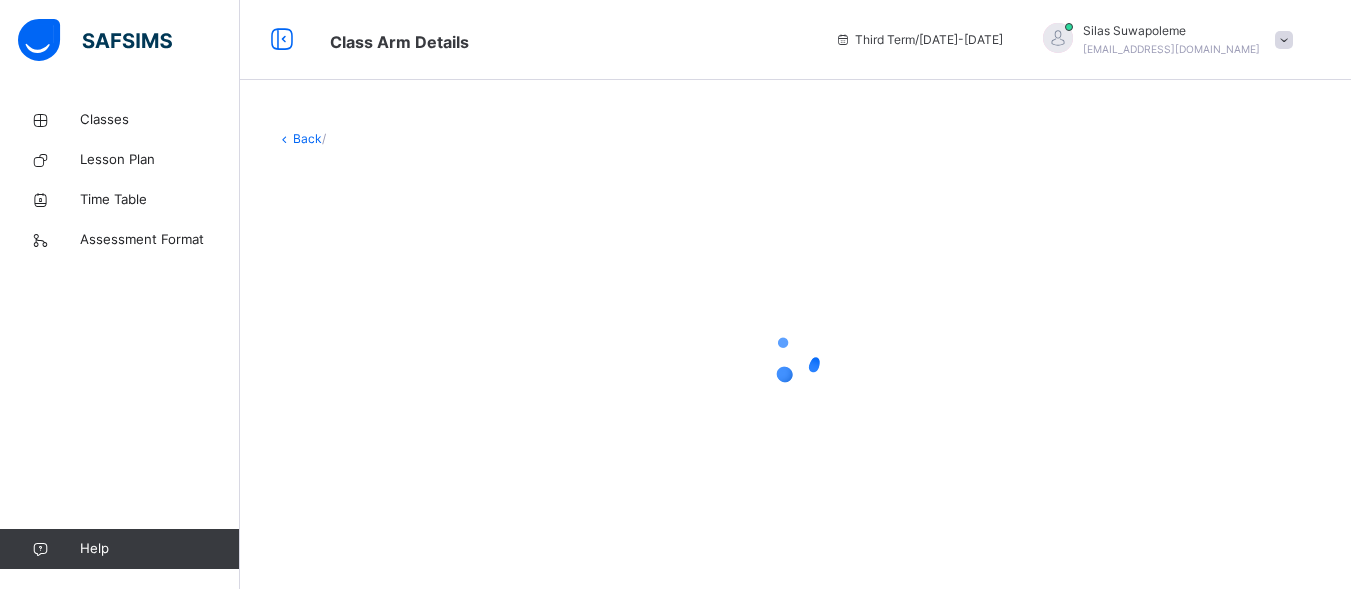scroll, scrollTop: 0, scrollLeft: 0, axis: both 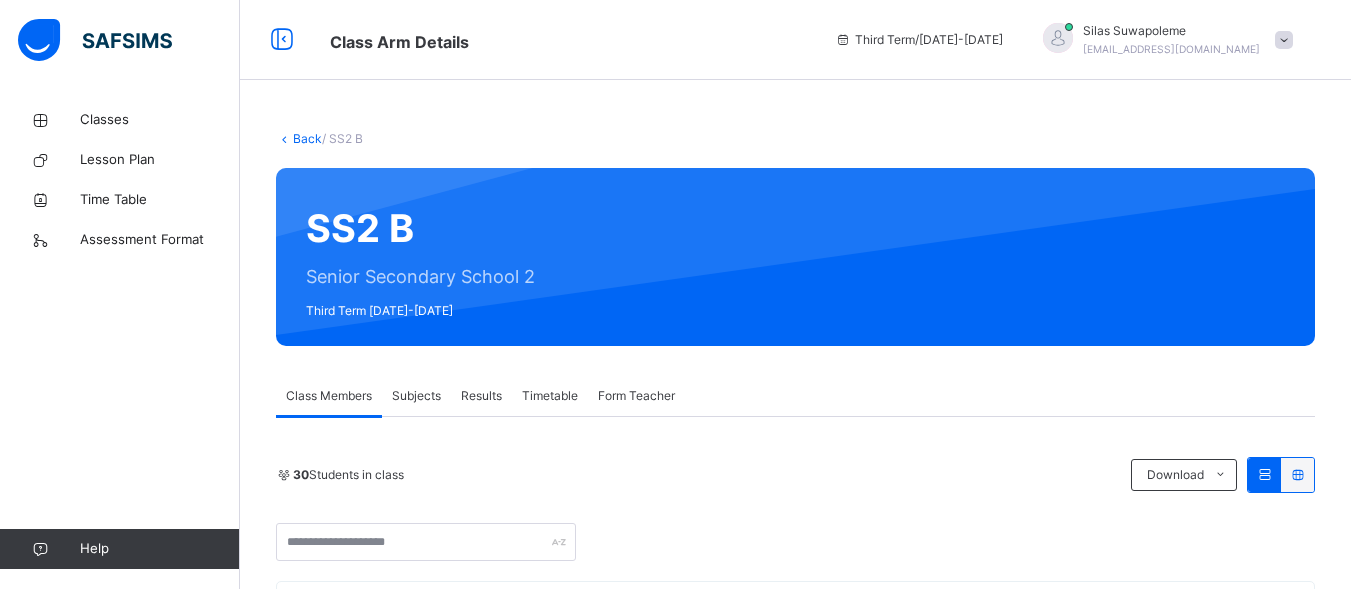 click on "Subjects" at bounding box center [416, 396] 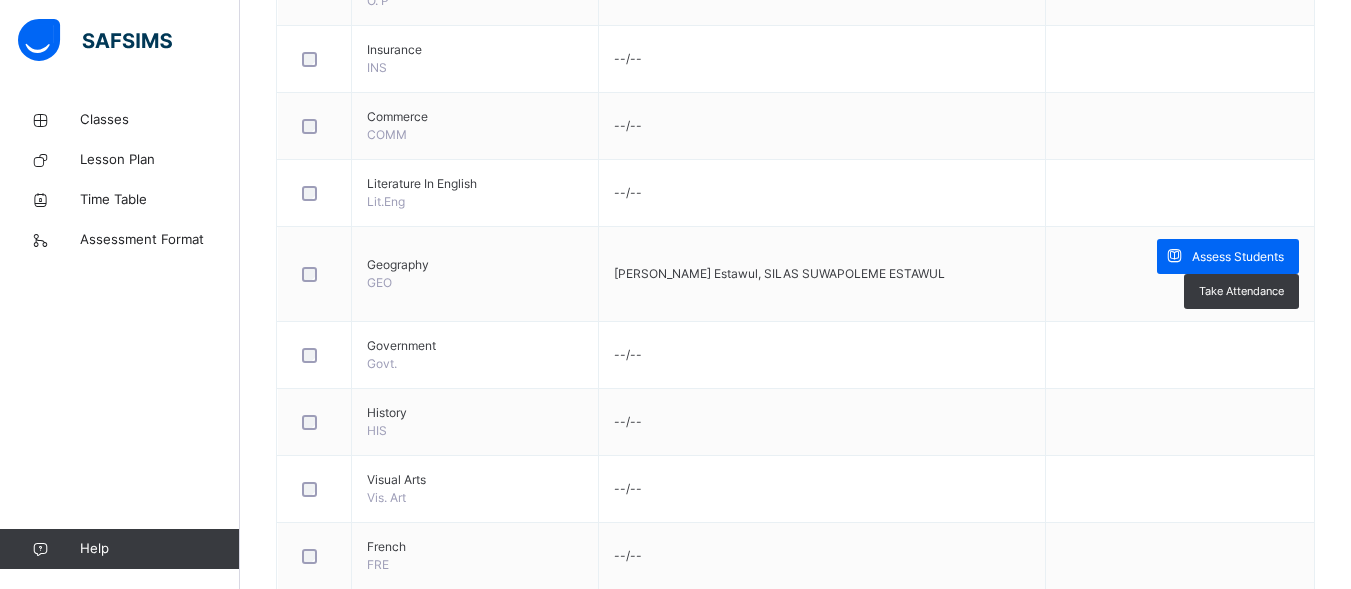scroll, scrollTop: 1400, scrollLeft: 0, axis: vertical 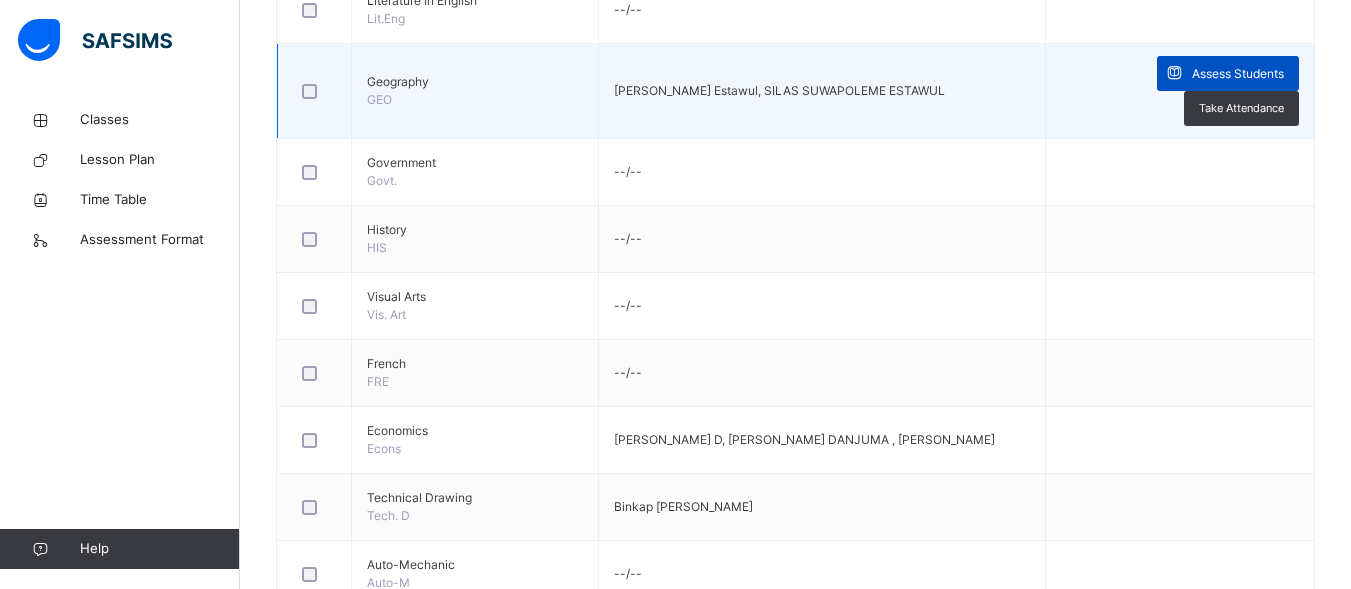 click on "Assess Students" at bounding box center (1238, 74) 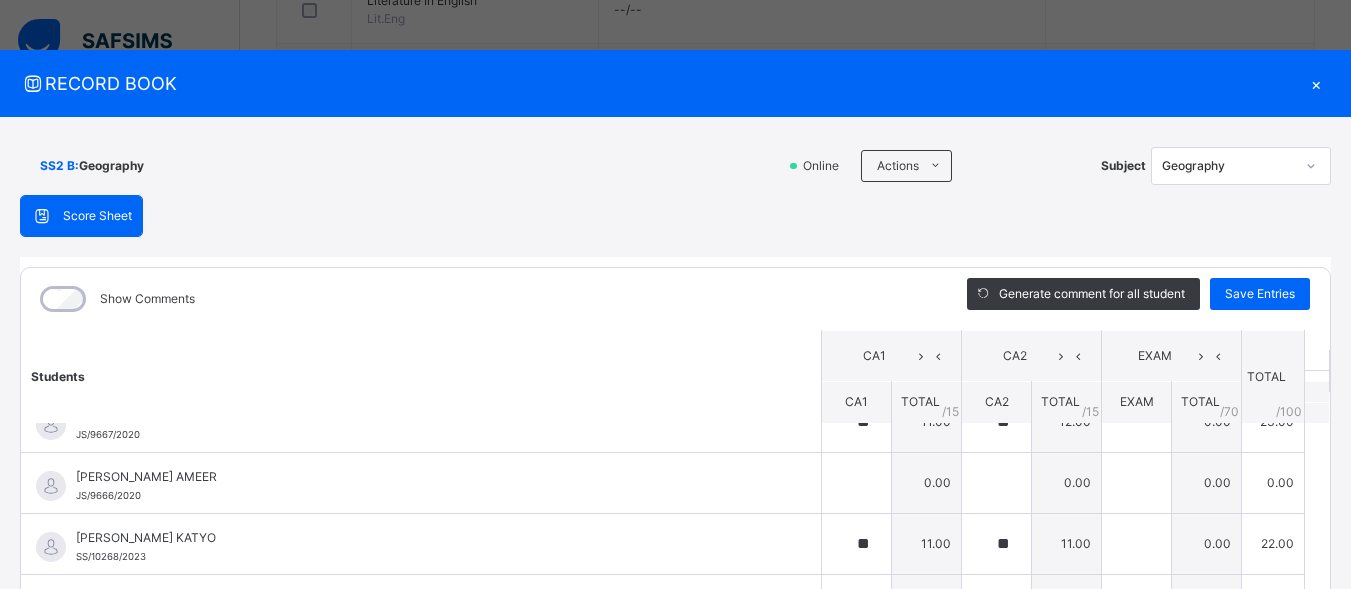 scroll, scrollTop: 0, scrollLeft: 0, axis: both 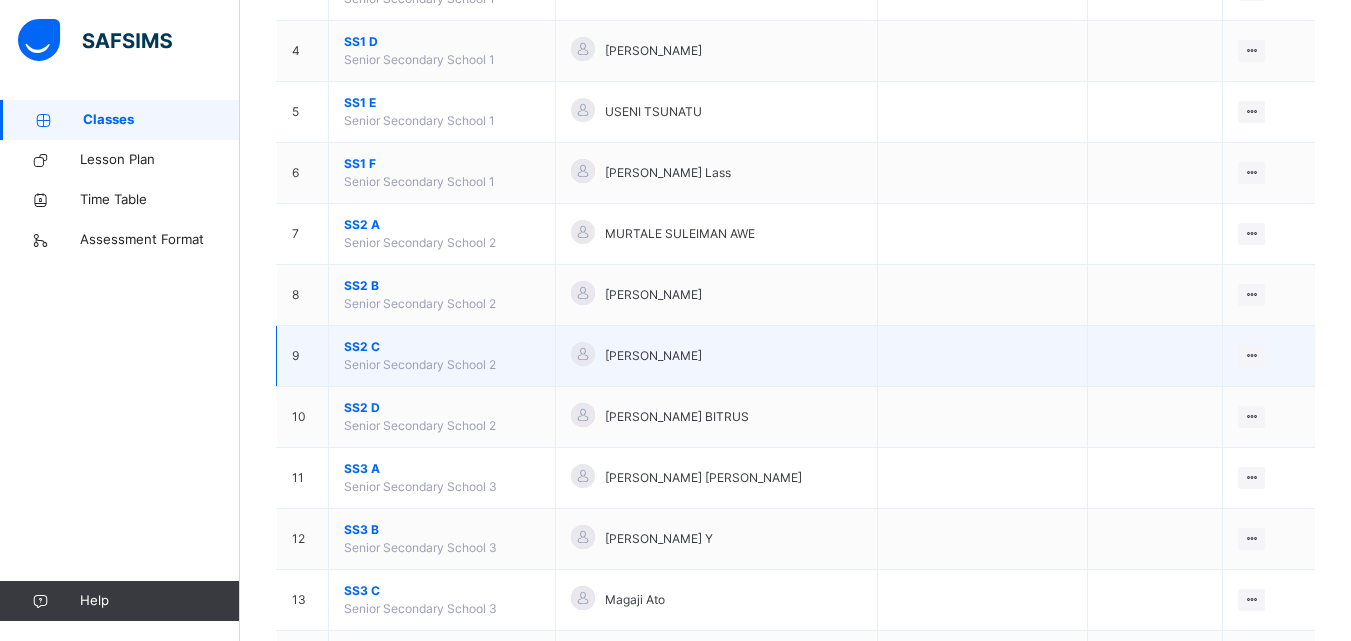 click on "SS2   C" at bounding box center (442, 347) 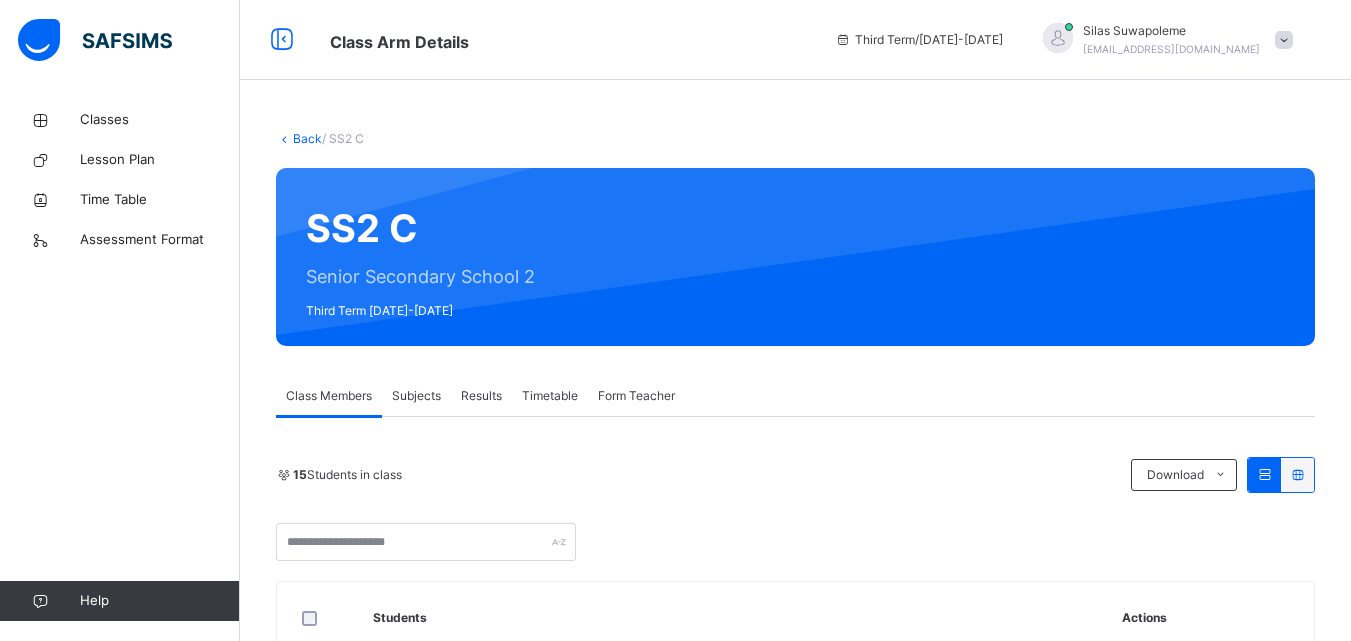 click on "Subjects" at bounding box center [416, 396] 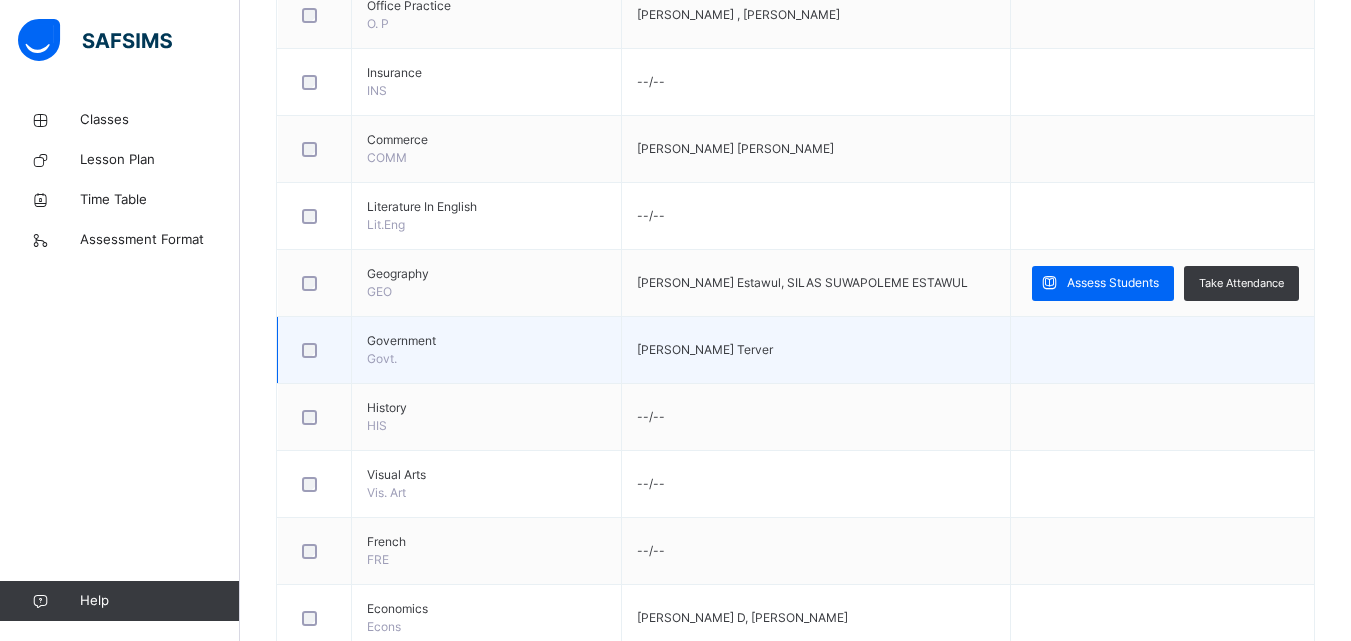 scroll, scrollTop: 1200, scrollLeft: 0, axis: vertical 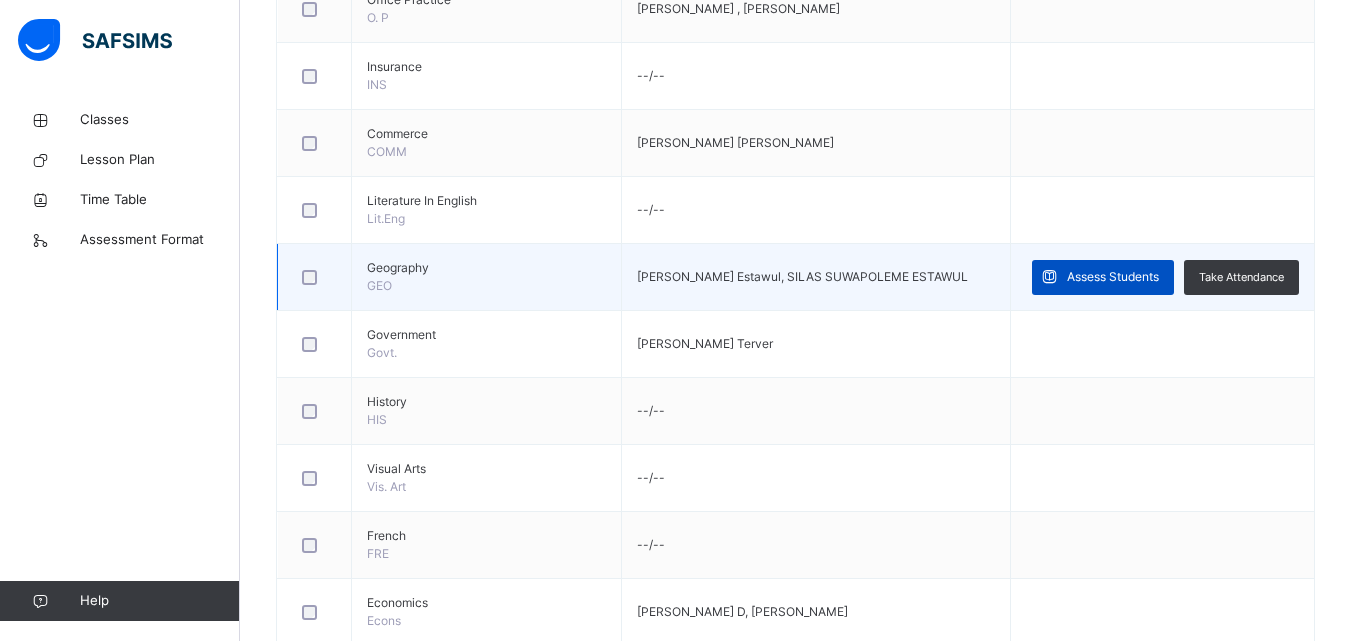 click at bounding box center [1049, 277] 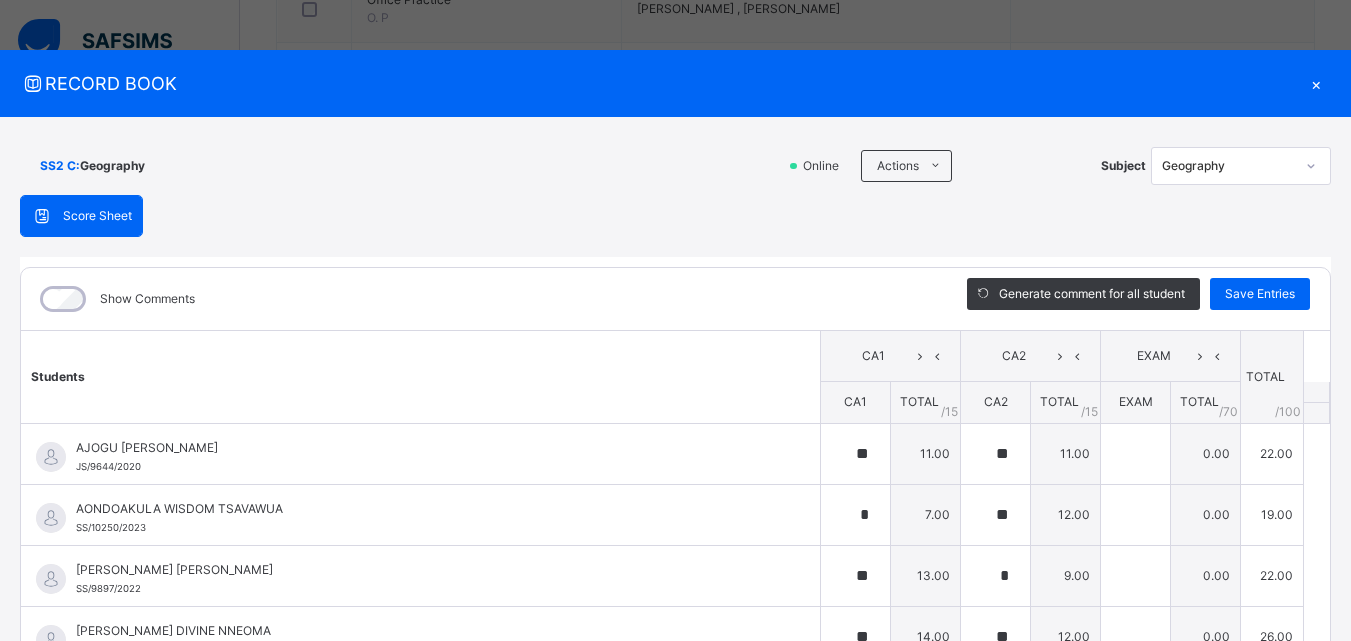 scroll, scrollTop: 100, scrollLeft: 0, axis: vertical 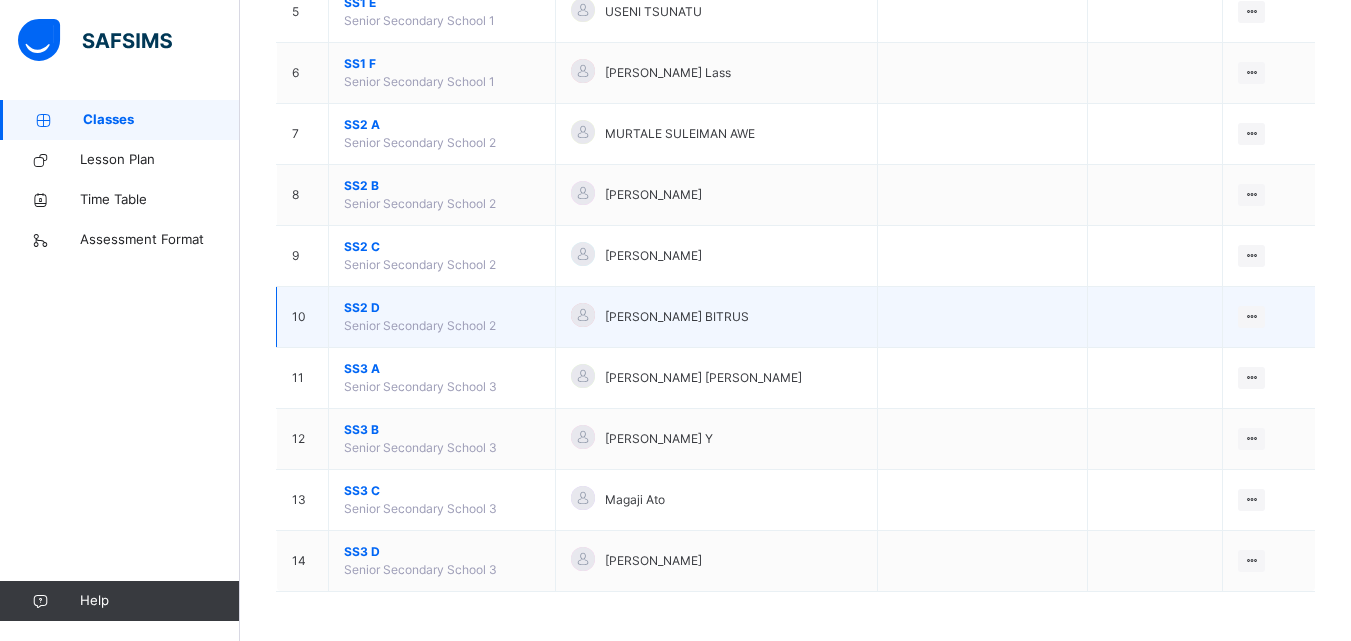 click on "SS2   D" at bounding box center (442, 308) 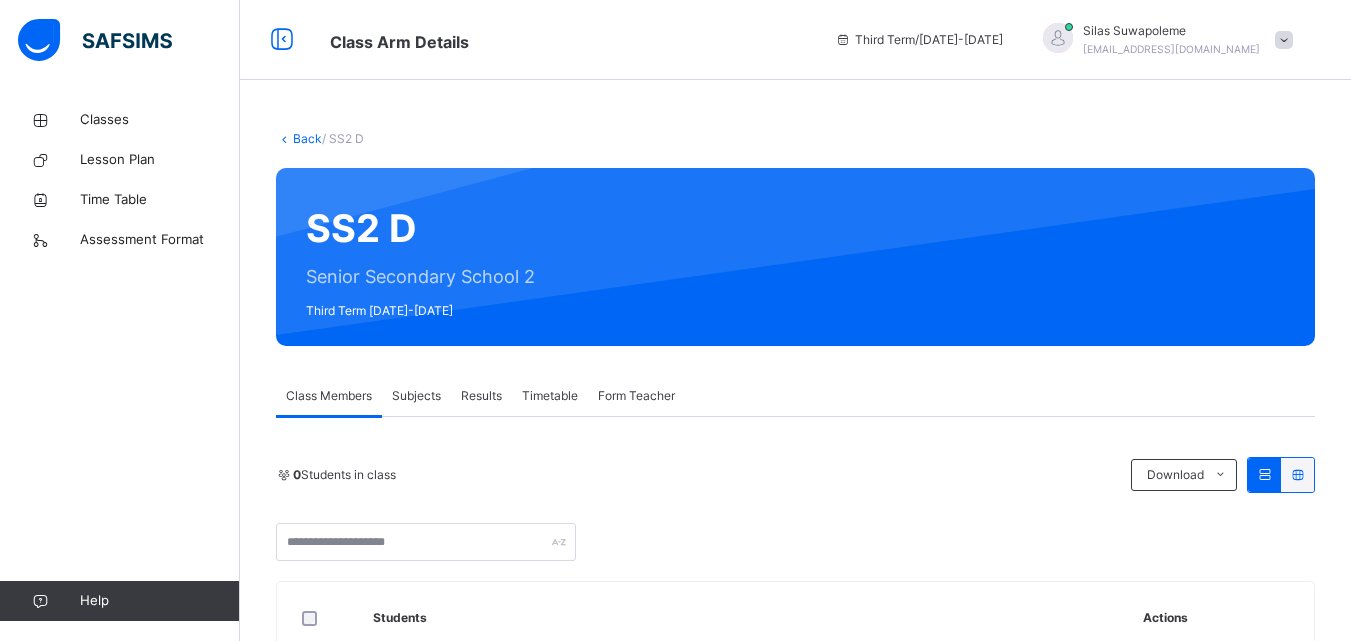 click on "Subjects" at bounding box center [416, 396] 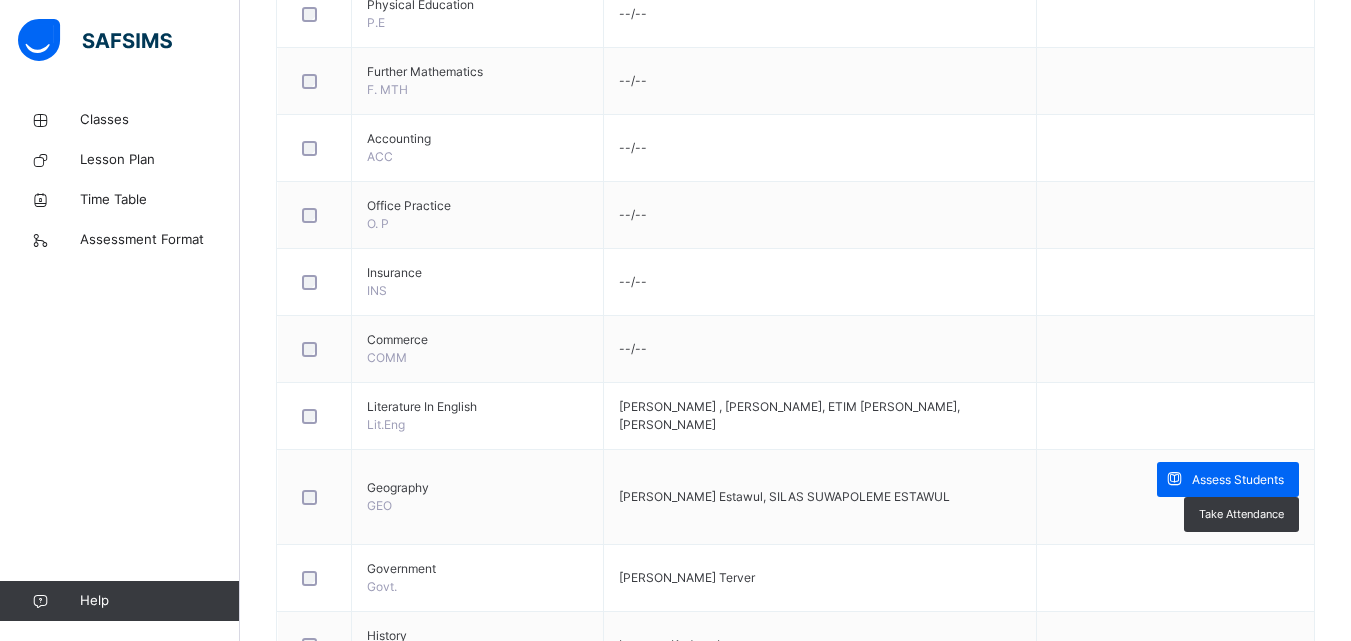 scroll, scrollTop: 1100, scrollLeft: 0, axis: vertical 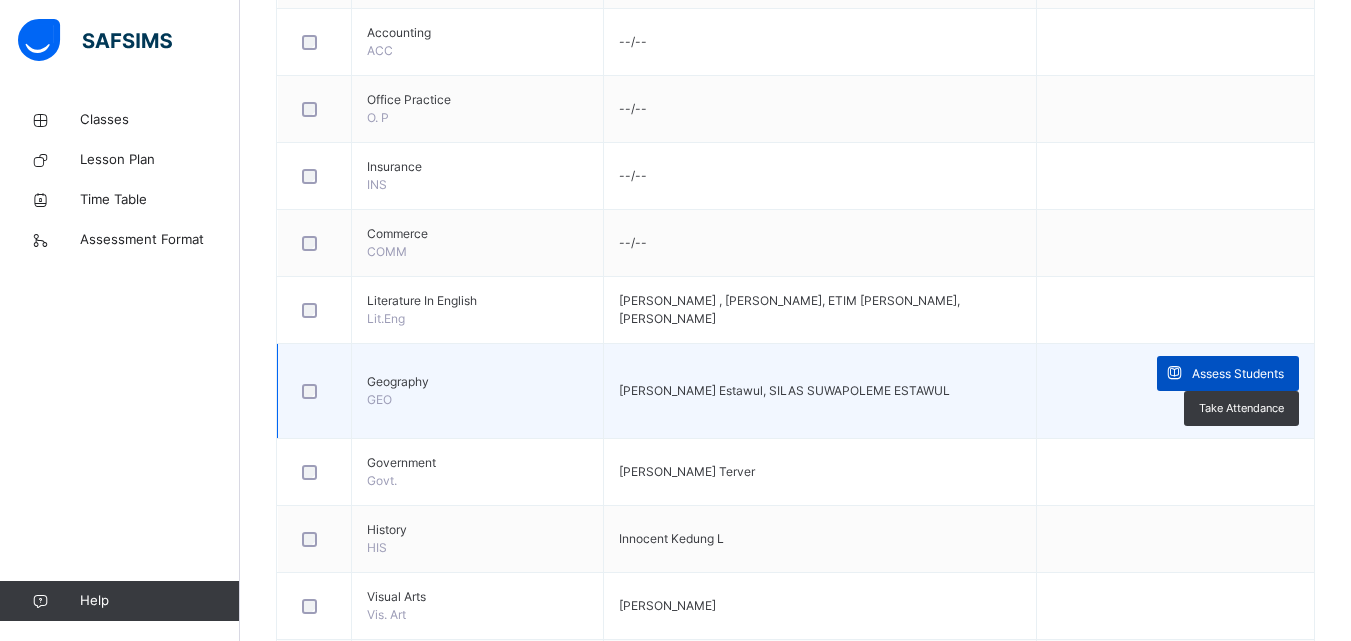 click on "Assess Students" at bounding box center (1238, 374) 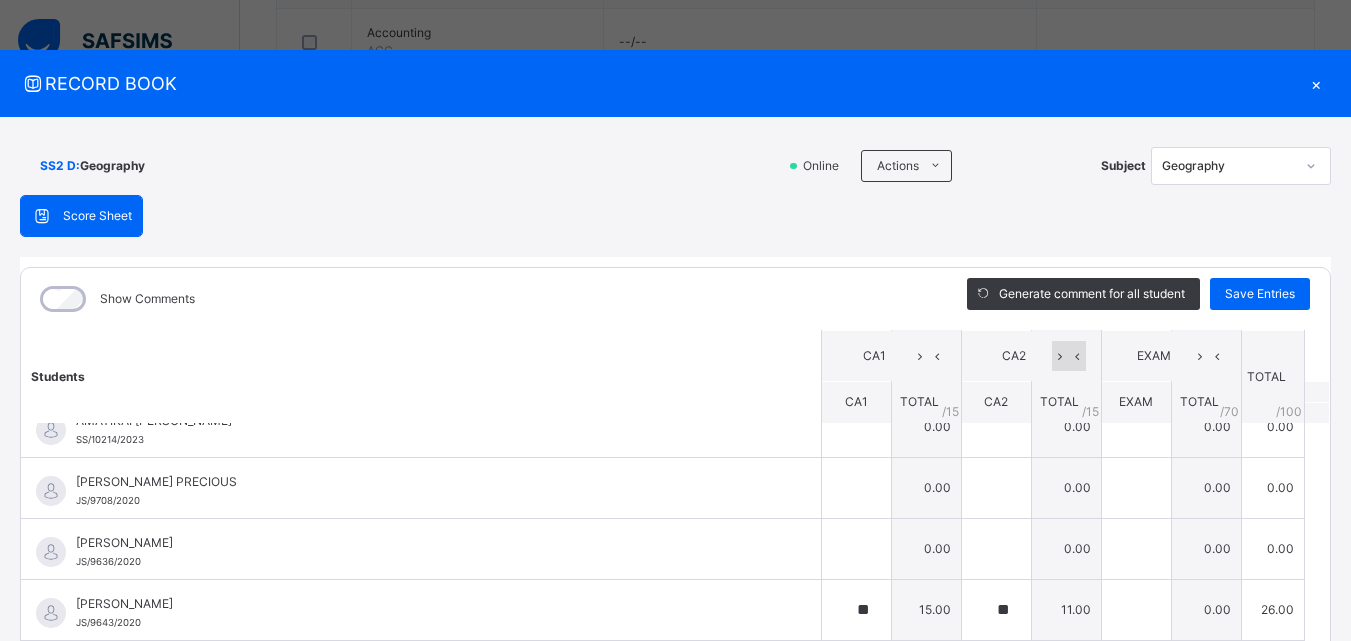scroll, scrollTop: 0, scrollLeft: 0, axis: both 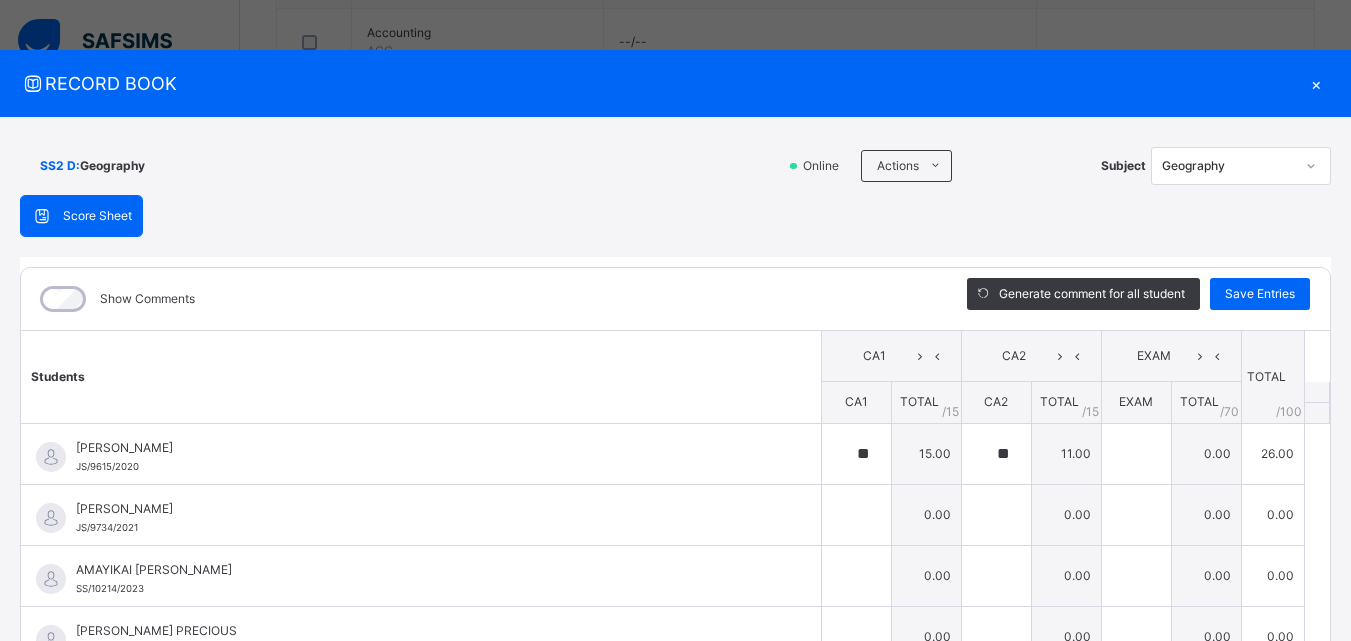 click on "×" at bounding box center (1316, 83) 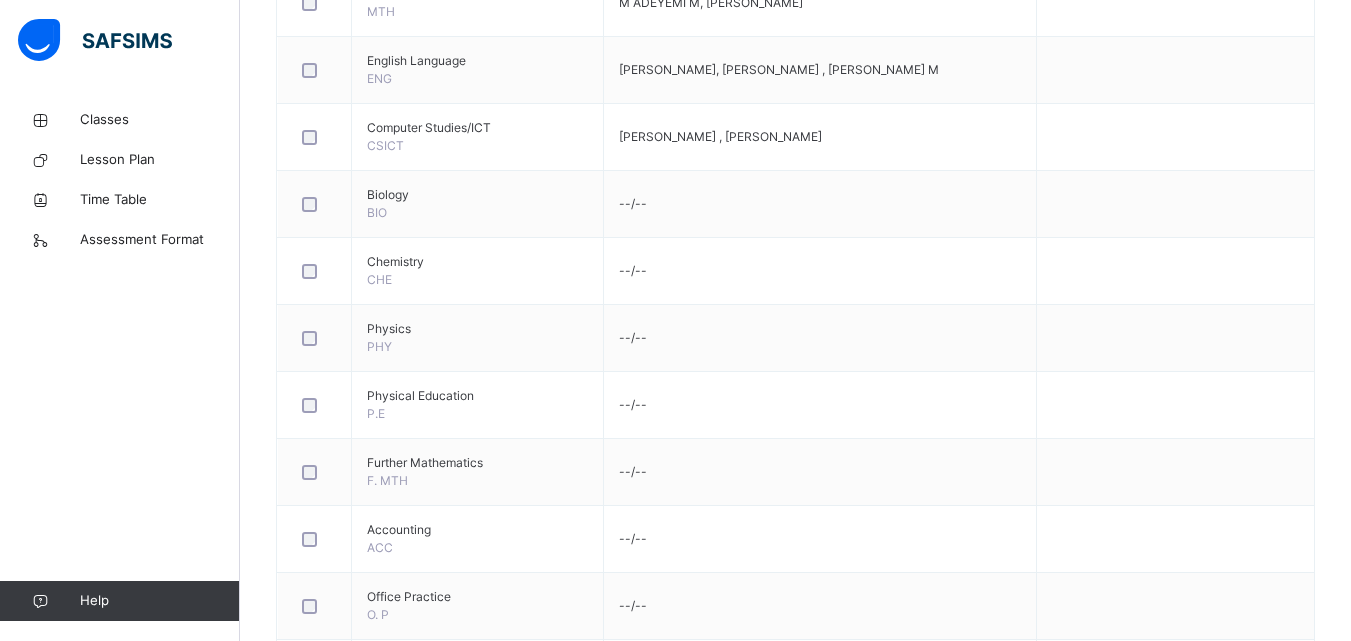 scroll, scrollTop: 600, scrollLeft: 0, axis: vertical 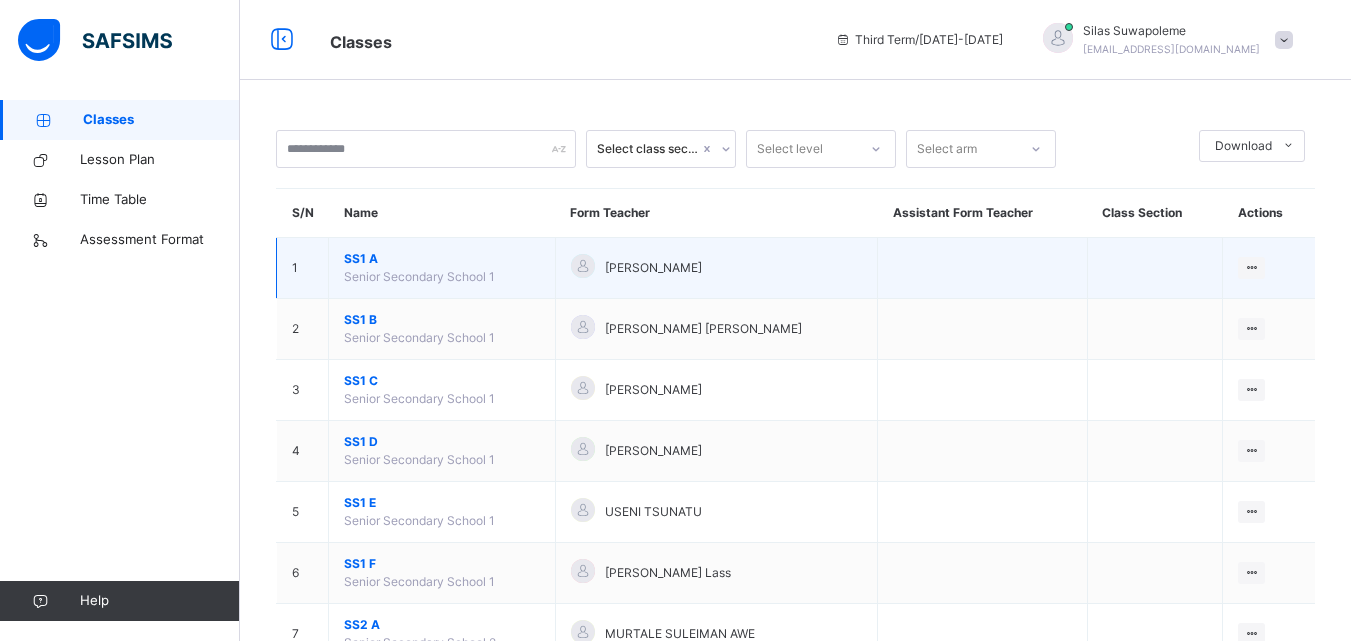 click on "SS1   A" at bounding box center (442, 259) 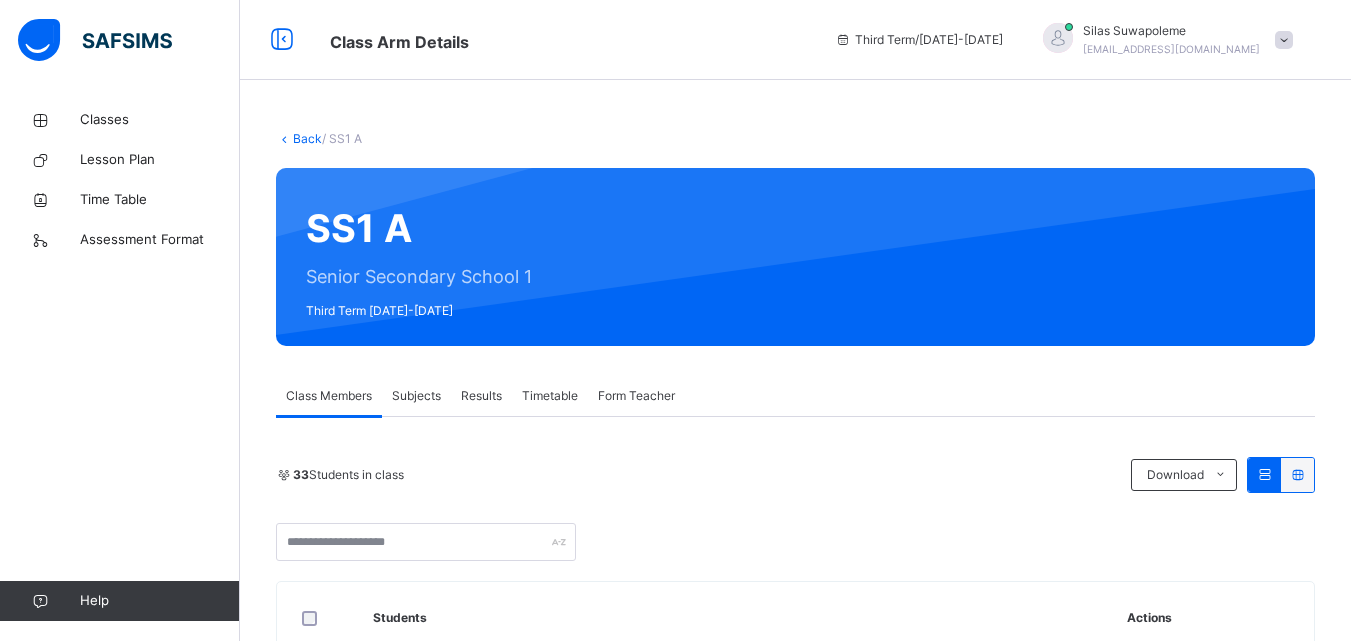 click on "Subjects" at bounding box center (416, 396) 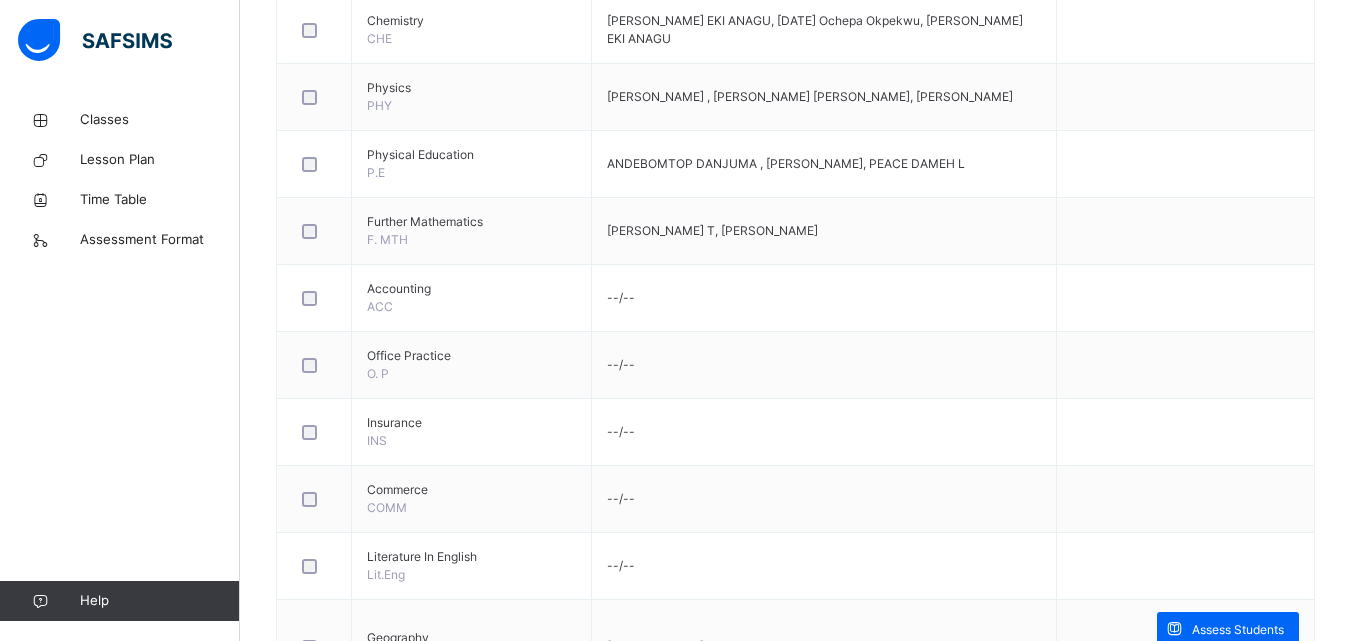 scroll, scrollTop: 1000, scrollLeft: 0, axis: vertical 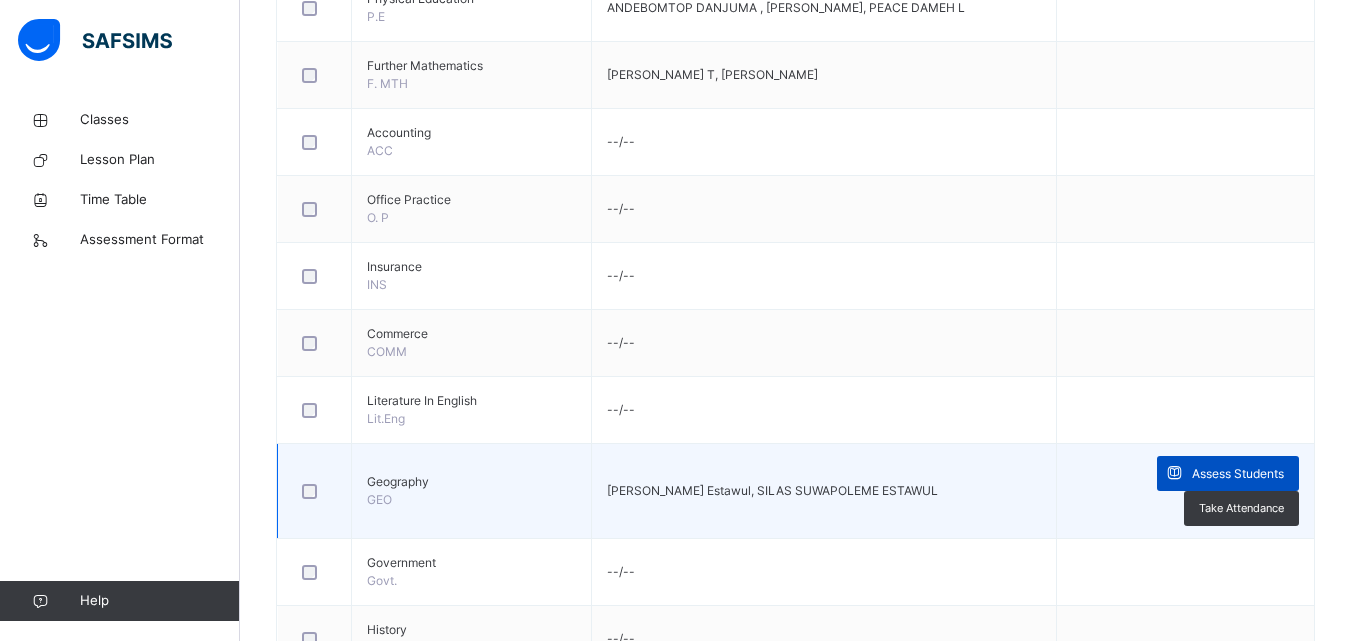 click on "Assess Students" at bounding box center (1238, 474) 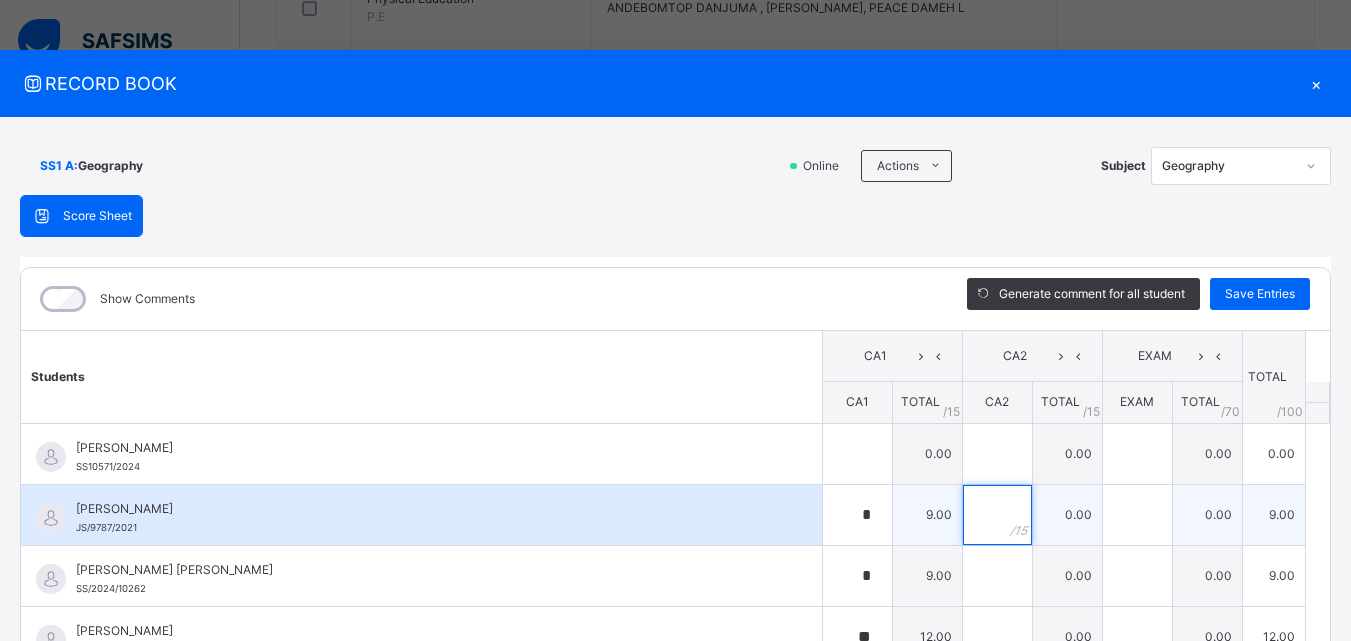 click at bounding box center [997, 515] 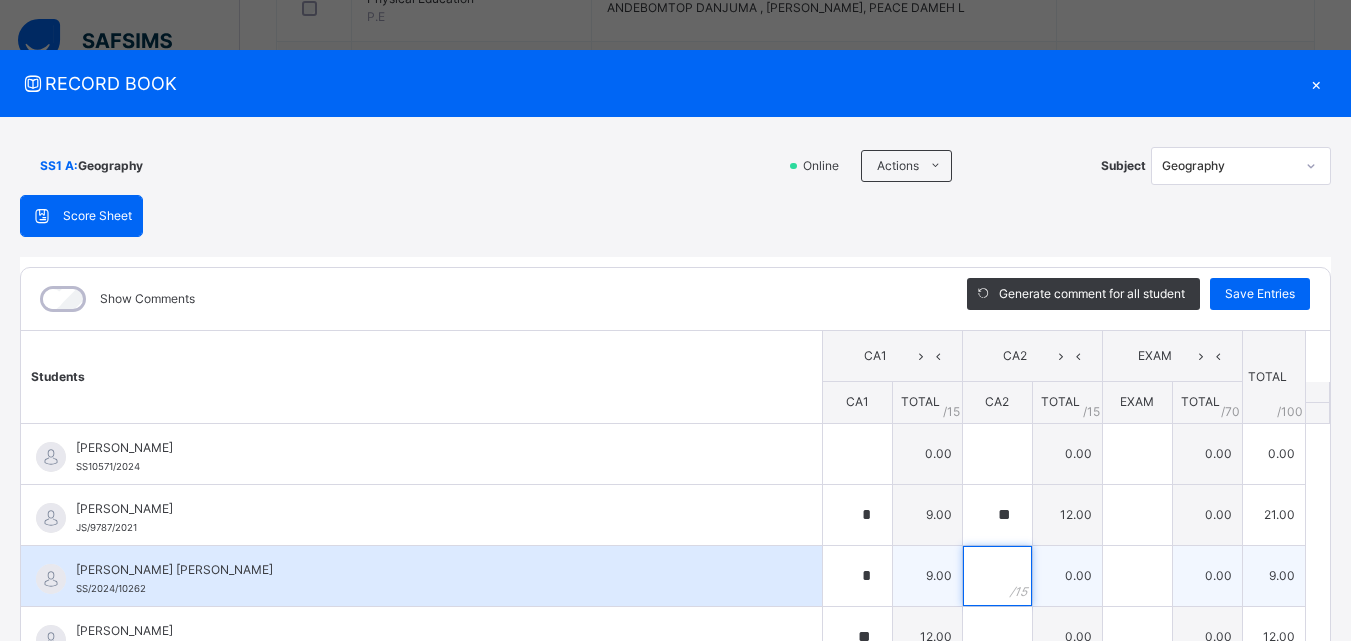 click at bounding box center [997, 576] 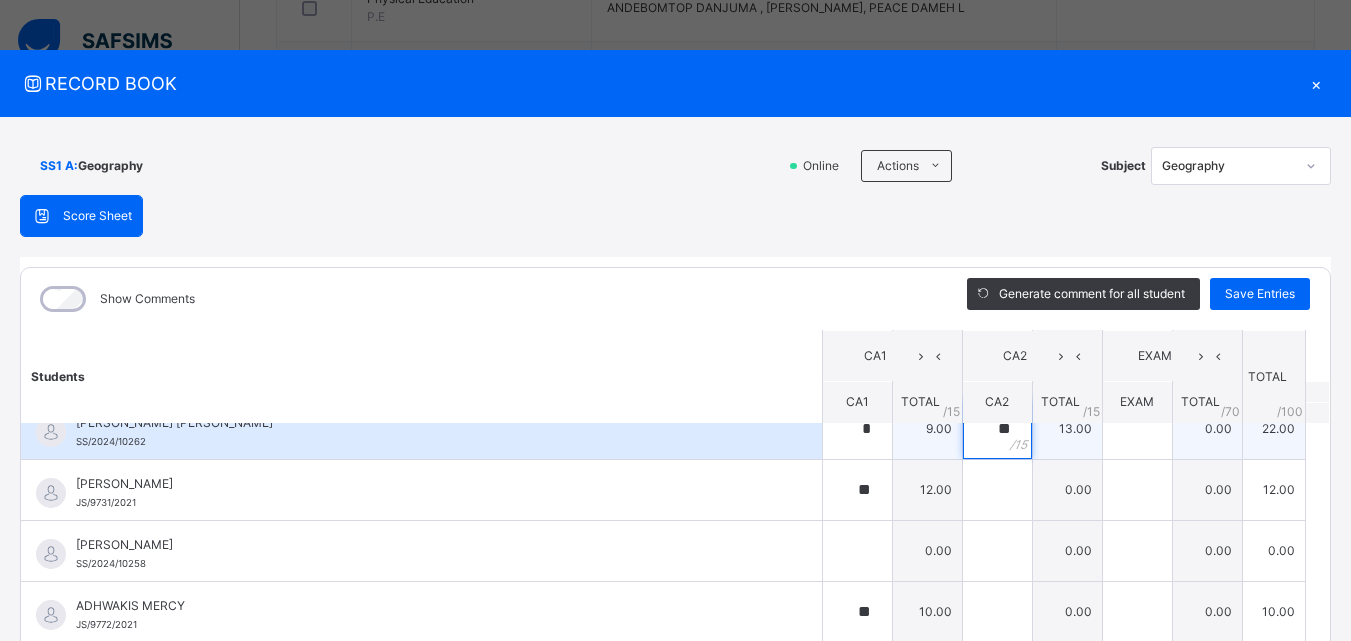 scroll, scrollTop: 100, scrollLeft: 0, axis: vertical 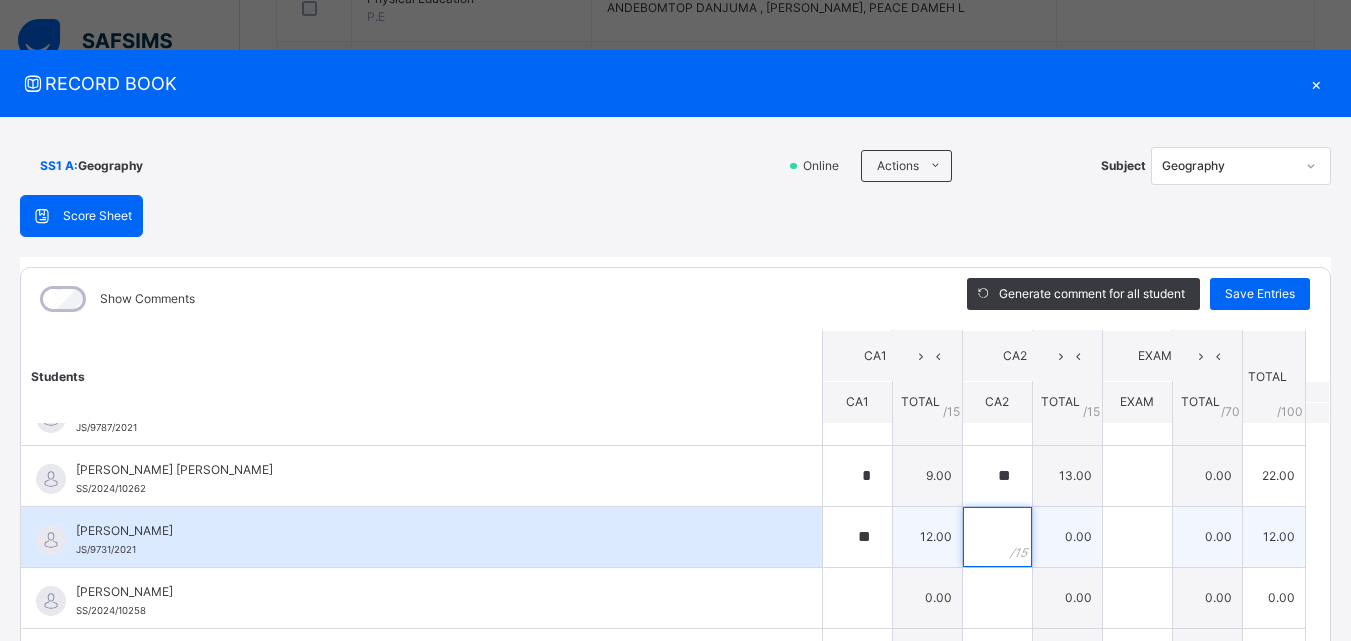 click at bounding box center (997, 537) 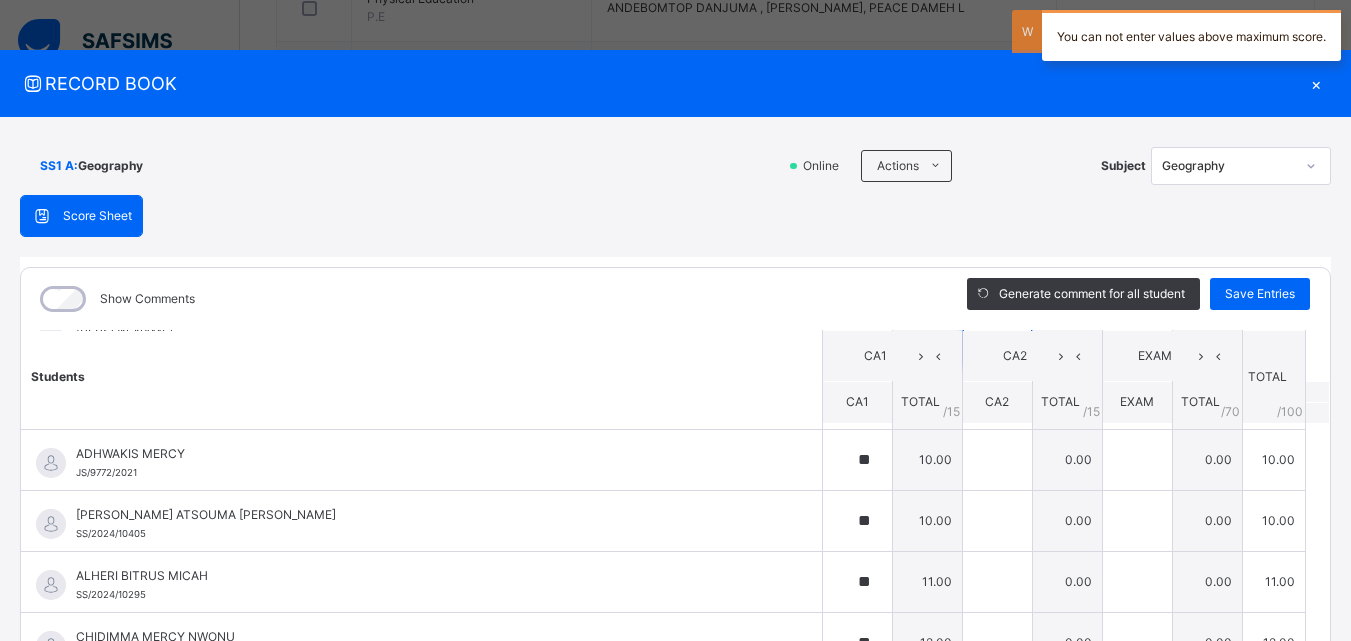 scroll, scrollTop: 300, scrollLeft: 0, axis: vertical 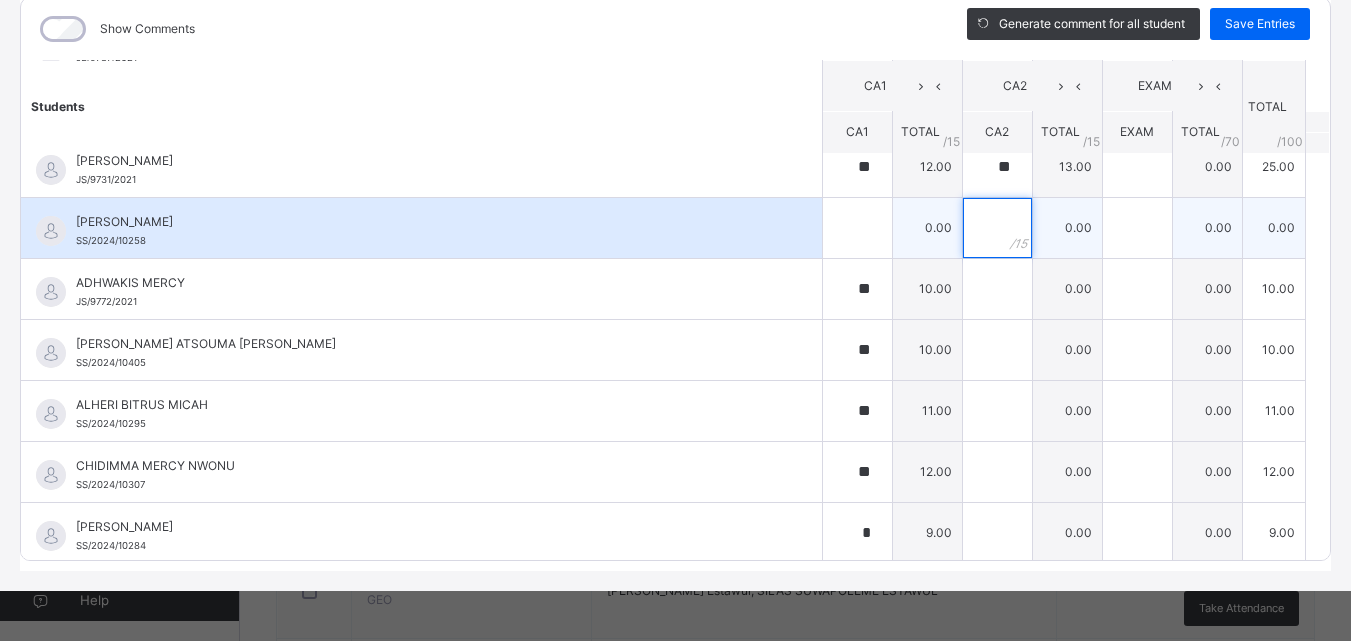 click at bounding box center (997, 228) 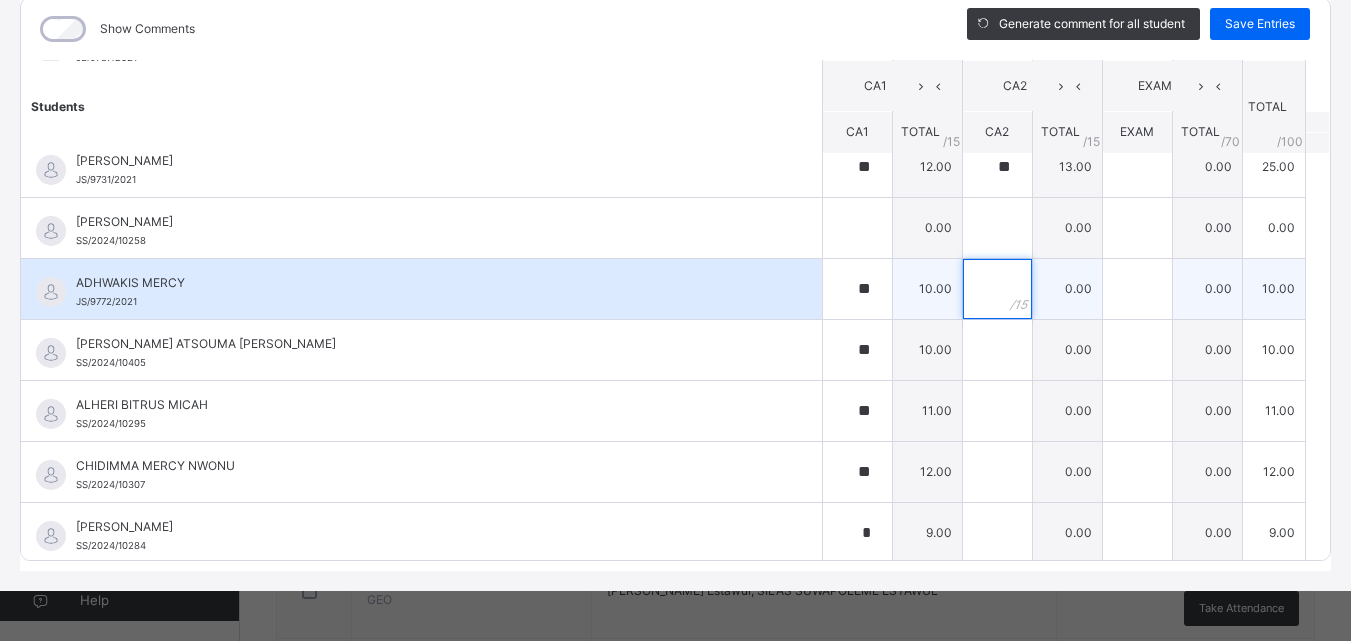 click at bounding box center (997, 289) 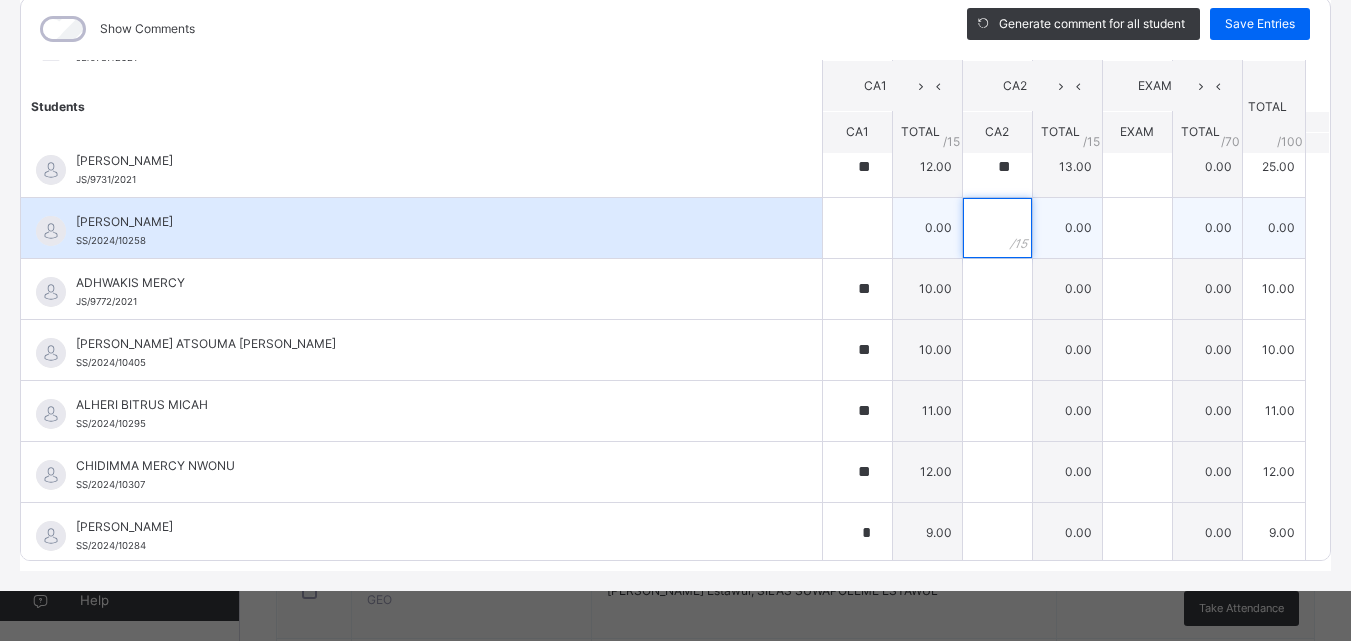 click at bounding box center (997, 228) 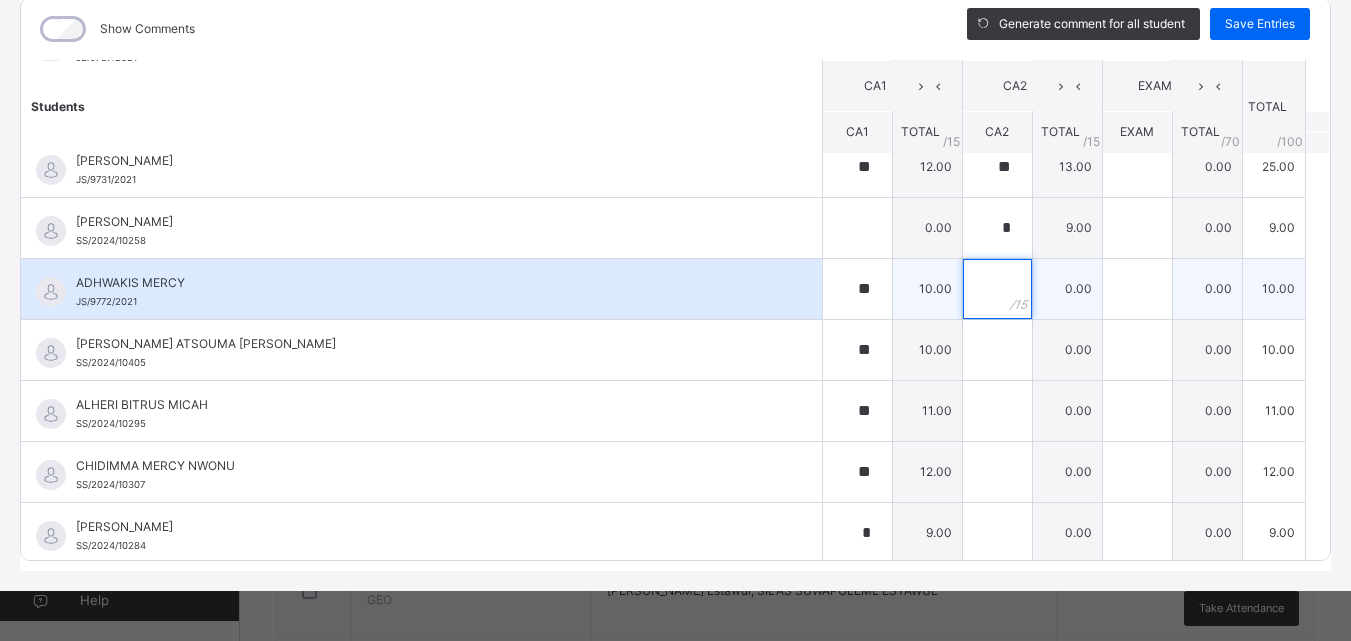 click at bounding box center [997, 289] 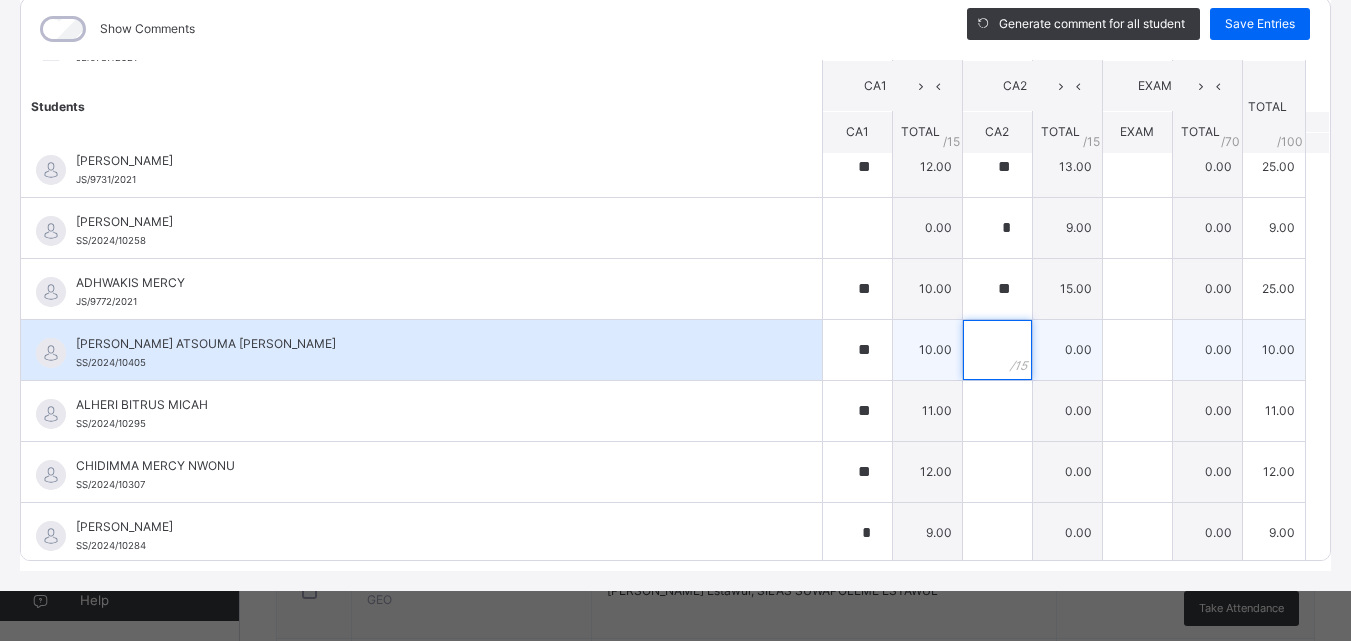 click at bounding box center (997, 350) 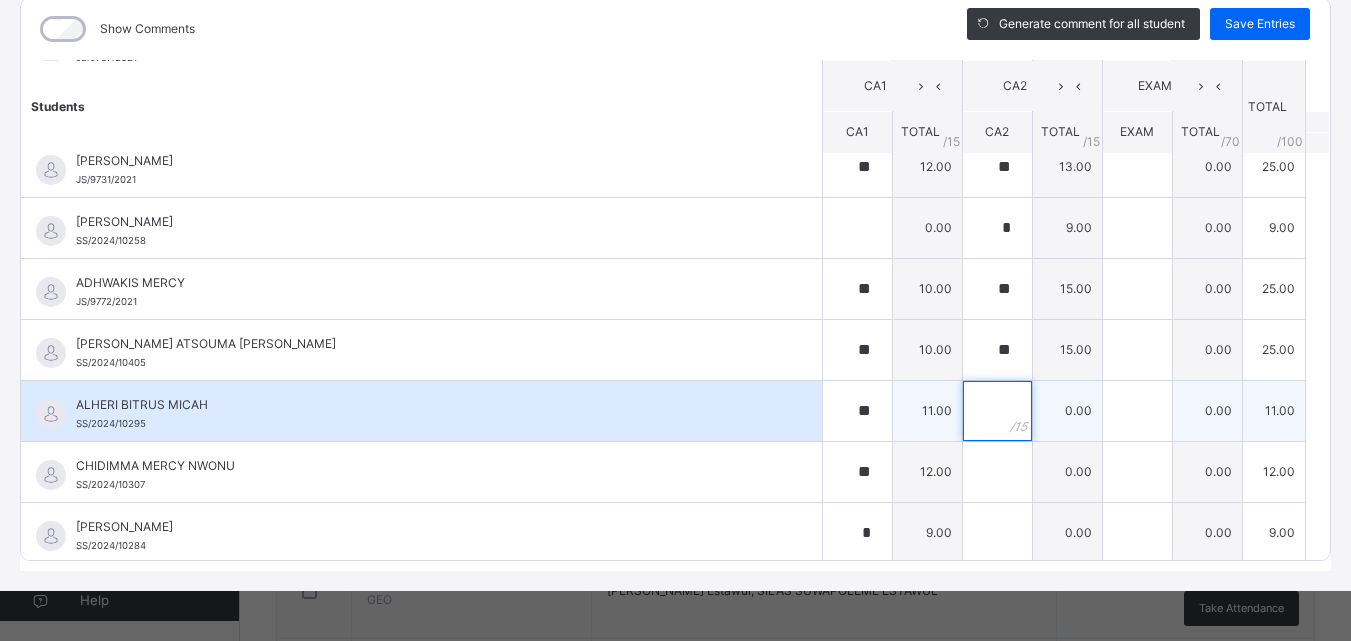 click at bounding box center [997, 411] 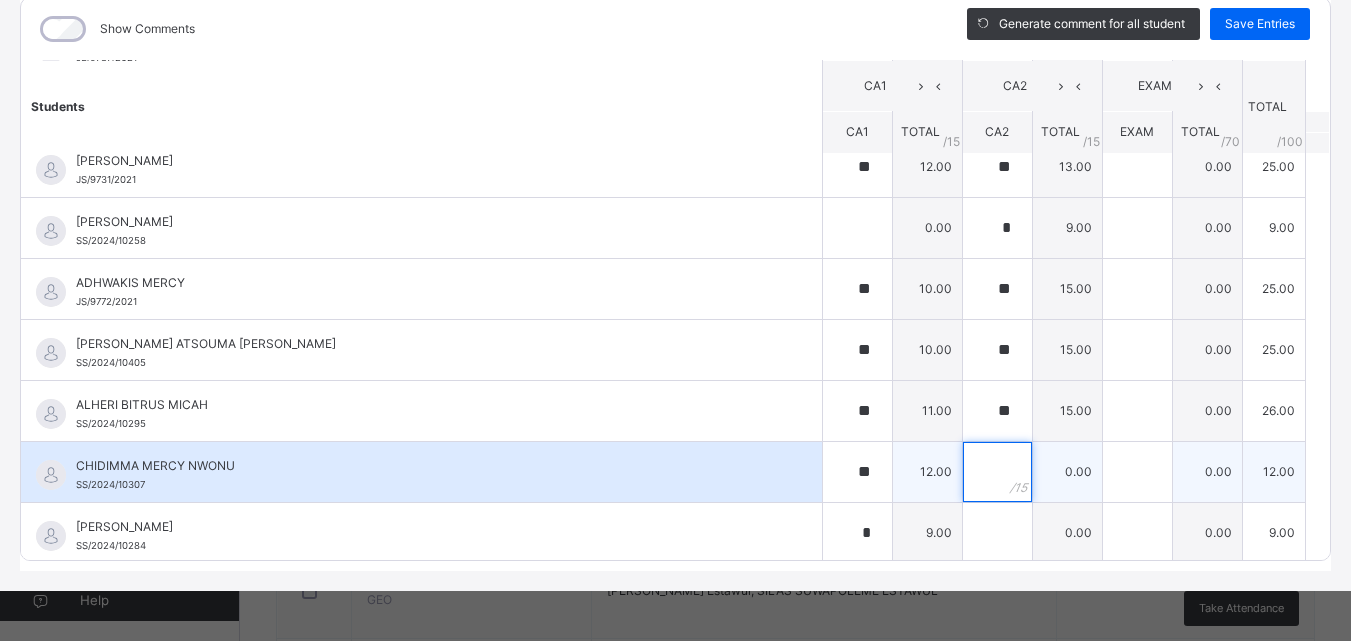 click at bounding box center (997, 472) 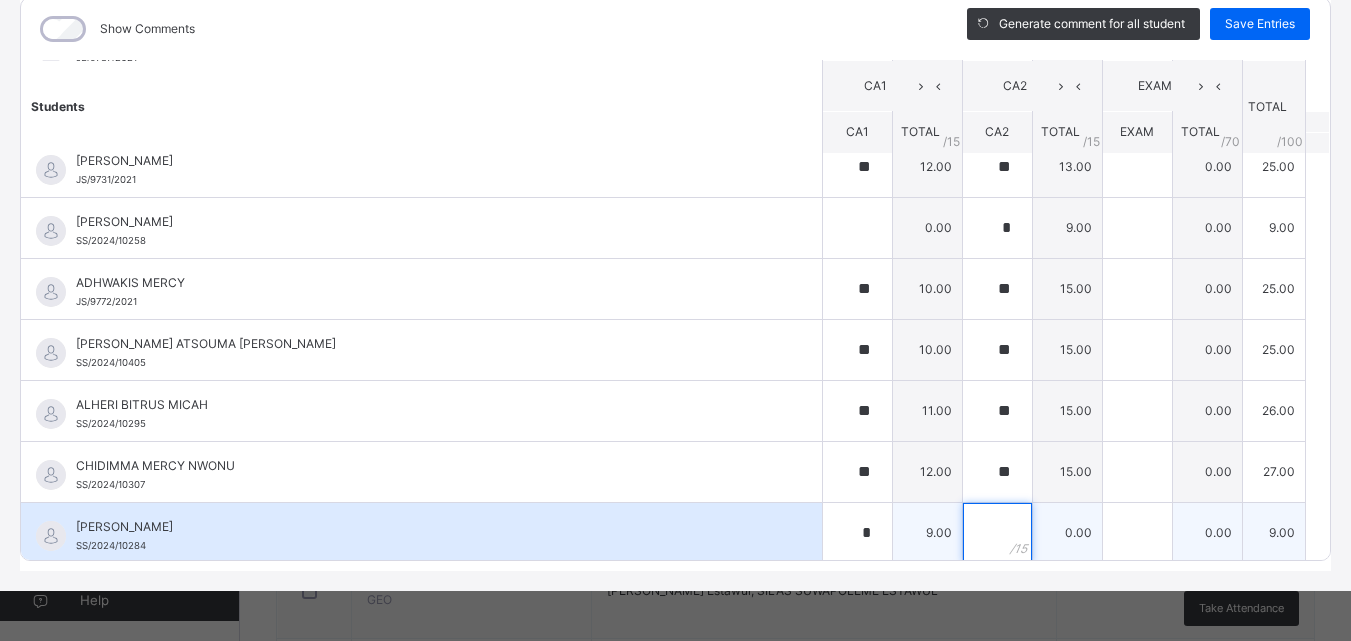 click at bounding box center [997, 533] 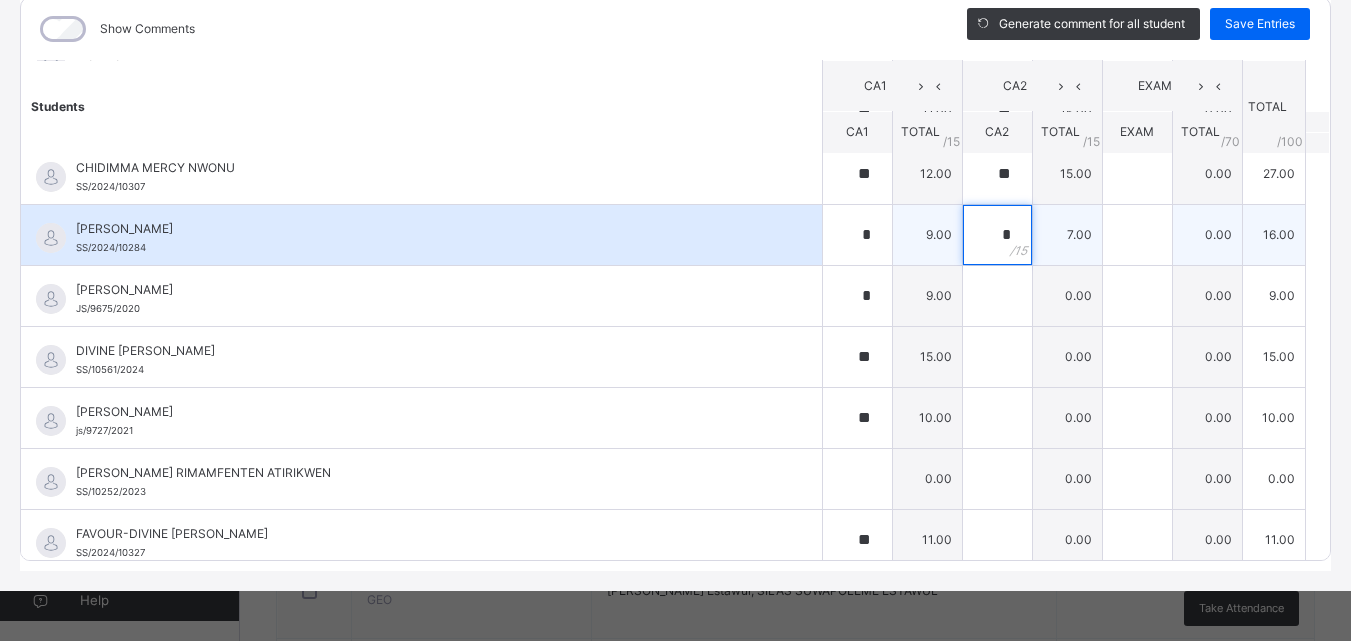 scroll, scrollTop: 500, scrollLeft: 0, axis: vertical 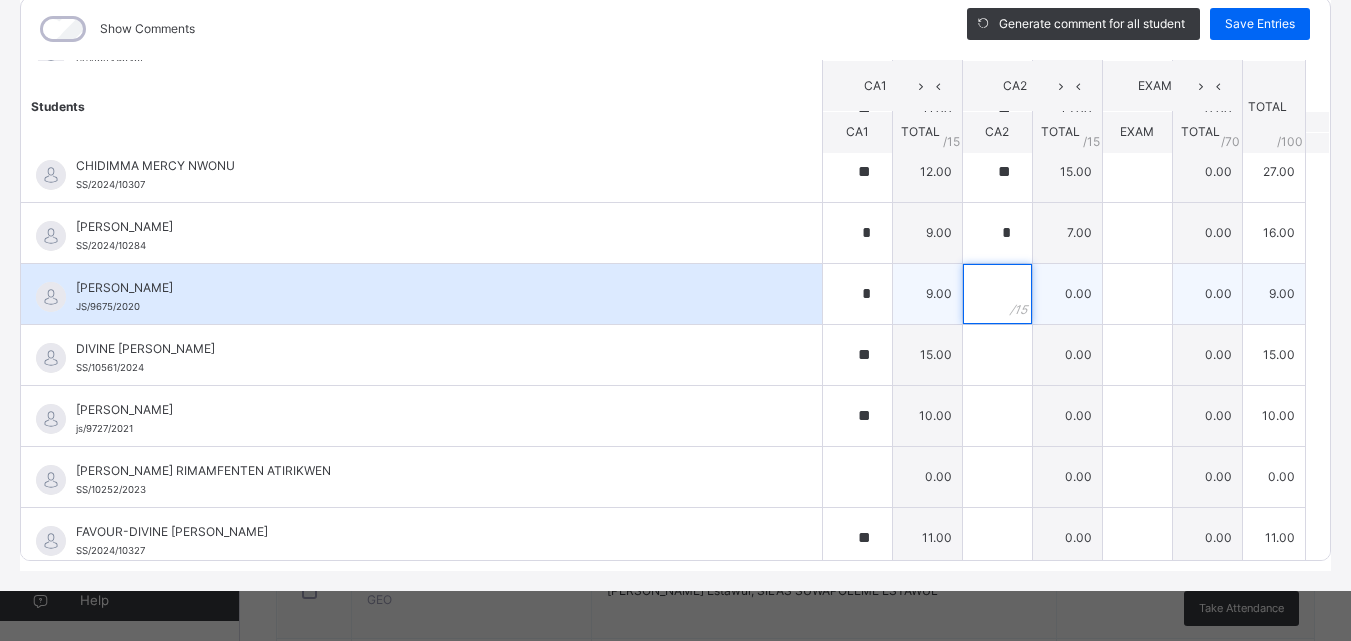click at bounding box center (997, 294) 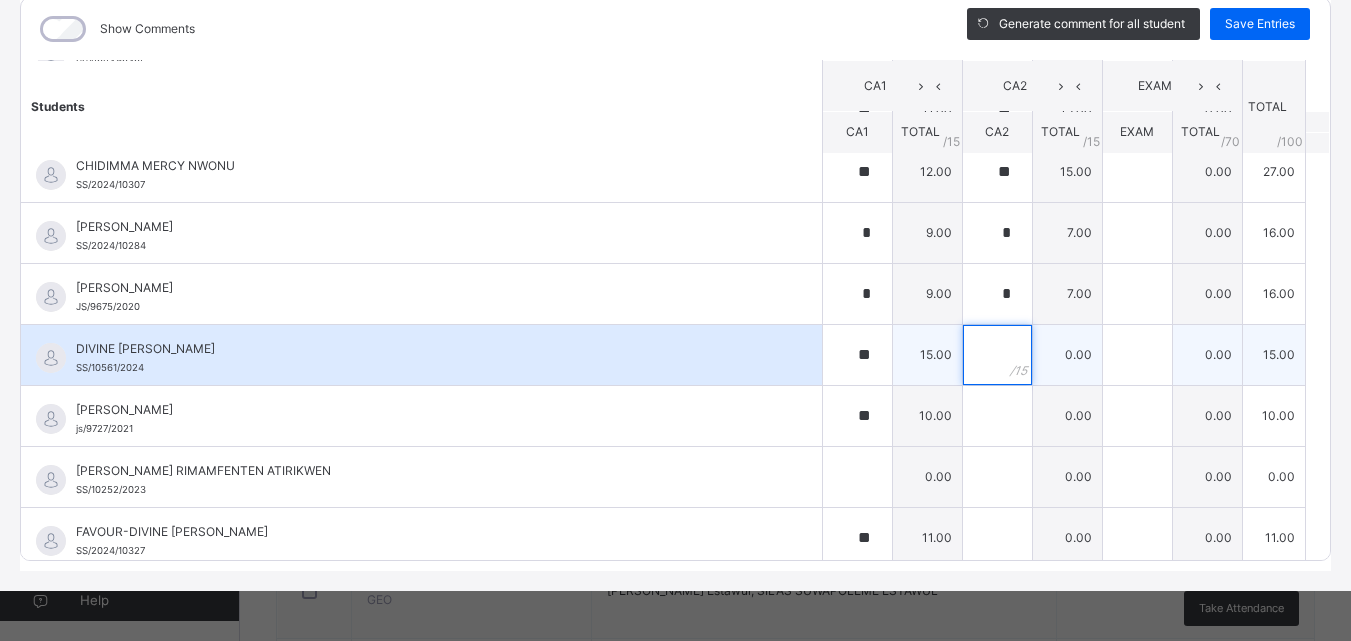 click at bounding box center (997, 355) 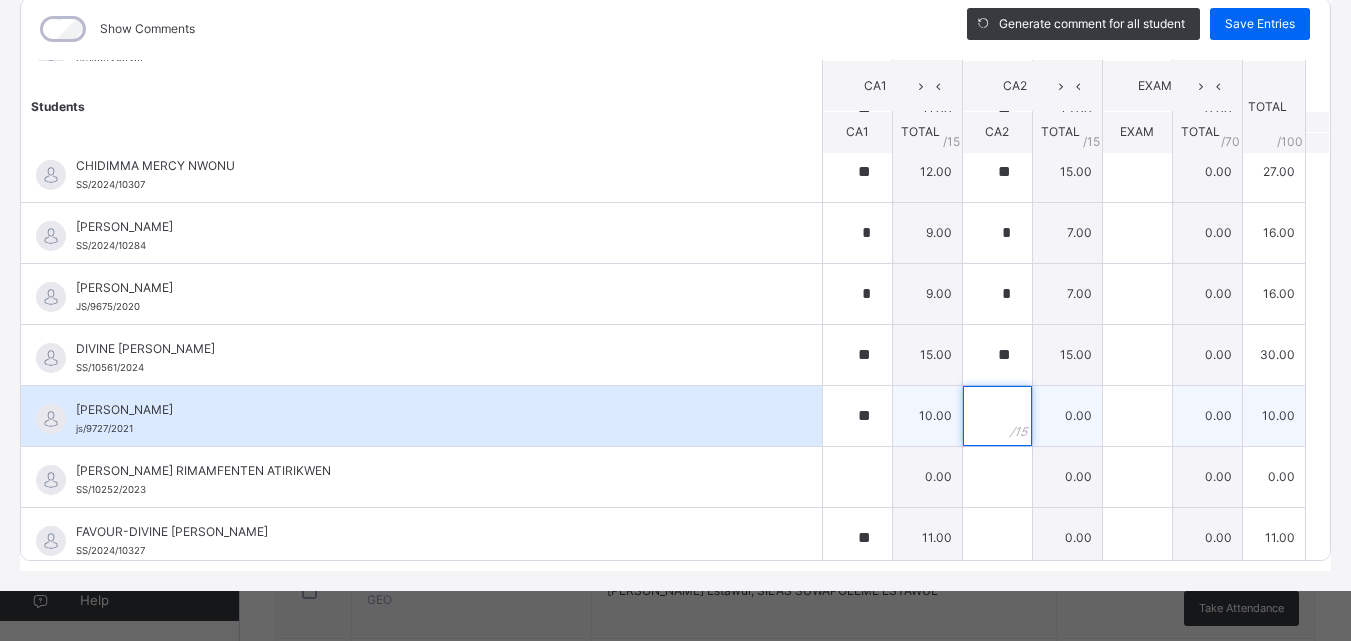click at bounding box center (997, 416) 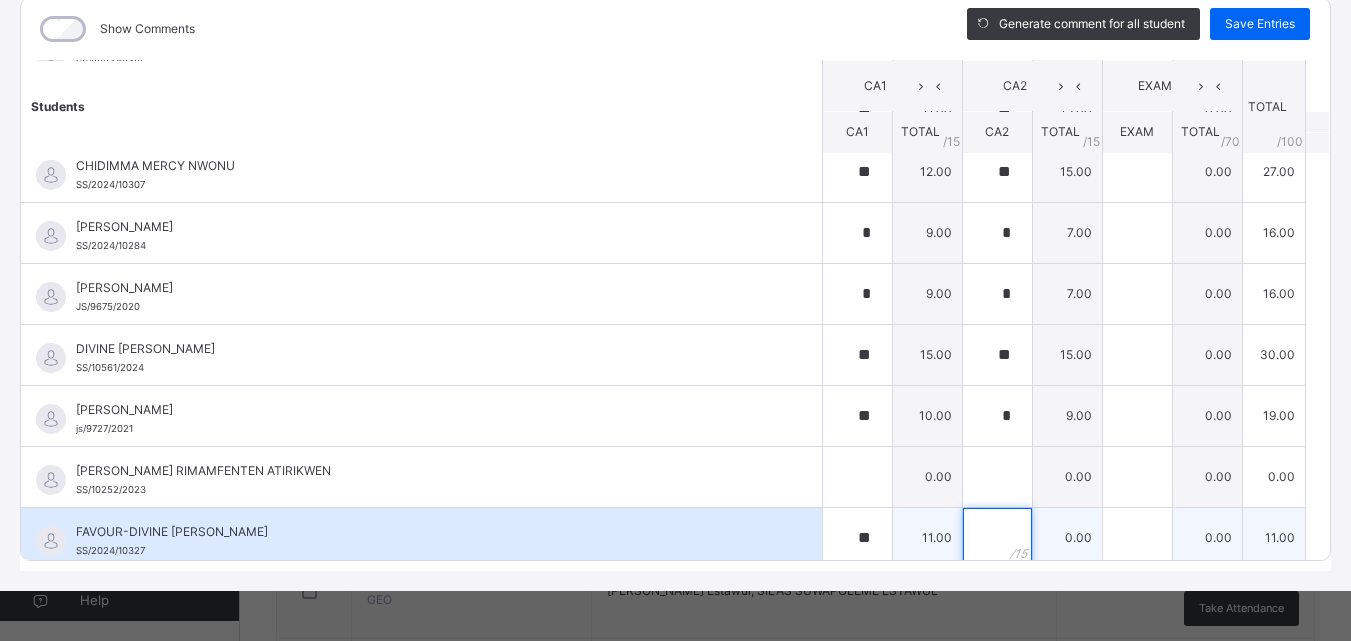 click at bounding box center (997, 538) 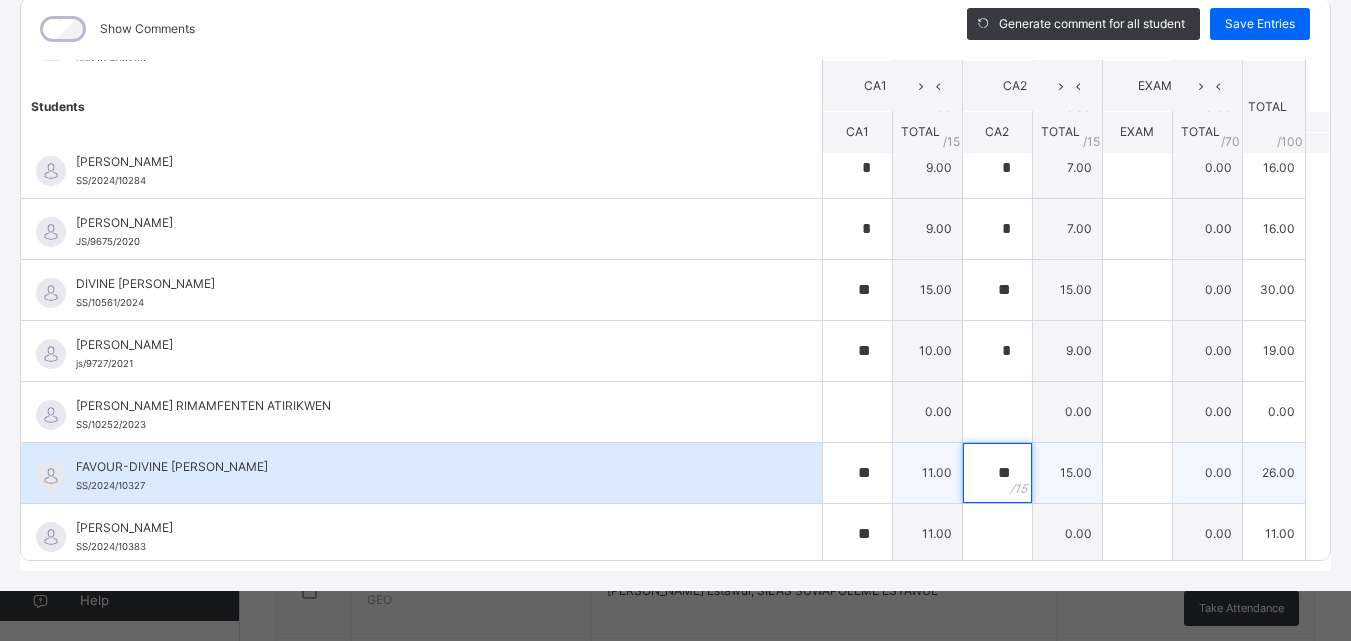 scroll, scrollTop: 600, scrollLeft: 0, axis: vertical 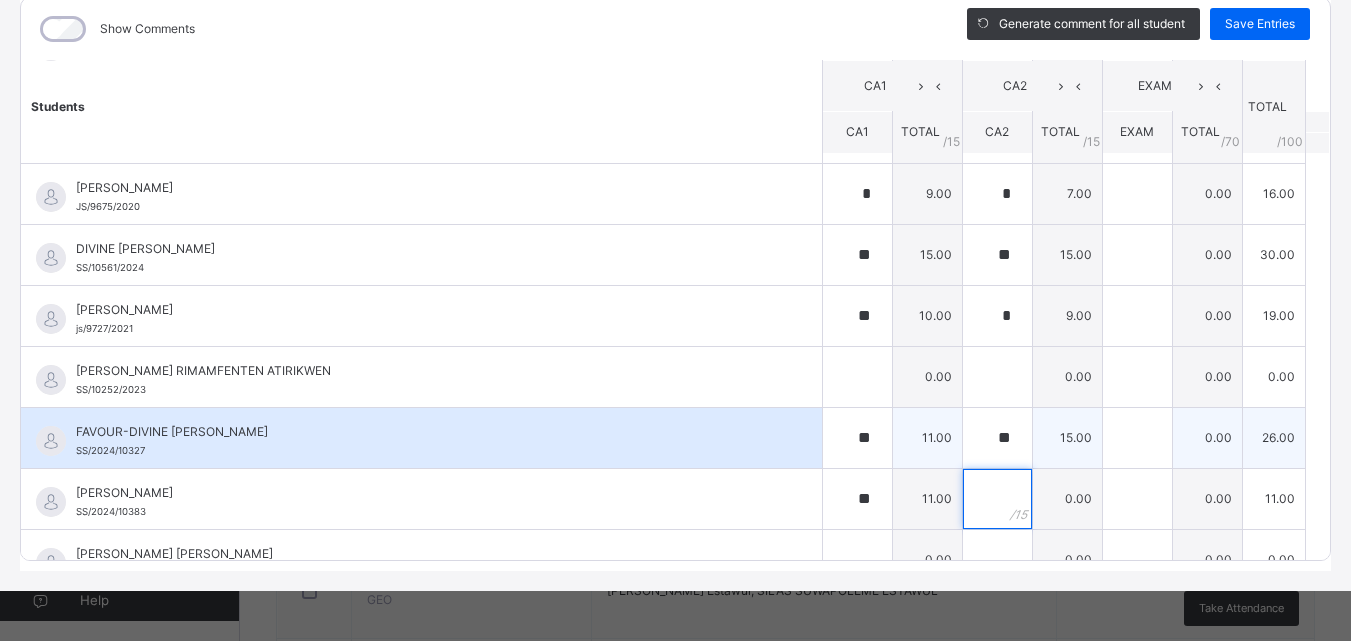 click at bounding box center (997, 499) 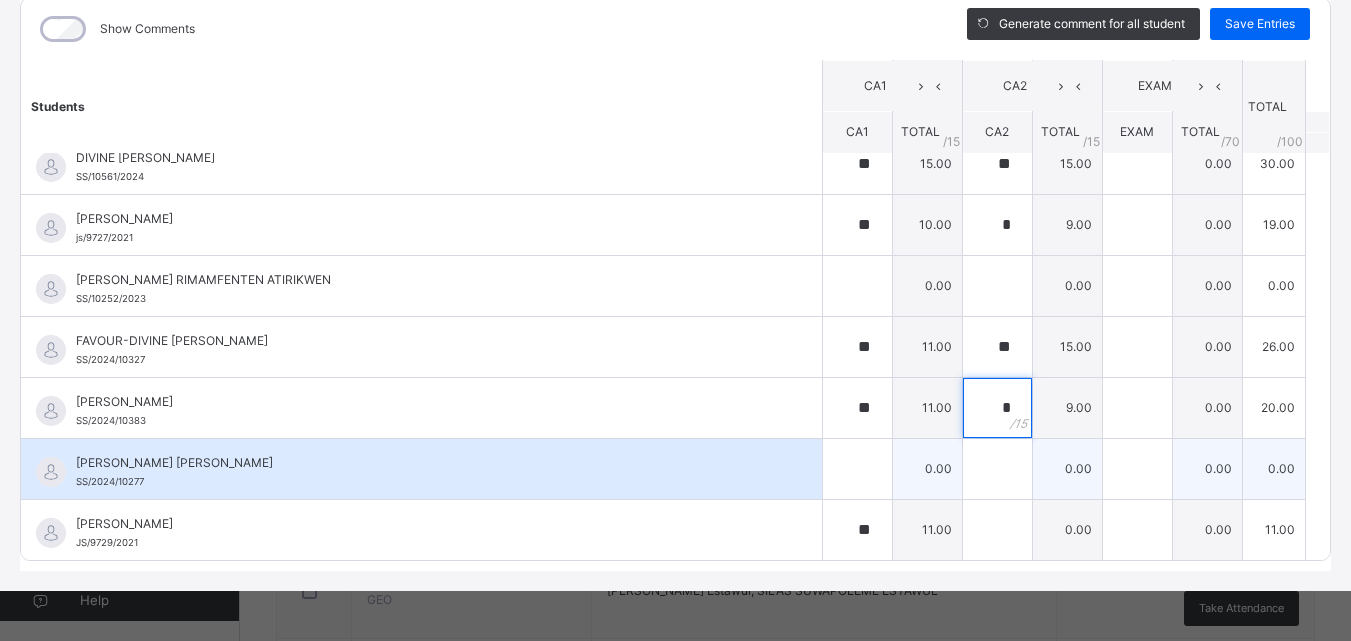 scroll, scrollTop: 900, scrollLeft: 0, axis: vertical 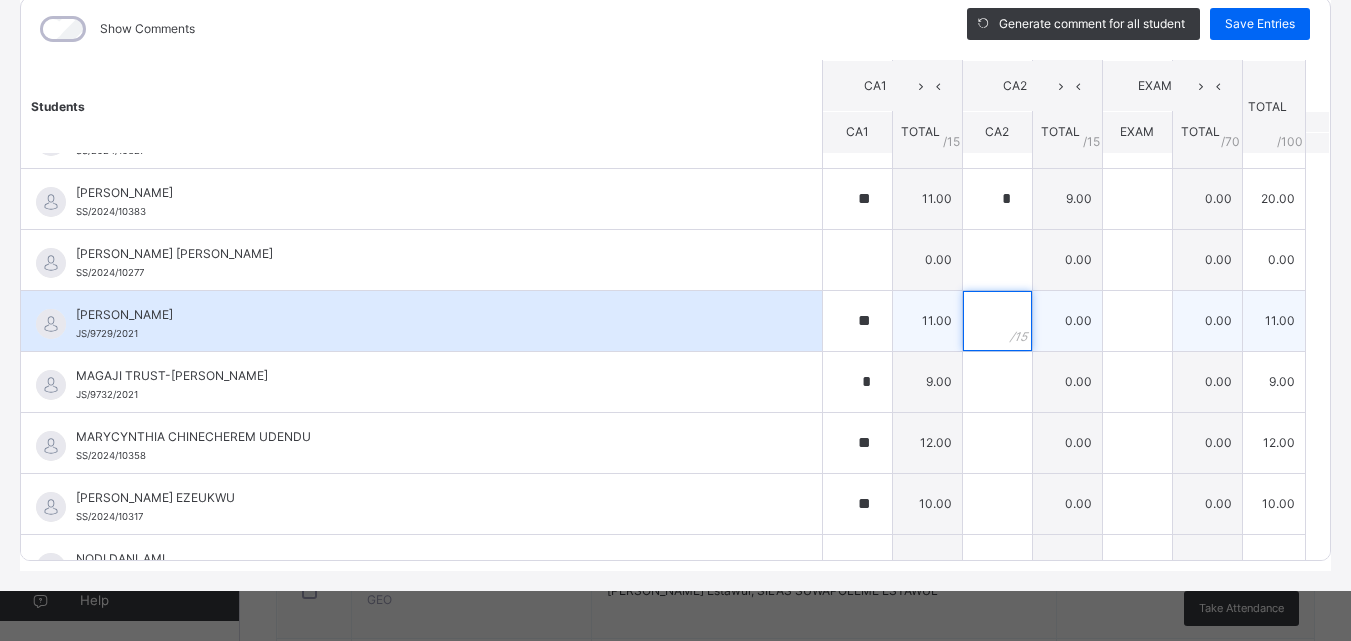 click at bounding box center [997, 321] 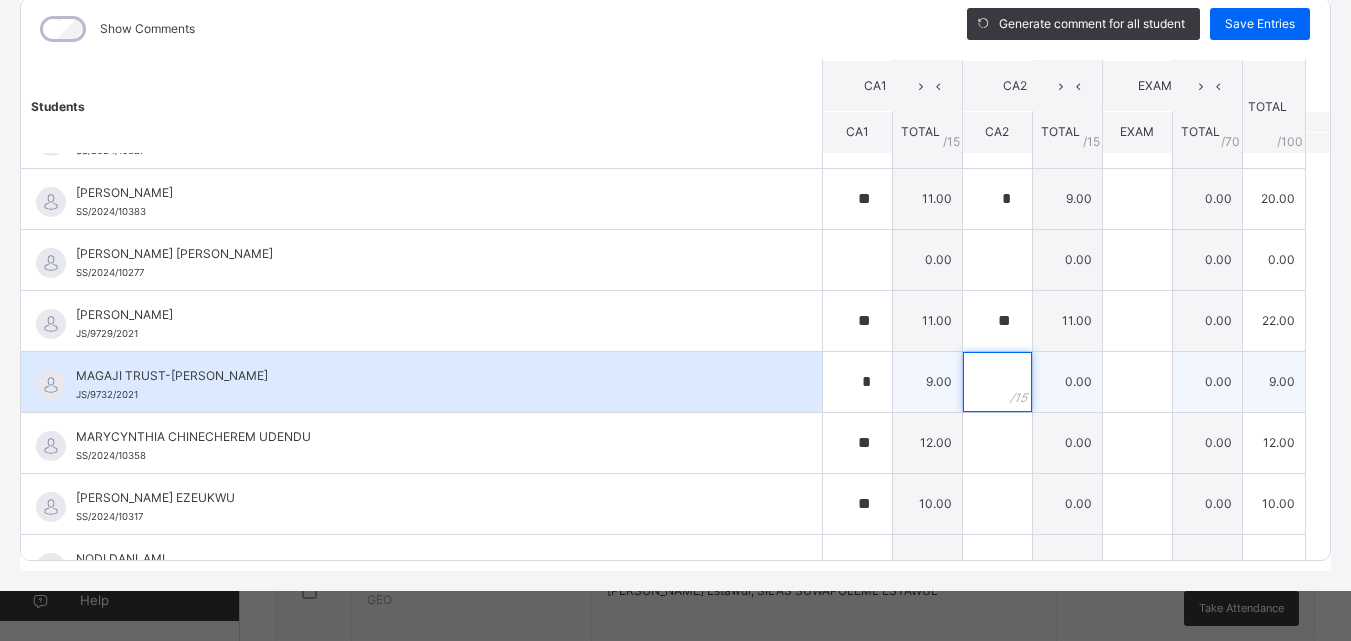 click at bounding box center (997, 382) 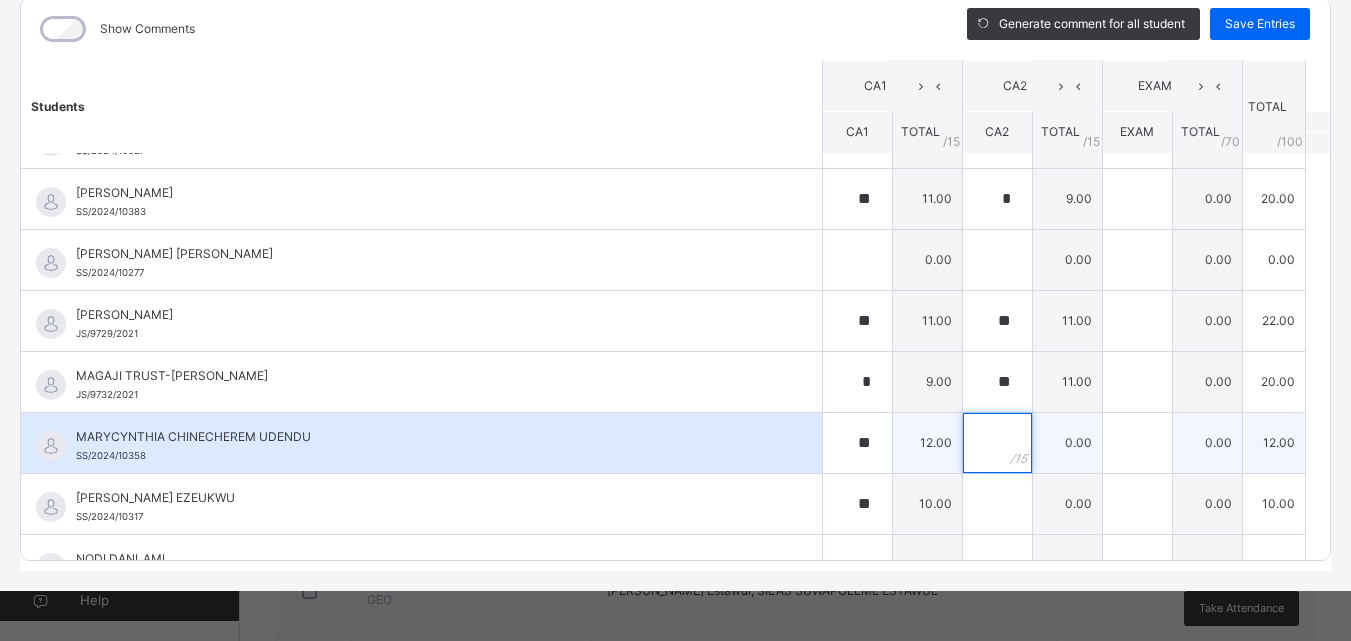 click at bounding box center [997, 443] 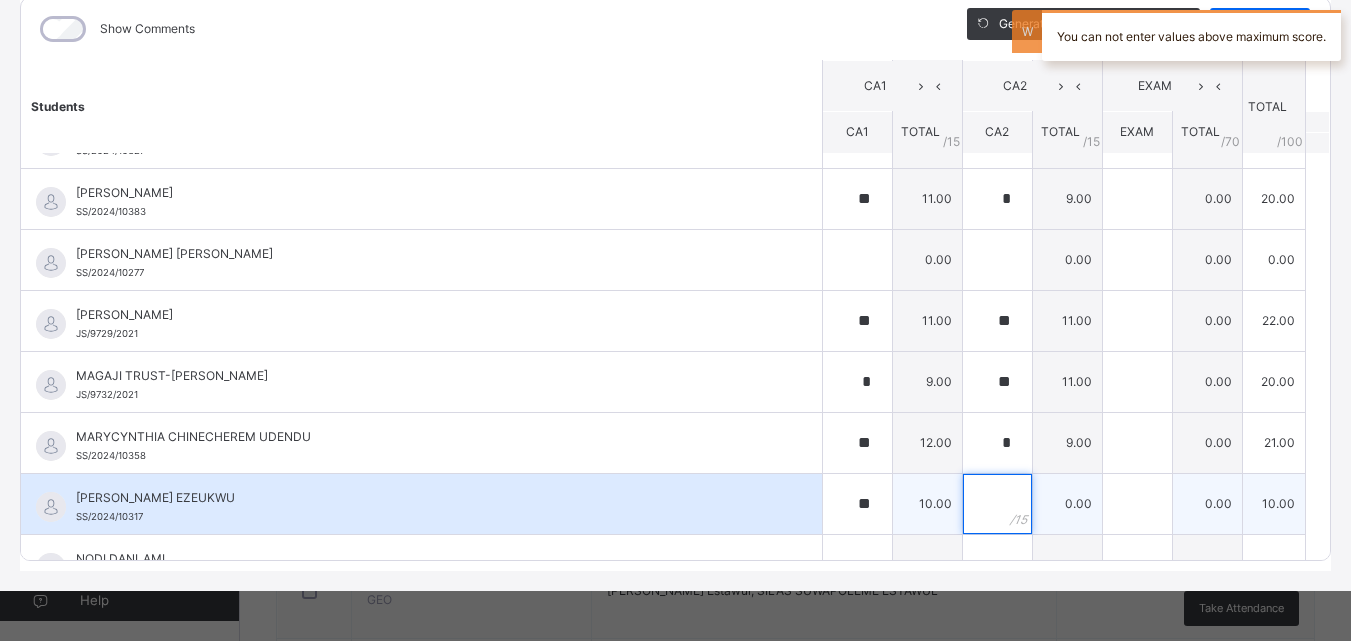 click at bounding box center (997, 504) 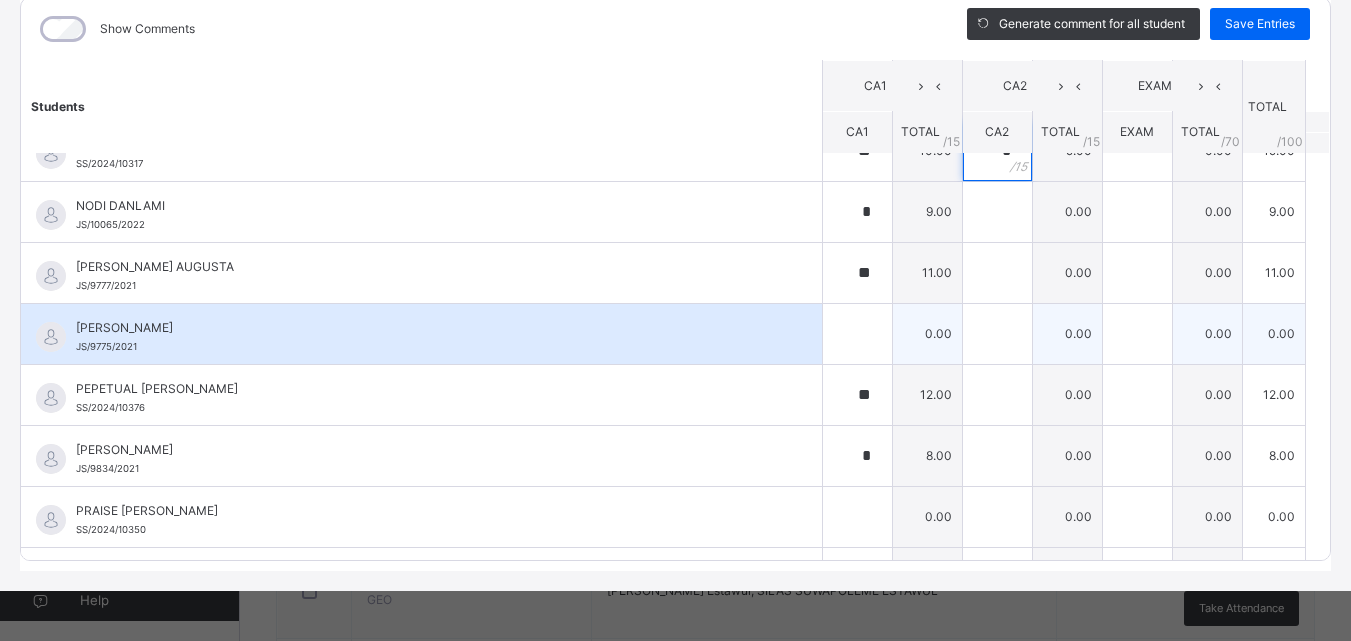 scroll, scrollTop: 1300, scrollLeft: 0, axis: vertical 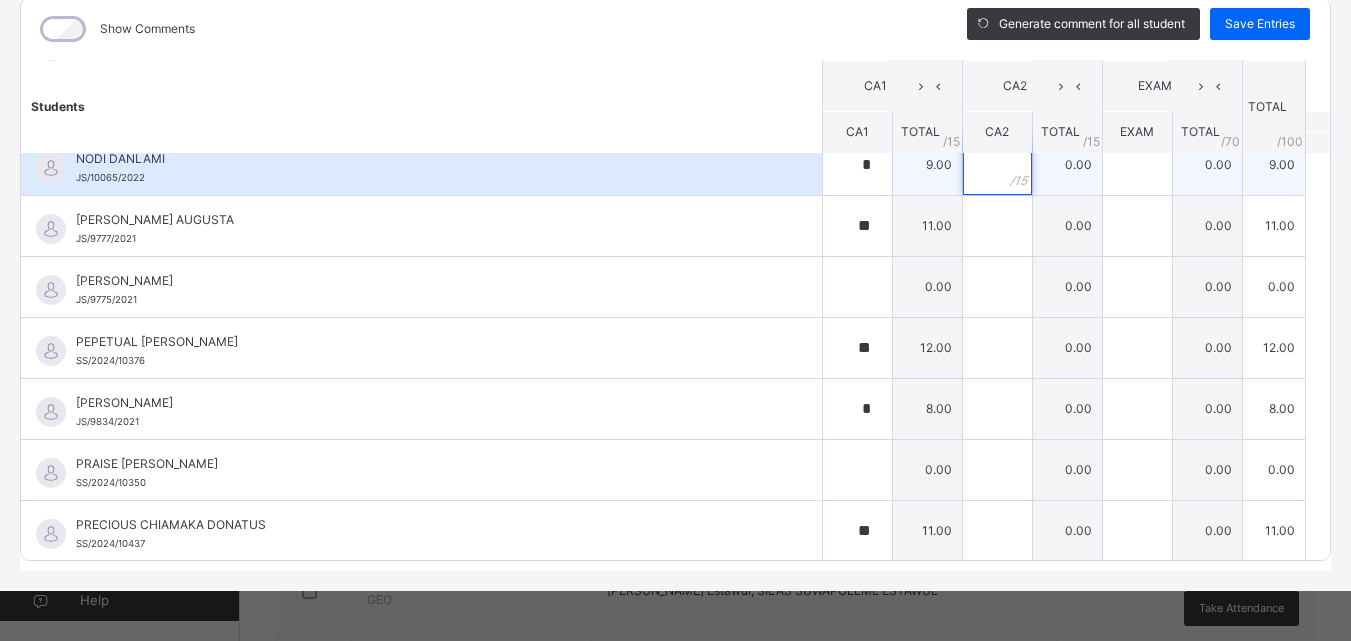 click at bounding box center (997, 165) 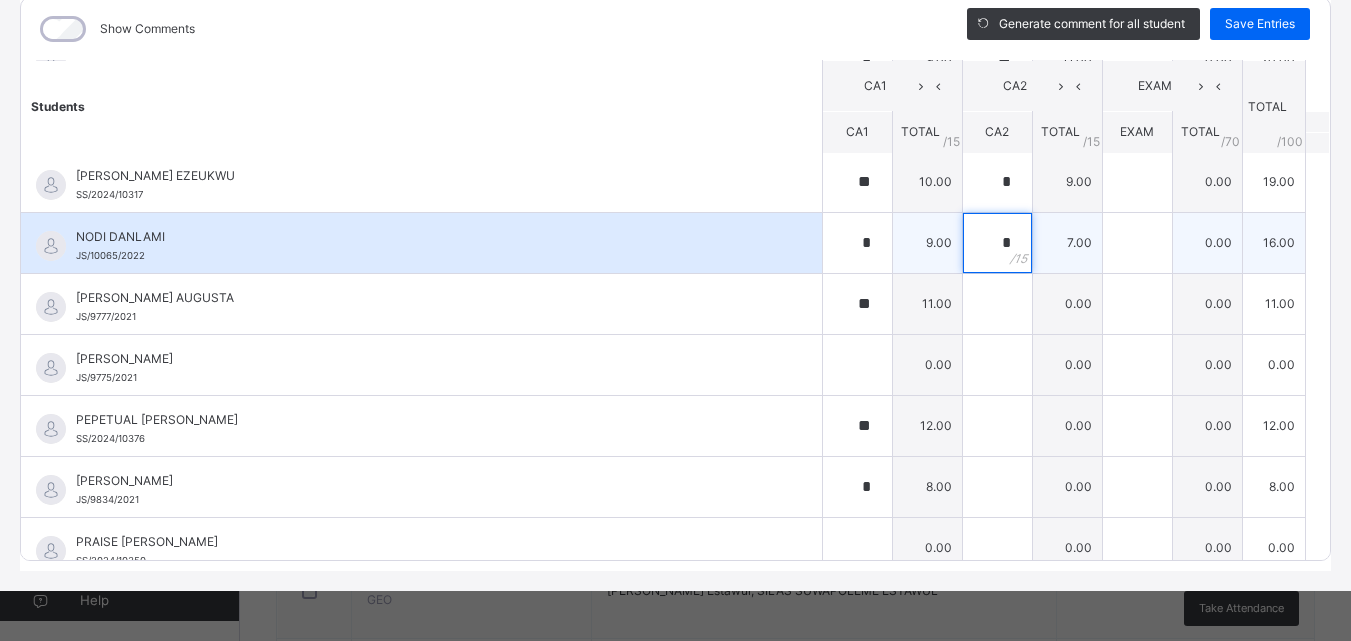 scroll, scrollTop: 1200, scrollLeft: 0, axis: vertical 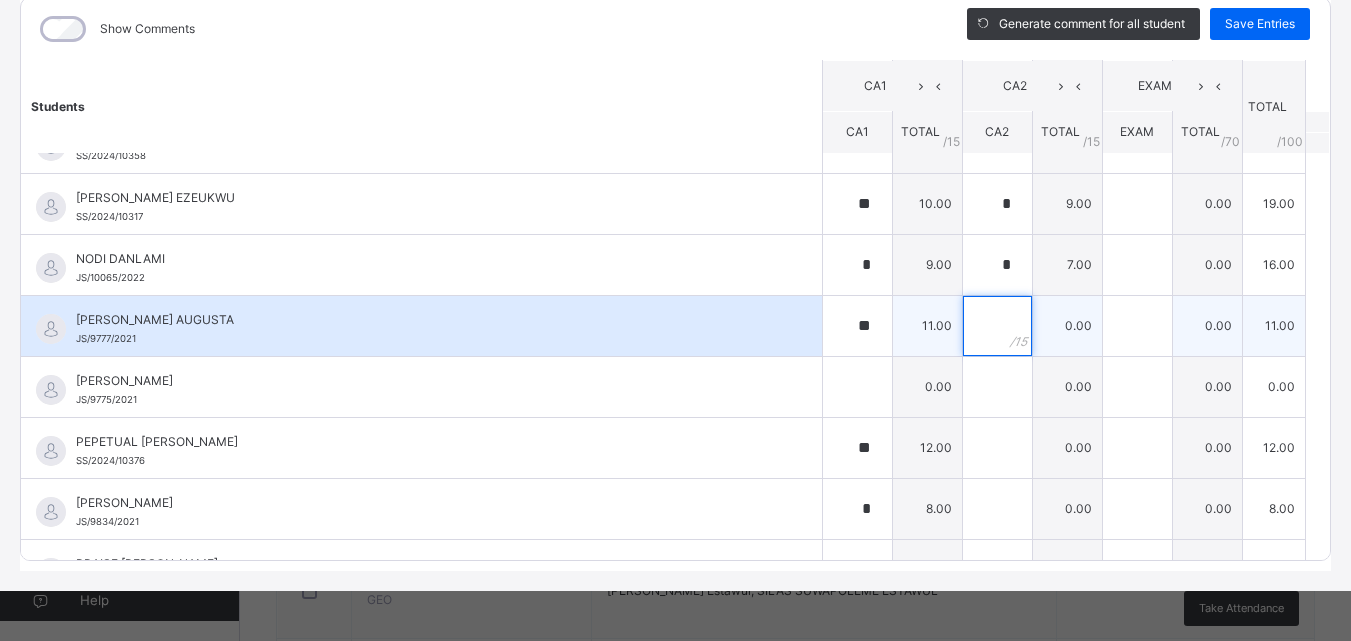 click at bounding box center [997, 326] 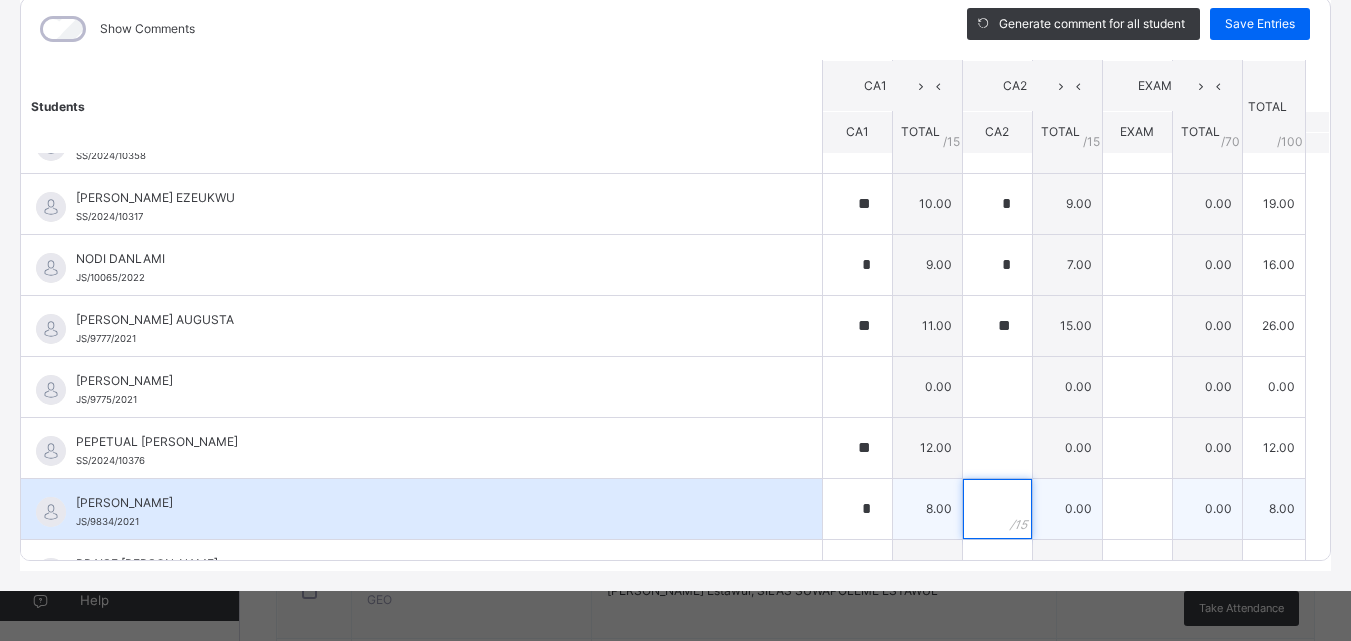 click at bounding box center (997, 509) 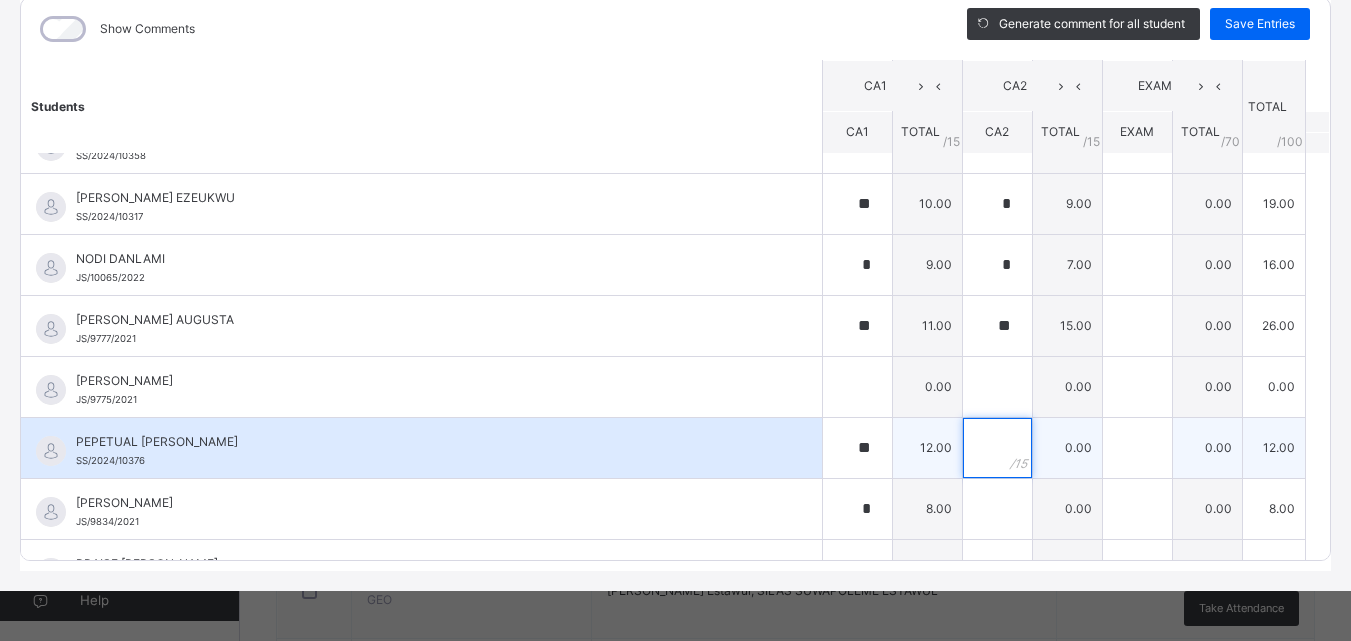 click at bounding box center [997, 448] 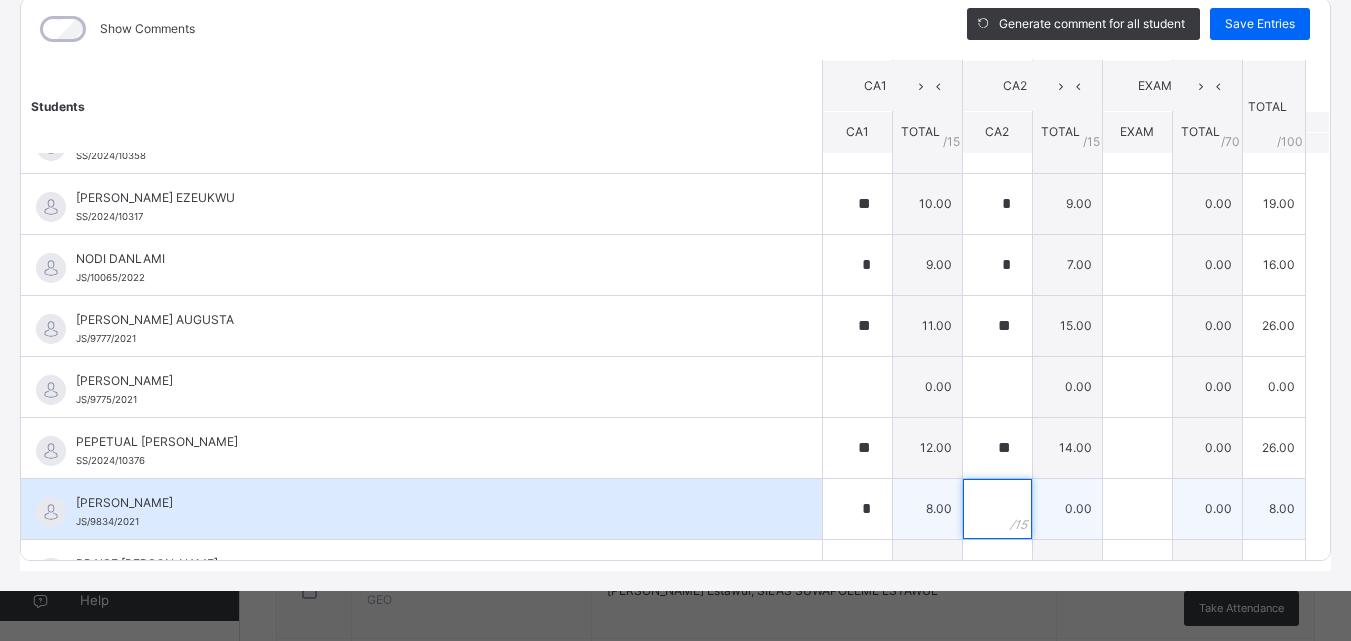 click at bounding box center (997, 509) 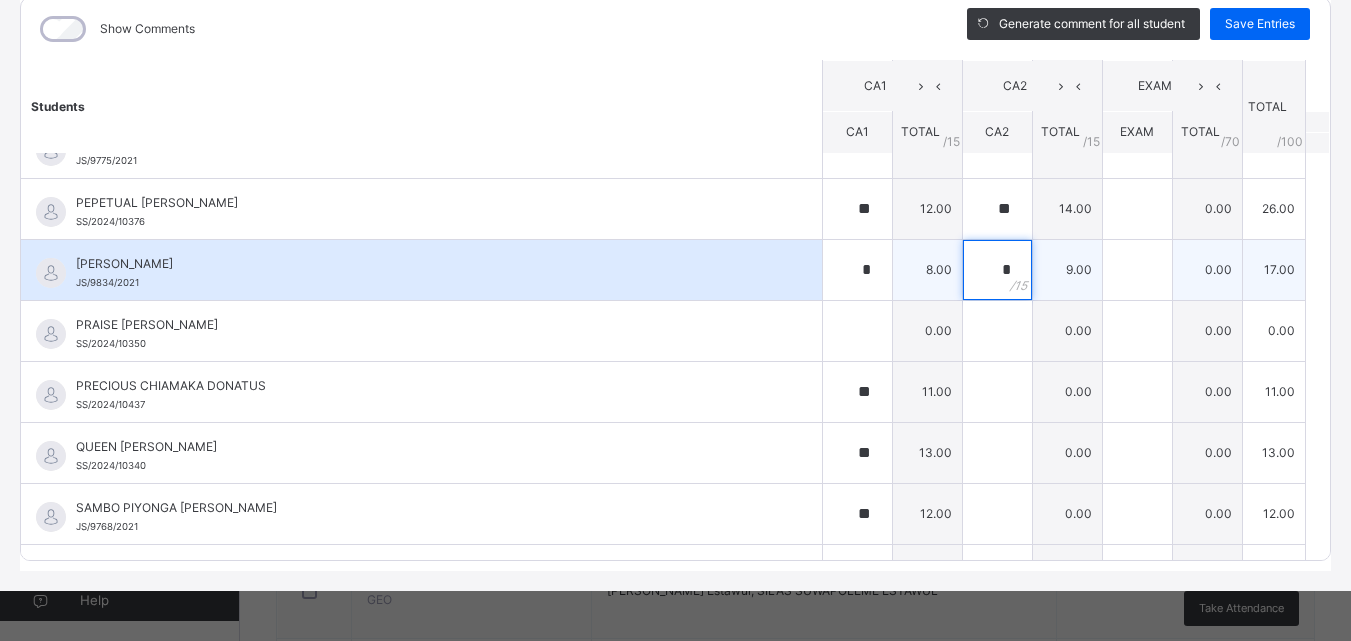 scroll, scrollTop: 1500, scrollLeft: 0, axis: vertical 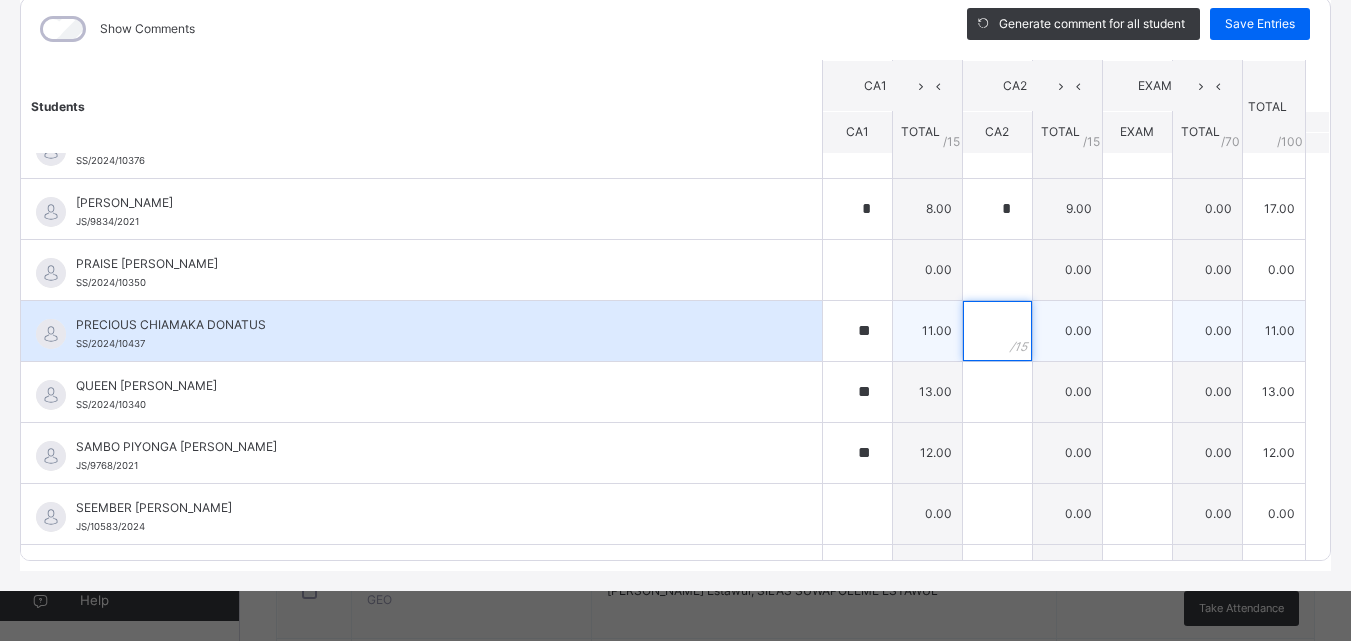 click at bounding box center (997, 331) 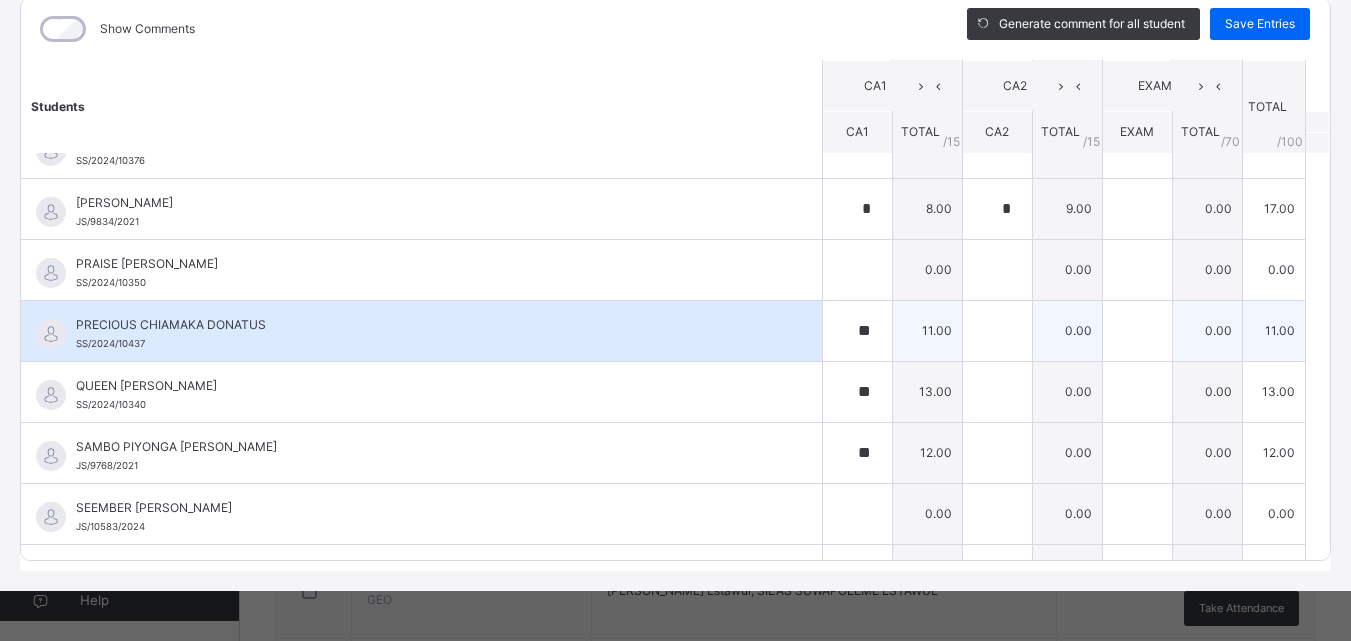 click at bounding box center (997, 331) 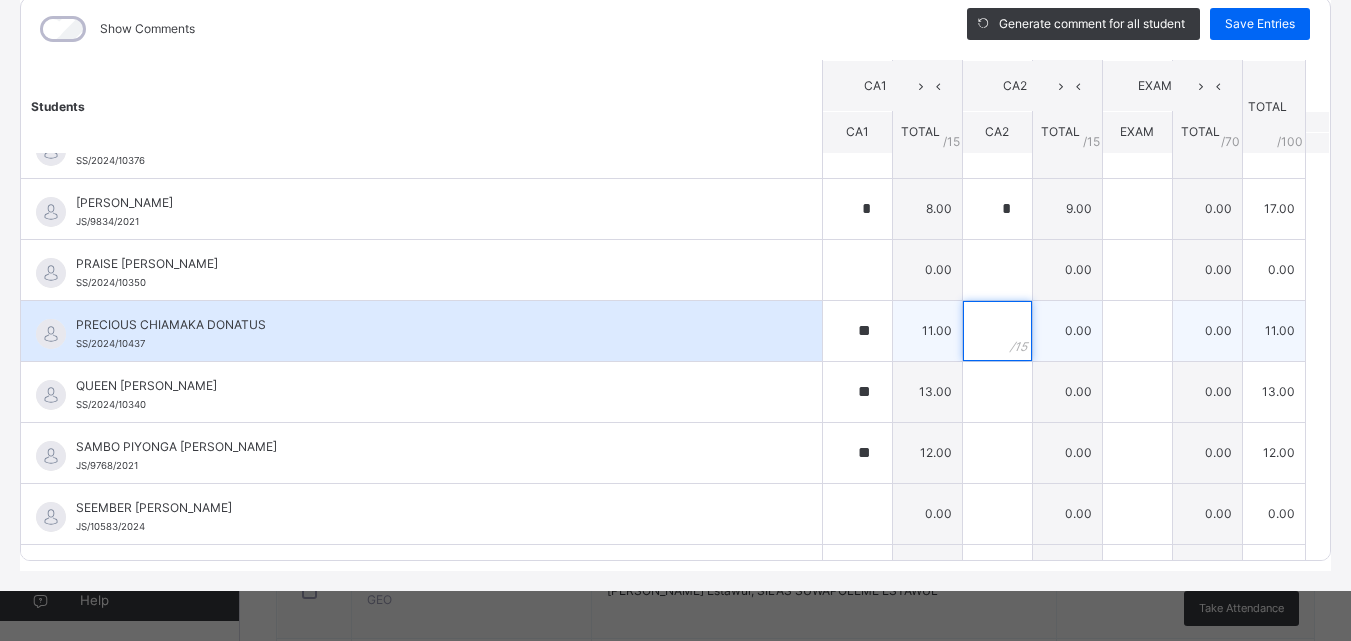 click at bounding box center [997, 331] 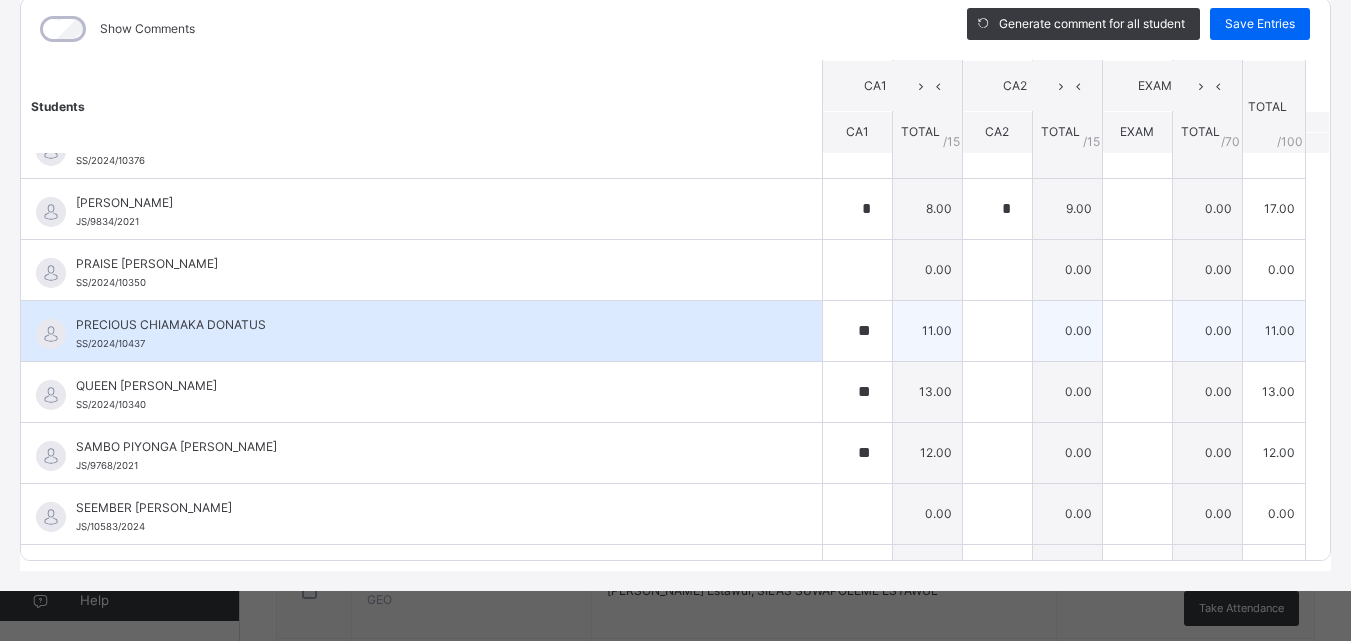 click at bounding box center [997, 331] 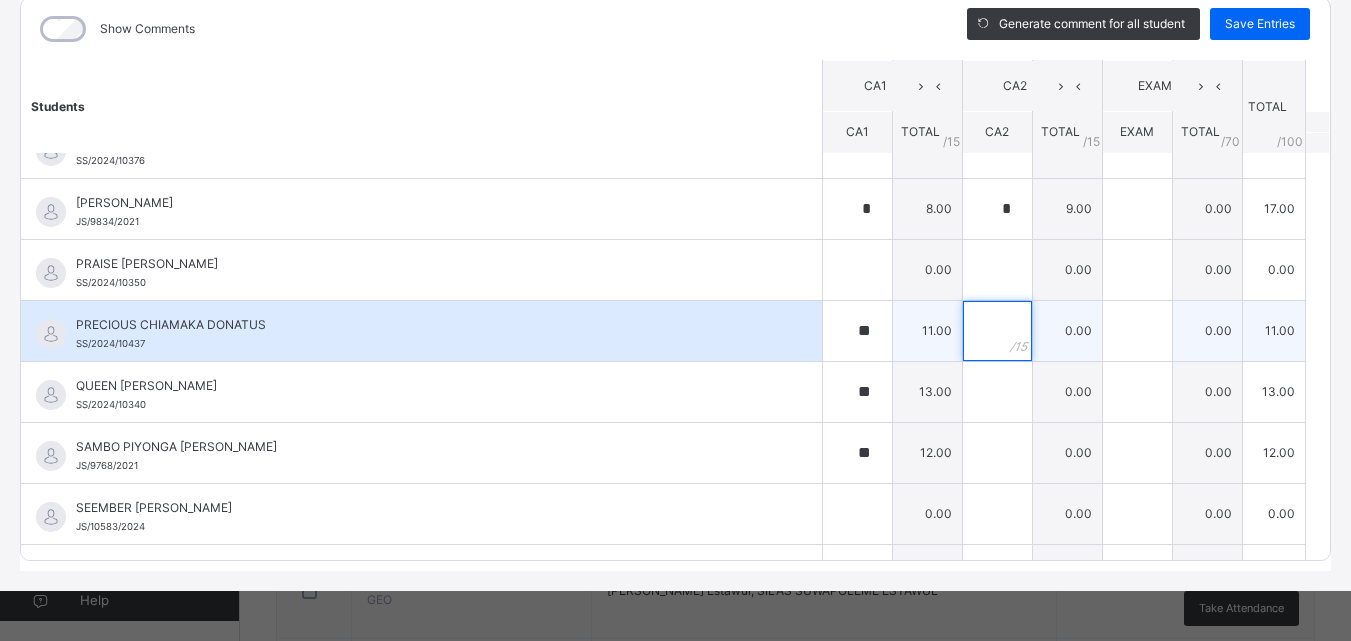 click at bounding box center (997, 331) 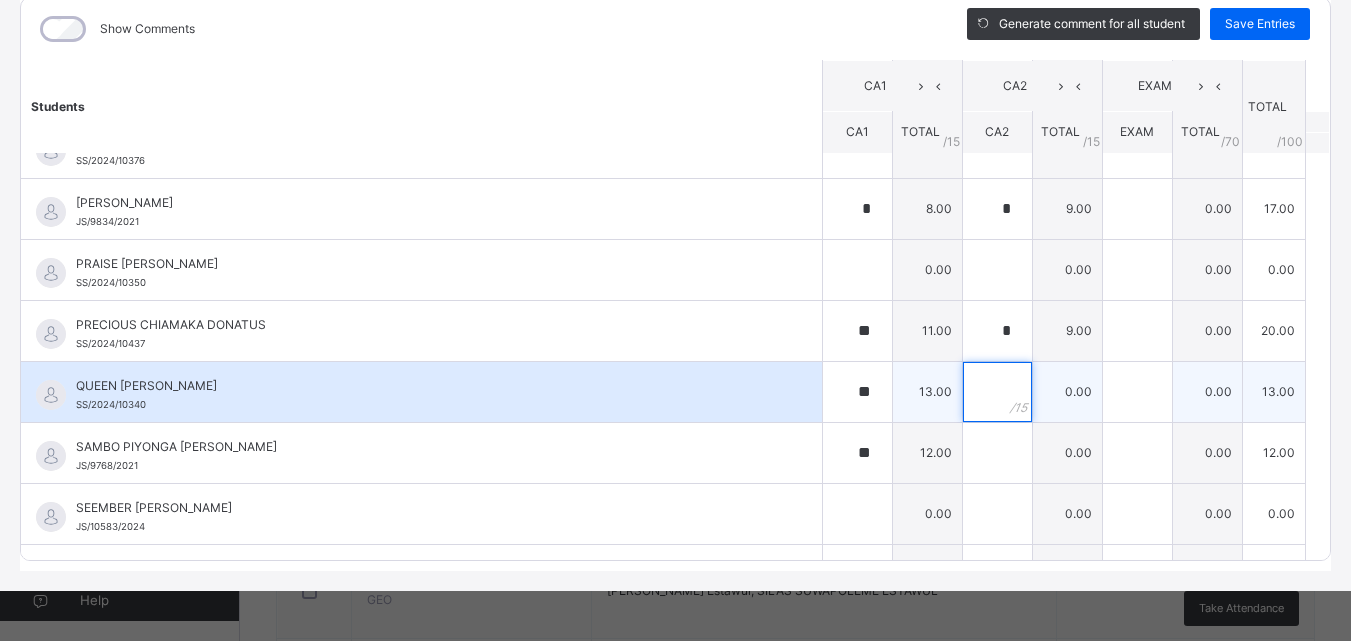 click at bounding box center [997, 392] 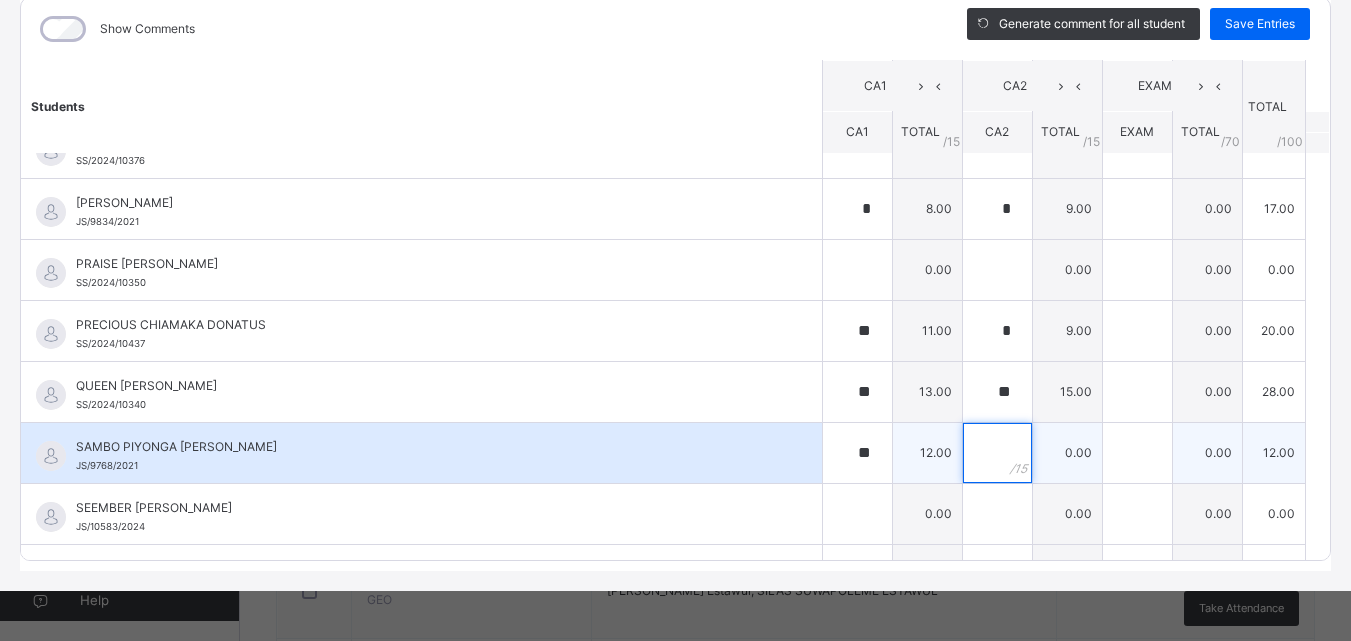click at bounding box center [997, 453] 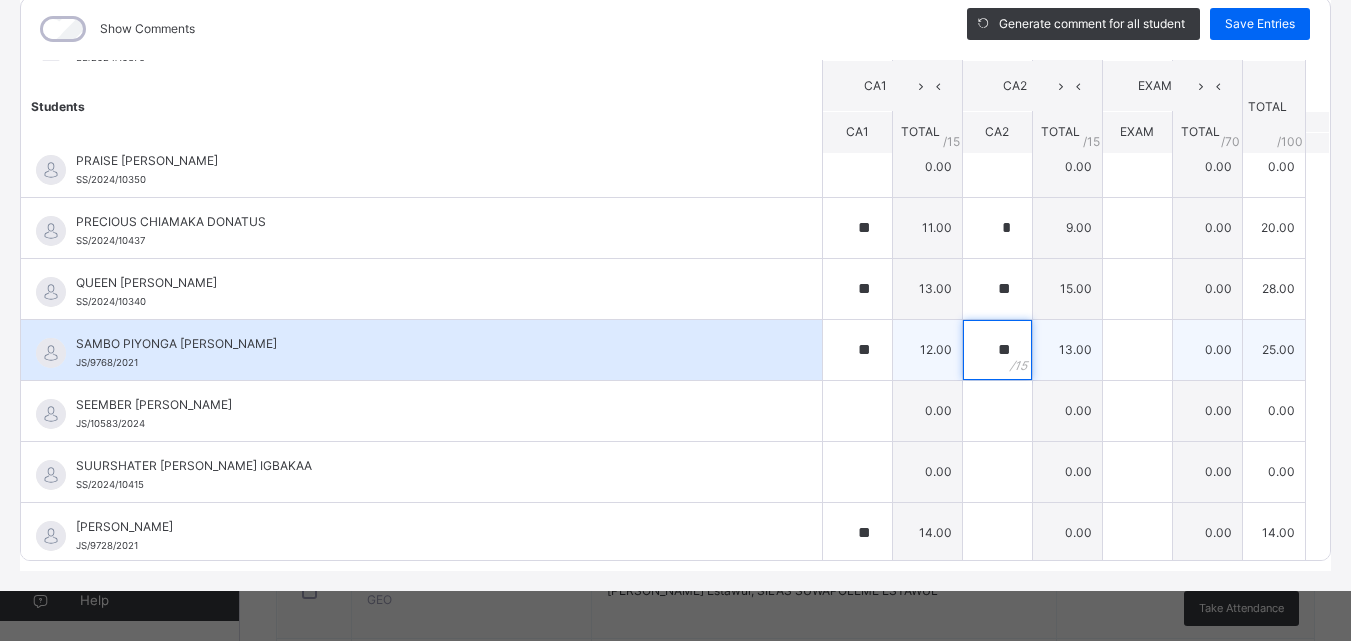 scroll, scrollTop: 1607, scrollLeft: 0, axis: vertical 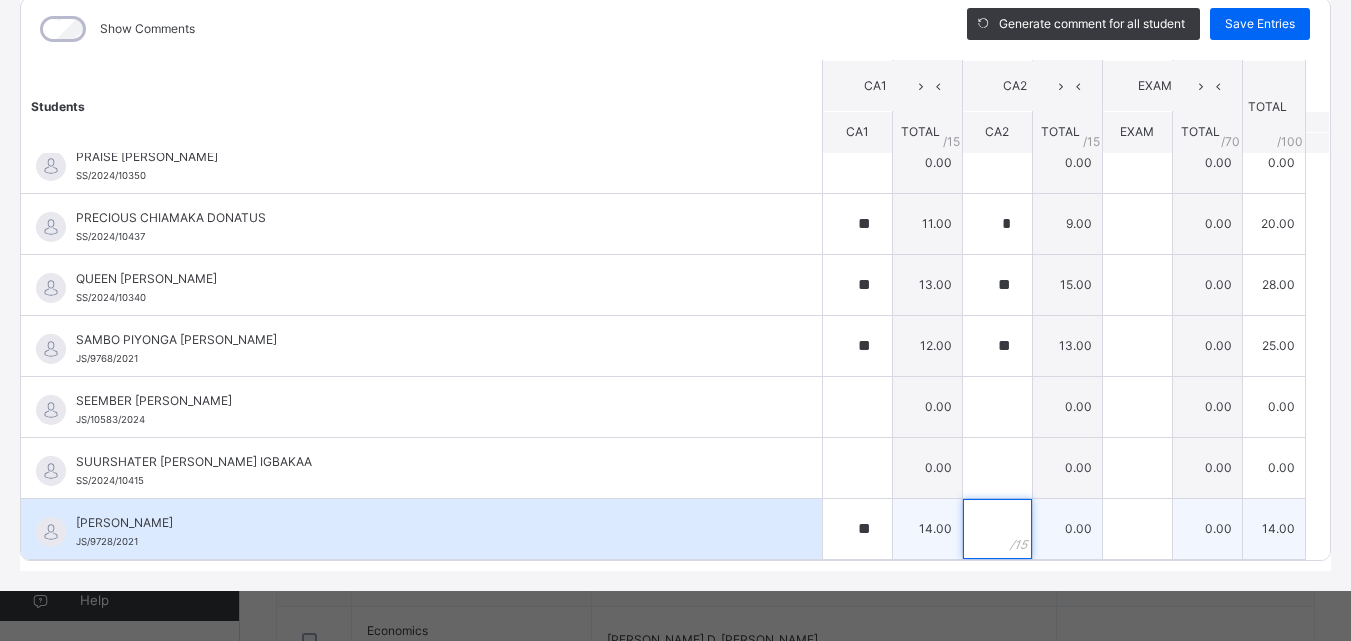 click at bounding box center (997, 529) 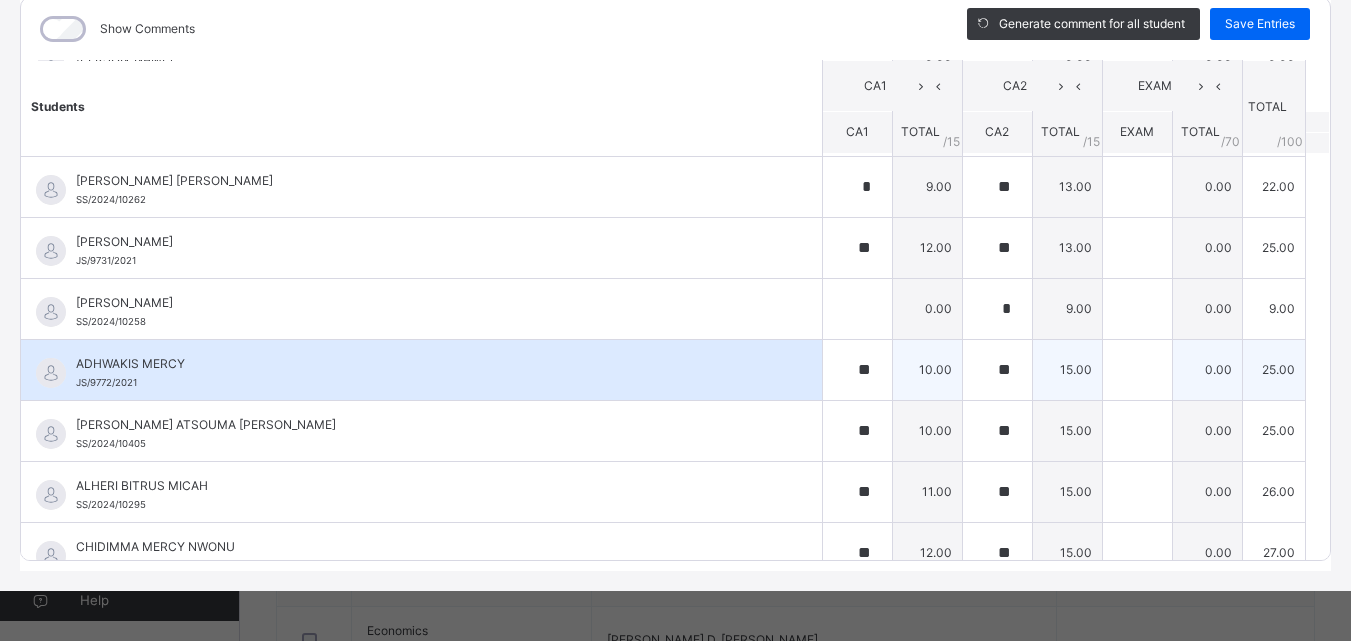 scroll, scrollTop: 107, scrollLeft: 0, axis: vertical 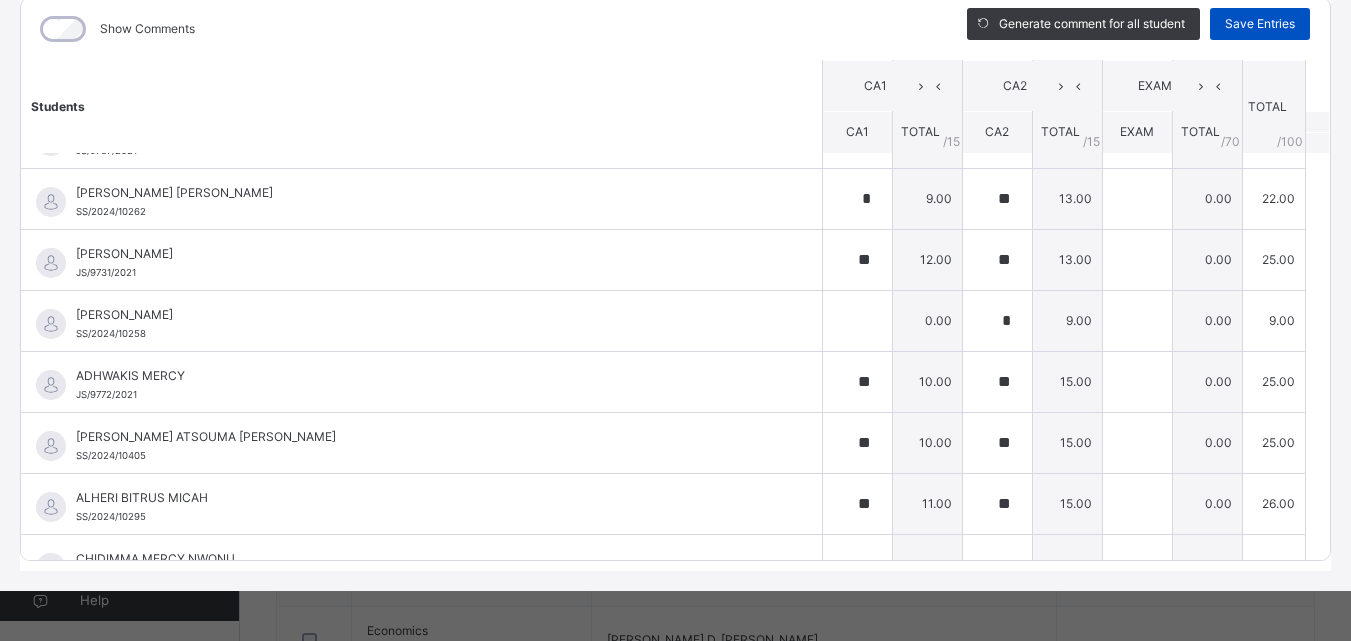 click on "Save Entries" at bounding box center [1260, 24] 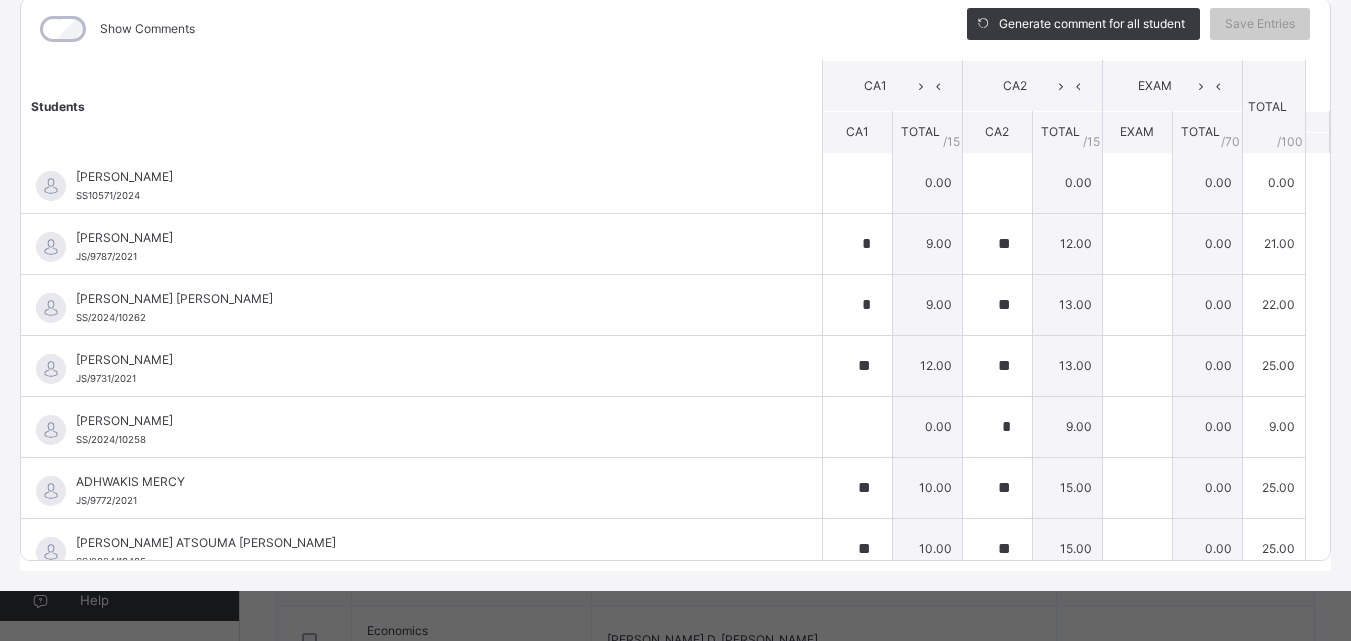 scroll, scrollTop: 0, scrollLeft: 0, axis: both 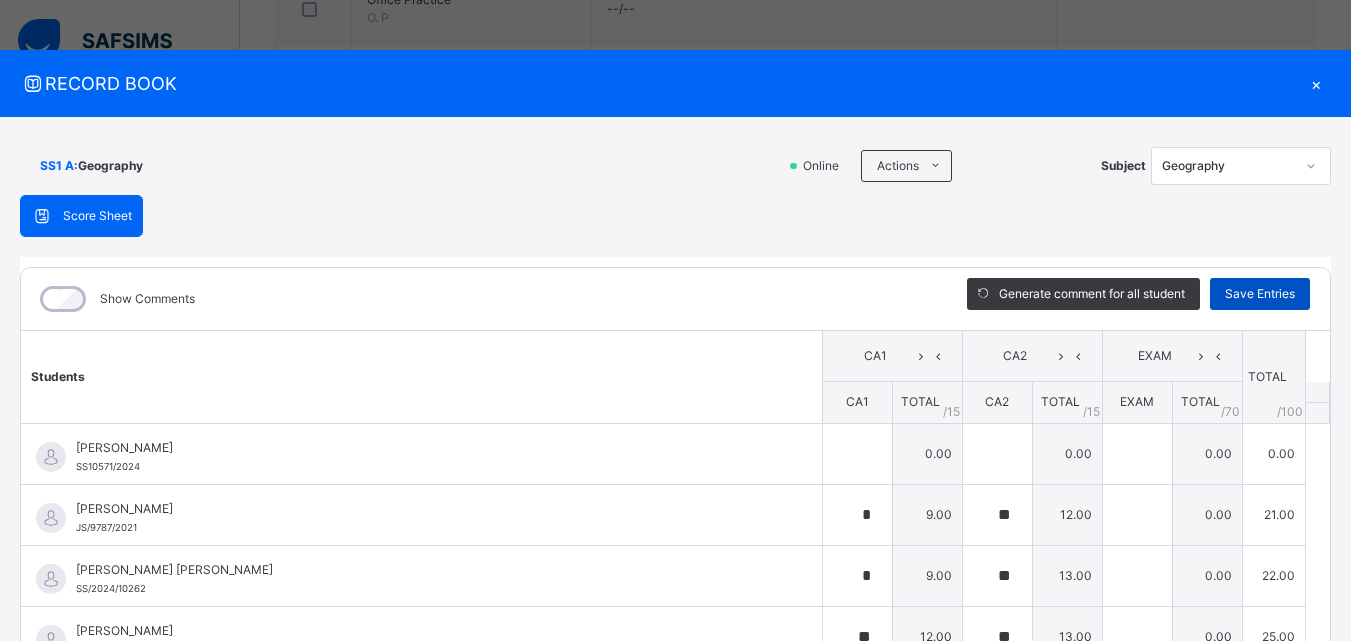 click on "Save Entries" at bounding box center (1260, 294) 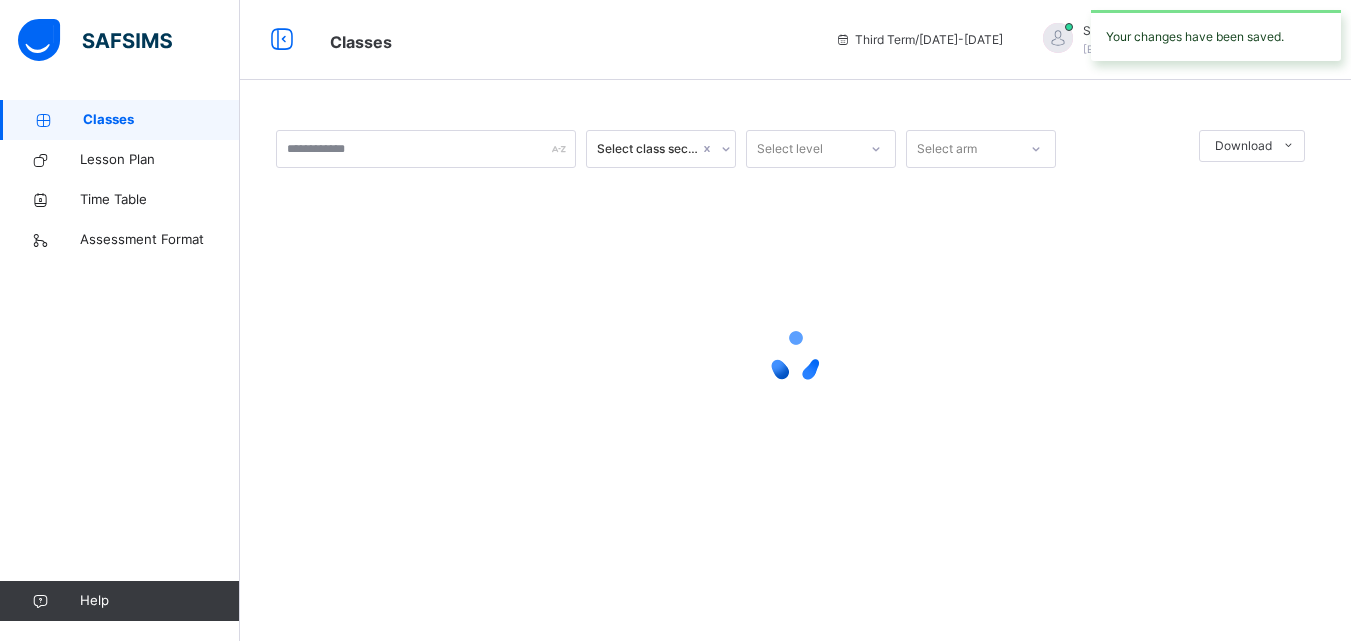 scroll, scrollTop: 0, scrollLeft: 0, axis: both 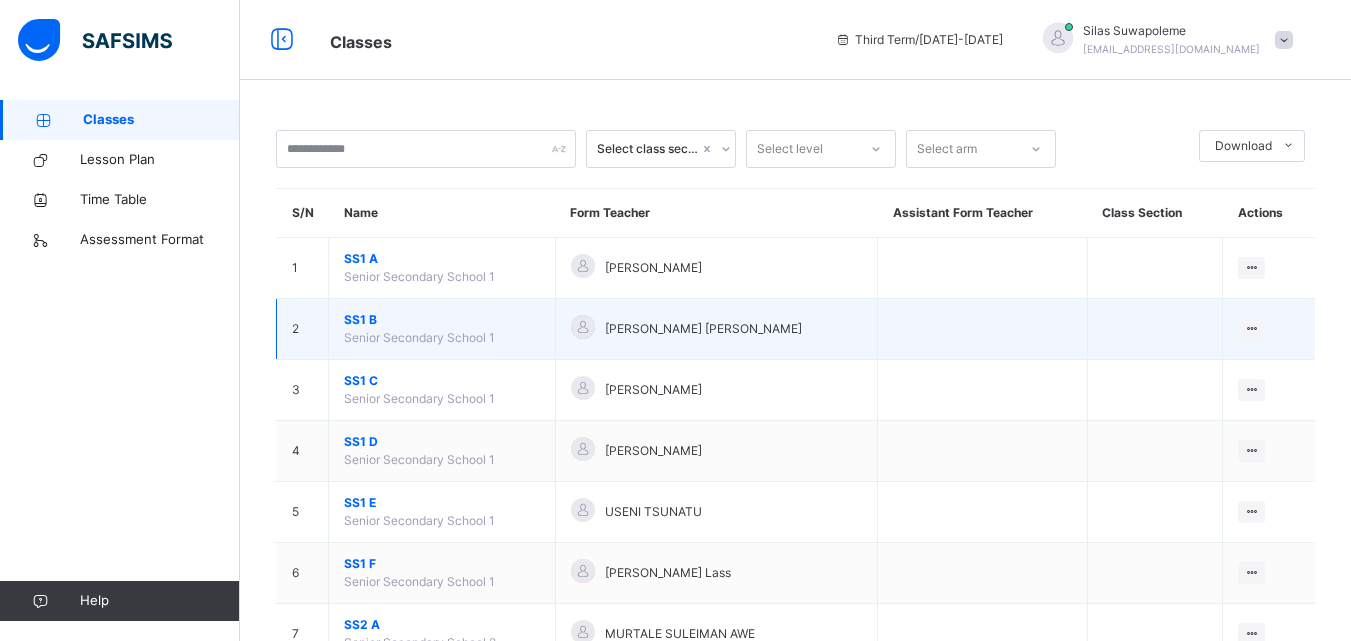 click on "SS1   B" at bounding box center [442, 320] 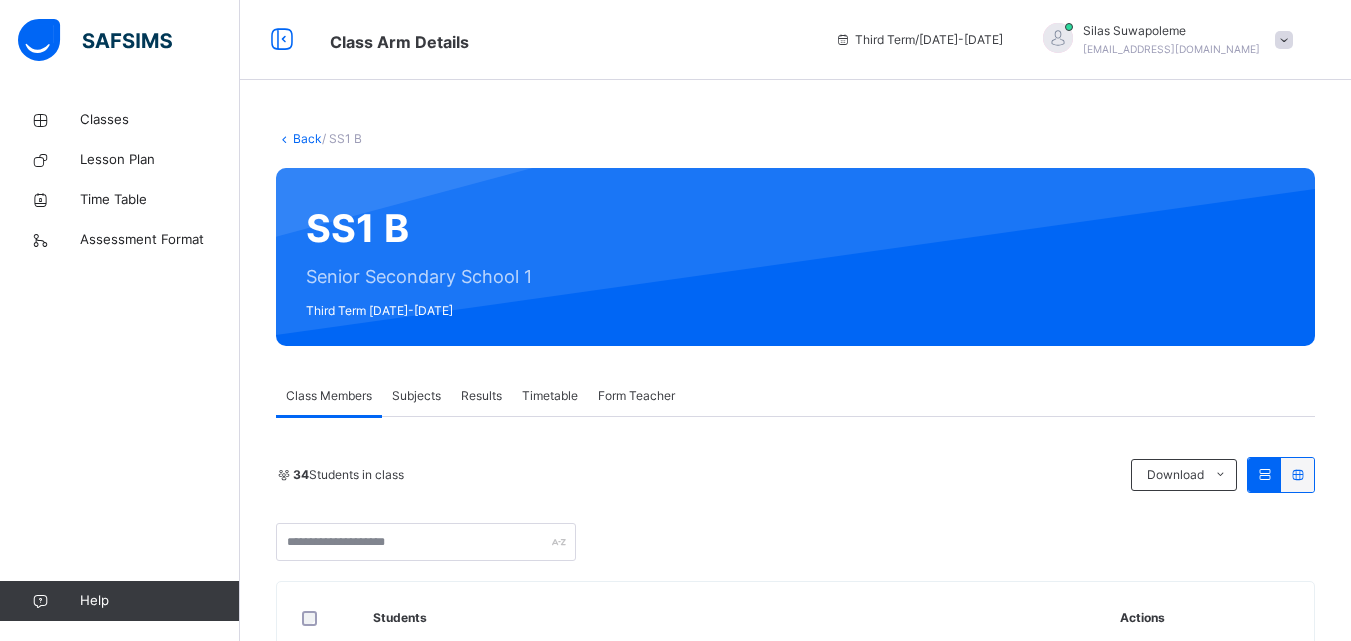 click on "Subjects" at bounding box center [416, 396] 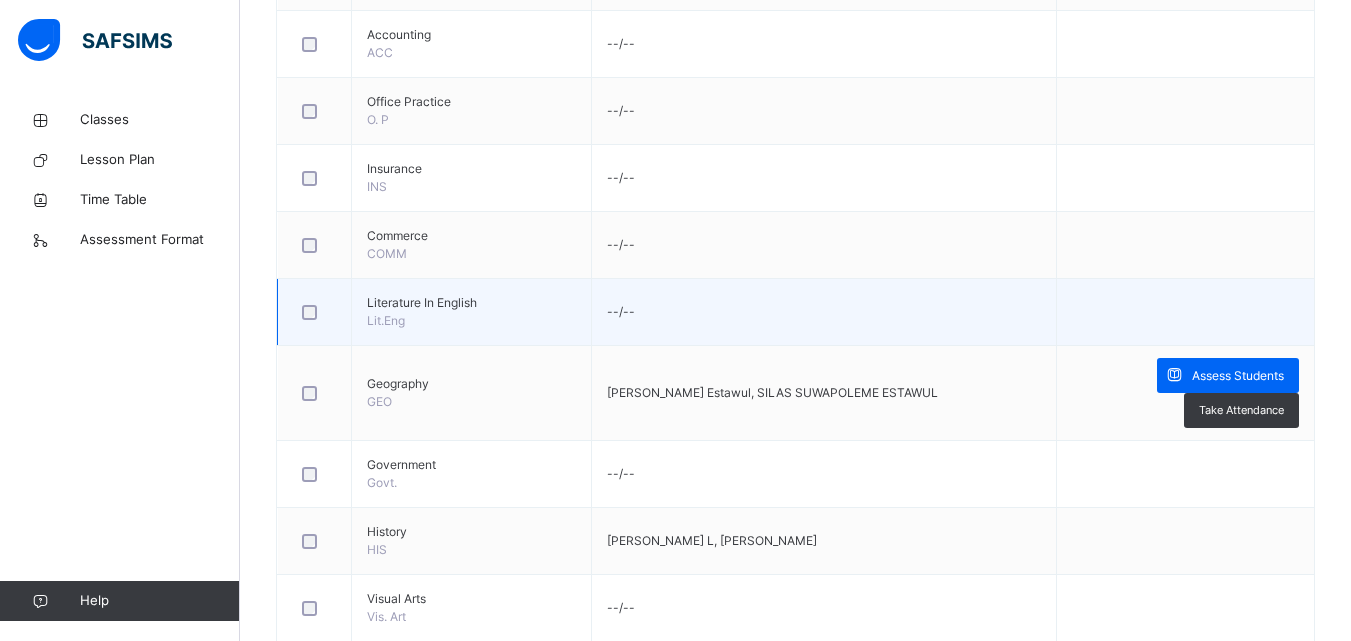 scroll, scrollTop: 1100, scrollLeft: 0, axis: vertical 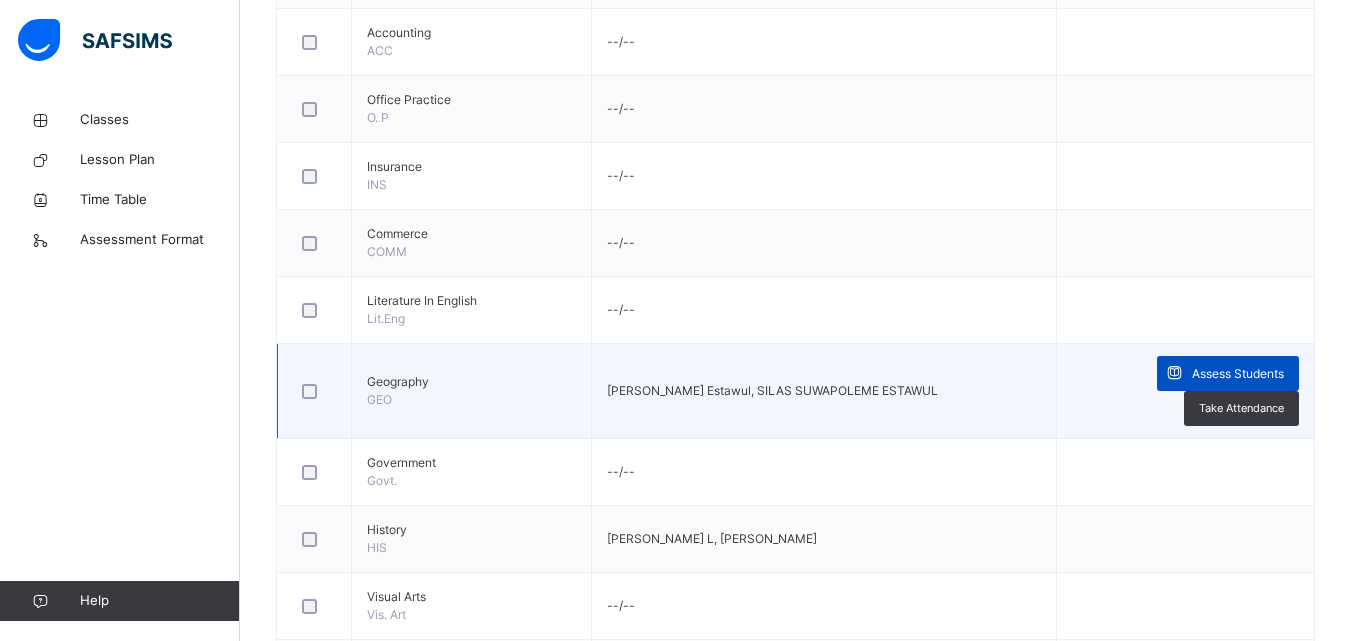 click on "Assess Students" at bounding box center [1238, 374] 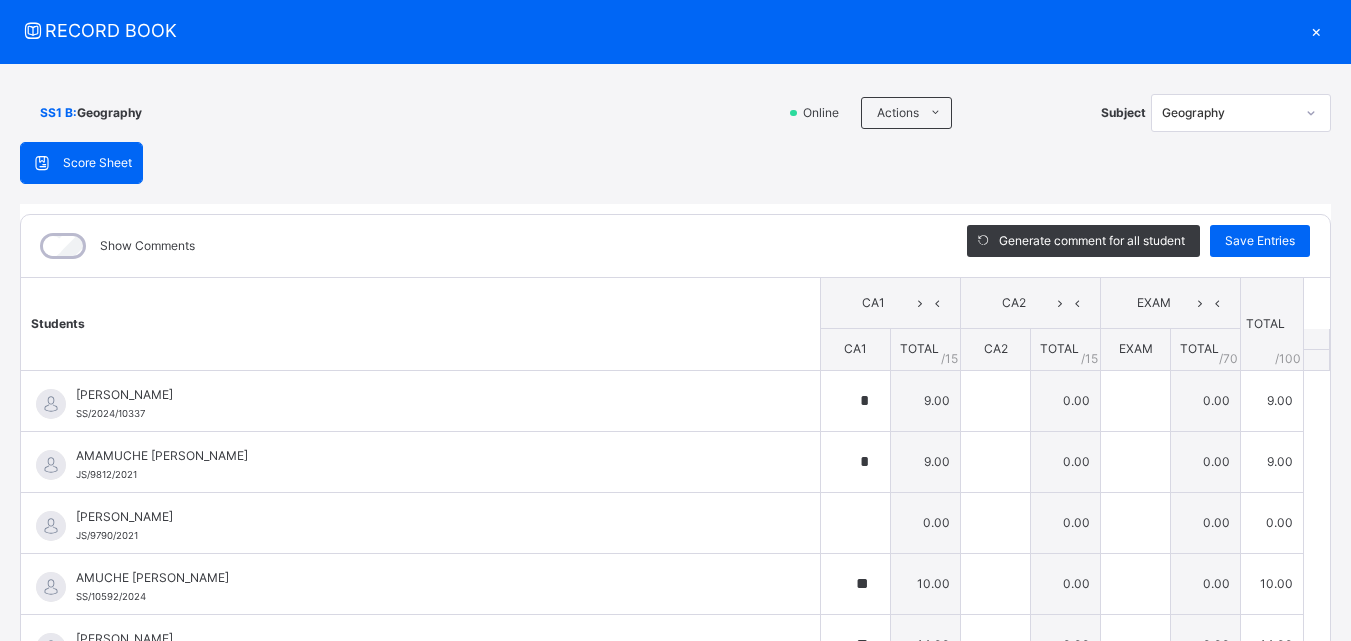 scroll, scrollTop: 100, scrollLeft: 0, axis: vertical 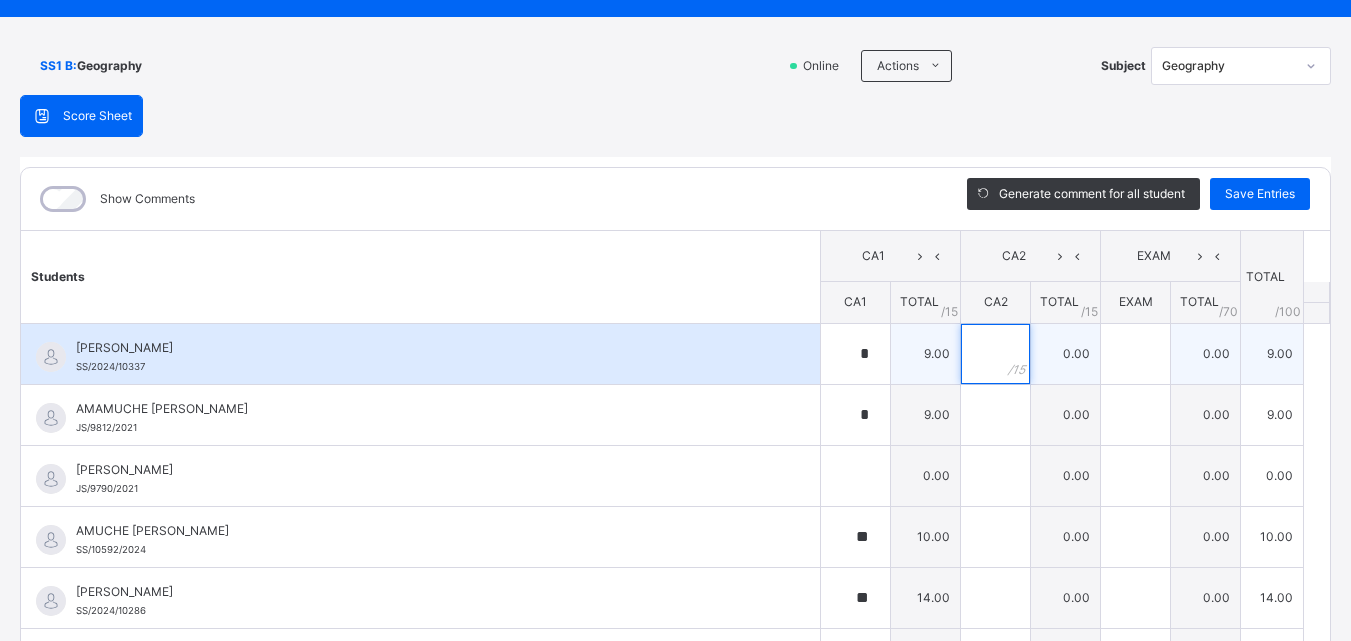 click at bounding box center (995, 354) 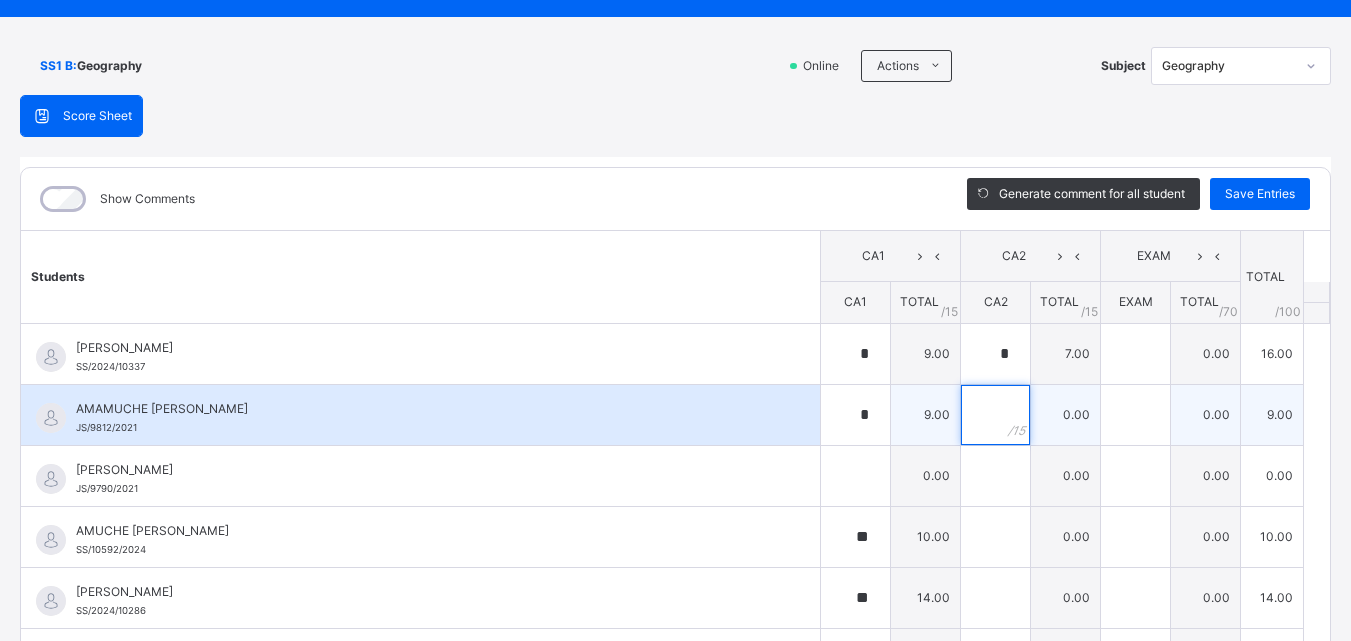 click at bounding box center [995, 415] 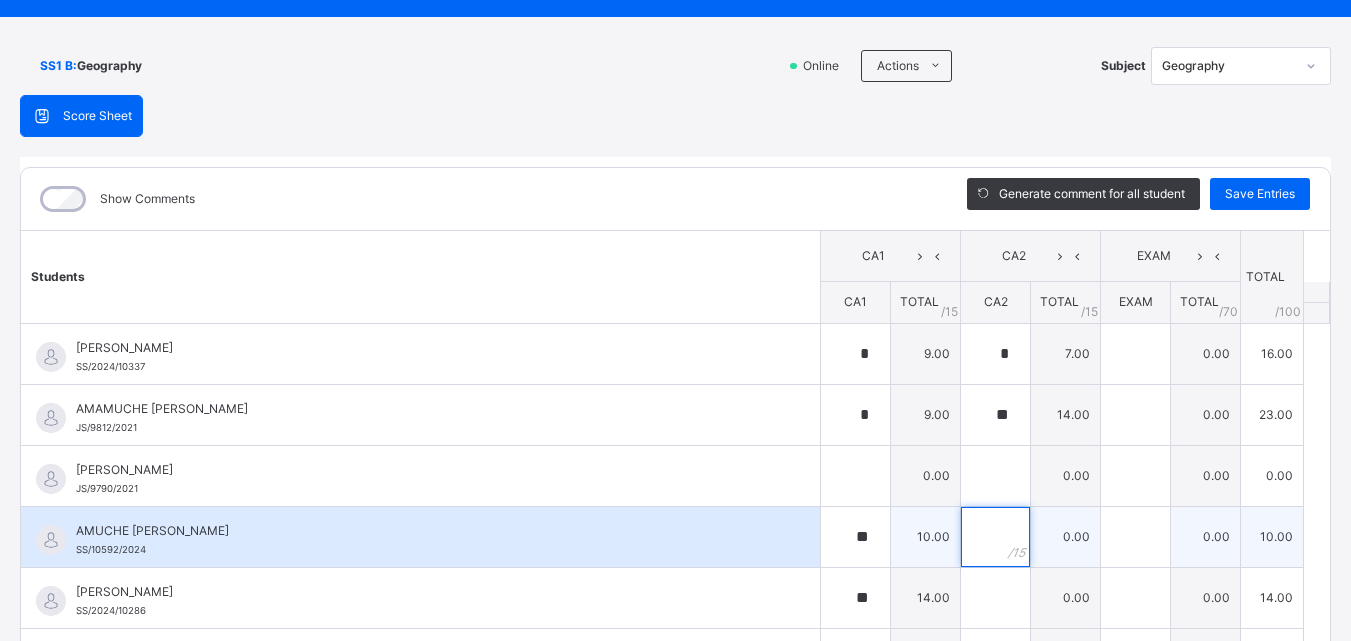 click at bounding box center [995, 537] 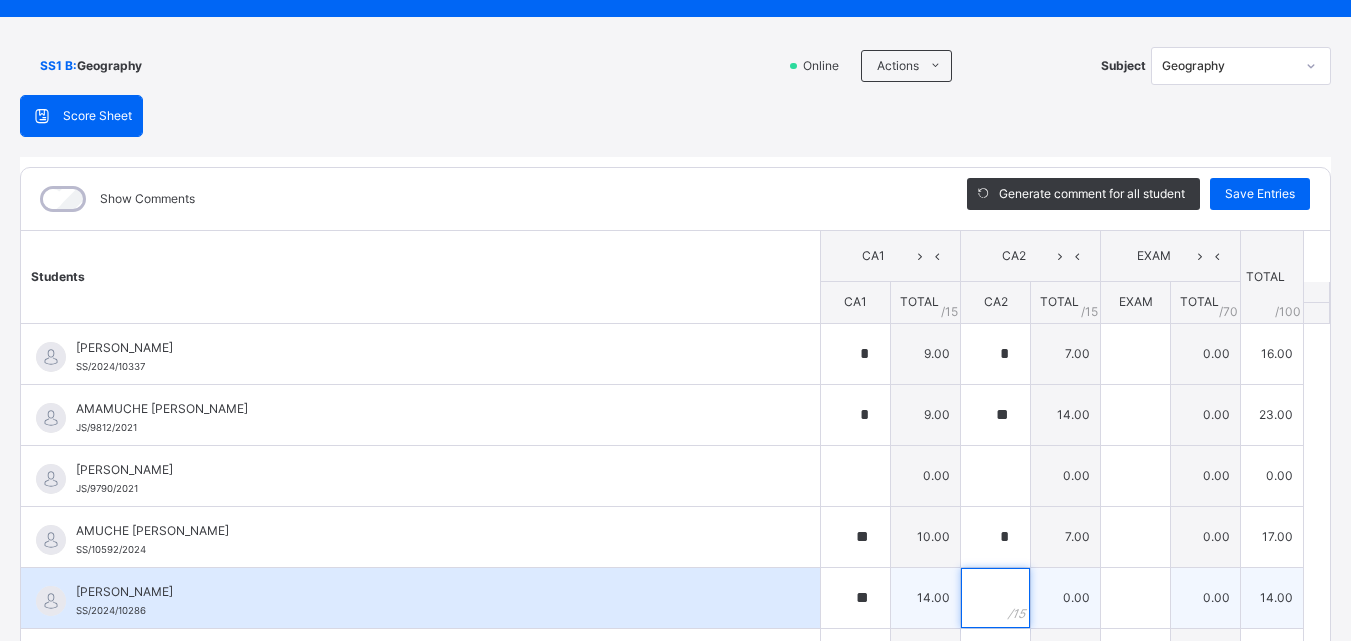click at bounding box center (995, 598) 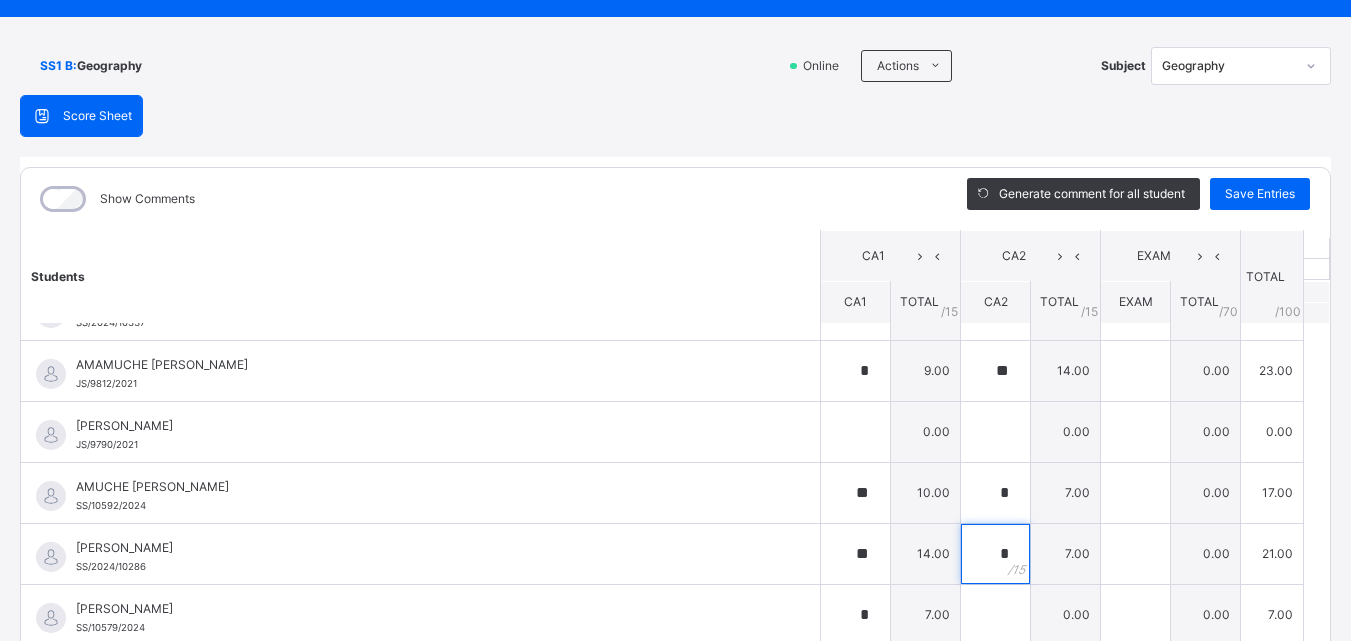 scroll, scrollTop: 0, scrollLeft: 0, axis: both 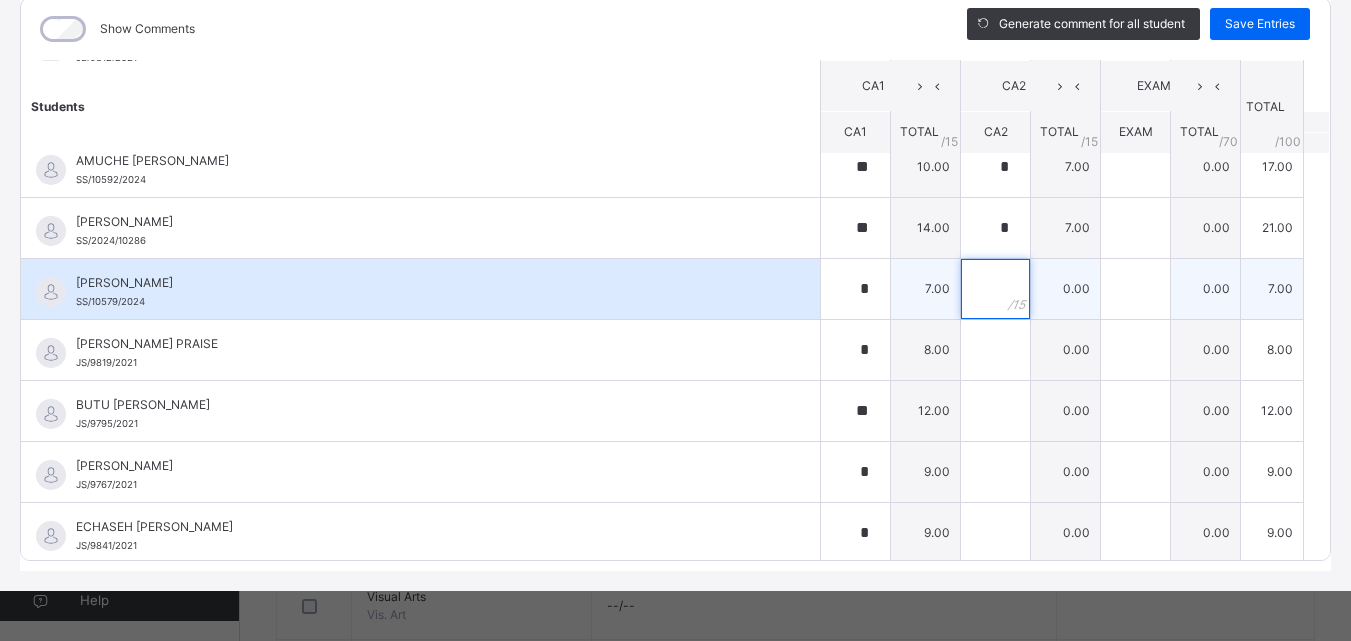 click at bounding box center (995, 289) 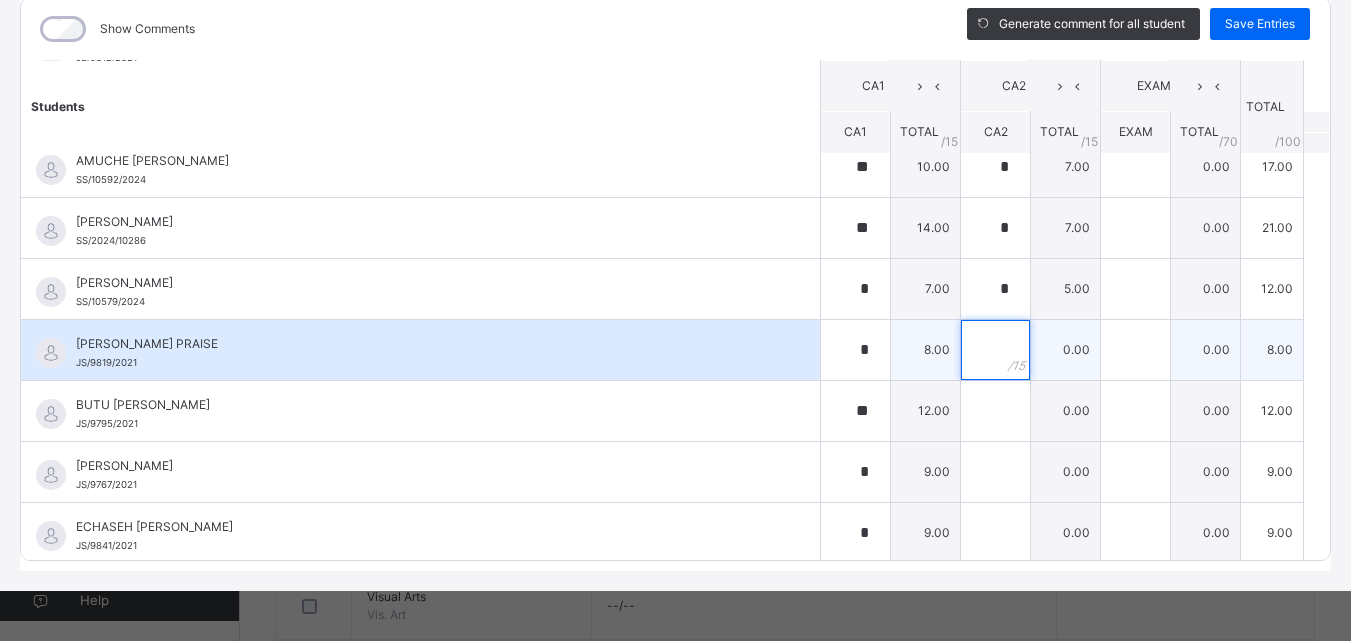 click at bounding box center (995, 350) 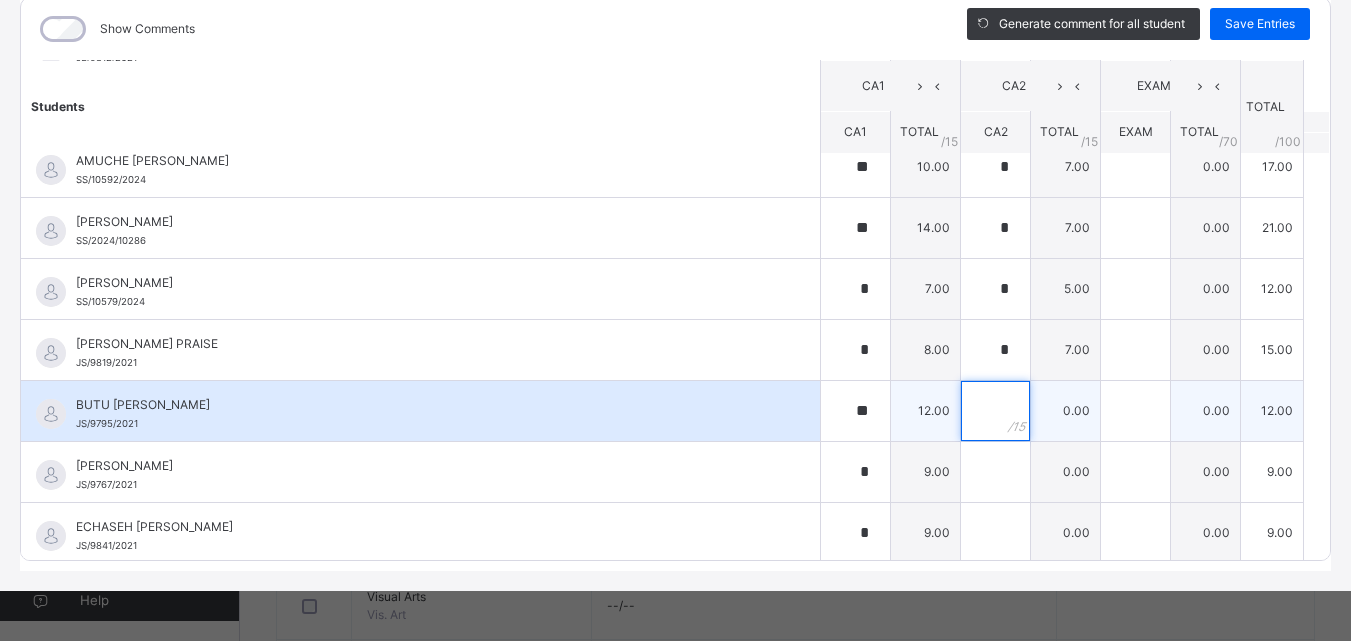 click at bounding box center (995, 411) 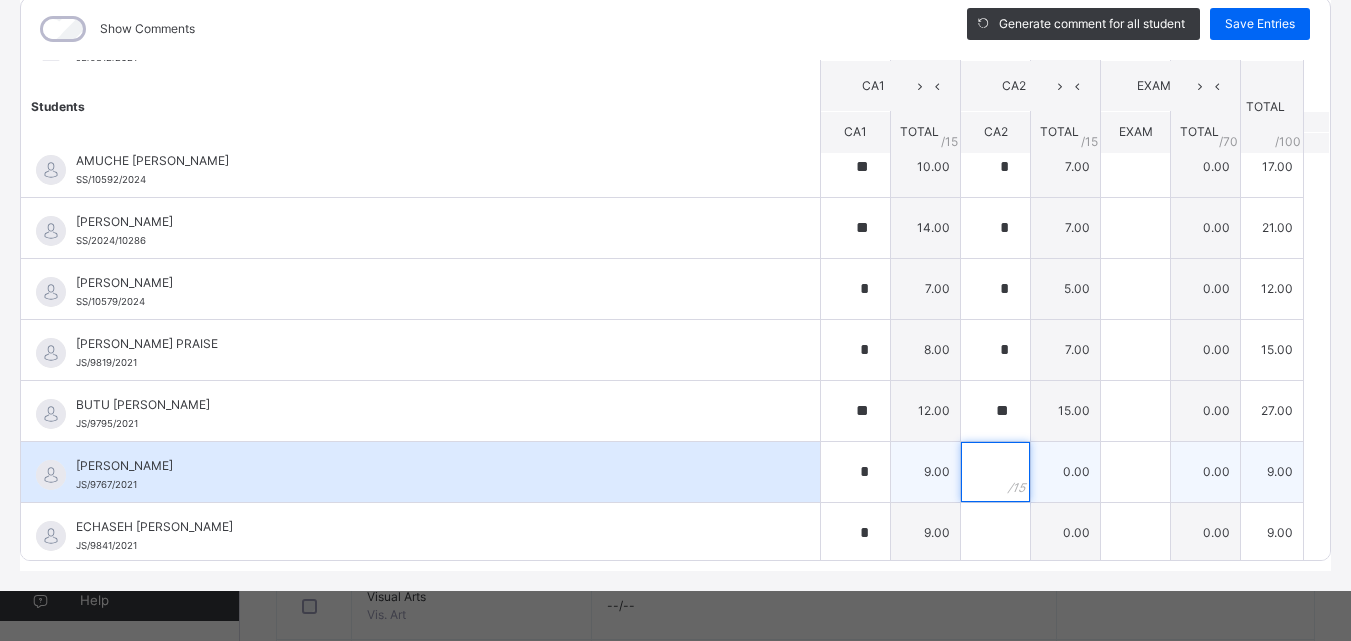 click at bounding box center (995, 472) 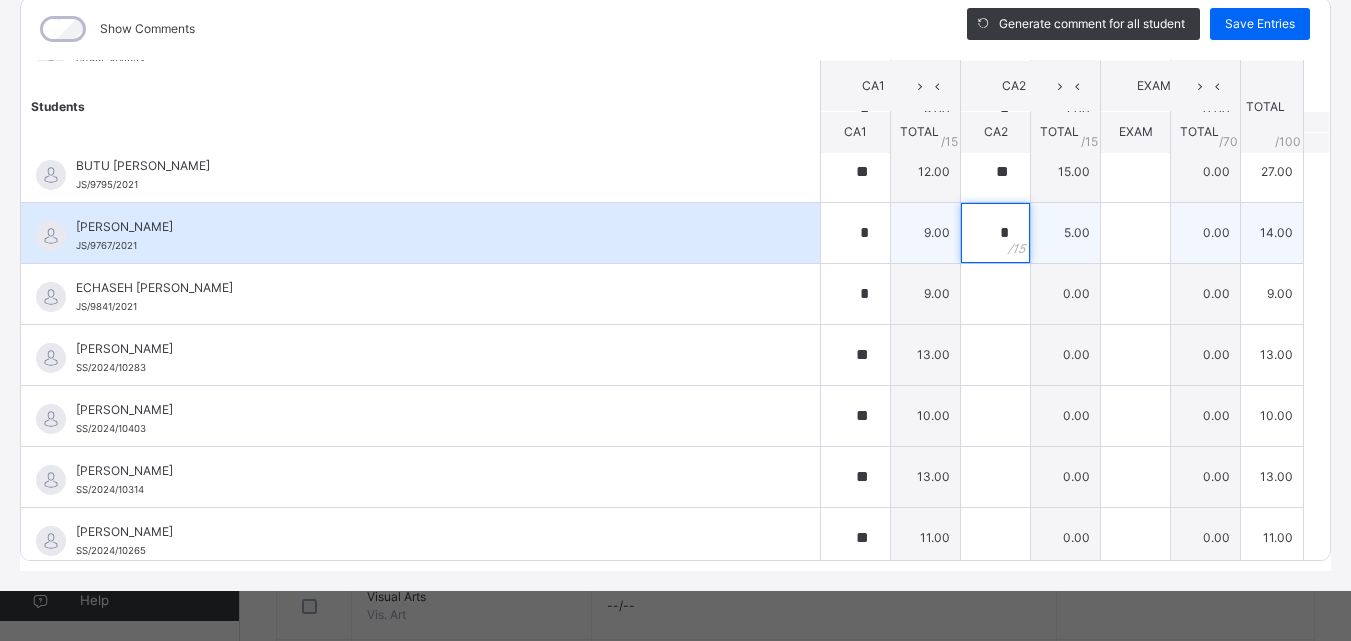 scroll, scrollTop: 500, scrollLeft: 0, axis: vertical 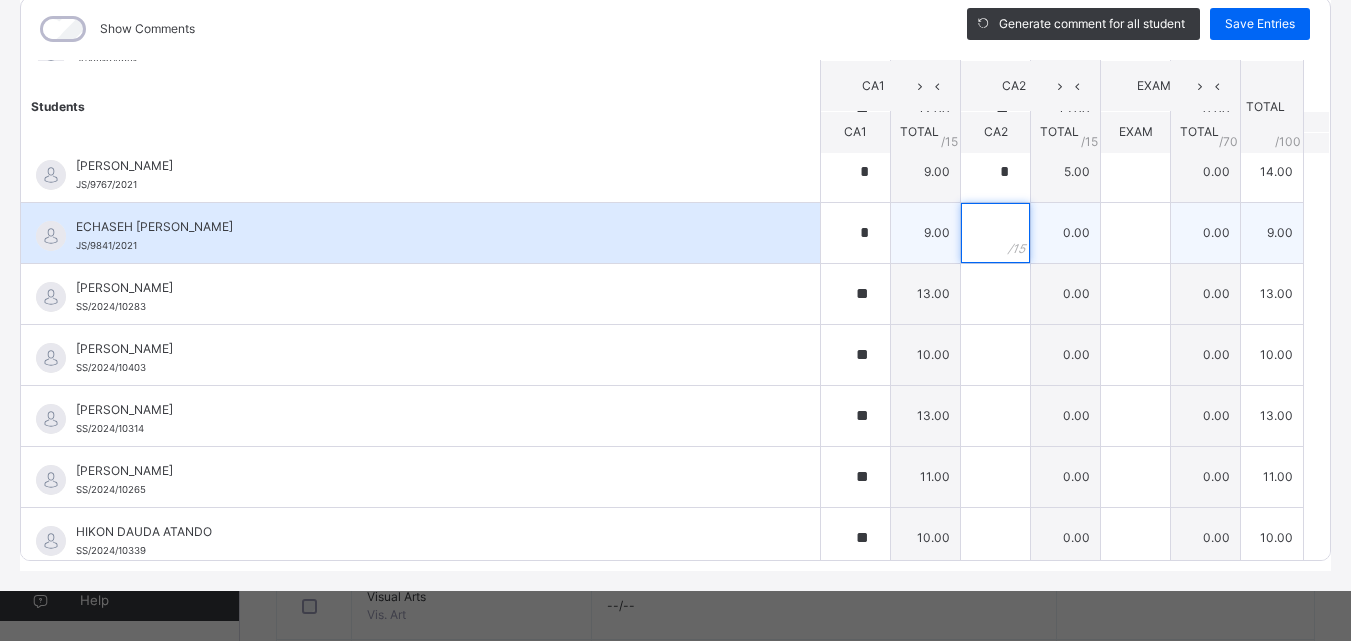 click at bounding box center (995, 233) 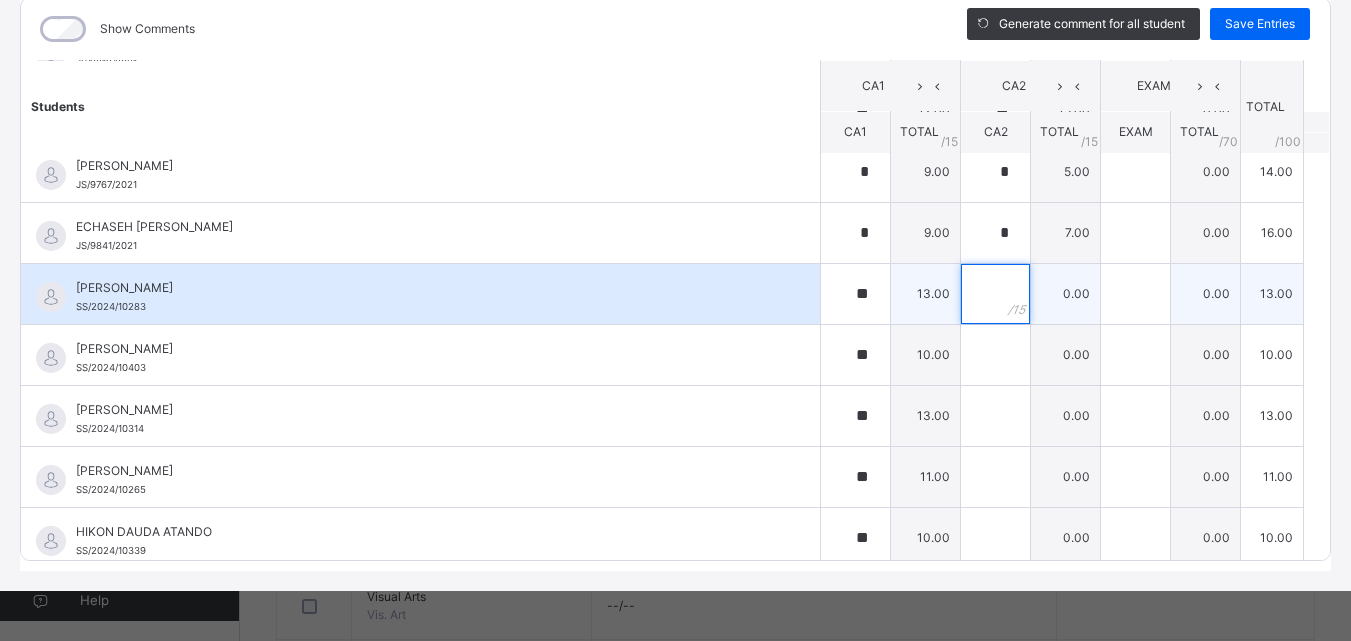 click at bounding box center (995, 294) 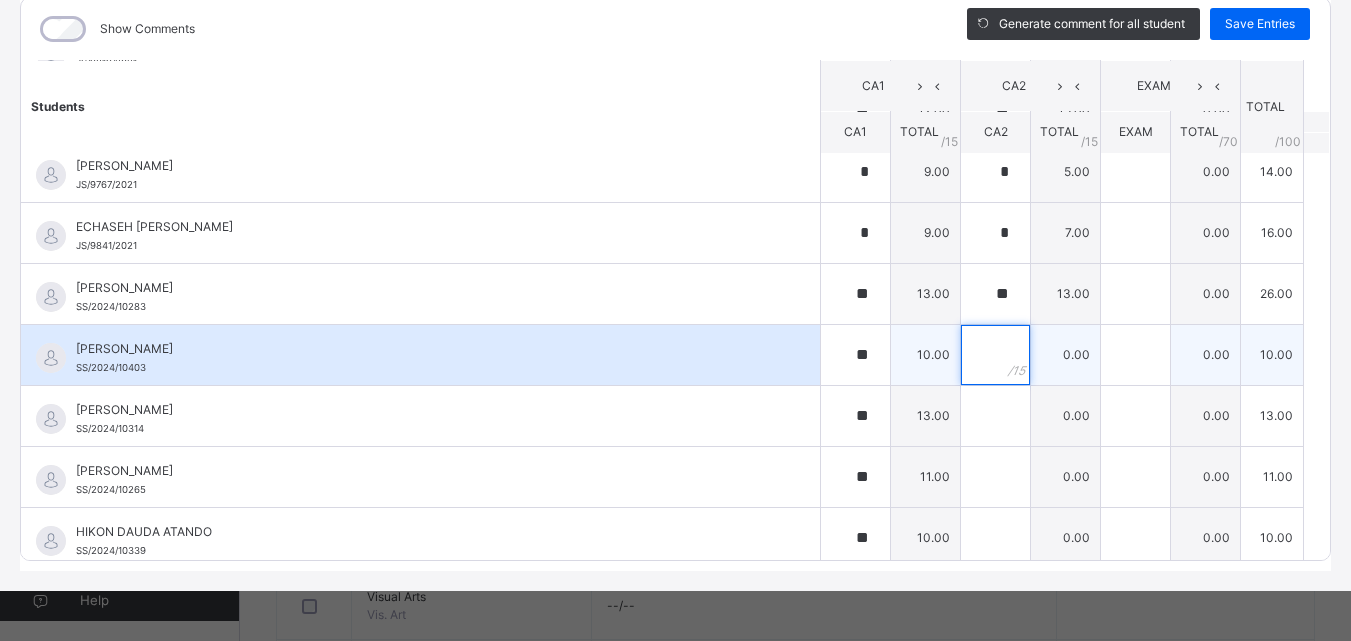 click at bounding box center [995, 355] 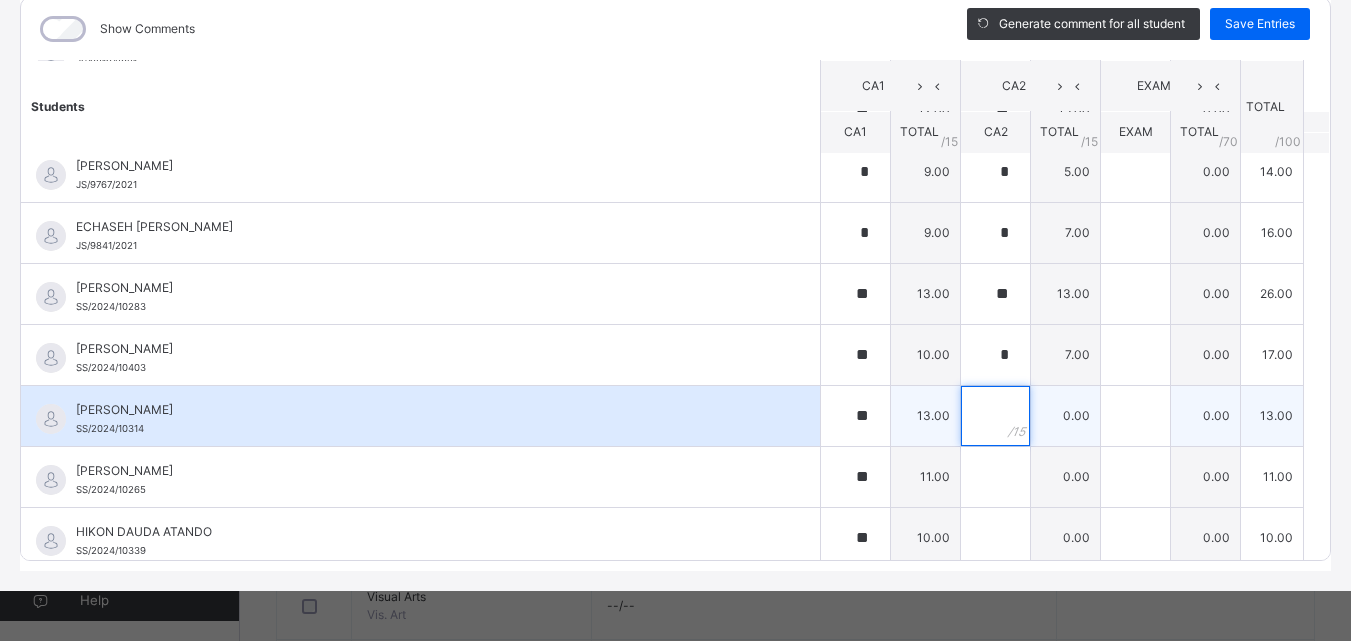 click at bounding box center (995, 416) 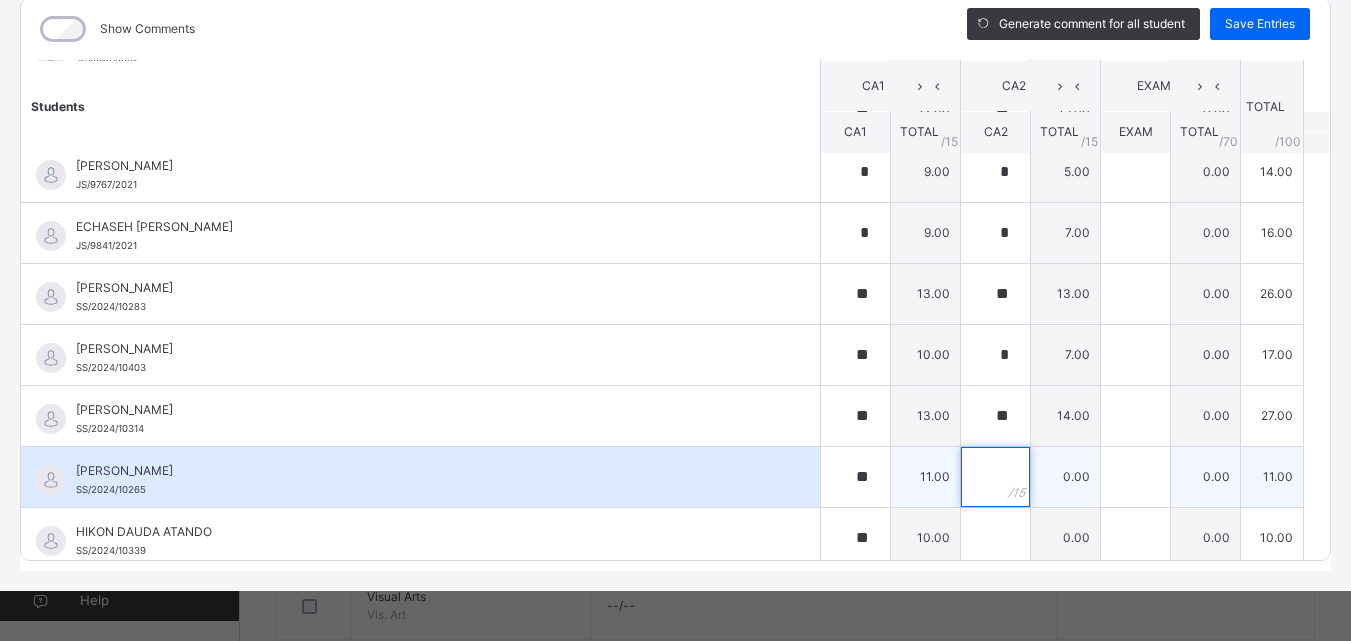 click at bounding box center (995, 477) 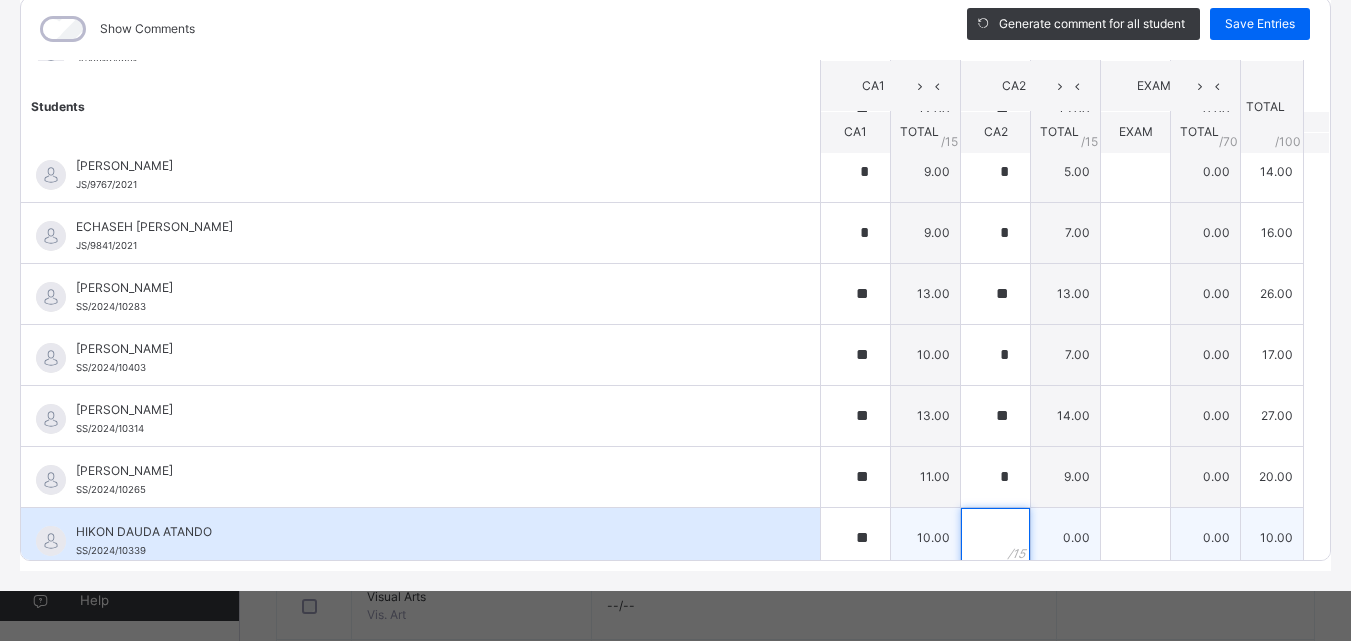click at bounding box center (995, 538) 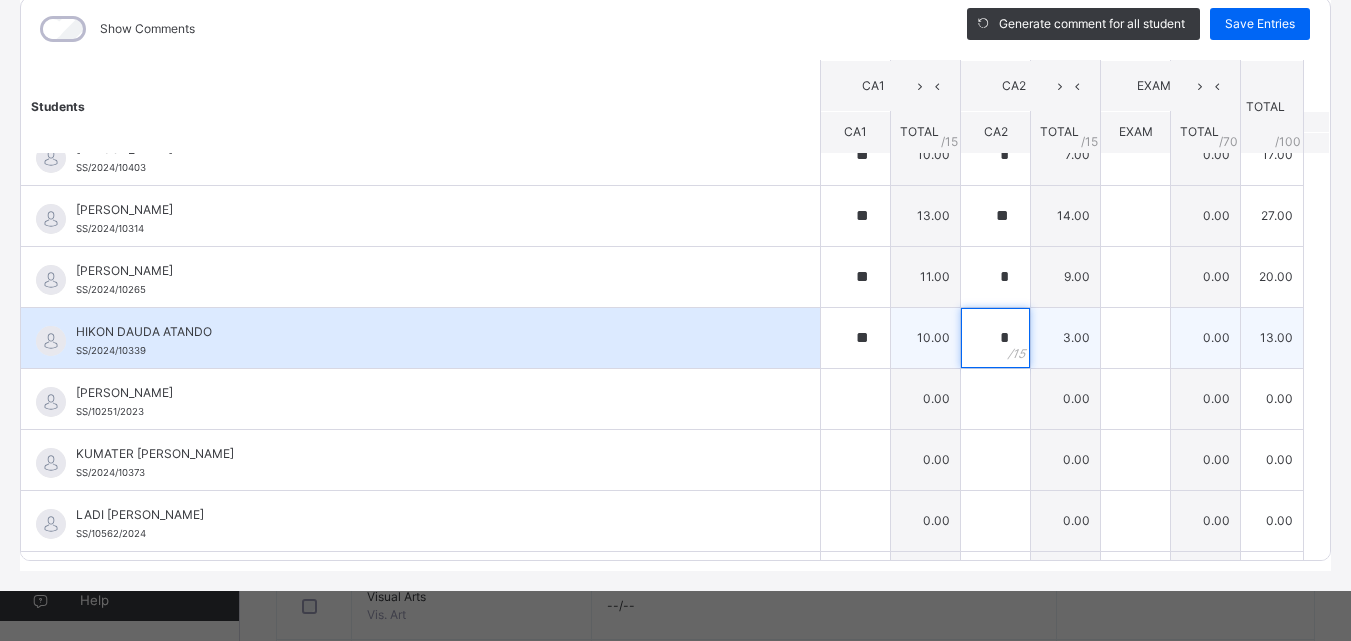 scroll, scrollTop: 800, scrollLeft: 0, axis: vertical 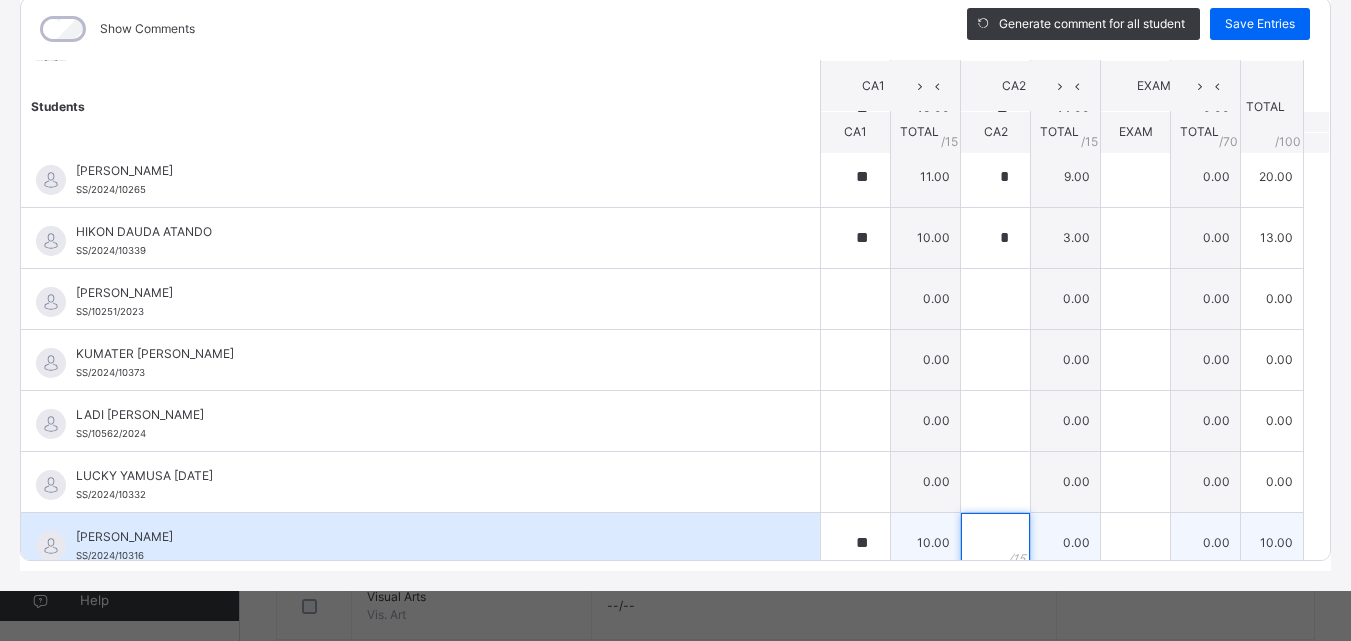 click at bounding box center (995, 543) 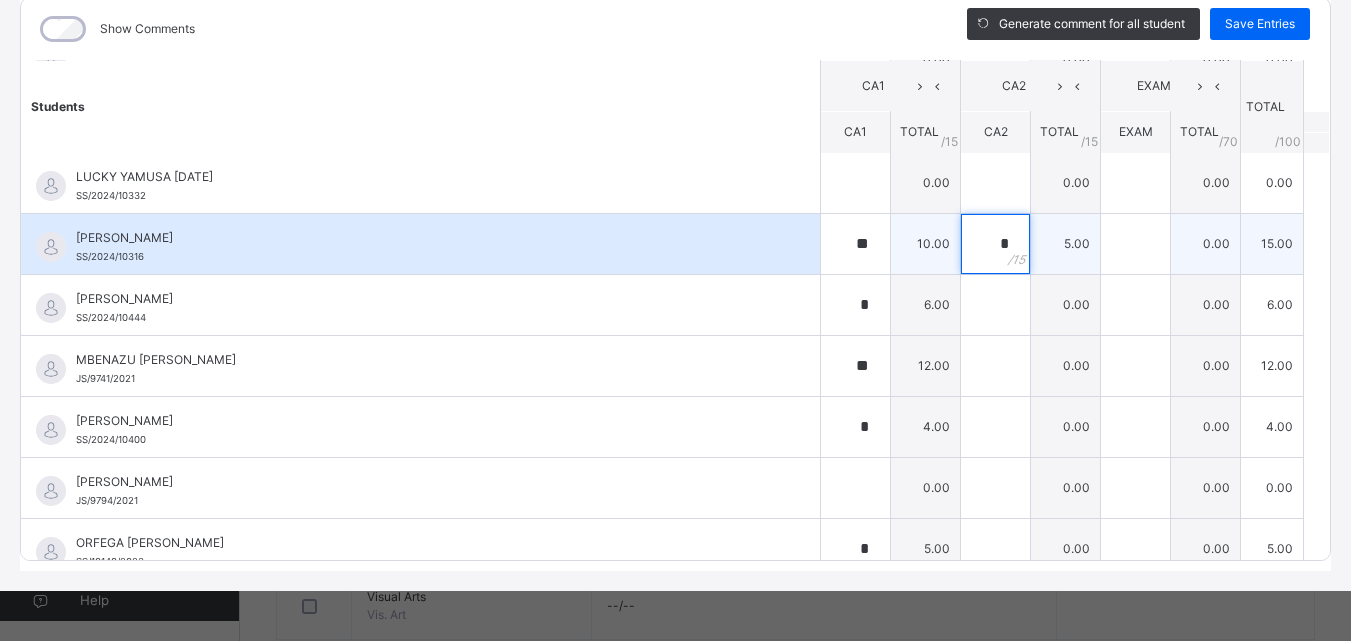scroll, scrollTop: 1100, scrollLeft: 0, axis: vertical 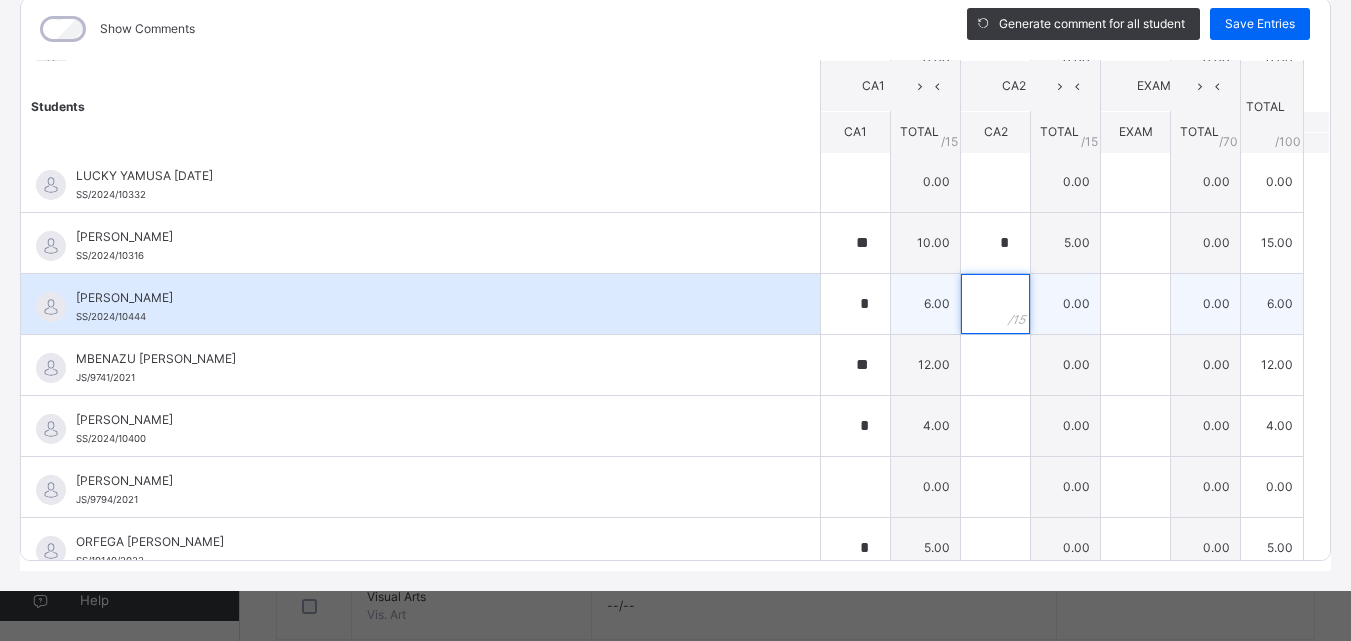 click at bounding box center (995, 304) 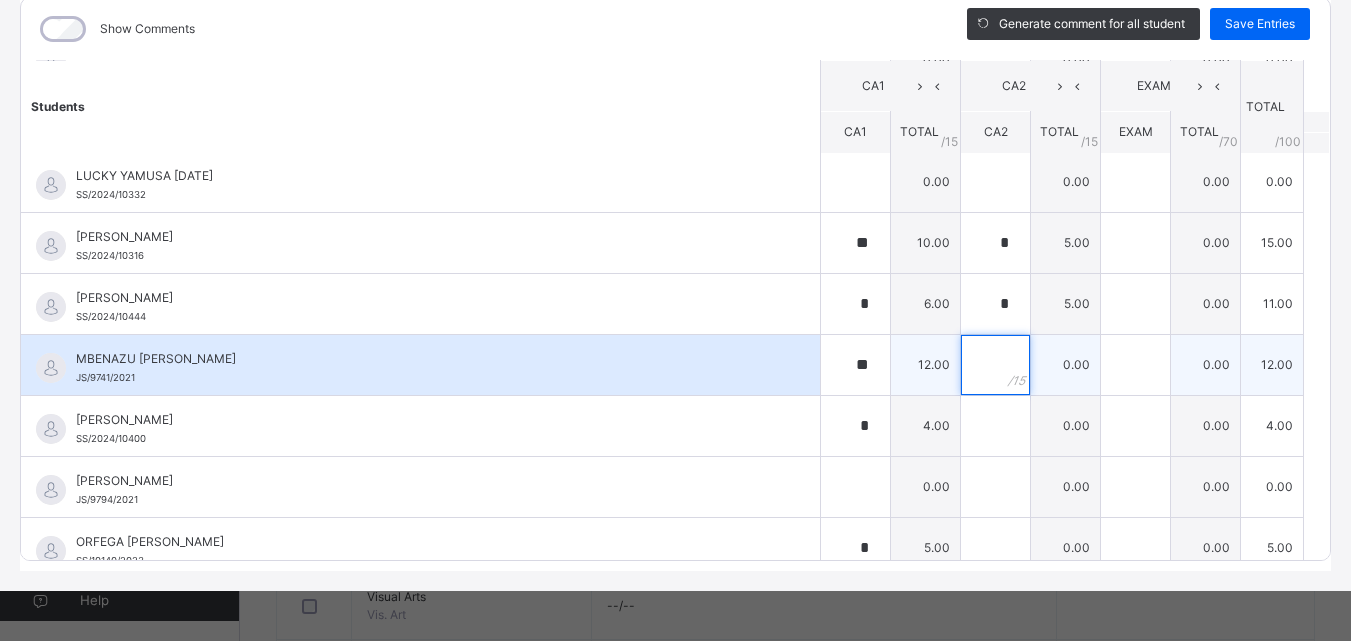 click at bounding box center (995, 365) 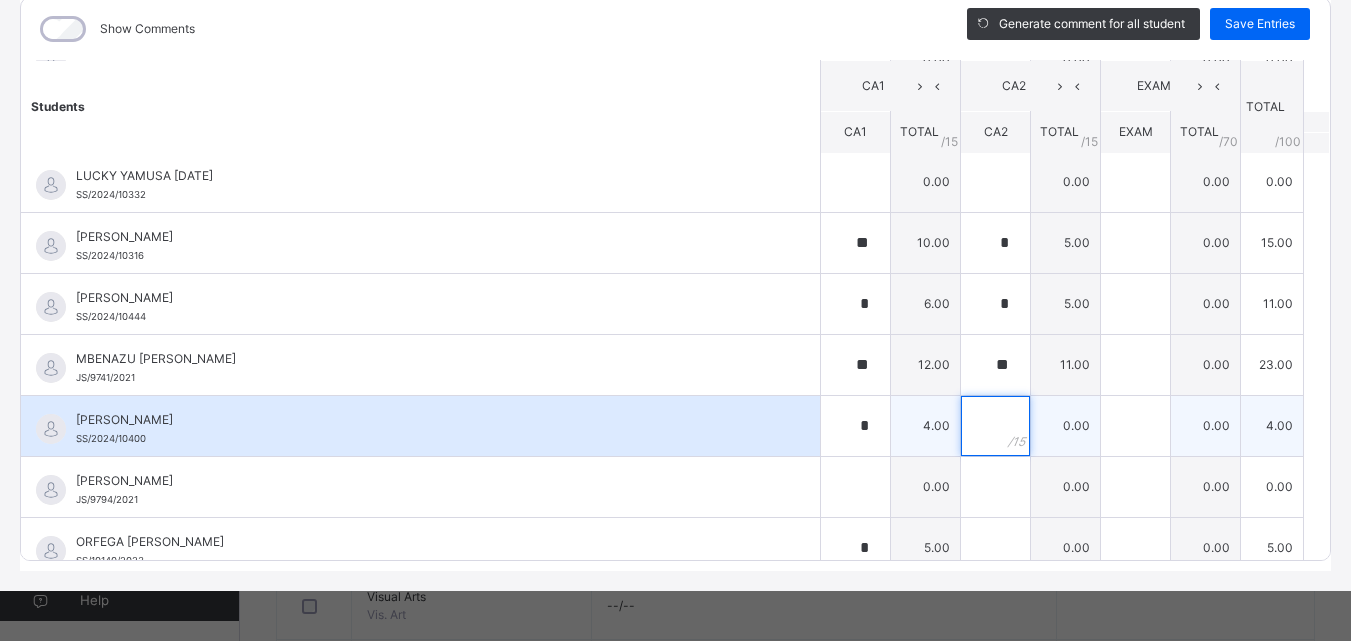 click at bounding box center [995, 426] 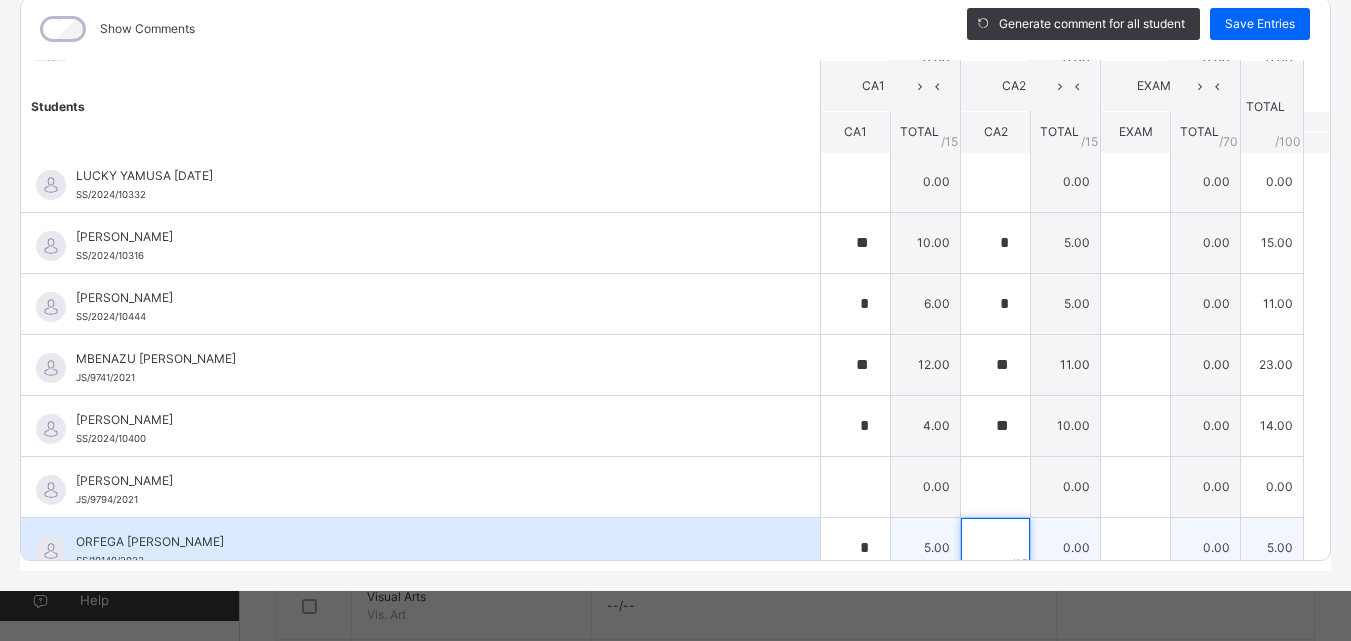 click at bounding box center [995, 548] 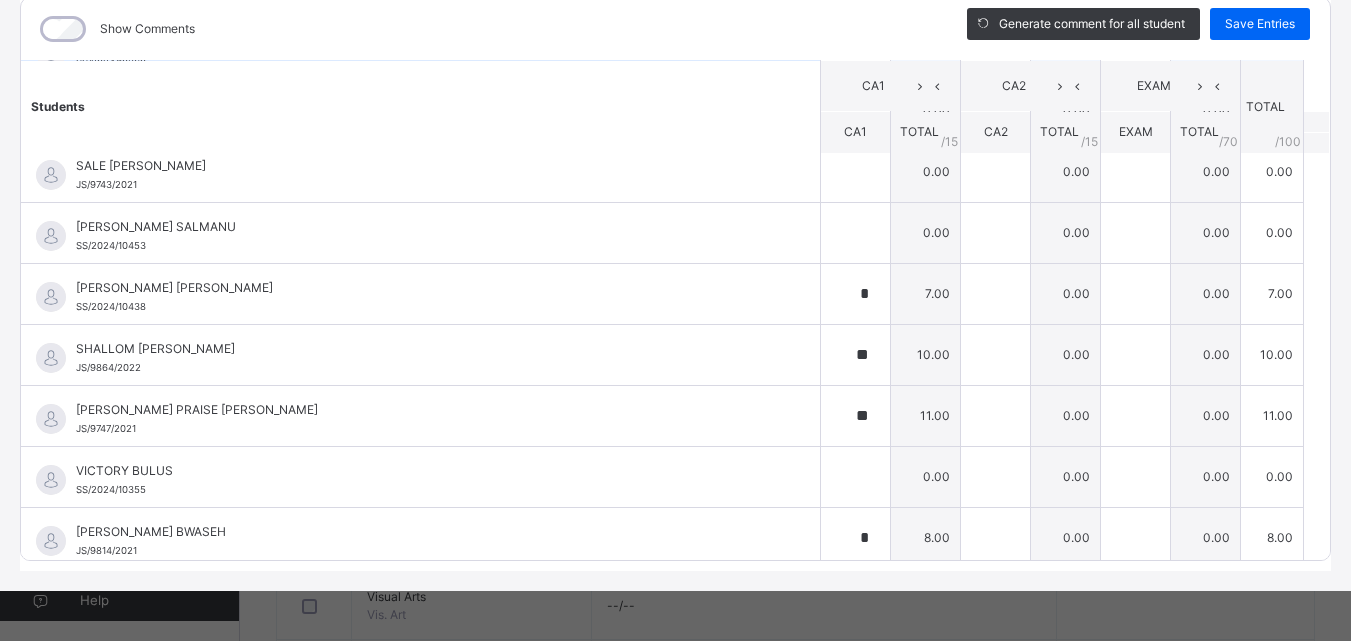 scroll, scrollTop: 1668, scrollLeft: 0, axis: vertical 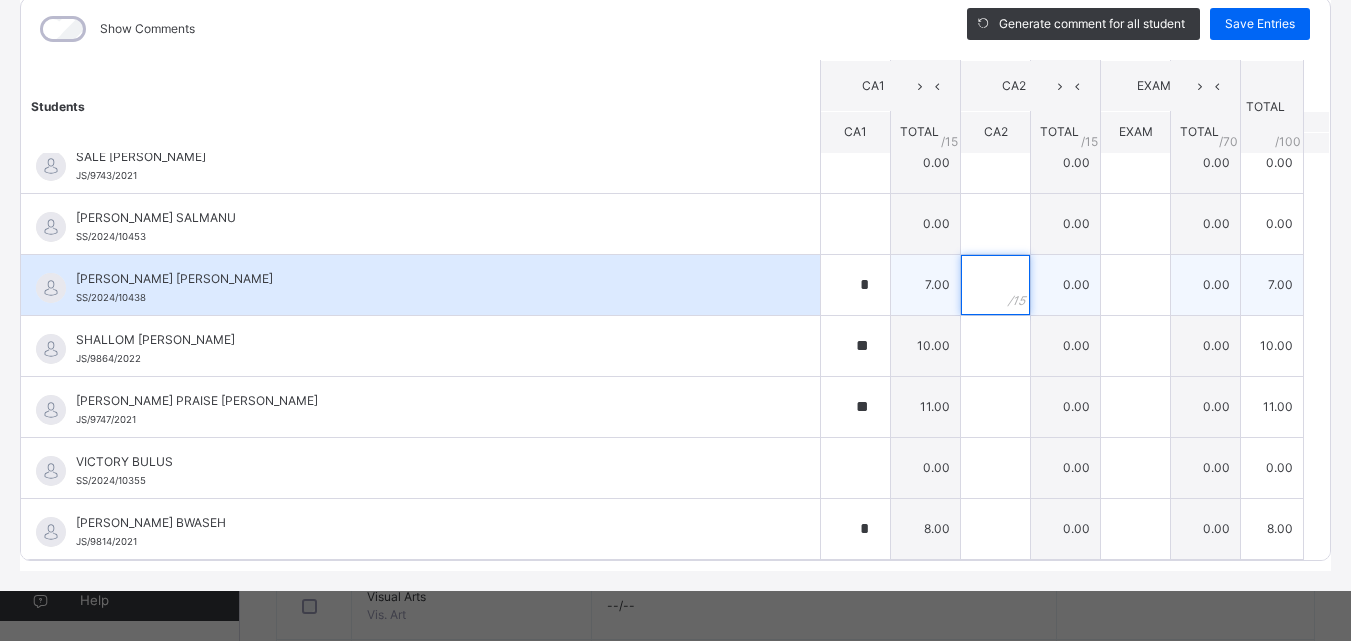 click at bounding box center [995, 285] 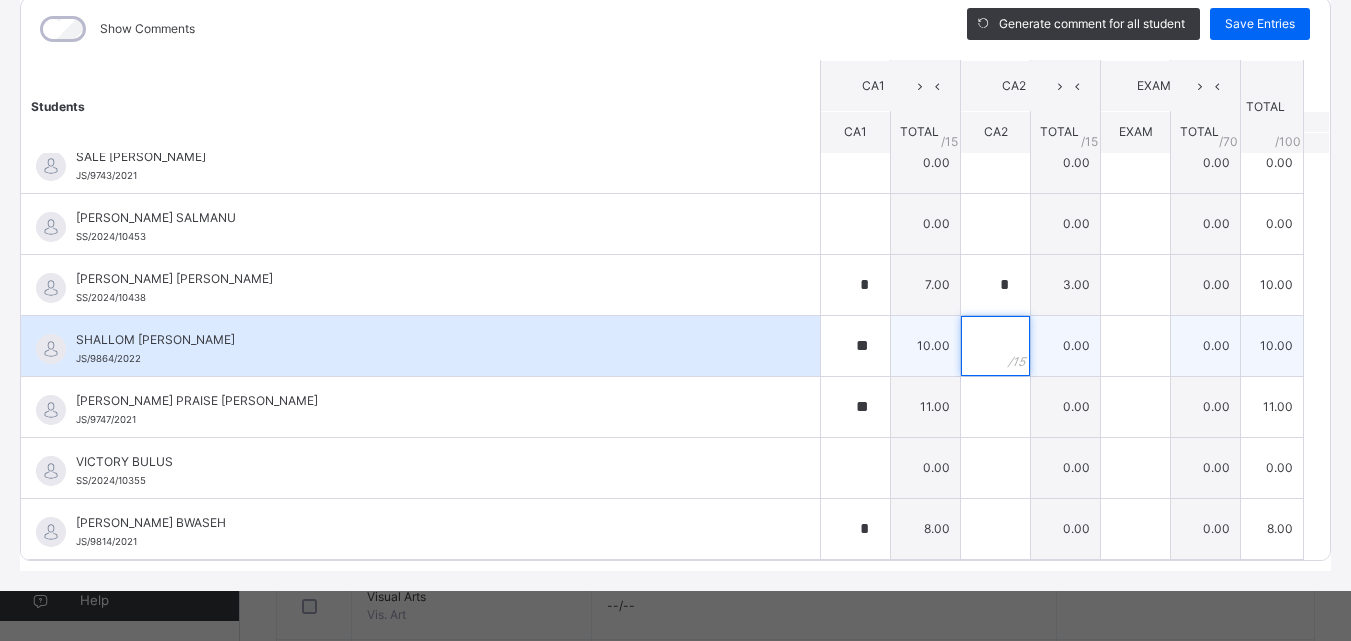 click at bounding box center (995, 346) 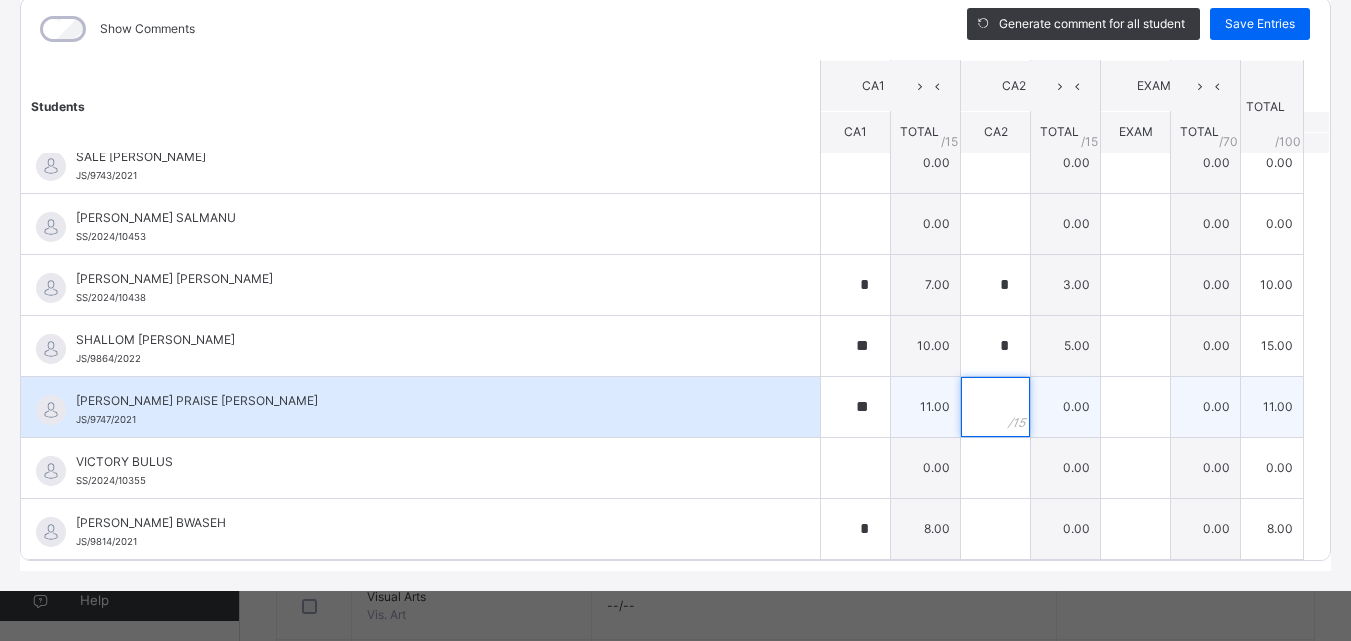 click at bounding box center [995, 407] 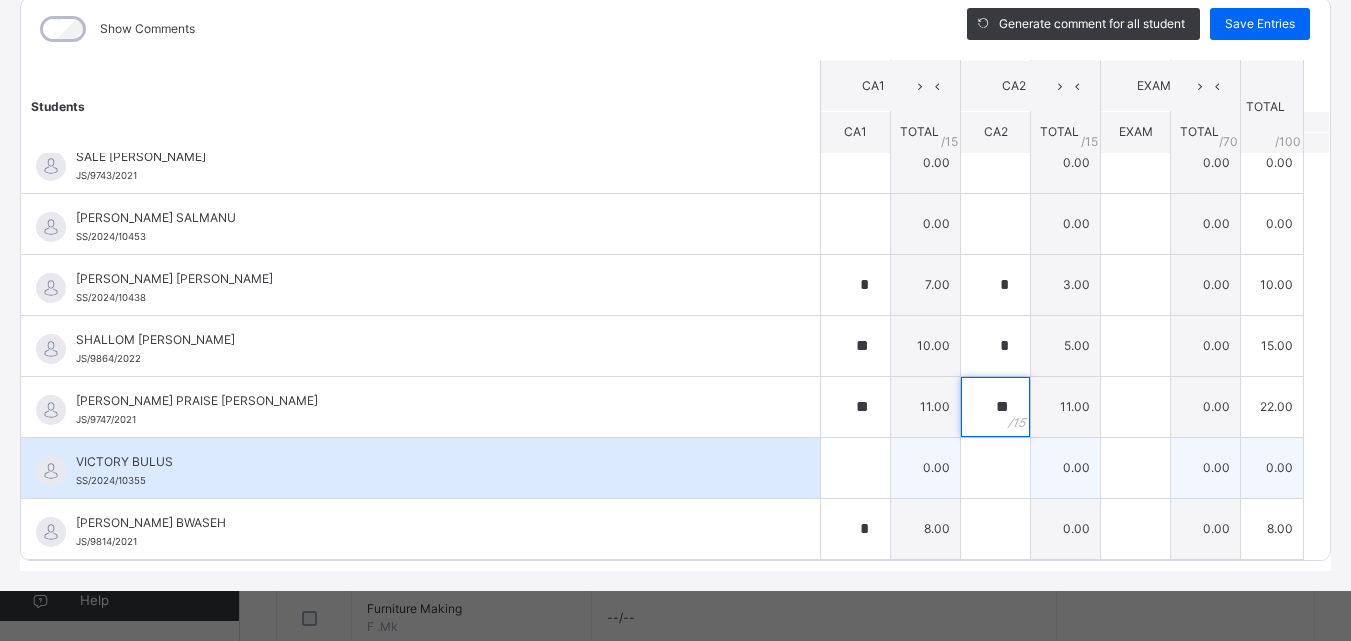 scroll, scrollTop: 1500, scrollLeft: 0, axis: vertical 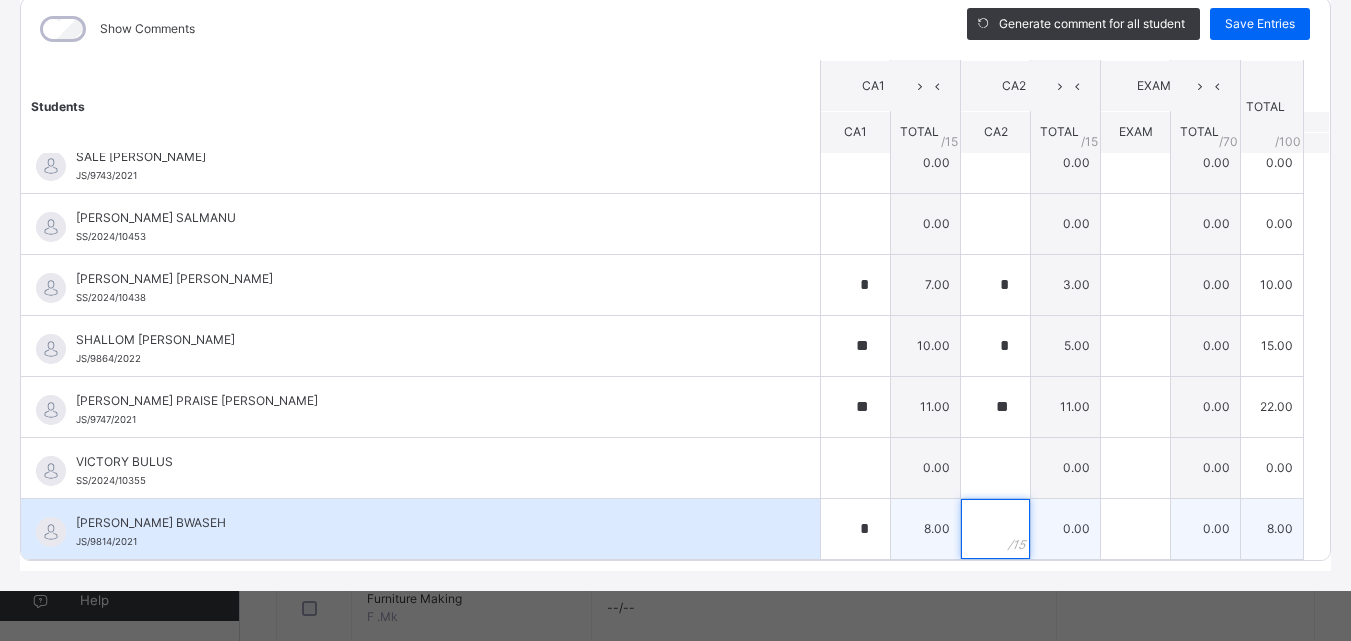 click at bounding box center [995, 529] 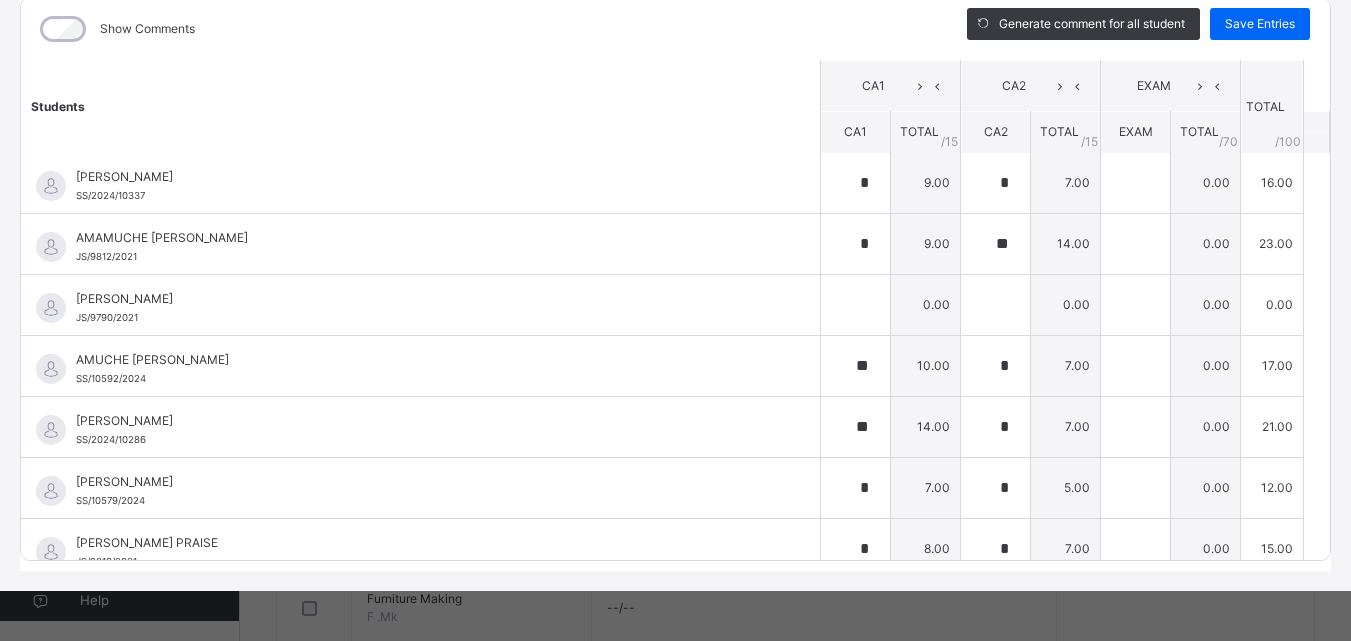 scroll, scrollTop: 0, scrollLeft: 0, axis: both 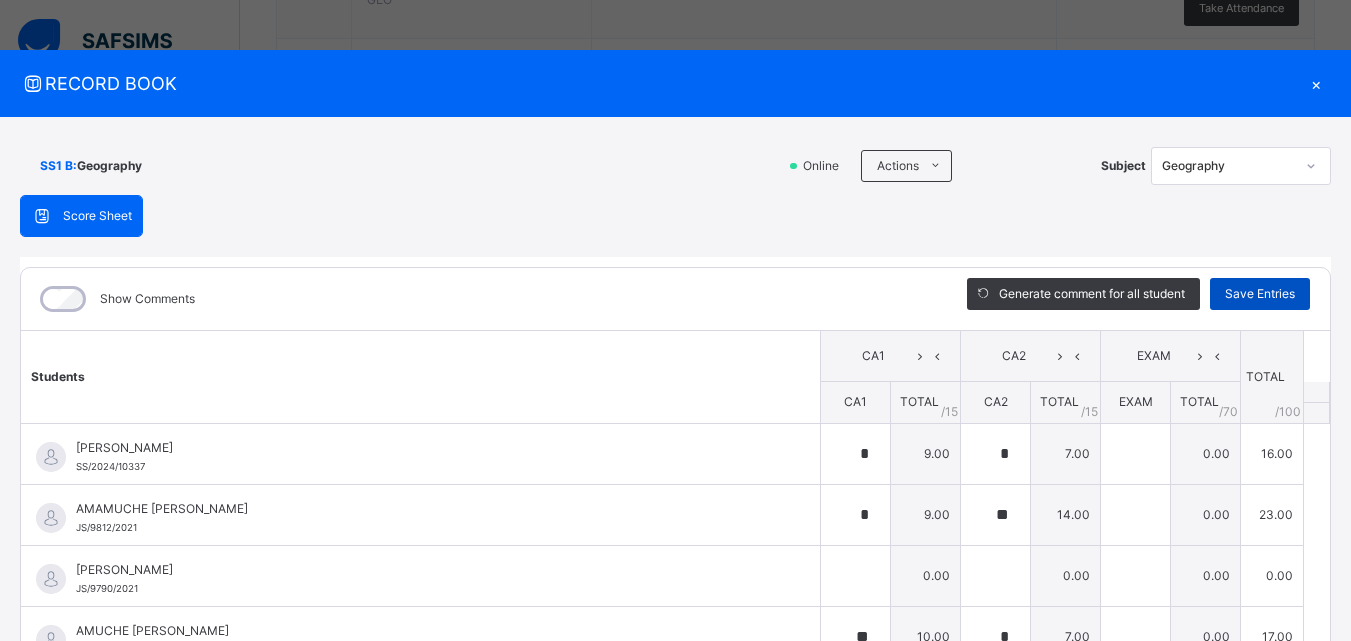 click on "Save Entries" at bounding box center (1260, 294) 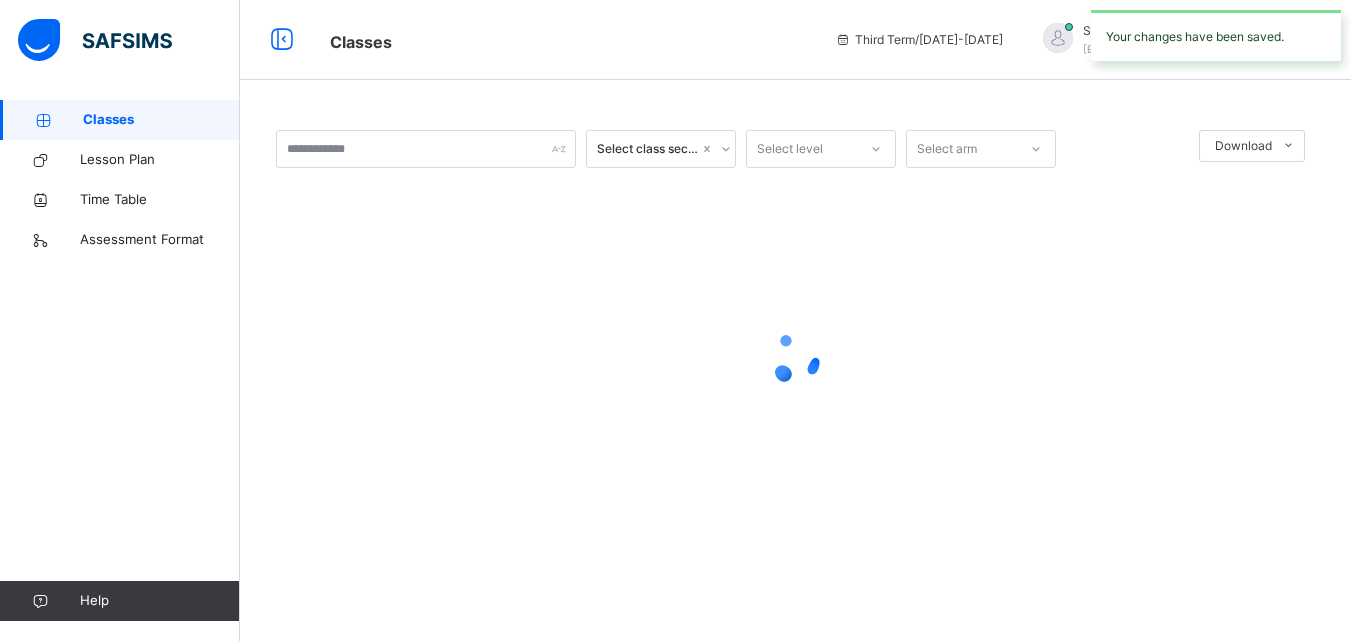 scroll, scrollTop: 0, scrollLeft: 0, axis: both 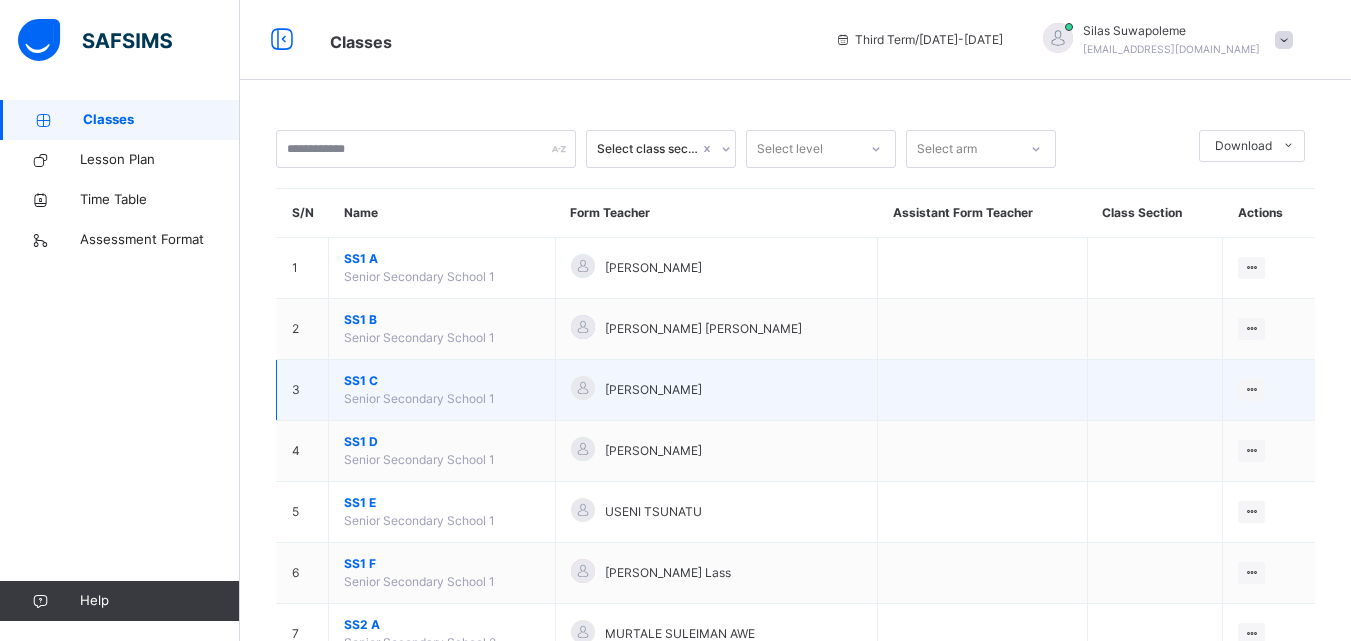 click on "SS1   C" at bounding box center (442, 381) 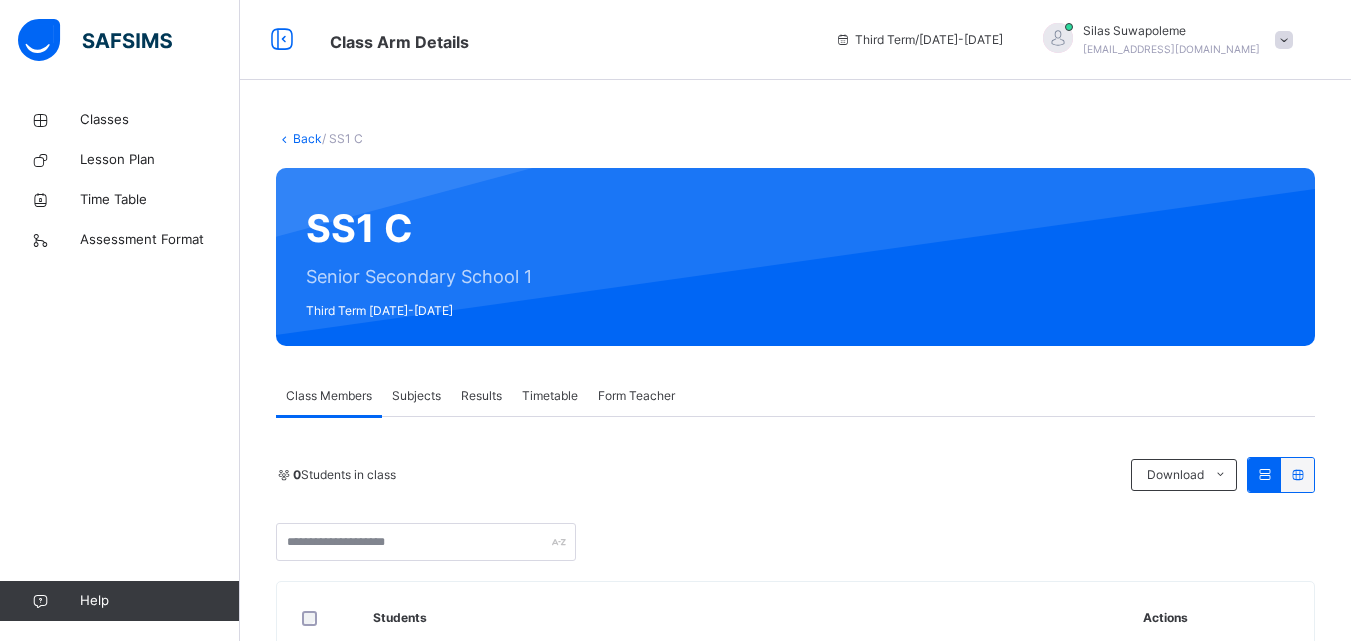 click on "Subjects" at bounding box center [416, 396] 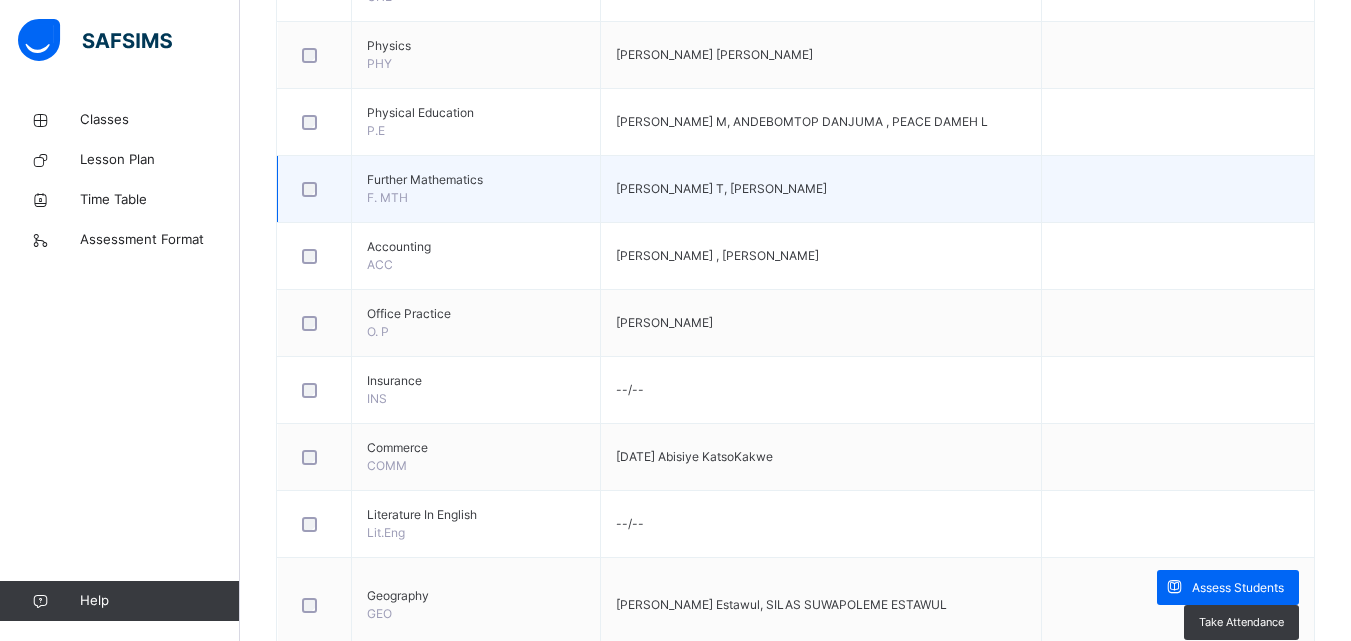 scroll, scrollTop: 1100, scrollLeft: 0, axis: vertical 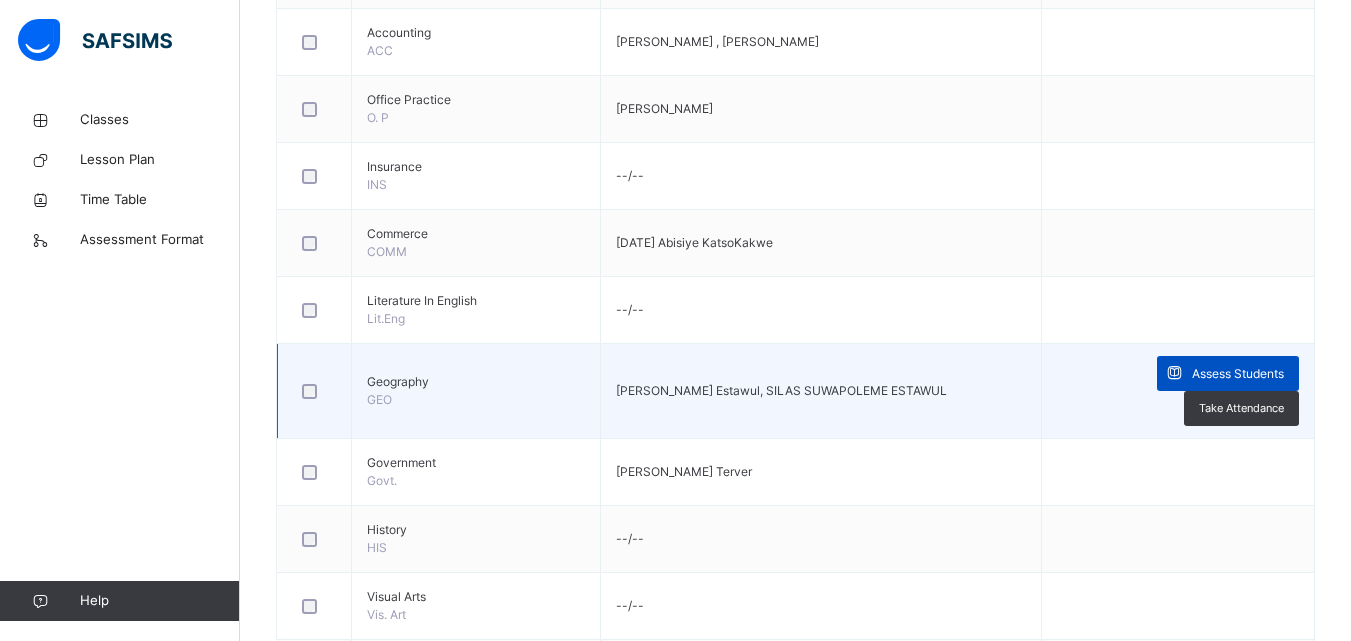 click on "Assess Students" at bounding box center [1238, 374] 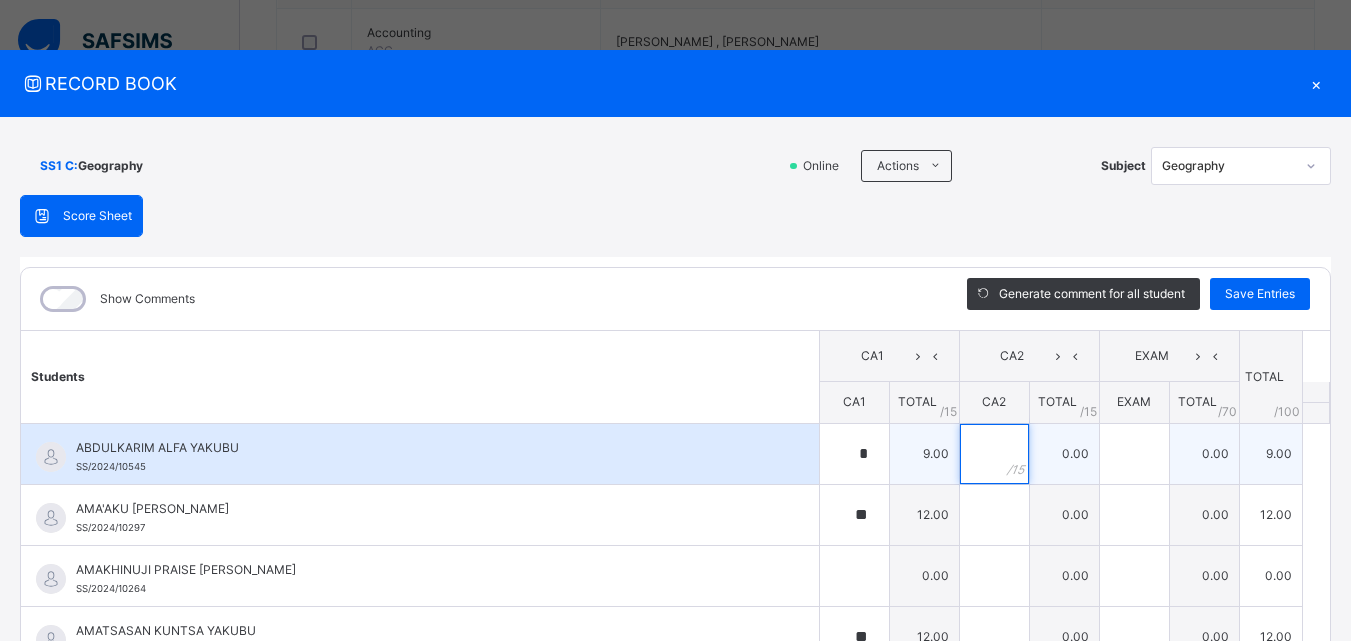 click at bounding box center [994, 454] 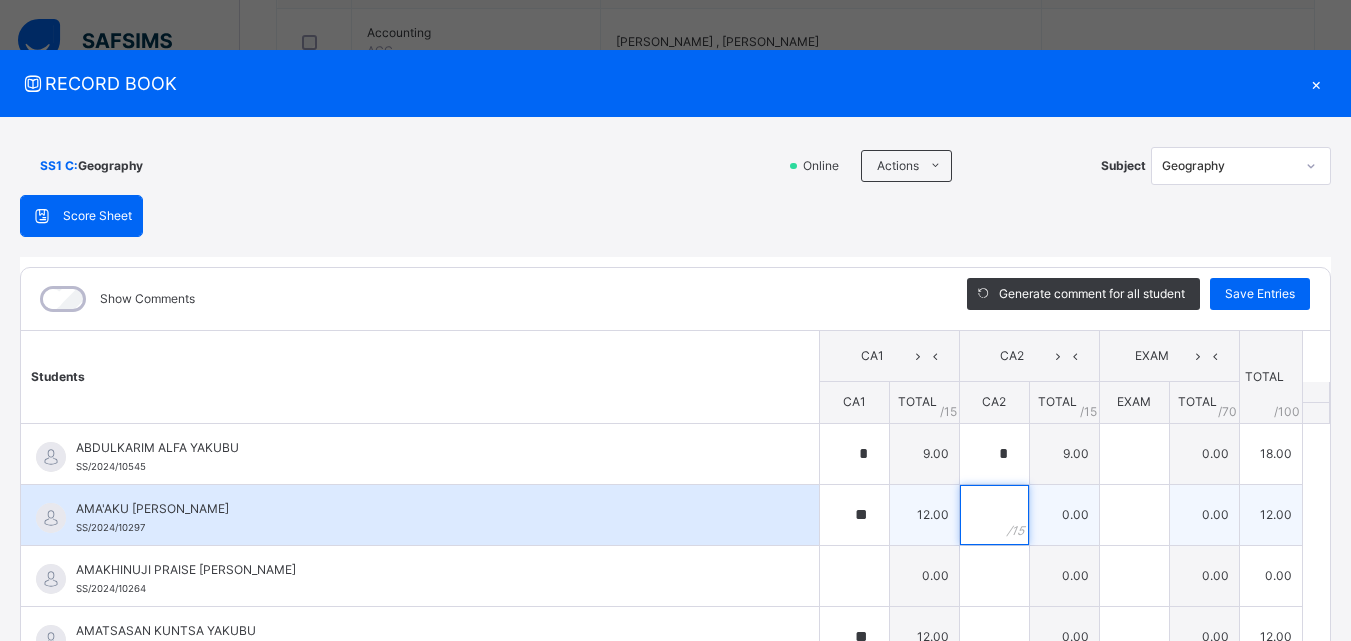 click at bounding box center [994, 515] 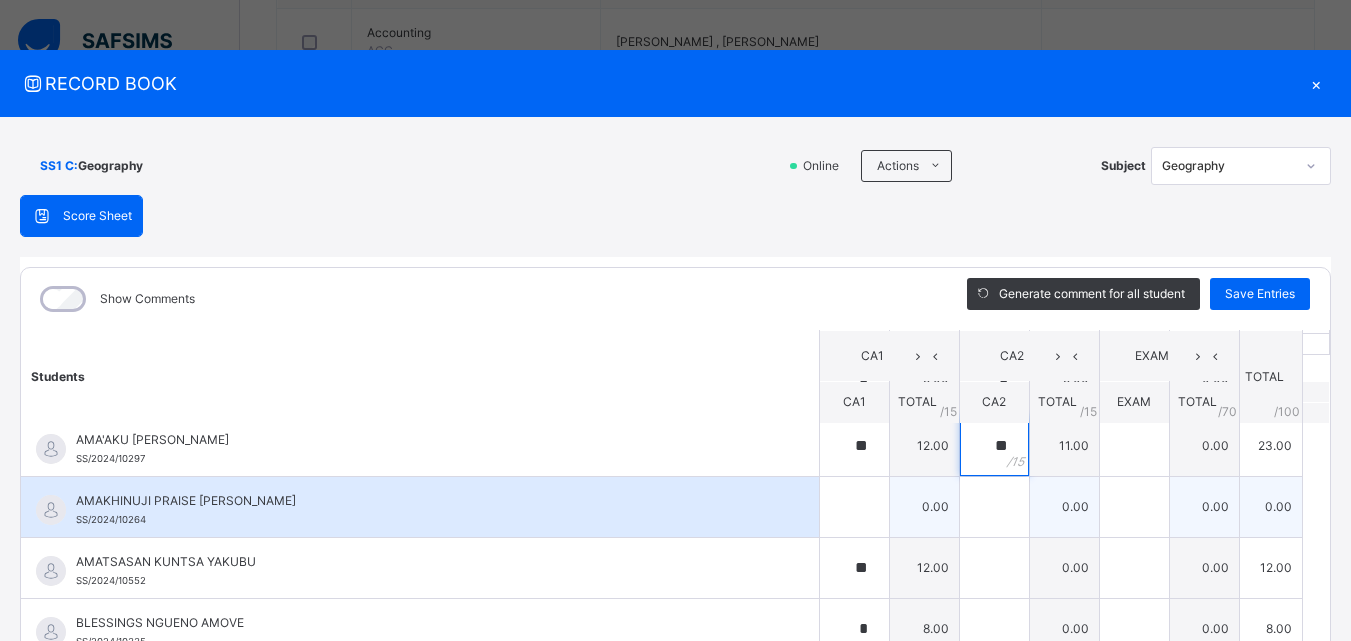 scroll, scrollTop: 100, scrollLeft: 0, axis: vertical 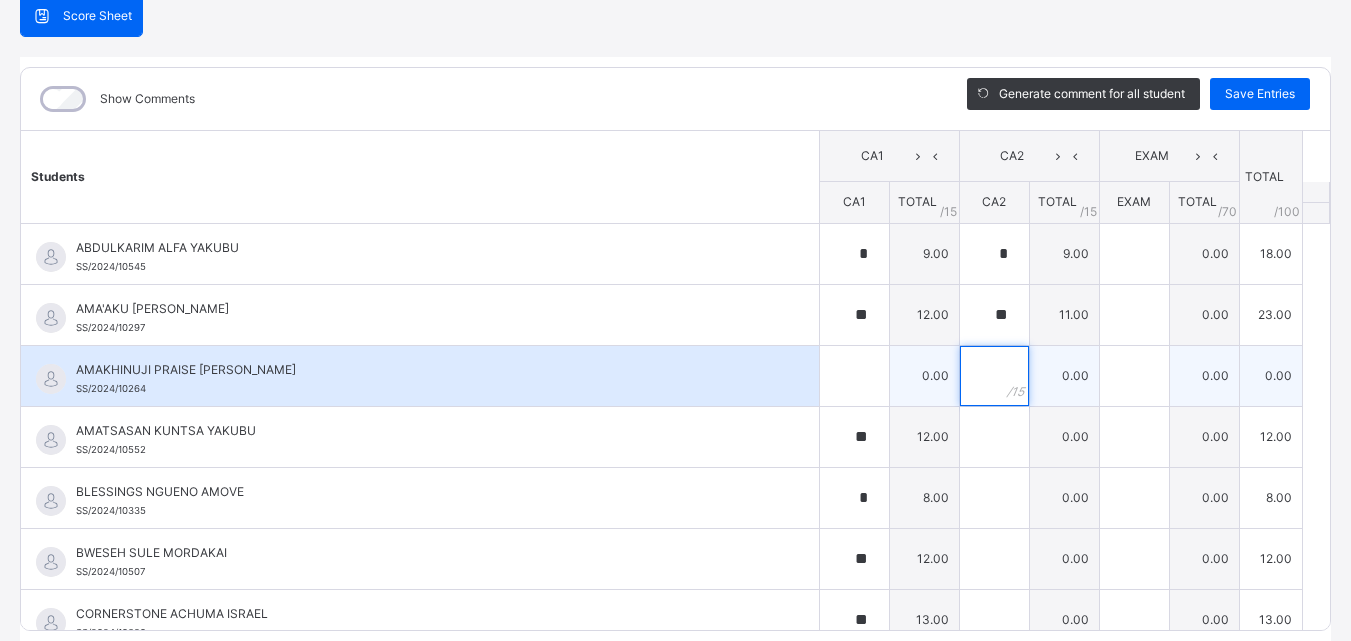 click at bounding box center (994, 376) 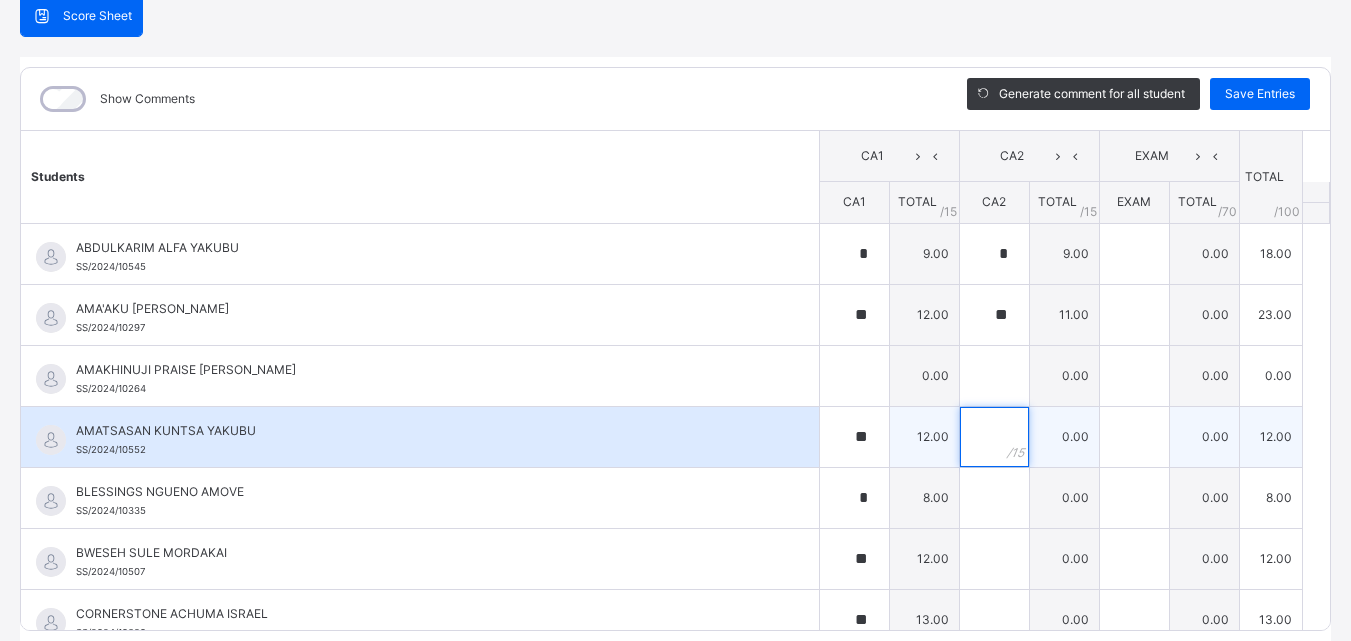 click at bounding box center (994, 437) 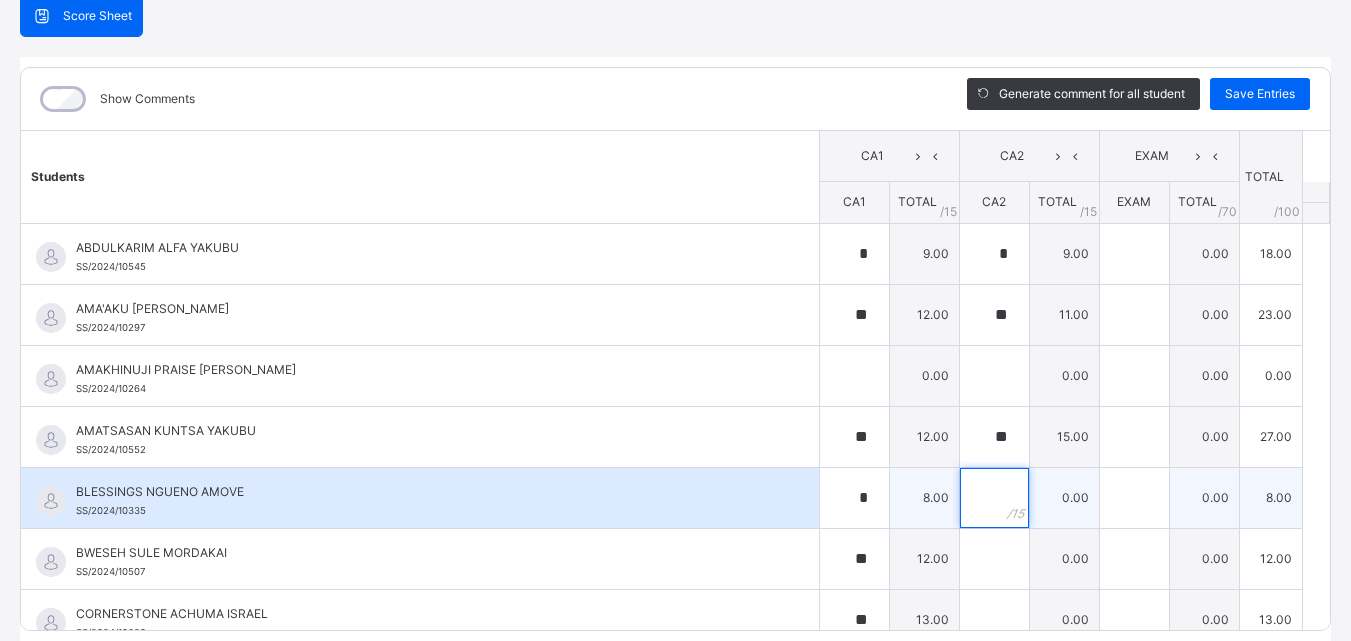 click at bounding box center [994, 498] 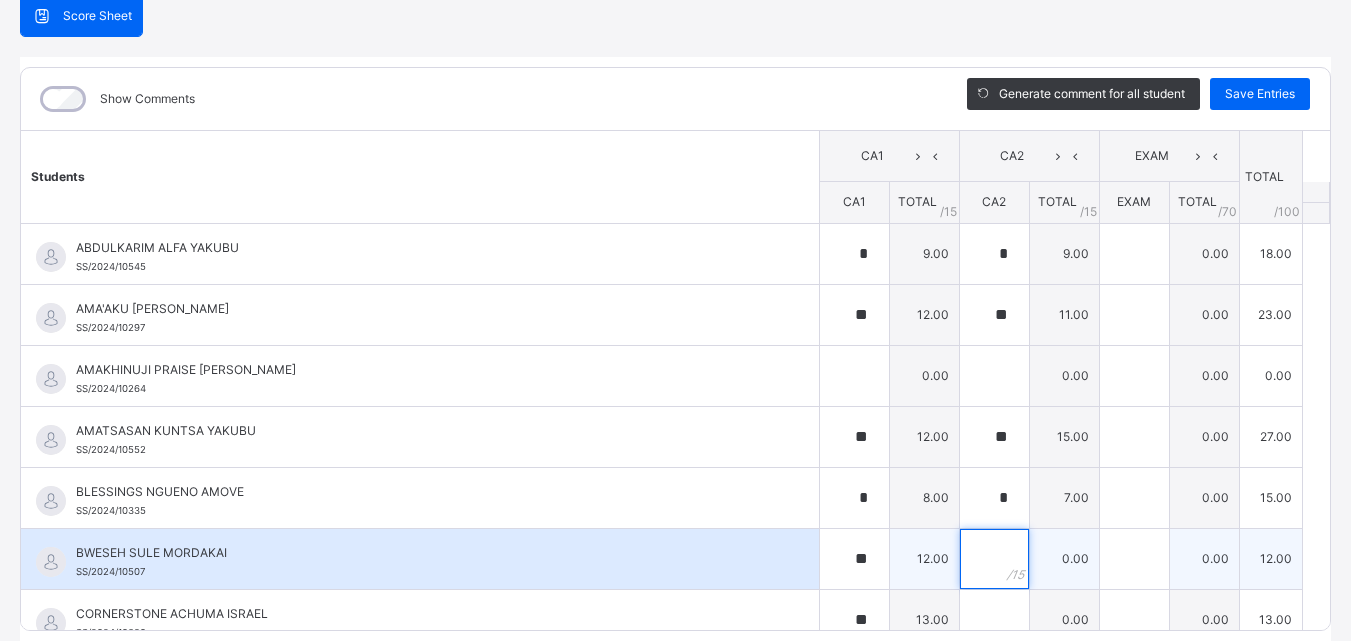 click at bounding box center [994, 559] 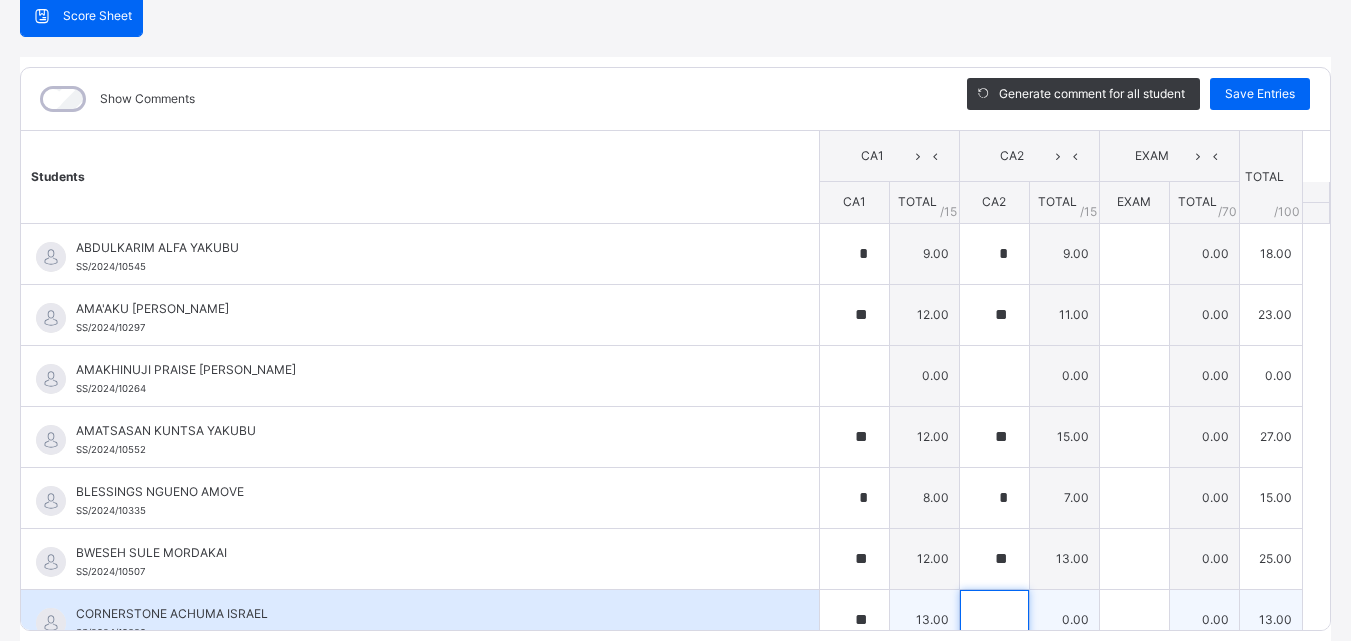 click at bounding box center [994, 620] 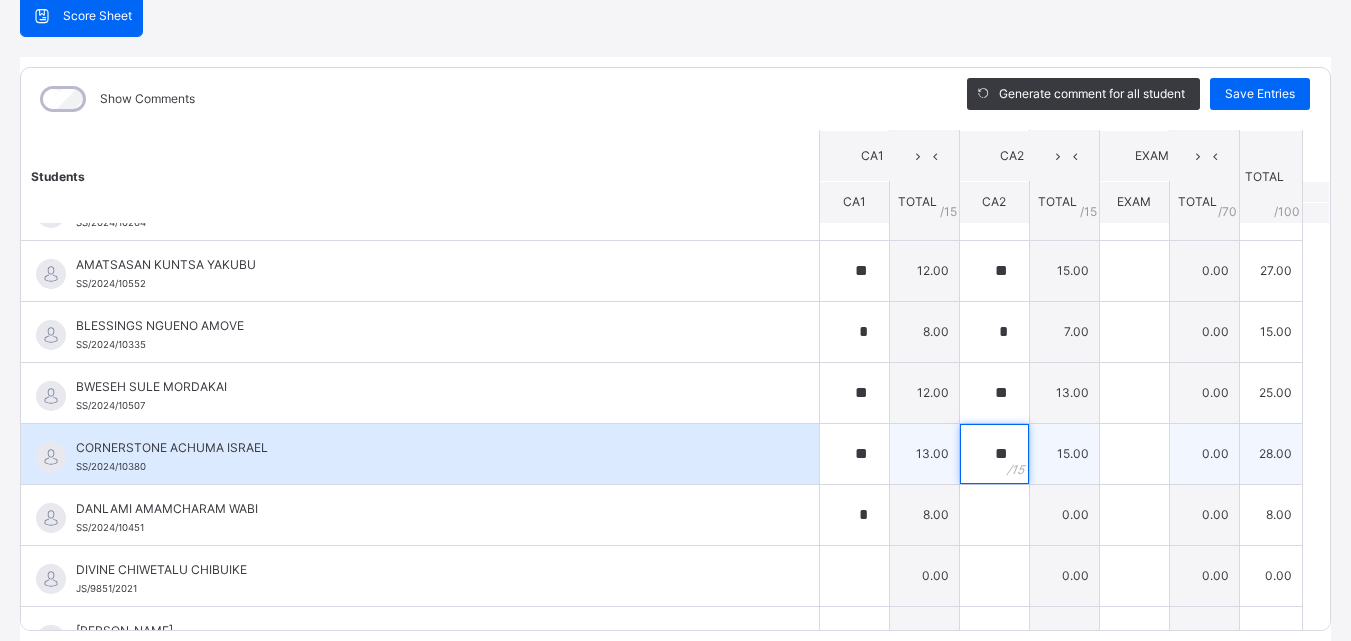 scroll, scrollTop: 200, scrollLeft: 0, axis: vertical 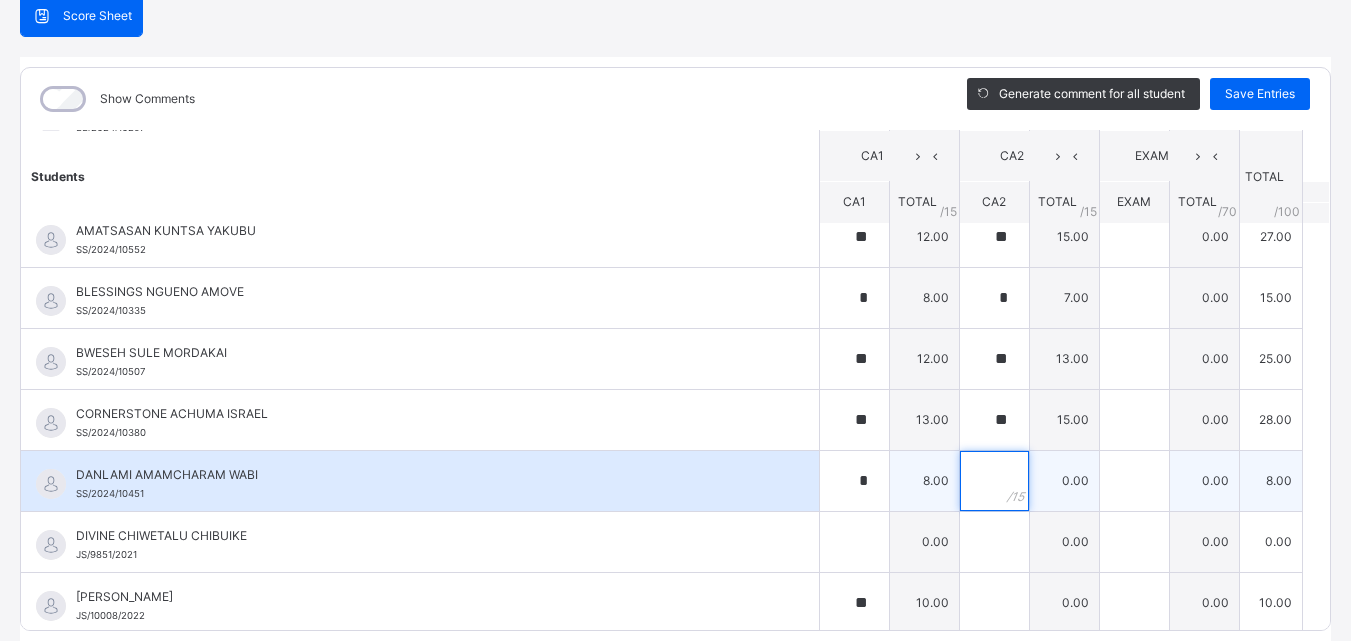 click at bounding box center [994, 481] 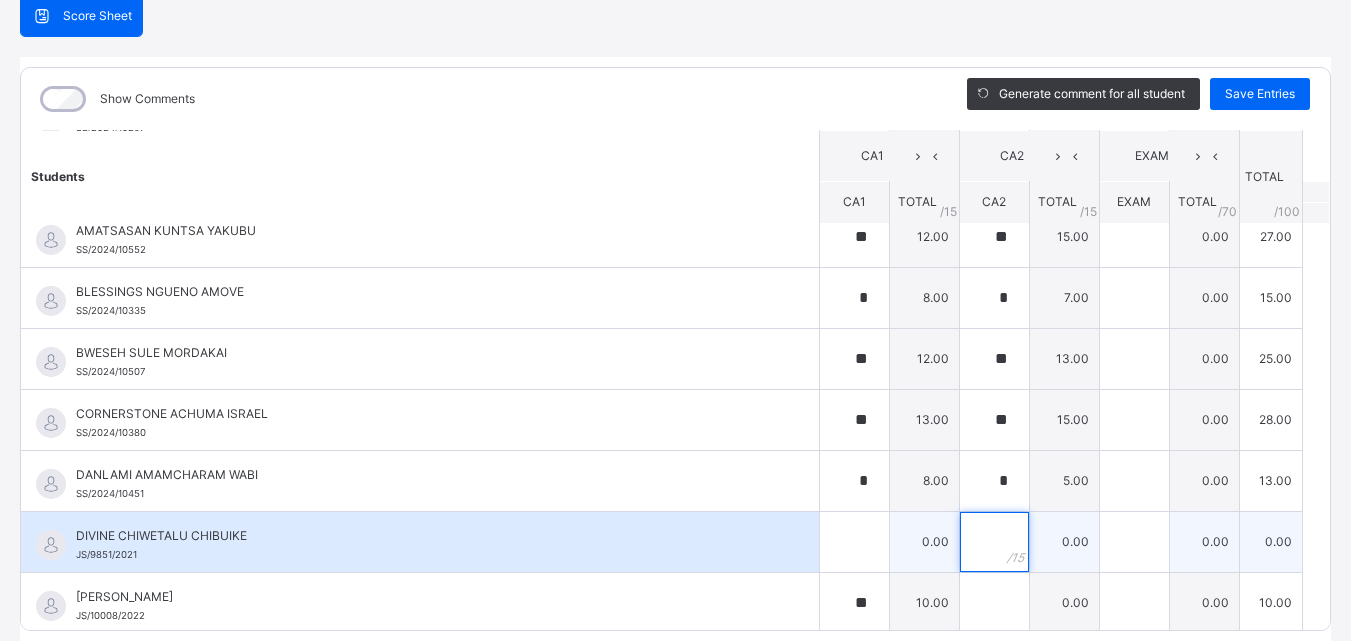 click at bounding box center (994, 542) 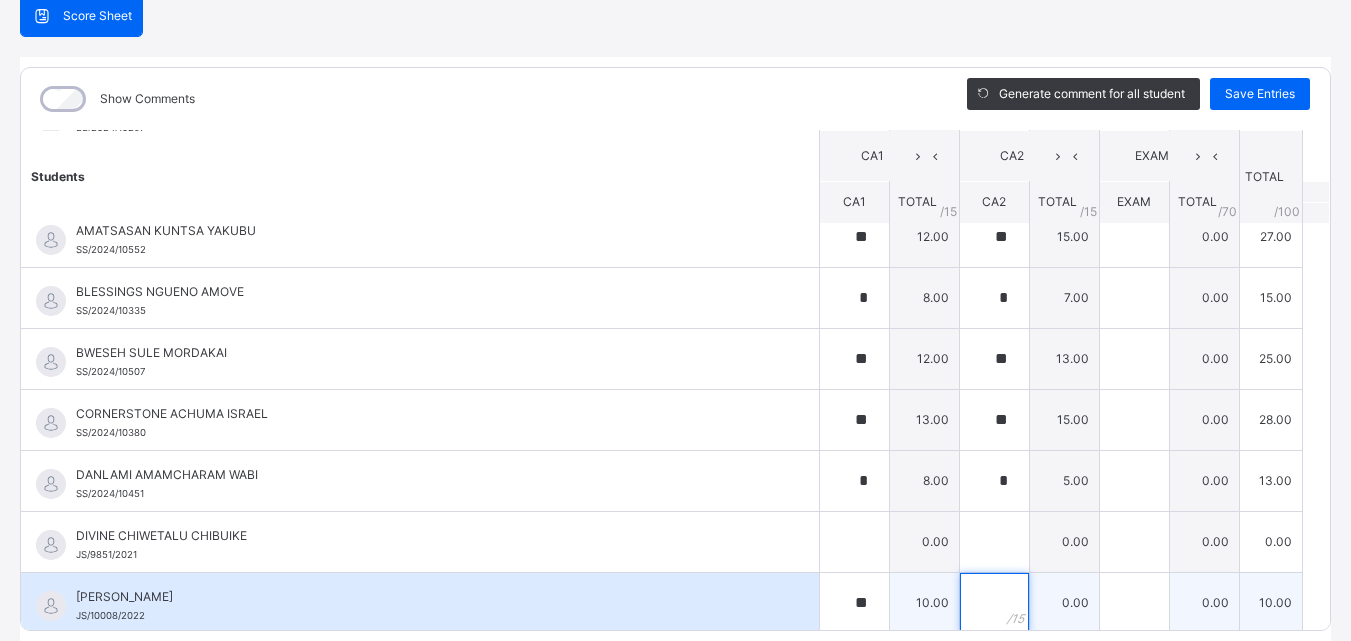 click at bounding box center [994, 603] 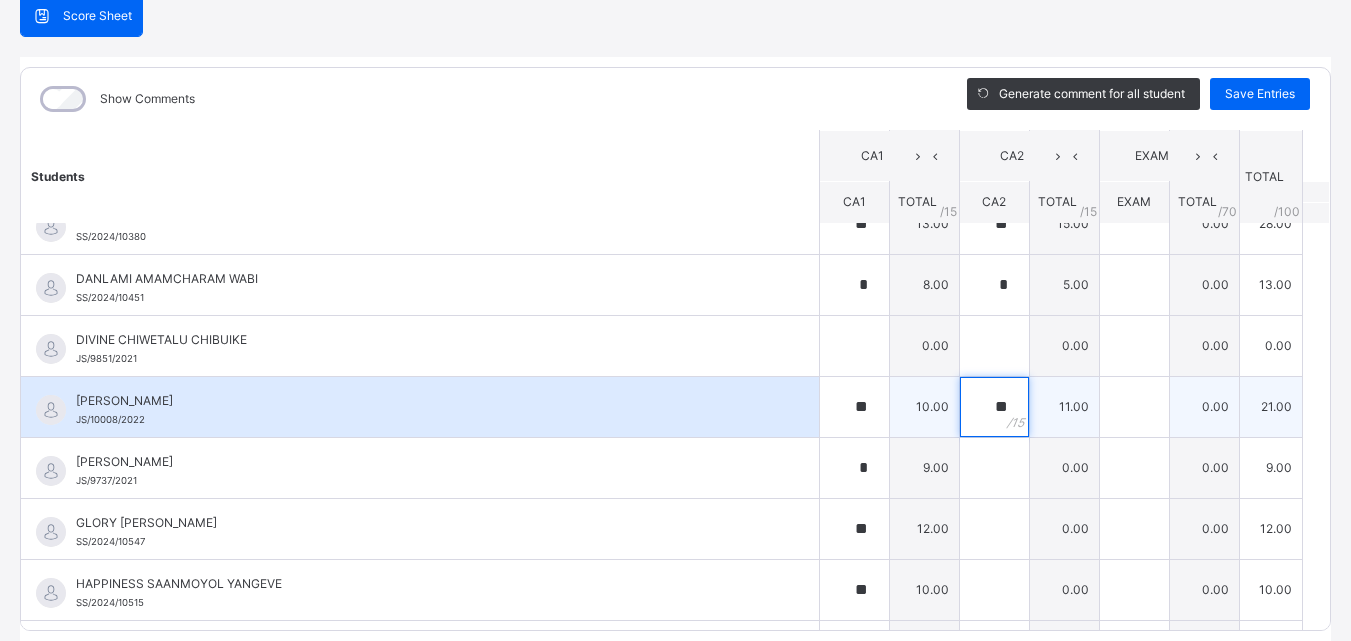 scroll, scrollTop: 400, scrollLeft: 0, axis: vertical 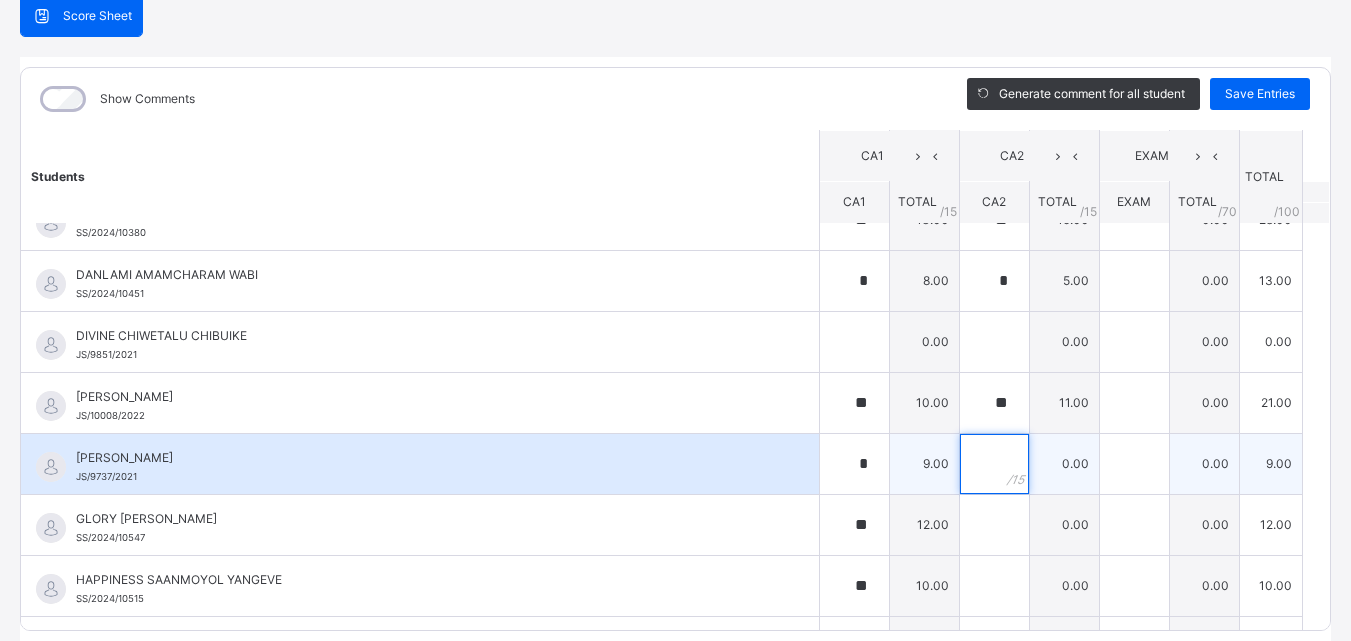 click at bounding box center (994, 464) 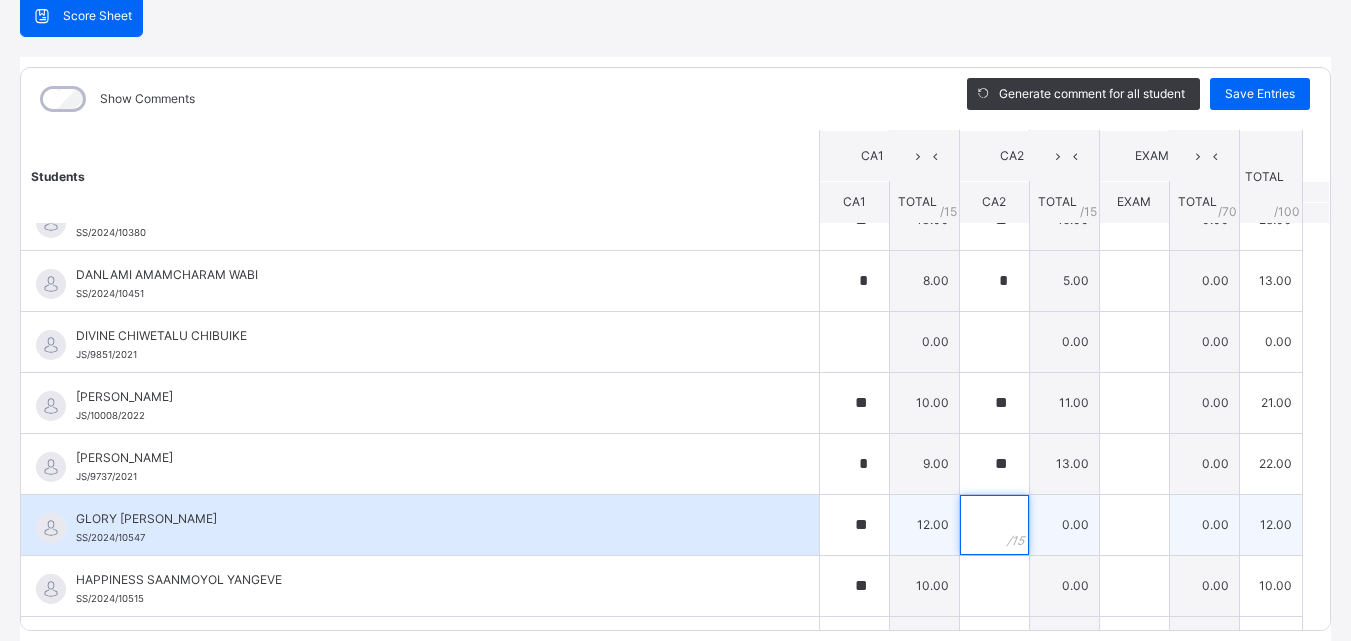 click at bounding box center [994, 525] 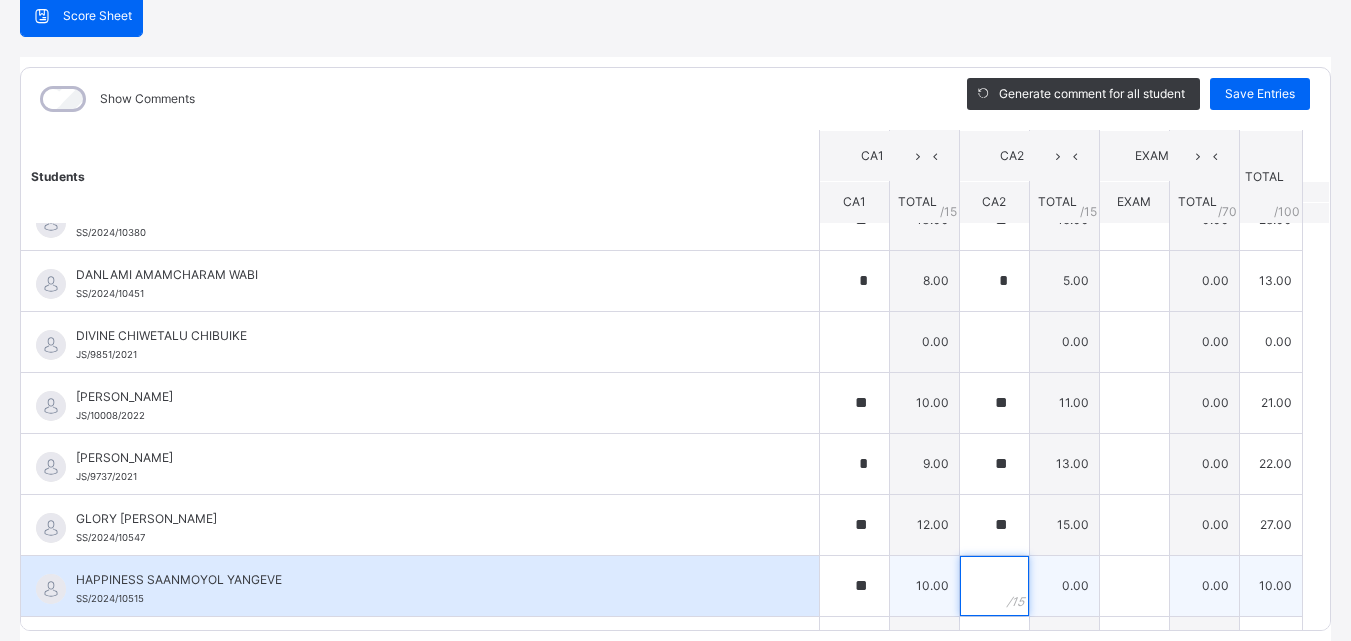 click at bounding box center (994, 586) 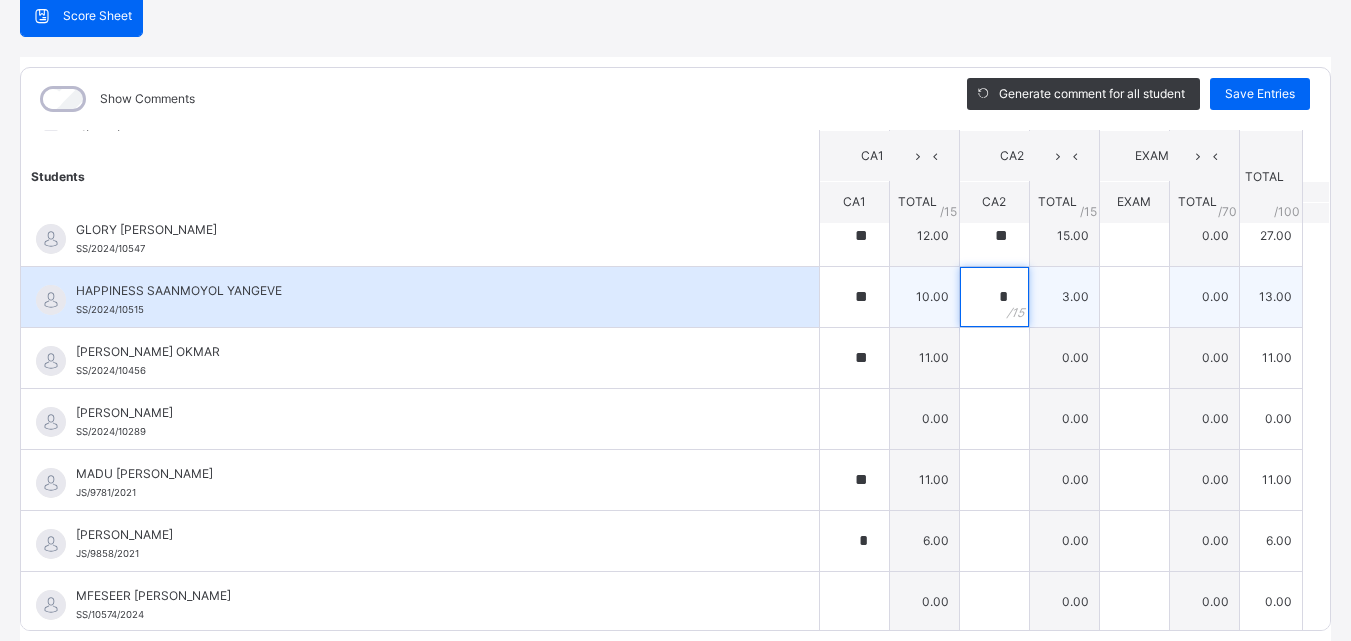 scroll, scrollTop: 700, scrollLeft: 0, axis: vertical 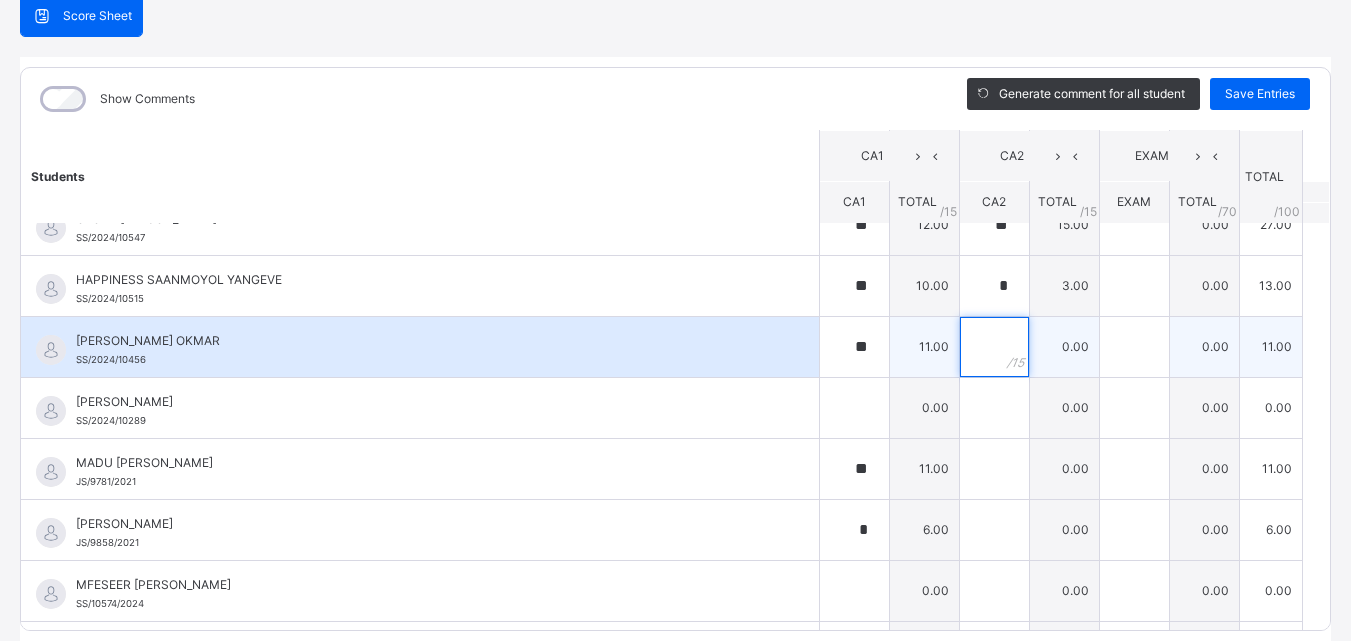 click at bounding box center [994, 347] 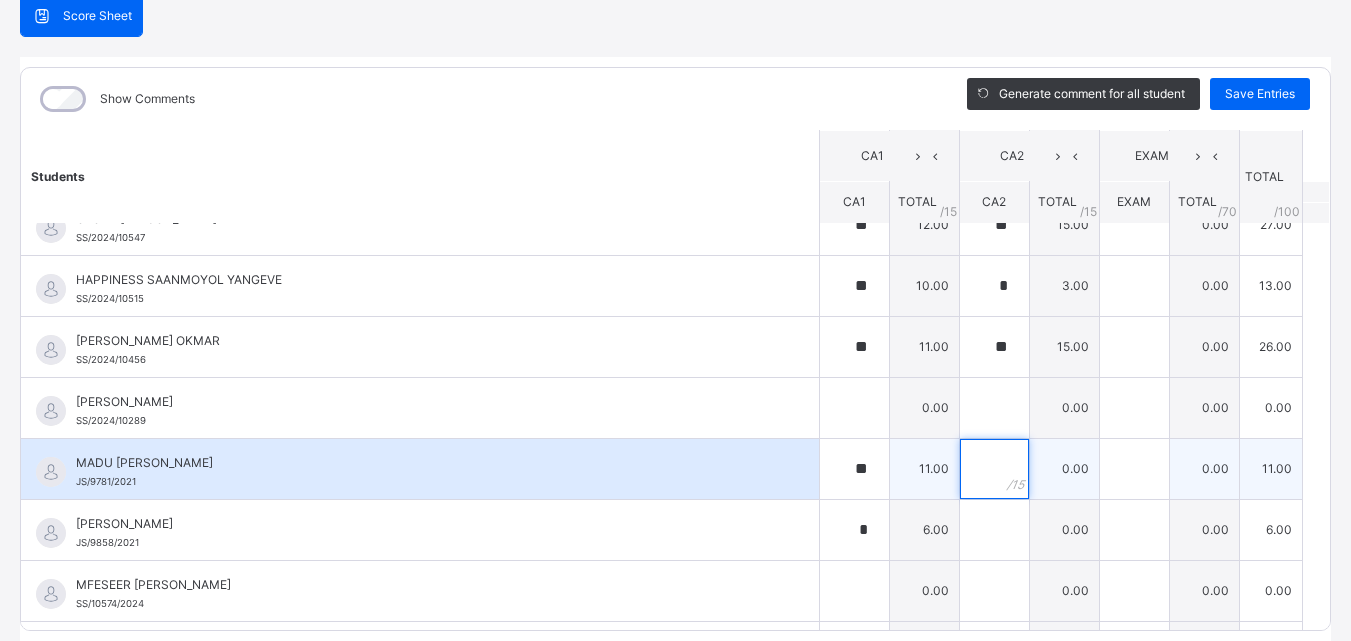 click at bounding box center [994, 469] 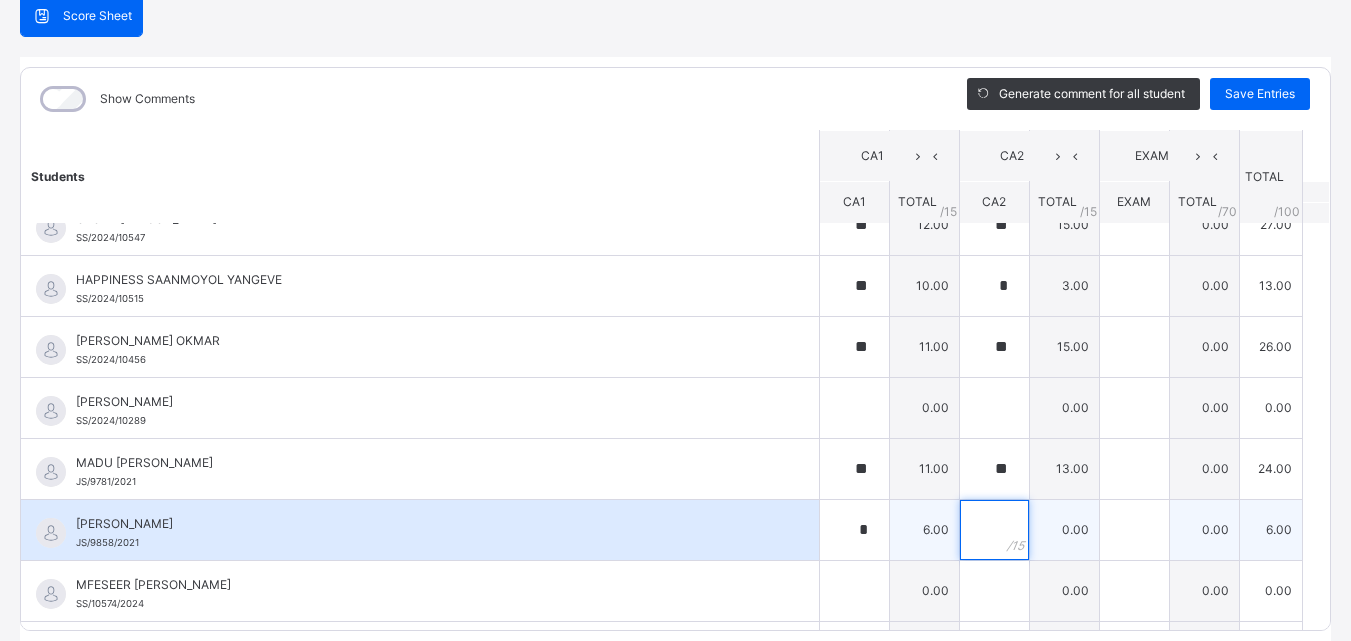 click at bounding box center [994, 530] 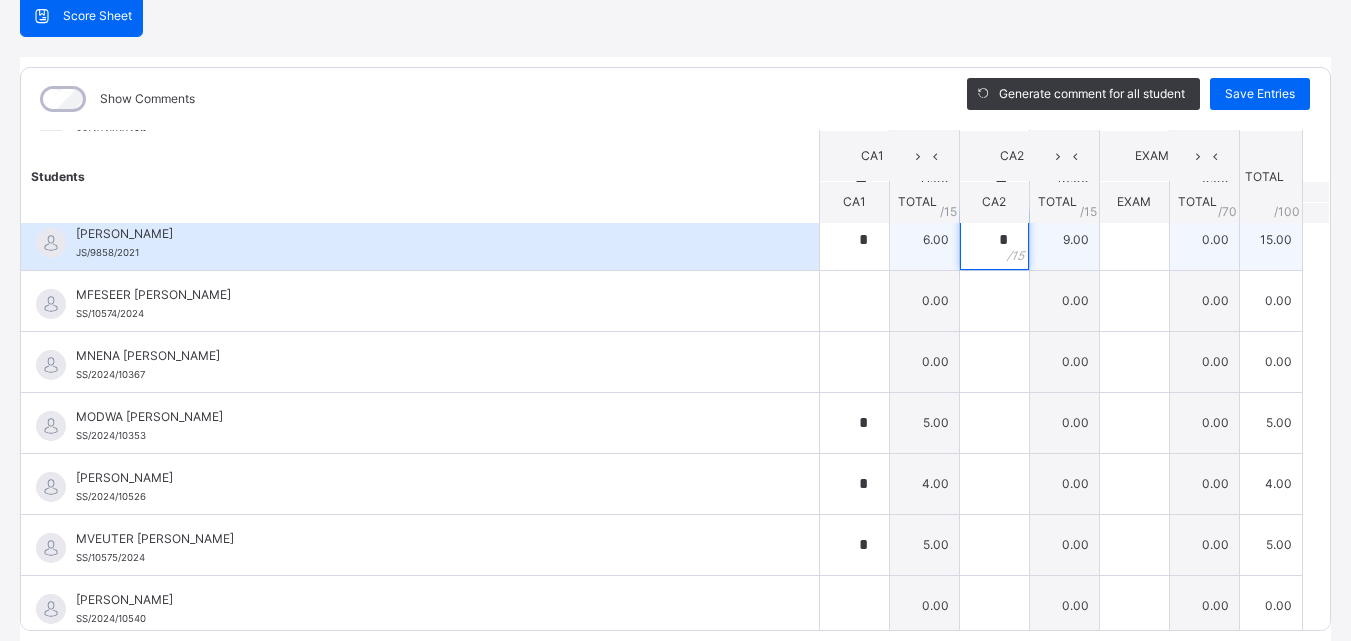 scroll, scrollTop: 1000, scrollLeft: 0, axis: vertical 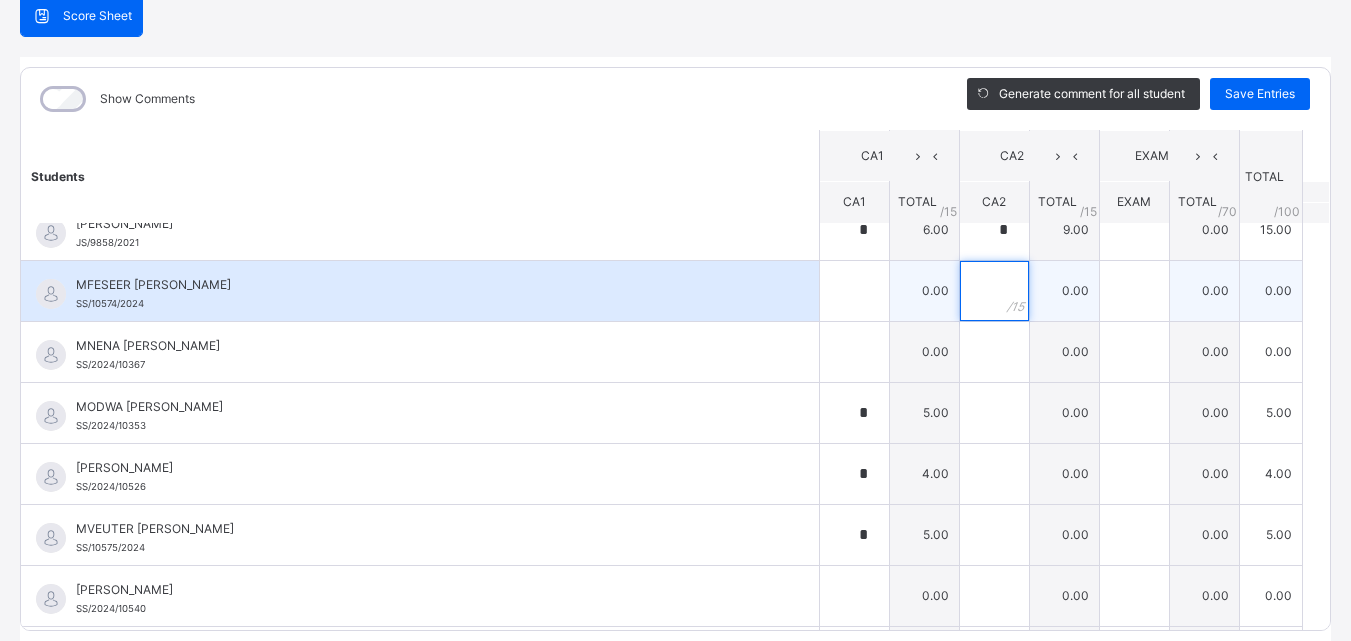 click at bounding box center (994, 291) 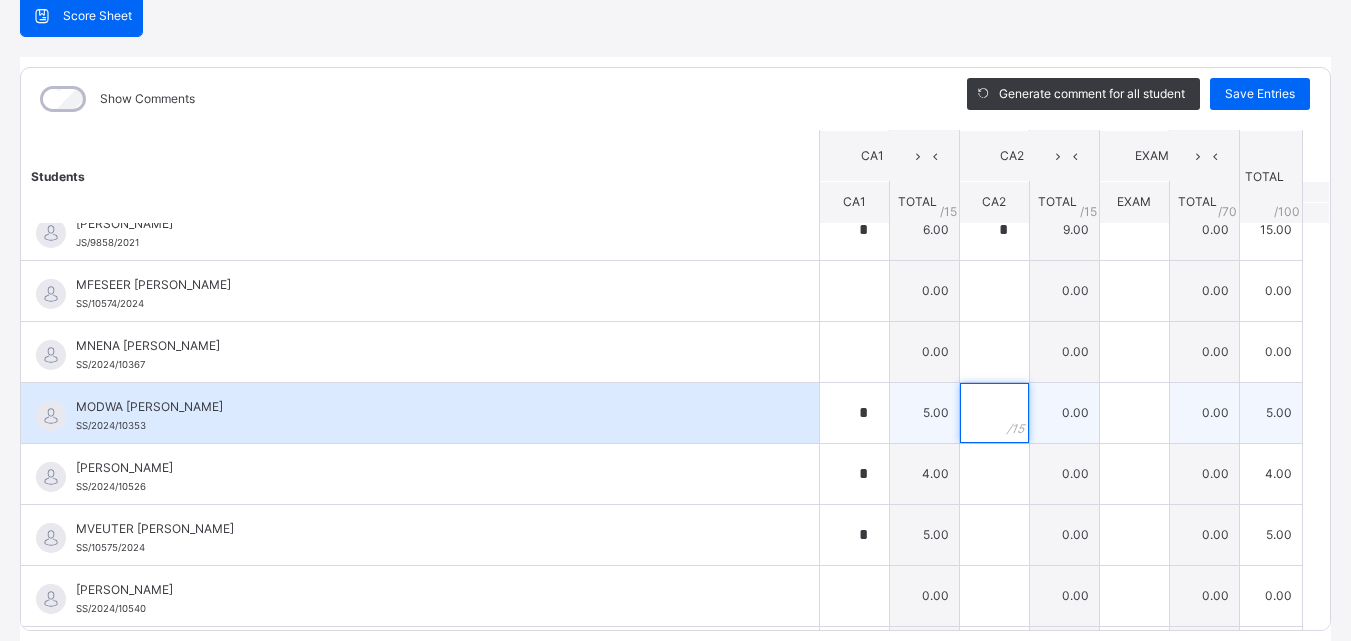 click at bounding box center (994, 413) 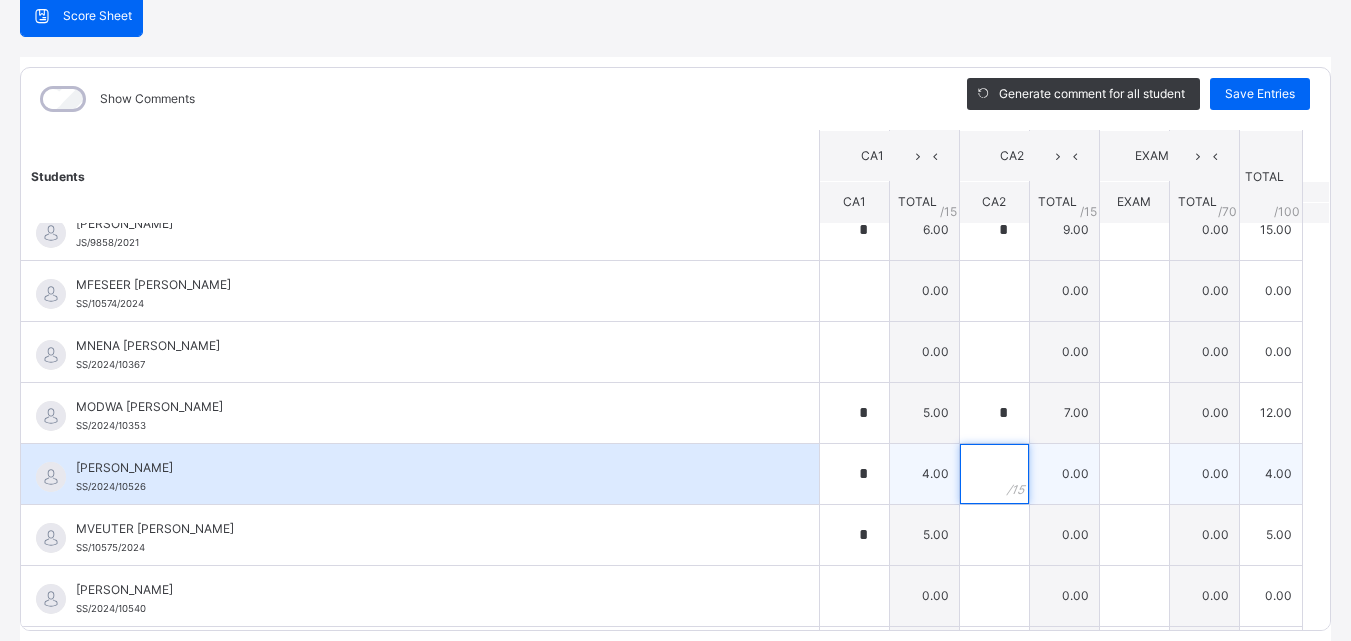 click at bounding box center [994, 474] 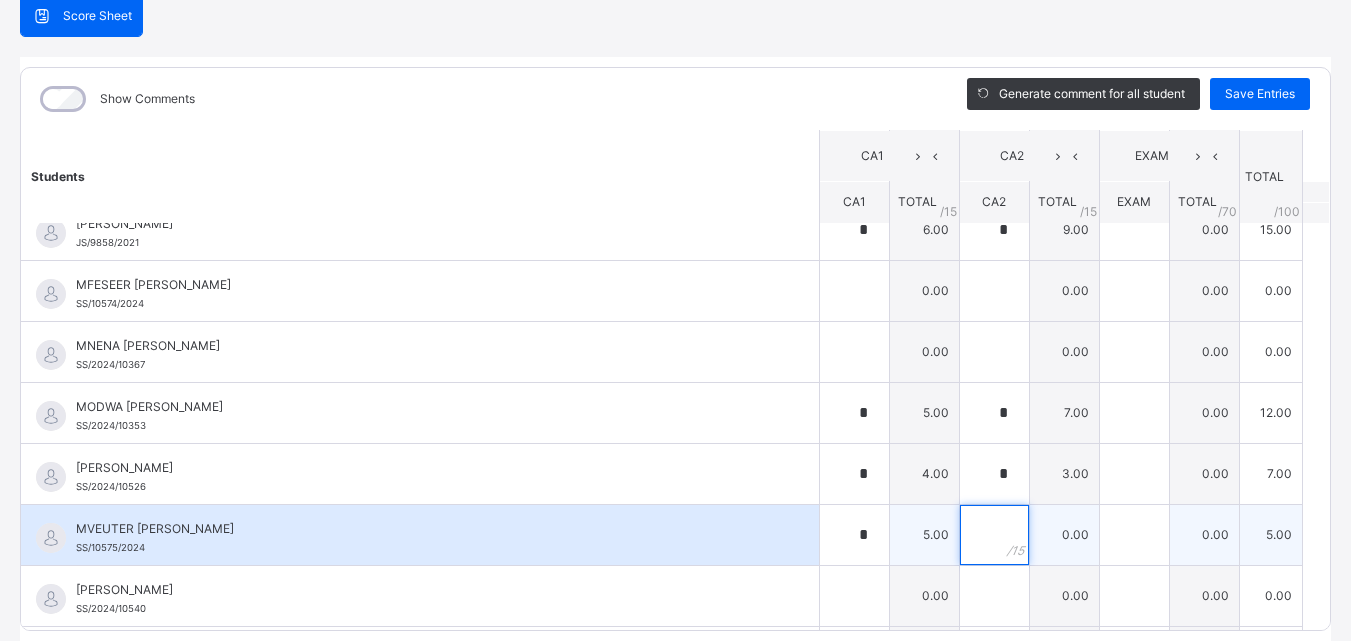 click at bounding box center (994, 535) 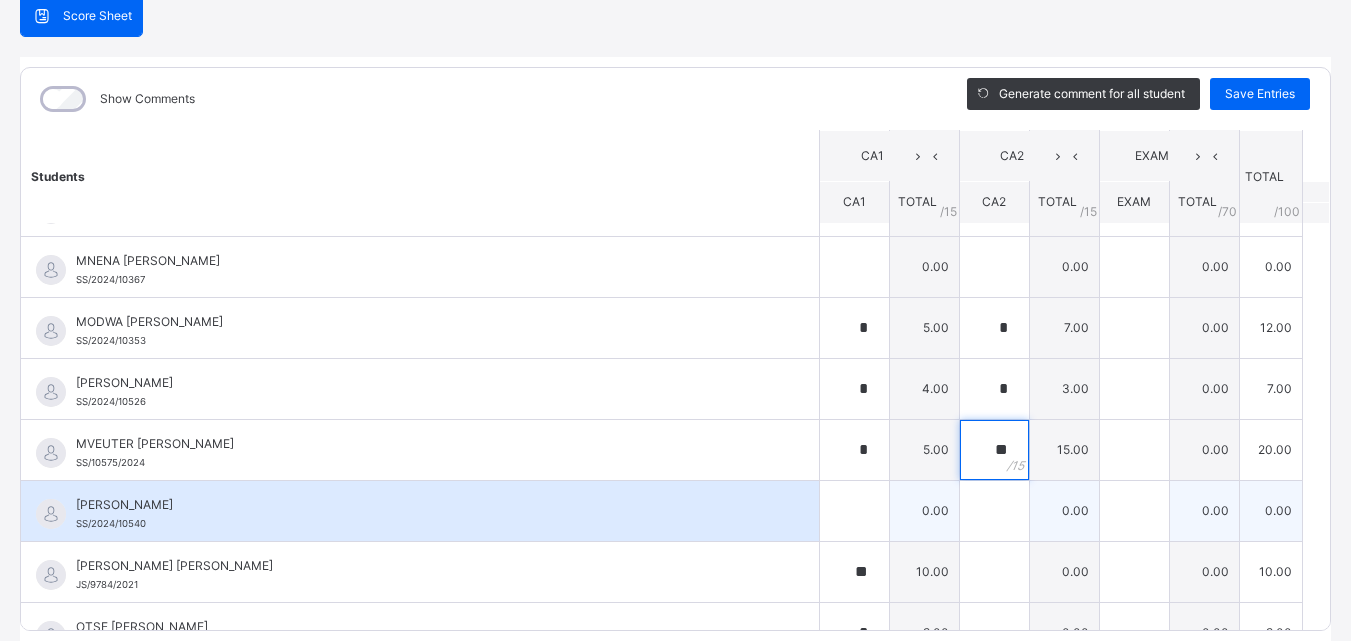 scroll, scrollTop: 1200, scrollLeft: 0, axis: vertical 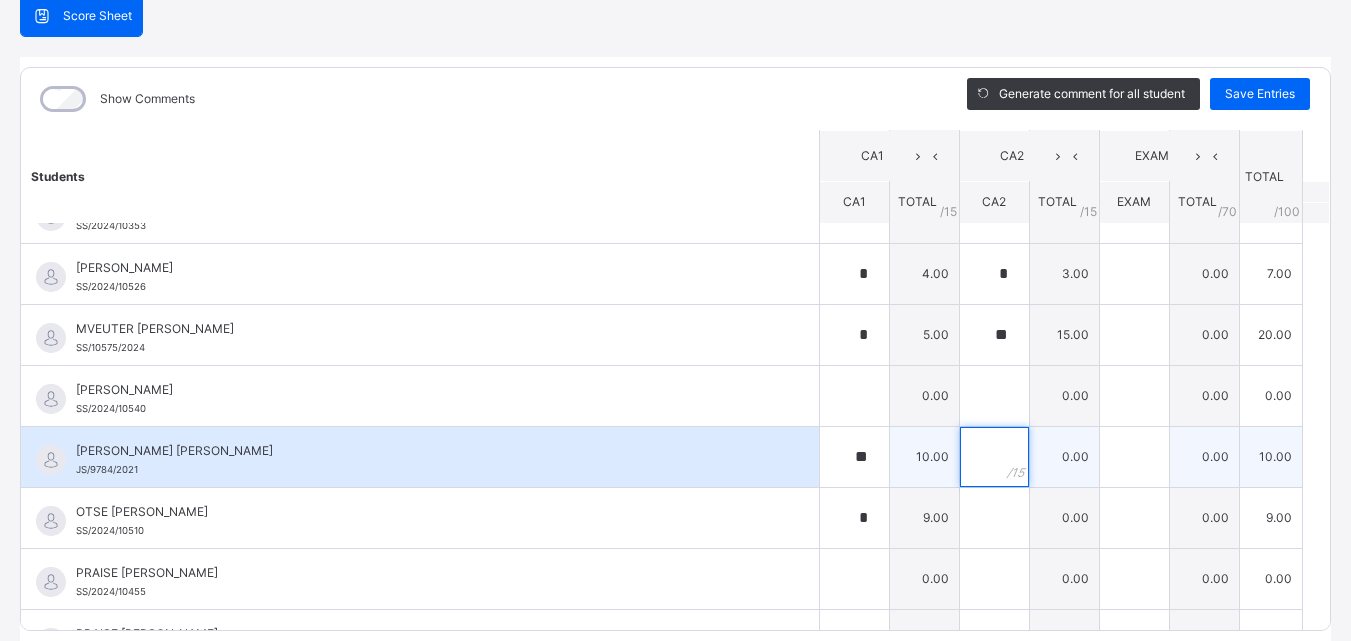 click at bounding box center (994, 457) 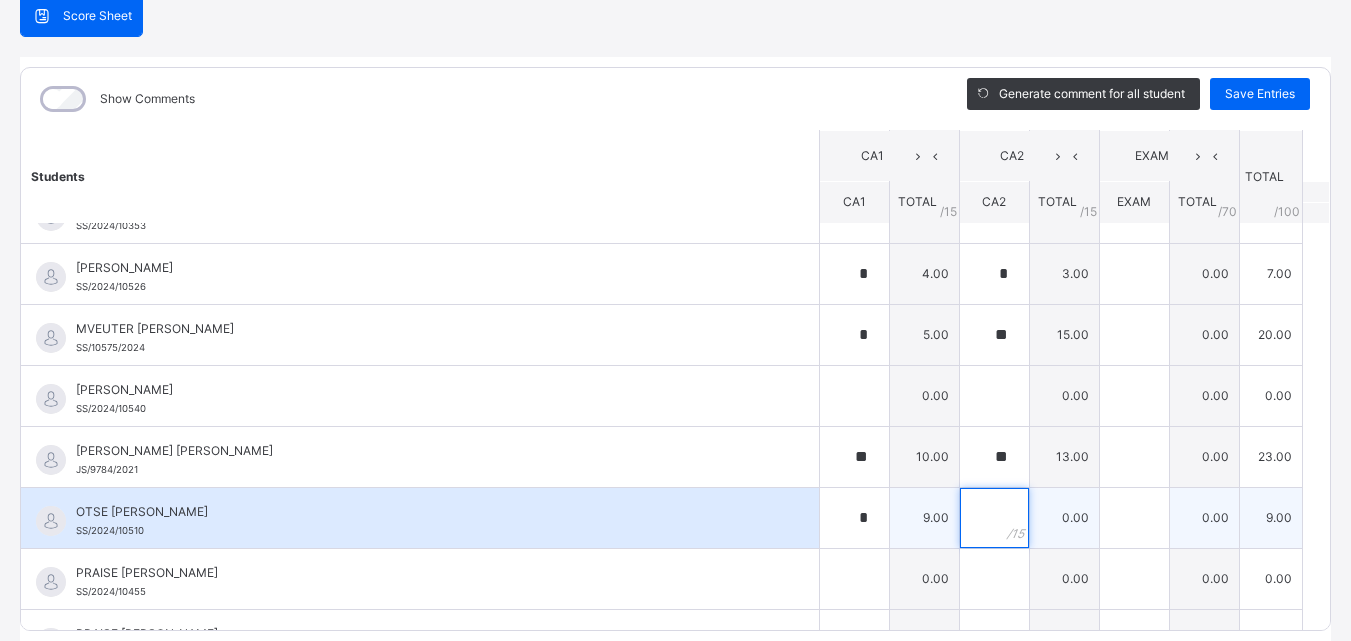 click at bounding box center (994, 518) 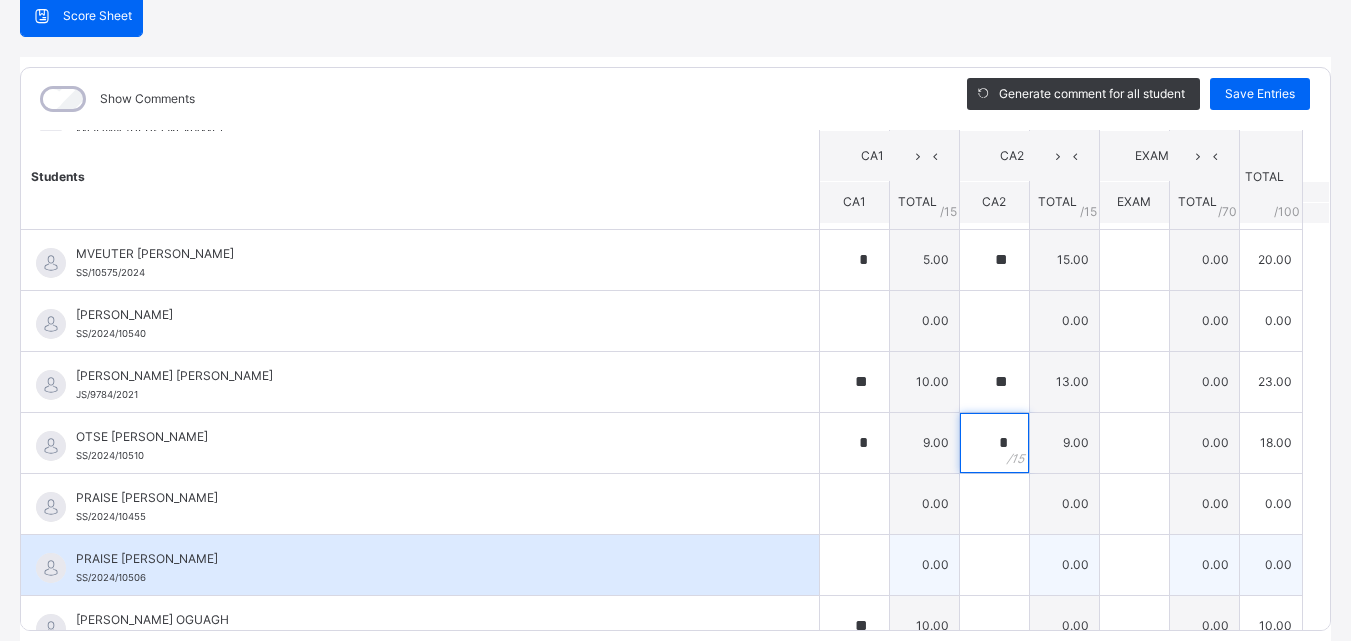 scroll, scrollTop: 1400, scrollLeft: 0, axis: vertical 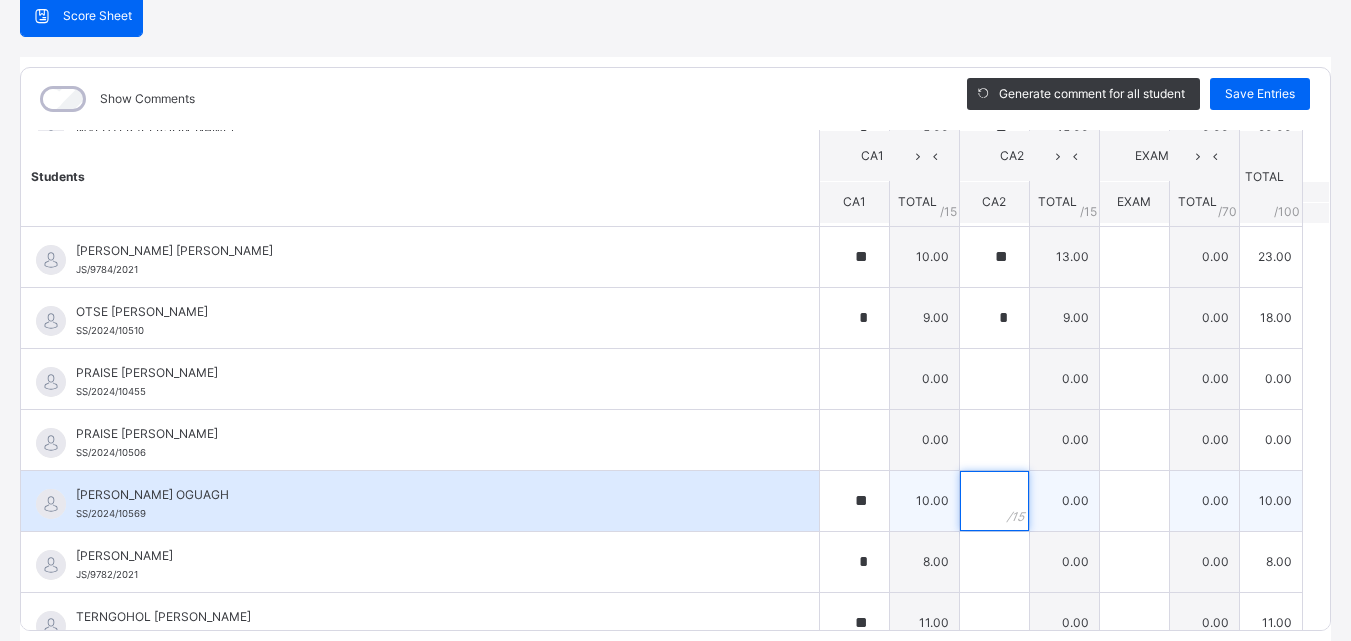 click at bounding box center (994, 501) 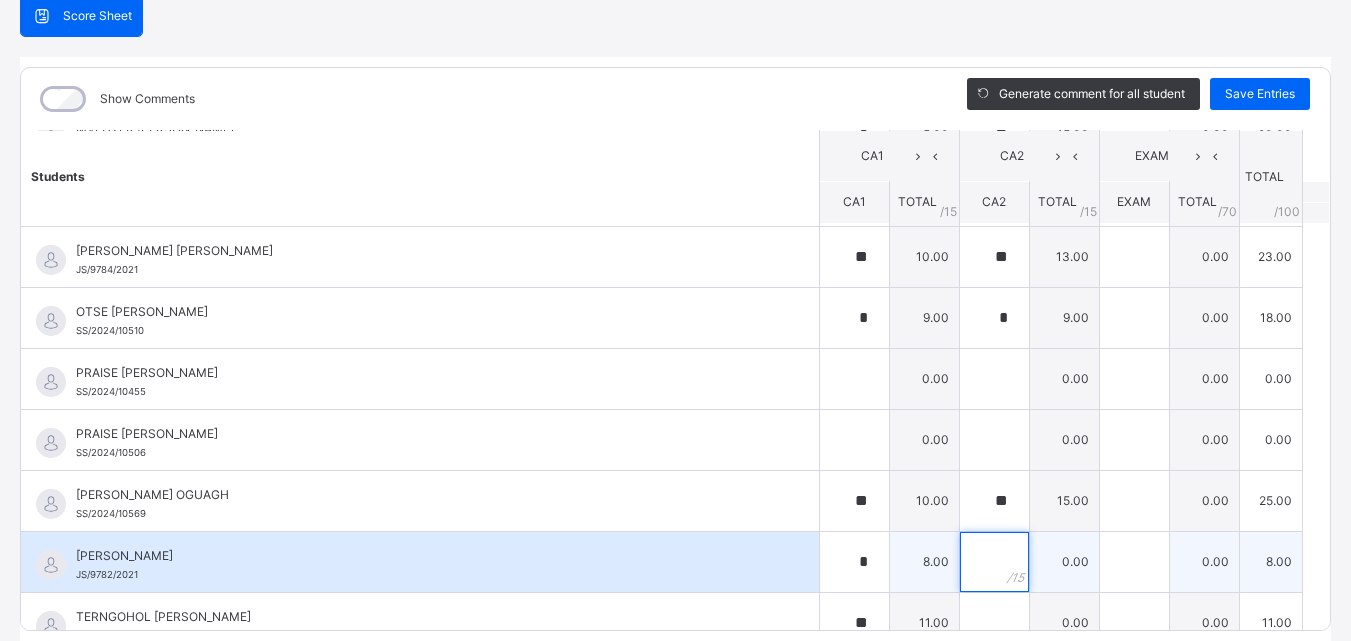 click at bounding box center [994, 562] 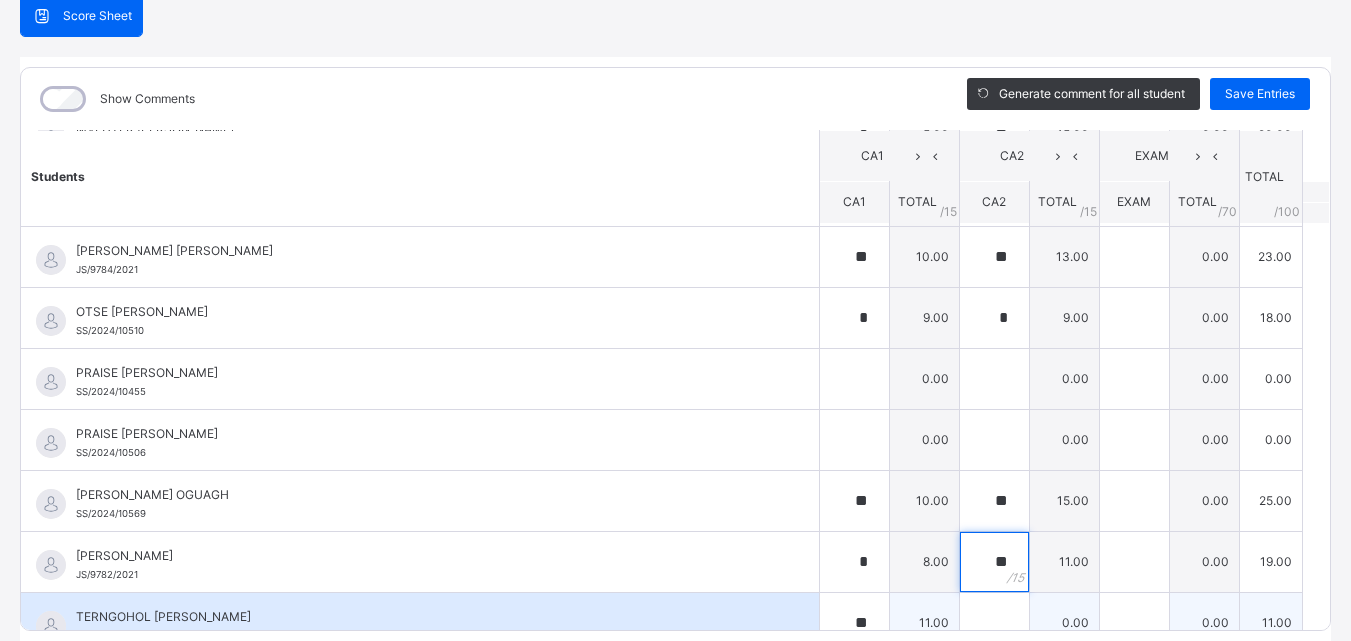 scroll, scrollTop: 1500, scrollLeft: 0, axis: vertical 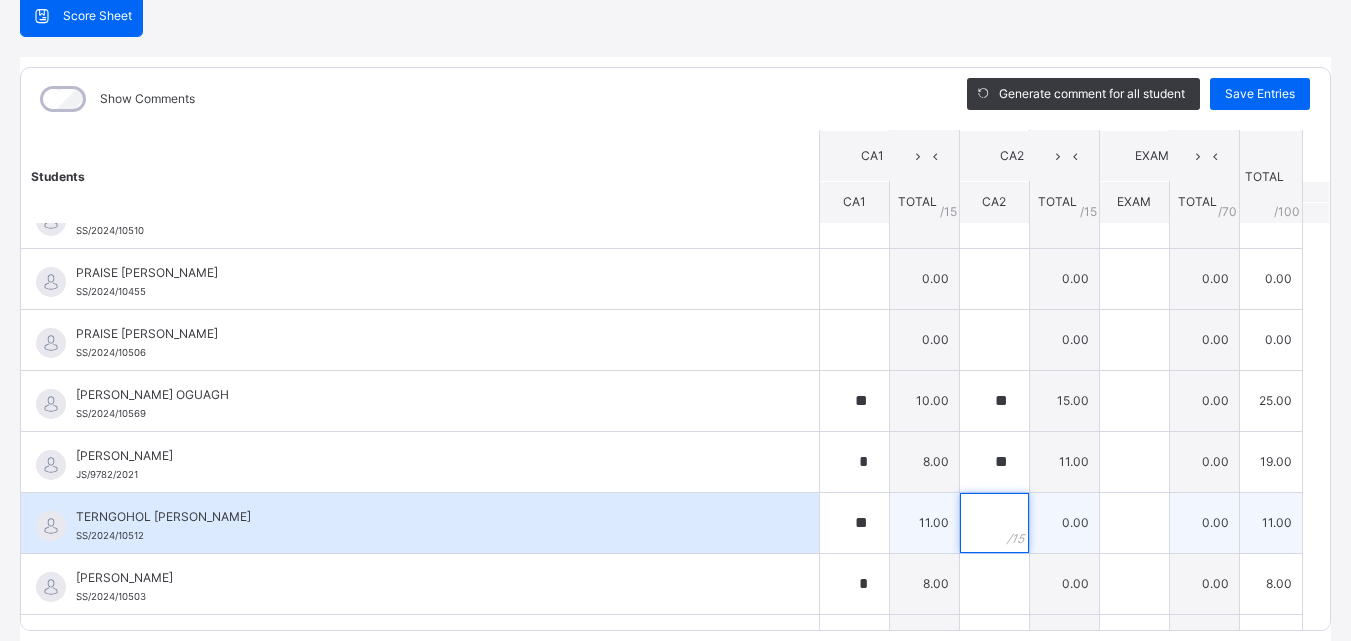 click at bounding box center (994, 523) 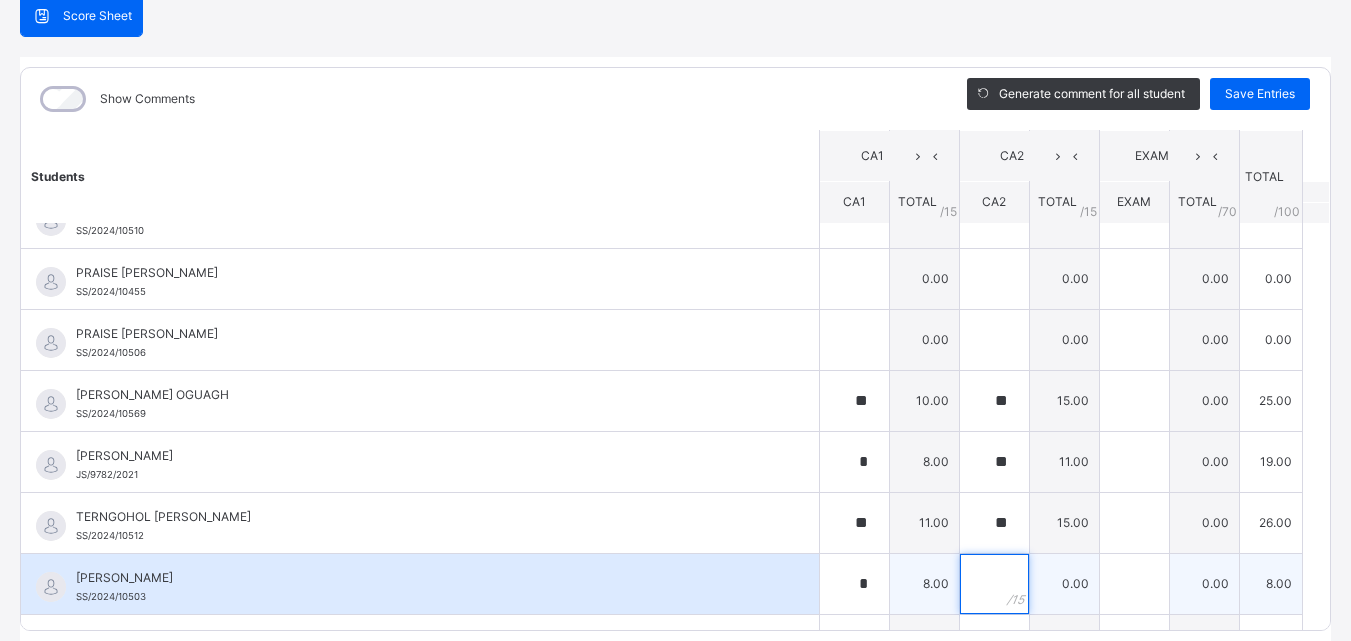 click at bounding box center (994, 584) 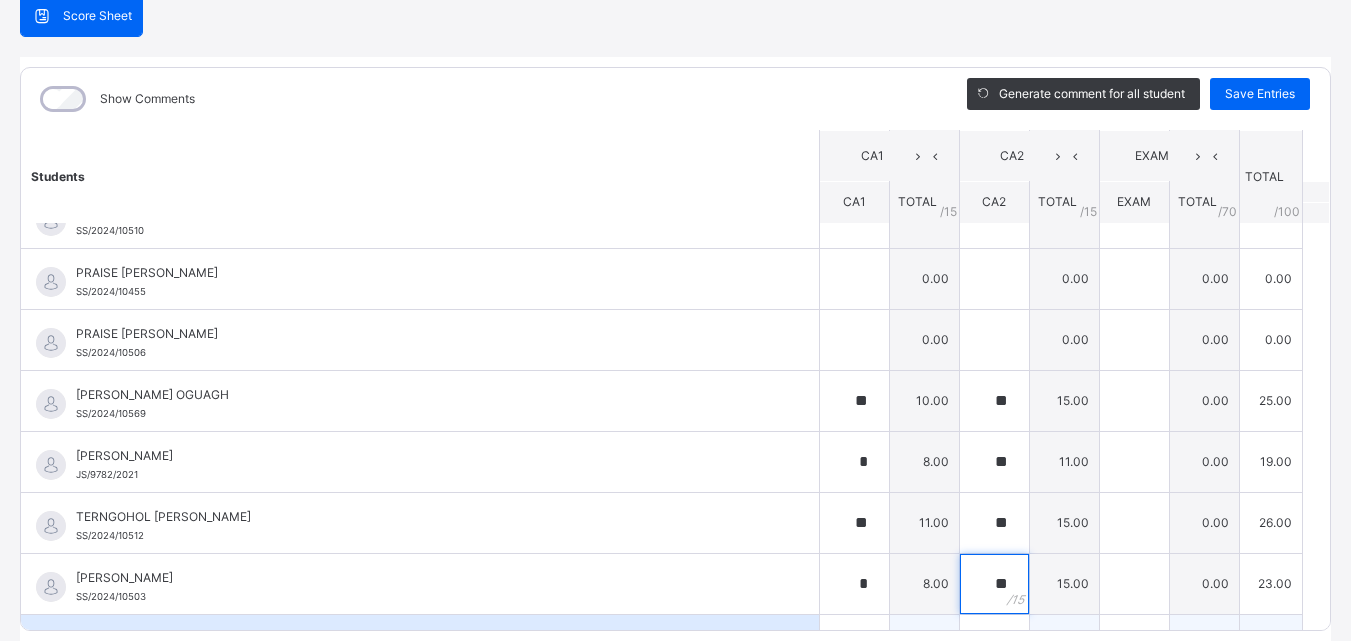 scroll, scrollTop: 1546, scrollLeft: 0, axis: vertical 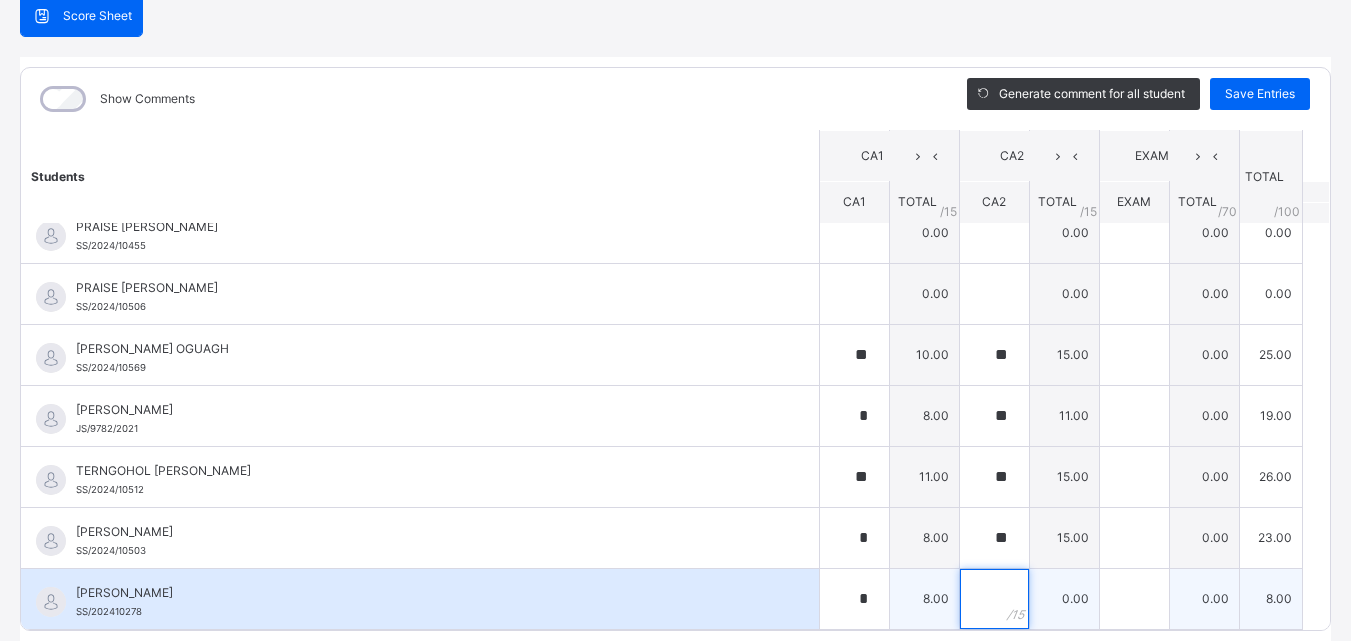 click at bounding box center (994, 599) 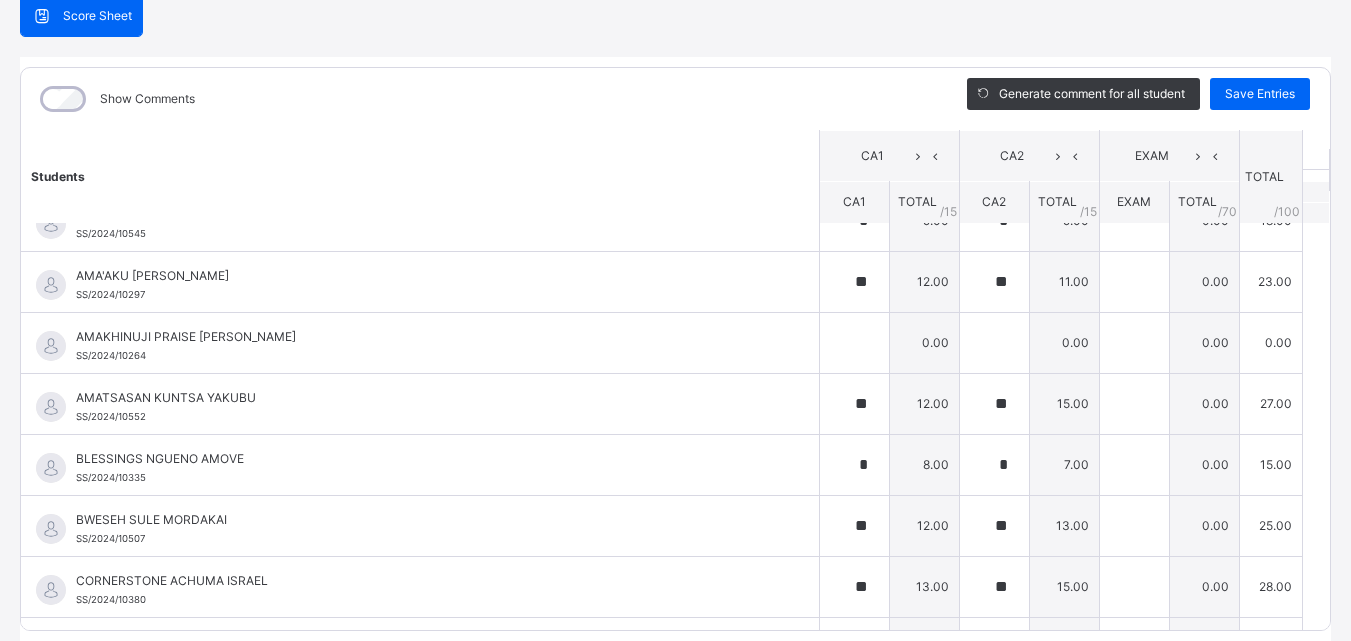 scroll, scrollTop: 0, scrollLeft: 0, axis: both 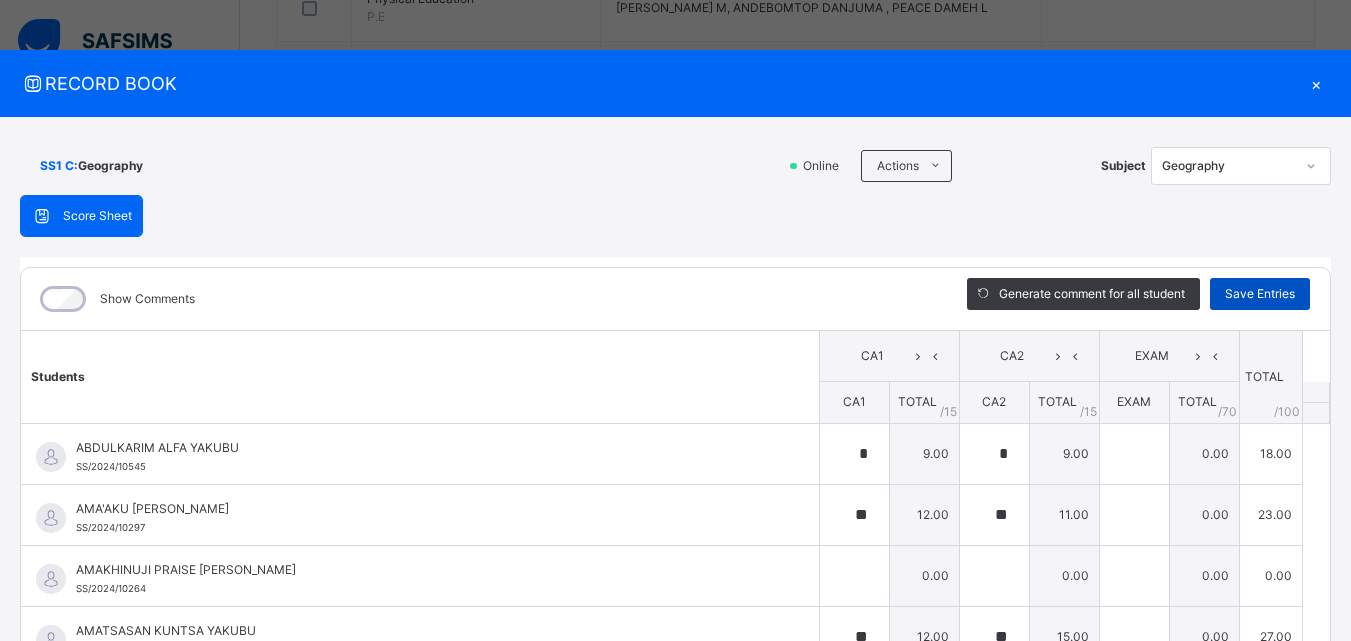 click on "Save Entries" at bounding box center (1260, 294) 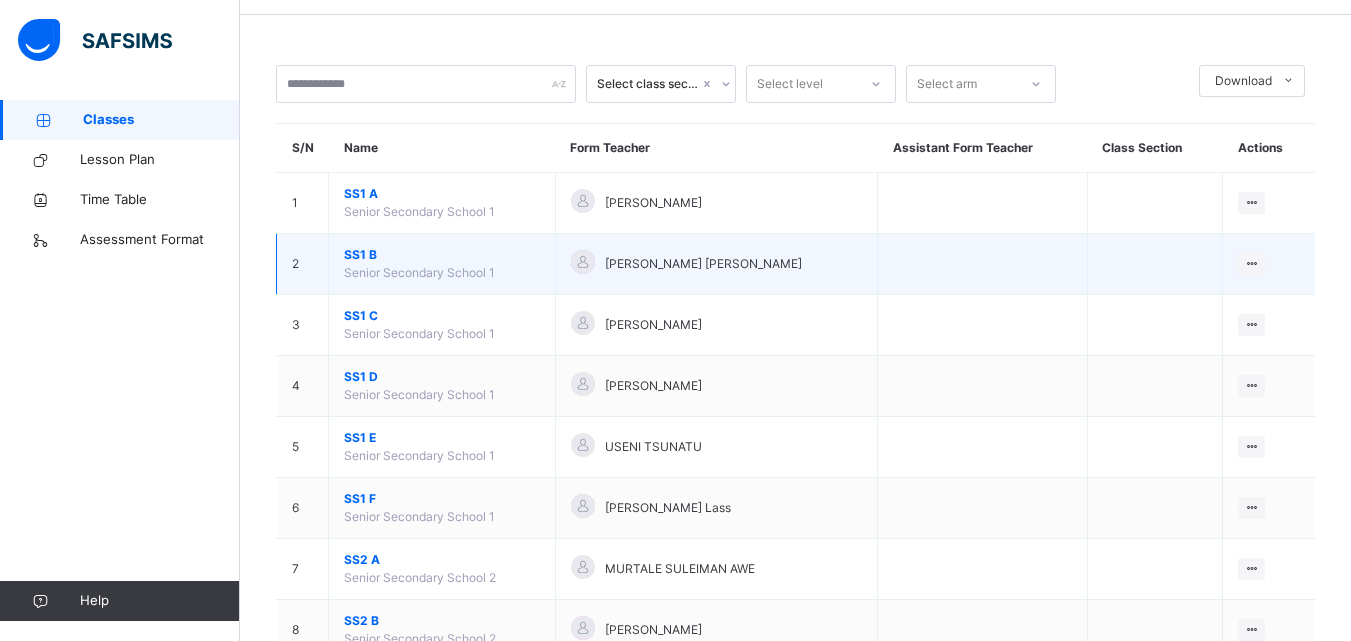 scroll, scrollTop: 100, scrollLeft: 0, axis: vertical 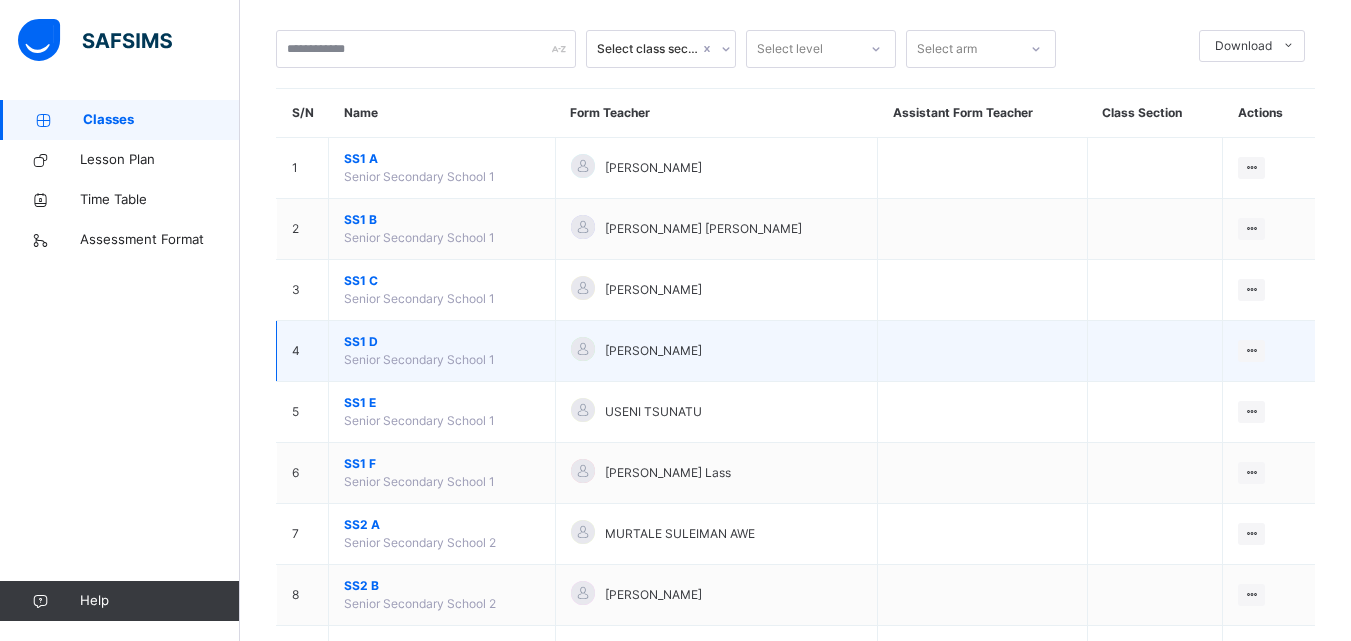 click on "SS1   D" at bounding box center [442, 342] 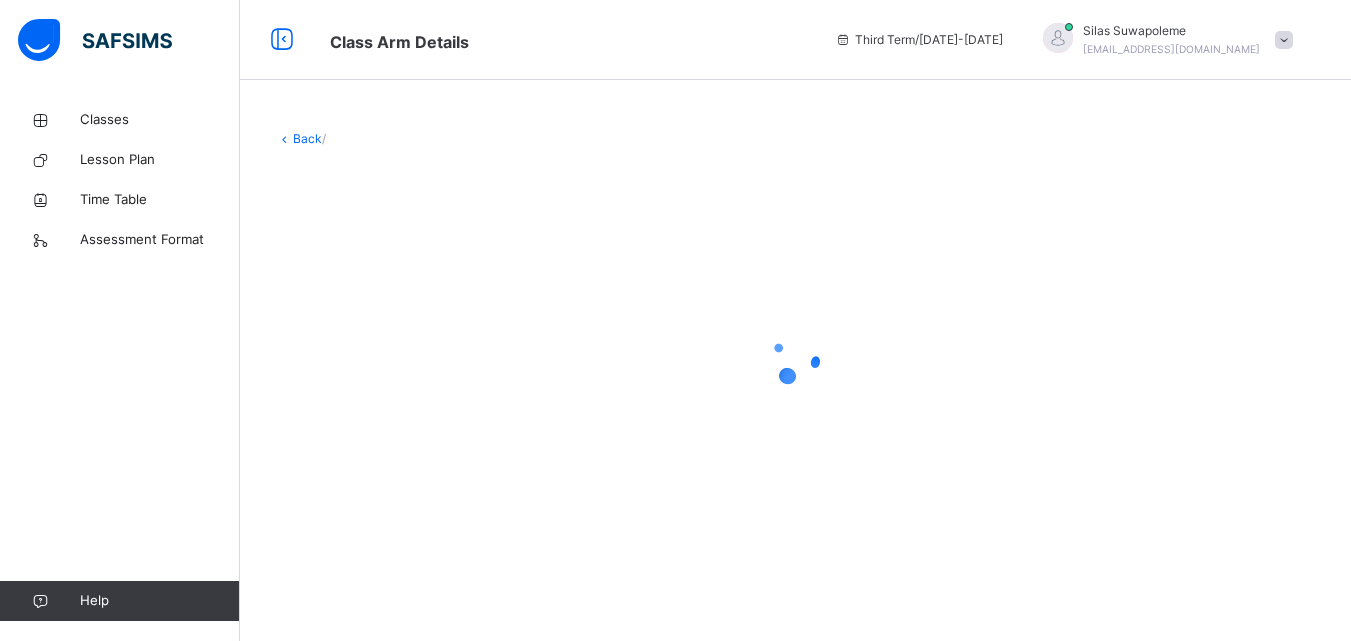 scroll, scrollTop: 0, scrollLeft: 0, axis: both 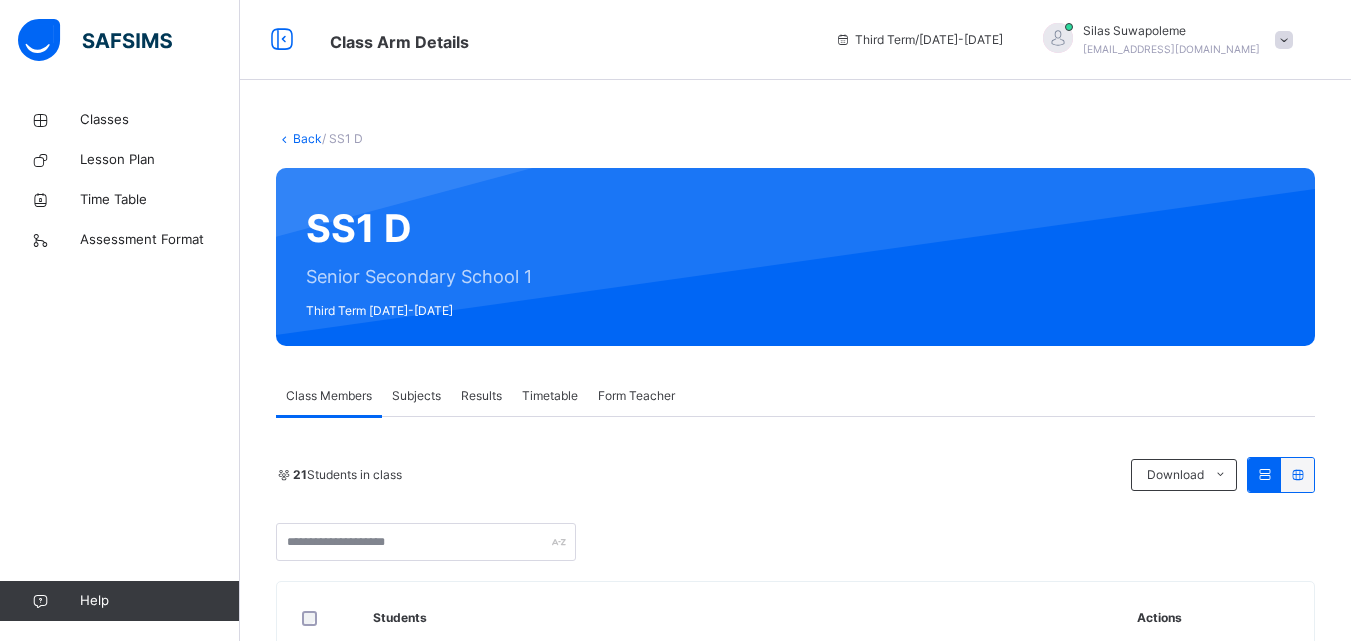 click on "Subjects" at bounding box center (416, 396) 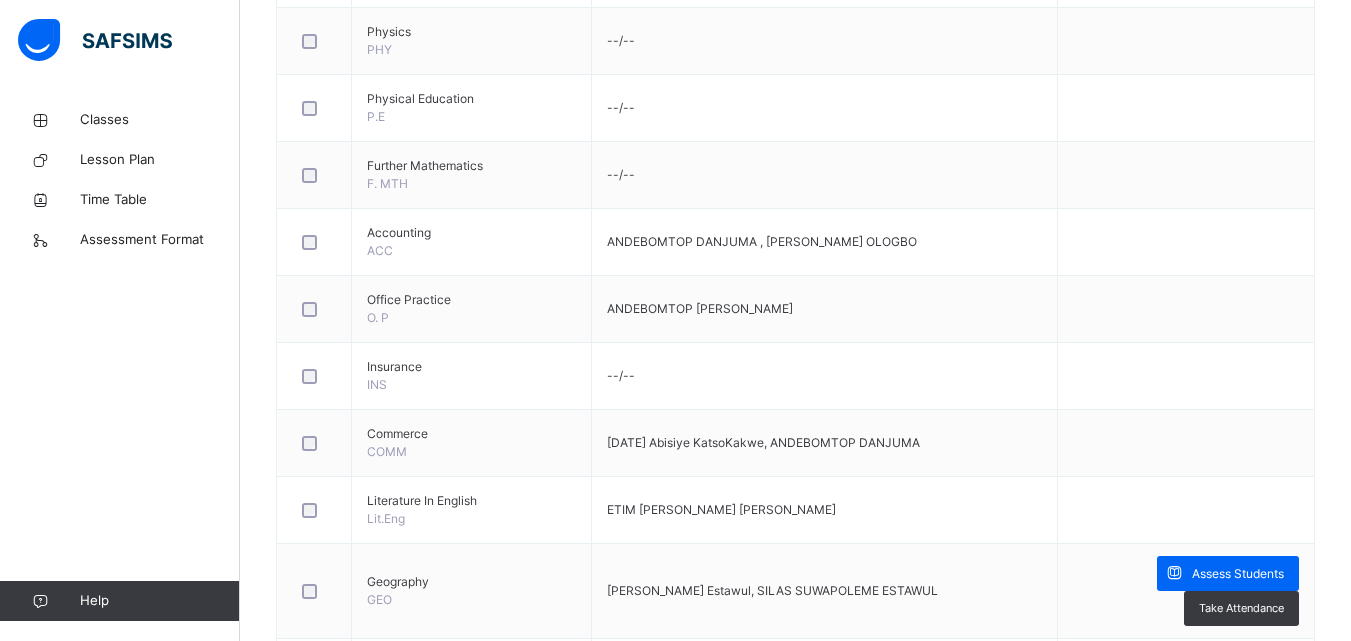 scroll, scrollTop: 1000, scrollLeft: 0, axis: vertical 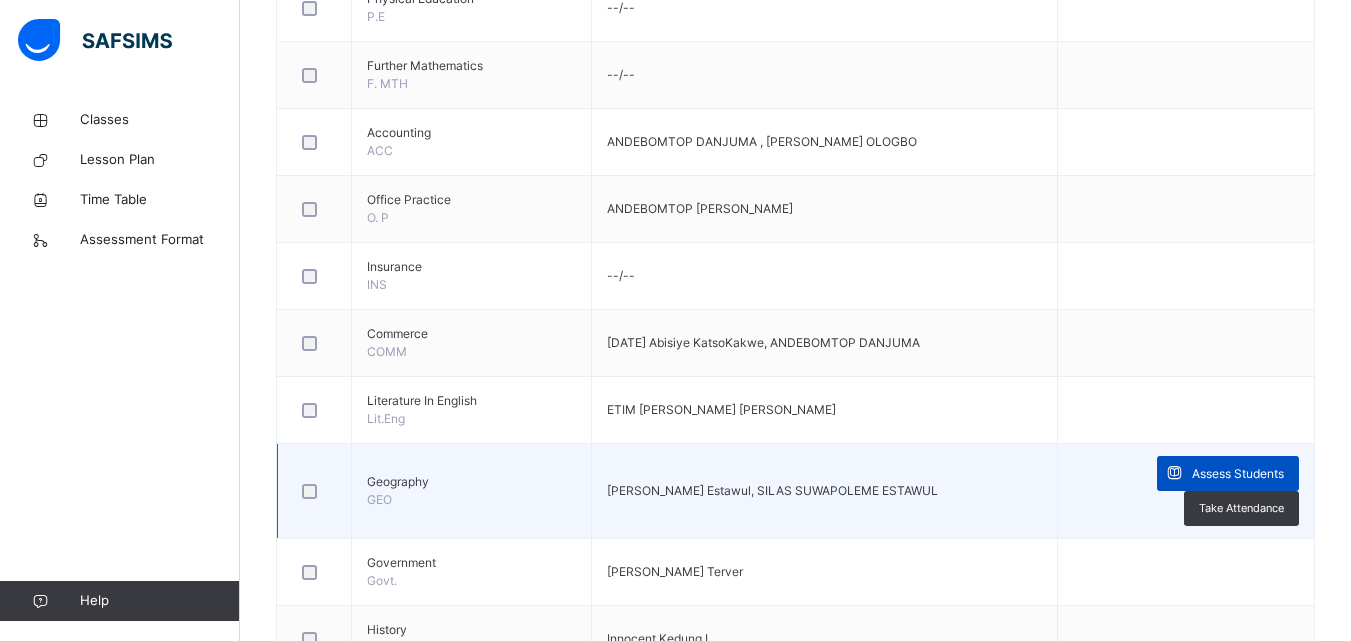 click at bounding box center [1174, 473] 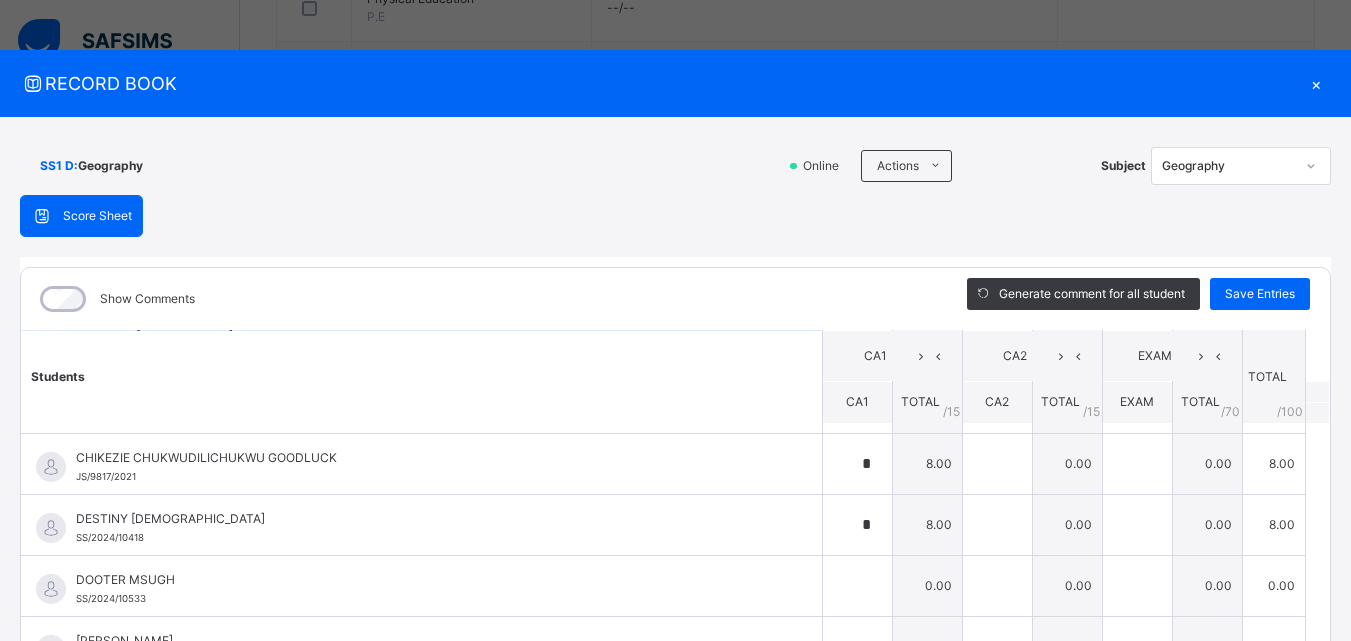 scroll, scrollTop: 0, scrollLeft: 0, axis: both 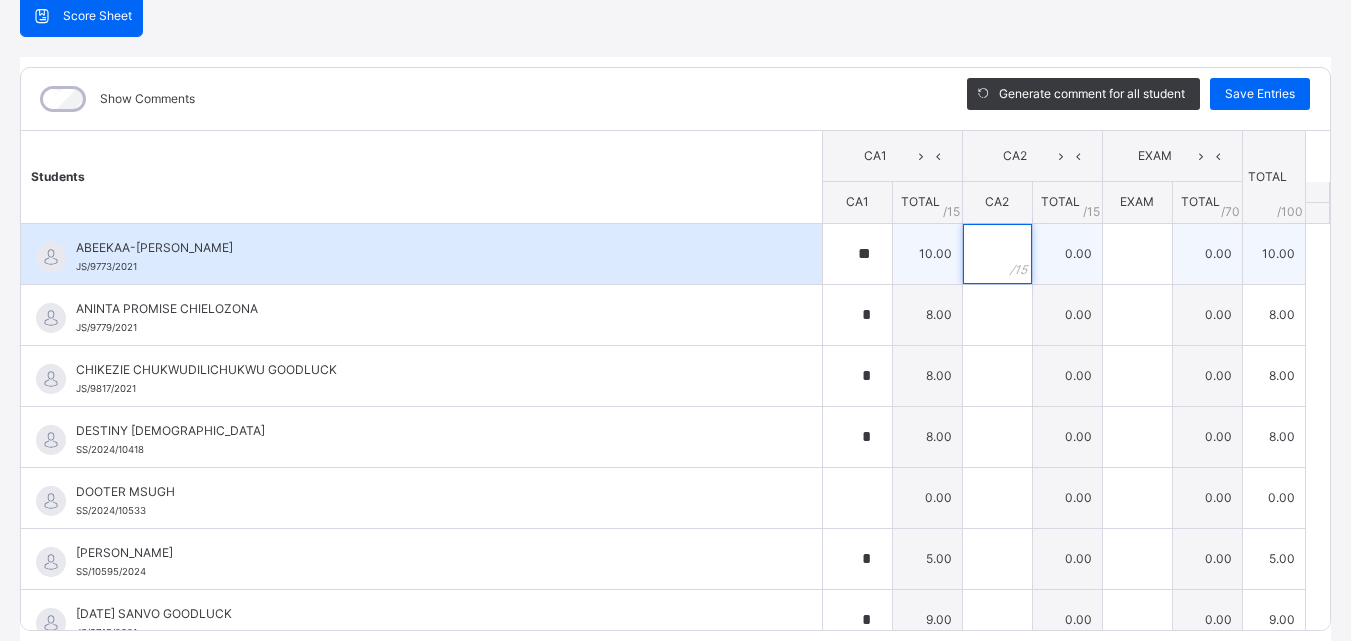 click at bounding box center (997, 254) 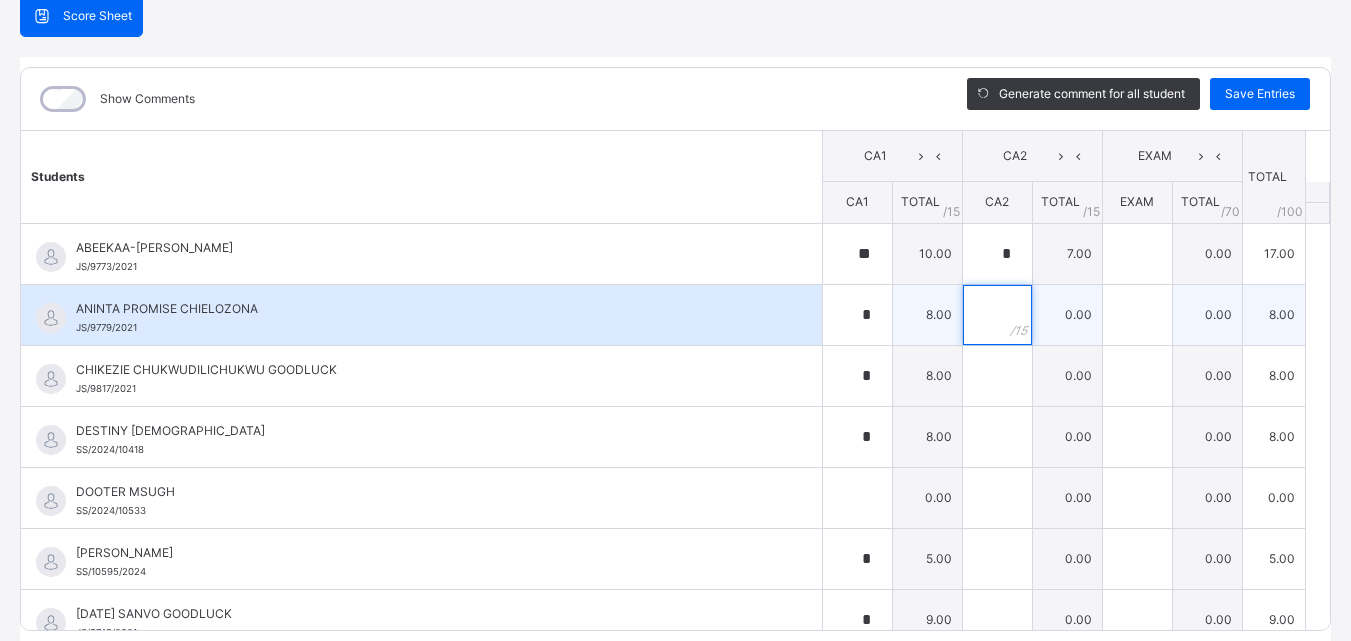 click at bounding box center (997, 315) 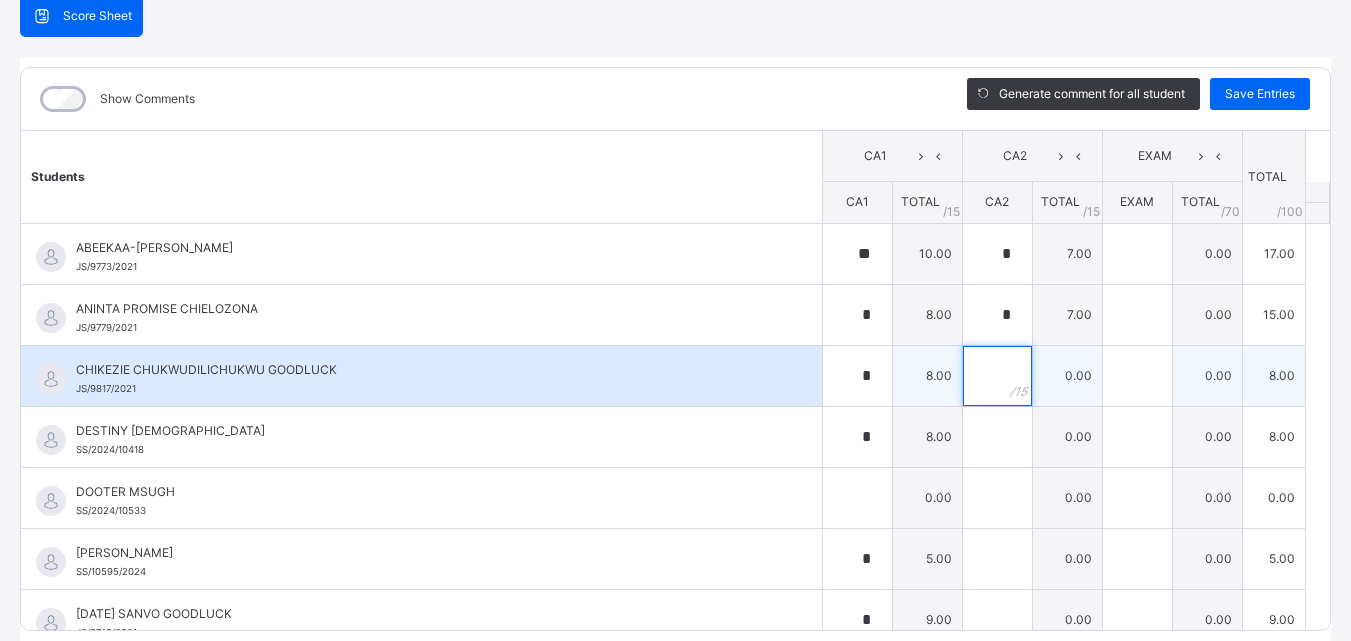click at bounding box center [997, 376] 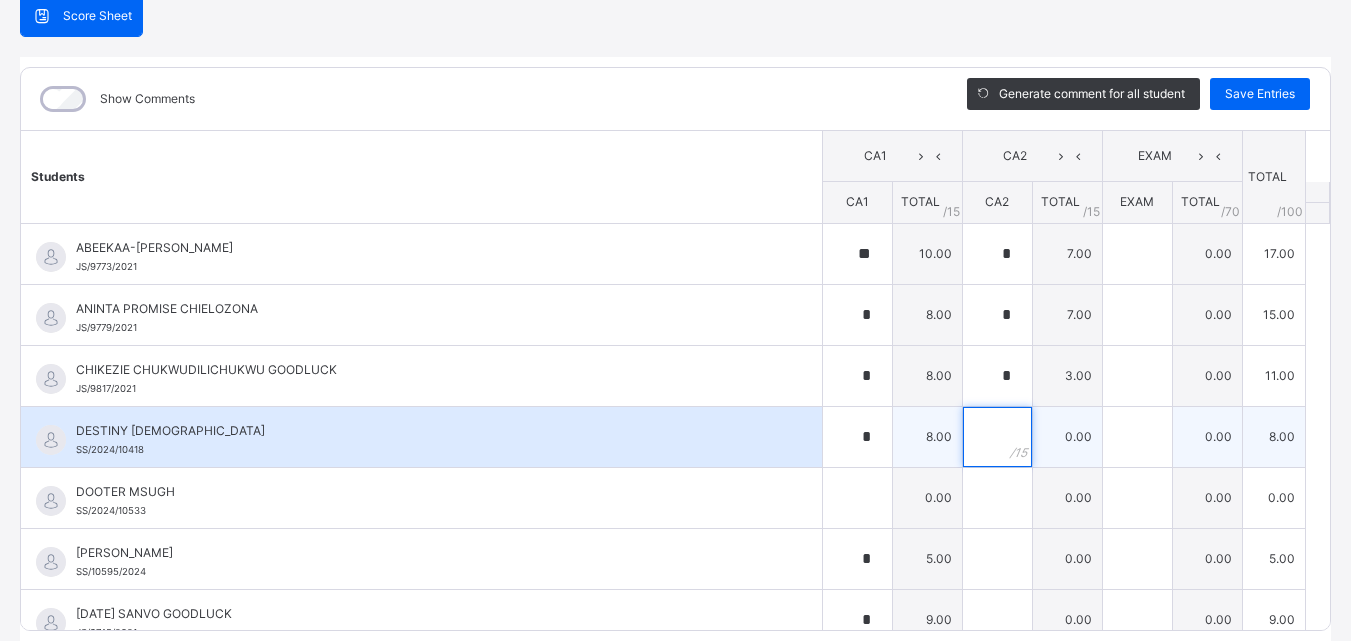click at bounding box center [997, 437] 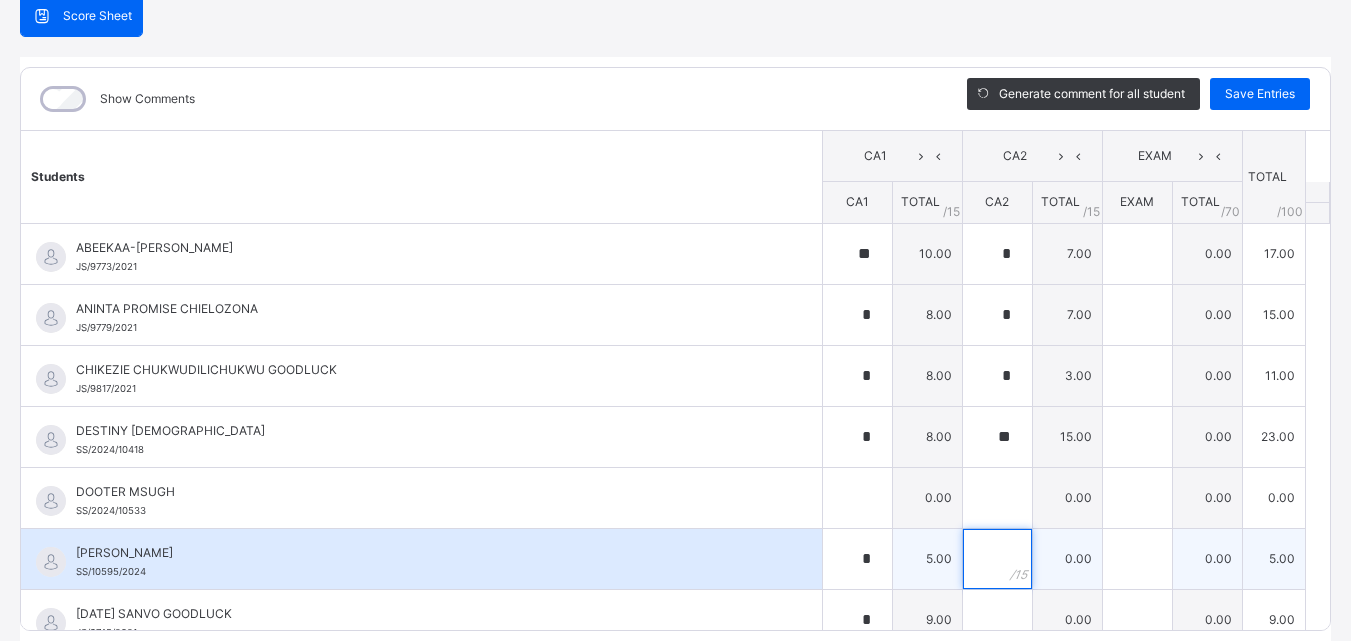 click at bounding box center [997, 559] 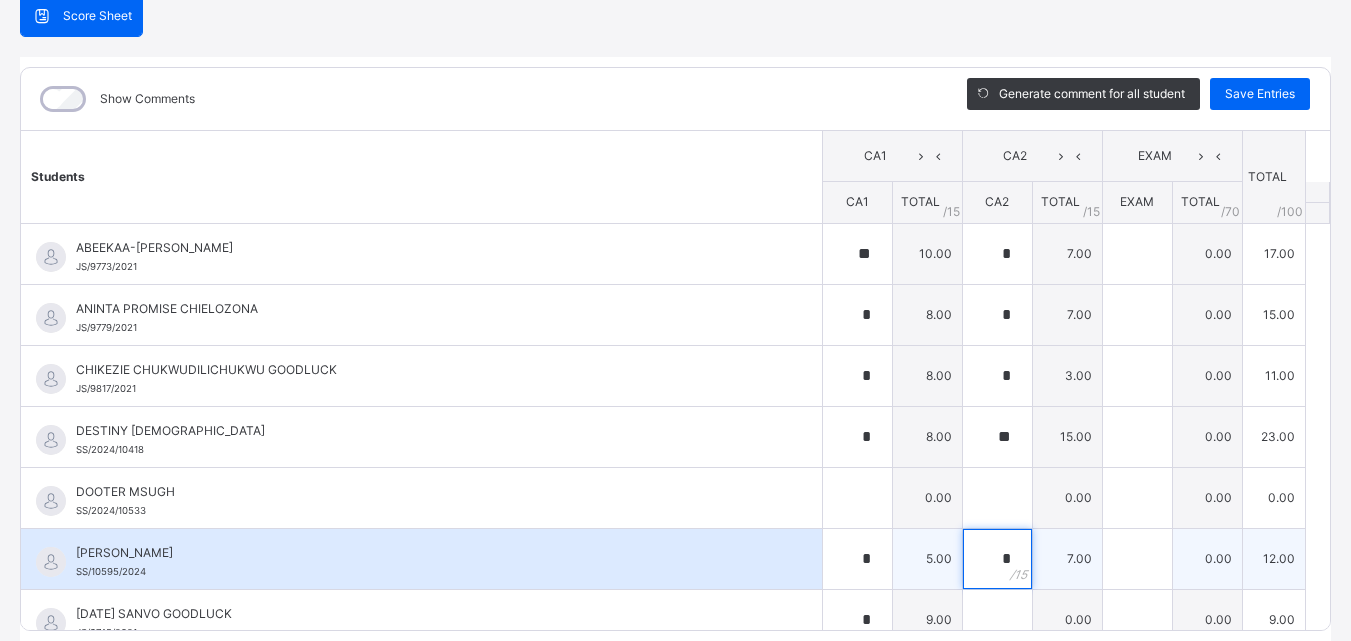 scroll, scrollTop: 100, scrollLeft: 0, axis: vertical 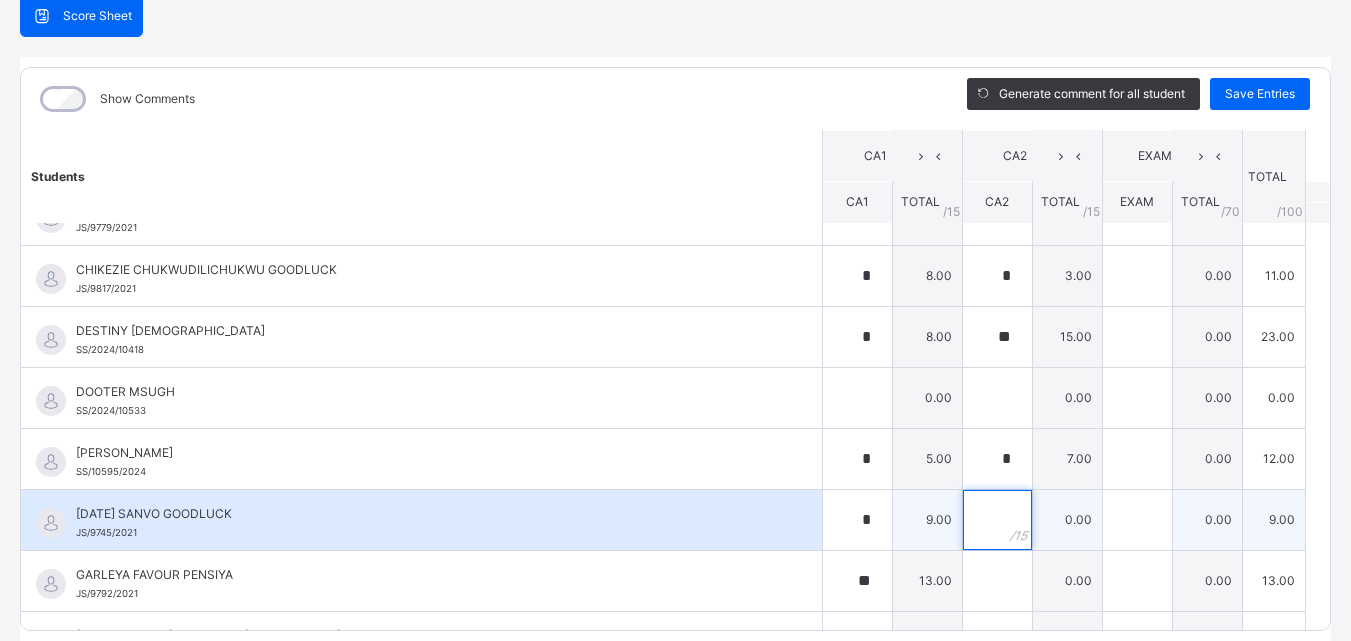 click at bounding box center (997, 520) 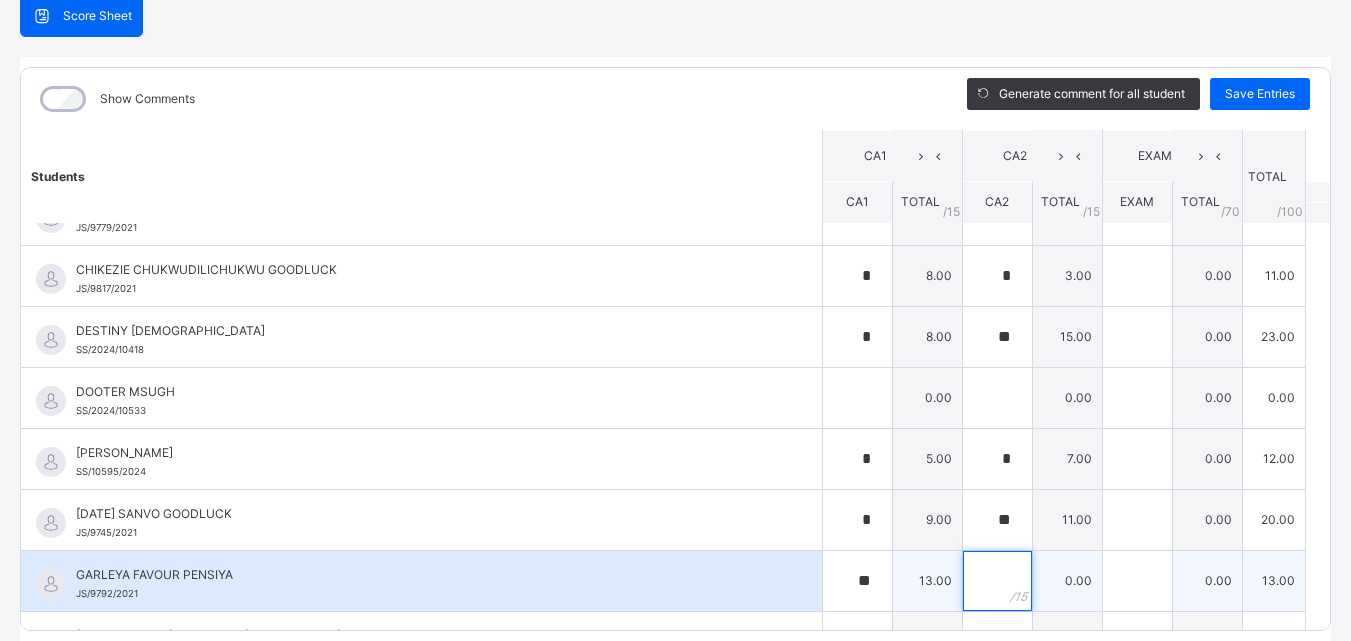 click at bounding box center (997, 581) 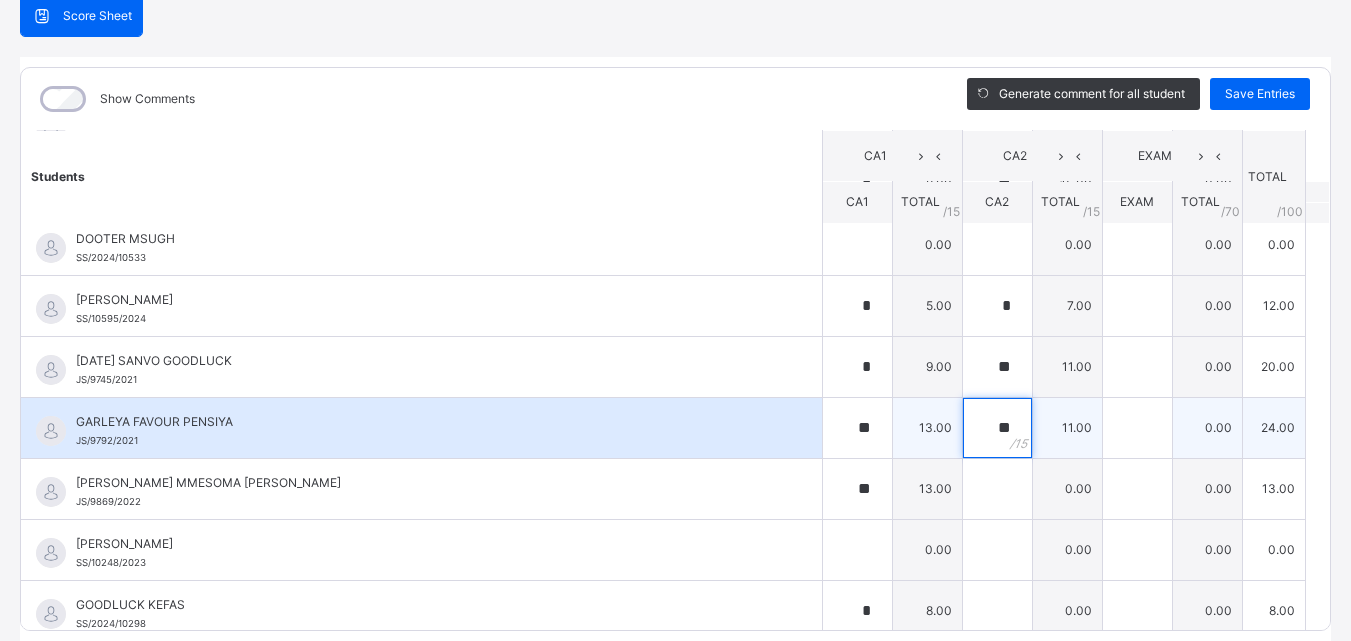 scroll, scrollTop: 300, scrollLeft: 0, axis: vertical 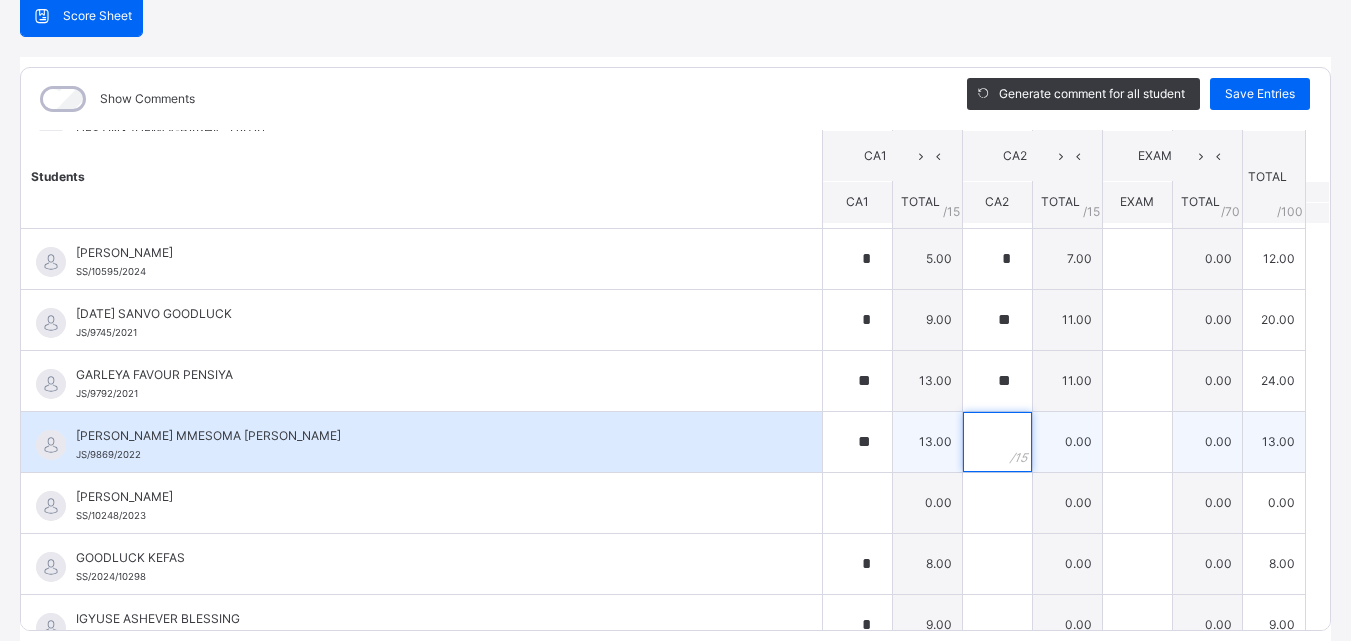 click at bounding box center (997, 442) 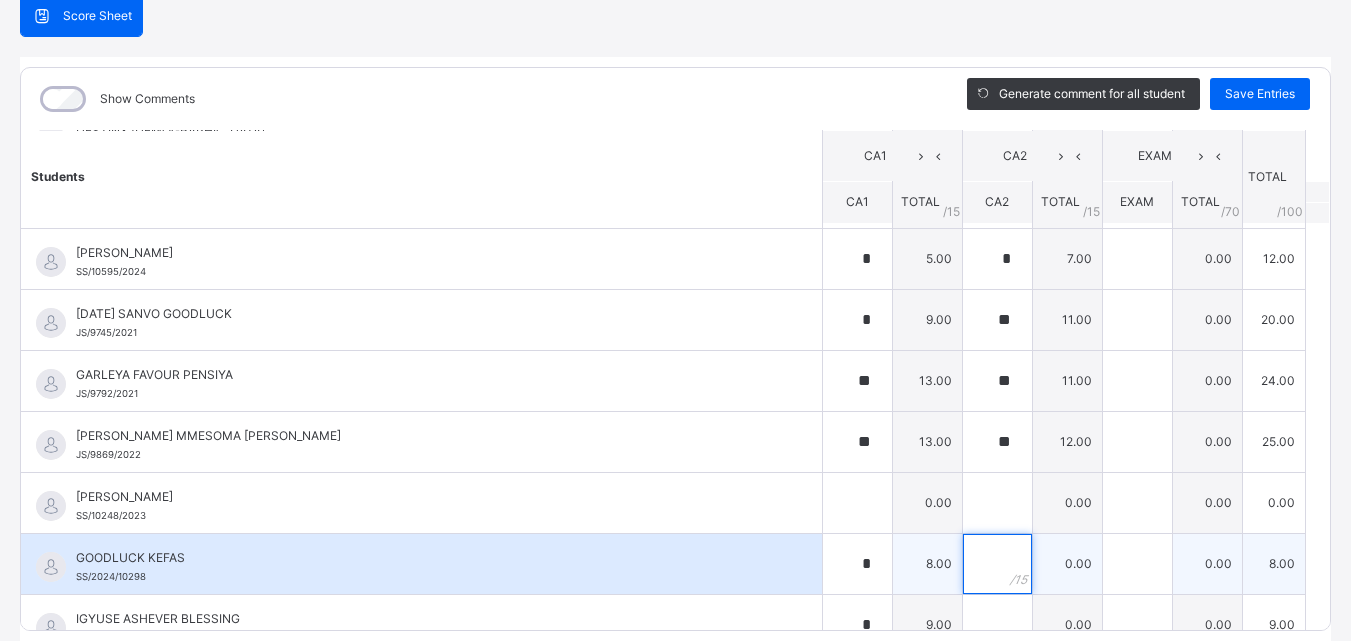 click at bounding box center [997, 564] 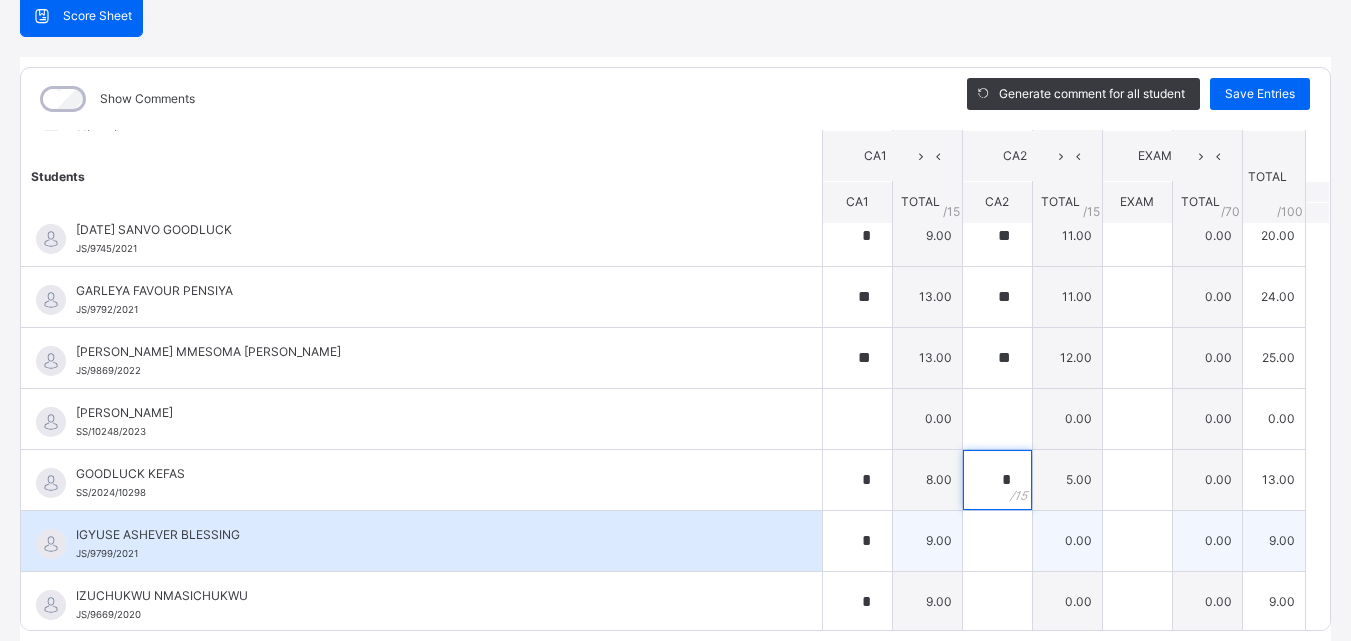 scroll, scrollTop: 500, scrollLeft: 0, axis: vertical 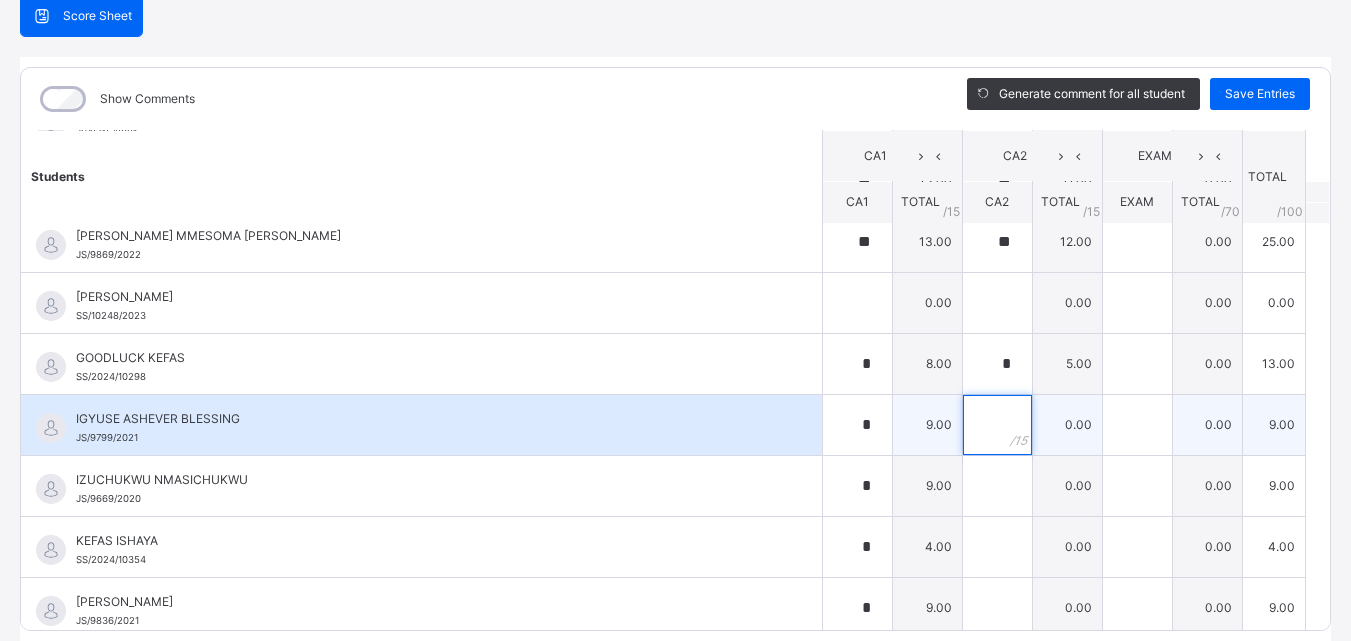 click at bounding box center (997, 425) 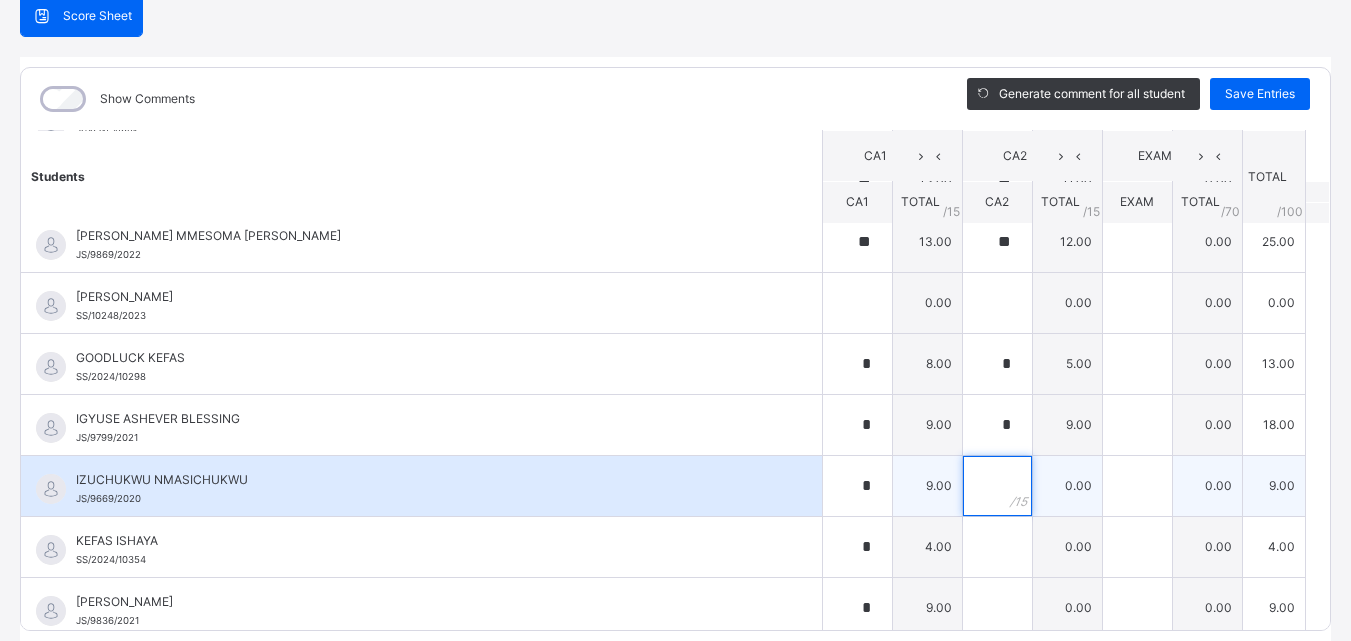 click at bounding box center [997, 486] 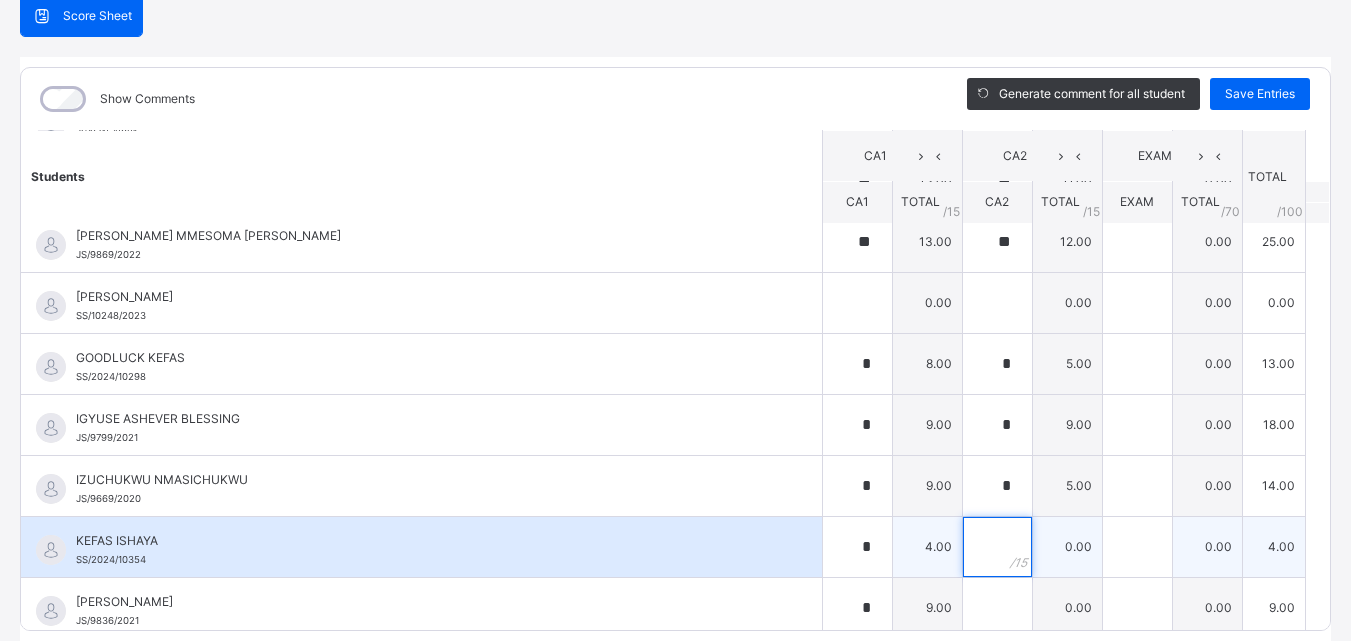 click at bounding box center [997, 547] 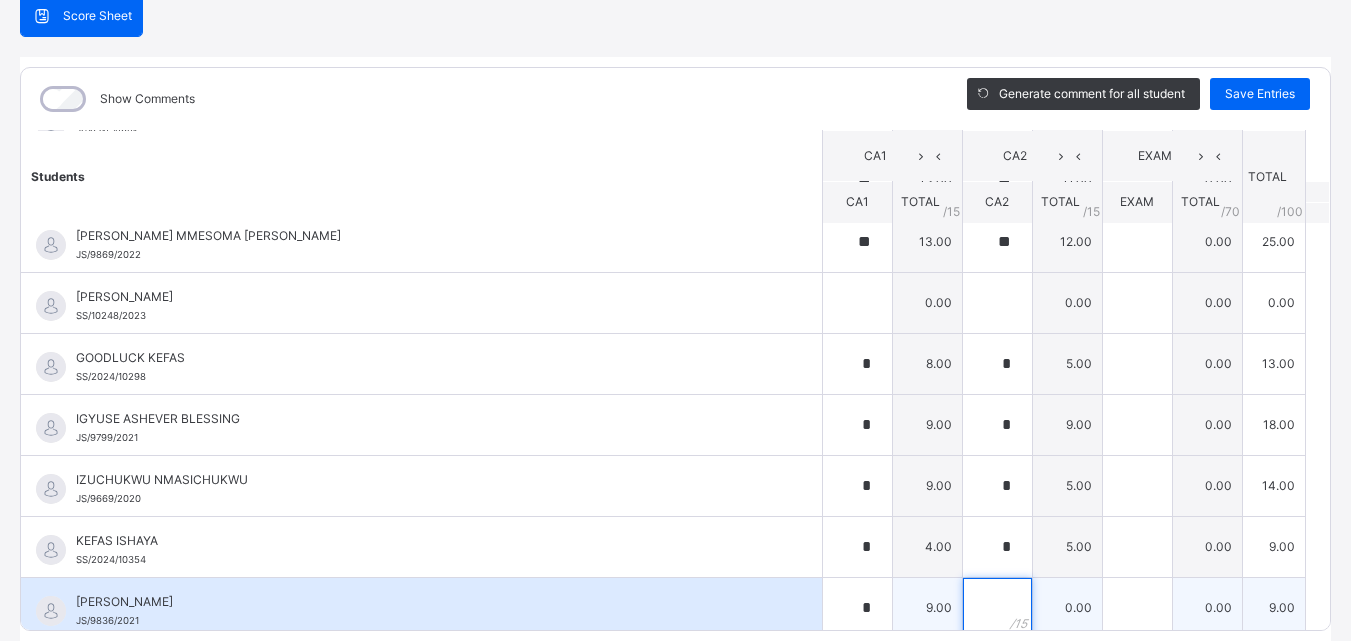 click at bounding box center [997, 608] 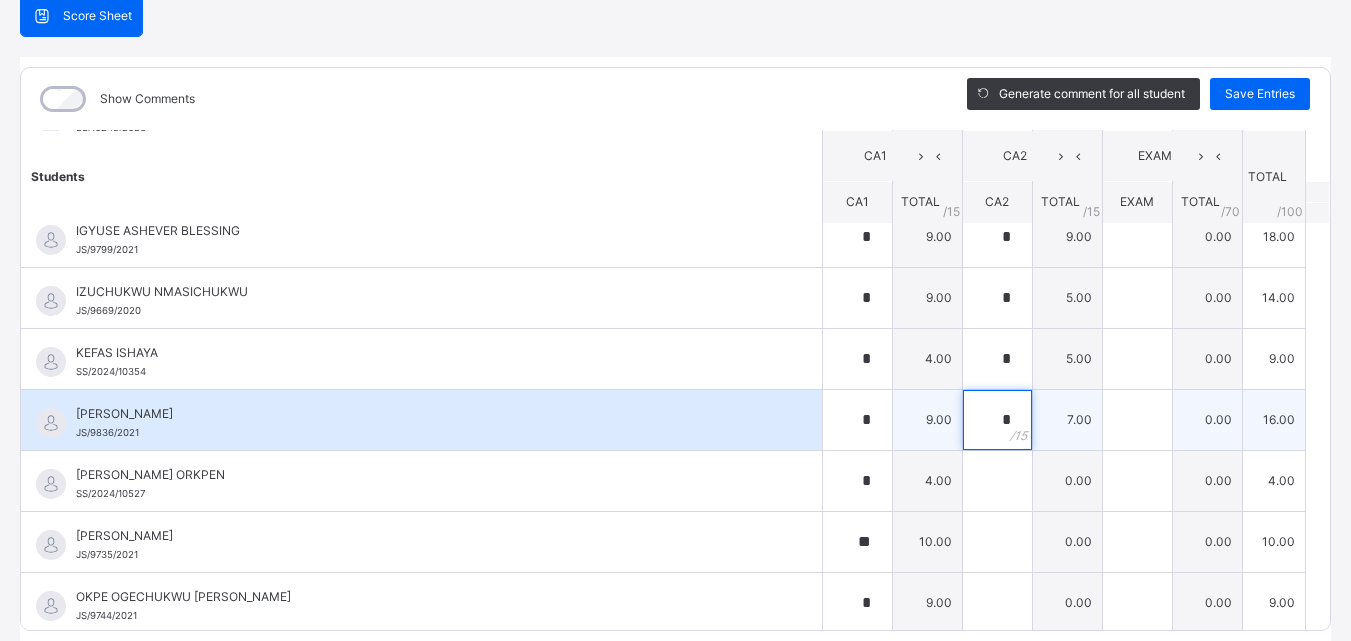 scroll, scrollTop: 700, scrollLeft: 0, axis: vertical 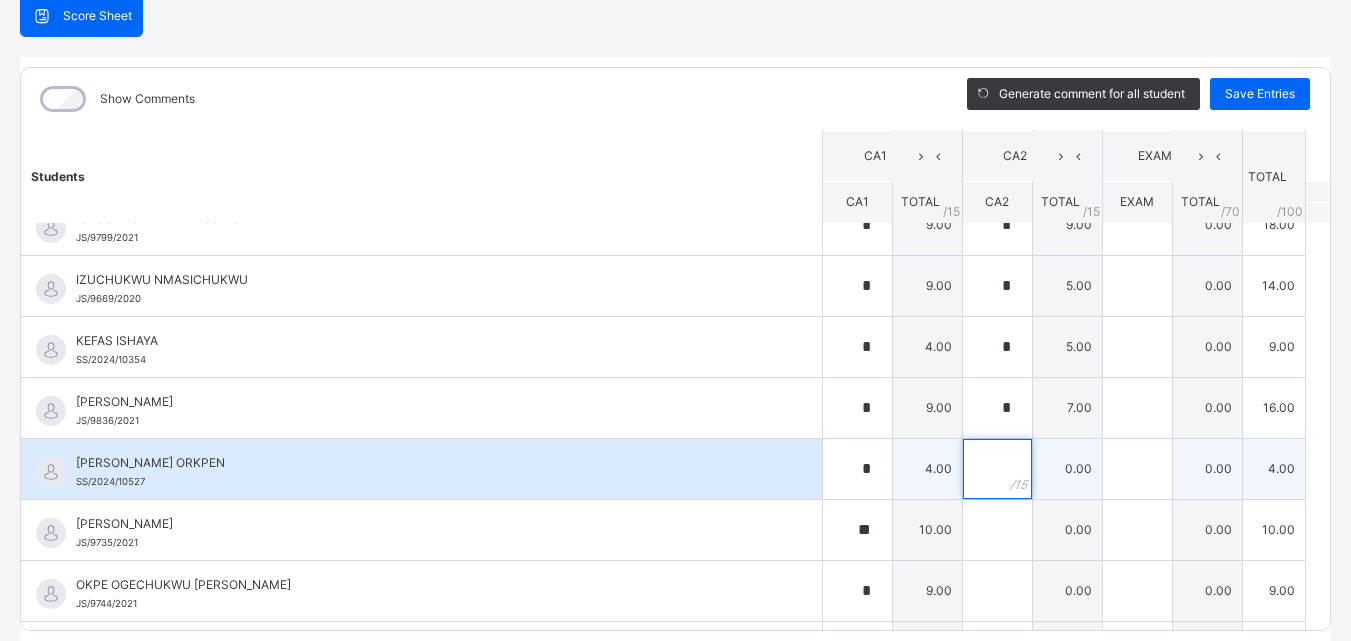 click at bounding box center [997, 469] 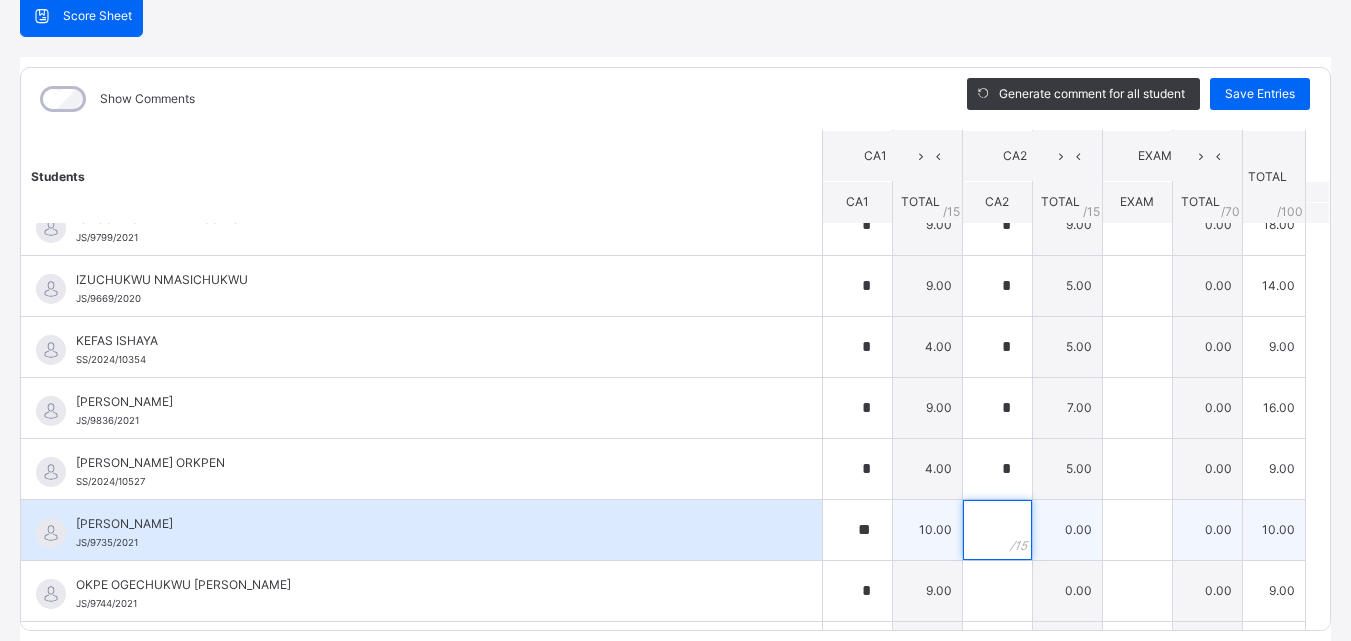 click at bounding box center [997, 530] 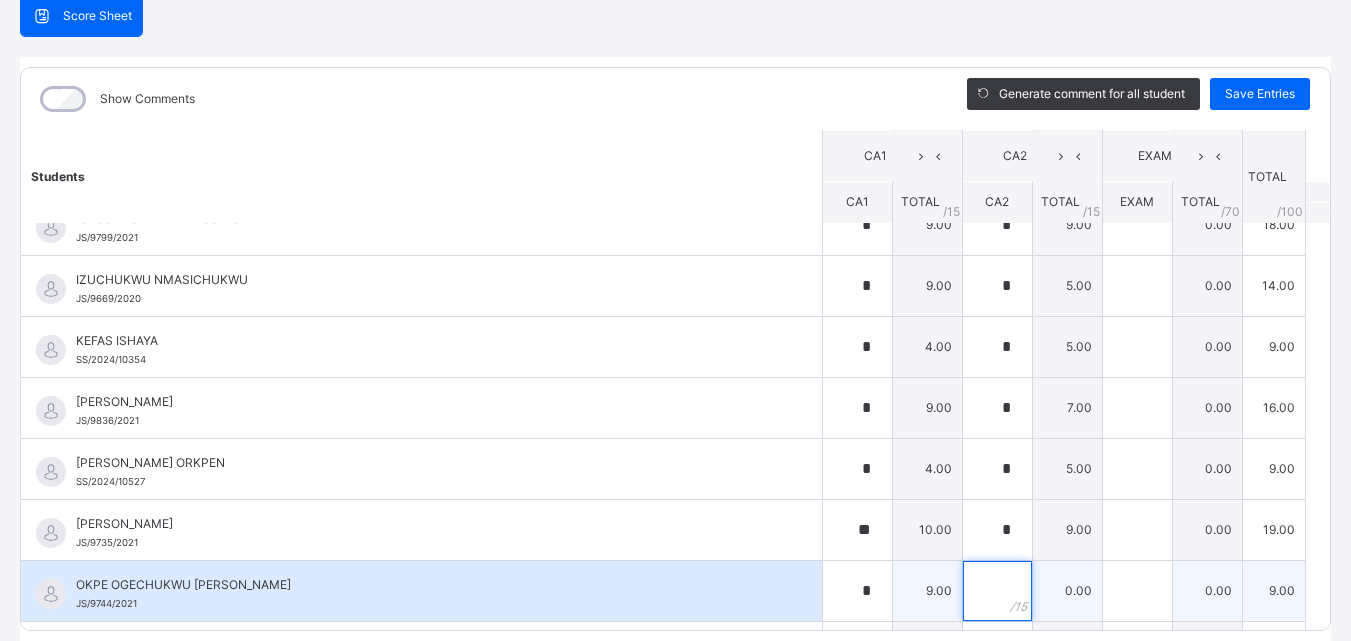 click at bounding box center [997, 591] 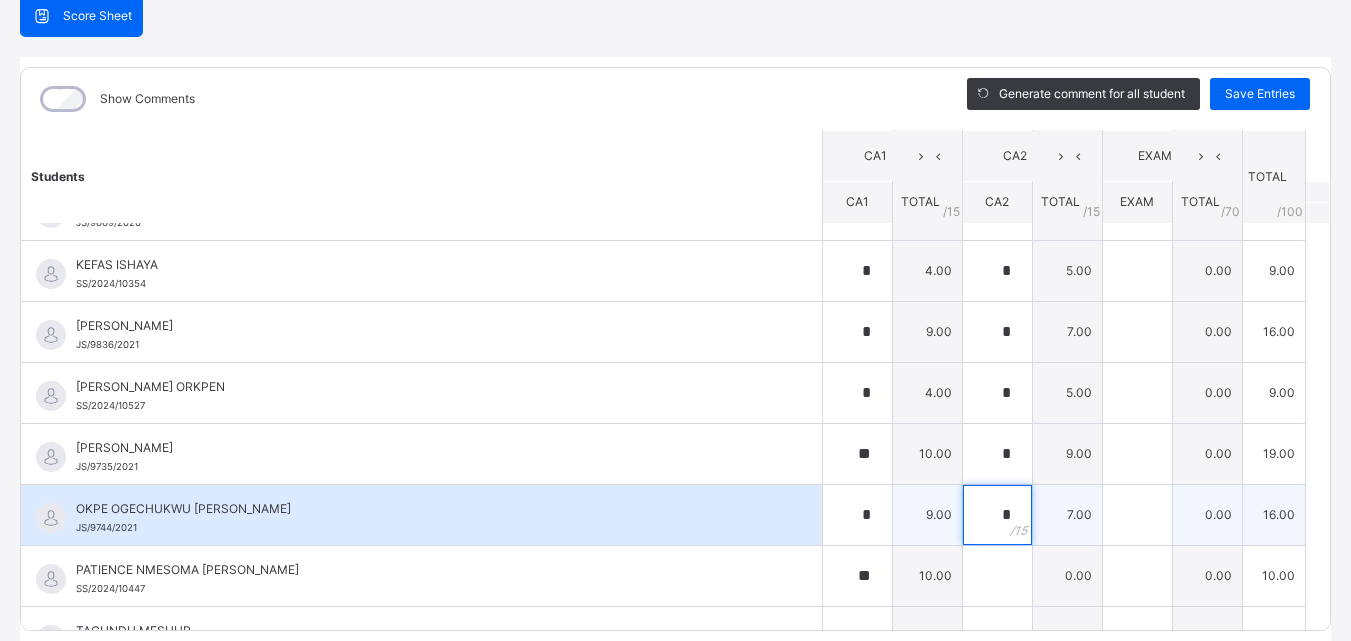 scroll, scrollTop: 875, scrollLeft: 0, axis: vertical 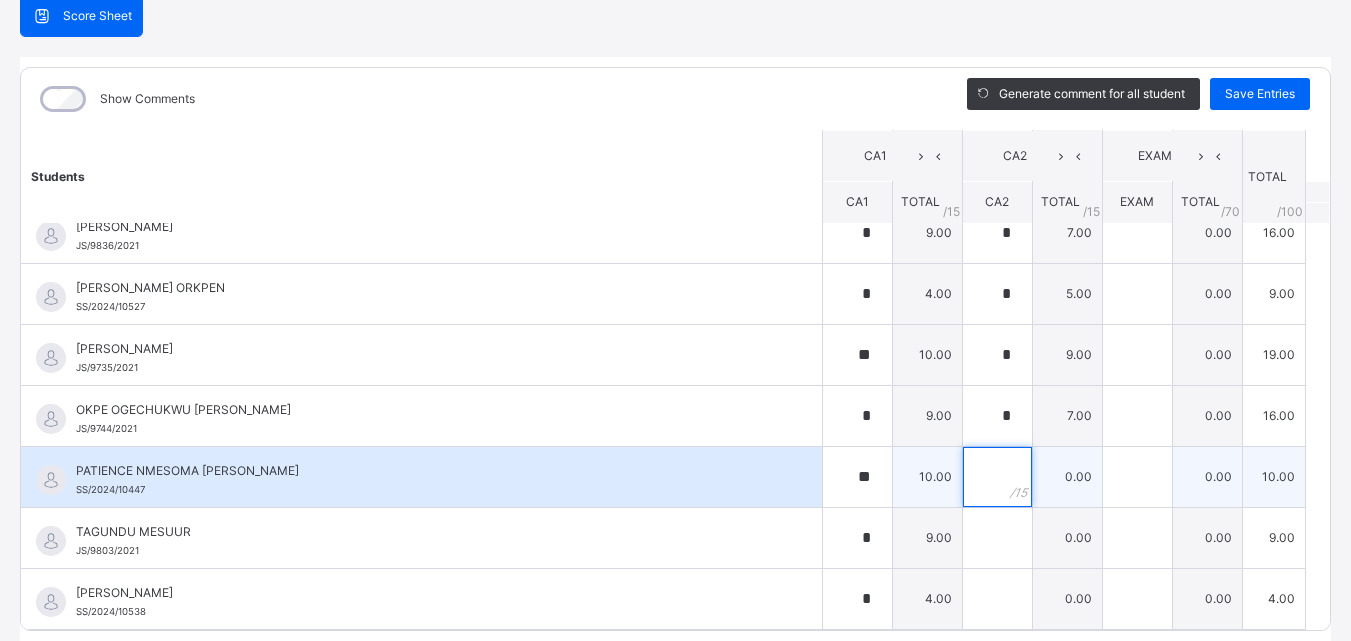 click at bounding box center [997, 477] 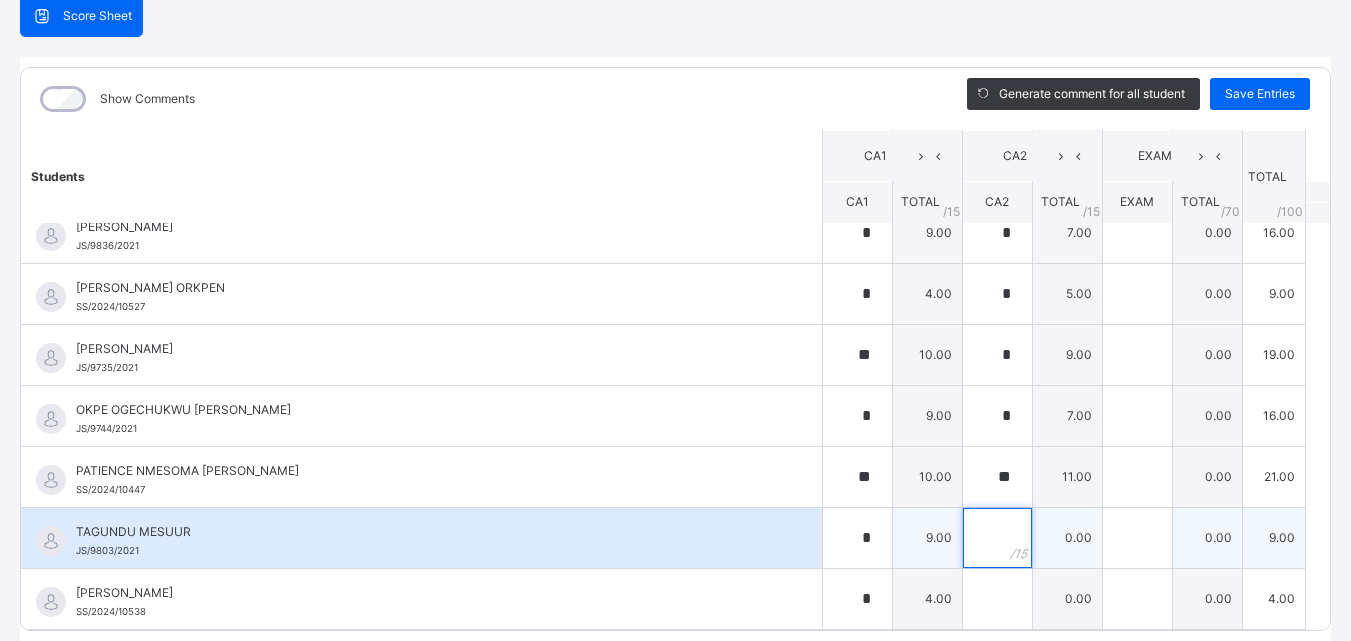 click at bounding box center (997, 538) 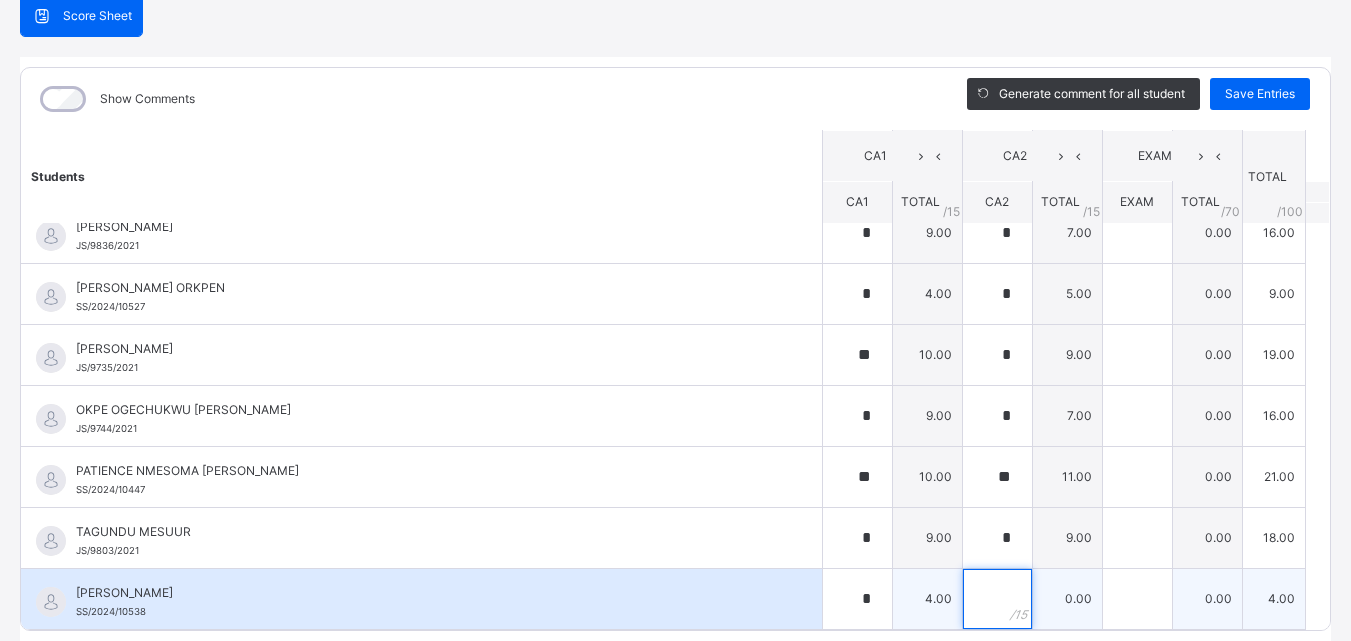 click at bounding box center [997, 599] 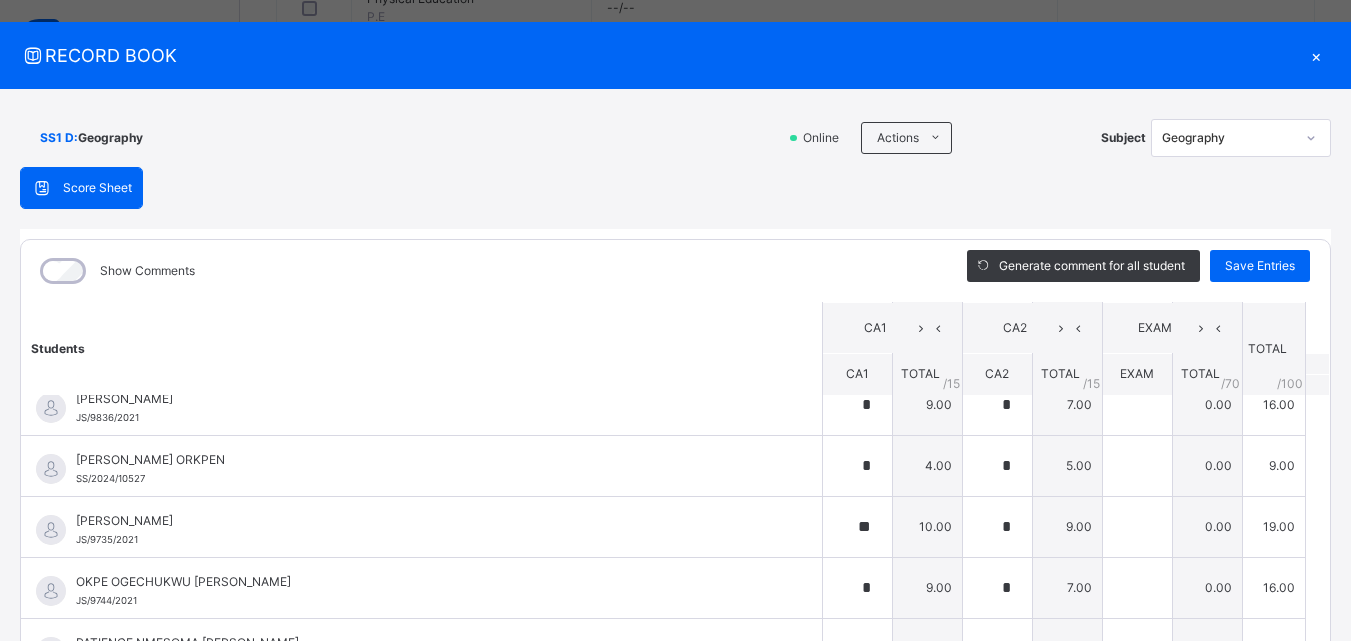 scroll, scrollTop: 0, scrollLeft: 0, axis: both 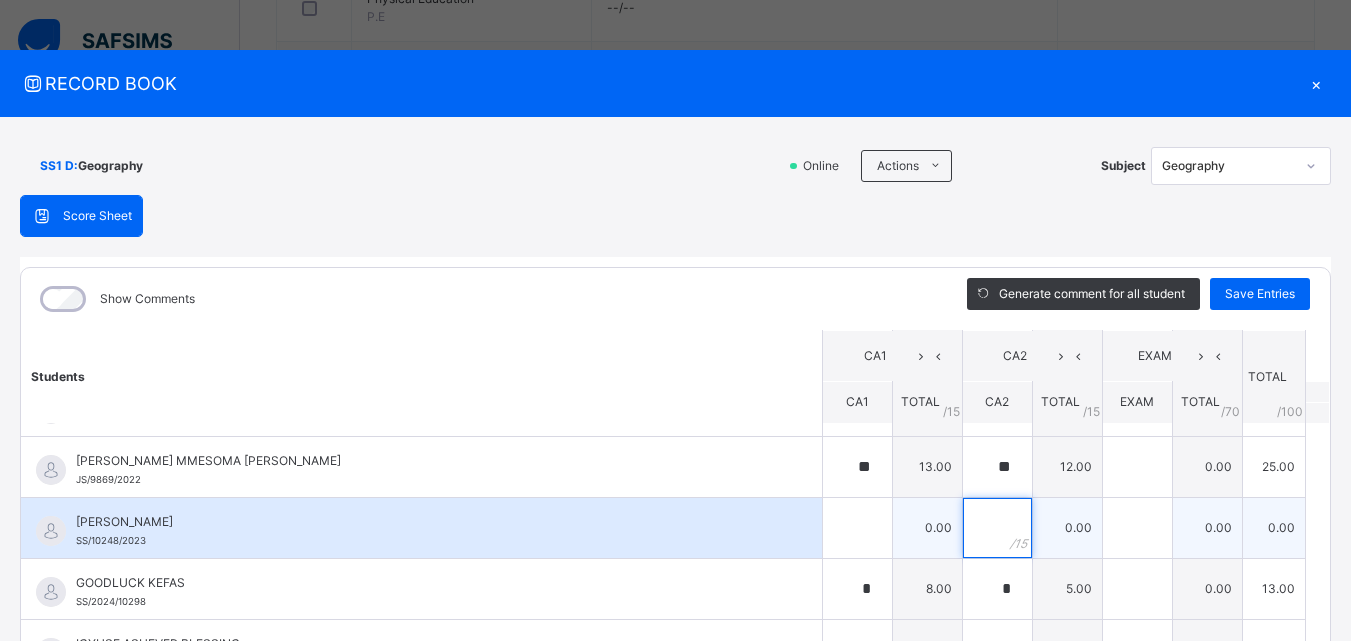 click at bounding box center (997, 528) 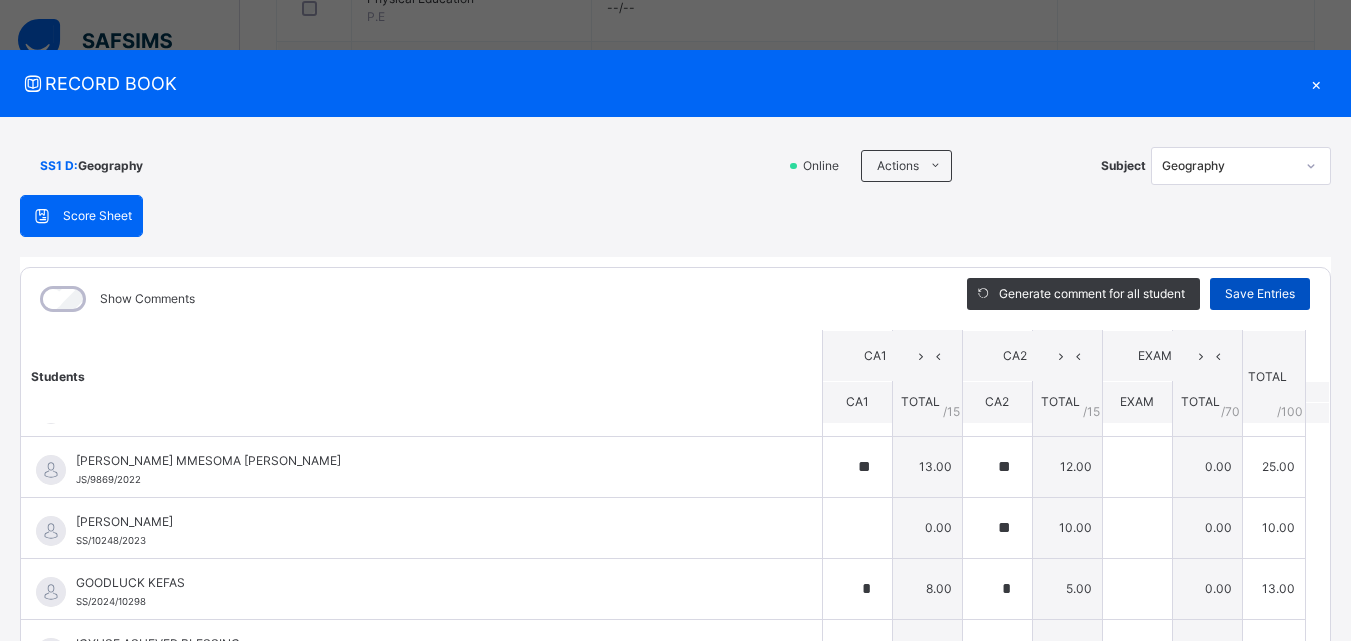 click on "Save Entries" at bounding box center (1260, 294) 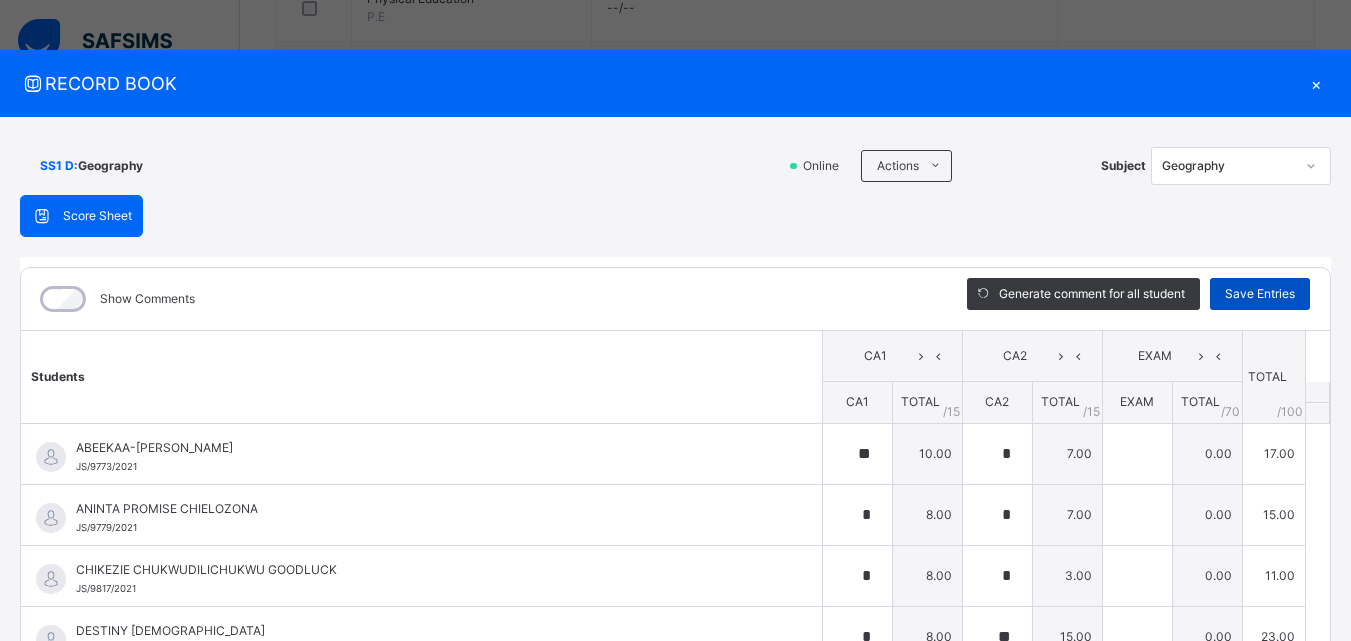 click on "Save Entries" at bounding box center (1260, 294) 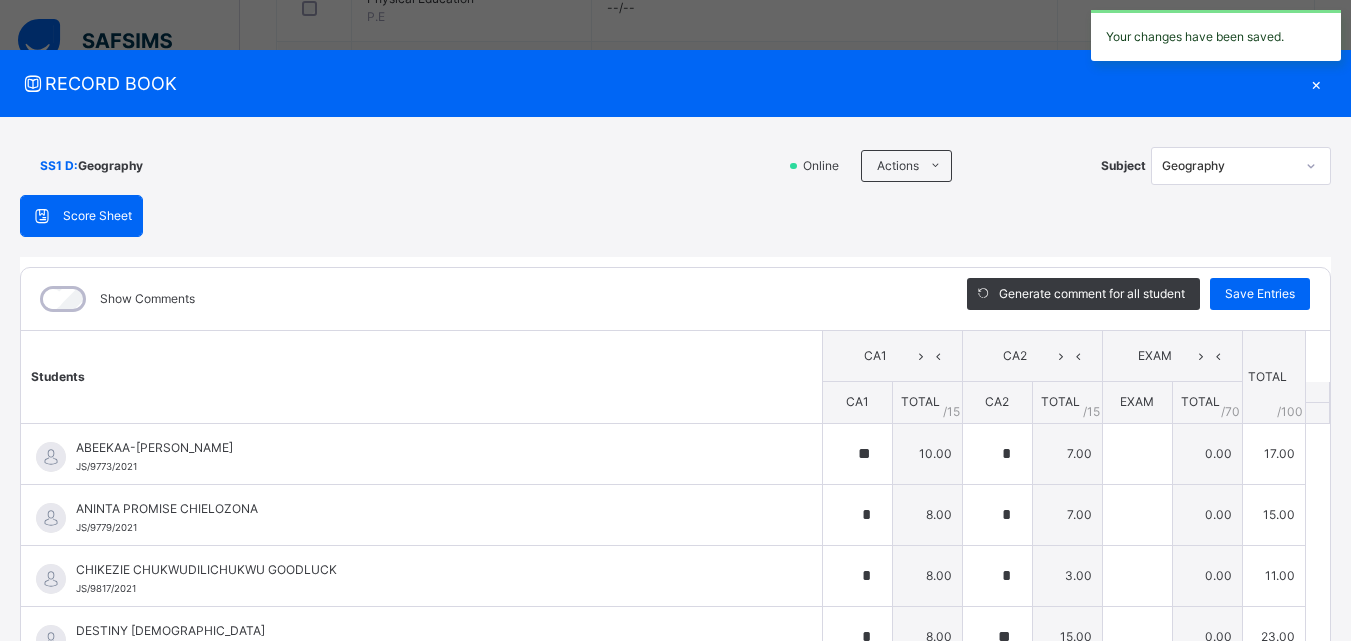 scroll, scrollTop: 0, scrollLeft: 0, axis: both 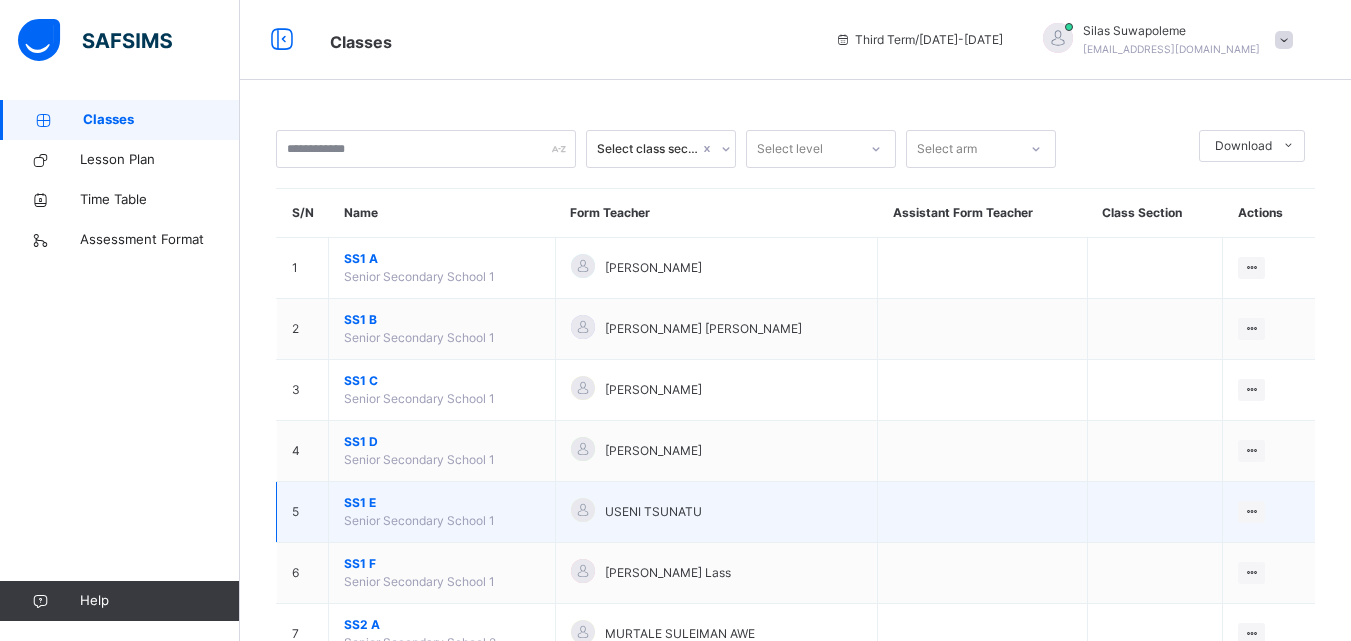 click on "SS1   E" at bounding box center (442, 503) 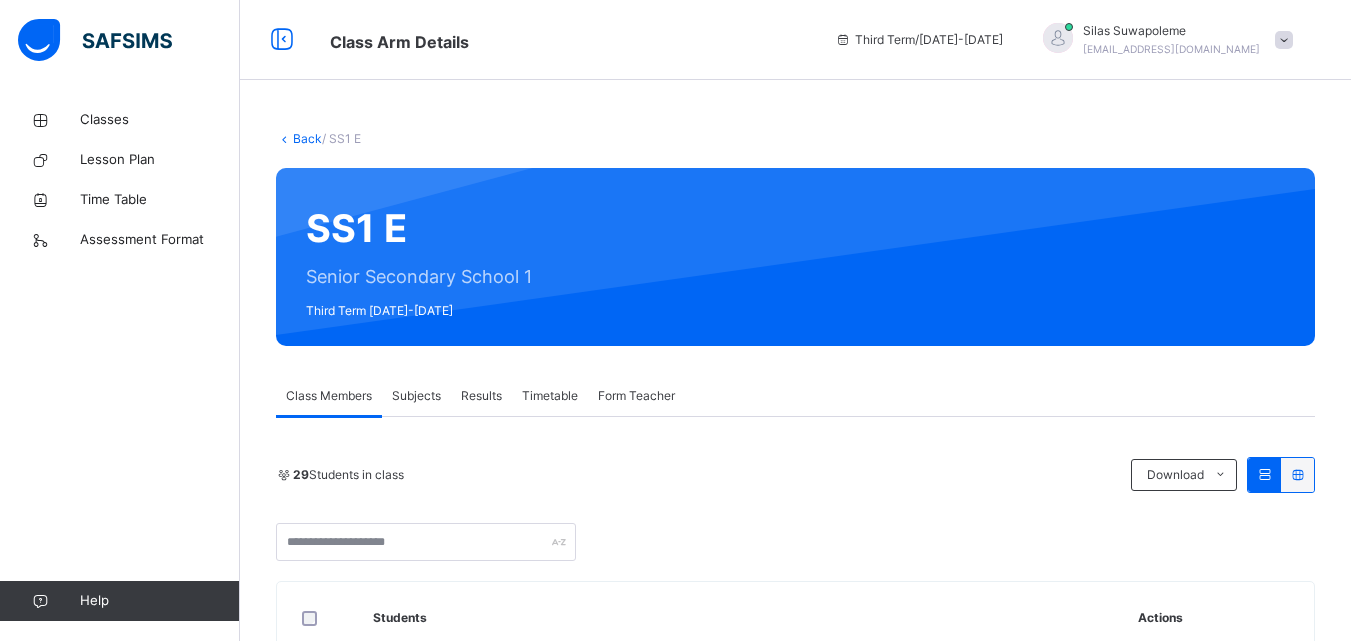 click on "Subjects" at bounding box center [416, 396] 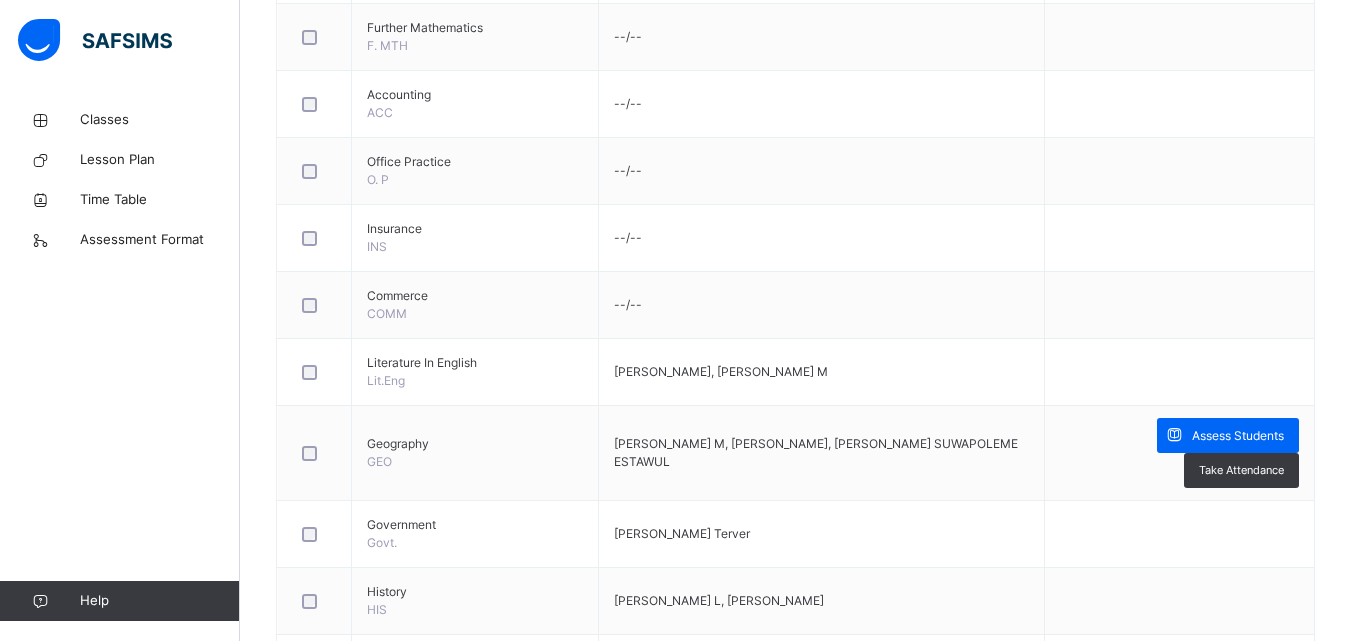 scroll, scrollTop: 1100, scrollLeft: 0, axis: vertical 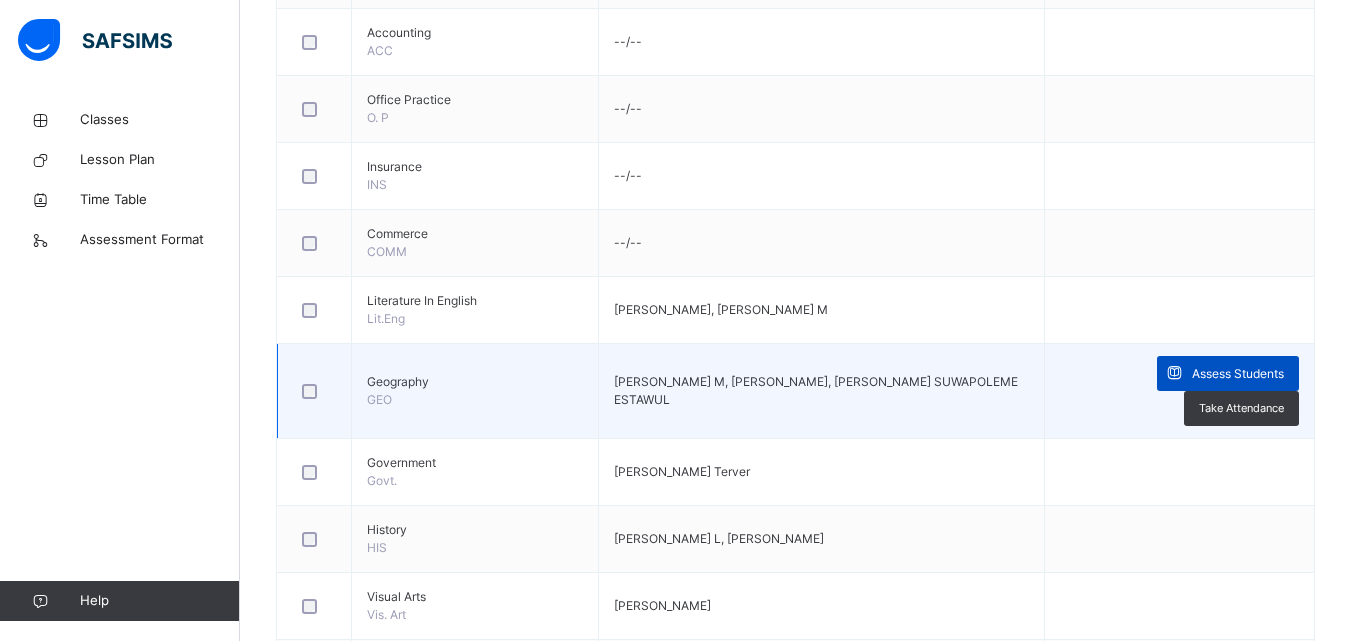 click on "Assess Students" at bounding box center (1228, 373) 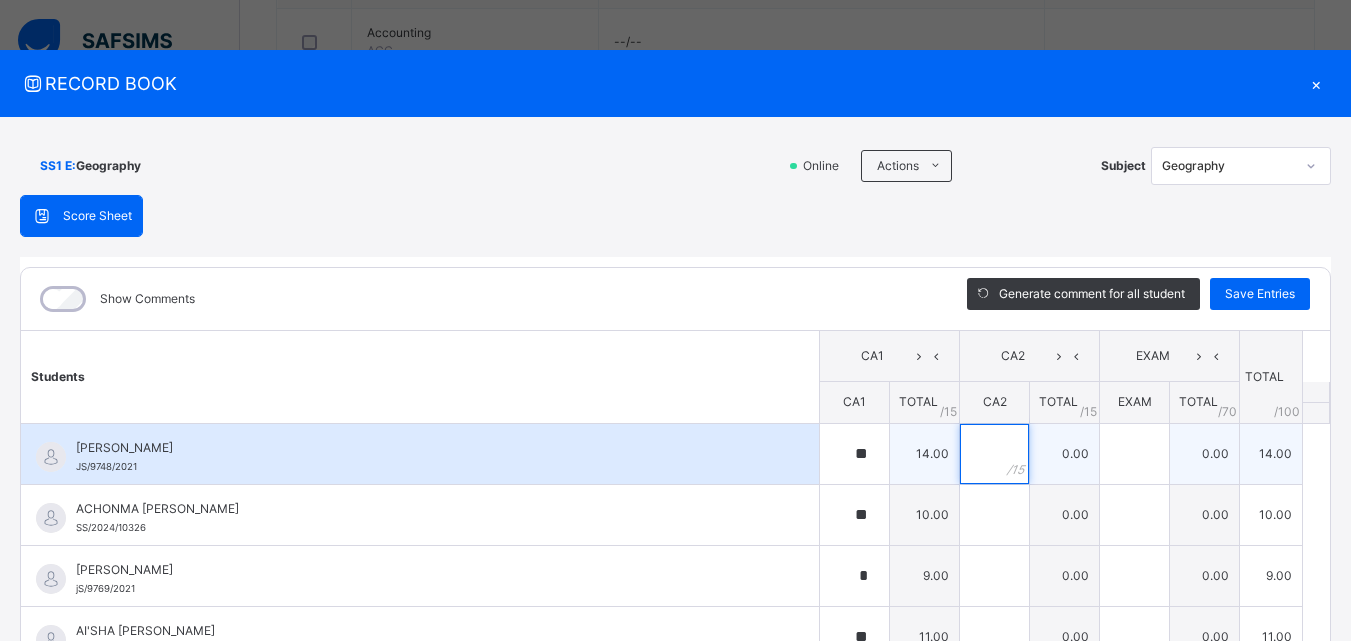 click at bounding box center [994, 454] 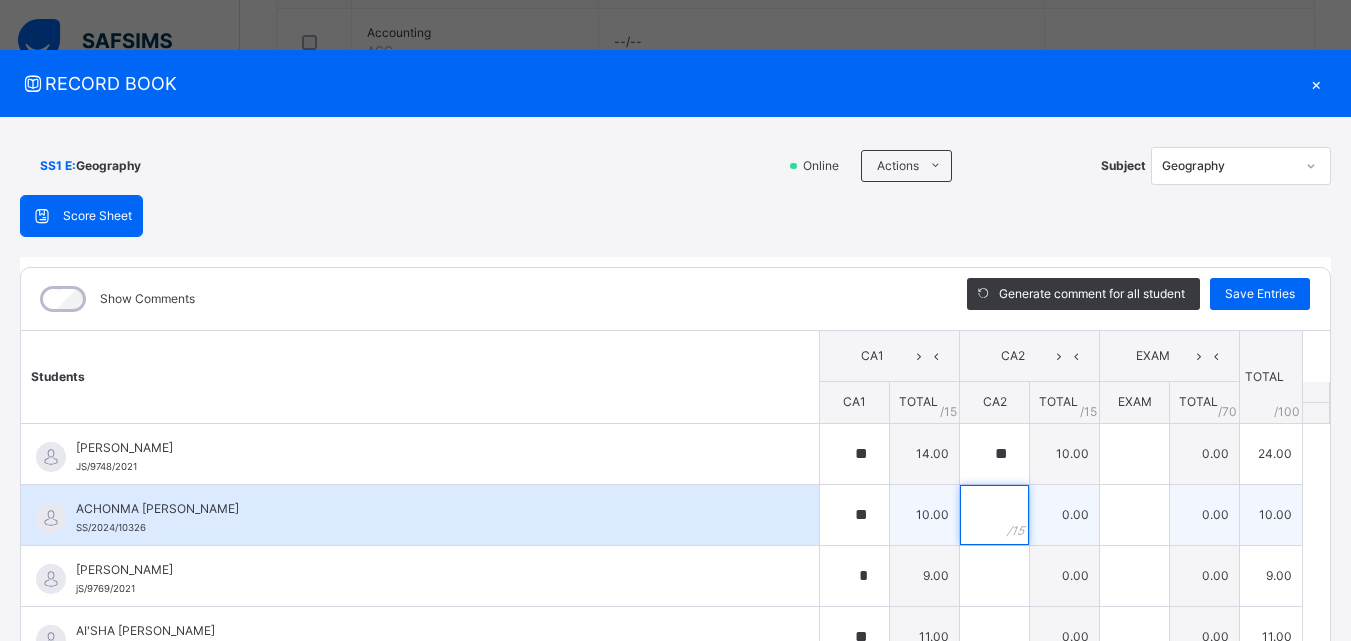 click at bounding box center [994, 515] 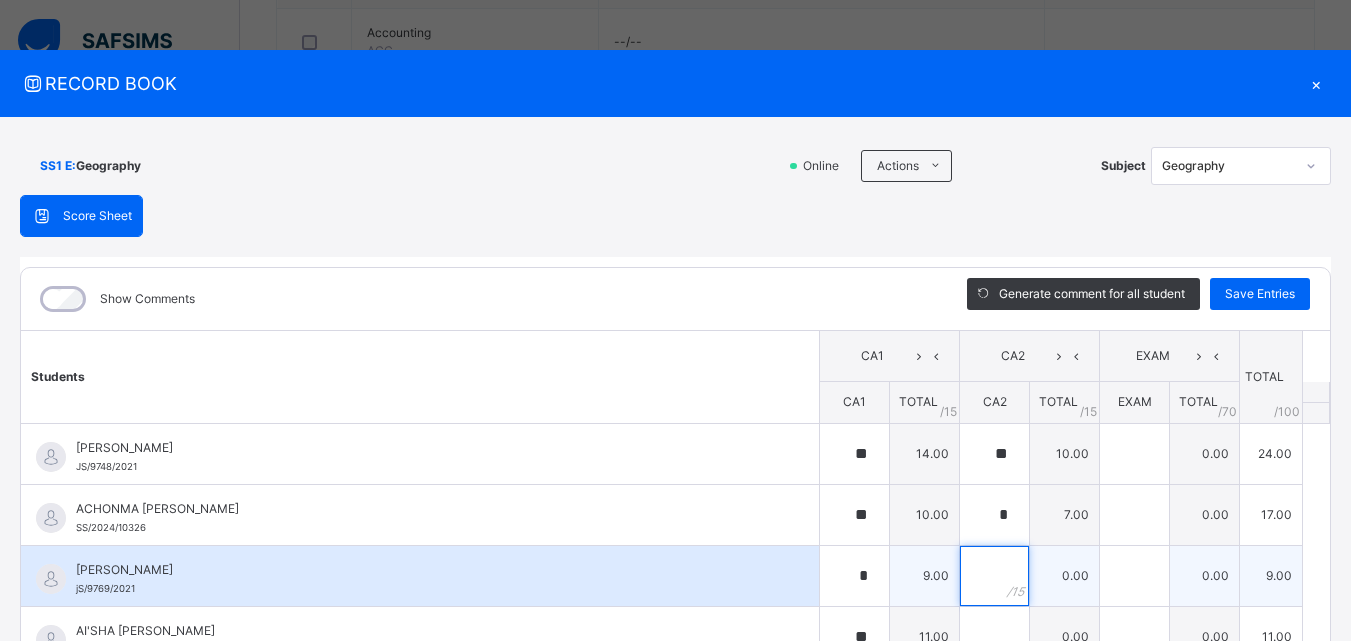 click at bounding box center [994, 576] 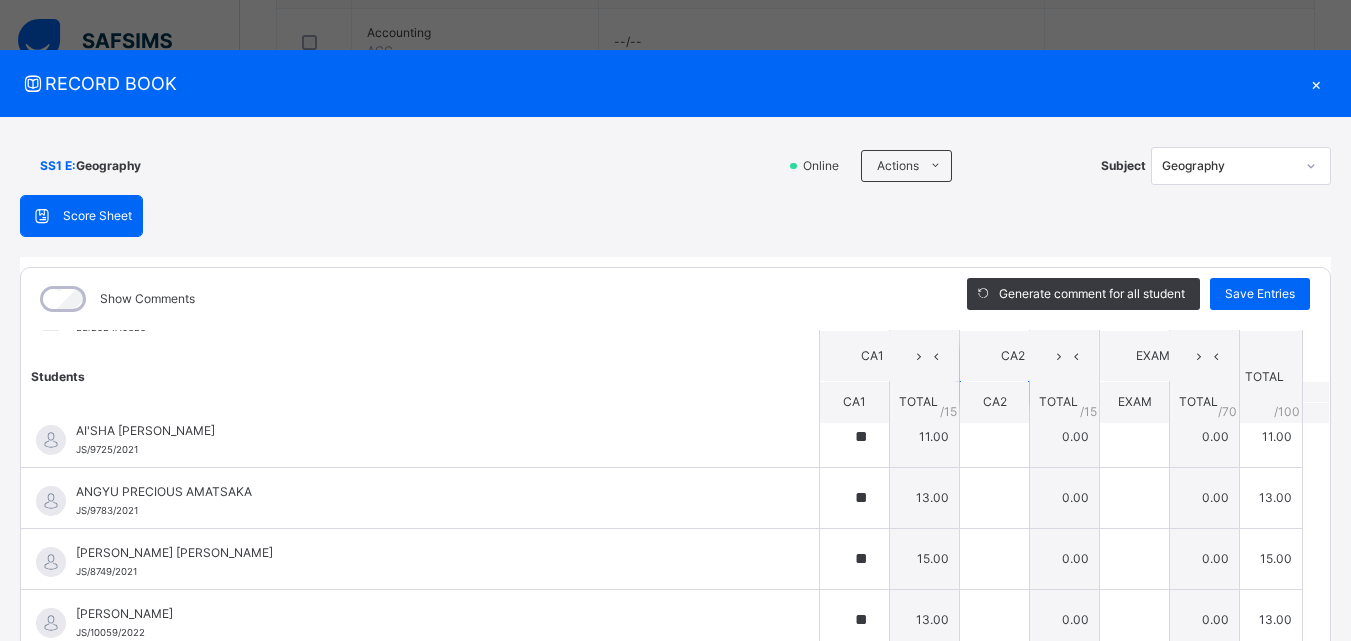 scroll, scrollTop: 0, scrollLeft: 0, axis: both 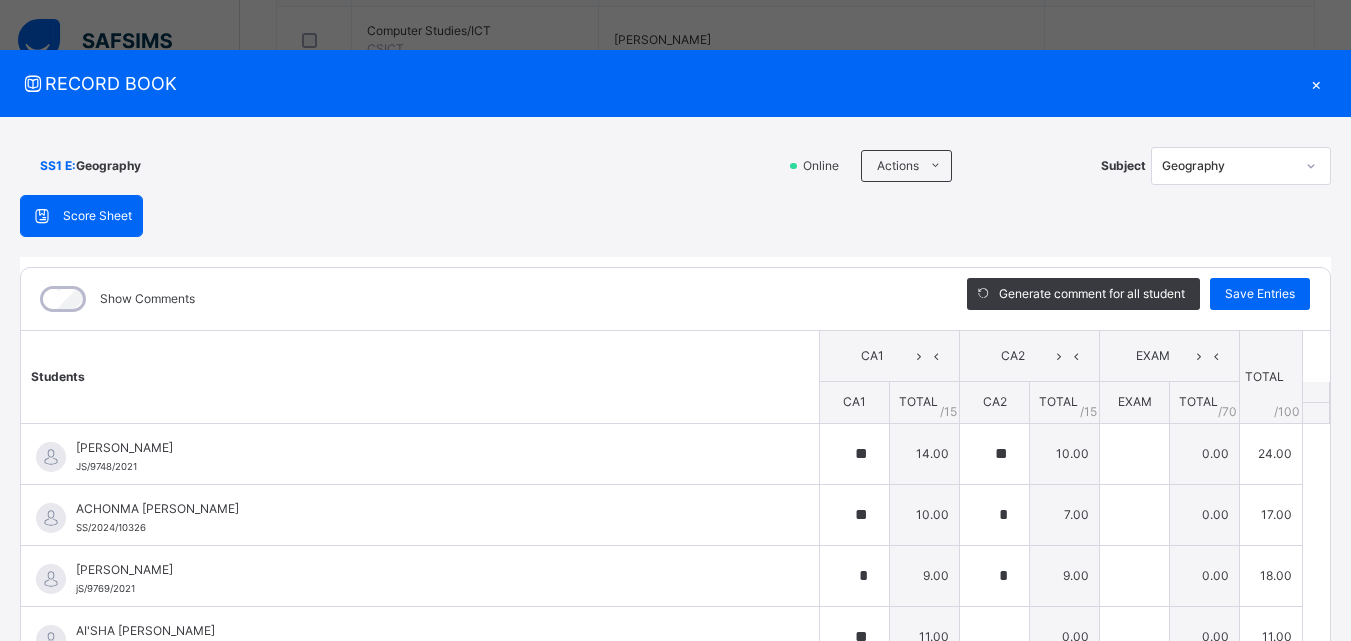 click on "Students" at bounding box center [420, 377] 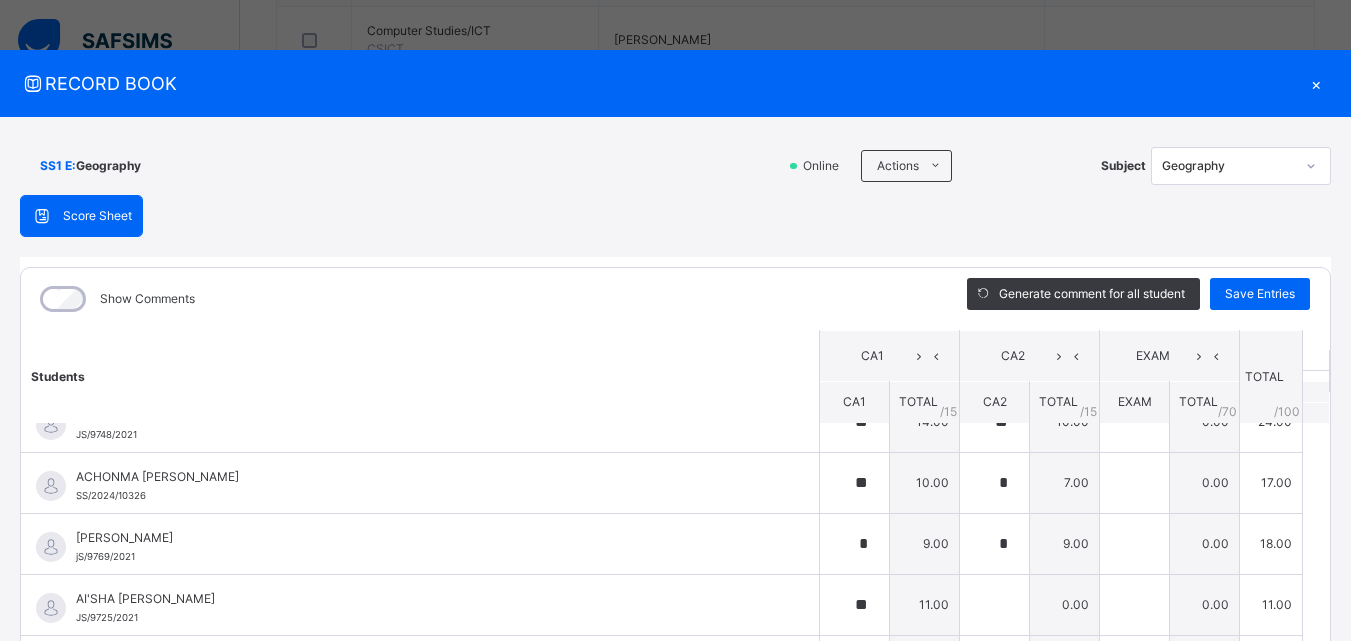 scroll, scrollTop: 0, scrollLeft: 0, axis: both 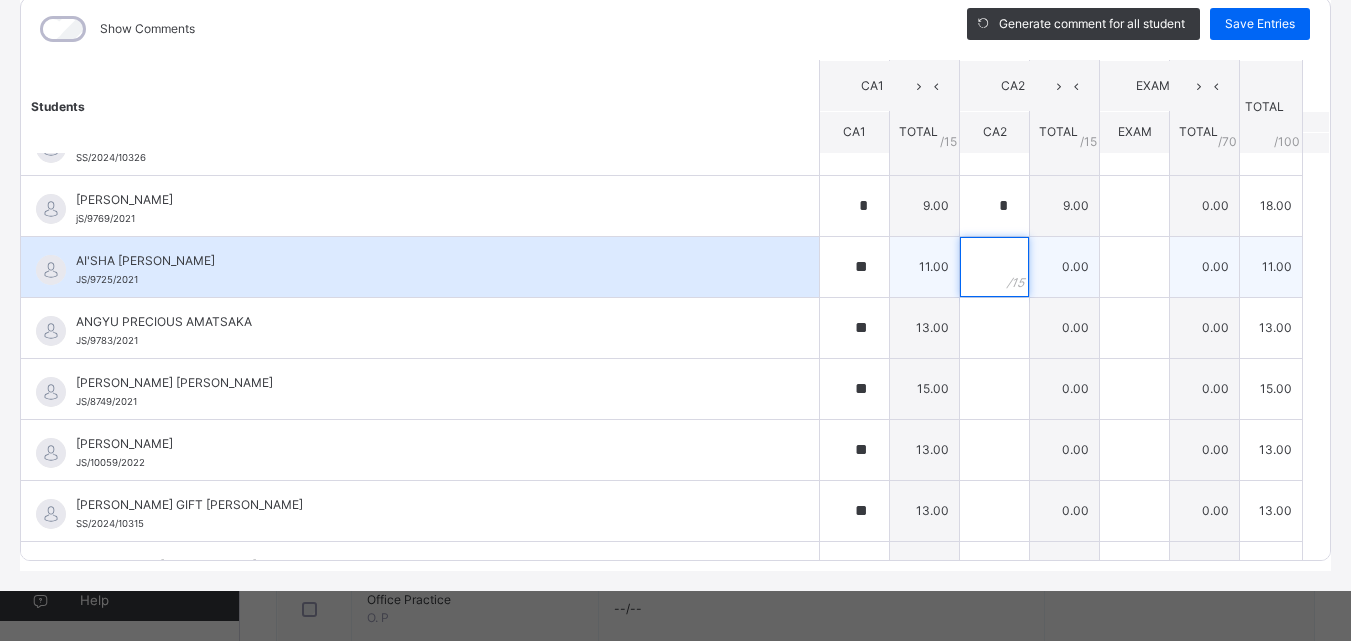 click at bounding box center (994, 267) 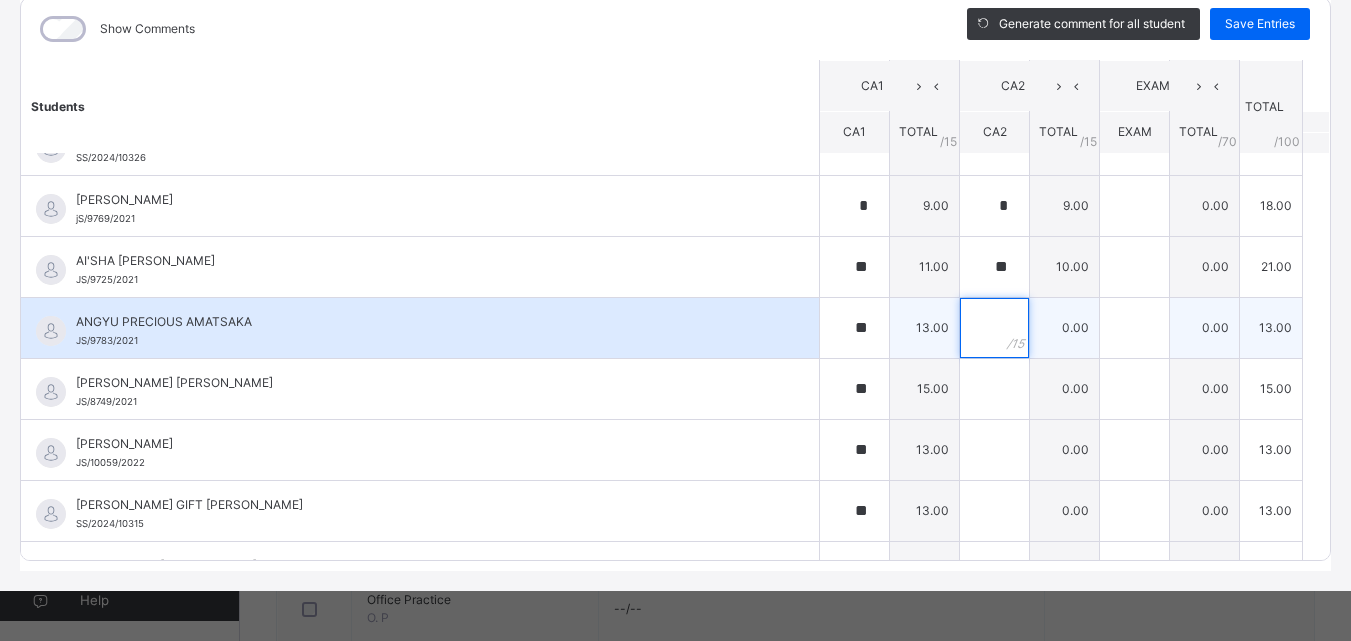 click at bounding box center (994, 328) 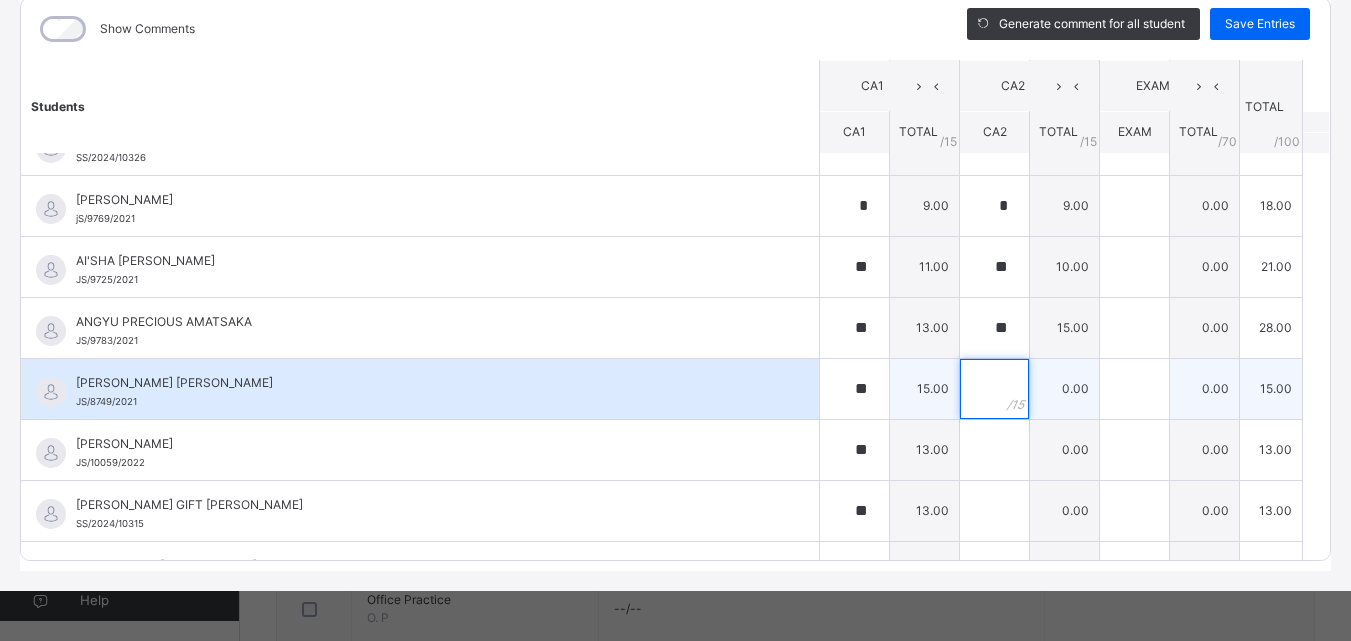 click at bounding box center (994, 389) 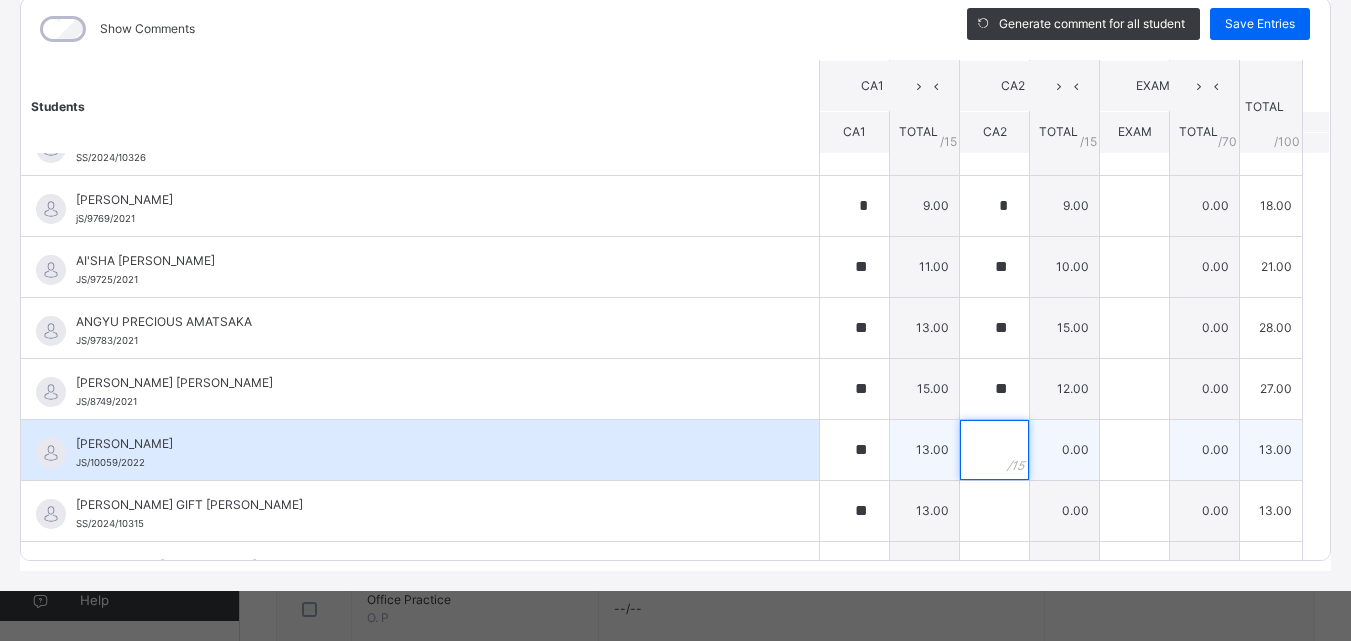 click at bounding box center (994, 450) 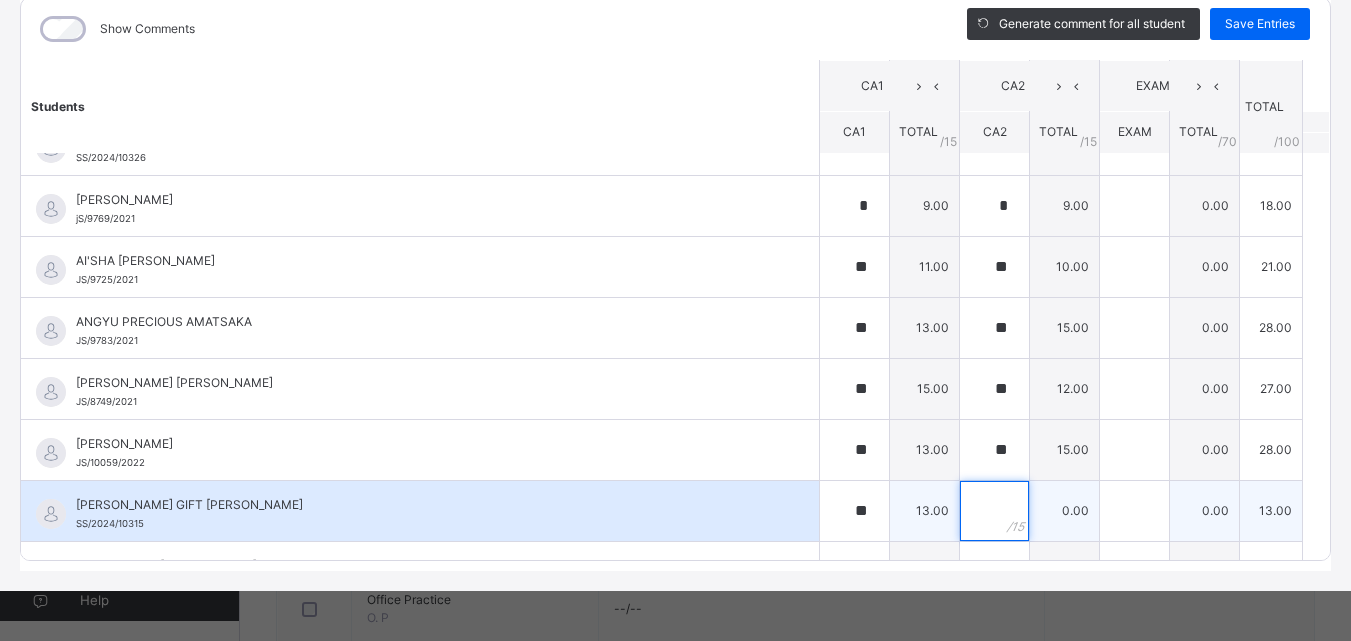click at bounding box center (994, 511) 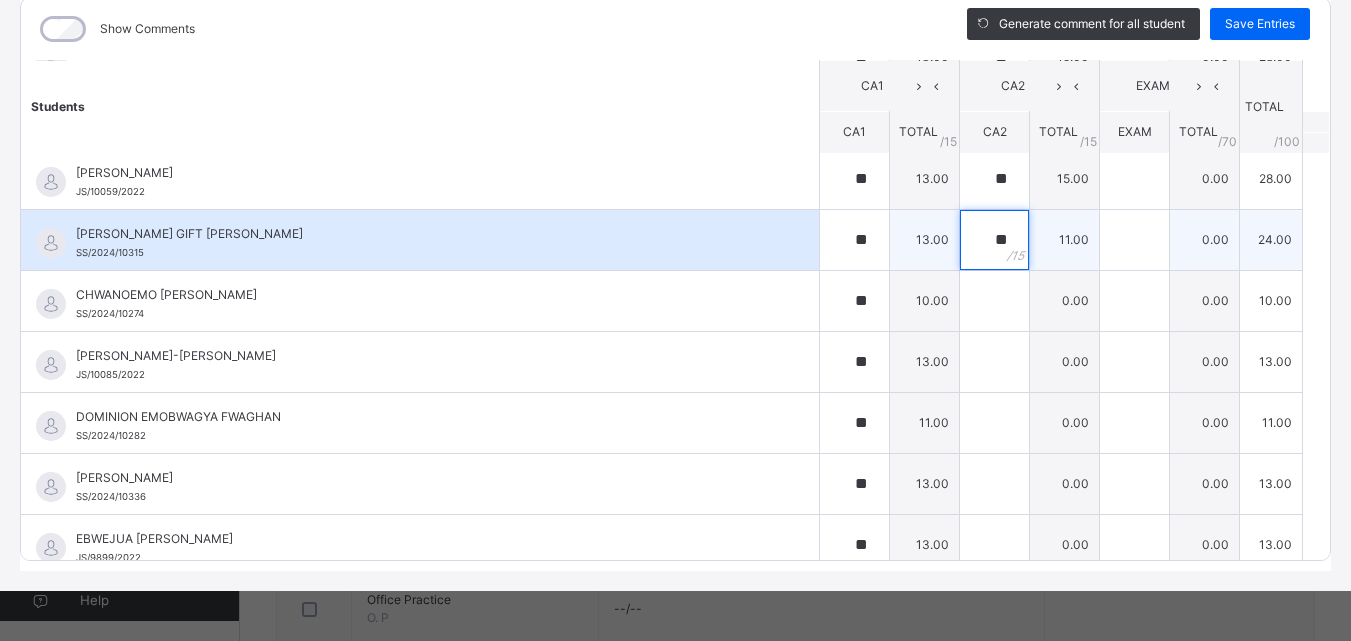 scroll, scrollTop: 400, scrollLeft: 0, axis: vertical 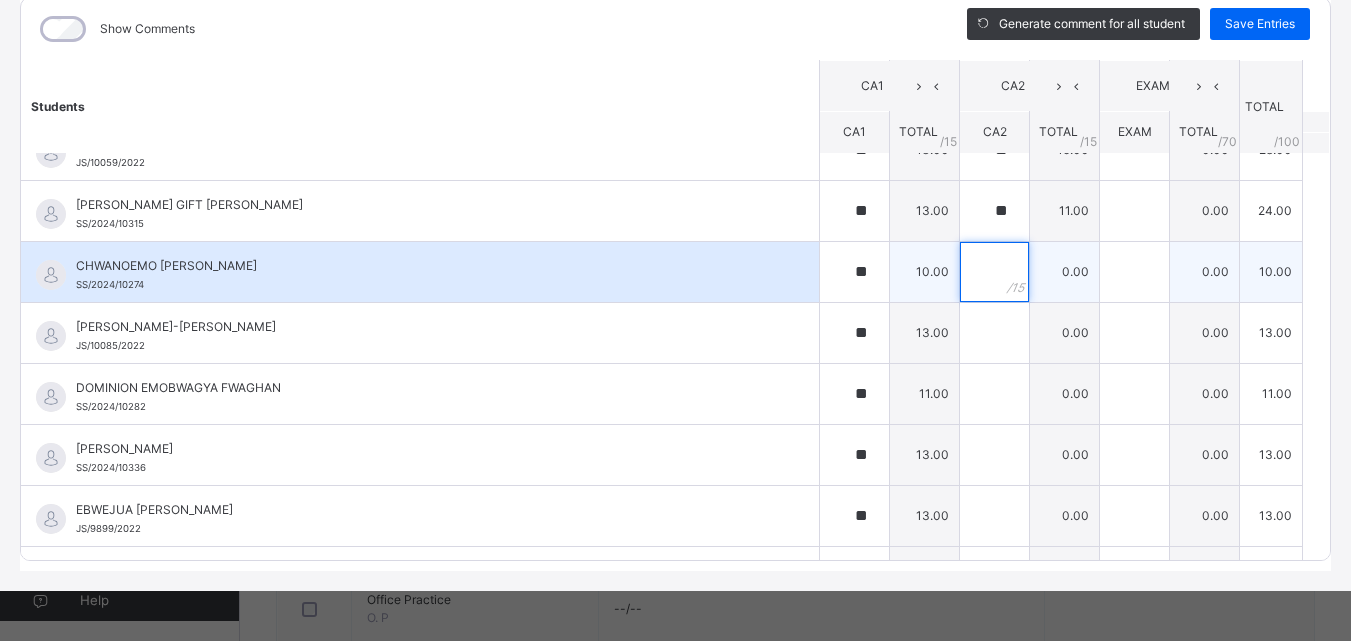 click at bounding box center (994, 272) 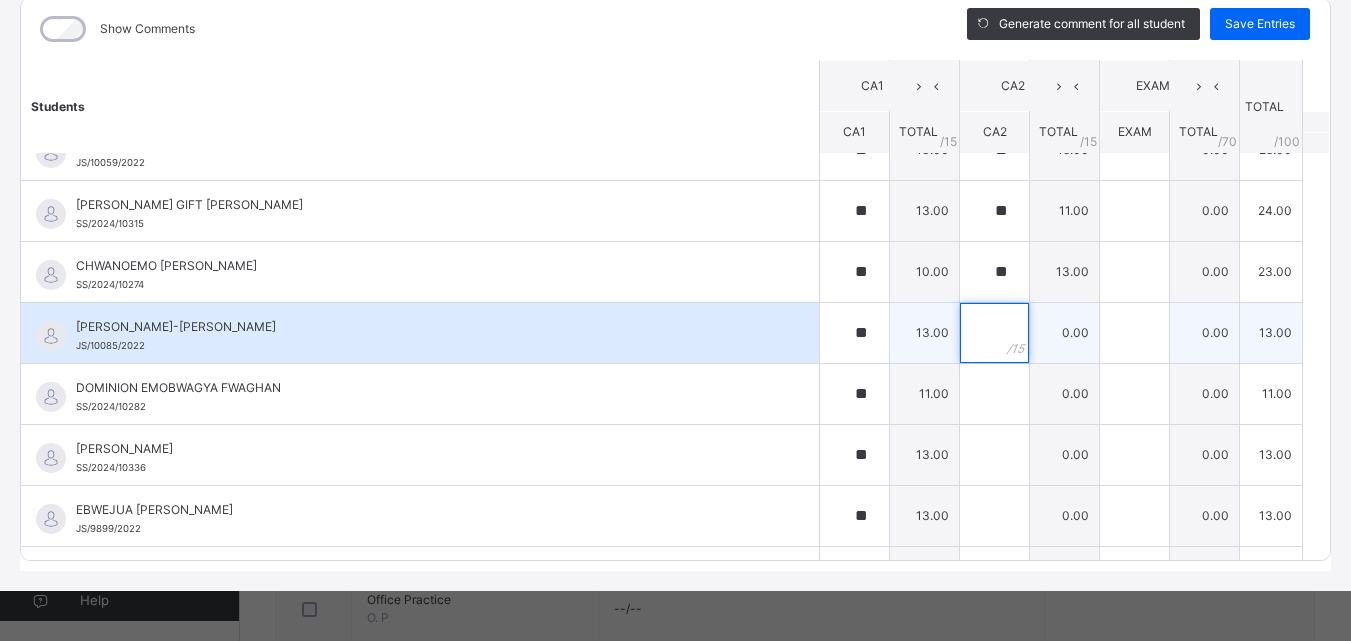 click at bounding box center (994, 333) 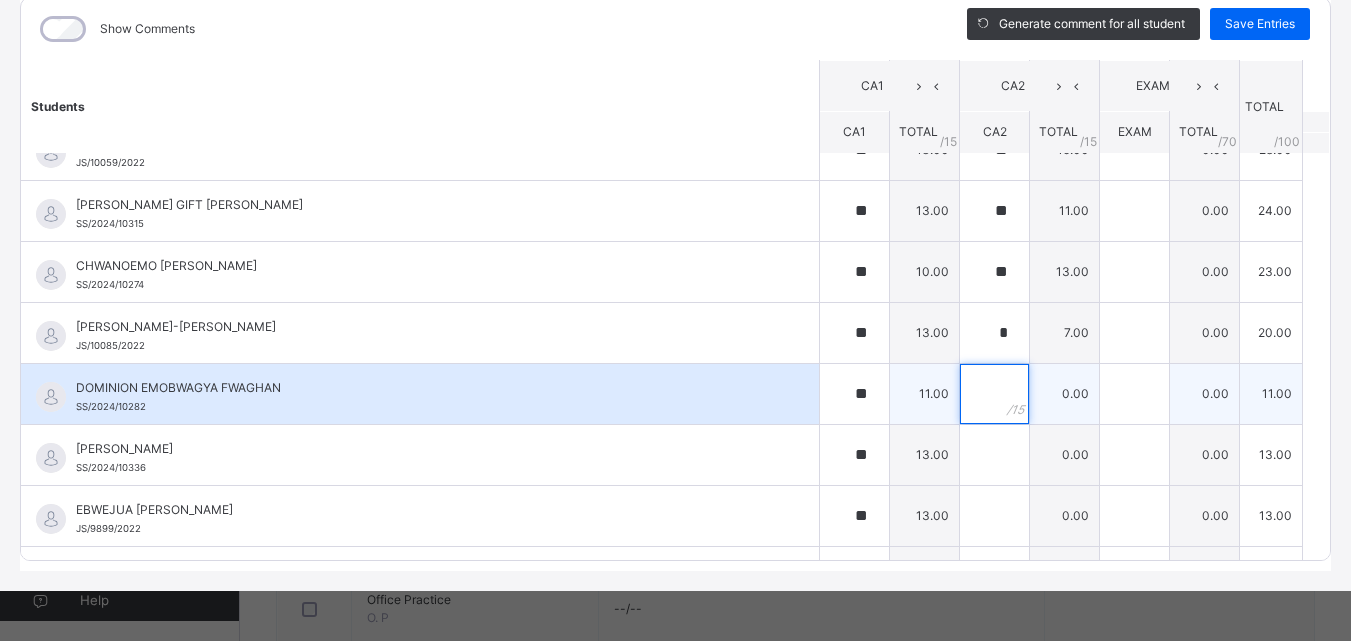 click at bounding box center (994, 394) 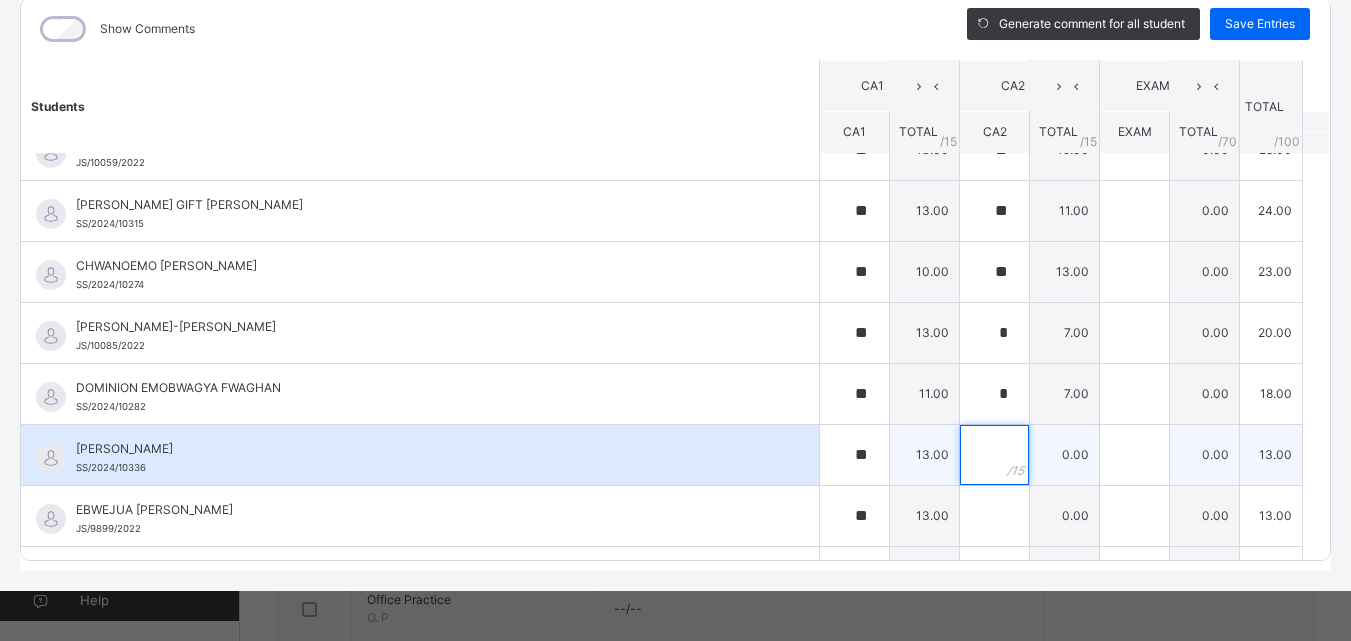 click at bounding box center [994, 455] 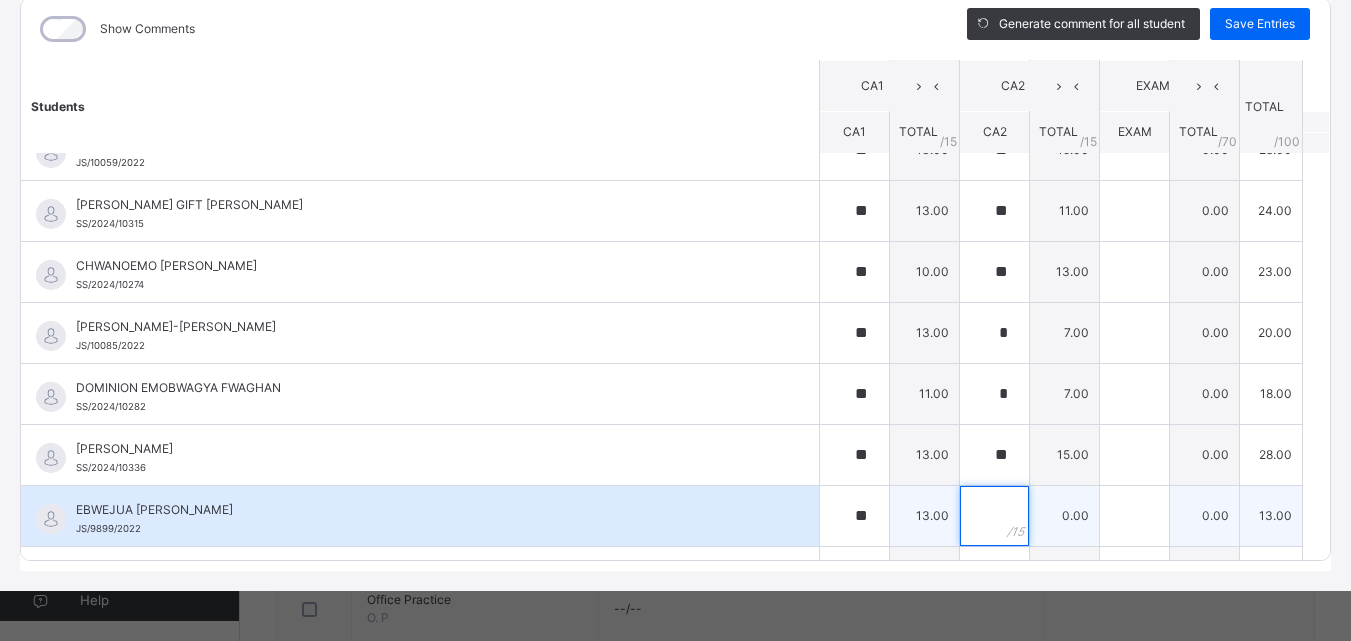 click at bounding box center [994, 516] 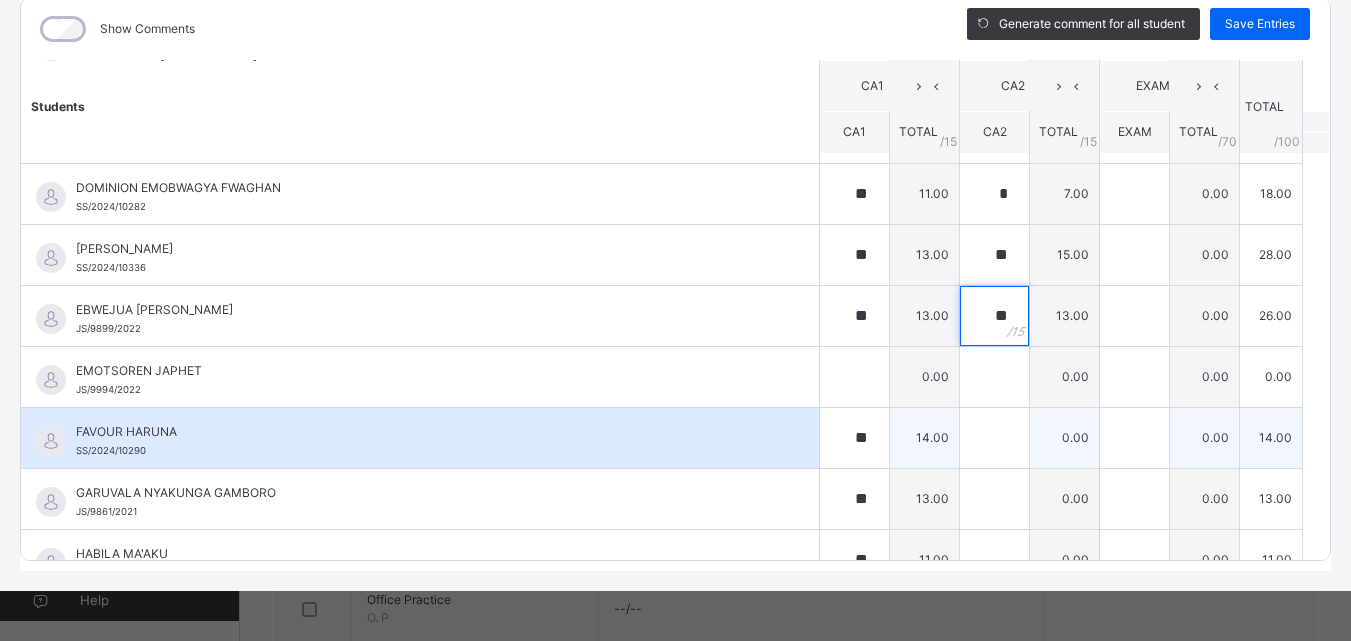 scroll, scrollTop: 700, scrollLeft: 0, axis: vertical 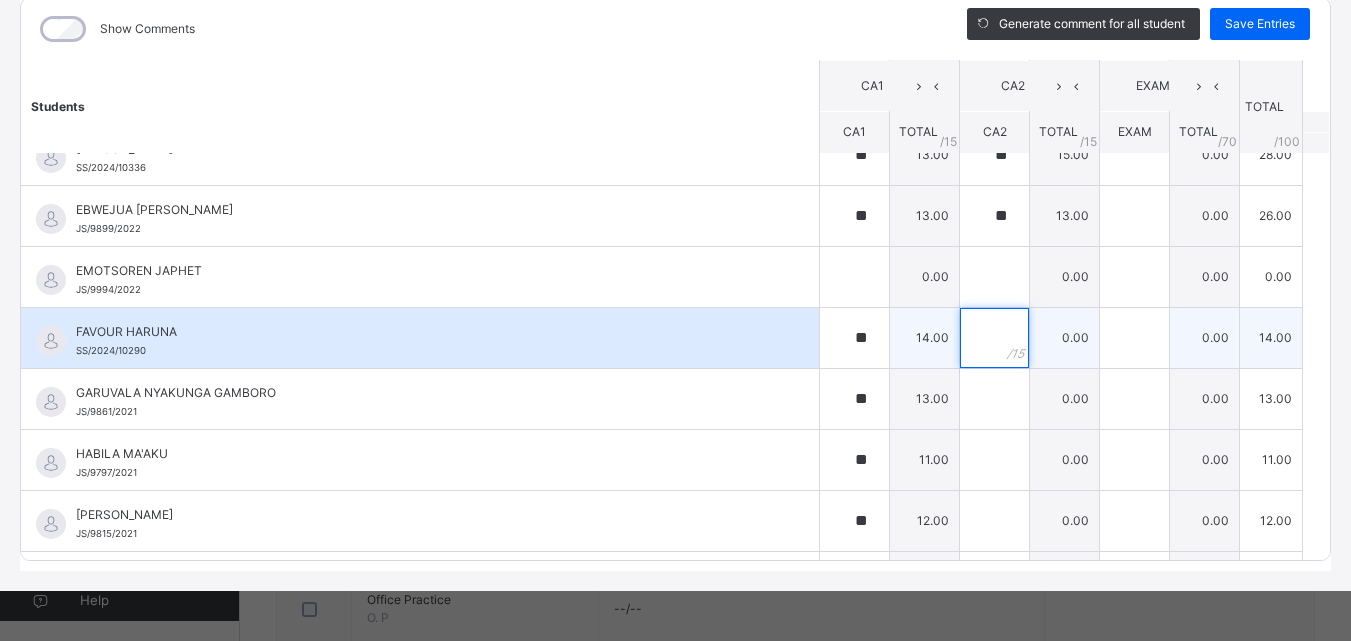 click at bounding box center (994, 338) 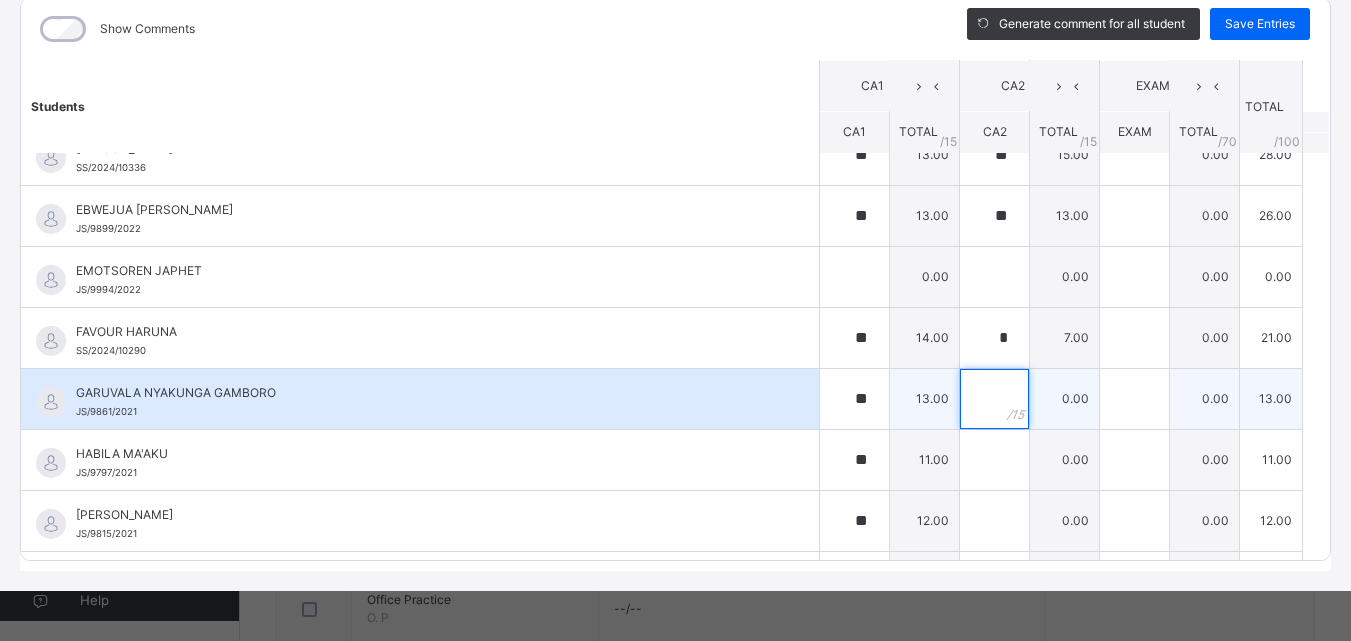click at bounding box center [994, 399] 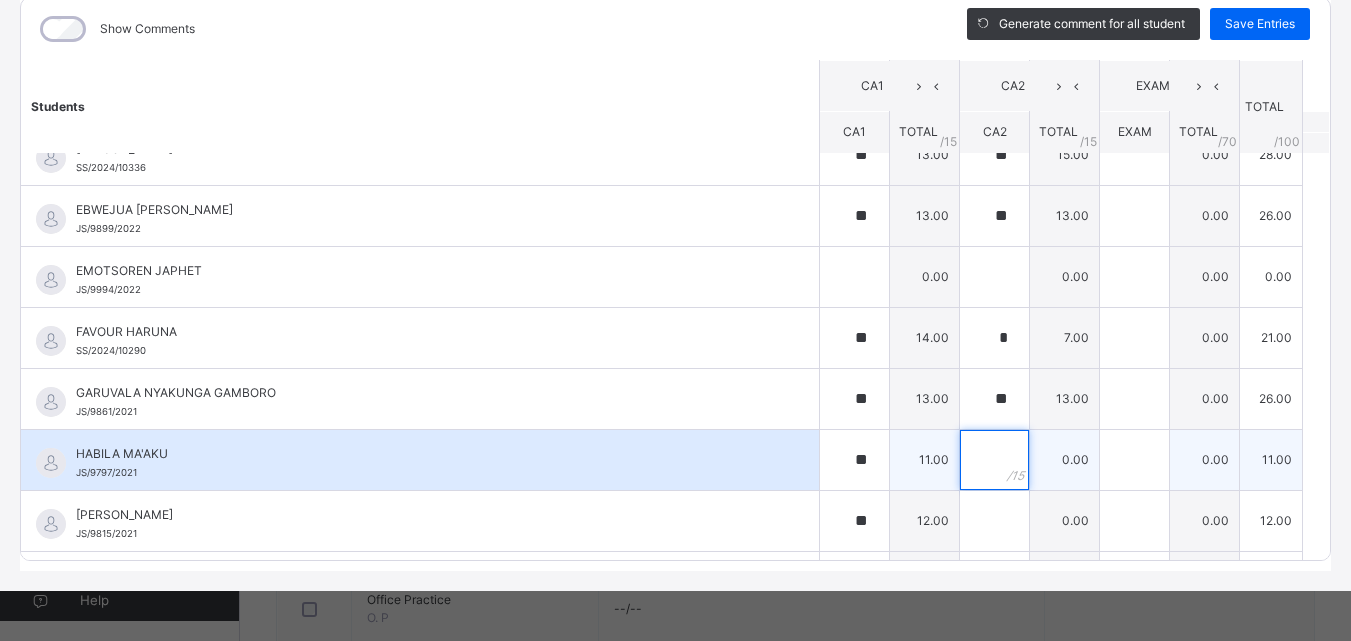 click at bounding box center [994, 460] 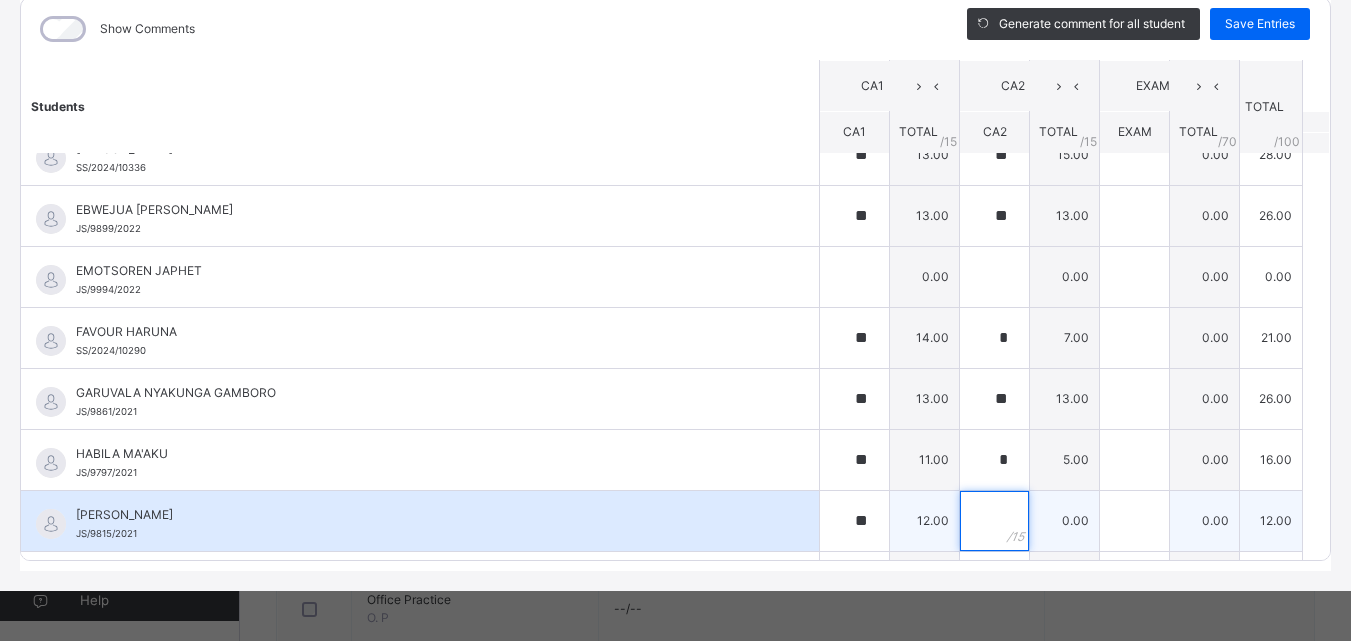 click at bounding box center (994, 521) 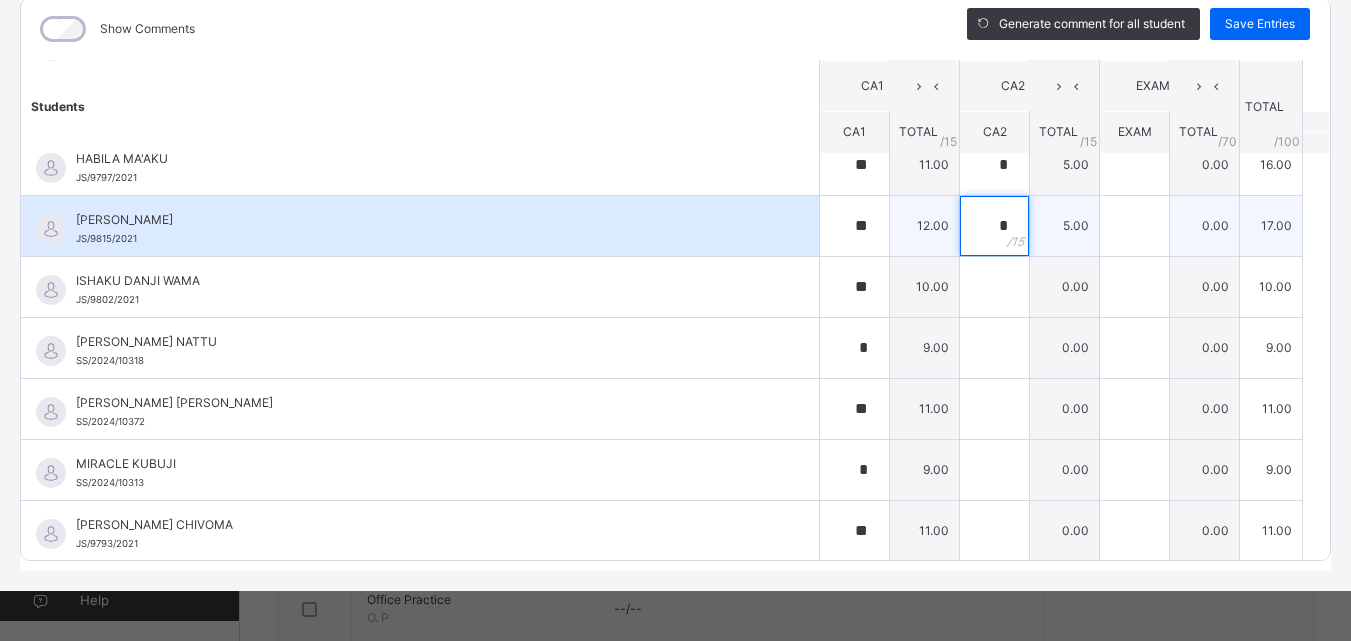 scroll, scrollTop: 1000, scrollLeft: 0, axis: vertical 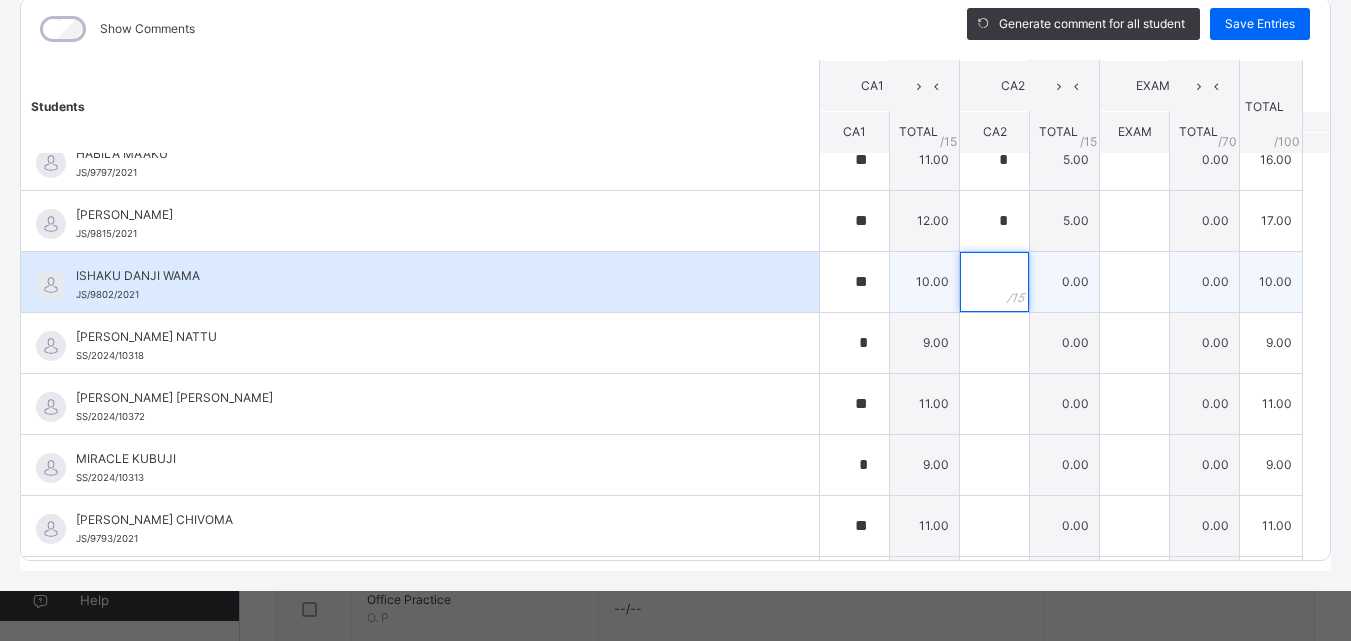 click at bounding box center [994, 282] 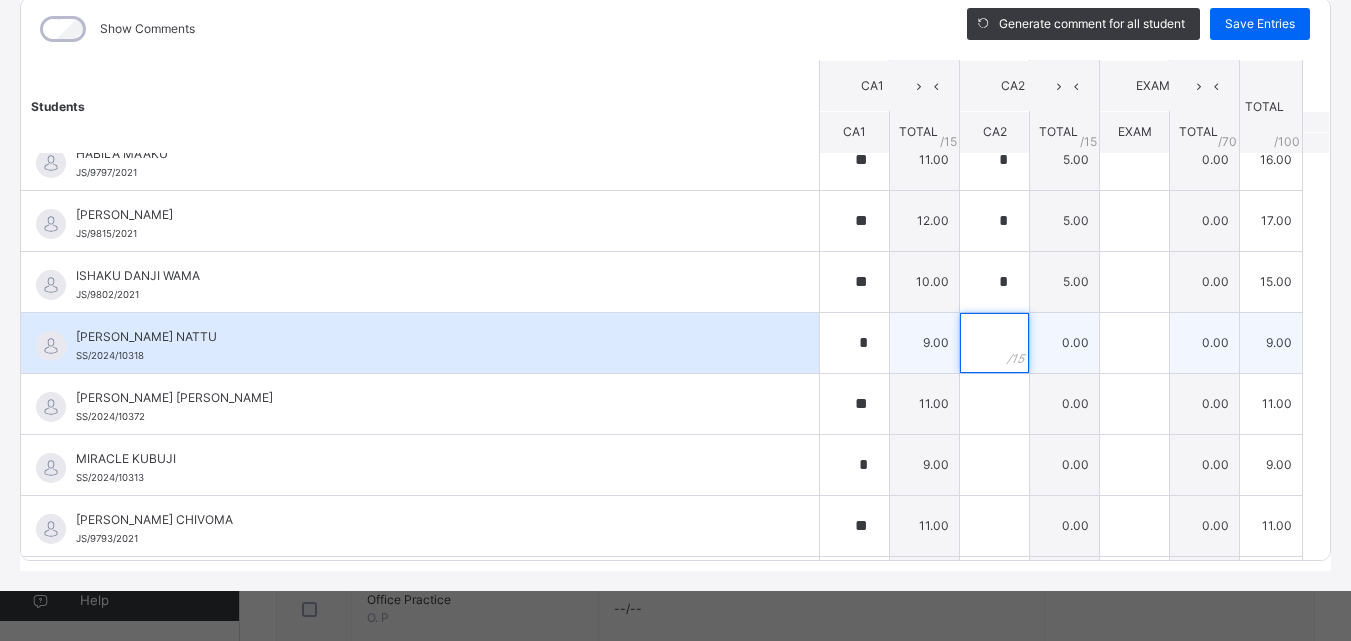 click at bounding box center [994, 343] 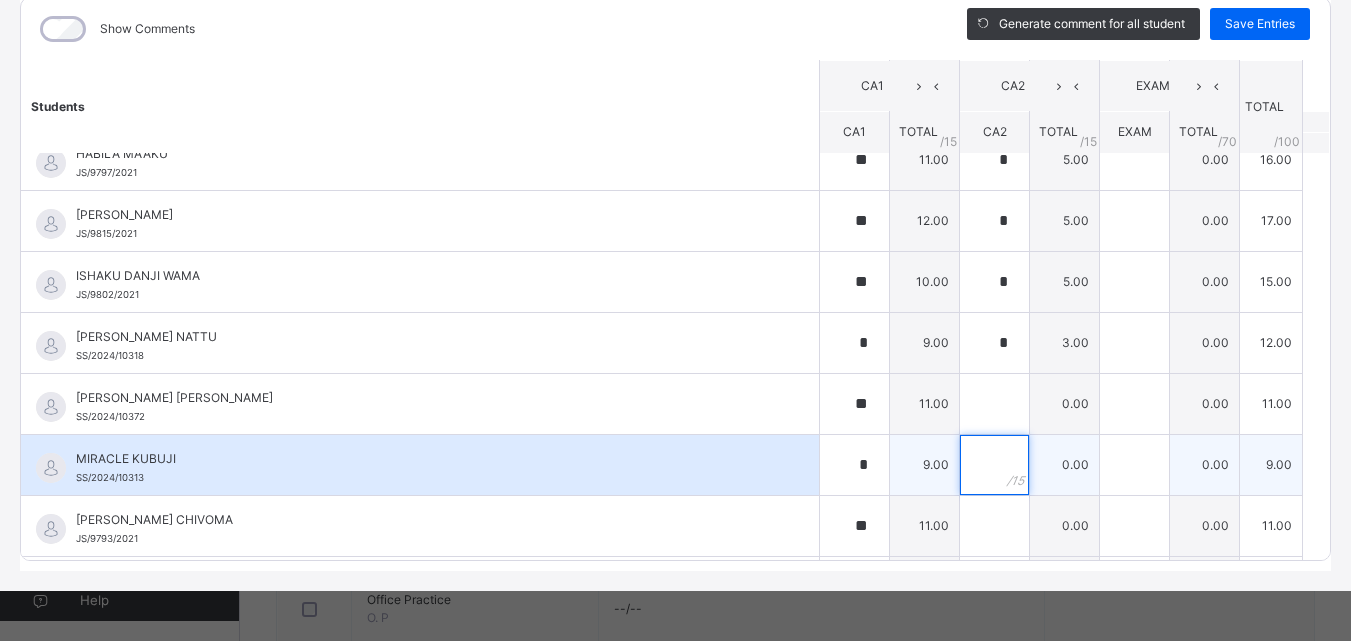 click at bounding box center [994, 465] 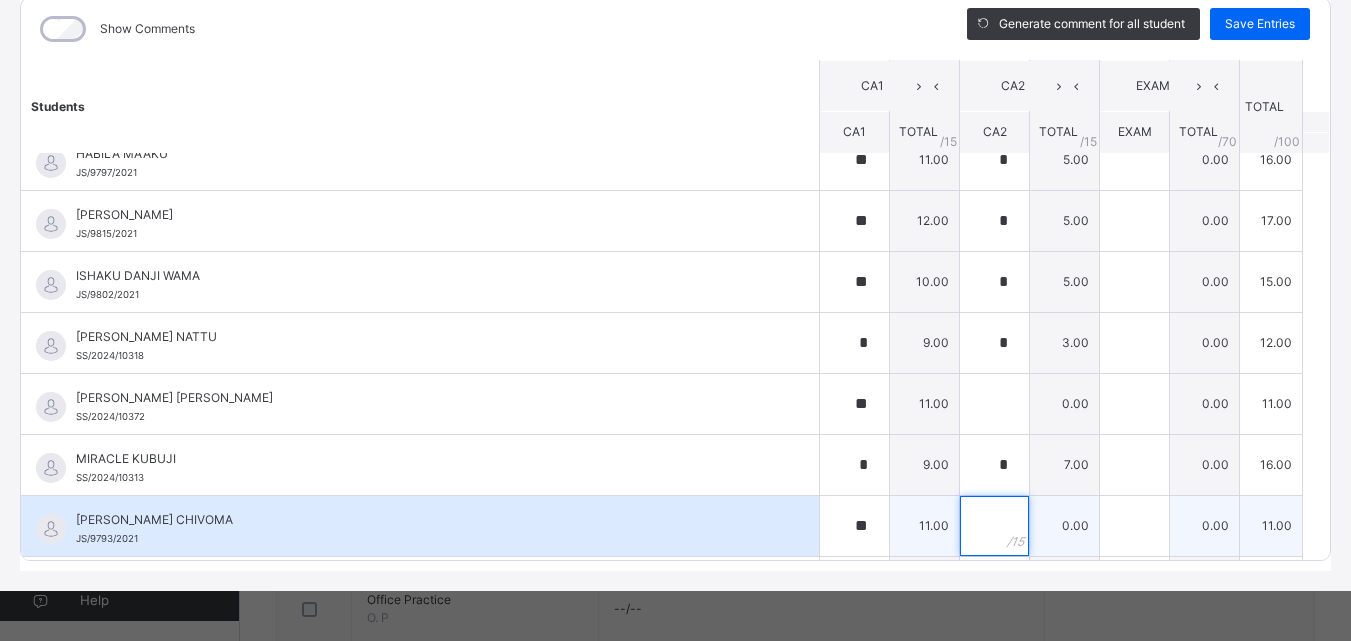 click at bounding box center (994, 526) 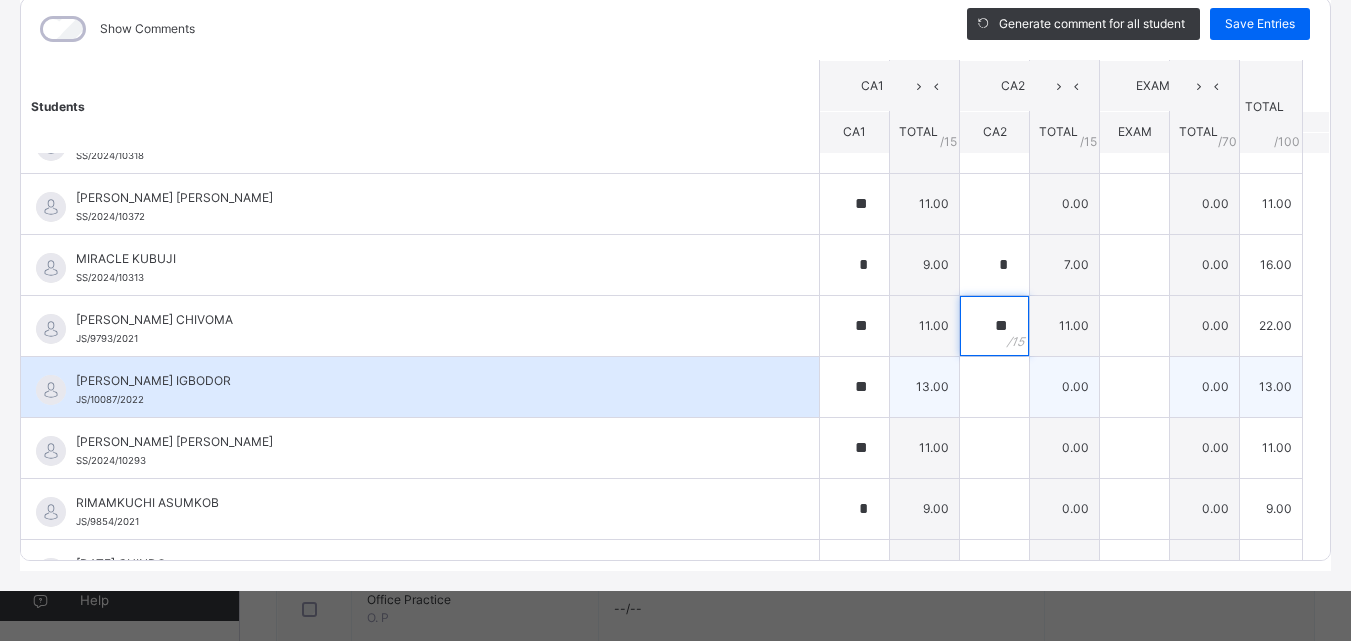 scroll, scrollTop: 1300, scrollLeft: 0, axis: vertical 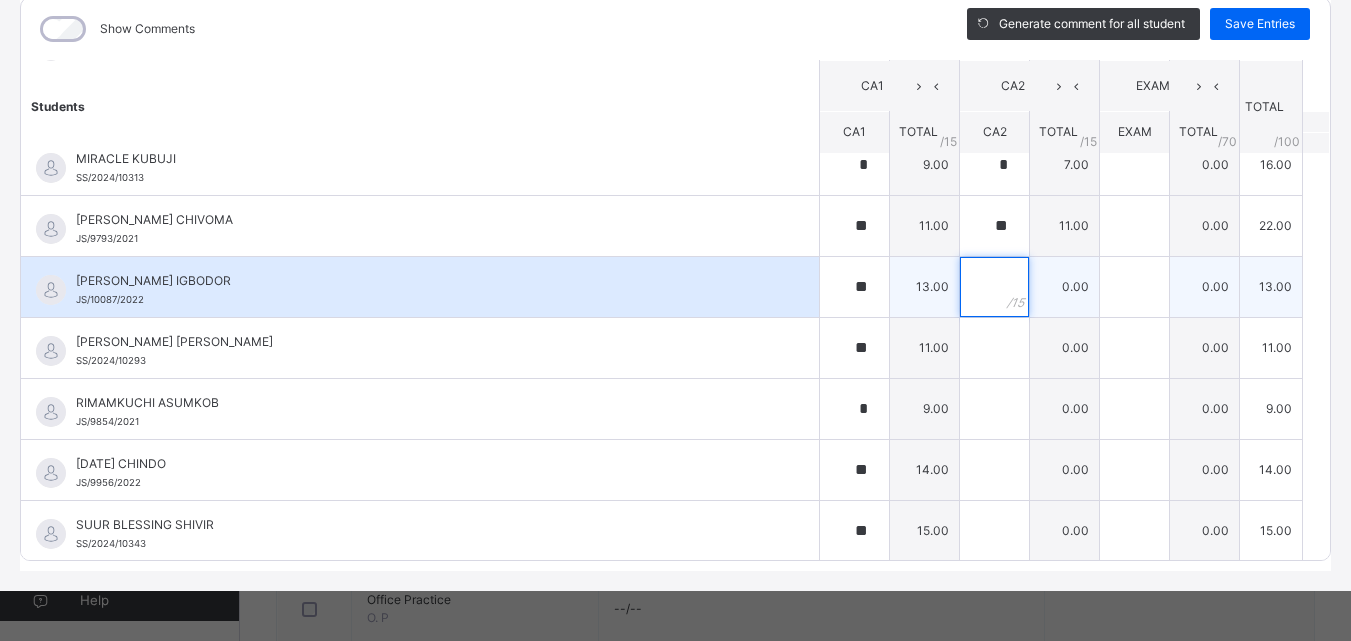click at bounding box center (994, 287) 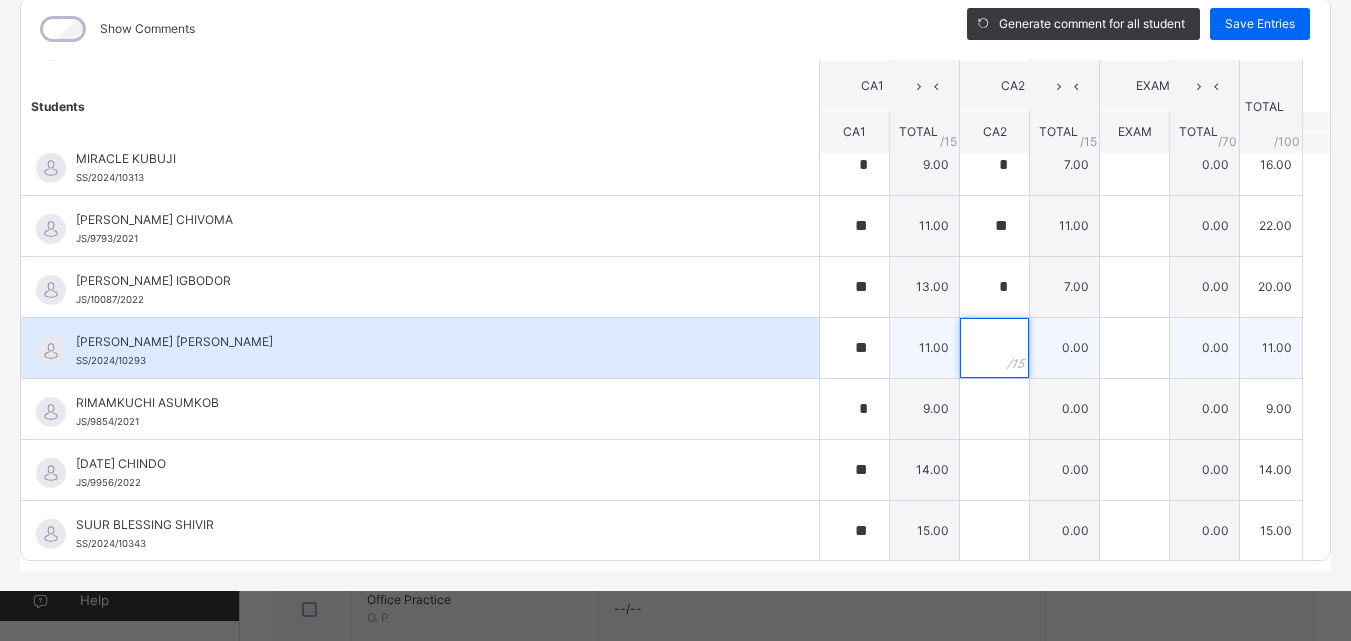 click at bounding box center (994, 348) 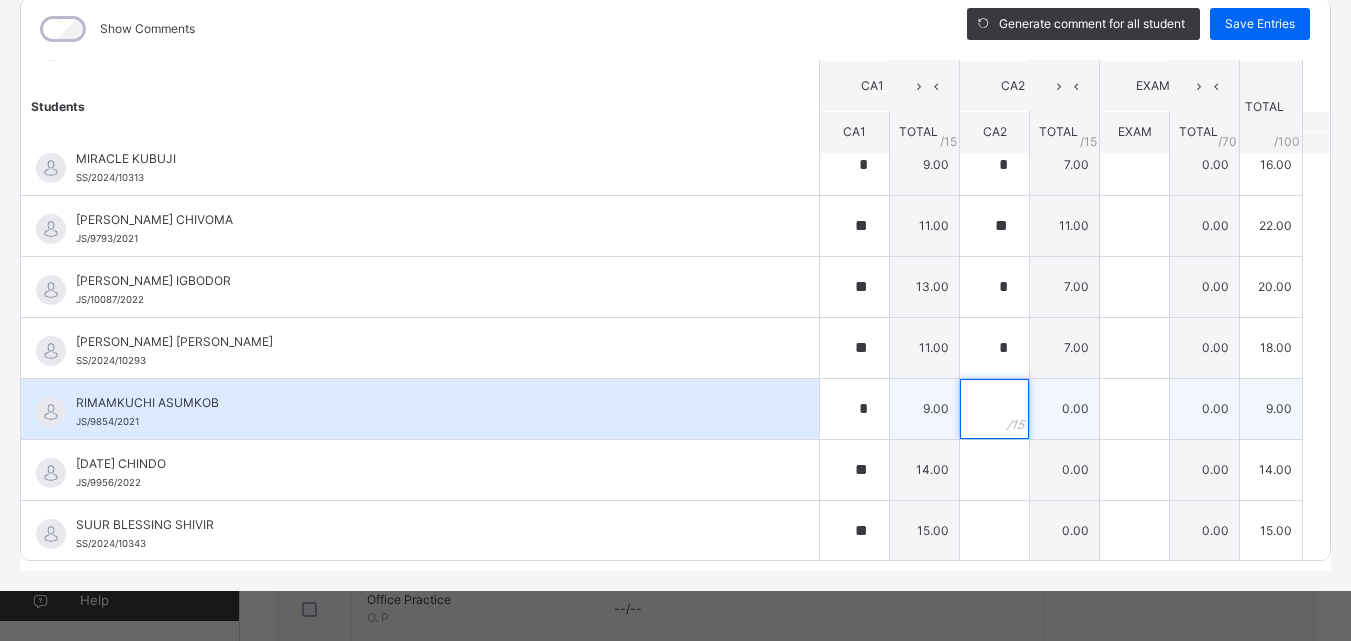 click at bounding box center [994, 409] 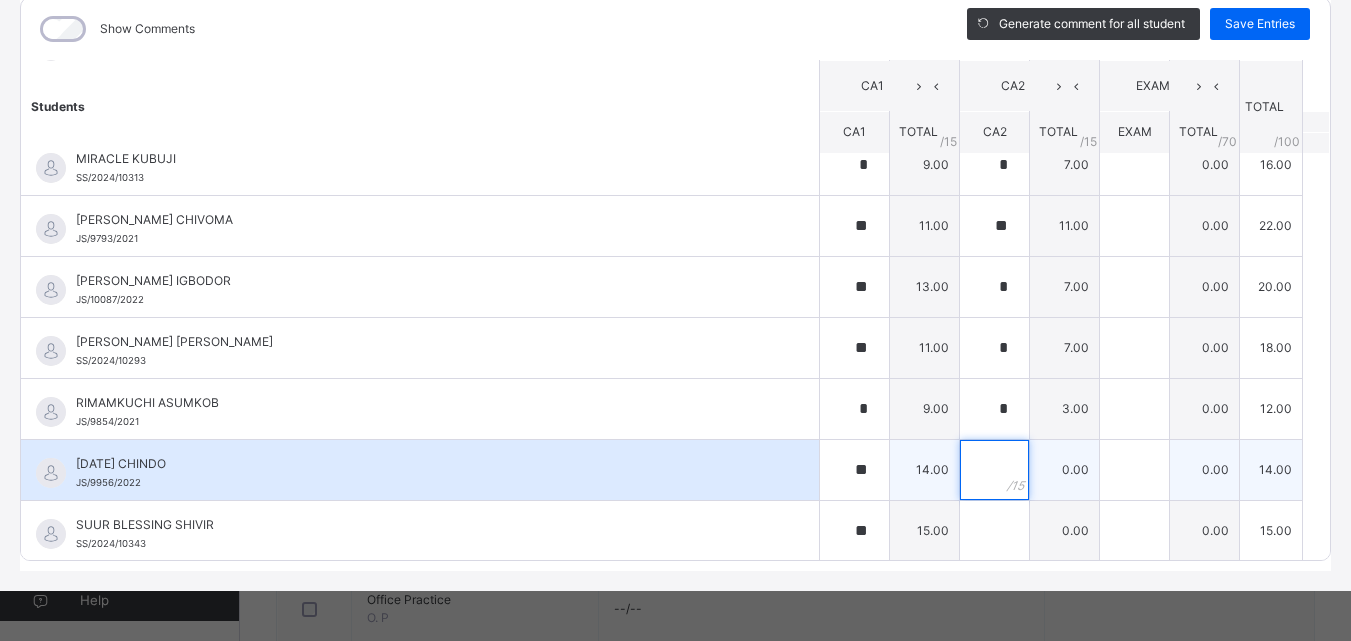 click at bounding box center (994, 470) 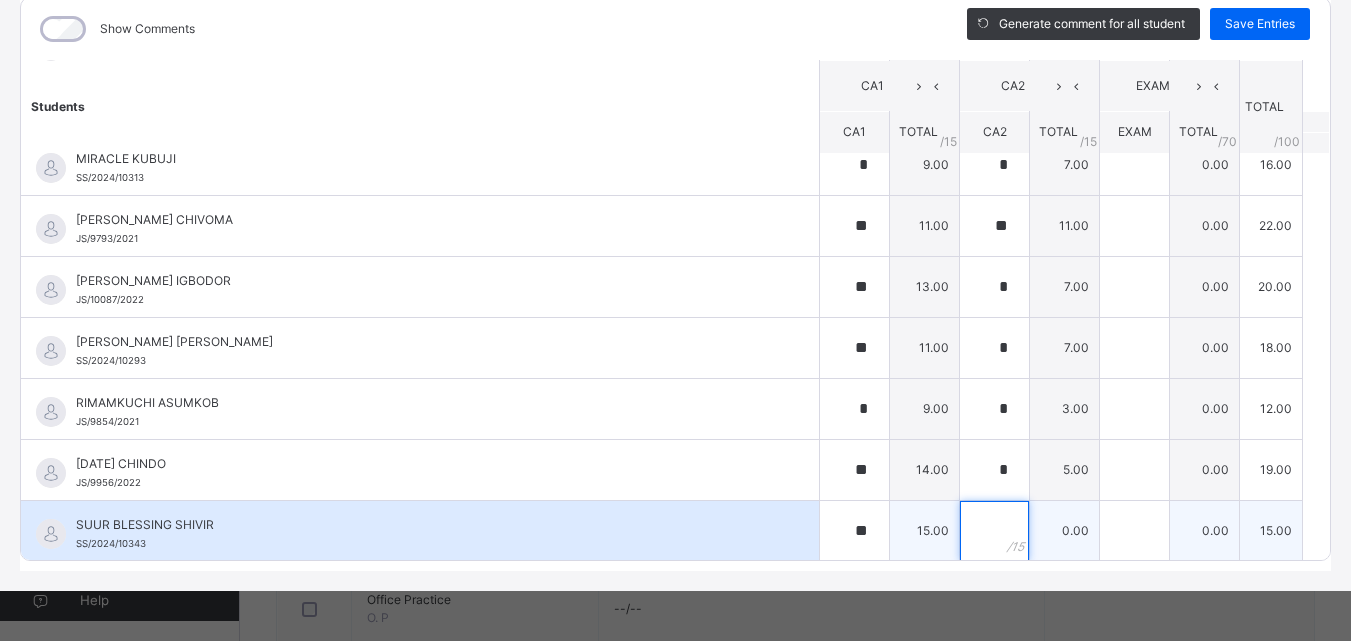 click at bounding box center [994, 531] 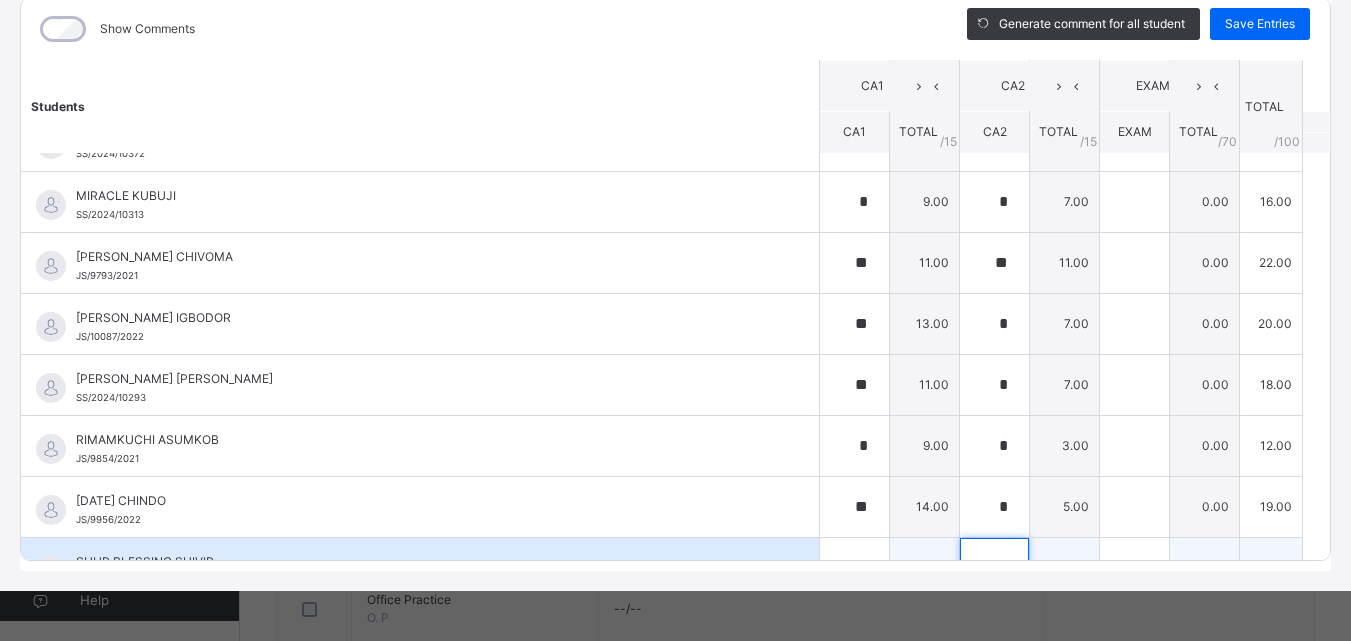 scroll, scrollTop: 1363, scrollLeft: 0, axis: vertical 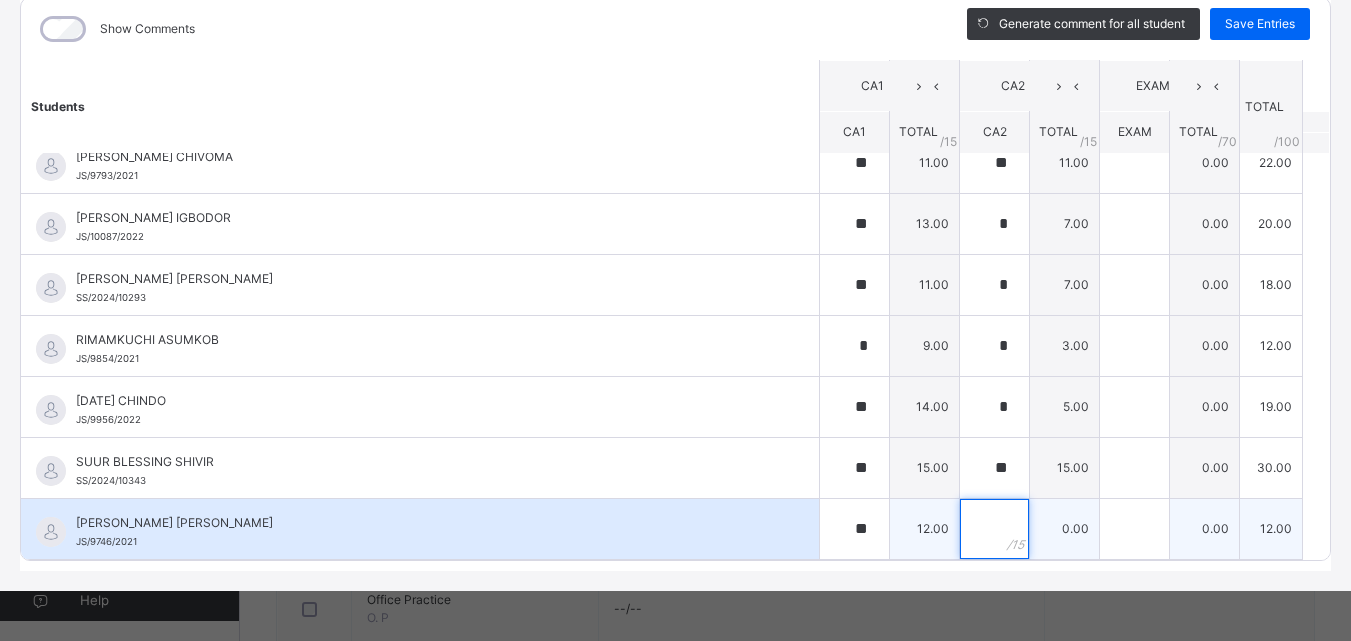 click at bounding box center (994, 529) 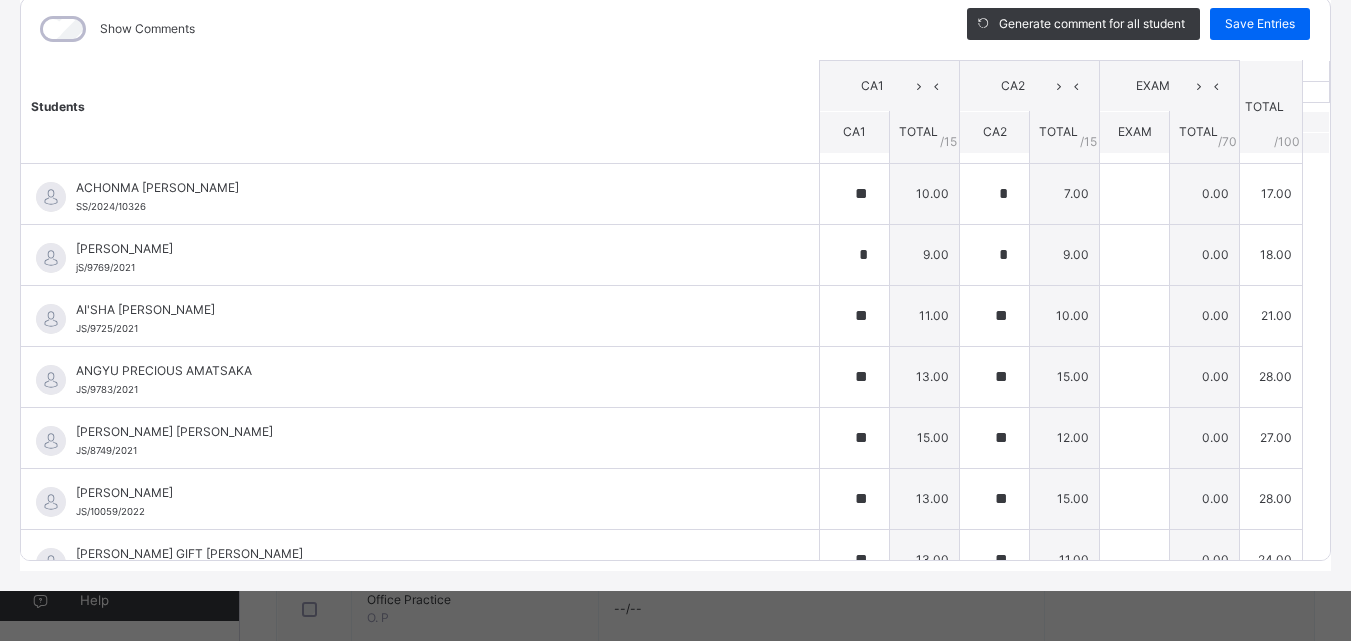 scroll, scrollTop: 0, scrollLeft: 0, axis: both 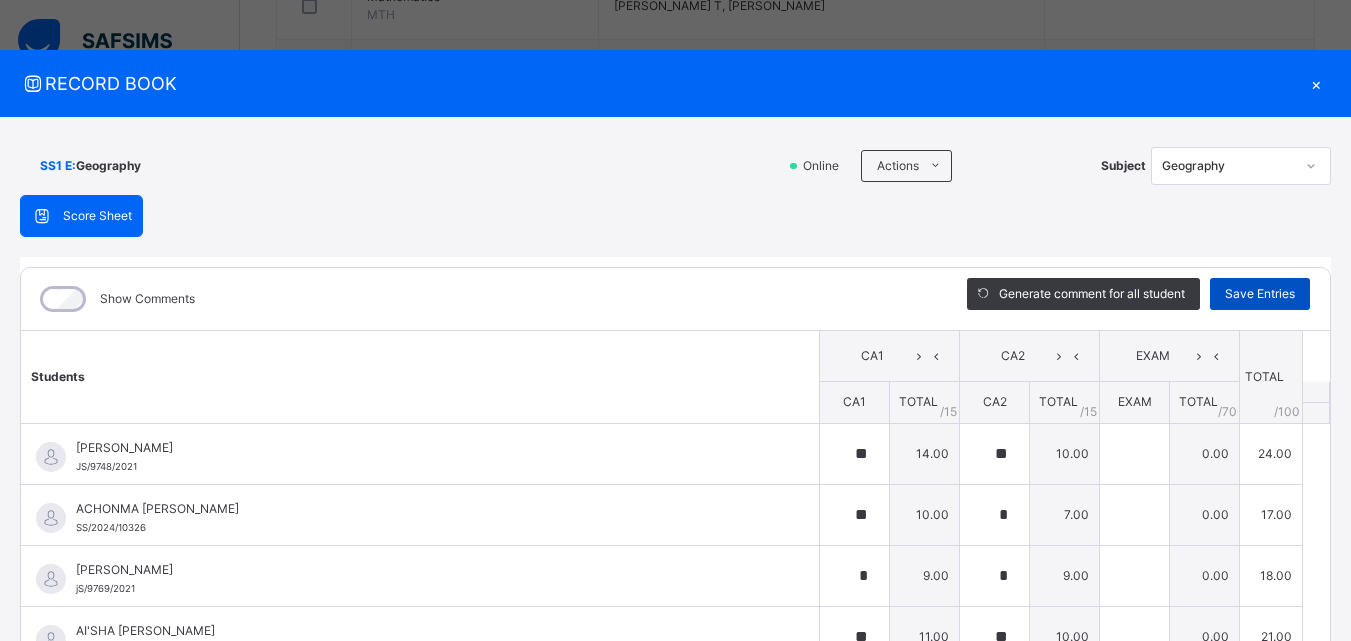 click on "Save Entries" at bounding box center (1260, 294) 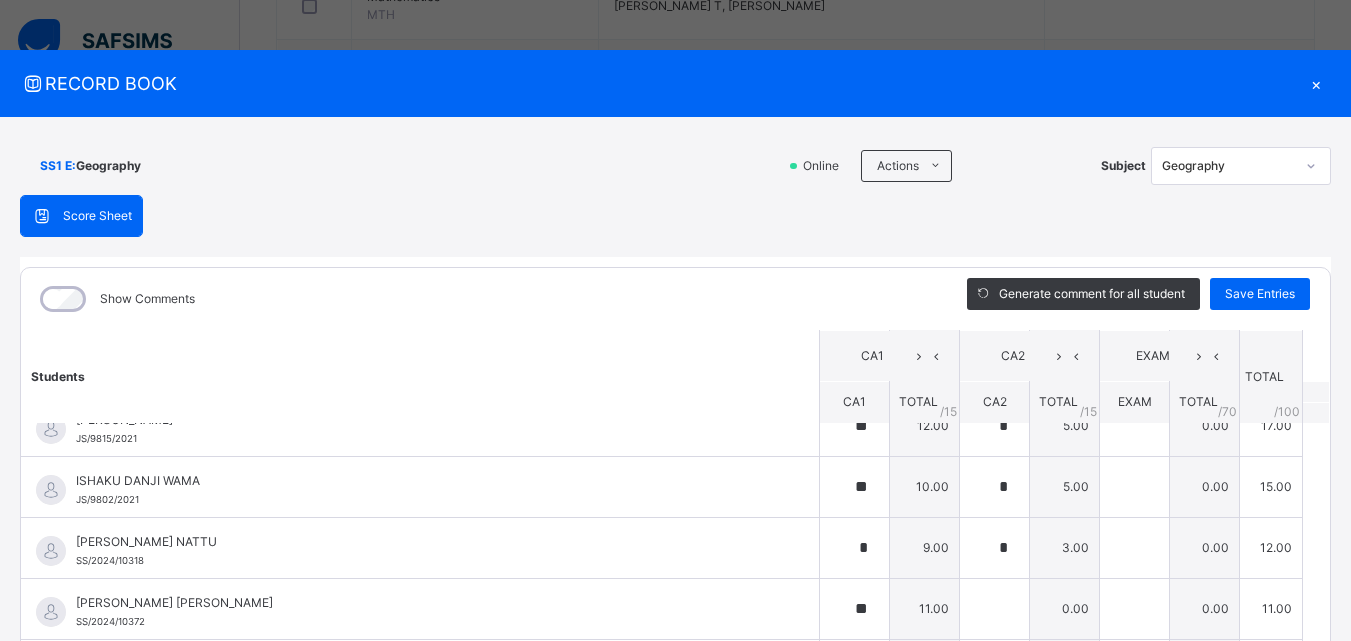 scroll, scrollTop: 1100, scrollLeft: 0, axis: vertical 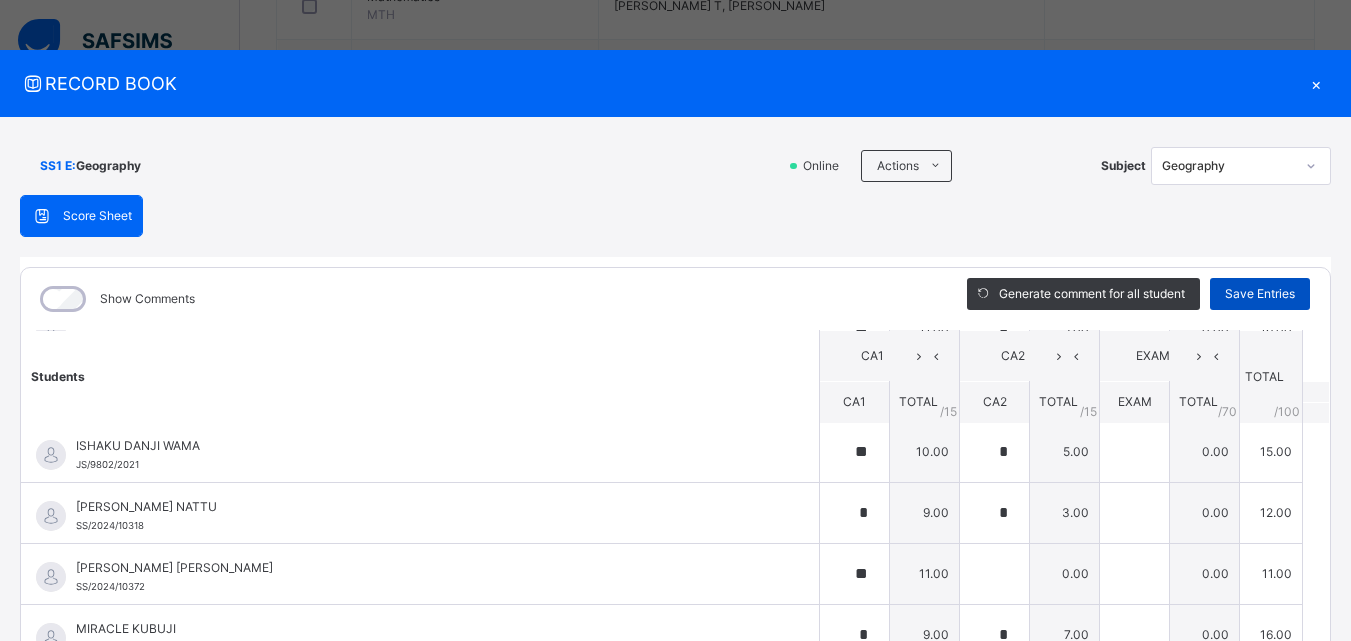 click on "Save Entries" at bounding box center [1260, 294] 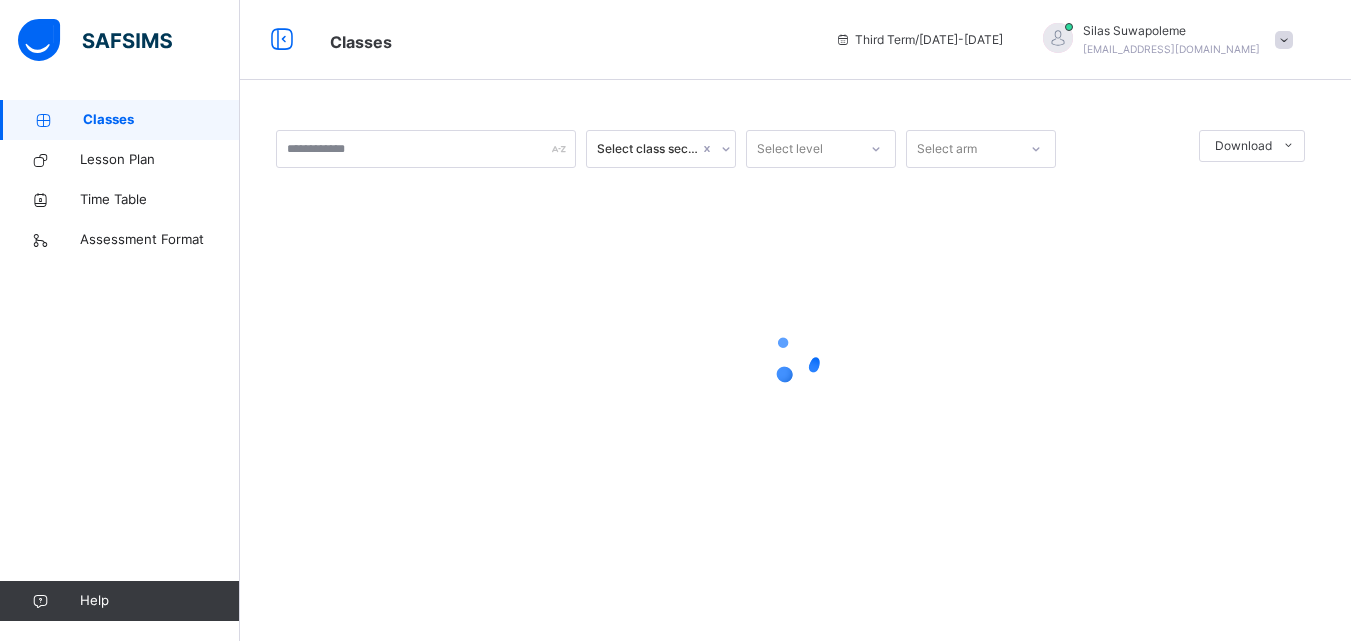 scroll, scrollTop: 0, scrollLeft: 0, axis: both 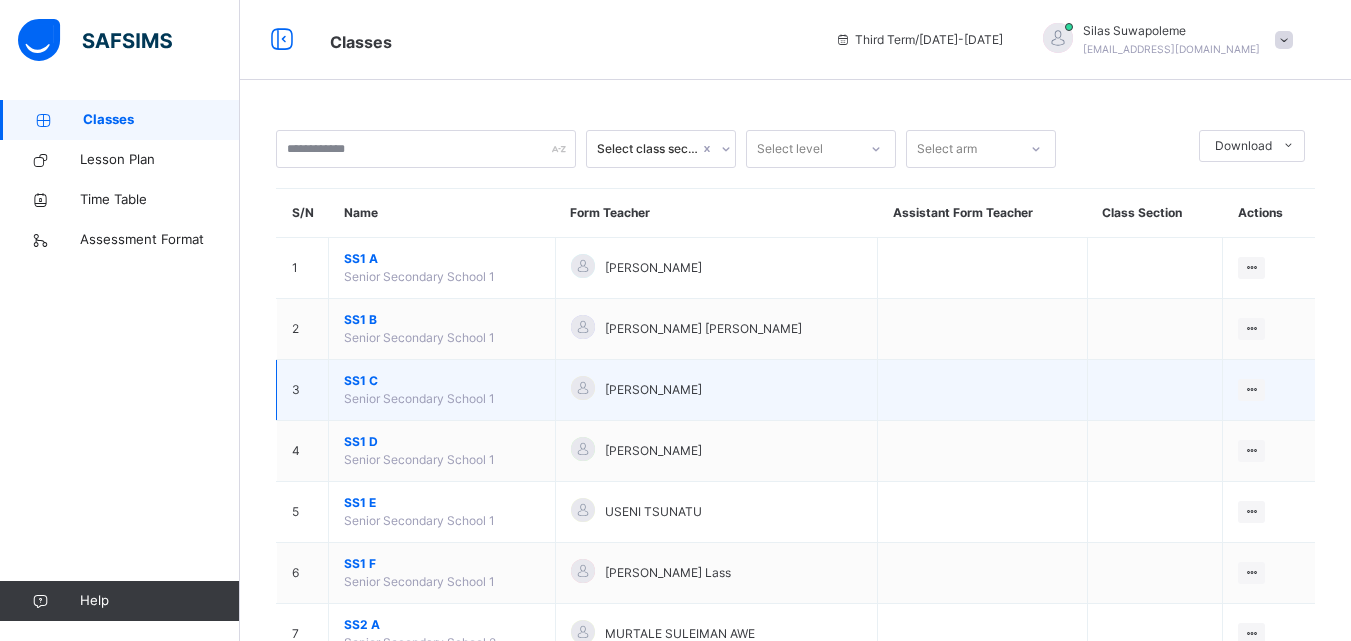 click on "SS1   C" at bounding box center [442, 381] 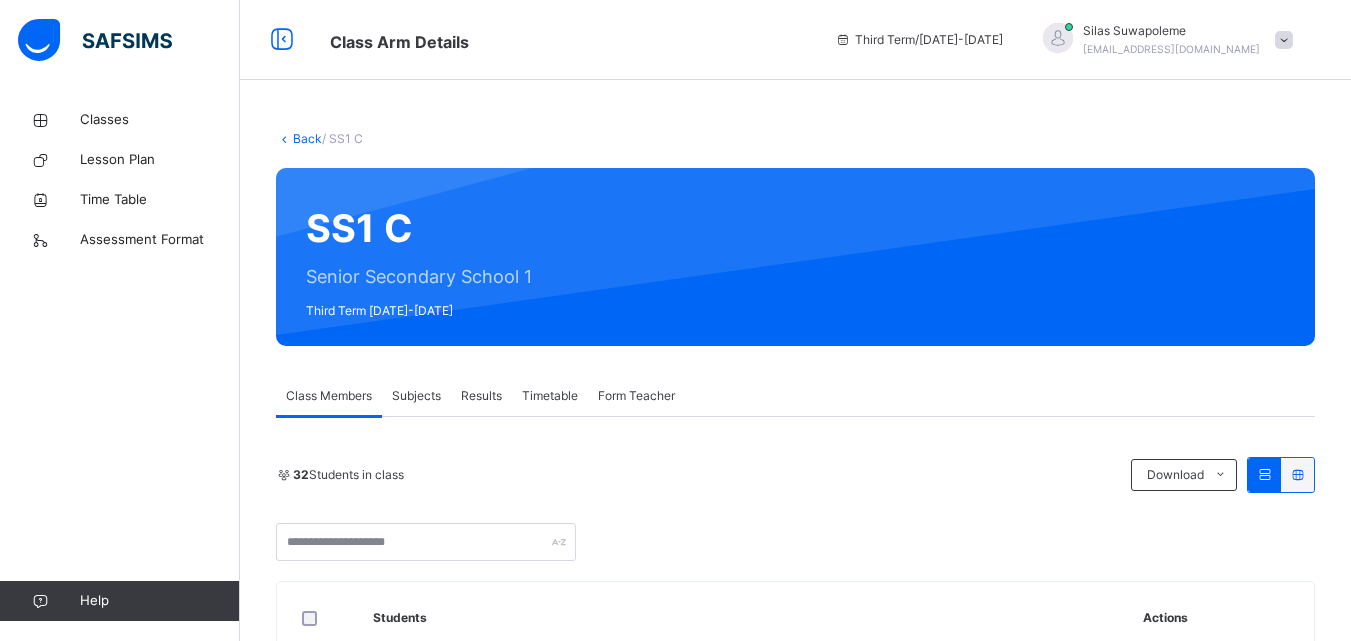 click on "Subjects" at bounding box center (416, 396) 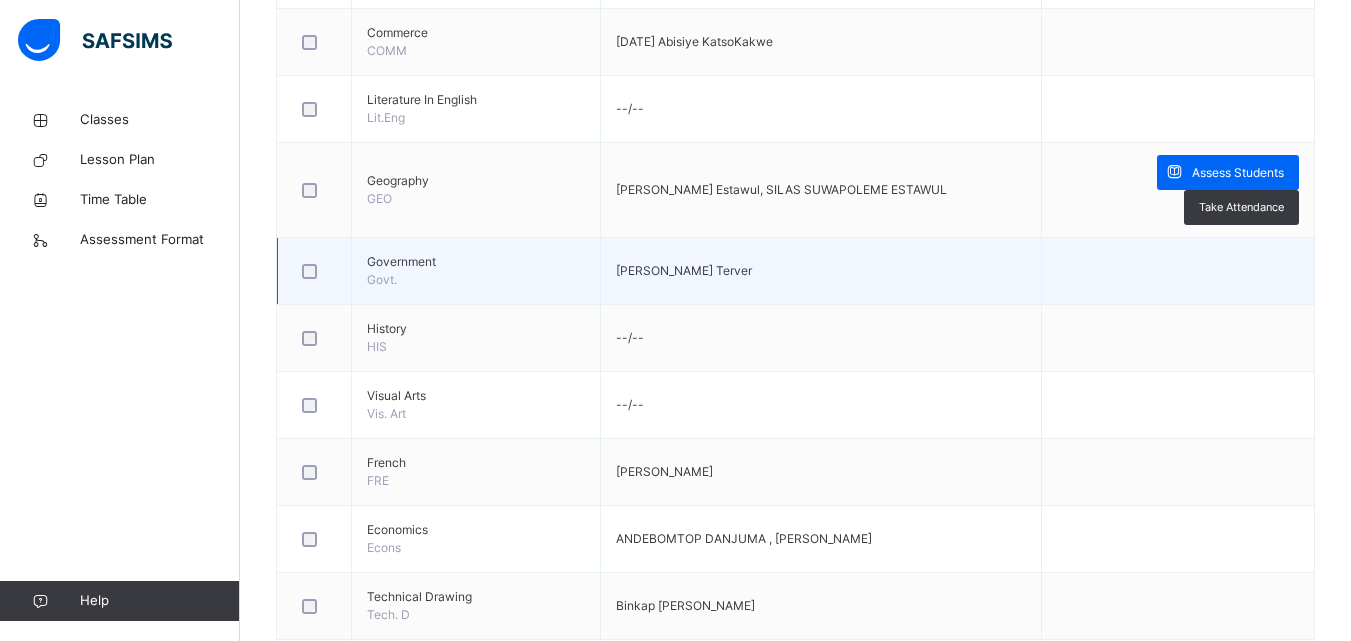 scroll, scrollTop: 1300, scrollLeft: 0, axis: vertical 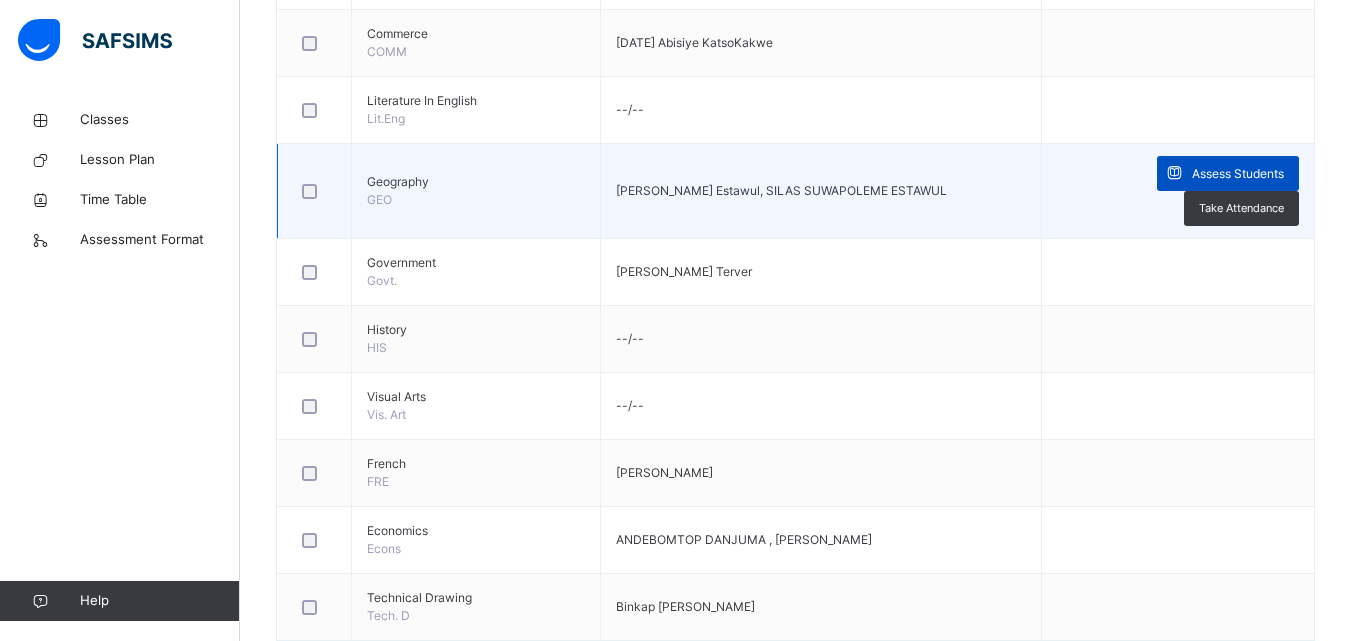 click on "Assess Students" at bounding box center (1228, 173) 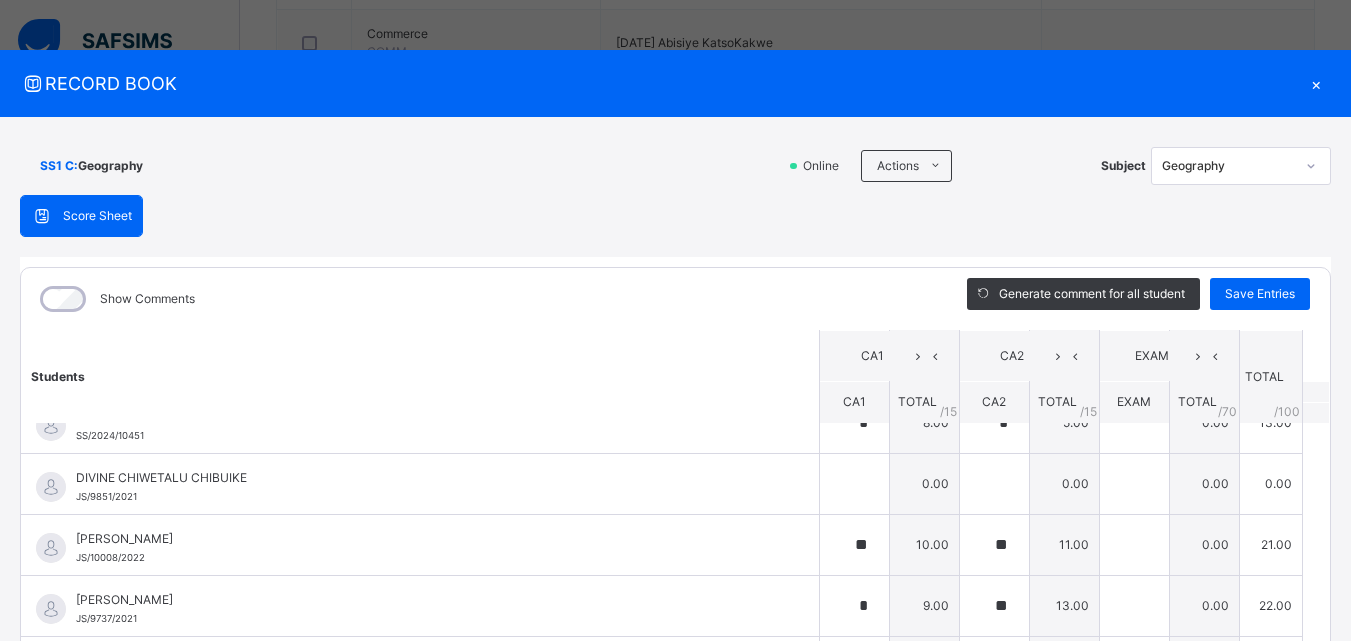 scroll, scrollTop: 500, scrollLeft: 0, axis: vertical 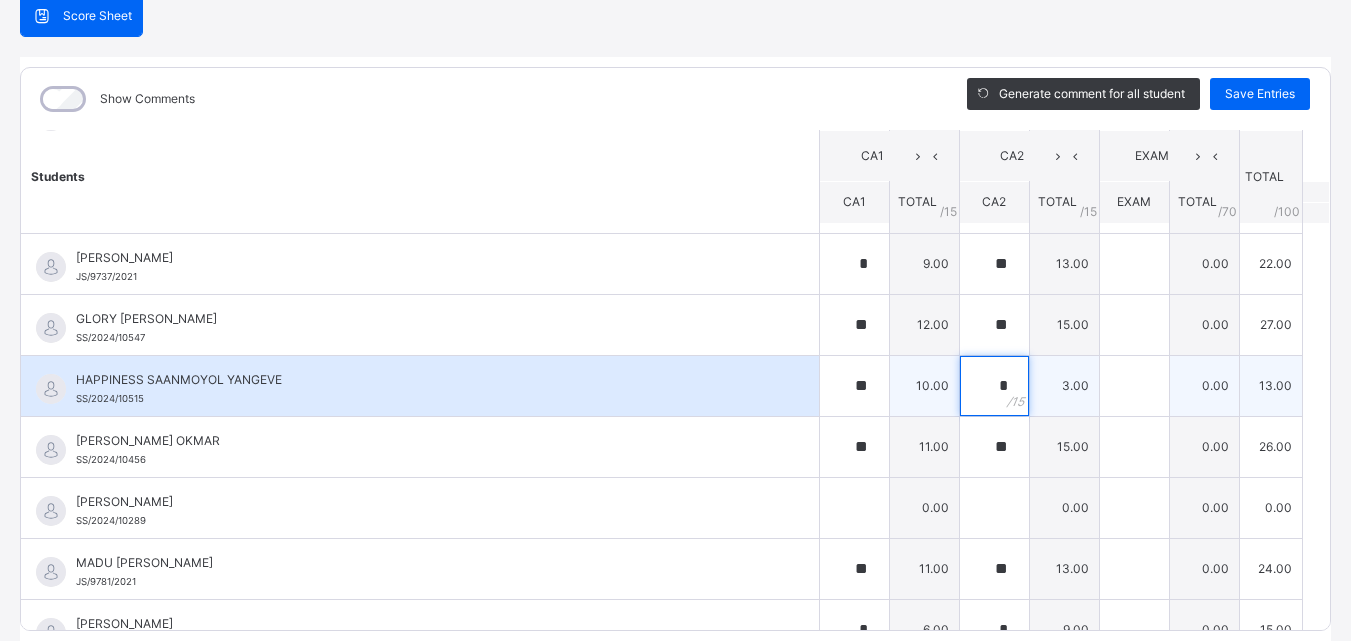 click on "*" at bounding box center [994, 386] 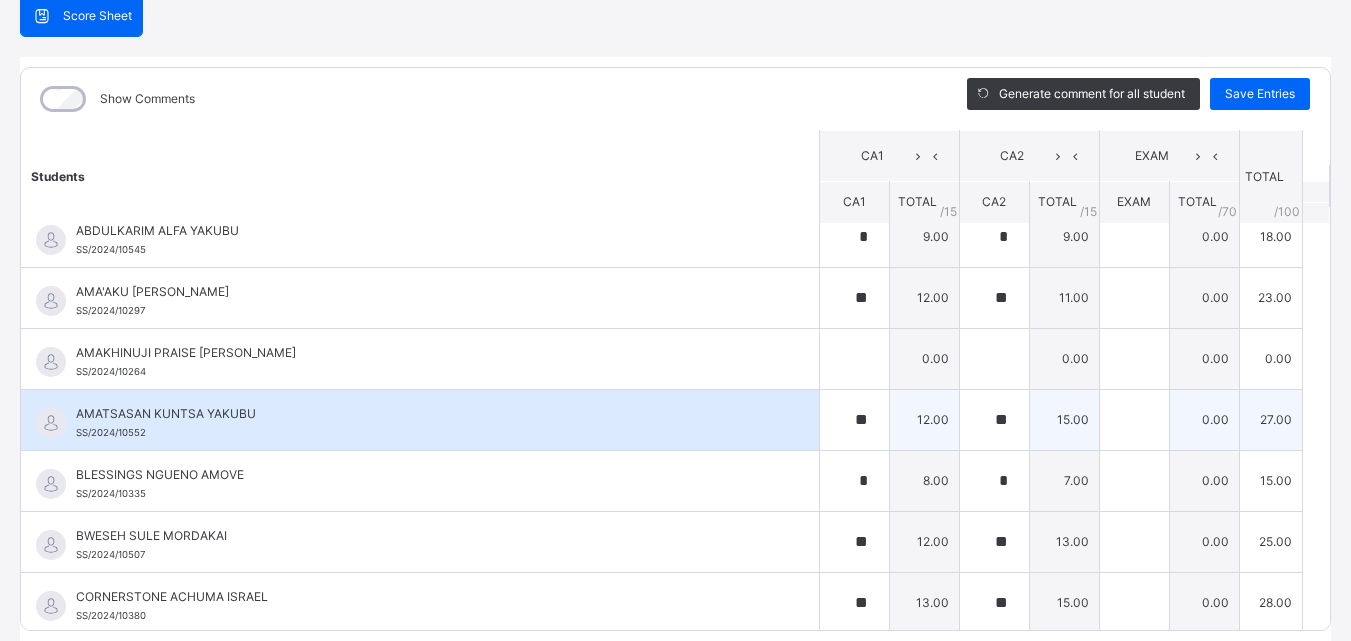 scroll, scrollTop: 0, scrollLeft: 0, axis: both 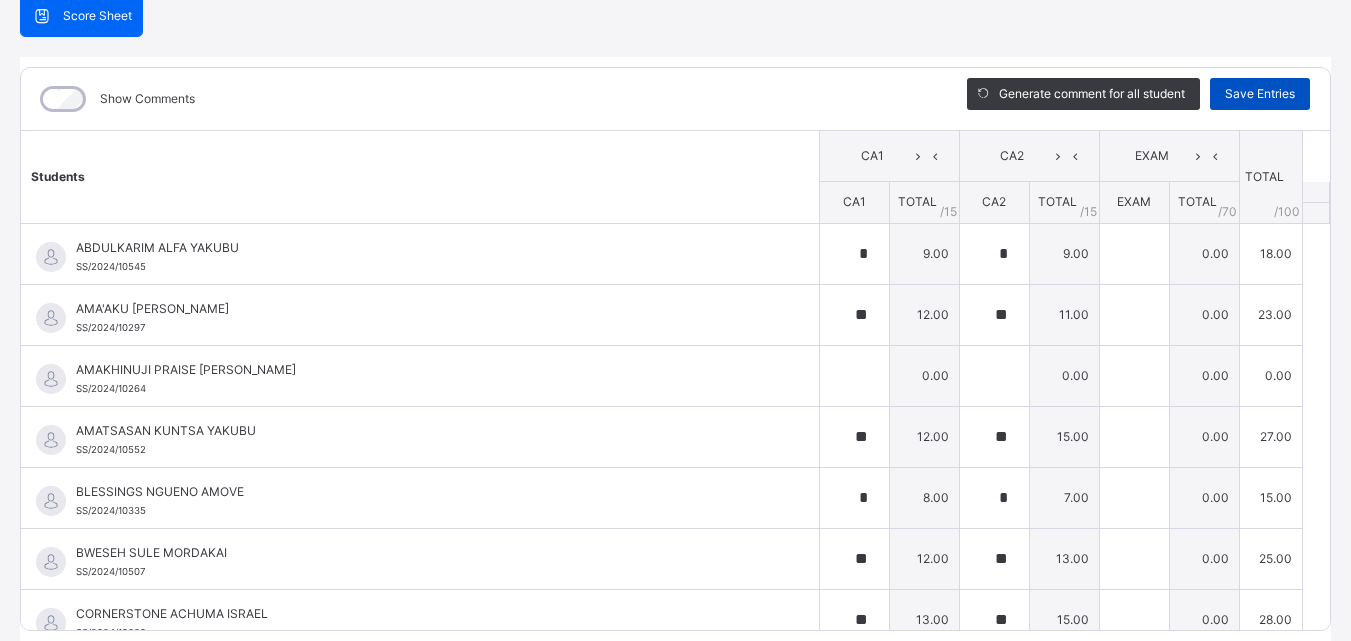 click on "Save Entries" at bounding box center [1260, 94] 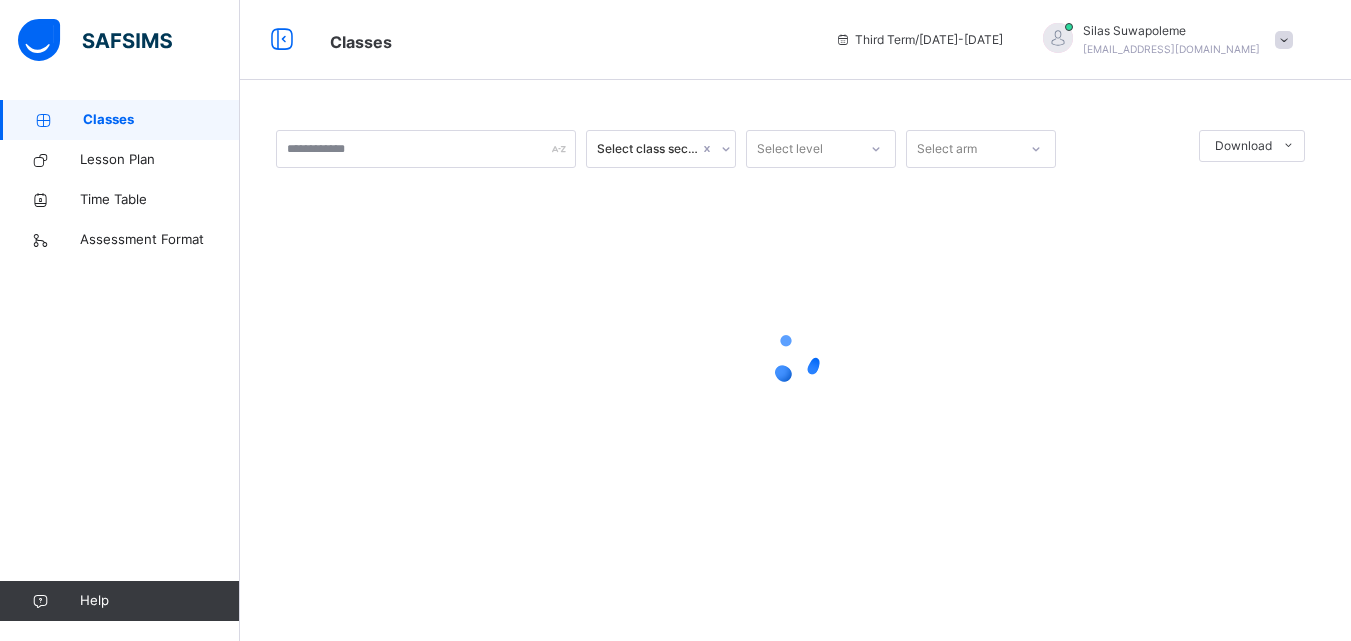 scroll, scrollTop: 0, scrollLeft: 0, axis: both 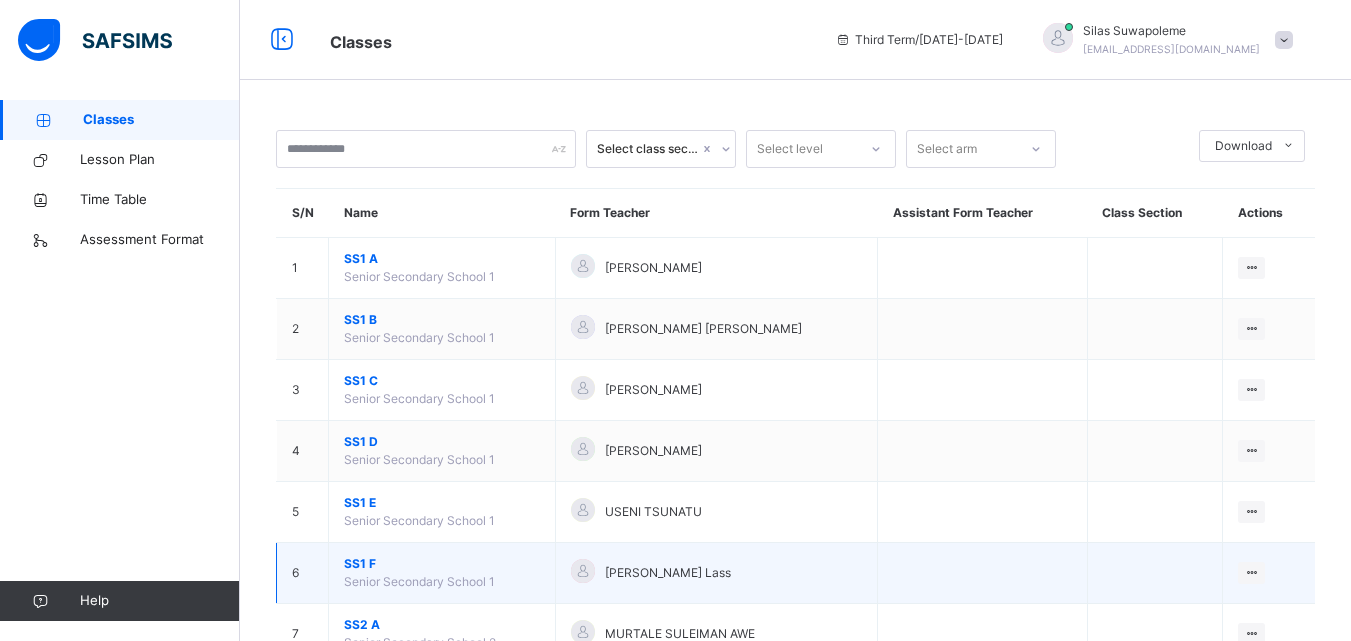 click on "SS1   F" at bounding box center [442, 564] 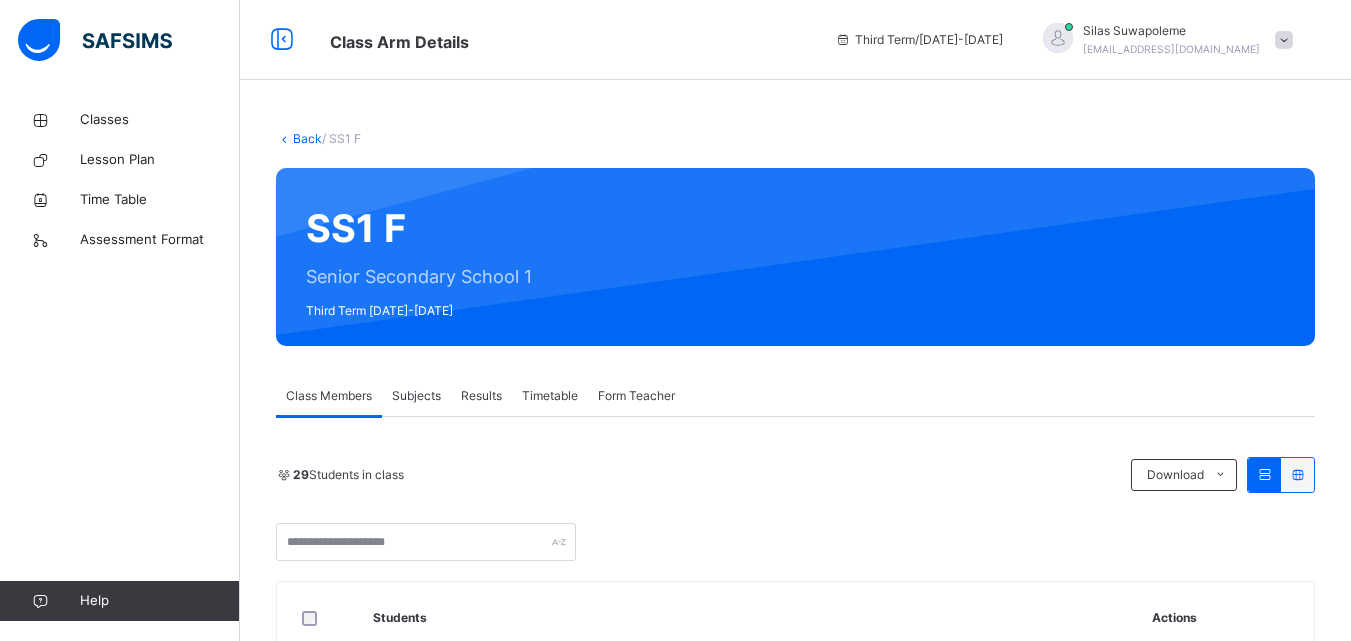 click on "Subjects" at bounding box center (416, 396) 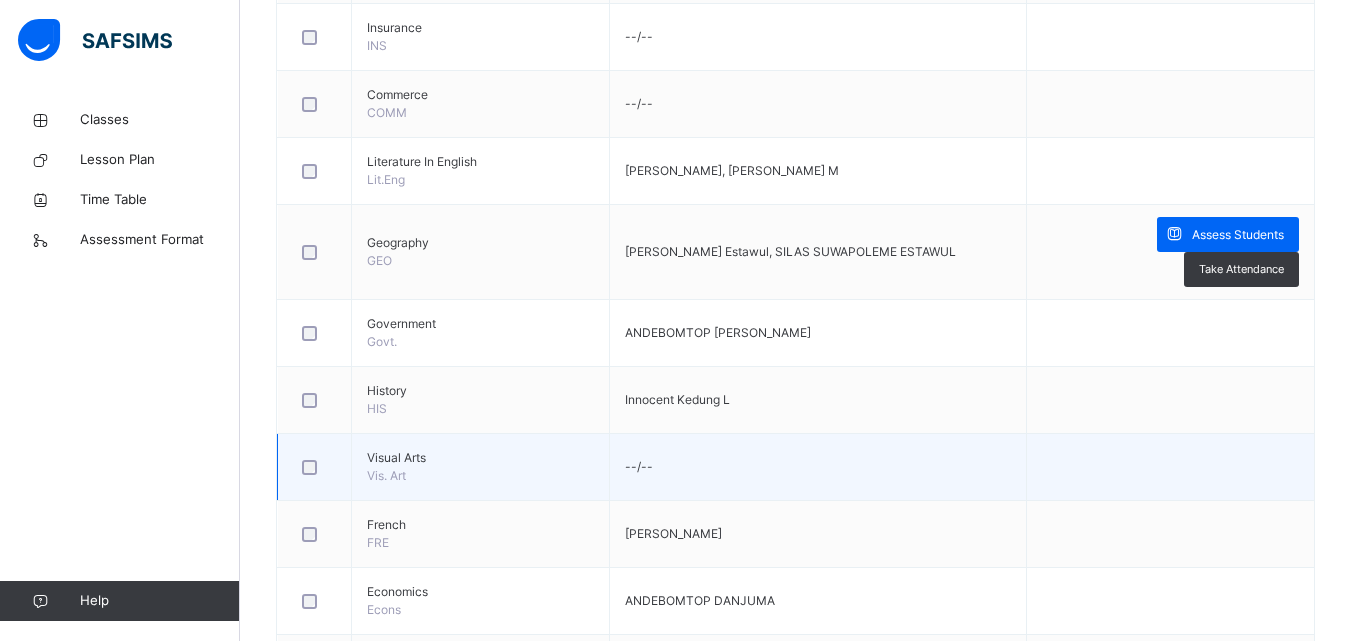 scroll, scrollTop: 1400, scrollLeft: 0, axis: vertical 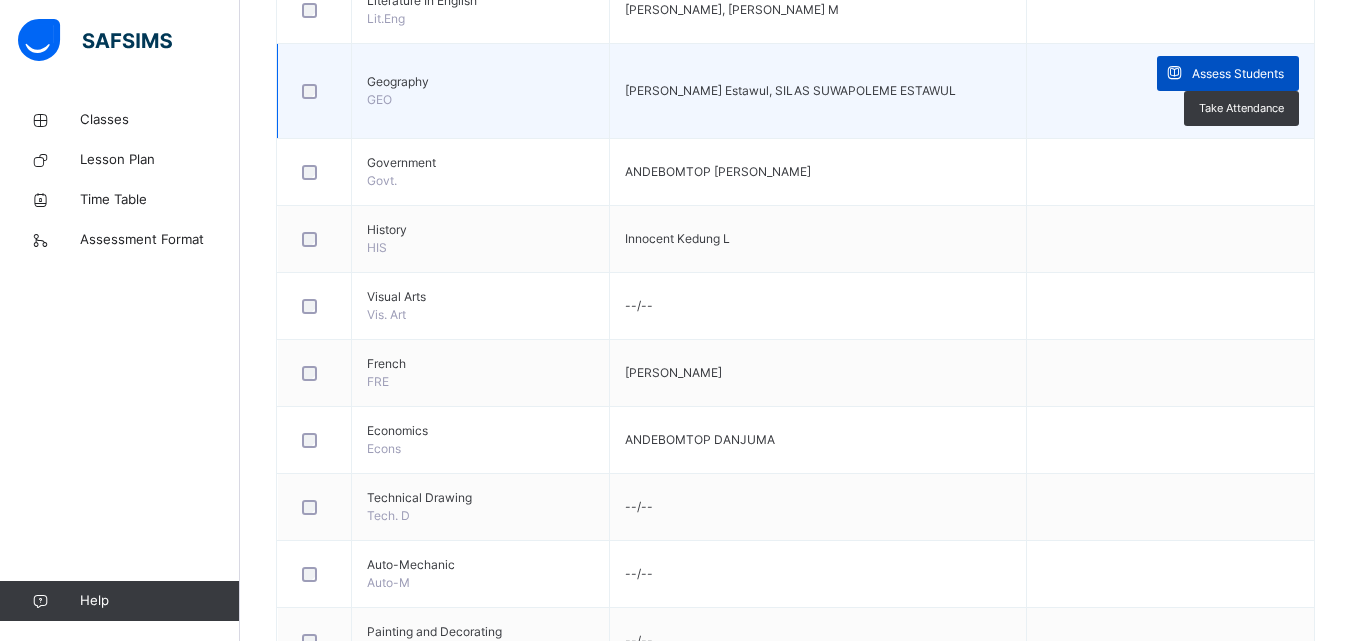 click at bounding box center [1174, 73] 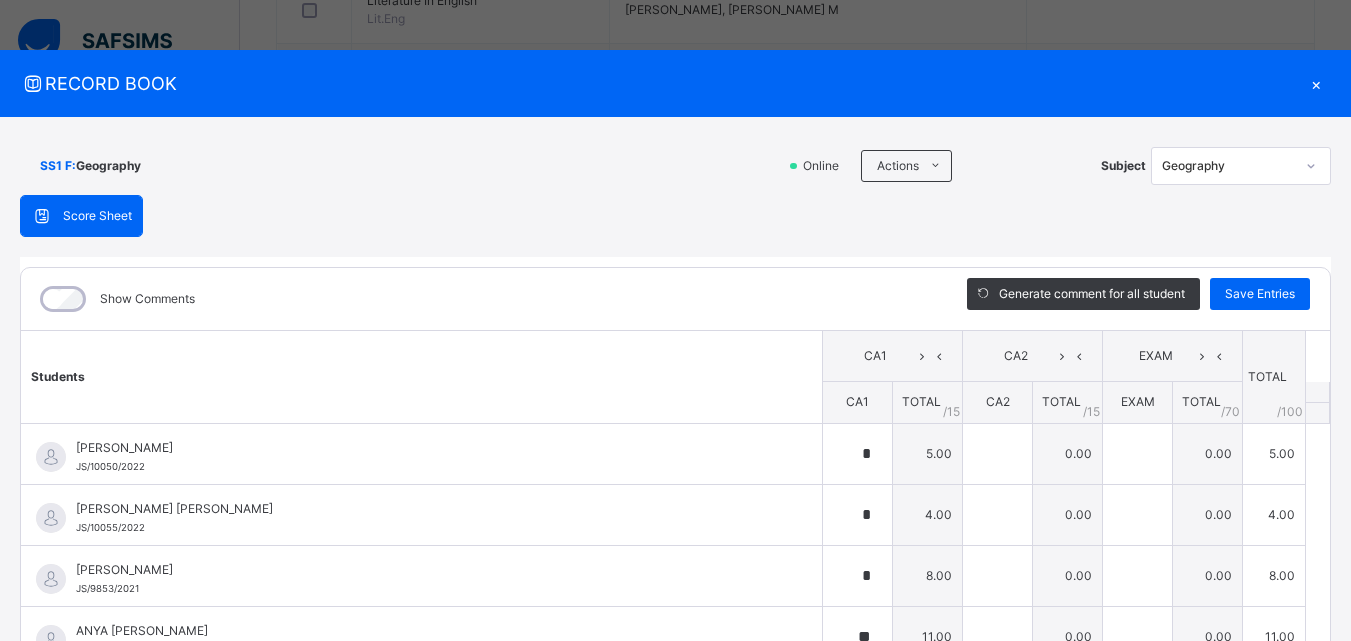 scroll, scrollTop: 100, scrollLeft: 0, axis: vertical 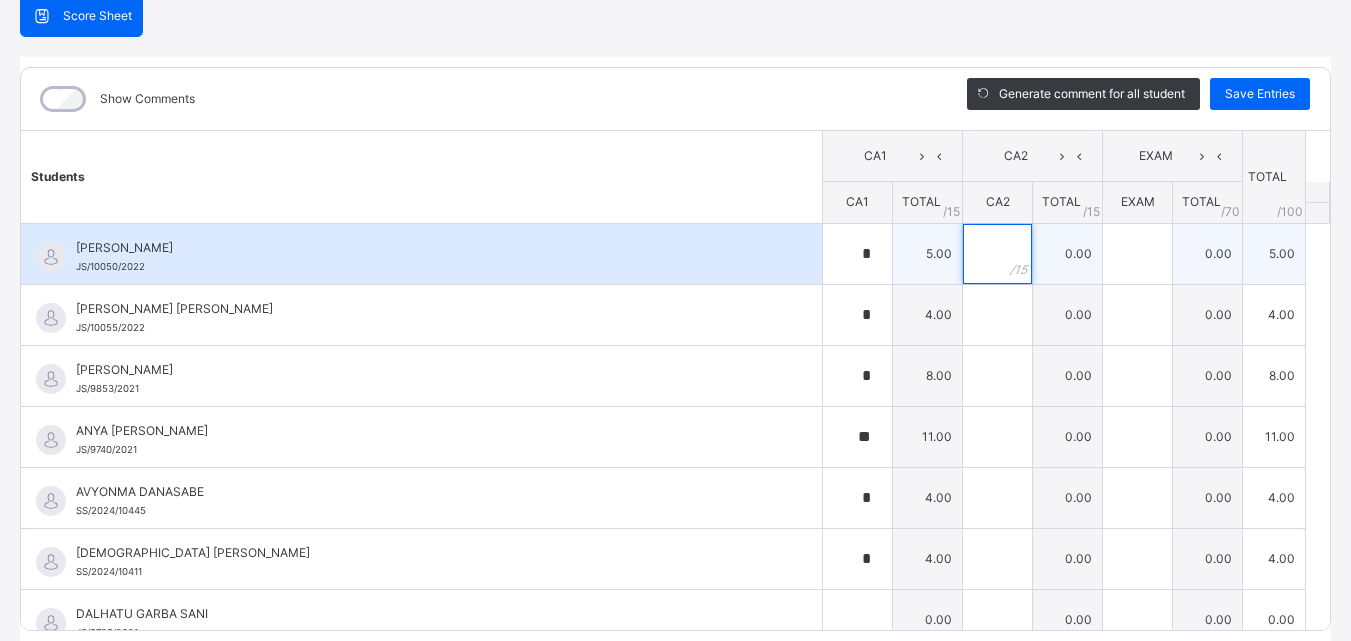 click at bounding box center (997, 254) 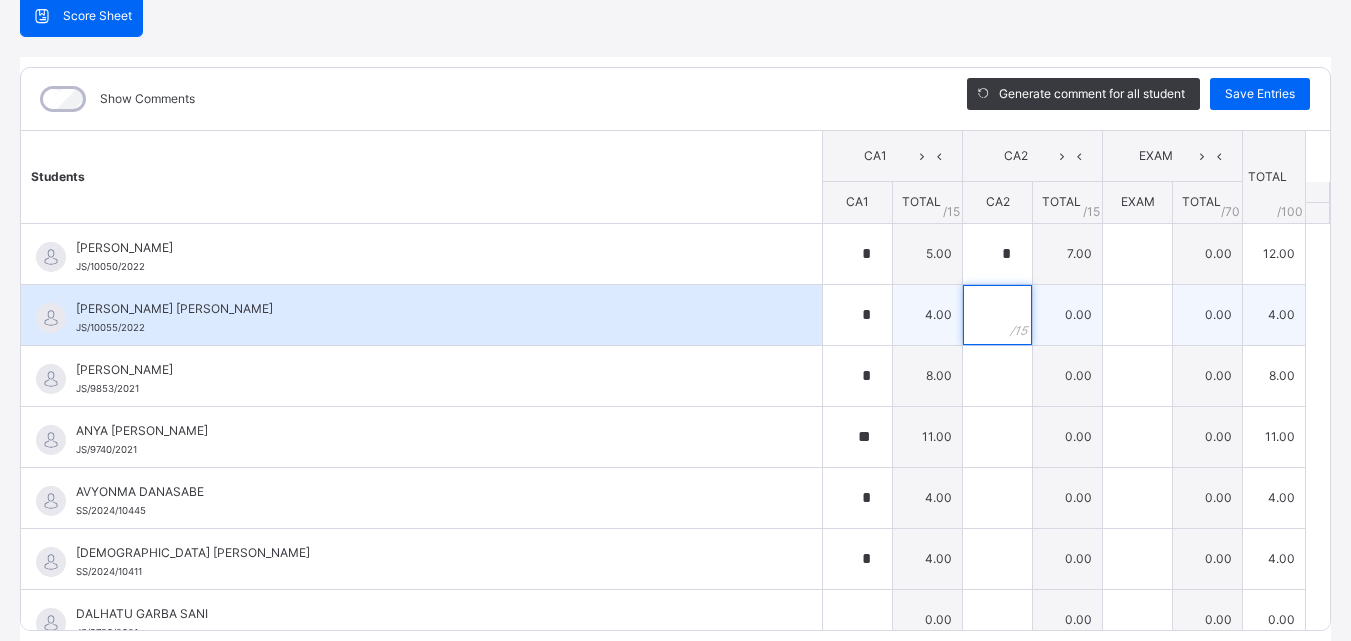 click at bounding box center (997, 315) 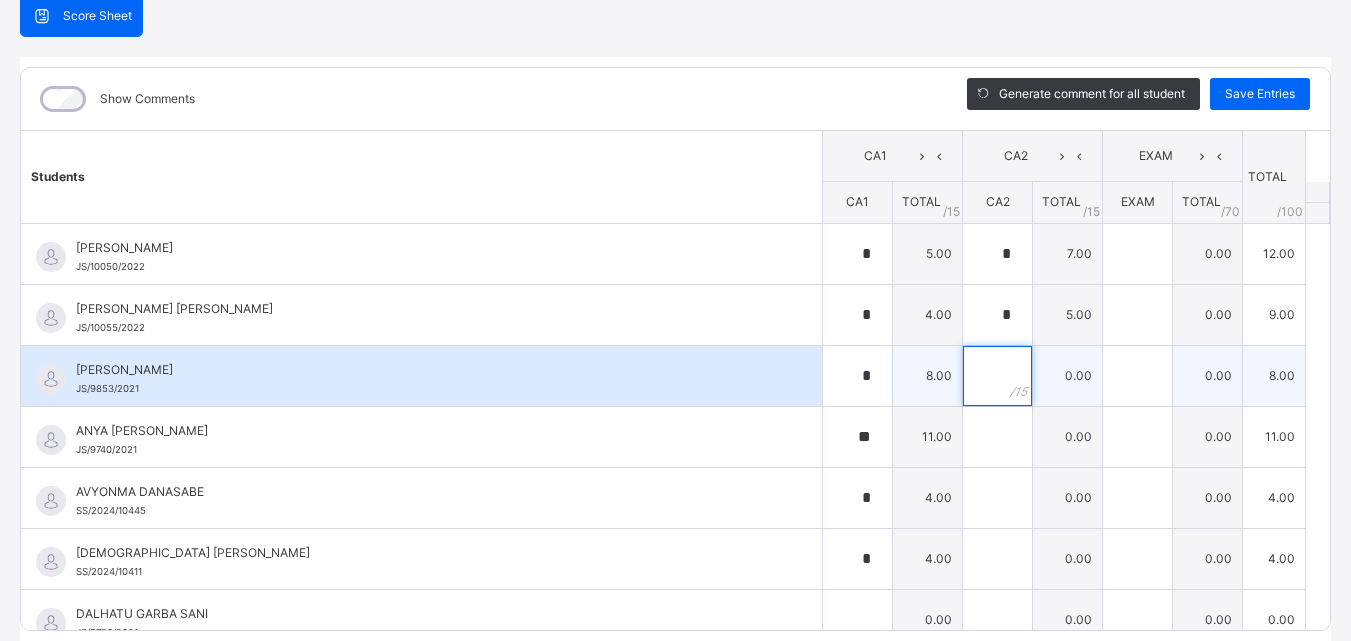 click at bounding box center [997, 376] 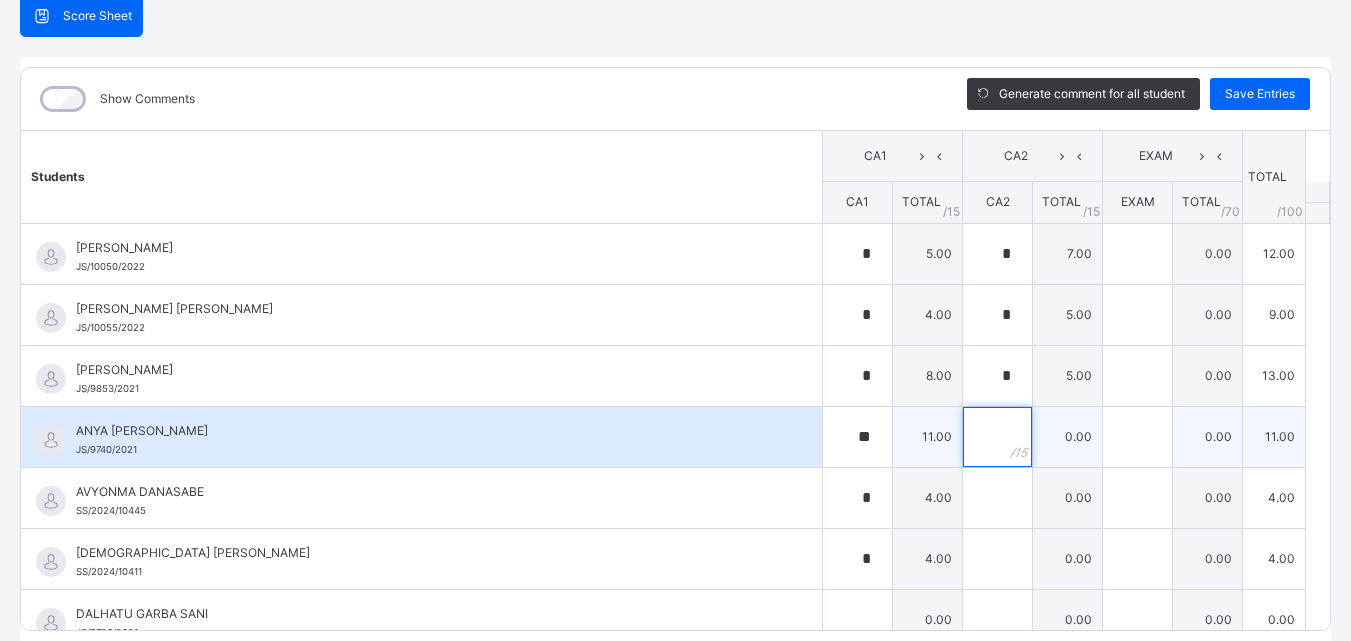click at bounding box center [997, 437] 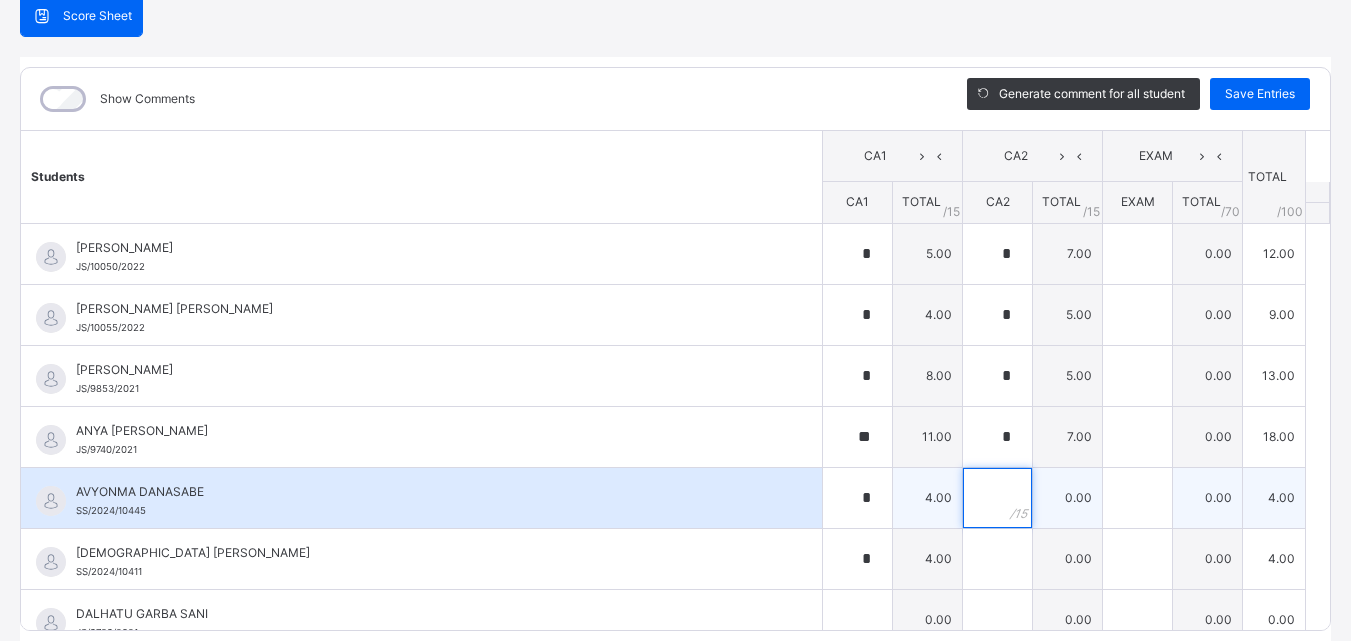 click at bounding box center (997, 498) 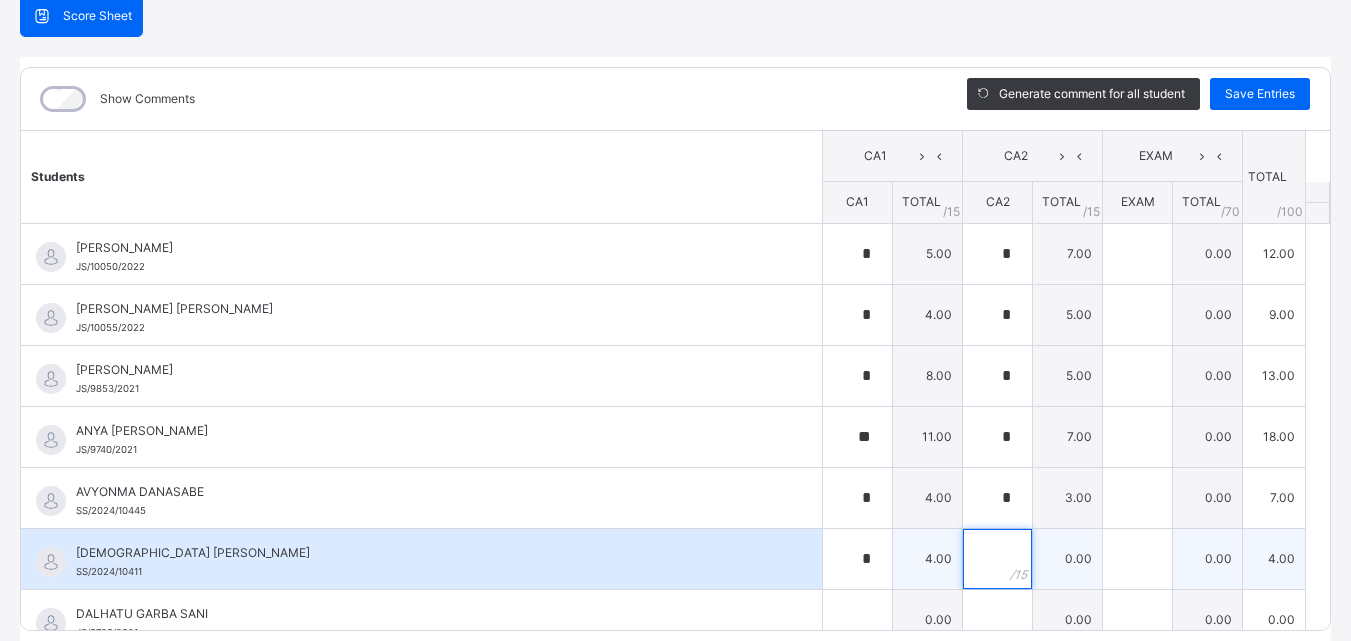 click at bounding box center [997, 559] 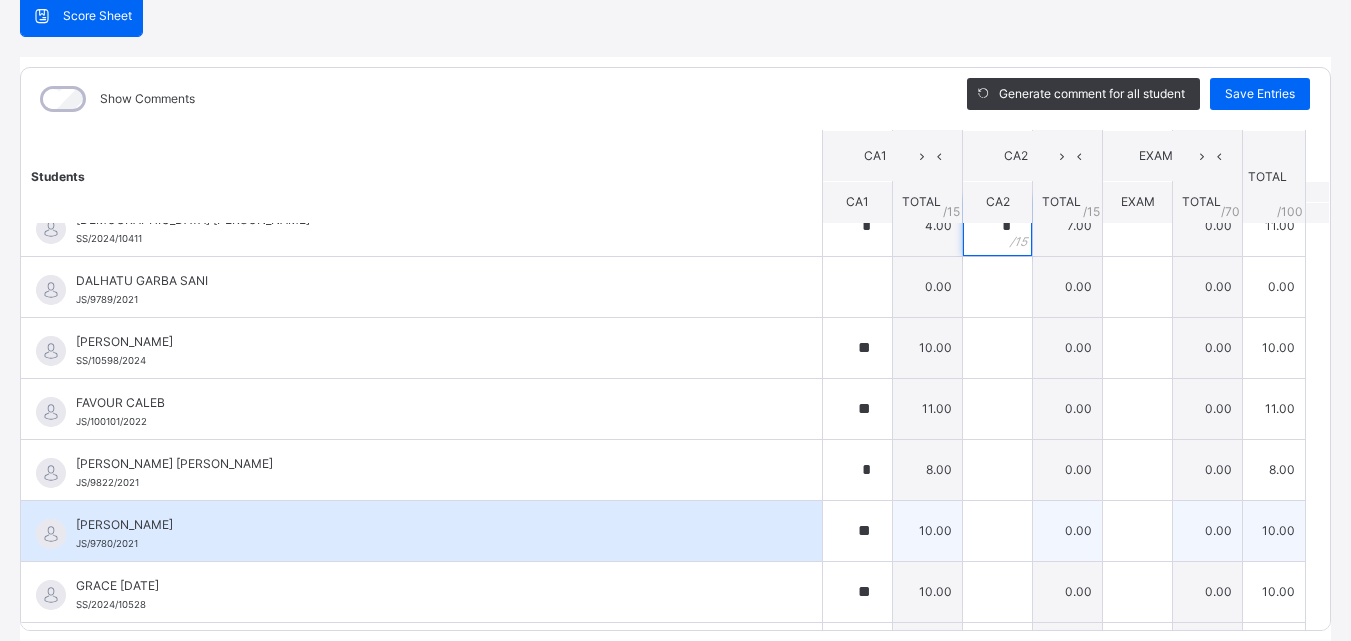 scroll, scrollTop: 300, scrollLeft: 0, axis: vertical 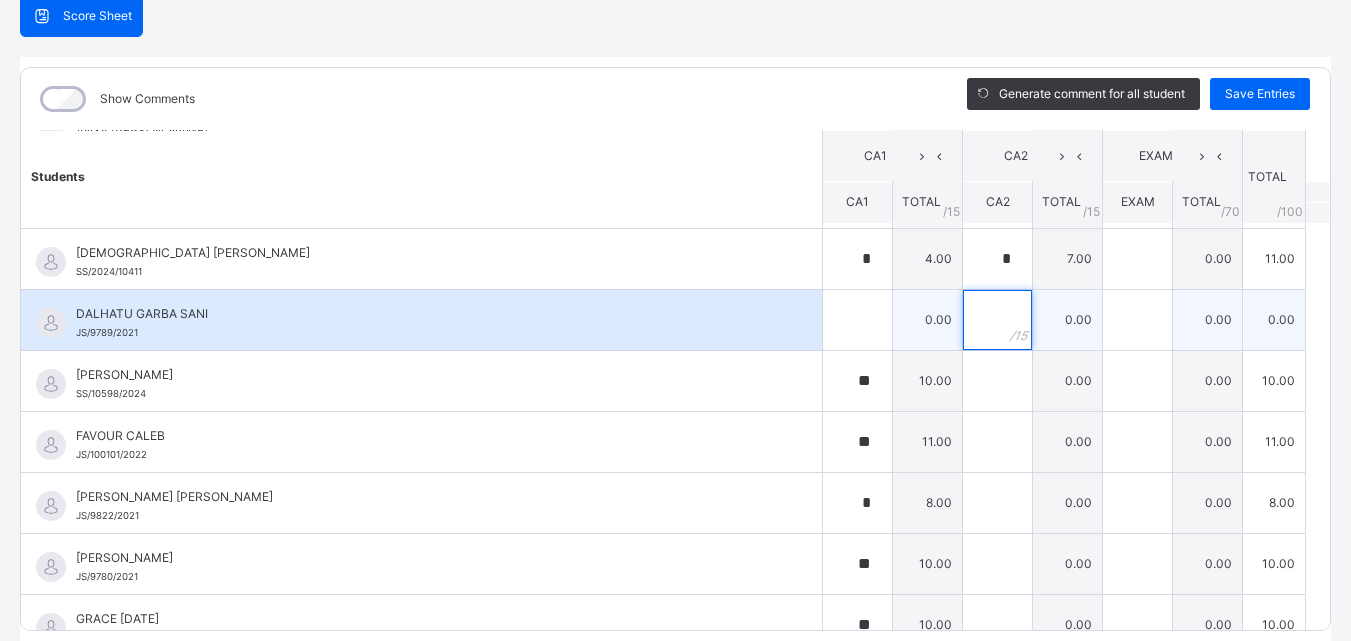 click at bounding box center [997, 320] 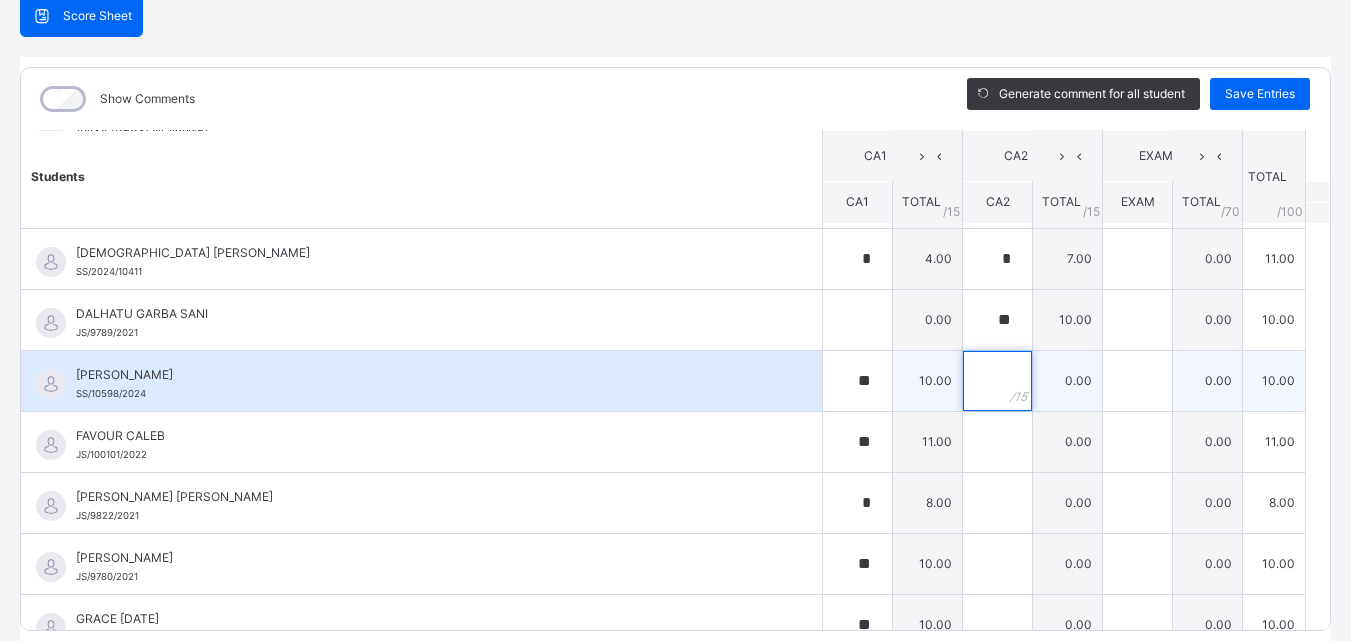 click at bounding box center [997, 381] 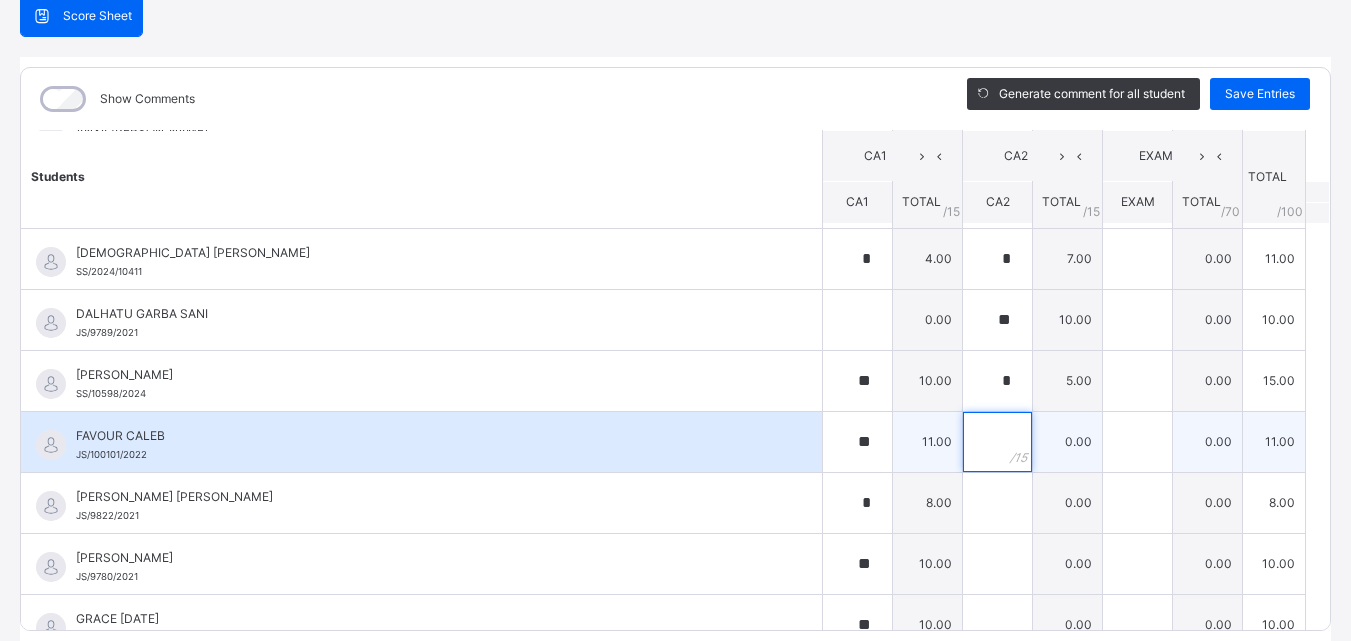 click at bounding box center (997, 442) 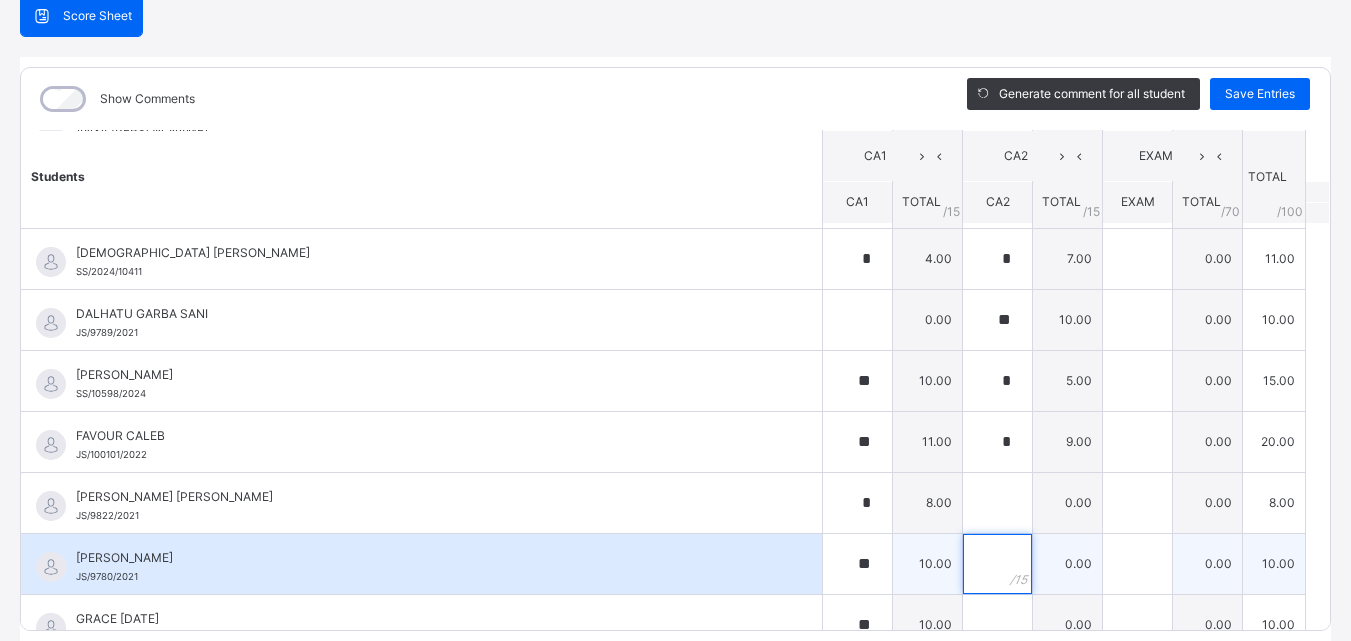 click at bounding box center (997, 564) 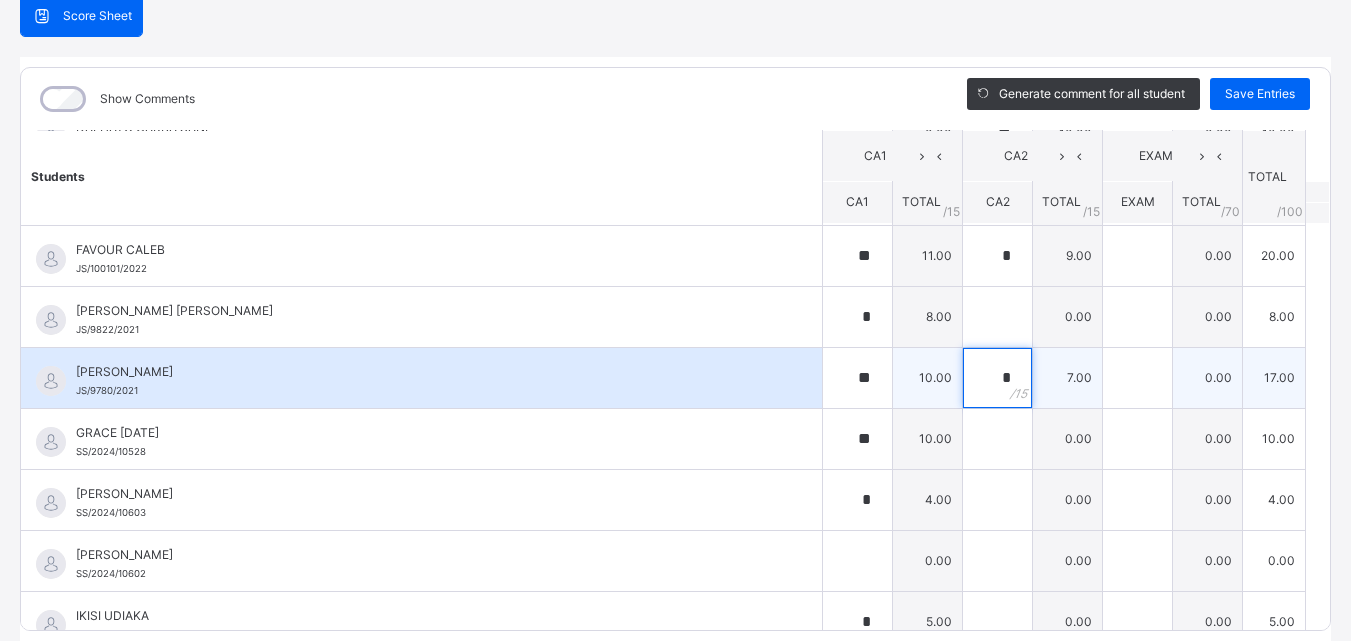 scroll, scrollTop: 500, scrollLeft: 0, axis: vertical 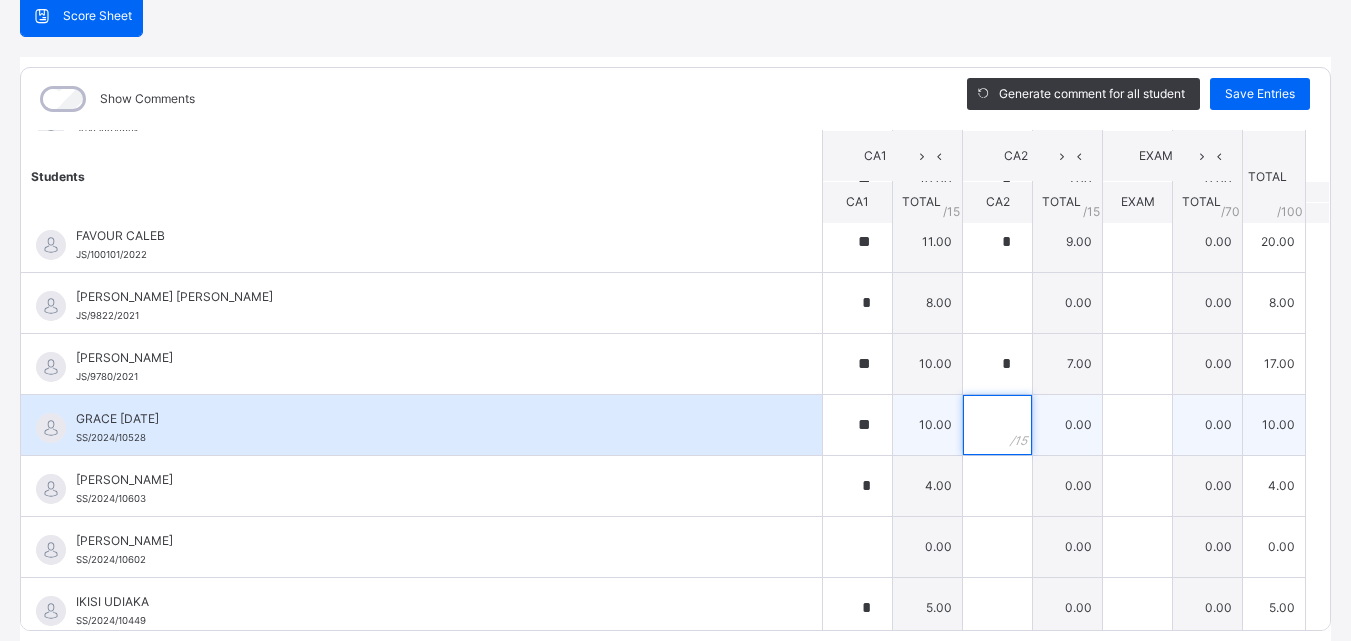 click at bounding box center [997, 425] 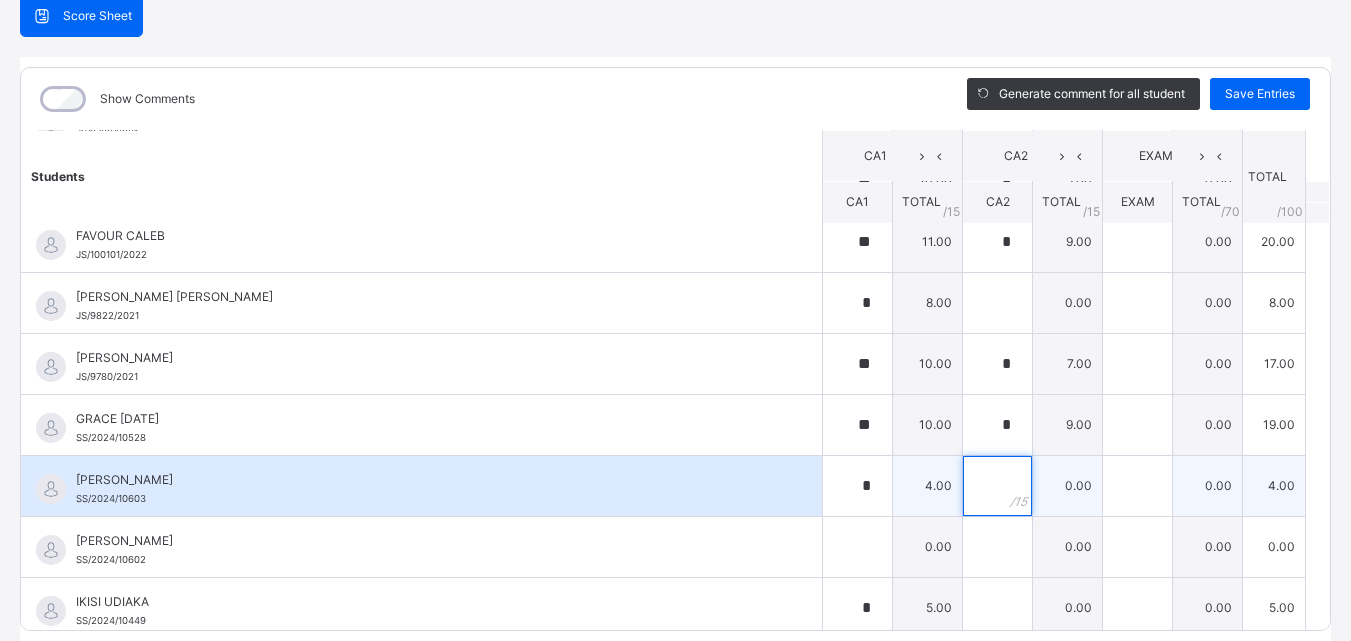 click at bounding box center (997, 486) 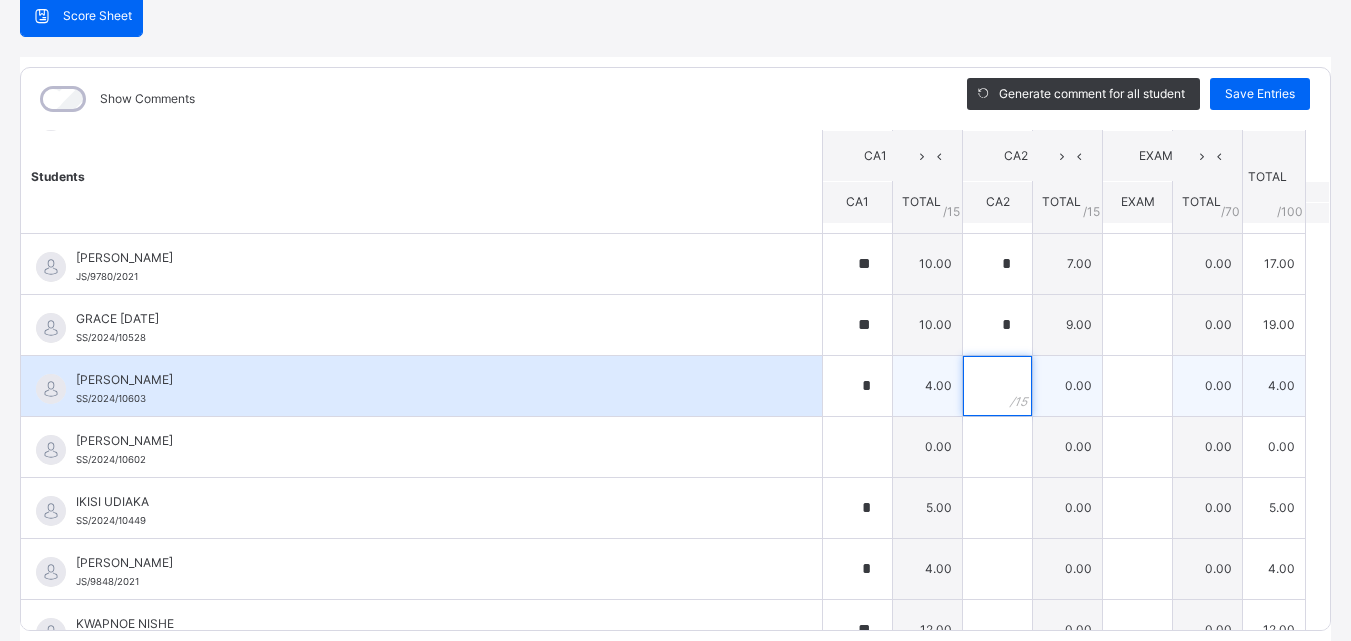 scroll, scrollTop: 700, scrollLeft: 0, axis: vertical 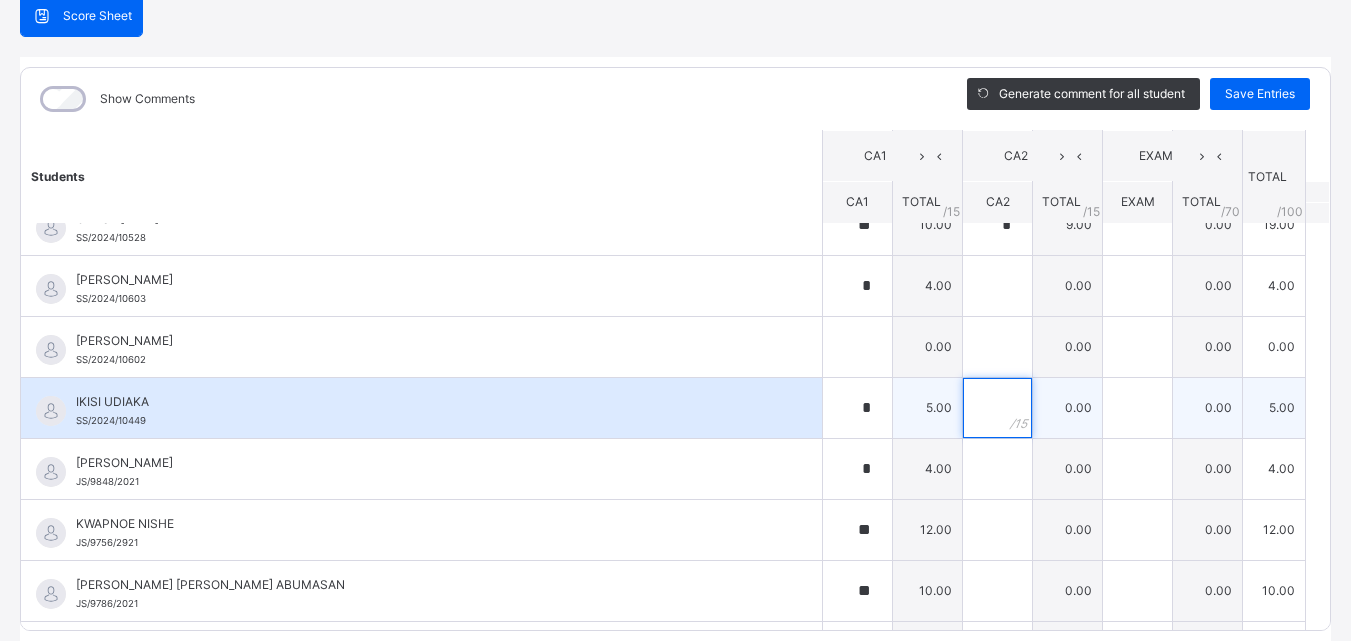 click at bounding box center (997, 408) 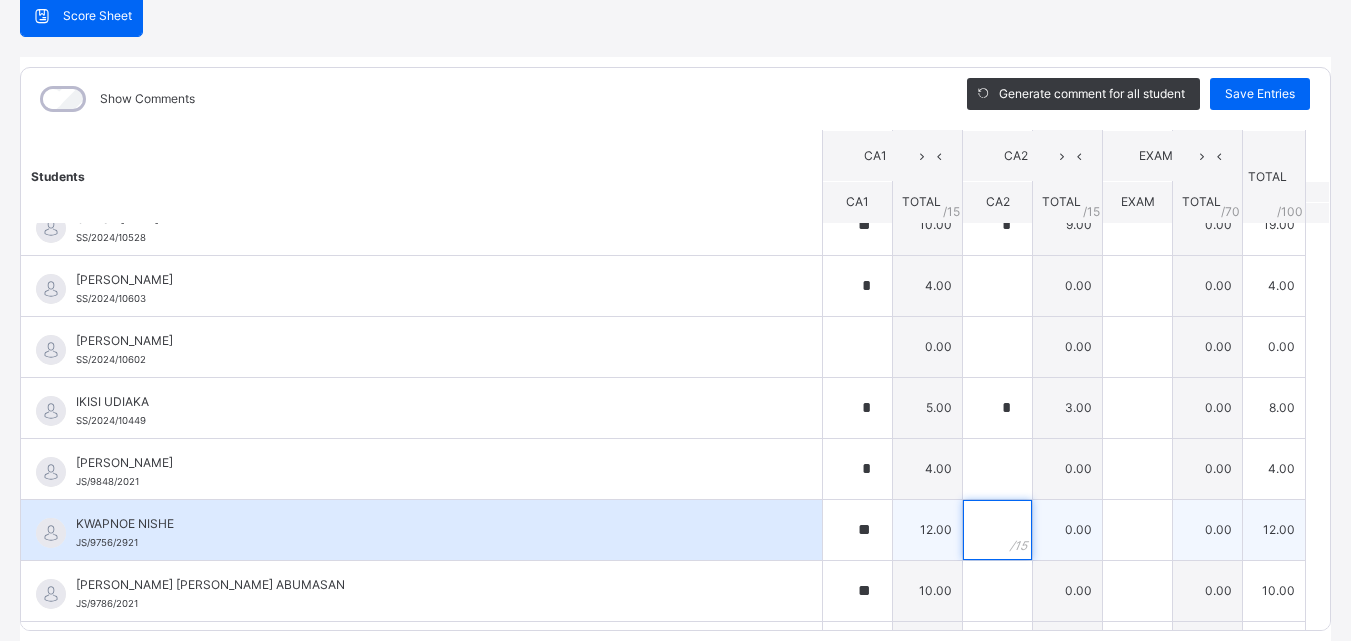 click at bounding box center [997, 530] 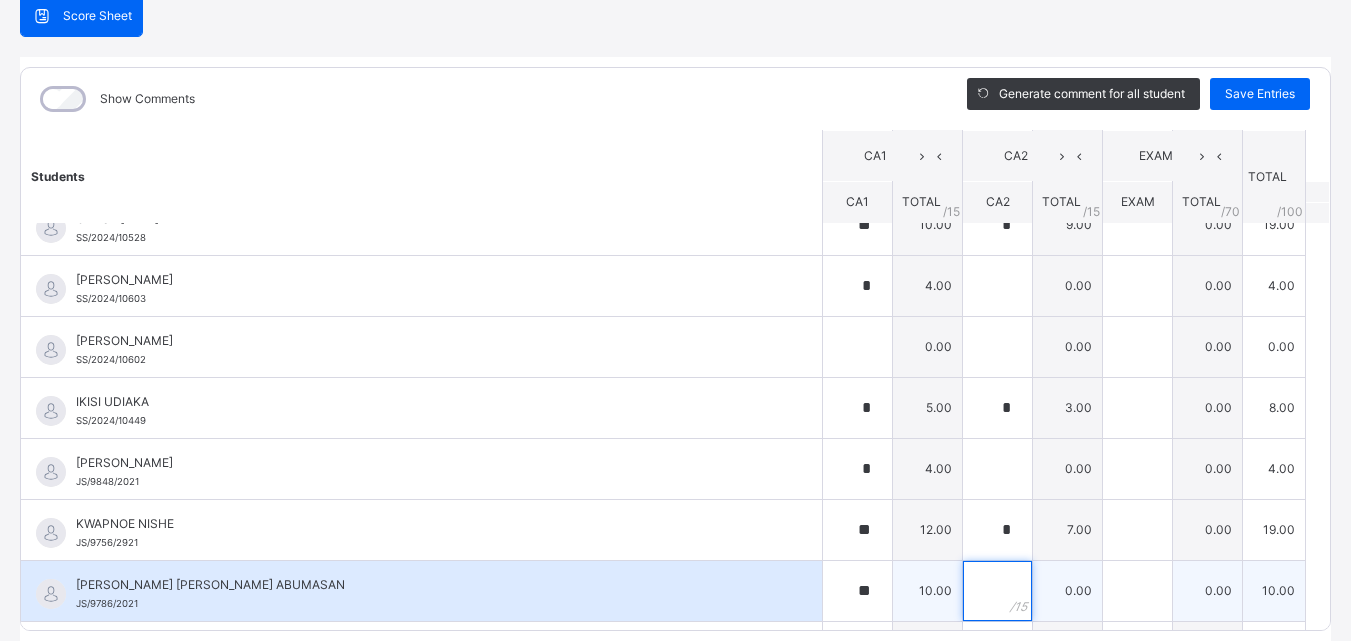 click at bounding box center [997, 591] 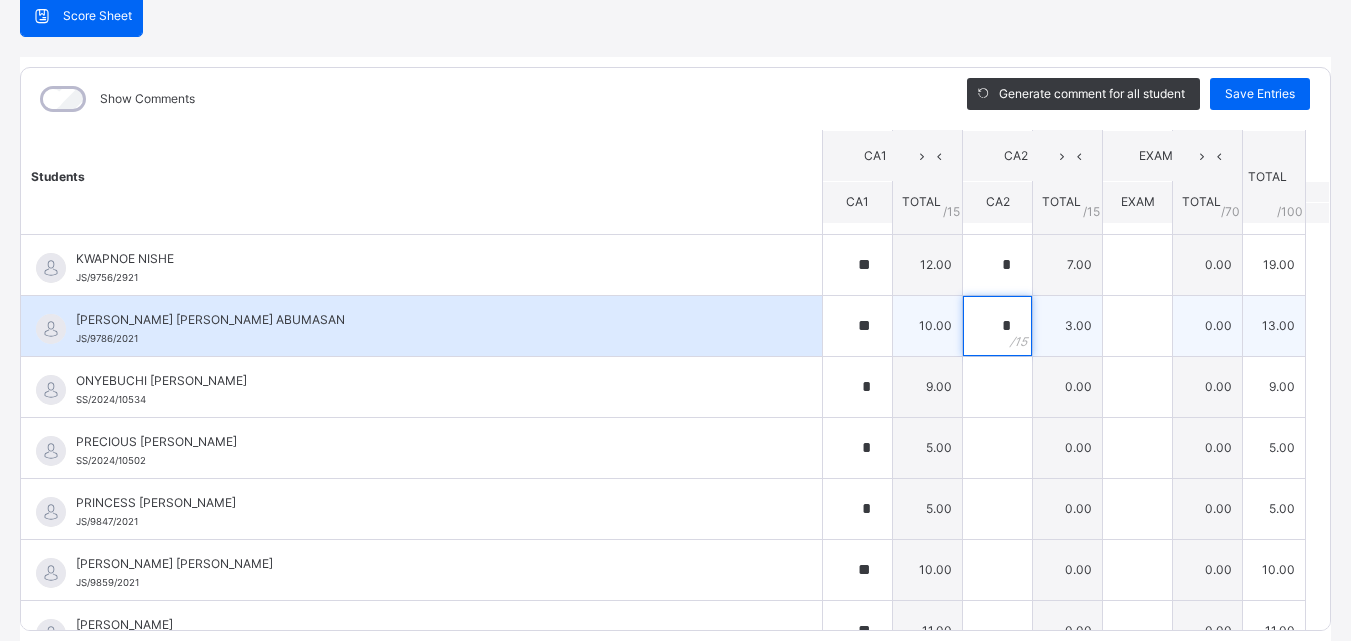 scroll, scrollTop: 1000, scrollLeft: 0, axis: vertical 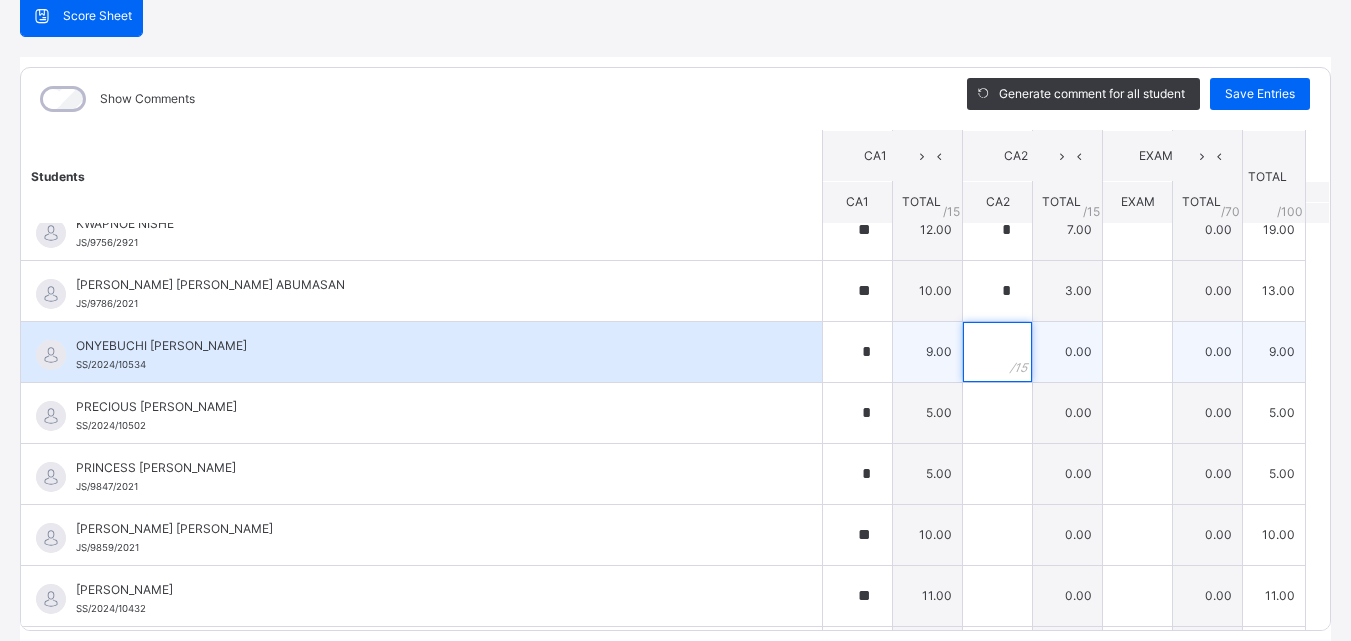 click at bounding box center (997, 352) 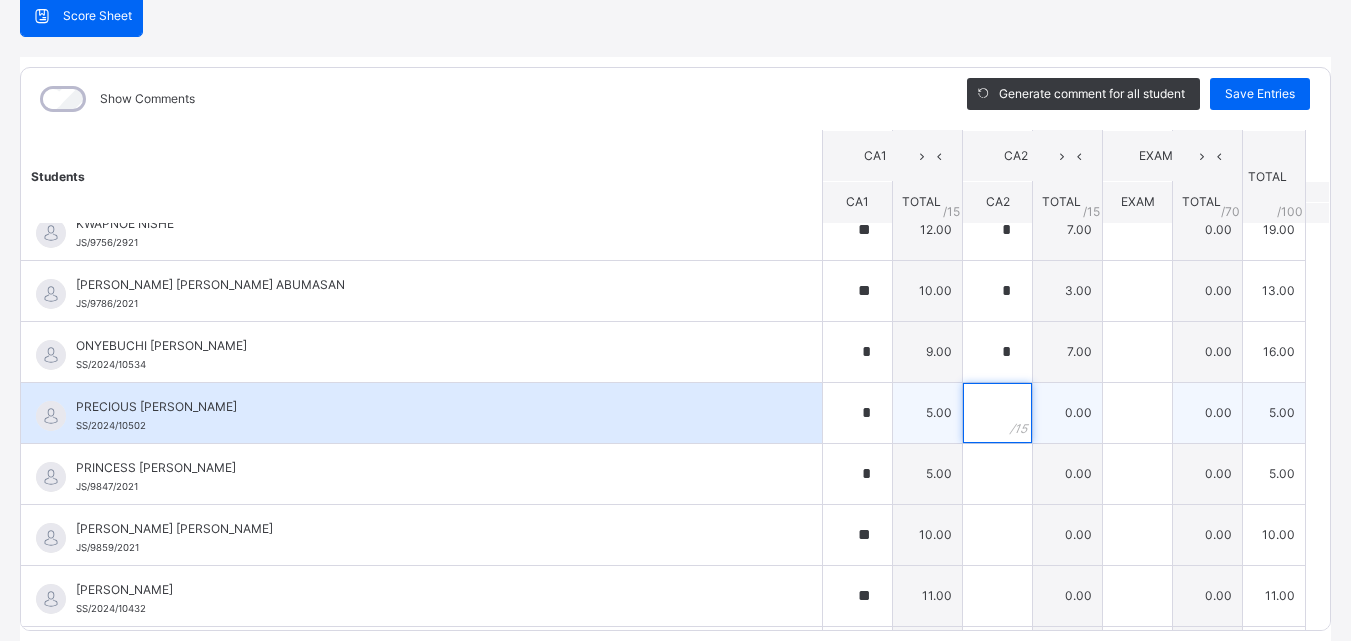 click at bounding box center [997, 413] 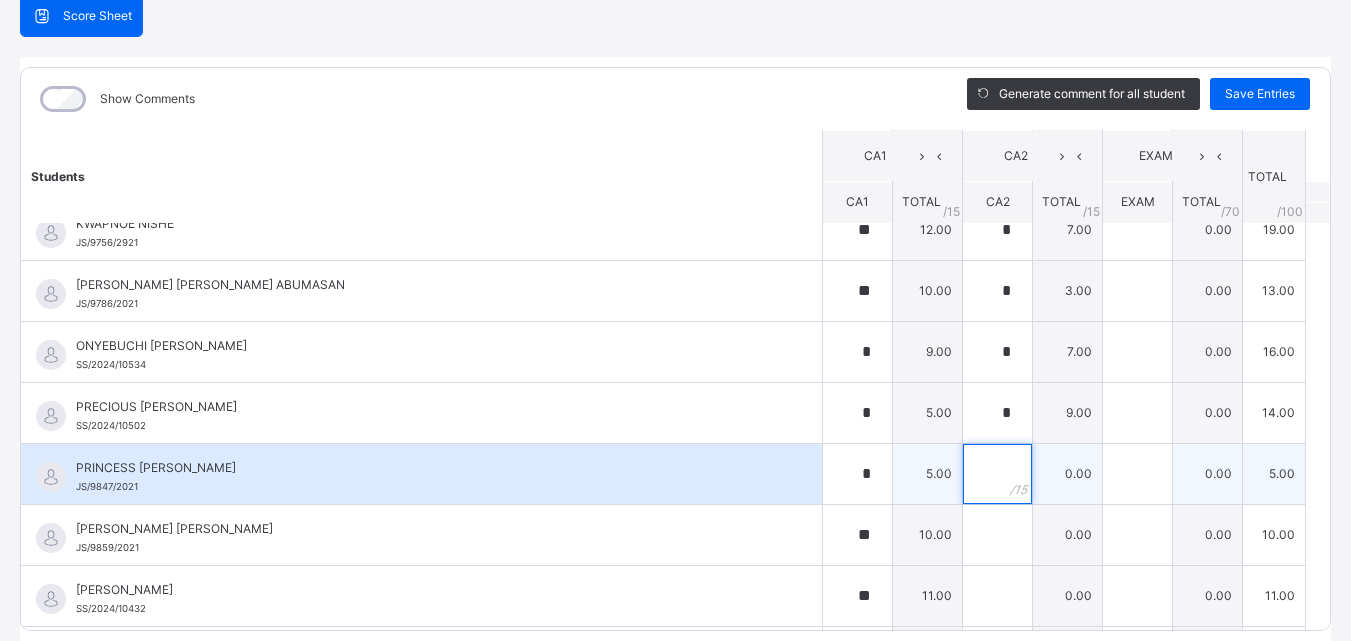 click at bounding box center [997, 474] 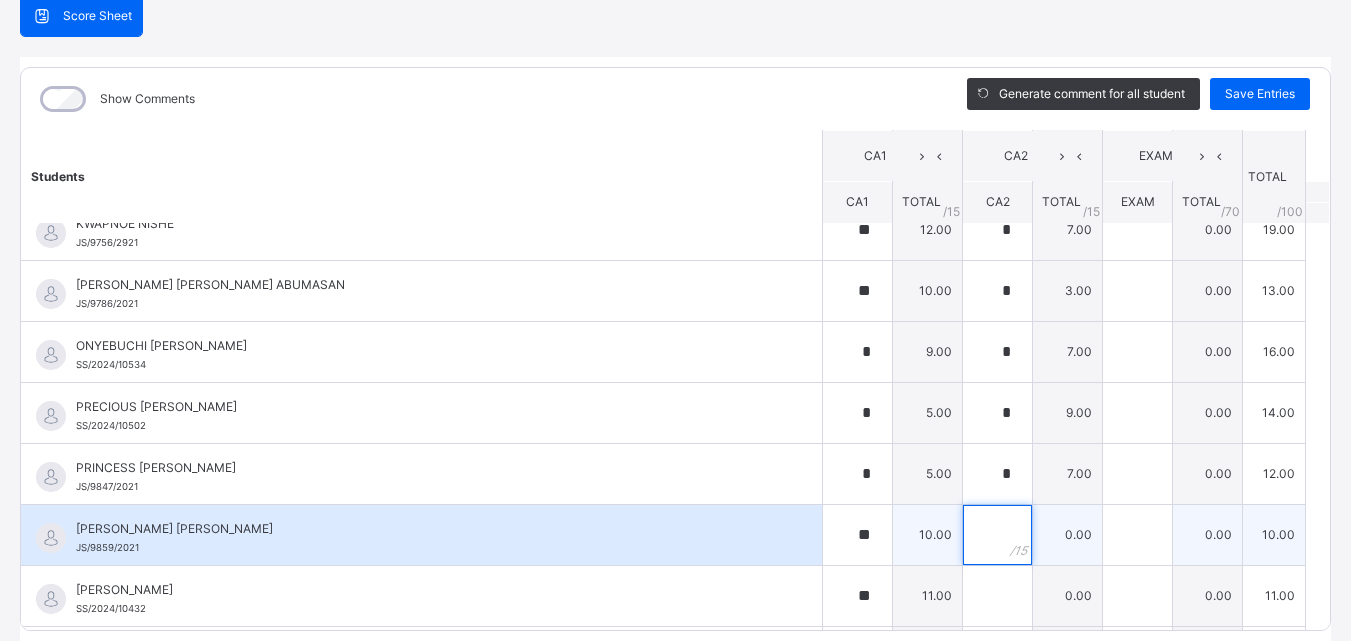 click at bounding box center (997, 535) 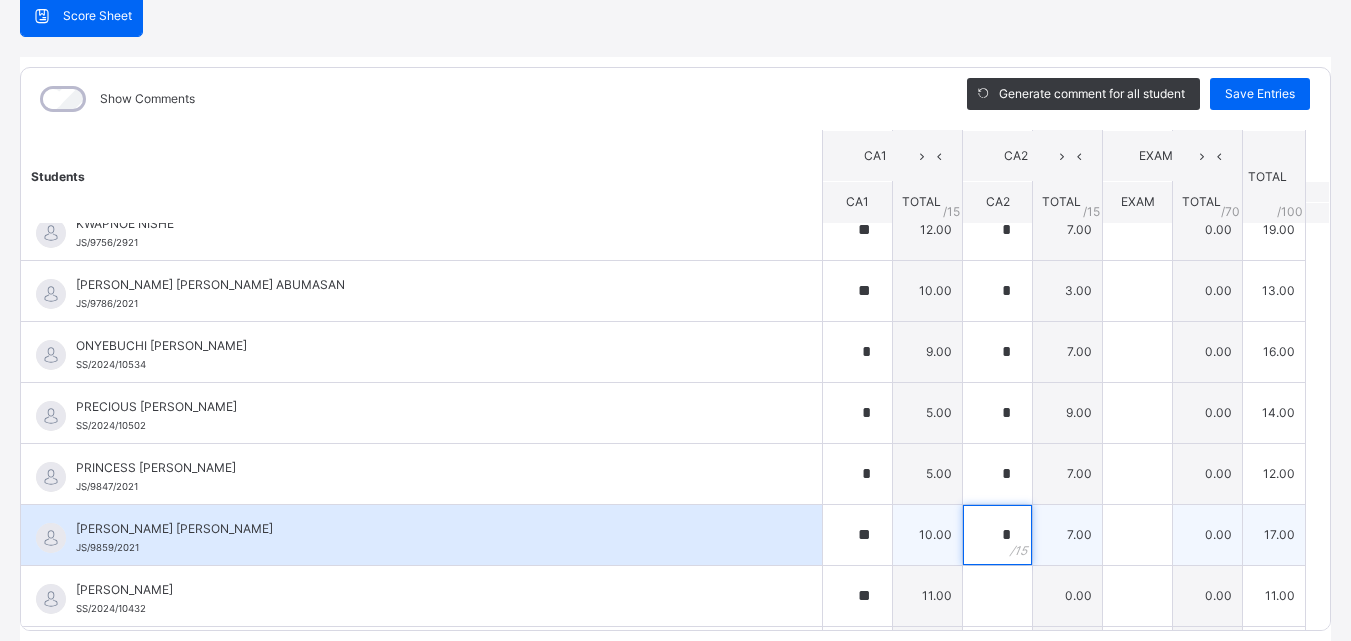 scroll, scrollTop: 1100, scrollLeft: 0, axis: vertical 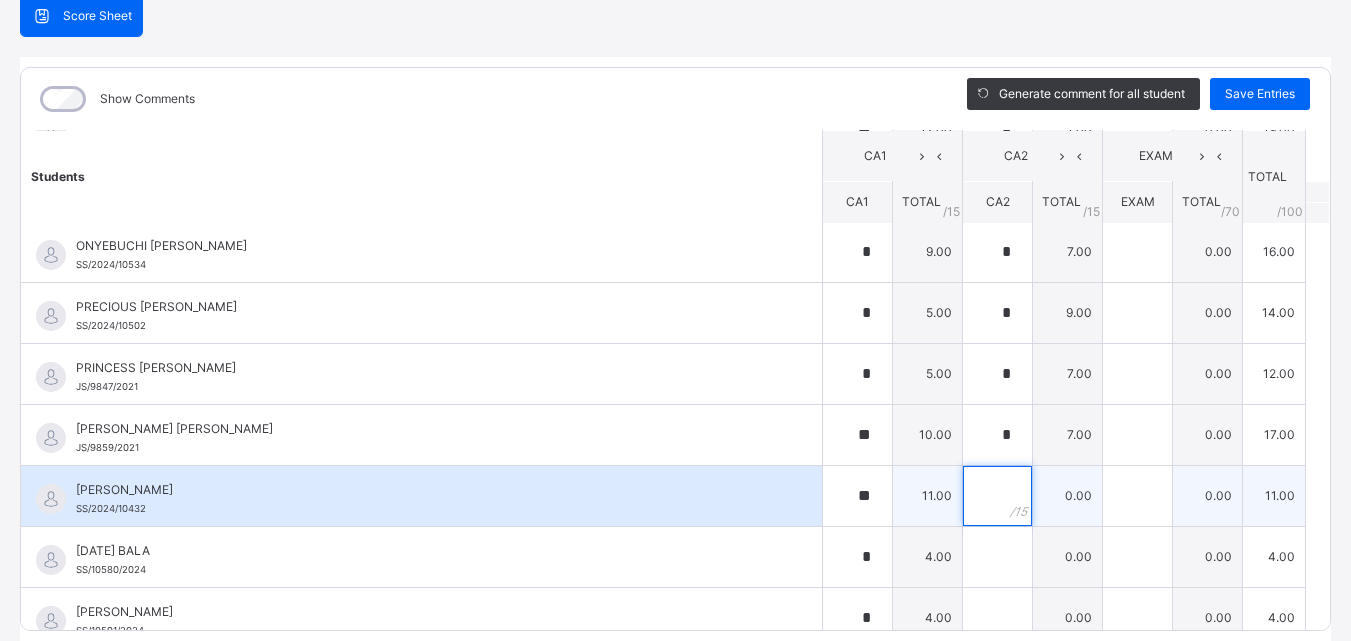 click at bounding box center (997, 496) 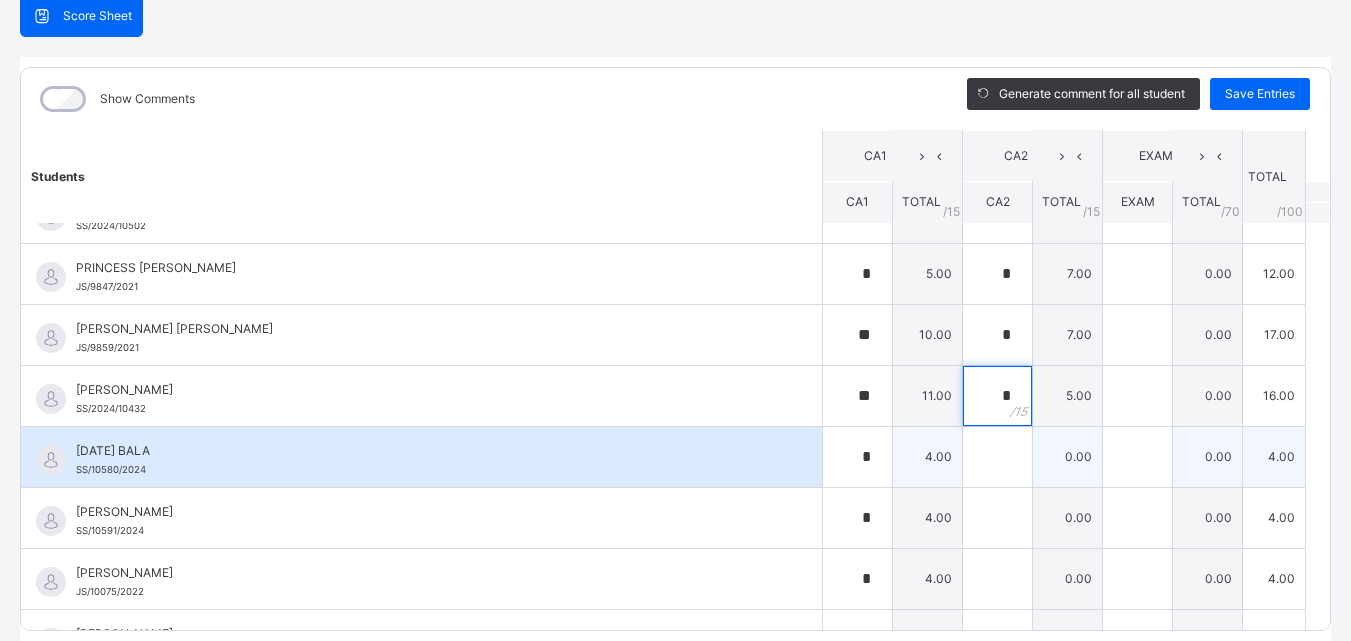 scroll, scrollTop: 1300, scrollLeft: 0, axis: vertical 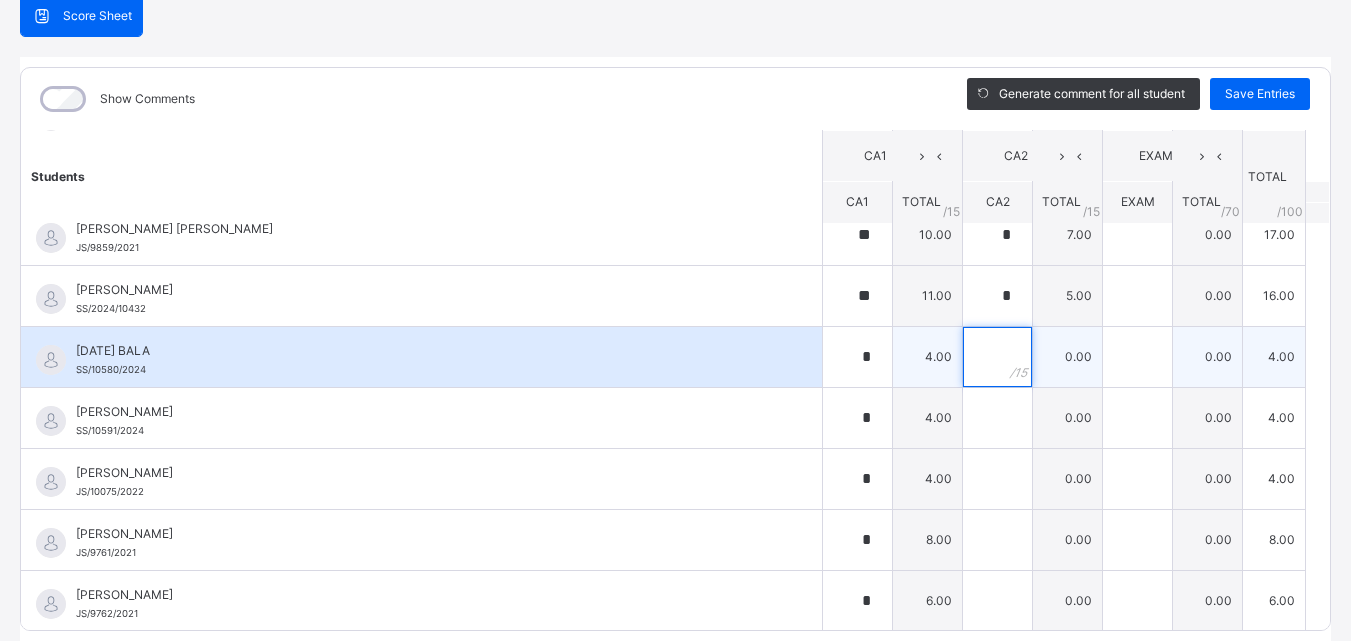 click at bounding box center (997, 357) 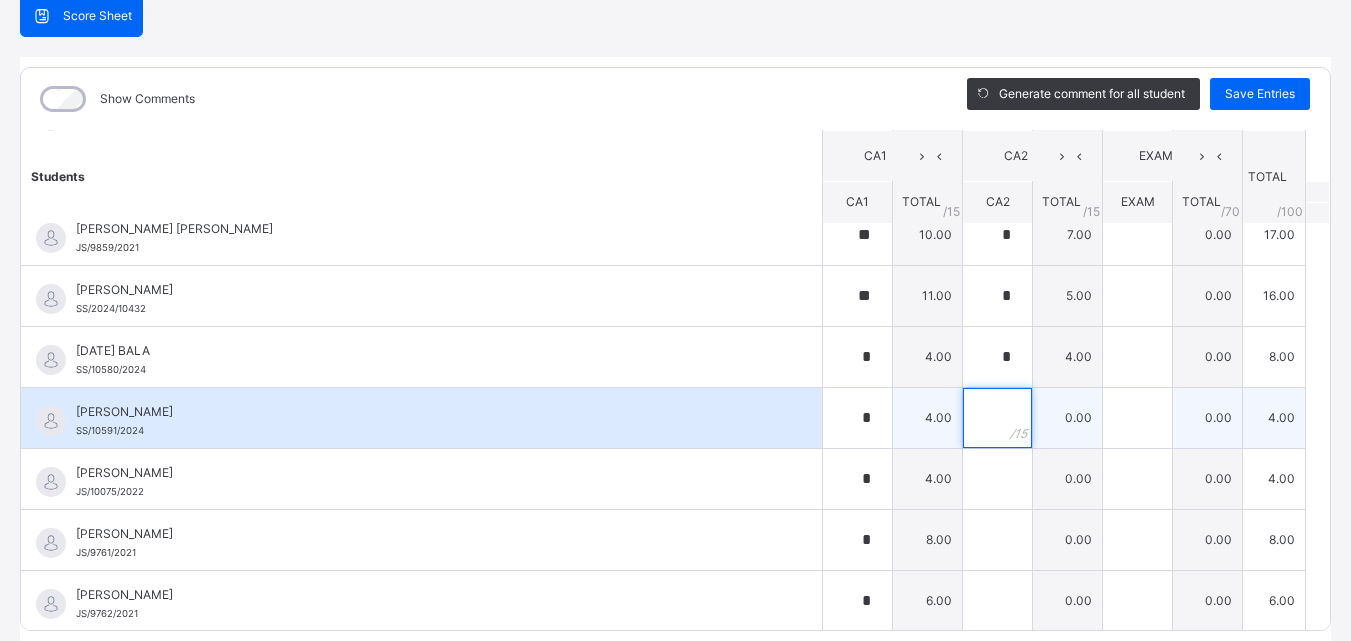 click at bounding box center (997, 418) 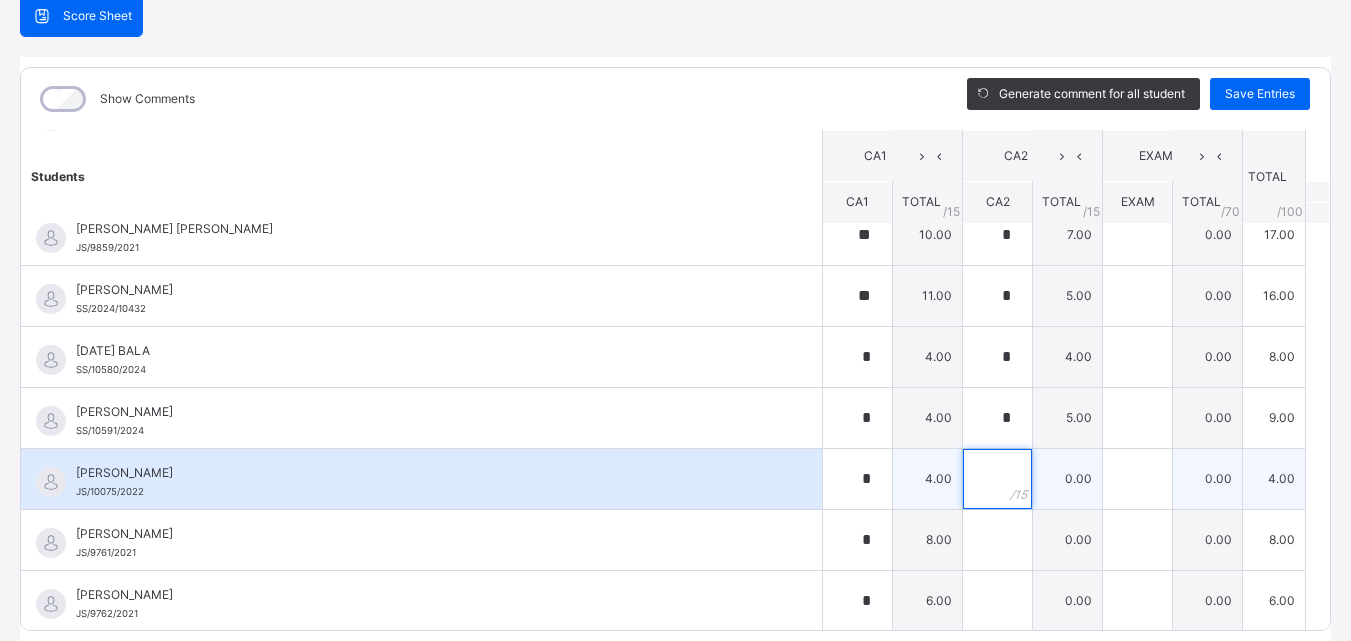 click at bounding box center (997, 479) 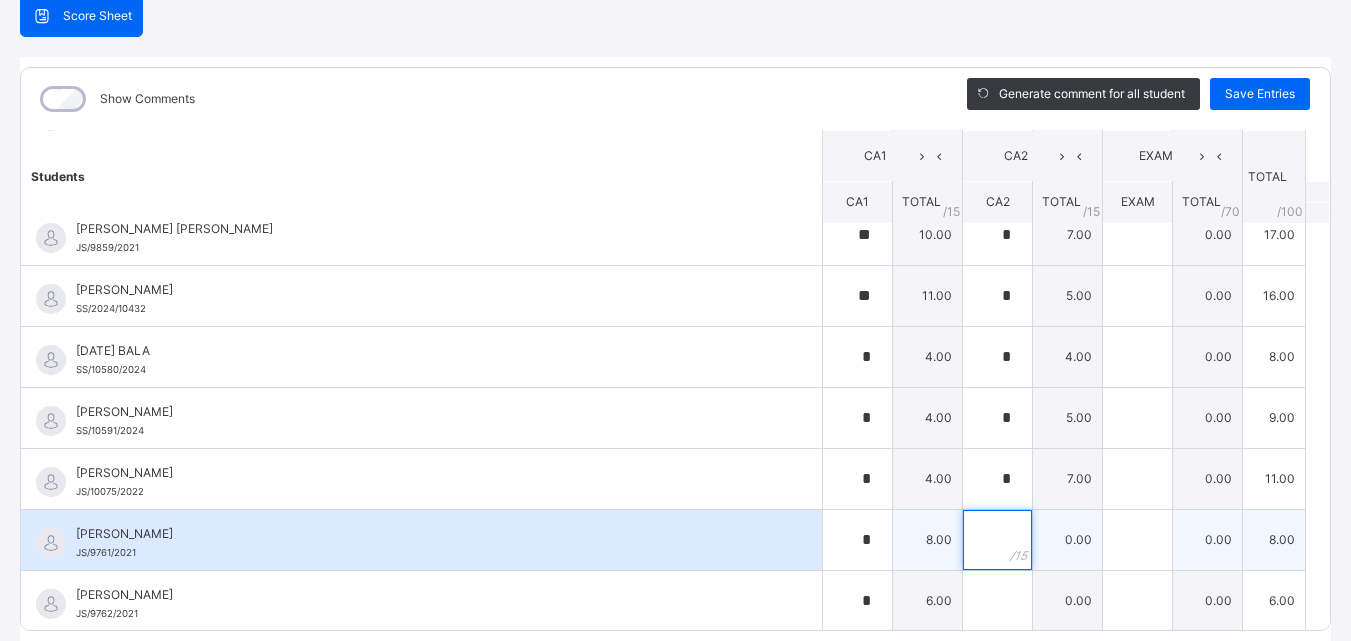 click at bounding box center [997, 540] 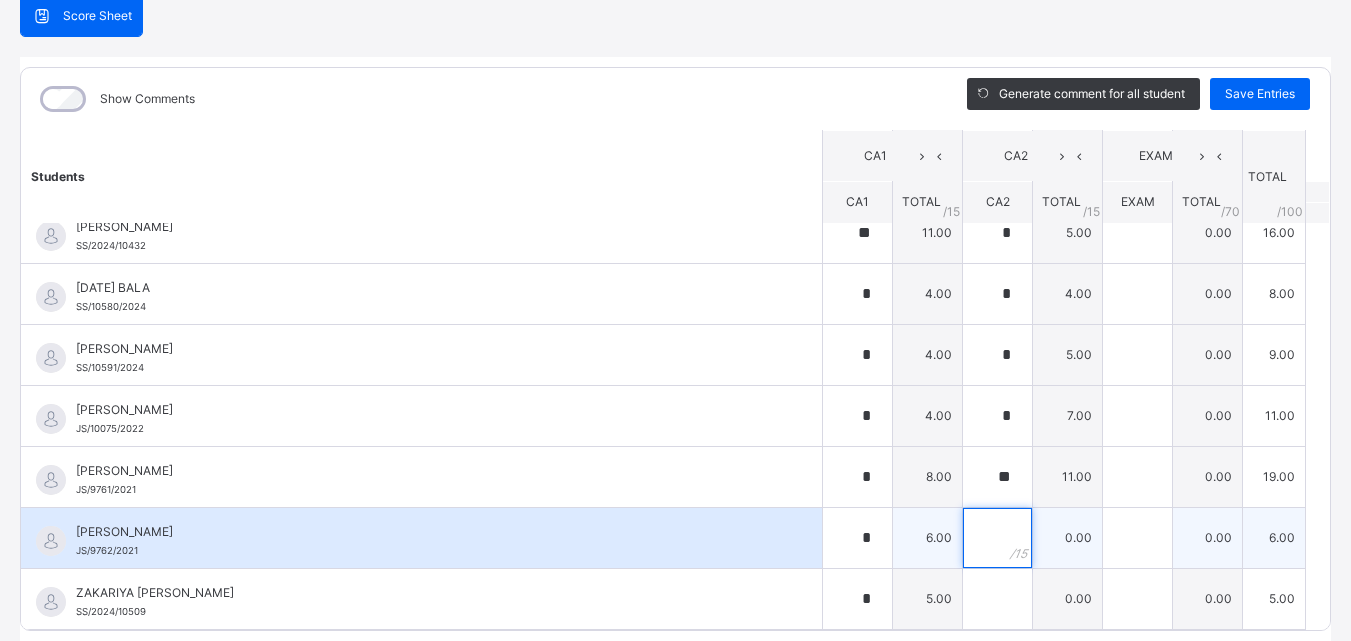 click at bounding box center (997, 538) 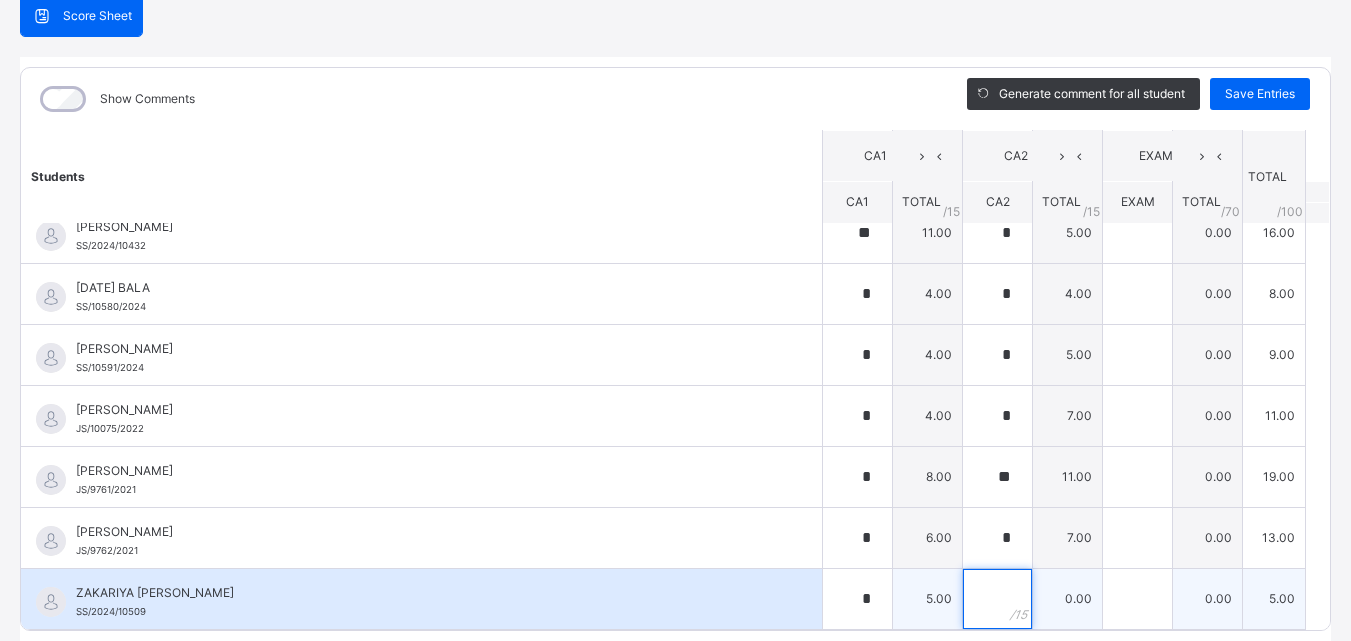 click at bounding box center (997, 599) 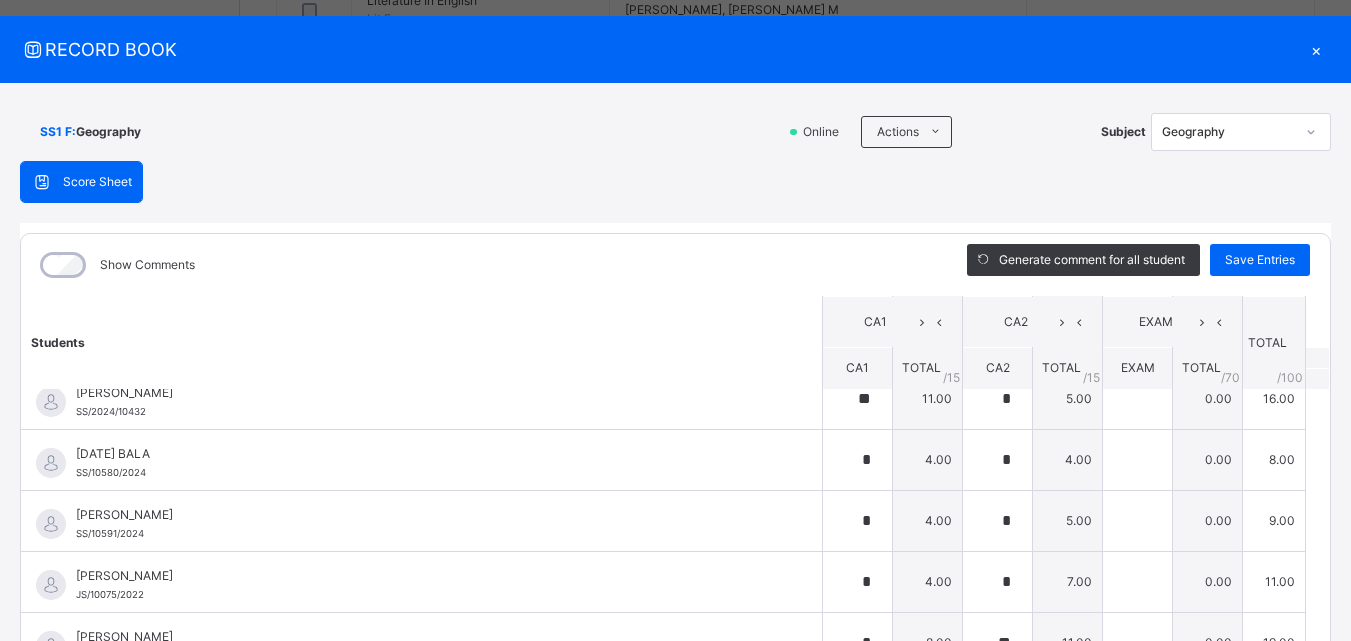 scroll, scrollTop: 0, scrollLeft: 0, axis: both 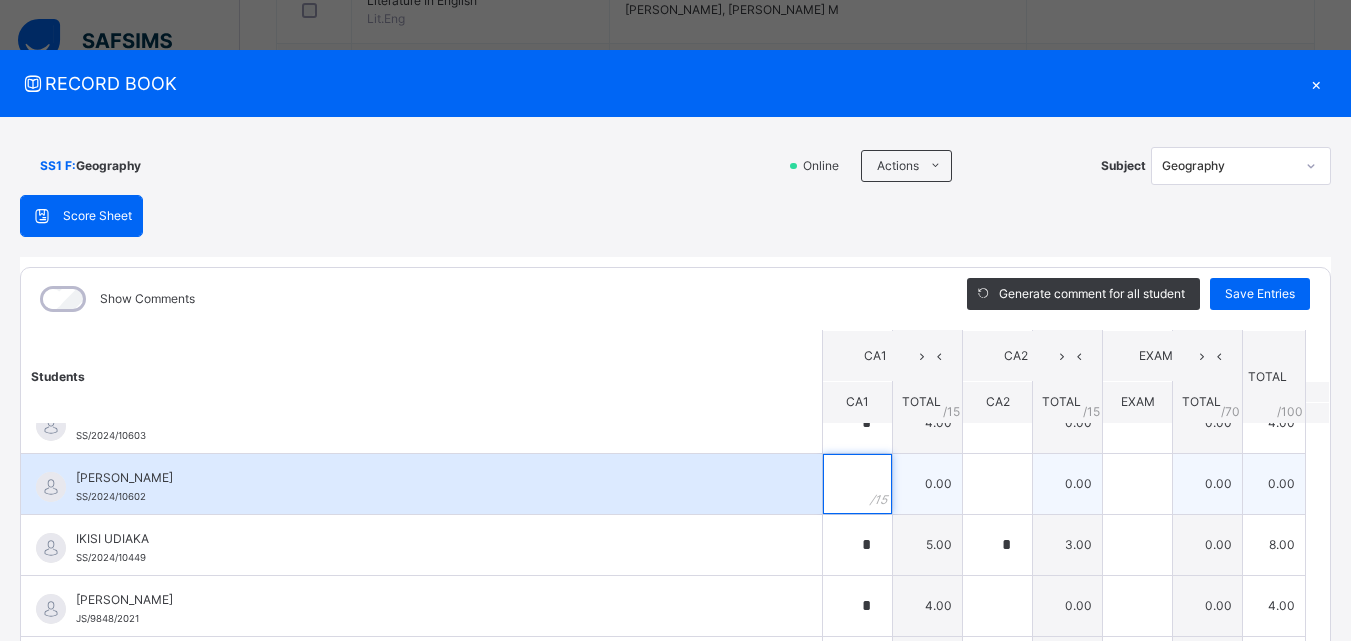click at bounding box center (857, 484) 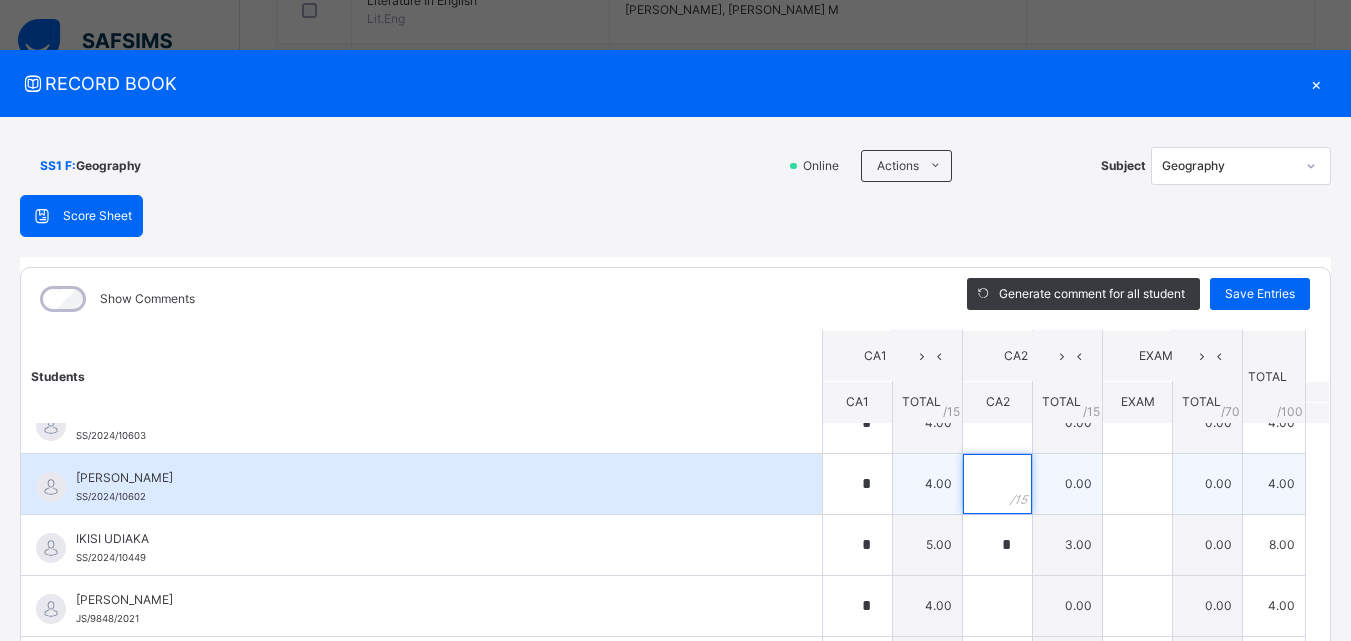 click at bounding box center [997, 484] 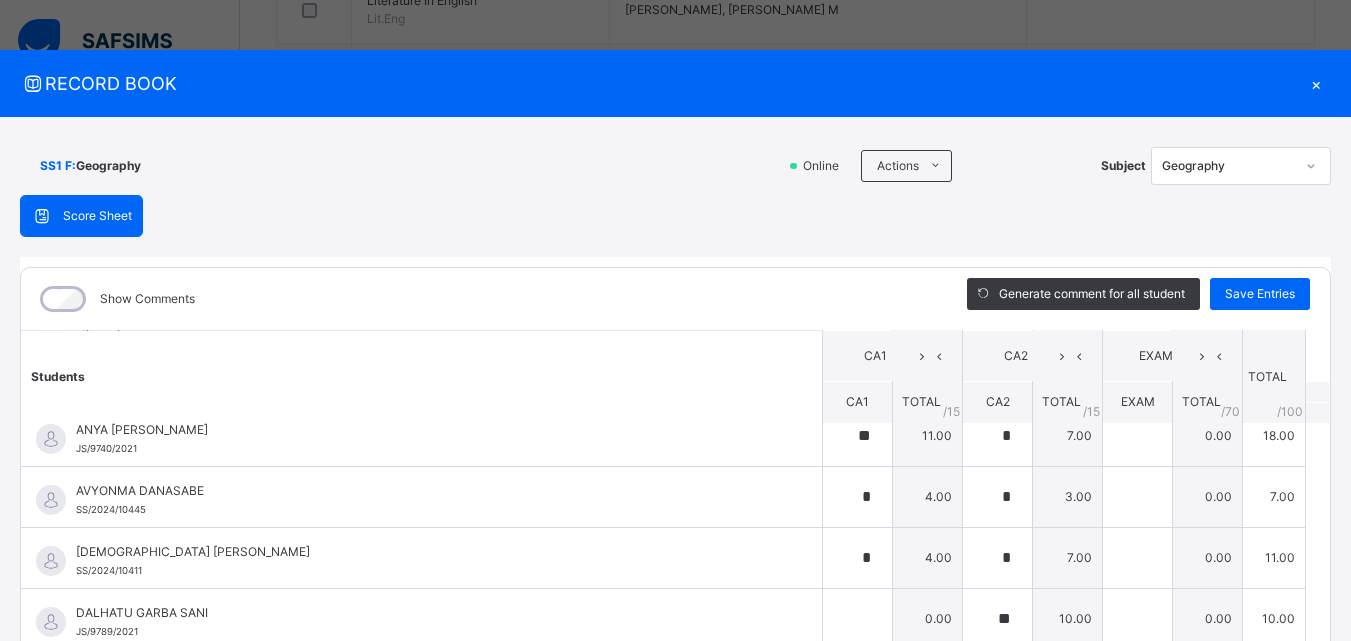 scroll, scrollTop: 0, scrollLeft: 0, axis: both 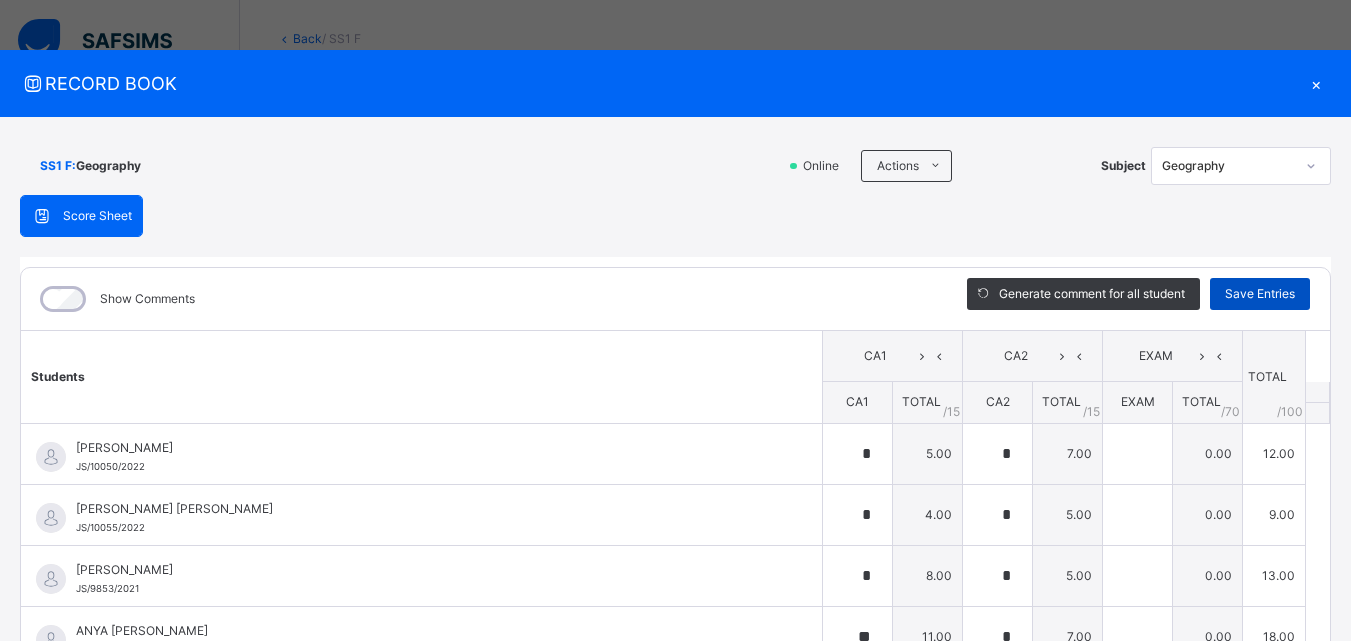 click on "Save Entries" at bounding box center [1260, 294] 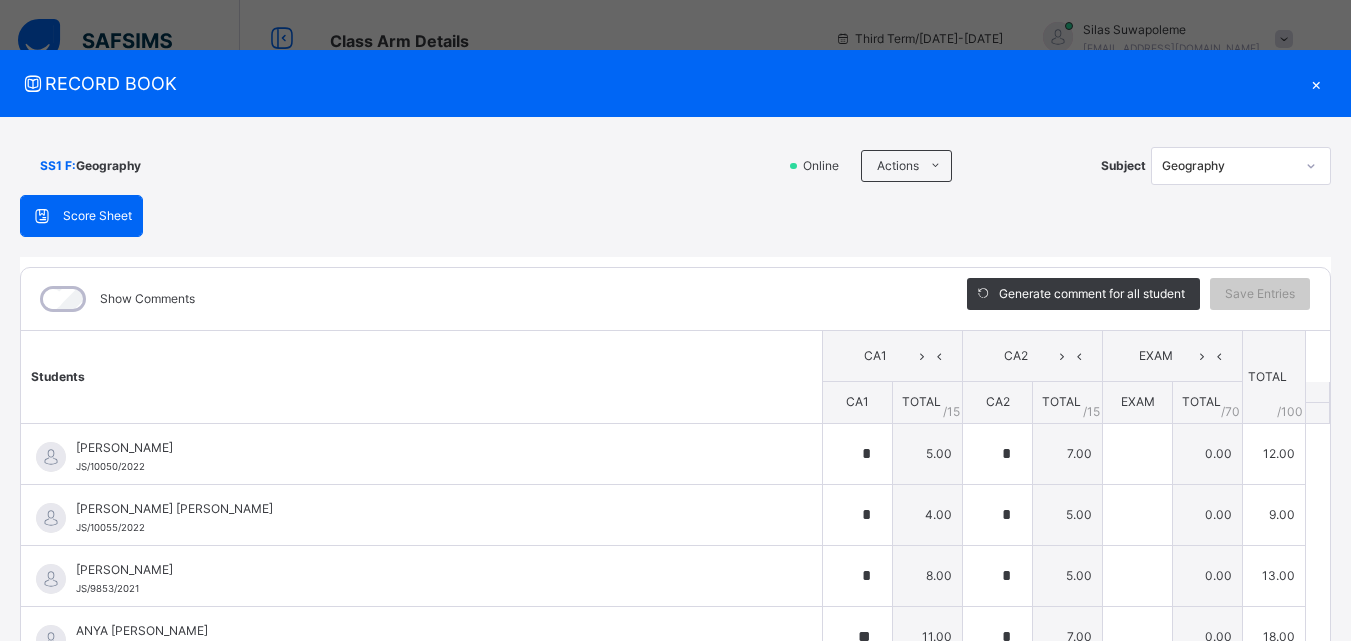 scroll, scrollTop: 0, scrollLeft: 0, axis: both 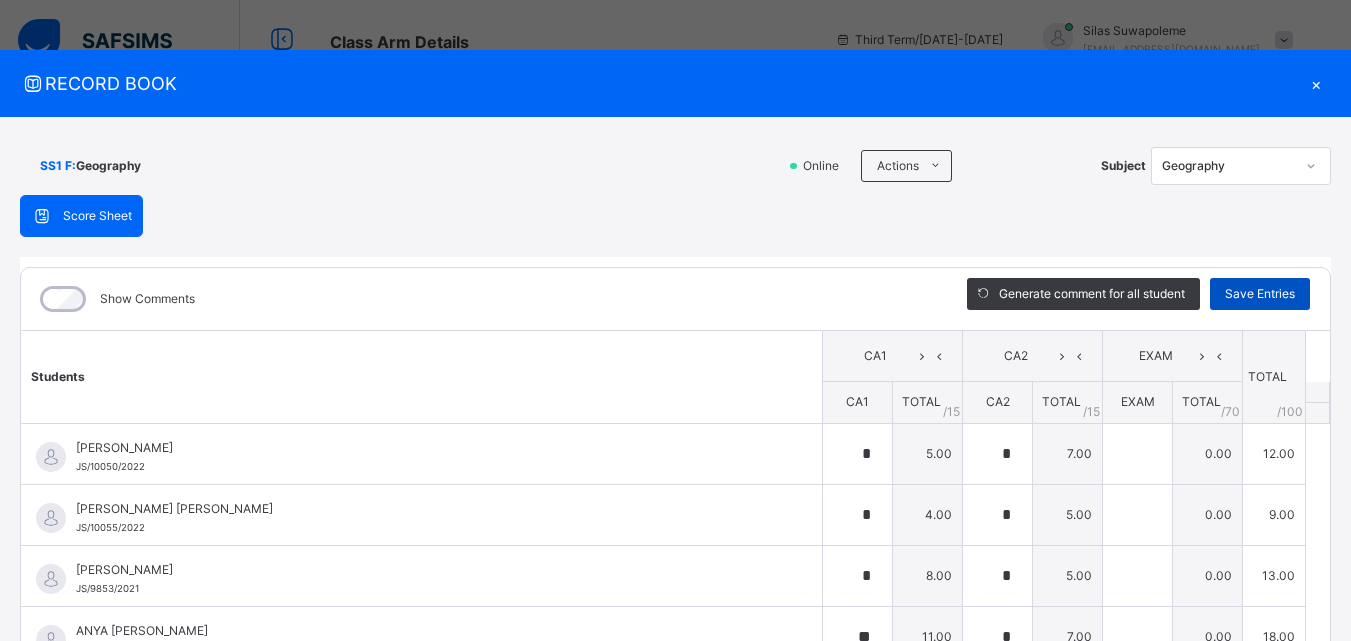 click on "Save Entries" at bounding box center (1260, 294) 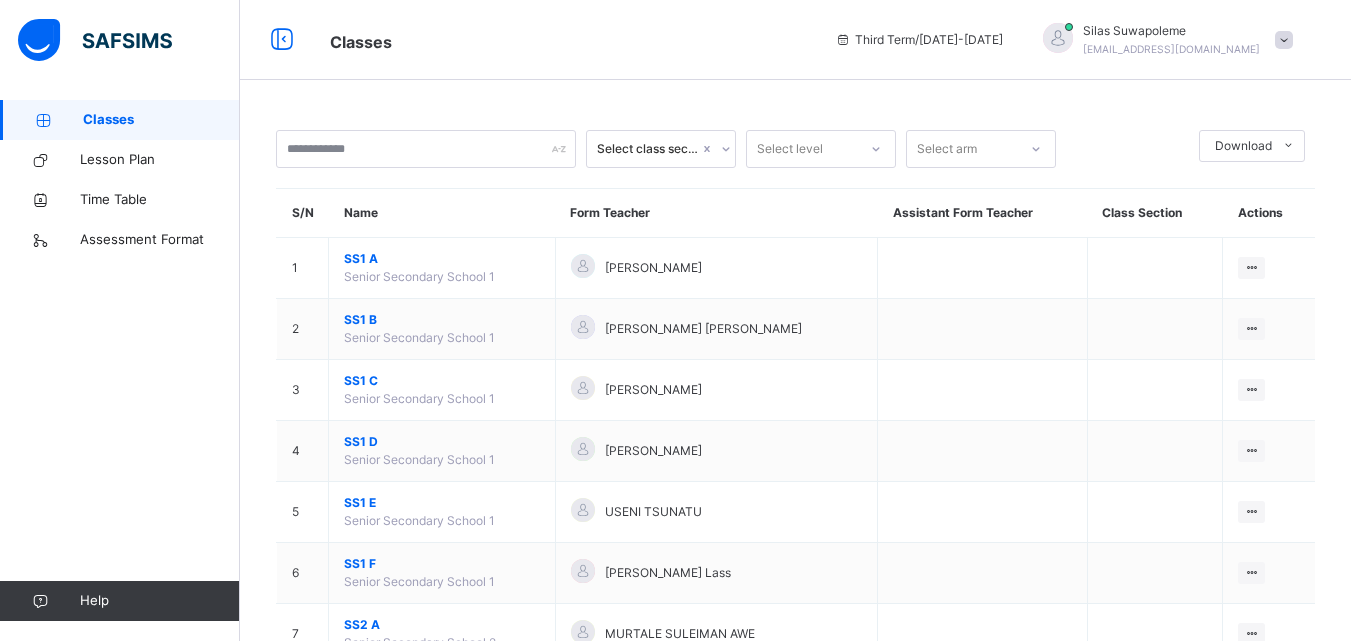 click at bounding box center (1284, 40) 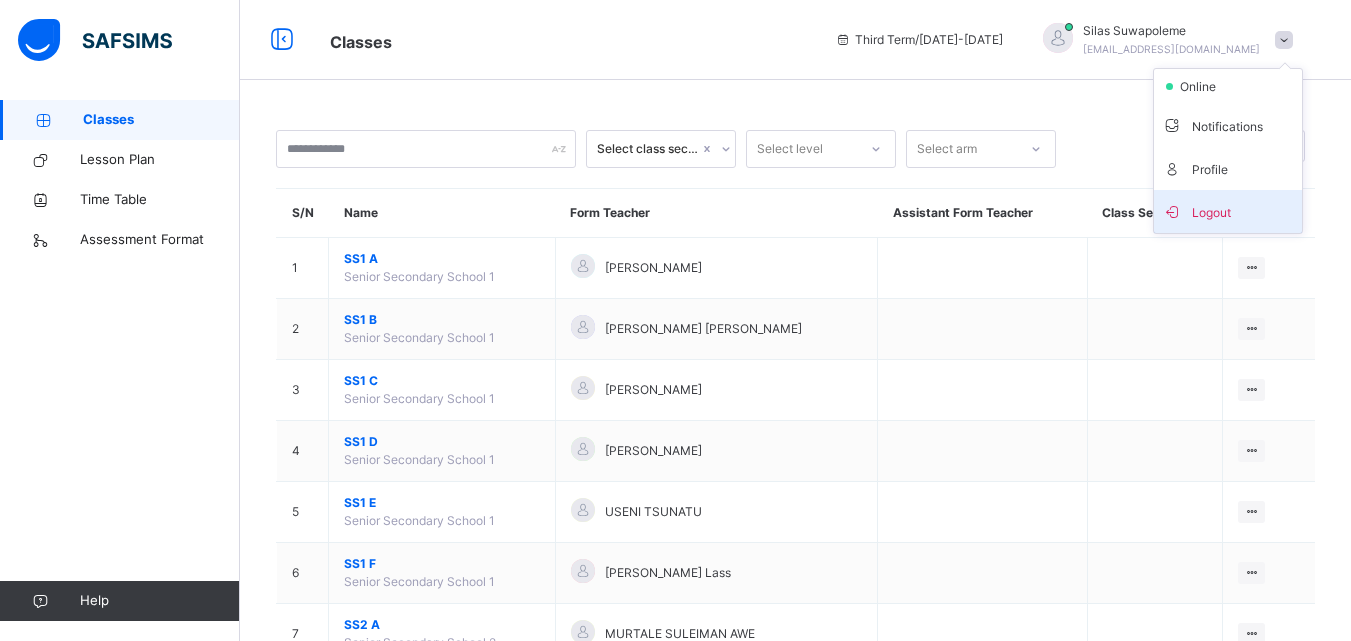 click on "Logout" at bounding box center (1228, 211) 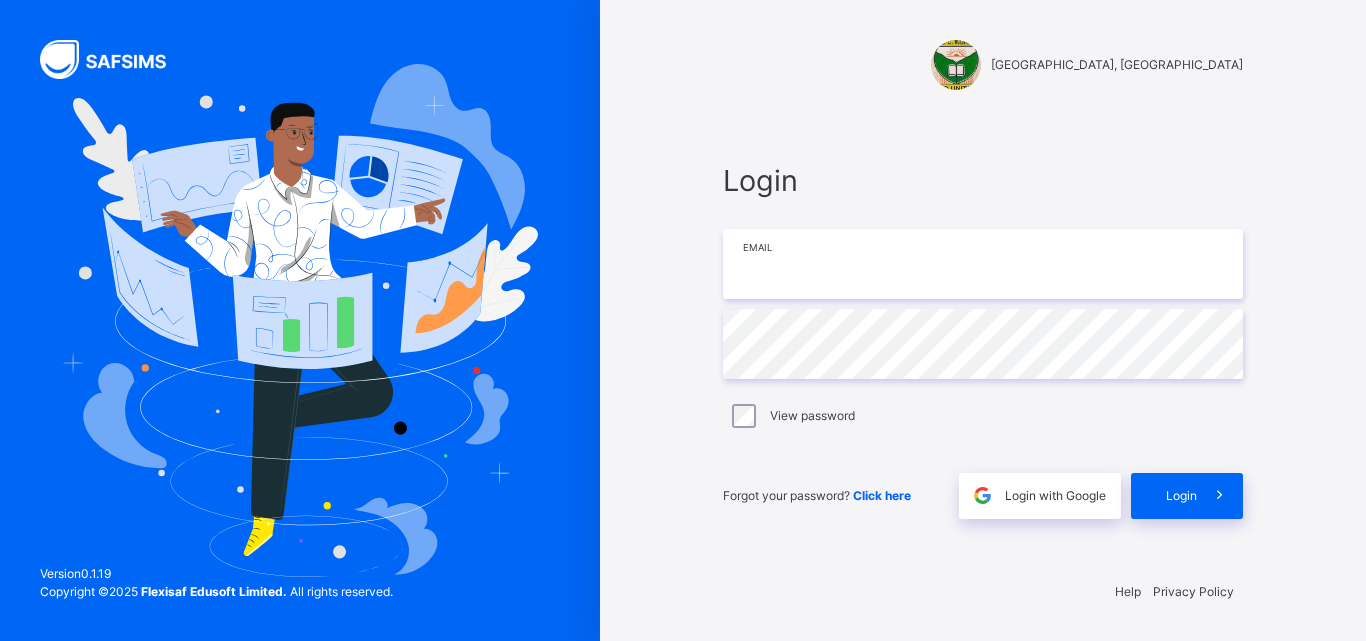 click at bounding box center [983, 264] 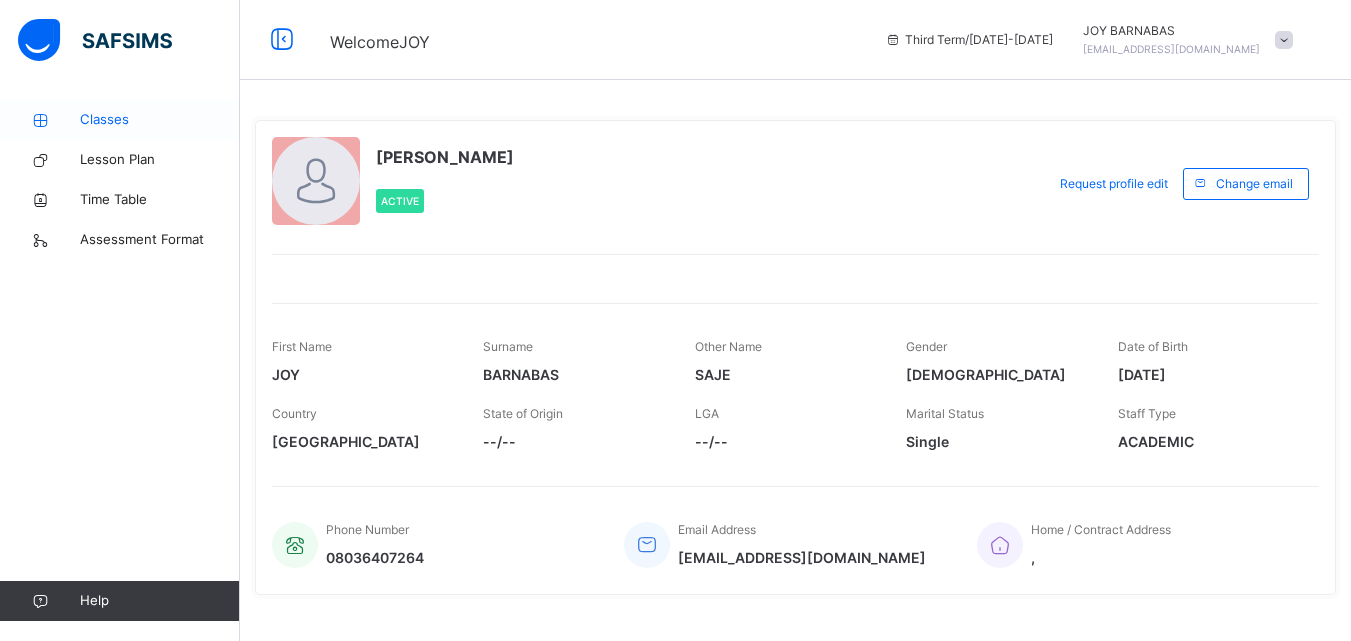 click on "Classes" at bounding box center [160, 120] 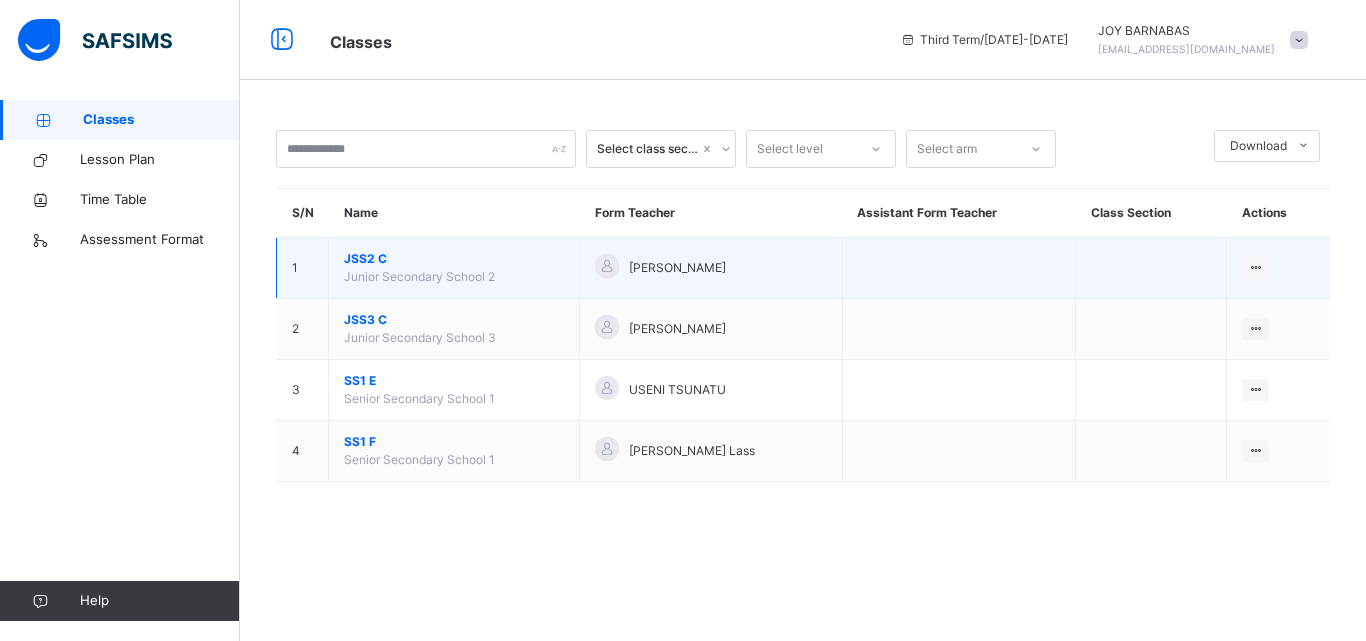 click on "JSS2   C" at bounding box center (454, 259) 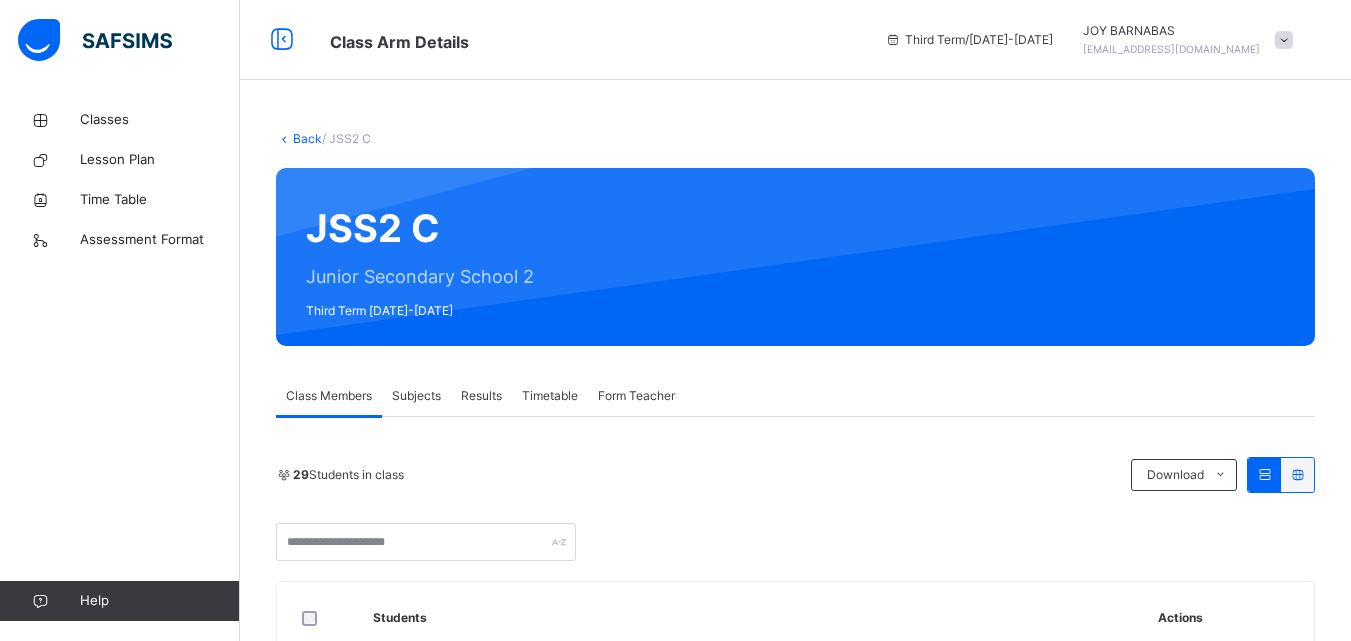 click on "Subjects" at bounding box center (416, 396) 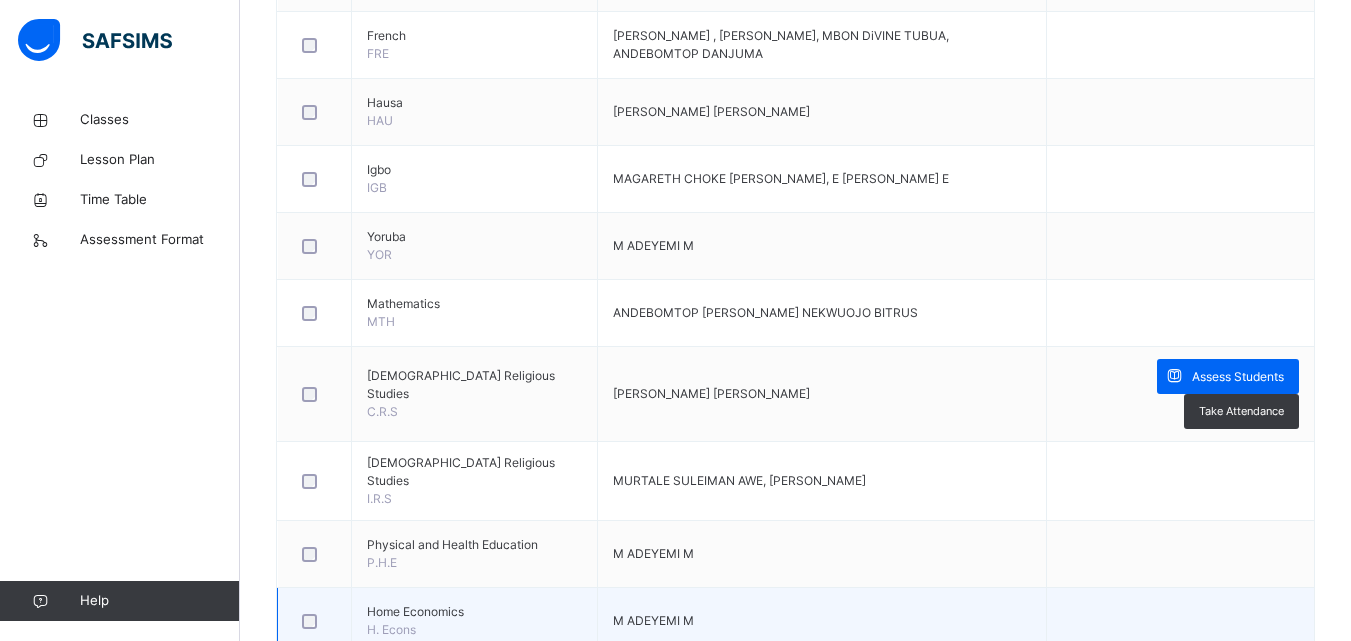 scroll, scrollTop: 900, scrollLeft: 0, axis: vertical 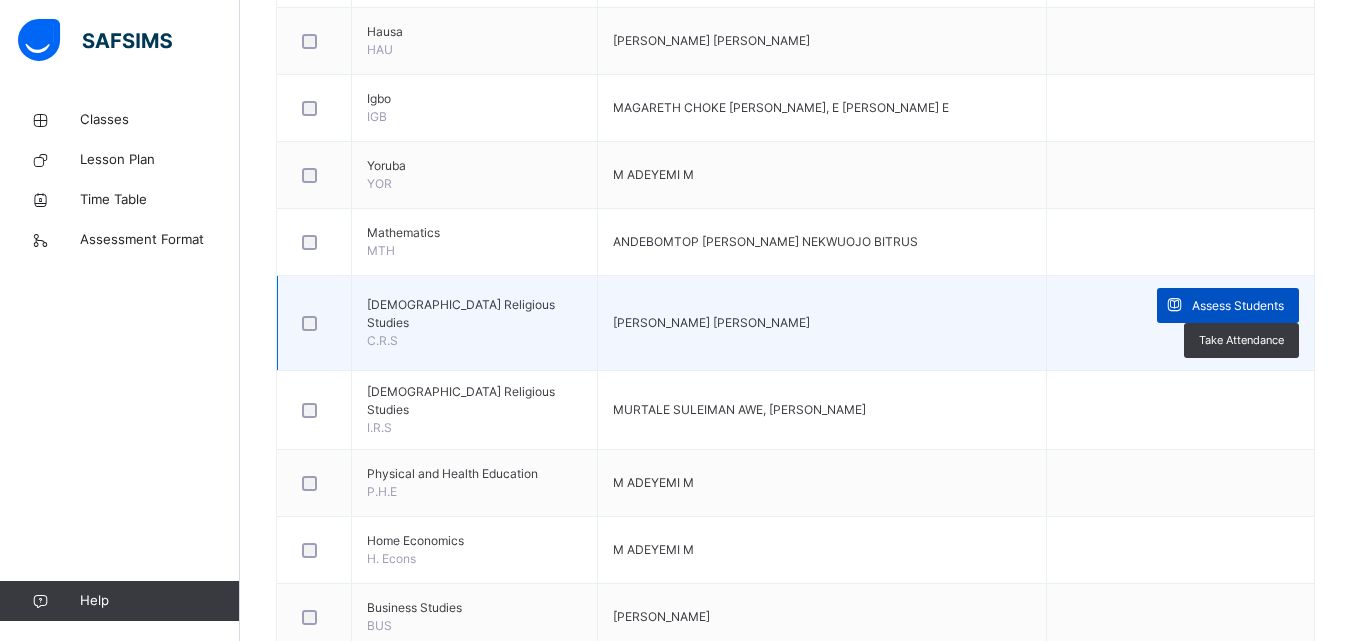click at bounding box center [1174, 305] 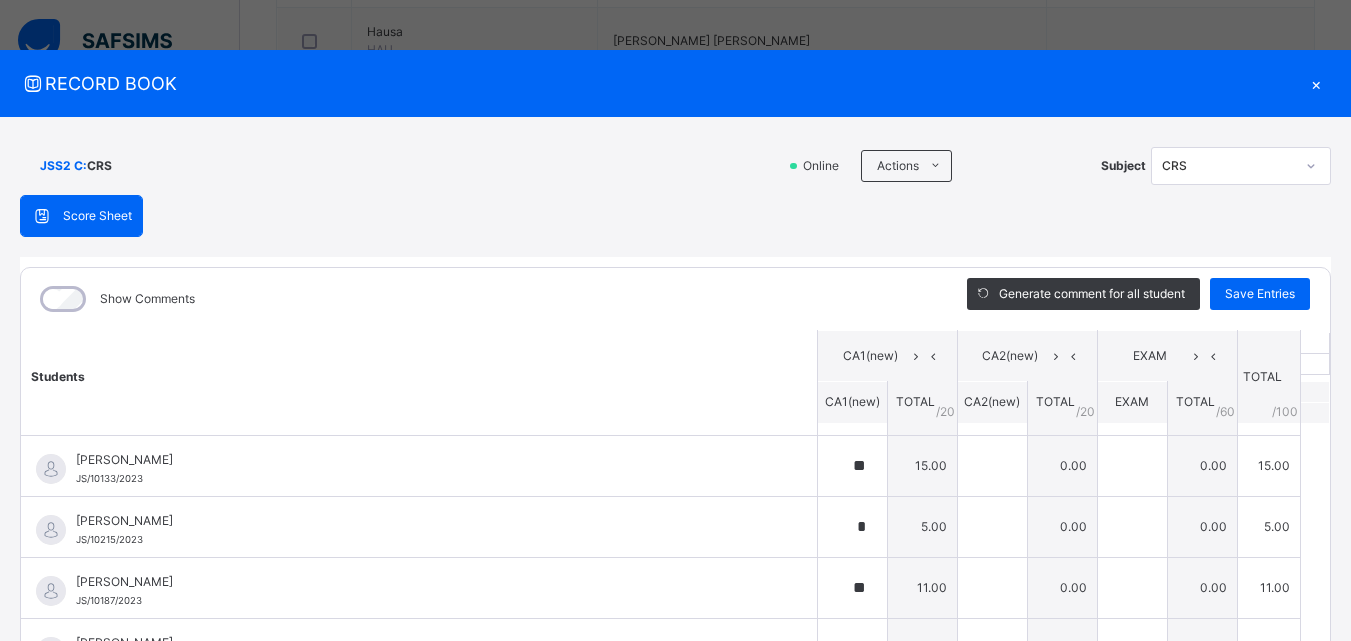 scroll, scrollTop: 0, scrollLeft: 0, axis: both 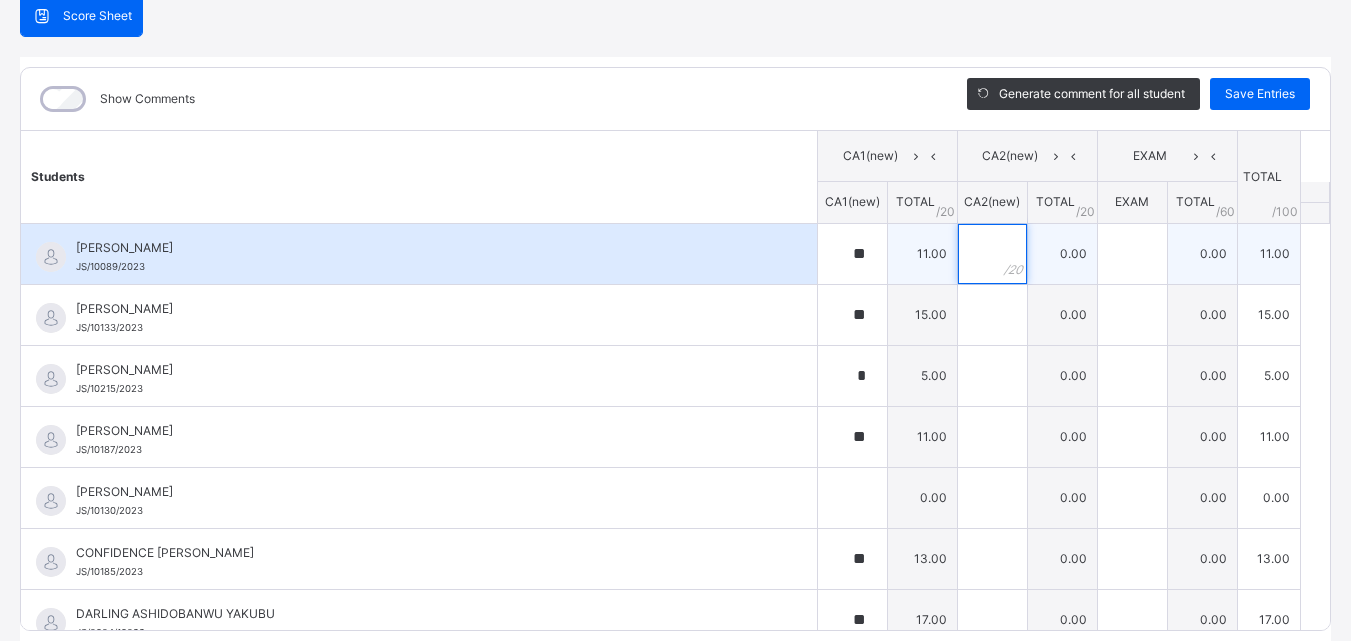 click at bounding box center (992, 254) 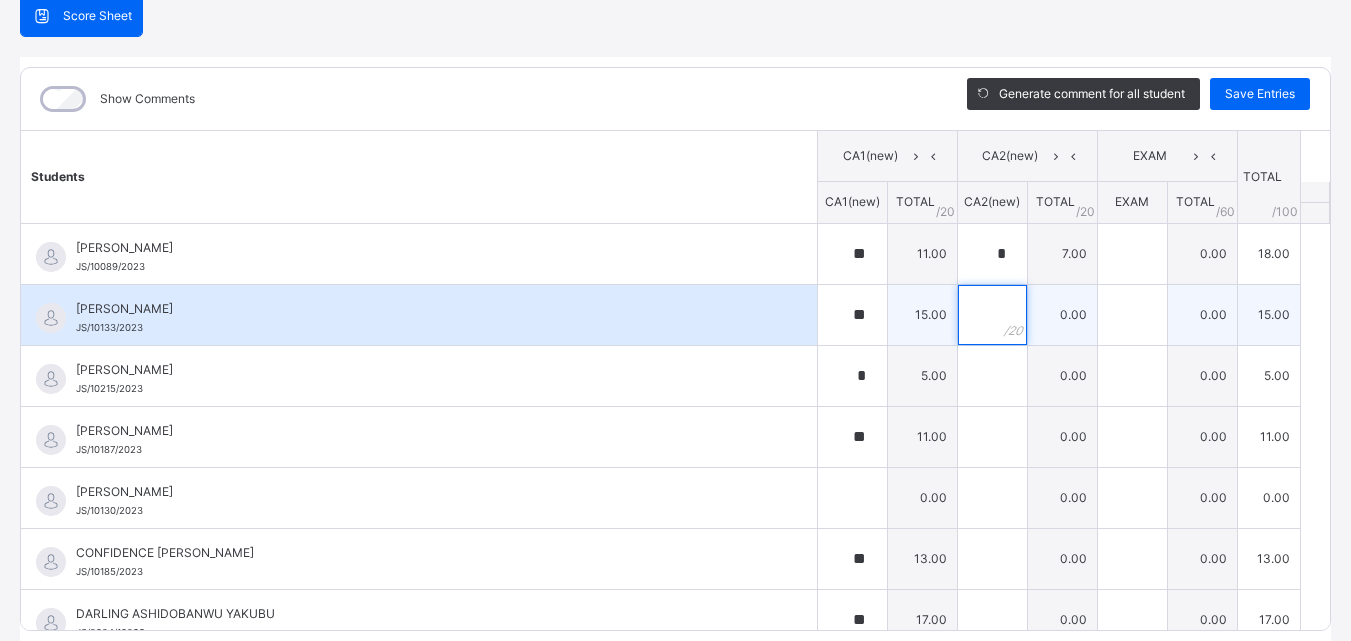 click at bounding box center [992, 315] 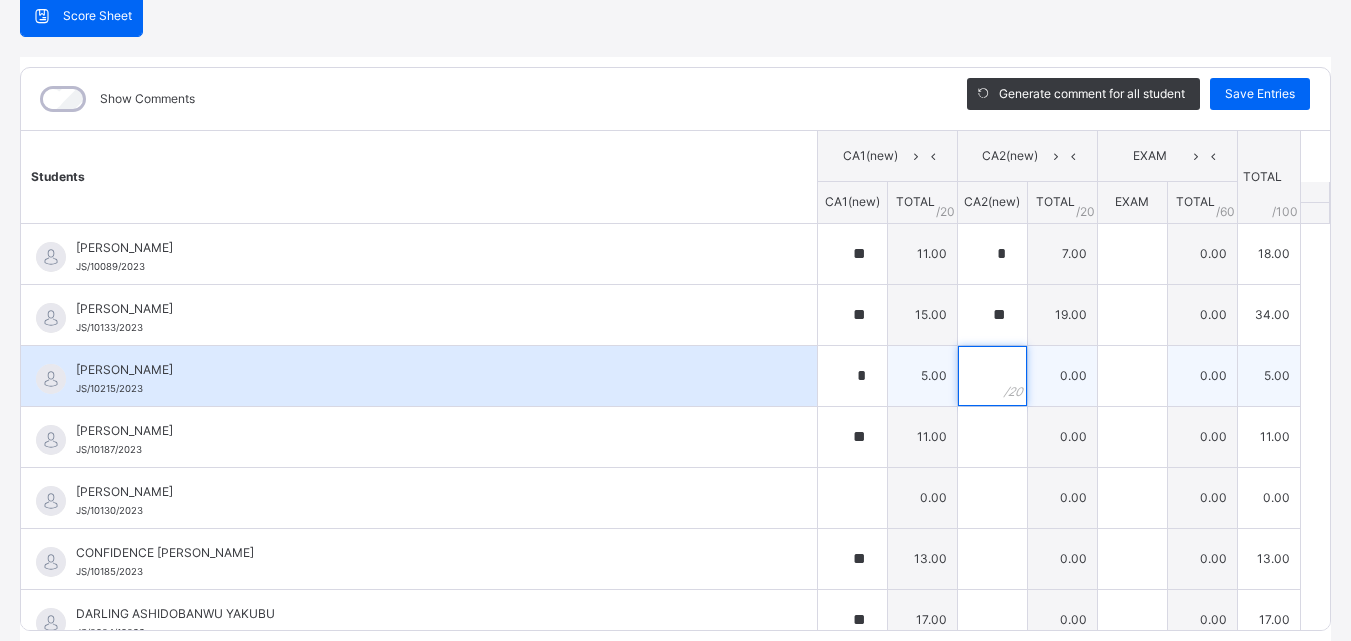 click at bounding box center (992, 376) 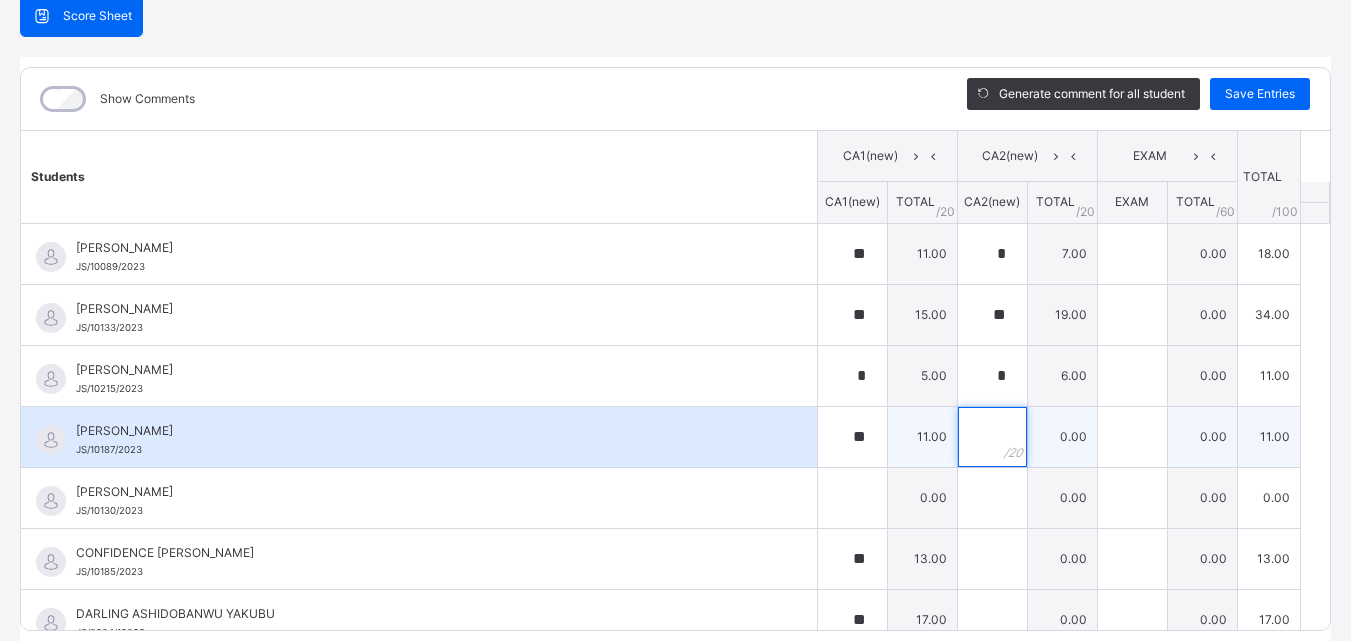 click at bounding box center (992, 437) 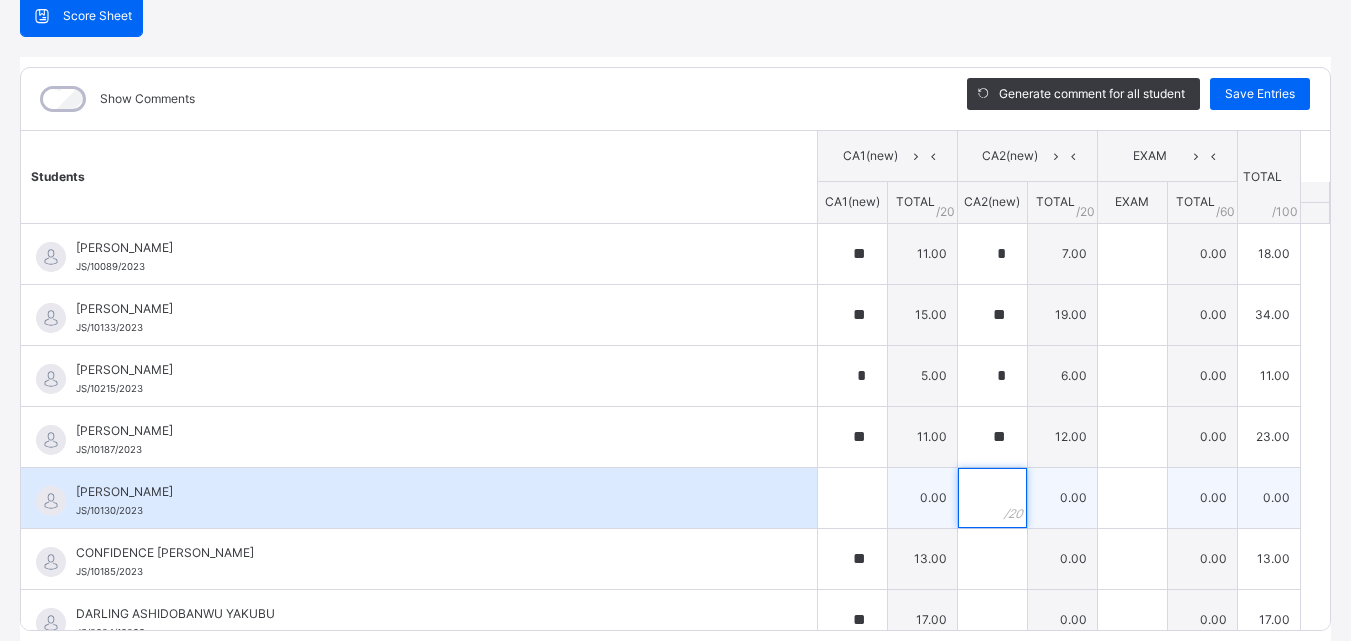click at bounding box center [992, 498] 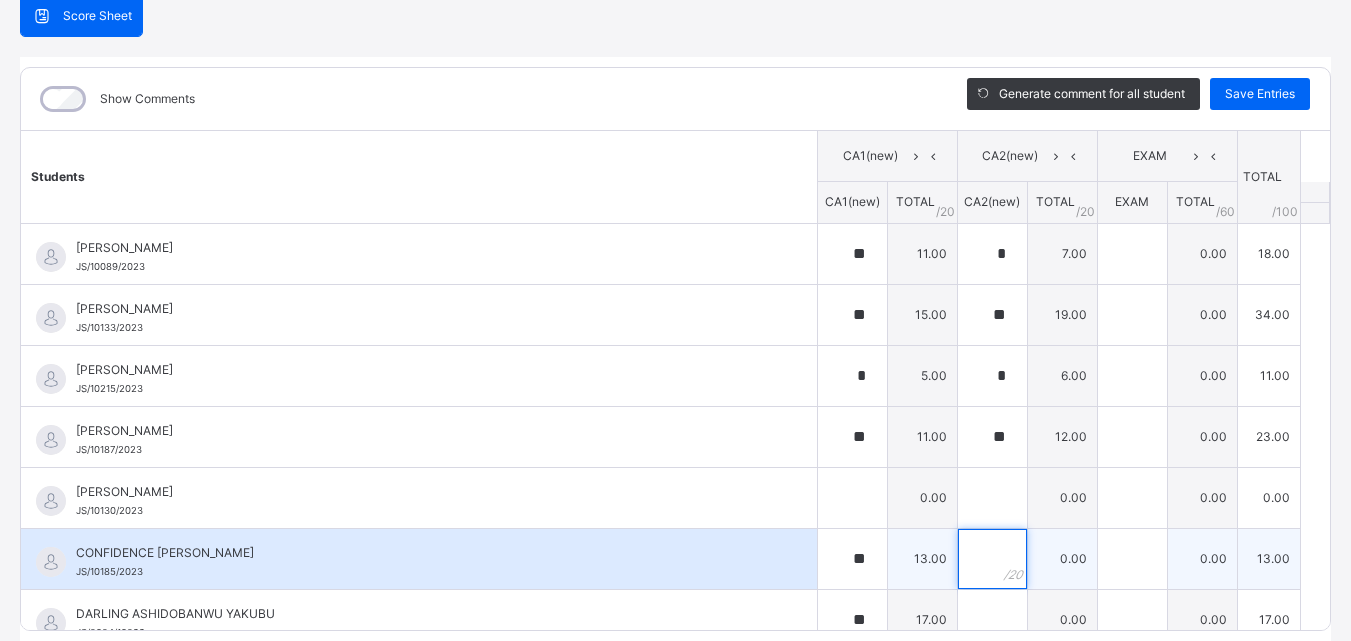 click at bounding box center (992, 559) 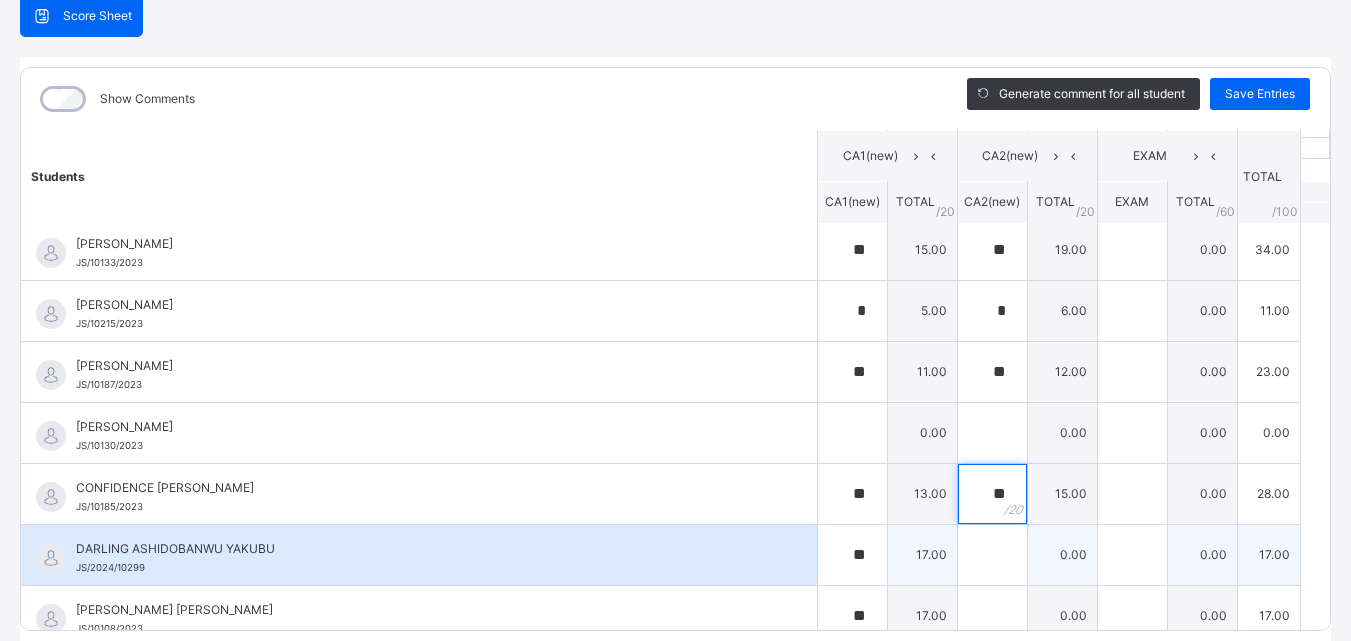scroll, scrollTop: 100, scrollLeft: 0, axis: vertical 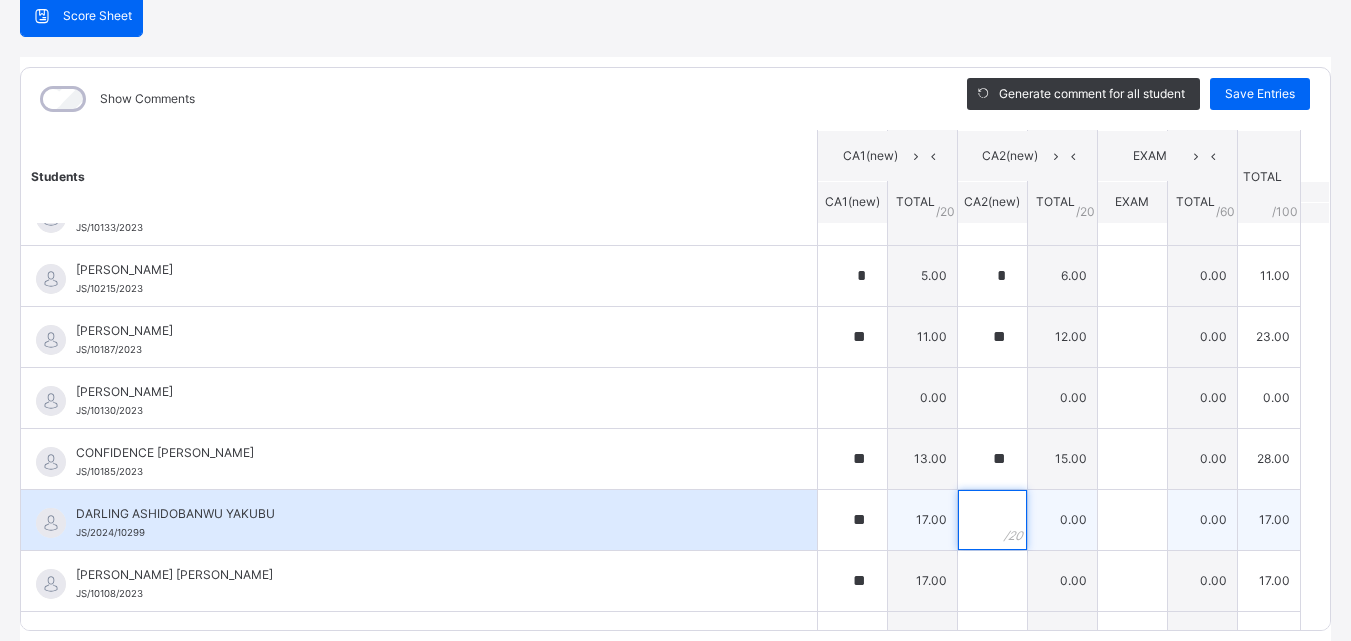 click at bounding box center (992, 520) 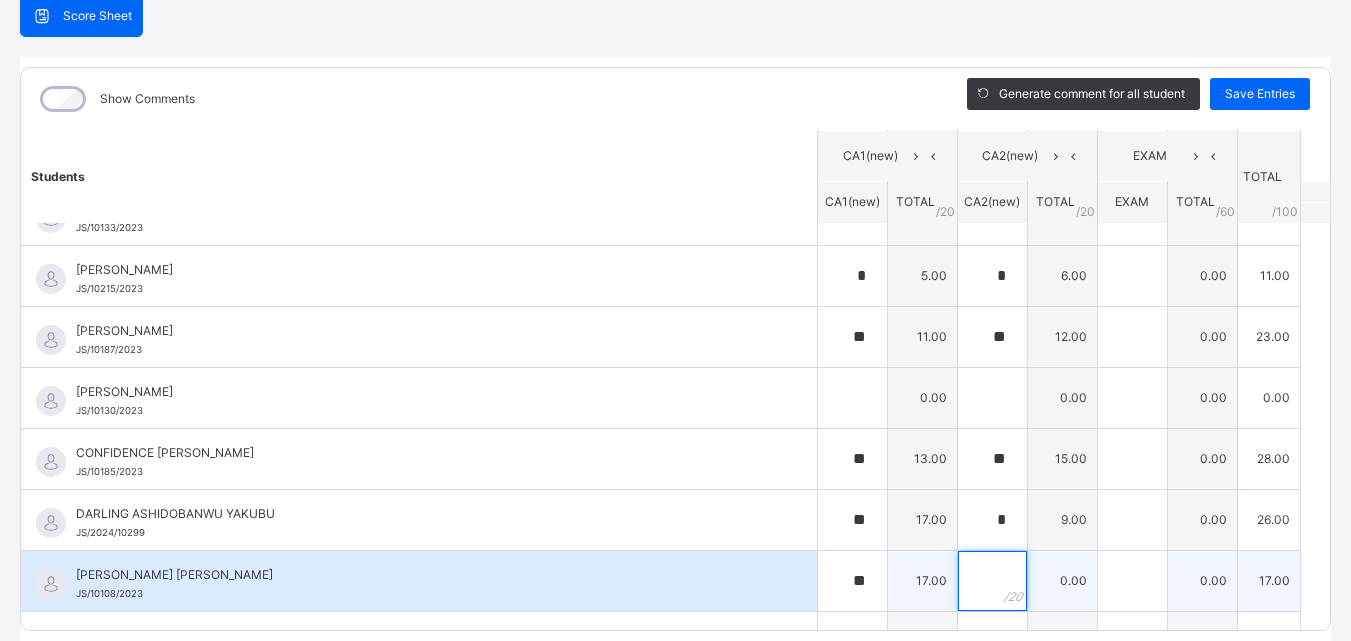 click at bounding box center (992, 581) 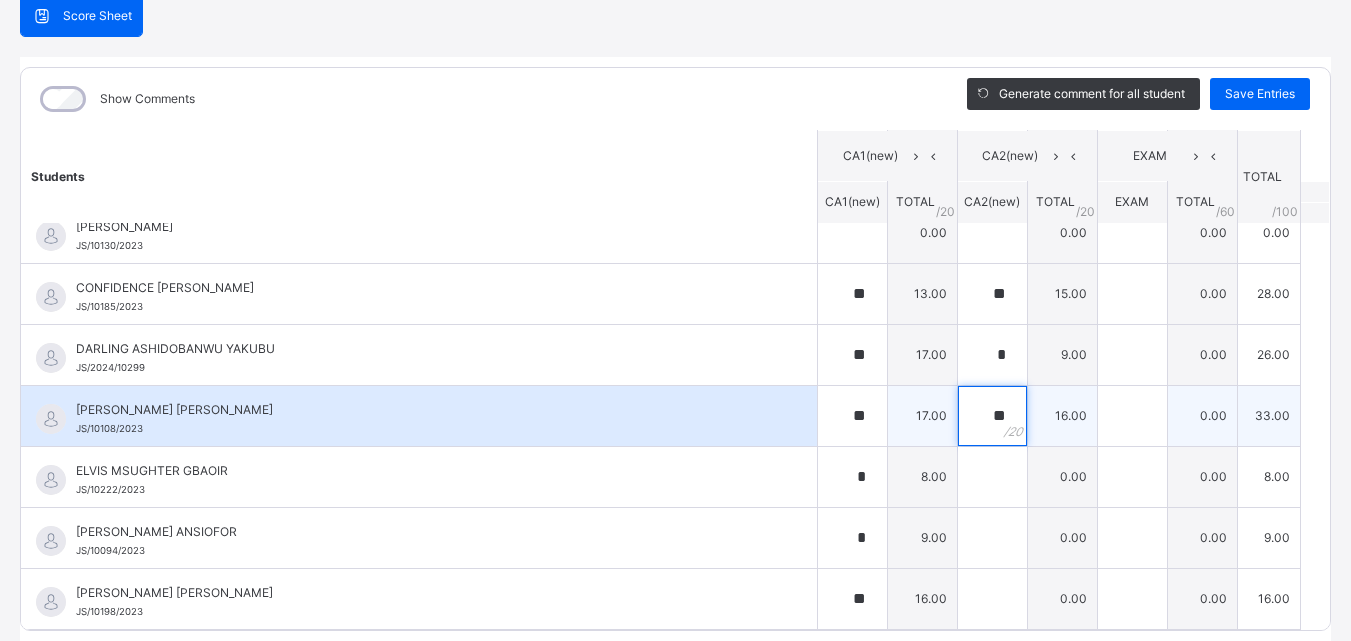 scroll, scrollTop: 300, scrollLeft: 0, axis: vertical 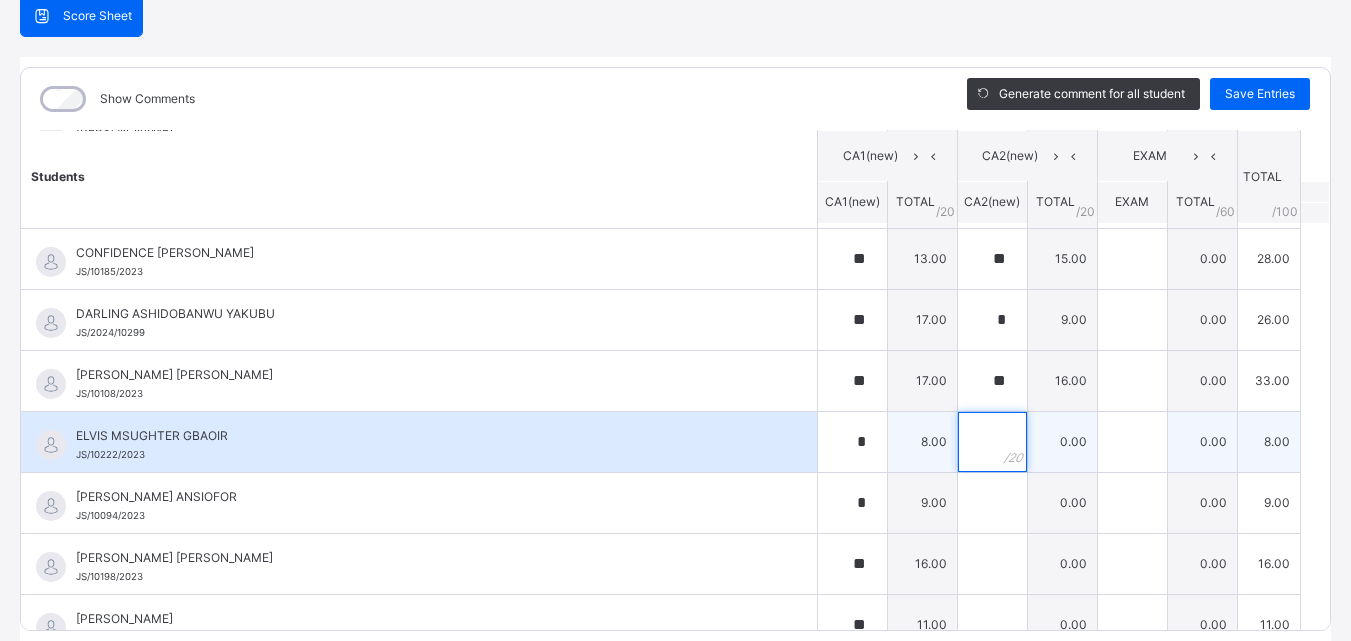 click at bounding box center (992, 442) 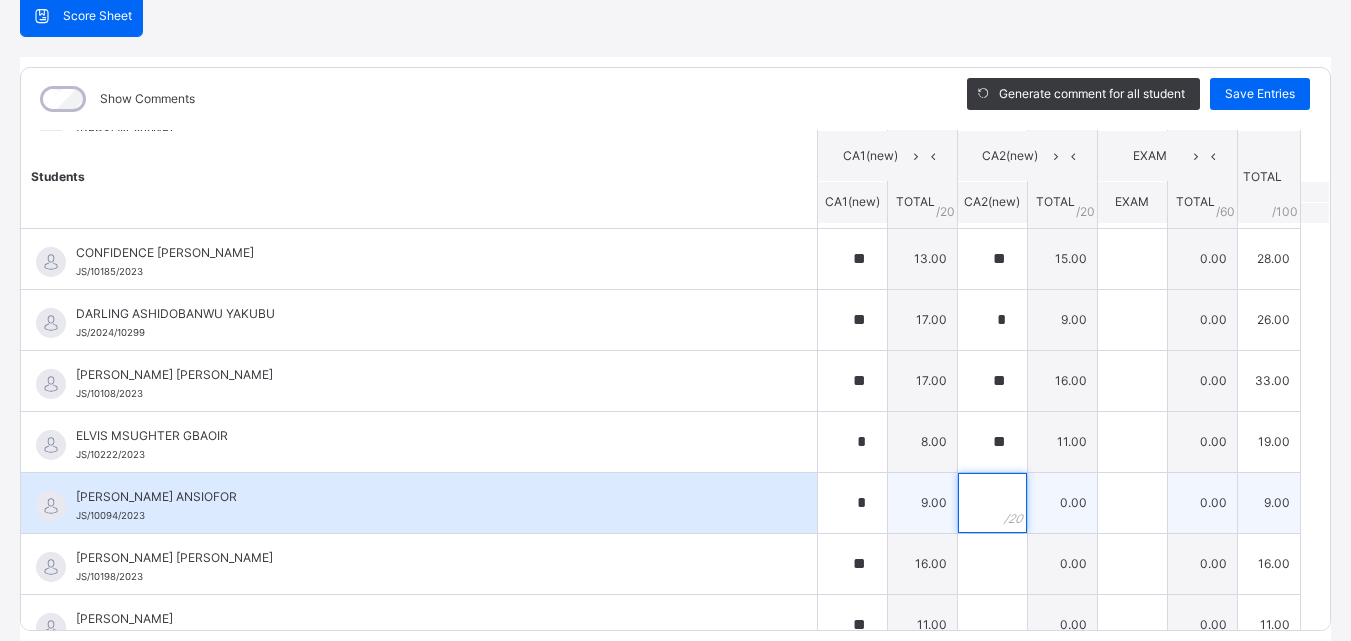 click at bounding box center [992, 503] 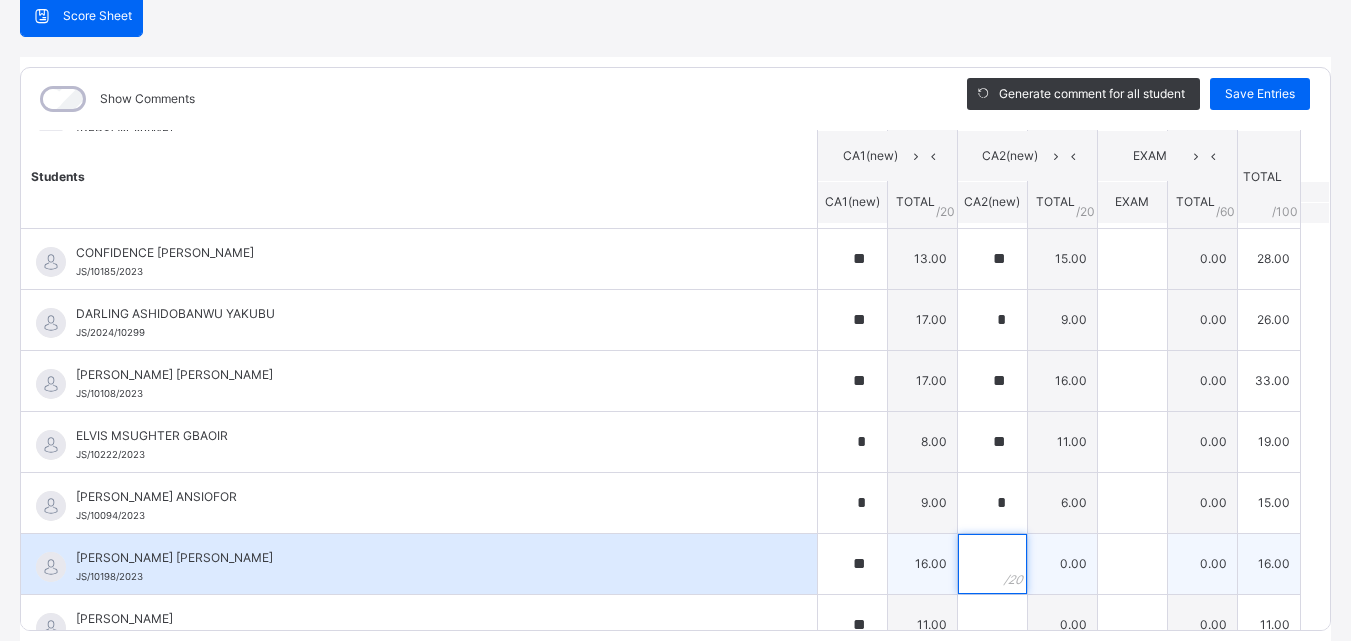 click at bounding box center (992, 564) 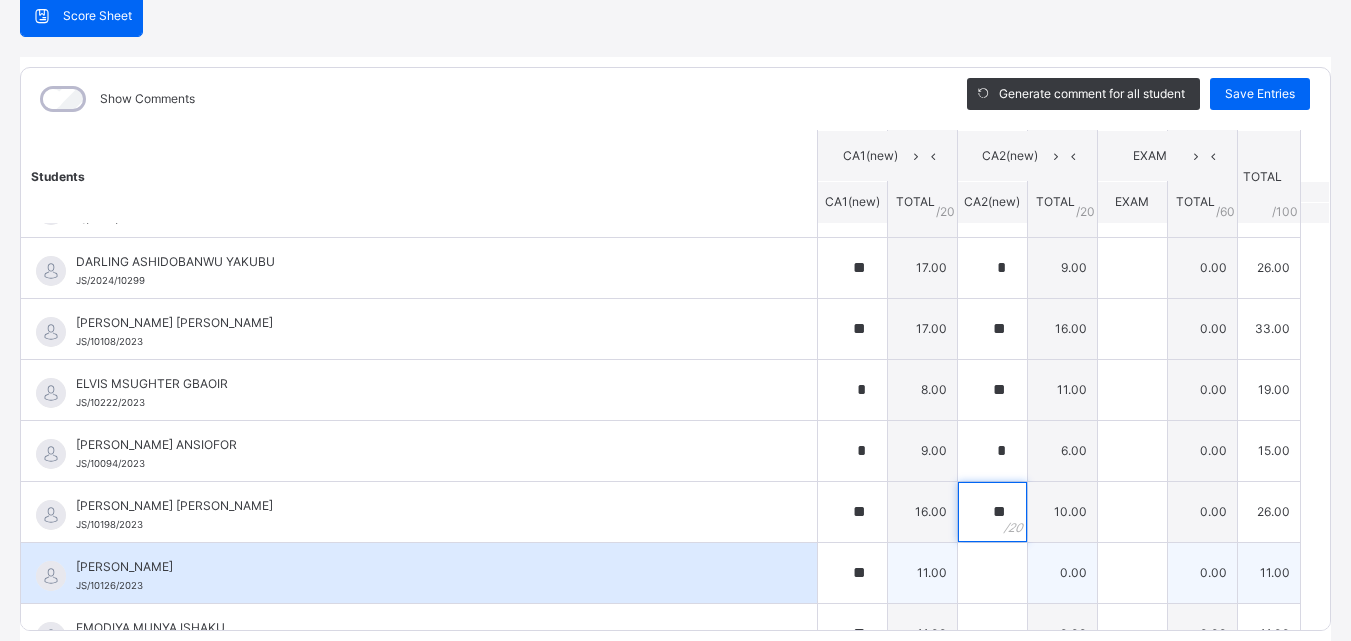 scroll, scrollTop: 400, scrollLeft: 0, axis: vertical 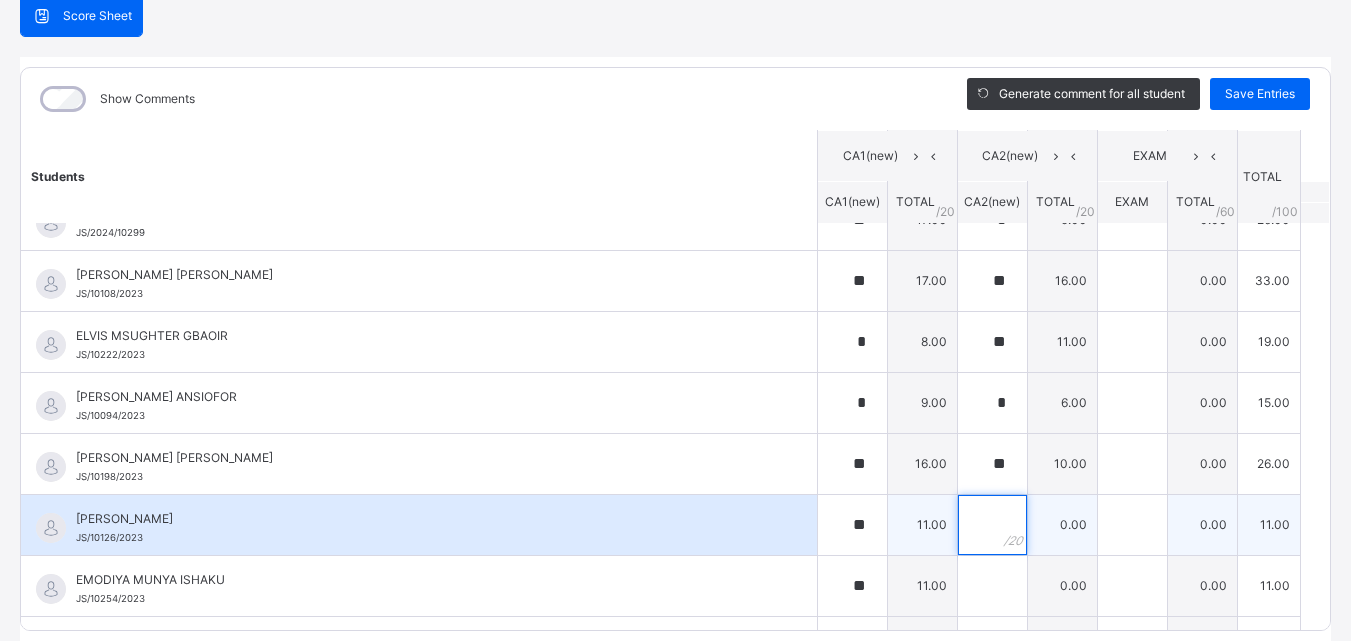 click at bounding box center [992, 525] 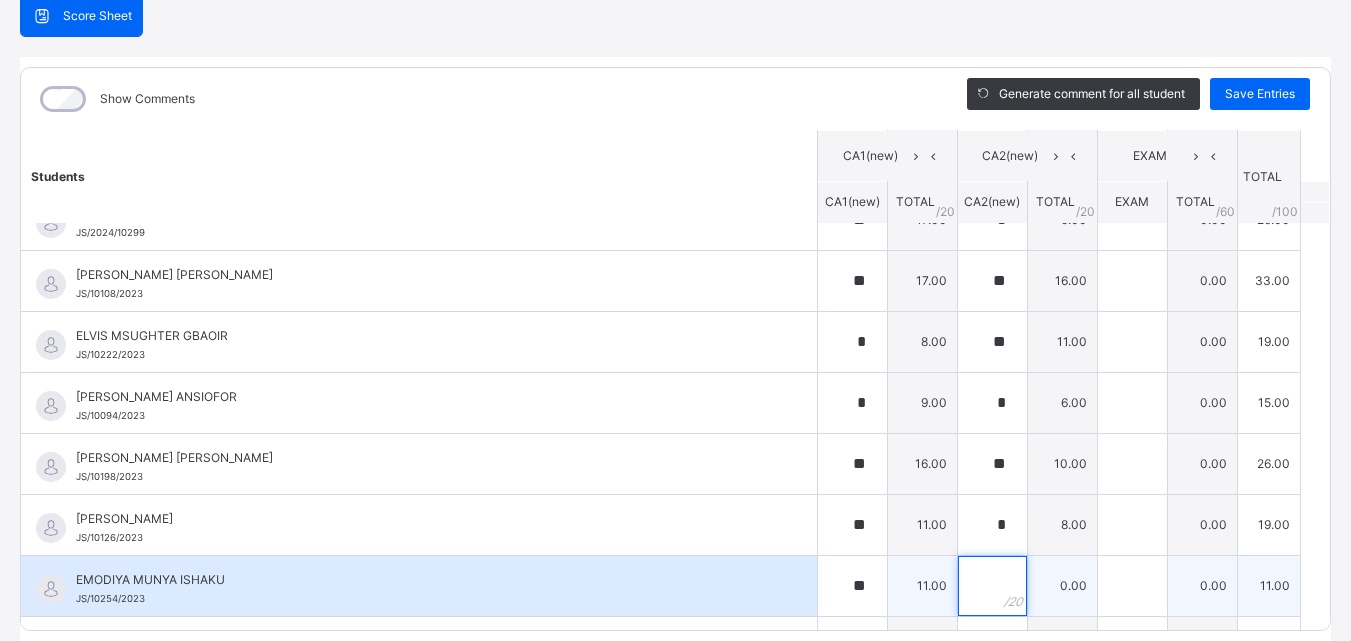 click at bounding box center [992, 586] 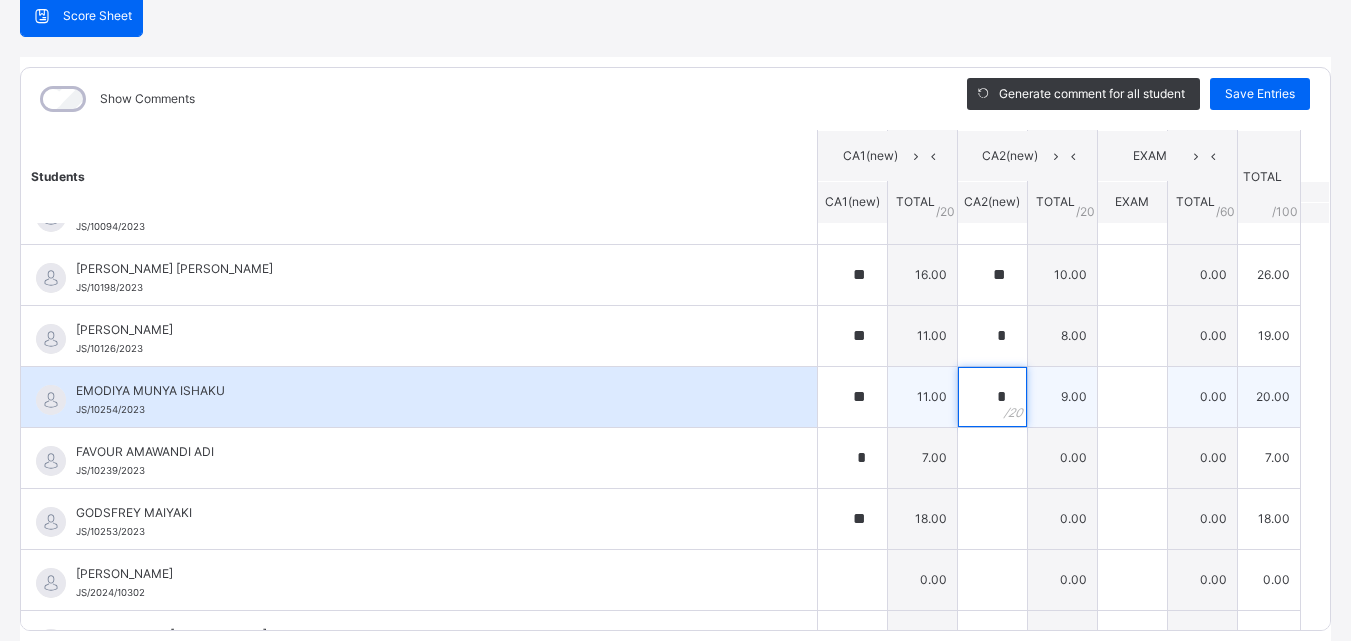 scroll, scrollTop: 700, scrollLeft: 0, axis: vertical 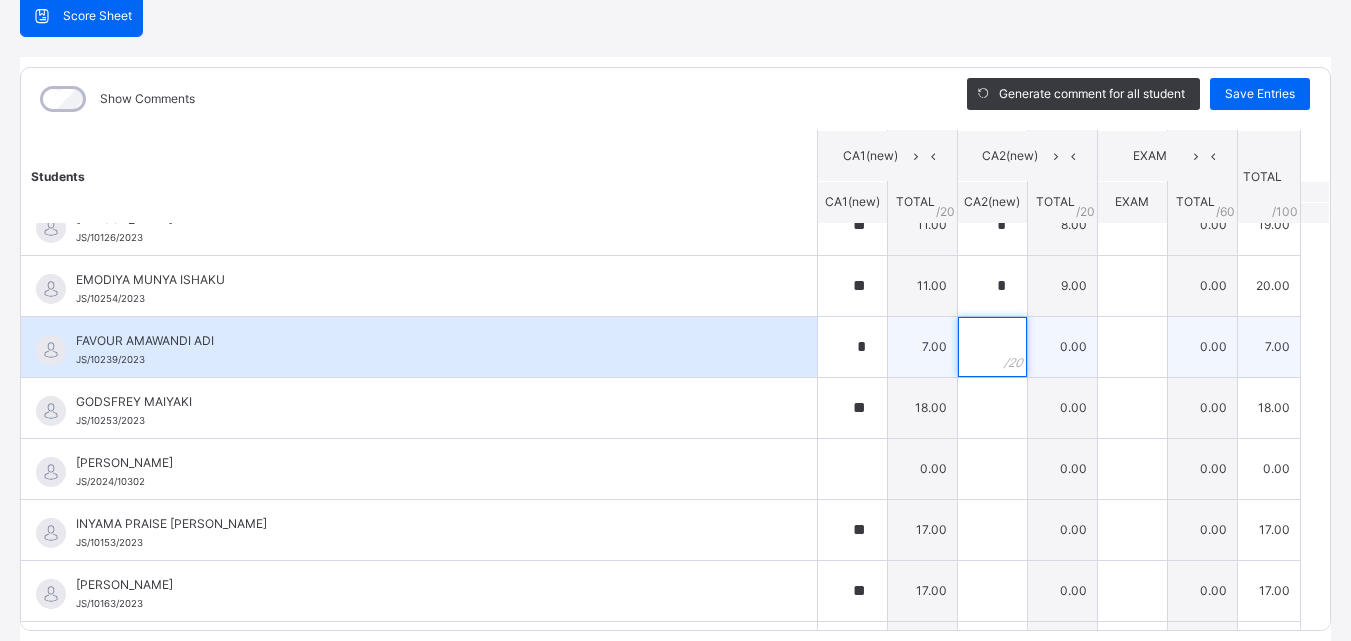 click at bounding box center (992, 347) 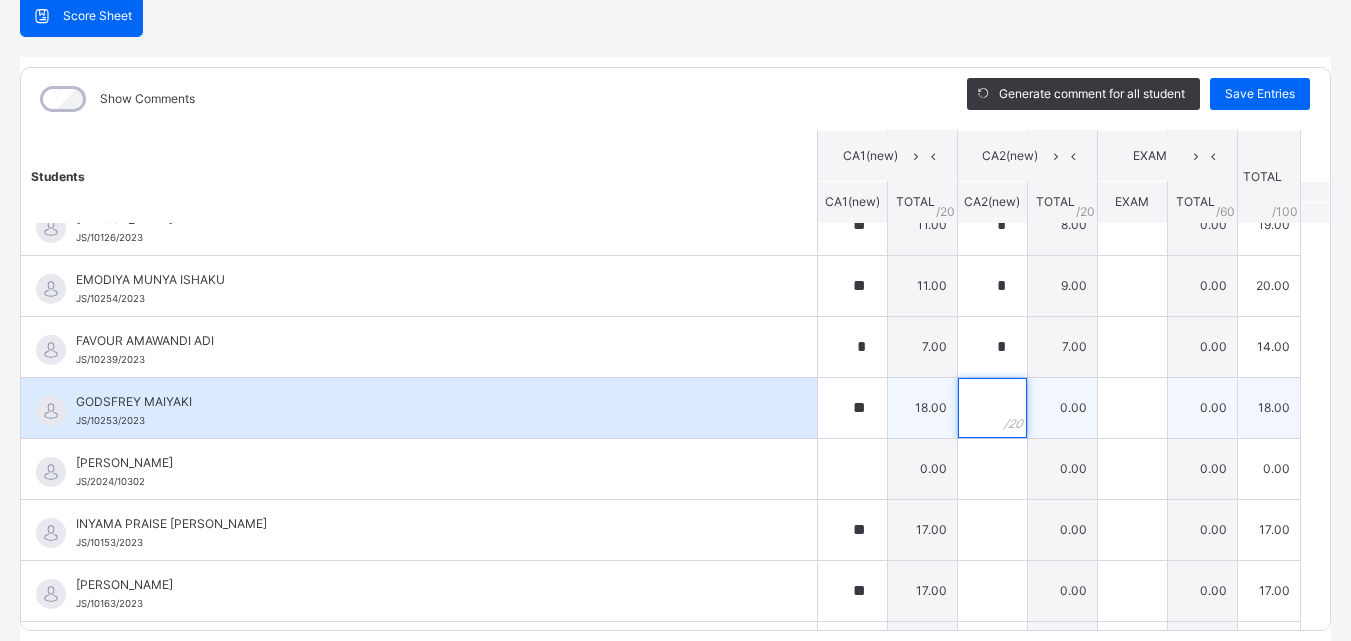 click at bounding box center [992, 408] 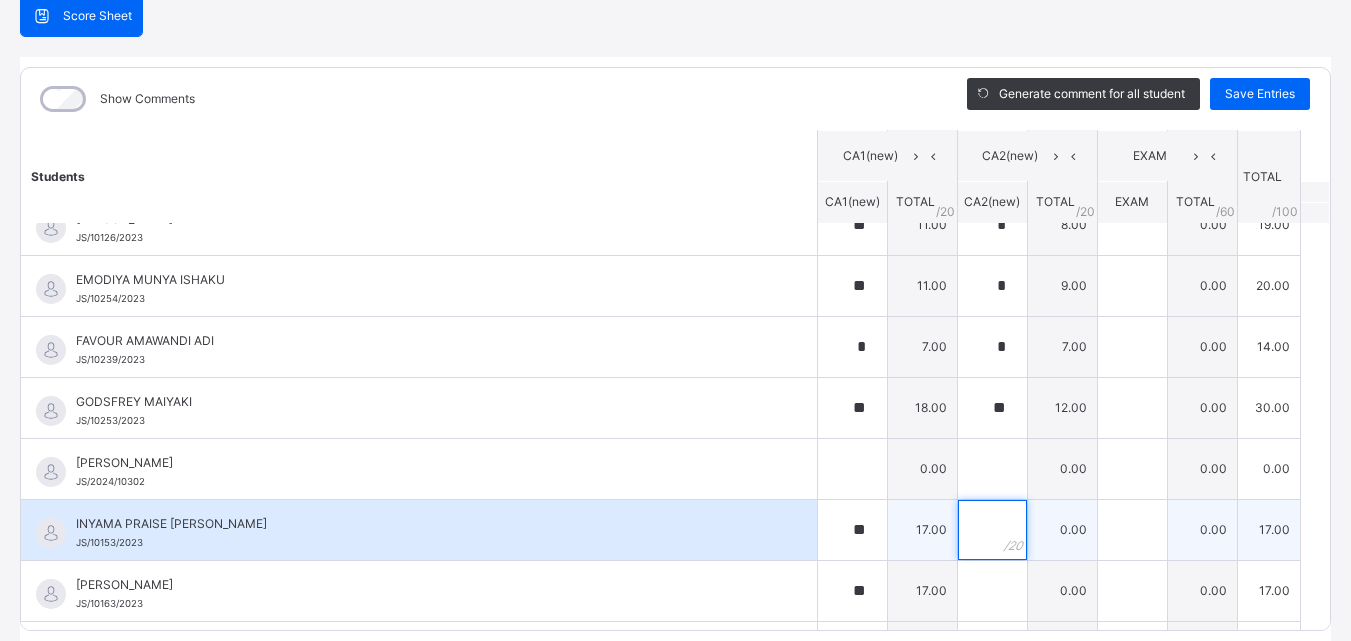 click at bounding box center [992, 530] 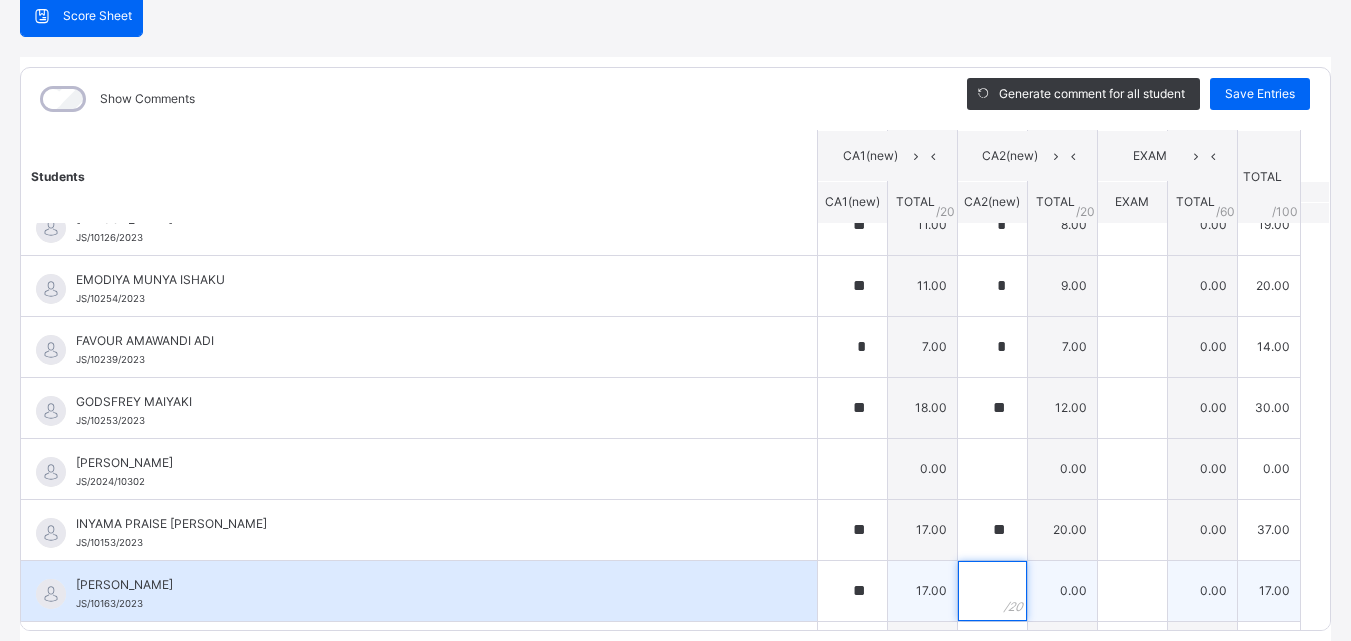 click at bounding box center [992, 591] 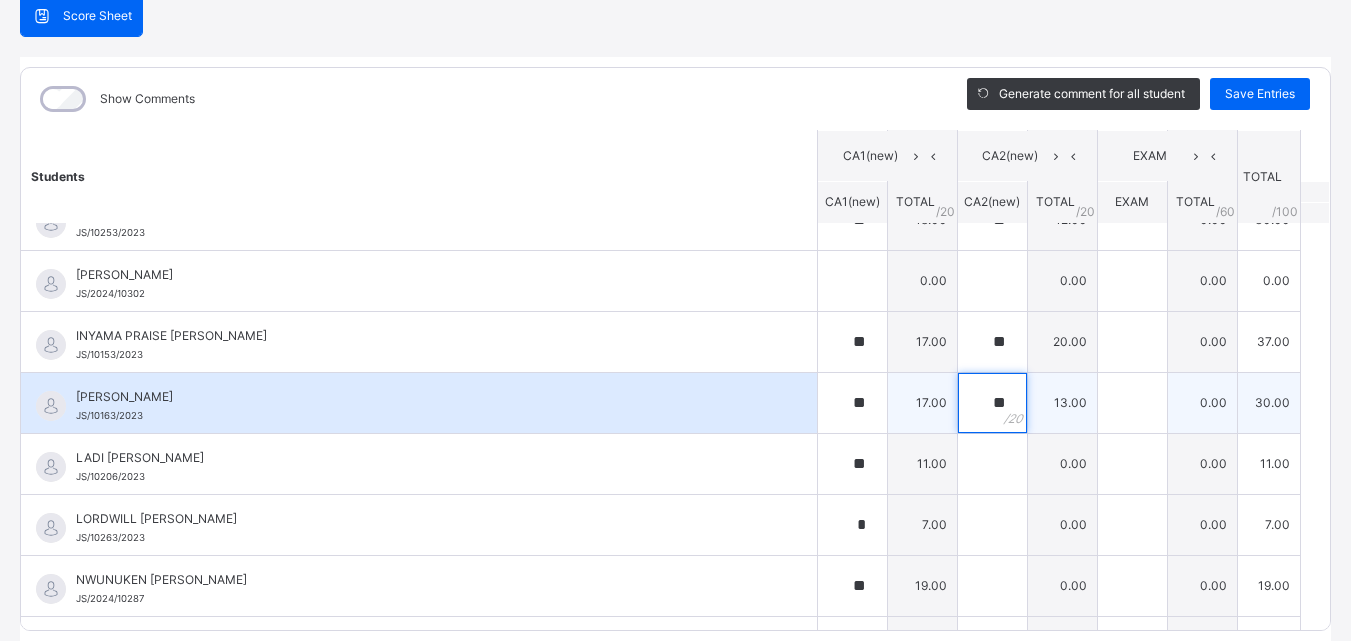 scroll, scrollTop: 1000, scrollLeft: 0, axis: vertical 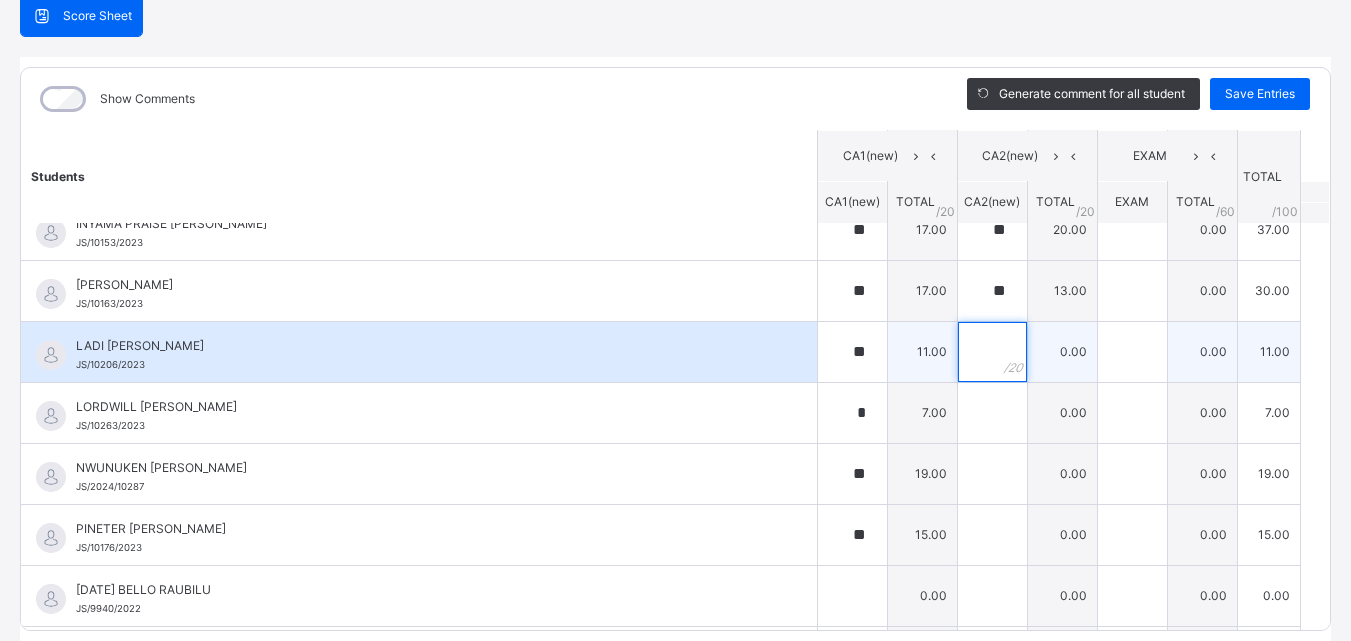 click at bounding box center (992, 352) 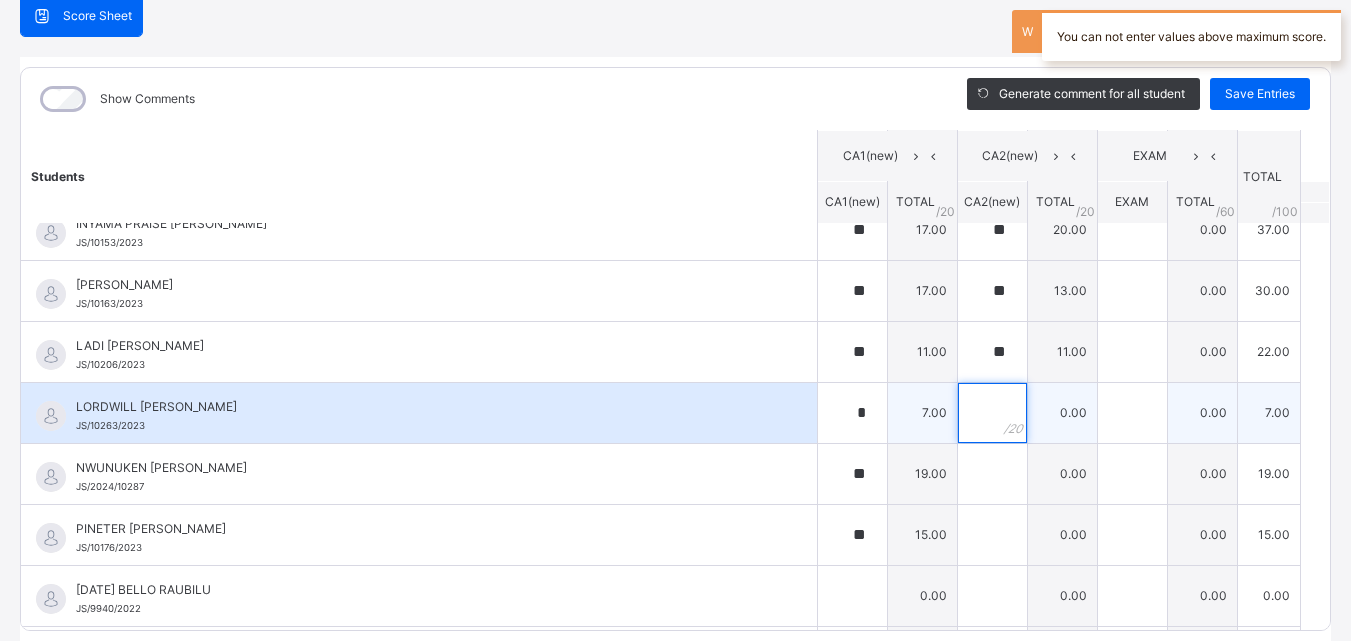 click at bounding box center [992, 413] 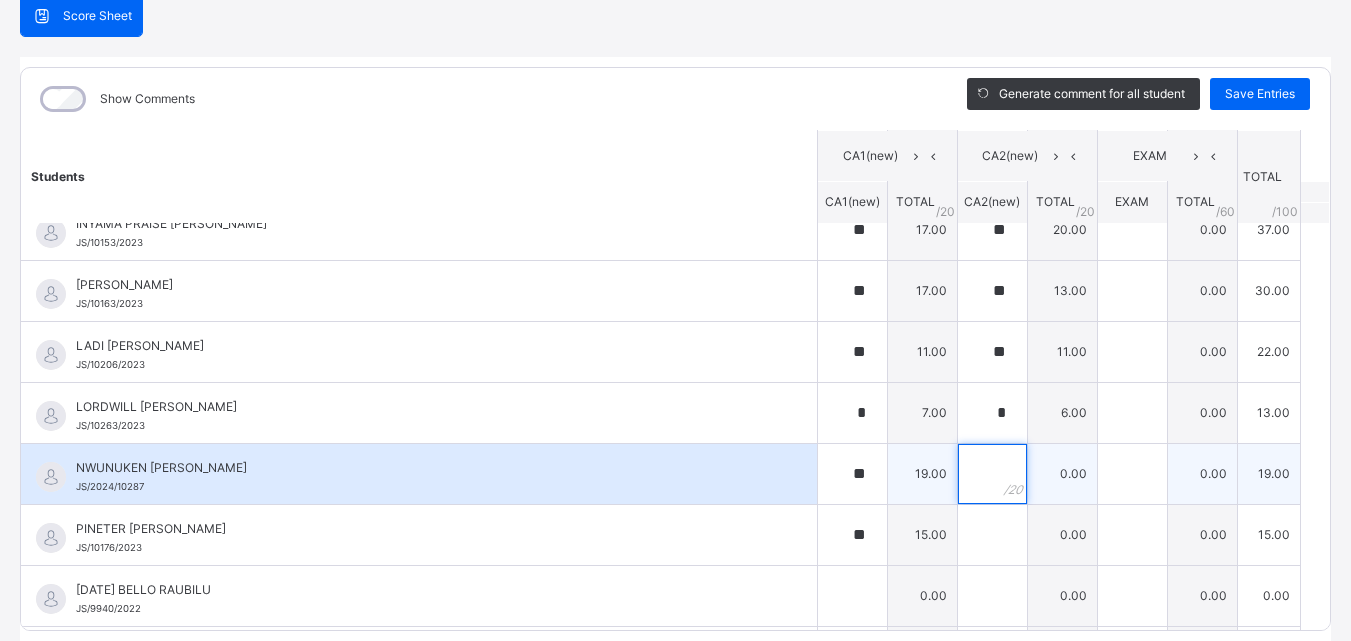 click at bounding box center [992, 474] 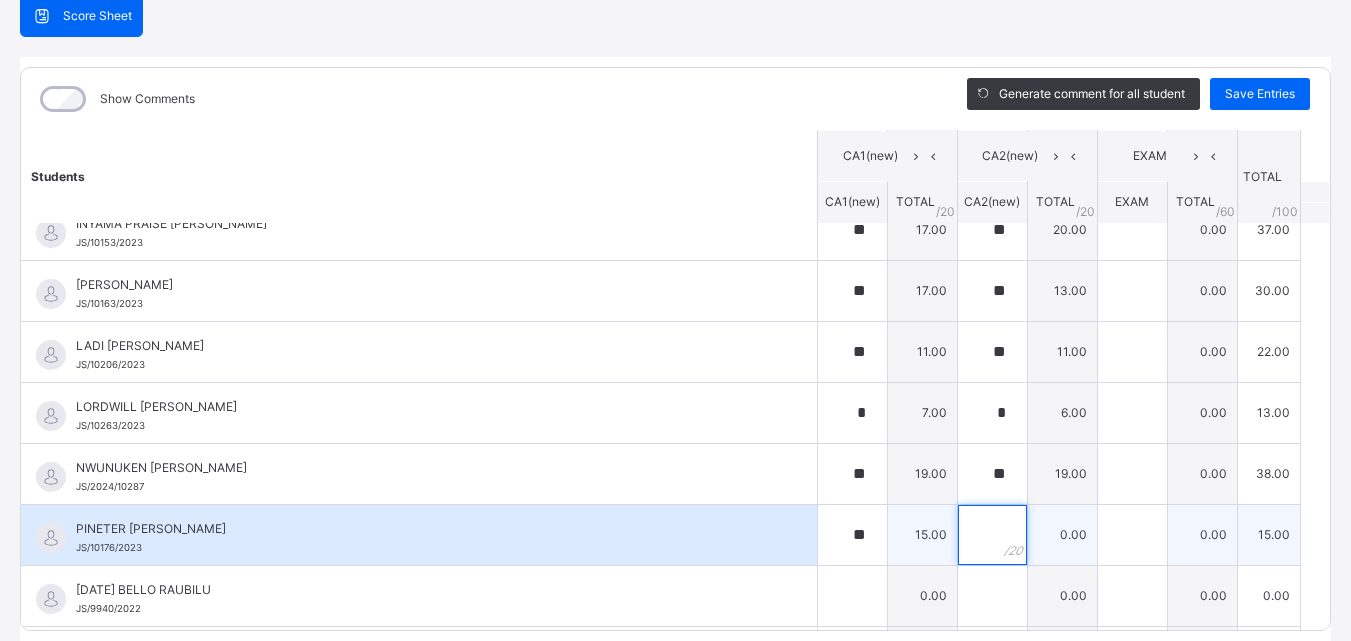 click at bounding box center [992, 535] 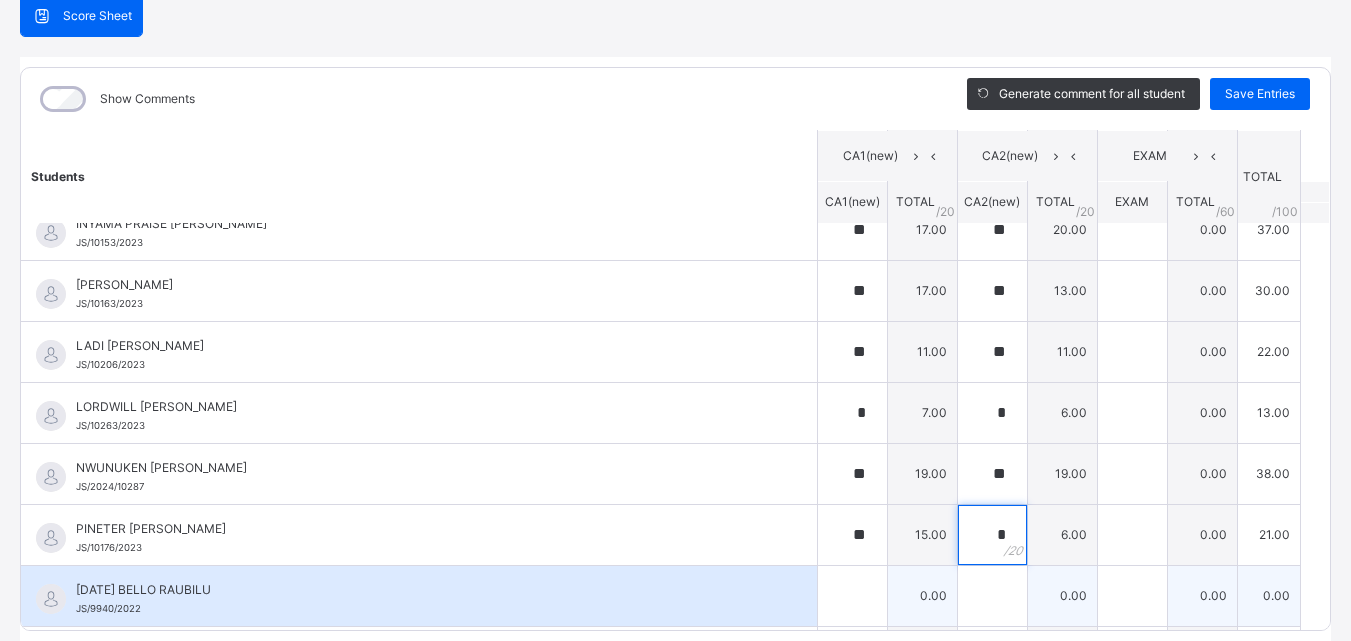 scroll, scrollTop: 1100, scrollLeft: 0, axis: vertical 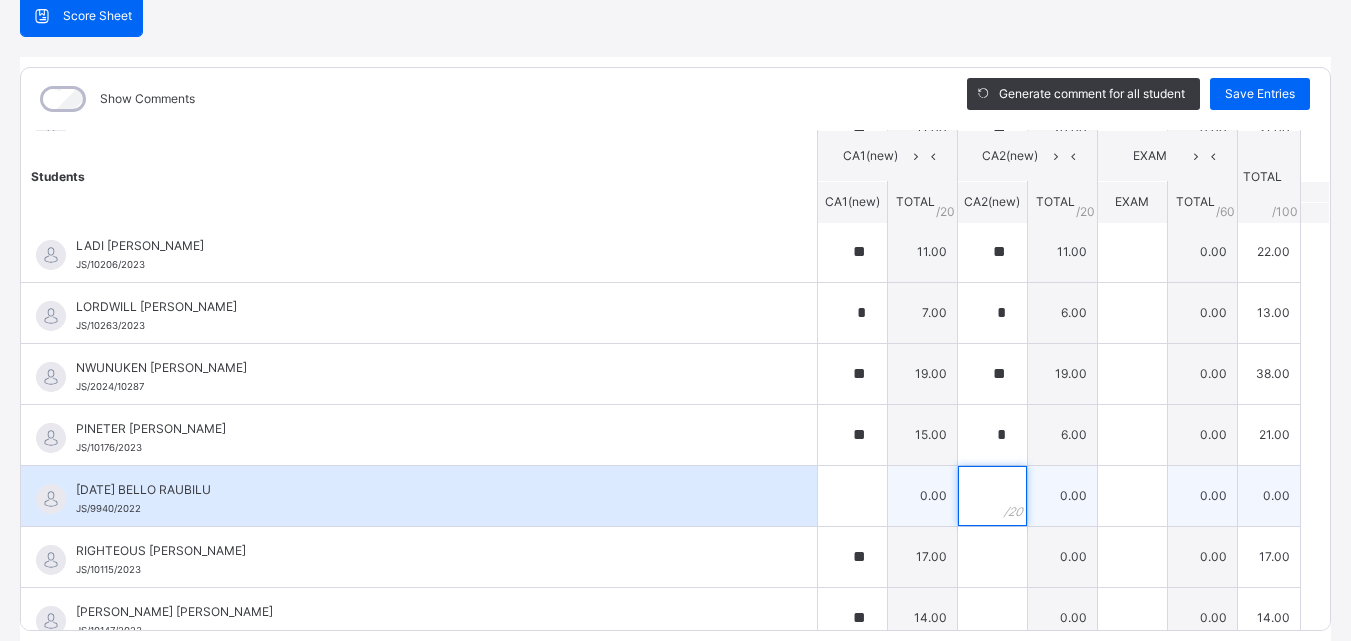 click at bounding box center (992, 496) 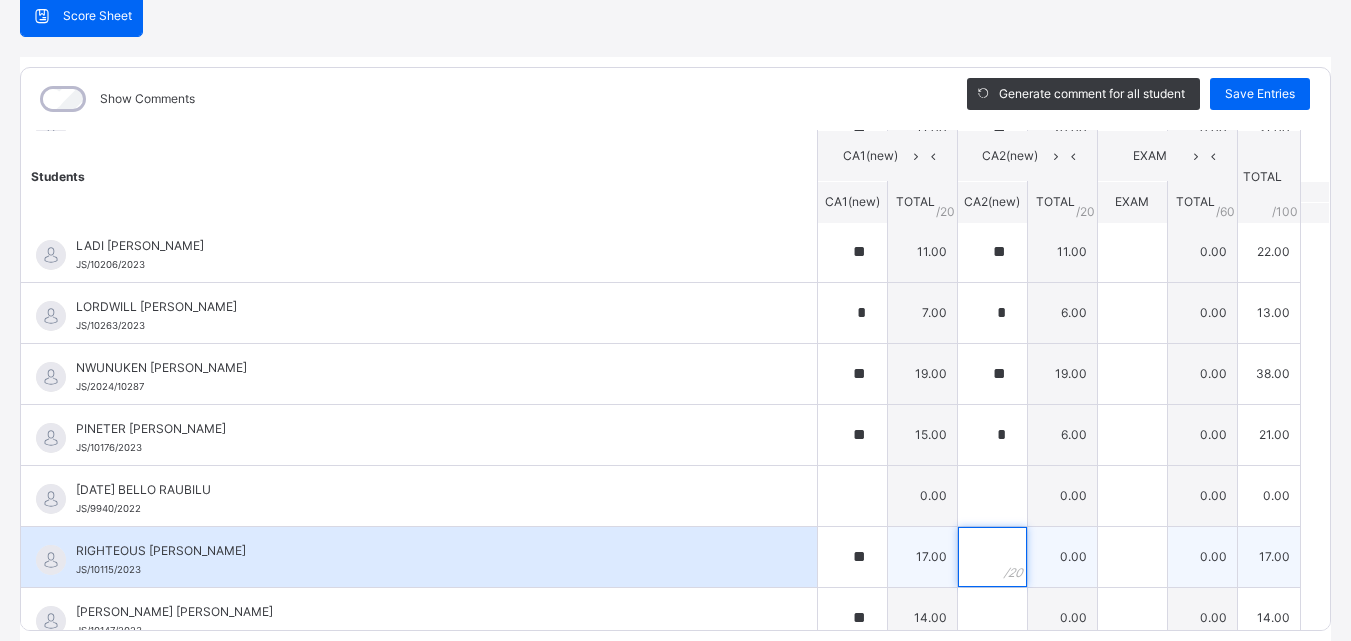 click at bounding box center [992, 557] 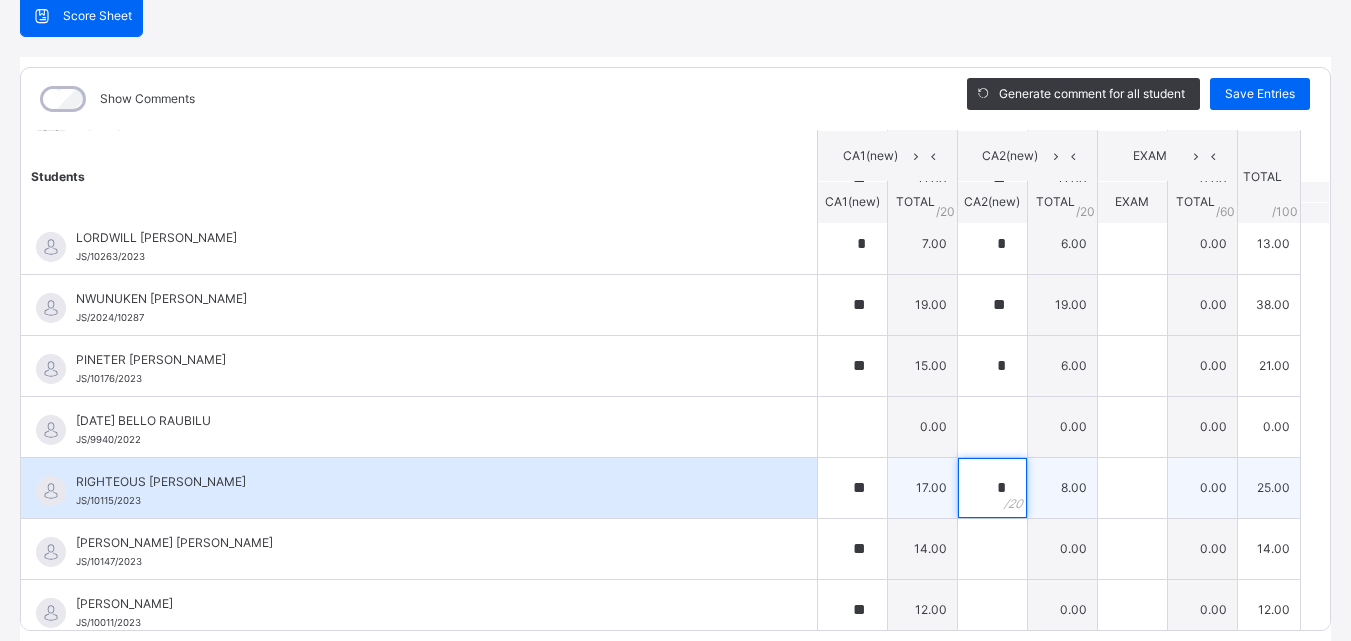 scroll, scrollTop: 1200, scrollLeft: 0, axis: vertical 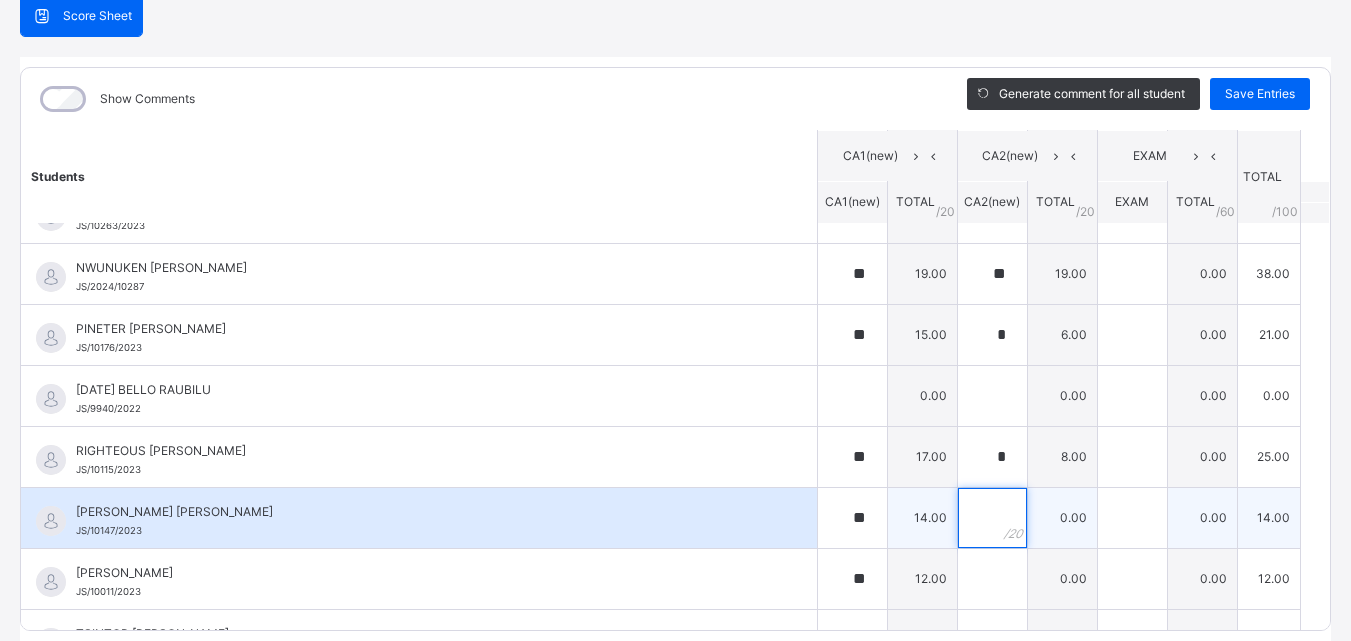 click at bounding box center (992, 518) 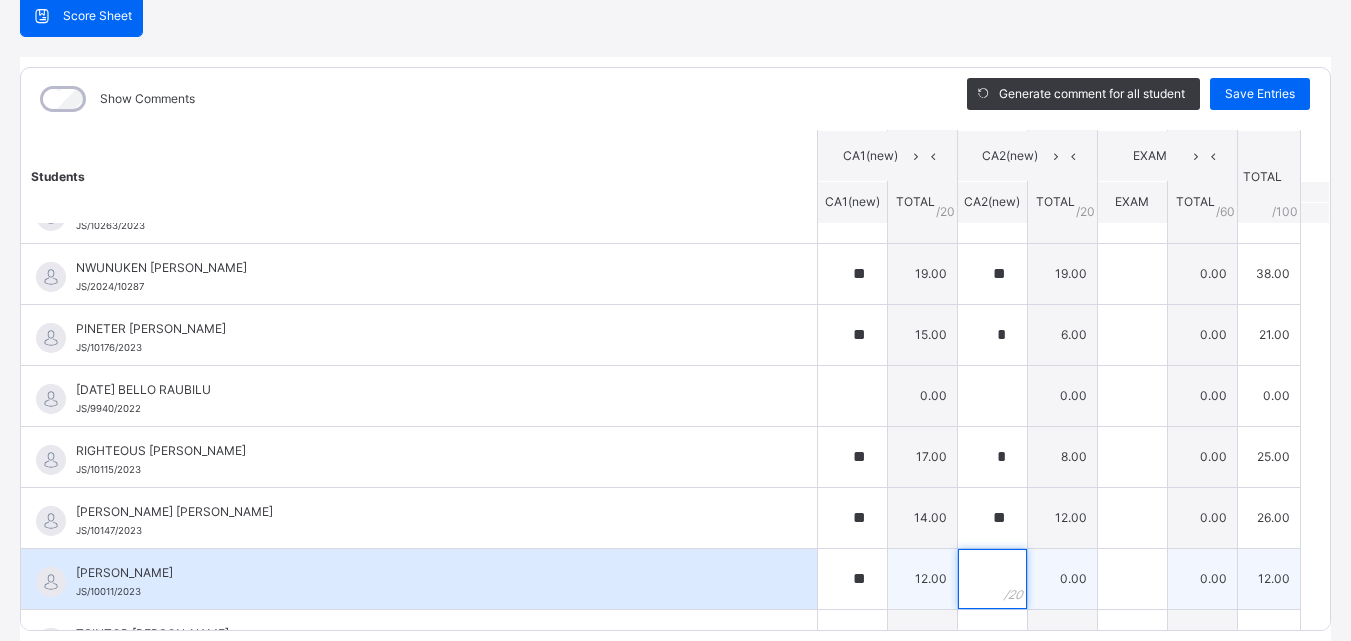 click at bounding box center (992, 579) 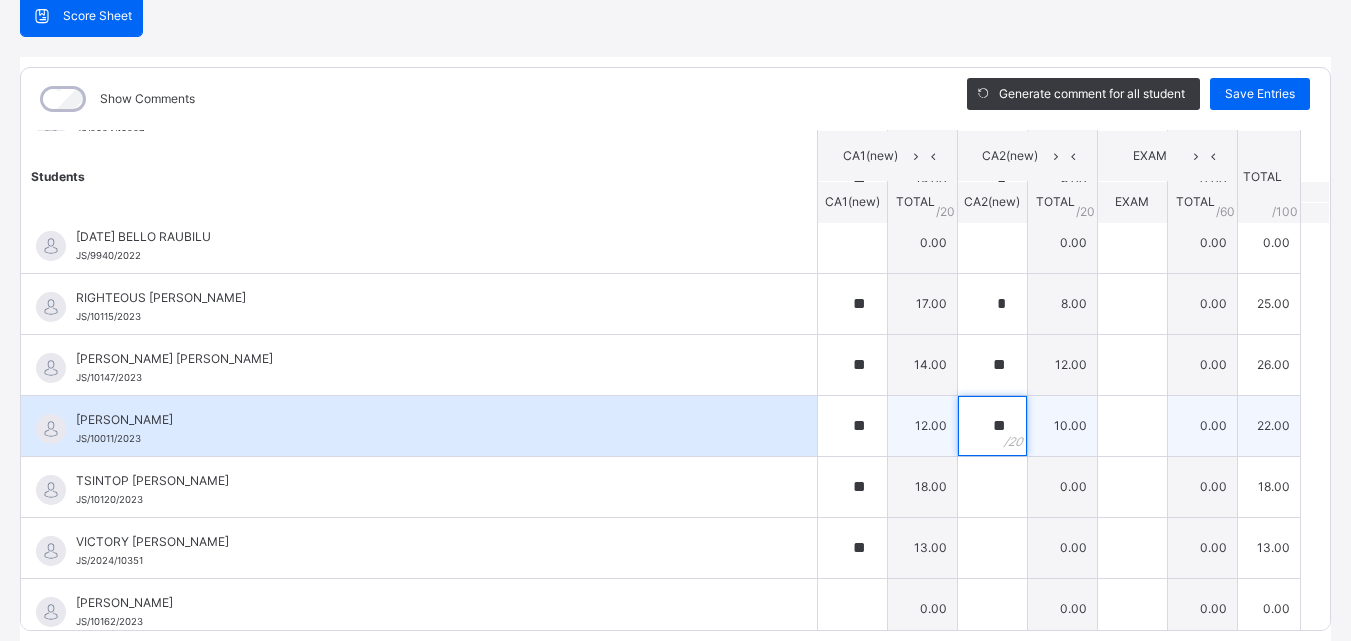 scroll, scrollTop: 1363, scrollLeft: 0, axis: vertical 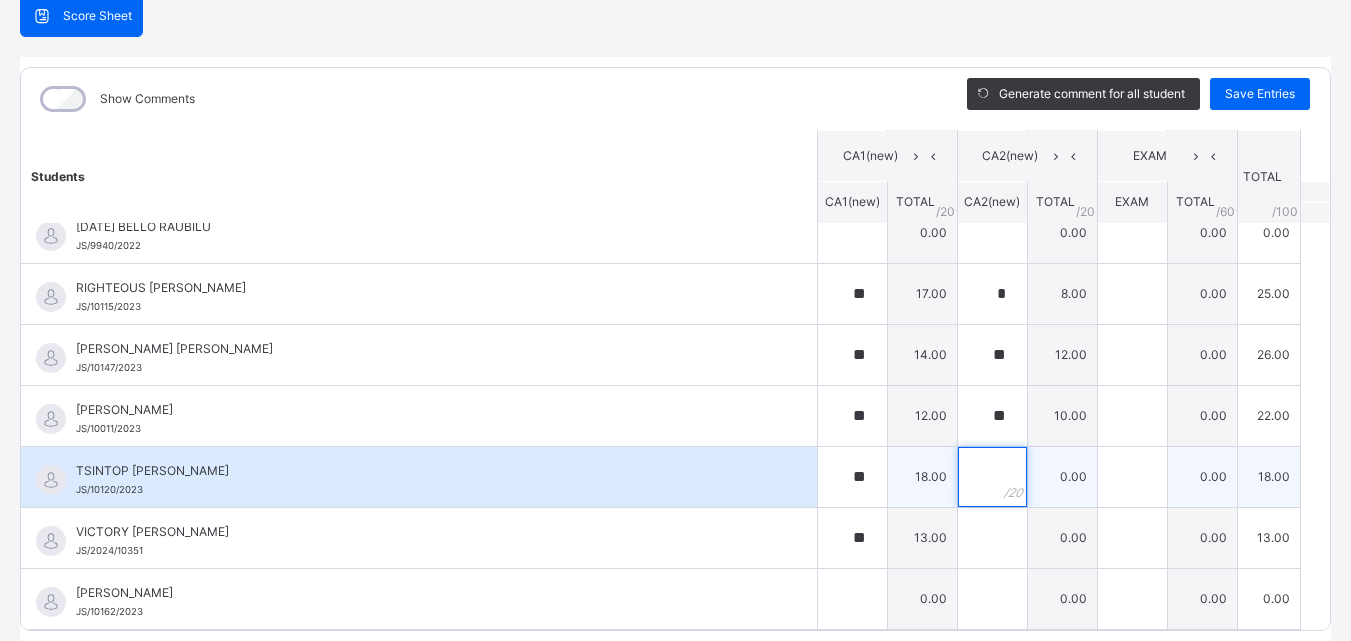 click at bounding box center (992, 477) 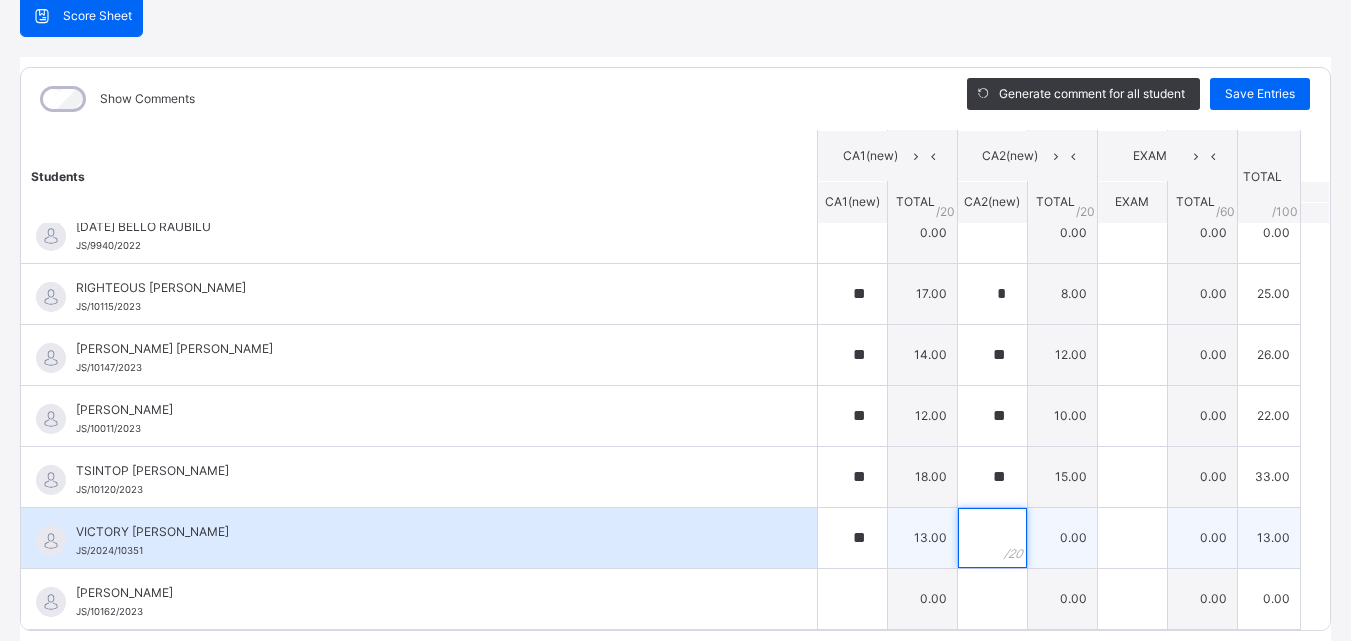 click at bounding box center (992, 538) 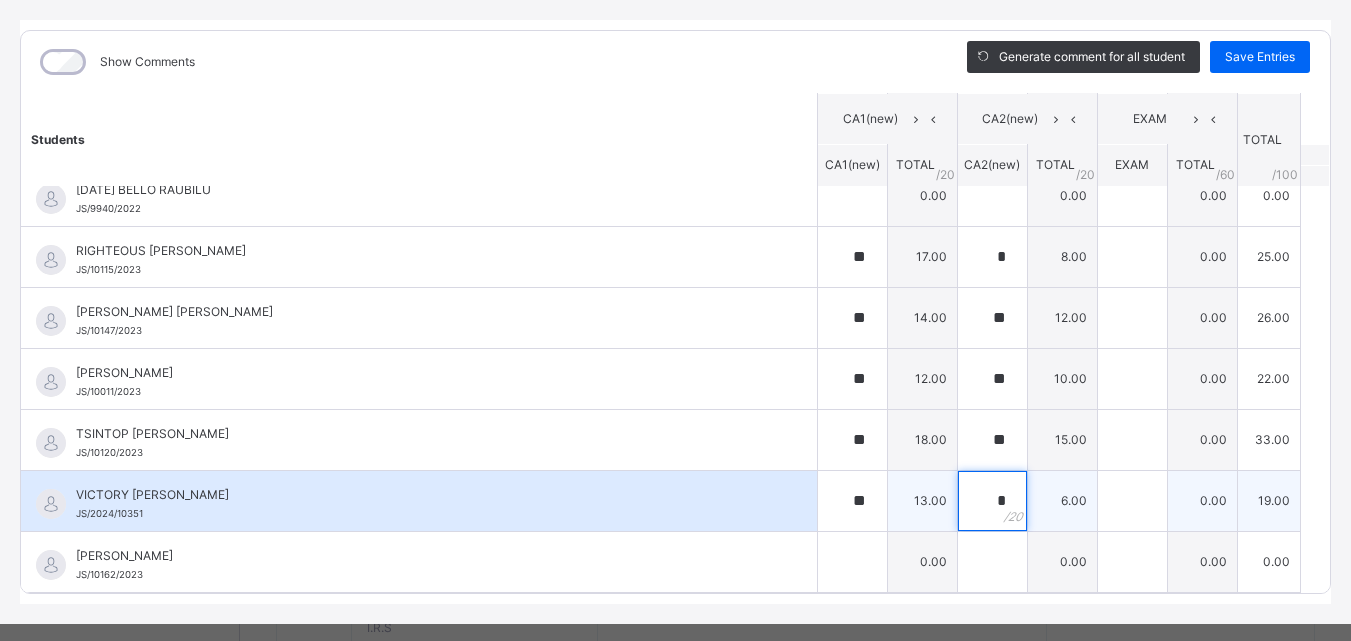 scroll, scrollTop: 270, scrollLeft: 0, axis: vertical 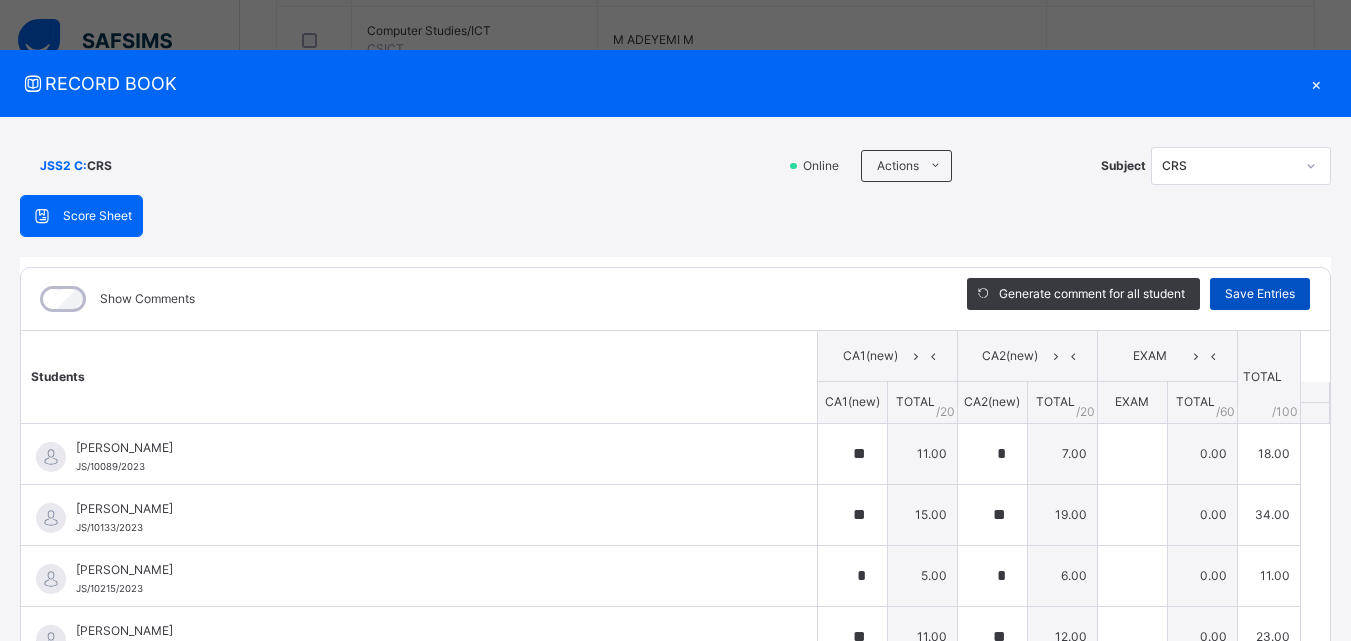 click on "Save Entries" at bounding box center [1260, 294] 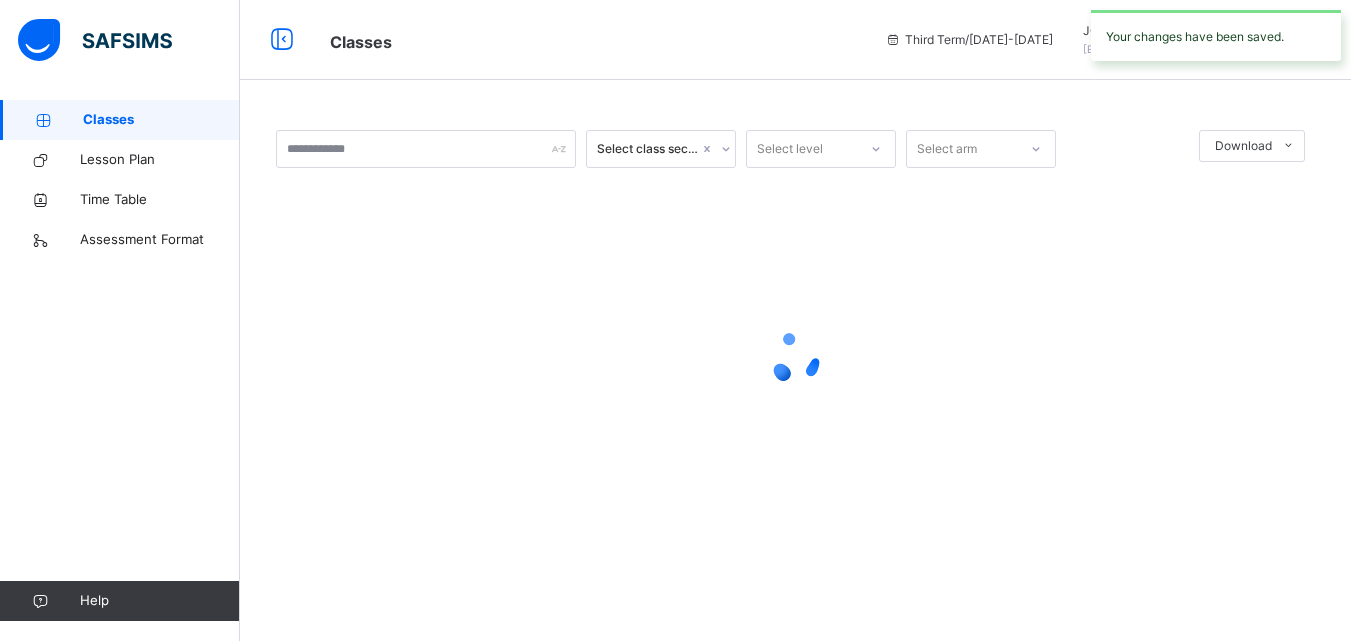 scroll, scrollTop: 0, scrollLeft: 0, axis: both 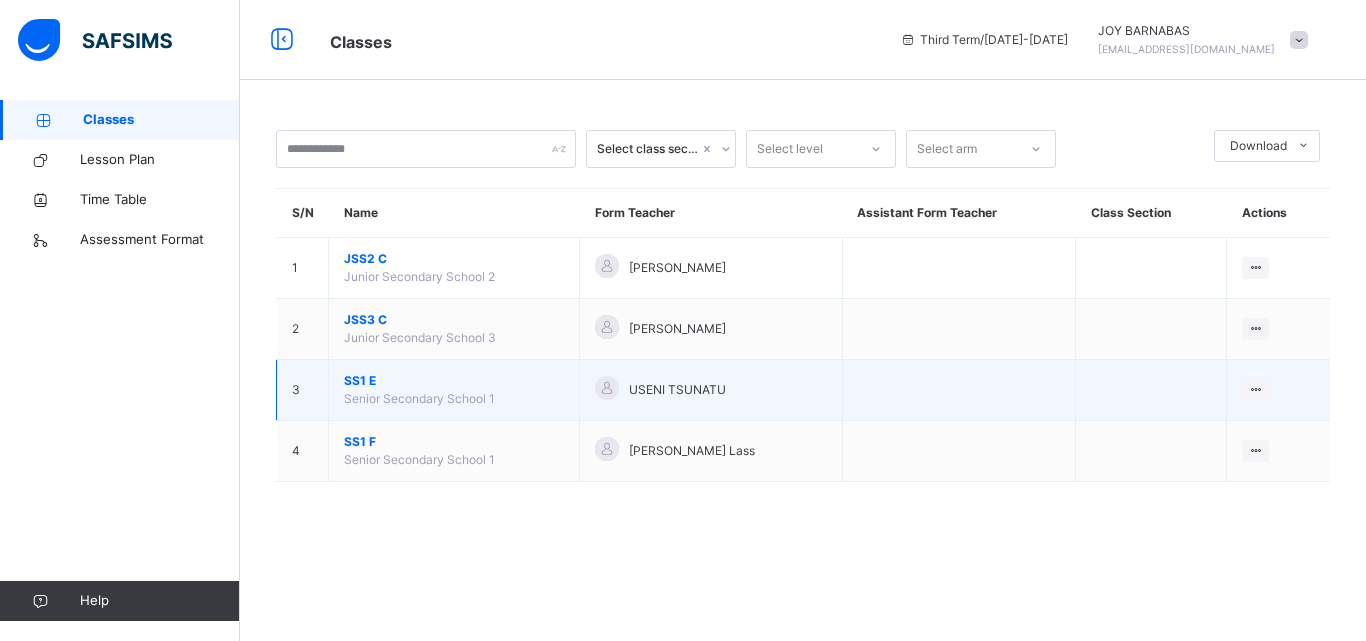 click on "SS1   E" at bounding box center (454, 381) 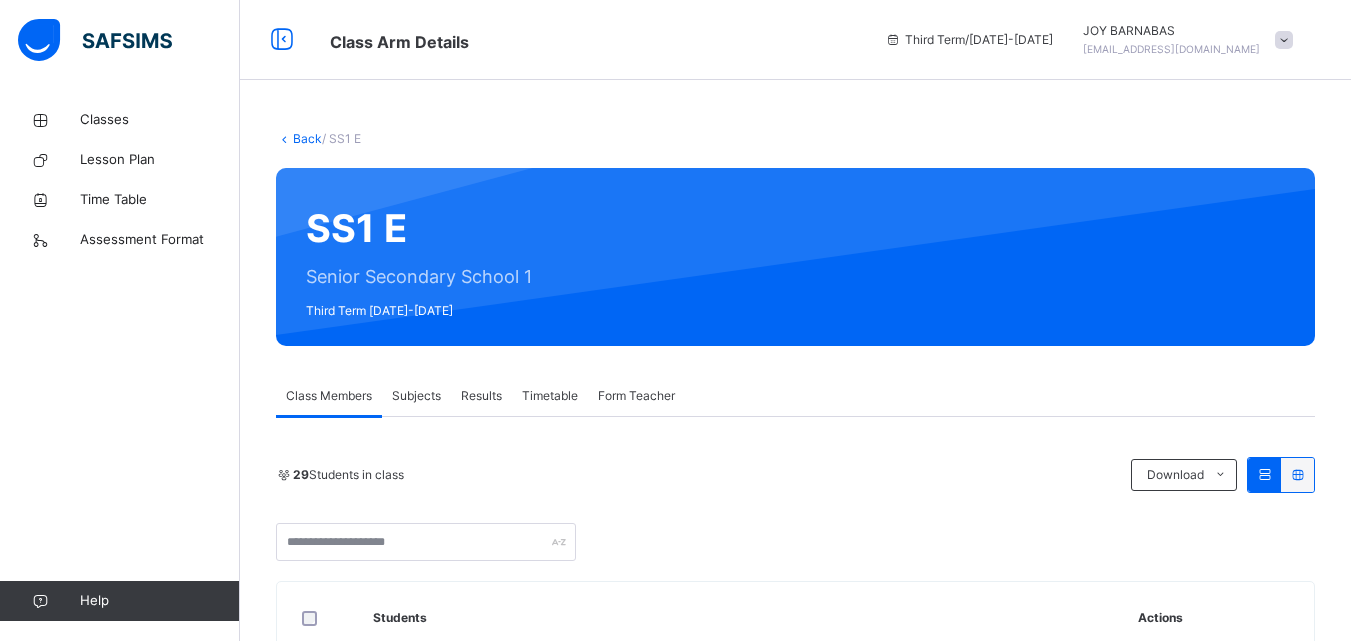 click on "Subjects" at bounding box center (416, 396) 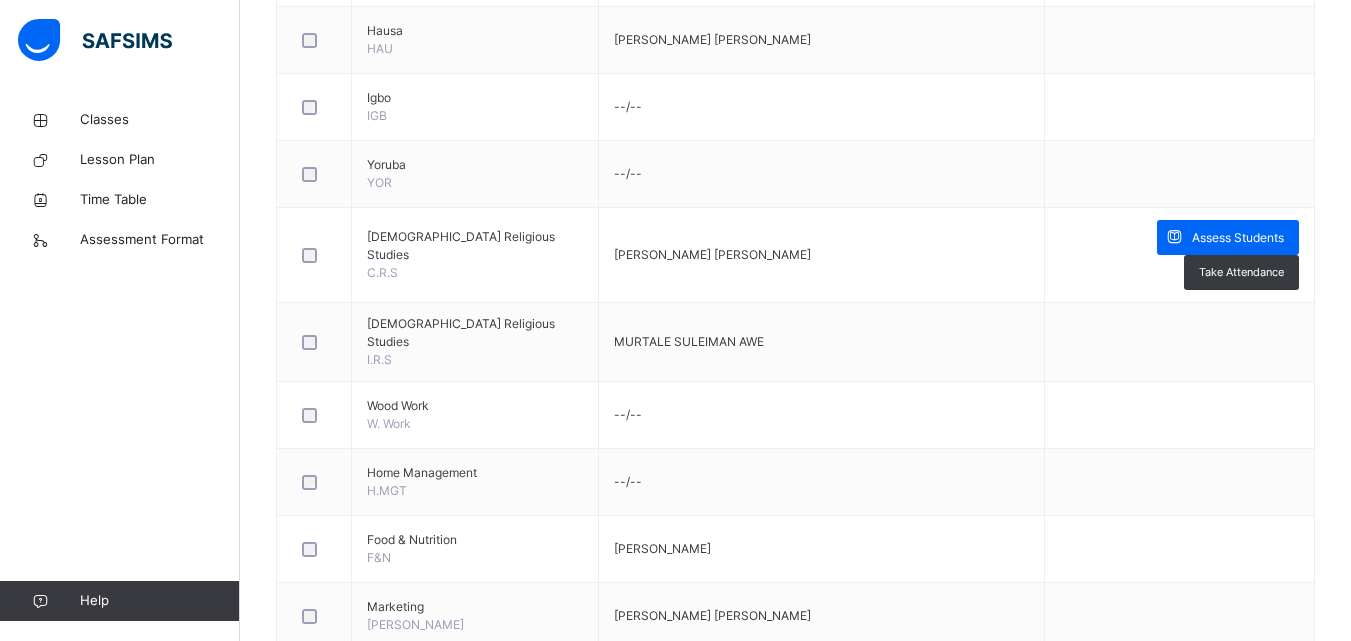 scroll, scrollTop: 2400, scrollLeft: 0, axis: vertical 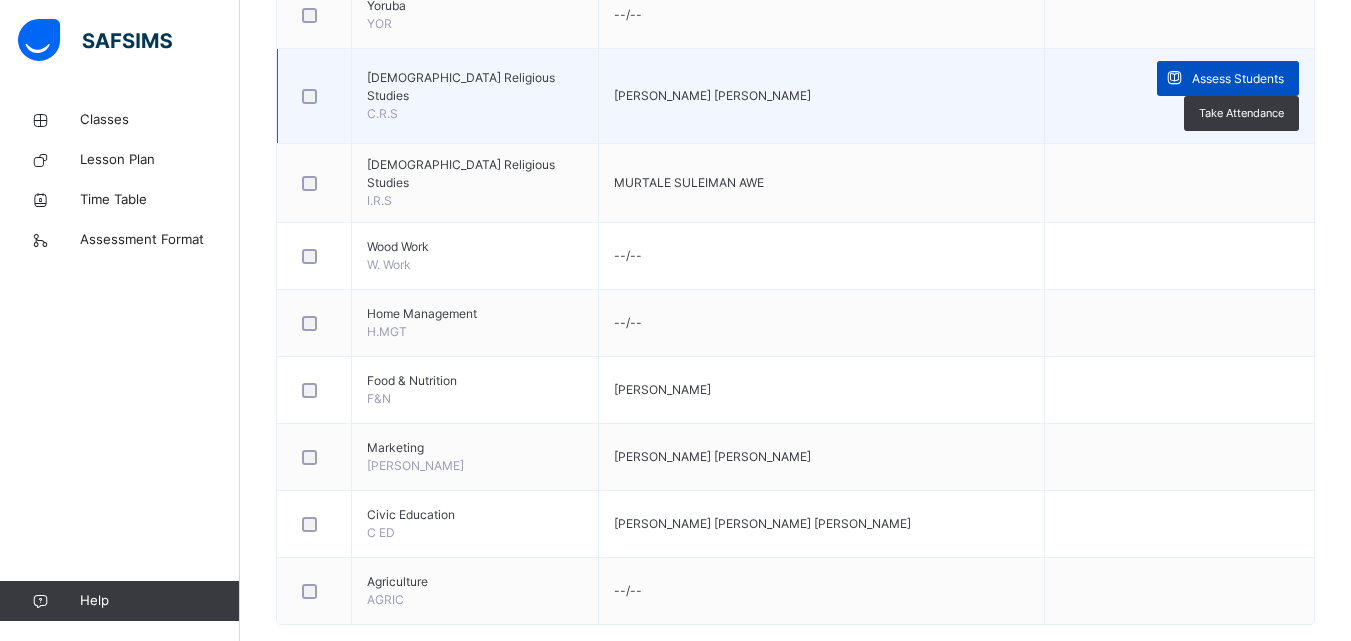 click at bounding box center (1174, 78) 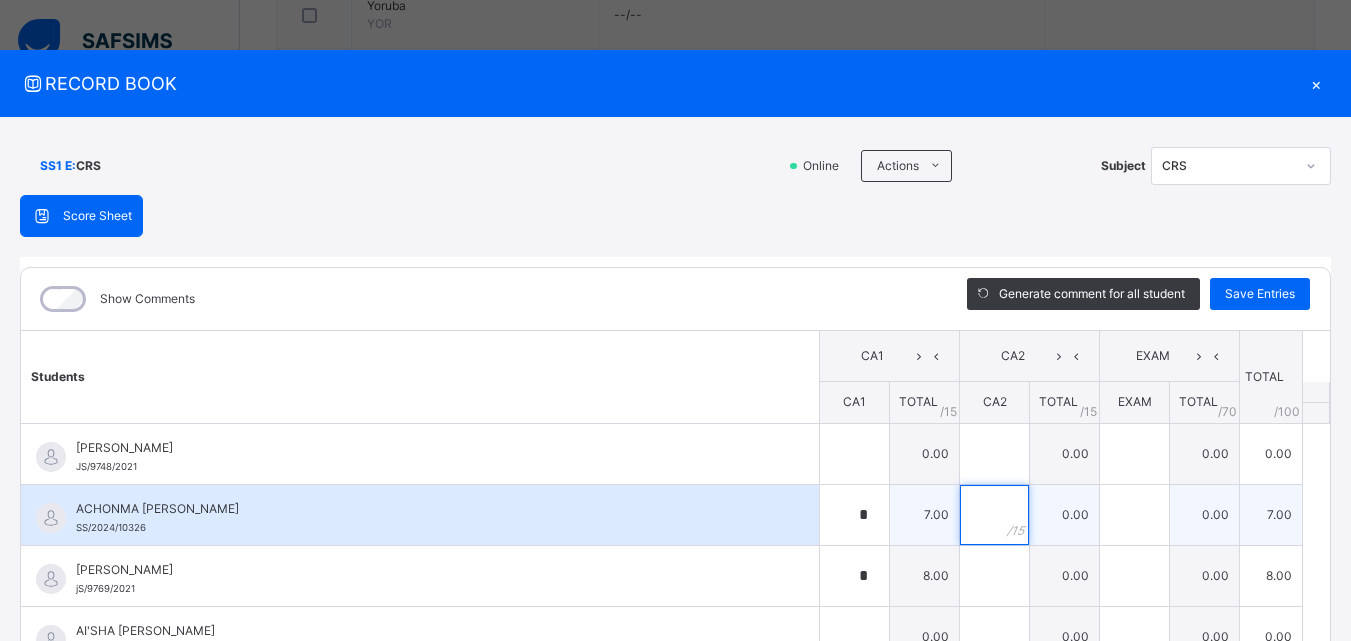 click at bounding box center [994, 515] 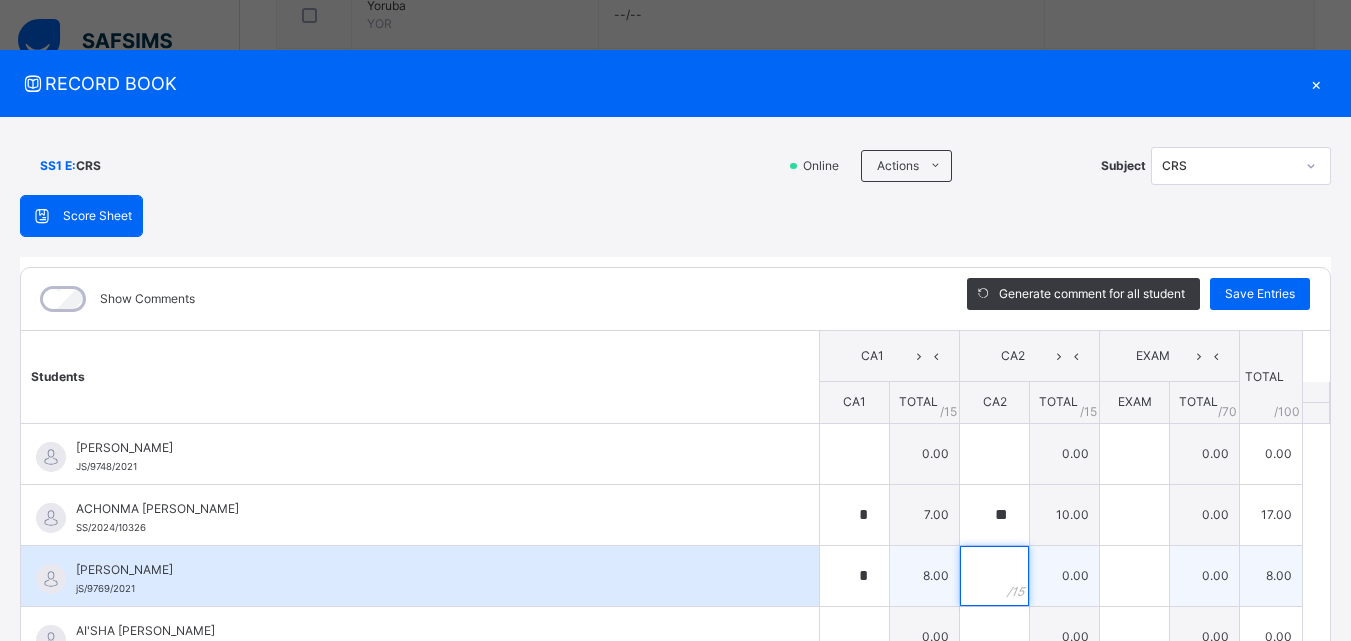 click at bounding box center [994, 576] 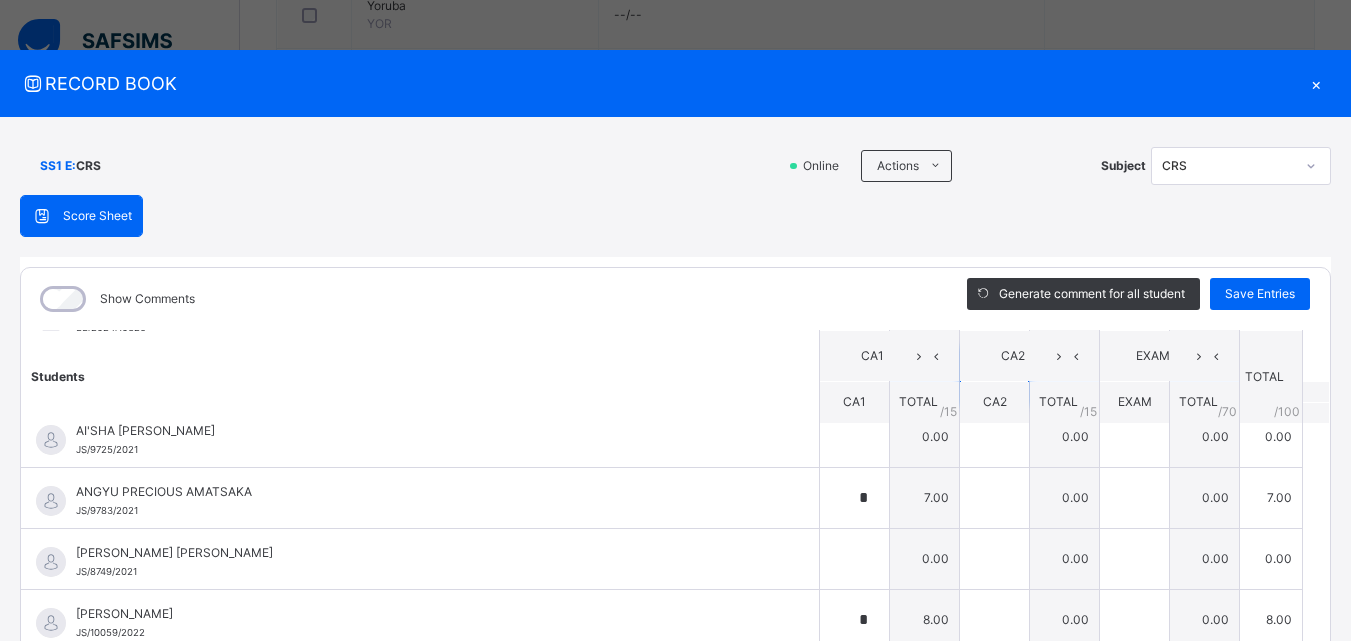 scroll, scrollTop: 0, scrollLeft: 0, axis: both 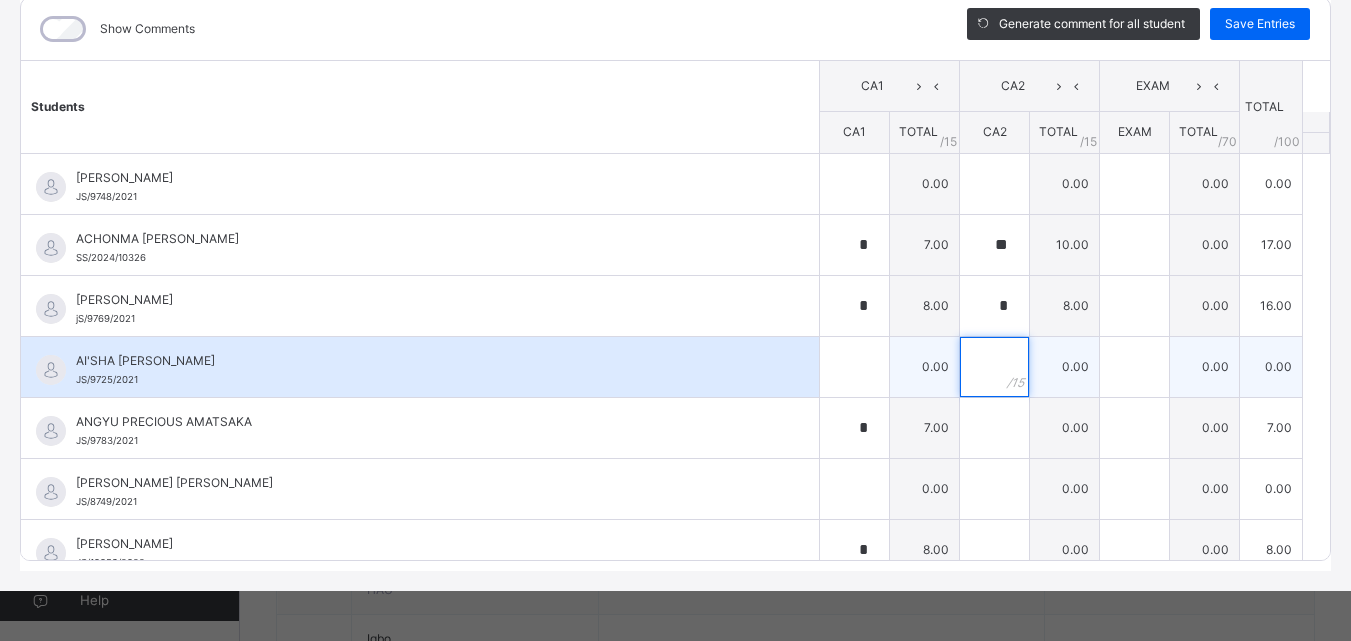 click at bounding box center (994, 367) 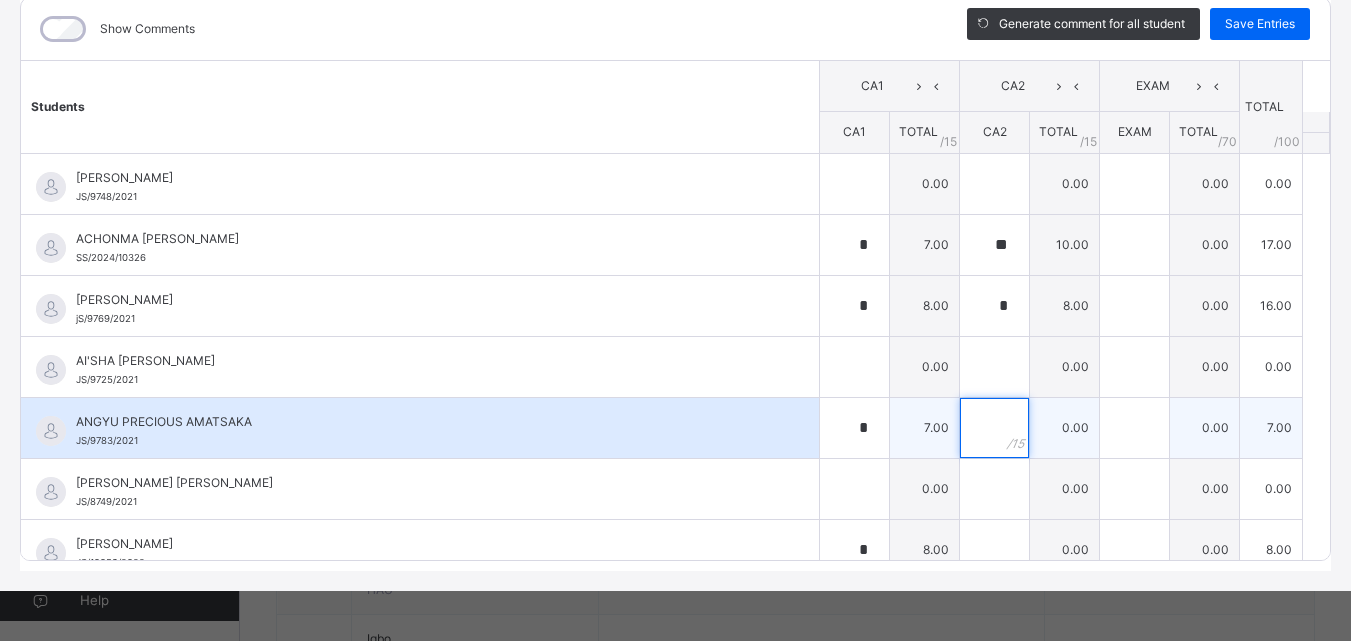 click at bounding box center (994, 428) 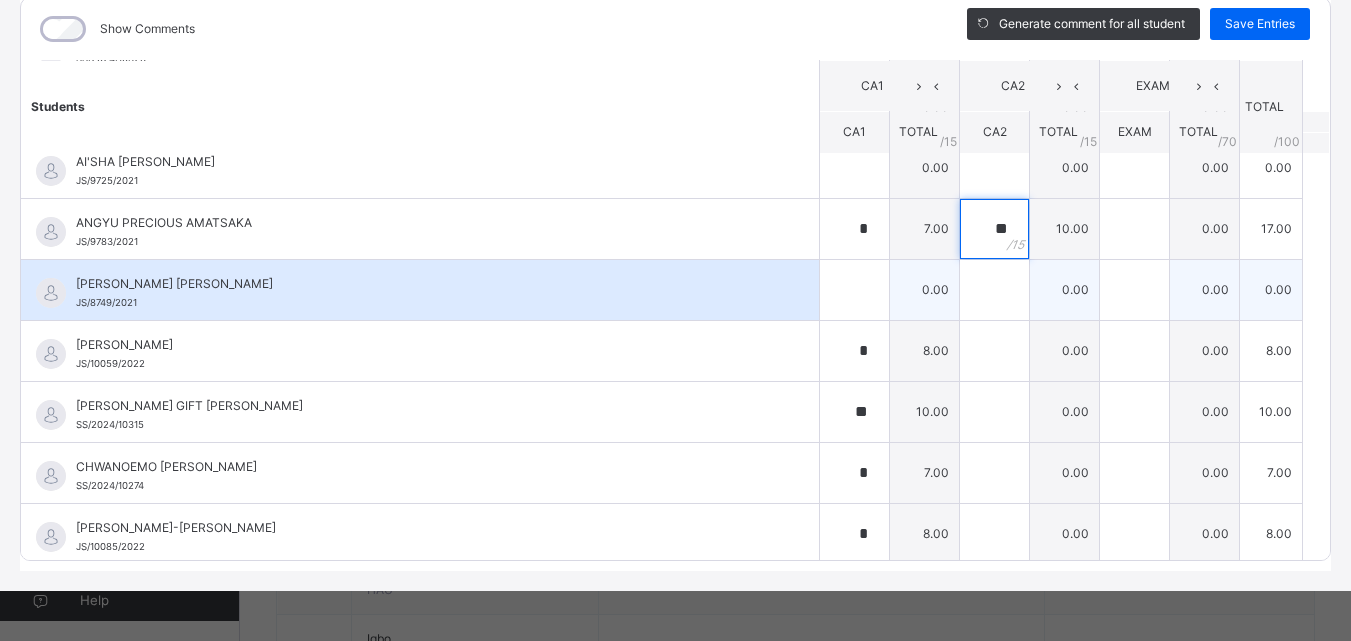 scroll, scrollTop: 200, scrollLeft: 0, axis: vertical 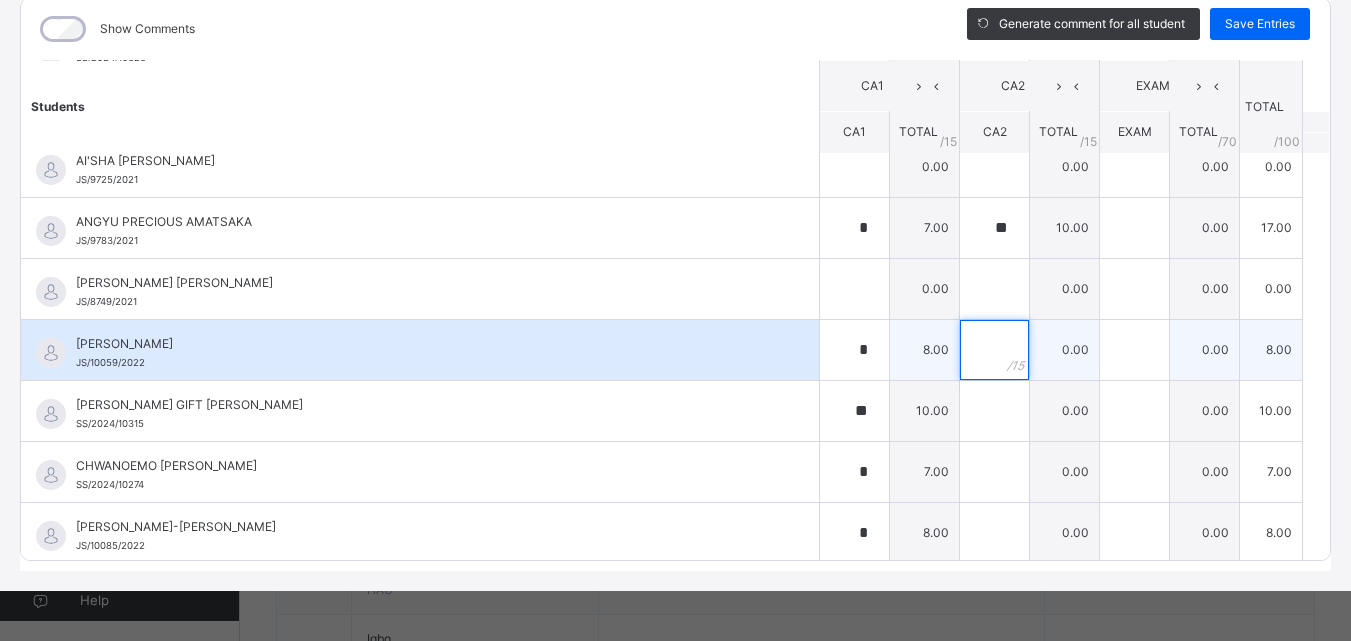 click at bounding box center (994, 350) 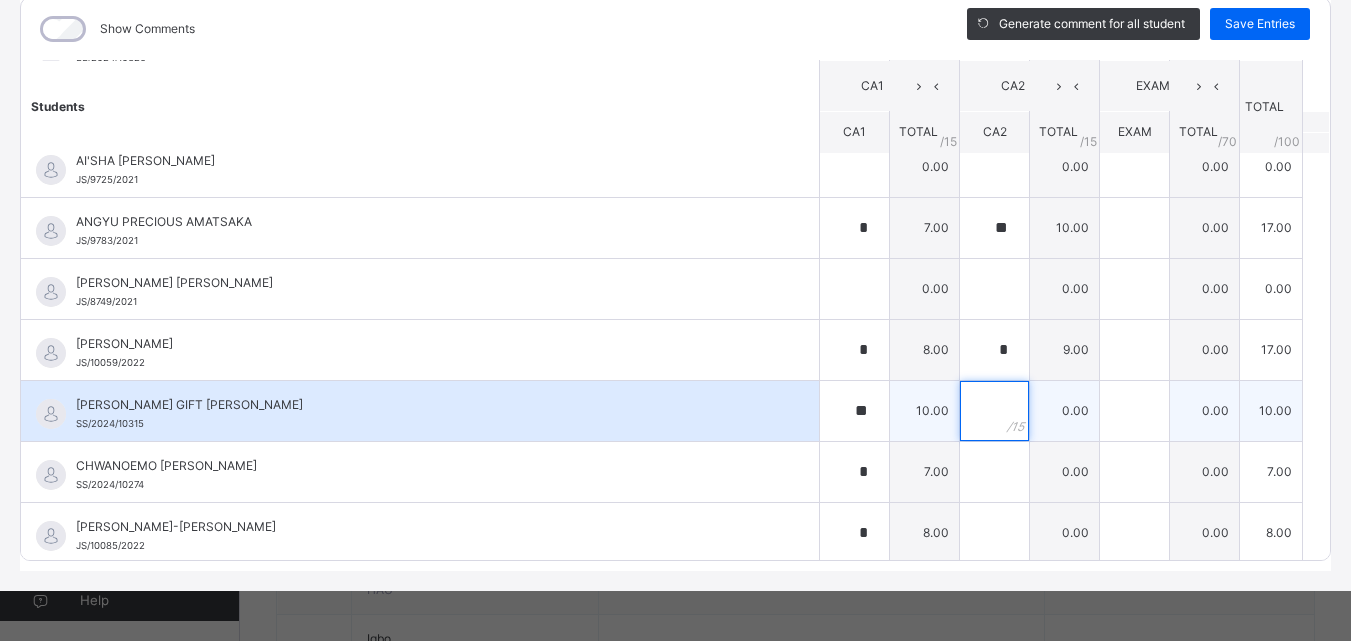 click at bounding box center [994, 411] 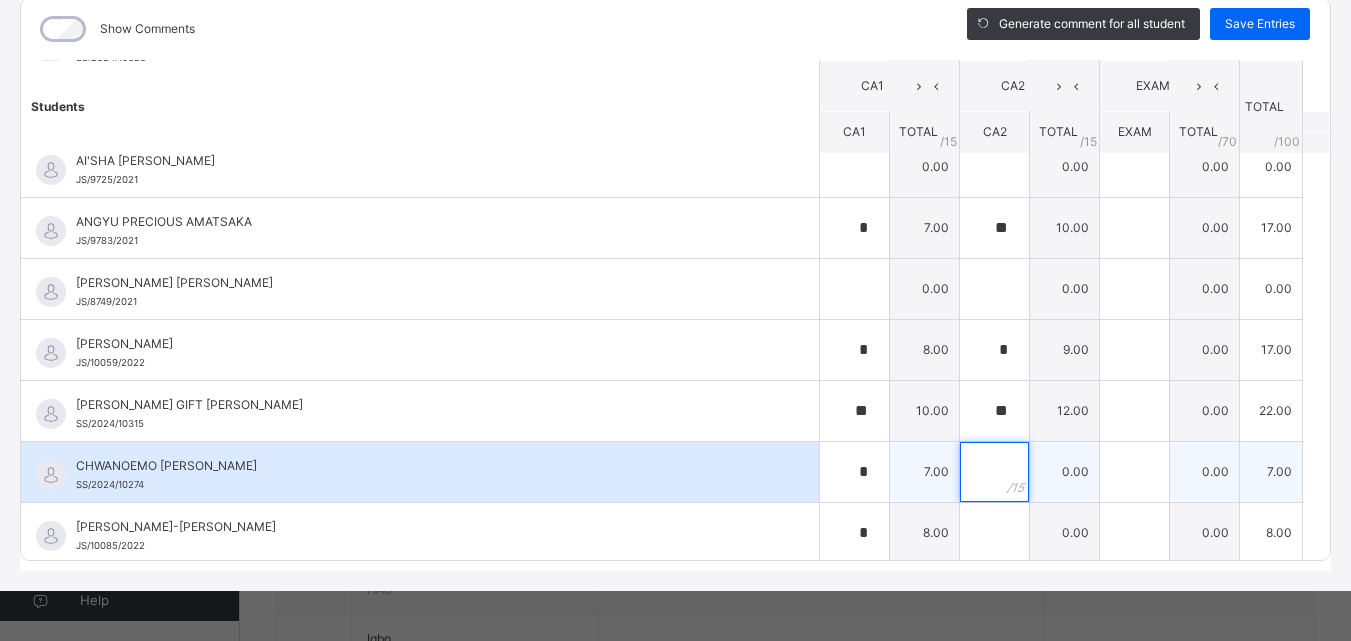 click at bounding box center [994, 472] 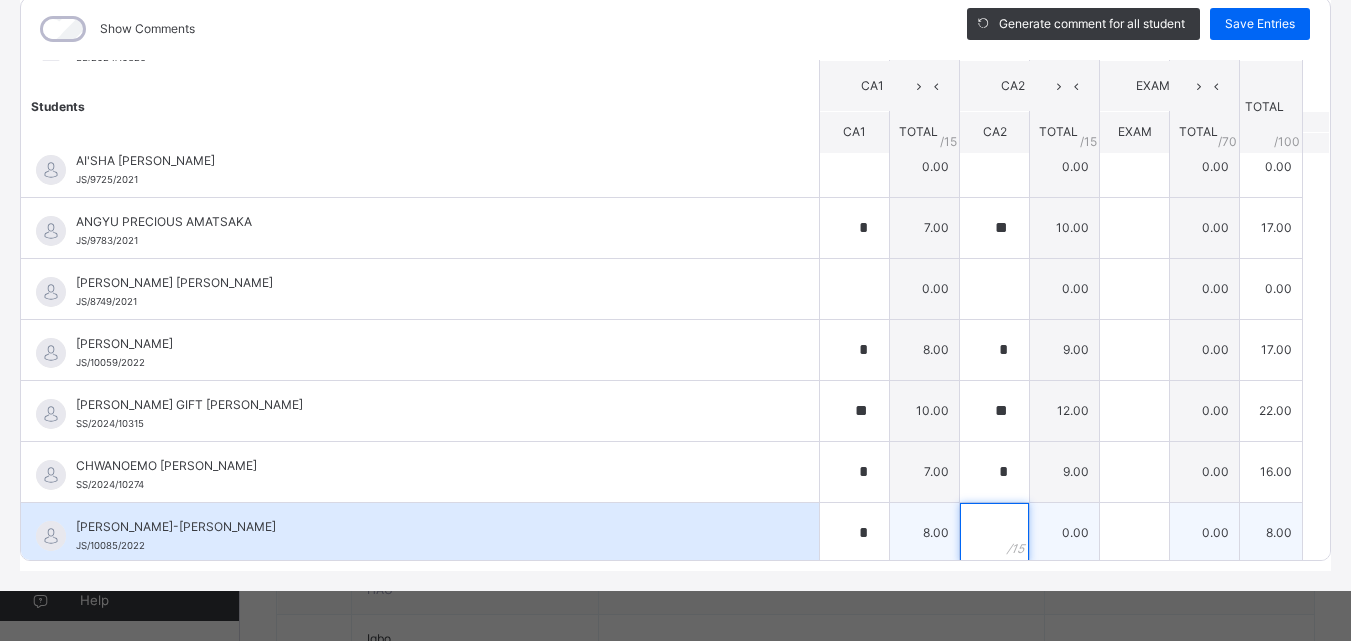 click at bounding box center (994, 533) 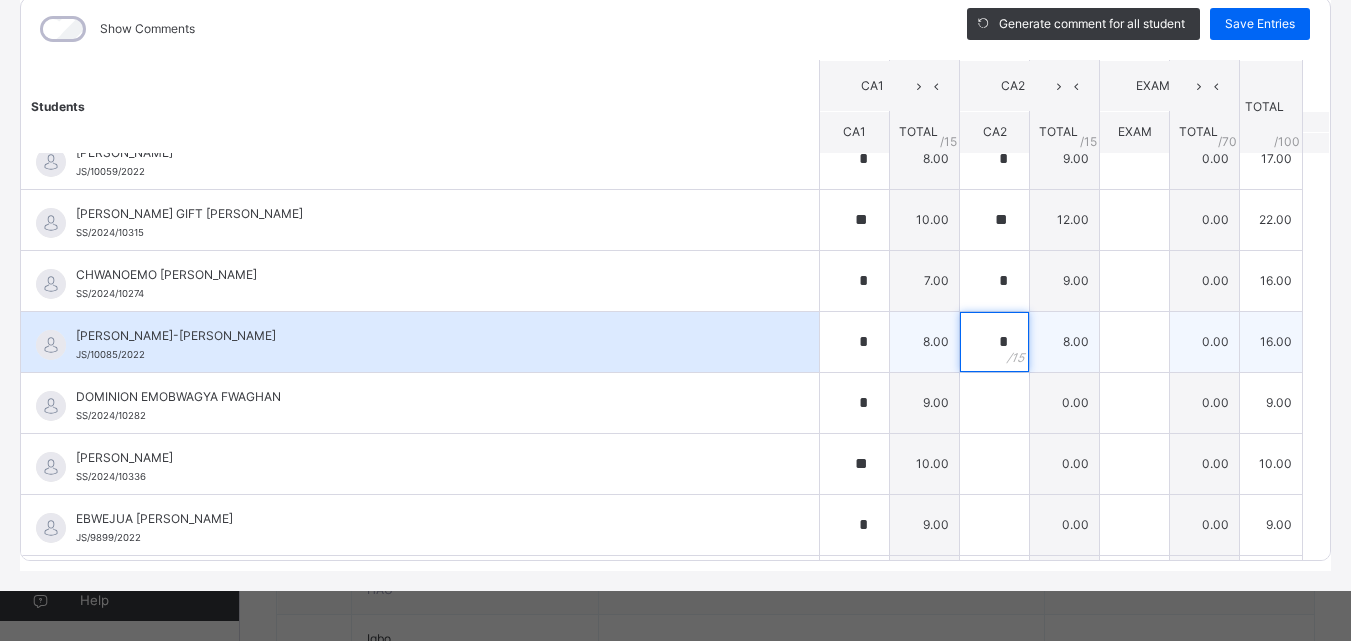scroll, scrollTop: 500, scrollLeft: 0, axis: vertical 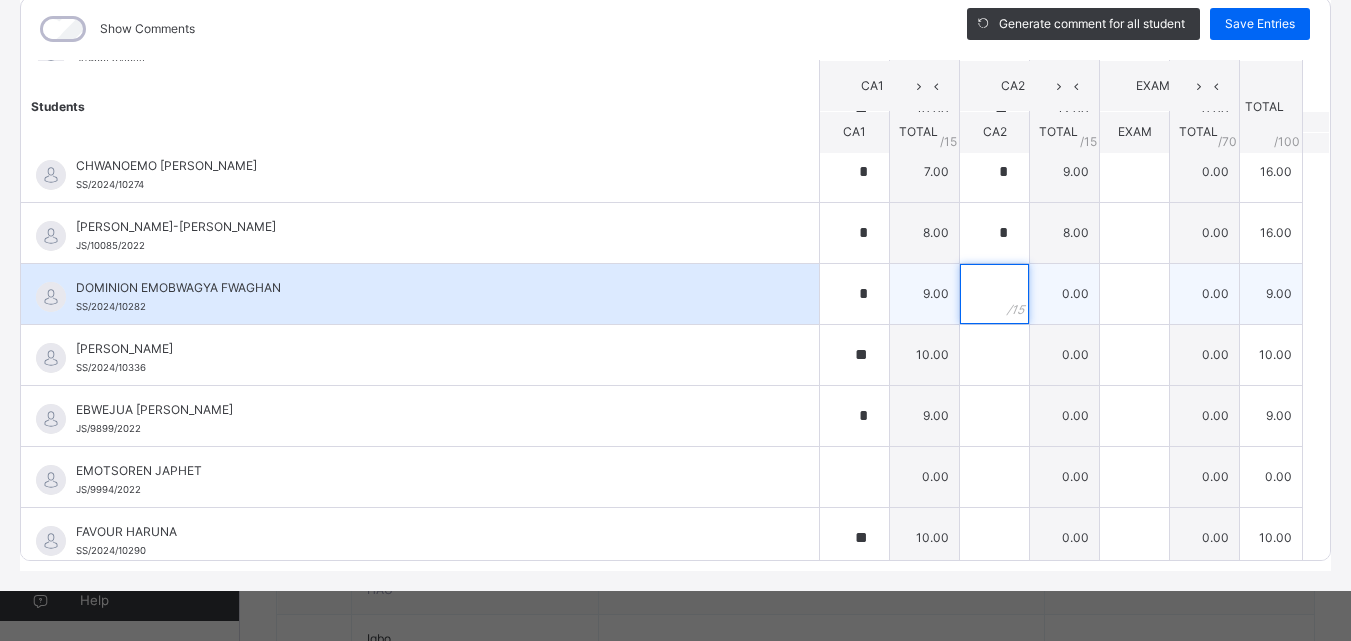 click at bounding box center [994, 294] 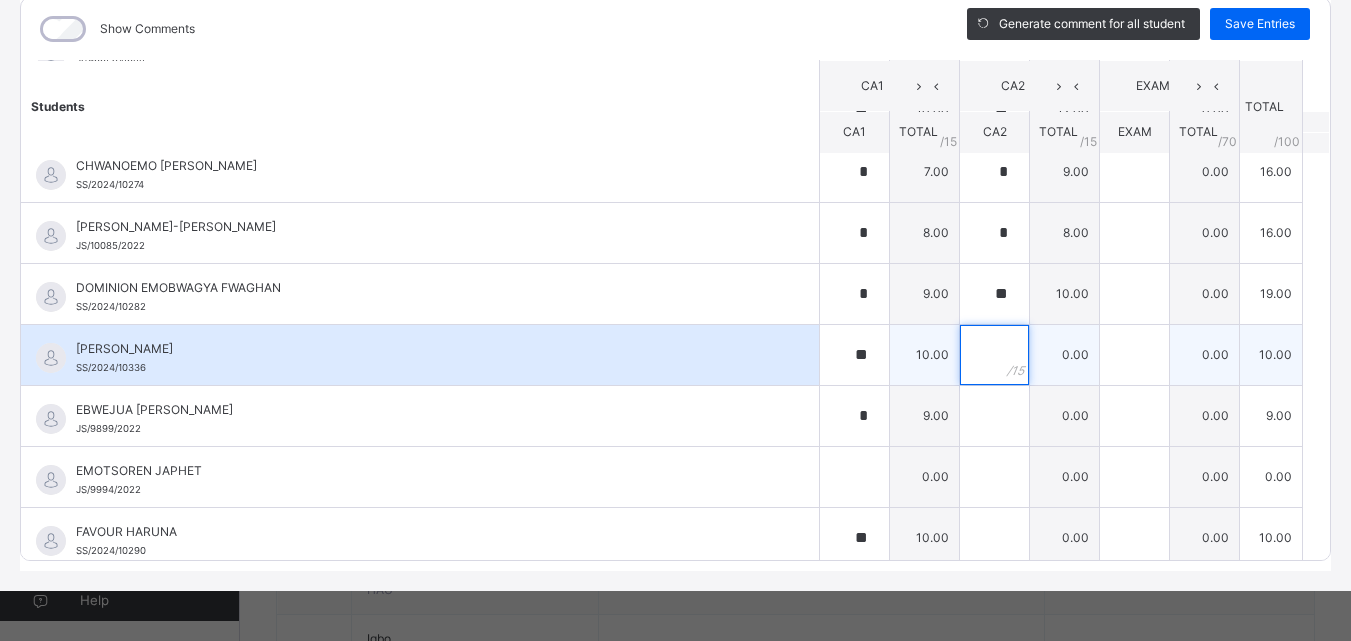 click at bounding box center (994, 355) 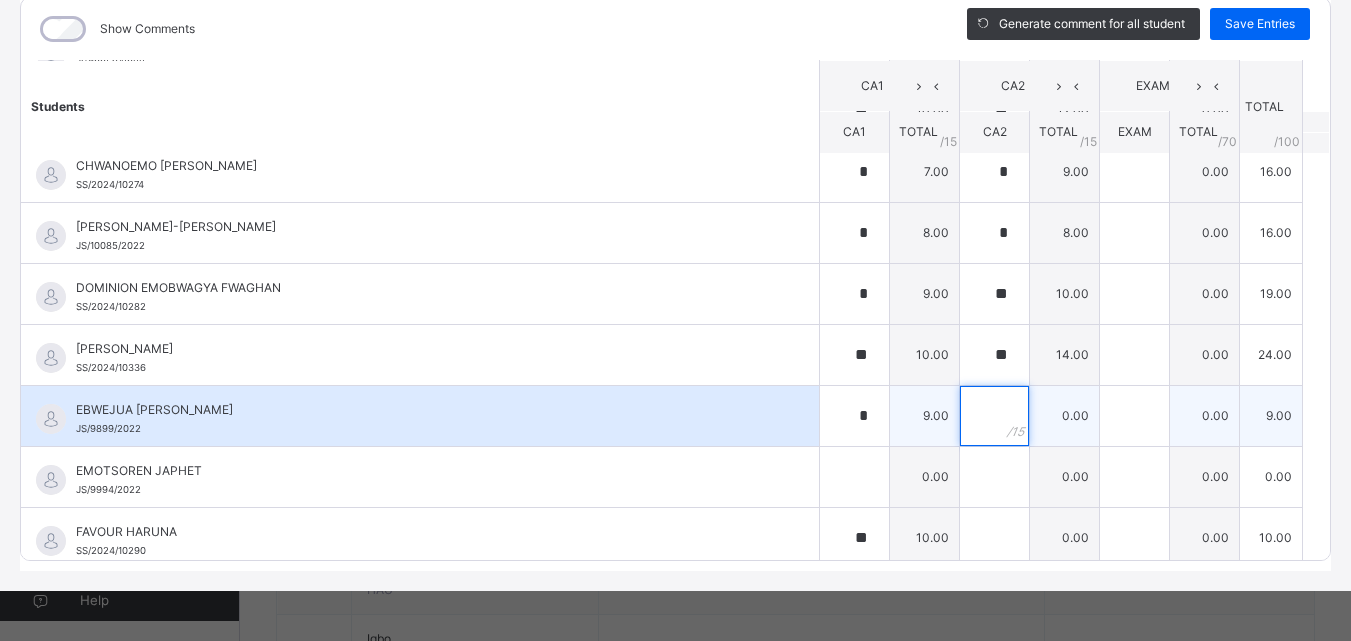 click at bounding box center (994, 416) 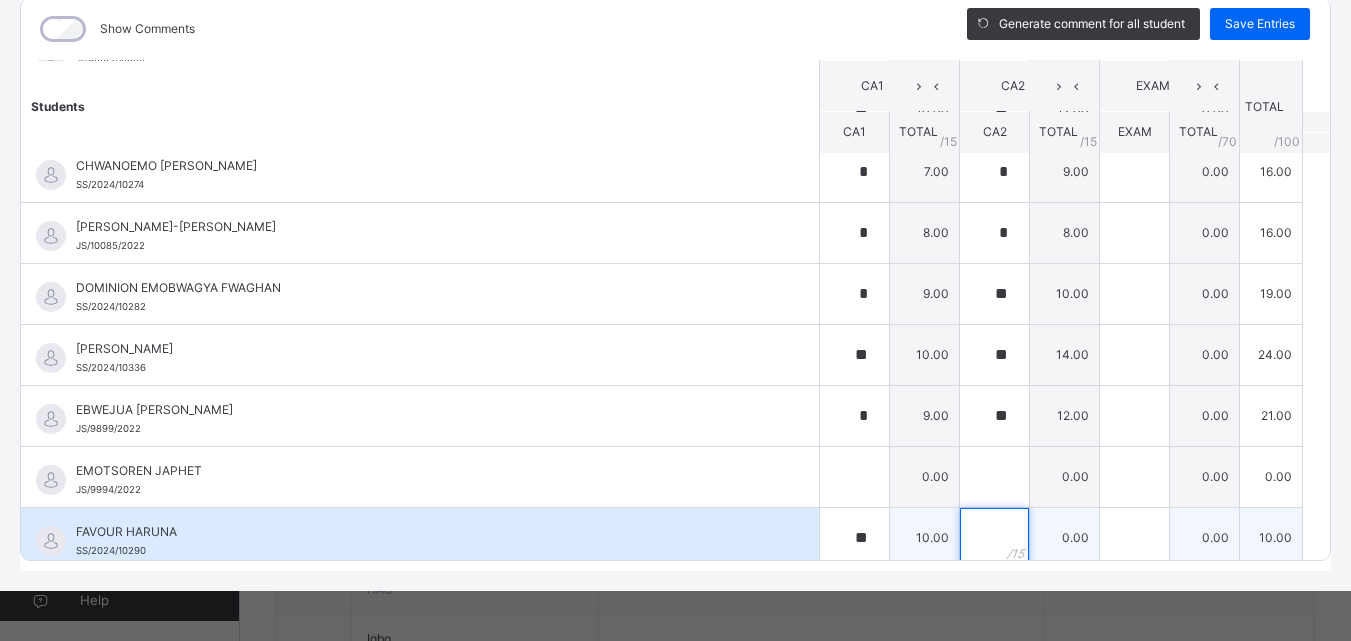 click at bounding box center [994, 538] 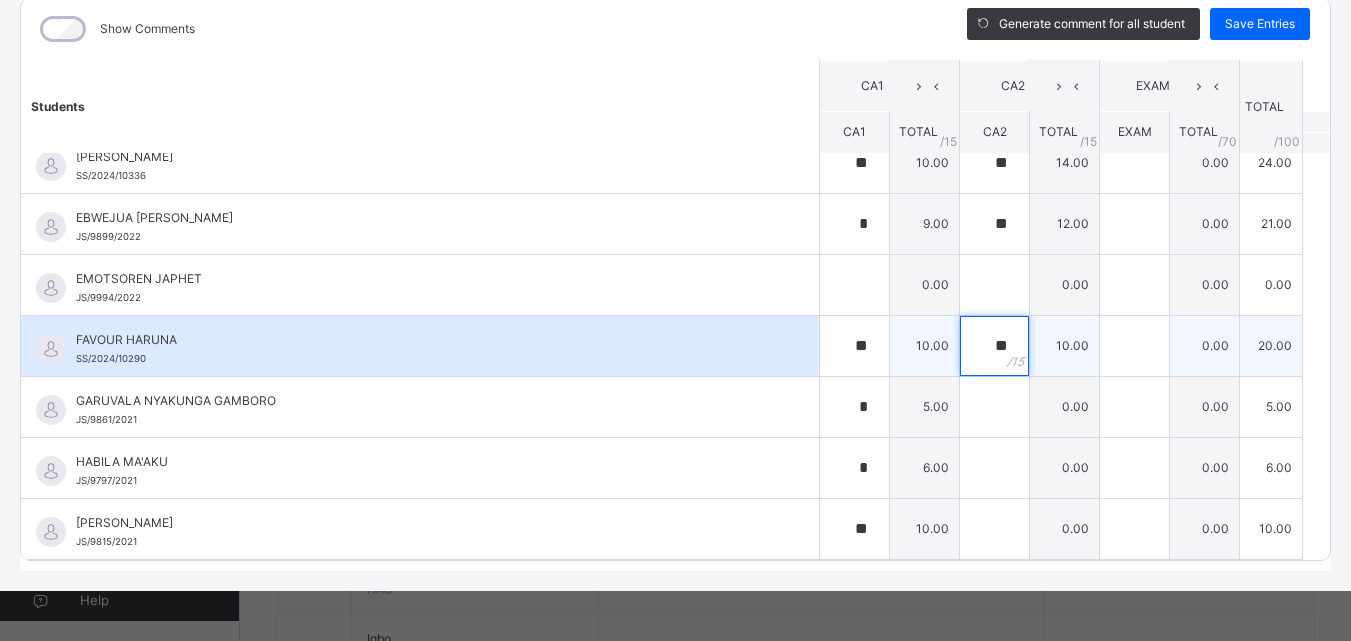 scroll, scrollTop: 700, scrollLeft: 0, axis: vertical 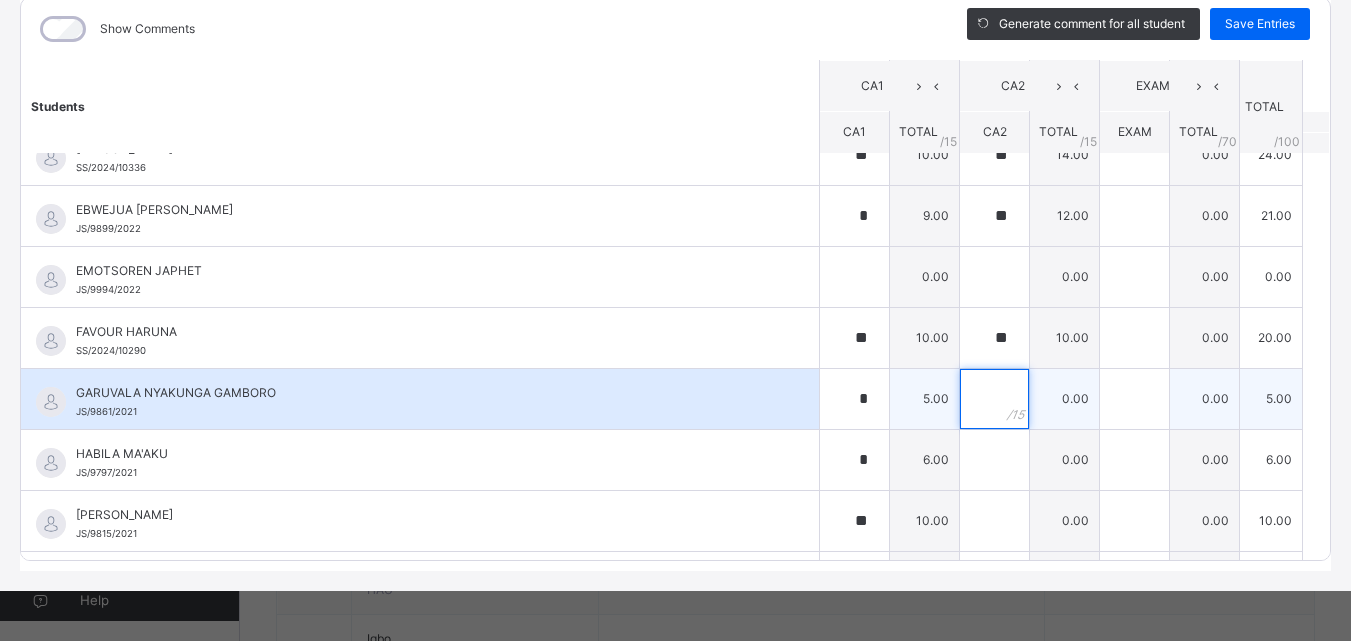 click at bounding box center [994, 399] 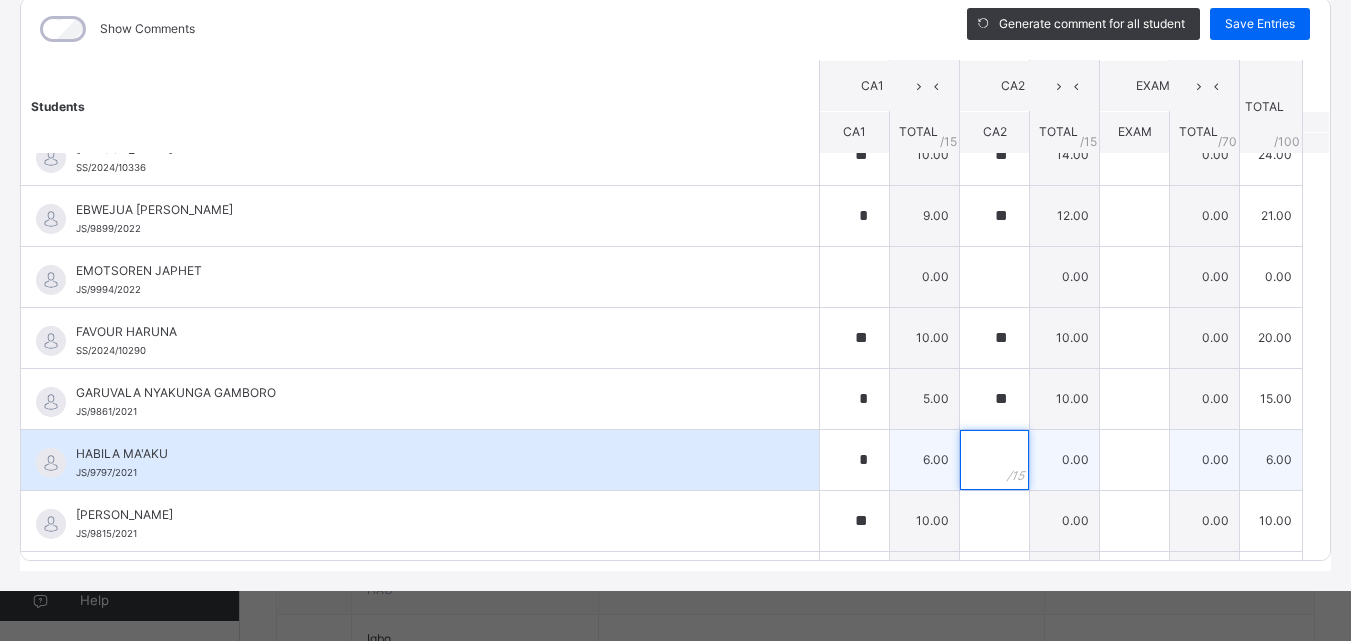 click at bounding box center [994, 460] 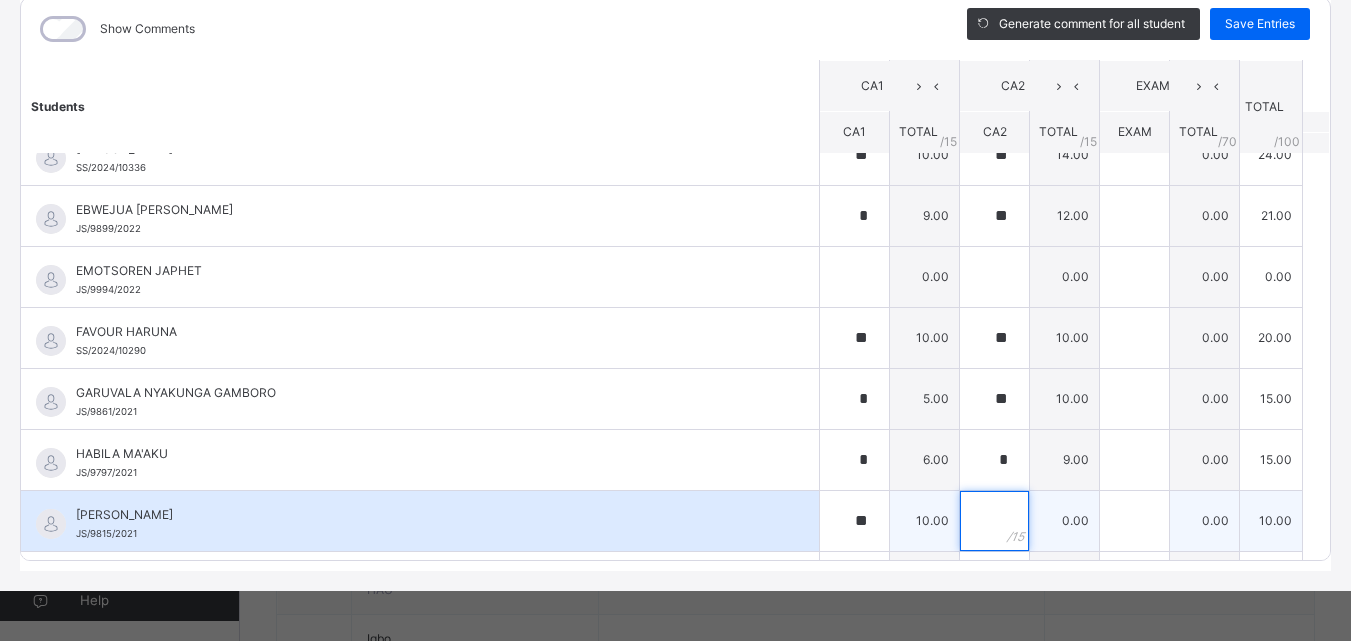 click at bounding box center (994, 521) 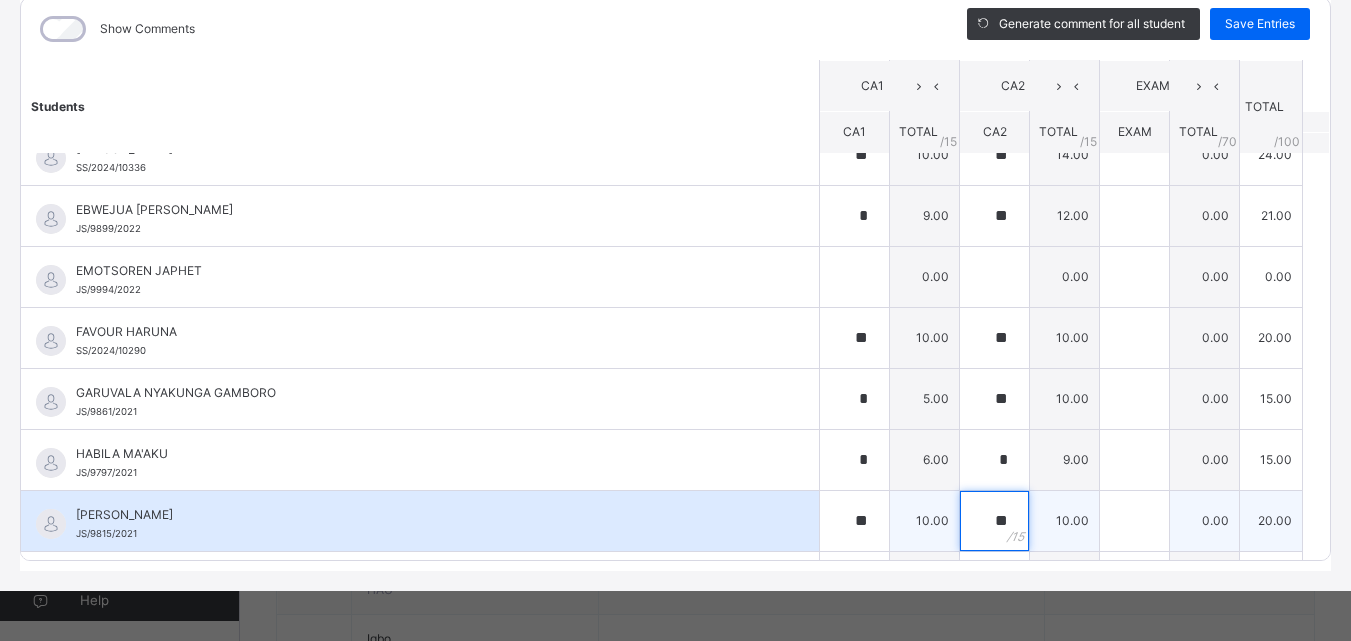 scroll, scrollTop: 900, scrollLeft: 0, axis: vertical 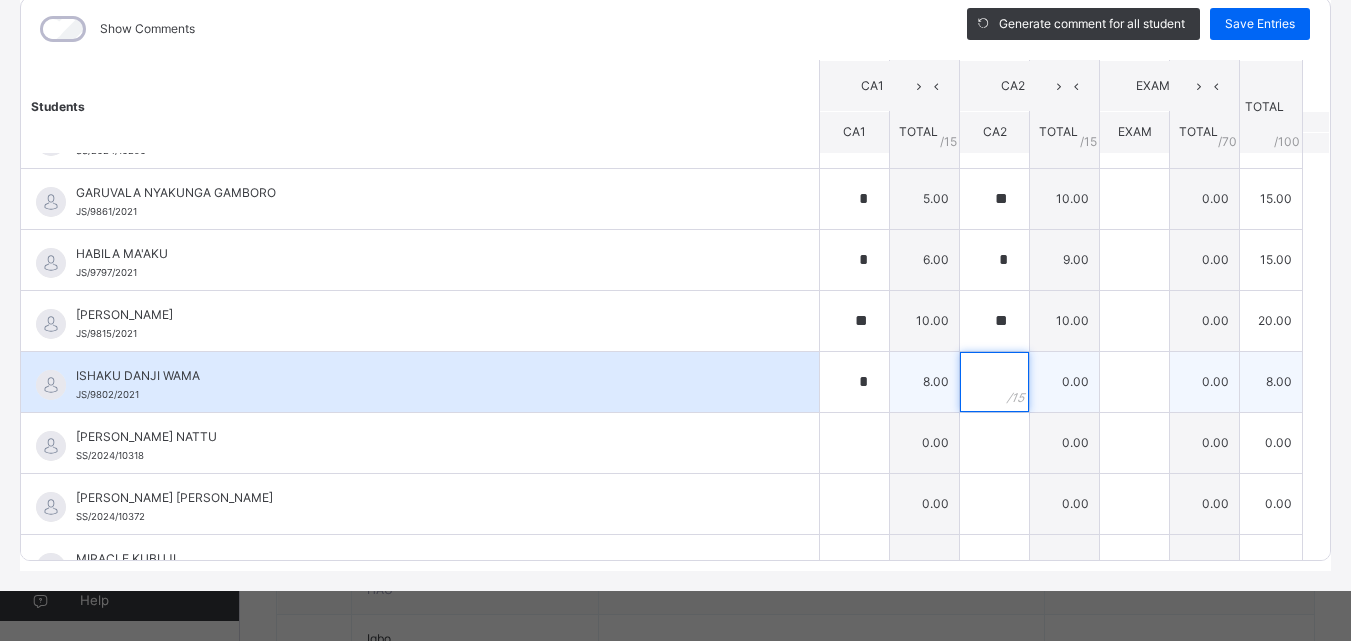 click at bounding box center [994, 382] 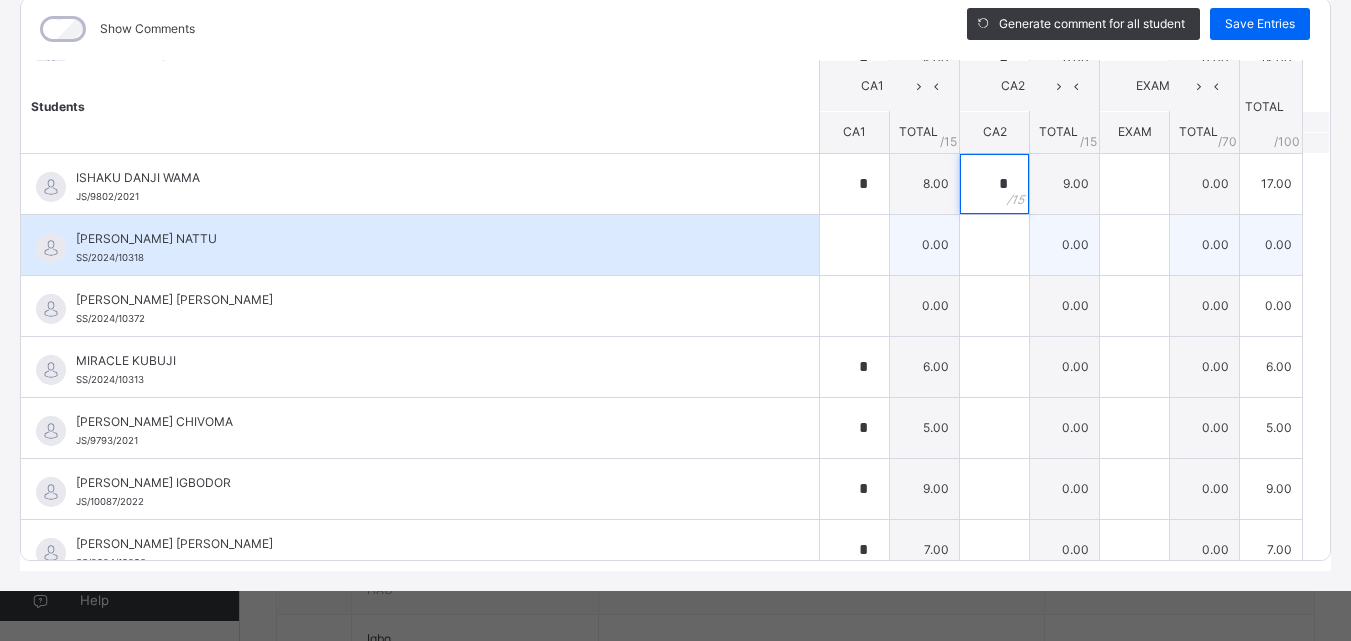 scroll, scrollTop: 1100, scrollLeft: 0, axis: vertical 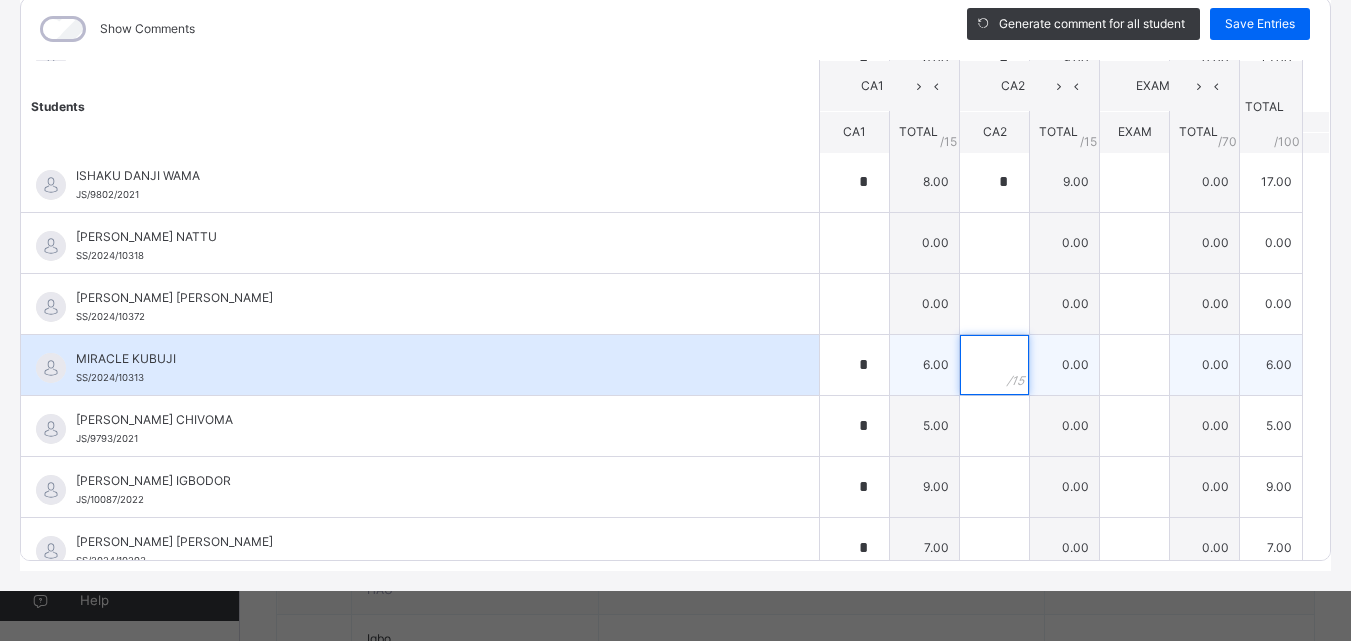 click at bounding box center (994, 365) 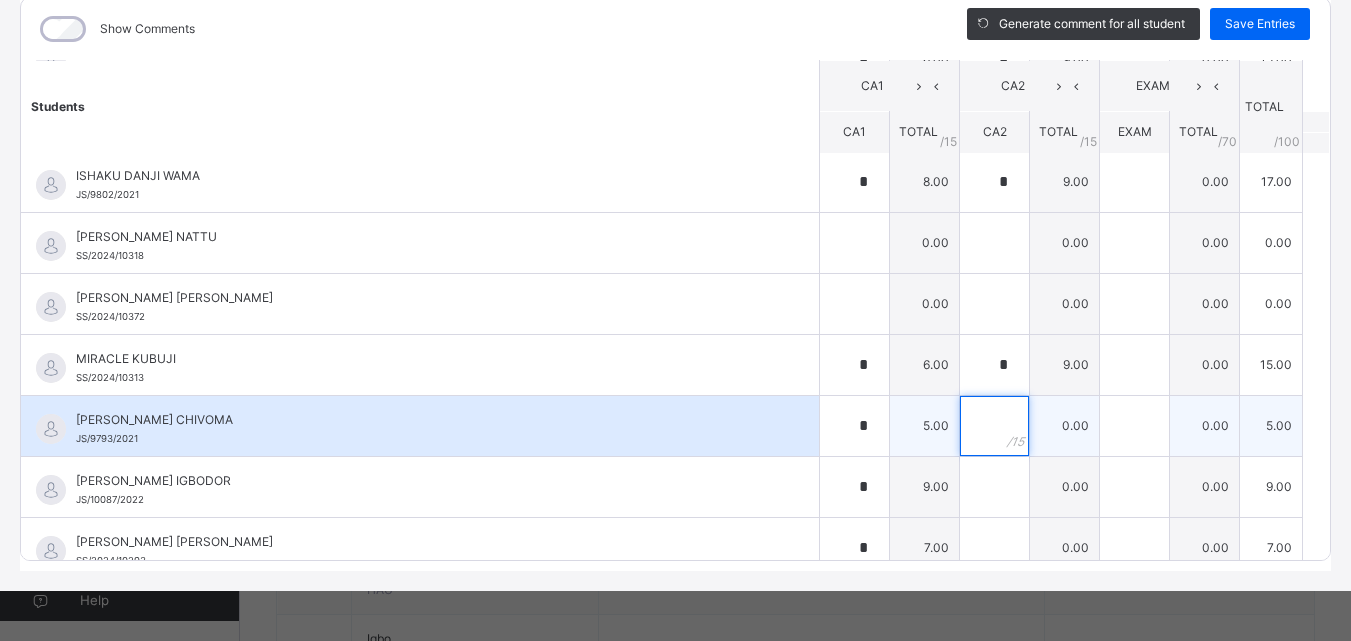 click at bounding box center [994, 426] 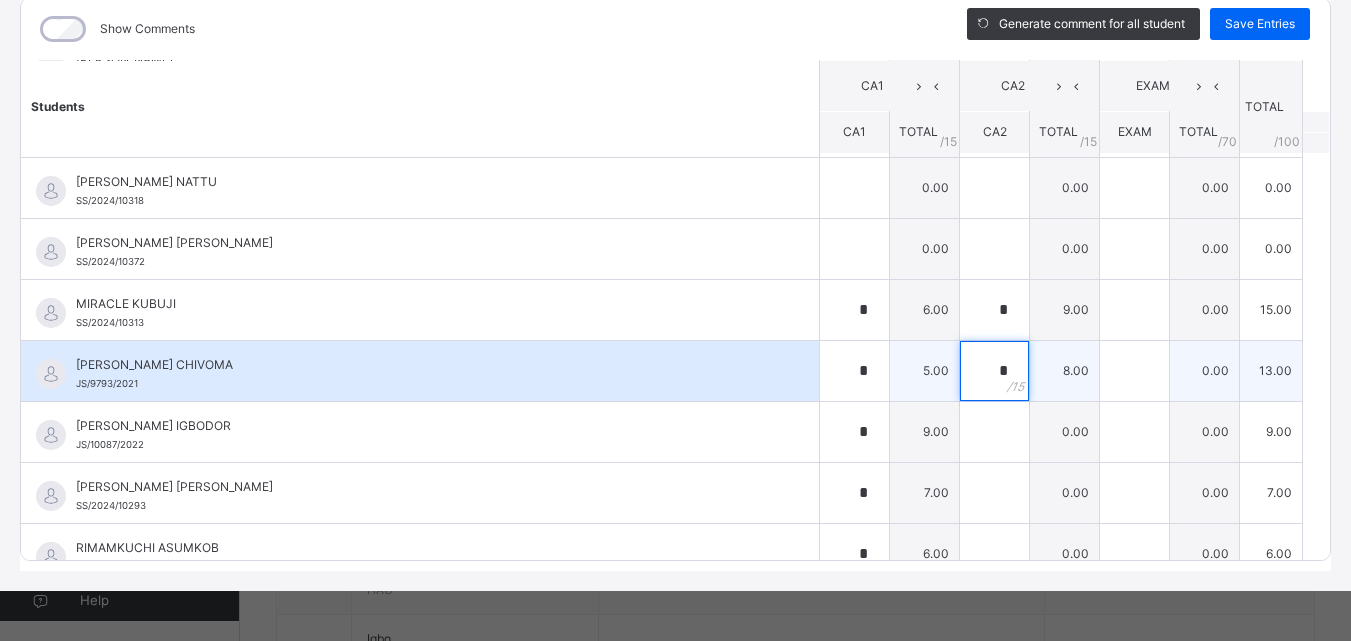 scroll, scrollTop: 1200, scrollLeft: 0, axis: vertical 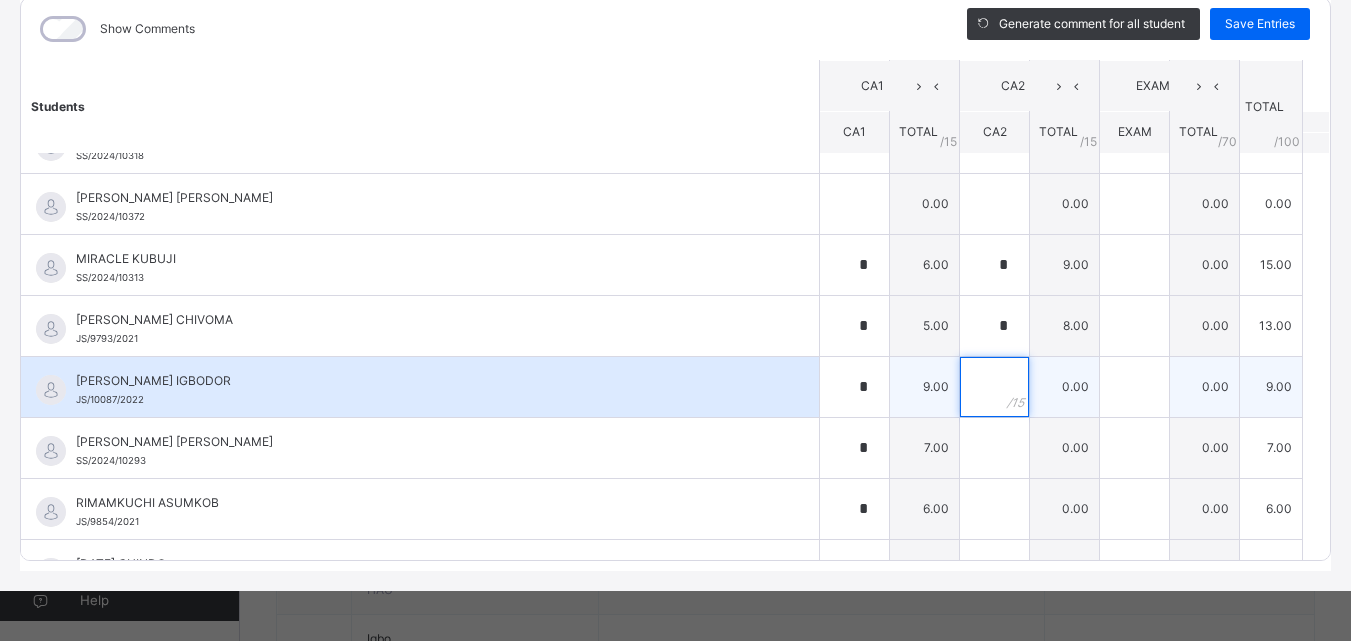 click at bounding box center [994, 387] 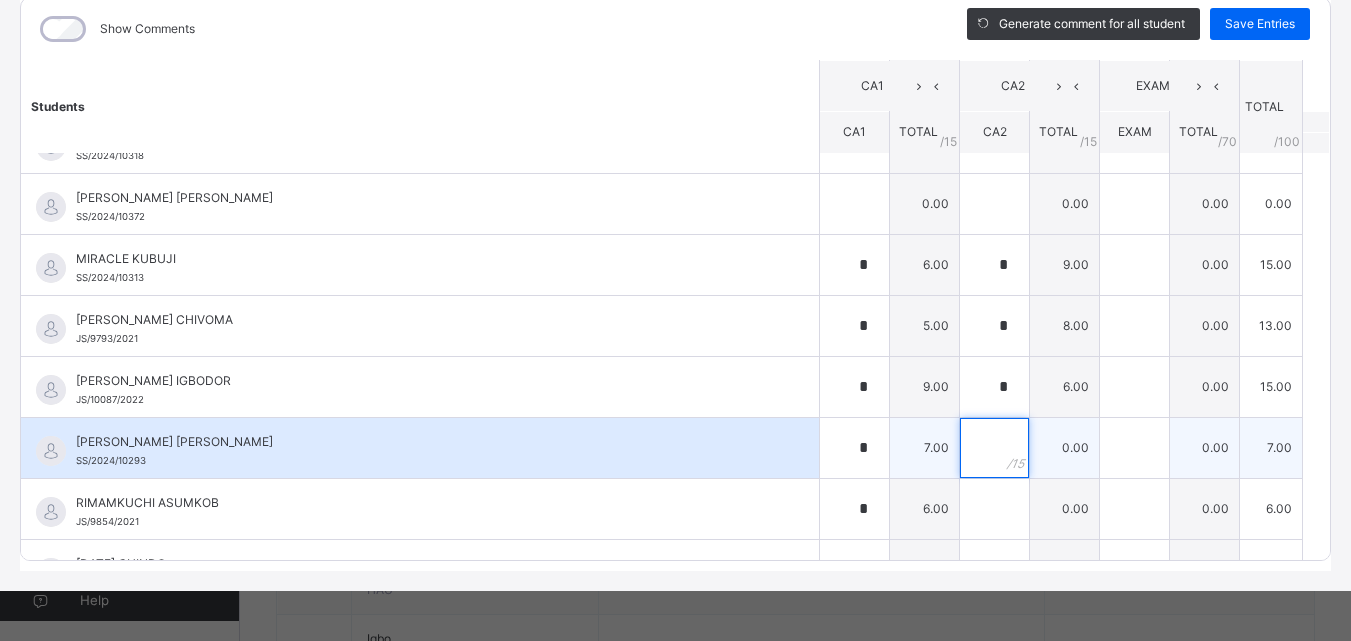 click at bounding box center [994, 448] 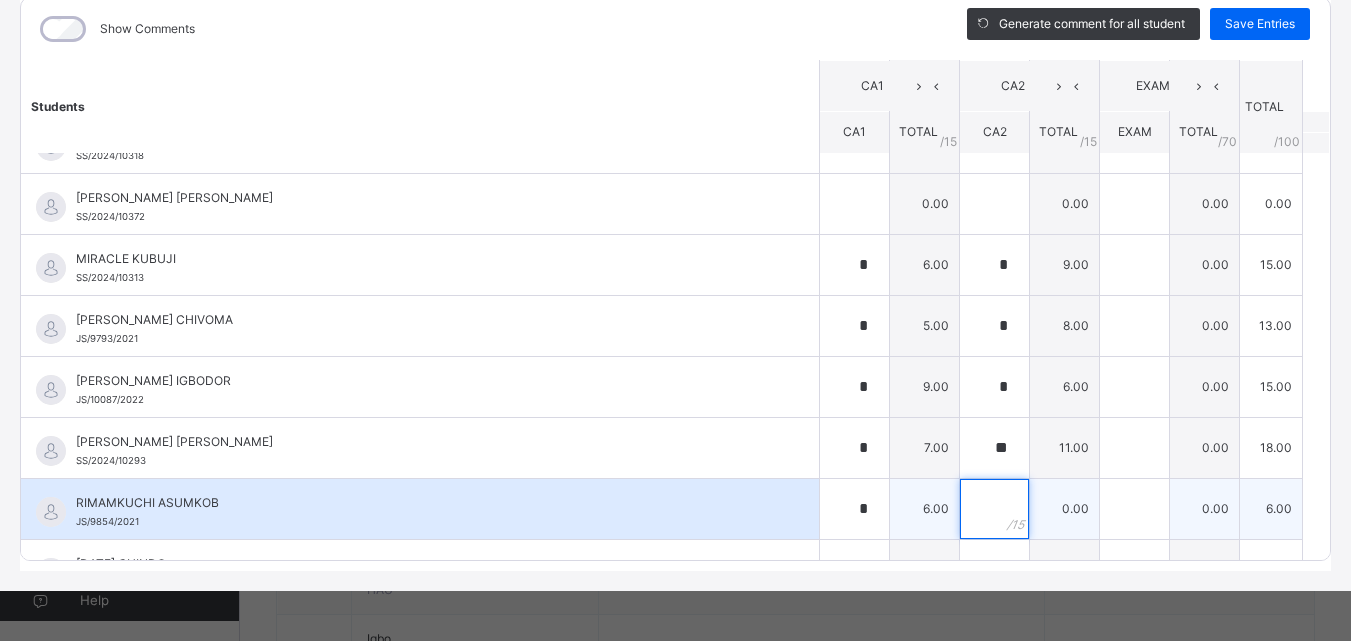 click at bounding box center (994, 509) 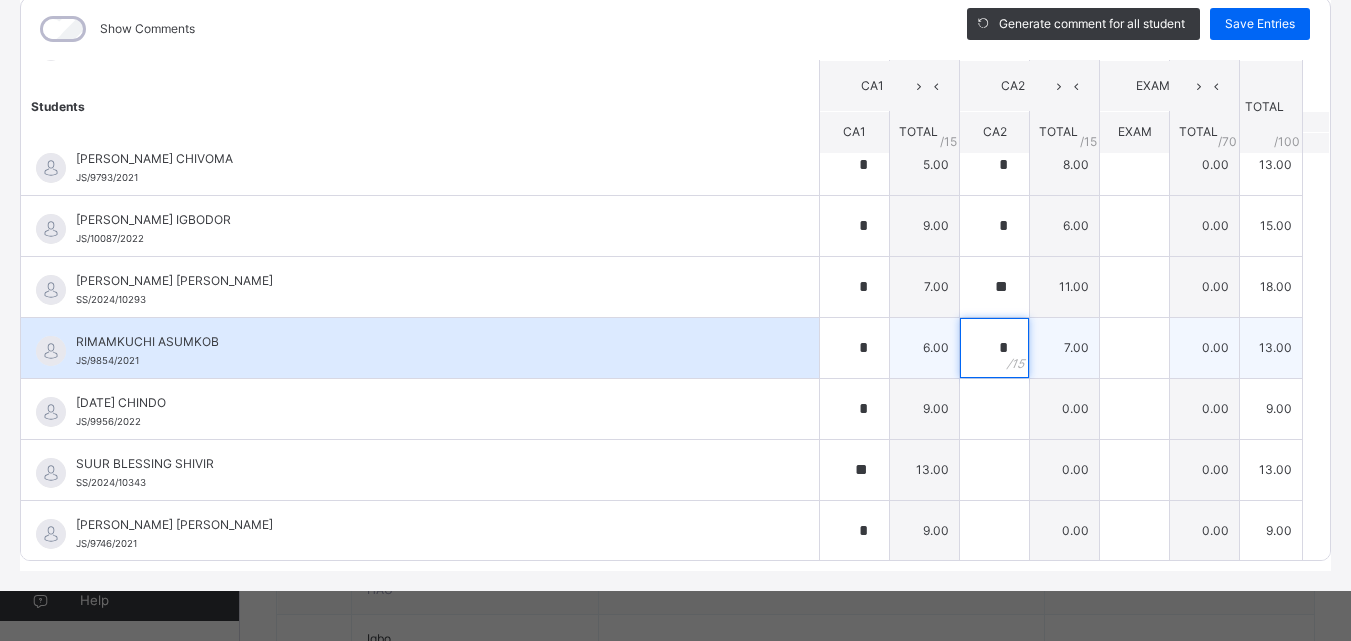 scroll, scrollTop: 1363, scrollLeft: 0, axis: vertical 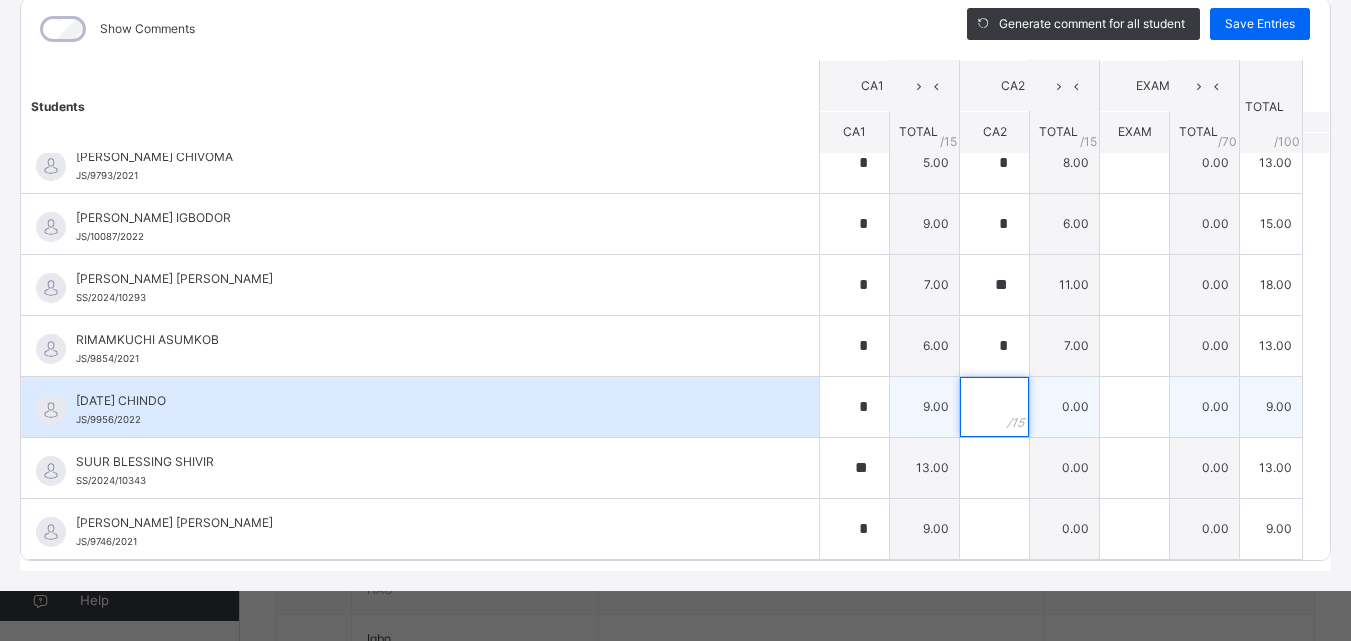 click at bounding box center [994, 407] 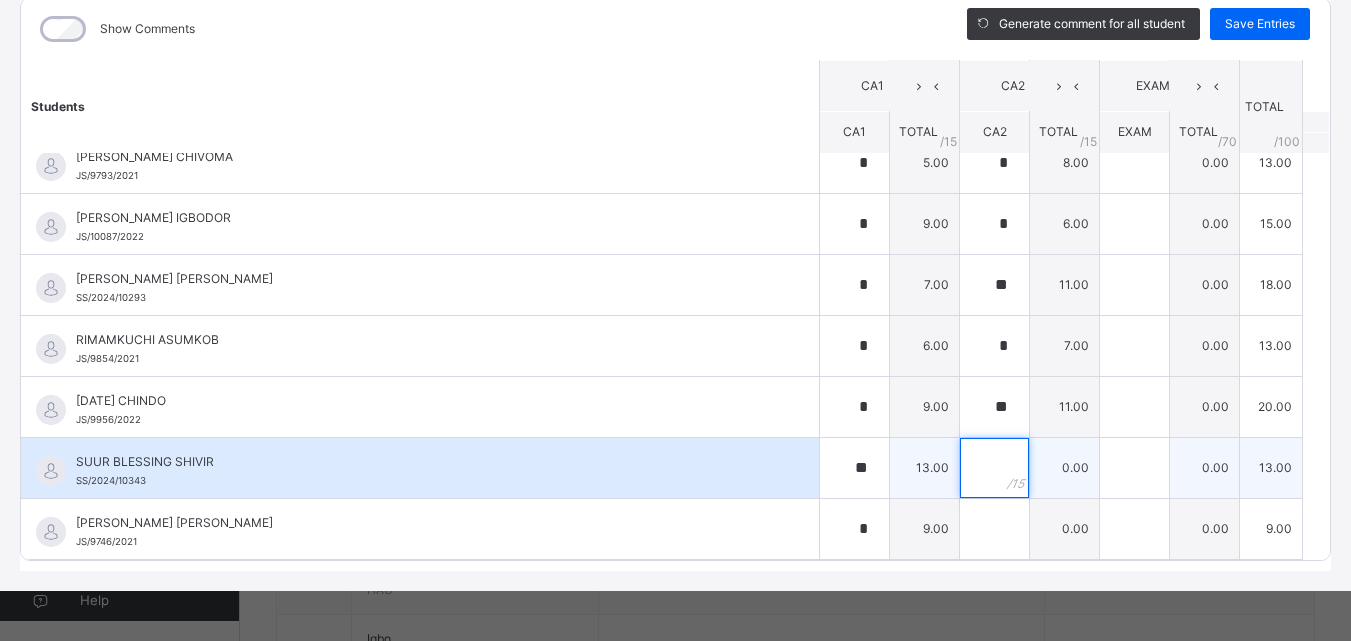 click at bounding box center (994, 468) 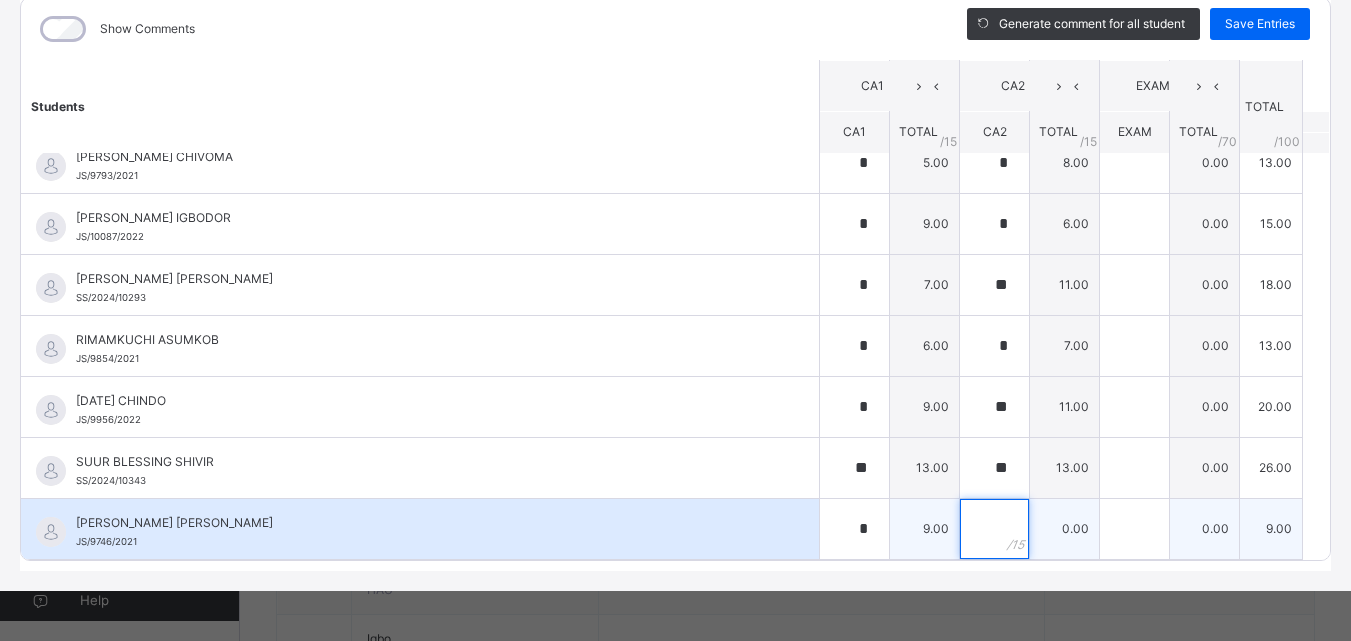 click at bounding box center (994, 529) 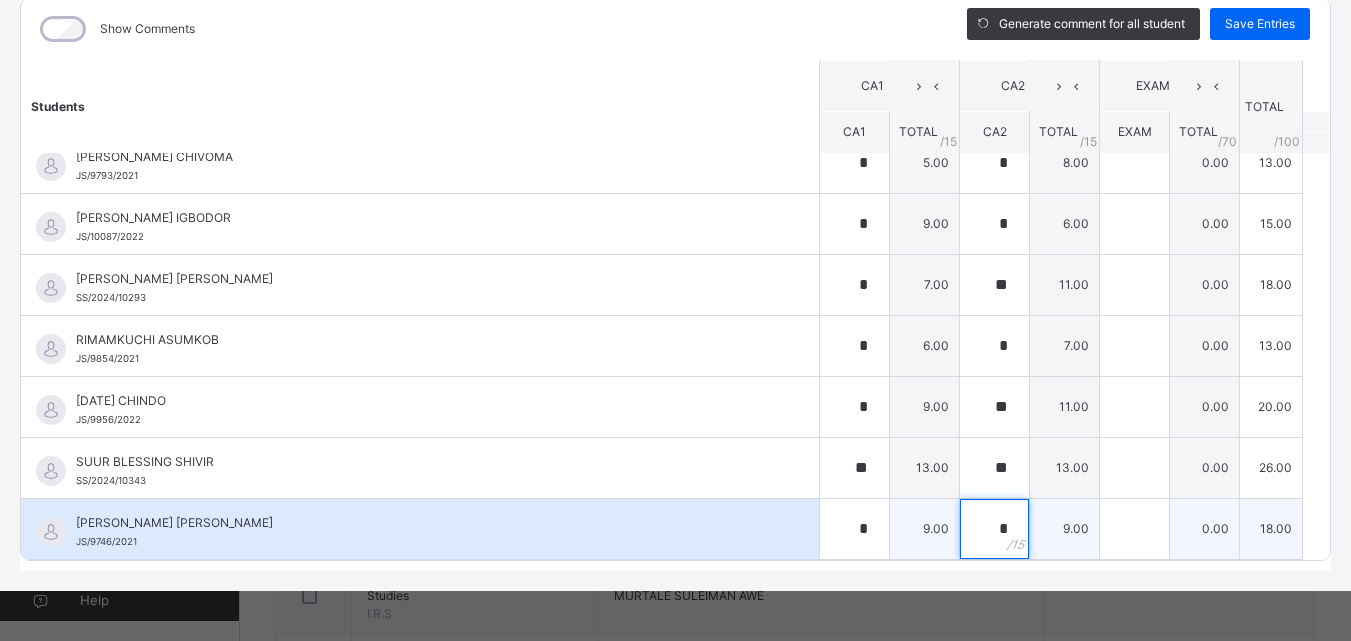 scroll, scrollTop: 2000, scrollLeft: 0, axis: vertical 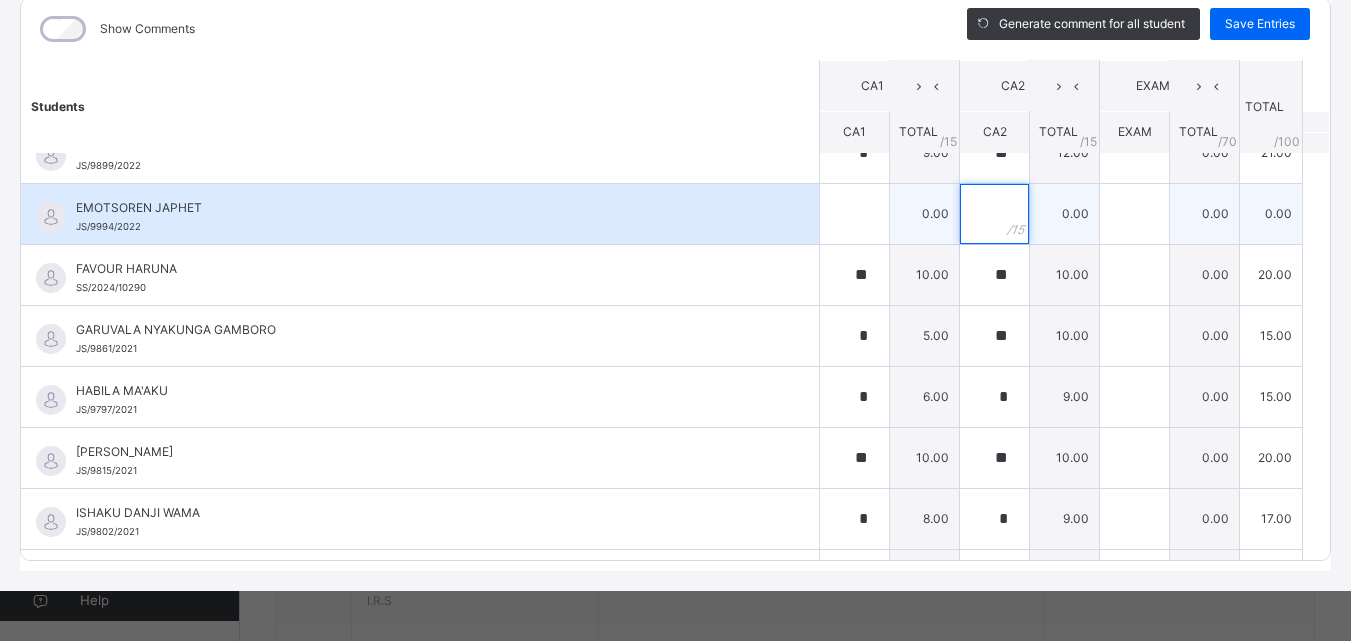 click at bounding box center (994, 214) 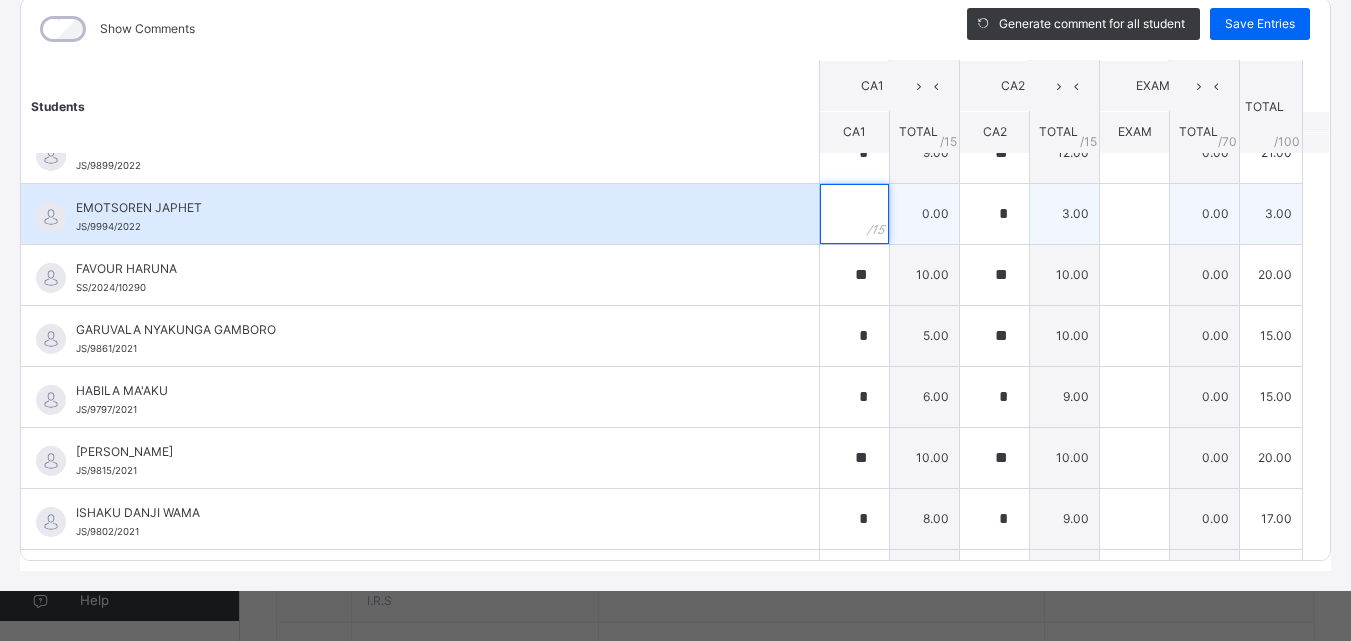 click at bounding box center [854, 214] 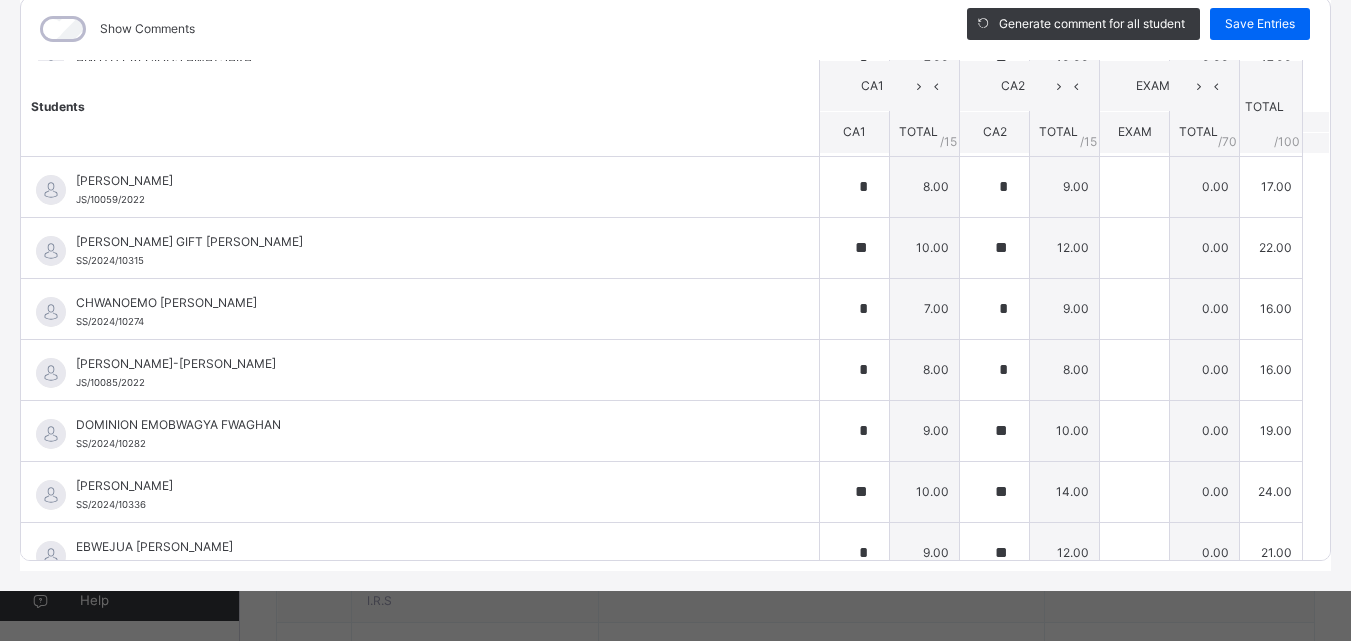 scroll, scrollTop: 0, scrollLeft: 0, axis: both 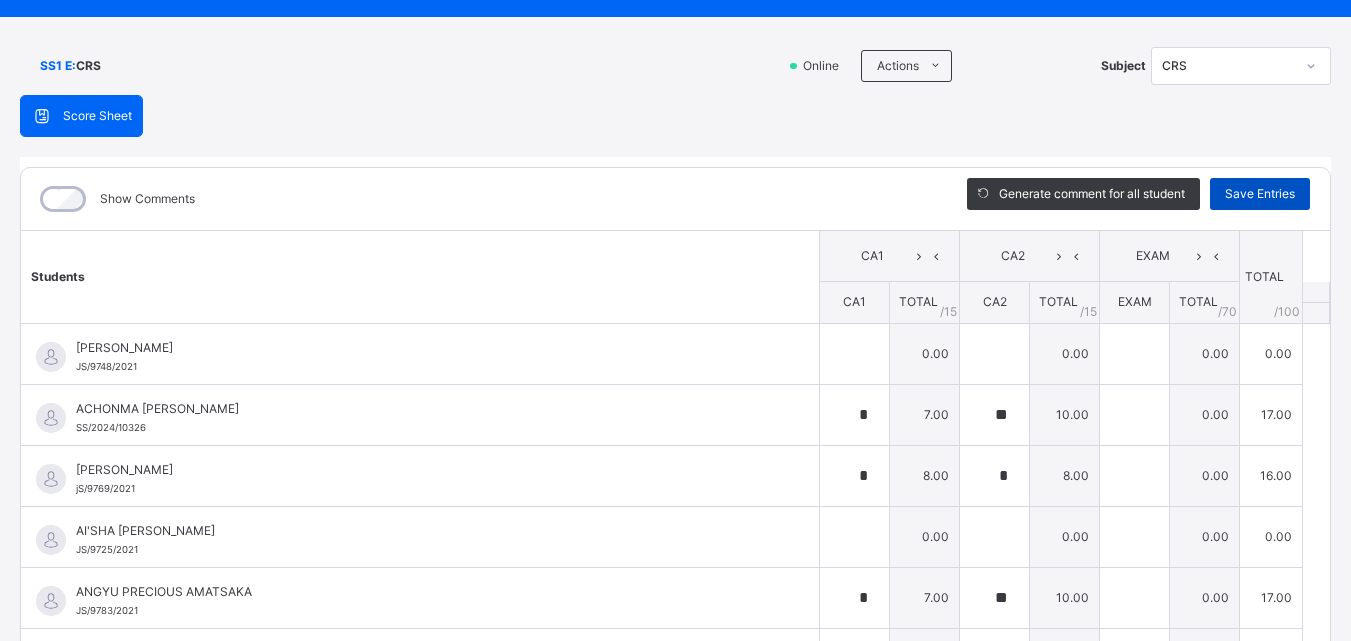 click on "Save Entries" at bounding box center (1260, 194) 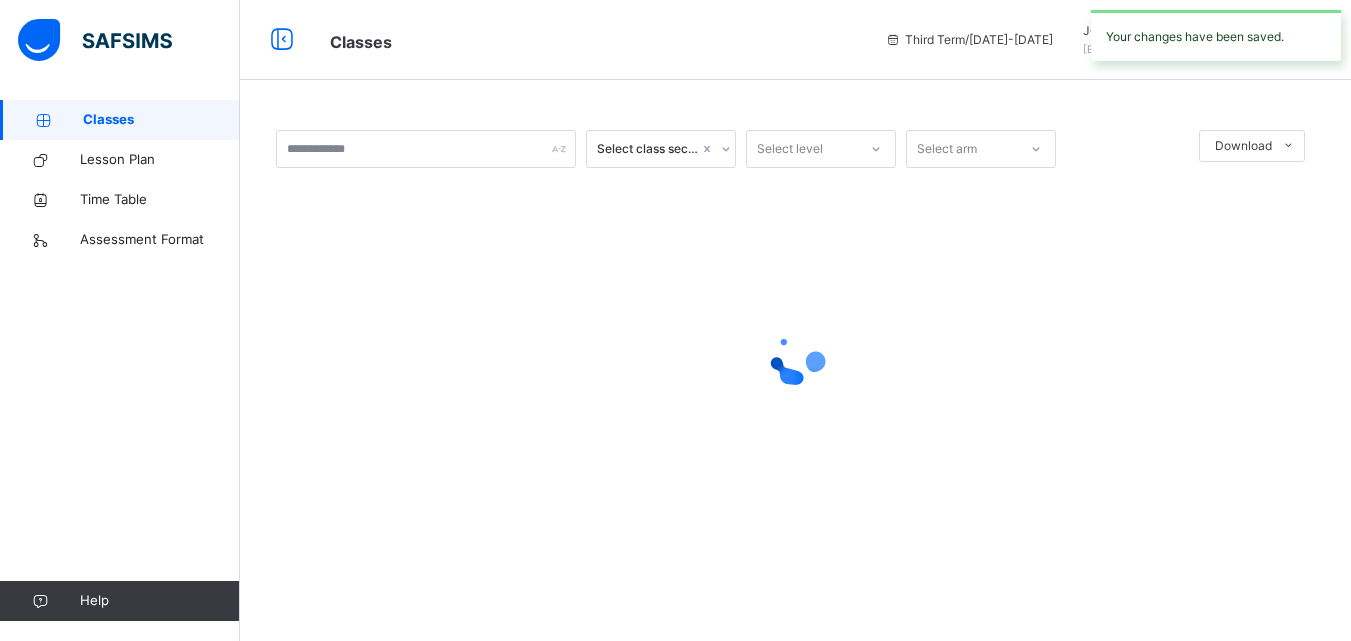 scroll, scrollTop: 0, scrollLeft: 0, axis: both 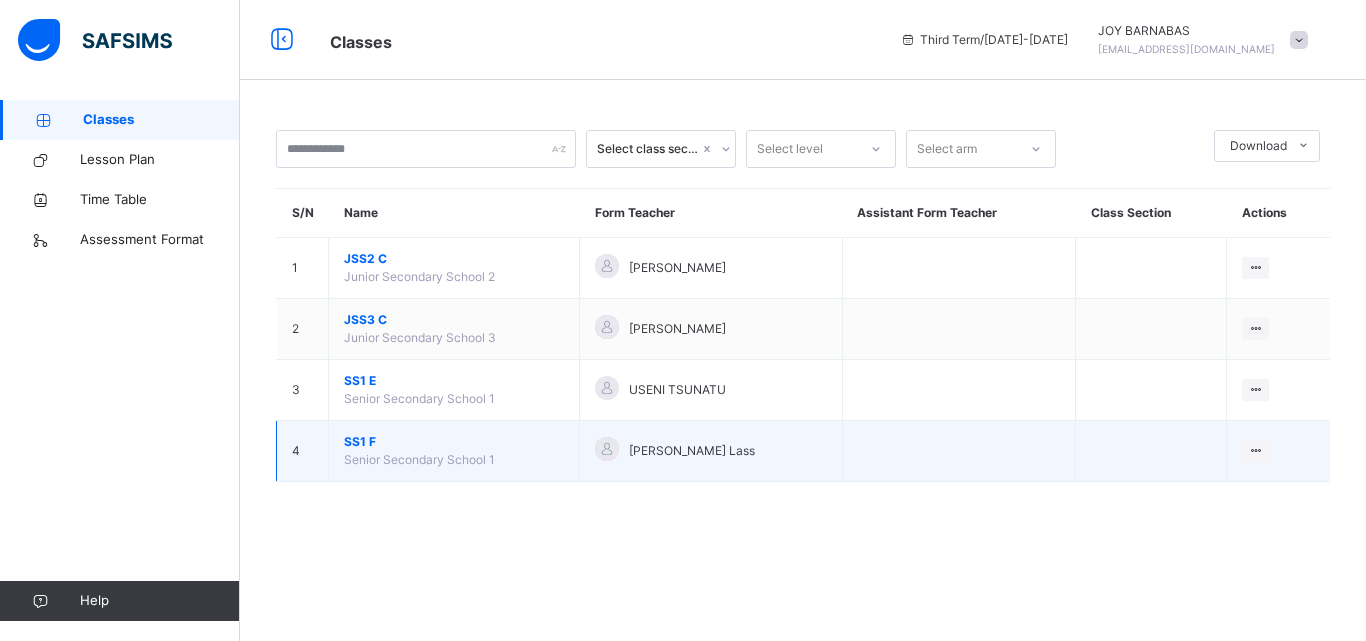 click on "SS1   F" at bounding box center [454, 442] 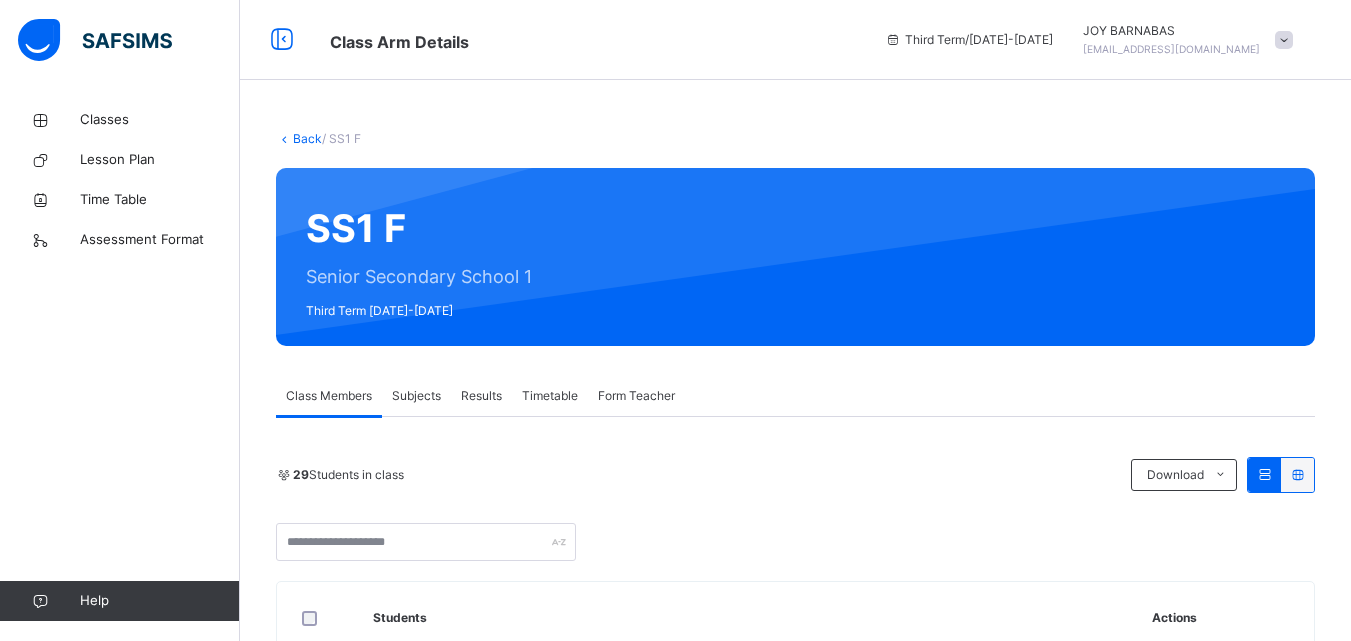 click on "Subjects" at bounding box center (416, 396) 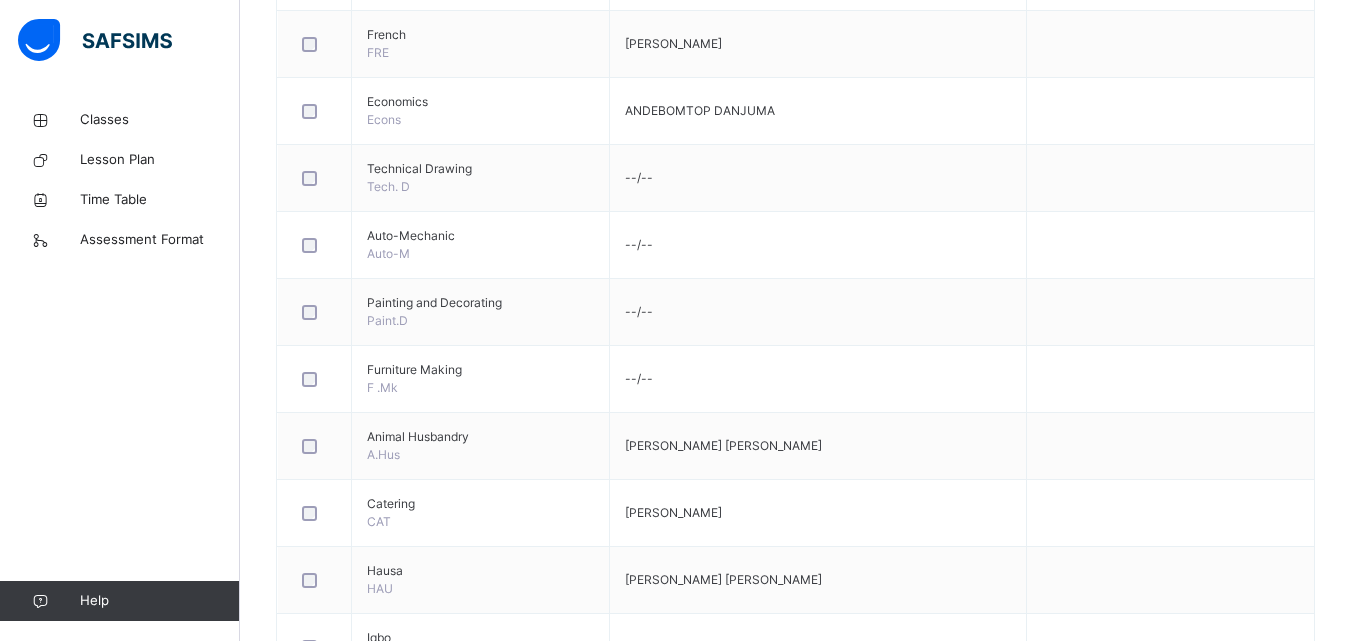 scroll, scrollTop: 2000, scrollLeft: 0, axis: vertical 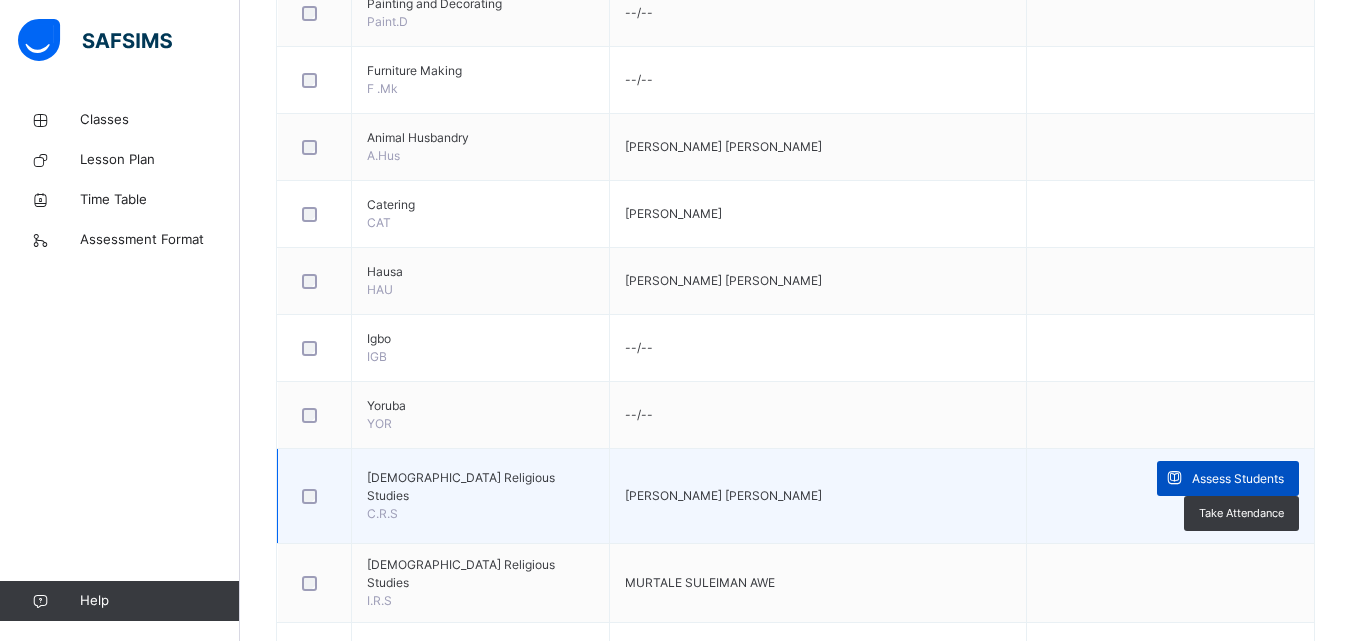 click at bounding box center (1174, 478) 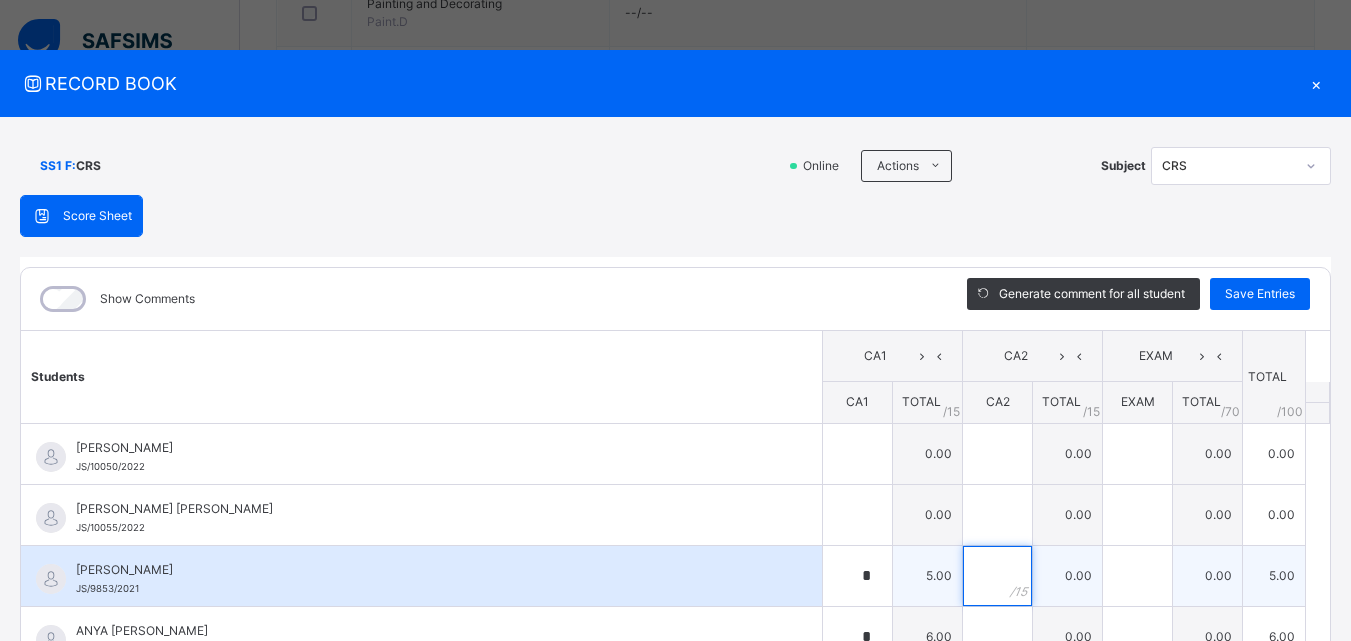 click at bounding box center [997, 576] 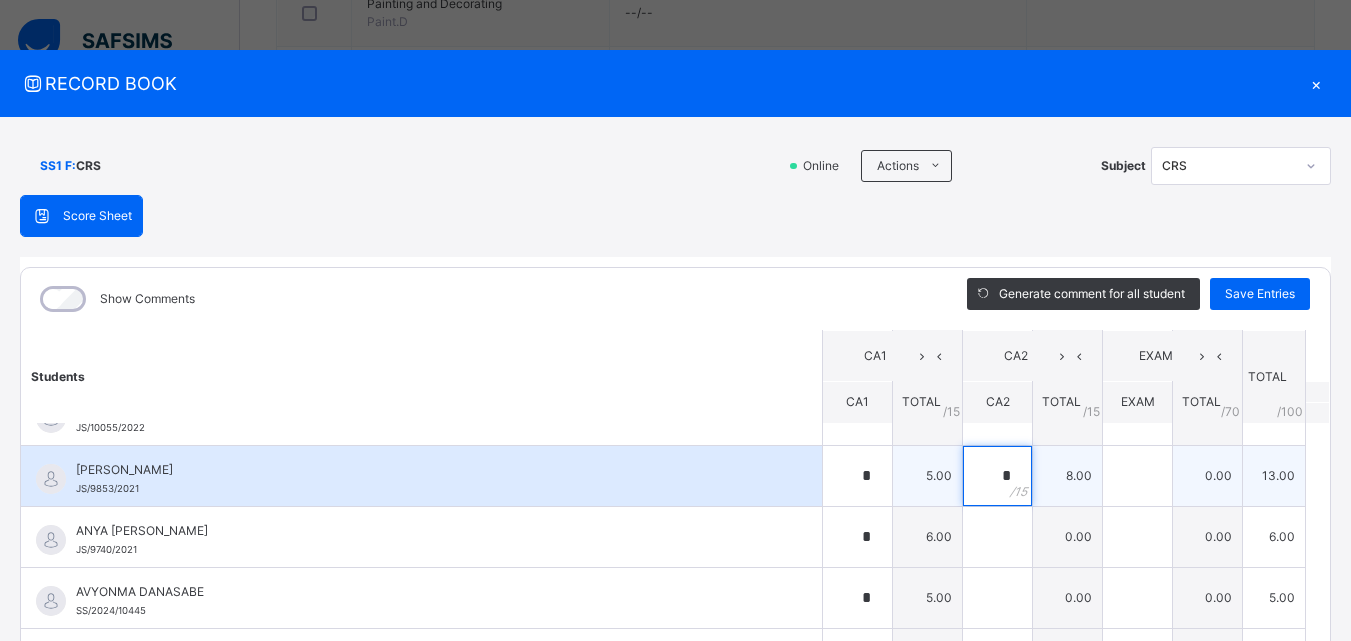 scroll, scrollTop: 0, scrollLeft: 0, axis: both 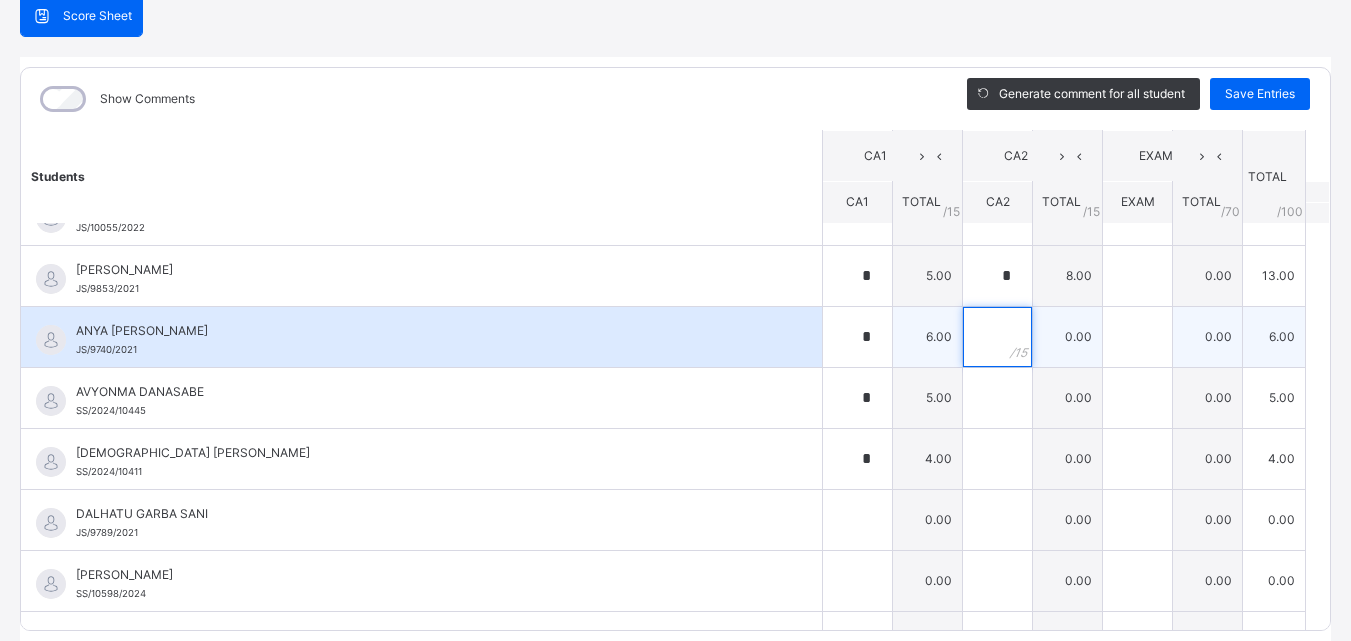 click at bounding box center (997, 337) 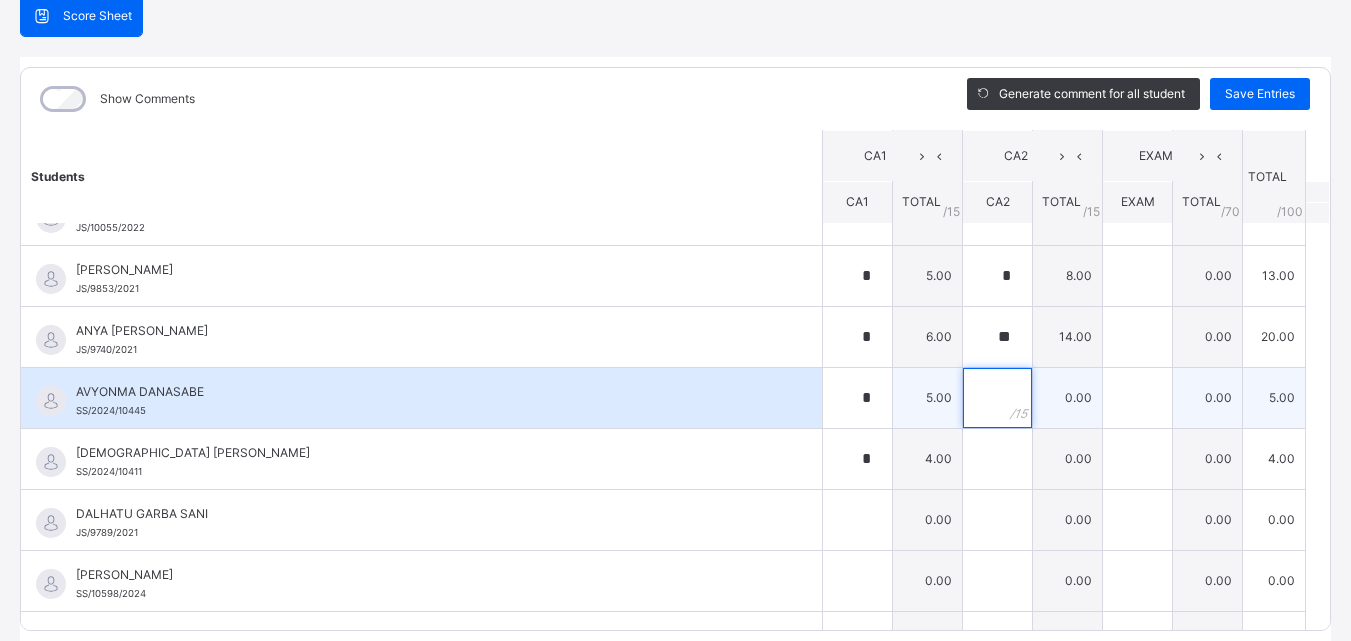click at bounding box center (997, 398) 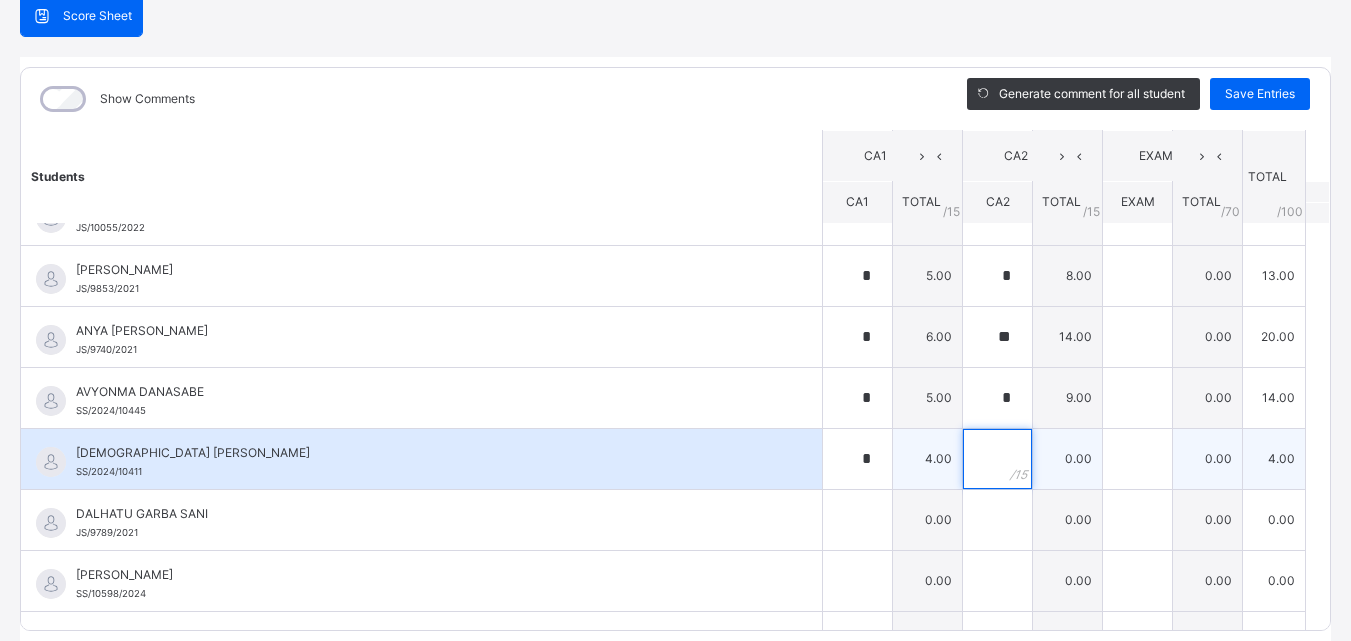 click at bounding box center [997, 459] 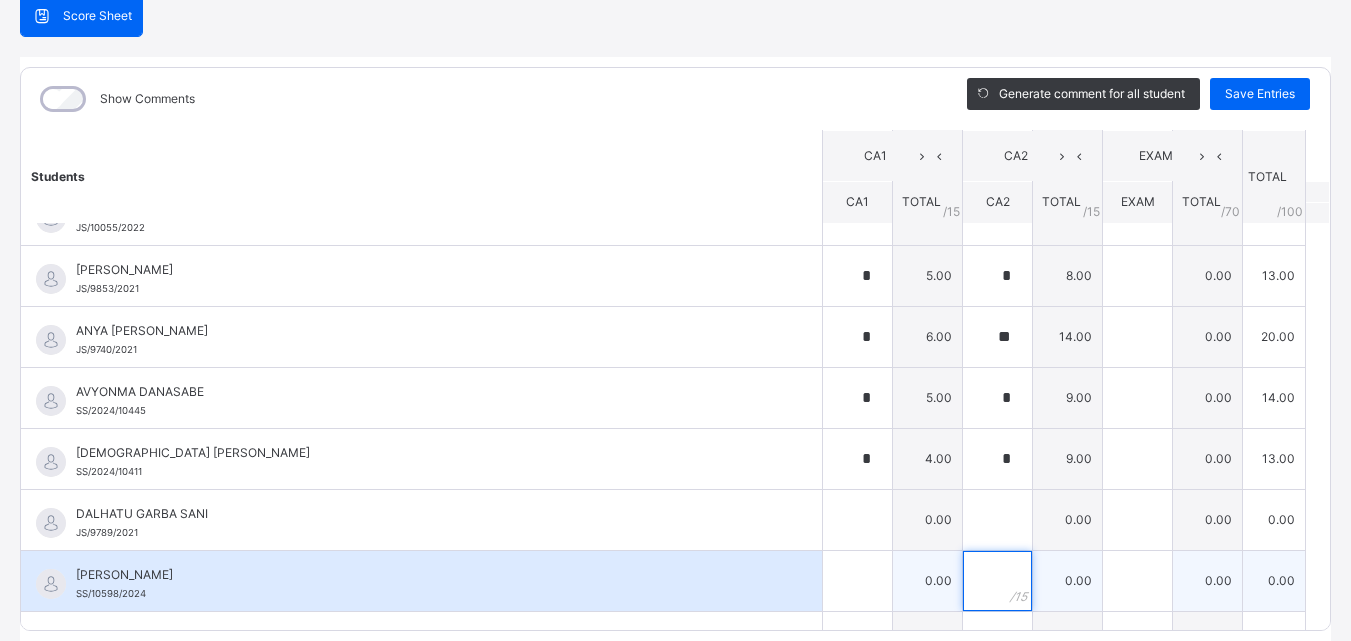 click at bounding box center (997, 581) 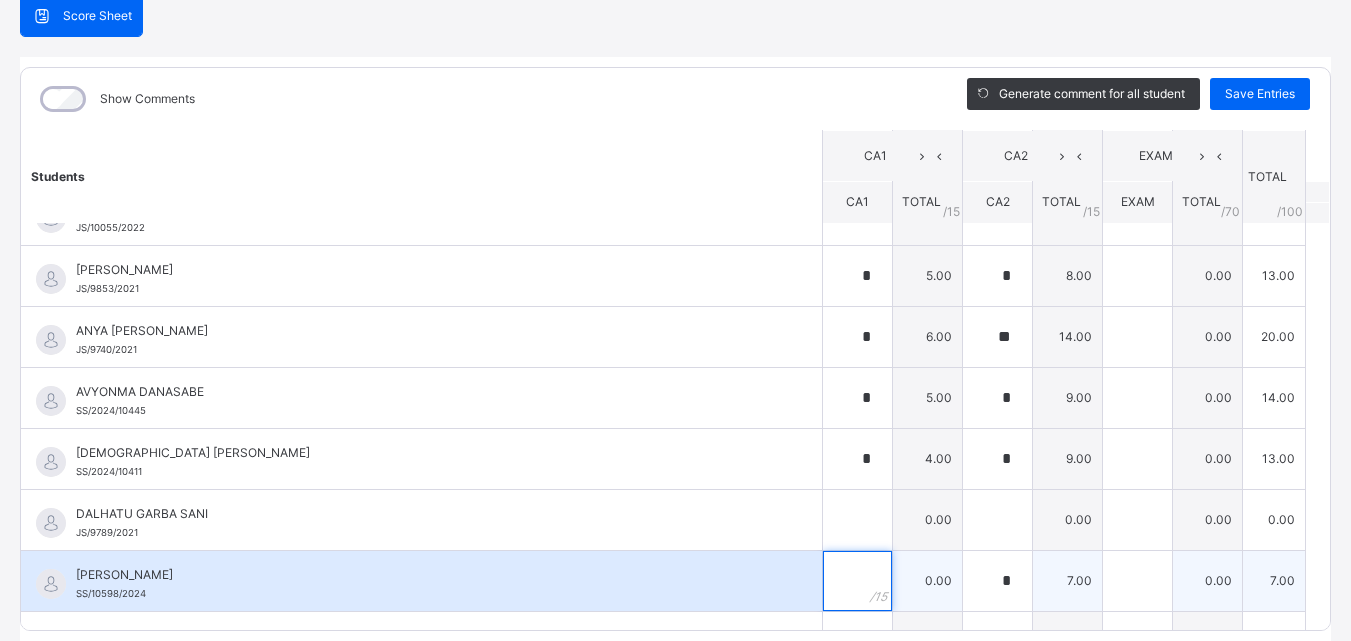 click at bounding box center (857, 581) 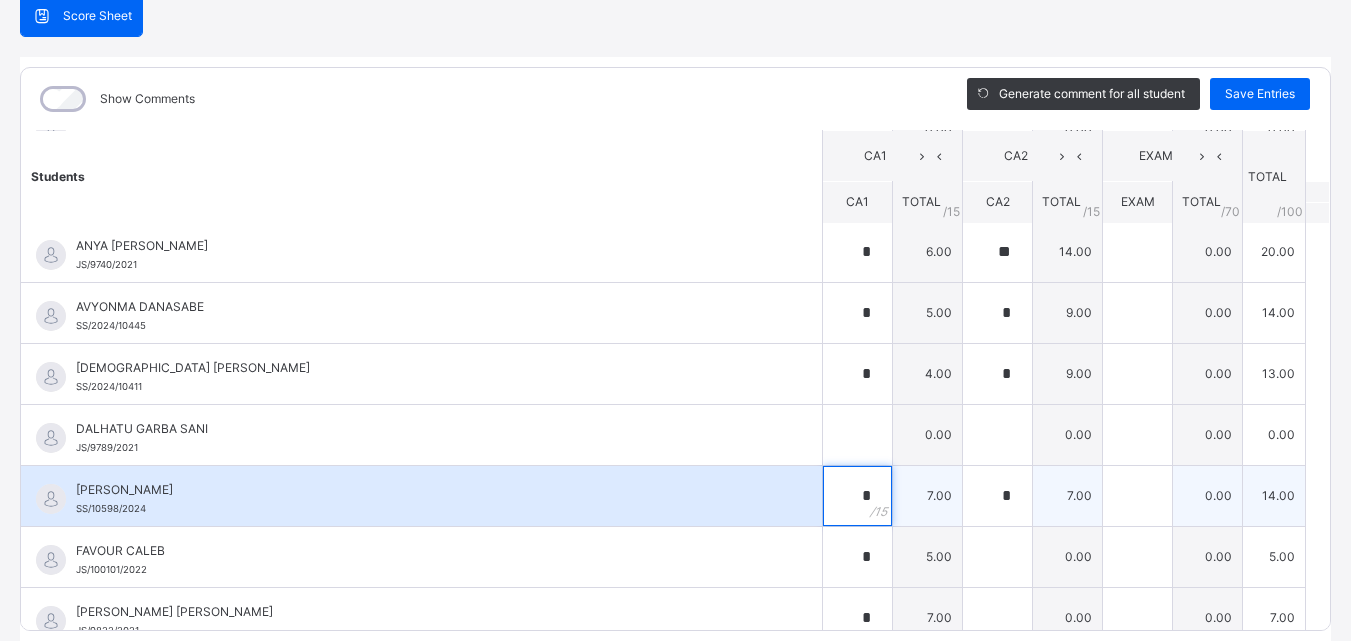 scroll, scrollTop: 300, scrollLeft: 0, axis: vertical 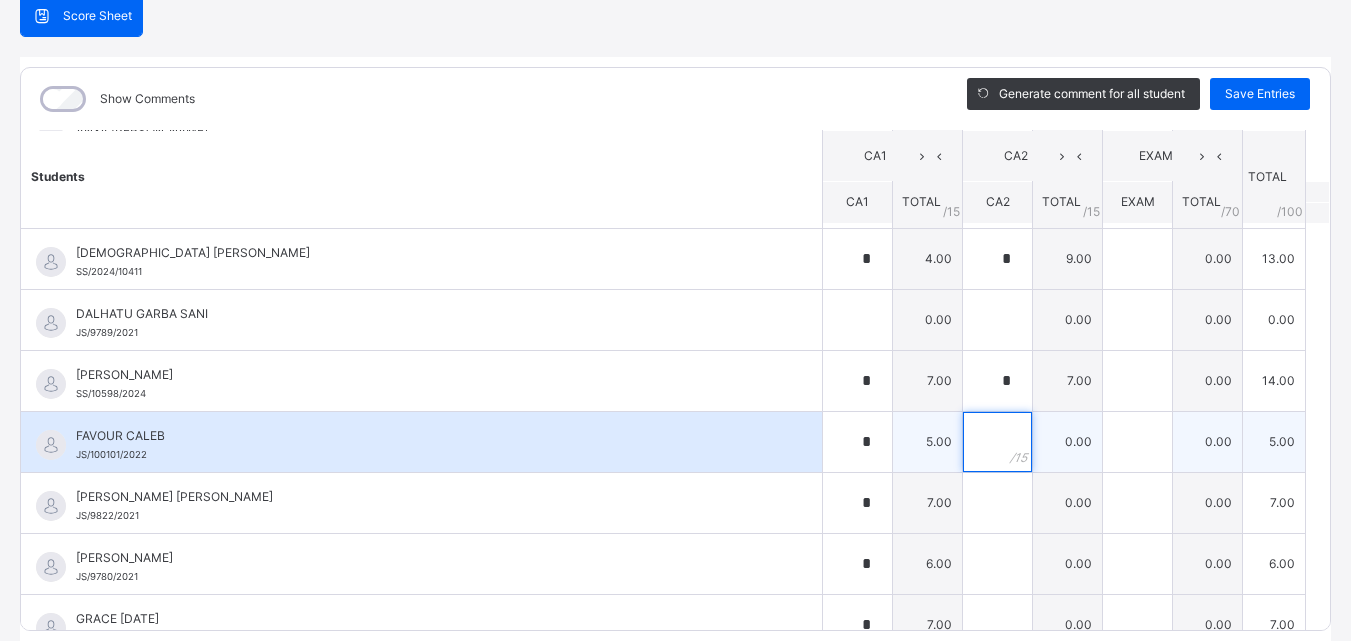 click at bounding box center (997, 442) 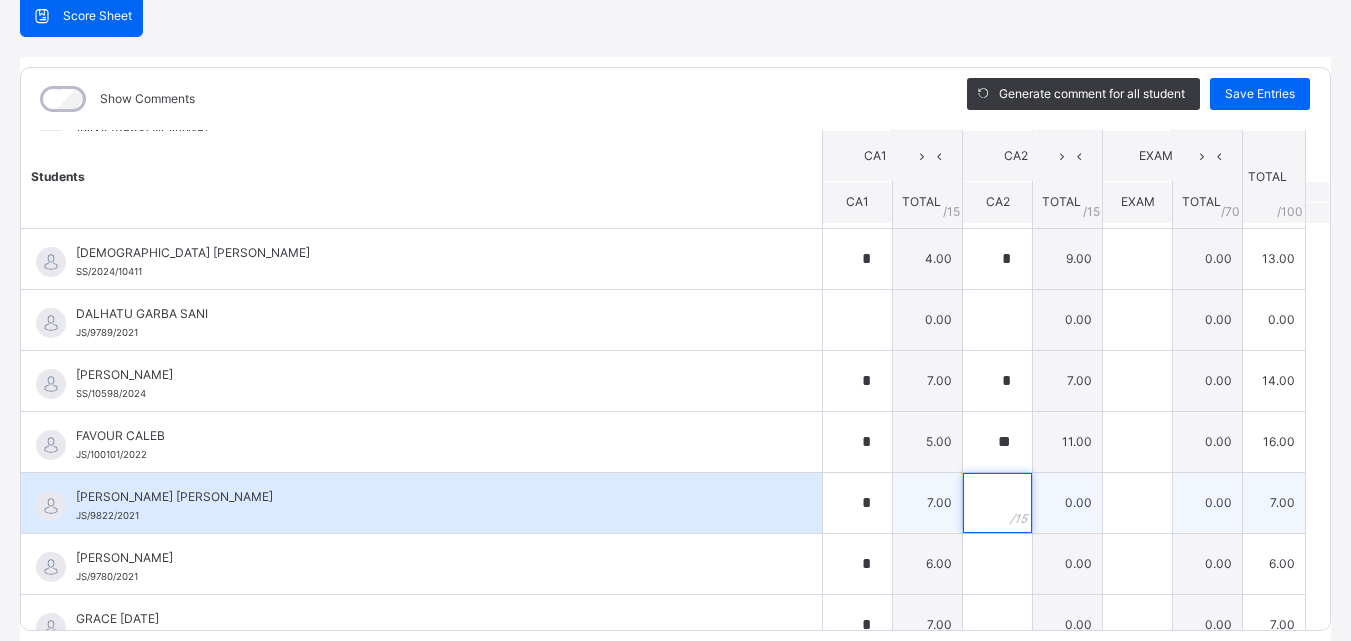 click at bounding box center (997, 503) 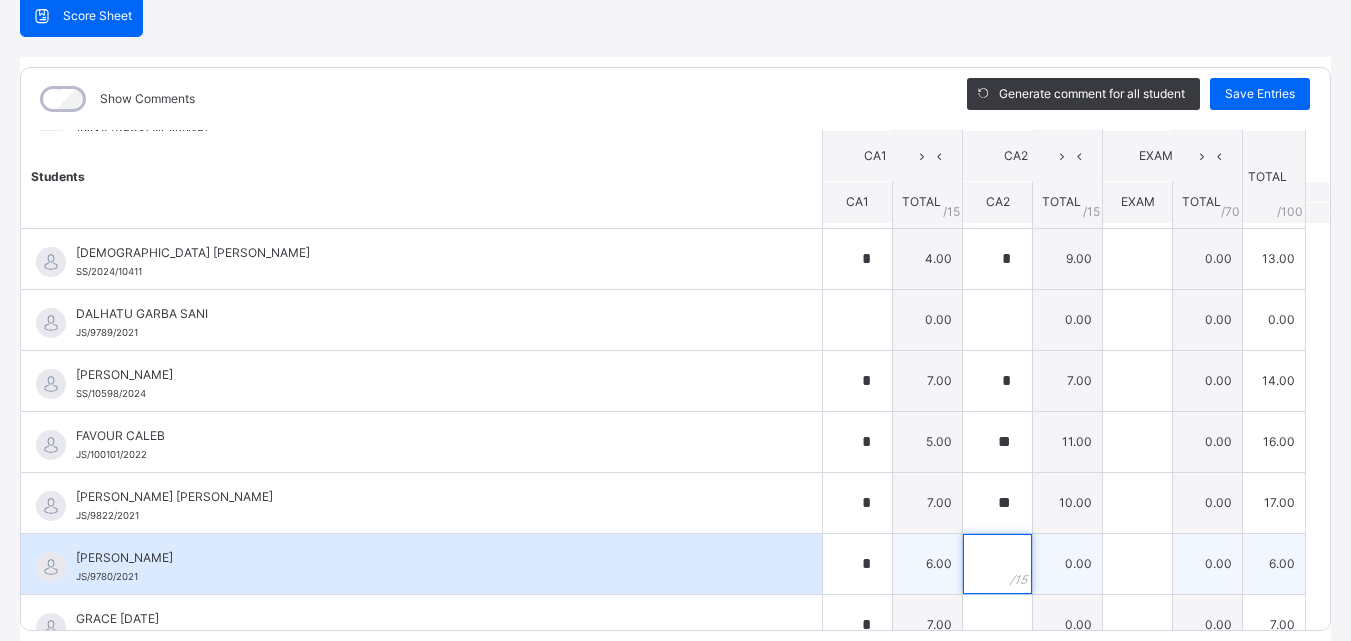 click at bounding box center (997, 564) 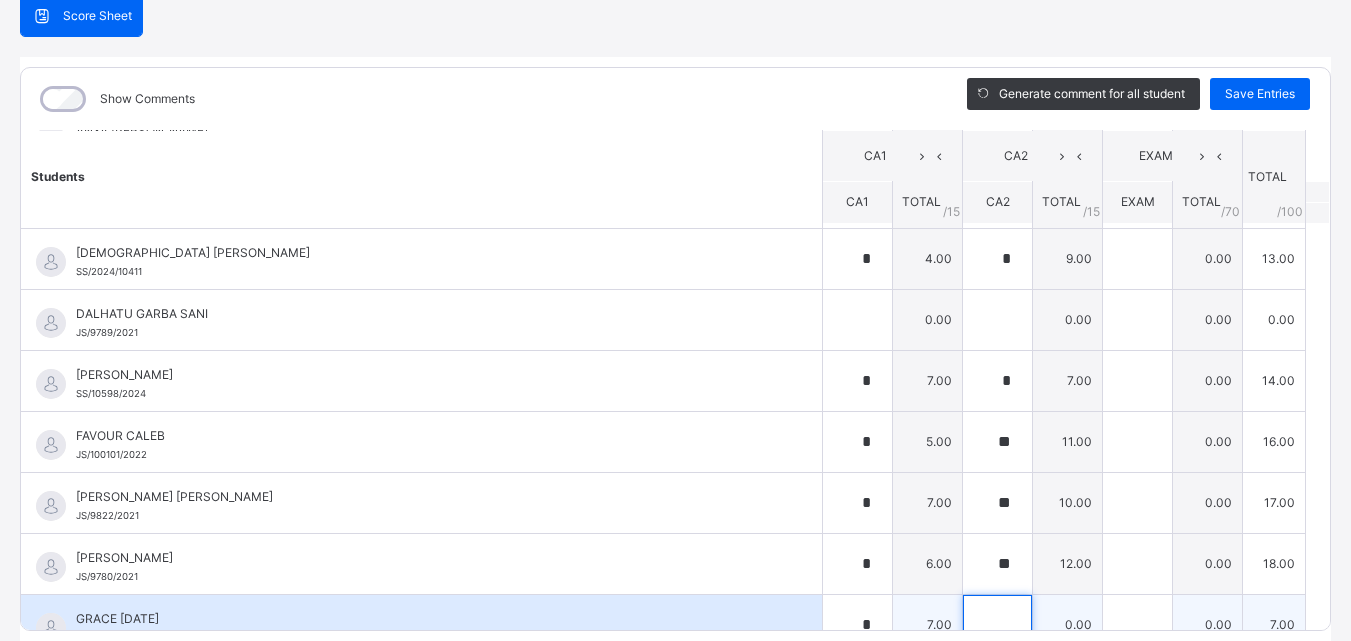 click at bounding box center [997, 625] 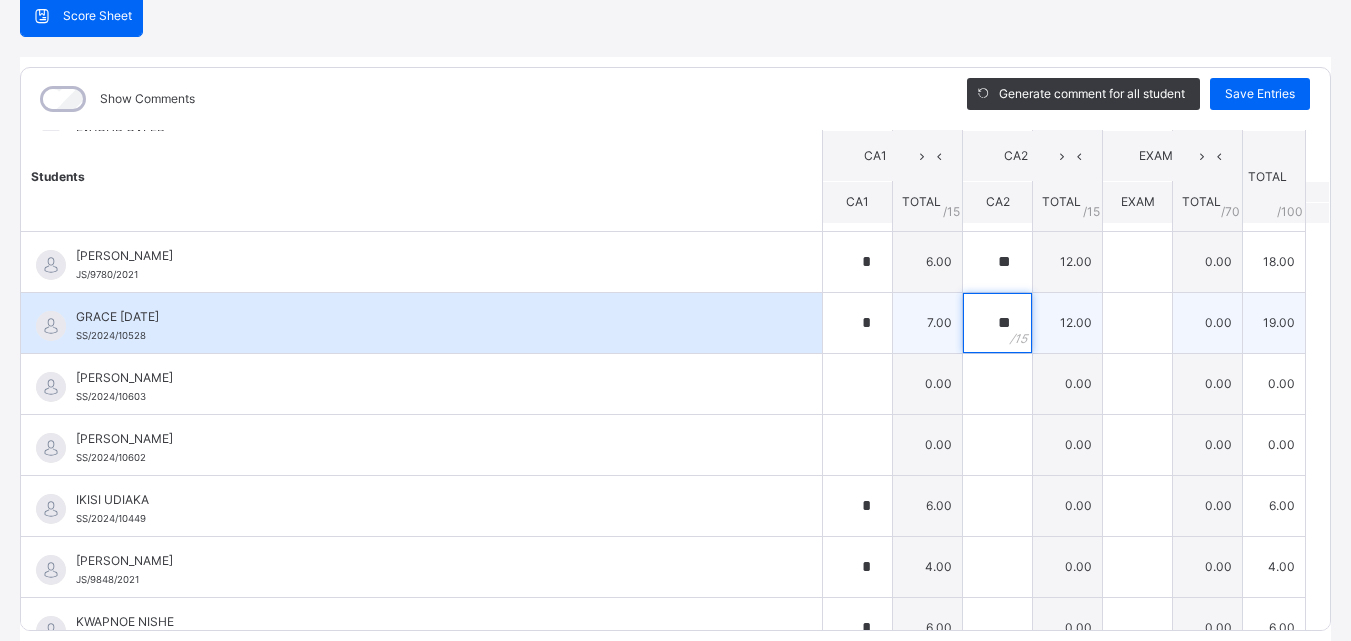 scroll, scrollTop: 605, scrollLeft: 0, axis: vertical 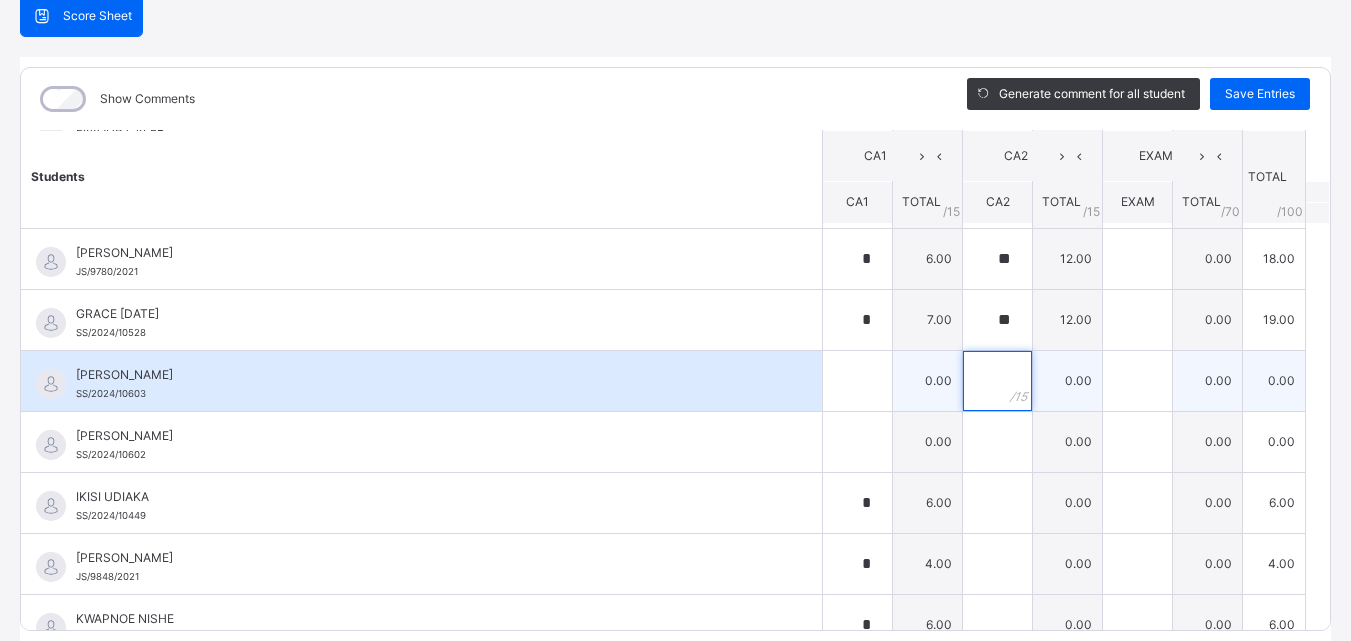 click at bounding box center (997, 381) 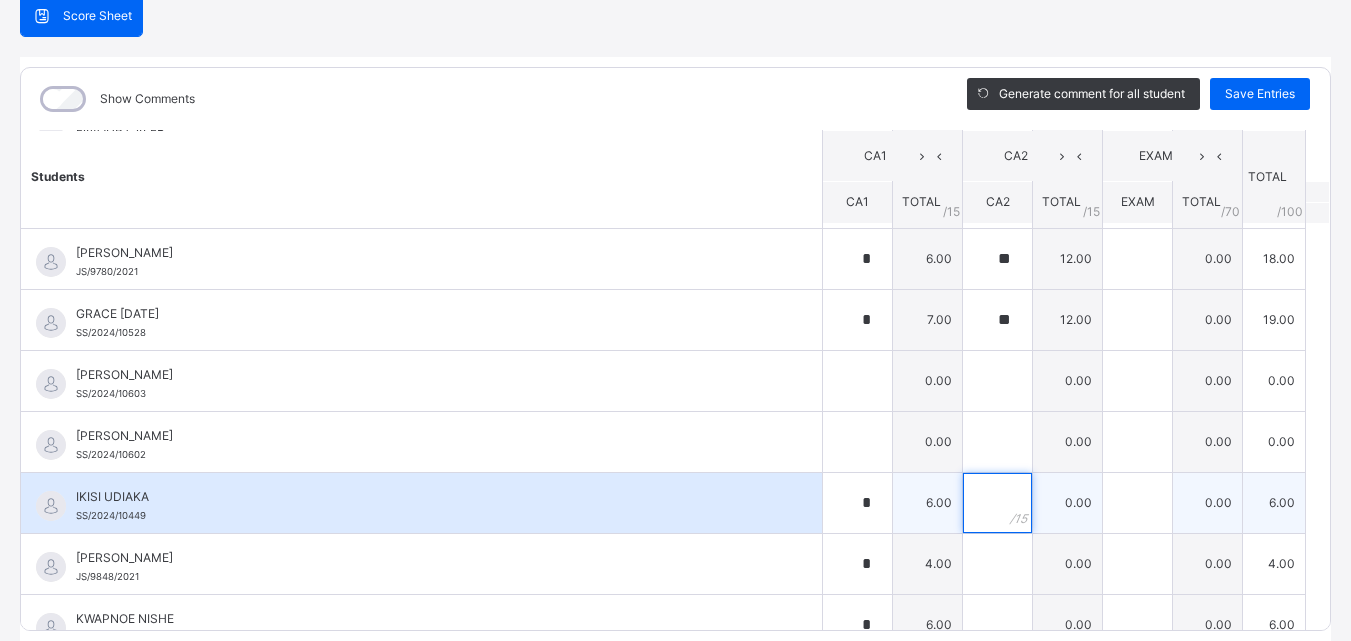 click at bounding box center (997, 503) 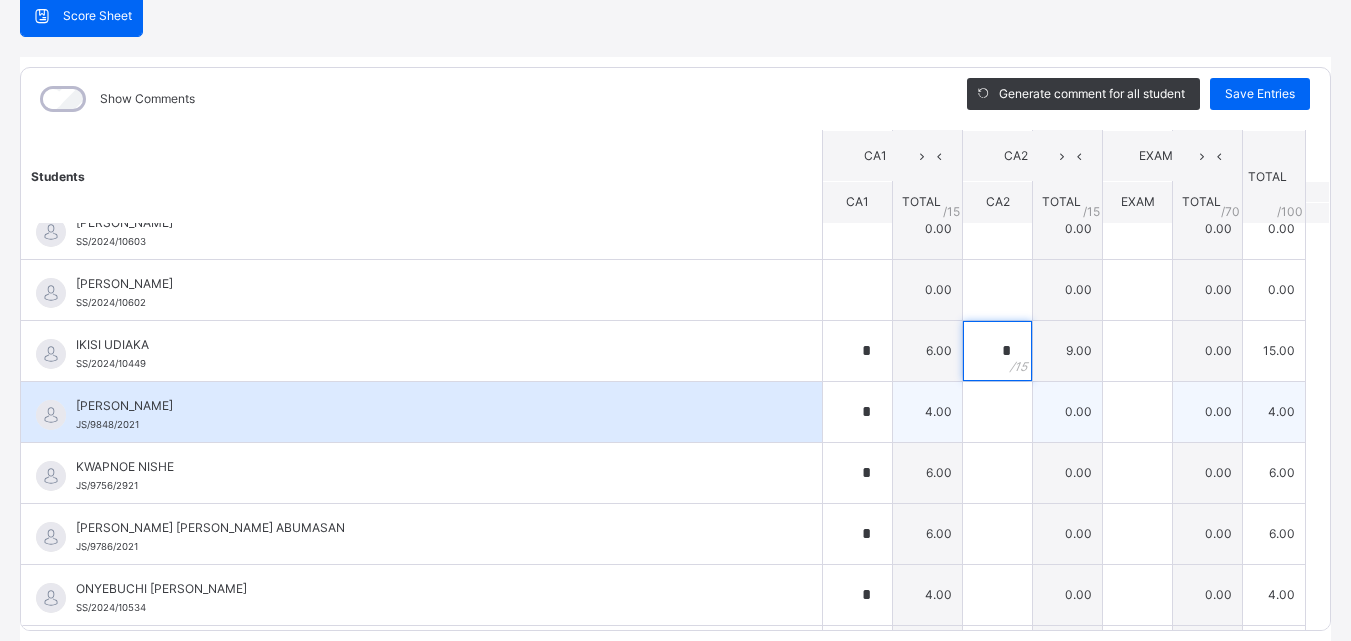 scroll, scrollTop: 805, scrollLeft: 0, axis: vertical 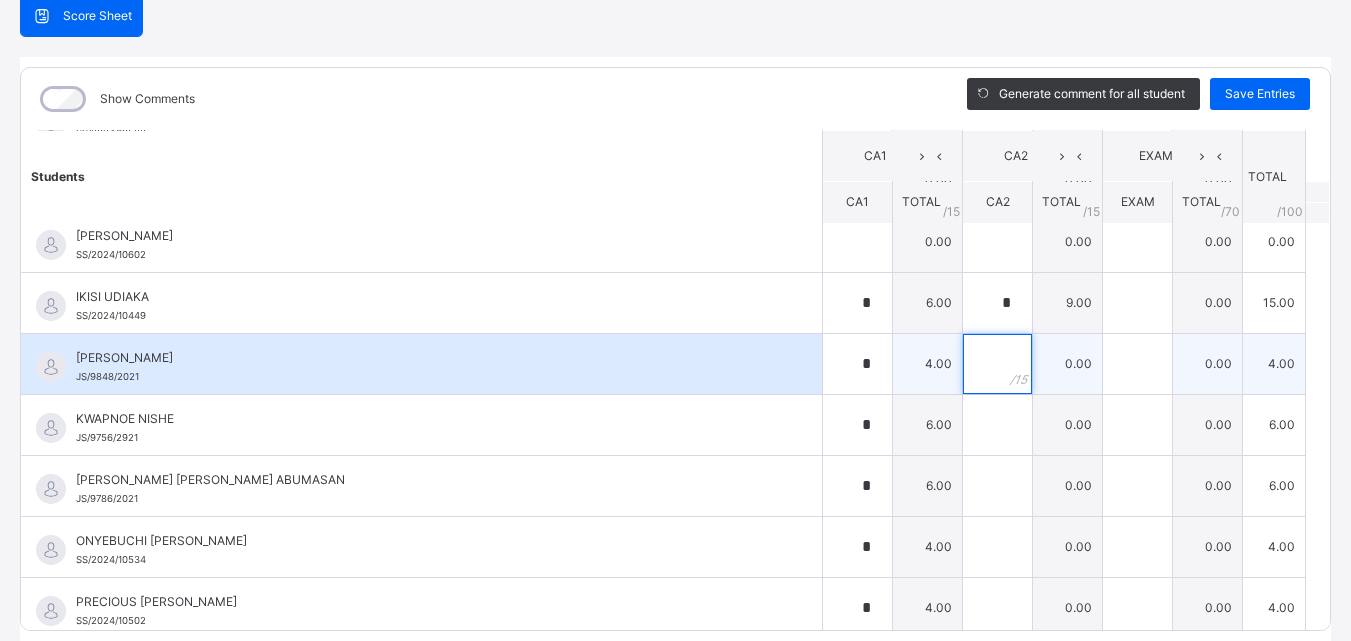 click at bounding box center [997, 364] 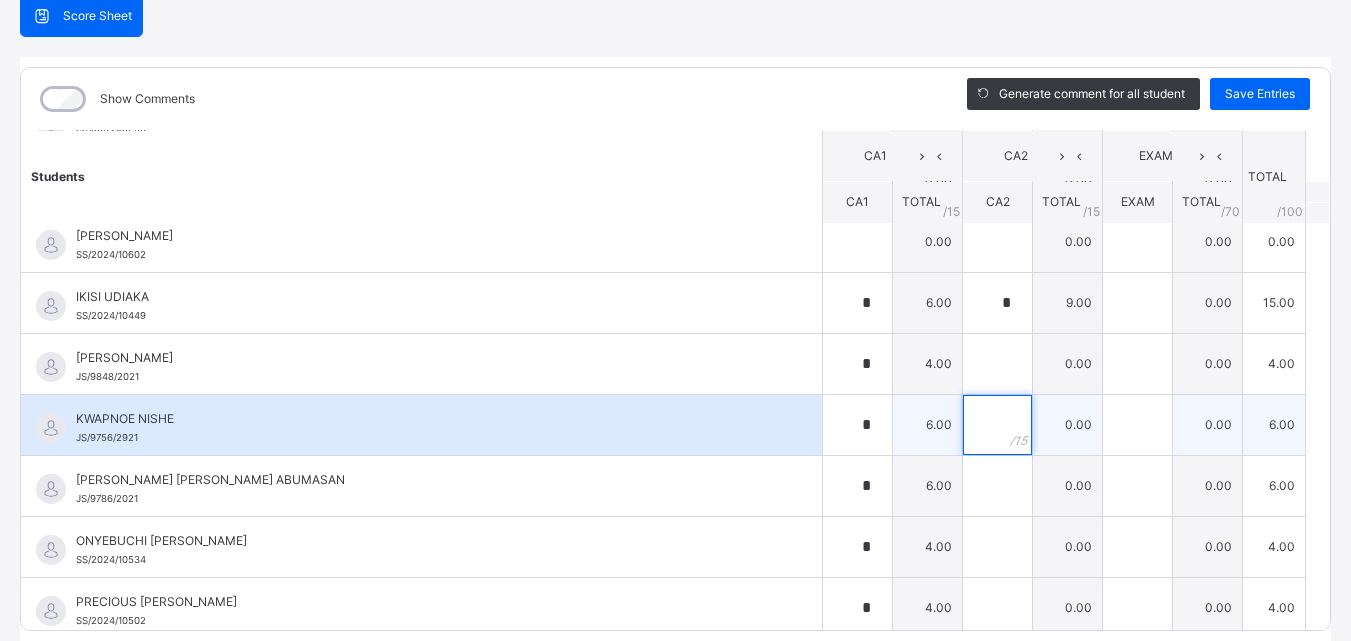 click at bounding box center [997, 425] 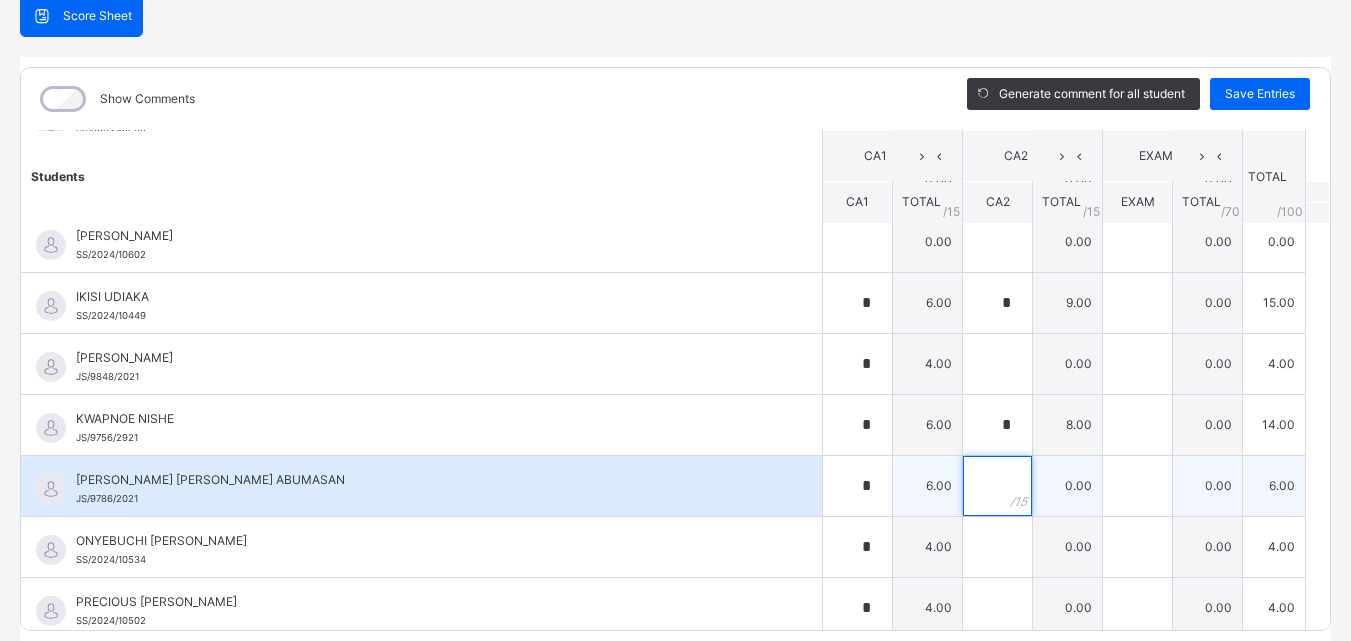 click at bounding box center [997, 486] 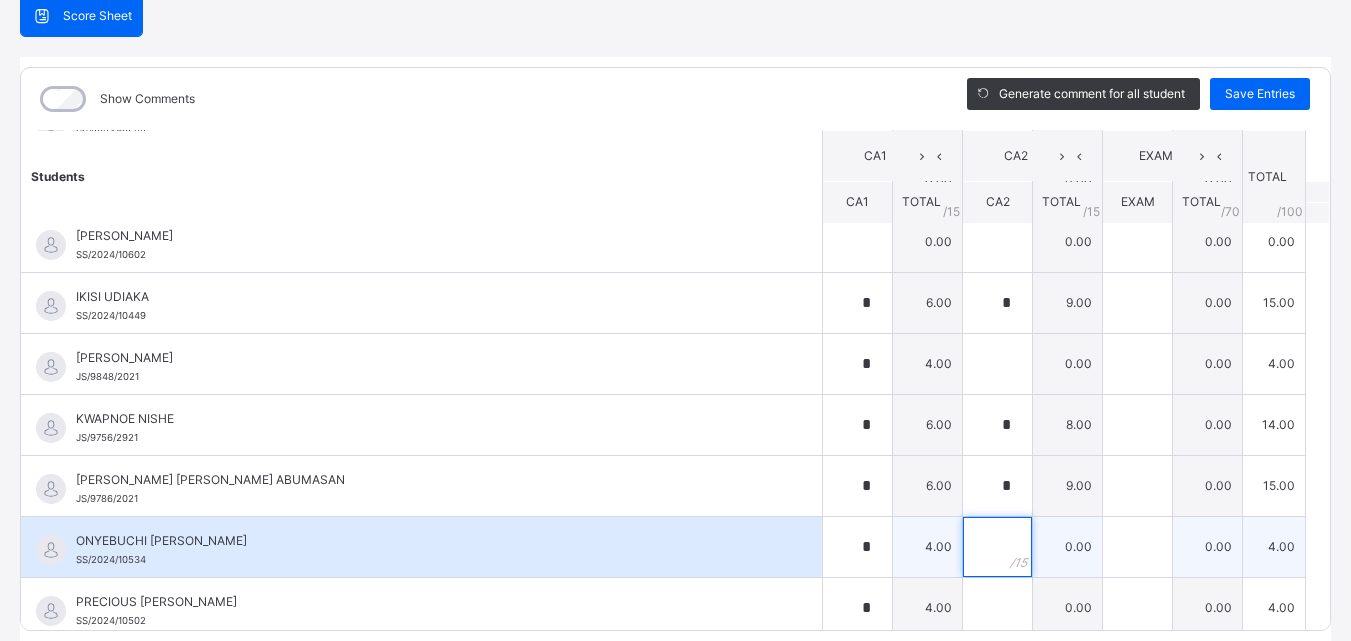 click at bounding box center (997, 547) 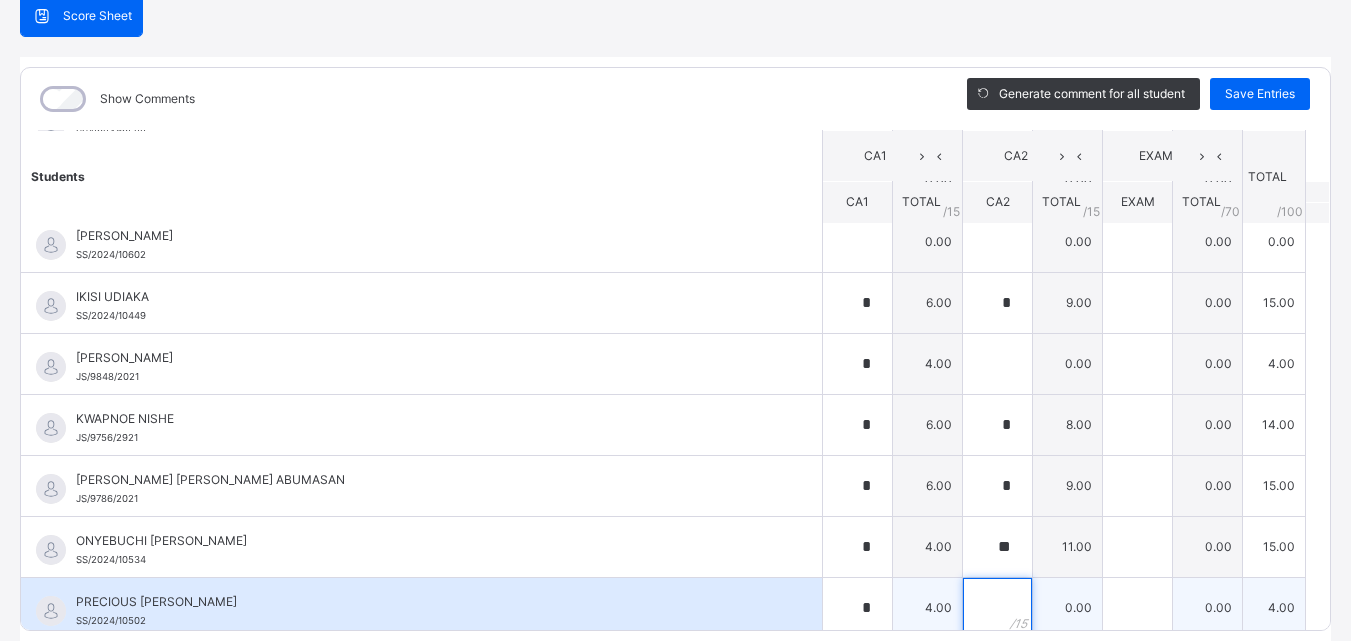 click at bounding box center (997, 608) 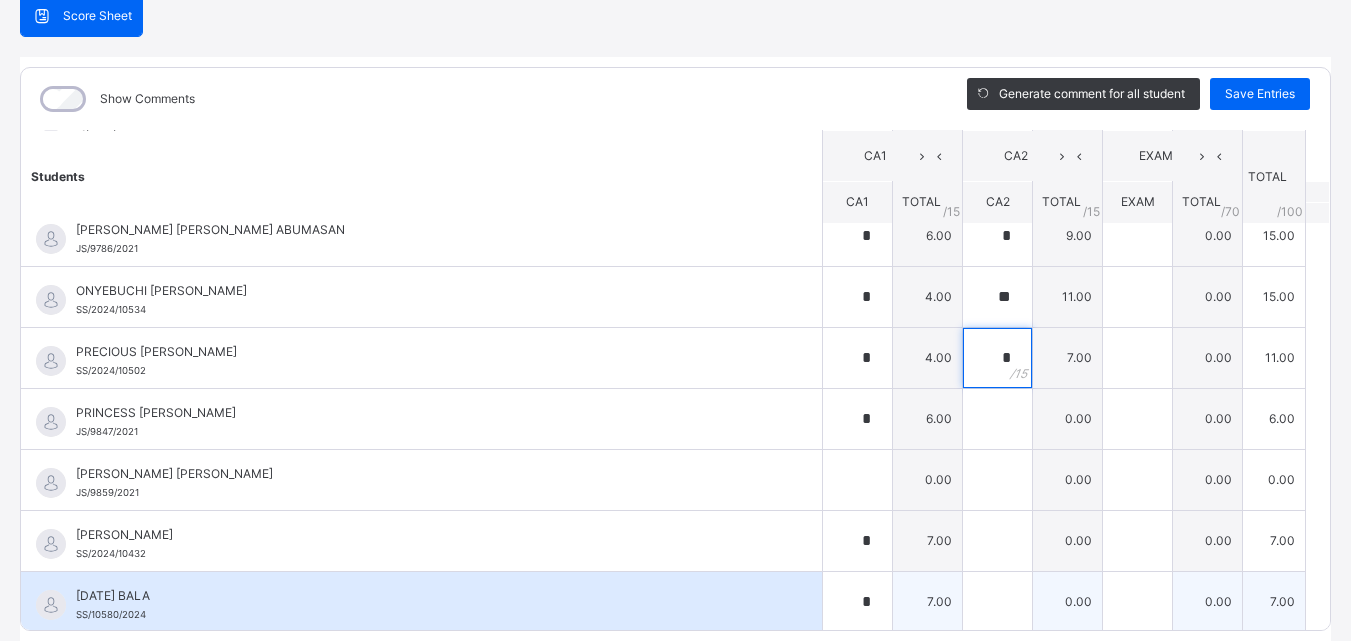 scroll, scrollTop: 1105, scrollLeft: 0, axis: vertical 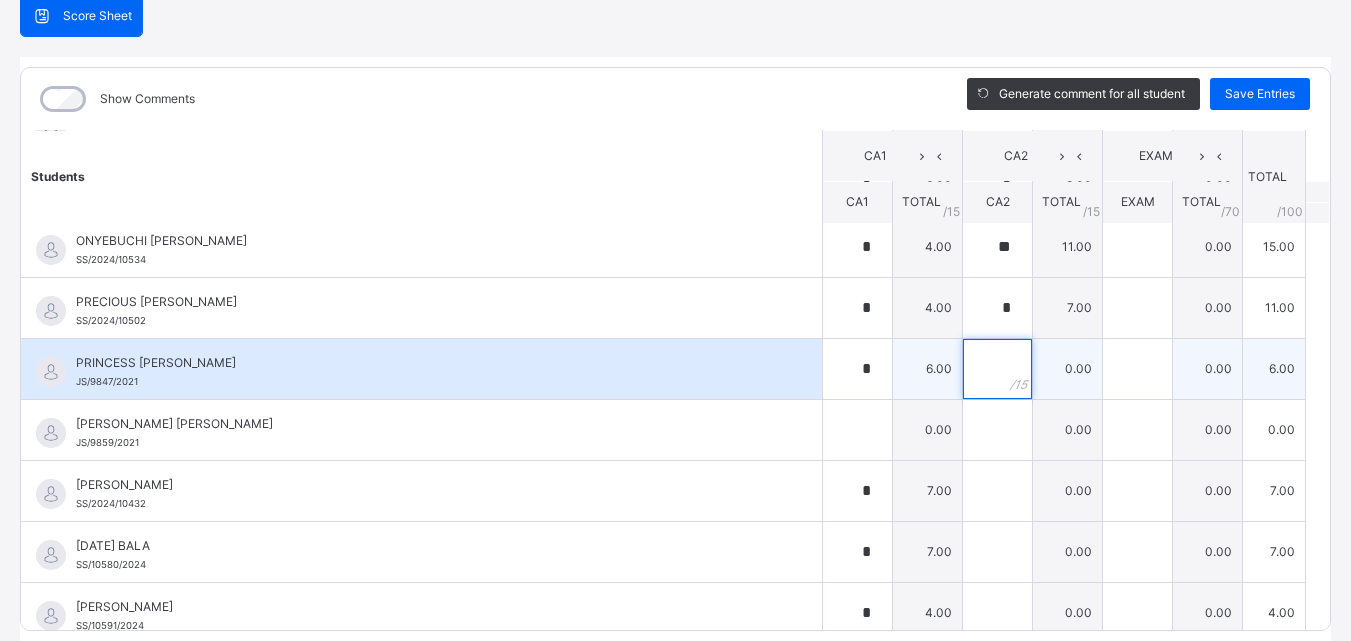 click at bounding box center [997, 369] 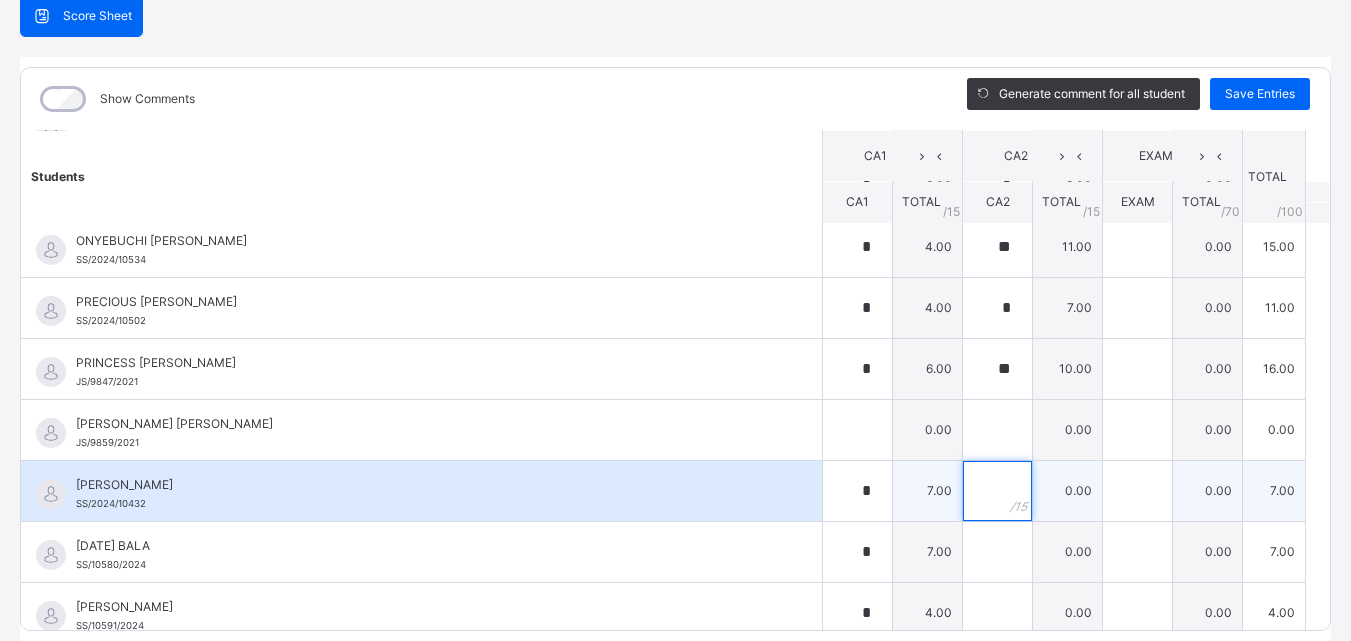 click at bounding box center (997, 491) 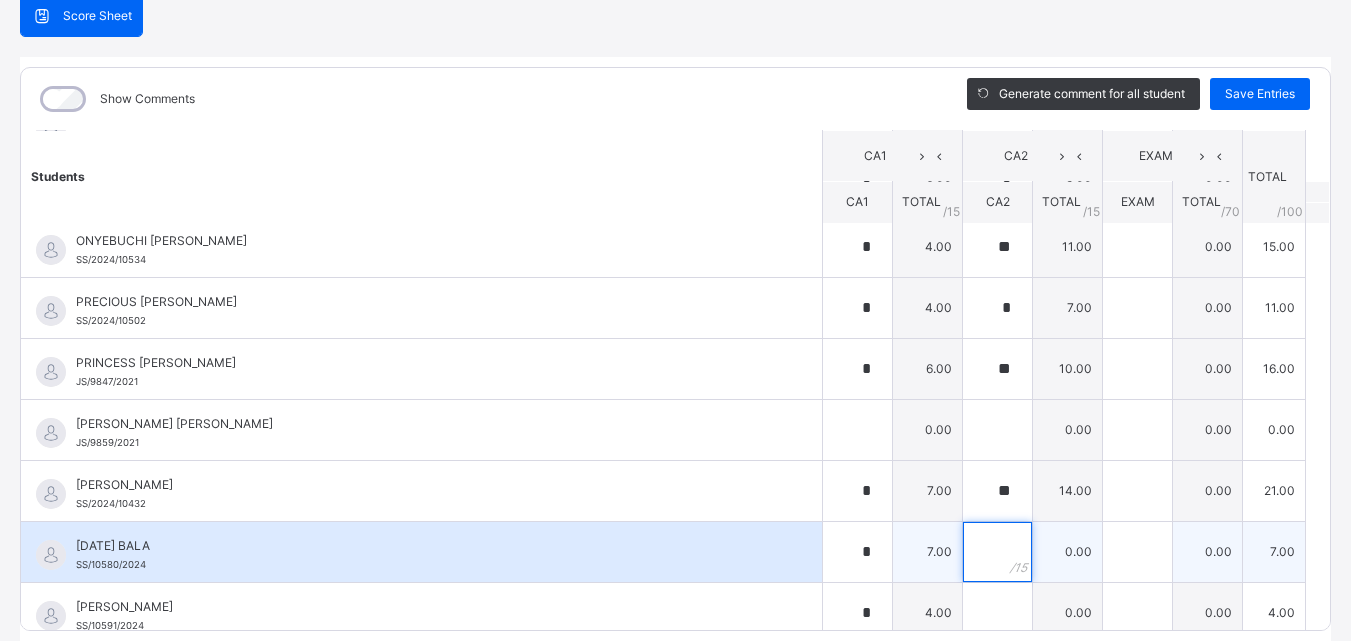 click at bounding box center [997, 552] 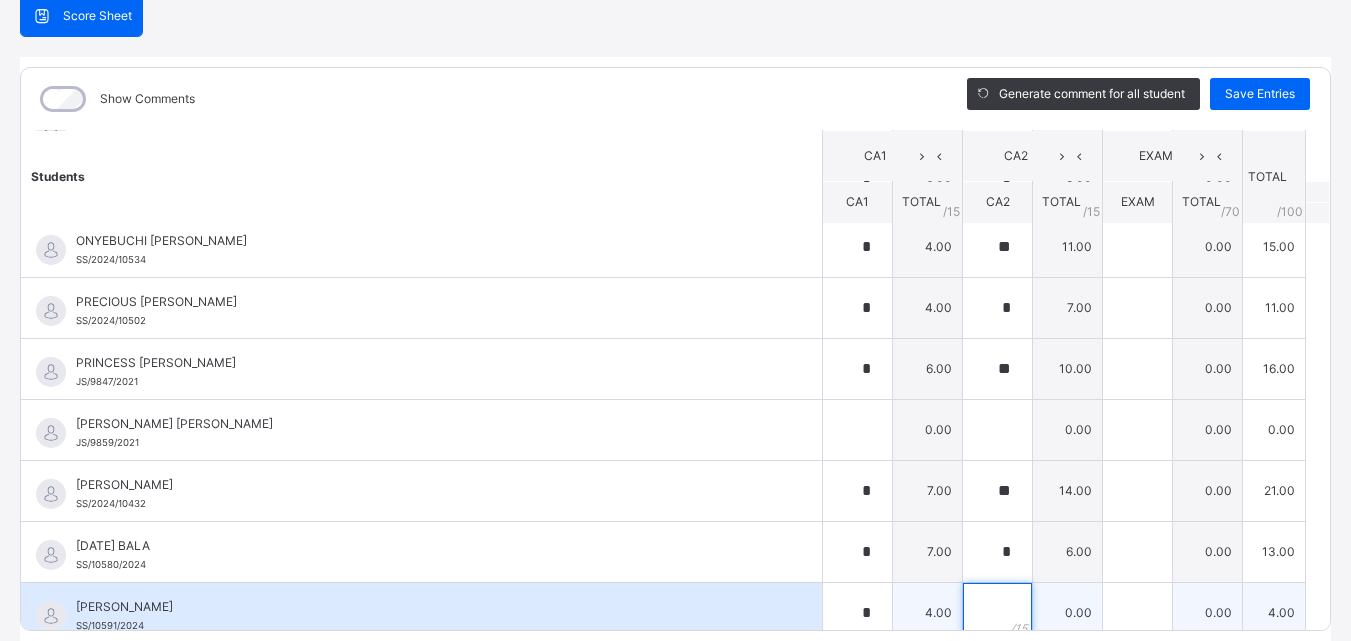 click at bounding box center [997, 613] 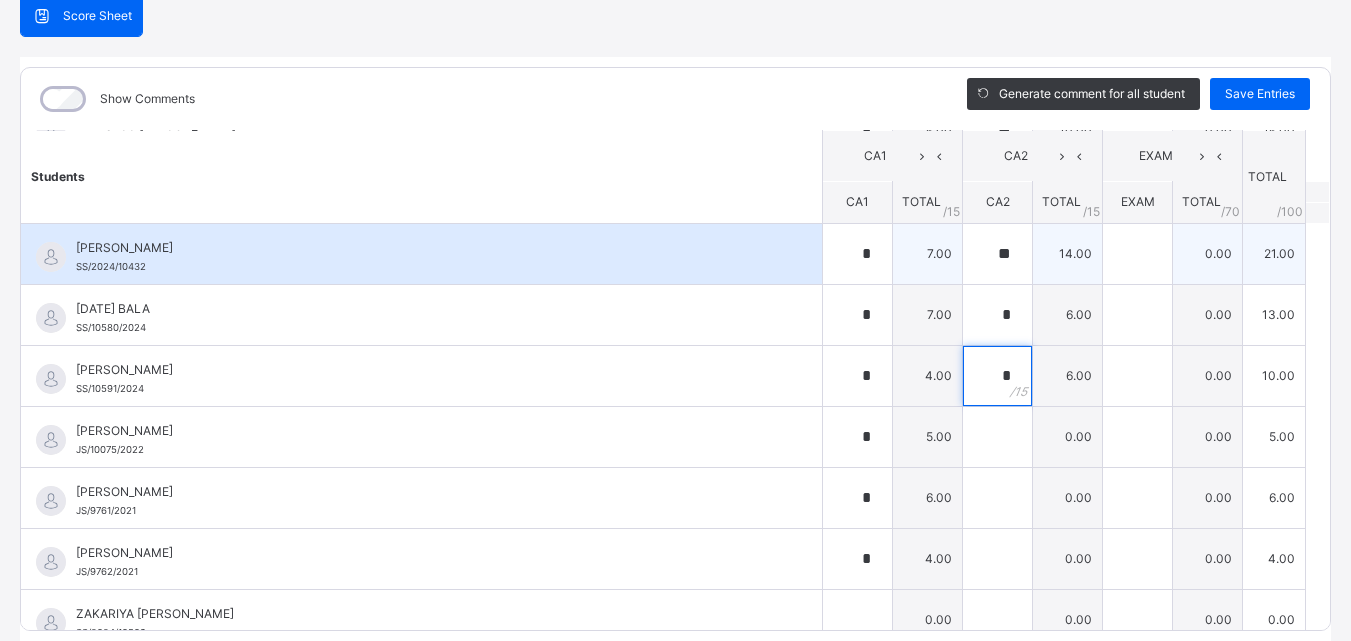 scroll, scrollTop: 1363, scrollLeft: 0, axis: vertical 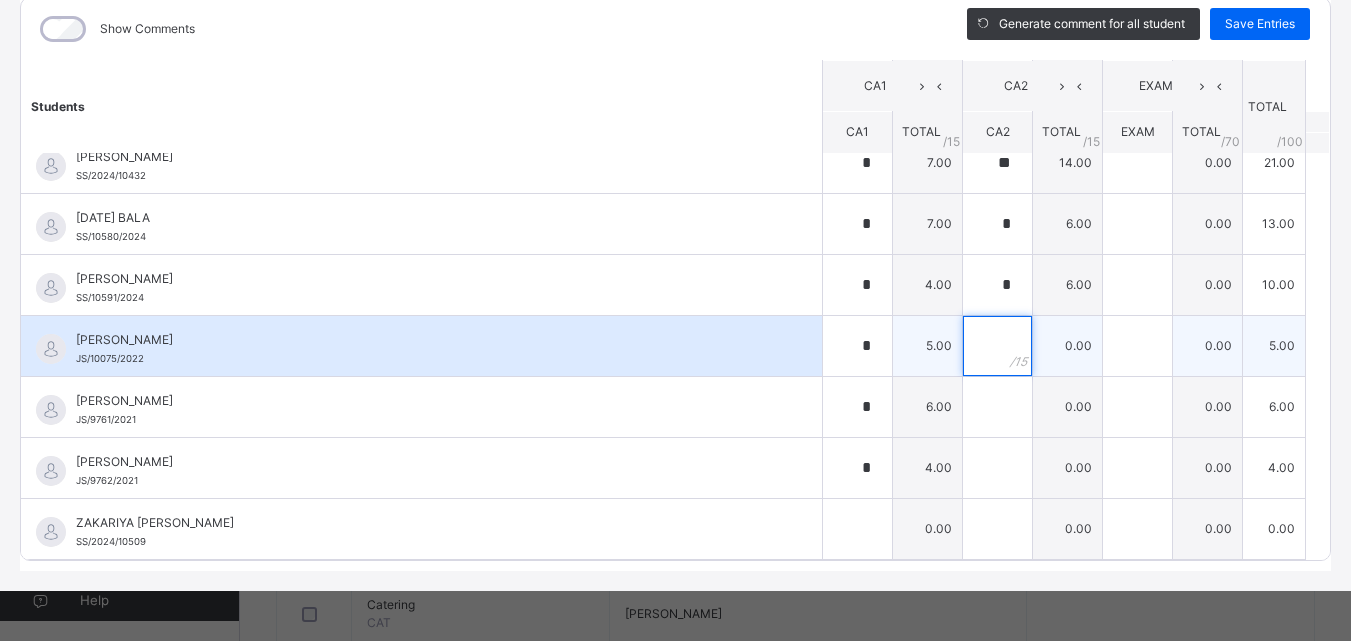 click at bounding box center (997, 346) 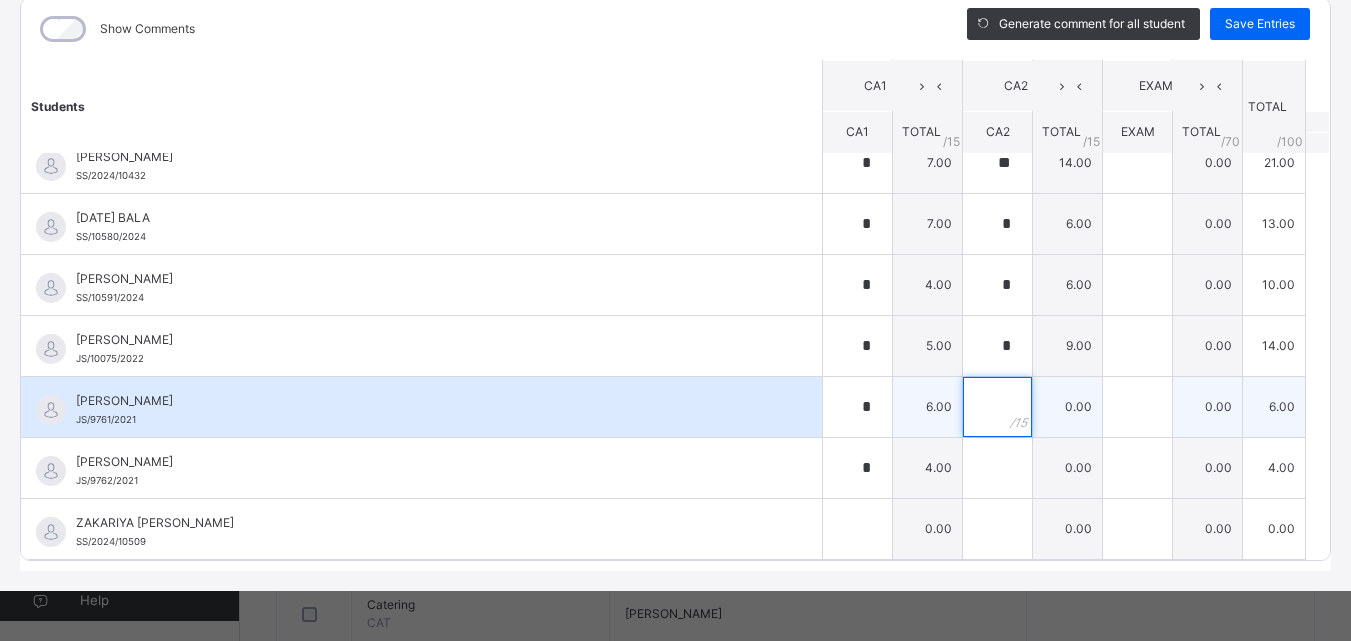 click at bounding box center [997, 407] 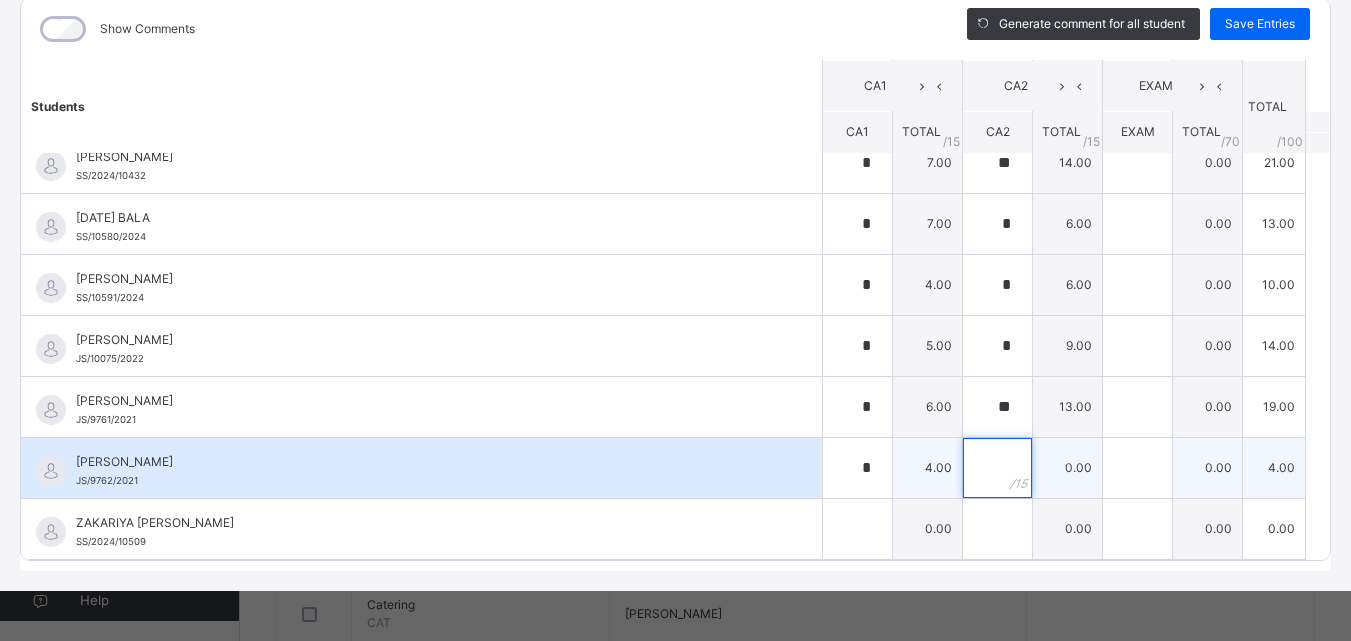 click at bounding box center (997, 468) 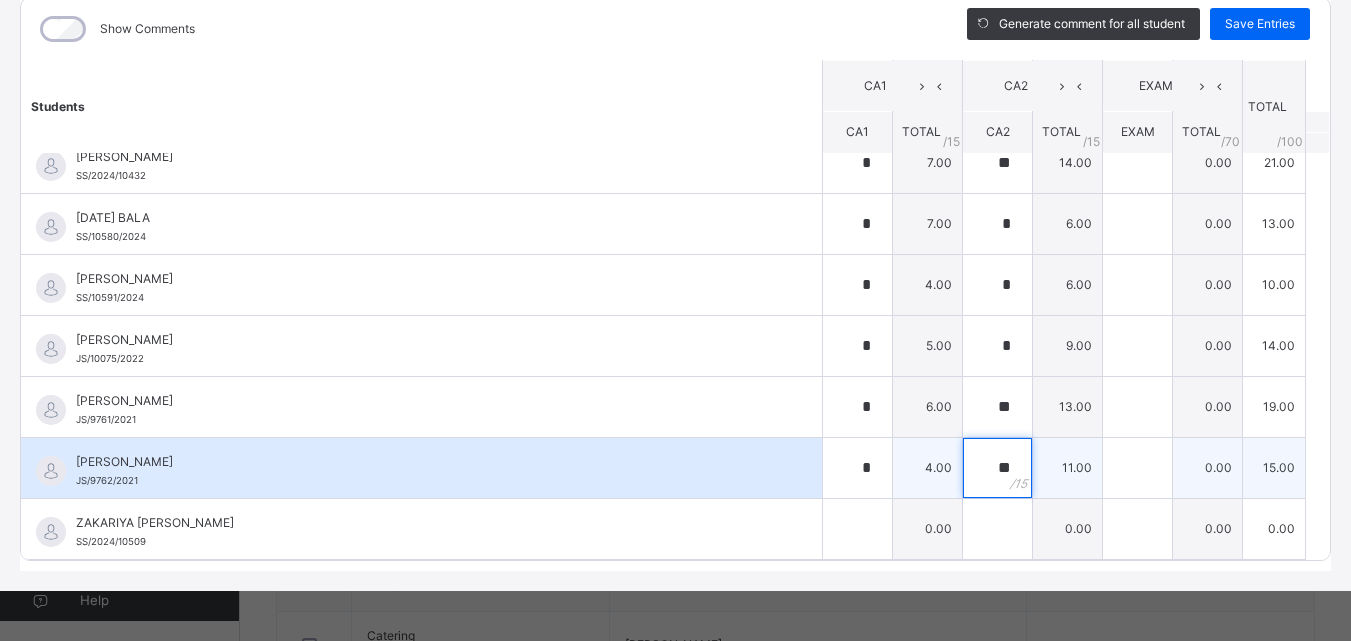 scroll, scrollTop: 1500, scrollLeft: 0, axis: vertical 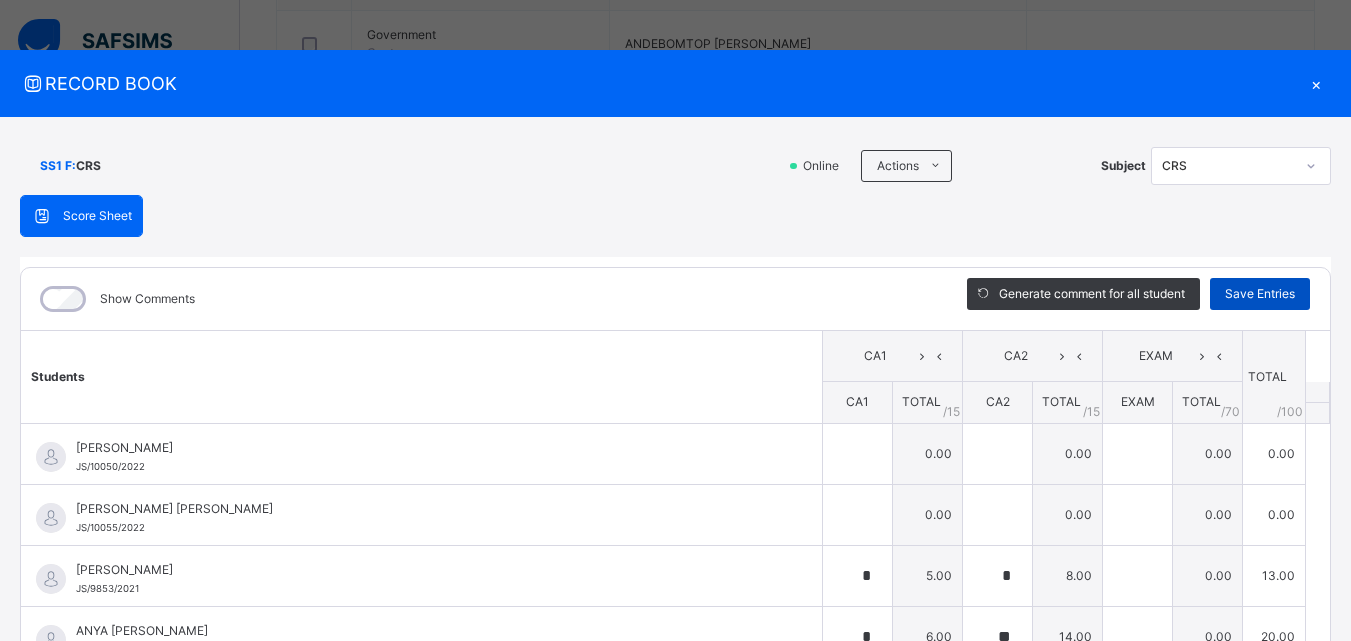 click on "Save Entries" at bounding box center [1260, 294] 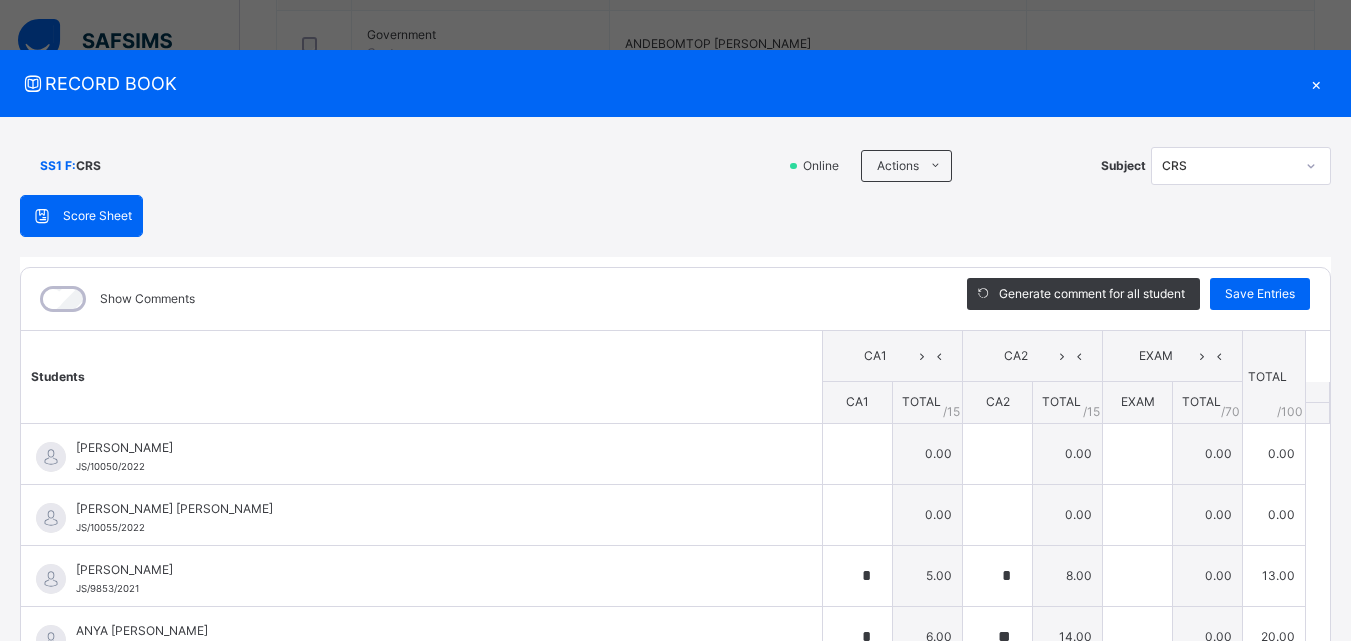 click on "×" at bounding box center (1316, 83) 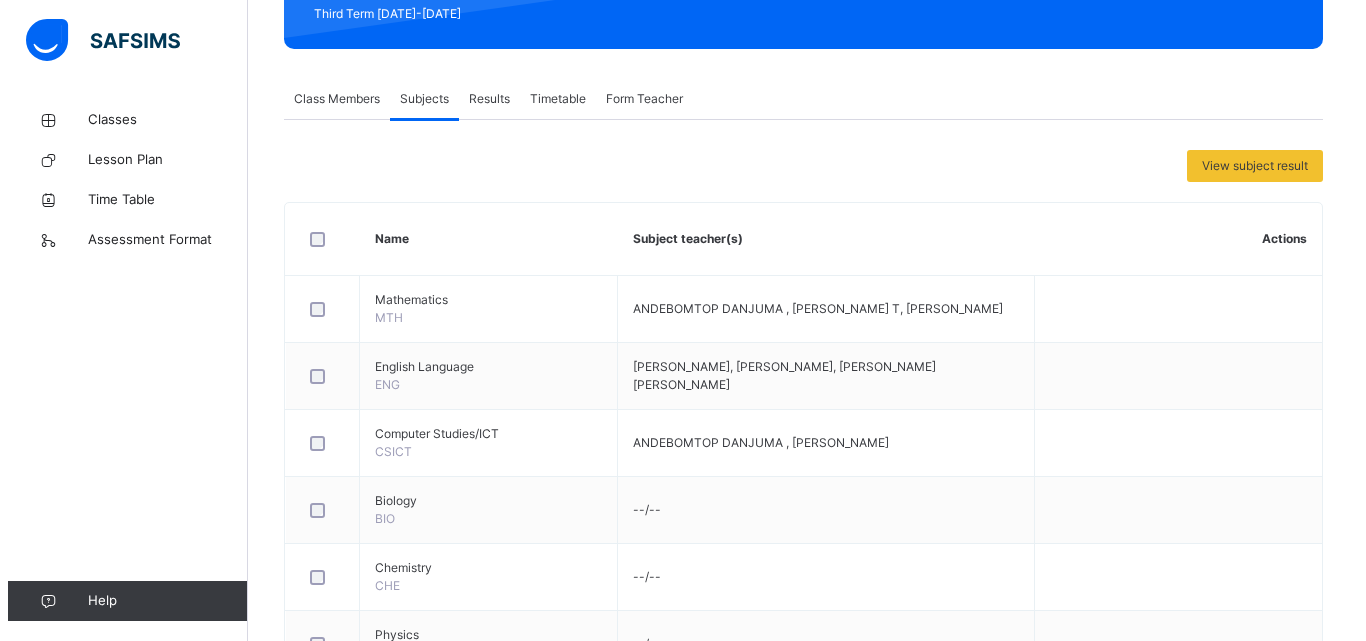 scroll, scrollTop: 0, scrollLeft: 0, axis: both 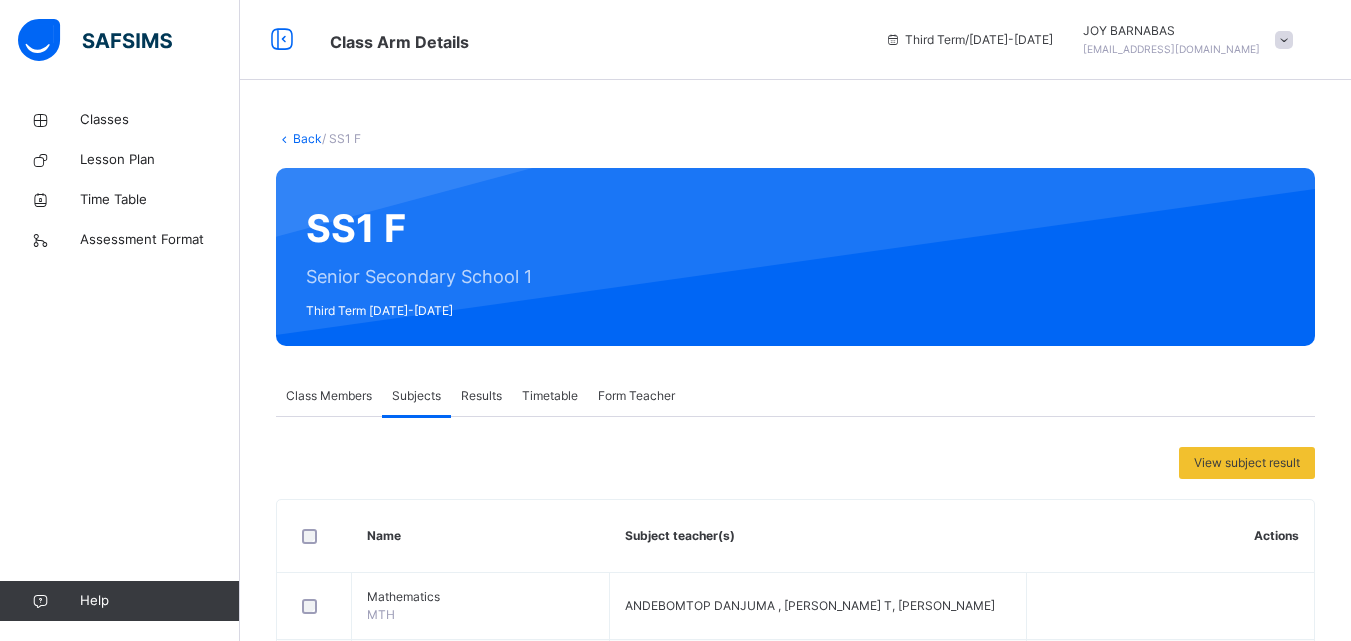 click on "JOY   BARNABAS pwanojoy@gmail.com" at bounding box center (1188, 40) 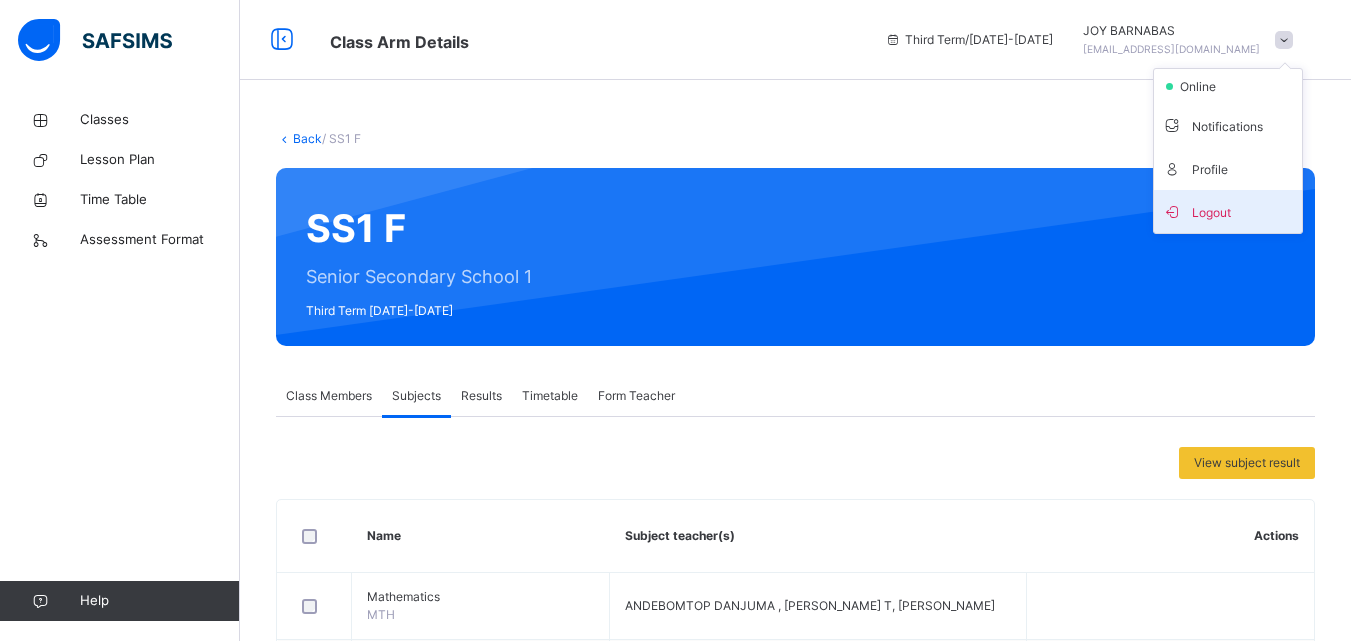 click on "Logout" at bounding box center (1228, 211) 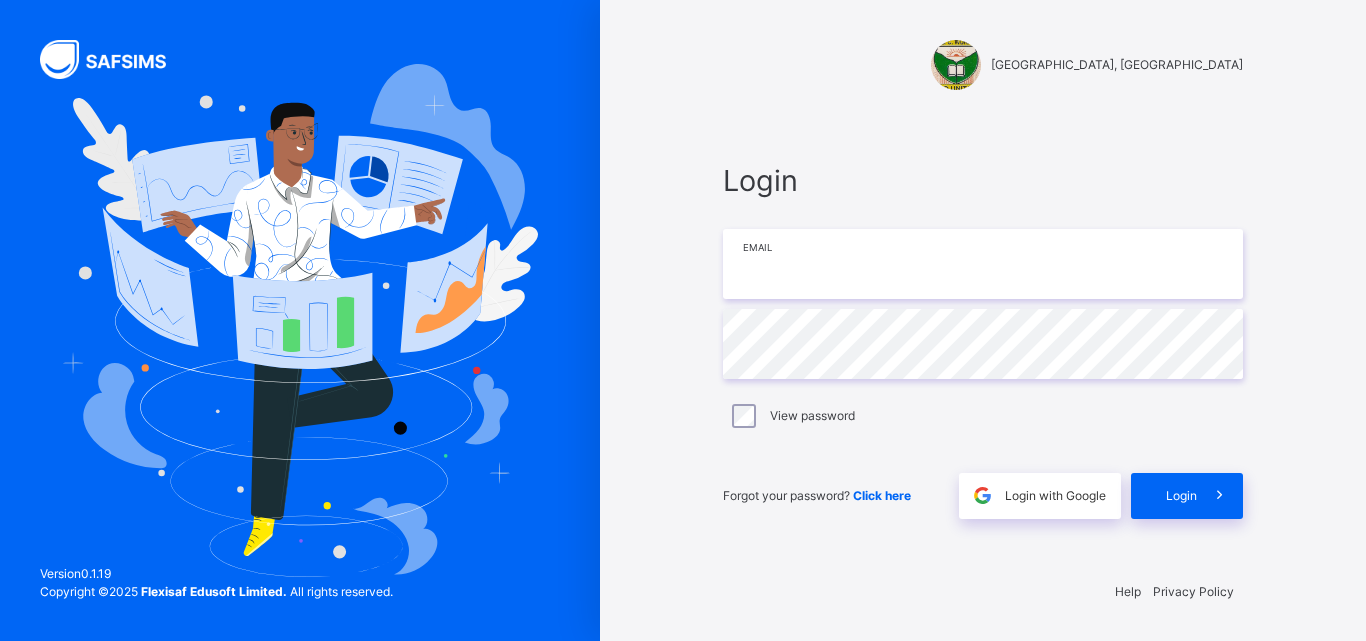 click at bounding box center (983, 264) 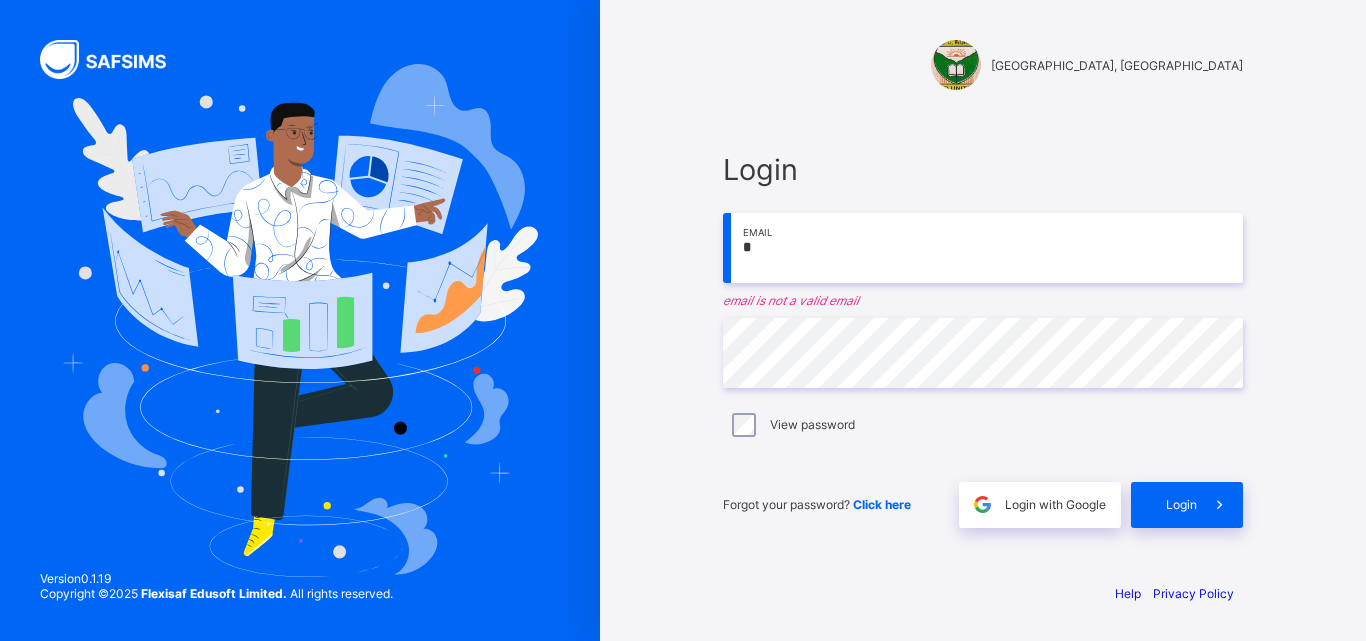 scroll, scrollTop: 0, scrollLeft: 0, axis: both 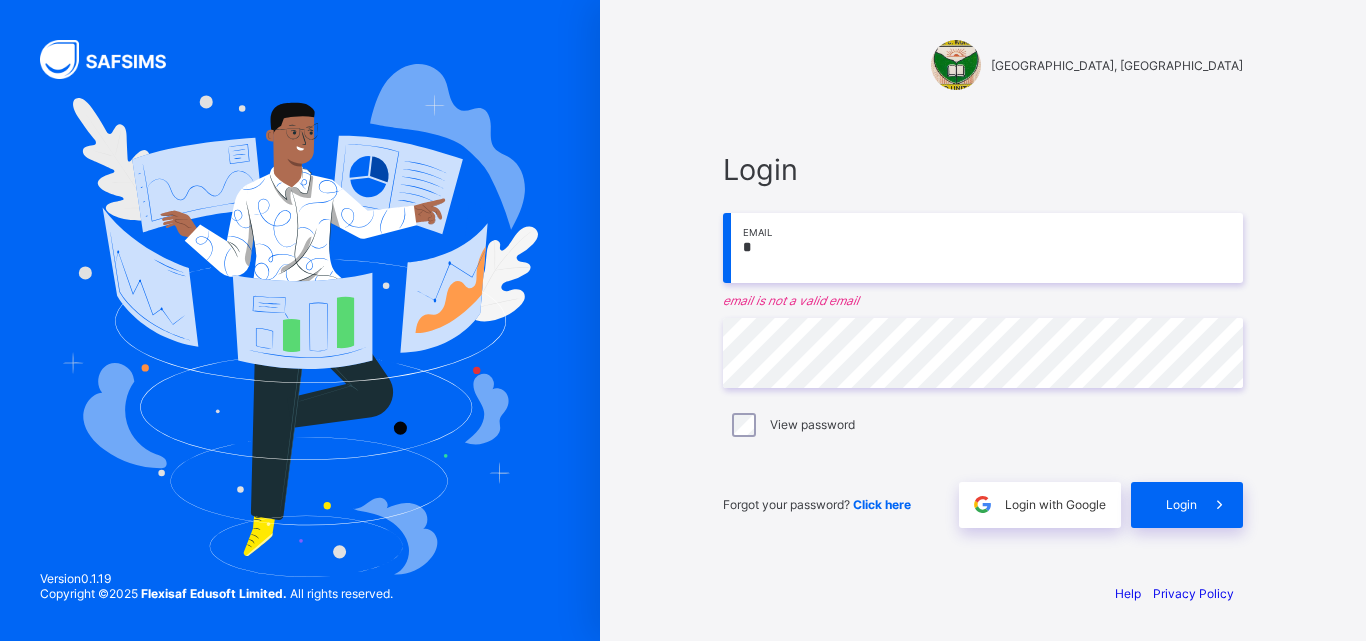 type on "**********" 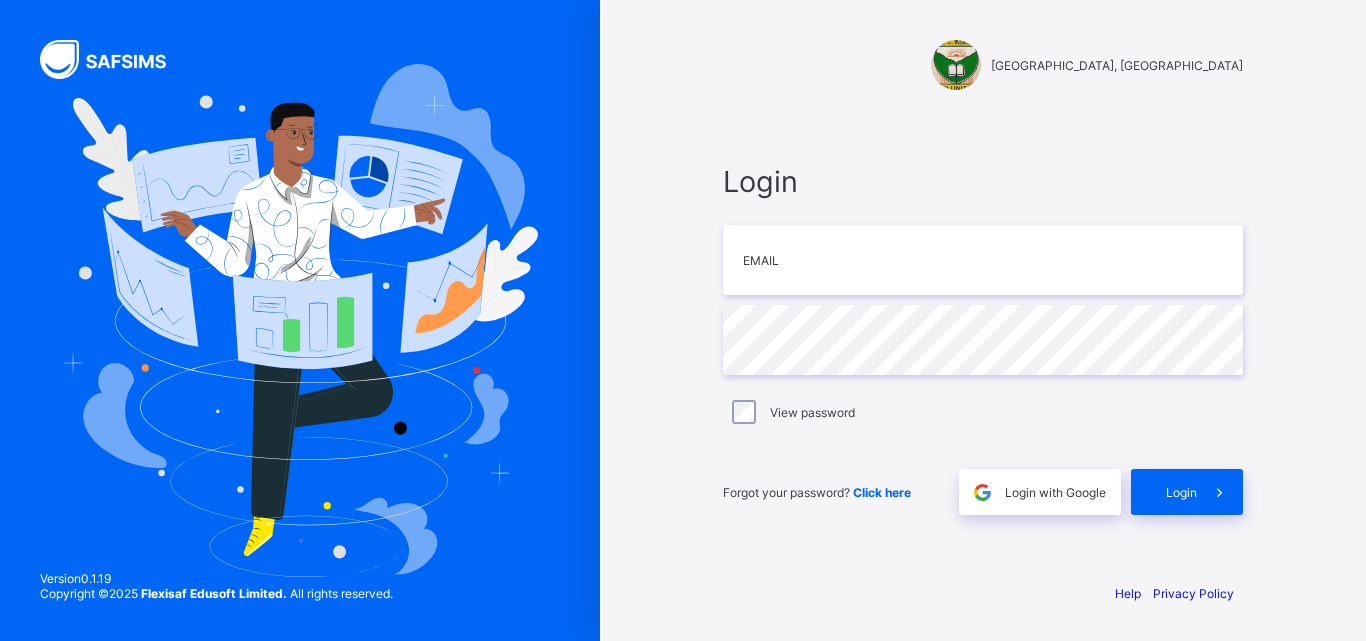 scroll, scrollTop: 0, scrollLeft: 0, axis: both 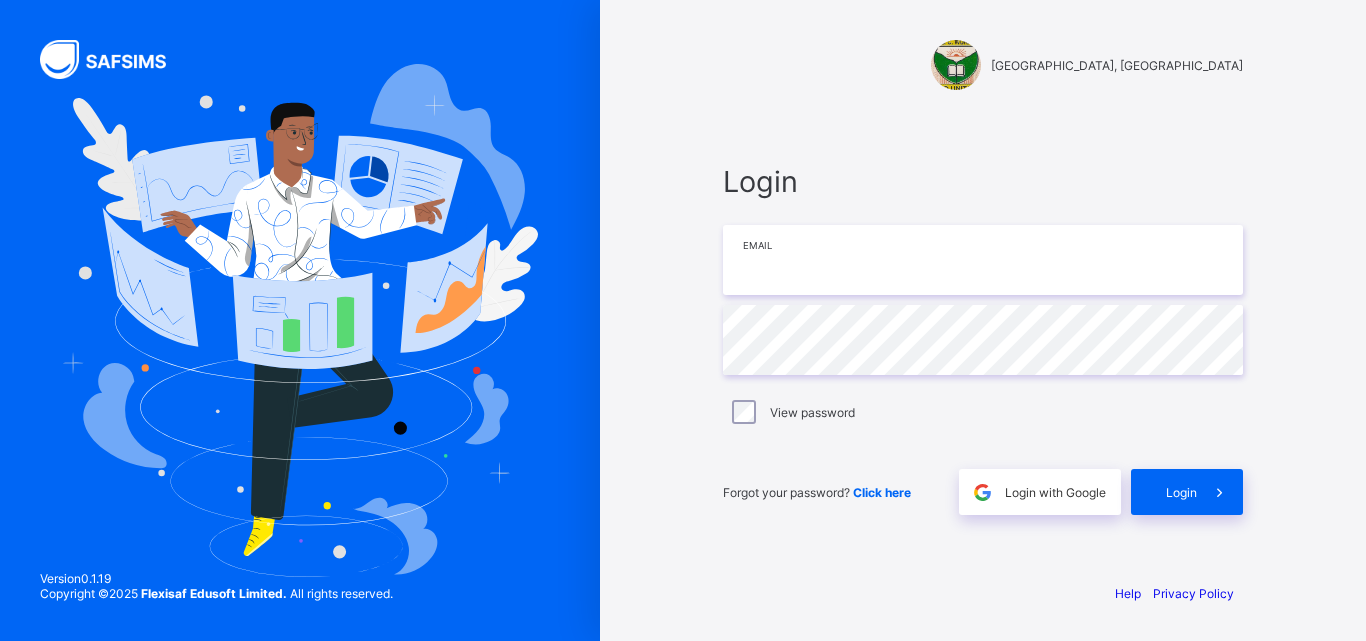 click at bounding box center (983, 260) 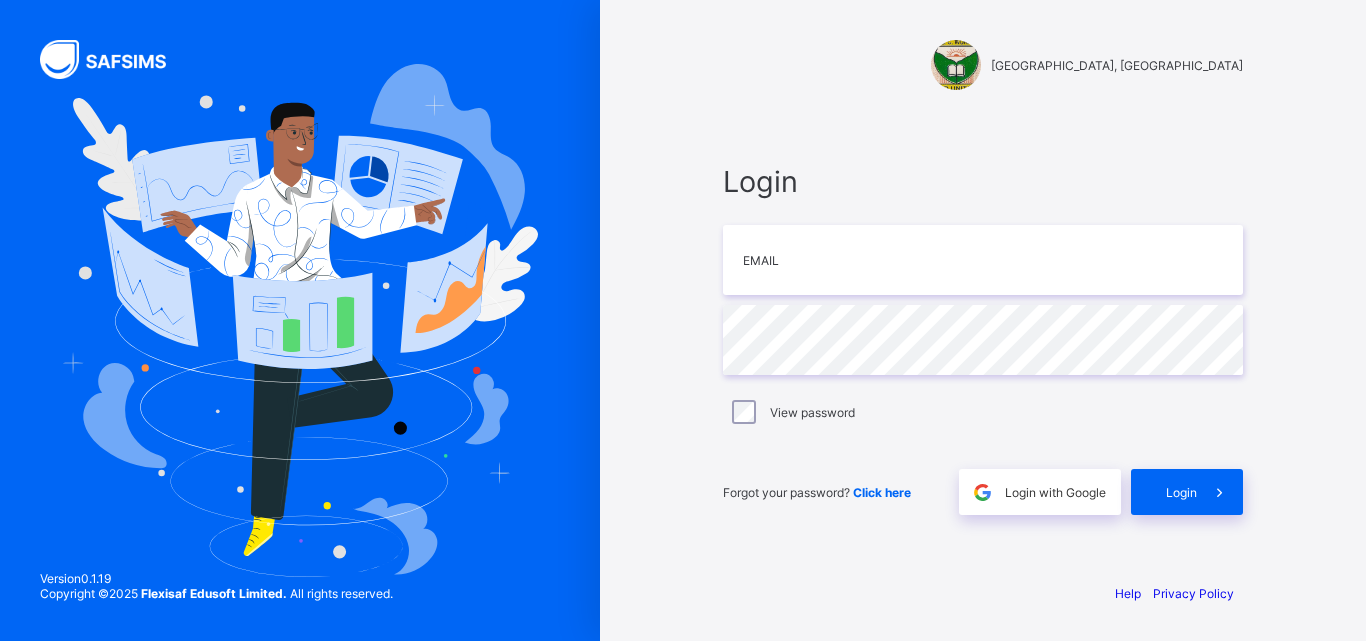 scroll, scrollTop: 0, scrollLeft: 0, axis: both 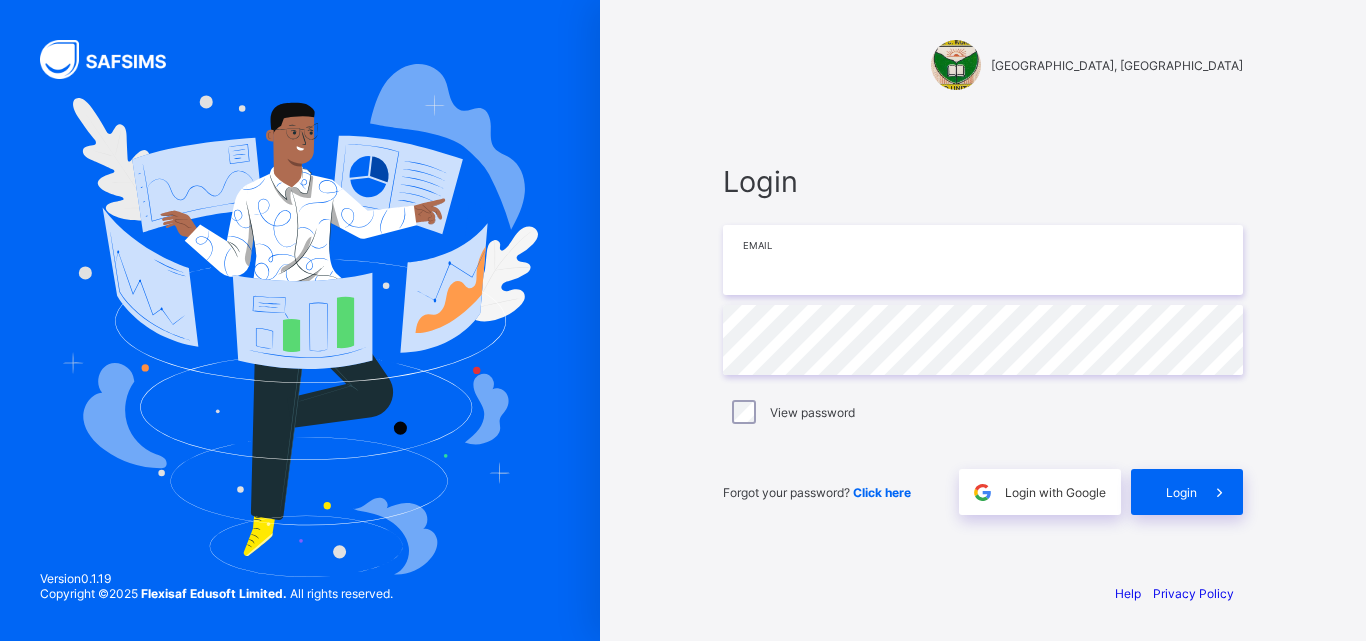 click at bounding box center [983, 260] 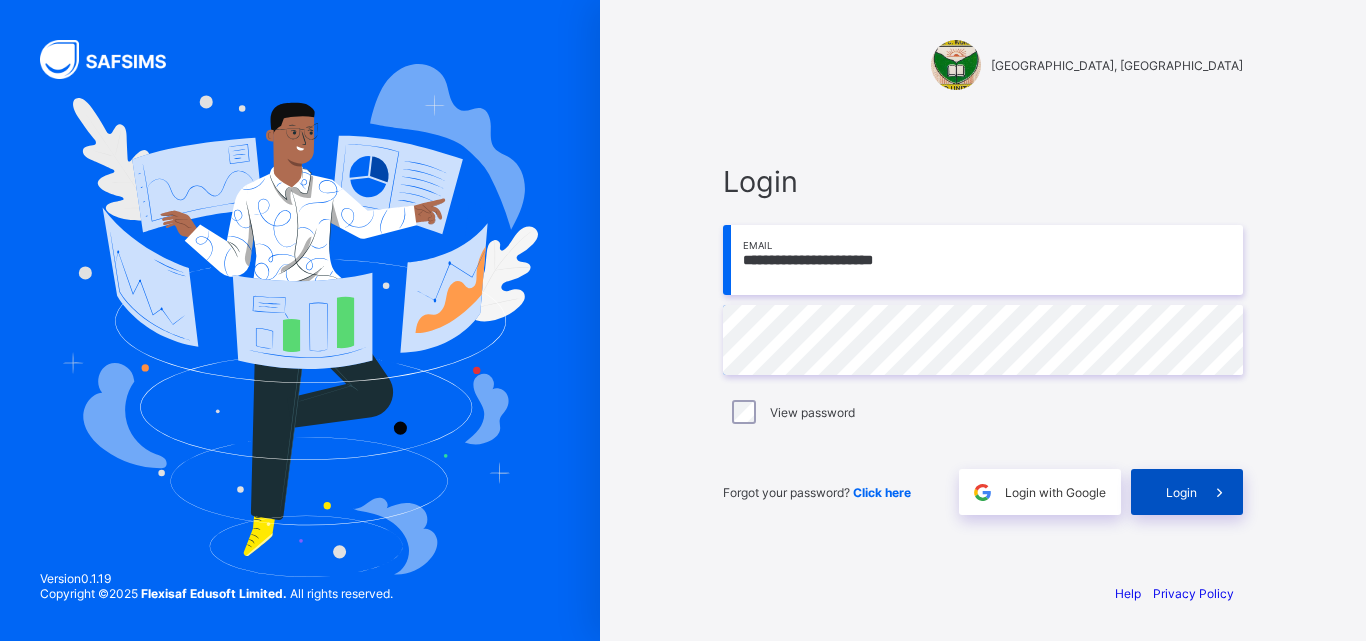 click on "Login" at bounding box center [1187, 492] 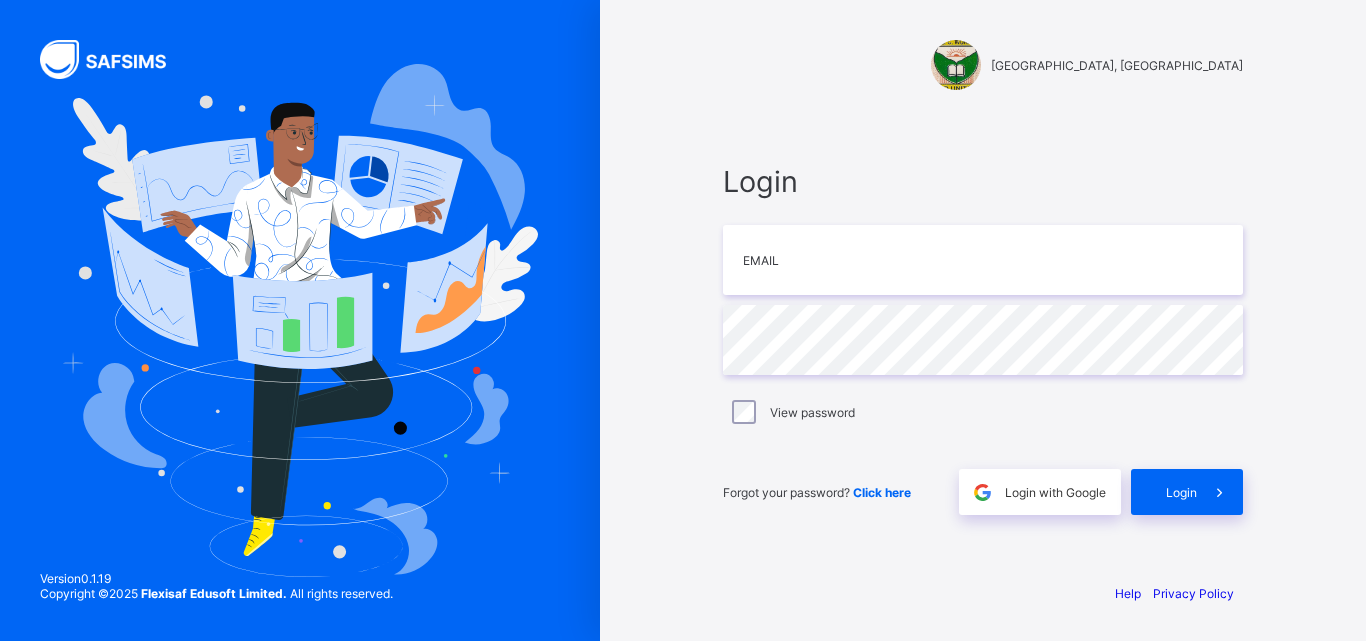 scroll, scrollTop: 0, scrollLeft: 0, axis: both 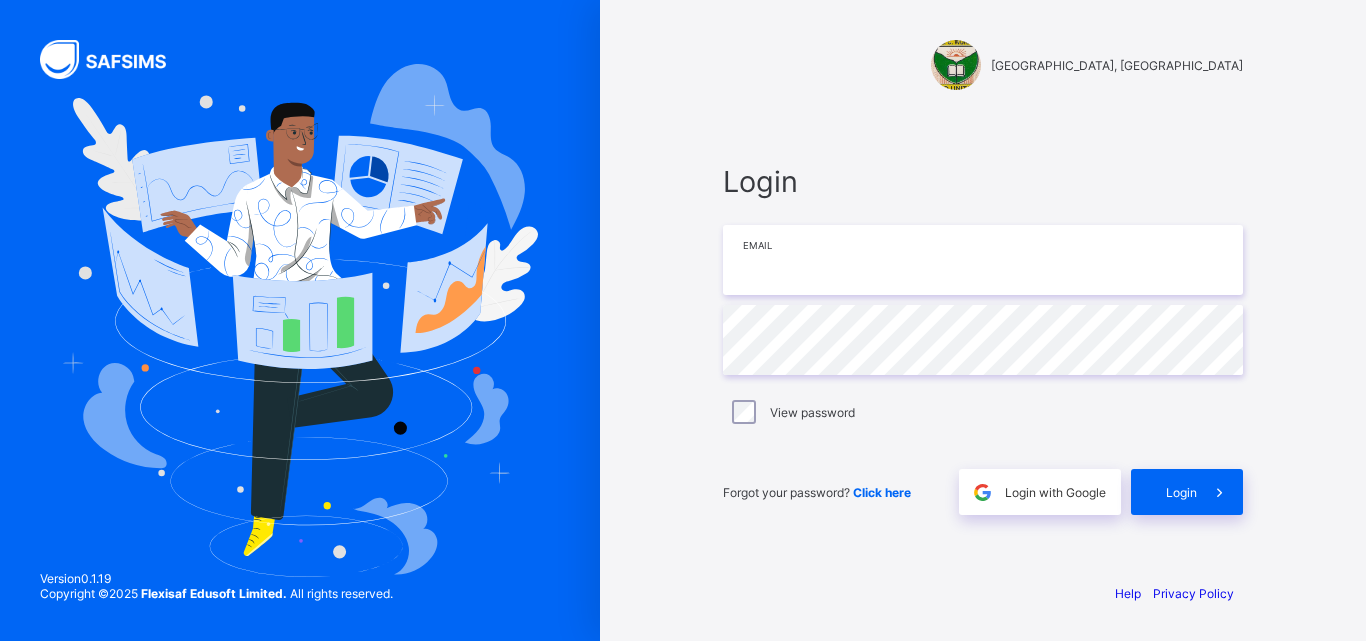 click at bounding box center (983, 260) 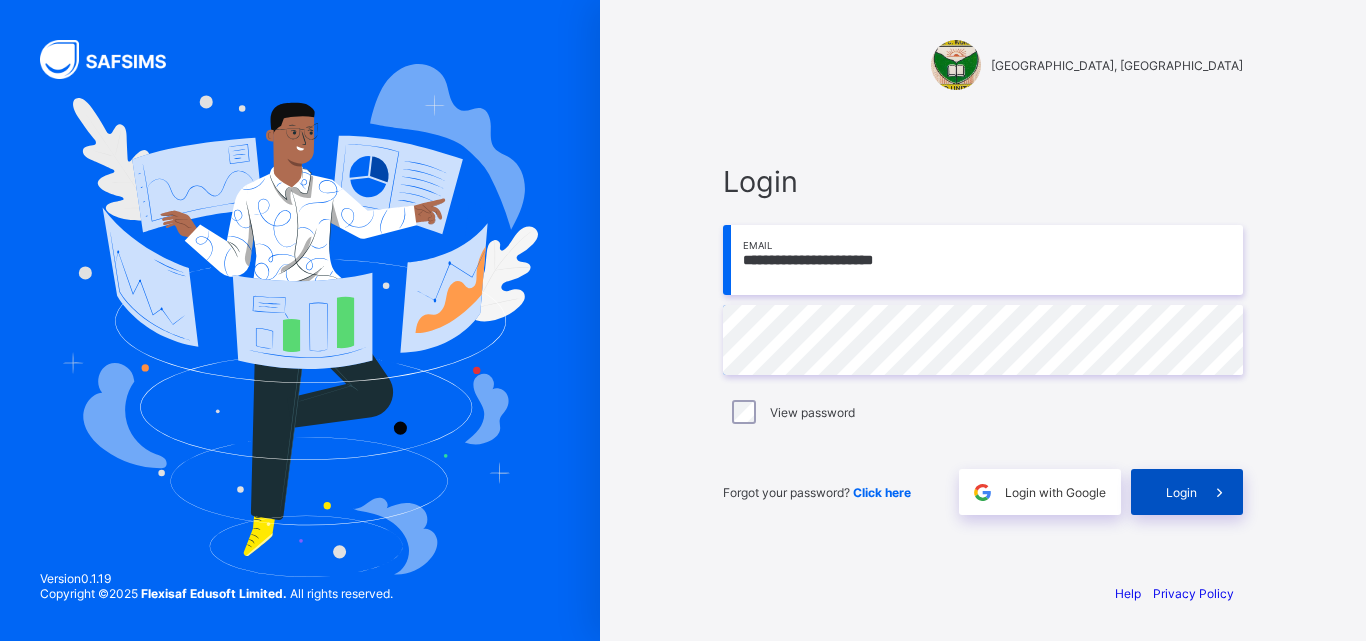 click on "Login" at bounding box center (1187, 492) 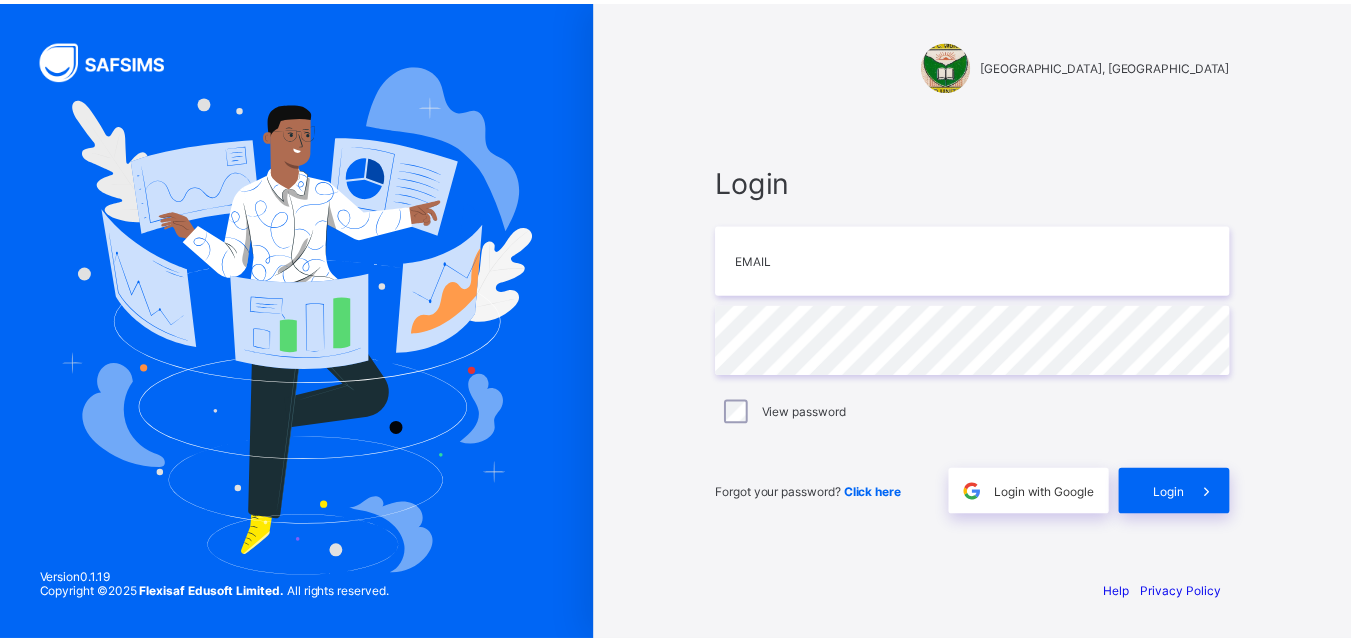 scroll, scrollTop: 0, scrollLeft: 0, axis: both 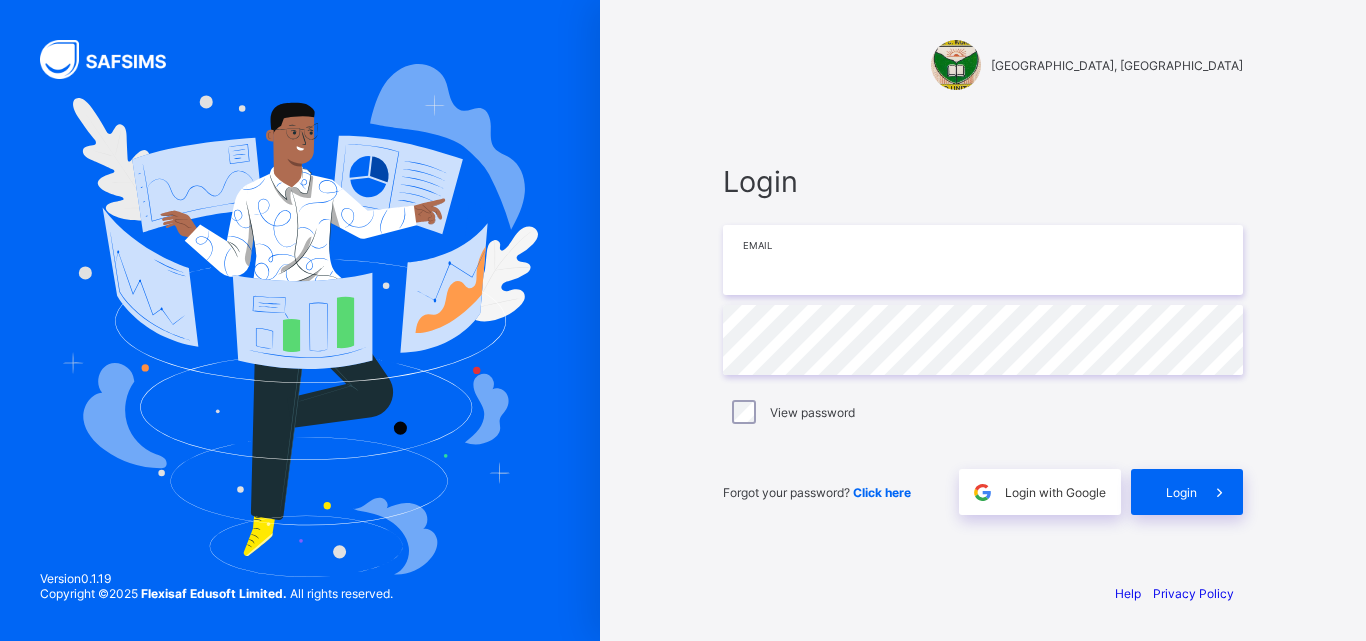 click at bounding box center (983, 260) 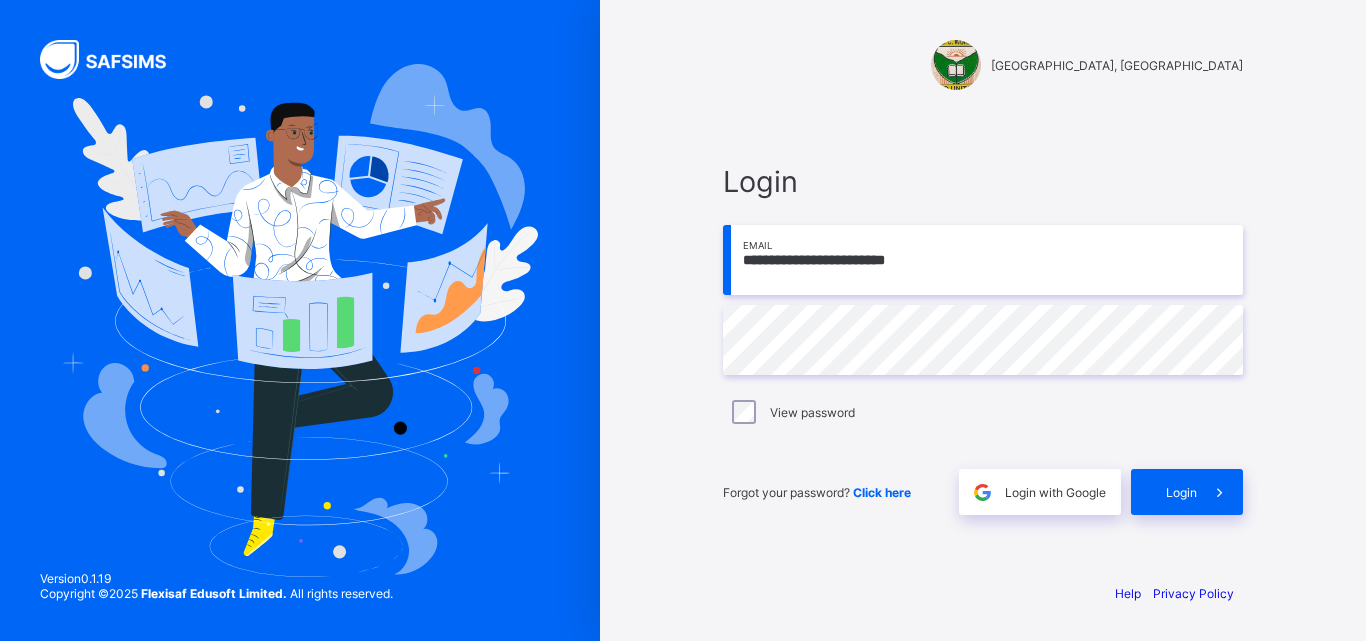 type on "**********" 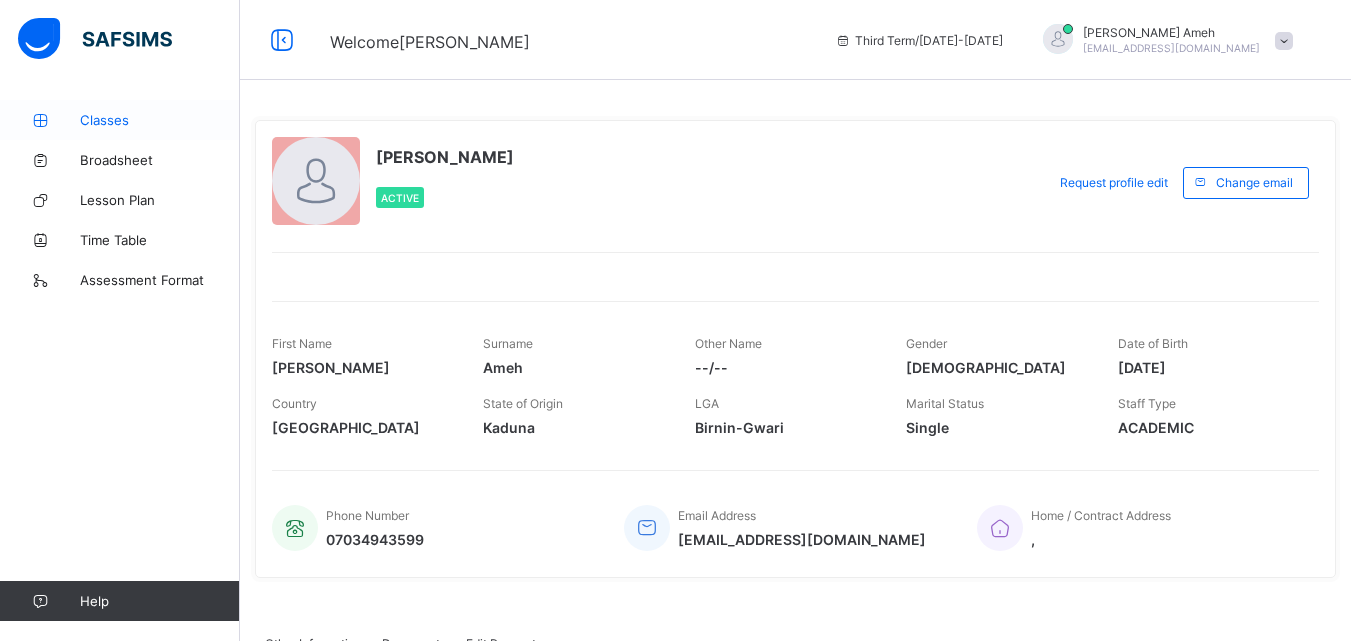 click on "Classes" at bounding box center [120, 120] 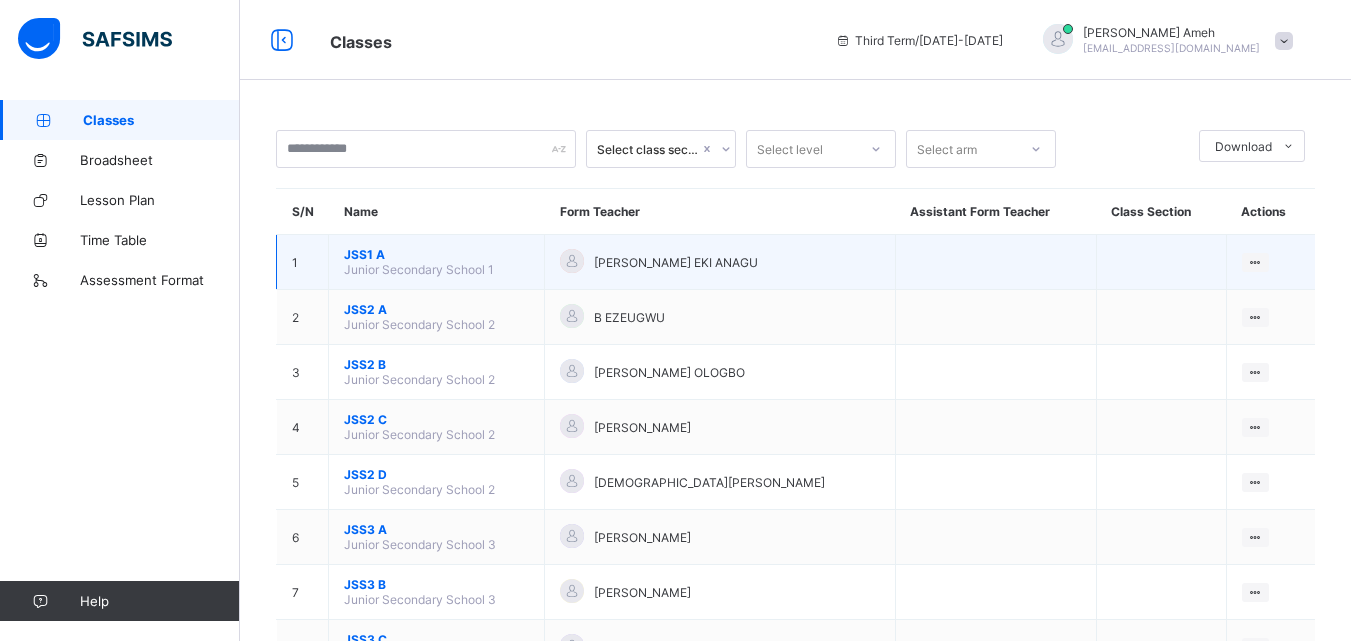 click on "JSS1   A" at bounding box center [436, 254] 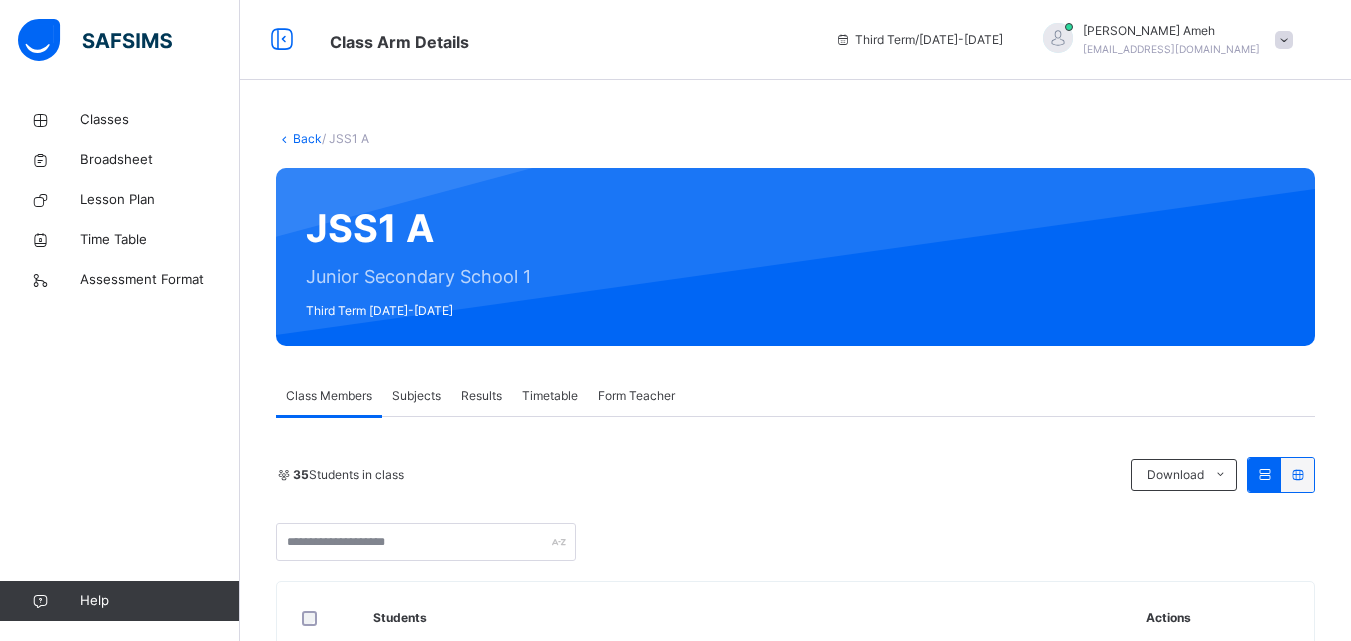 click on "Subjects" at bounding box center (416, 396) 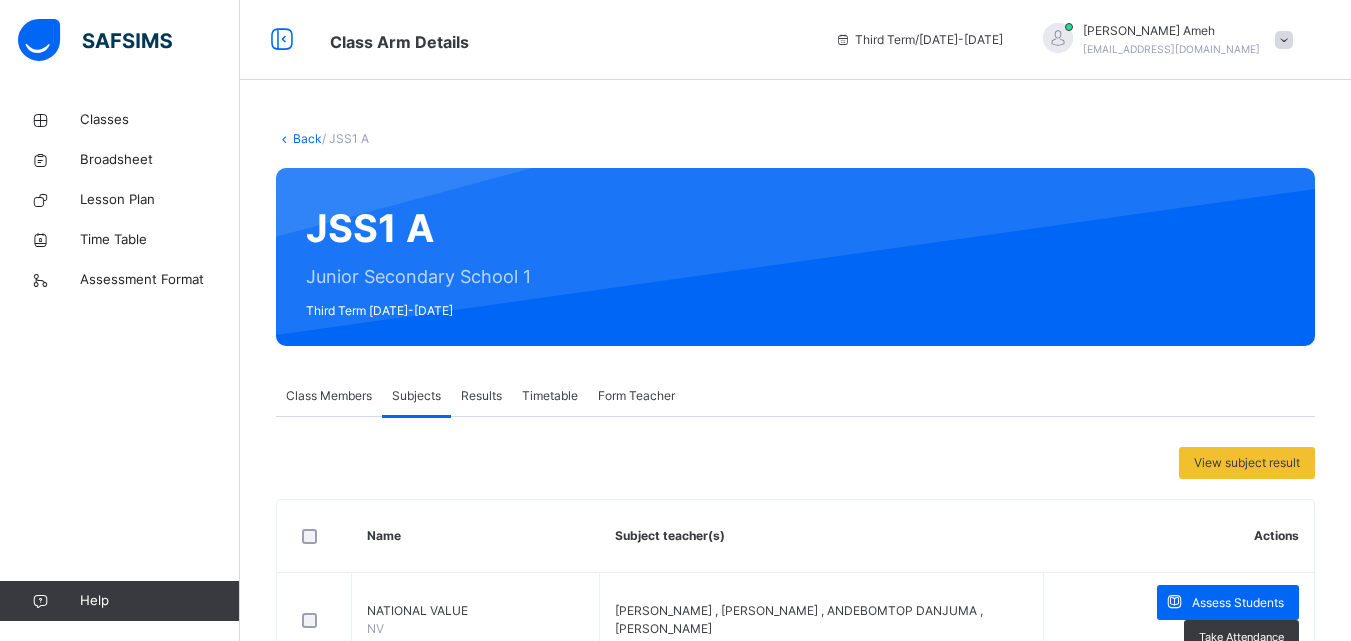 click on "Class Members" at bounding box center (329, 396) 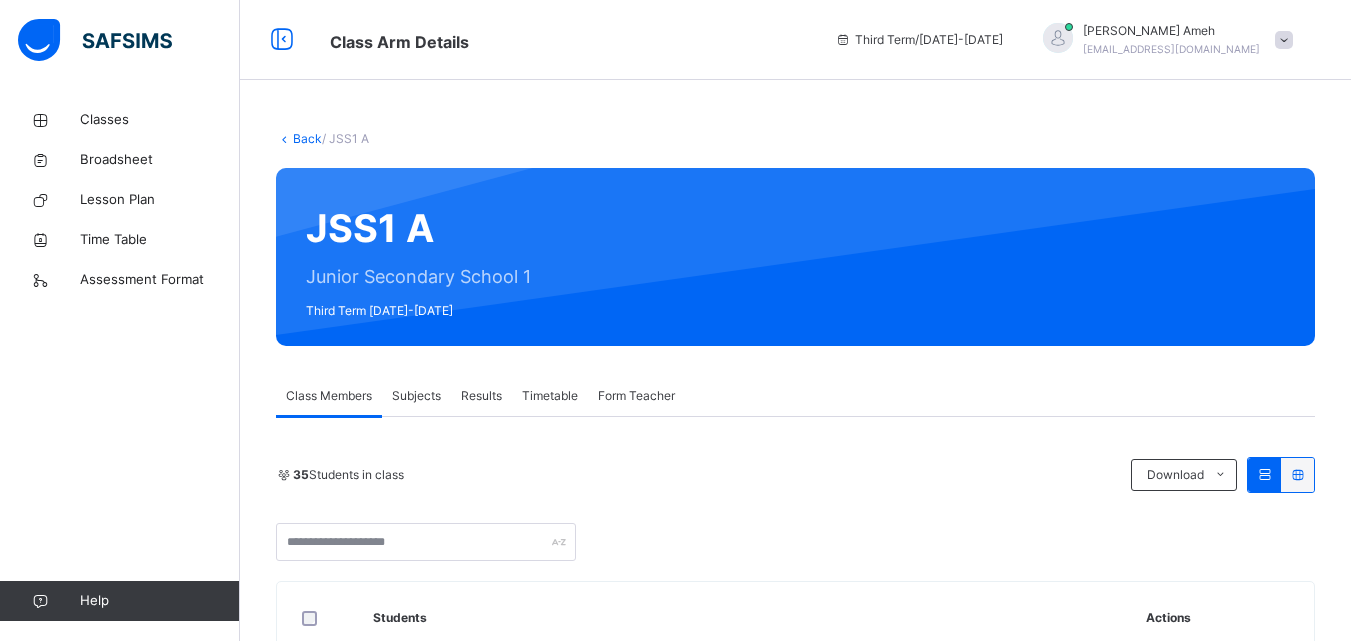 click on "Subjects" at bounding box center (416, 396) 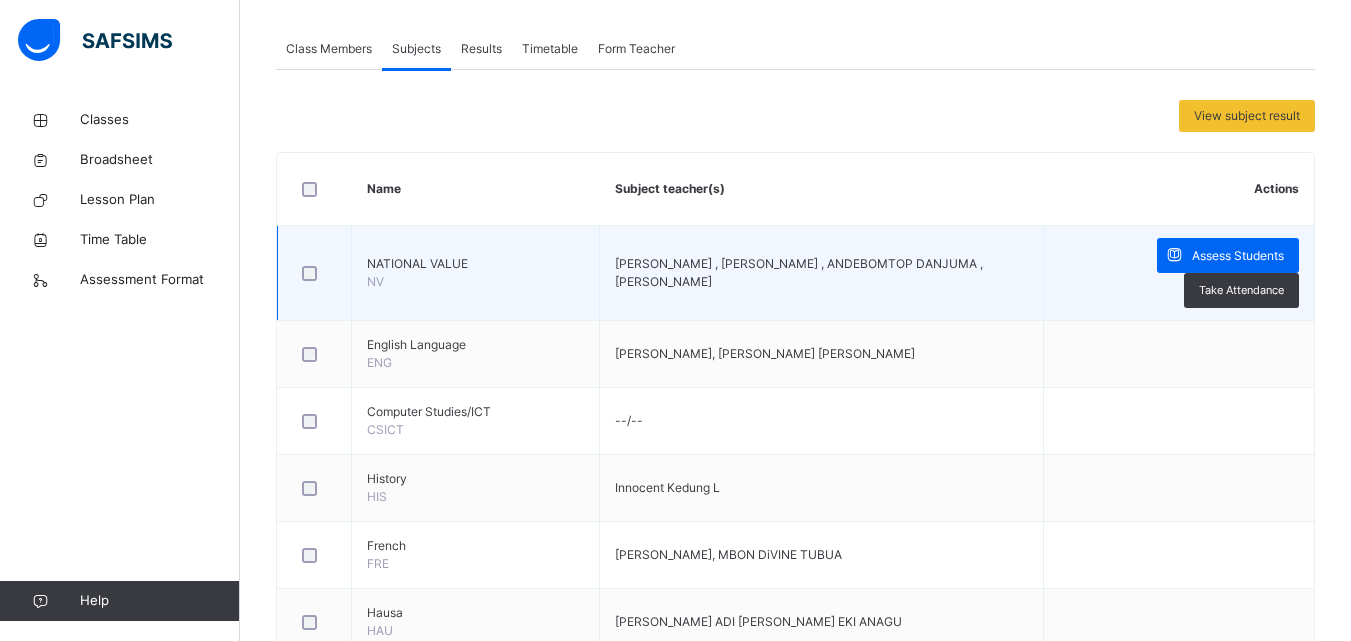 scroll, scrollTop: 400, scrollLeft: 0, axis: vertical 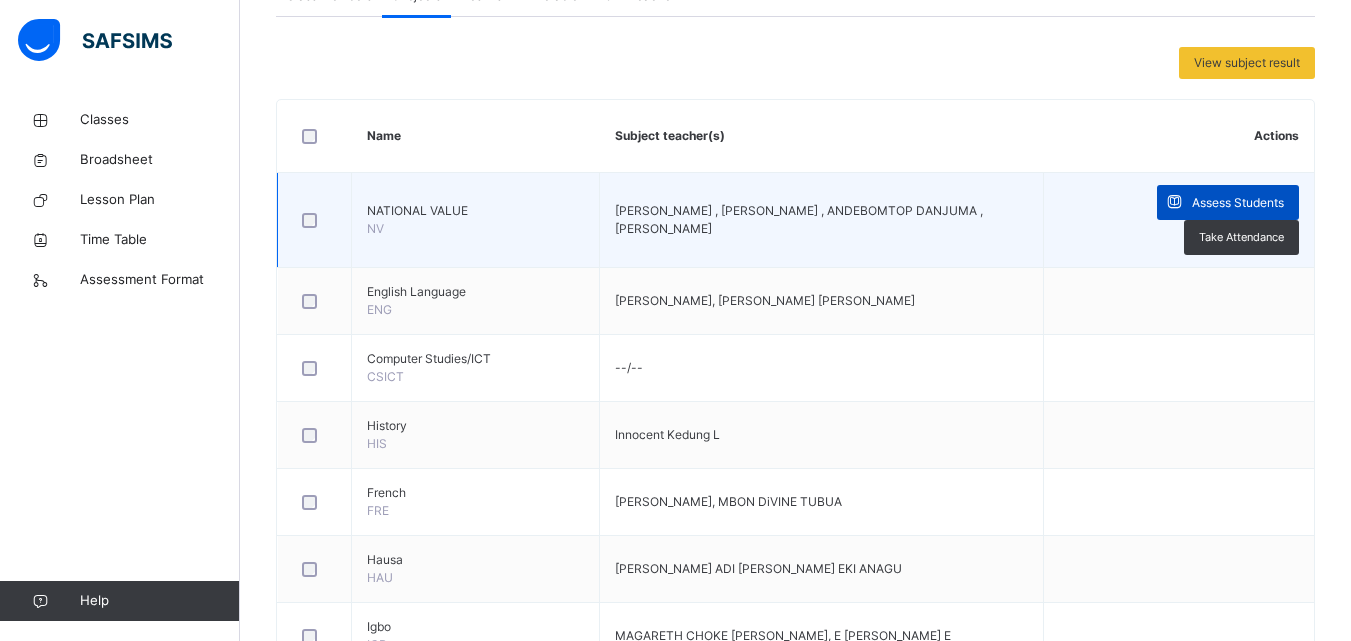 click on "Assess Students" at bounding box center [1228, 202] 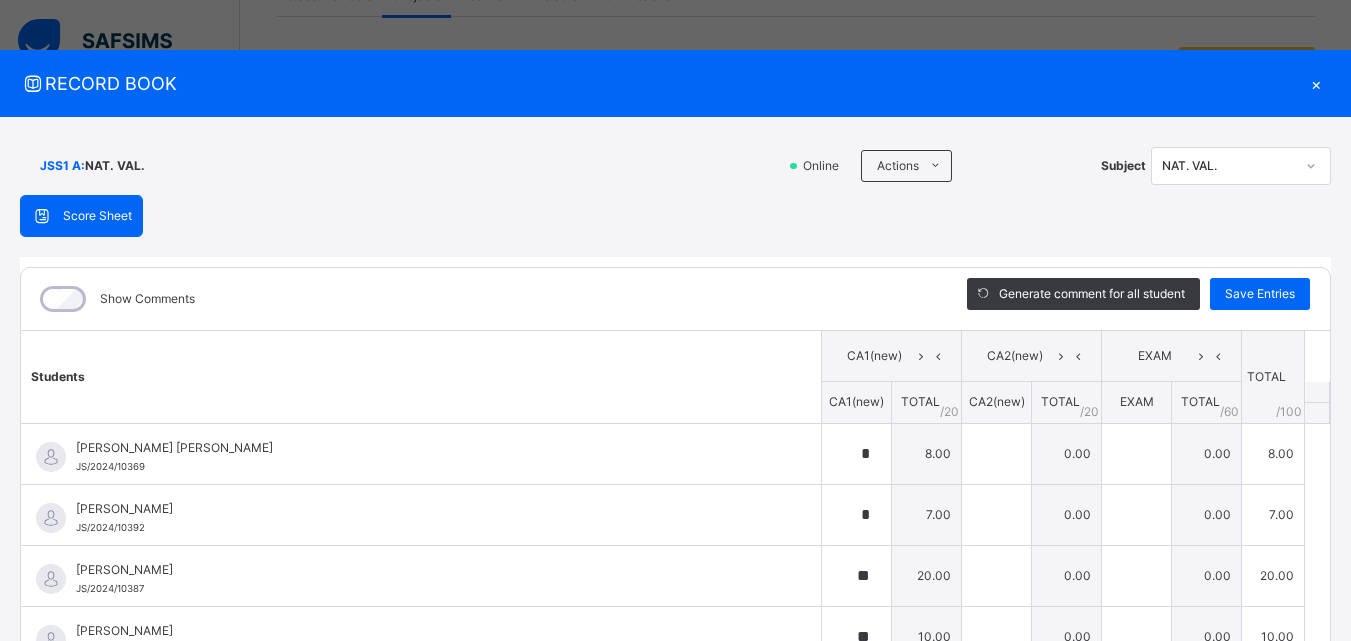 type on "*" 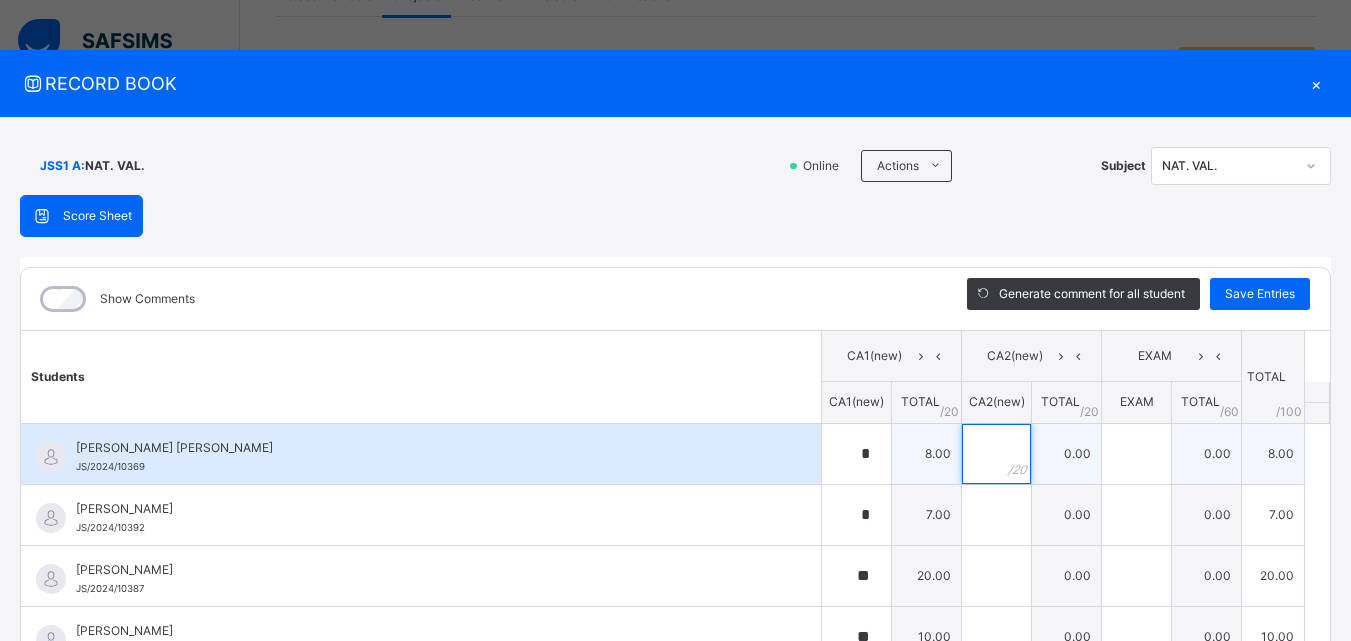 click at bounding box center [996, 454] 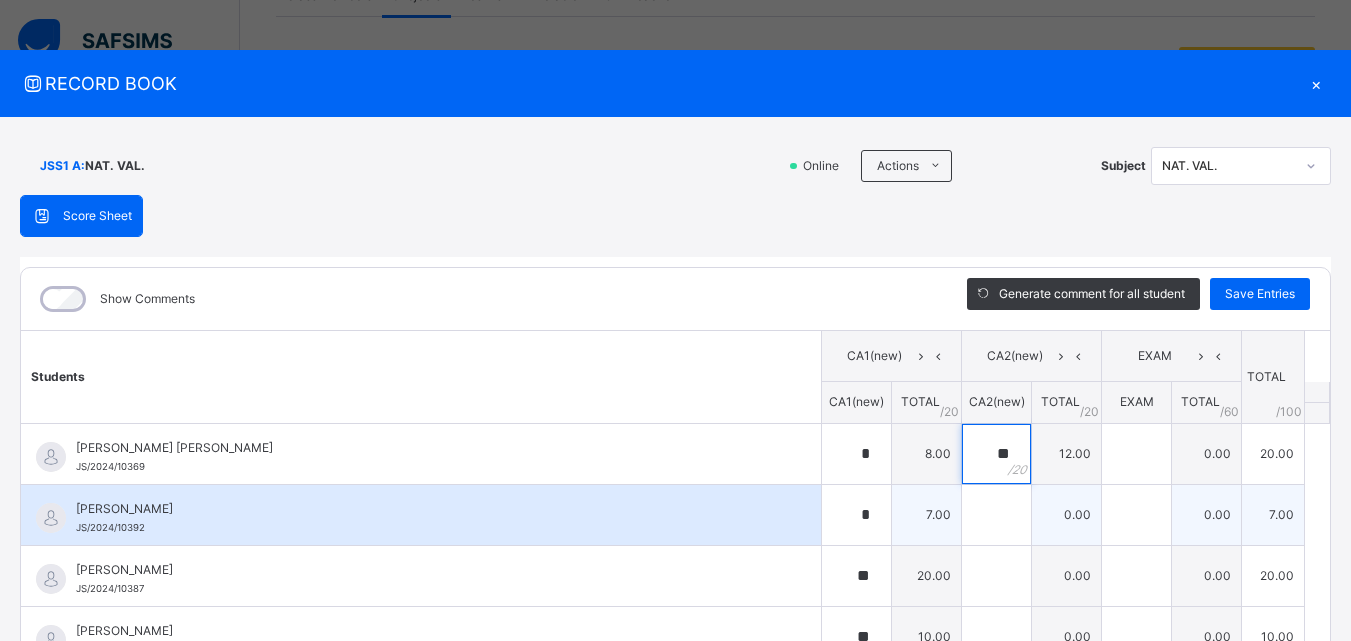 type on "**" 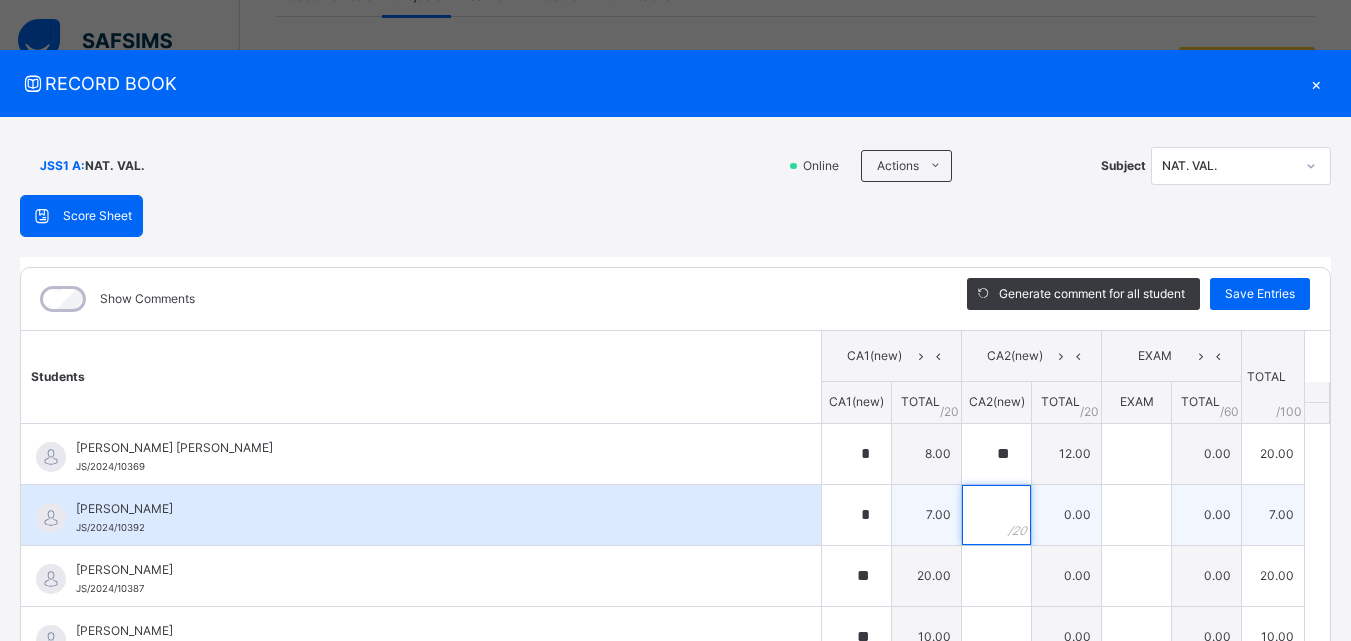 click at bounding box center (996, 515) 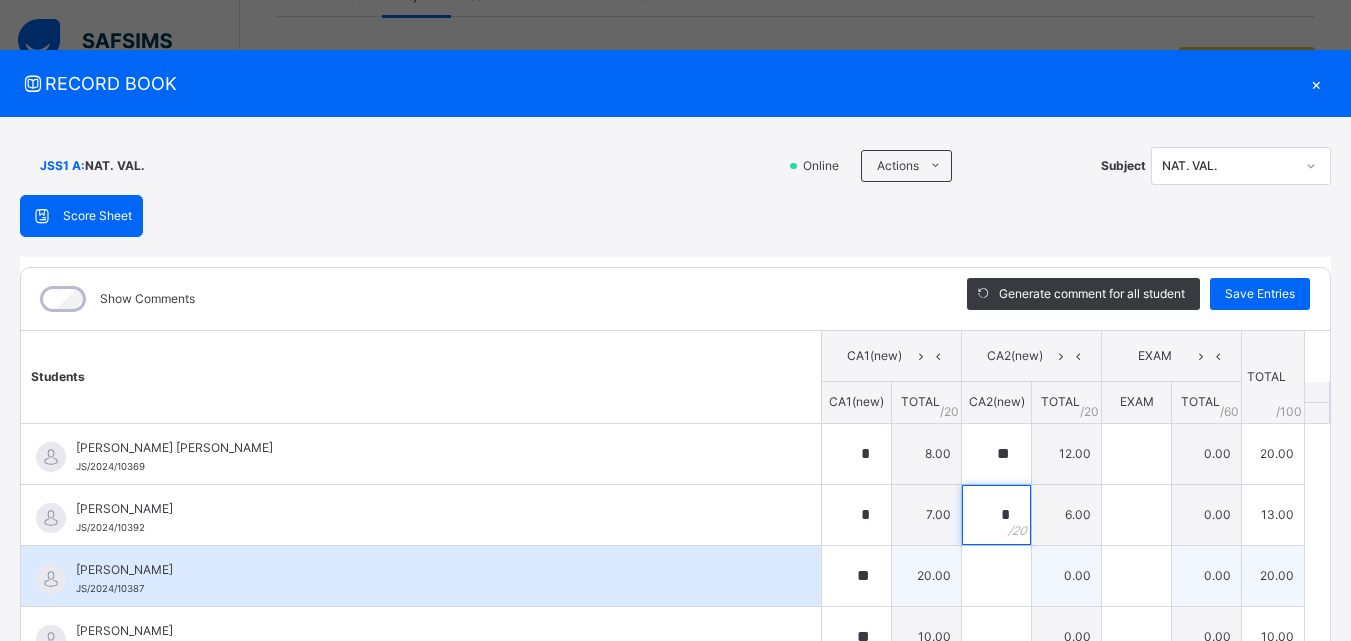 type on "*" 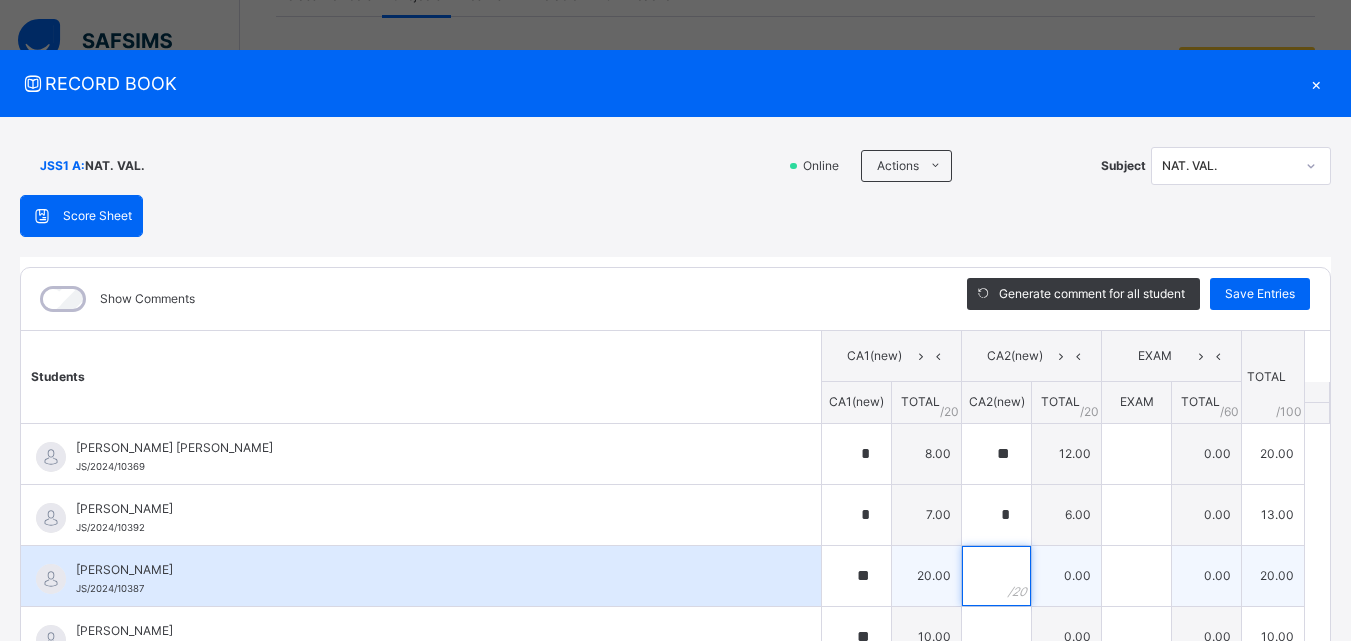 click at bounding box center [996, 576] 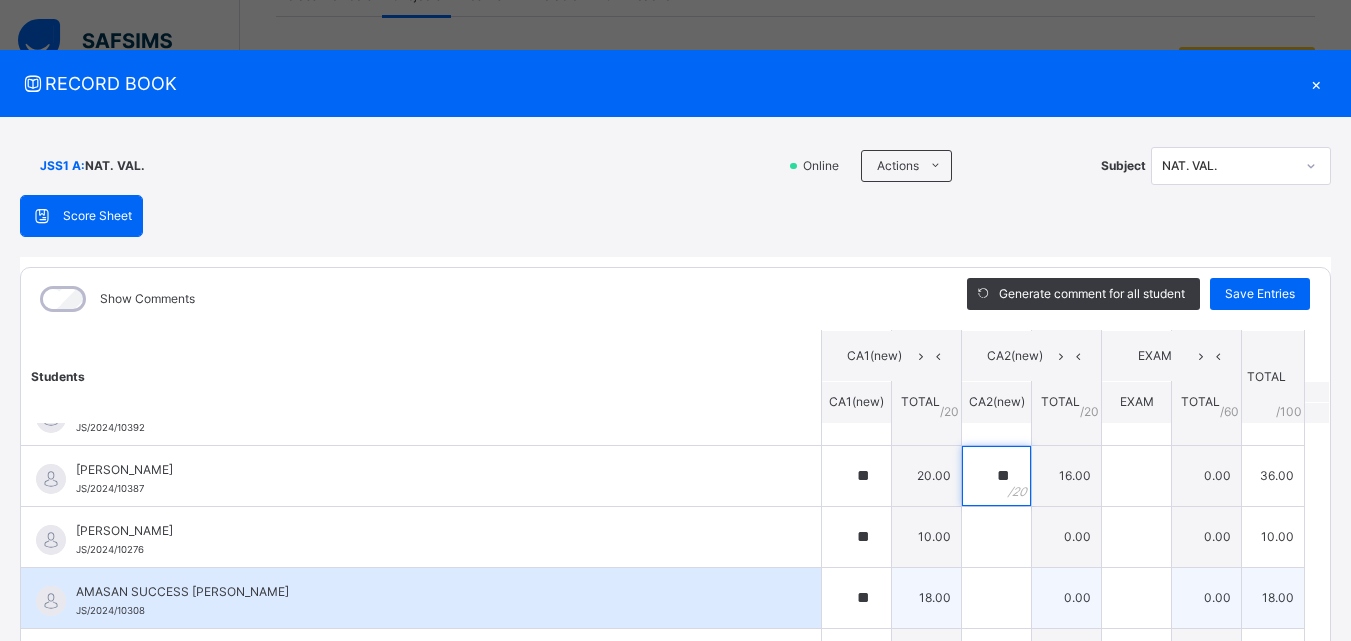 scroll, scrollTop: 0, scrollLeft: 0, axis: both 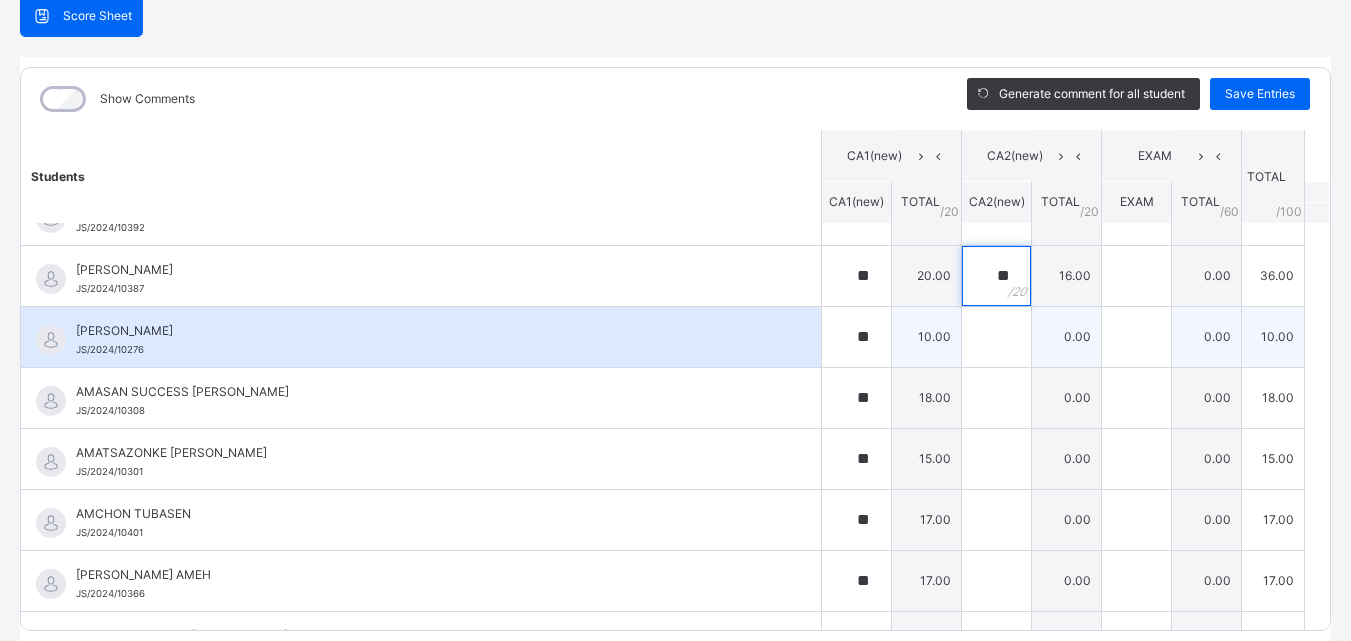 type on "**" 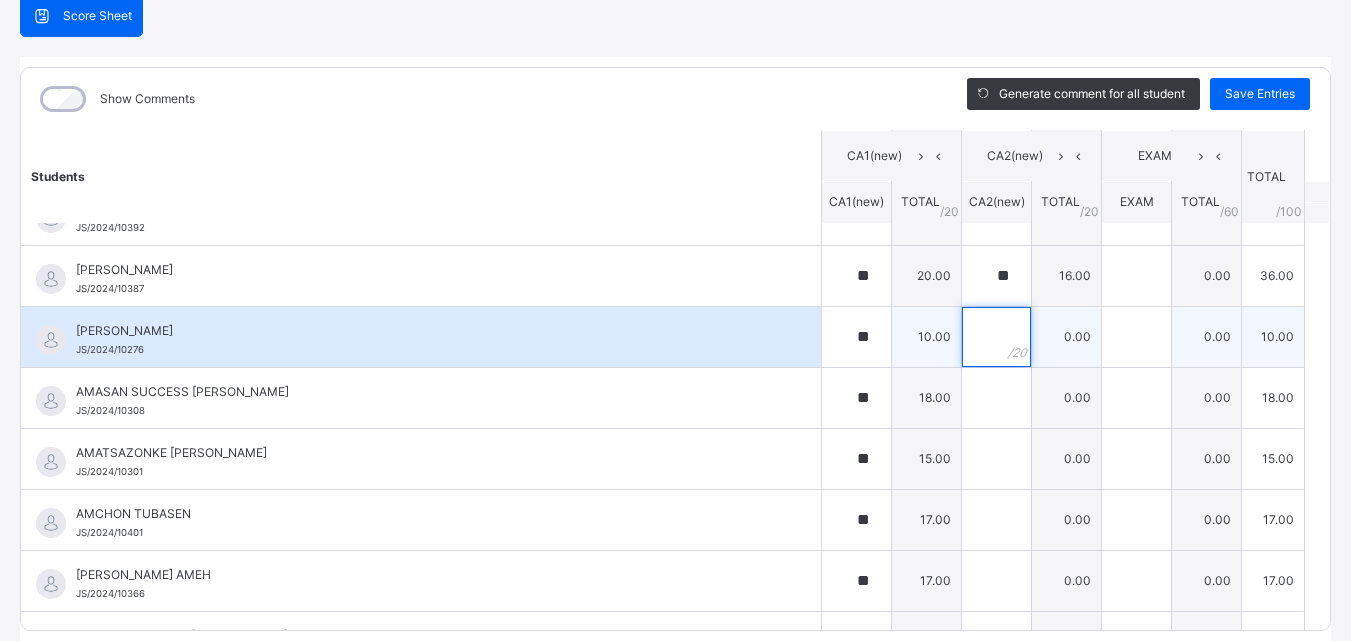 click at bounding box center (996, 337) 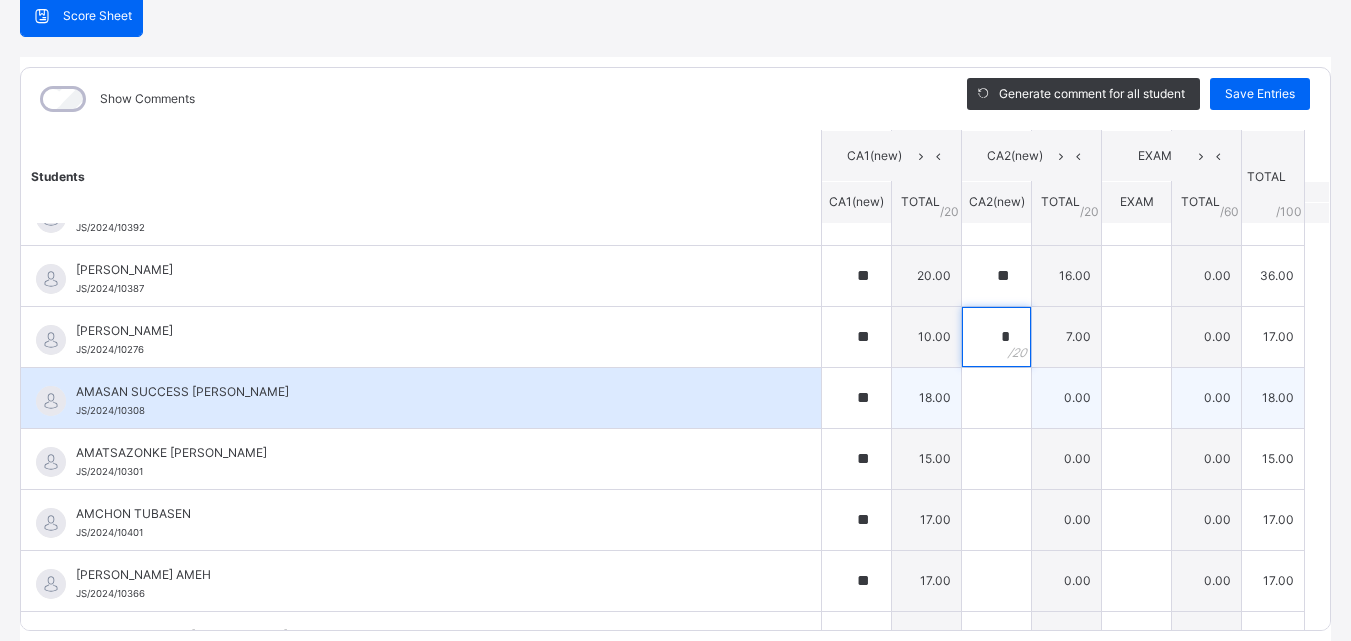 type on "*" 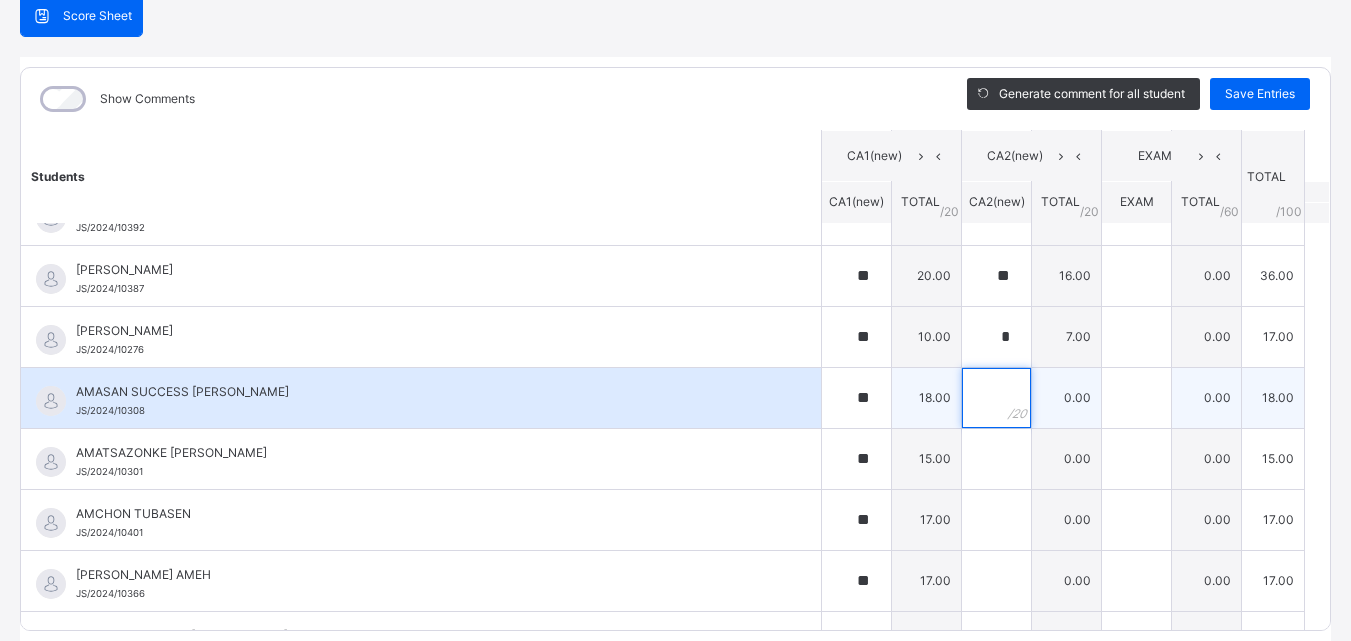 click at bounding box center [996, 398] 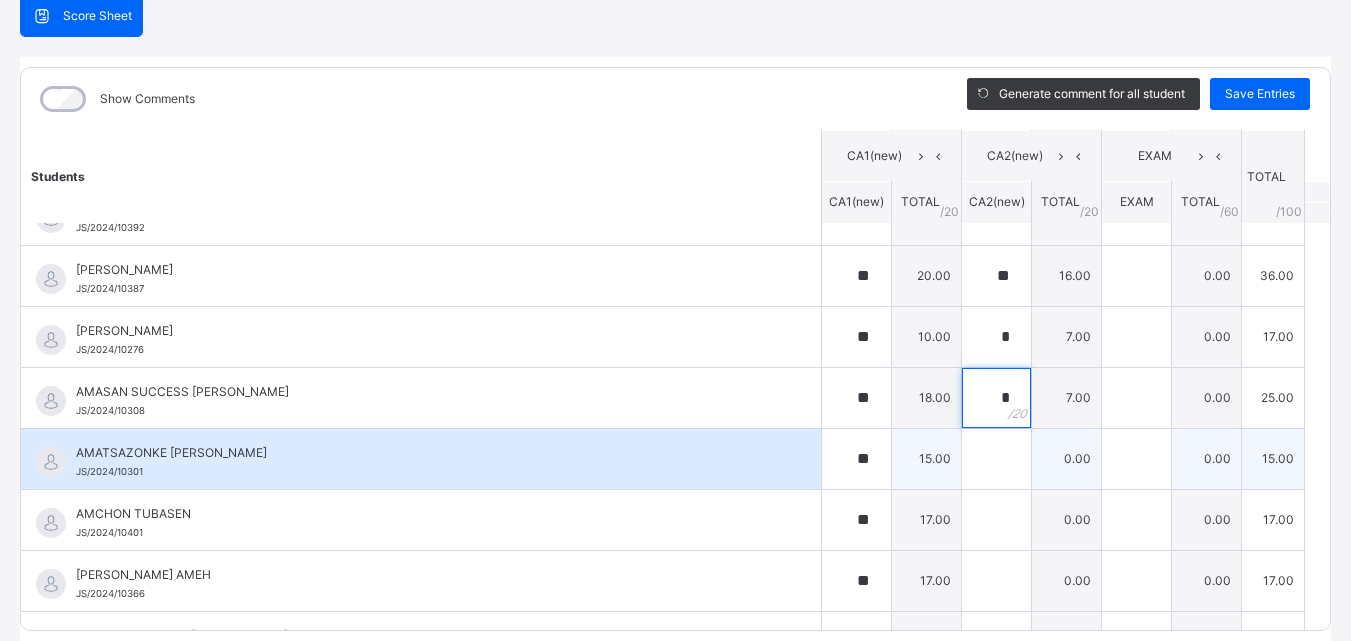 type on "*" 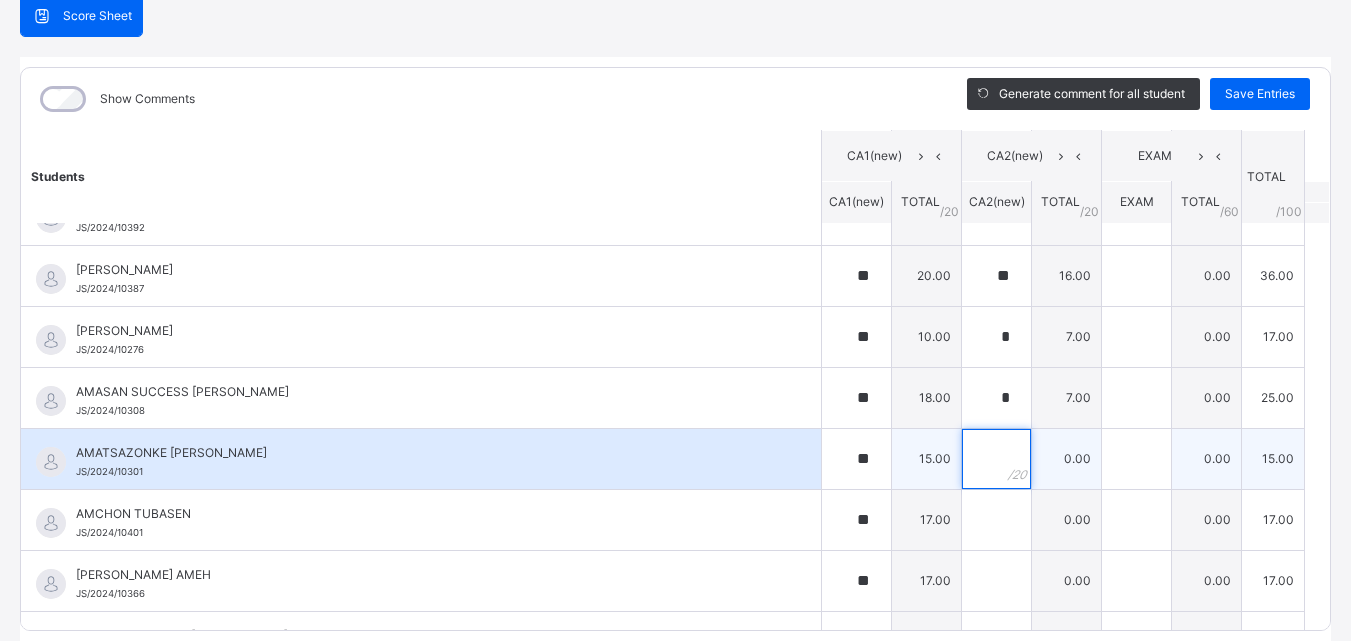 click at bounding box center [996, 459] 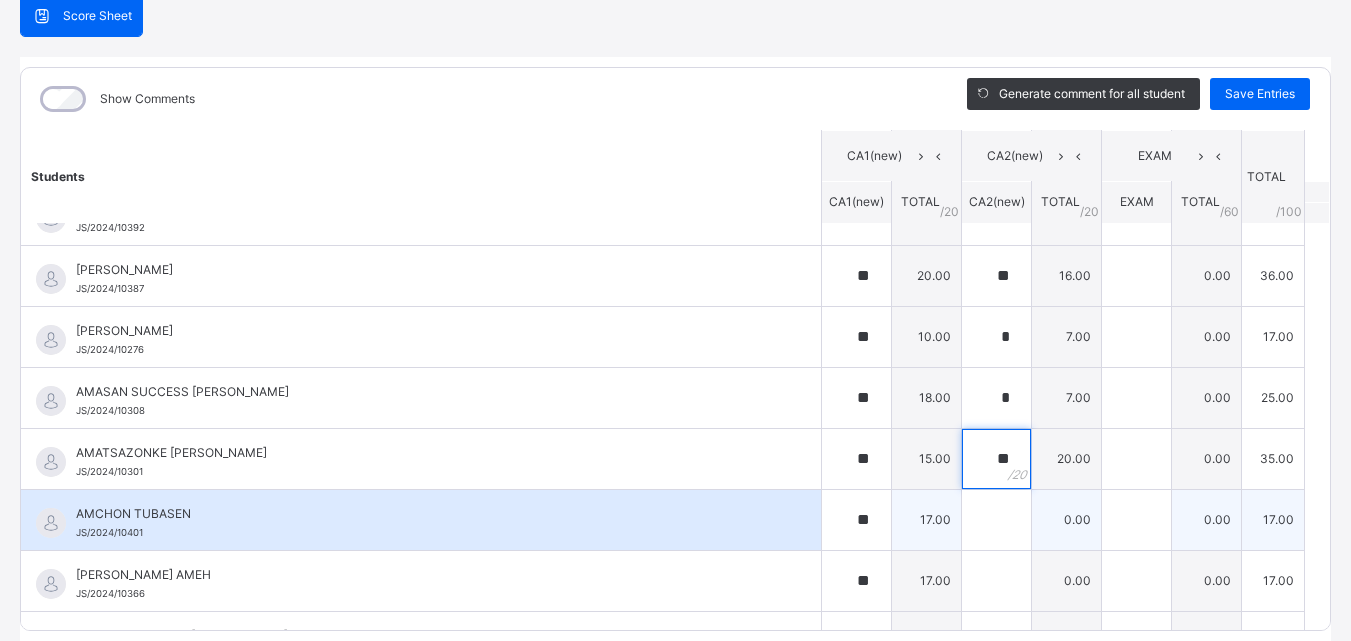 type on "**" 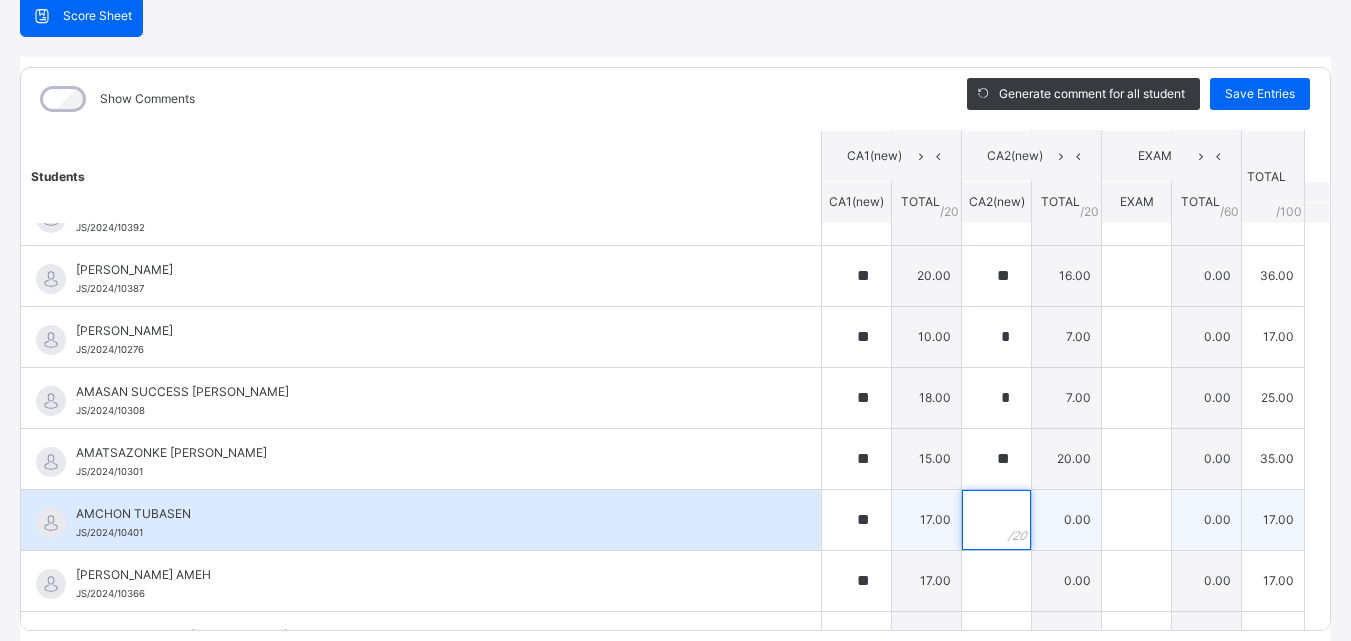 click at bounding box center [996, 520] 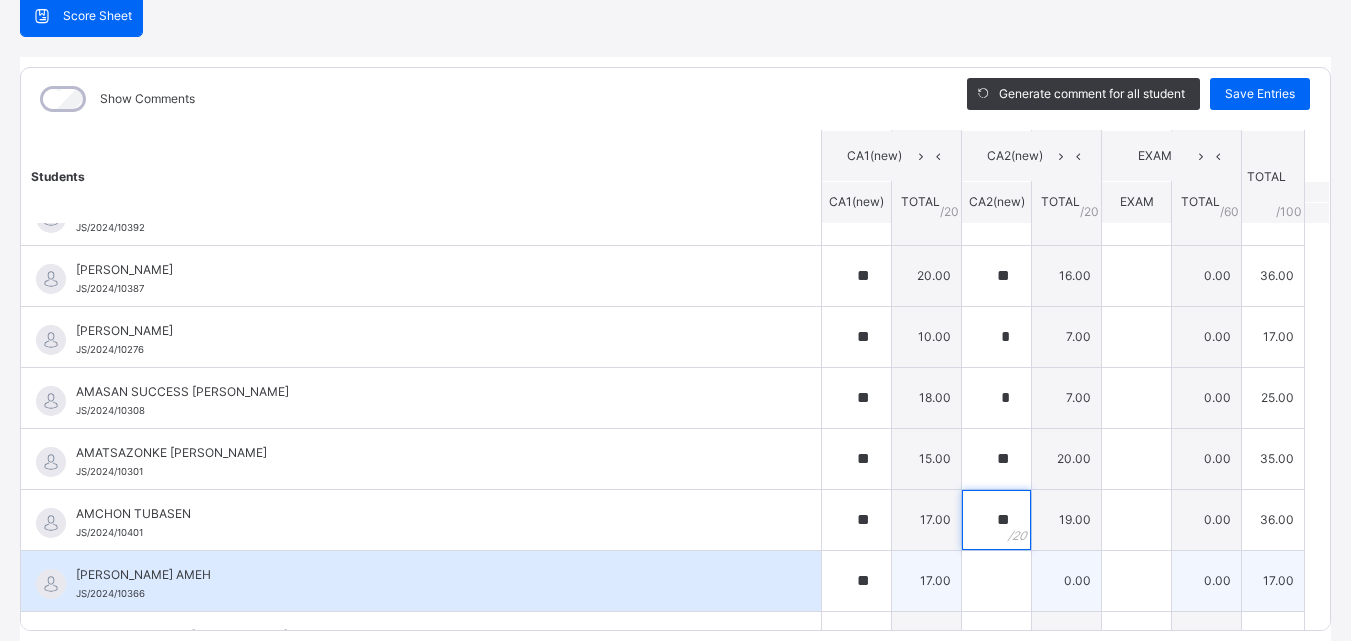 type on "**" 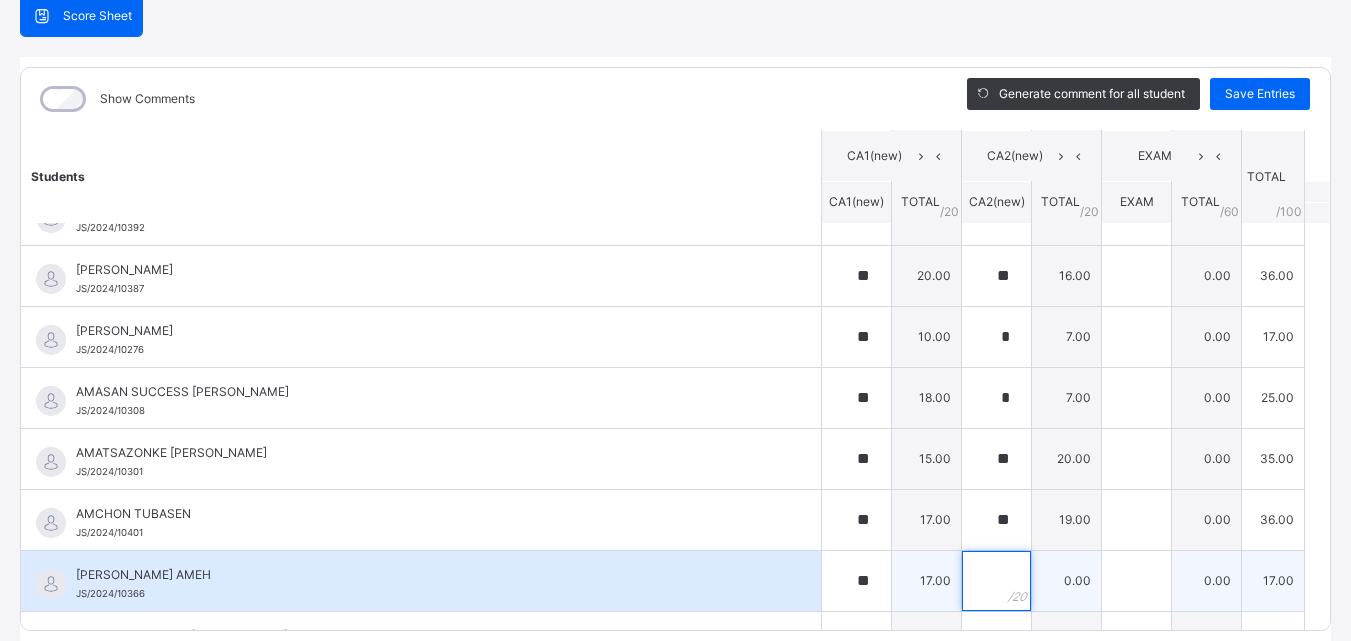 click at bounding box center (996, 581) 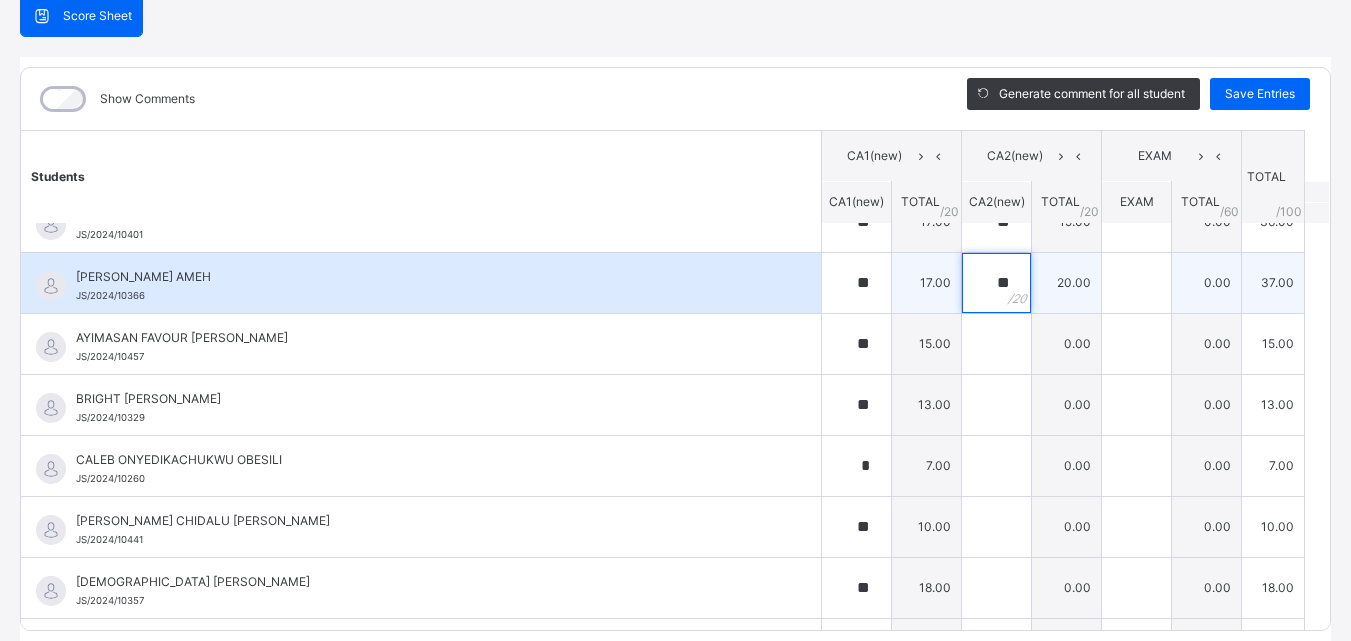 scroll, scrollTop: 400, scrollLeft: 0, axis: vertical 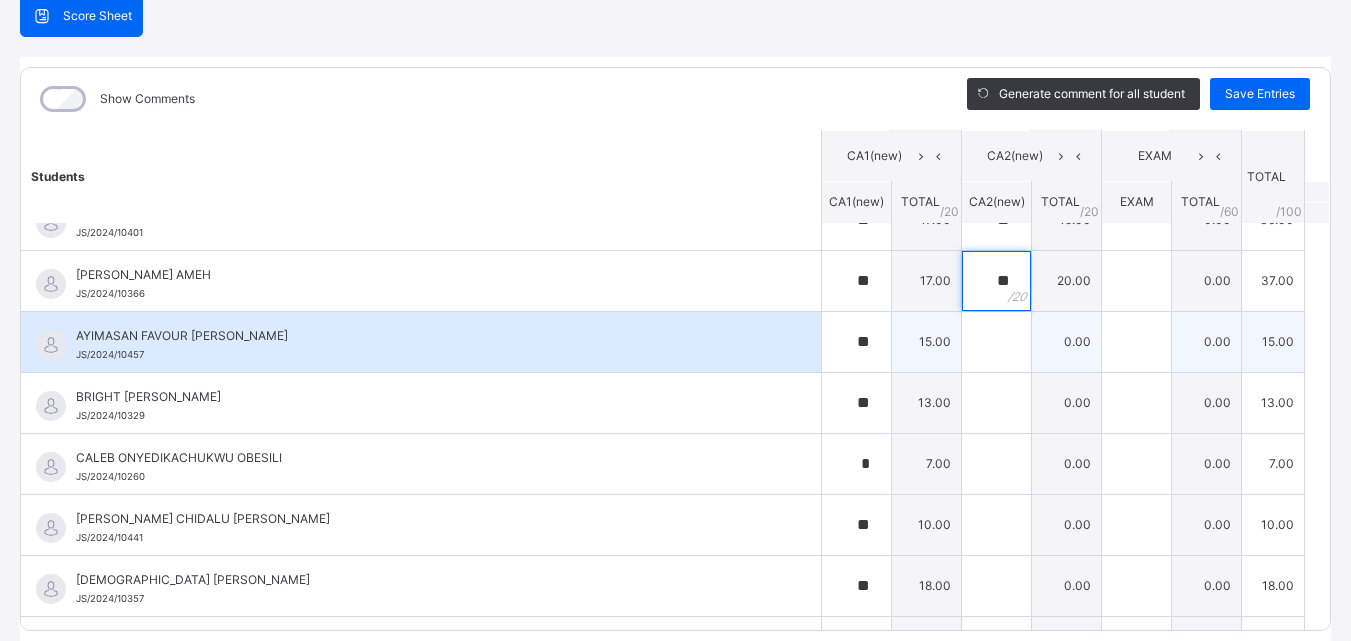 type on "**" 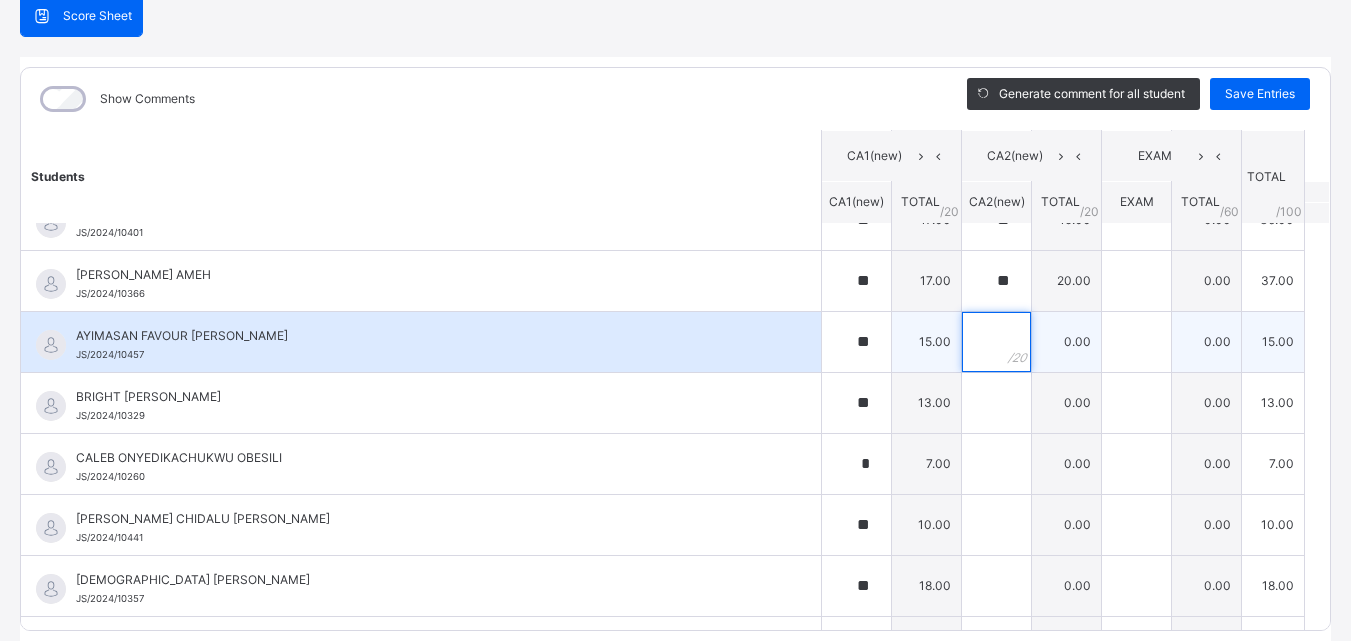 click at bounding box center [996, 342] 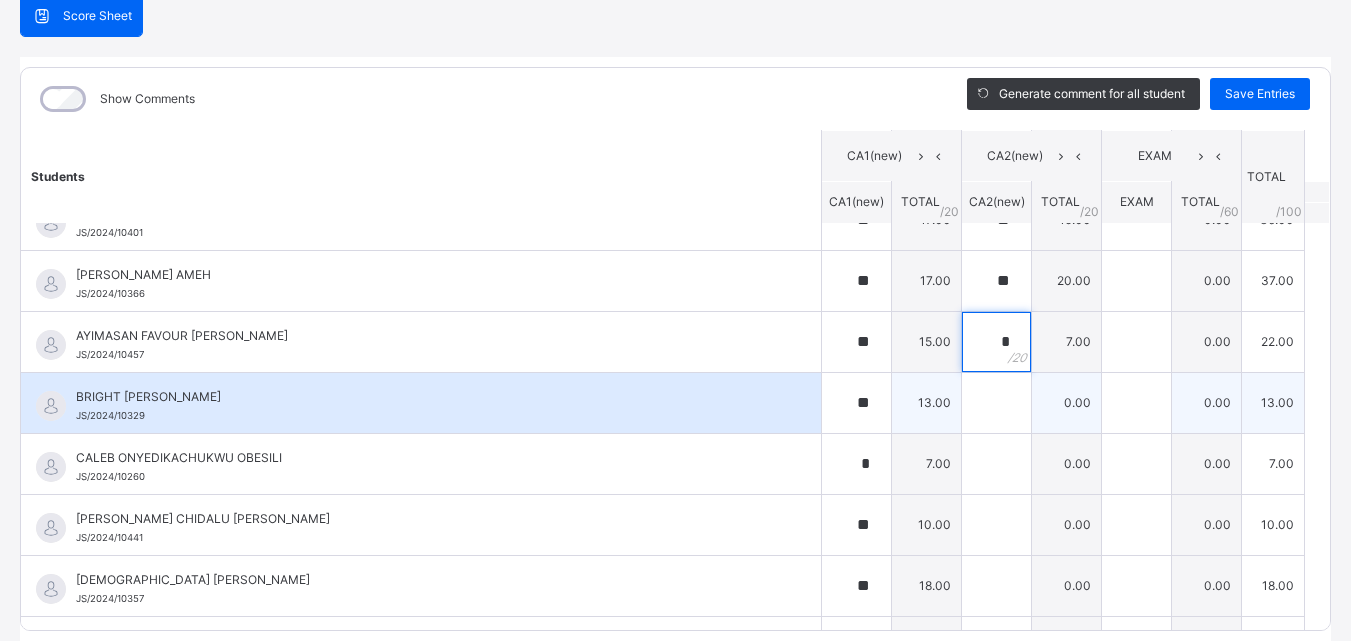 type on "*" 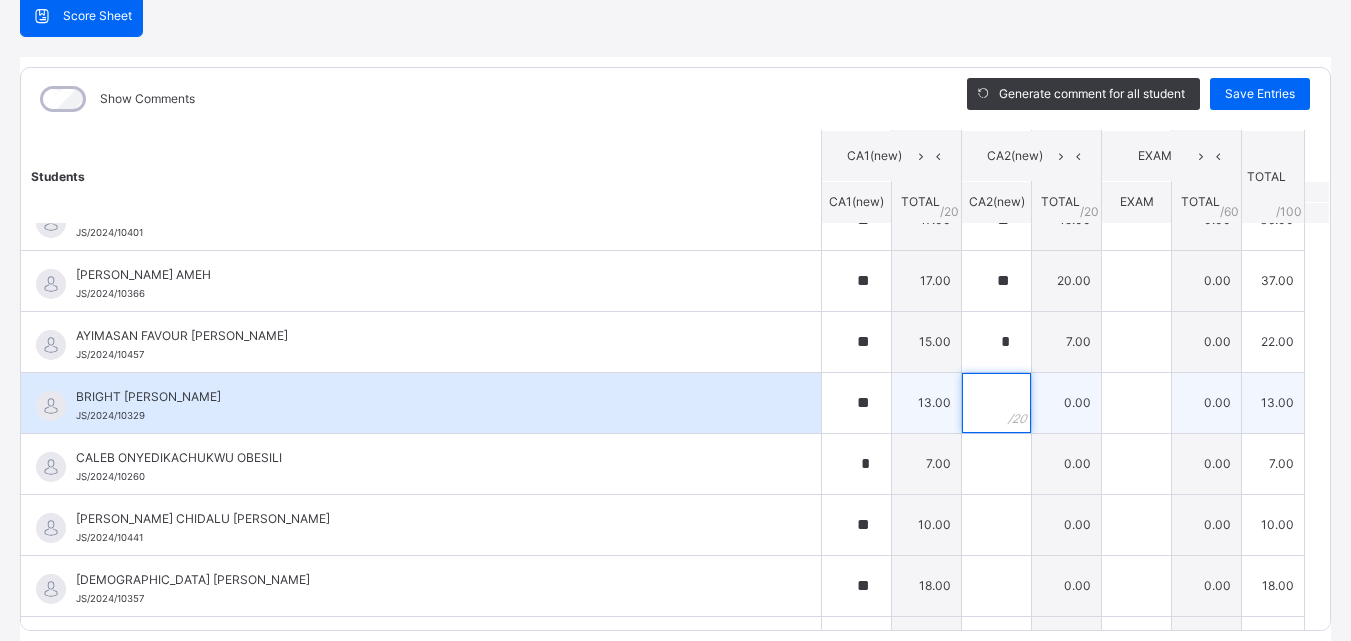 click at bounding box center (996, 403) 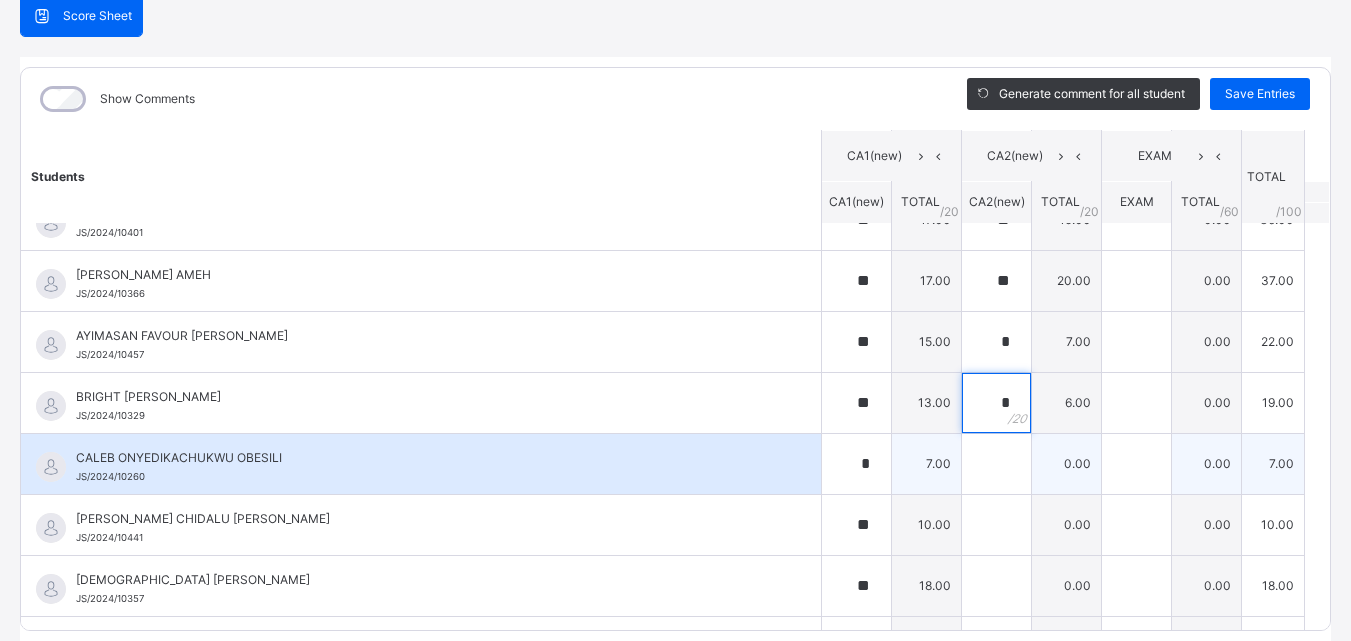 type on "*" 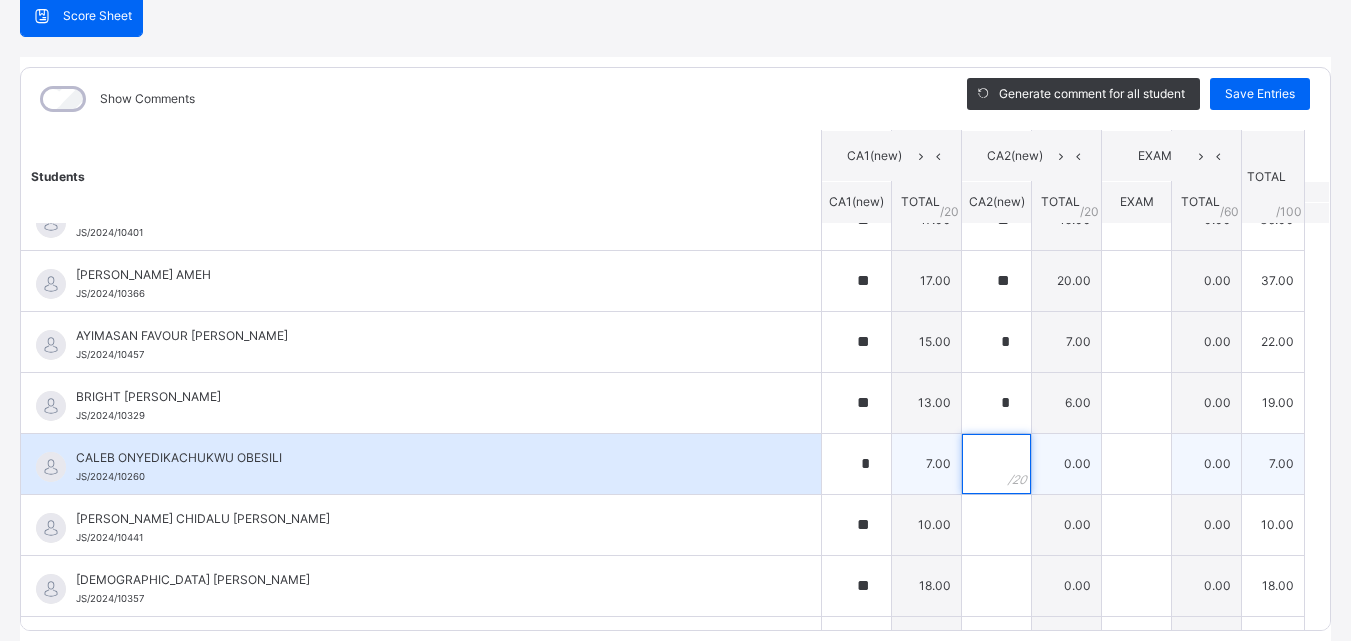 click at bounding box center (996, 464) 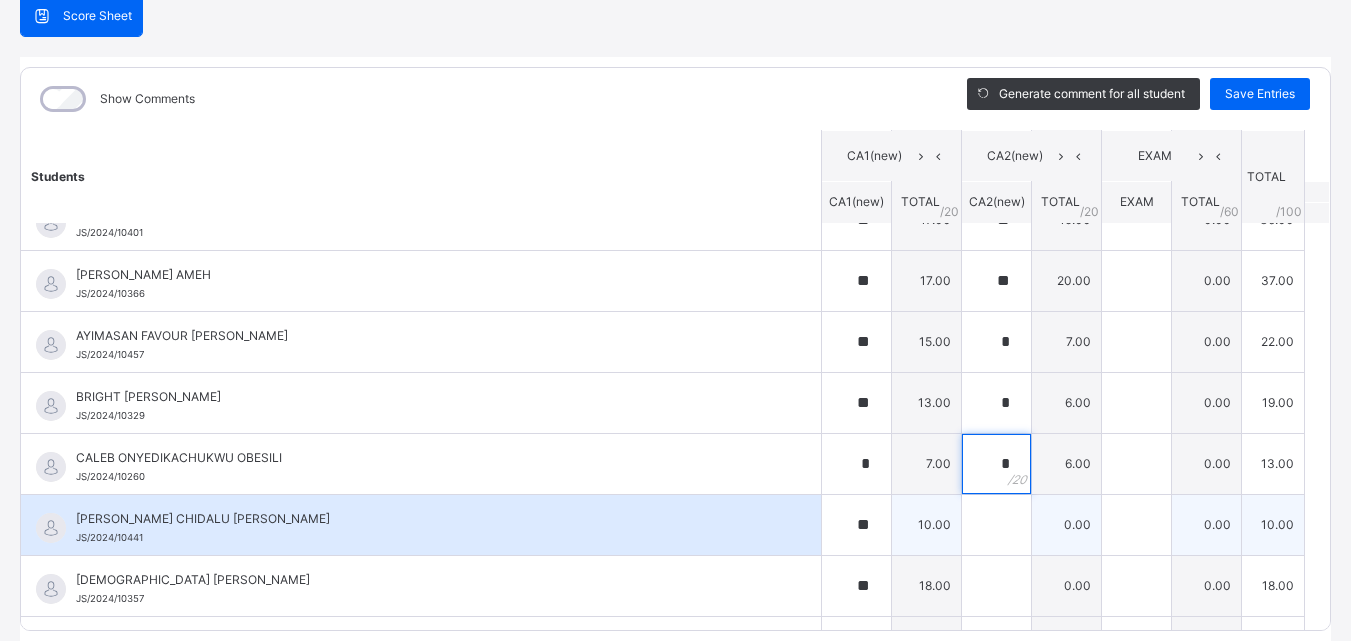type on "*" 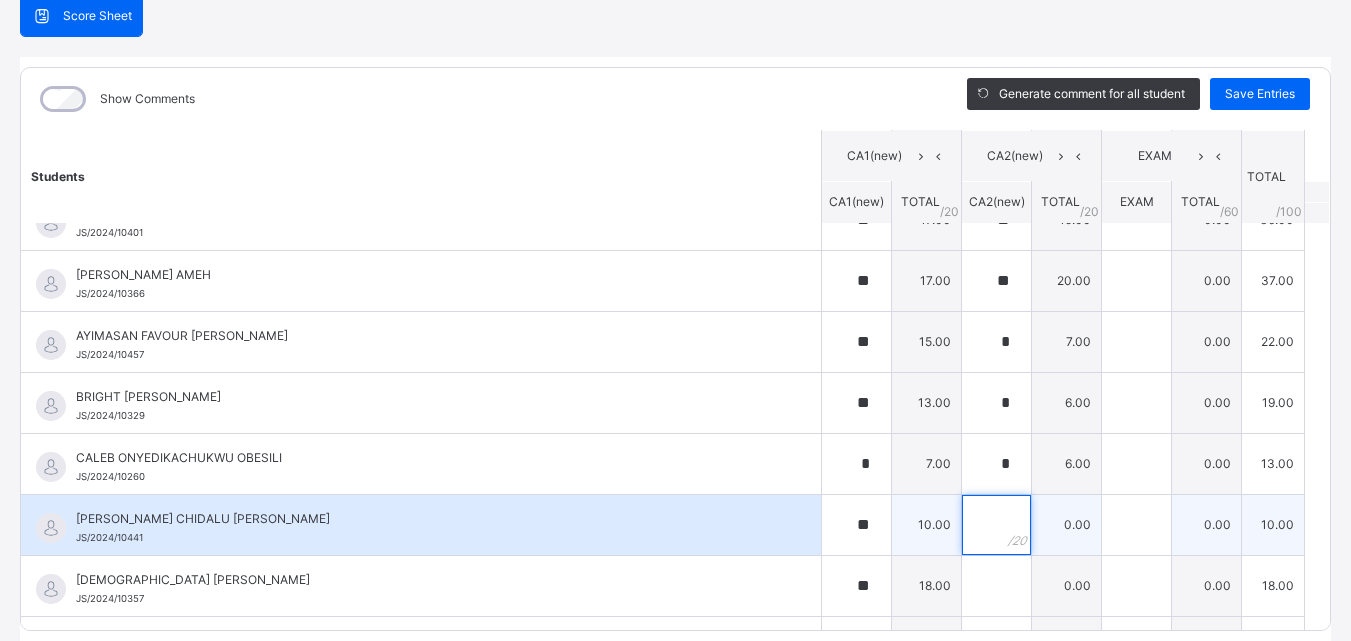 click at bounding box center (996, 525) 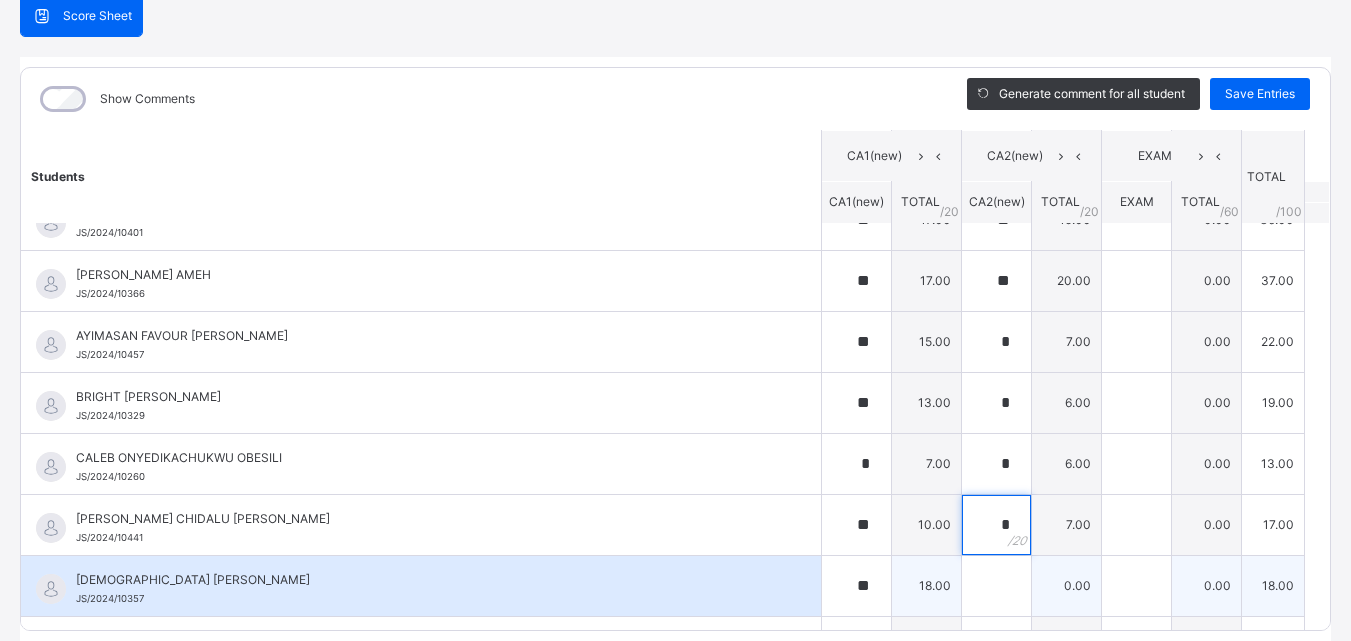 type on "*" 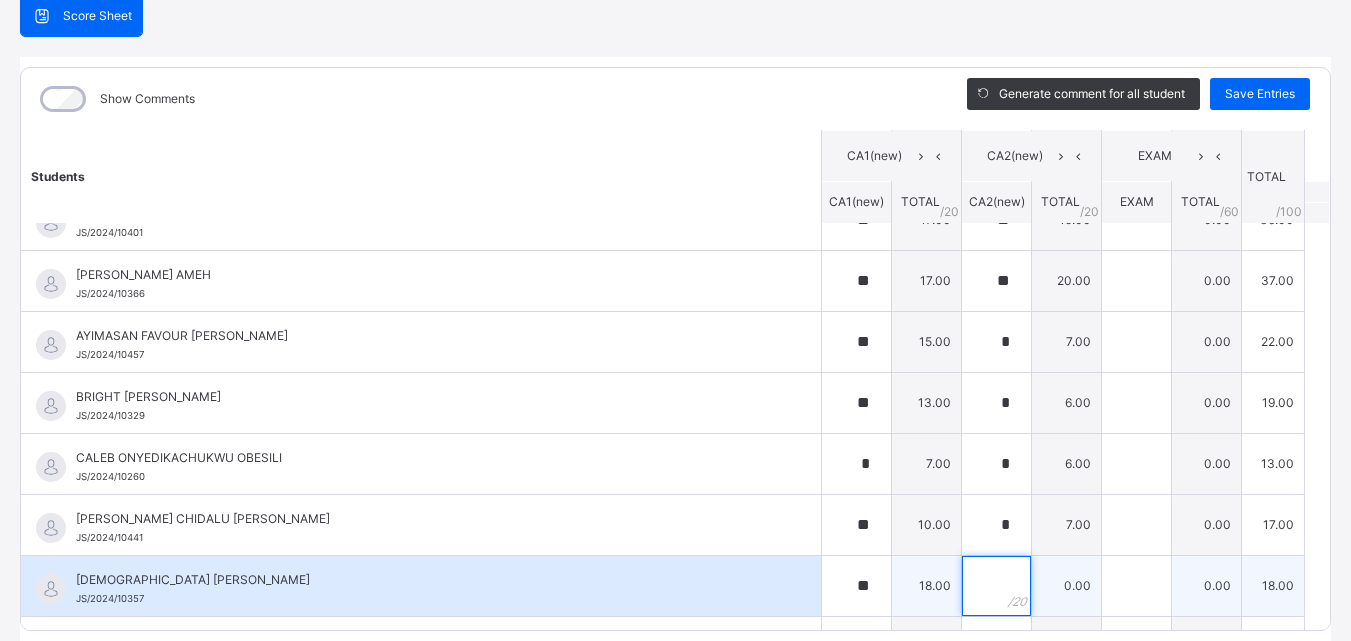 click at bounding box center [996, 586] 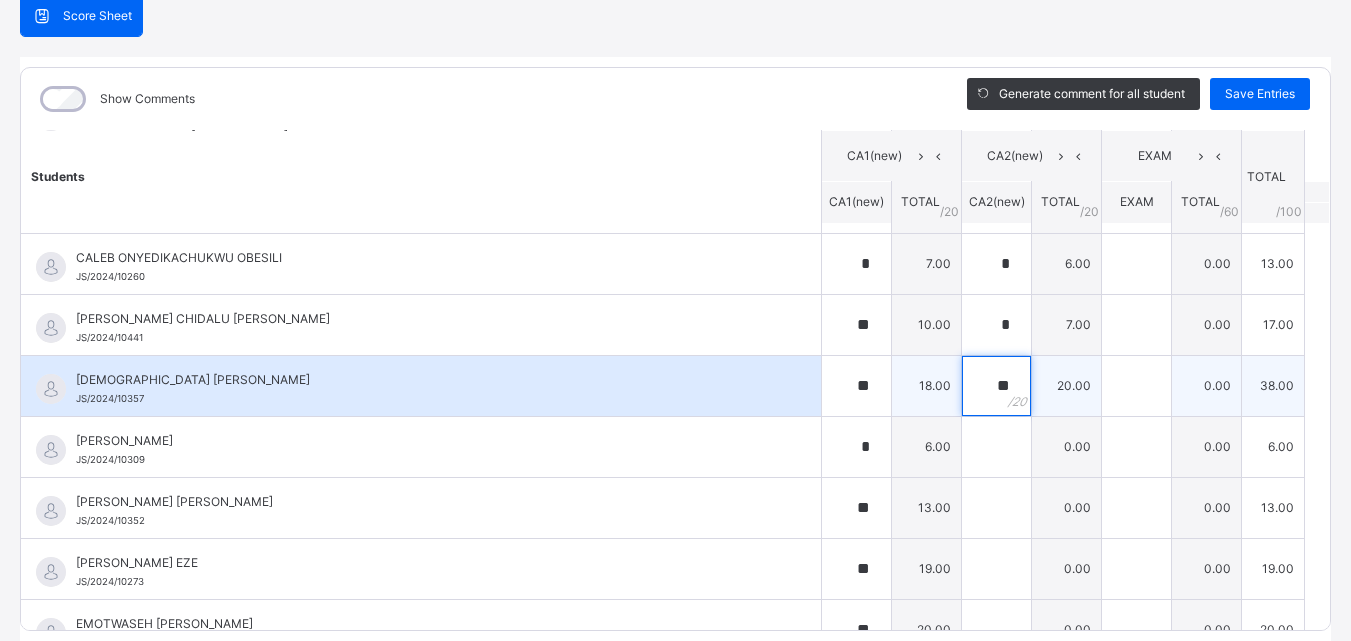 scroll, scrollTop: 700, scrollLeft: 0, axis: vertical 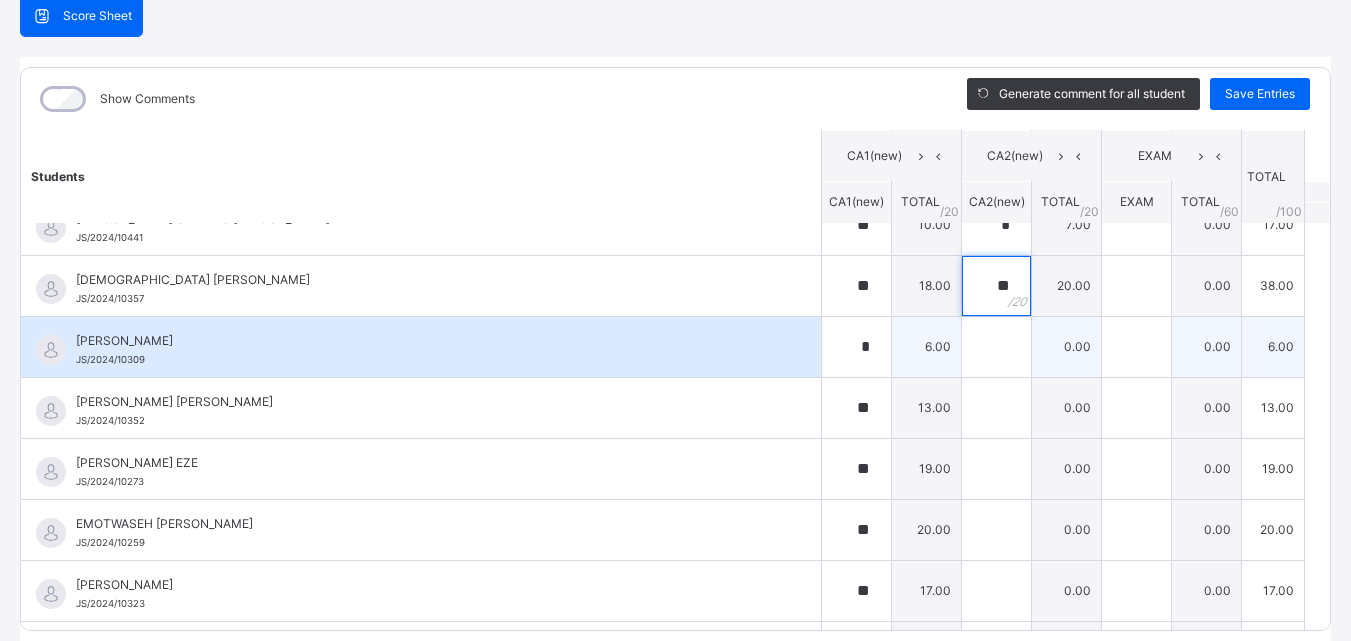 type on "**" 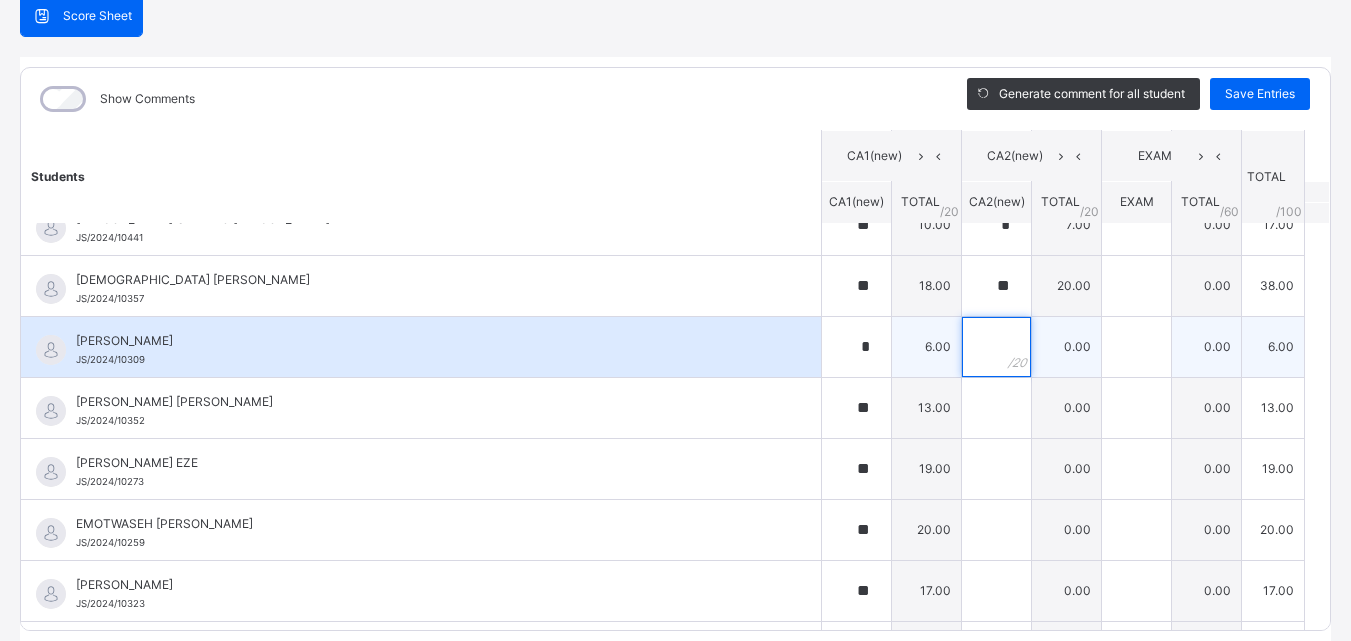 click at bounding box center (996, 347) 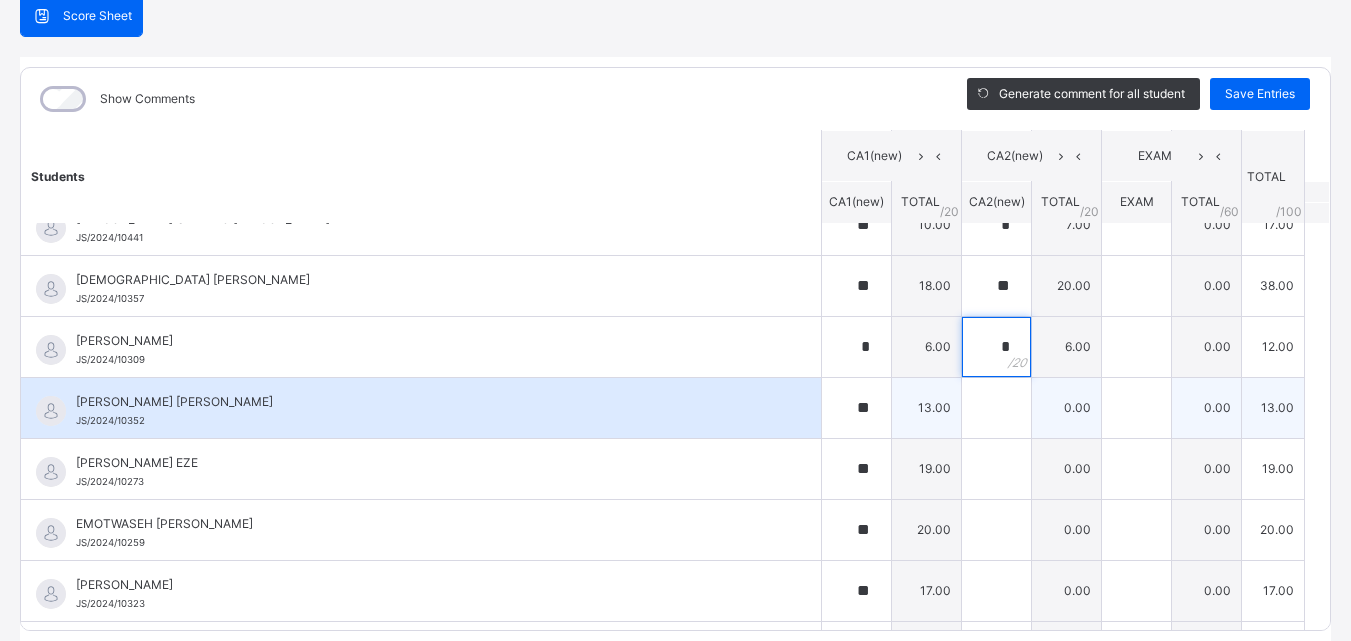 type on "*" 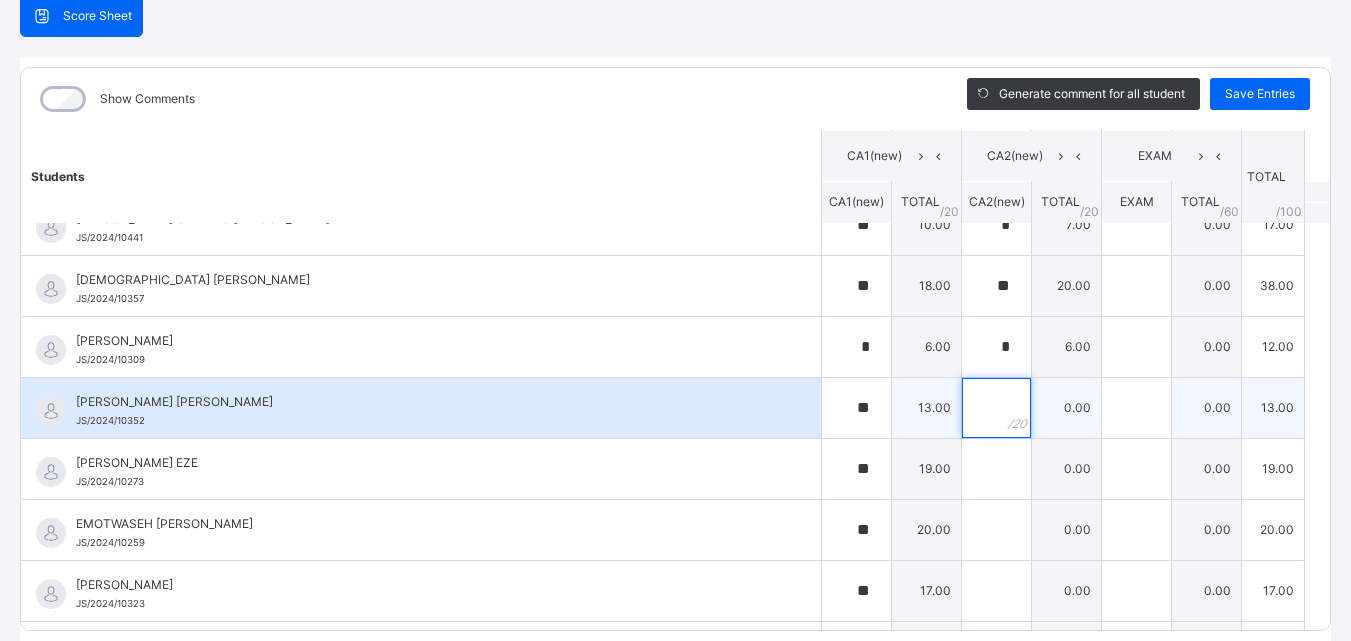 click at bounding box center (996, 408) 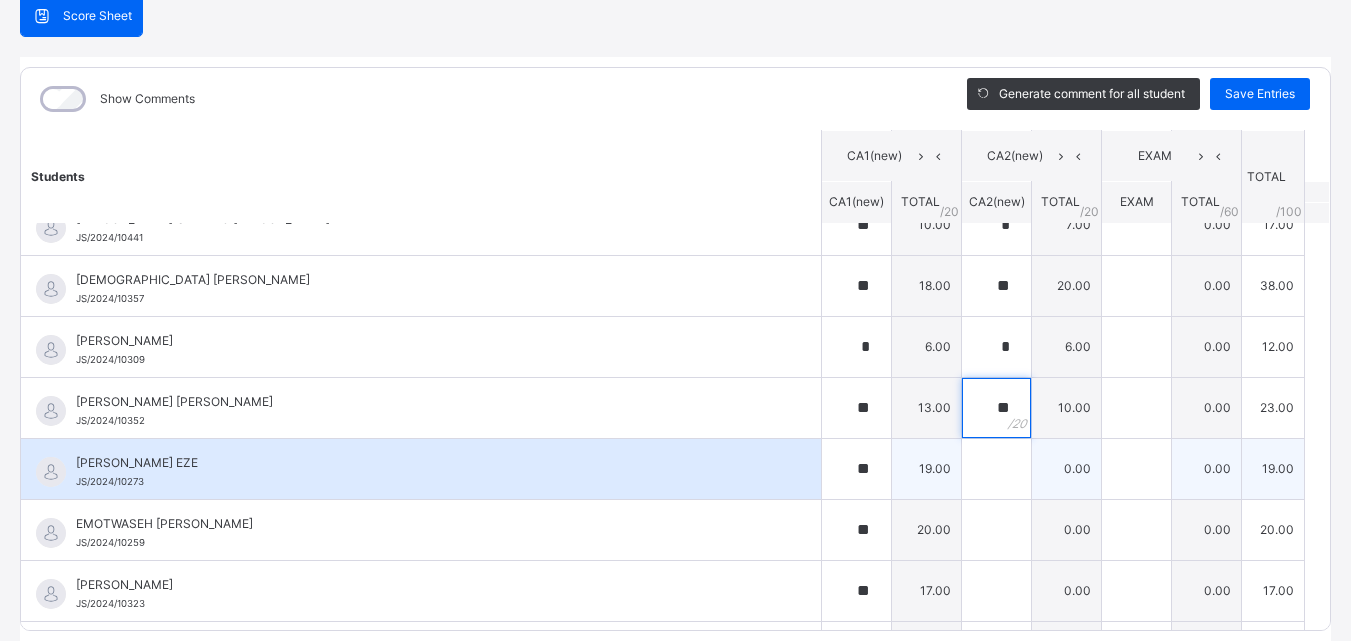 type on "**" 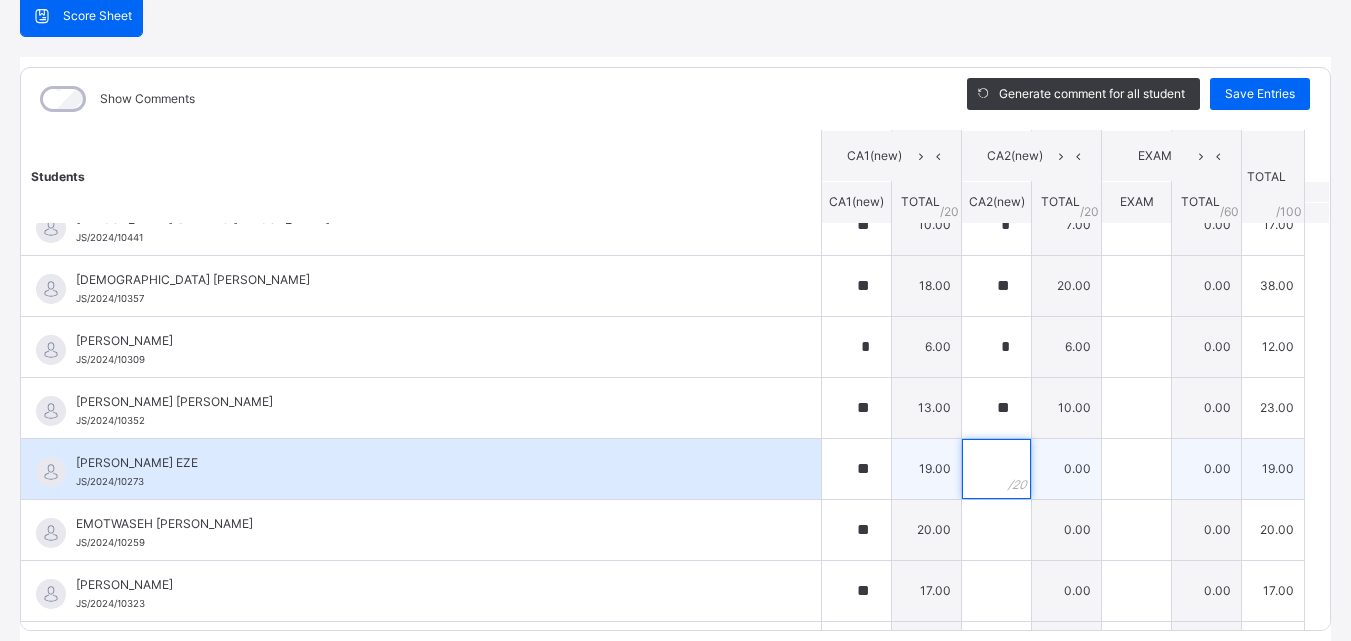 click at bounding box center (996, 469) 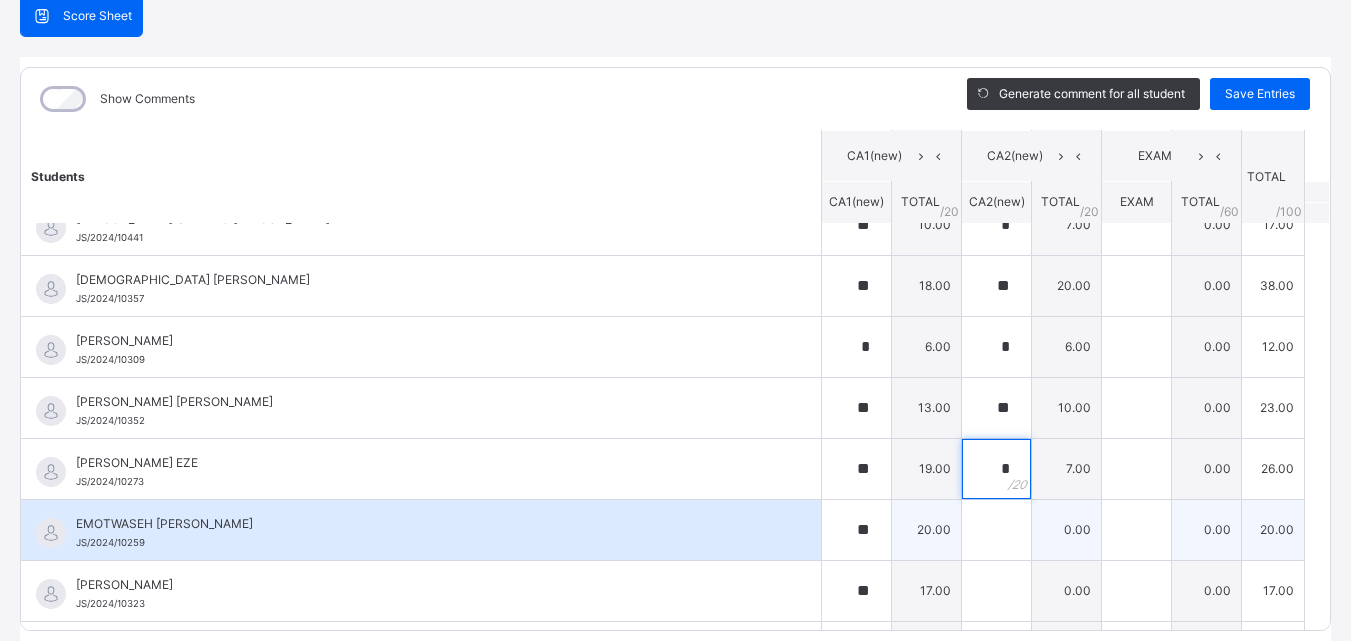 type on "*" 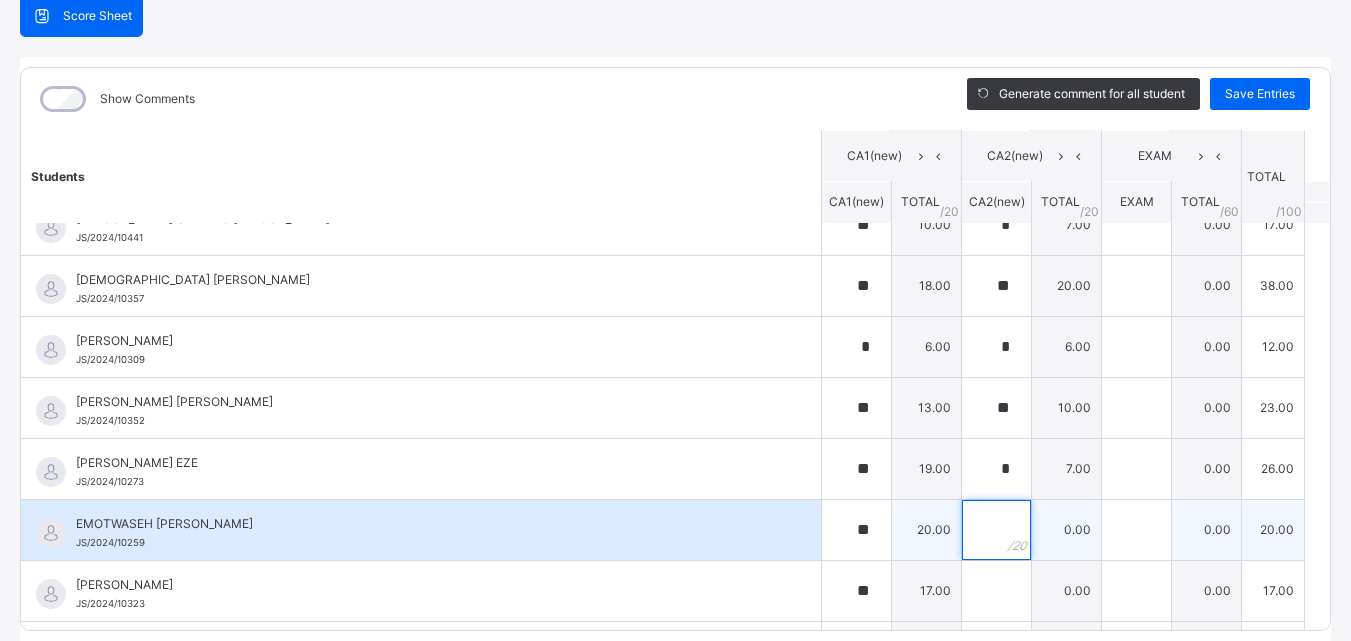 click at bounding box center [996, 530] 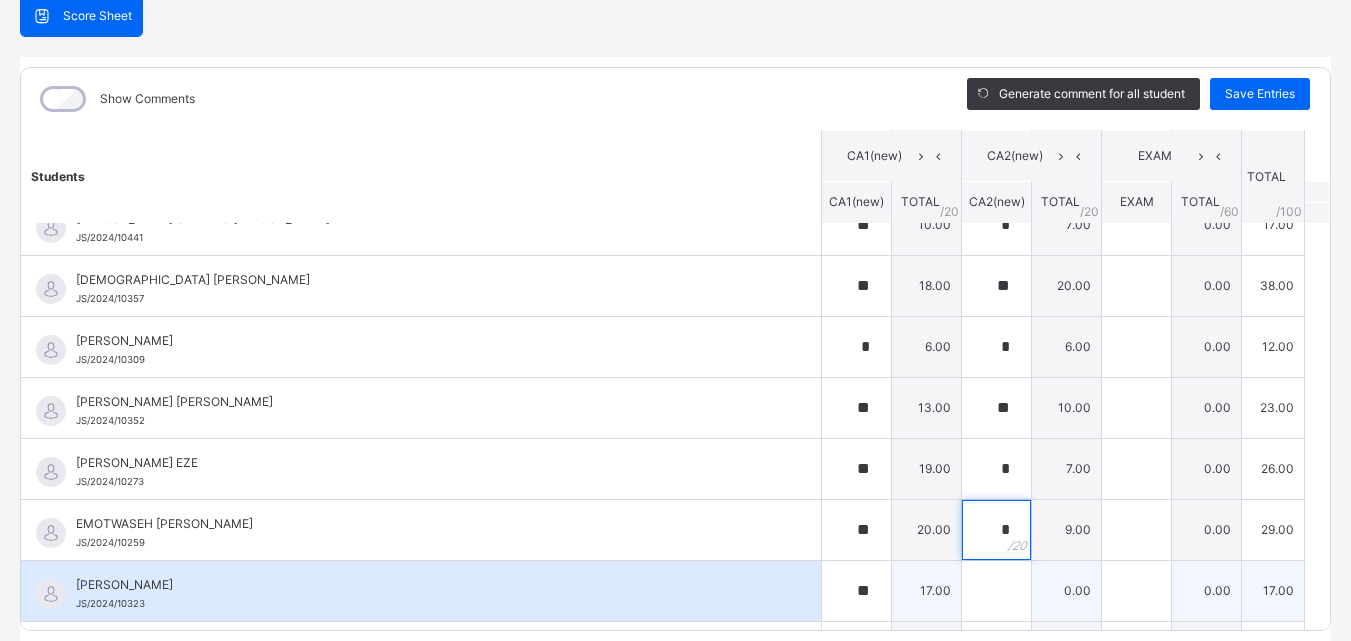type on "*" 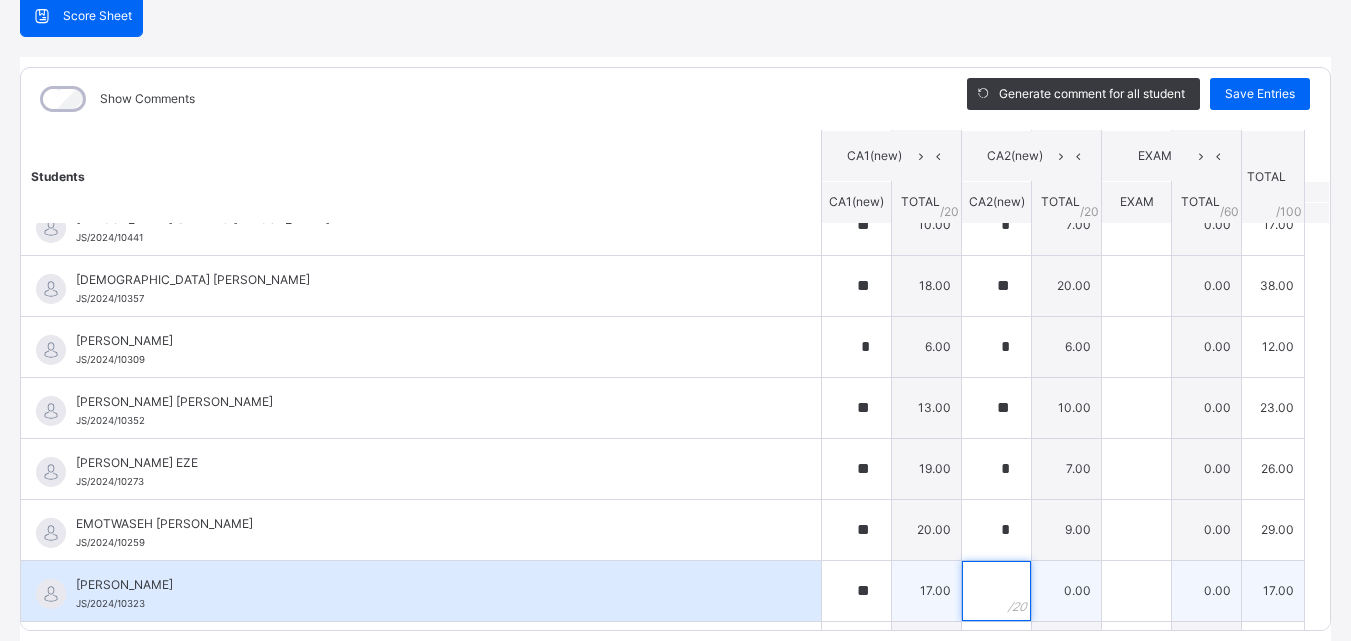 click at bounding box center [996, 591] 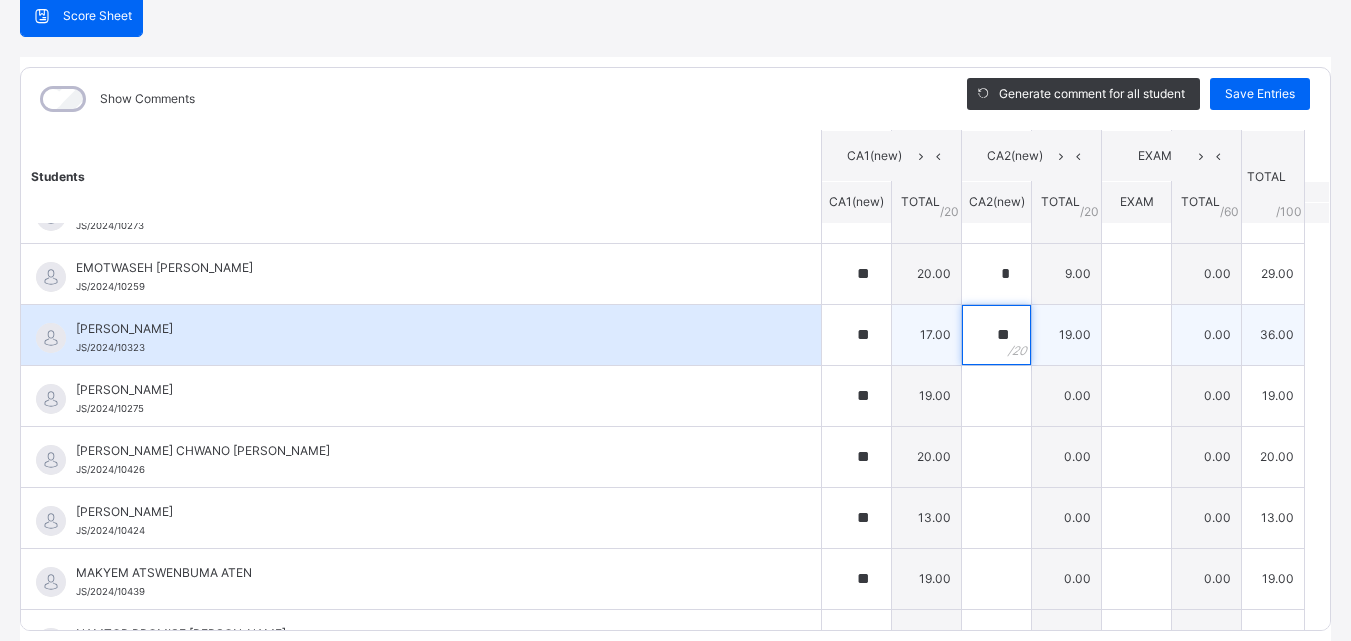 scroll, scrollTop: 1000, scrollLeft: 0, axis: vertical 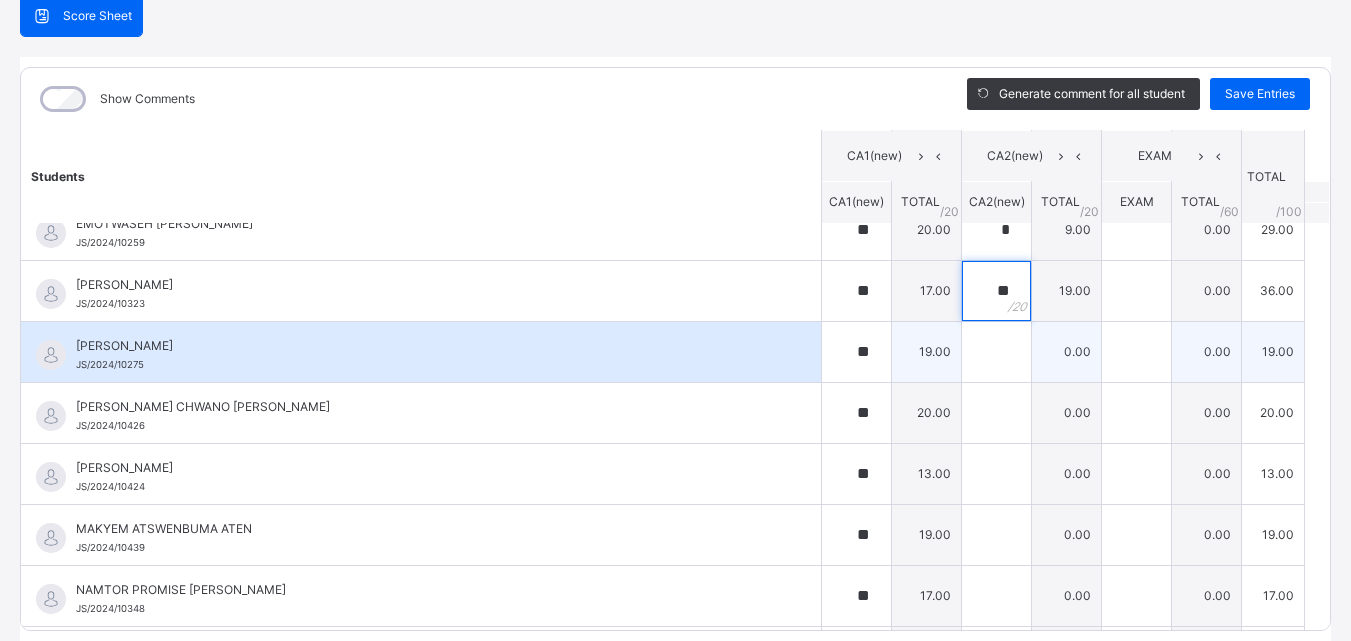 type on "**" 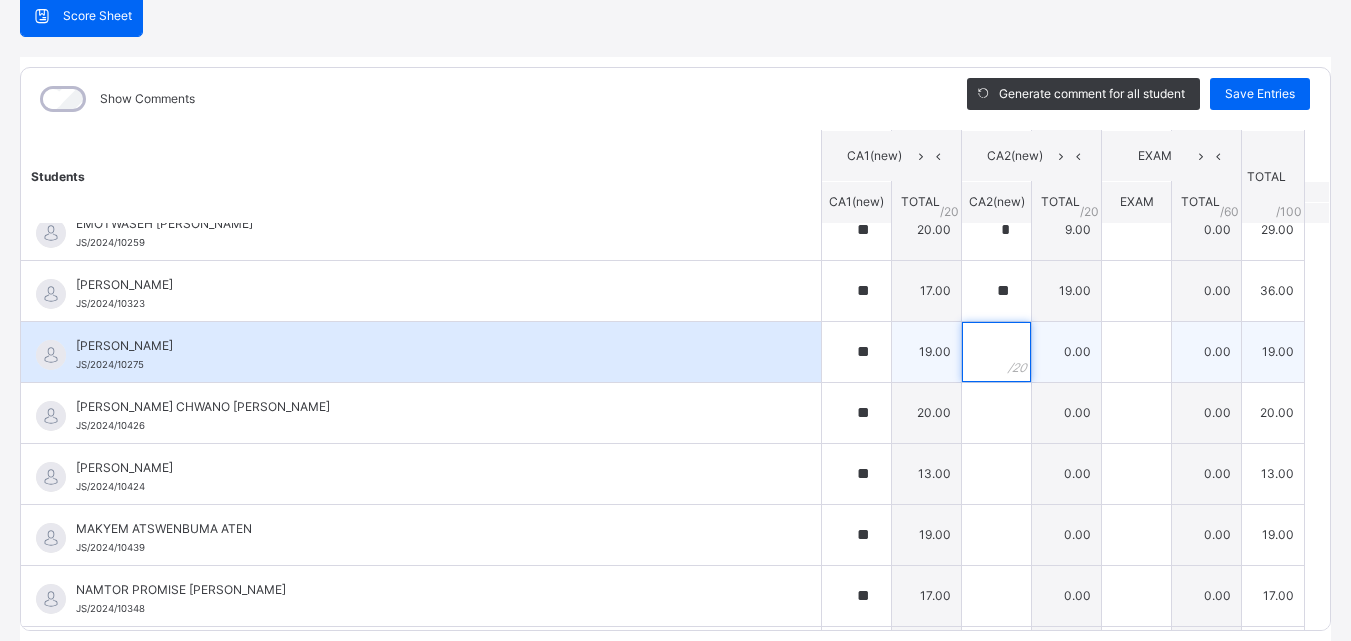 click at bounding box center [996, 352] 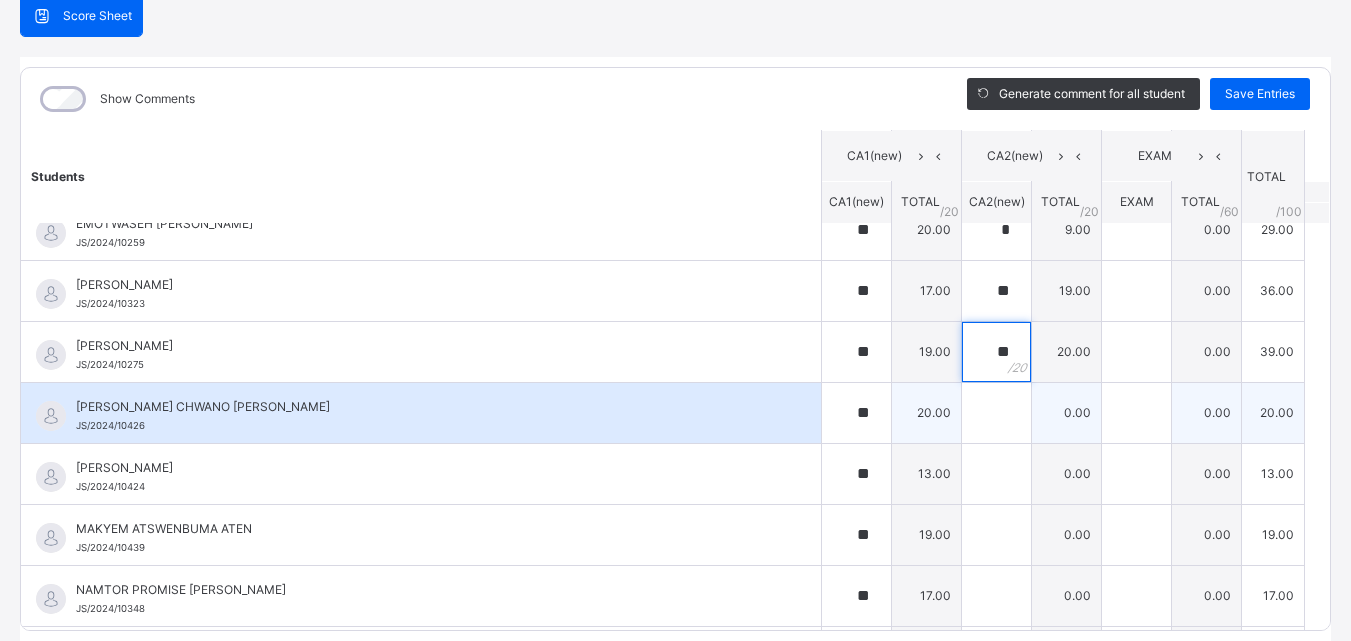 type on "**" 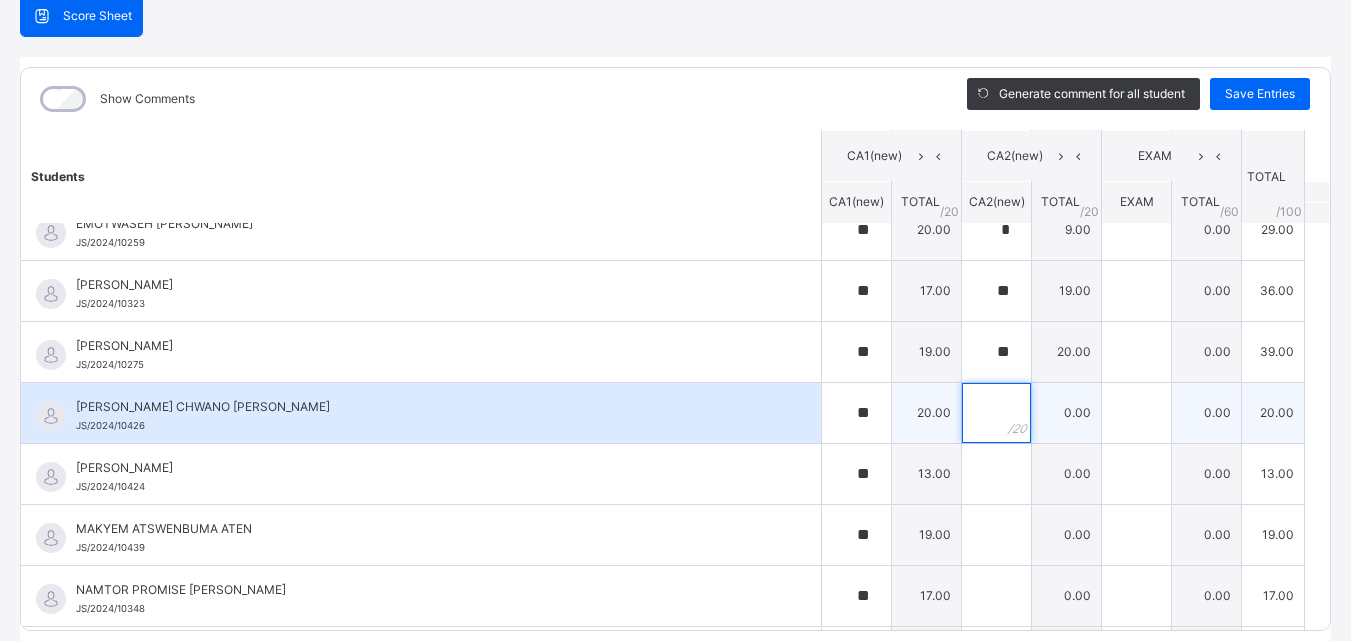 click at bounding box center [996, 413] 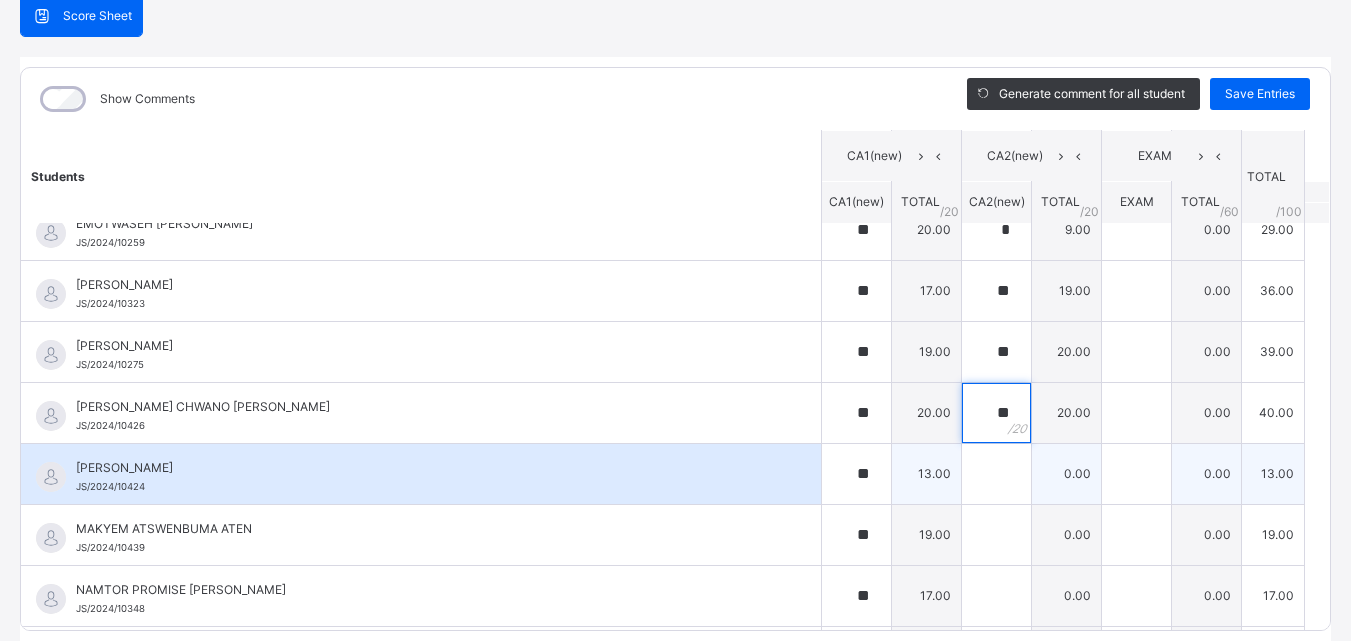 type on "**" 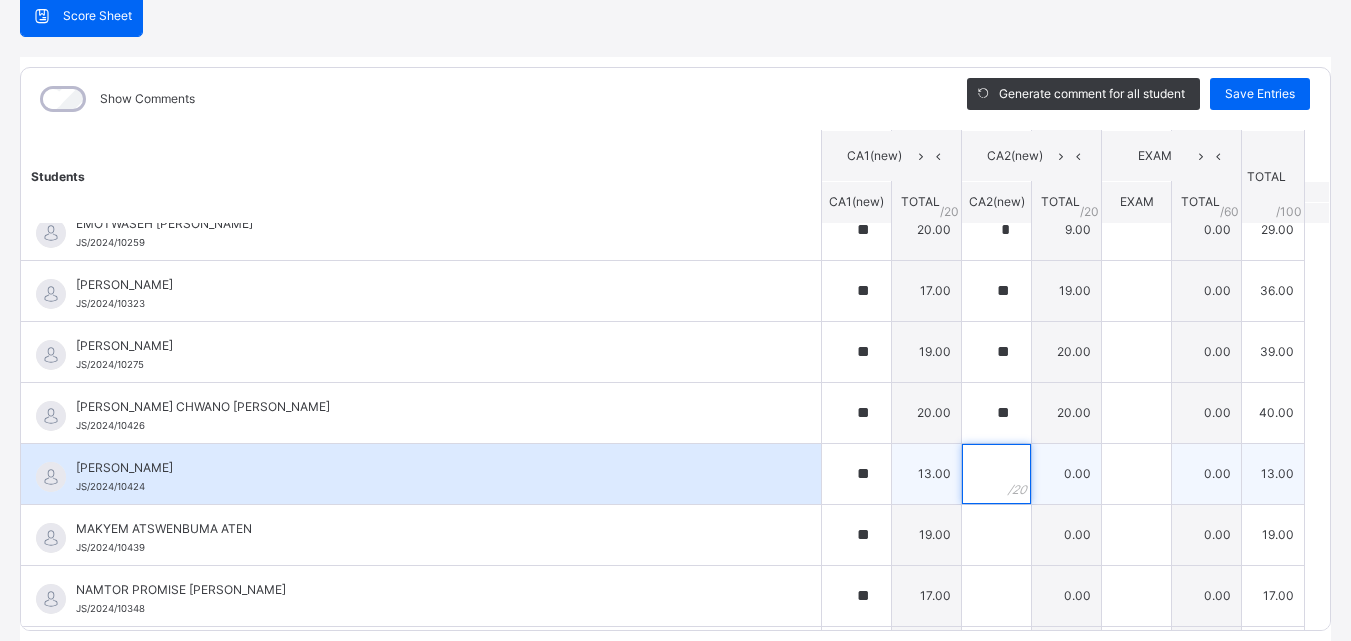 click at bounding box center [996, 474] 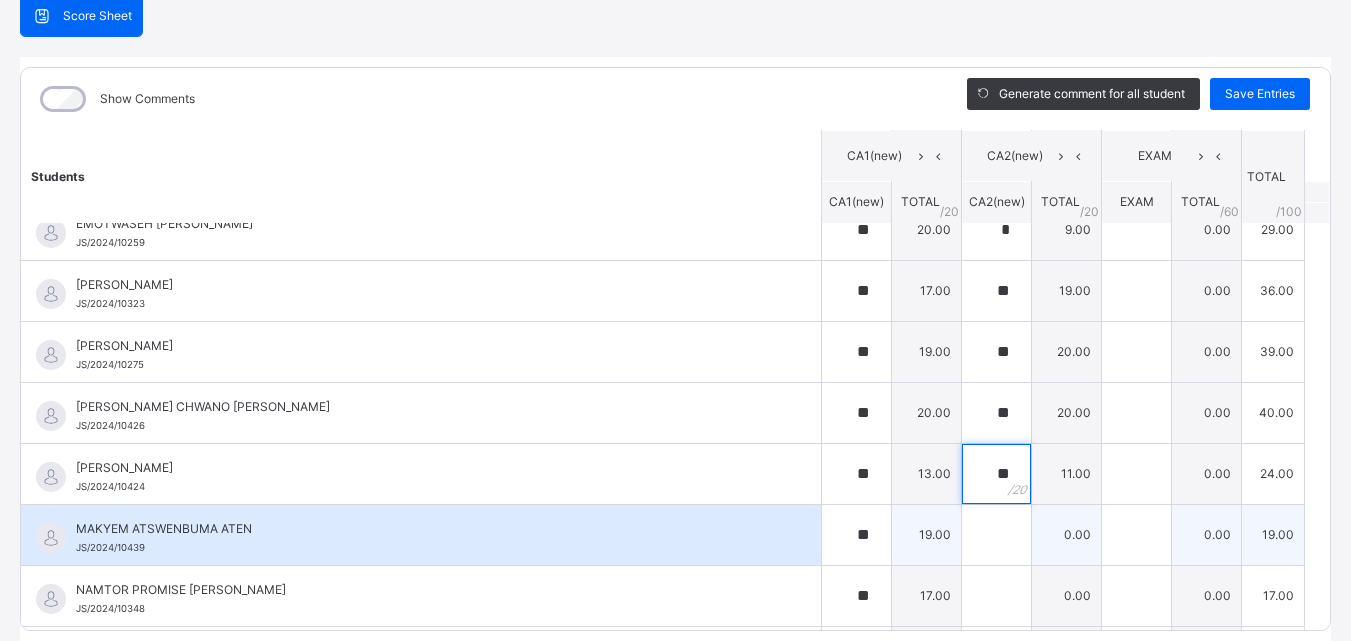 type on "**" 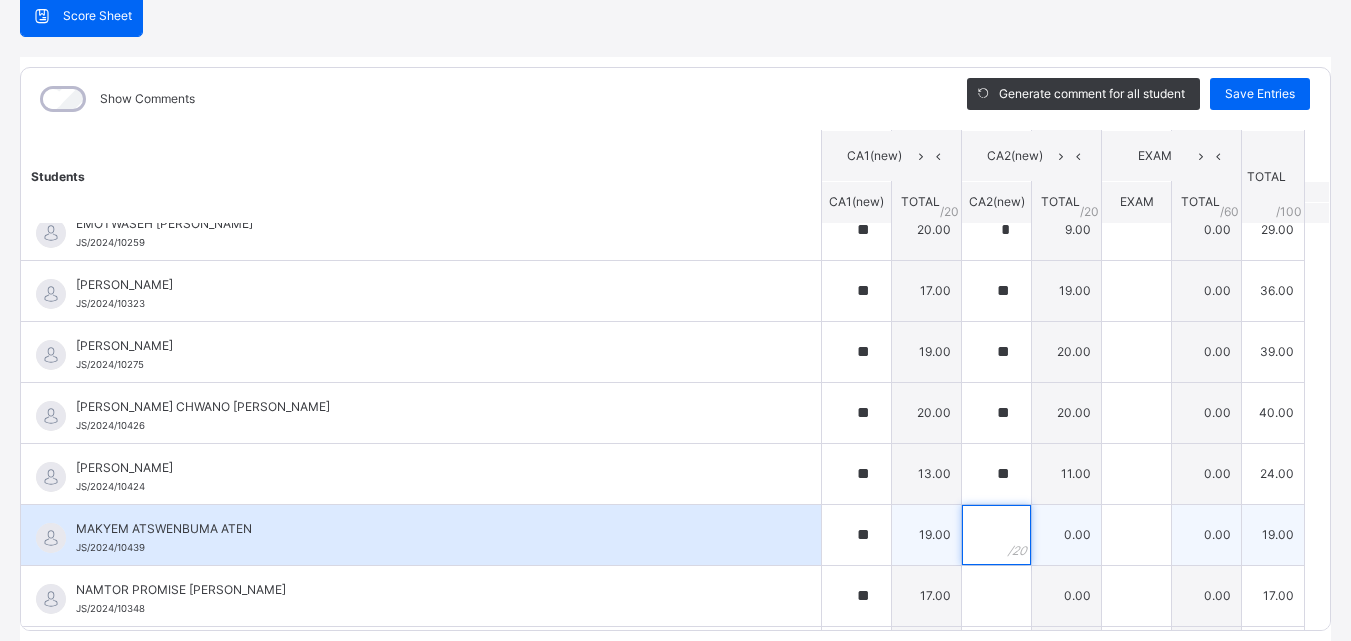 click at bounding box center (996, 535) 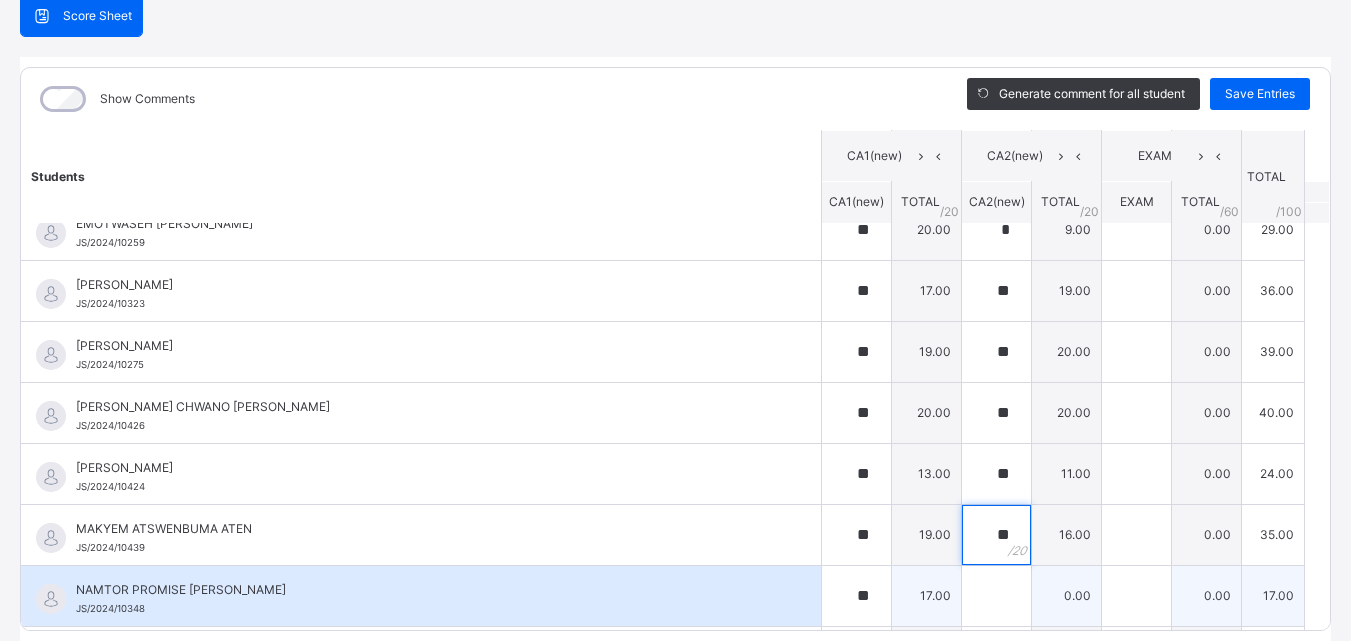 type on "**" 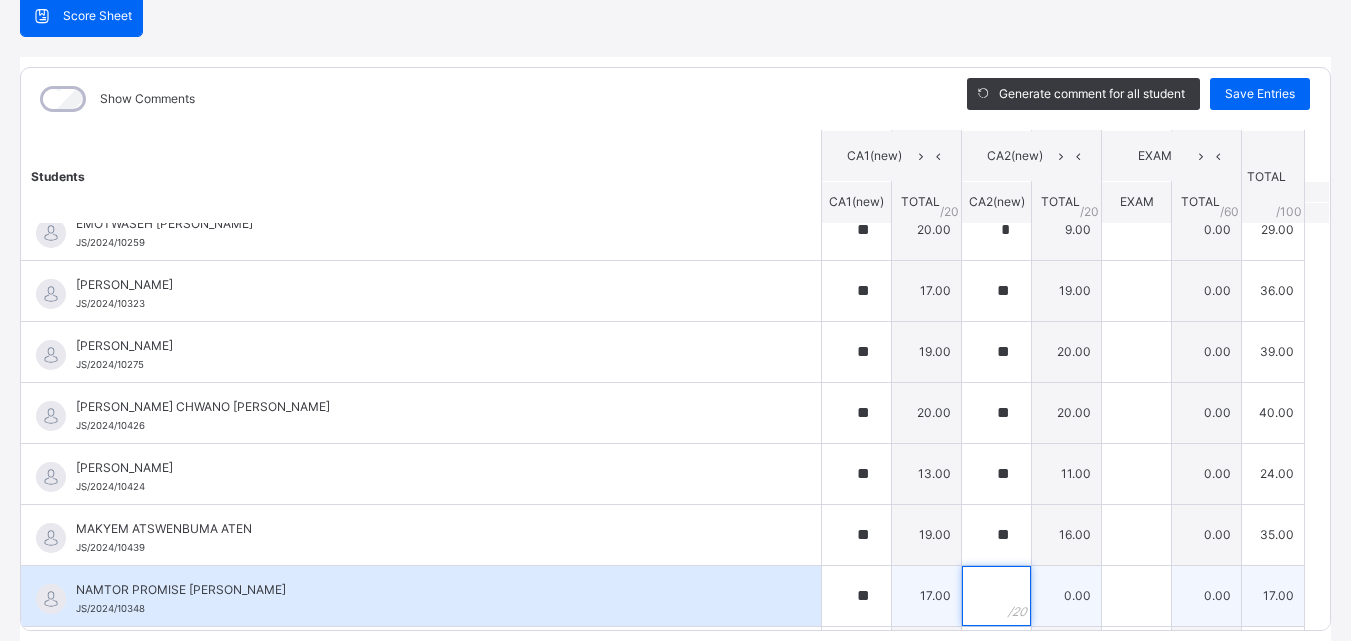 click at bounding box center (996, 596) 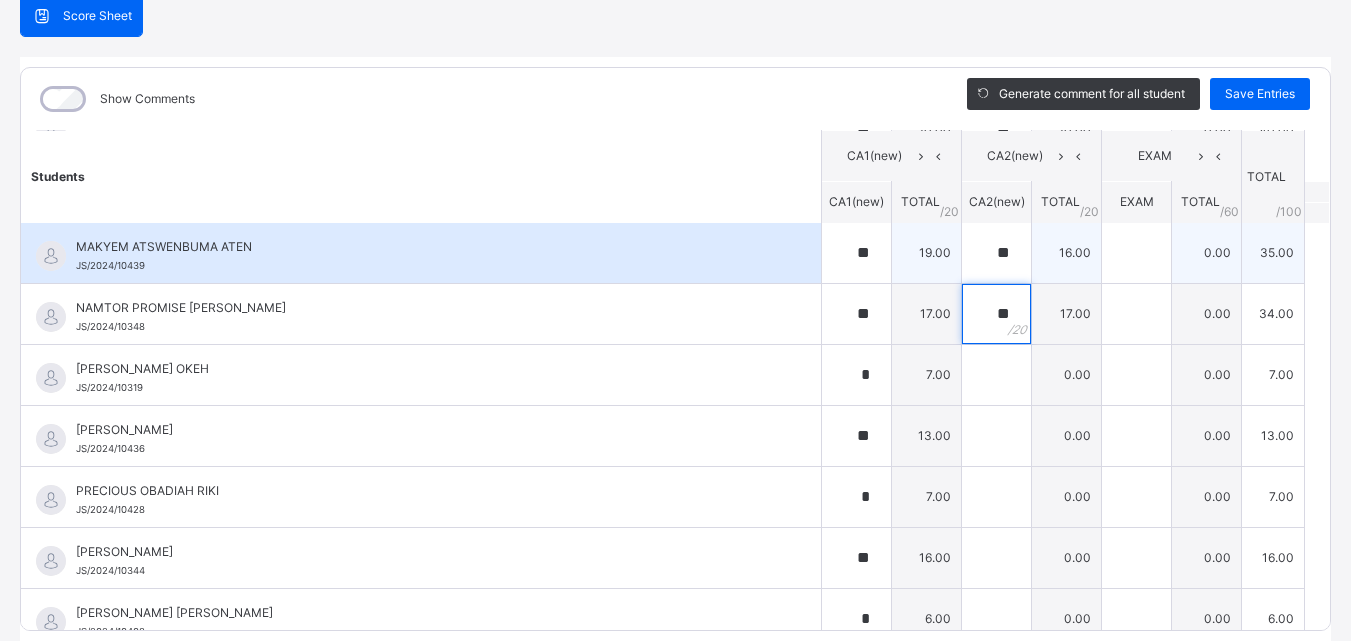 scroll, scrollTop: 1300, scrollLeft: 0, axis: vertical 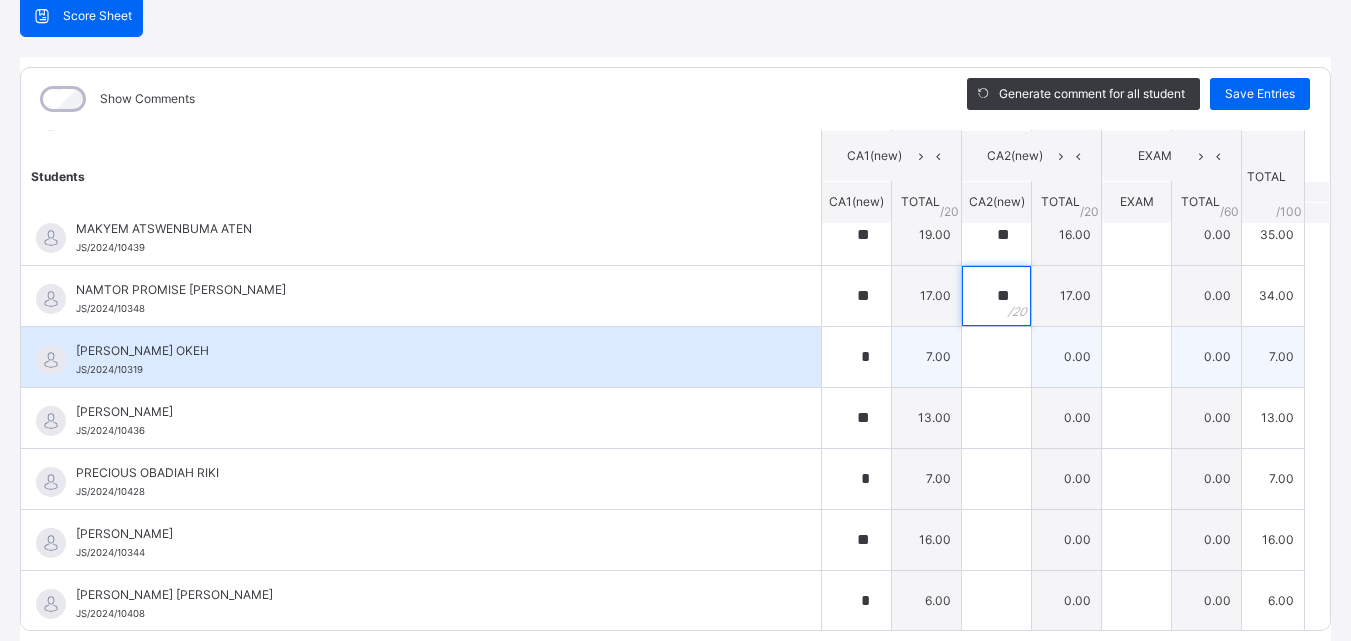 type on "**" 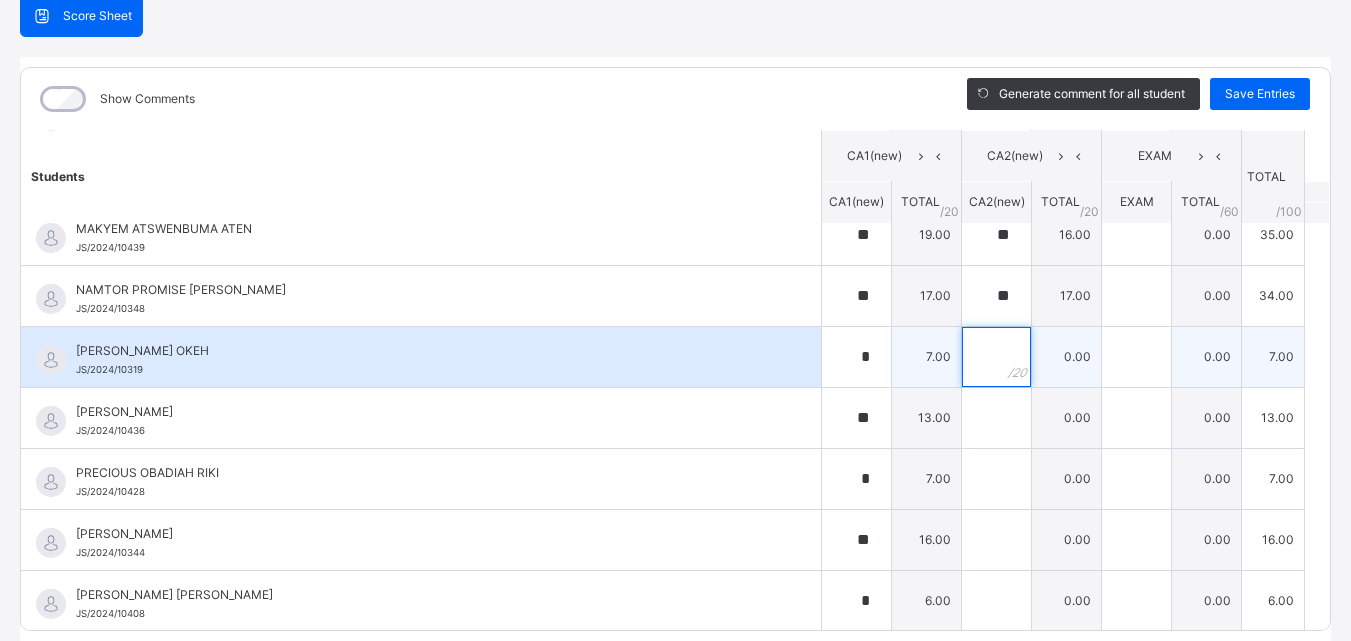 click at bounding box center (996, 357) 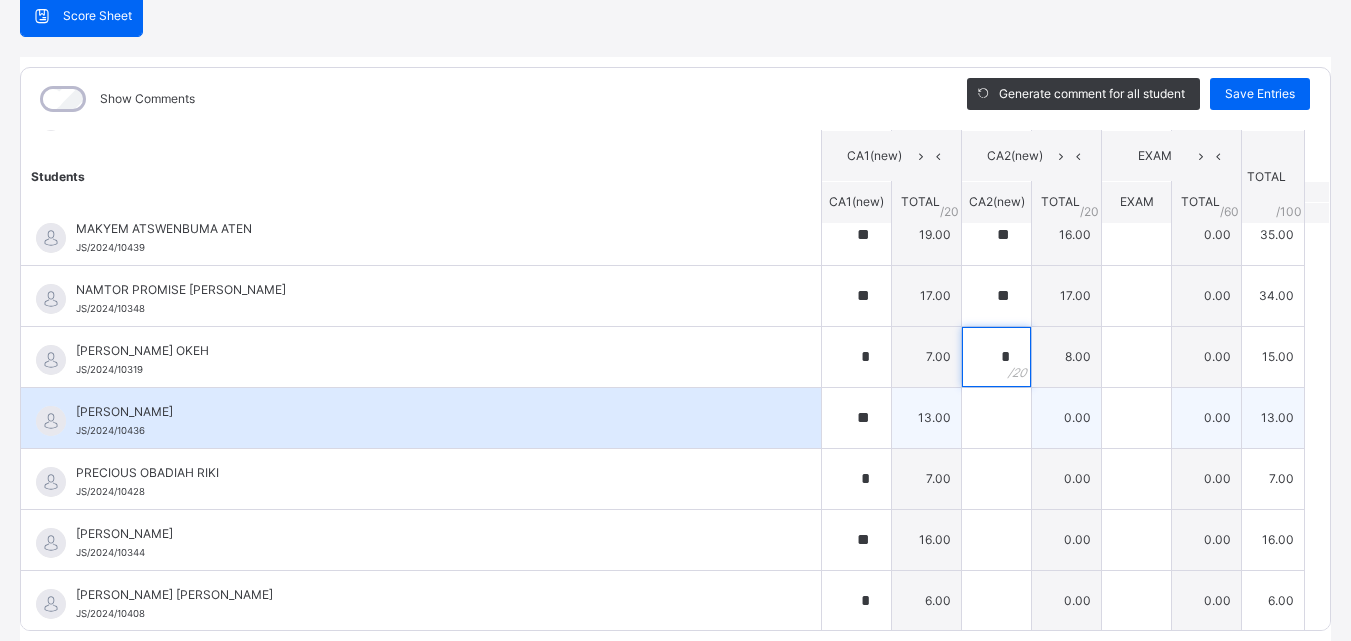 type on "*" 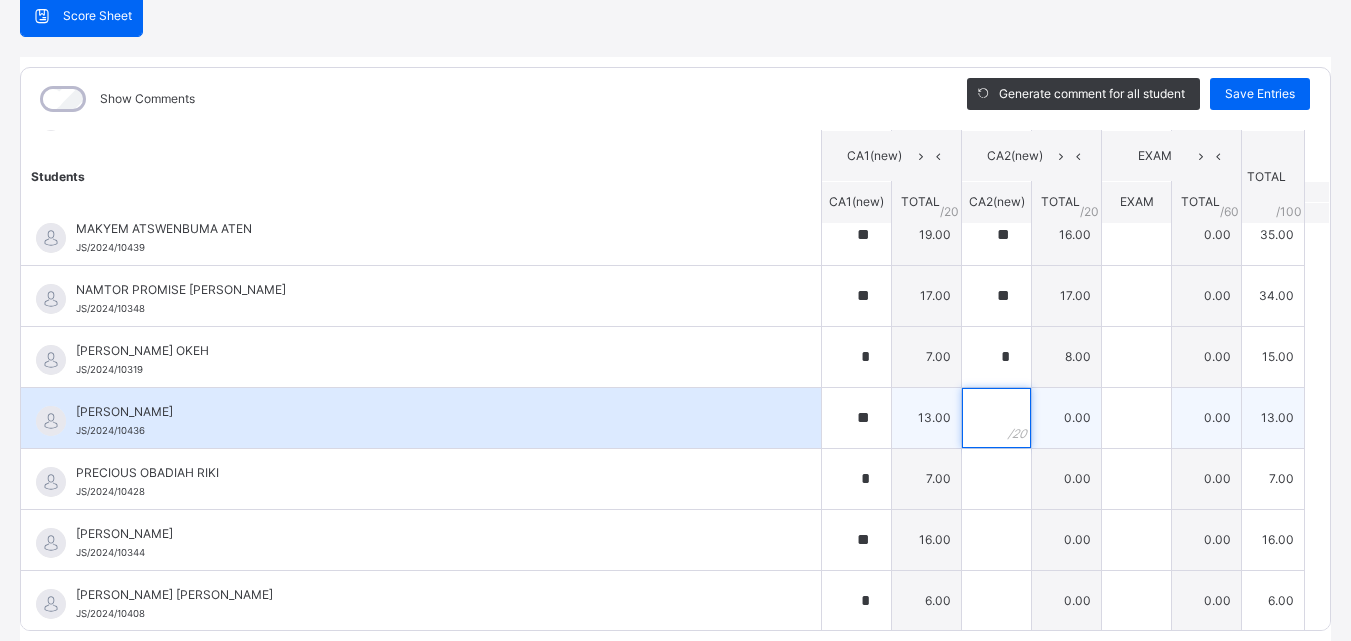 click at bounding box center [996, 418] 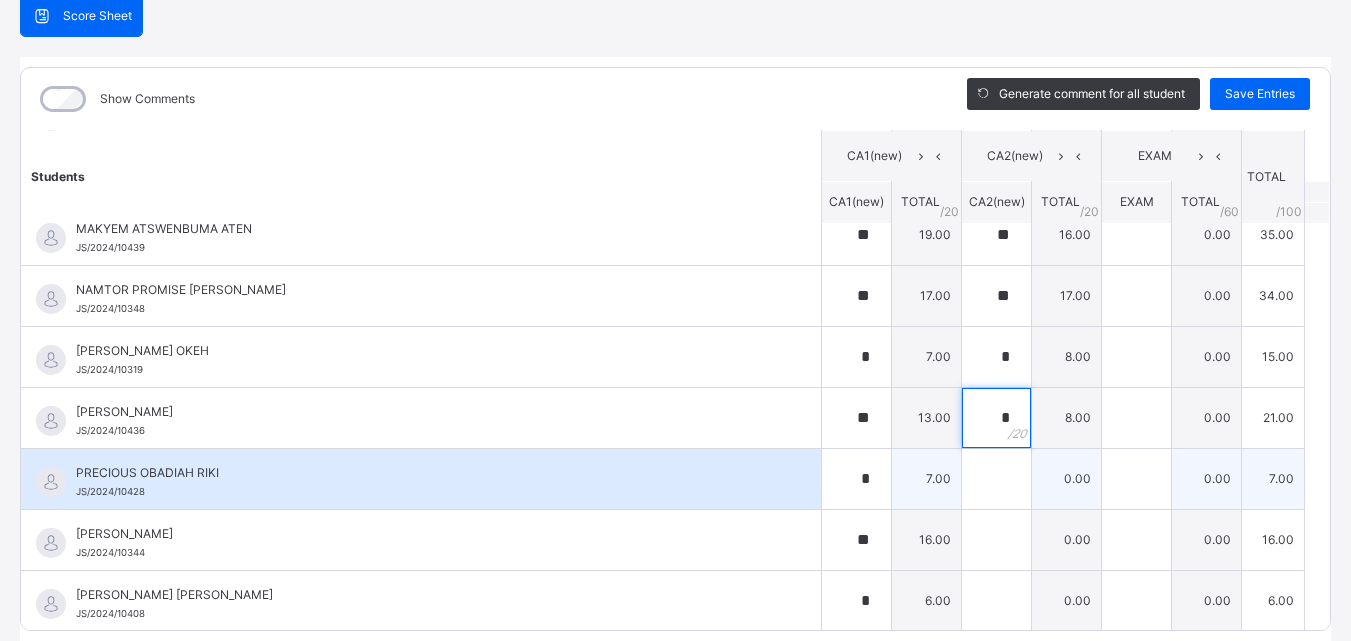 type on "*" 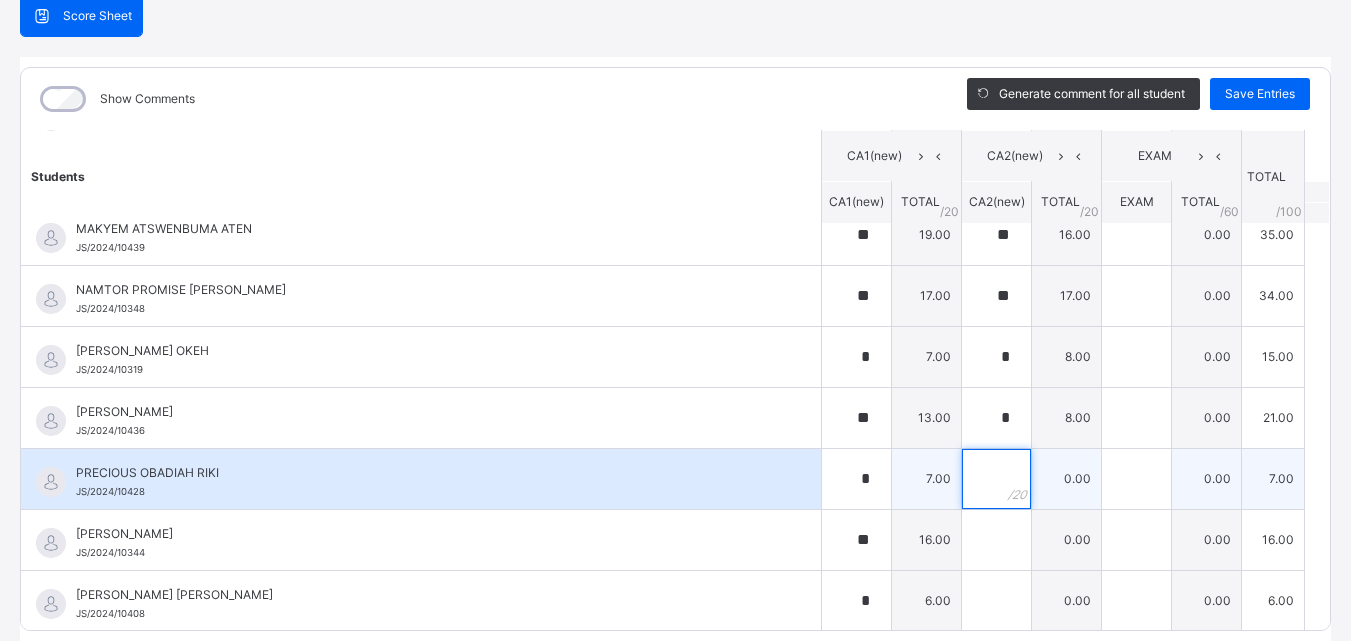 click at bounding box center [996, 479] 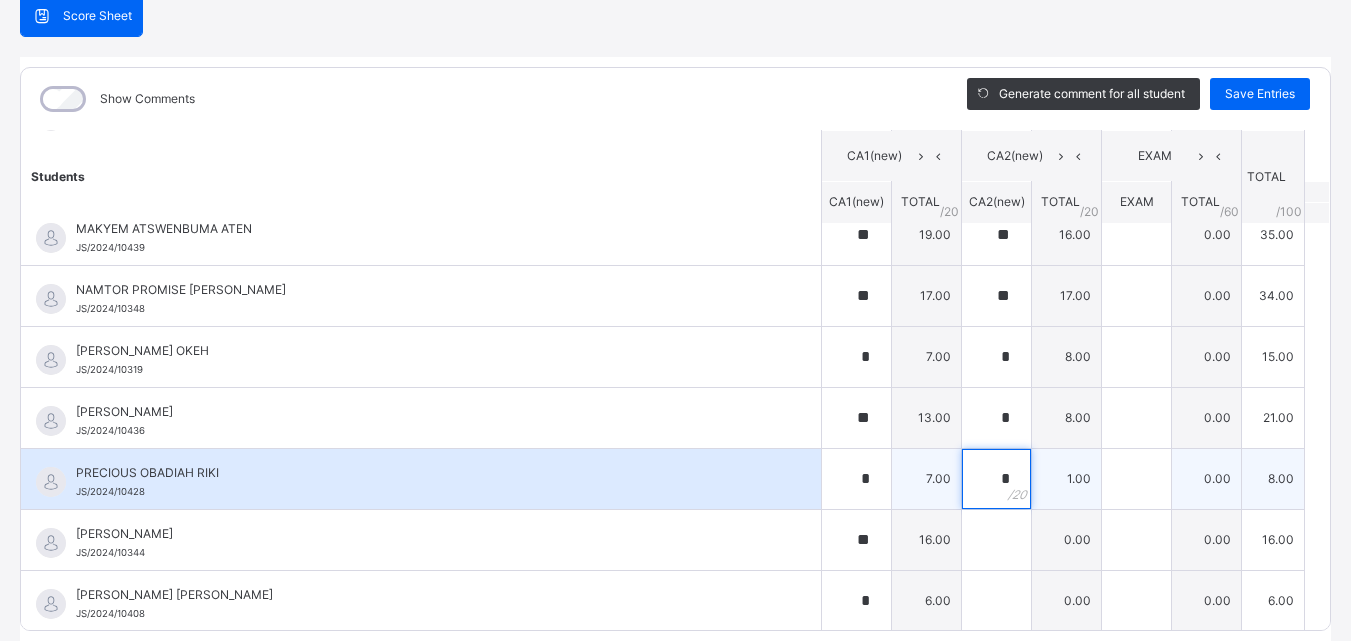 type on "**" 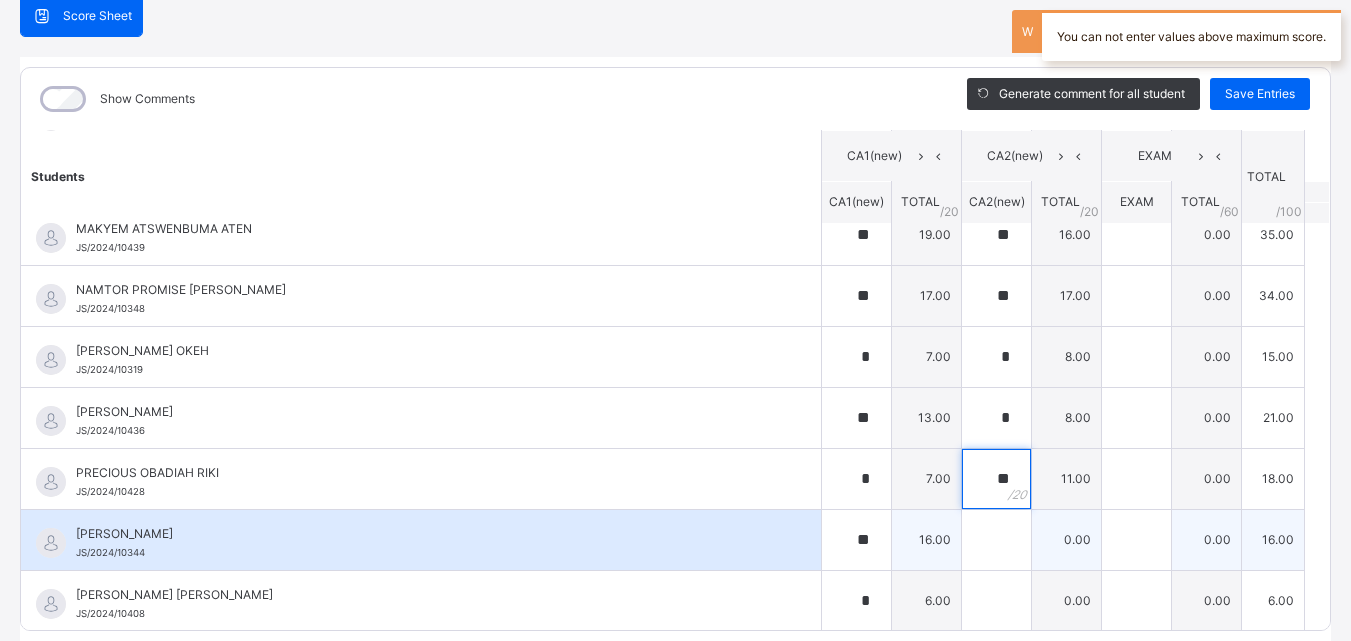 type on "**" 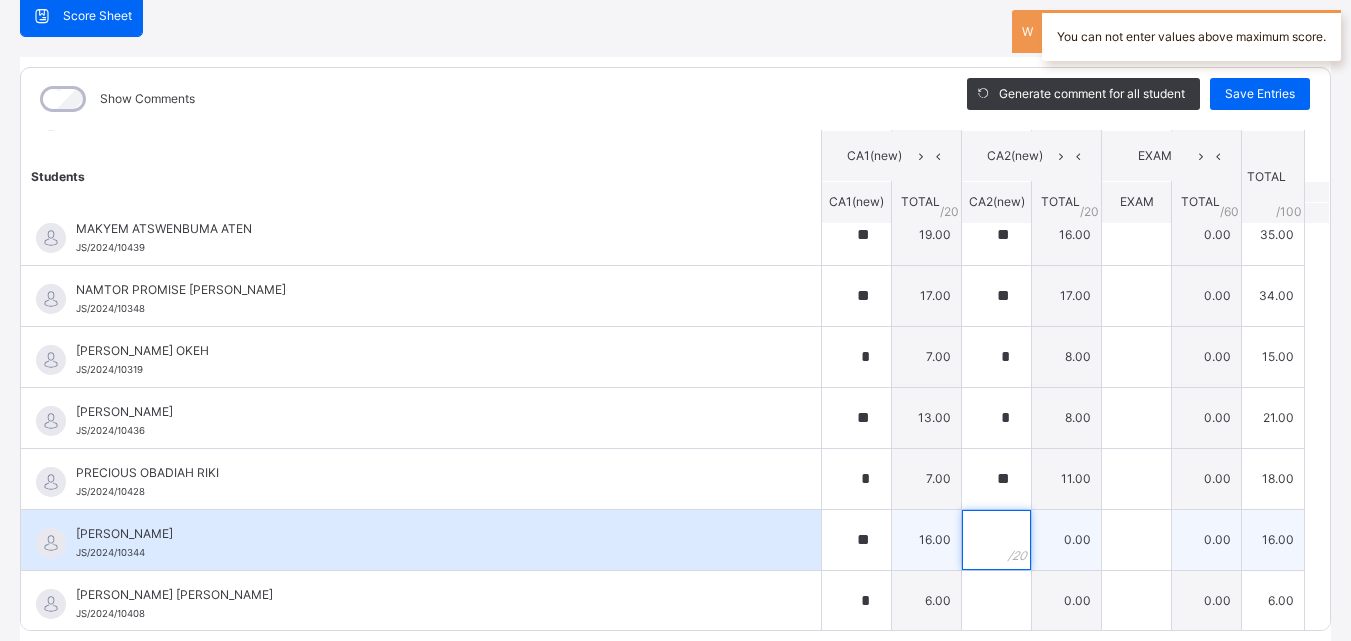 click at bounding box center [996, 540] 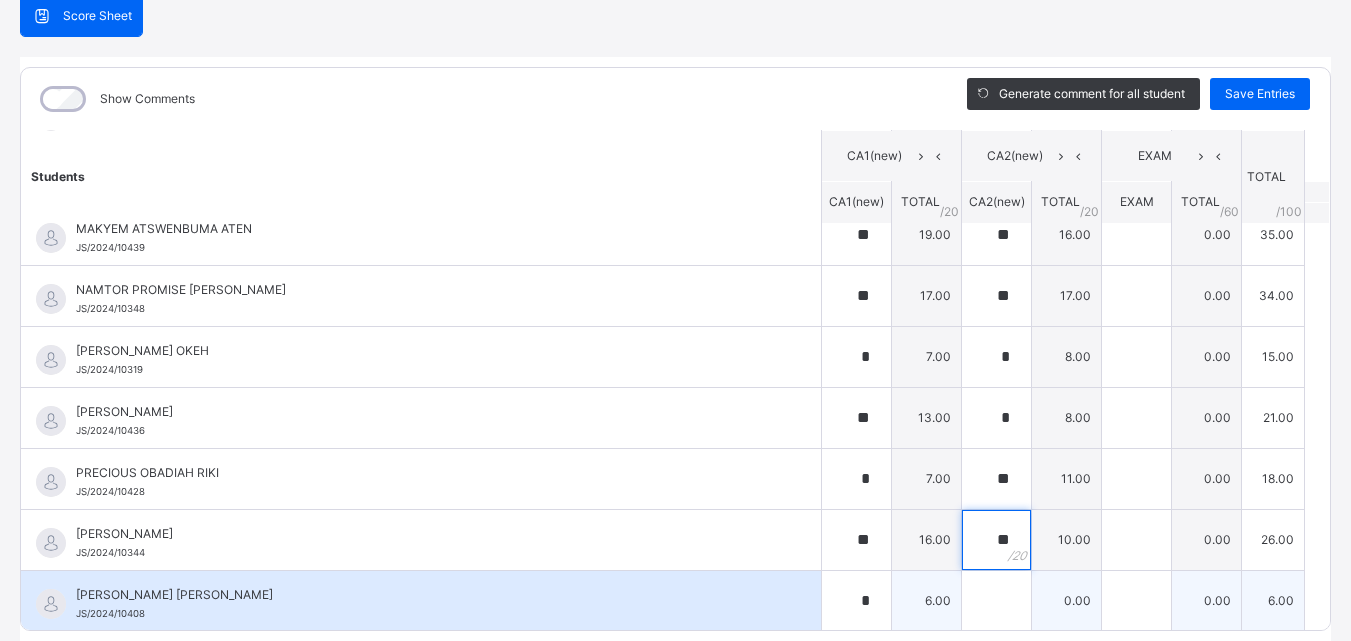 type on "**" 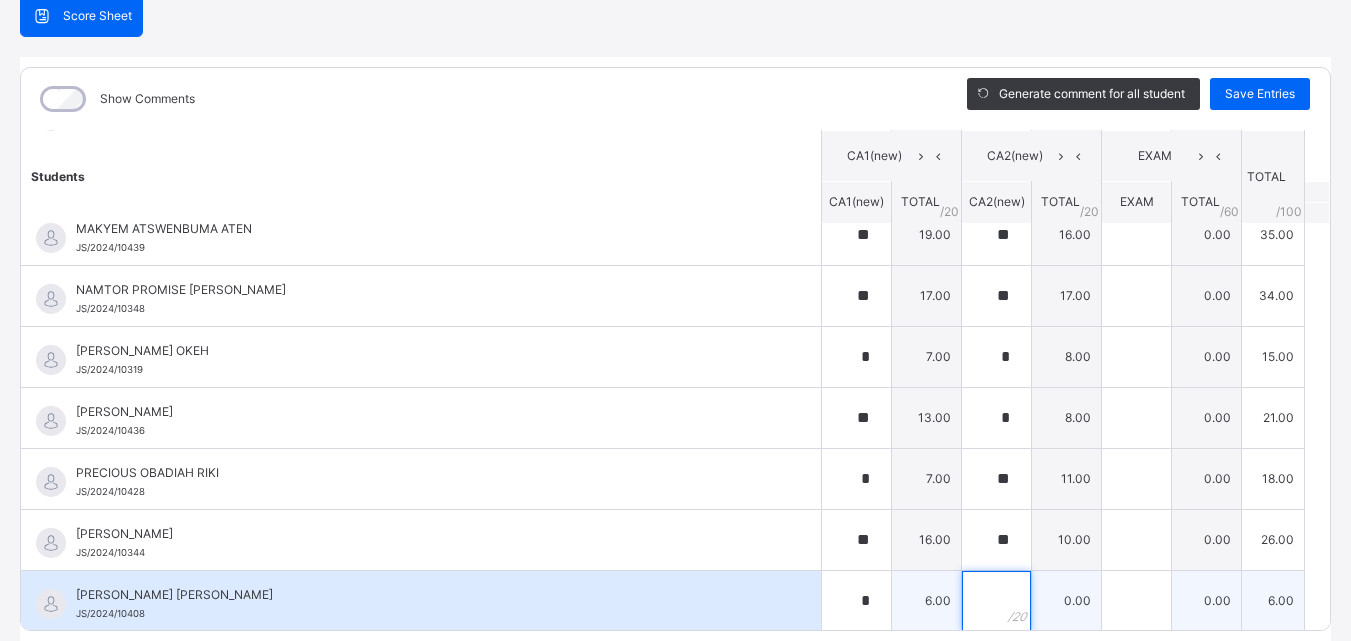 click at bounding box center (996, 601) 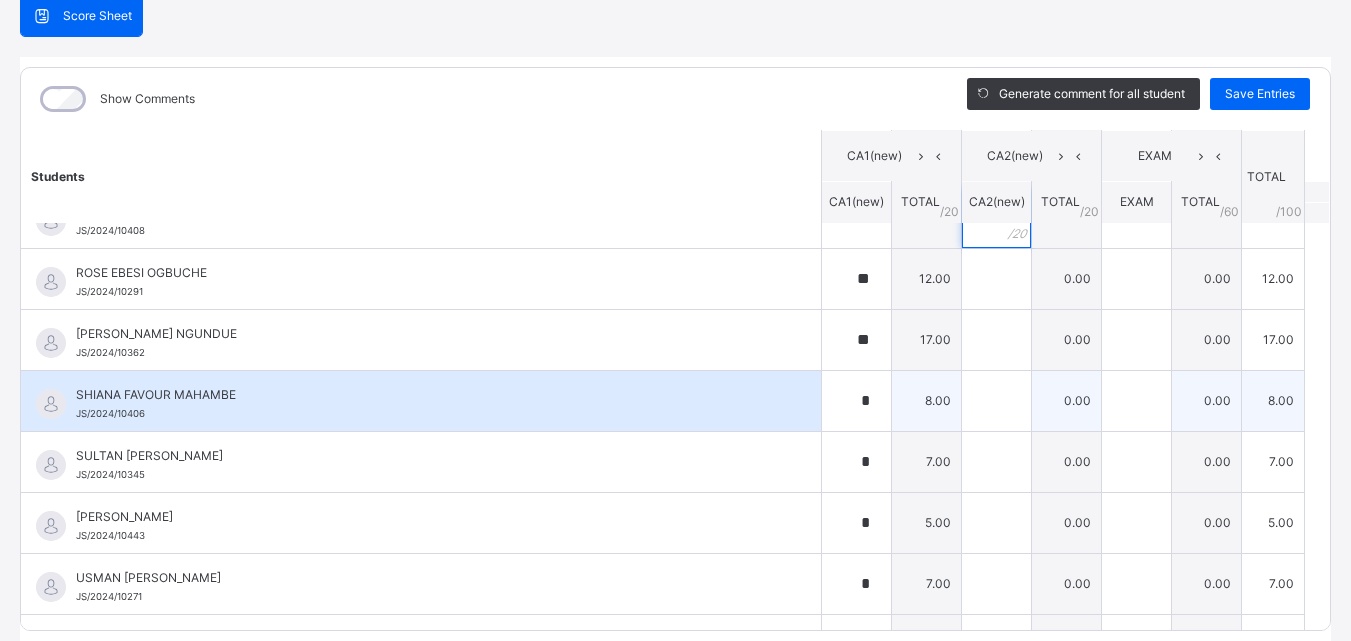 scroll, scrollTop: 1700, scrollLeft: 0, axis: vertical 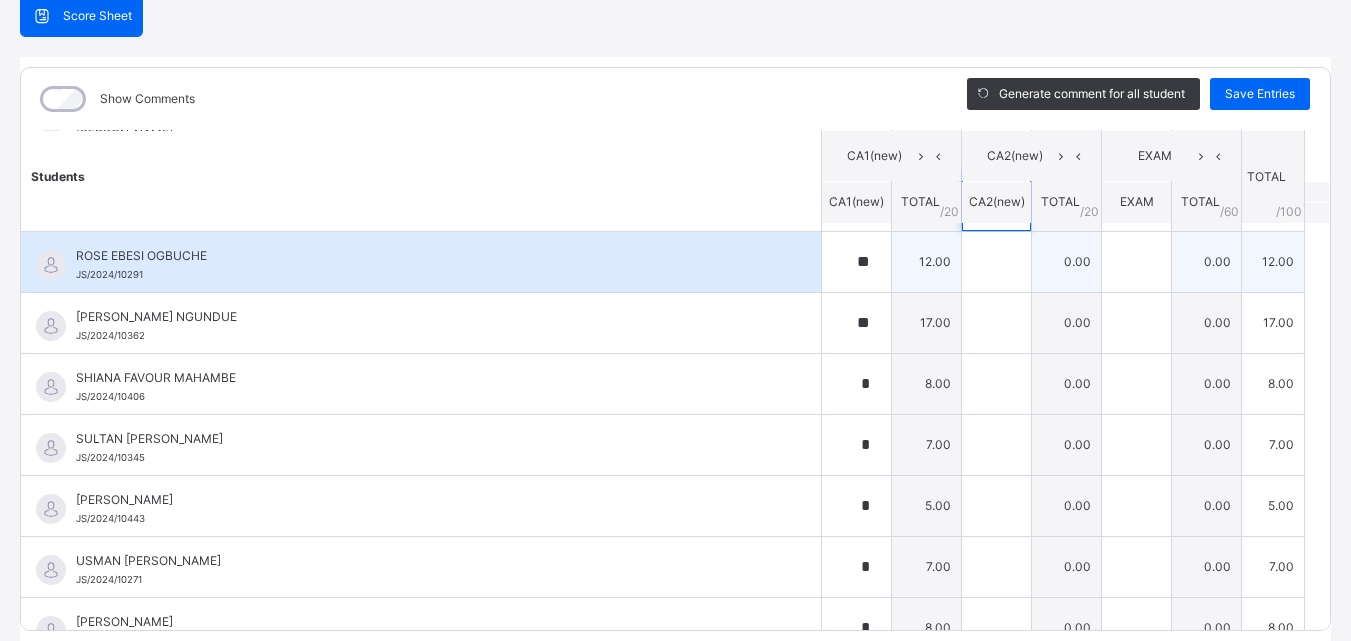 type on "*" 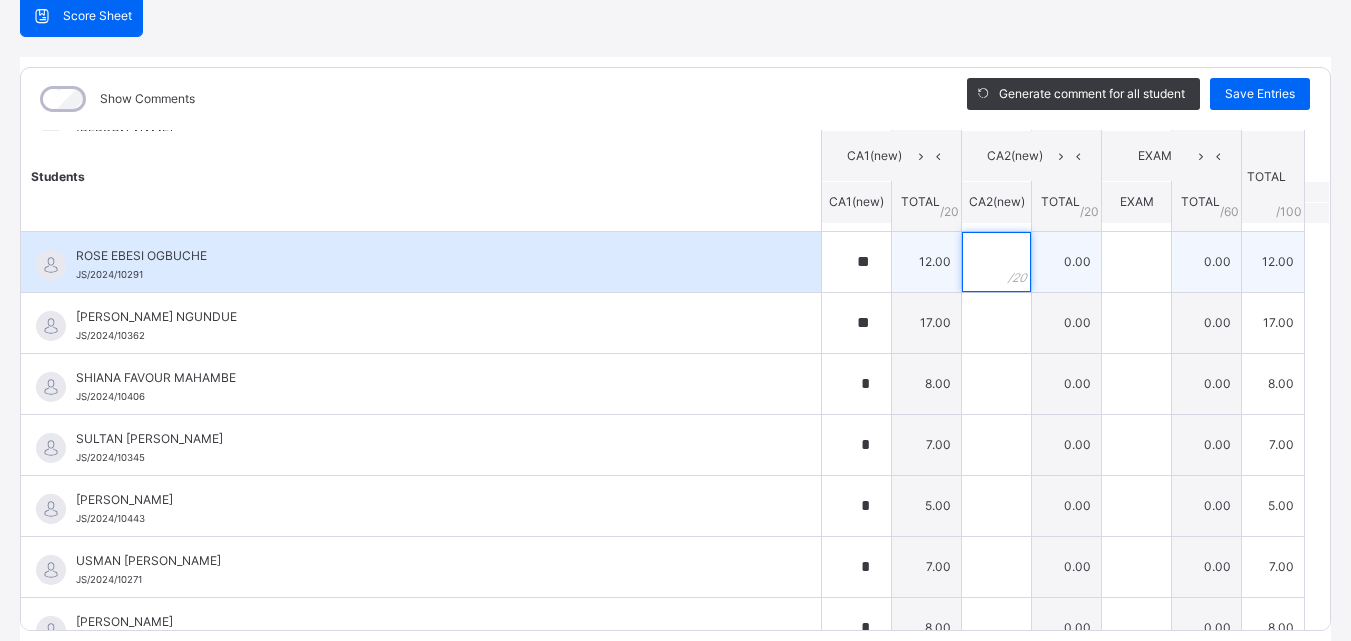click at bounding box center (996, 262) 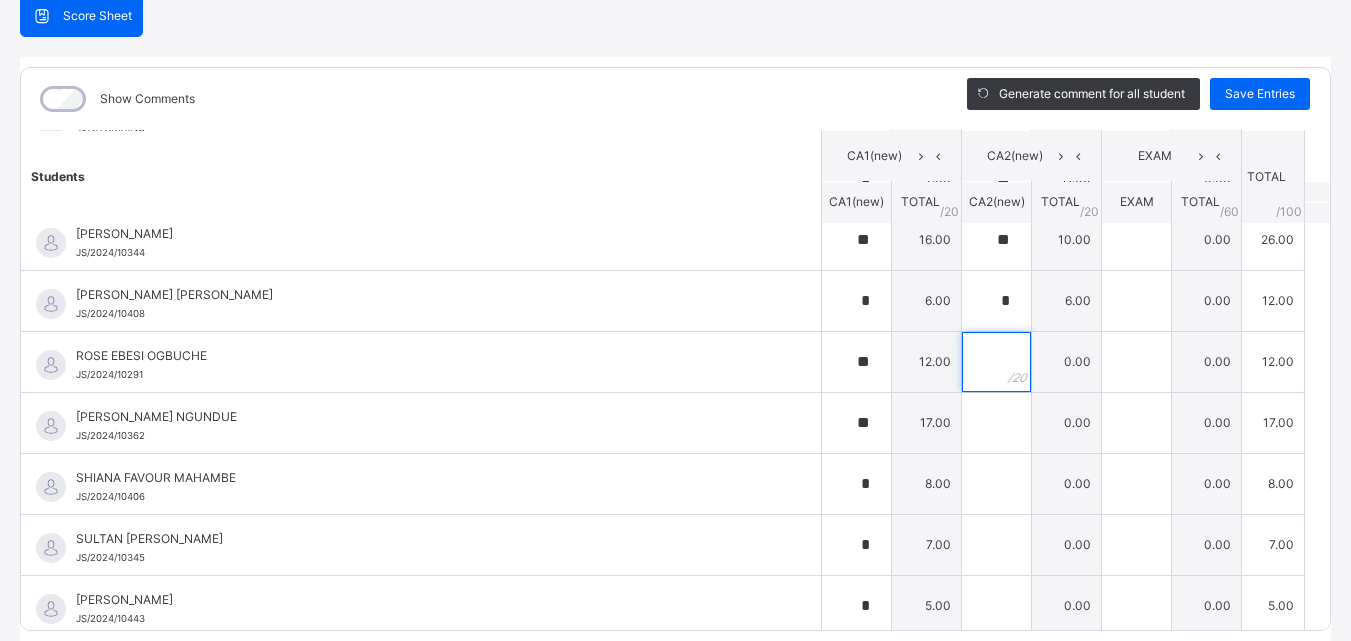 scroll, scrollTop: 1700, scrollLeft: 0, axis: vertical 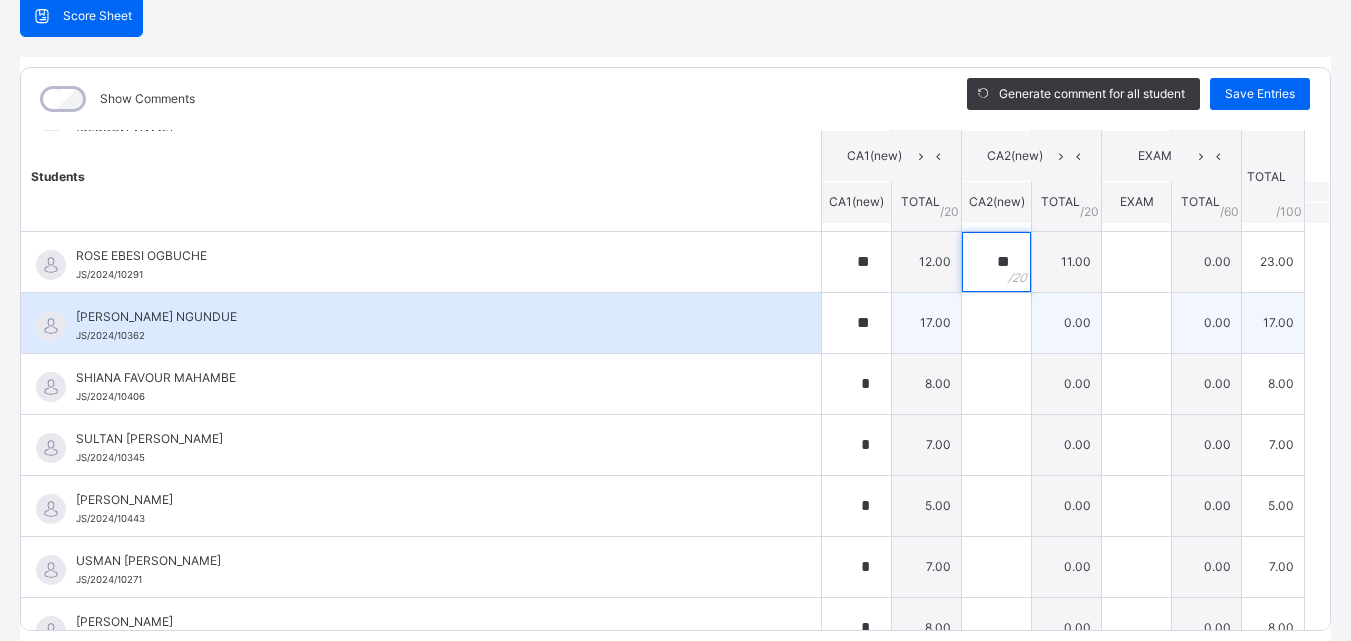 type on "**" 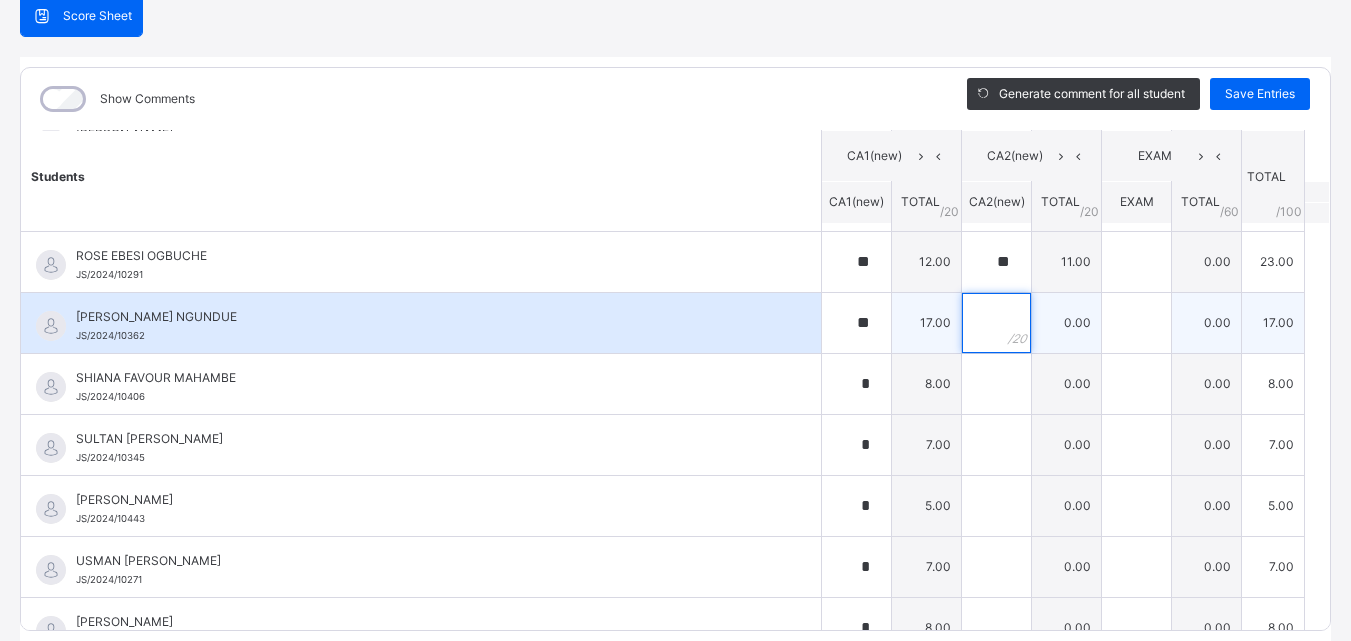 click at bounding box center (996, 323) 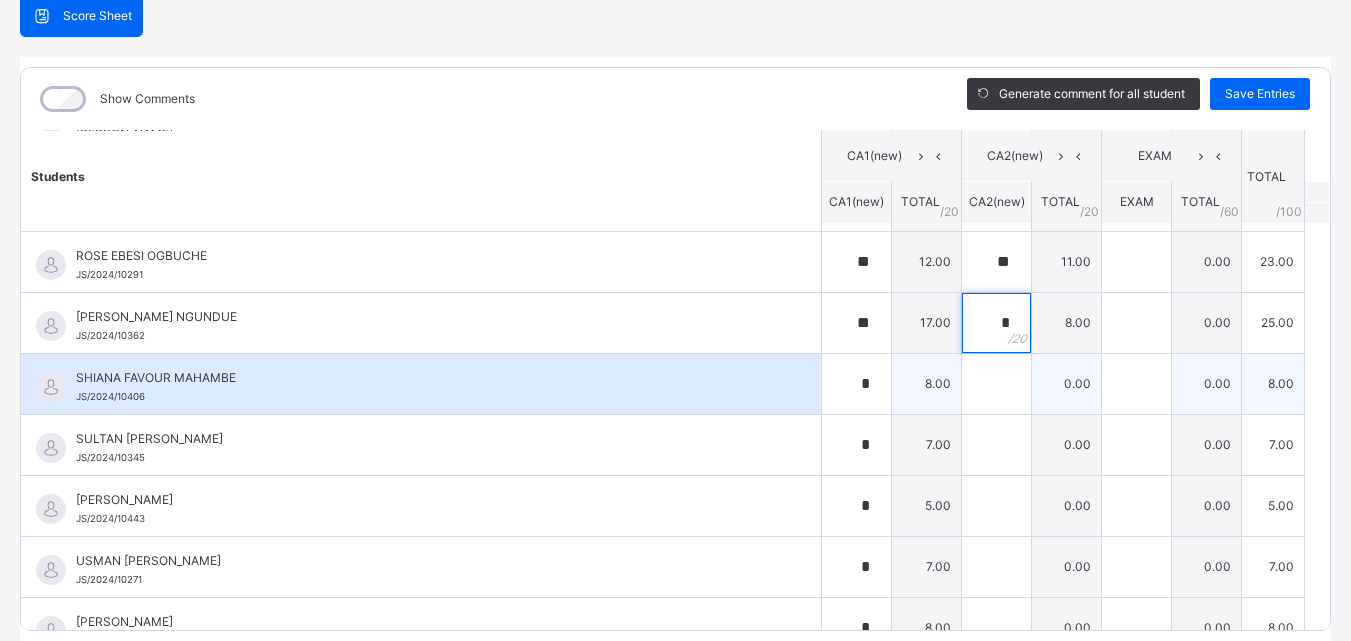type on "*" 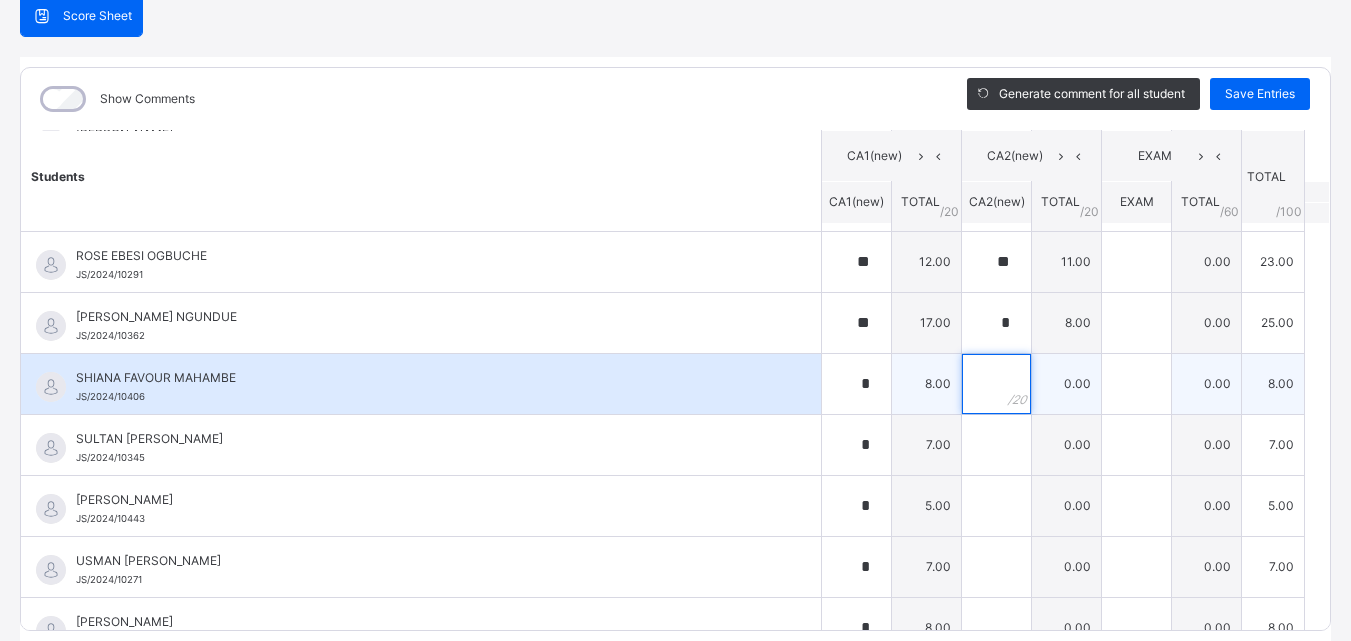 click at bounding box center (996, 384) 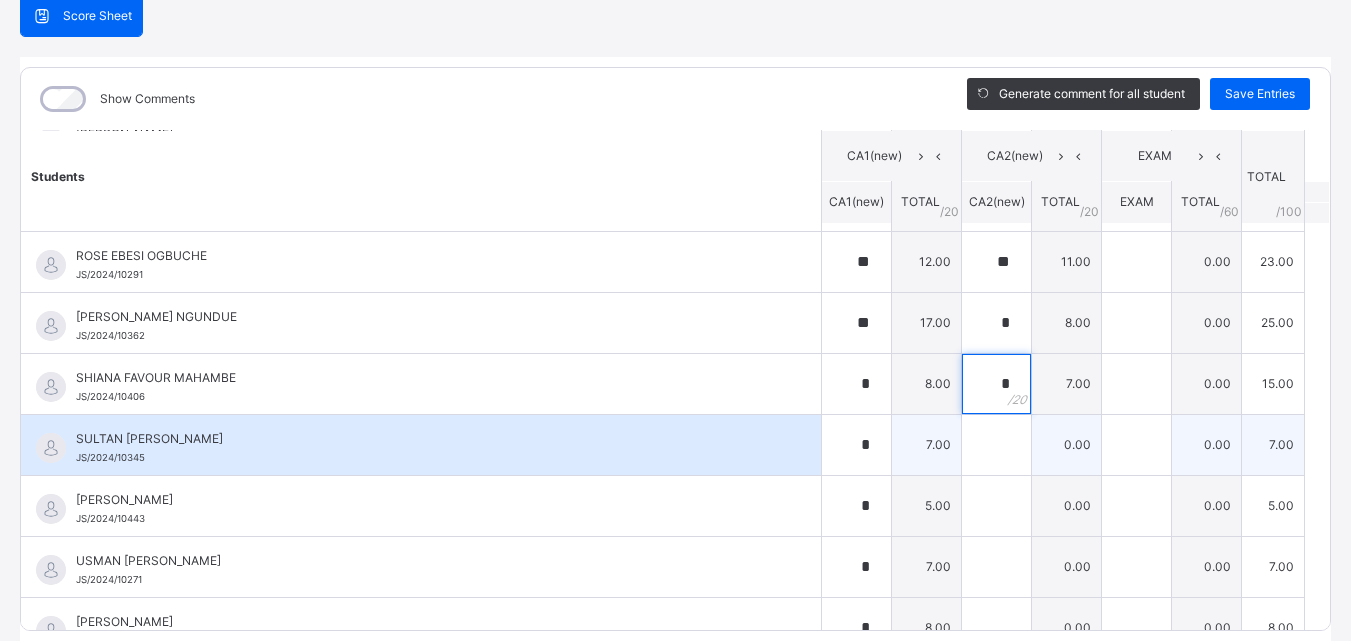 type on "*" 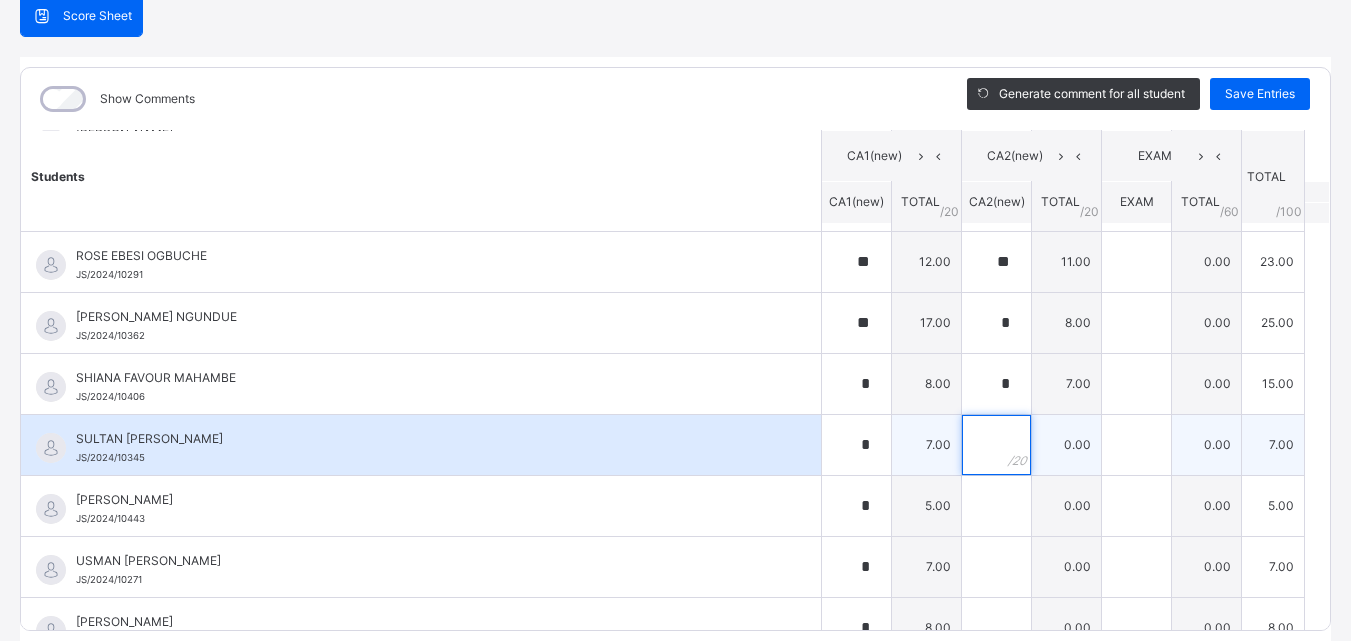 click at bounding box center (996, 445) 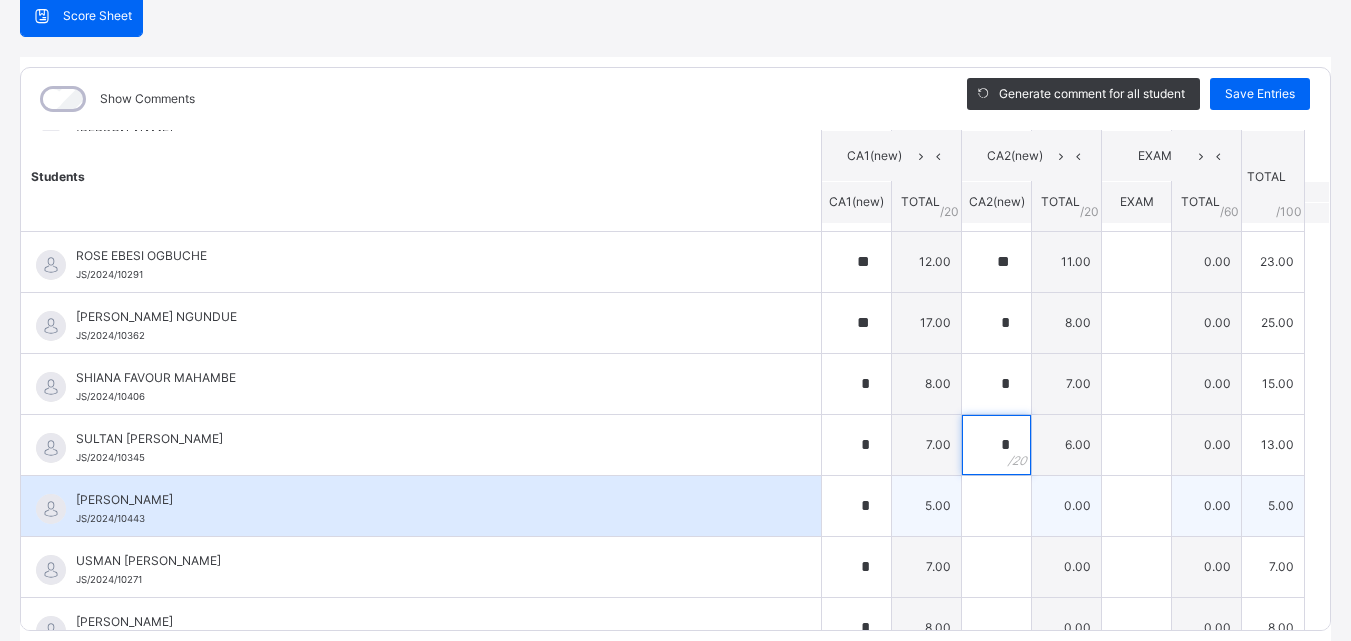 type on "*" 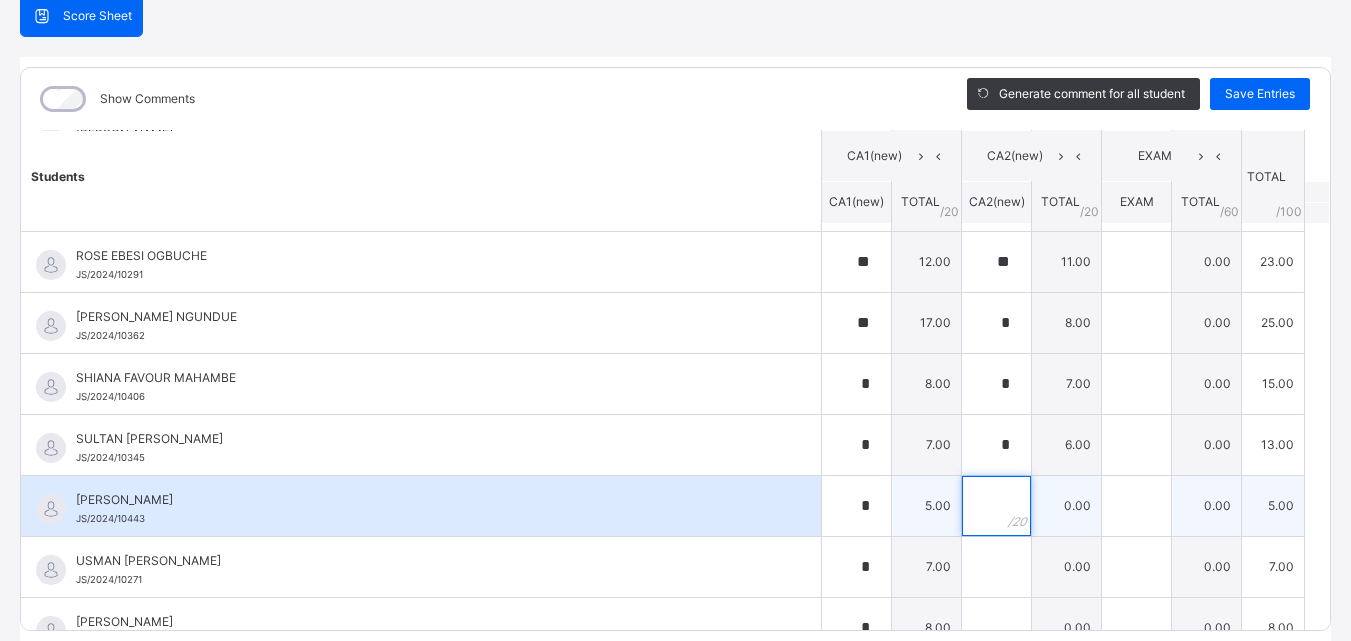 click at bounding box center [996, 506] 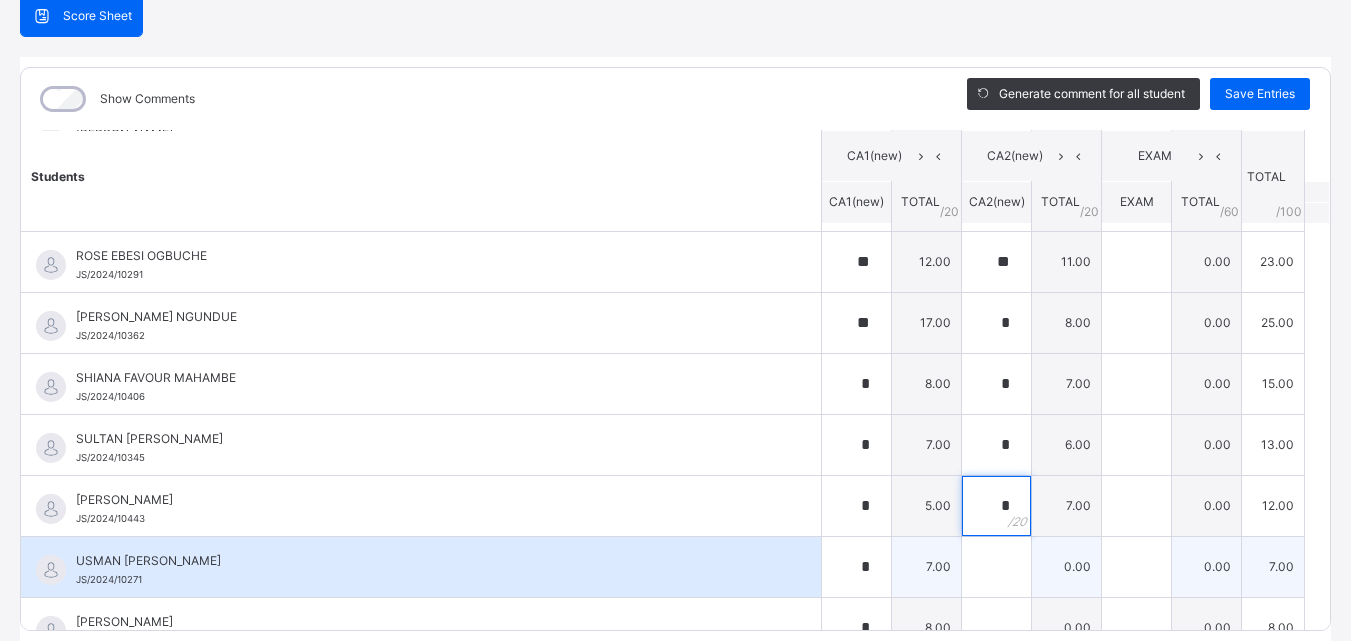 type on "*" 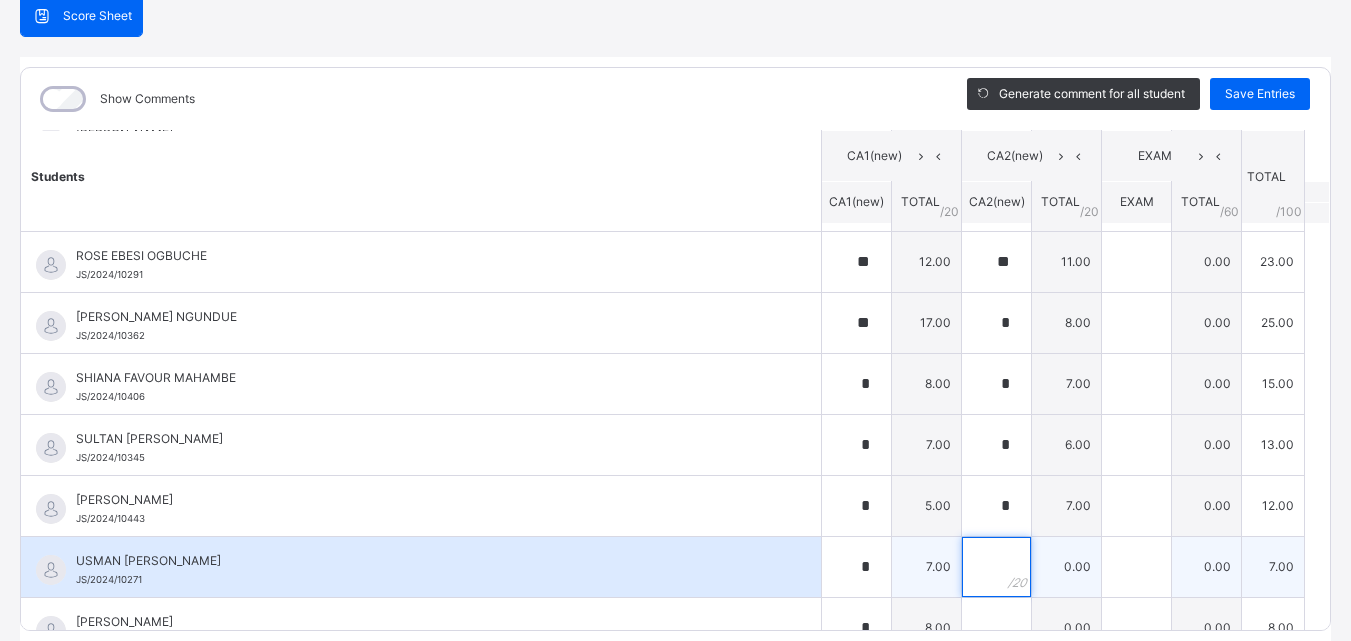 click at bounding box center (996, 567) 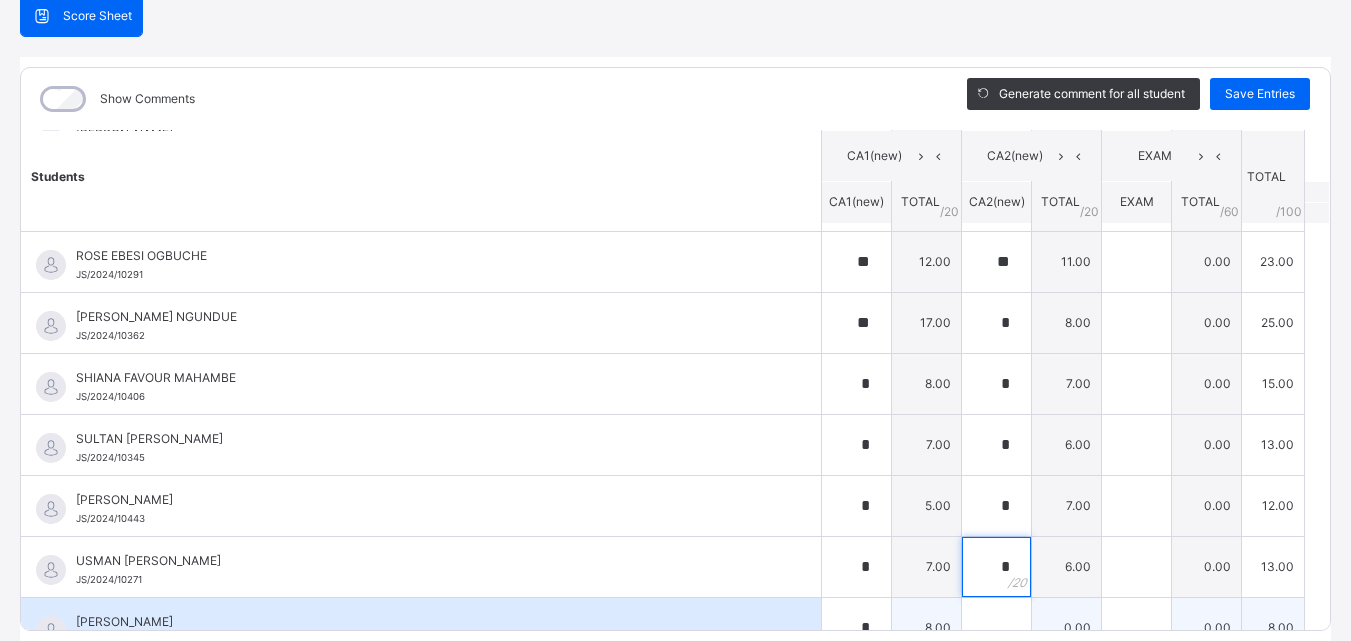 type on "*" 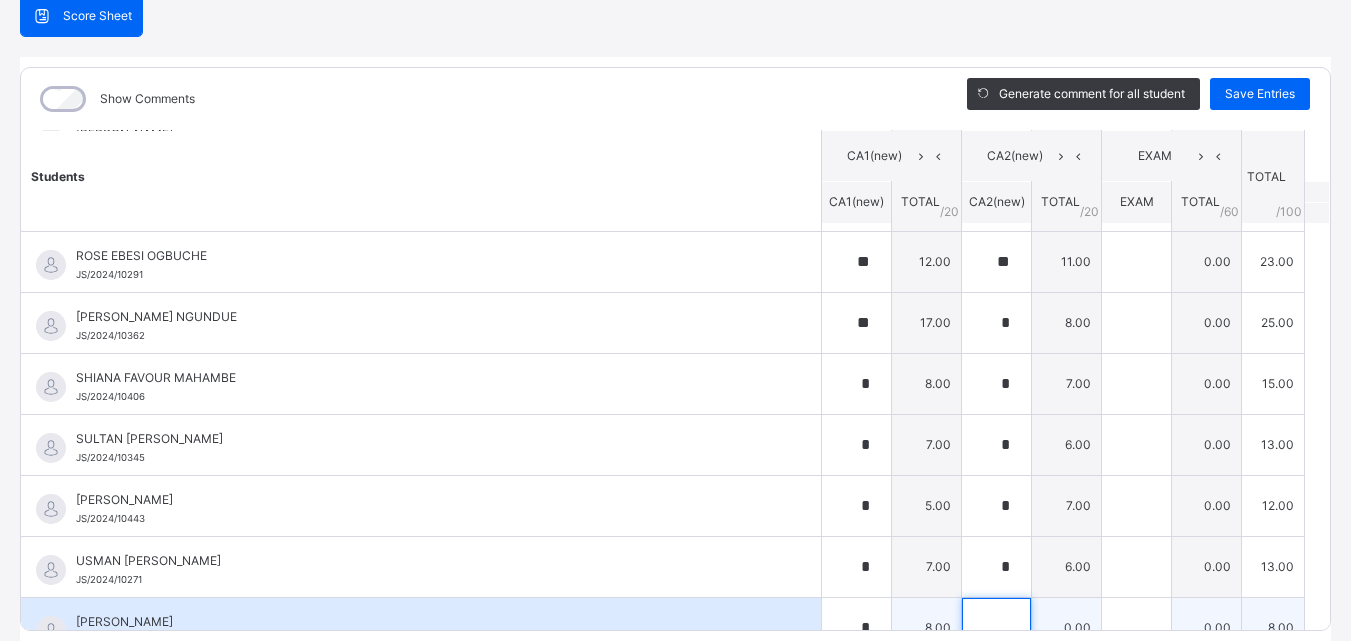 click at bounding box center (996, 628) 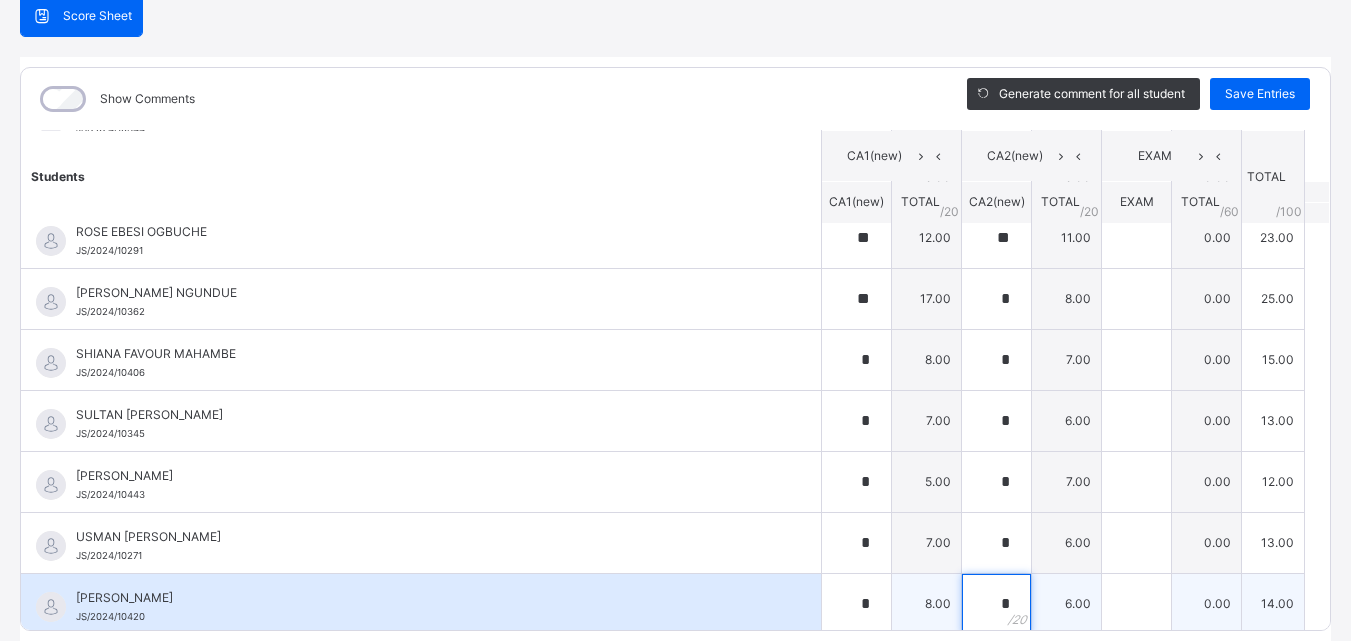 scroll, scrollTop: 1729, scrollLeft: 0, axis: vertical 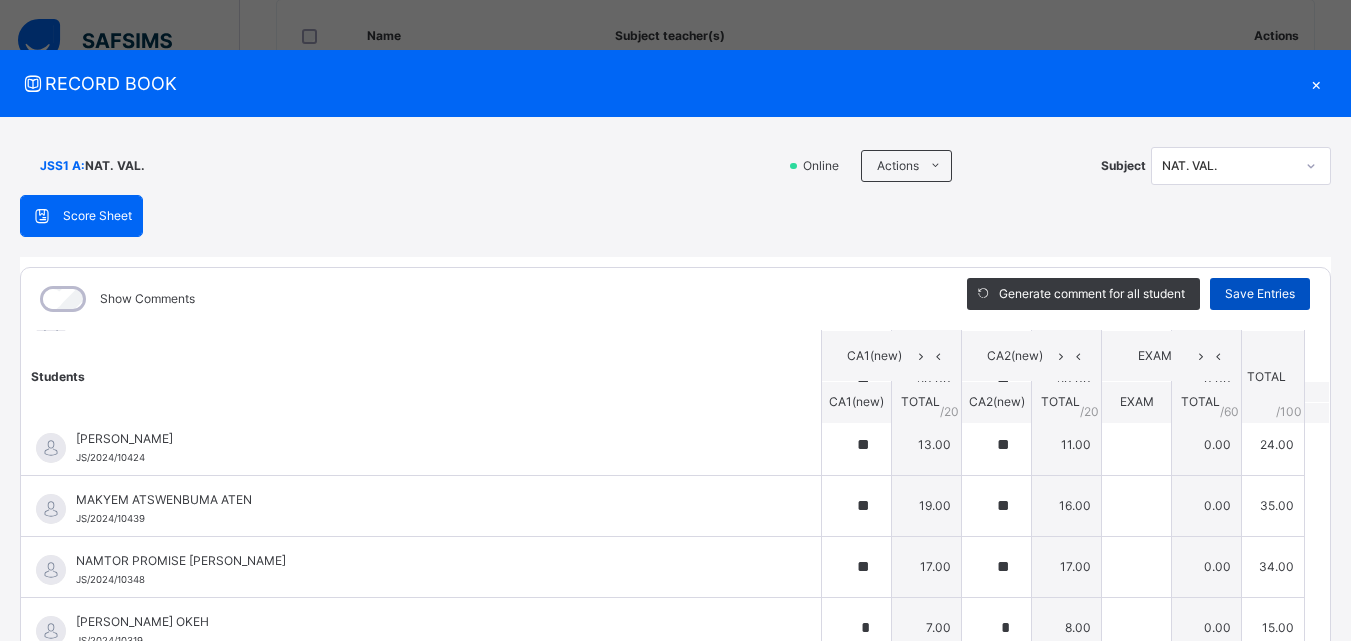 type on "*" 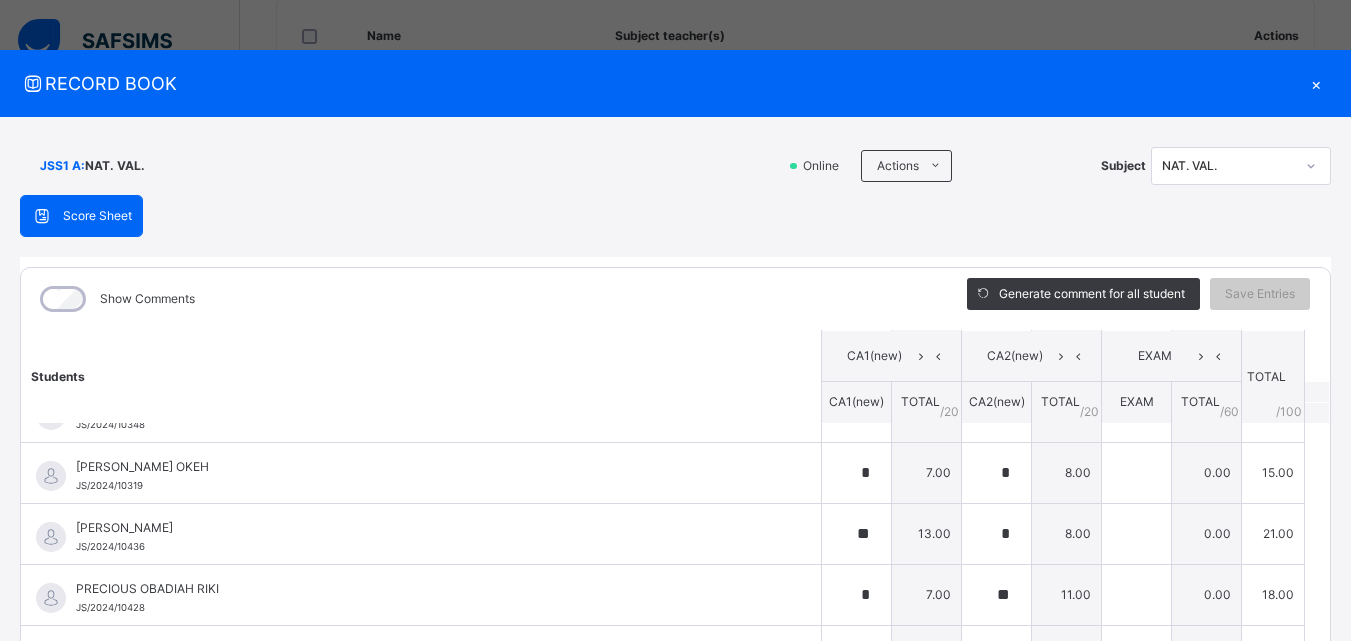 scroll, scrollTop: 1450, scrollLeft: 0, axis: vertical 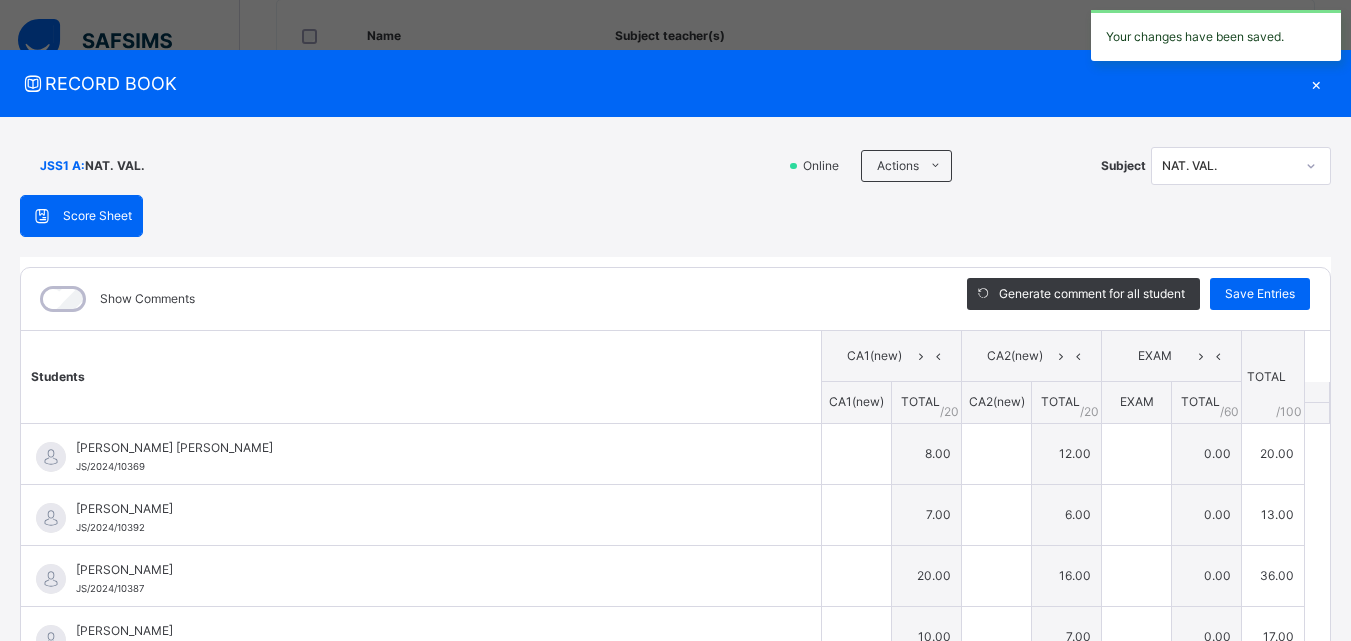 type on "*" 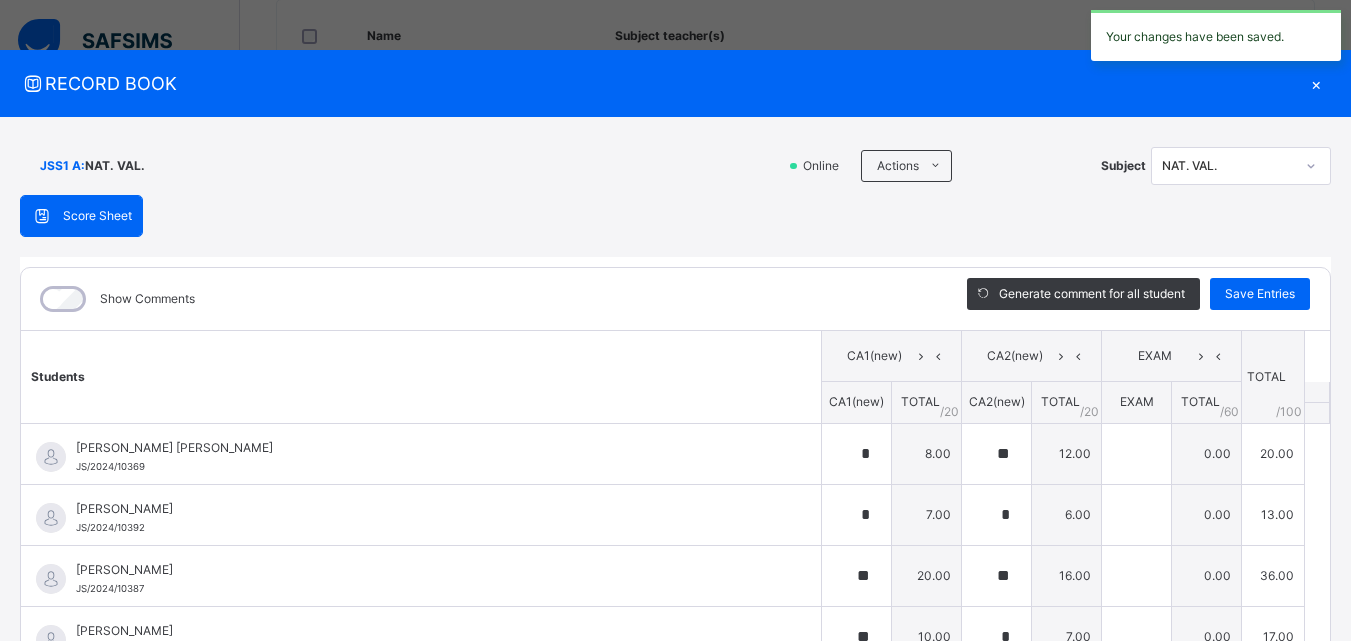 type on "*" 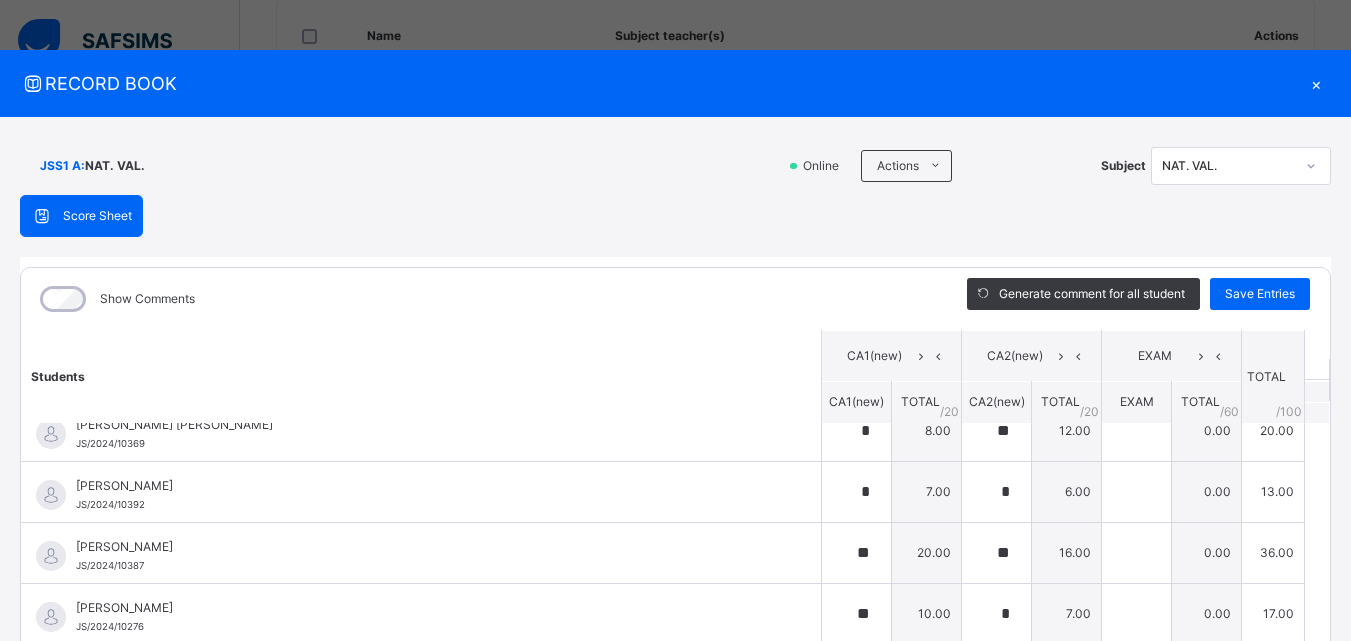 scroll, scrollTop: 0, scrollLeft: 0, axis: both 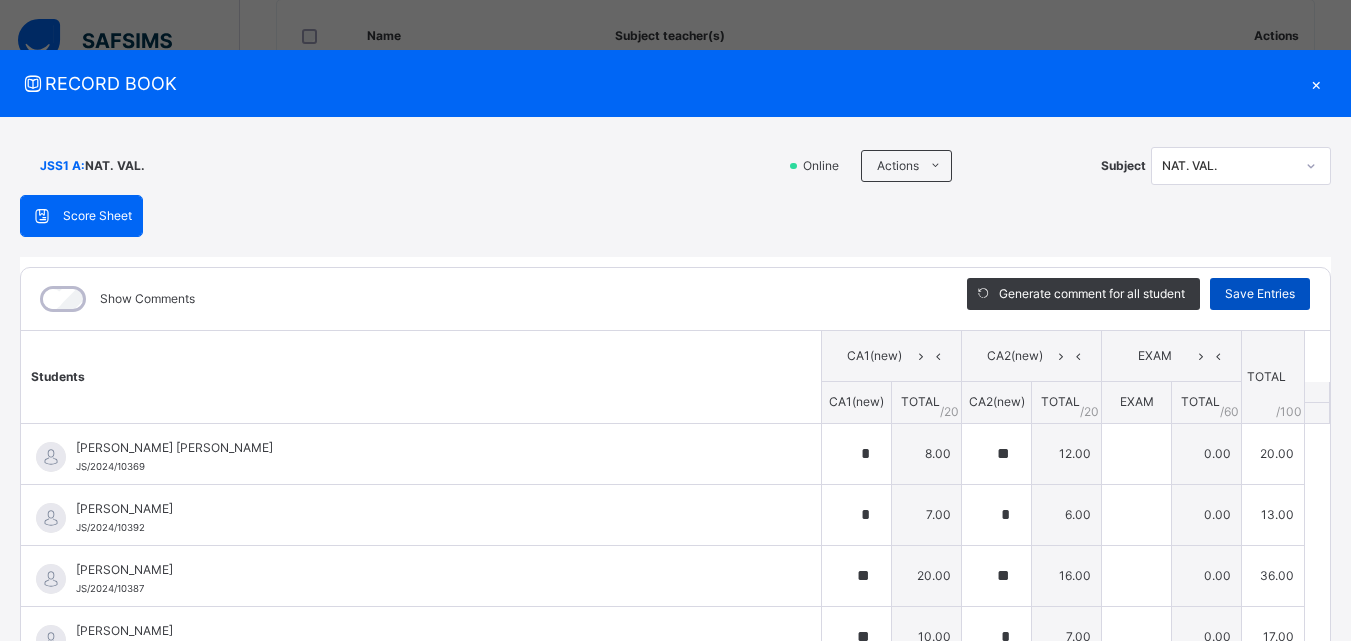 click on "Save Entries" at bounding box center [1260, 294] 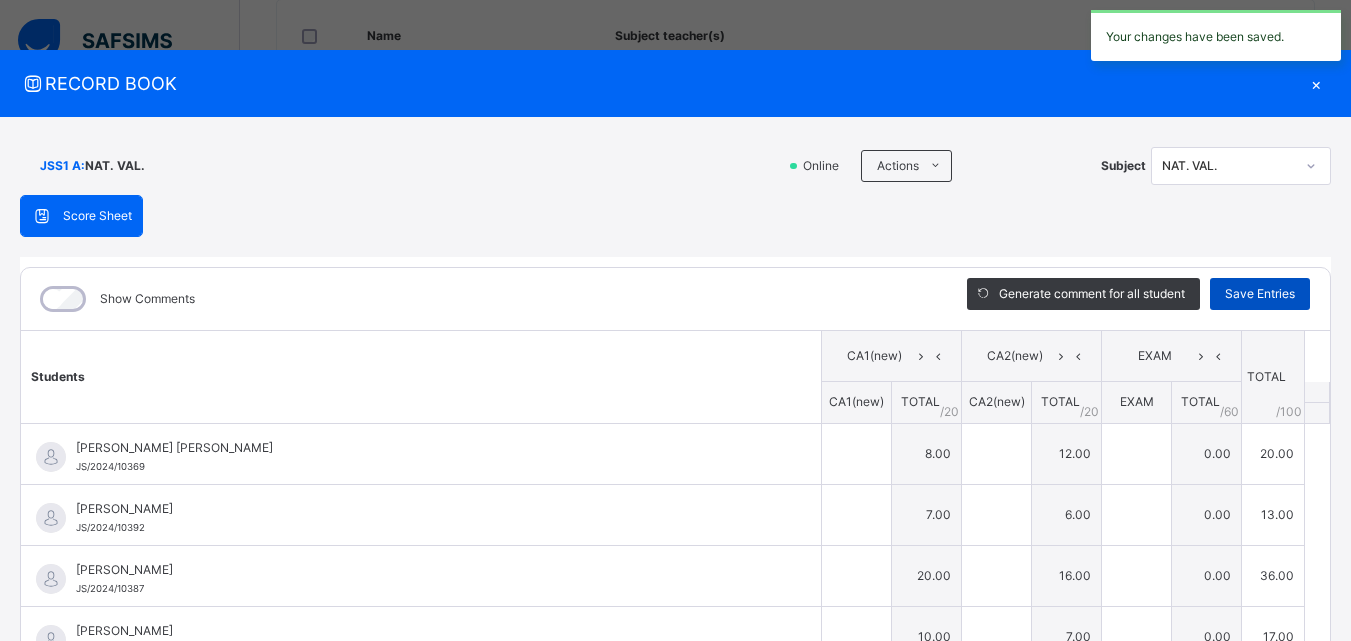 type on "*" 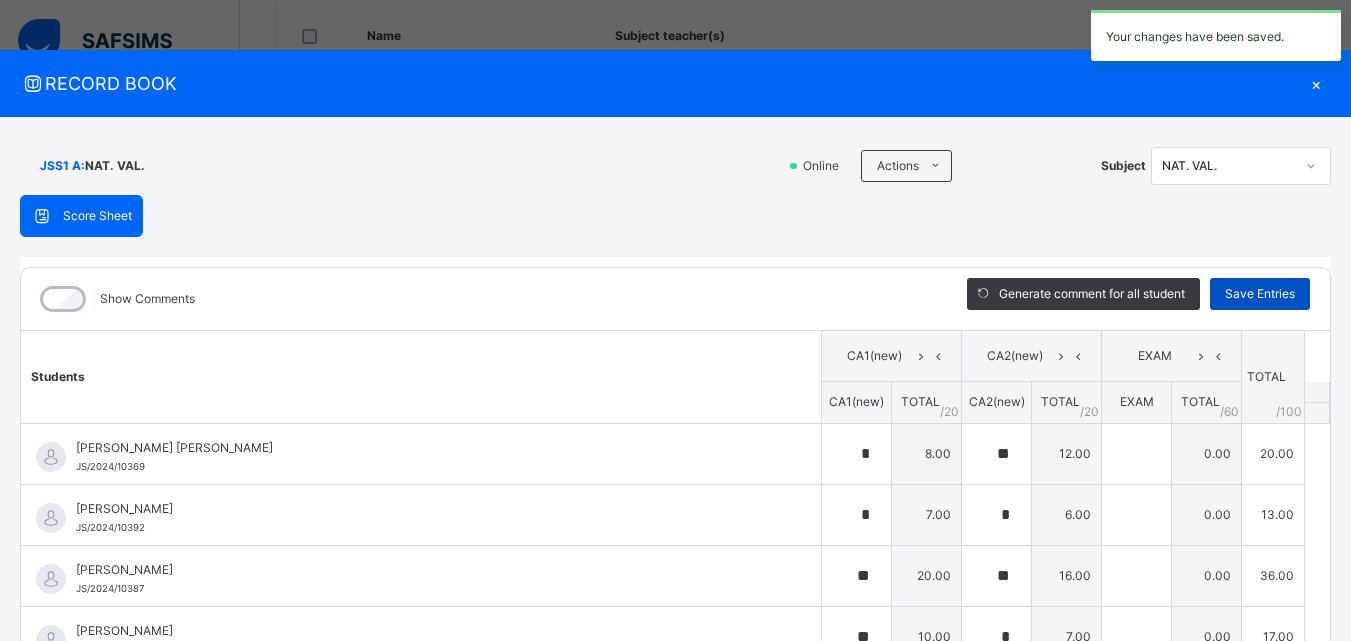 type on "**" 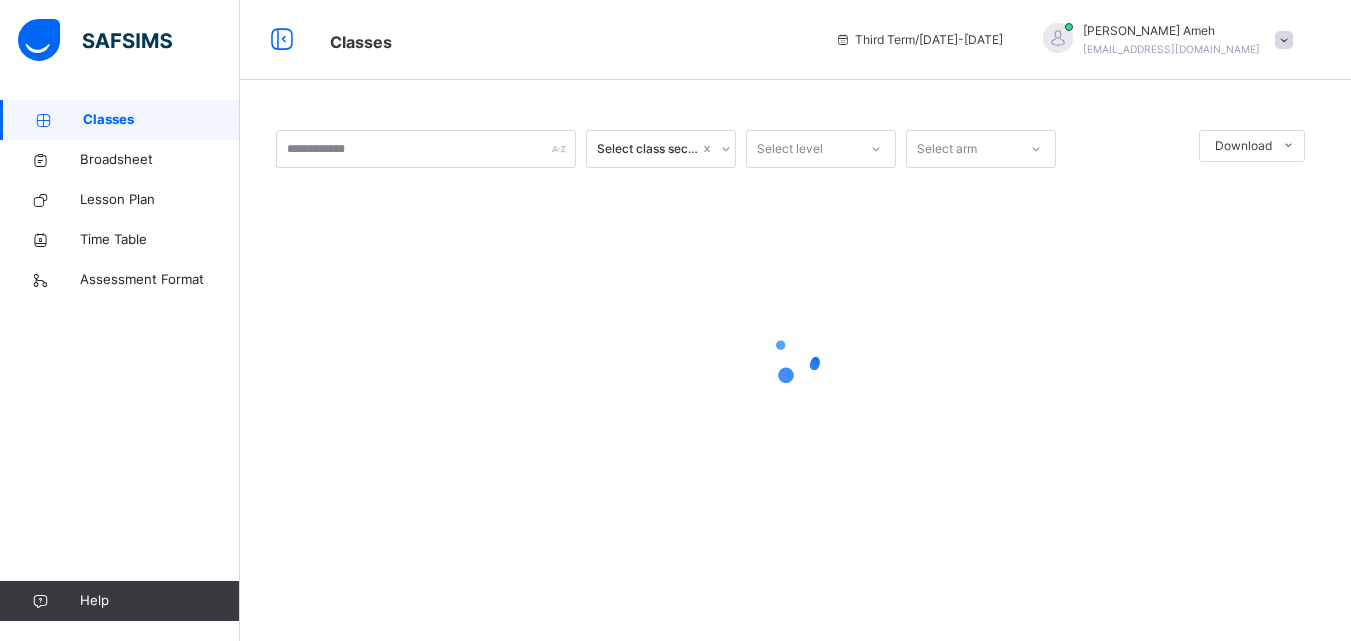 scroll, scrollTop: 0, scrollLeft: 0, axis: both 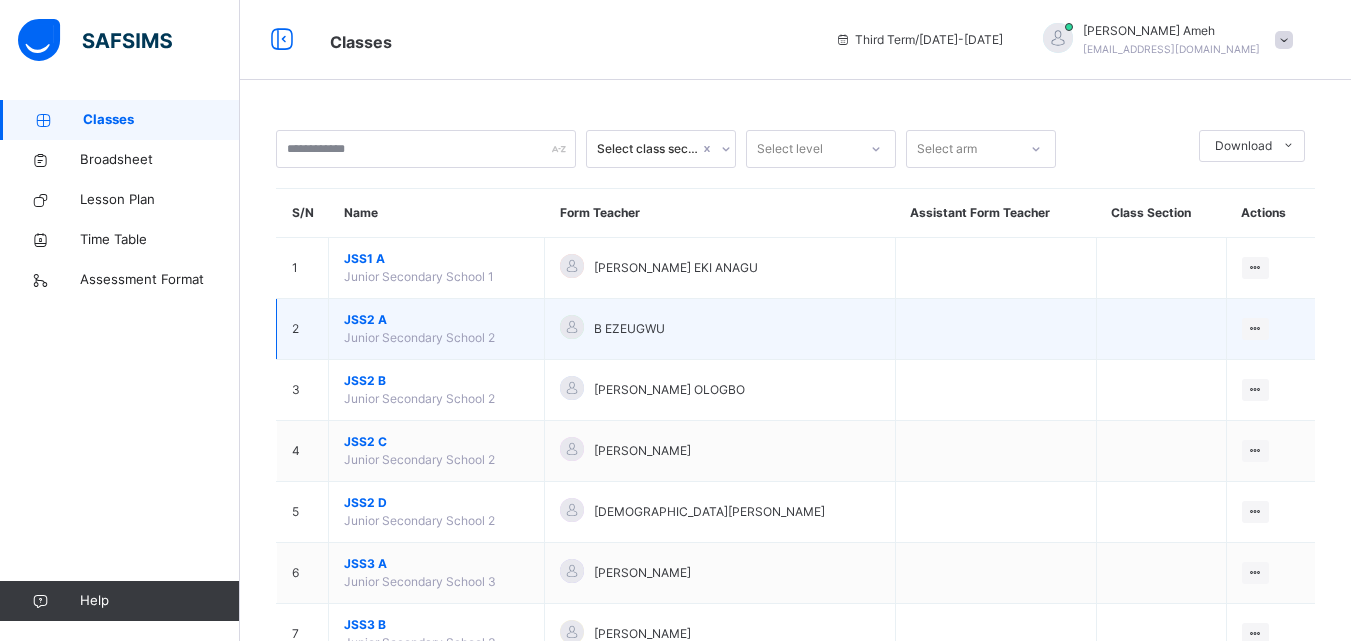 click on "JSS2   A" at bounding box center [436, 320] 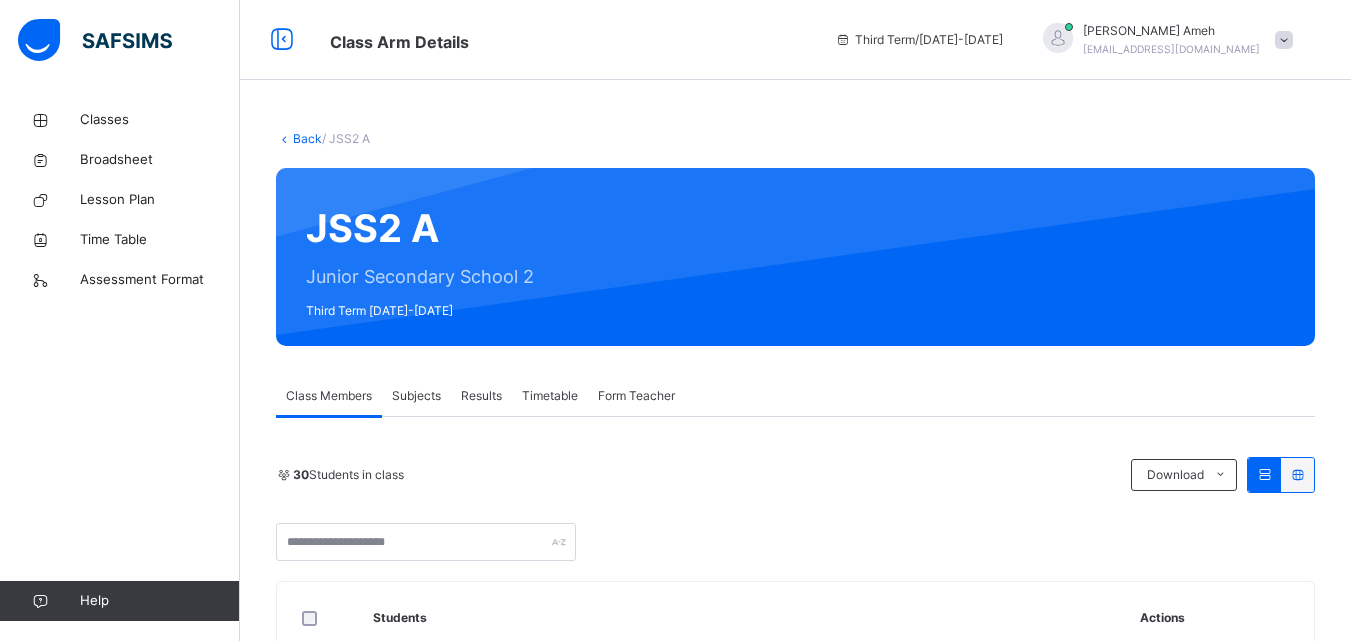 click on "Subjects" at bounding box center [416, 396] 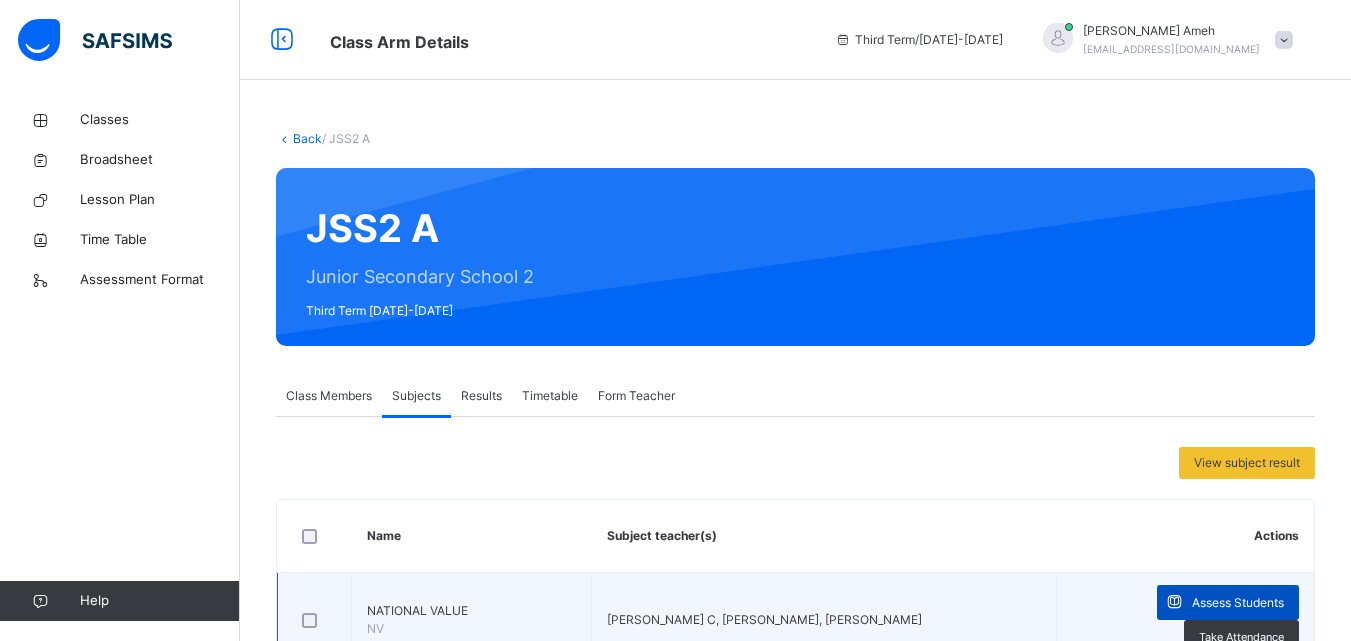 click on "Assess Students" at bounding box center (1238, 603) 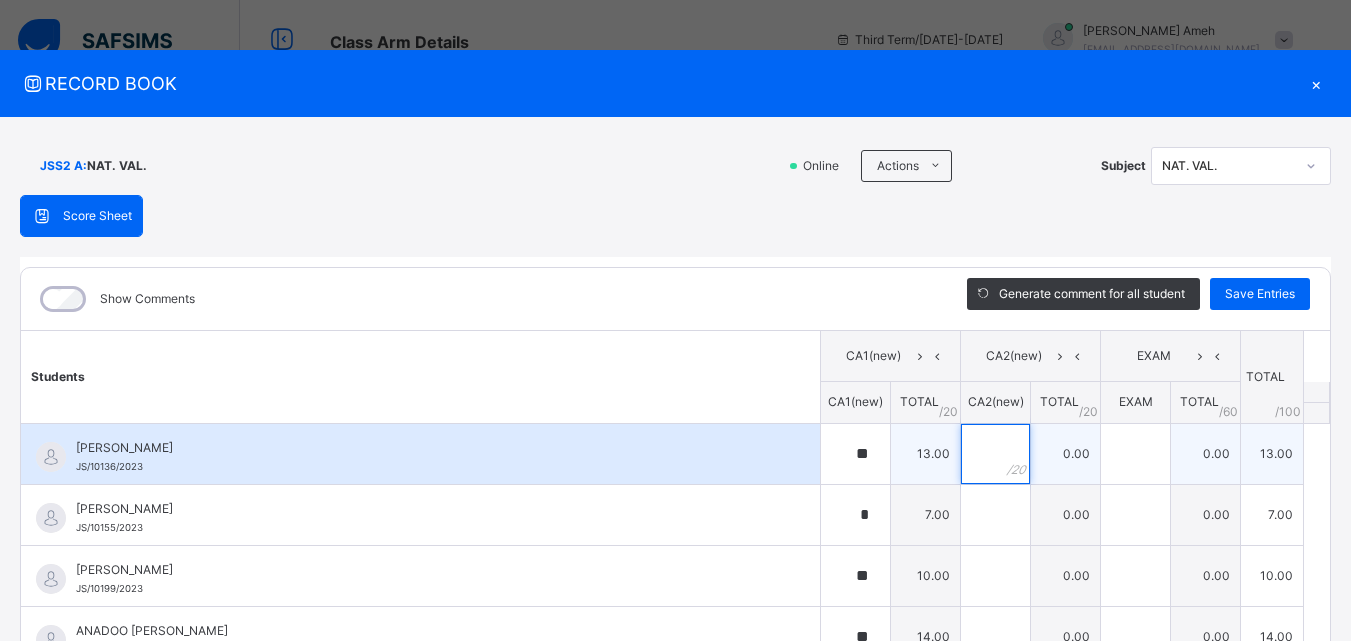 click at bounding box center [995, 454] 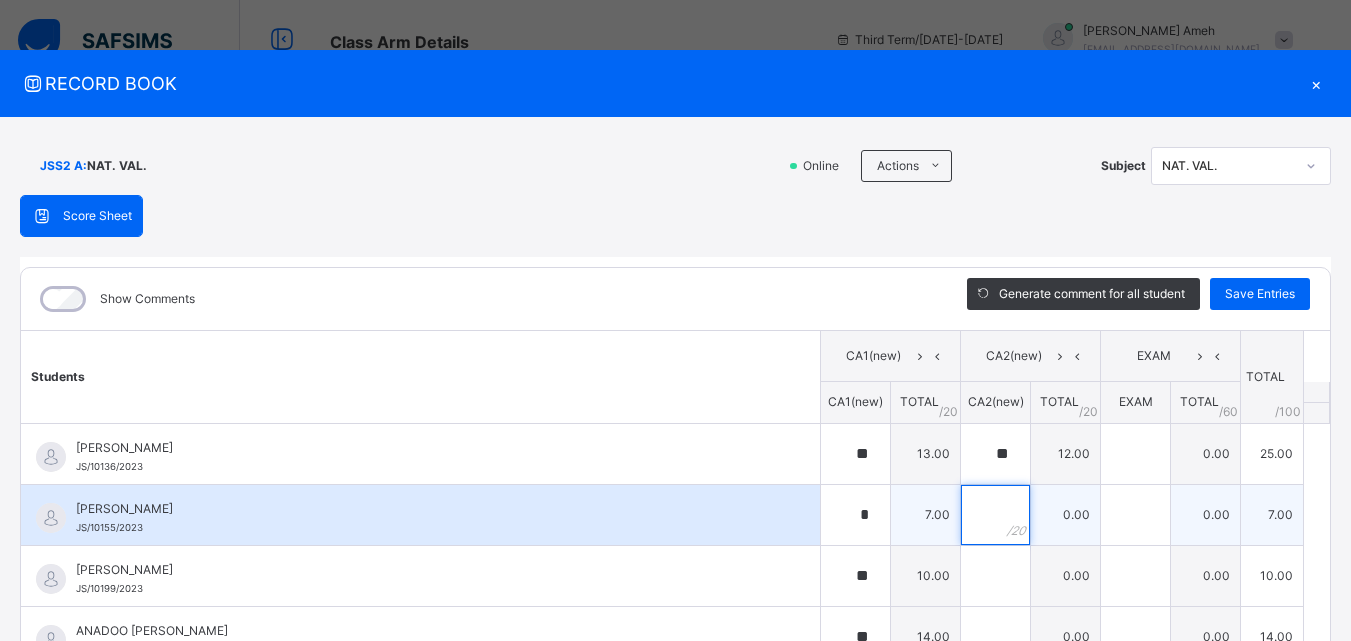 click at bounding box center (995, 515) 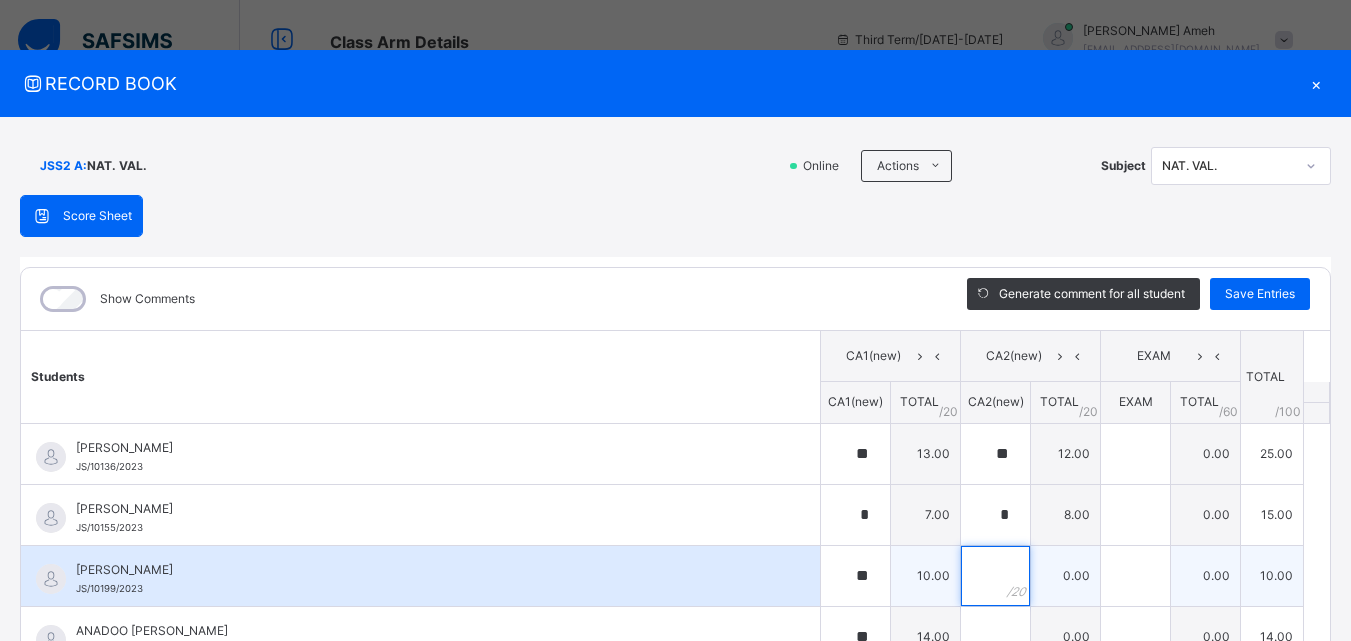 click at bounding box center [995, 576] 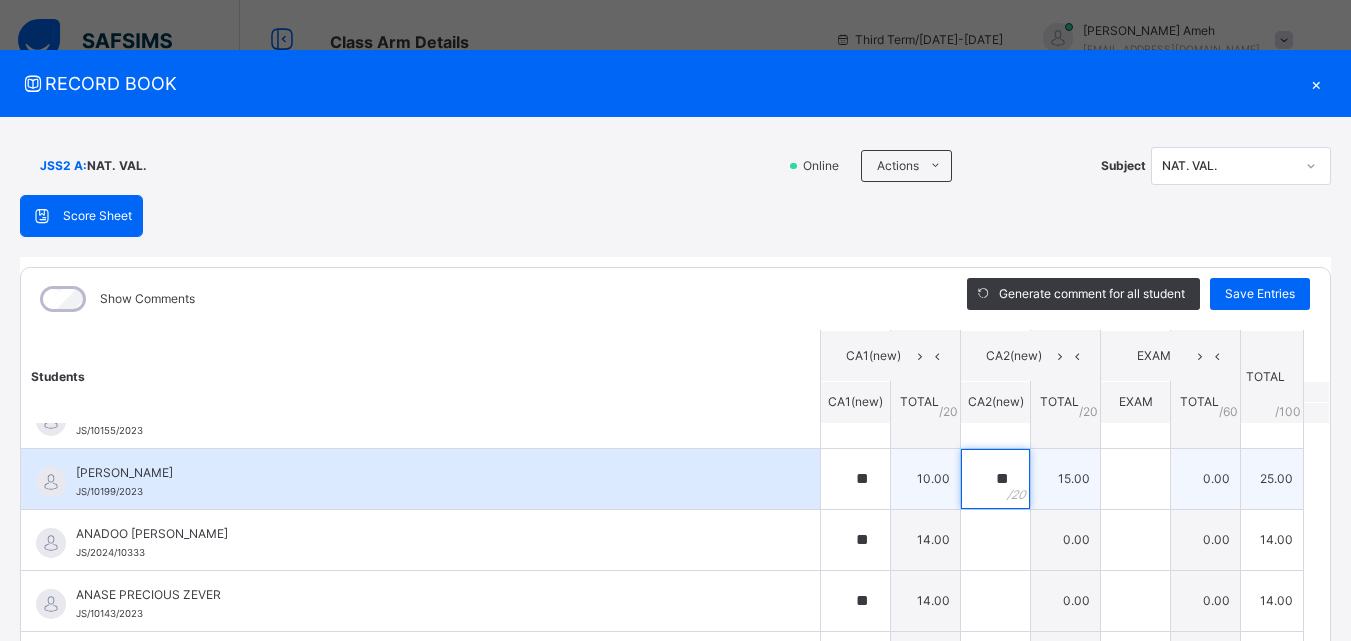 scroll, scrollTop: 0, scrollLeft: 0, axis: both 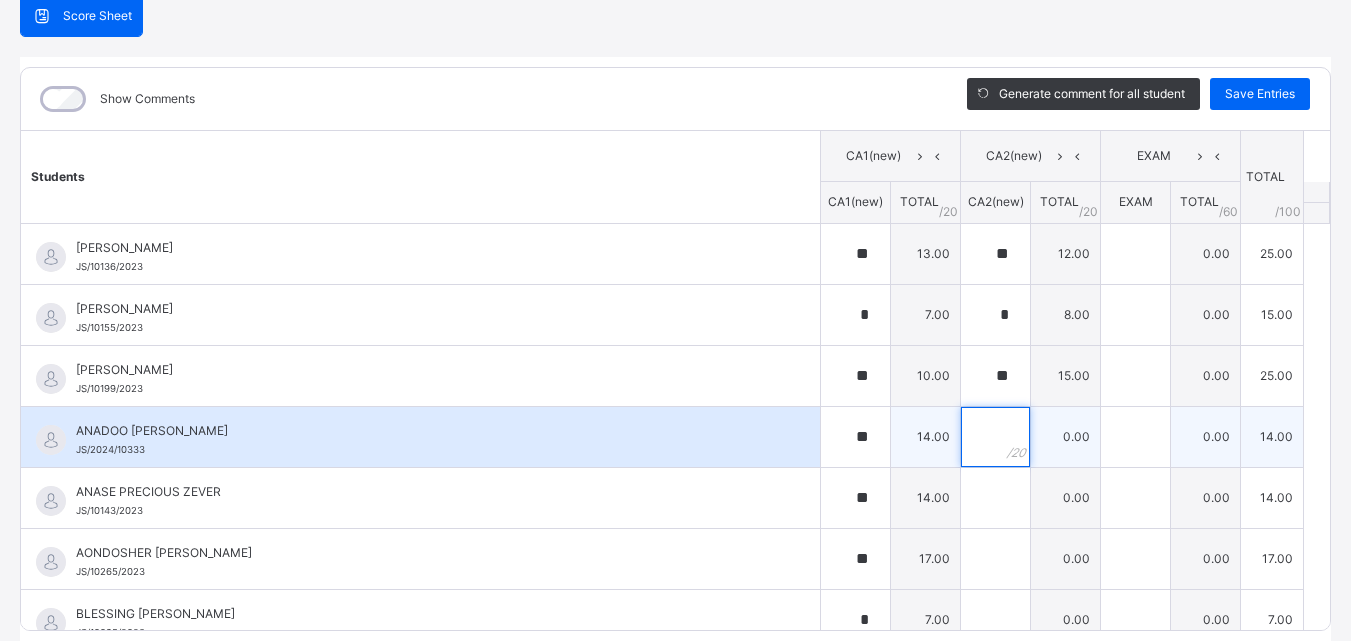 click at bounding box center [995, 437] 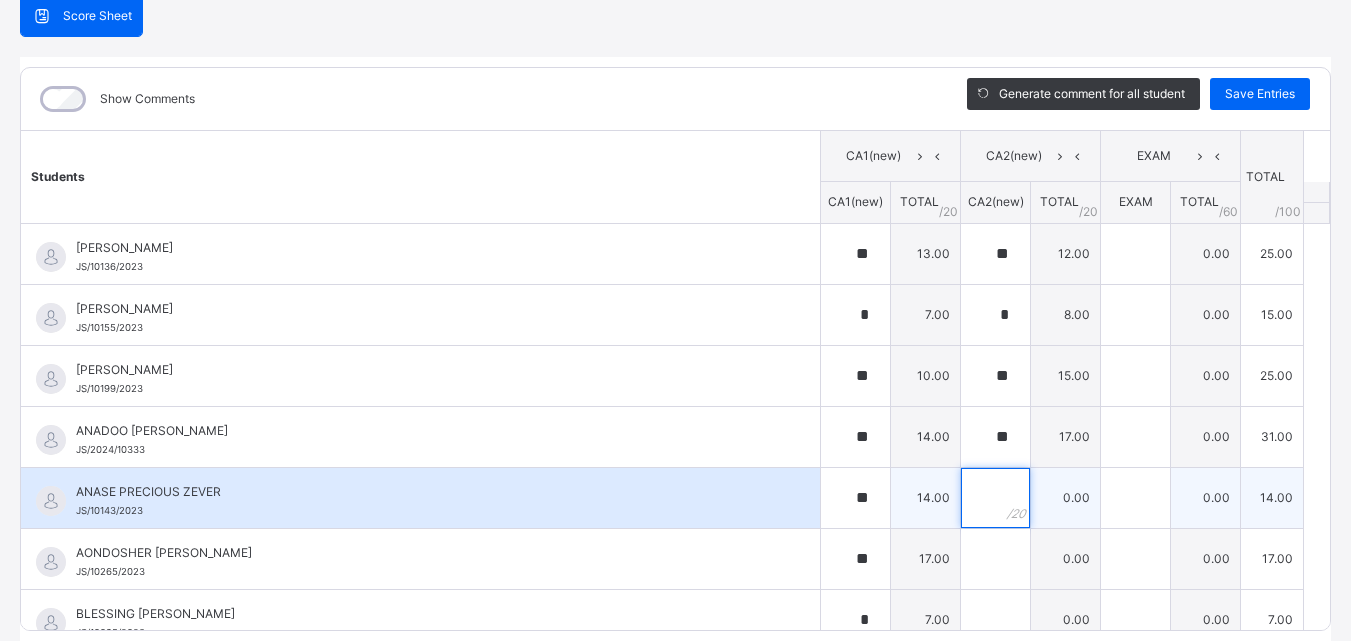 click at bounding box center [995, 498] 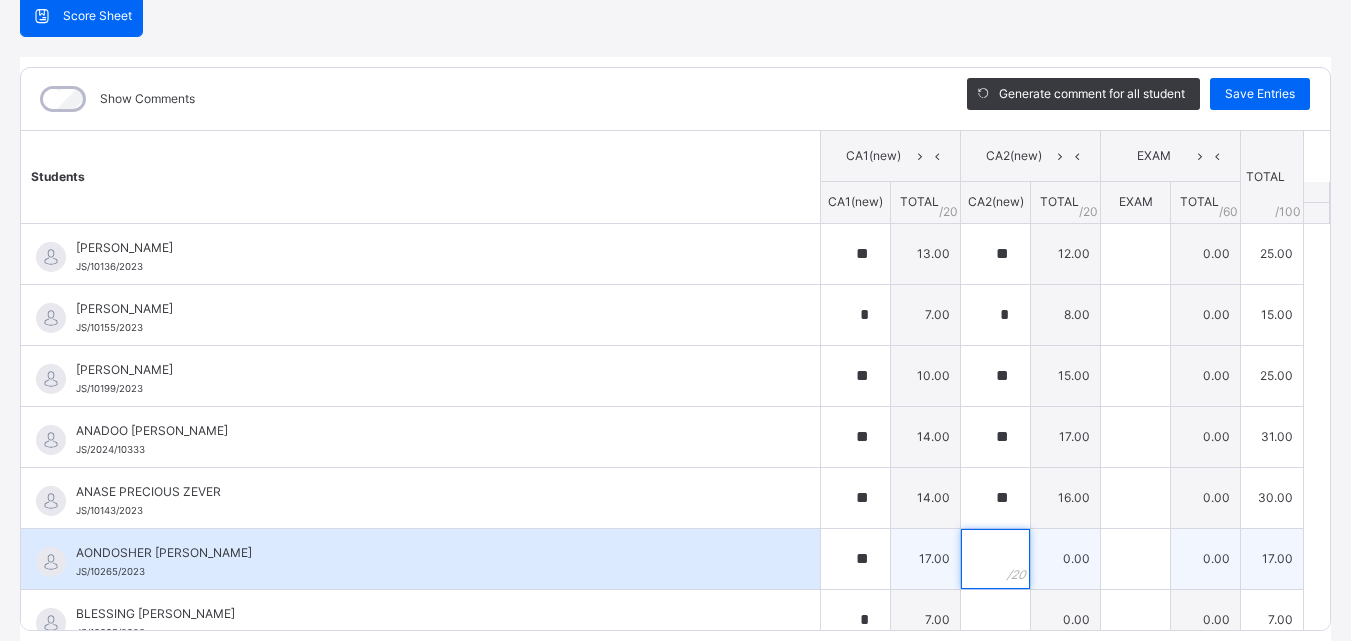 click at bounding box center [995, 559] 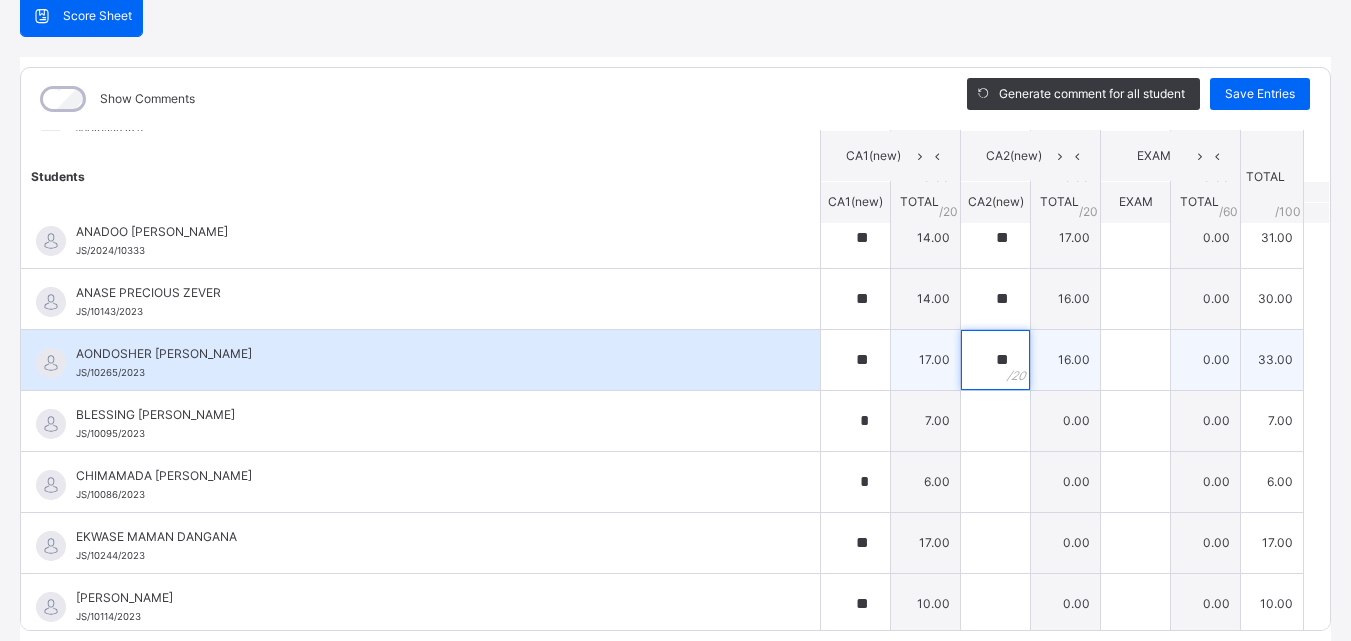 scroll, scrollTop: 200, scrollLeft: 0, axis: vertical 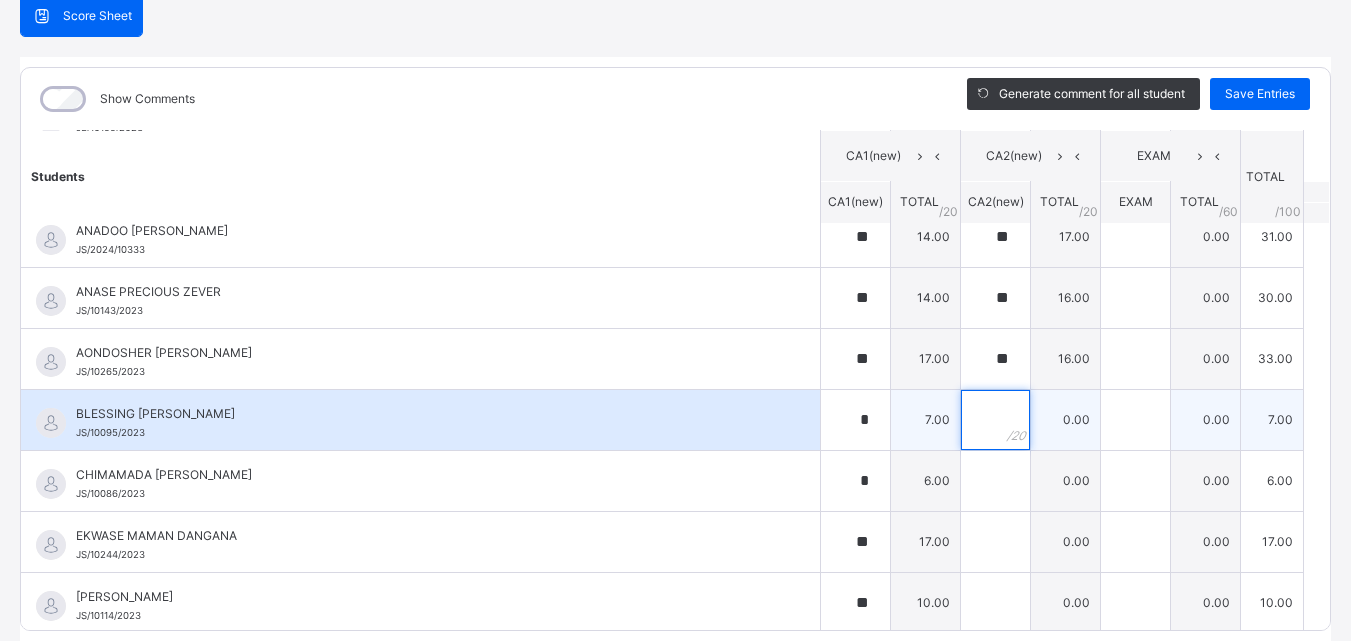 click at bounding box center [995, 420] 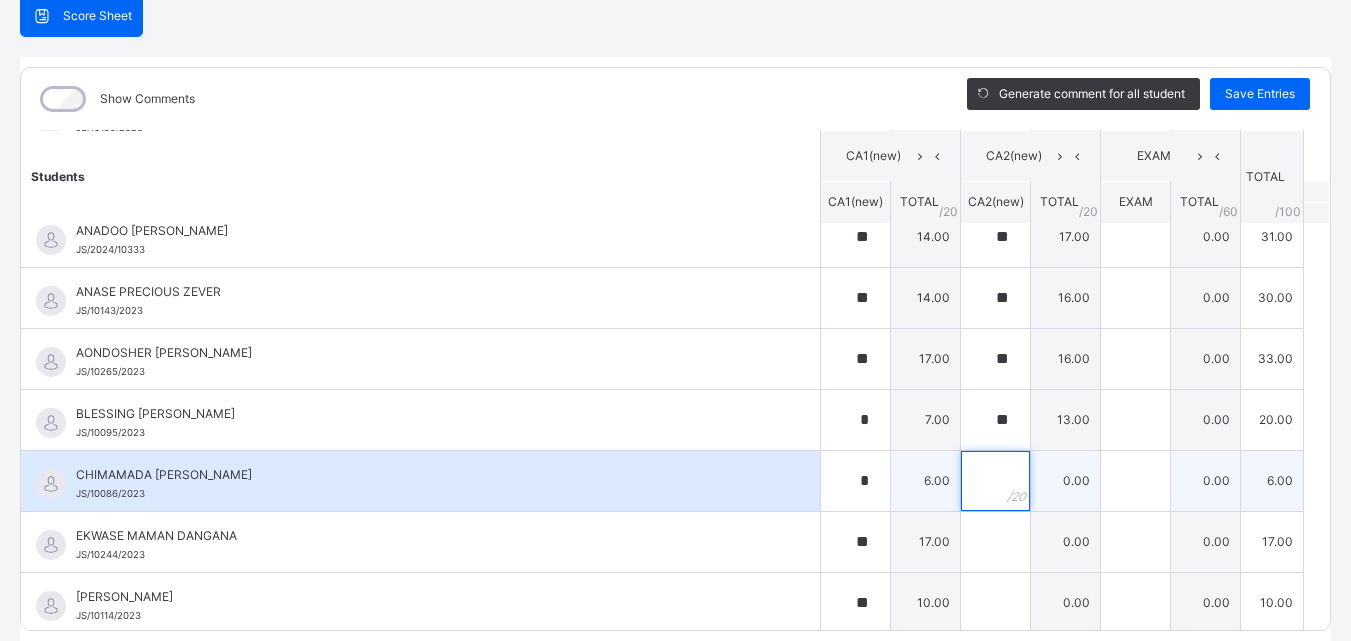 click at bounding box center (995, 481) 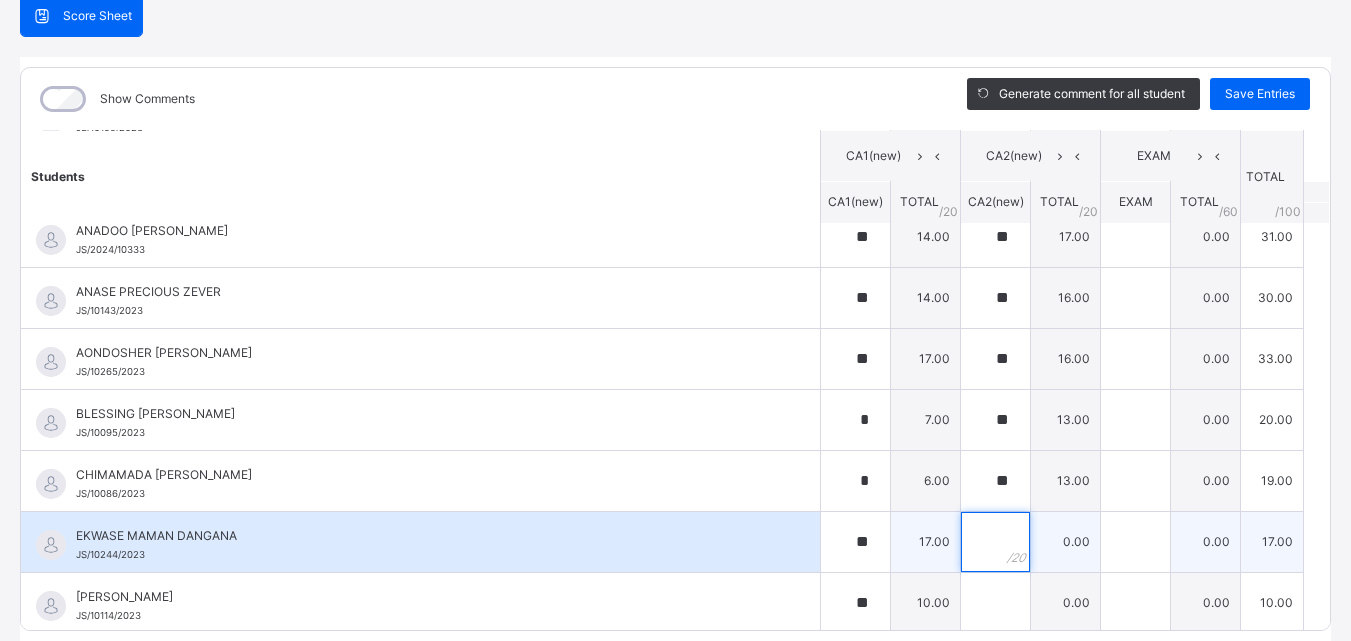 click at bounding box center (995, 542) 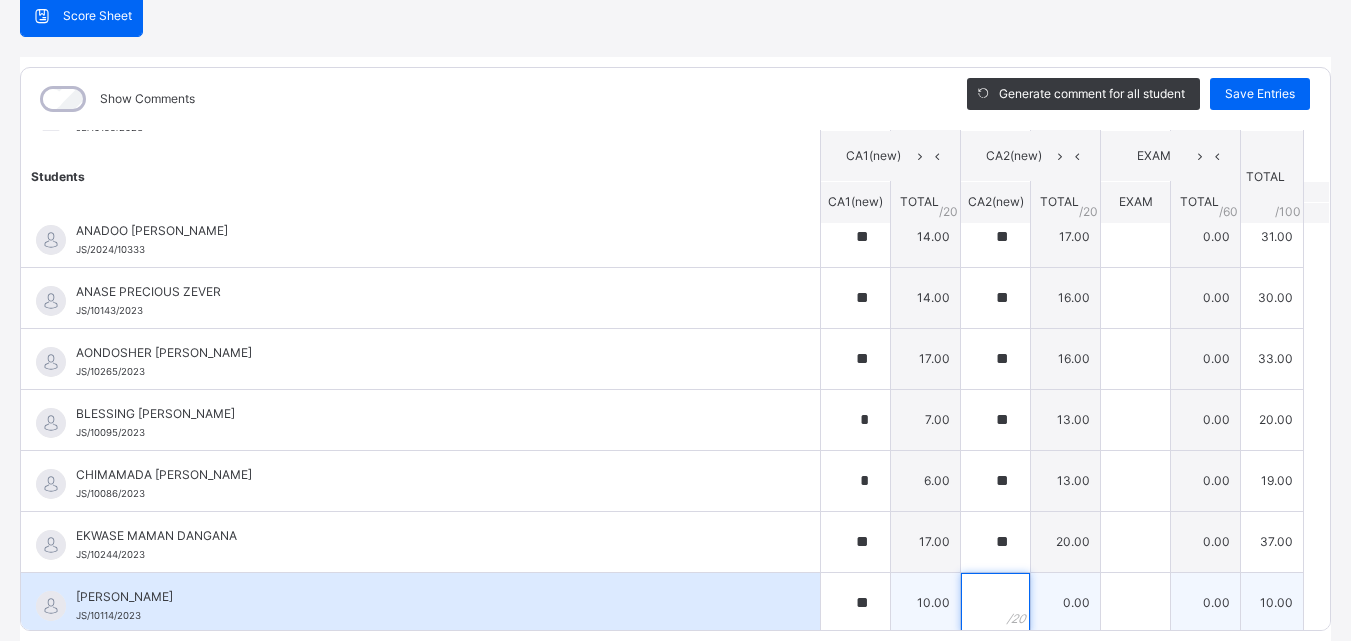 click at bounding box center [995, 603] 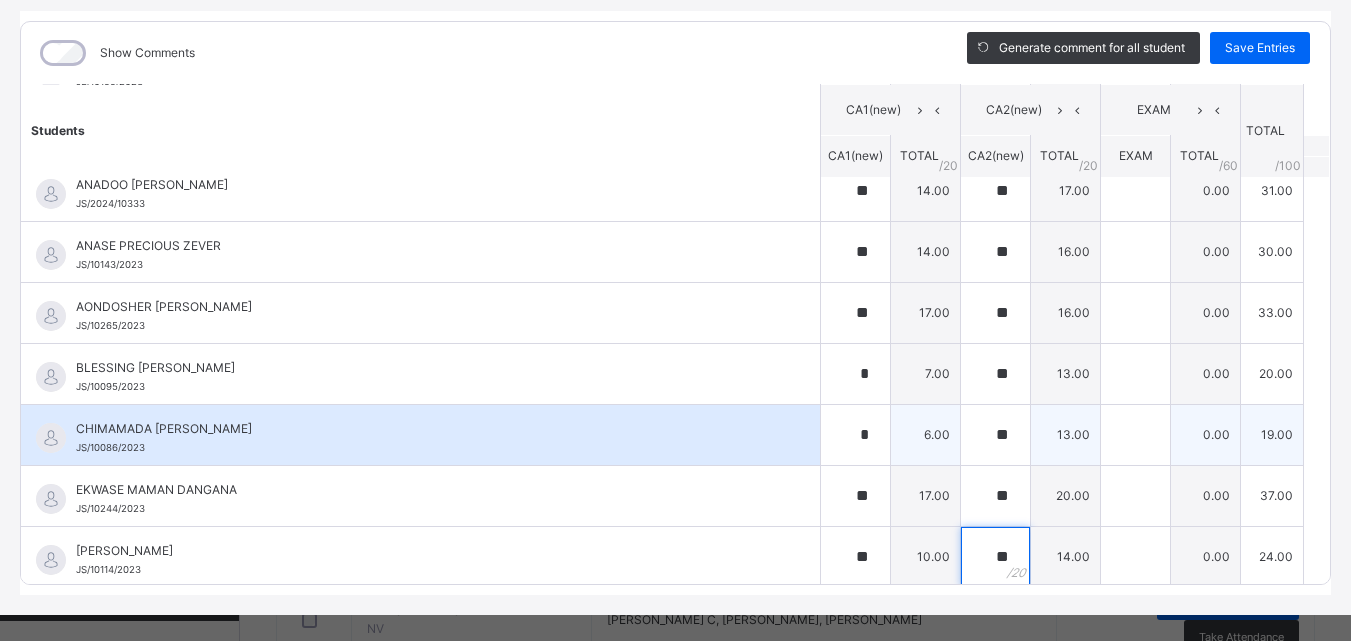 scroll, scrollTop: 270, scrollLeft: 0, axis: vertical 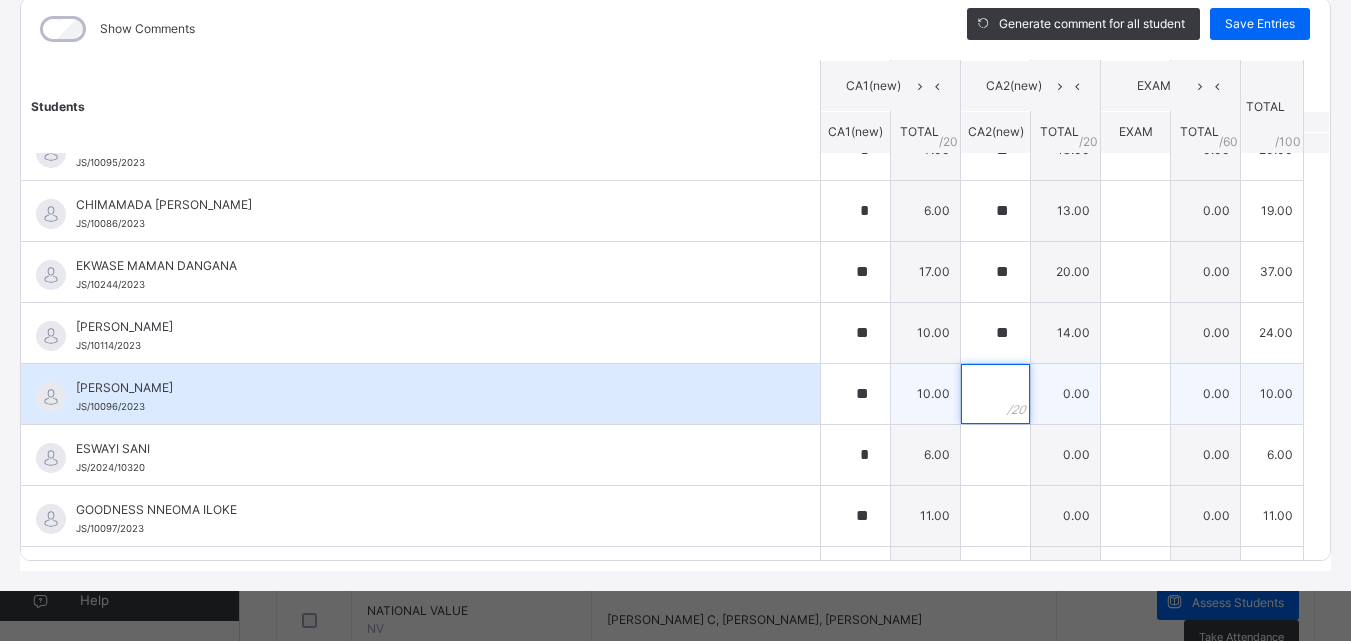 click at bounding box center [995, 394] 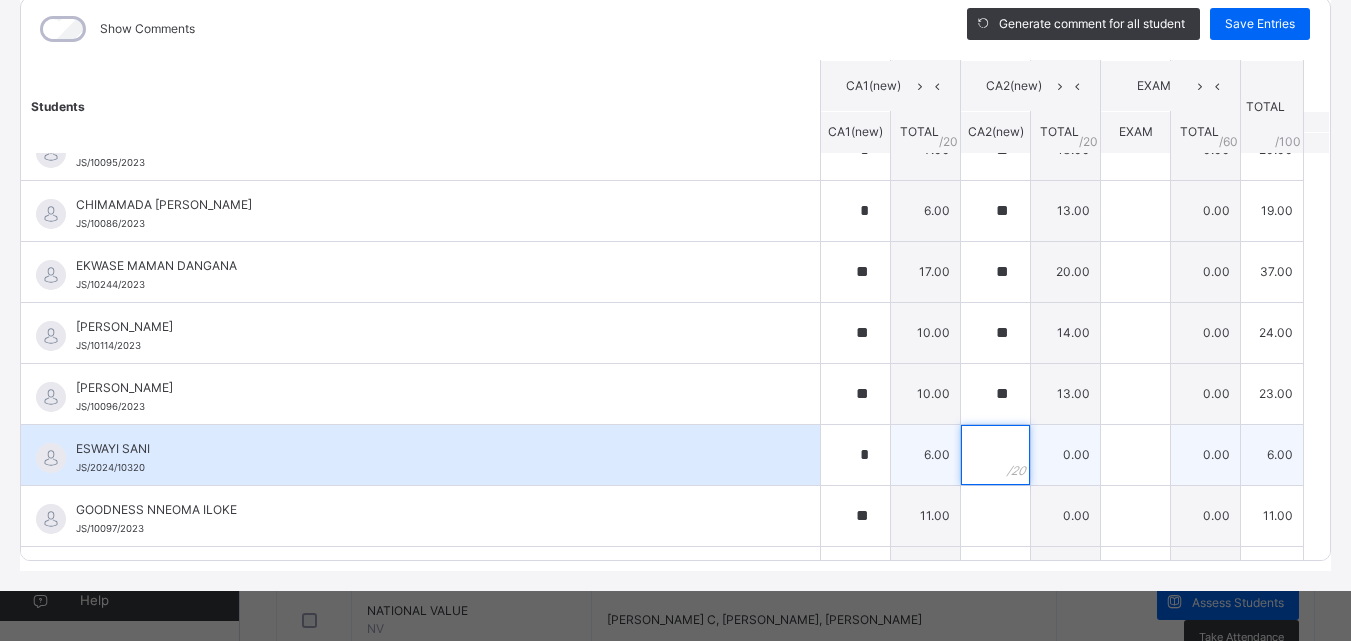 click at bounding box center (995, 455) 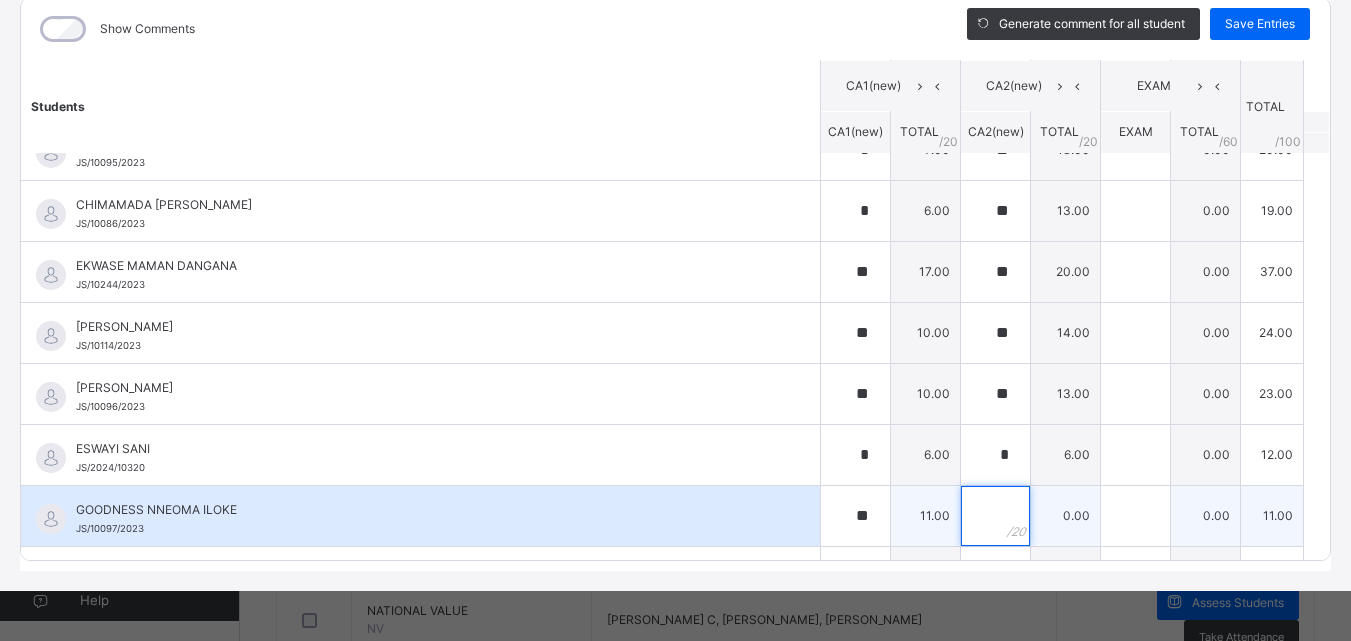 click at bounding box center [995, 516] 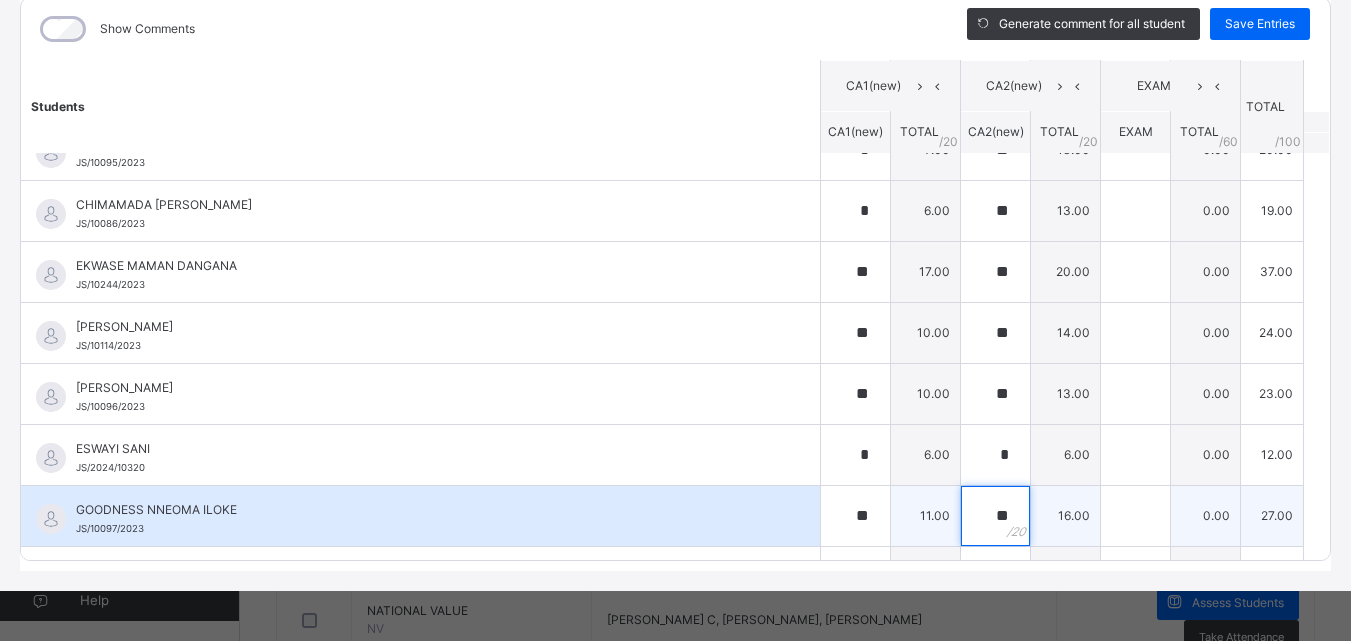 scroll, scrollTop: 500, scrollLeft: 0, axis: vertical 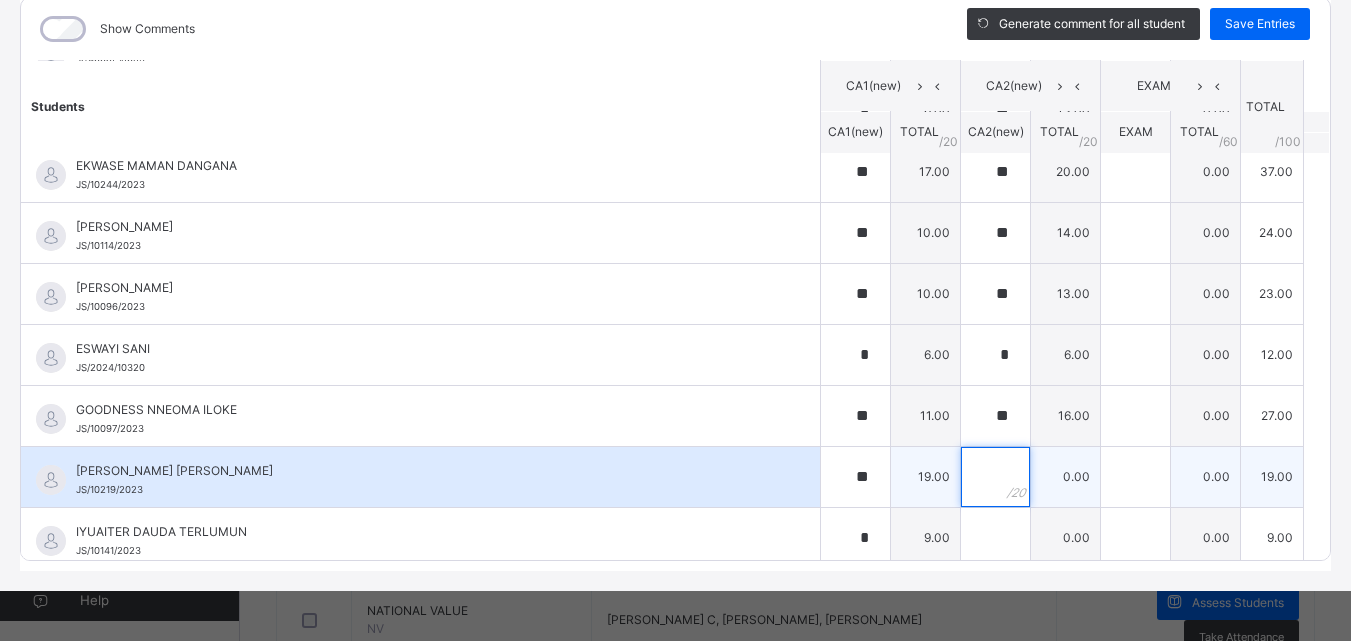 click at bounding box center [995, 477] 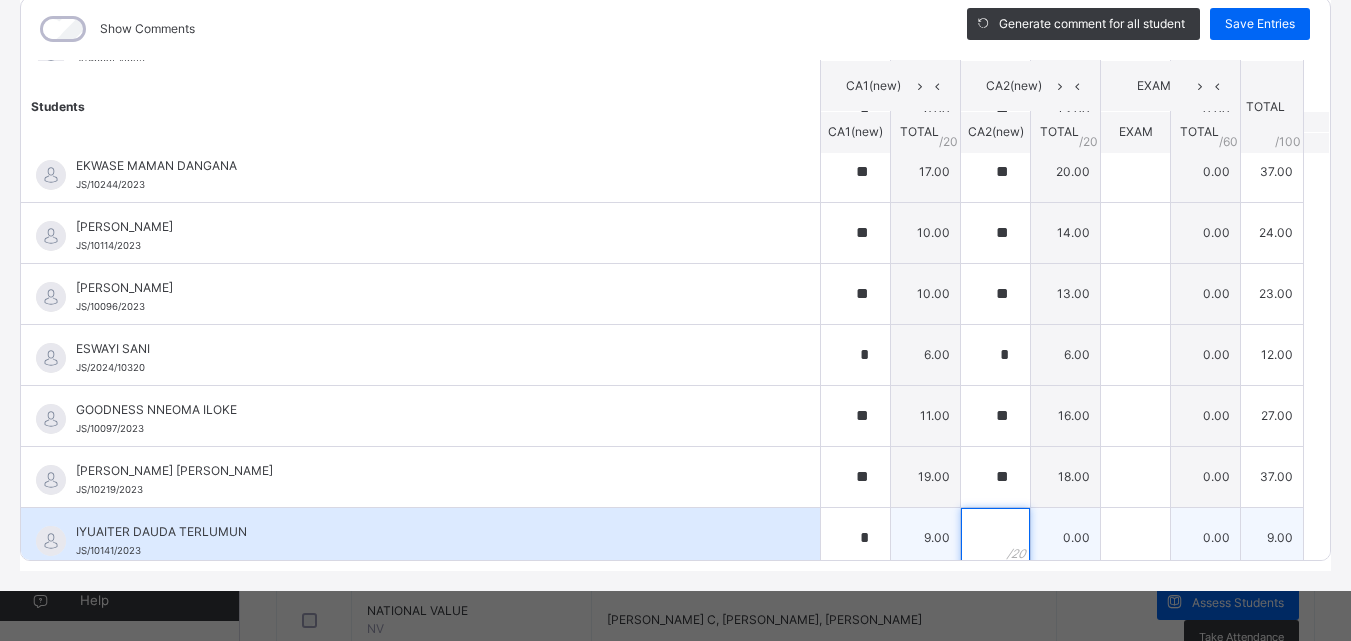 click at bounding box center (995, 538) 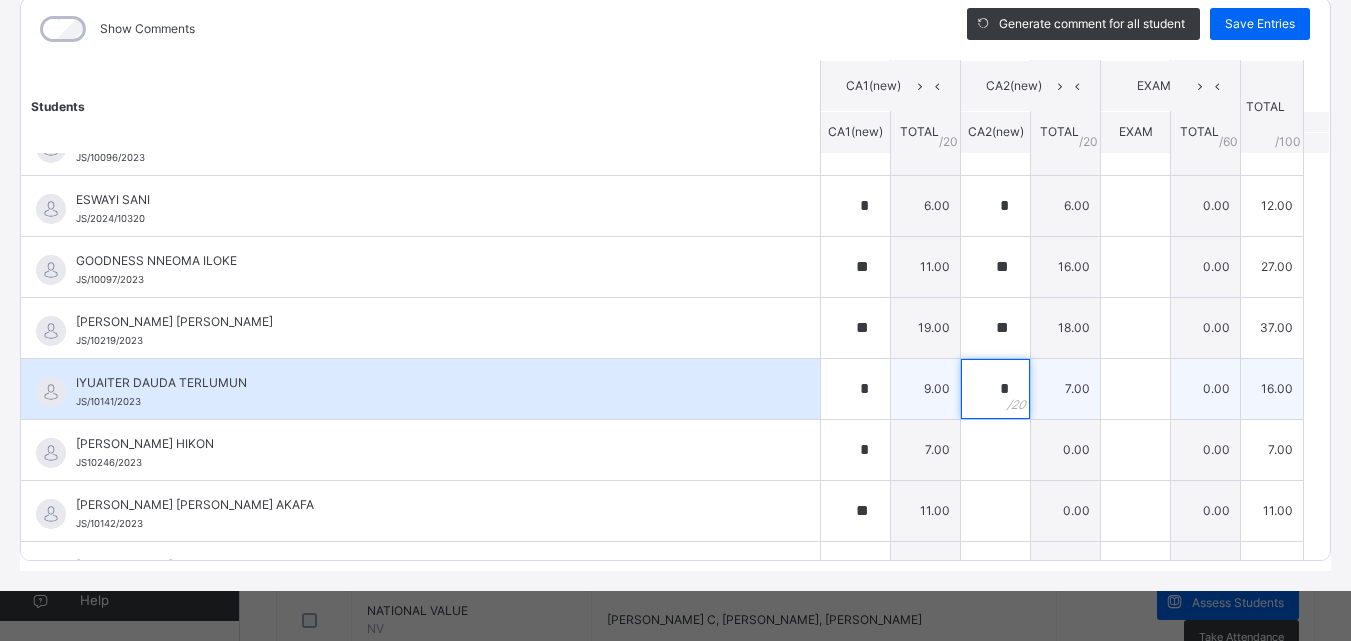 scroll, scrollTop: 700, scrollLeft: 0, axis: vertical 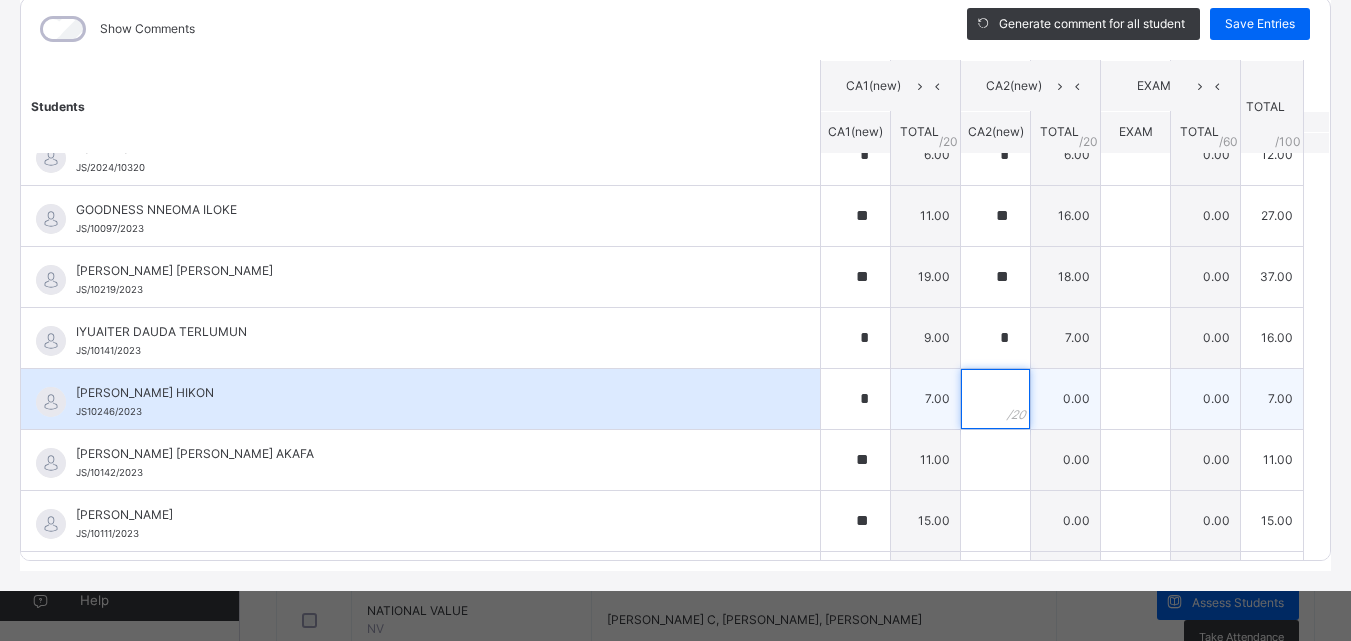 click at bounding box center [995, 399] 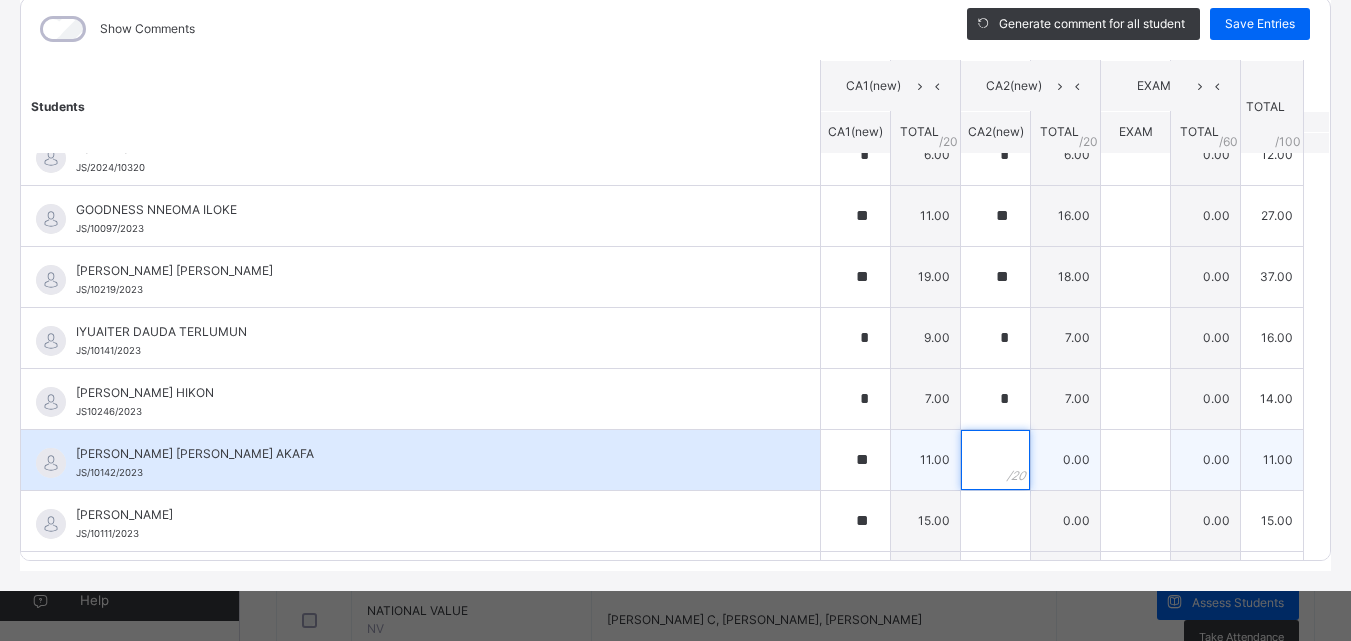 click at bounding box center (995, 460) 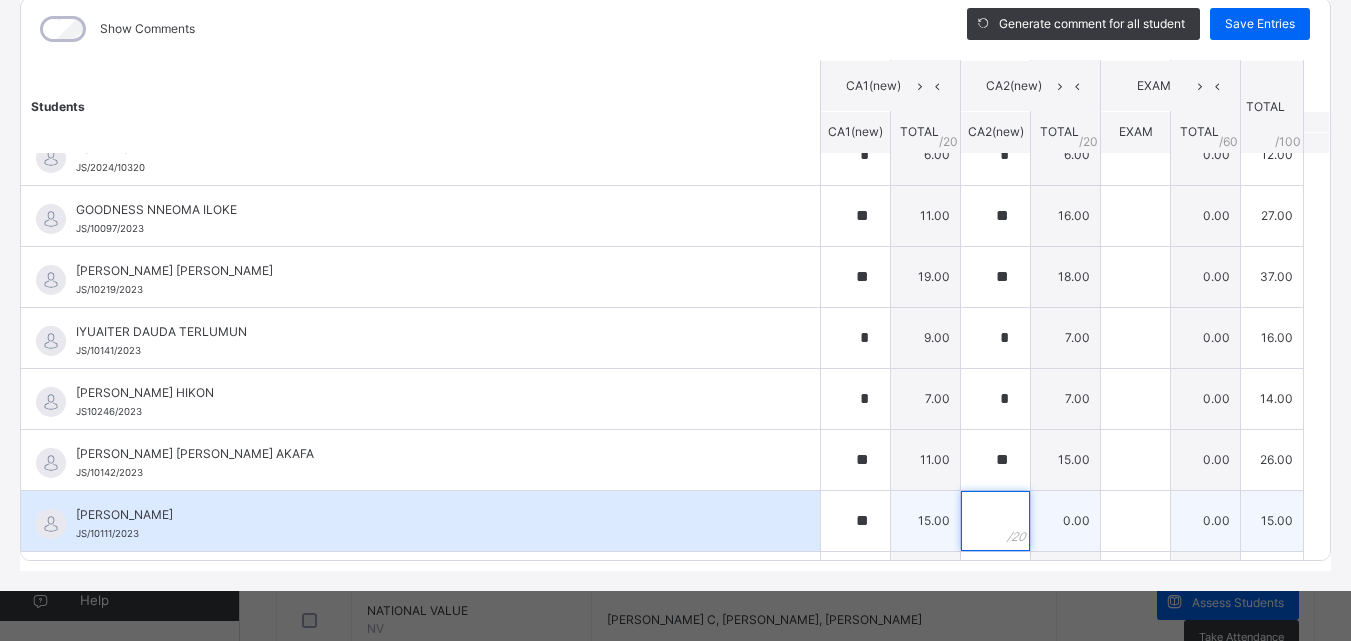 click at bounding box center (995, 521) 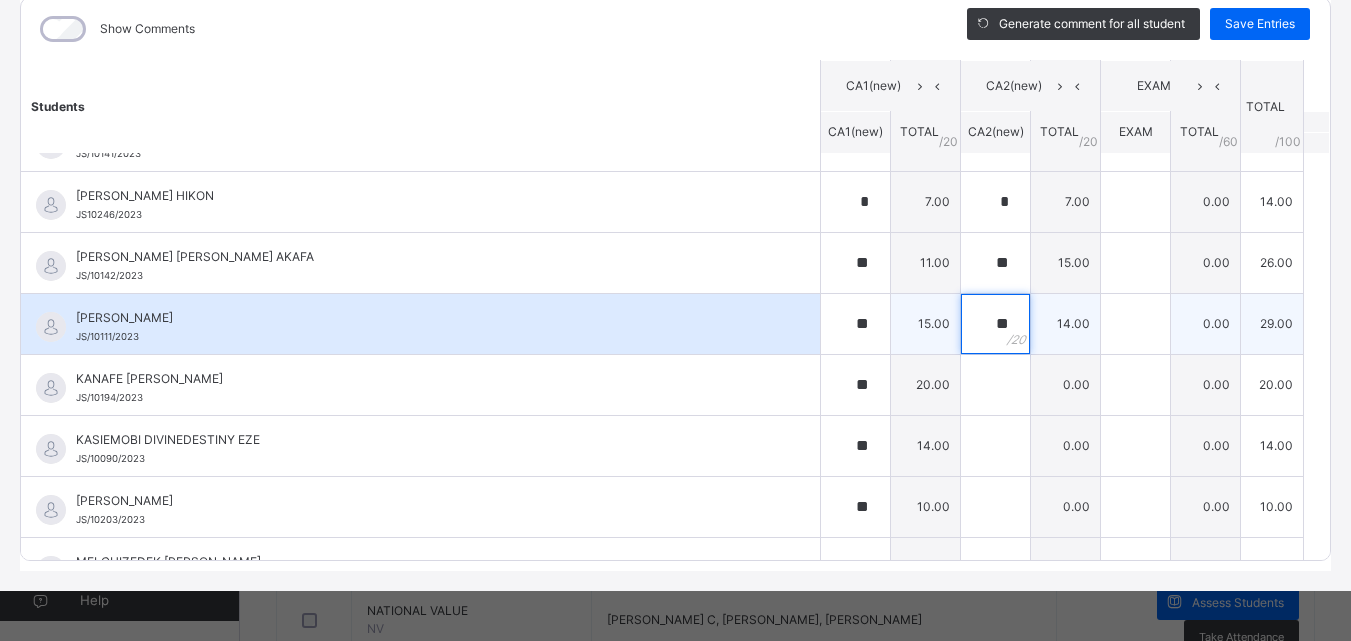 scroll, scrollTop: 900, scrollLeft: 0, axis: vertical 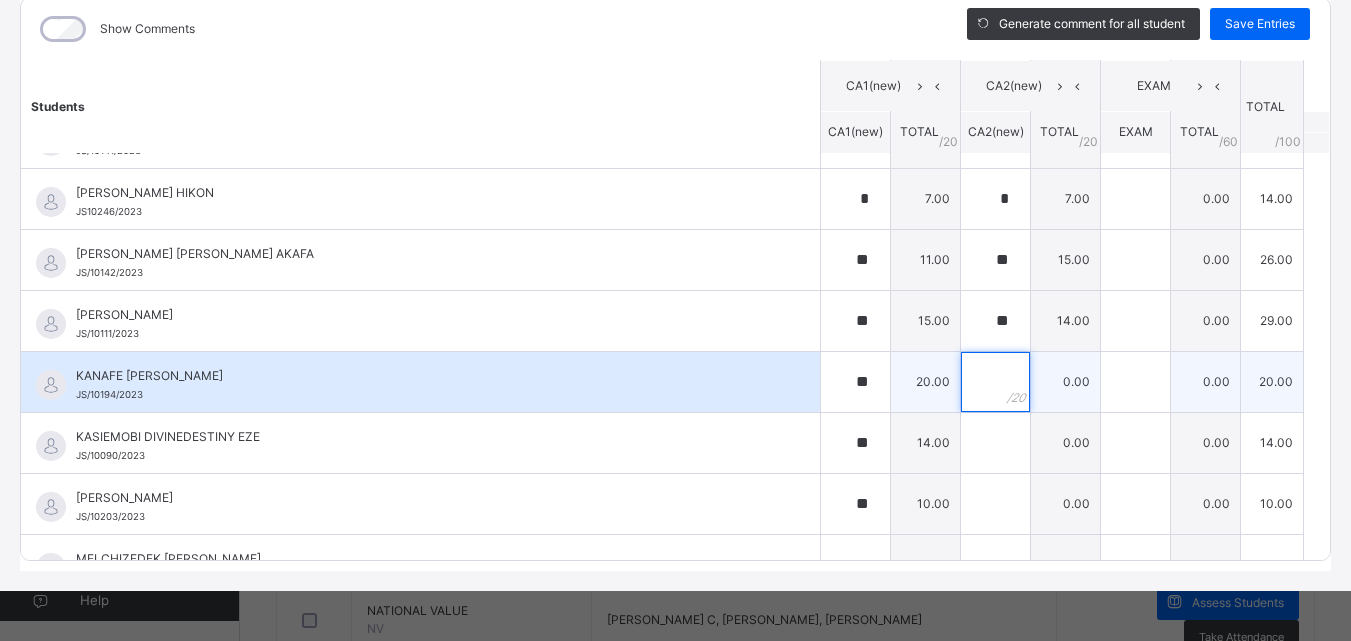 click at bounding box center (995, 382) 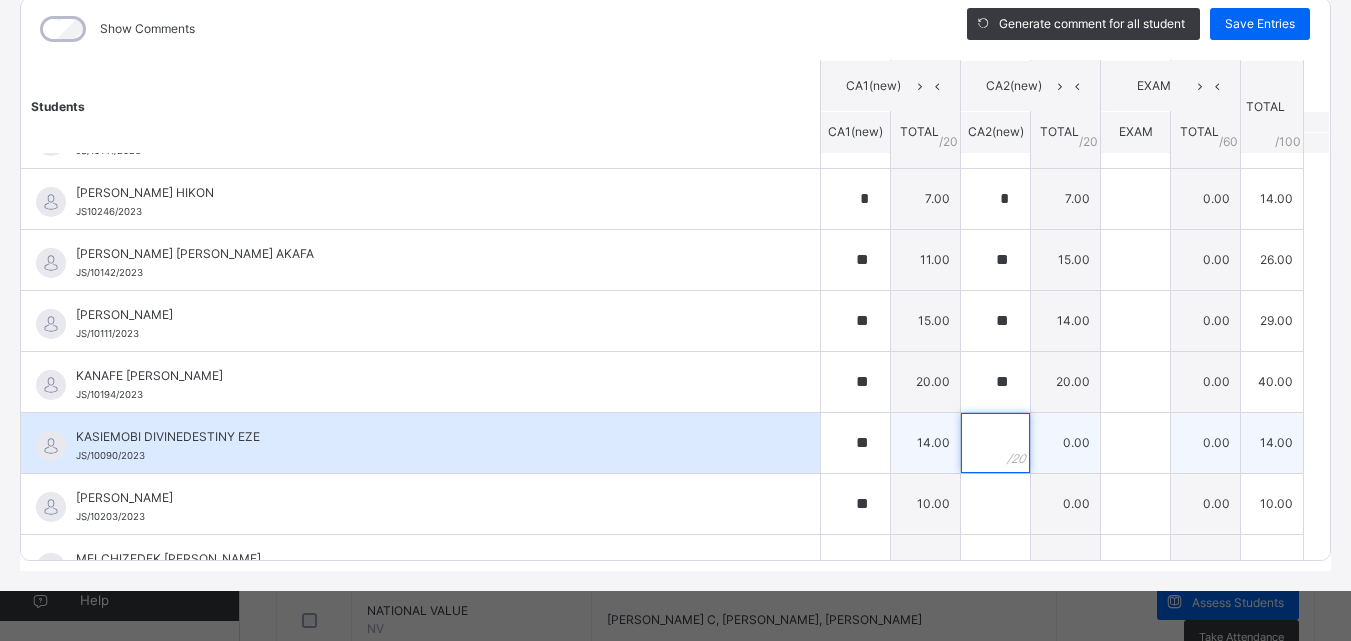 click at bounding box center [995, 443] 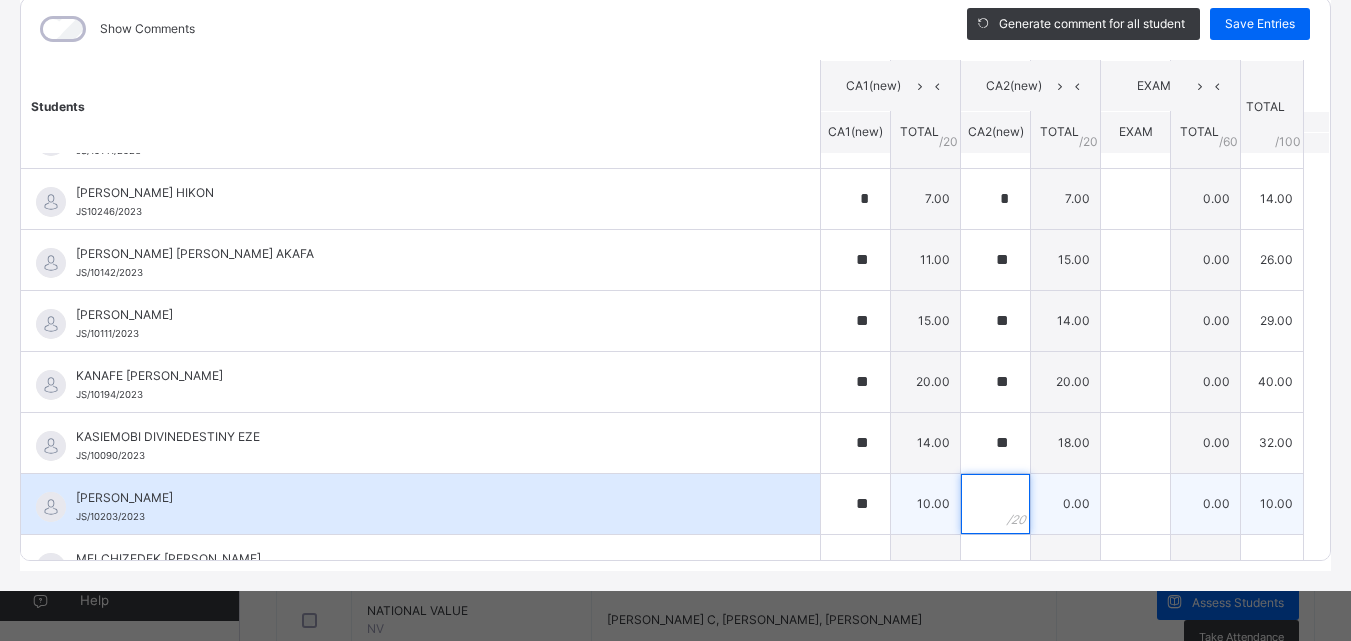click at bounding box center (995, 504) 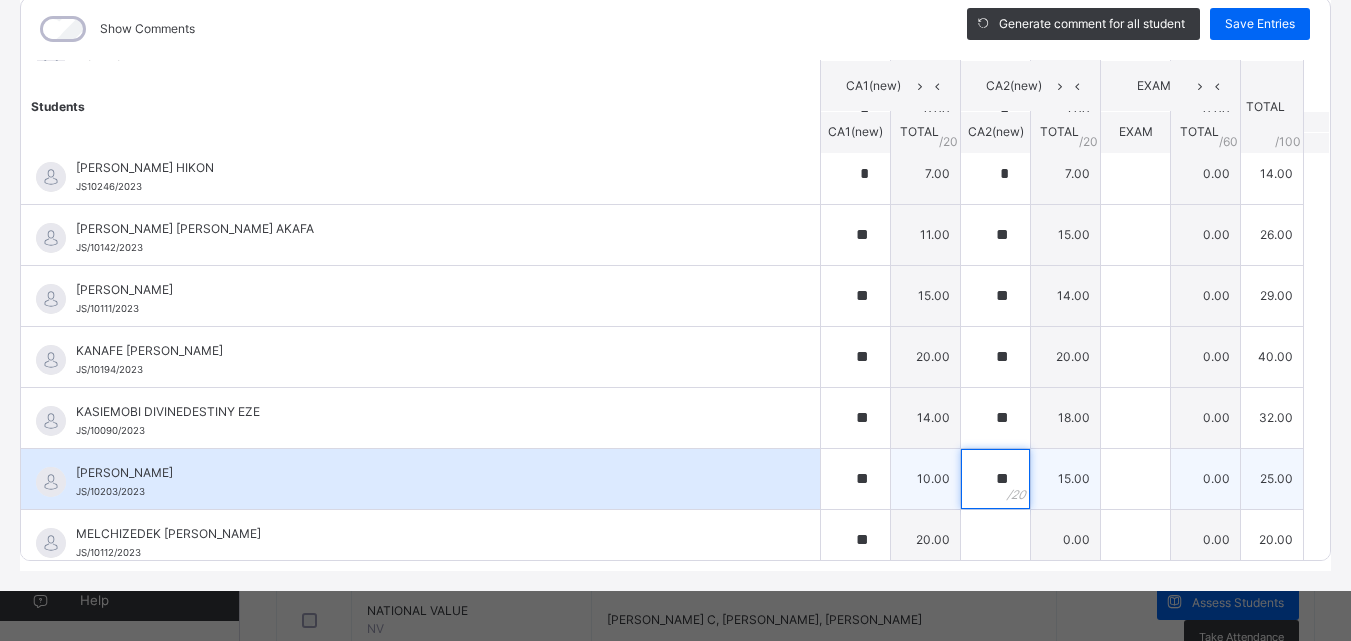 scroll, scrollTop: 1000, scrollLeft: 0, axis: vertical 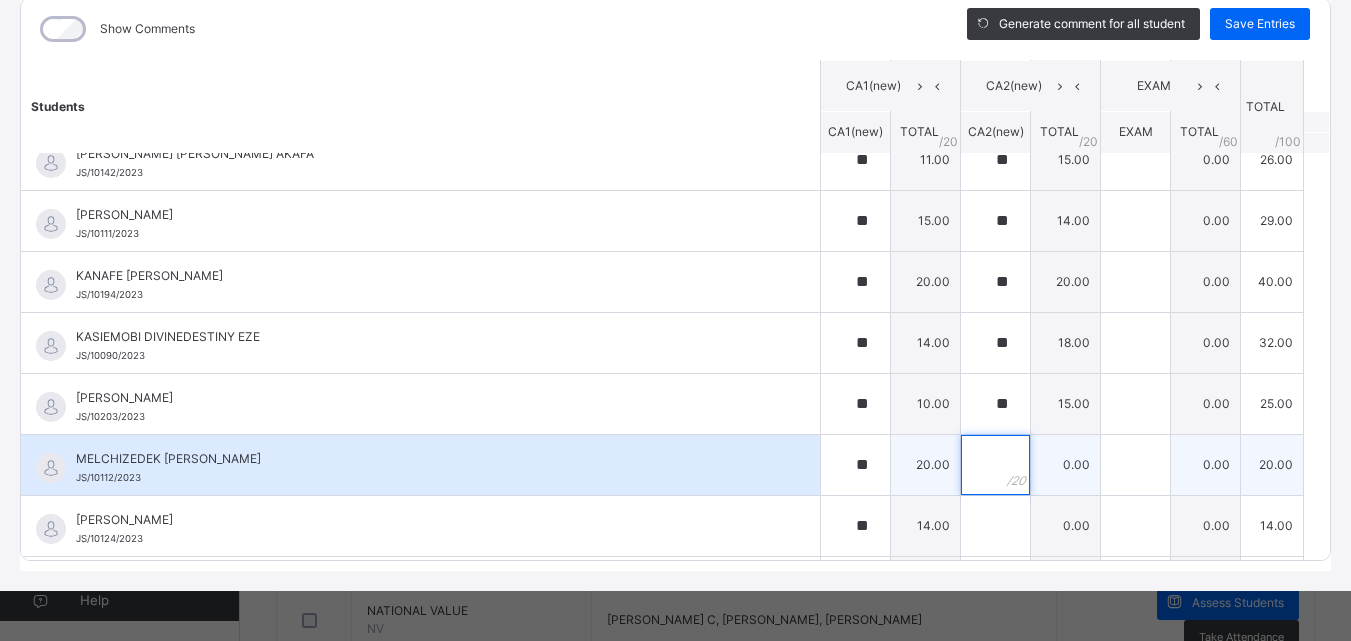 click at bounding box center (995, 465) 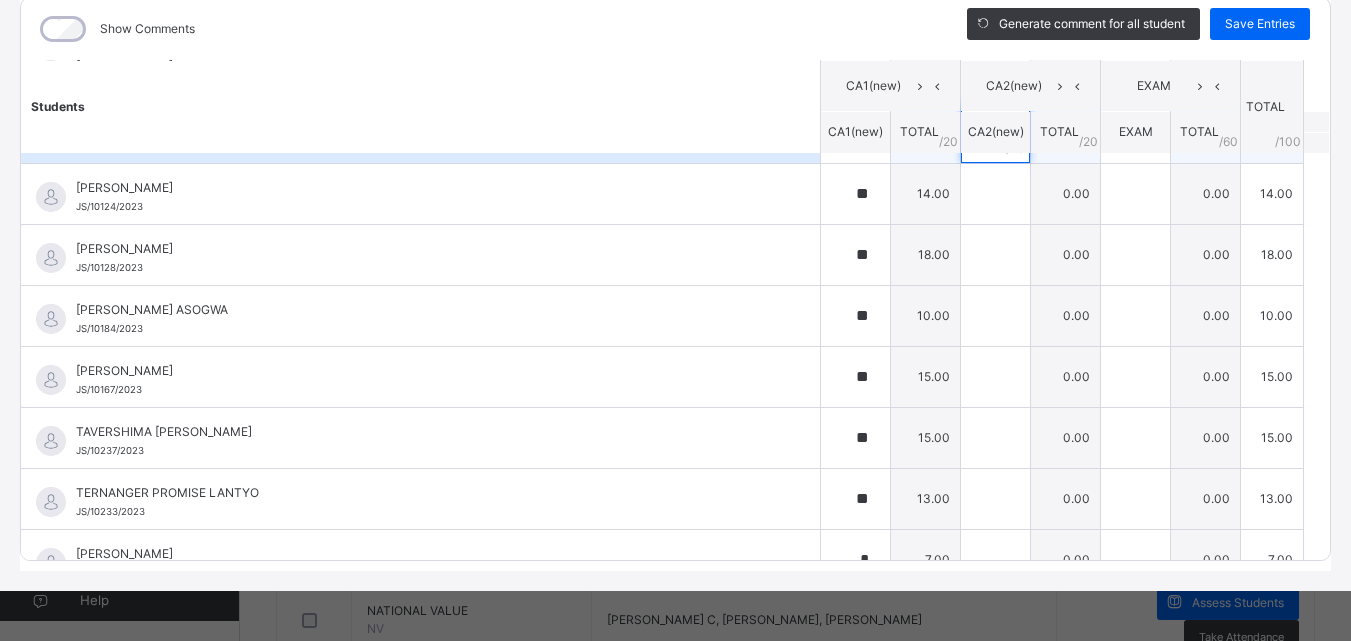 scroll, scrollTop: 1300, scrollLeft: 0, axis: vertical 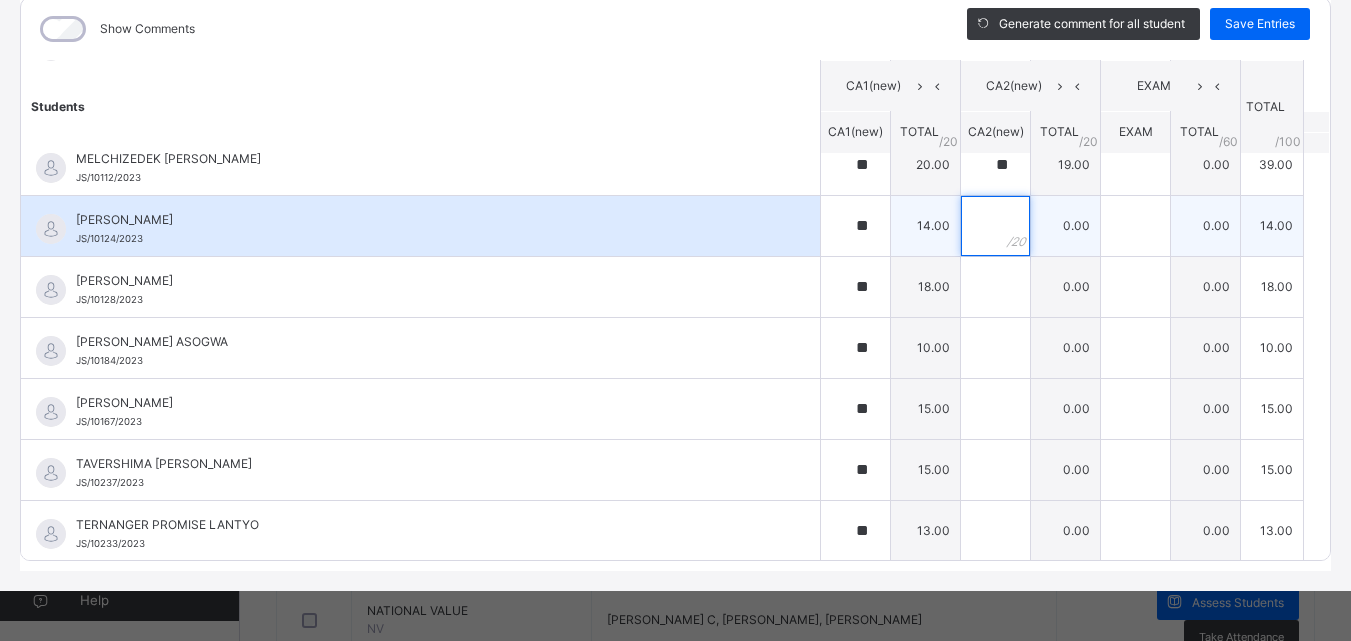 click at bounding box center [995, 226] 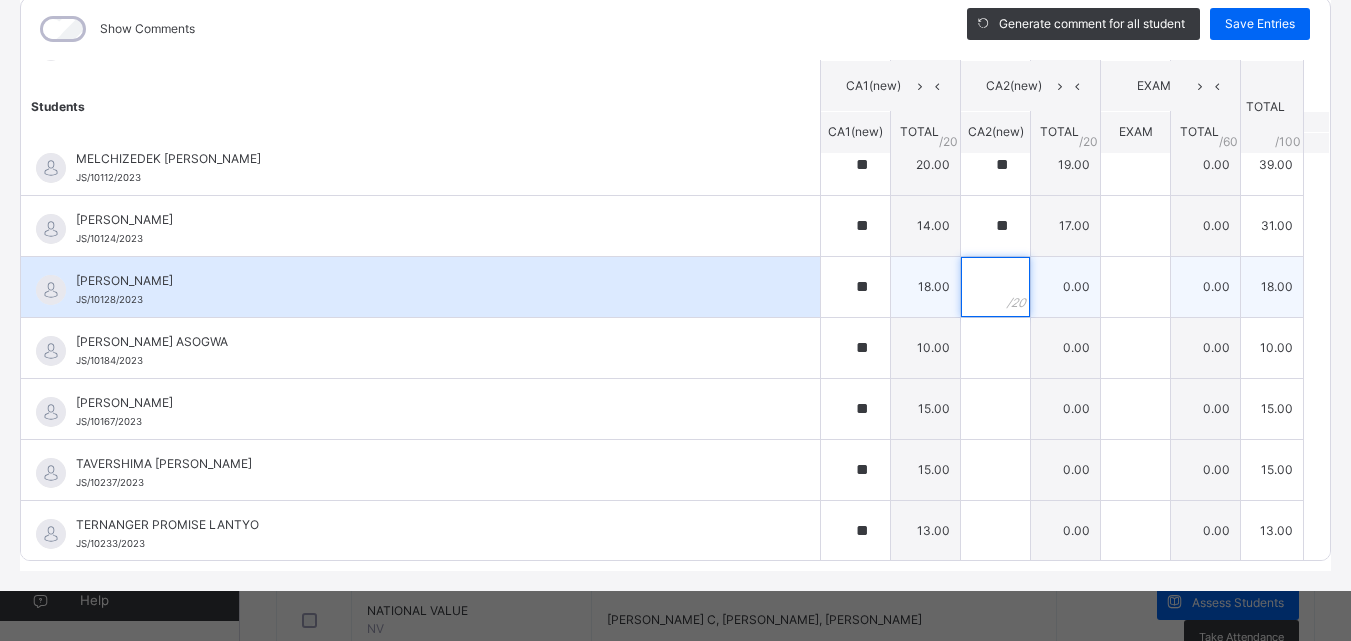 click at bounding box center [995, 287] 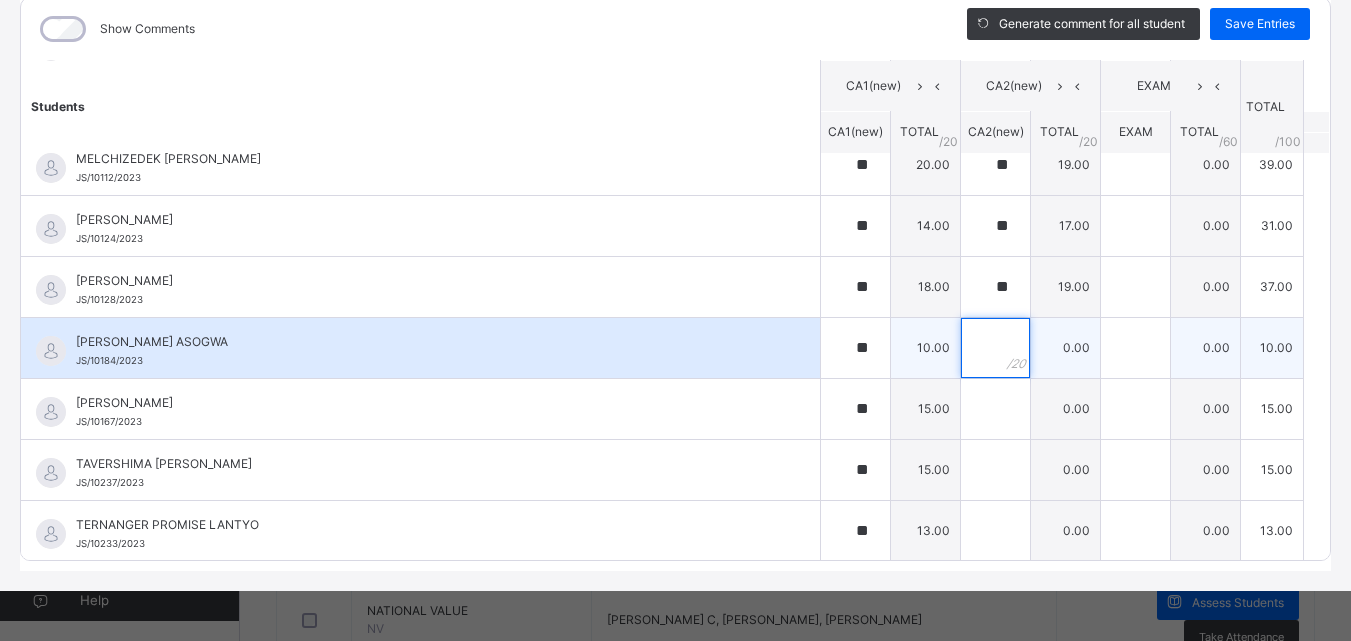 click at bounding box center [995, 348] 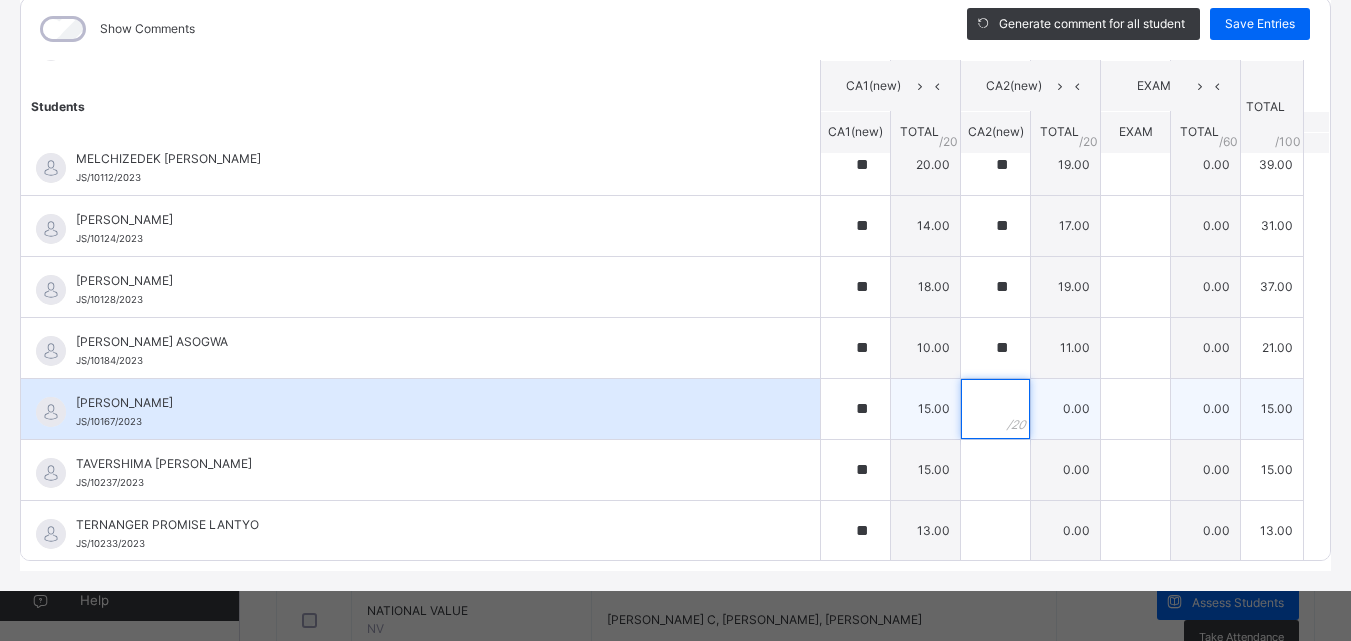 click at bounding box center (995, 409) 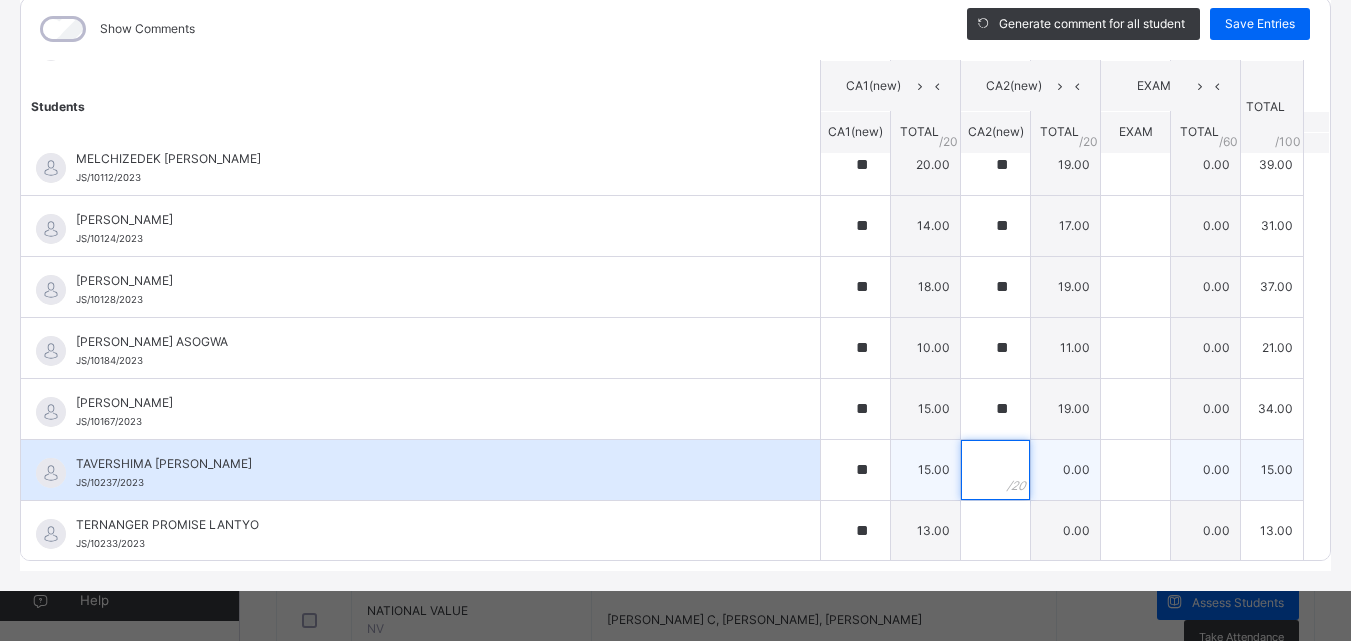 click at bounding box center [995, 470] 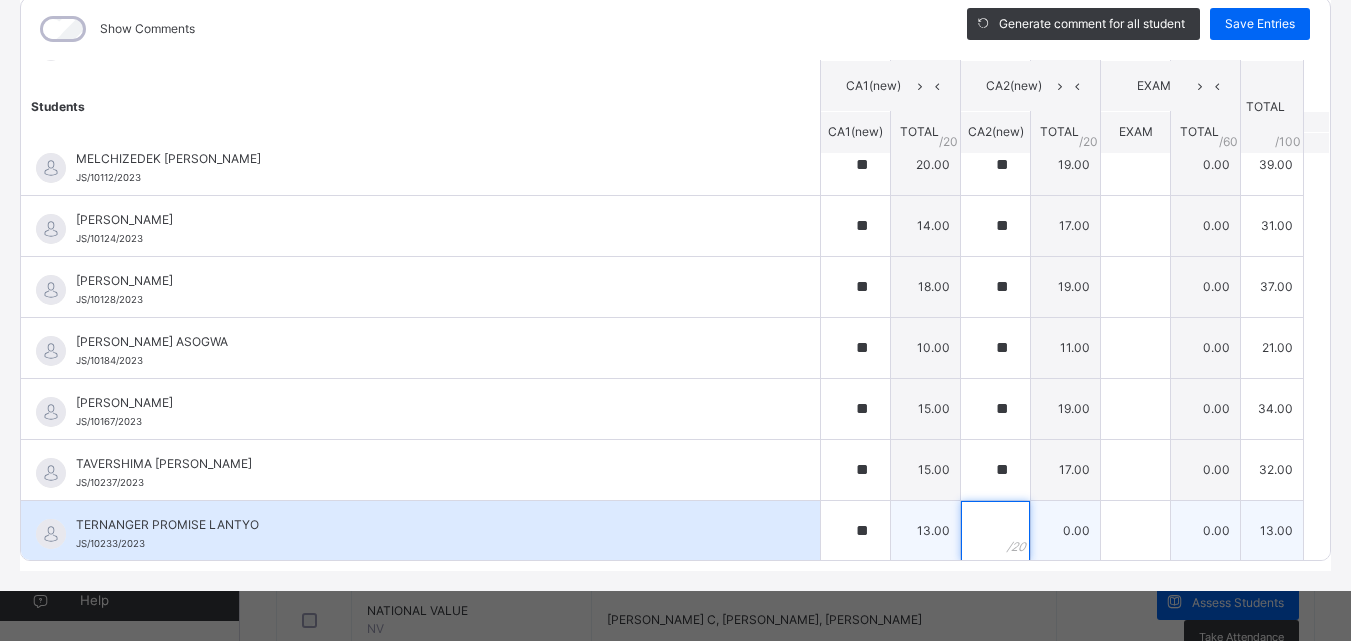 click at bounding box center [995, 531] 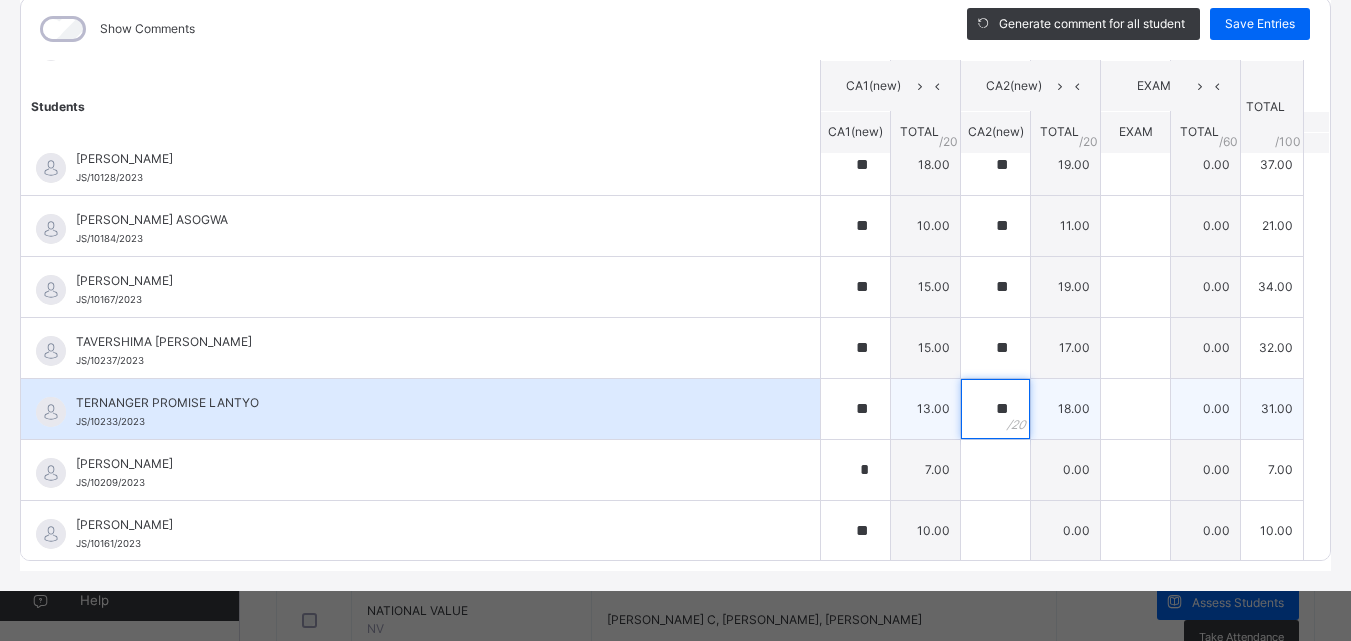 scroll, scrollTop: 1424, scrollLeft: 0, axis: vertical 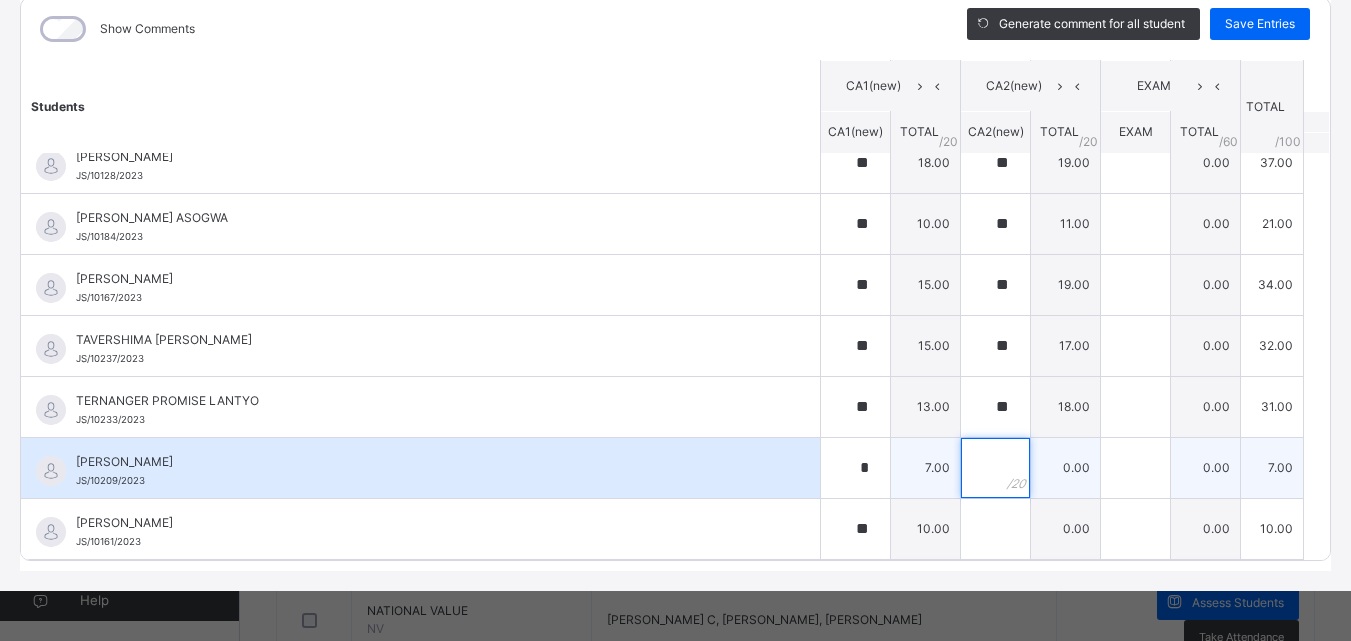 click at bounding box center [995, 468] 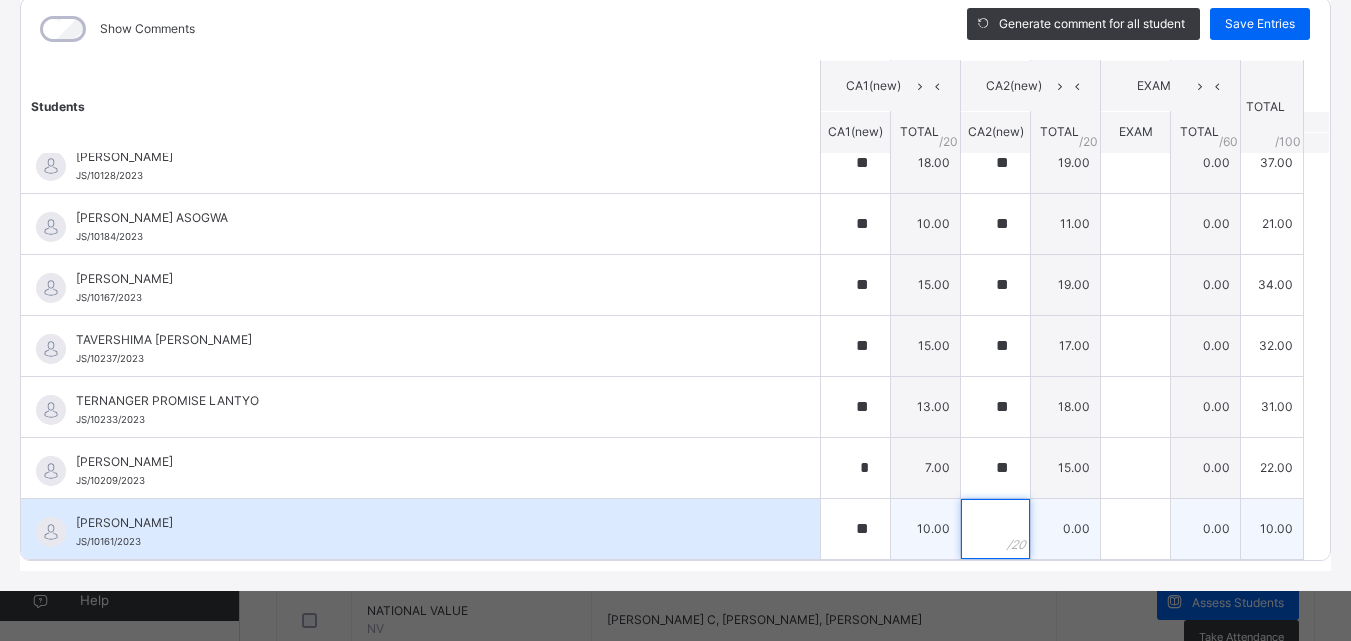 click at bounding box center [995, 529] 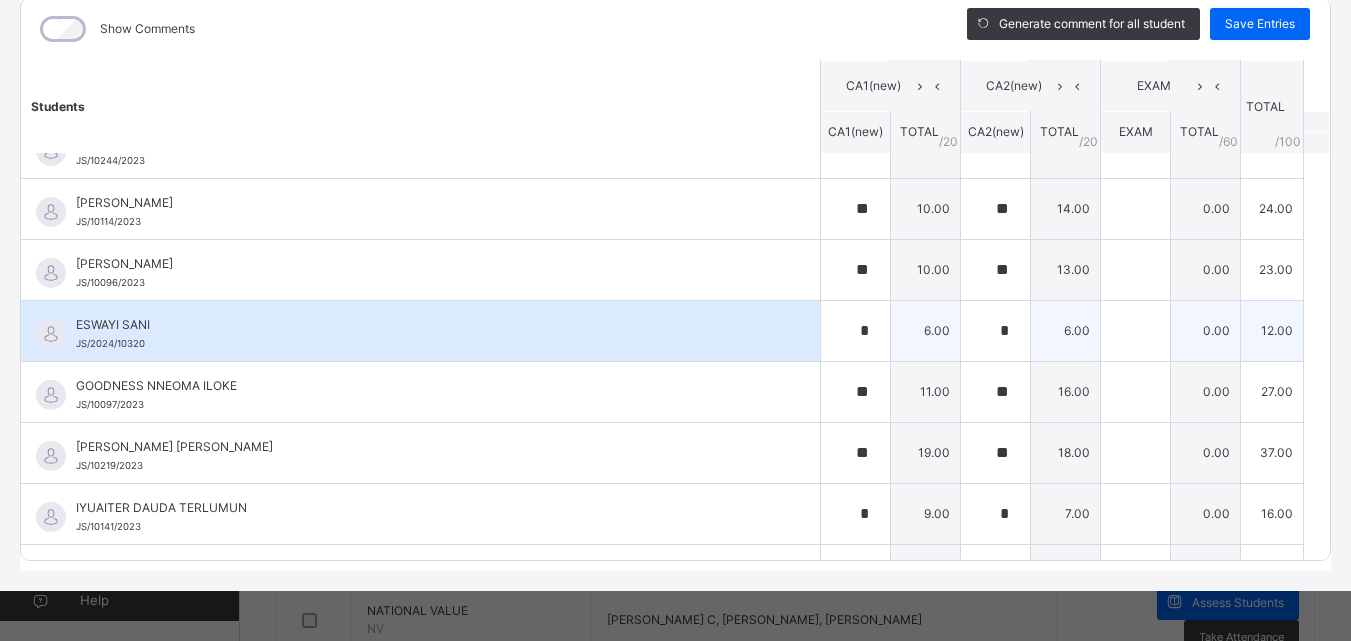 scroll, scrollTop: 0, scrollLeft: 0, axis: both 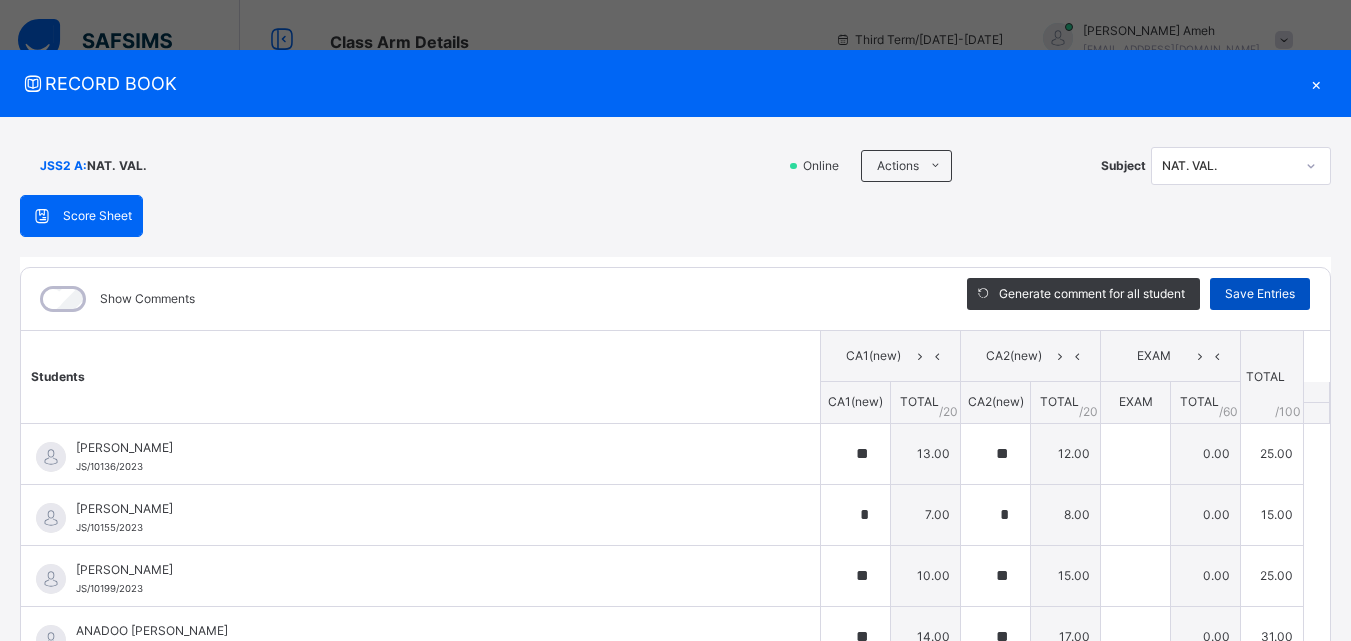 click on "Save Entries" at bounding box center (1260, 294) 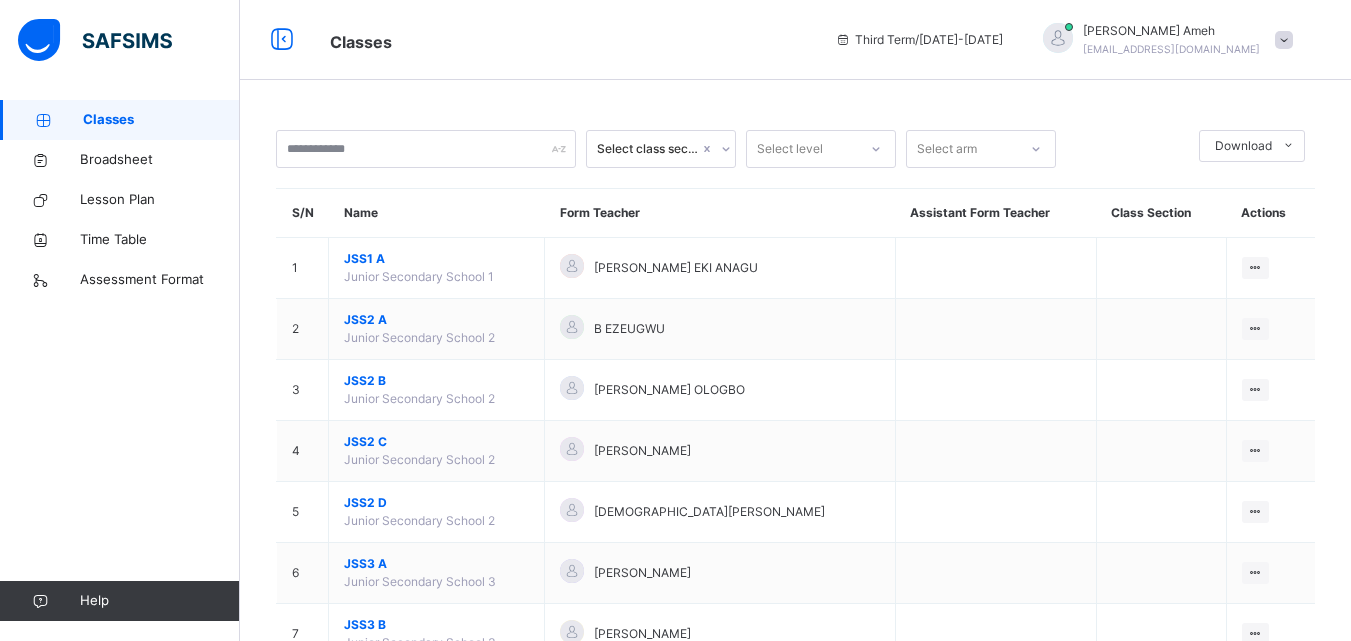 click on "Rebecca   Ameh amehrebecca361@gmail.com" at bounding box center (1163, 40) 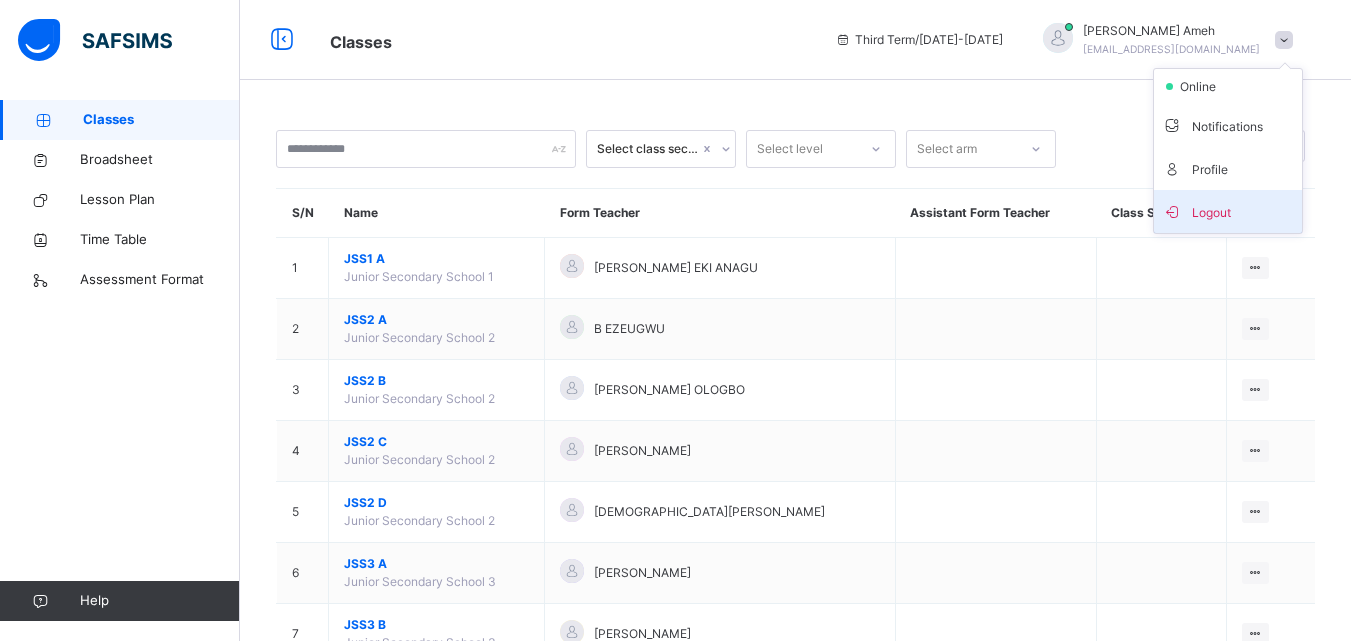 click on "Logout" at bounding box center (1228, 211) 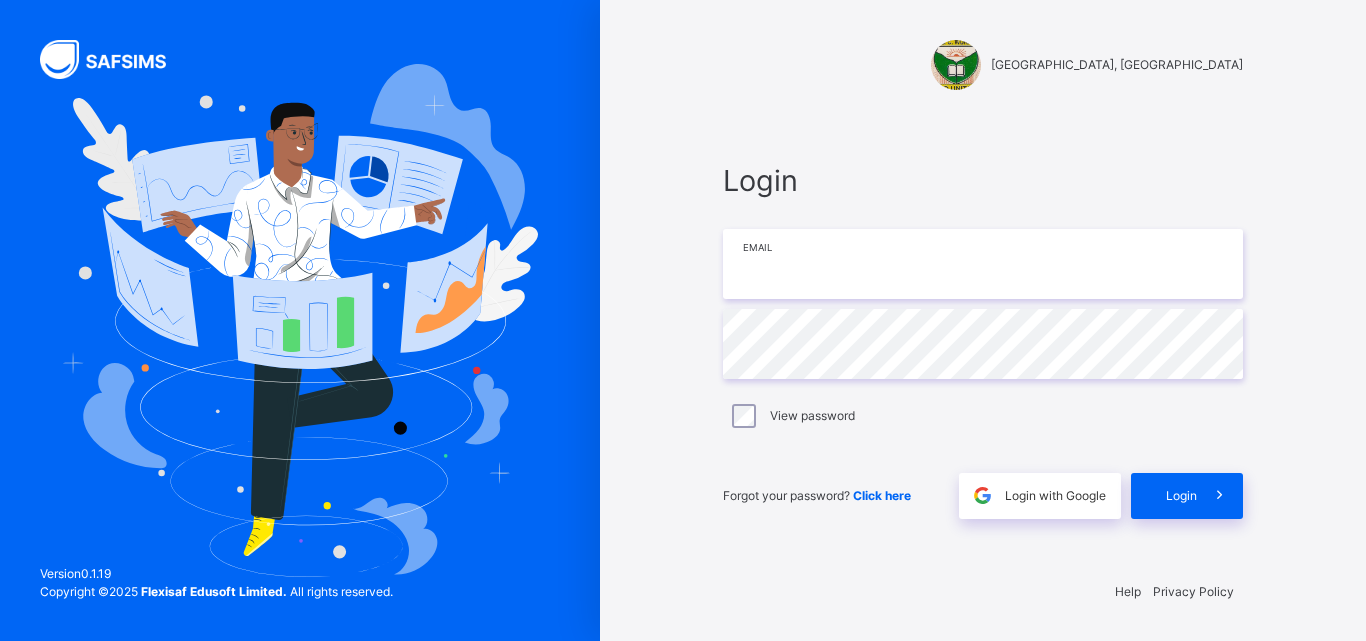 click at bounding box center (983, 264) 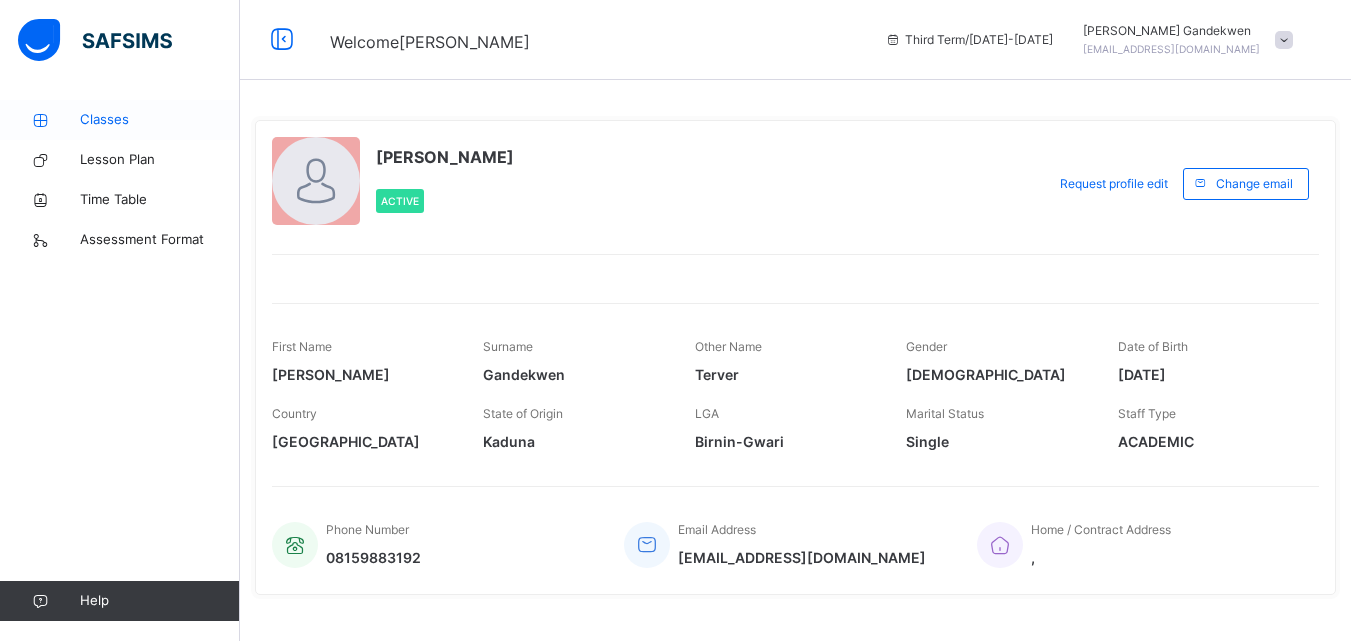 click on "Classes" at bounding box center (160, 120) 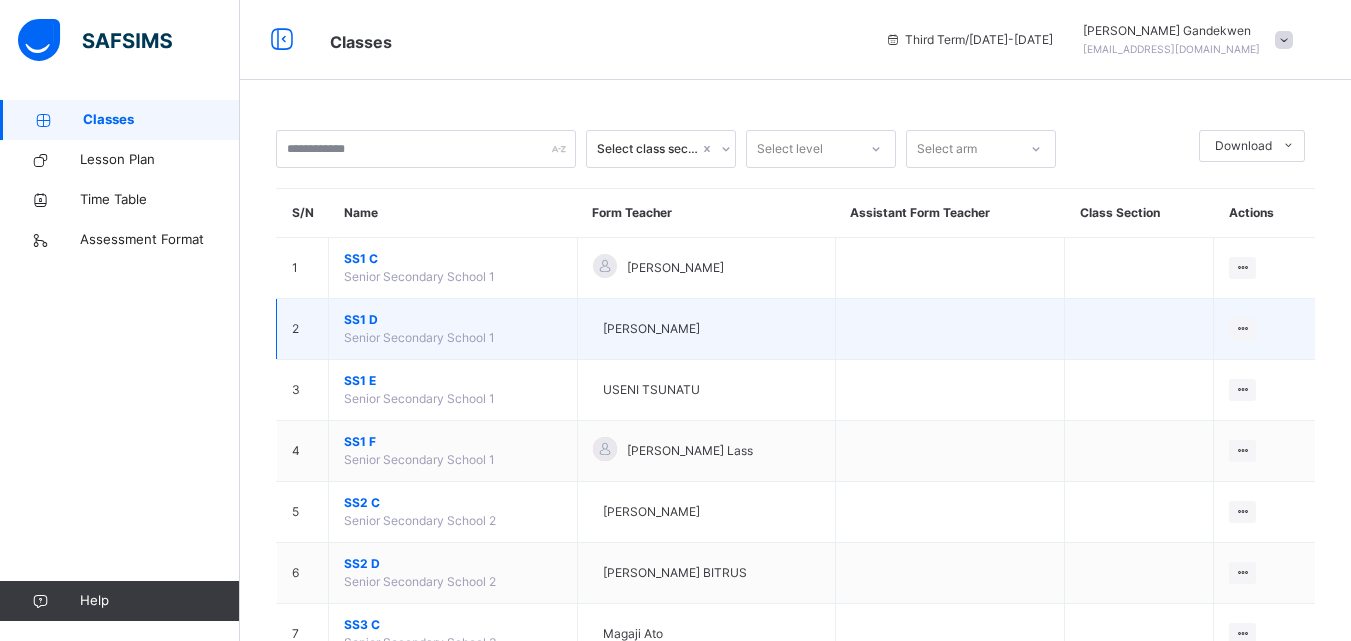 click on "SS1   D" at bounding box center (453, 320) 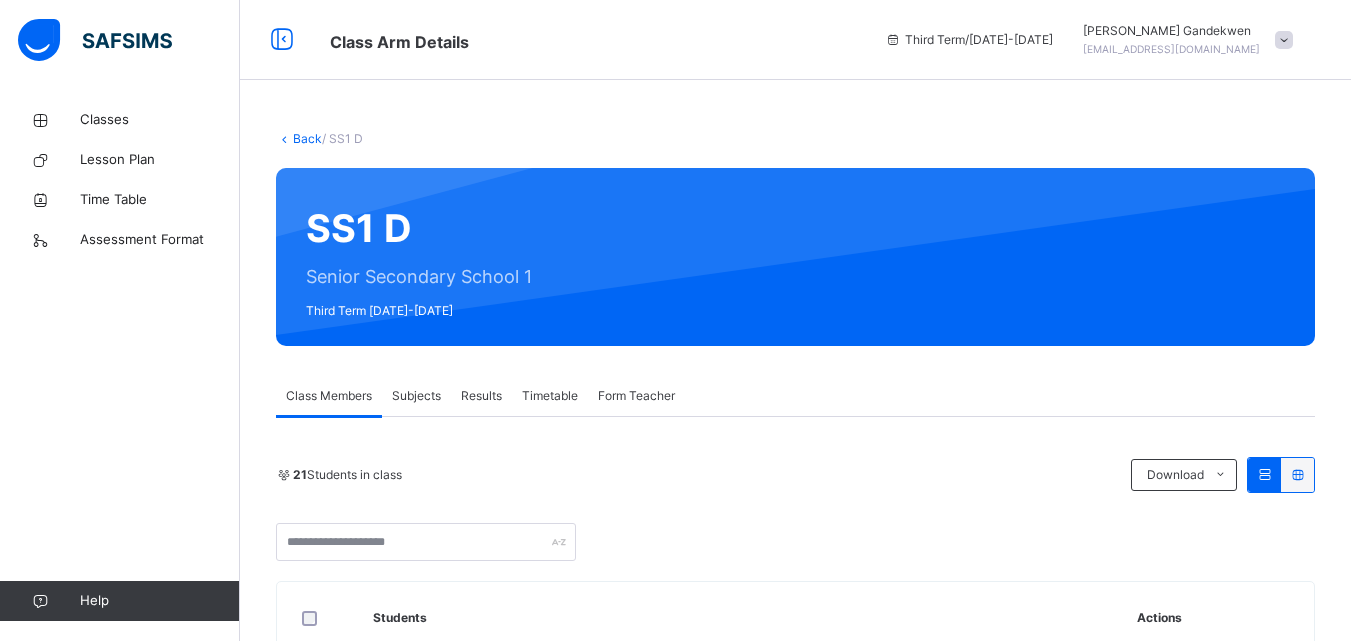 click on "Subjects" at bounding box center (416, 396) 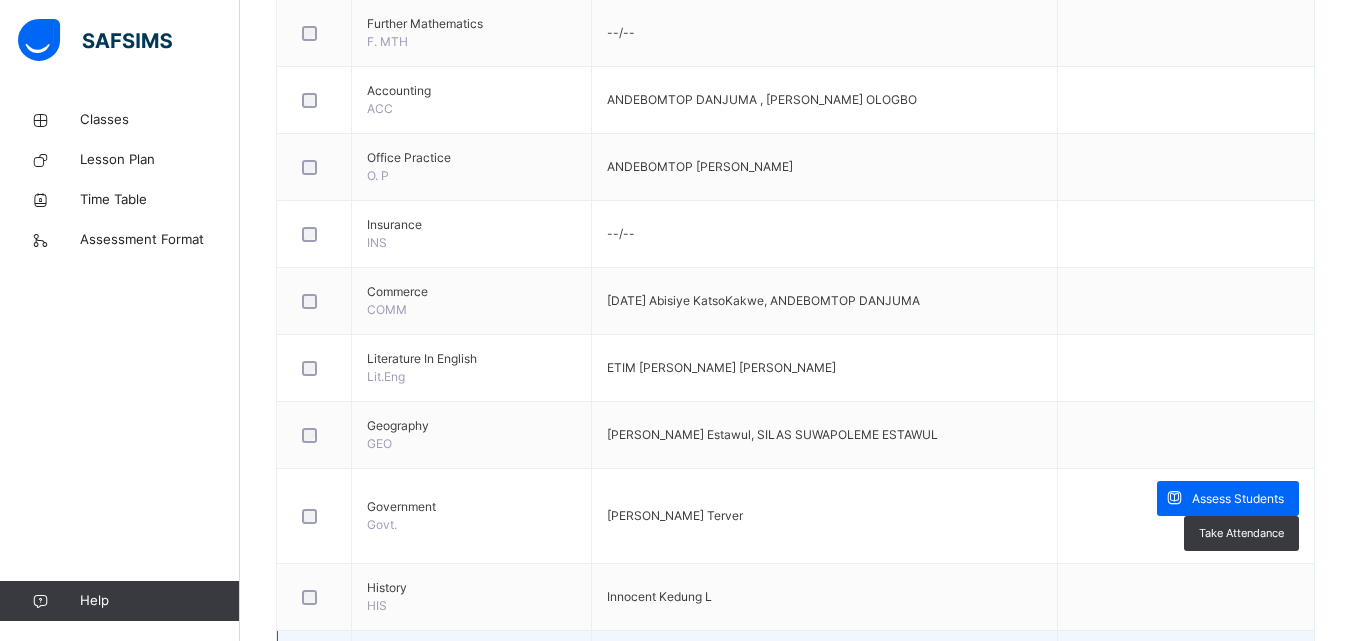 scroll, scrollTop: 1300, scrollLeft: 0, axis: vertical 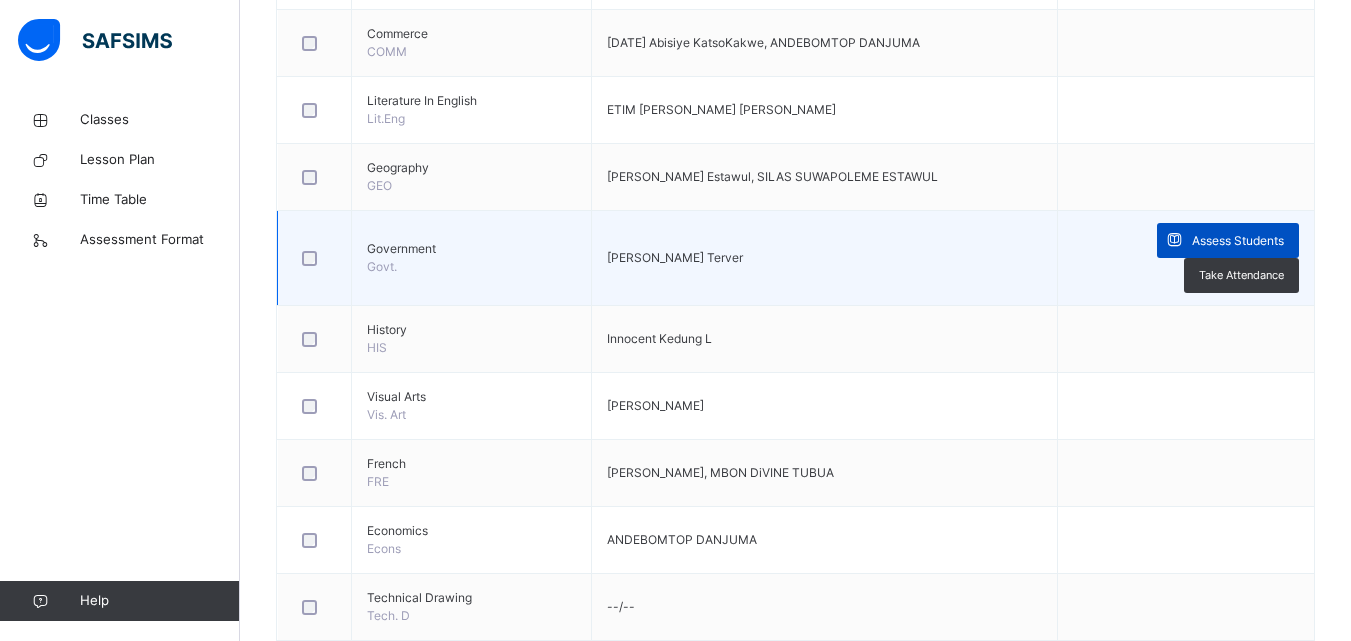 click on "Assess Students" at bounding box center (1238, 241) 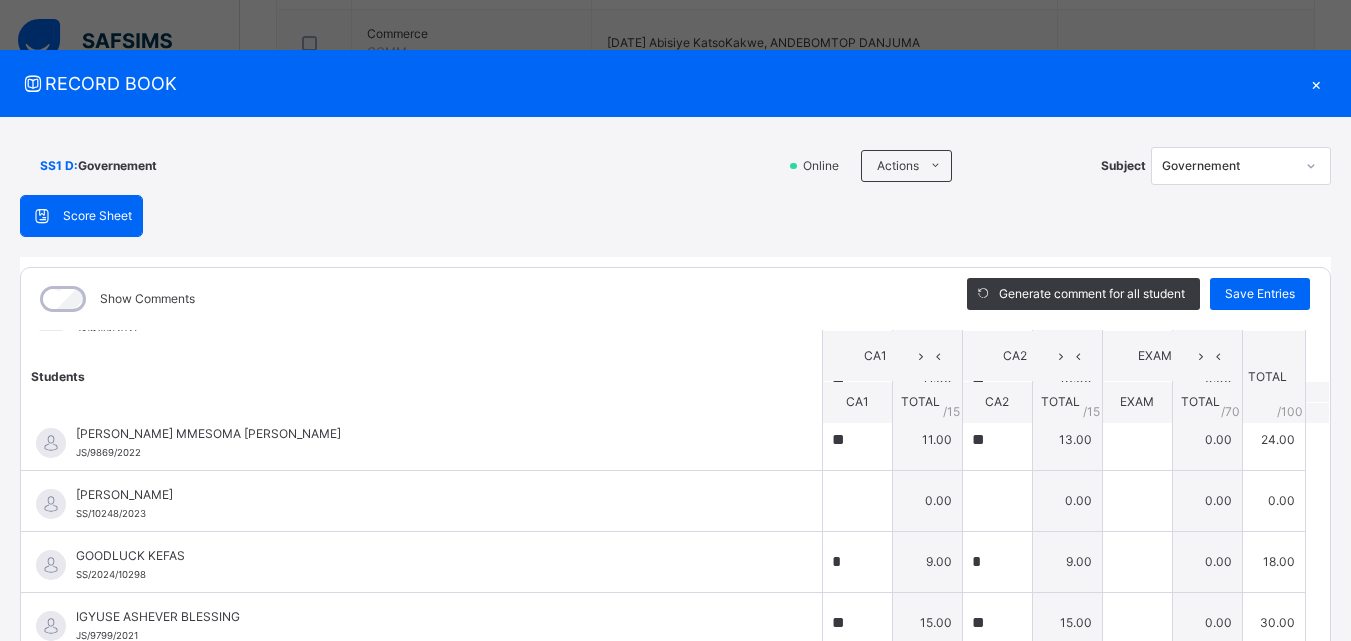 scroll, scrollTop: 500, scrollLeft: 0, axis: vertical 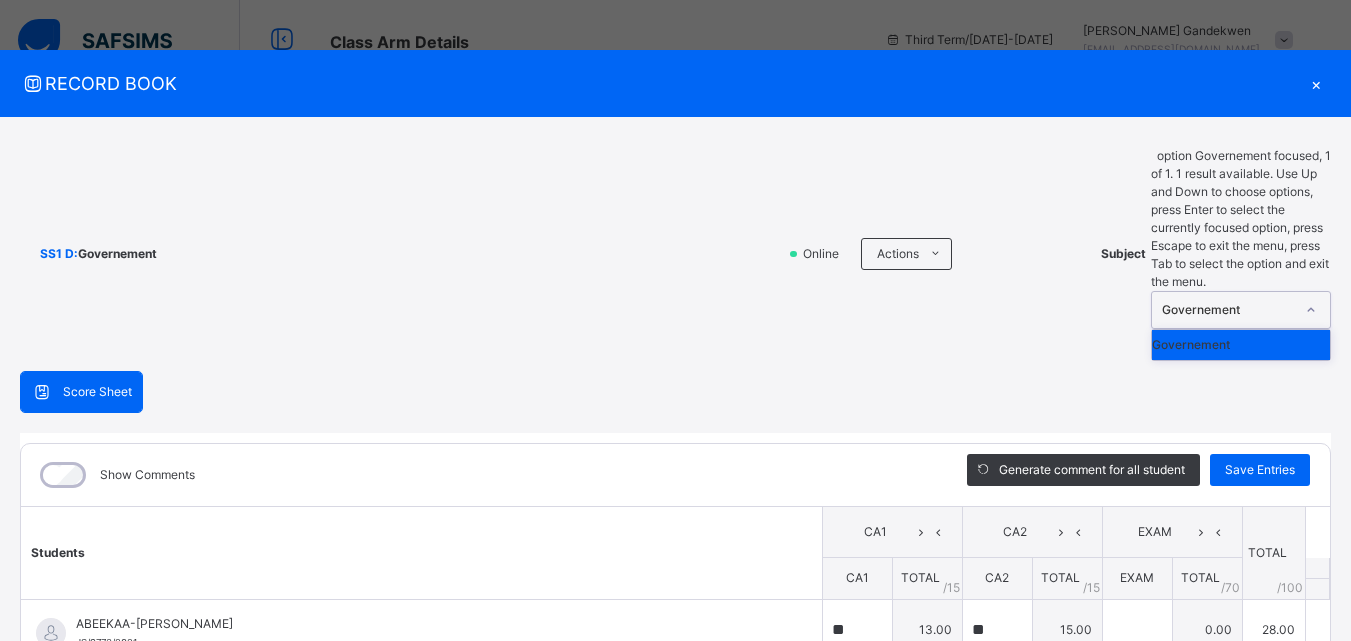 click on "Governement" at bounding box center (1228, 310) 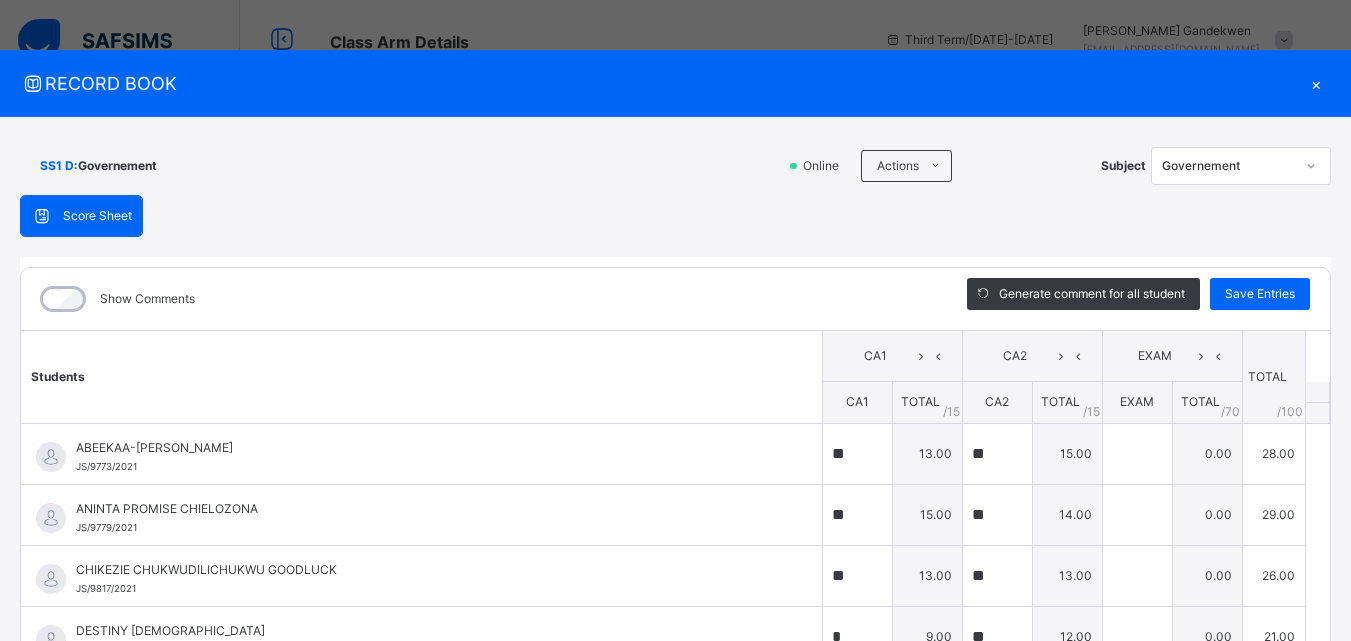 drag, startPoint x: 656, startPoint y: 192, endPoint x: 456, endPoint y: 184, distance: 200.15994 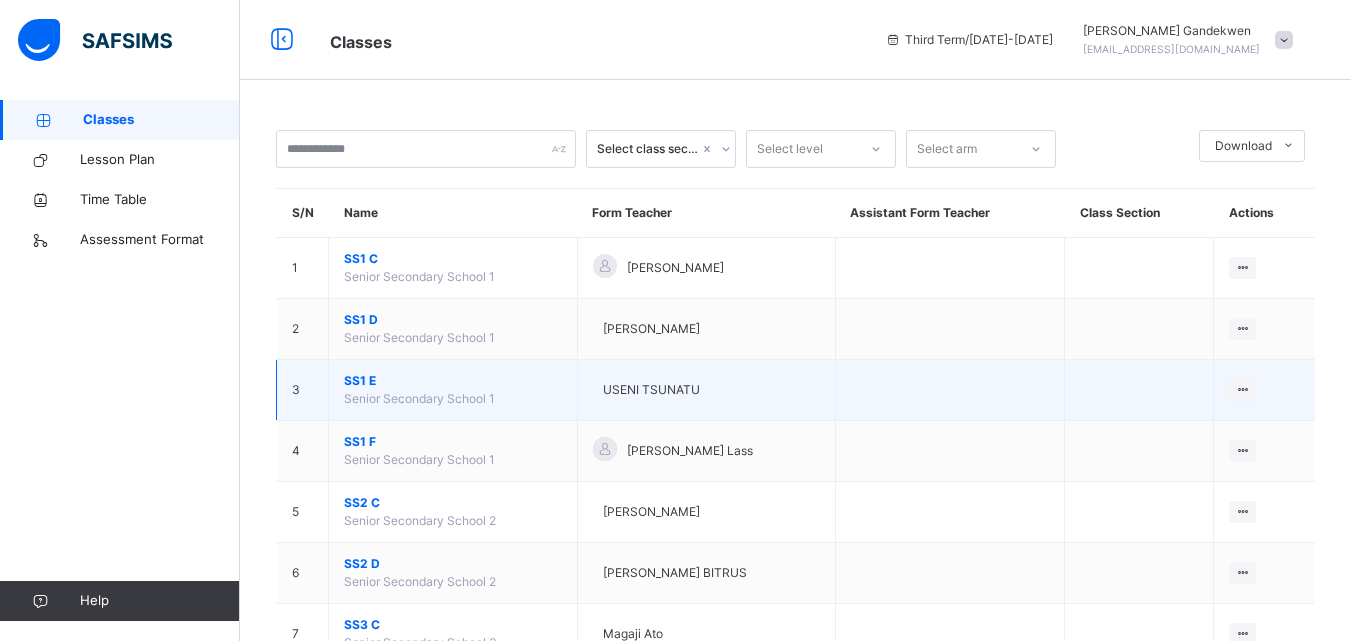 click on "SS1   E" at bounding box center [453, 381] 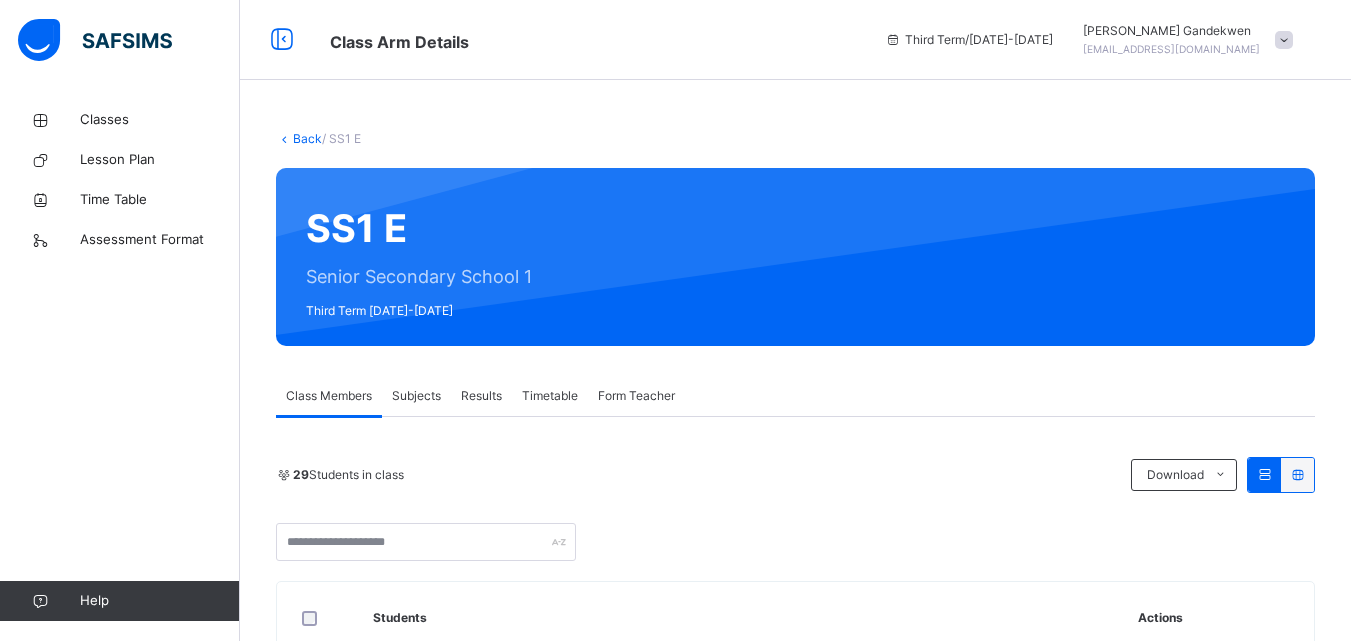 click on "Subjects" at bounding box center [416, 396] 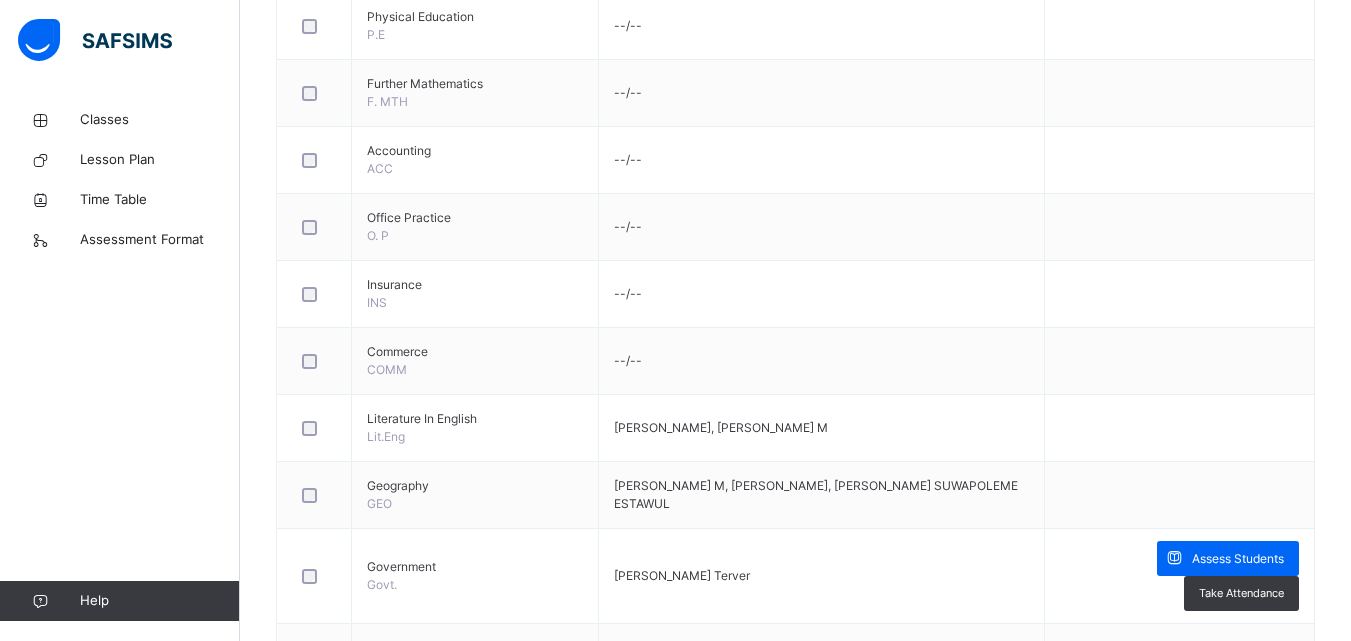 scroll, scrollTop: 1200, scrollLeft: 0, axis: vertical 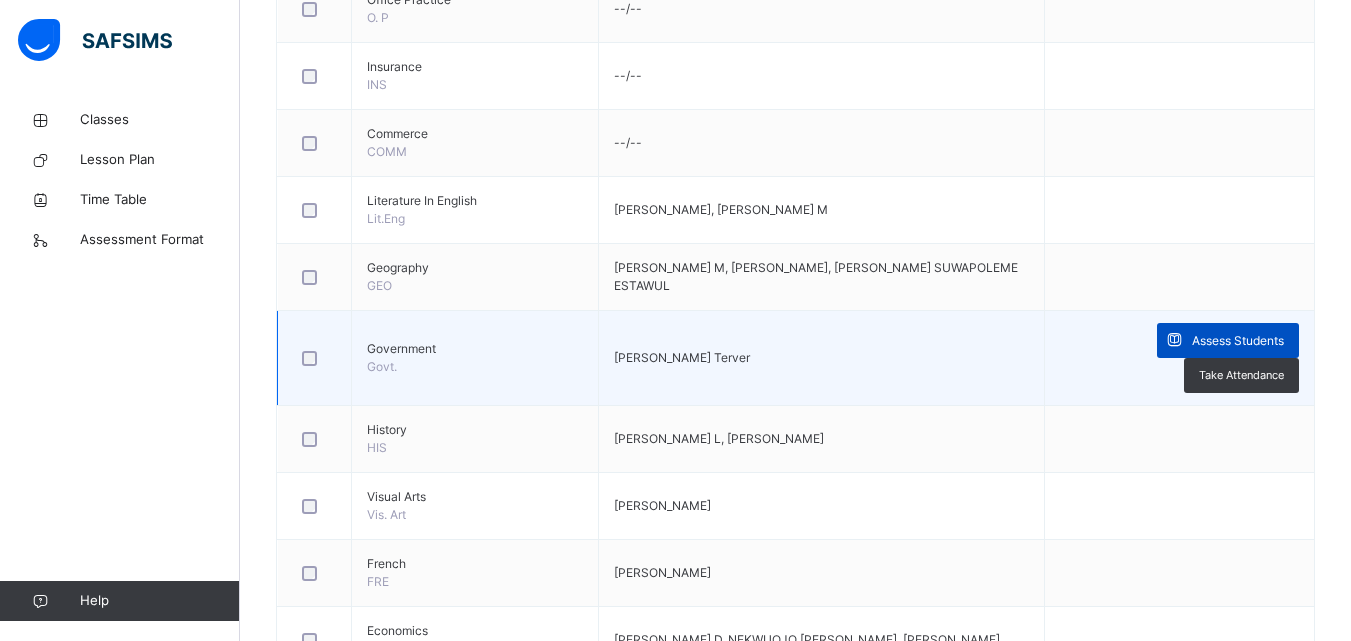 click at bounding box center (1174, 340) 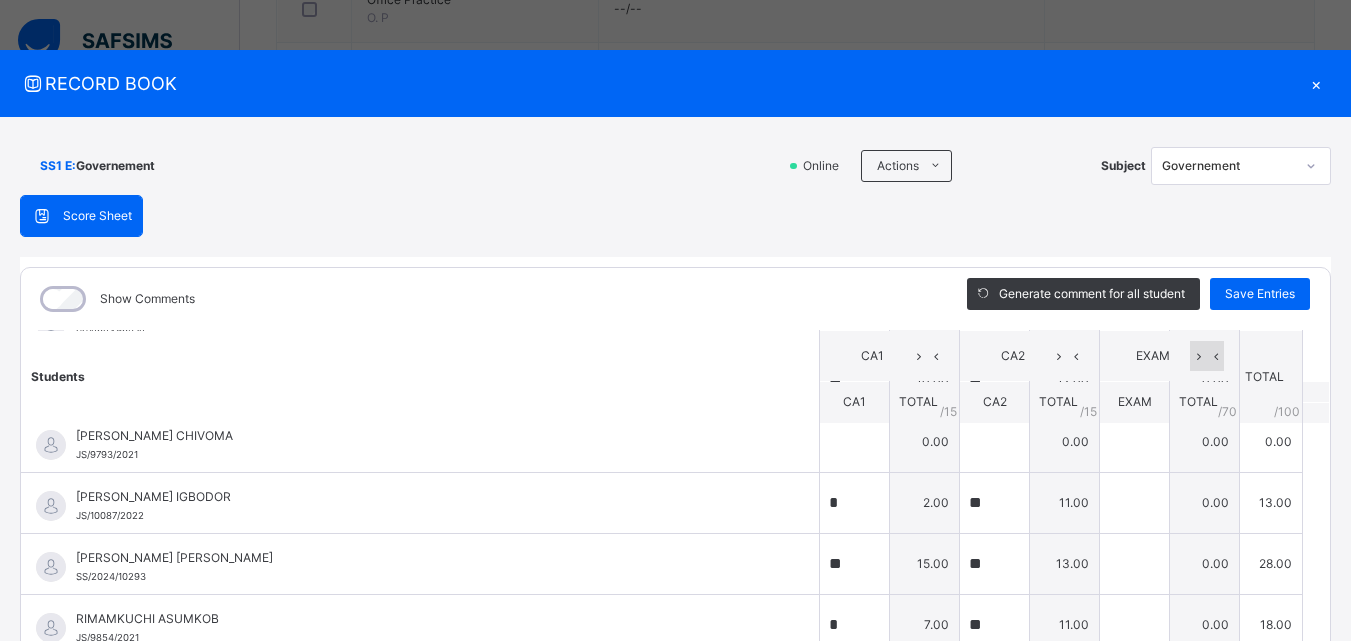 scroll, scrollTop: 1363, scrollLeft: 0, axis: vertical 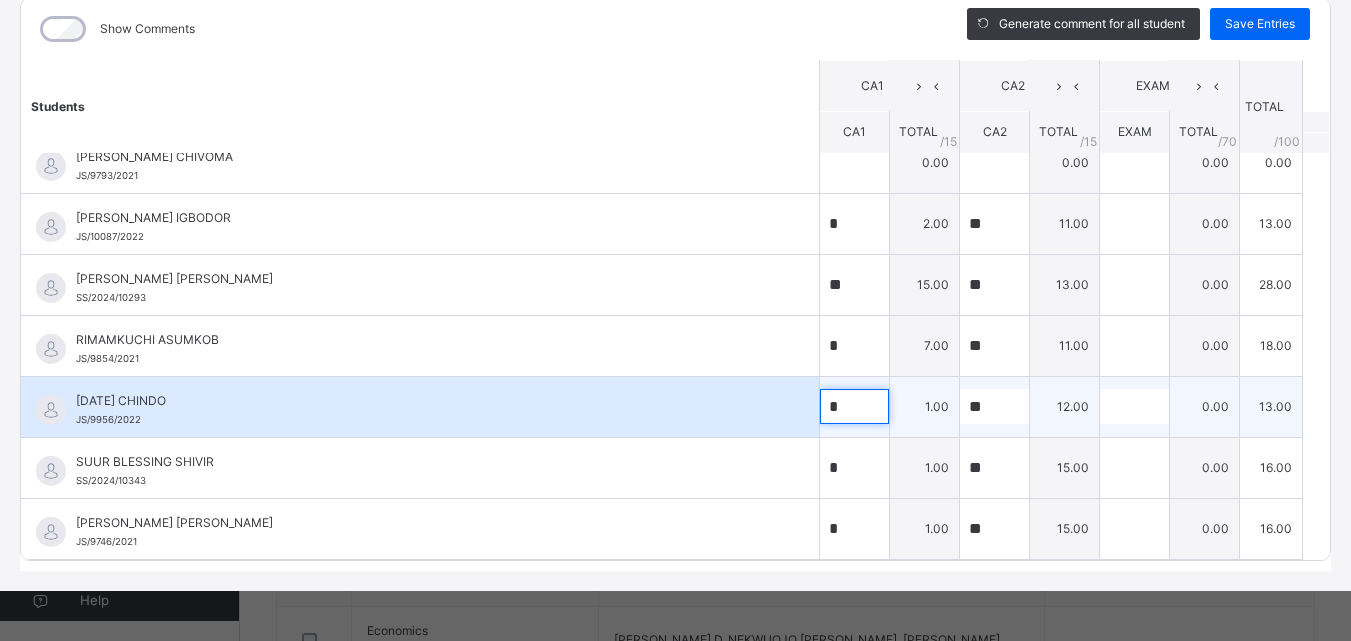 click on "*" at bounding box center [854, 406] 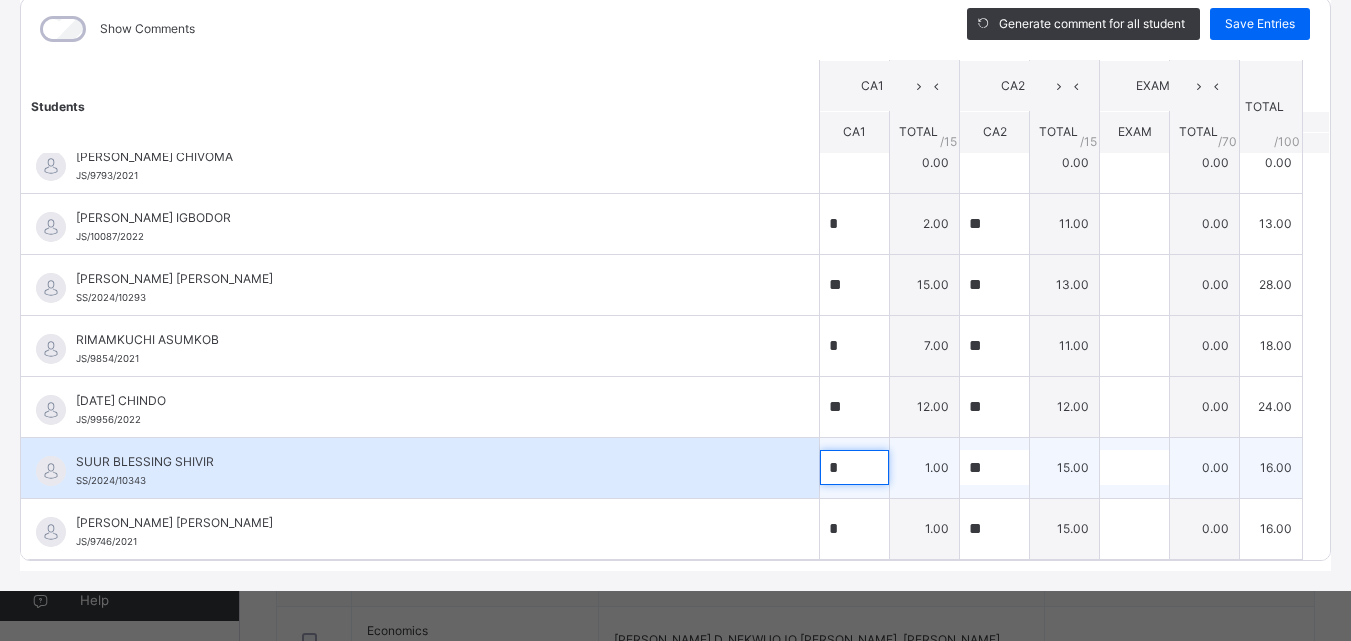 click on "*" at bounding box center (854, 467) 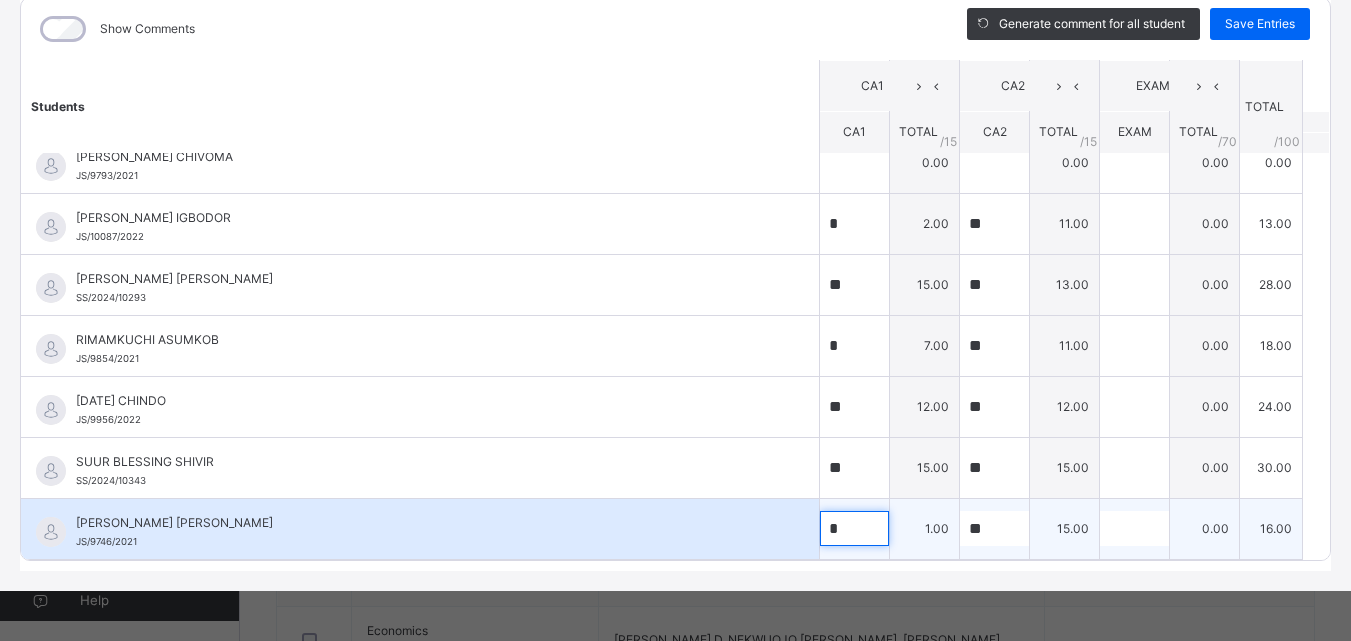 click on "*" at bounding box center (854, 528) 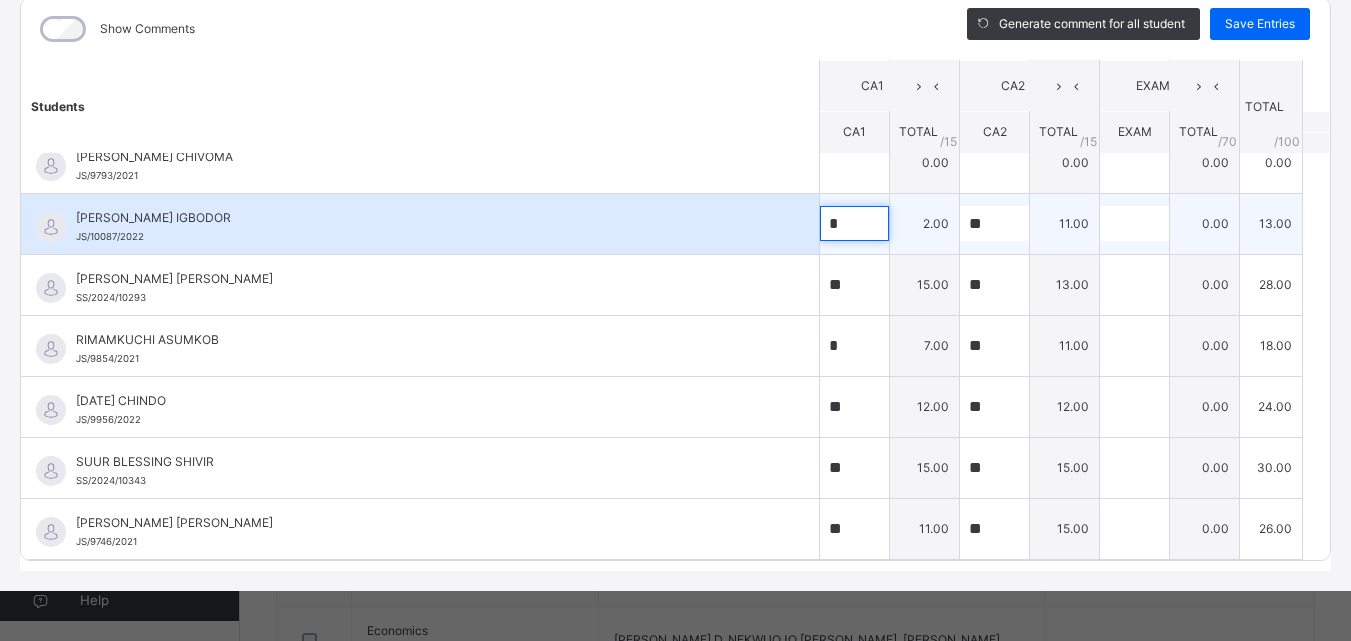 click on "*" at bounding box center (854, 223) 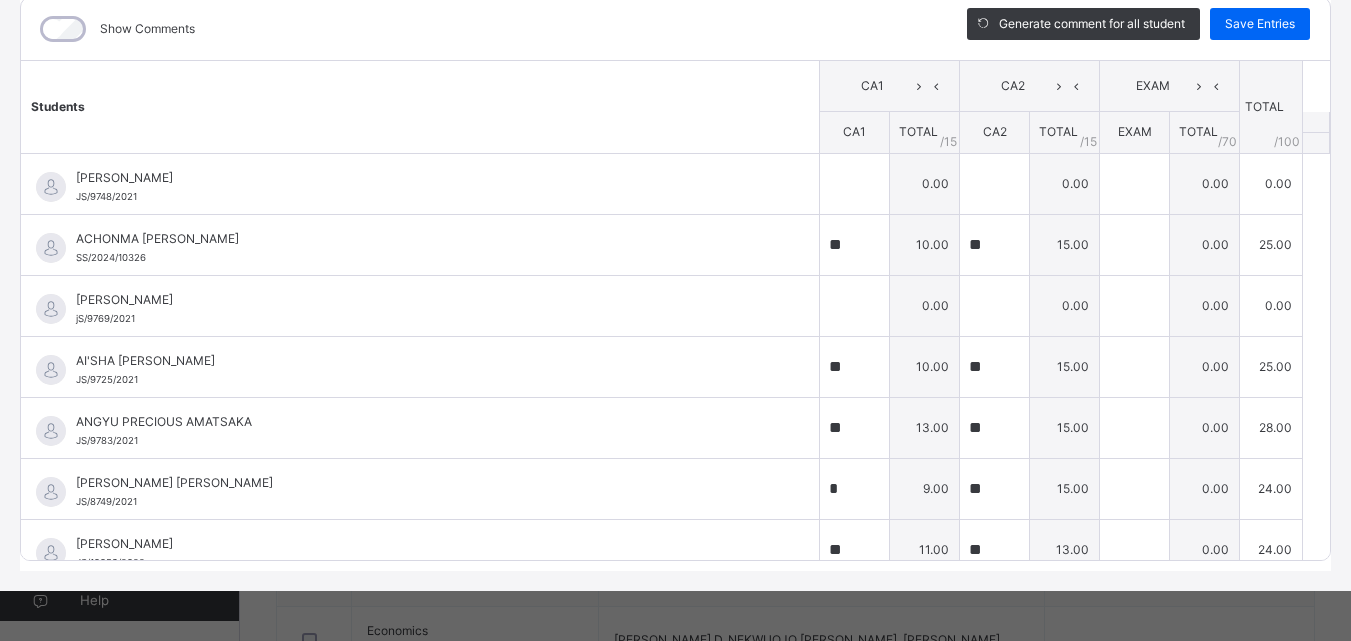scroll, scrollTop: 0, scrollLeft: 0, axis: both 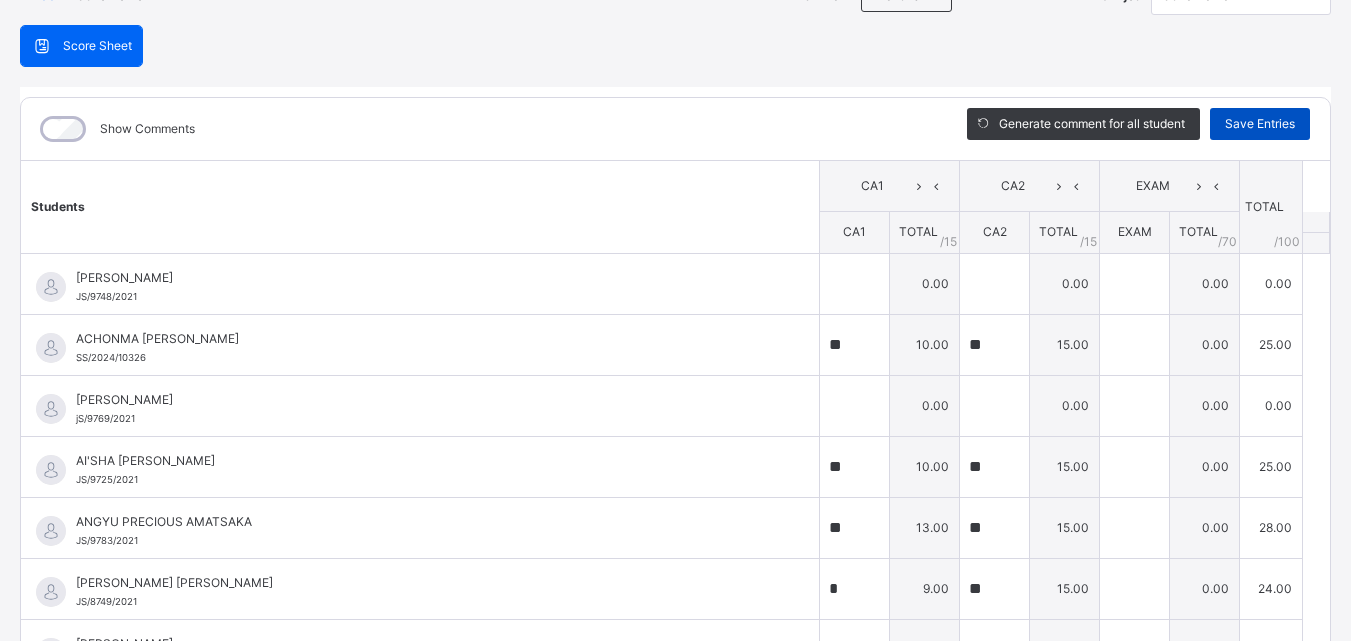 click on "Save Entries" at bounding box center [1260, 124] 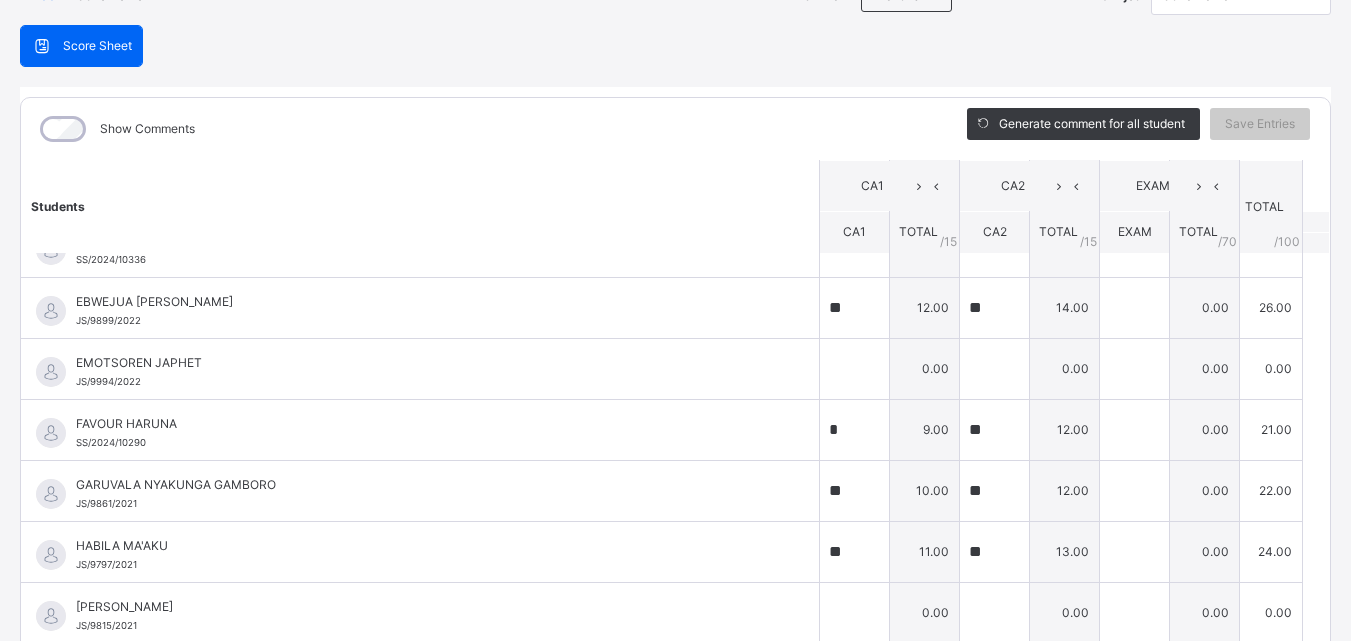 scroll, scrollTop: 1000, scrollLeft: 0, axis: vertical 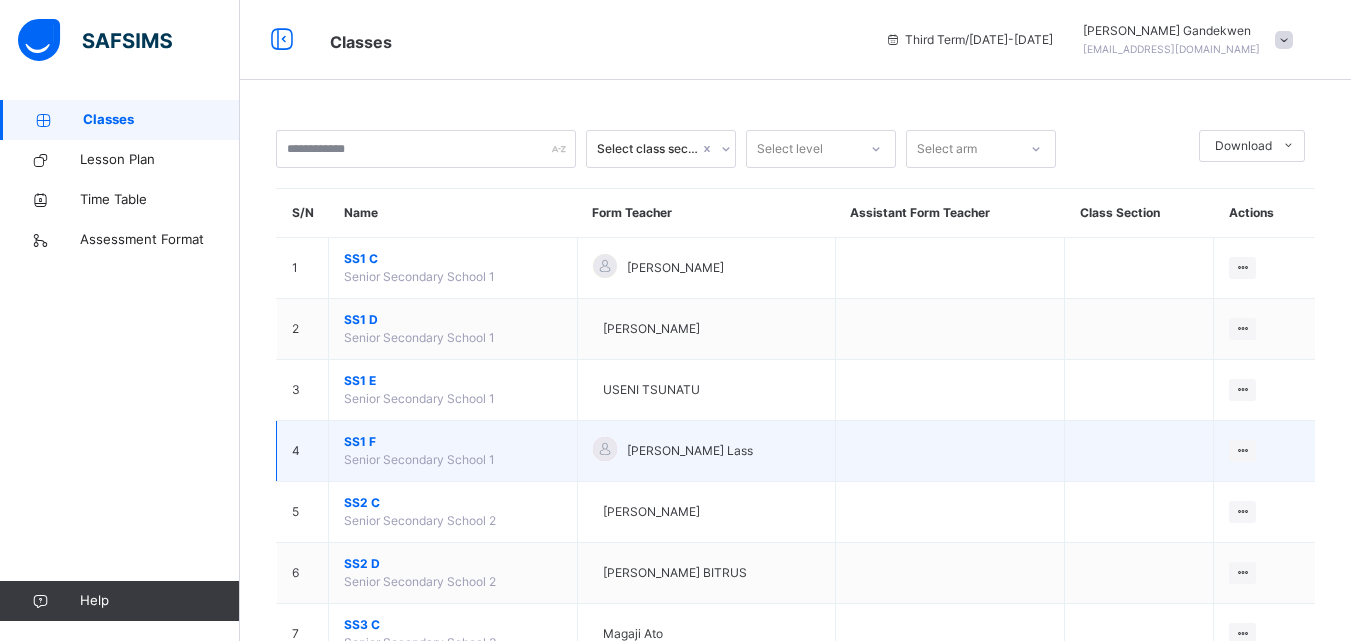 click on "SS1   F" at bounding box center [453, 442] 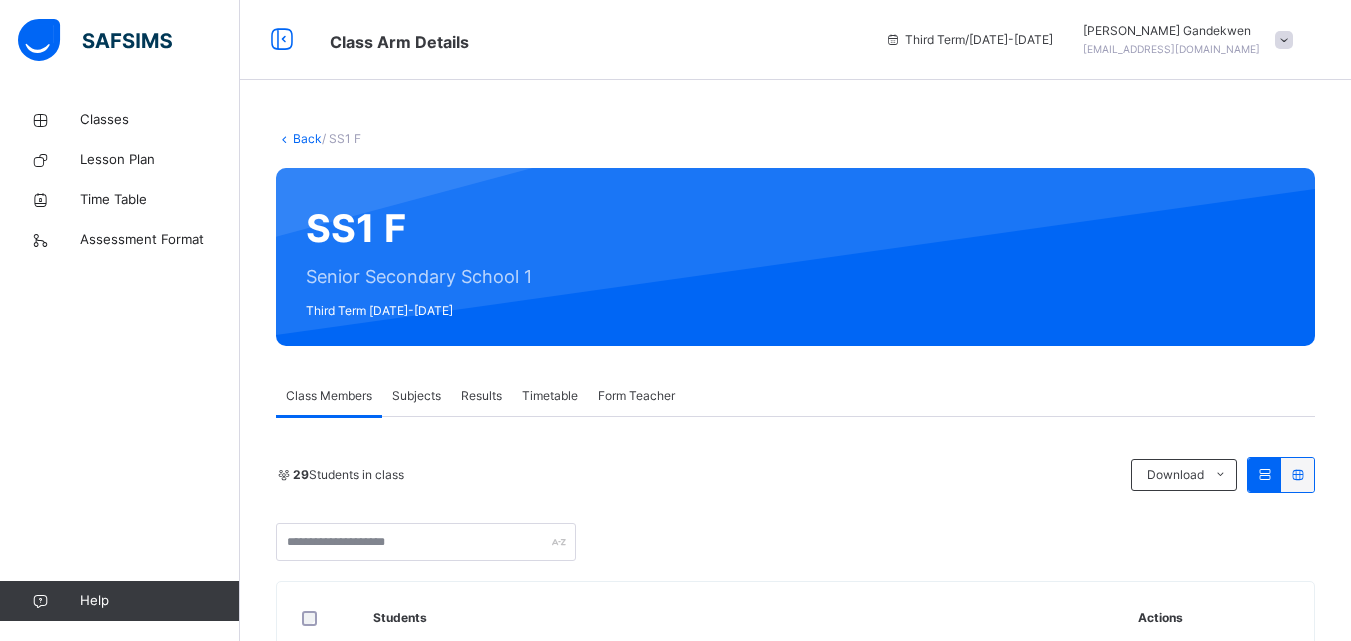 click on "Subjects" at bounding box center (416, 396) 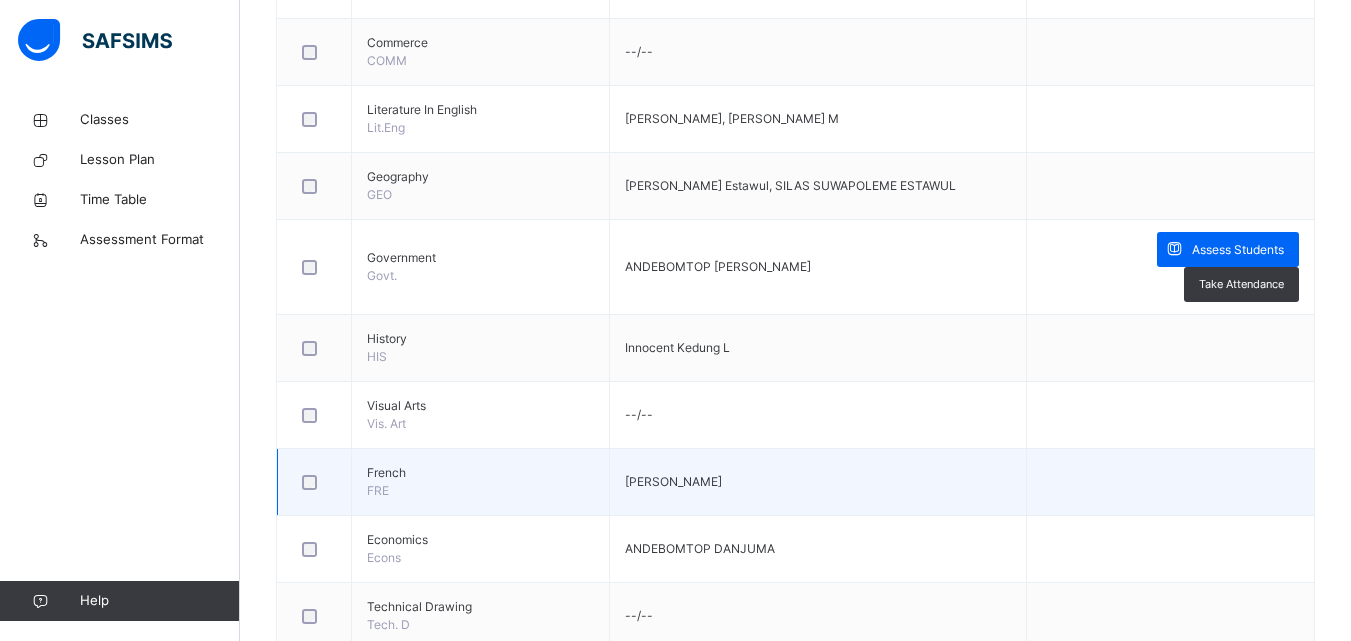 scroll, scrollTop: 1300, scrollLeft: 0, axis: vertical 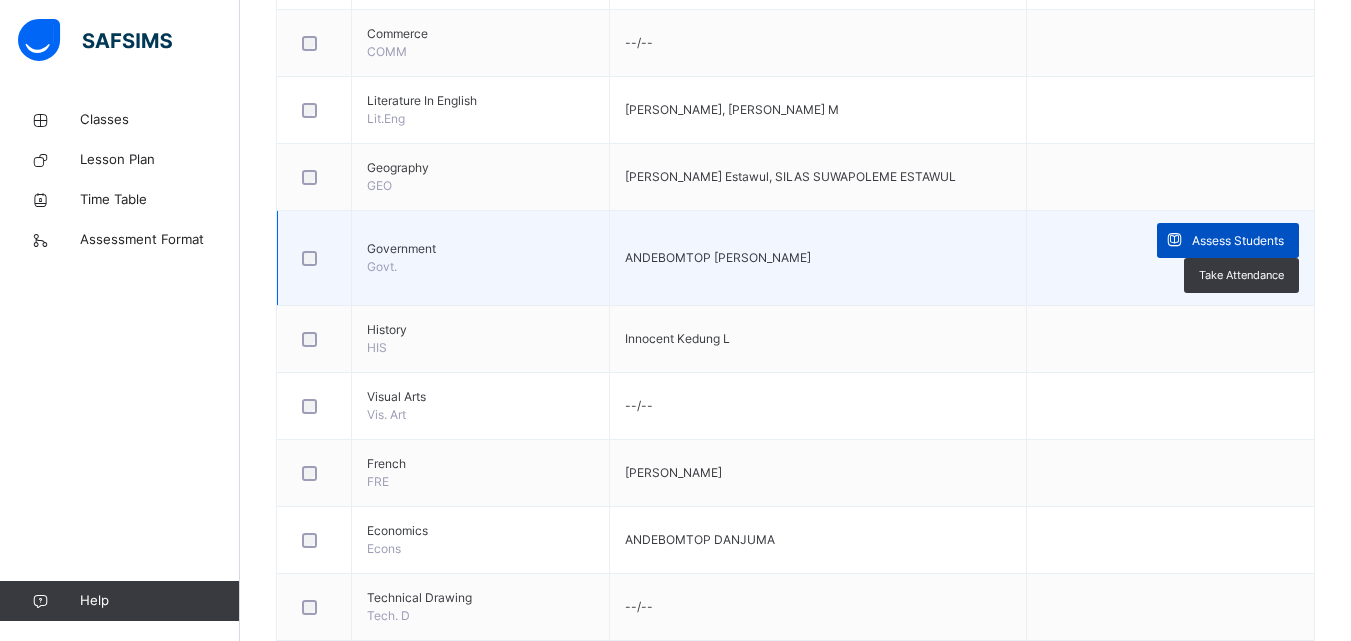 click at bounding box center [1174, 240] 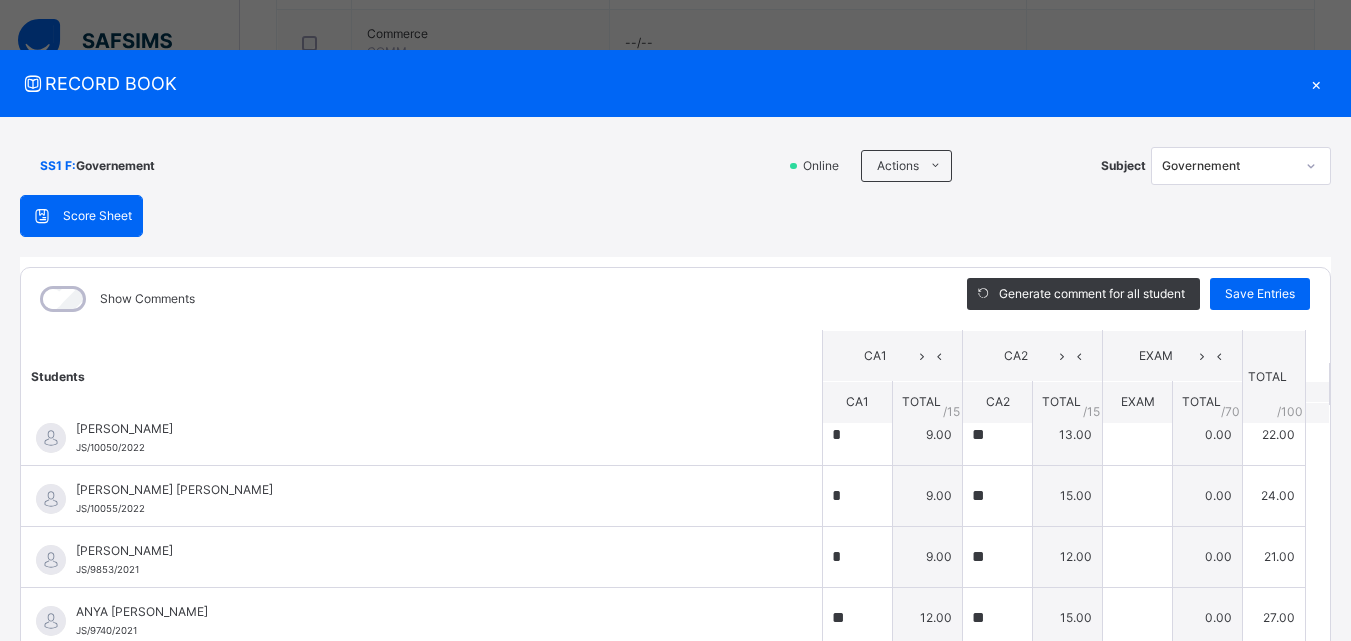 scroll, scrollTop: 0, scrollLeft: 0, axis: both 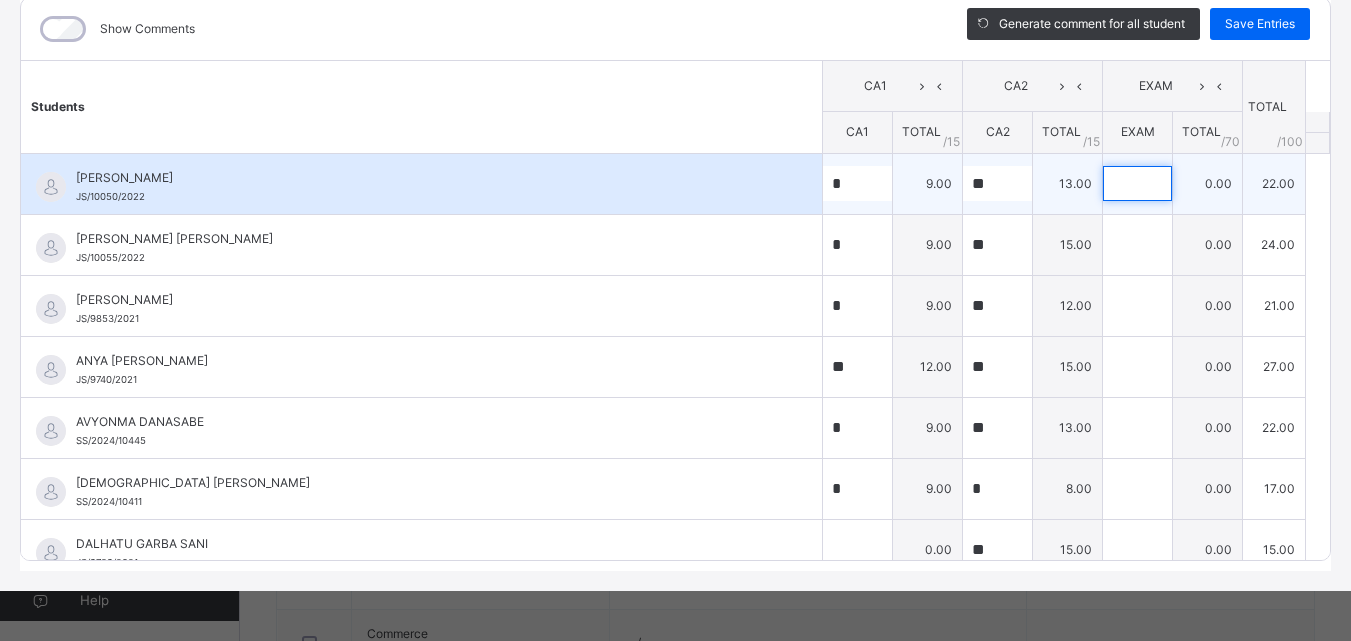click at bounding box center (1137, 183) 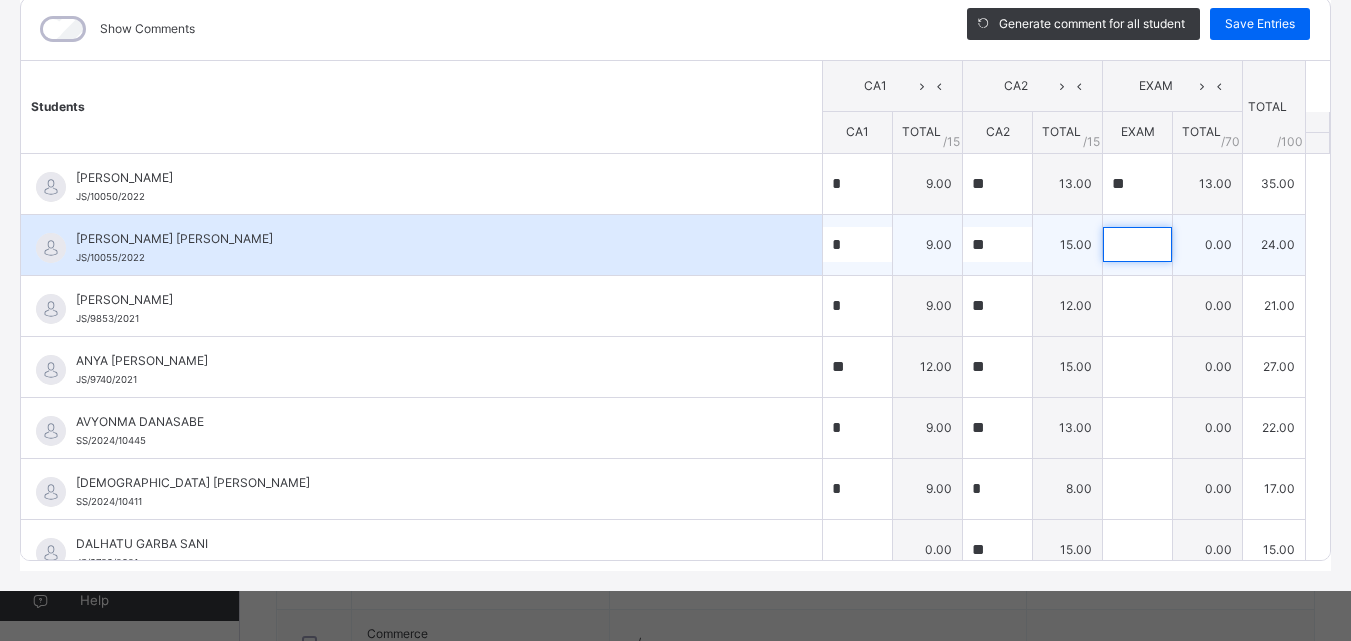click at bounding box center (1137, 244) 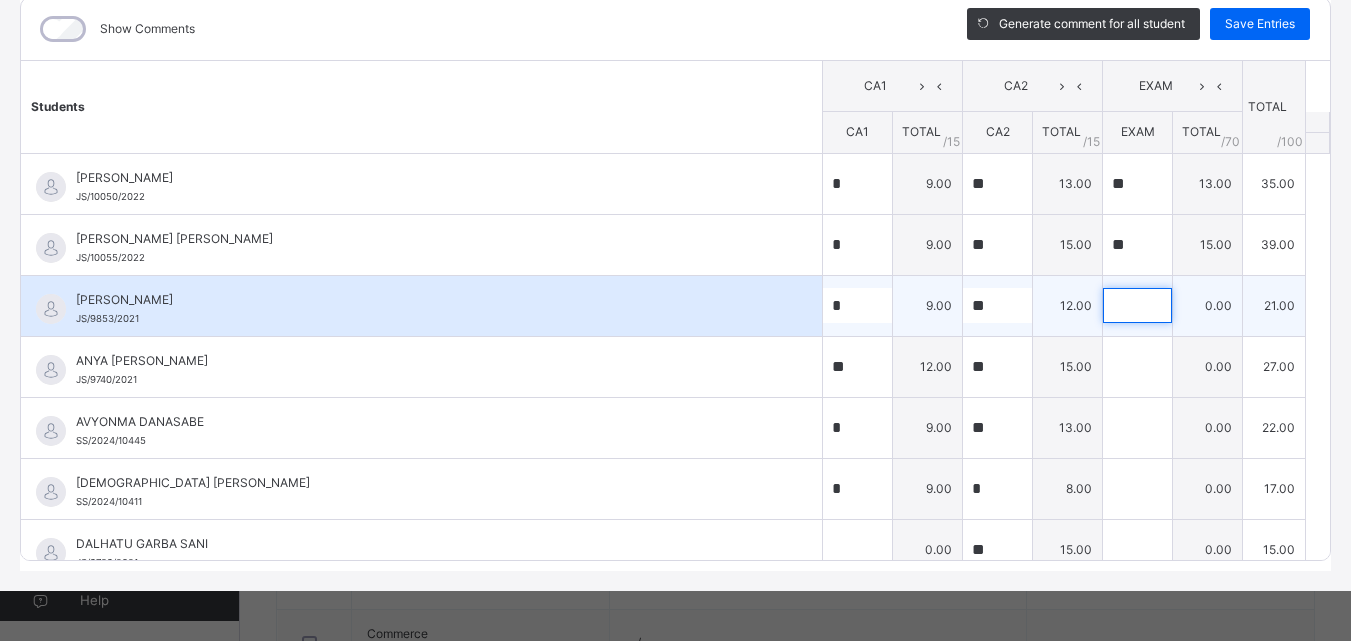 click at bounding box center [1137, 305] 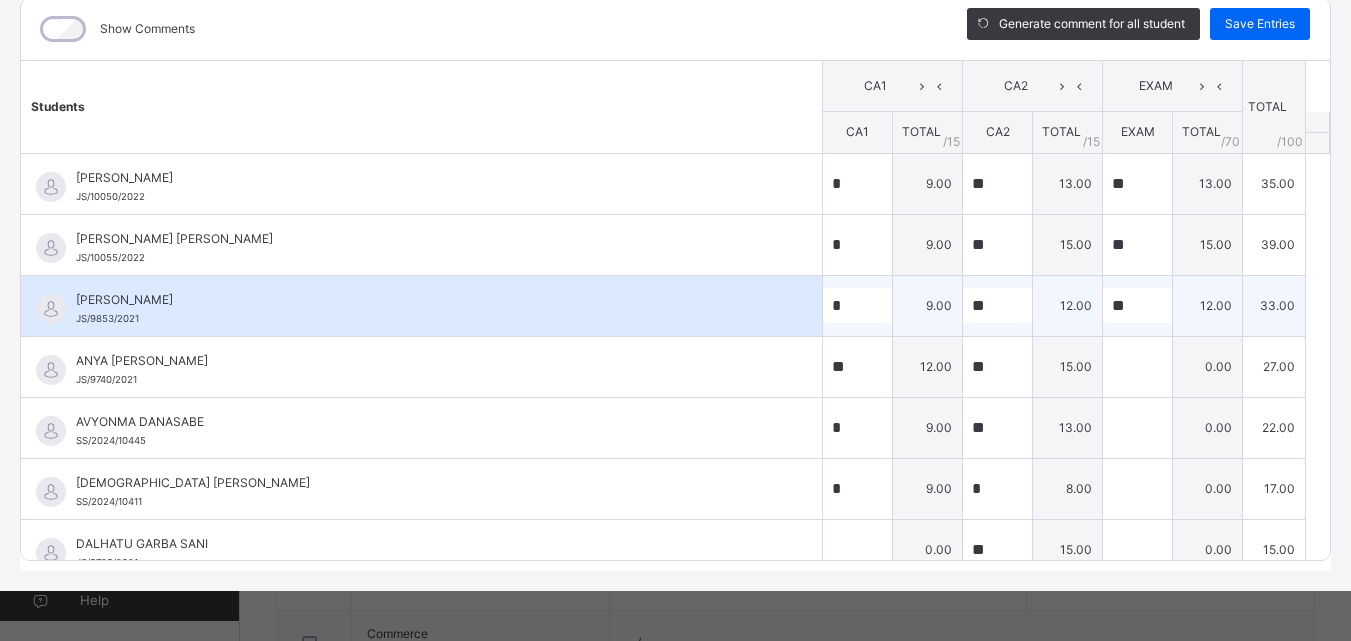 click on "**" at bounding box center (1137, 305) 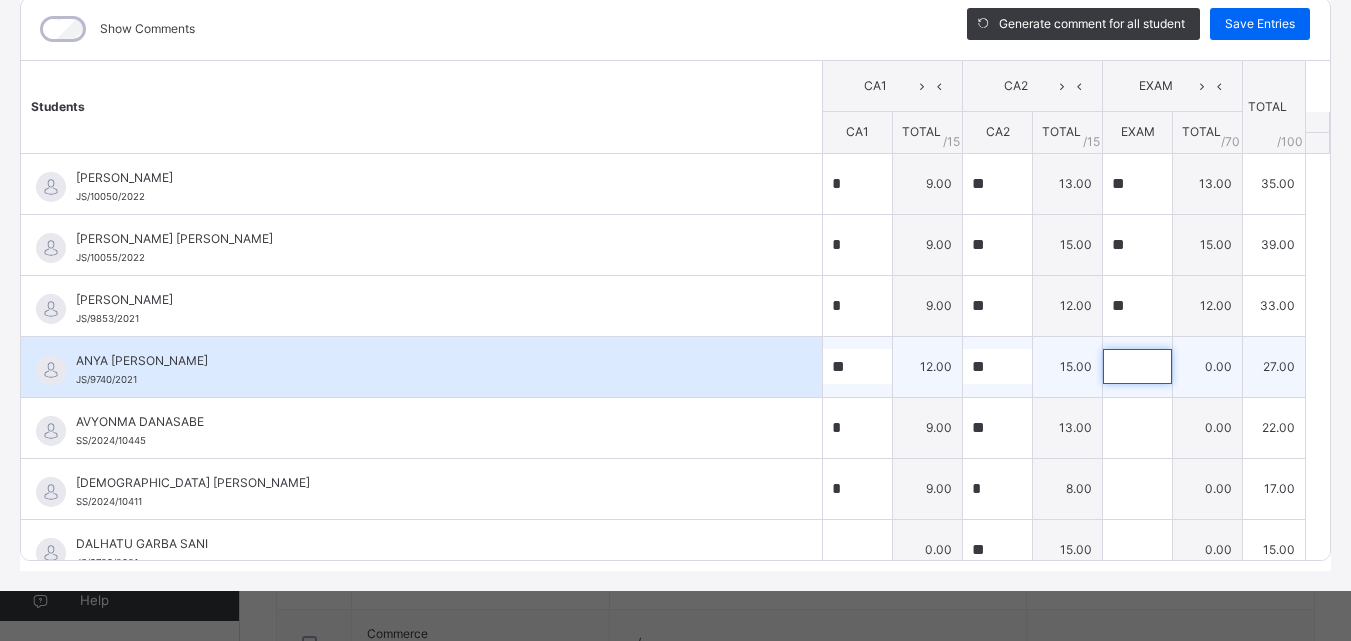 click at bounding box center [1137, 366] 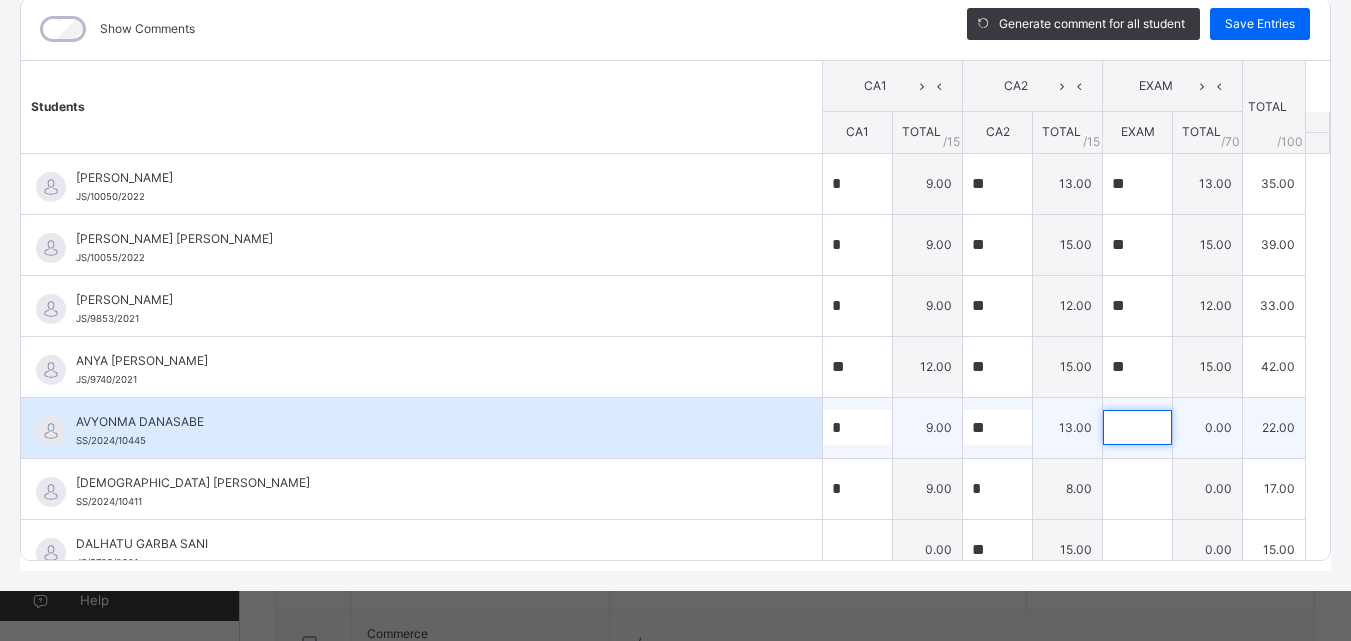 click at bounding box center [1137, 427] 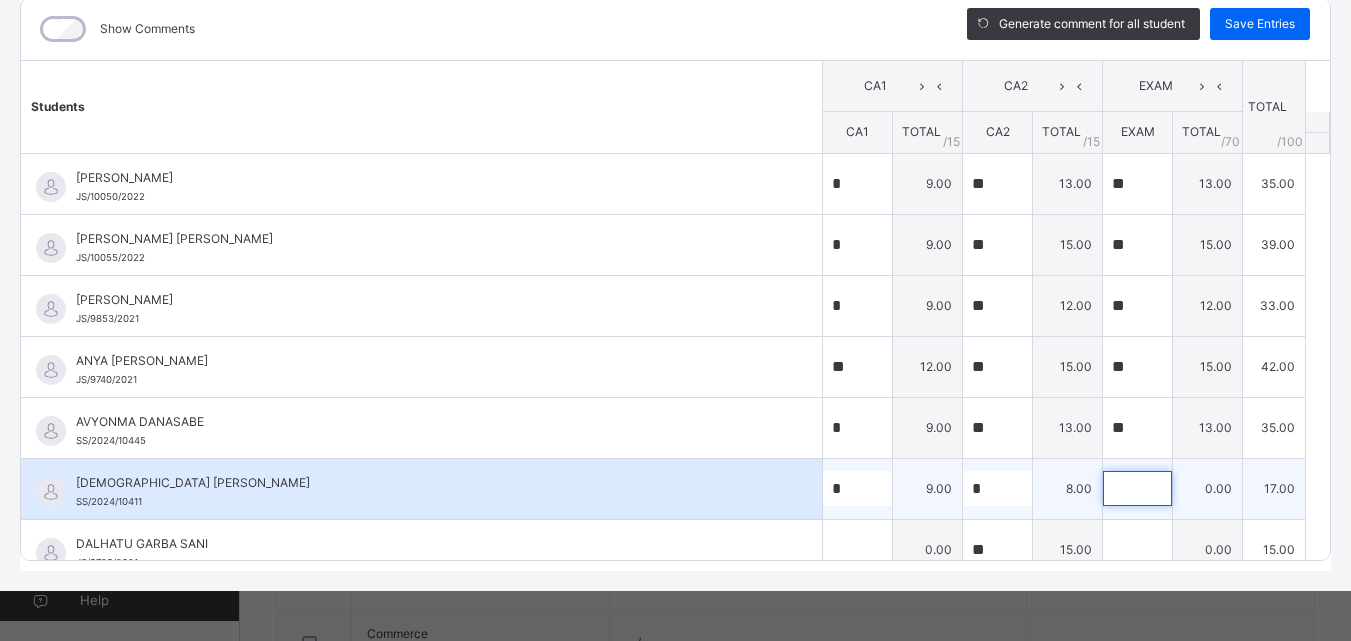 click at bounding box center (1137, 488) 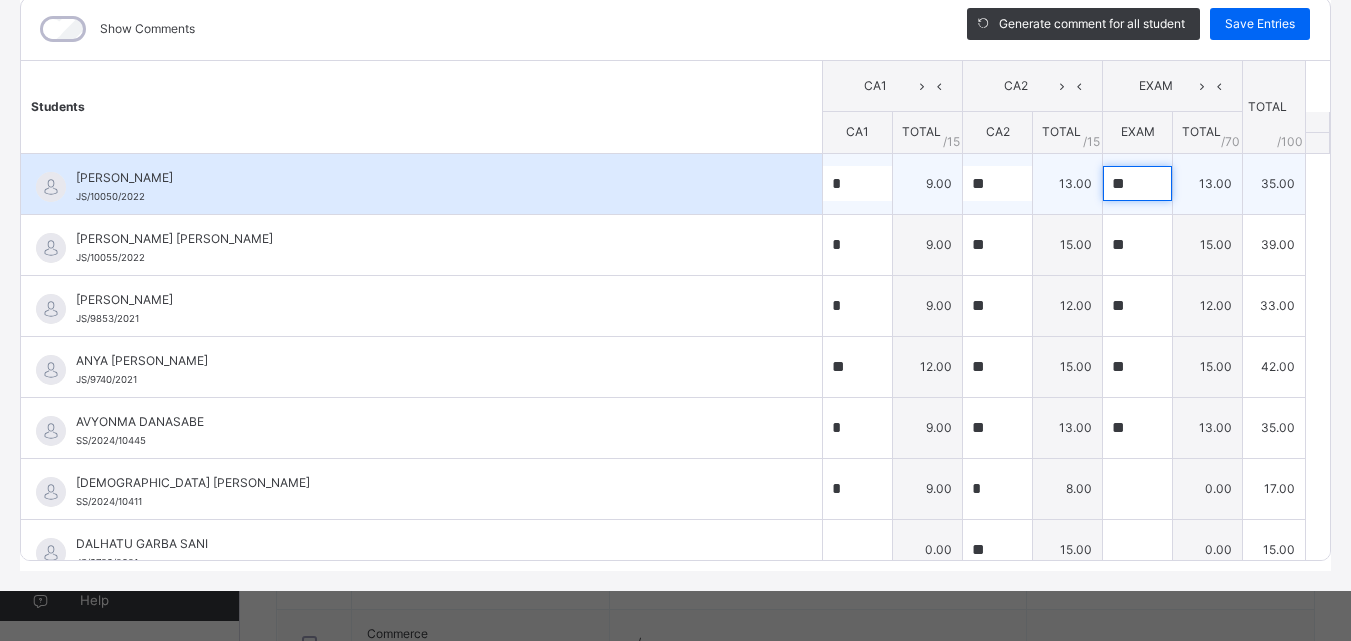 click on "**" at bounding box center (1137, 183) 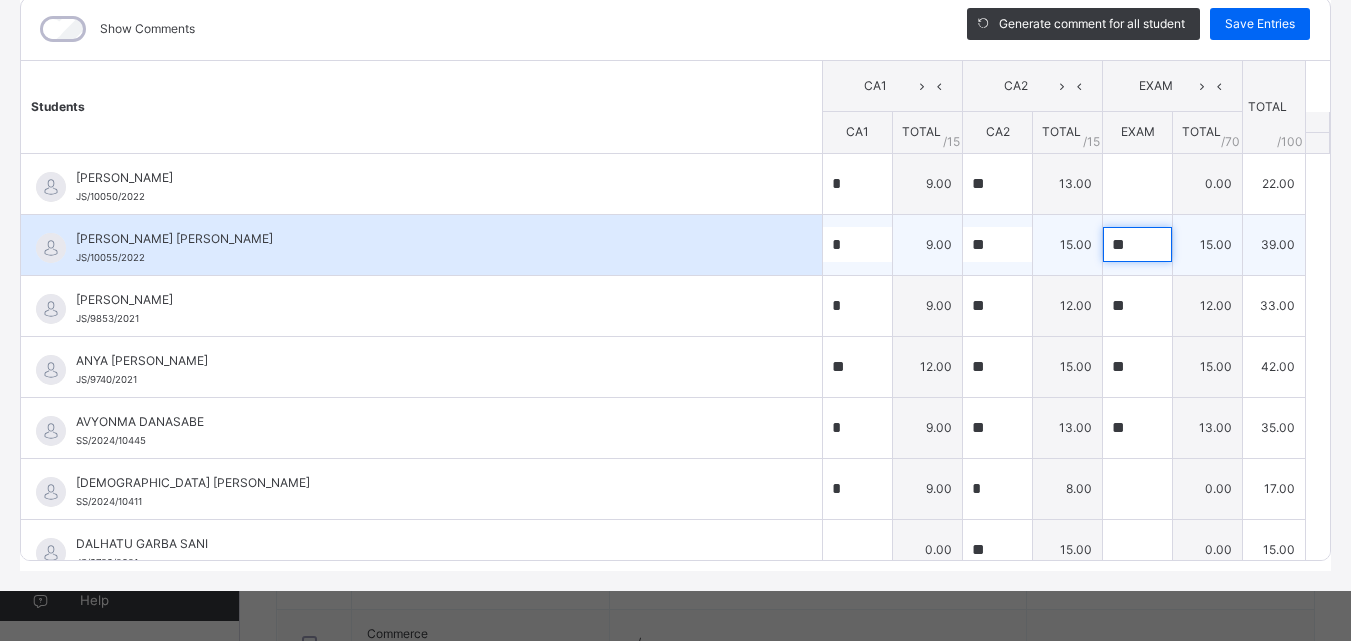 click on "**" at bounding box center [1137, 244] 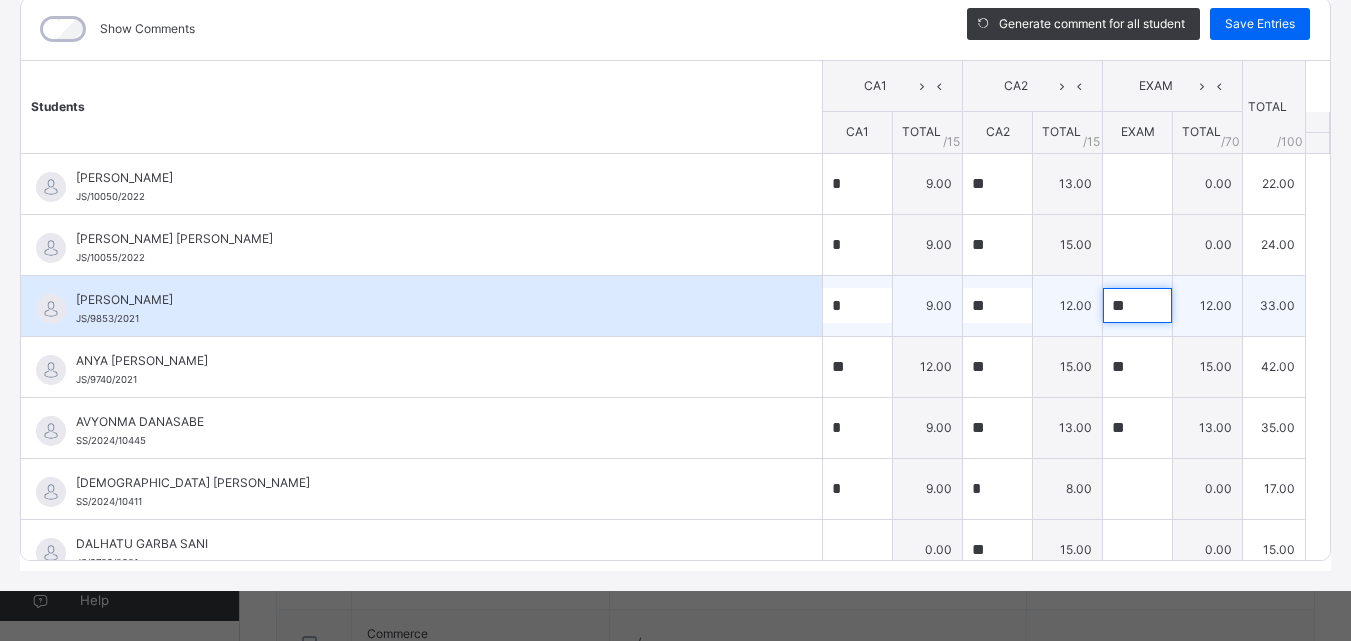 click on "**" at bounding box center (1137, 305) 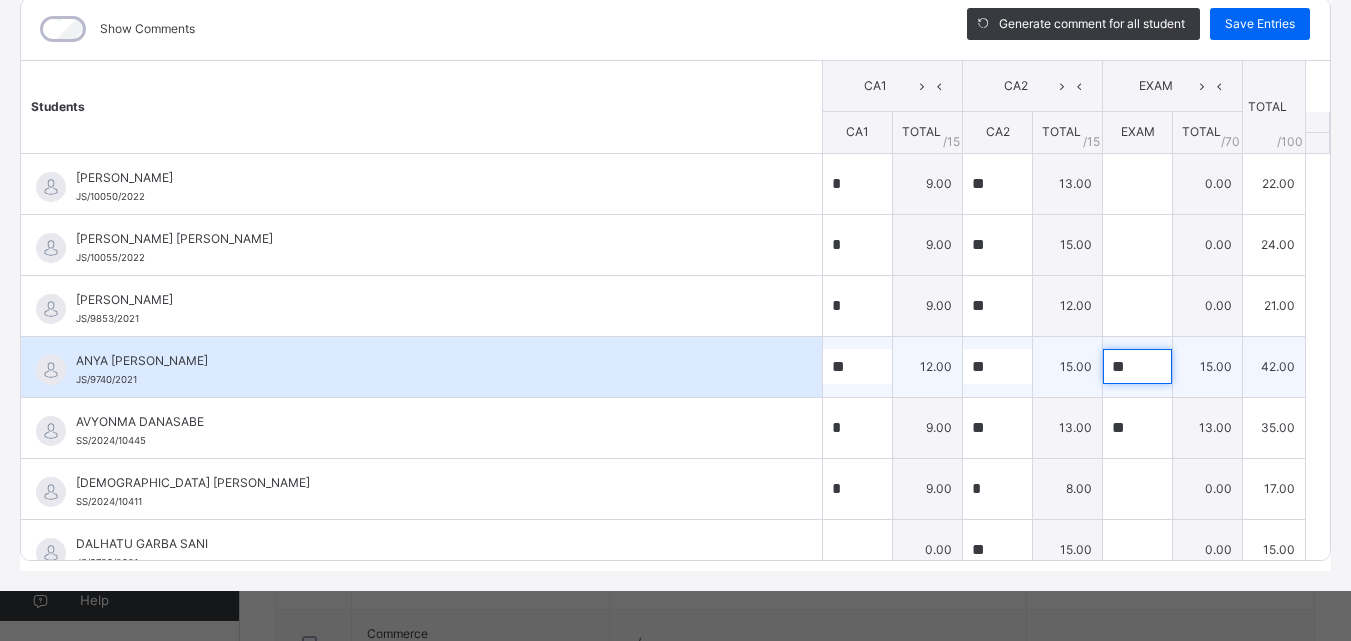 click on "**" at bounding box center [1137, 366] 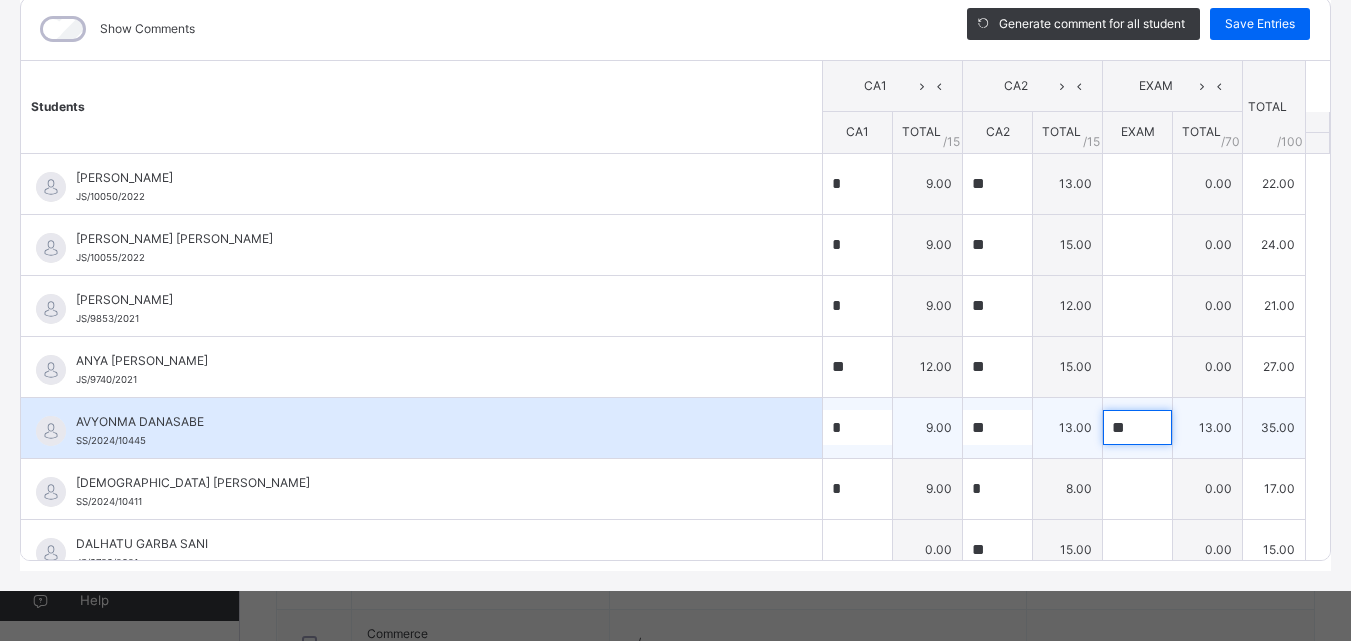click on "**" at bounding box center [1137, 427] 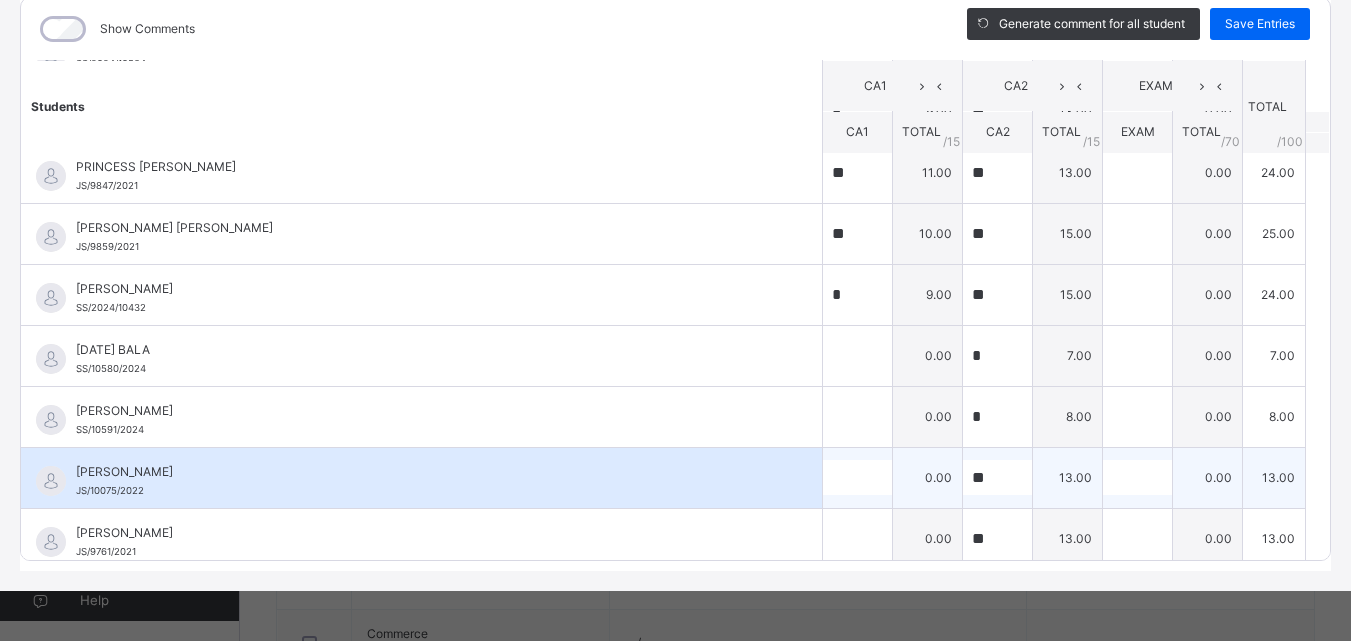 scroll, scrollTop: 1263, scrollLeft: 0, axis: vertical 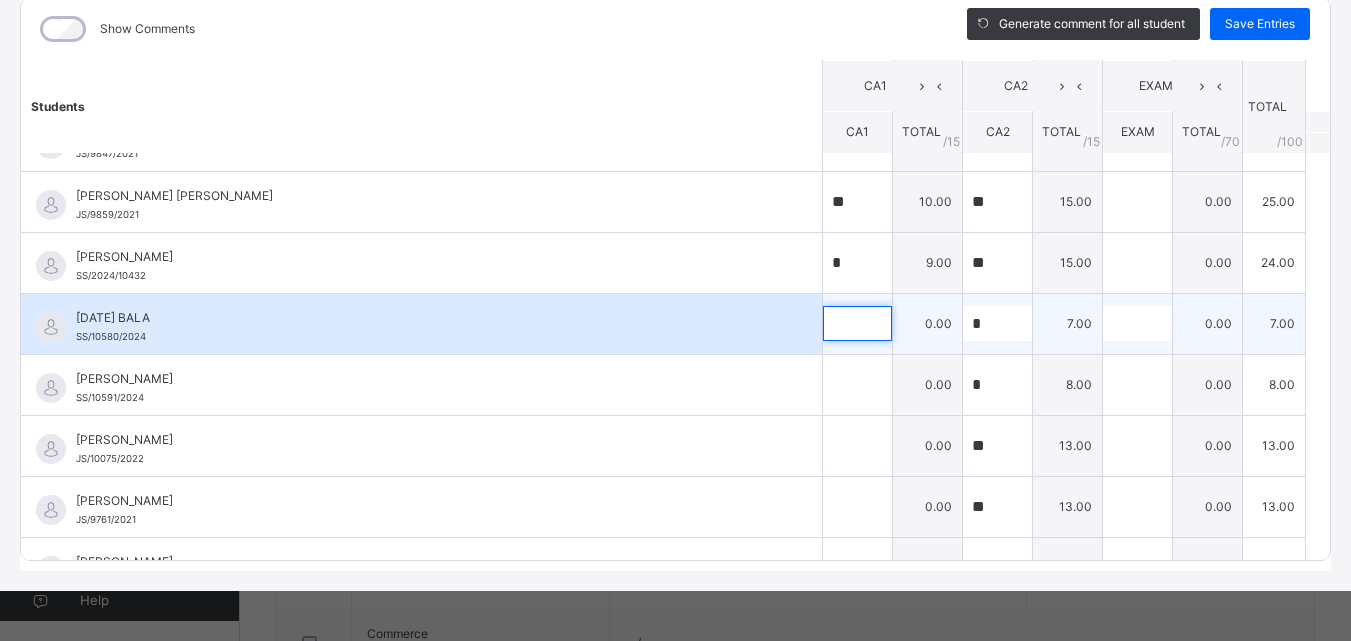 click at bounding box center [857, 323] 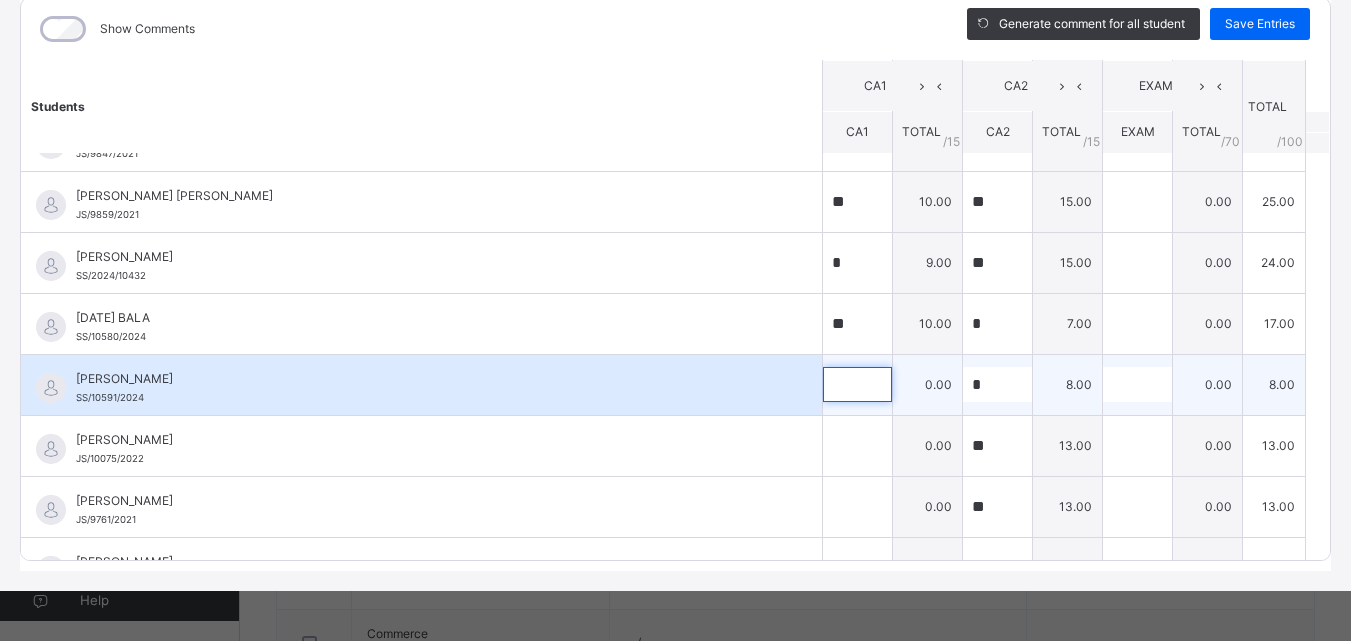 click at bounding box center (857, 384) 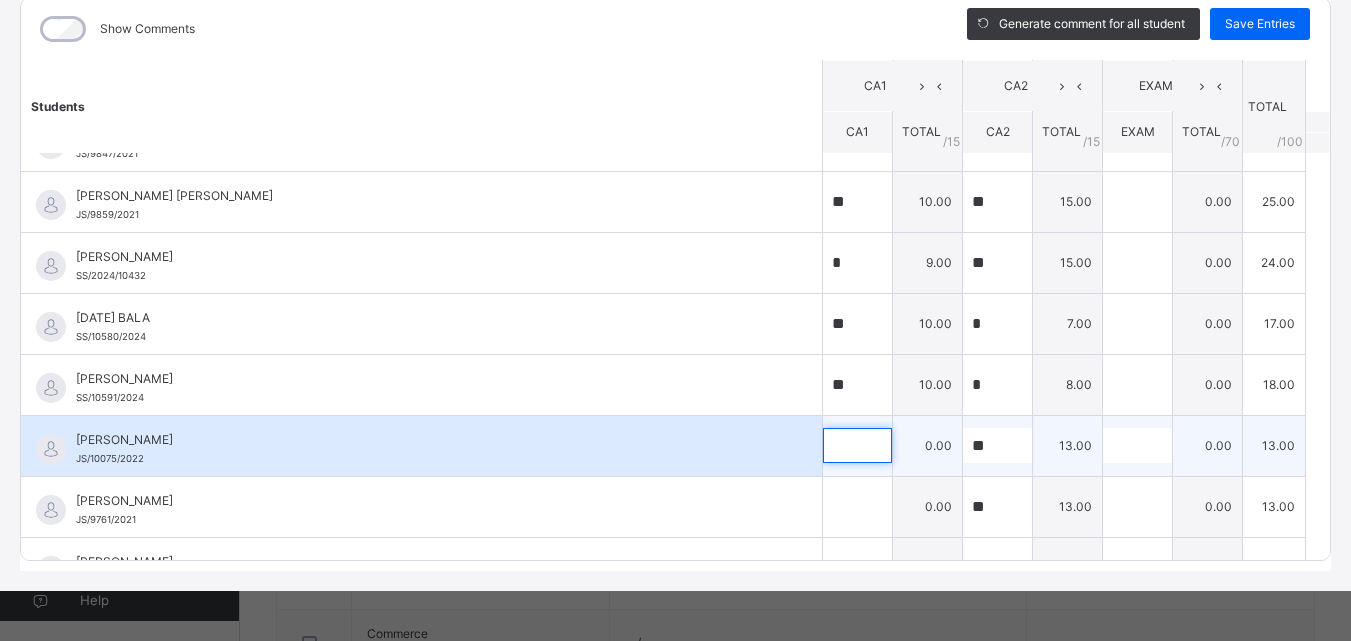 click at bounding box center (857, 445) 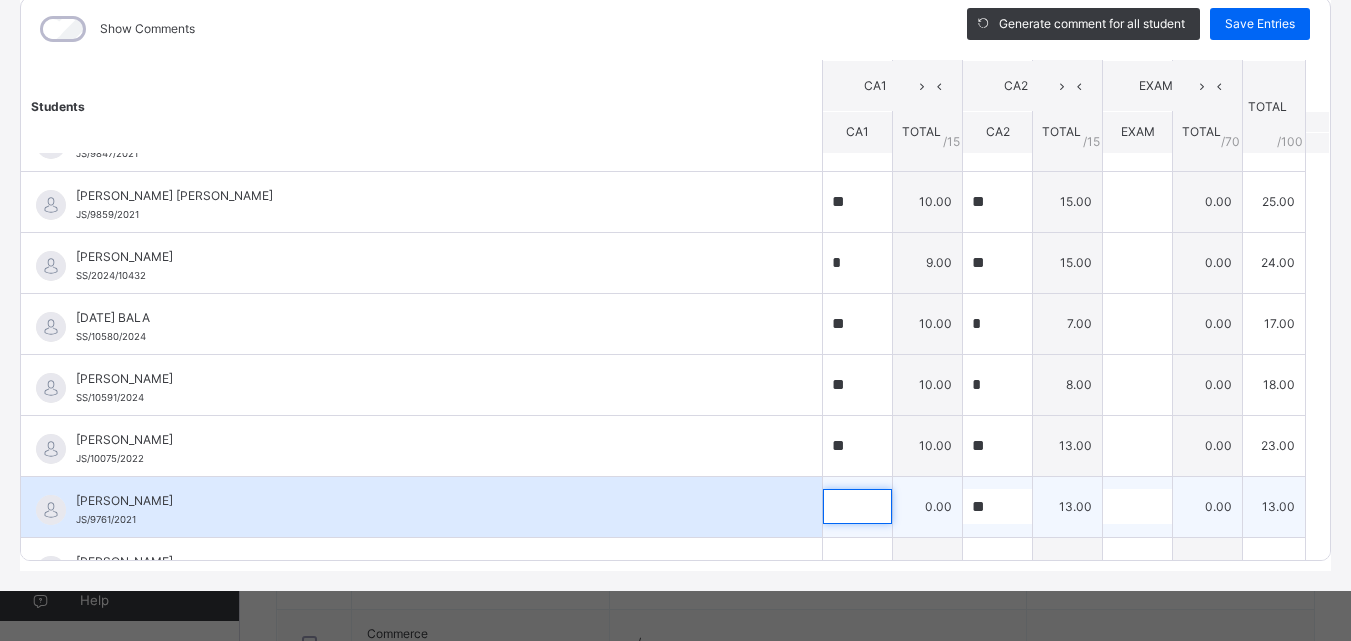 click at bounding box center [857, 506] 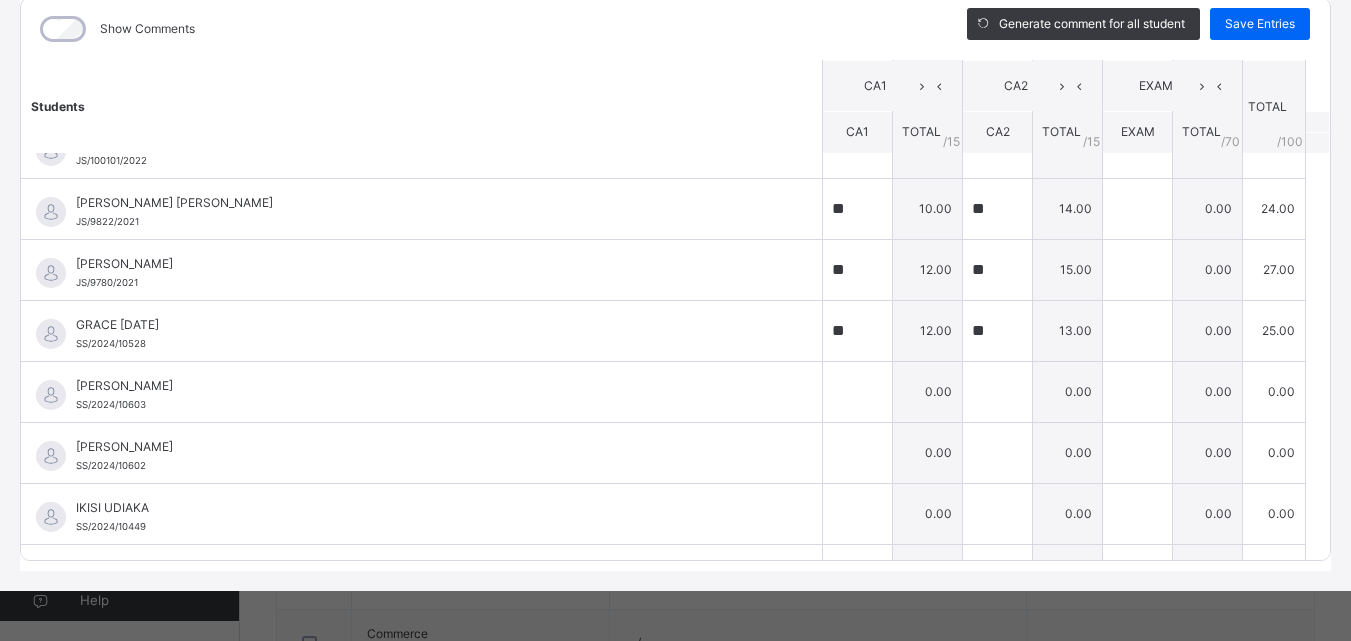scroll, scrollTop: 463, scrollLeft: 0, axis: vertical 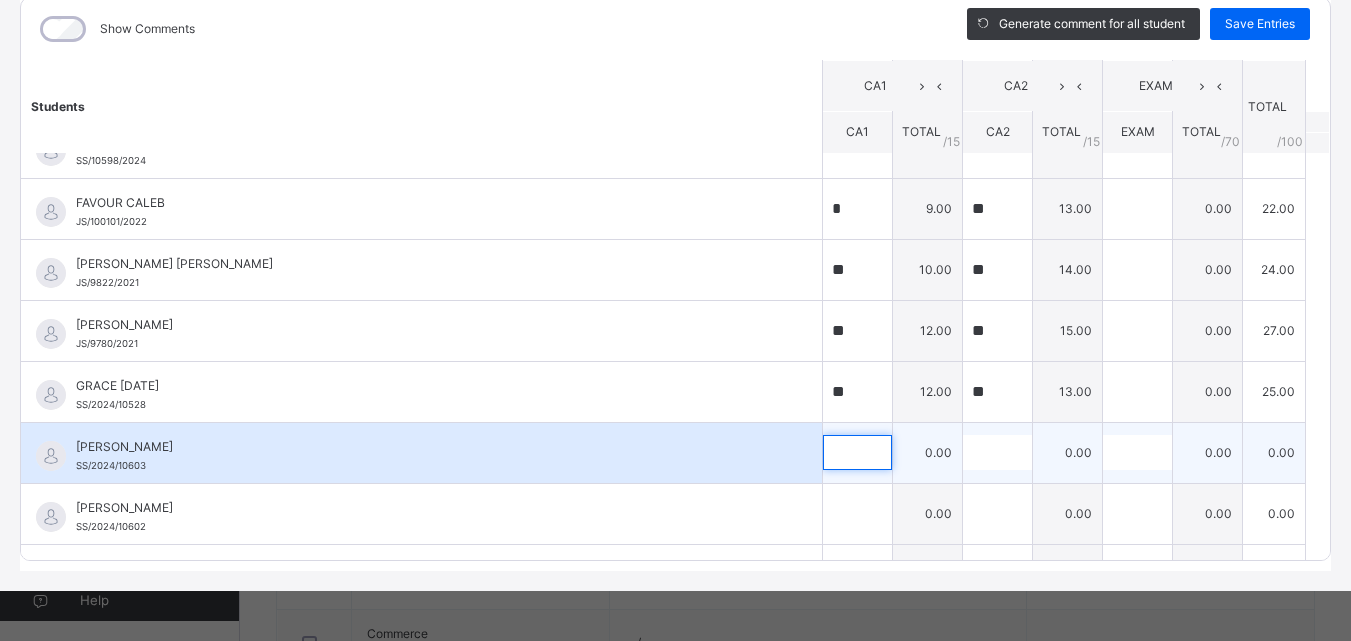 click at bounding box center [857, 452] 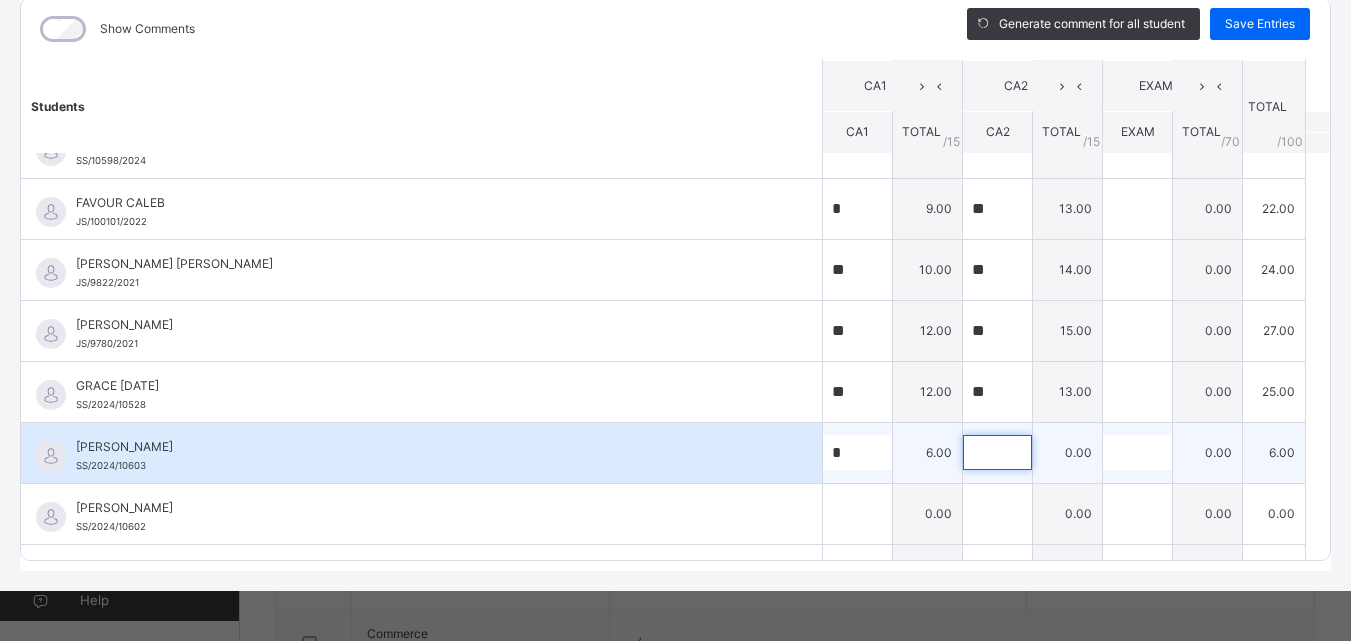 click at bounding box center [997, 452] 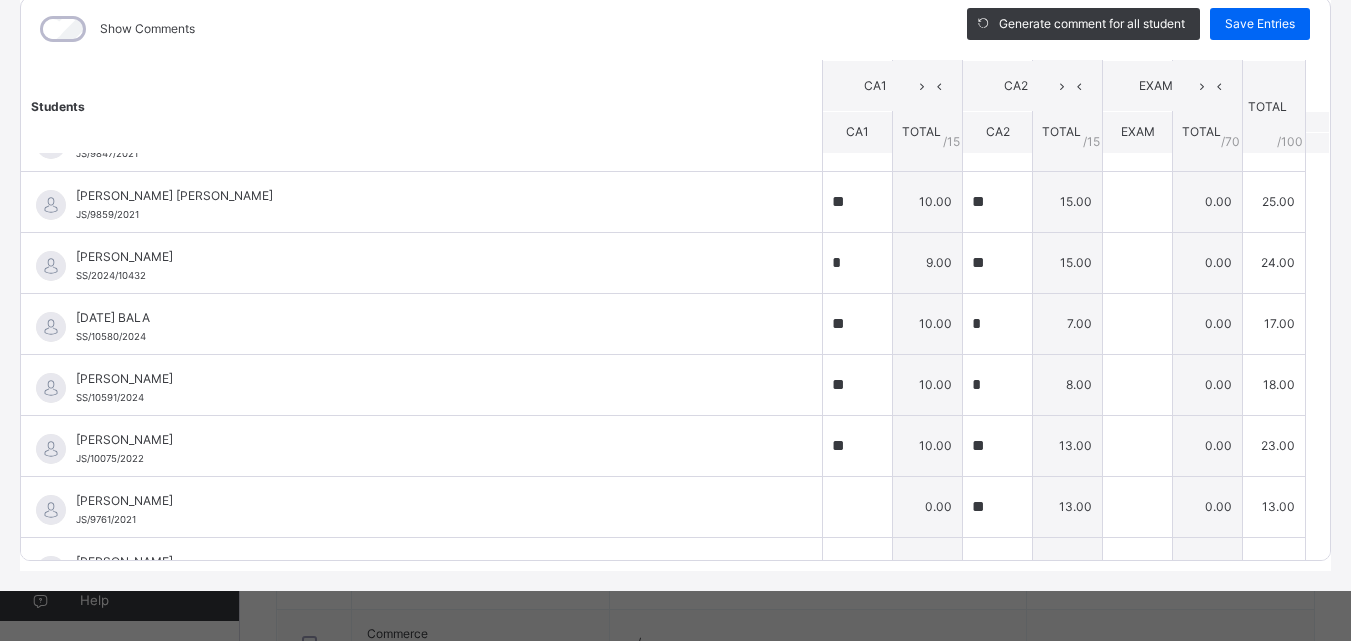 scroll, scrollTop: 1363, scrollLeft: 0, axis: vertical 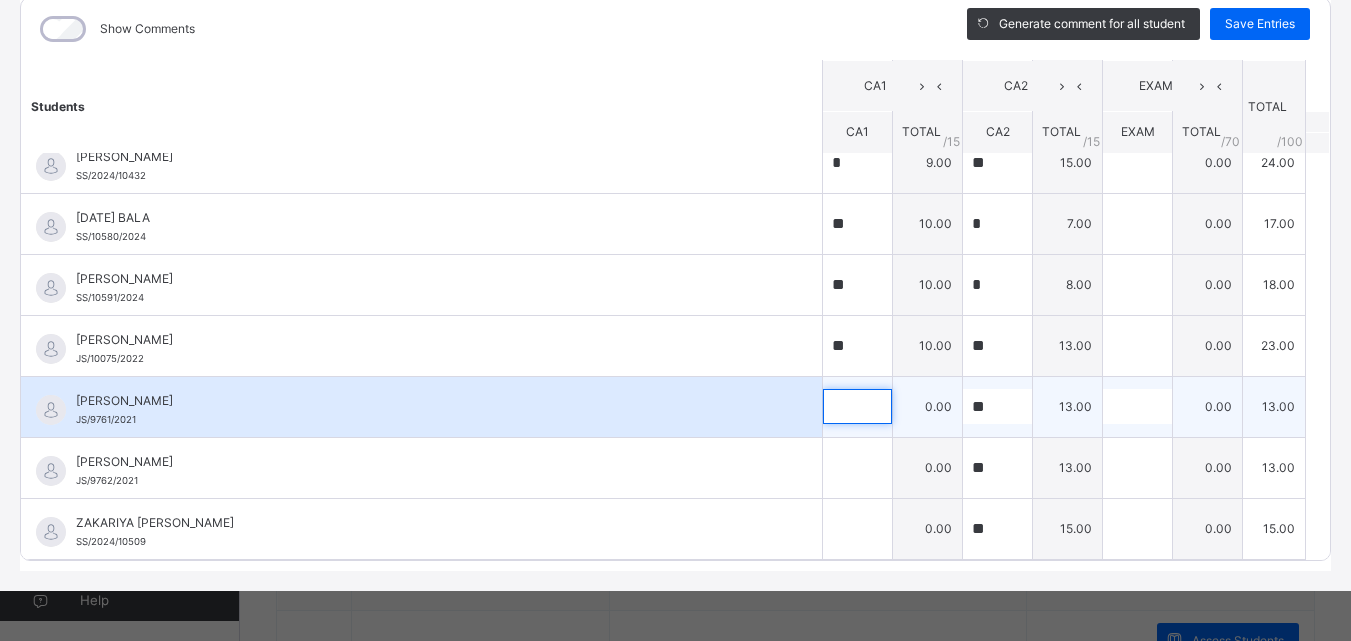 click at bounding box center [857, 406] 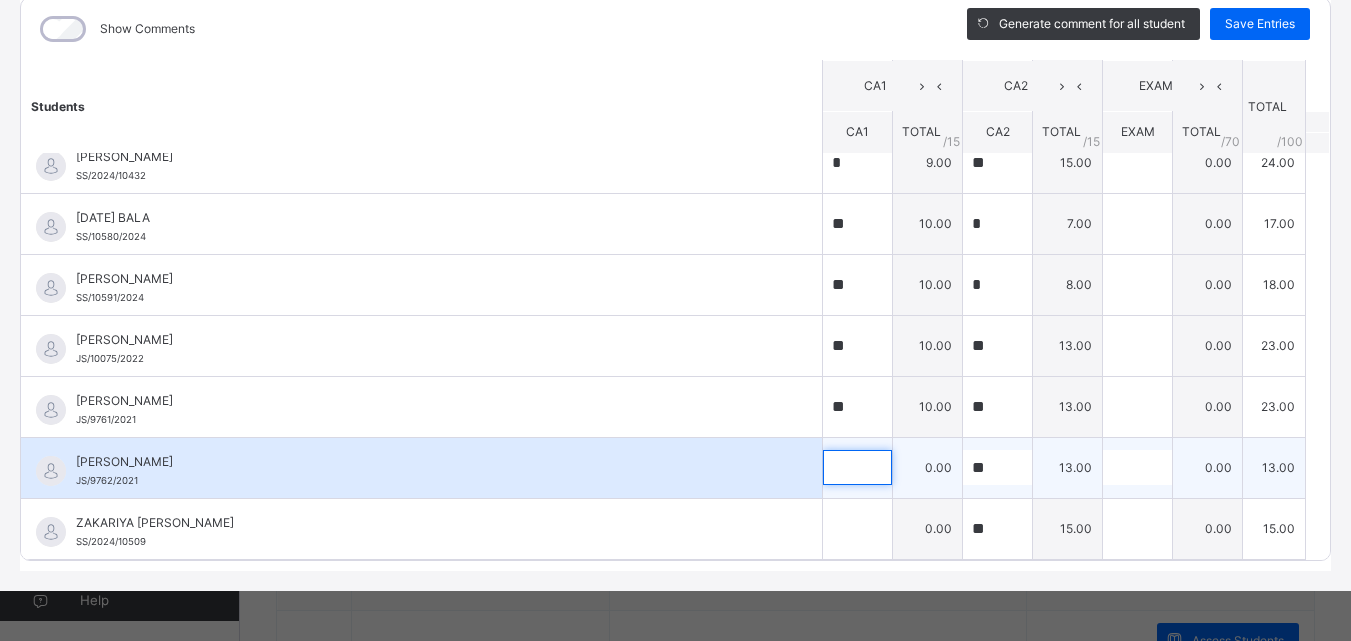 click at bounding box center [857, 467] 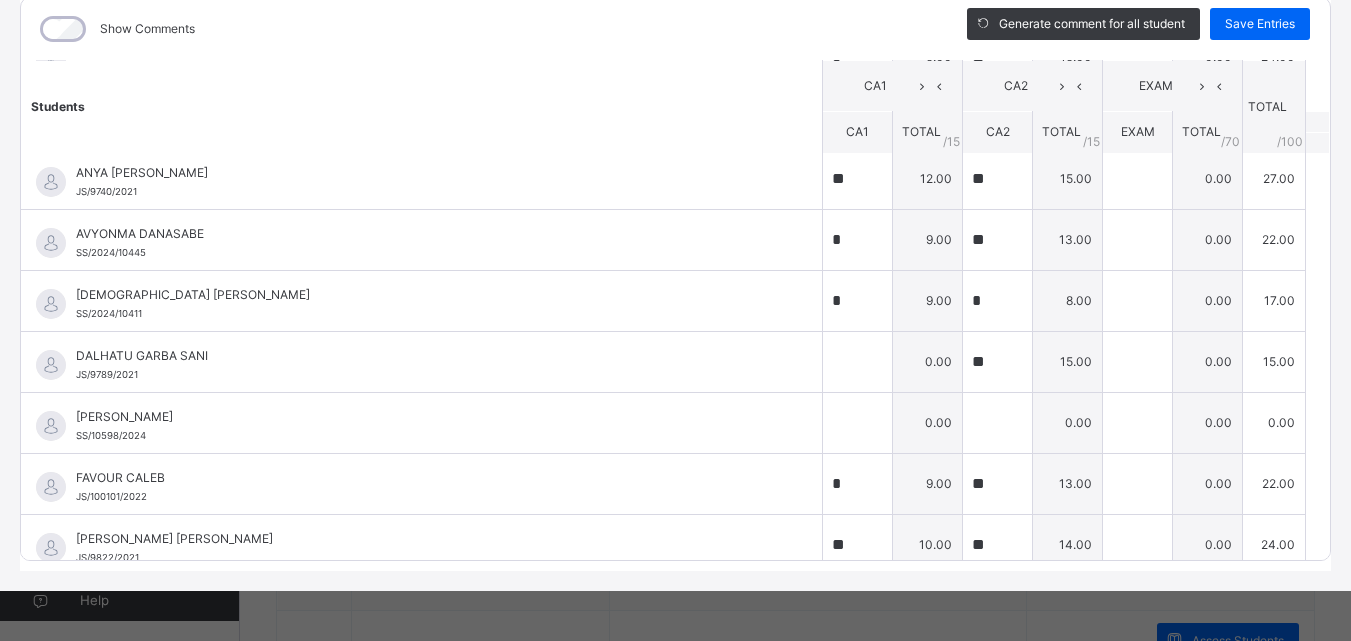 scroll, scrollTop: 0, scrollLeft: 0, axis: both 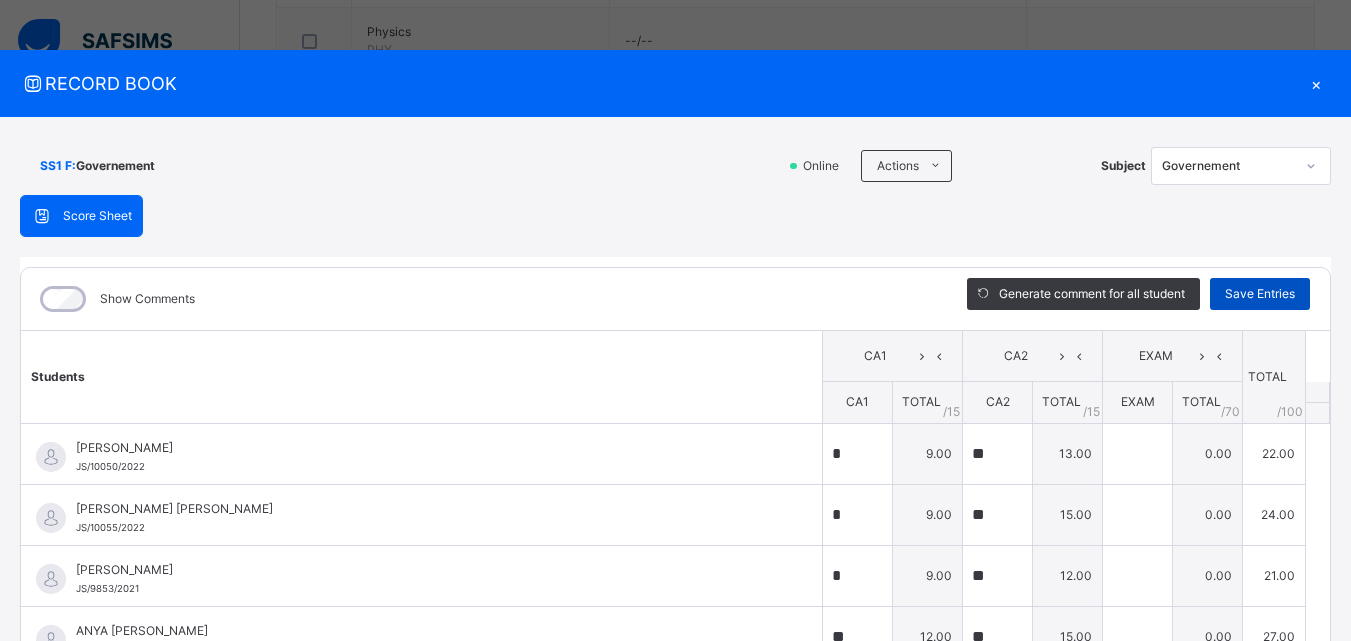 click on "Save Entries" at bounding box center [1260, 294] 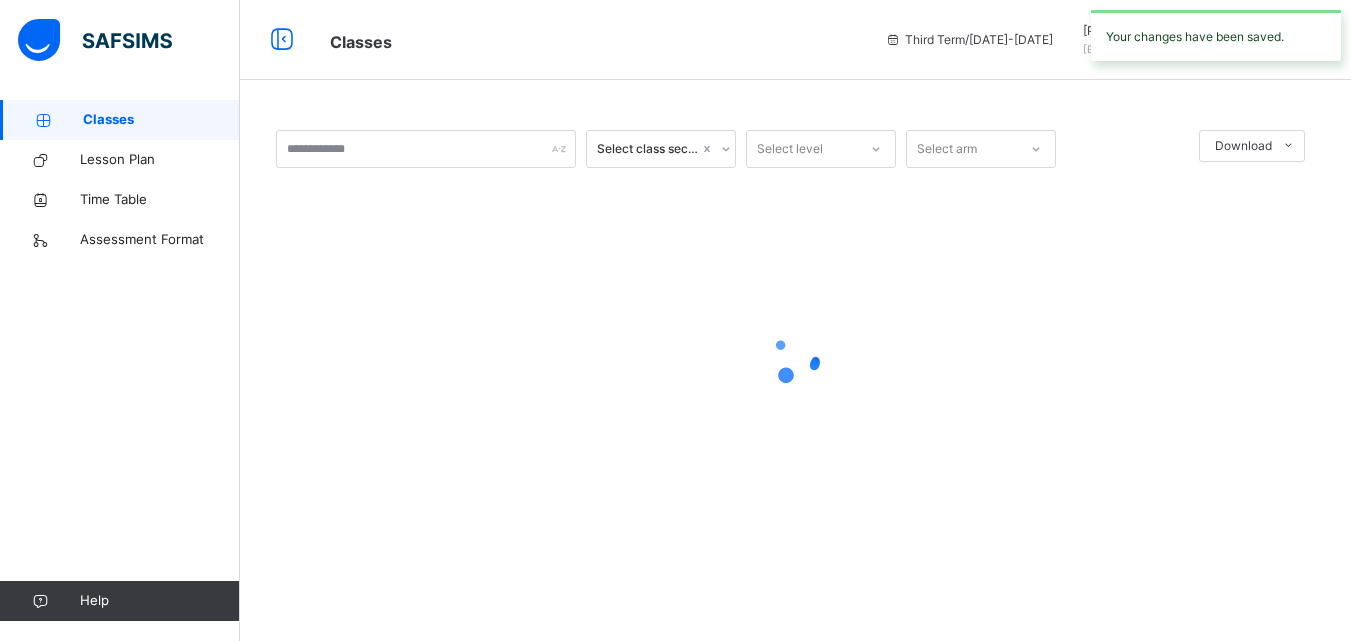 scroll, scrollTop: 0, scrollLeft: 0, axis: both 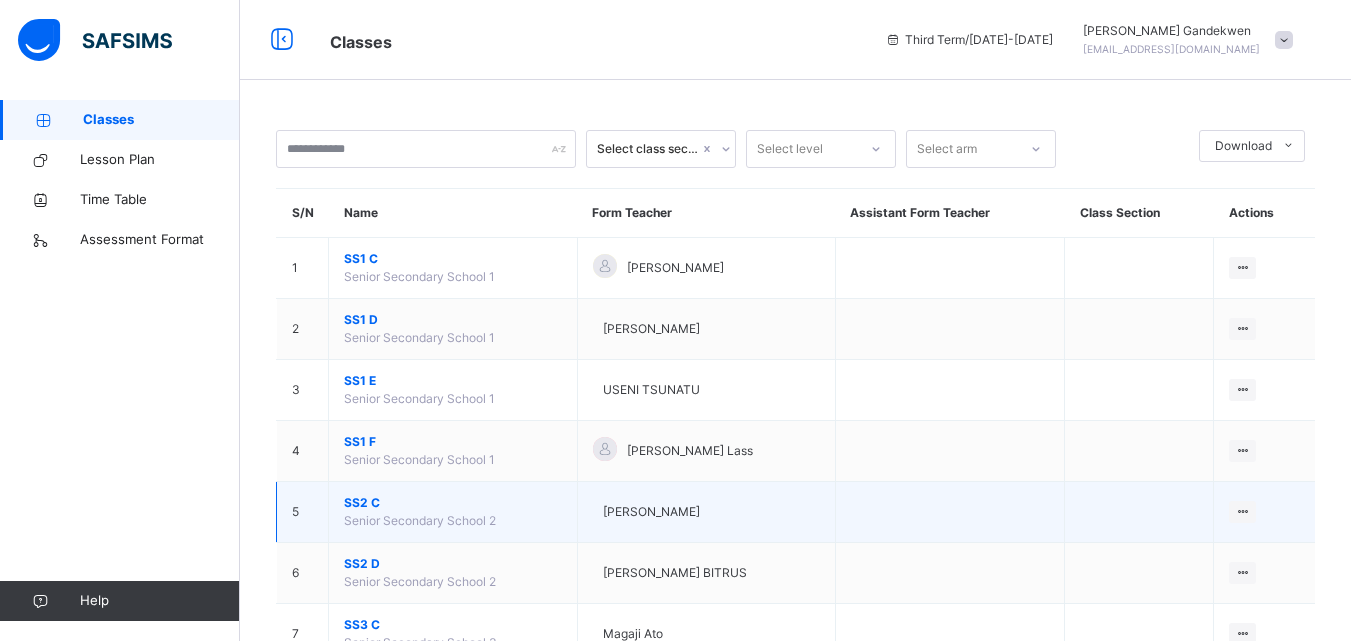 click on "SS2   C" at bounding box center [453, 503] 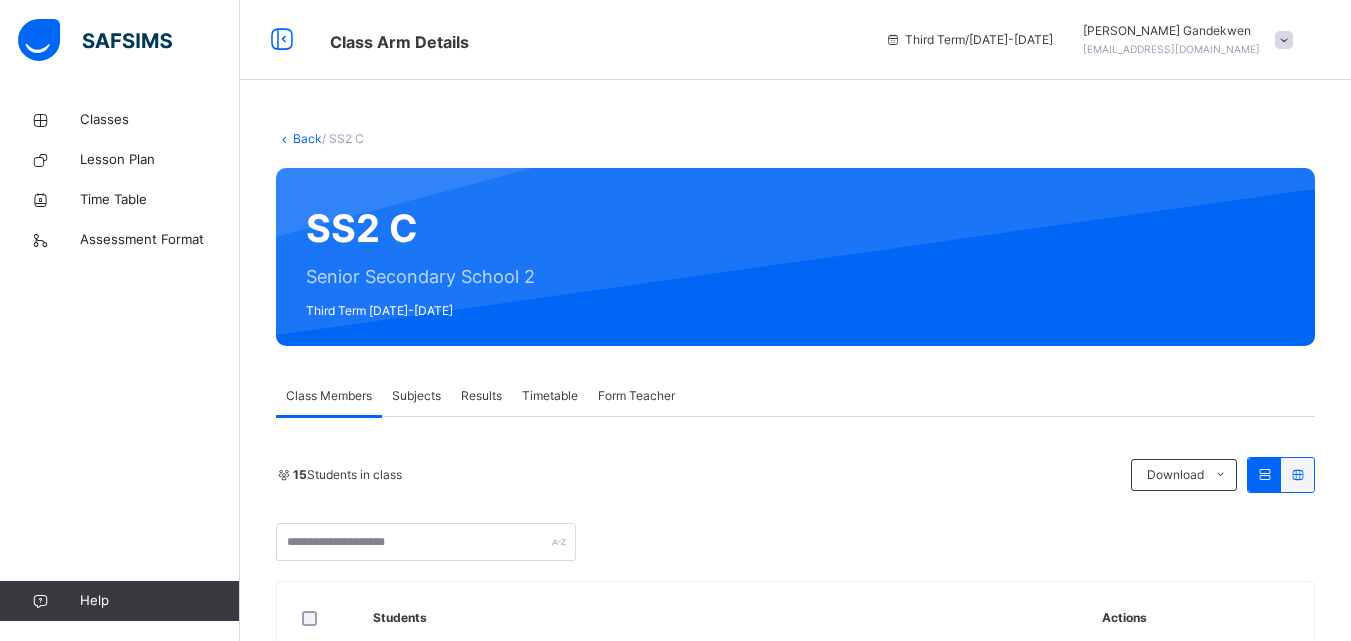 click on "Subjects" at bounding box center [416, 396] 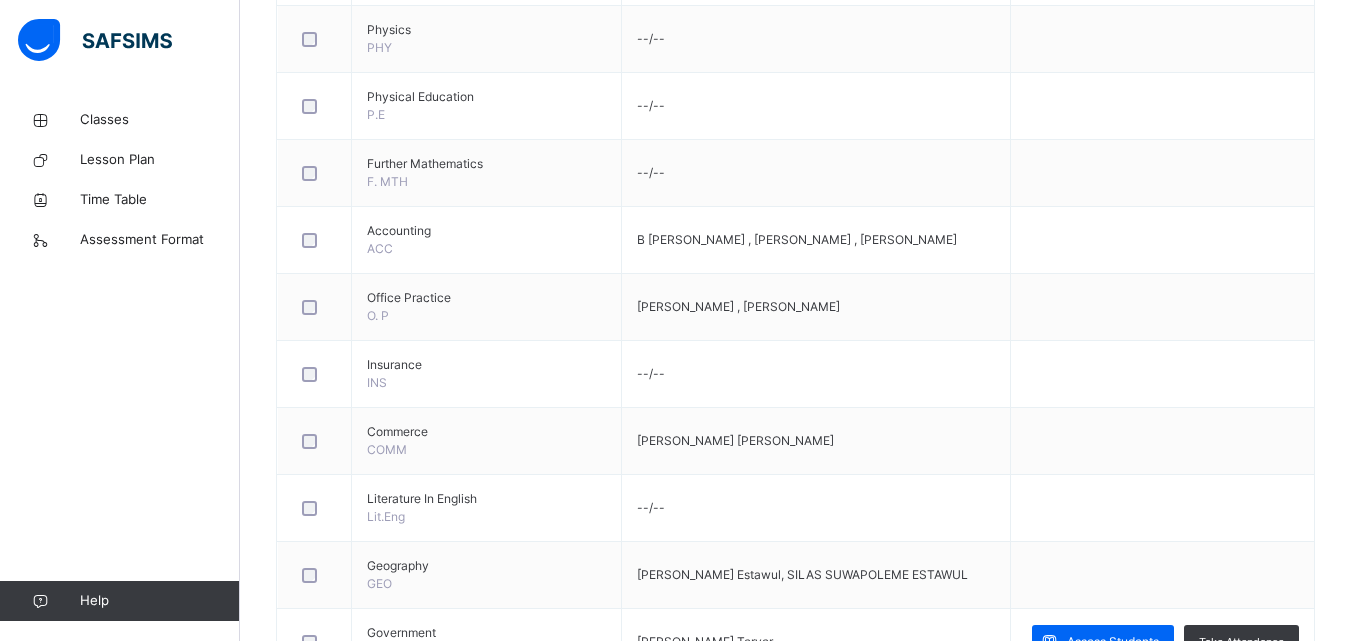 scroll, scrollTop: 1100, scrollLeft: 0, axis: vertical 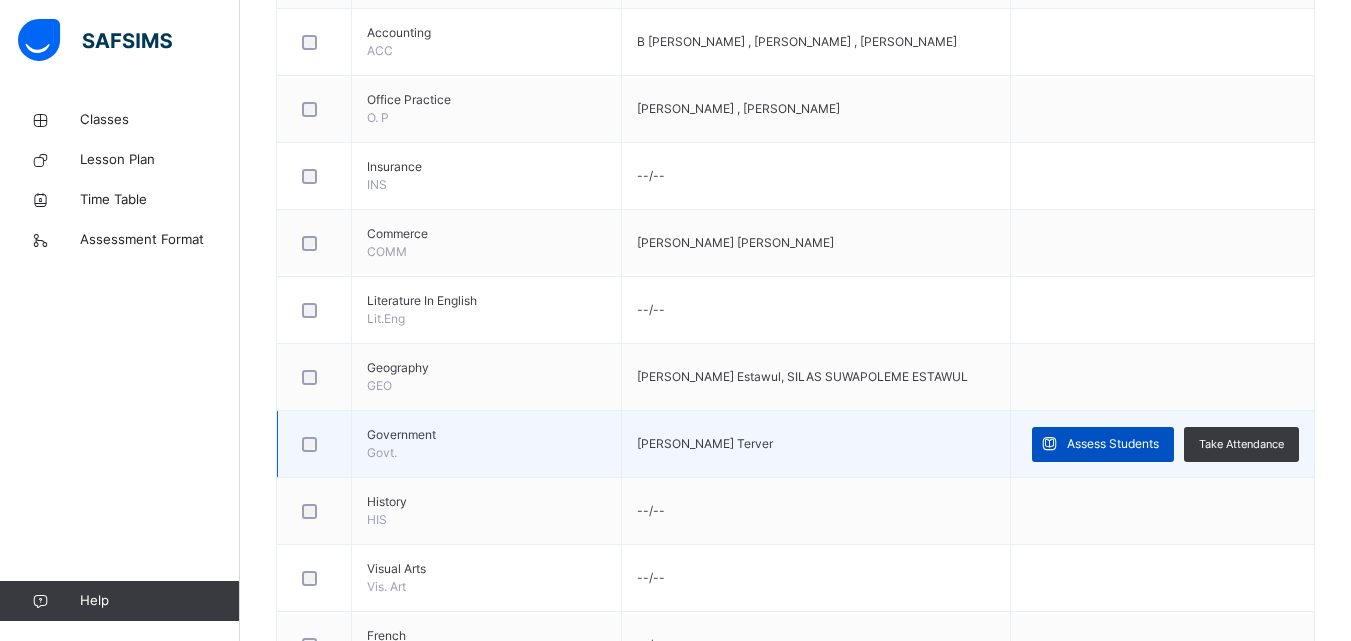 click at bounding box center (1049, 444) 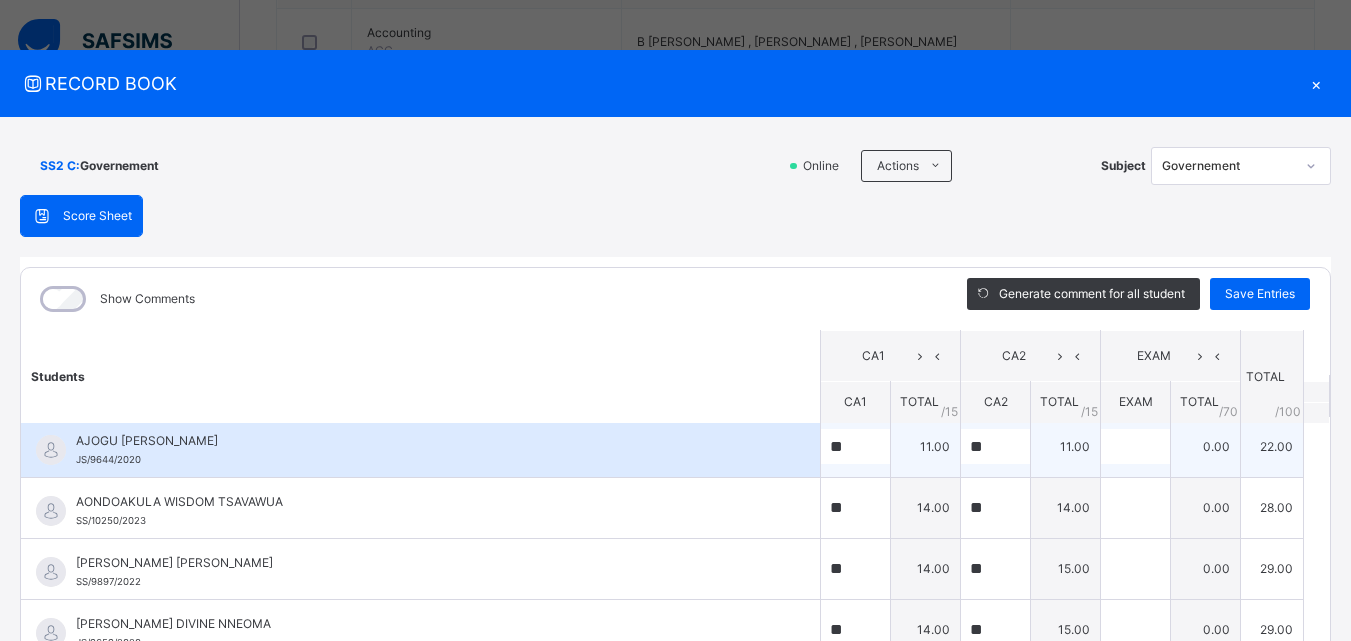 scroll, scrollTop: 0, scrollLeft: 0, axis: both 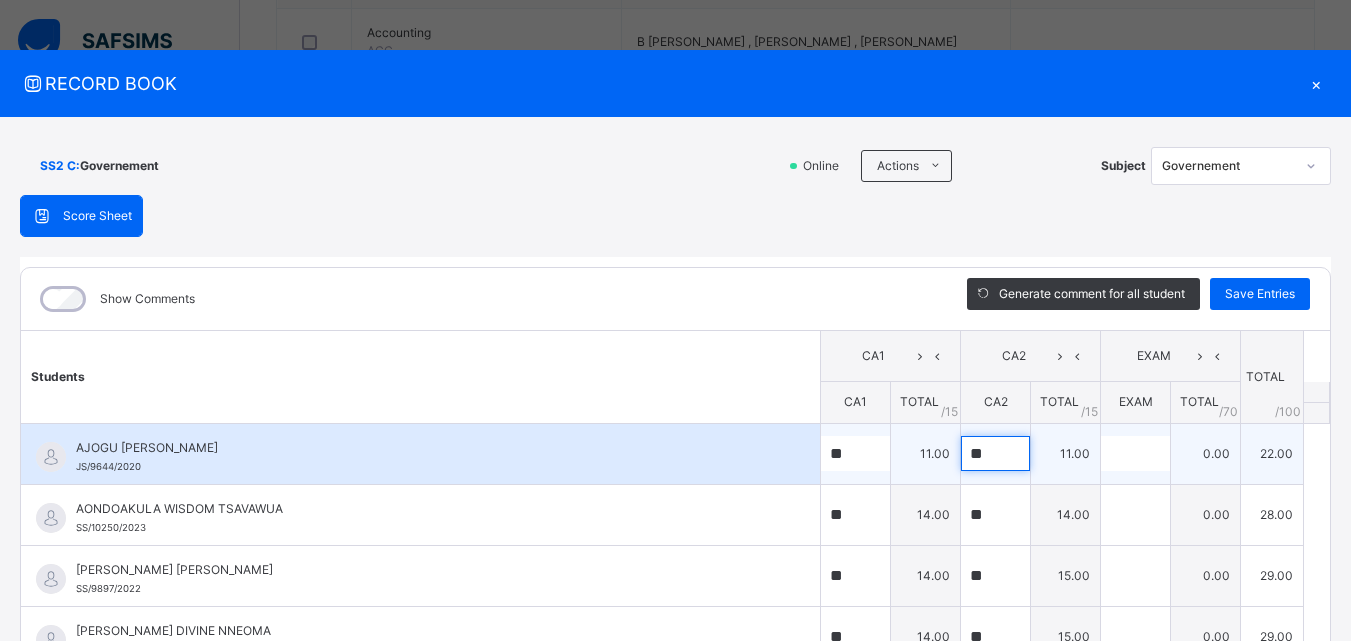click on "**" at bounding box center (995, 453) 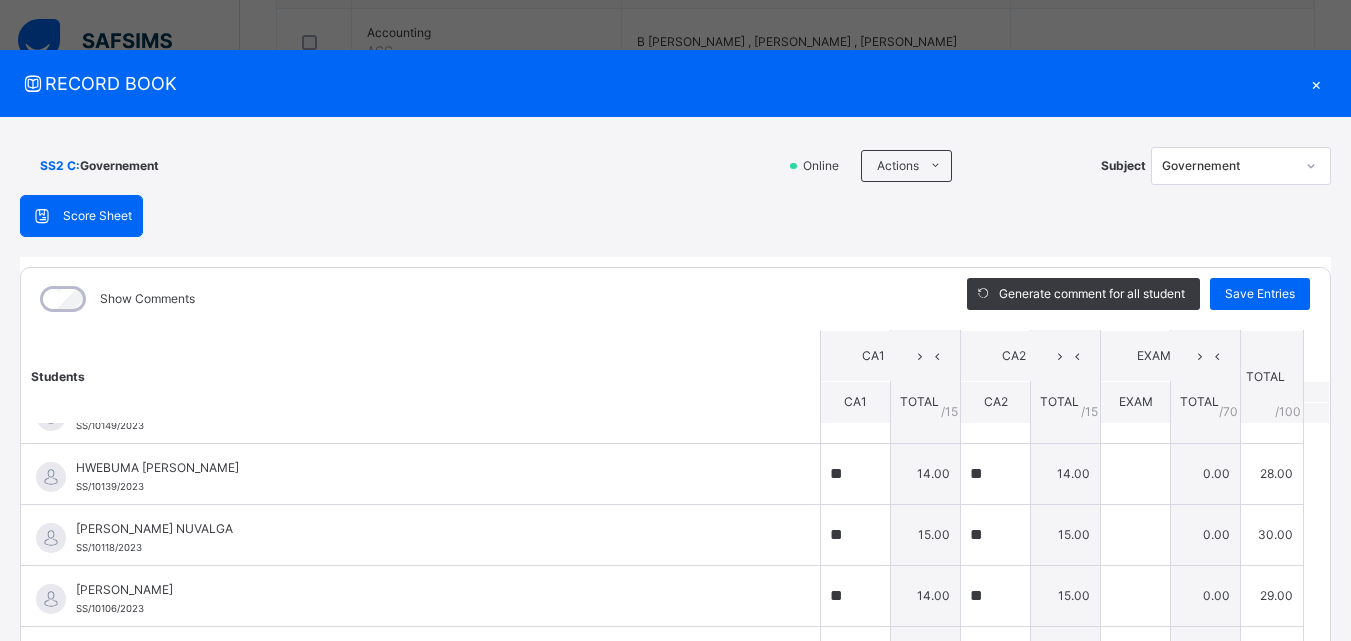 scroll, scrollTop: 509, scrollLeft: 0, axis: vertical 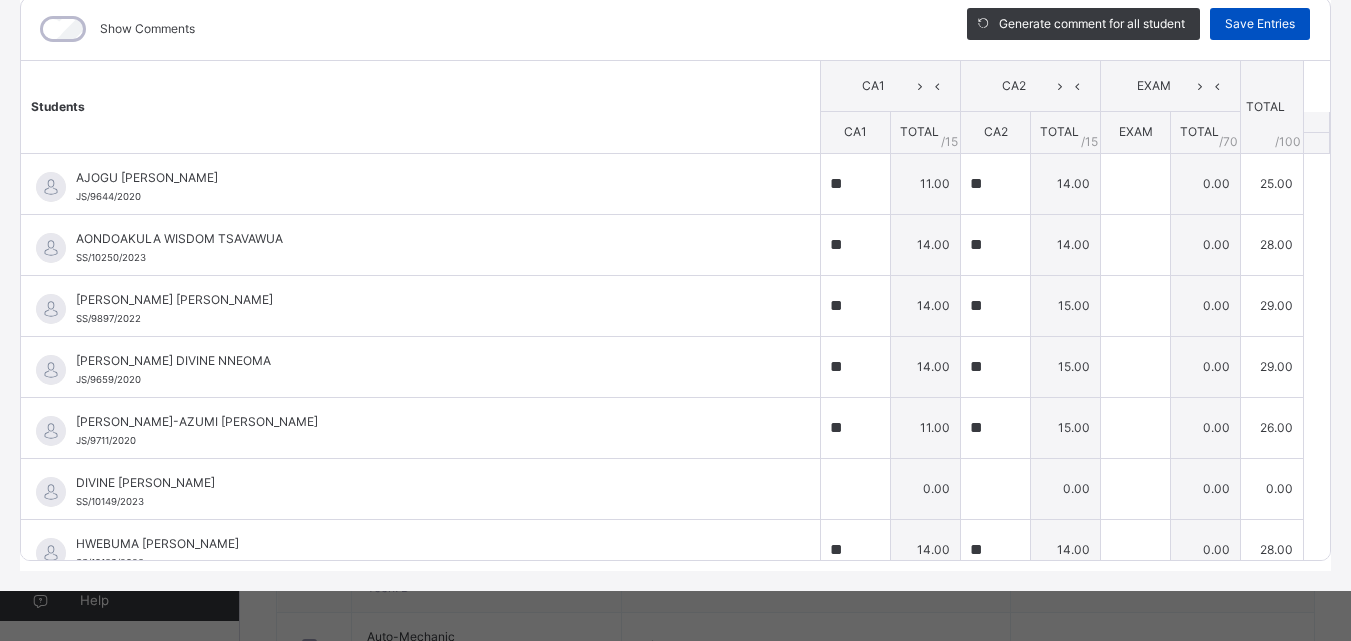 click on "Save Entries" at bounding box center (1260, 24) 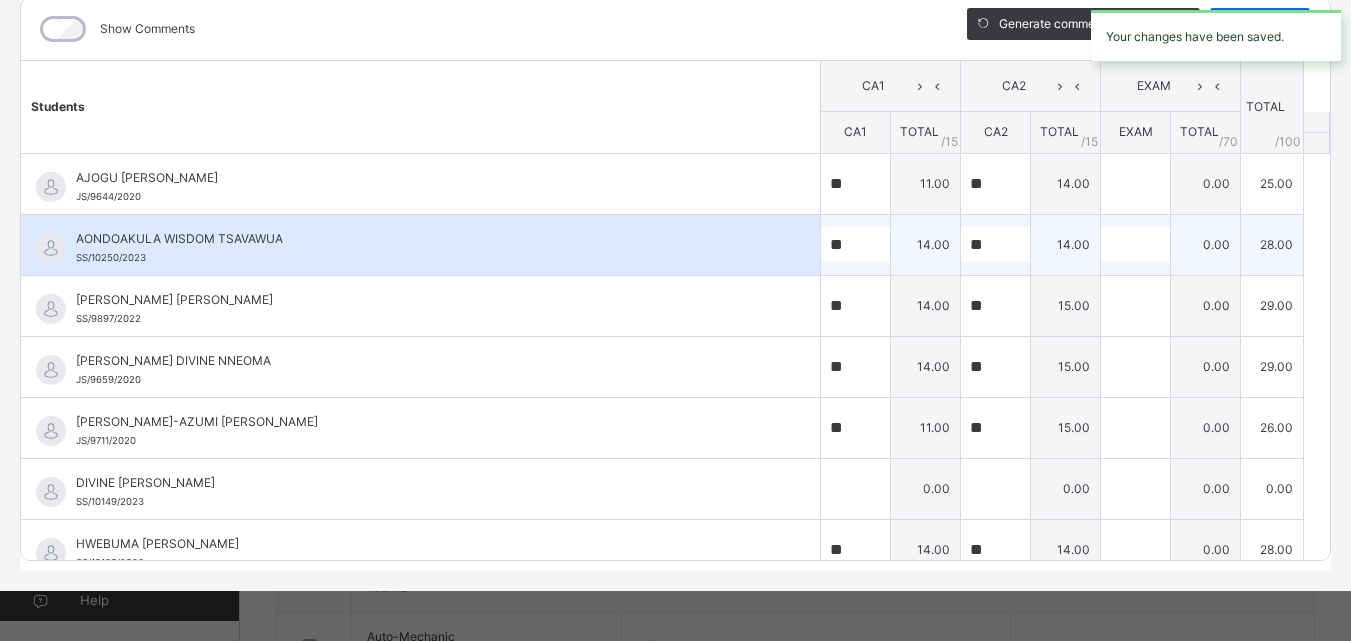 scroll, scrollTop: 0, scrollLeft: 0, axis: both 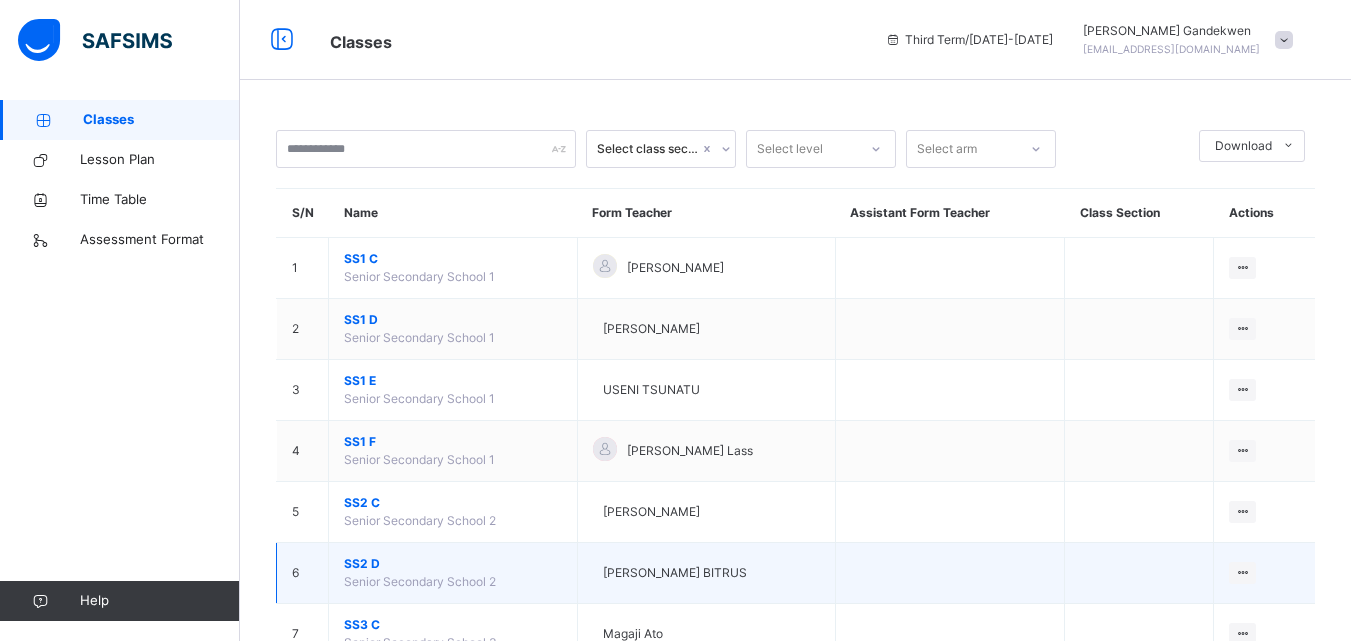 click on "SS2   D" at bounding box center (453, 564) 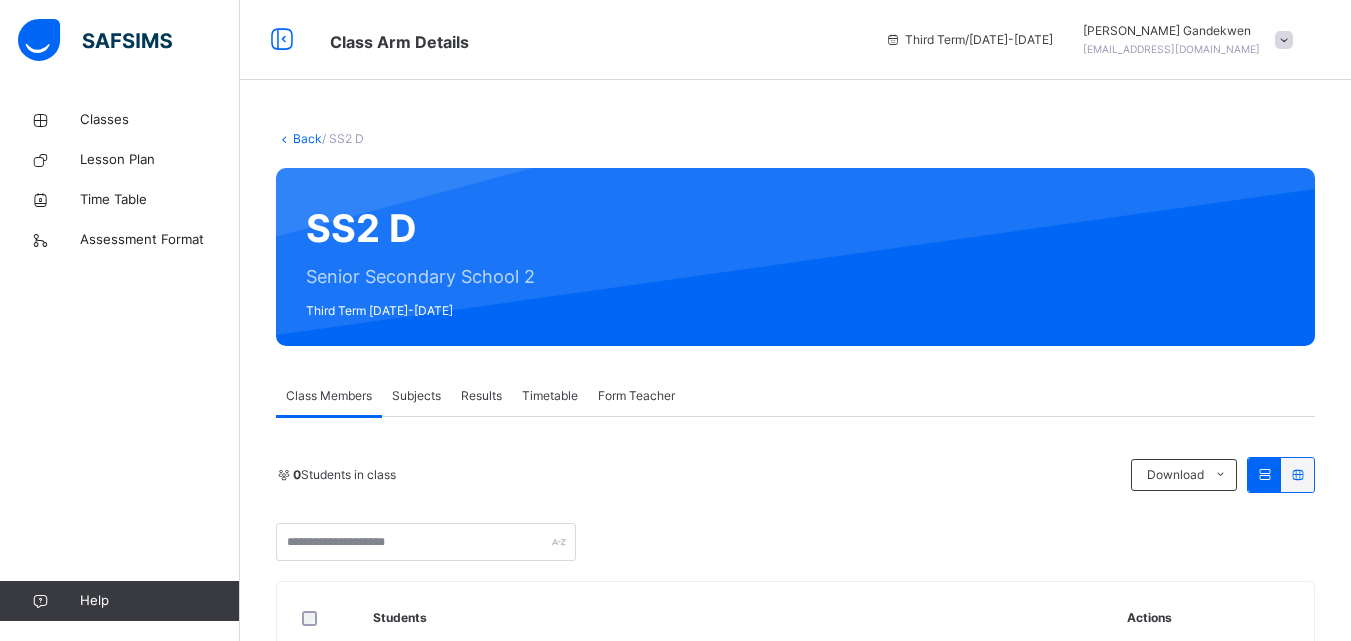 click on "Subjects" at bounding box center [416, 396] 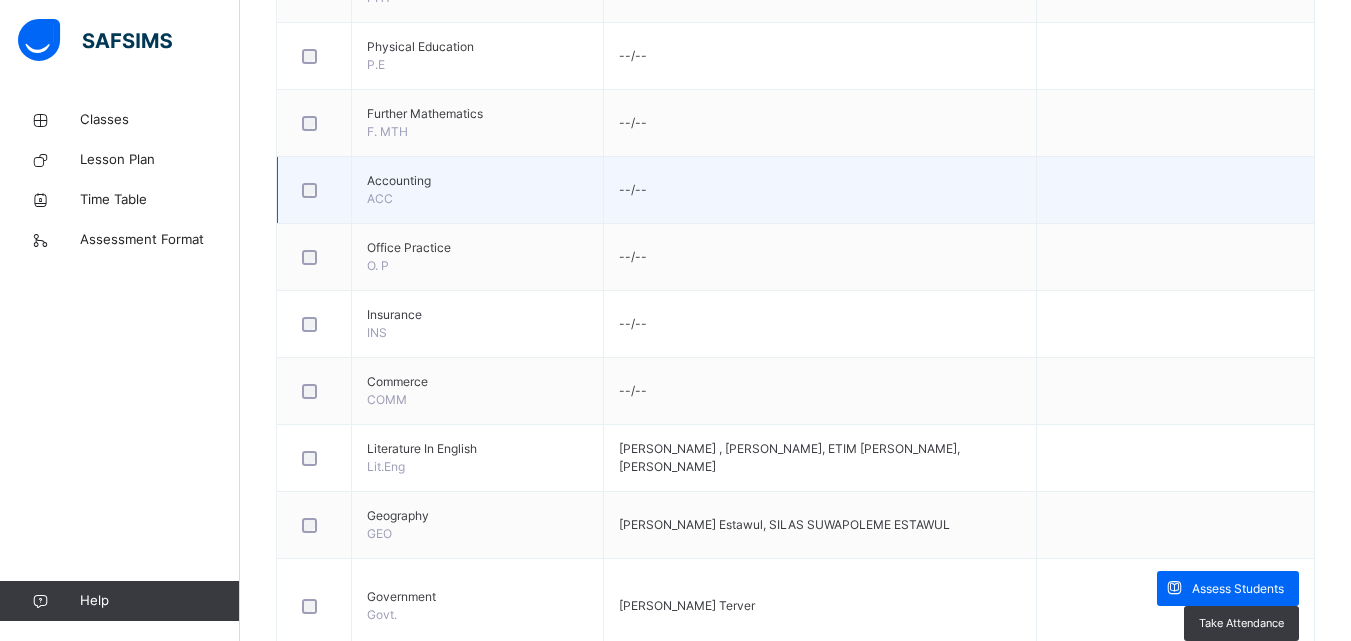 scroll, scrollTop: 1300, scrollLeft: 0, axis: vertical 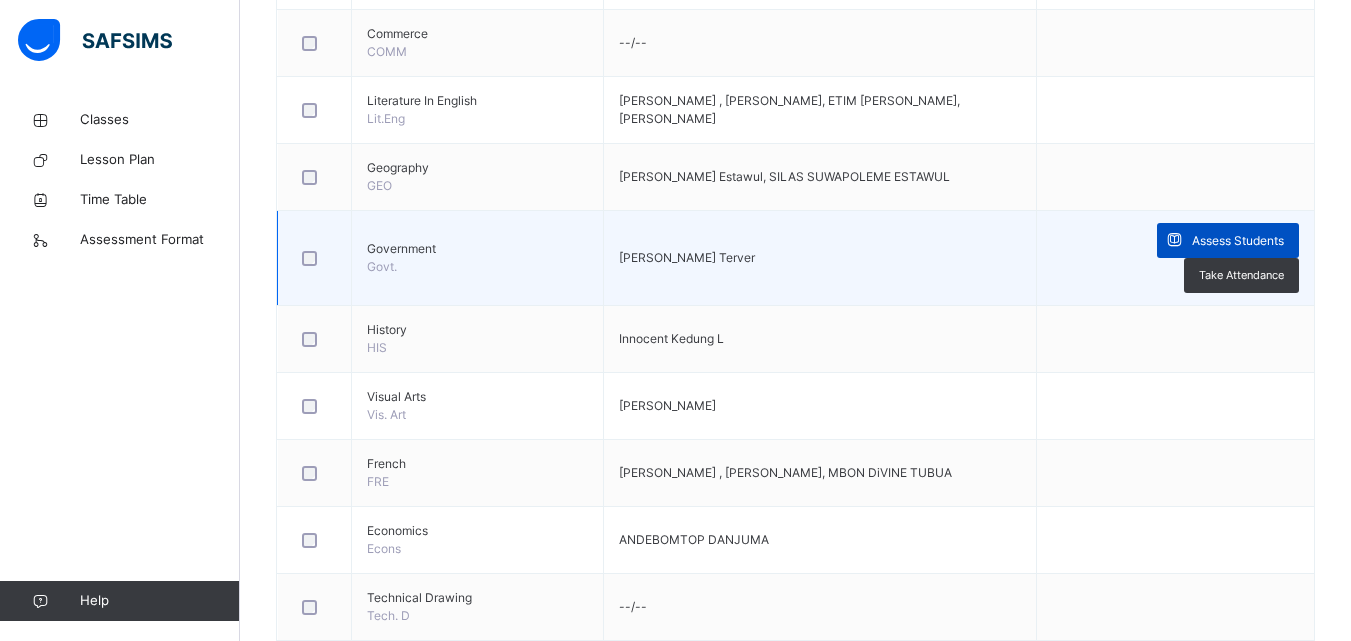click on "Assess Students" at bounding box center (1228, 240) 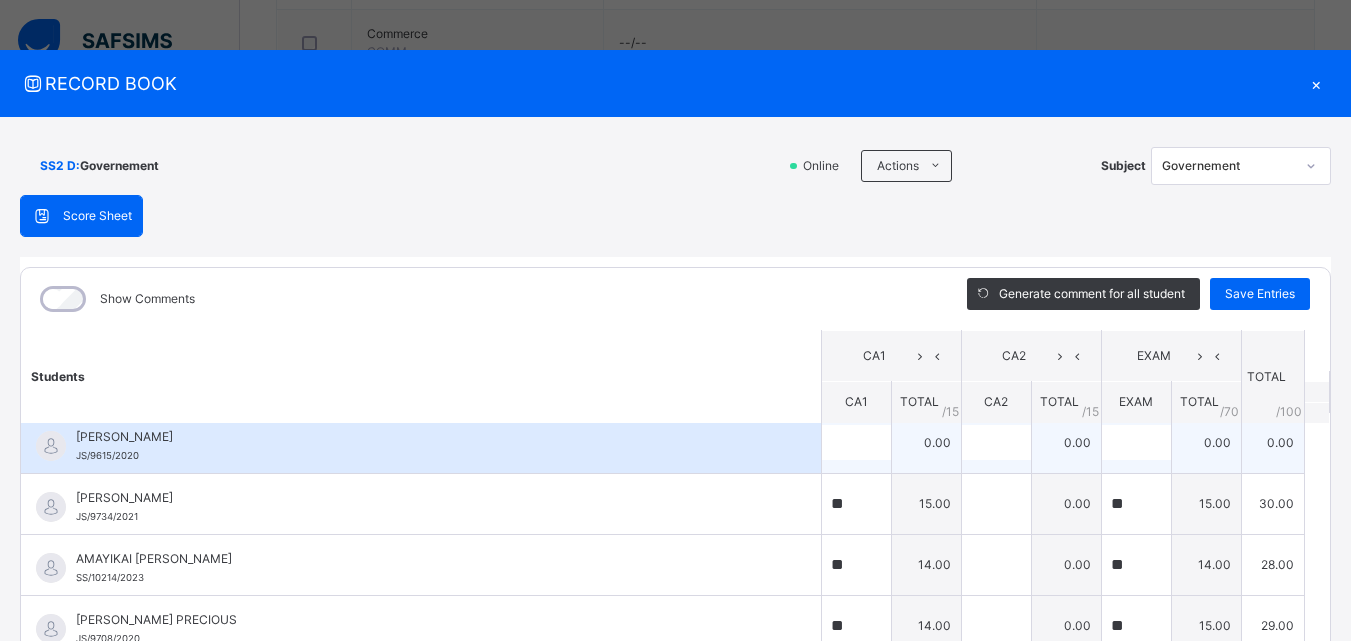 scroll, scrollTop: 0, scrollLeft: 0, axis: both 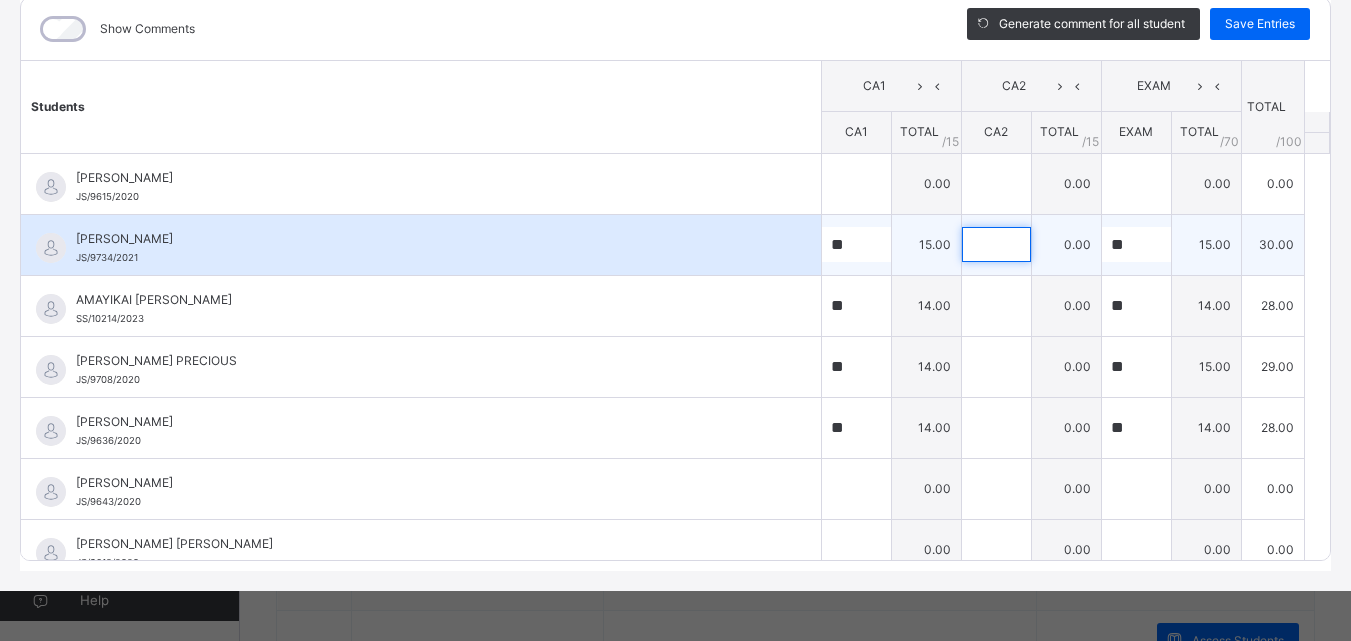 click at bounding box center [996, 244] 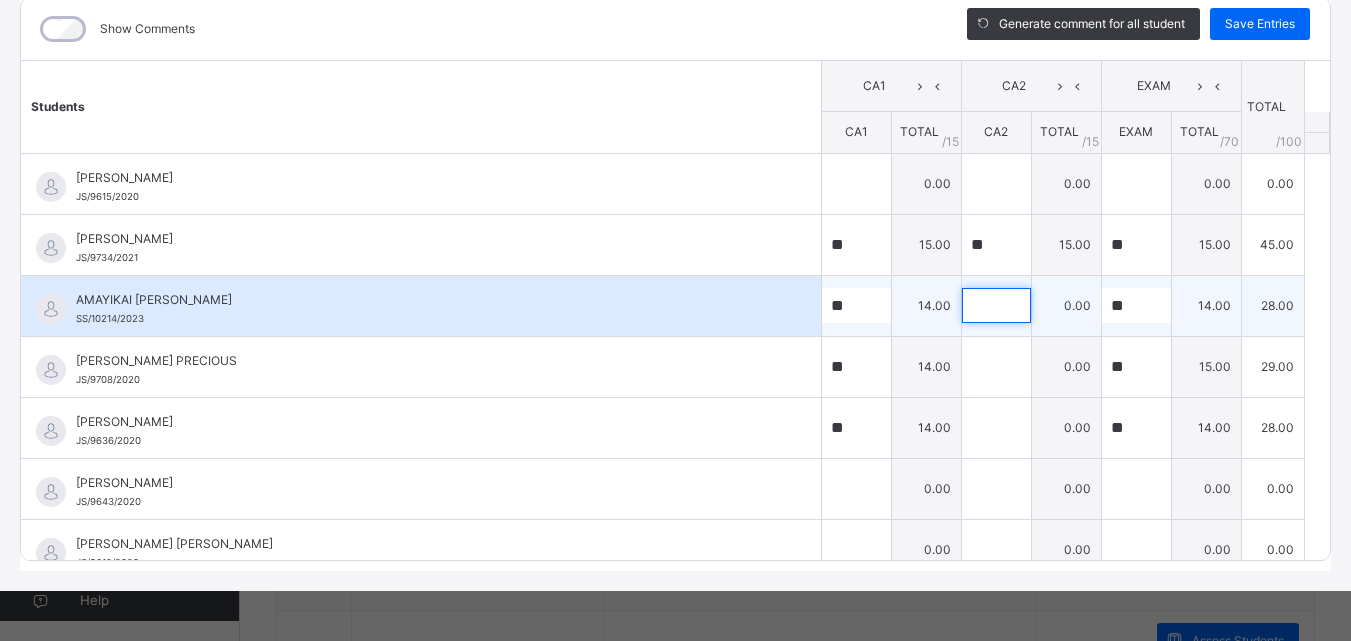 click at bounding box center (996, 305) 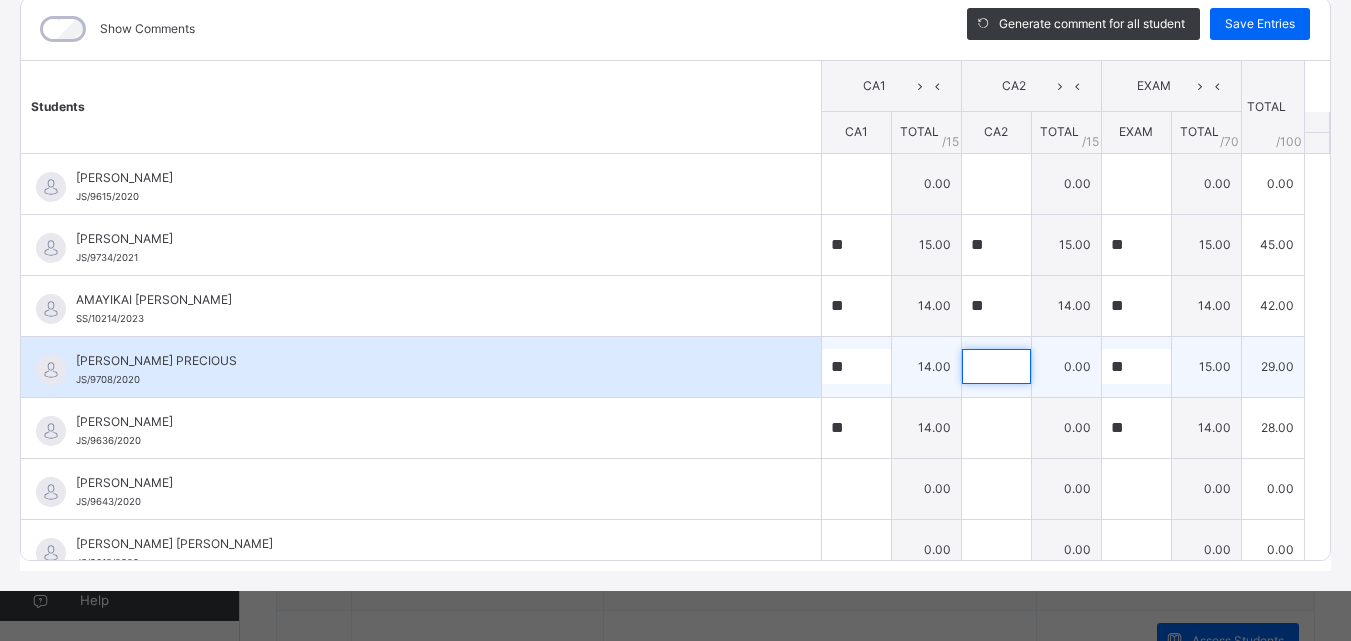 click at bounding box center [996, 366] 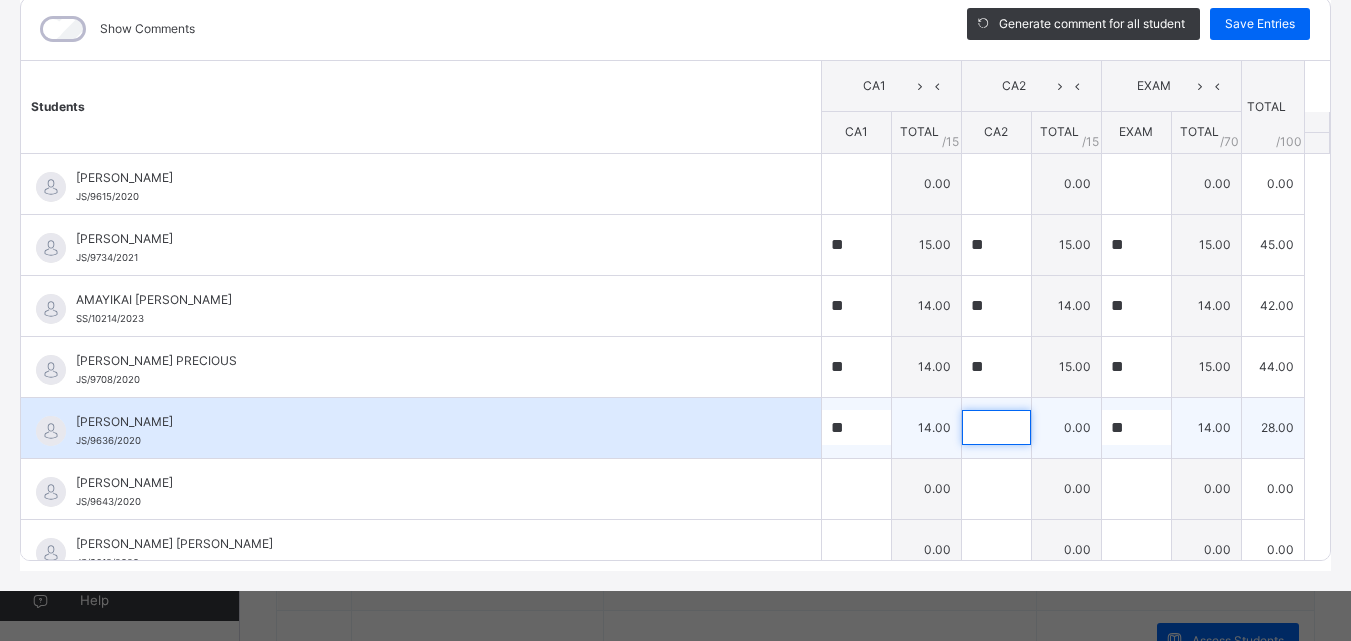 click at bounding box center (996, 427) 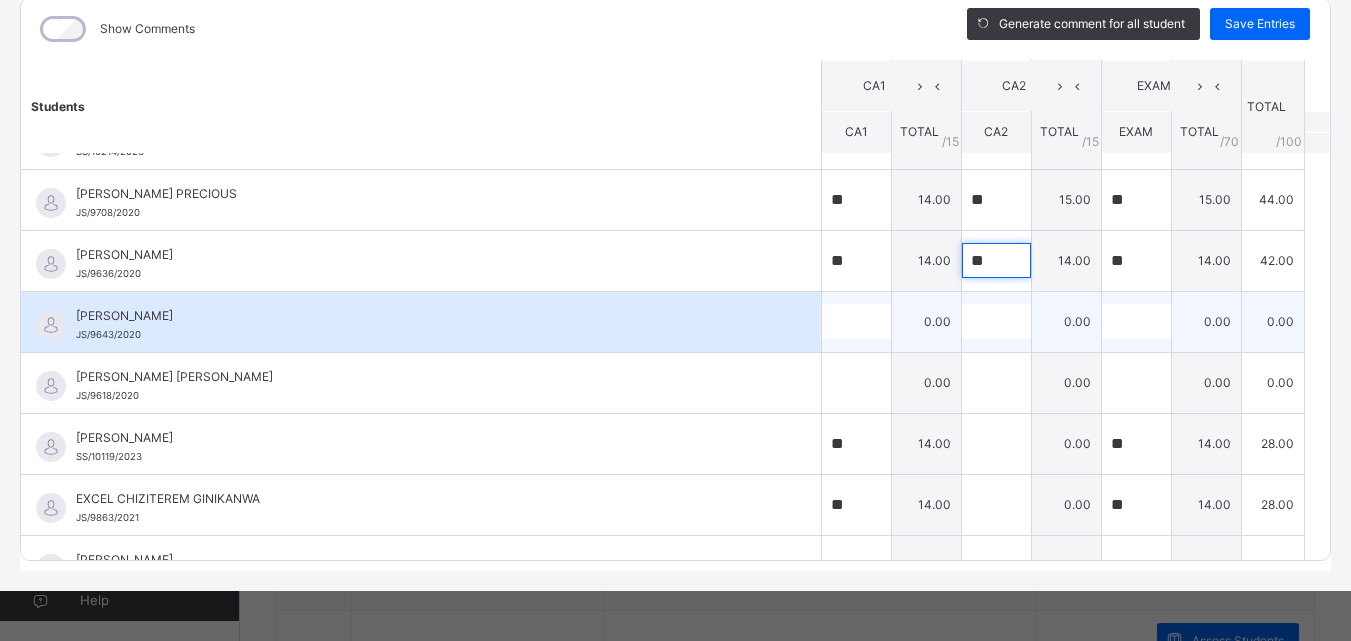 scroll, scrollTop: 200, scrollLeft: 0, axis: vertical 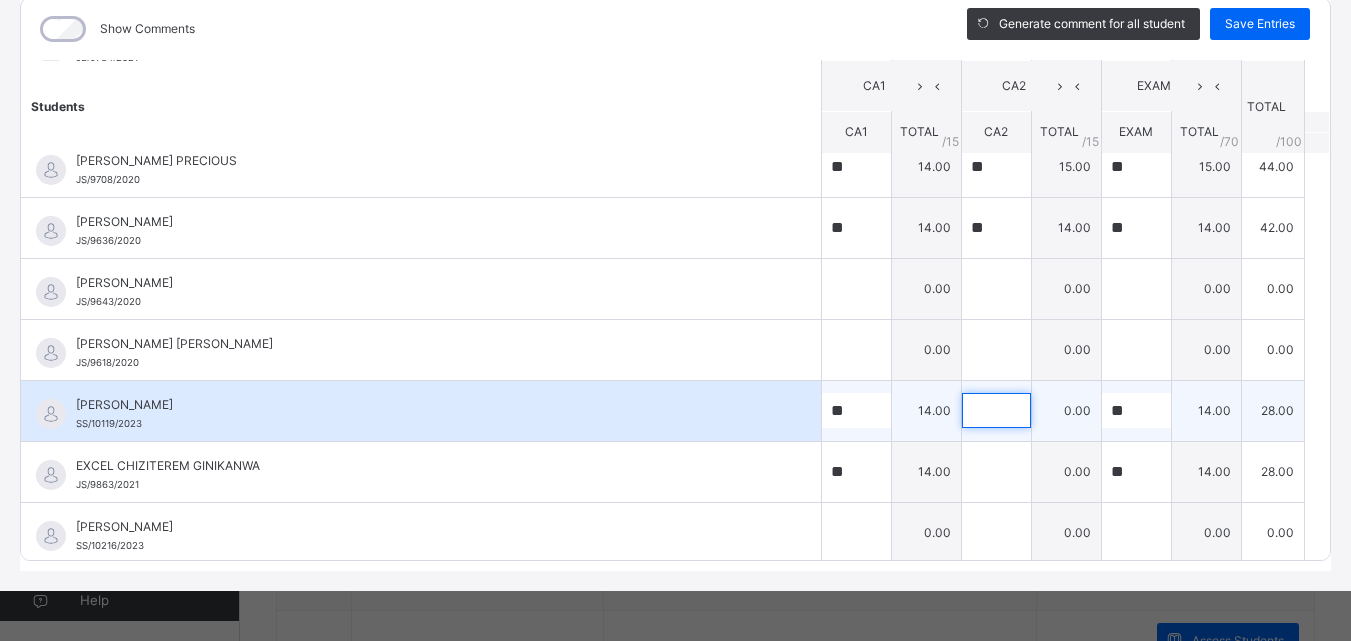 click at bounding box center (996, 410) 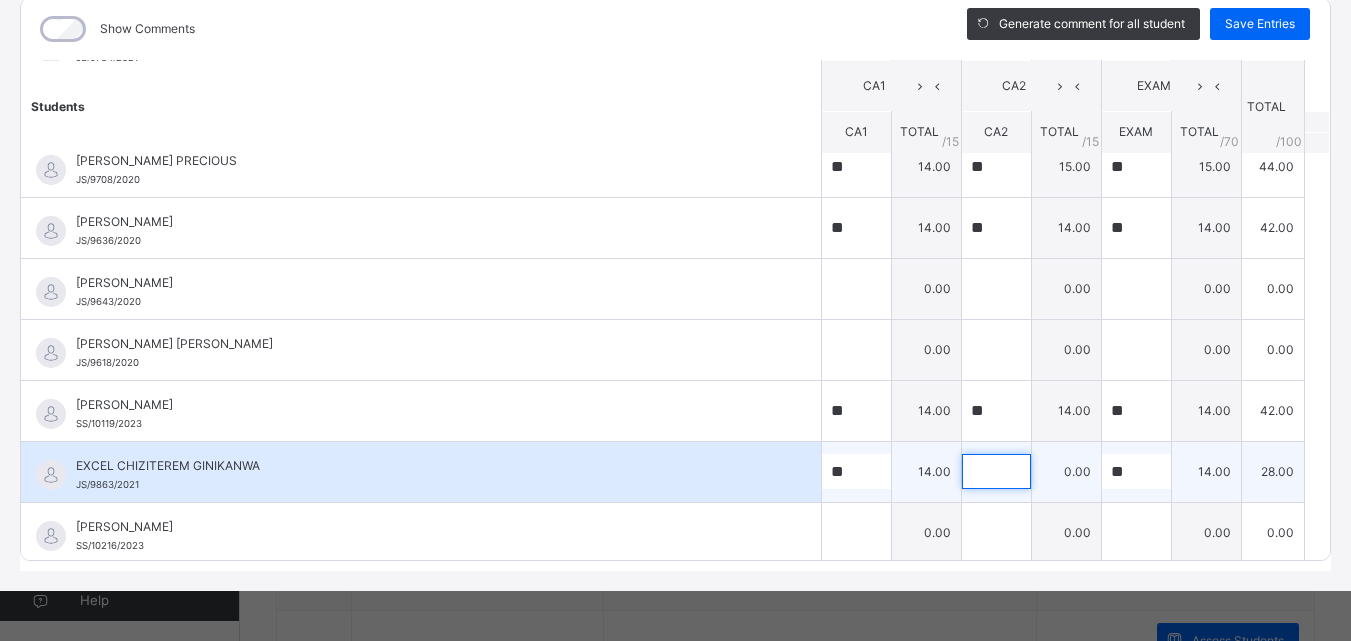 click at bounding box center (996, 471) 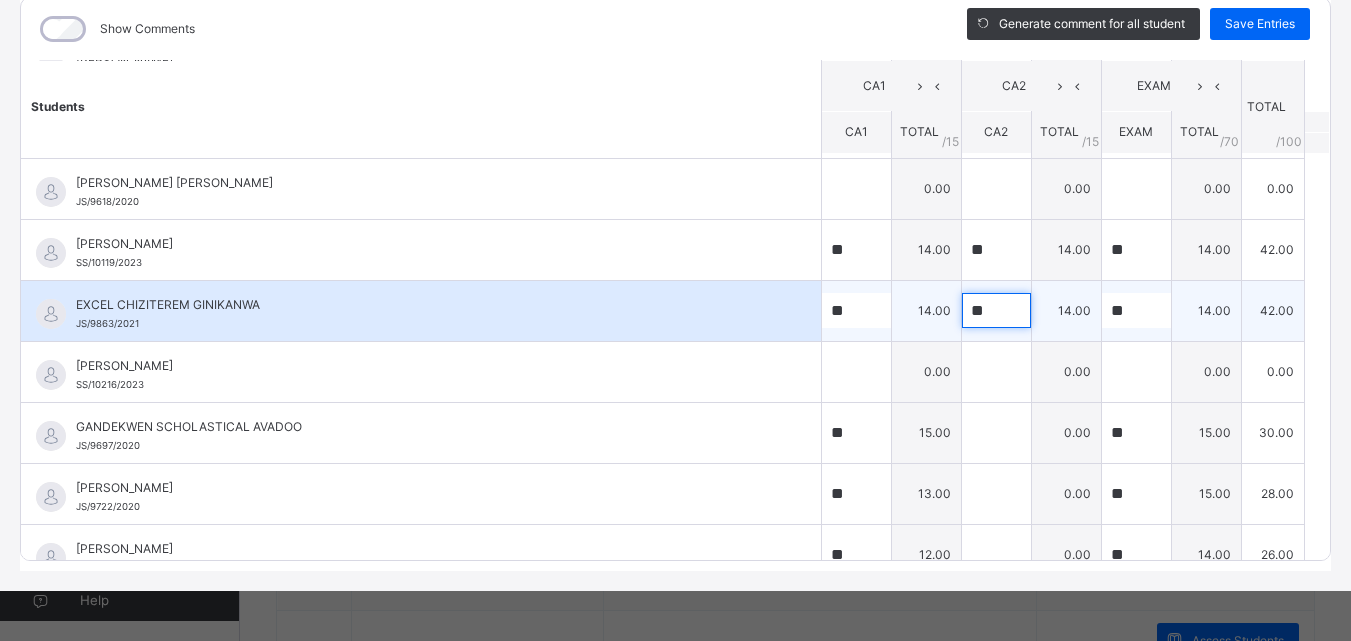 scroll, scrollTop: 400, scrollLeft: 0, axis: vertical 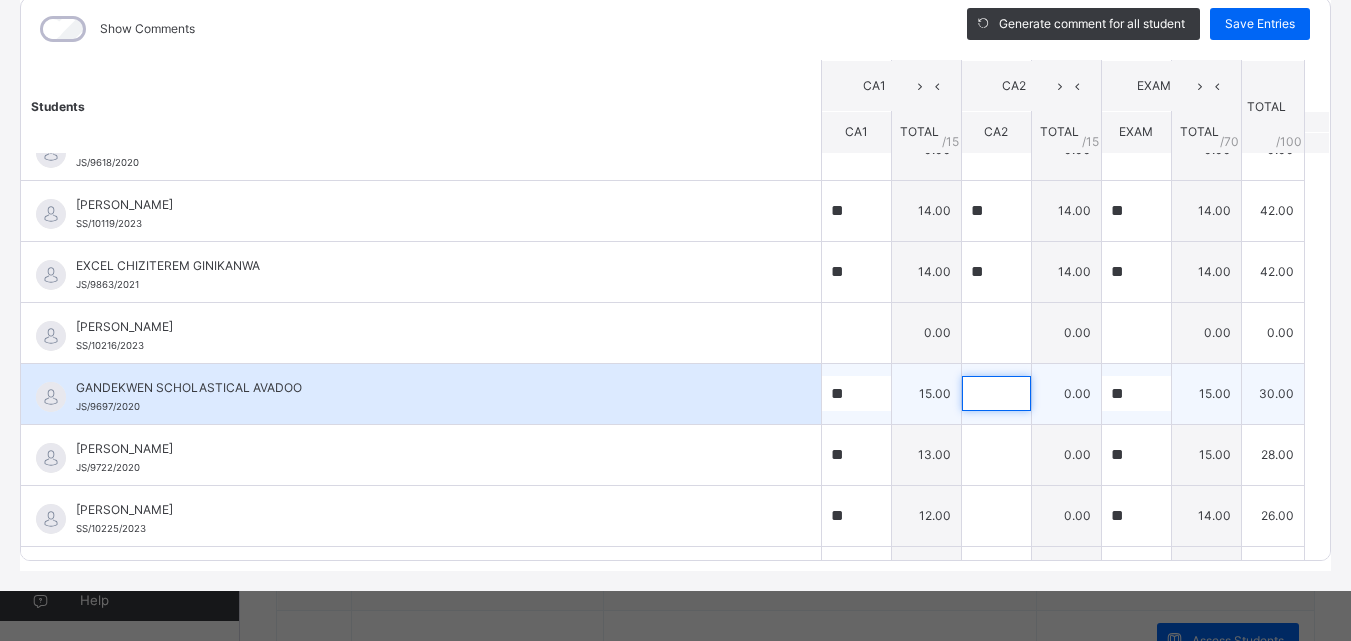 click at bounding box center [996, 393] 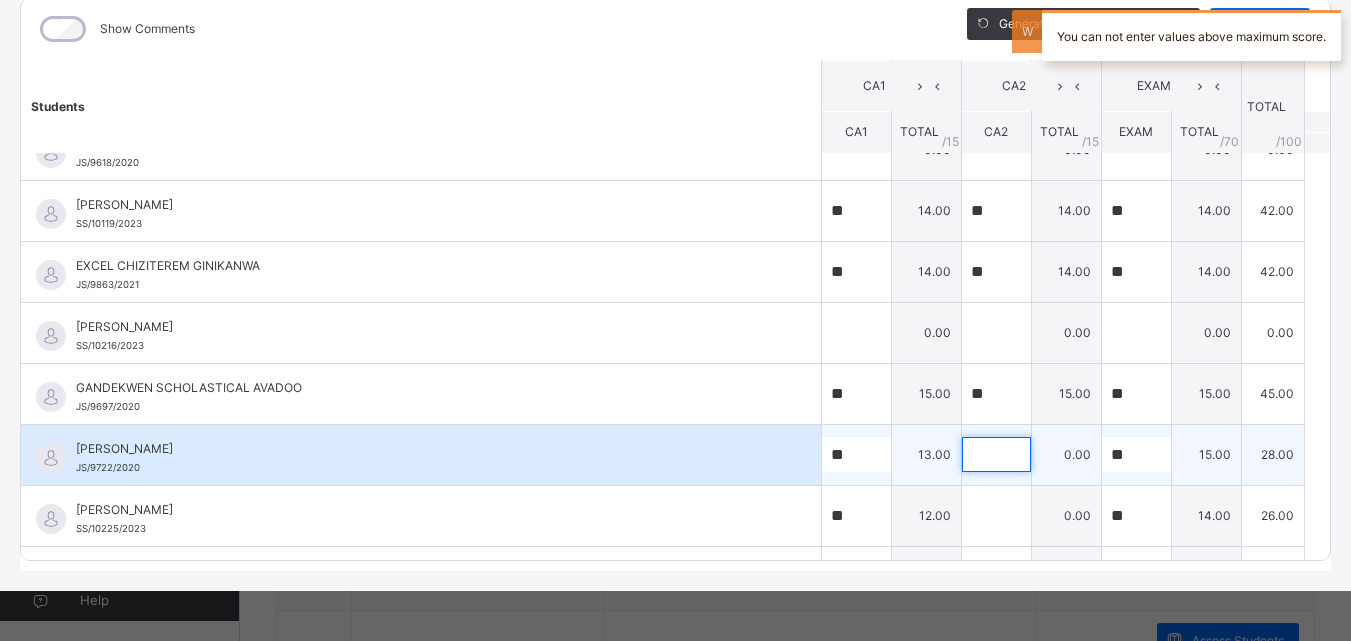 click at bounding box center (996, 454) 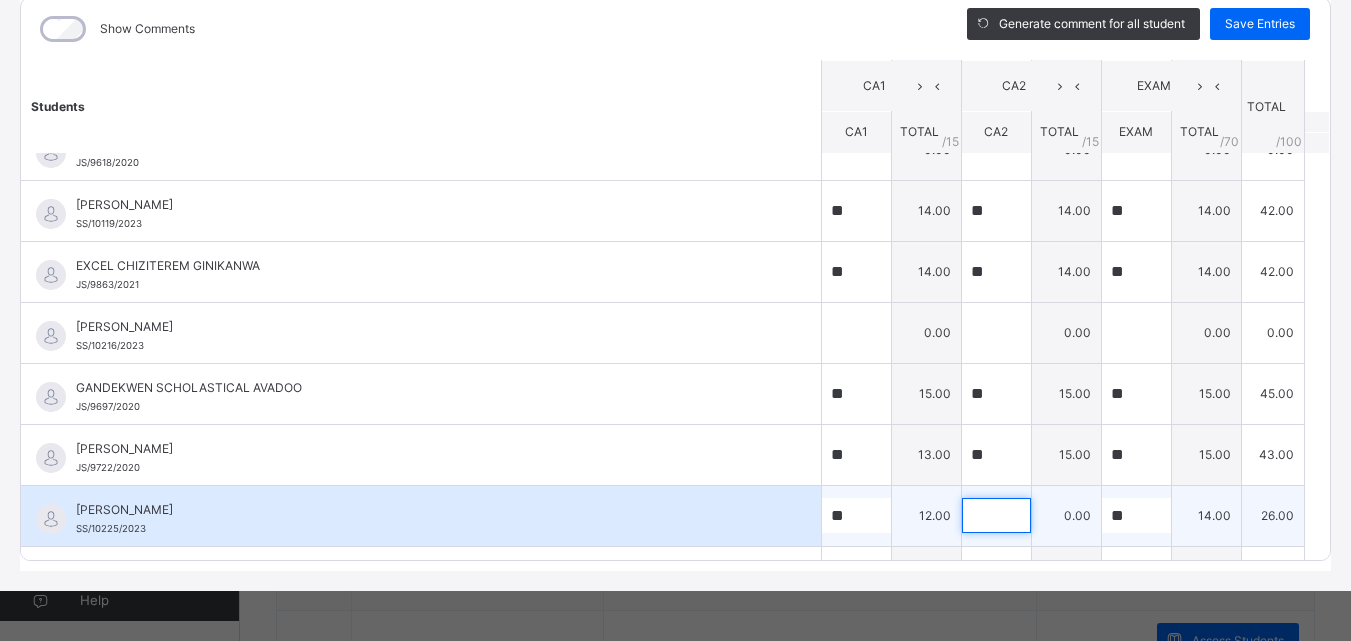 click at bounding box center (996, 515) 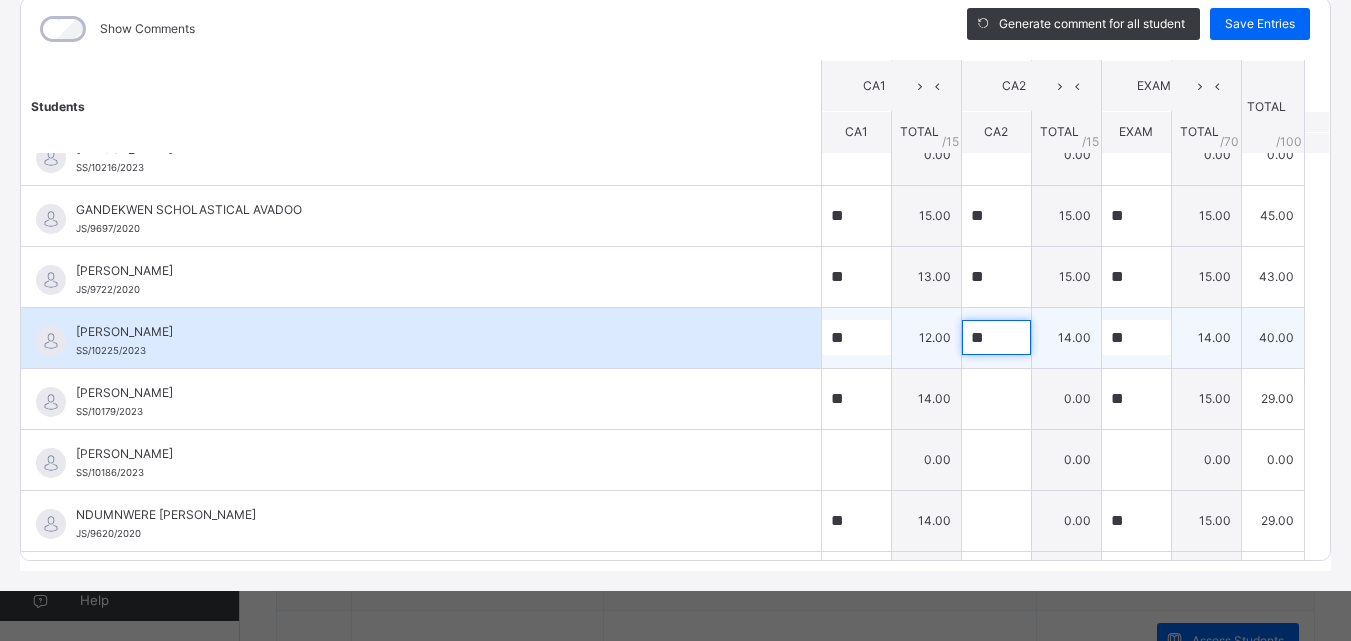 scroll, scrollTop: 600, scrollLeft: 0, axis: vertical 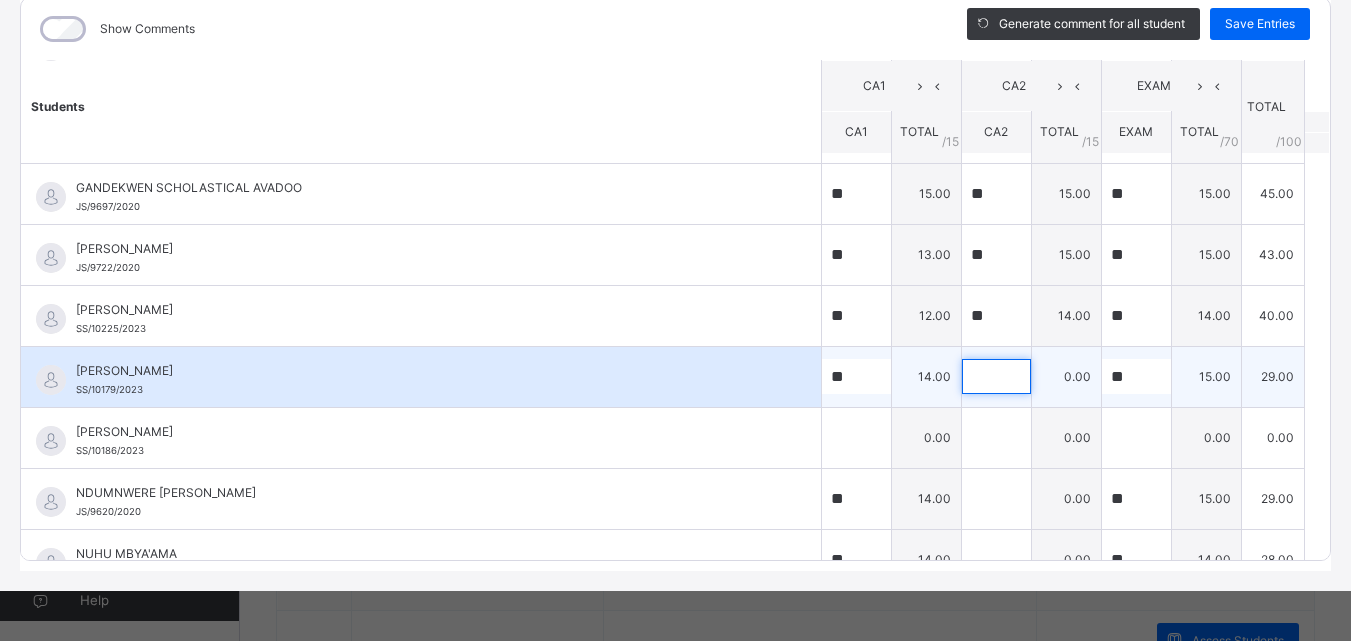 click at bounding box center [996, 376] 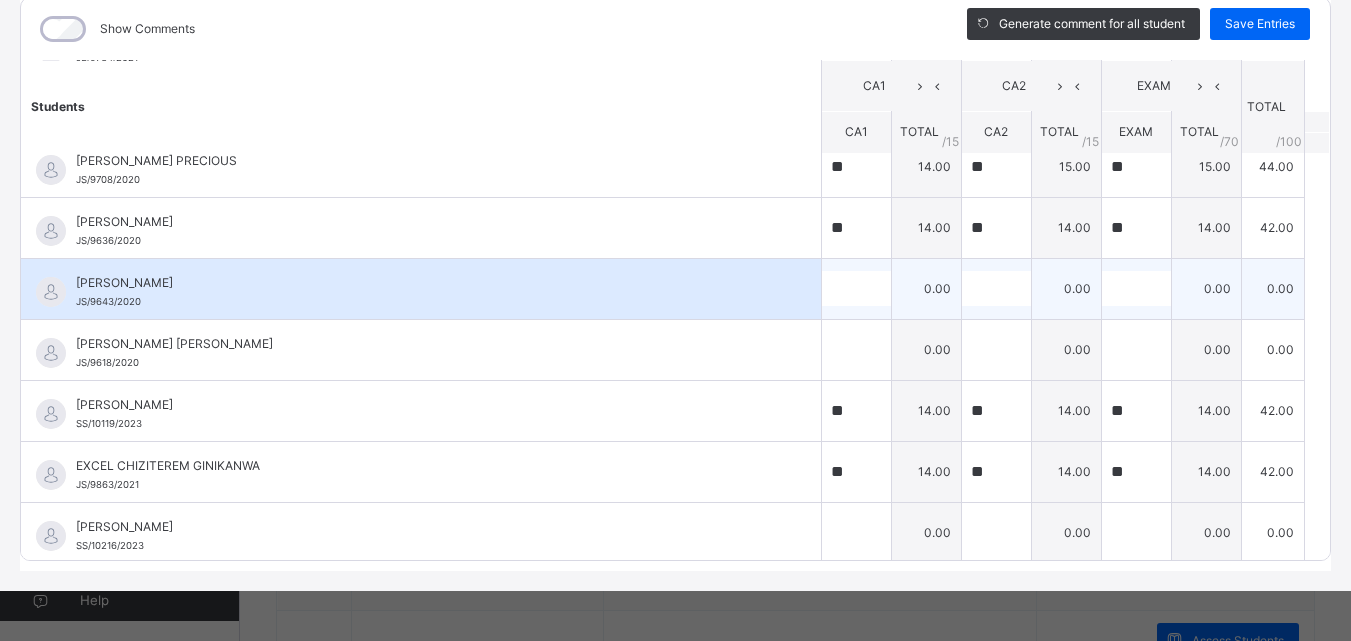 scroll, scrollTop: 0, scrollLeft: 0, axis: both 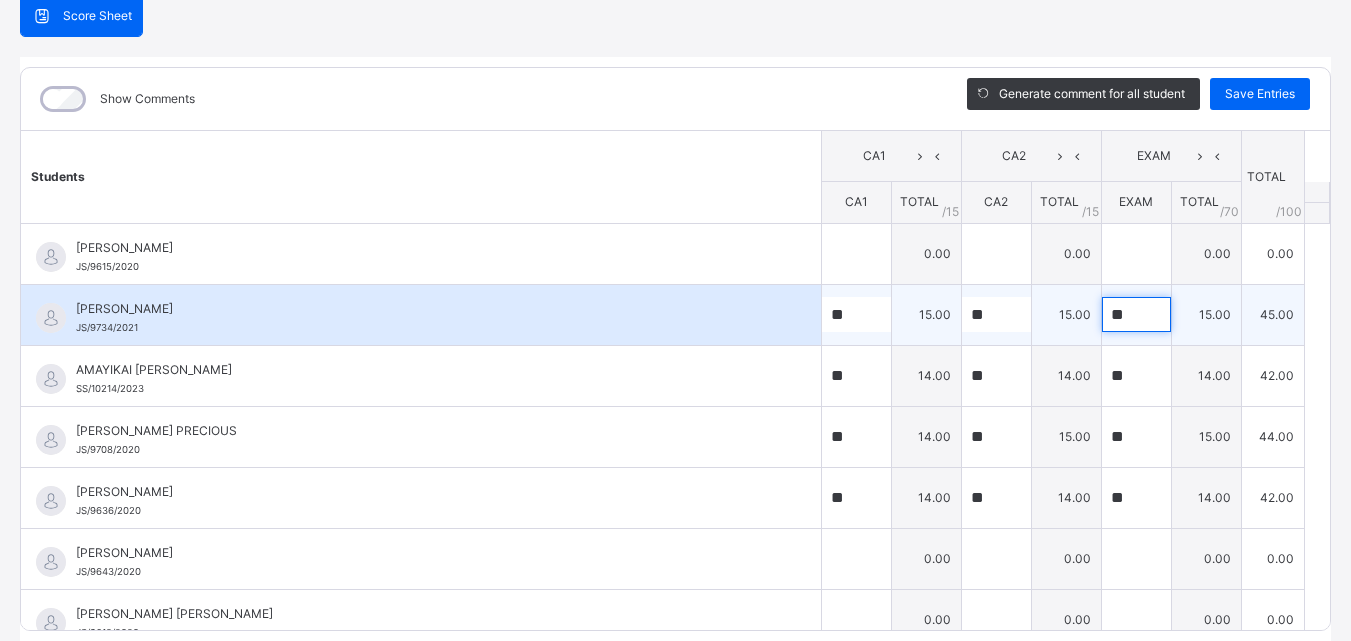 click on "**" at bounding box center (1136, 314) 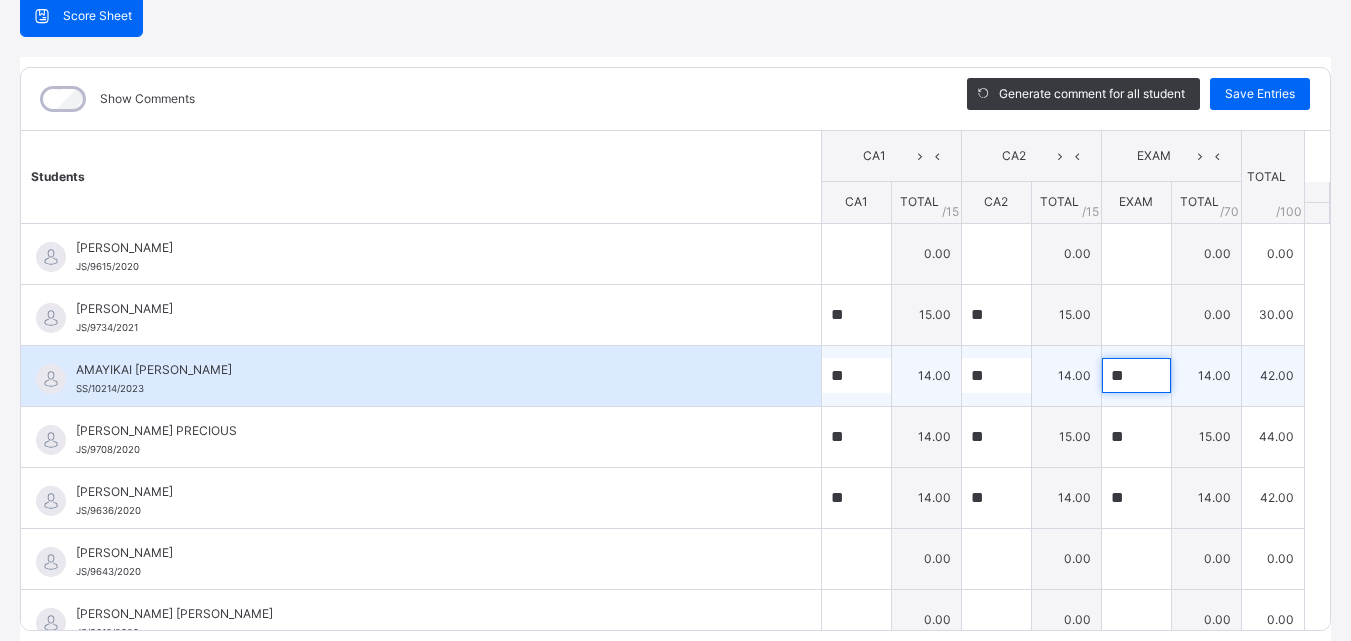 click on "**" at bounding box center [1136, 375] 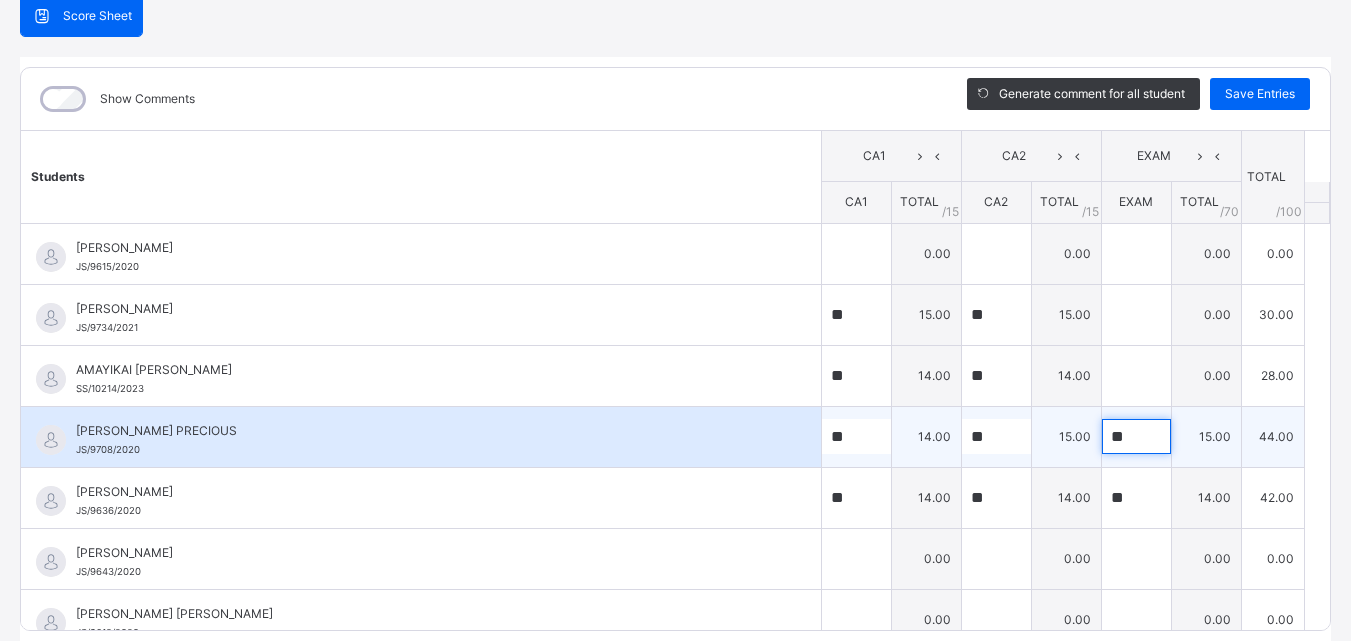 click on "**" at bounding box center [1136, 436] 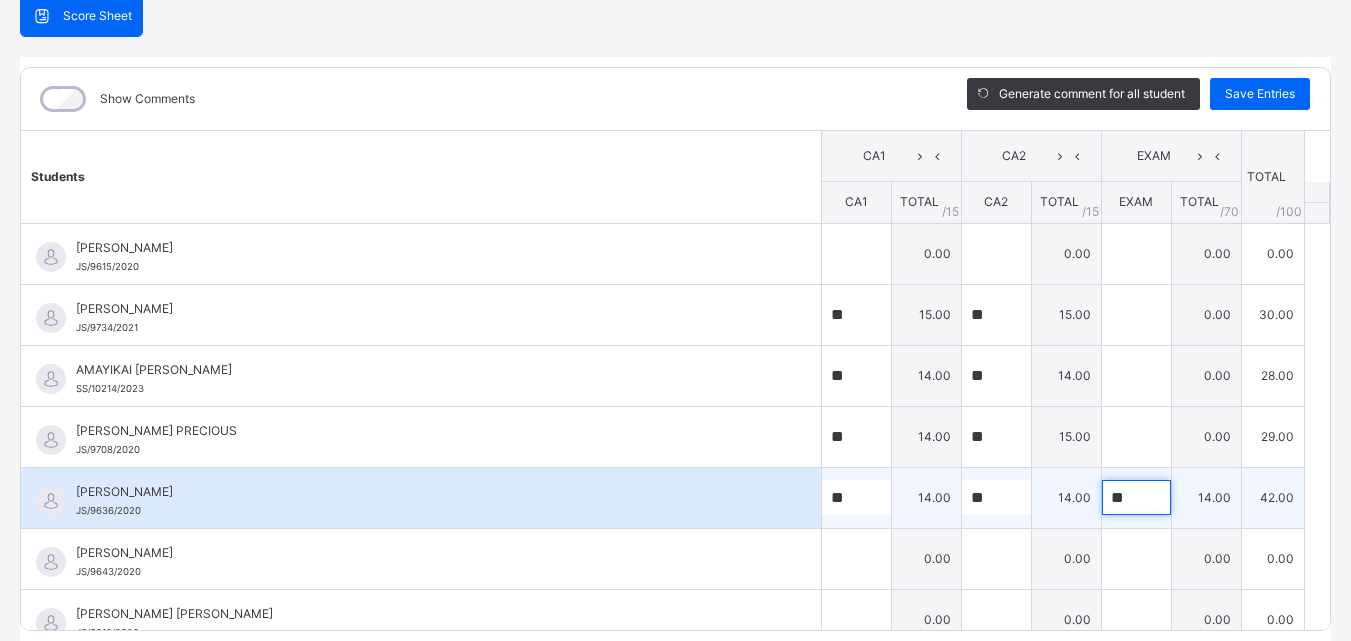 click on "**" at bounding box center (1136, 497) 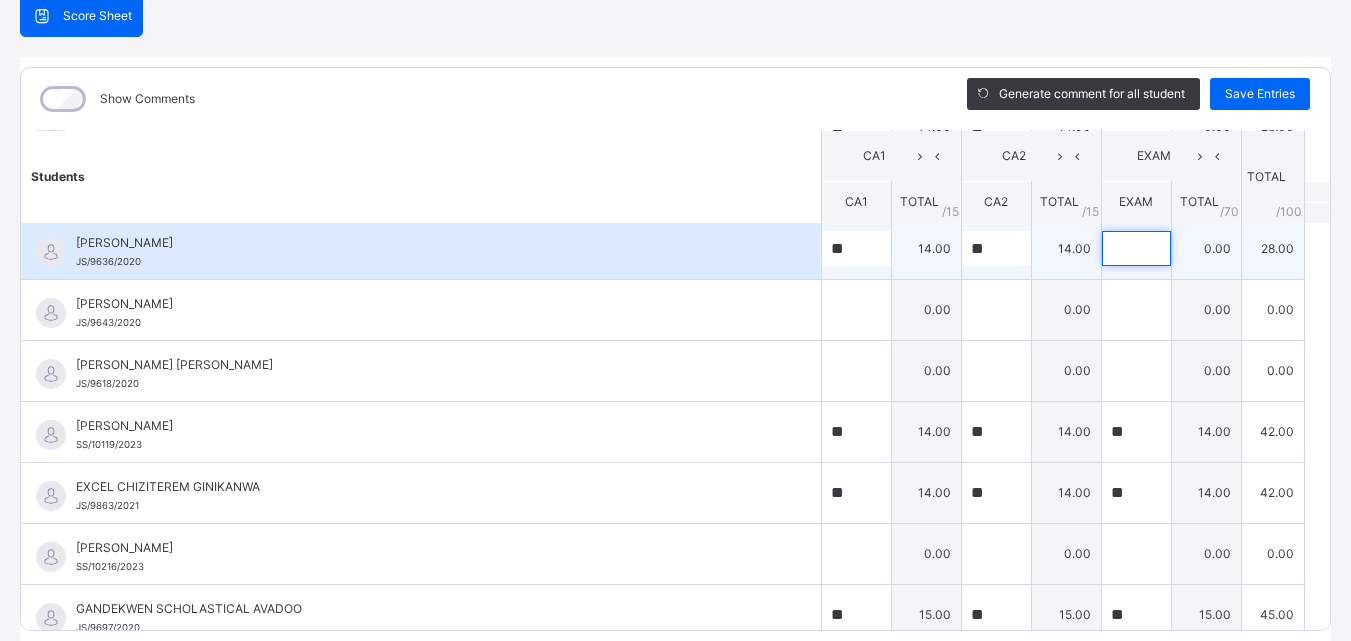 scroll, scrollTop: 300, scrollLeft: 0, axis: vertical 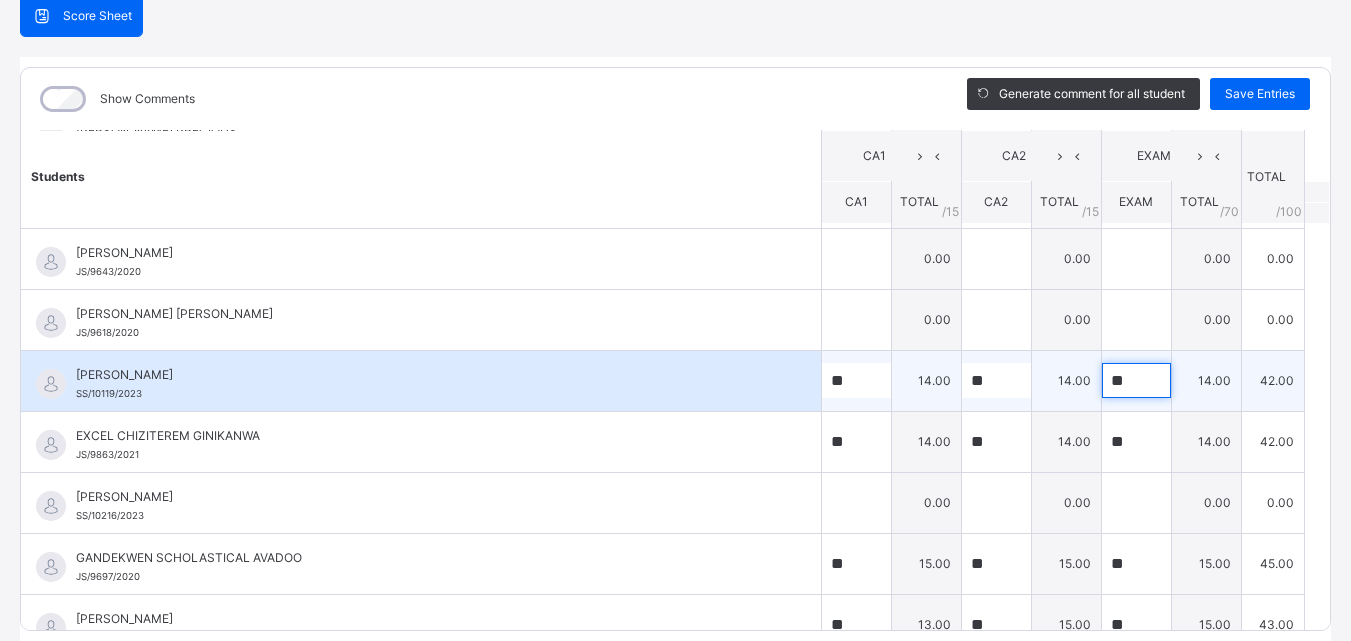 click on "**" at bounding box center (1136, 380) 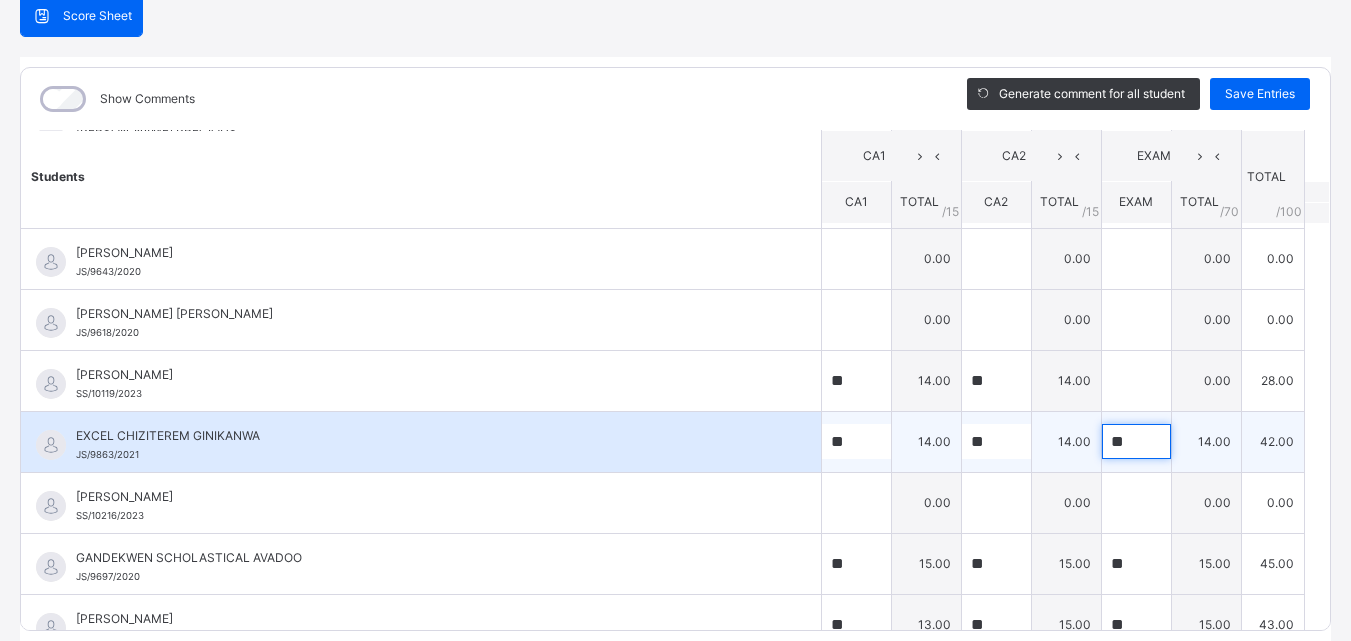 click on "**" at bounding box center [1136, 441] 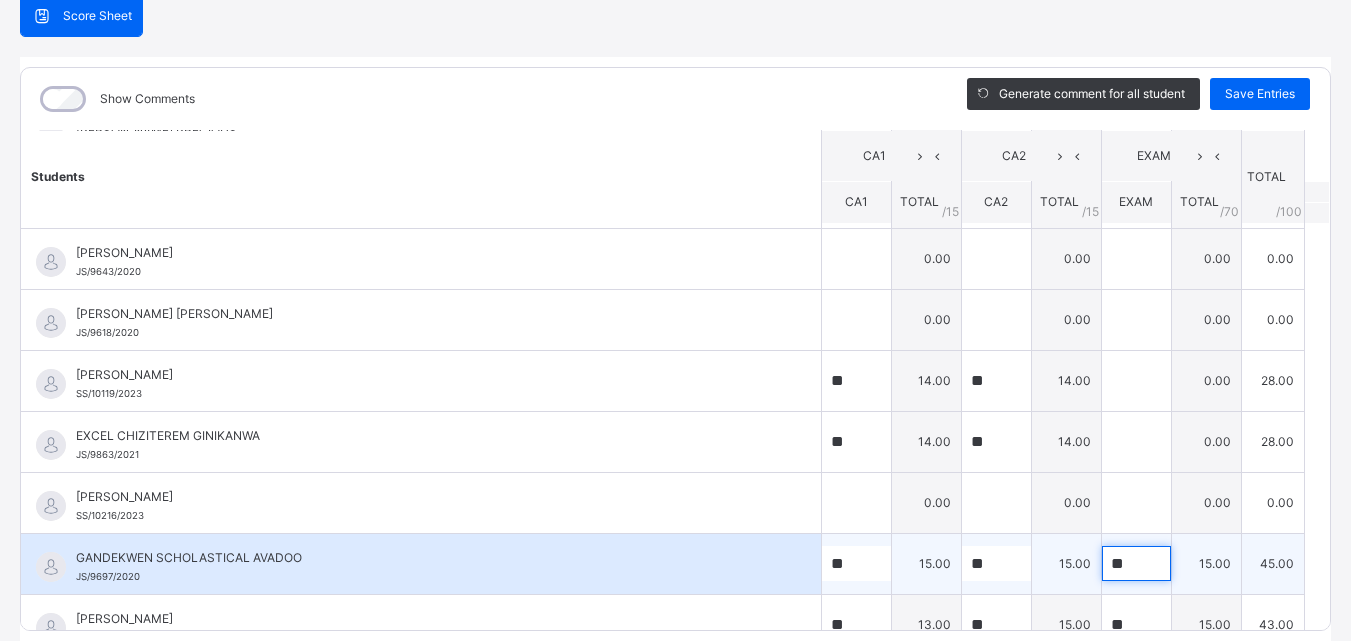 click on "**" at bounding box center (1136, 563) 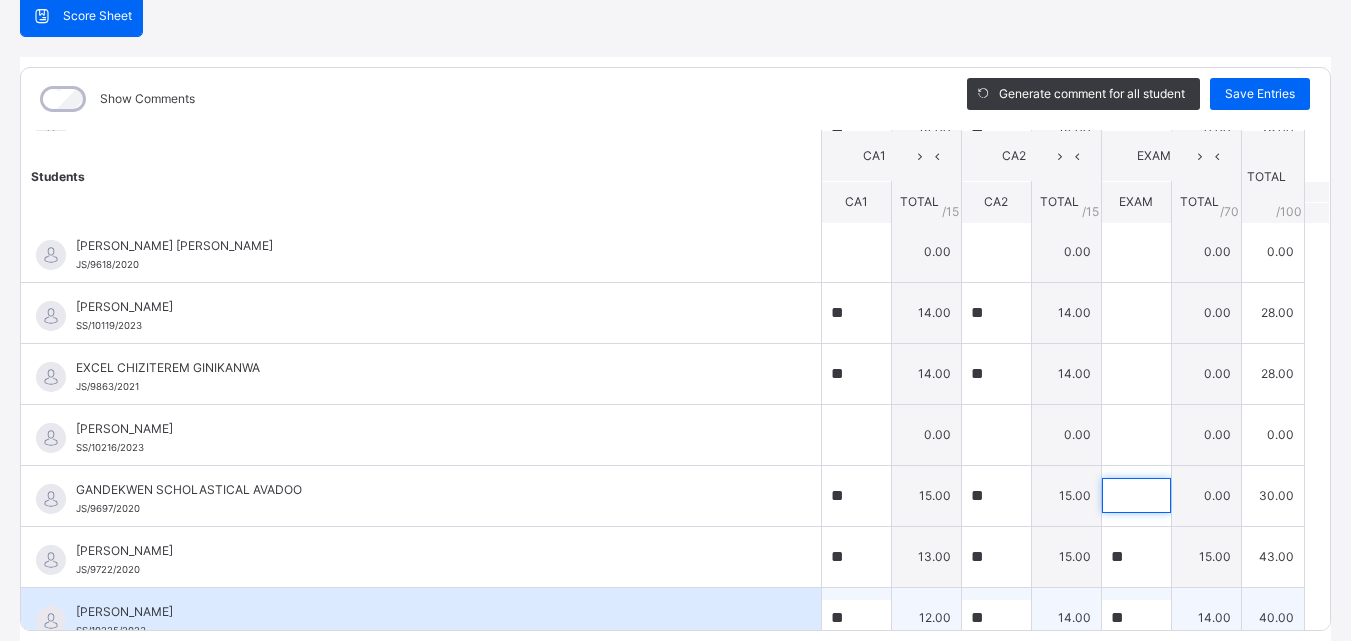 scroll, scrollTop: 400, scrollLeft: 0, axis: vertical 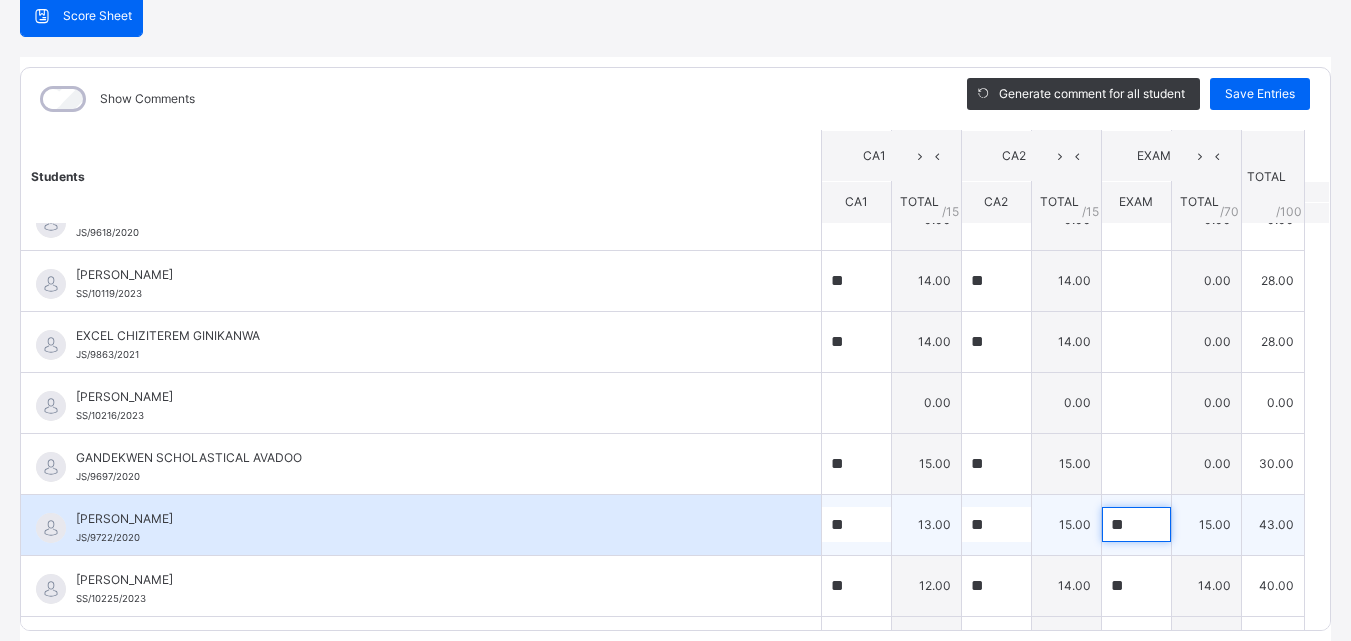 click on "**" at bounding box center [1136, 524] 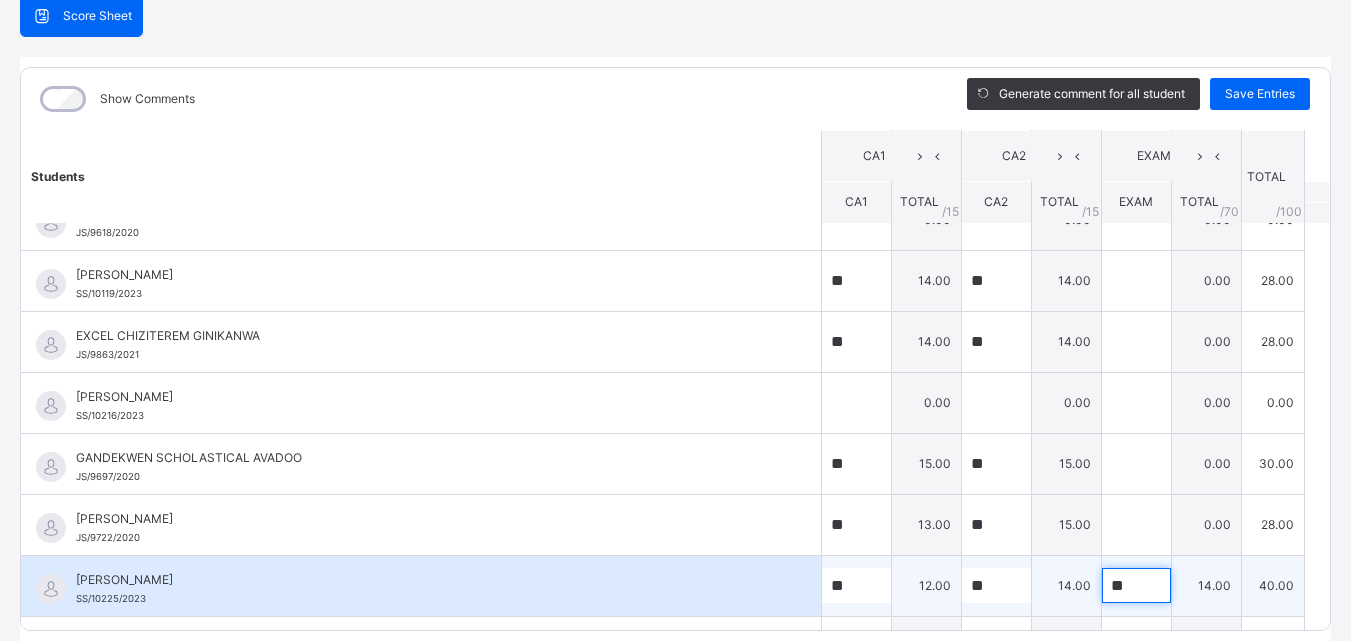 click on "**" at bounding box center (1136, 585) 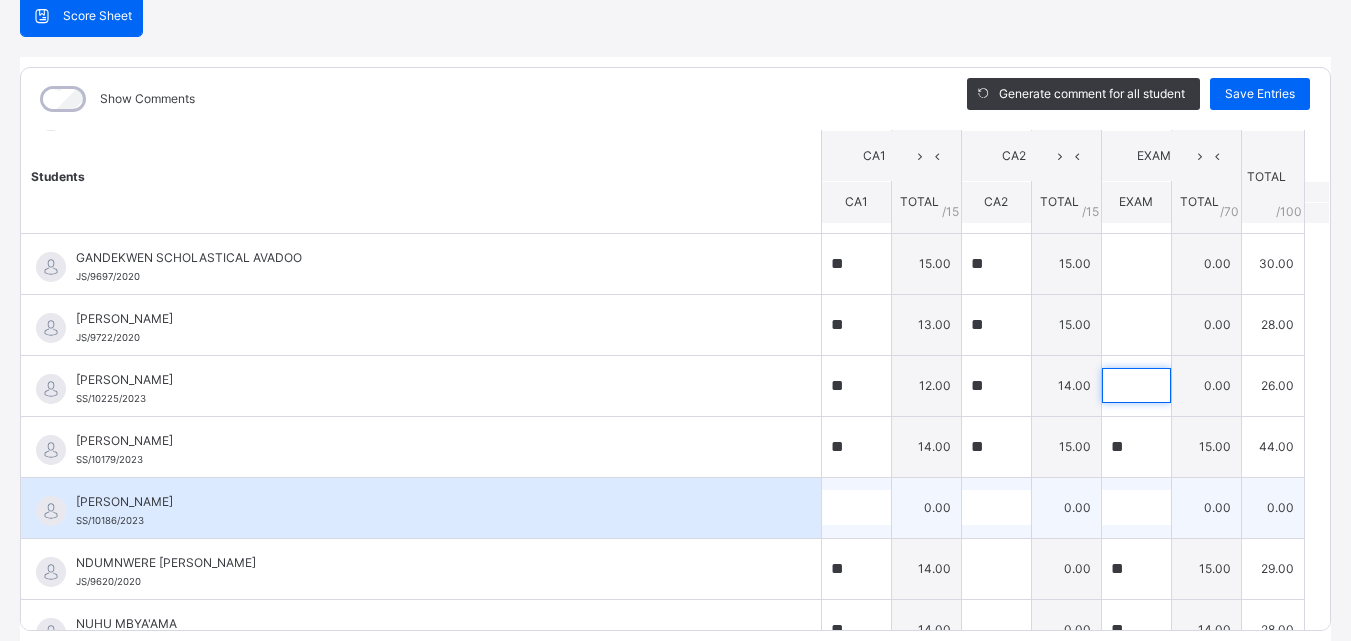 scroll, scrollTop: 700, scrollLeft: 0, axis: vertical 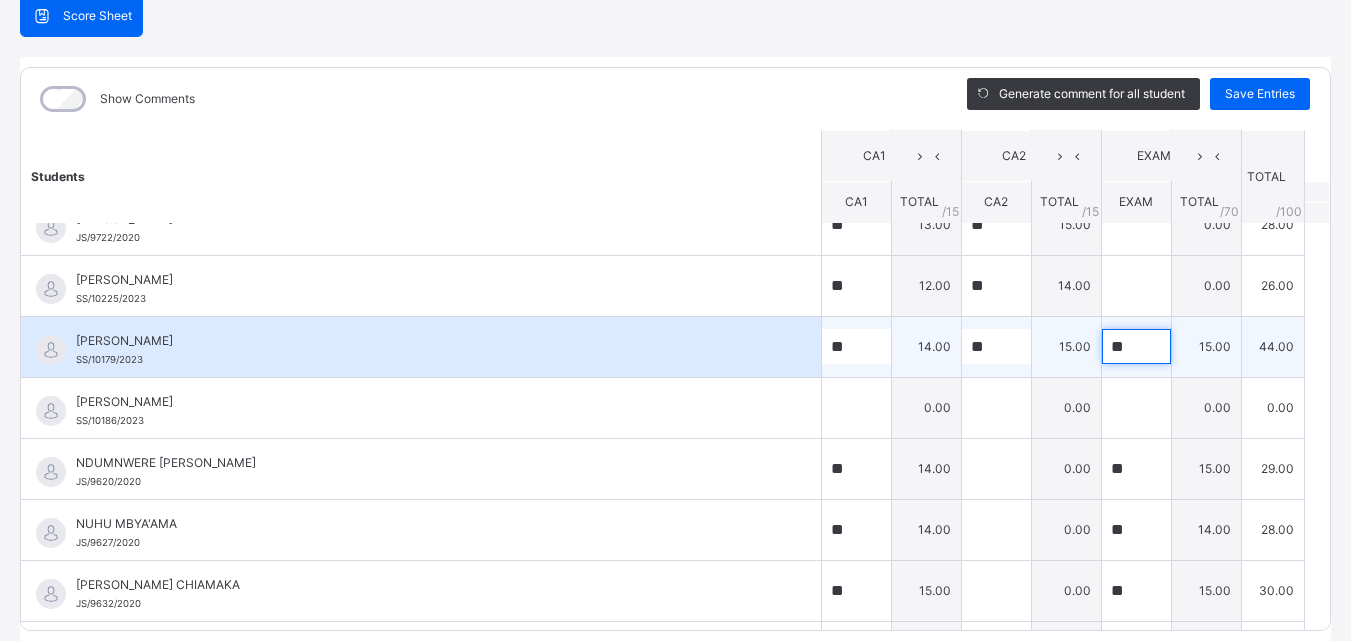 click on "**" at bounding box center [1136, 346] 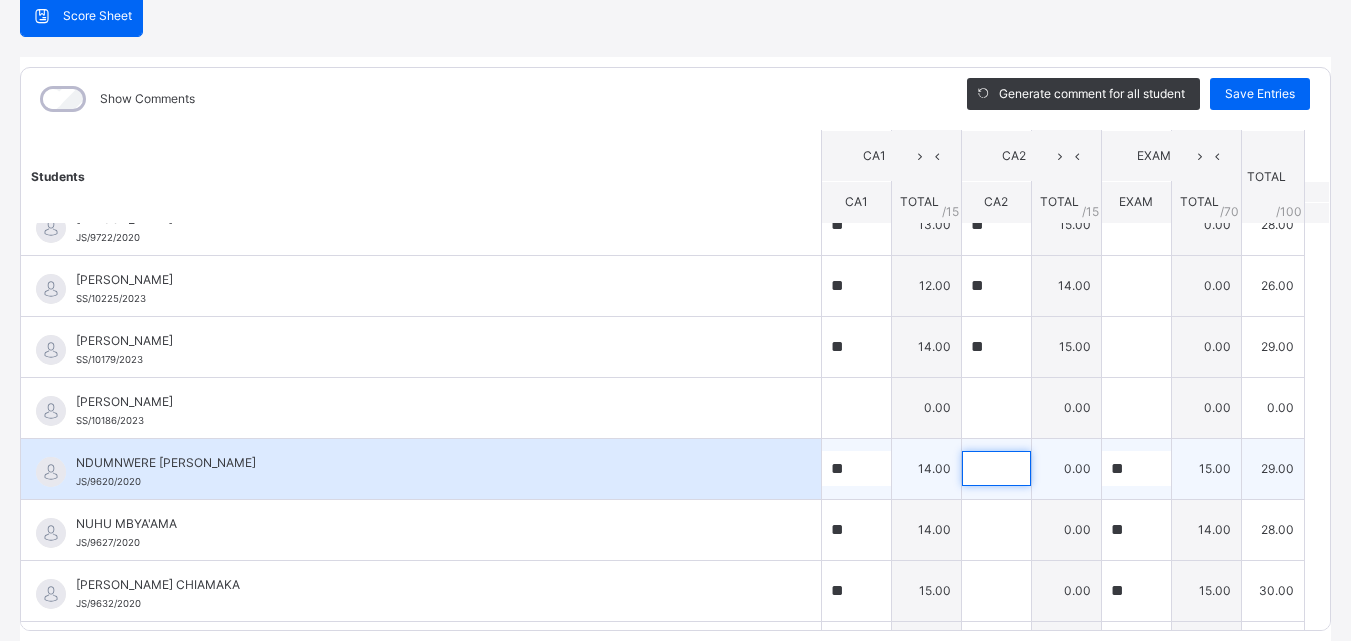 click at bounding box center (996, 468) 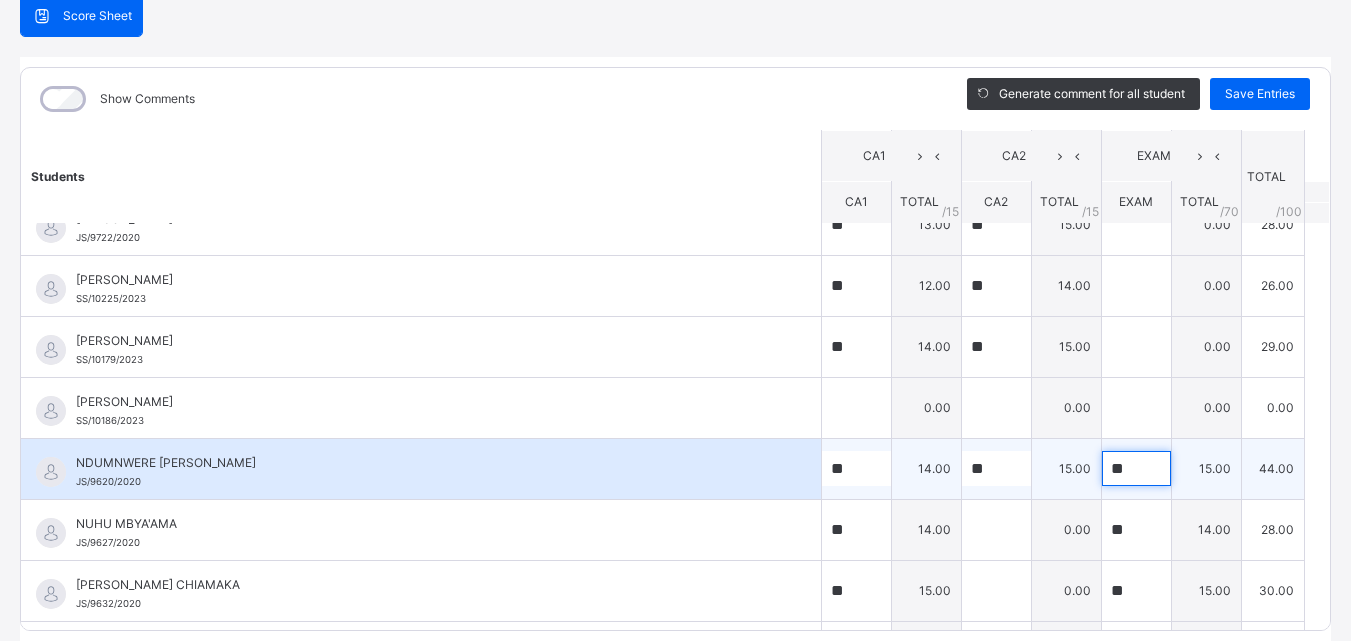 click on "**" at bounding box center [1136, 468] 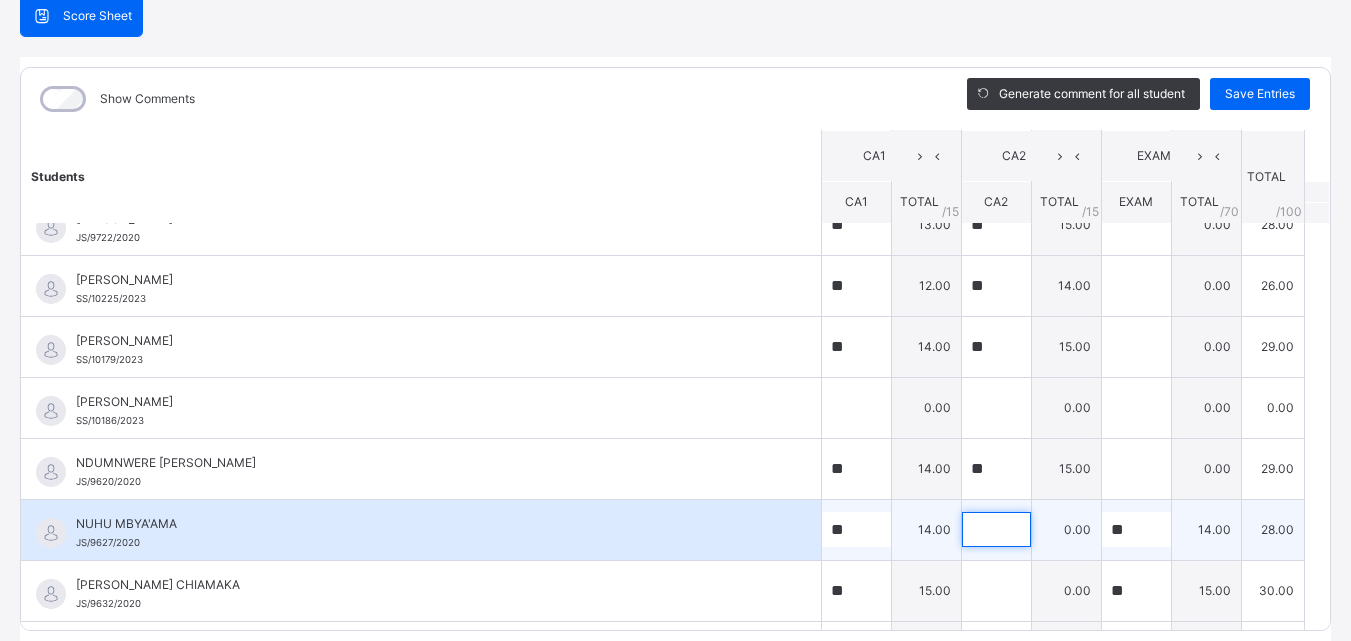 click at bounding box center (996, 529) 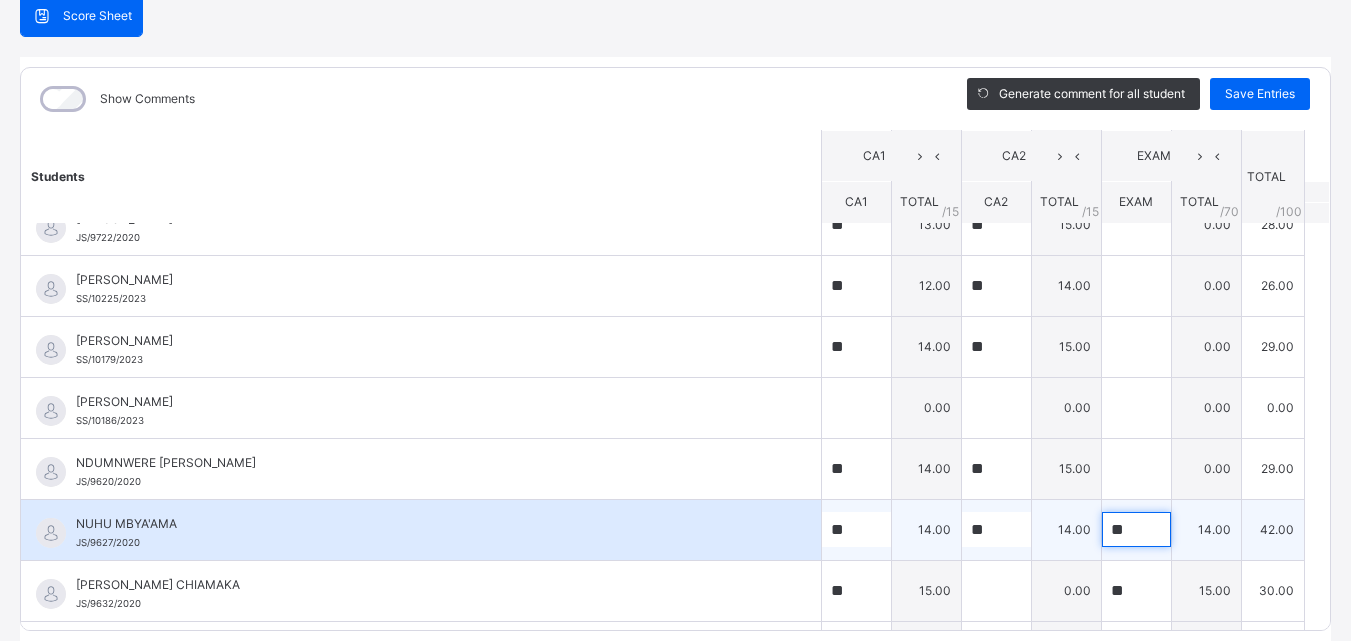 click on "**" at bounding box center (1136, 529) 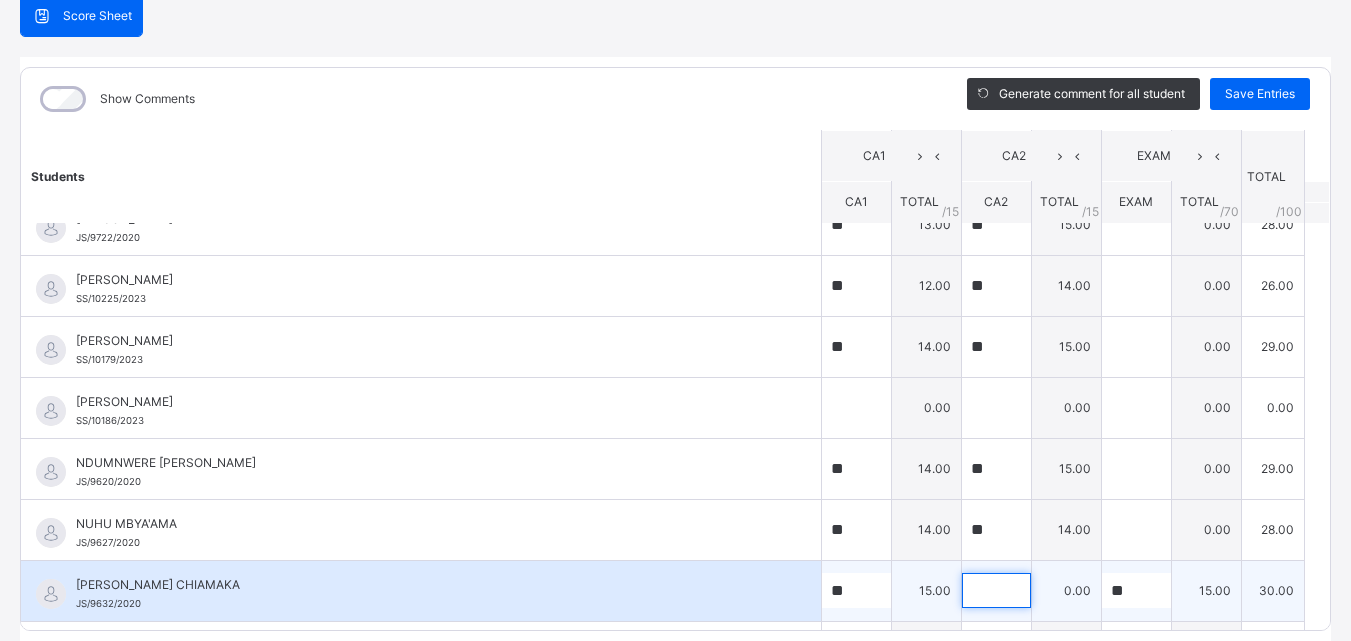 click at bounding box center (996, 590) 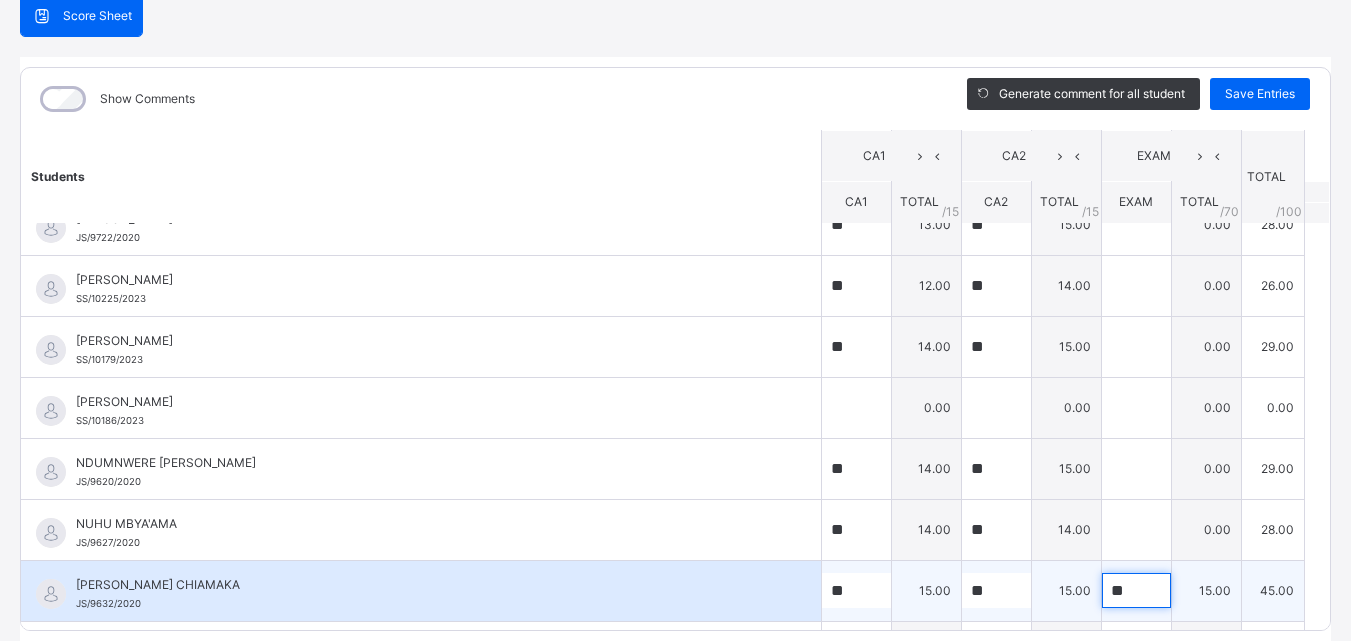 click on "**" at bounding box center [1136, 590] 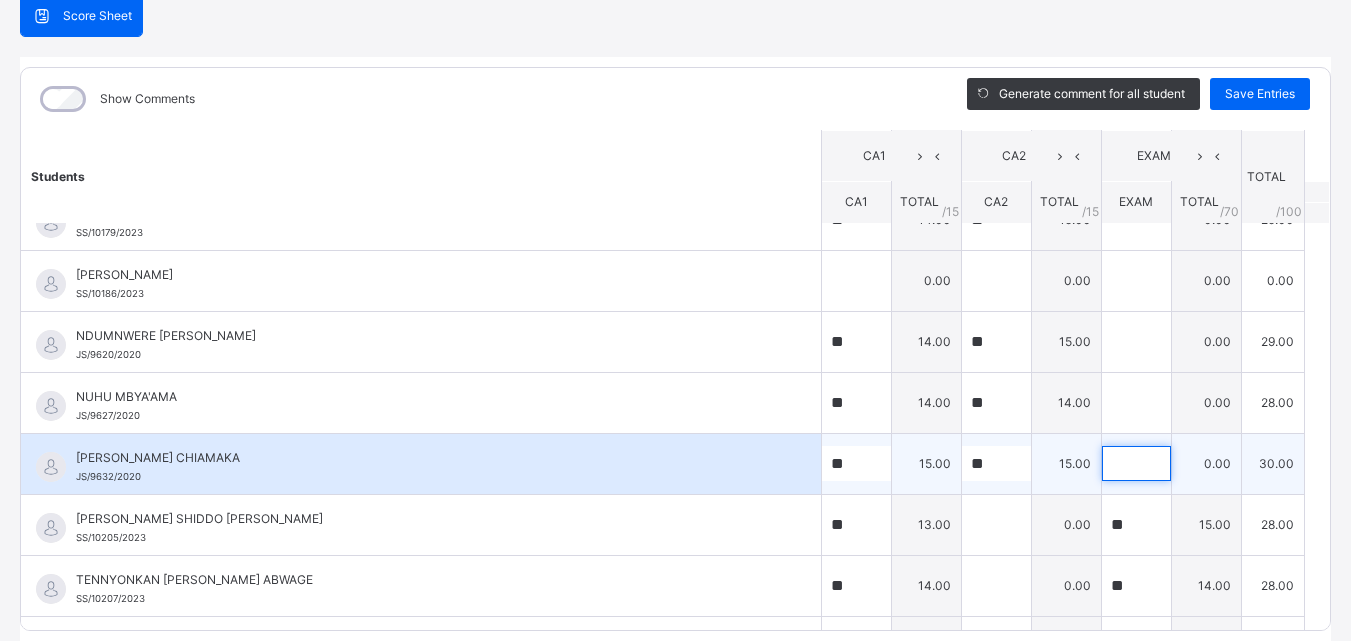 scroll, scrollTop: 900, scrollLeft: 0, axis: vertical 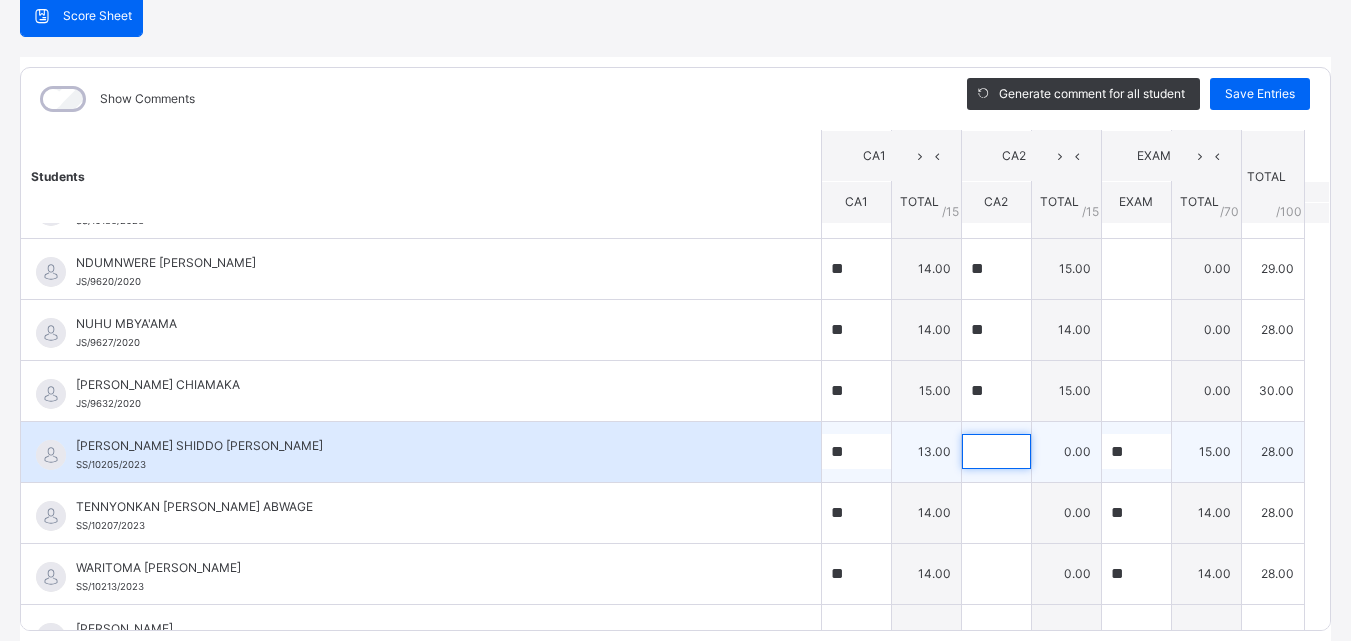 click at bounding box center [996, 451] 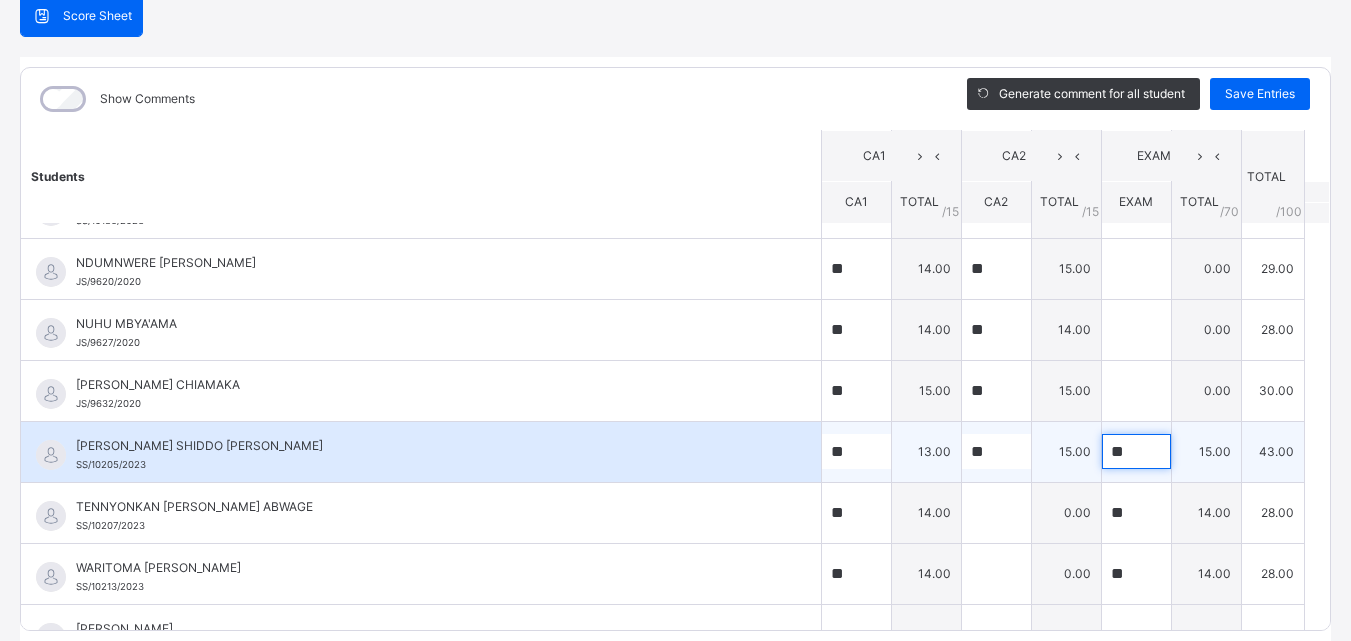 click on "**" at bounding box center (1136, 451) 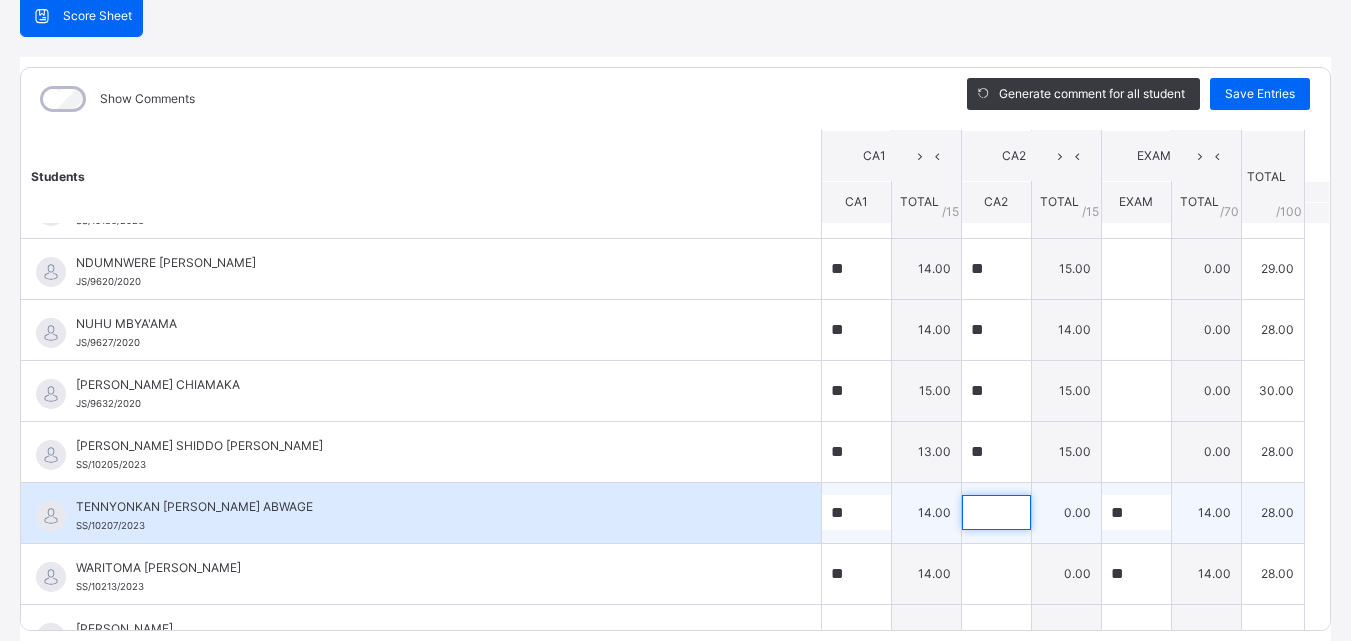 click at bounding box center [996, 512] 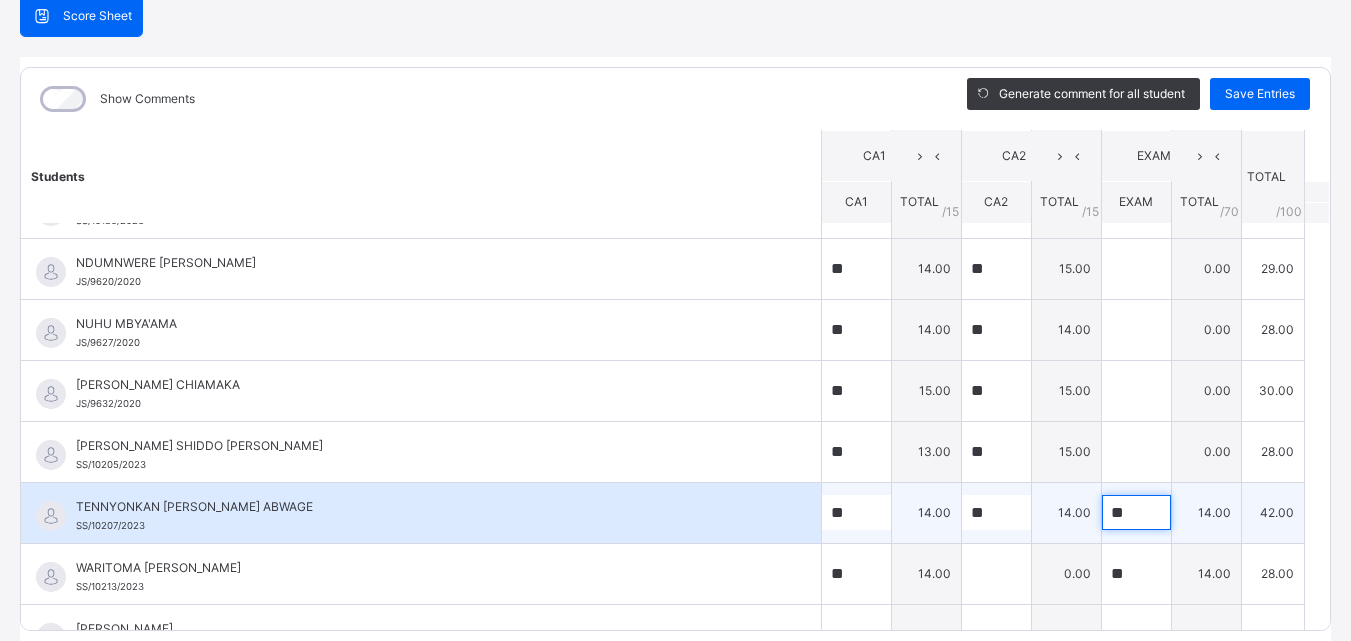 click on "**" at bounding box center [1136, 512] 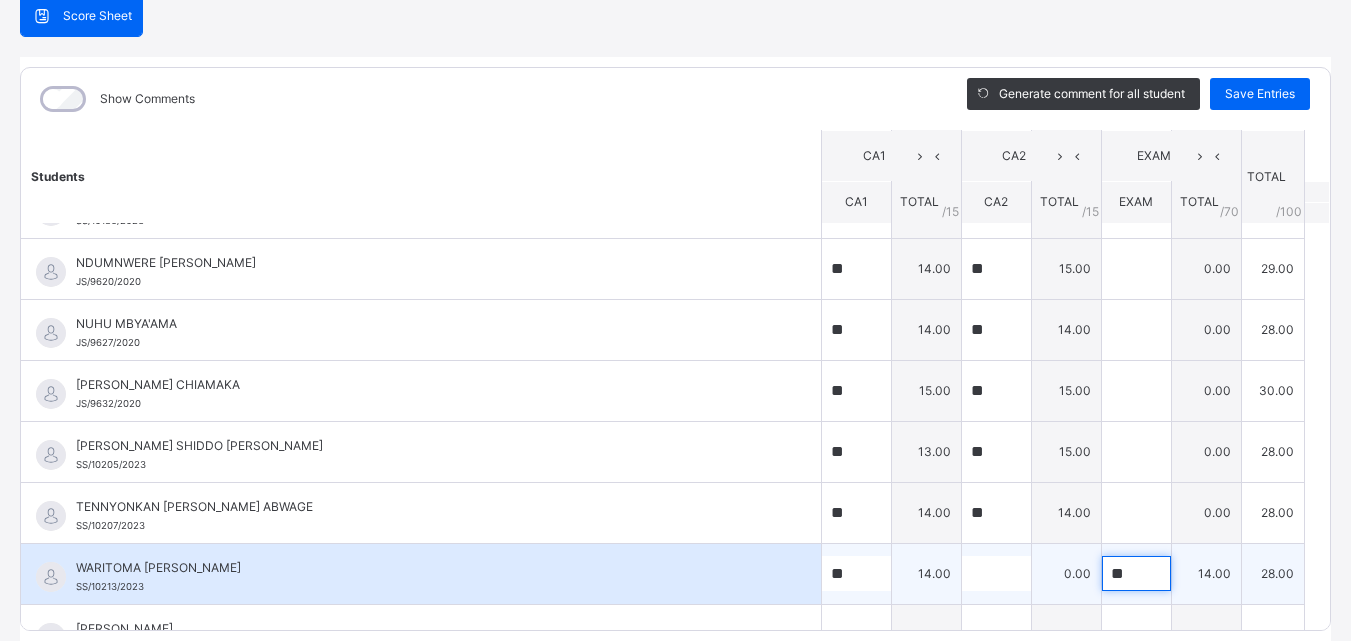 click on "**" at bounding box center [1136, 573] 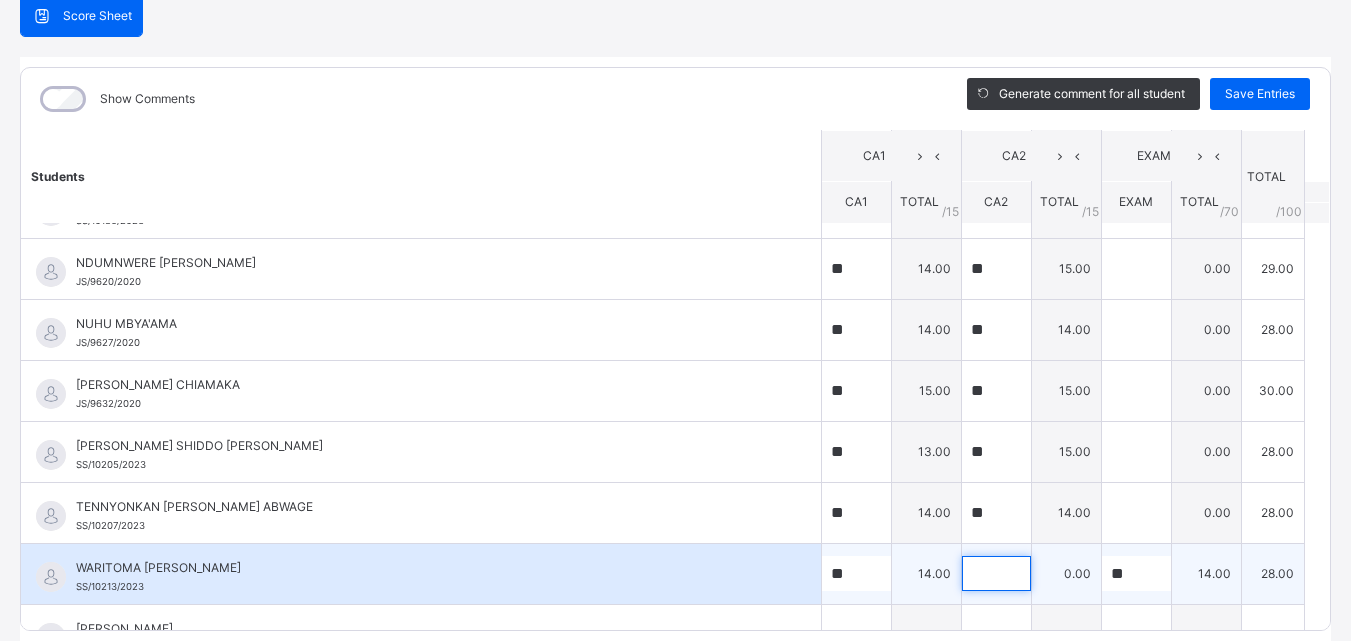 click at bounding box center (996, 573) 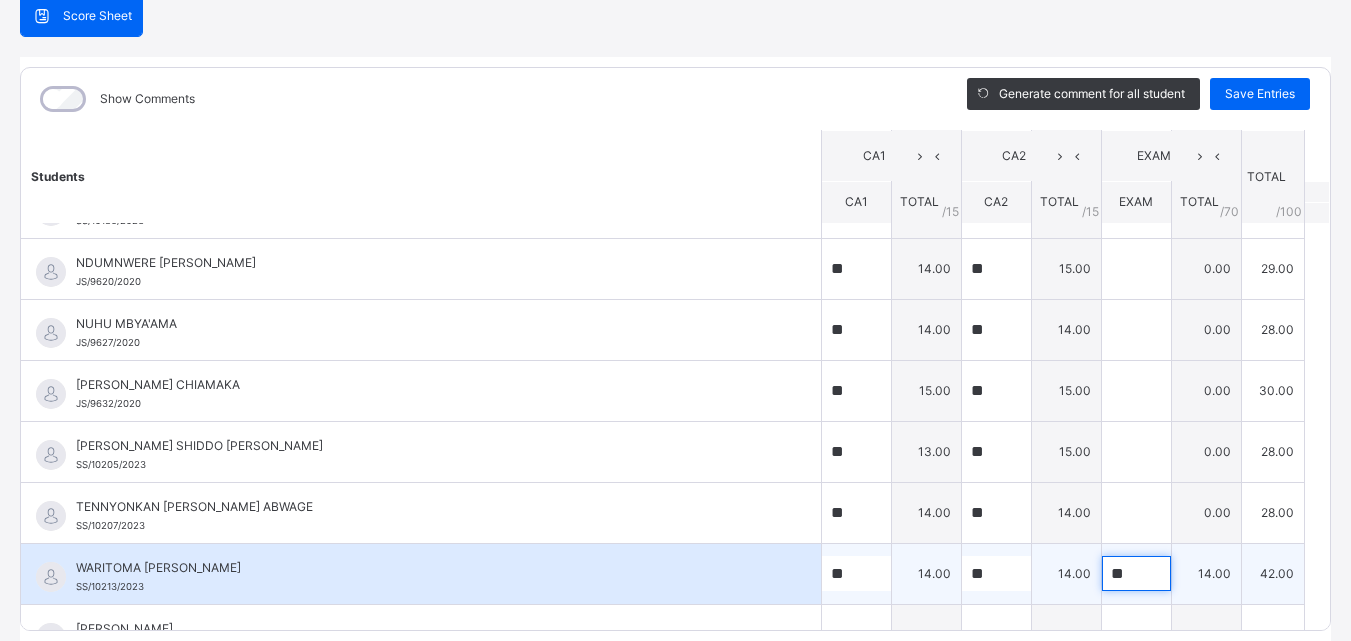 click on "**" at bounding box center (1136, 573) 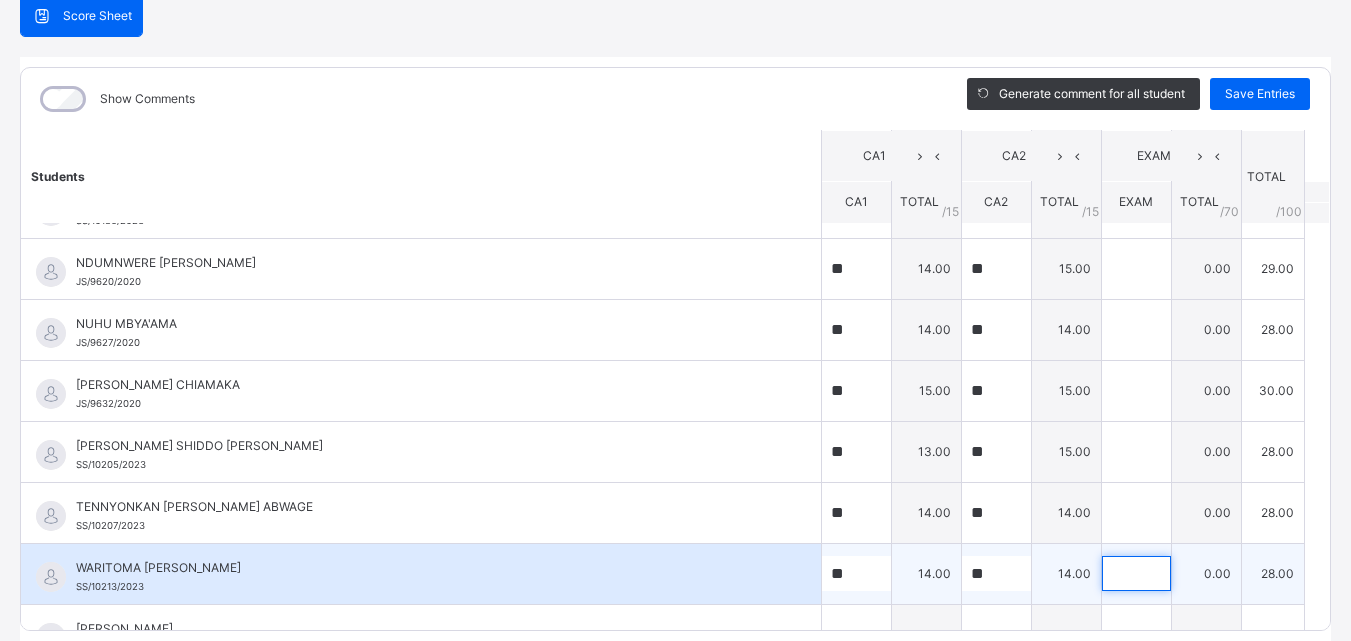 scroll, scrollTop: 936, scrollLeft: 0, axis: vertical 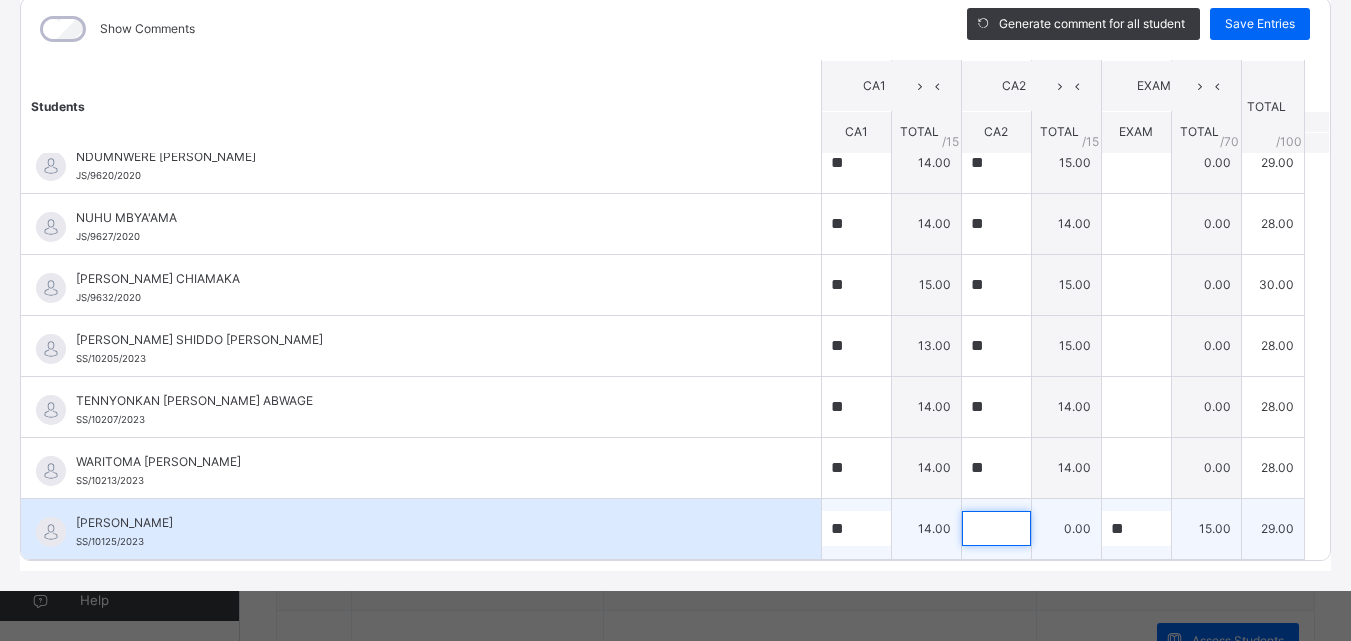 click at bounding box center (996, 528) 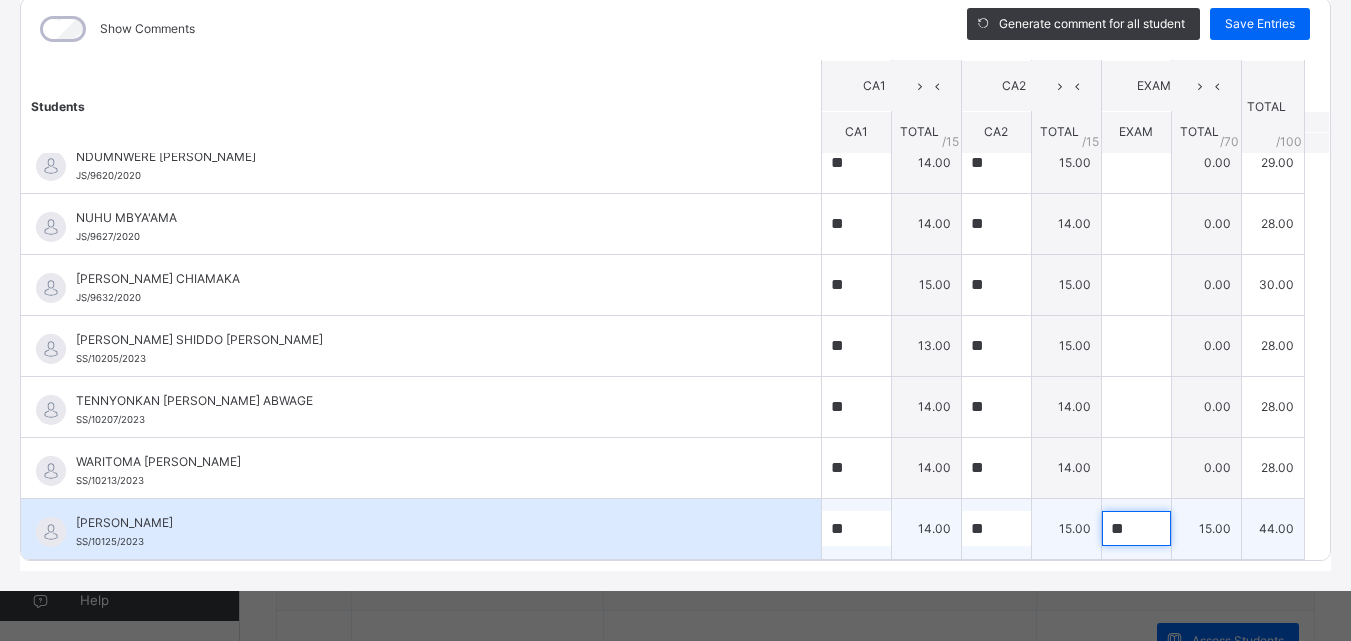 click on "**" at bounding box center [1136, 528] 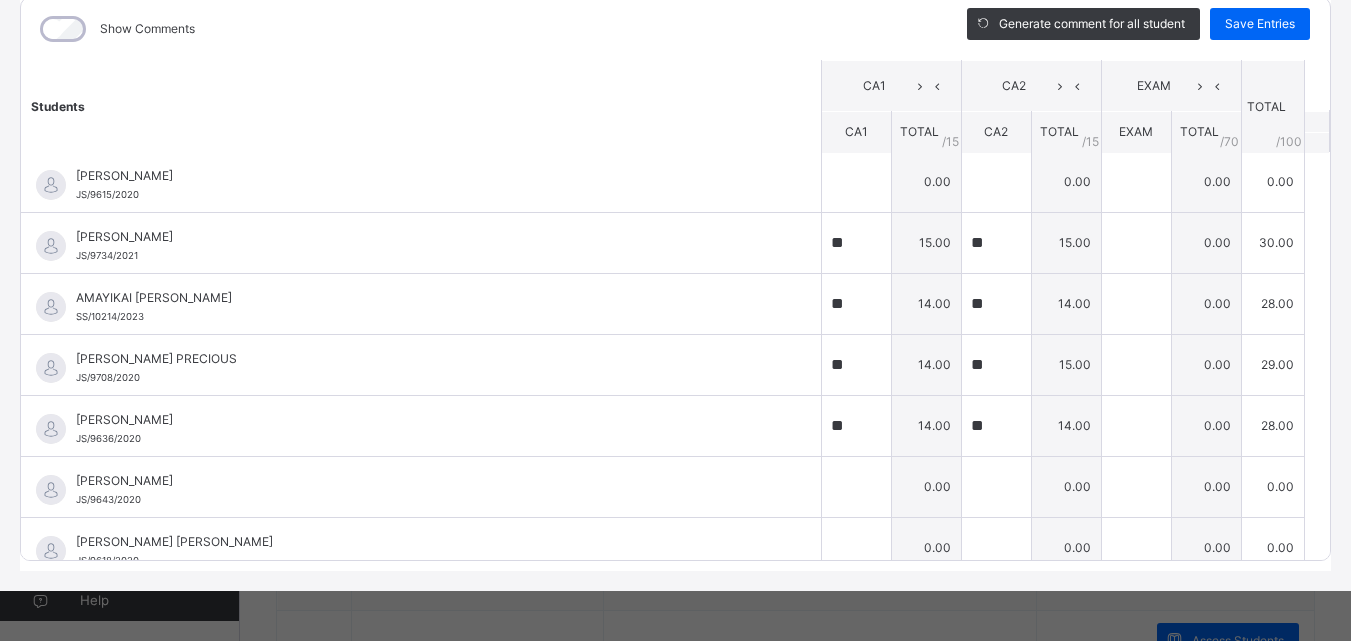 scroll, scrollTop: 0, scrollLeft: 0, axis: both 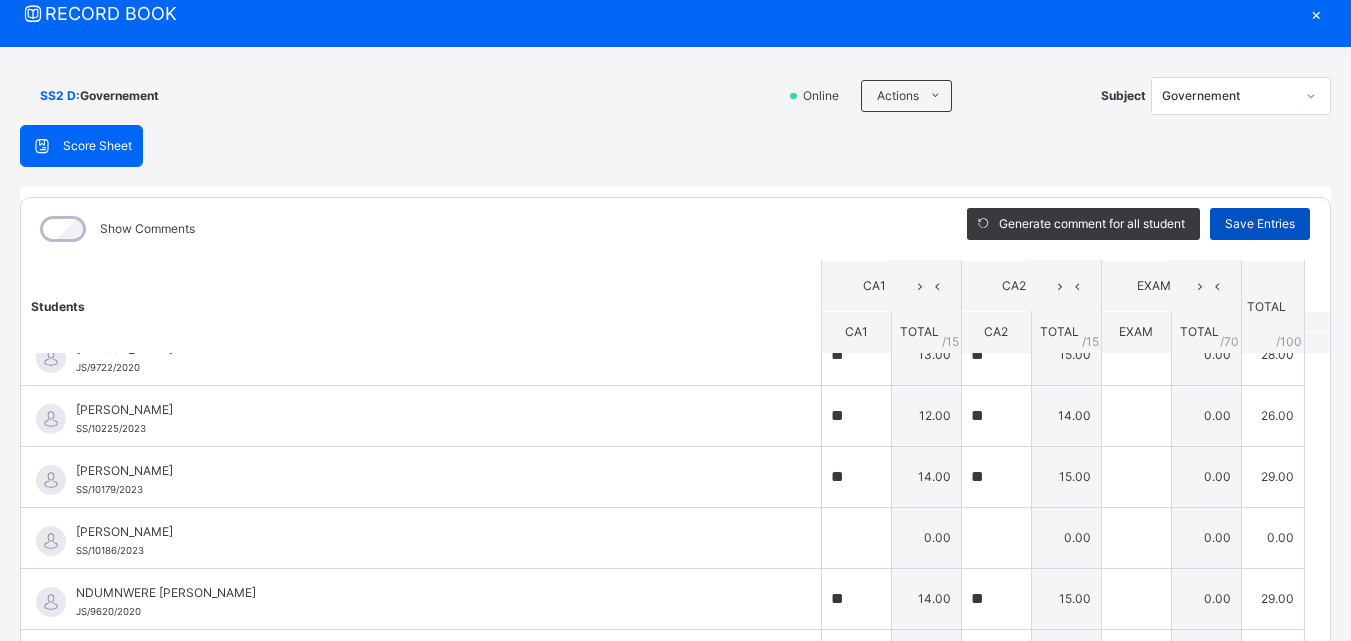 click on "Save Entries" at bounding box center (1260, 224) 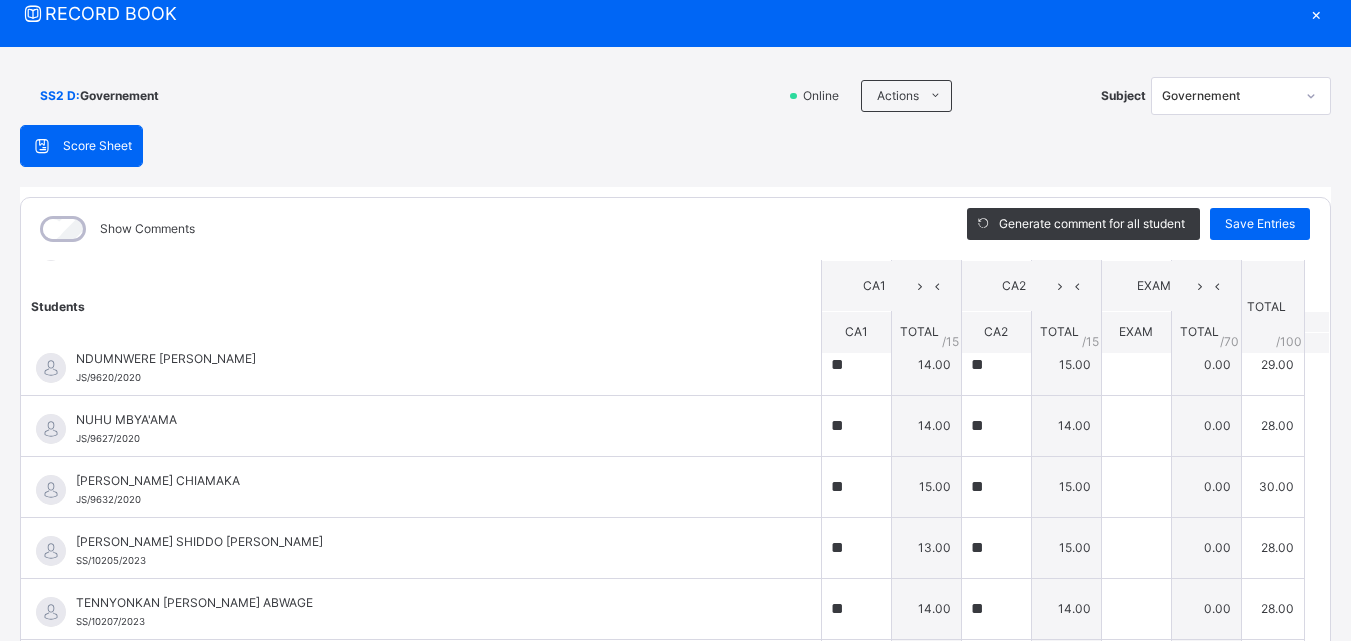 scroll, scrollTop: 936, scrollLeft: 0, axis: vertical 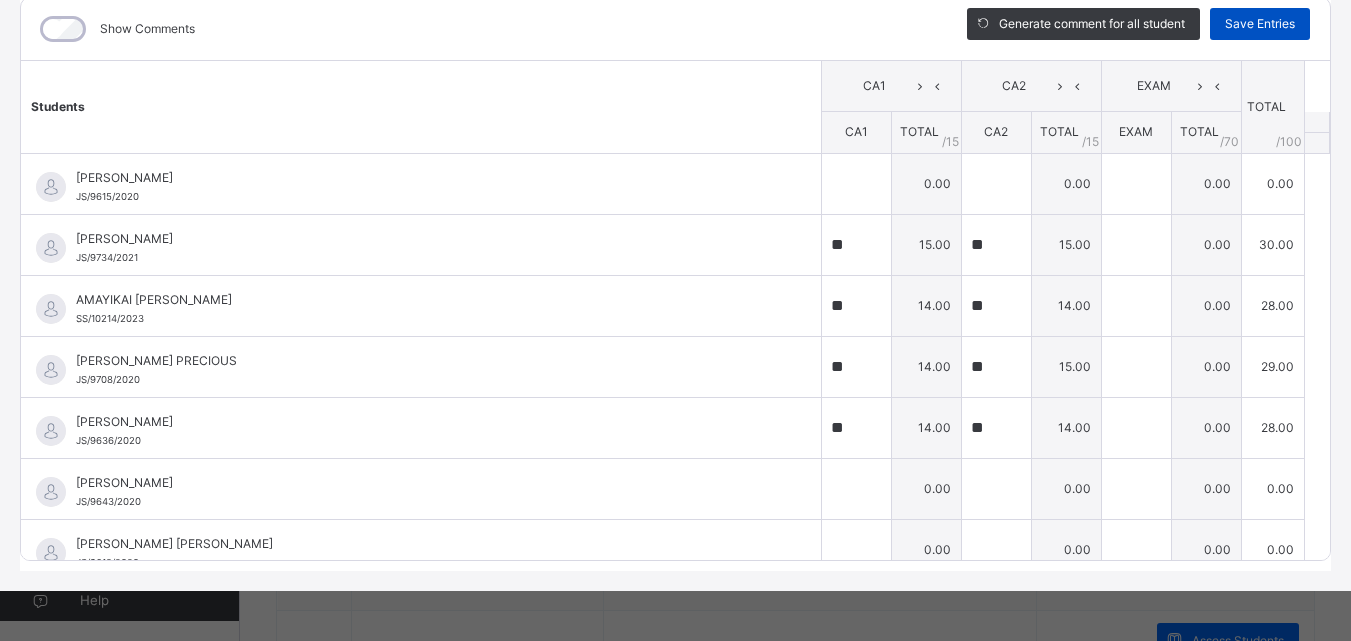 click on "Save Entries" at bounding box center [1260, 24] 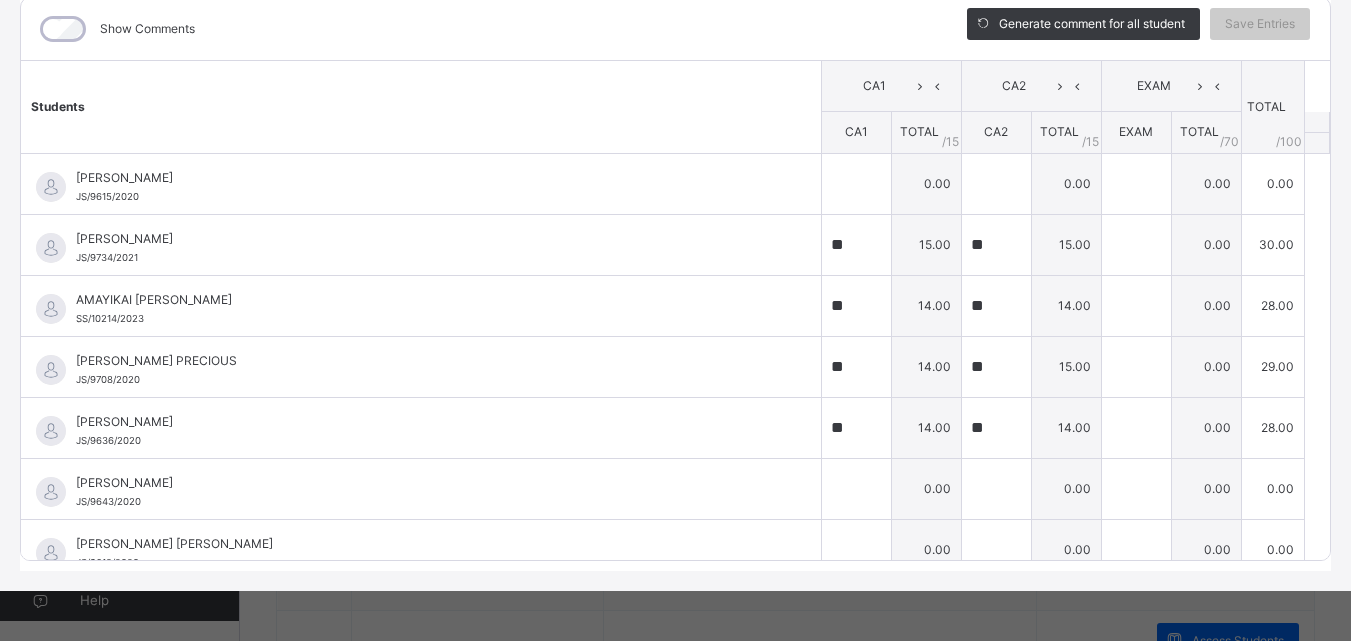 scroll, scrollTop: 0, scrollLeft: 0, axis: both 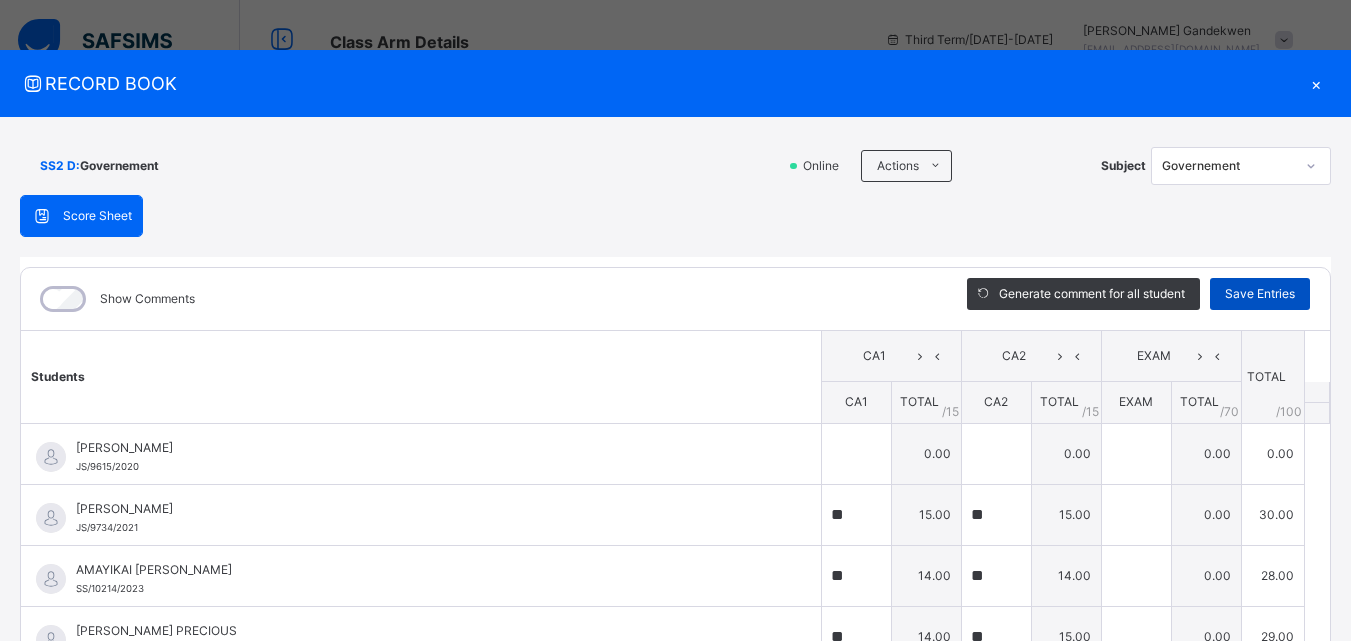 click on "Save Entries" at bounding box center [1260, 294] 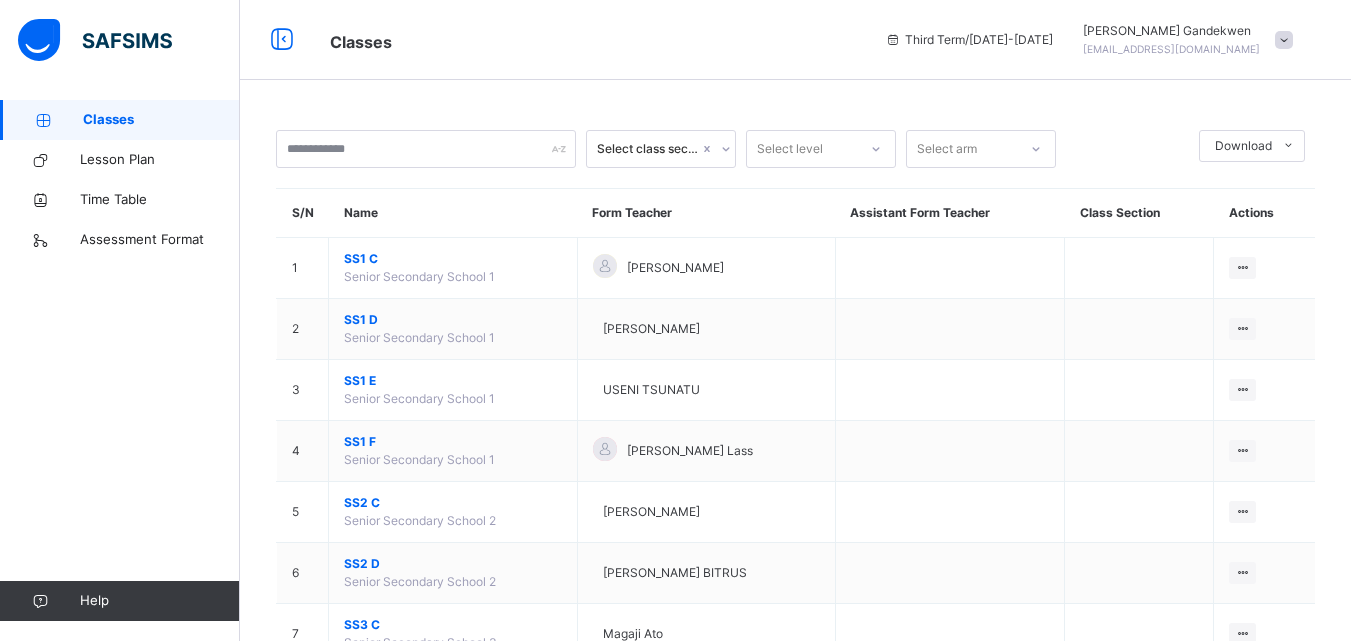 click on "gandepatrick10@gmail.com" at bounding box center (1171, 49) 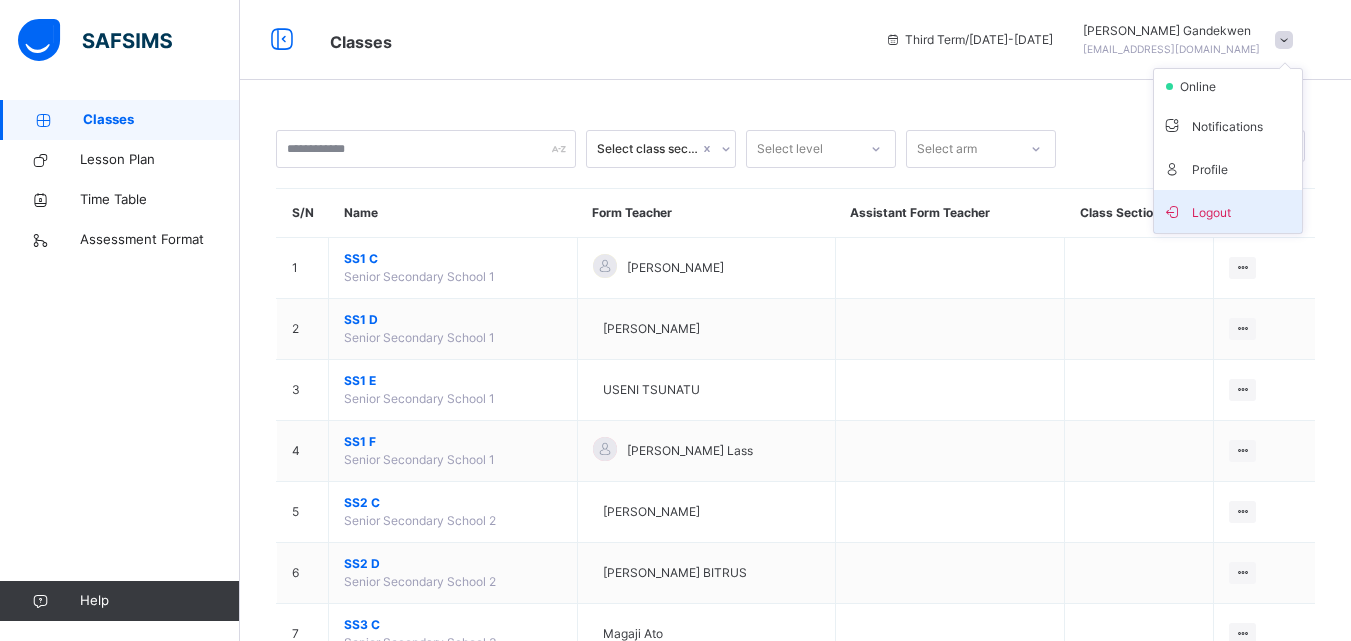 click on "Logout" at bounding box center (1228, 211) 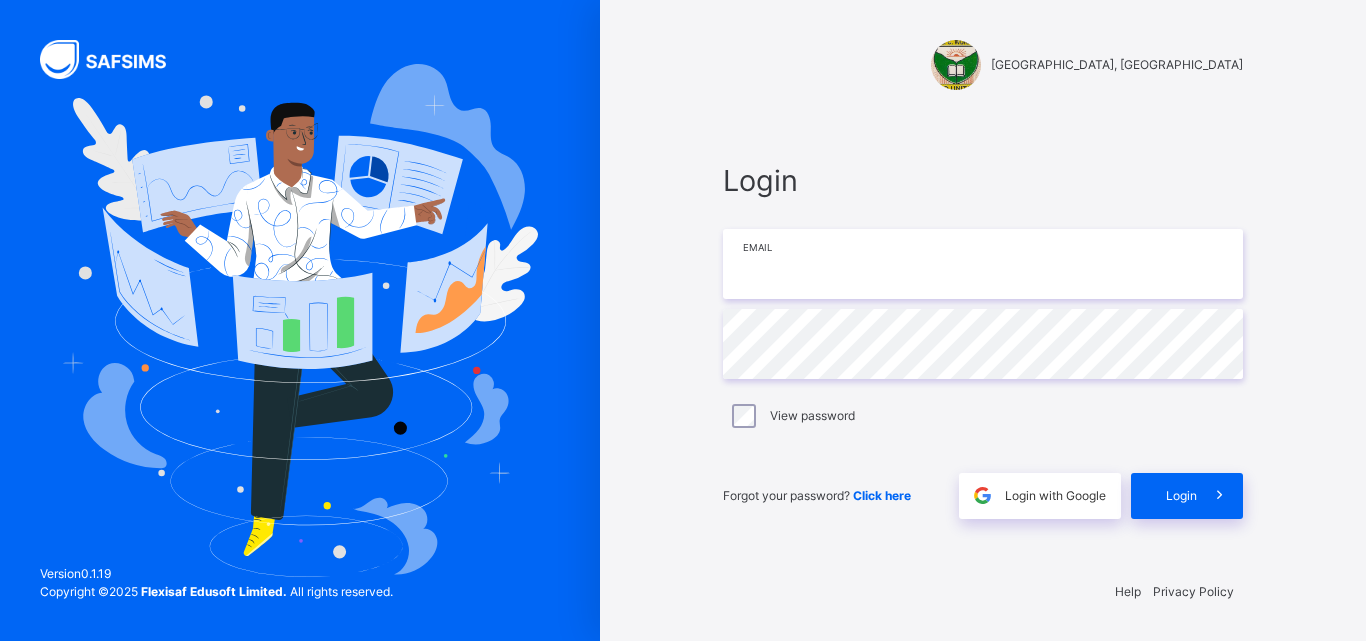 click at bounding box center (983, 264) 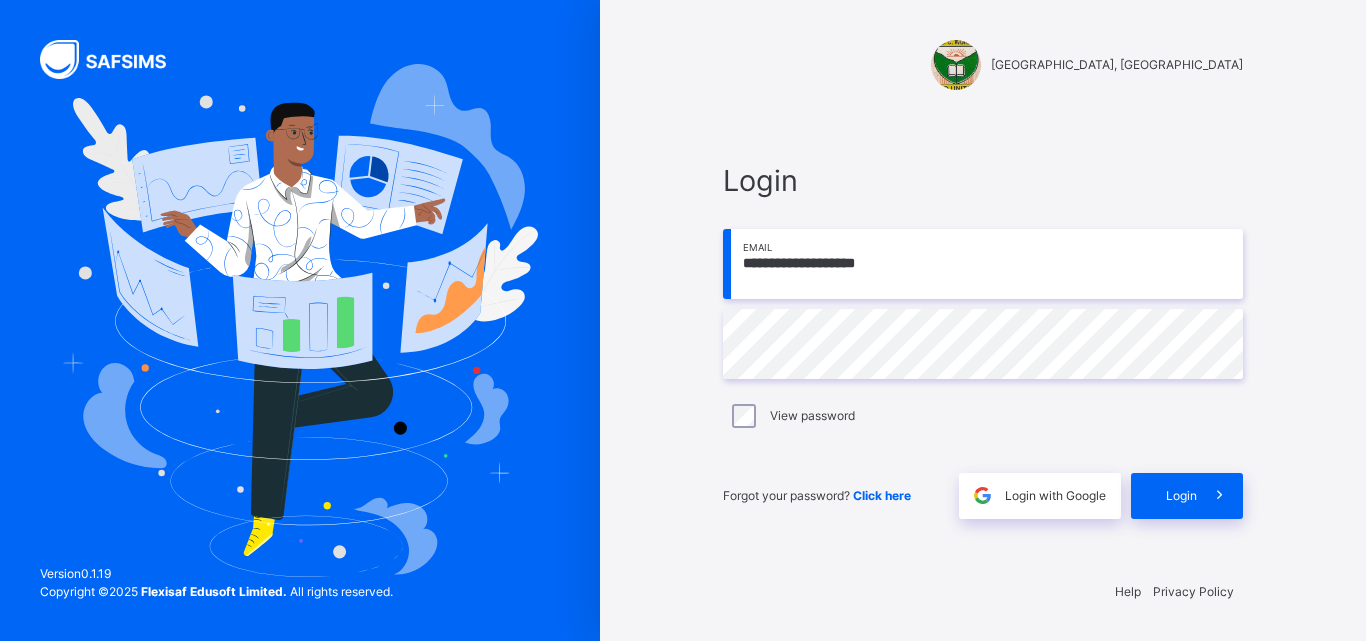 click on "**********" at bounding box center (983, 264) 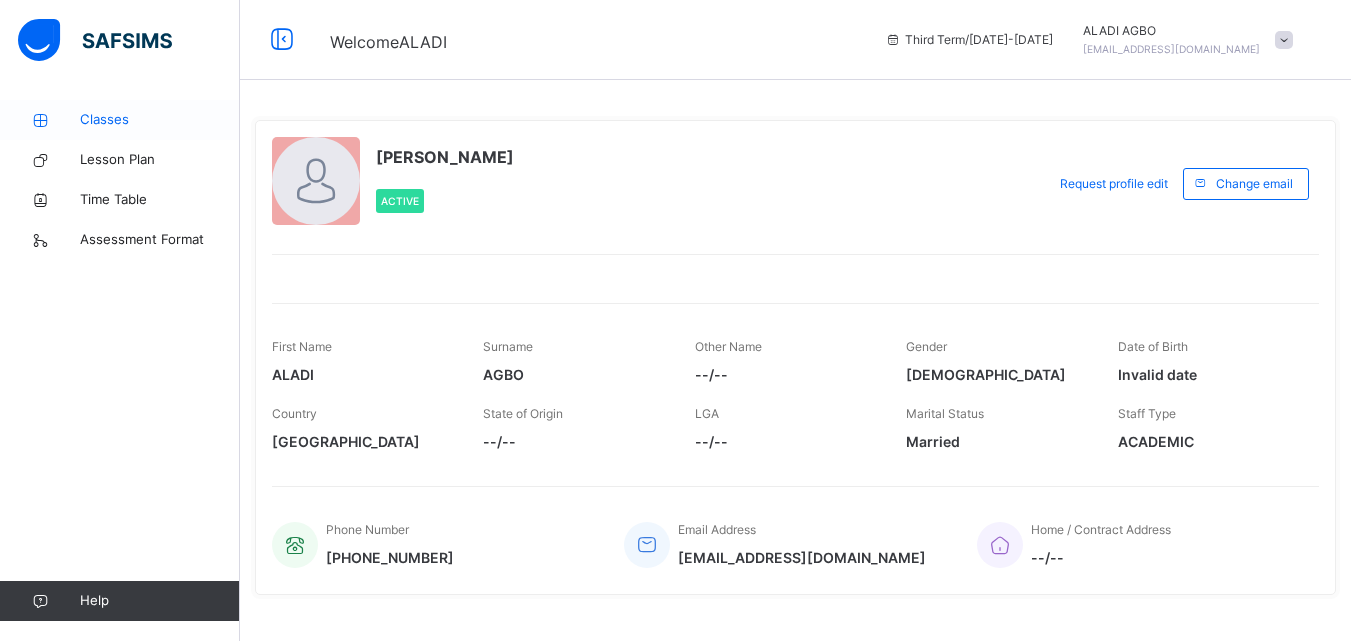 click on "Classes" at bounding box center (160, 120) 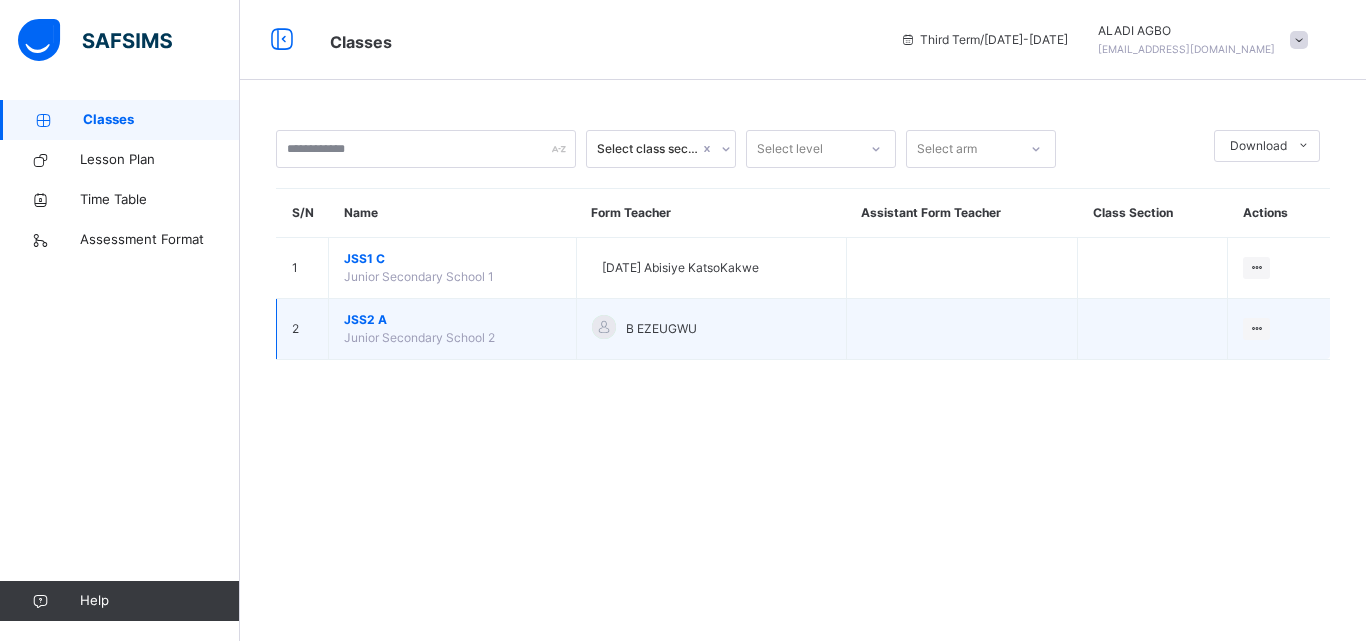 click on "JSS2   A" at bounding box center [452, 320] 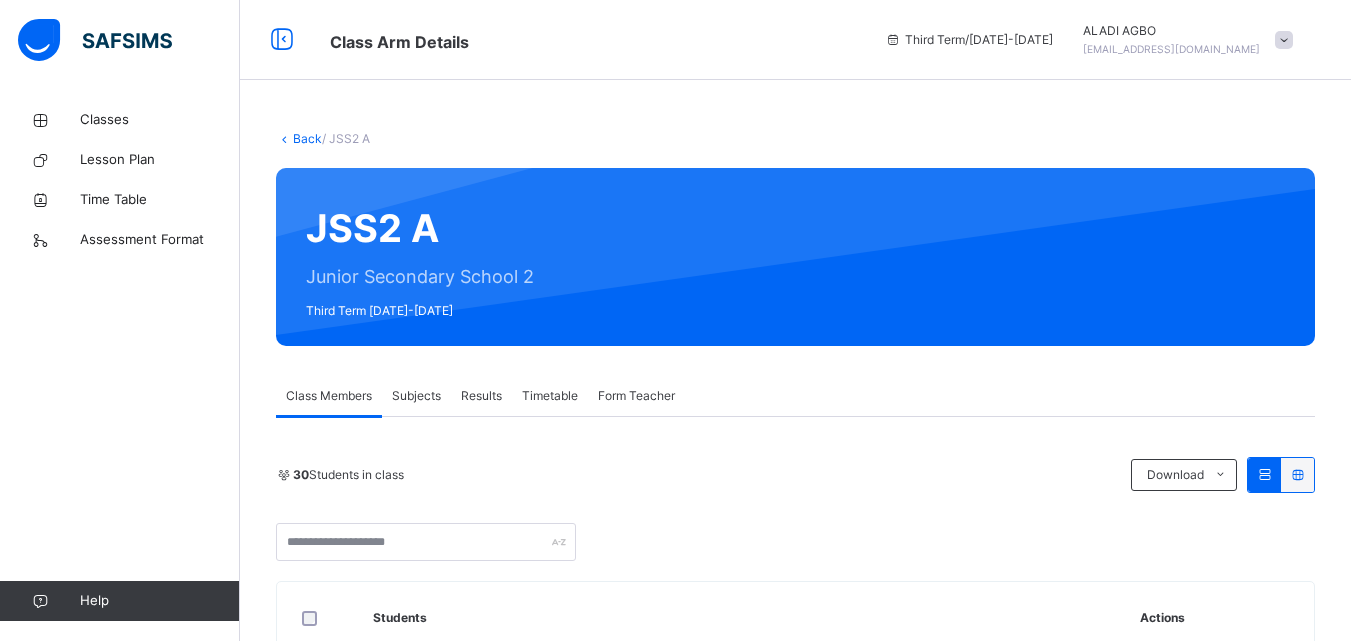click on "Subjects" at bounding box center [416, 396] 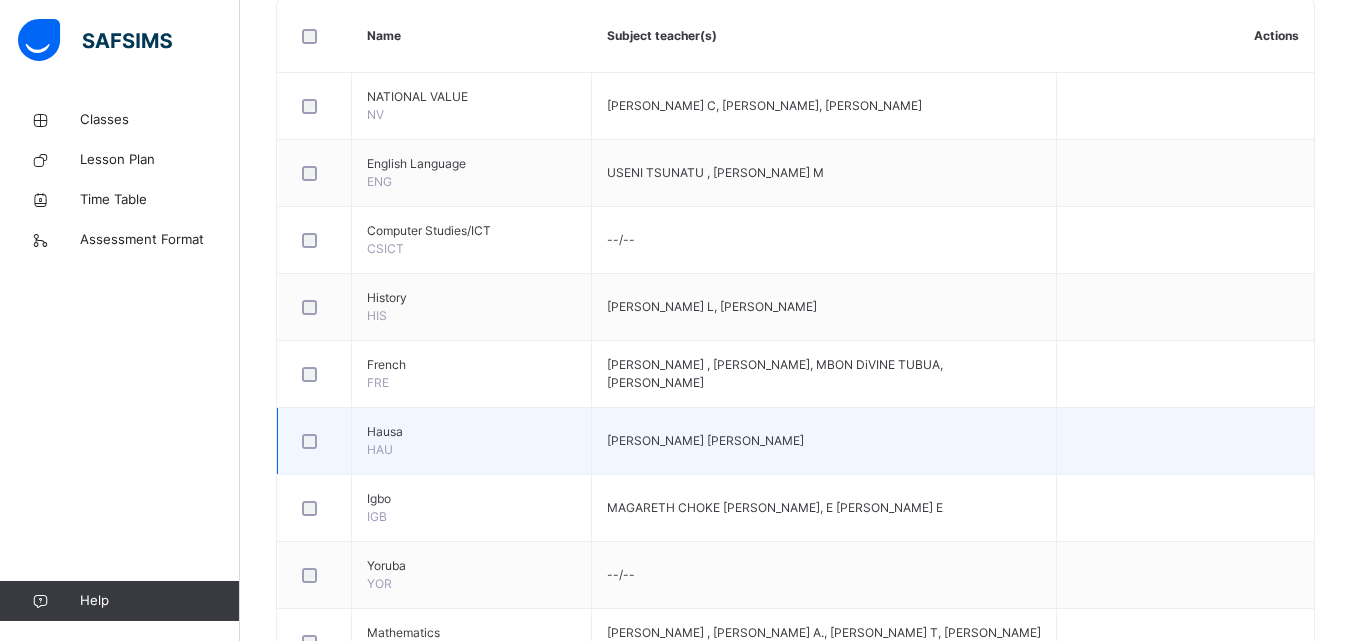 scroll, scrollTop: 900, scrollLeft: 0, axis: vertical 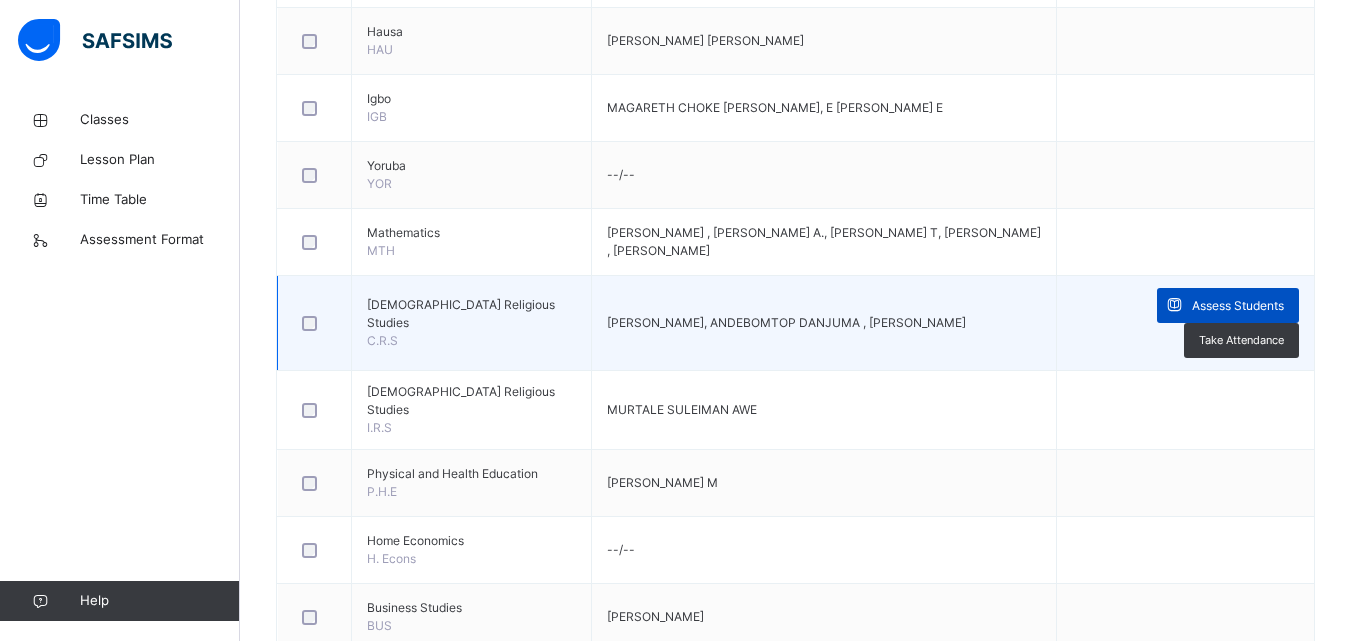click at bounding box center (1174, 305) 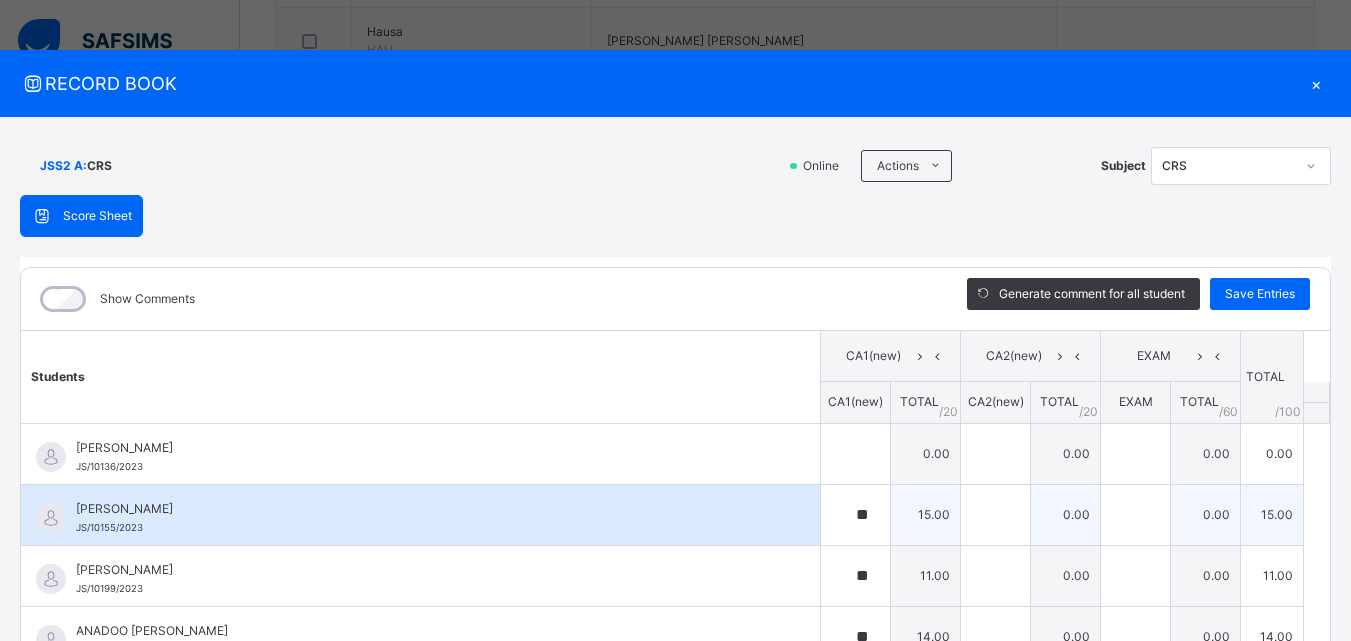 scroll, scrollTop: 0, scrollLeft: 0, axis: both 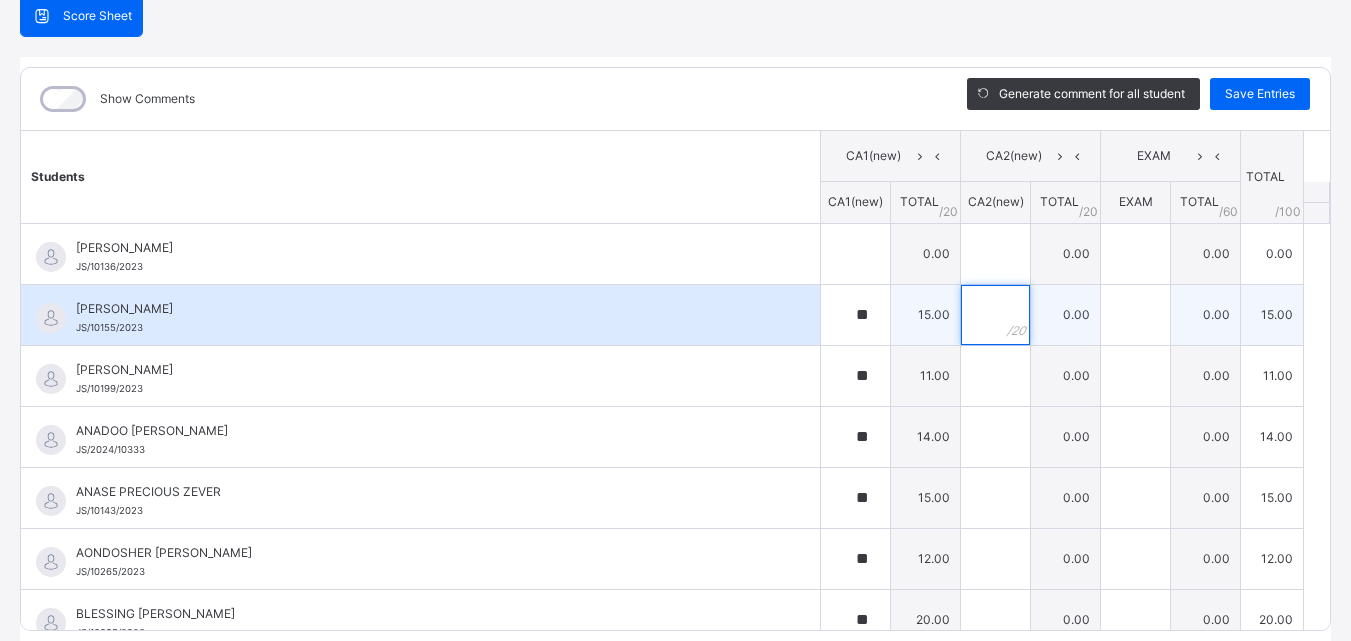 click at bounding box center (995, 315) 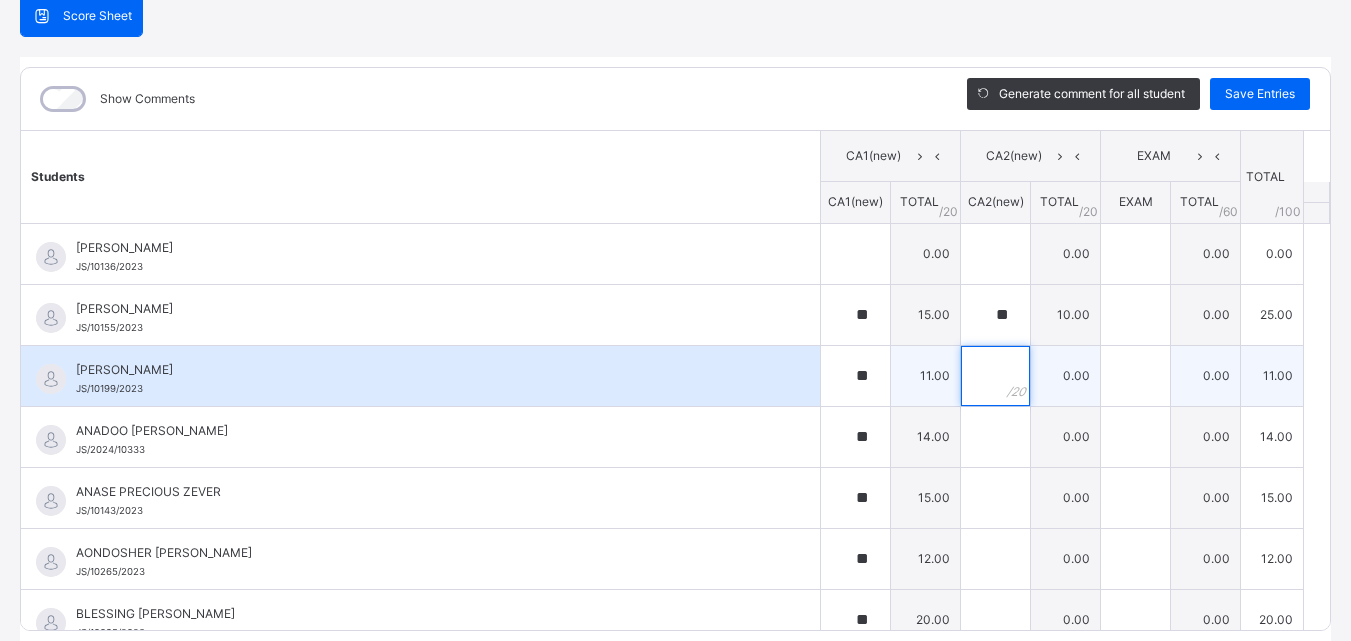 click at bounding box center [995, 376] 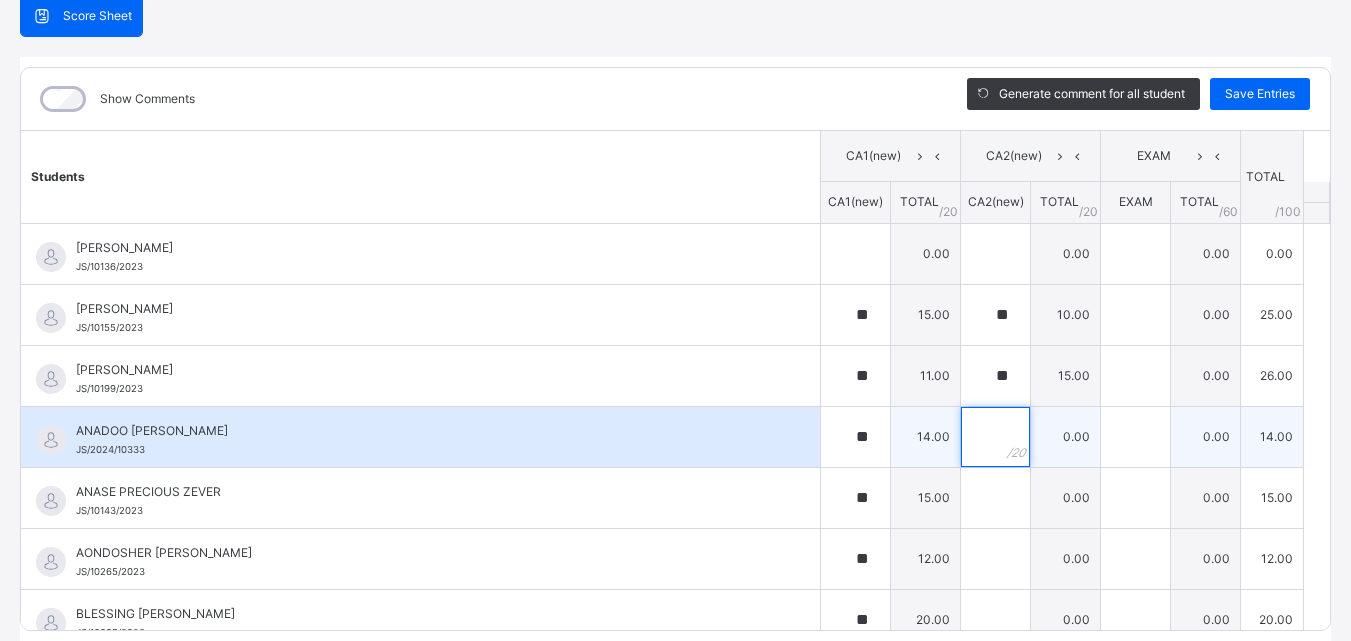 click at bounding box center [995, 437] 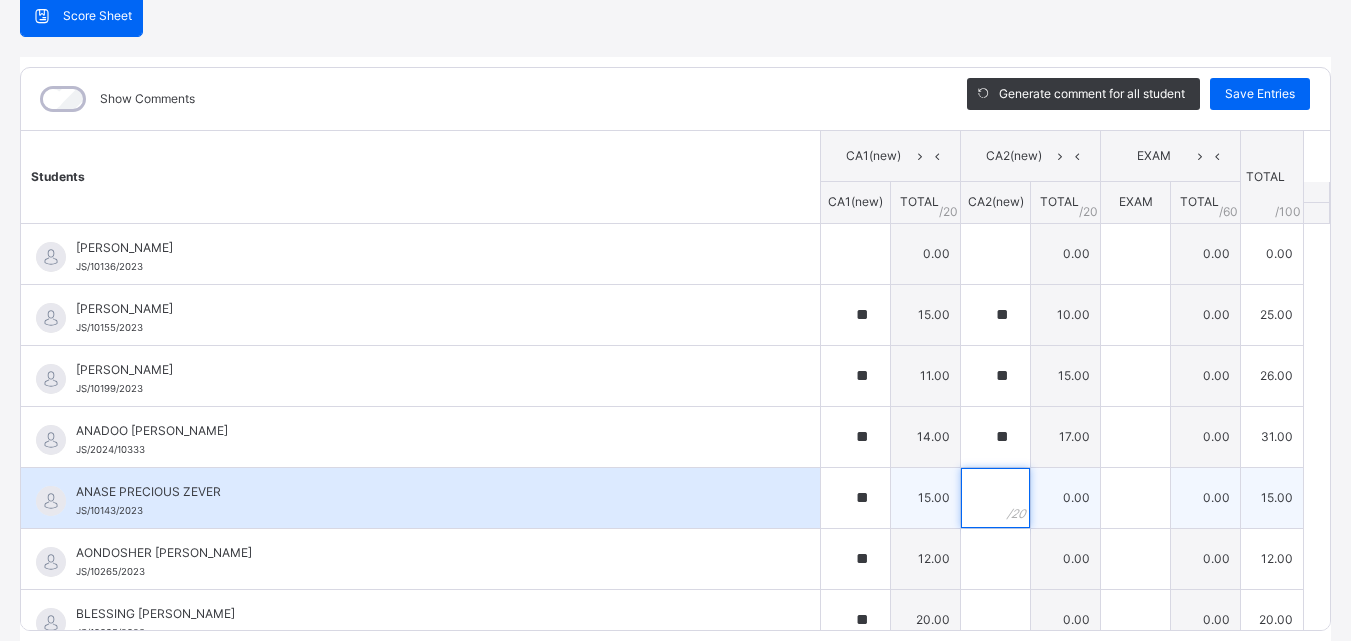 click at bounding box center (995, 498) 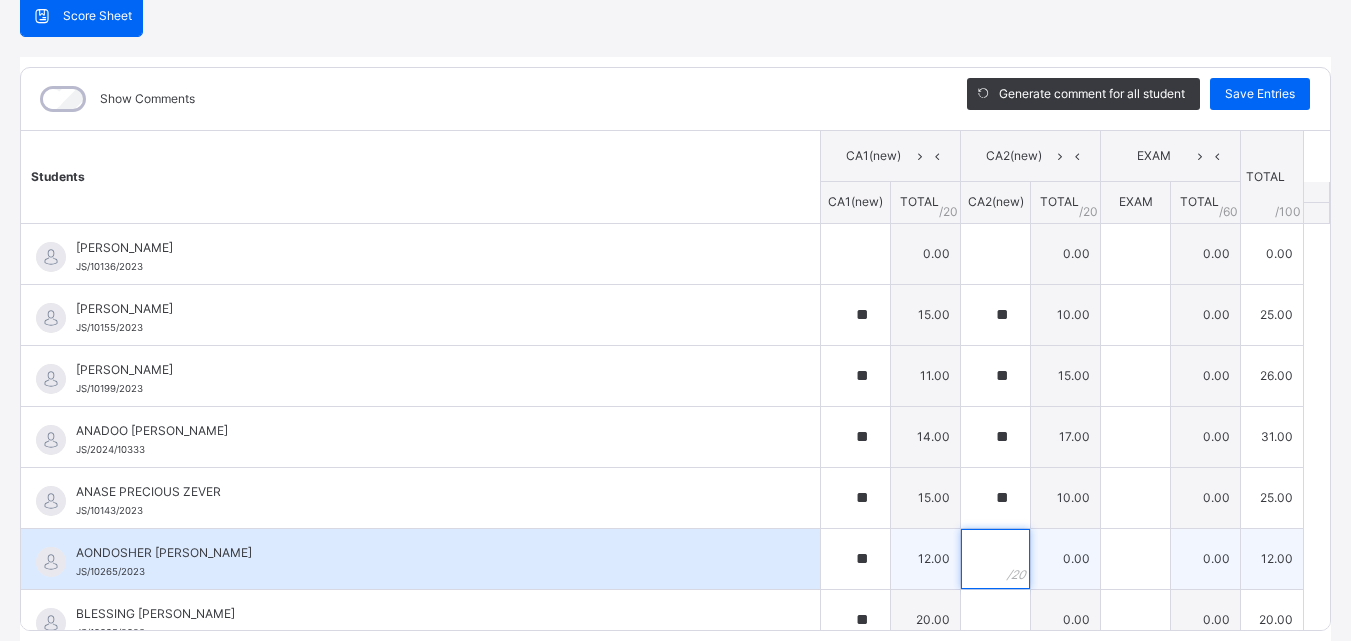 click at bounding box center (995, 559) 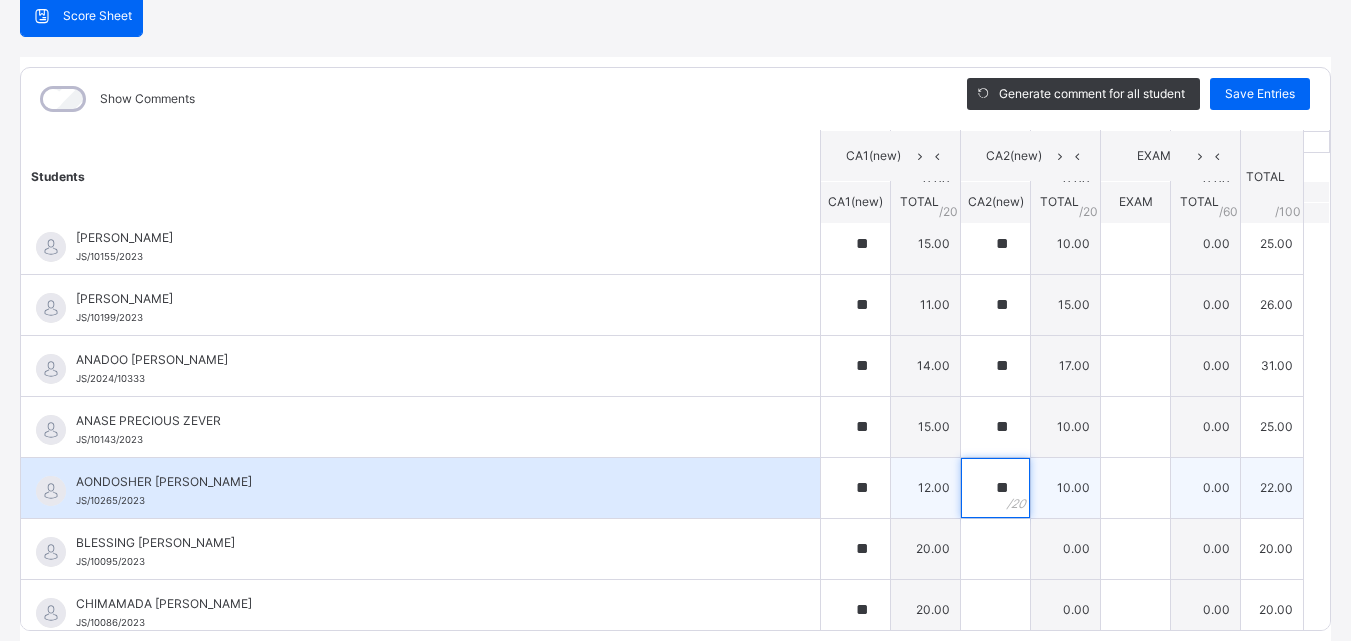 scroll, scrollTop: 100, scrollLeft: 0, axis: vertical 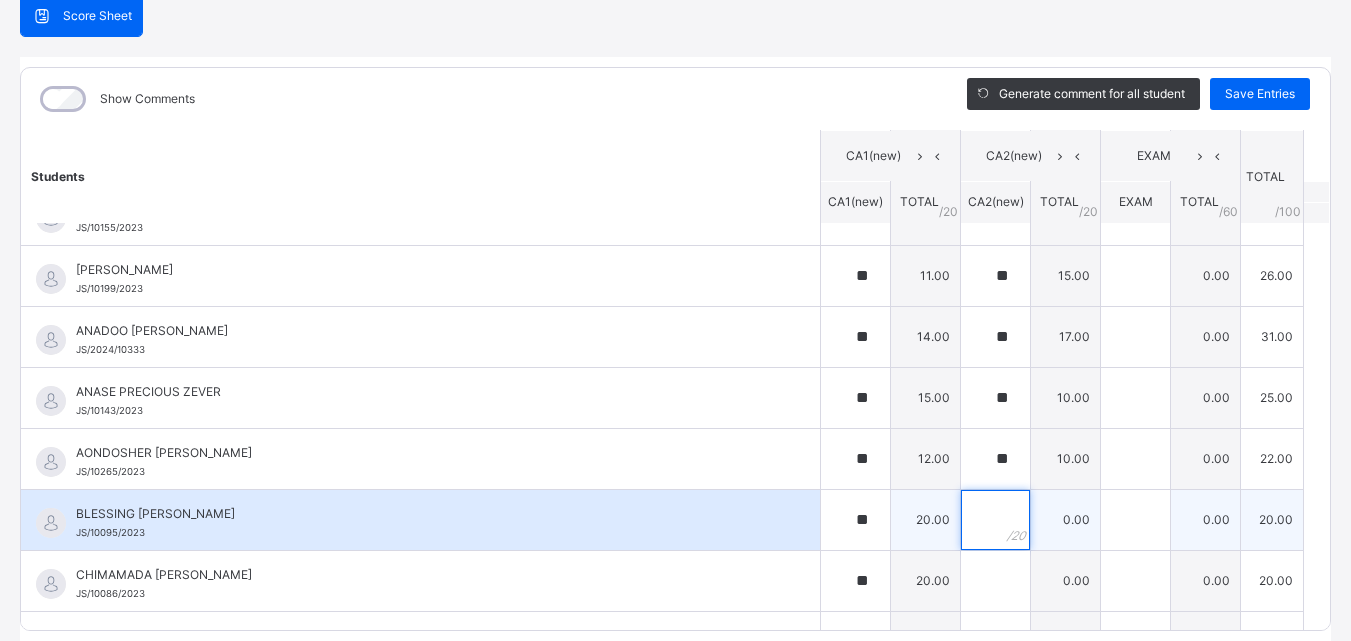 click at bounding box center (995, 520) 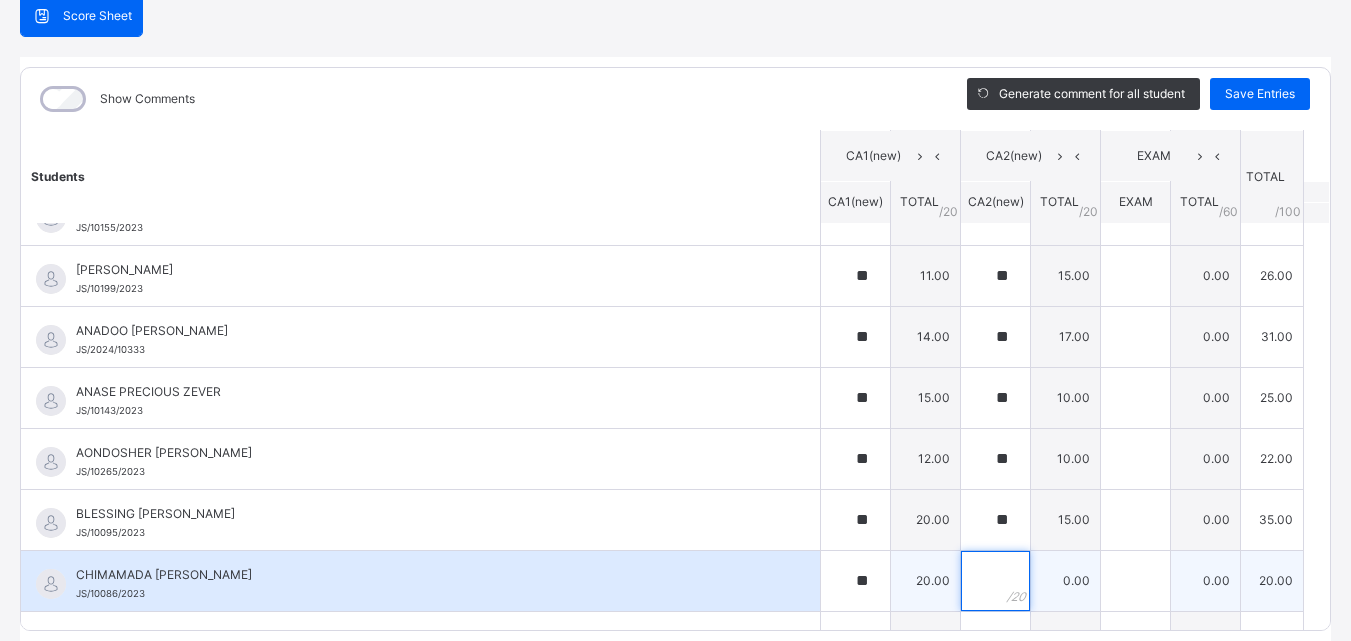 click at bounding box center [995, 581] 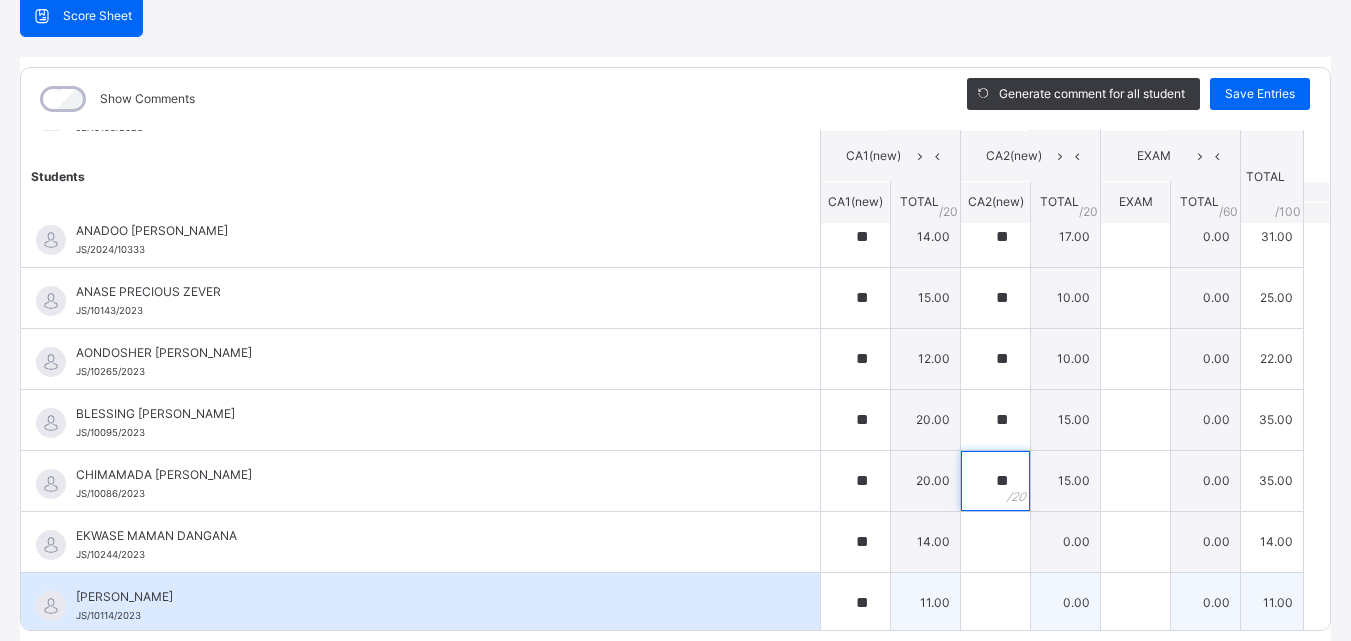 scroll, scrollTop: 400, scrollLeft: 0, axis: vertical 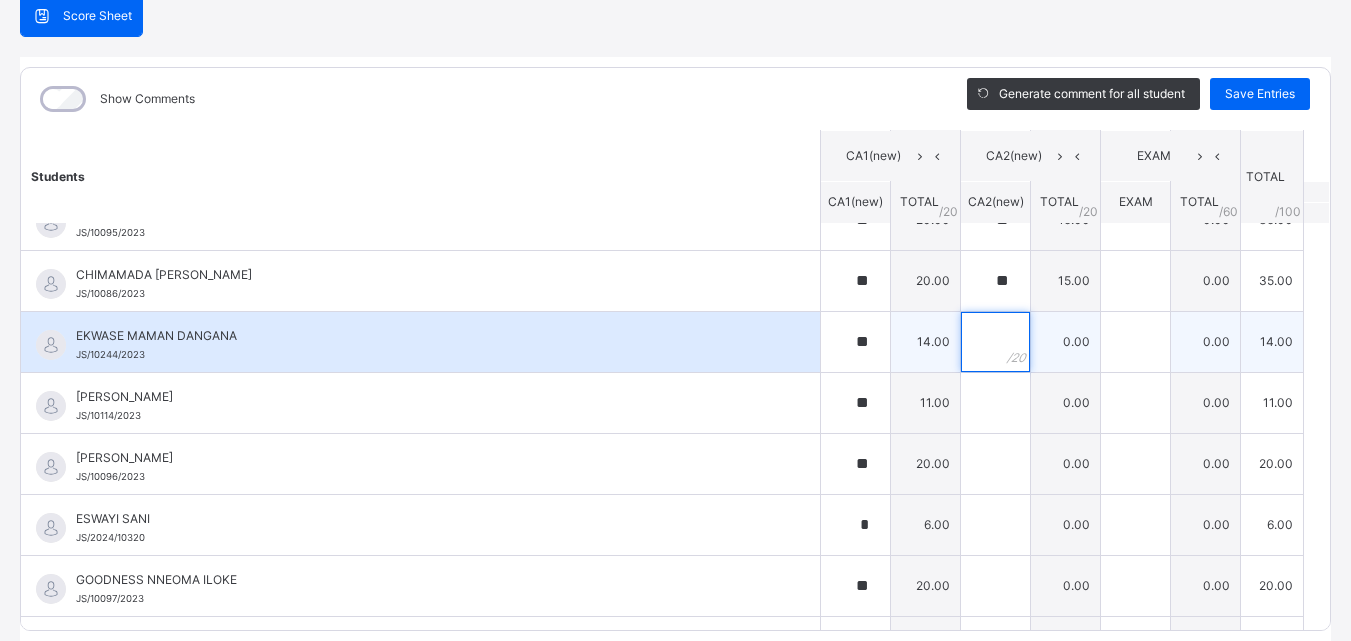 click at bounding box center (995, 342) 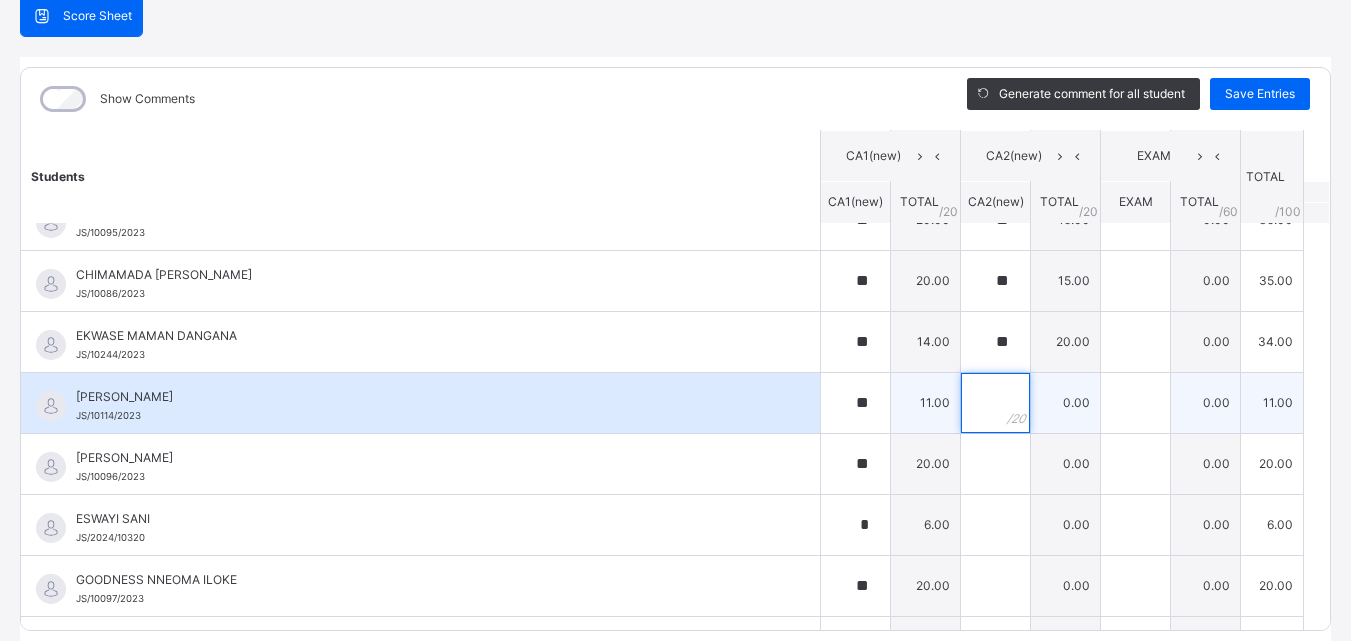click at bounding box center (995, 403) 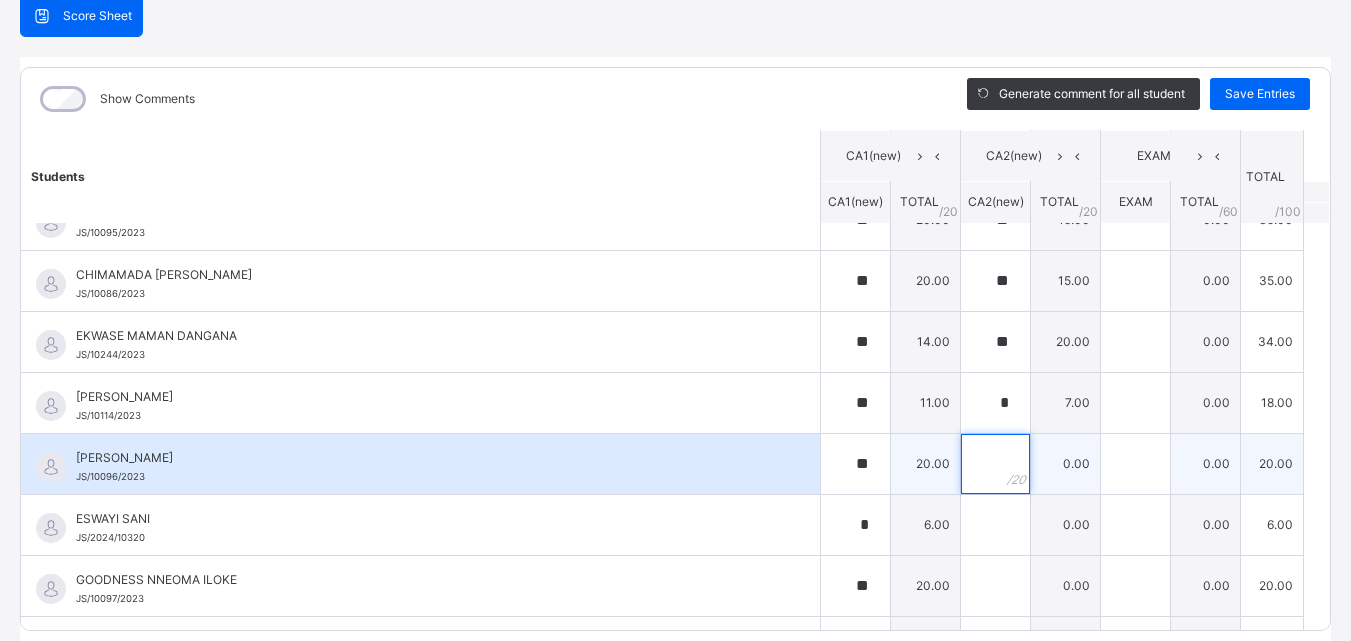 click at bounding box center (995, 464) 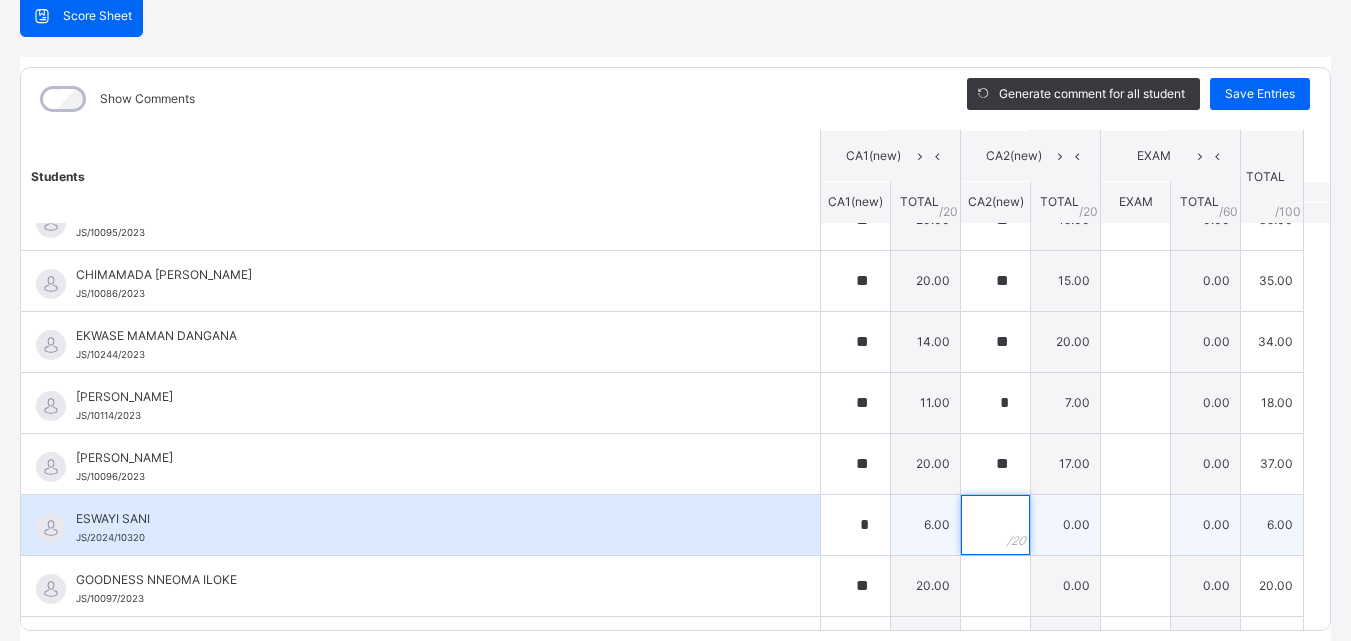 click at bounding box center (995, 525) 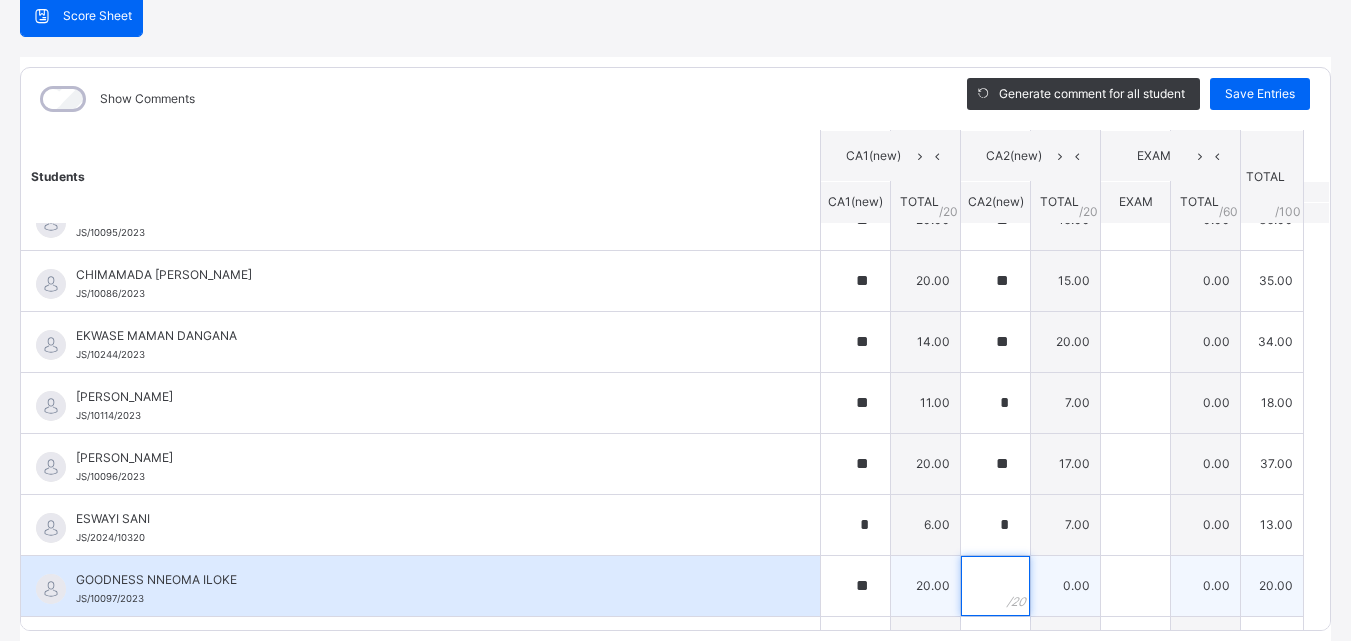 click at bounding box center [995, 586] 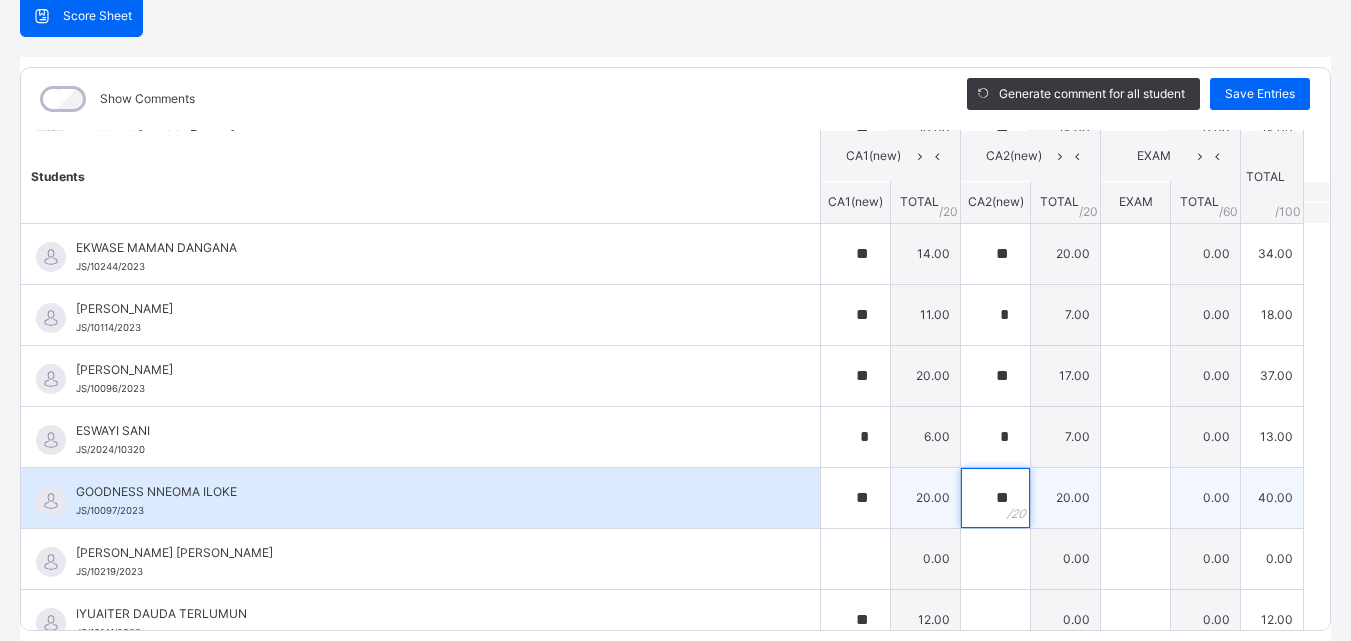 scroll, scrollTop: 600, scrollLeft: 0, axis: vertical 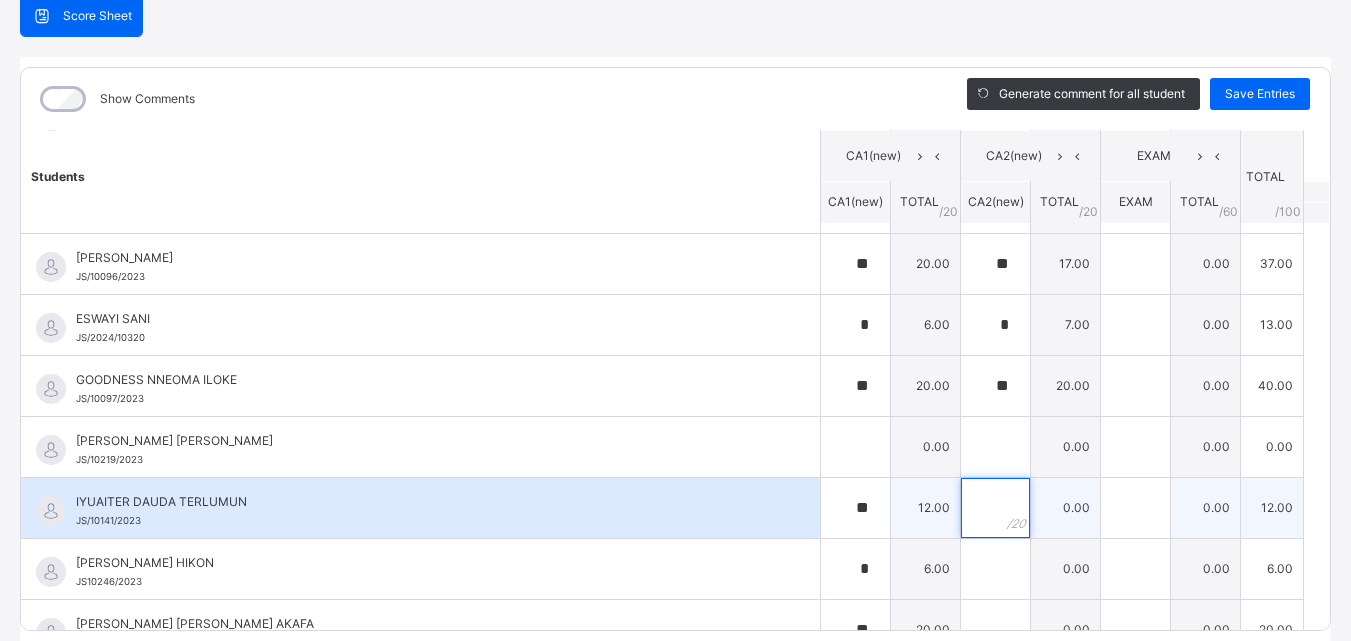 click at bounding box center [995, 508] 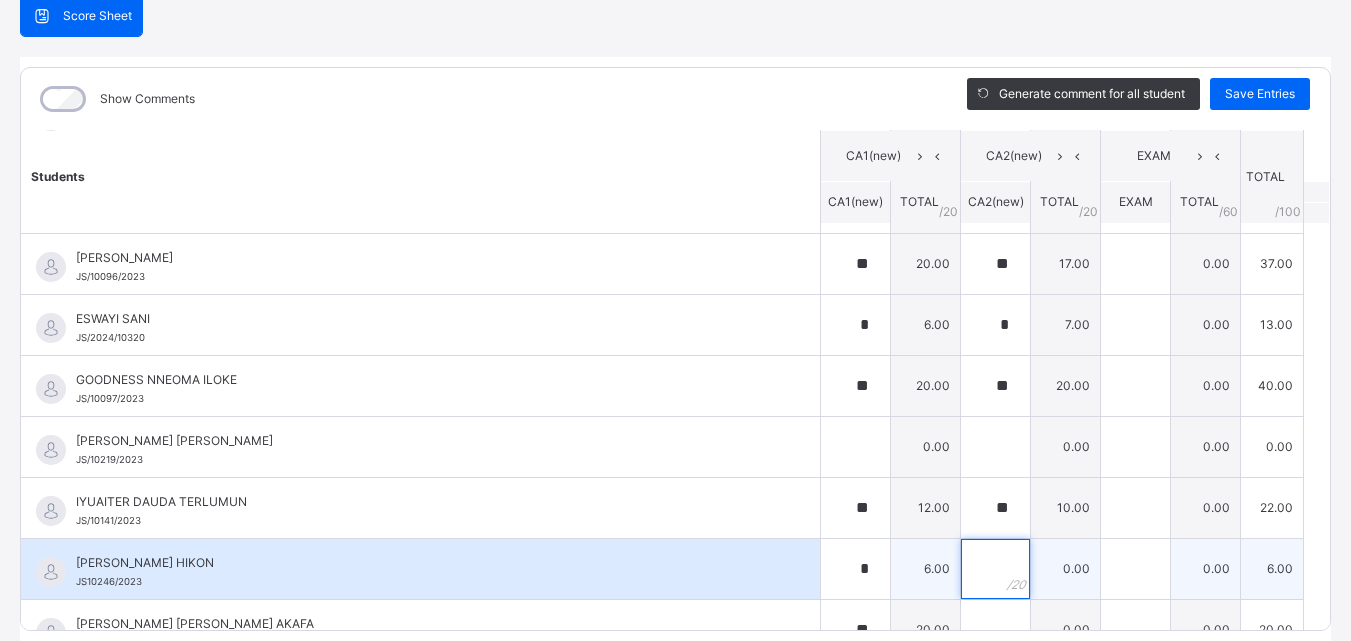 click at bounding box center [995, 569] 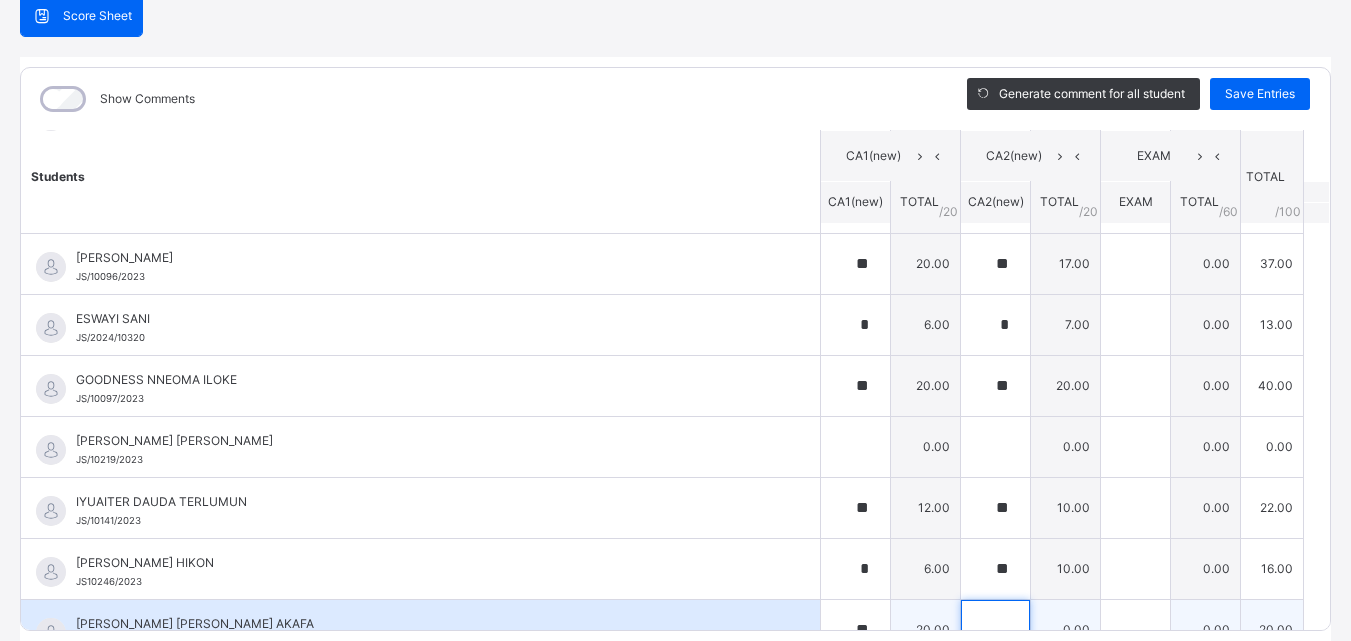 click at bounding box center [995, 630] 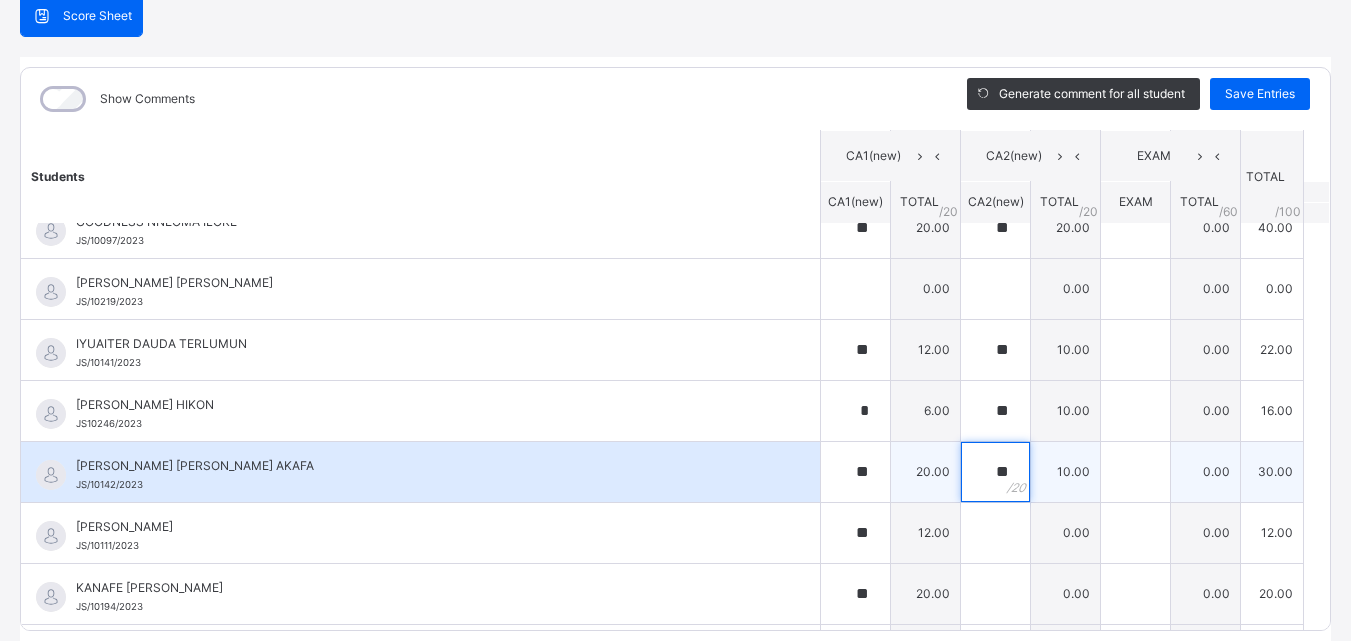 scroll, scrollTop: 810, scrollLeft: 0, axis: vertical 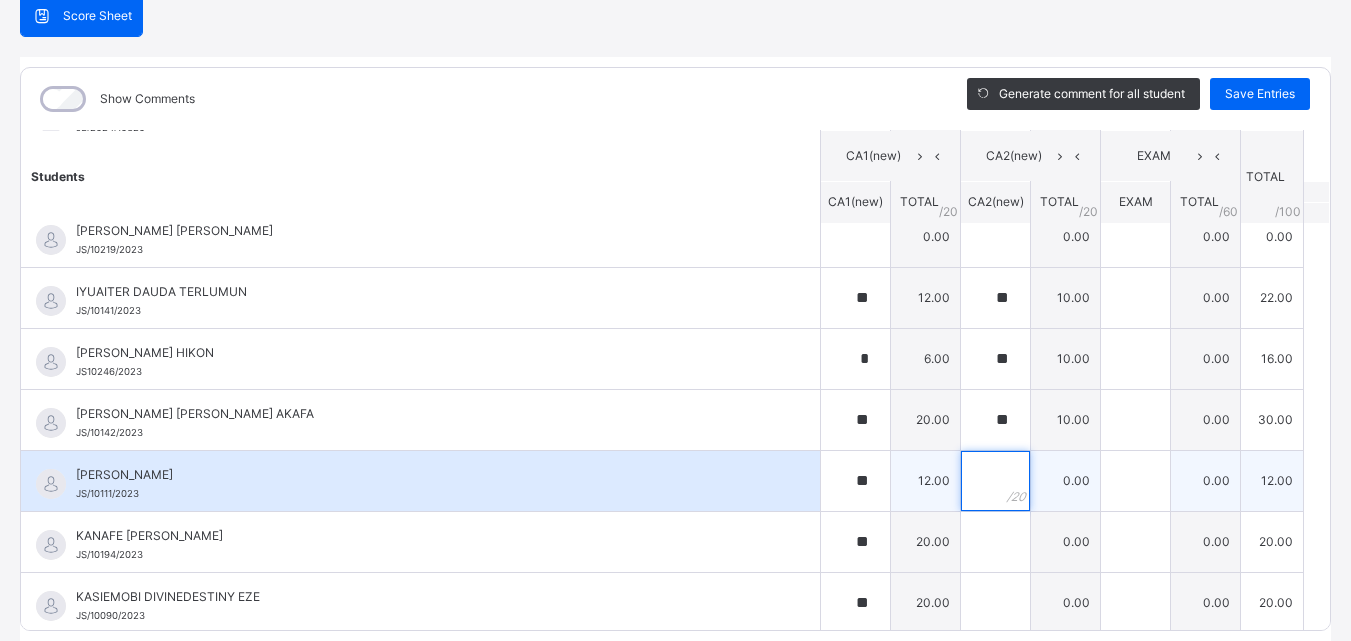 click at bounding box center (995, 481) 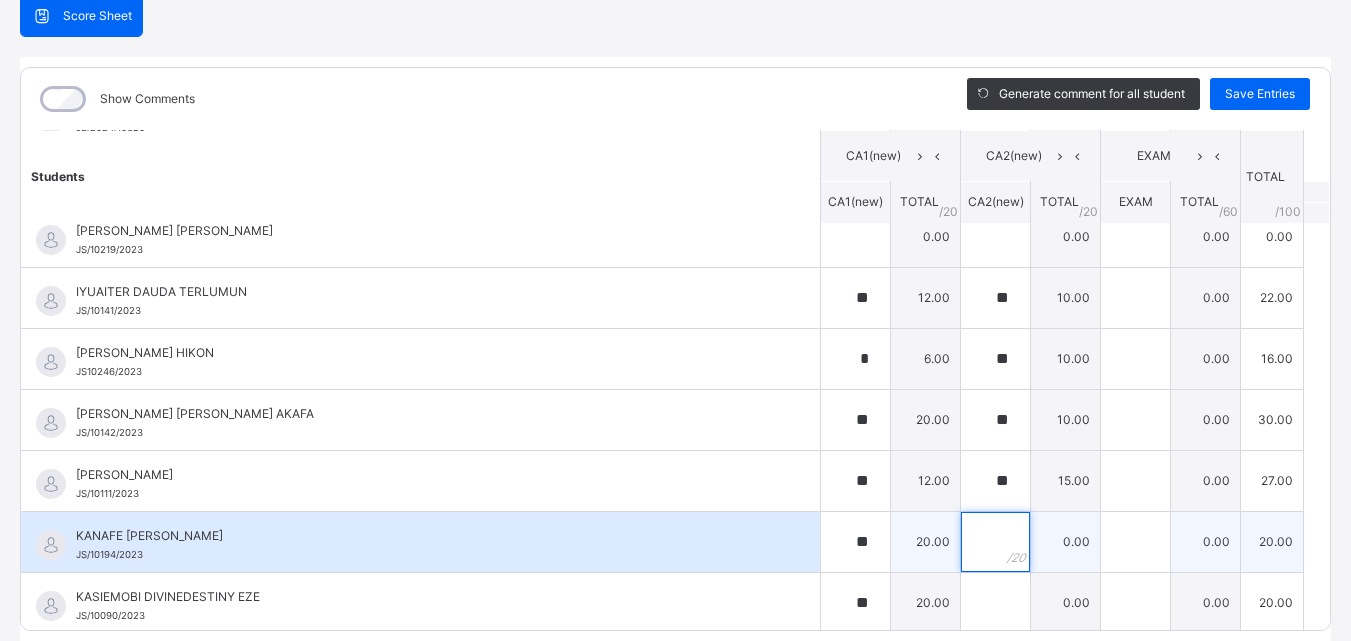 click at bounding box center [995, 542] 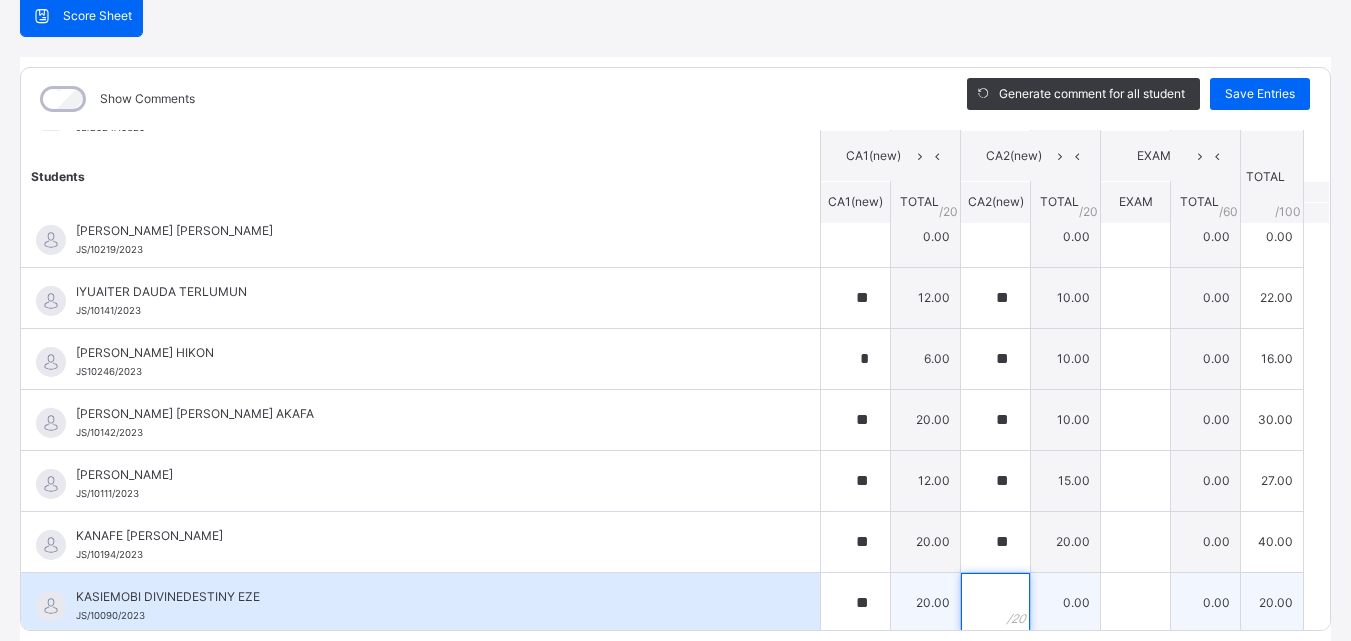 click at bounding box center [995, 603] 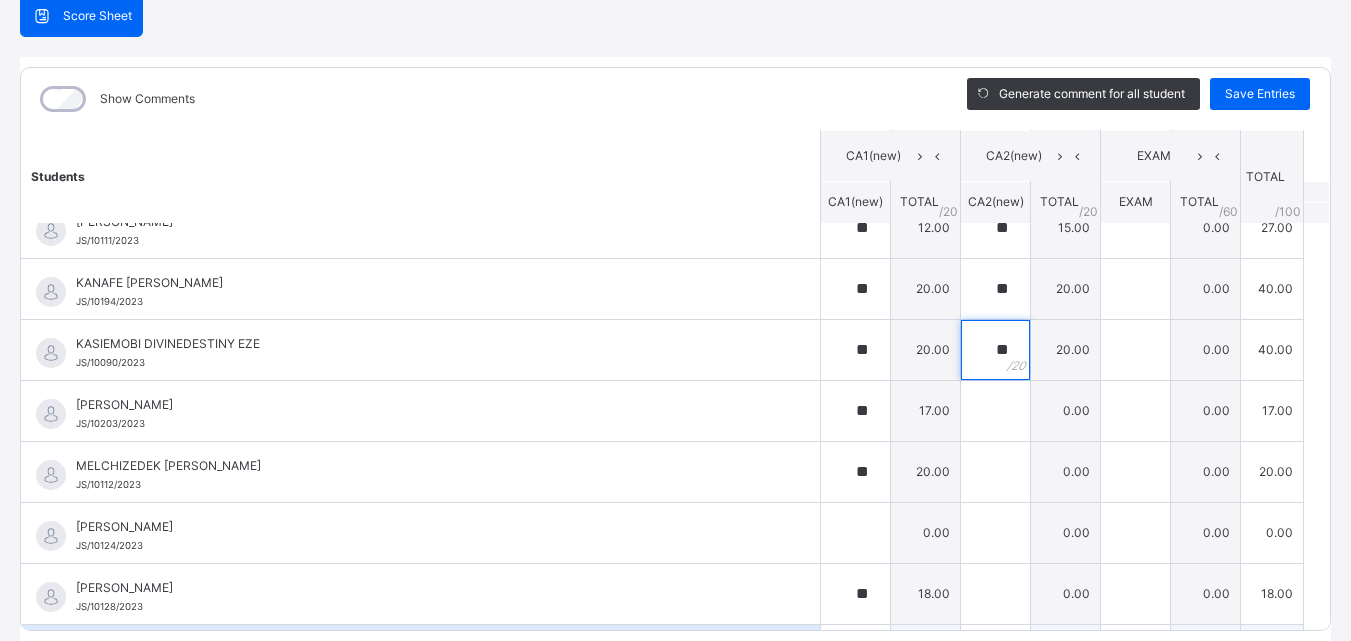 scroll, scrollTop: 1110, scrollLeft: 0, axis: vertical 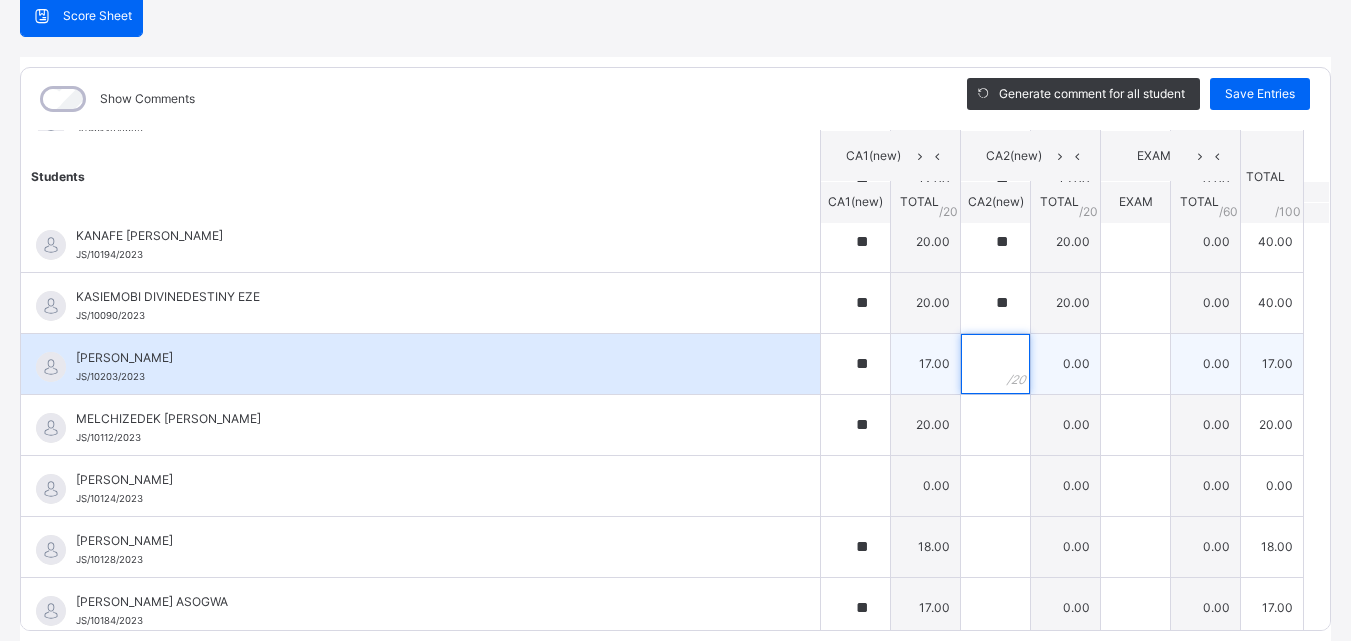click at bounding box center [995, 364] 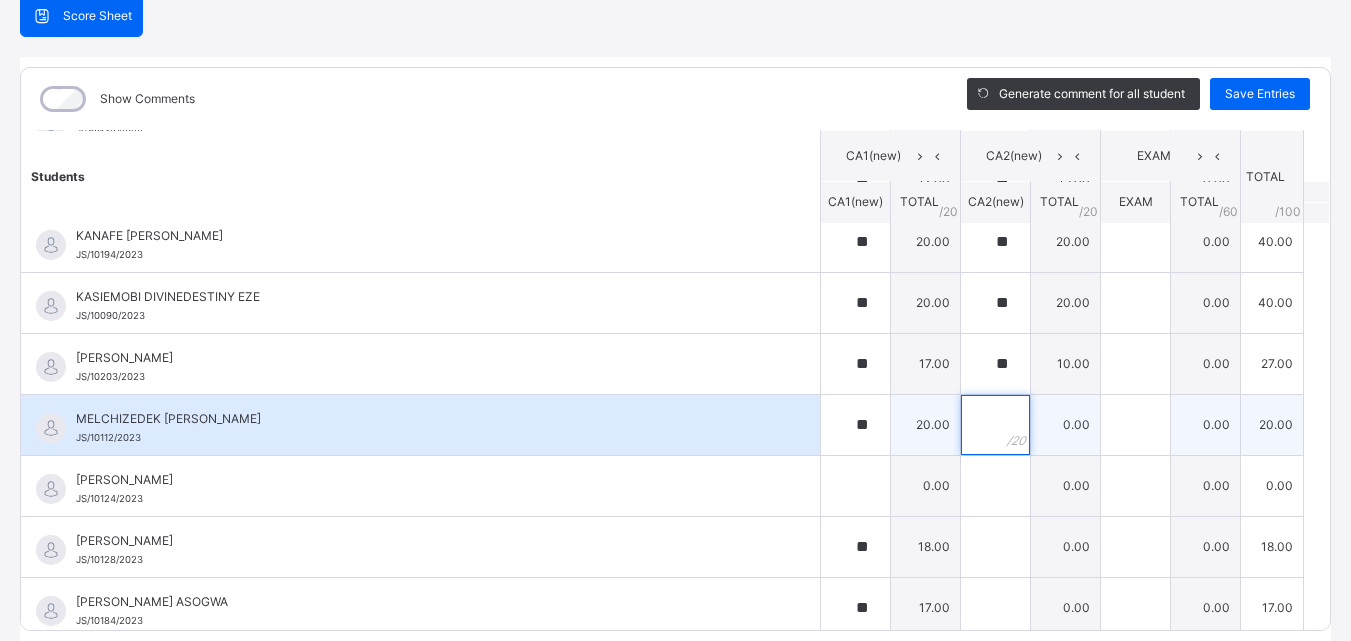 click at bounding box center (995, 425) 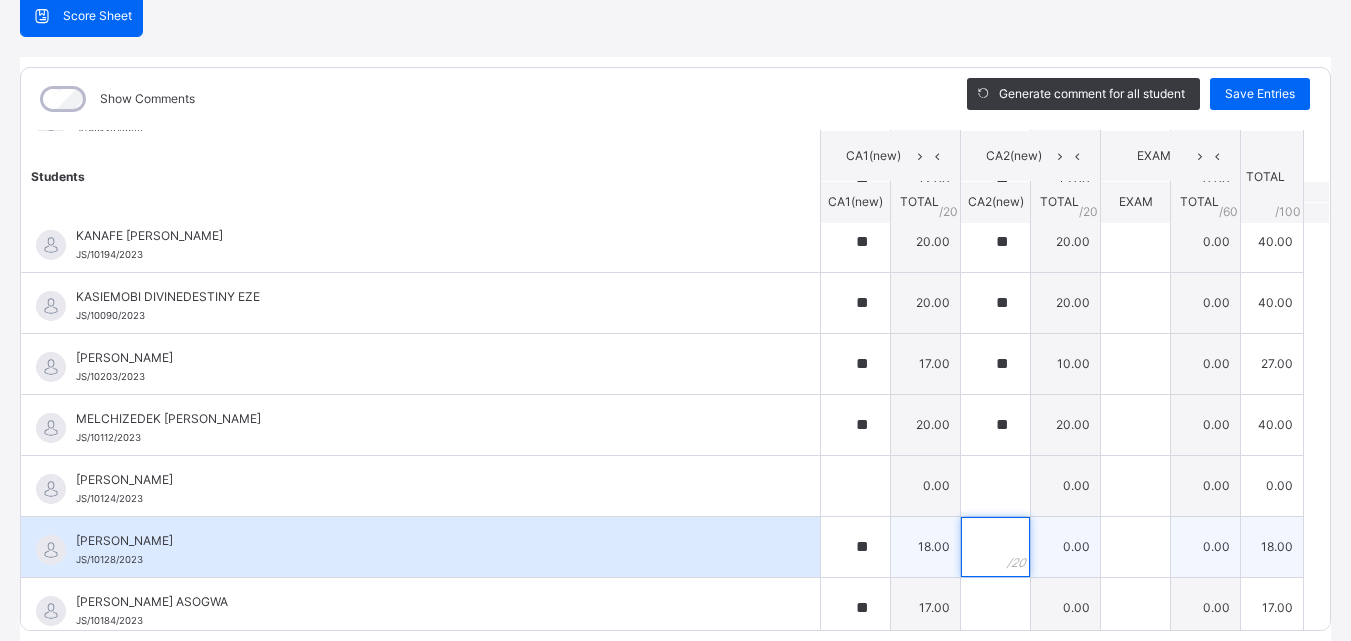 click at bounding box center [995, 547] 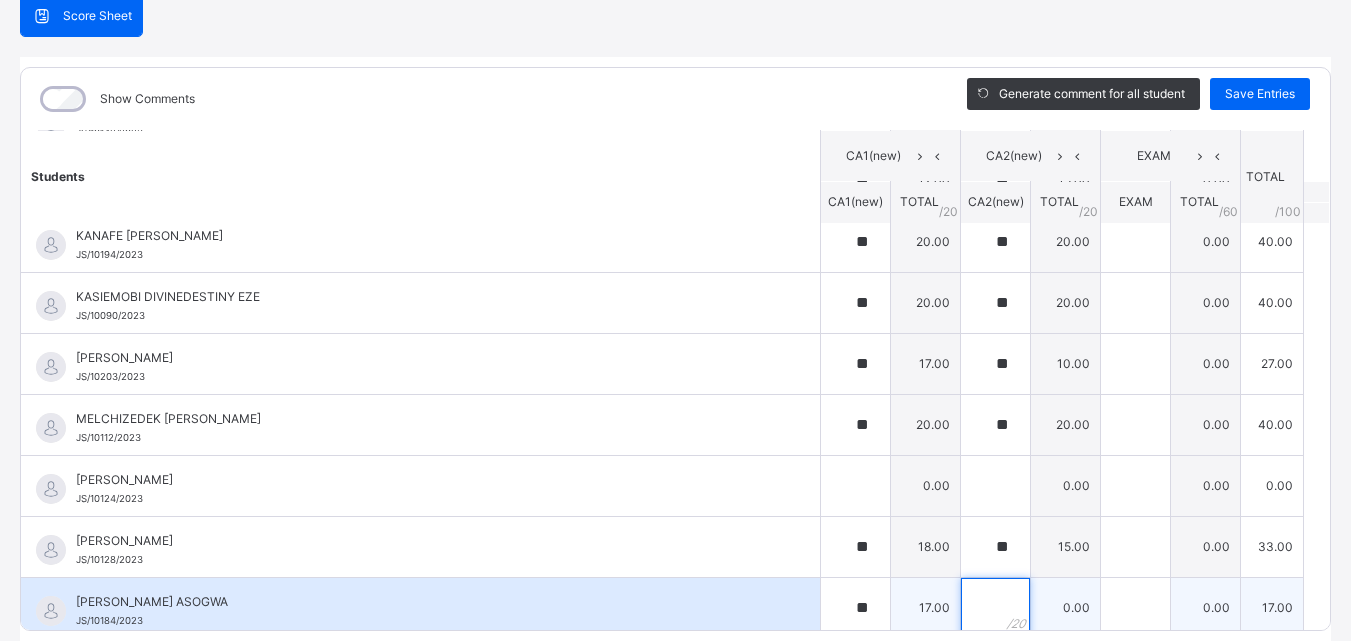 click at bounding box center [995, 608] 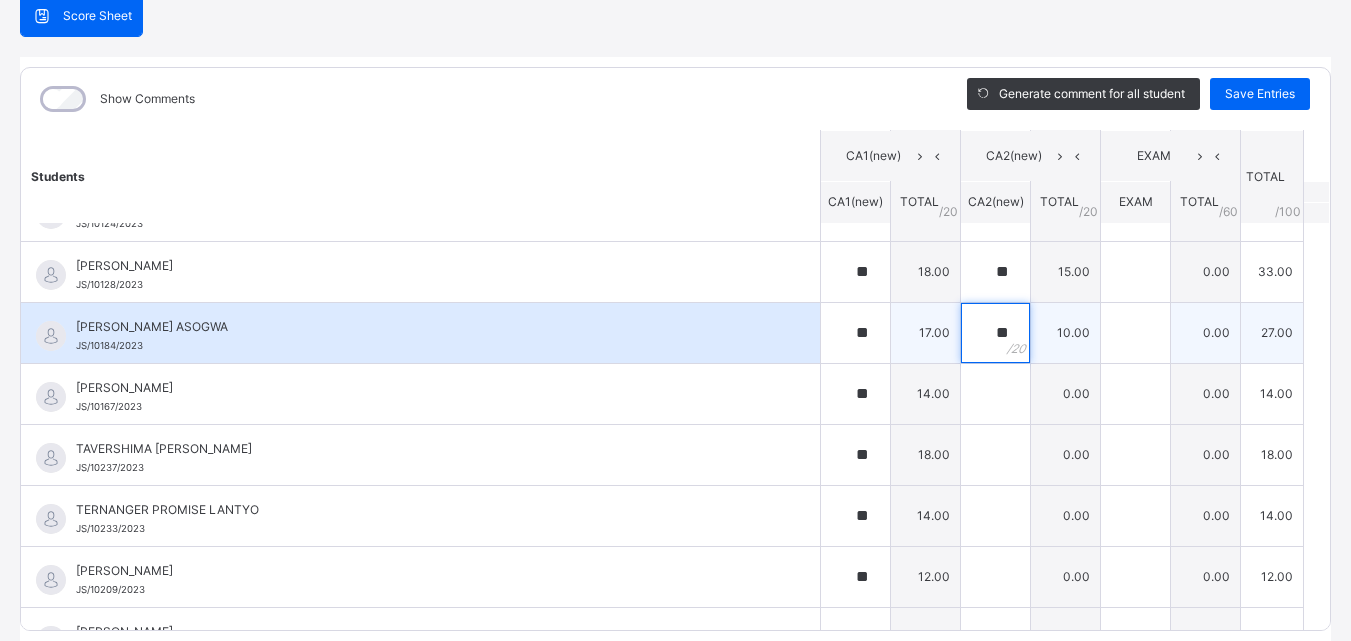 scroll, scrollTop: 1410, scrollLeft: 0, axis: vertical 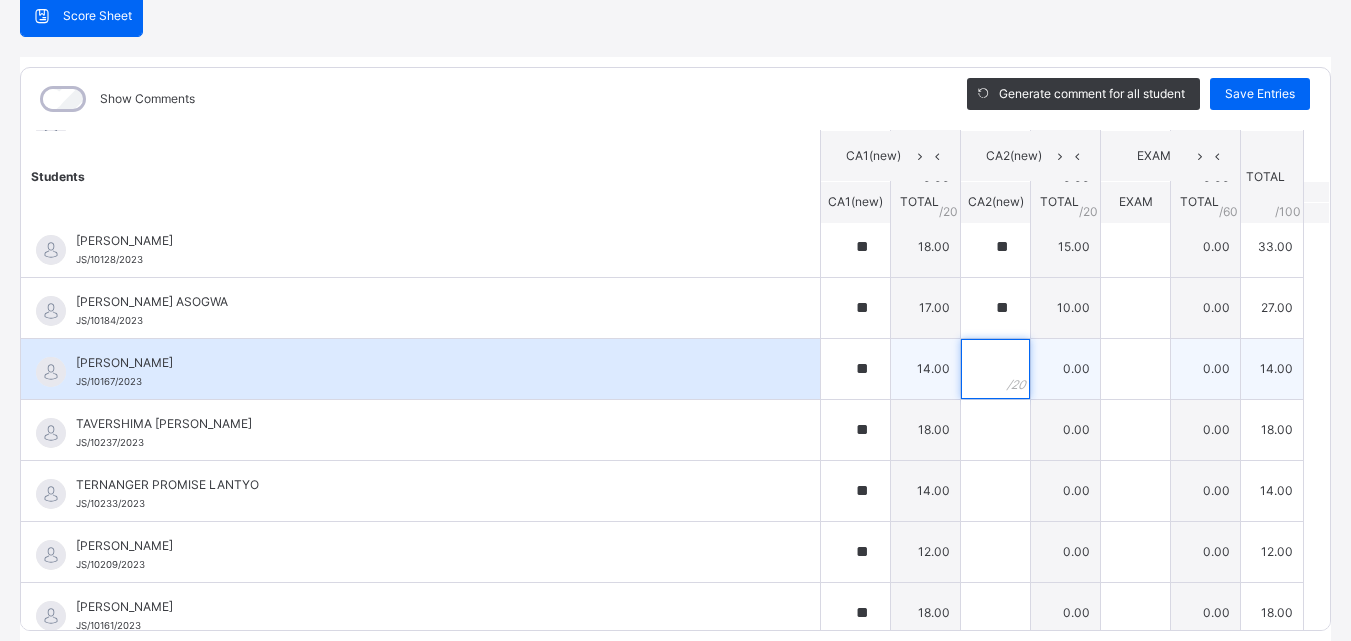 click at bounding box center (995, 369) 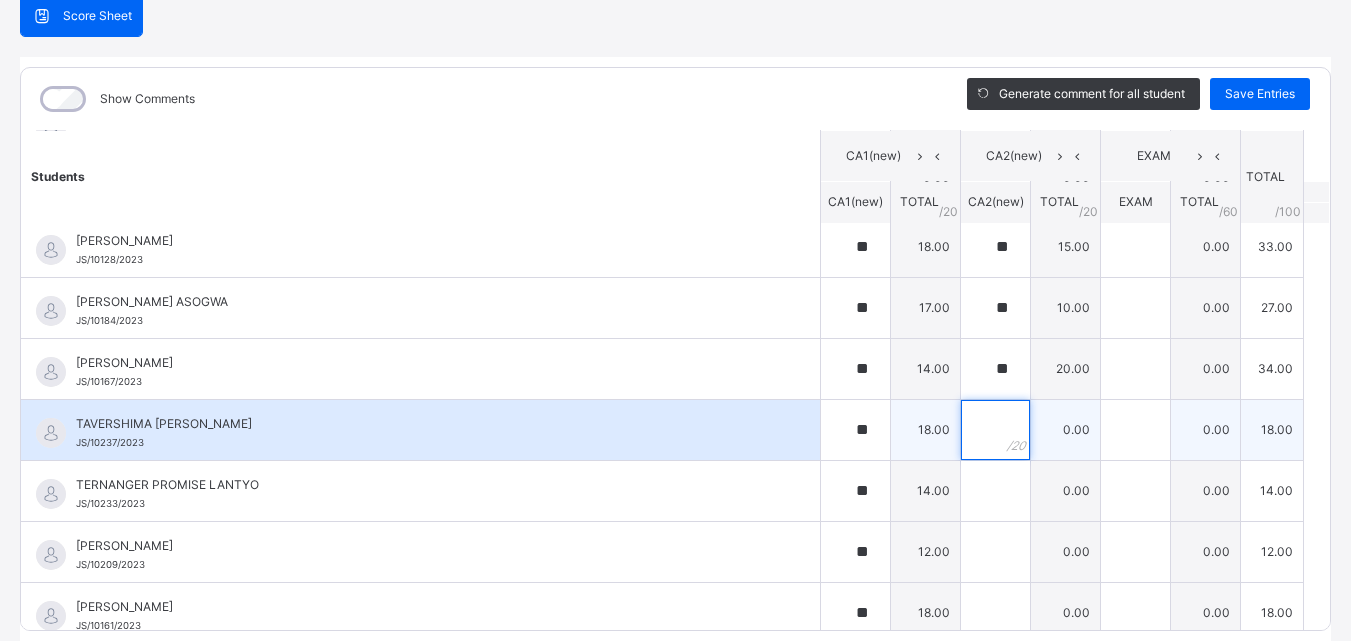 click at bounding box center (995, 430) 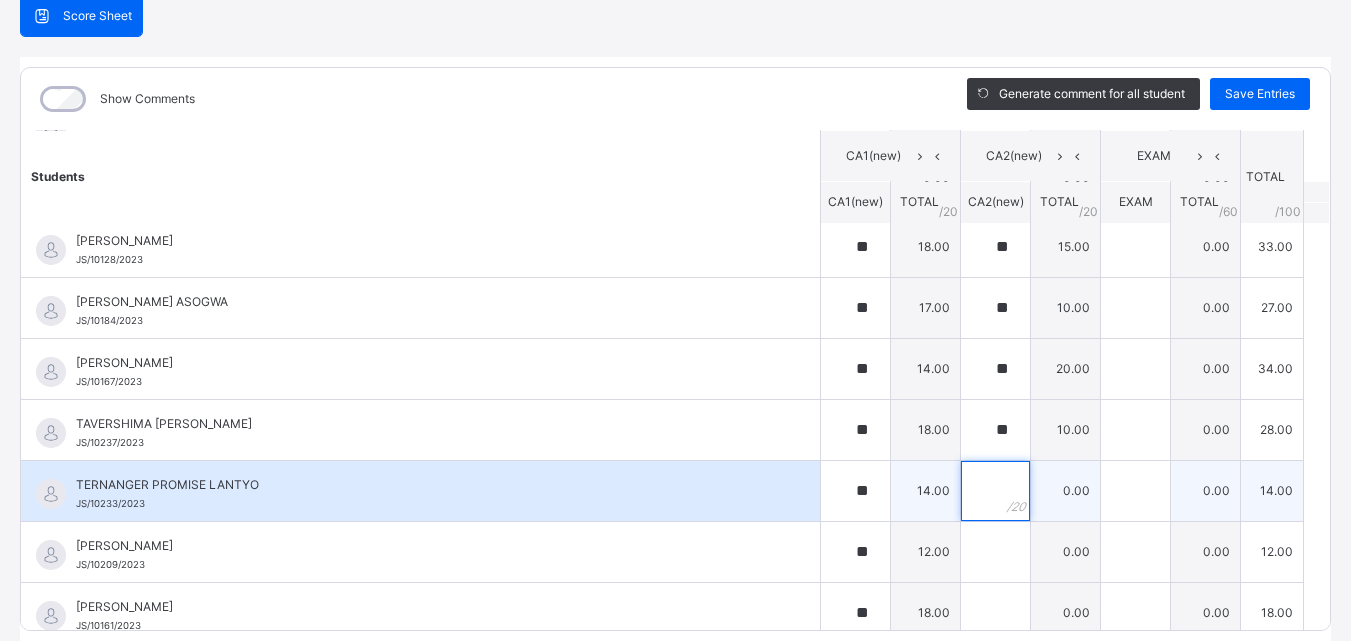 click at bounding box center [995, 491] 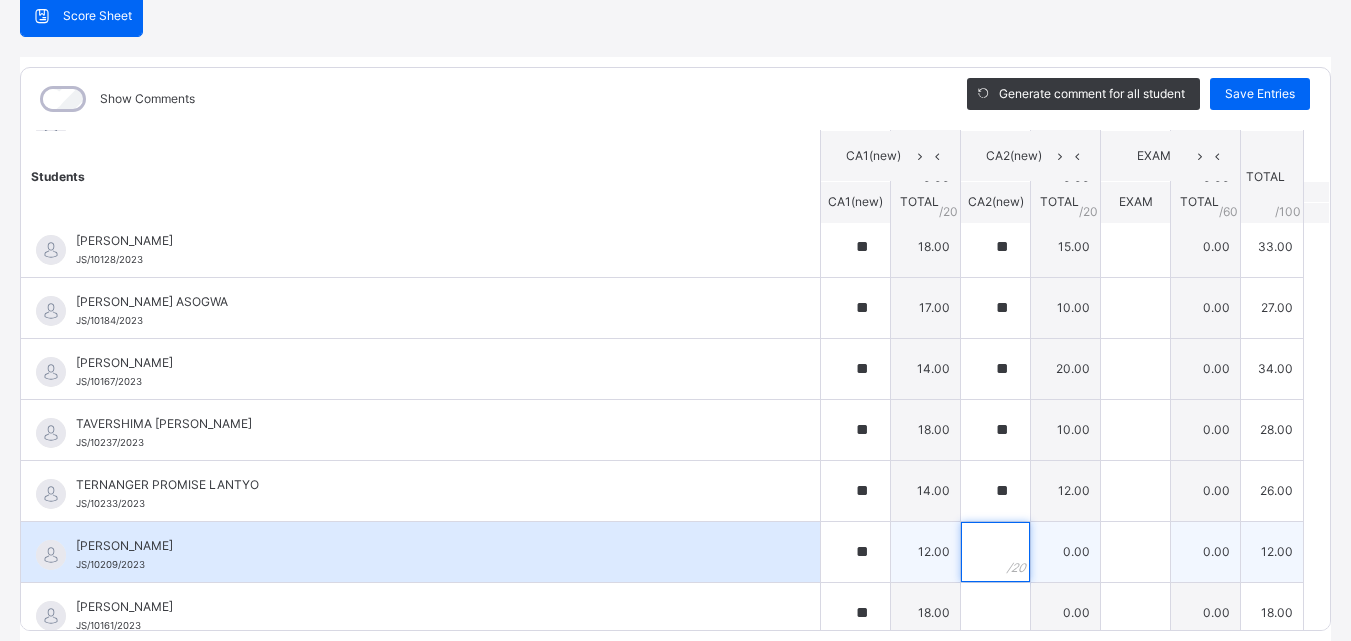 click at bounding box center [995, 552] 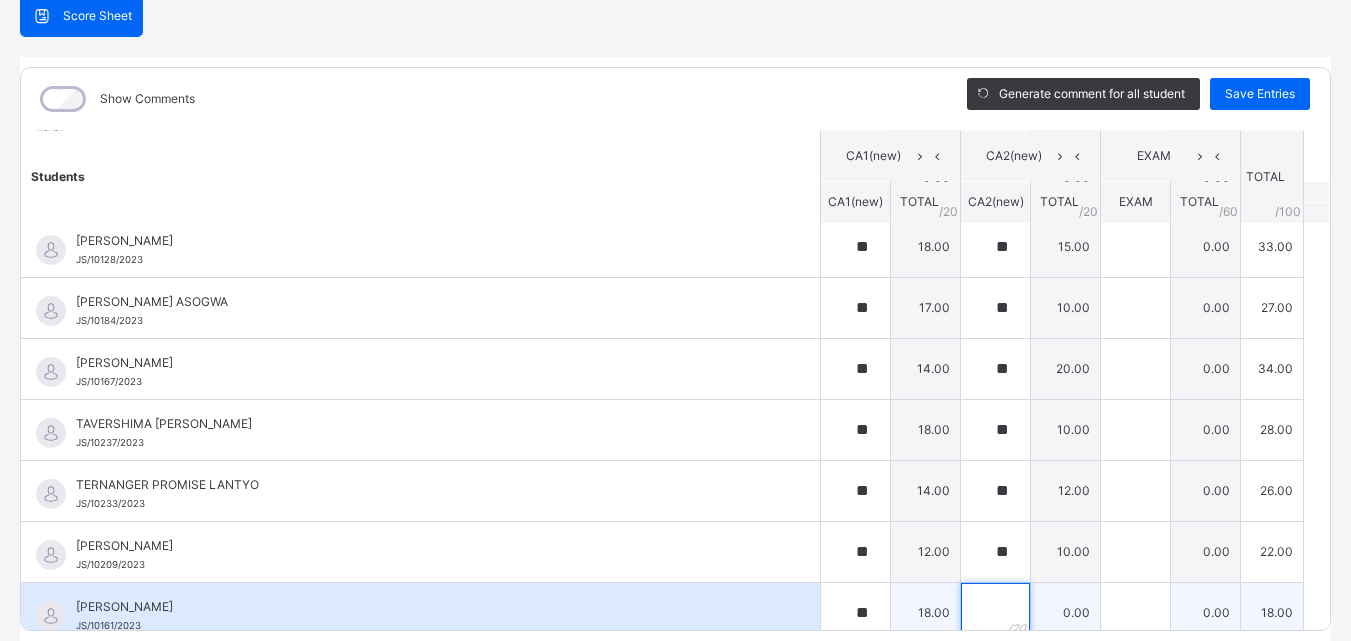 click at bounding box center [995, 613] 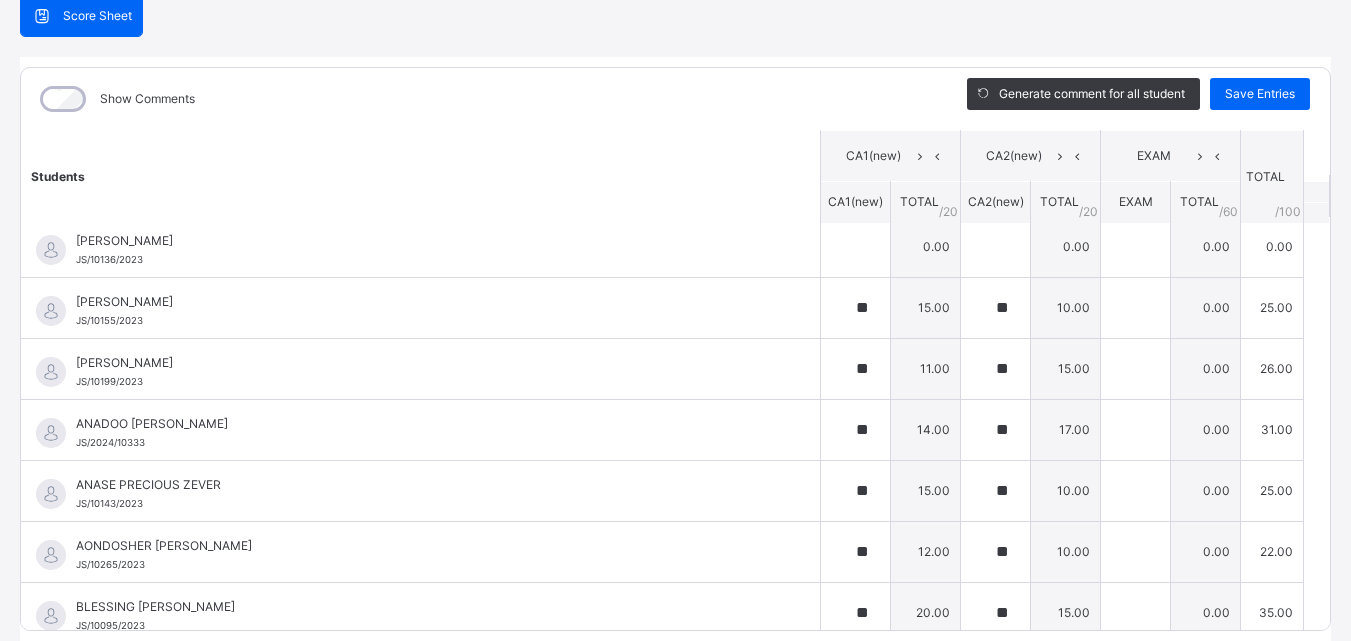 scroll, scrollTop: 0, scrollLeft: 0, axis: both 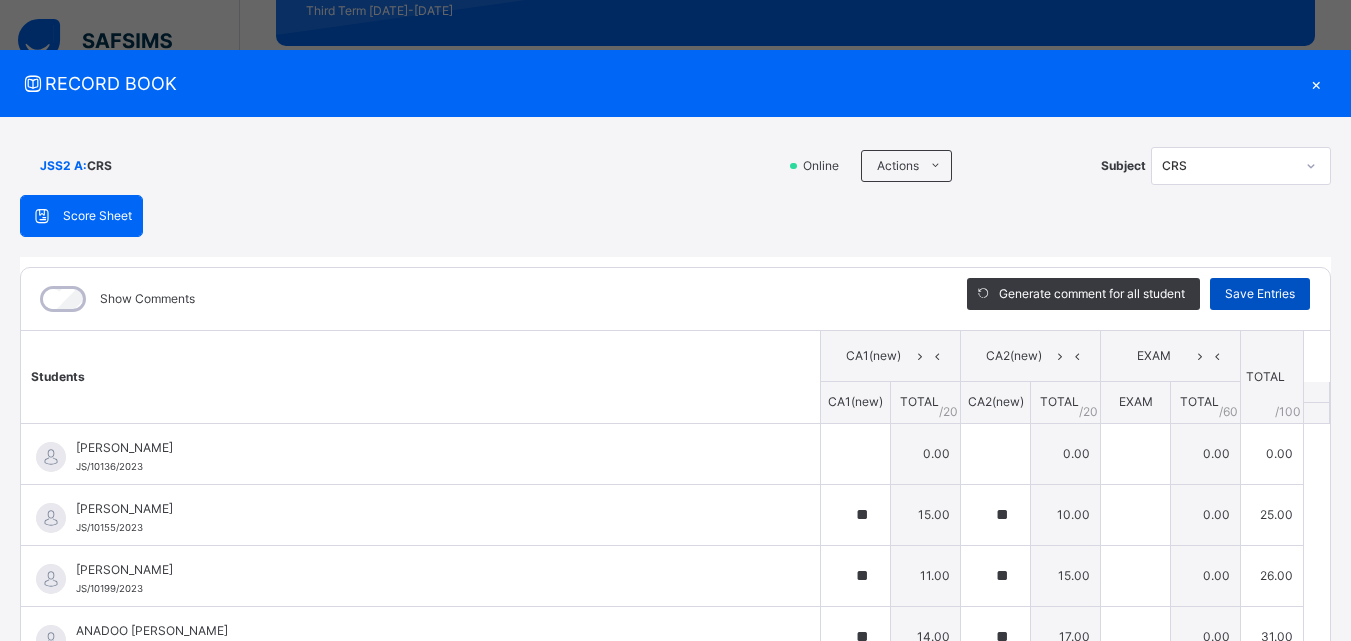 click on "Save Entries" at bounding box center (1260, 294) 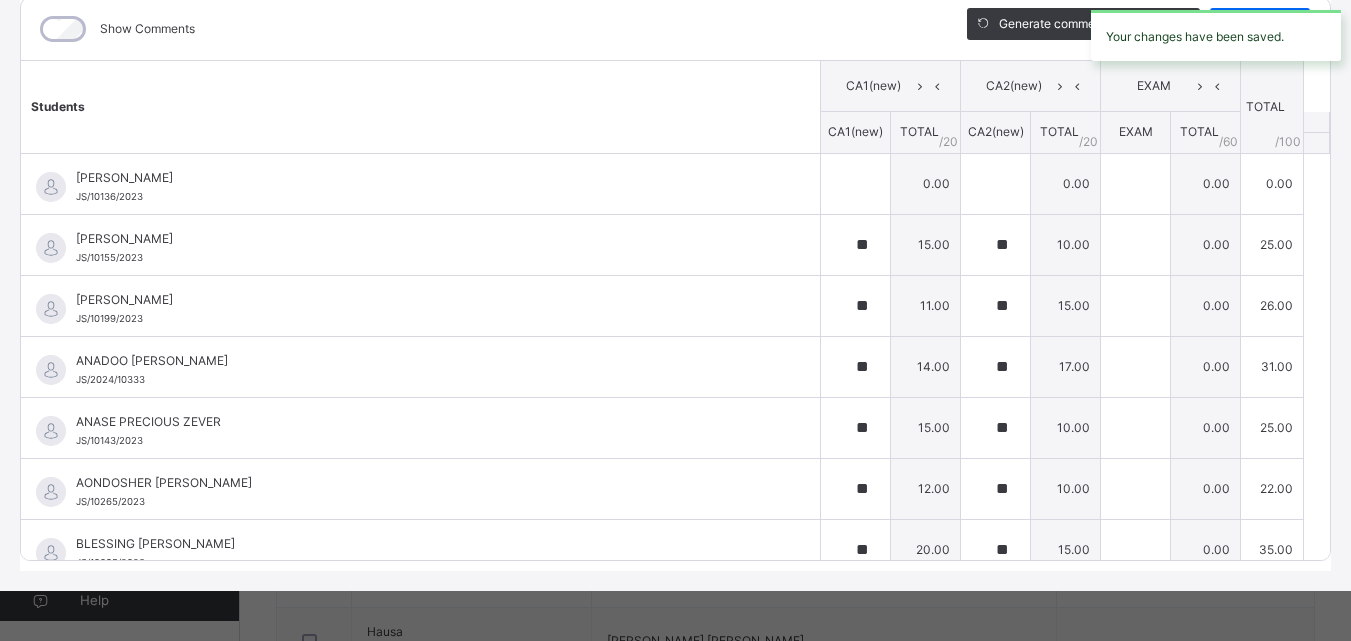 scroll, scrollTop: 270, scrollLeft: 0, axis: vertical 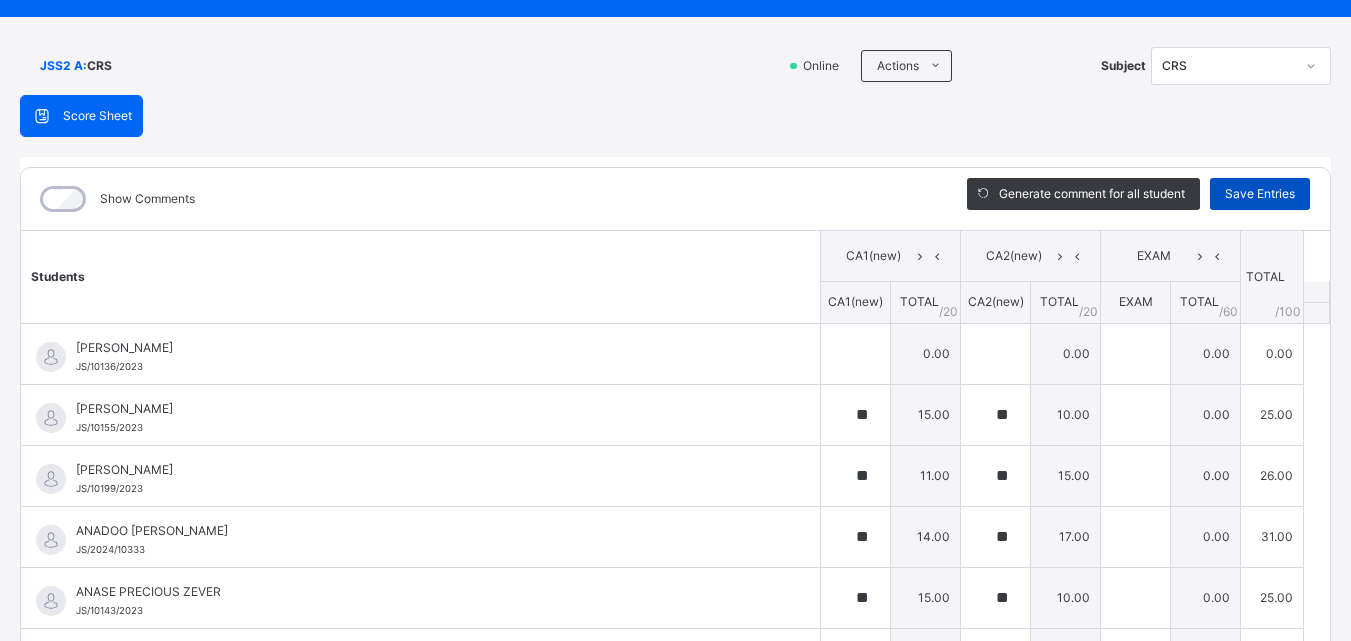 click on "Save Entries" at bounding box center (1260, 194) 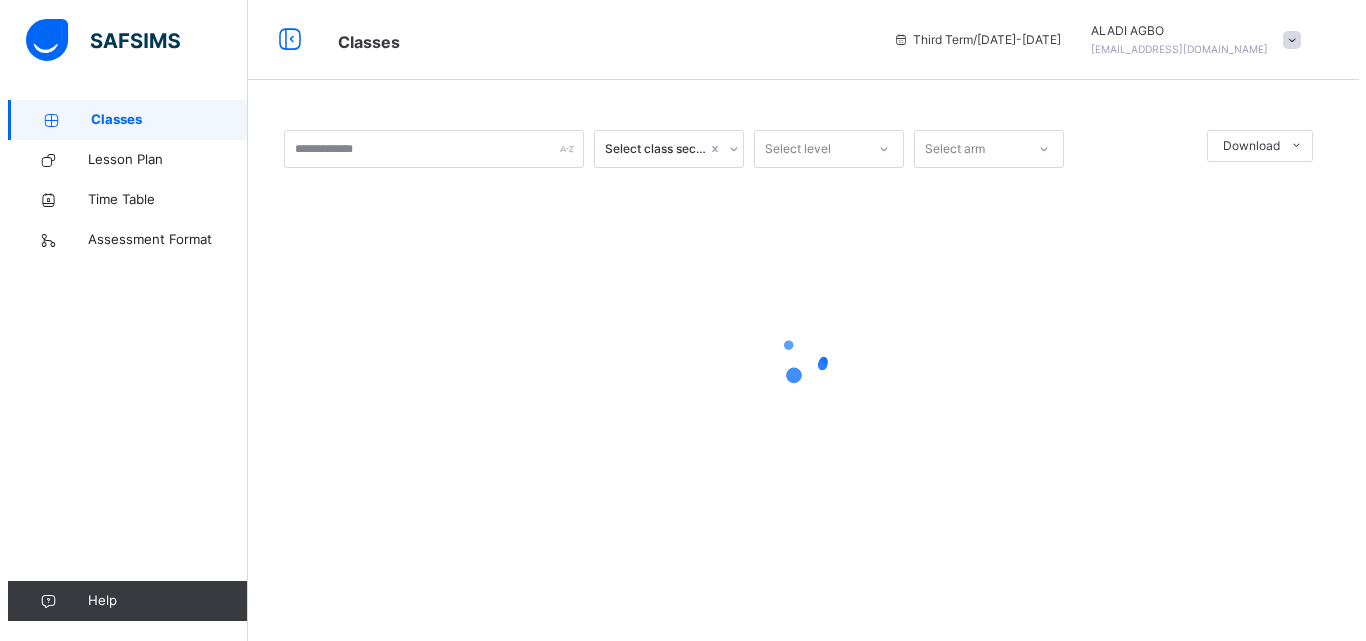 scroll, scrollTop: 0, scrollLeft: 0, axis: both 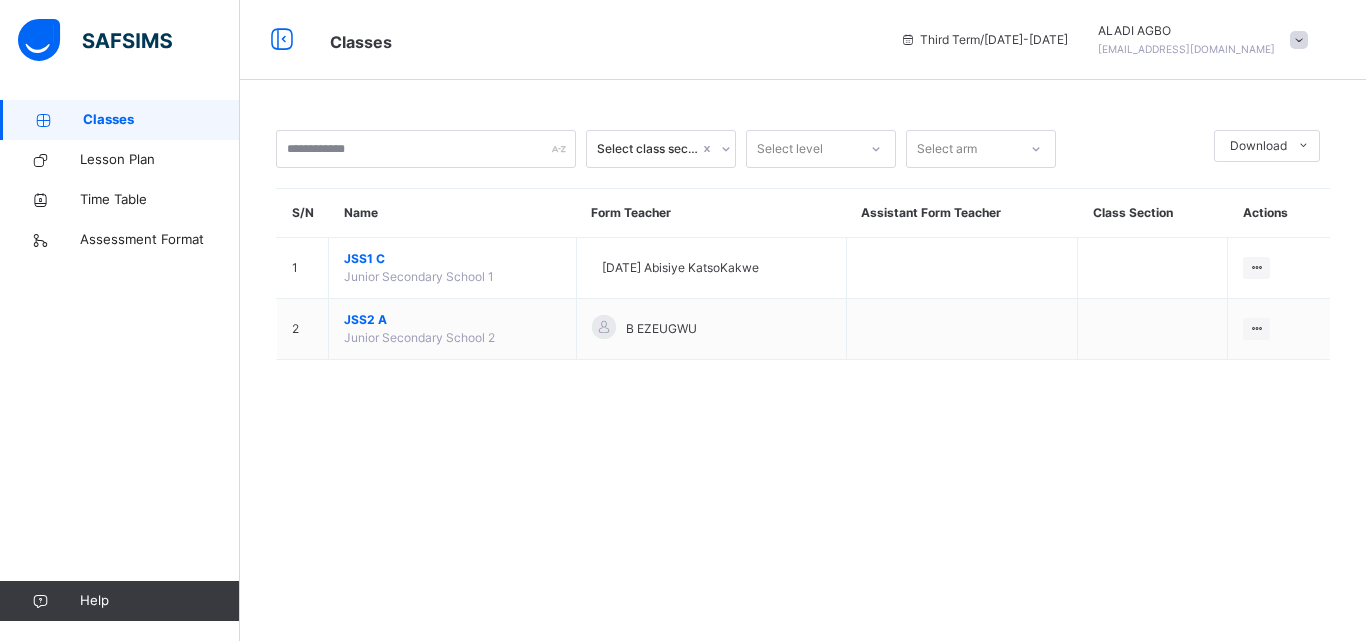 click on "aladiagbo1@gmail.com" at bounding box center [1186, 49] 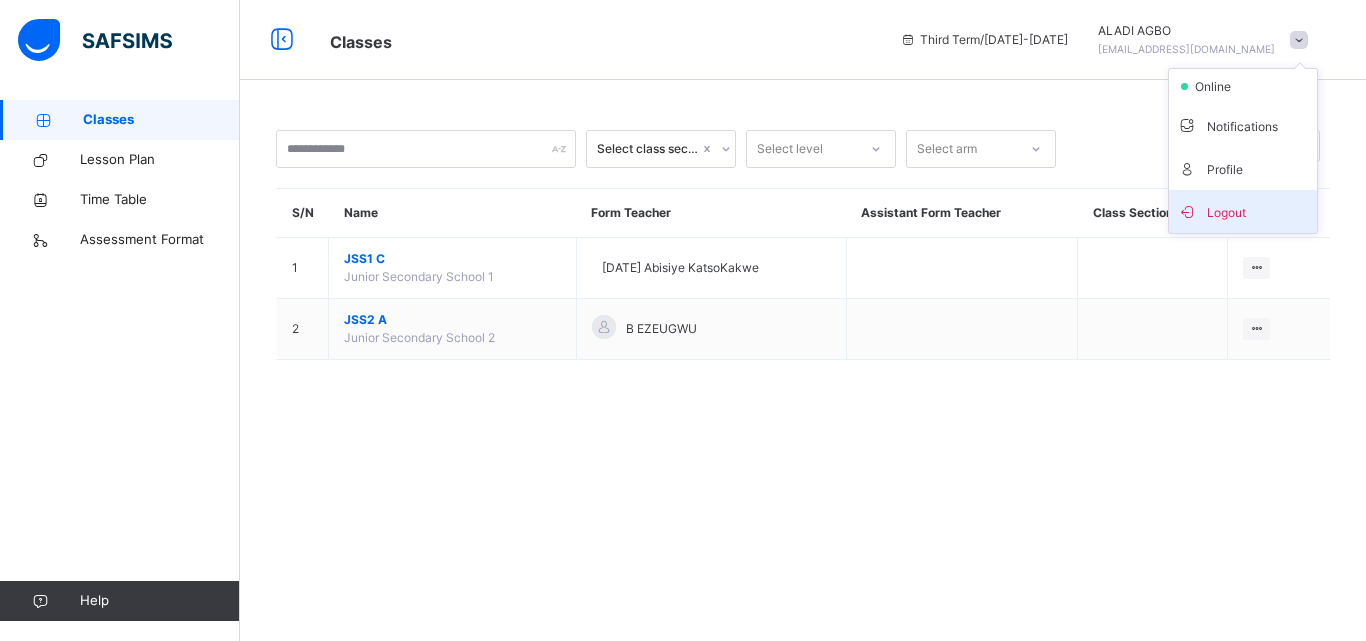 click on "Logout" at bounding box center [1243, 211] 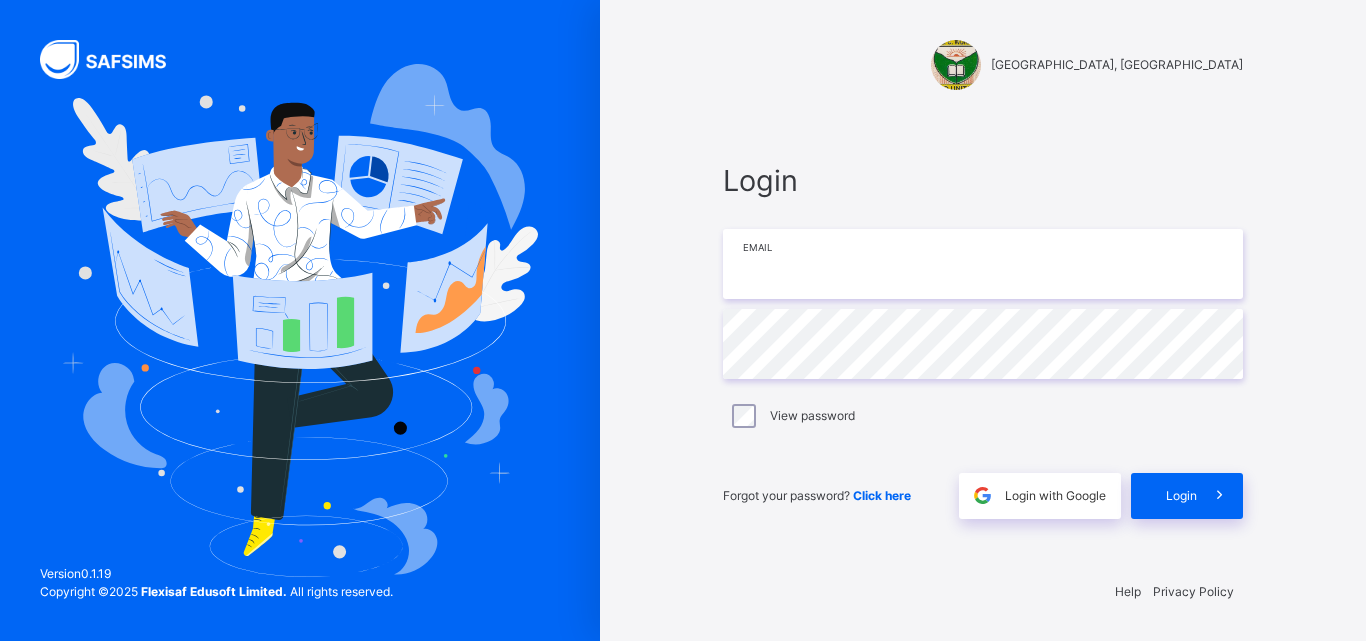 click at bounding box center [983, 264] 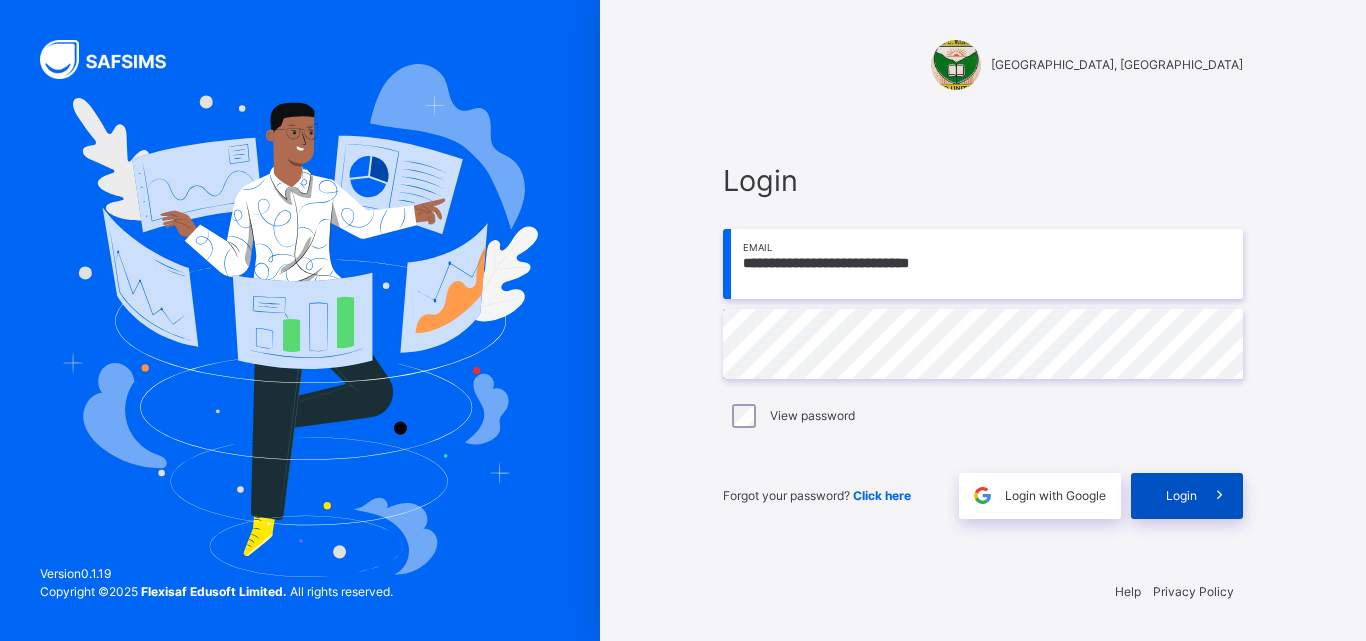 click on "Login" at bounding box center (1187, 496) 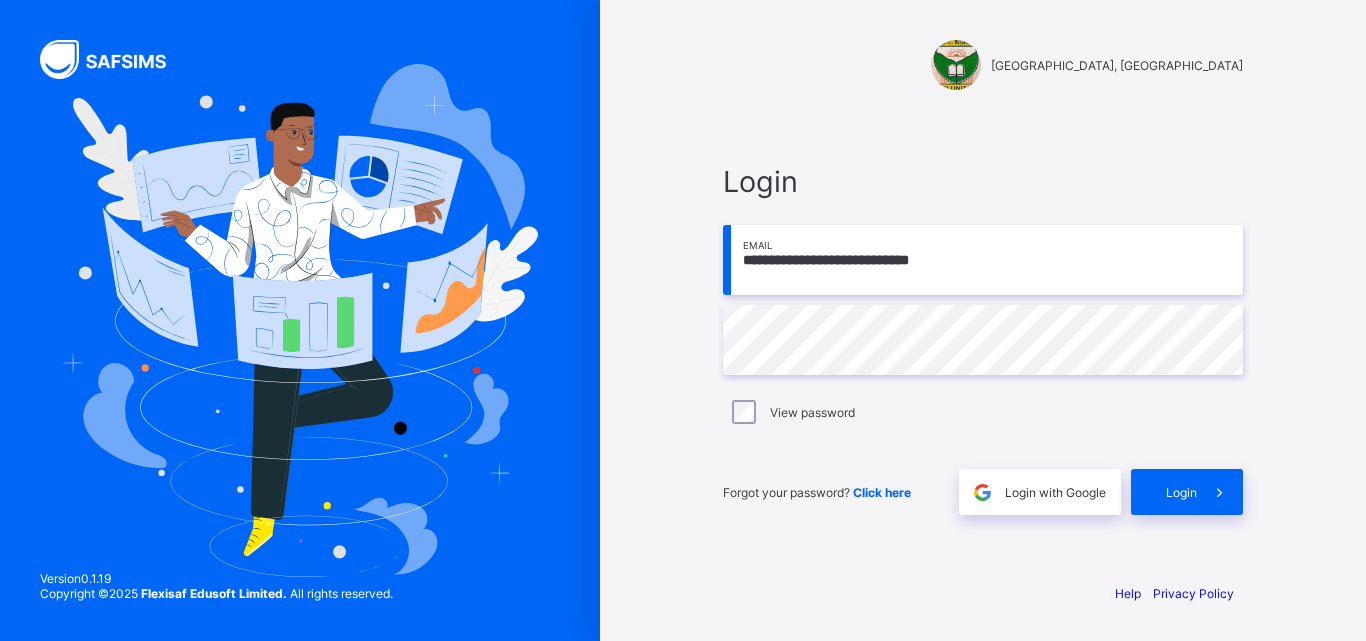scroll, scrollTop: 0, scrollLeft: 0, axis: both 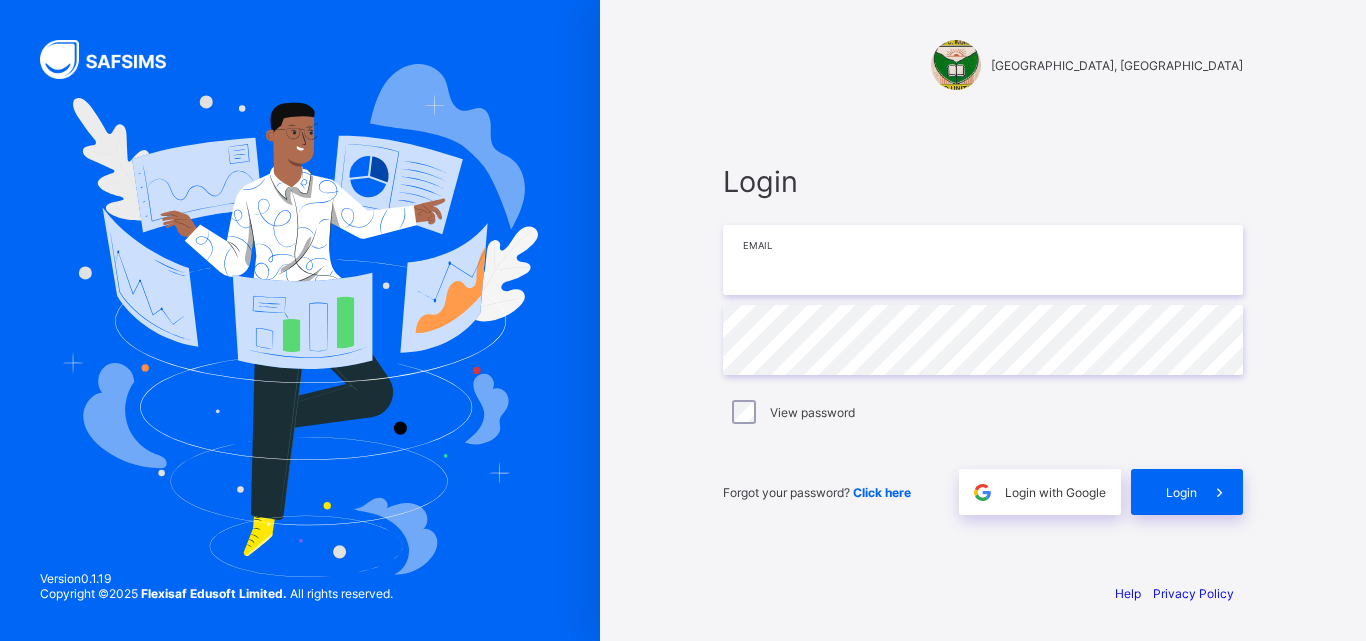 click at bounding box center (983, 260) 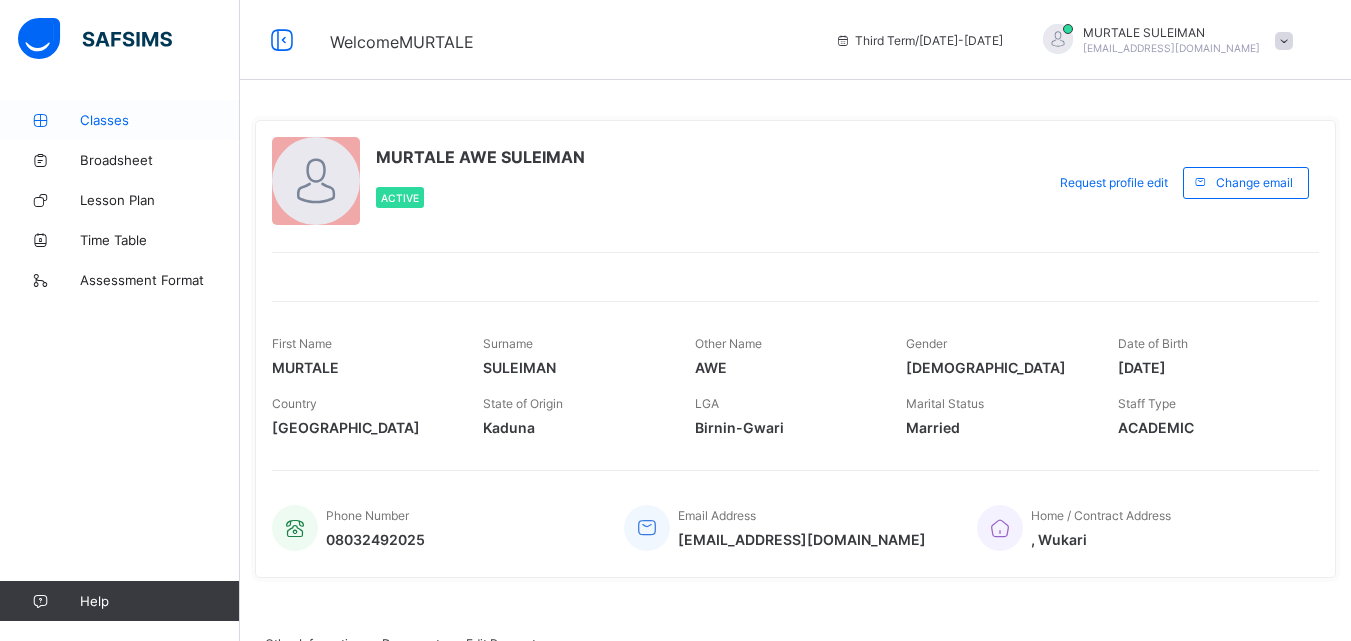click on "Classes" at bounding box center (120, 120) 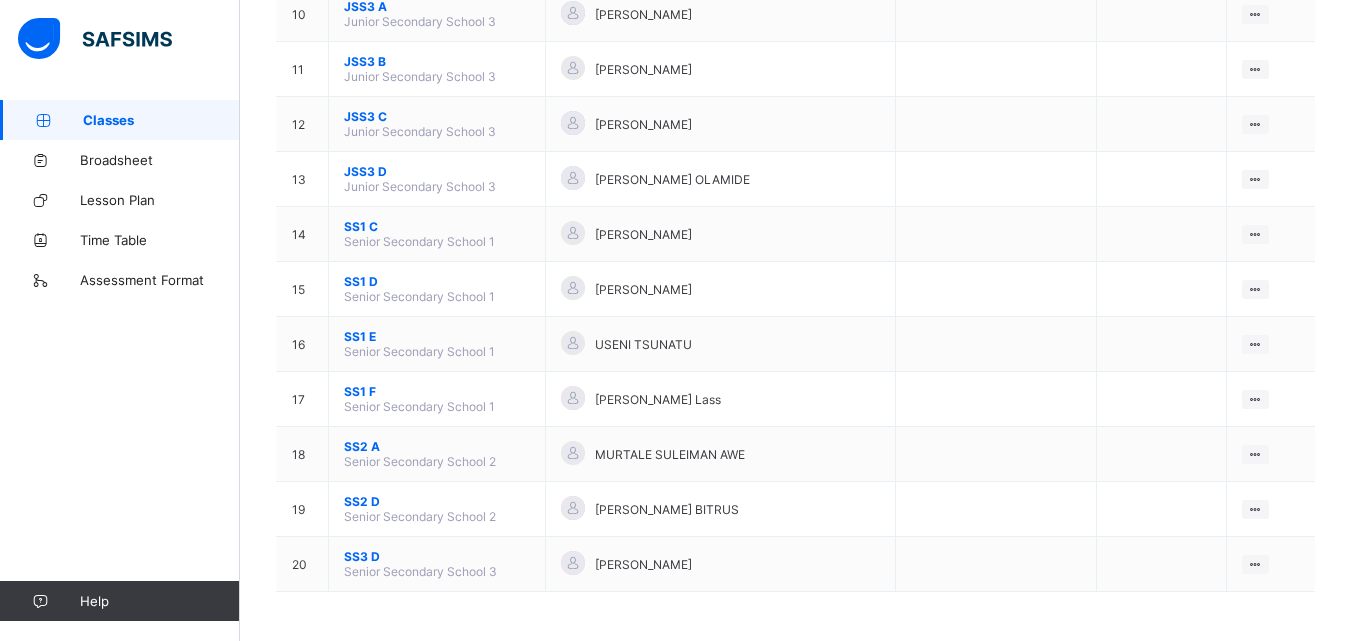 scroll, scrollTop: 744, scrollLeft: 0, axis: vertical 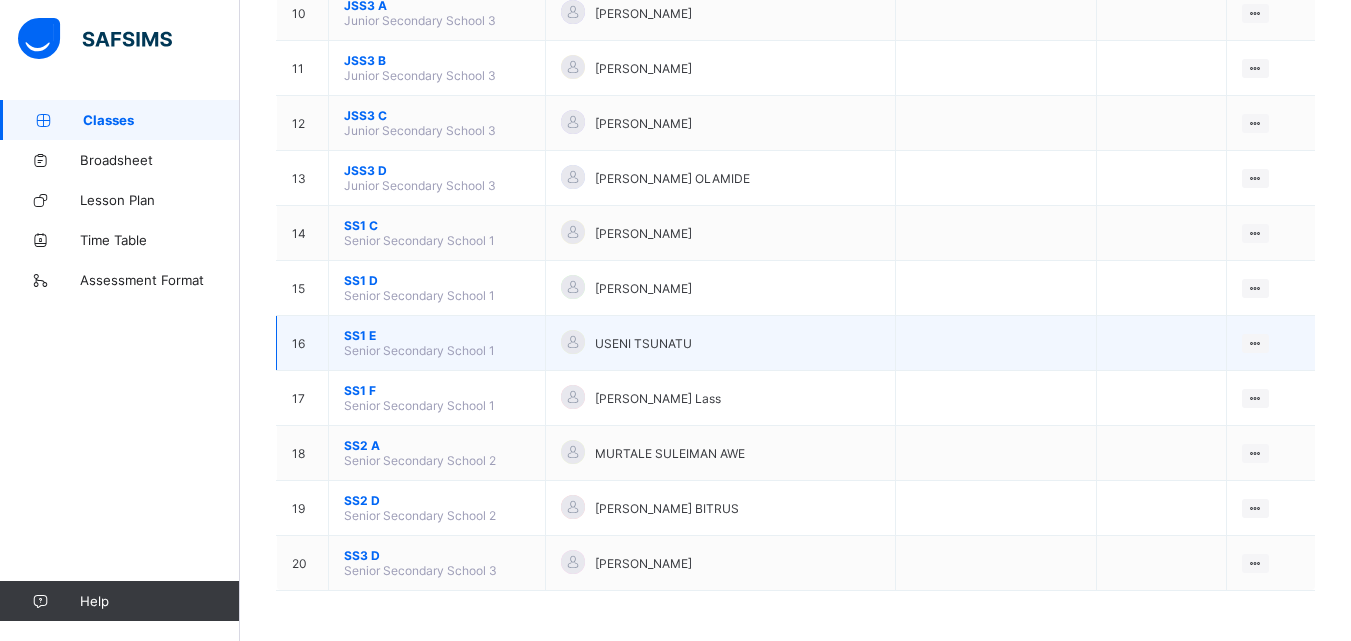 click on "SS1   E" at bounding box center [437, 335] 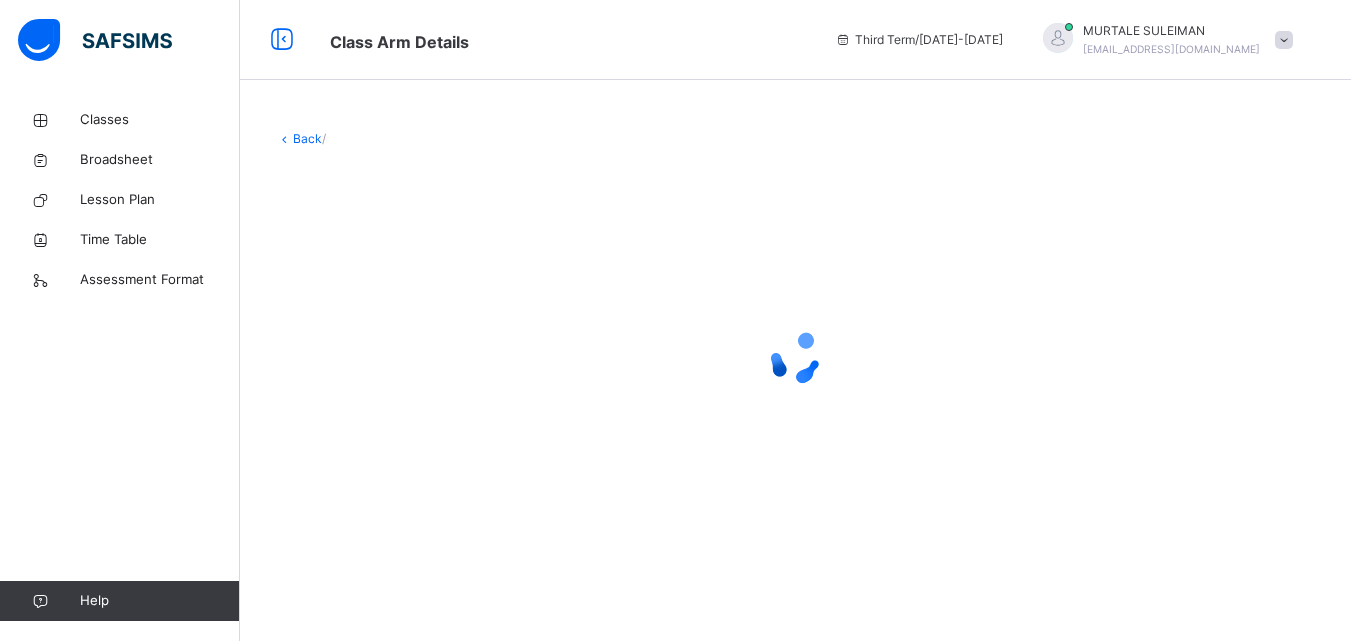scroll, scrollTop: 0, scrollLeft: 0, axis: both 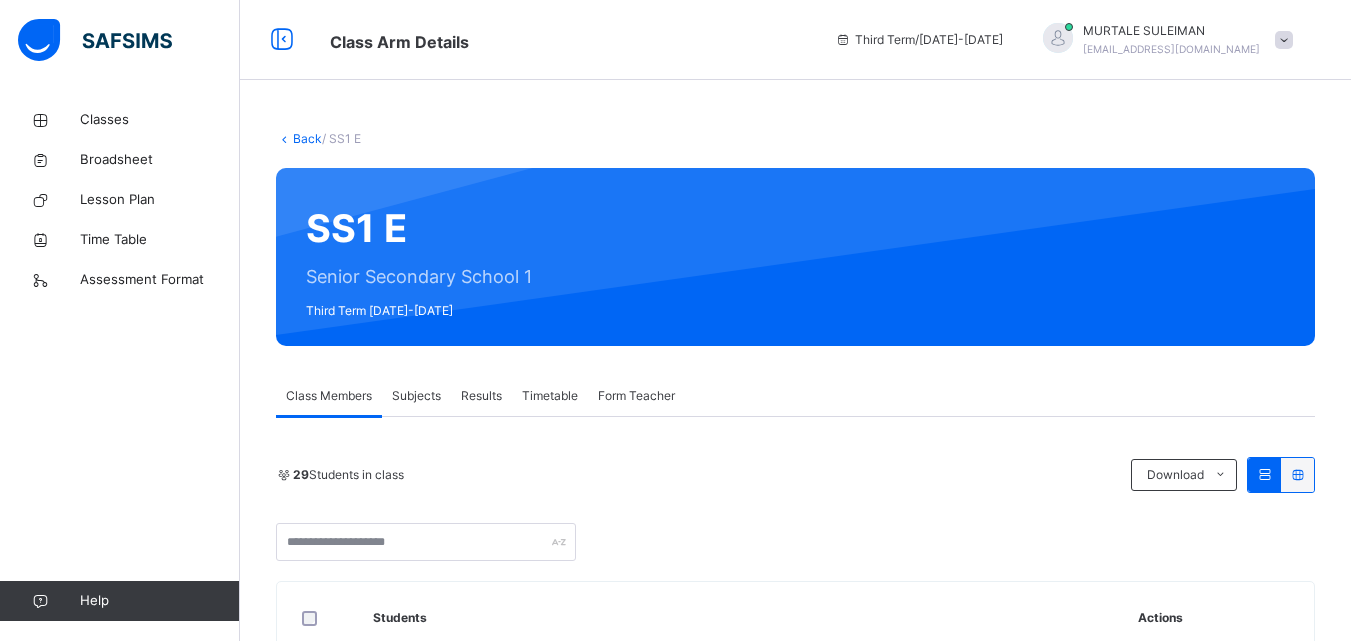 click on "Subjects" at bounding box center [416, 396] 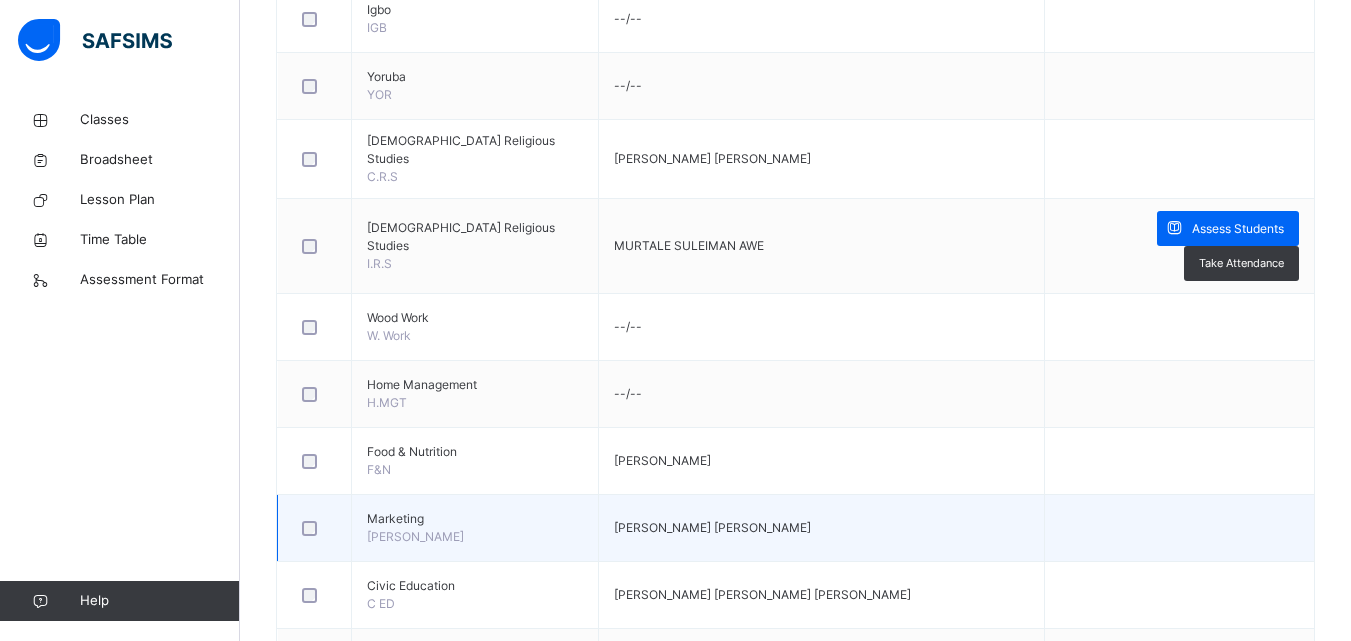 scroll, scrollTop: 2400, scrollLeft: 0, axis: vertical 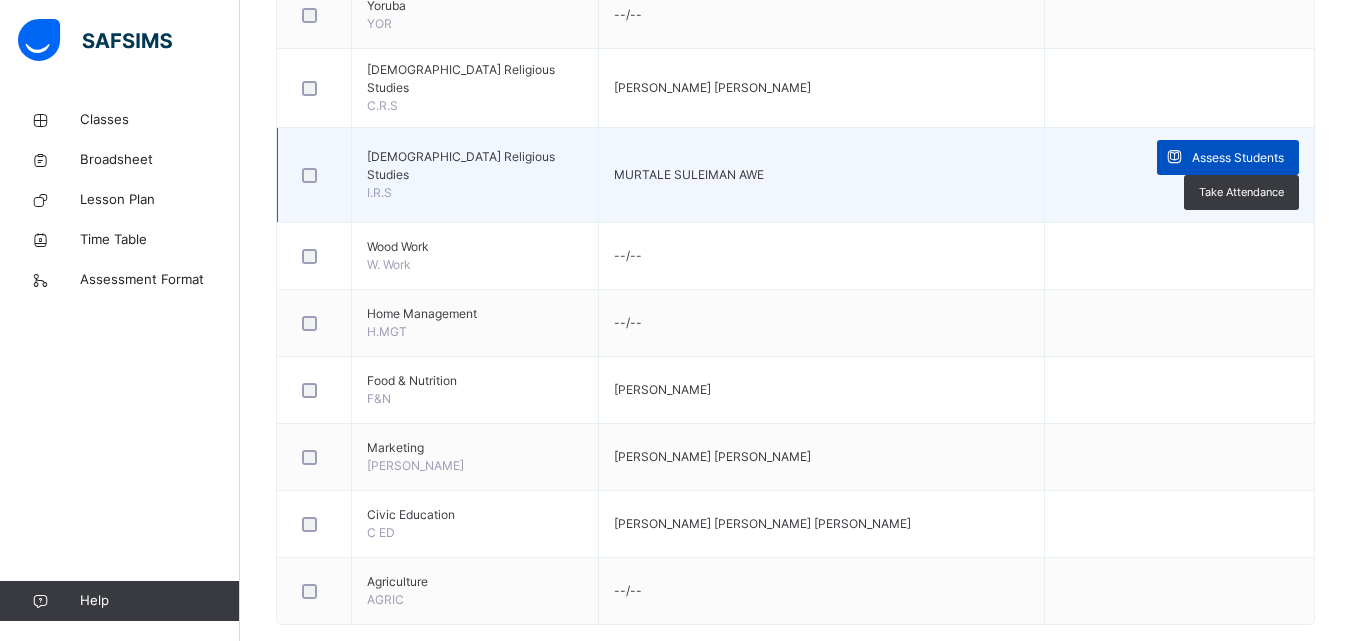 click at bounding box center (1174, 157) 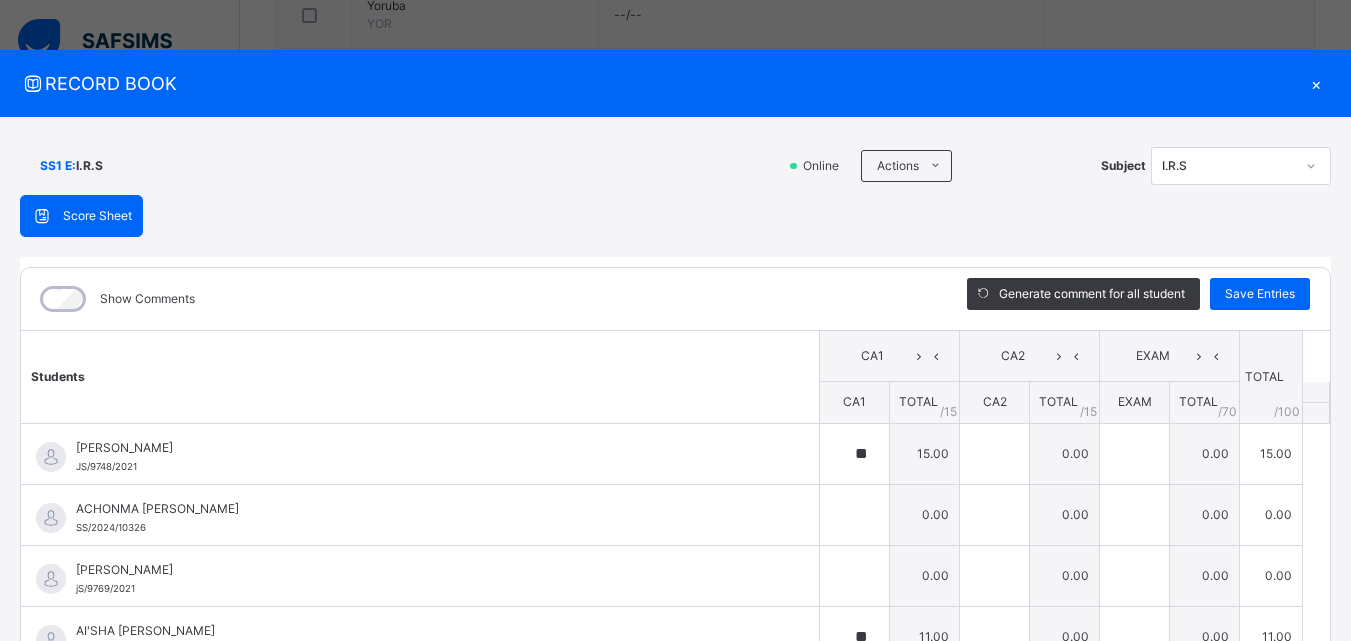 type on "**" 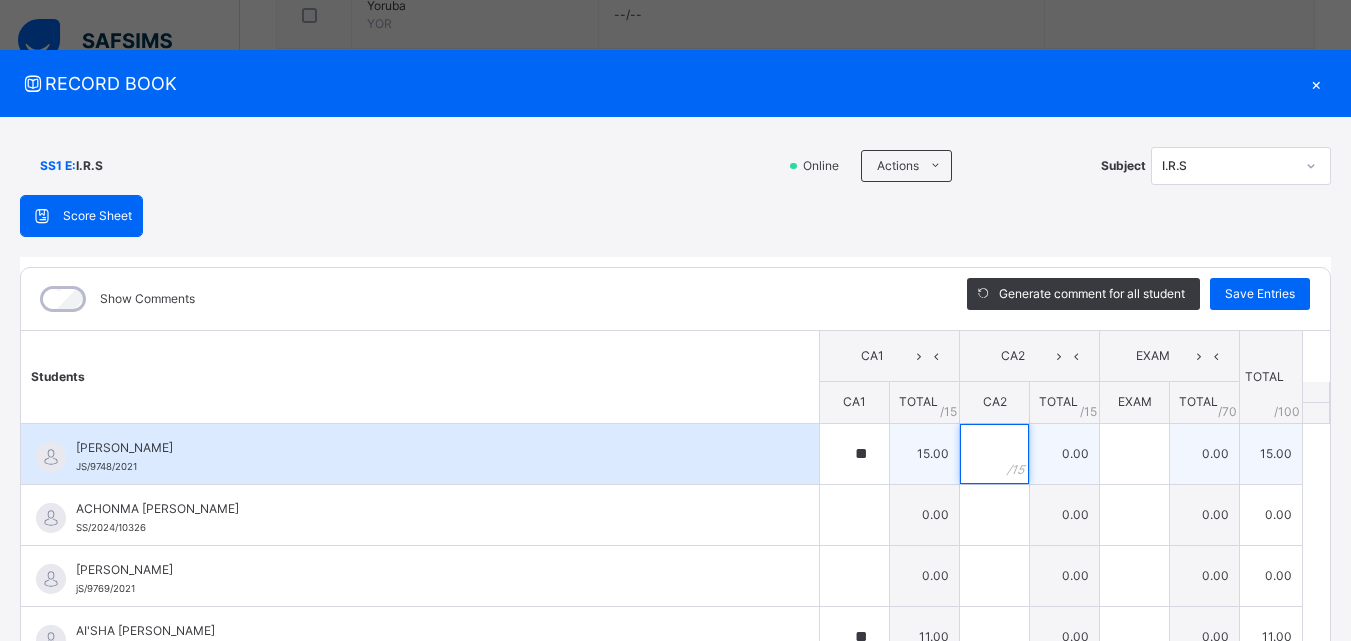 click at bounding box center [994, 454] 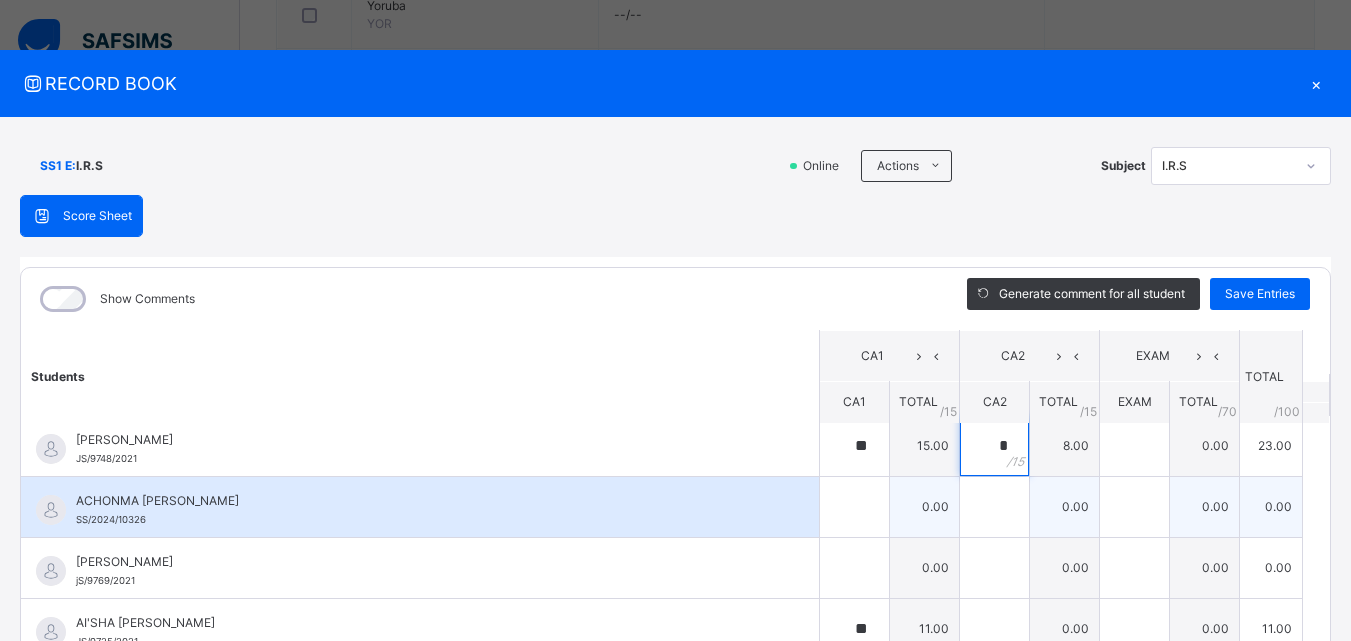 scroll, scrollTop: 0, scrollLeft: 0, axis: both 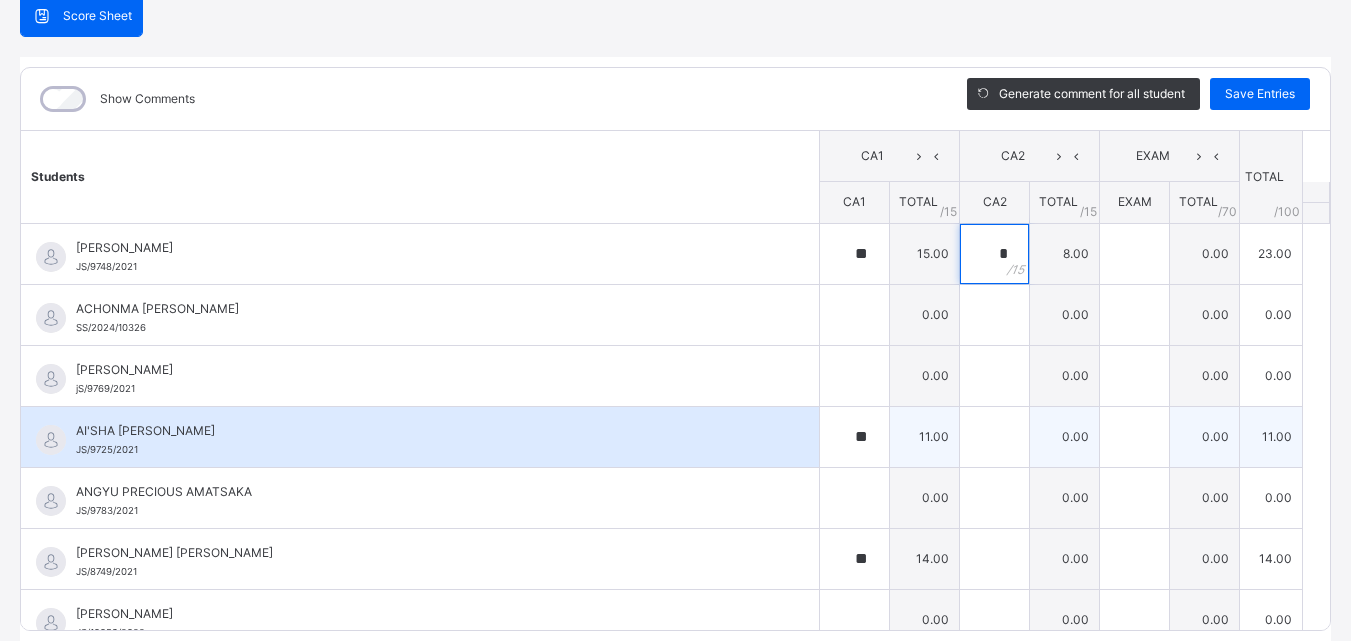 type on "*" 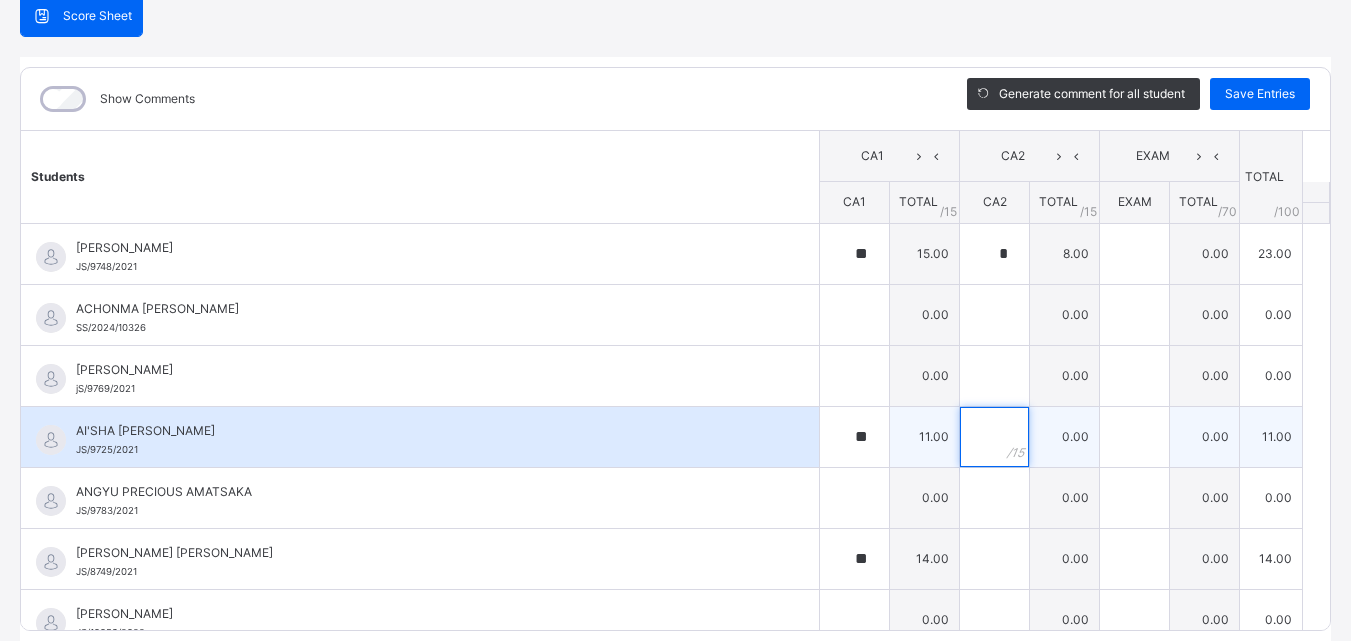 click at bounding box center (994, 437) 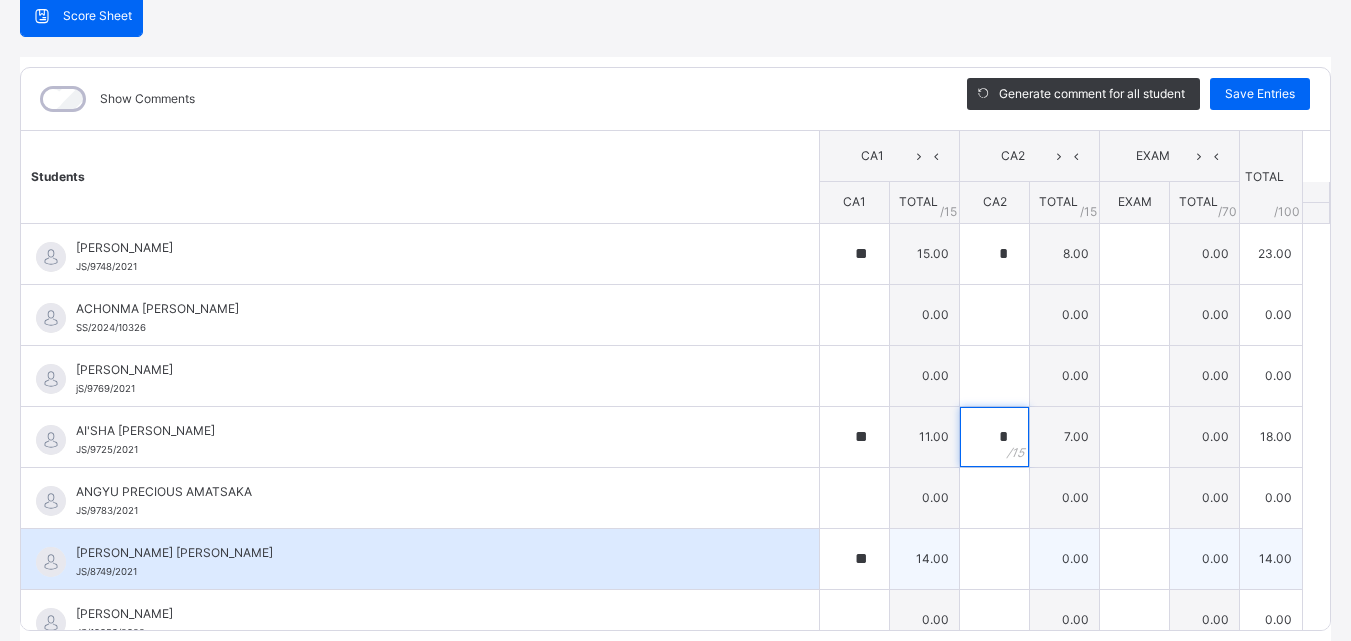 type on "*" 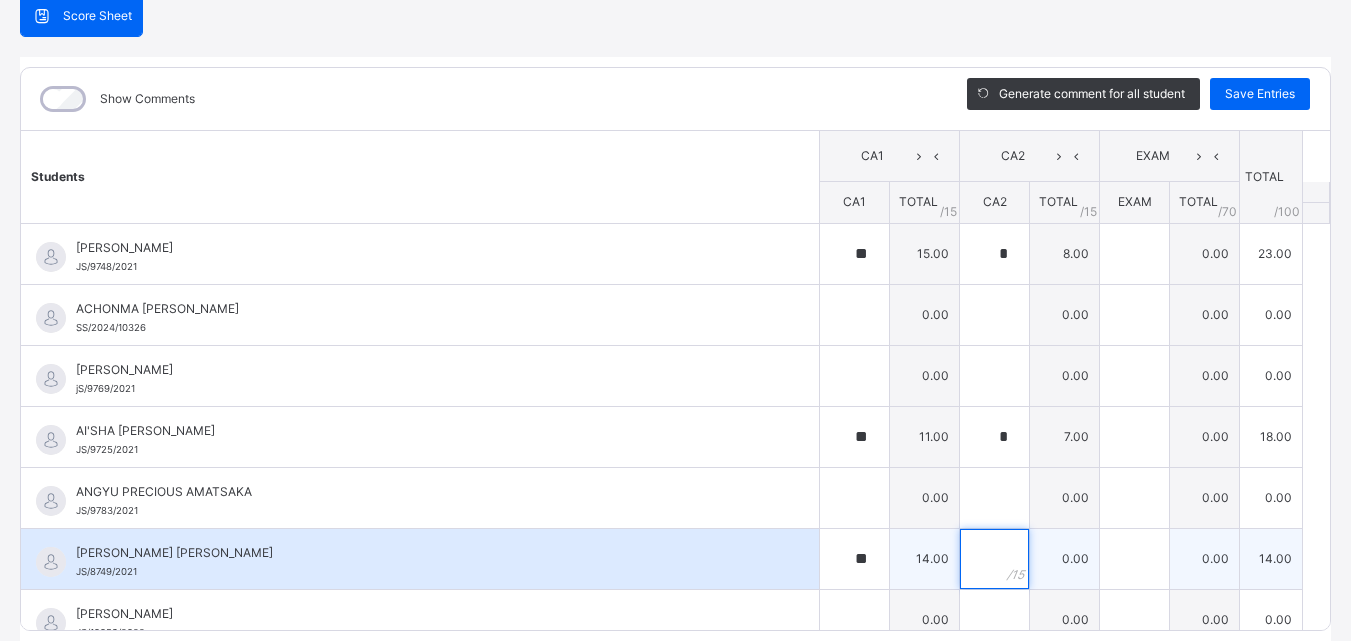 click at bounding box center (994, 559) 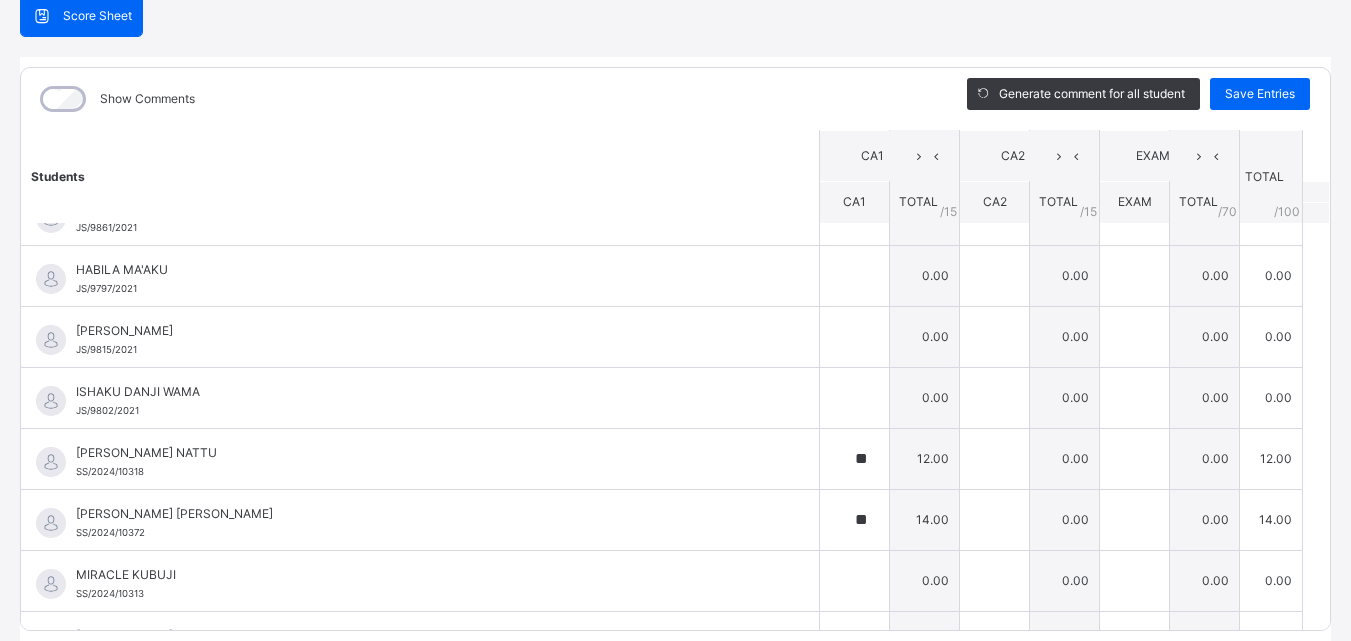 scroll, scrollTop: 1000, scrollLeft: 0, axis: vertical 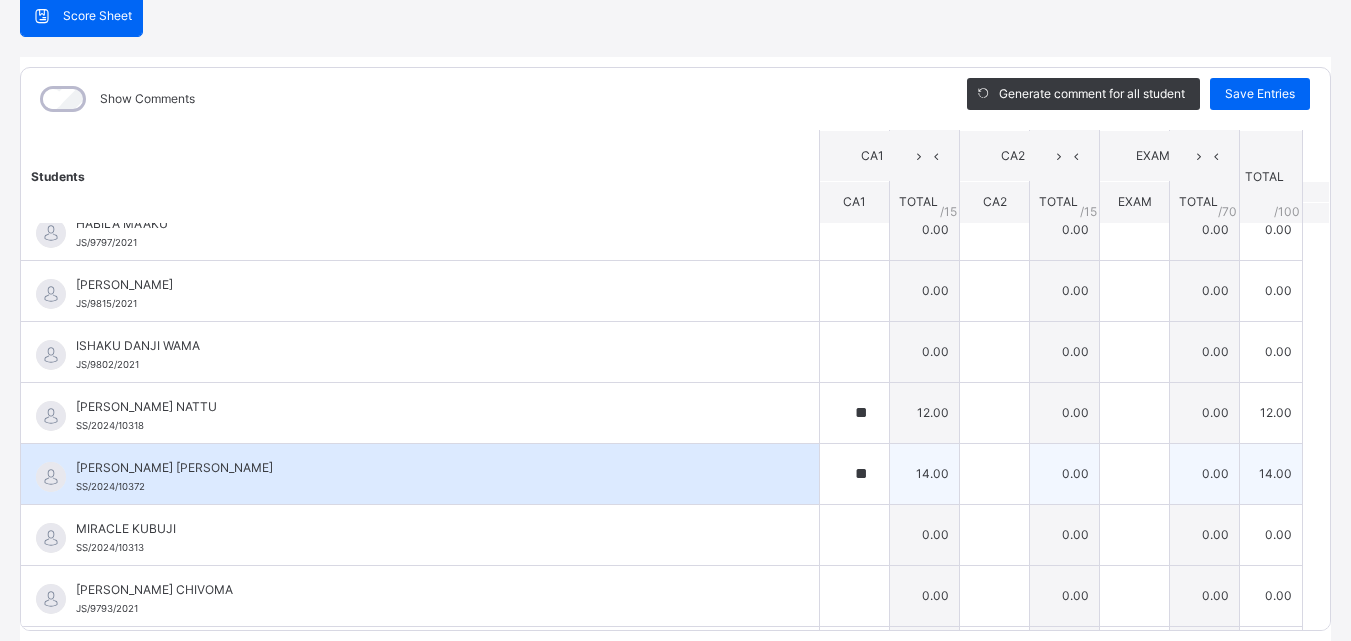 type on "*" 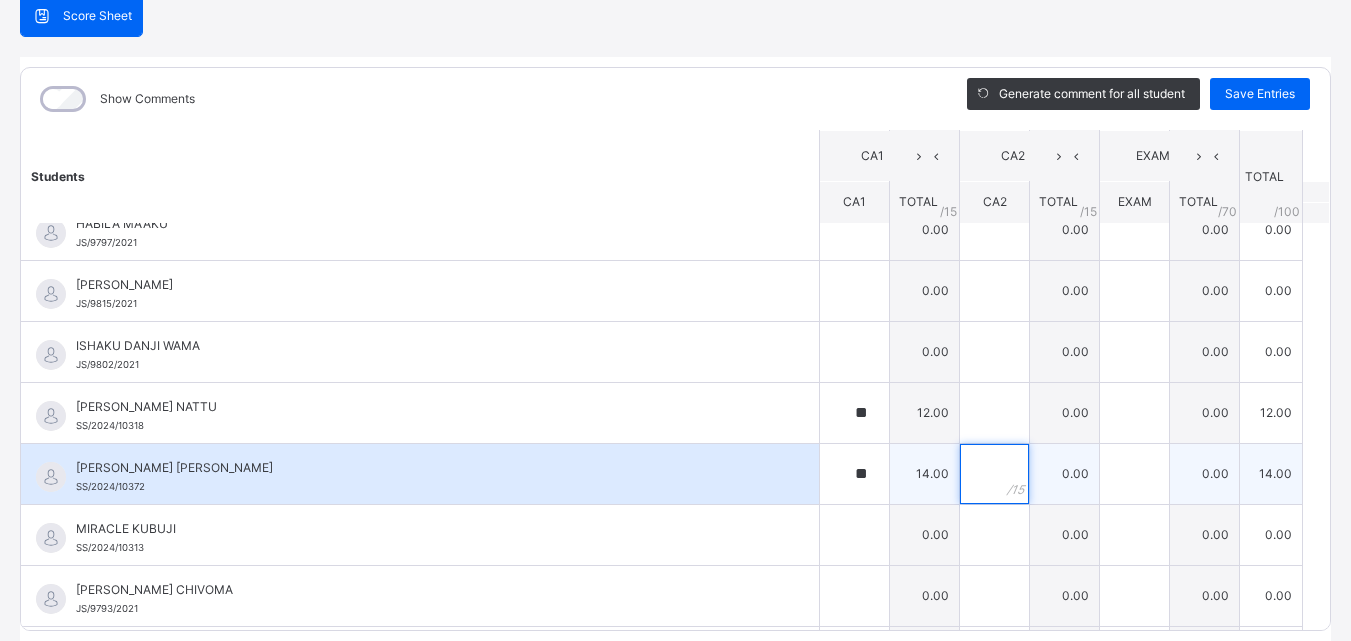 click at bounding box center [994, 474] 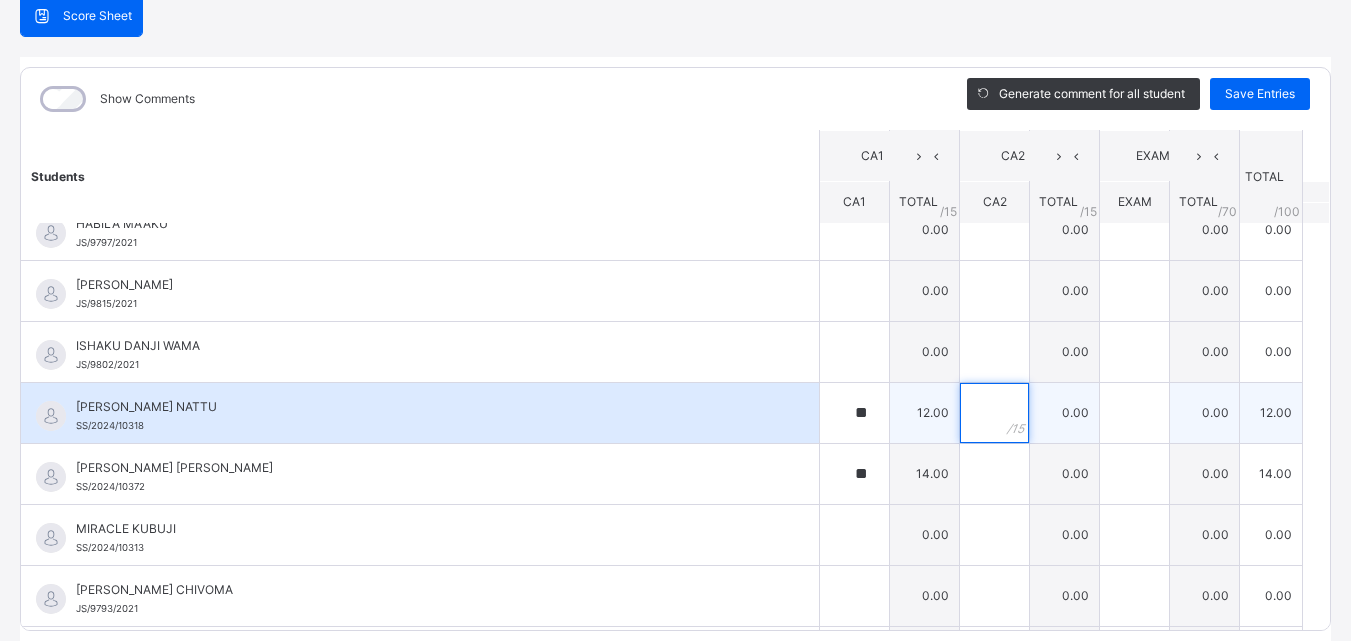 click at bounding box center [994, 413] 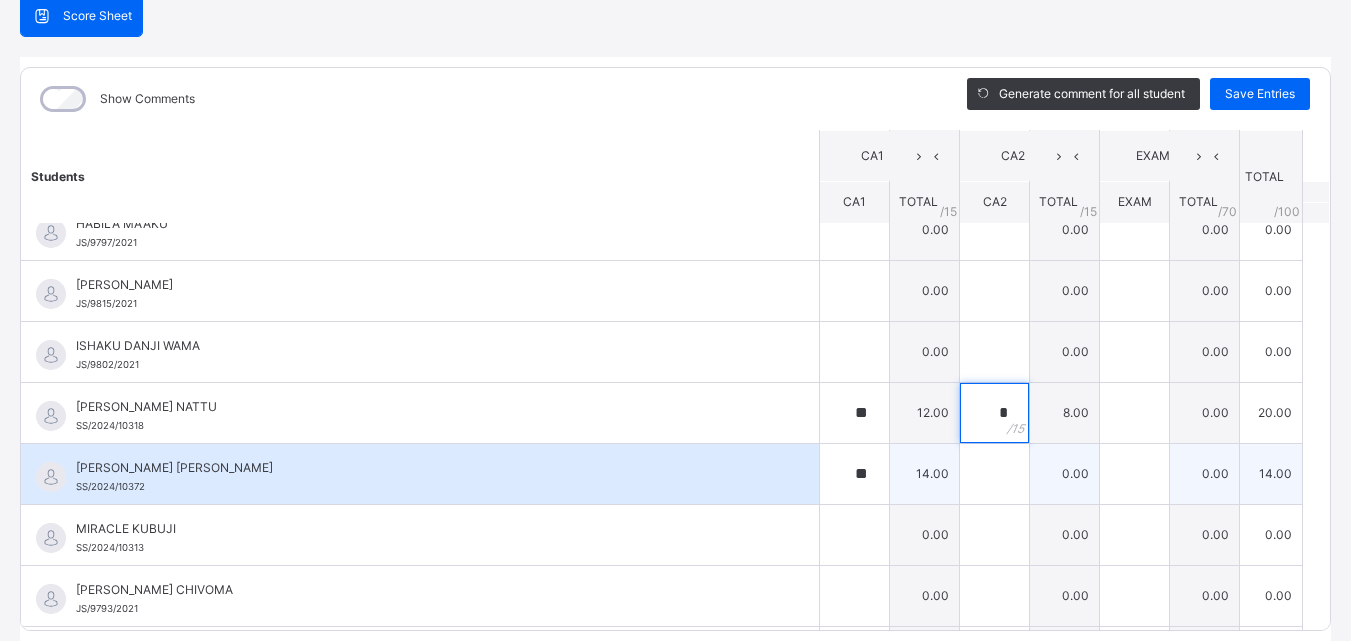 type on "*" 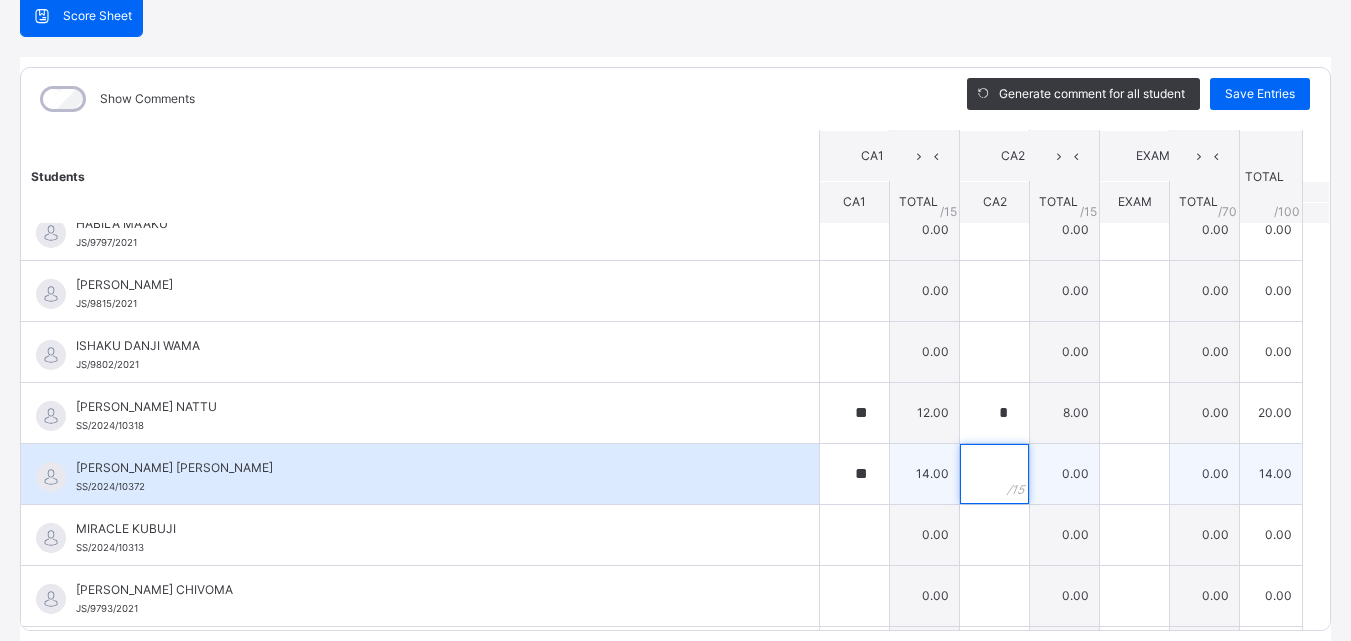 click at bounding box center (994, 474) 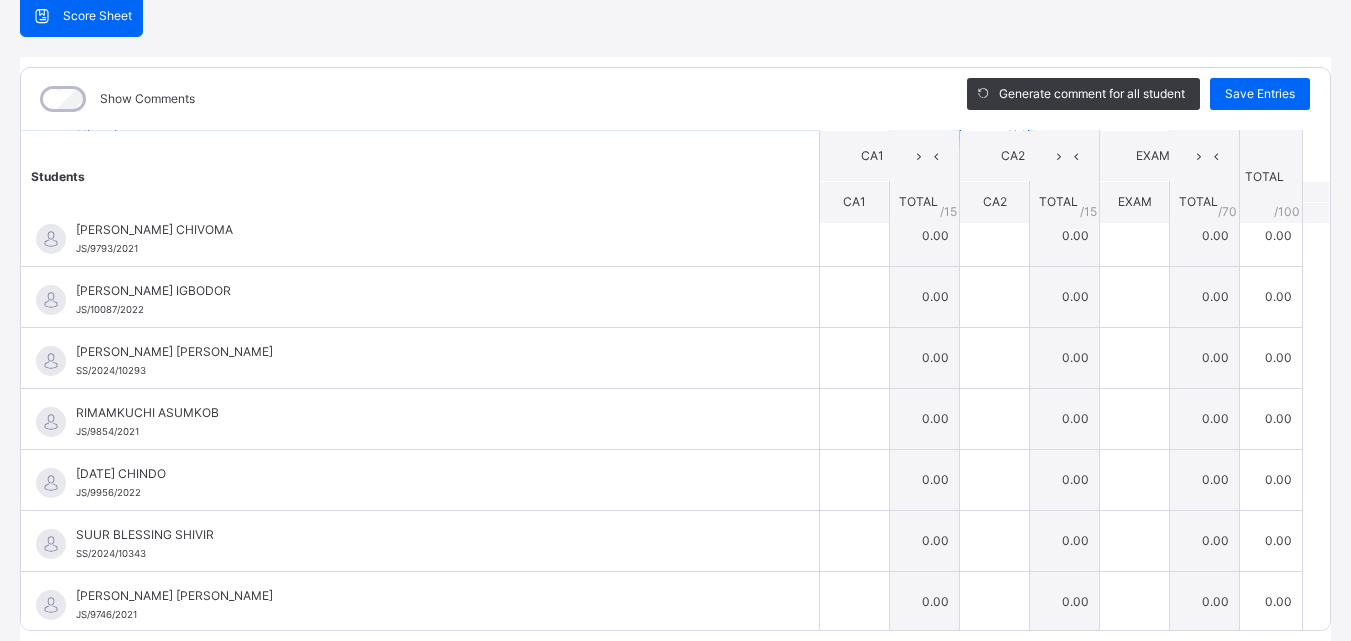 scroll, scrollTop: 1363, scrollLeft: 0, axis: vertical 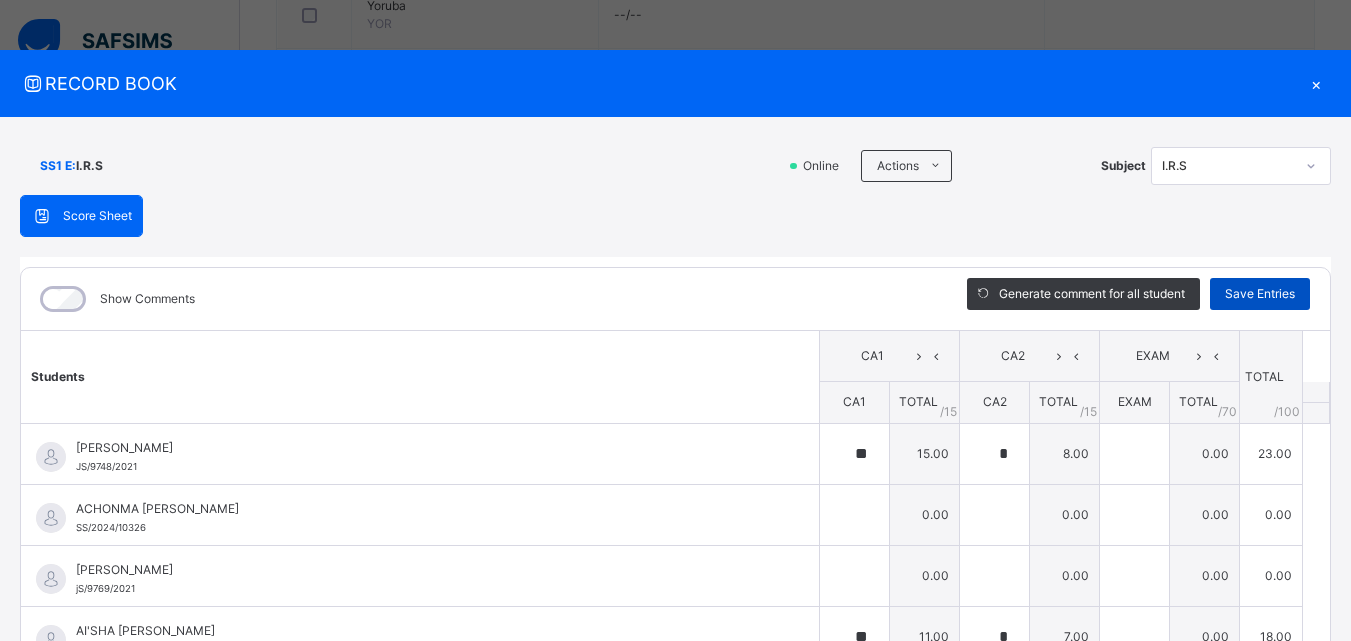 type on "*" 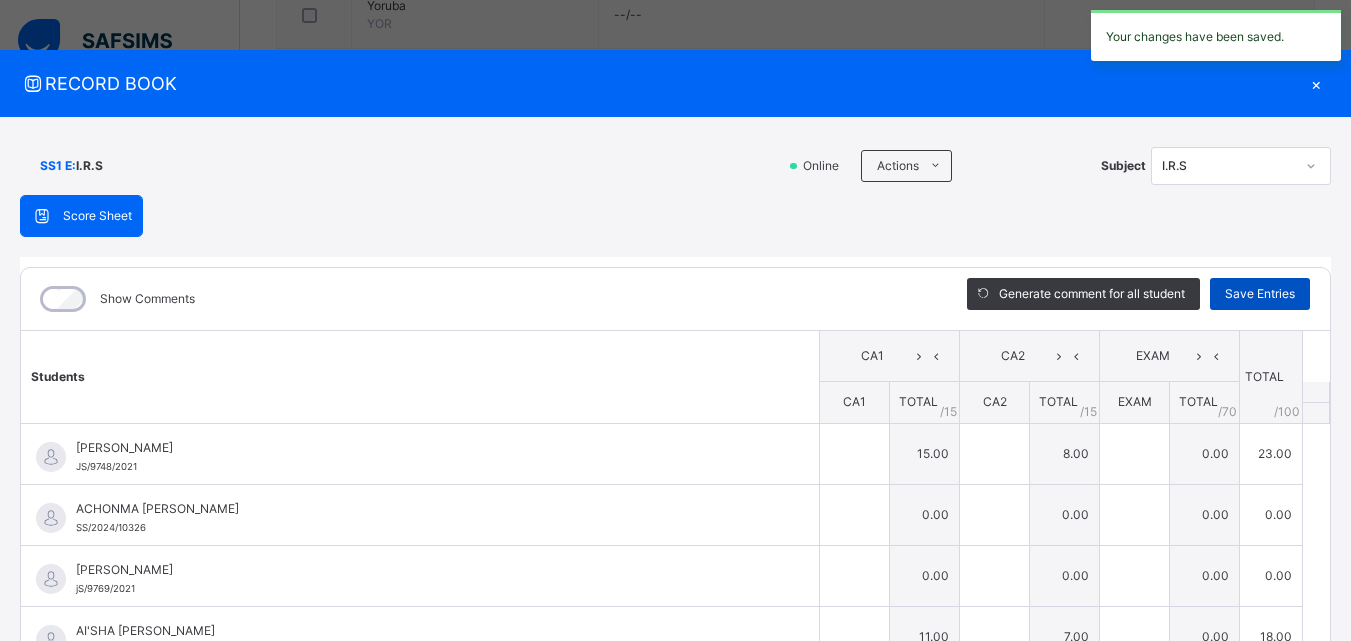 type on "**" 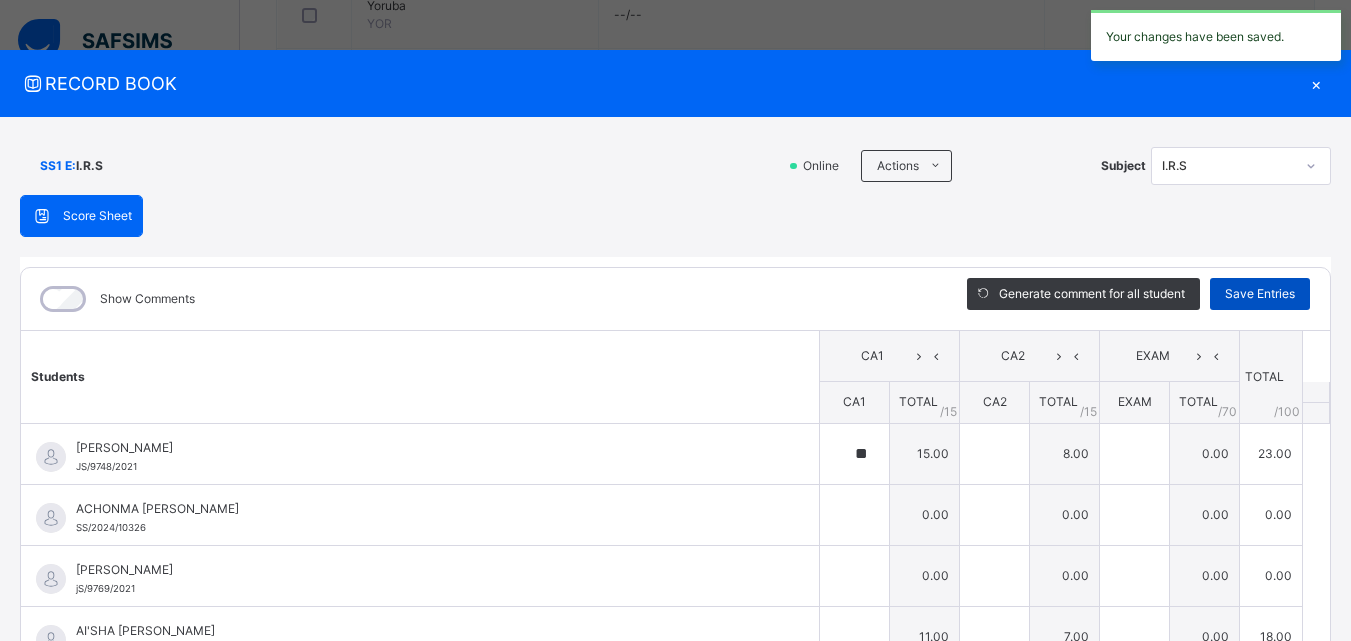type on "*" 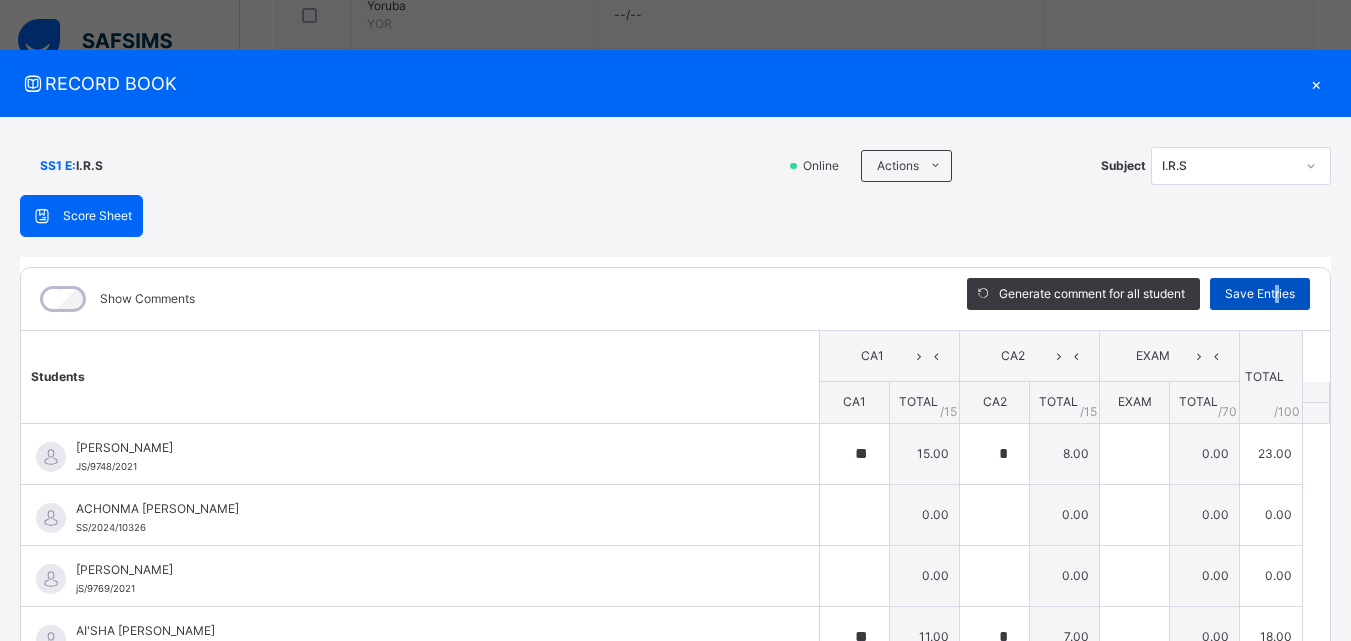 drag, startPoint x: 1264, startPoint y: 283, endPoint x: 1268, endPoint y: 296, distance: 13.601471 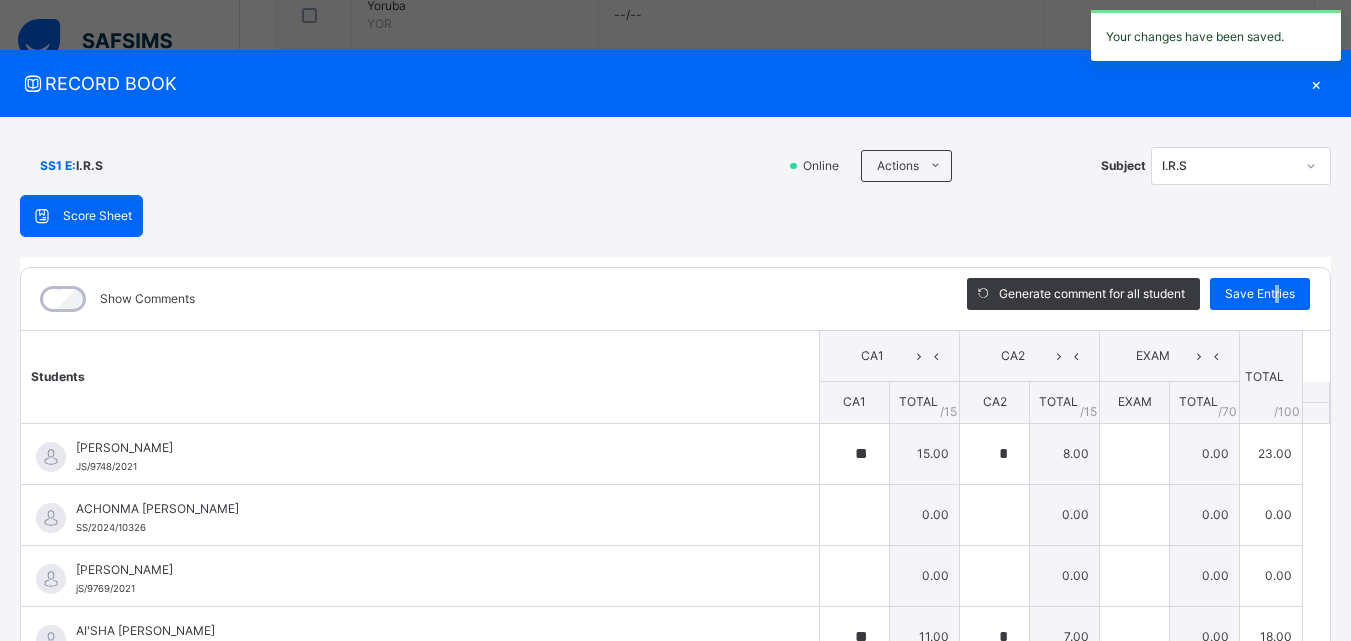 type on "**" 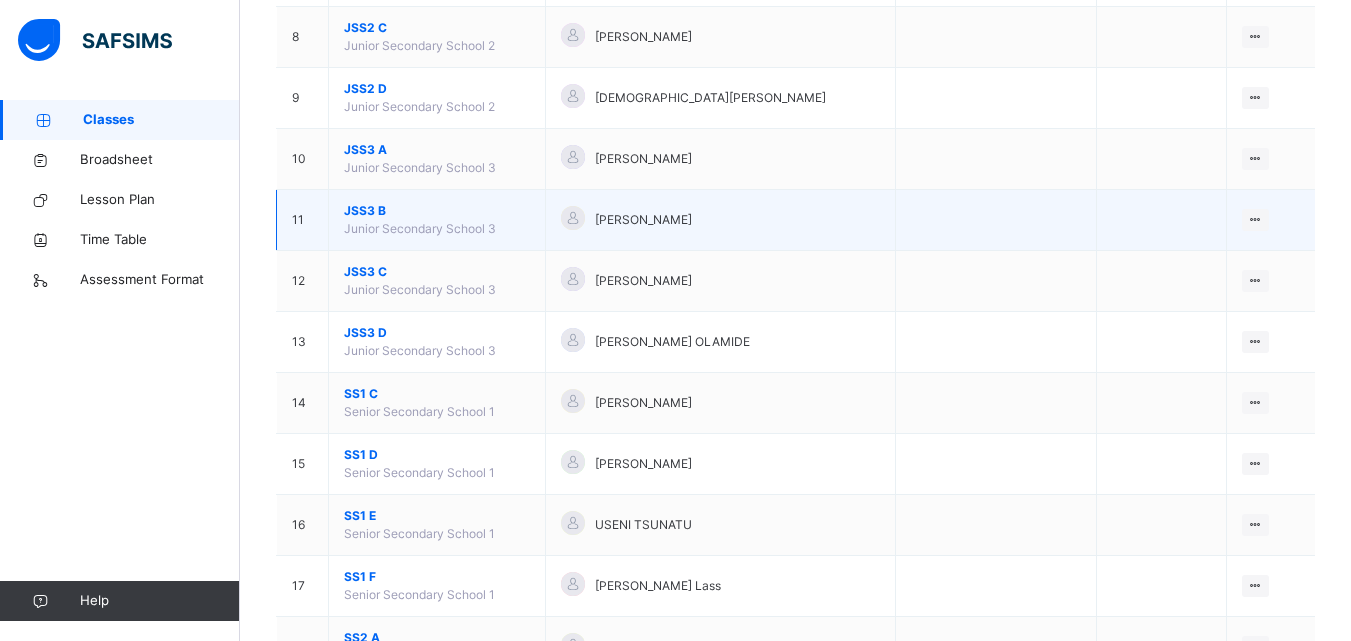 scroll, scrollTop: 700, scrollLeft: 0, axis: vertical 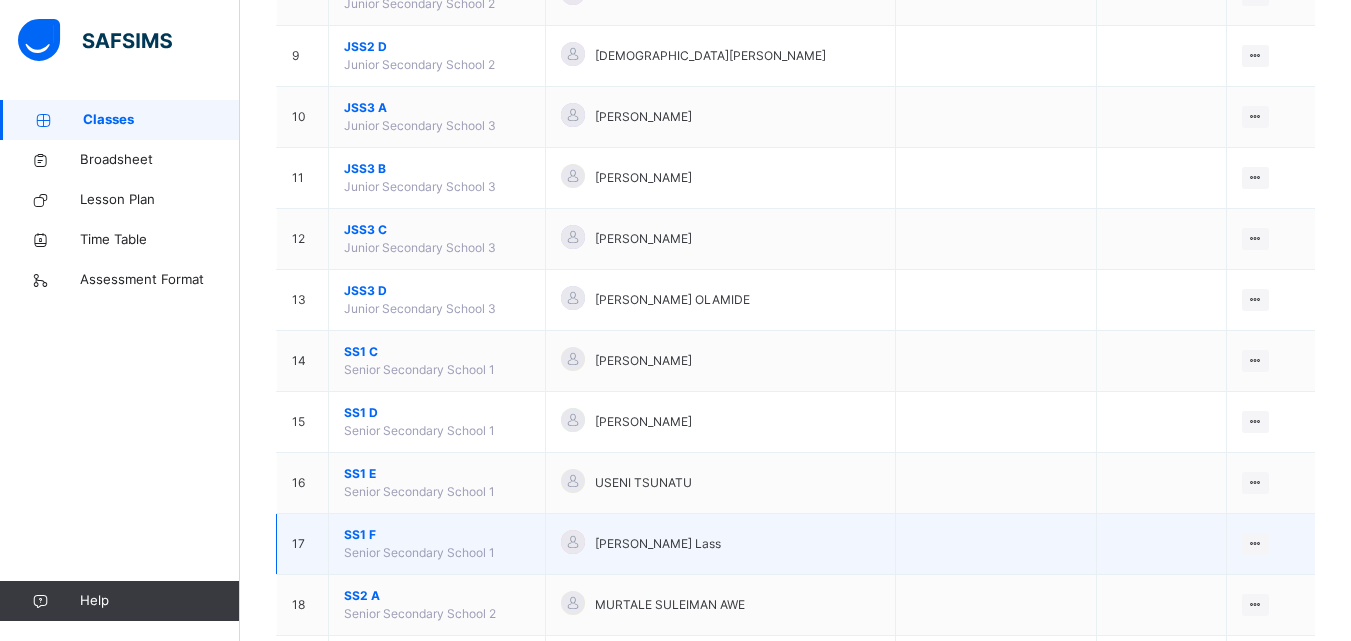 click on "SS1   F" at bounding box center [437, 535] 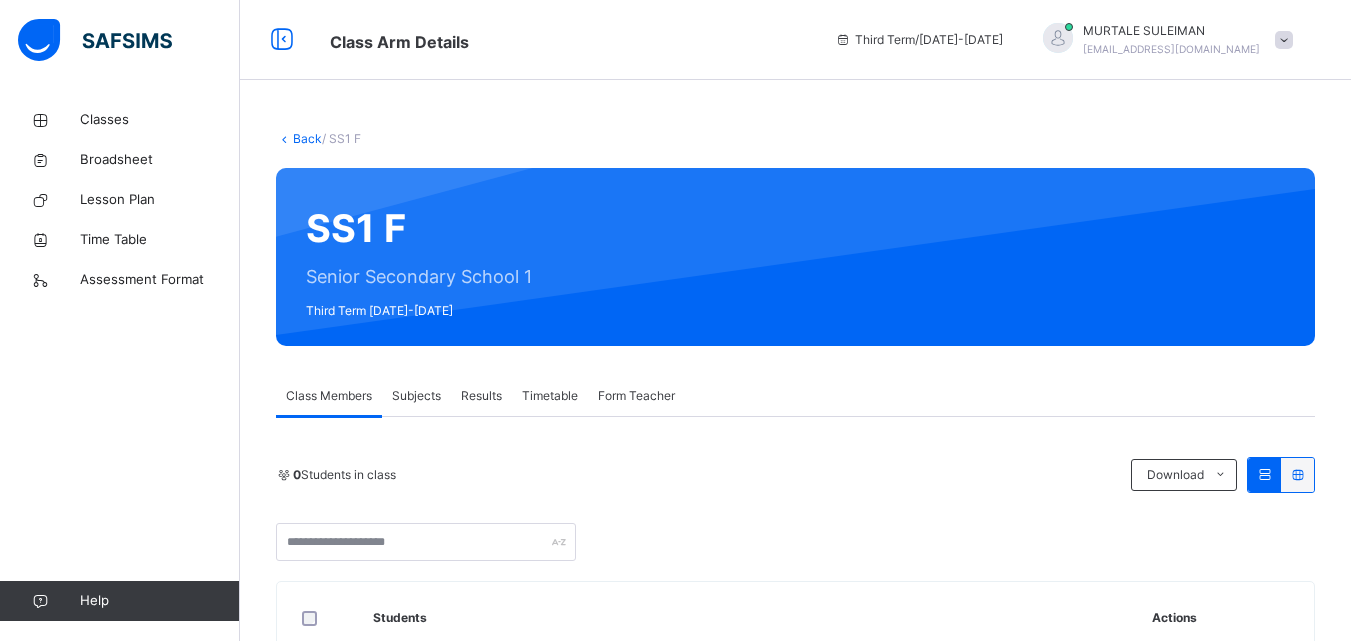 click on "Subjects" at bounding box center (416, 396) 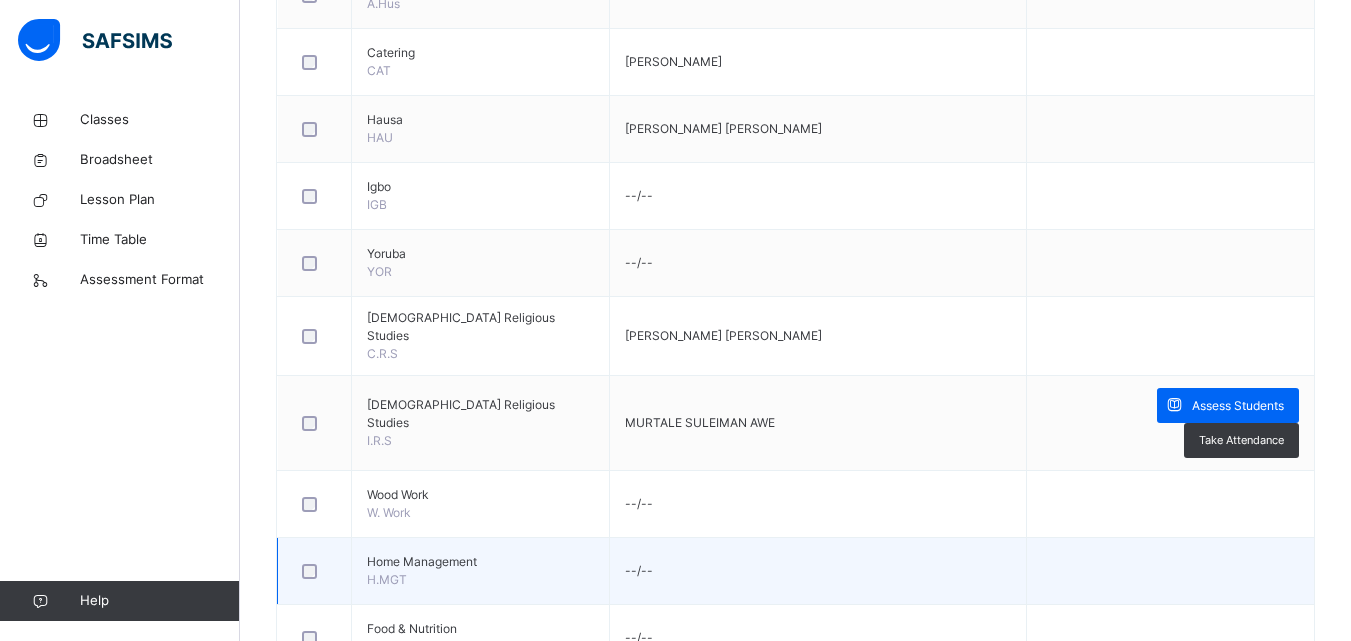 scroll, scrollTop: 2200, scrollLeft: 0, axis: vertical 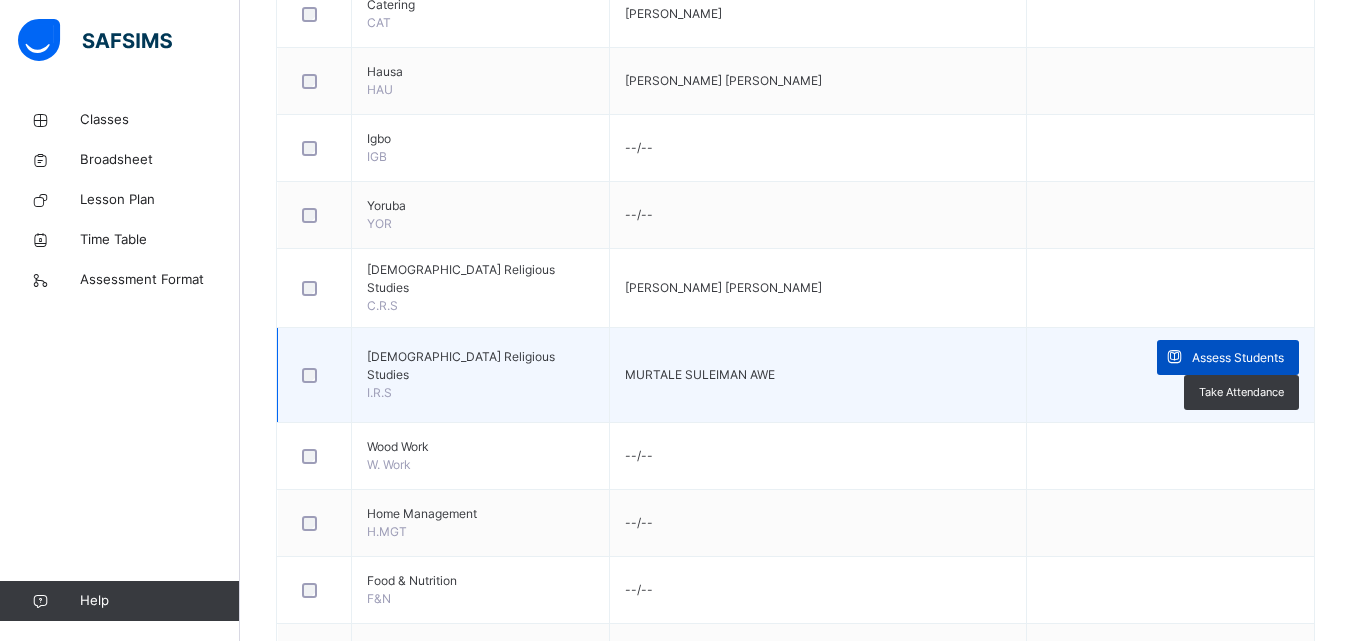 click at bounding box center [1174, 357] 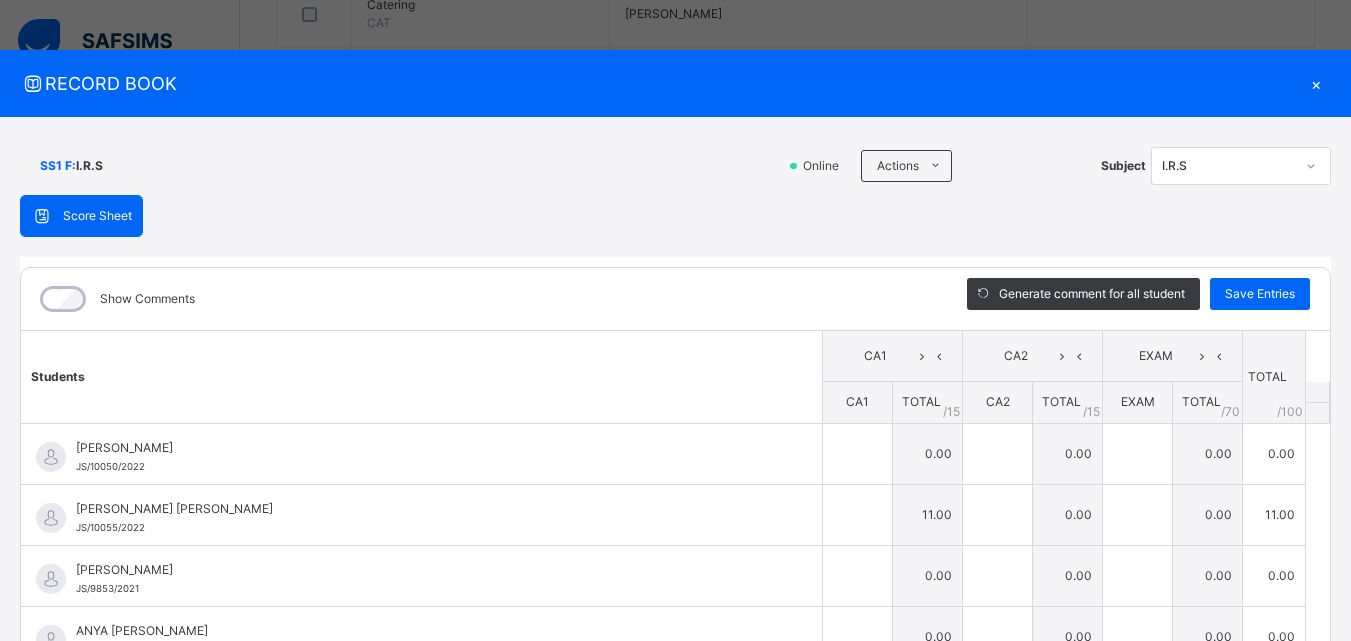 type on "**" 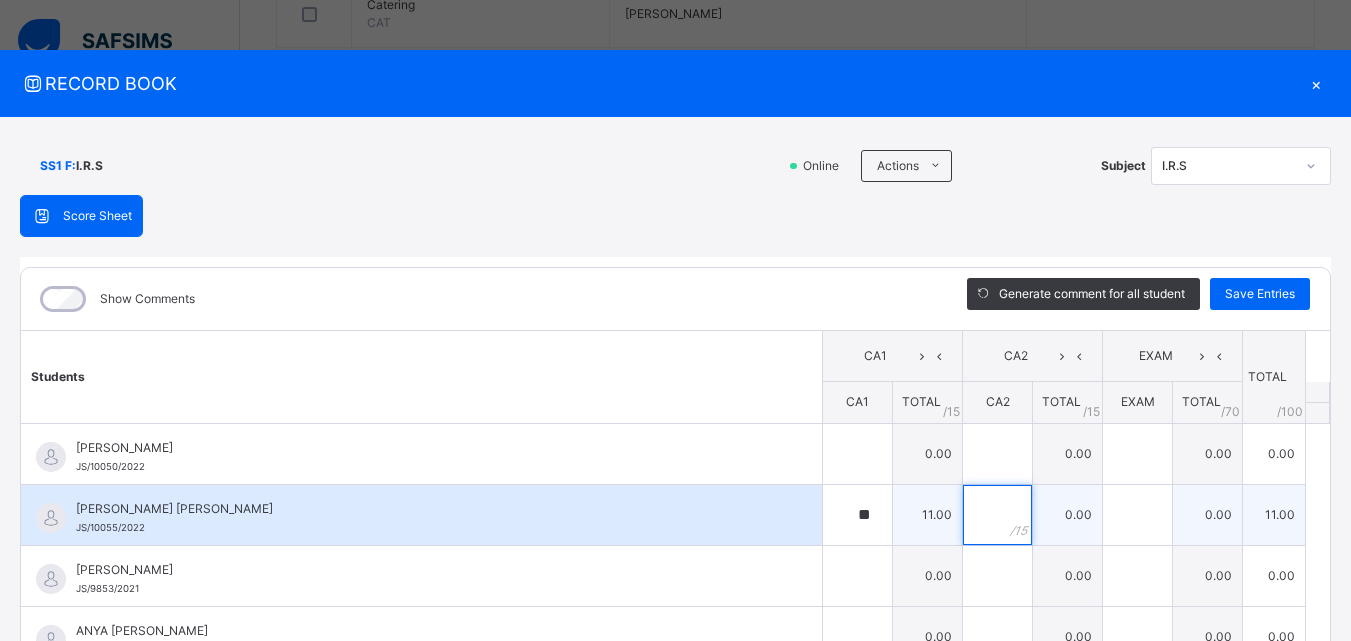 click at bounding box center (997, 515) 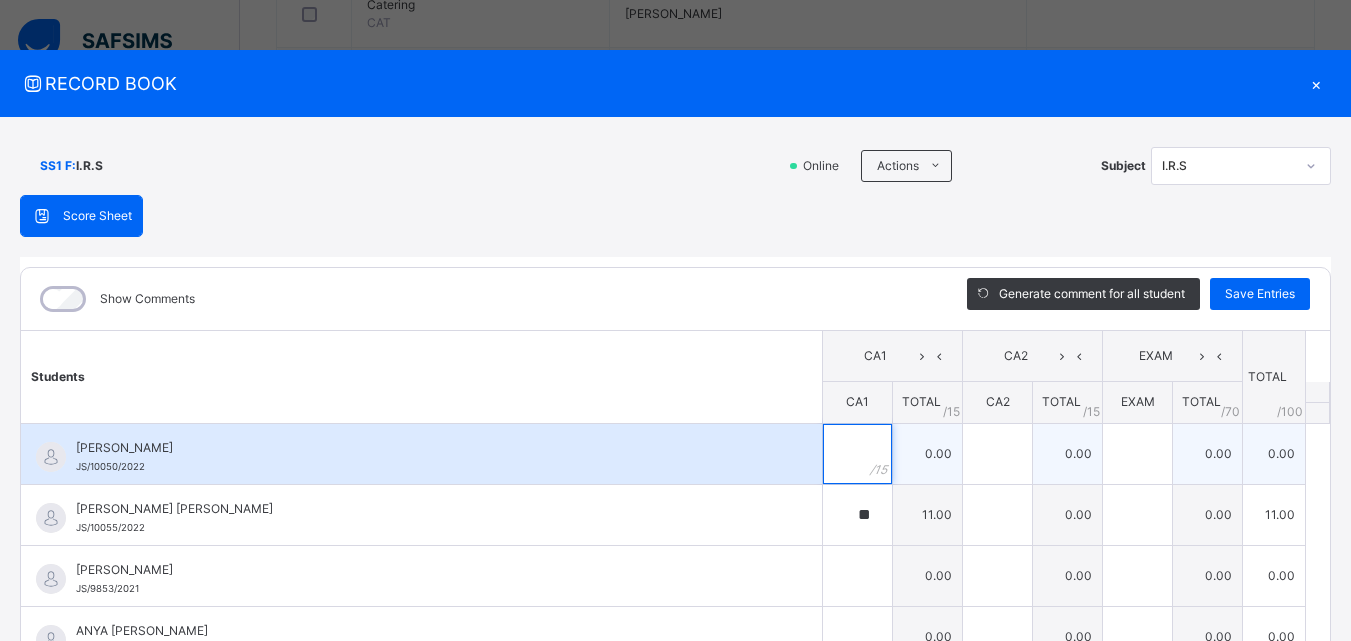 click at bounding box center [857, 454] 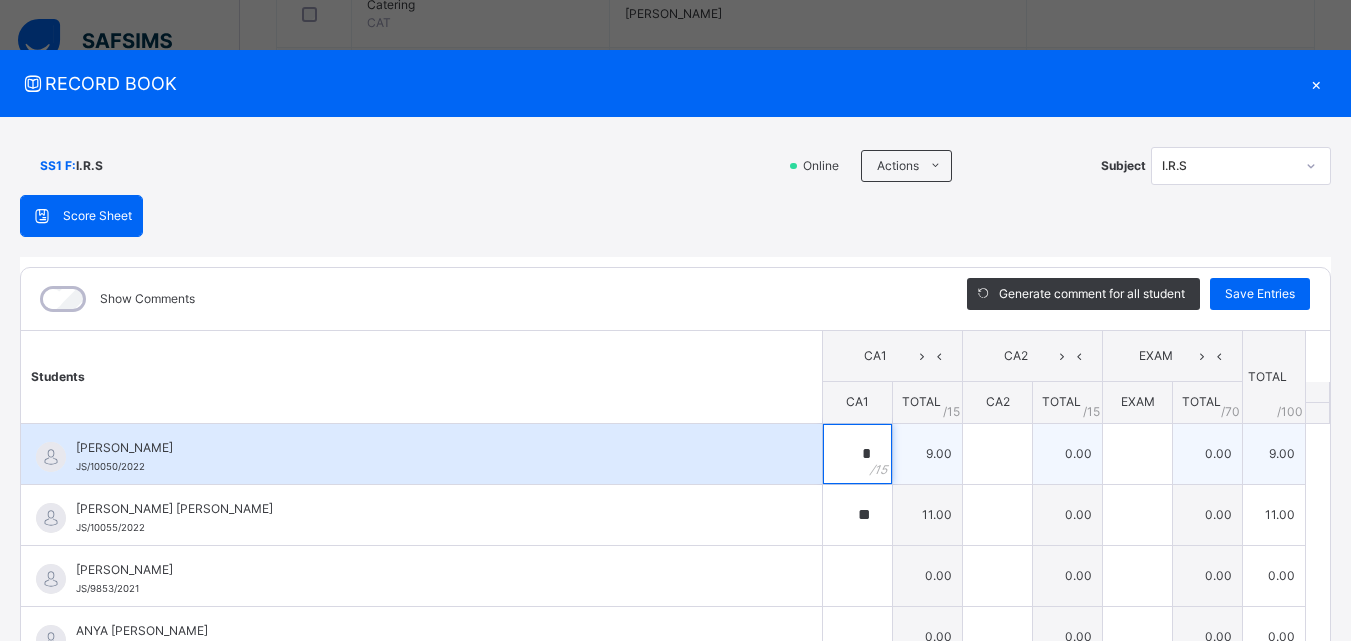 type on "*" 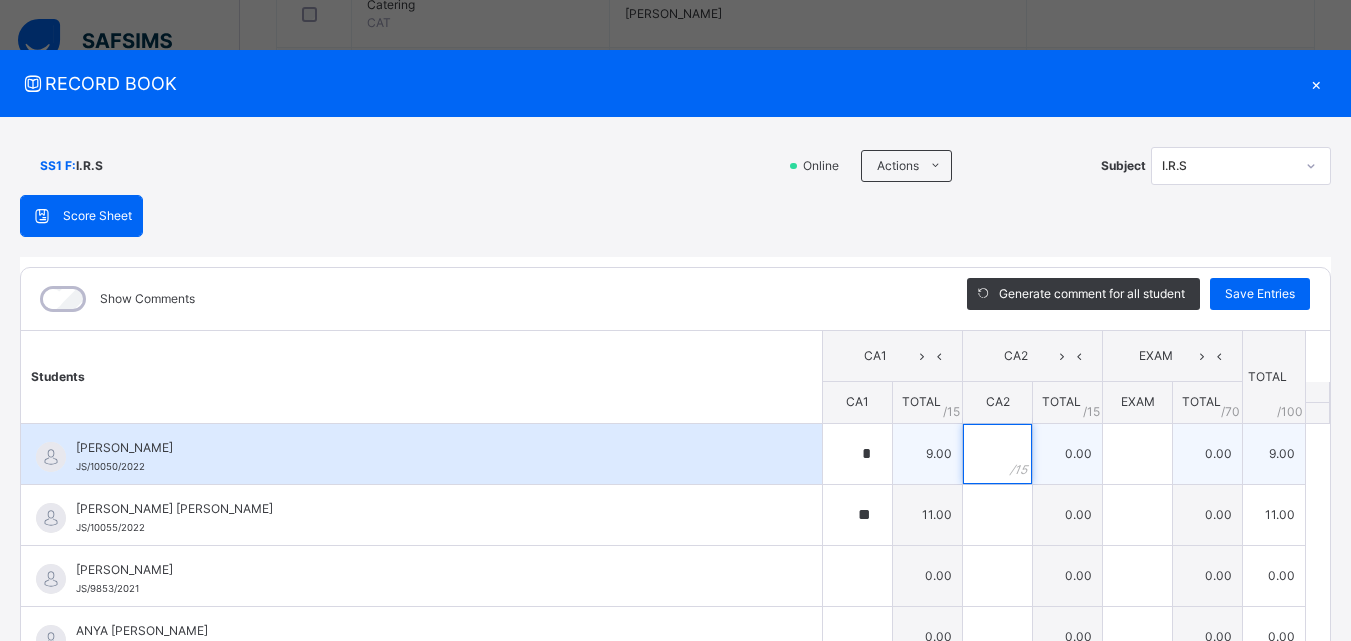 click at bounding box center [997, 454] 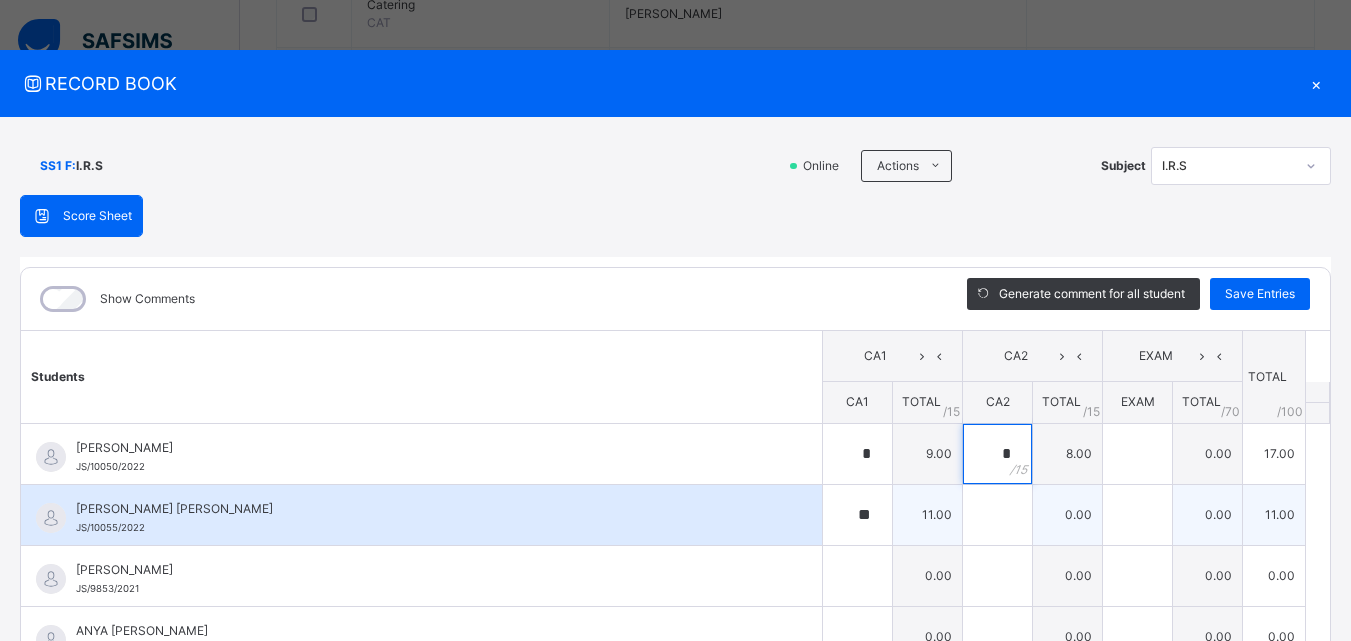 type on "*" 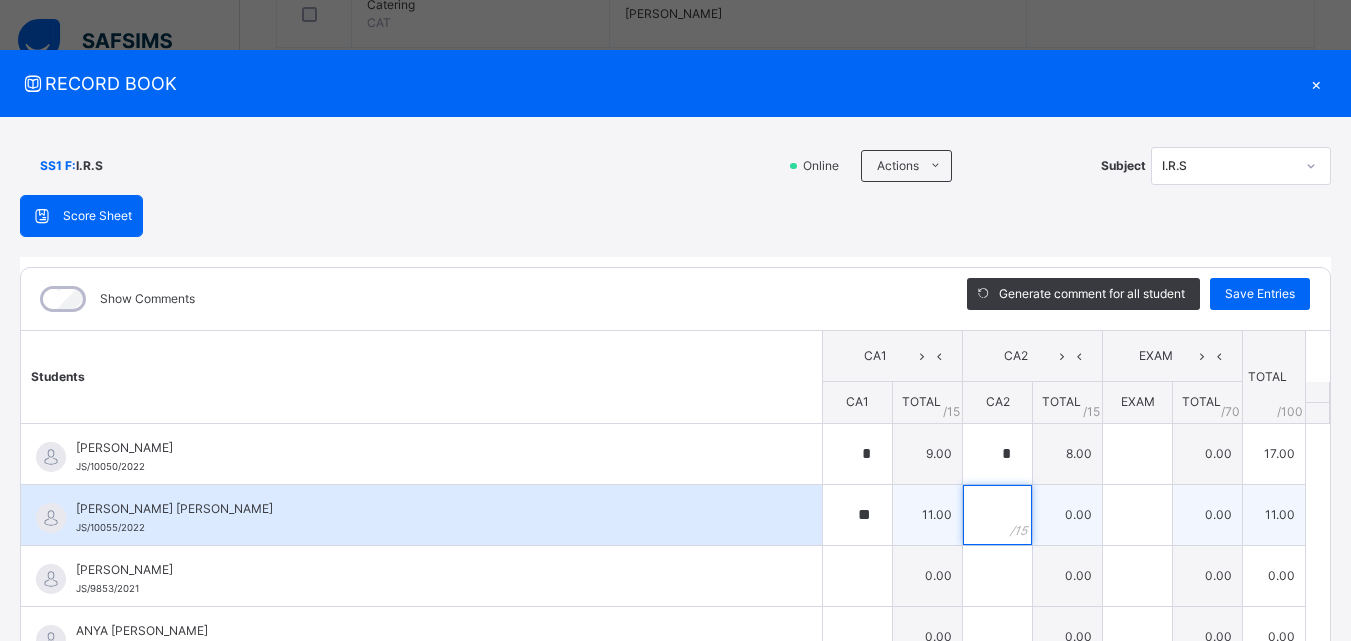 click at bounding box center [997, 515] 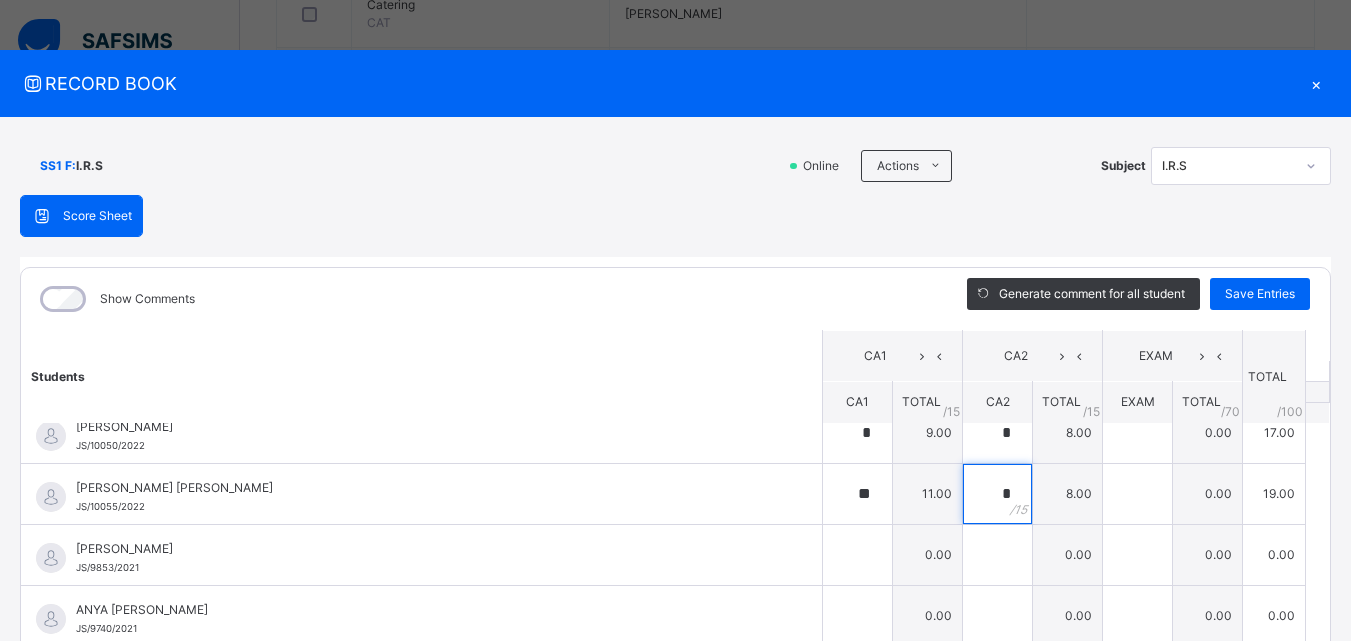 scroll, scrollTop: 0, scrollLeft: 0, axis: both 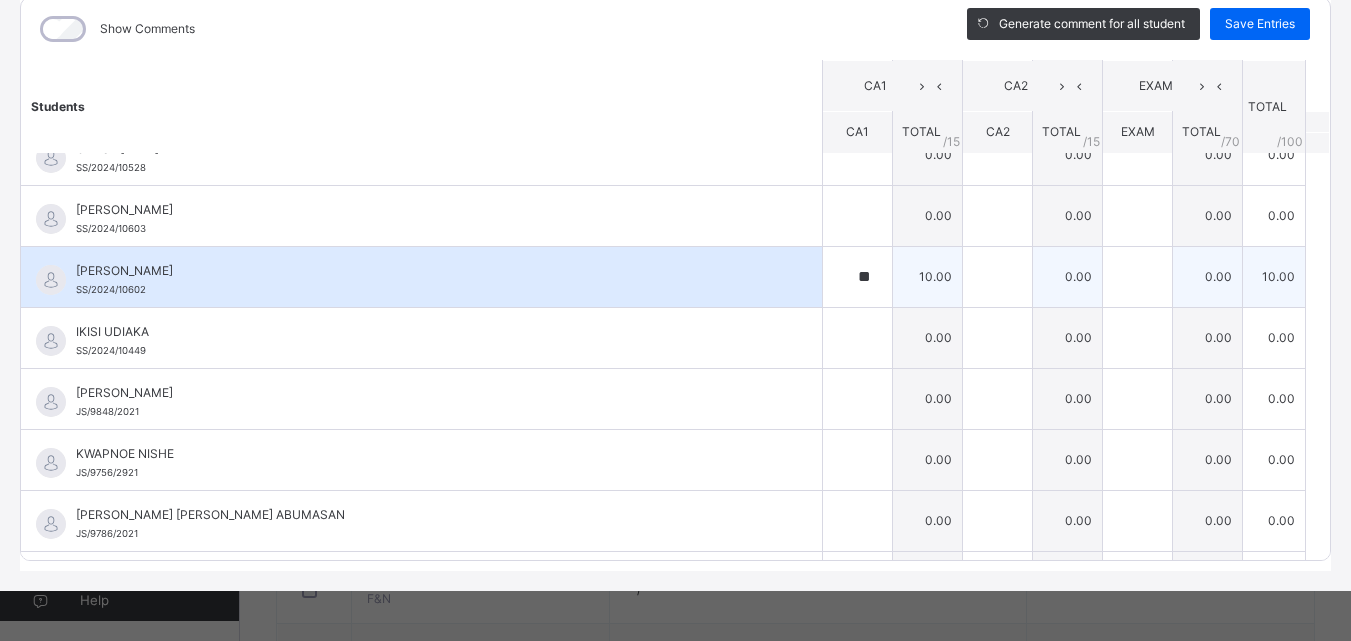 type on "*" 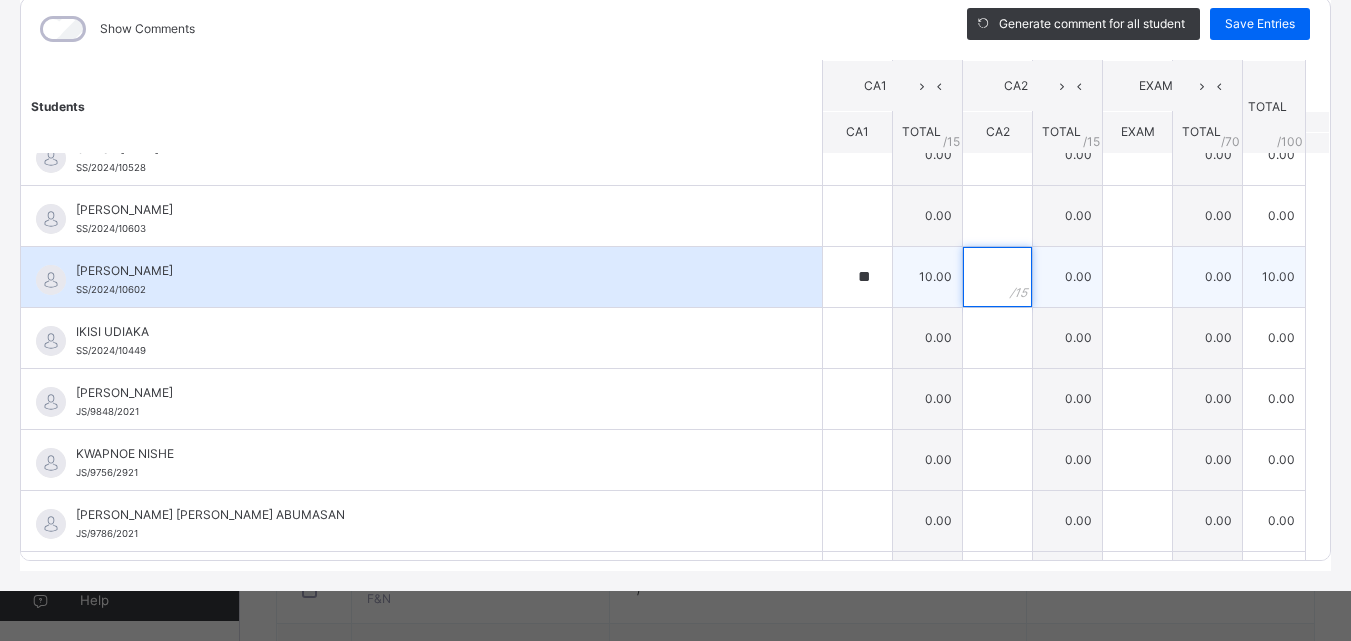 click at bounding box center [997, 277] 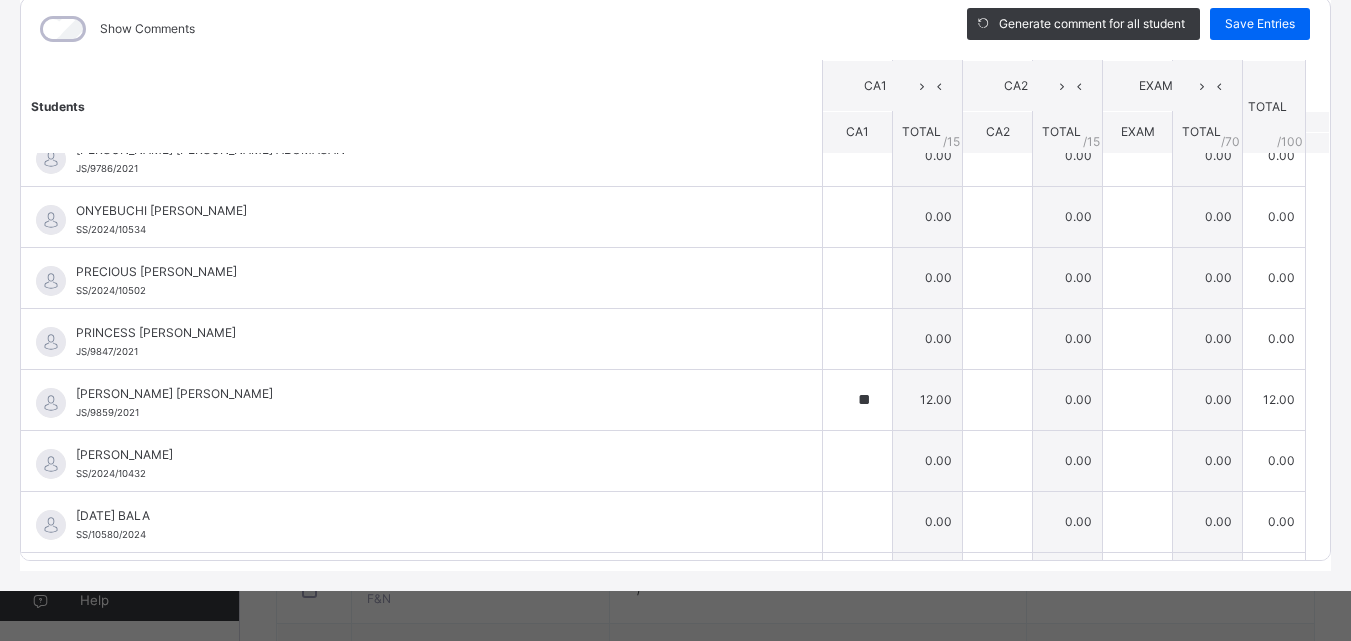 scroll, scrollTop: 1100, scrollLeft: 0, axis: vertical 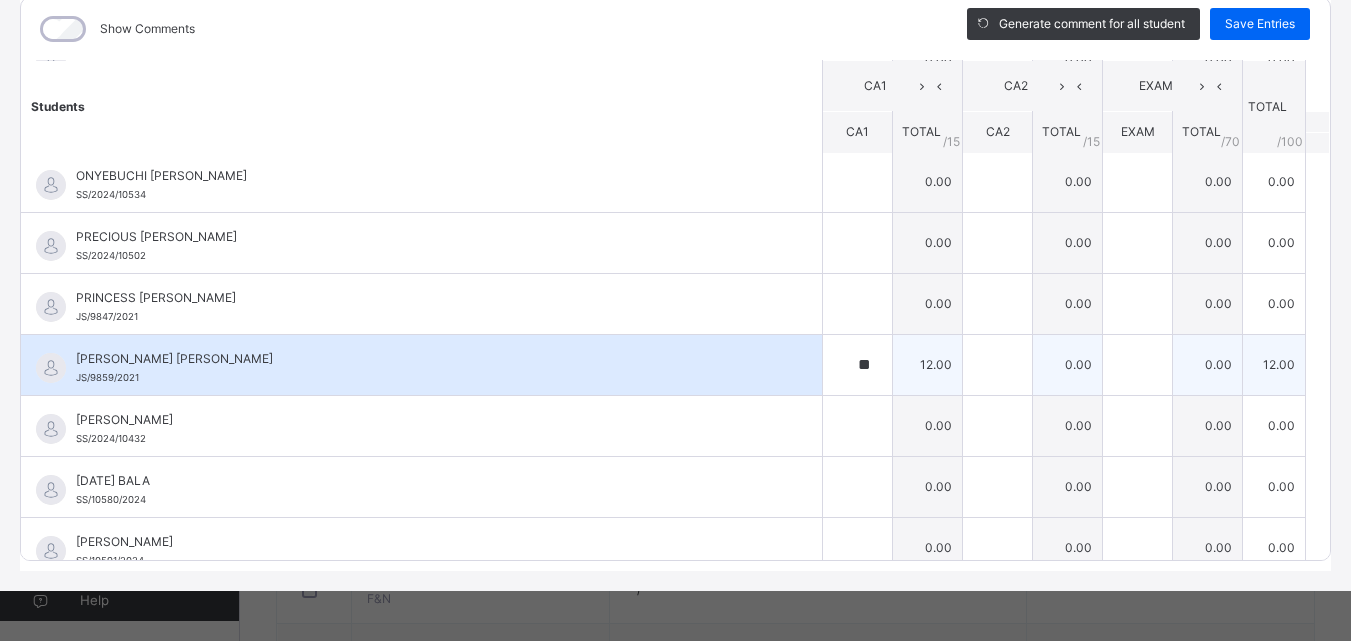 type on "*" 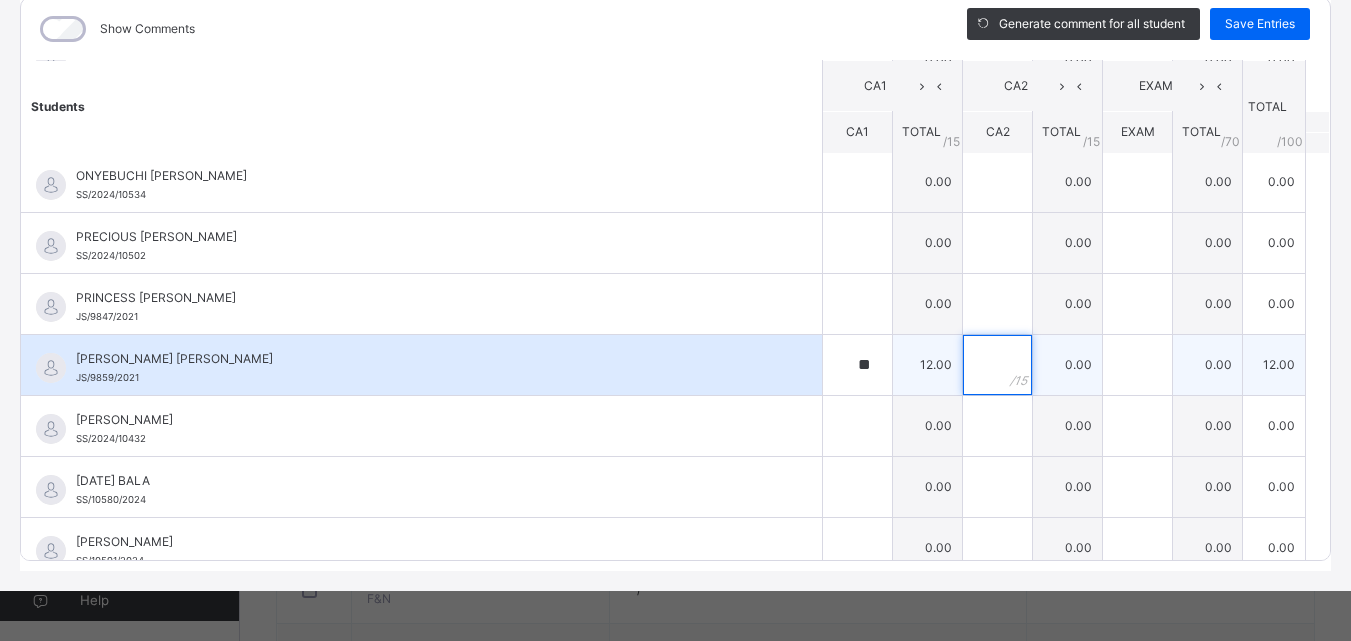 click at bounding box center (997, 365) 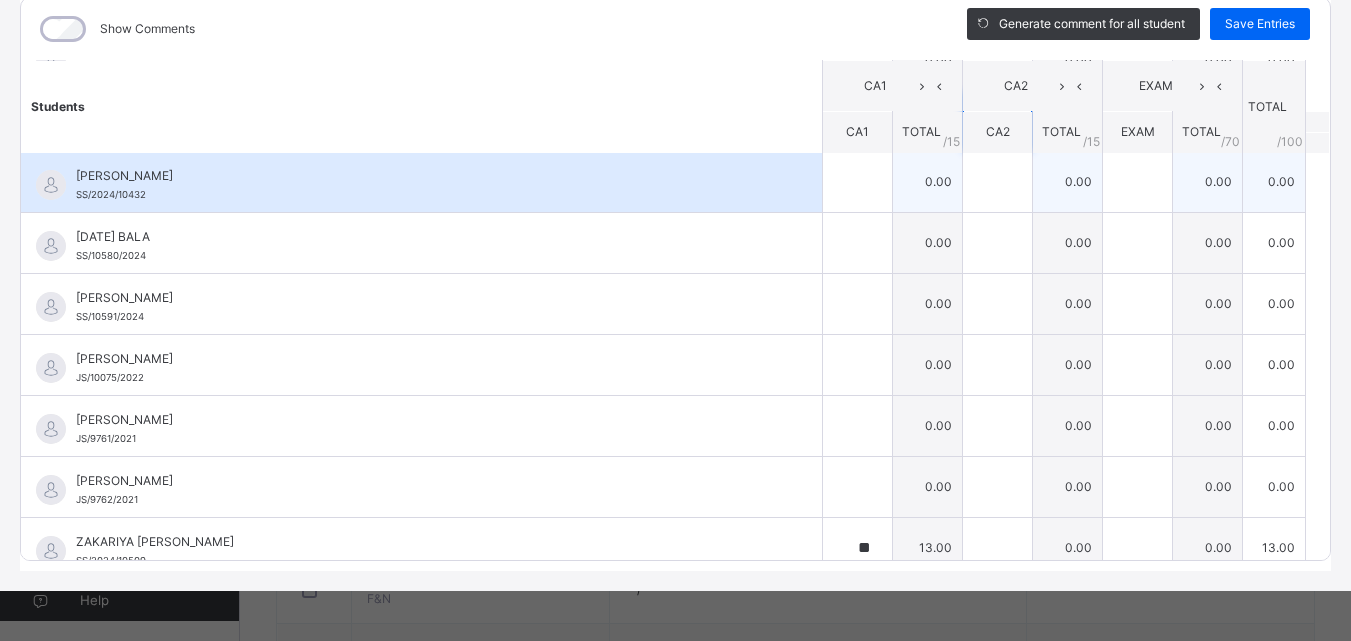 scroll, scrollTop: 1363, scrollLeft: 0, axis: vertical 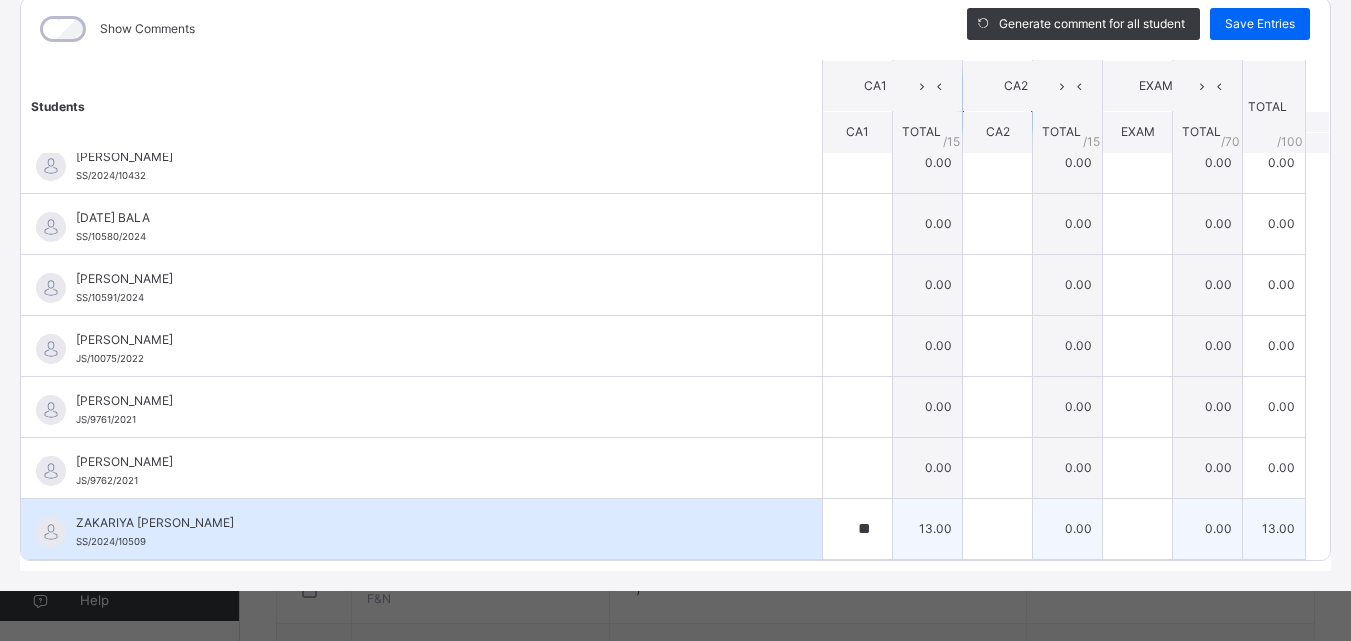 type on "*" 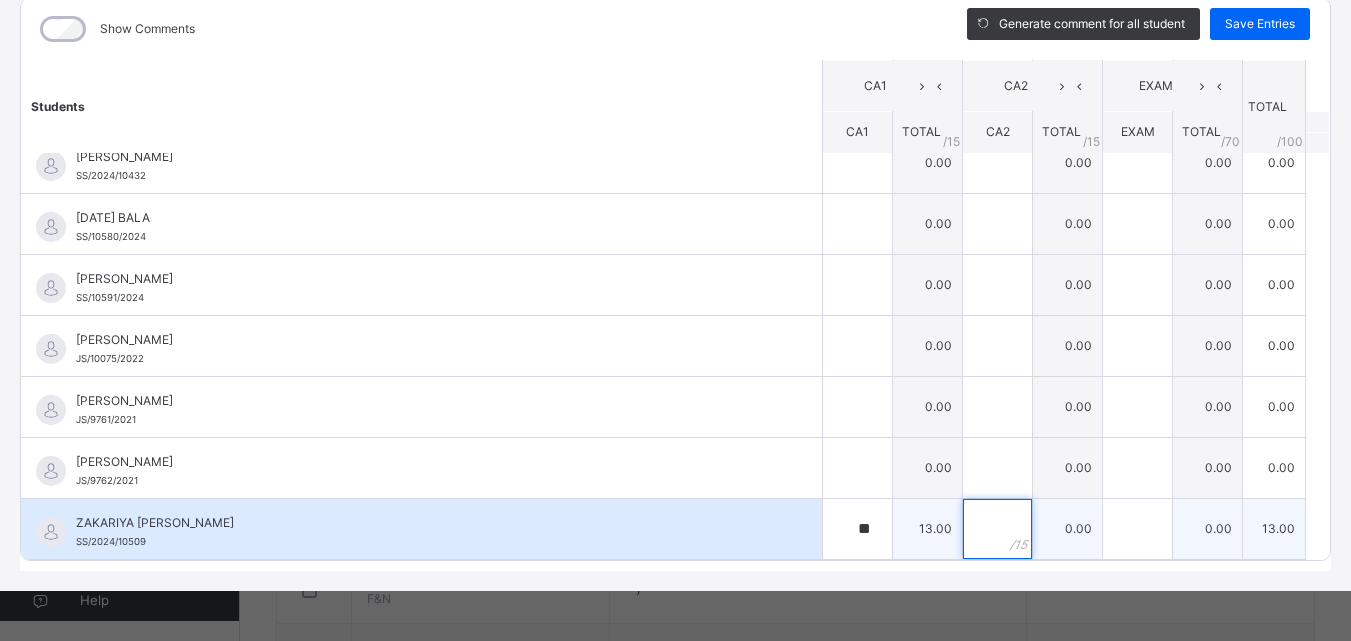 click at bounding box center (997, 529) 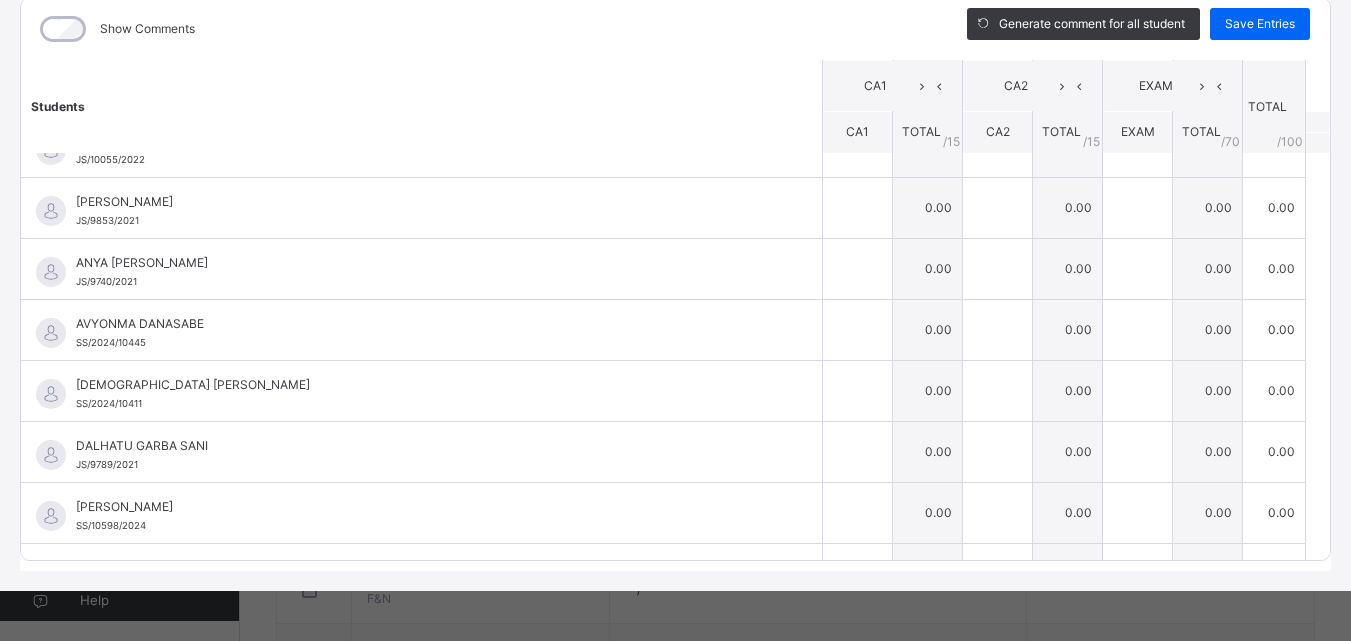 scroll, scrollTop: 0, scrollLeft: 0, axis: both 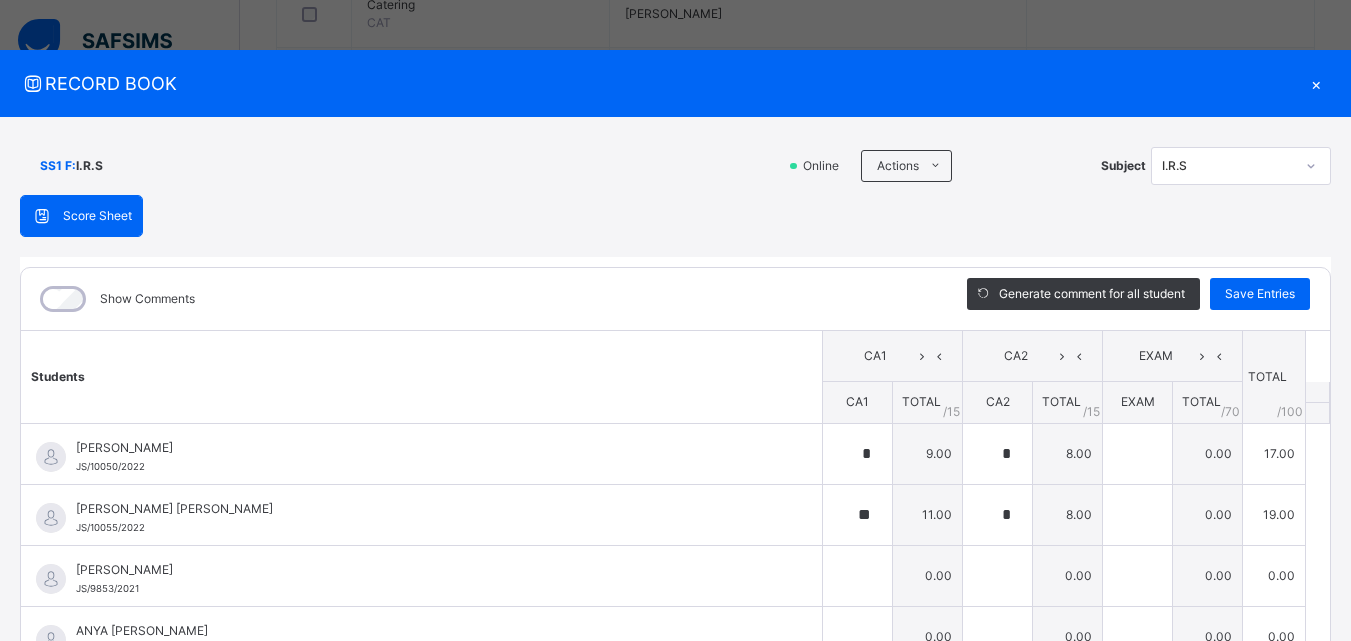 type on "*" 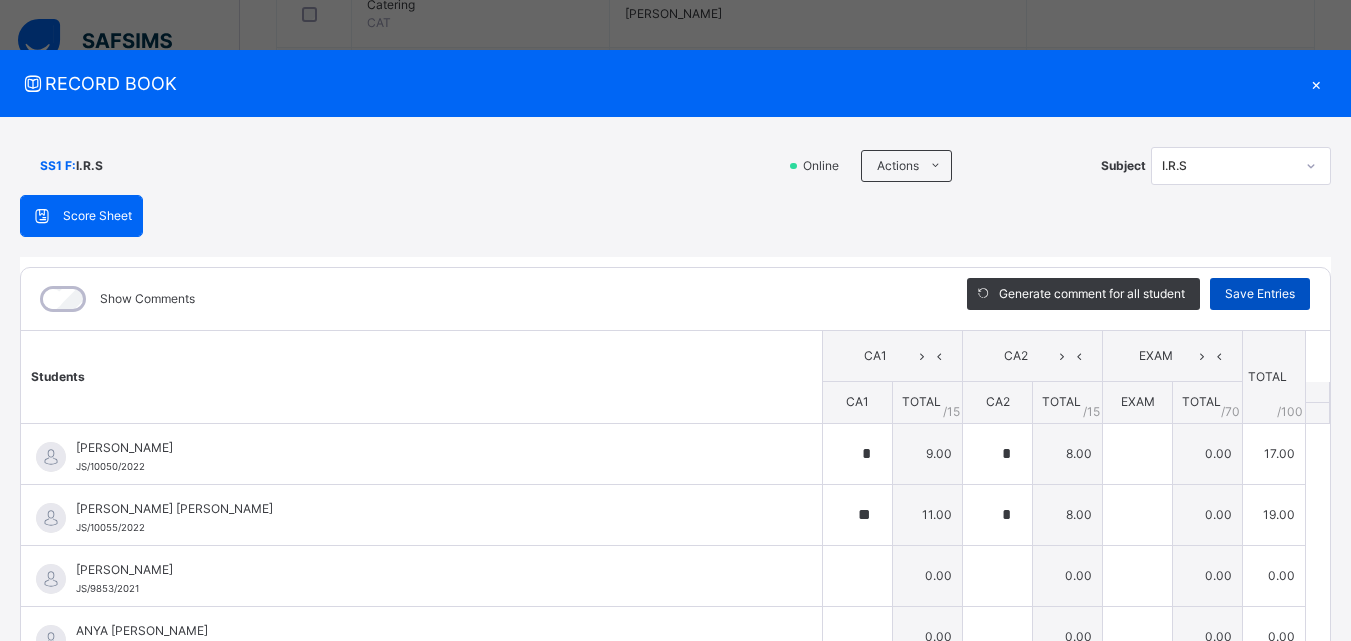 click on "Save Entries" at bounding box center (1260, 294) 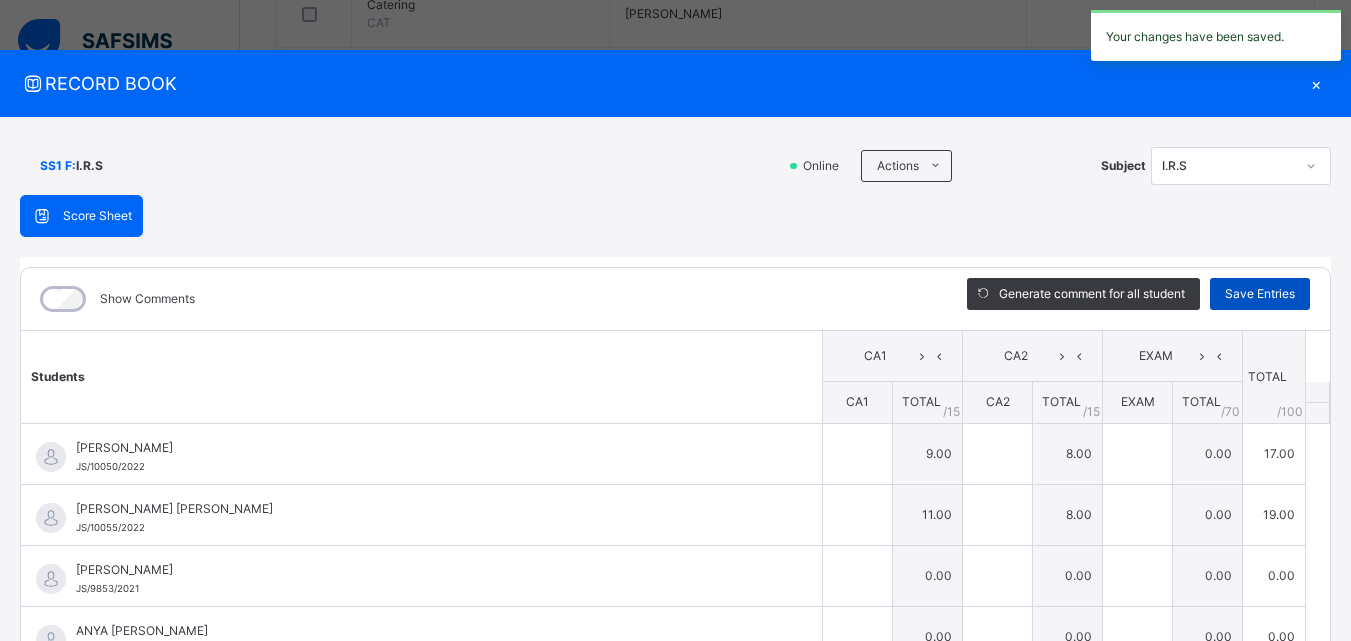 type on "*" 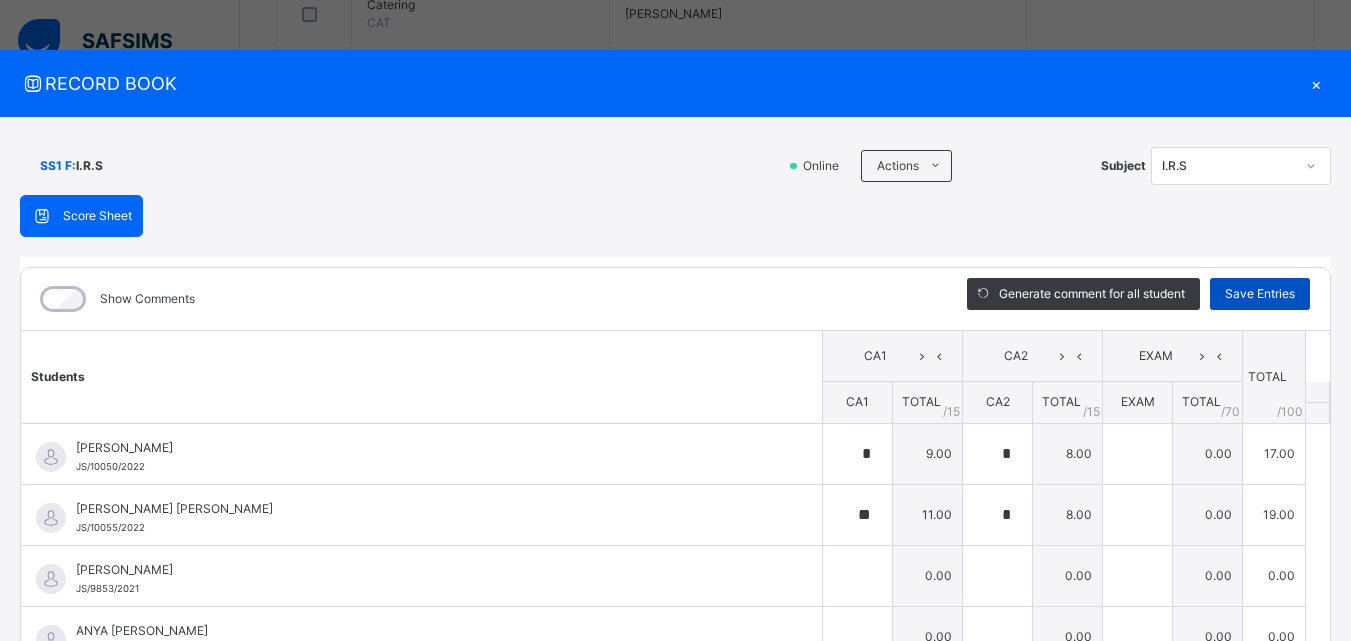 click on "Save Entries" at bounding box center (1260, 294) 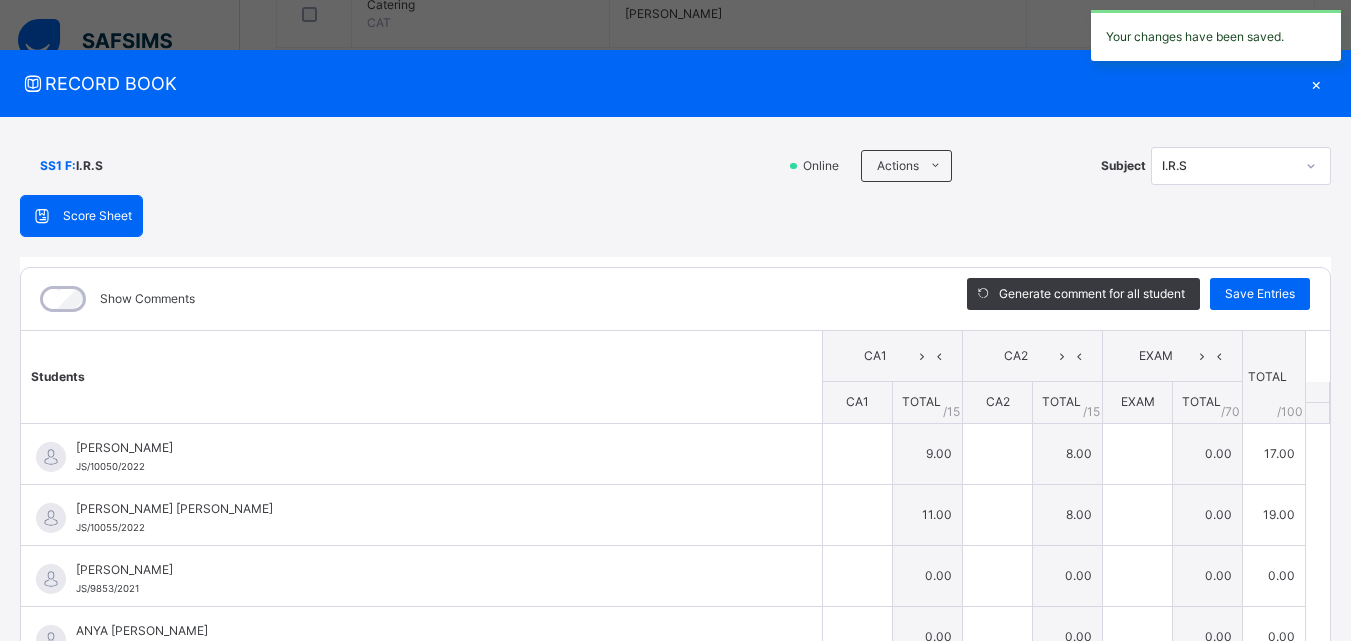 type on "*" 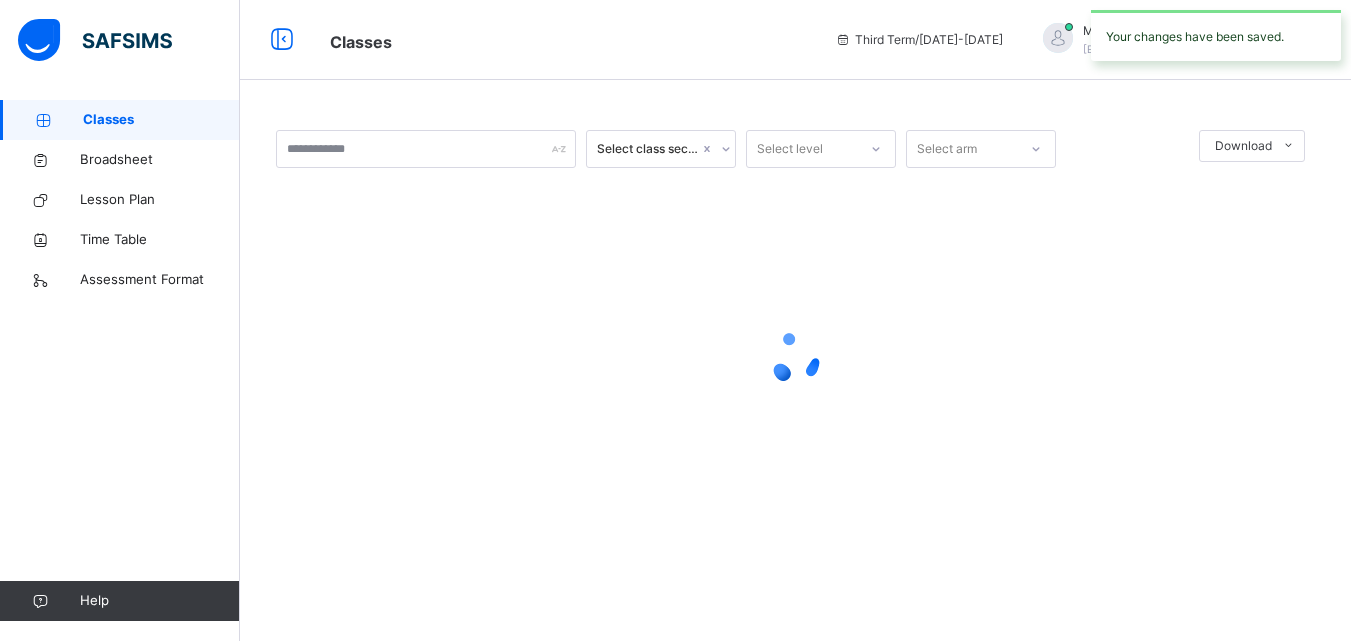 scroll, scrollTop: 0, scrollLeft: 0, axis: both 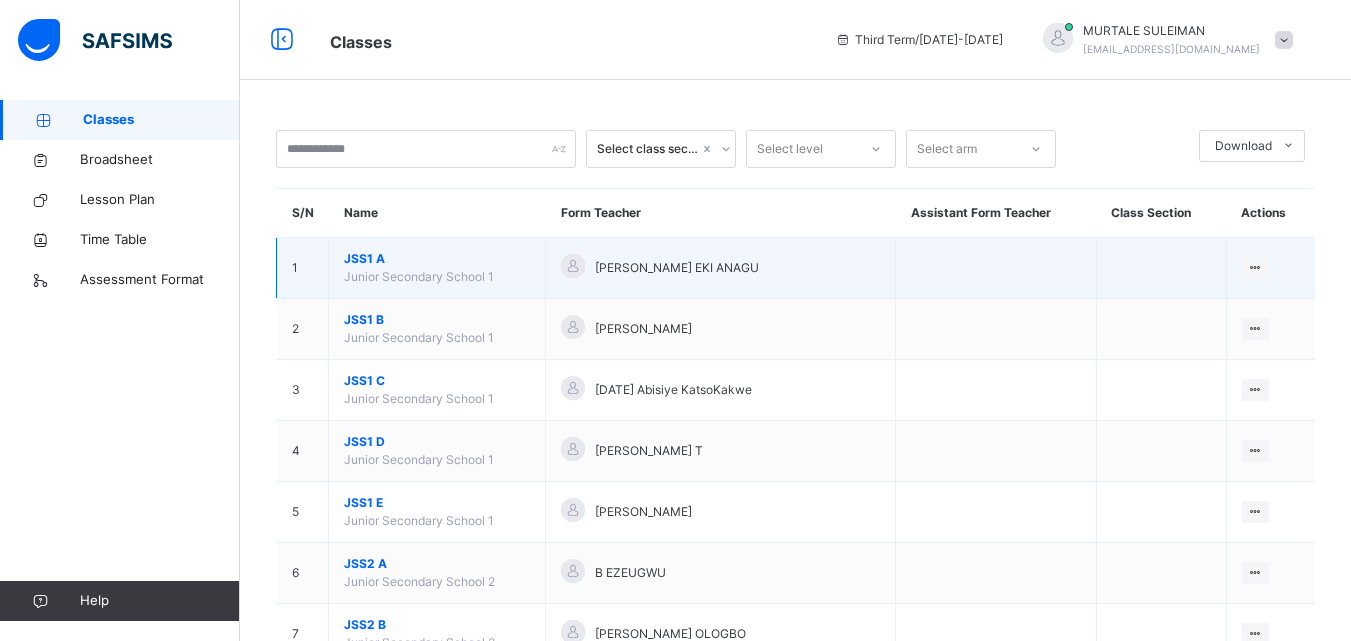 click on "JSS1   A" at bounding box center [437, 259] 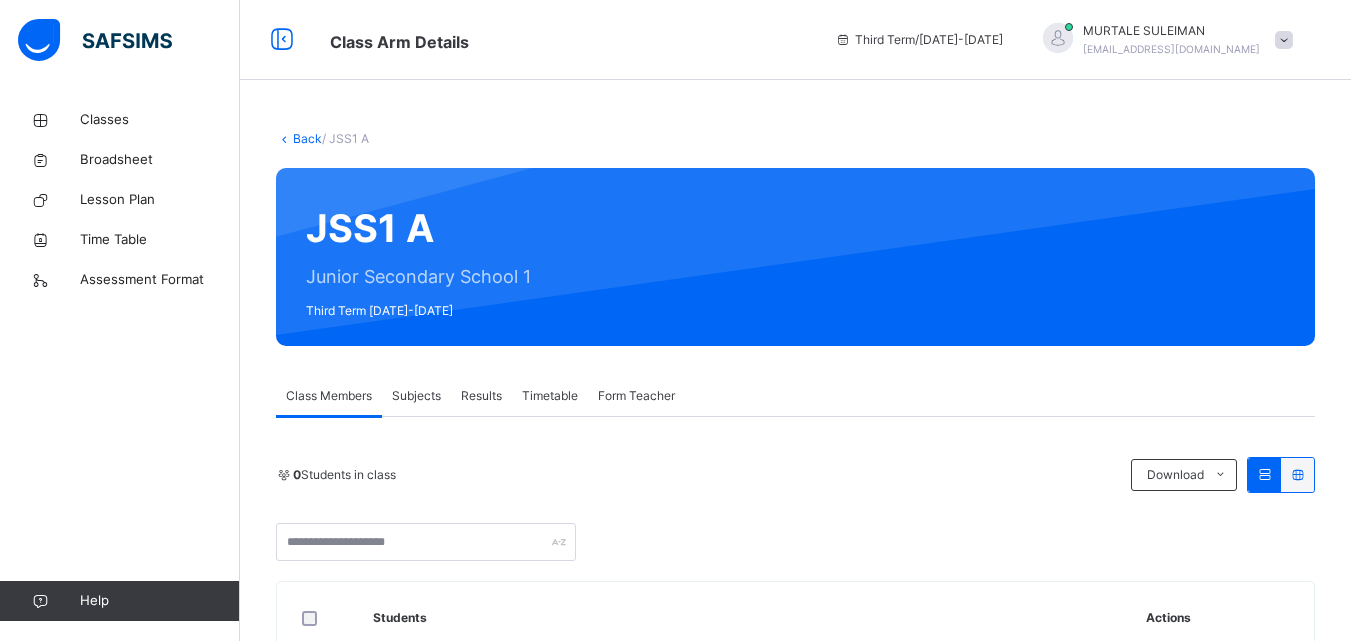 click on "Subjects" at bounding box center [416, 396] 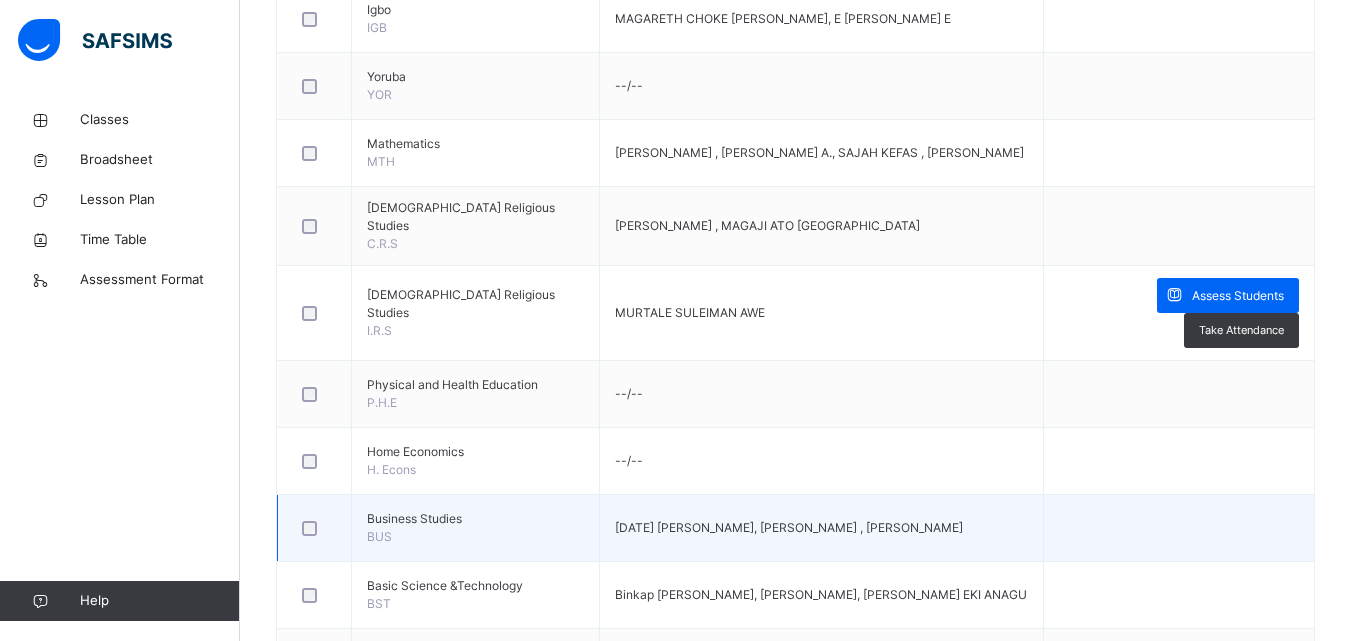 scroll, scrollTop: 1000, scrollLeft: 0, axis: vertical 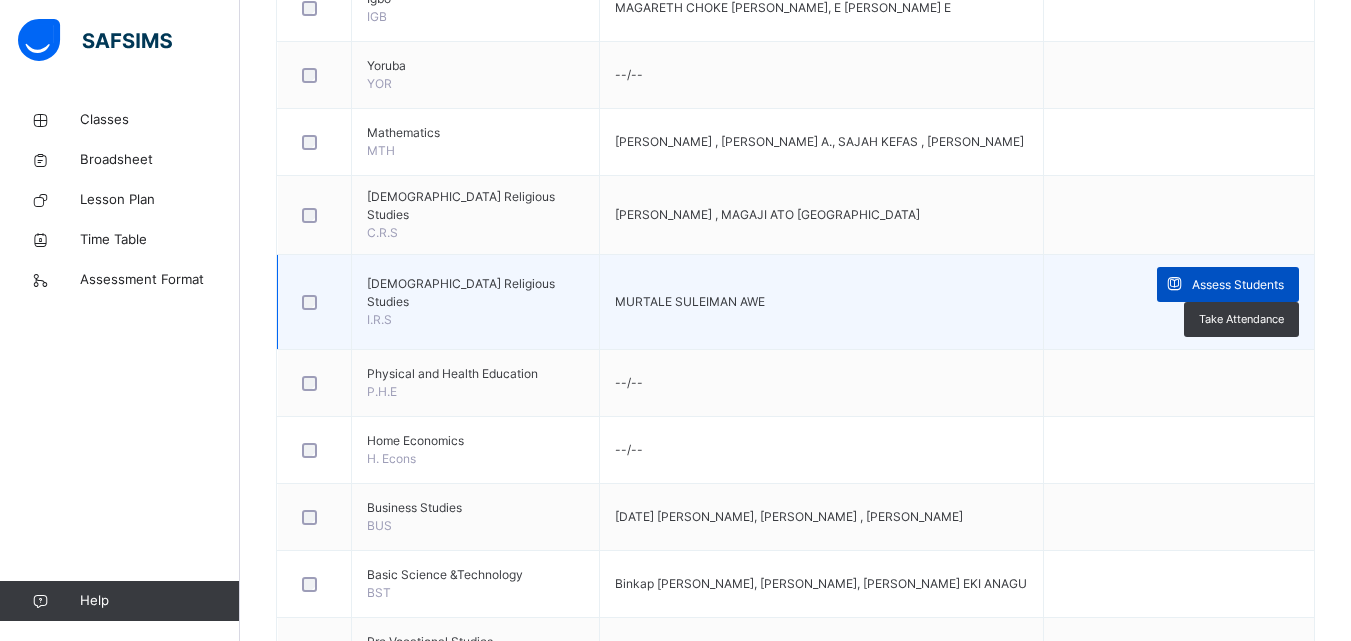 click at bounding box center (1174, 284) 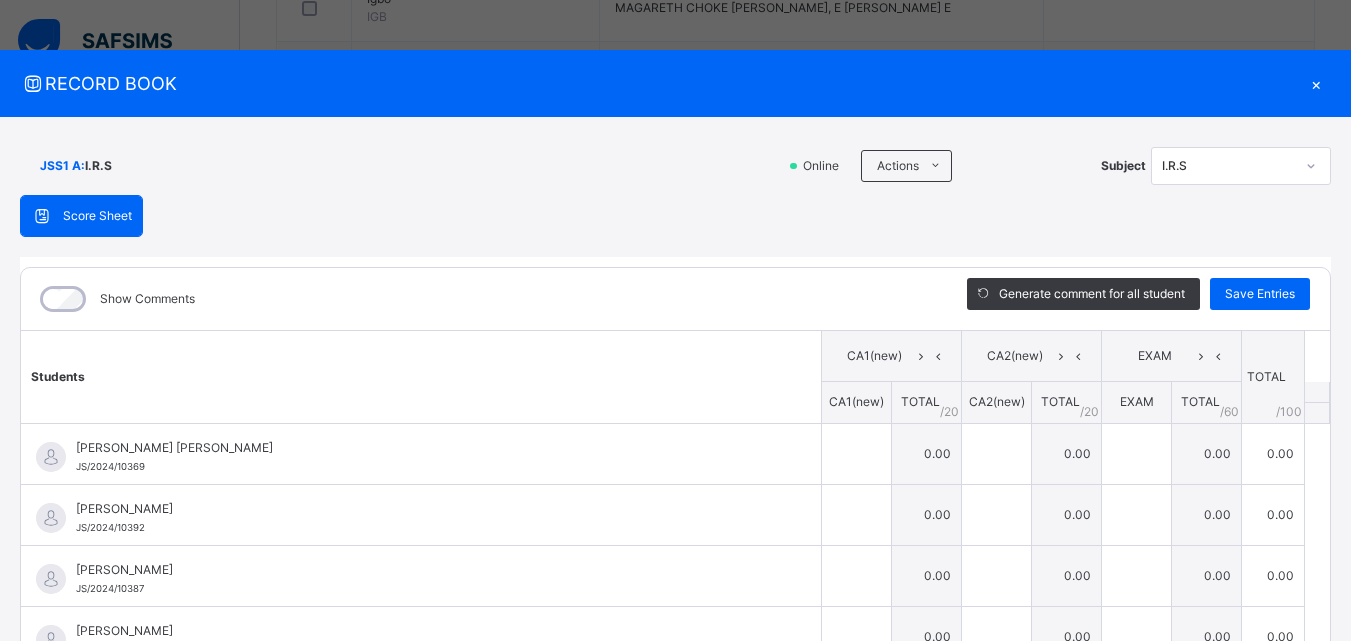 type on "**" 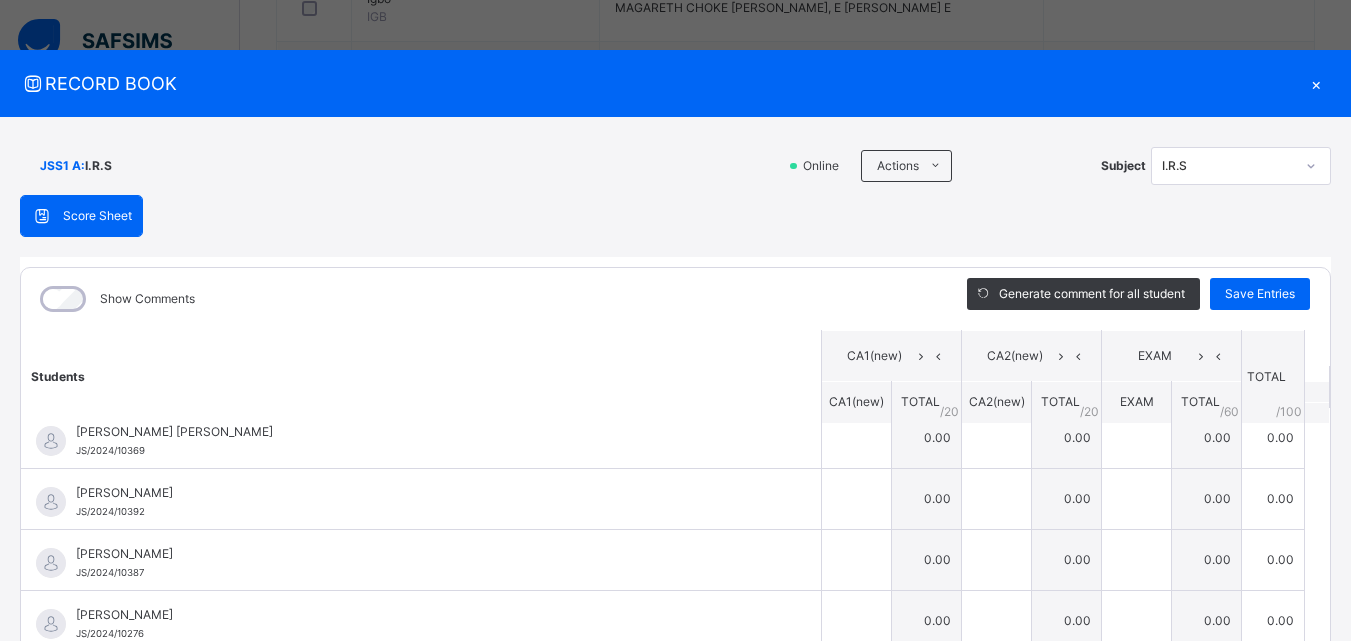 scroll, scrollTop: 0, scrollLeft: 0, axis: both 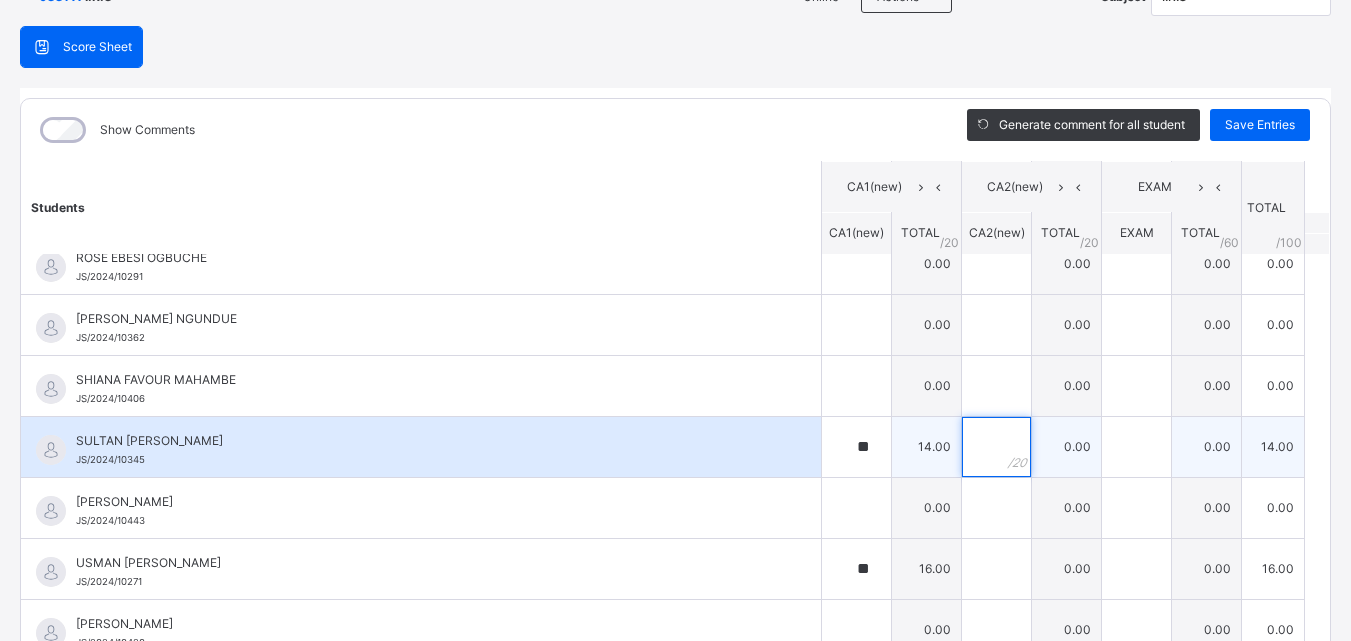click at bounding box center (996, 447) 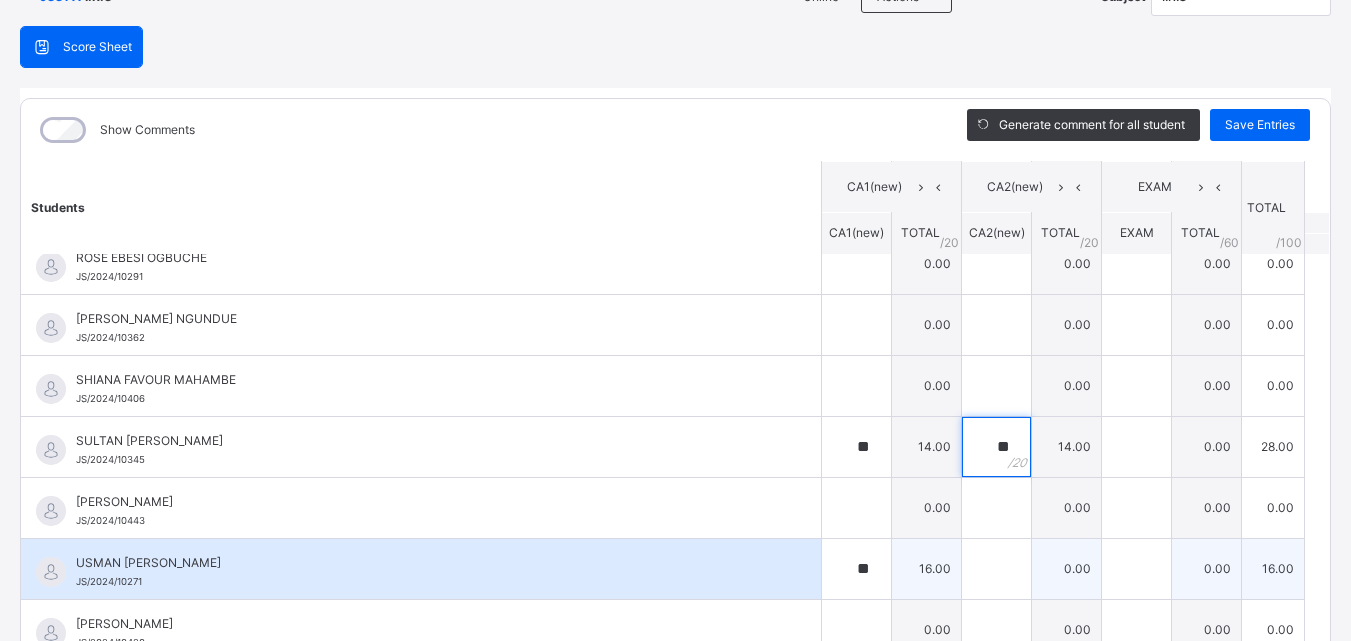 type on "**" 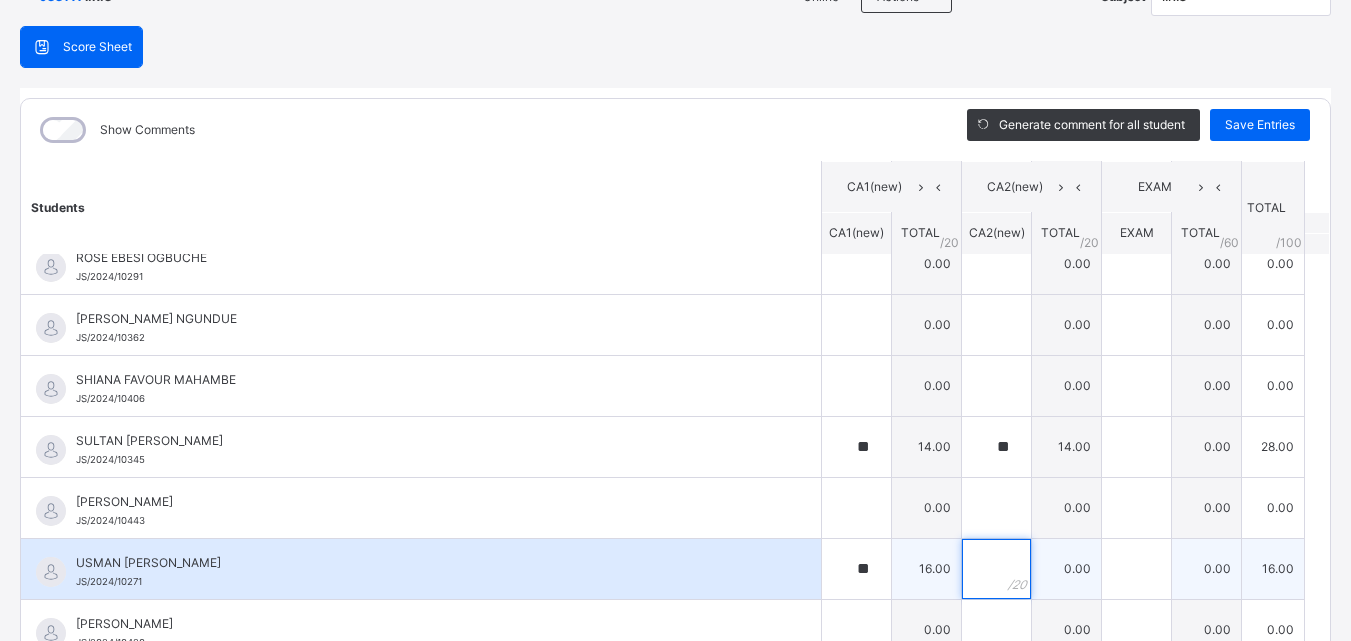 click at bounding box center [996, 569] 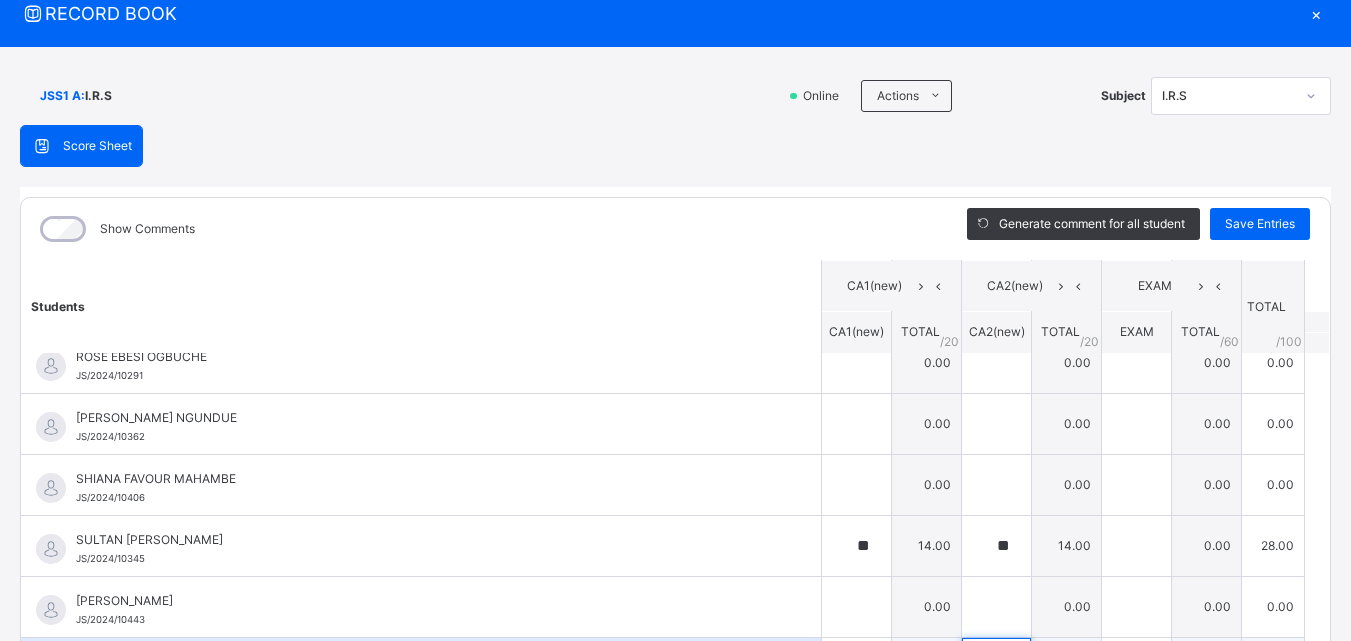 scroll, scrollTop: 0, scrollLeft: 0, axis: both 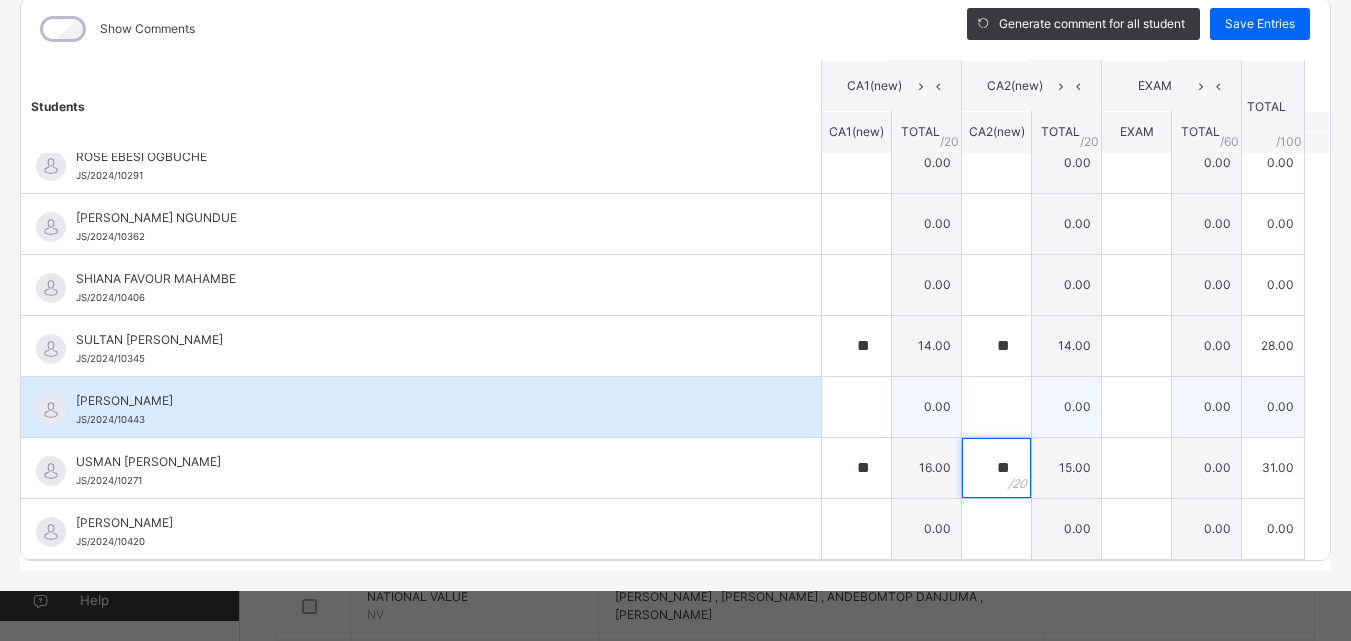 type on "**" 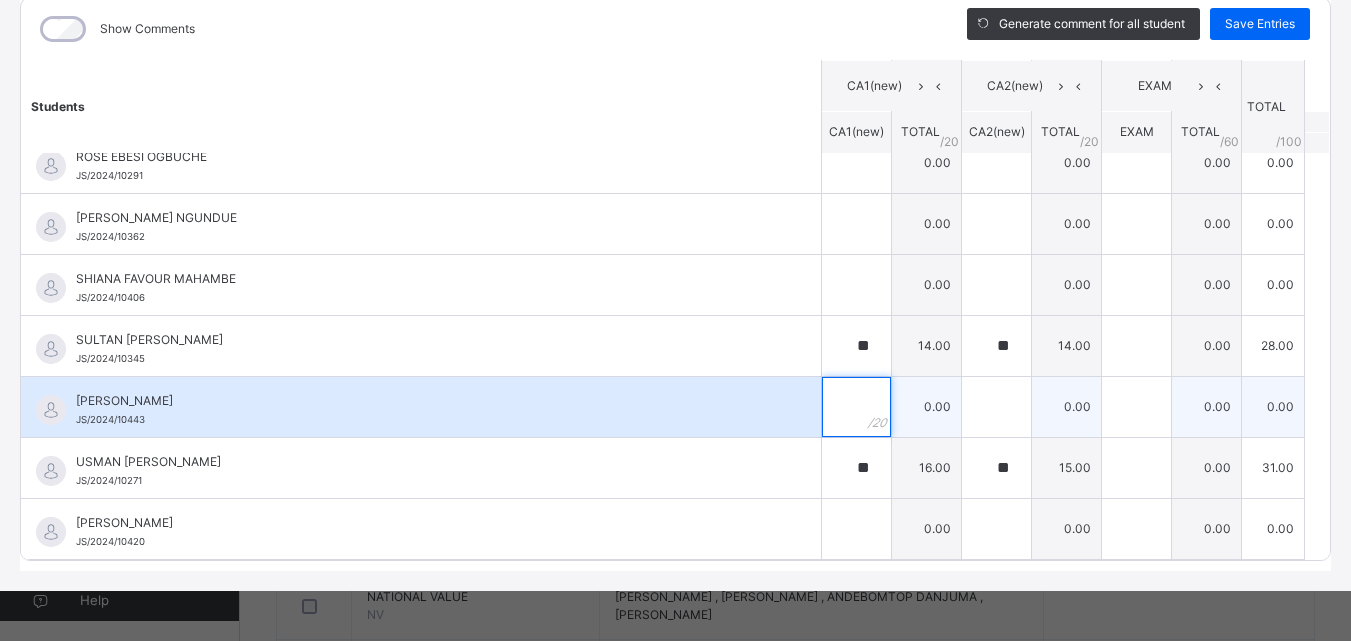 click at bounding box center [856, 407] 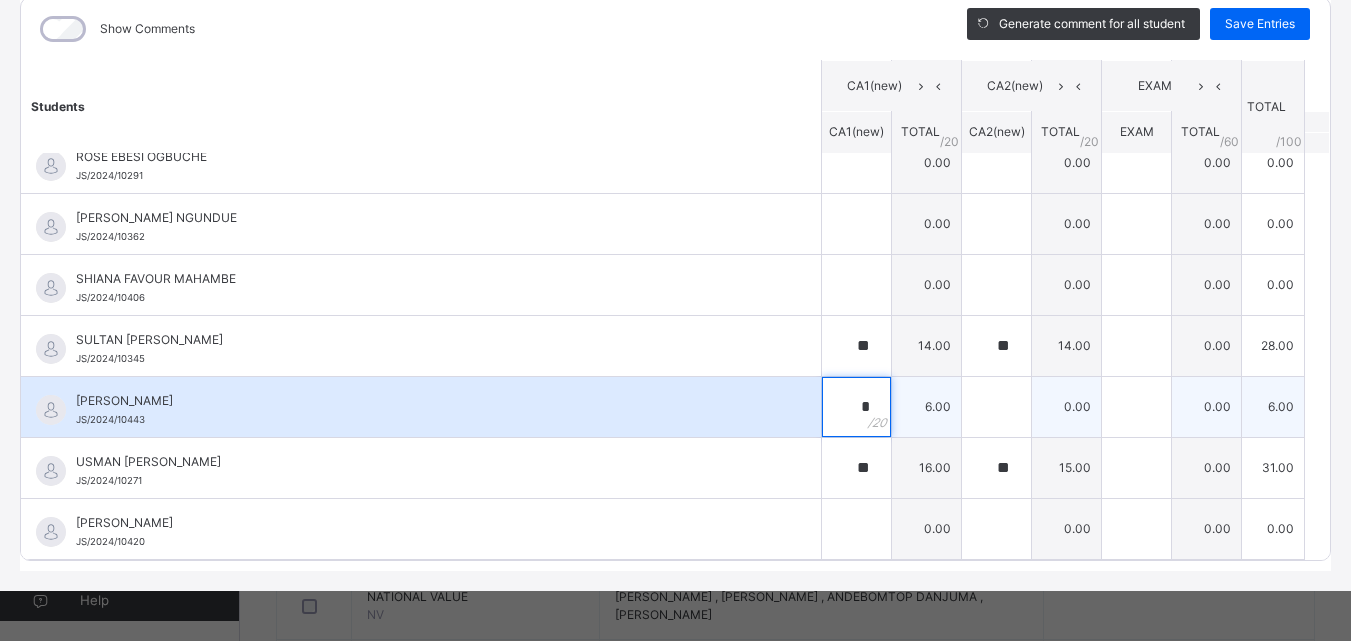 type on "*" 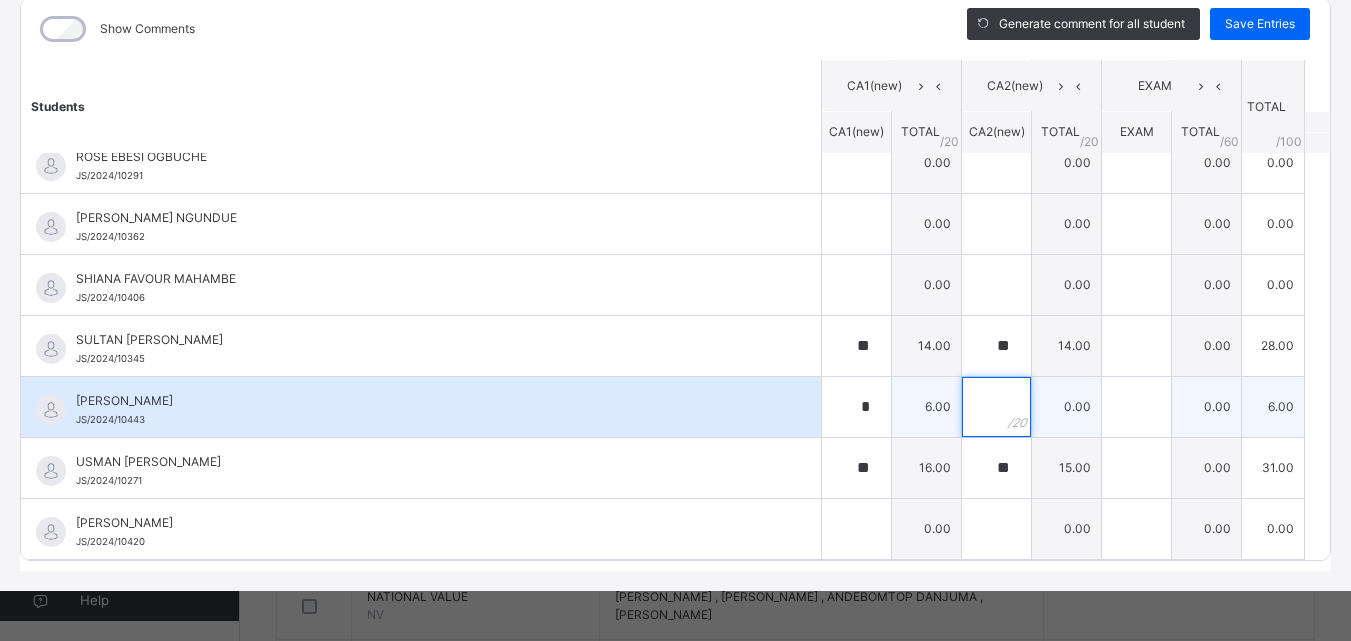 click at bounding box center (996, 407) 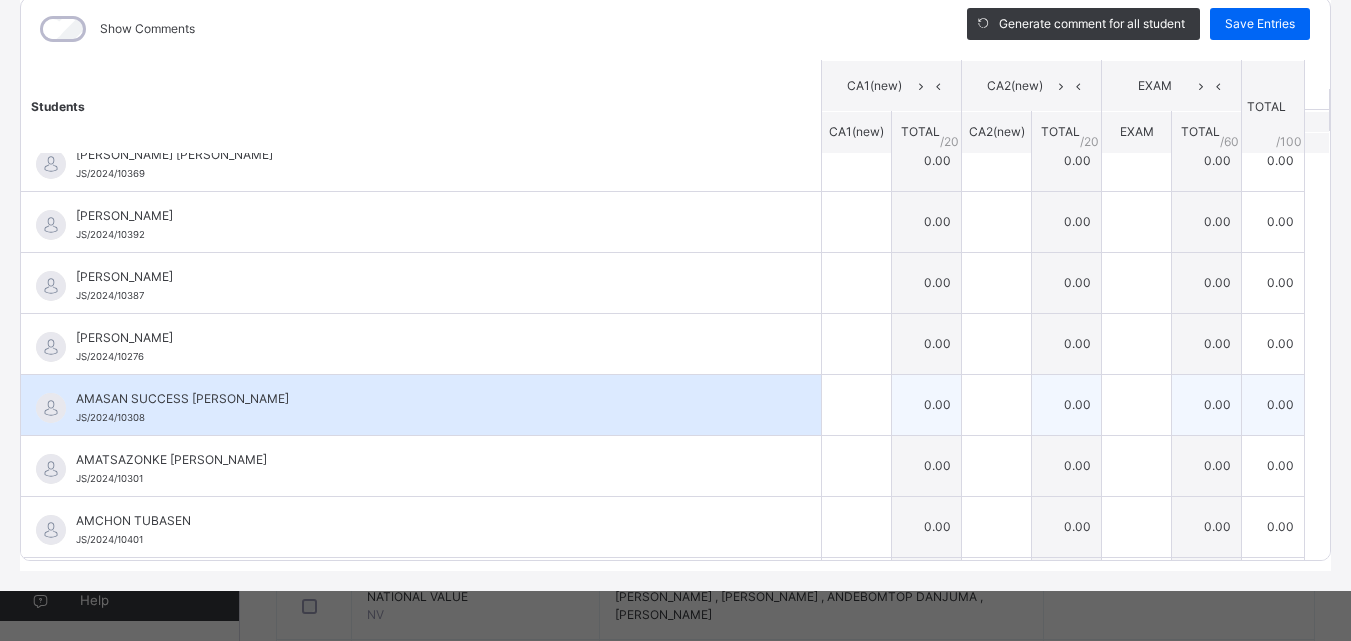 scroll, scrollTop: 0, scrollLeft: 0, axis: both 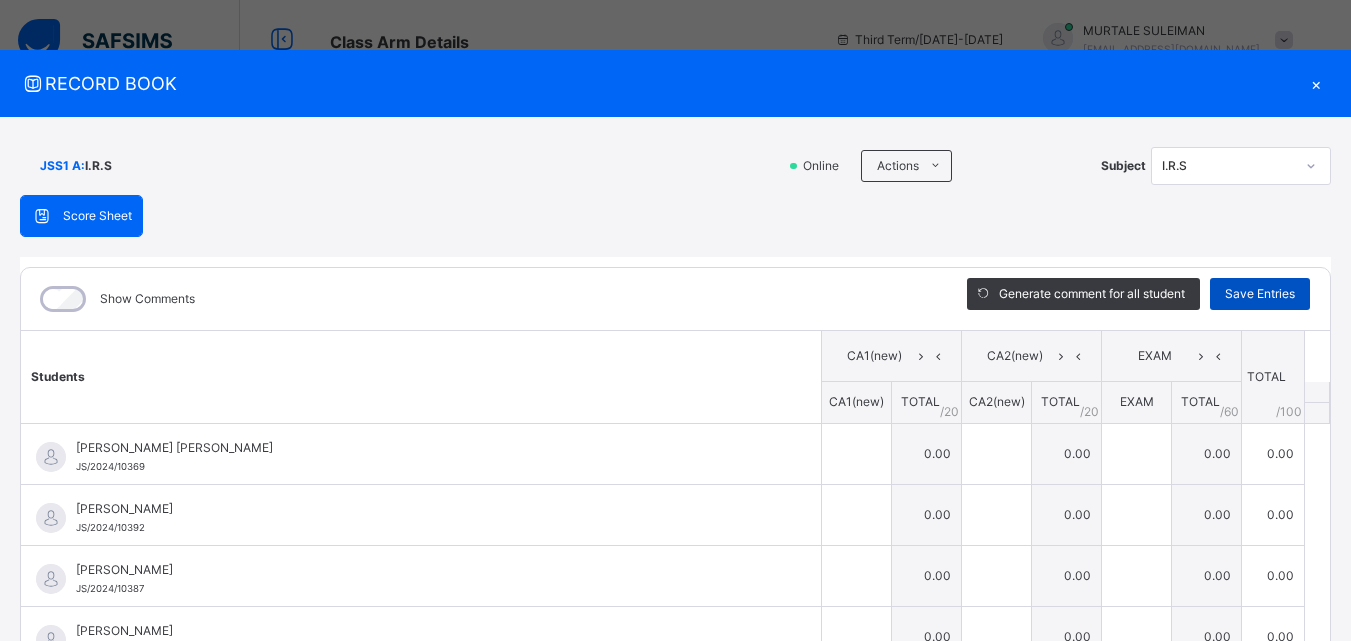 type on "*" 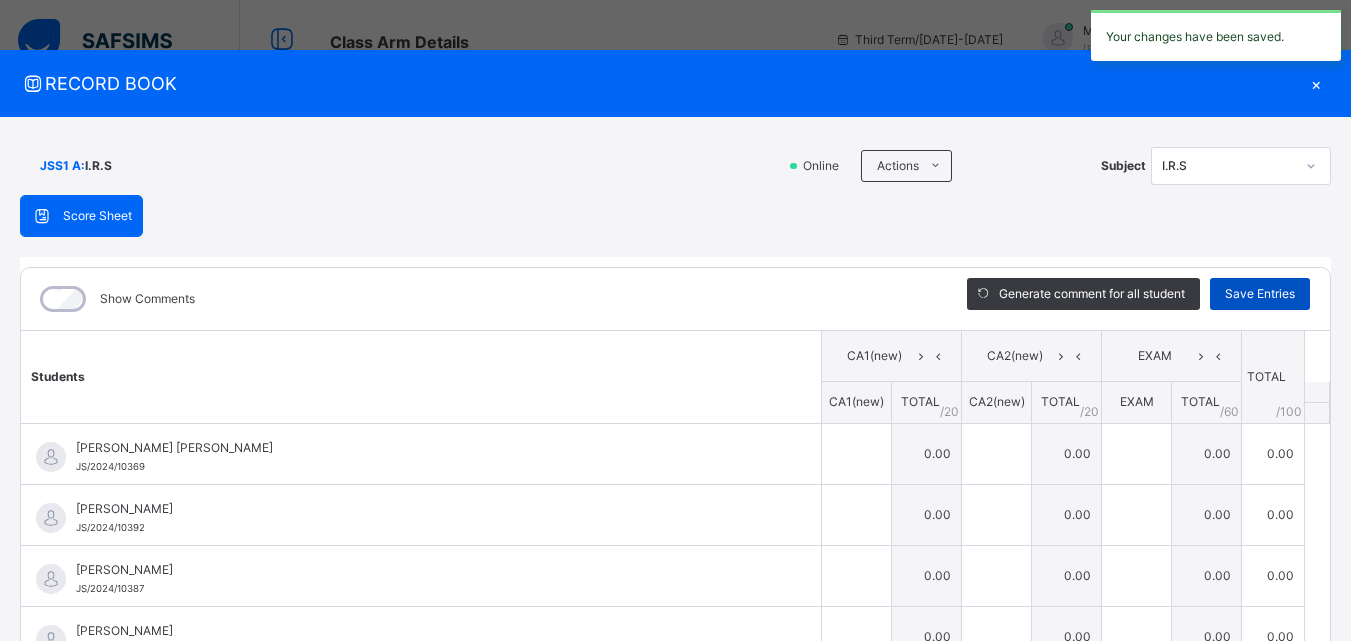 type on "**" 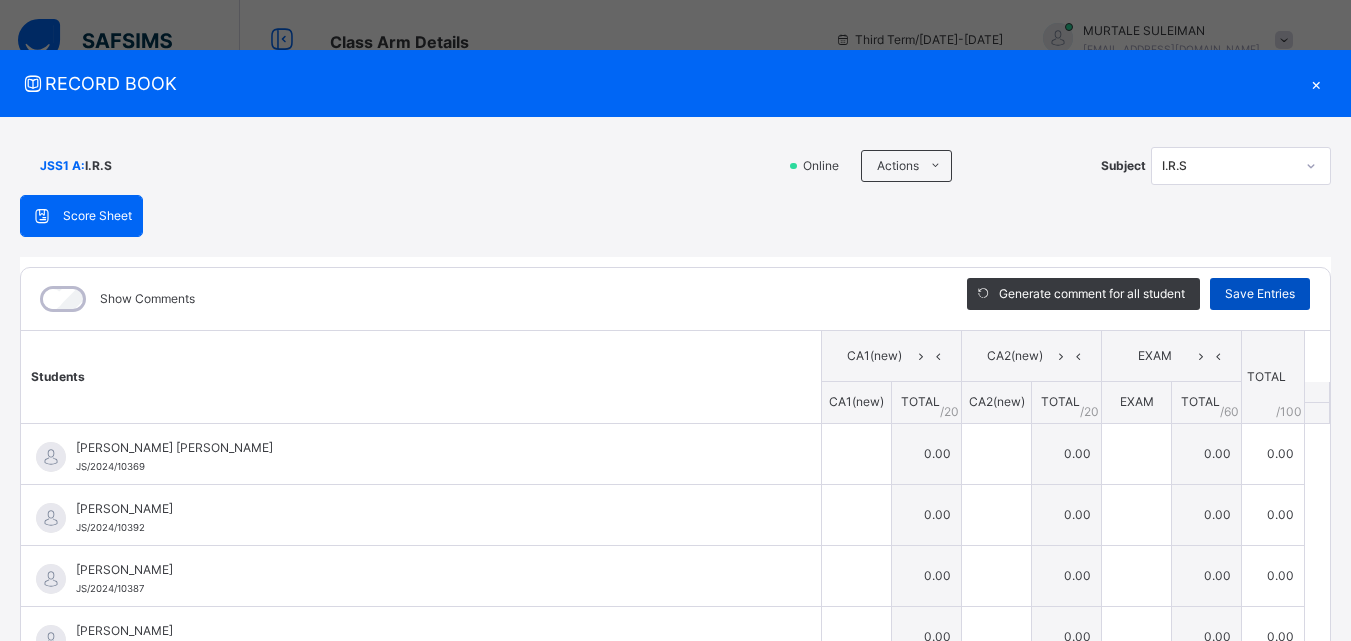 click on "Save Entries" at bounding box center [1260, 294] 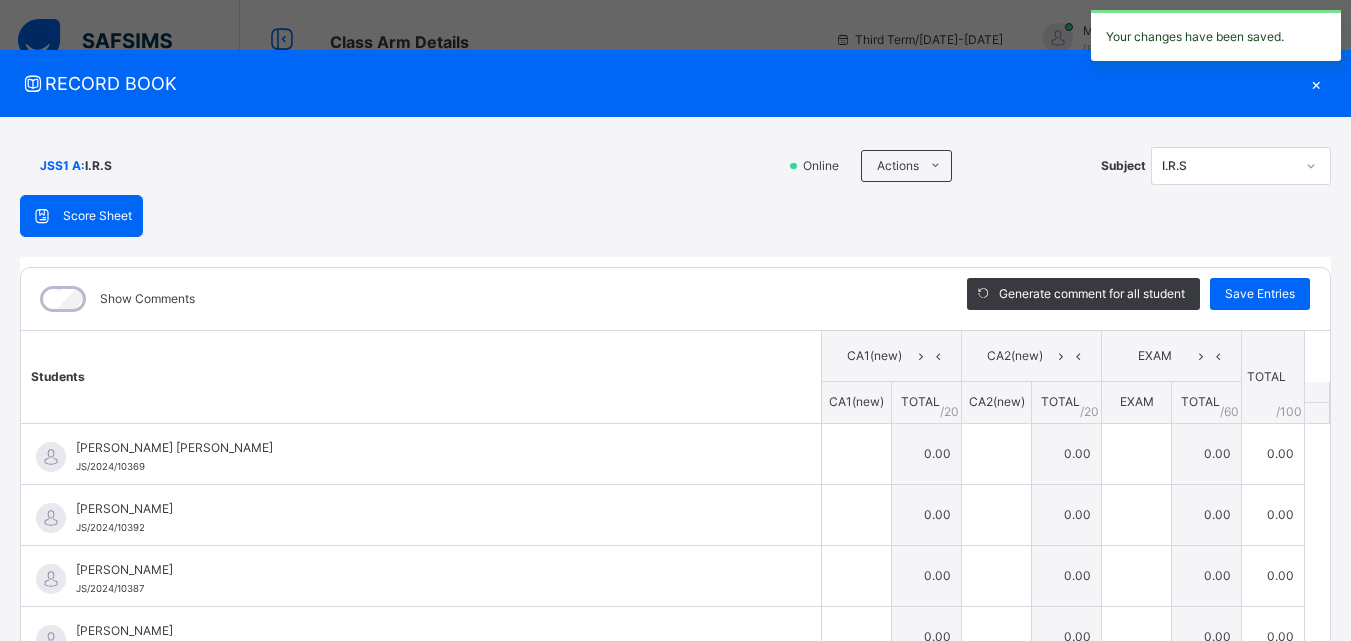 type on "**" 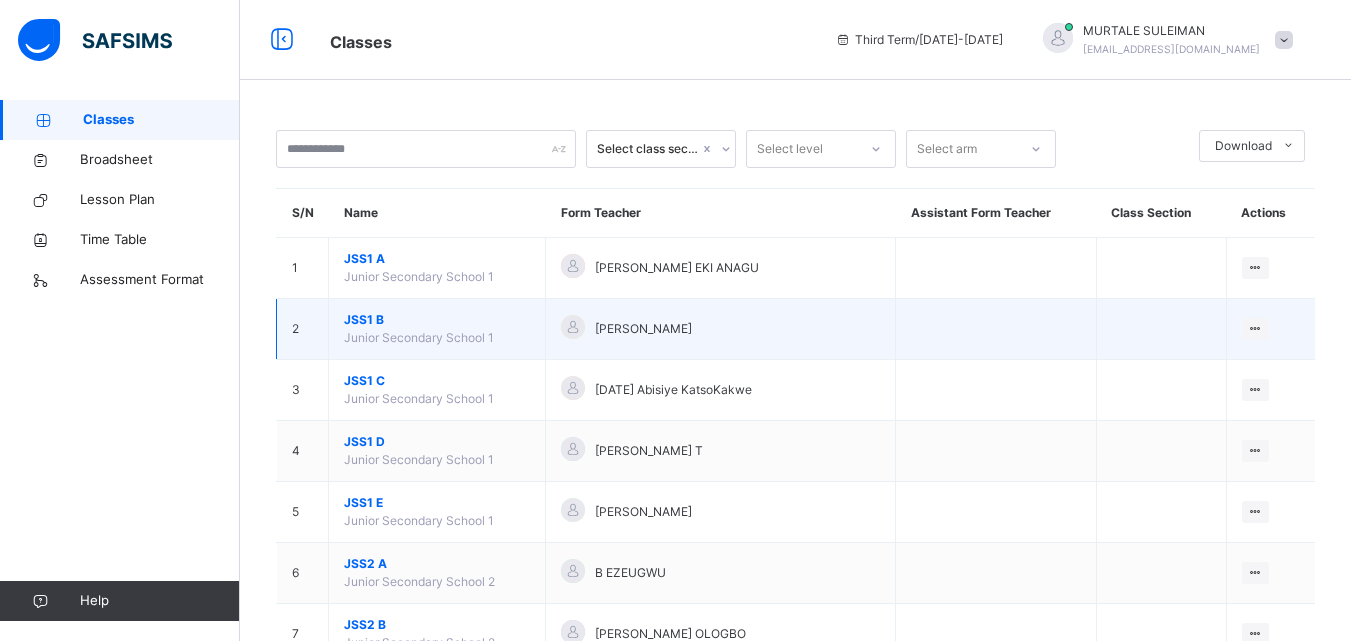 click on "JSS1   B" at bounding box center [437, 320] 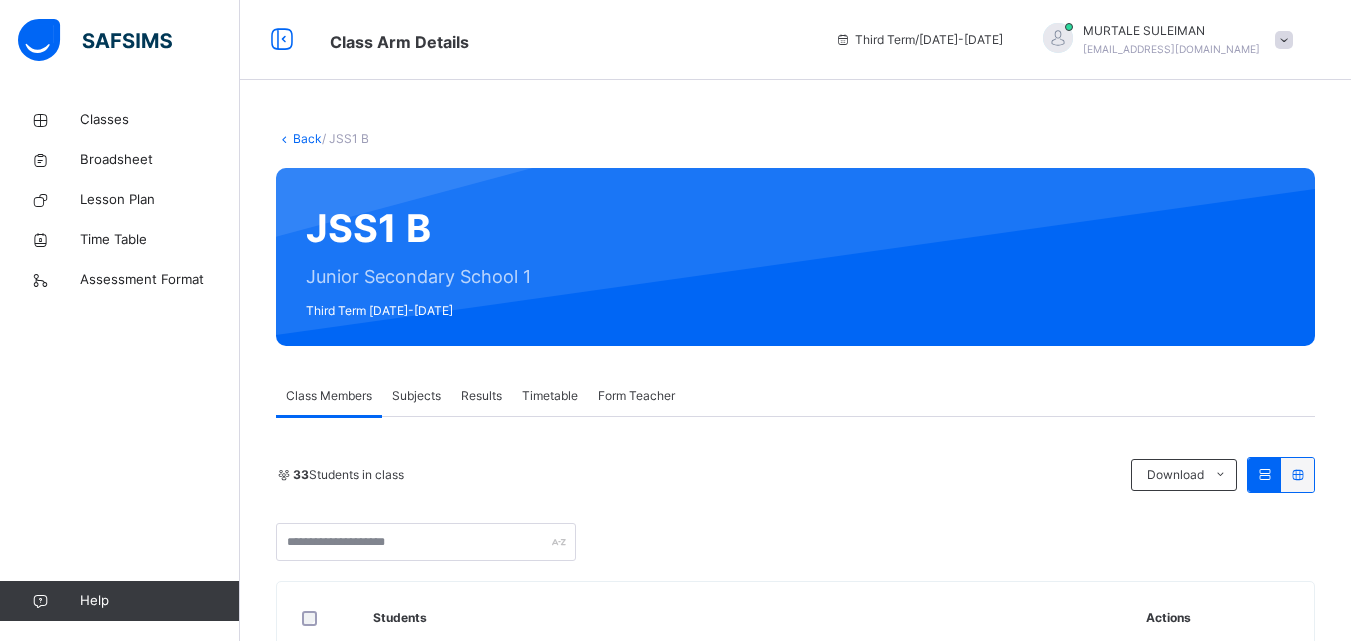 click on "Subjects" at bounding box center [416, 396] 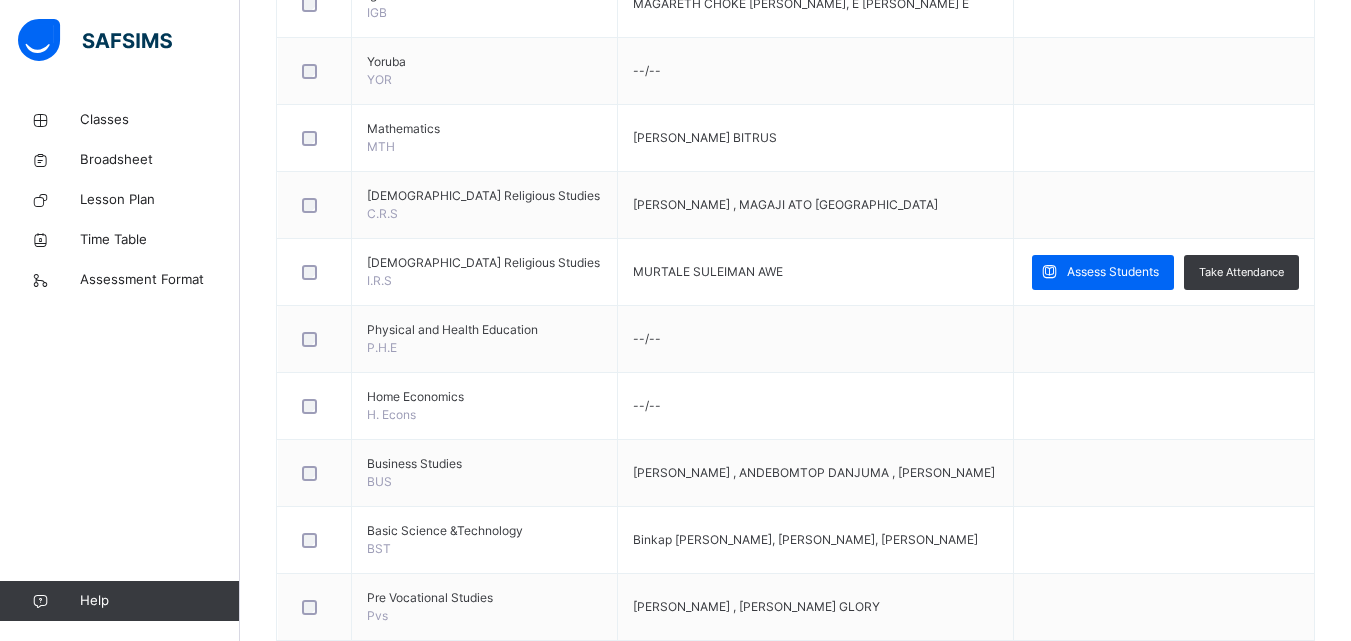 scroll, scrollTop: 1100, scrollLeft: 0, axis: vertical 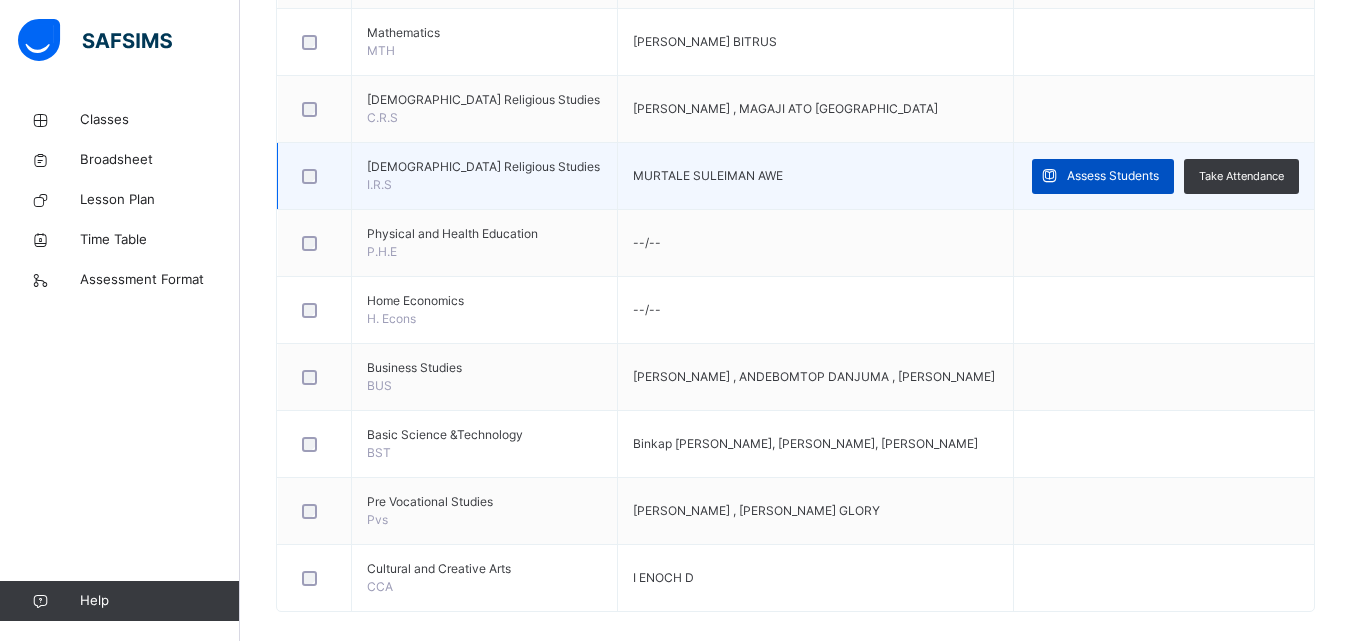 click on "Assess Students" at bounding box center (1103, 176) 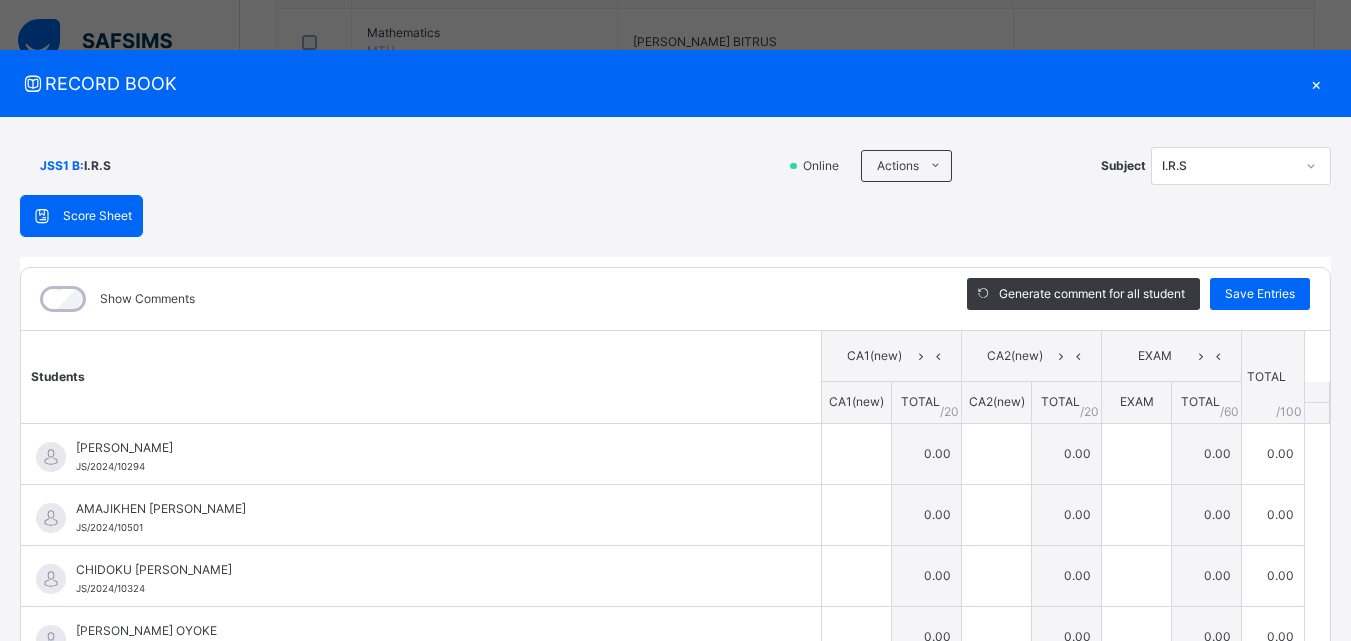 type on "**" 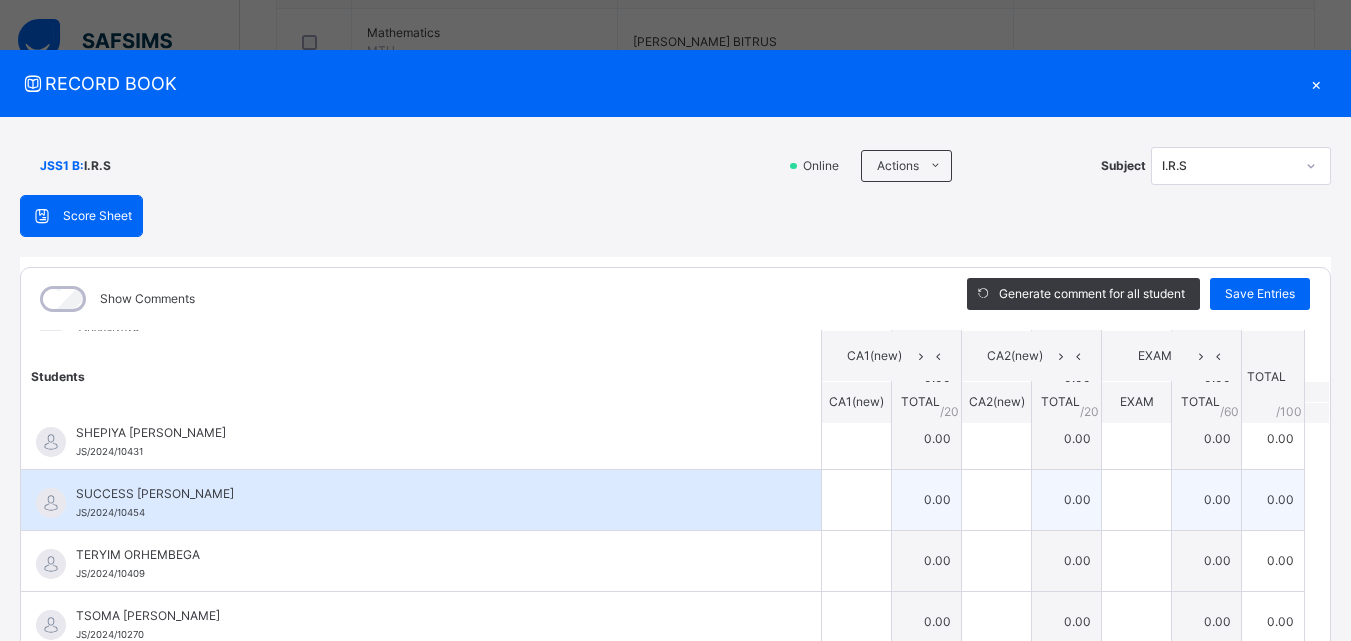 scroll, scrollTop: 1607, scrollLeft: 0, axis: vertical 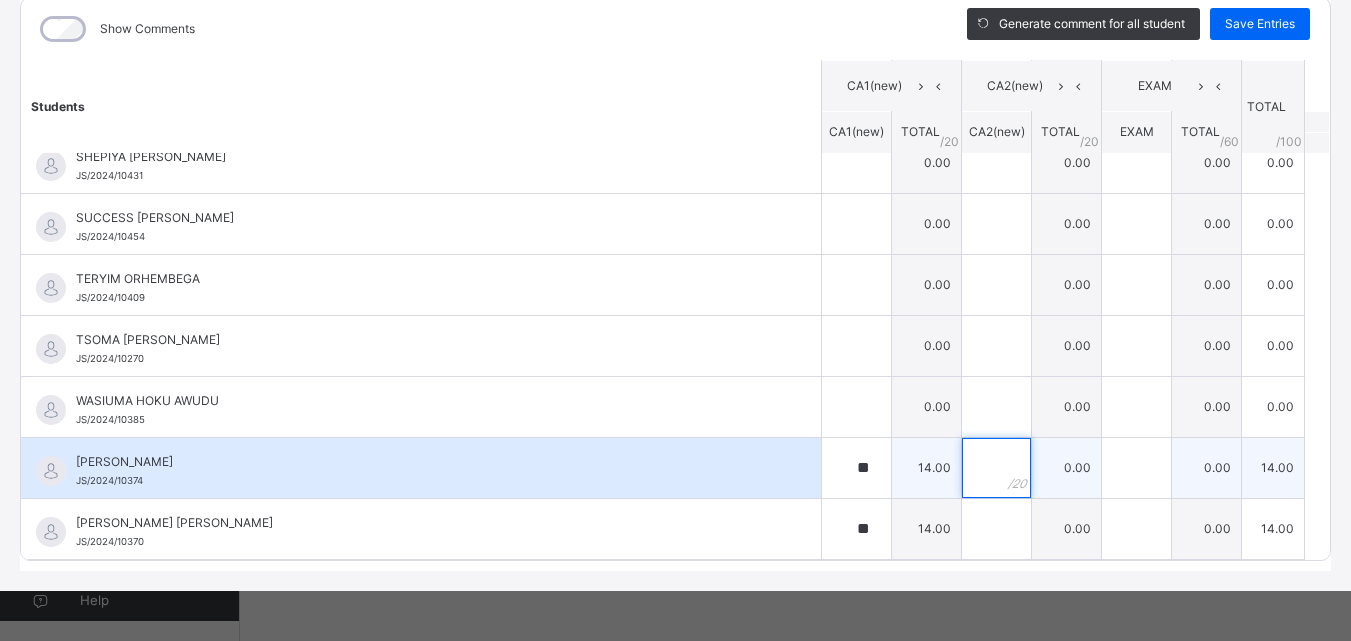 click at bounding box center [996, 468] 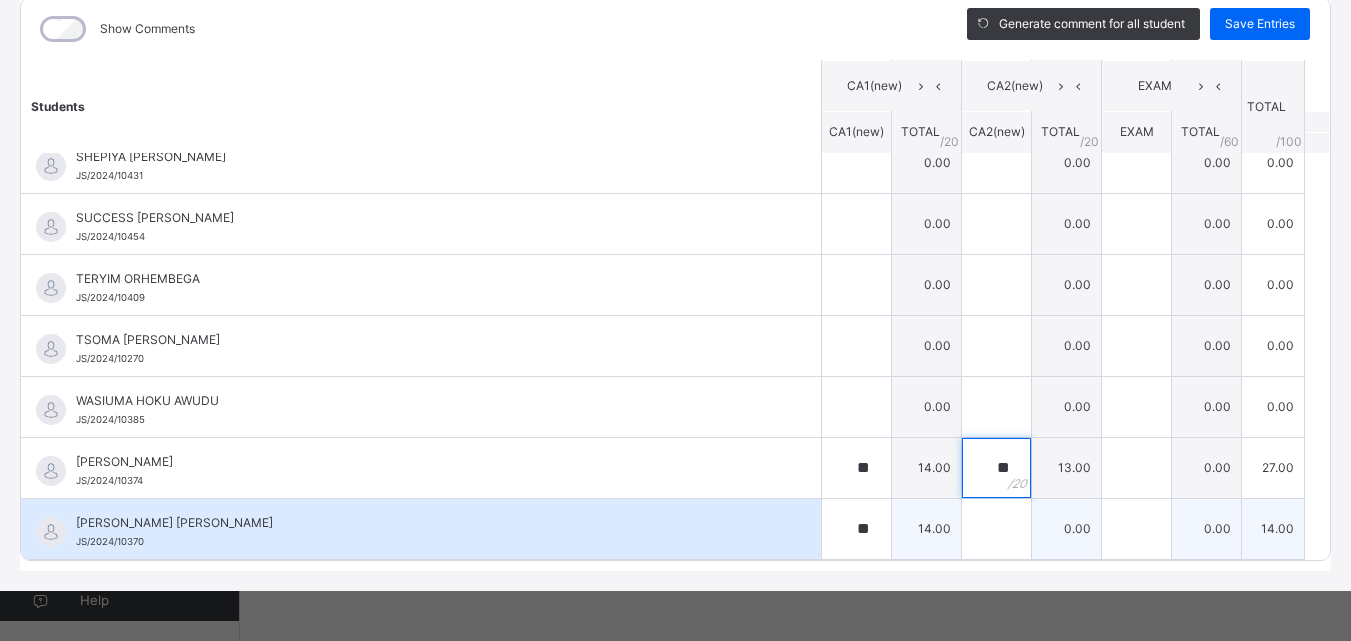 type on "**" 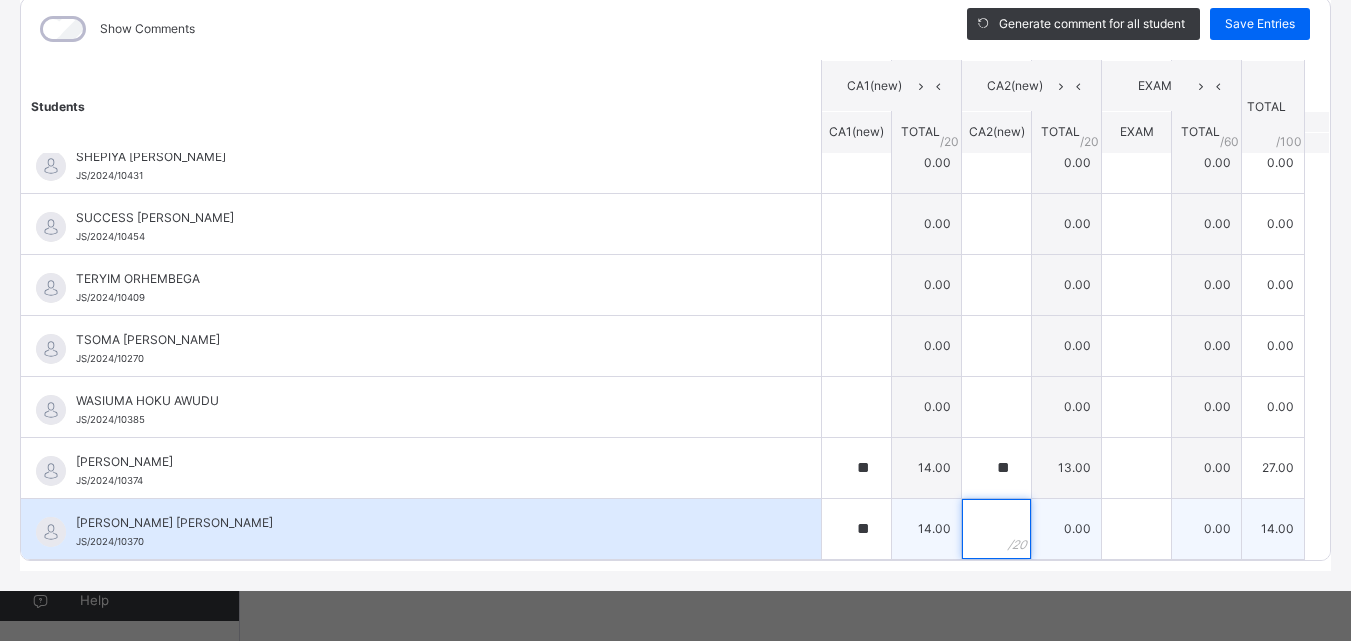 click at bounding box center (996, 529) 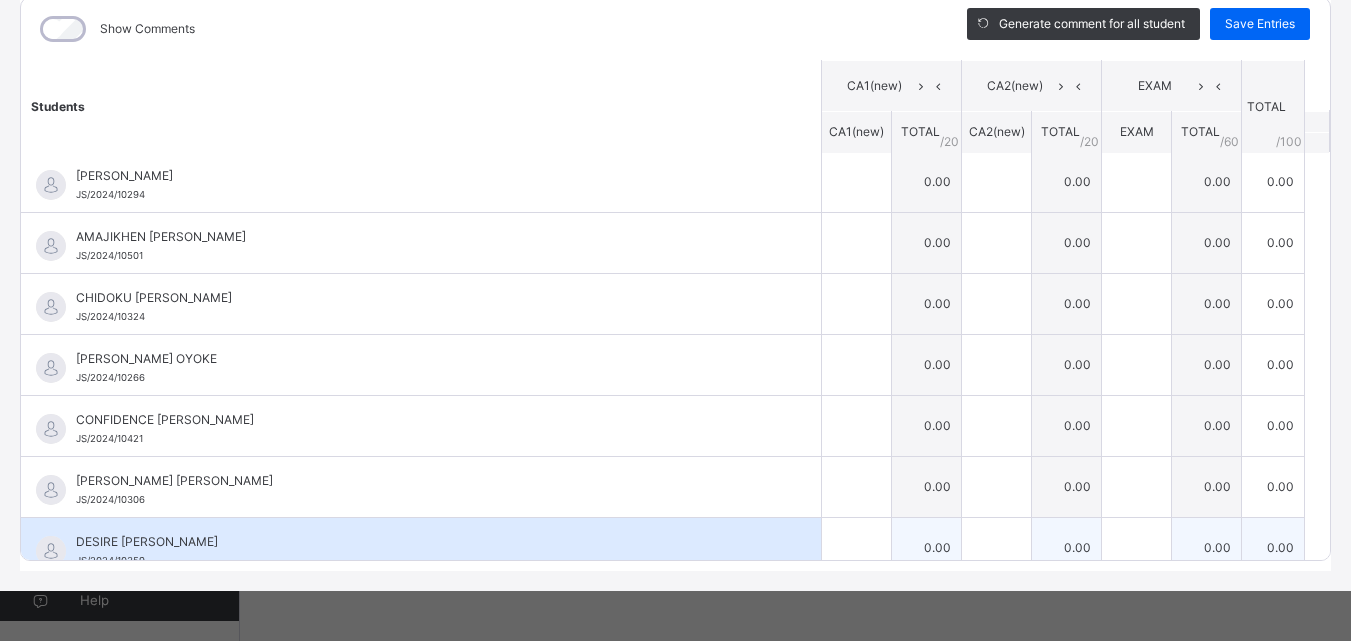 scroll, scrollTop: 0, scrollLeft: 0, axis: both 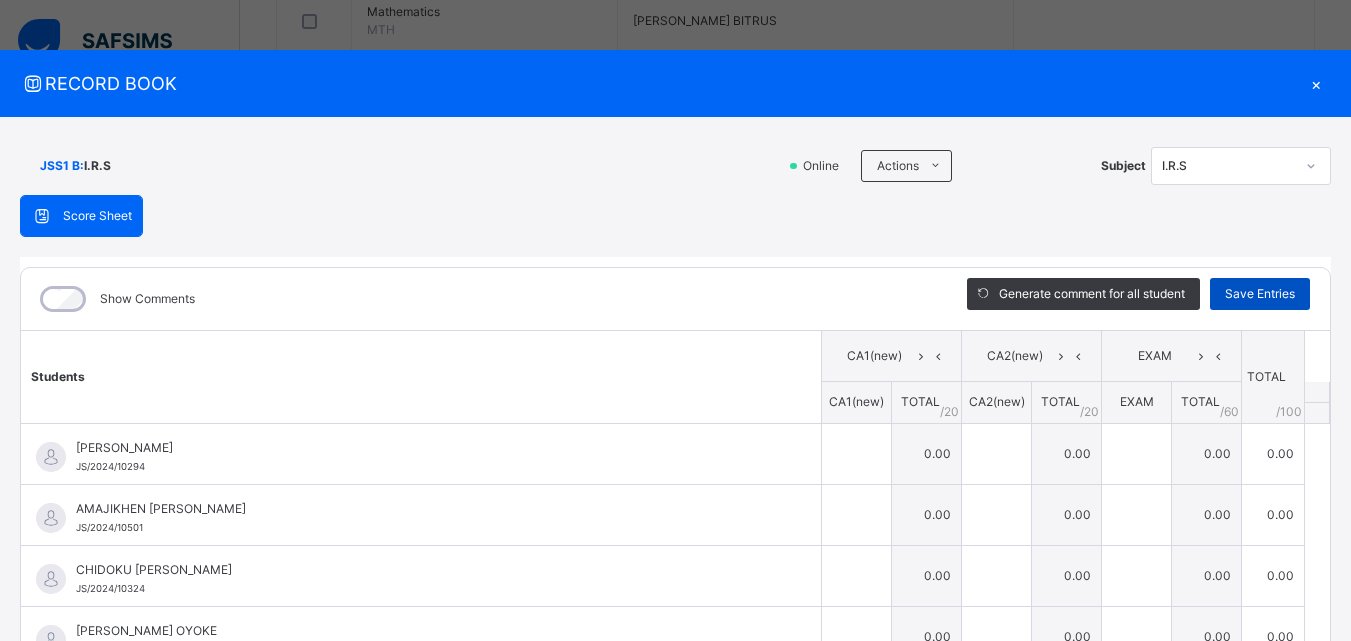 type on "**" 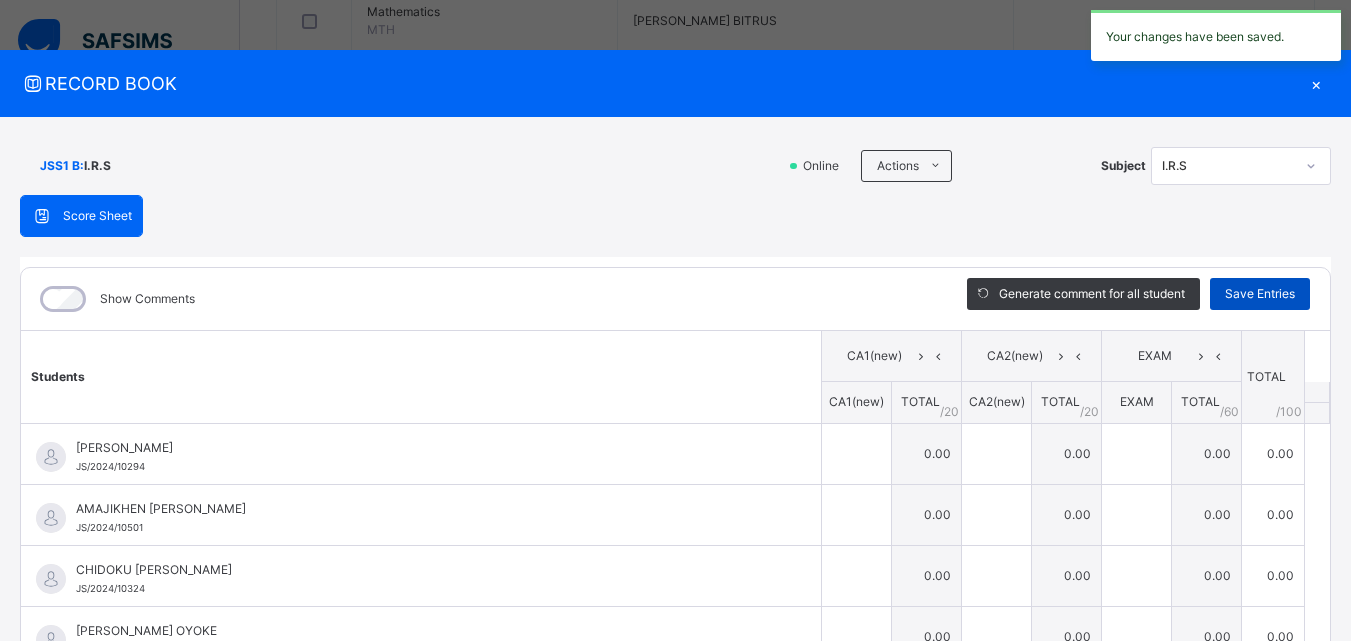type on "**" 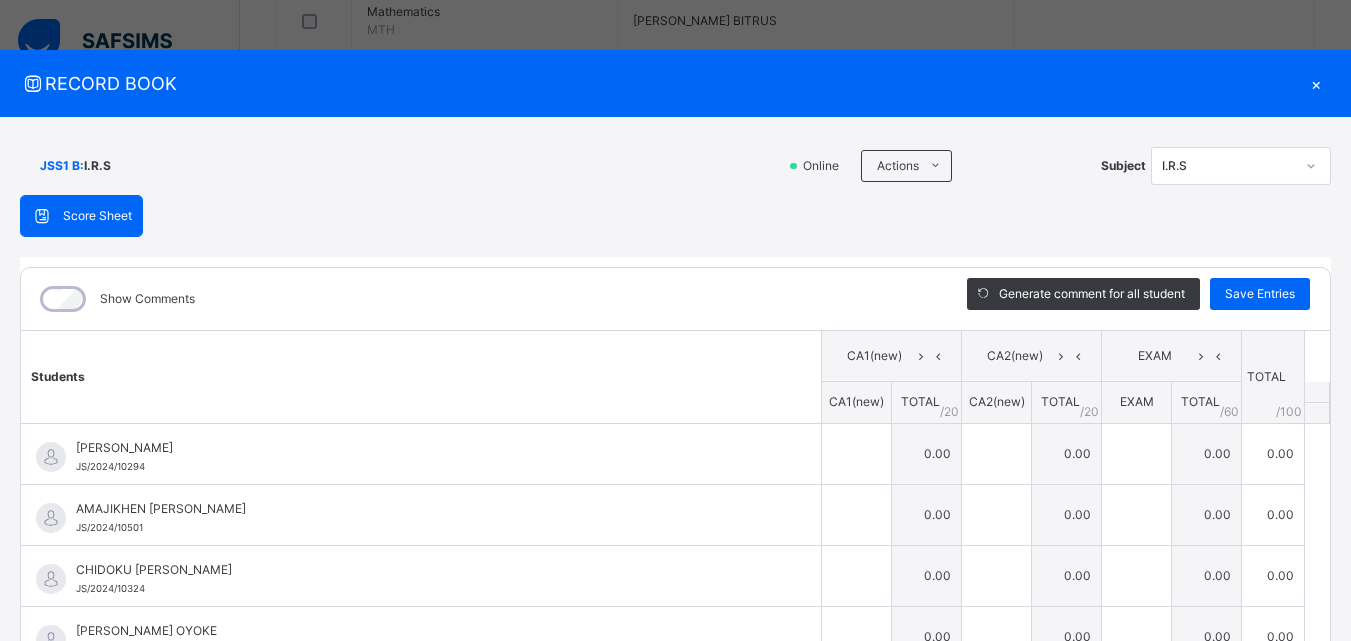 click on "Show Comments   Generate comment for all student   Save Entries Class Level:  JSS1   B Subject:  I.R.S Session:  2024/2025 Session Session:  Third Term Students CA1(new) CA2(new) EXAM TOTAL /100 Comment CA1(new) TOTAL / 20 CA2(new) TOTAL / 20 EXAM TOTAL / 60 ABE  DAVID JS/2024/10294 ABE  DAVID JS/2024/10294 0.00 0.00 0.00 0.00 Generate comment 0 / 250   ×   Subject Teacher’s Comment Generate and see in full the comment developed by the AI with an option to regenerate the comment JS ABE  DAVID   JS/2024/10294   Total 0.00  / 100.00 Sims Bot   Regenerate     Use this comment   AMAJIKHEN GODWIN EMMANUEL JS/2024/10501 AMAJIKHEN GODWIN EMMANUEL JS/2024/10501 0.00 0.00 0.00 0.00 Generate comment 0 / 250   ×   Subject Teacher’s Comment Generate and see in full the comment developed by the AI with an option to regenerate the comment JS AMAJIKHEN GODWIN EMMANUEL   JS/2024/10501   Total 0.00  / 100.00 Sims Bot   Regenerate     Use this comment   CHIDOKU ESTHER UMEH JS/2024/10324 CHIDOKU ESTHER UMEH JS/2024/10324" at bounding box center (675, 549) 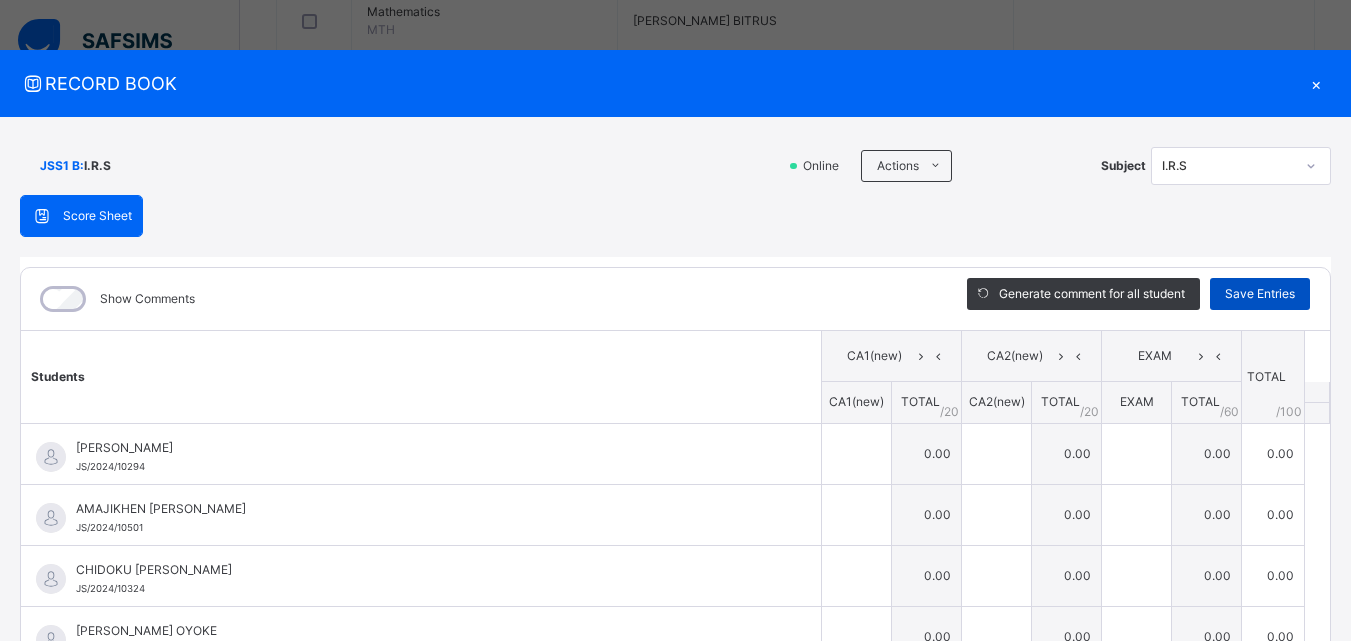 click on "Save Entries" at bounding box center [1260, 294] 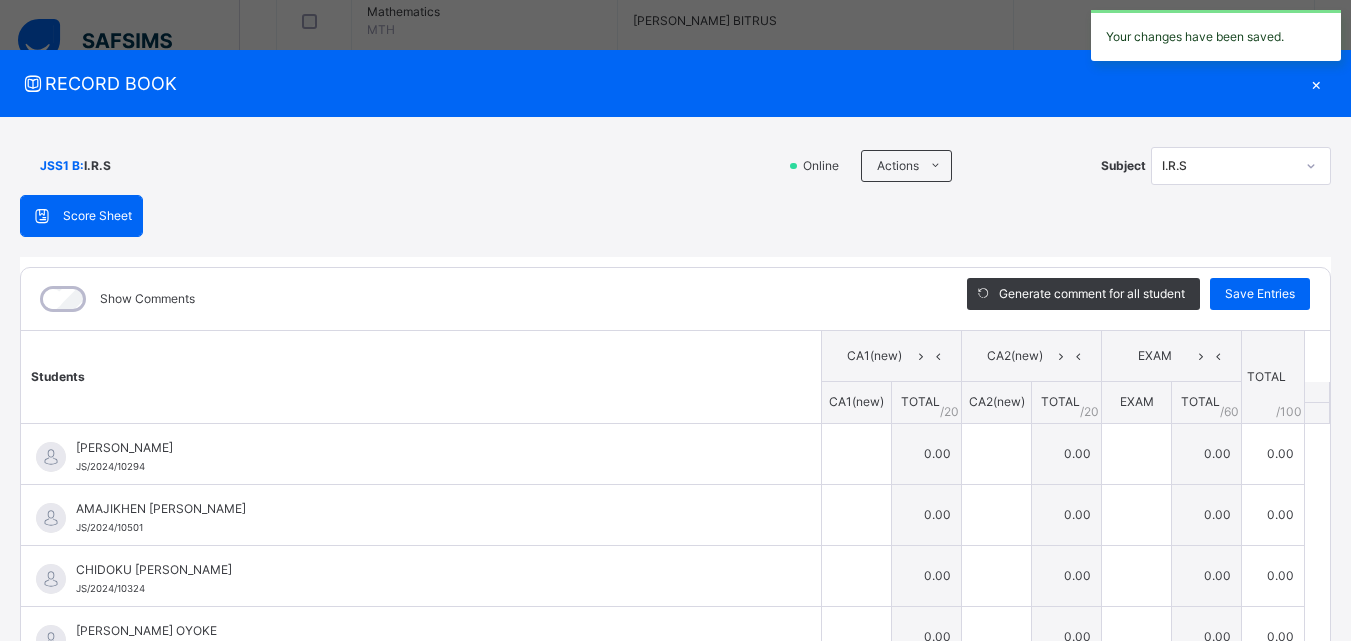 type on "**" 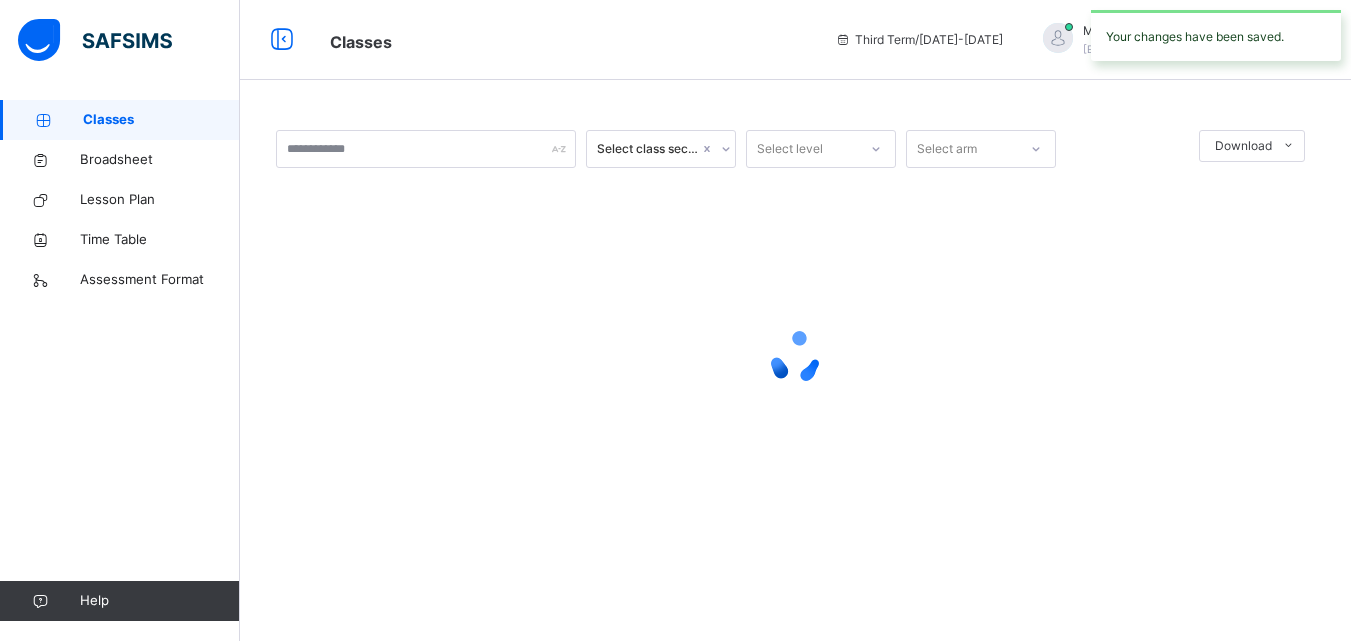 scroll, scrollTop: 0, scrollLeft: 0, axis: both 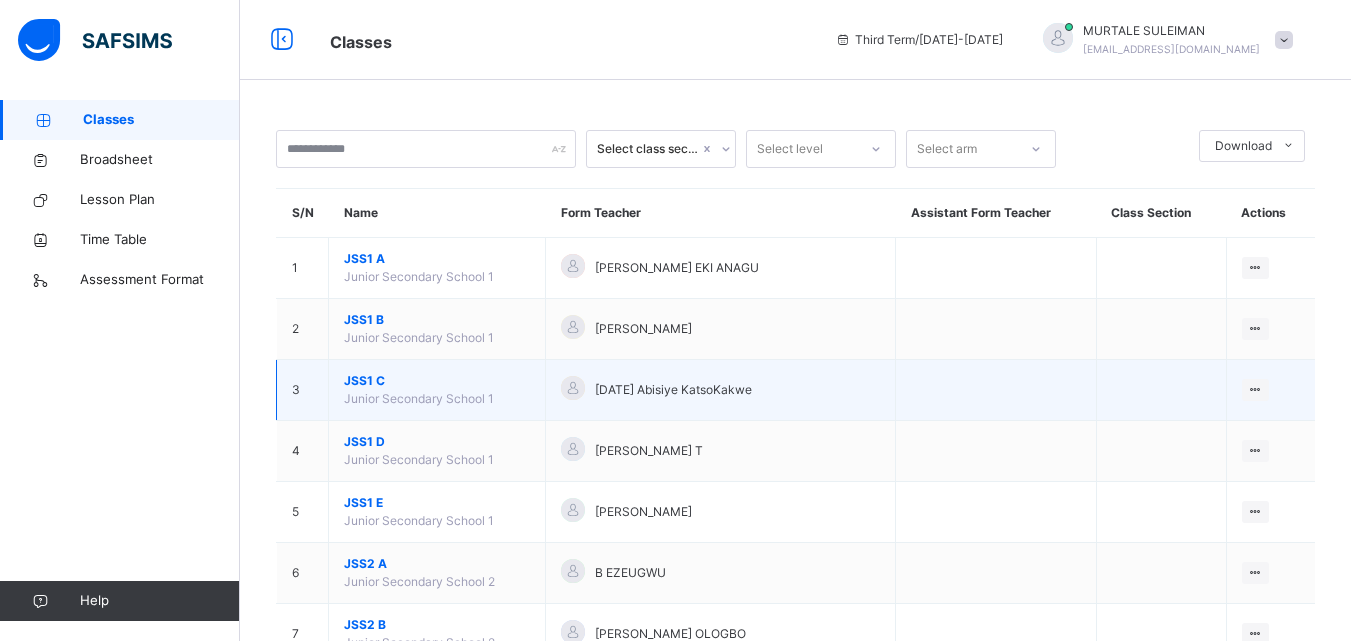 click on "JSS1   C" at bounding box center [437, 381] 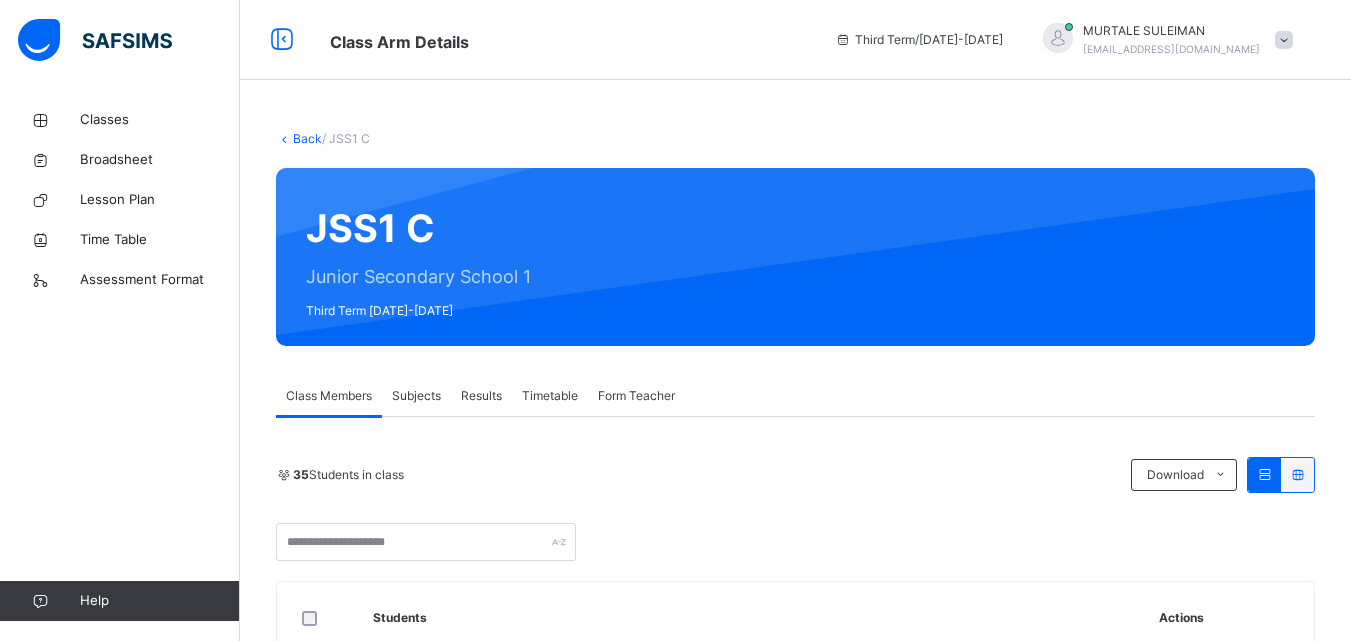 click on "Subjects" at bounding box center (416, 396) 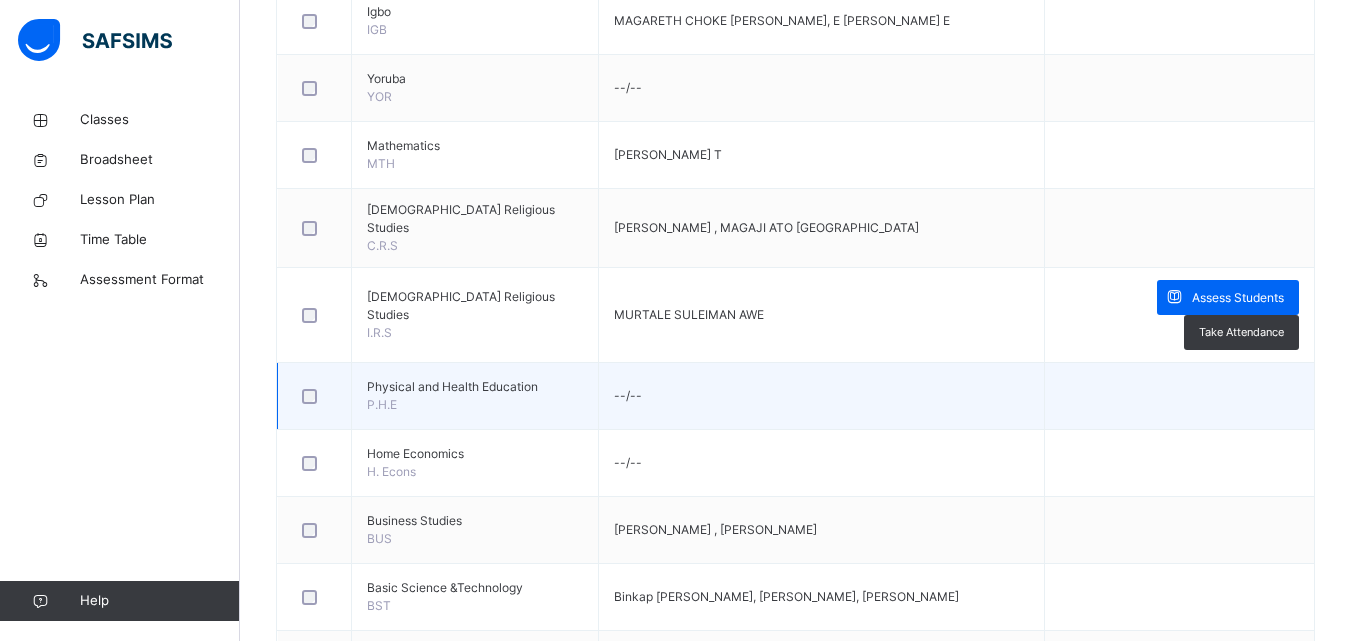 scroll, scrollTop: 1000, scrollLeft: 0, axis: vertical 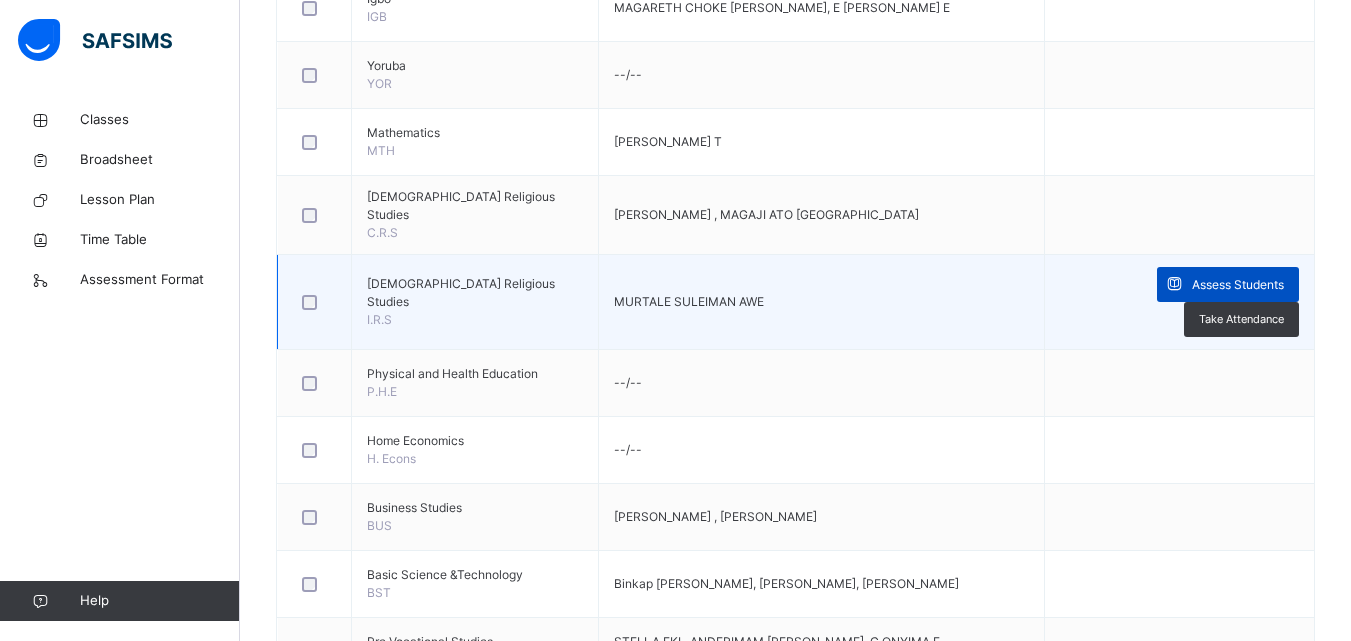 click at bounding box center [1174, 284] 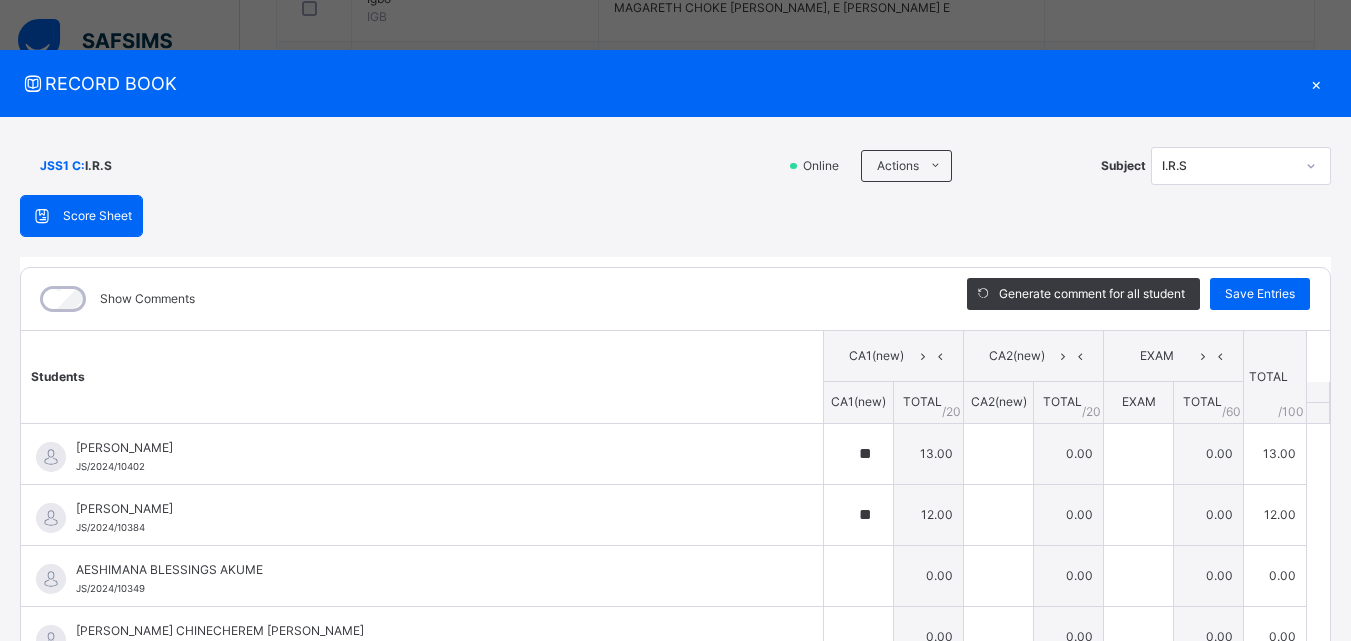 type on "**" 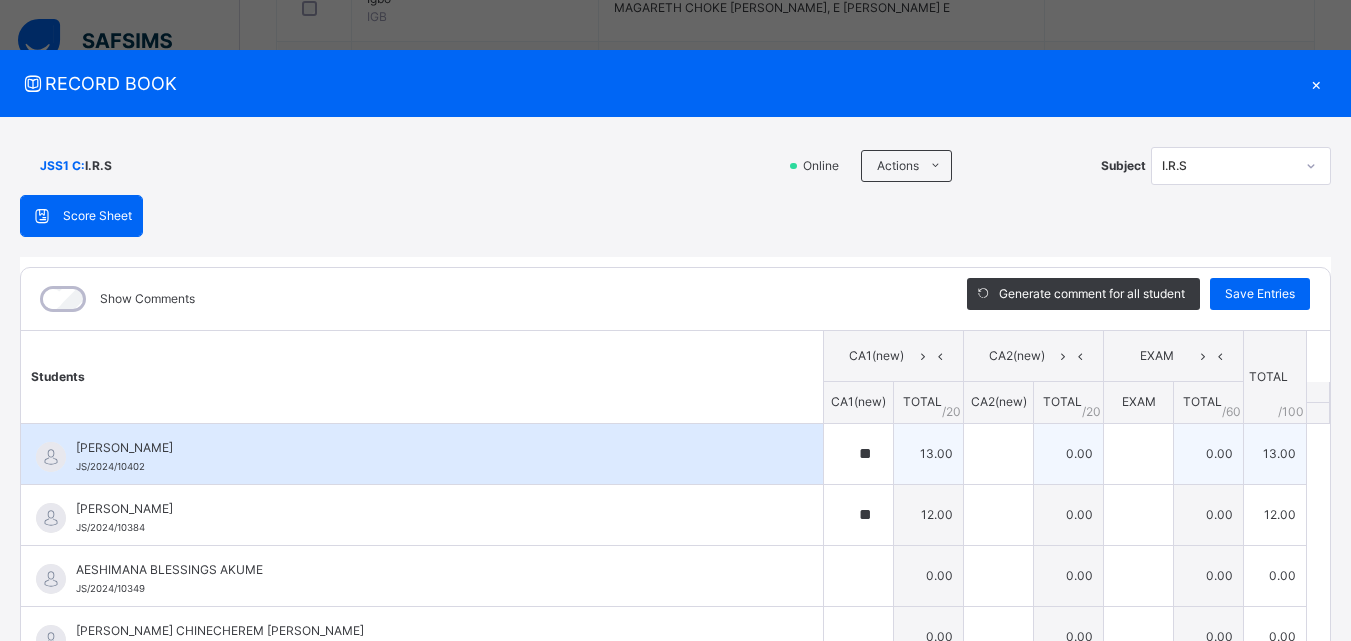 click on "13.00" at bounding box center (929, 453) 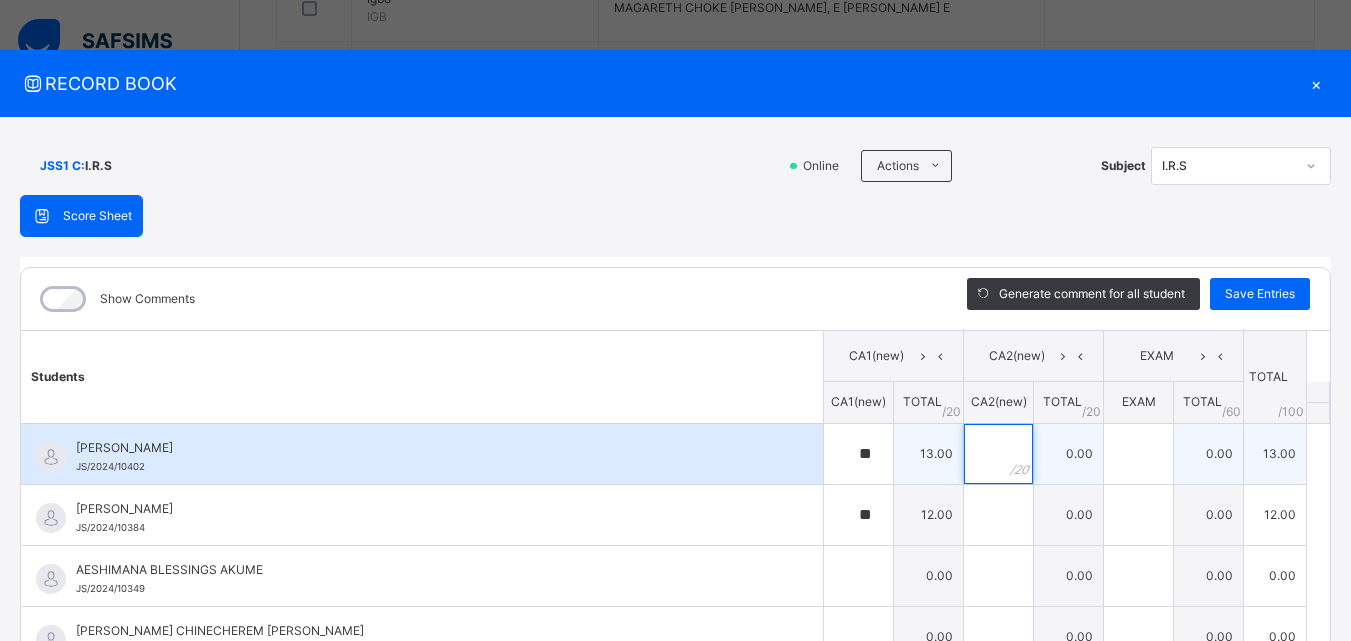 click at bounding box center (998, 454) 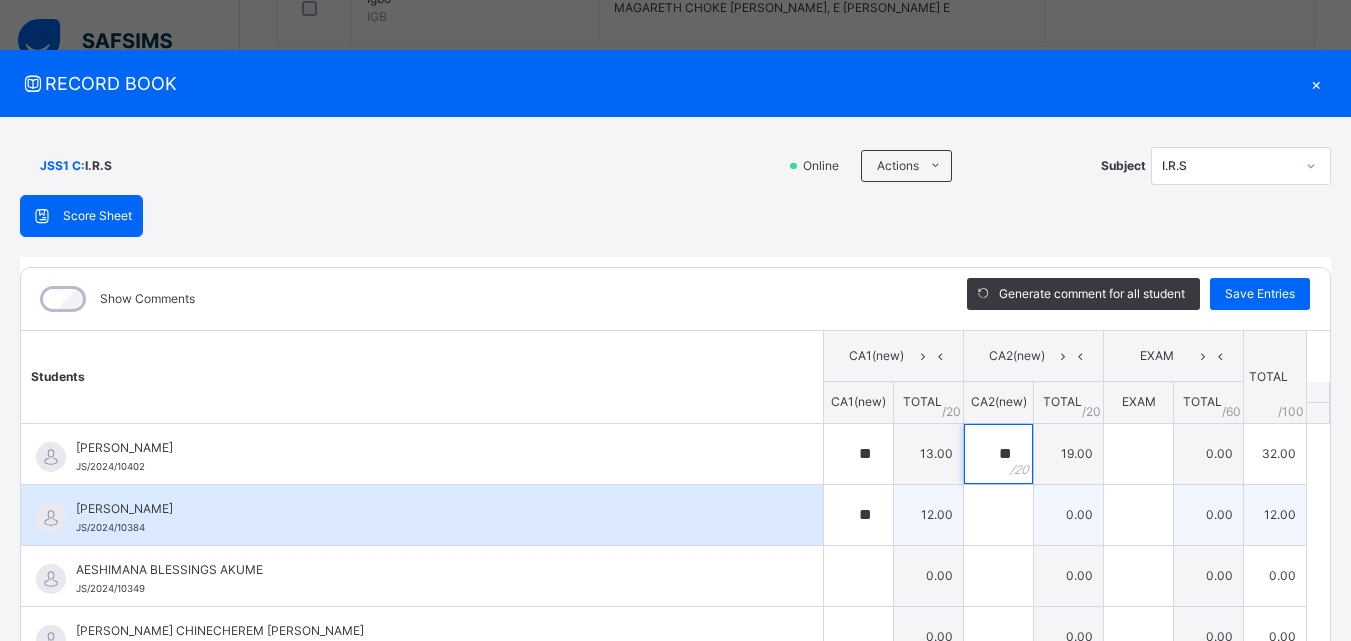 type on "**" 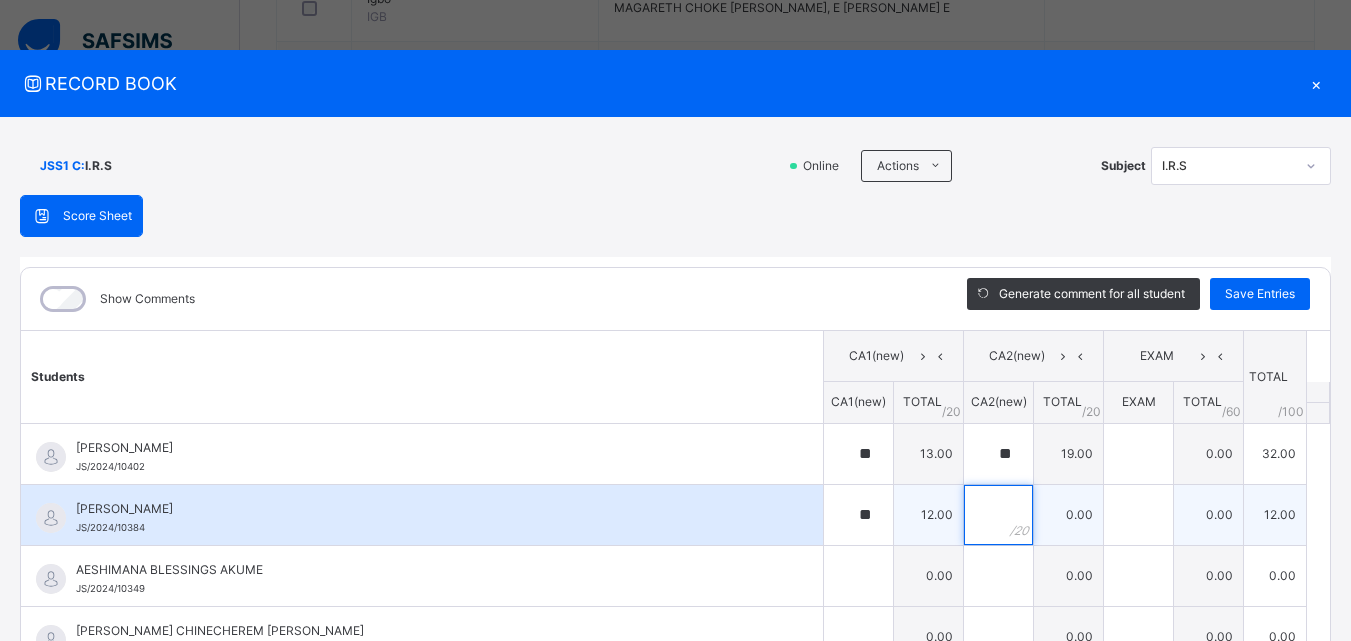 click at bounding box center (998, 515) 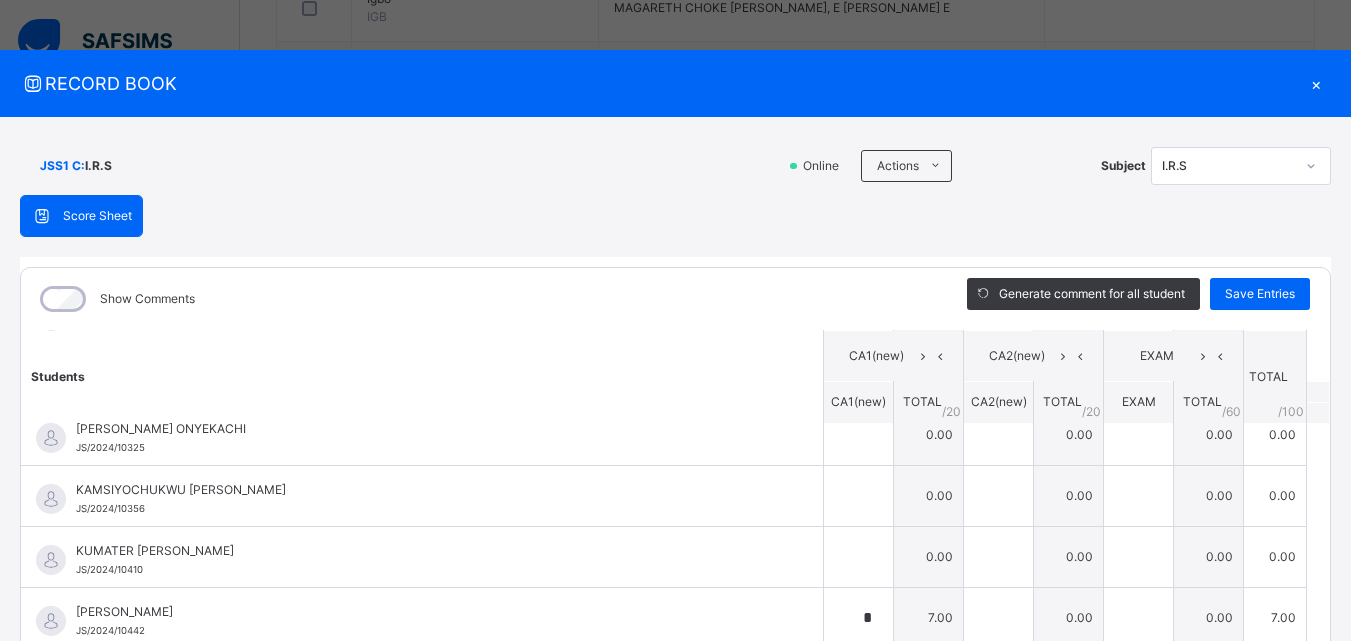 scroll, scrollTop: 1400, scrollLeft: 0, axis: vertical 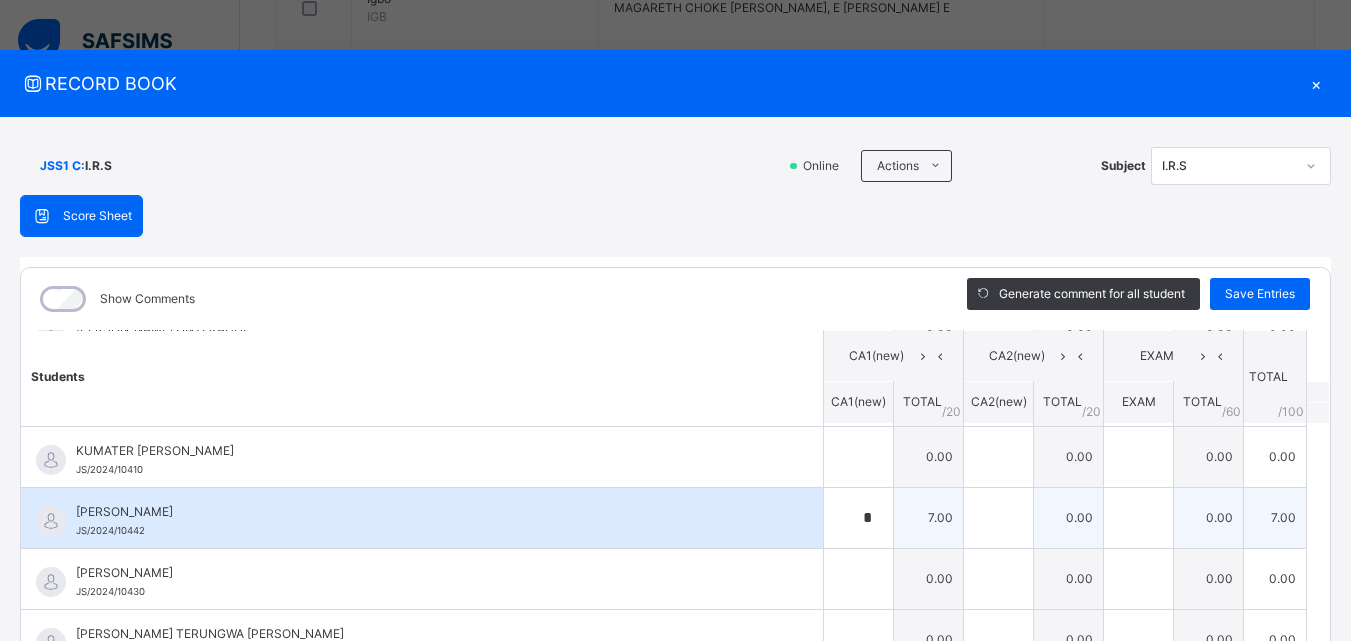 type on "**" 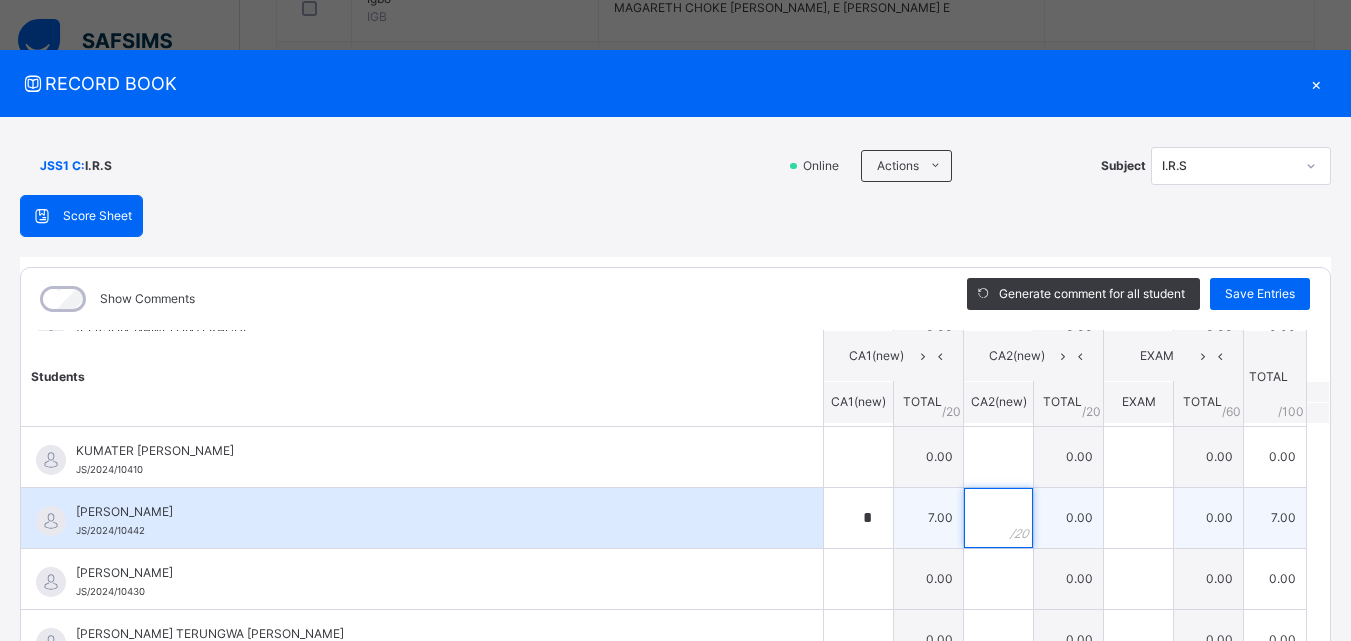click at bounding box center (998, 518) 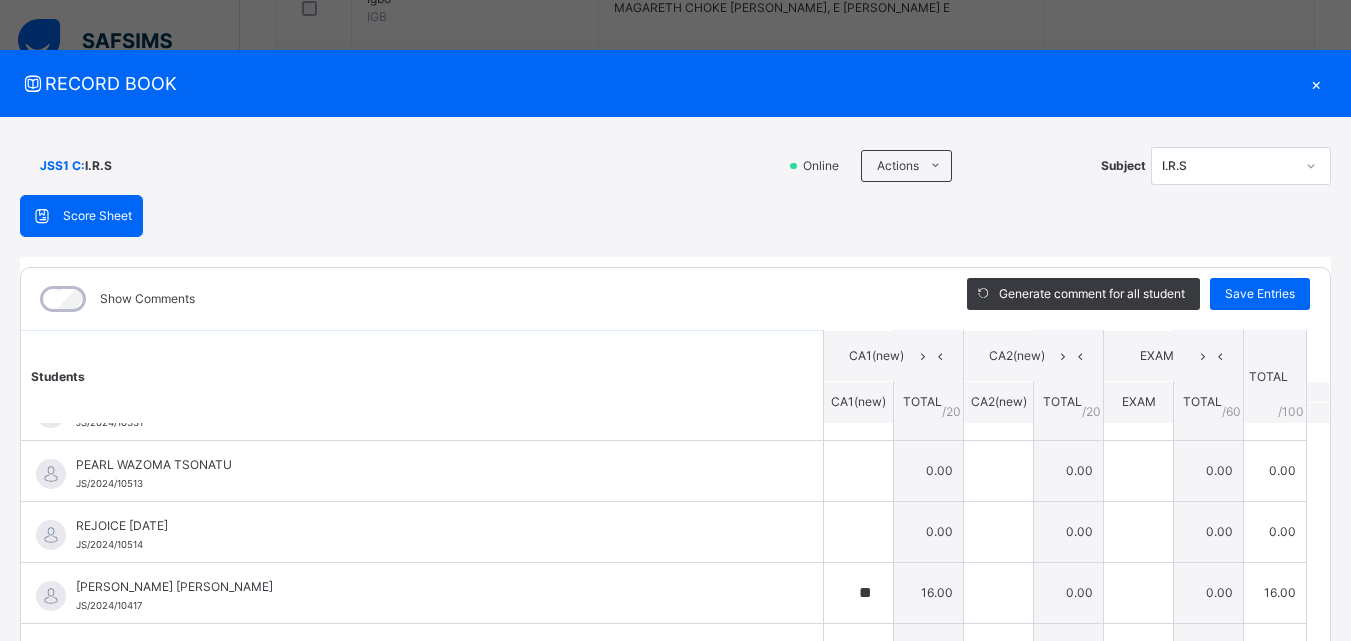 scroll, scrollTop: 1700, scrollLeft: 0, axis: vertical 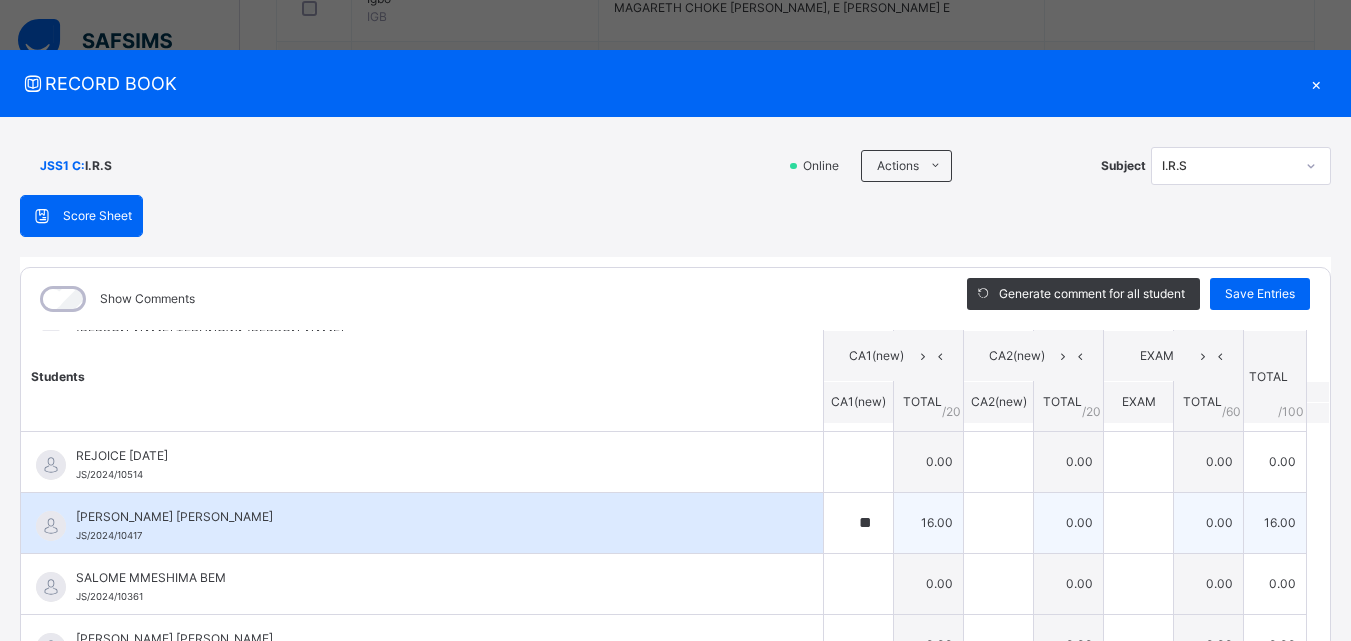 type on "*" 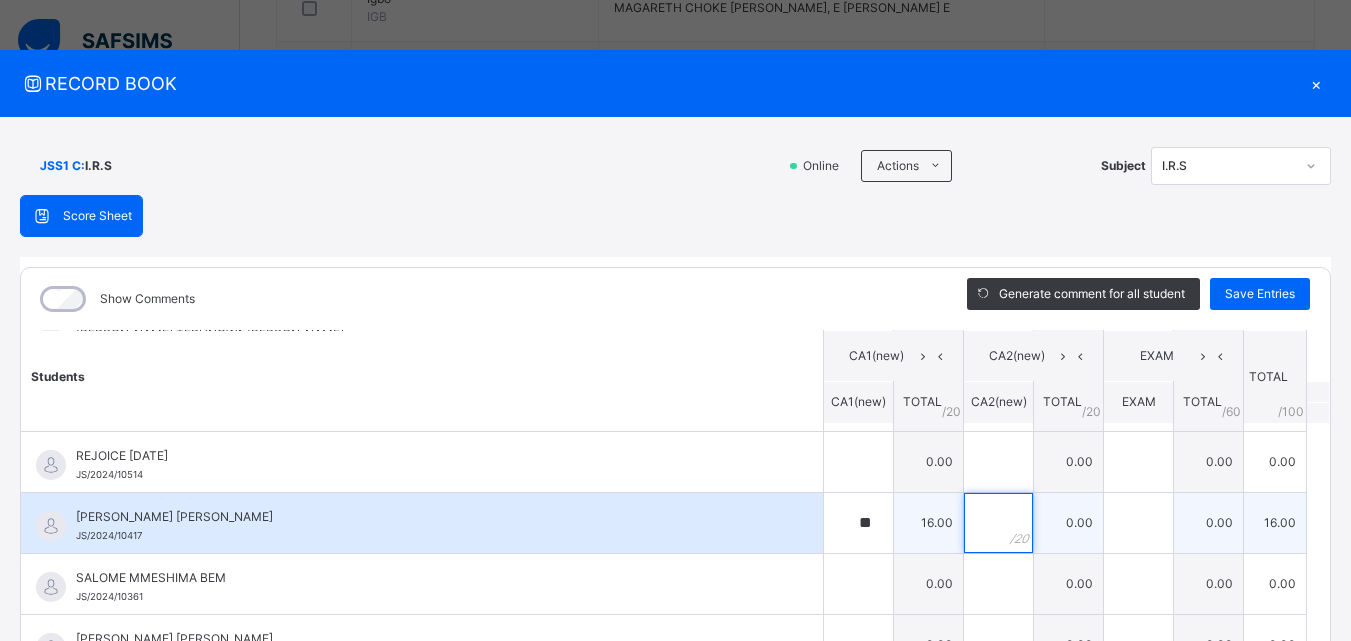 click at bounding box center [998, 523] 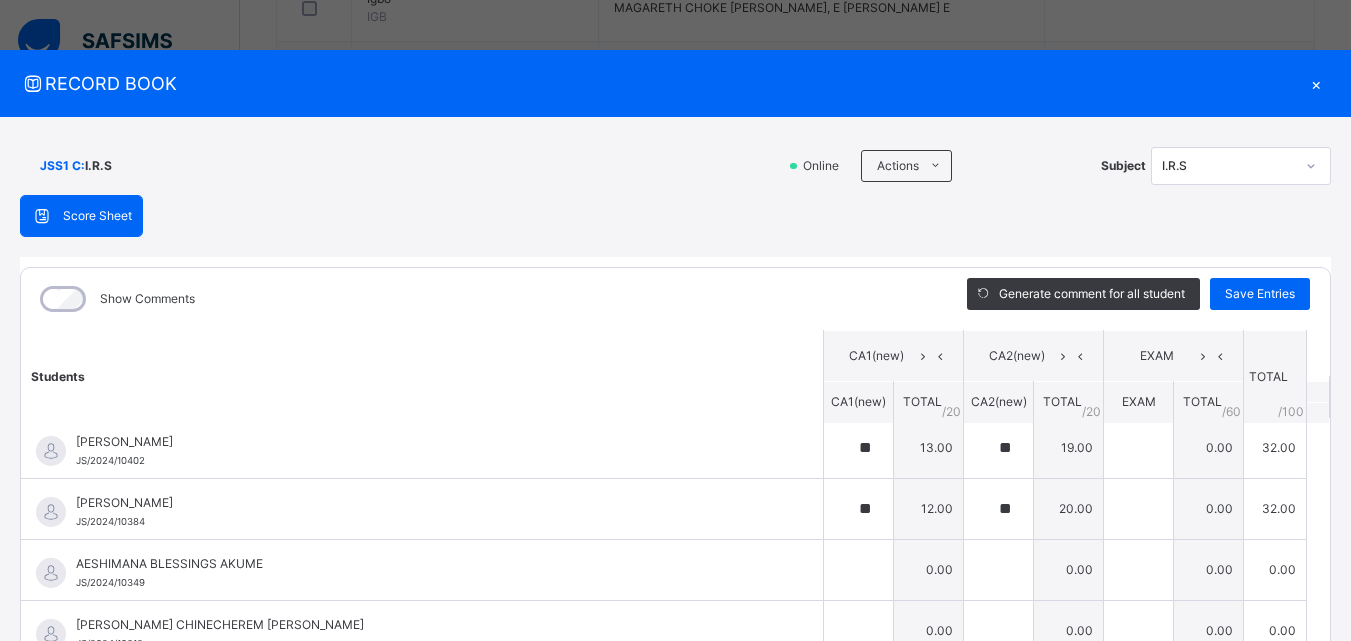 scroll, scrollTop: 0, scrollLeft: 0, axis: both 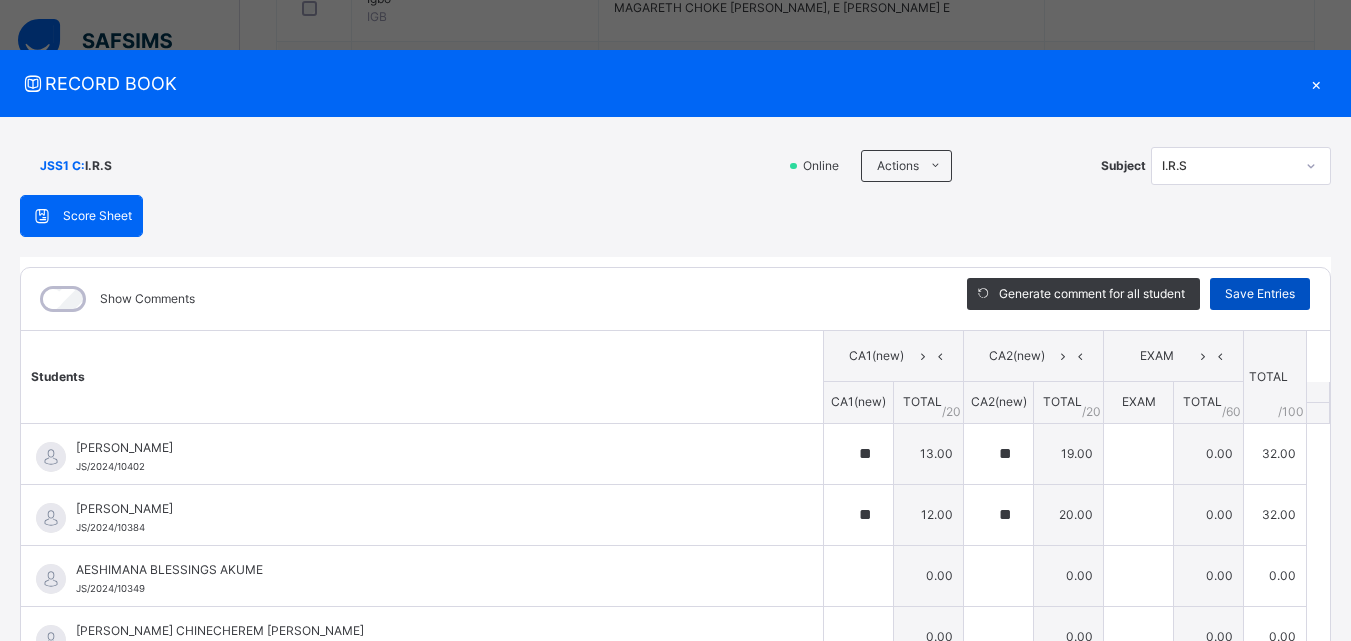type on "**" 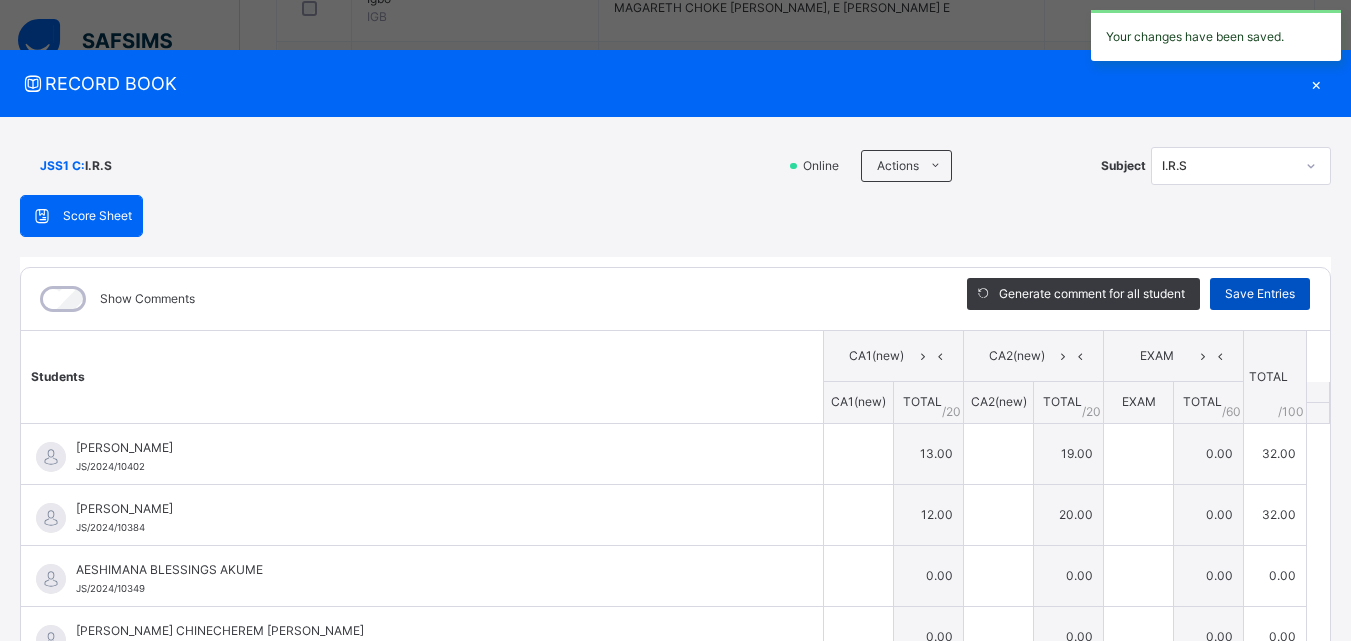 type on "**" 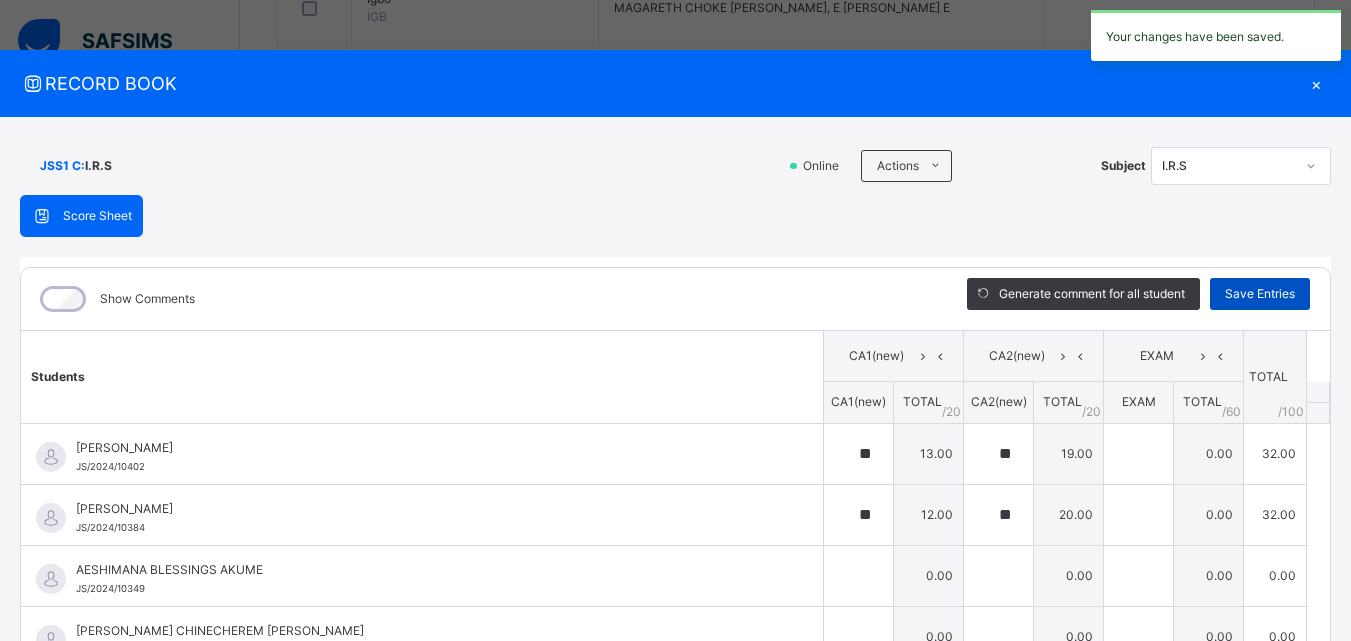 click on "Save Entries" at bounding box center [1260, 294] 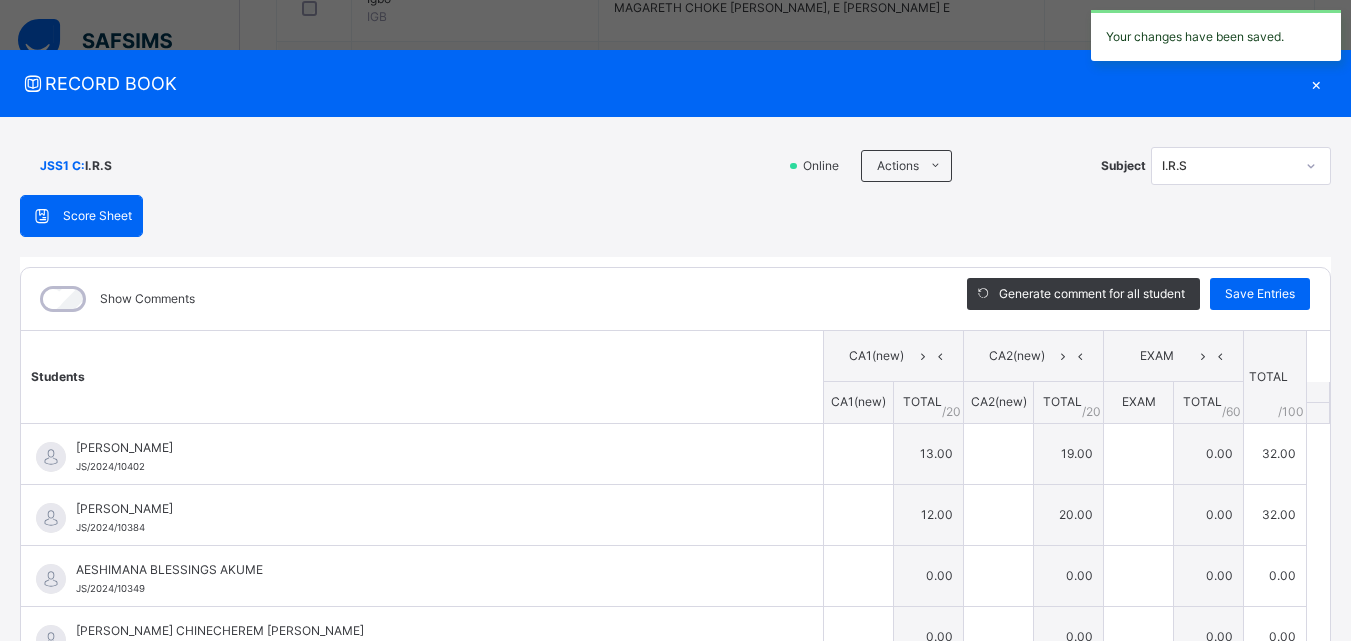 type on "**" 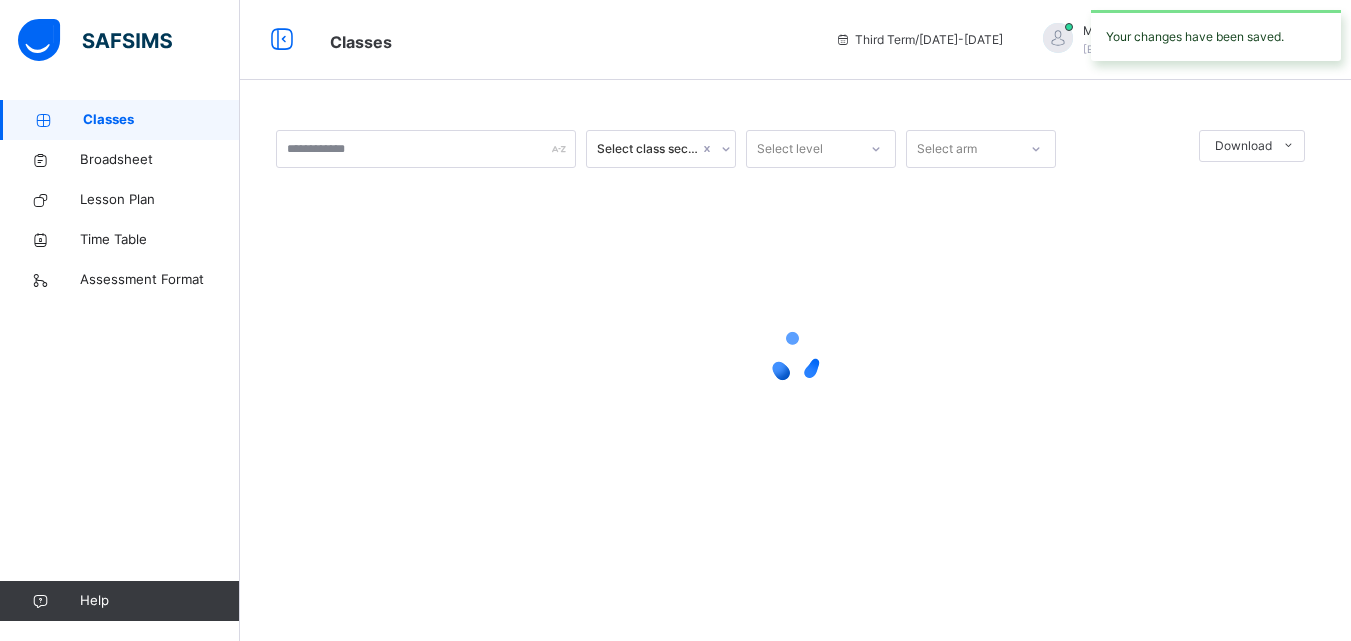 scroll, scrollTop: 0, scrollLeft: 0, axis: both 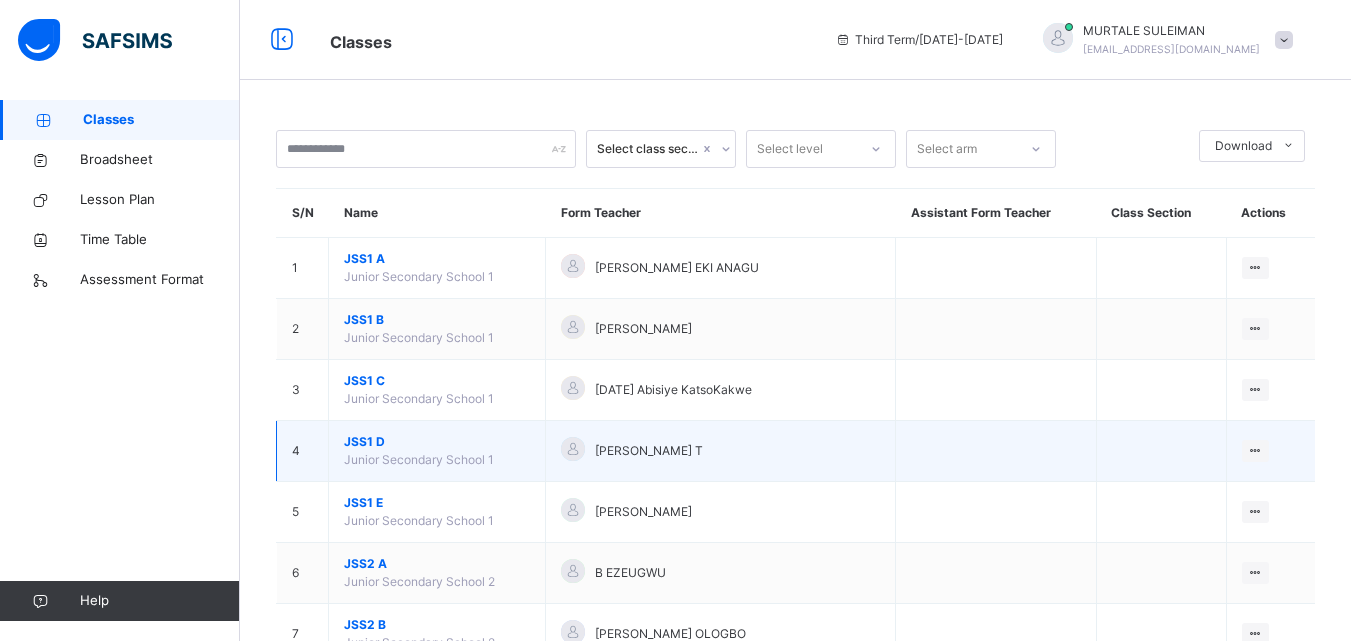 click on "JSS1   D" at bounding box center (437, 442) 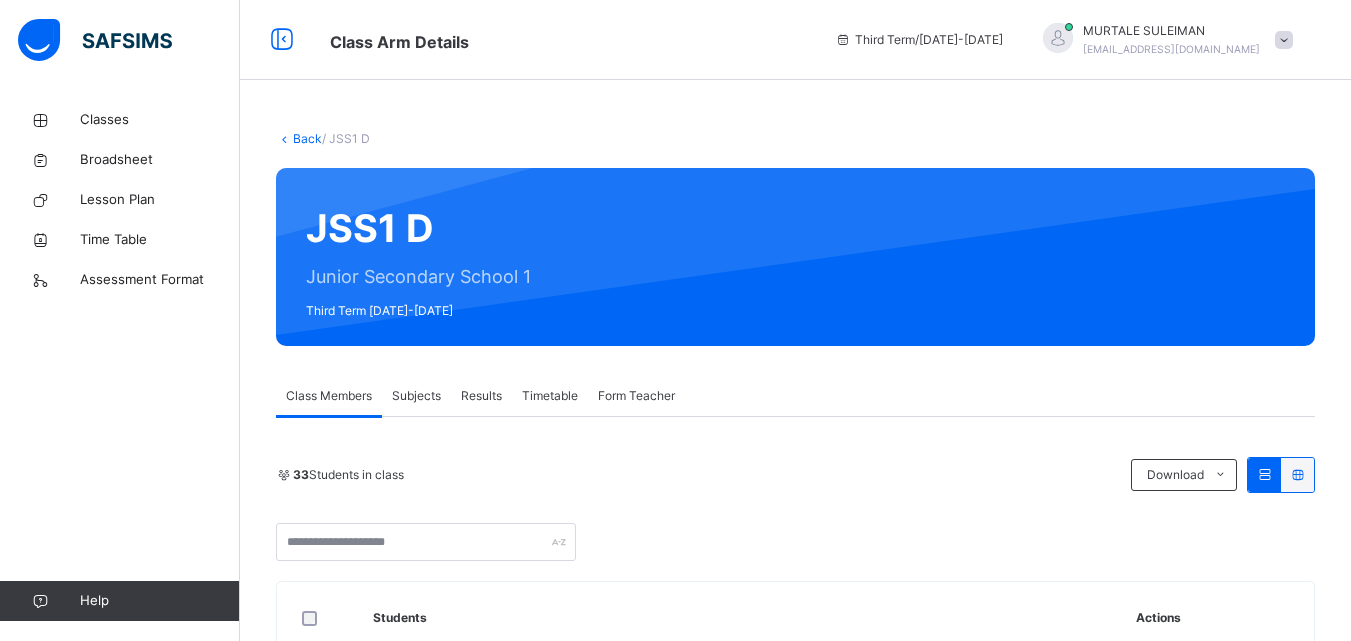 click on "Subjects" at bounding box center (416, 396) 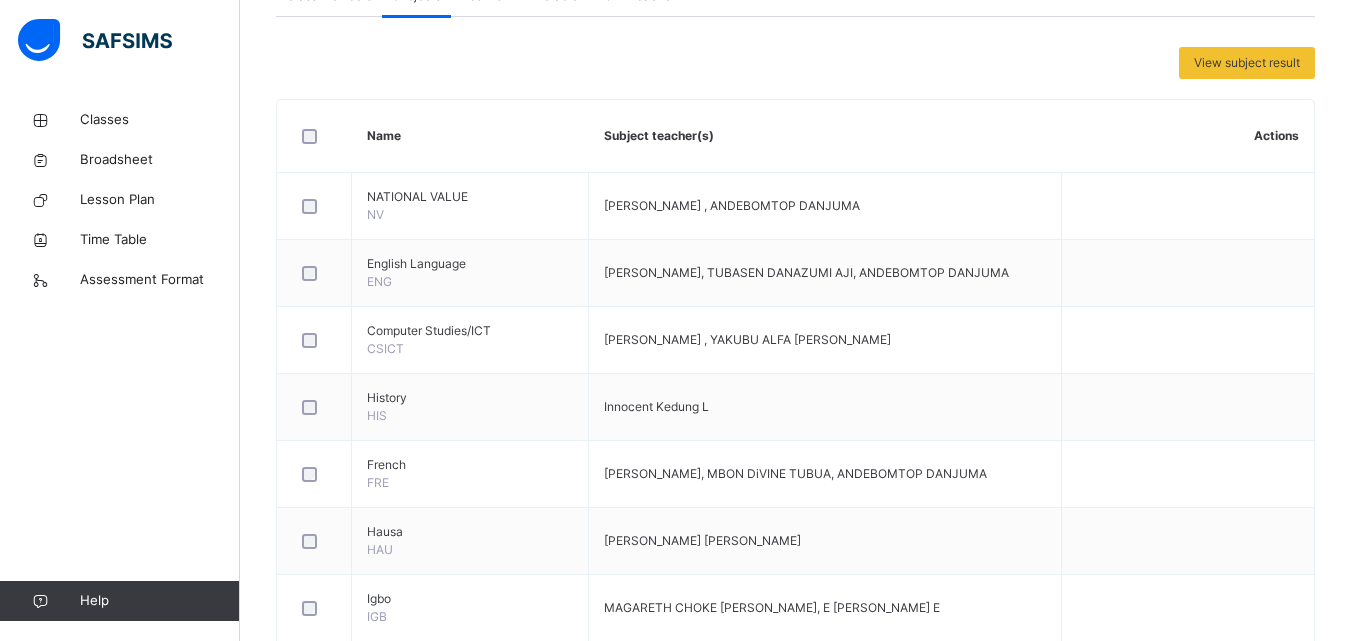 scroll, scrollTop: 900, scrollLeft: 0, axis: vertical 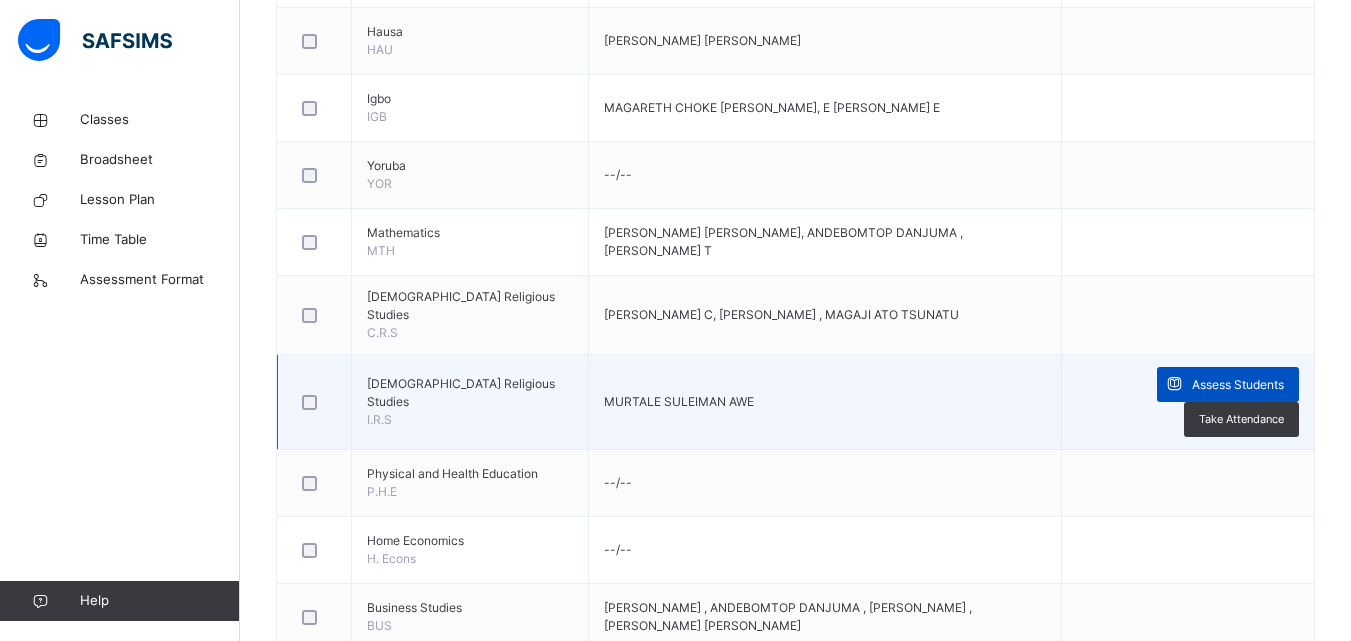 click at bounding box center (1174, 384) 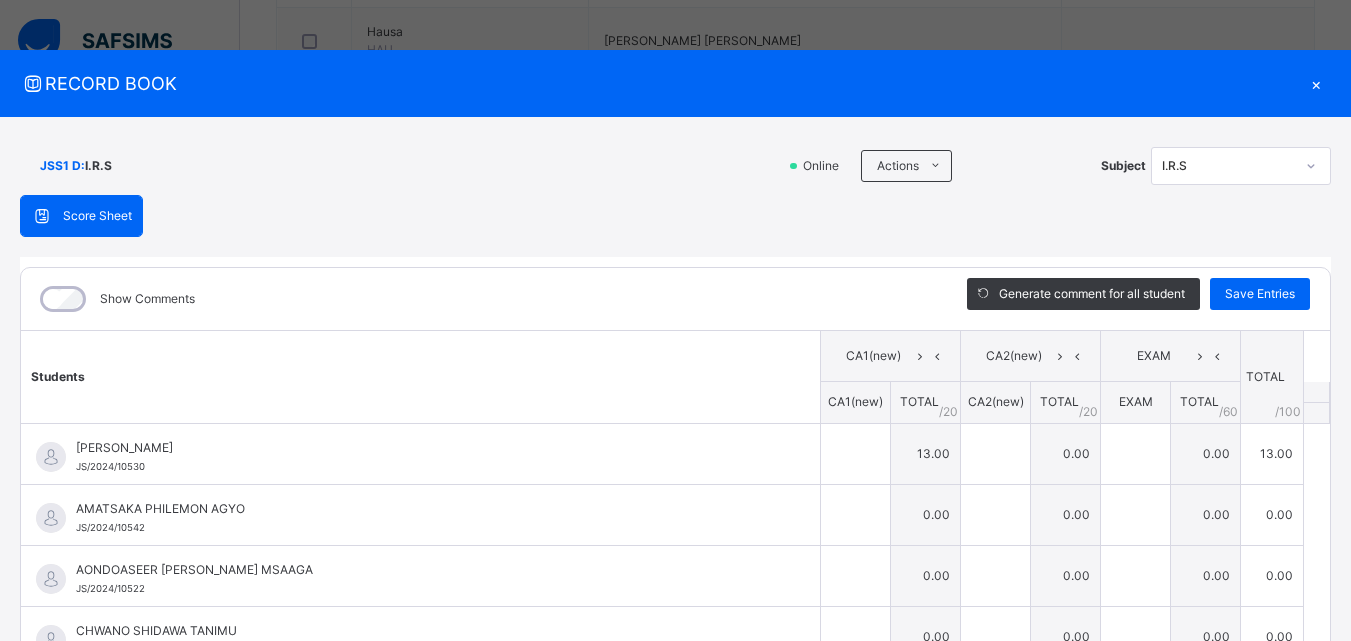 type on "**" 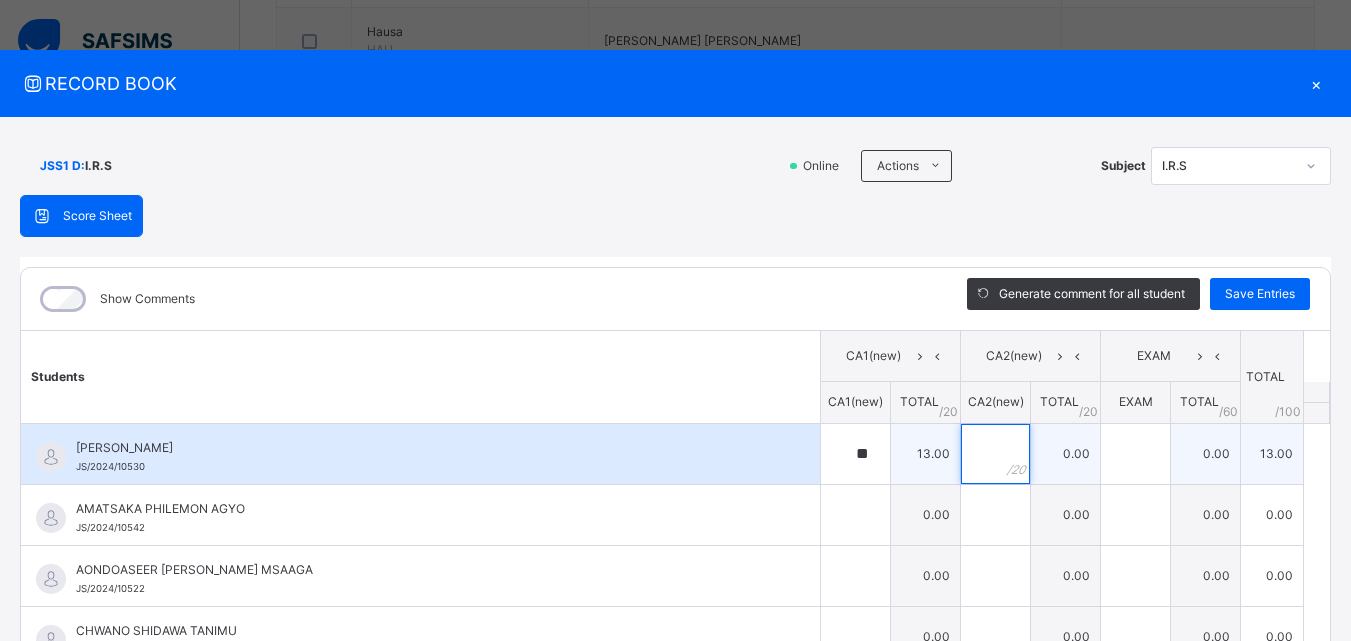 click at bounding box center [995, 454] 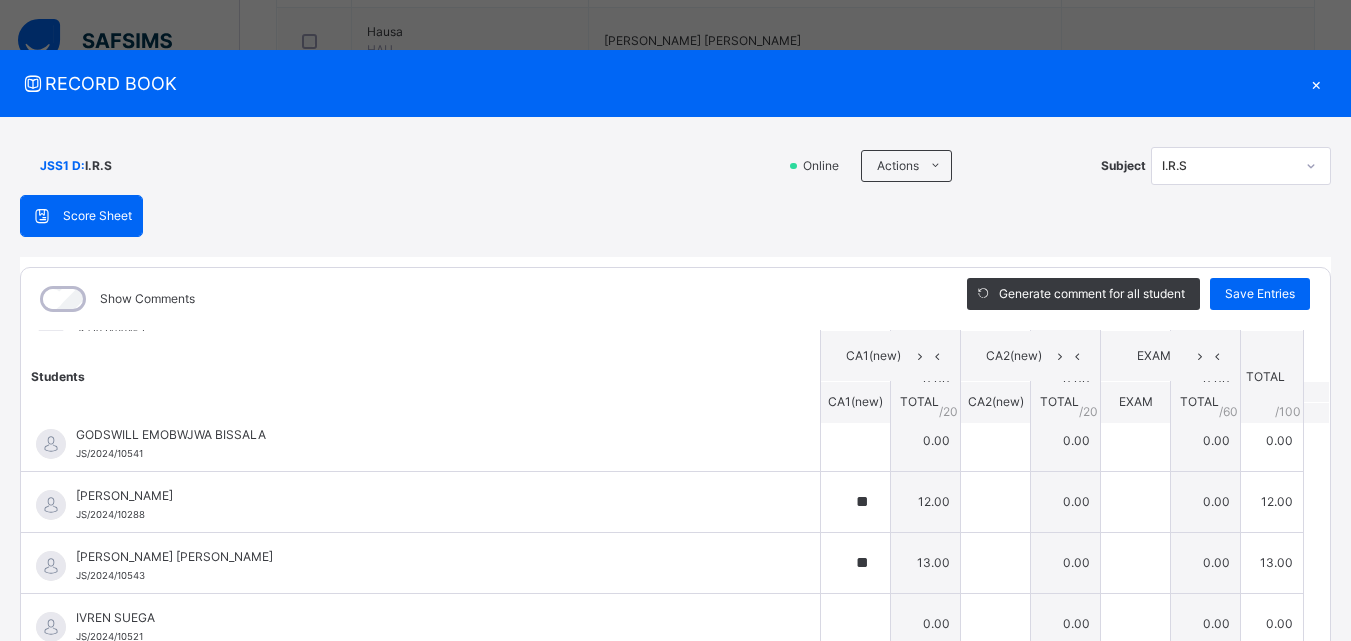scroll, scrollTop: 600, scrollLeft: 0, axis: vertical 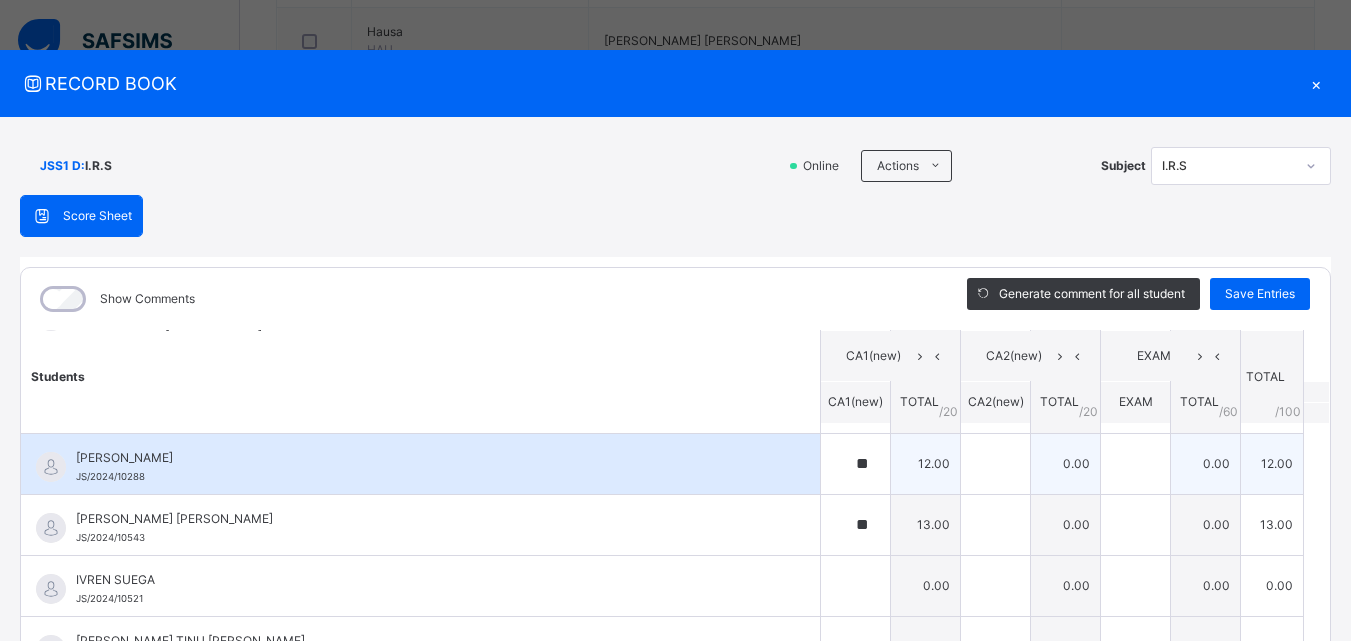 type on "**" 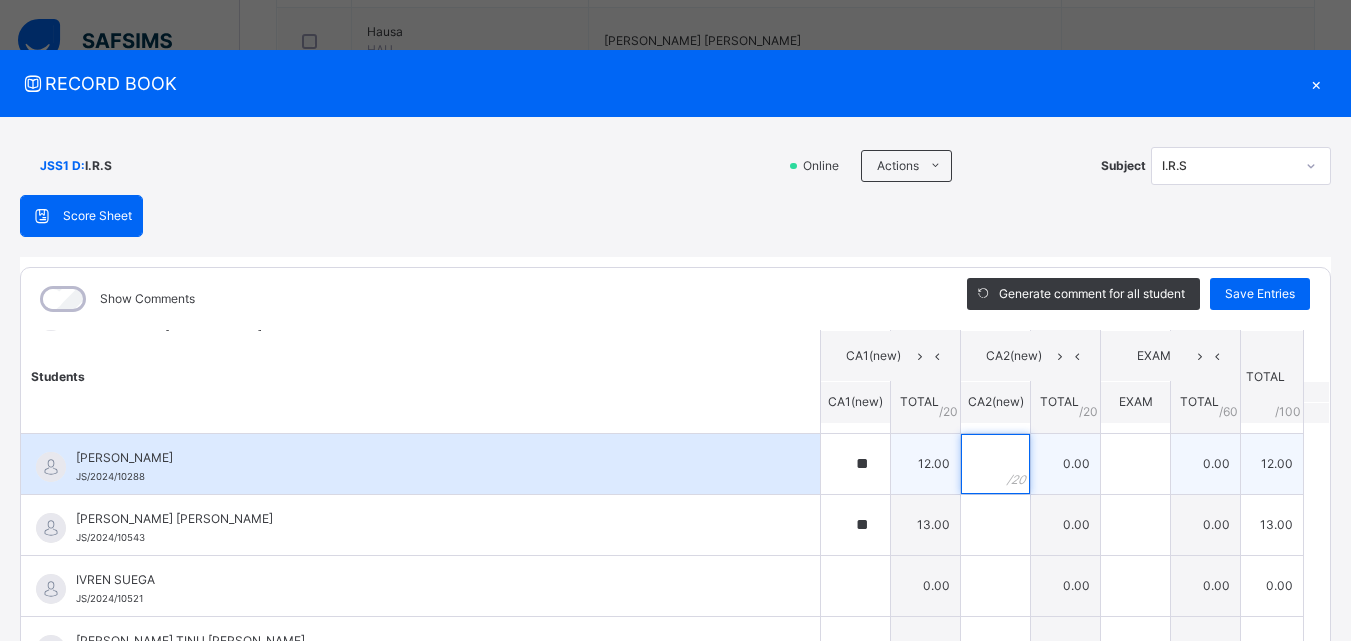 click at bounding box center (995, 464) 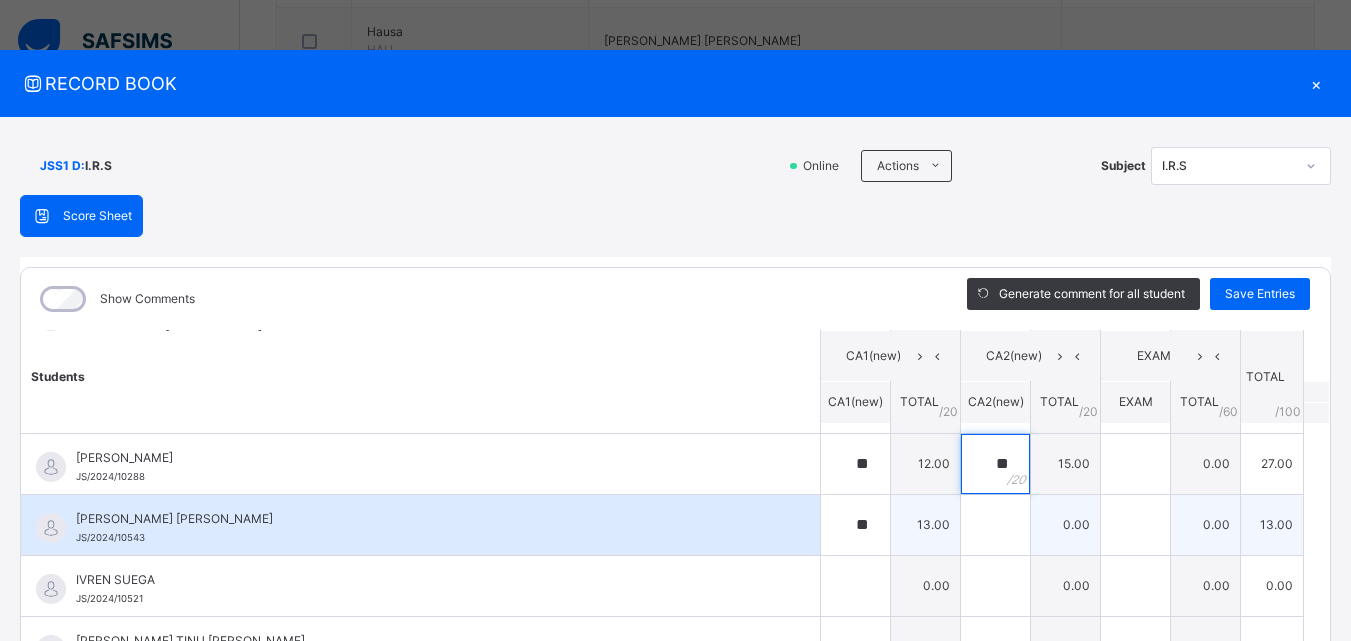 type on "**" 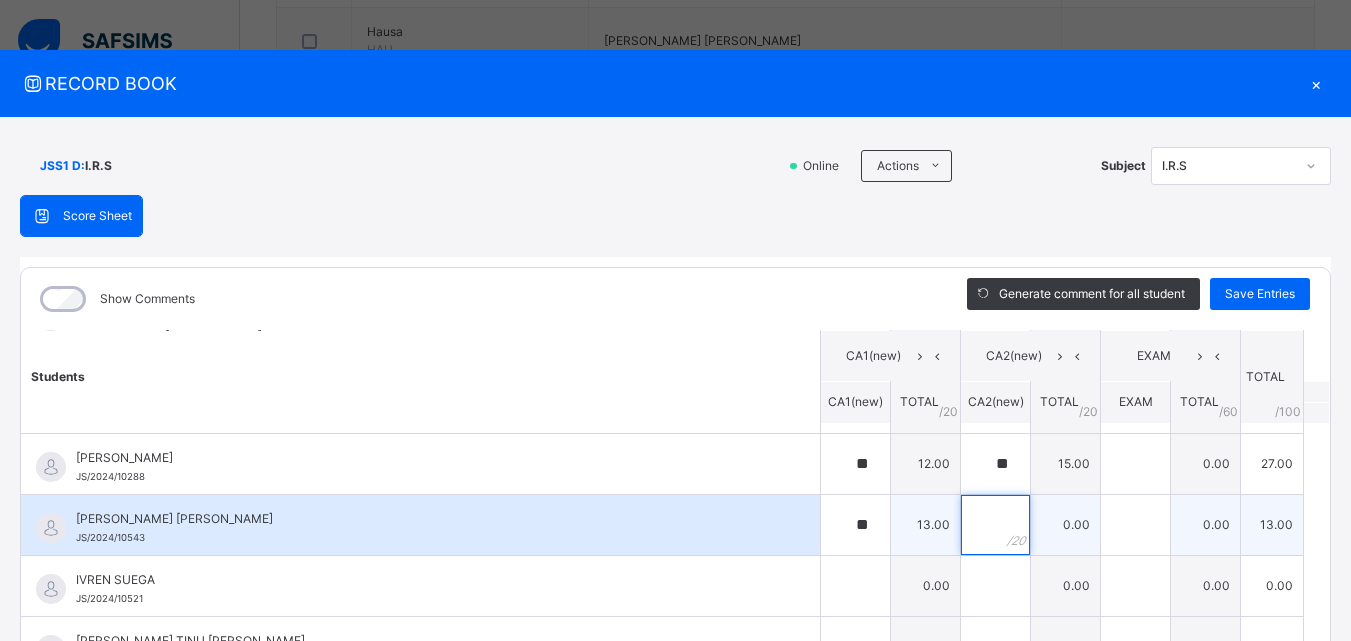 click at bounding box center (995, 525) 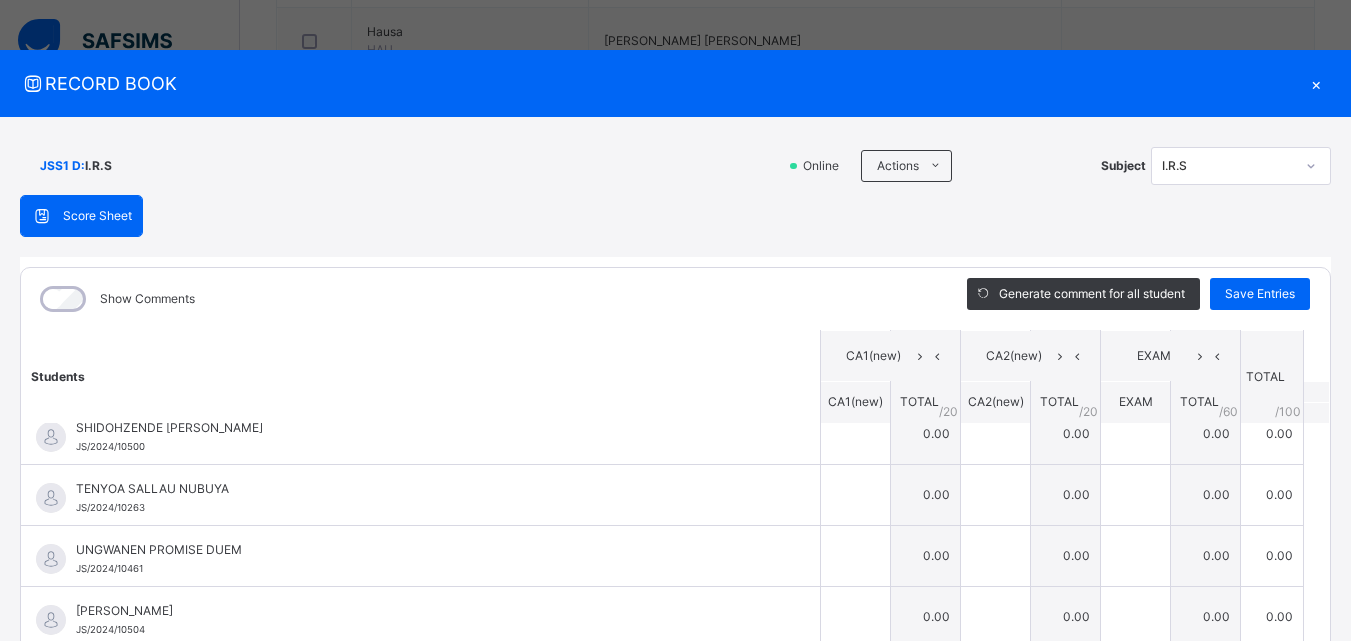 scroll, scrollTop: 1607, scrollLeft: 0, axis: vertical 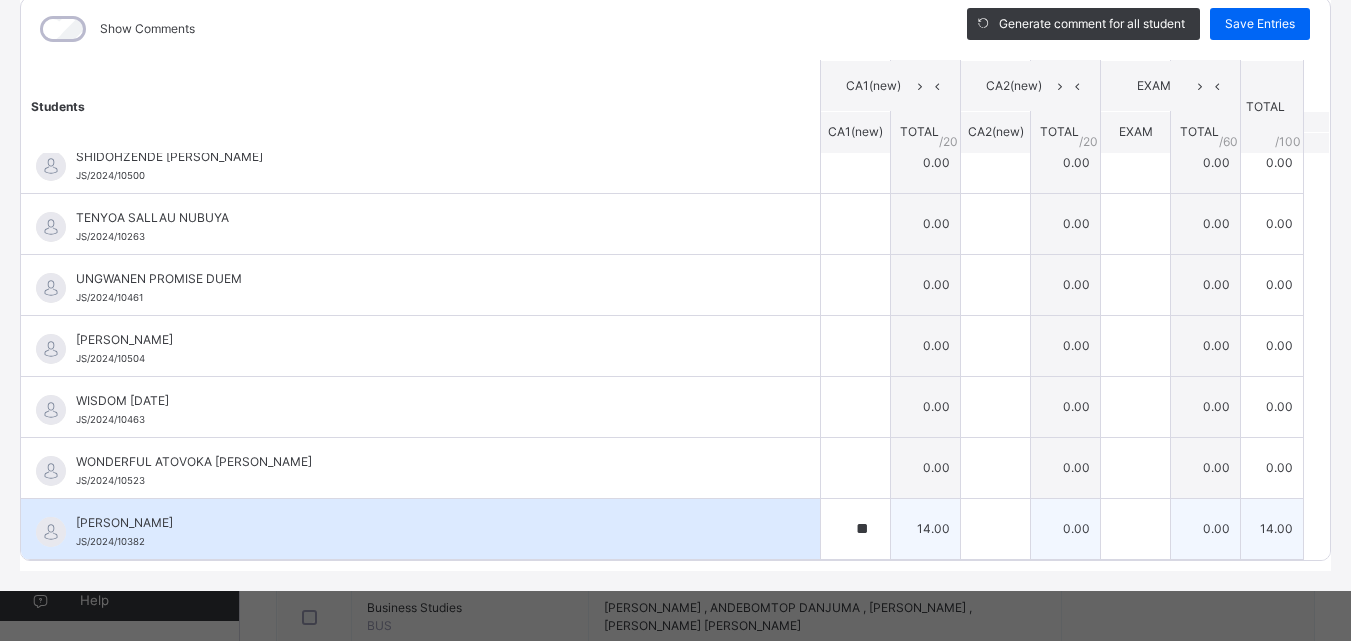 type on "*" 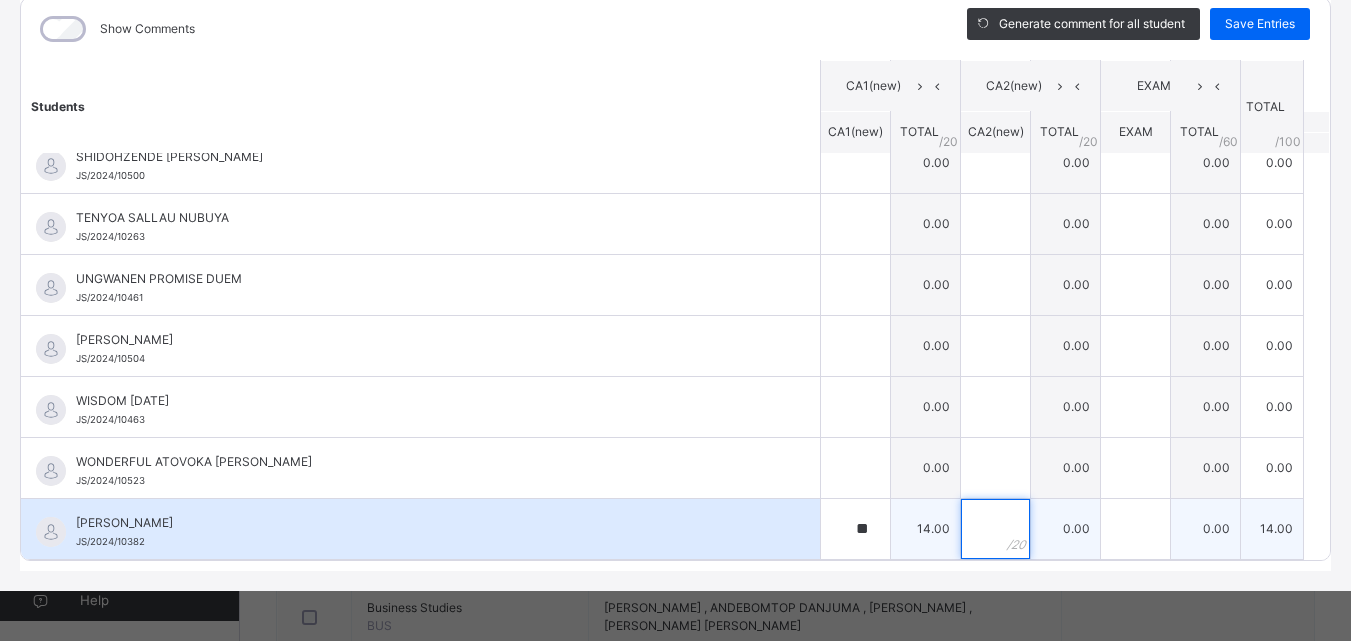click at bounding box center [995, 529] 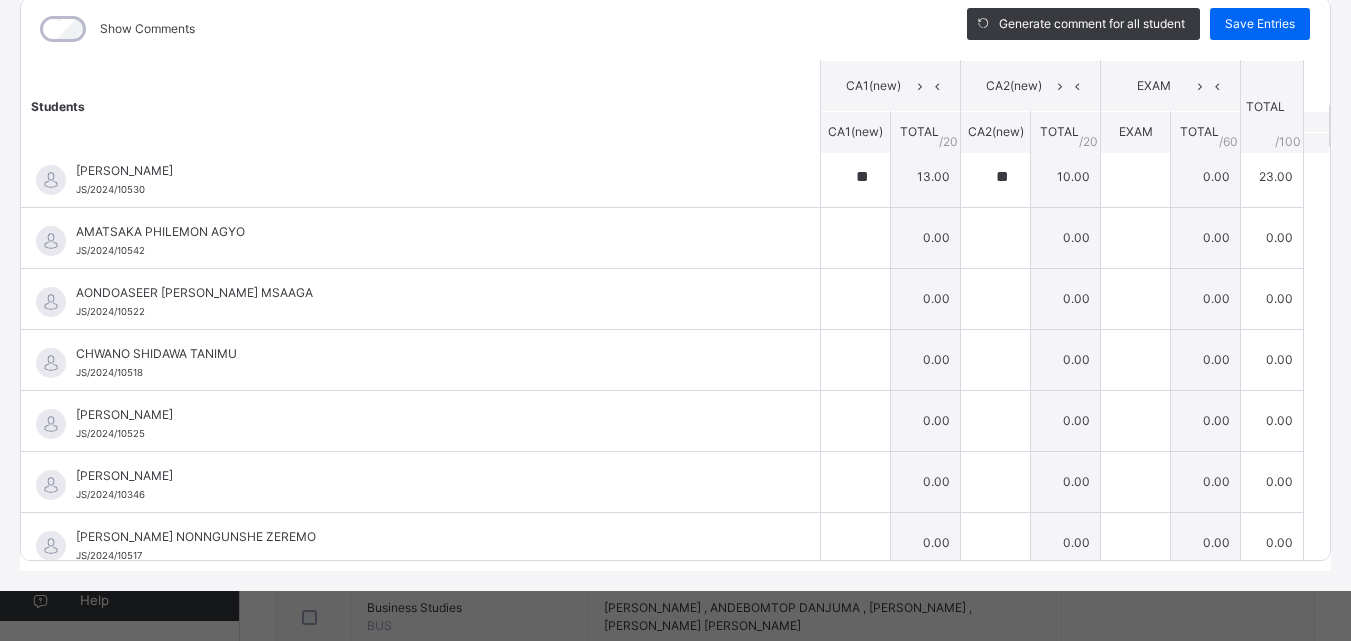 scroll, scrollTop: 0, scrollLeft: 0, axis: both 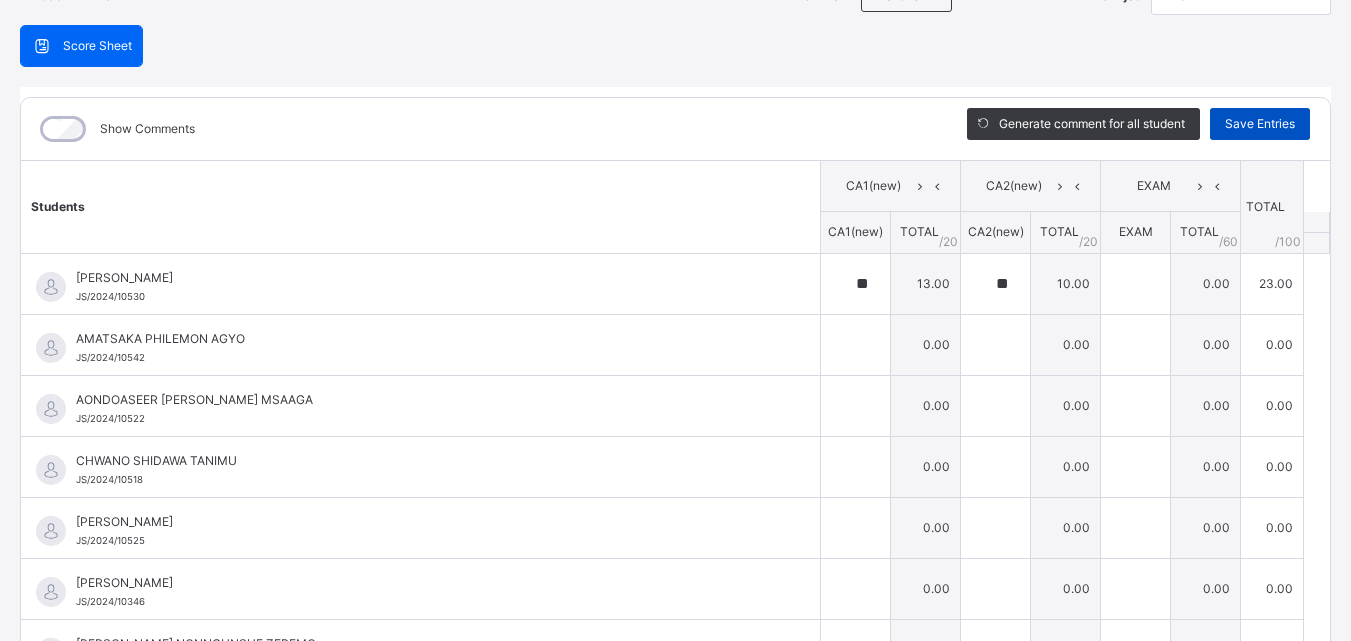 type on "**" 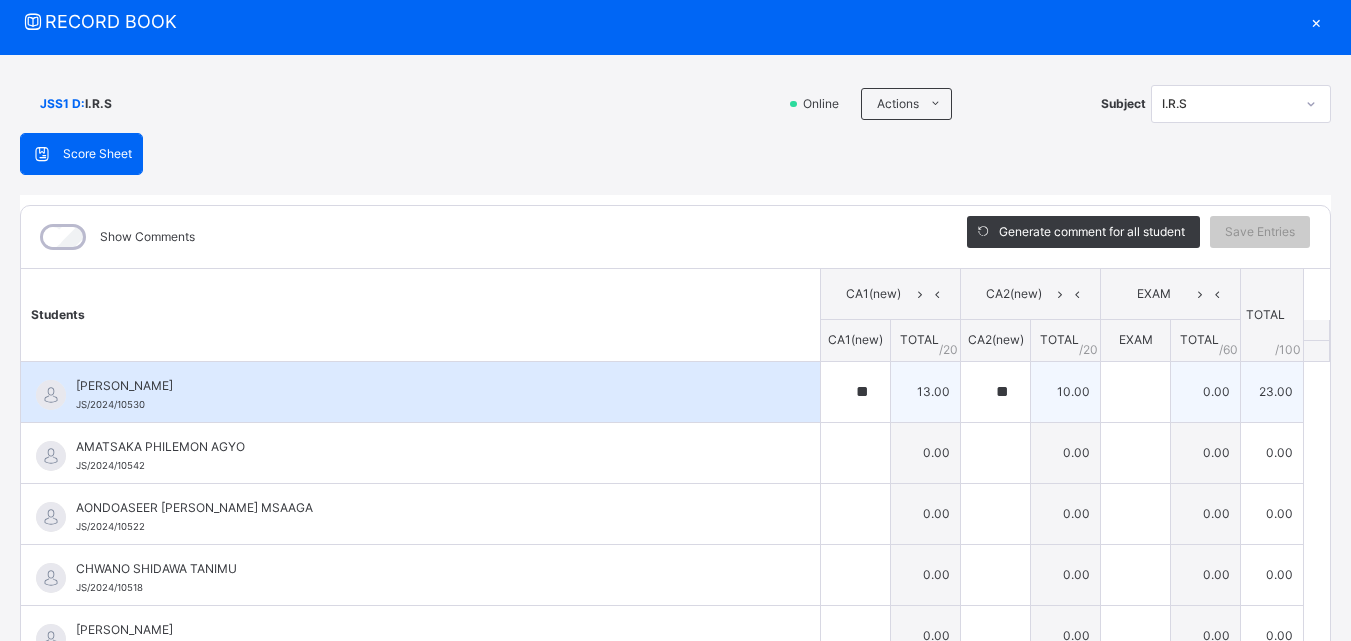 scroll, scrollTop: 0, scrollLeft: 0, axis: both 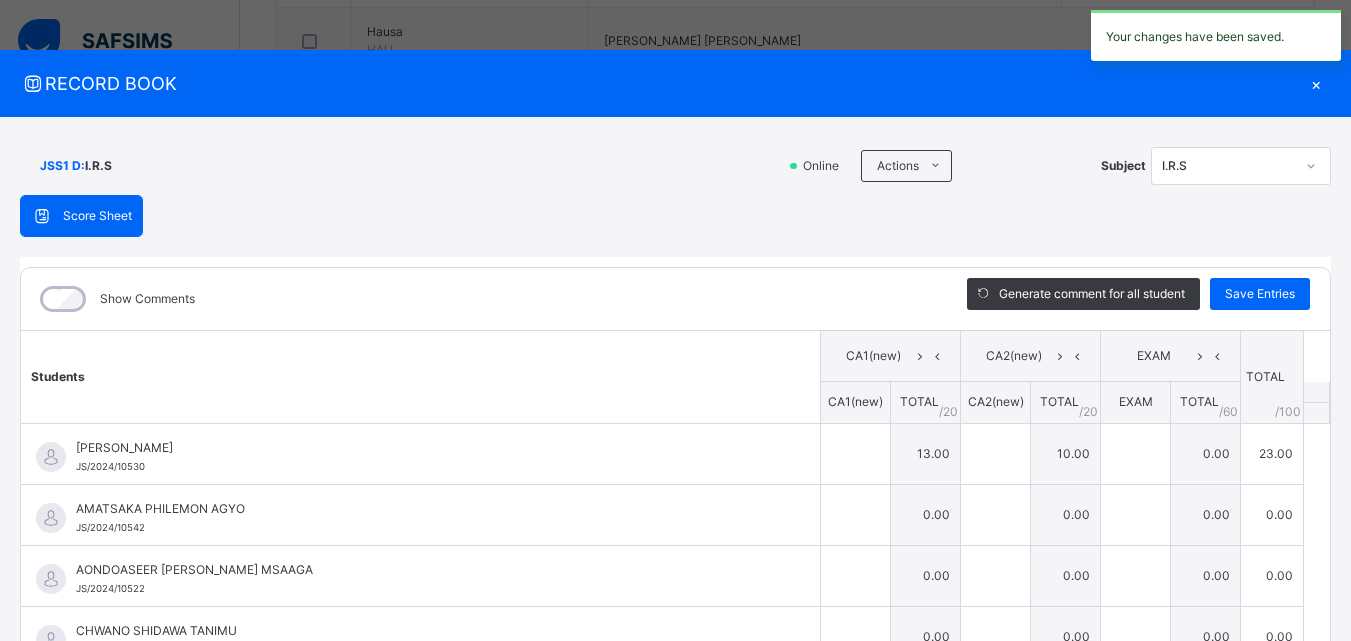 type on "**" 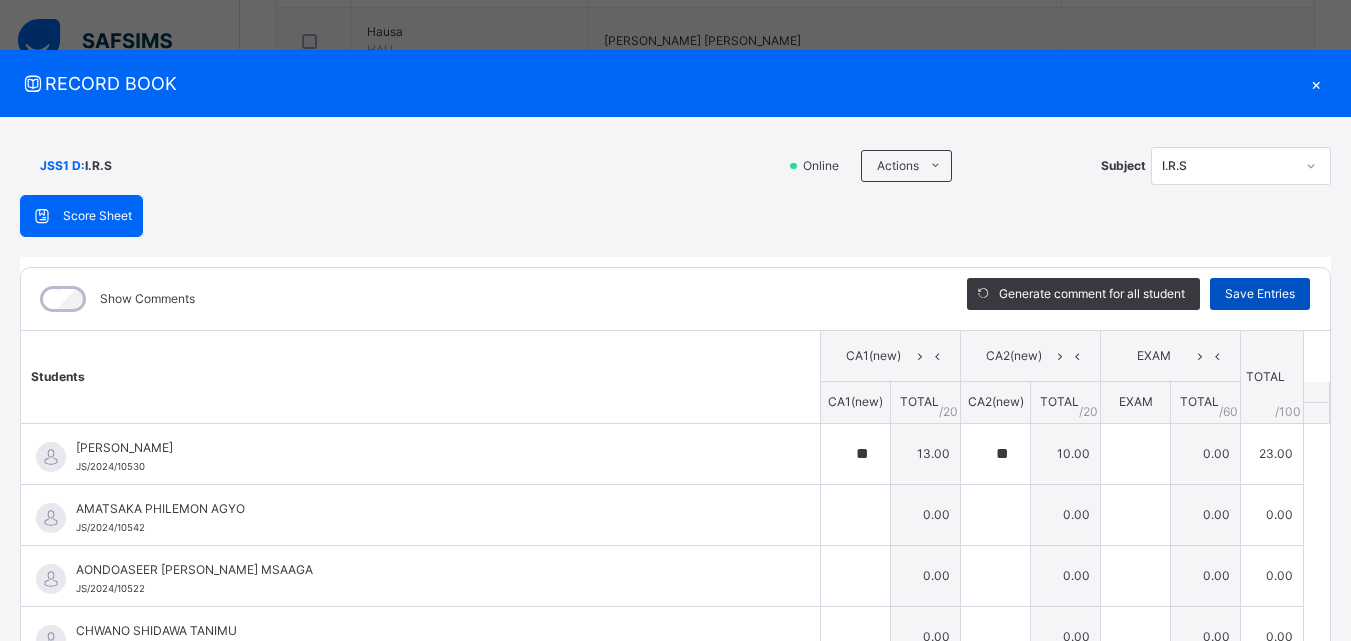 click on "Save Entries" at bounding box center (1260, 294) 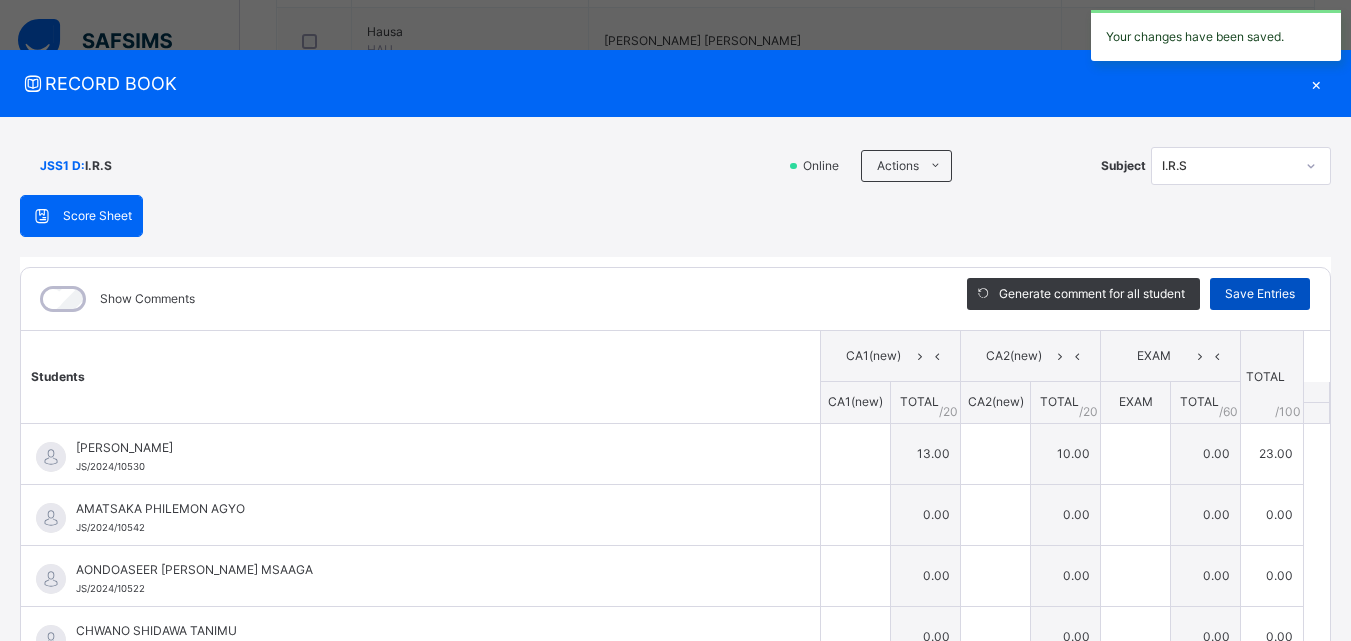 type on "**" 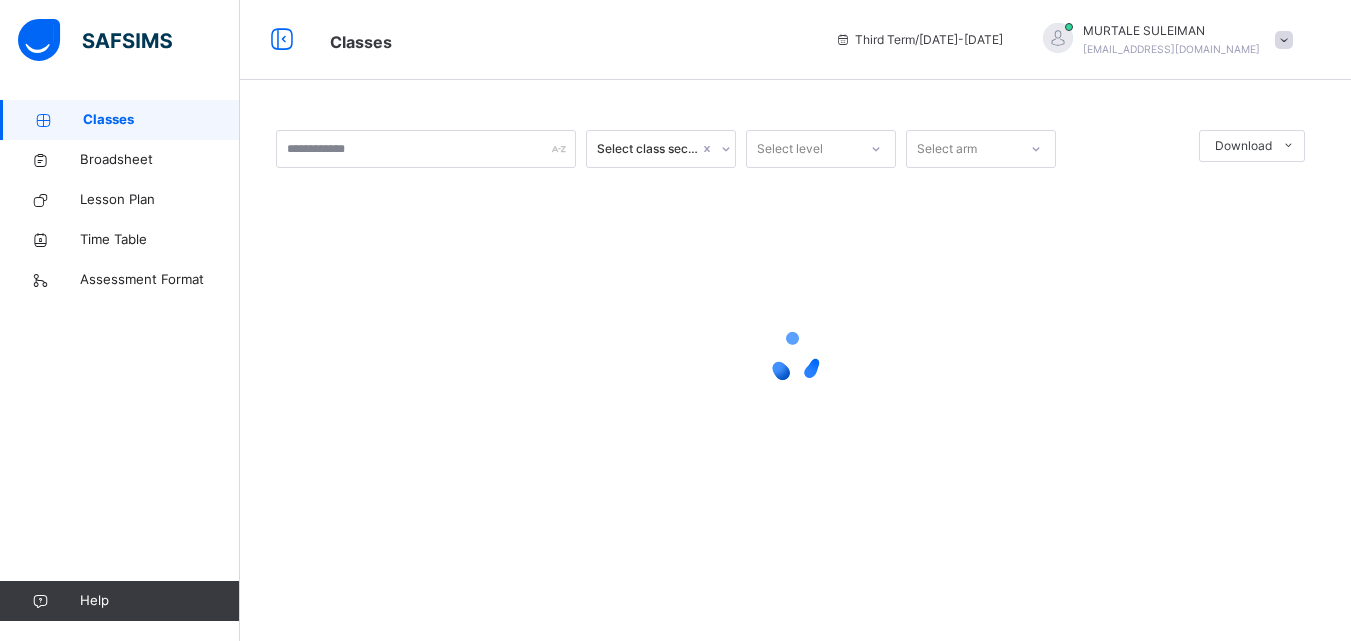 scroll, scrollTop: 0, scrollLeft: 0, axis: both 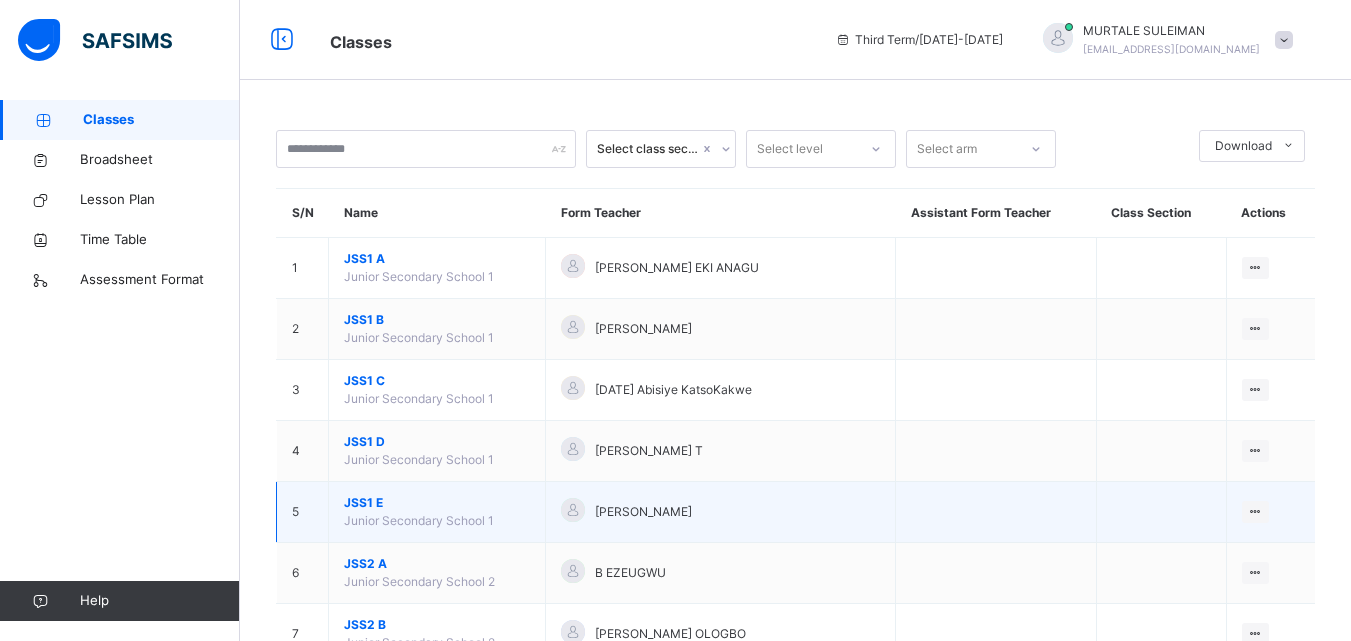 click on "JSS1   E" at bounding box center (437, 503) 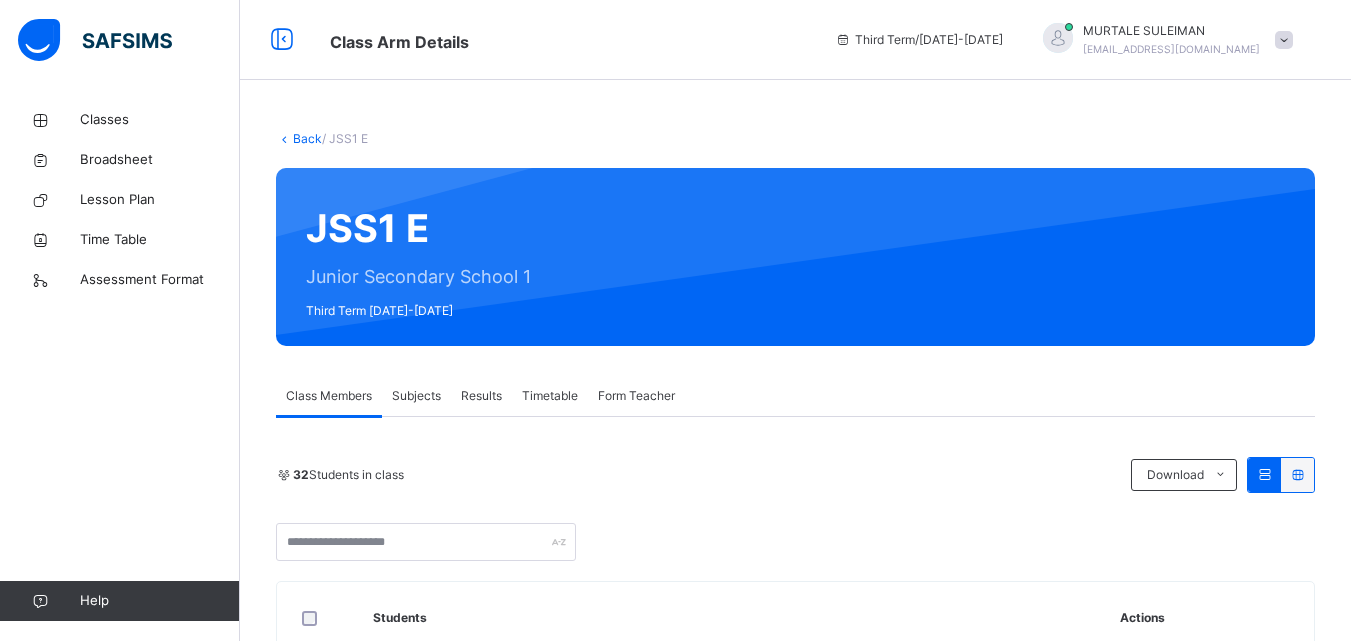 click on "Subjects" at bounding box center [416, 396] 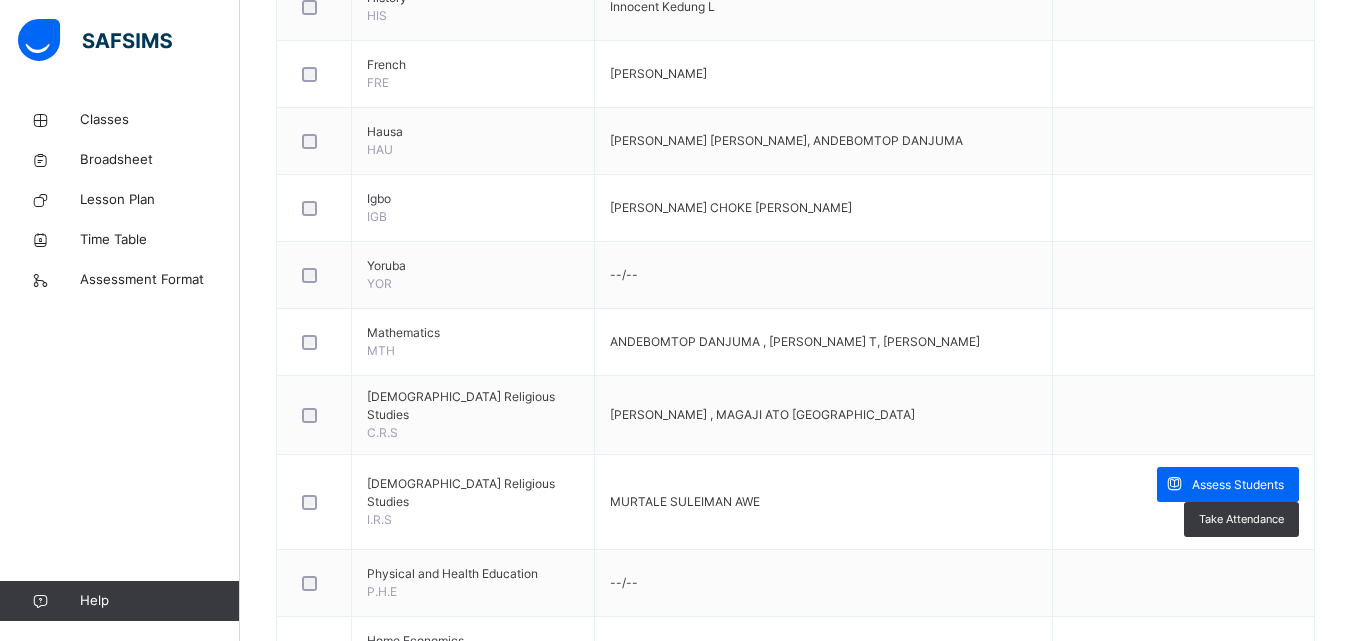 scroll, scrollTop: 1100, scrollLeft: 0, axis: vertical 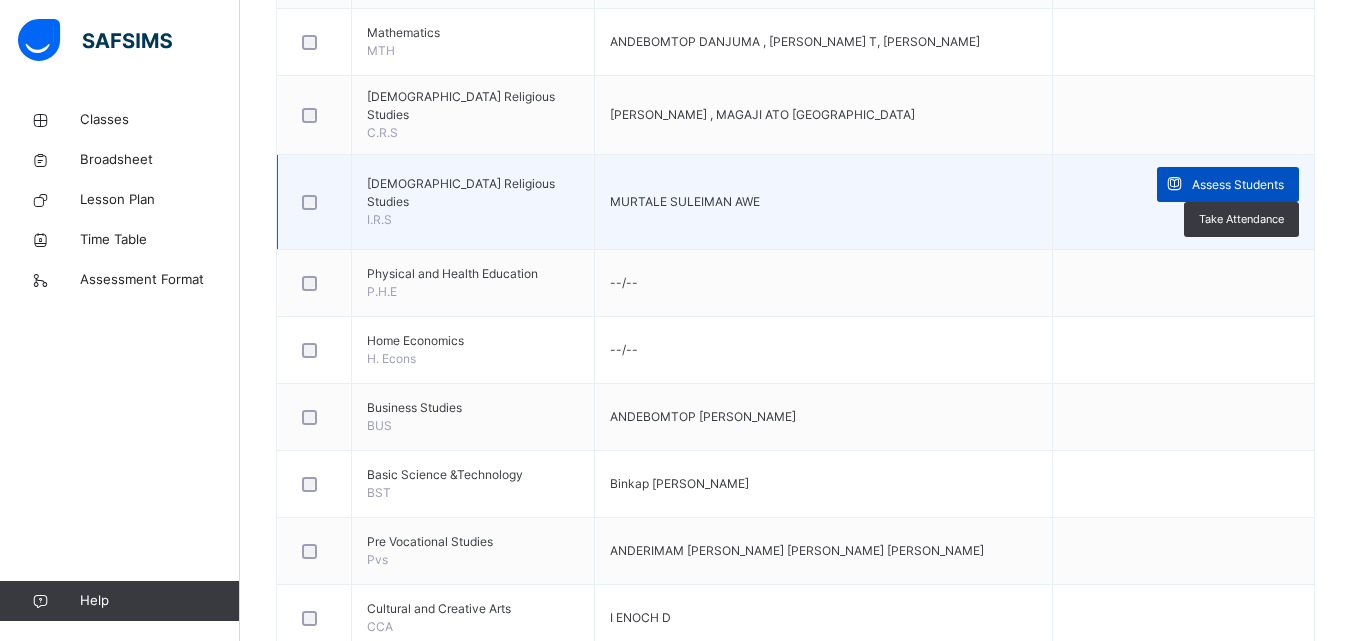 click at bounding box center (1174, 184) 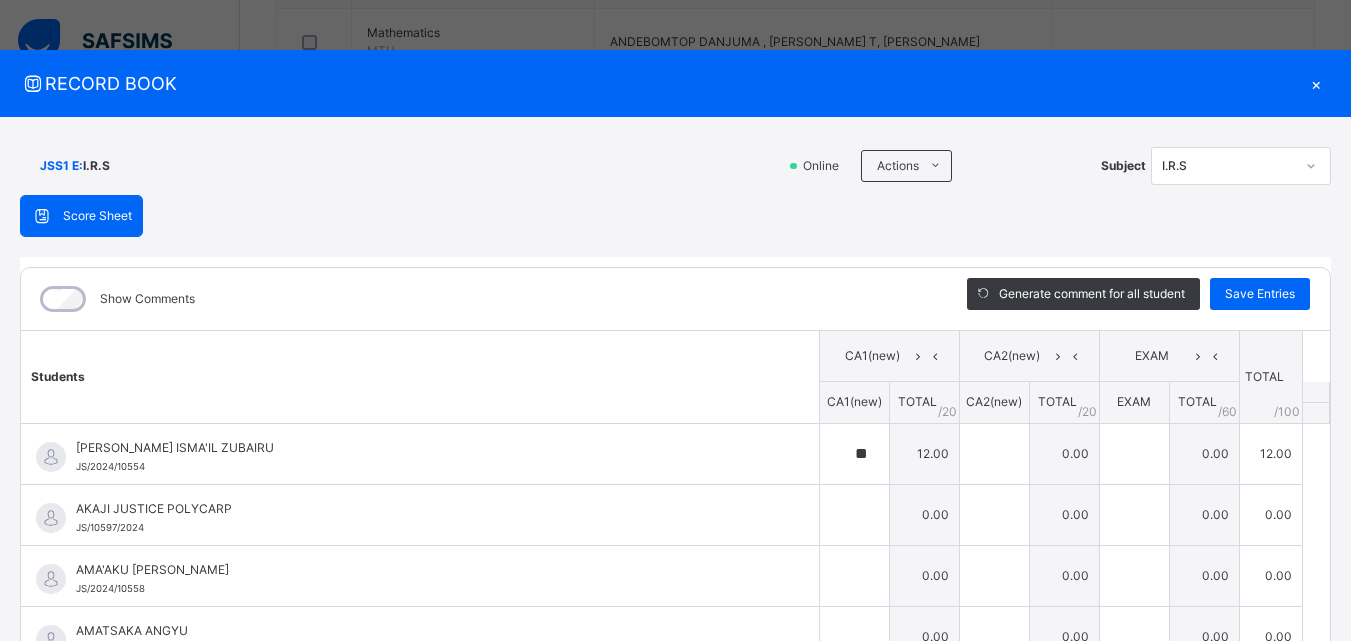 type on "**" 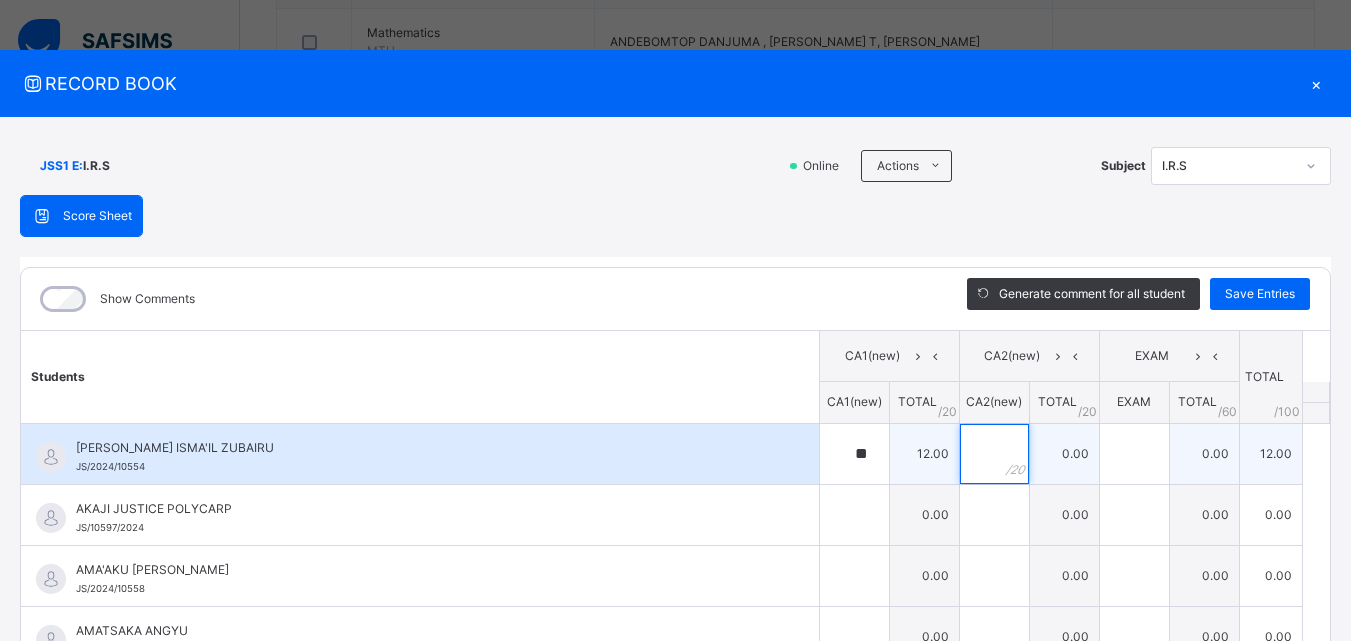 click at bounding box center (994, 454) 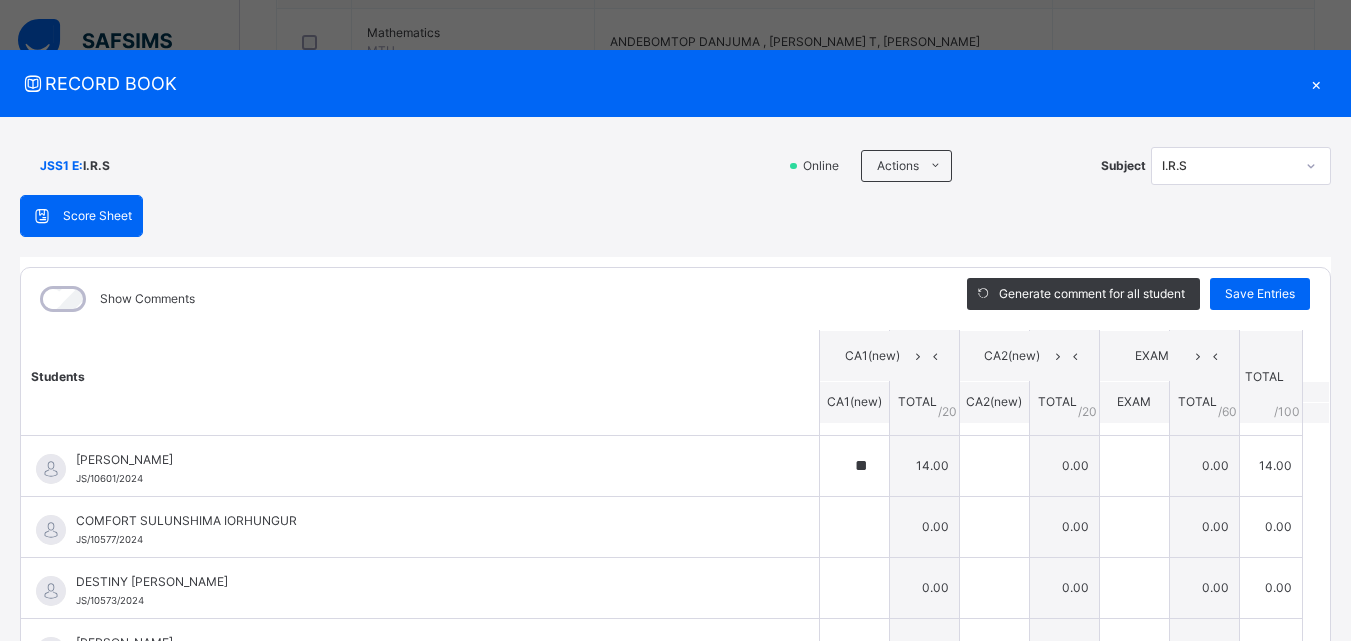 scroll, scrollTop: 400, scrollLeft: 0, axis: vertical 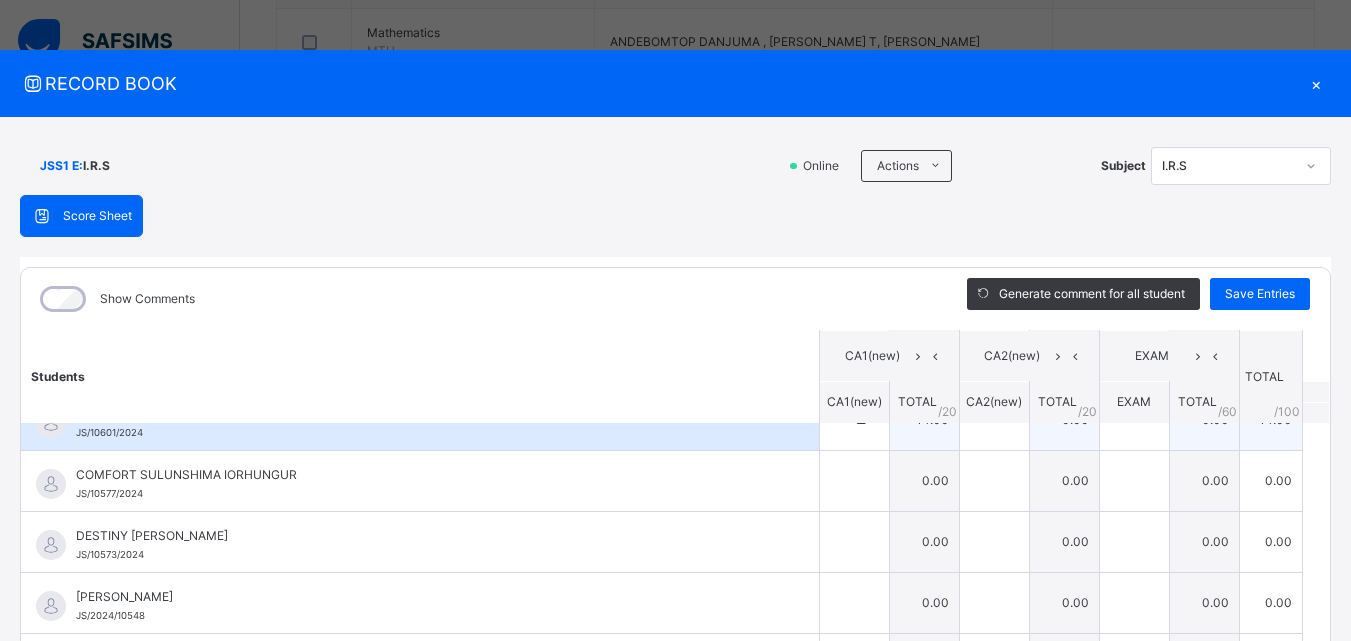 type on "**" 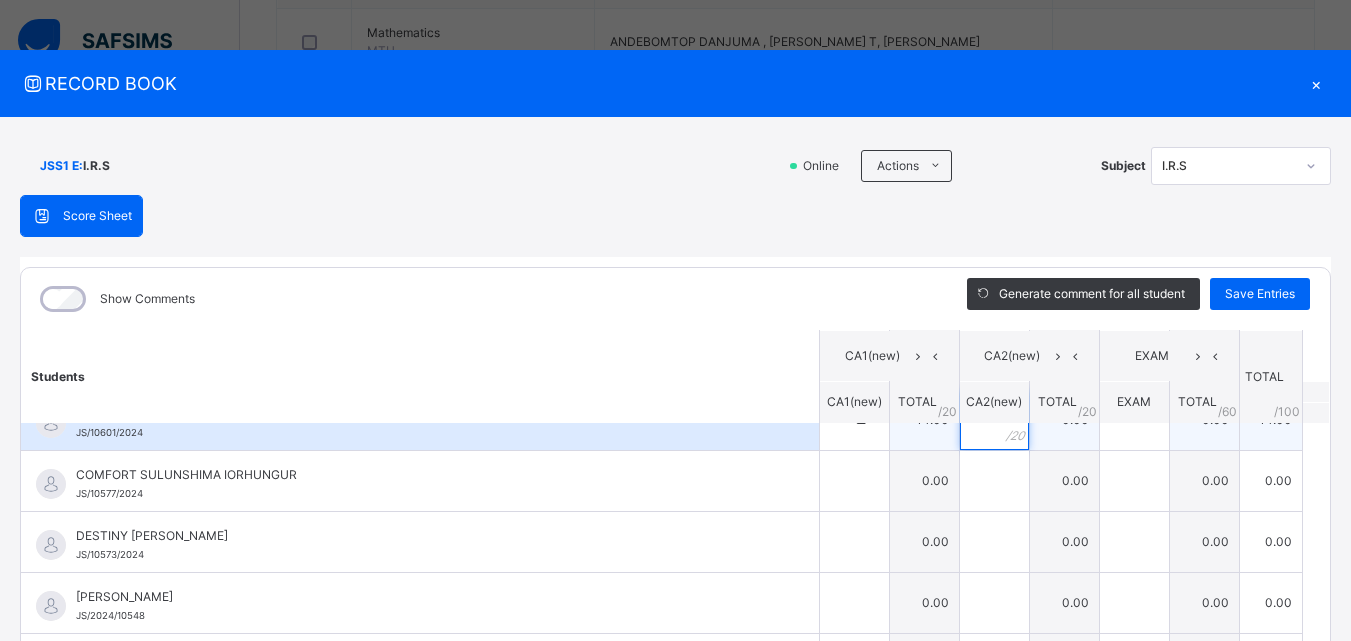click at bounding box center [994, 420] 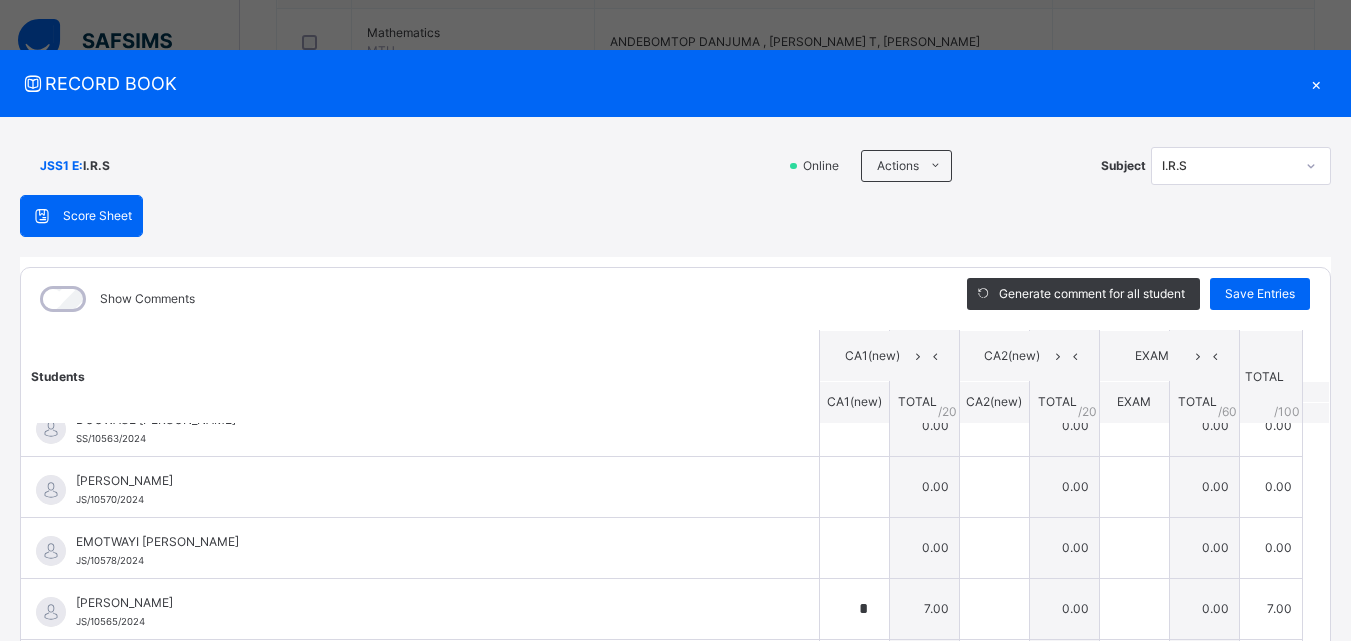 scroll, scrollTop: 700, scrollLeft: 0, axis: vertical 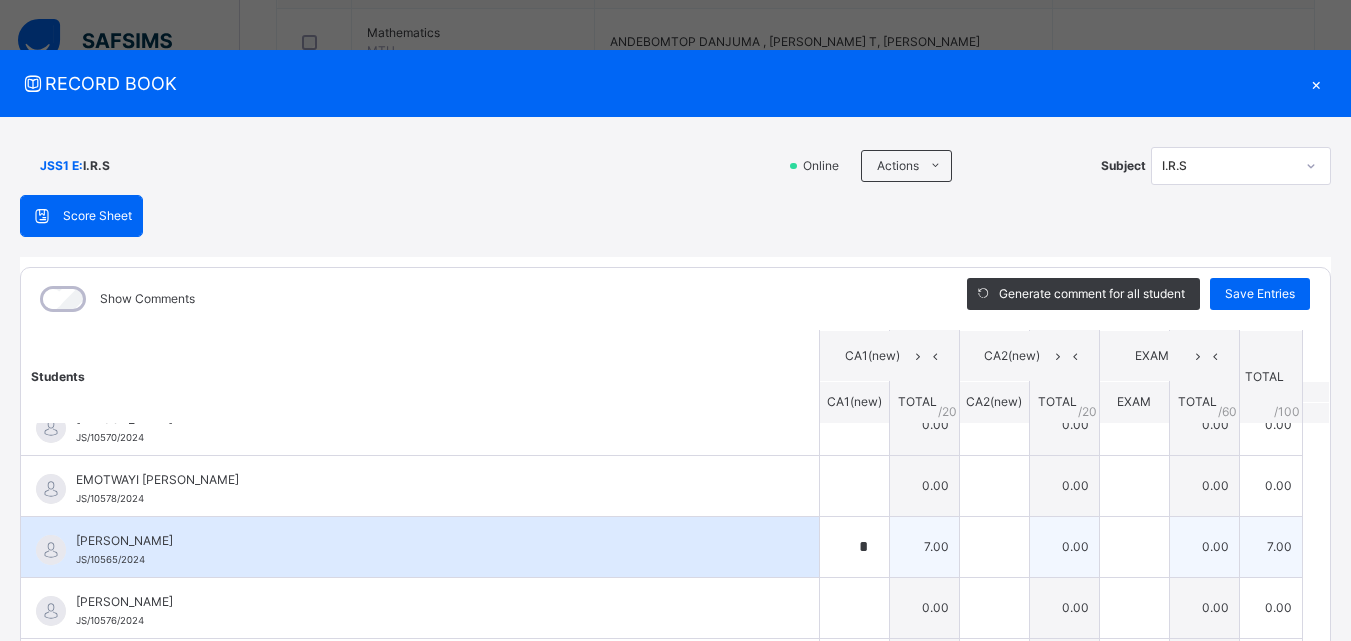 type on "**" 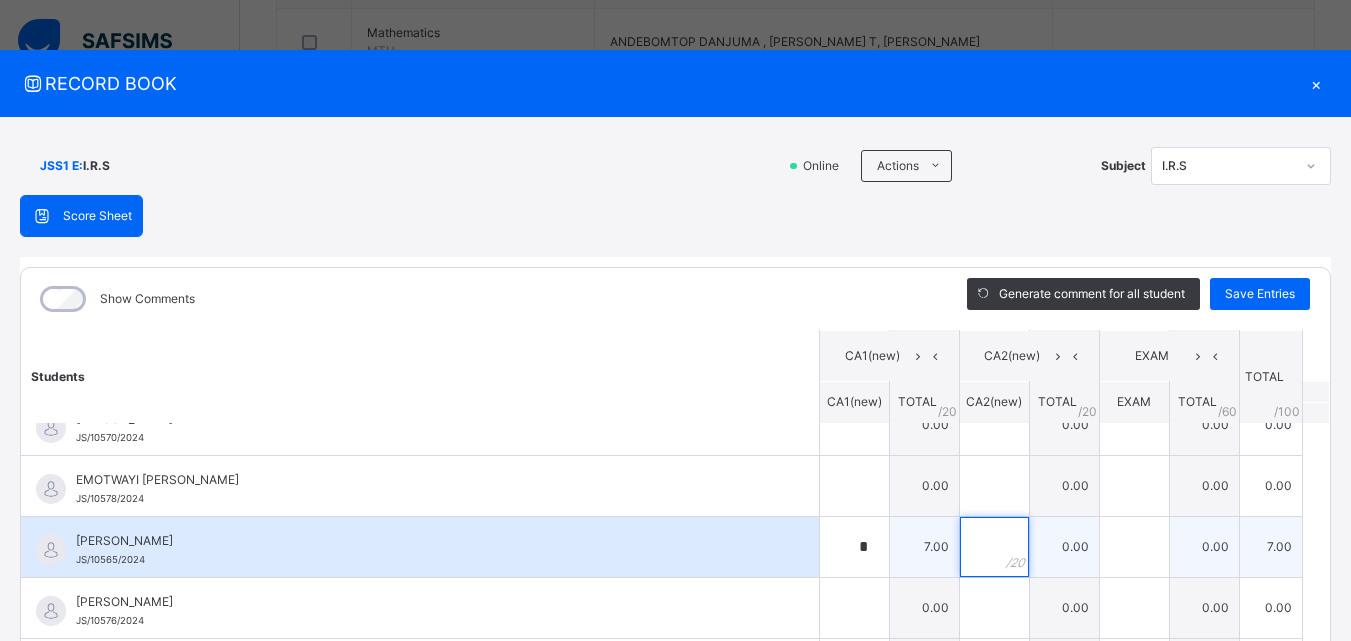 click at bounding box center [994, 547] 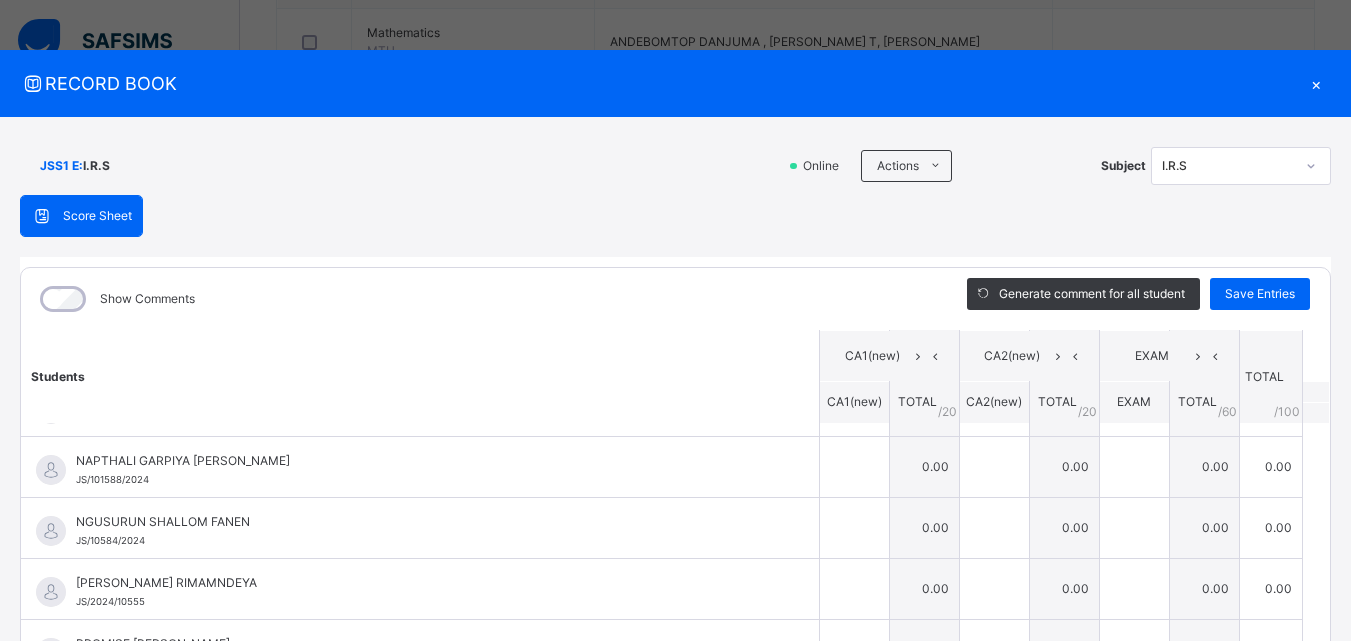 scroll, scrollTop: 1100, scrollLeft: 0, axis: vertical 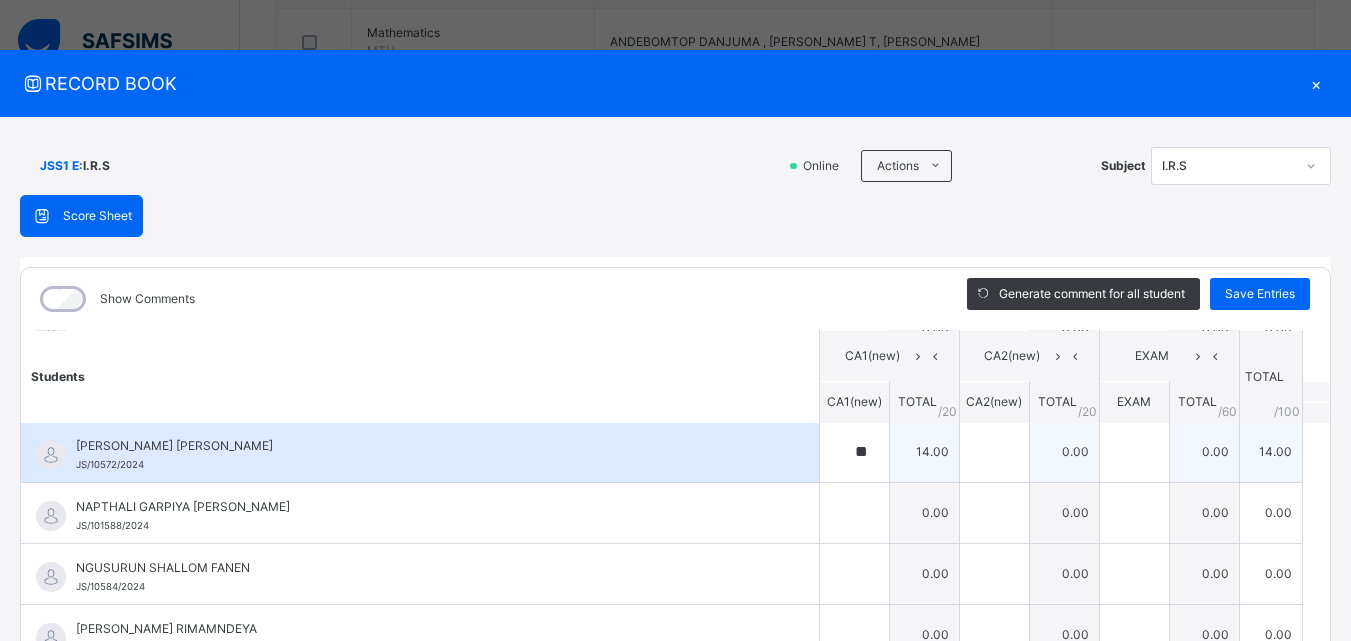 type on "*" 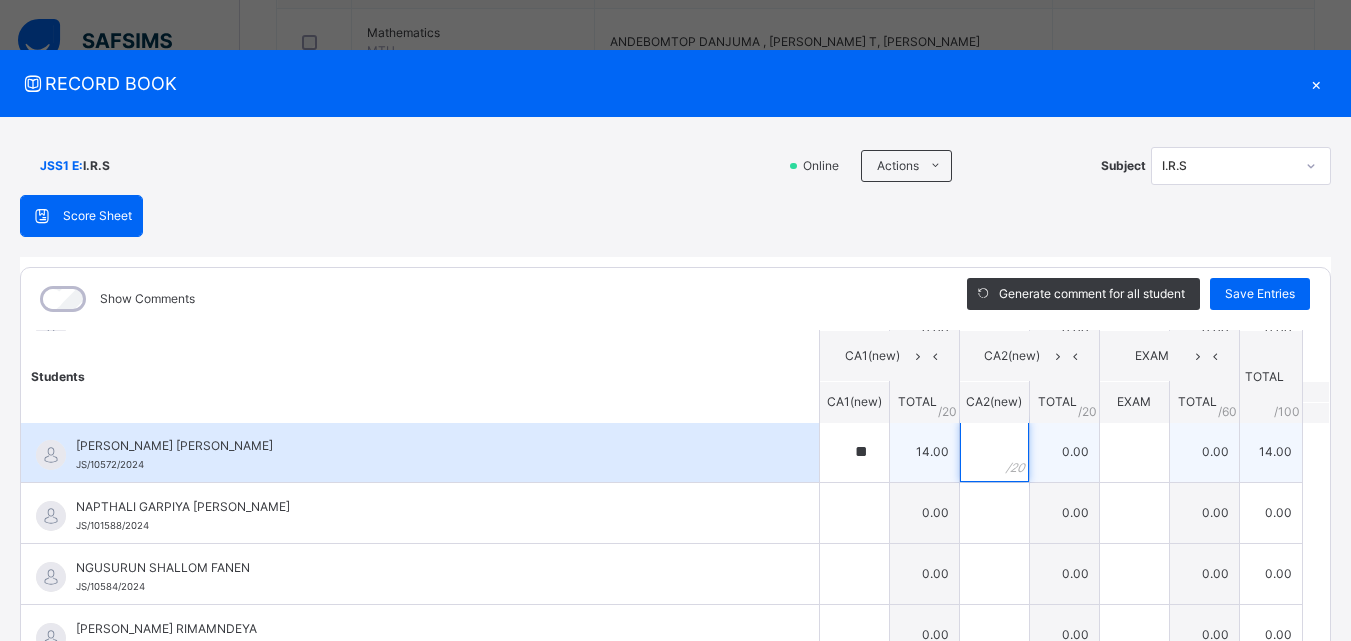 click at bounding box center [994, 452] 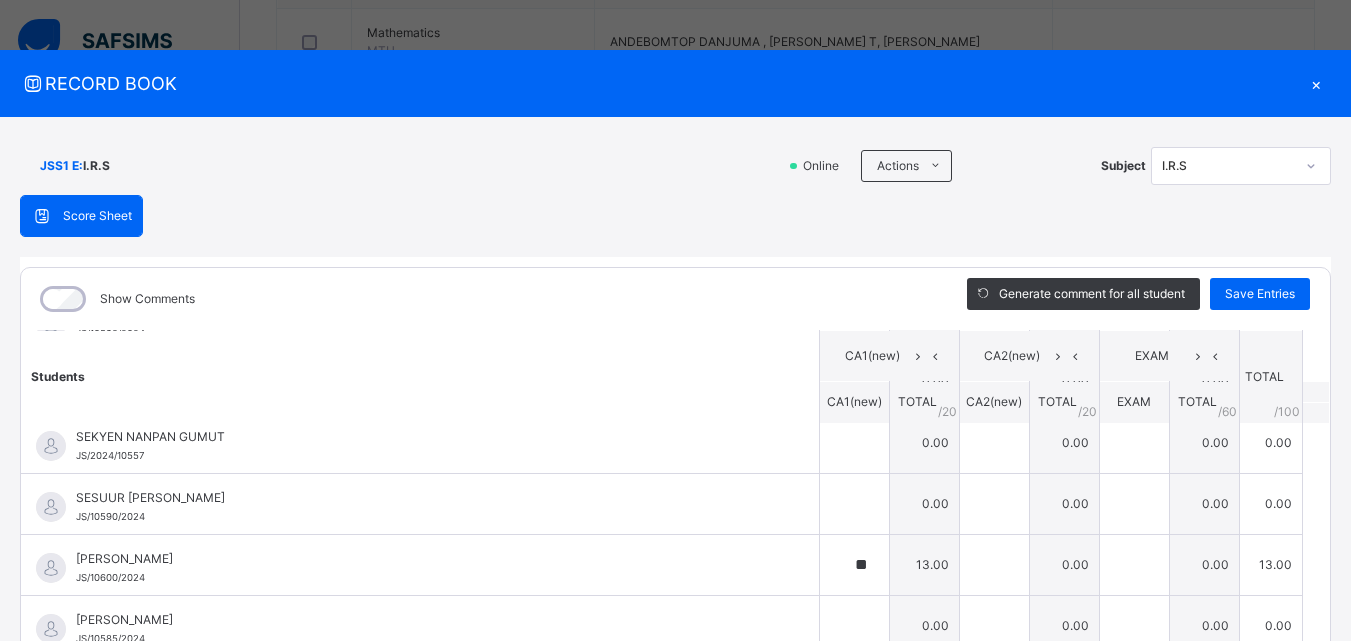 scroll, scrollTop: 1546, scrollLeft: 0, axis: vertical 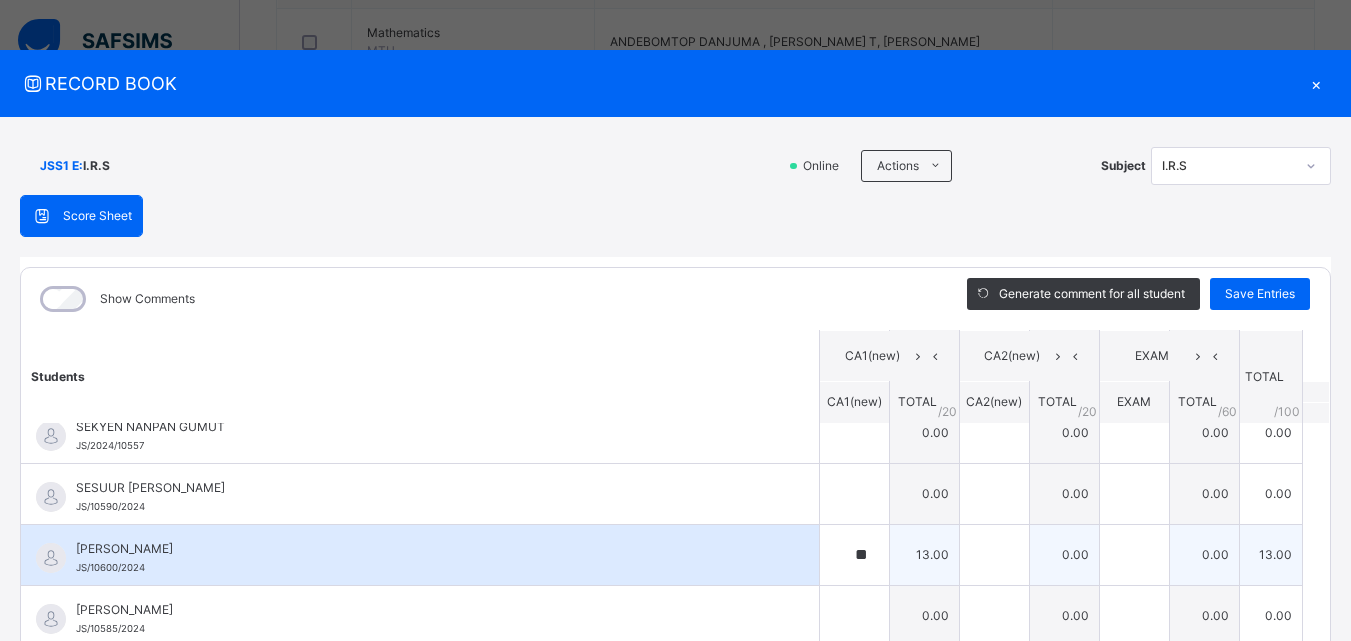 type on "*" 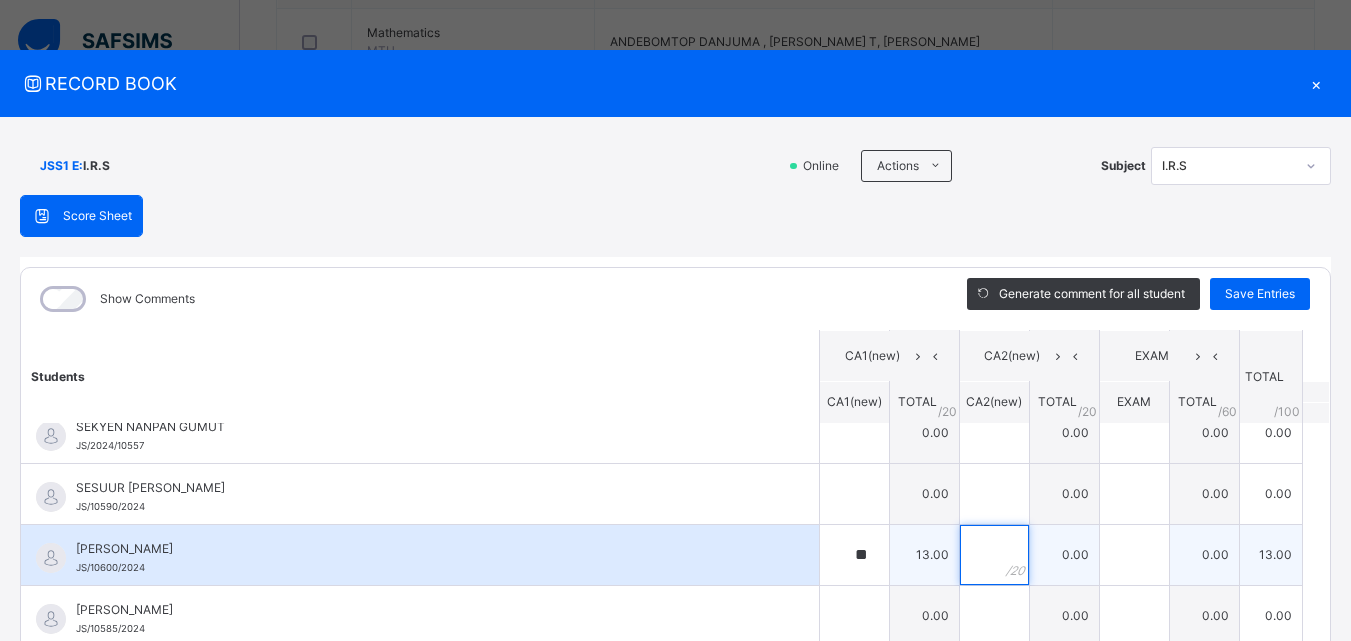 click at bounding box center [994, 555] 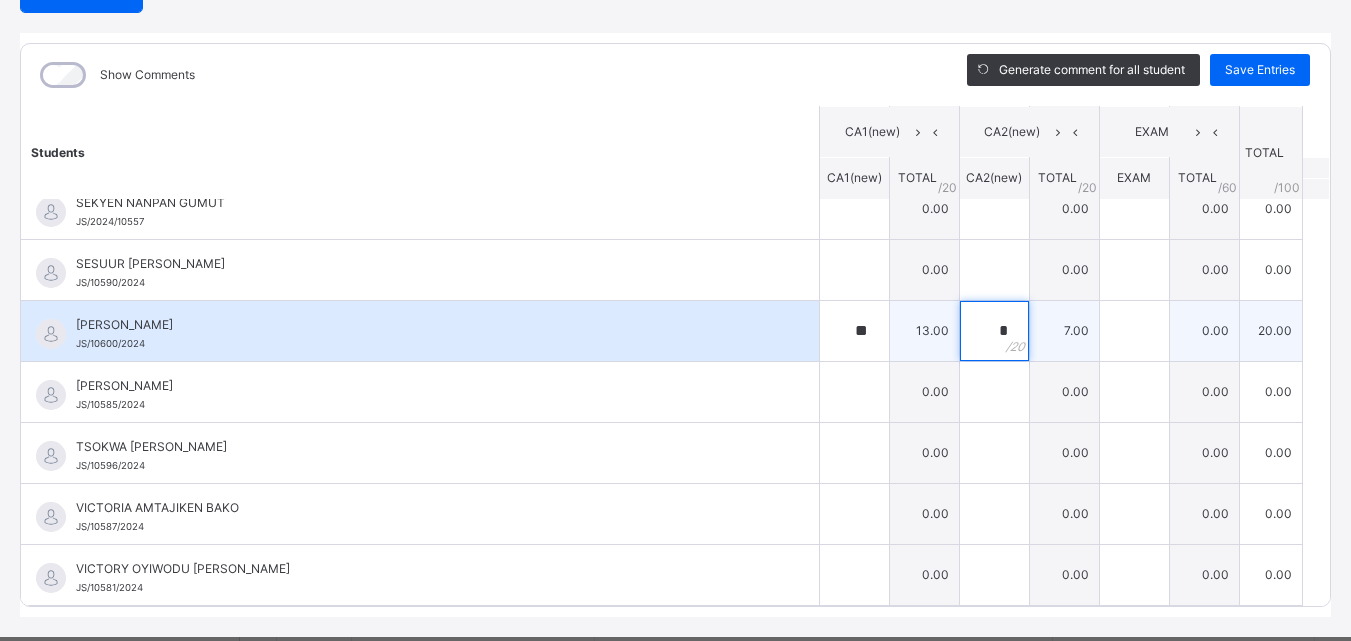 scroll, scrollTop: 270, scrollLeft: 0, axis: vertical 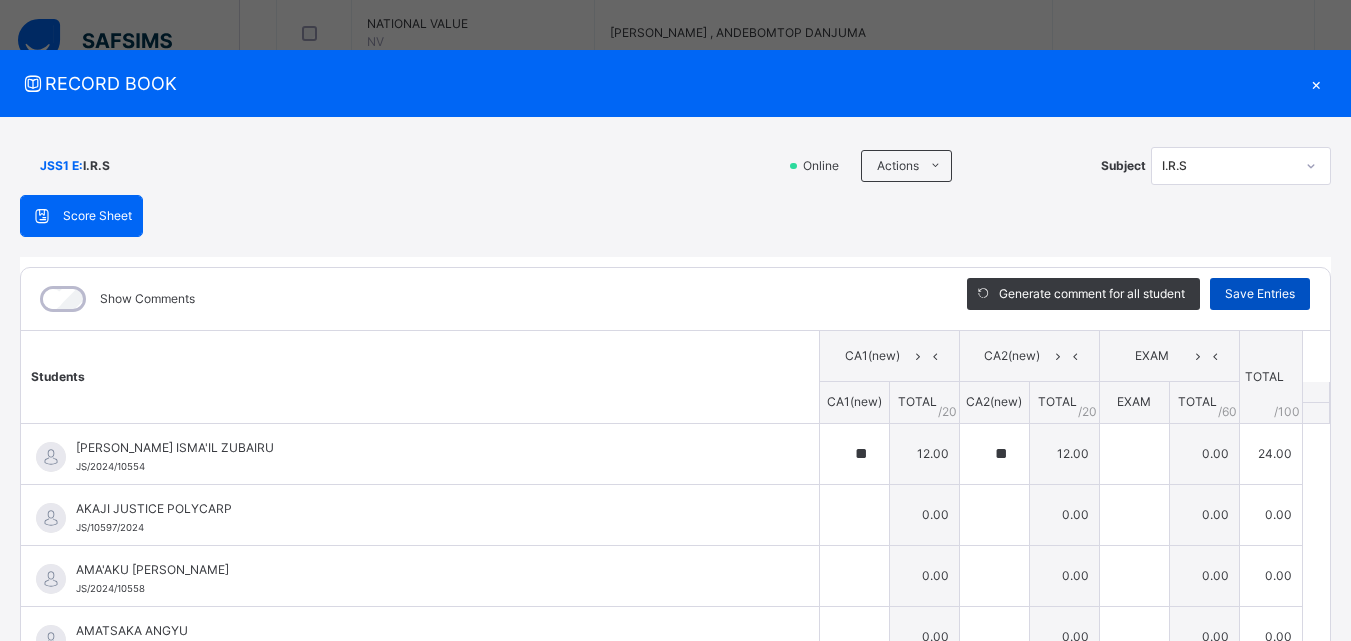 type on "*" 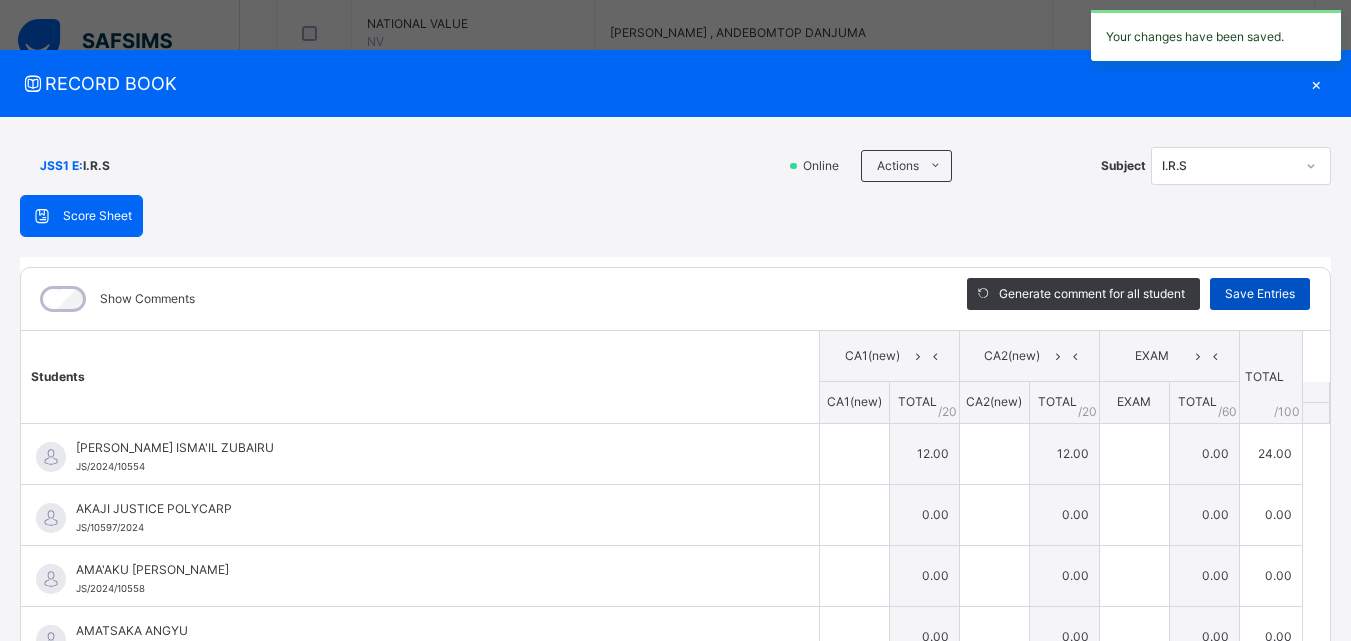 type on "**" 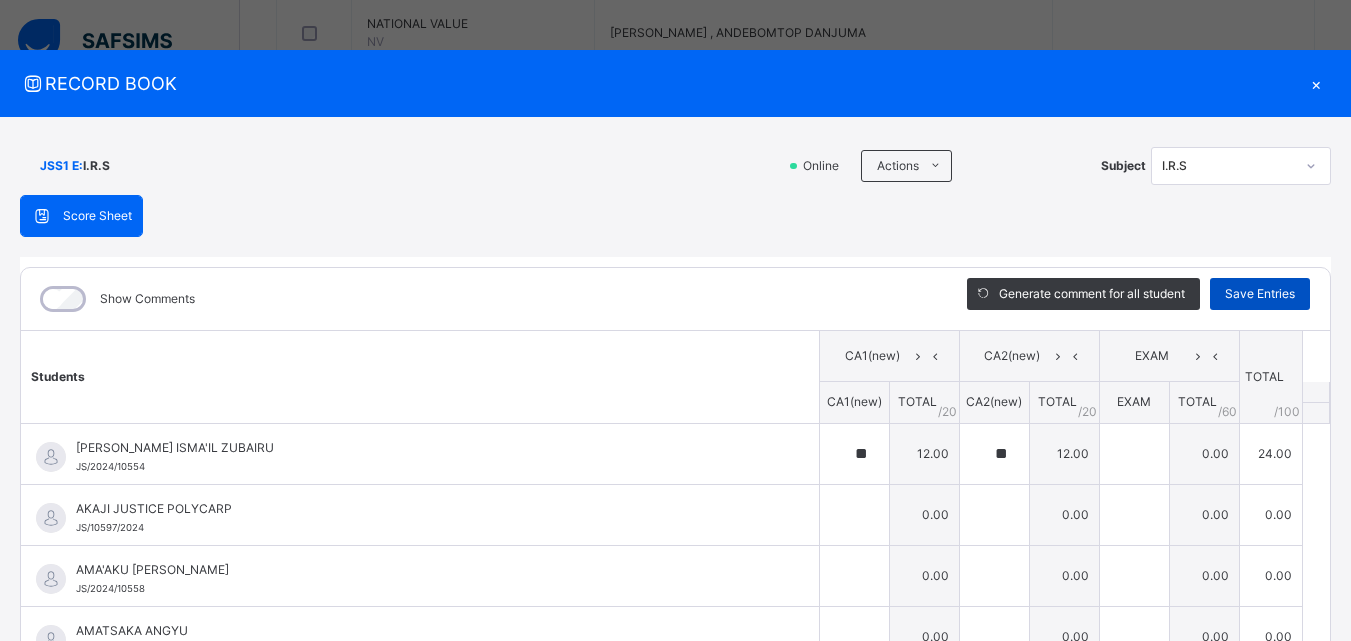 click on "Save Entries" at bounding box center [1260, 294] 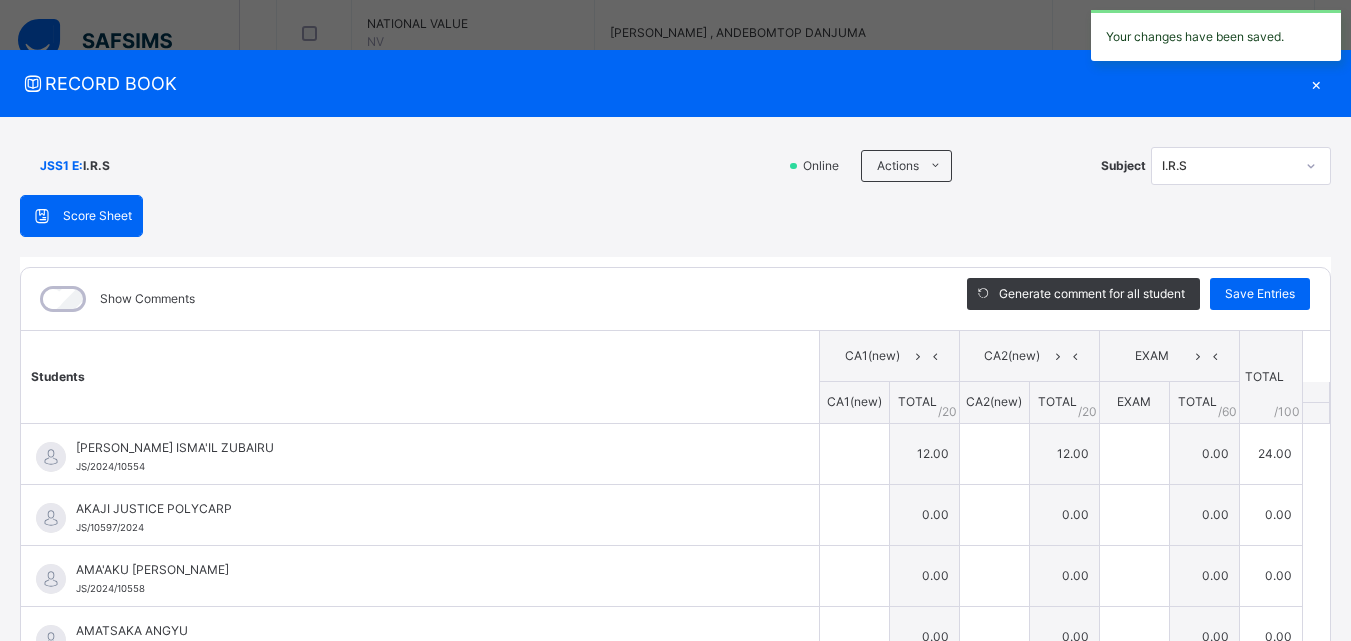type on "**" 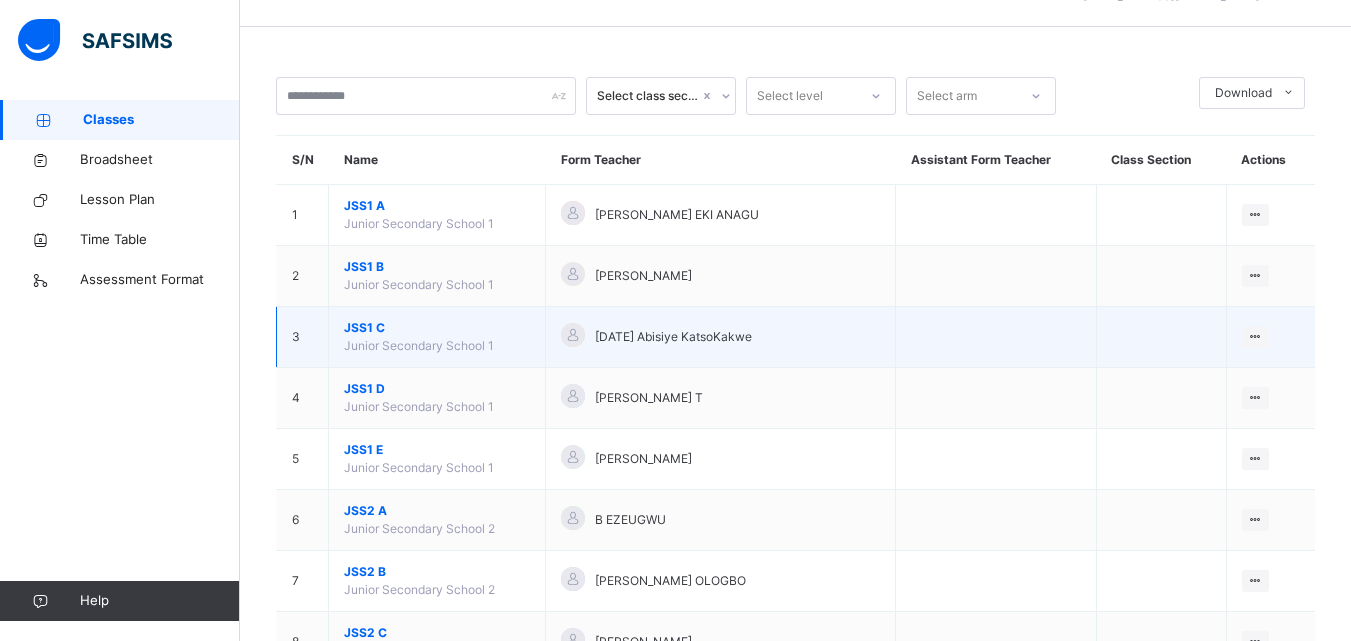 scroll, scrollTop: 100, scrollLeft: 0, axis: vertical 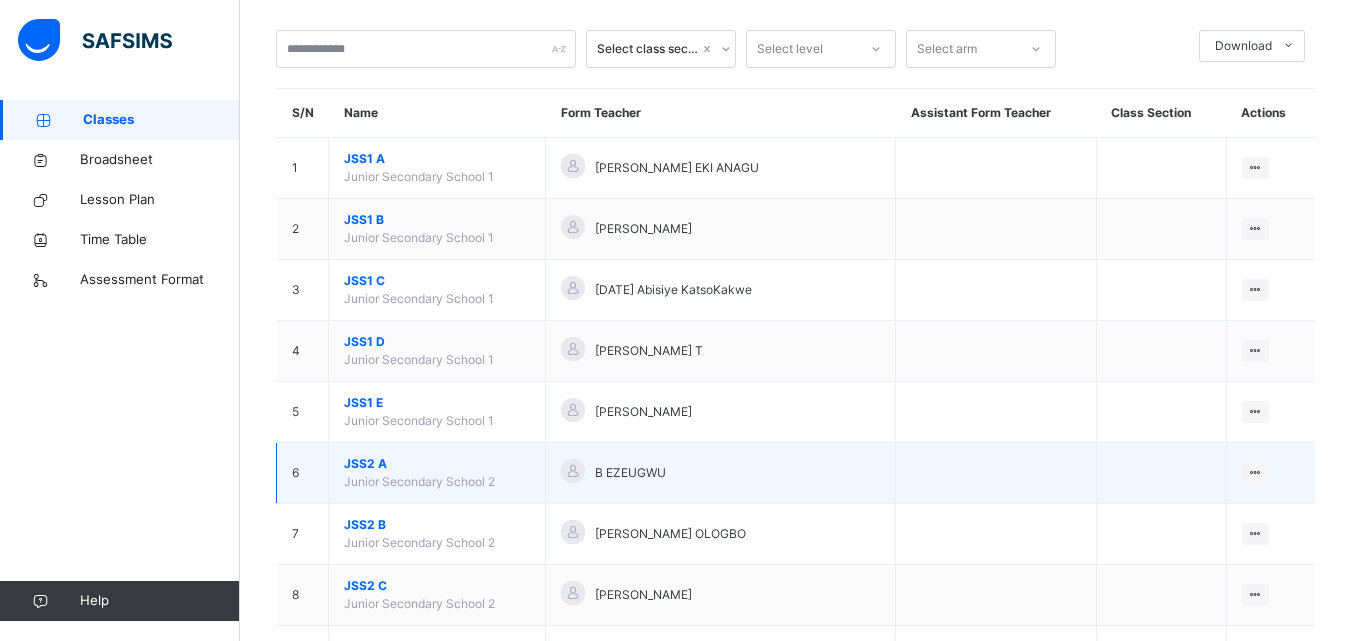 click on "JSS2   A" at bounding box center [437, 464] 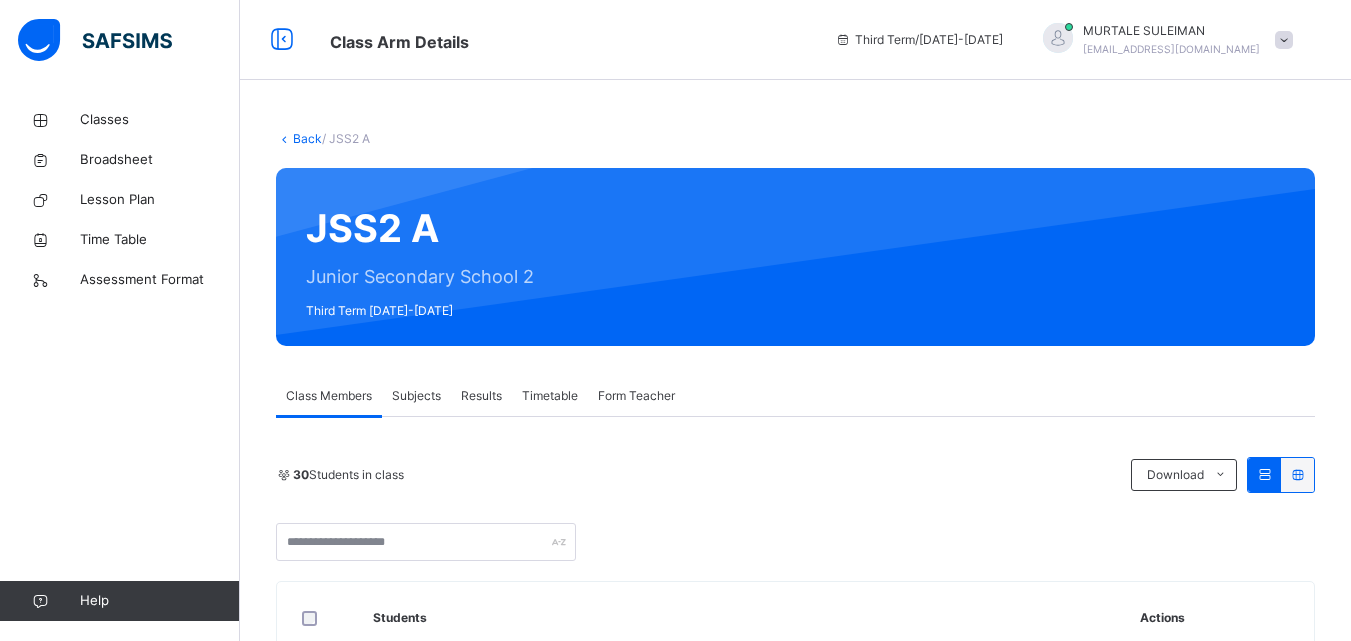 click on "Subjects" at bounding box center (416, 396) 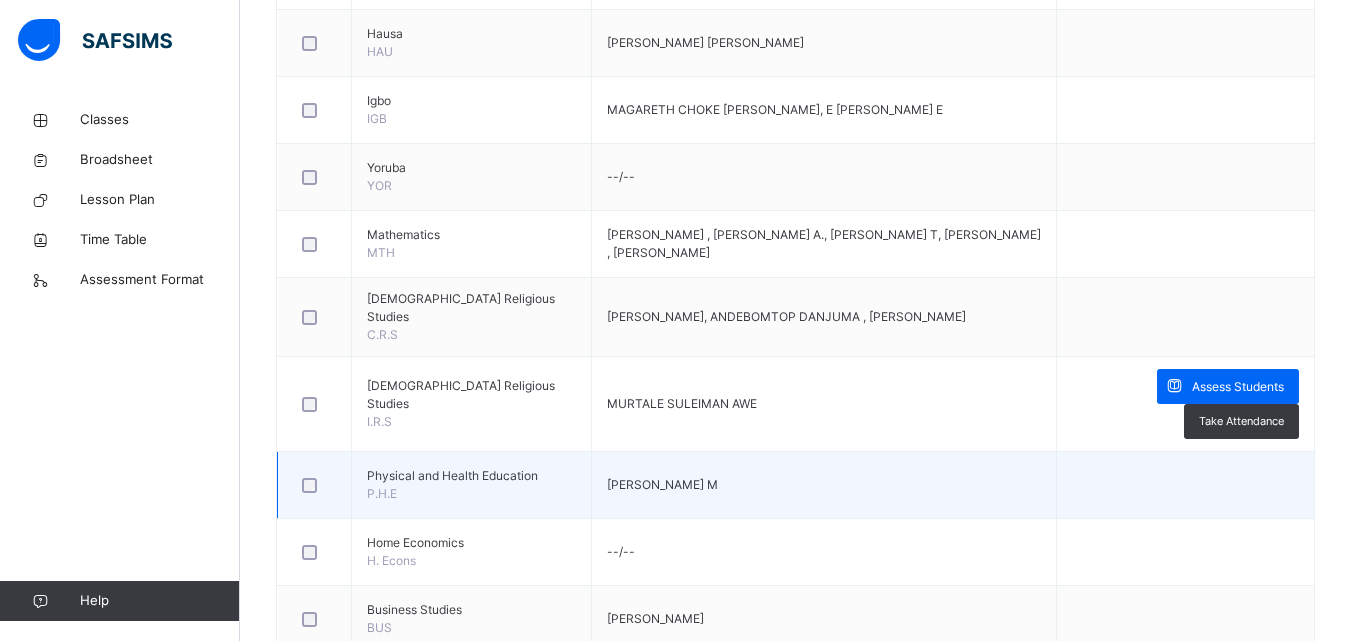 scroll, scrollTop: 900, scrollLeft: 0, axis: vertical 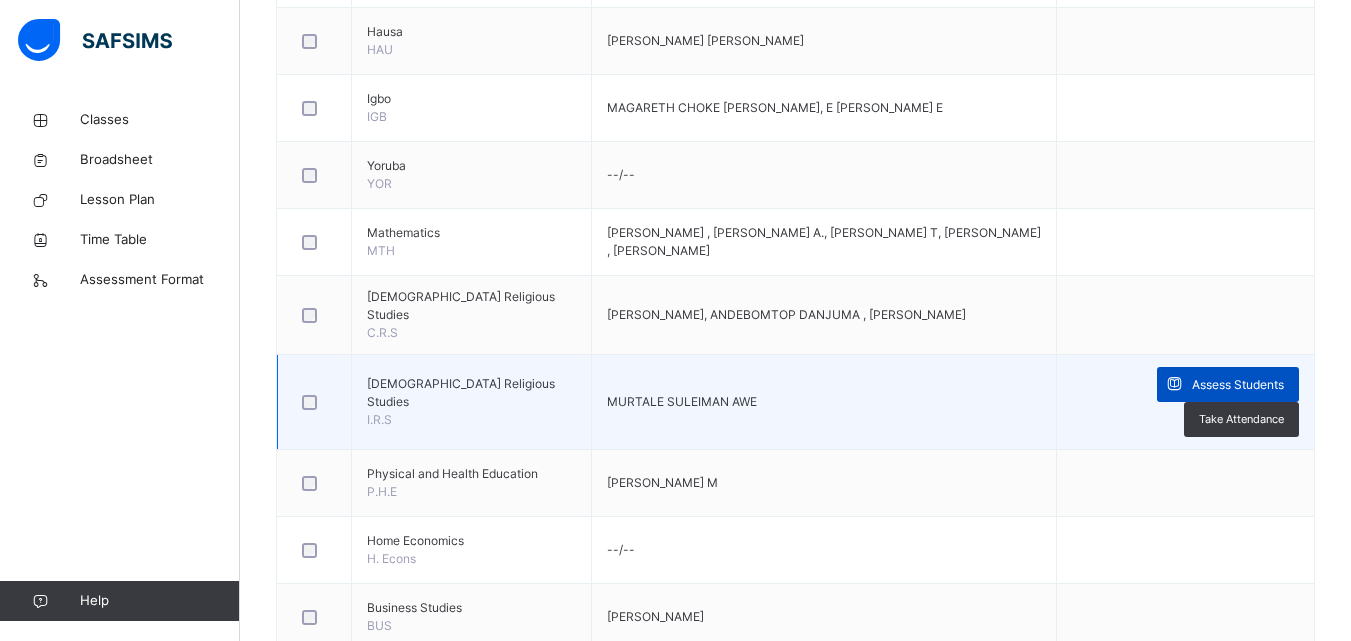 click at bounding box center (1174, 384) 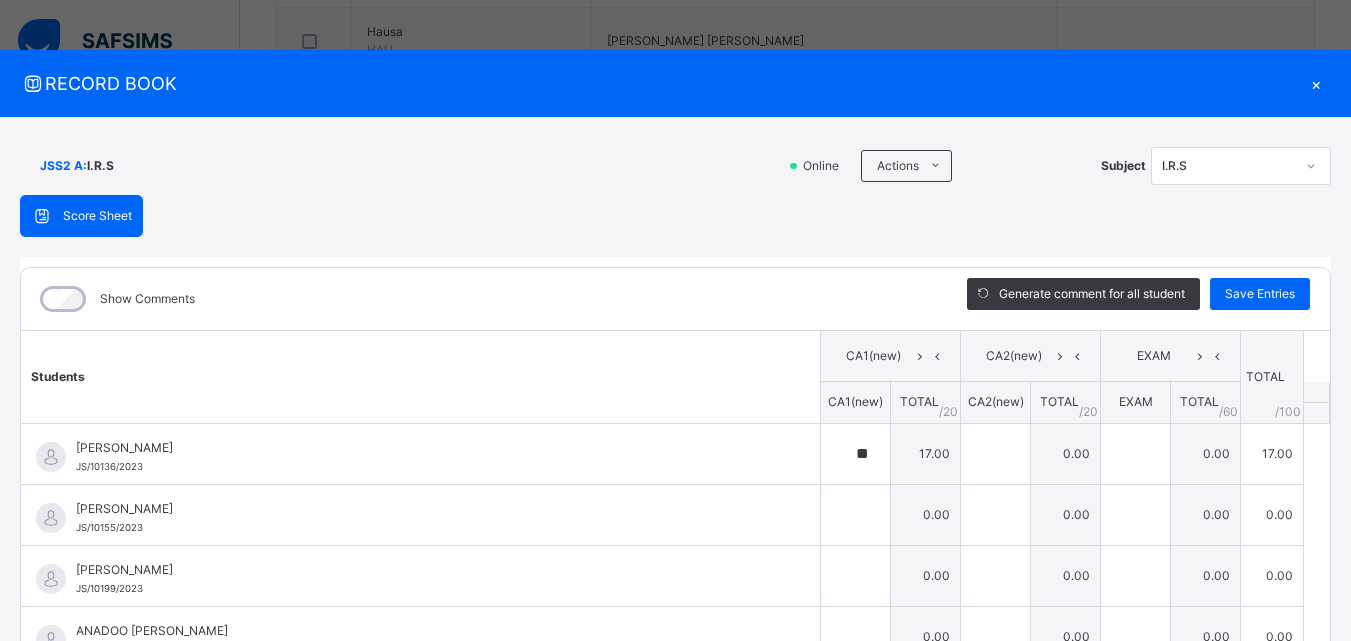 type on "**" 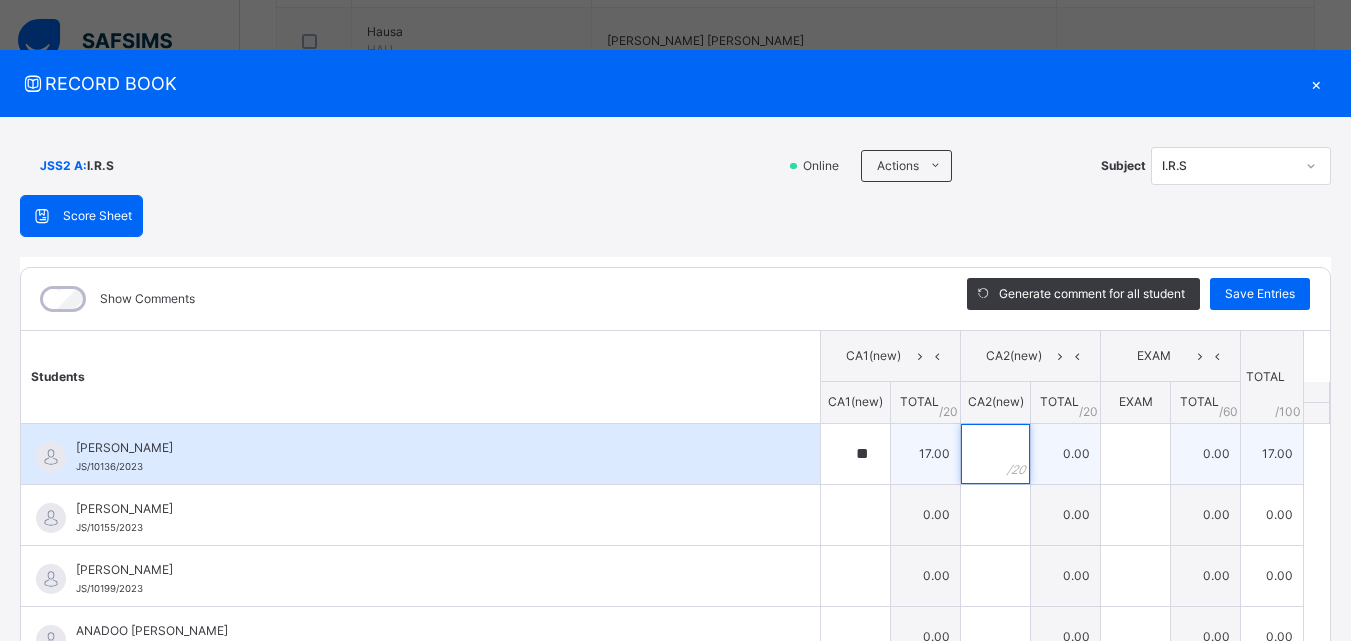 click at bounding box center (995, 454) 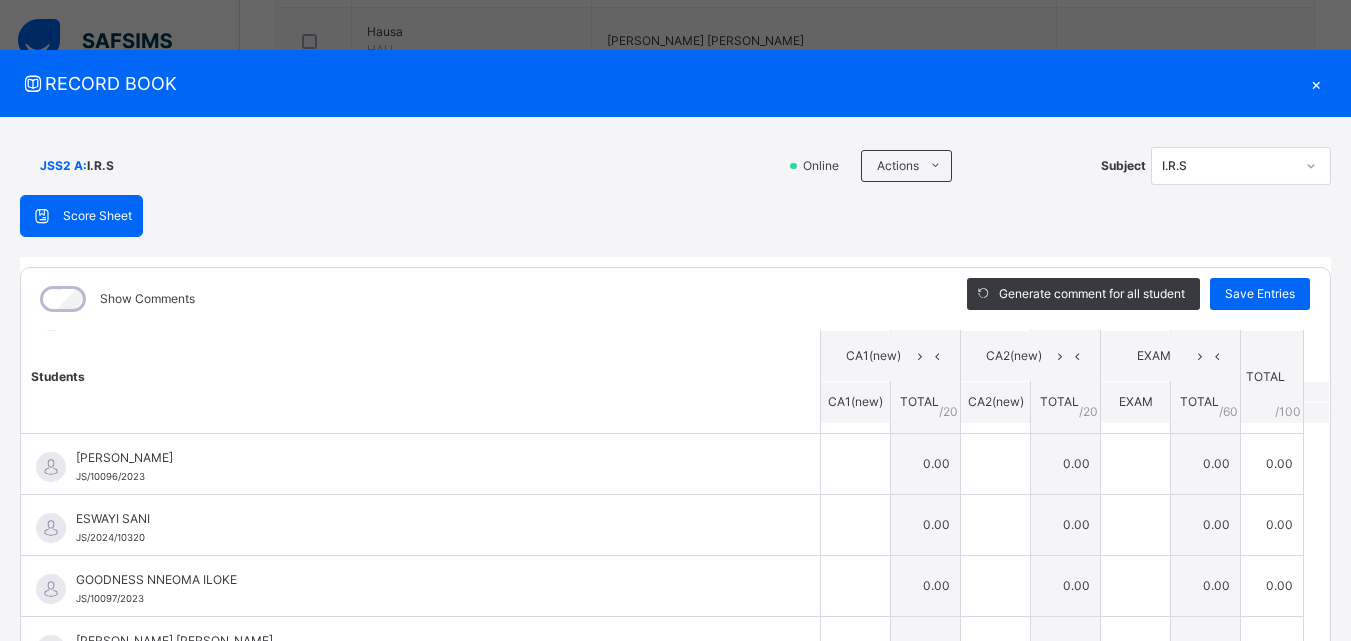 scroll, scrollTop: 700, scrollLeft: 0, axis: vertical 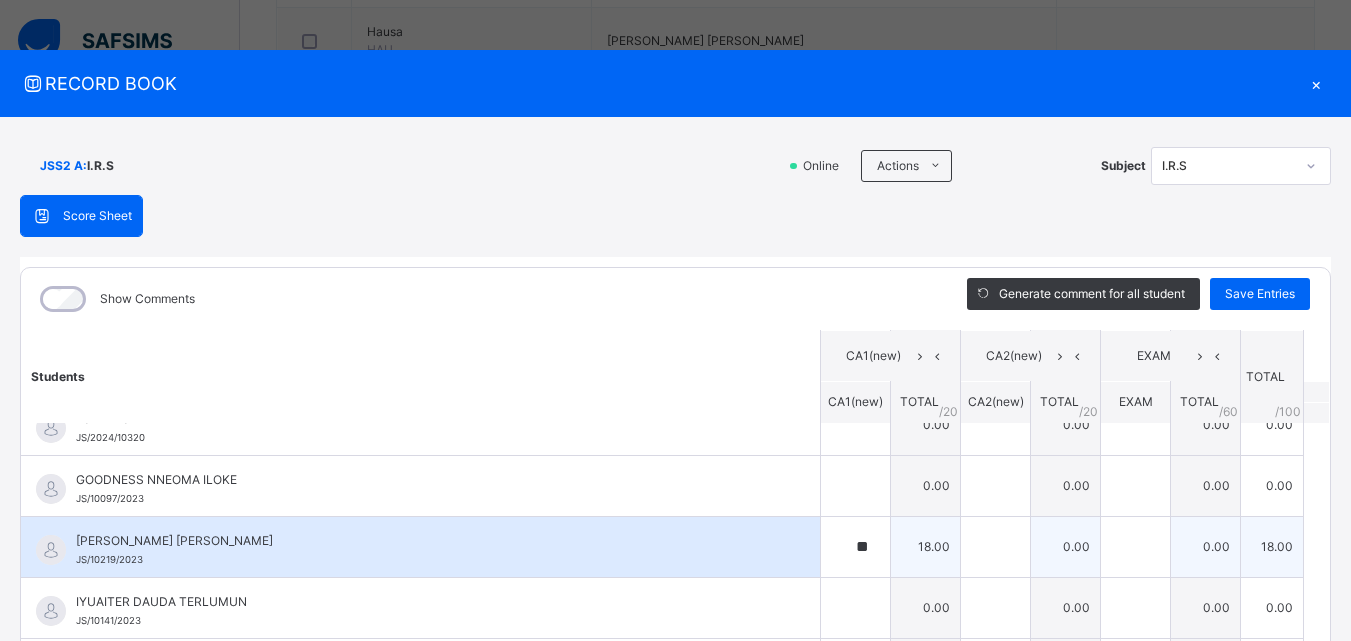 type on "**" 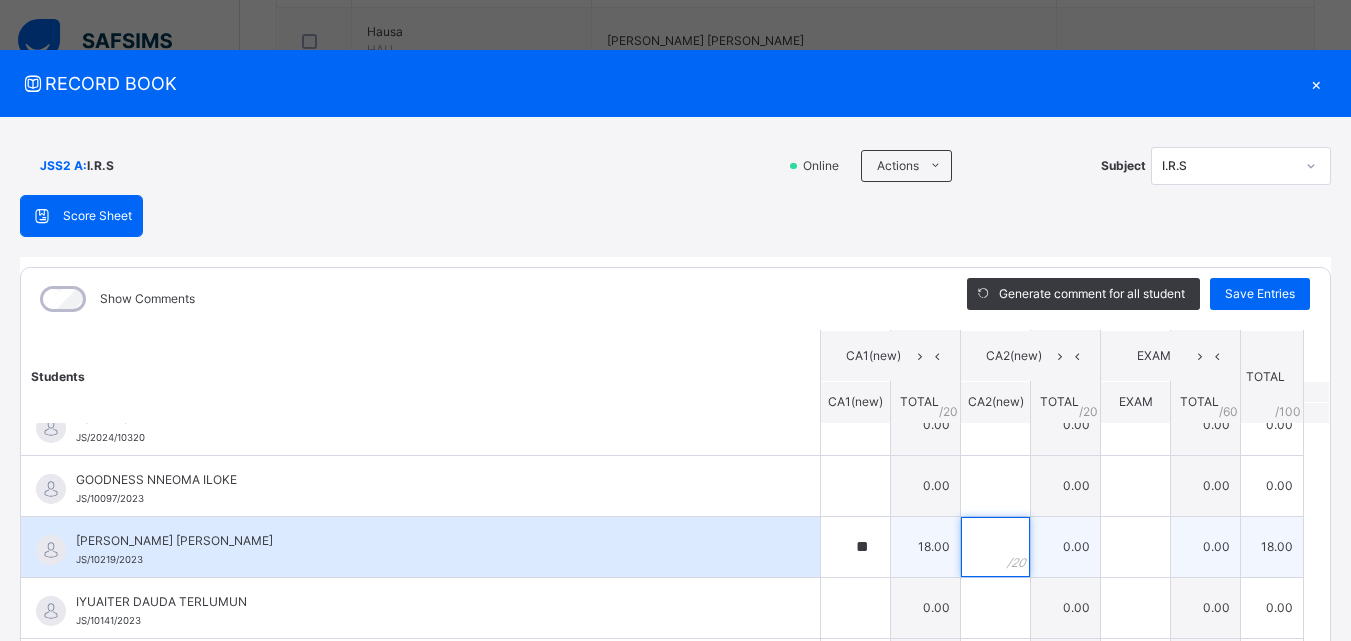 click at bounding box center (995, 547) 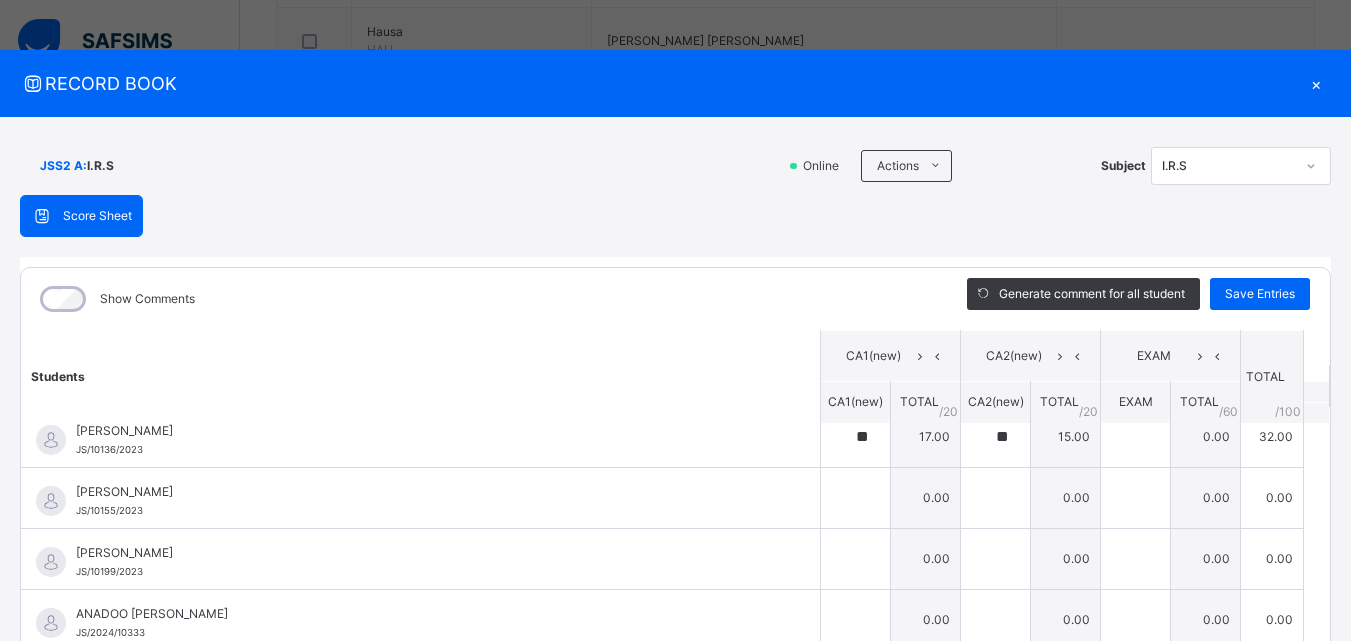 scroll, scrollTop: 0, scrollLeft: 0, axis: both 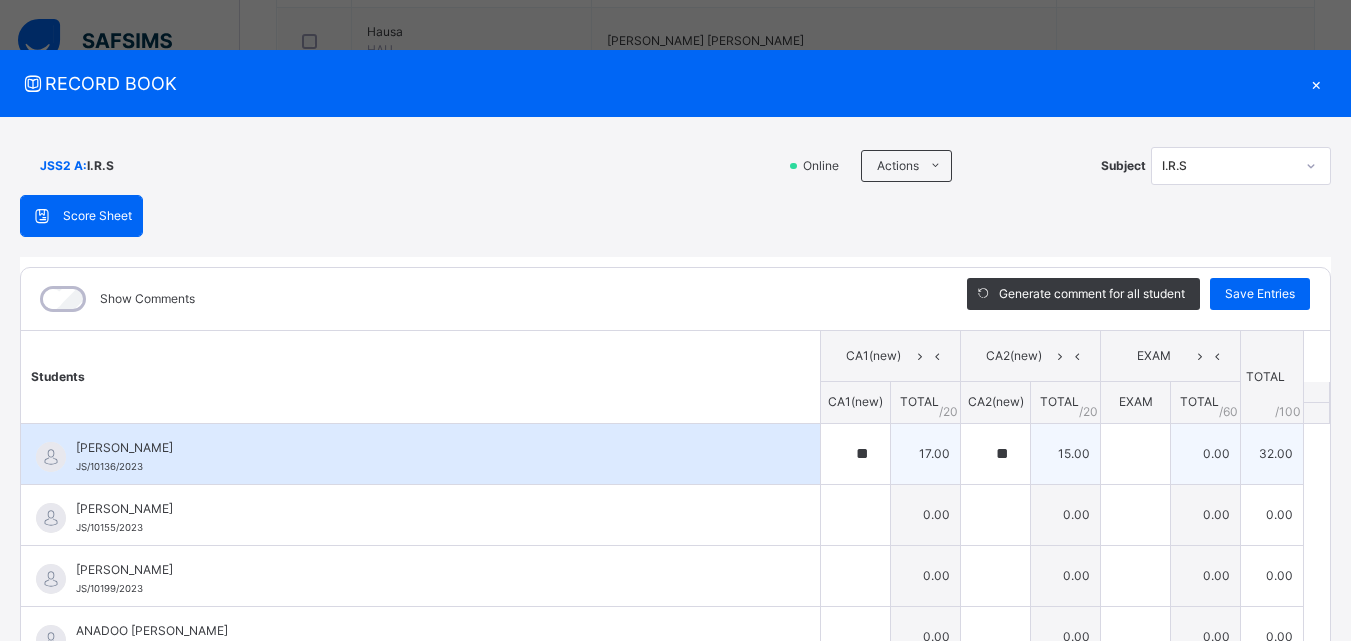 type on "**" 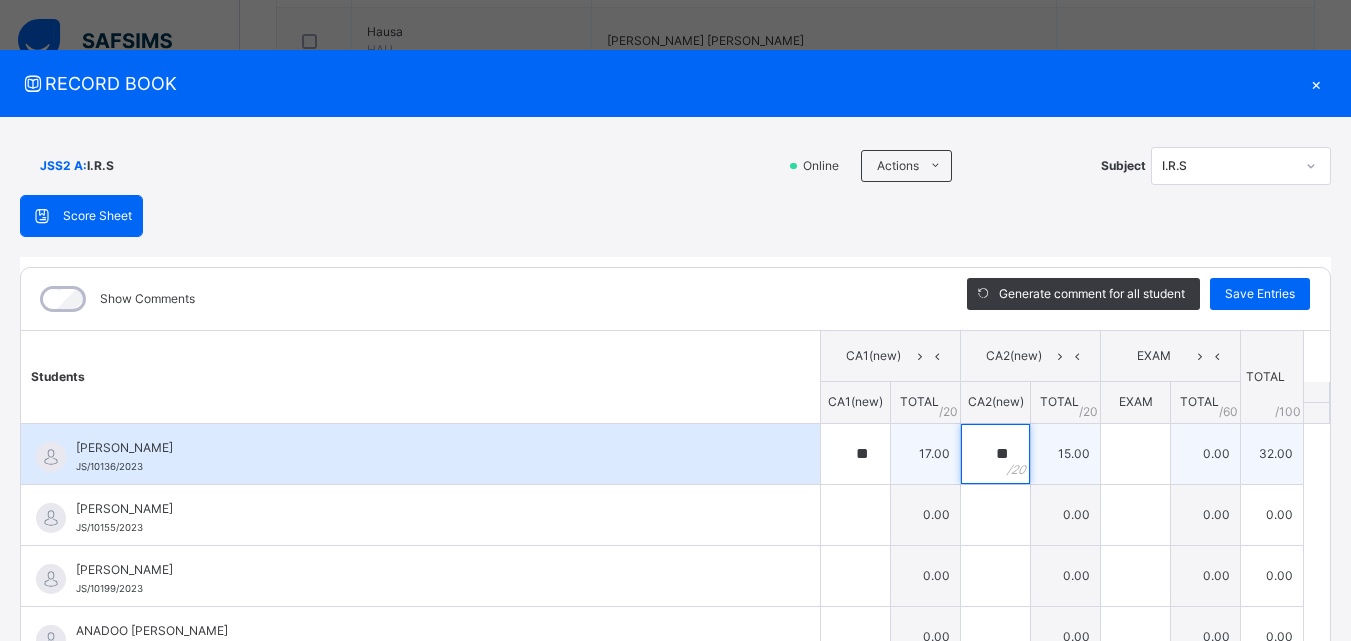 click on "**" at bounding box center [995, 454] 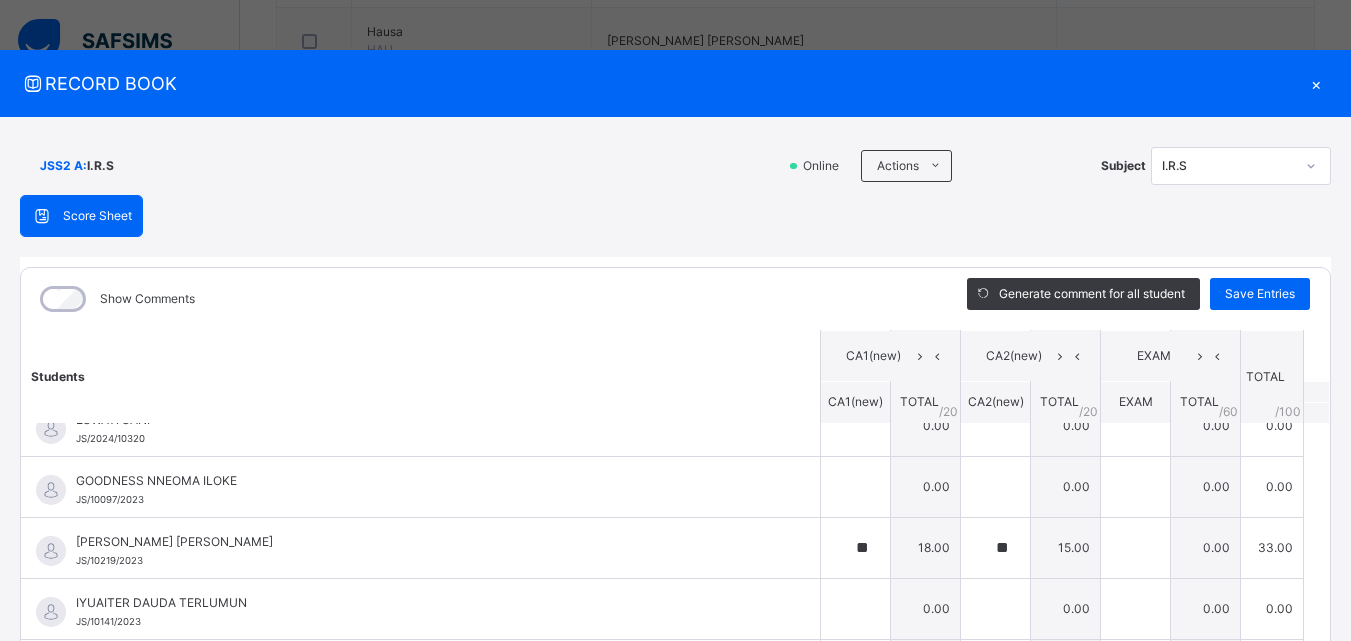 scroll, scrollTop: 700, scrollLeft: 0, axis: vertical 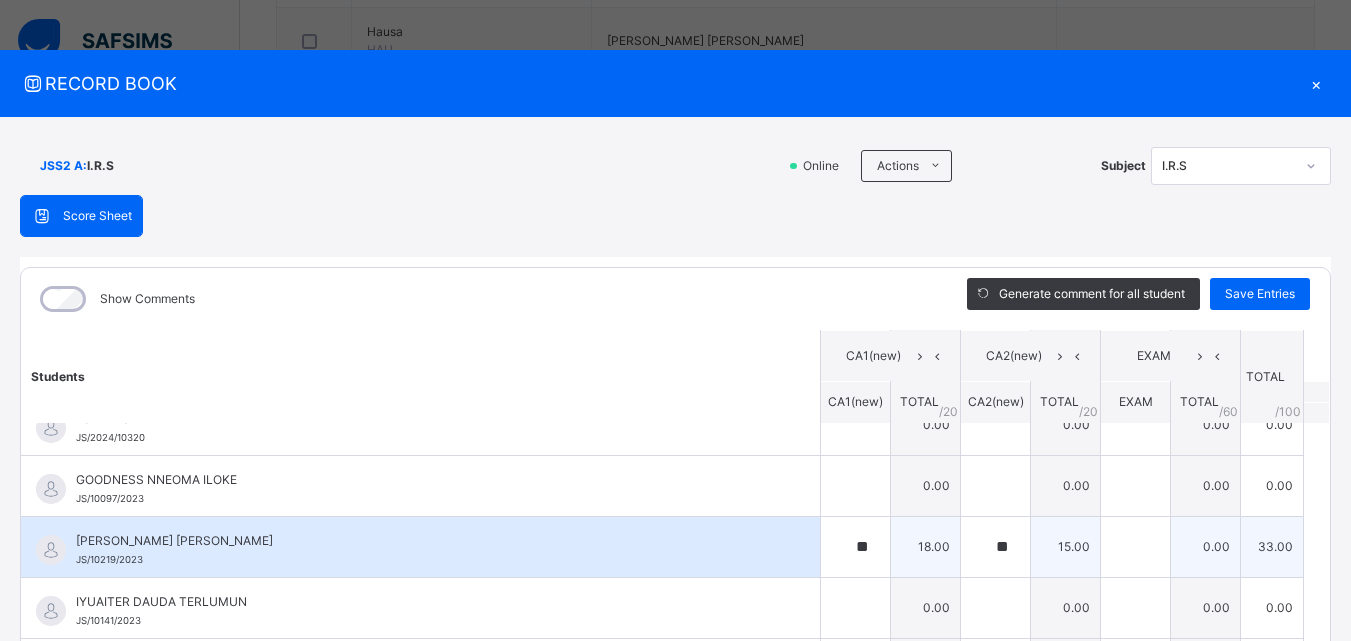 type on "**" 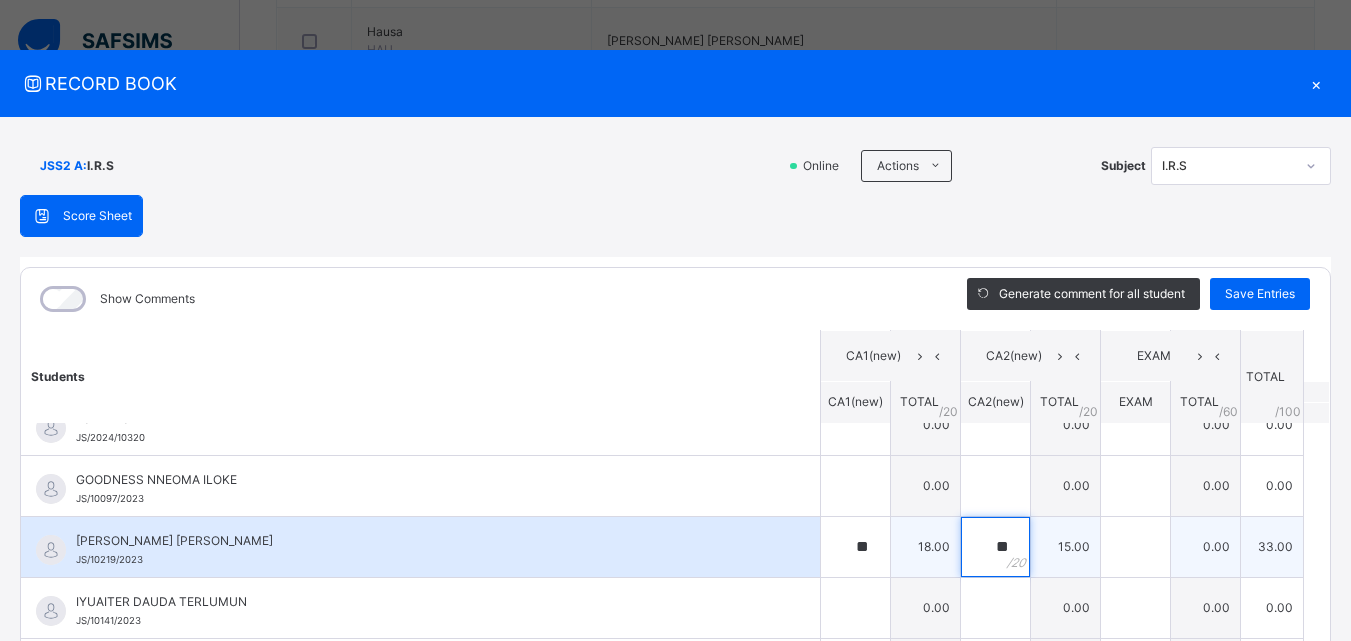 click on "**" at bounding box center (995, 547) 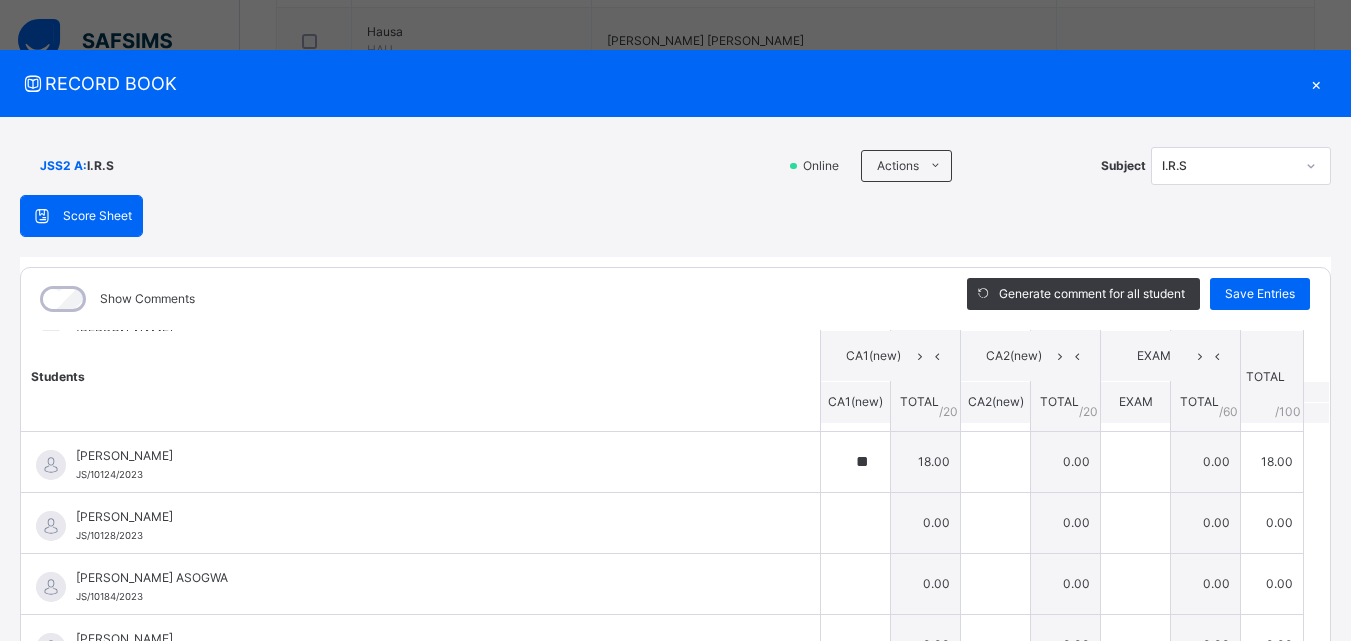 scroll, scrollTop: 1300, scrollLeft: 0, axis: vertical 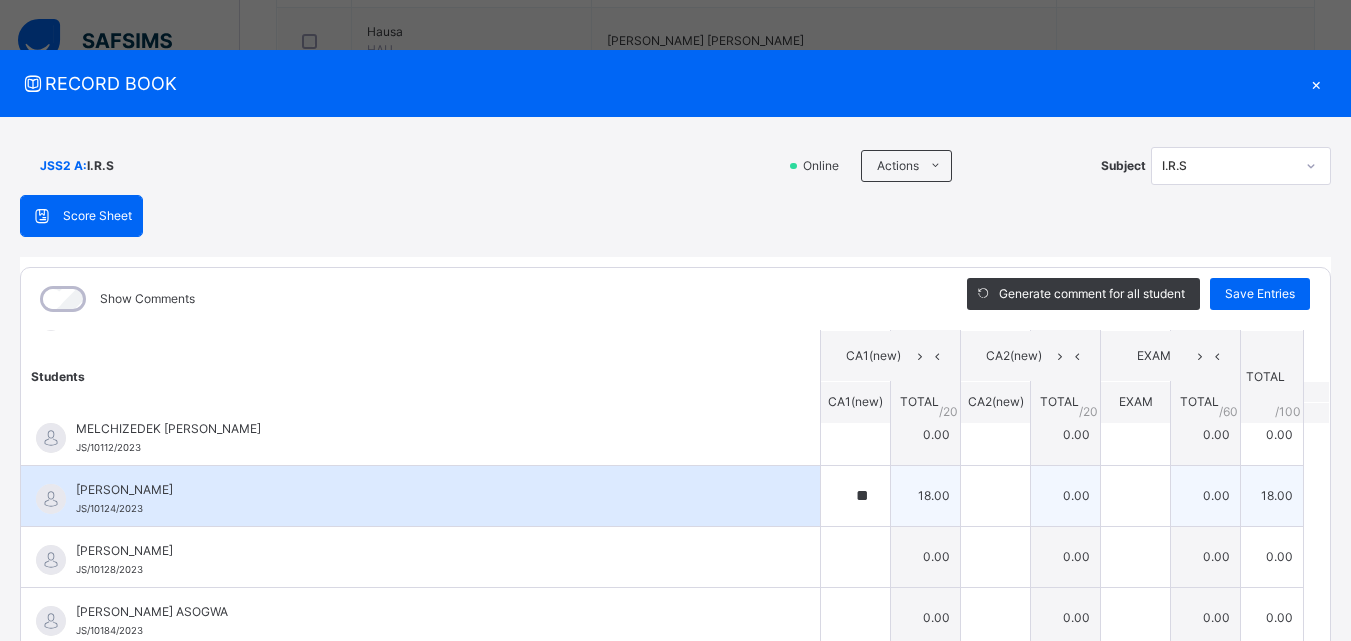 type on "**" 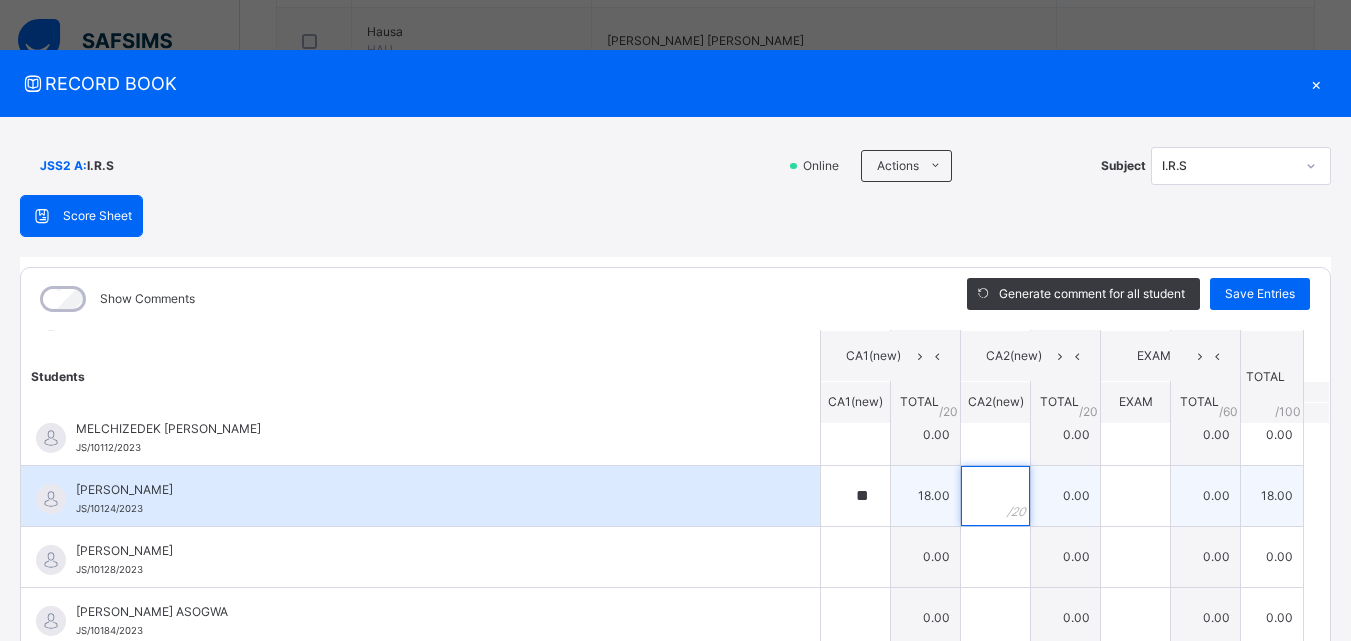 click at bounding box center (995, 496) 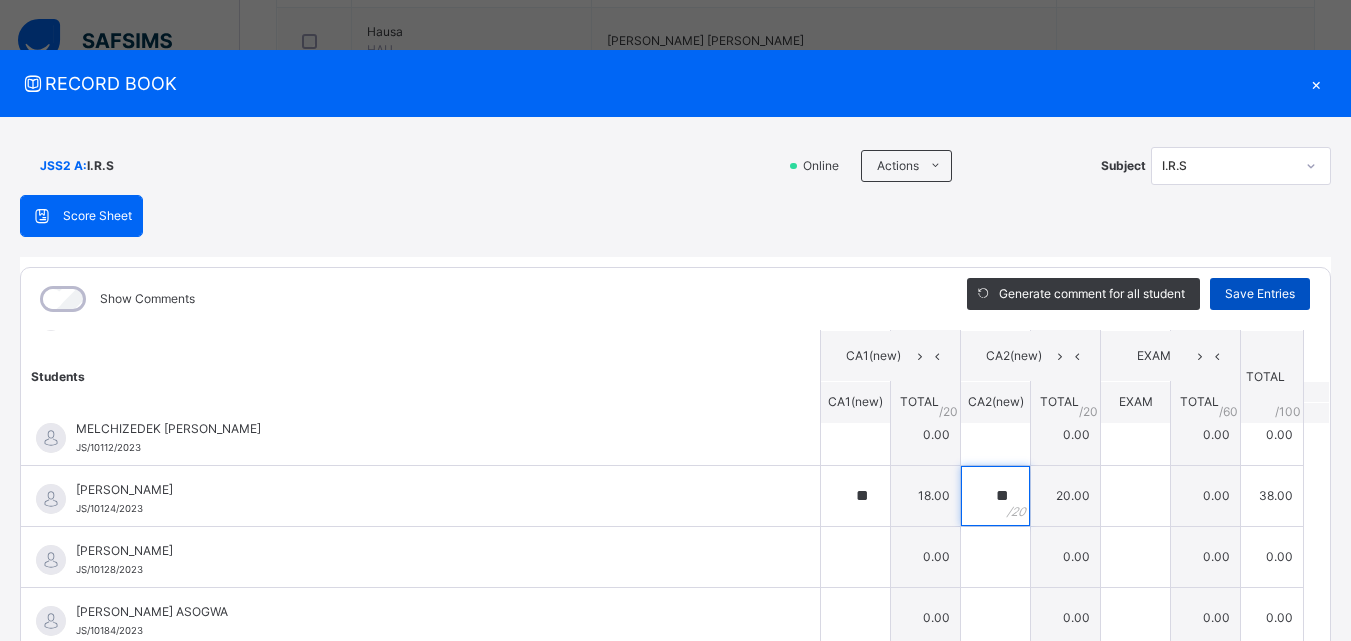 type on "**" 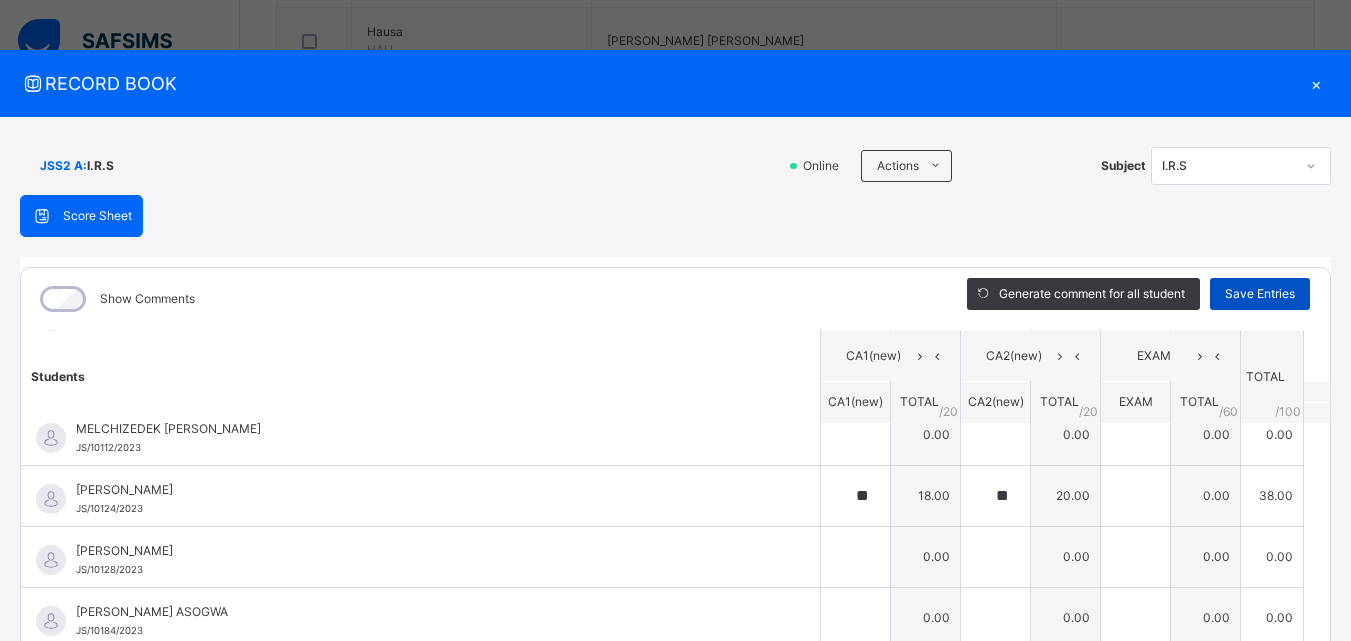 click on "Save Entries" at bounding box center (1260, 294) 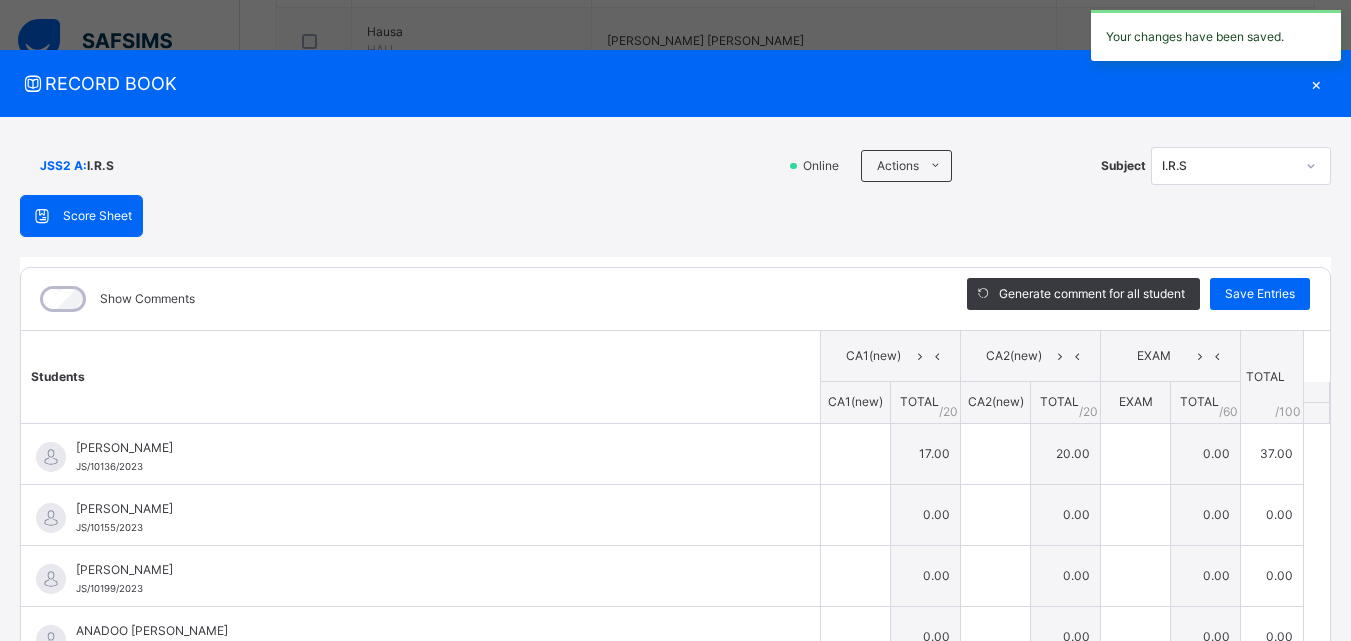 type on "**" 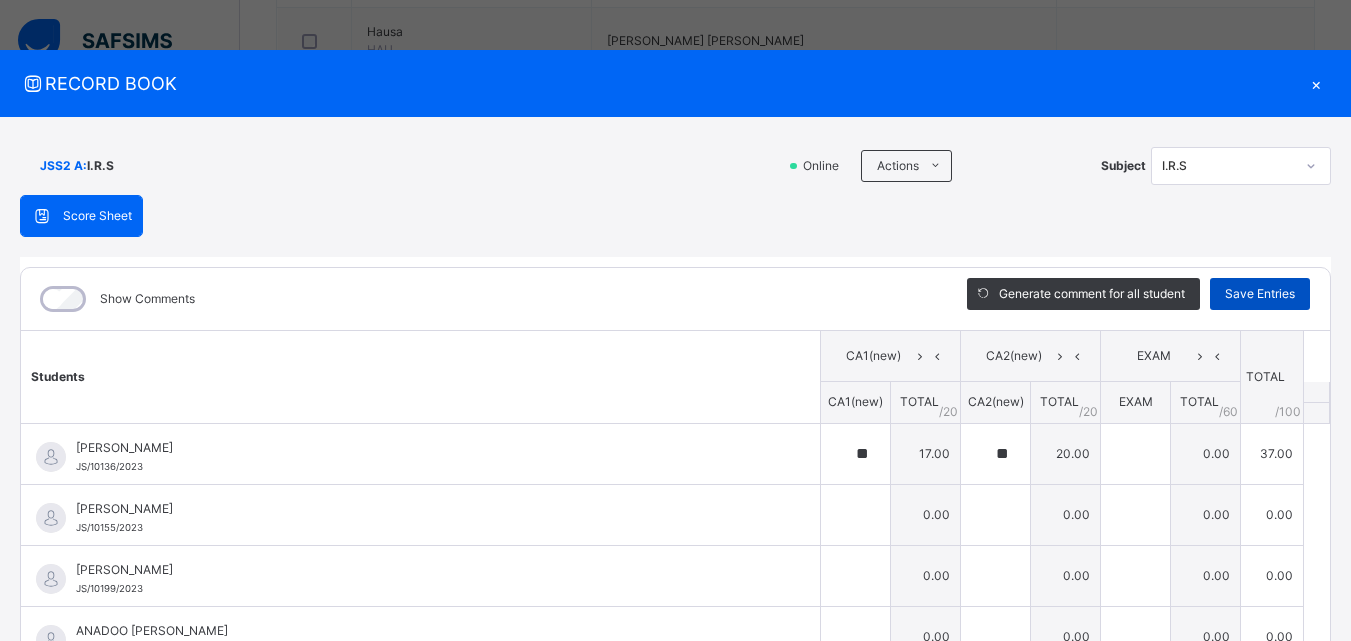 click on "Save Entries" at bounding box center (1260, 294) 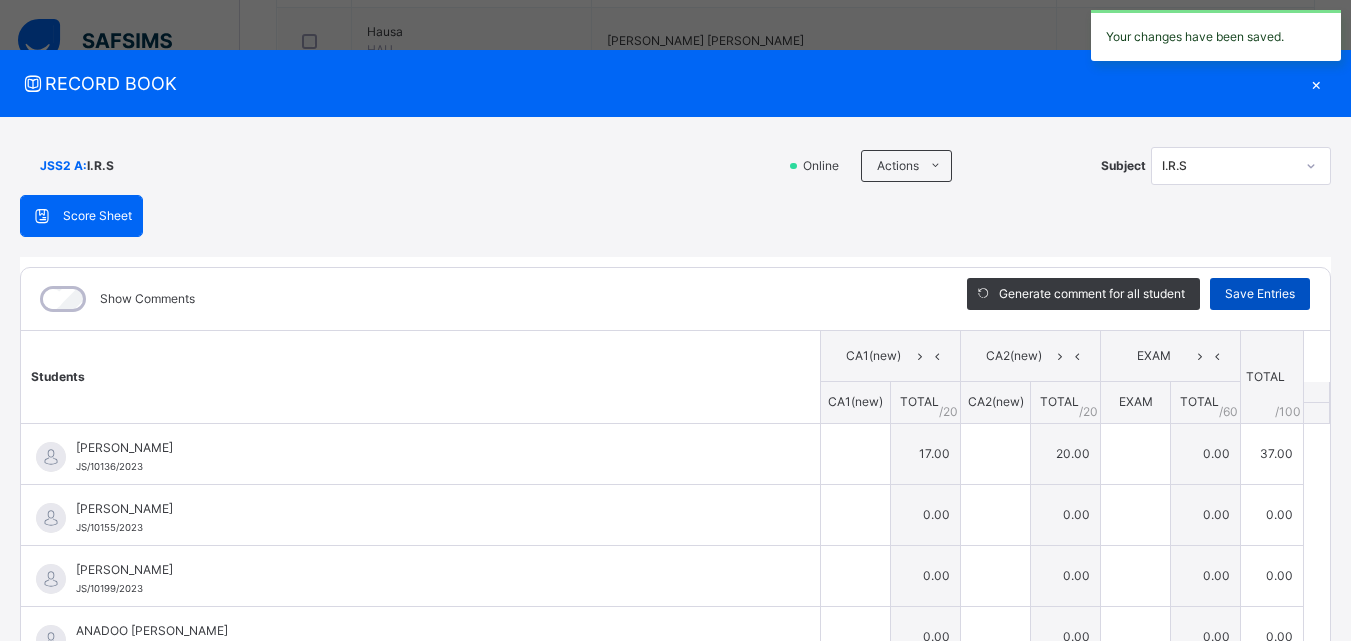 type on "**" 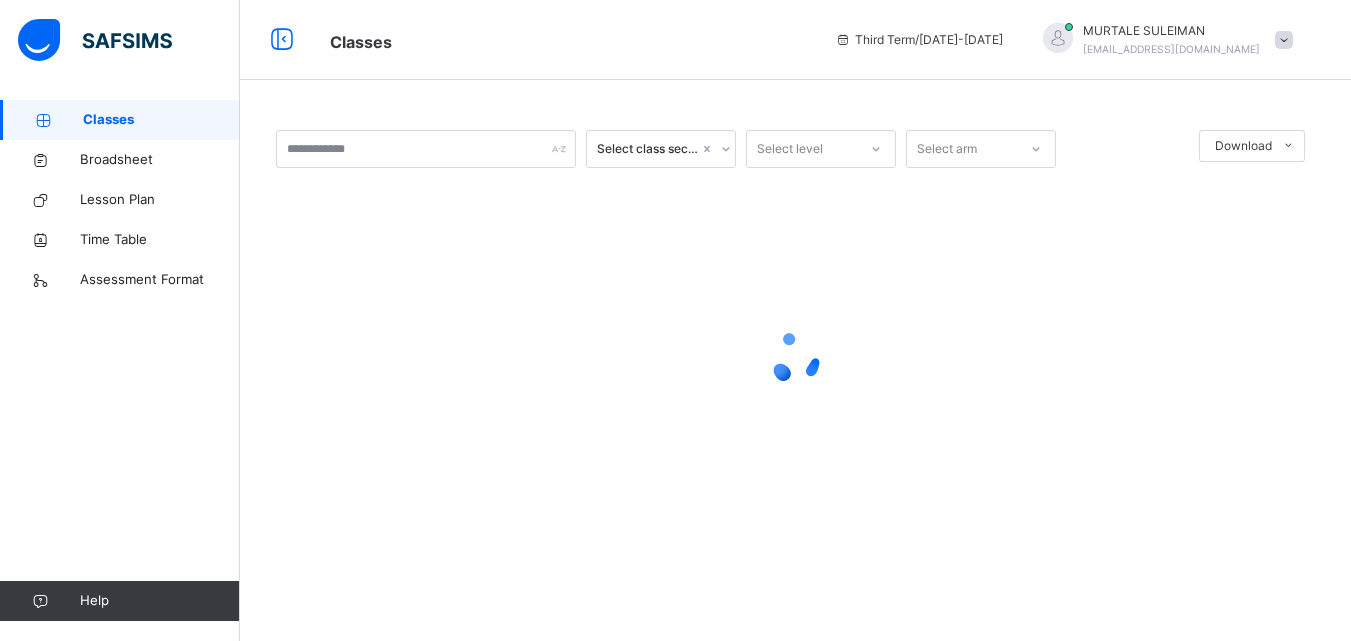 scroll, scrollTop: 0, scrollLeft: 0, axis: both 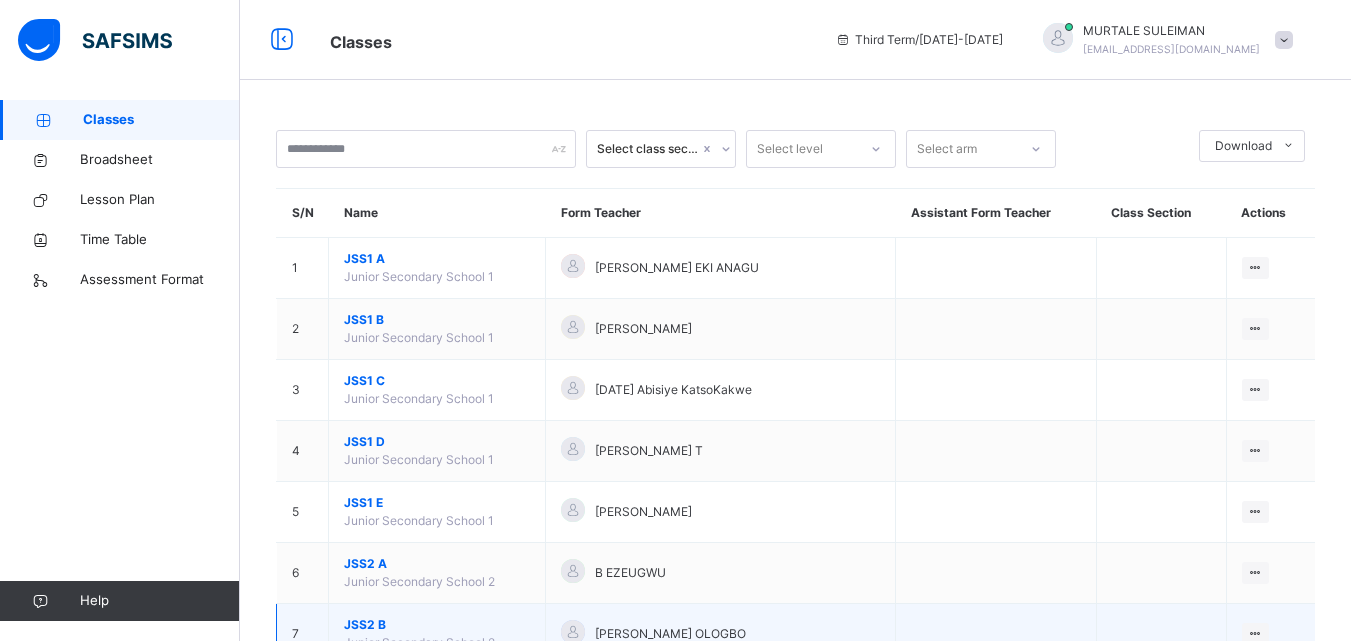 click on "JSS2   B" at bounding box center [437, 625] 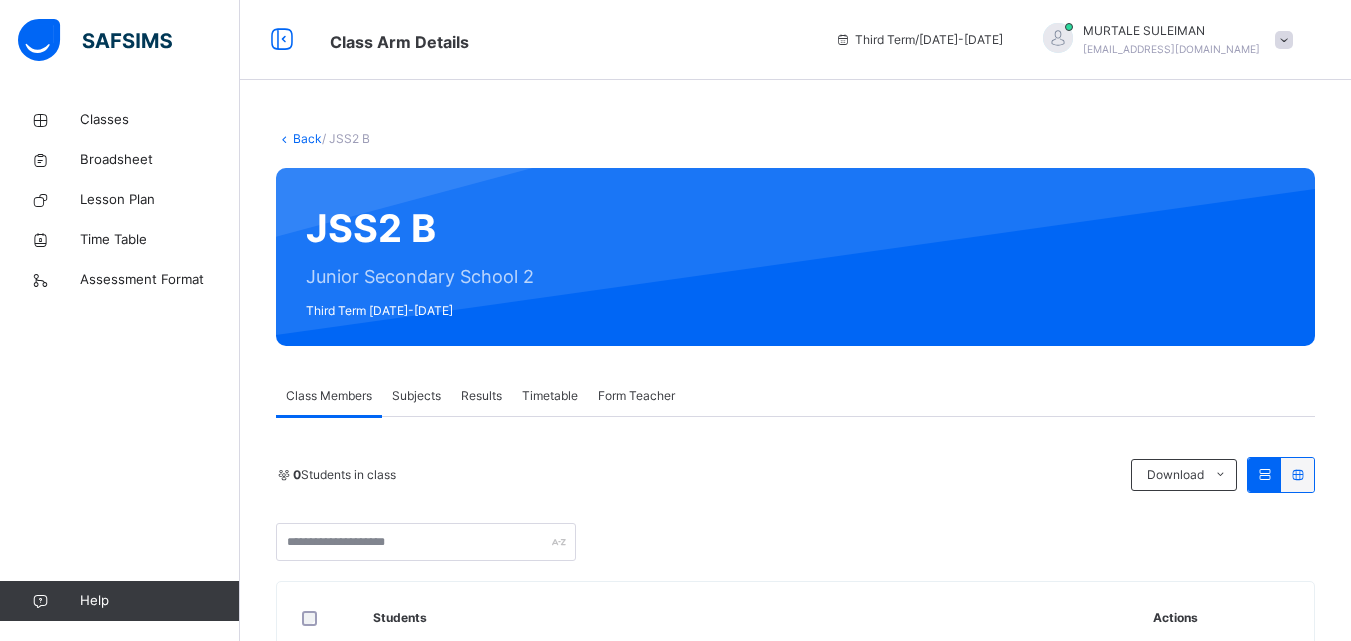 click on "Subjects" at bounding box center [416, 396] 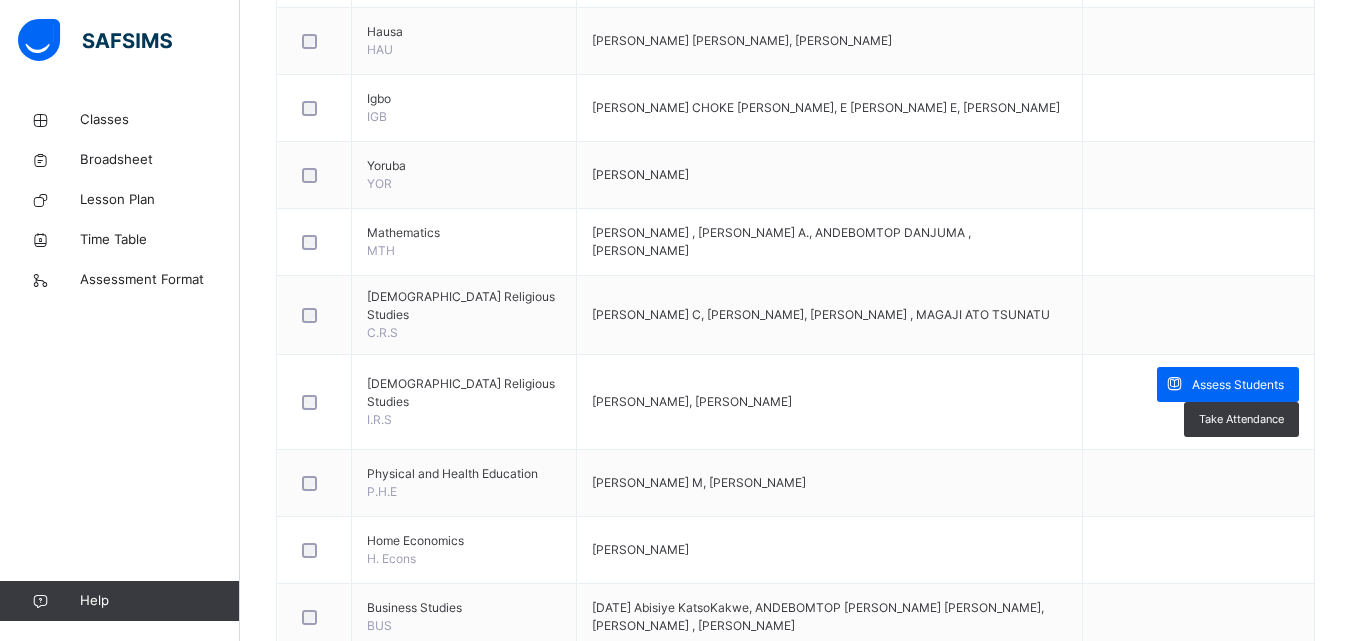 scroll, scrollTop: 1000, scrollLeft: 0, axis: vertical 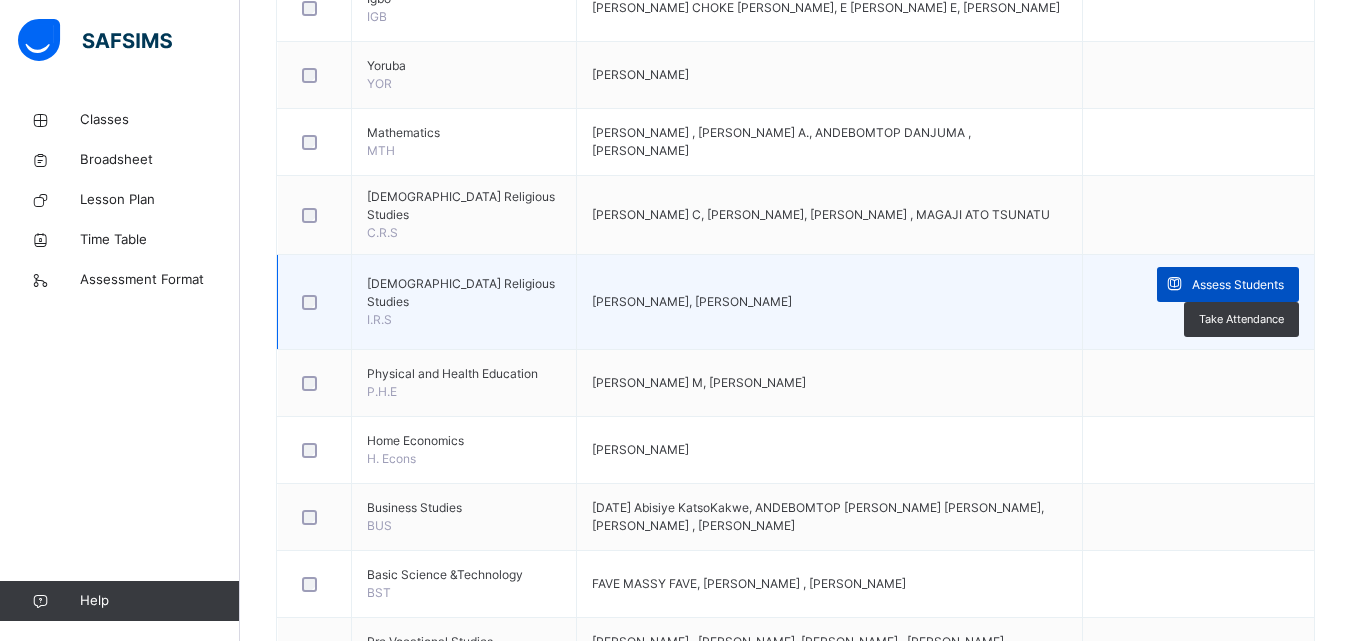 click on "Assess Students" at bounding box center (1238, 285) 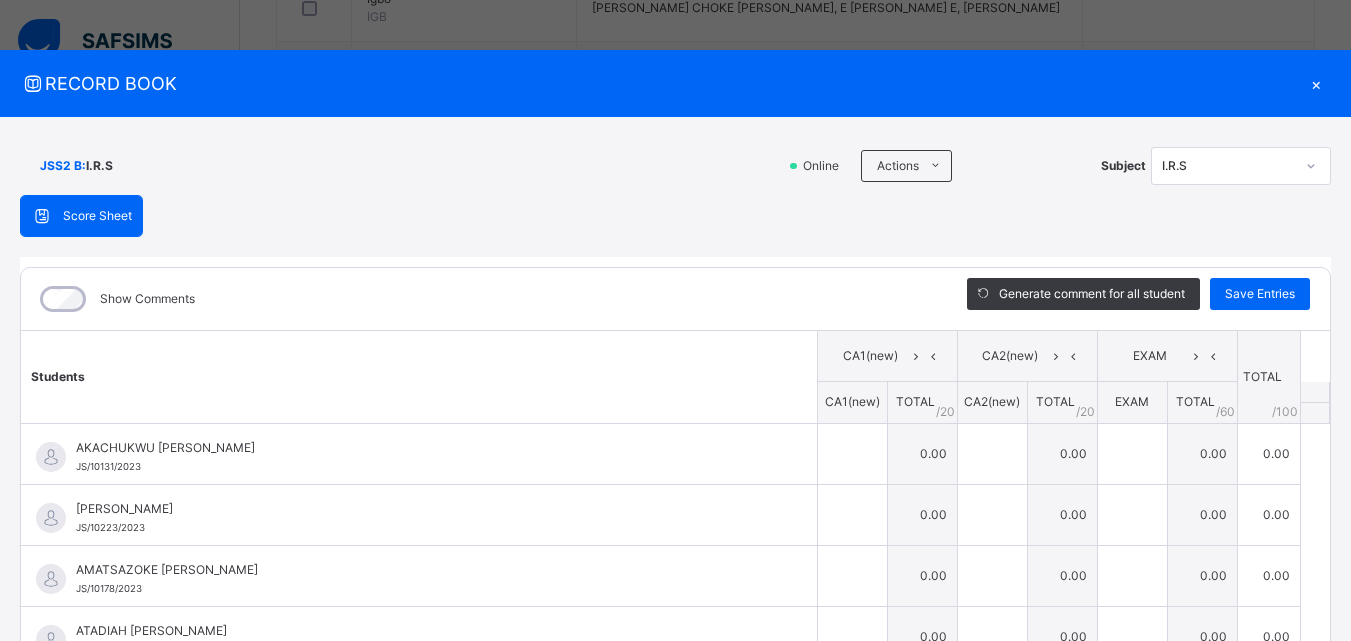 type on "**" 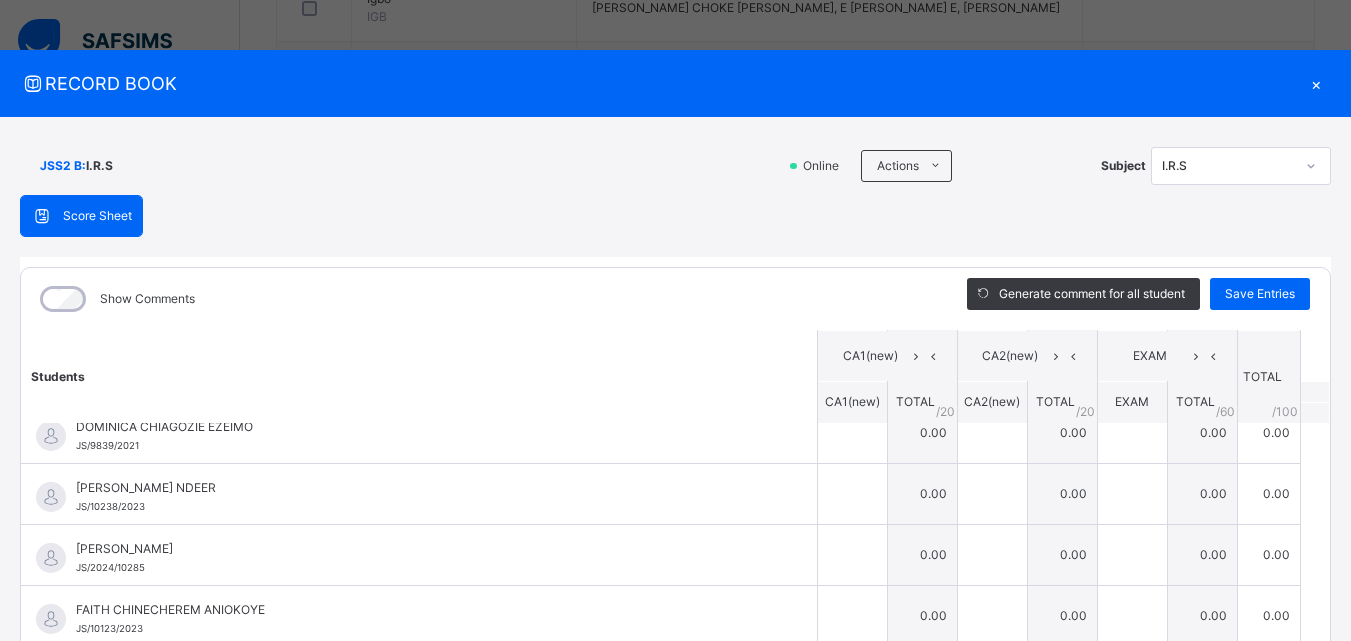 scroll, scrollTop: 600, scrollLeft: 0, axis: vertical 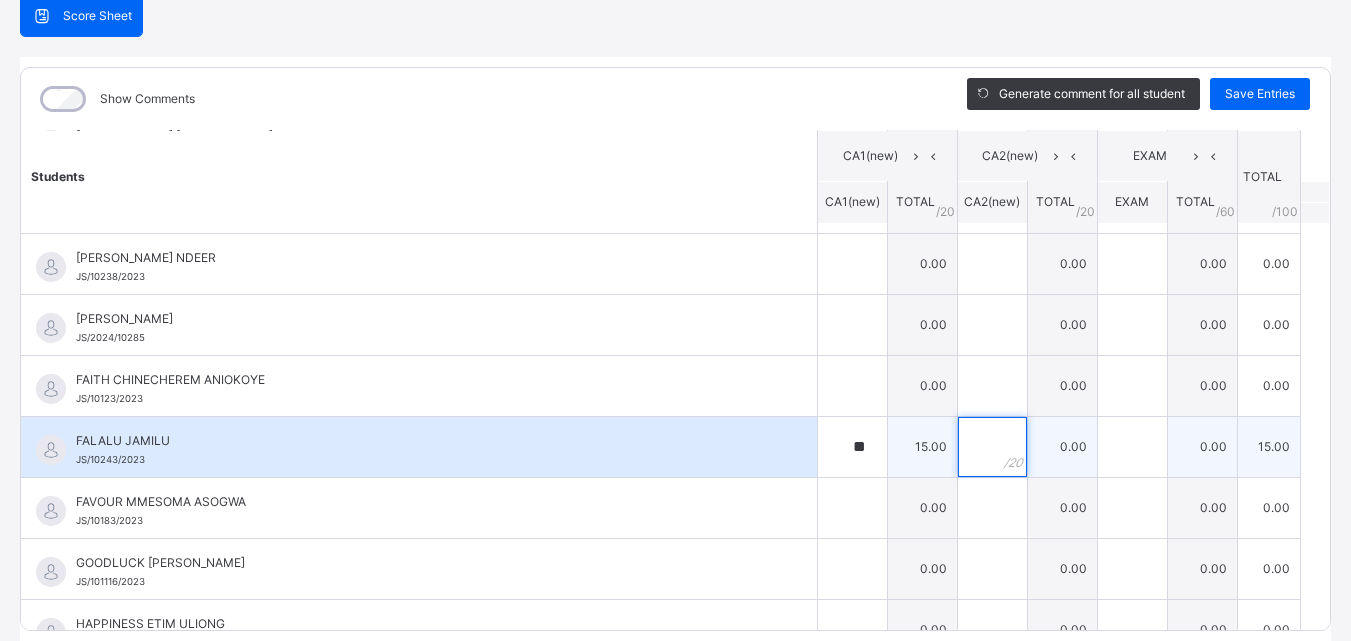 click at bounding box center (992, 447) 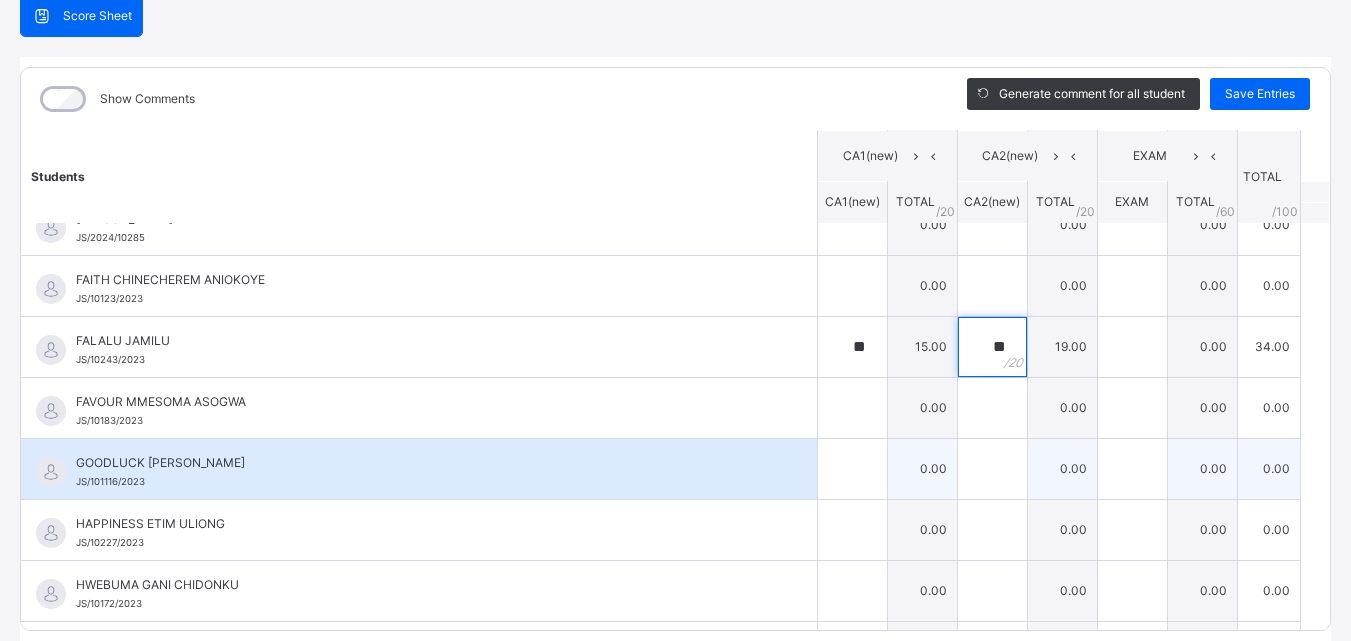 scroll, scrollTop: 800, scrollLeft: 0, axis: vertical 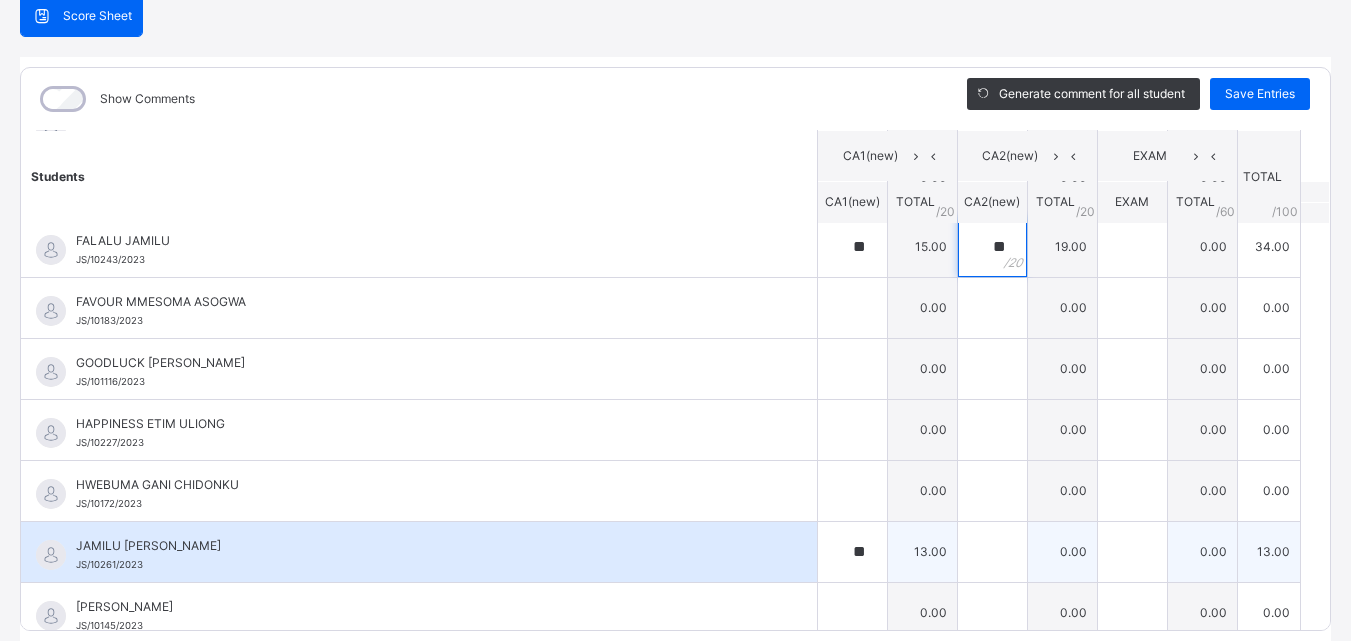type on "**" 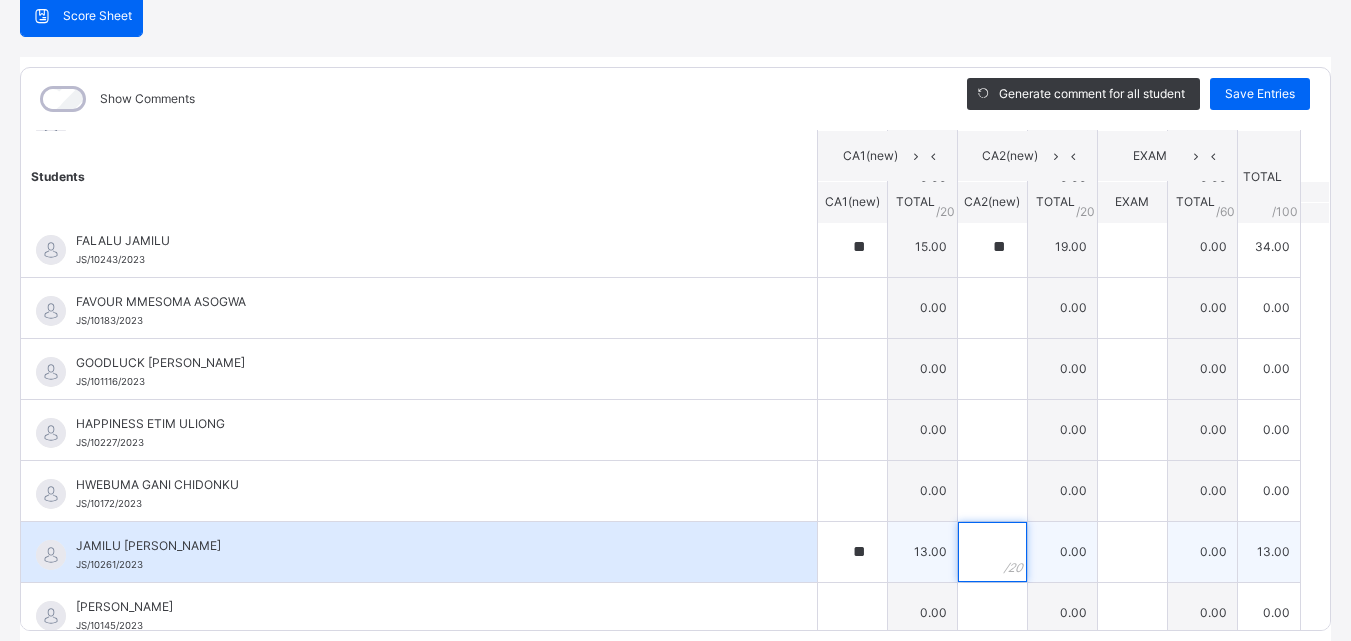 click at bounding box center (992, 552) 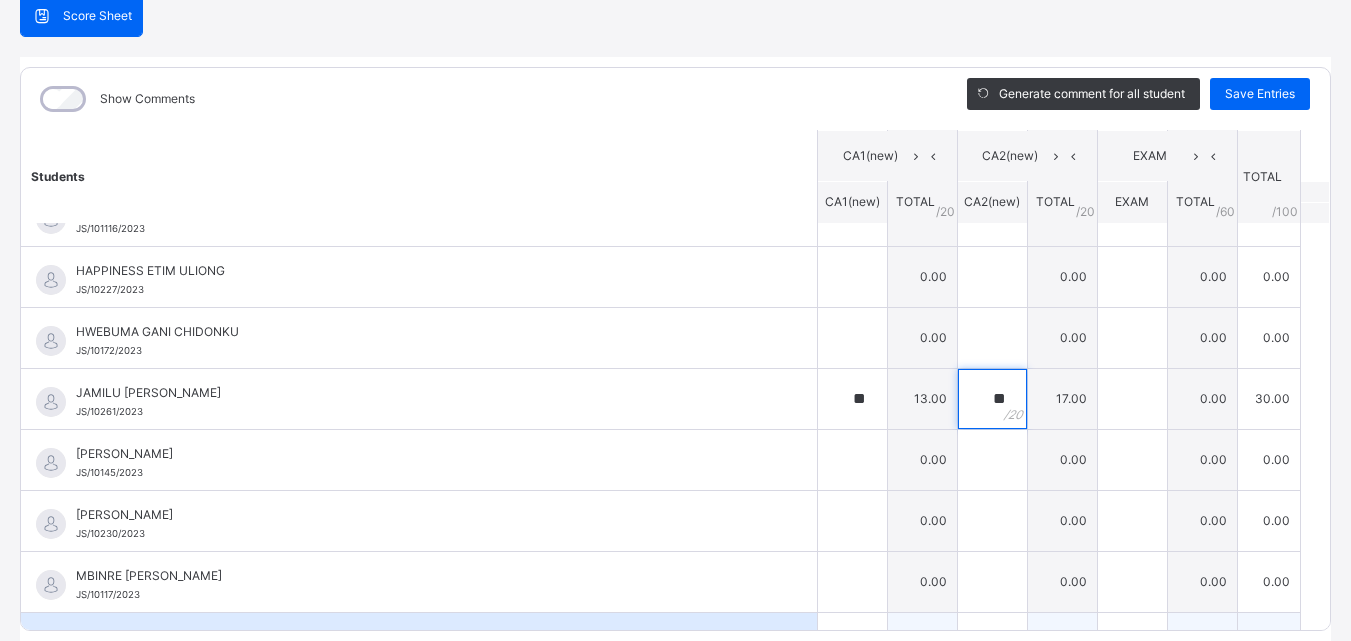 scroll, scrollTop: 1000, scrollLeft: 0, axis: vertical 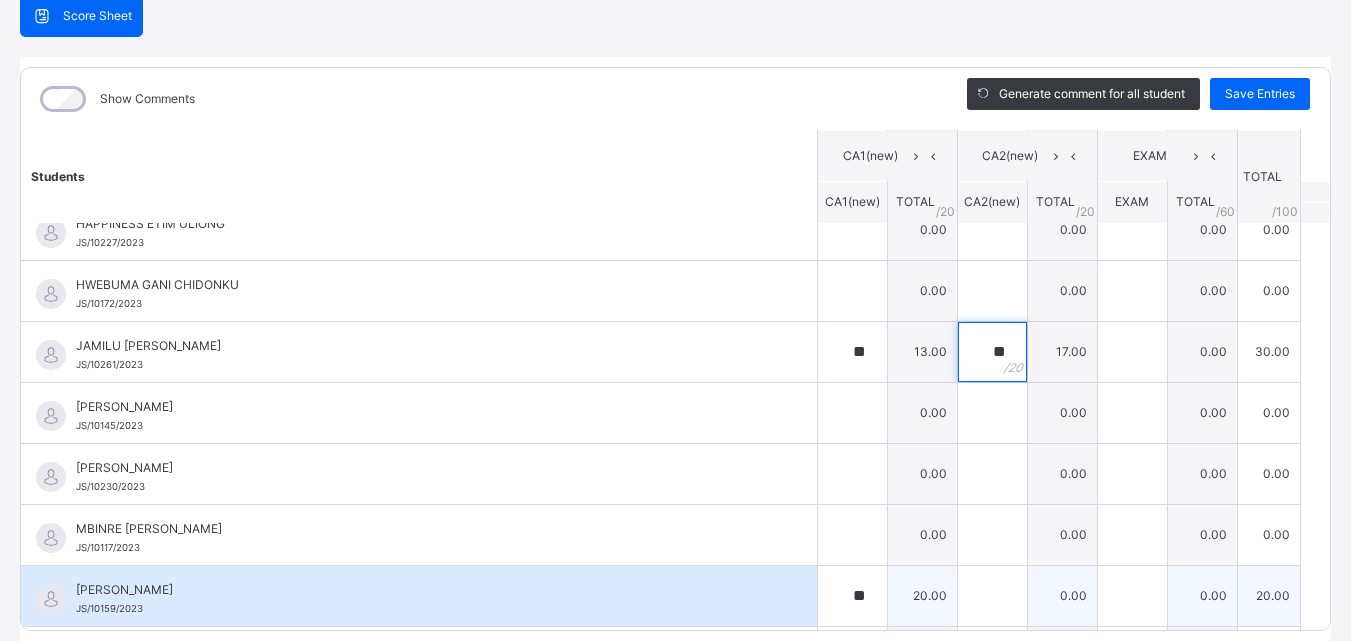 type on "**" 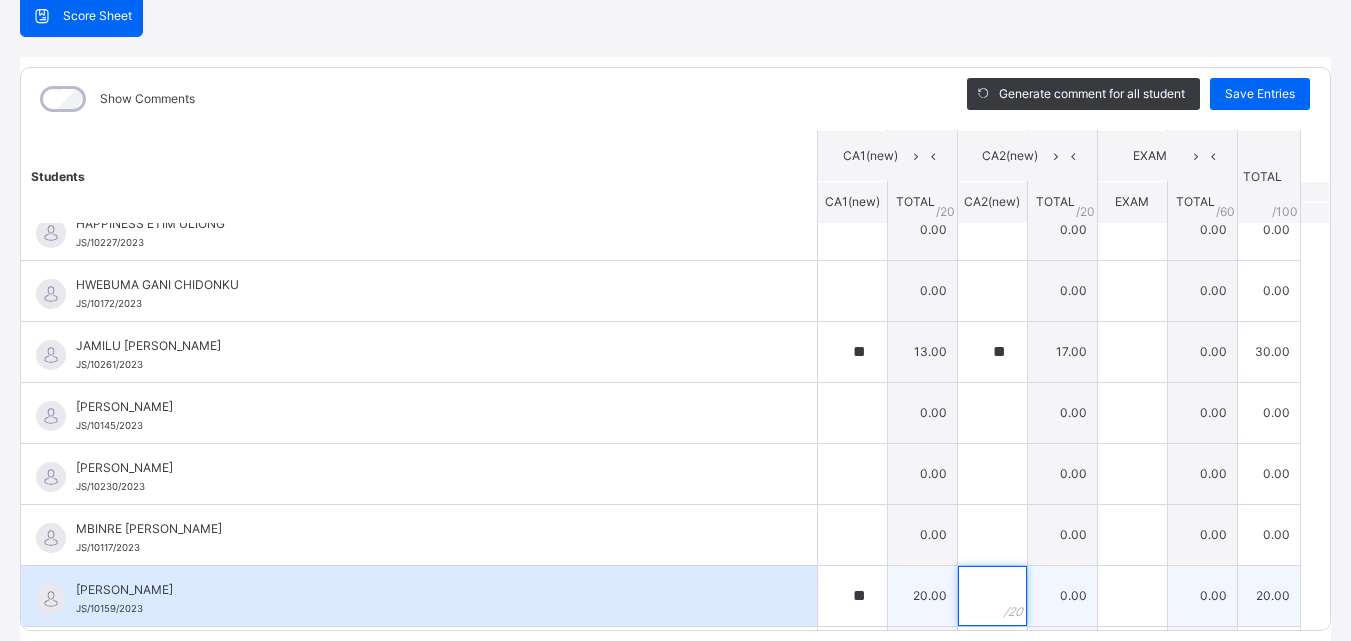 click at bounding box center [992, 596] 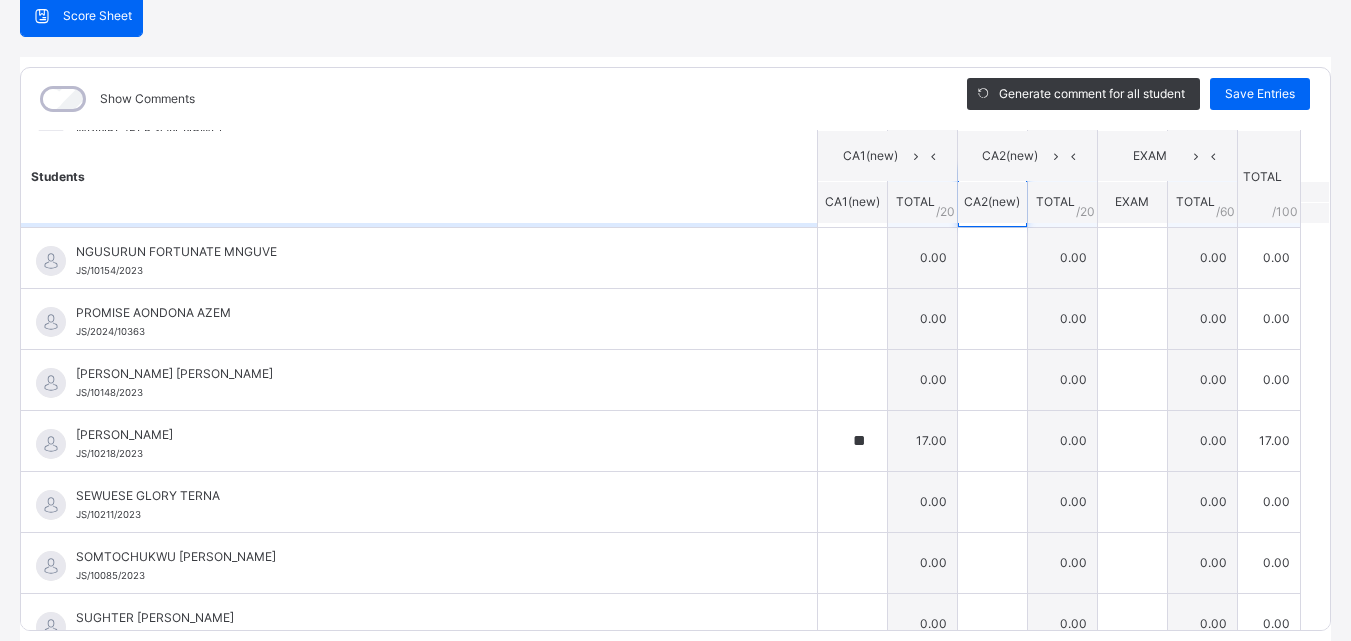 scroll, scrollTop: 1400, scrollLeft: 0, axis: vertical 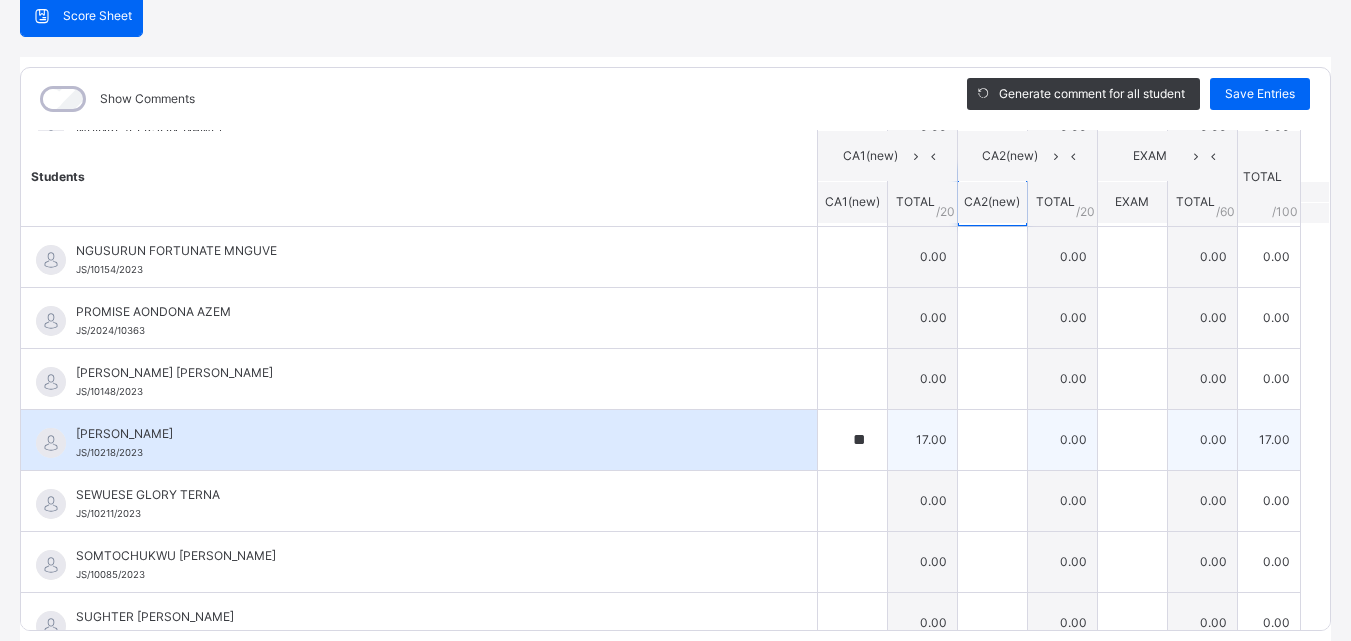 type on "**" 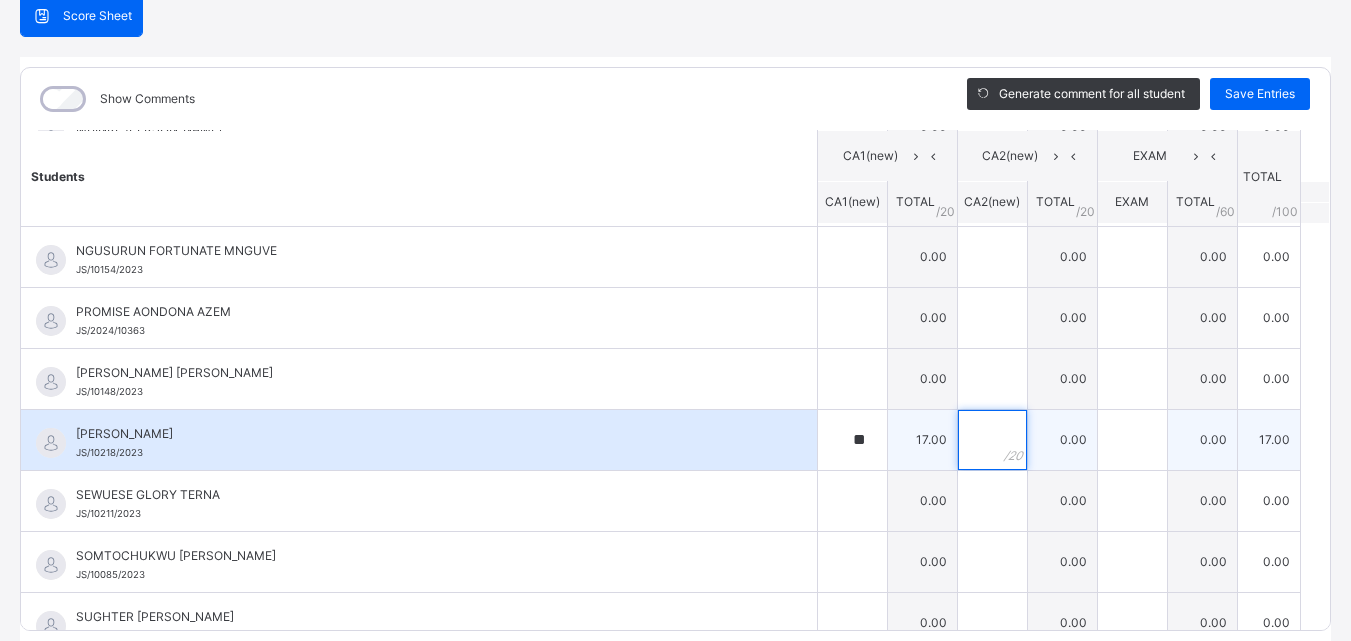click at bounding box center (992, 440) 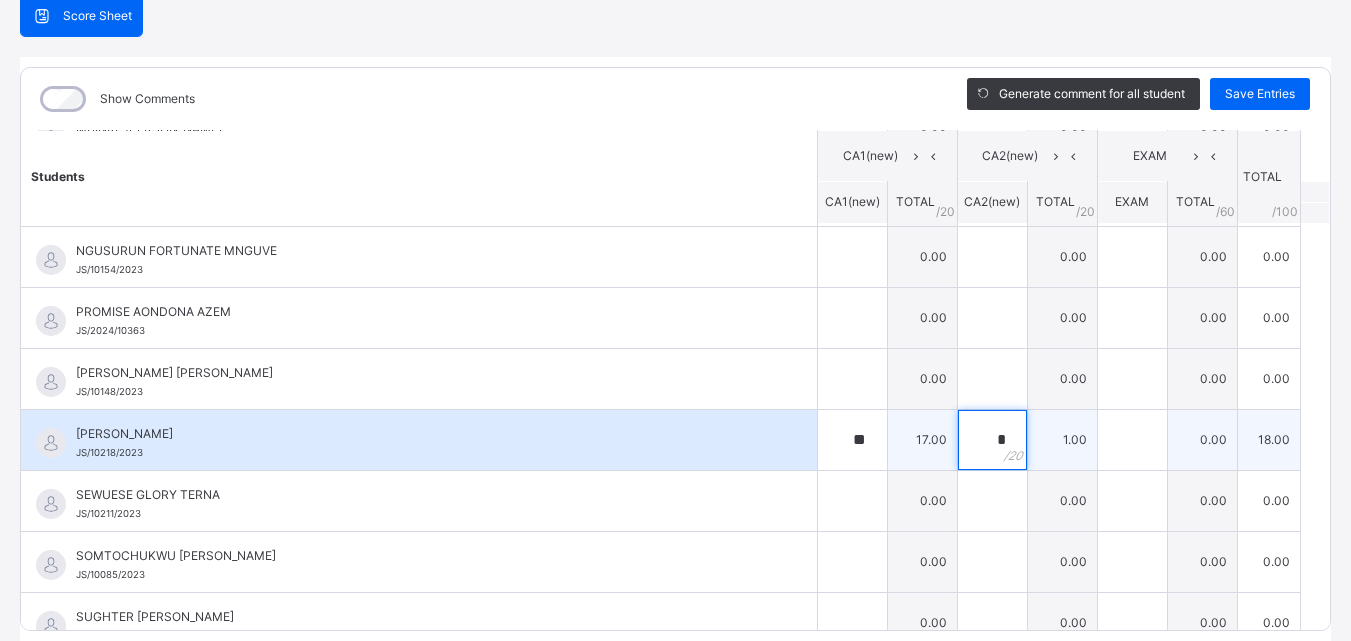 type on "**" 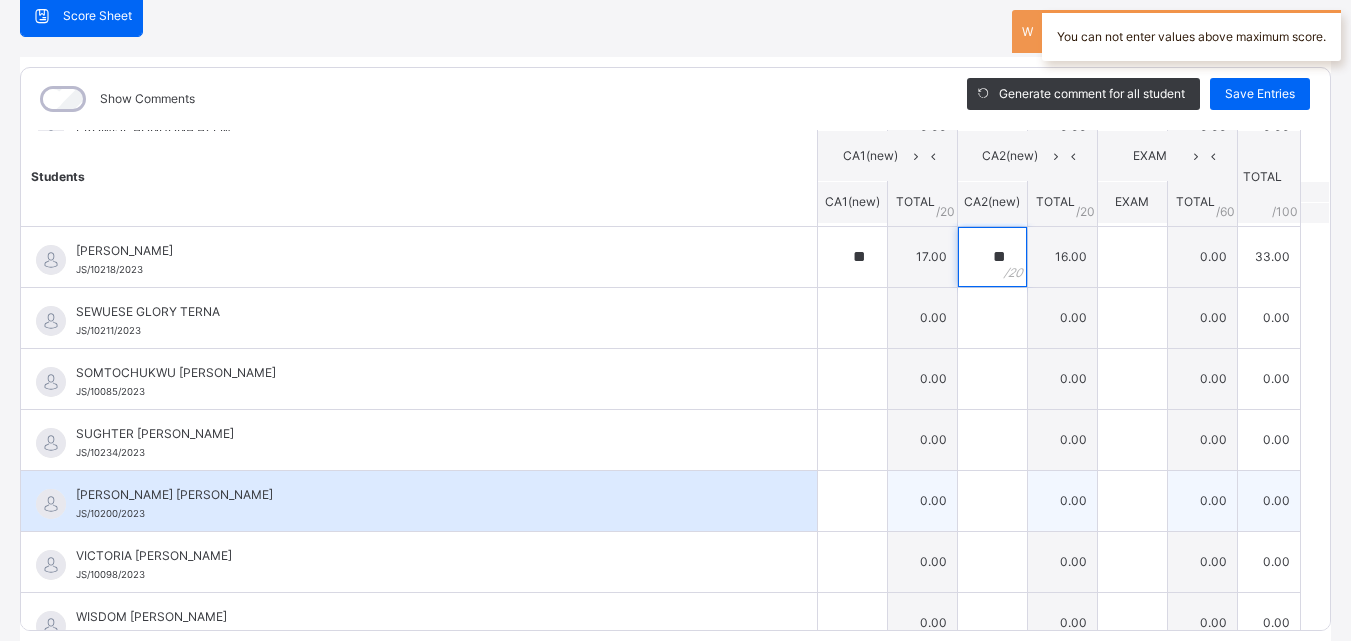 scroll, scrollTop: 1607, scrollLeft: 0, axis: vertical 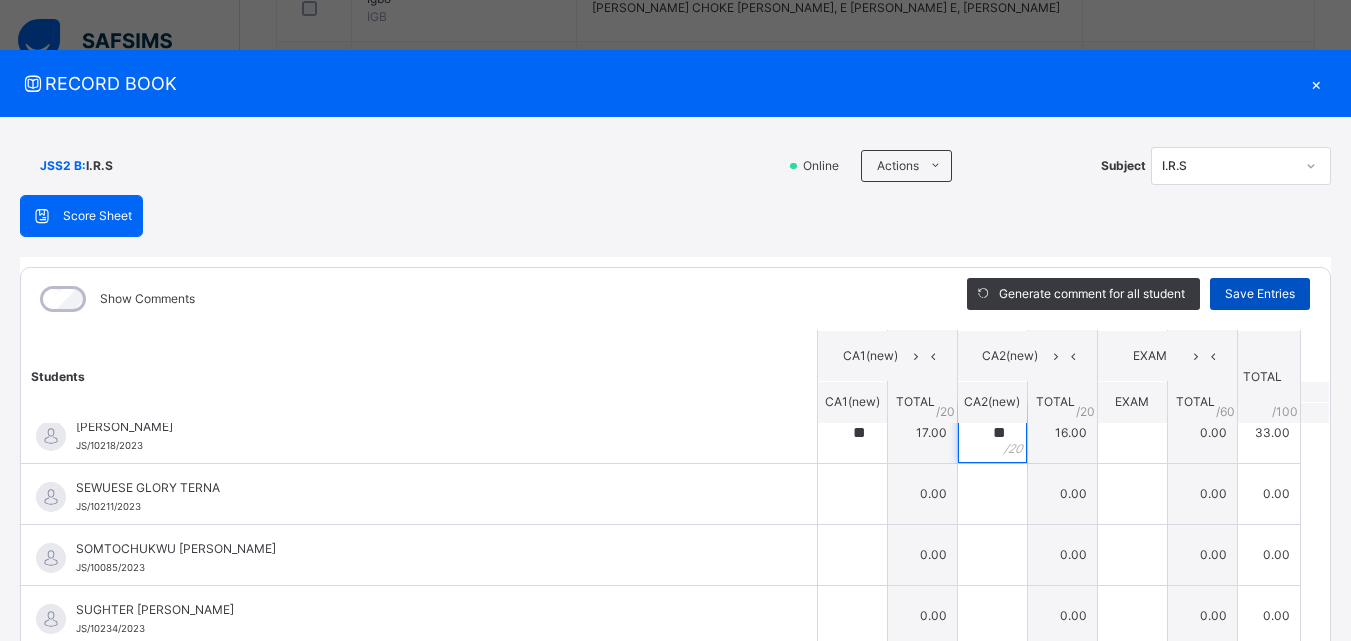 type on "**" 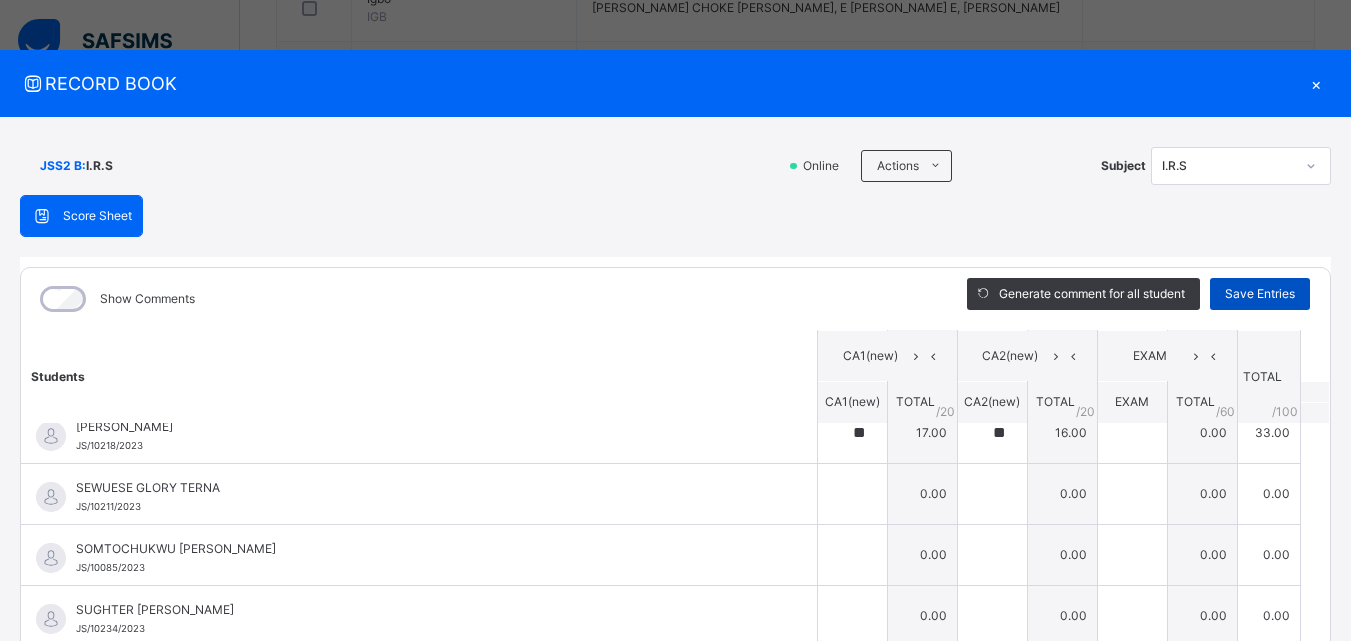 click on "Save Entries" at bounding box center (1260, 294) 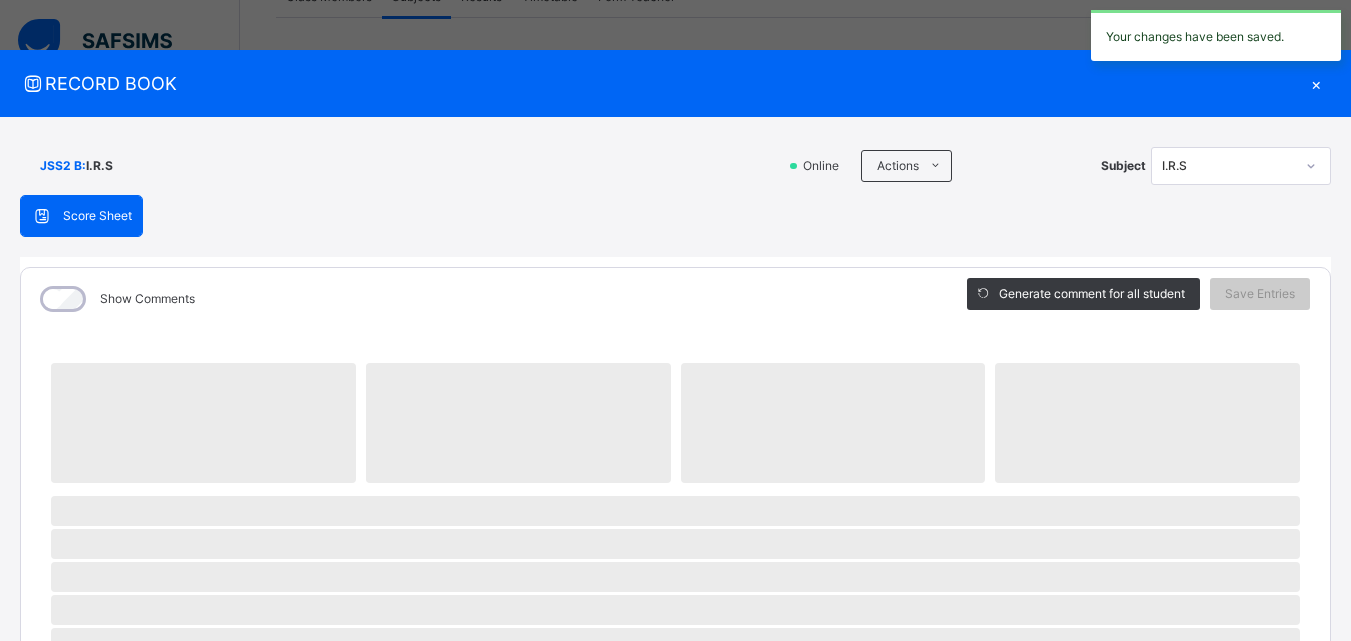 scroll, scrollTop: 200, scrollLeft: 0, axis: vertical 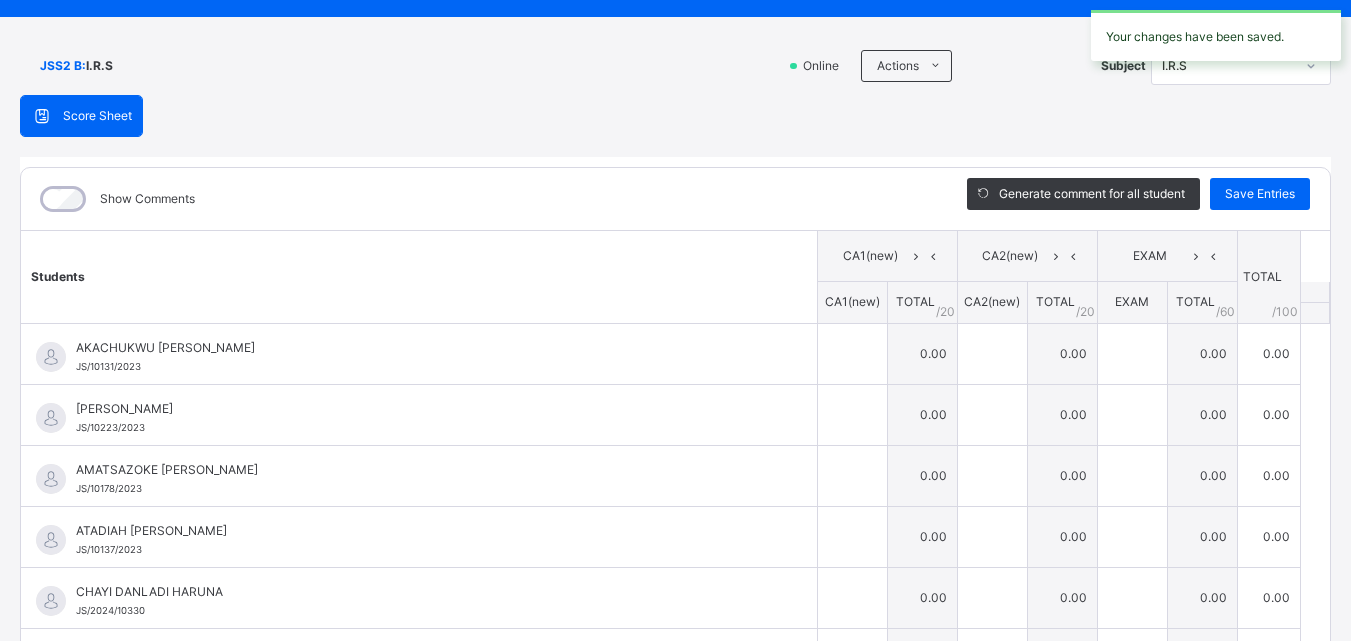 type 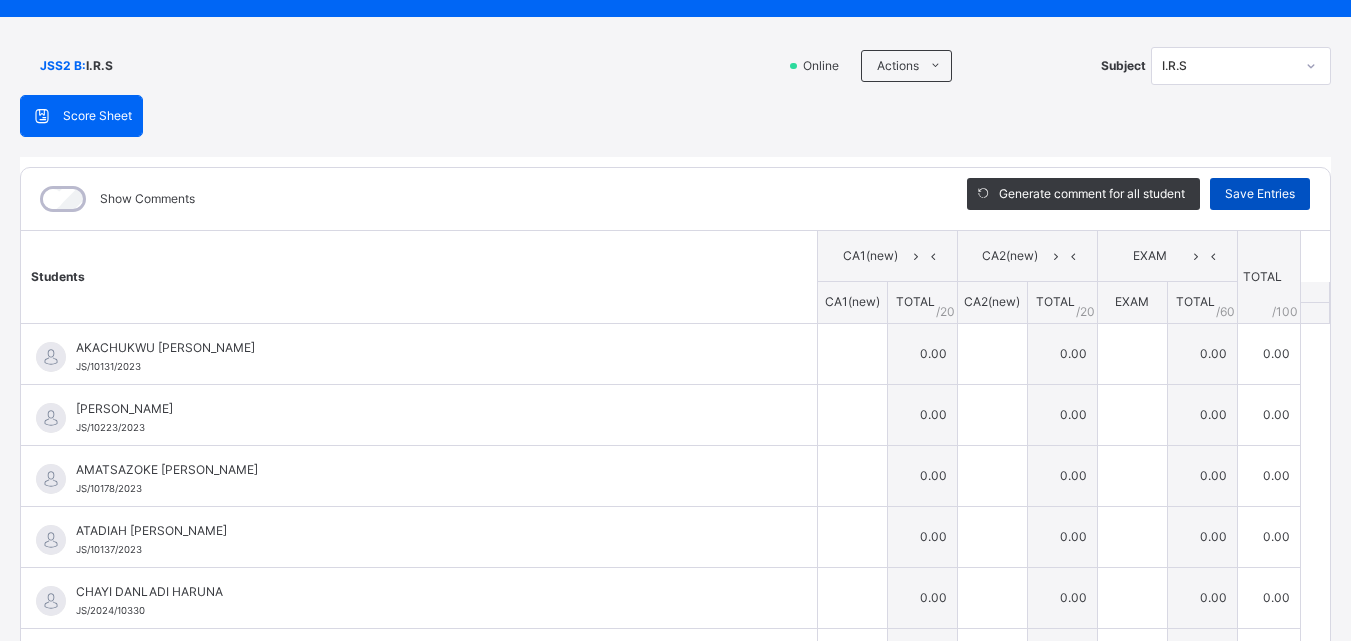 click on "Save Entries" at bounding box center (1260, 194) 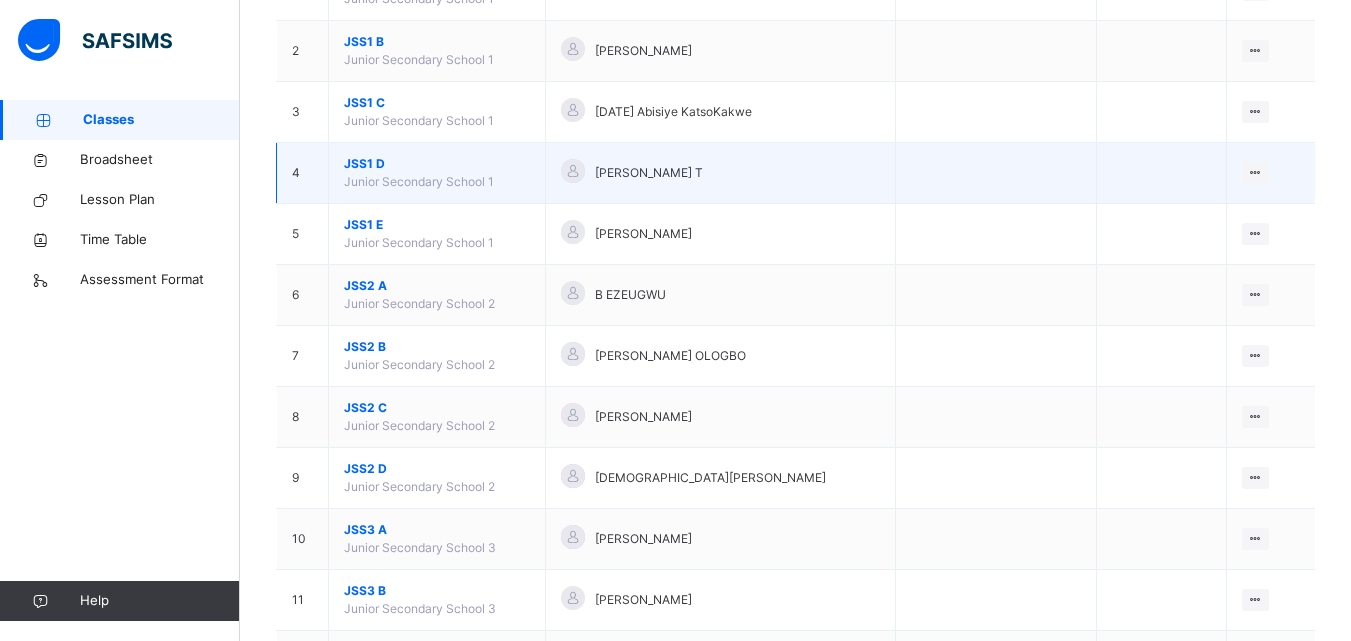 scroll, scrollTop: 300, scrollLeft: 0, axis: vertical 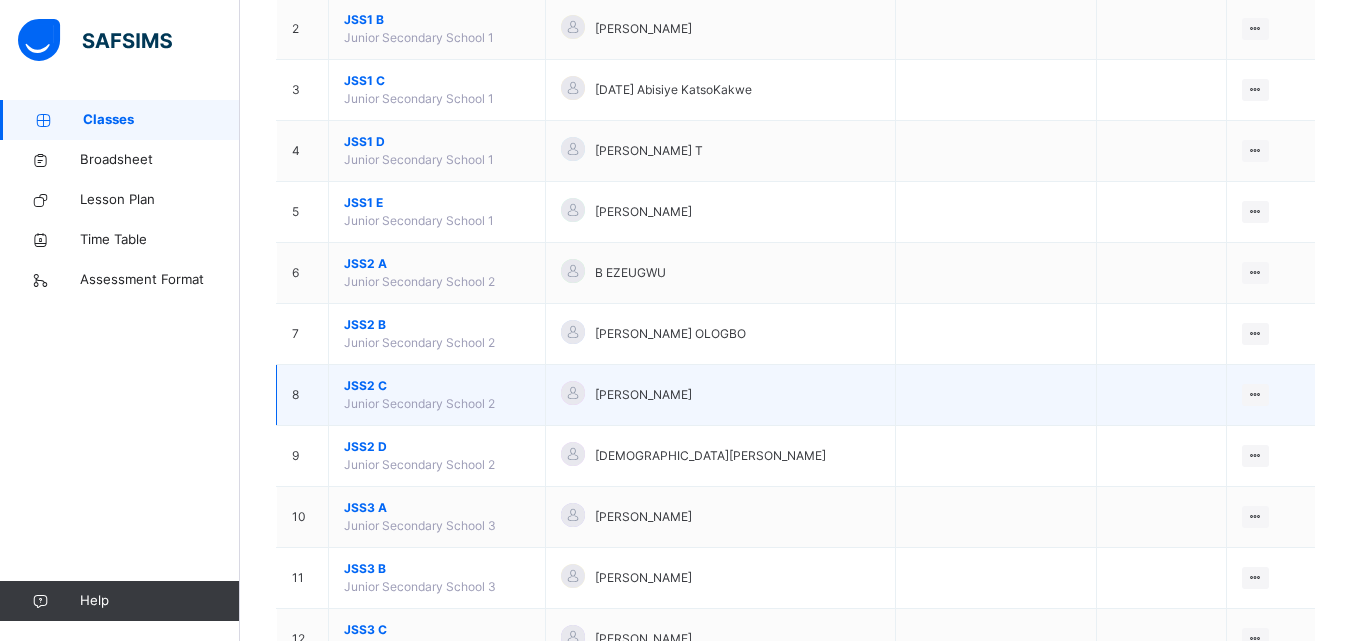 click on "JSS2   C" at bounding box center (437, 386) 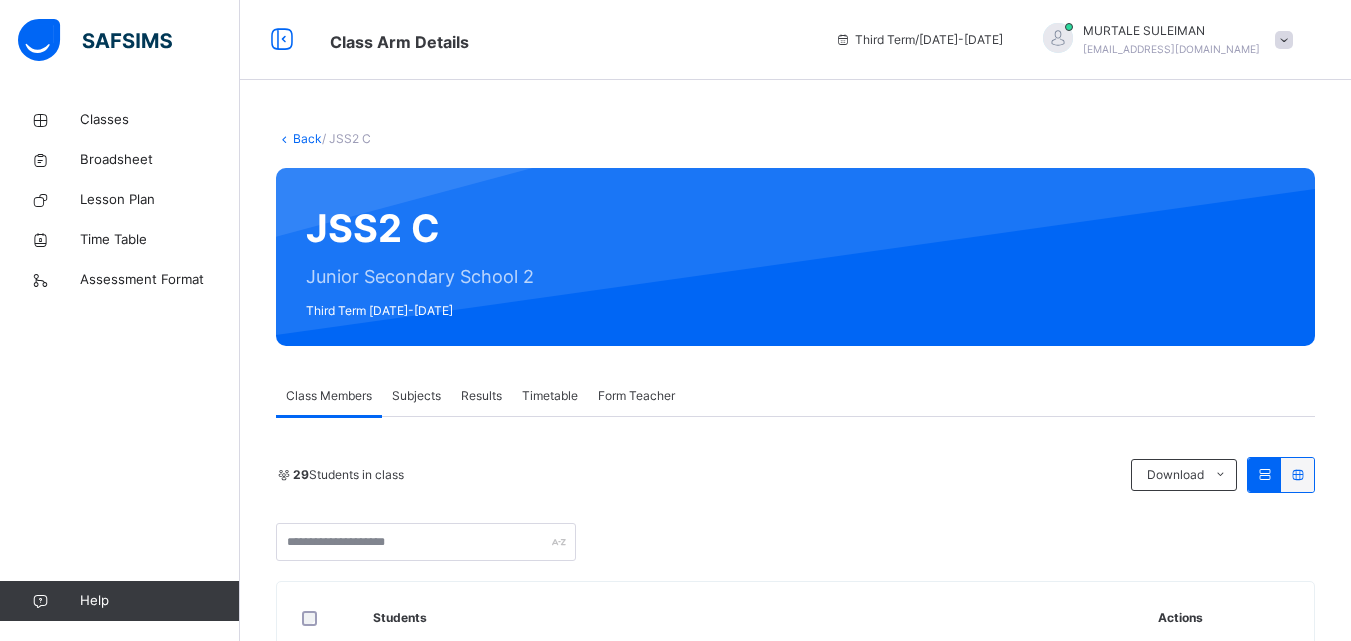 click on "Subjects" at bounding box center (416, 396) 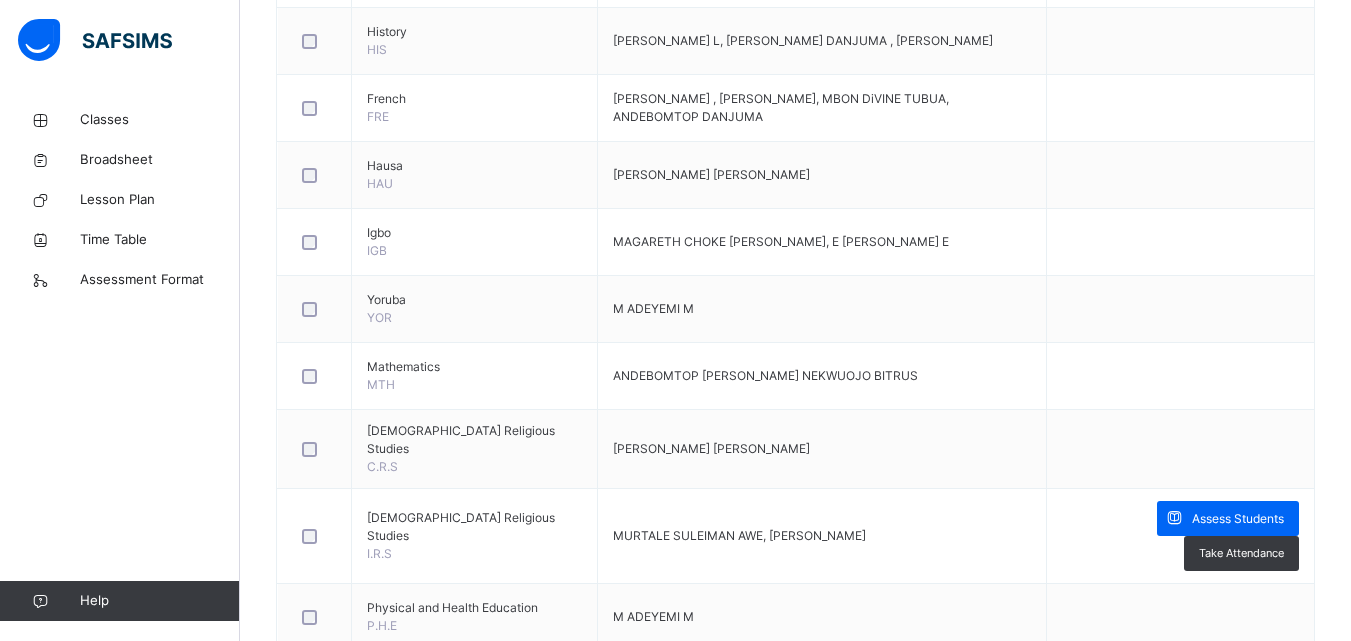 scroll, scrollTop: 900, scrollLeft: 0, axis: vertical 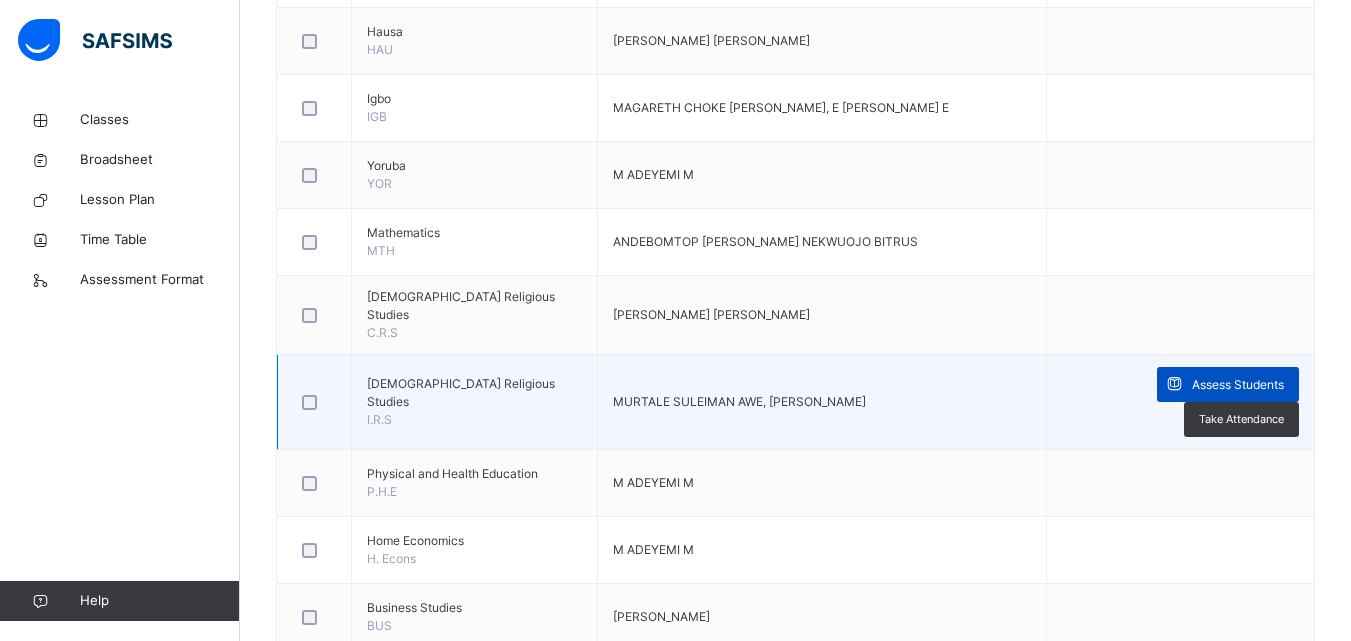 click at bounding box center (1174, 384) 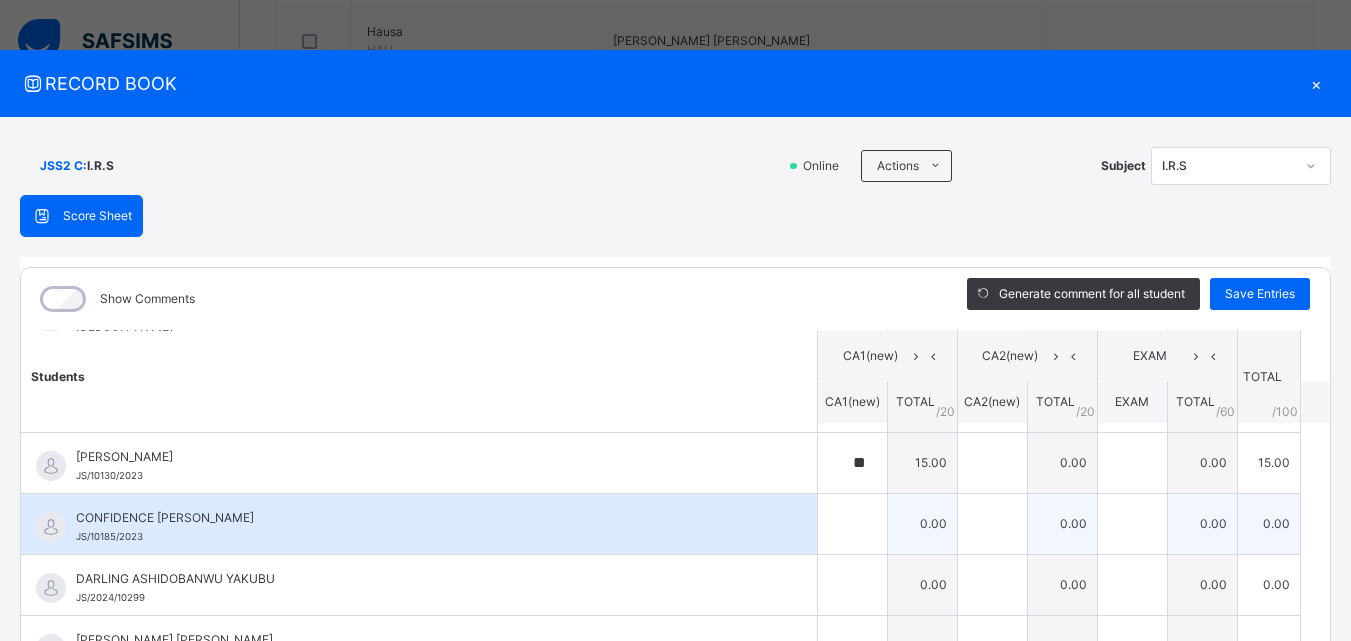 scroll, scrollTop: 200, scrollLeft: 0, axis: vertical 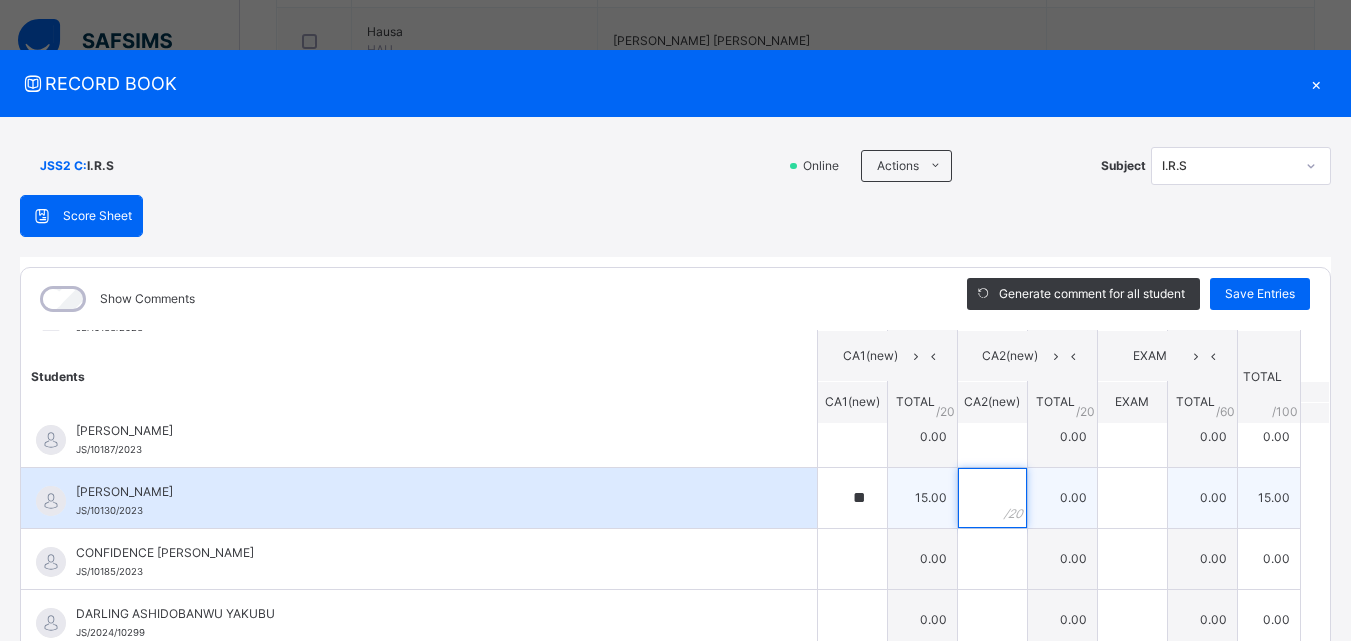 click at bounding box center [992, 498] 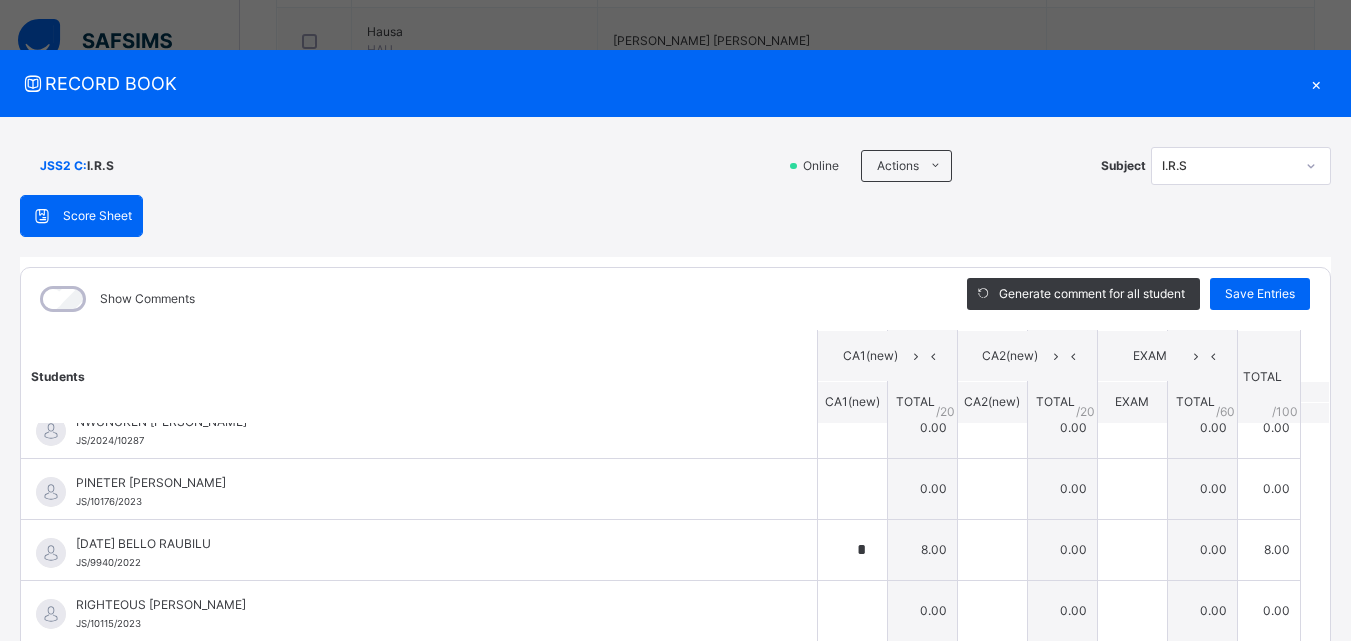 scroll, scrollTop: 1300, scrollLeft: 0, axis: vertical 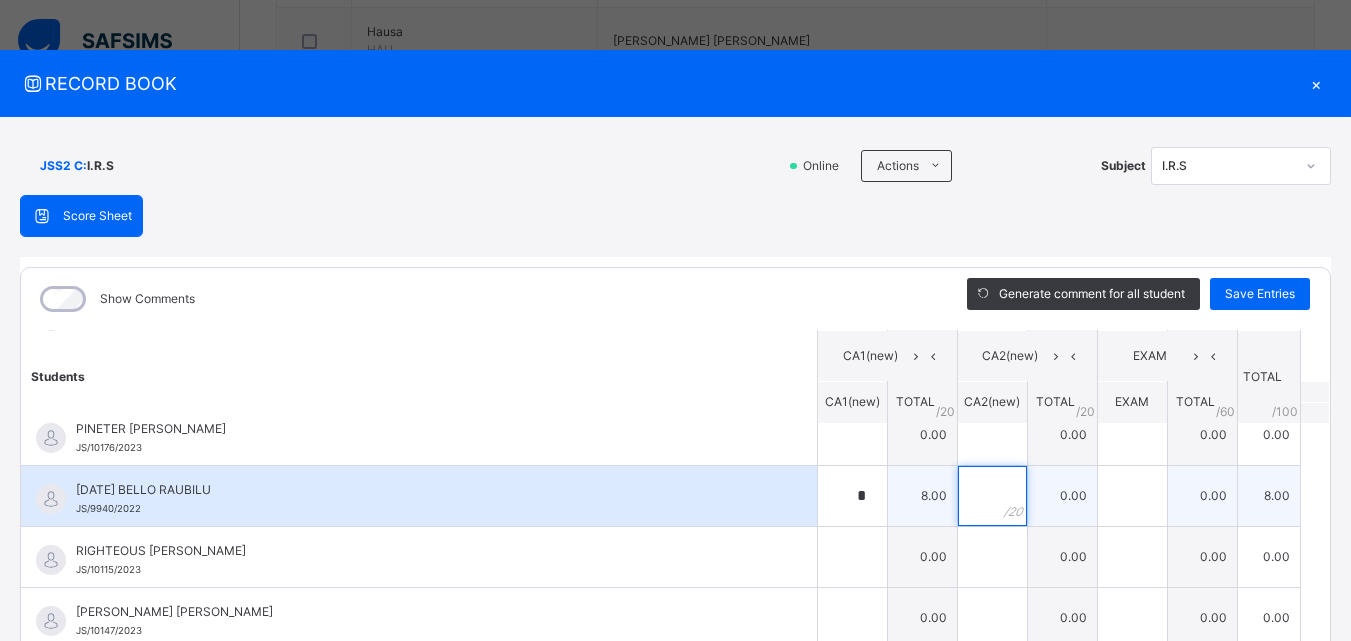 click at bounding box center [992, 496] 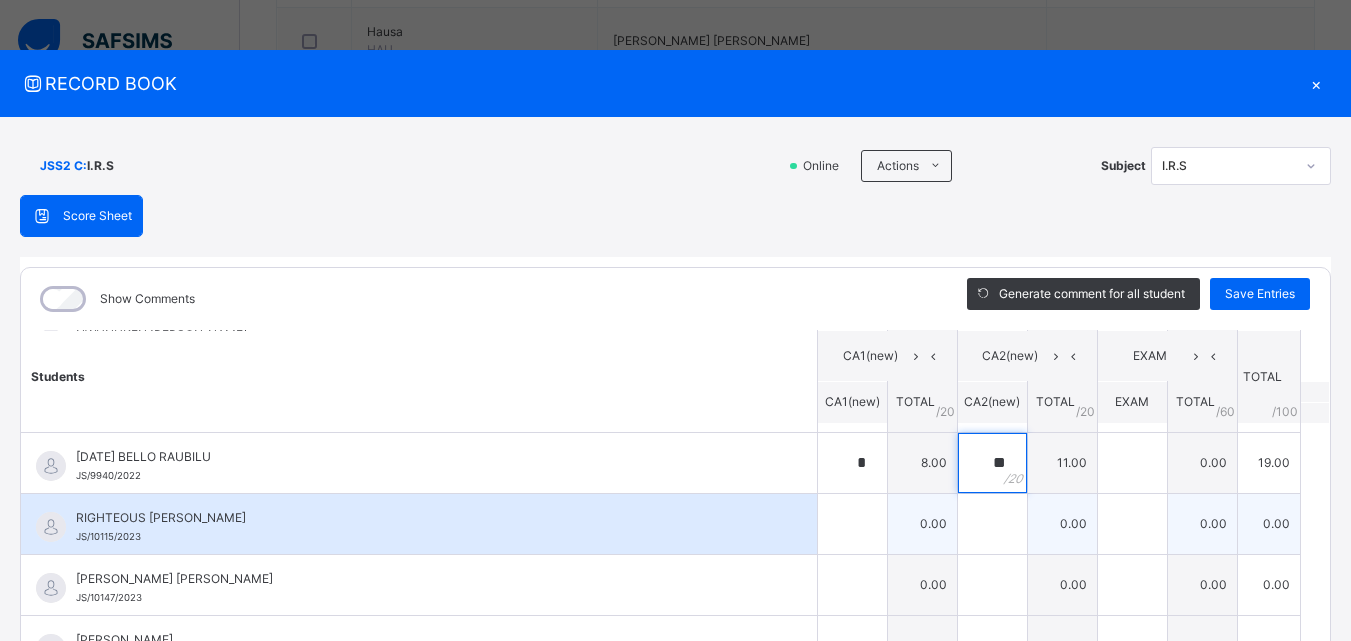scroll, scrollTop: 1363, scrollLeft: 0, axis: vertical 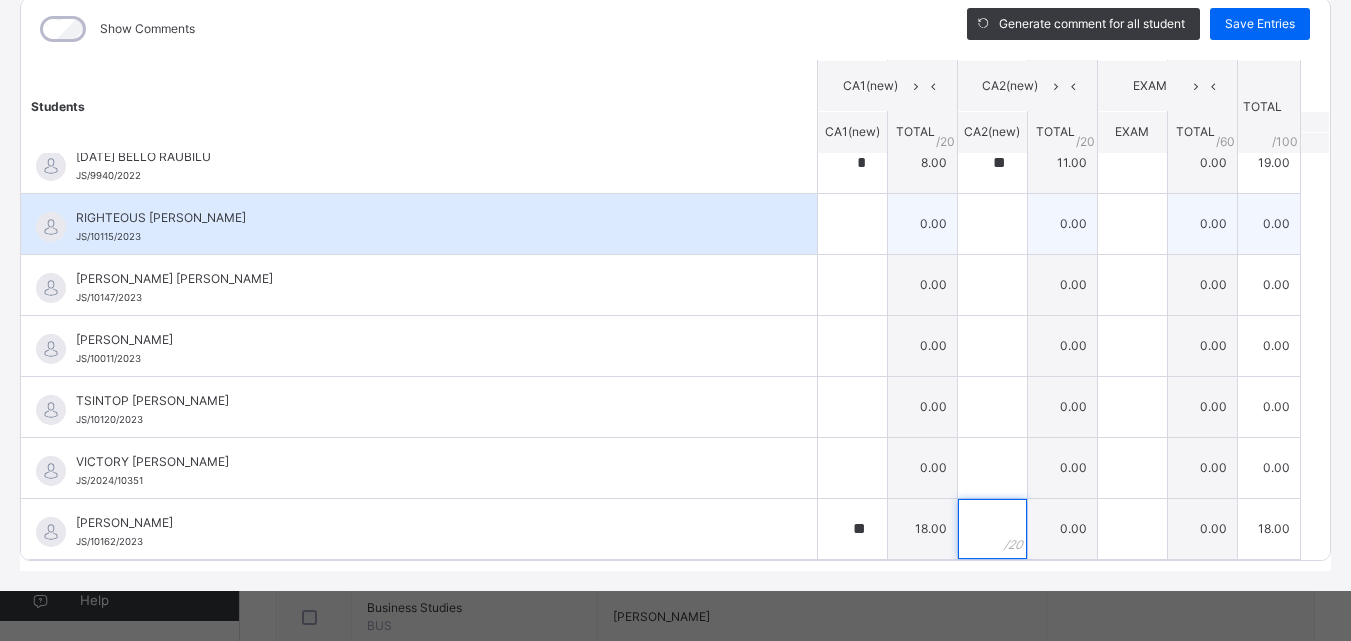 click at bounding box center [992, 529] 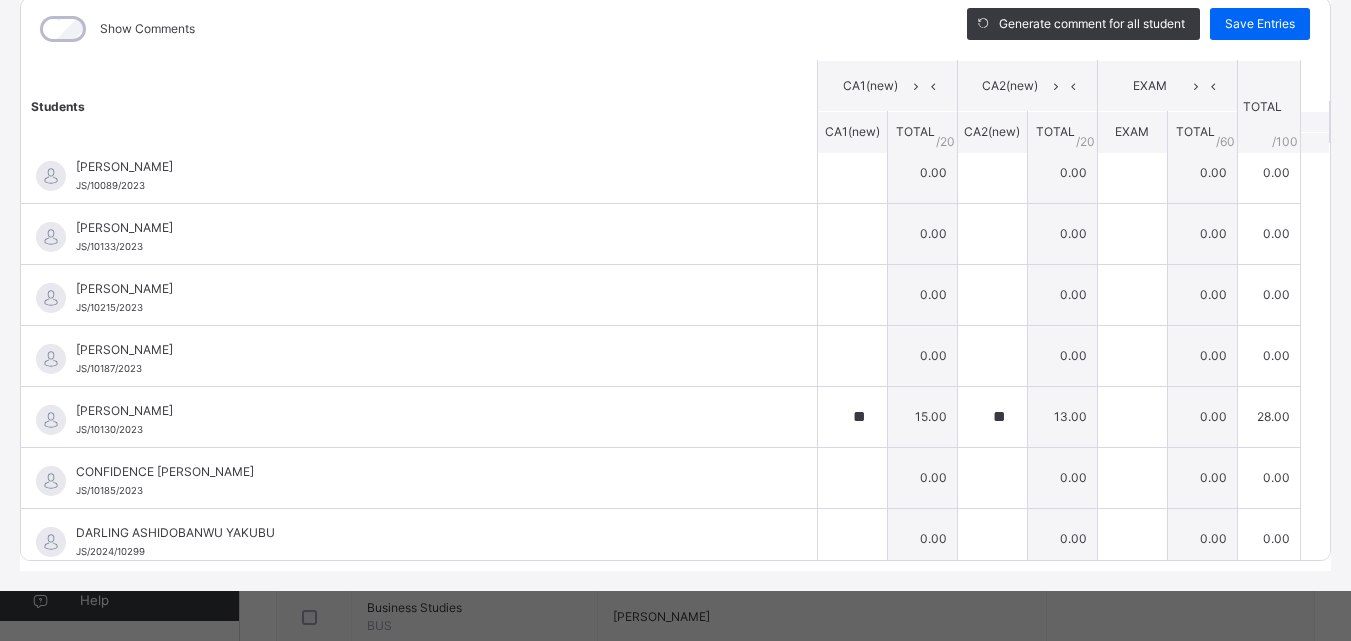 scroll, scrollTop: 0, scrollLeft: 0, axis: both 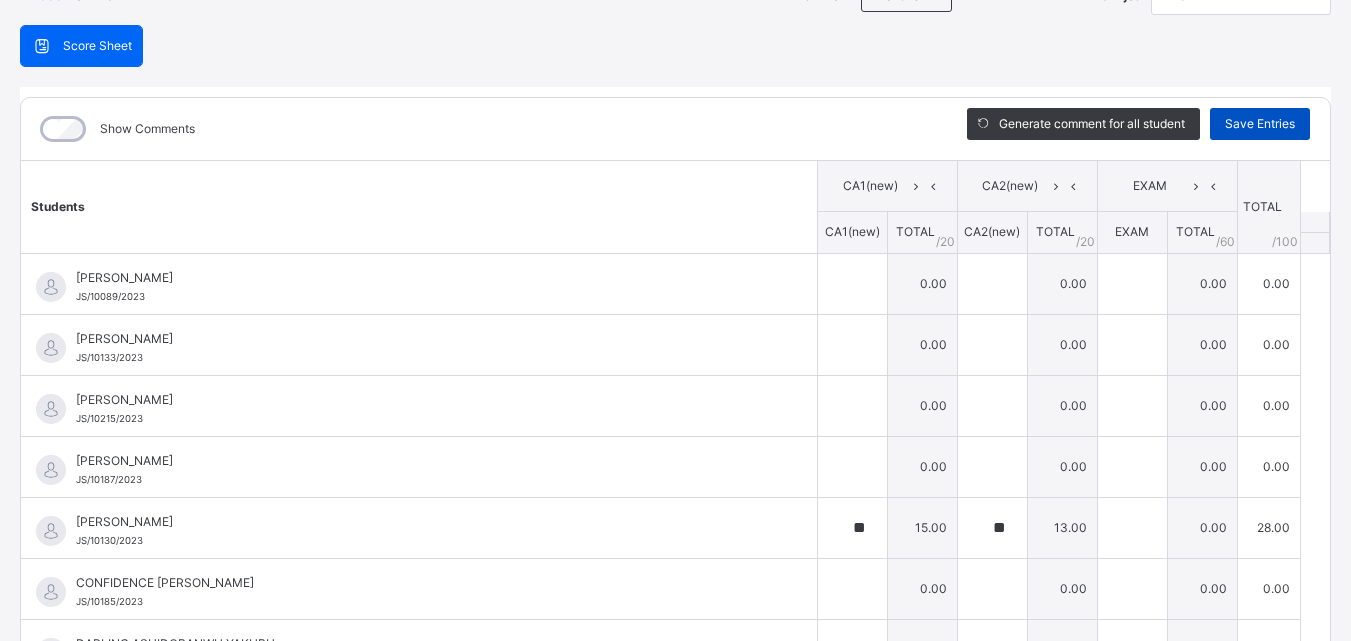 click on "Save Entries" at bounding box center [1260, 124] 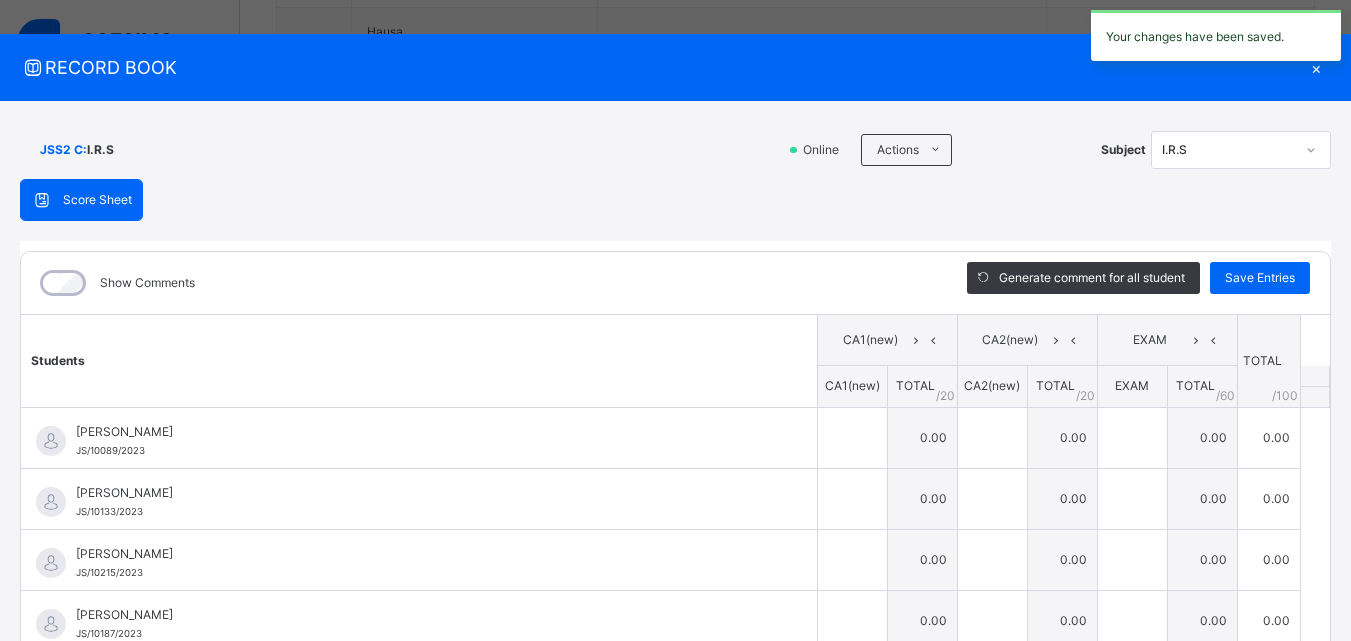 scroll, scrollTop: 0, scrollLeft: 0, axis: both 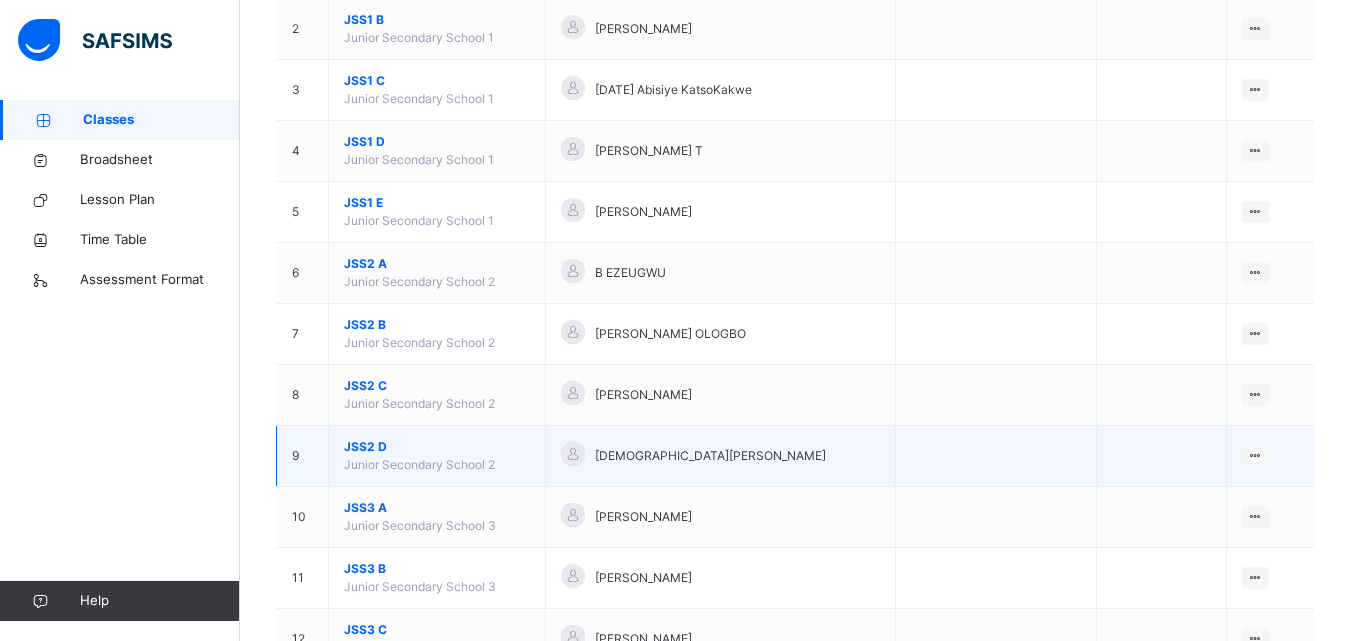 click on "JSS2   D" at bounding box center (437, 447) 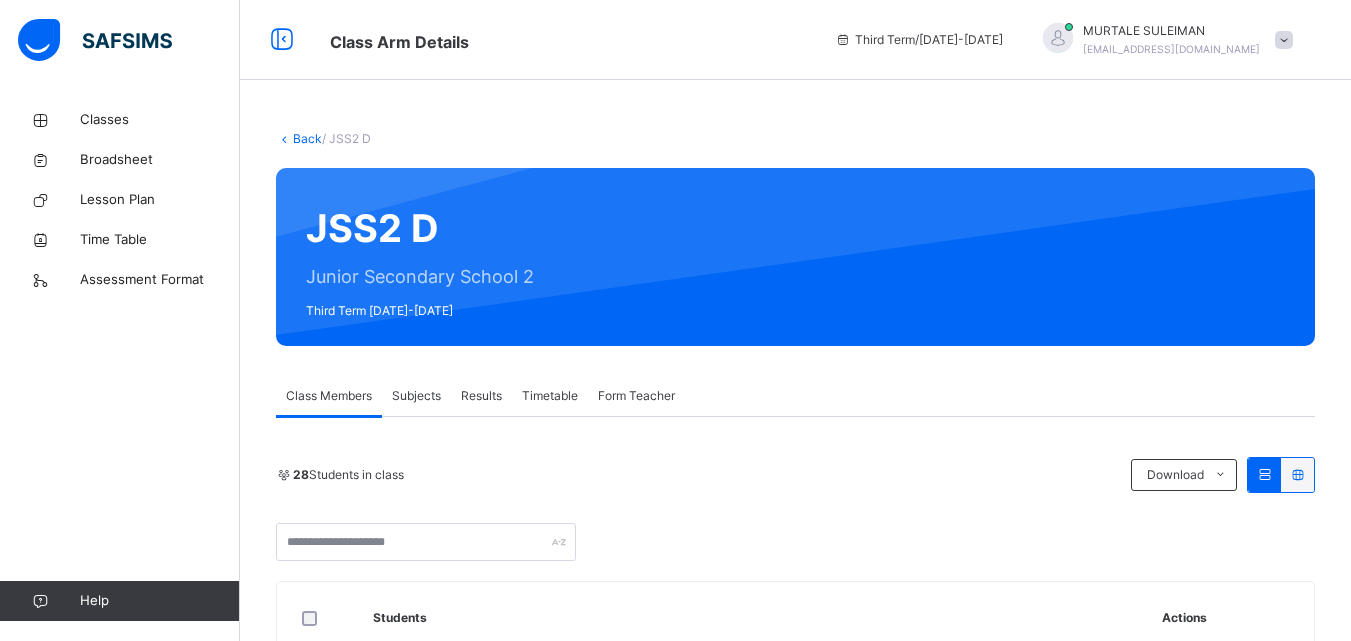 click on "Subjects" at bounding box center [416, 396] 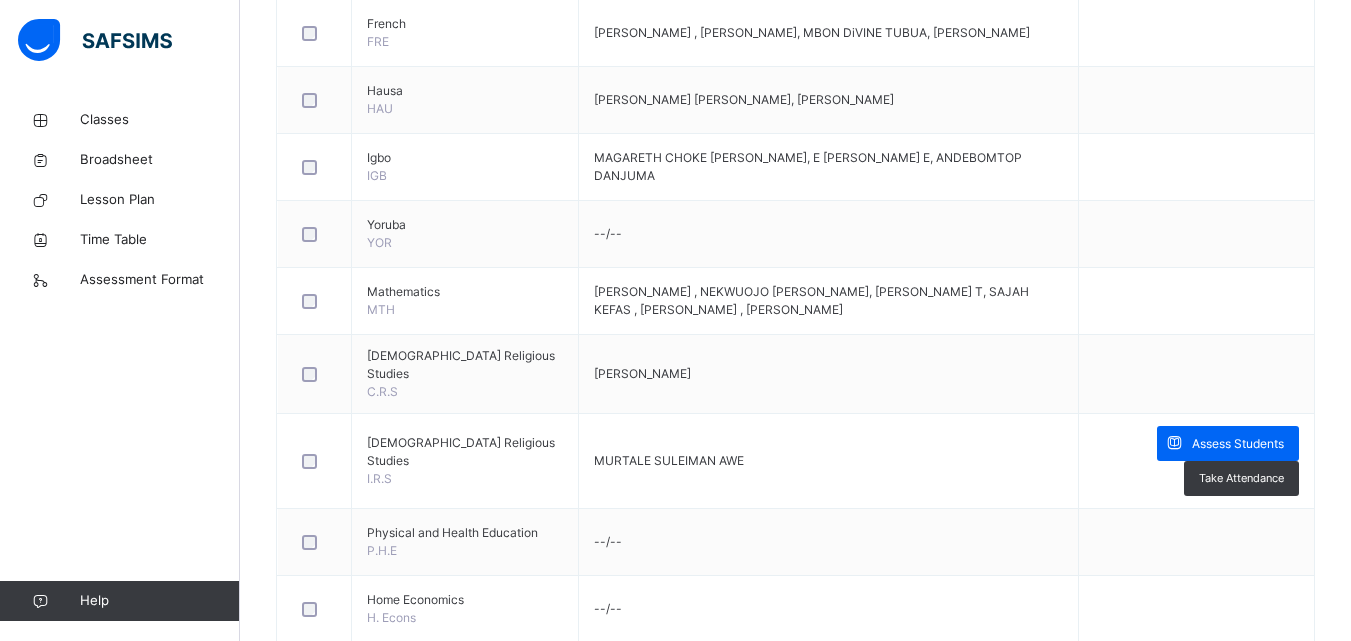scroll, scrollTop: 900, scrollLeft: 0, axis: vertical 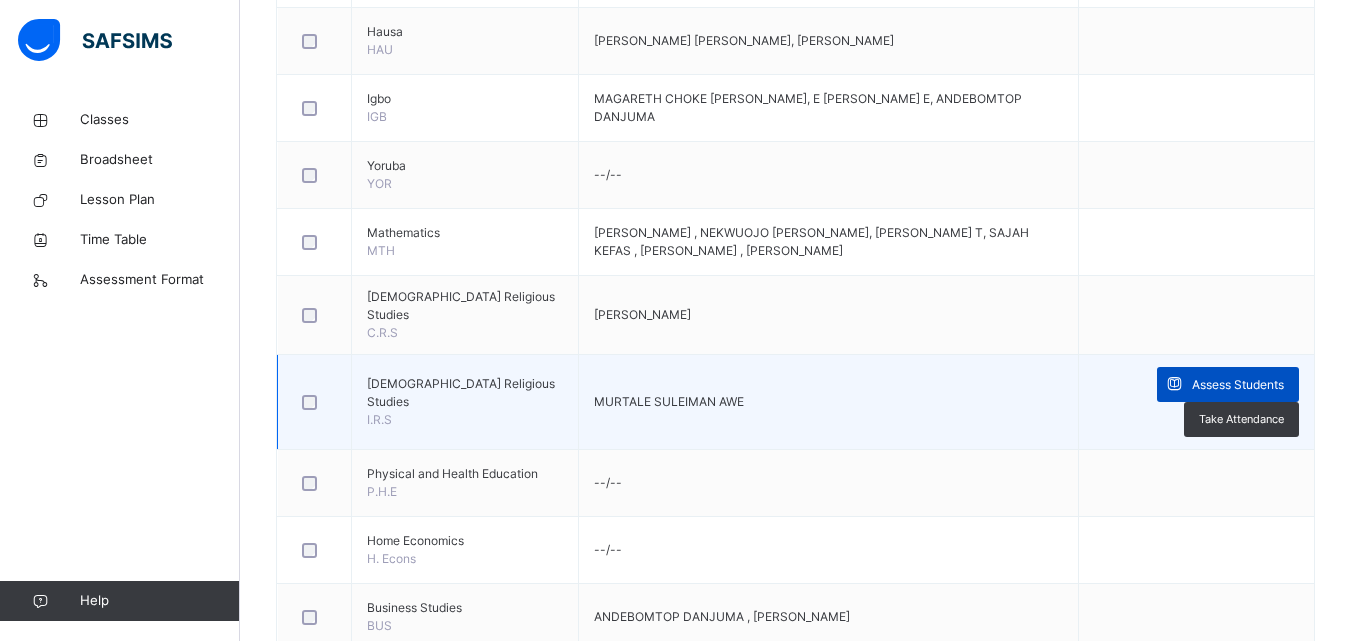 click at bounding box center (1174, 384) 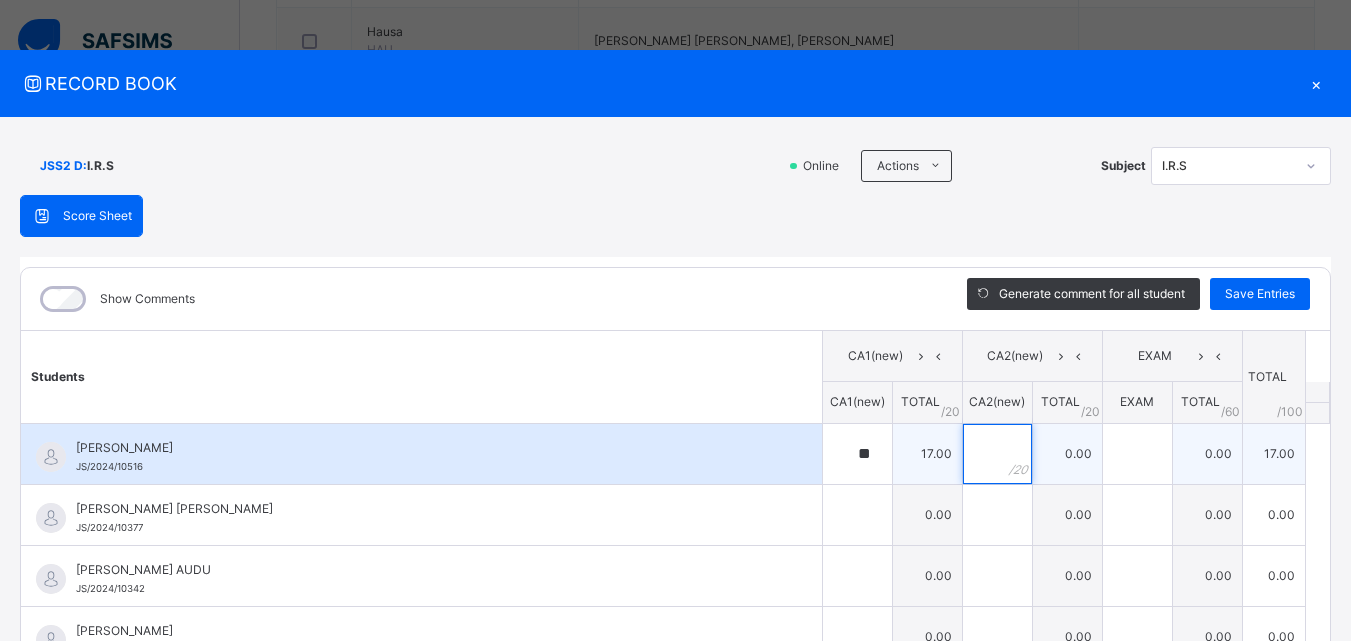 click at bounding box center [997, 454] 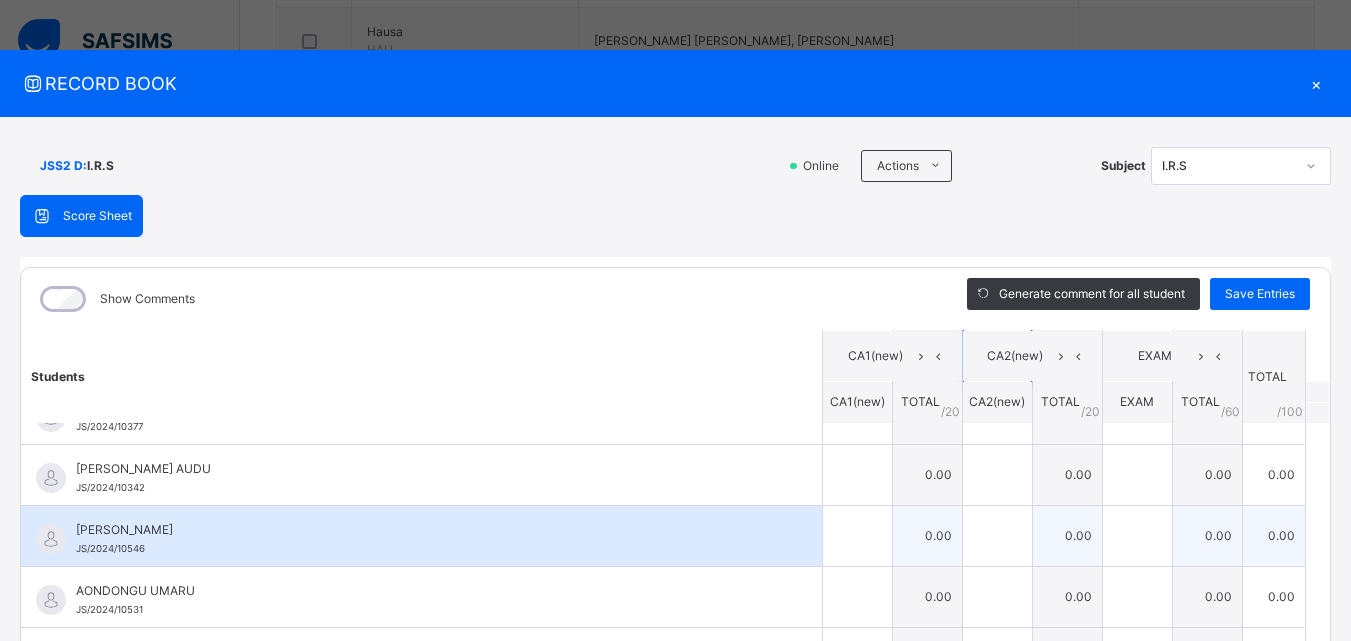 scroll, scrollTop: 0, scrollLeft: 0, axis: both 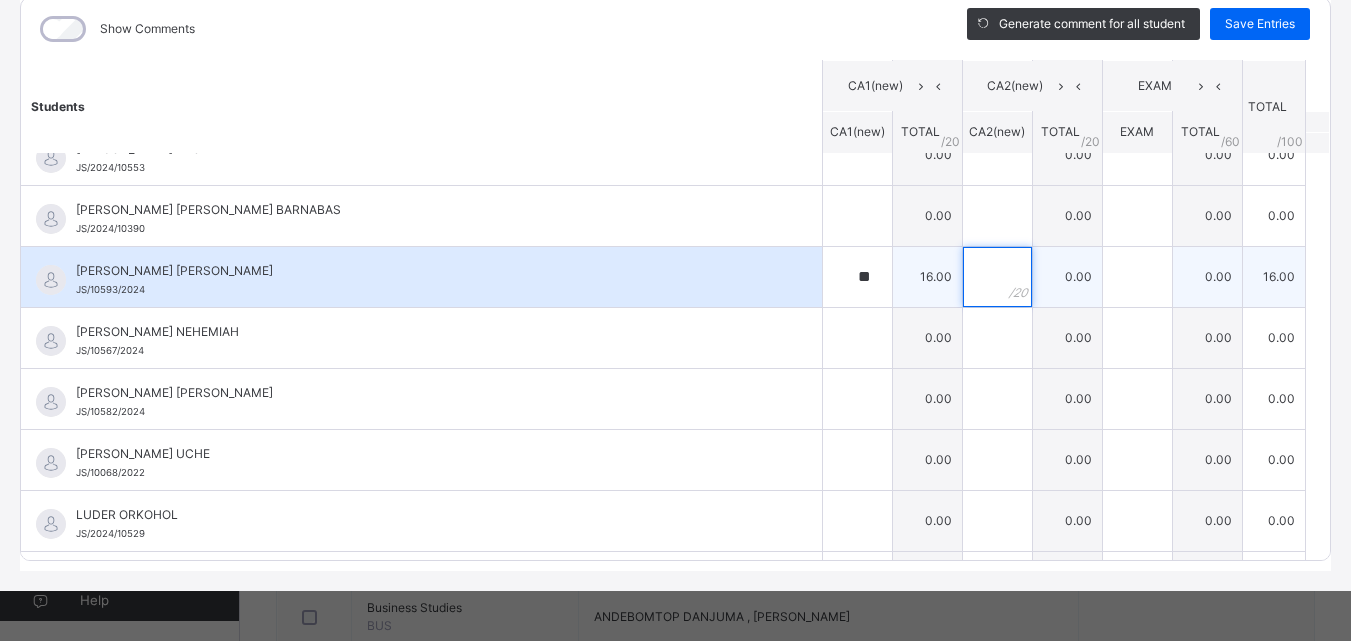 click at bounding box center (997, 277) 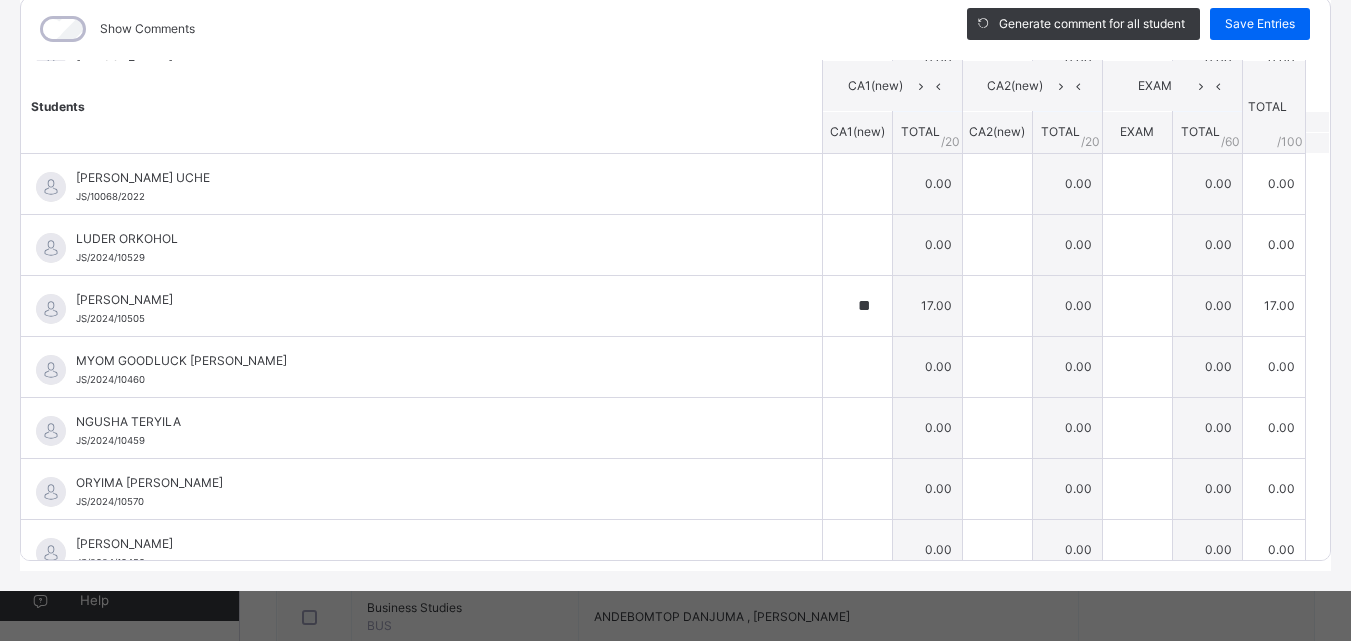 scroll, scrollTop: 1000, scrollLeft: 0, axis: vertical 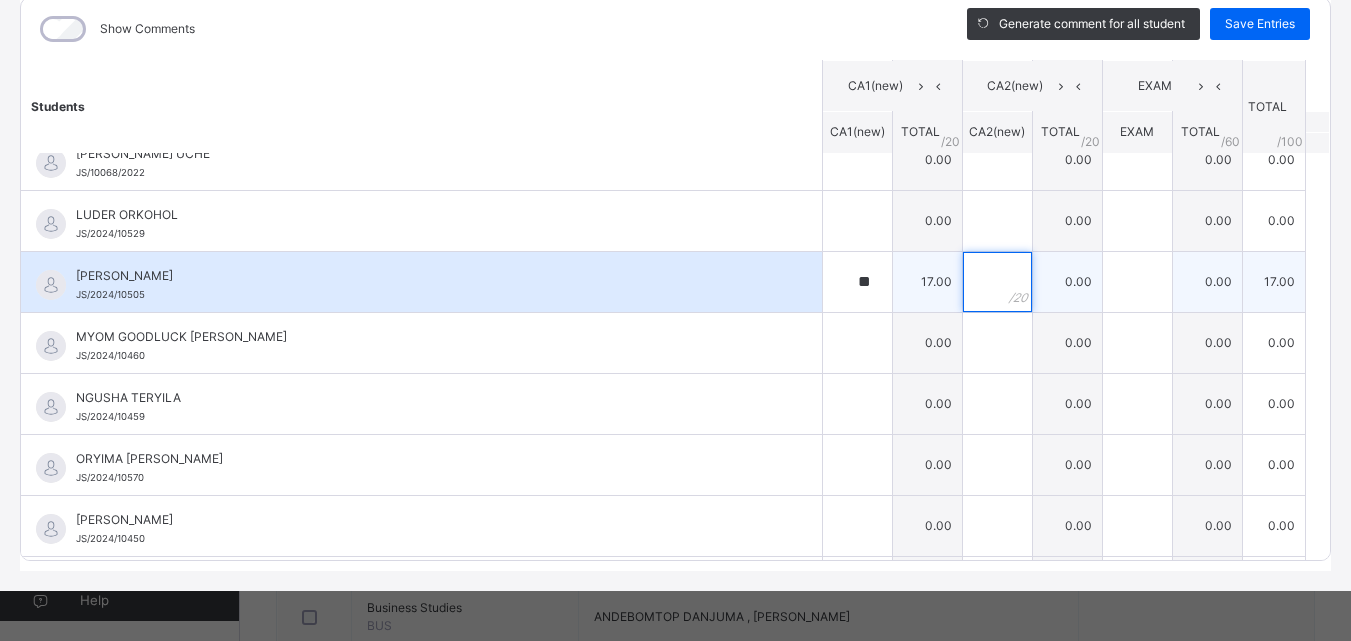 click at bounding box center [997, 282] 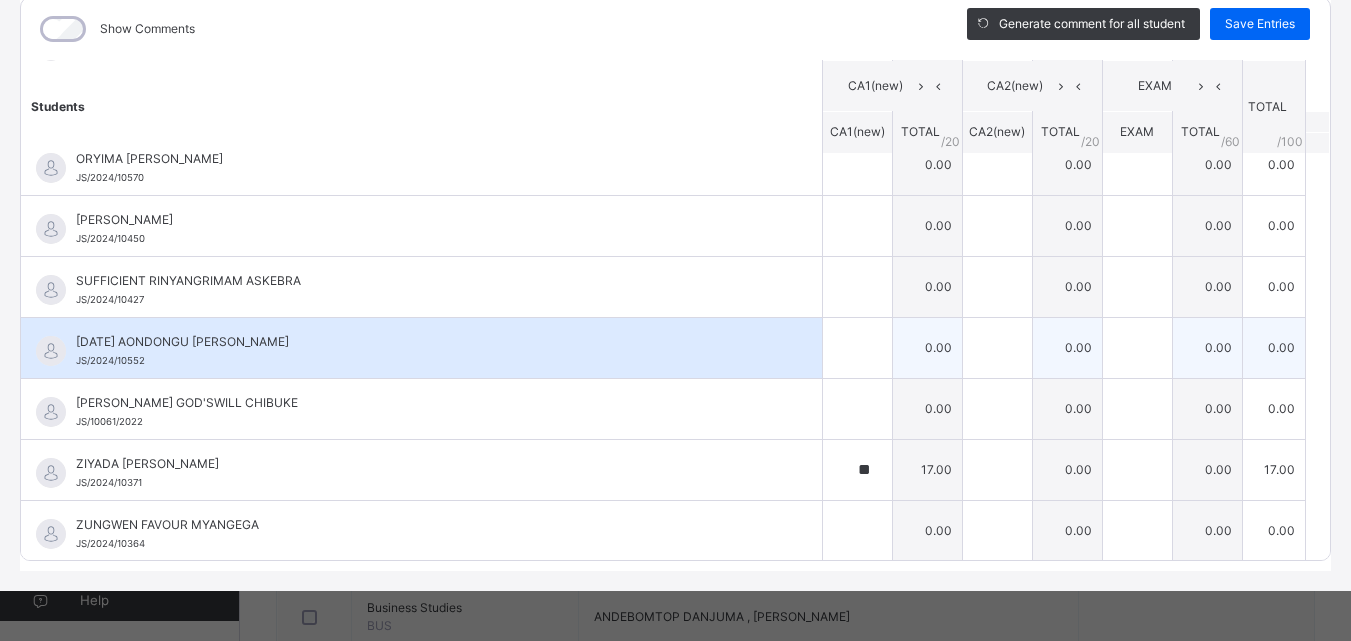 scroll, scrollTop: 1302, scrollLeft: 0, axis: vertical 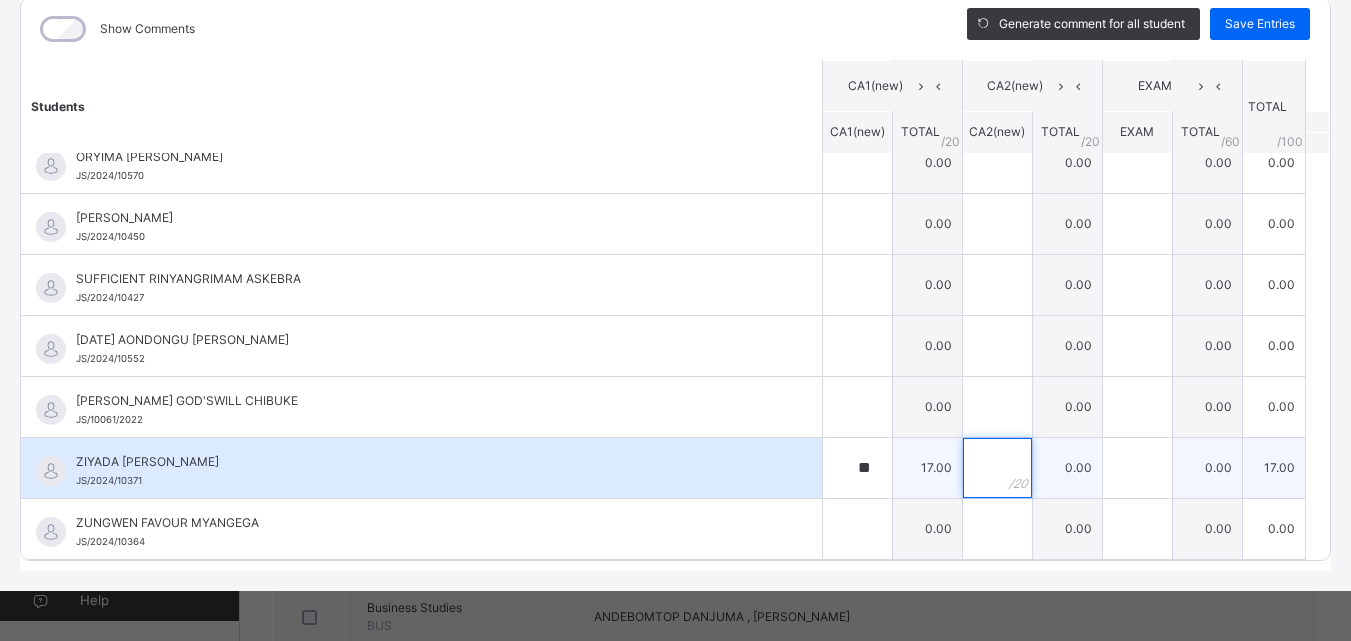 click at bounding box center [997, 468] 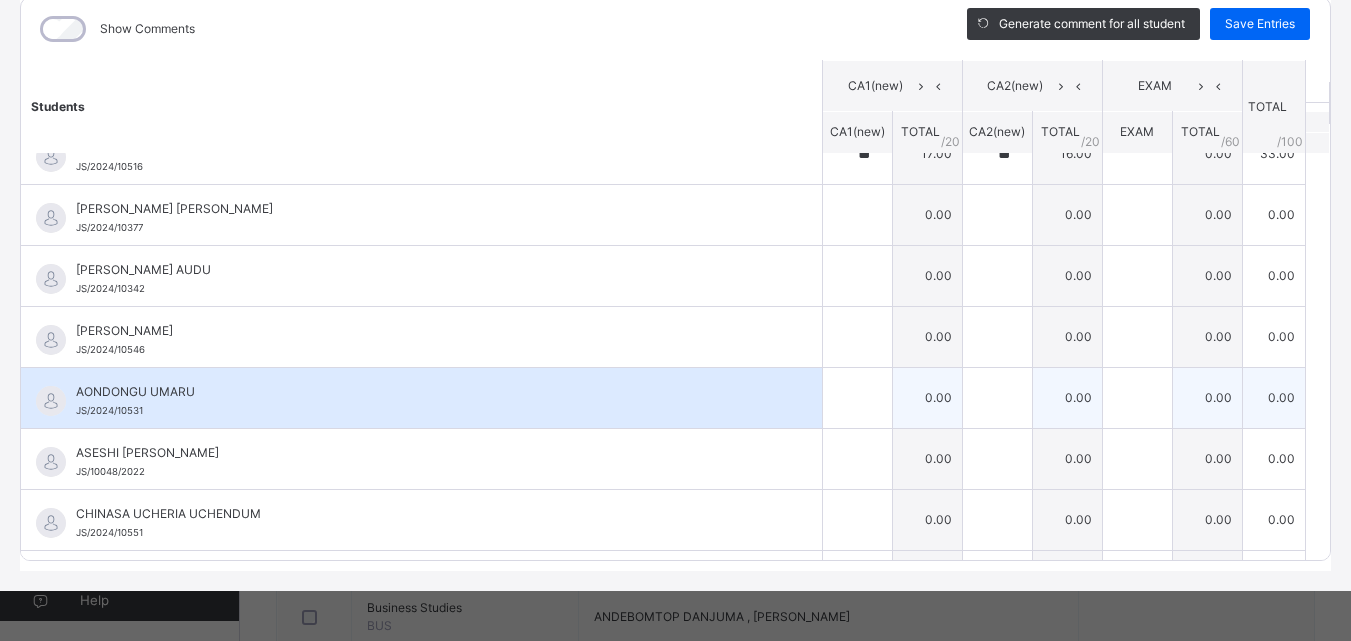 scroll, scrollTop: 0, scrollLeft: 0, axis: both 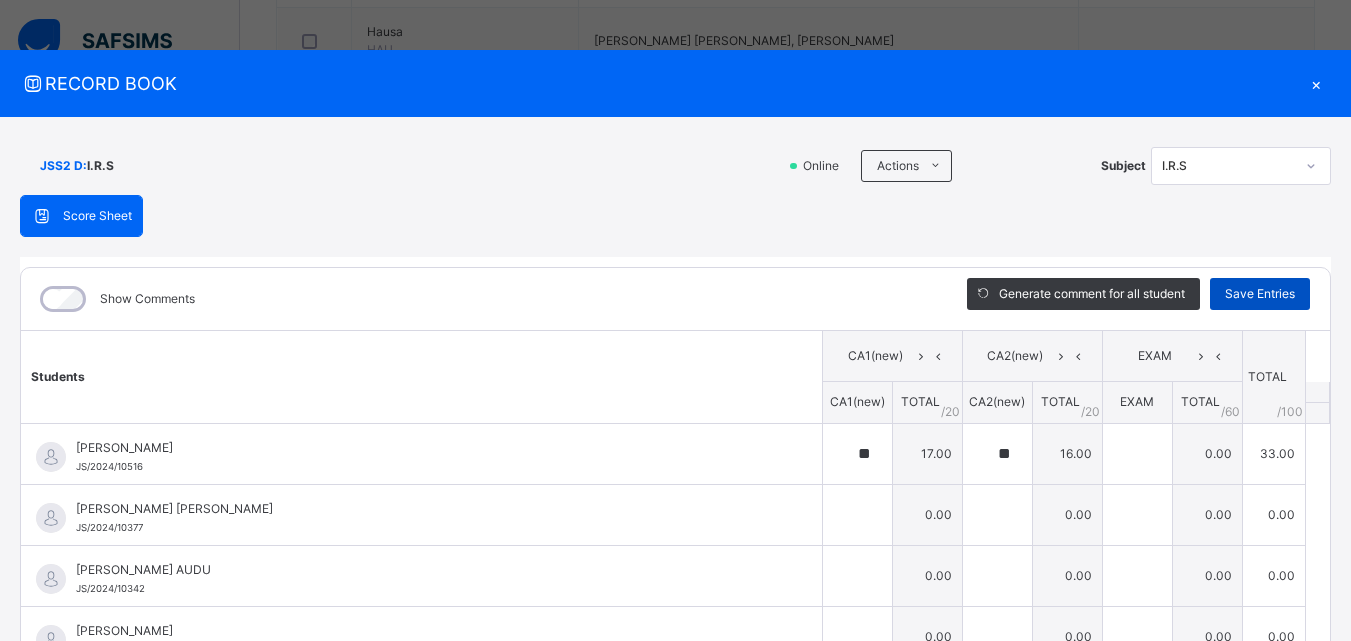 click on "Save Entries" at bounding box center (1260, 294) 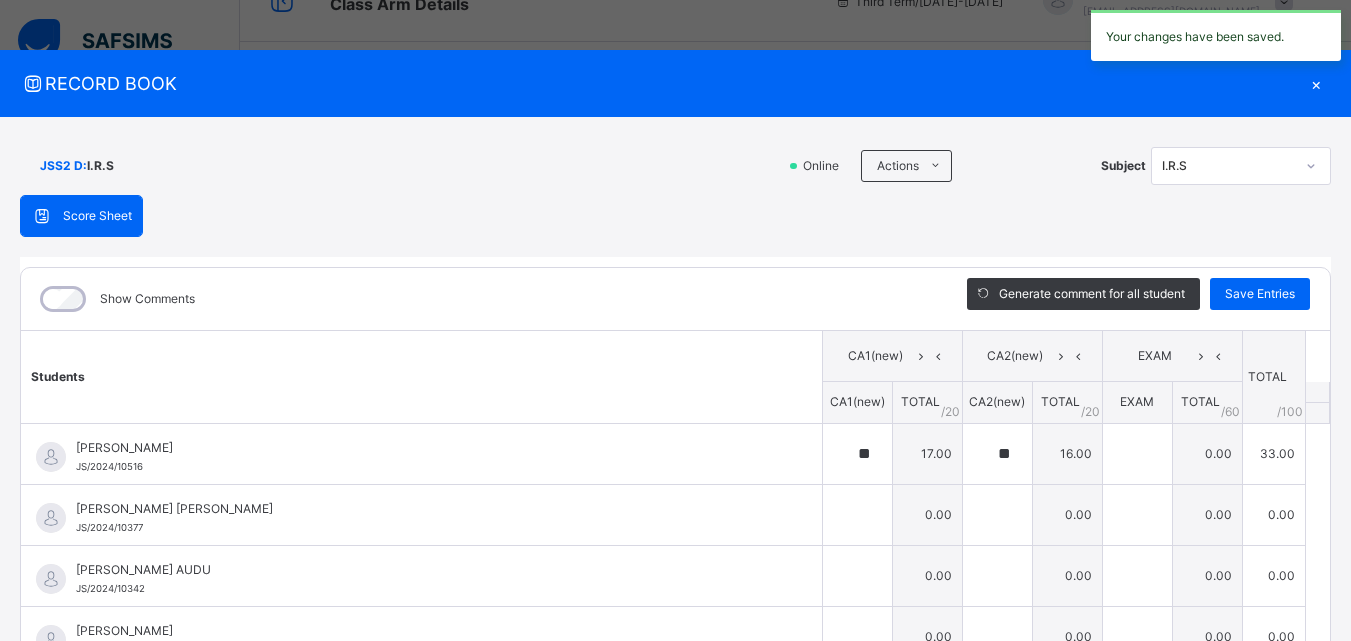 scroll, scrollTop: 0, scrollLeft: 0, axis: both 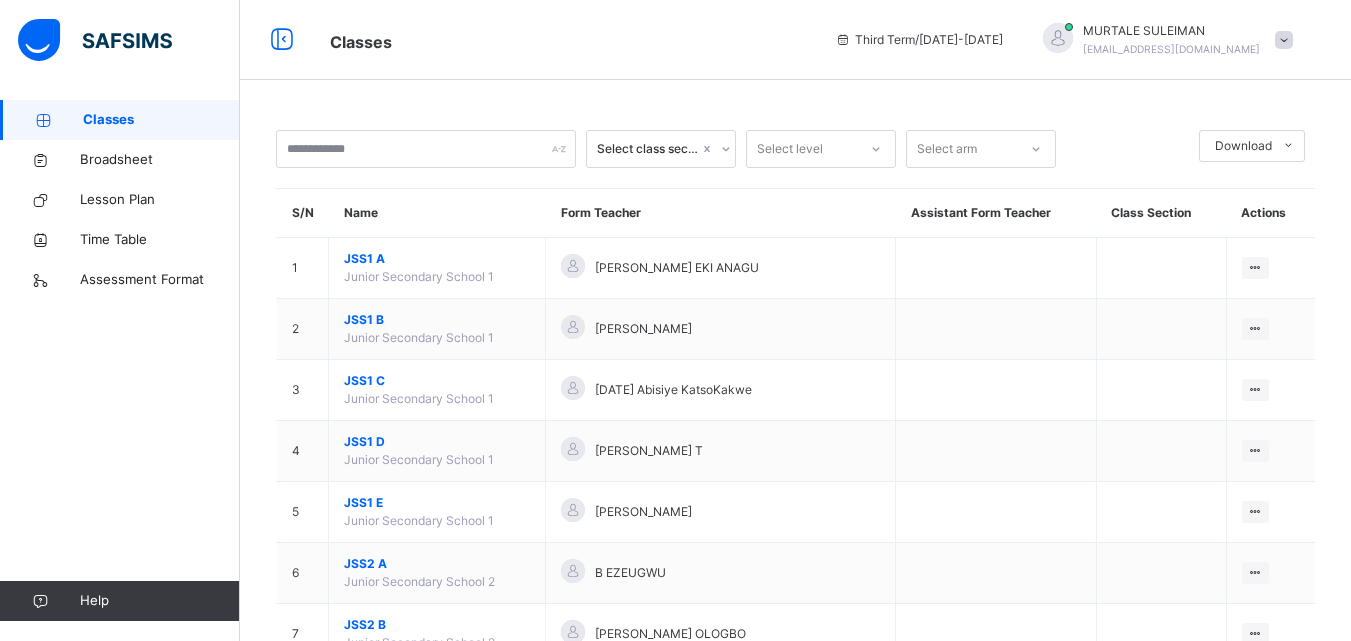 click on "MURTALE   SULEIMAN" at bounding box center (1171, 31) 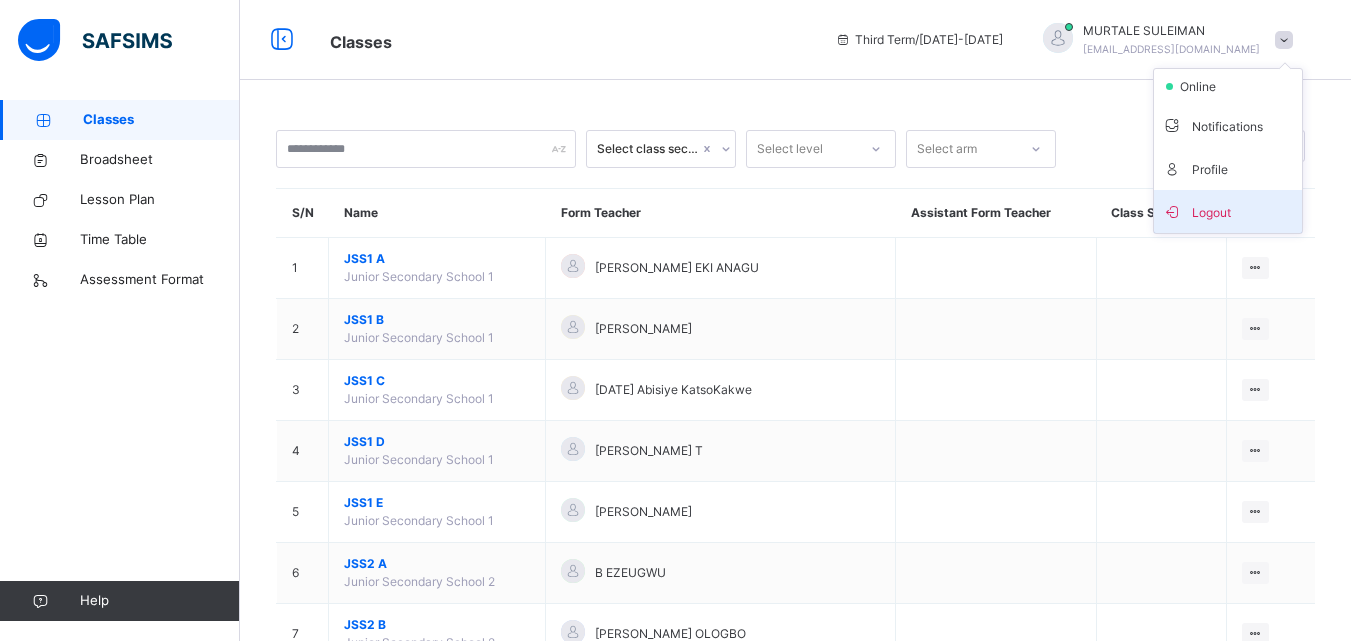 click on "Logout" at bounding box center (1228, 211) 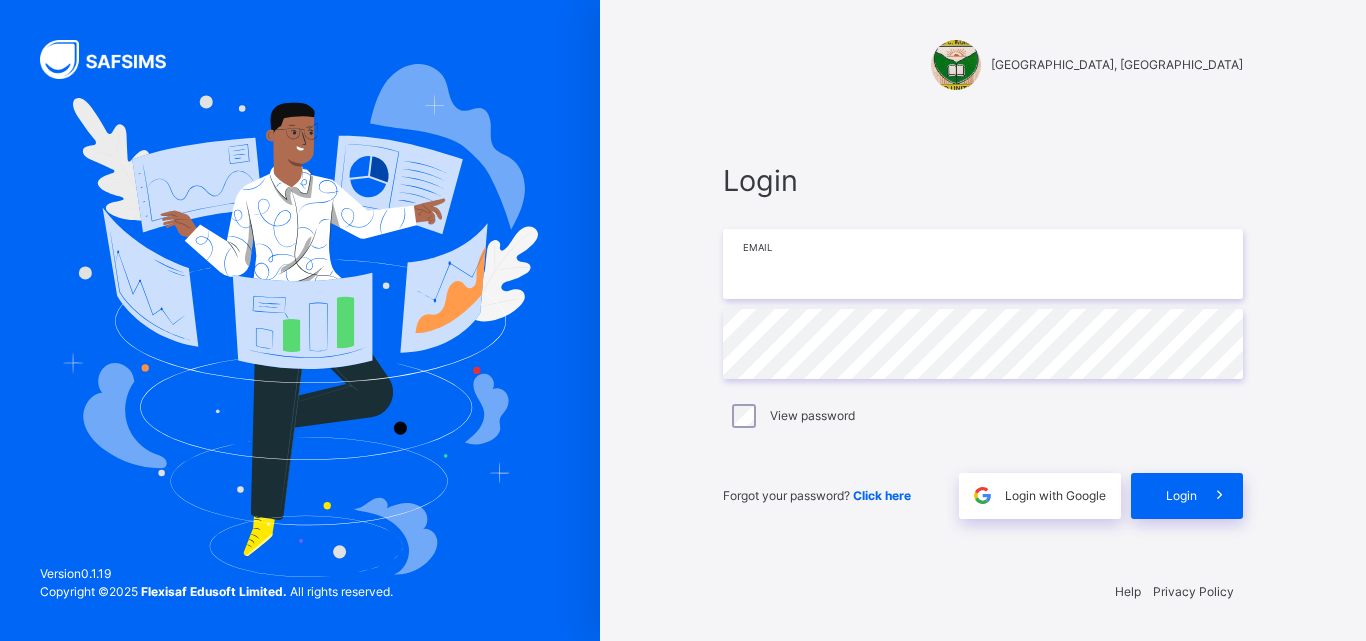 click at bounding box center [983, 264] 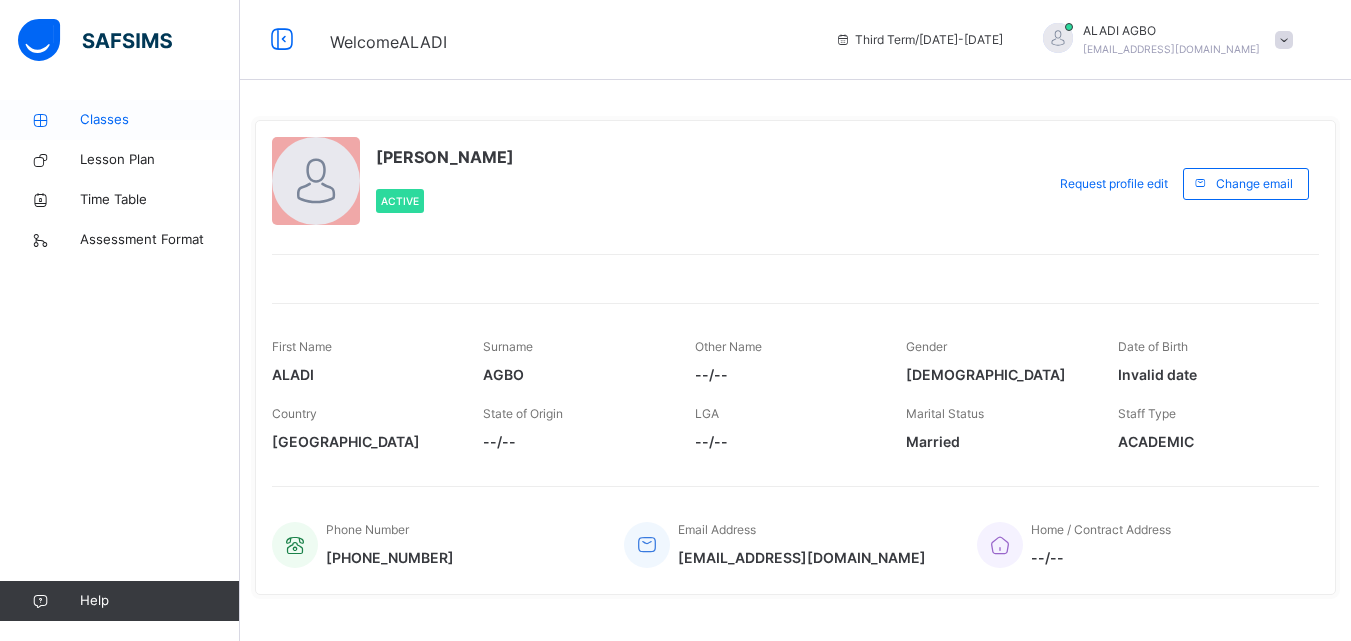 click on "Classes" at bounding box center [160, 120] 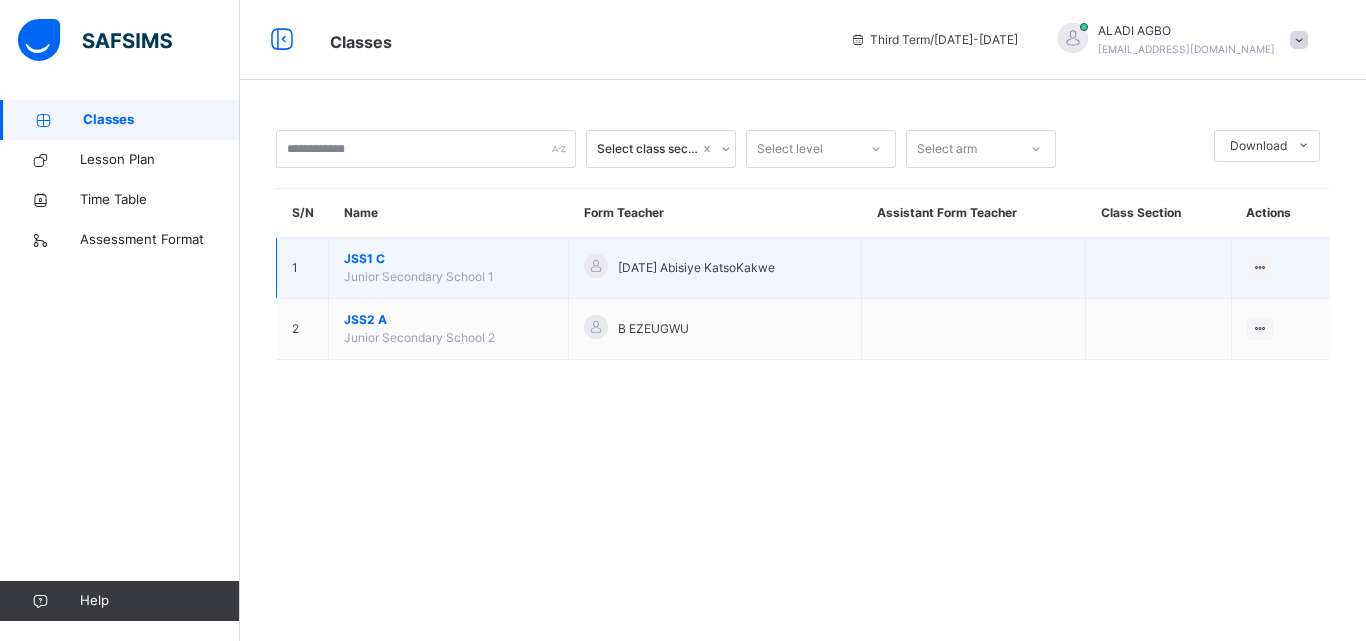 click on "JSS1   C" at bounding box center (448, 259) 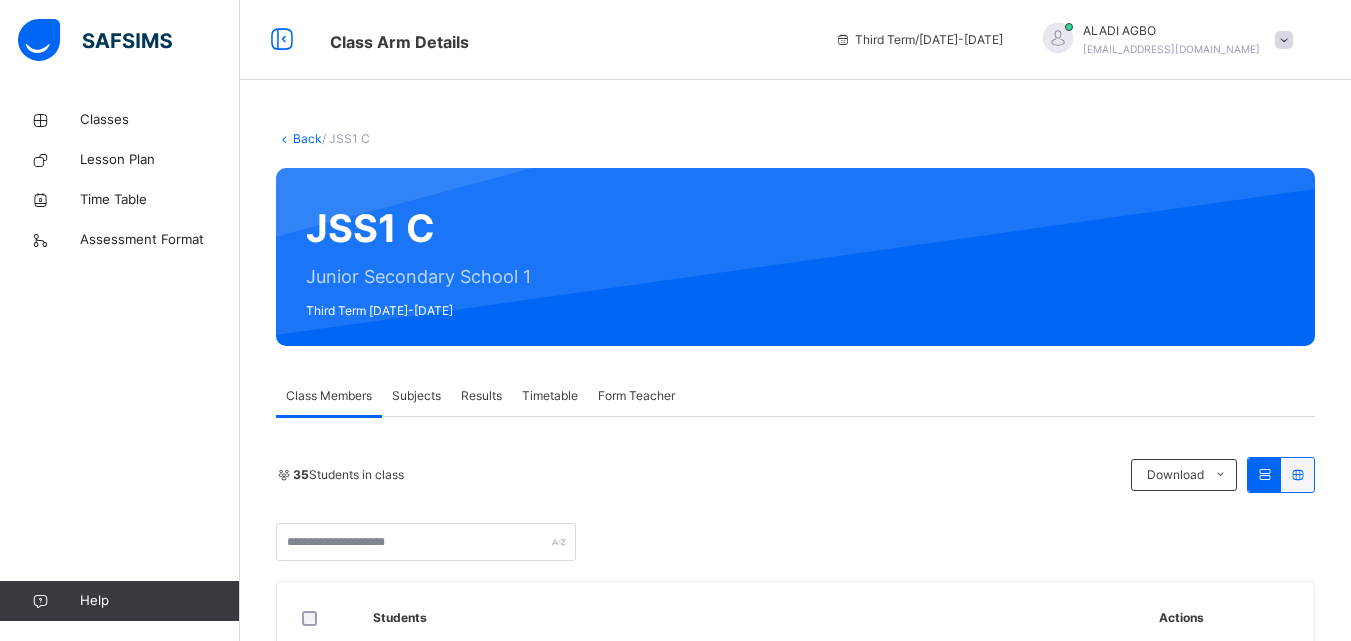 click on "Subjects" at bounding box center (416, 396) 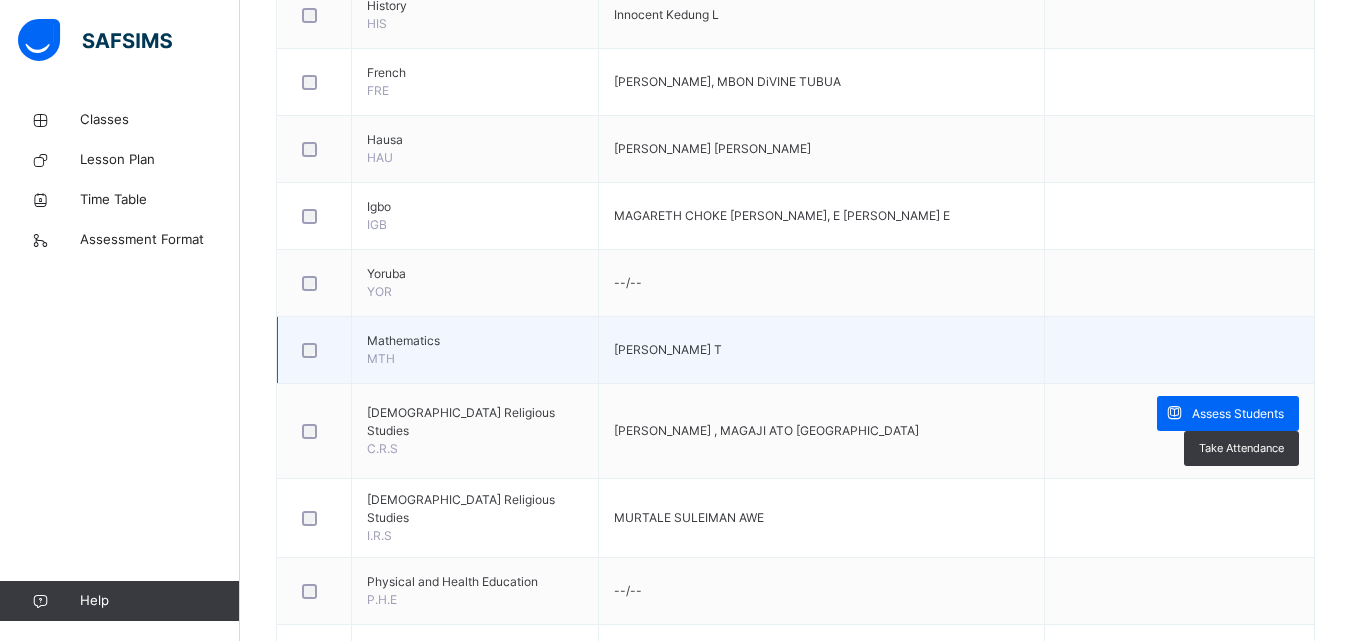 scroll, scrollTop: 800, scrollLeft: 0, axis: vertical 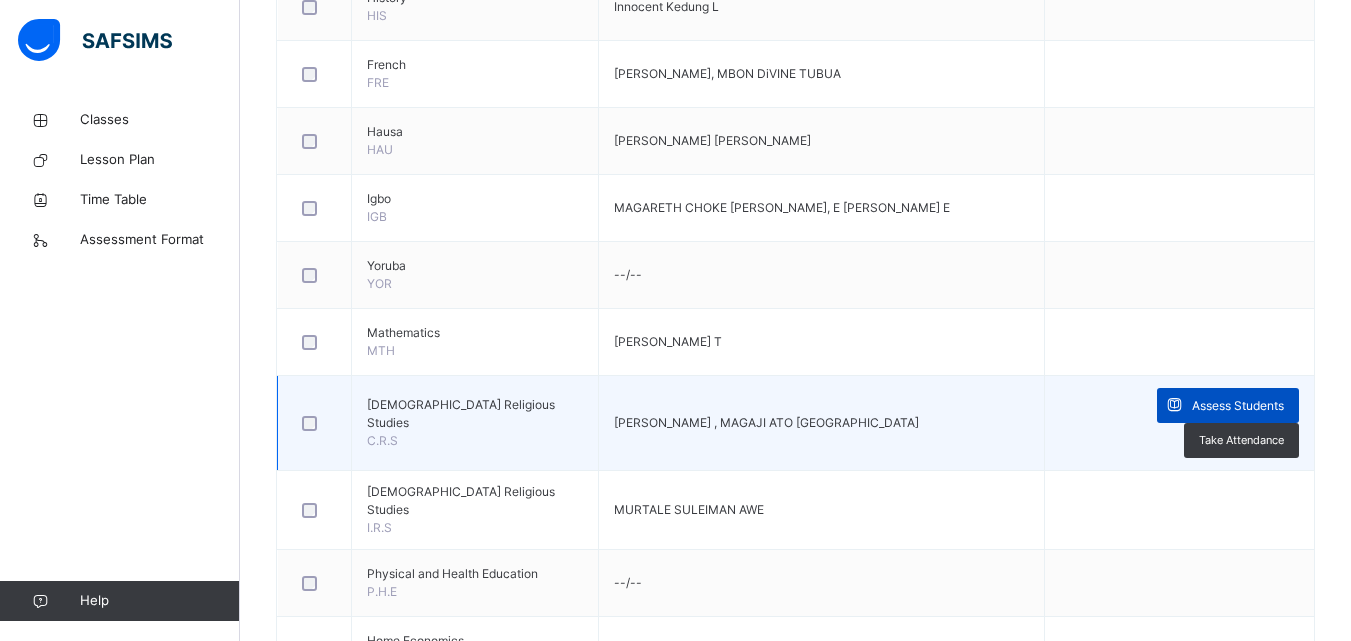 click on "Assess Students" at bounding box center (1238, 406) 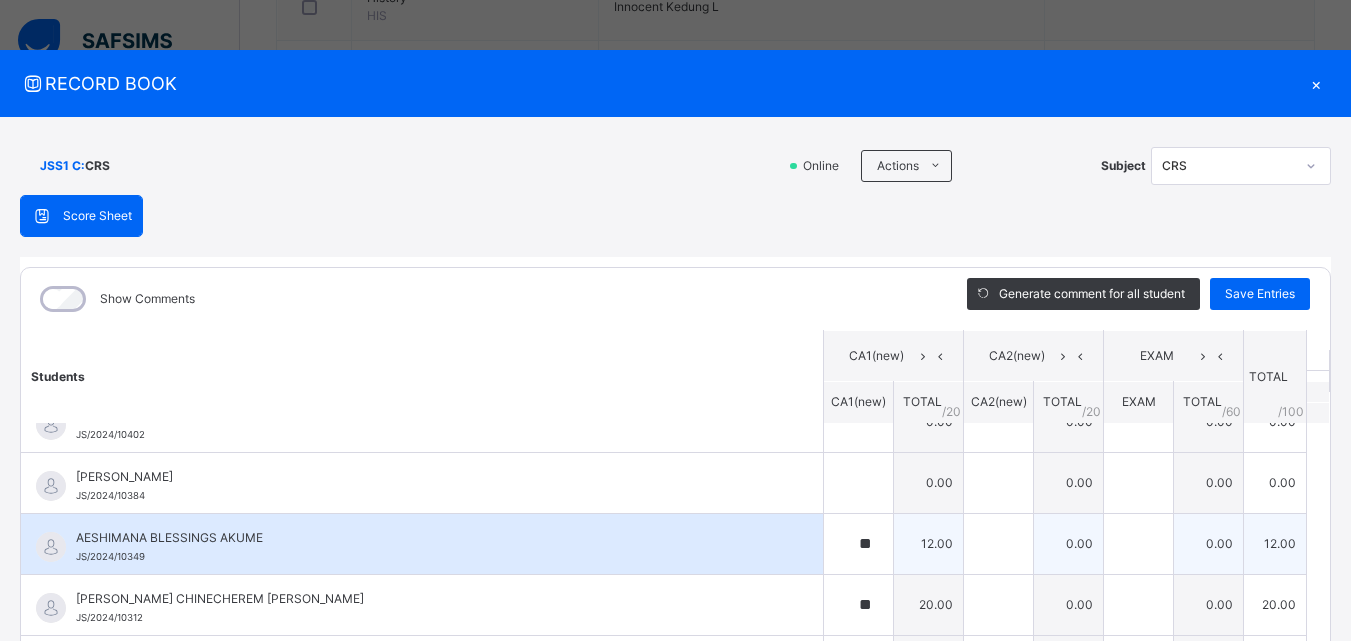 scroll, scrollTop: 0, scrollLeft: 0, axis: both 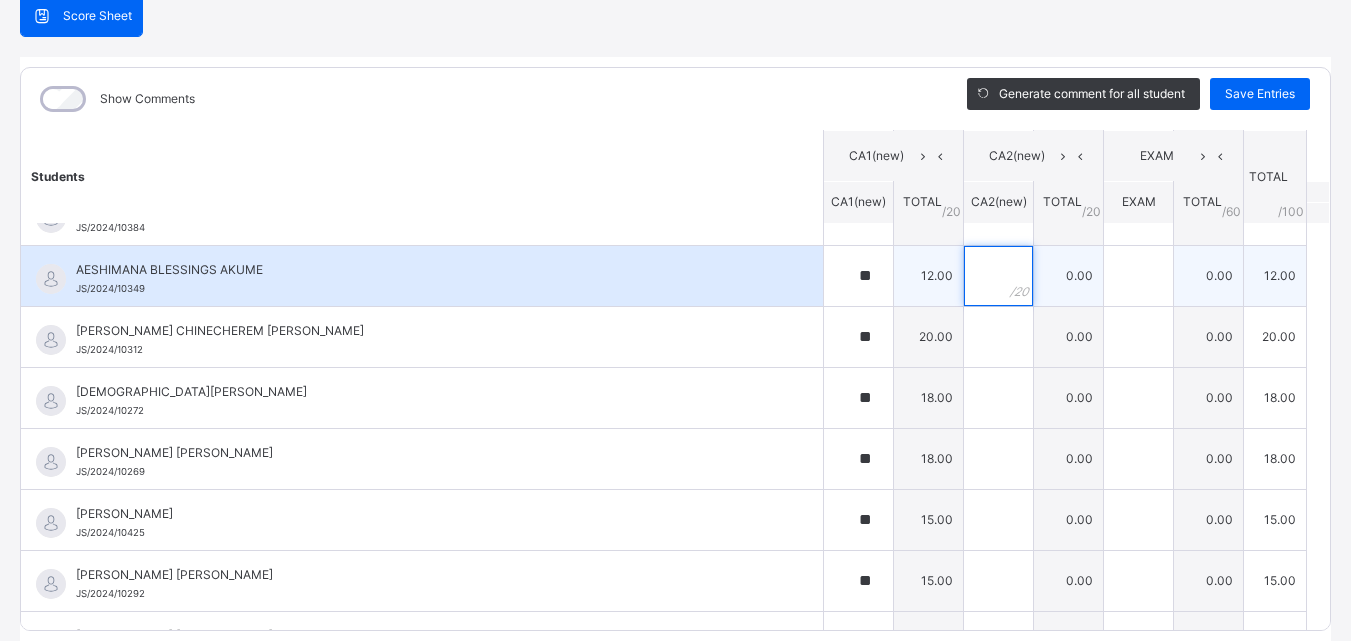 click at bounding box center (998, 276) 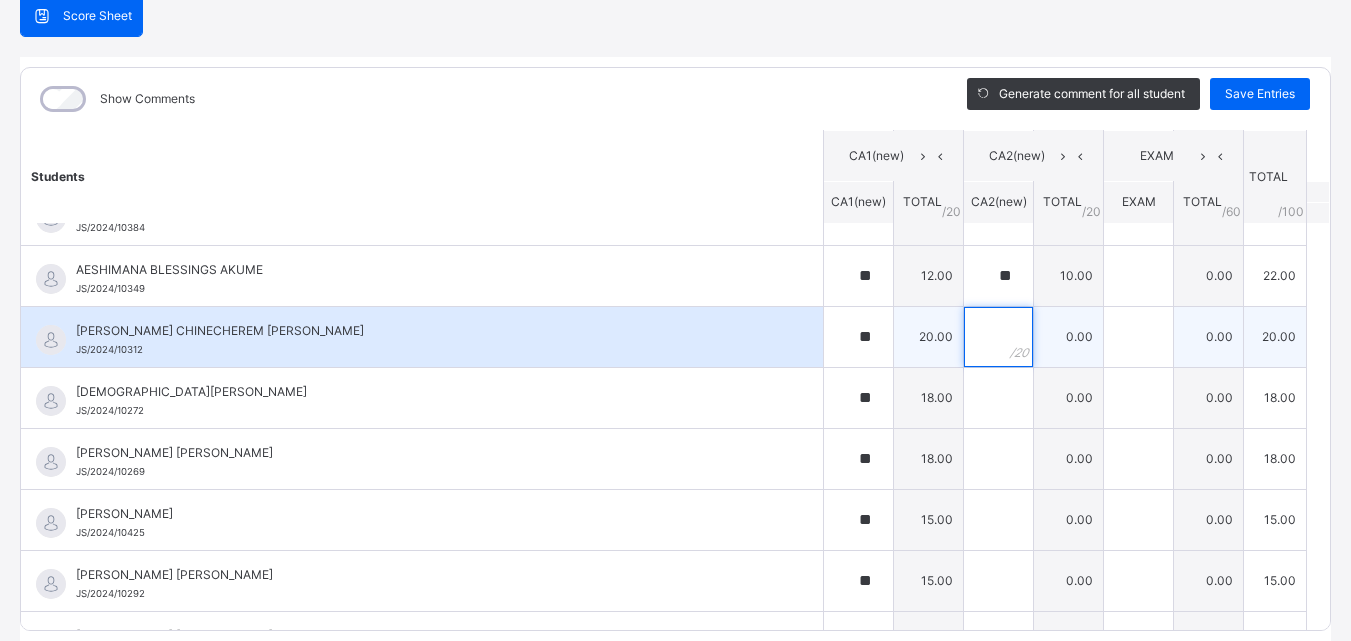click at bounding box center [998, 337] 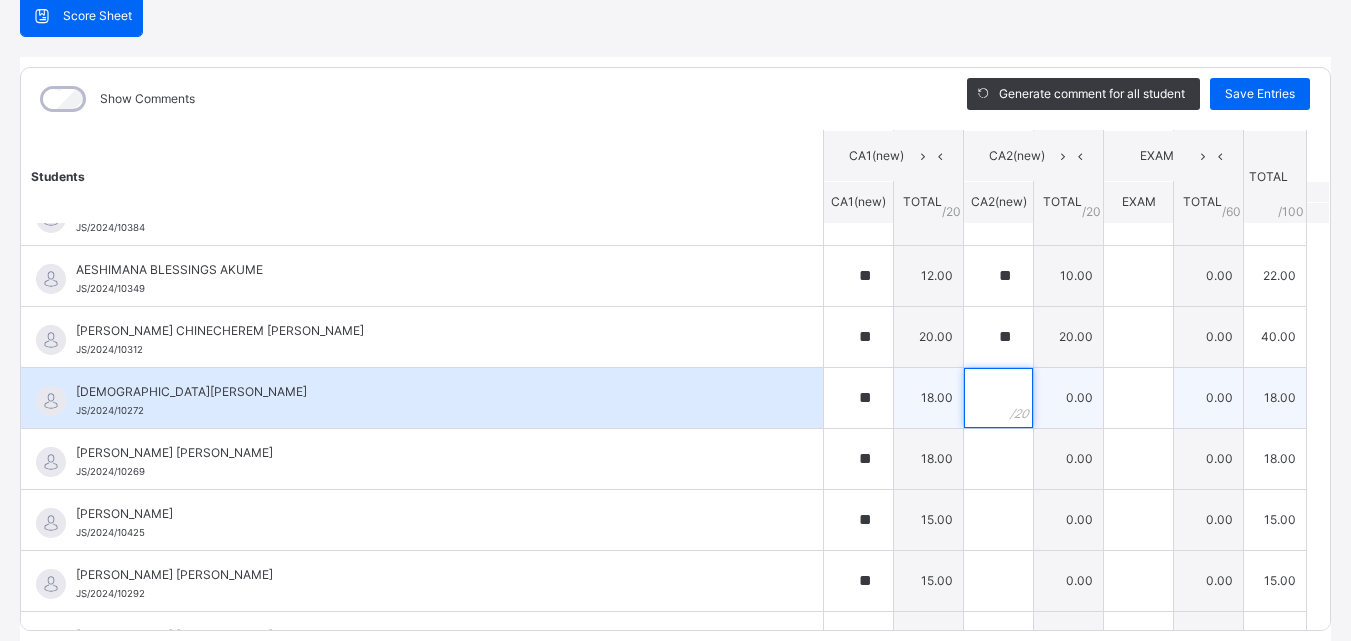 click at bounding box center [998, 398] 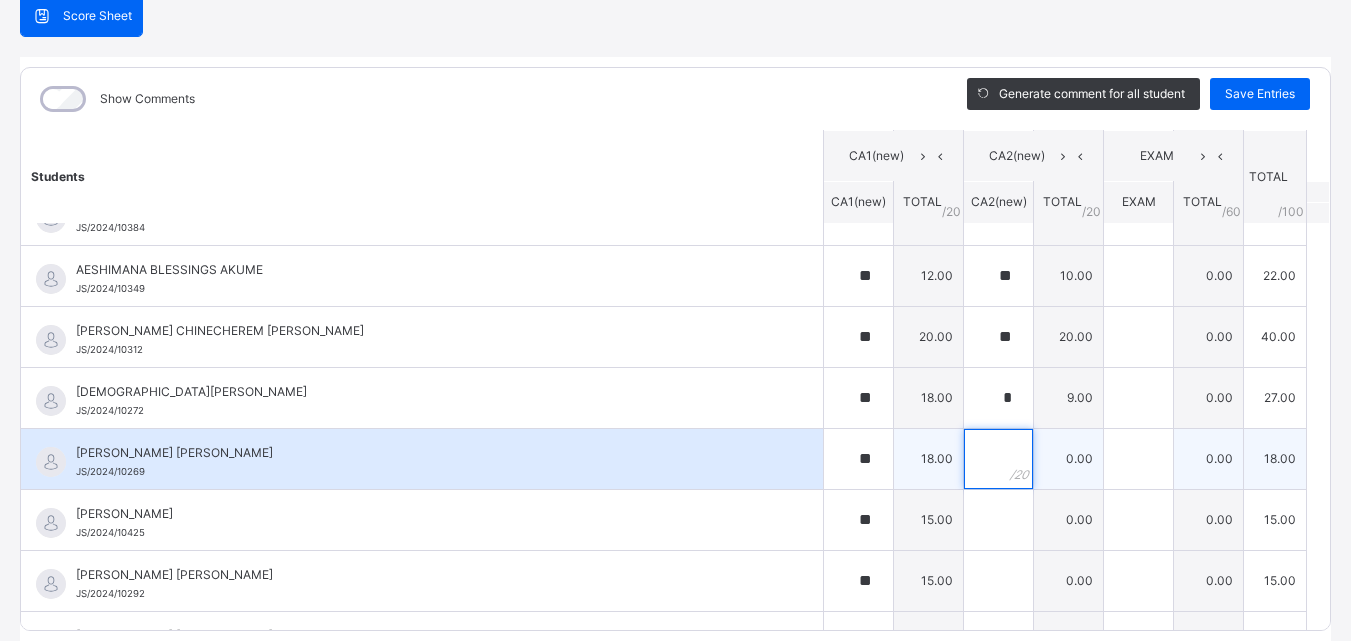 click at bounding box center [998, 459] 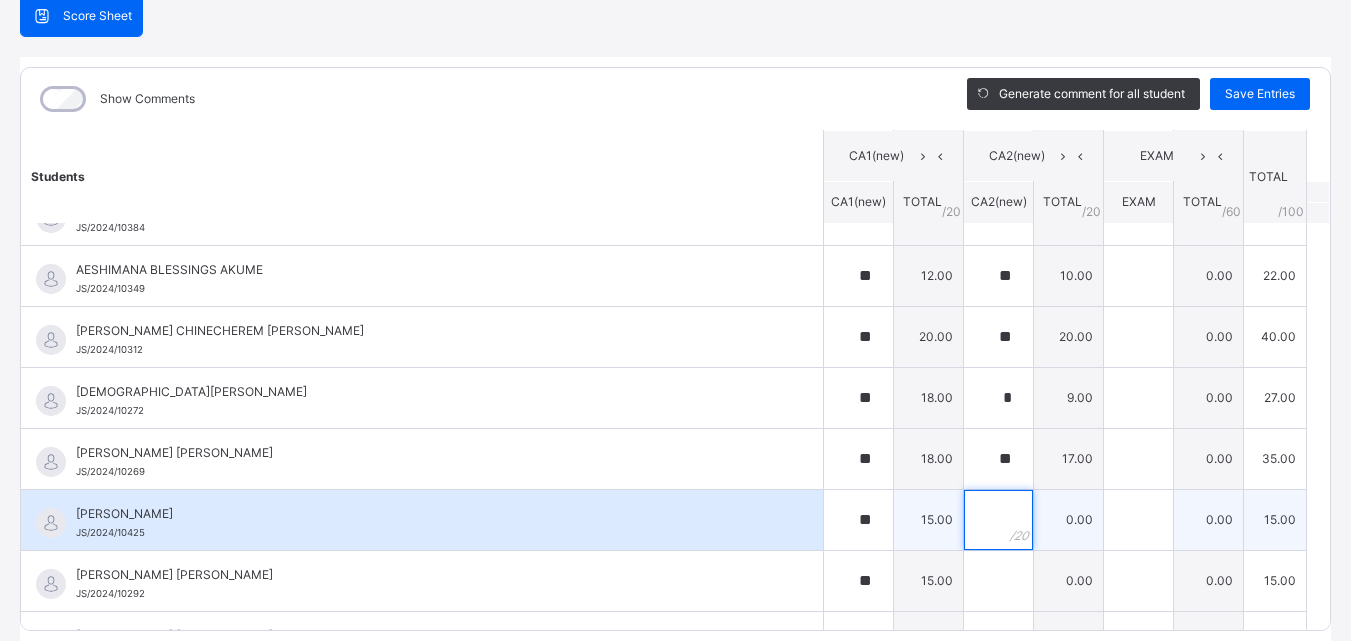 click at bounding box center (998, 520) 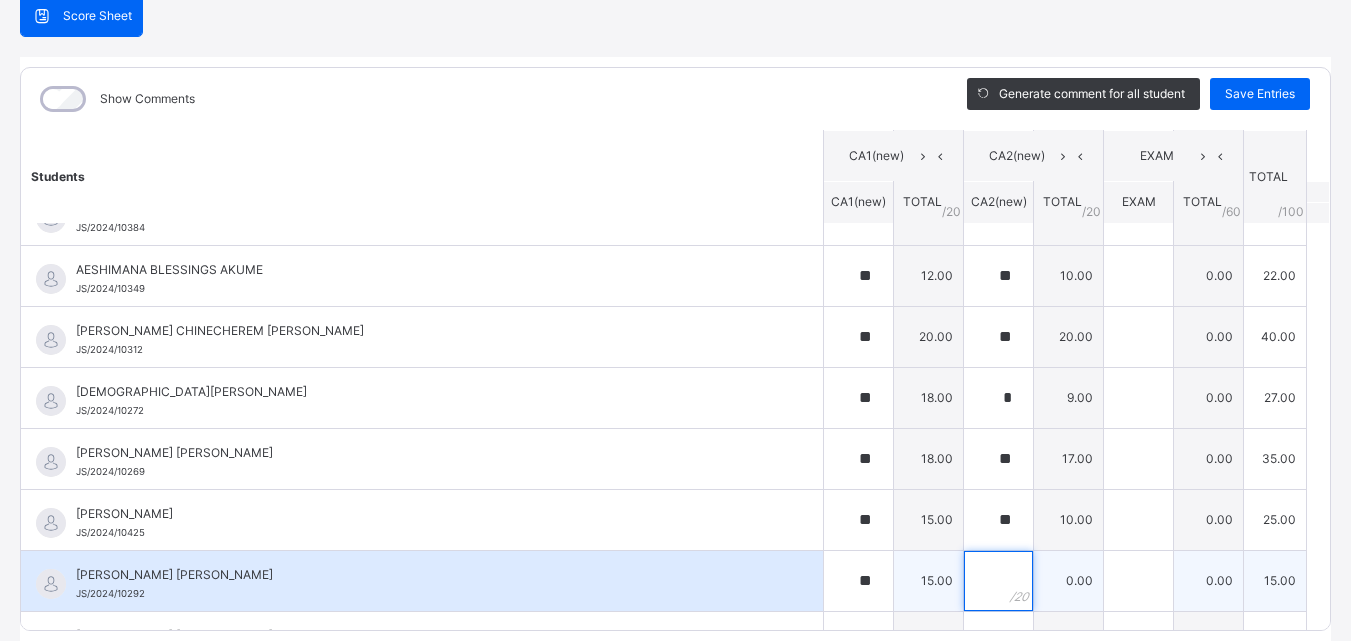 click at bounding box center (998, 581) 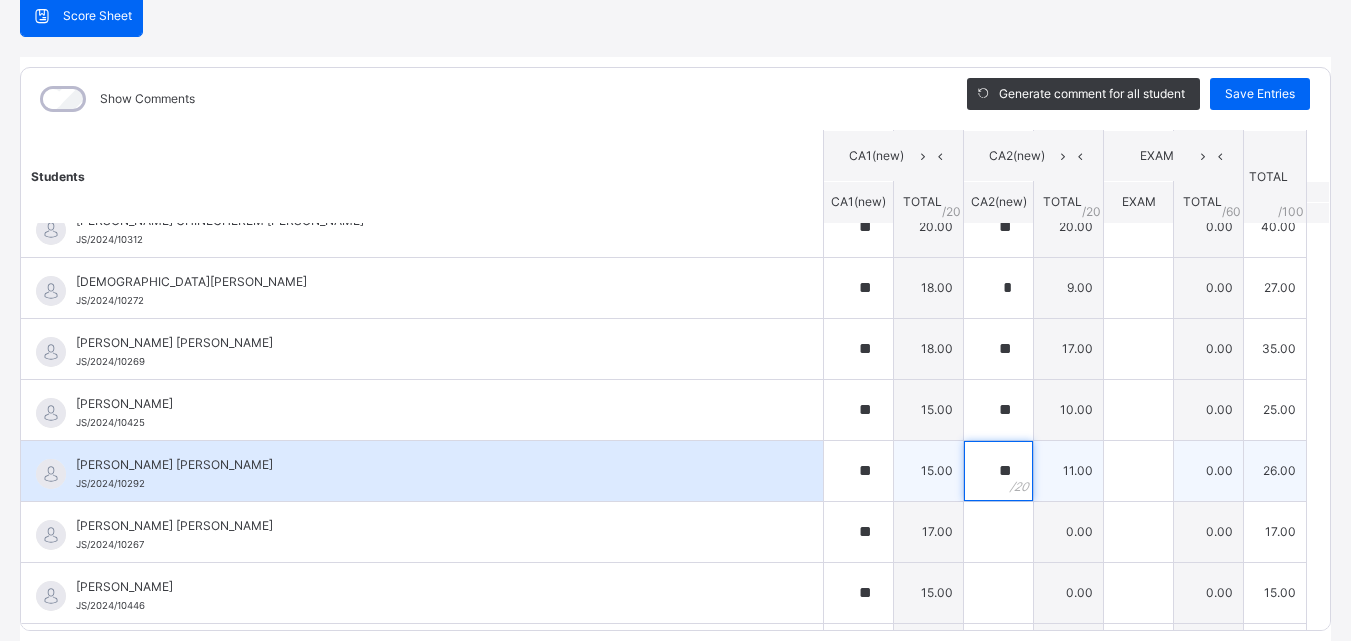 scroll, scrollTop: 200, scrollLeft: 0, axis: vertical 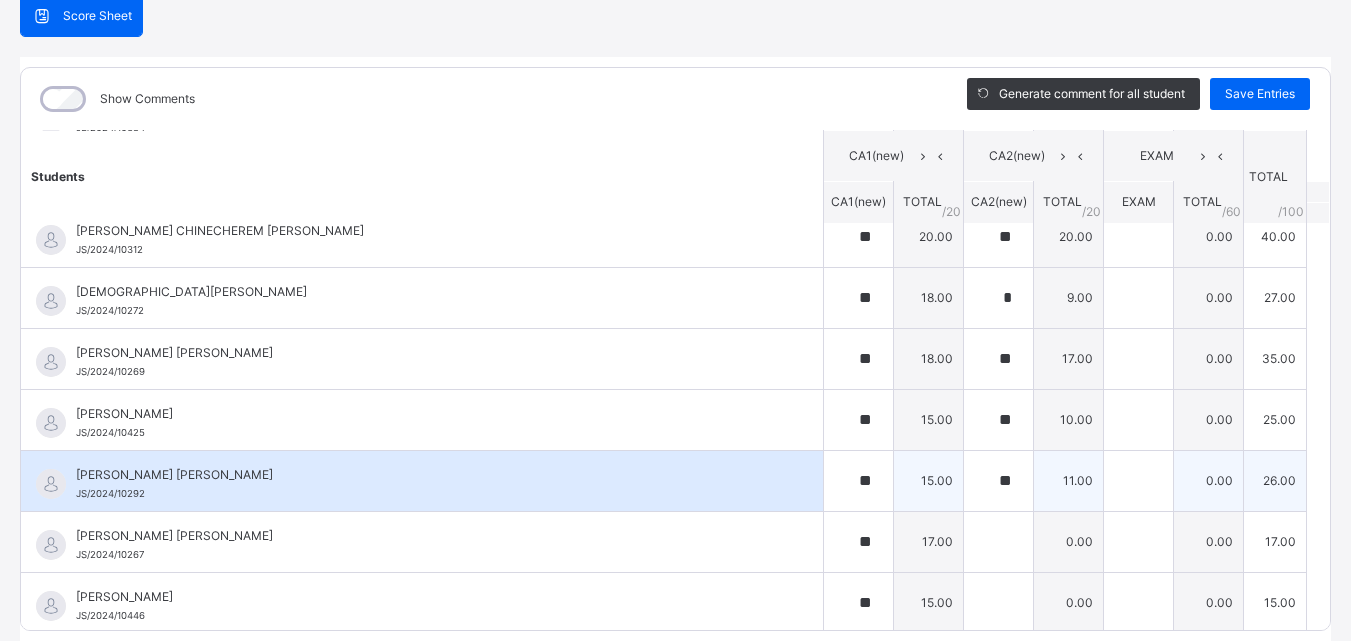 click on "**" at bounding box center (998, 481) 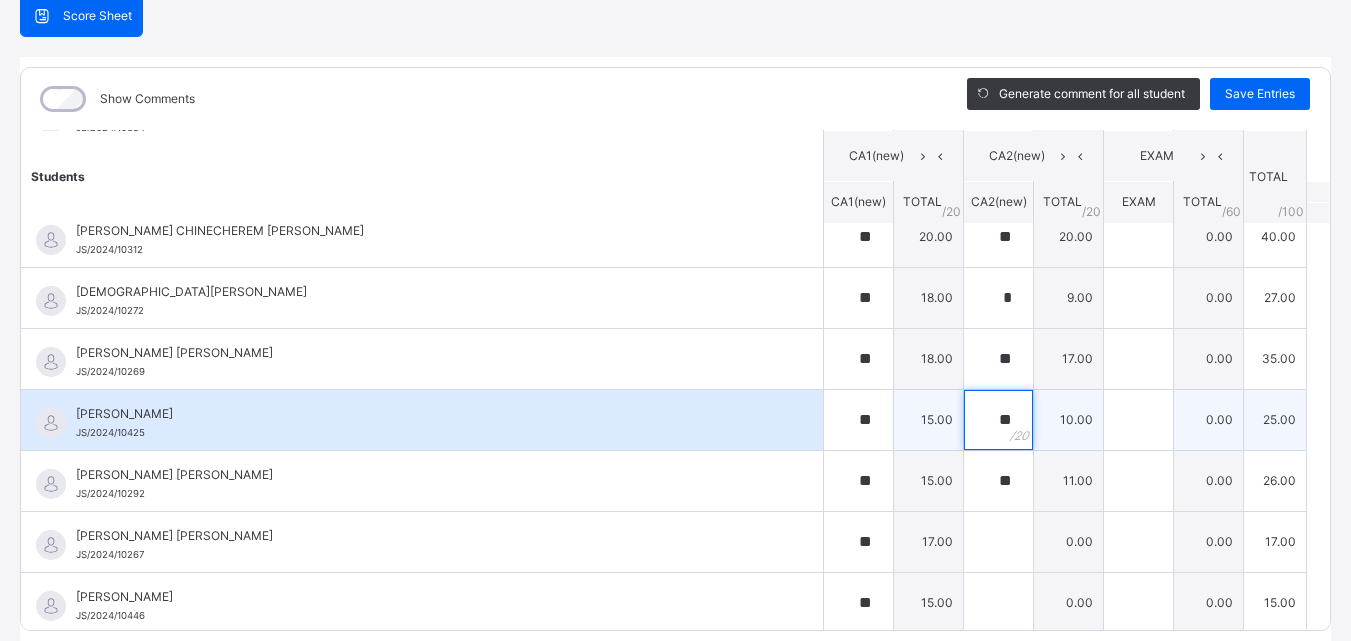 click on "**" at bounding box center [998, 420] 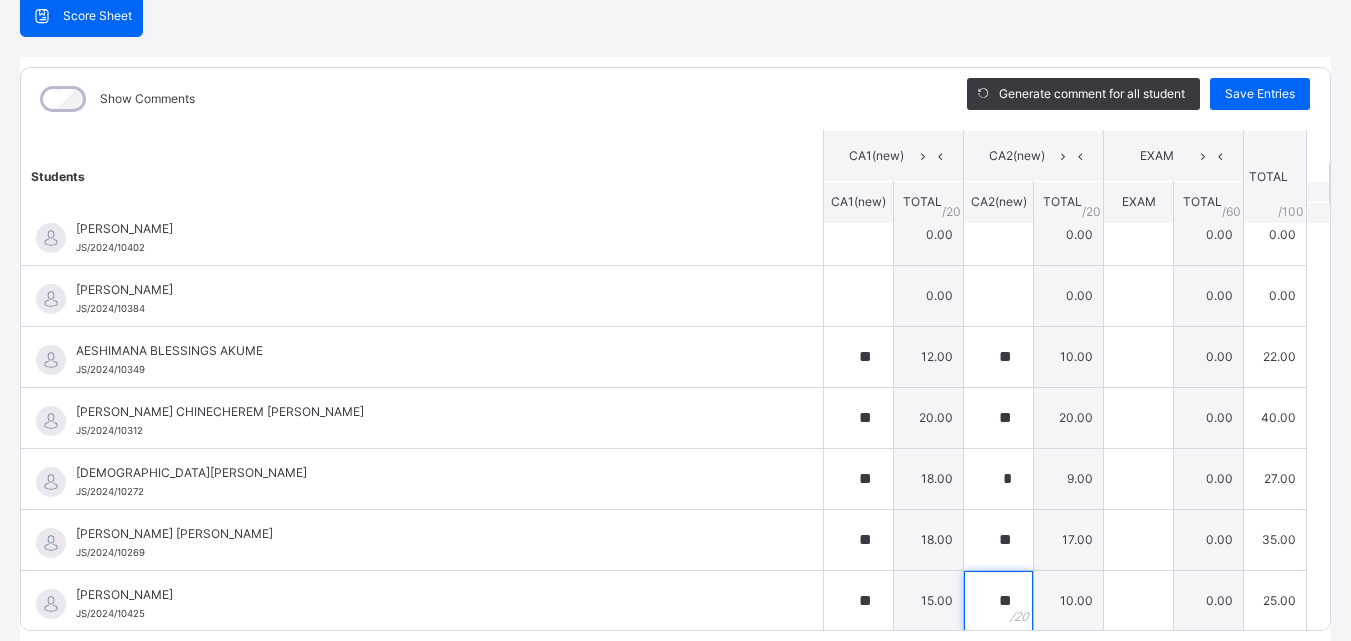 scroll, scrollTop: 0, scrollLeft: 0, axis: both 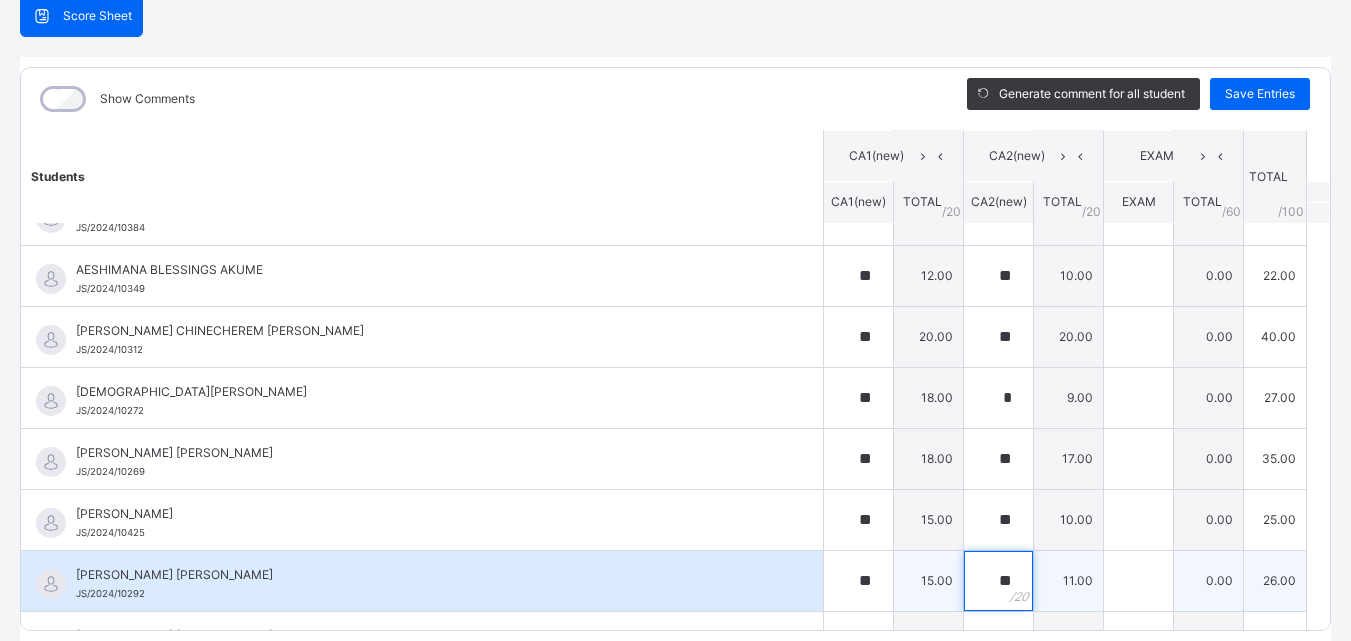 click on "**" at bounding box center (998, 581) 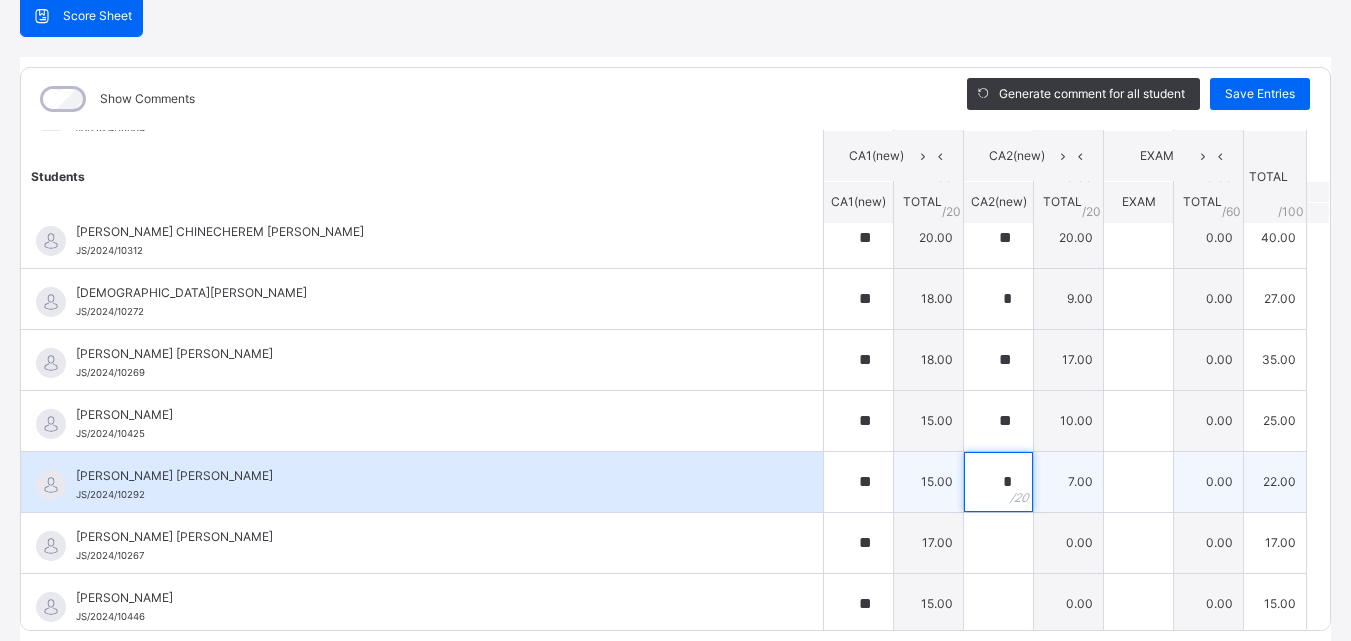 scroll, scrollTop: 200, scrollLeft: 0, axis: vertical 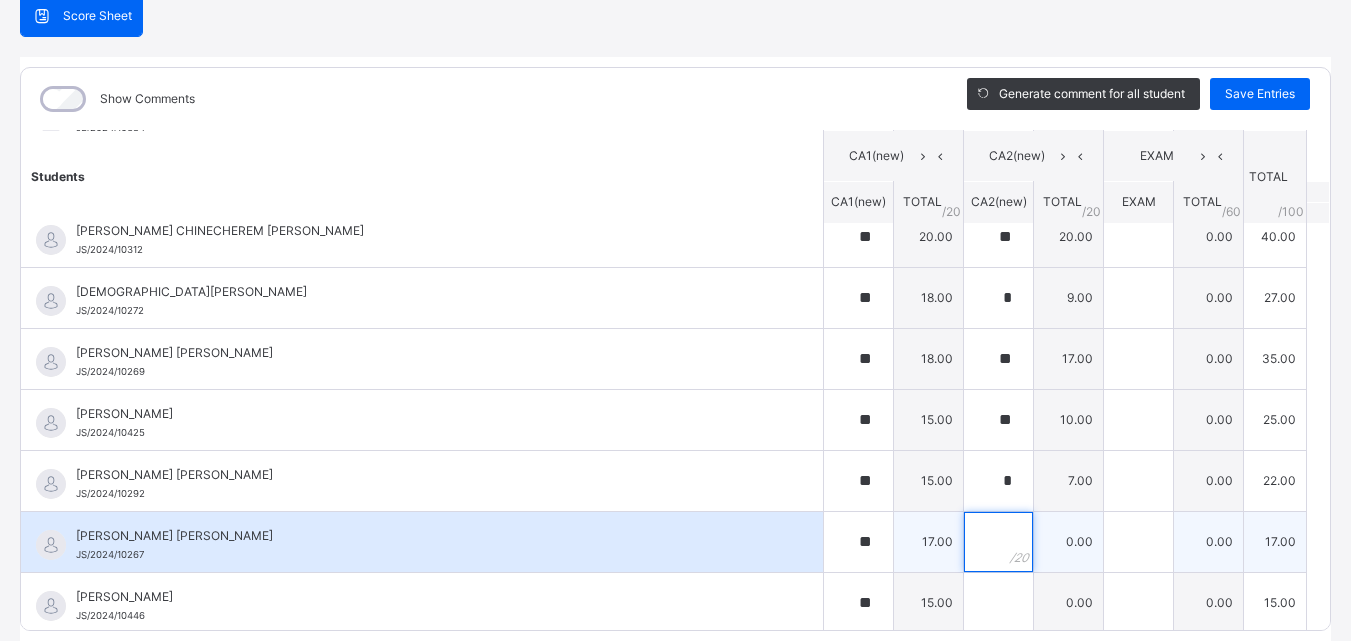 click at bounding box center [998, 542] 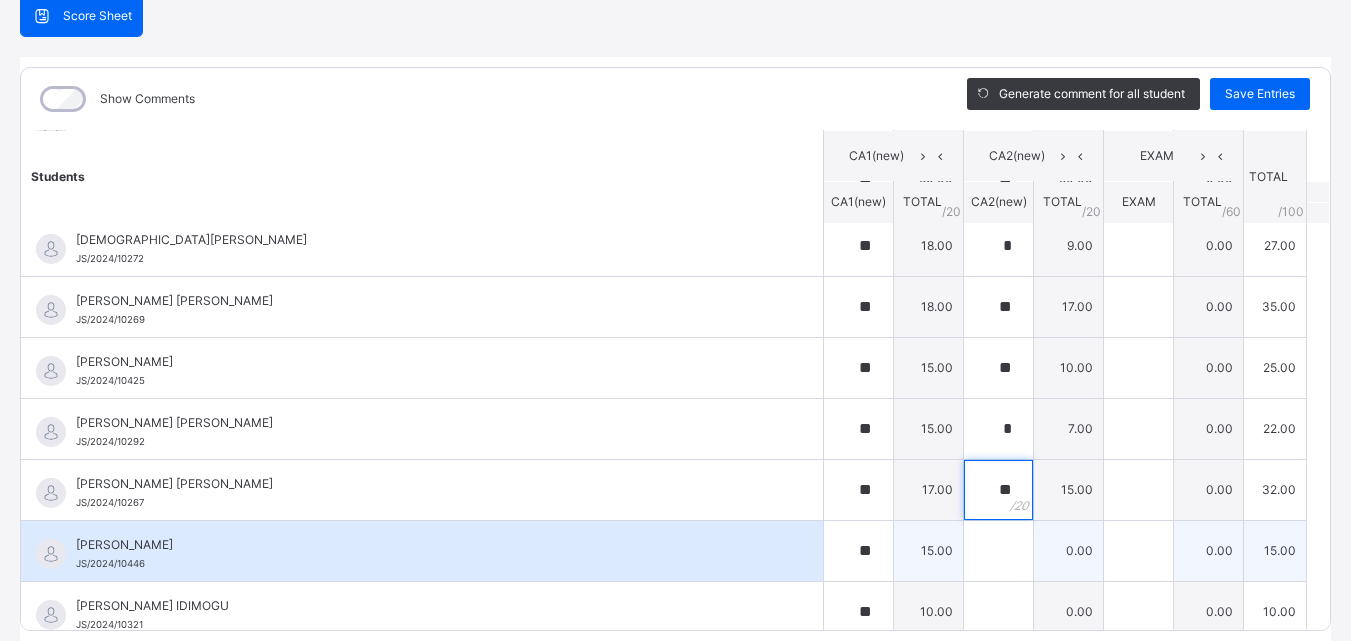 scroll, scrollTop: 300, scrollLeft: 0, axis: vertical 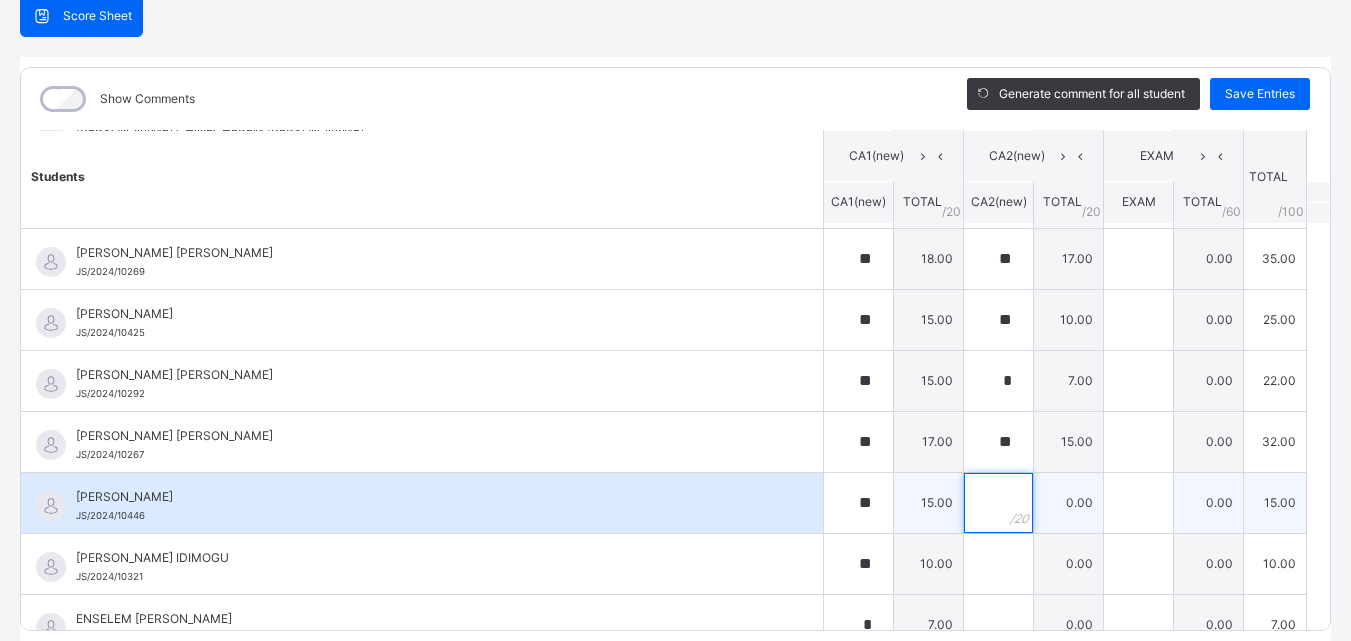 click at bounding box center [998, 503] 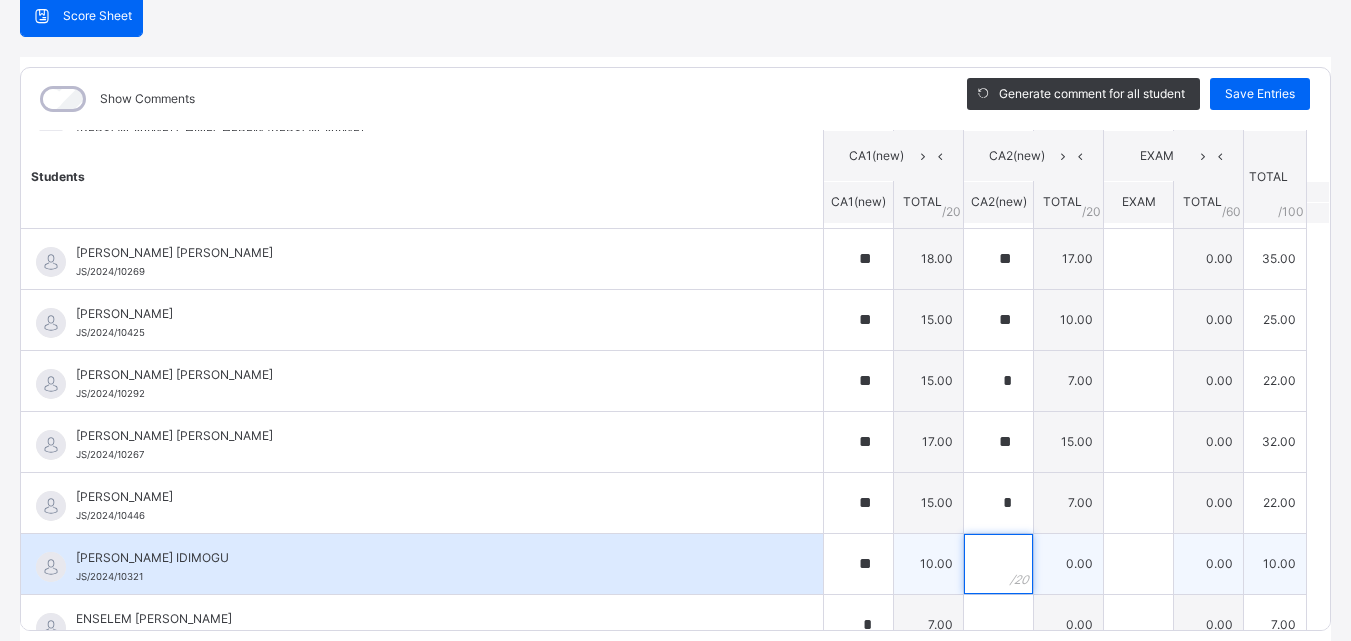 click at bounding box center [998, 564] 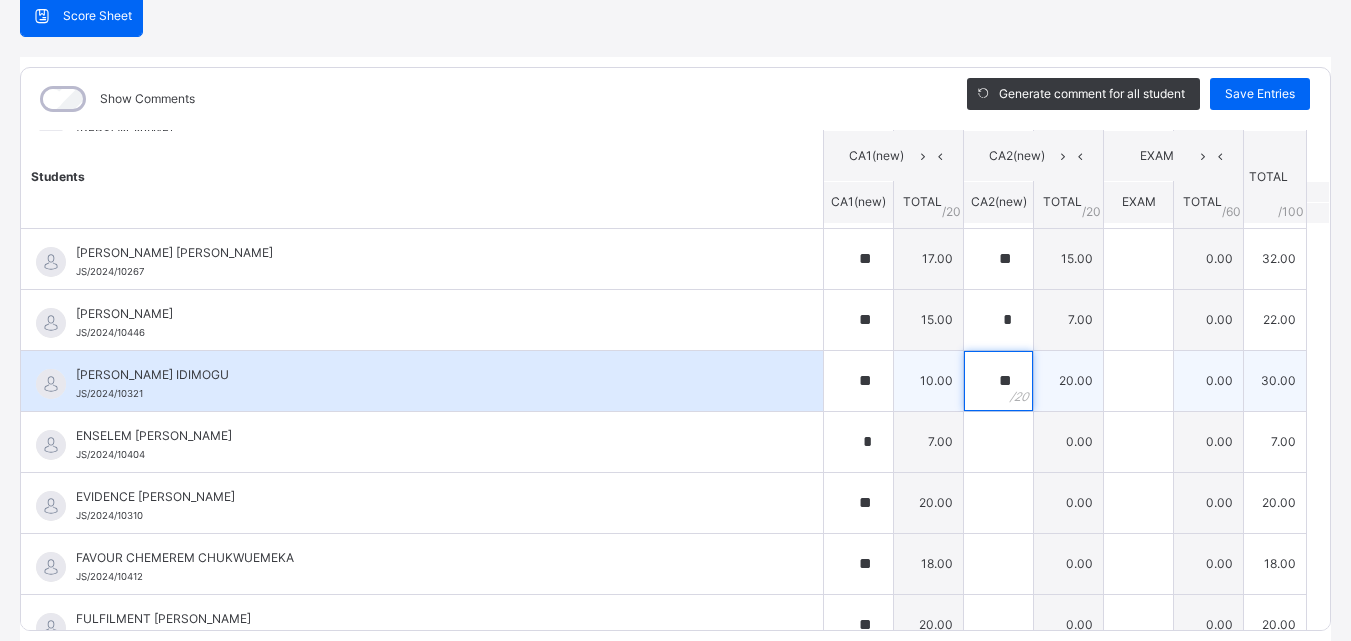 scroll, scrollTop: 500, scrollLeft: 0, axis: vertical 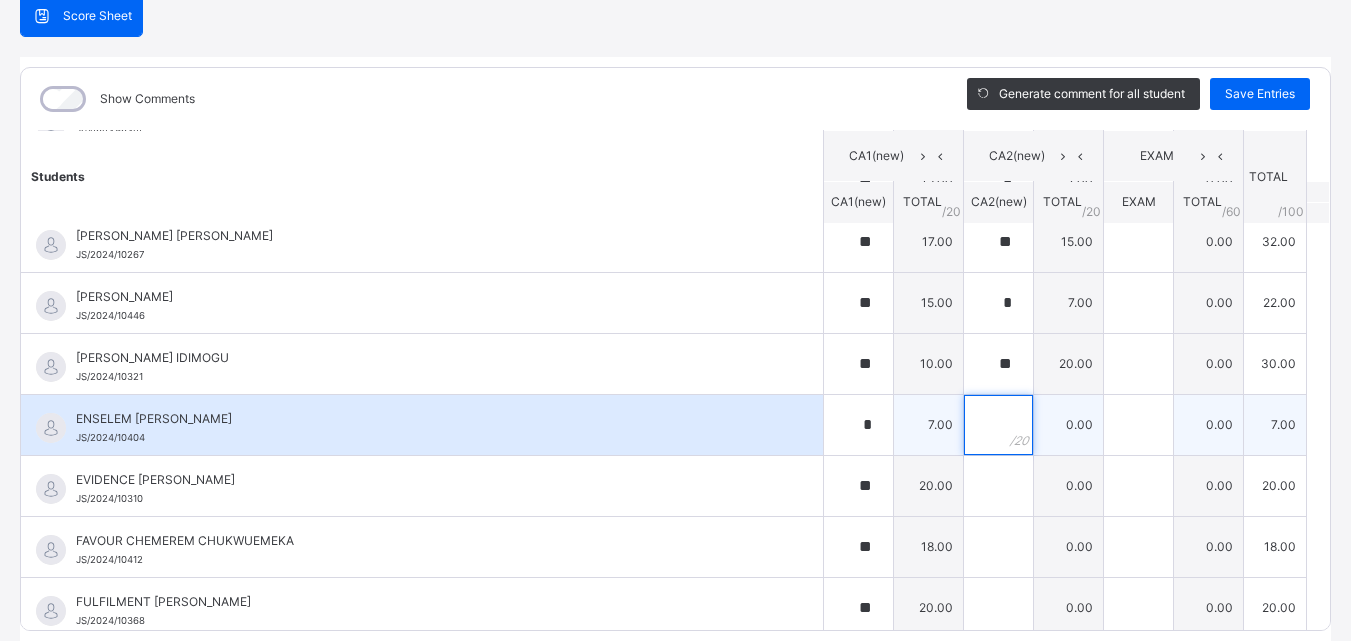 click at bounding box center (998, 425) 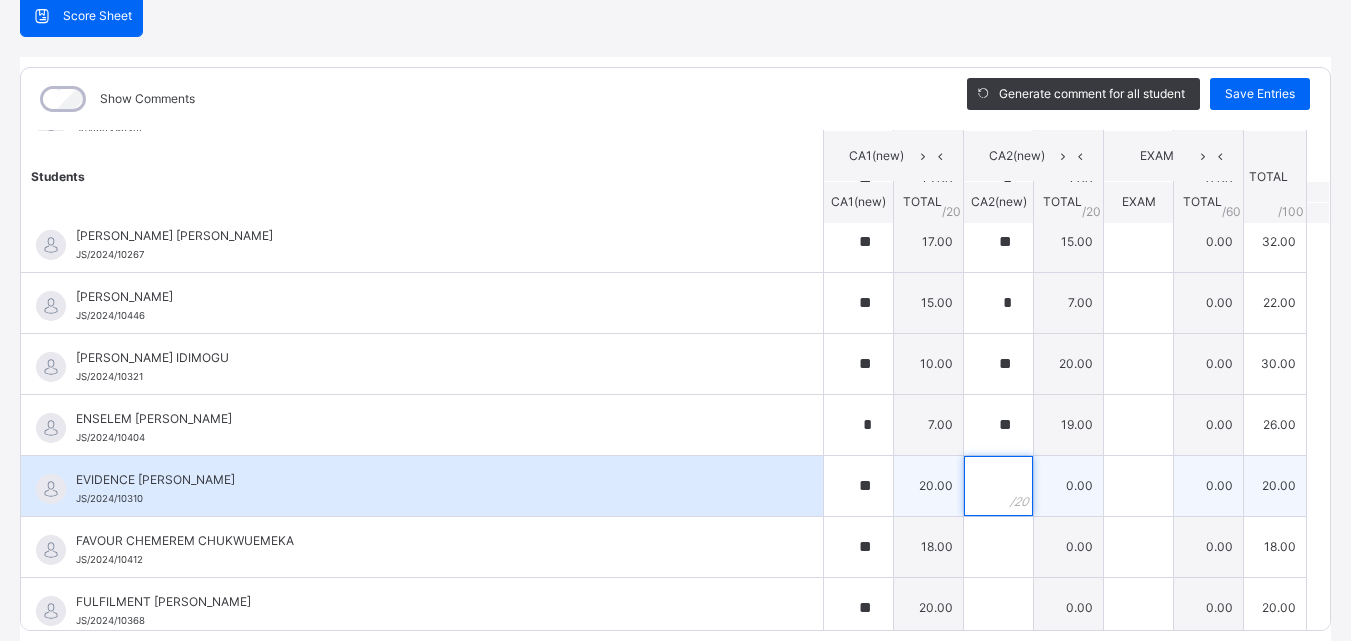 click at bounding box center [998, 486] 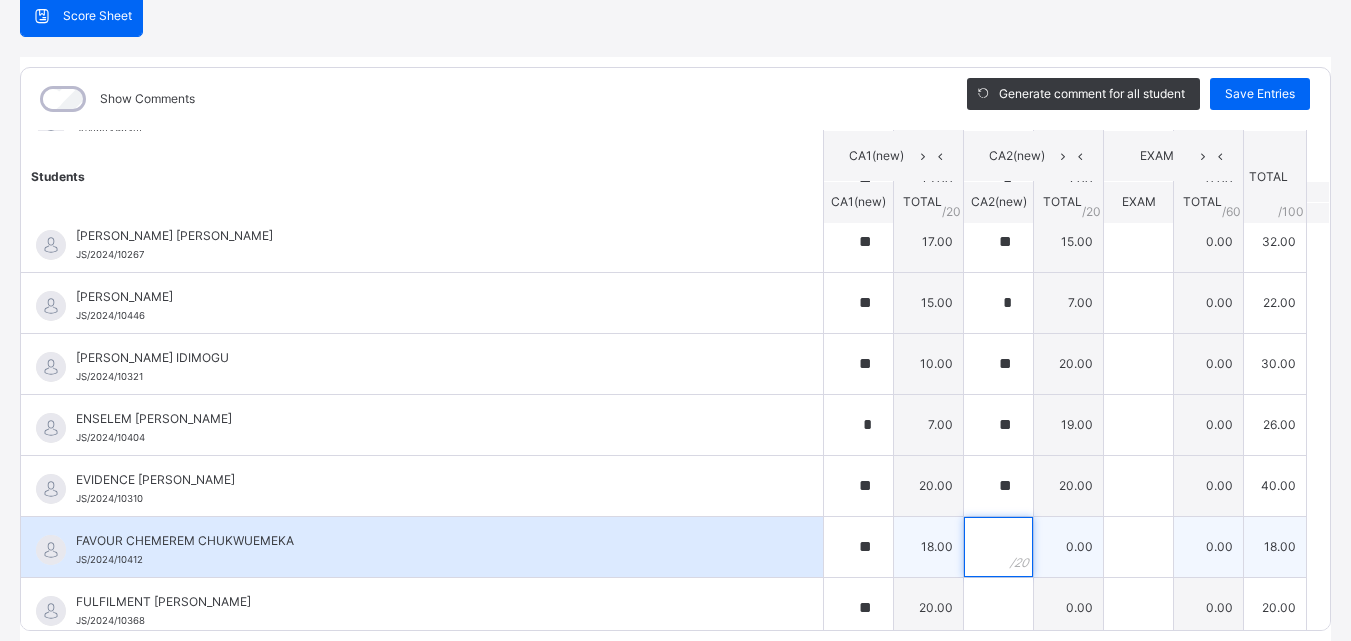 click at bounding box center (998, 547) 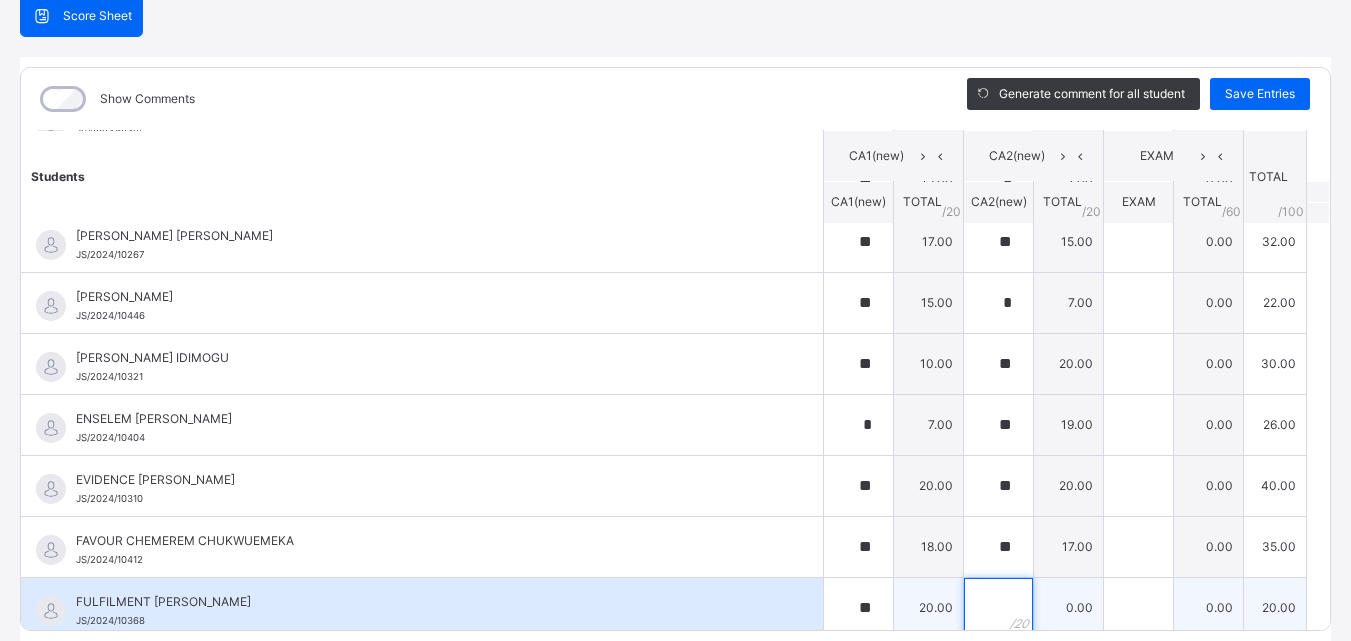 click at bounding box center (998, 608) 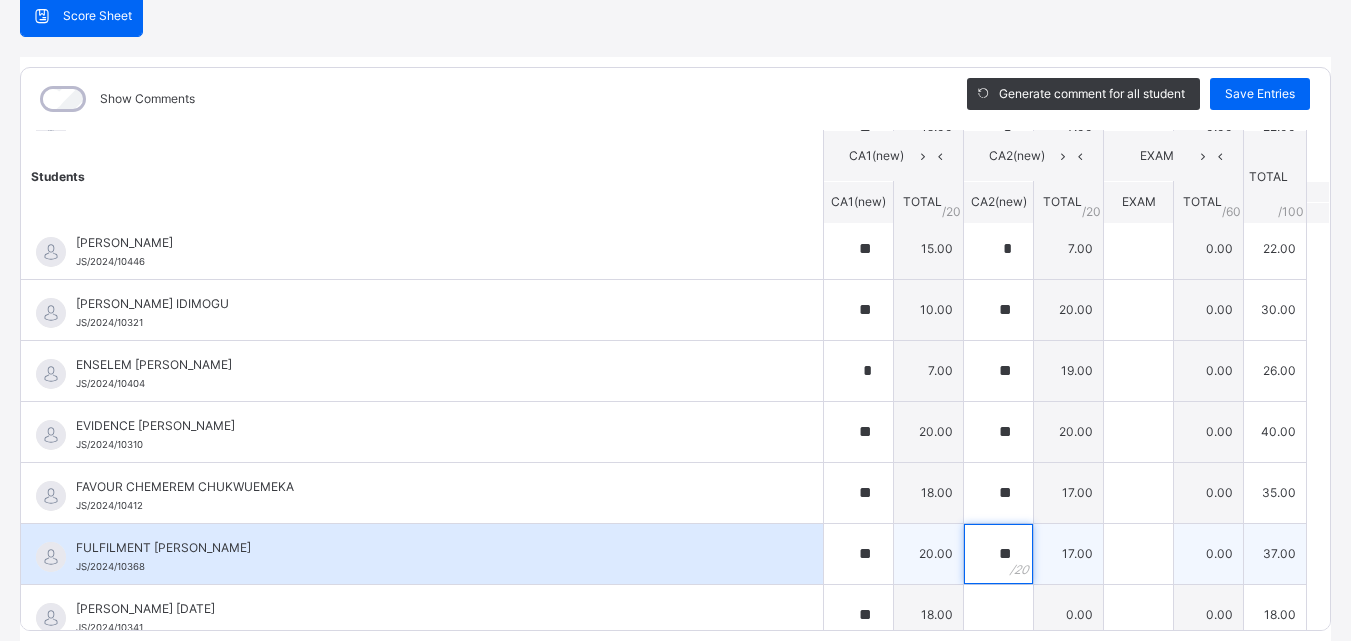 scroll, scrollTop: 600, scrollLeft: 0, axis: vertical 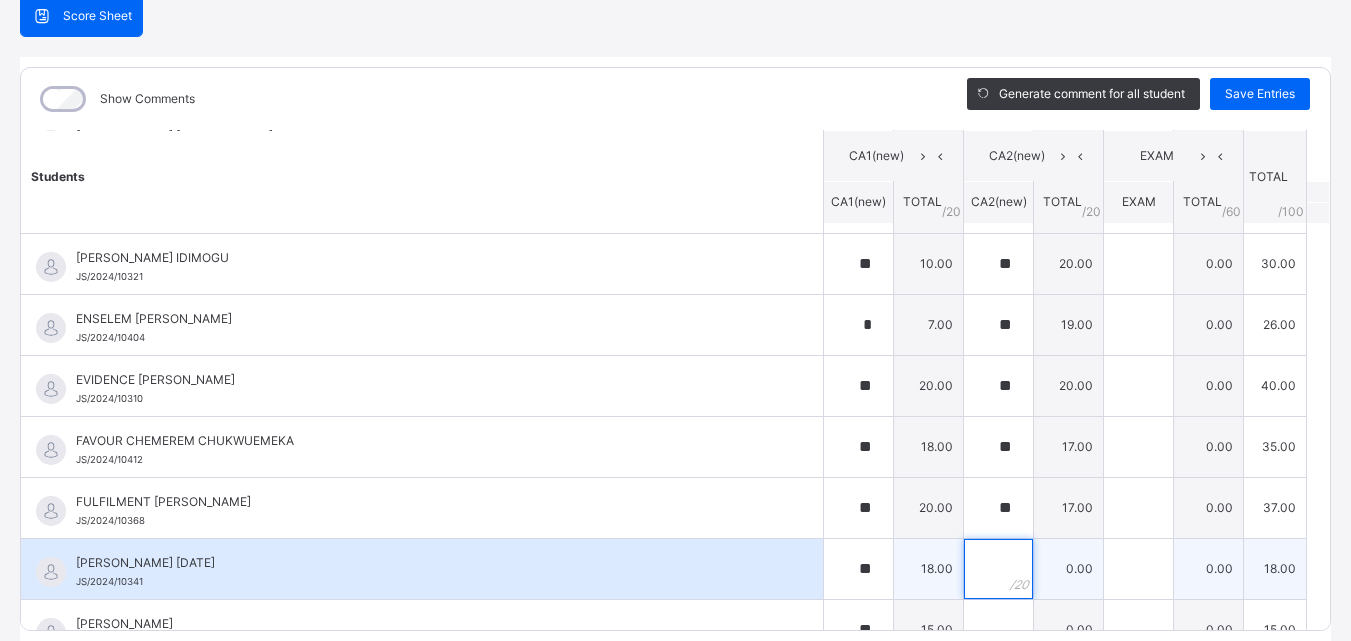 click at bounding box center (998, 569) 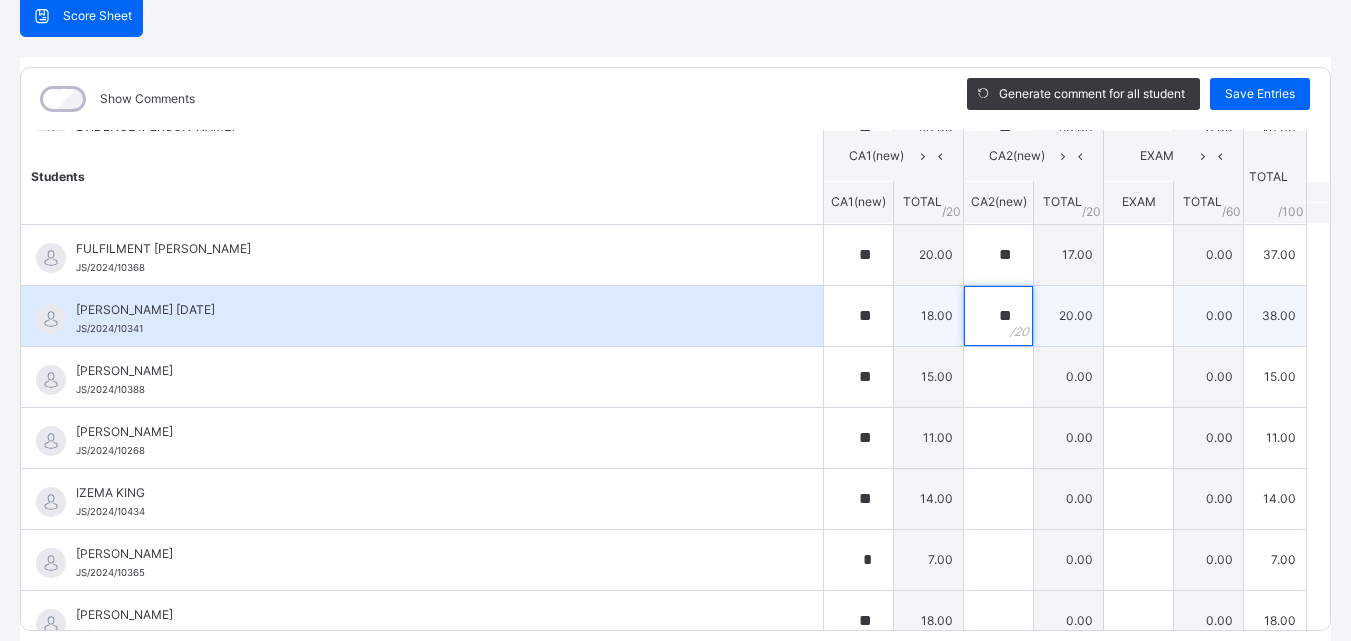 scroll, scrollTop: 900, scrollLeft: 0, axis: vertical 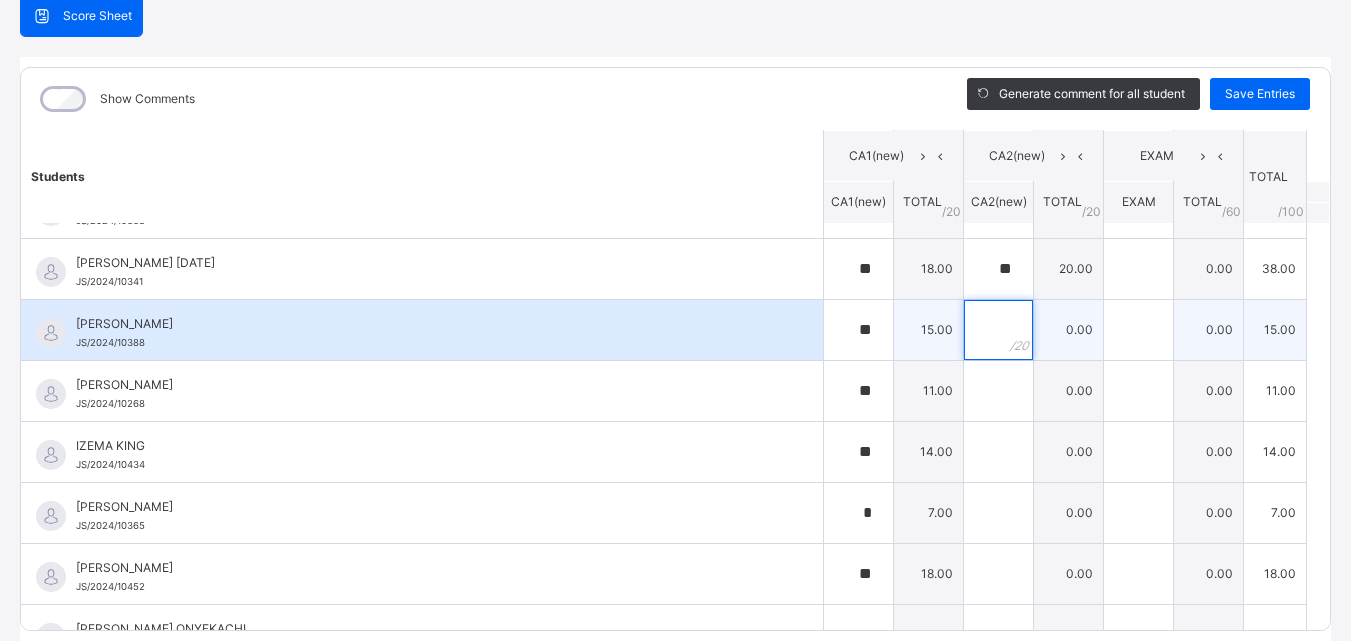 click at bounding box center [998, 330] 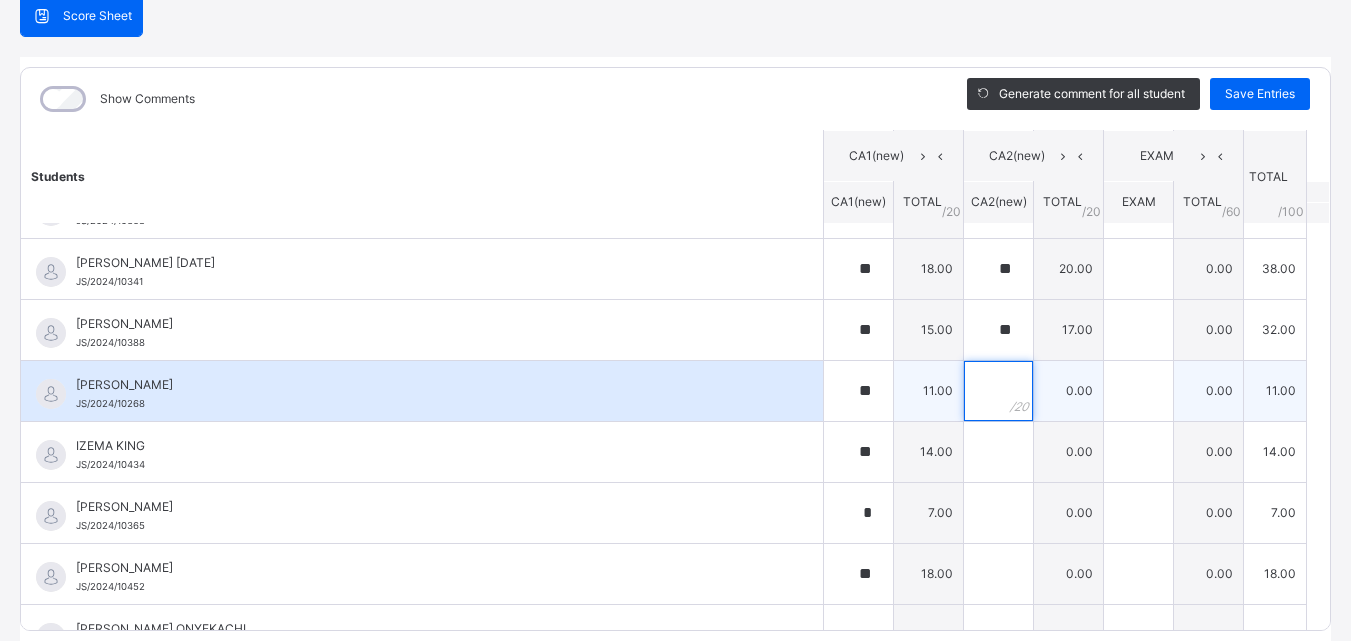 click at bounding box center (998, 391) 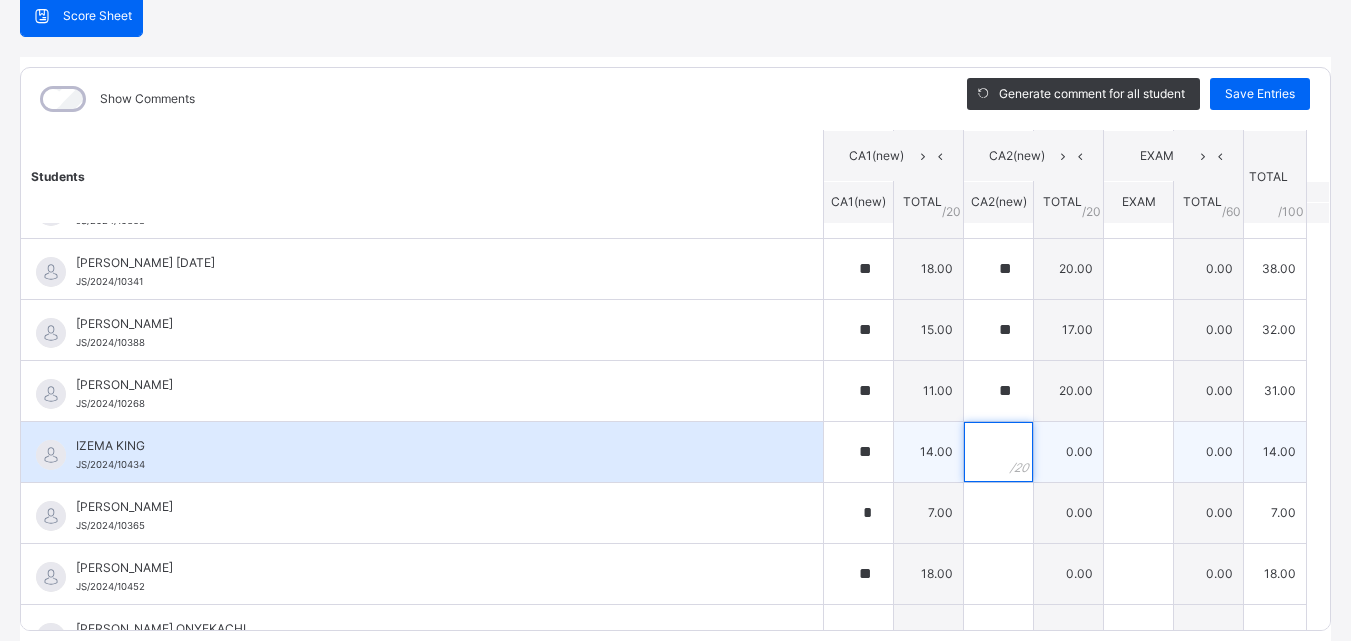 click at bounding box center (998, 452) 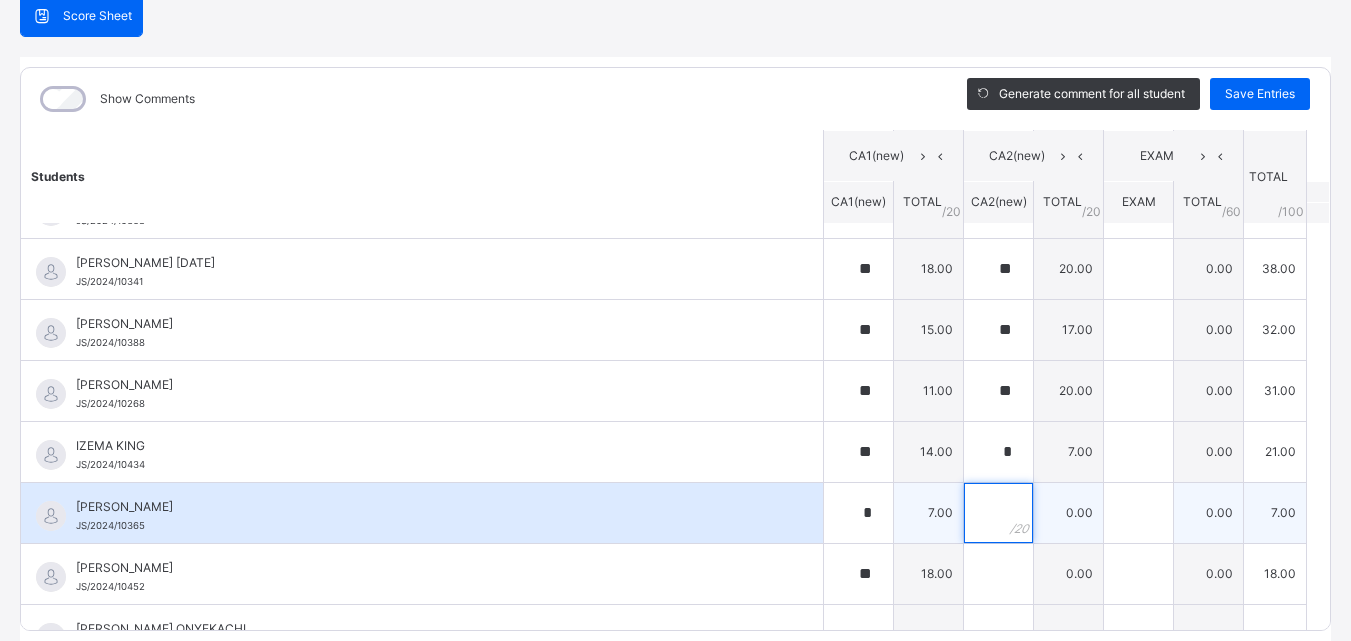 click at bounding box center [998, 513] 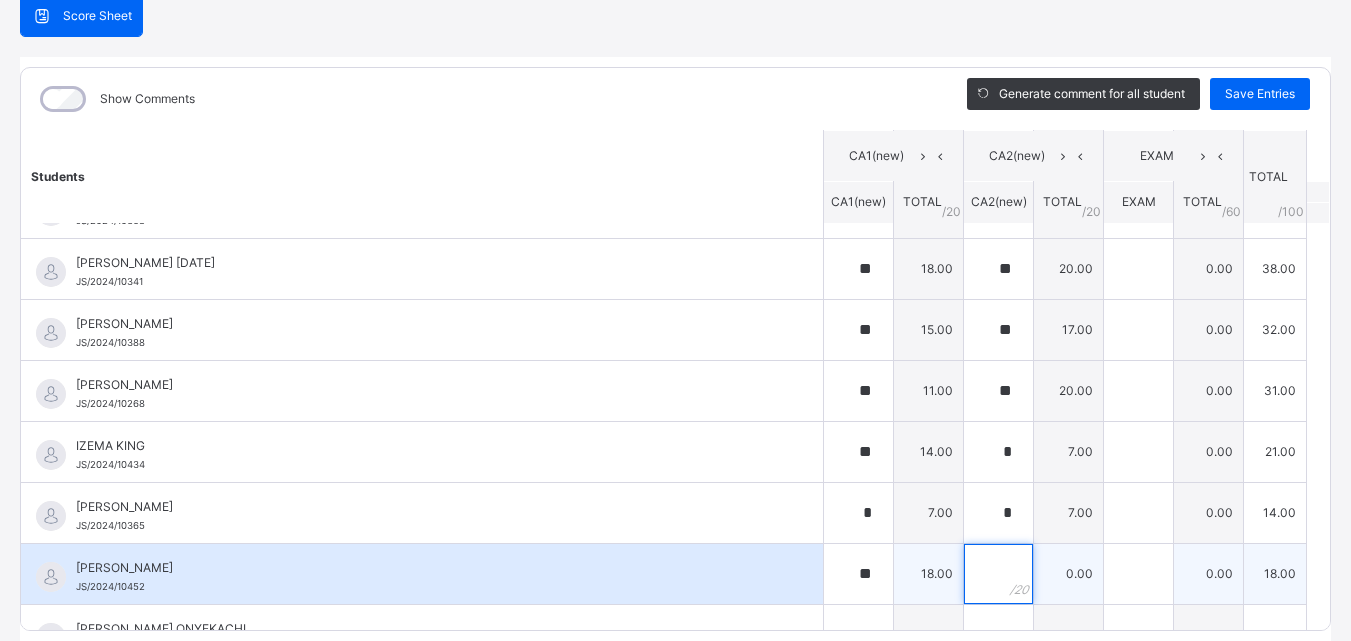 click at bounding box center [998, 574] 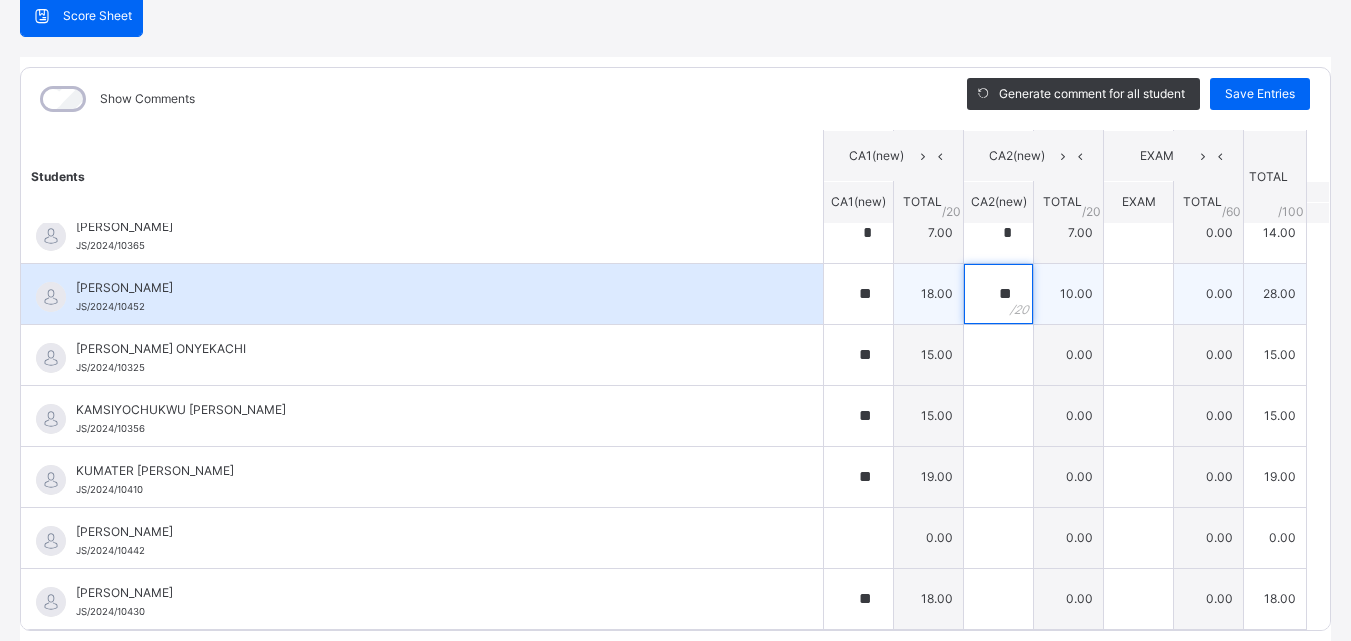 scroll, scrollTop: 1200, scrollLeft: 0, axis: vertical 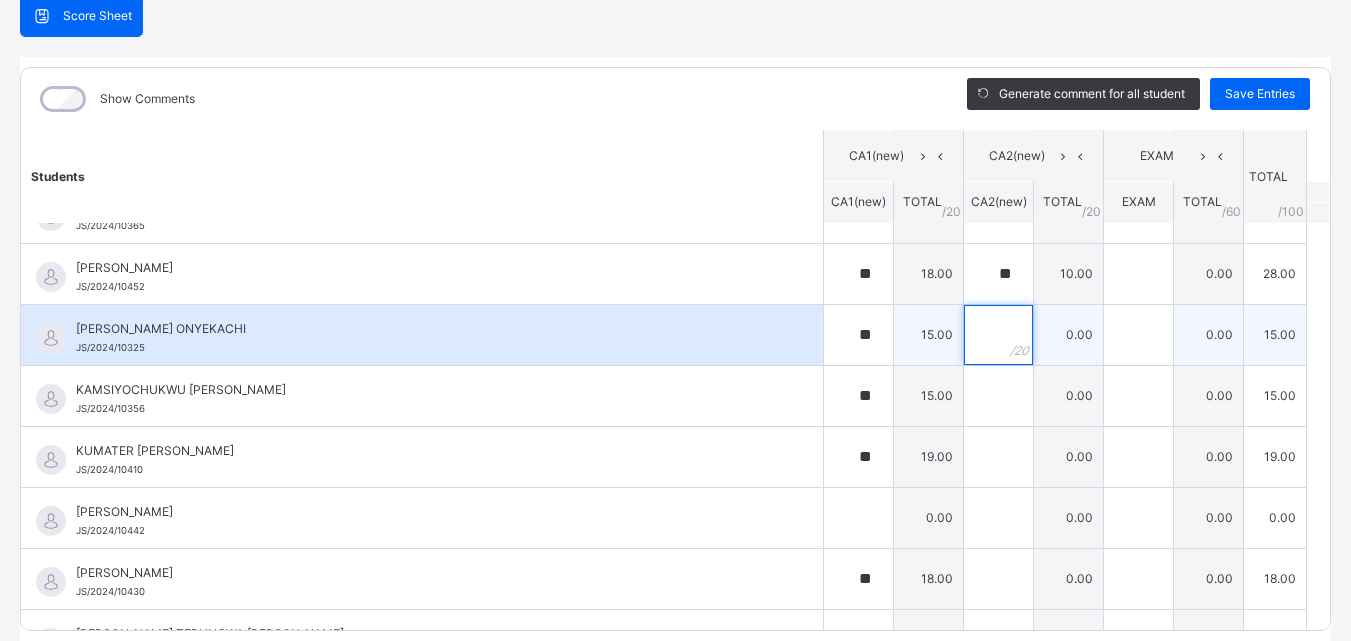 click at bounding box center (998, 335) 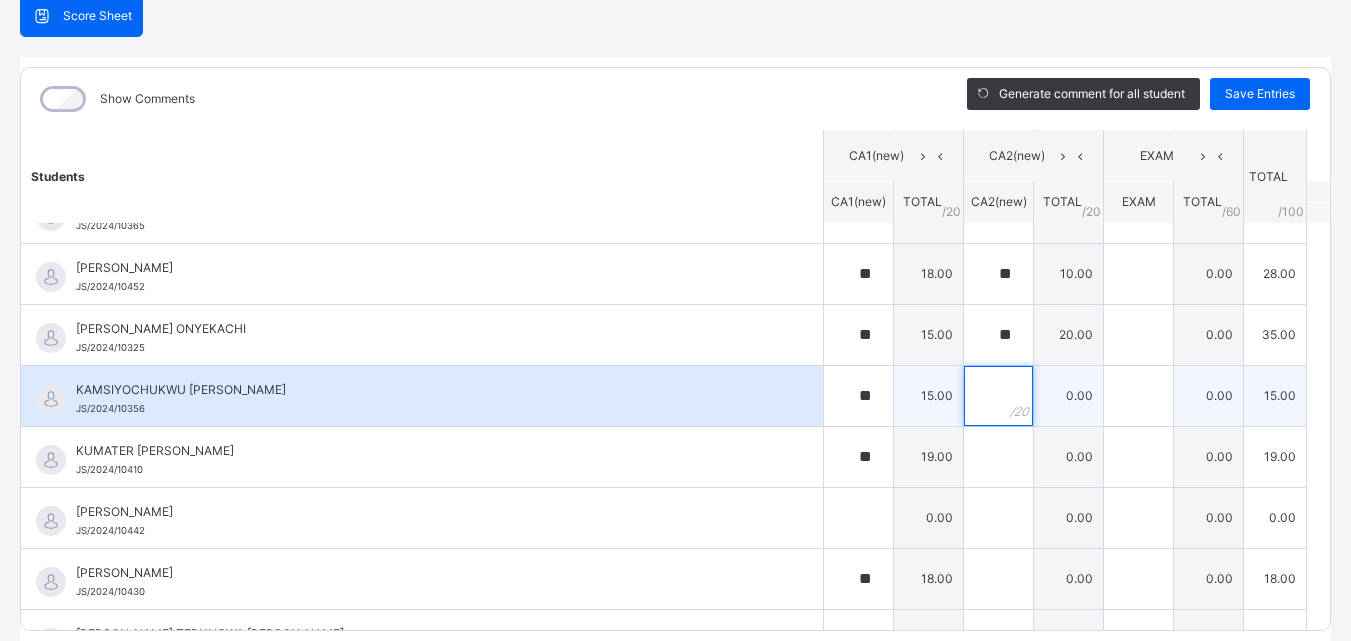 click at bounding box center (998, 396) 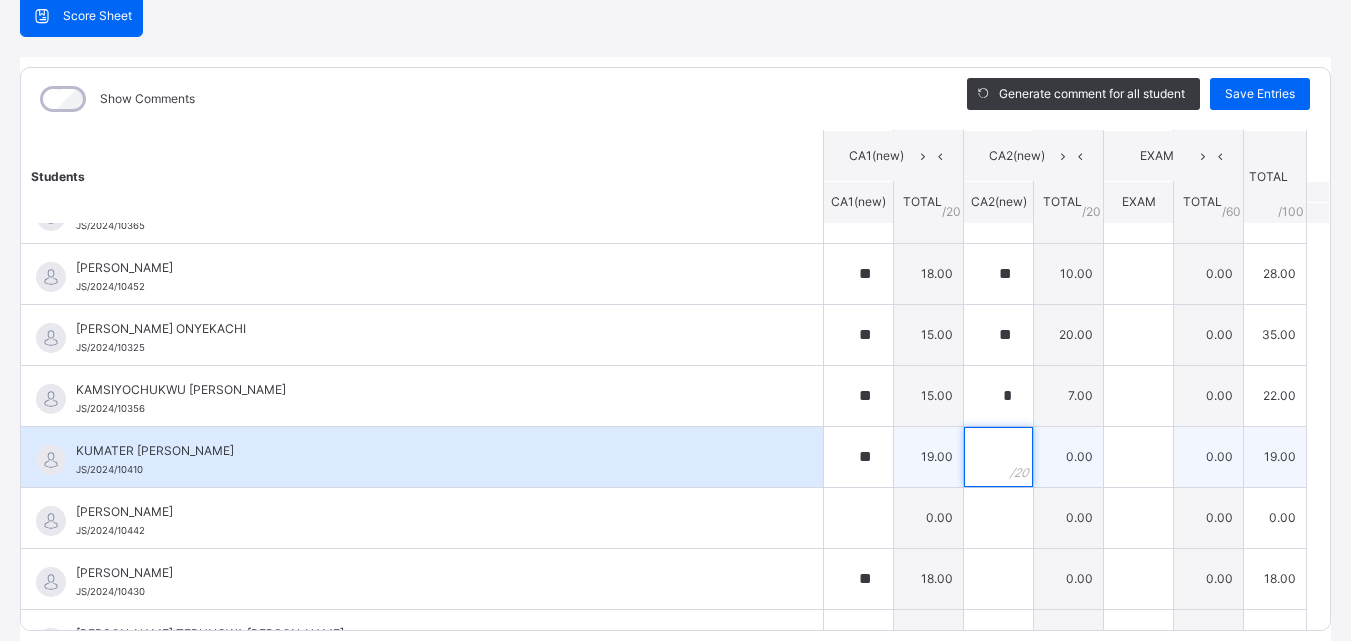 click at bounding box center (998, 457) 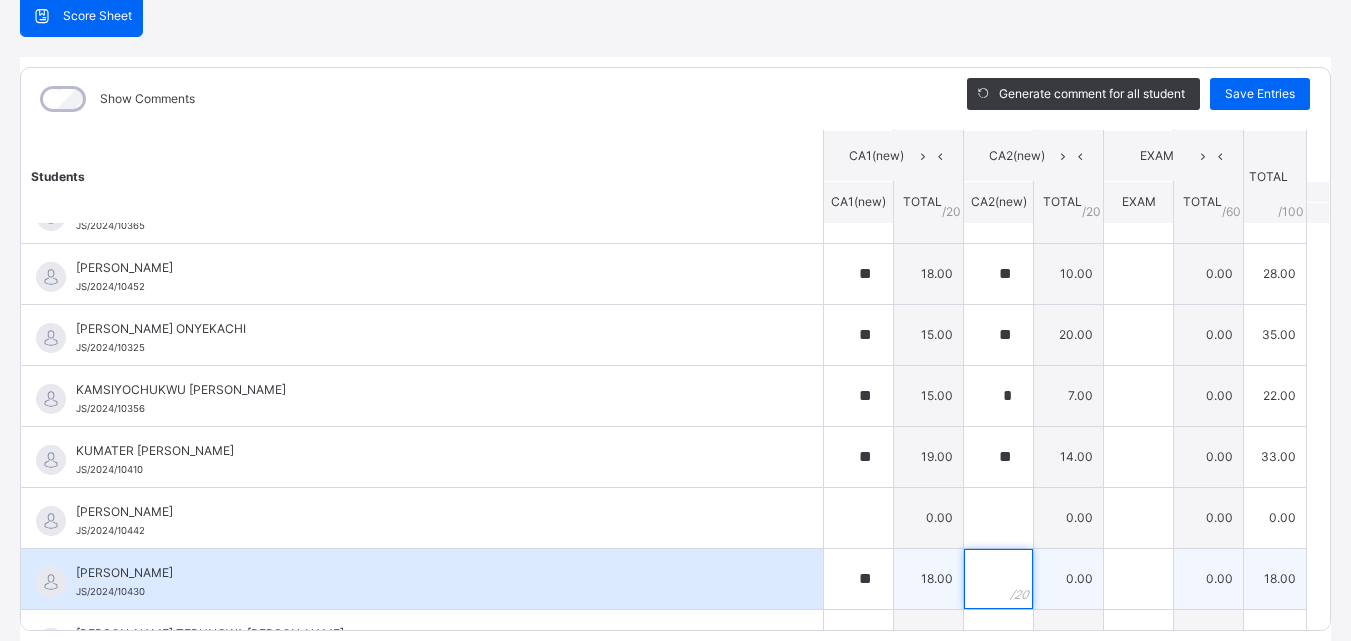 click at bounding box center [998, 579] 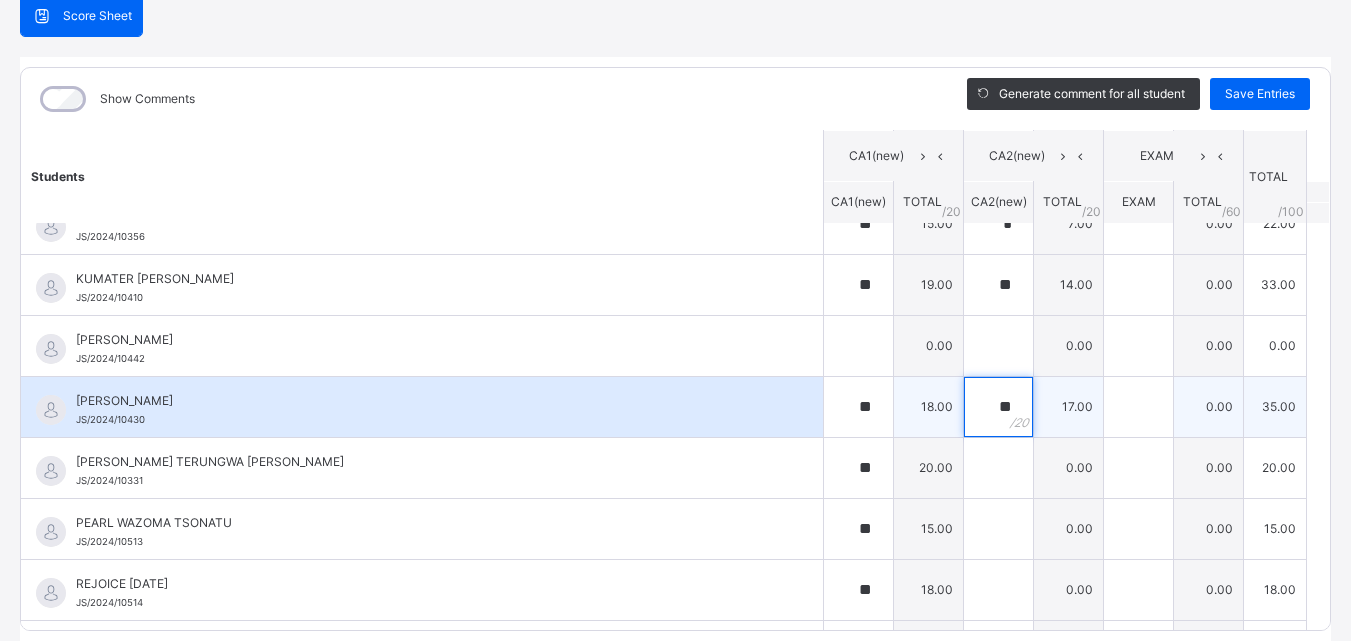 scroll, scrollTop: 1400, scrollLeft: 0, axis: vertical 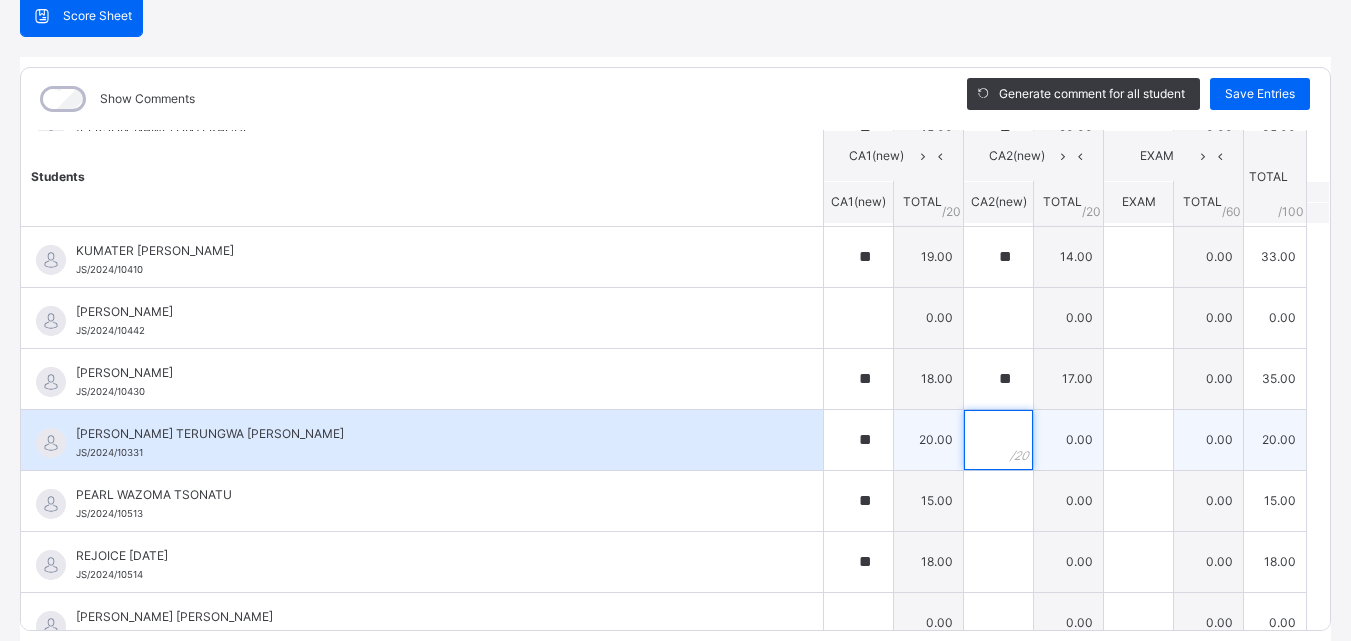 click at bounding box center [998, 440] 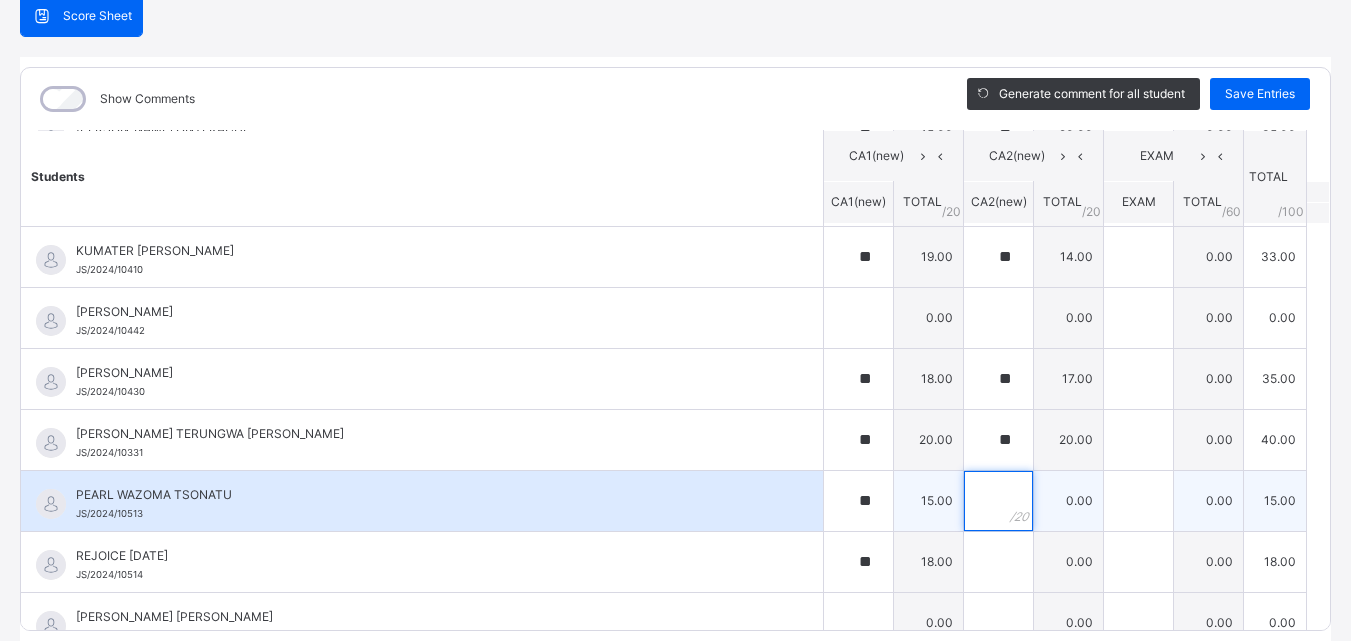 click at bounding box center [998, 501] 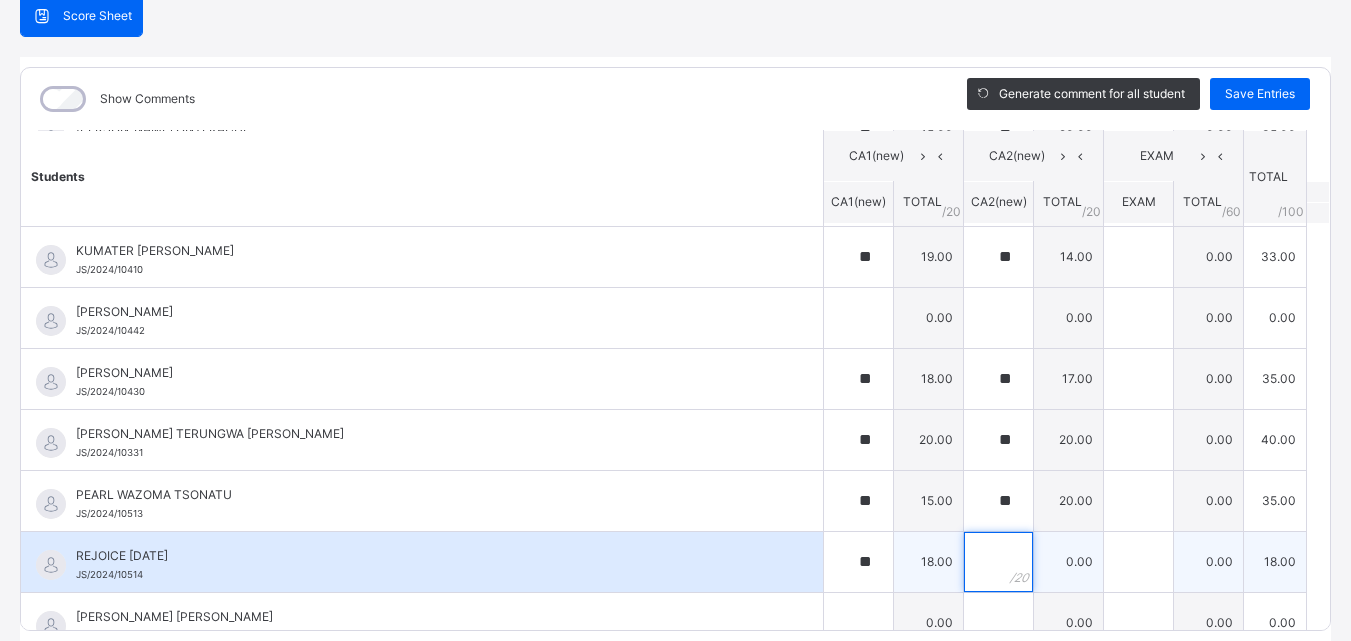 click at bounding box center (998, 562) 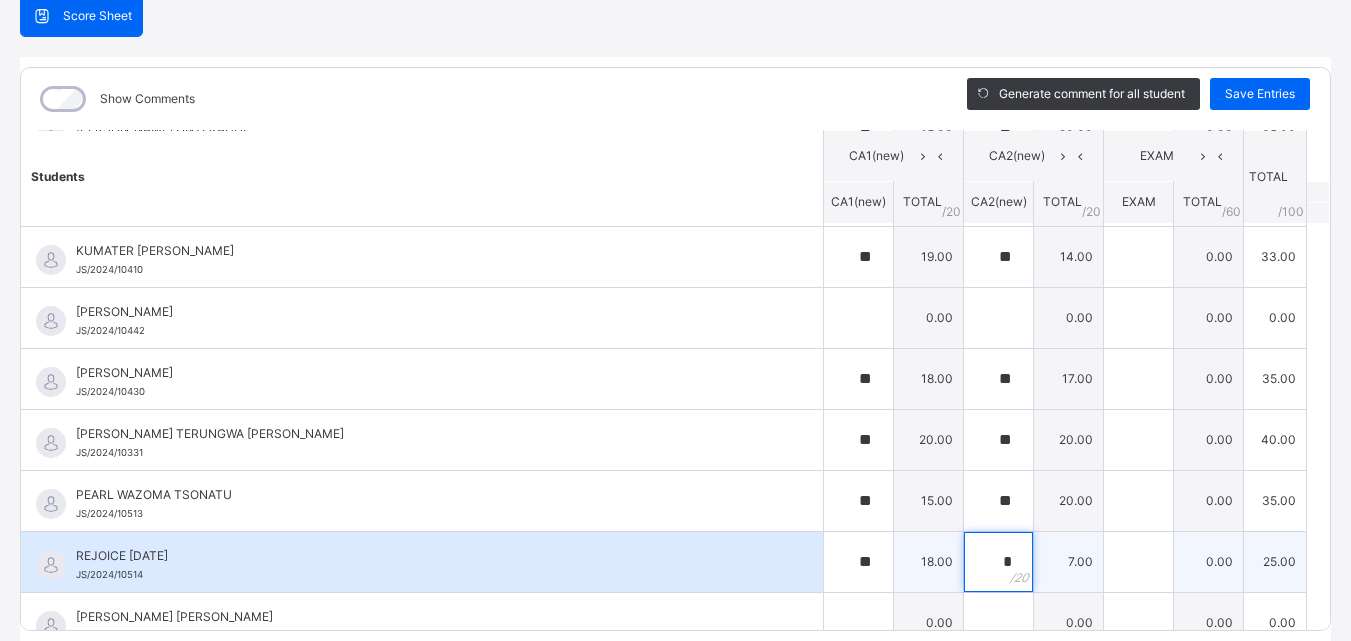 scroll, scrollTop: 1600, scrollLeft: 0, axis: vertical 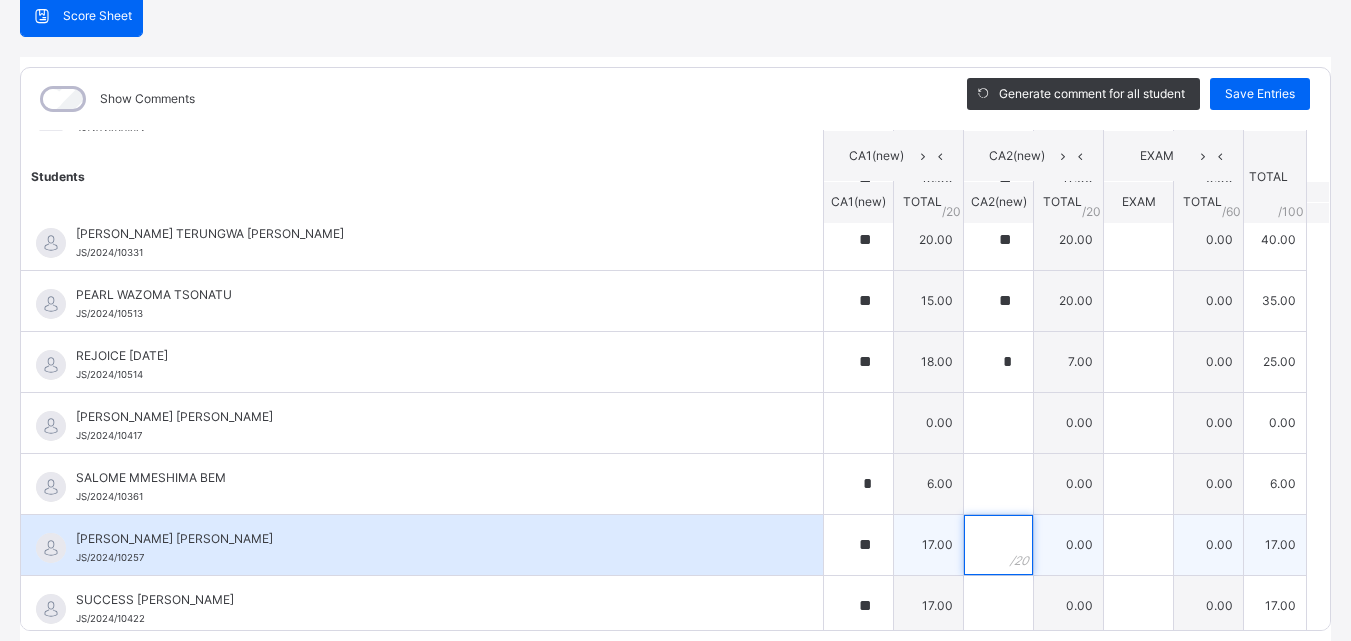 click at bounding box center [998, 545] 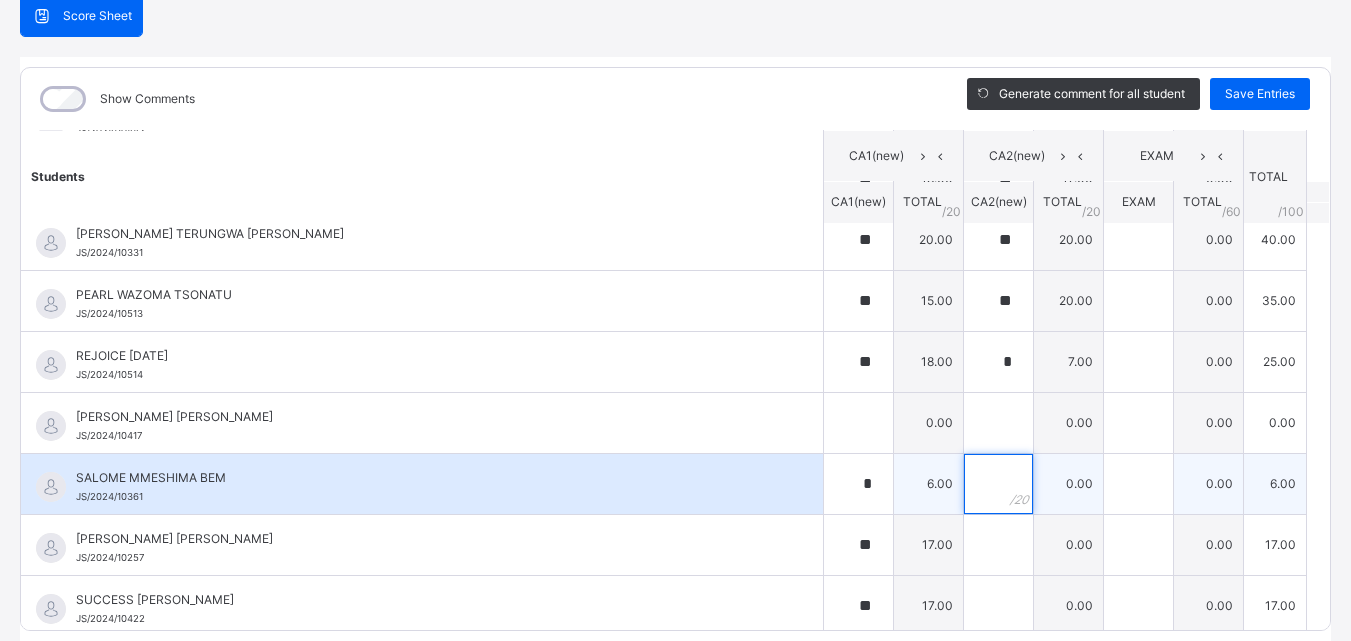 click at bounding box center (998, 484) 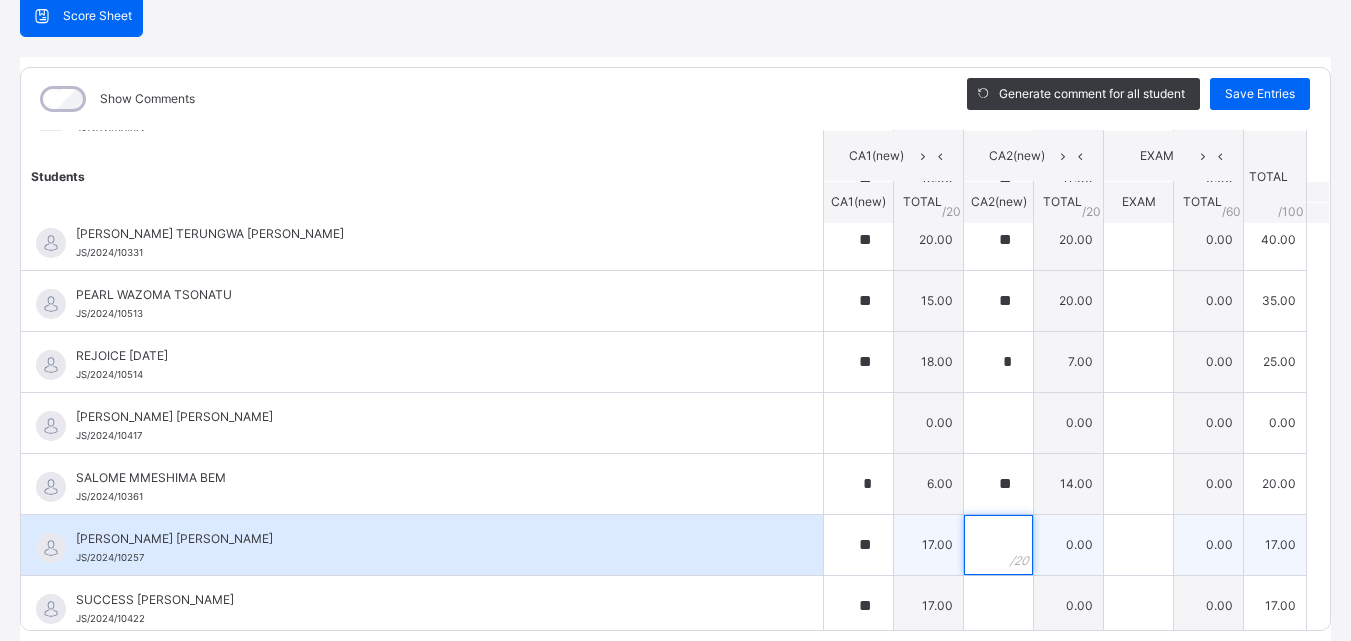 click at bounding box center (998, 545) 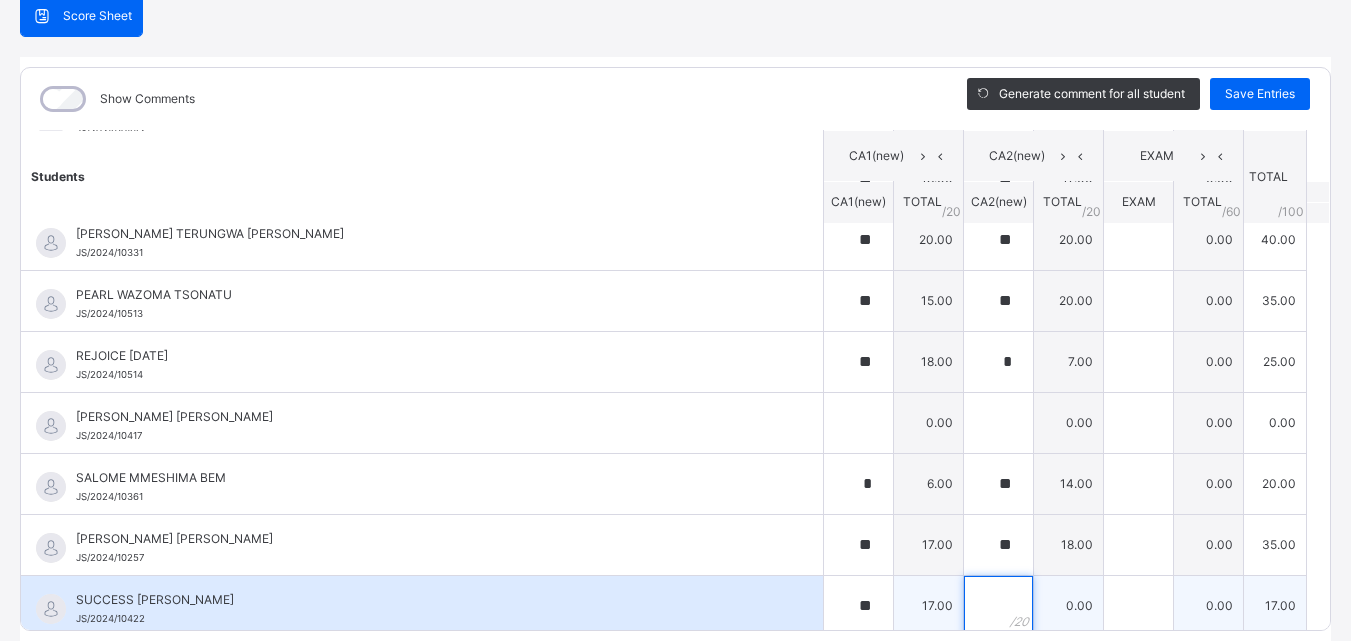 click at bounding box center [998, 606] 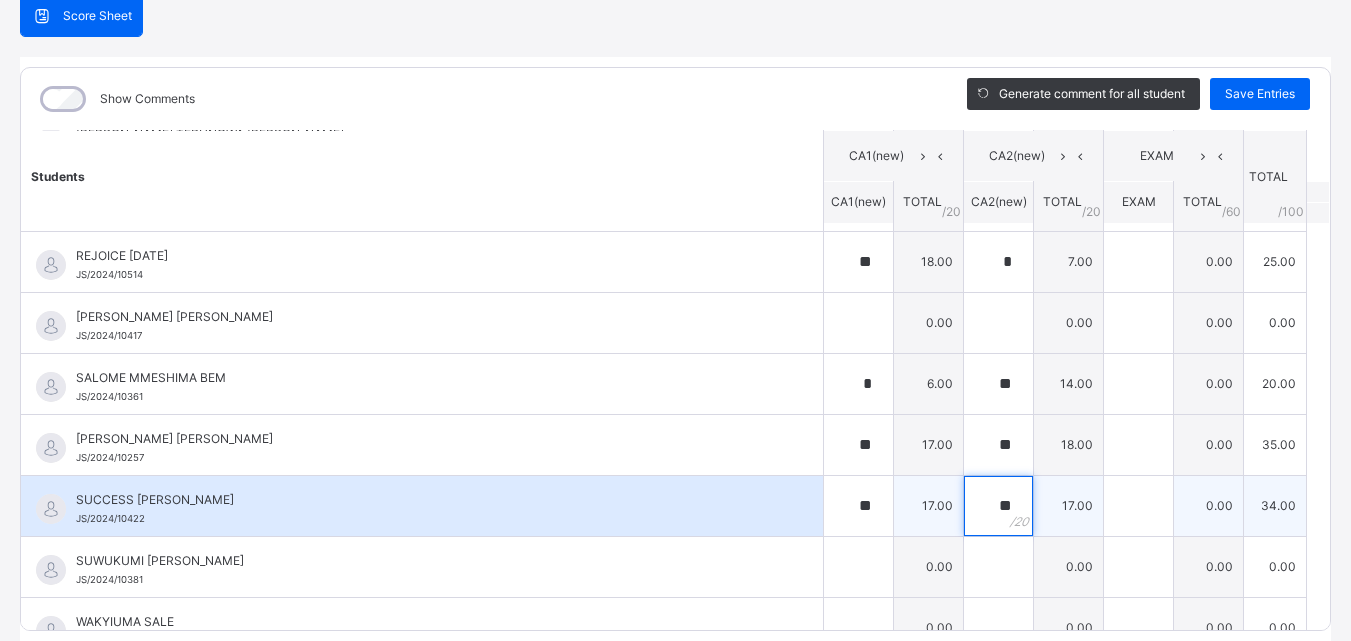 scroll, scrollTop: 1729, scrollLeft: 0, axis: vertical 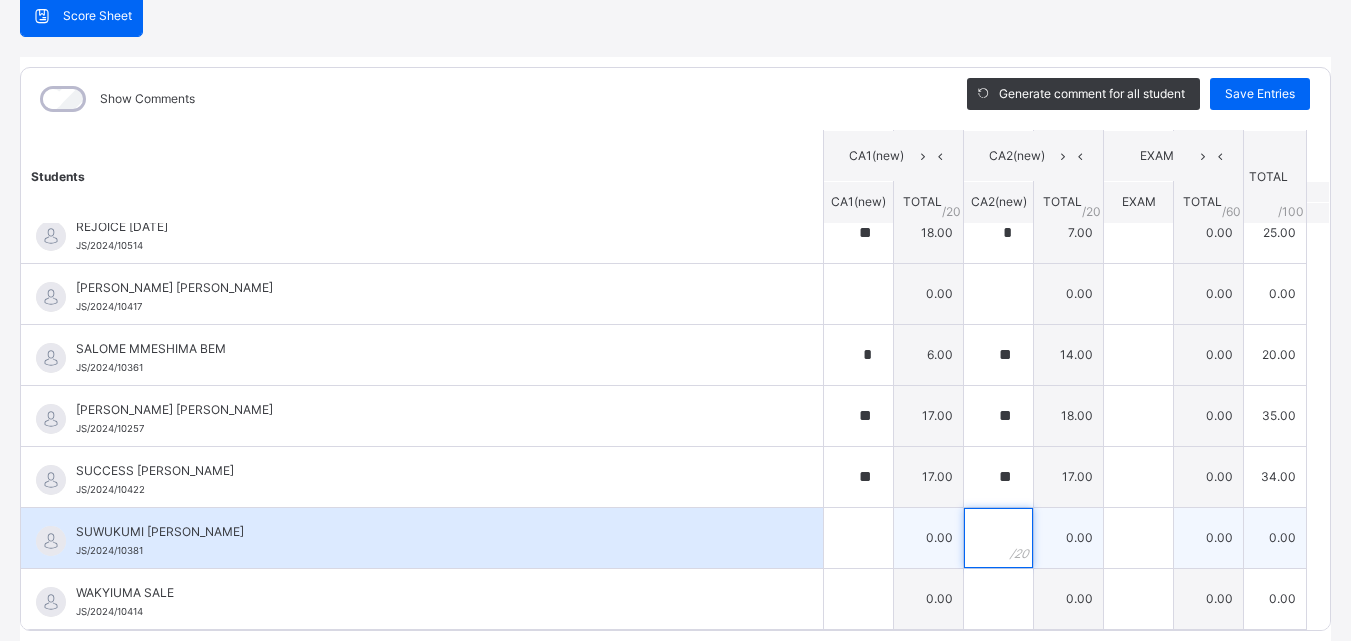 click at bounding box center (998, 538) 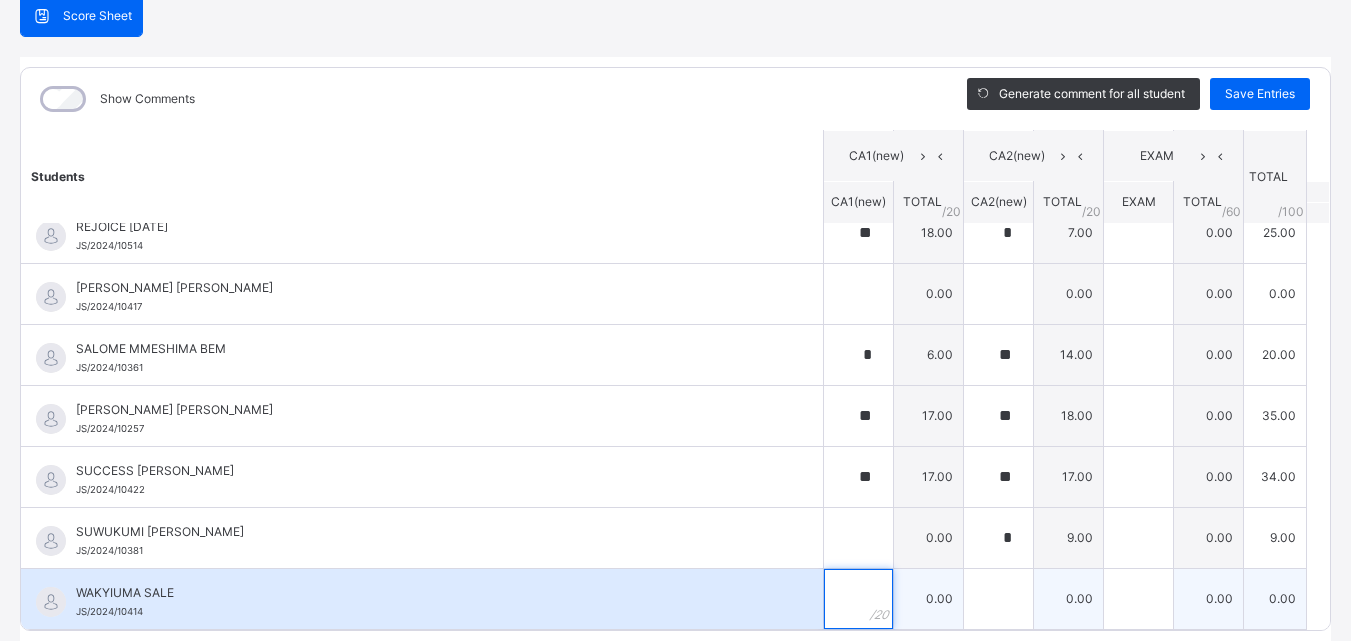 click at bounding box center (858, 599) 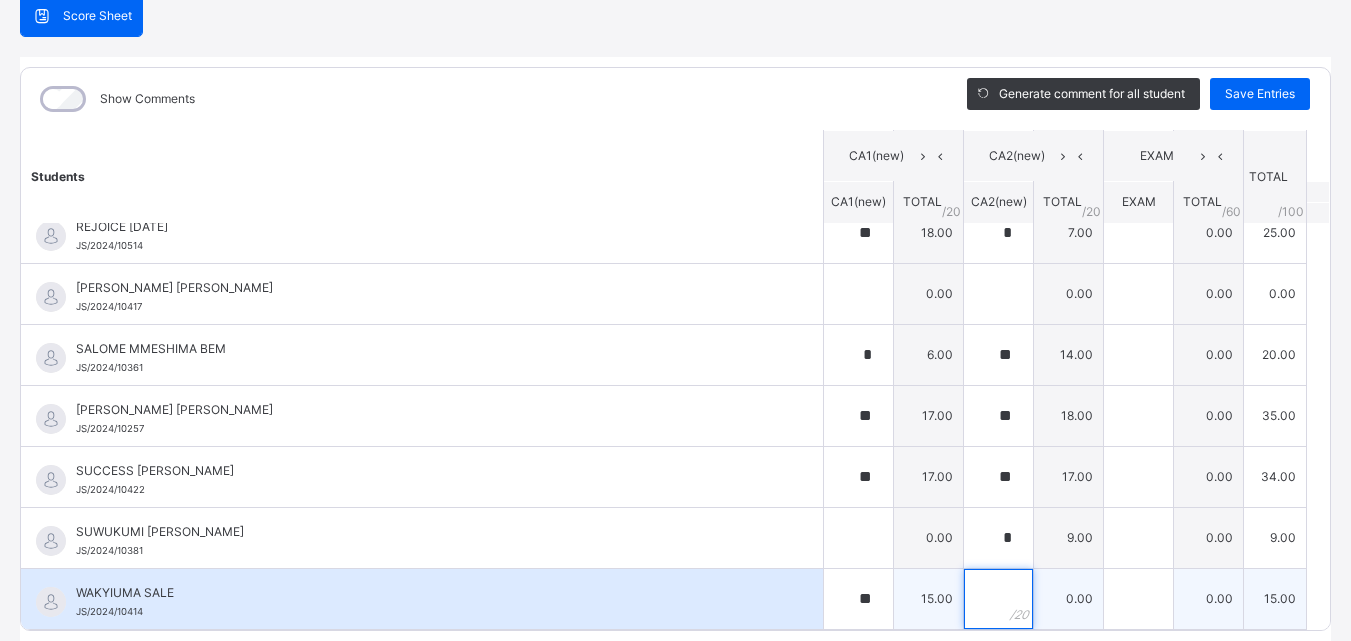 click at bounding box center [998, 599] 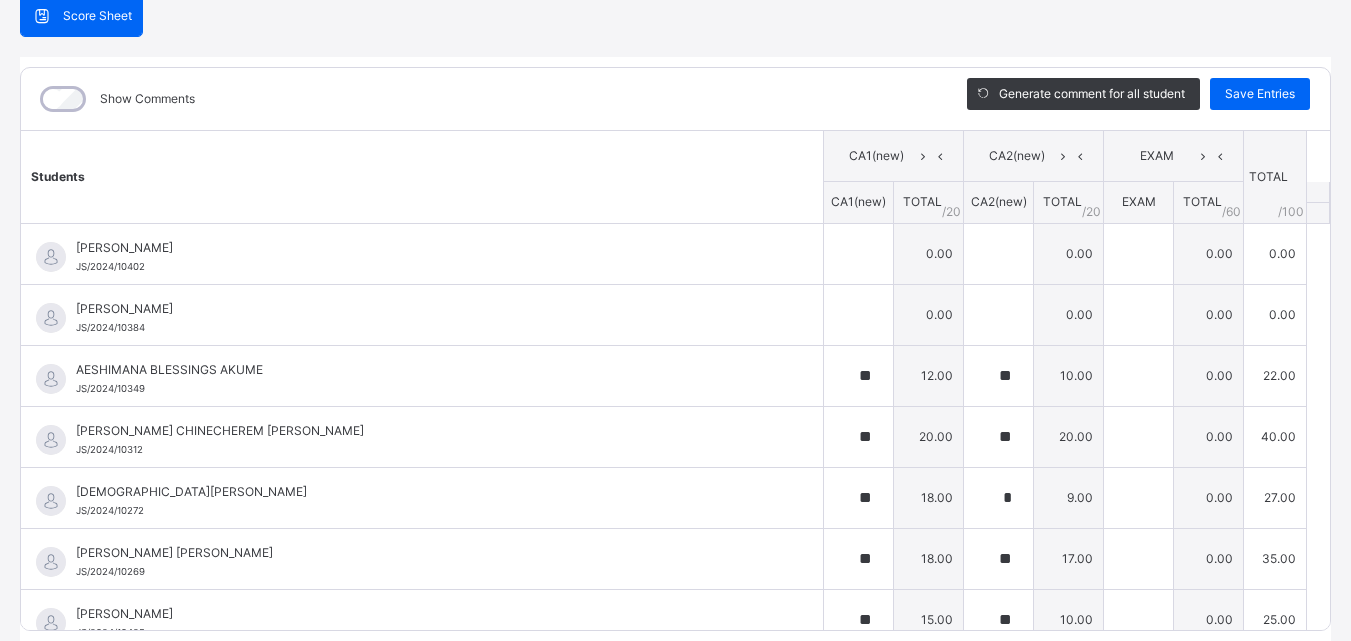 scroll, scrollTop: 0, scrollLeft: 0, axis: both 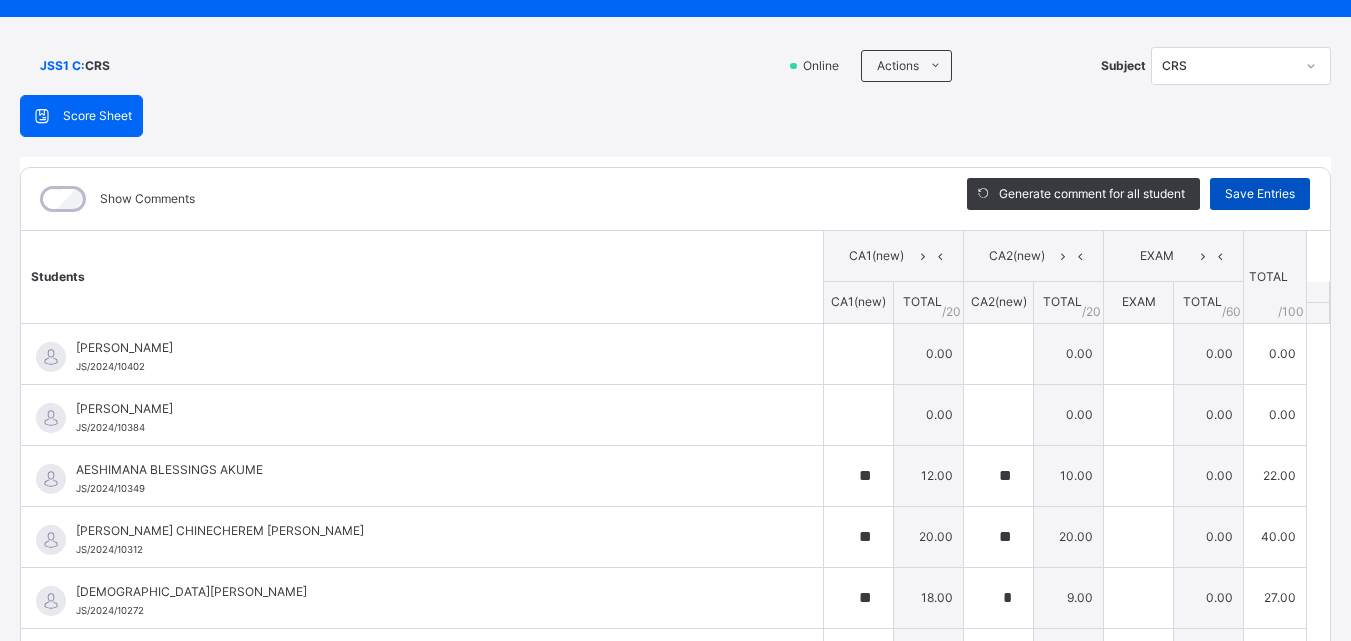 click on "Save Entries" at bounding box center [1260, 194] 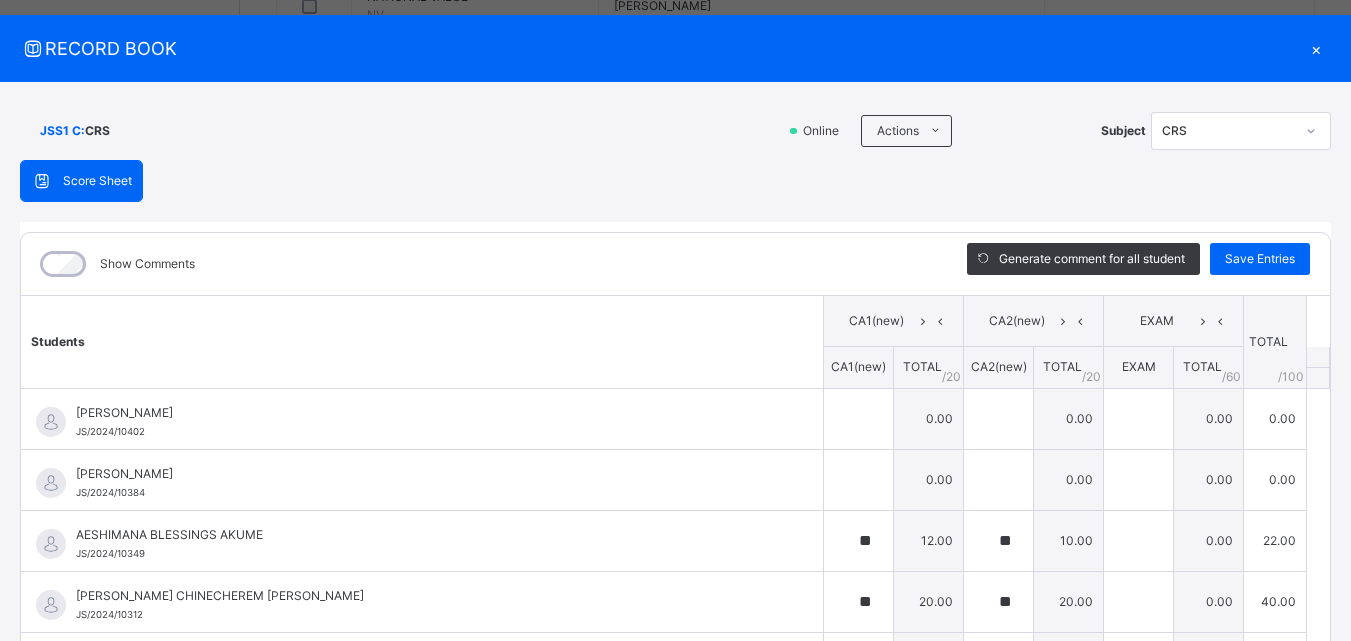 scroll, scrollTop: 0, scrollLeft: 0, axis: both 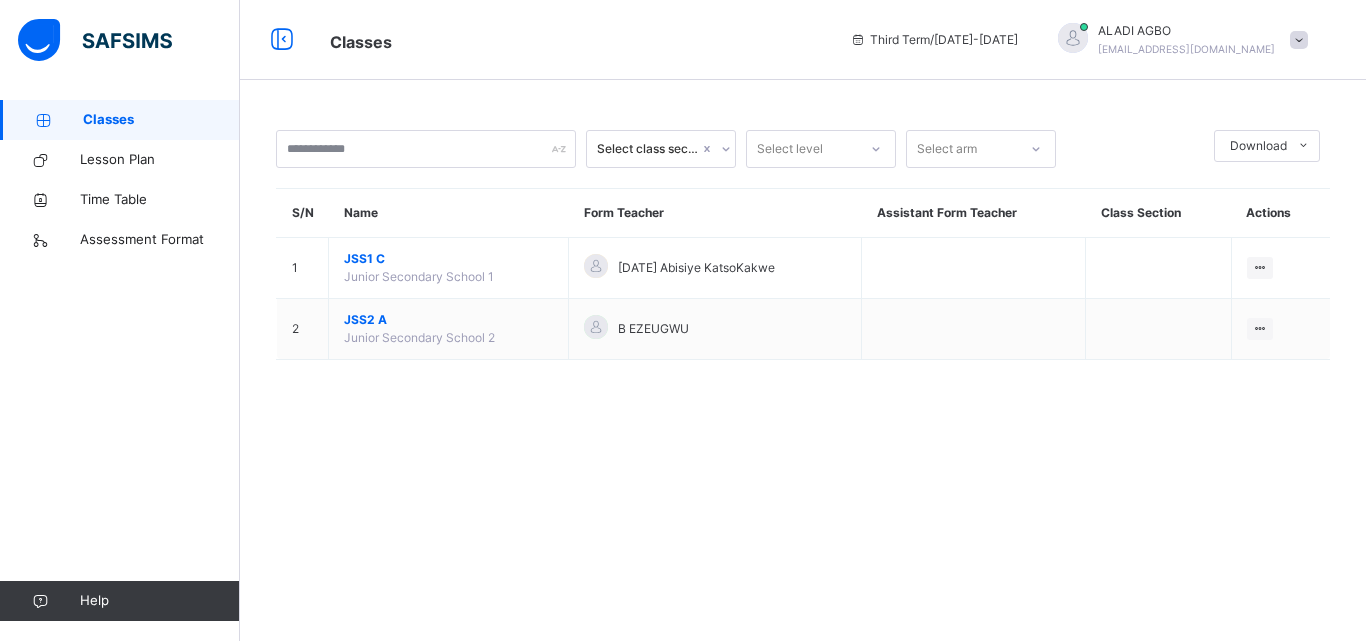 click at bounding box center (1299, 40) 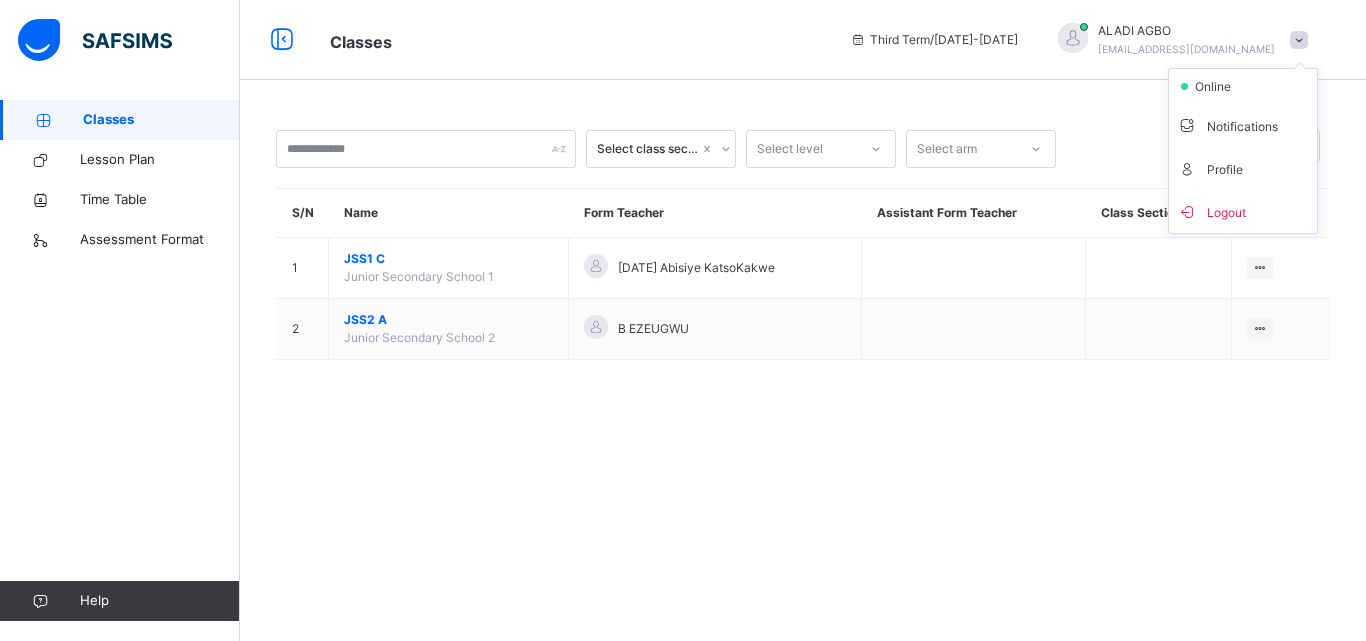 click on "Logout" at bounding box center (1243, 211) 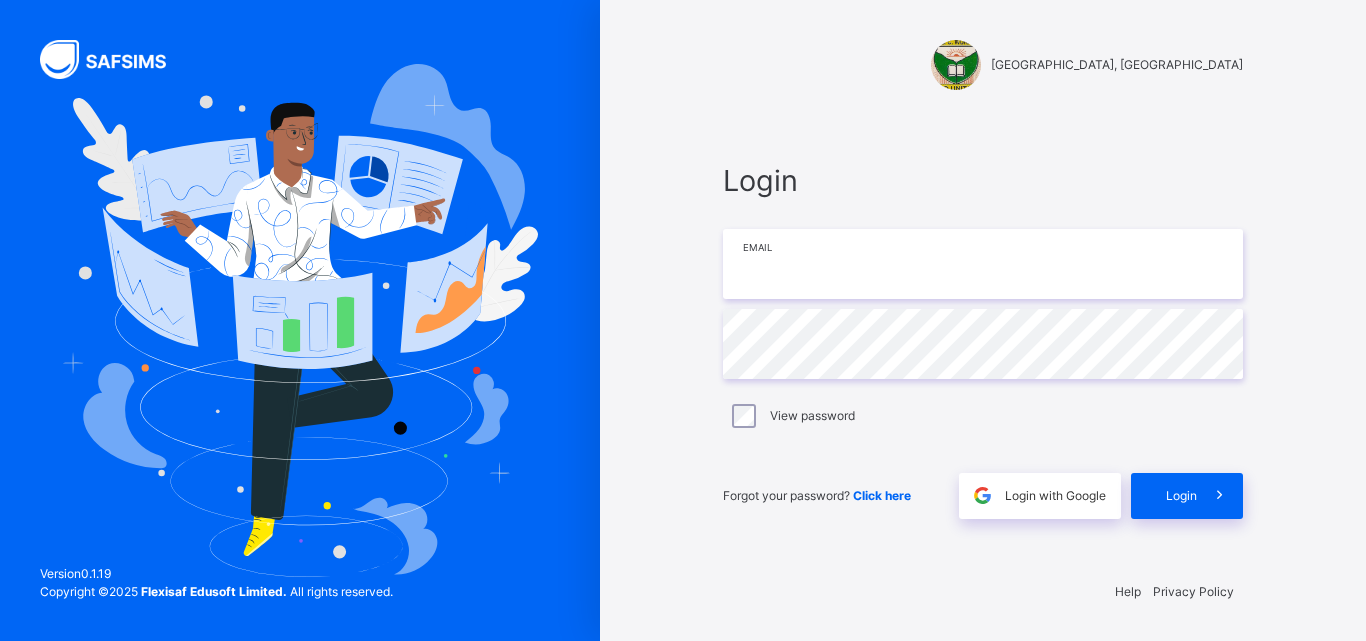 click at bounding box center [983, 264] 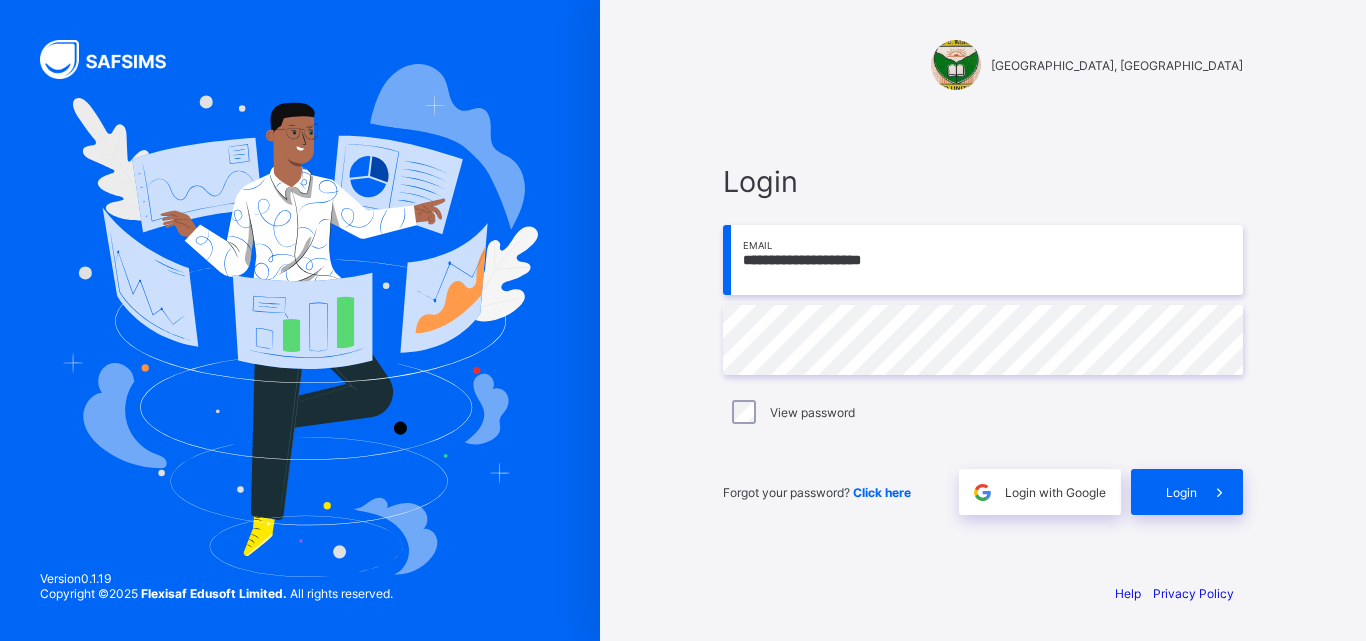 scroll, scrollTop: 0, scrollLeft: 0, axis: both 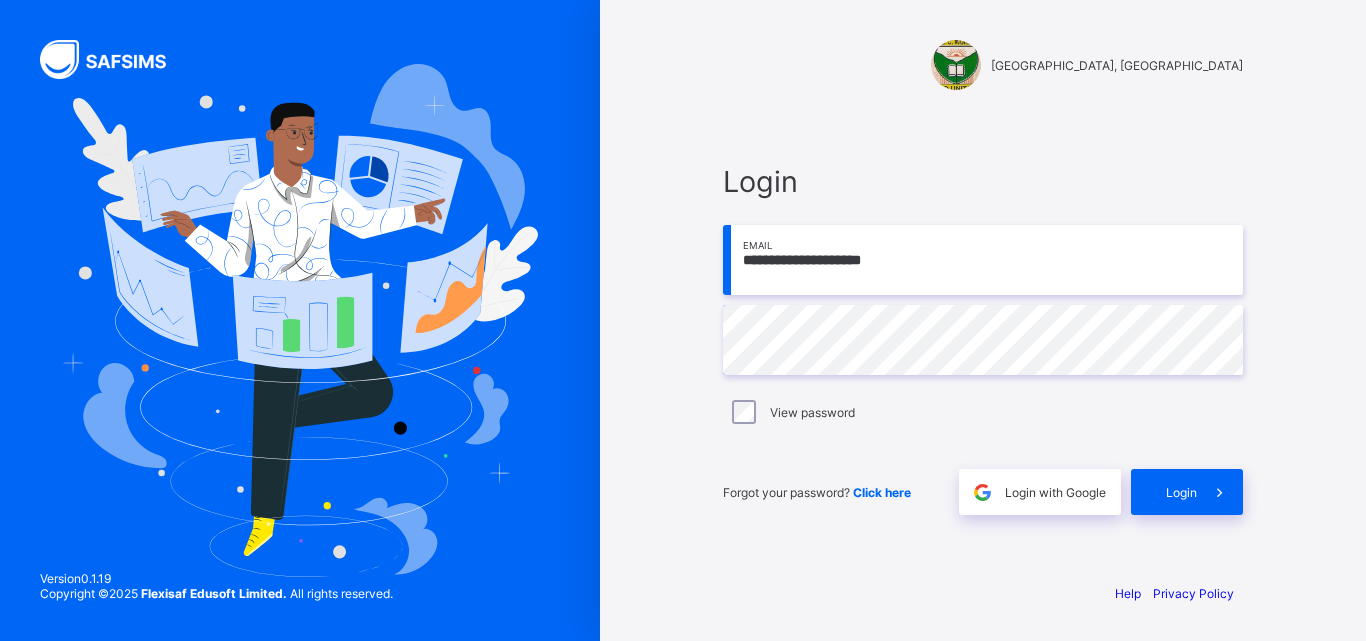 click on "View password" at bounding box center (983, 412) 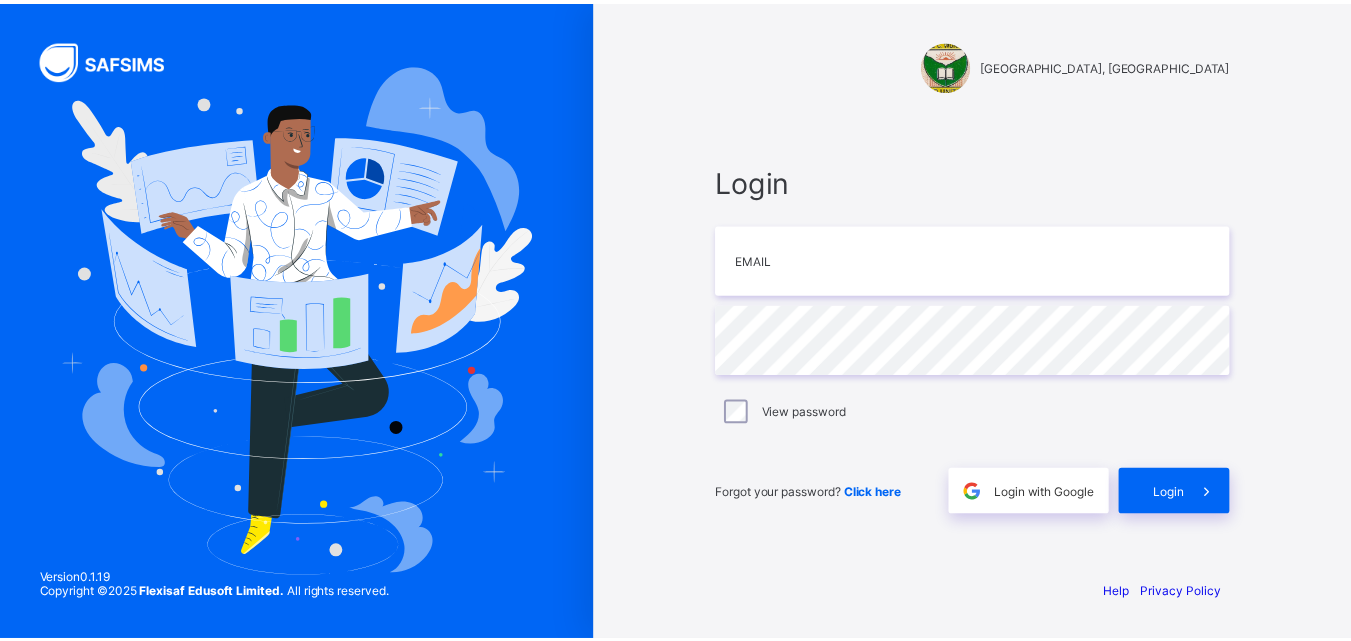 scroll, scrollTop: 0, scrollLeft: 0, axis: both 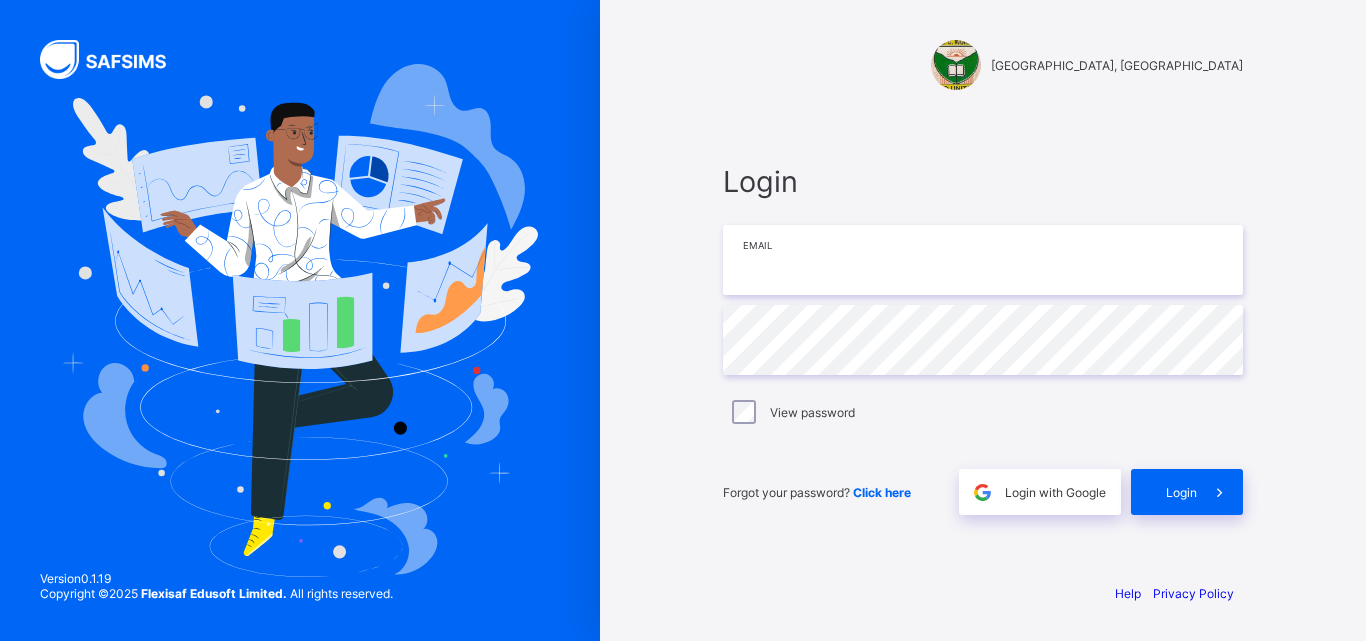 click at bounding box center [983, 260] 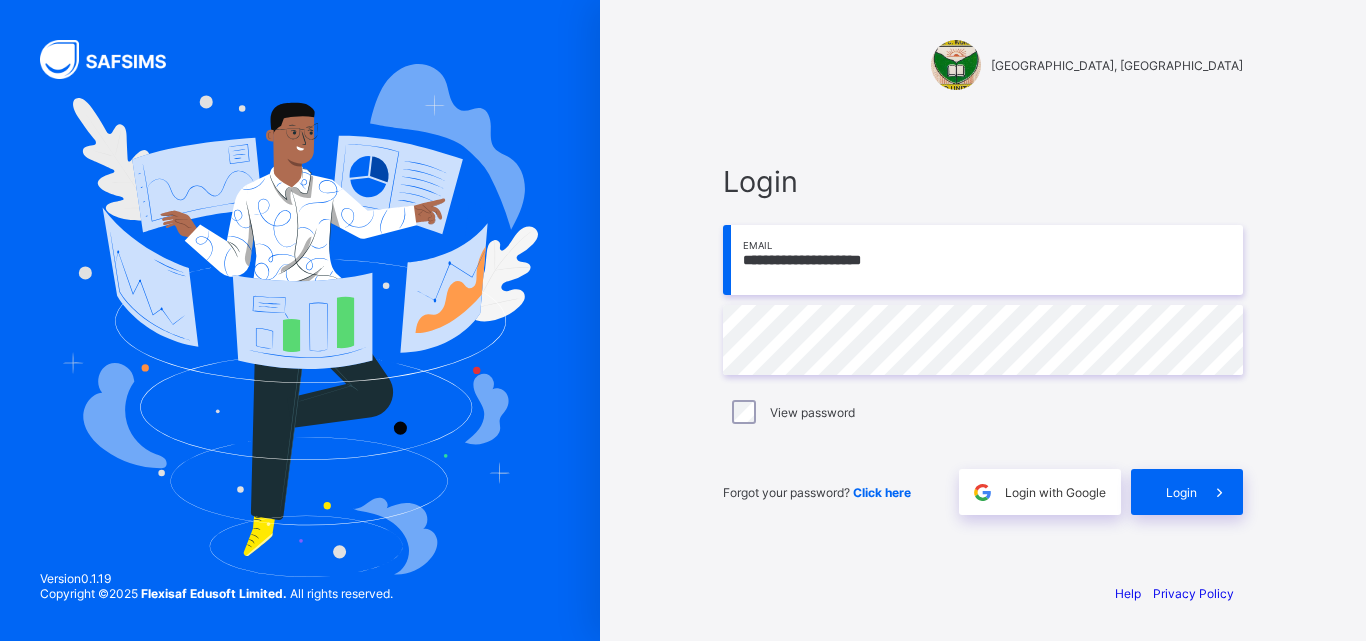 type on "**********" 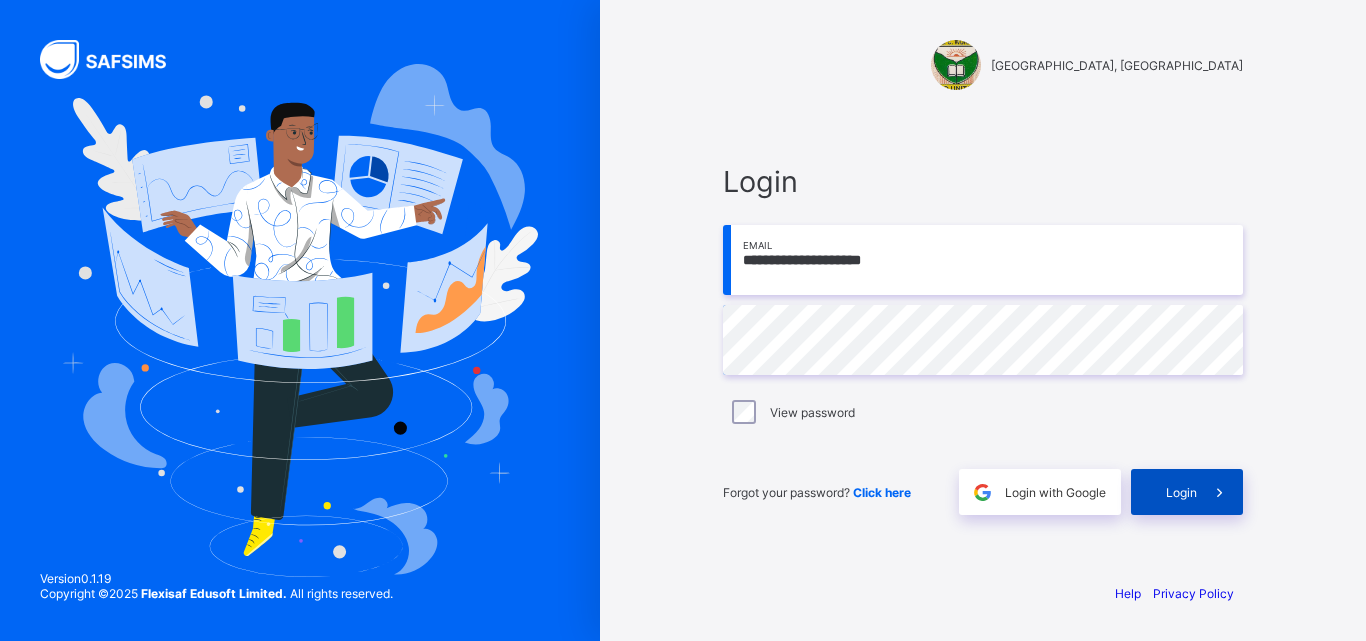 click on "Login" at bounding box center [1187, 492] 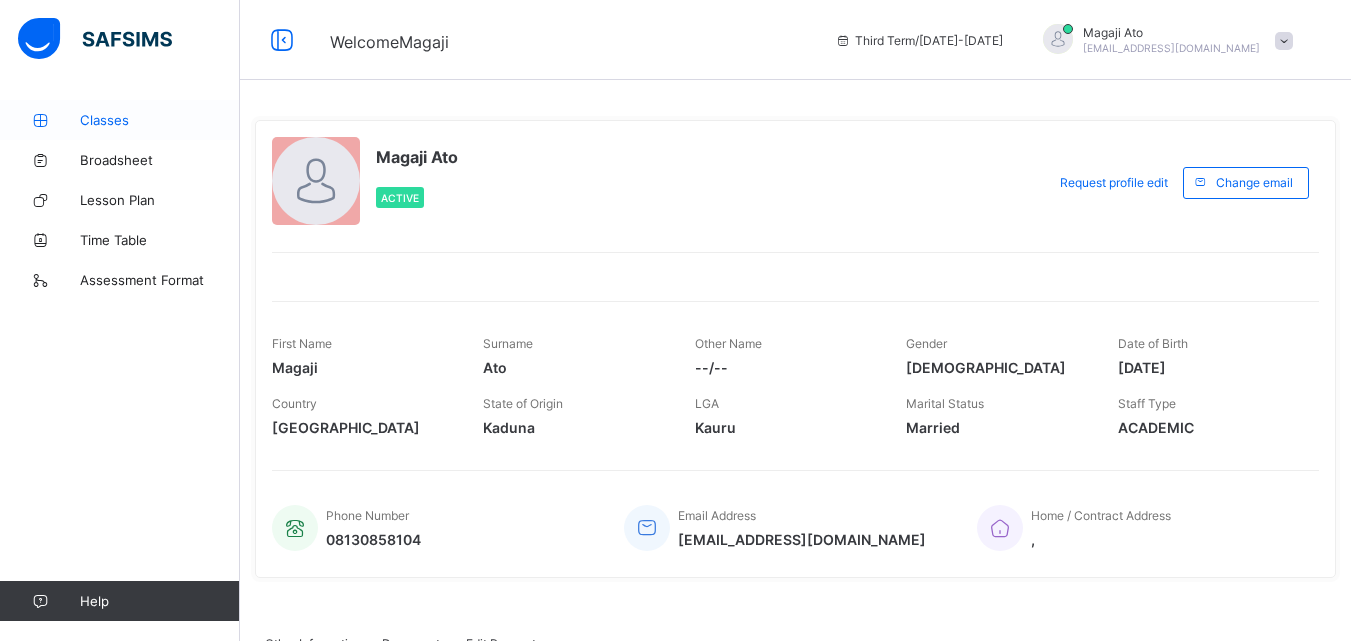 click at bounding box center [40, 120] 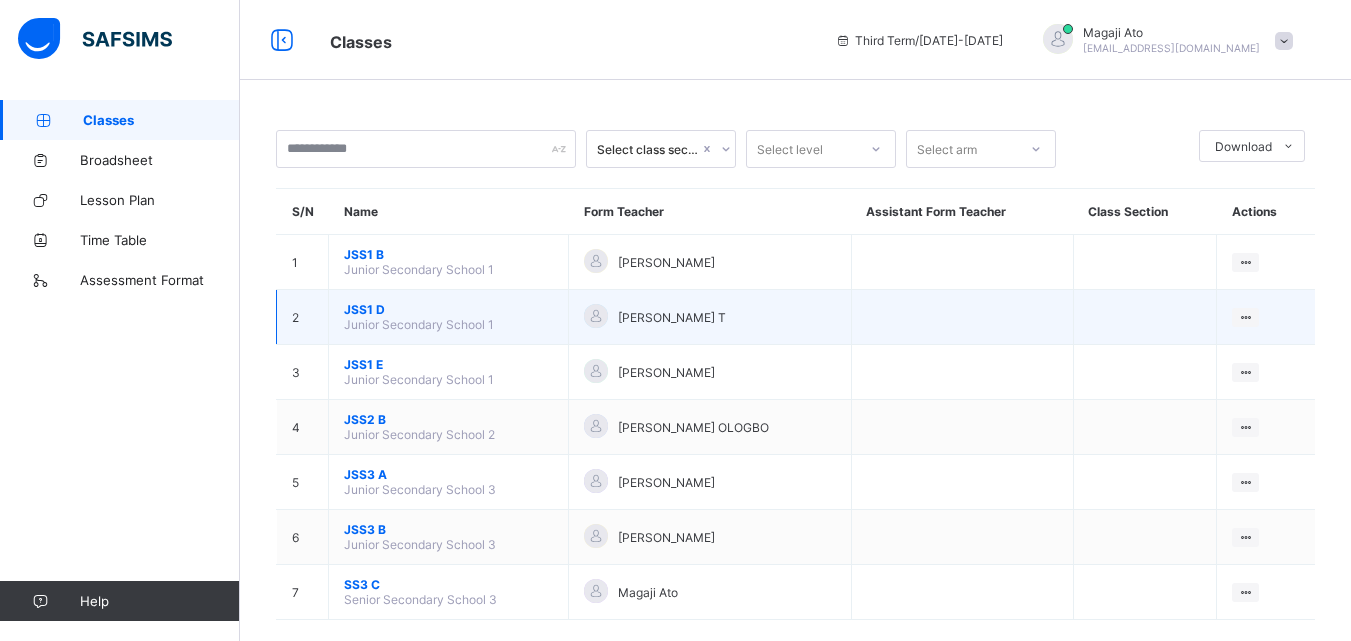 click on "JSS1   D" at bounding box center [448, 309] 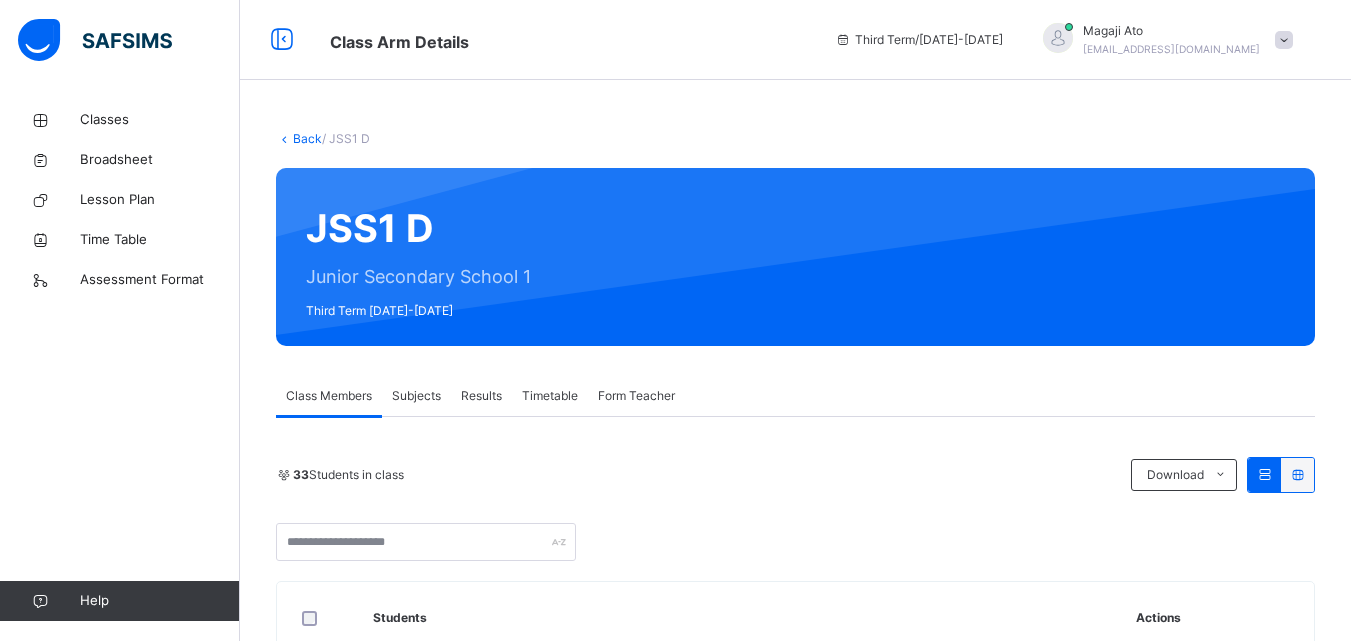 click on "Subjects" at bounding box center [416, 396] 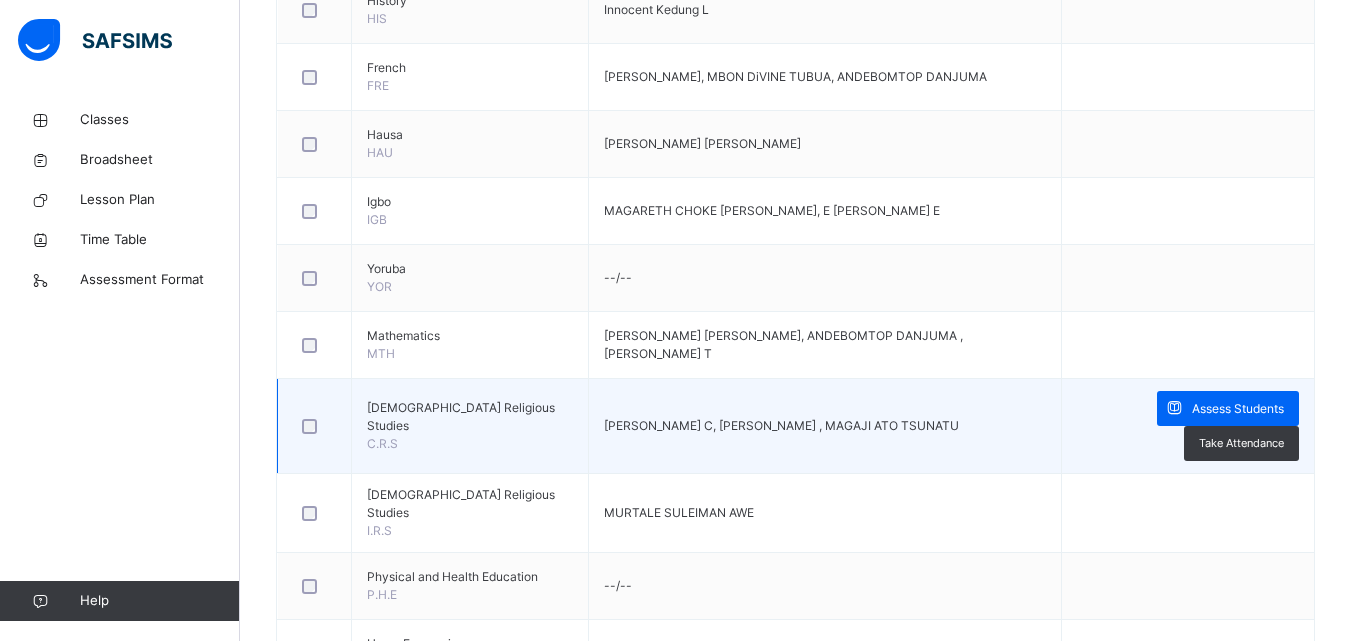 scroll, scrollTop: 800, scrollLeft: 0, axis: vertical 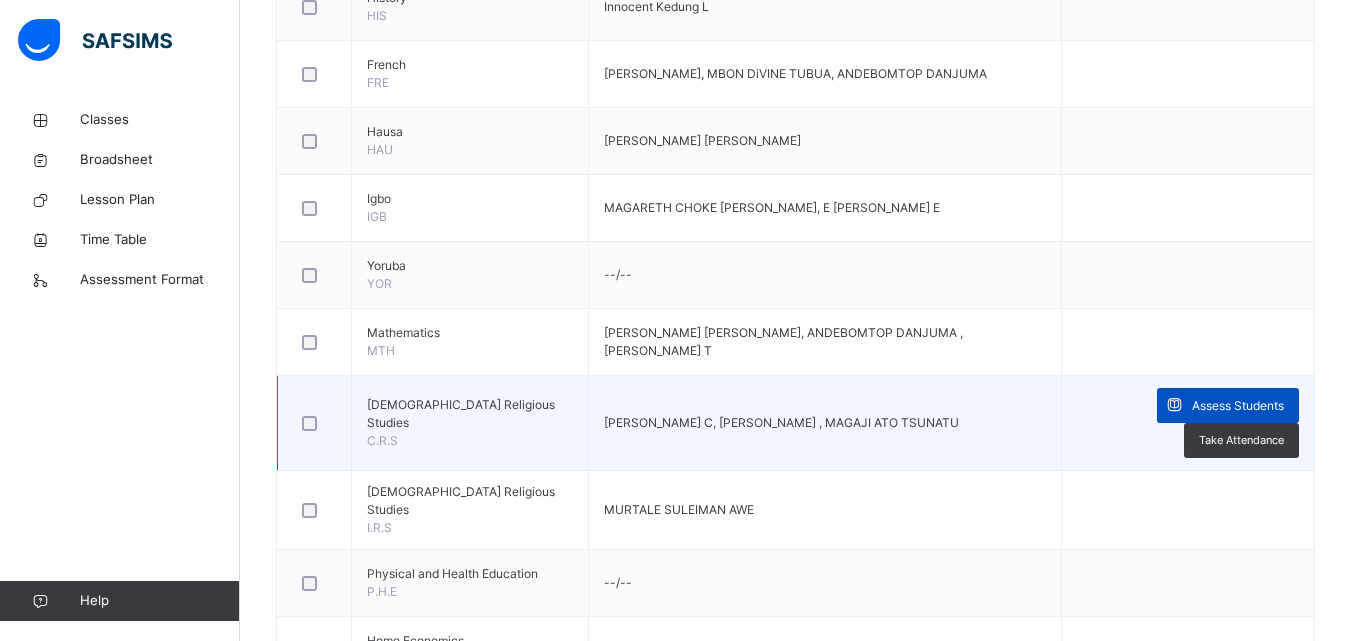 click at bounding box center (1174, 405) 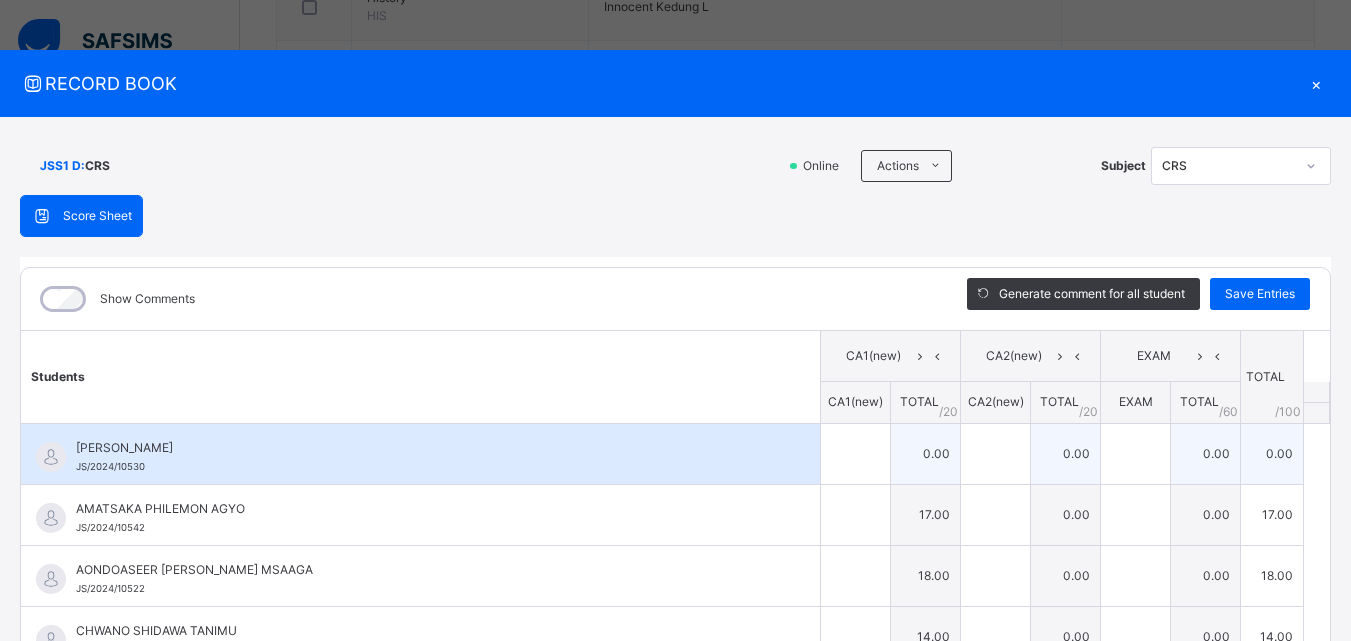 type on "**" 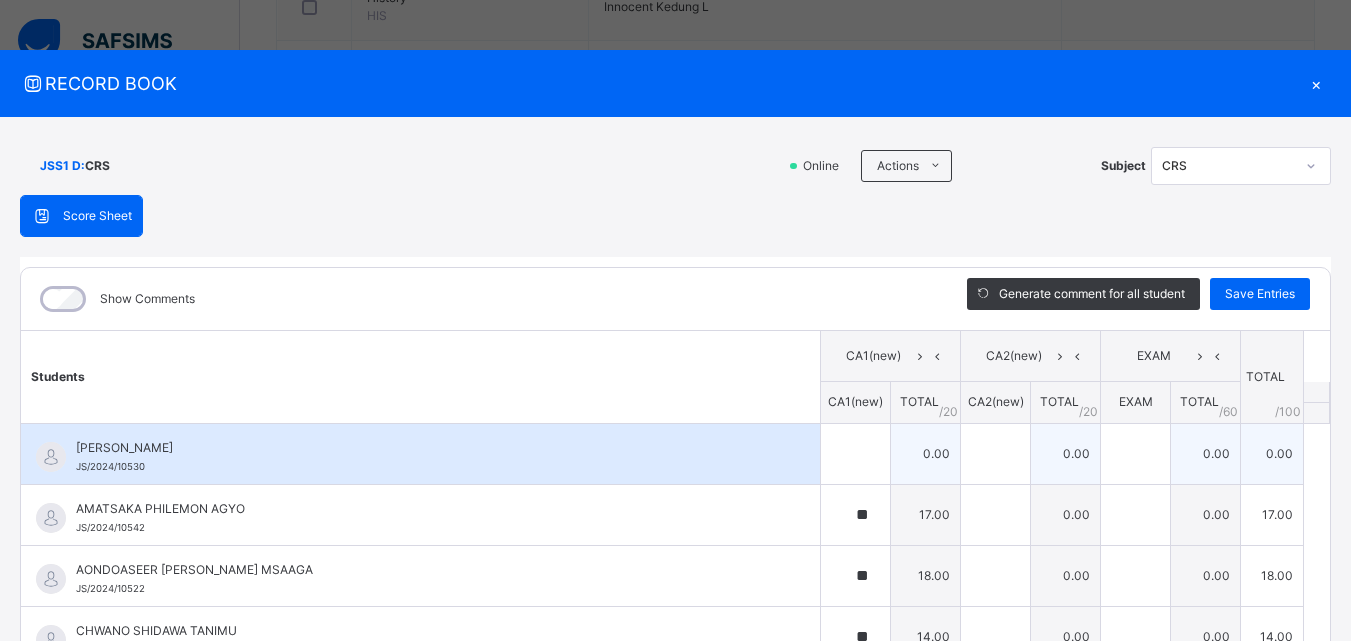 type on "**" 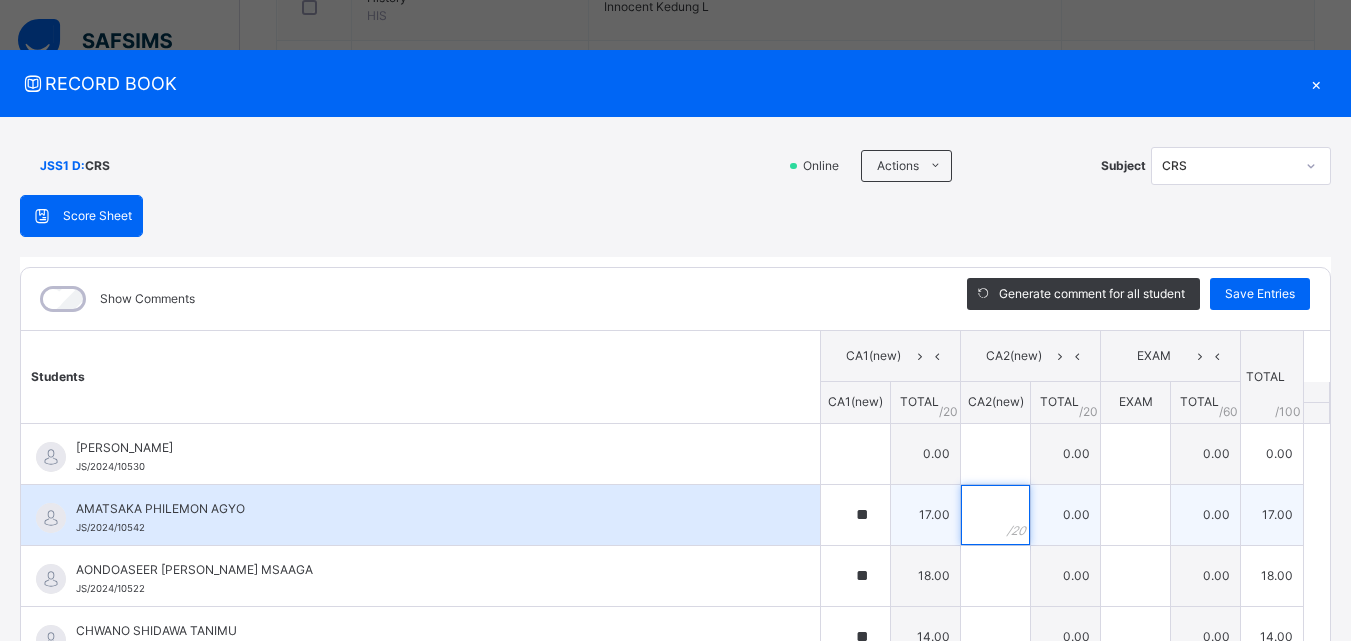 click at bounding box center [995, 515] 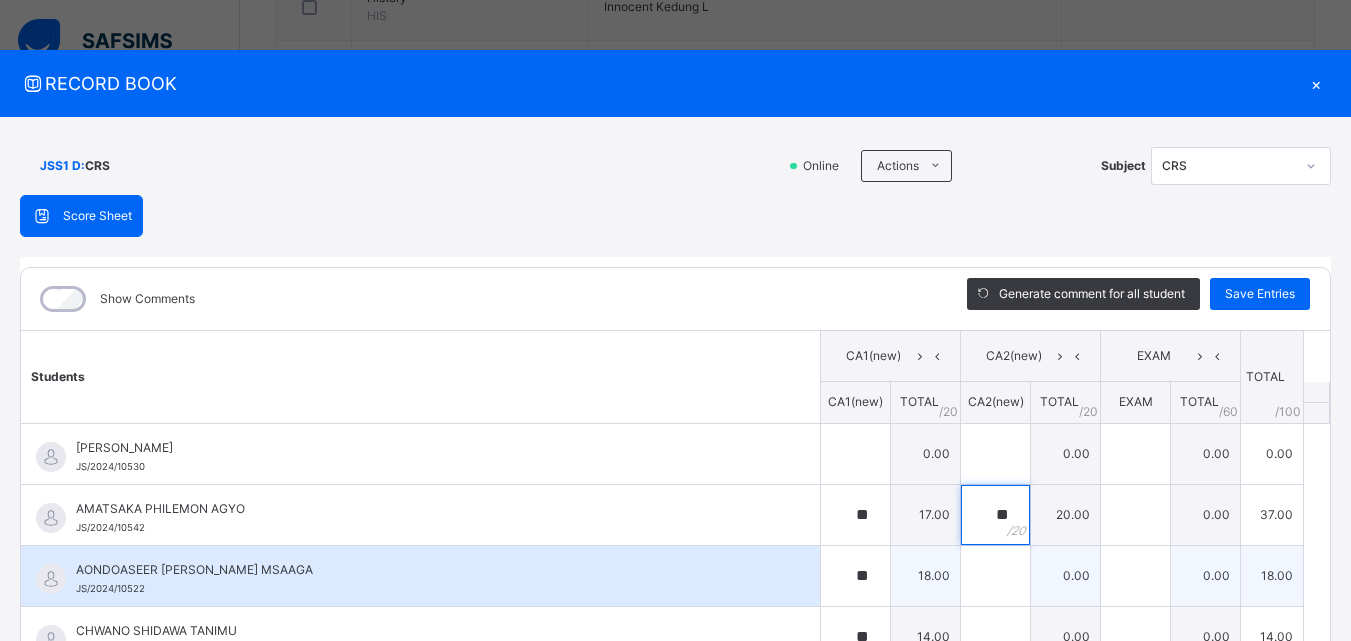 type on "**" 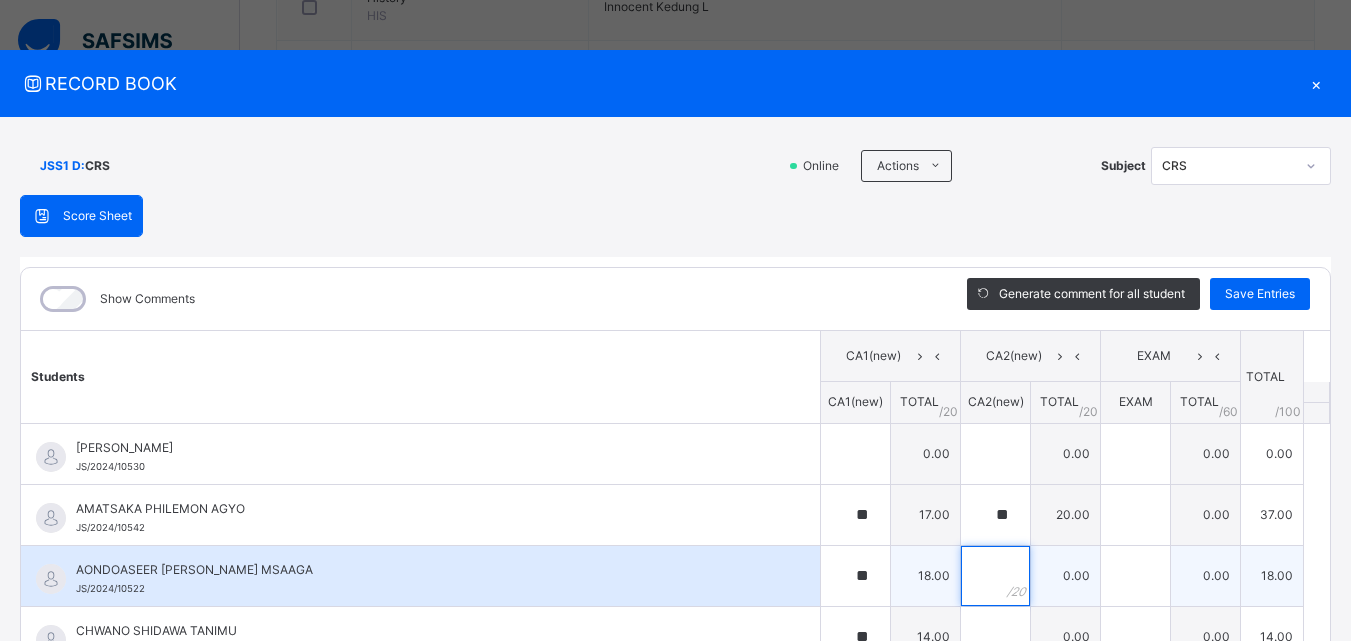 click at bounding box center [995, 576] 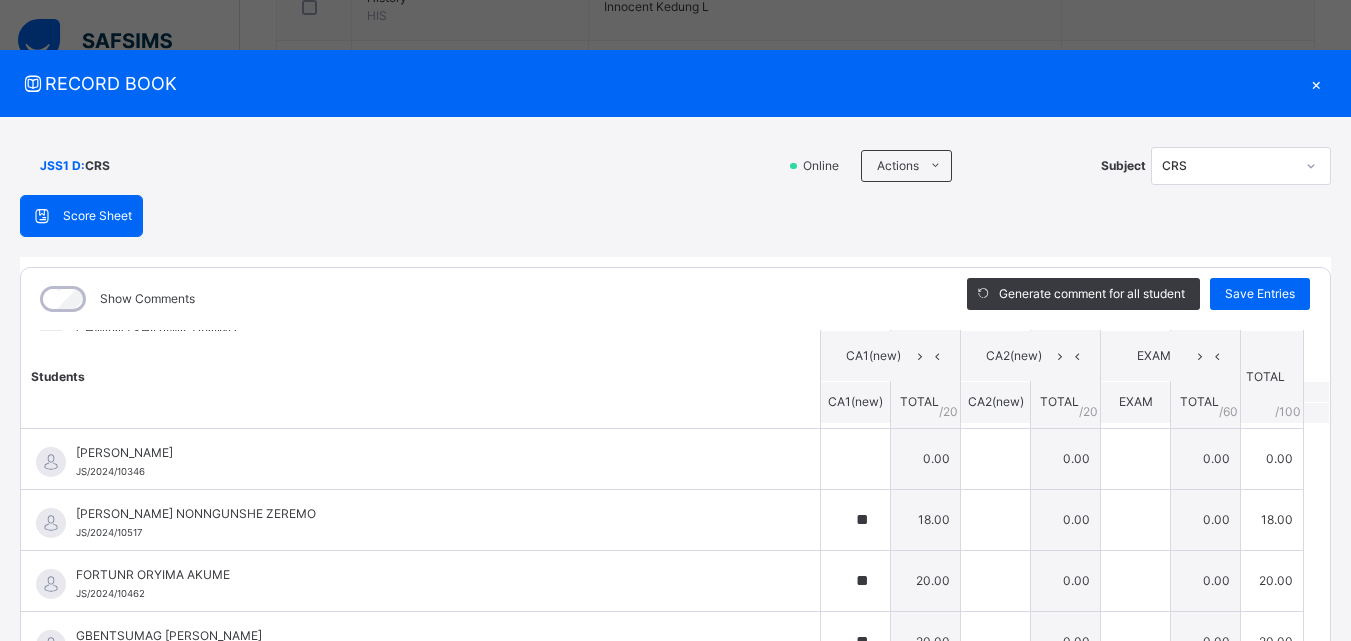 scroll, scrollTop: 0, scrollLeft: 0, axis: both 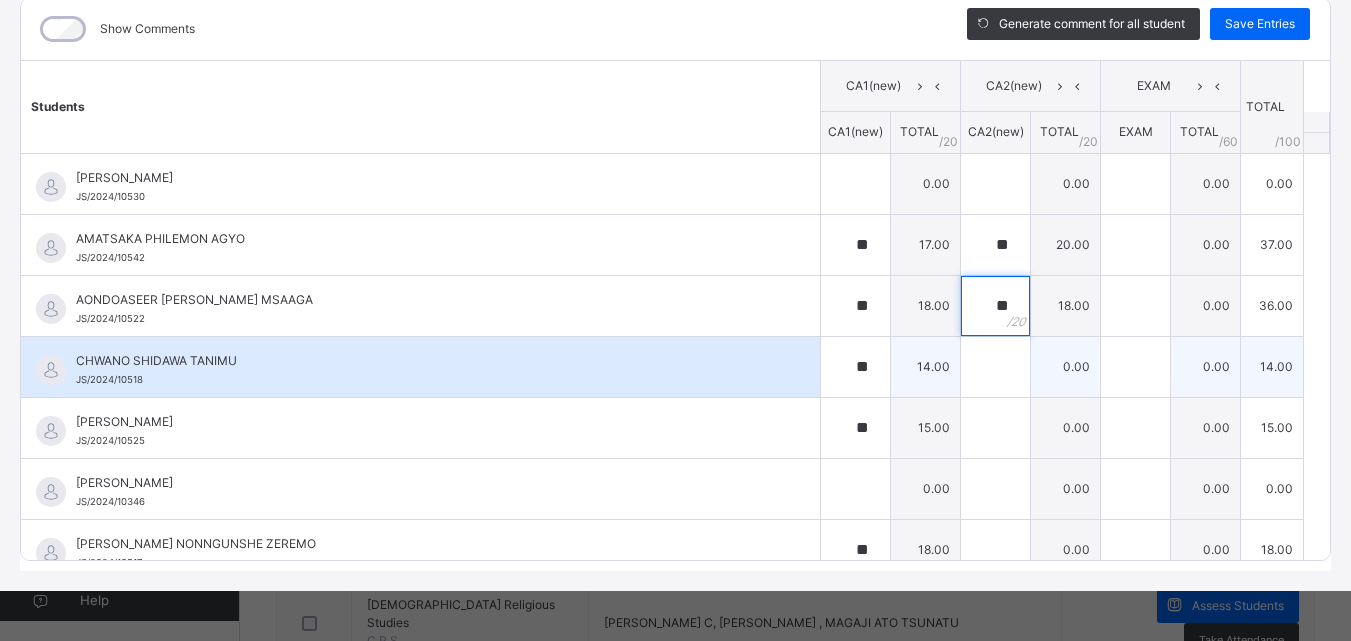type on "**" 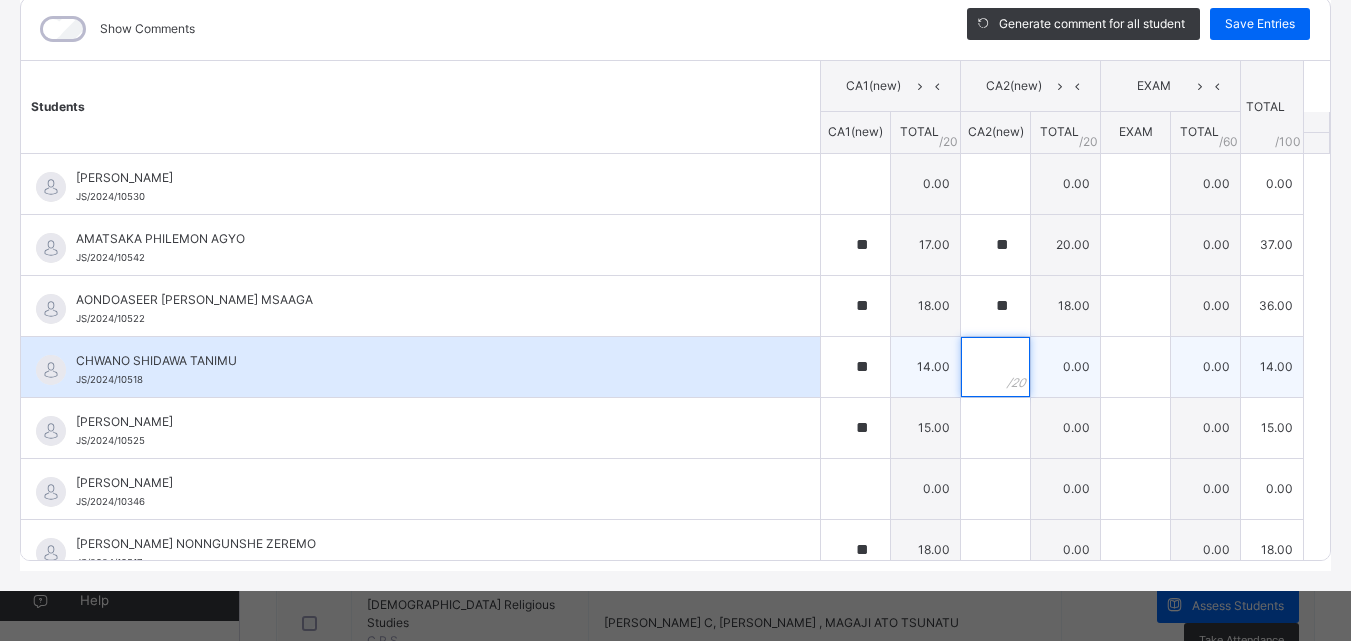 click at bounding box center (995, 367) 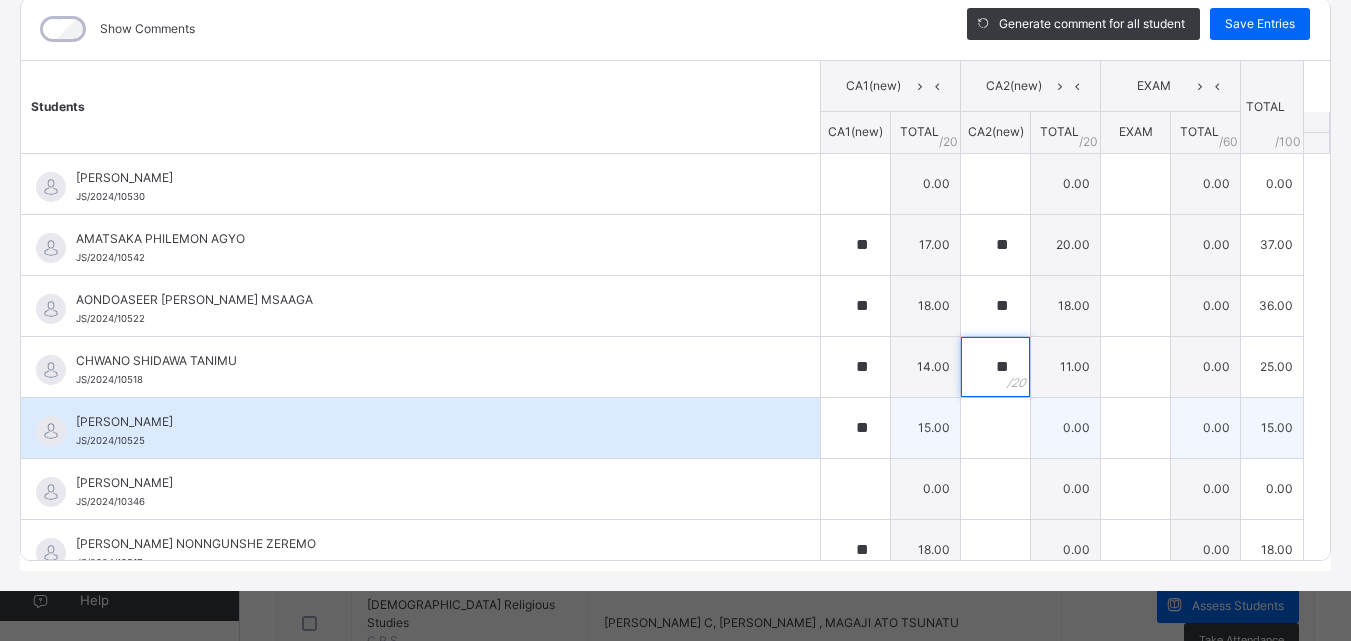 type on "**" 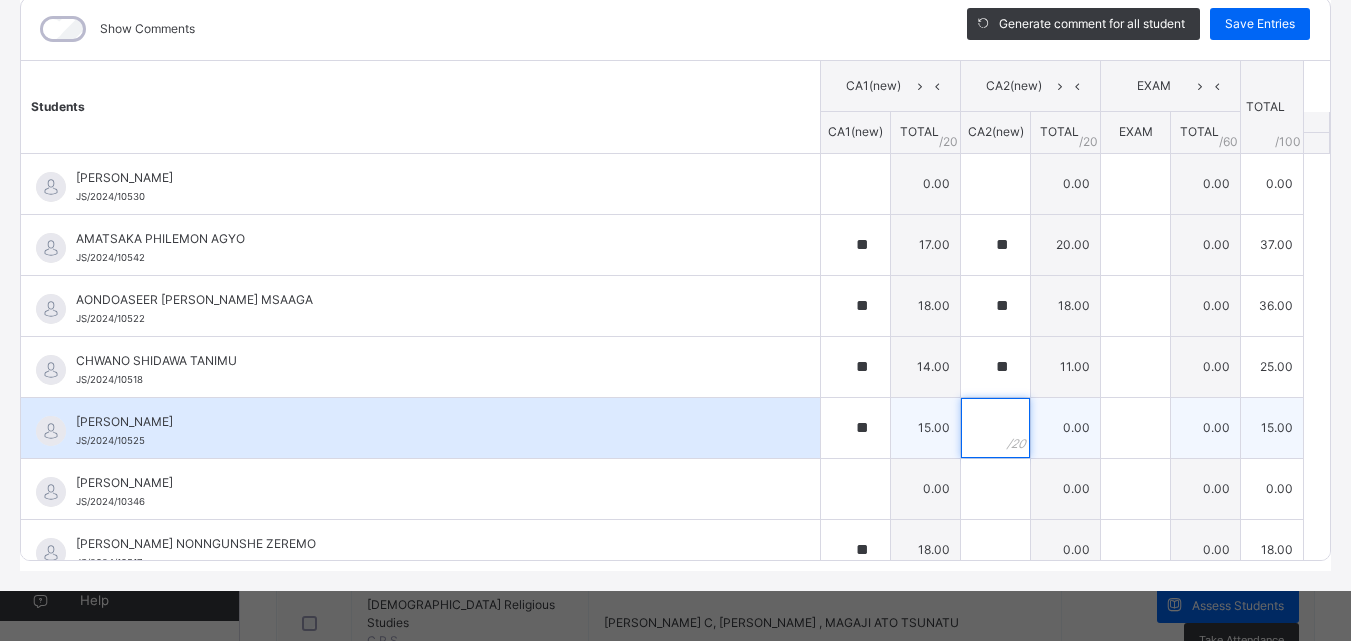click at bounding box center (995, 428) 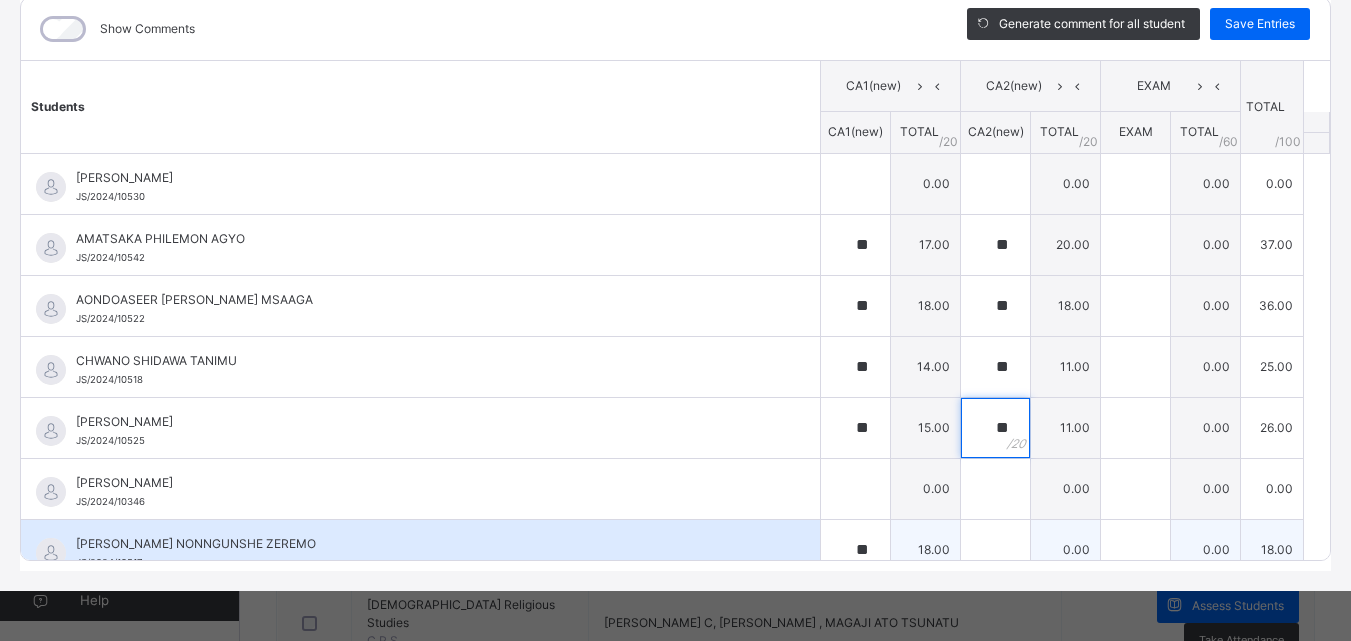 scroll, scrollTop: 100, scrollLeft: 0, axis: vertical 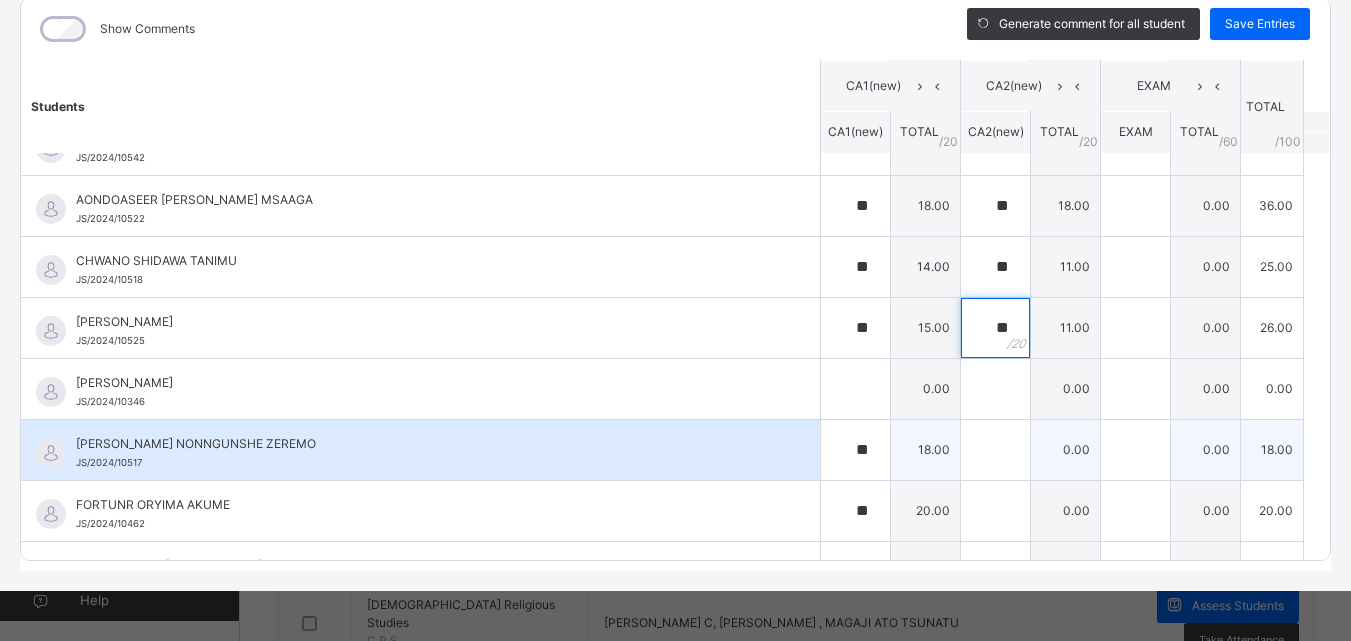 type on "**" 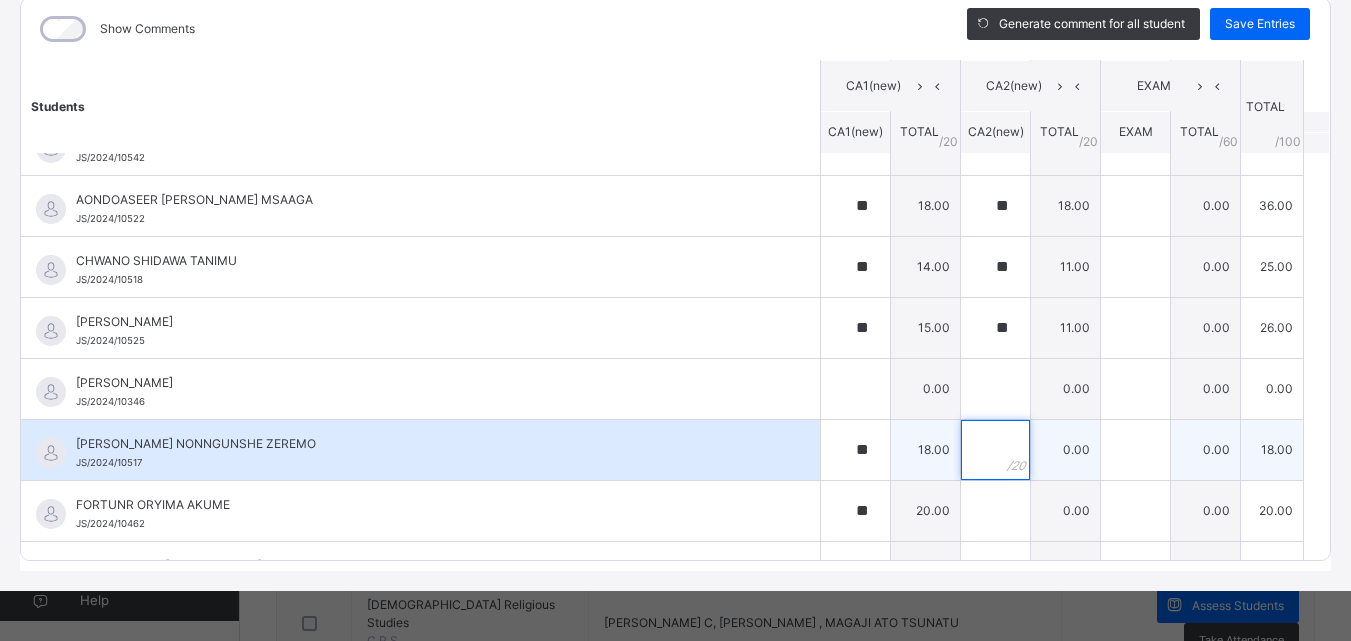 click at bounding box center (995, 450) 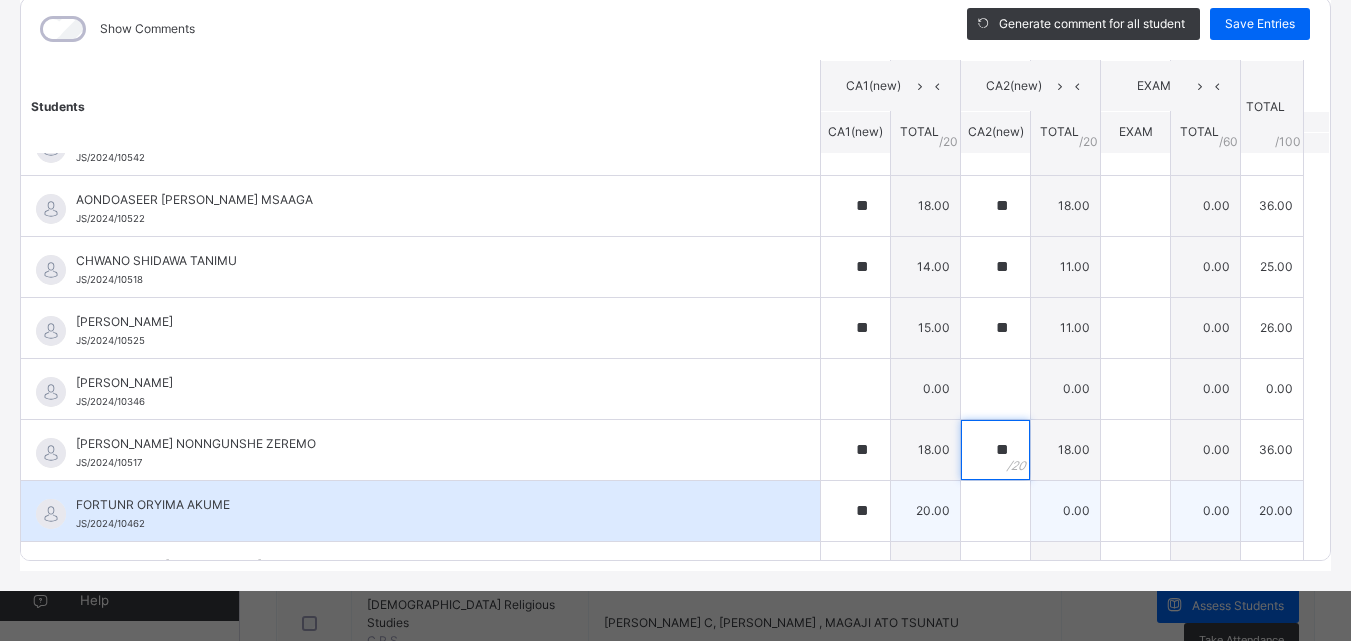 type on "**" 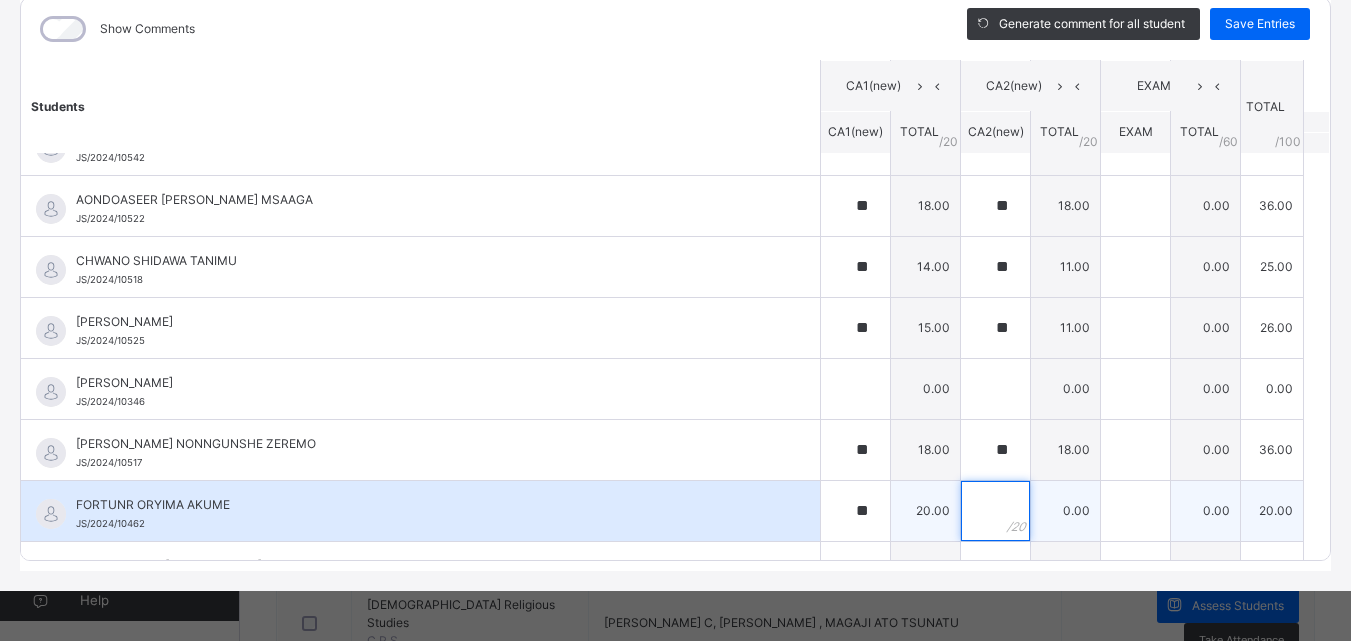 click at bounding box center (995, 511) 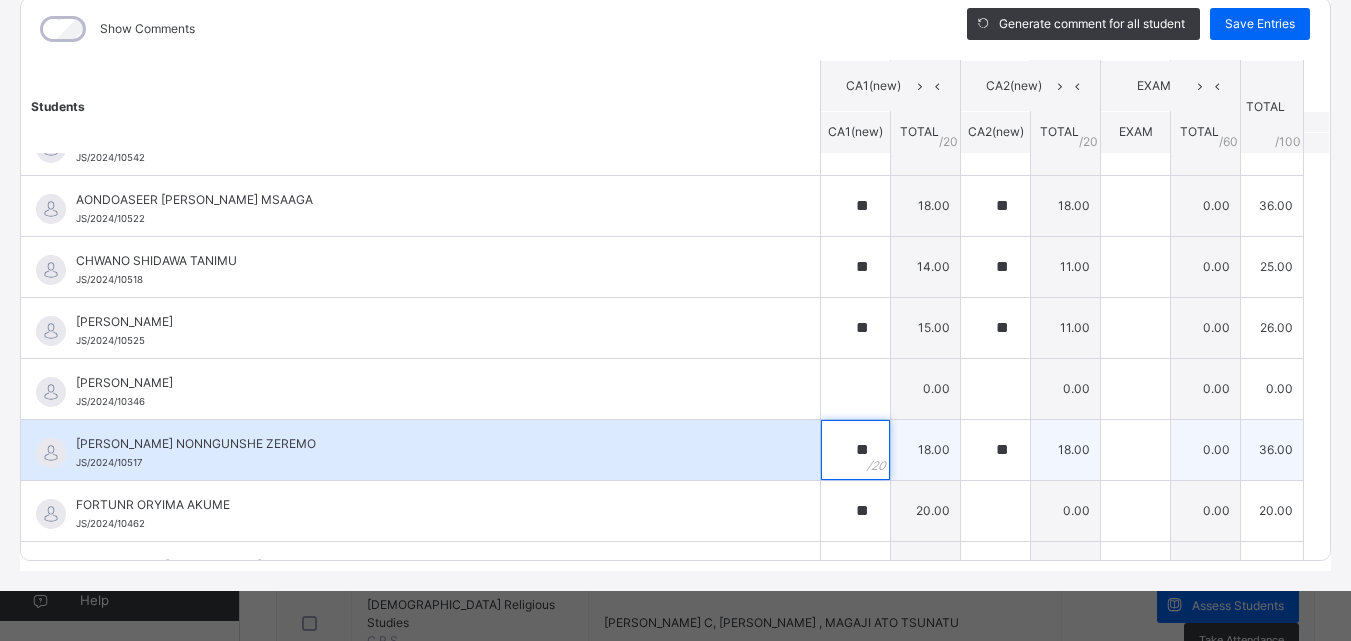 click on "**" at bounding box center (855, 450) 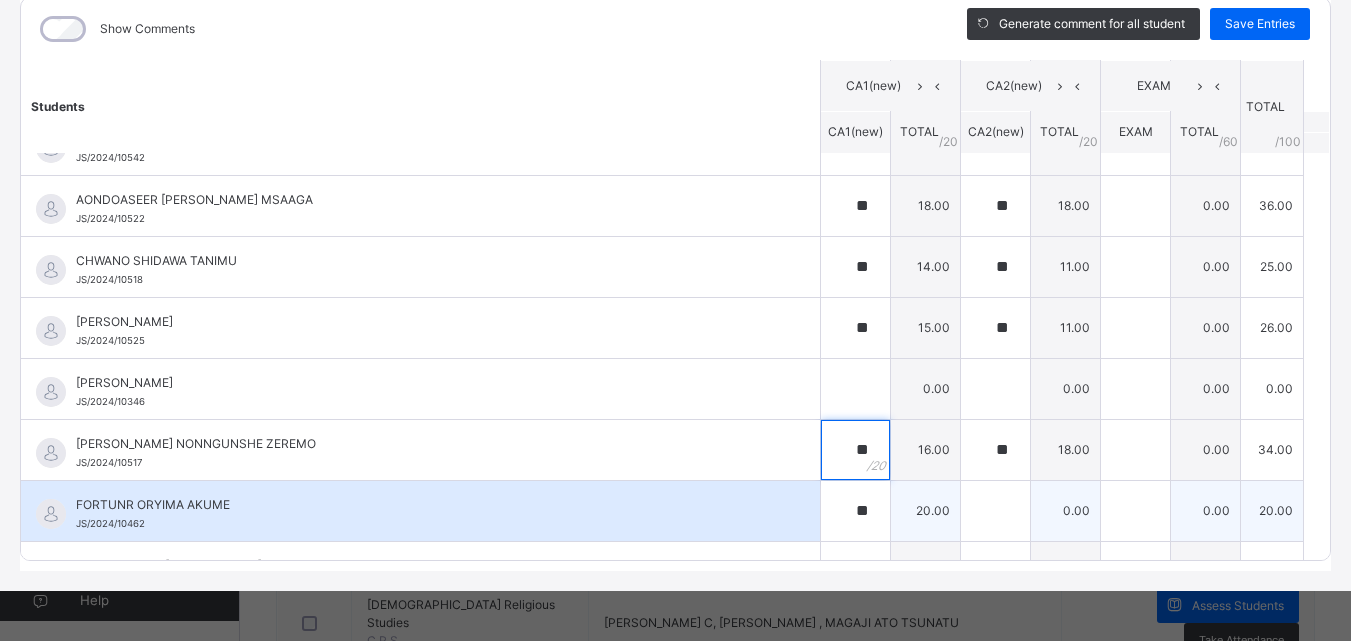 type on "**" 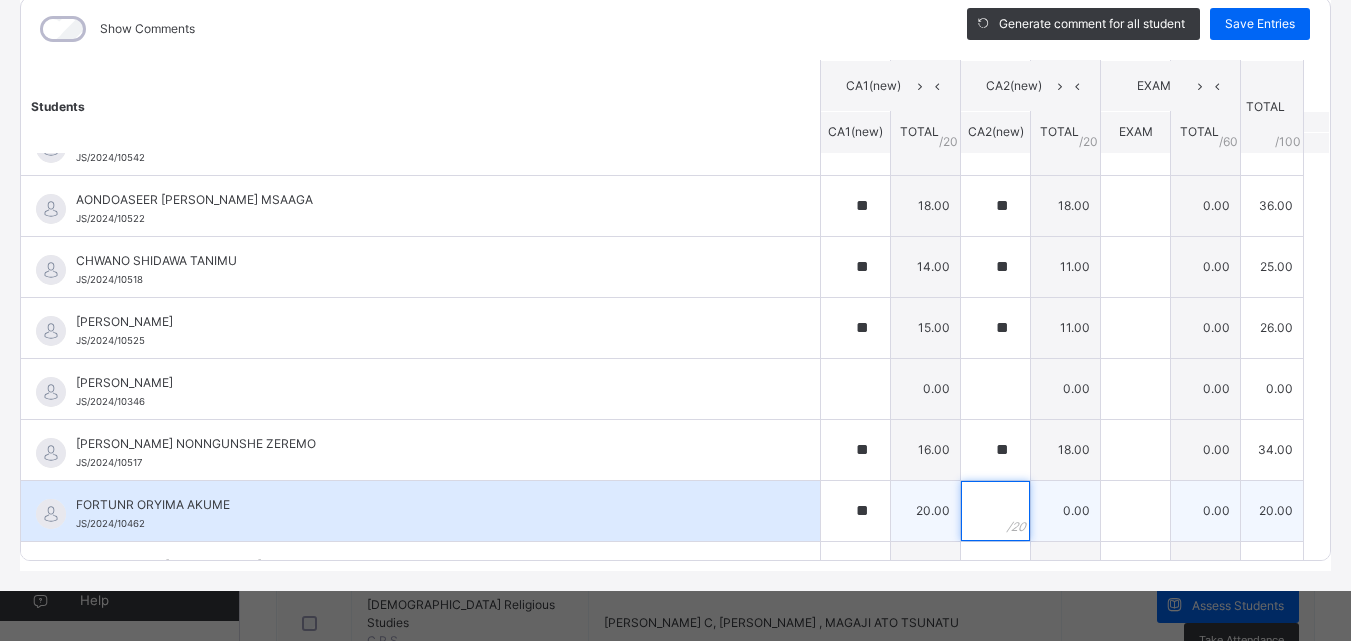 click at bounding box center (995, 511) 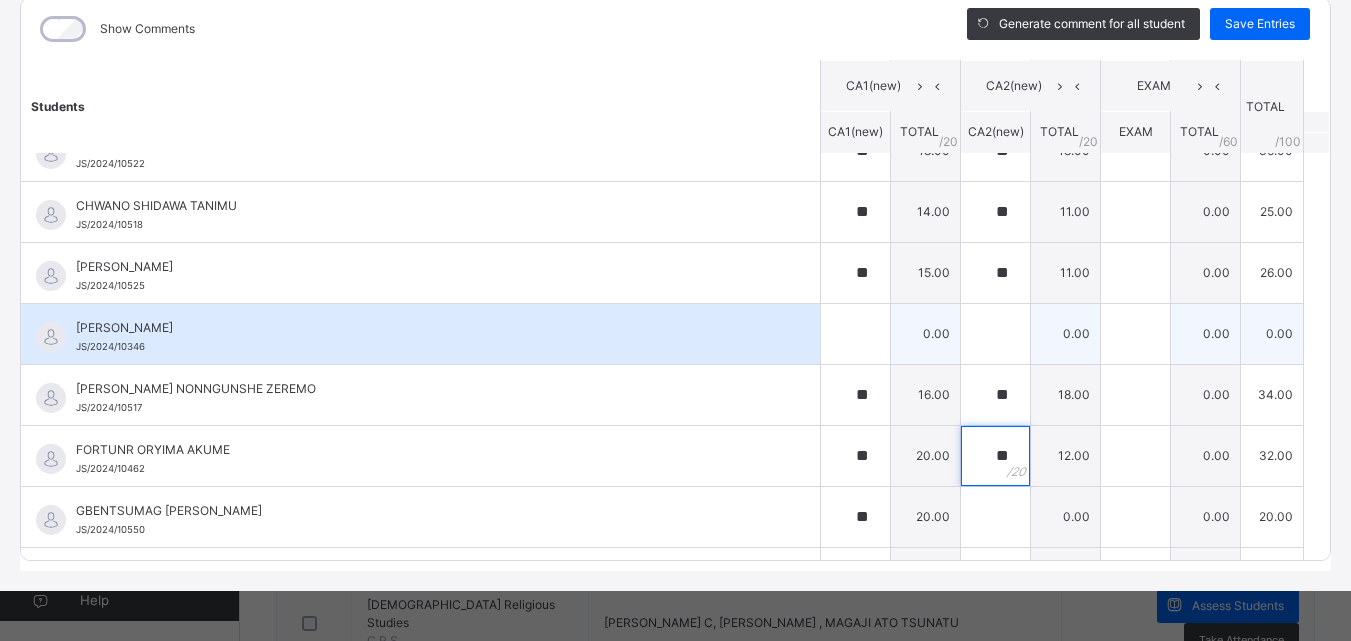 scroll, scrollTop: 200, scrollLeft: 0, axis: vertical 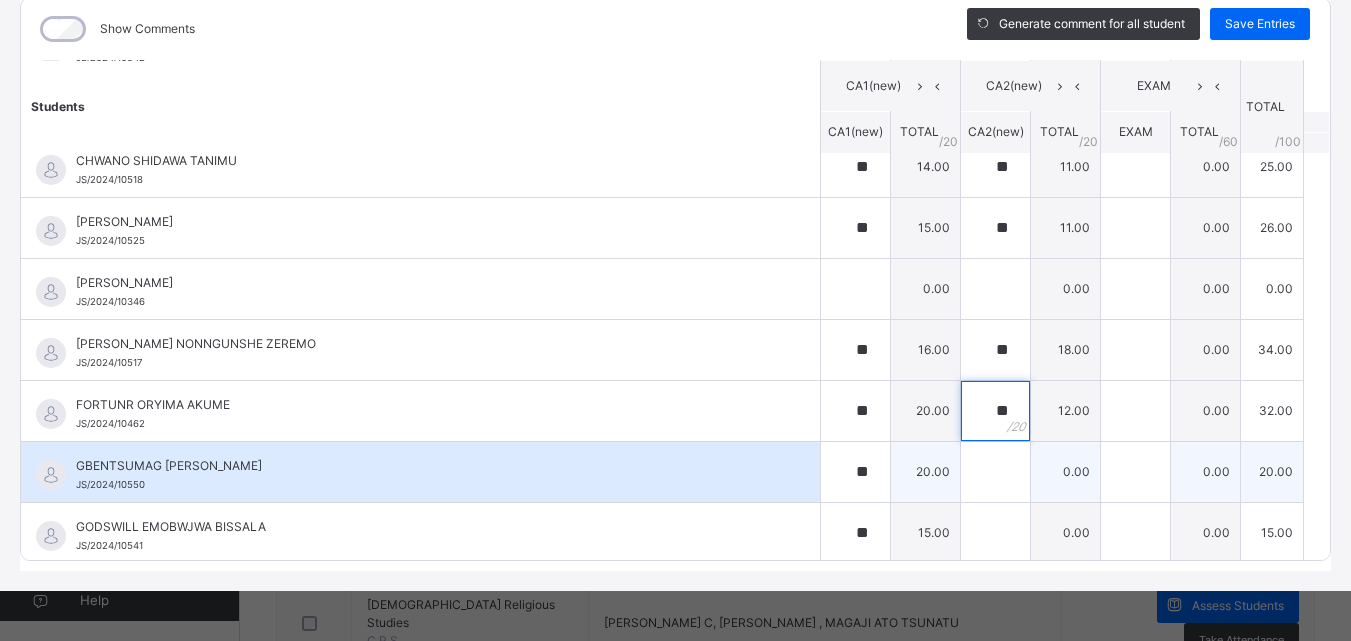 type on "**" 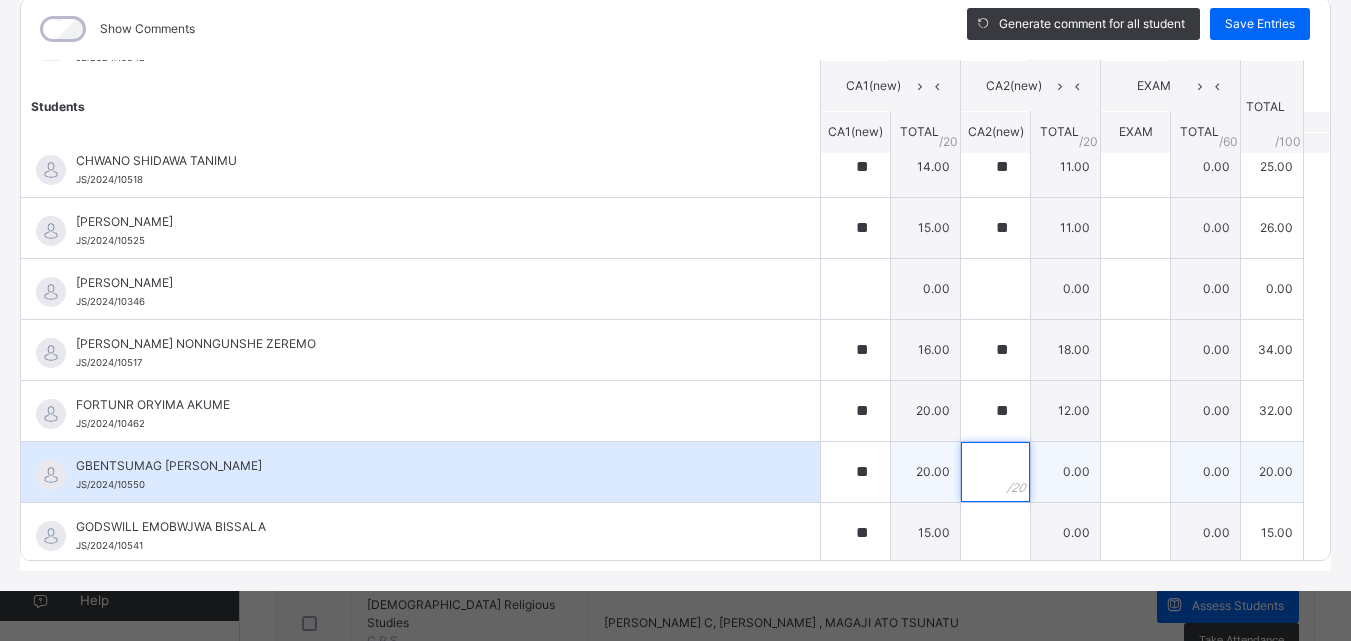 click at bounding box center [995, 472] 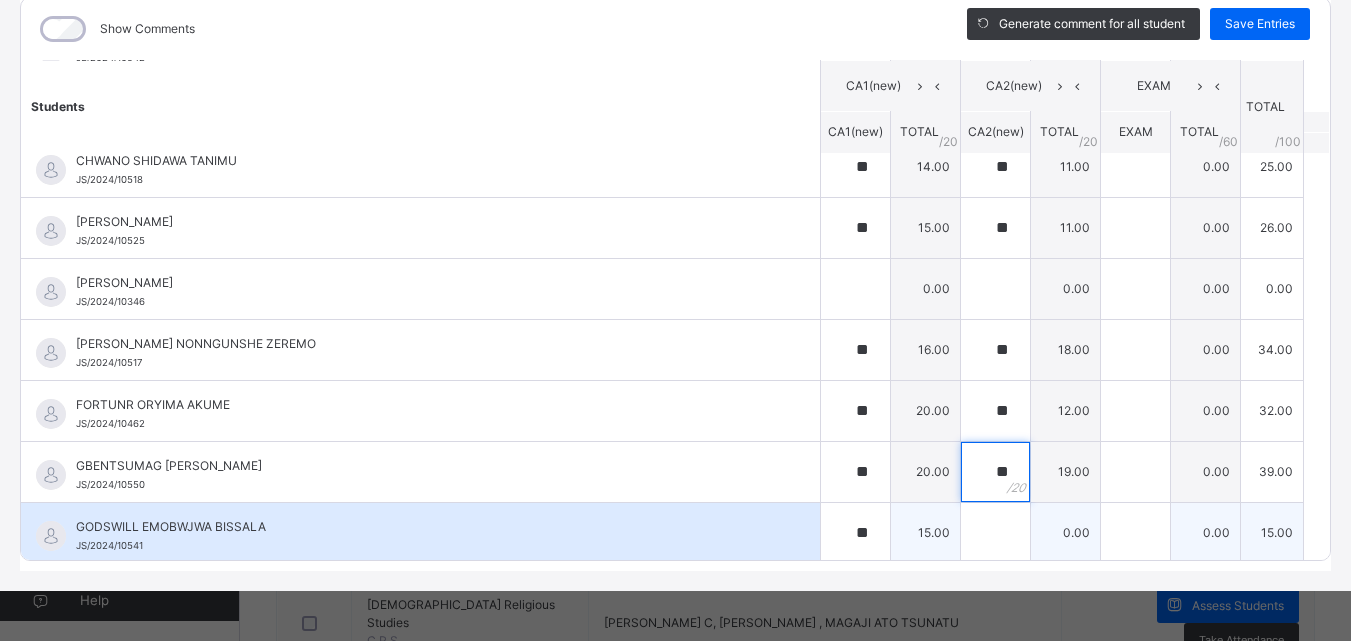 type on "**" 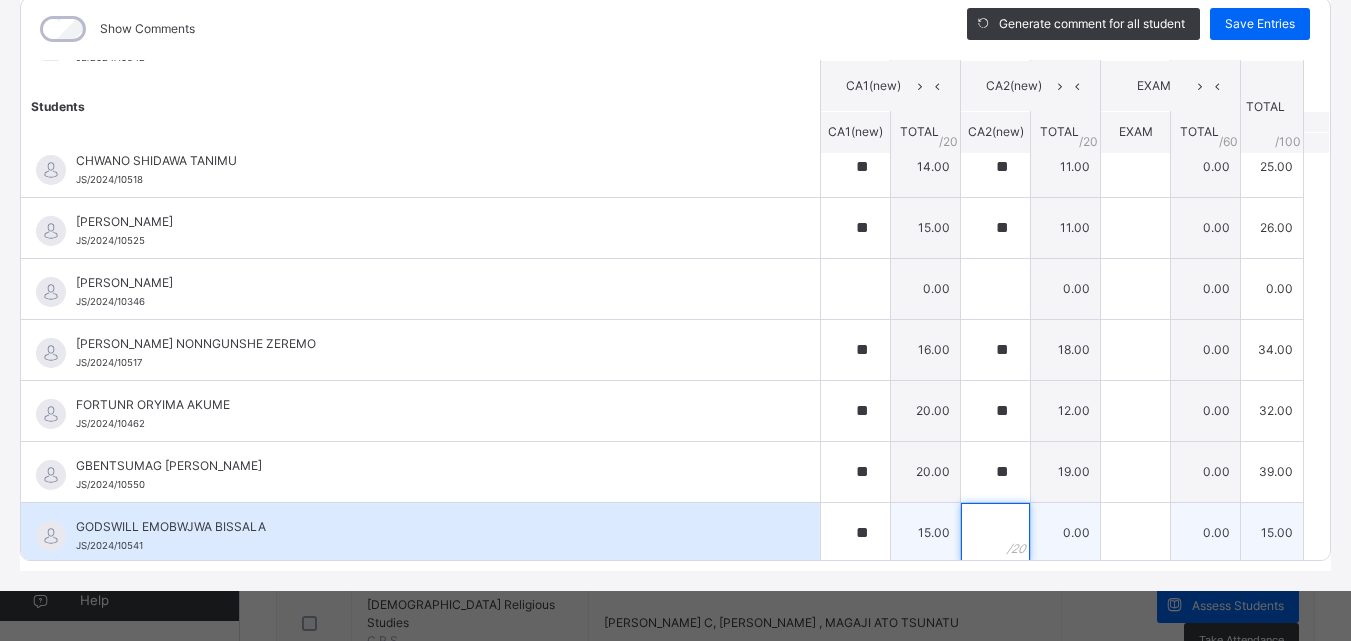click at bounding box center [995, 533] 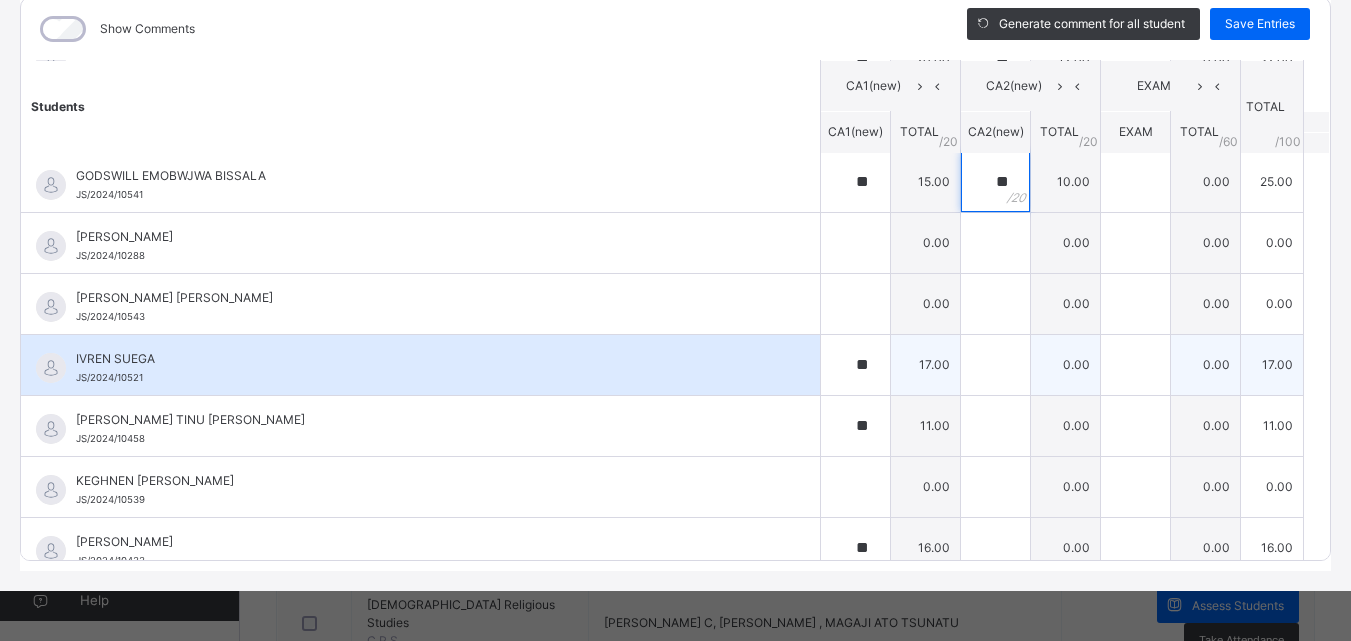scroll, scrollTop: 600, scrollLeft: 0, axis: vertical 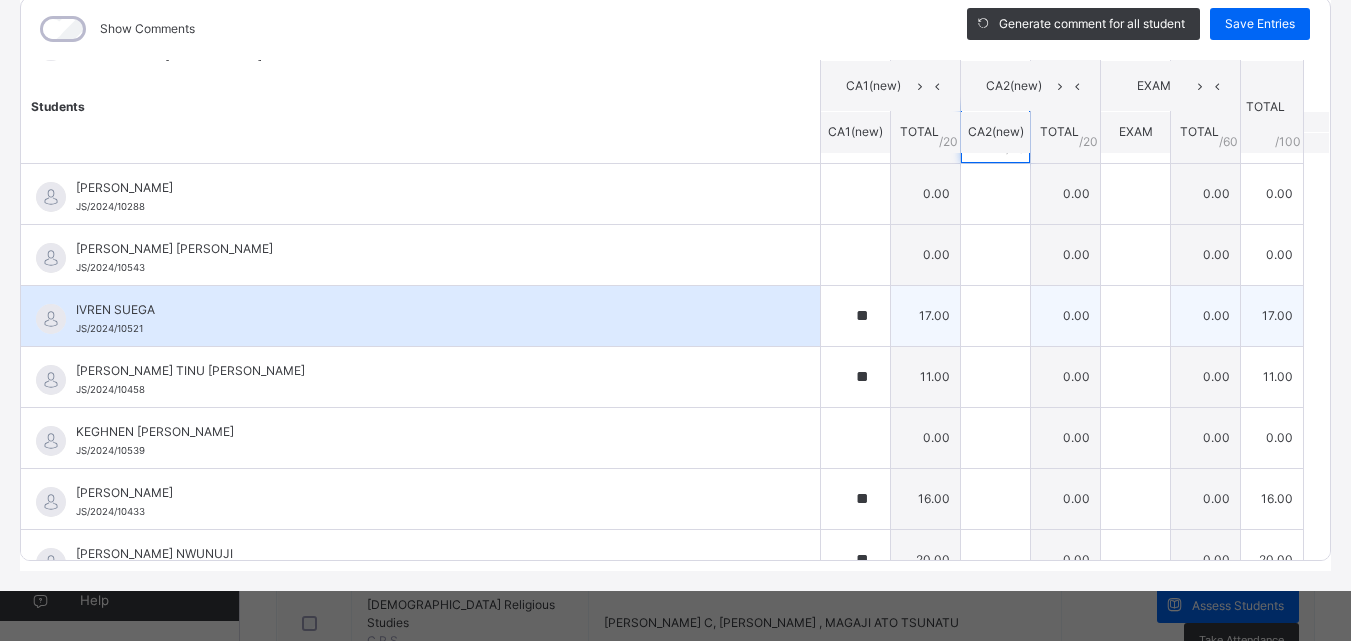 type on "**" 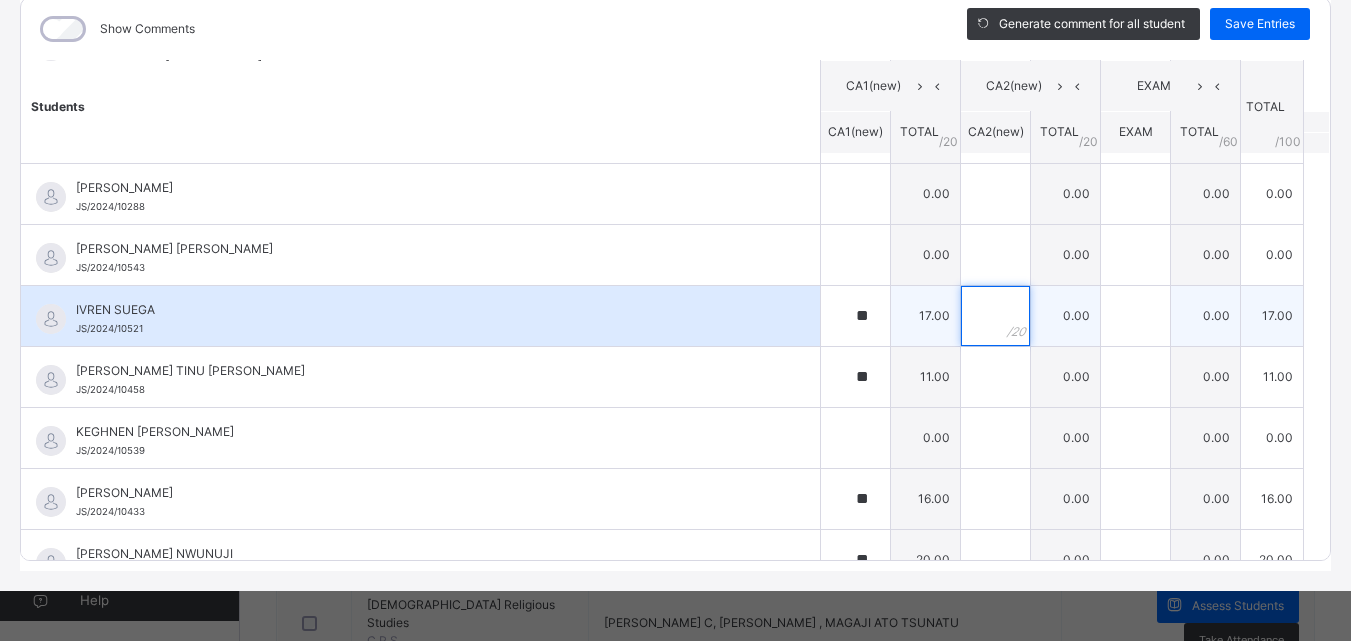 click at bounding box center [995, 316] 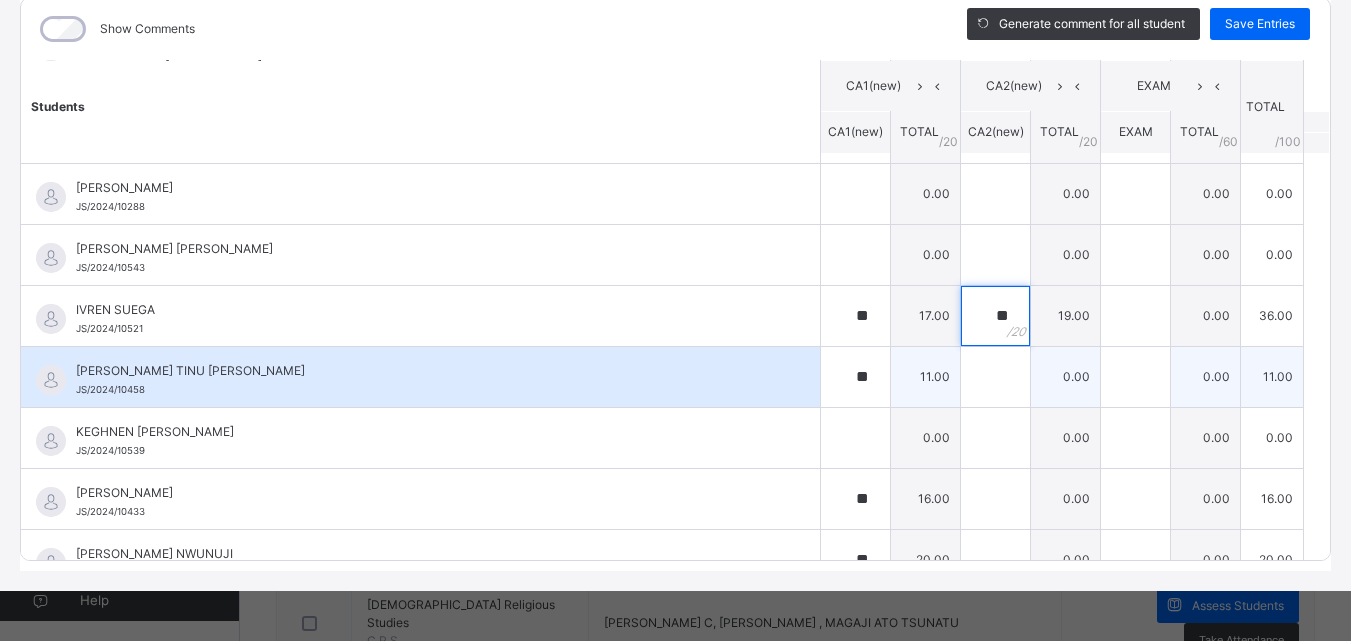 type on "**" 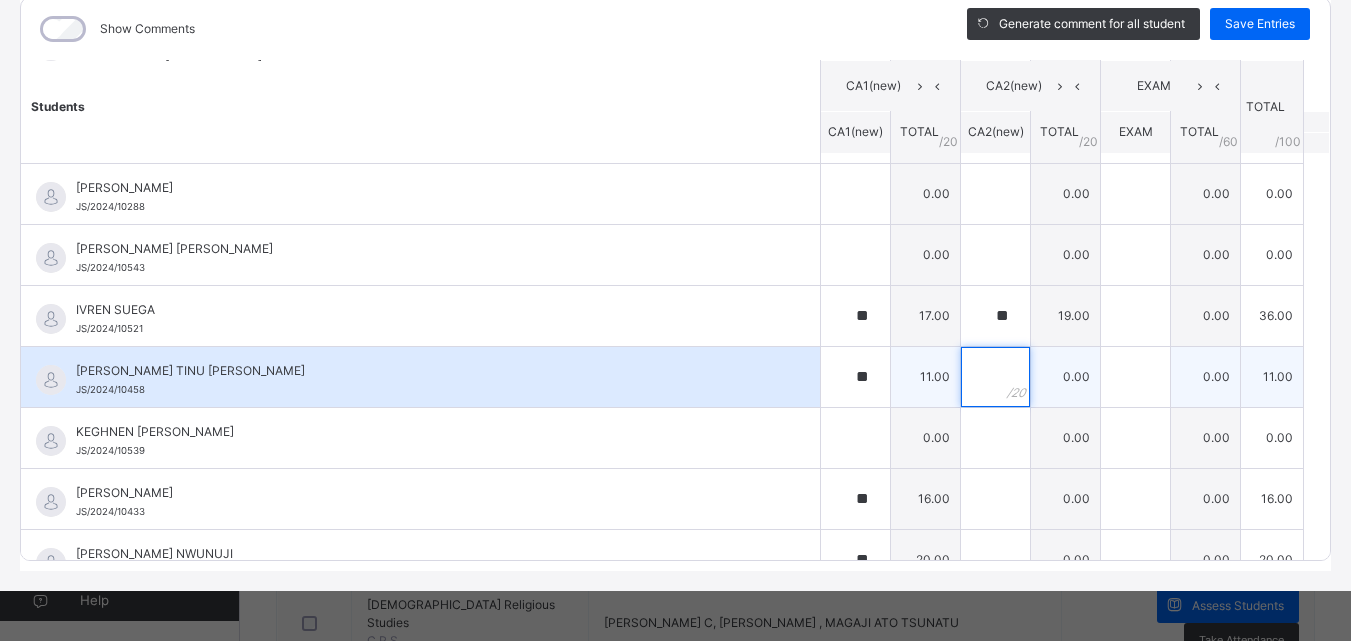 click at bounding box center (995, 377) 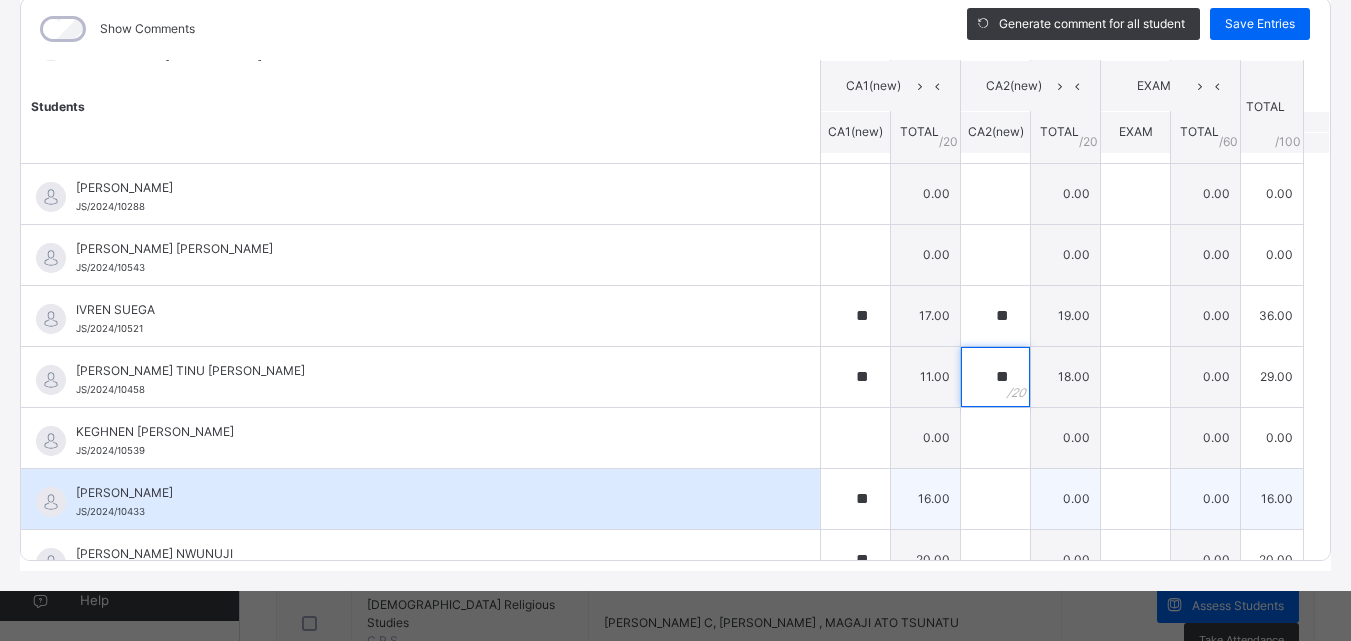 type on "**" 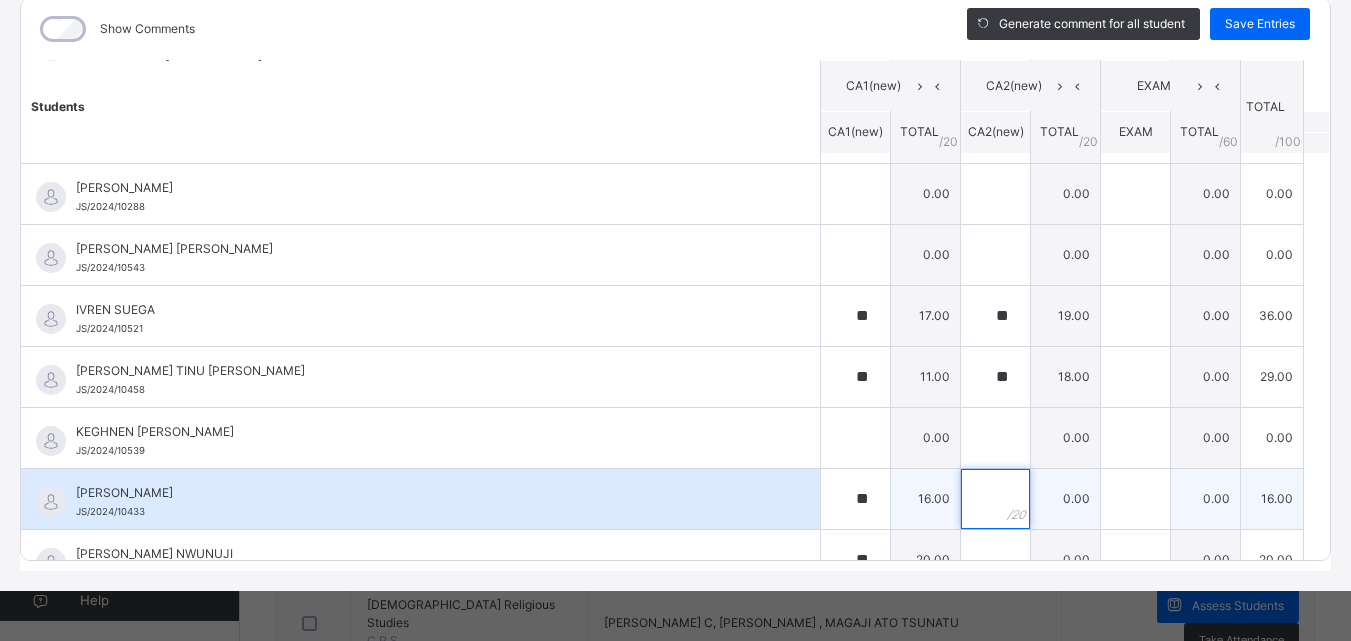 click at bounding box center [995, 499] 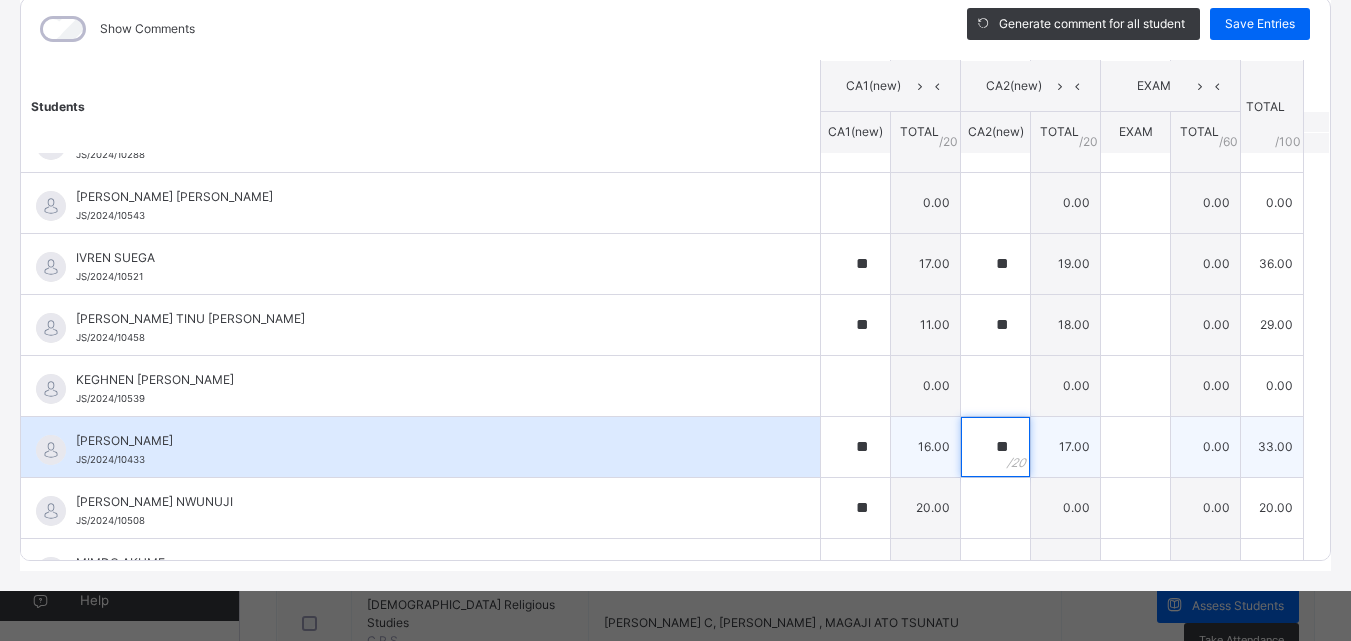 scroll, scrollTop: 700, scrollLeft: 0, axis: vertical 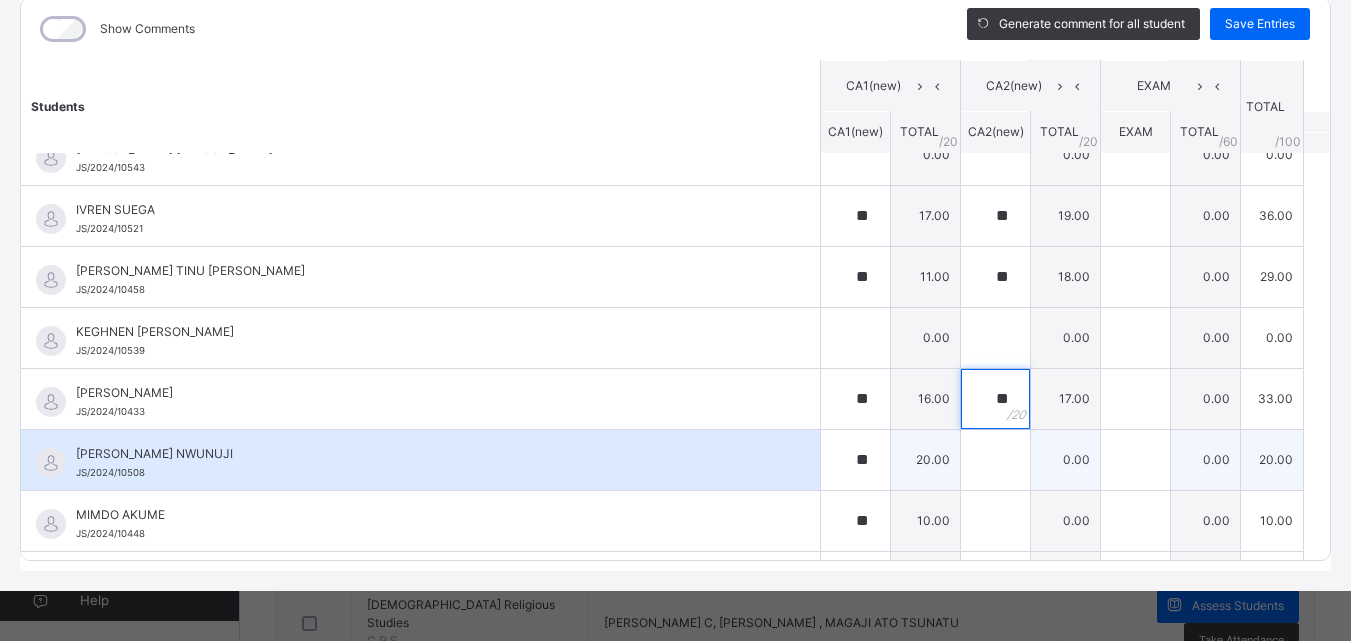 type on "**" 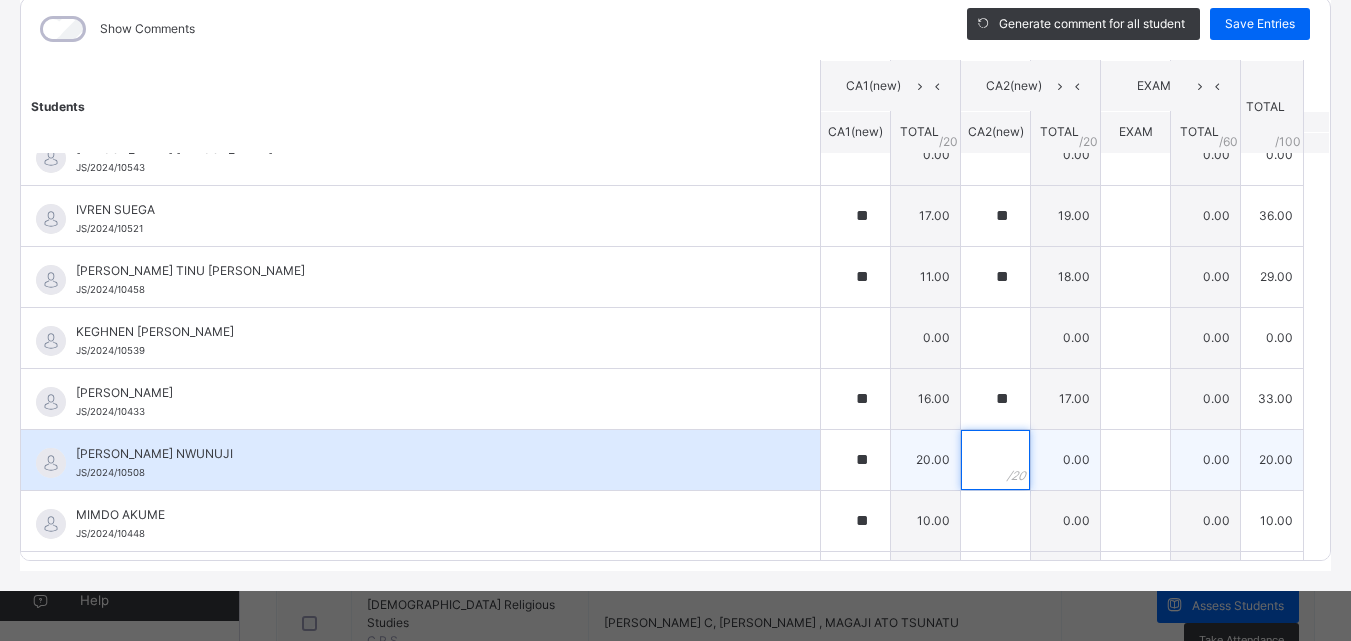 click at bounding box center [995, 460] 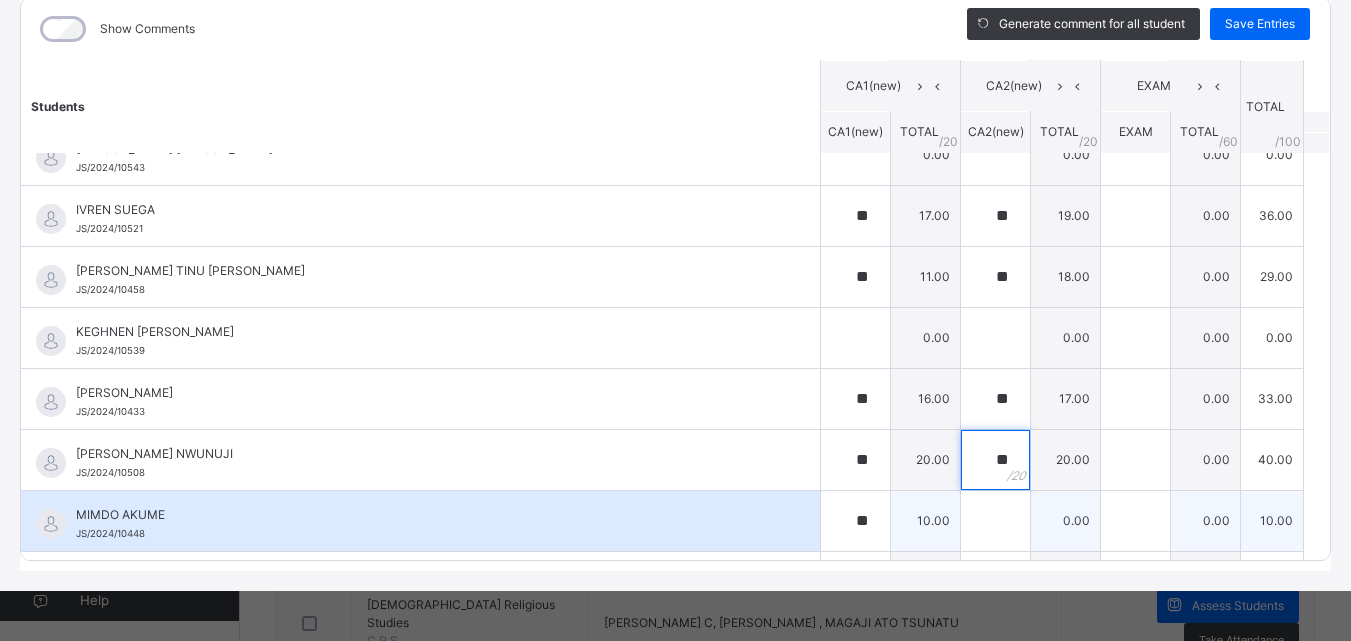 type on "**" 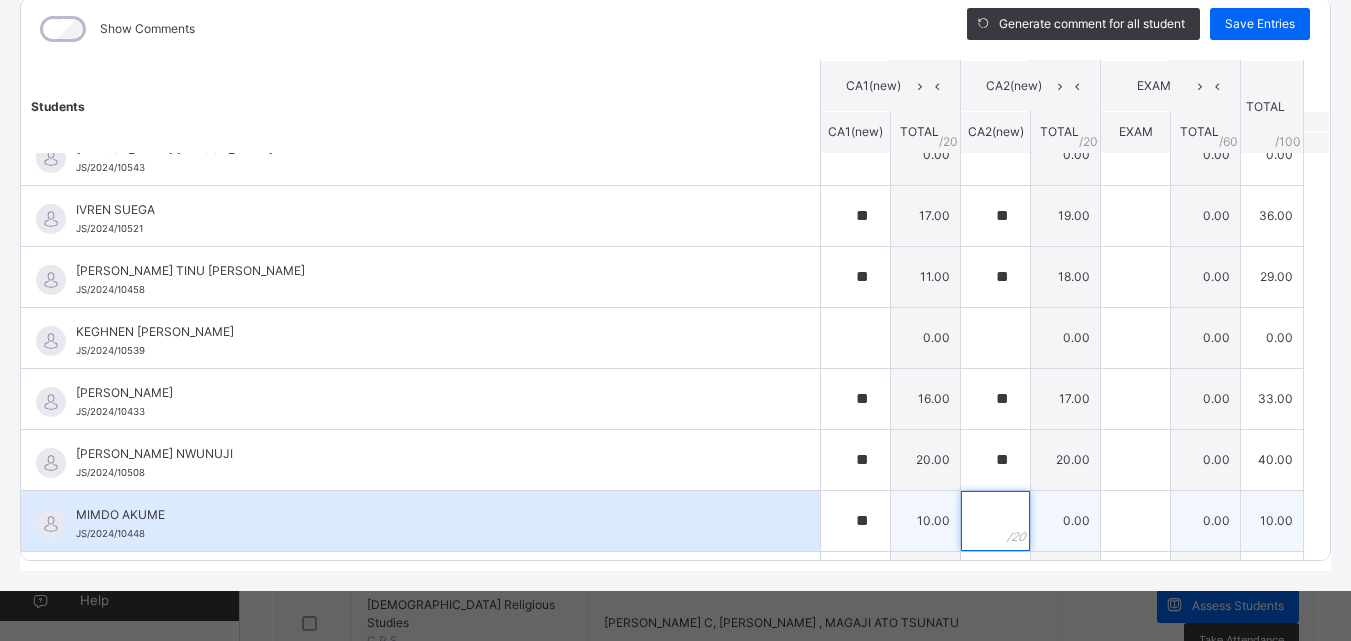 click at bounding box center (995, 521) 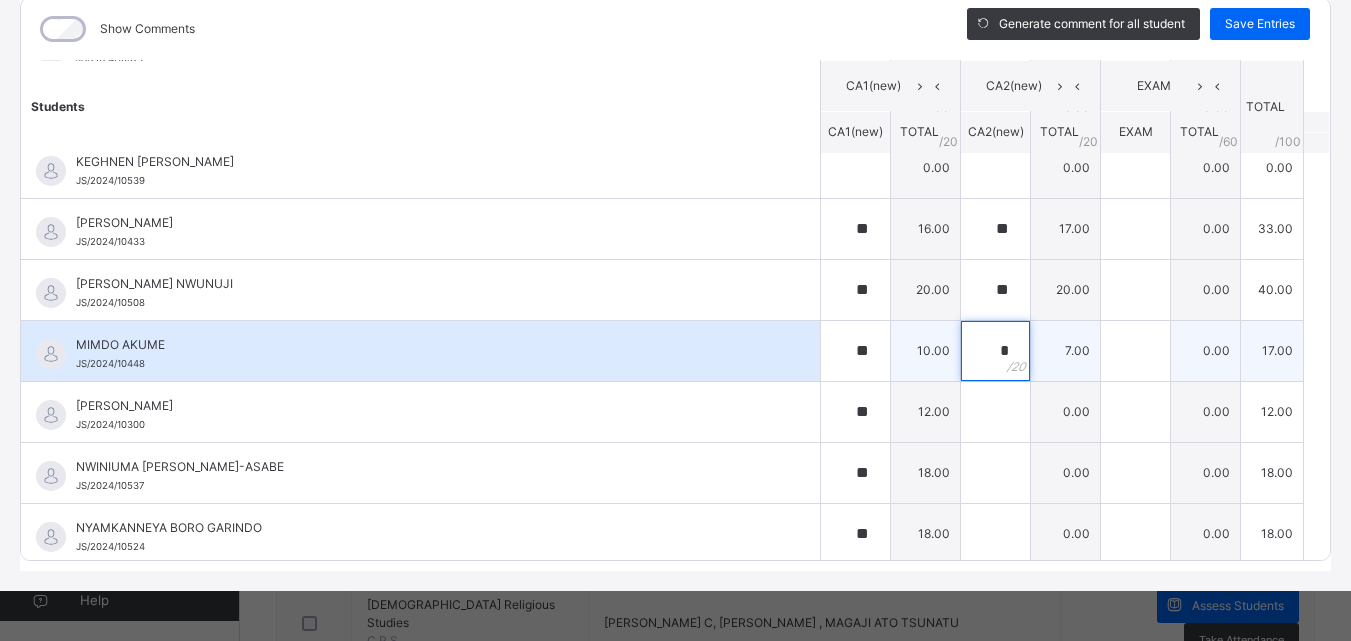 scroll, scrollTop: 900, scrollLeft: 0, axis: vertical 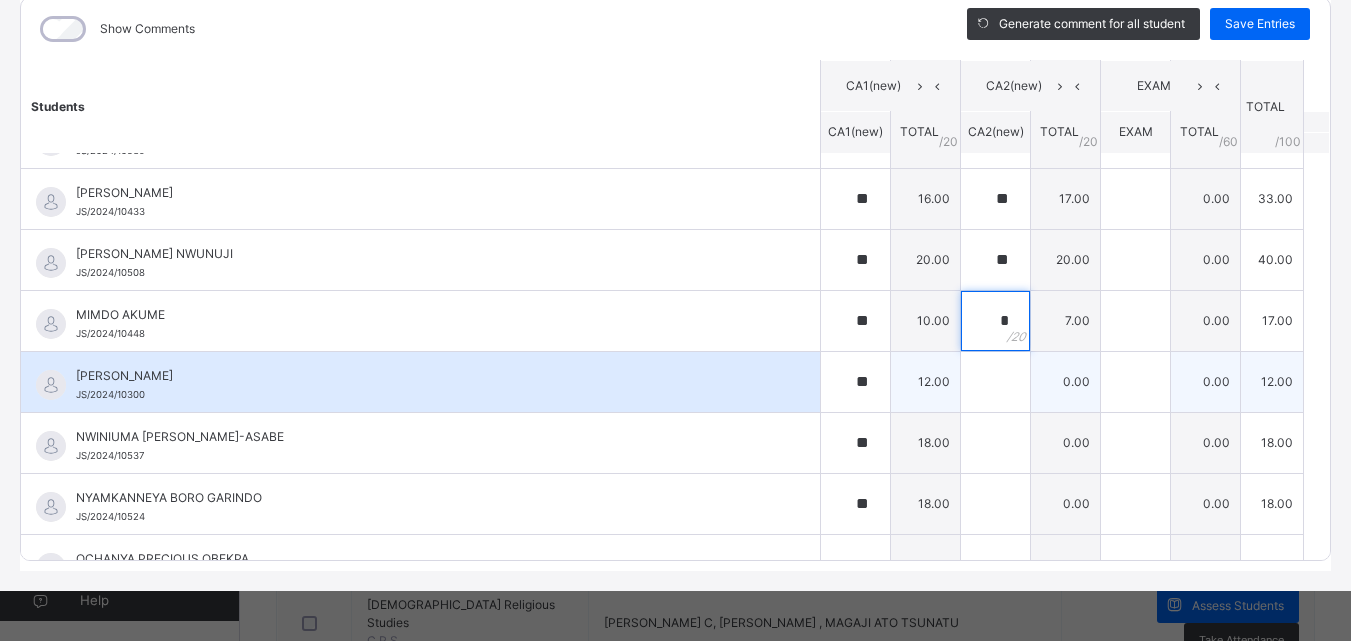 type on "*" 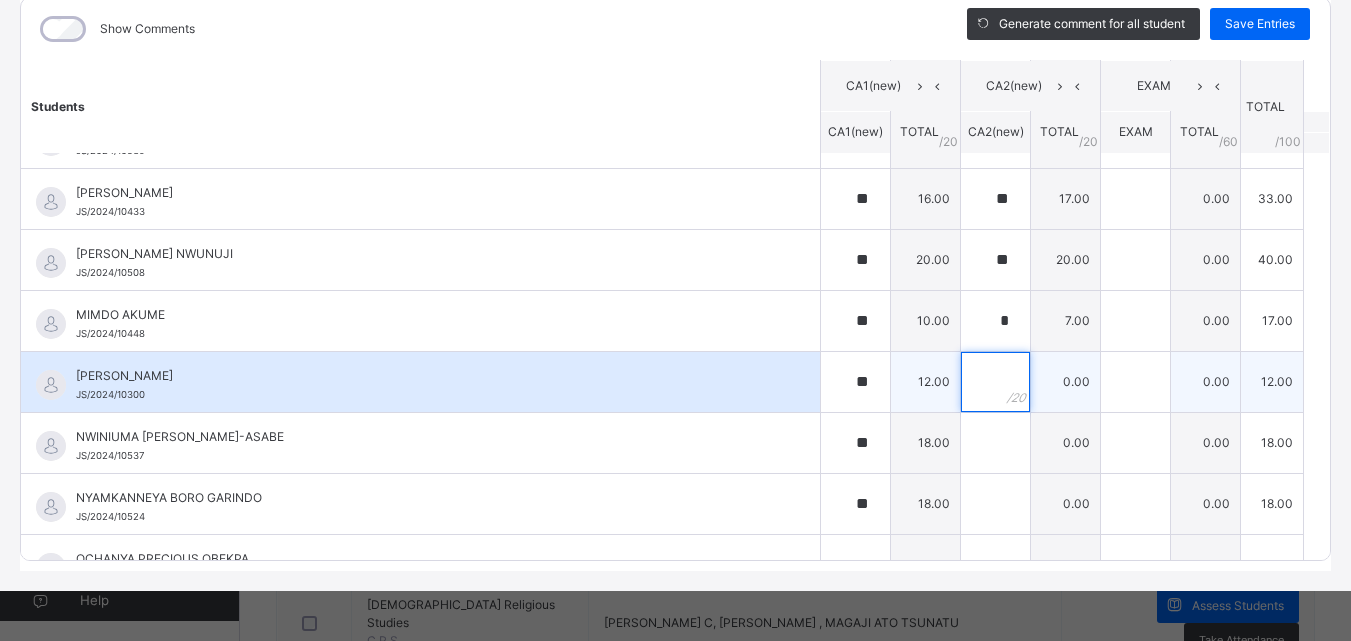click at bounding box center [995, 382] 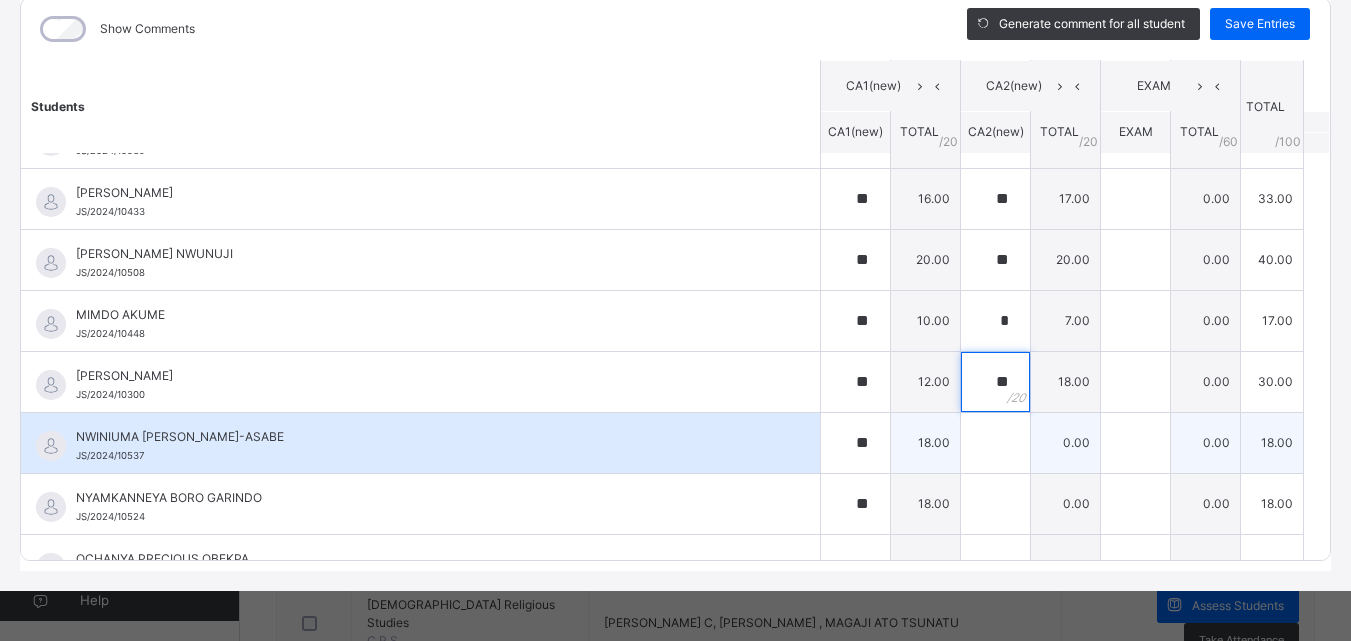 type on "**" 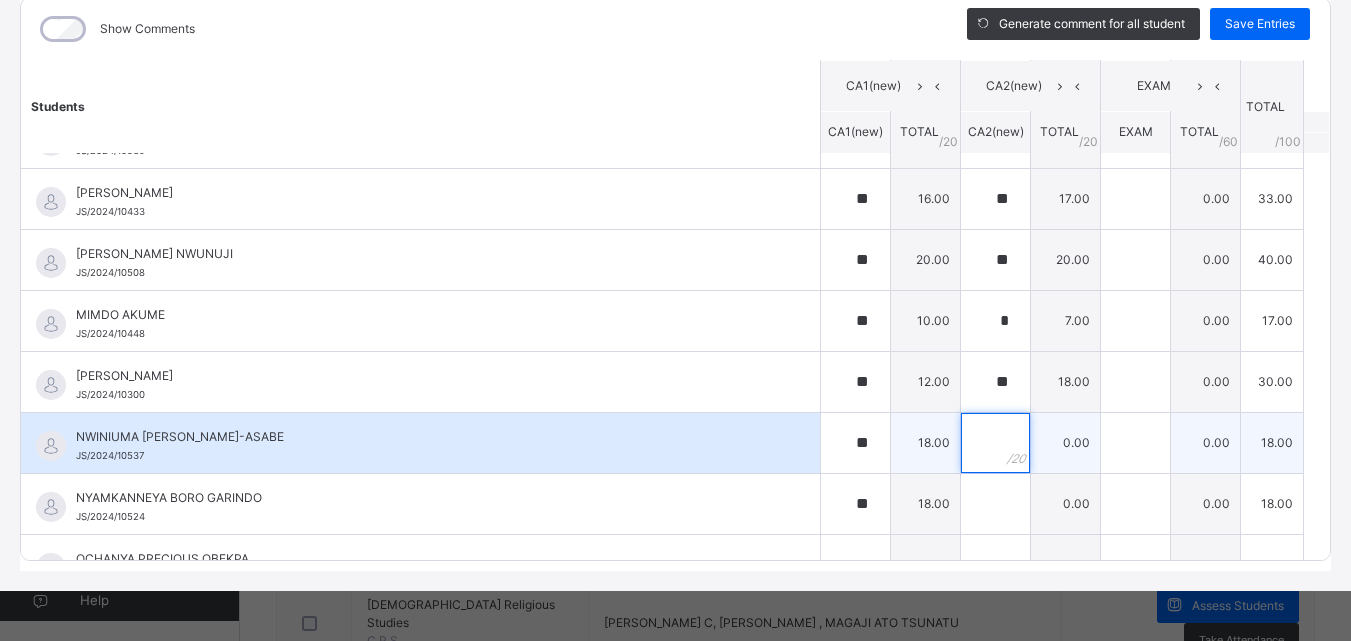 click at bounding box center (995, 443) 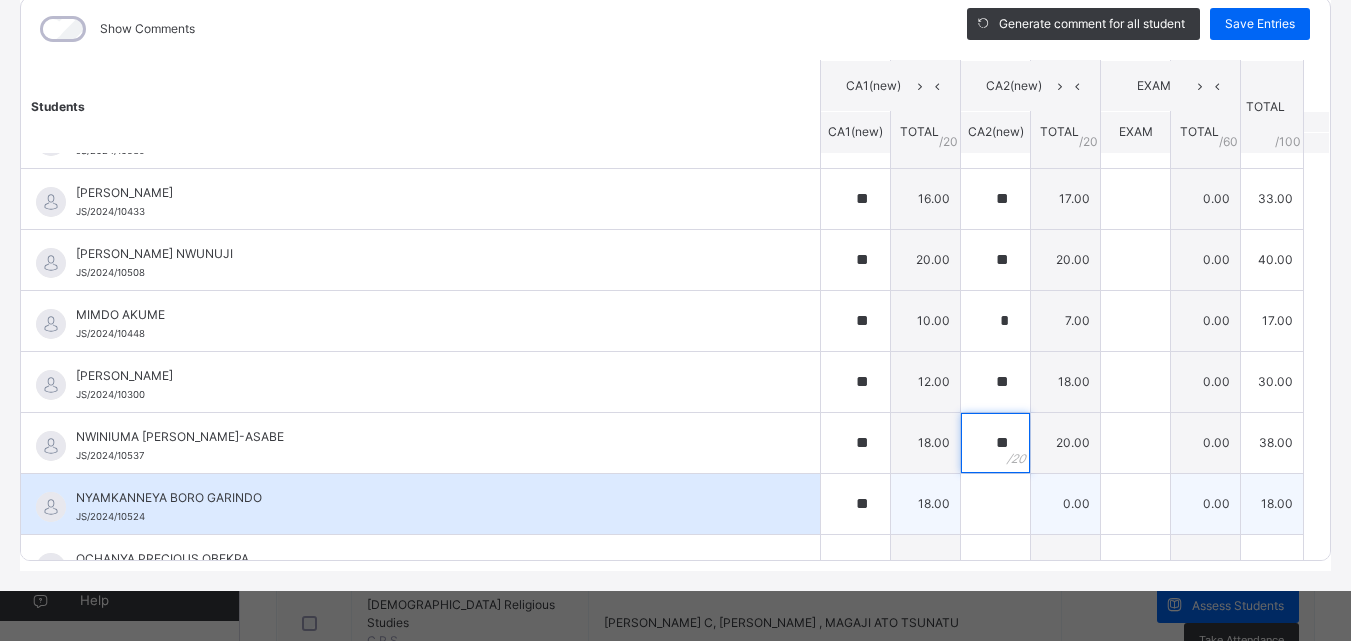 type on "**" 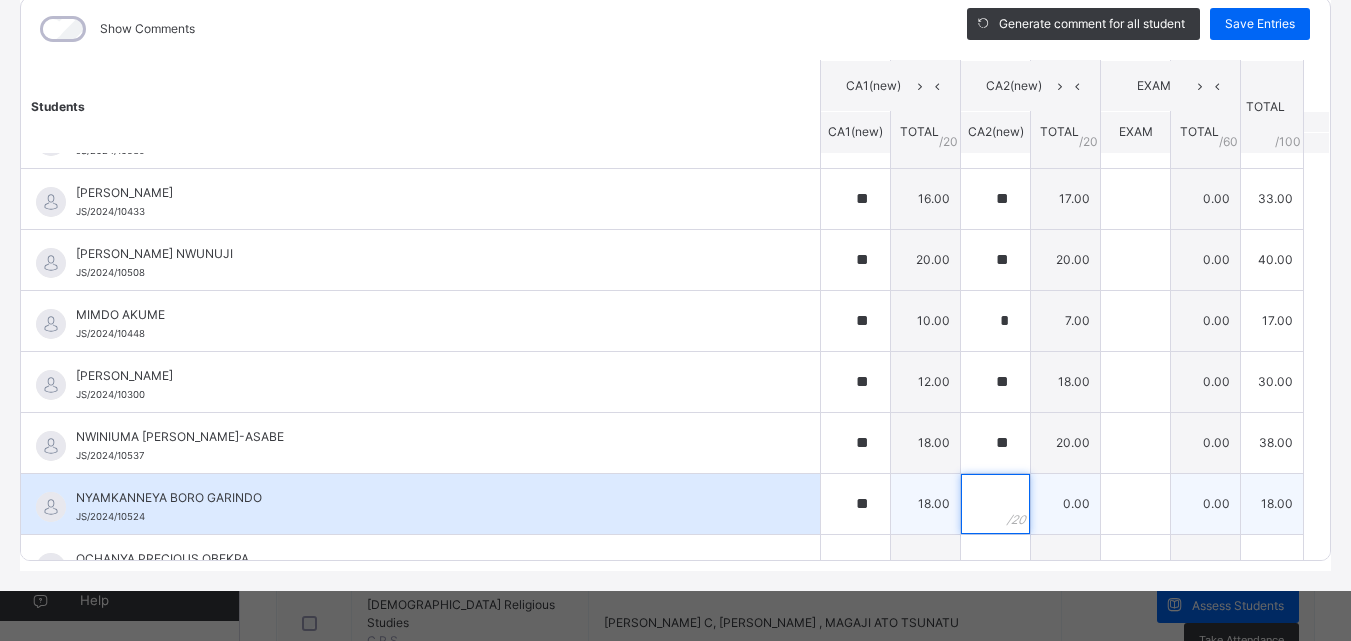 click at bounding box center (995, 504) 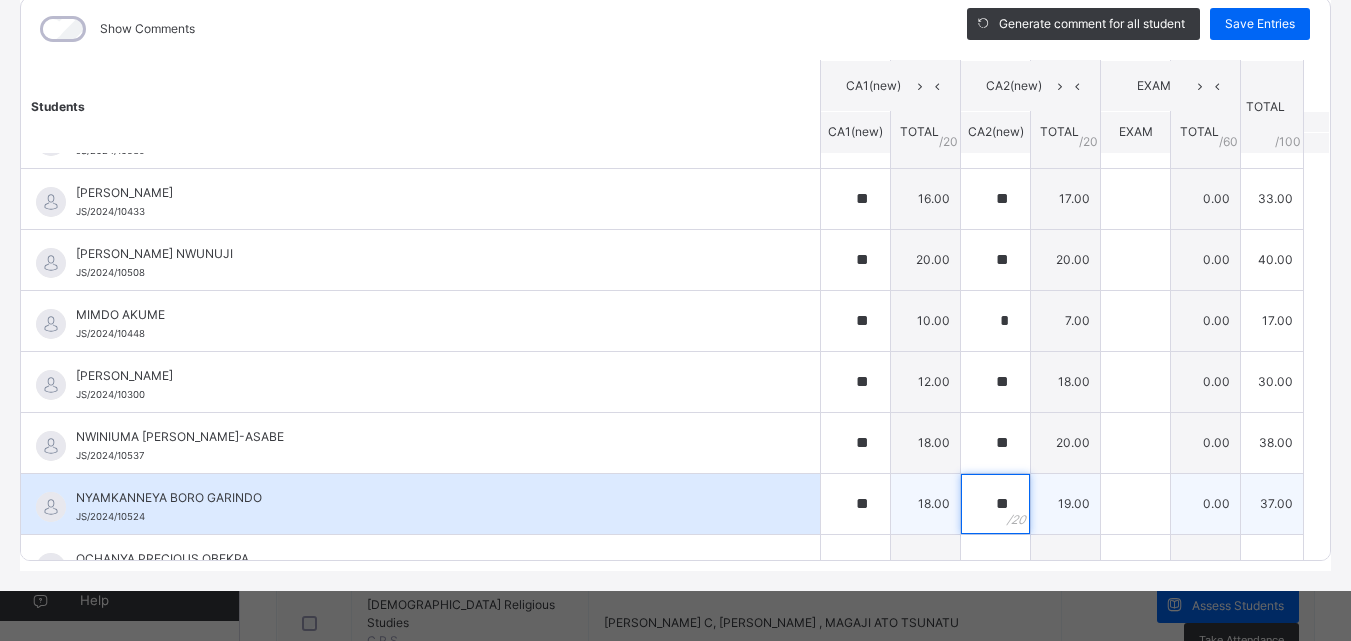 scroll, scrollTop: 1000, scrollLeft: 0, axis: vertical 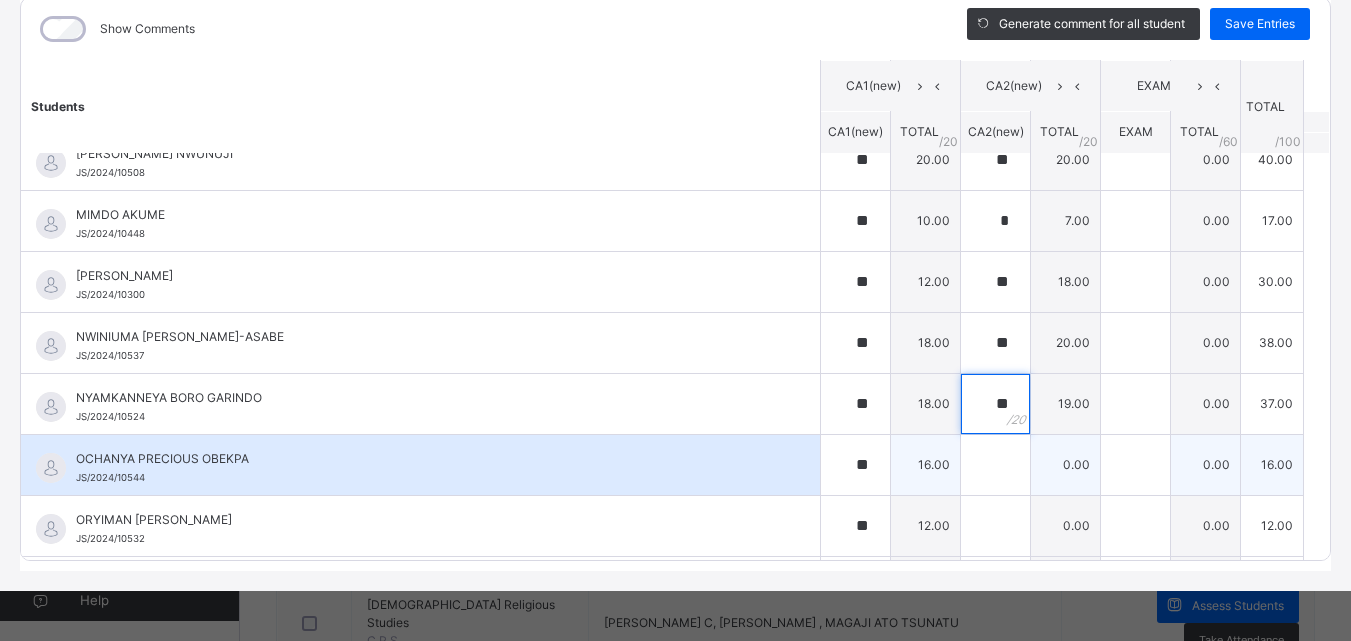 type on "**" 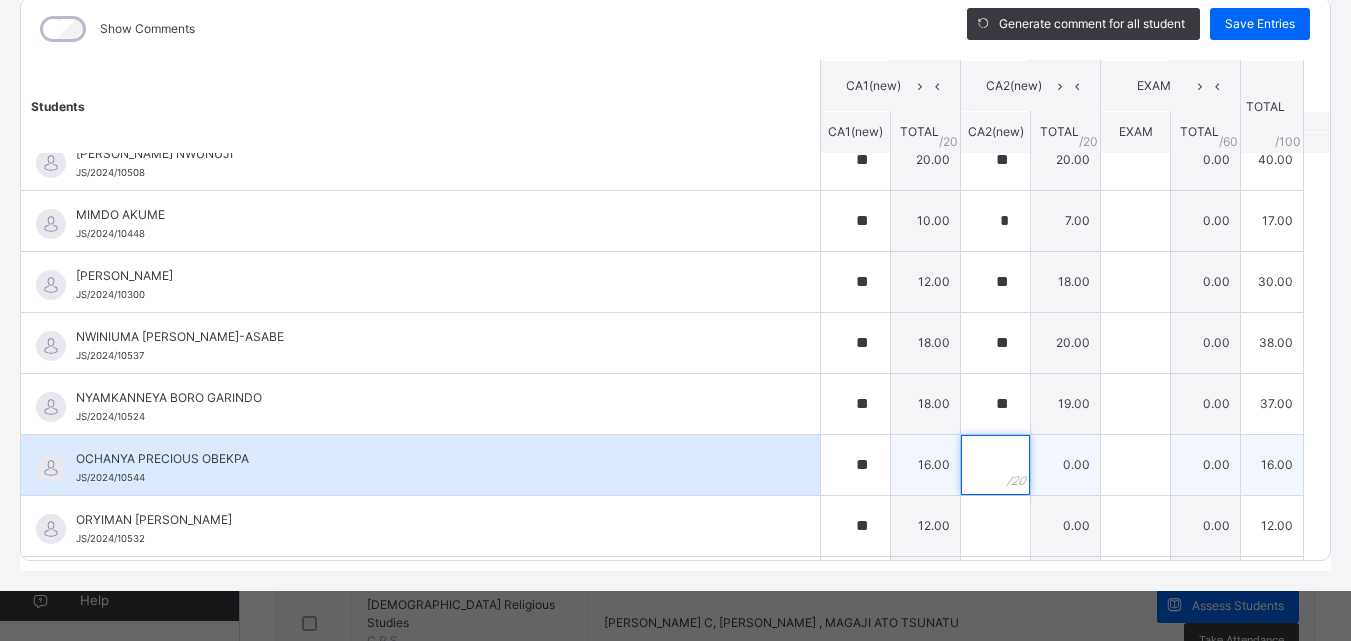 click at bounding box center [995, 465] 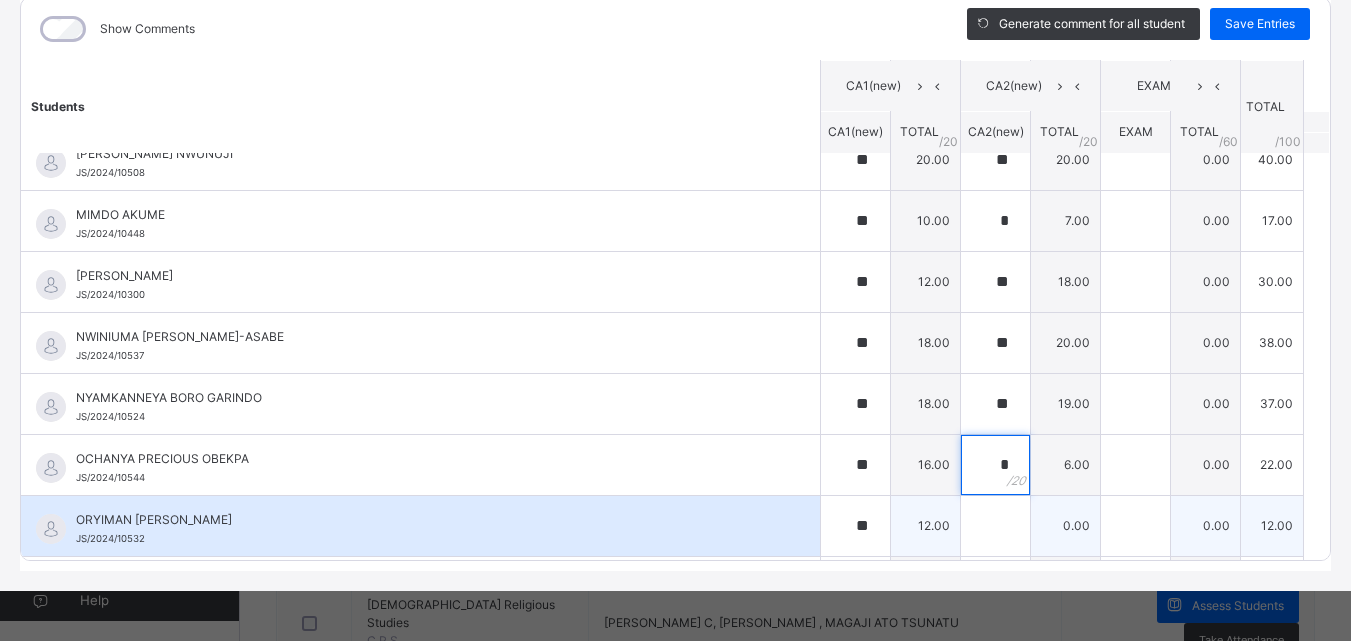 type on "*" 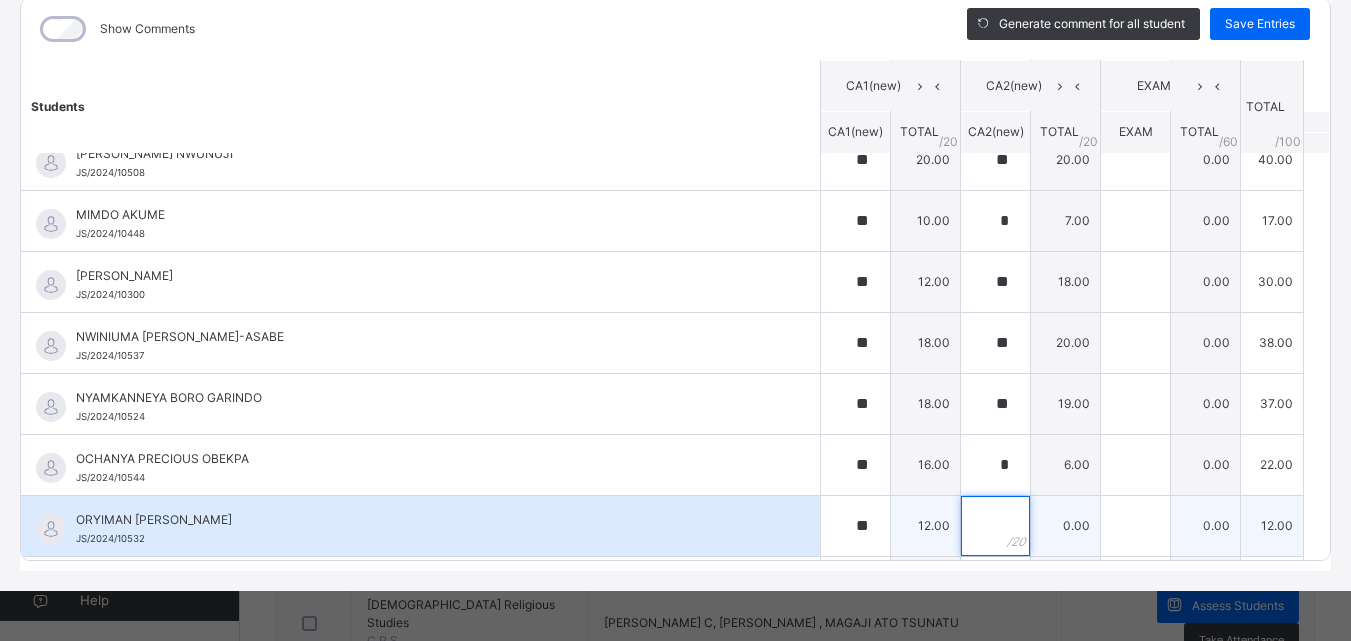 click at bounding box center [995, 526] 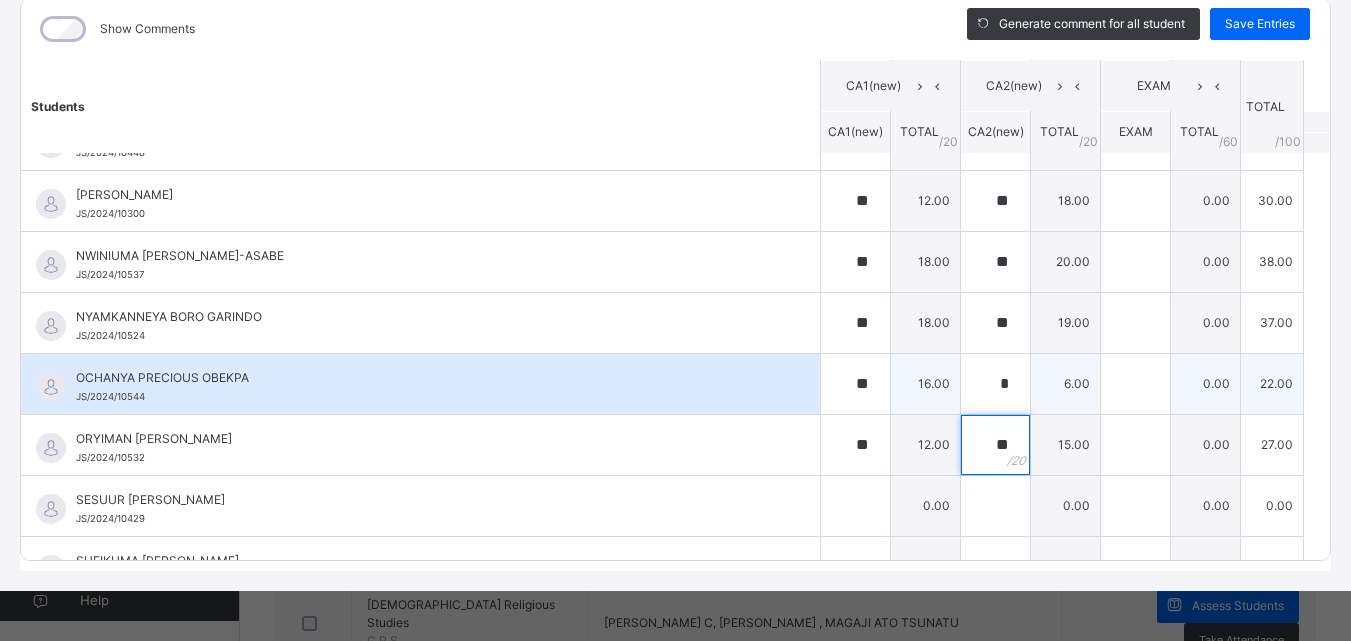 scroll, scrollTop: 1200, scrollLeft: 0, axis: vertical 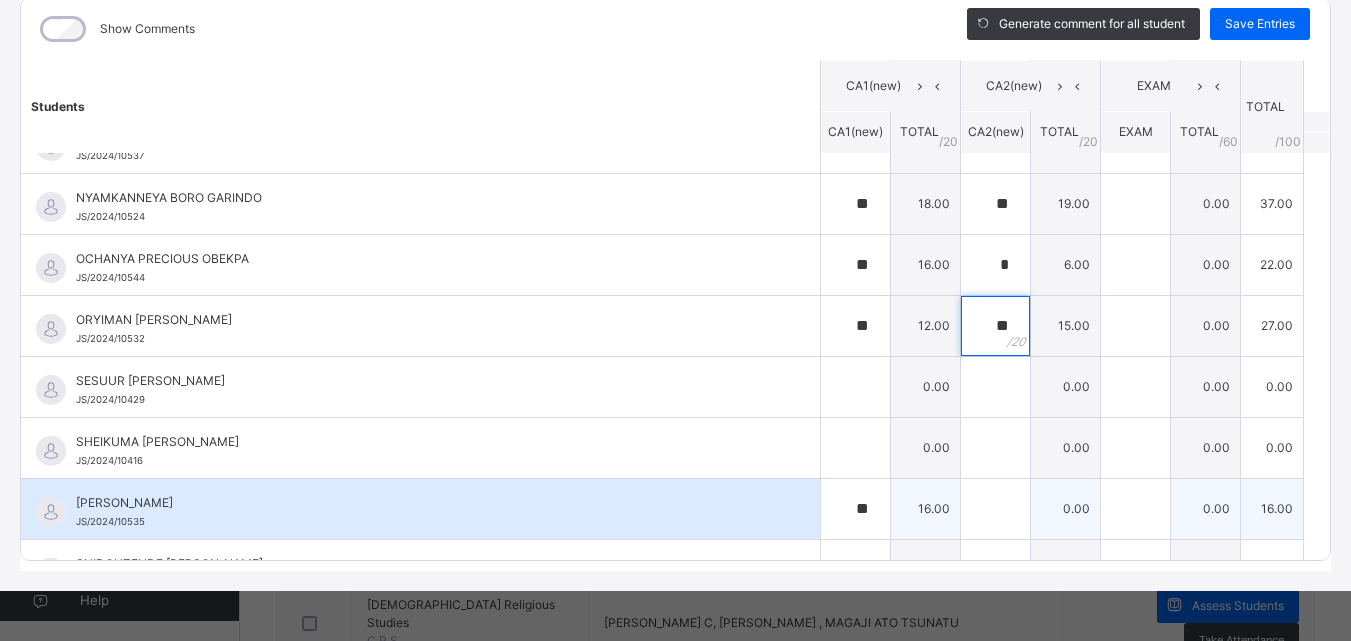 type on "**" 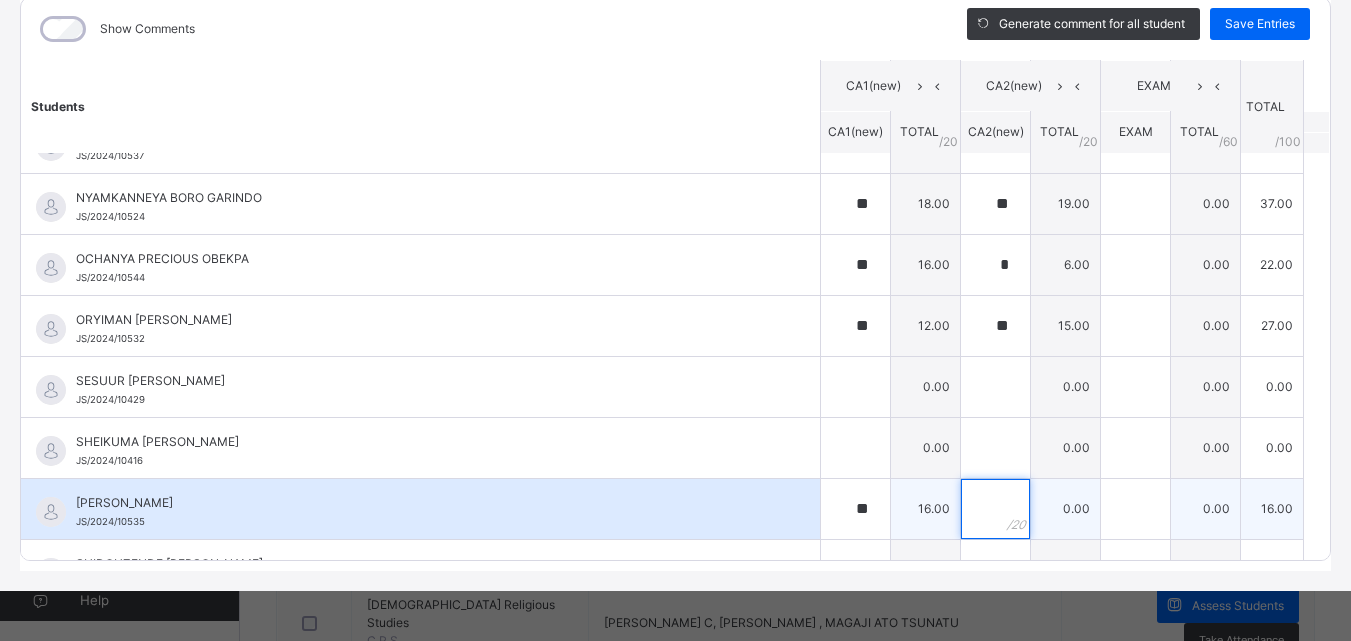 click at bounding box center [995, 509] 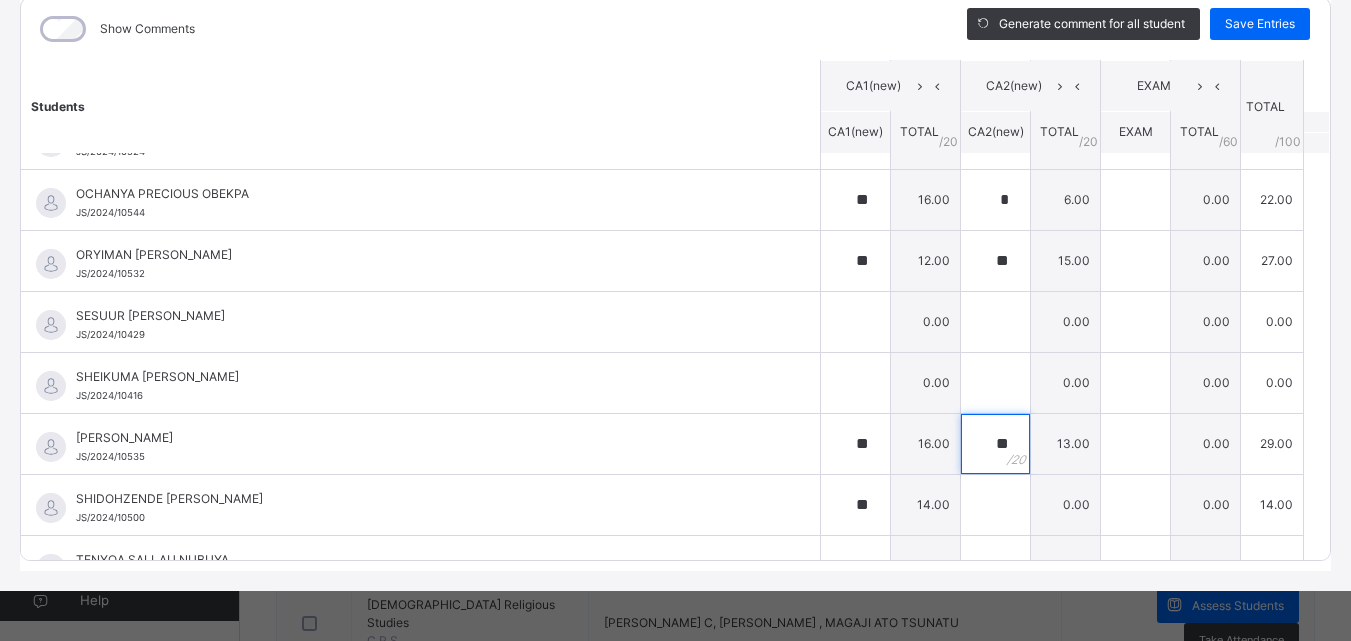 scroll, scrollTop: 1300, scrollLeft: 0, axis: vertical 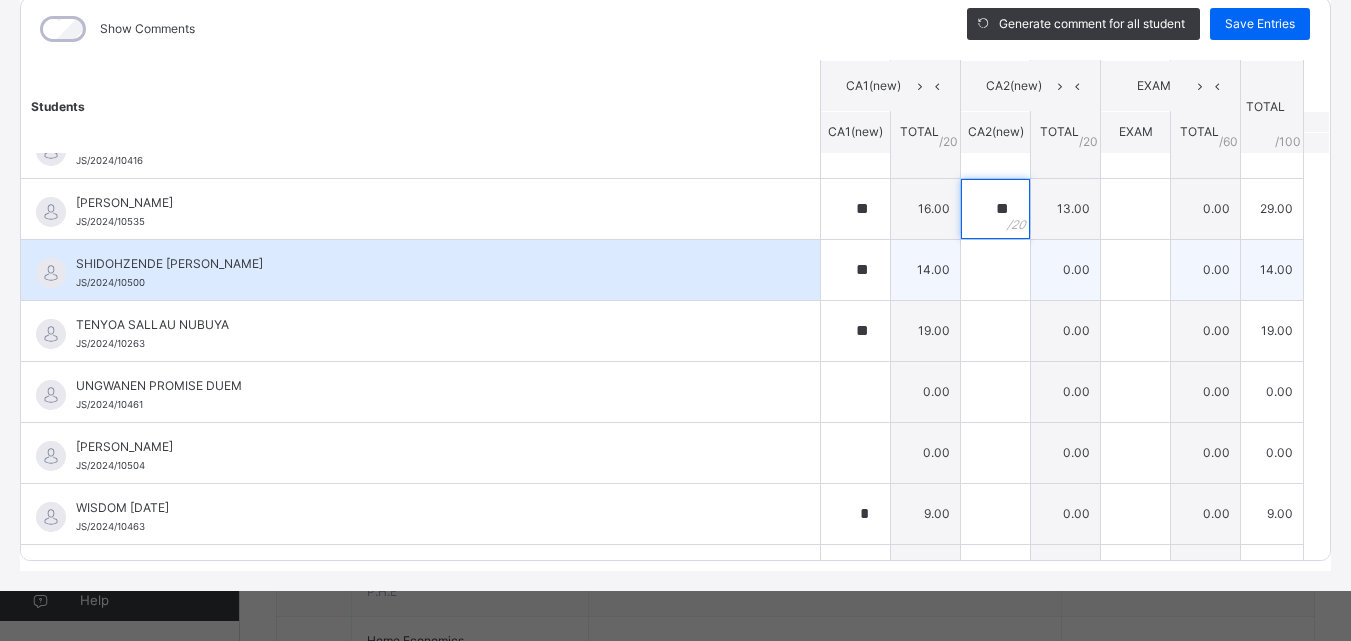 type on "**" 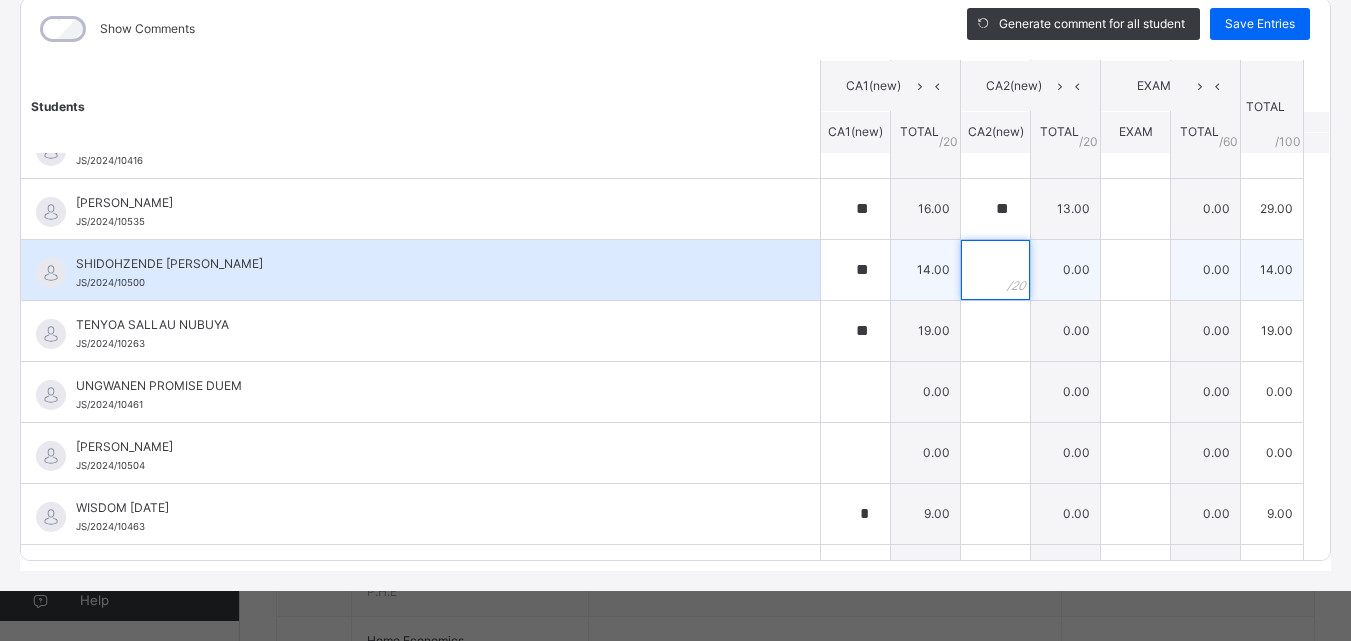 click at bounding box center (995, 270) 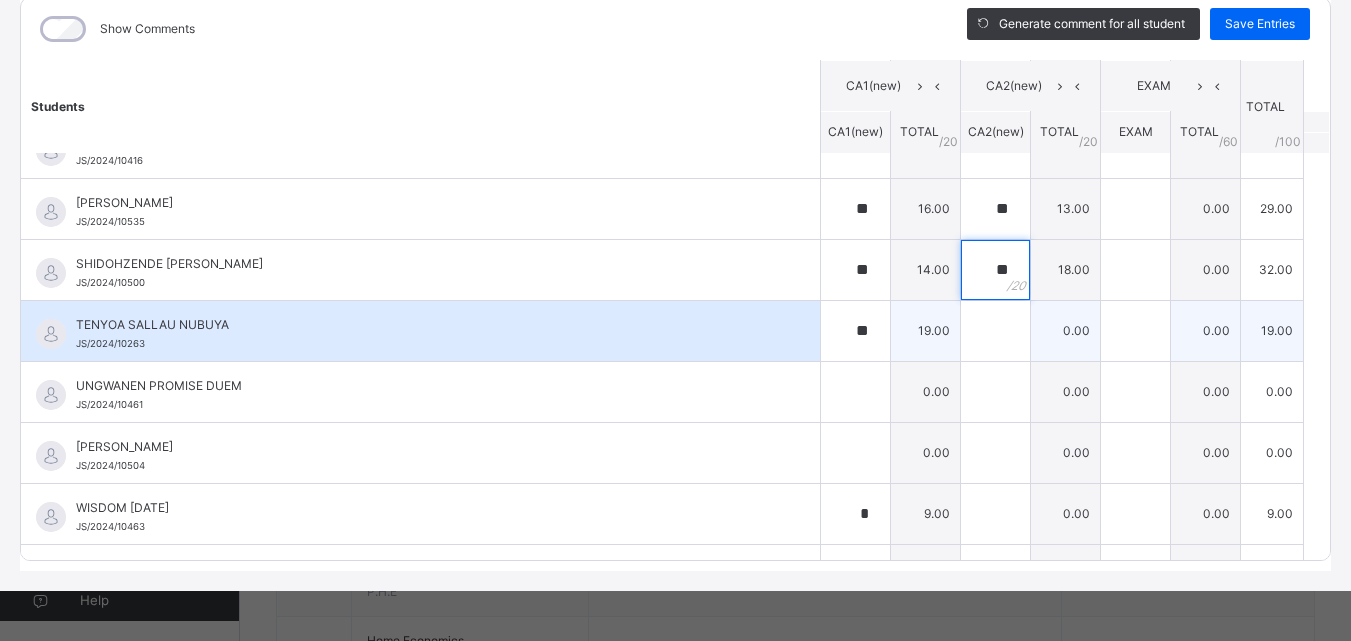 type on "**" 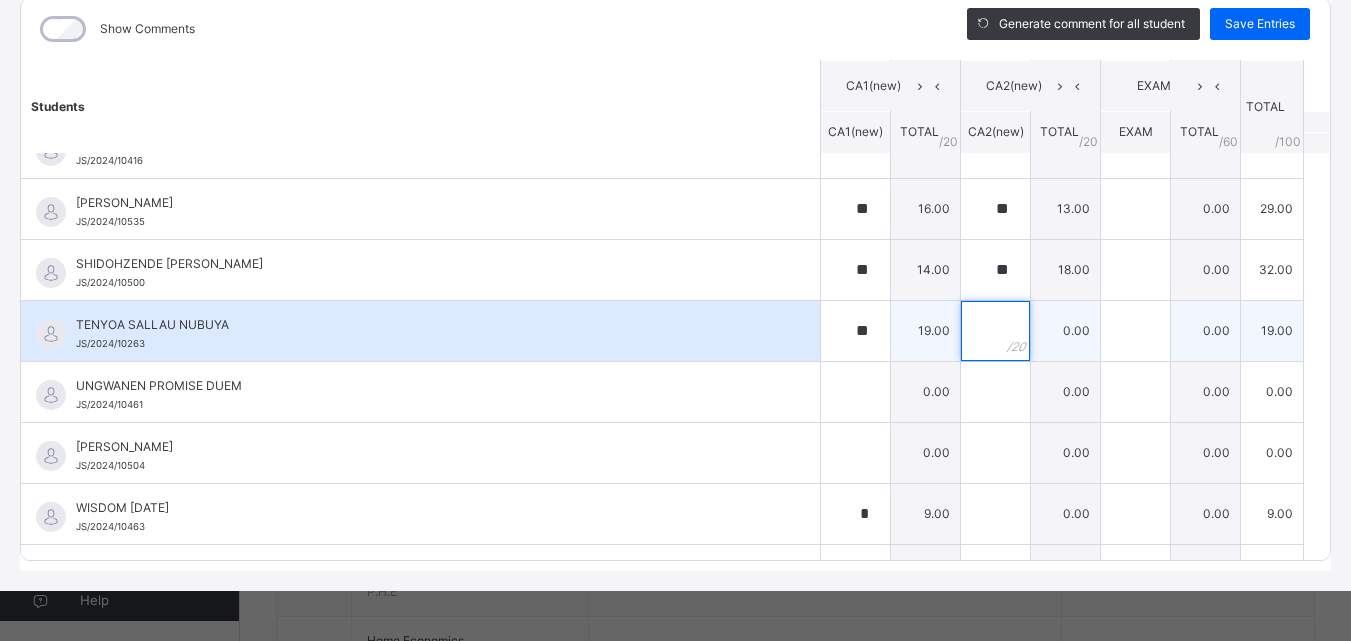 click at bounding box center (995, 331) 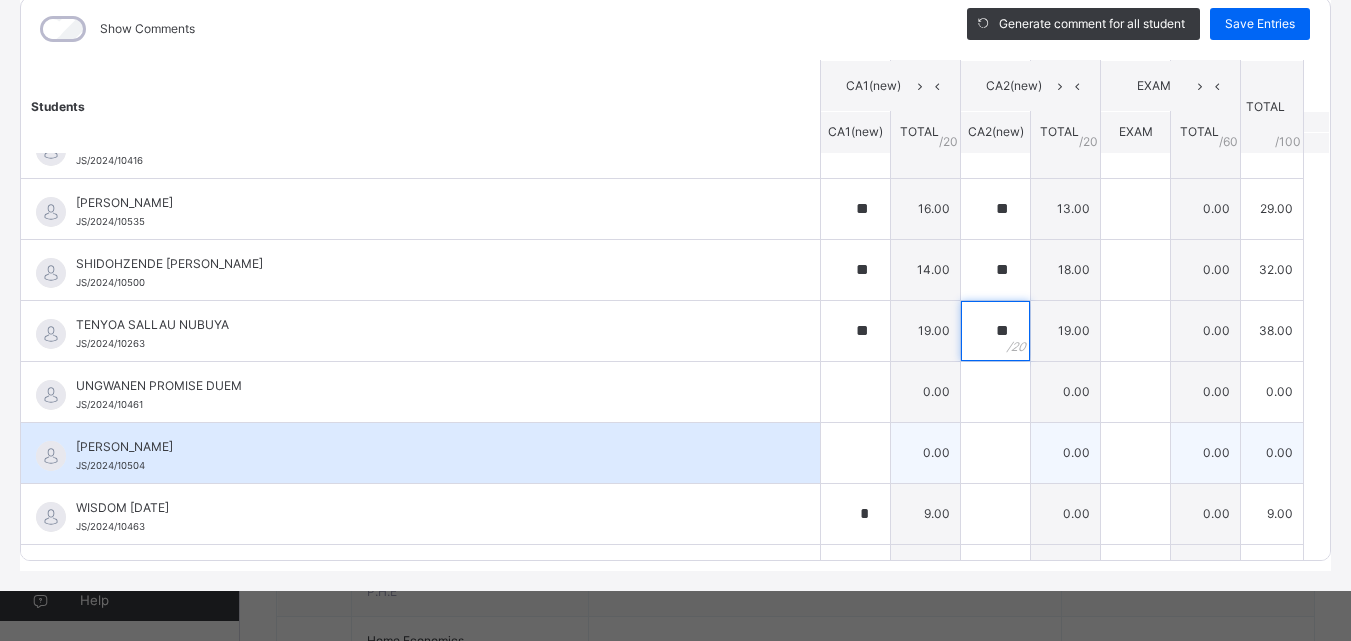 type on "**" 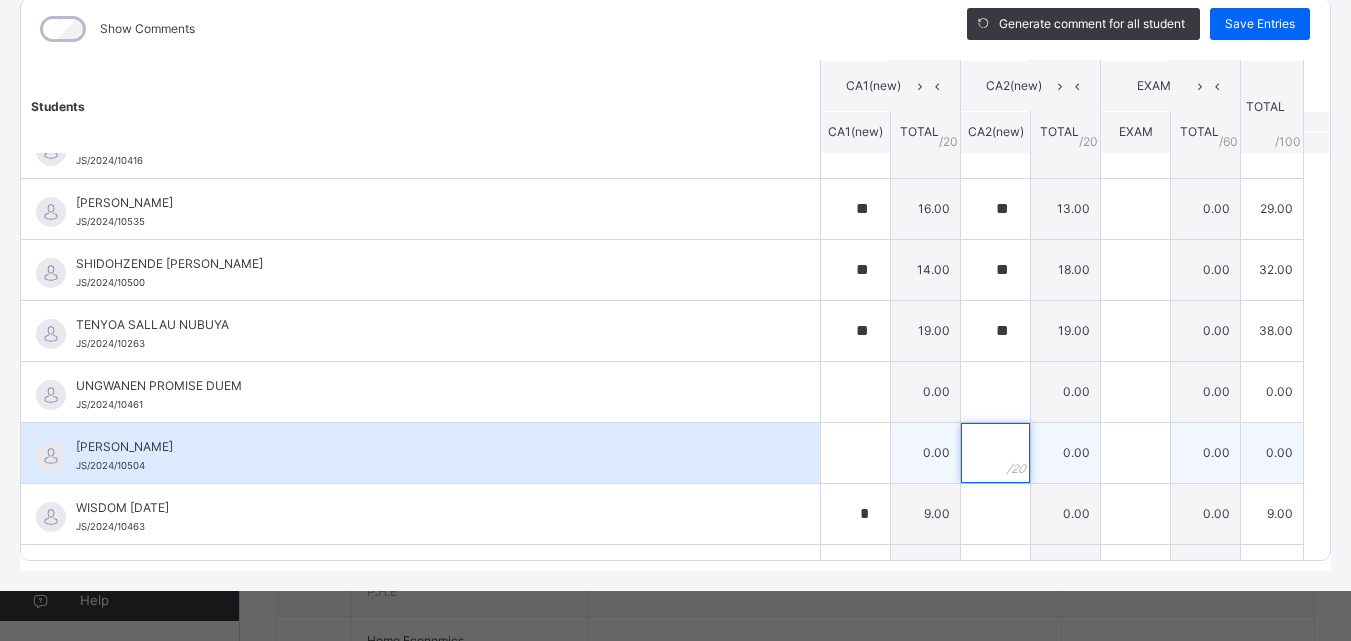 click at bounding box center (995, 453) 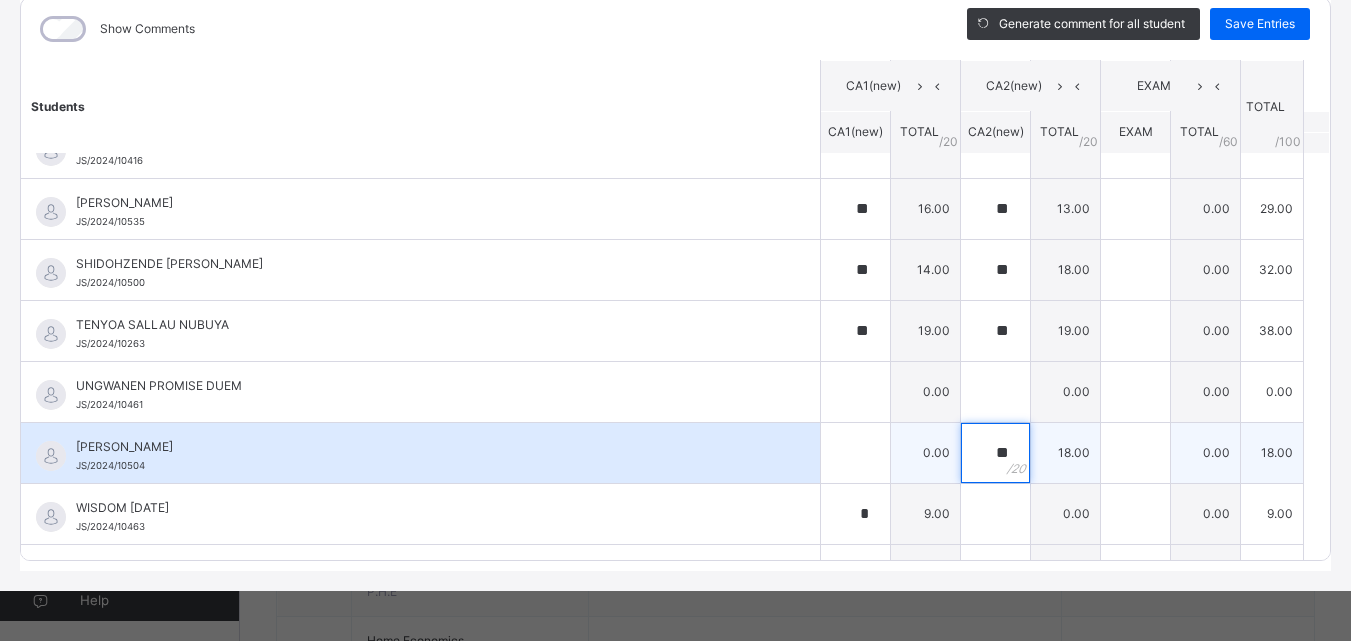 type on "**" 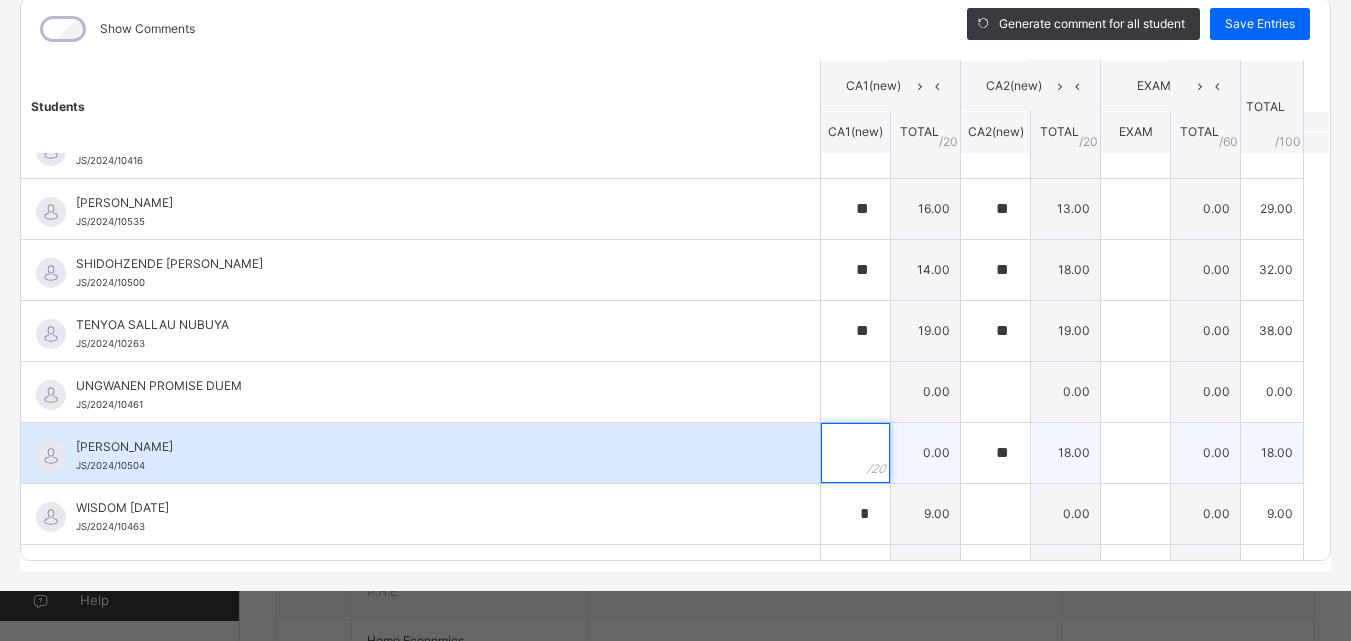 click at bounding box center [855, 453] 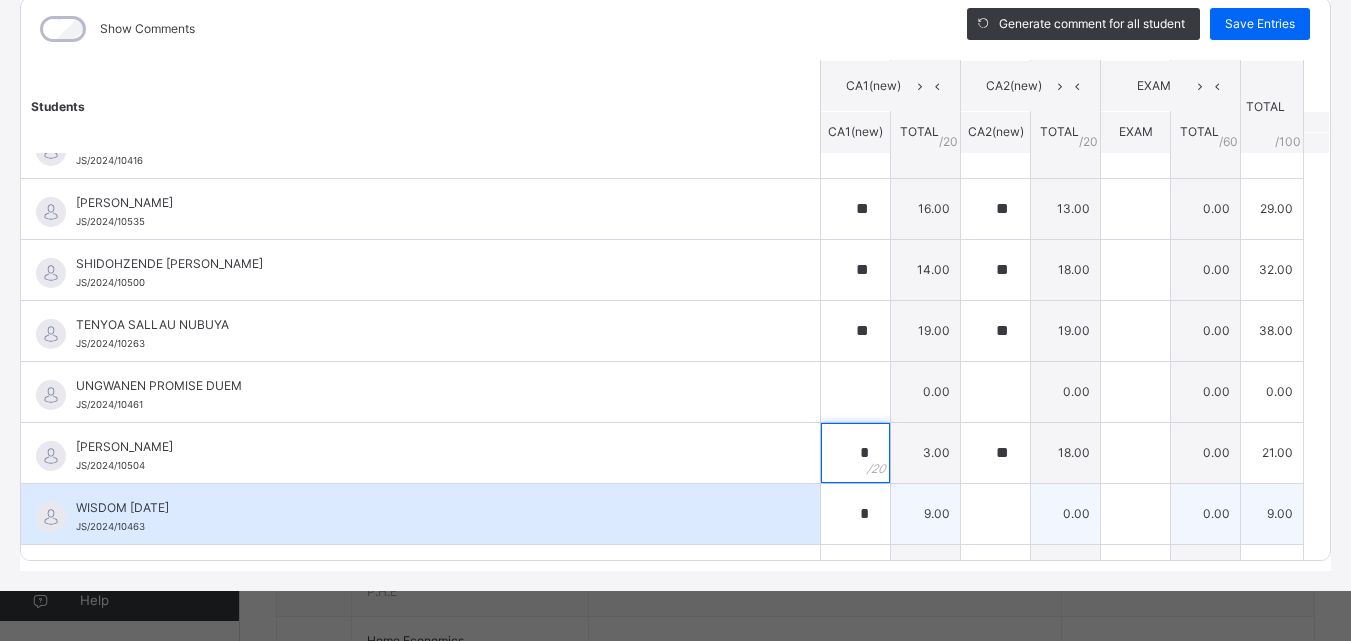 type on "*" 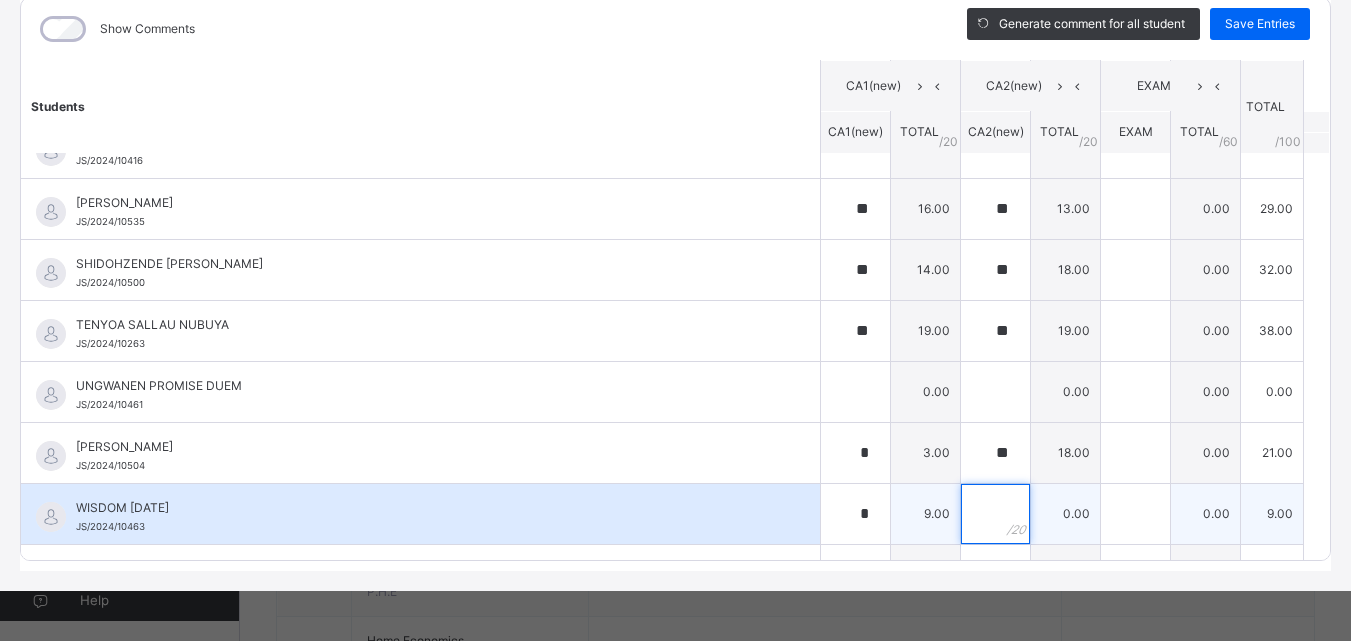 click at bounding box center (995, 514) 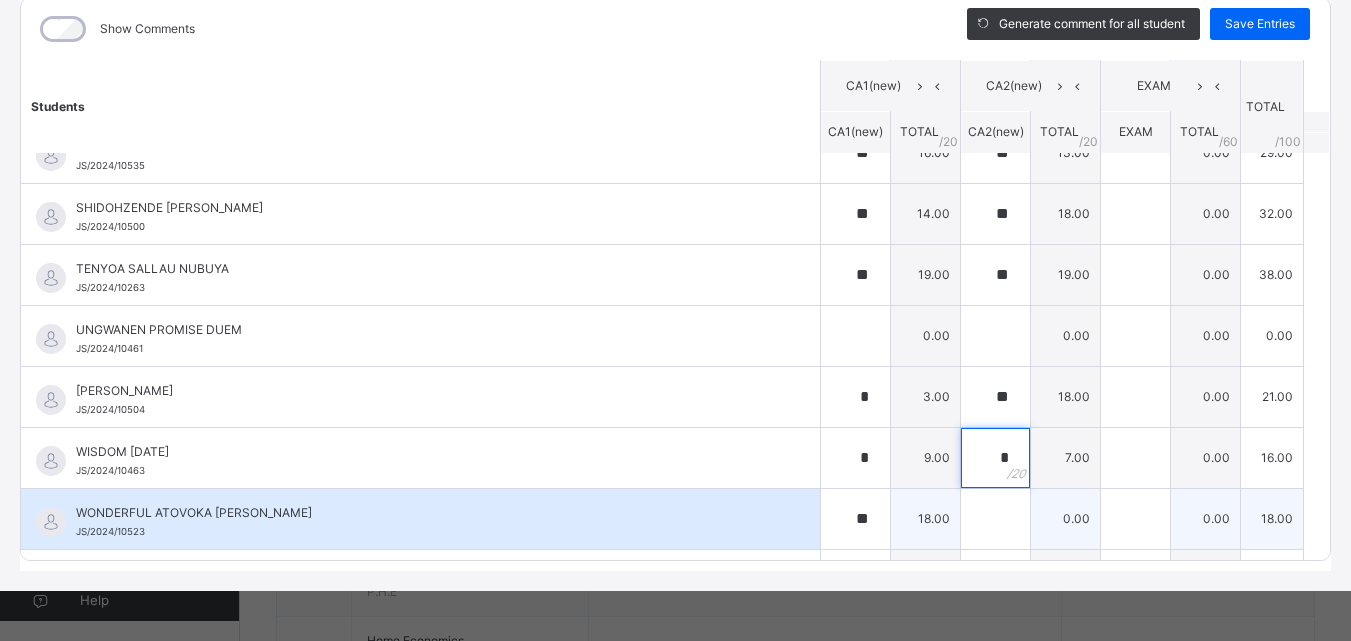 scroll, scrollTop: 1607, scrollLeft: 0, axis: vertical 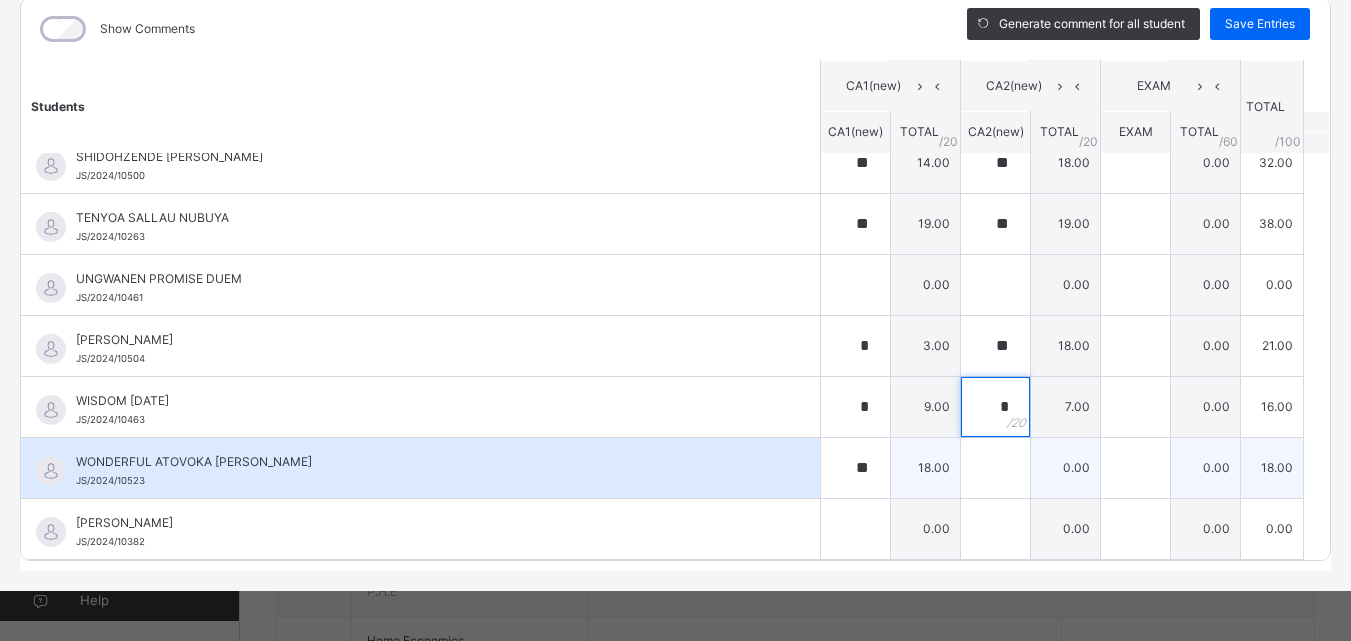 type on "*" 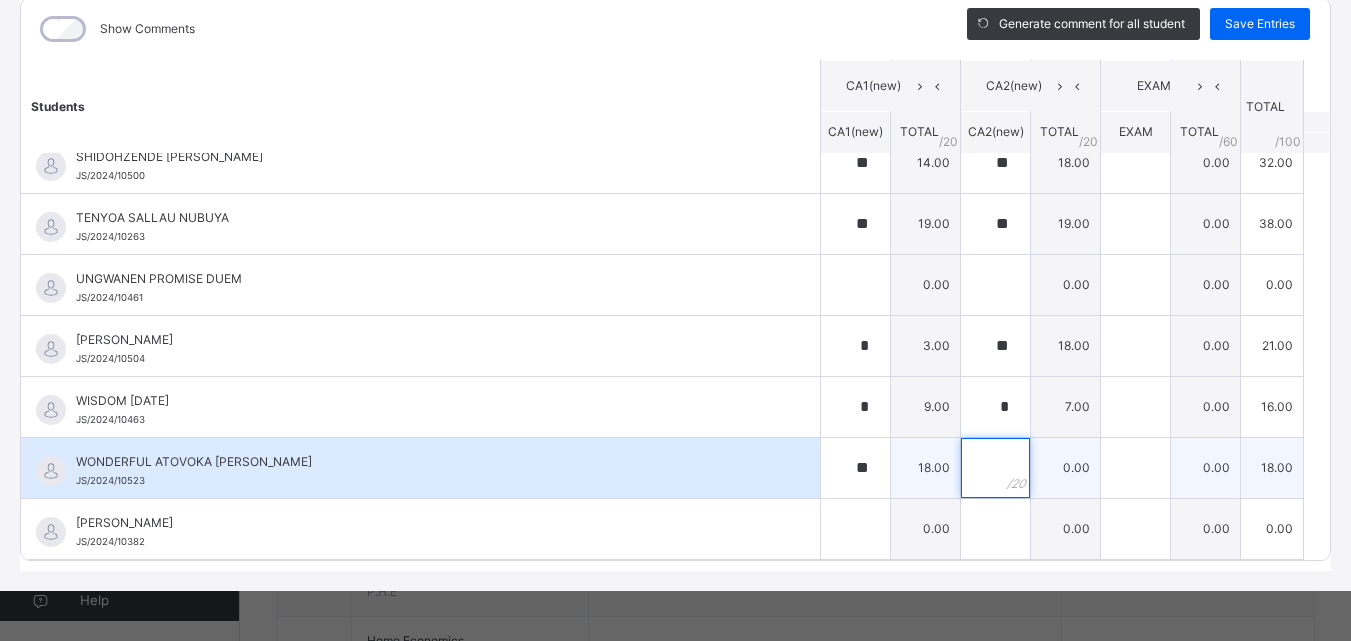 click at bounding box center [995, 468] 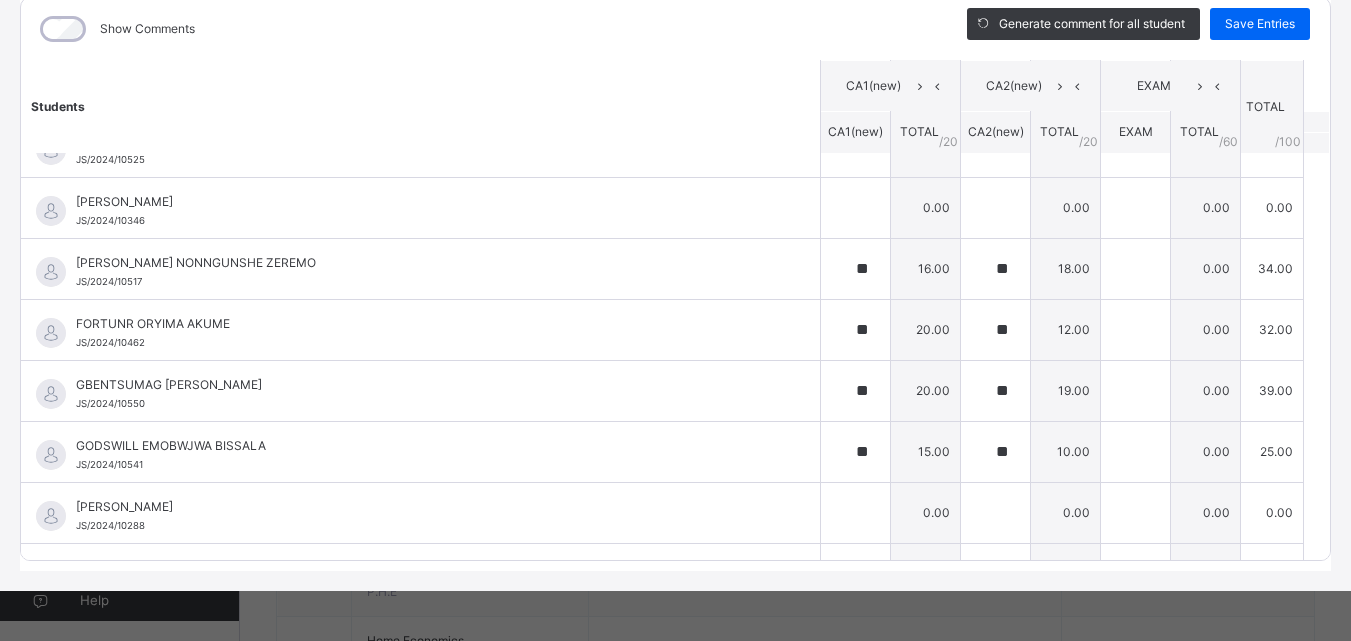 scroll, scrollTop: 207, scrollLeft: 0, axis: vertical 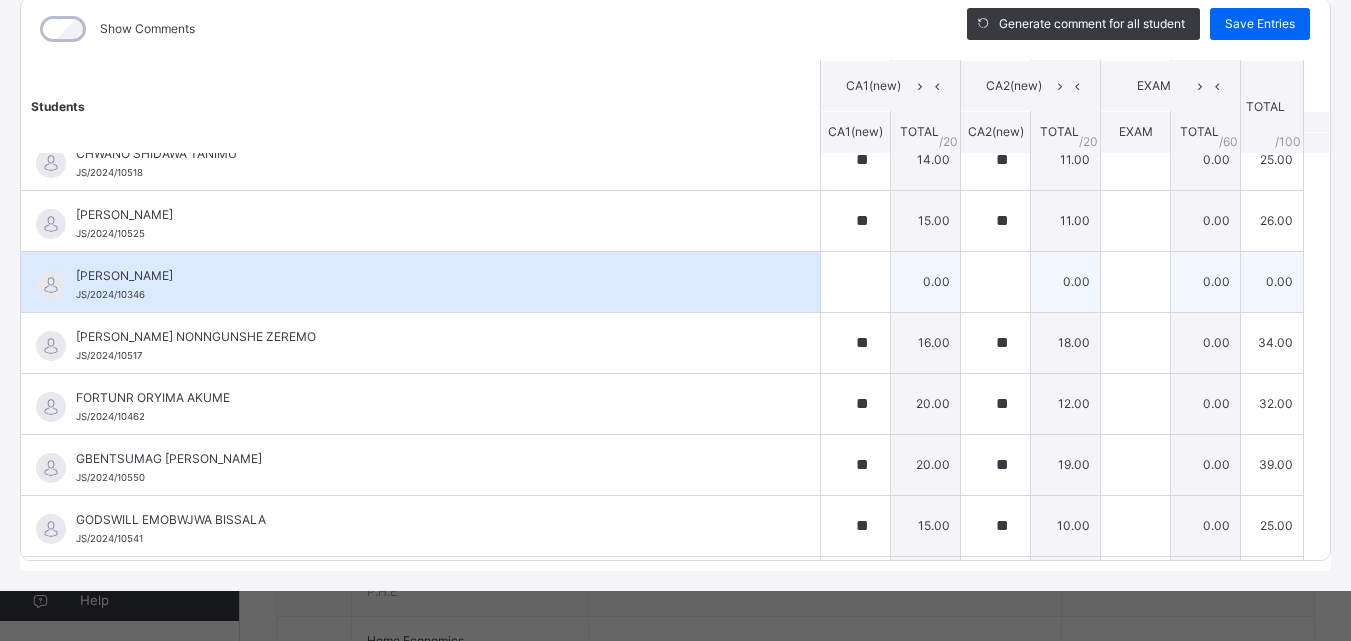 type on "**" 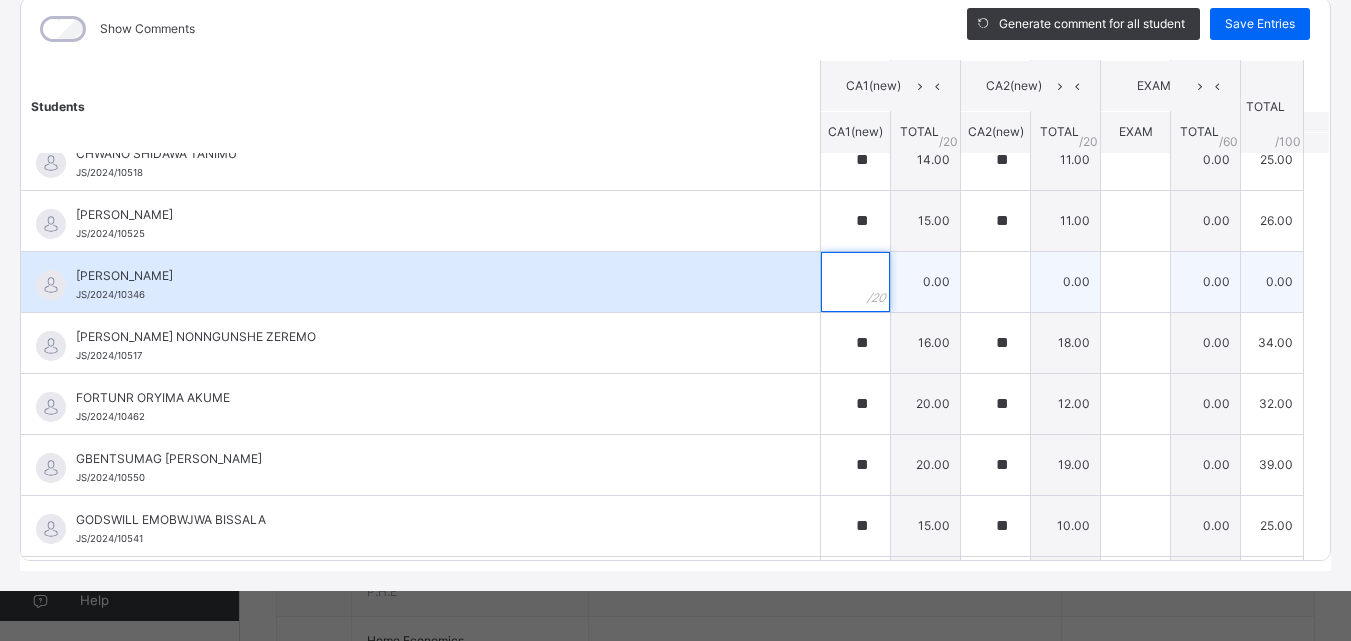 click at bounding box center [855, 282] 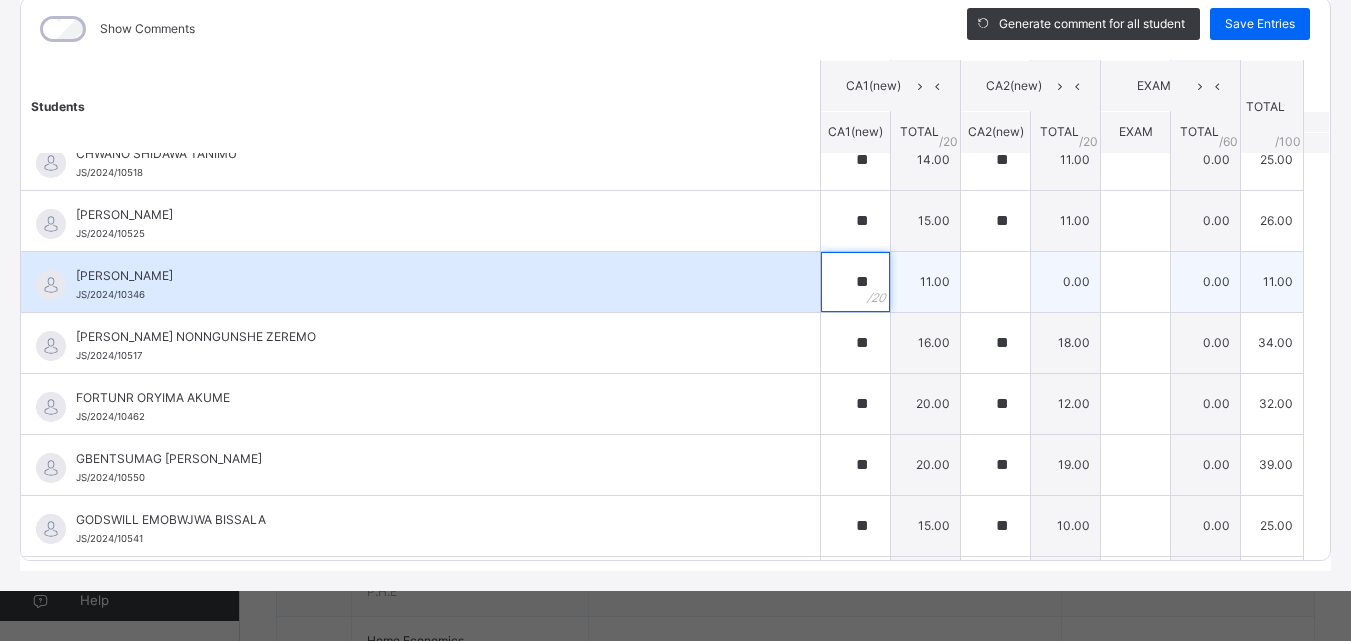 type on "**" 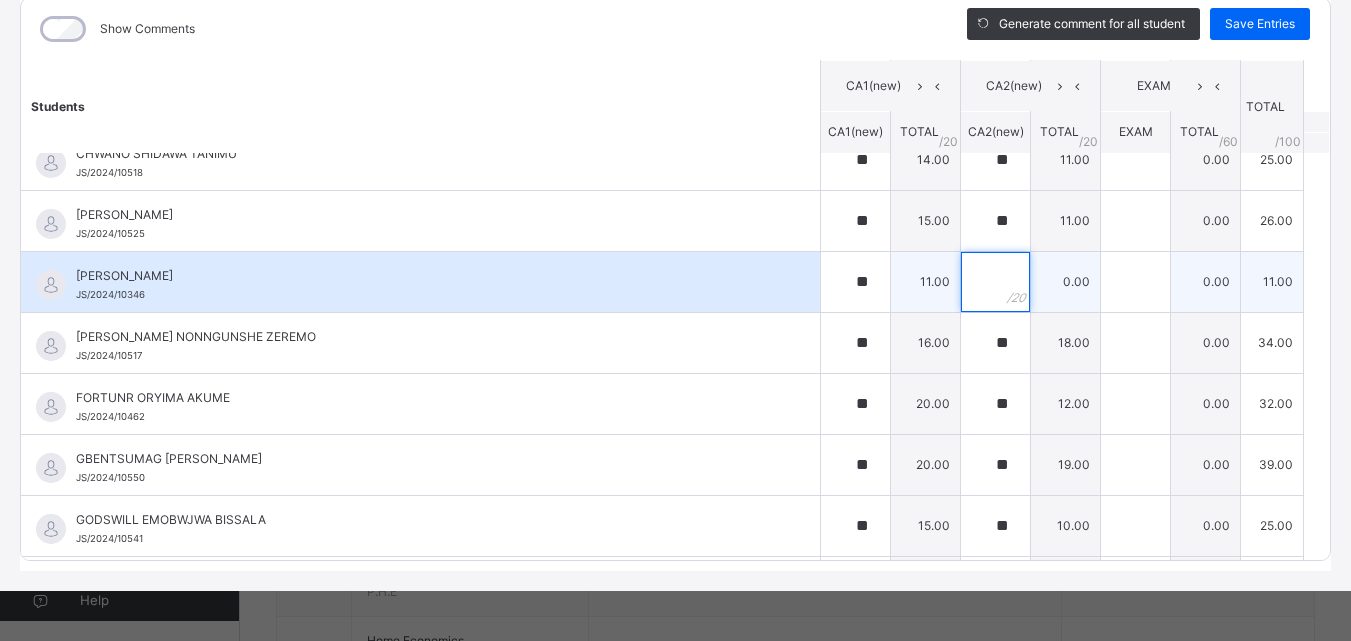 click at bounding box center (995, 282) 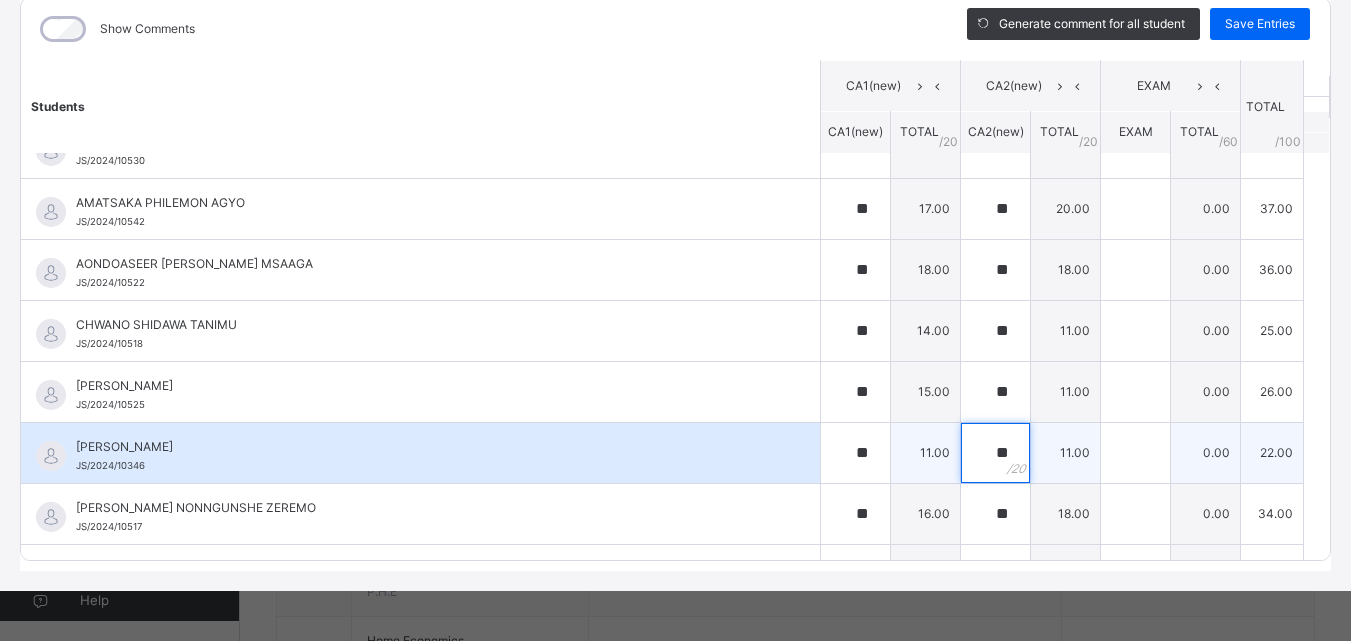 scroll, scrollTop: 0, scrollLeft: 0, axis: both 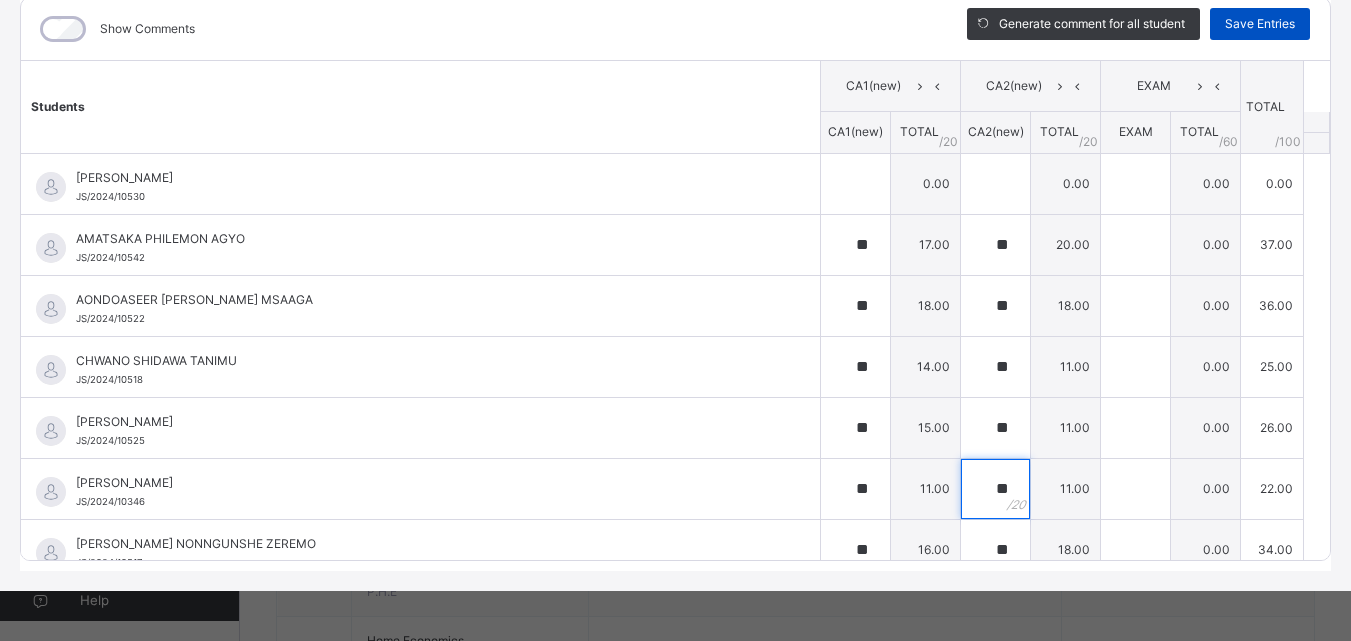 type on "**" 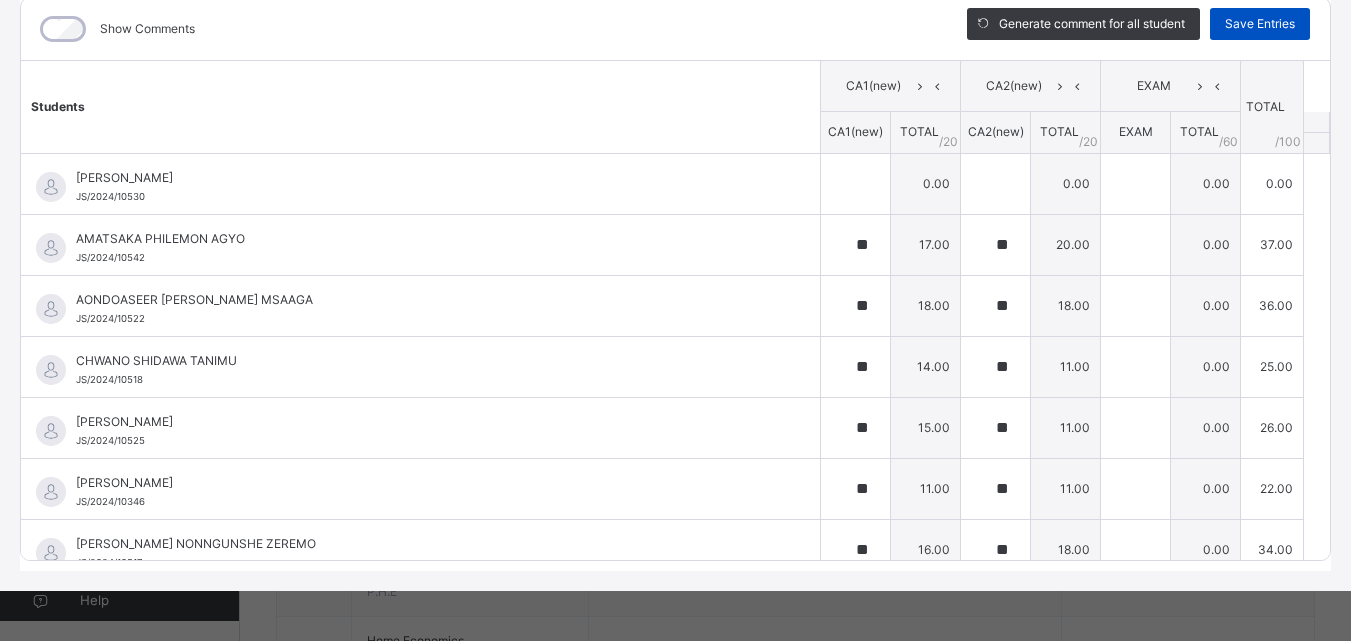 click on "Save Entries" at bounding box center (1260, 24) 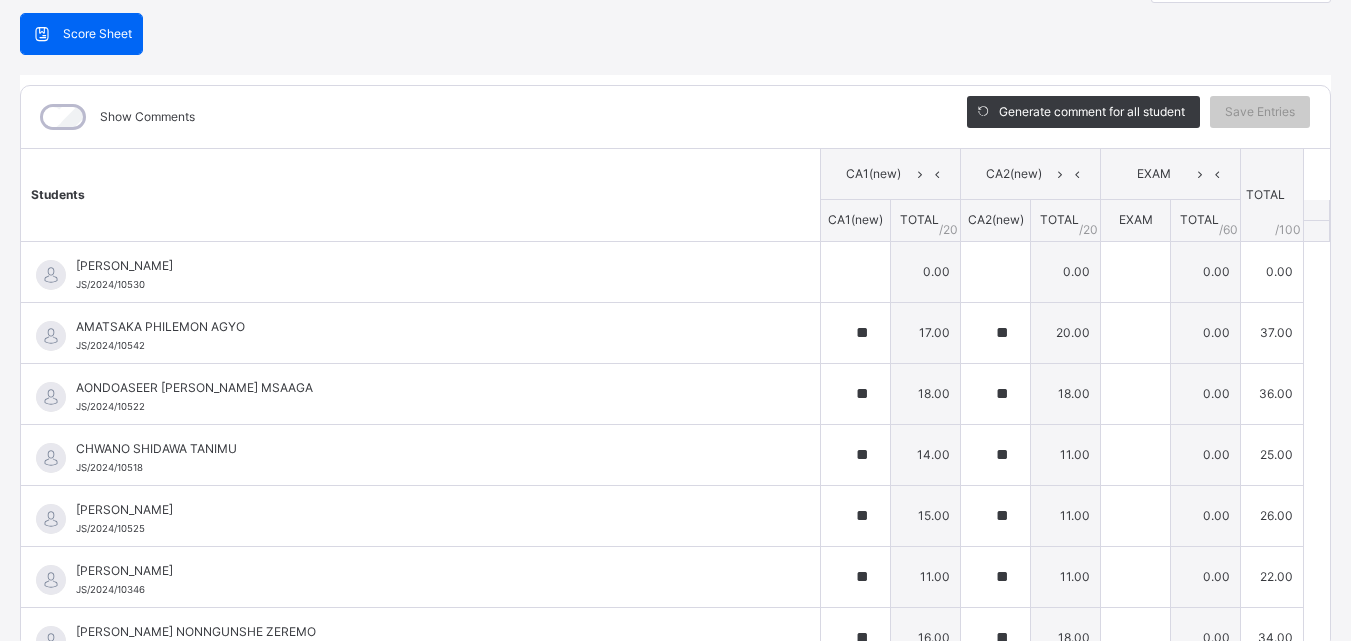 scroll, scrollTop: 0, scrollLeft: 0, axis: both 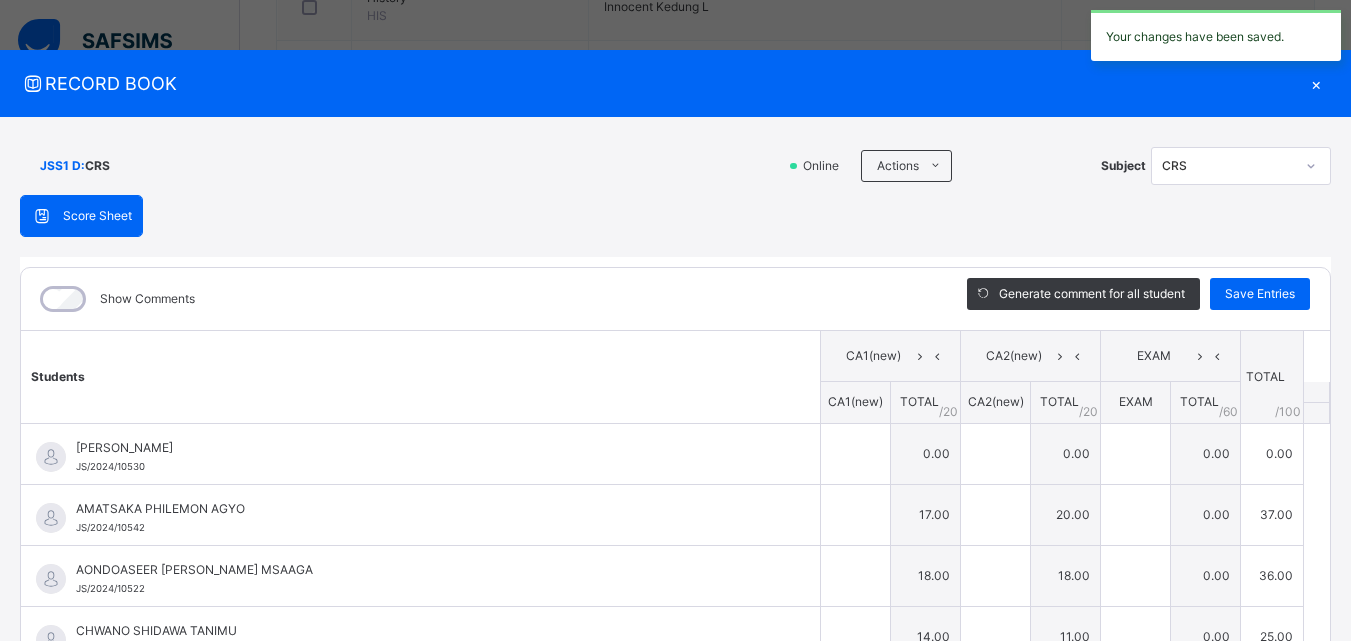 type on "**" 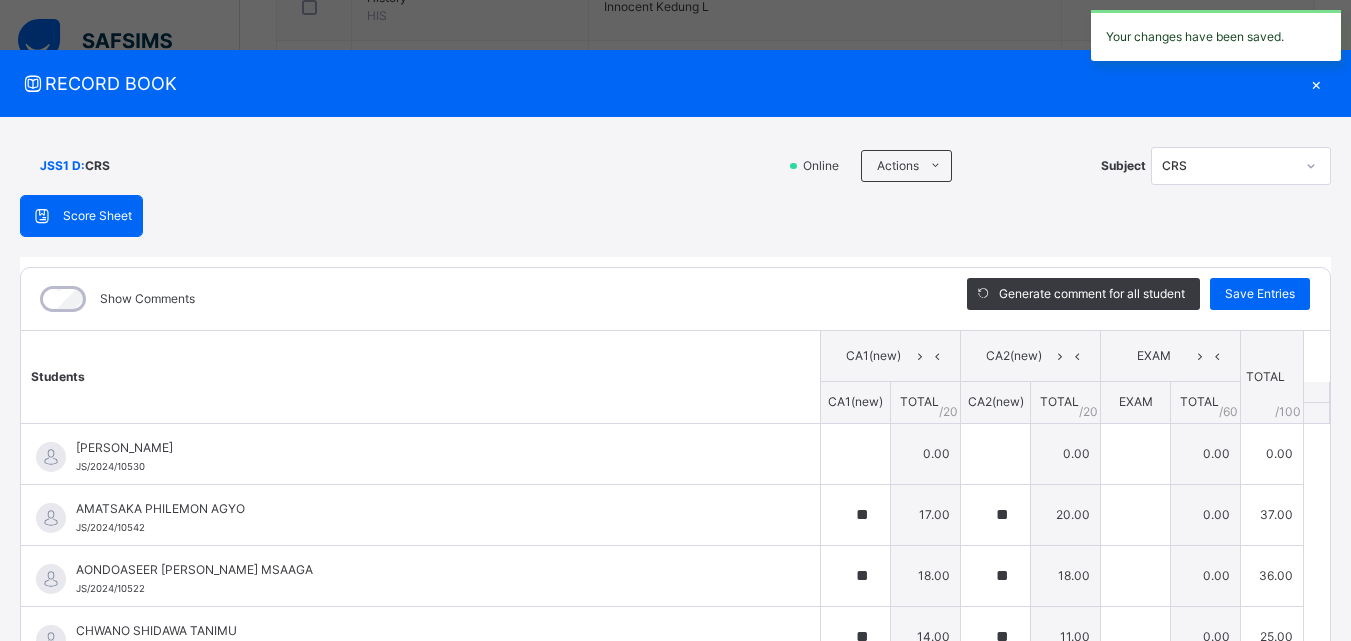 type on "*" 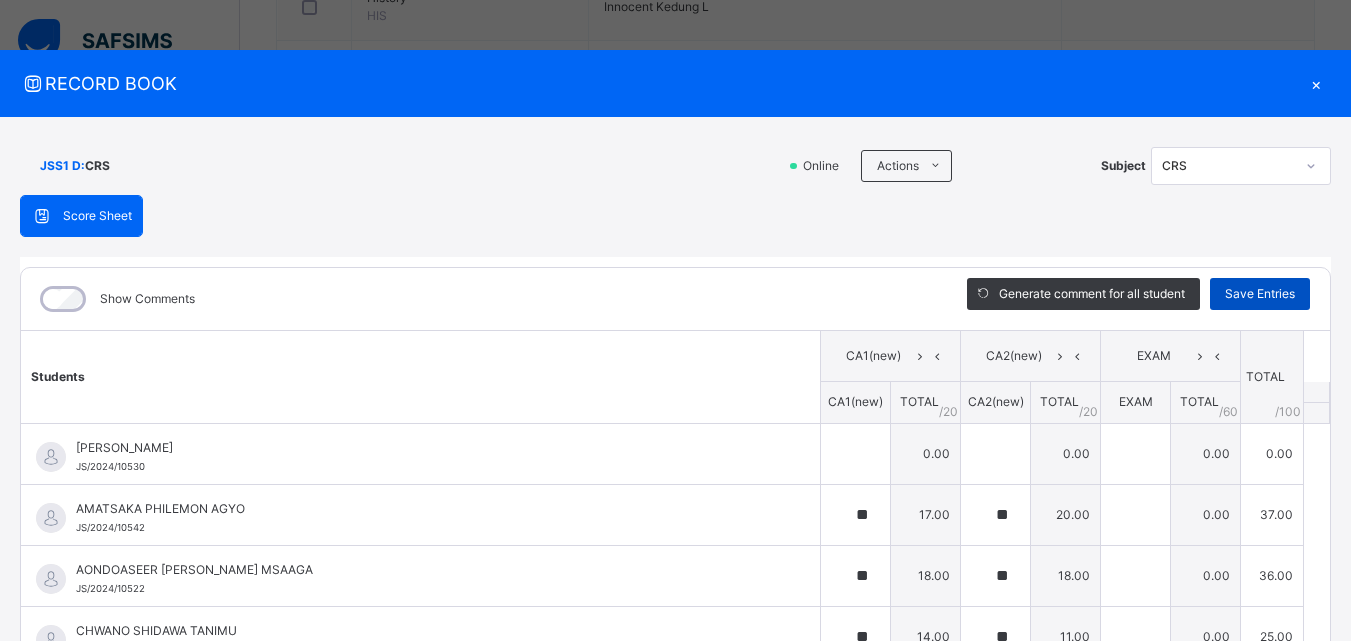 click on "Save Entries" at bounding box center (1260, 294) 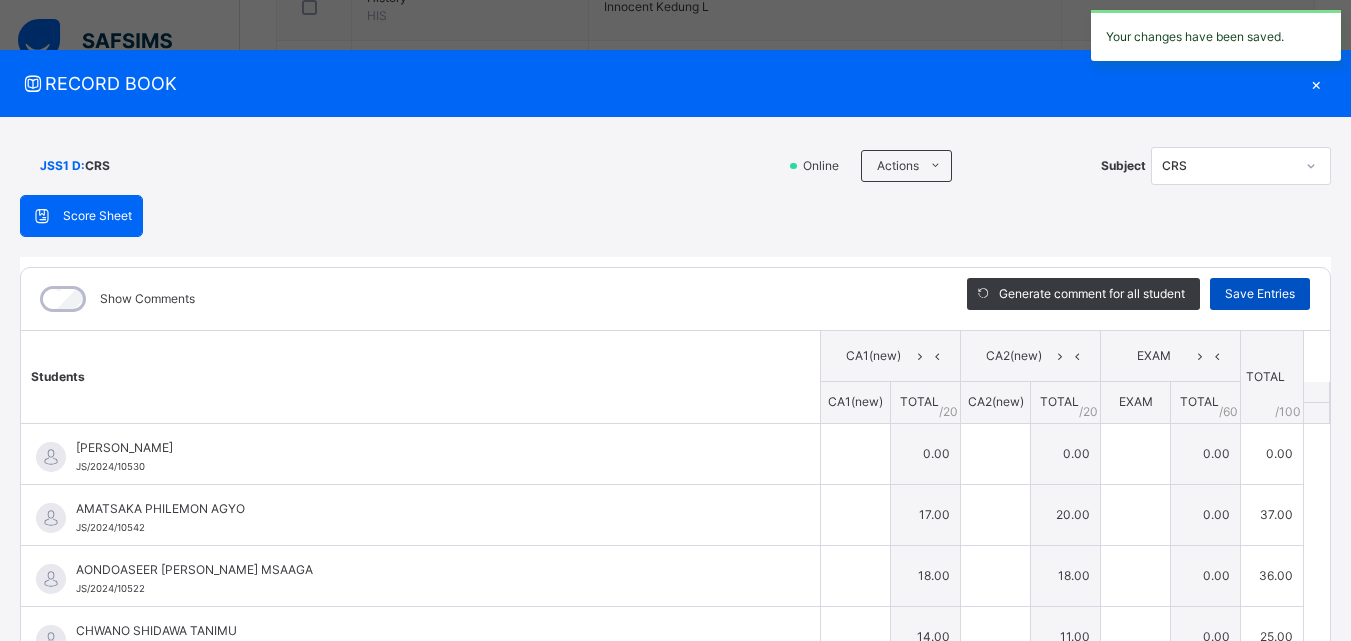 type on "**" 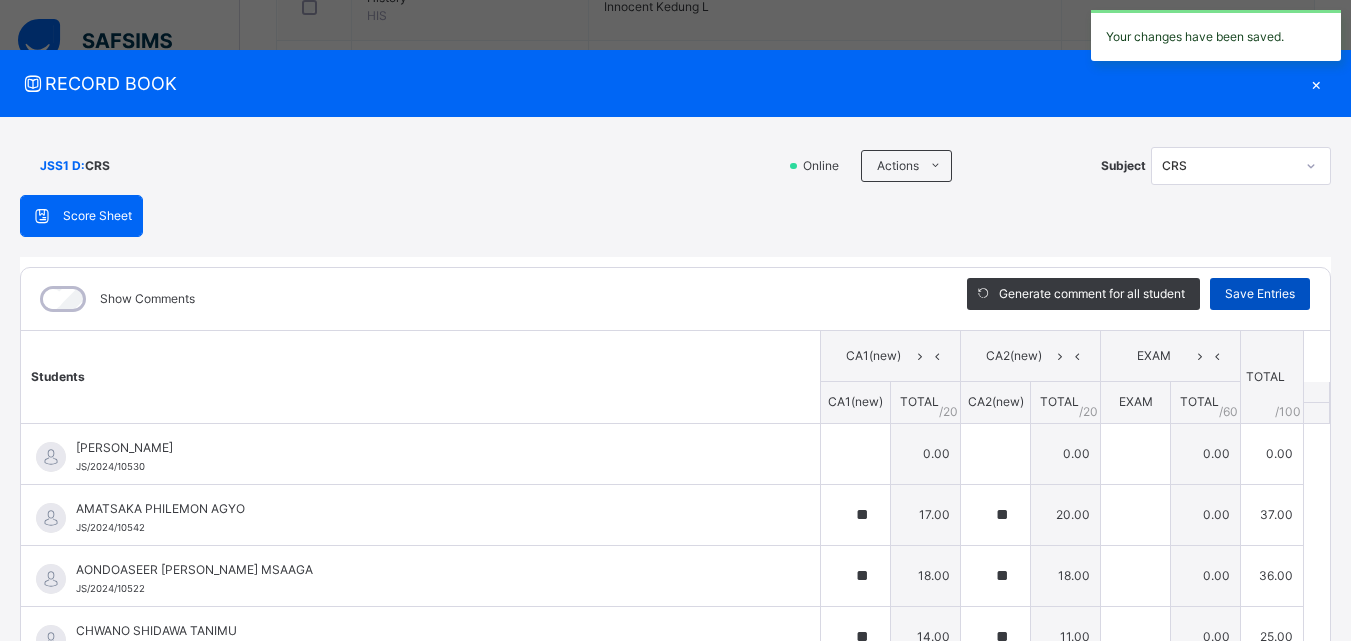 type on "**" 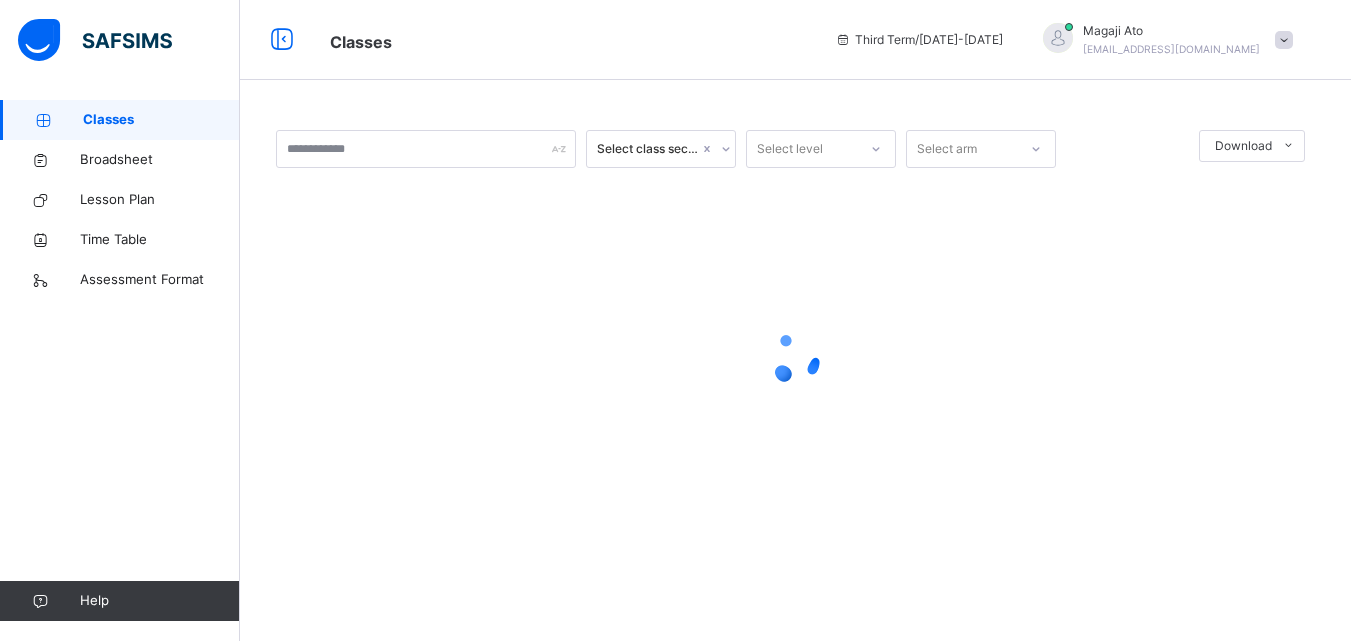 scroll, scrollTop: 0, scrollLeft: 0, axis: both 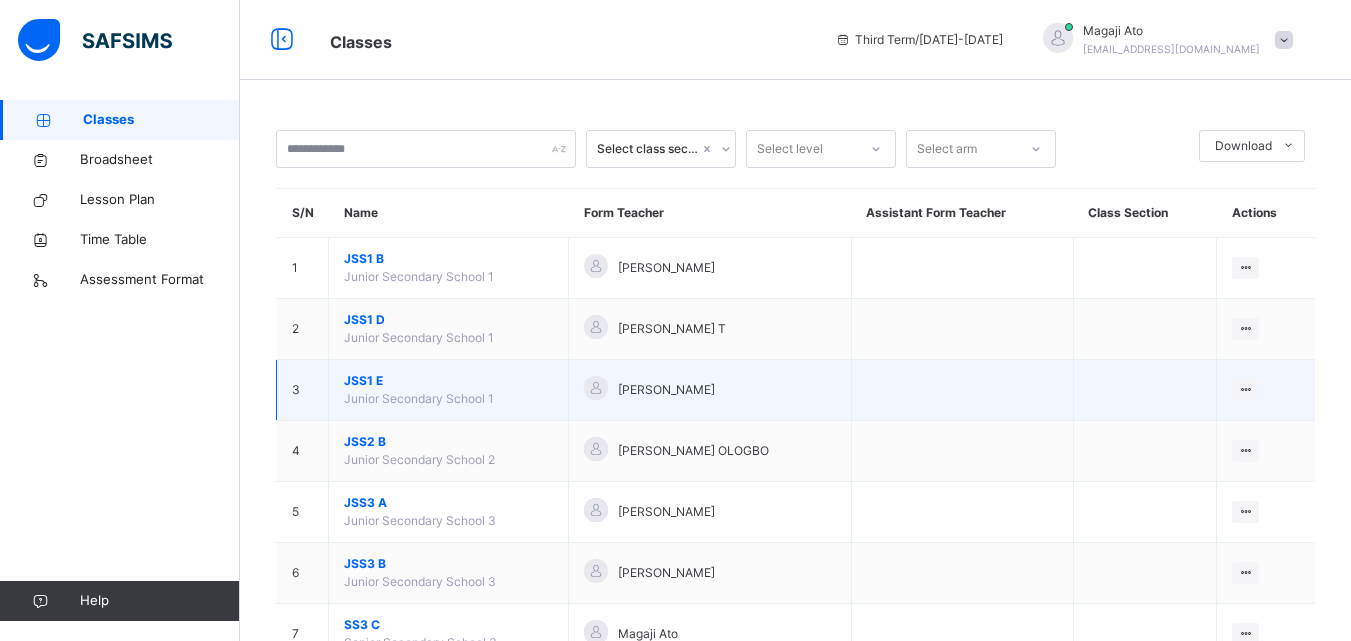 click on "JSS1   E" at bounding box center [448, 381] 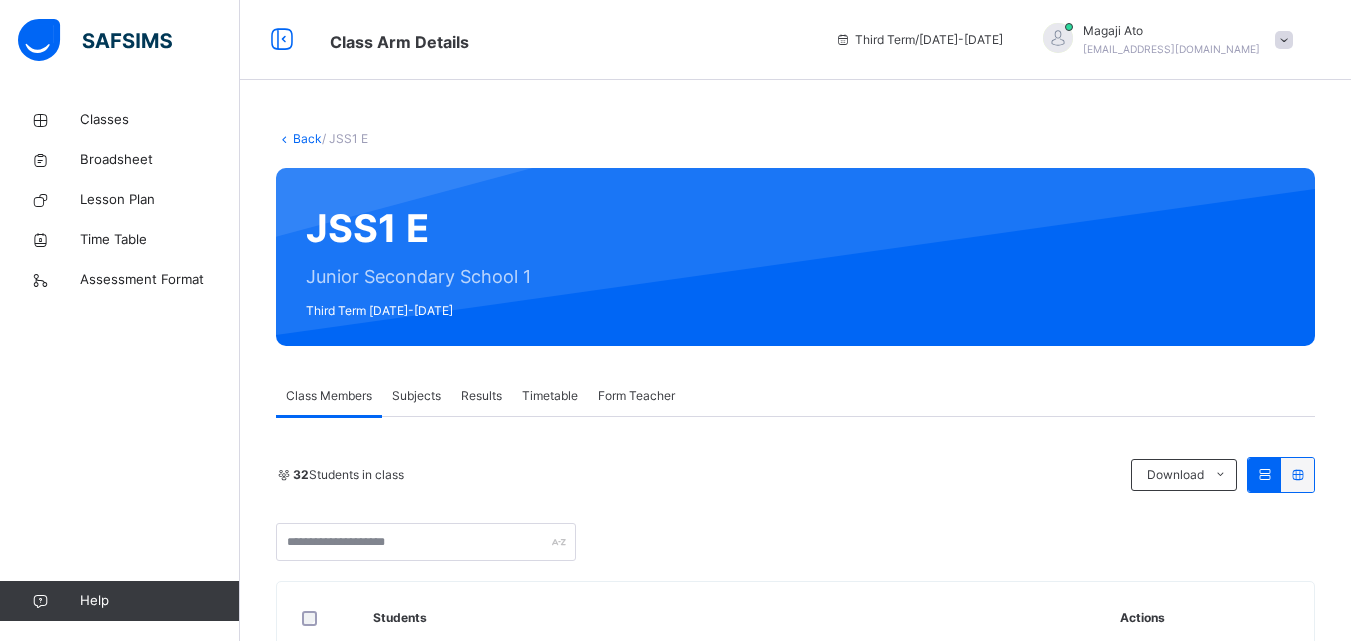 click on "Subjects" at bounding box center [416, 396] 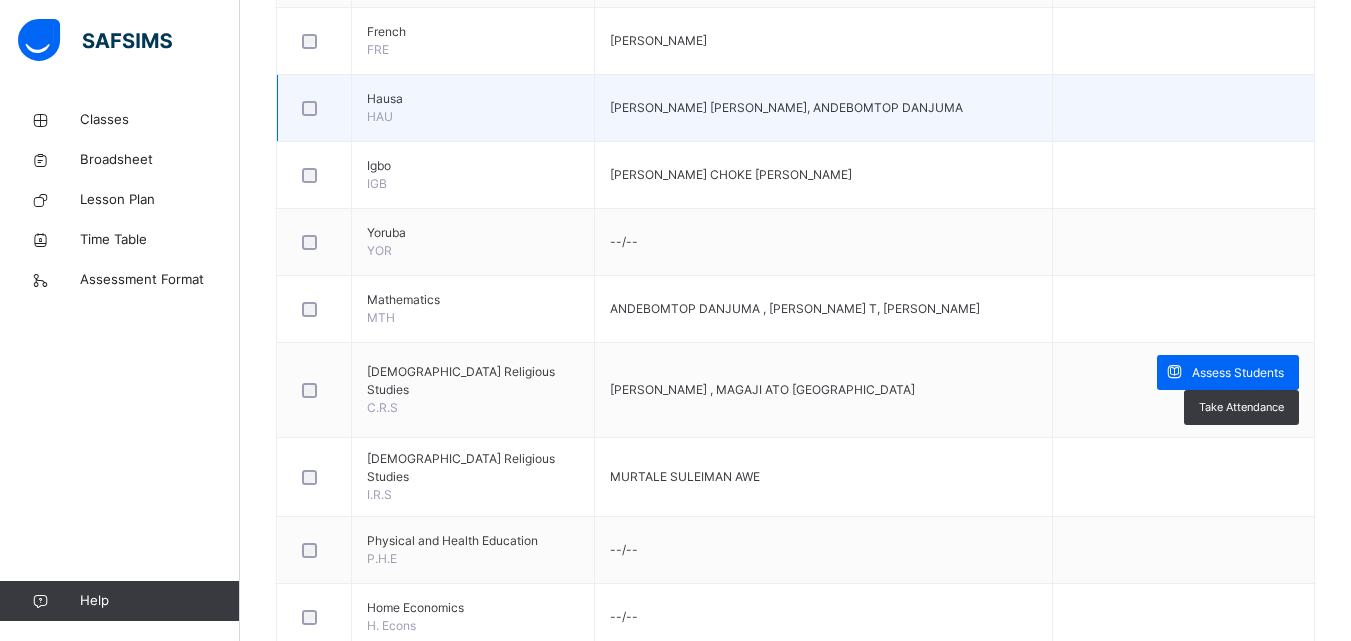 scroll, scrollTop: 900, scrollLeft: 0, axis: vertical 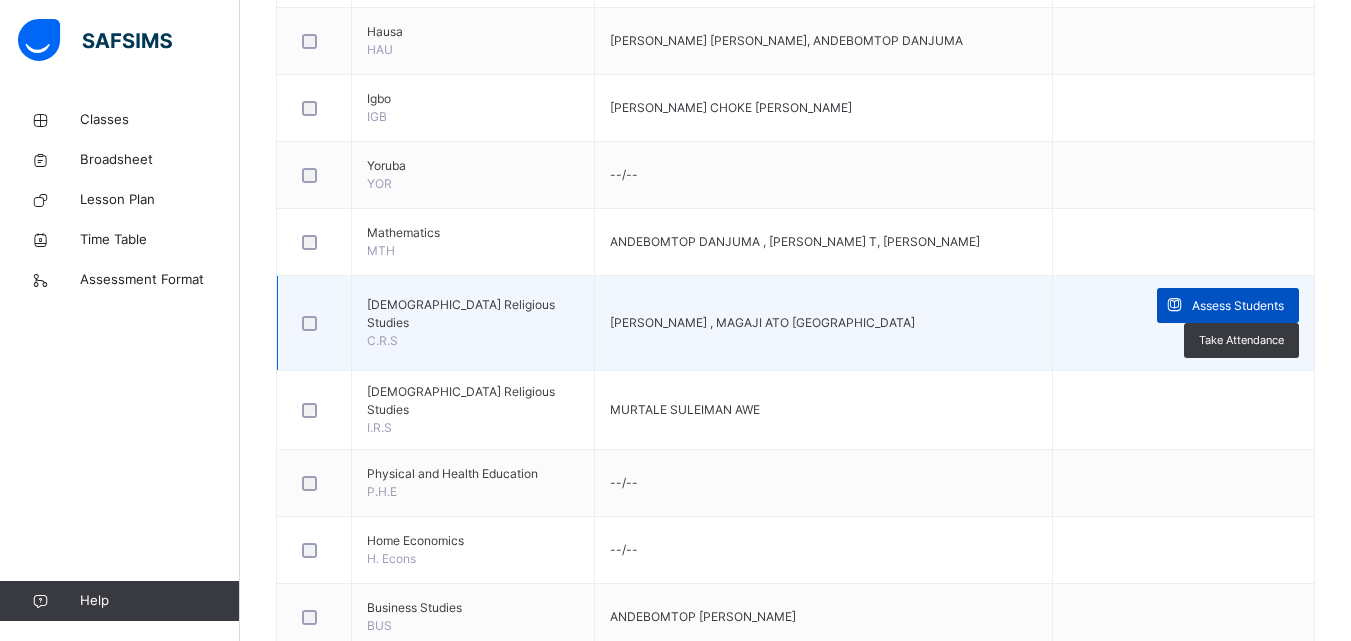 click on "Assess Students" at bounding box center (1238, 306) 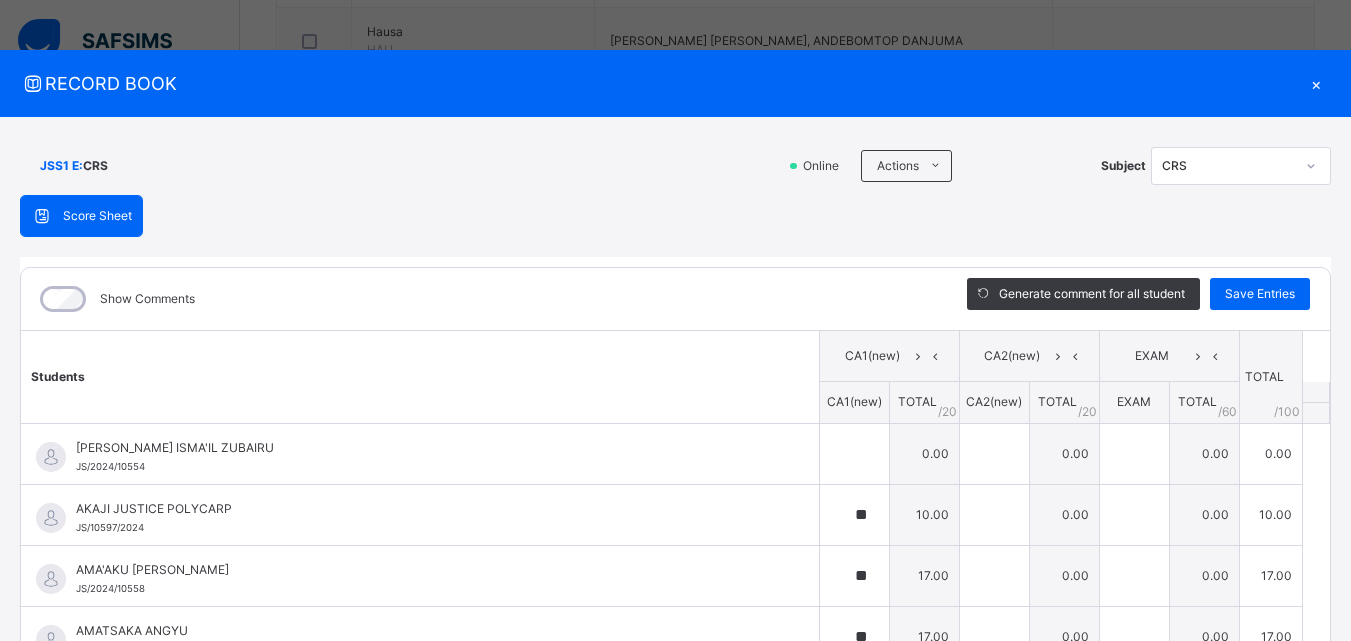 type on "**" 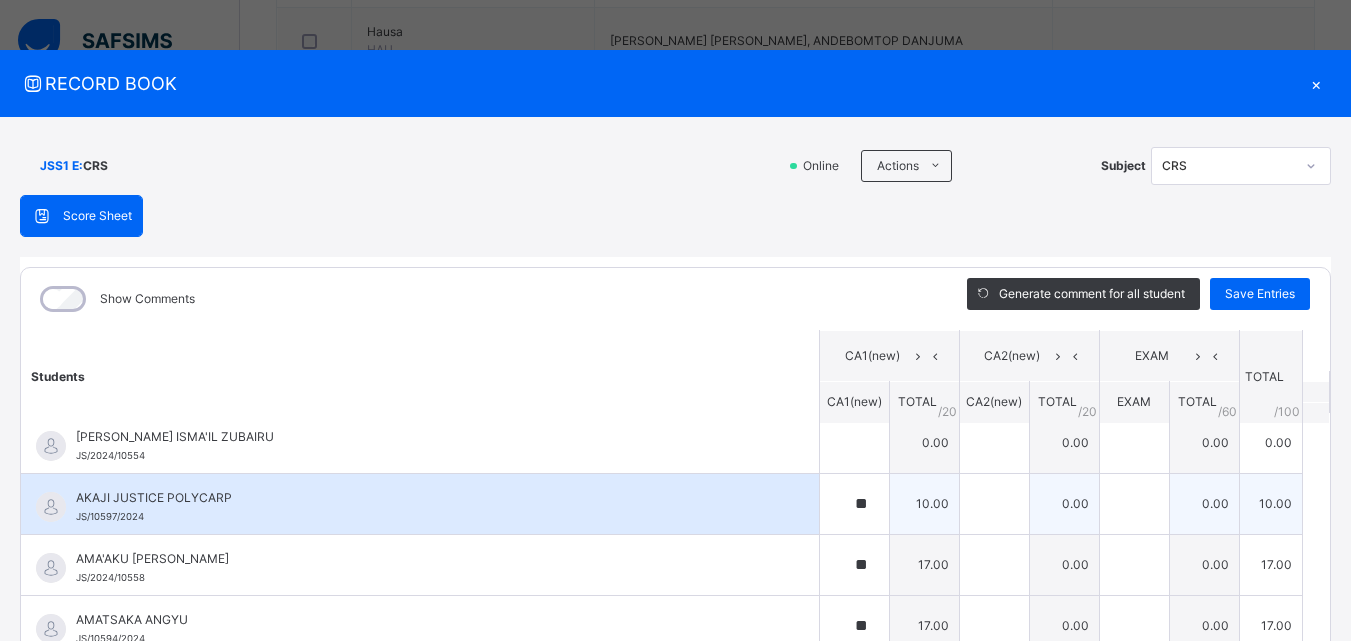 scroll, scrollTop: 0, scrollLeft: 0, axis: both 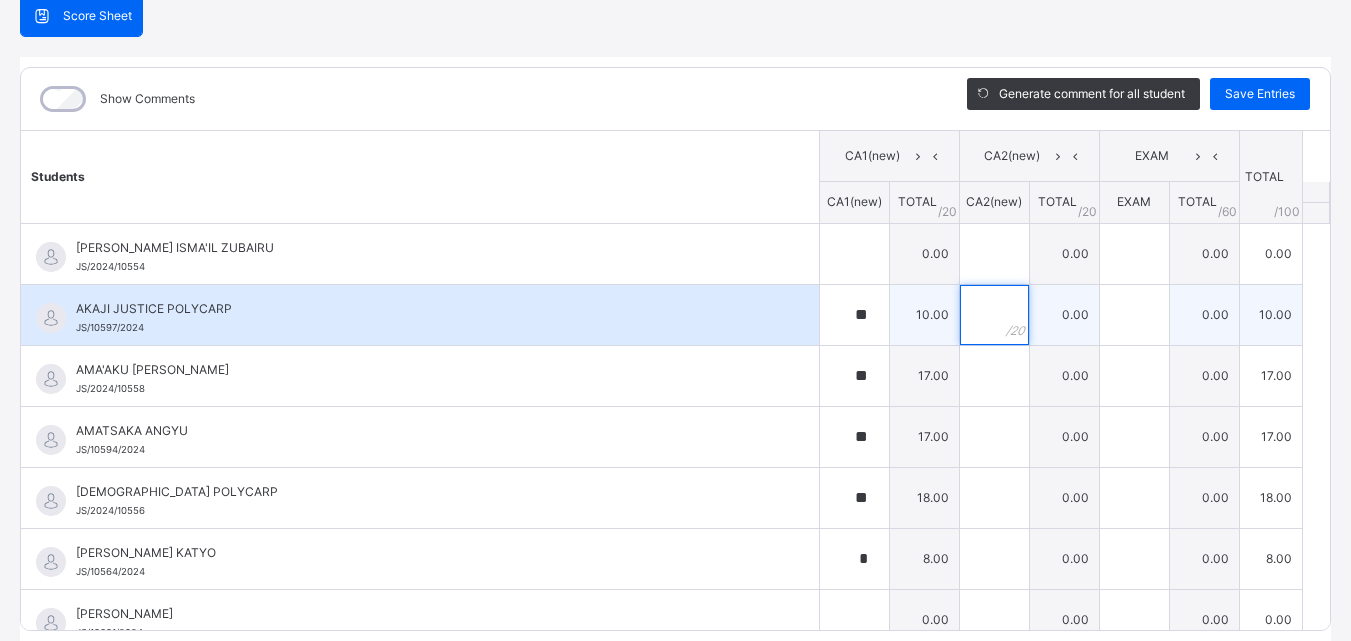click at bounding box center (994, 315) 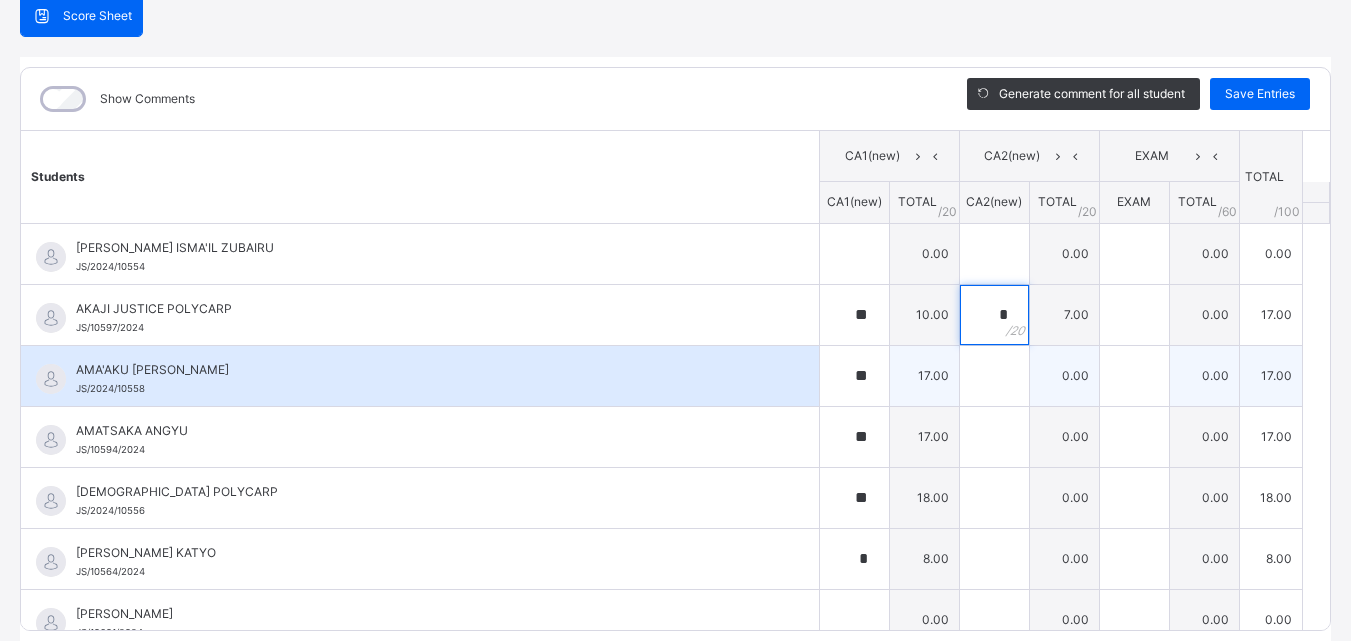 type on "*" 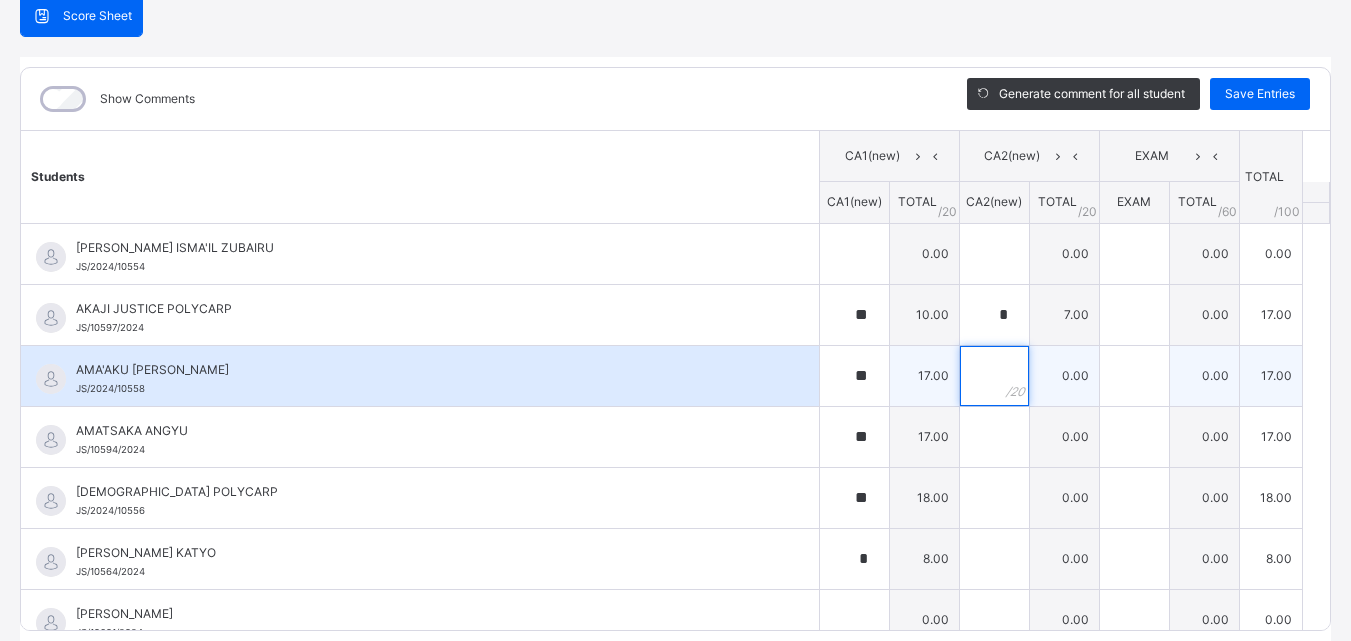 click at bounding box center (994, 376) 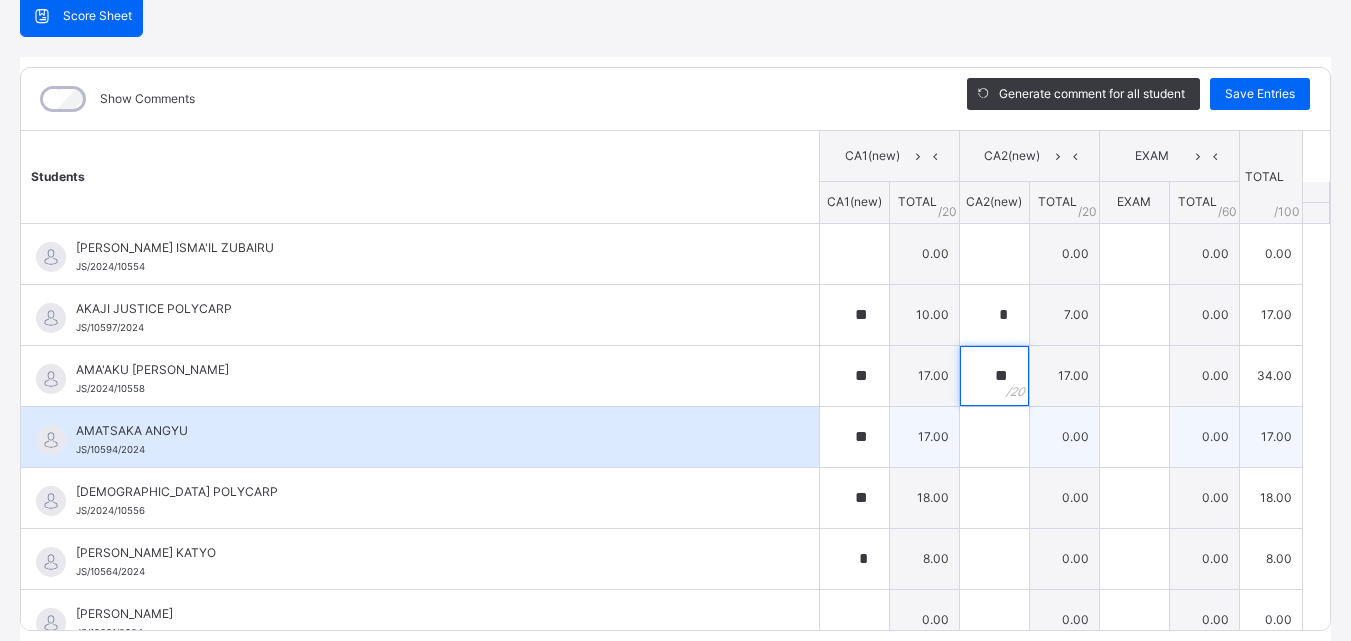 type on "**" 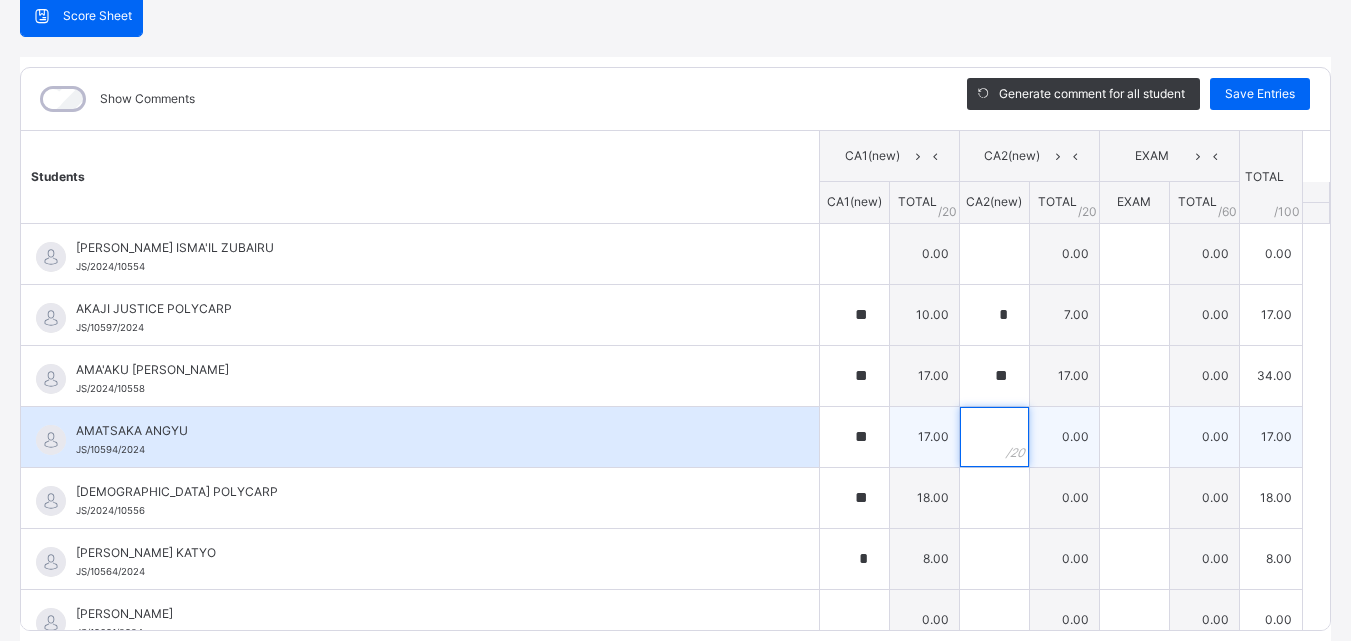 click at bounding box center (994, 437) 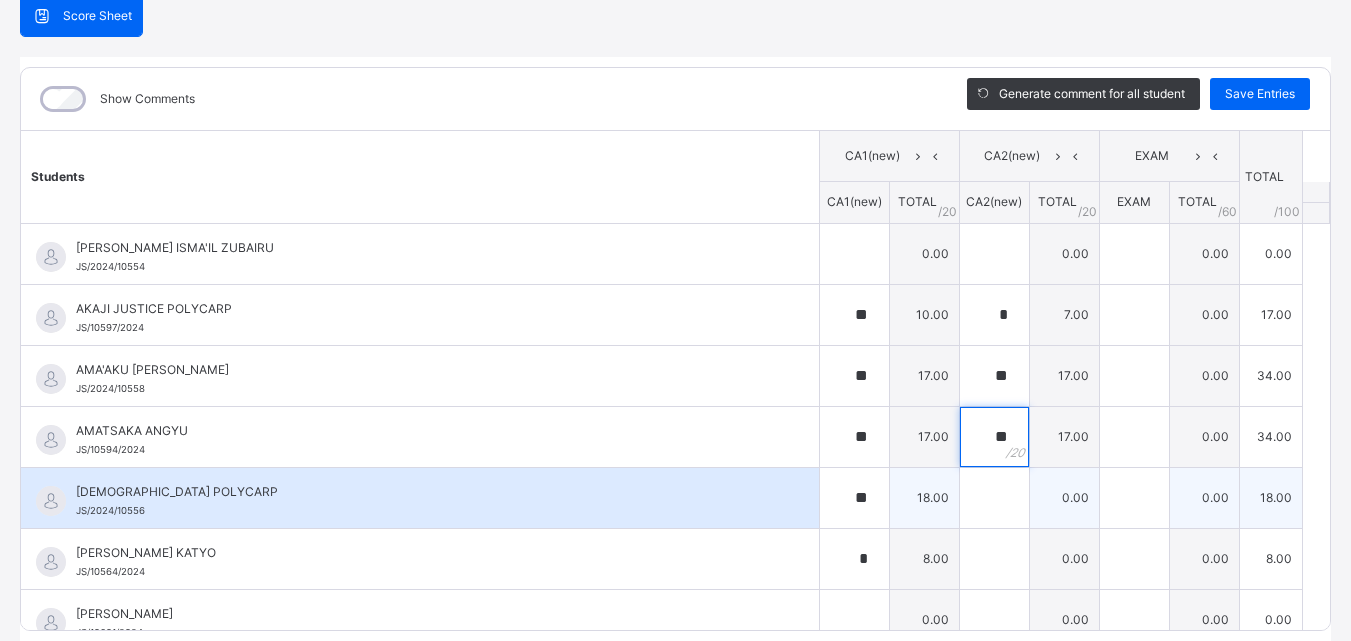 type on "**" 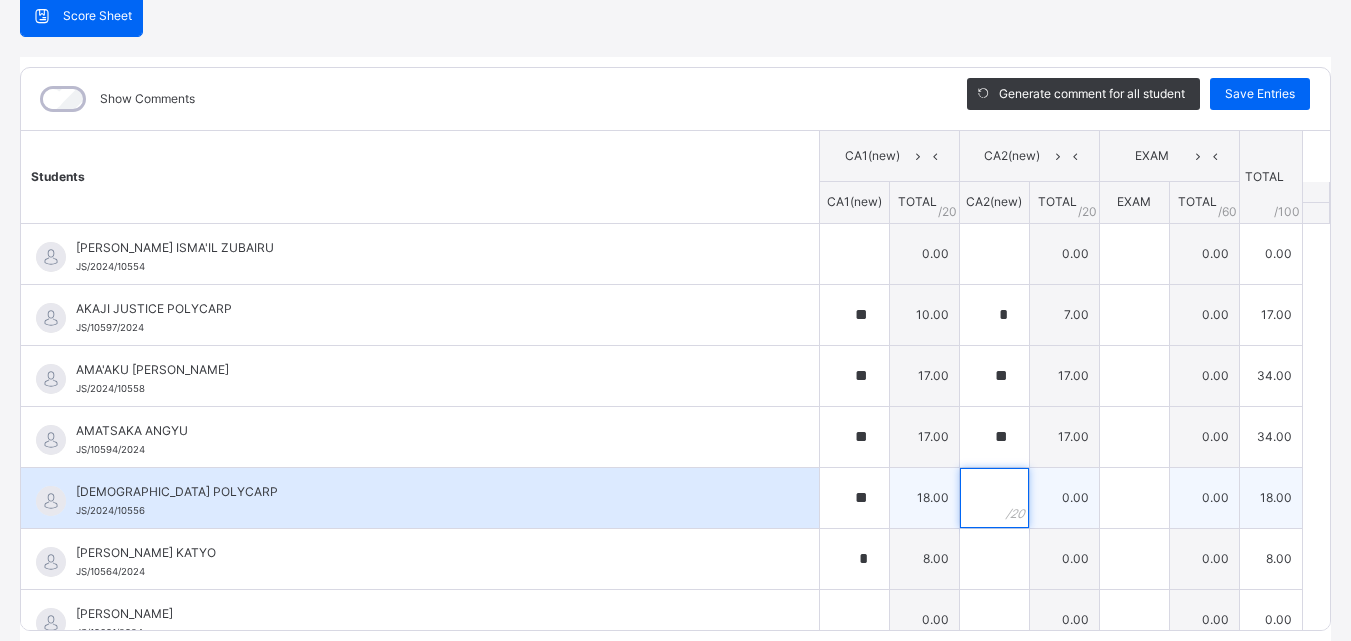 click at bounding box center [994, 498] 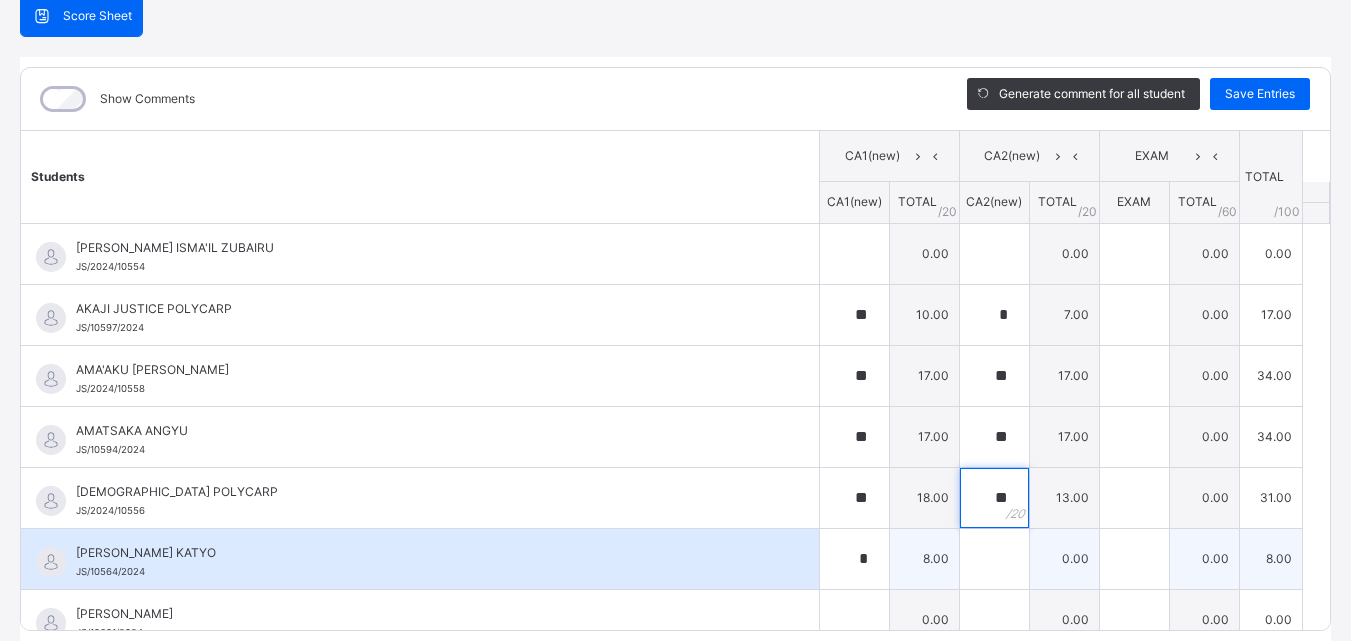 type on "**" 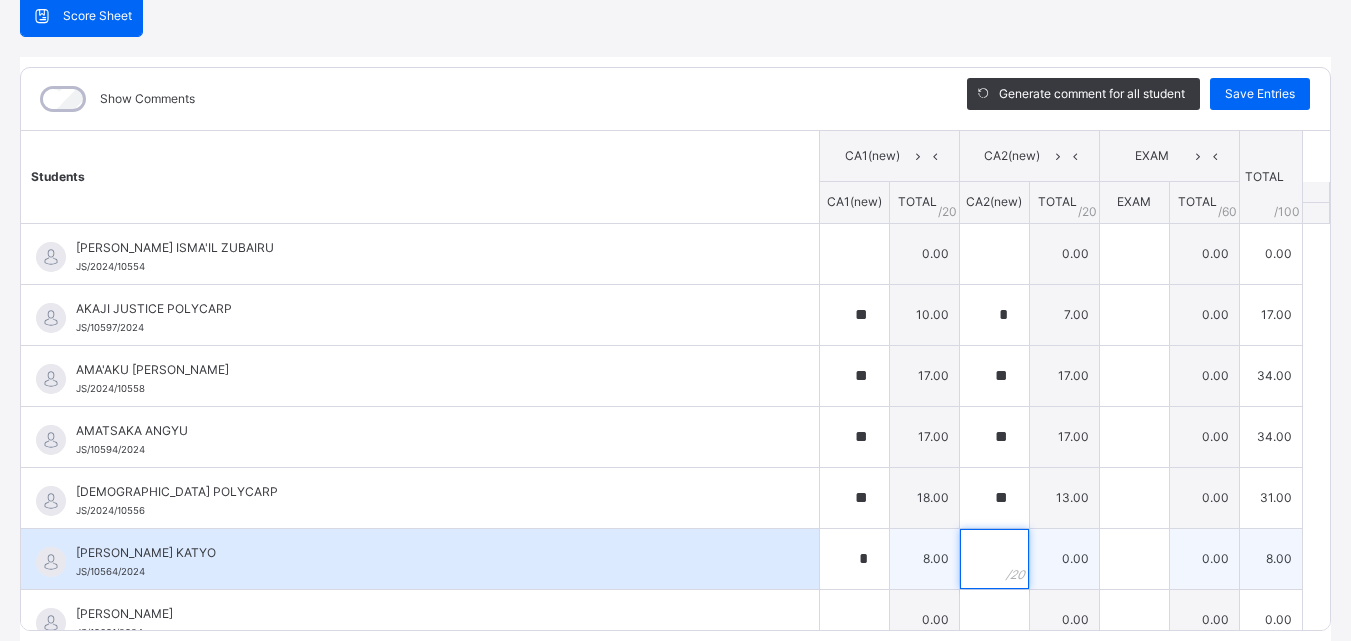 click at bounding box center [994, 559] 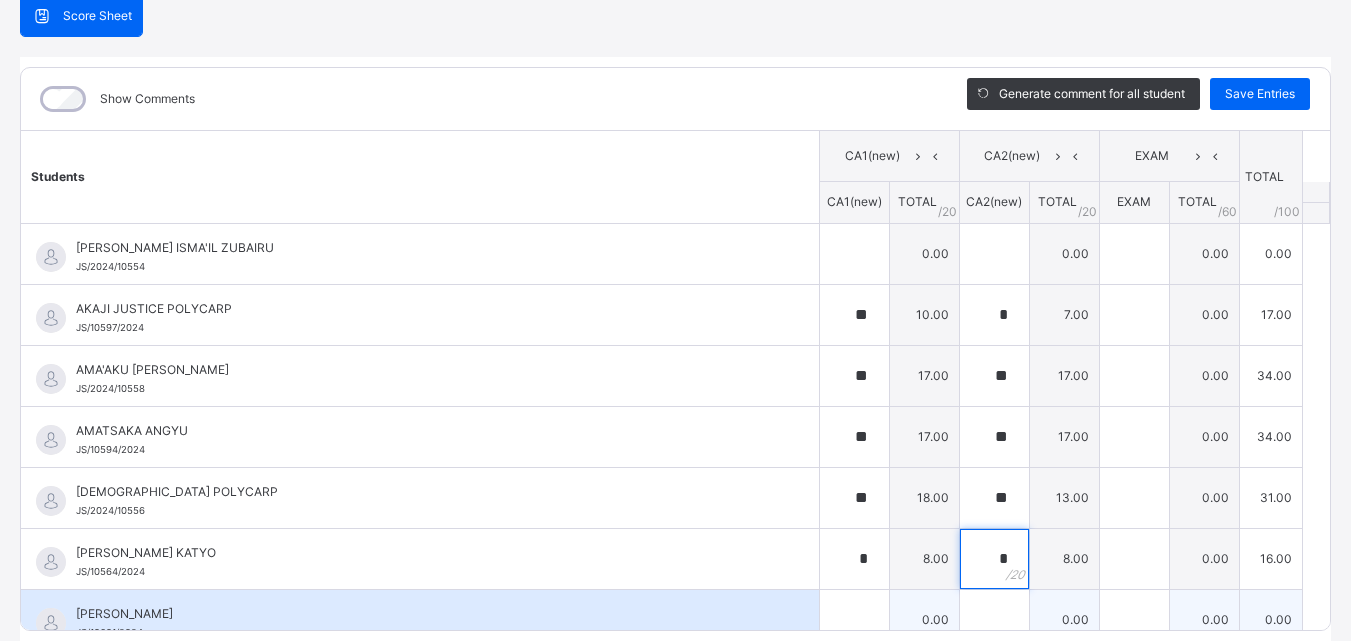 scroll, scrollTop: 100, scrollLeft: 0, axis: vertical 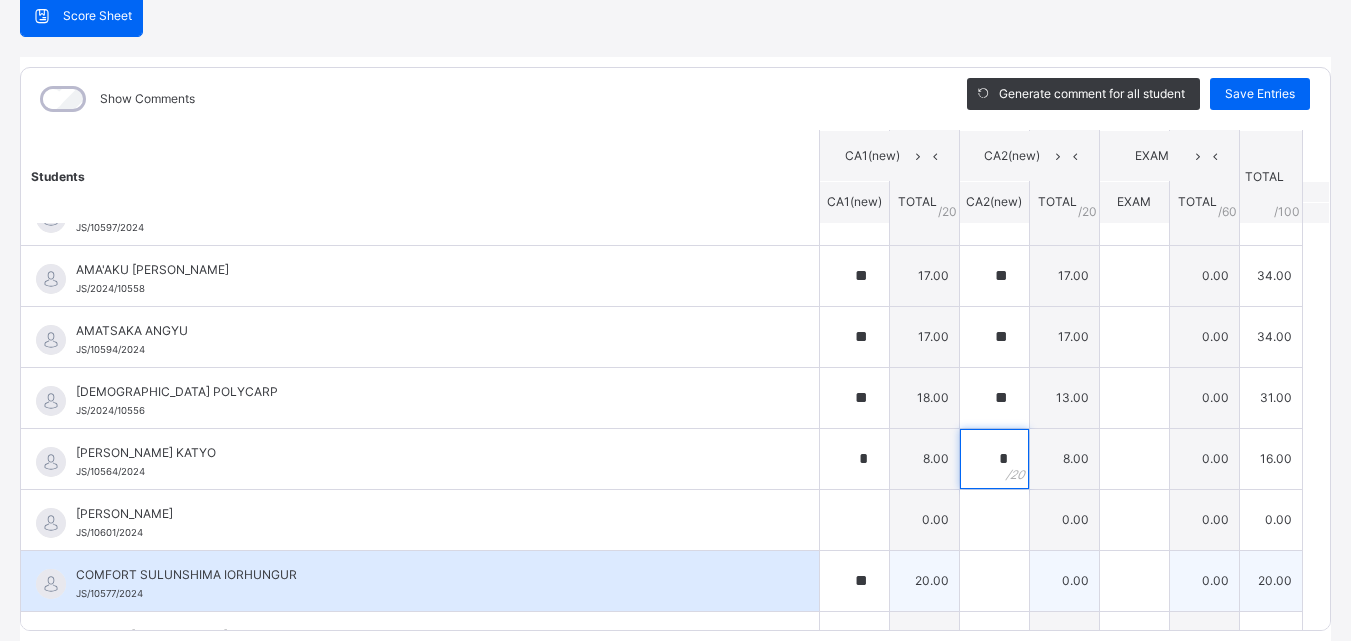 type on "*" 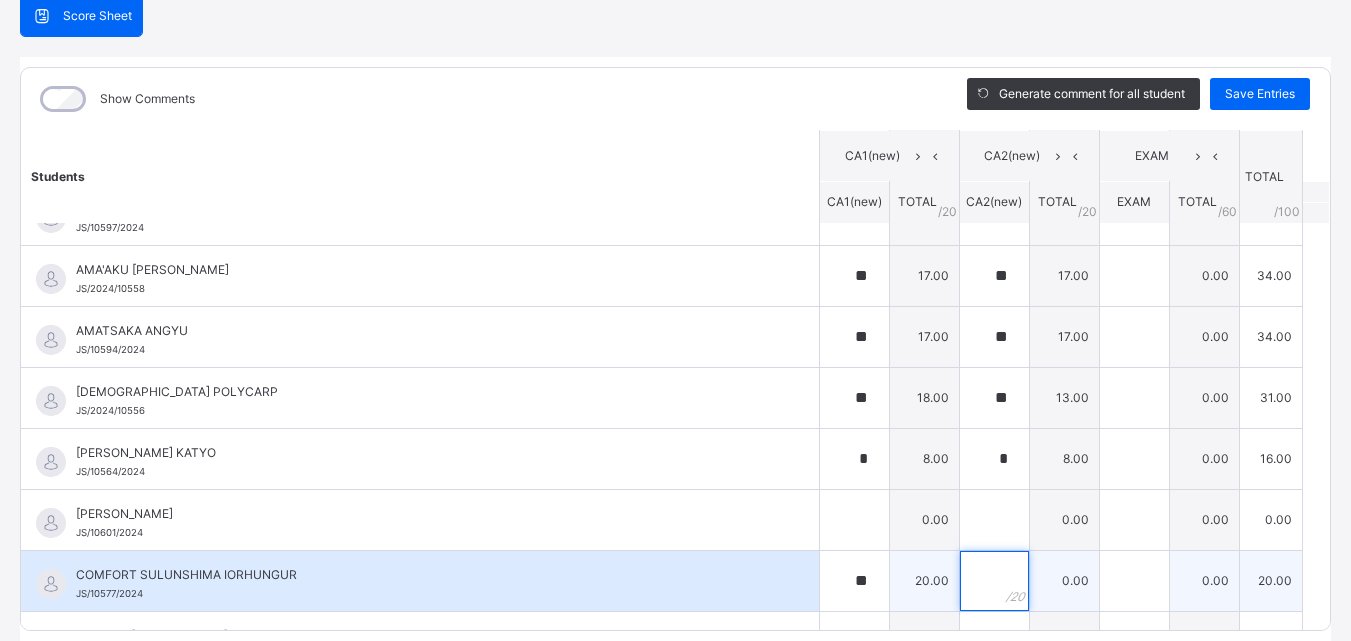 click at bounding box center (994, 581) 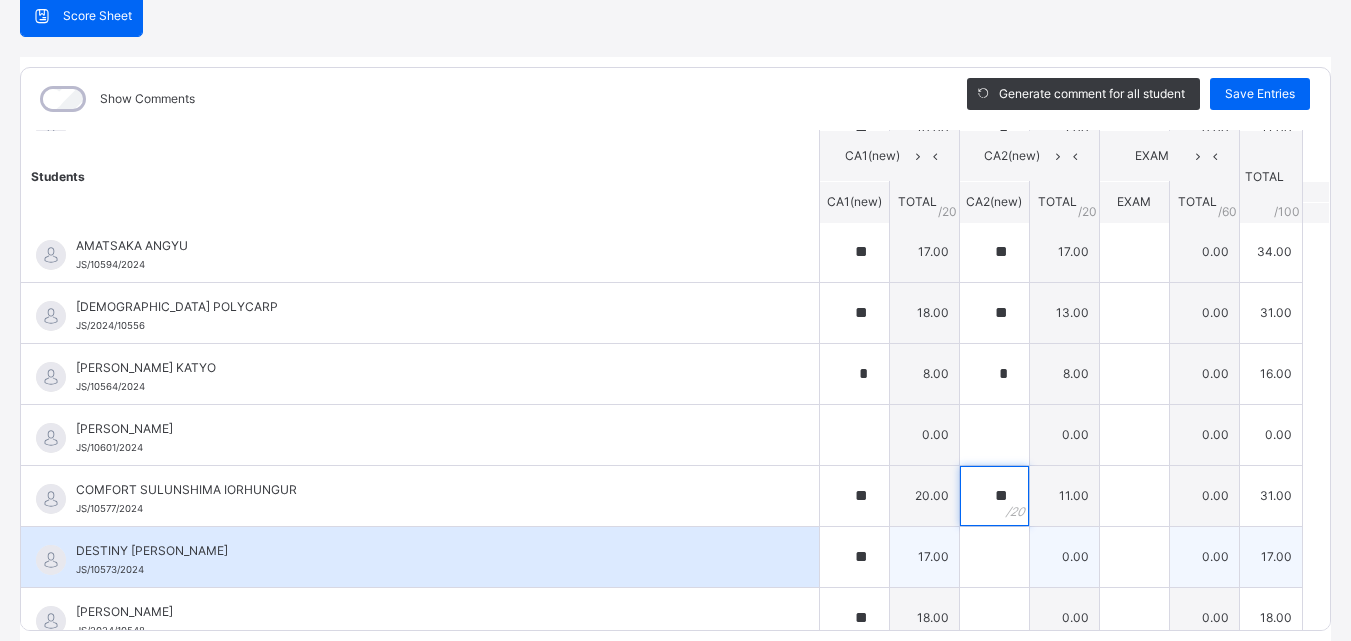 scroll, scrollTop: 300, scrollLeft: 0, axis: vertical 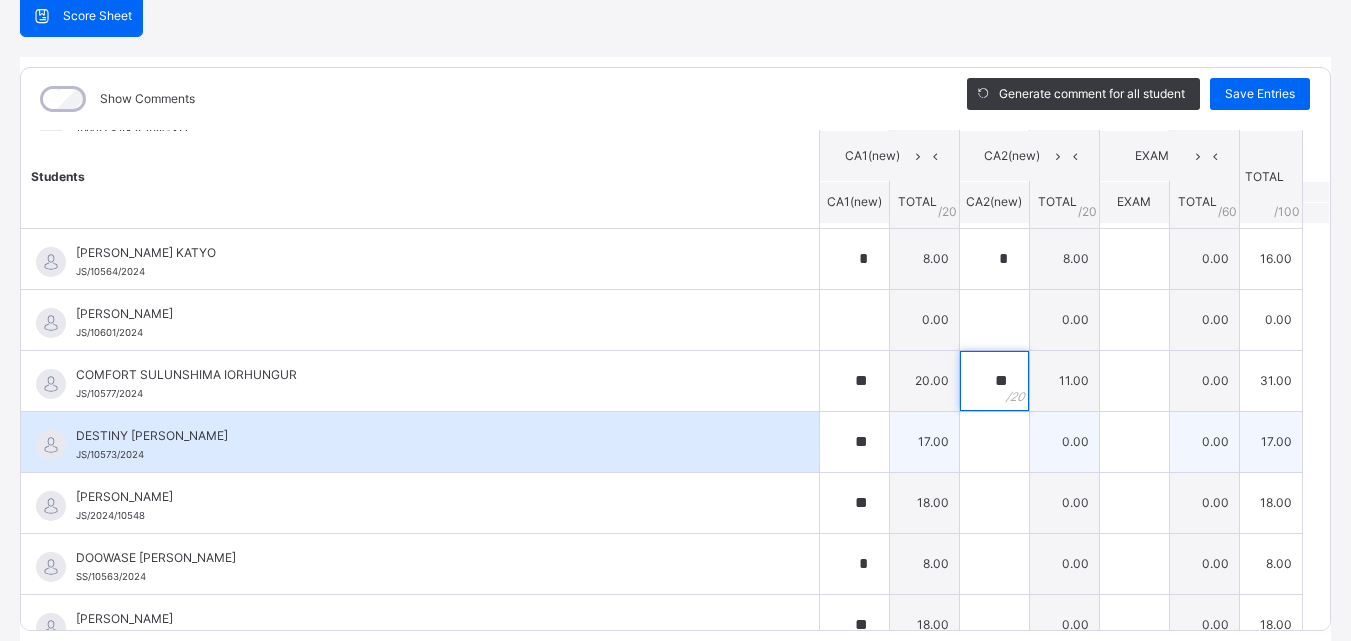 type on "**" 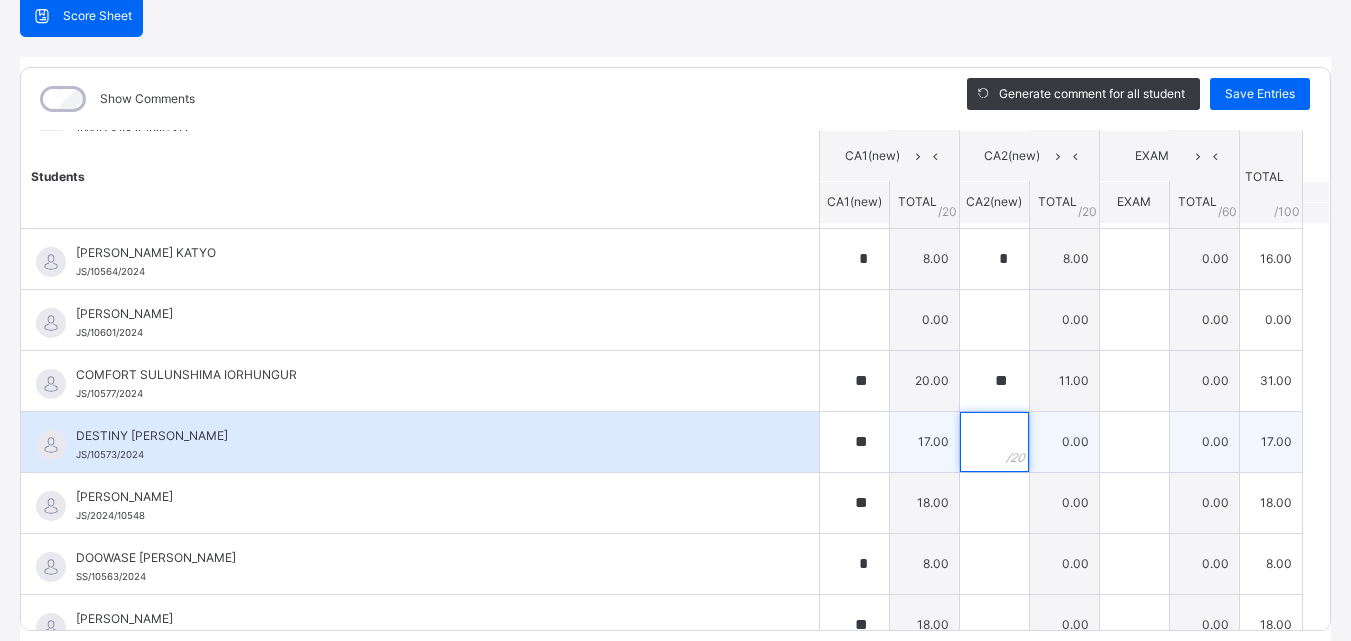 click at bounding box center [994, 442] 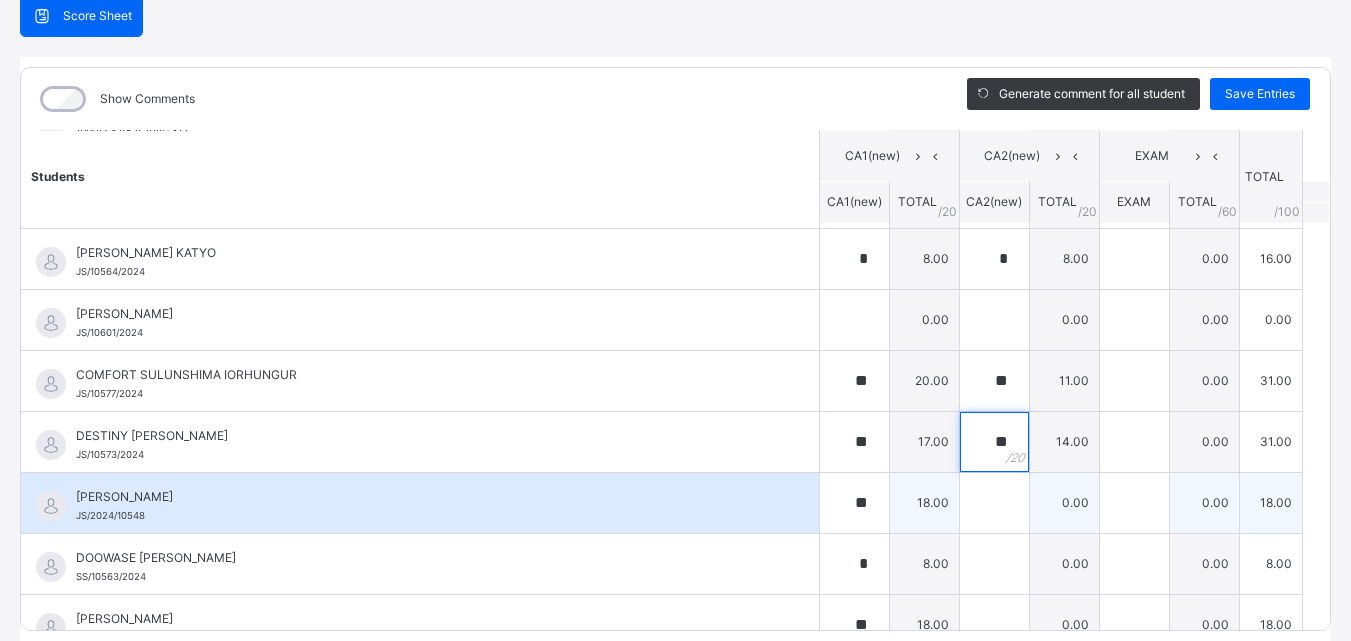 type on "**" 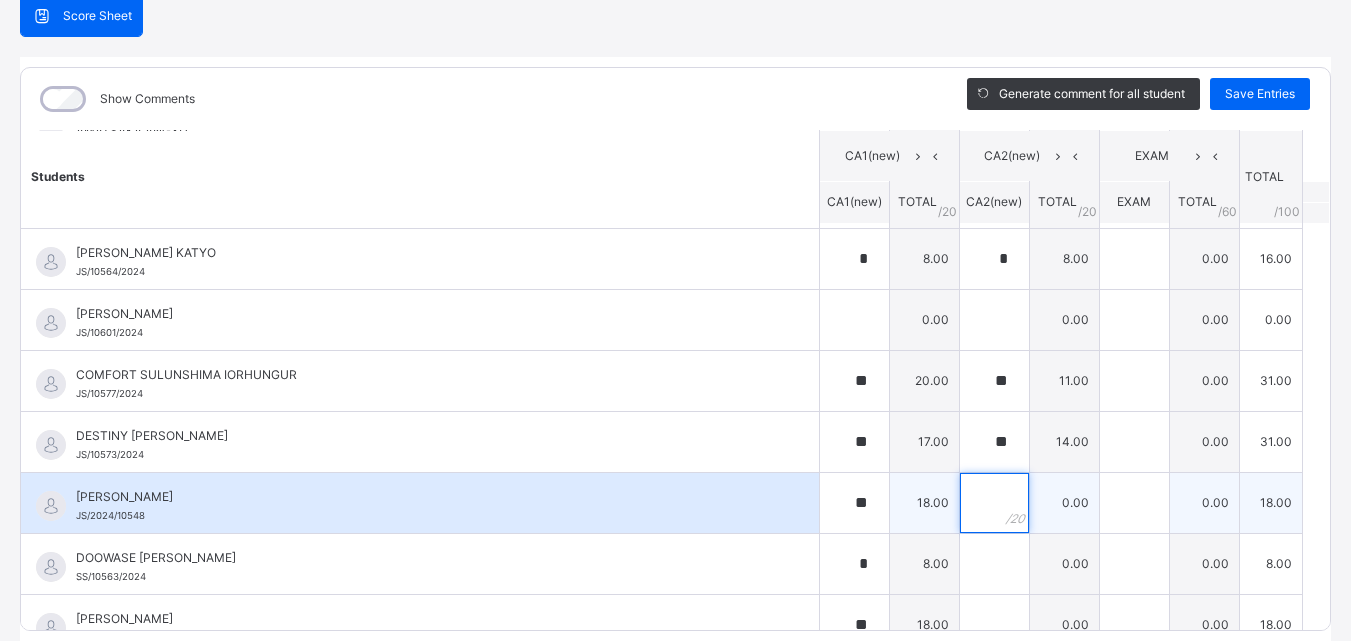 click at bounding box center [994, 503] 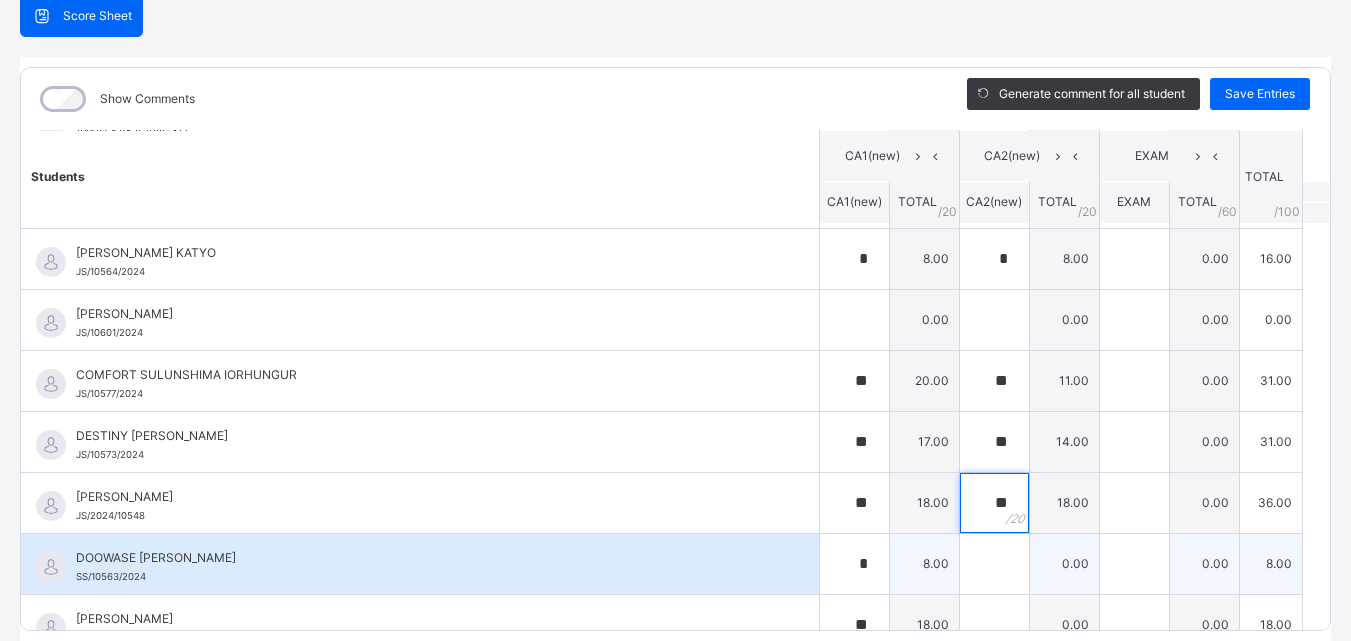 type on "**" 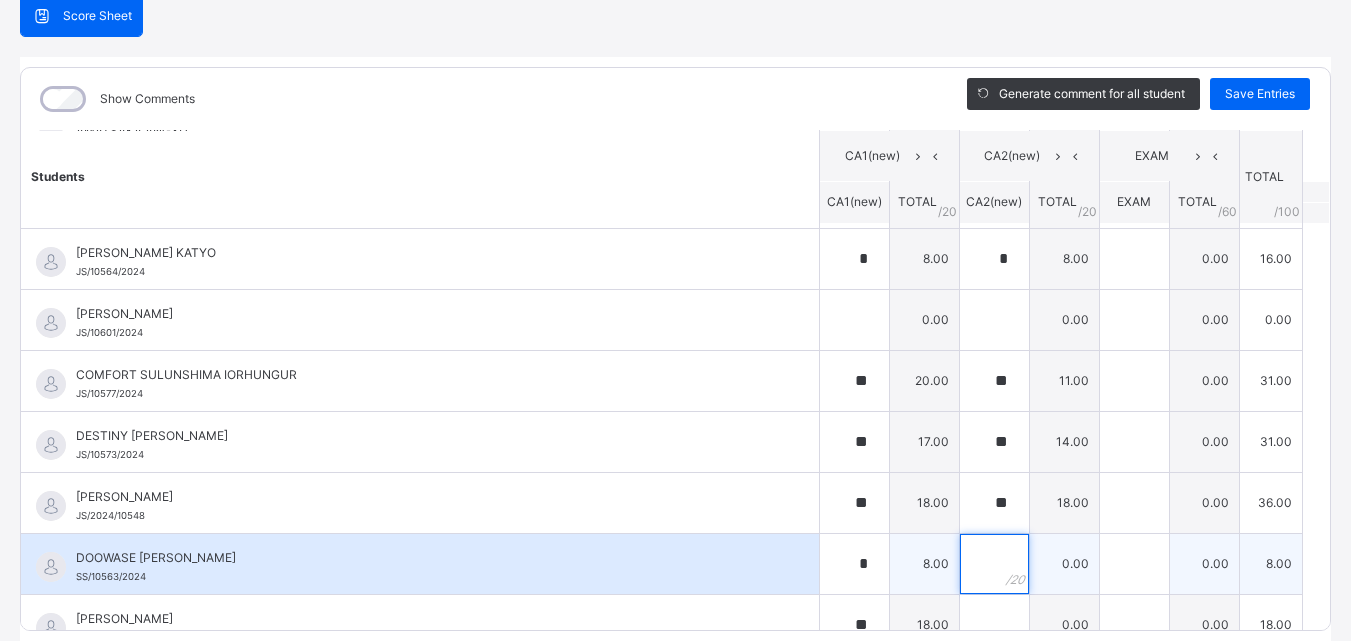click at bounding box center (994, 564) 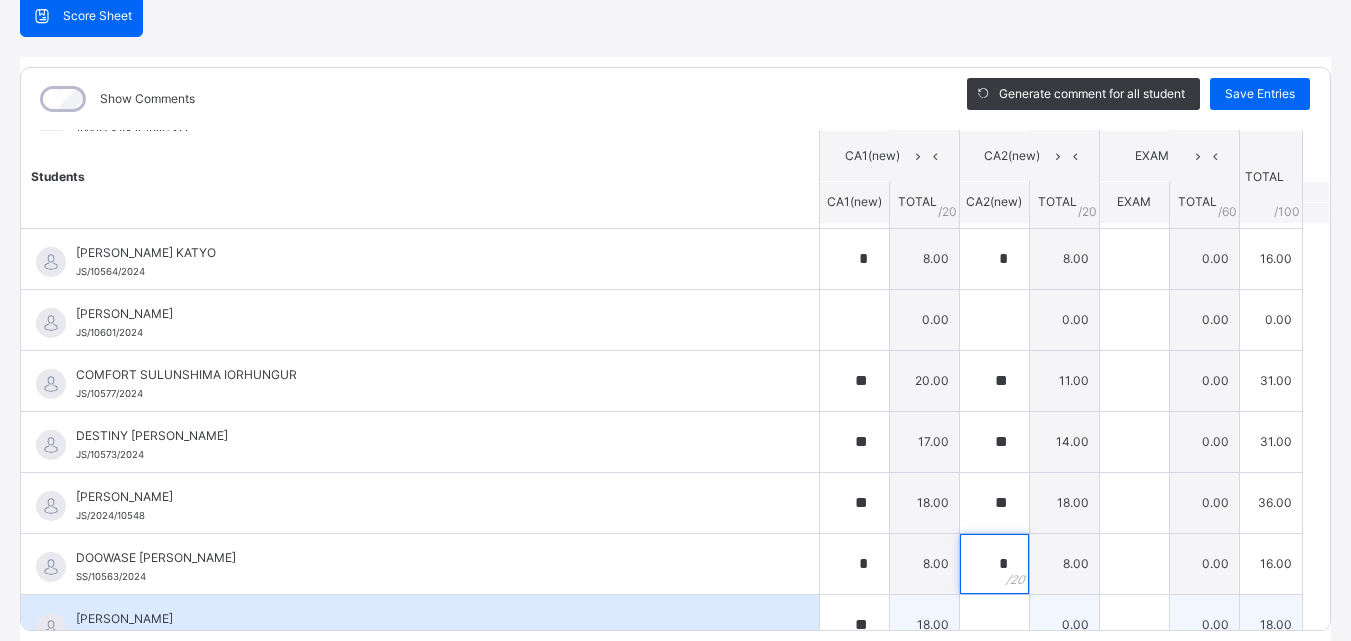 scroll, scrollTop: 400, scrollLeft: 0, axis: vertical 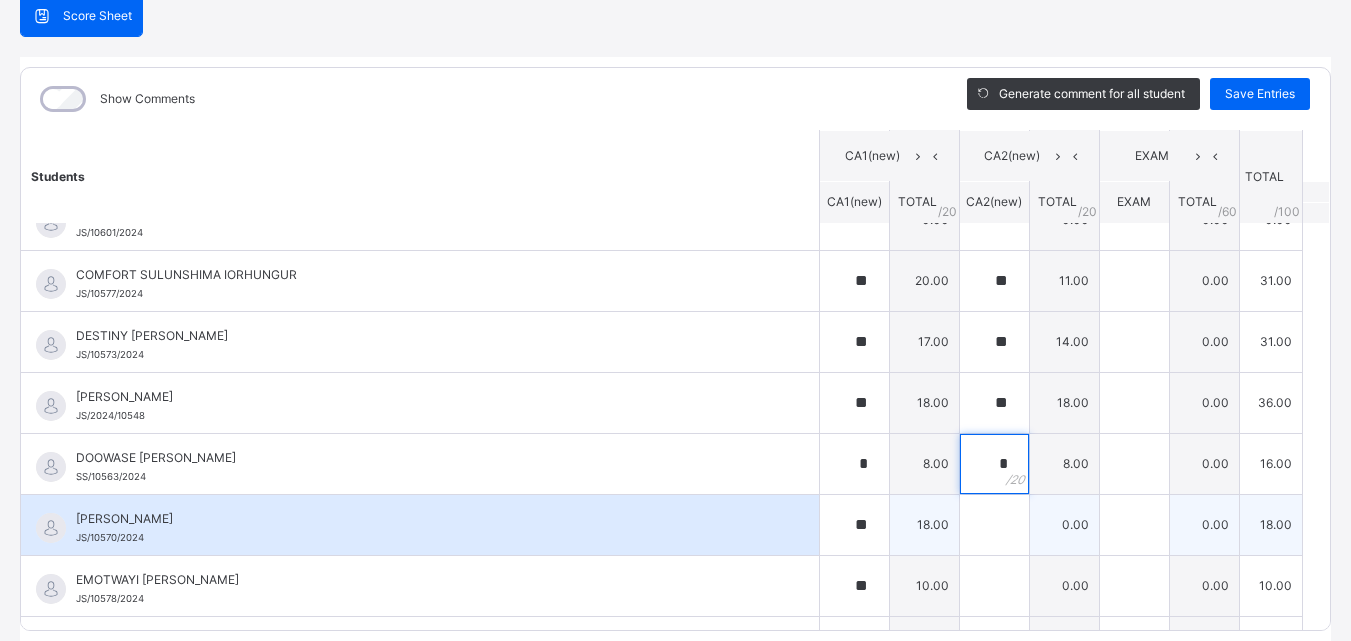 type on "*" 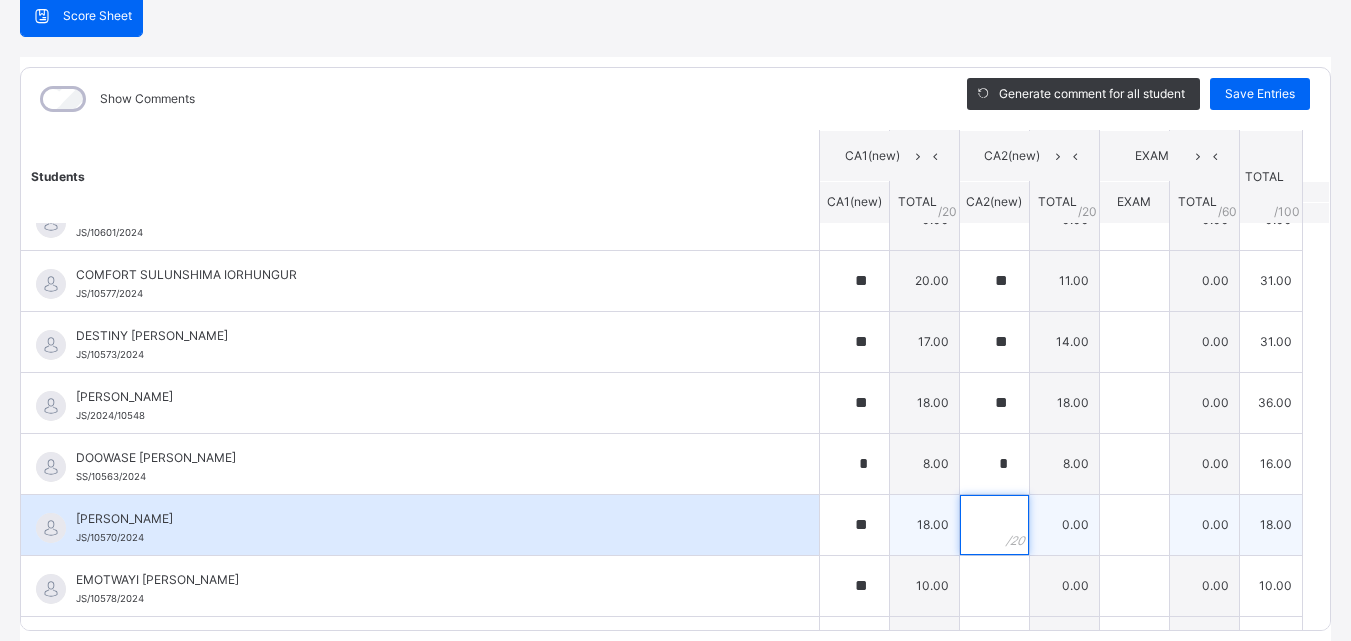 click at bounding box center [994, 525] 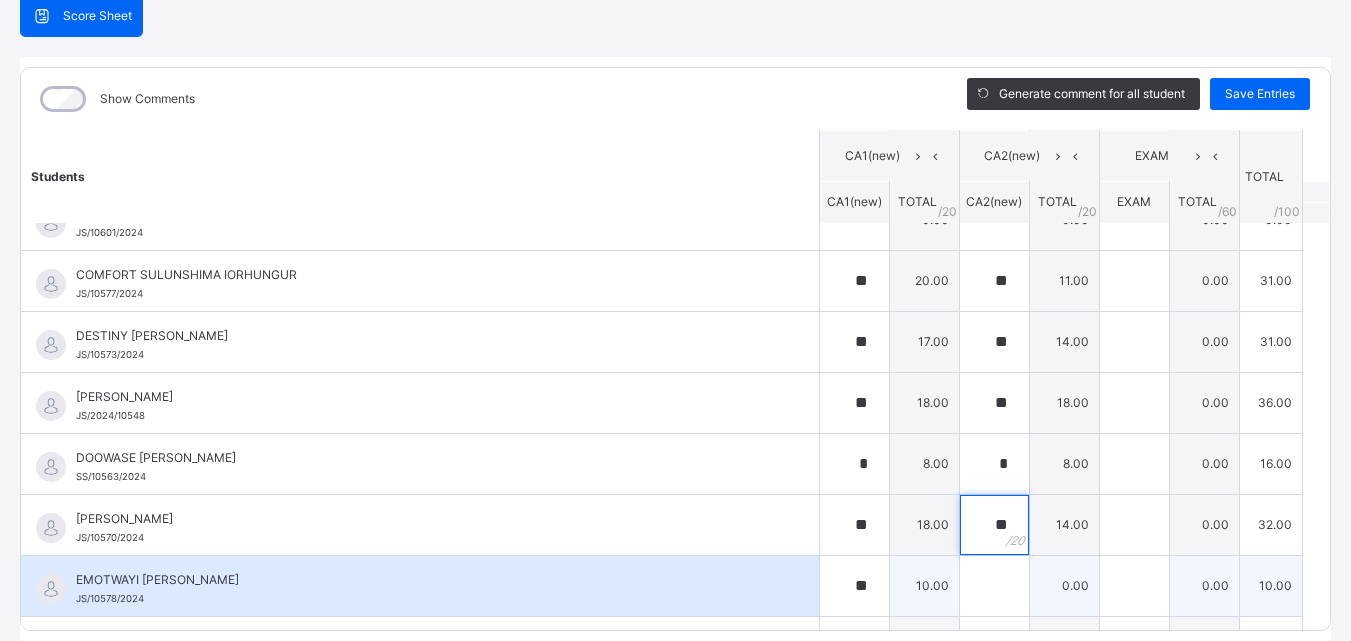 type on "**" 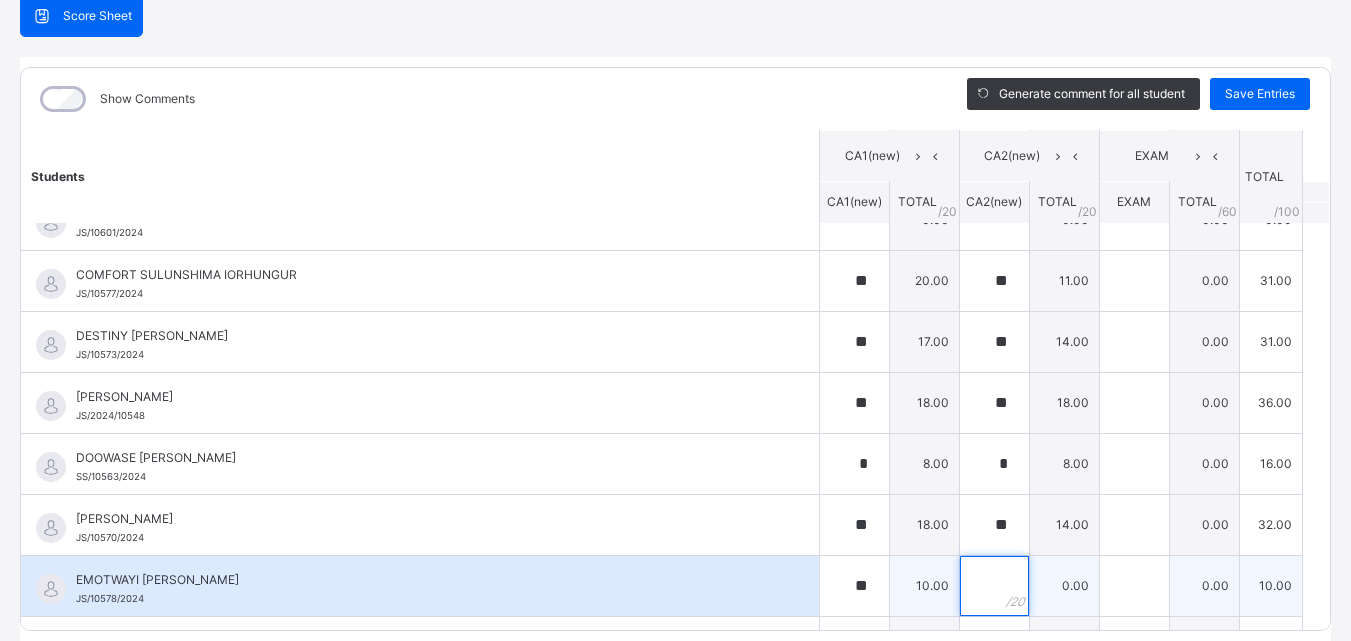 click at bounding box center (994, 586) 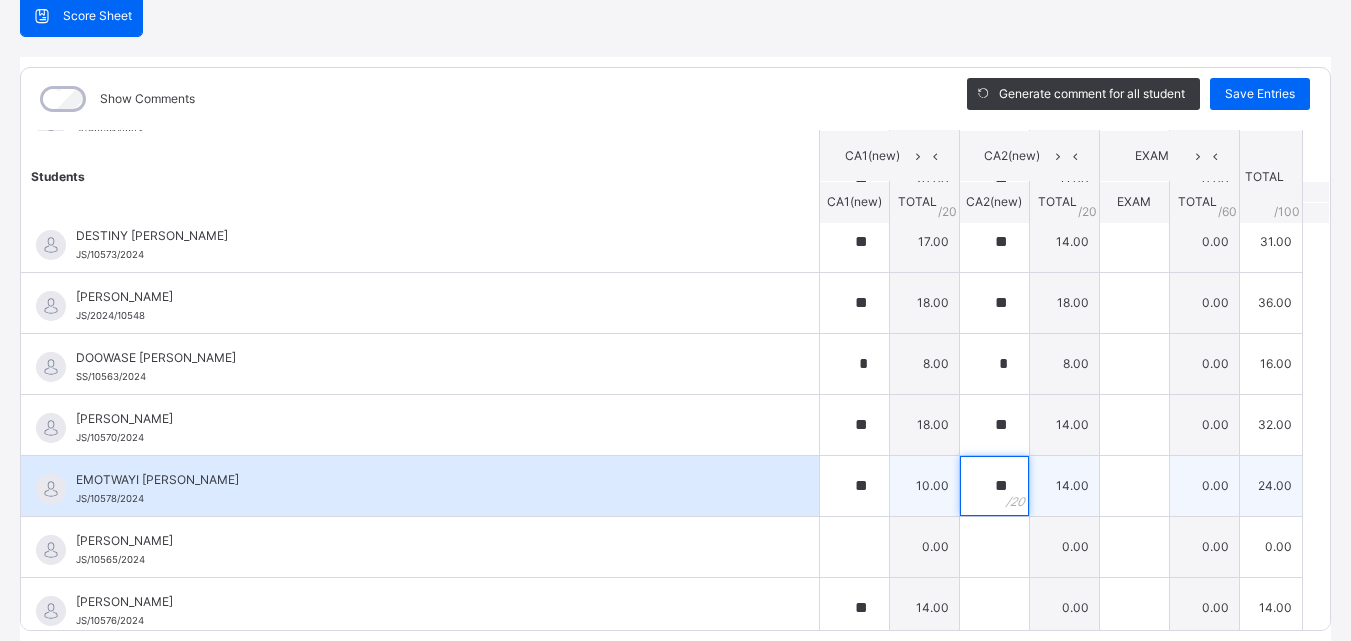 scroll, scrollTop: 700, scrollLeft: 0, axis: vertical 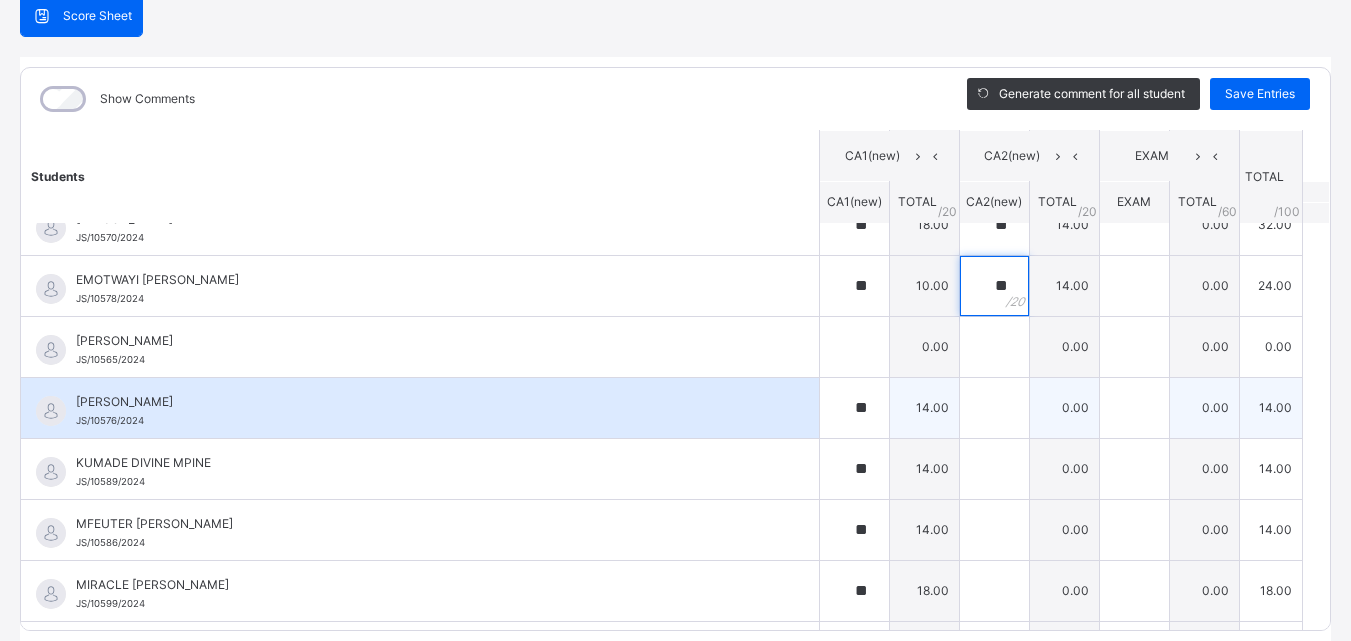 type on "**" 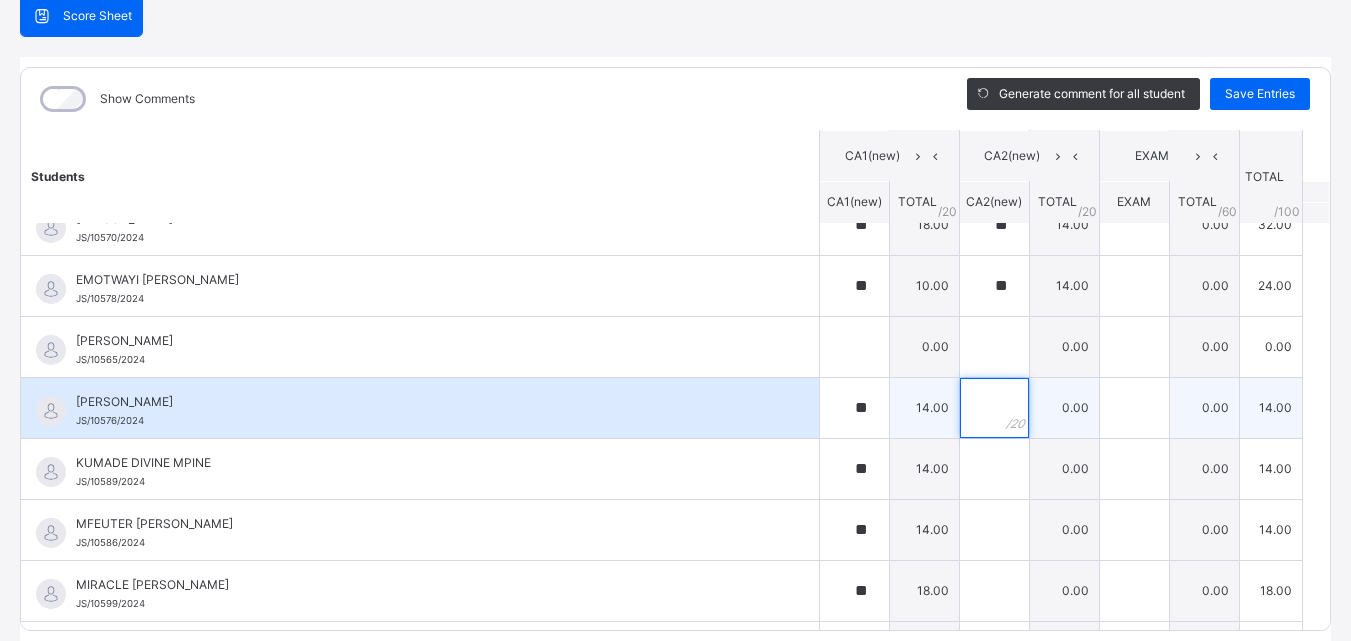 click at bounding box center [994, 408] 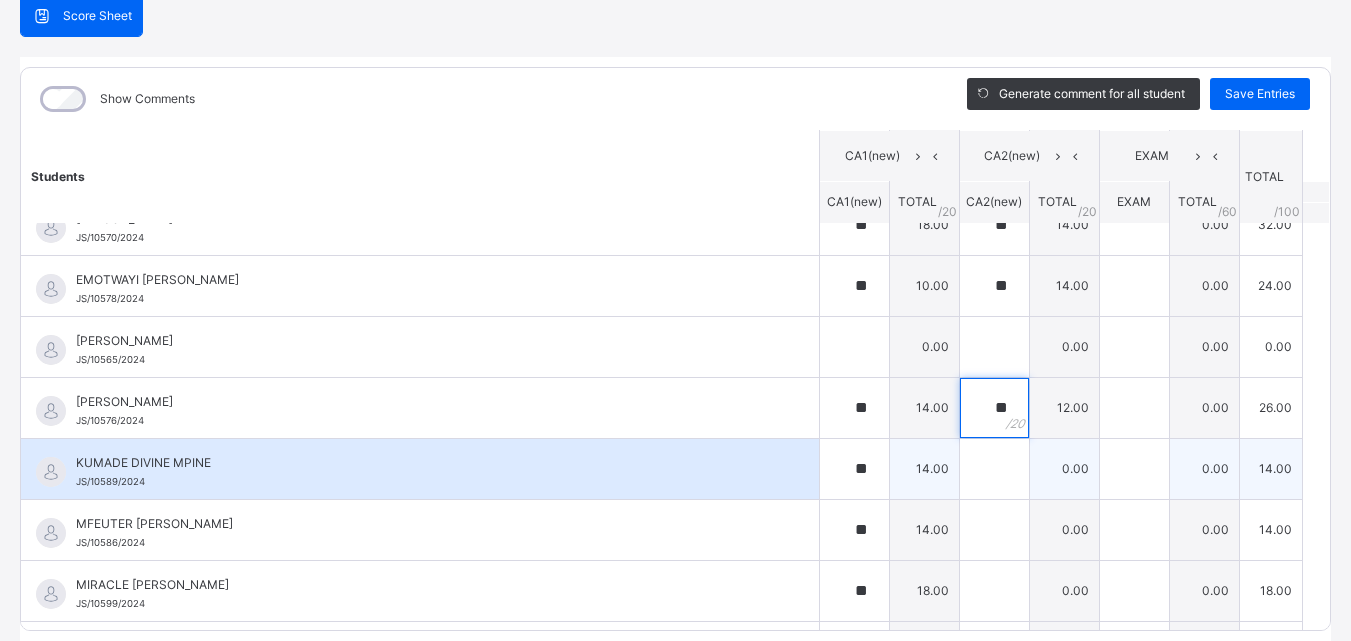 type on "**" 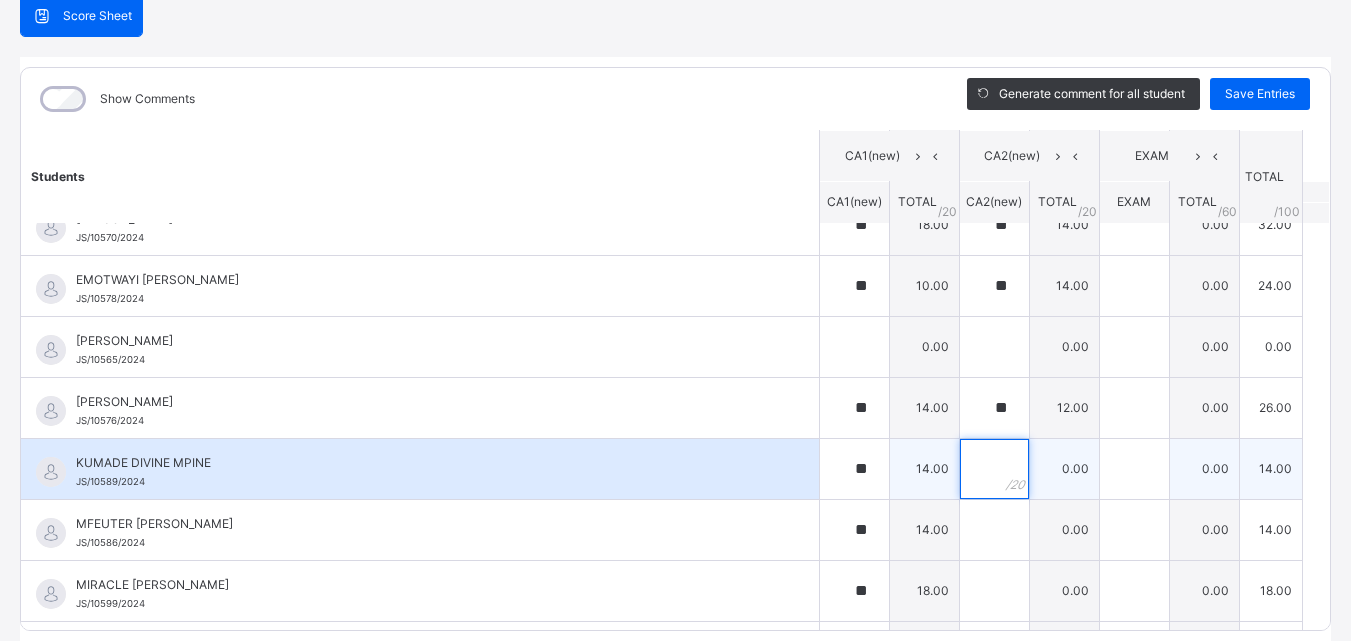 click at bounding box center (994, 469) 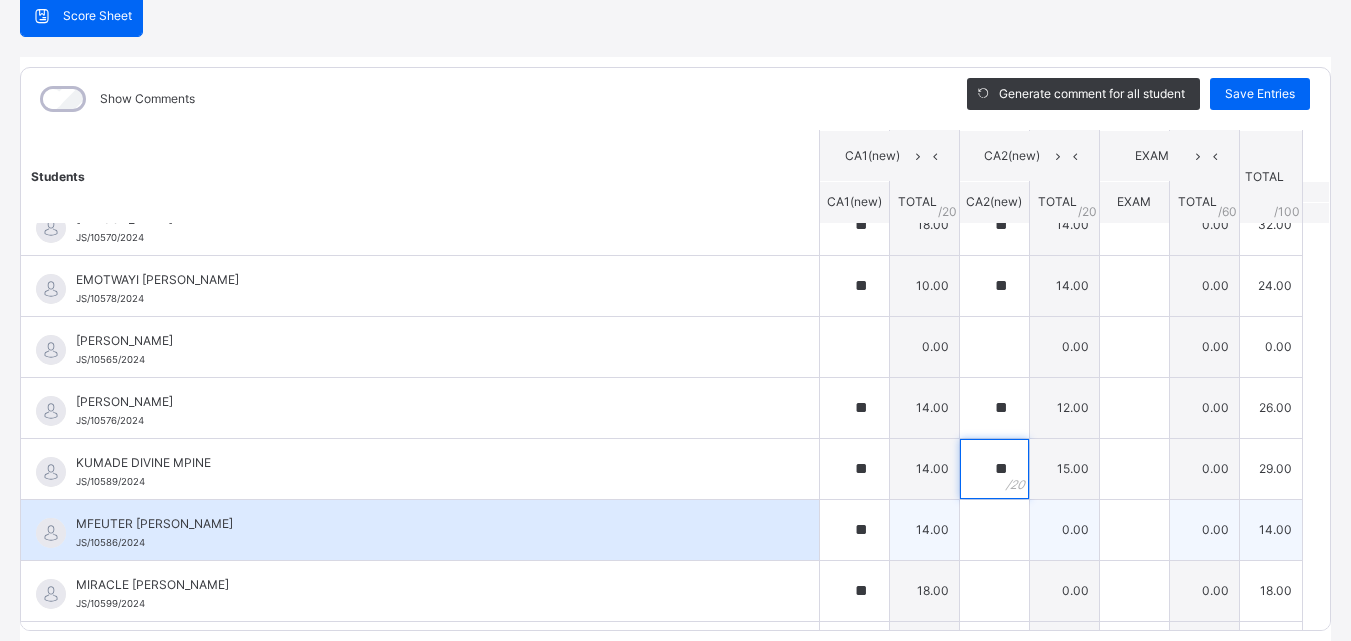 type on "**" 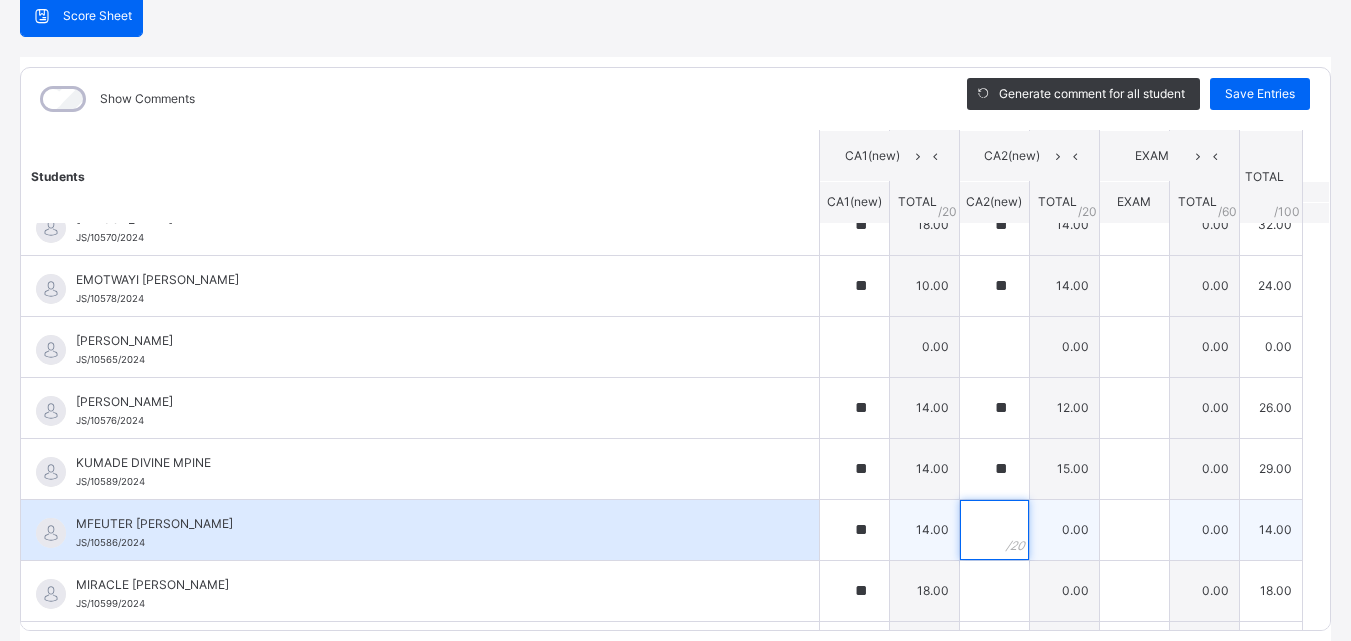click at bounding box center (994, 530) 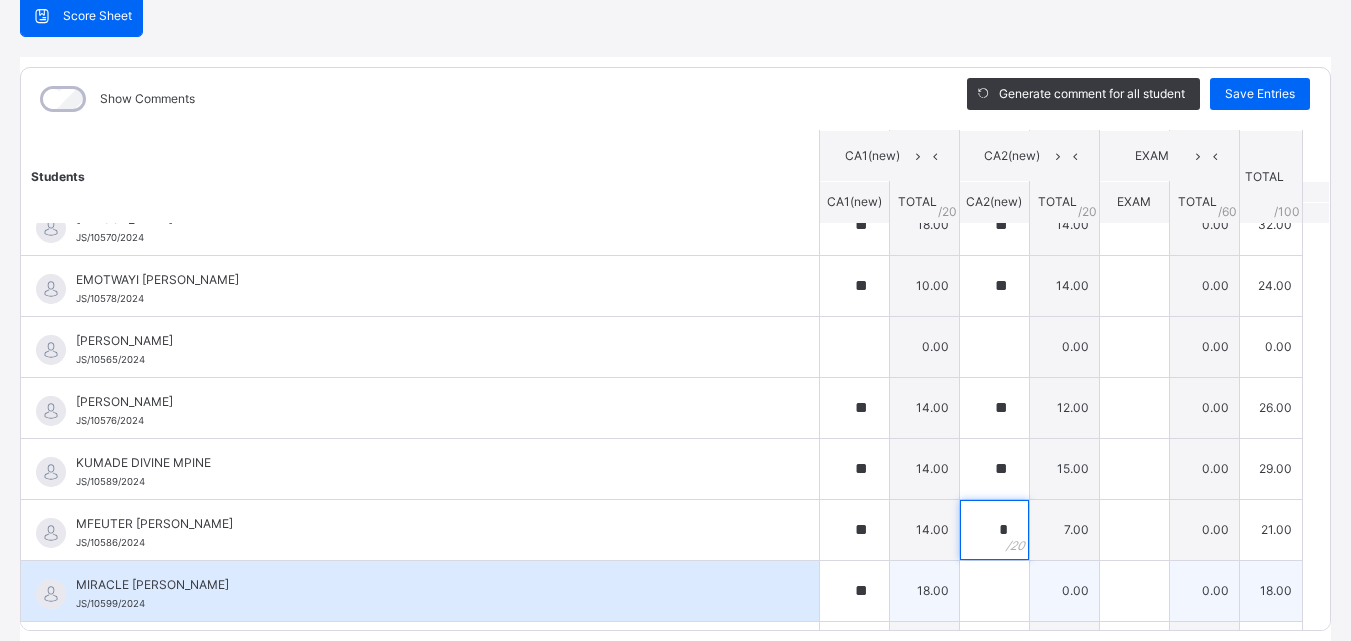 type on "*" 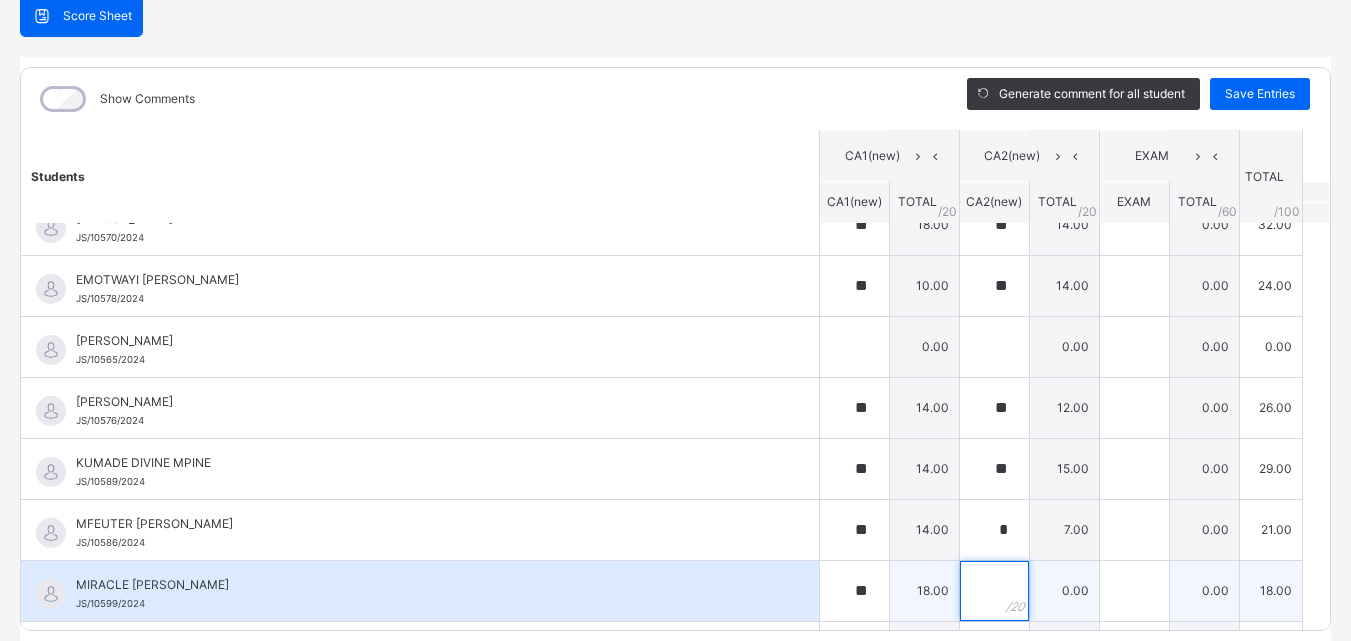 click at bounding box center (994, 591) 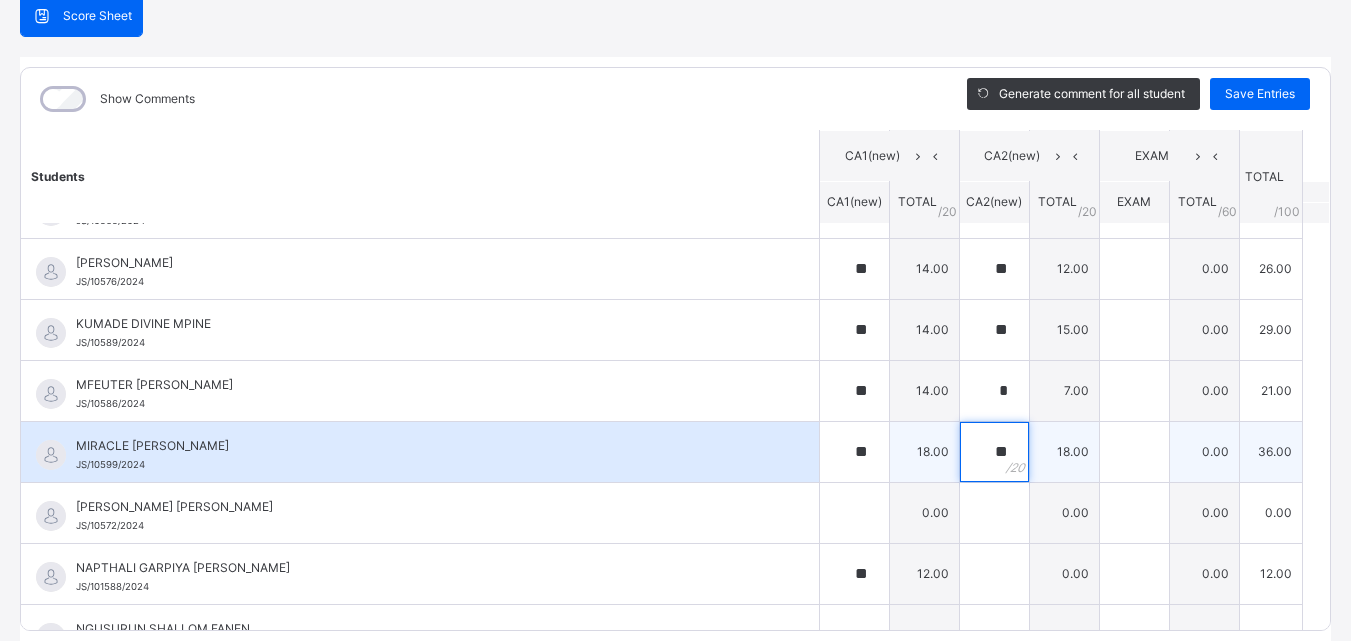 scroll, scrollTop: 900, scrollLeft: 0, axis: vertical 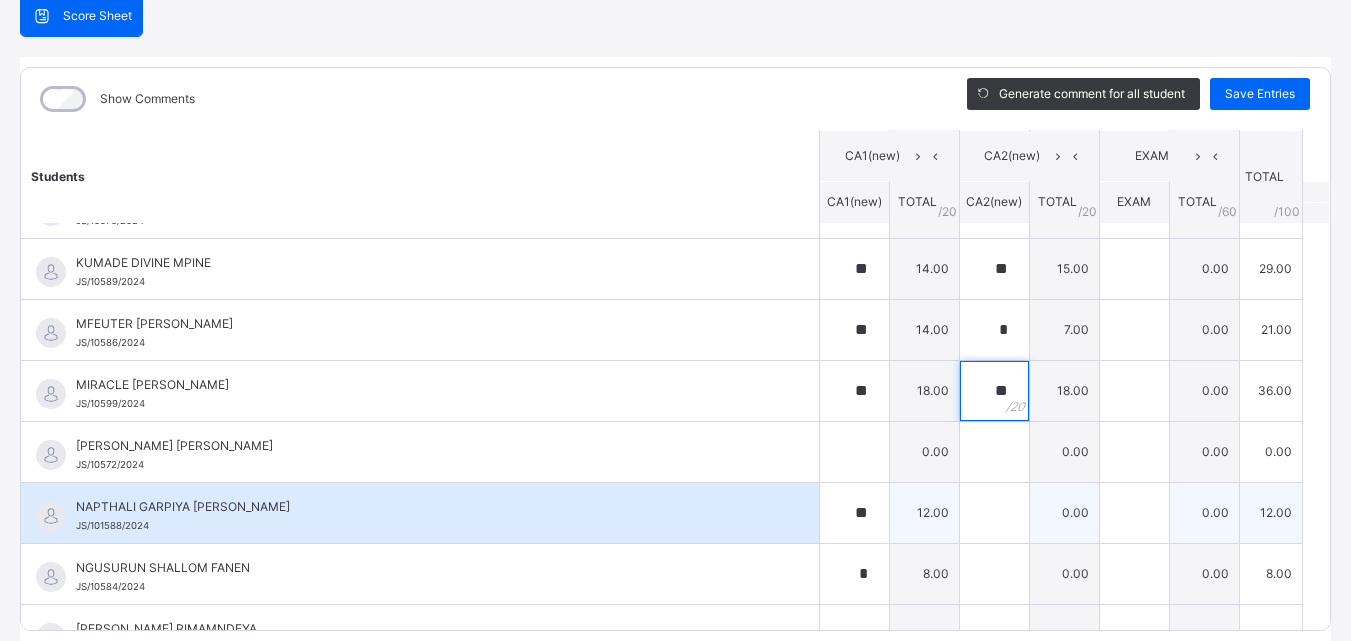 type on "**" 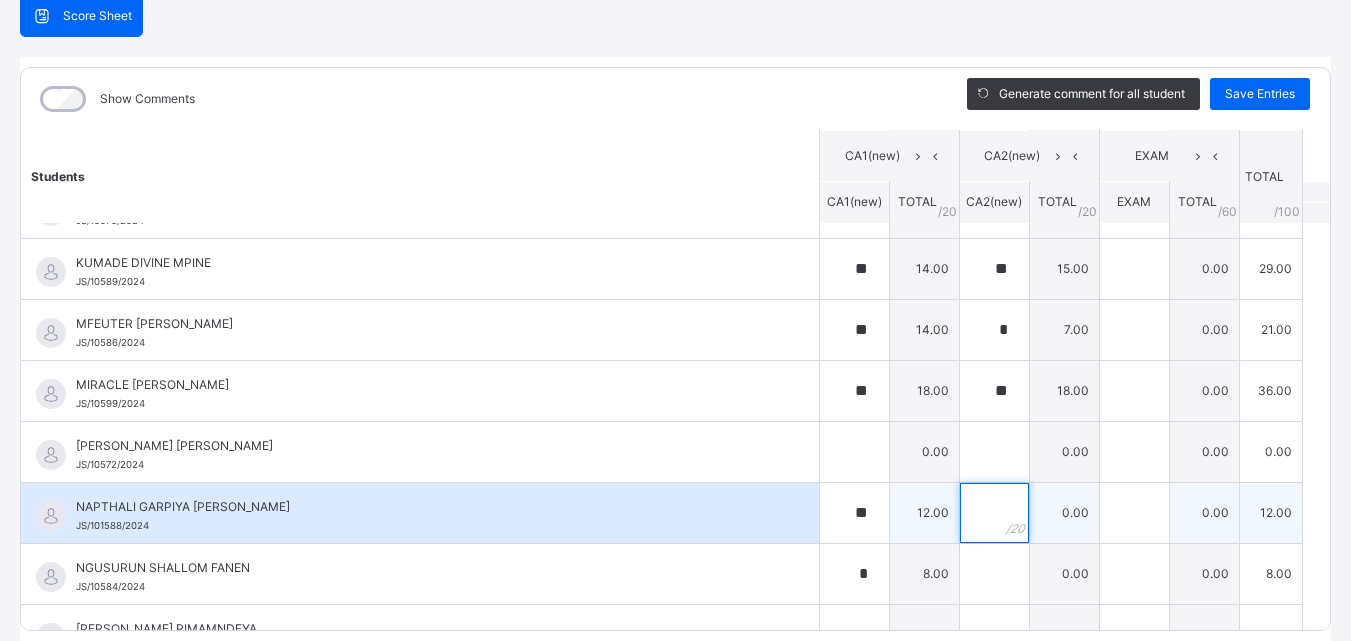 click at bounding box center [994, 513] 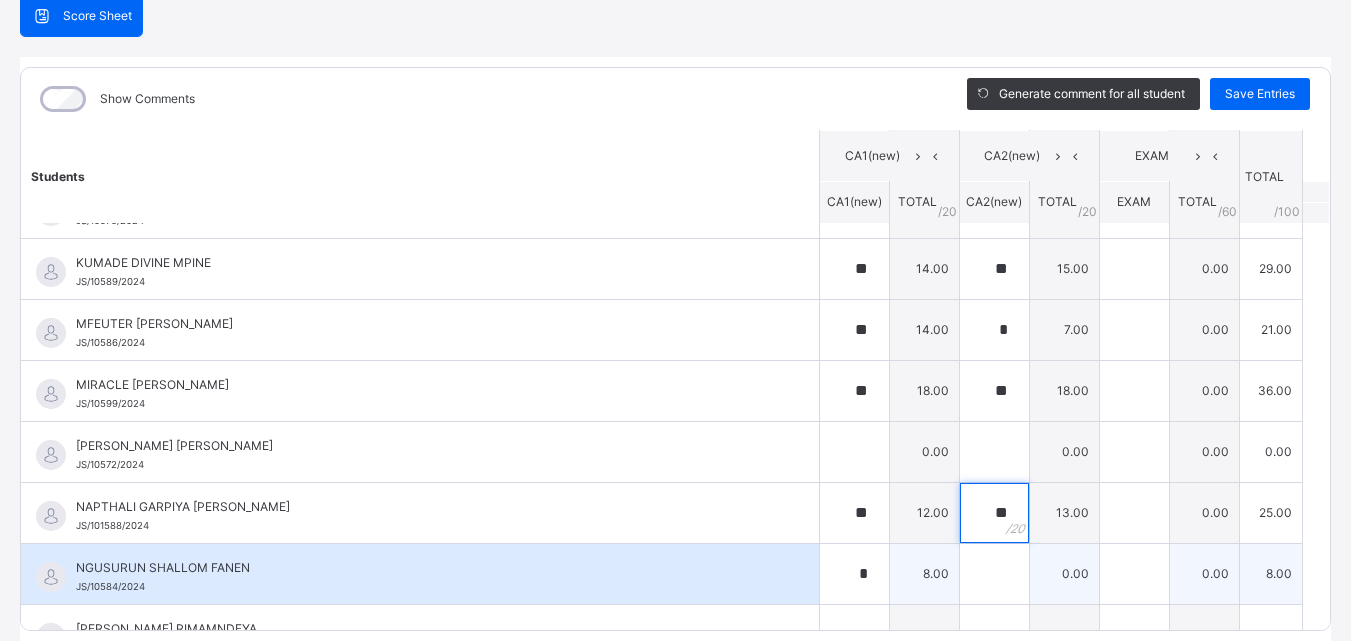 type on "**" 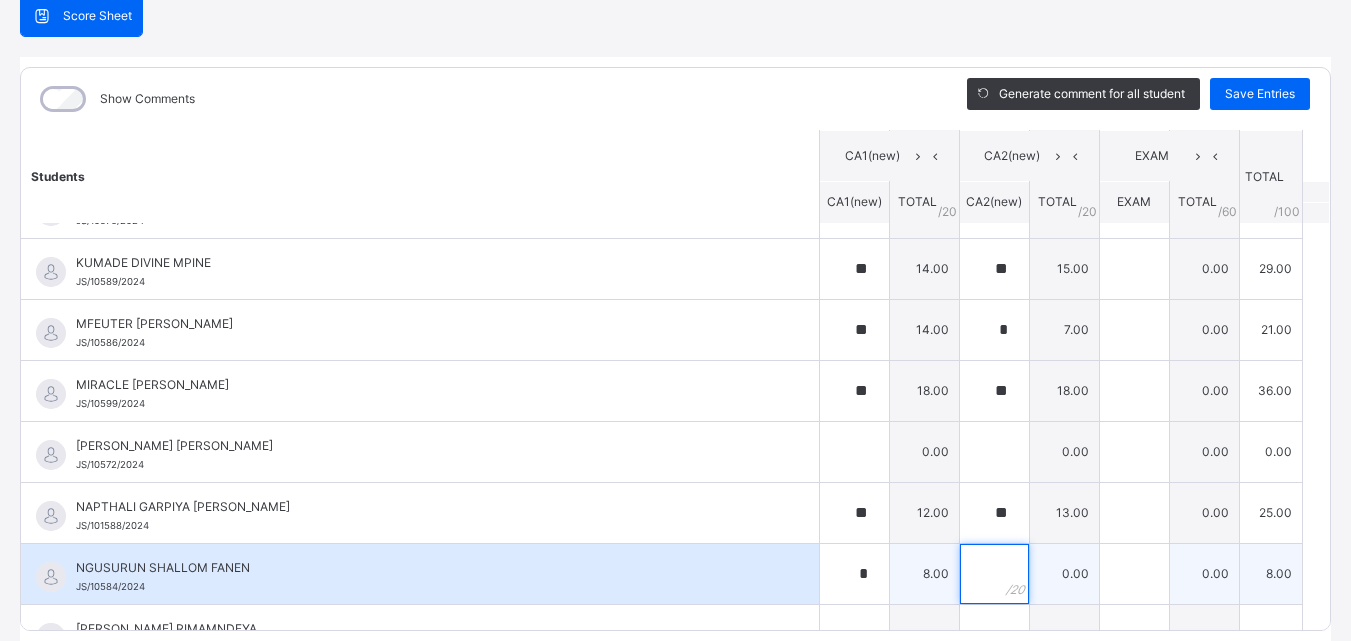 click at bounding box center [994, 574] 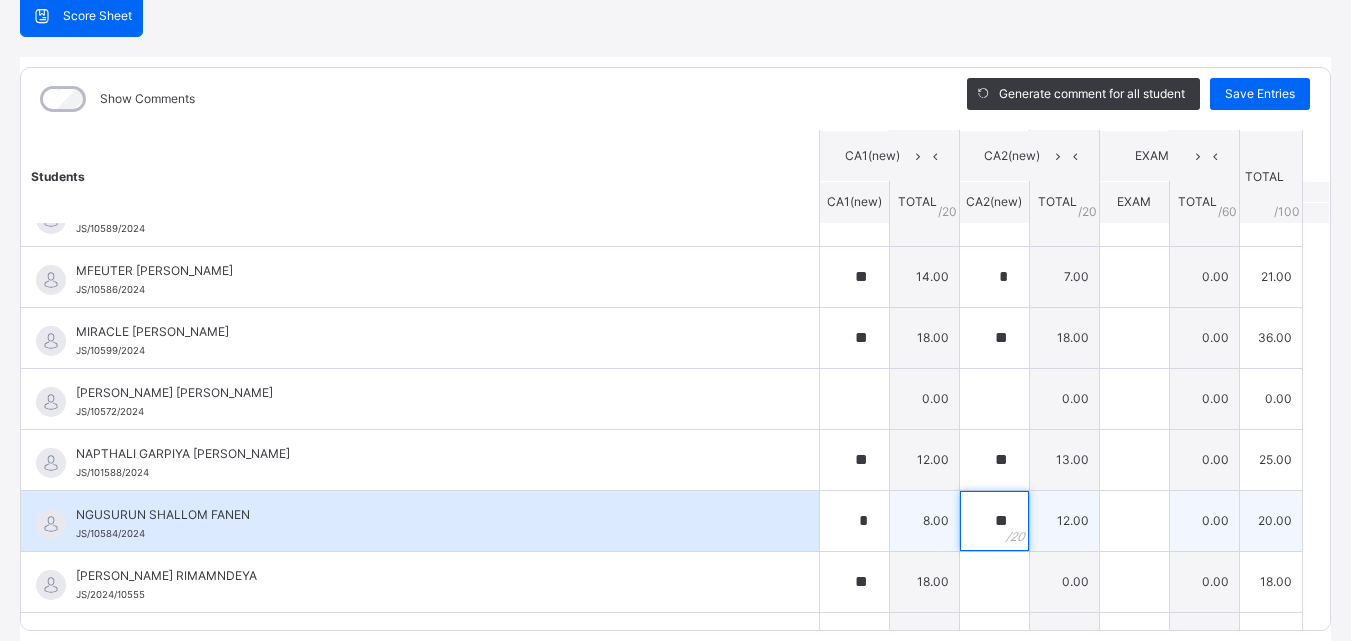 scroll, scrollTop: 1000, scrollLeft: 0, axis: vertical 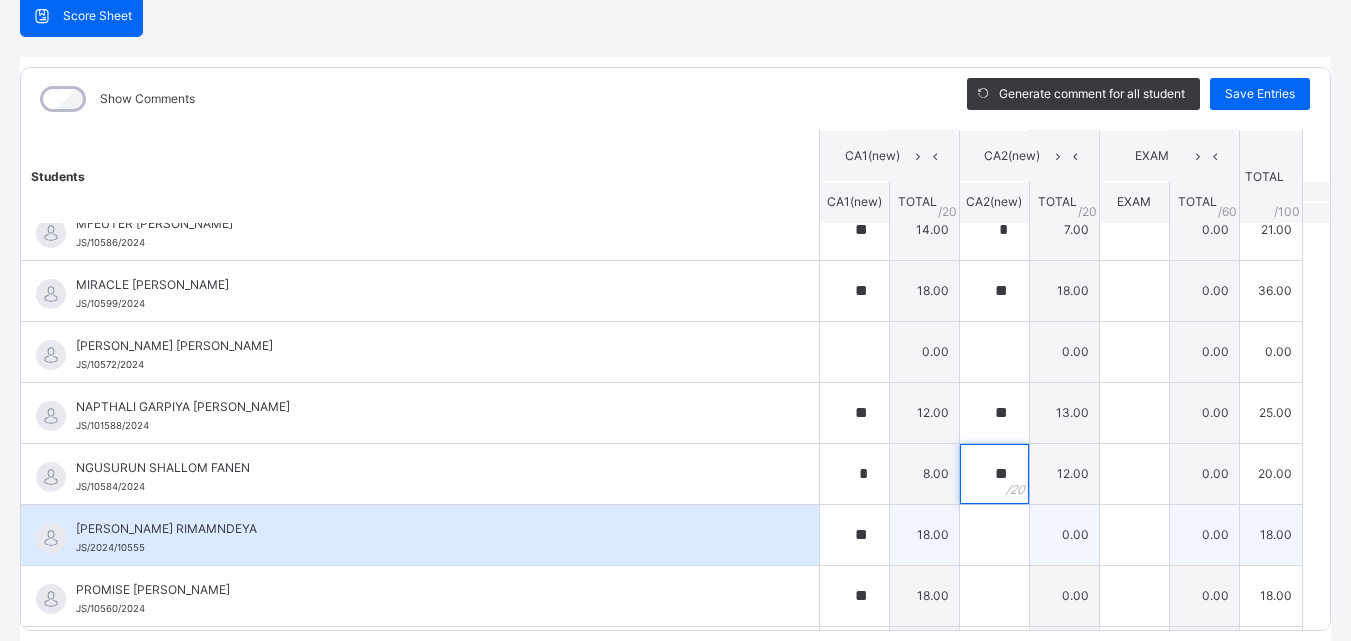 type on "**" 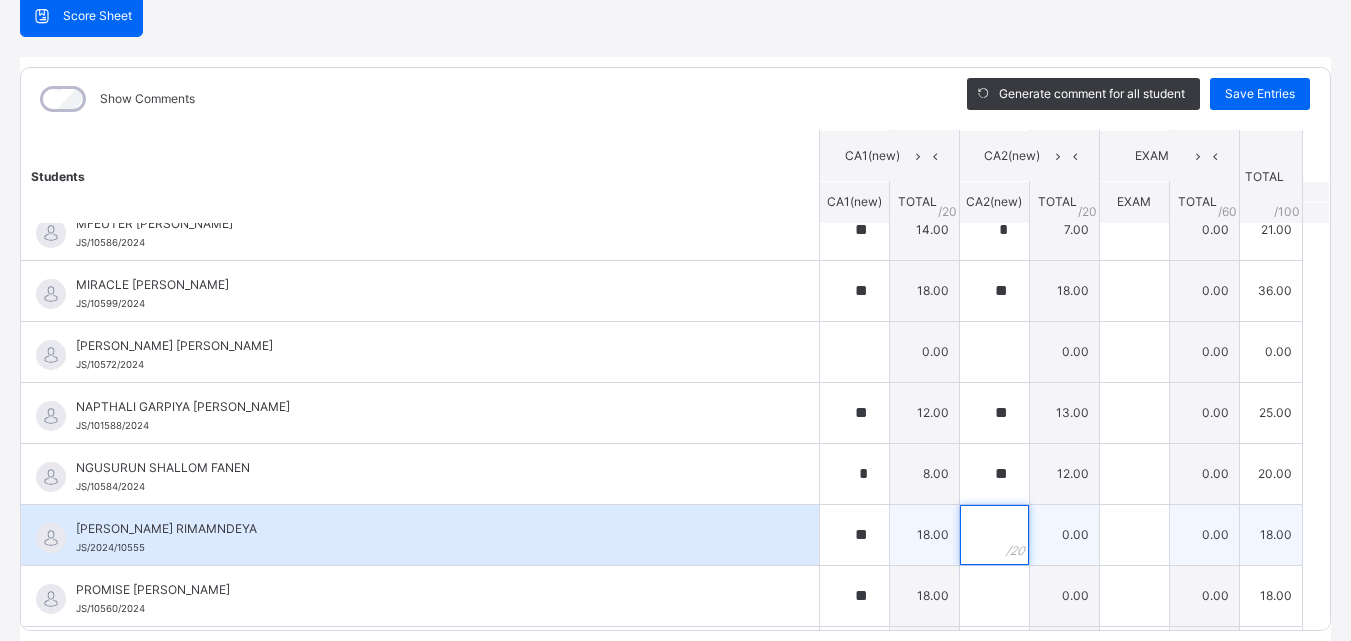 click at bounding box center (994, 535) 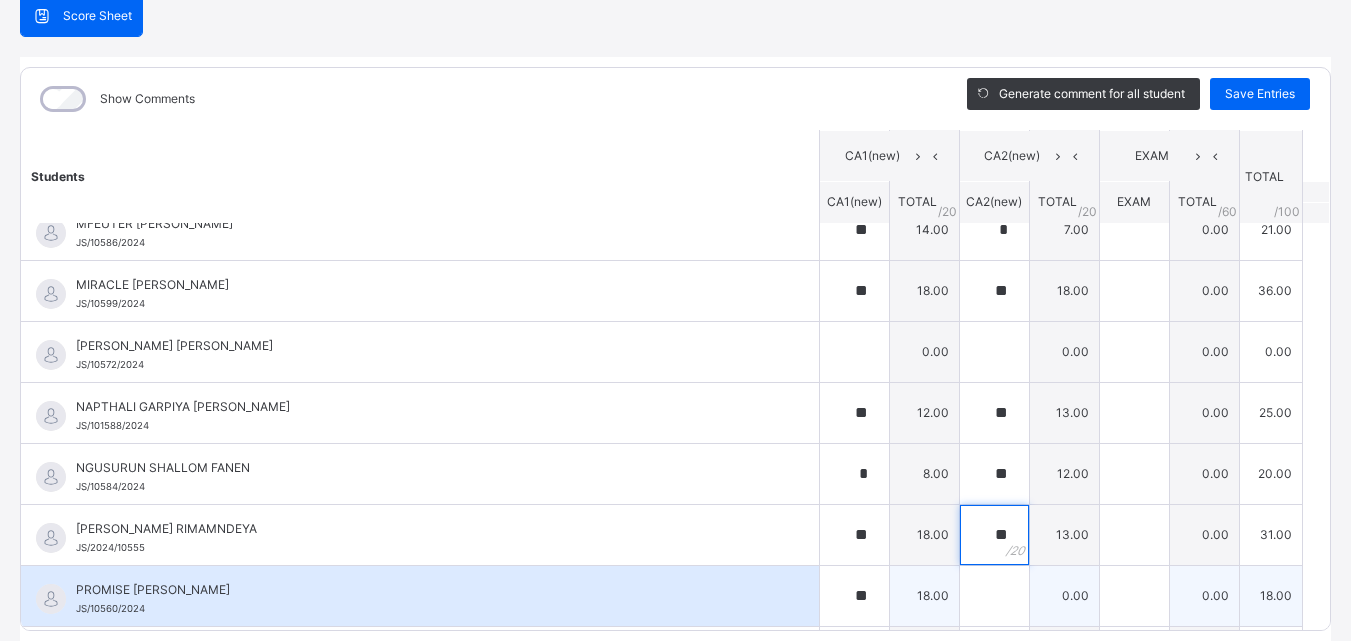 type on "**" 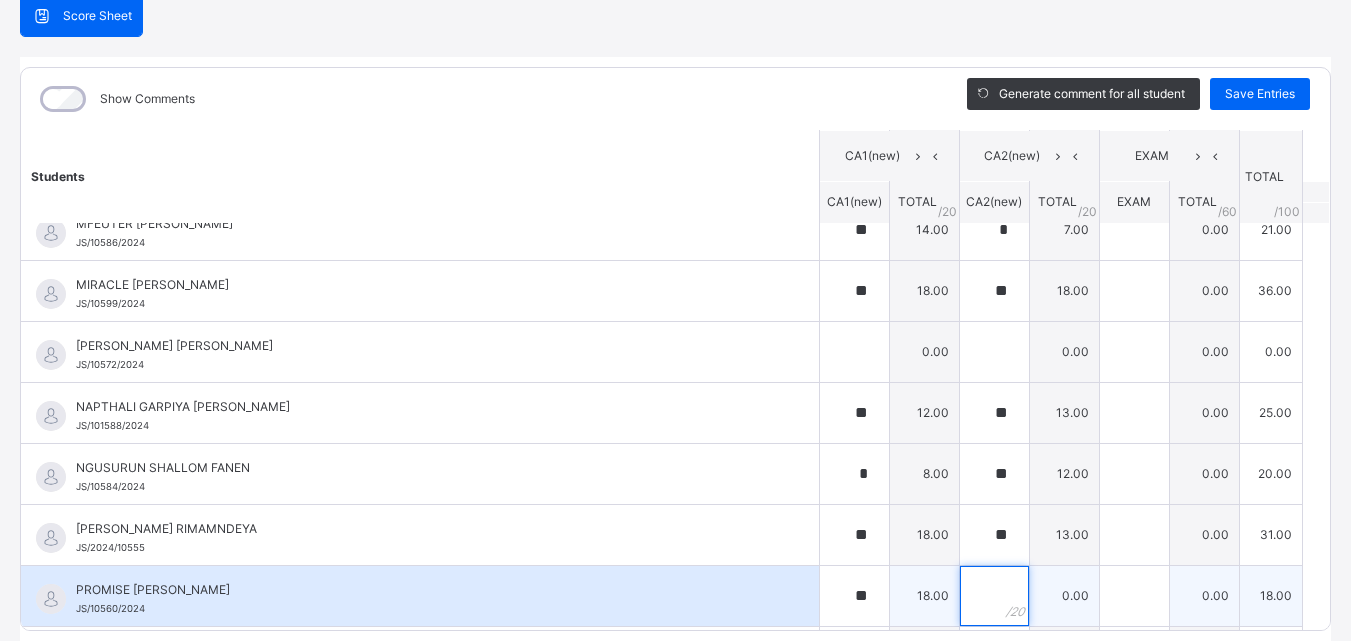 click at bounding box center (994, 596) 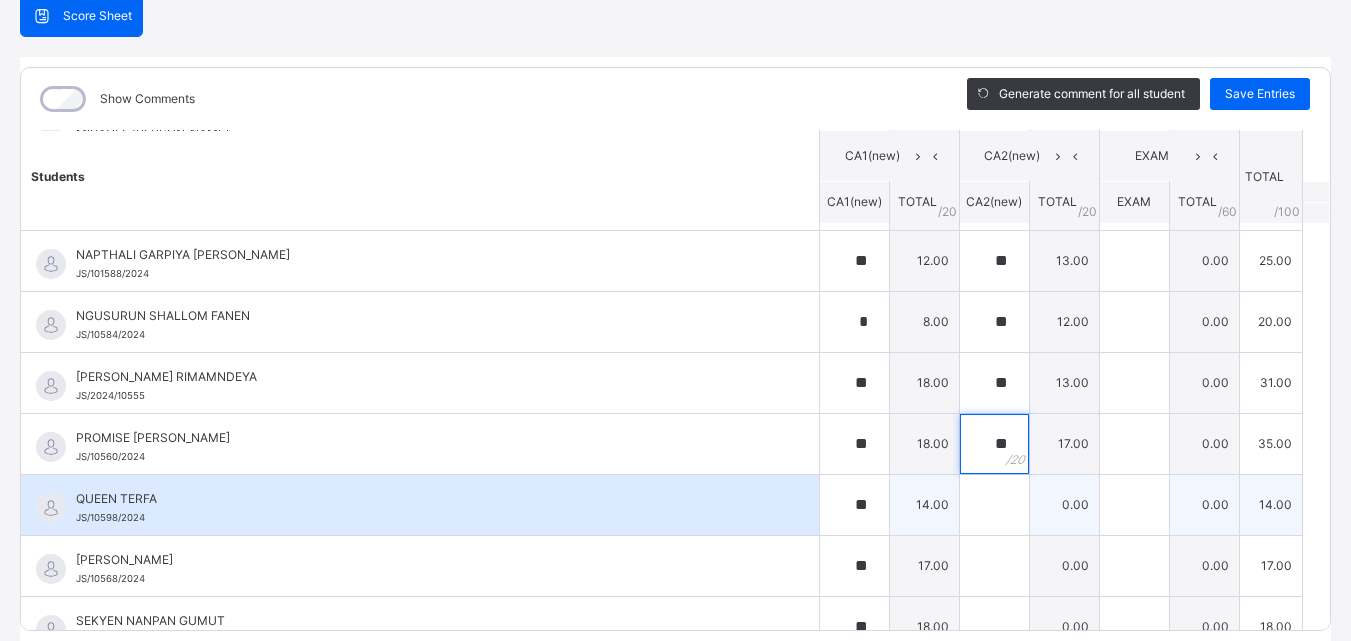 scroll, scrollTop: 1200, scrollLeft: 0, axis: vertical 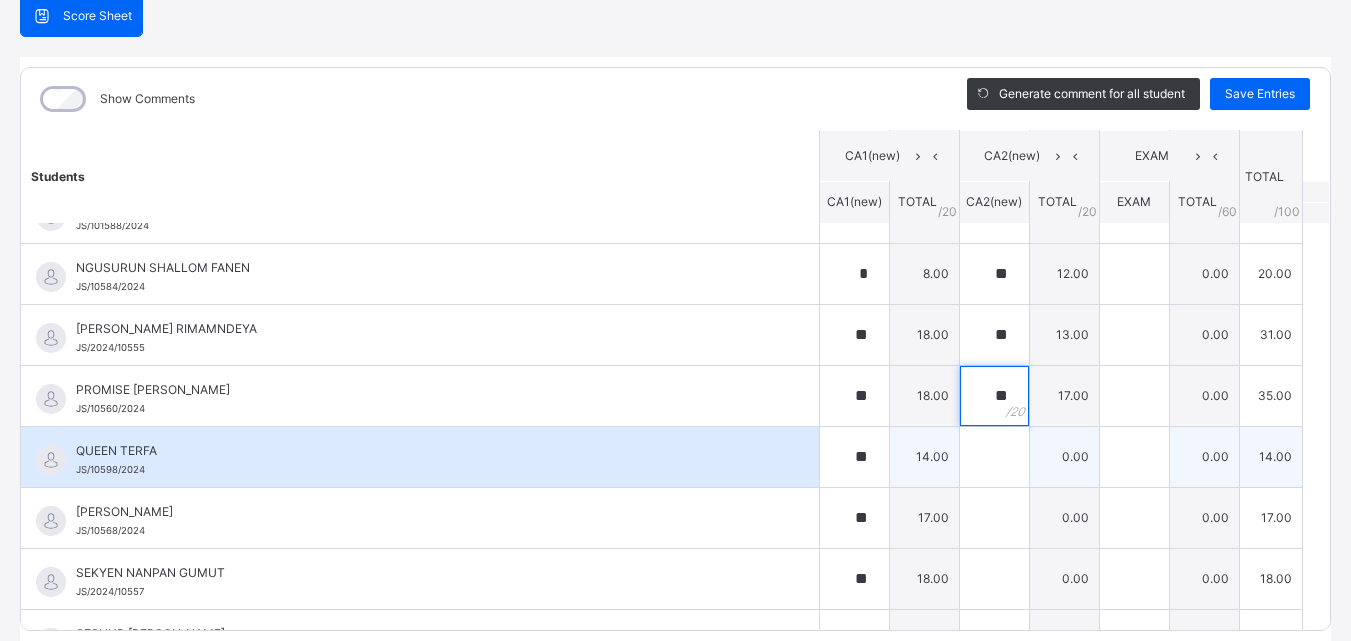 type on "**" 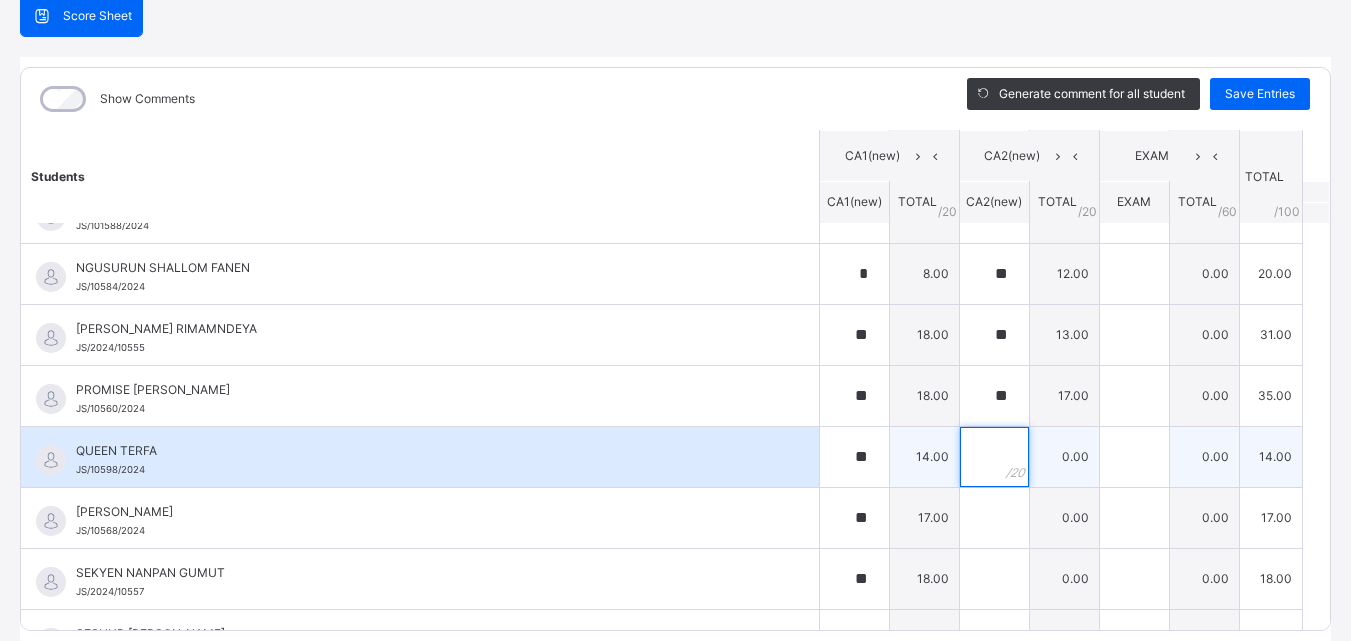 click at bounding box center (994, 457) 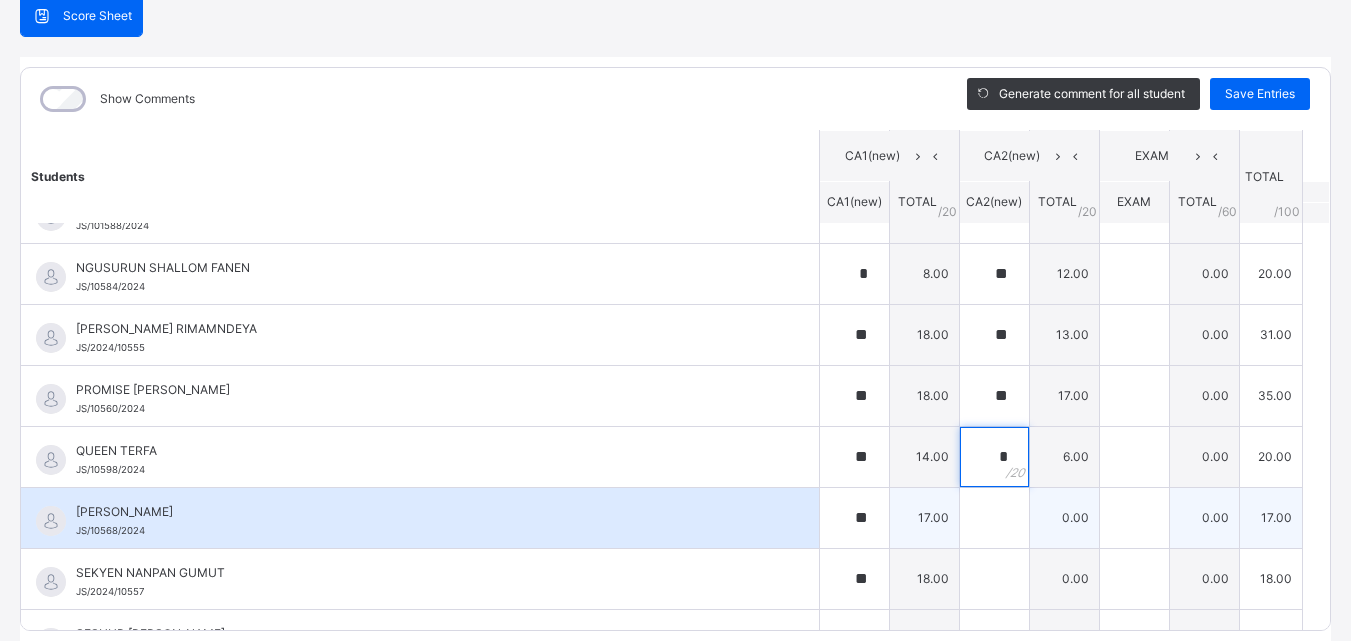 type on "*" 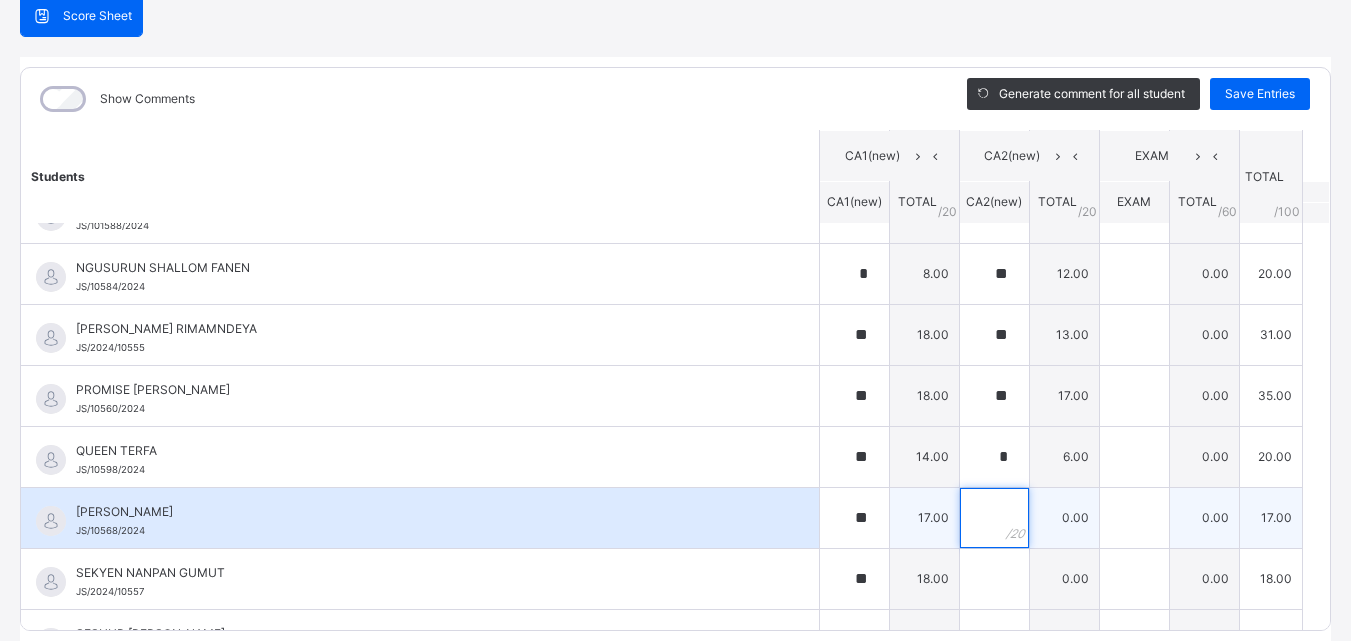 click at bounding box center (994, 518) 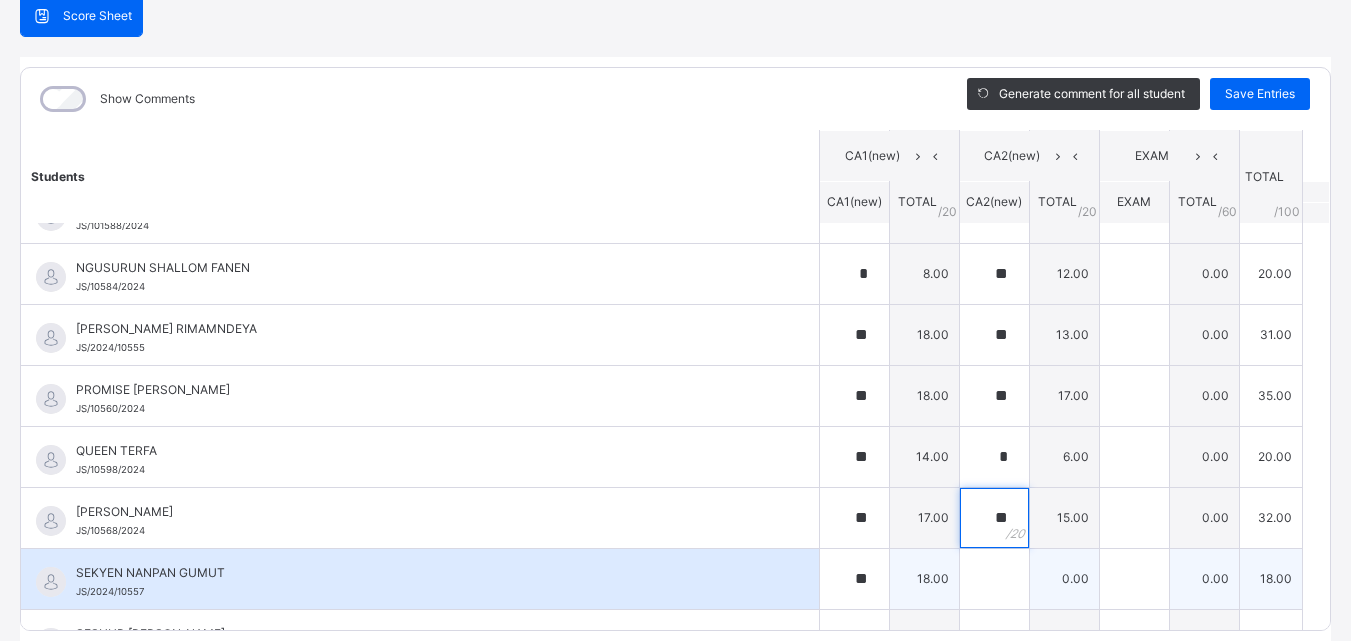 type on "**" 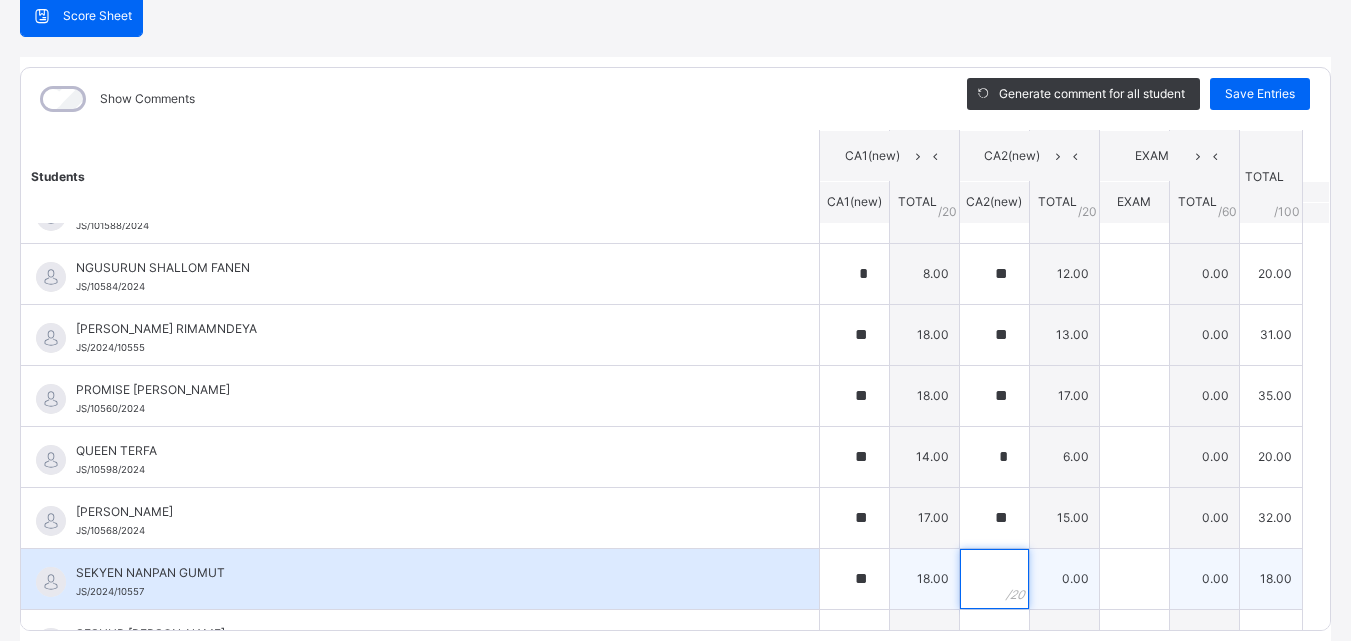 click at bounding box center [994, 579] 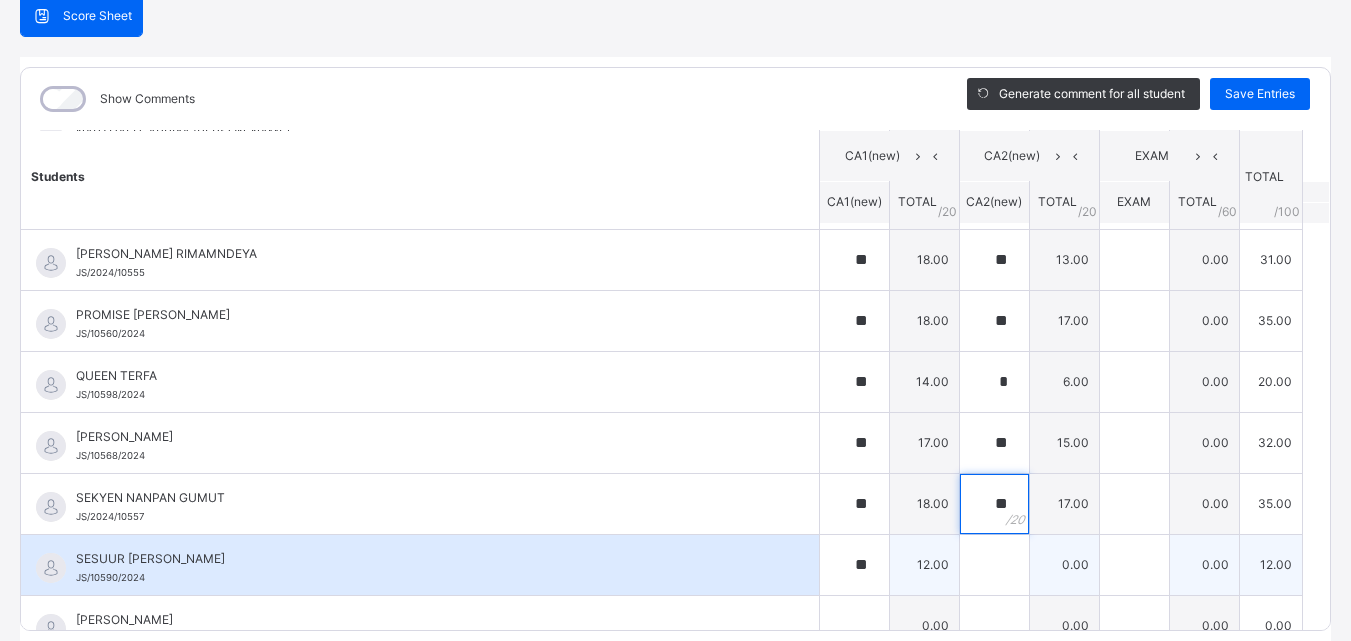 scroll, scrollTop: 1500, scrollLeft: 0, axis: vertical 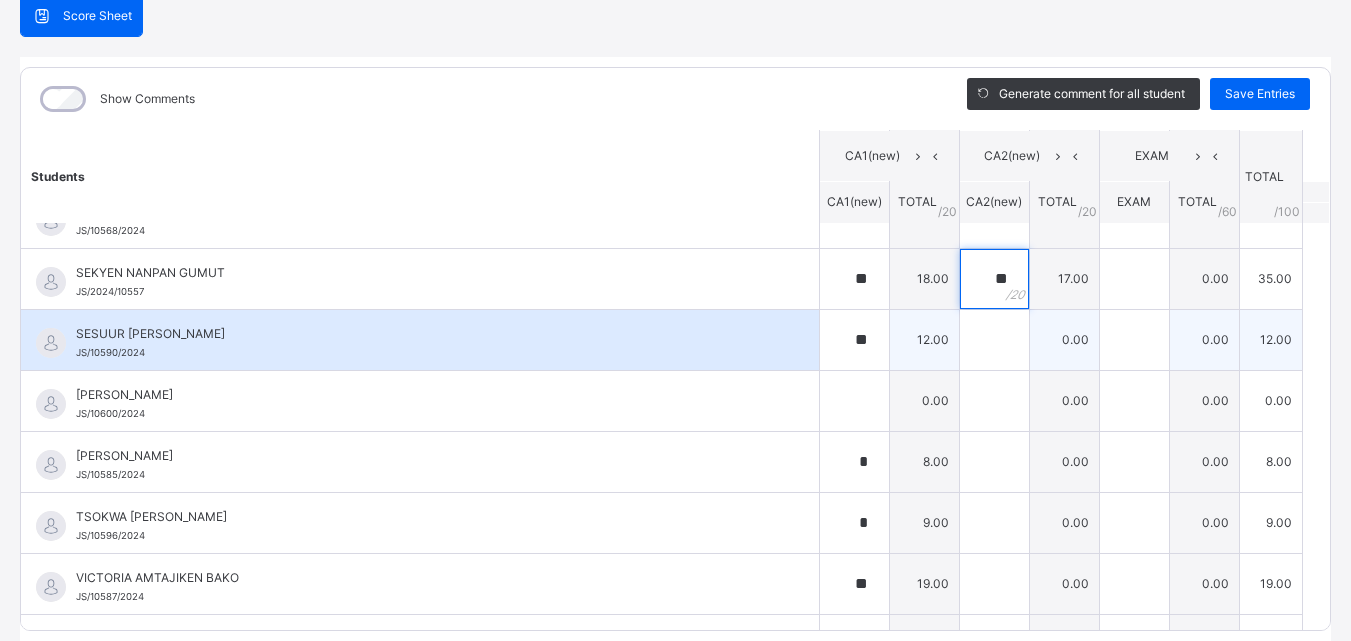type on "**" 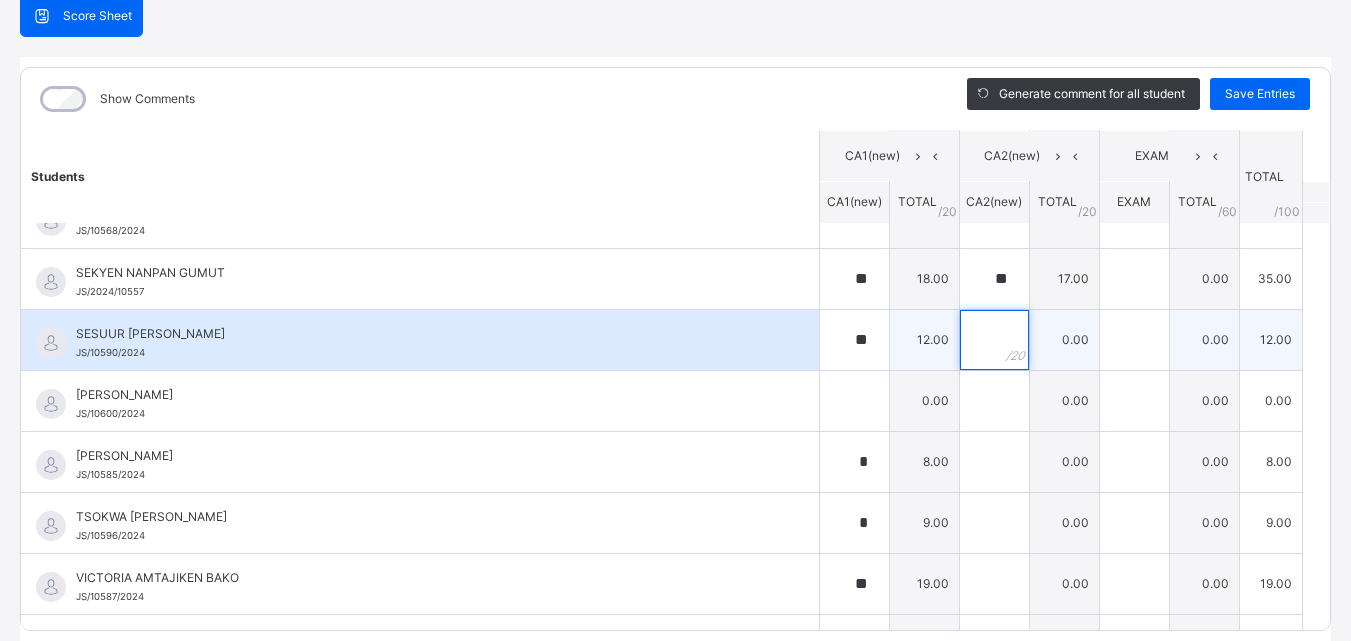 click at bounding box center [994, 340] 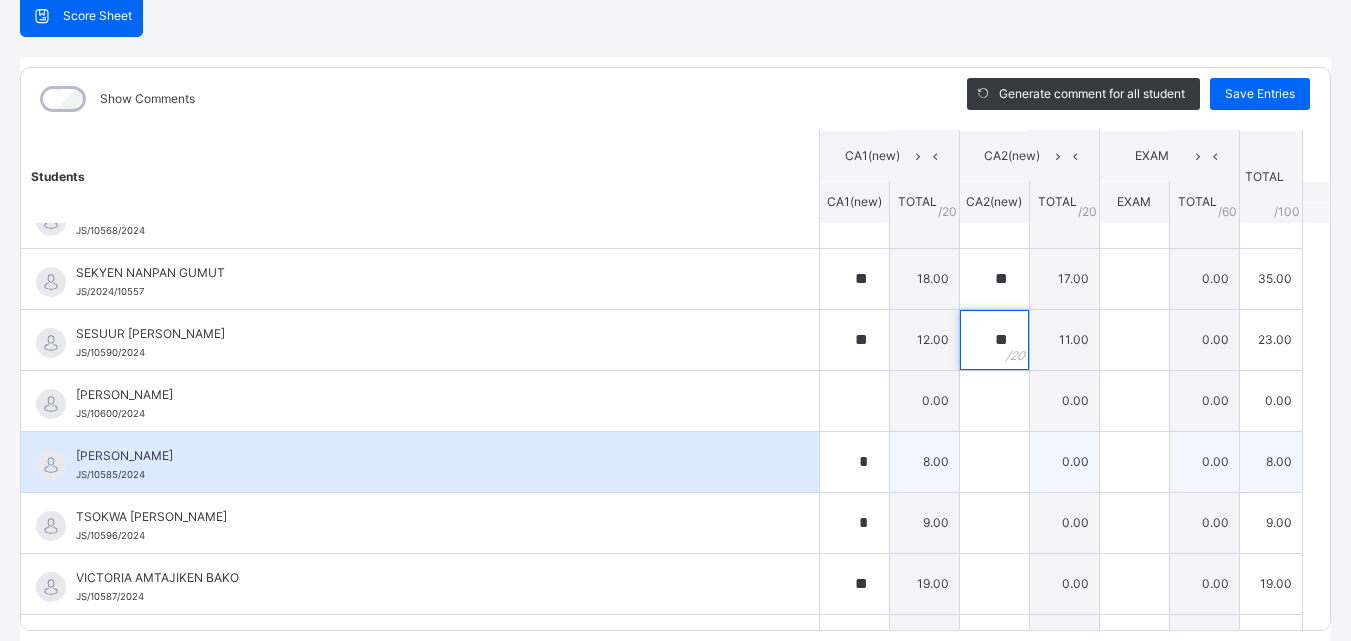 type 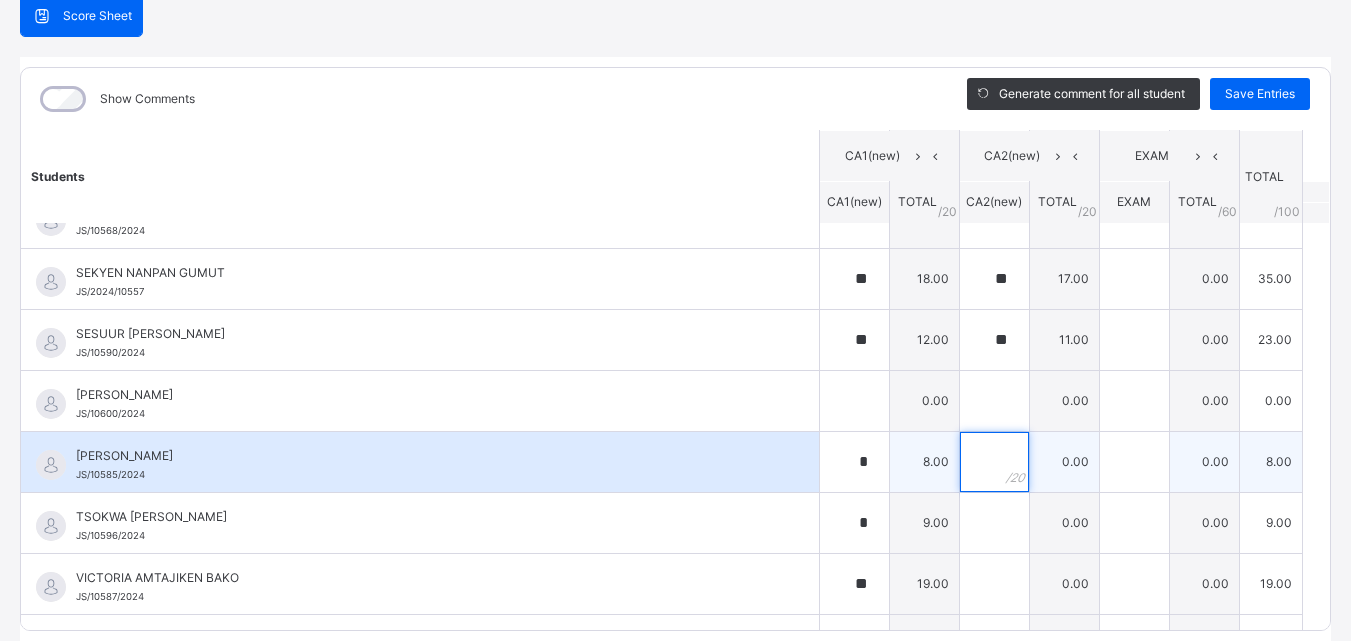 click at bounding box center [994, 462] 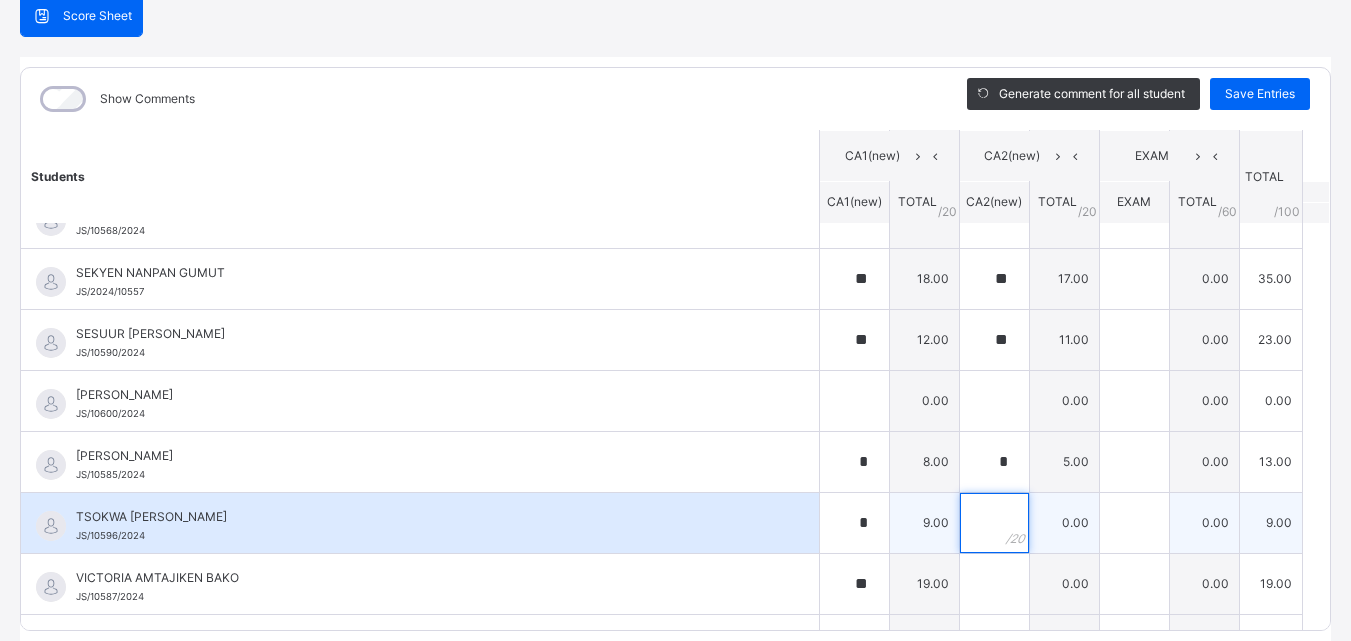 click at bounding box center [994, 523] 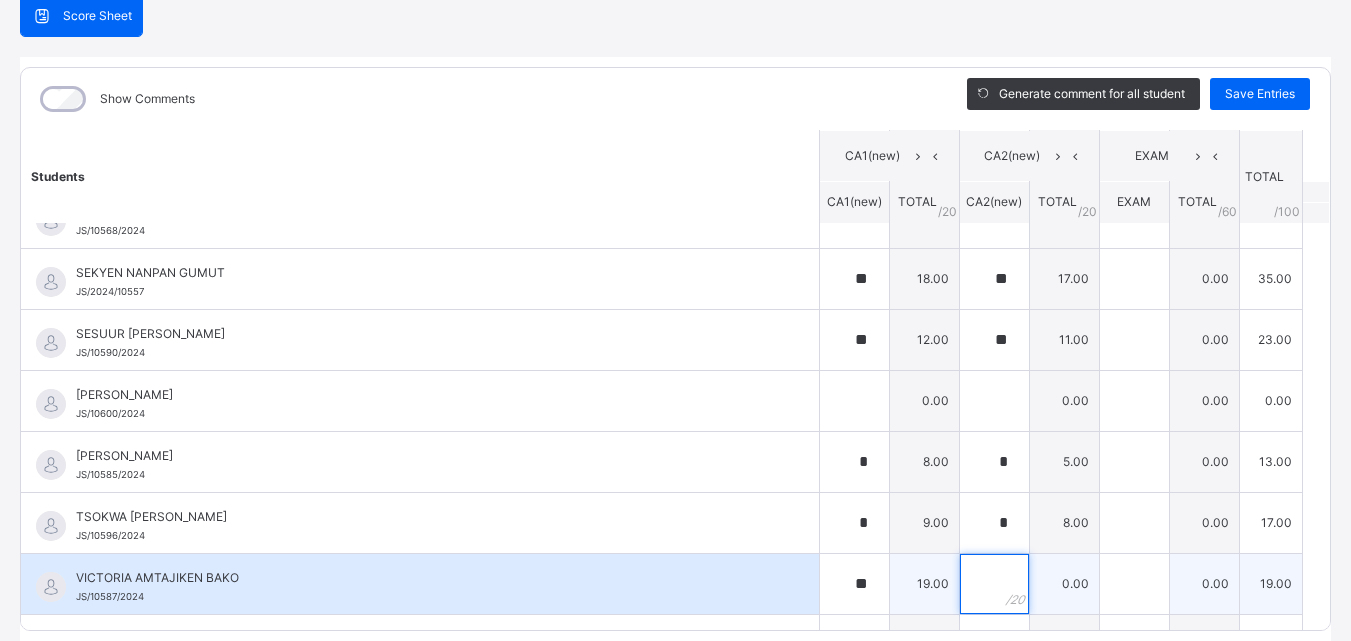 click at bounding box center (994, 584) 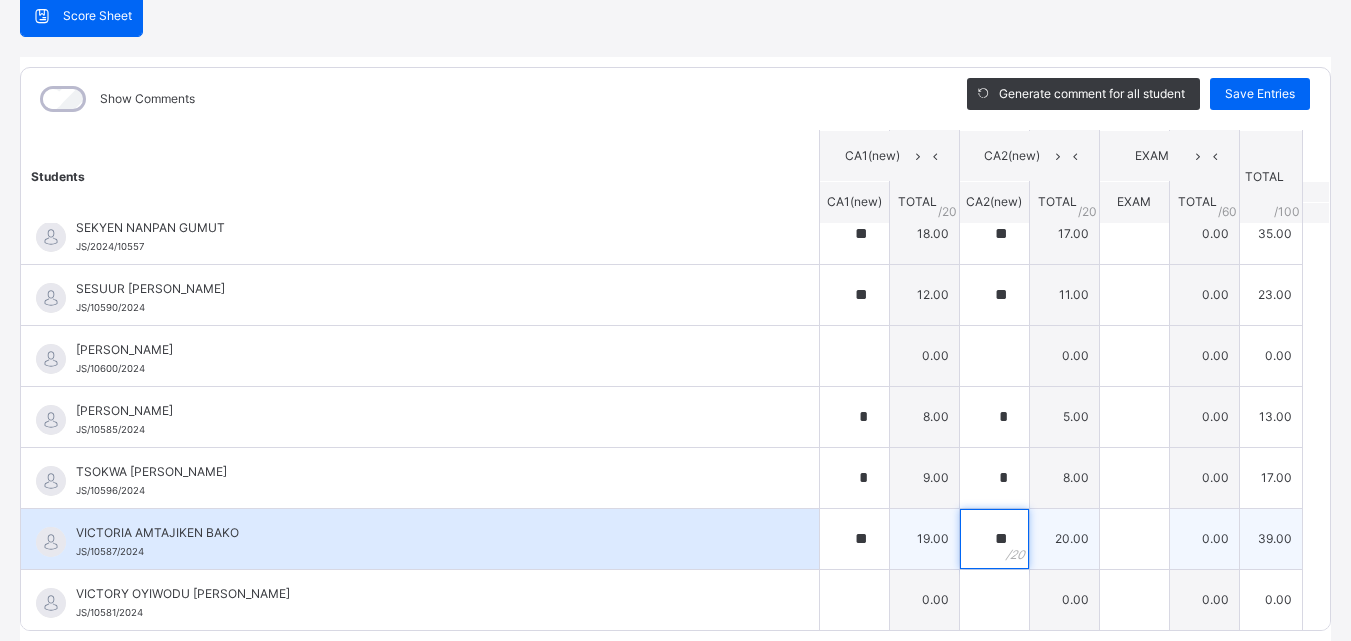 scroll, scrollTop: 1546, scrollLeft: 0, axis: vertical 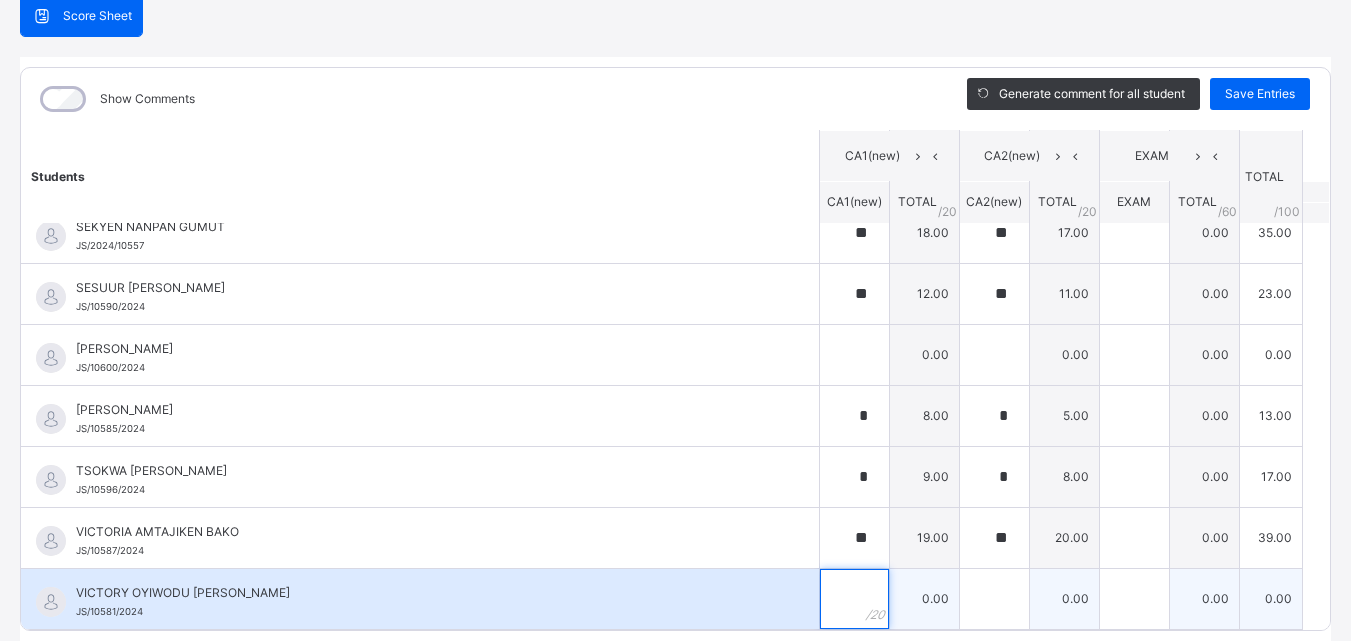 click at bounding box center (854, 599) 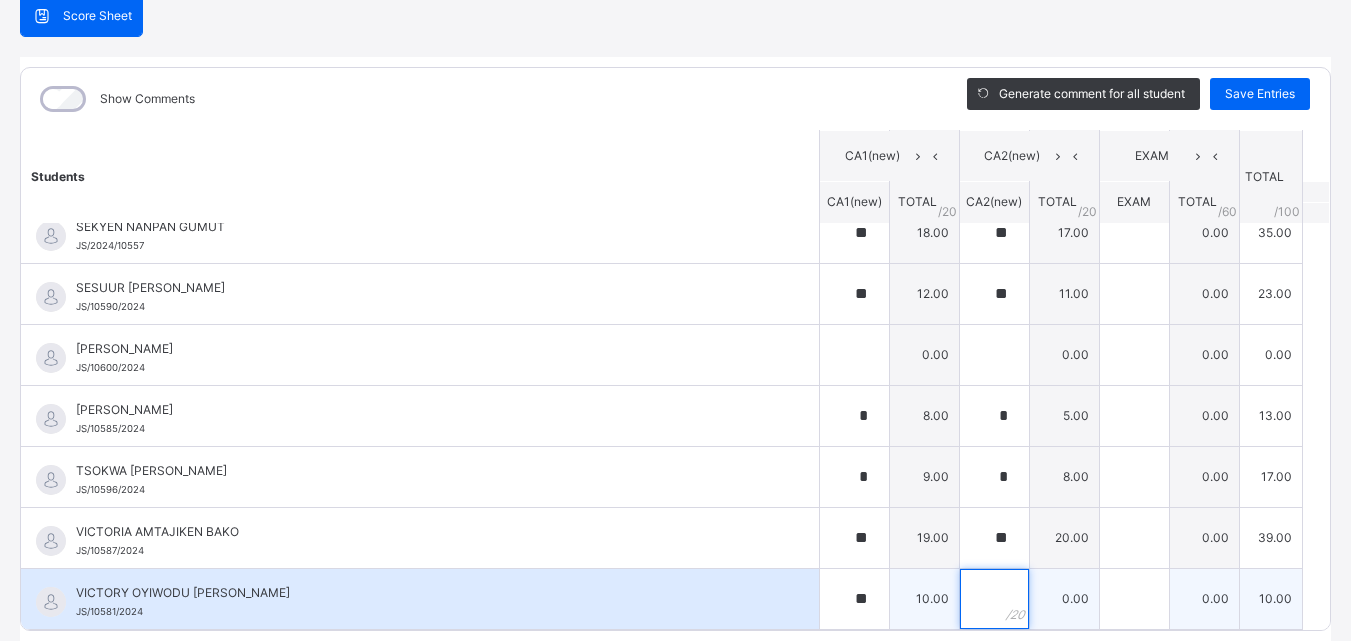 click at bounding box center [994, 599] 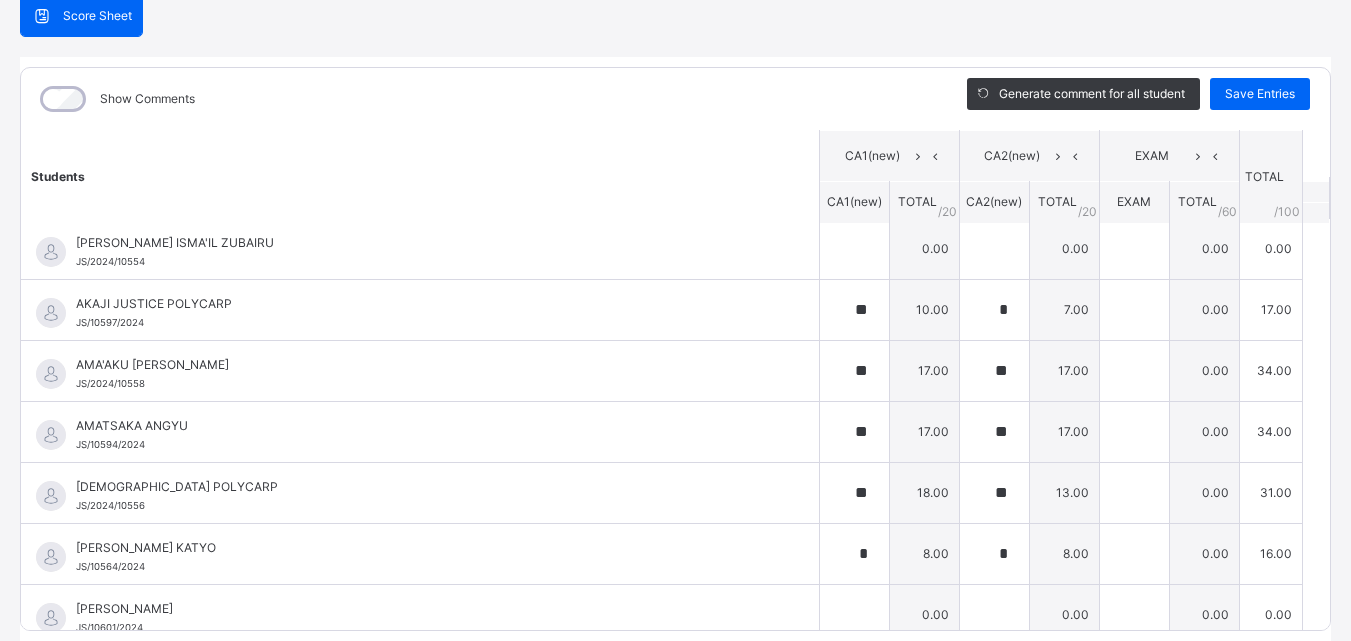 scroll, scrollTop: 0, scrollLeft: 0, axis: both 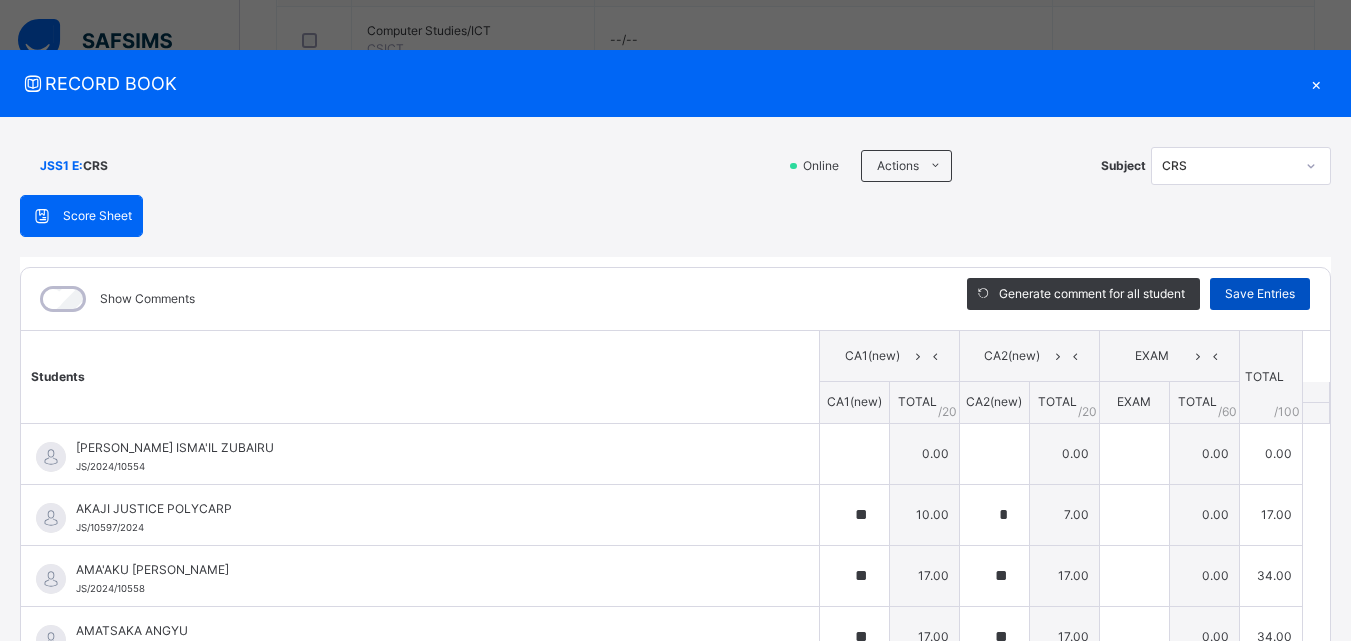 click on "Save Entries" at bounding box center [1260, 294] 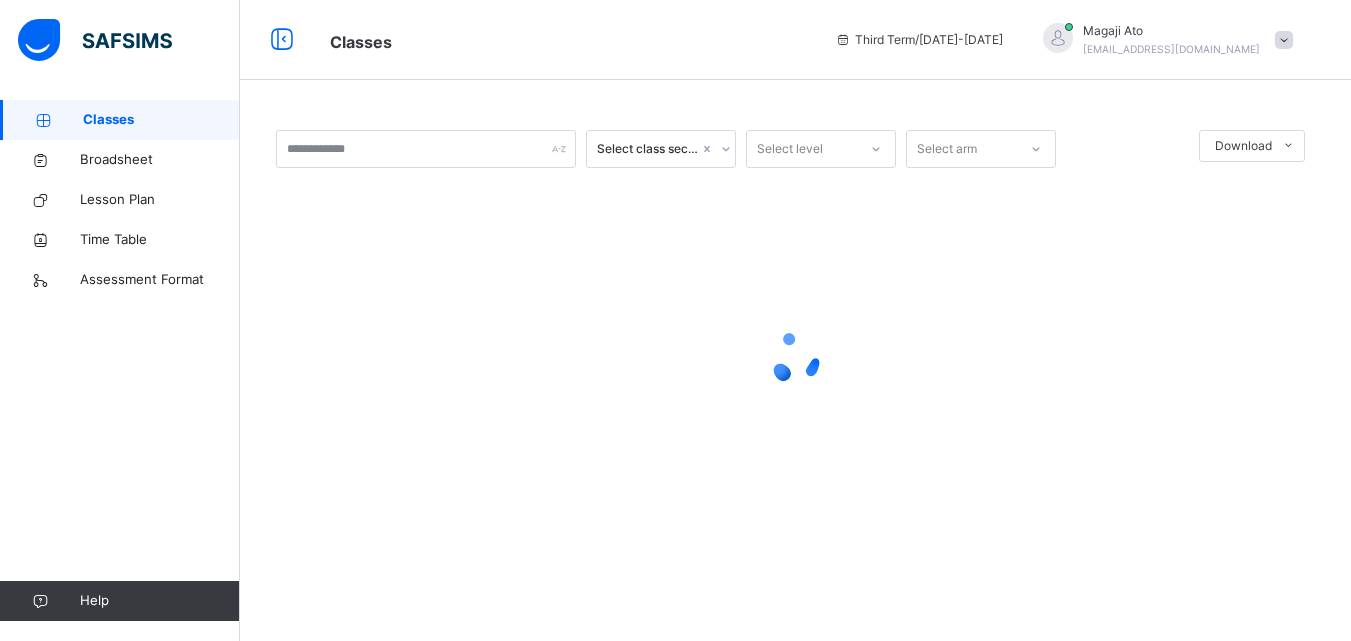 scroll, scrollTop: 0, scrollLeft: 0, axis: both 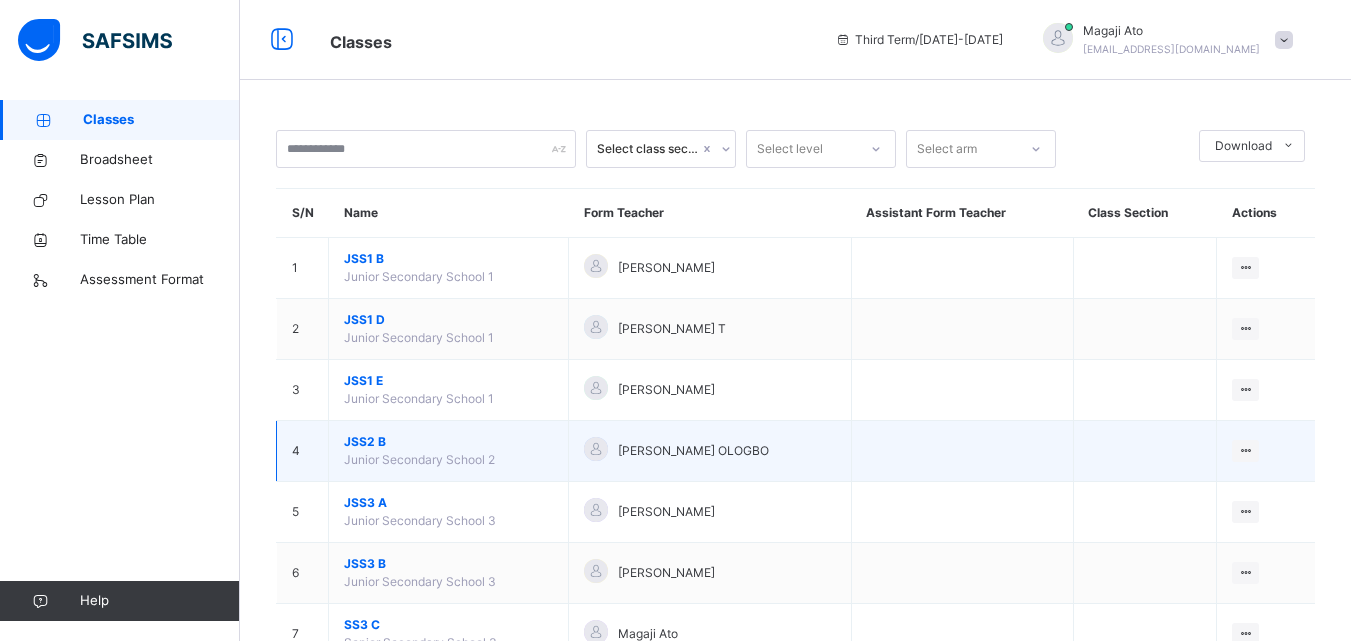 click on "JSS2   B" at bounding box center (448, 442) 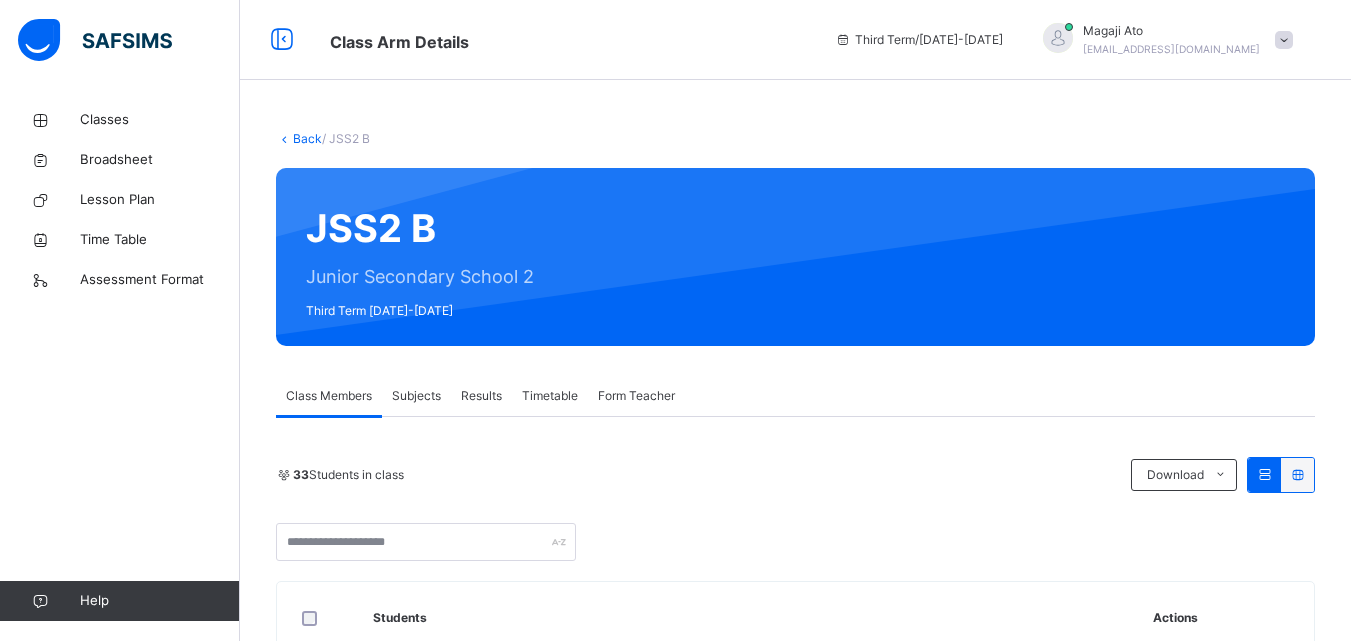 click on "Subjects" at bounding box center [416, 396] 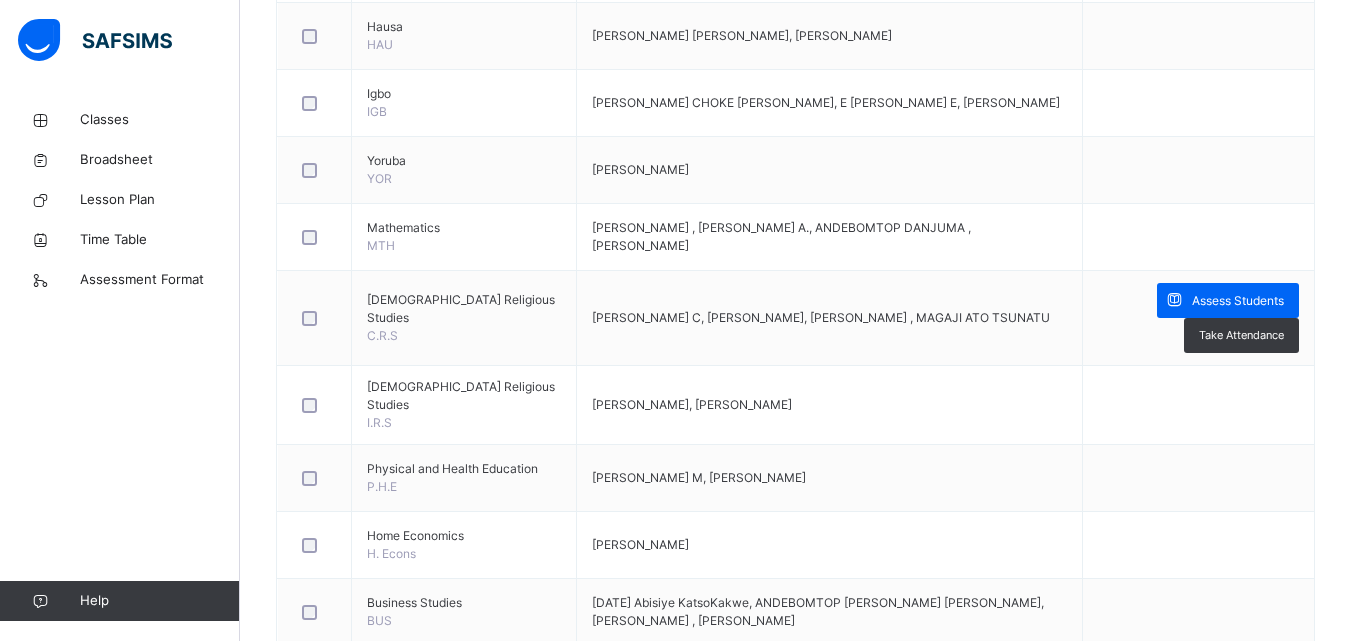 scroll, scrollTop: 1000, scrollLeft: 0, axis: vertical 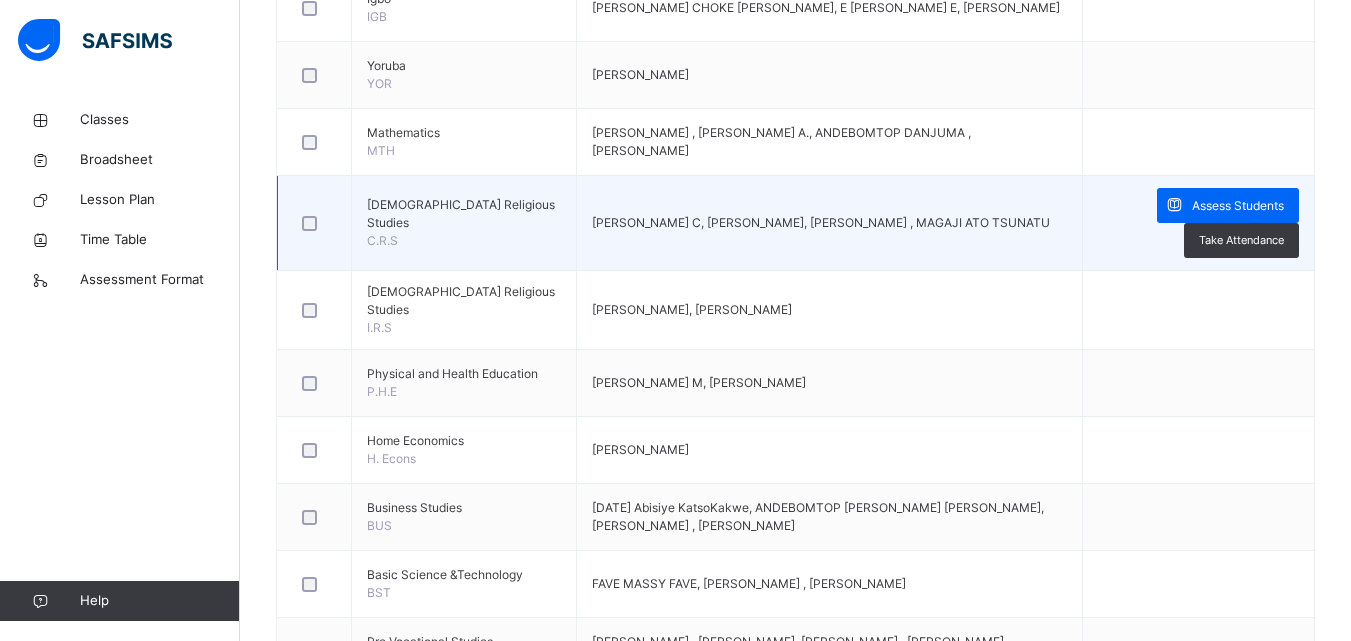 click on "Assess Students Take Attendance" at bounding box center [1198, 223] 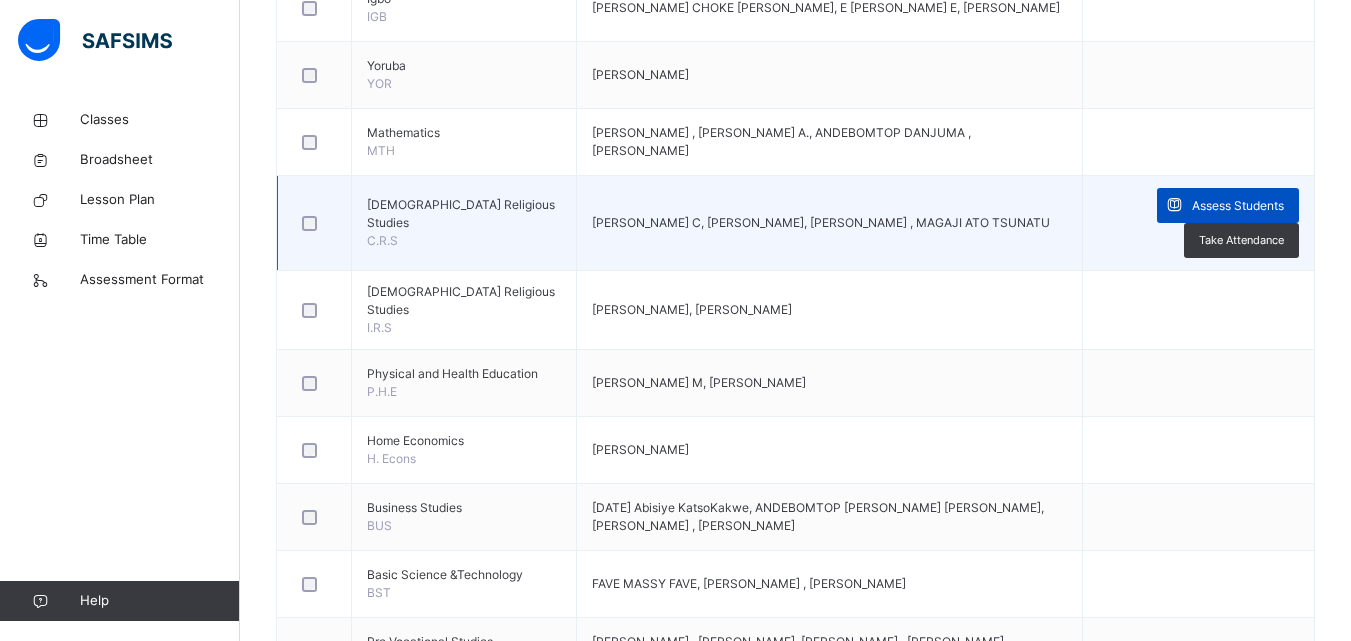 click on "Assess Students" at bounding box center [1238, 206] 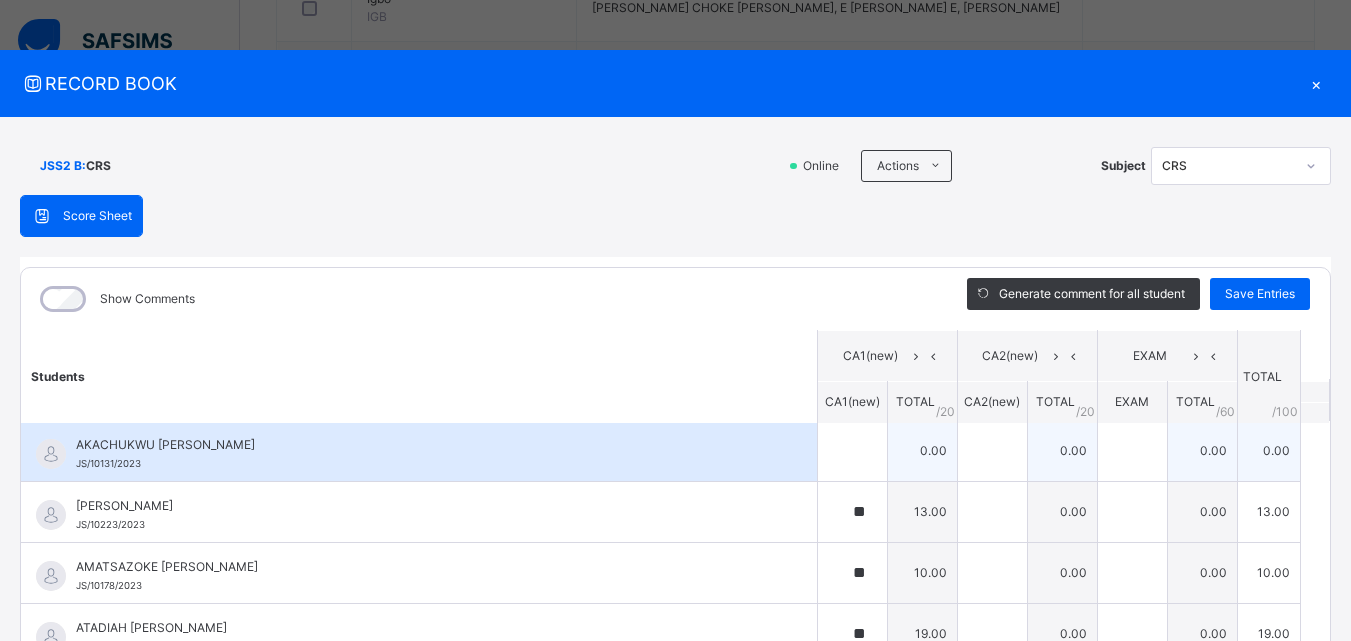 scroll, scrollTop: 0, scrollLeft: 0, axis: both 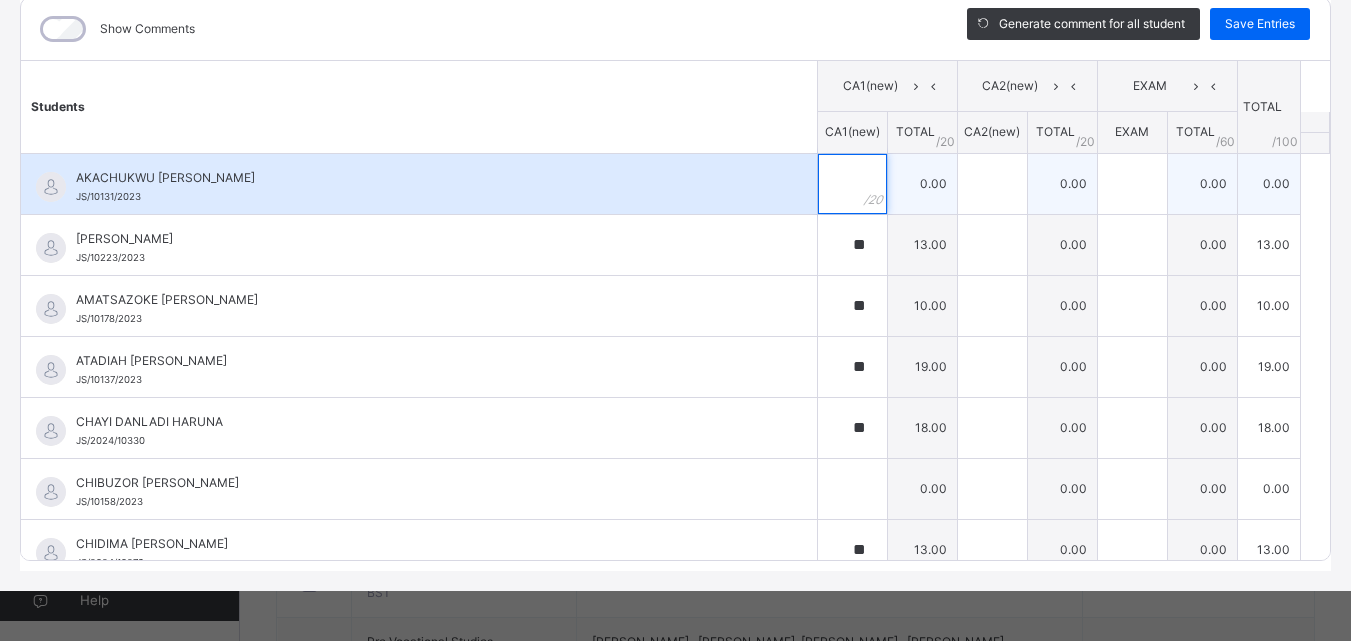 click at bounding box center [852, 184] 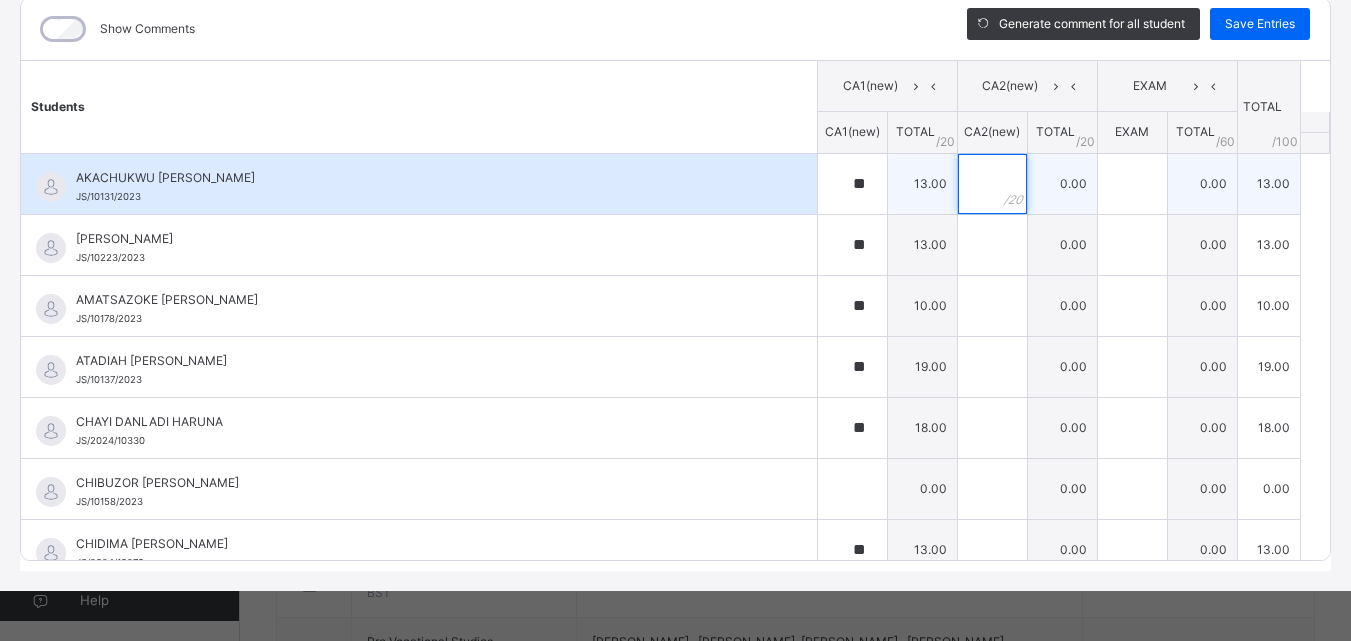 click at bounding box center [992, 184] 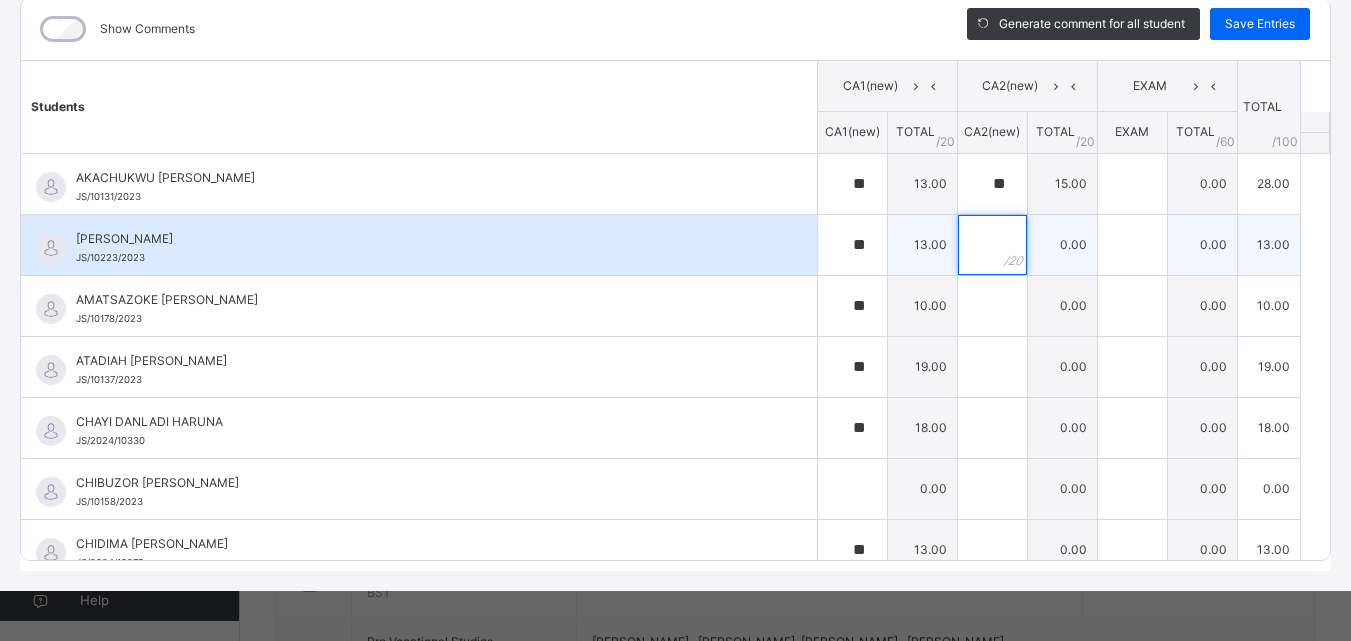 click at bounding box center [992, 245] 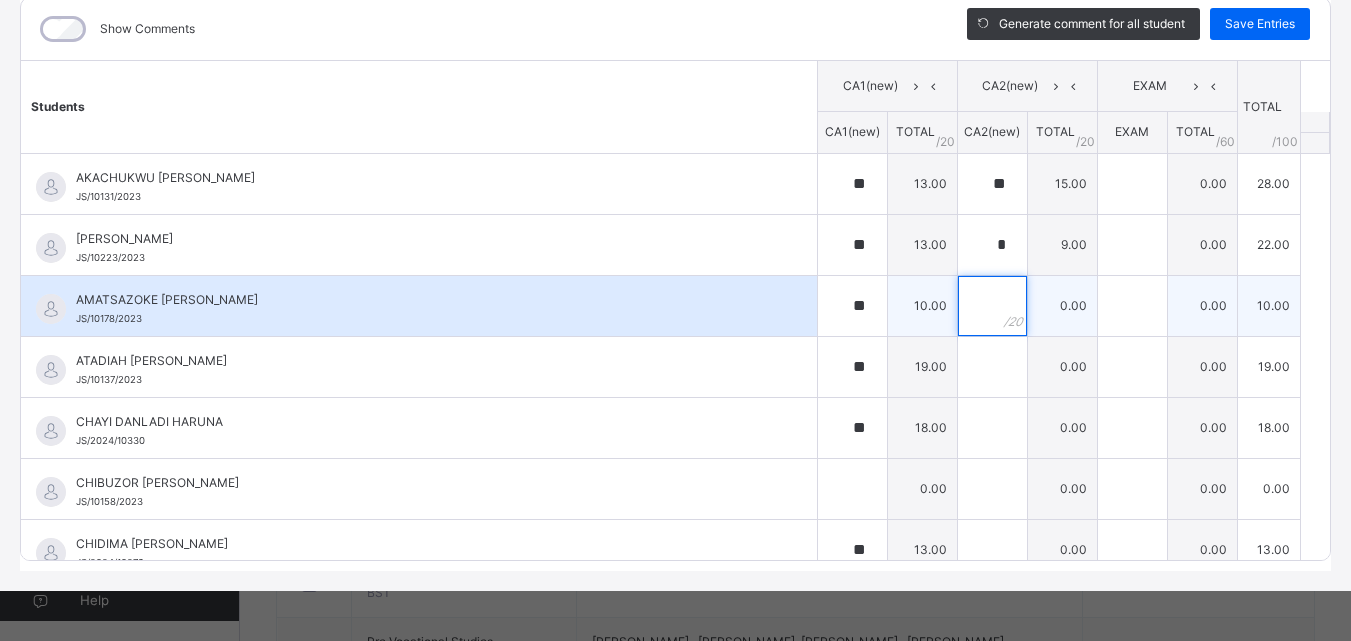 click at bounding box center (992, 306) 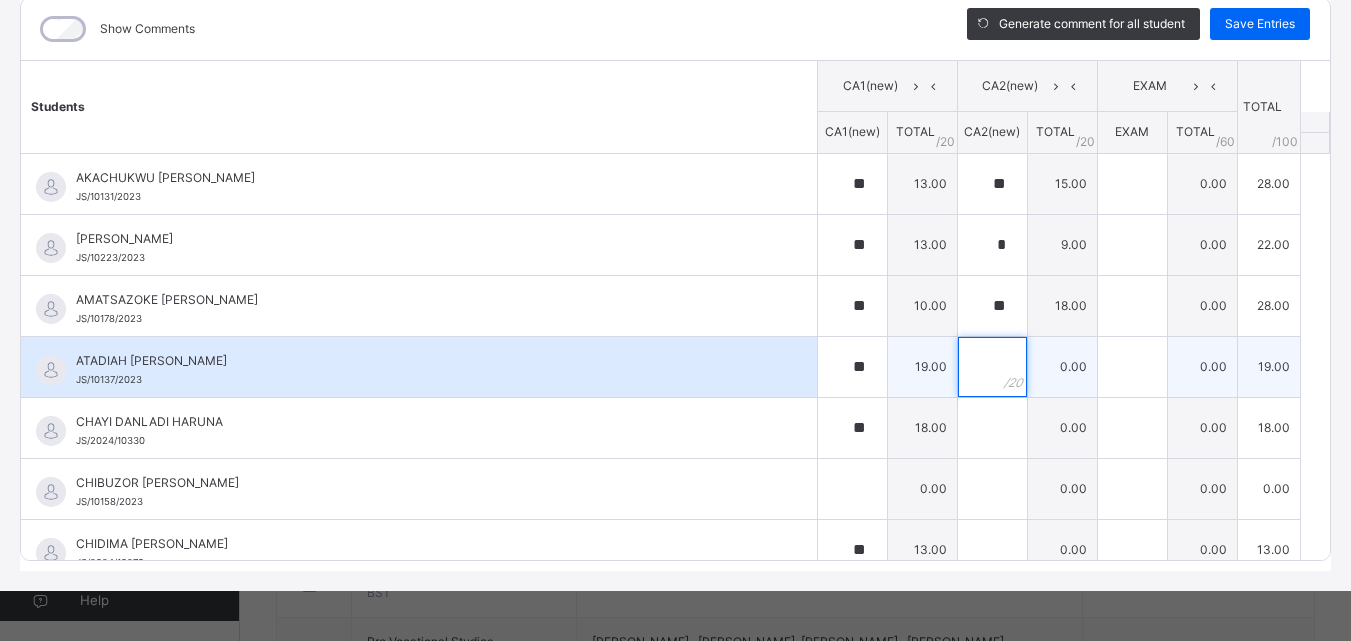click at bounding box center (992, 367) 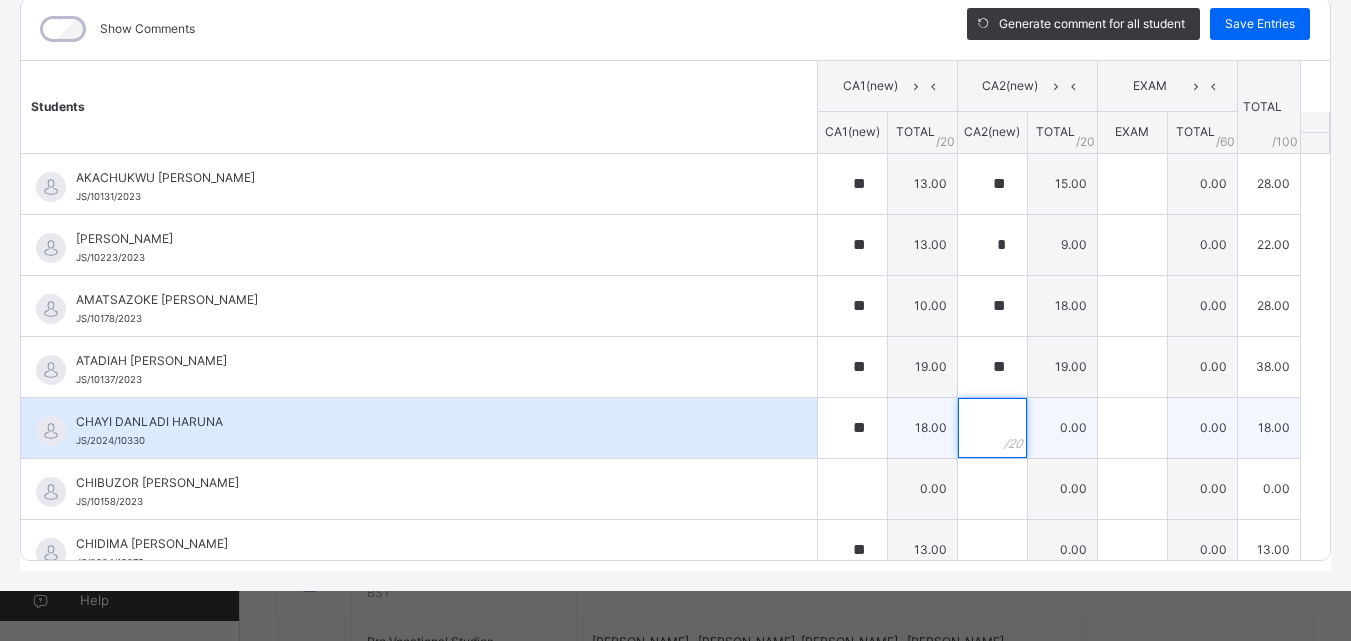 click at bounding box center (992, 428) 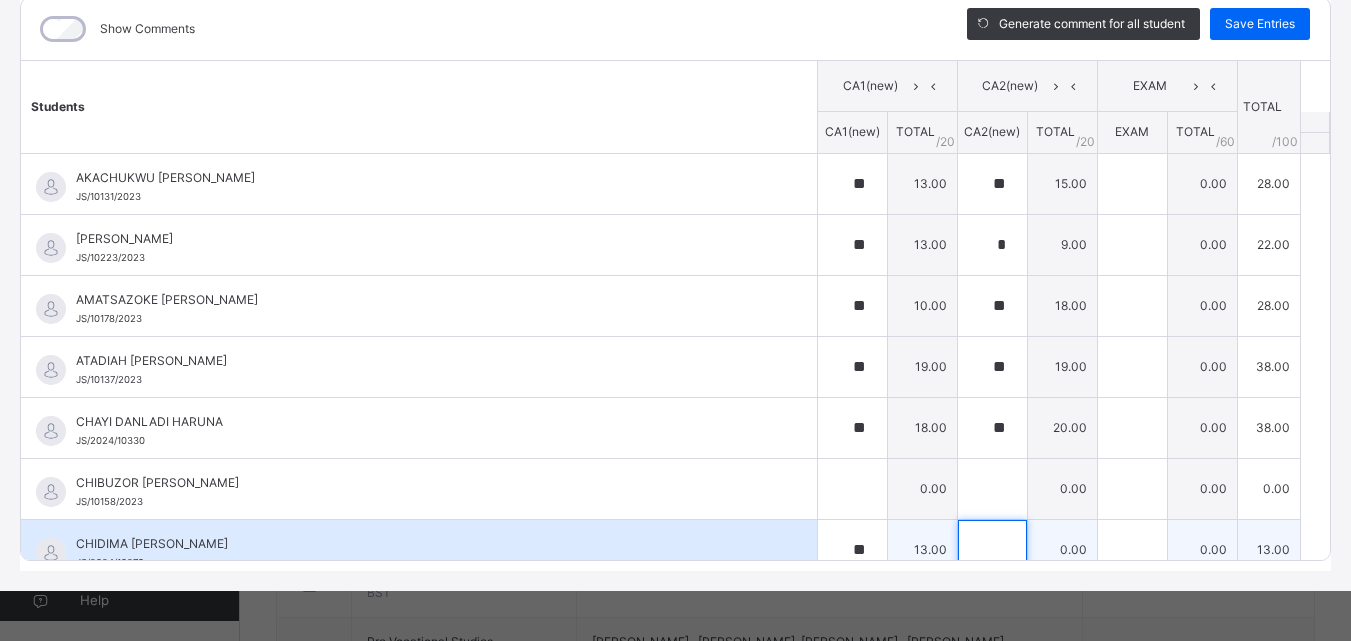 click at bounding box center [992, 550] 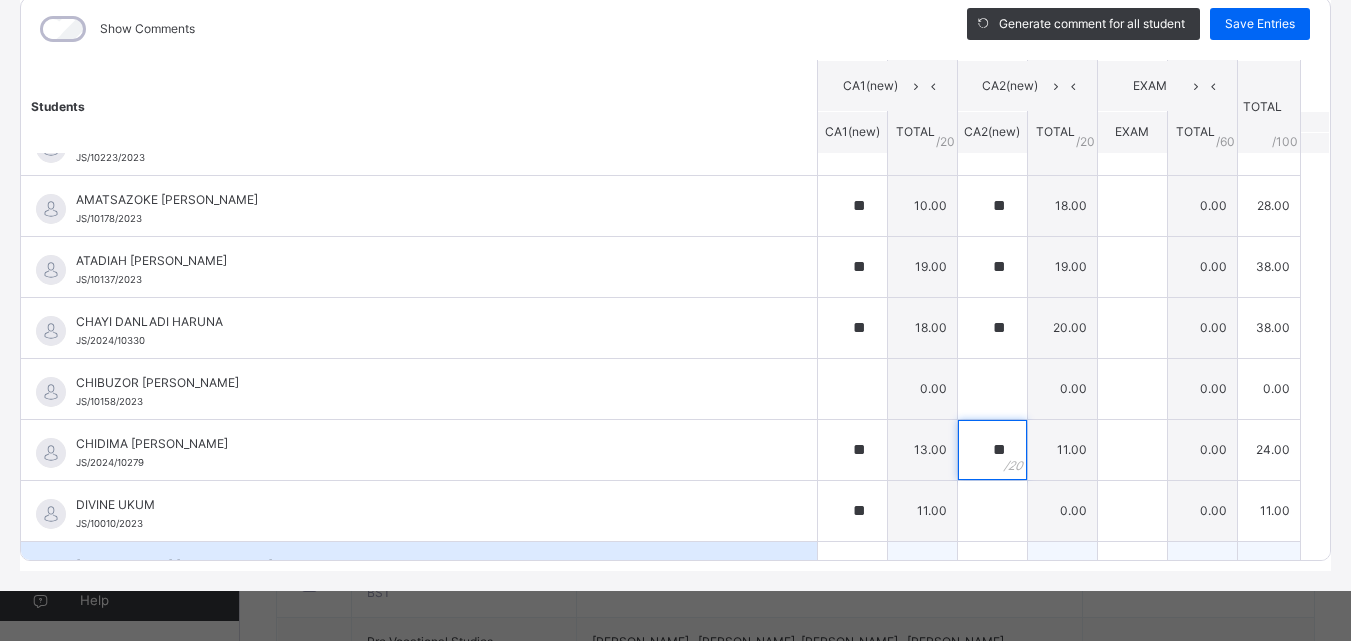 scroll, scrollTop: 300, scrollLeft: 0, axis: vertical 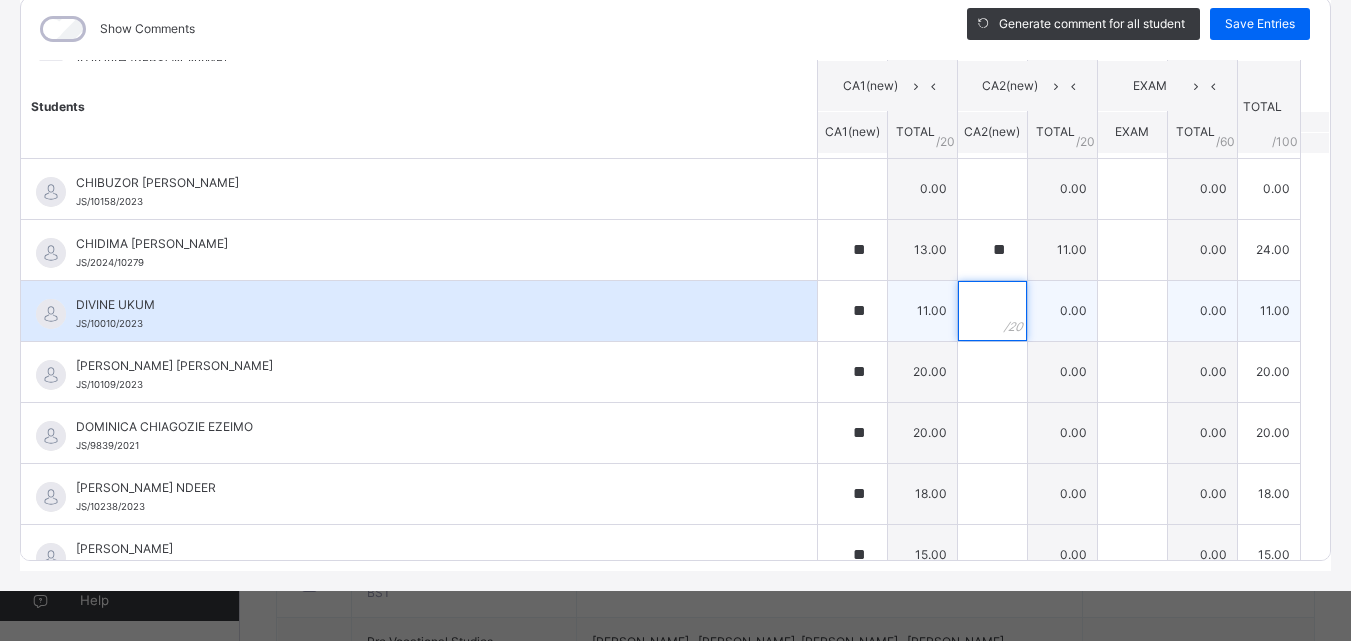 click at bounding box center (992, 311) 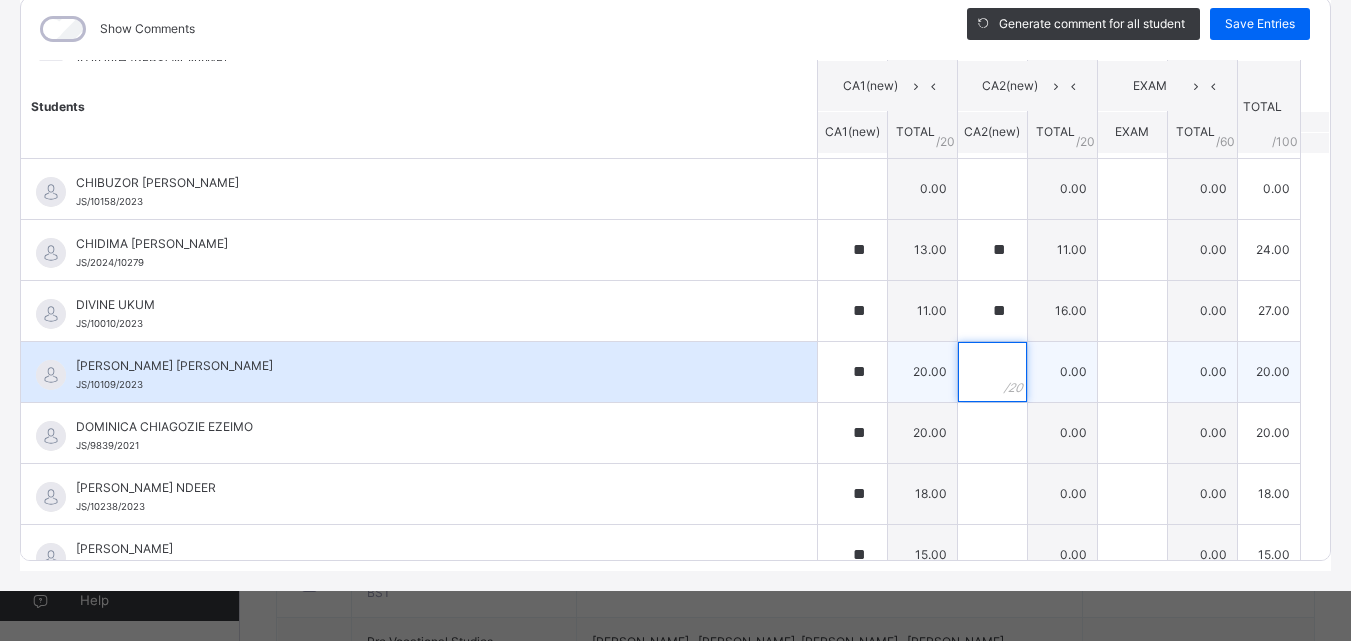 click at bounding box center [992, 372] 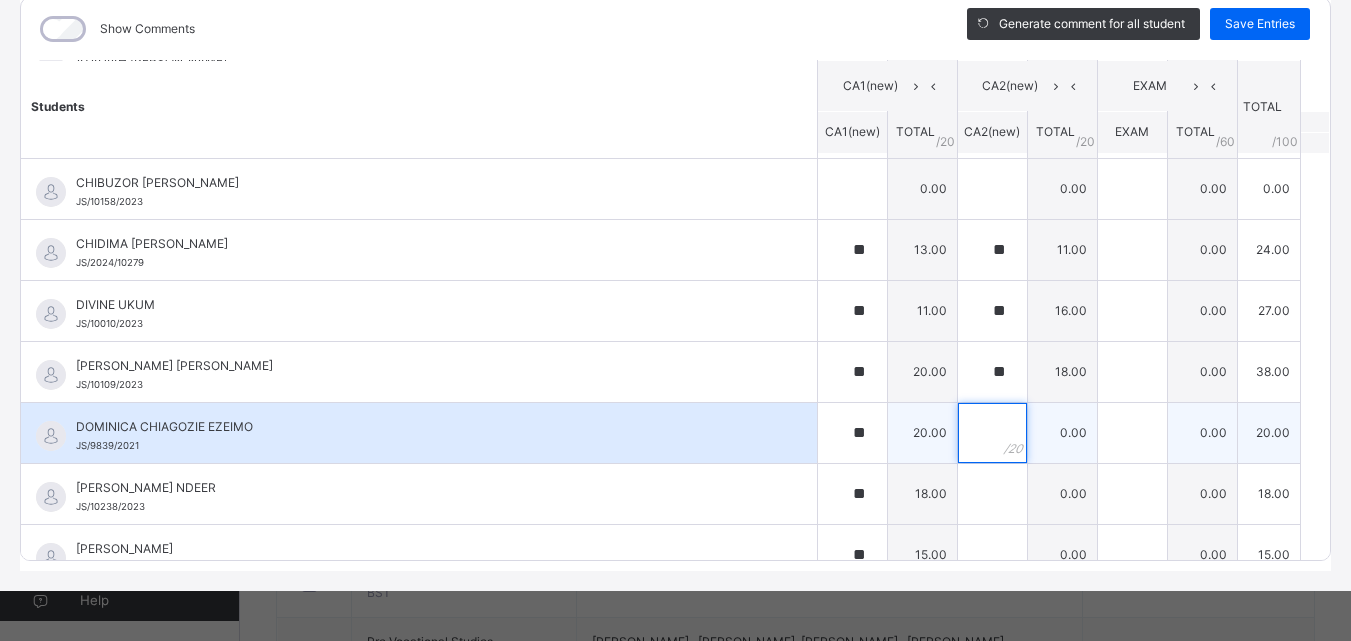 click at bounding box center [992, 433] 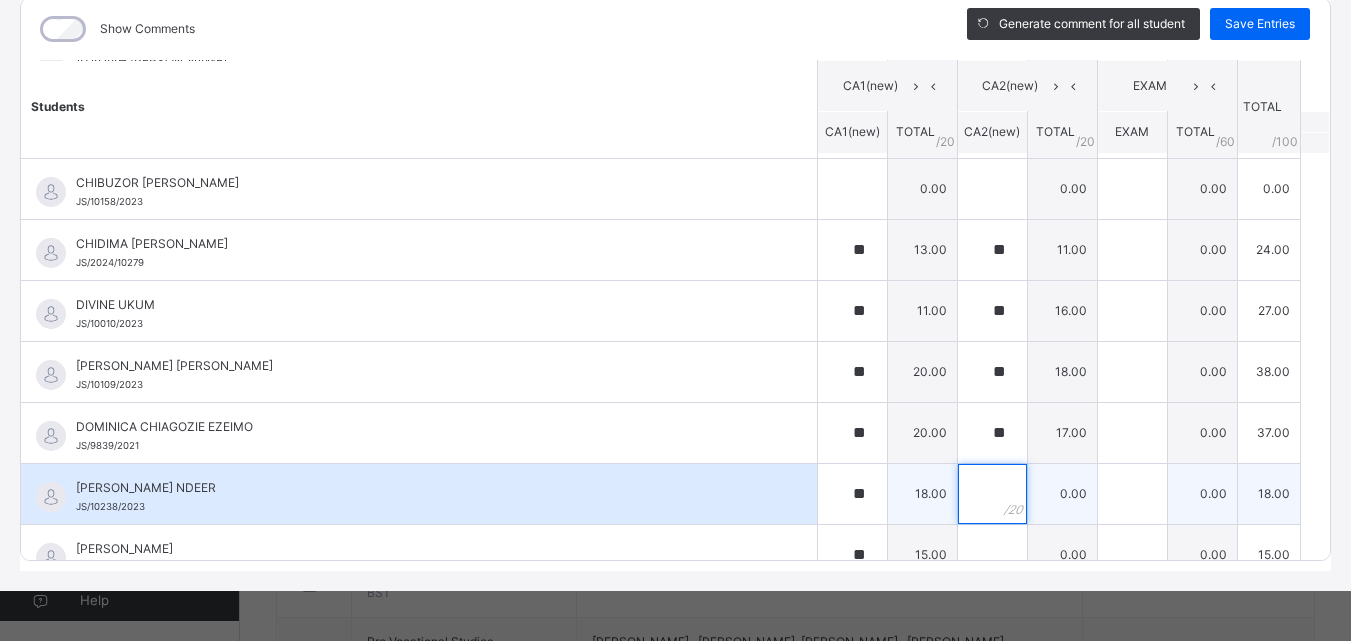 click at bounding box center [992, 494] 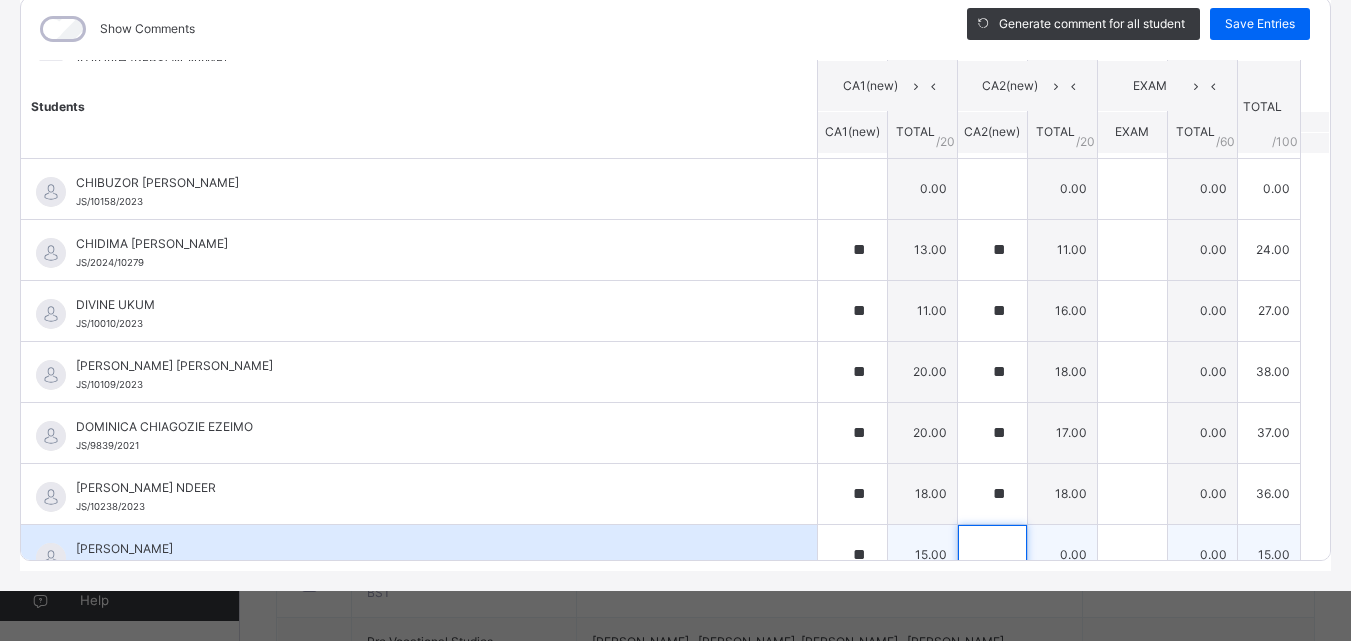 click at bounding box center [992, 555] 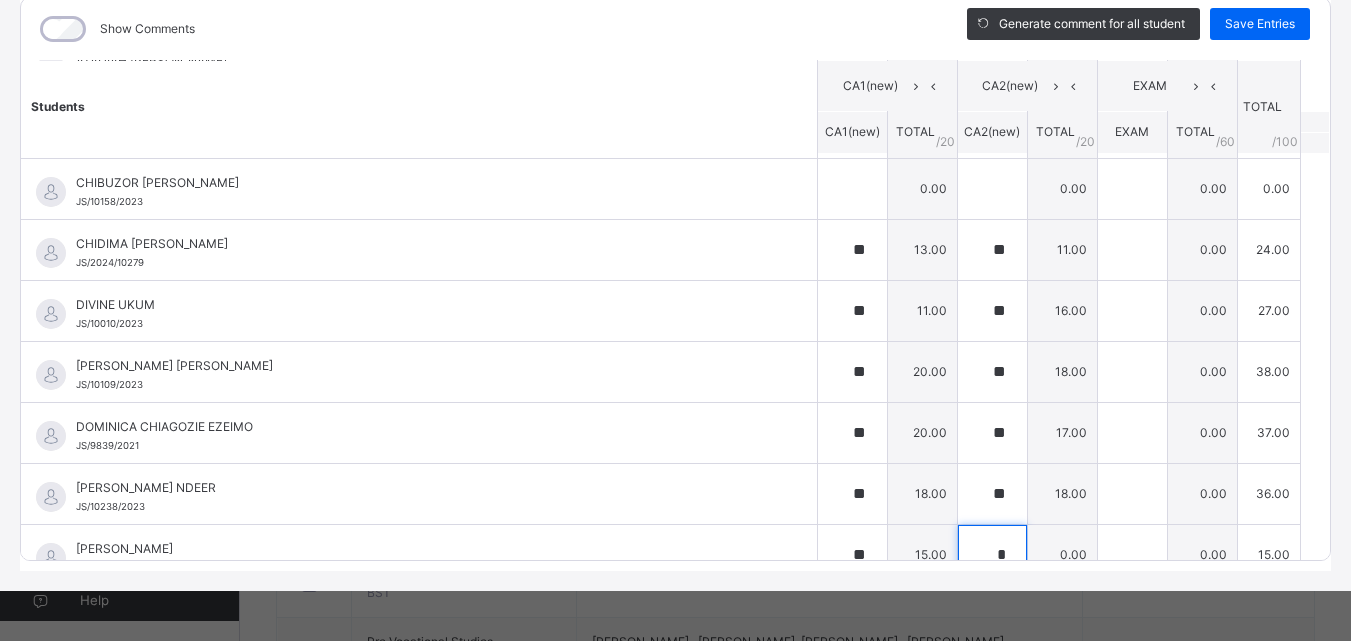 scroll, scrollTop: 305, scrollLeft: 0, axis: vertical 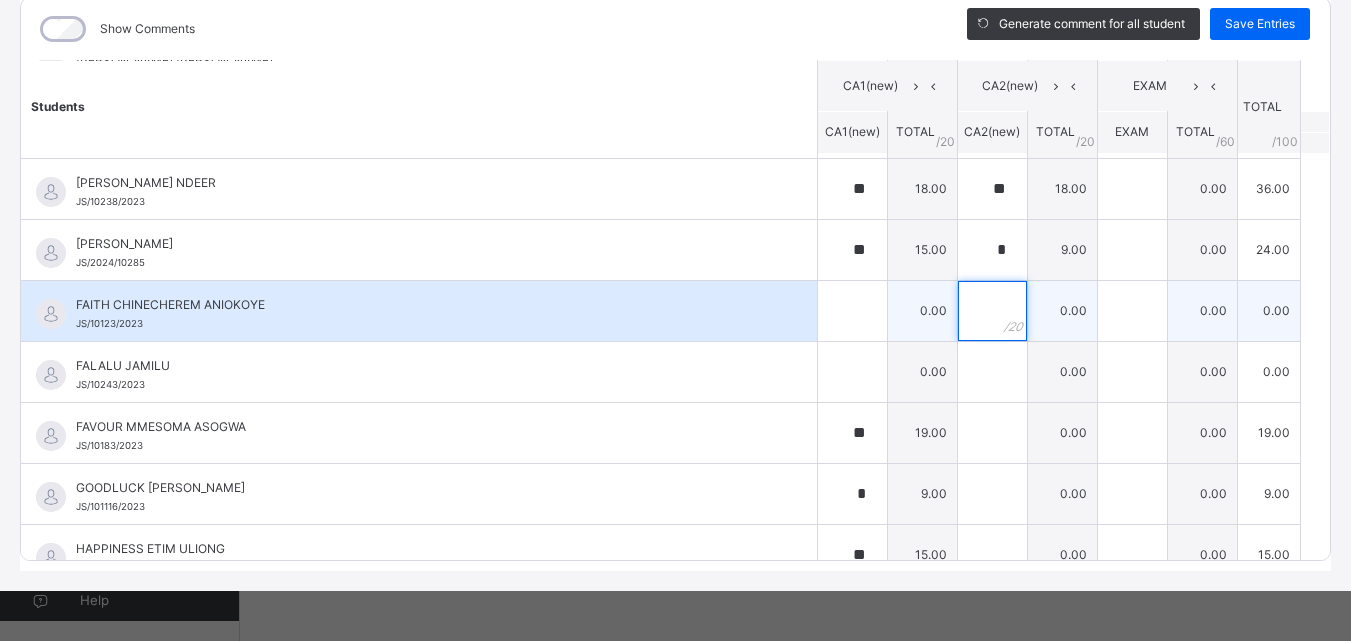 click at bounding box center [992, 311] 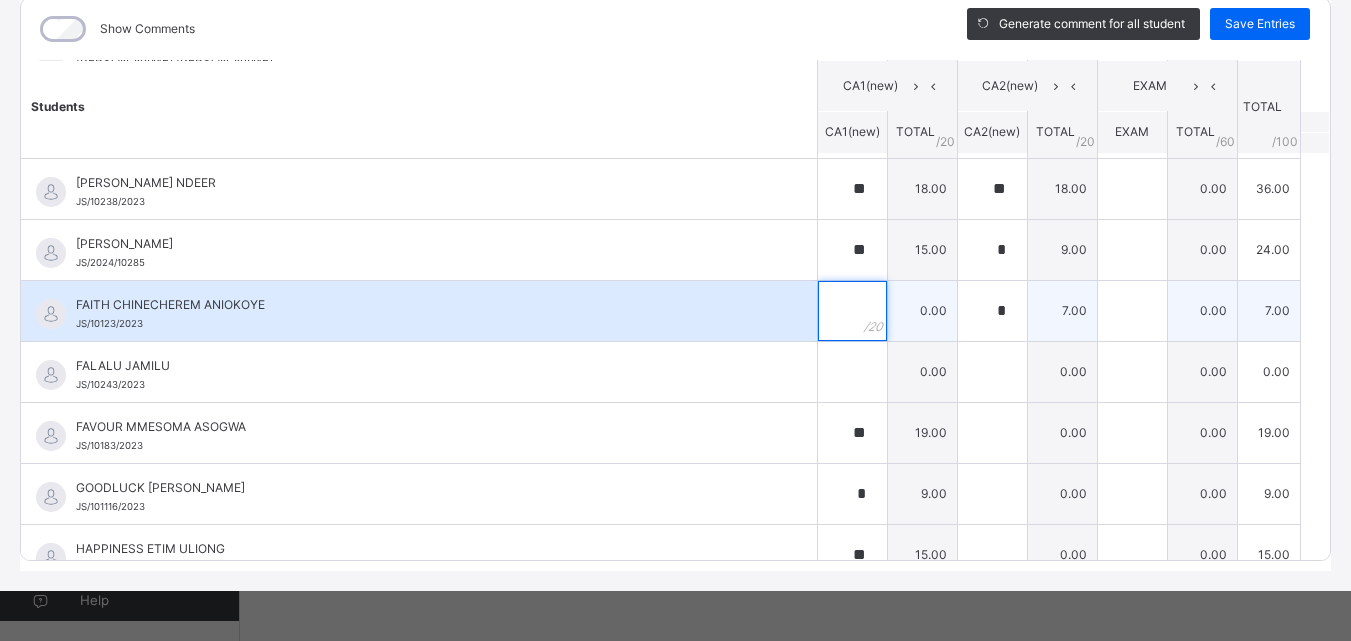 click at bounding box center (852, 311) 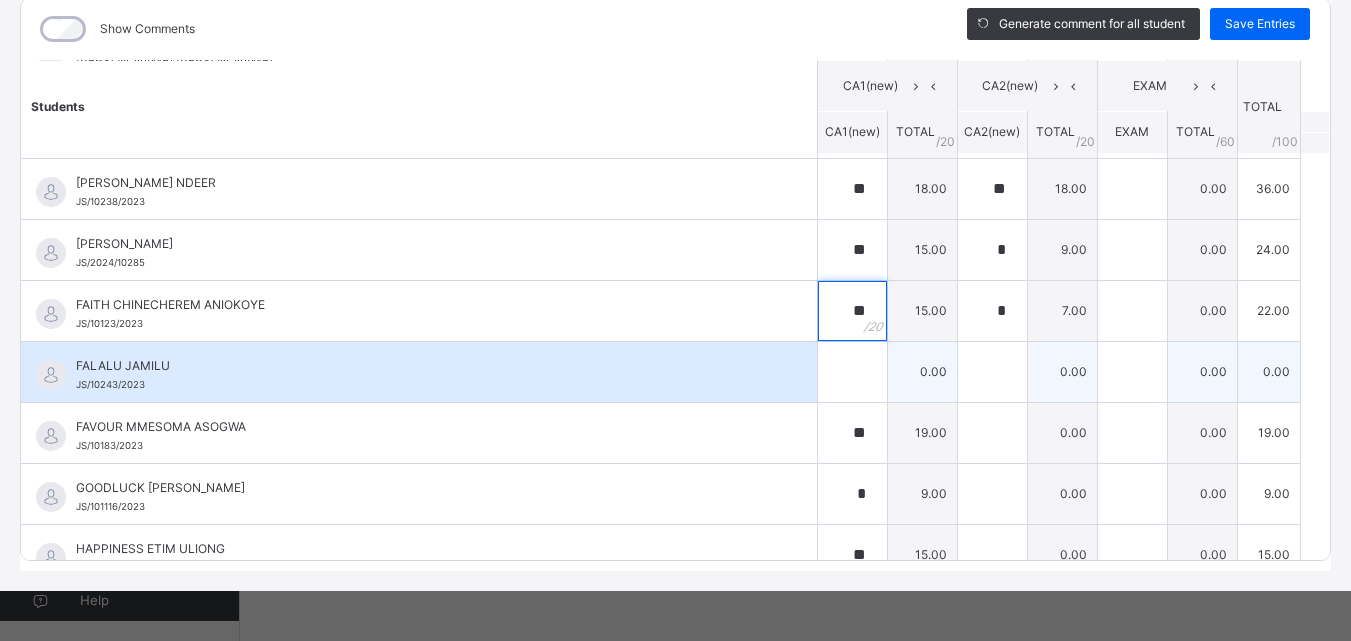 scroll, scrollTop: 705, scrollLeft: 0, axis: vertical 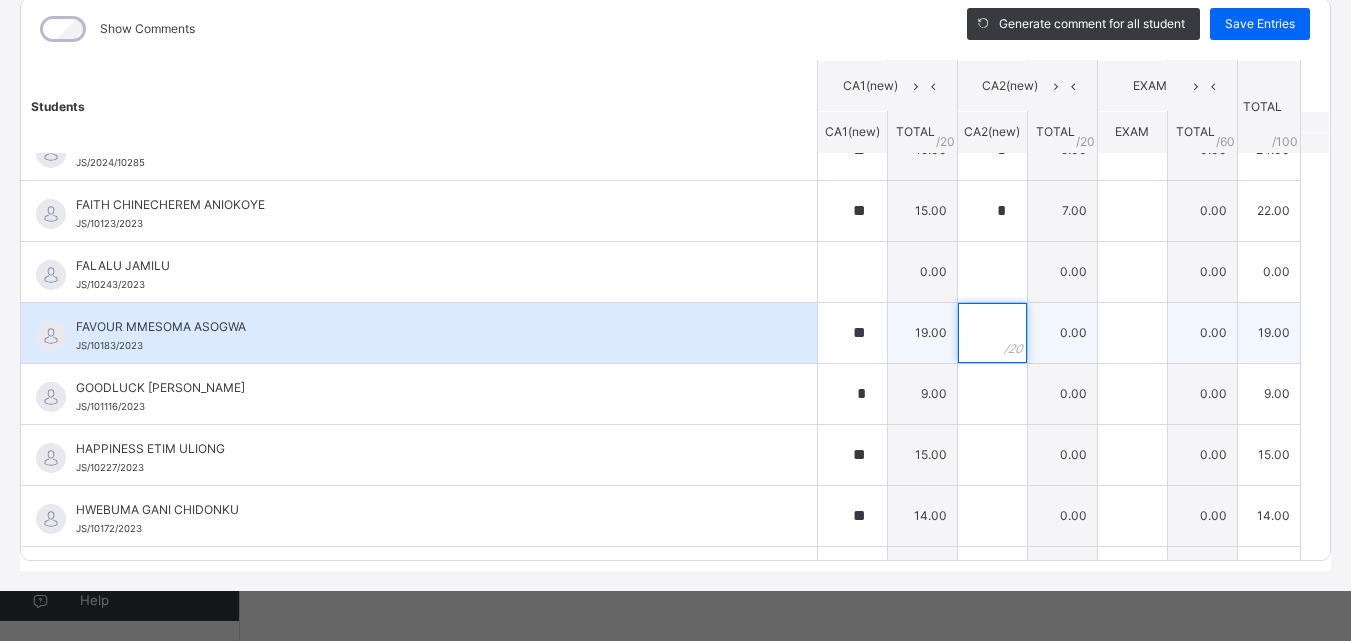click at bounding box center (992, 333) 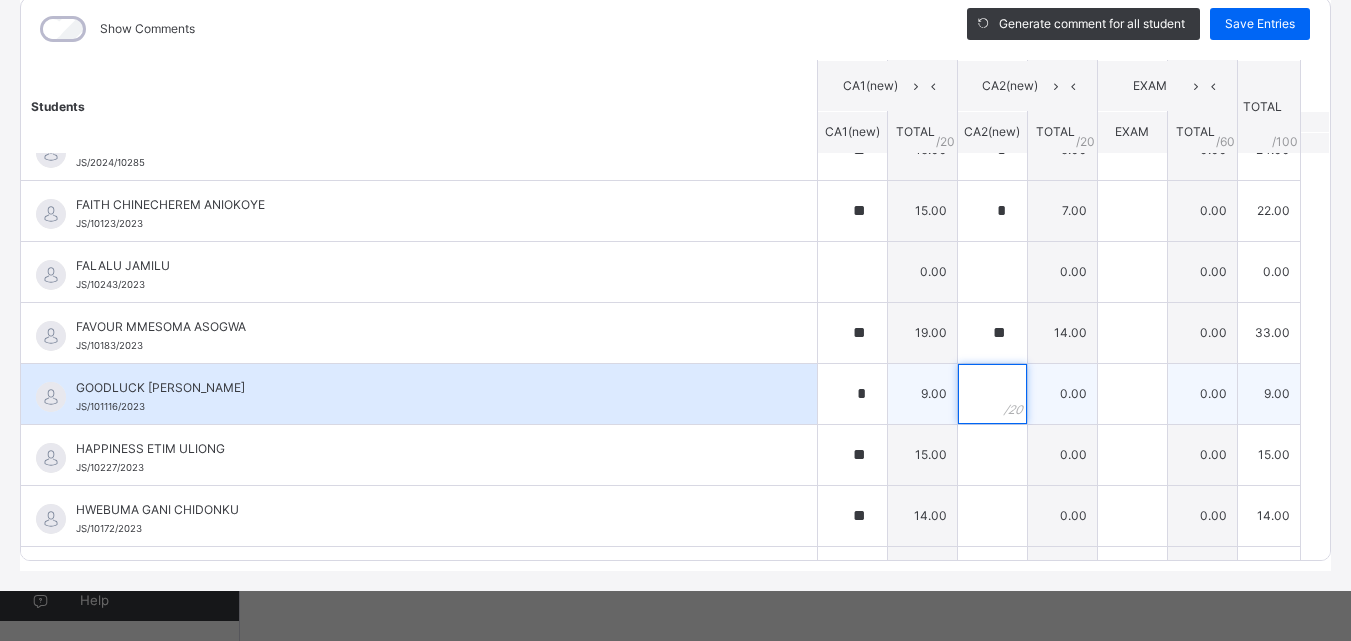click at bounding box center (992, 394) 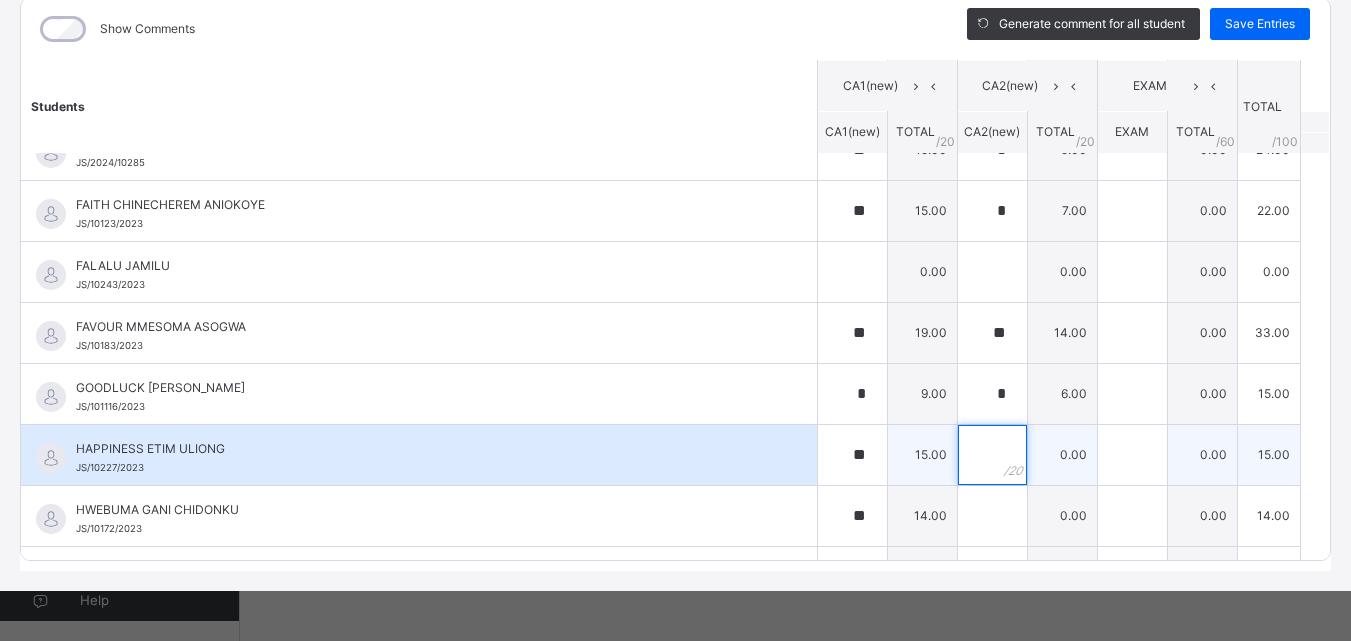 click at bounding box center (992, 455) 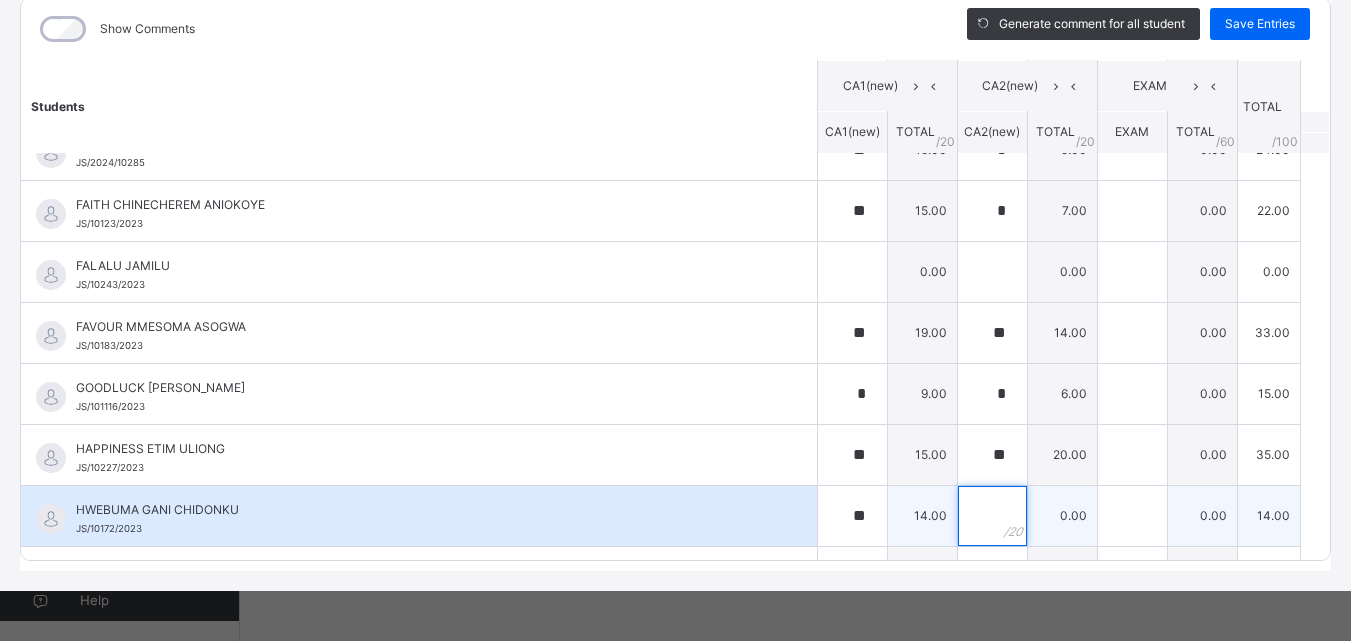 click at bounding box center (992, 516) 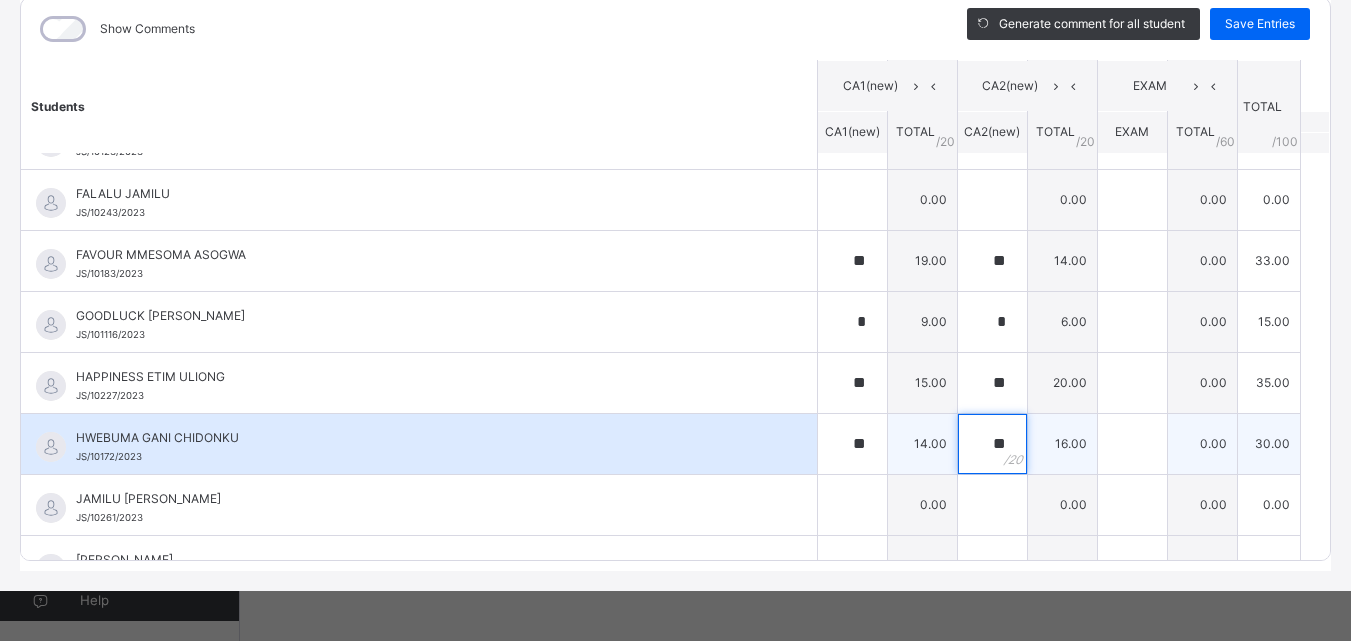 scroll, scrollTop: 905, scrollLeft: 0, axis: vertical 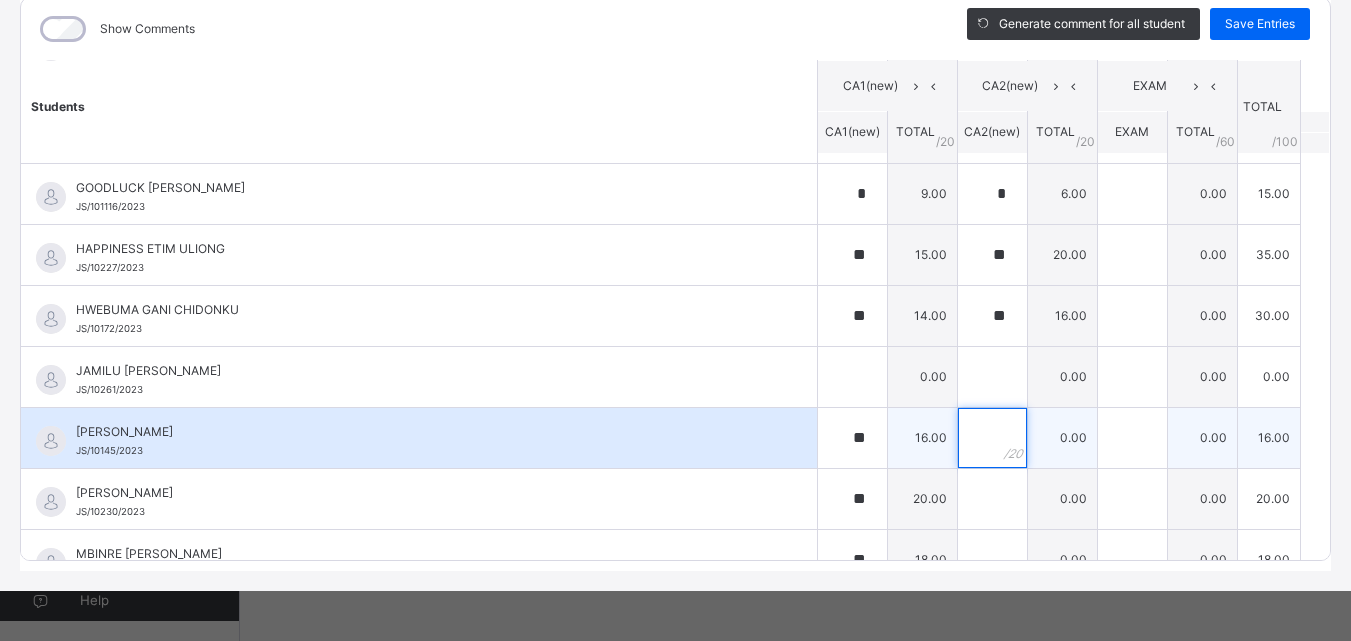click at bounding box center (992, 438) 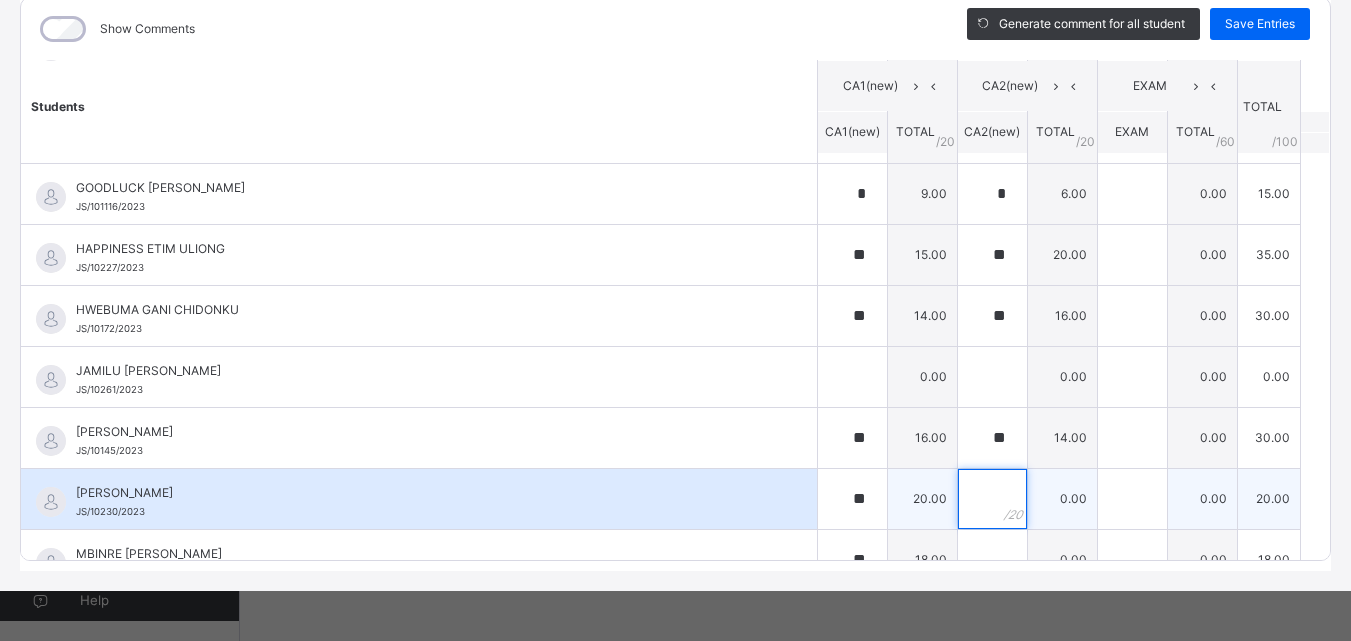 click at bounding box center (992, 499) 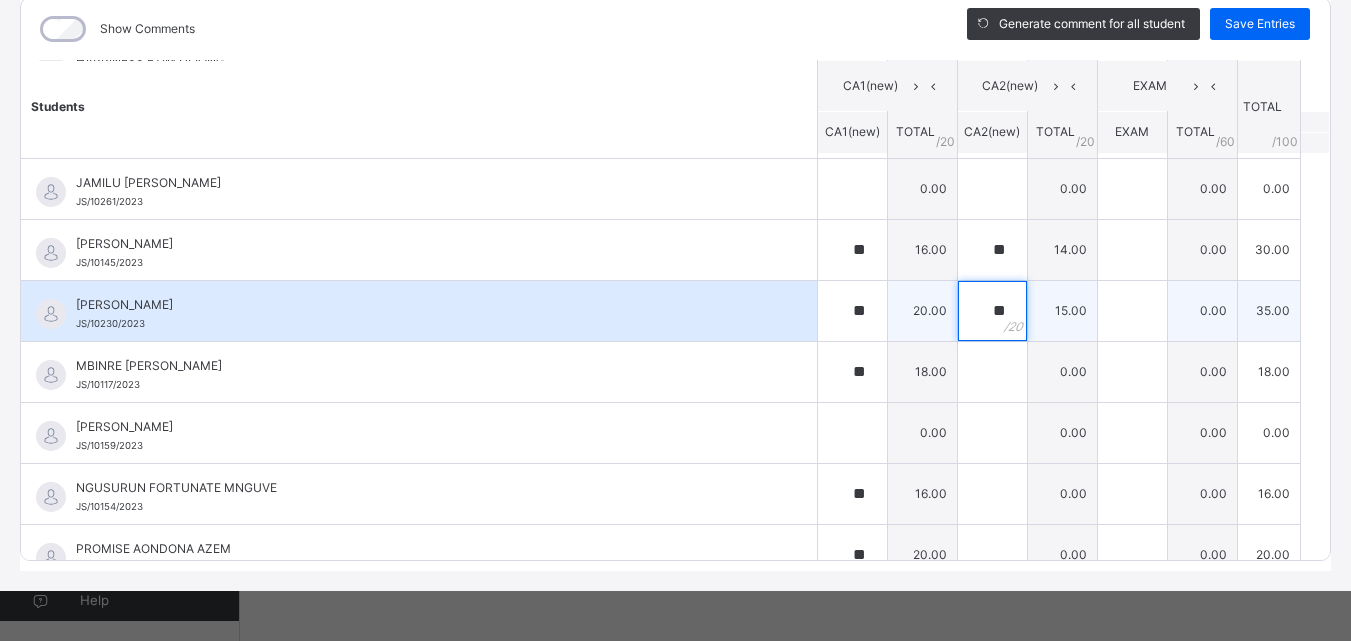scroll, scrollTop: 1105, scrollLeft: 0, axis: vertical 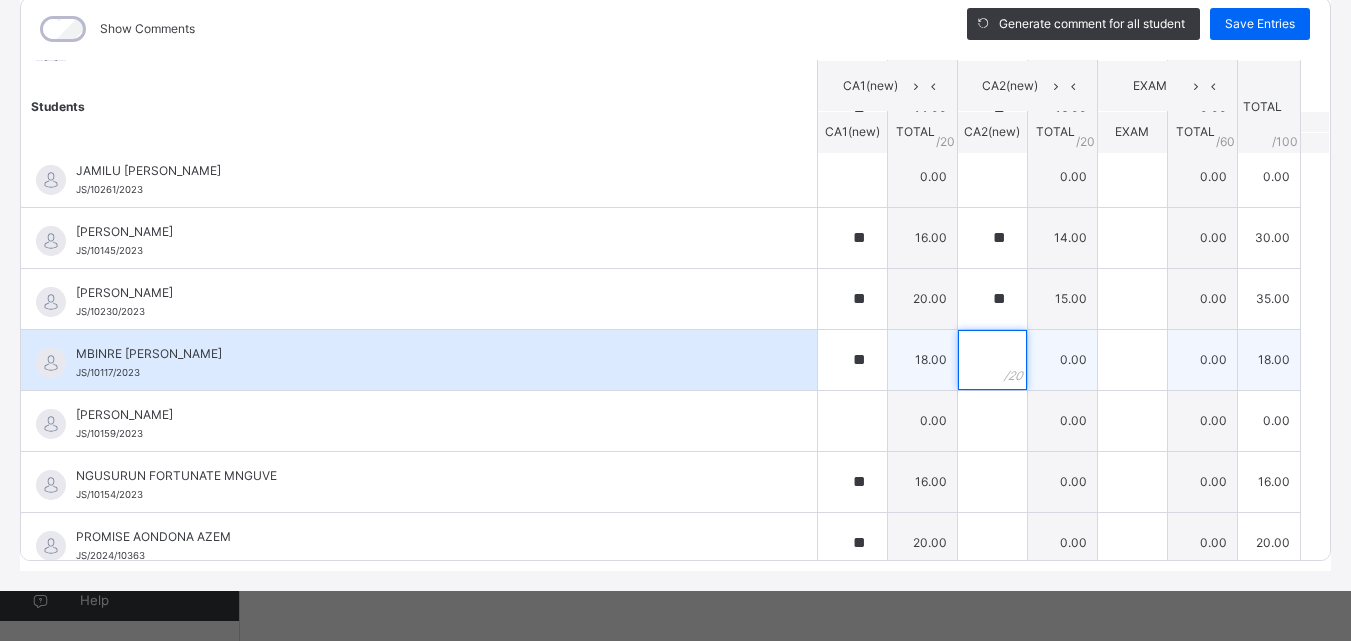 click at bounding box center [992, 360] 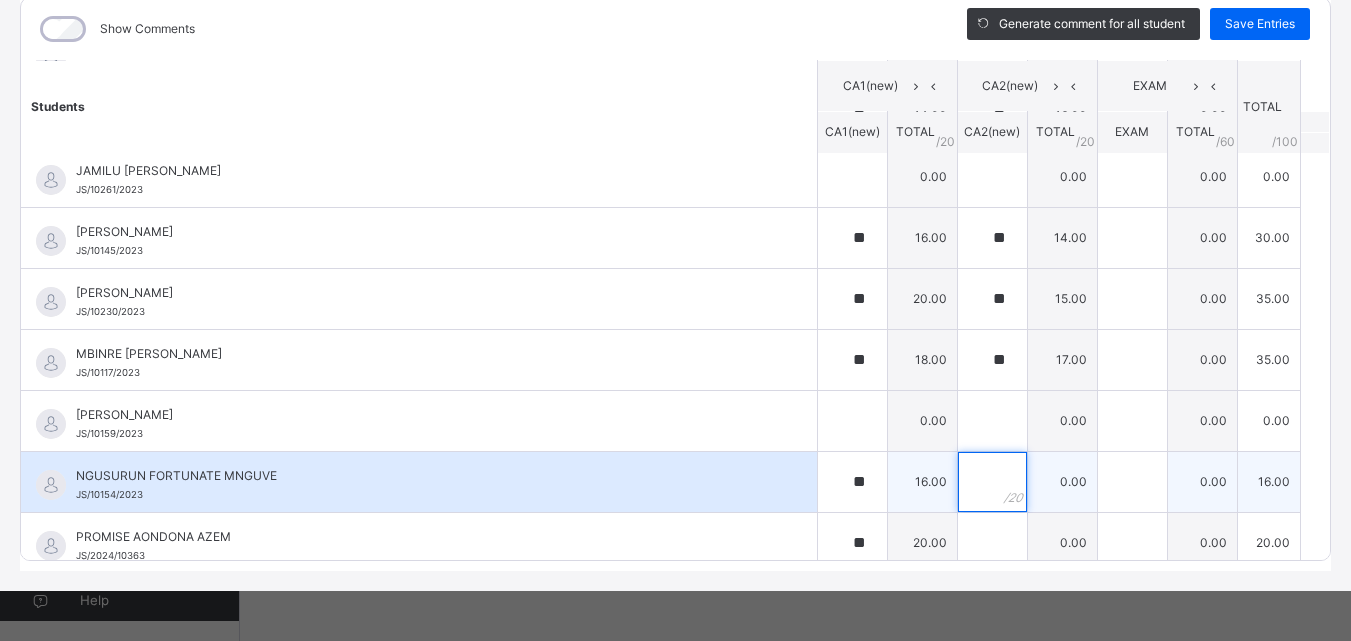 click at bounding box center [992, 482] 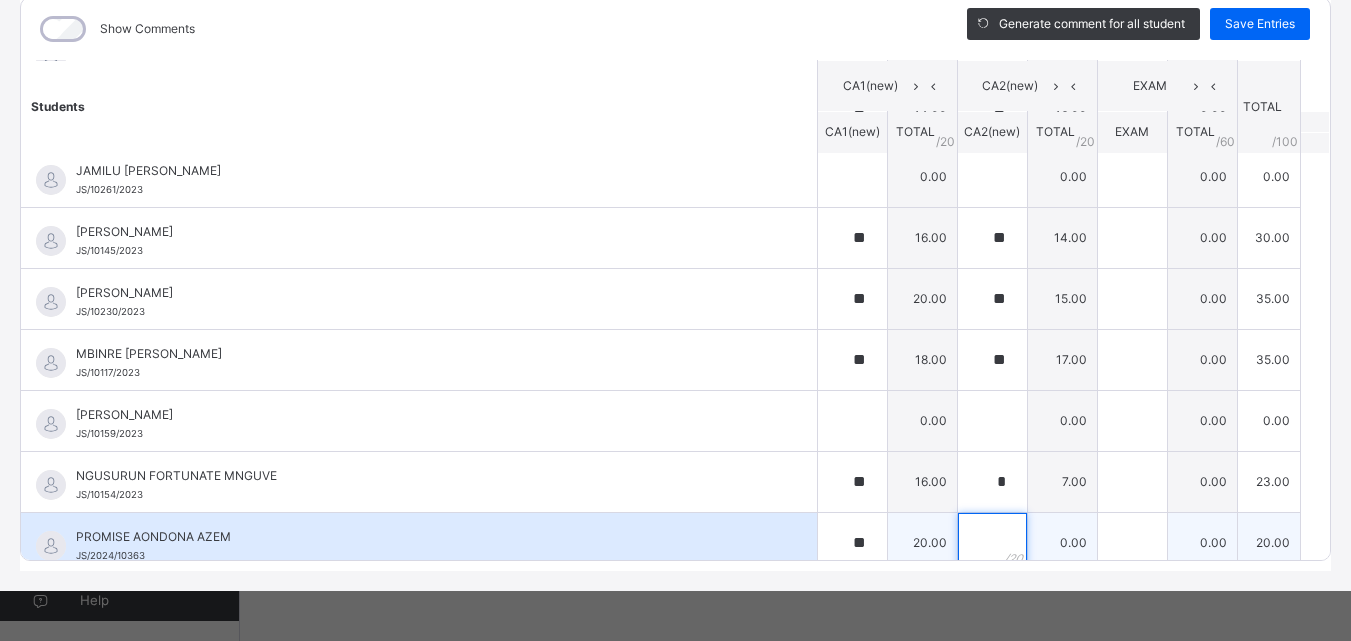 click at bounding box center (992, 543) 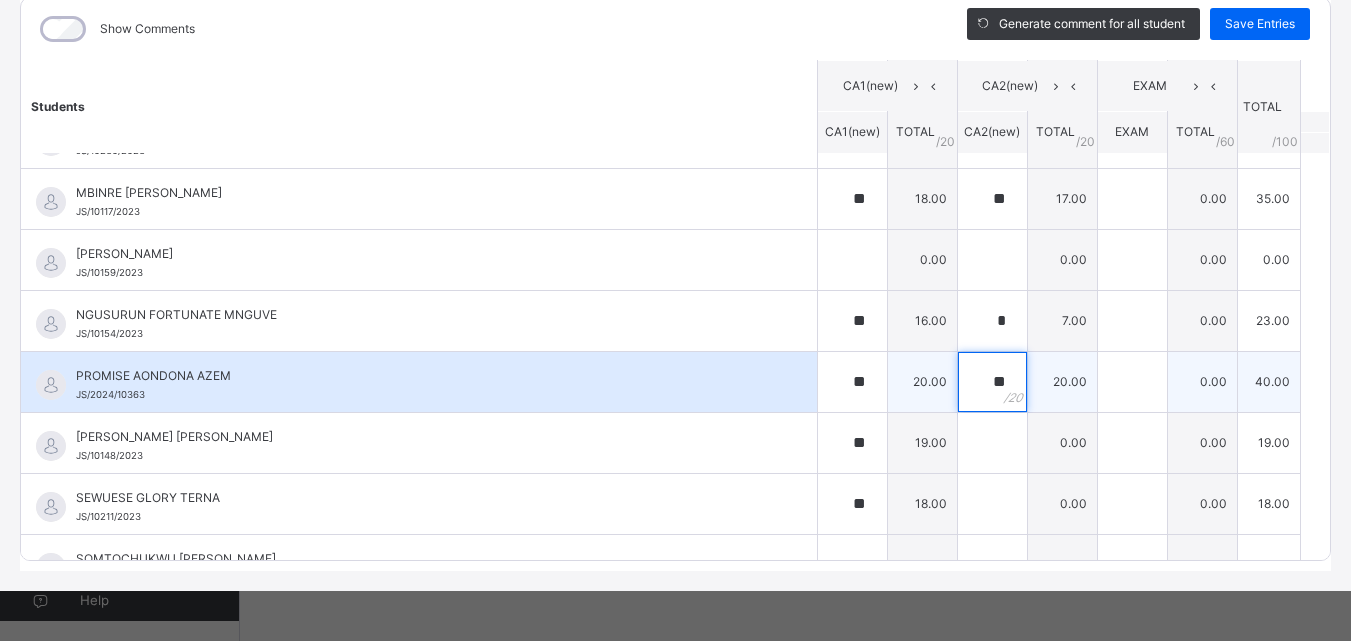 scroll, scrollTop: 1405, scrollLeft: 0, axis: vertical 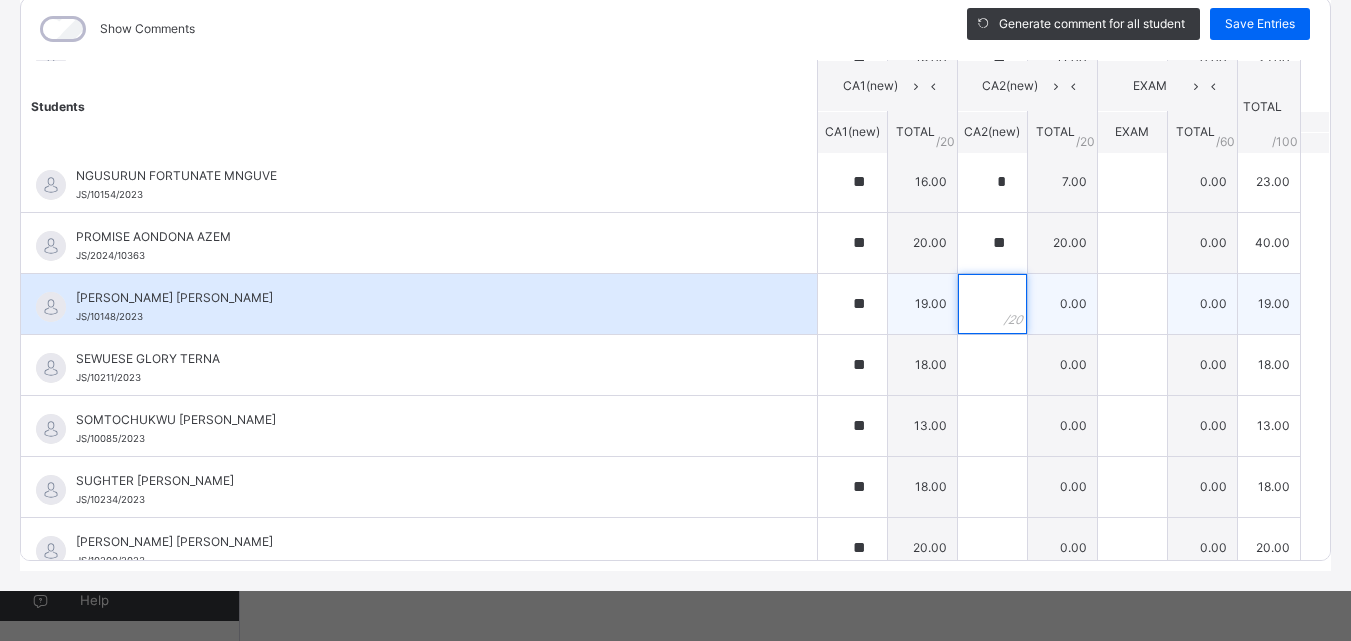 click at bounding box center [992, 304] 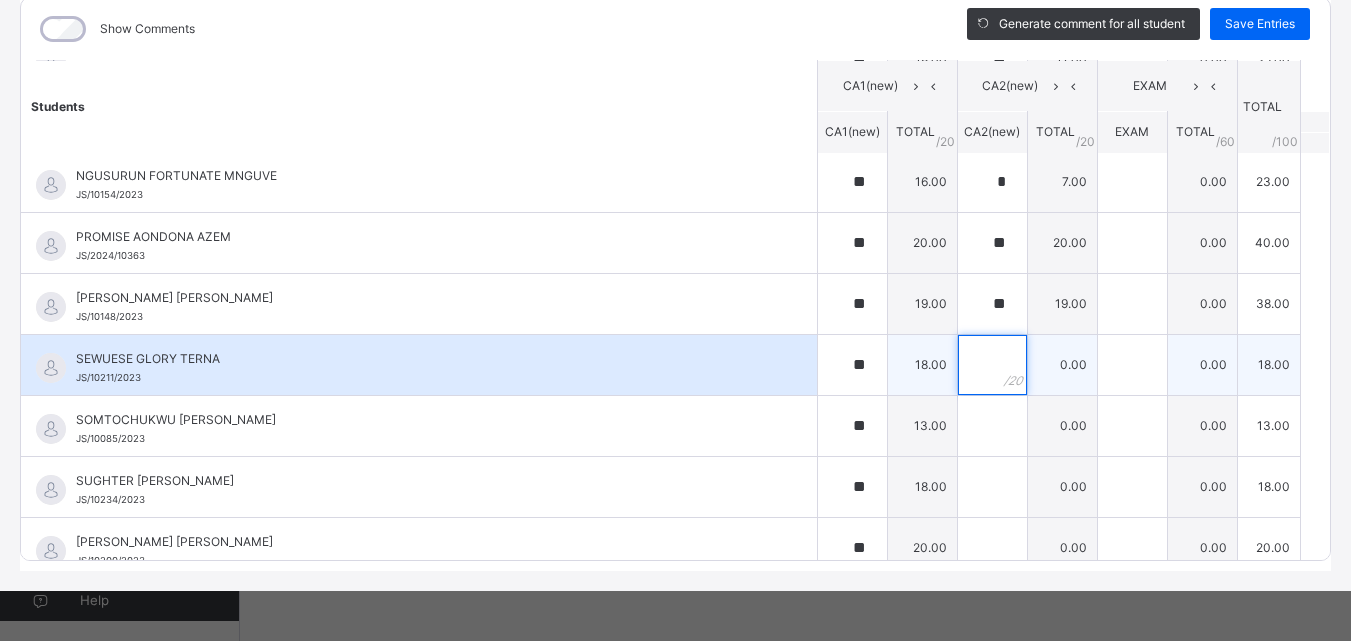 click at bounding box center (992, 365) 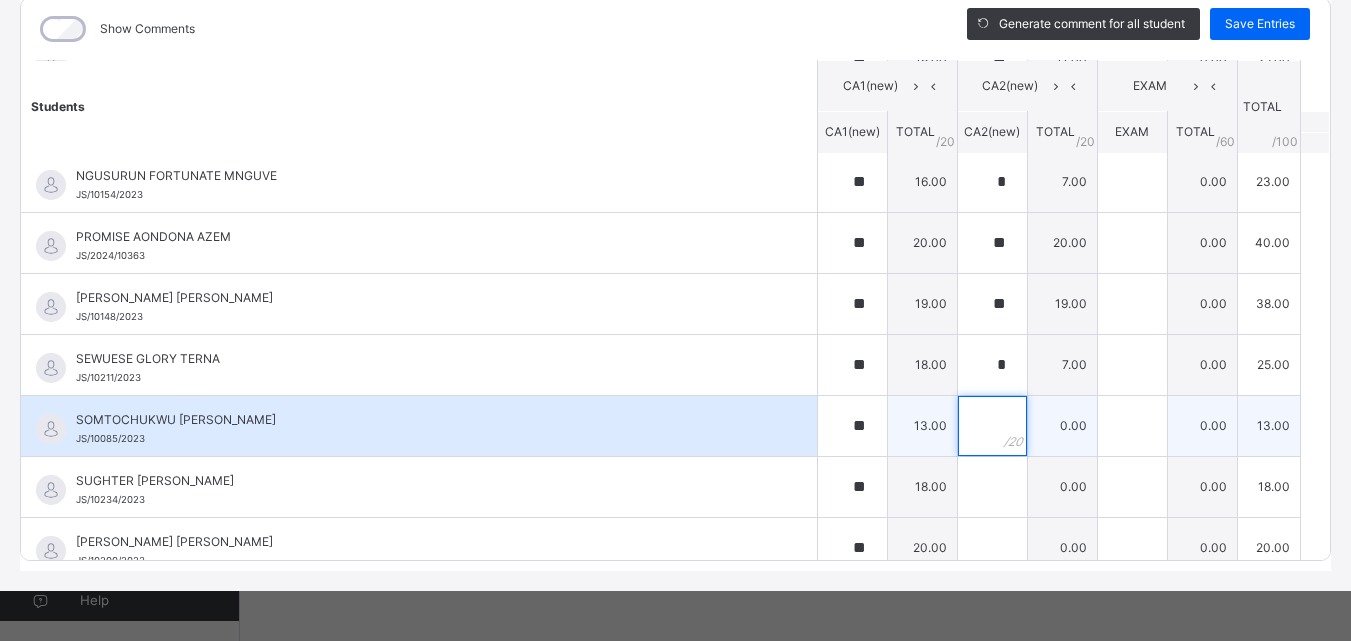 click at bounding box center [992, 426] 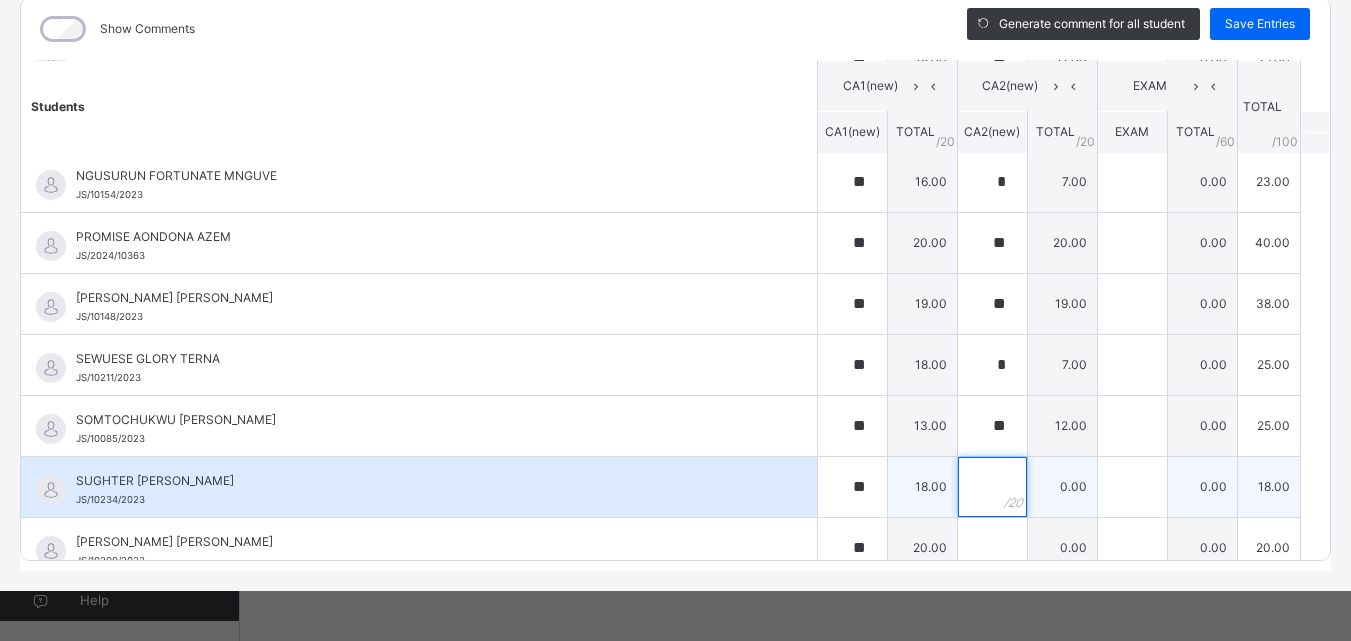 click at bounding box center (992, 487) 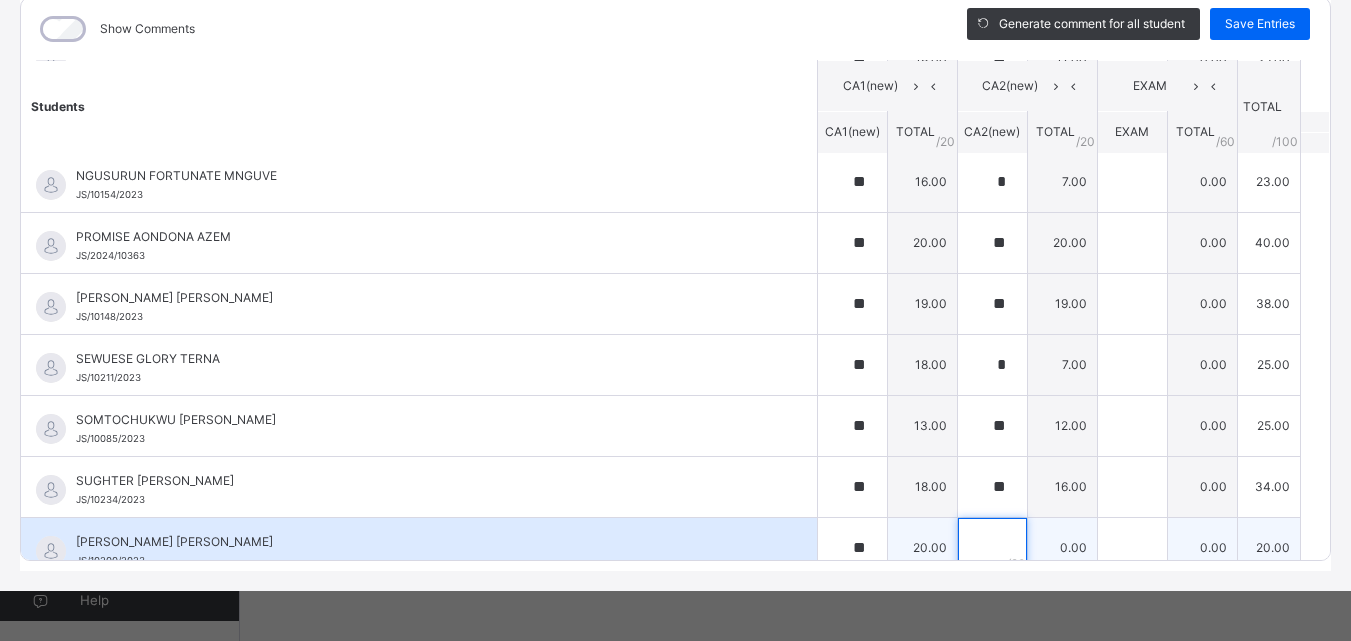 click at bounding box center [992, 548] 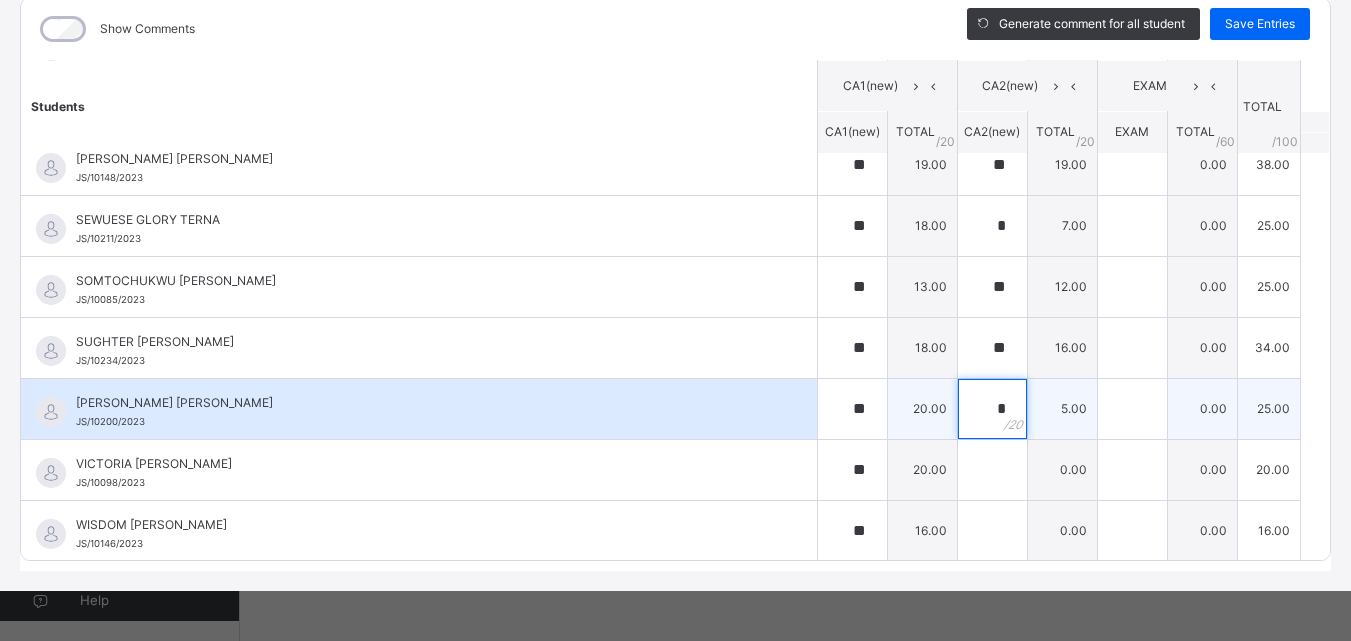 scroll, scrollTop: 1546, scrollLeft: 0, axis: vertical 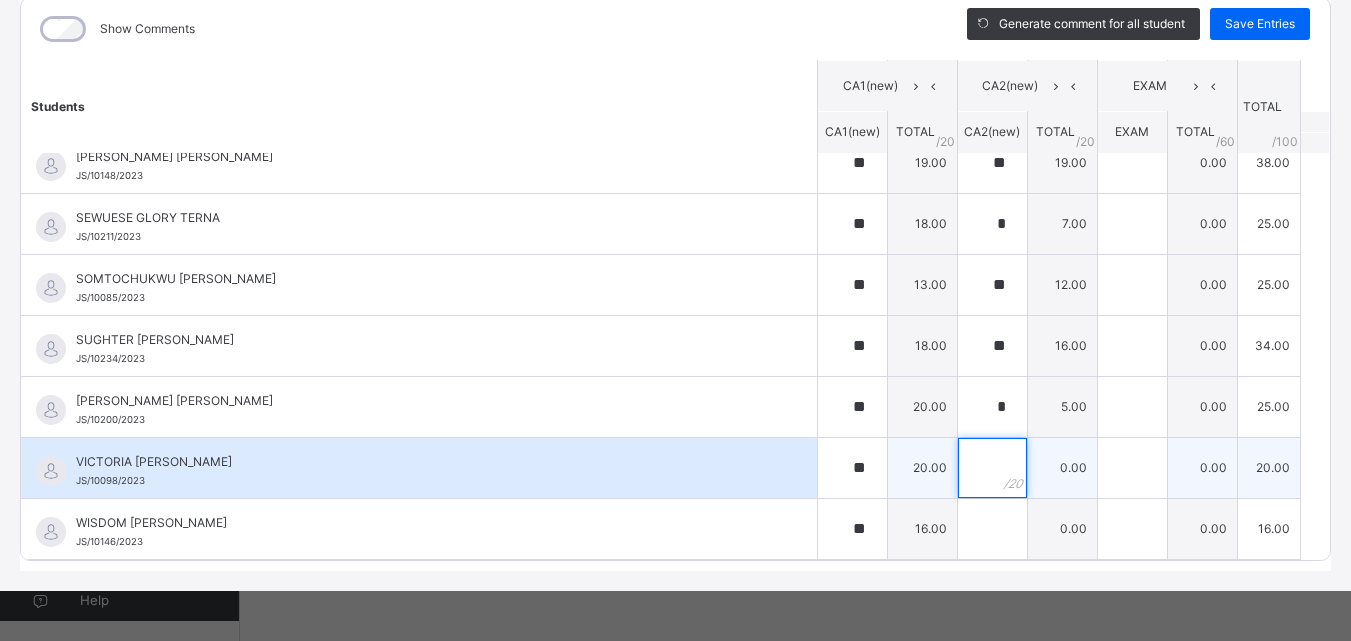 click at bounding box center [992, 468] 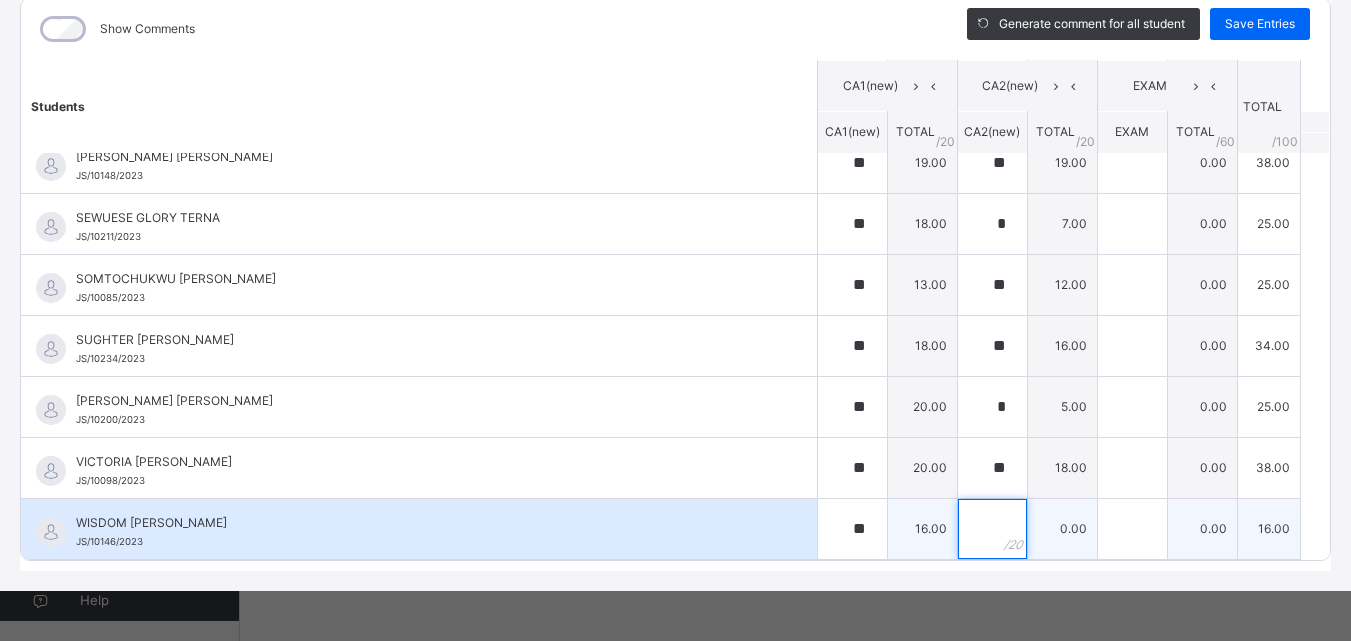 click at bounding box center [992, 529] 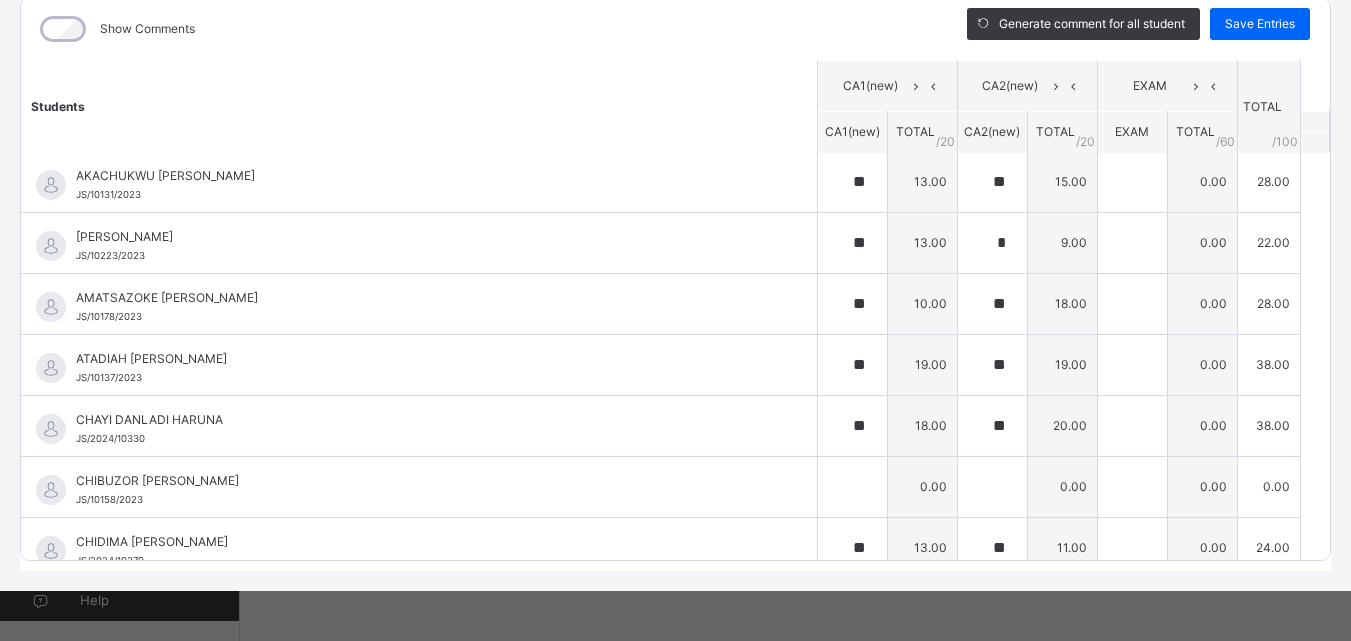 scroll, scrollTop: 0, scrollLeft: 0, axis: both 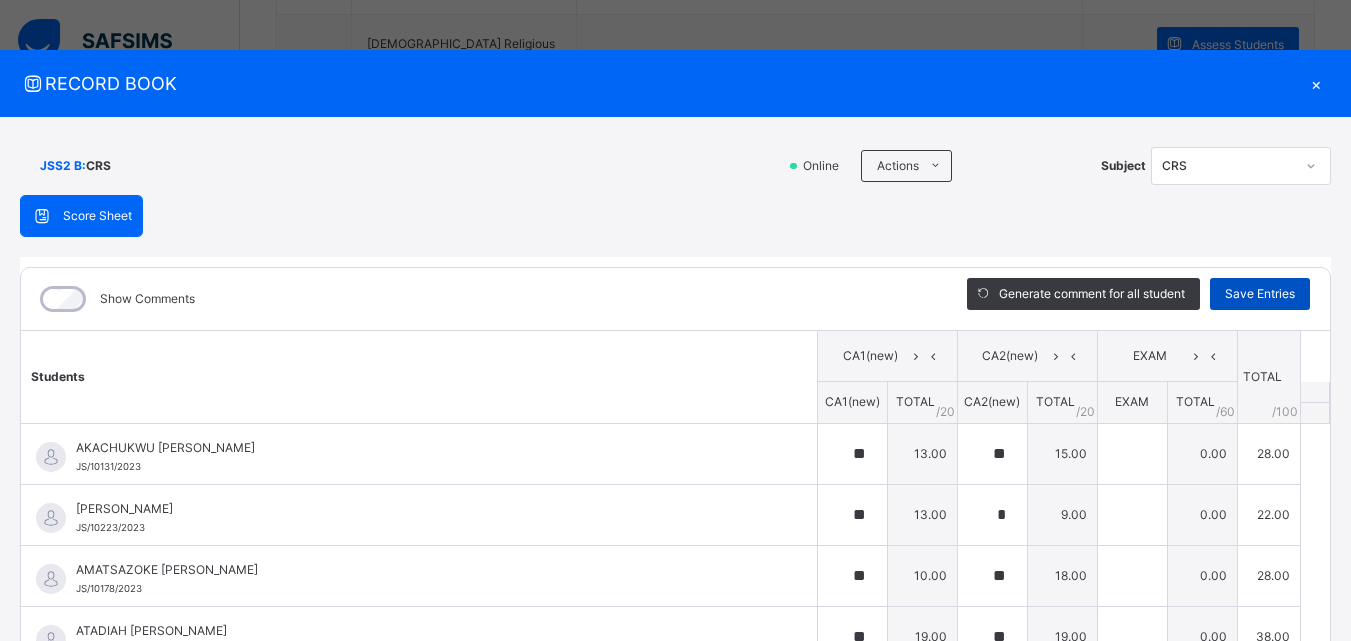 click on "Save Entries" at bounding box center (1260, 294) 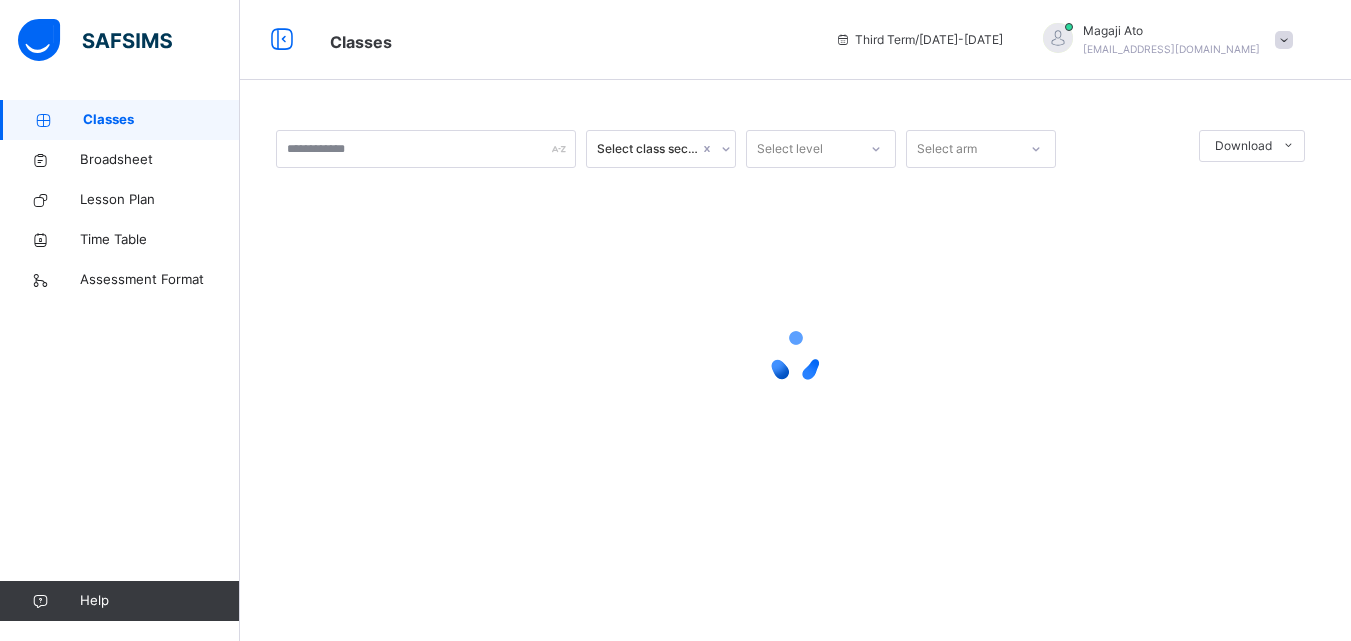 scroll, scrollTop: 0, scrollLeft: 0, axis: both 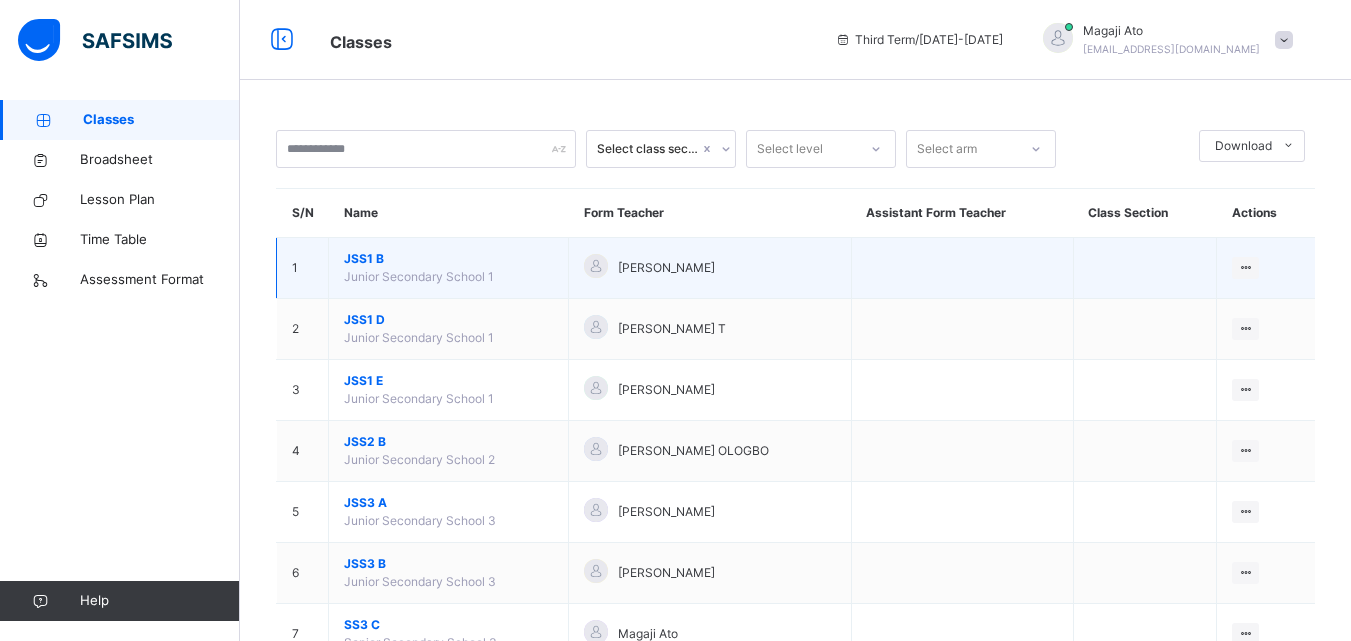 click on "JSS1   B" at bounding box center [448, 259] 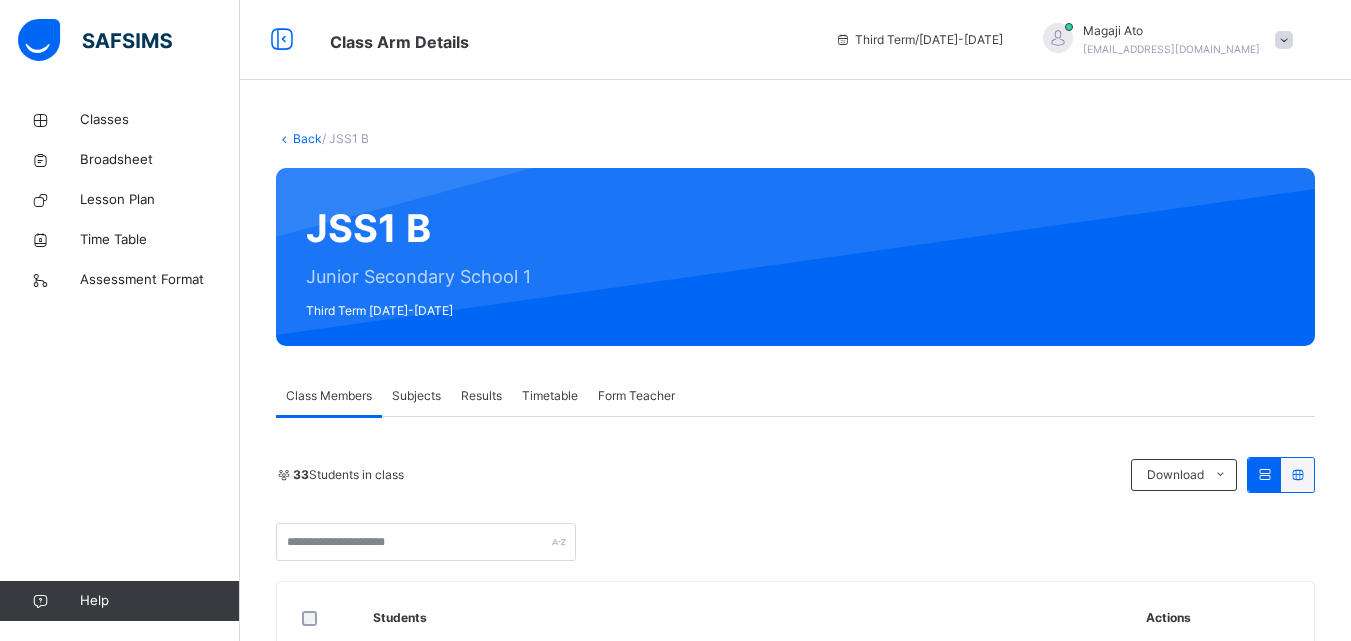 click on "Subjects" at bounding box center [416, 396] 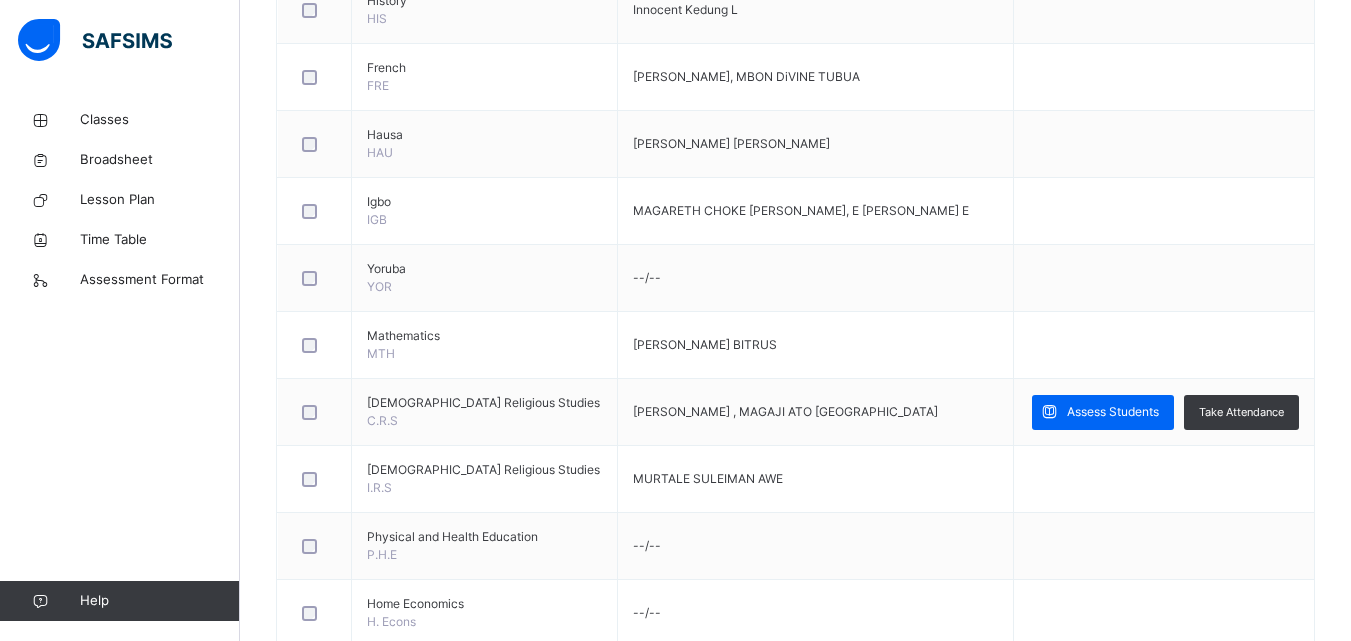 scroll, scrollTop: 800, scrollLeft: 0, axis: vertical 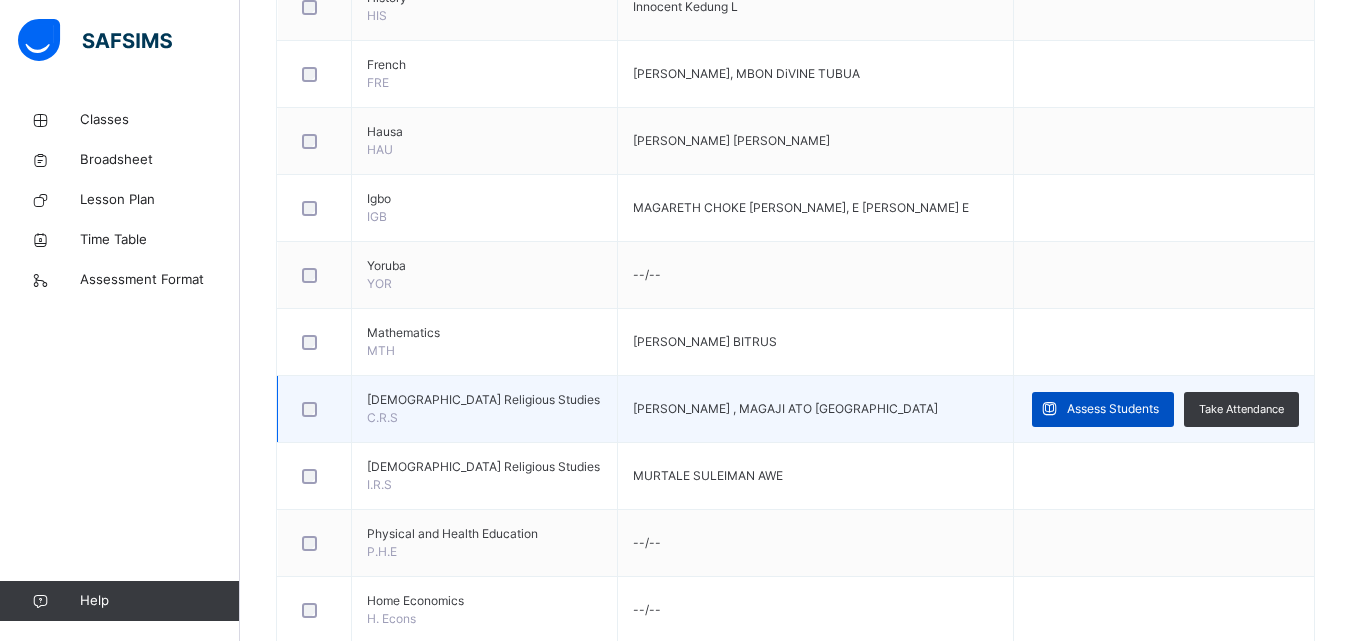 click at bounding box center (1049, 409) 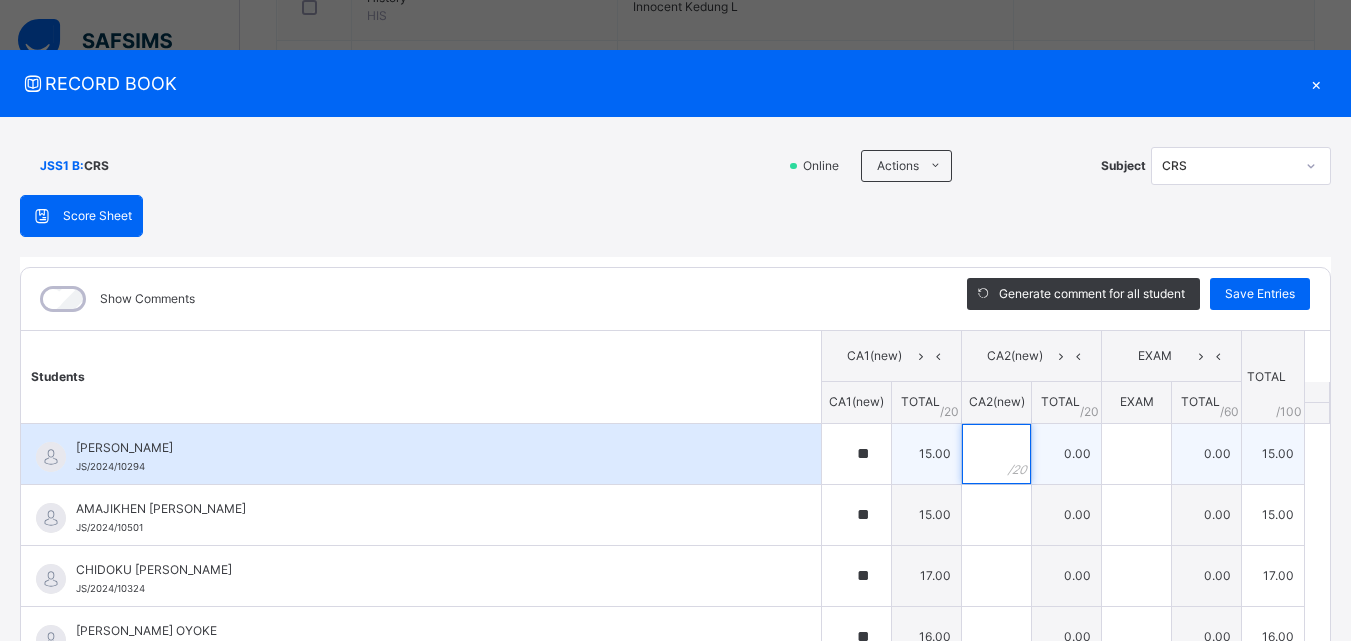 click at bounding box center (996, 454) 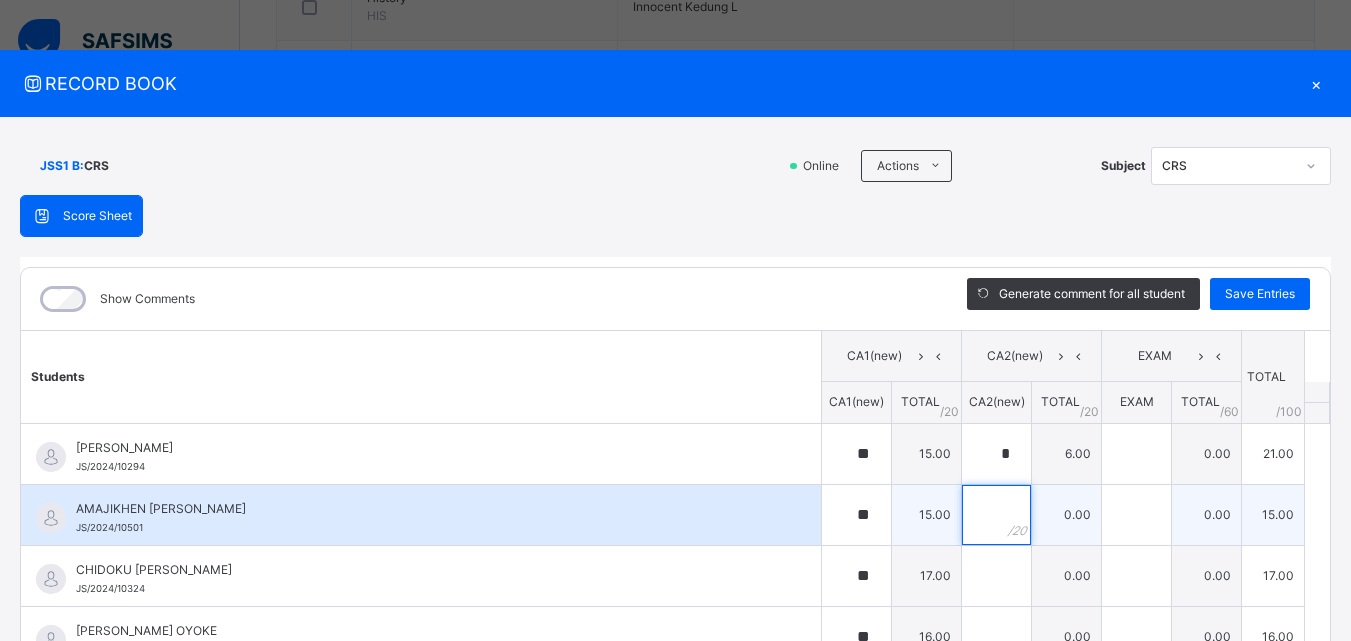 click at bounding box center [996, 515] 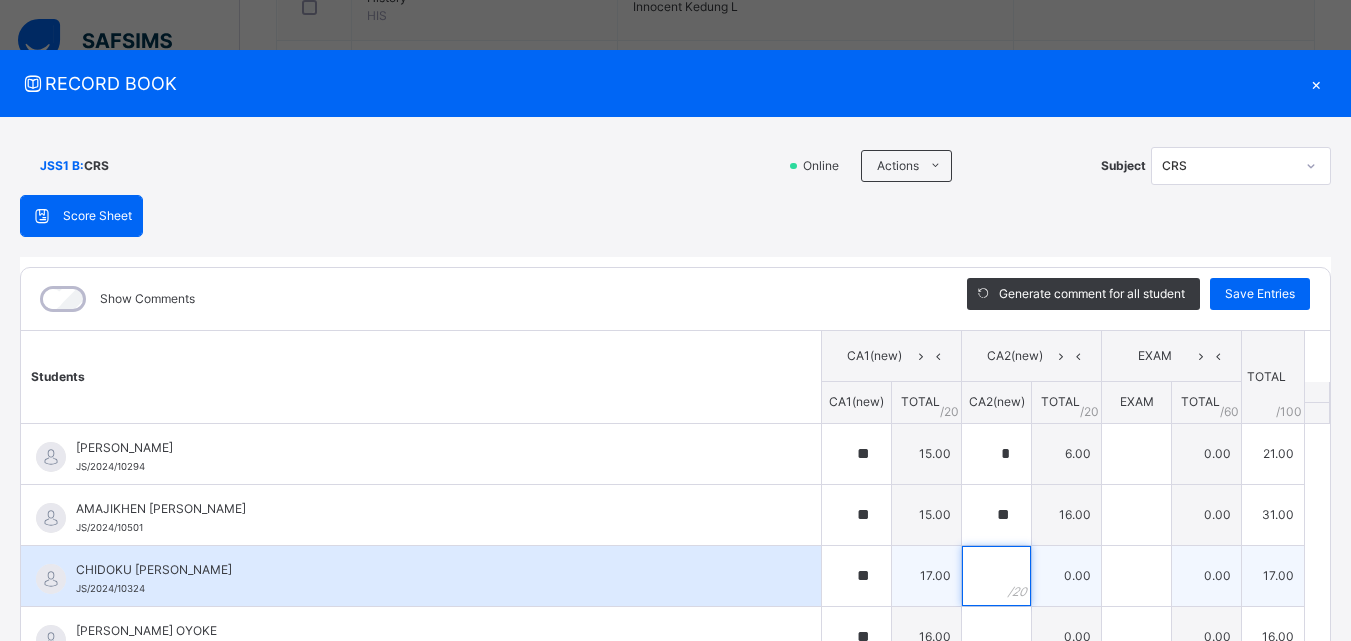 click at bounding box center [996, 576] 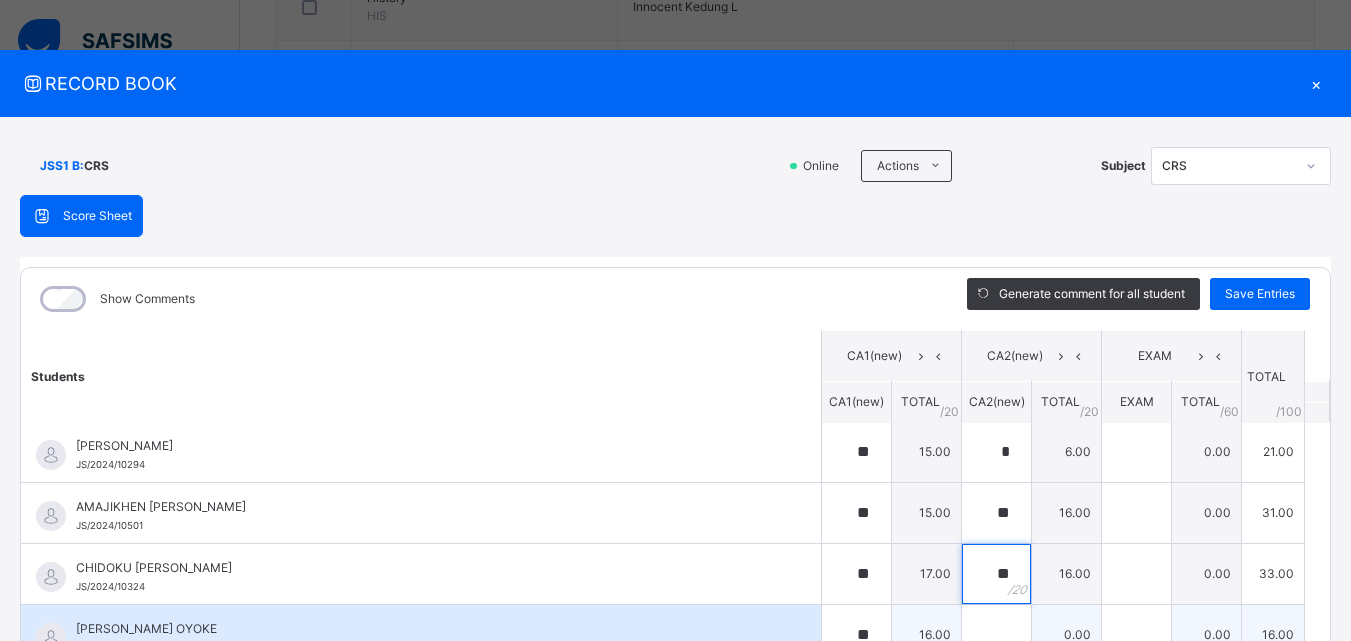 scroll, scrollTop: 0, scrollLeft: 0, axis: both 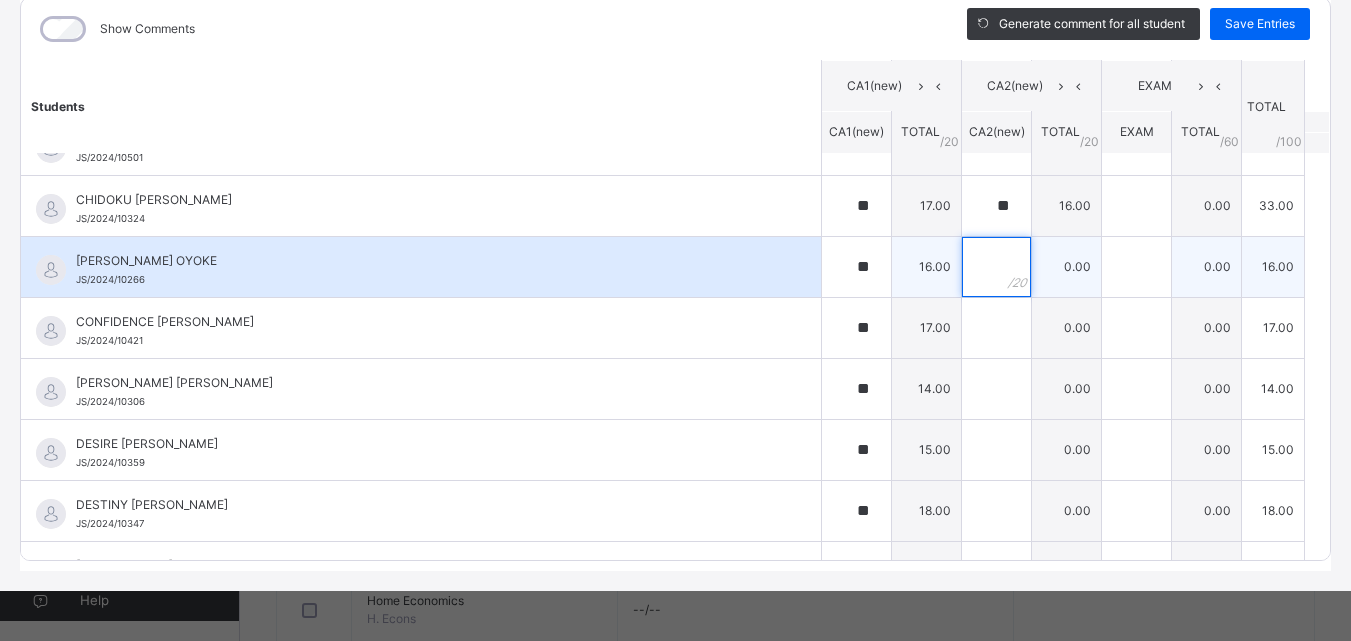click at bounding box center [996, 267] 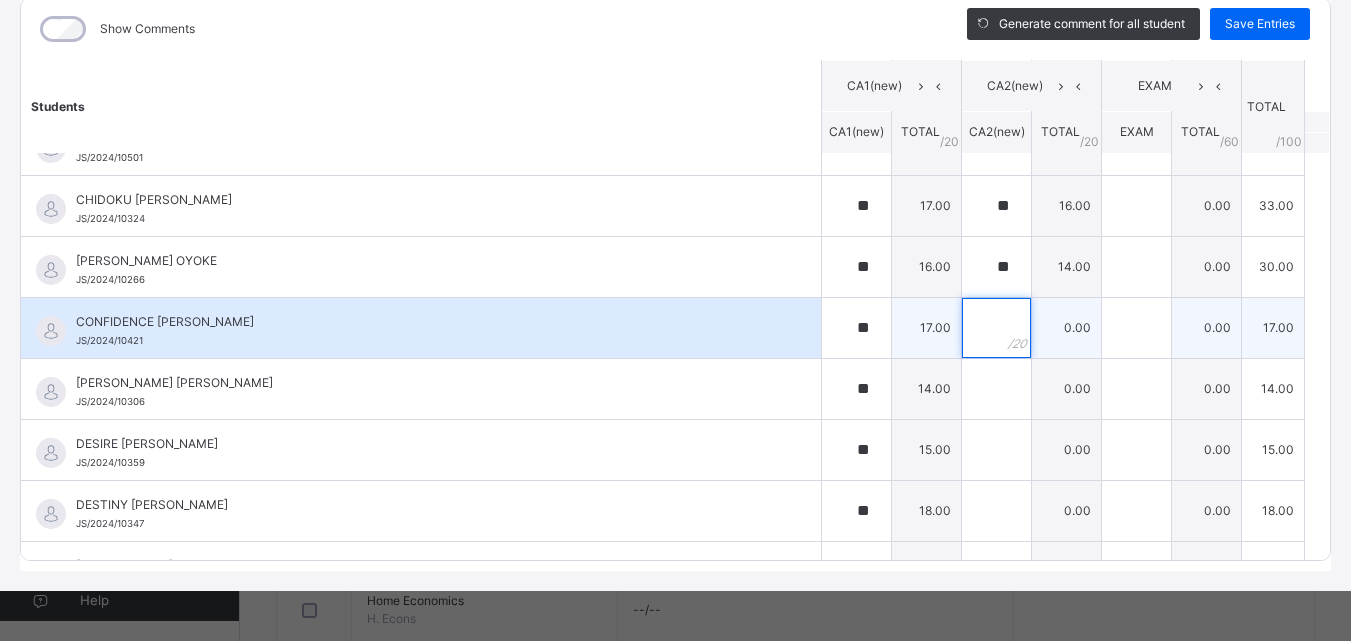 click at bounding box center [996, 328] 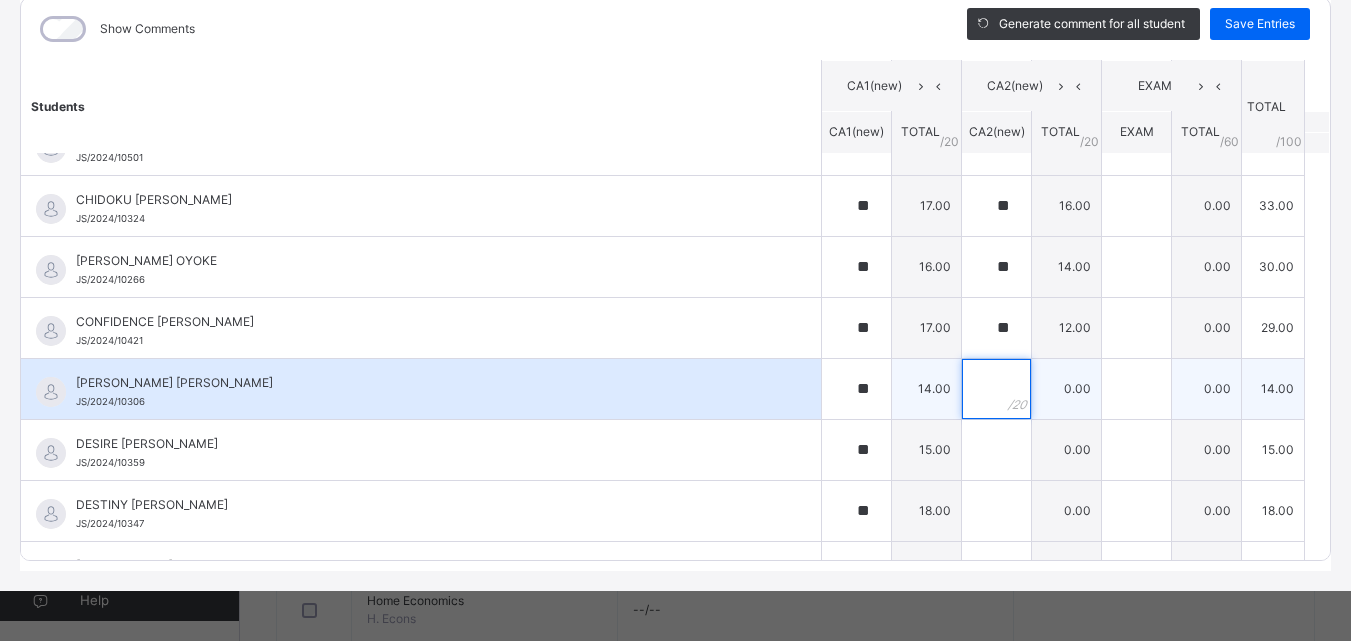click at bounding box center [996, 389] 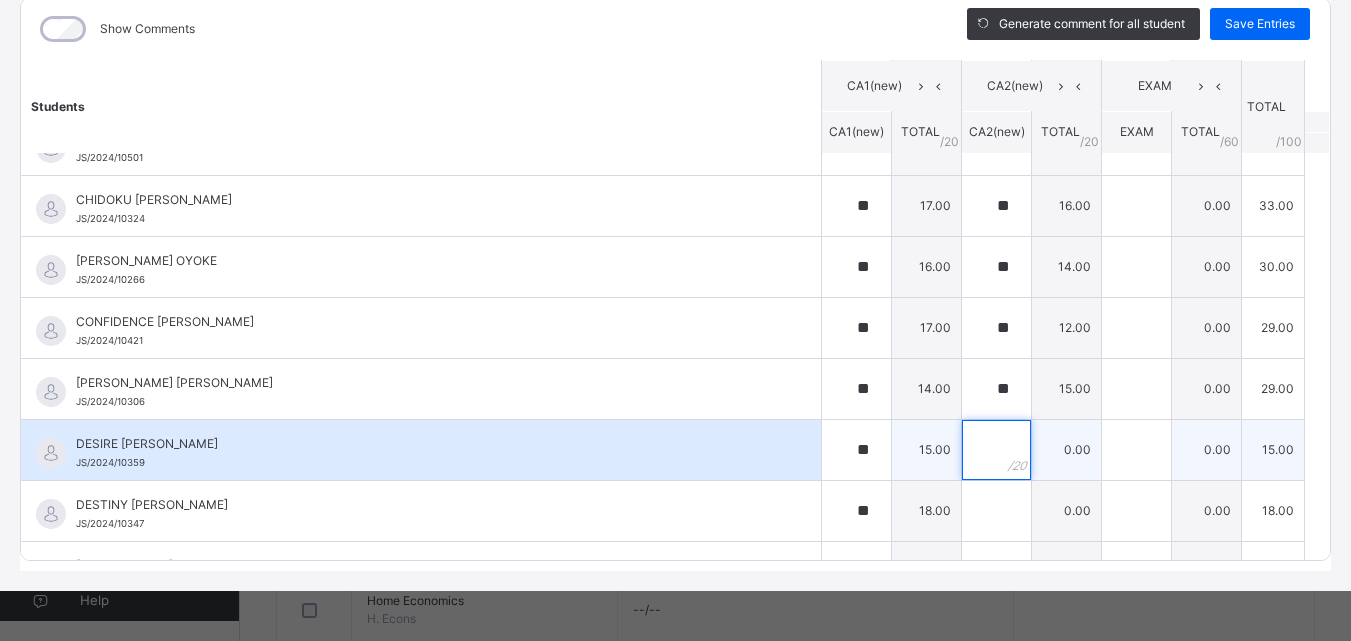 click at bounding box center [996, 450] 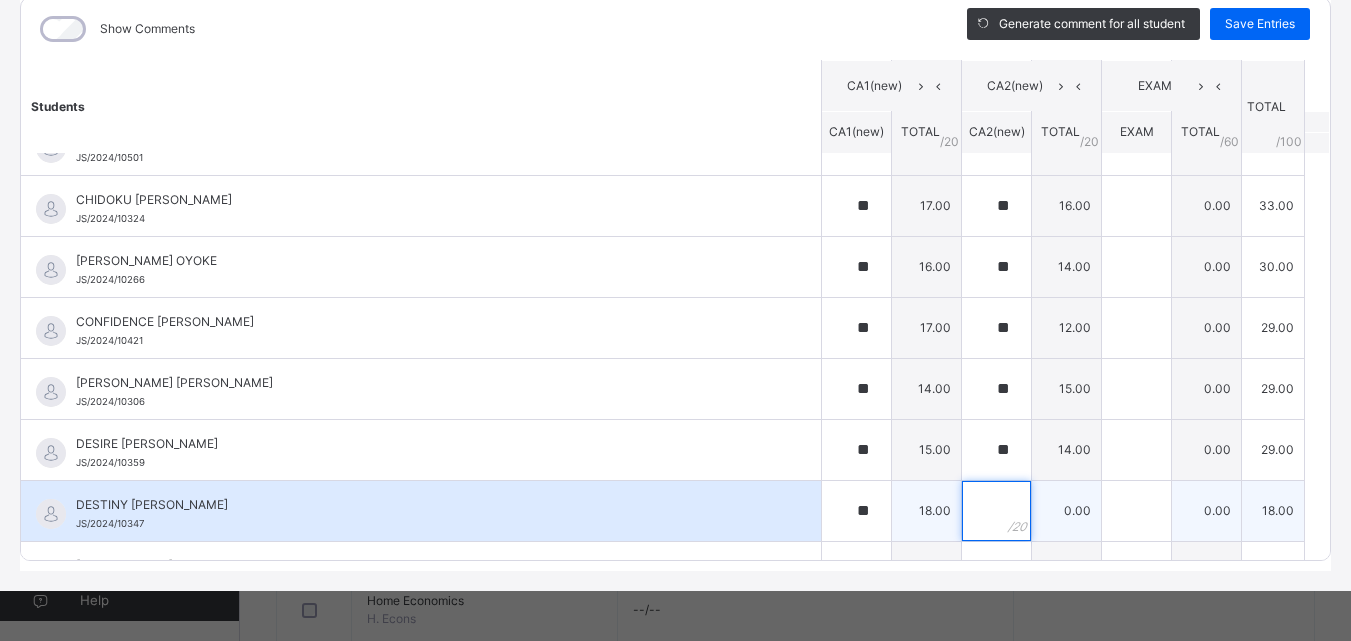 click at bounding box center (996, 511) 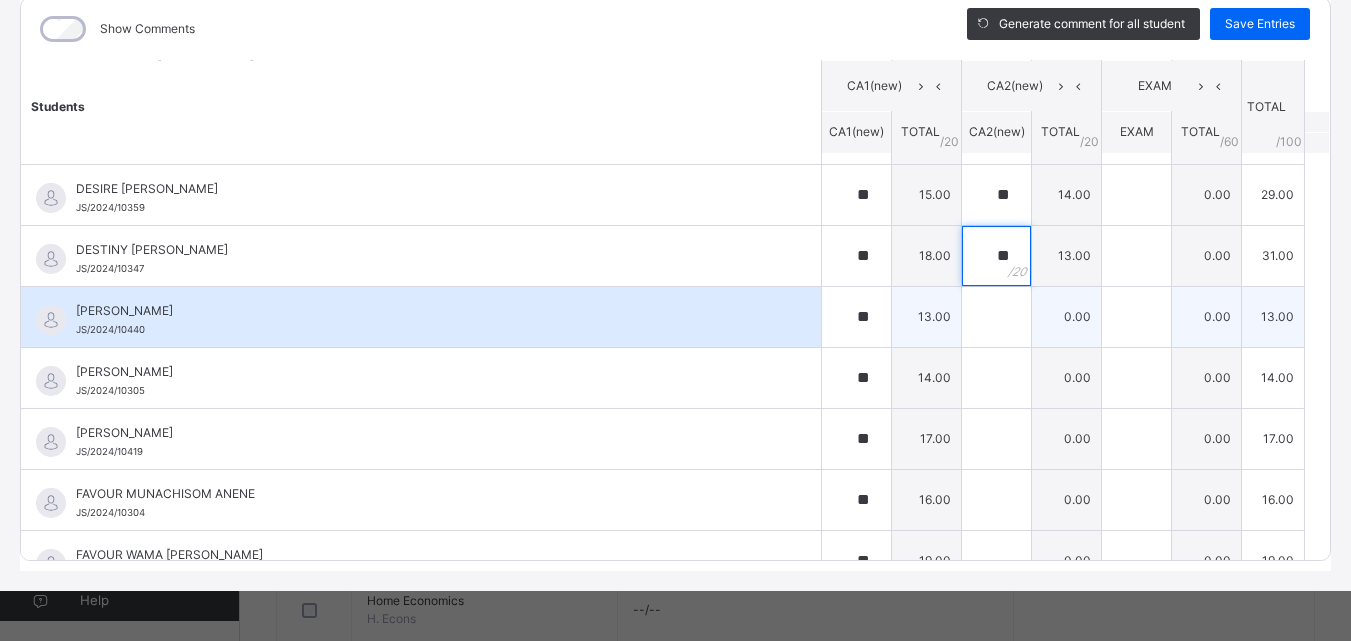scroll, scrollTop: 400, scrollLeft: 0, axis: vertical 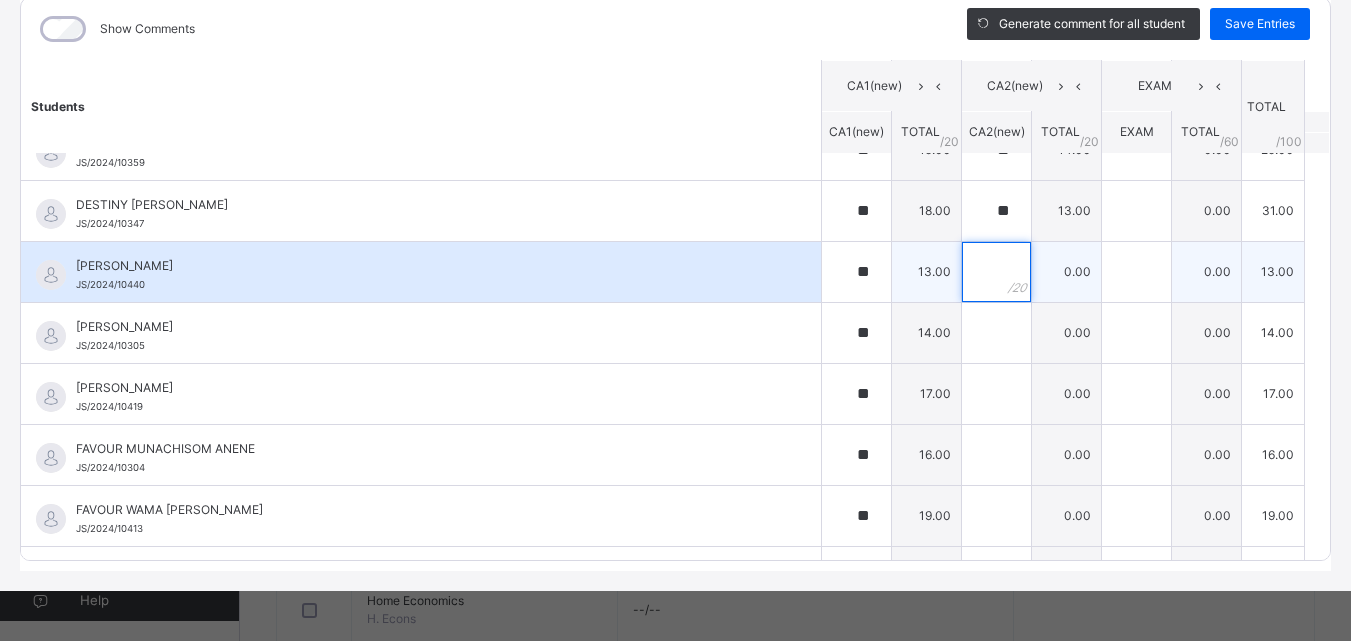 click at bounding box center (996, 272) 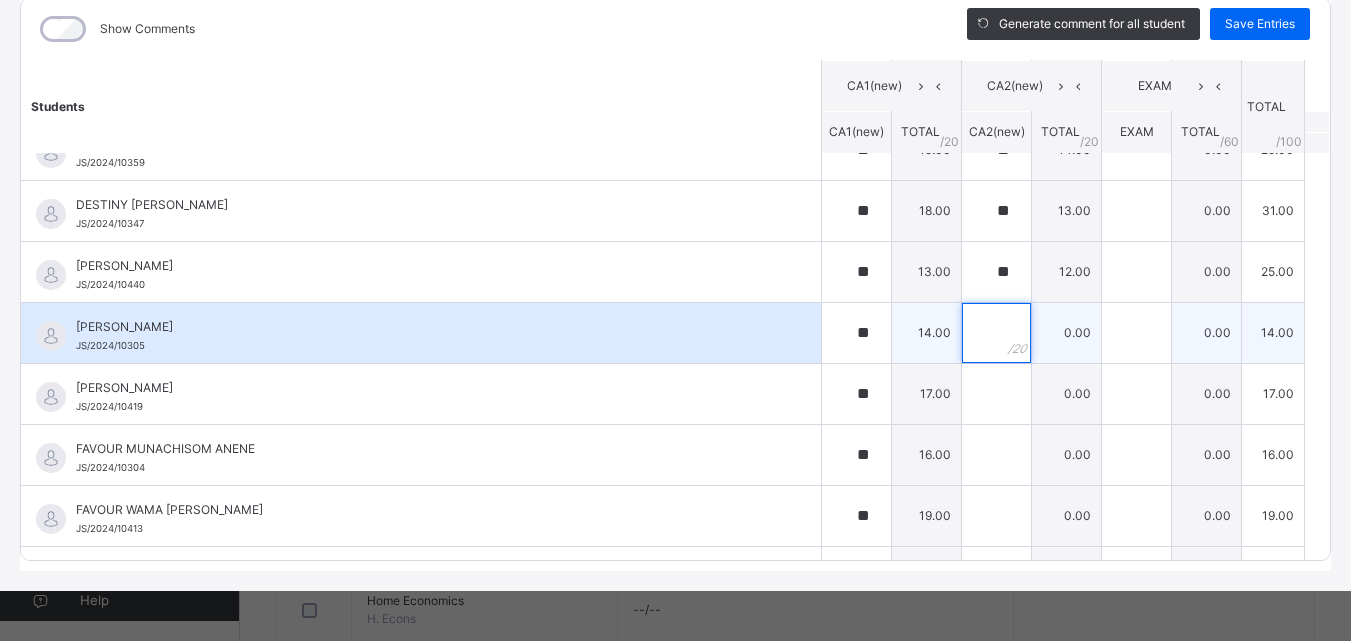 click at bounding box center (996, 333) 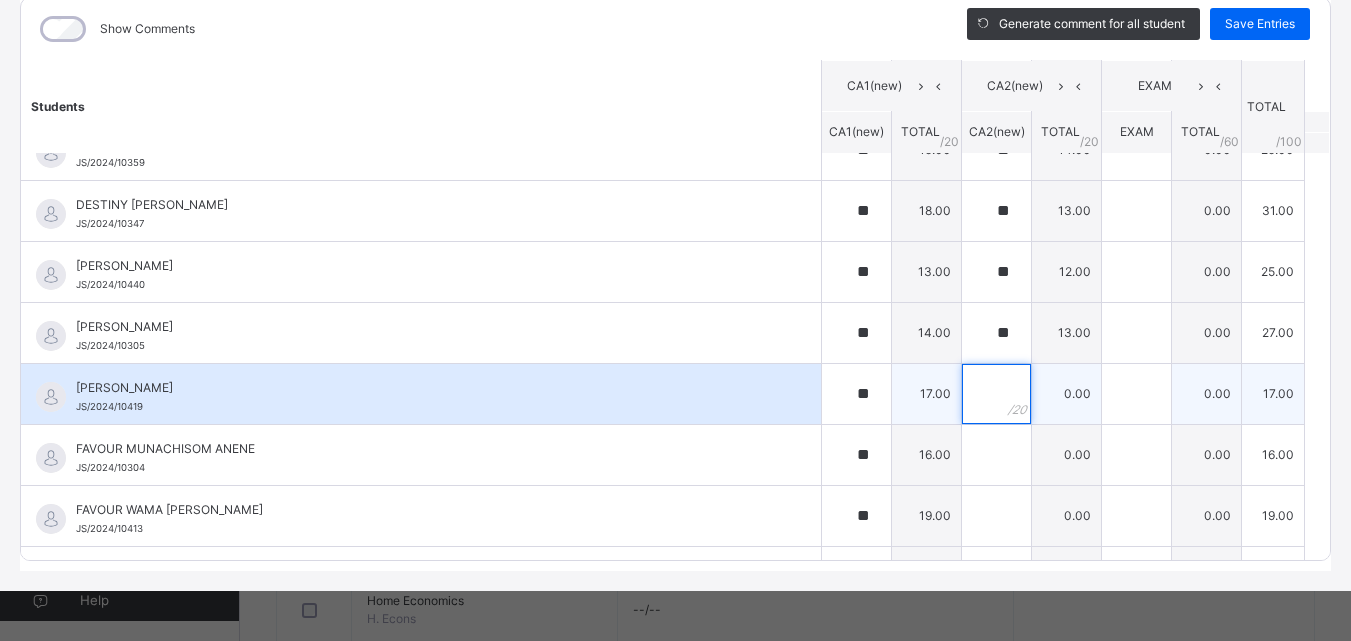 click at bounding box center (996, 394) 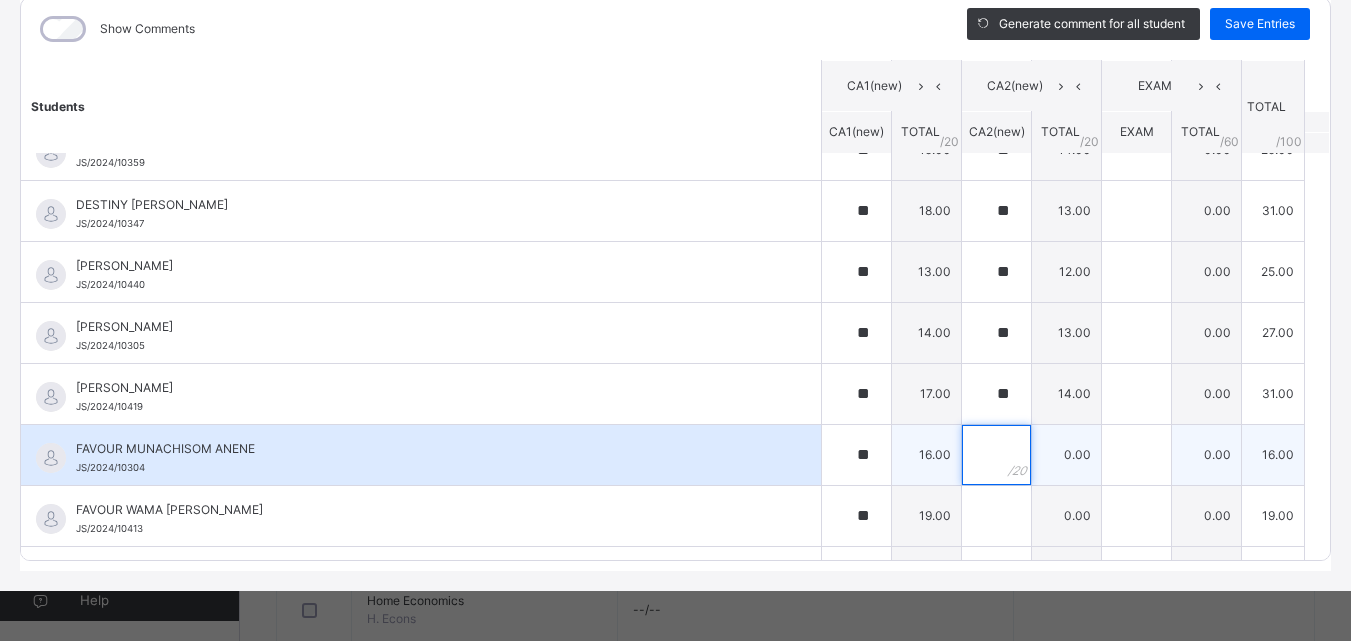 click at bounding box center [996, 455] 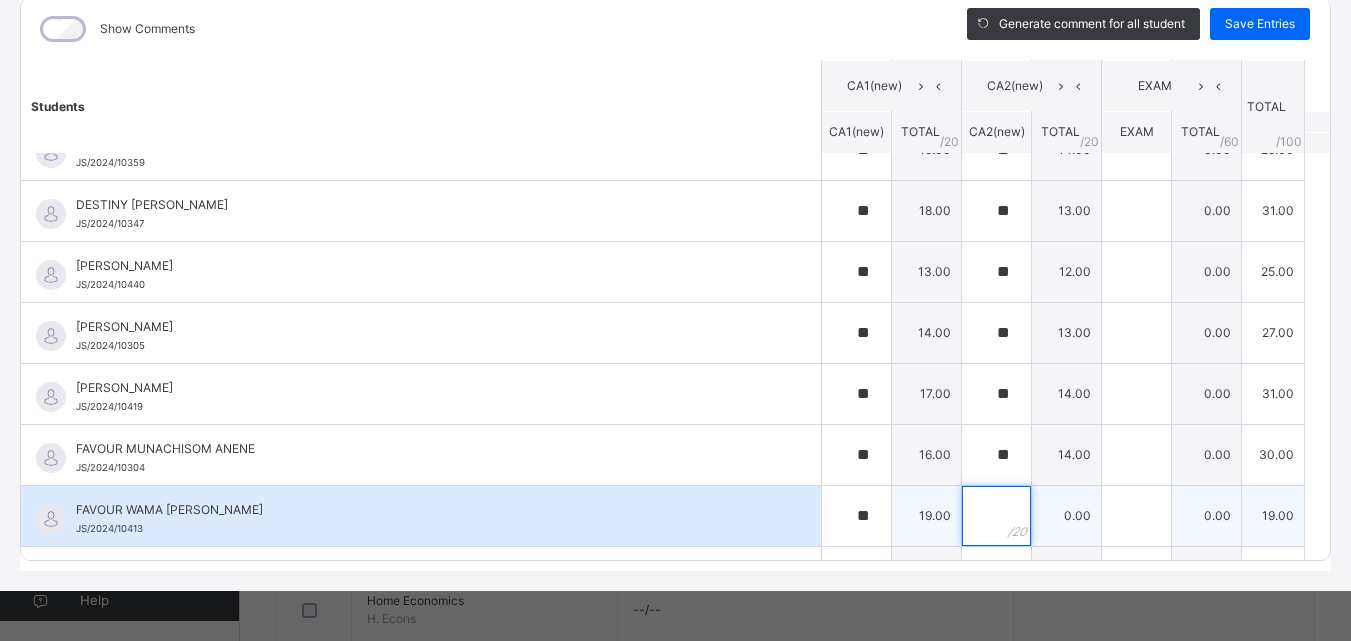 click at bounding box center (996, 516) 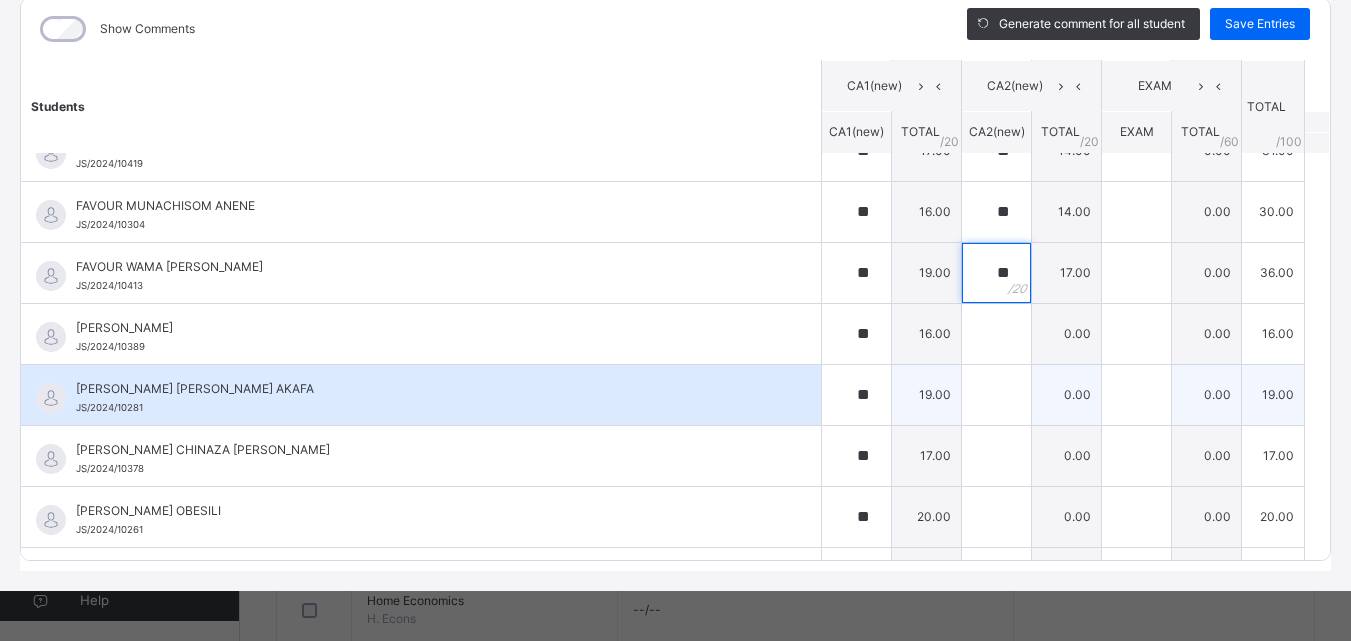 scroll, scrollTop: 700, scrollLeft: 0, axis: vertical 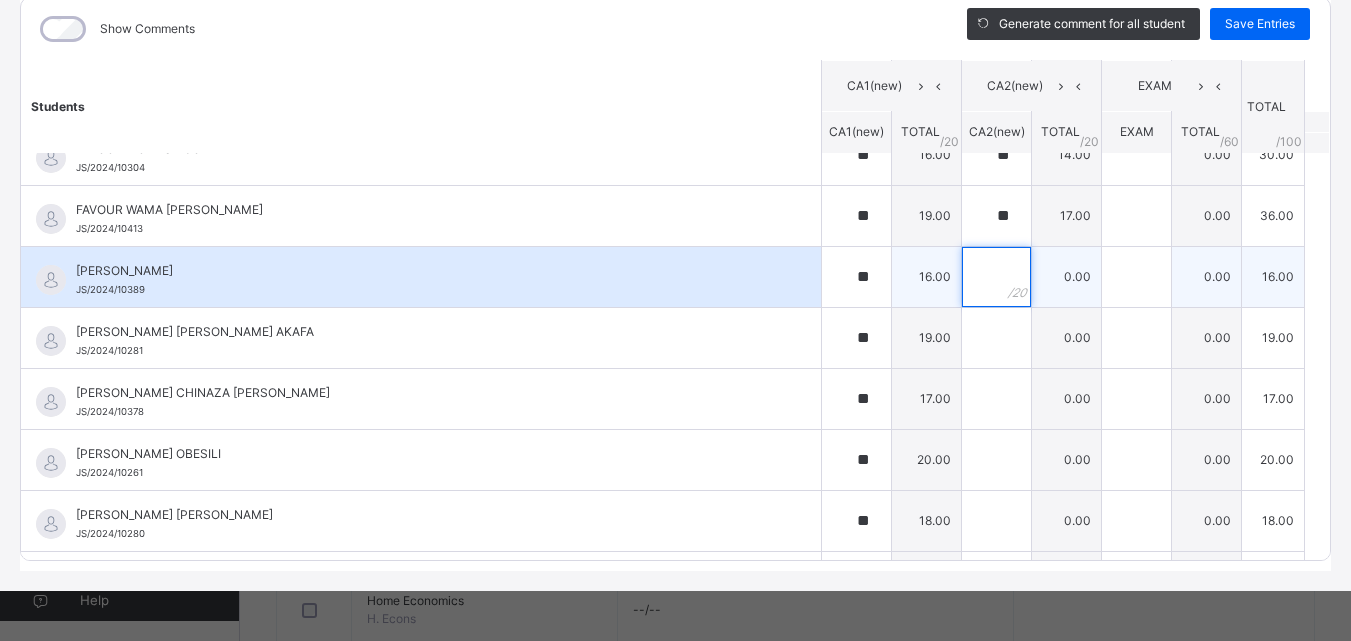 click at bounding box center (996, 277) 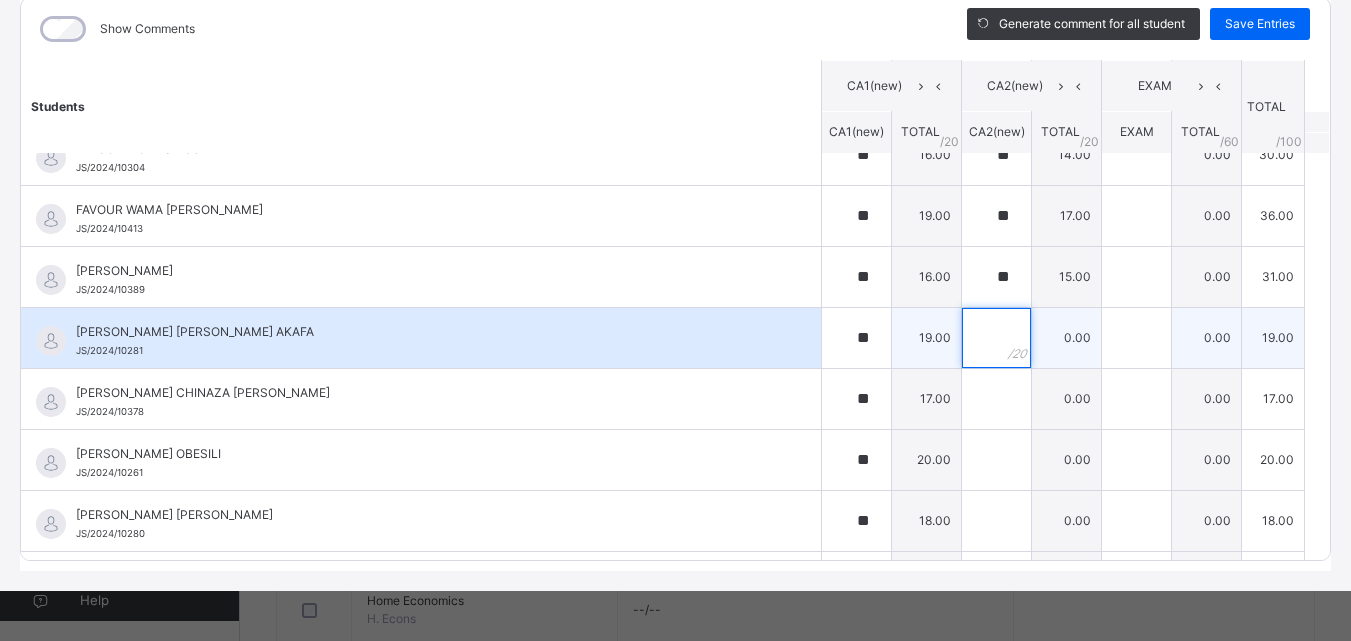 click at bounding box center (996, 338) 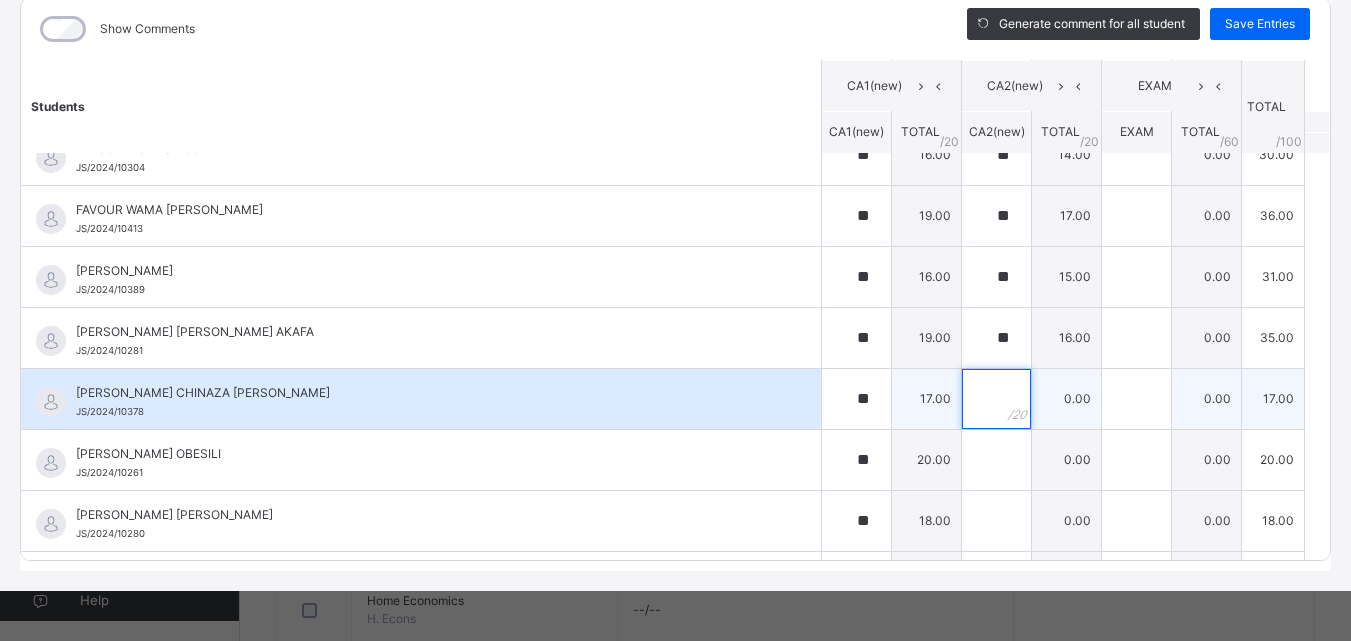 click at bounding box center [996, 399] 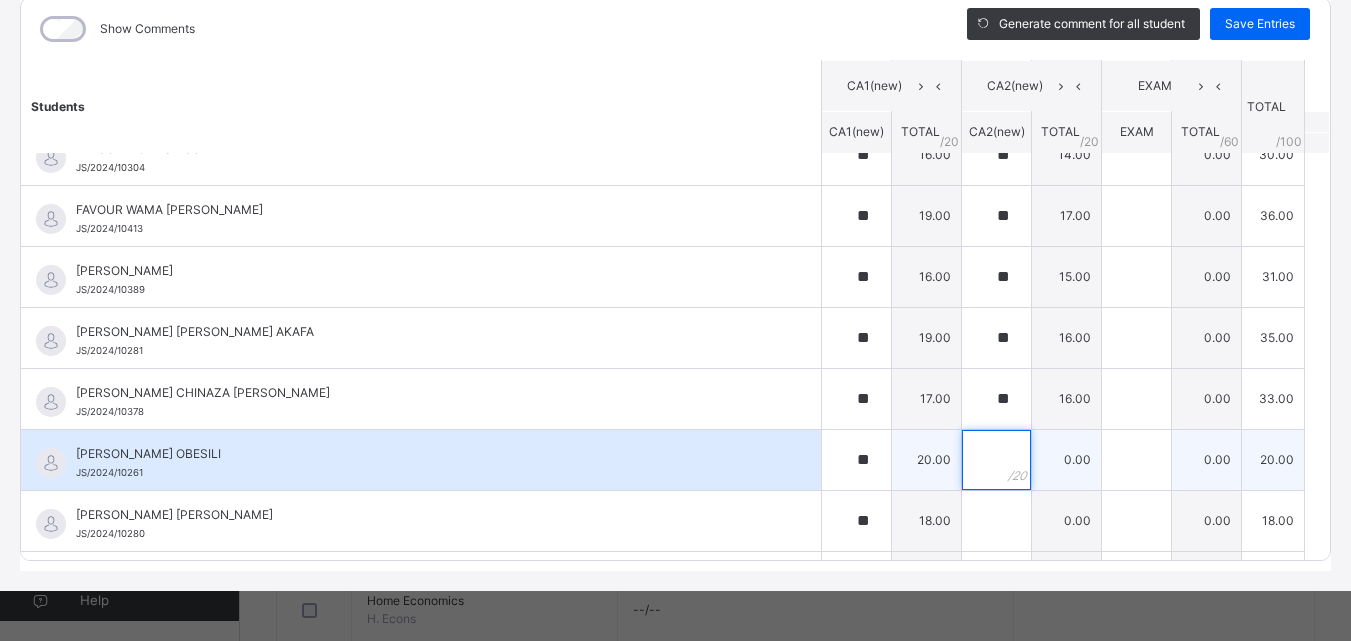 click at bounding box center [996, 460] 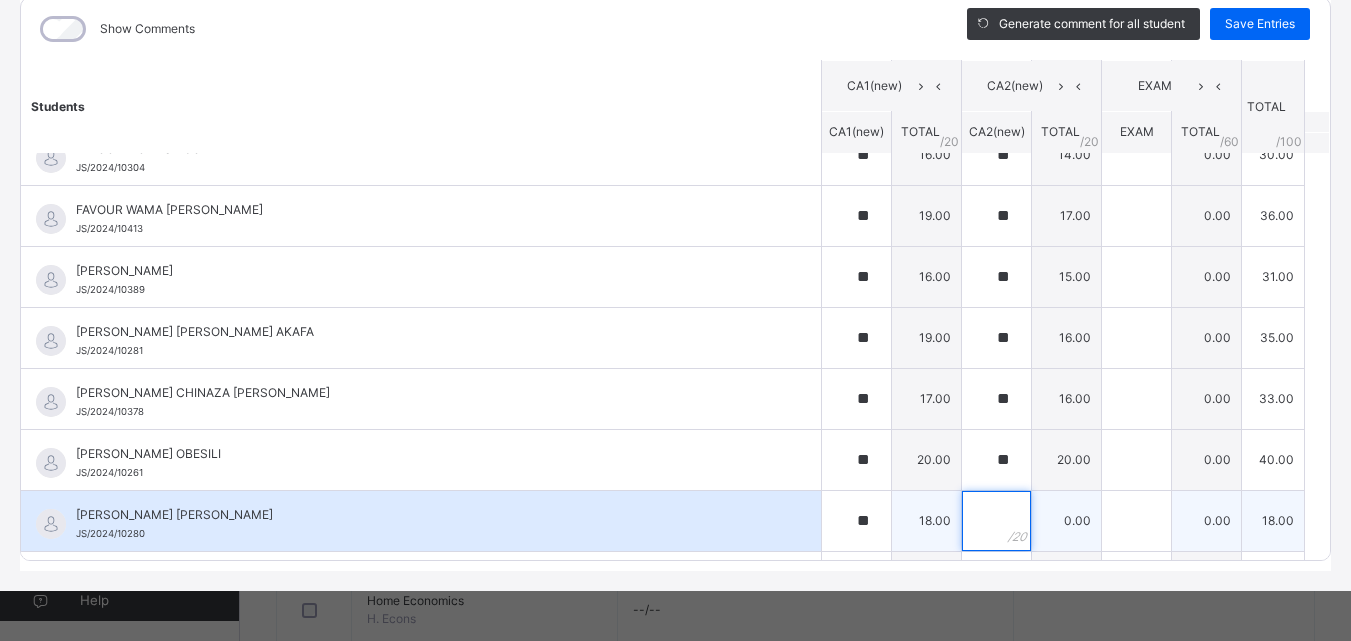 click at bounding box center [996, 521] 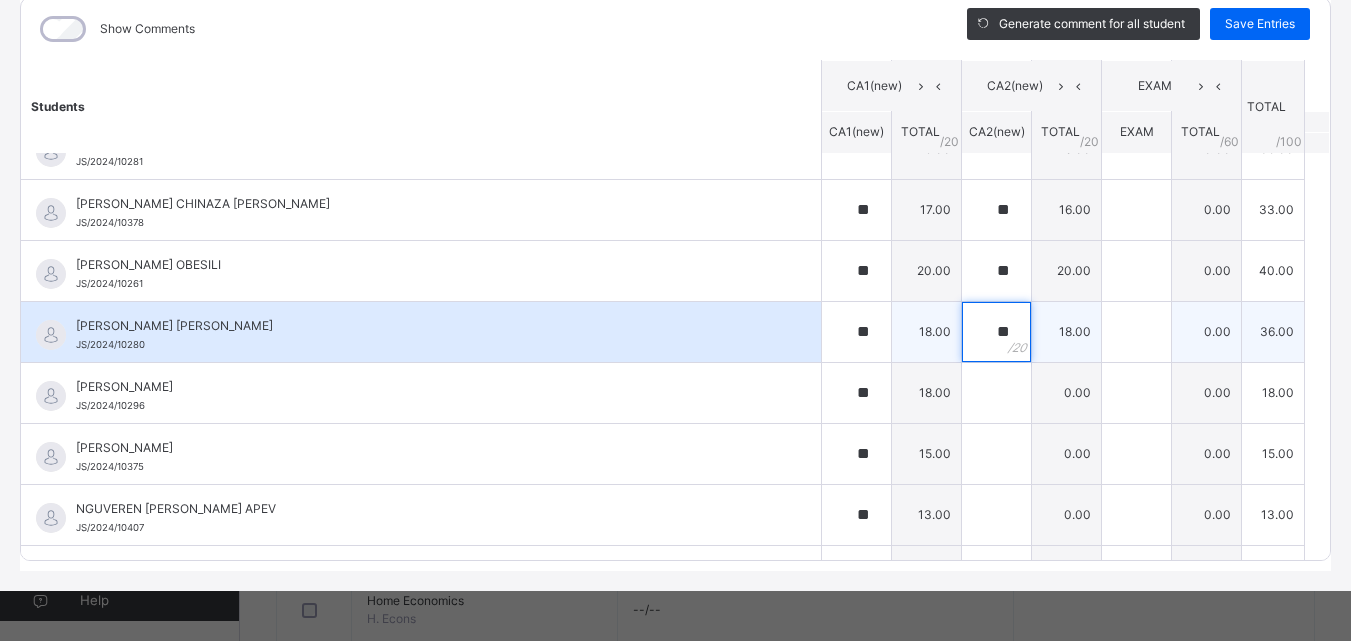 scroll, scrollTop: 900, scrollLeft: 0, axis: vertical 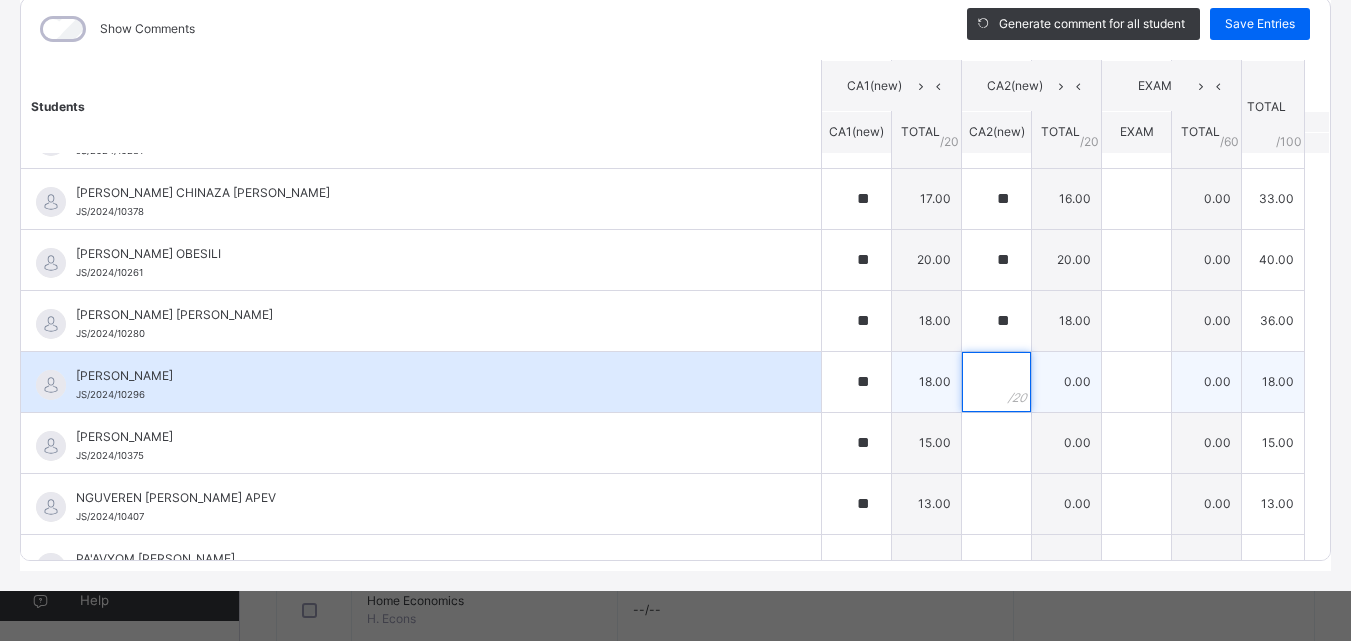 click at bounding box center (996, 382) 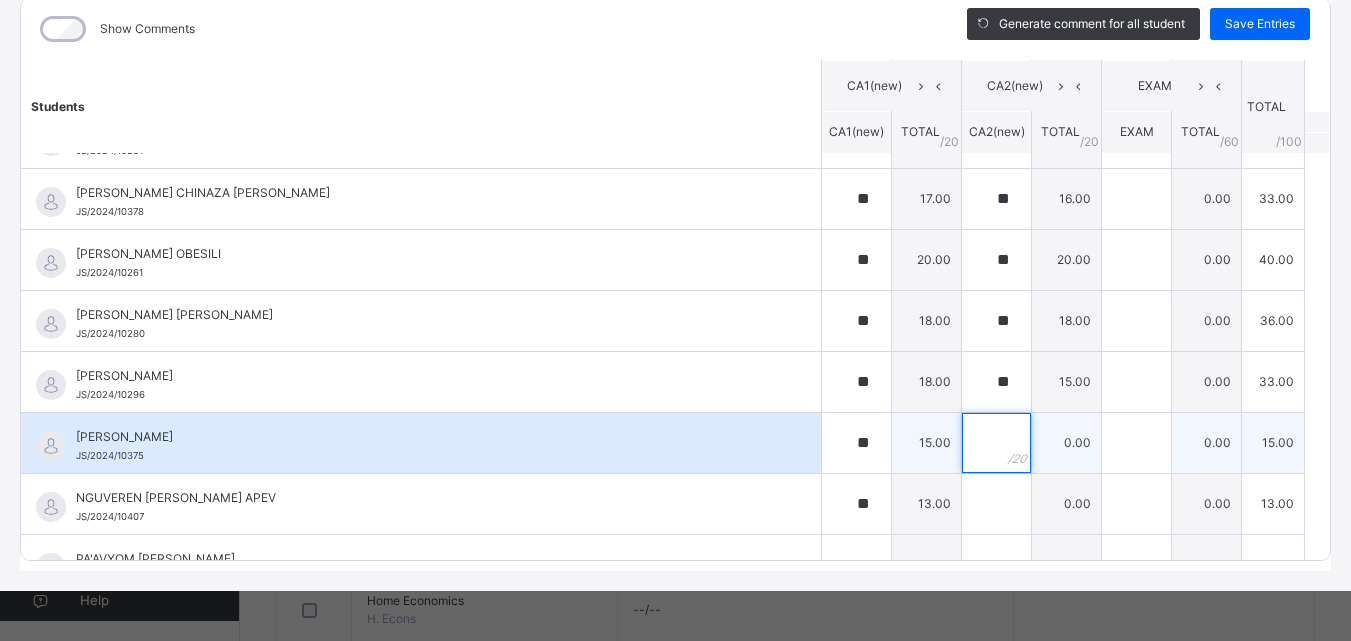 click at bounding box center [996, 443] 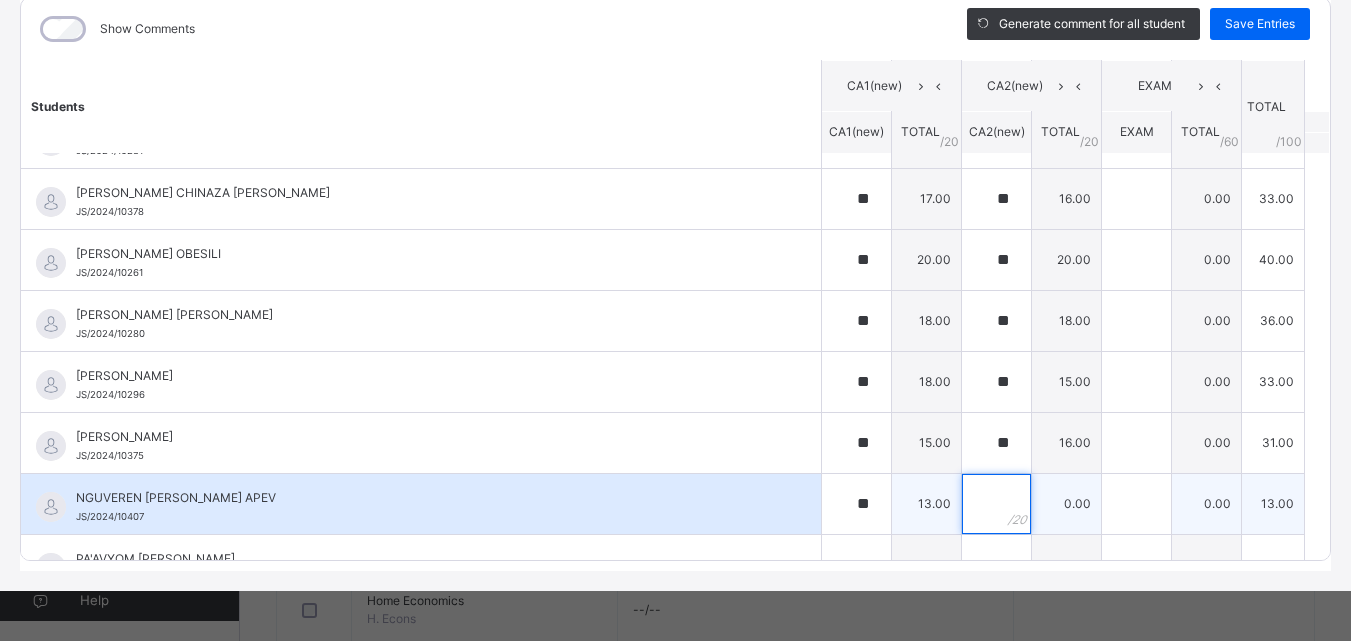 click at bounding box center [996, 504] 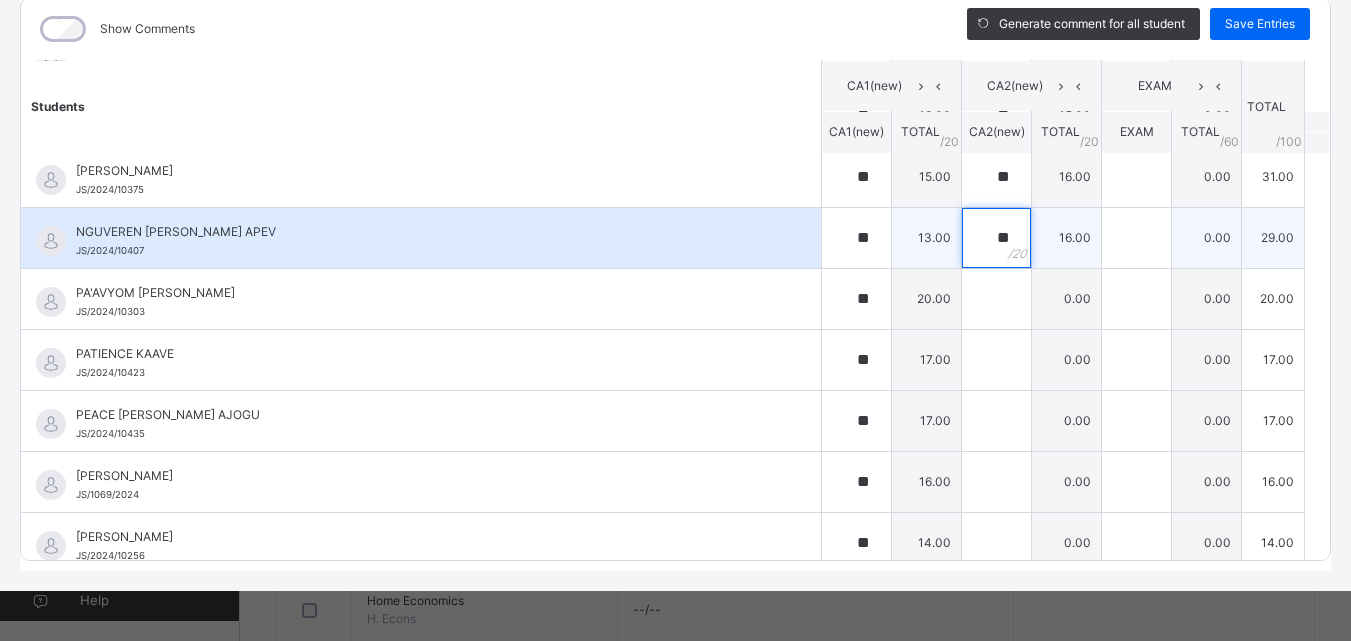scroll, scrollTop: 1200, scrollLeft: 0, axis: vertical 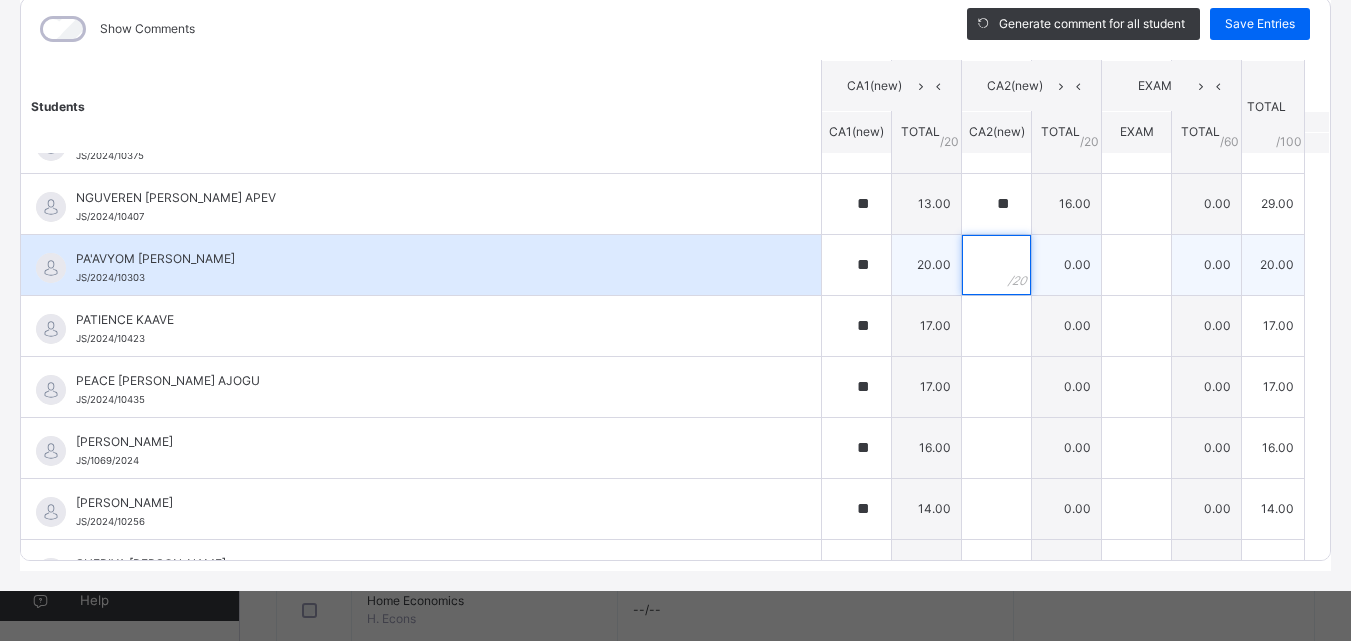 click at bounding box center (996, 265) 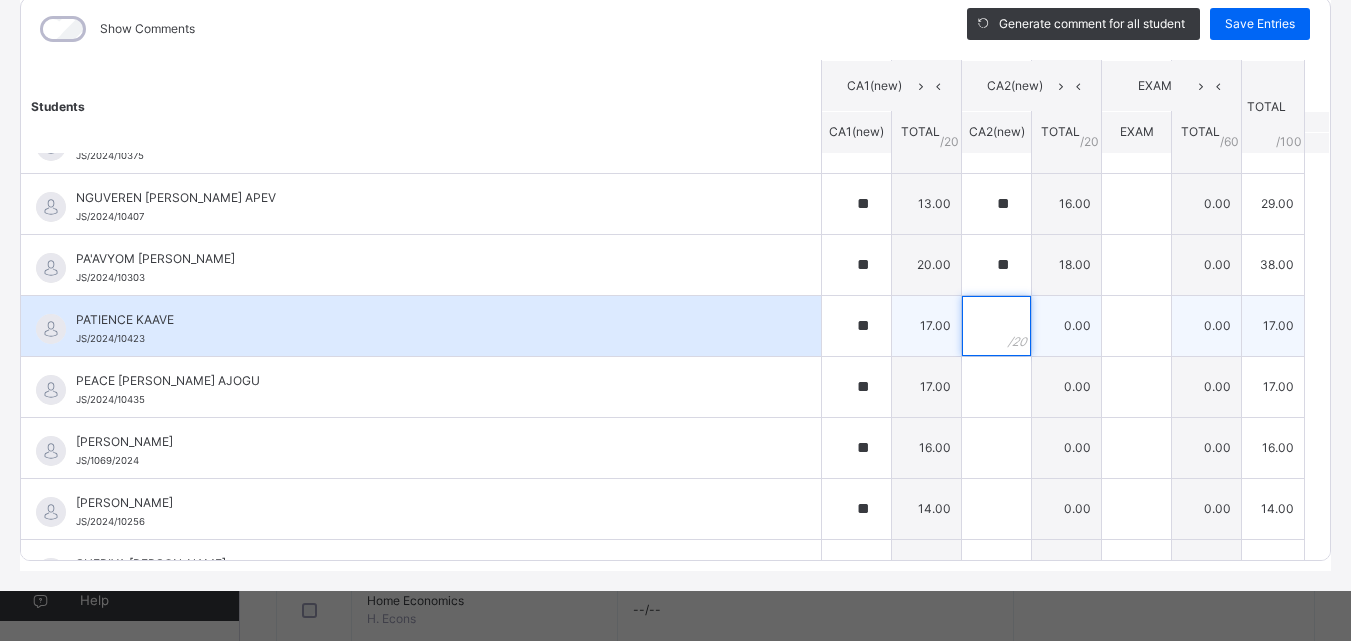 click at bounding box center [996, 326] 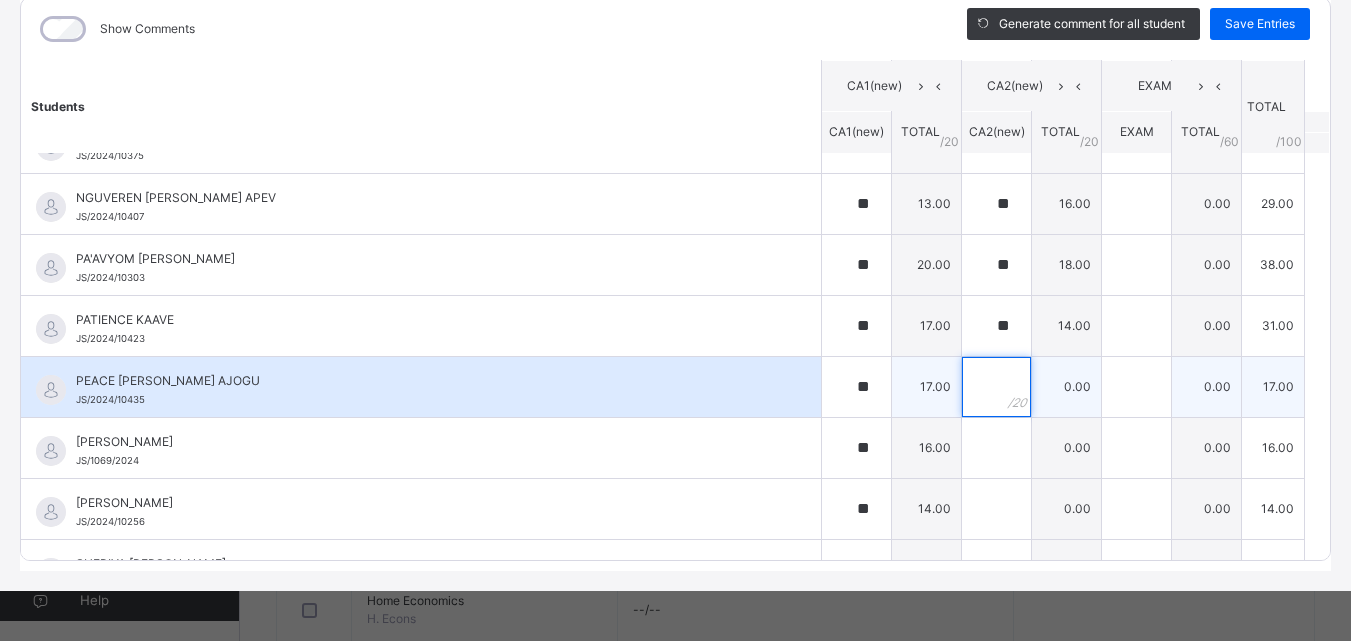 click at bounding box center [996, 387] 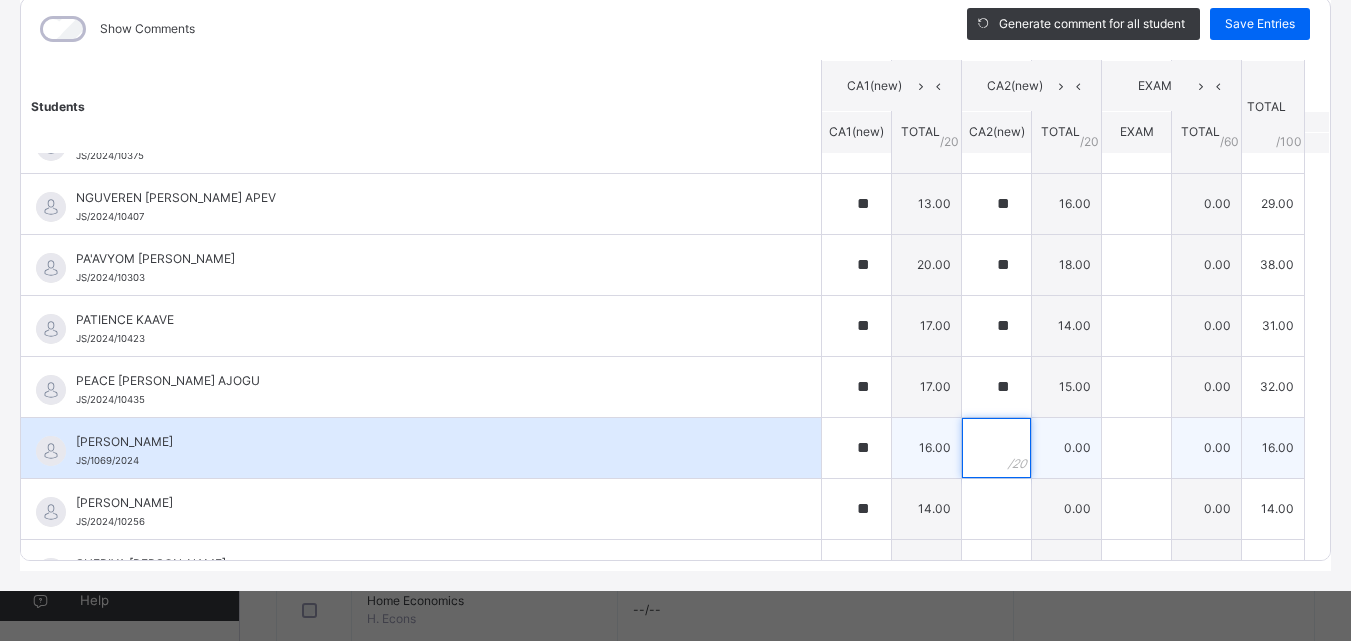 click at bounding box center [996, 448] 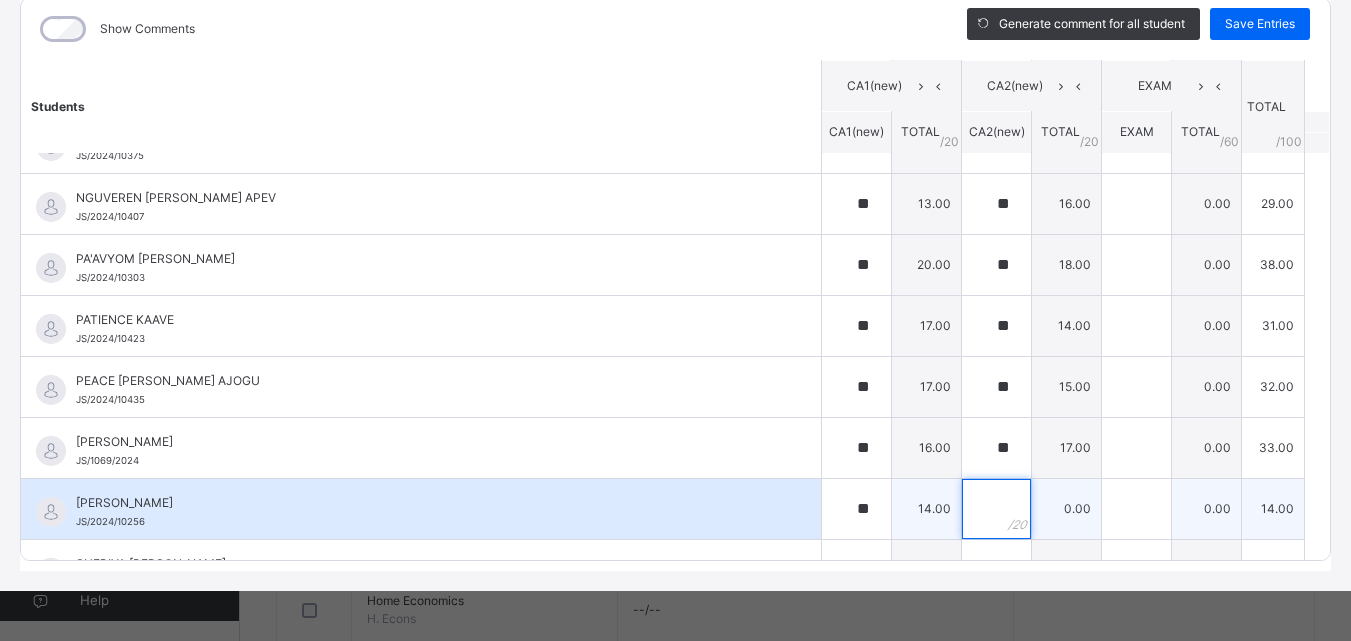 click at bounding box center (996, 509) 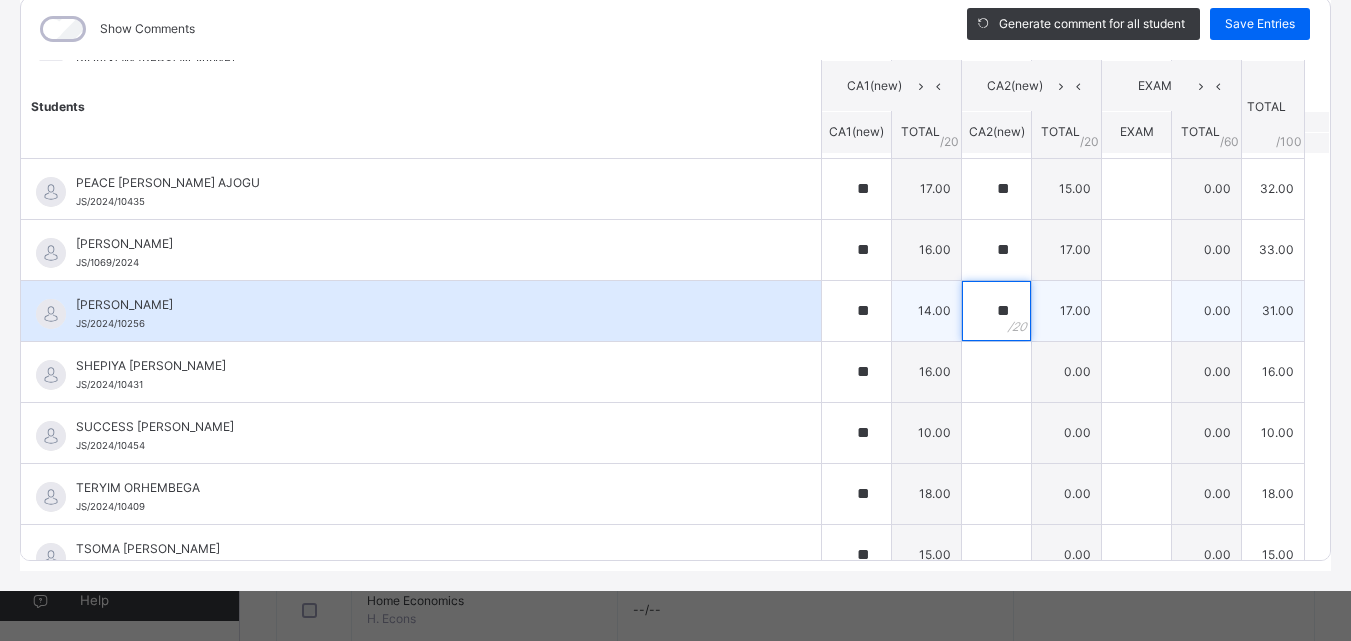 scroll, scrollTop: 1400, scrollLeft: 0, axis: vertical 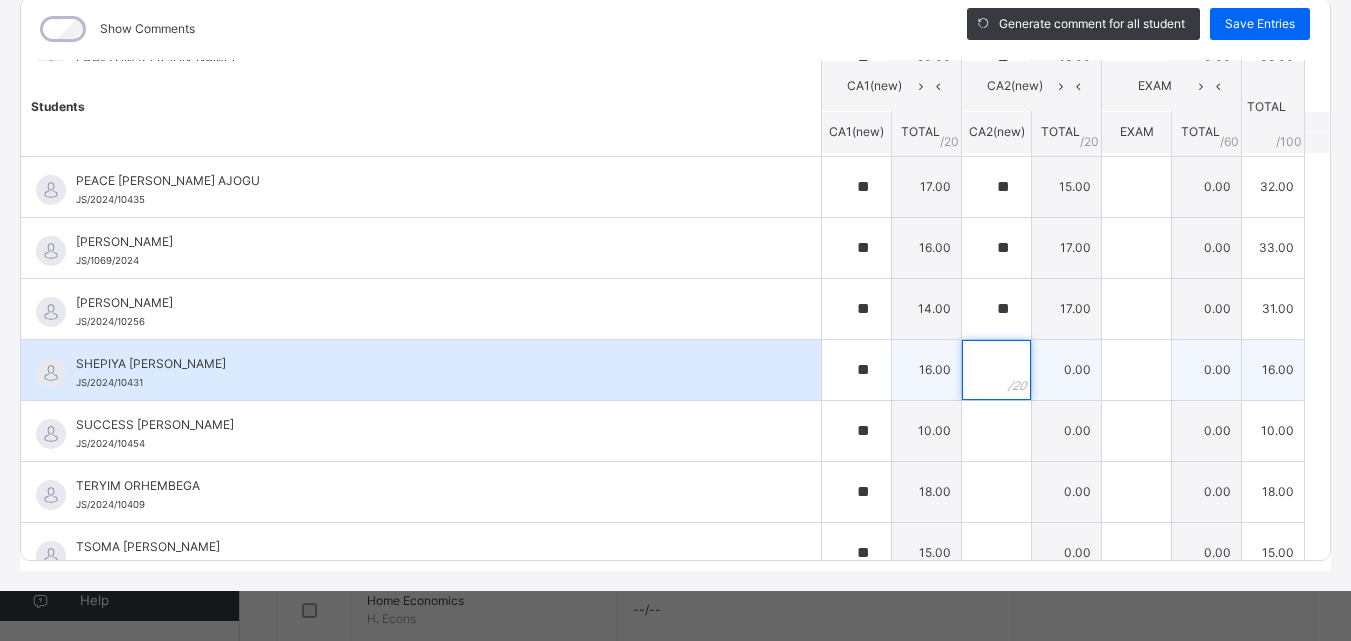 click at bounding box center (996, 370) 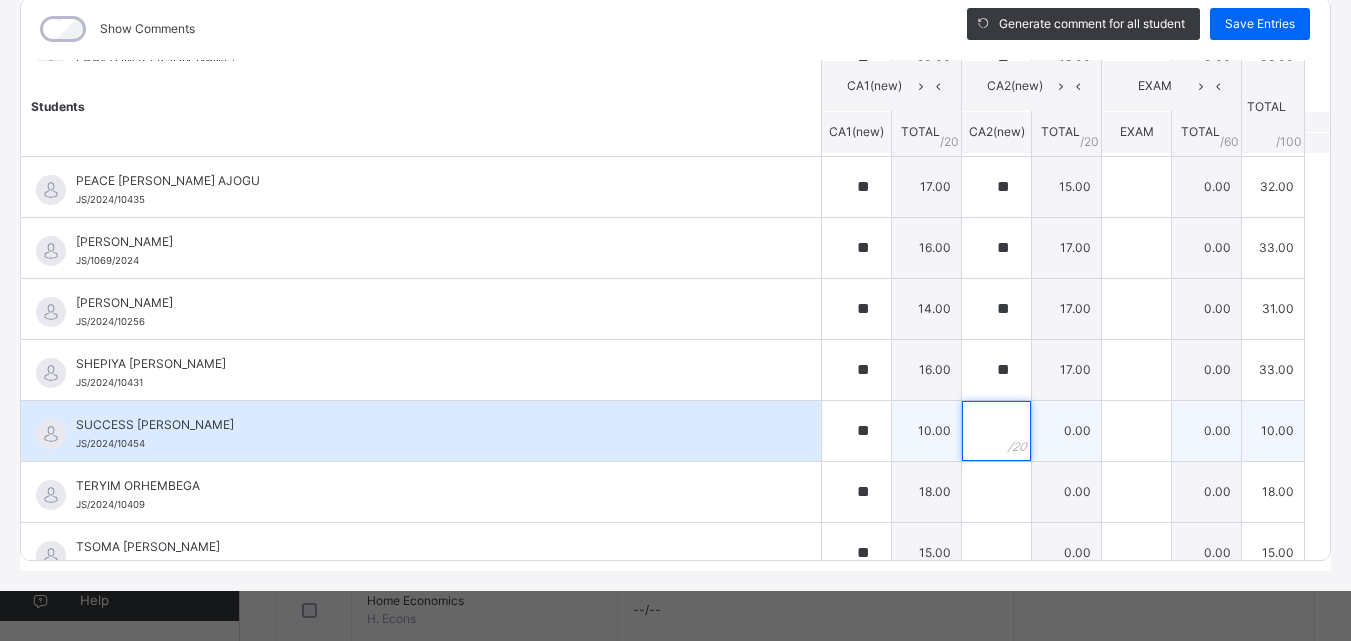 click at bounding box center [996, 431] 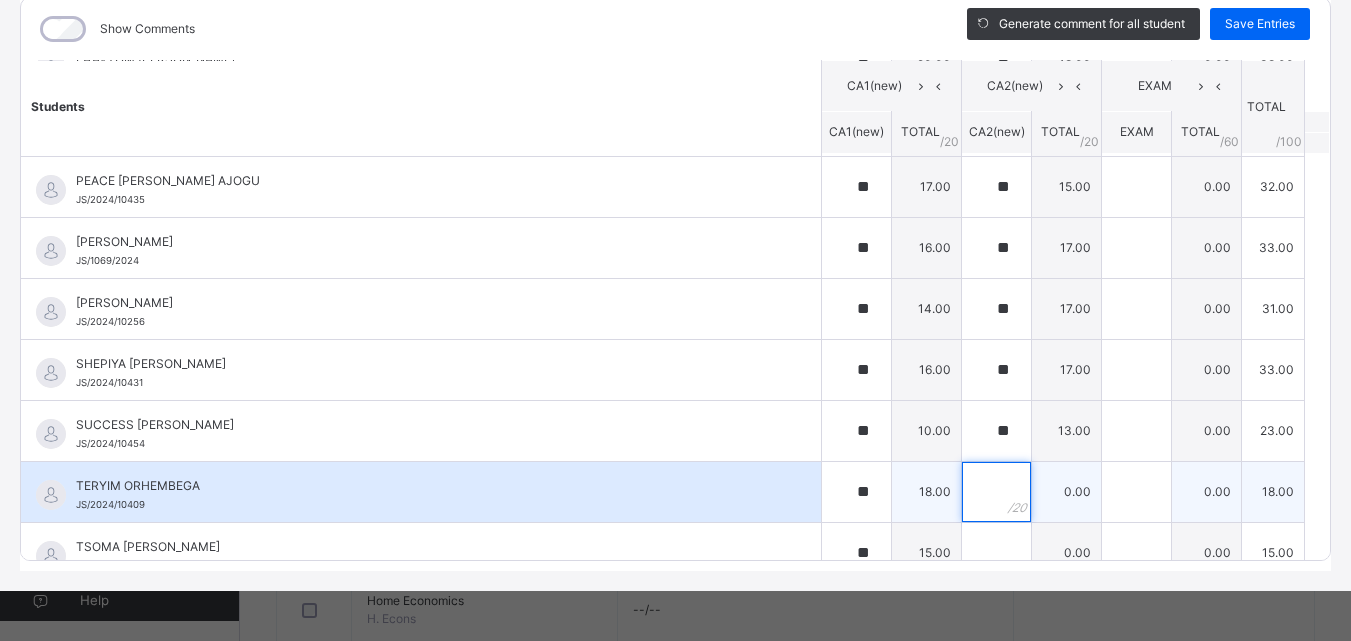 click at bounding box center (996, 492) 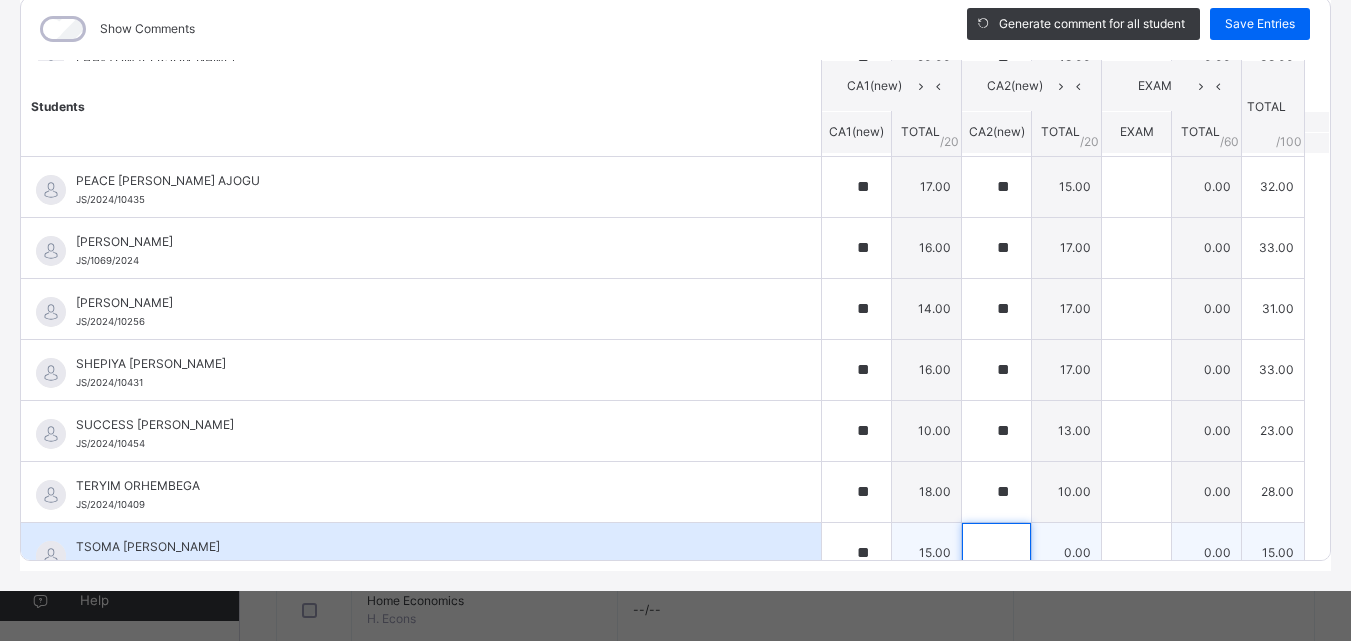 click at bounding box center (996, 553) 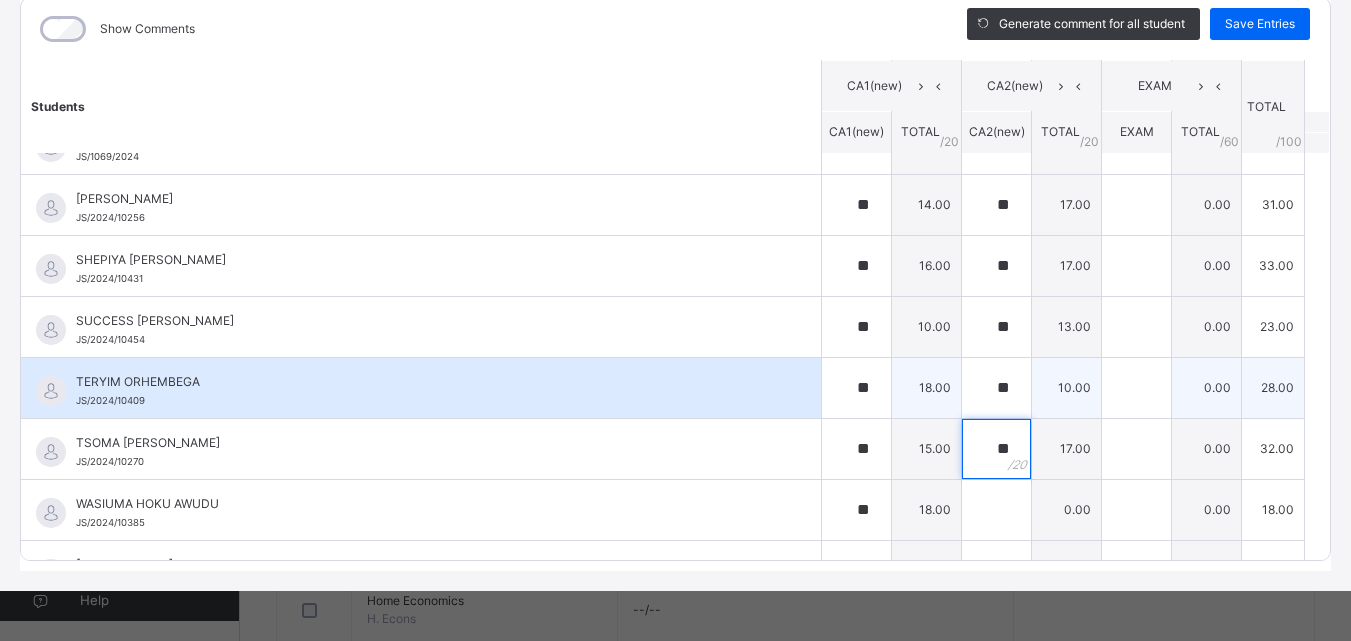 scroll, scrollTop: 1603, scrollLeft: 0, axis: vertical 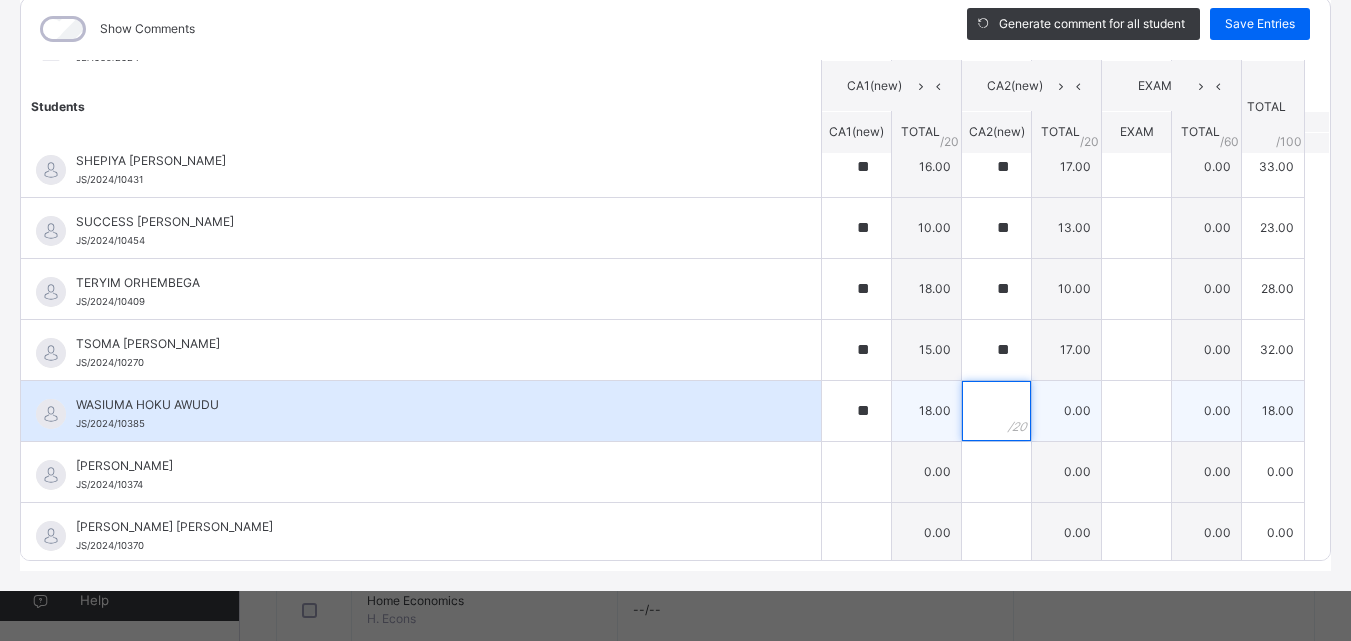 click at bounding box center (996, 411) 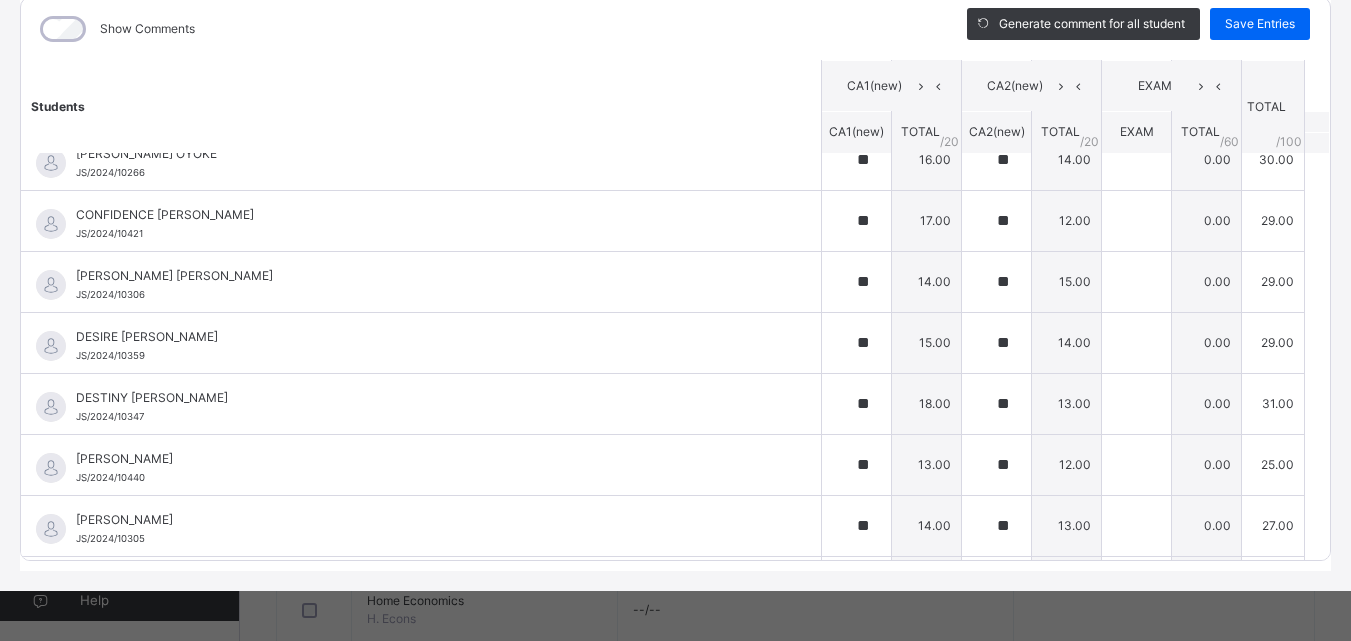 scroll, scrollTop: 0, scrollLeft: 0, axis: both 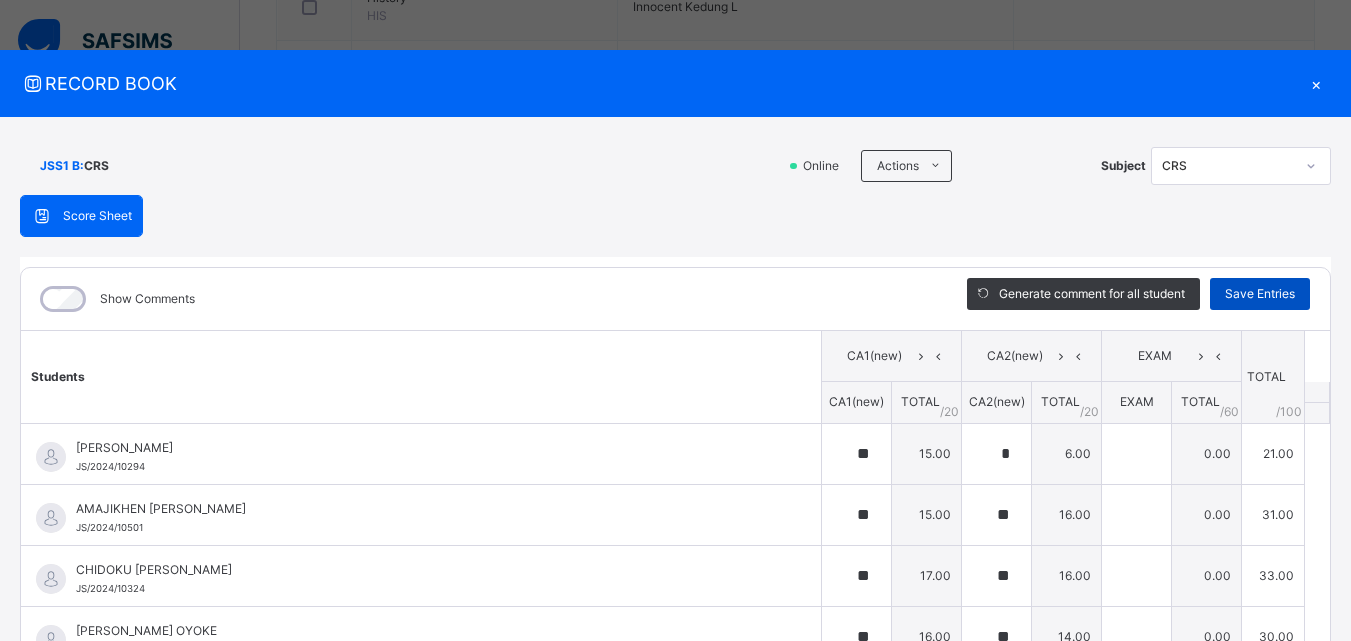 click on "Save Entries" at bounding box center [1260, 294] 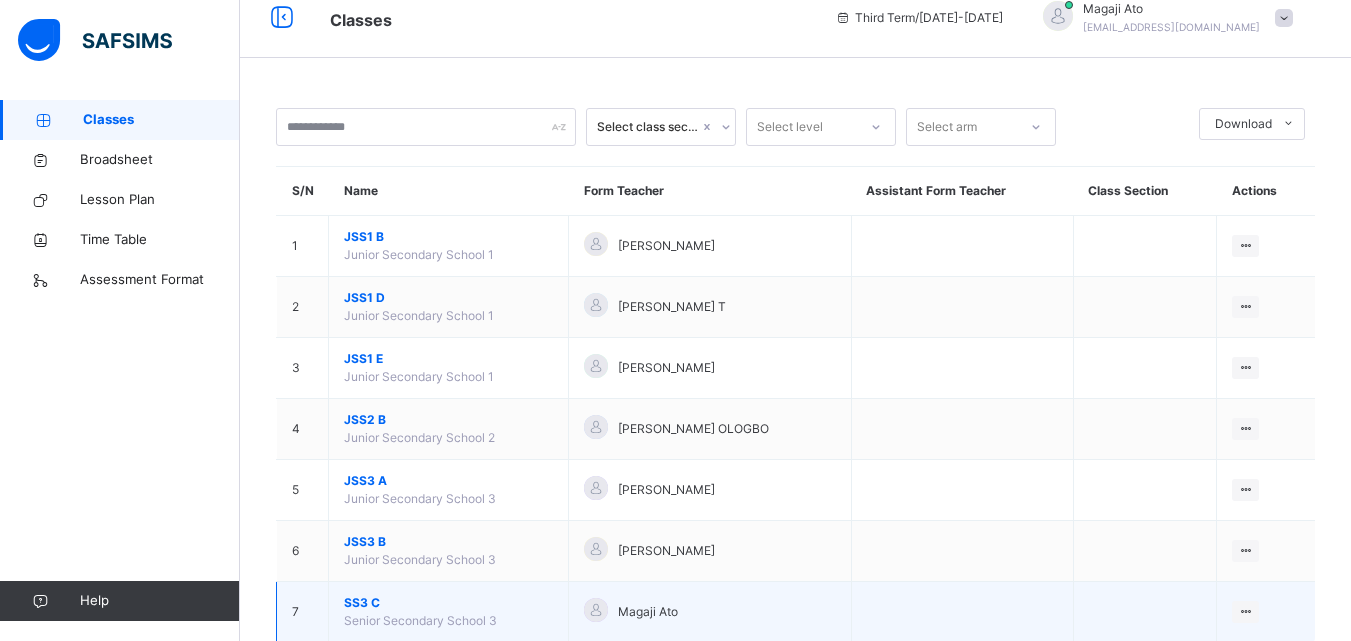 scroll, scrollTop: 0, scrollLeft: 0, axis: both 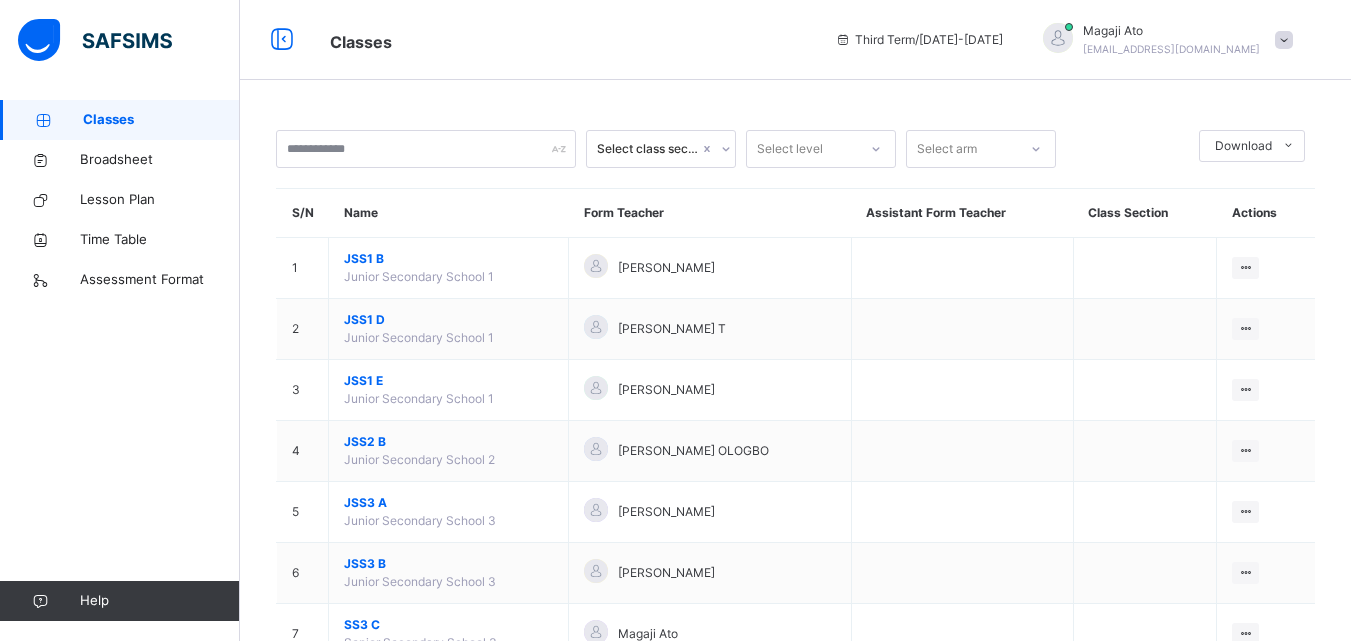 click on "[EMAIL_ADDRESS][DOMAIN_NAME]" at bounding box center [1171, 49] 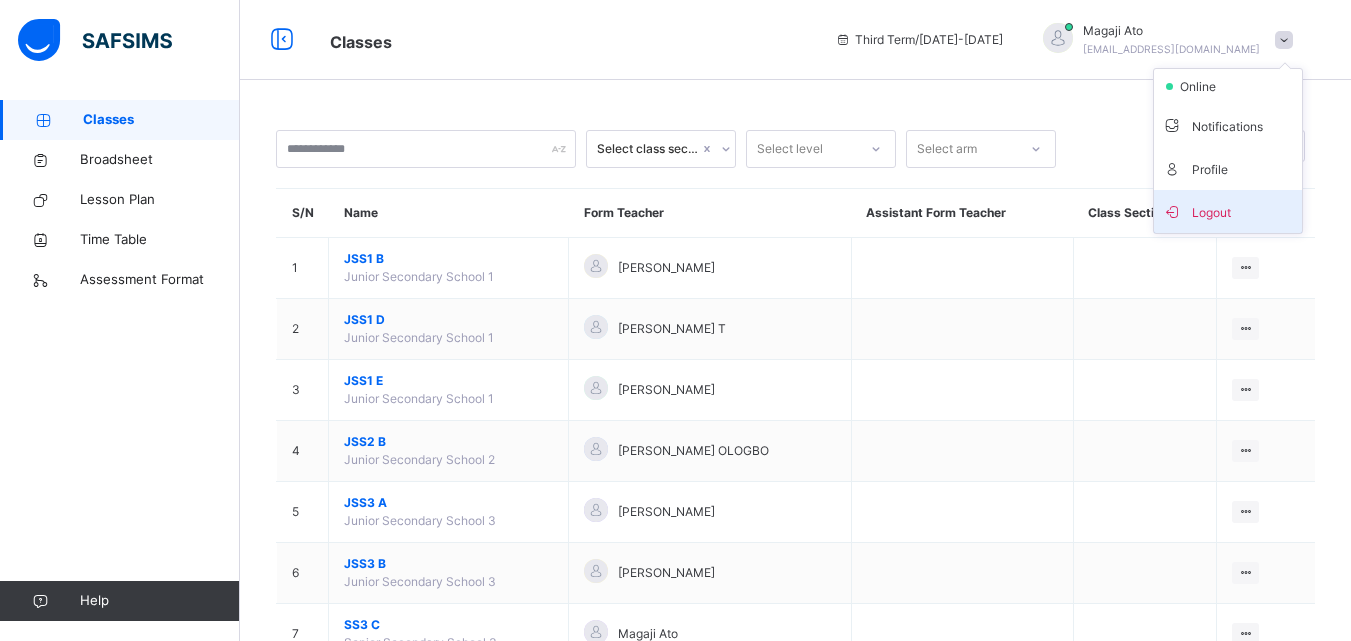 click on "Logout" at bounding box center (1228, 211) 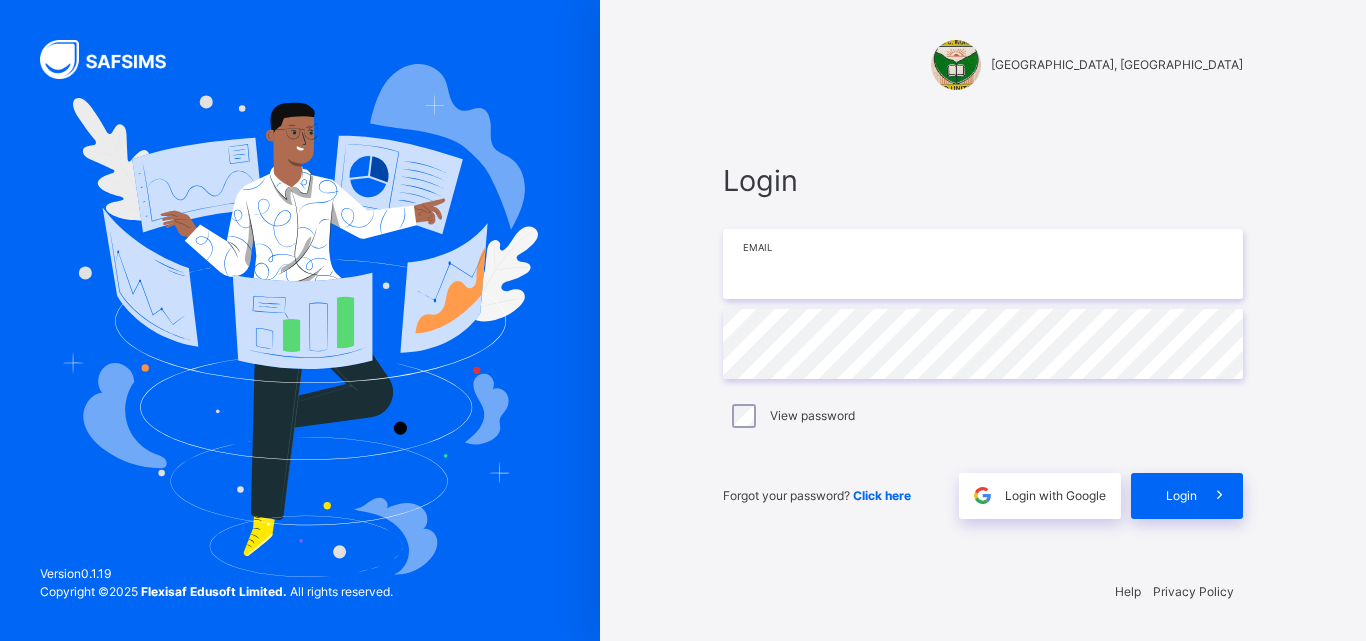 click at bounding box center [983, 264] 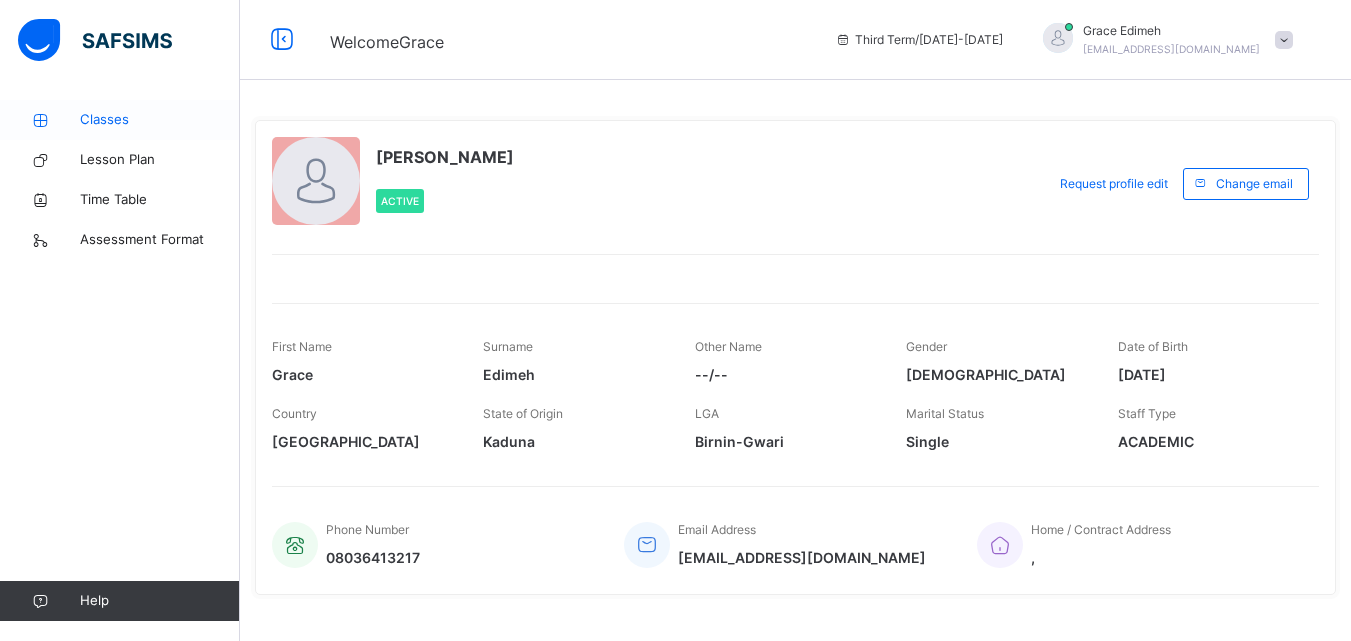 click on "Classes" at bounding box center (160, 120) 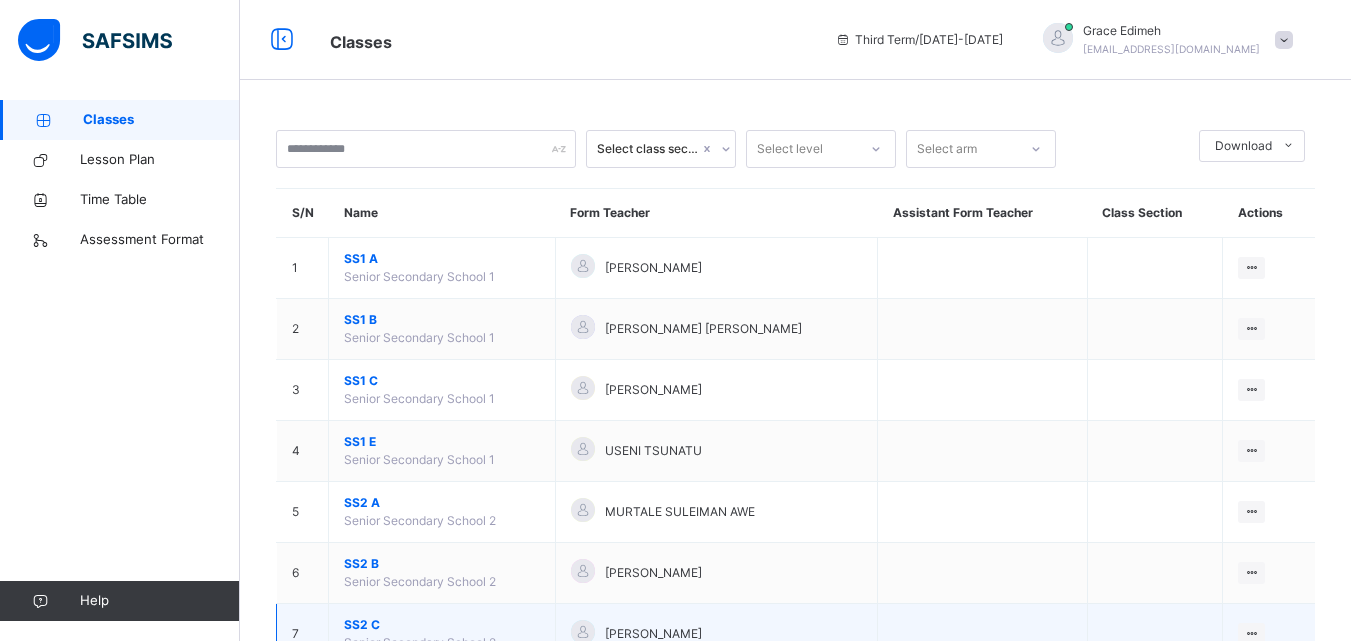 click on "SS2   C" at bounding box center [442, 625] 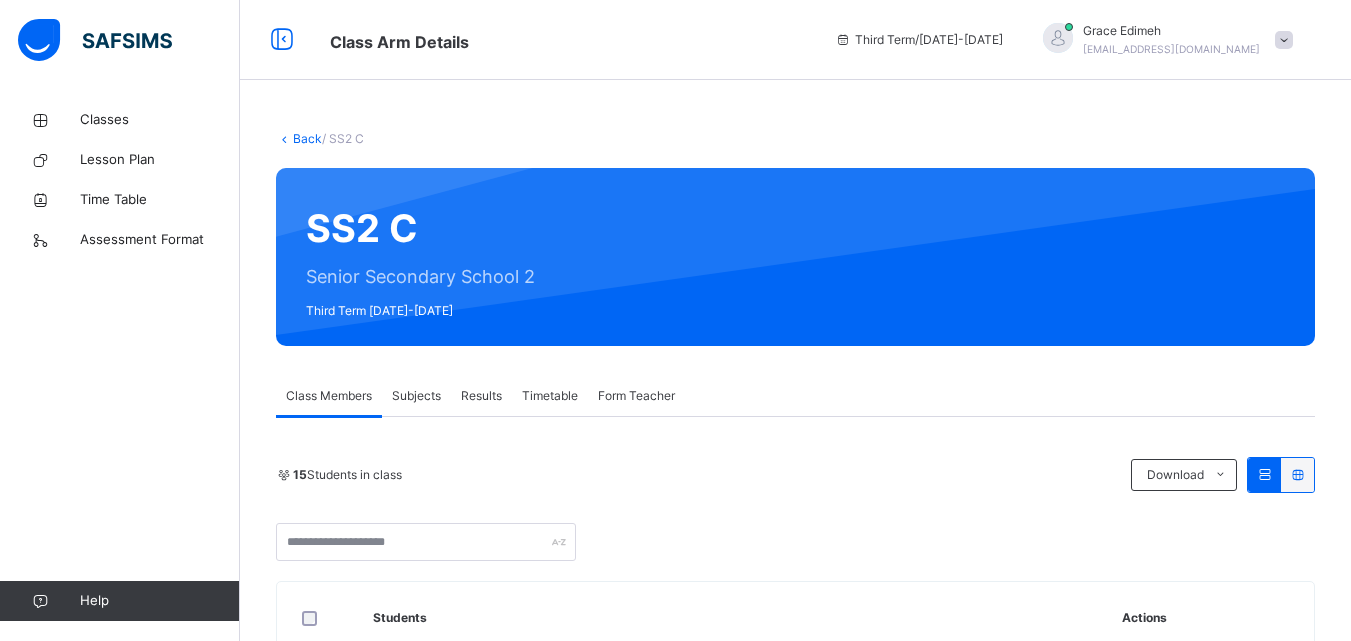 click on "Subjects" at bounding box center (416, 396) 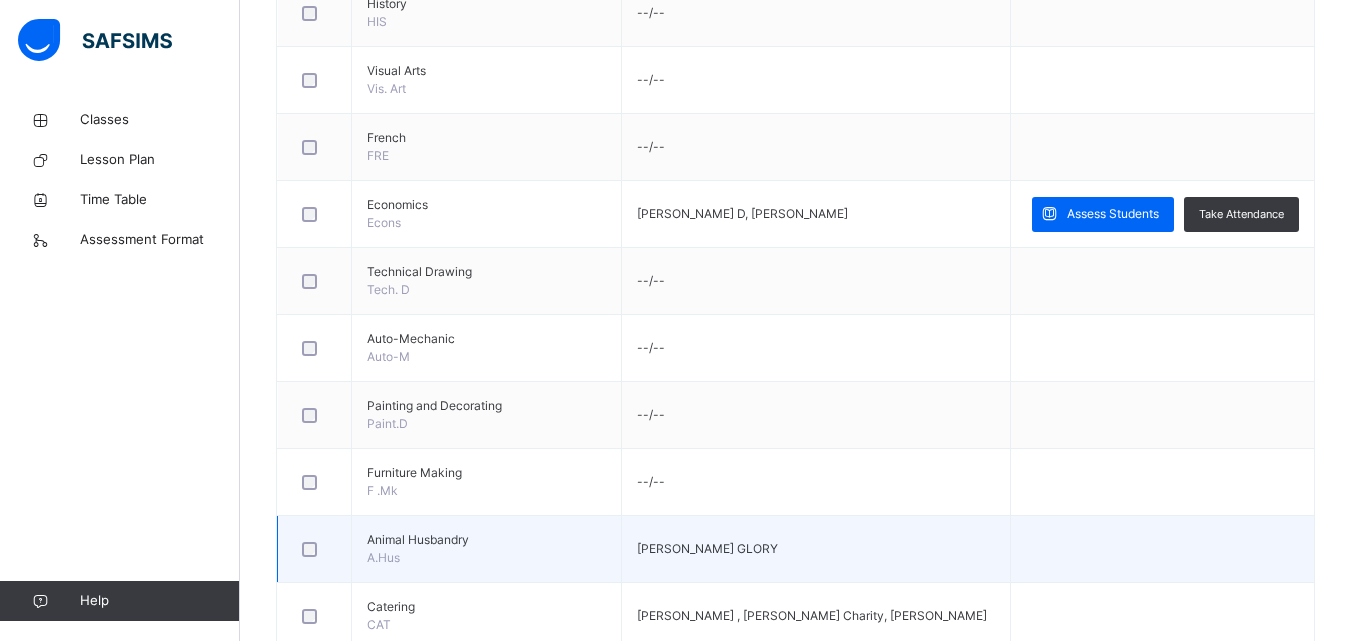 scroll, scrollTop: 1600, scrollLeft: 0, axis: vertical 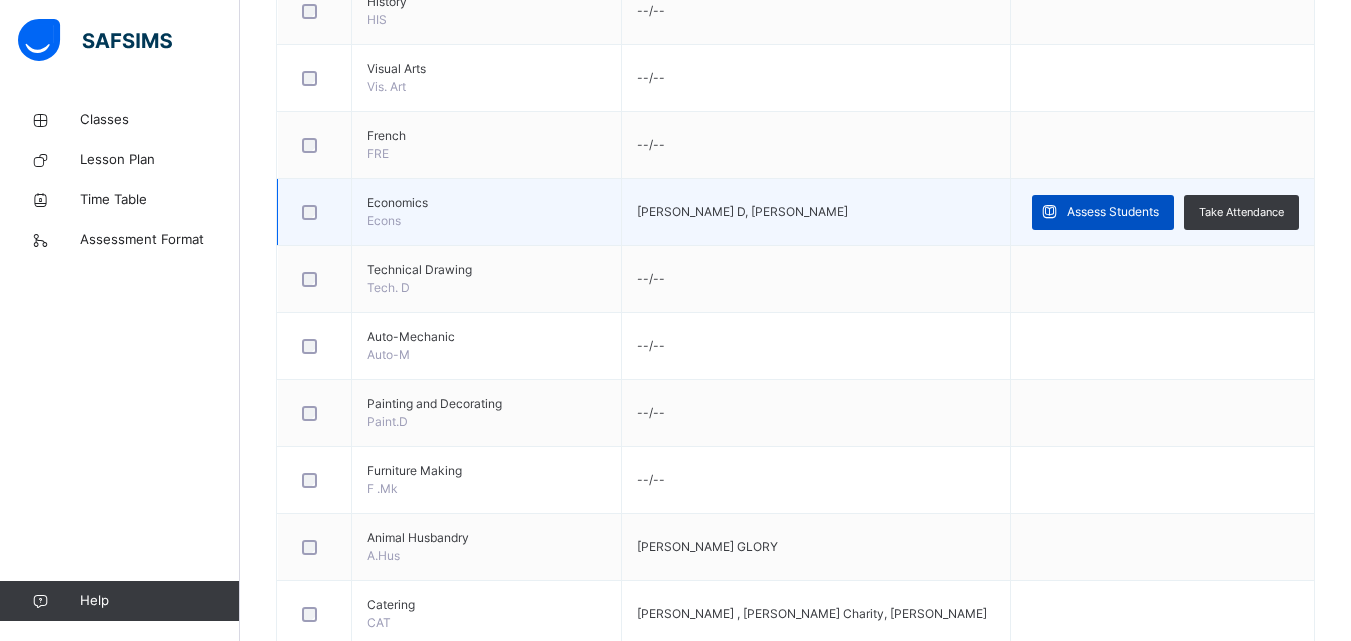 click at bounding box center [1049, 212] 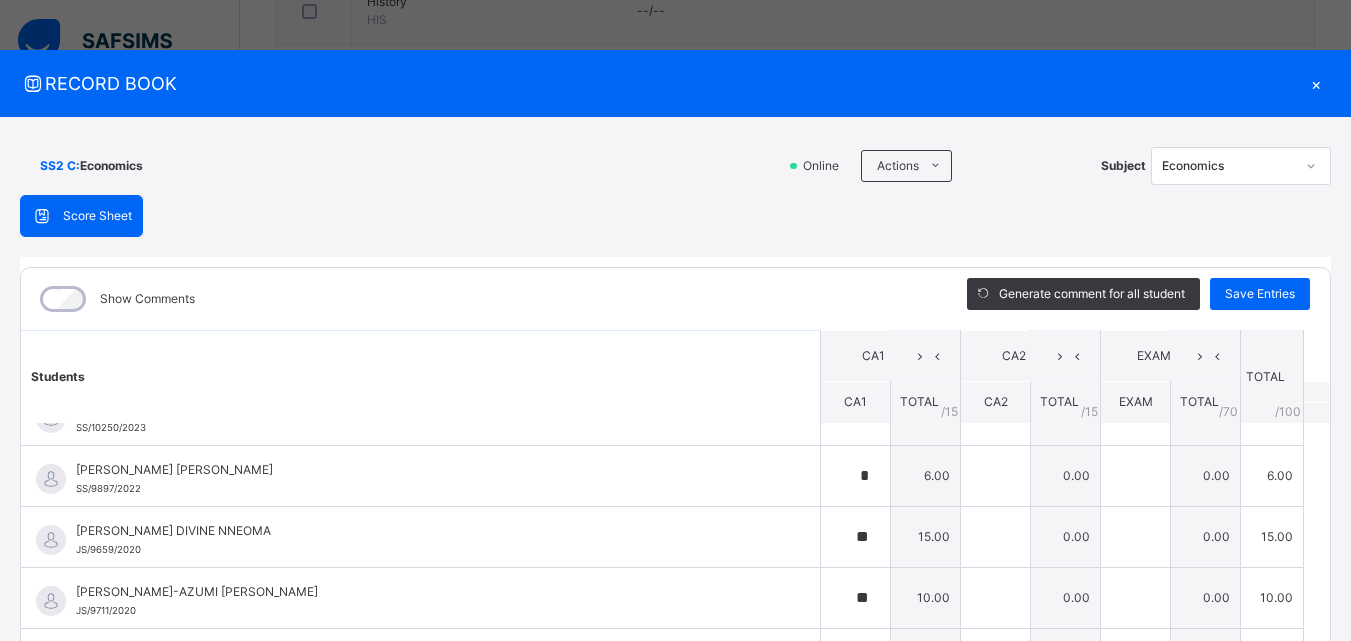scroll, scrollTop: 0, scrollLeft: 0, axis: both 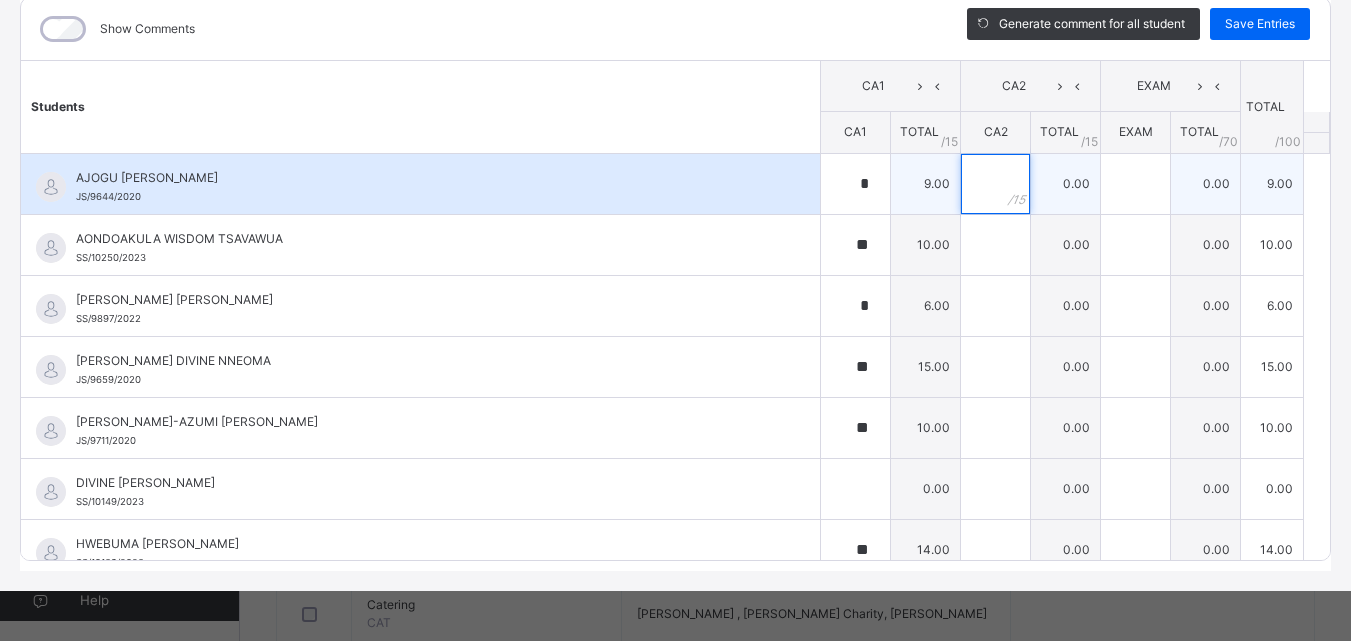 click at bounding box center (995, 184) 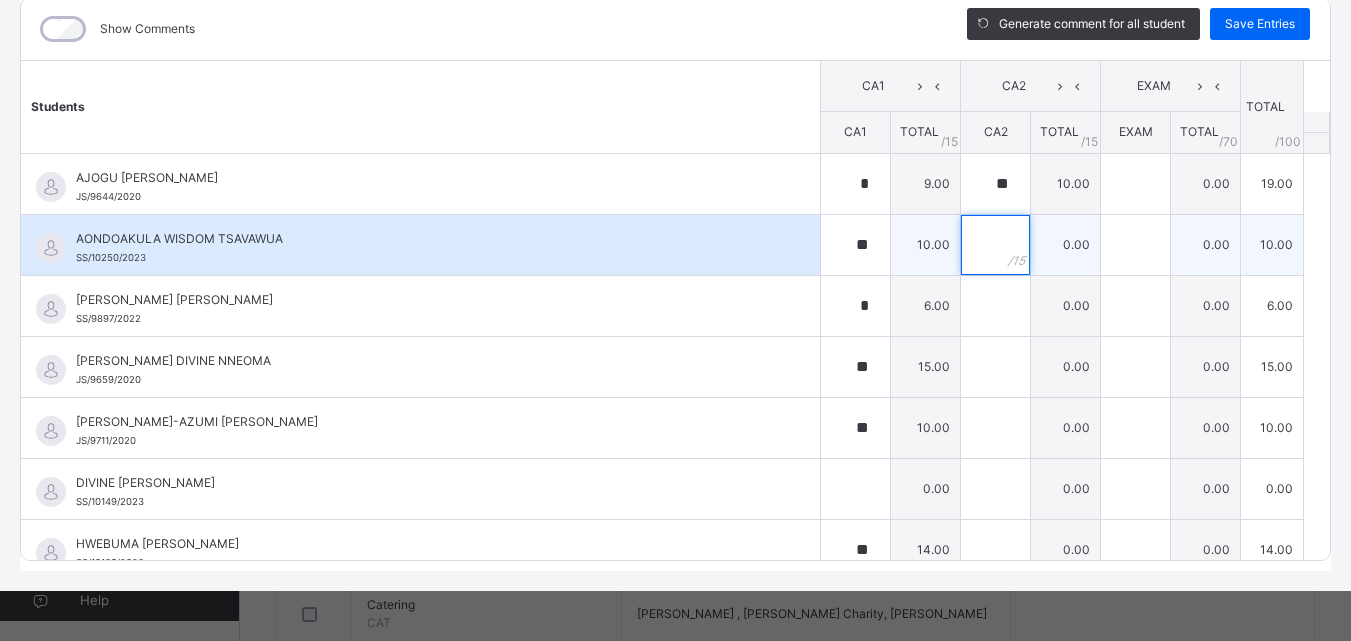 click at bounding box center [995, 245] 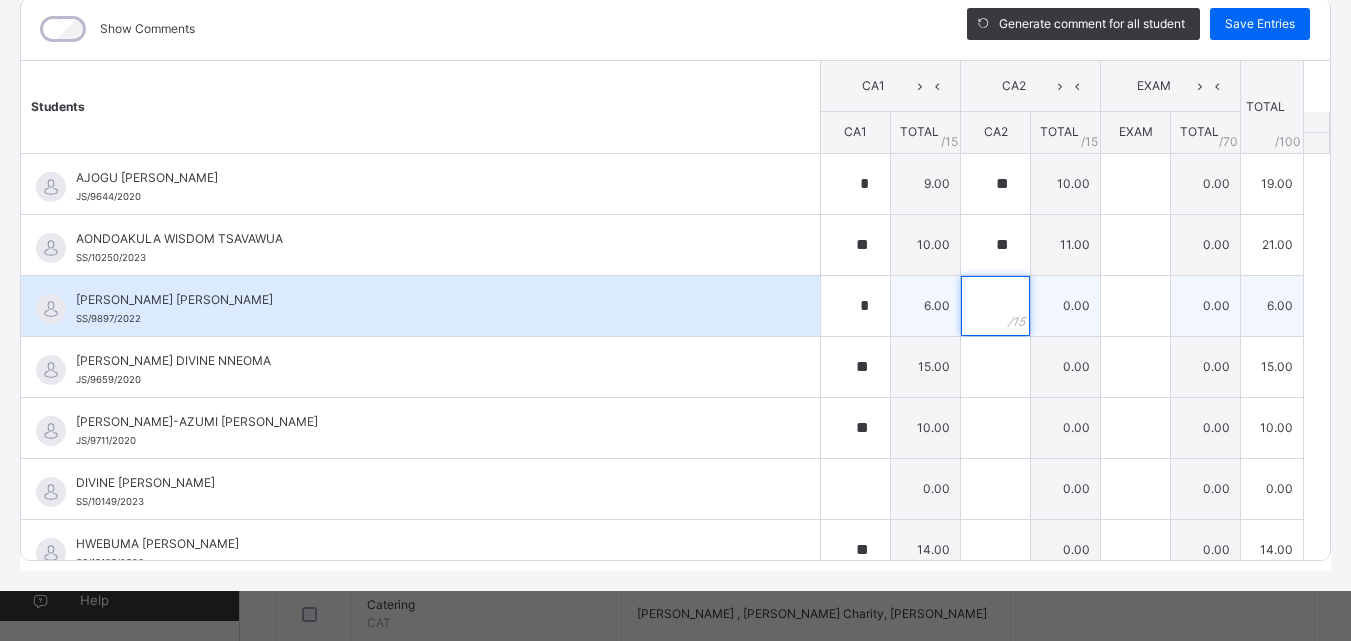 click at bounding box center (995, 306) 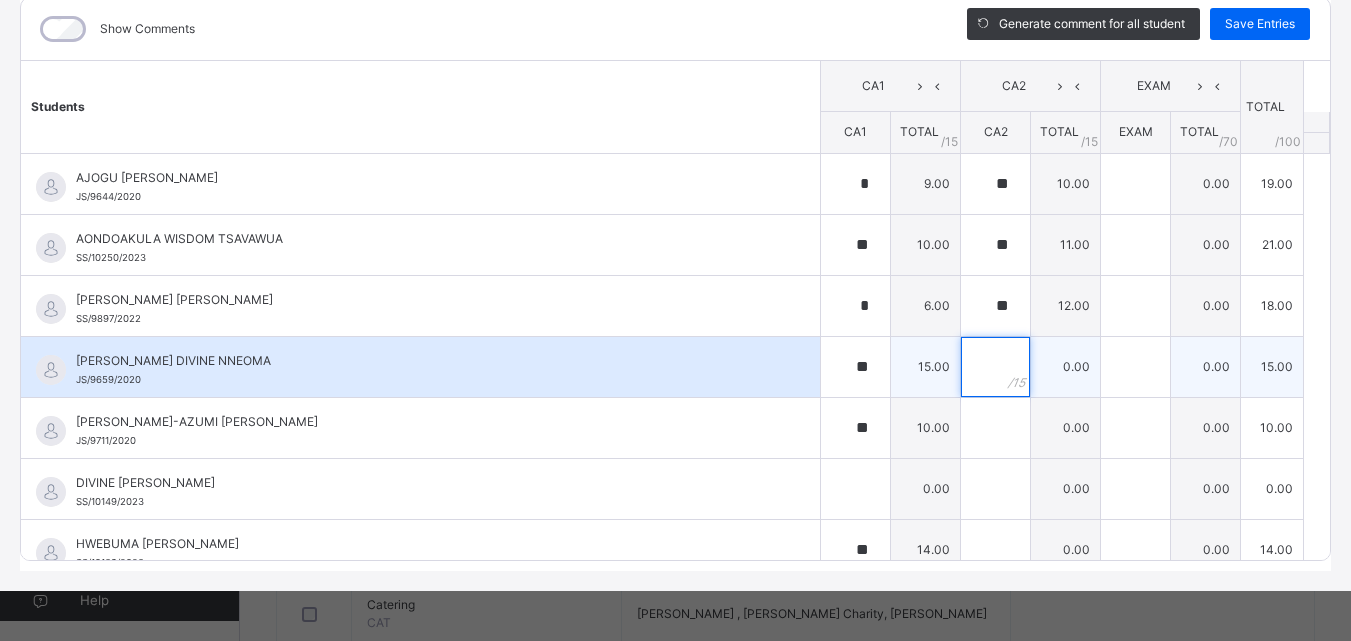 click at bounding box center [995, 367] 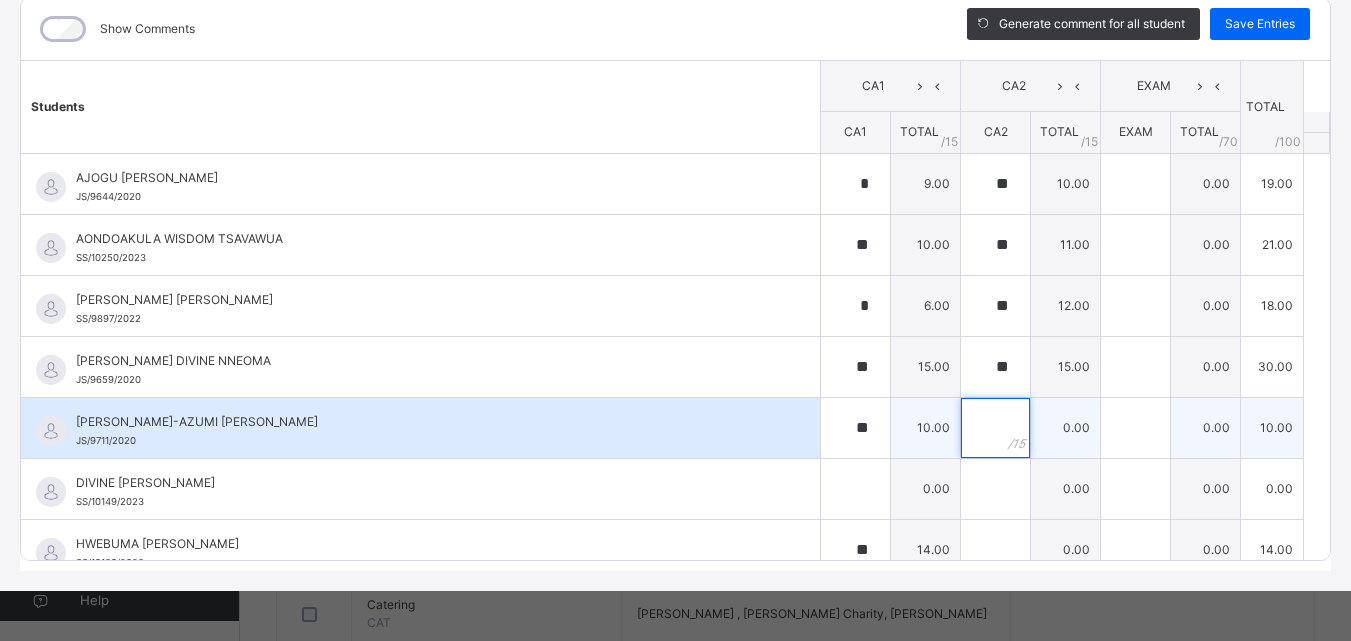 click at bounding box center [995, 428] 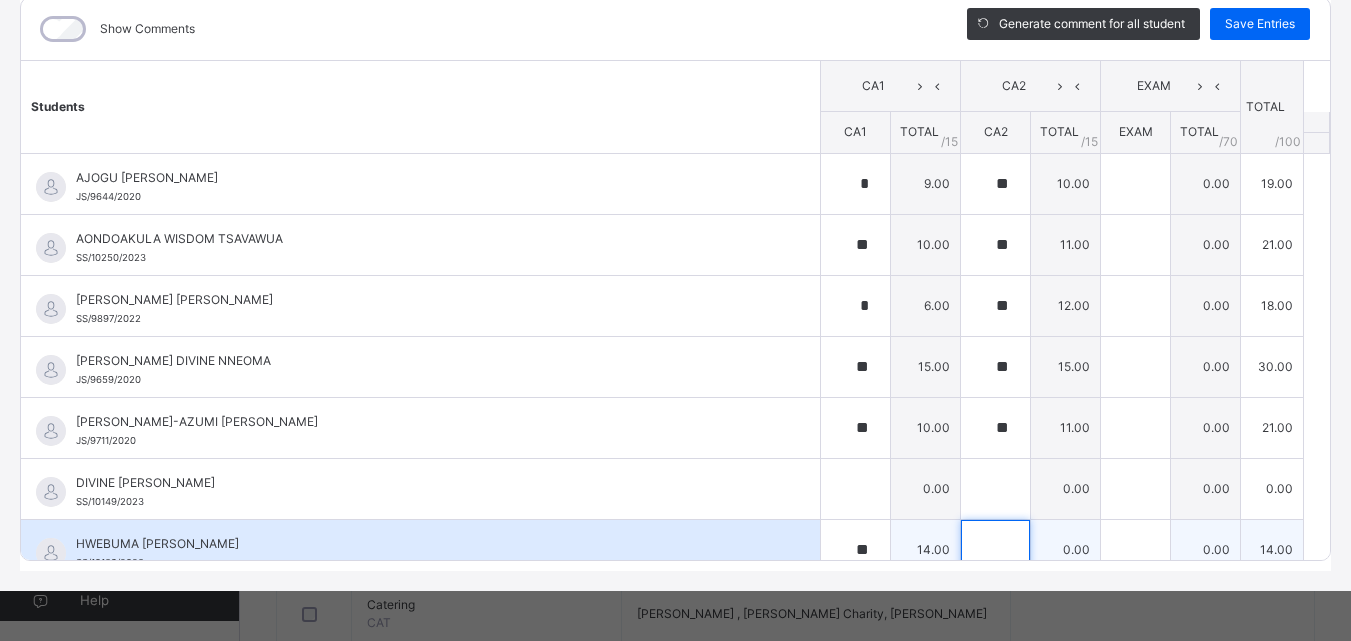 click at bounding box center [995, 550] 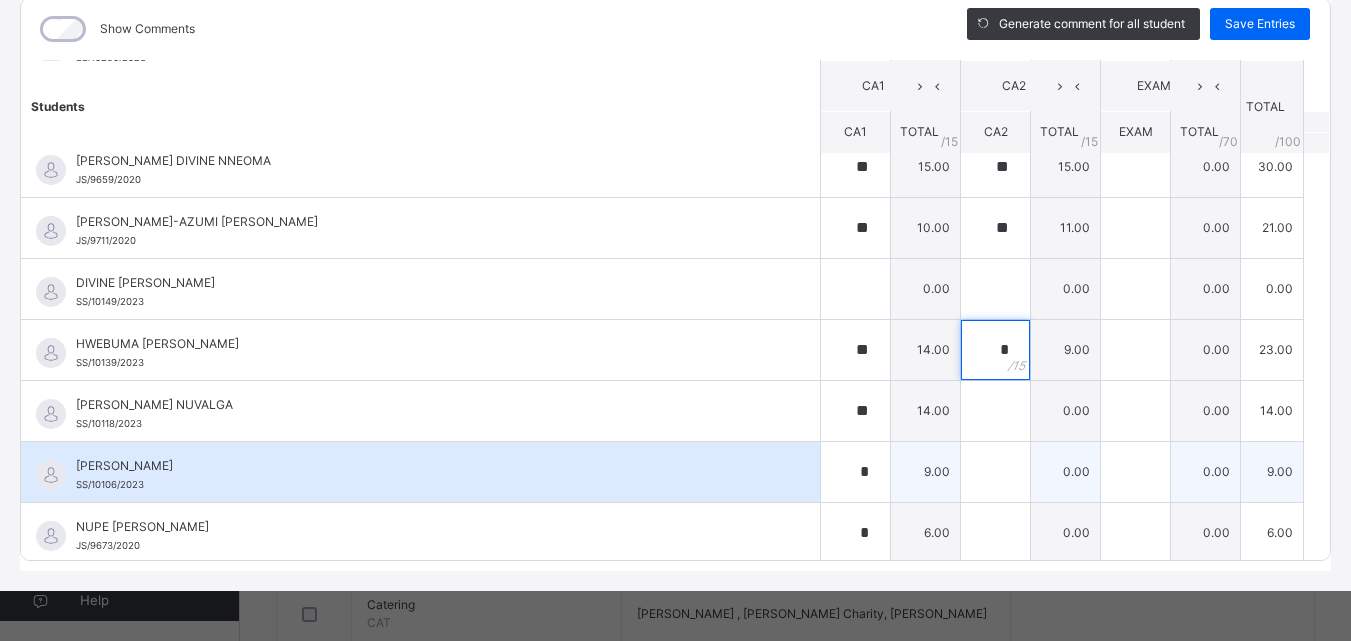 scroll, scrollTop: 300, scrollLeft: 0, axis: vertical 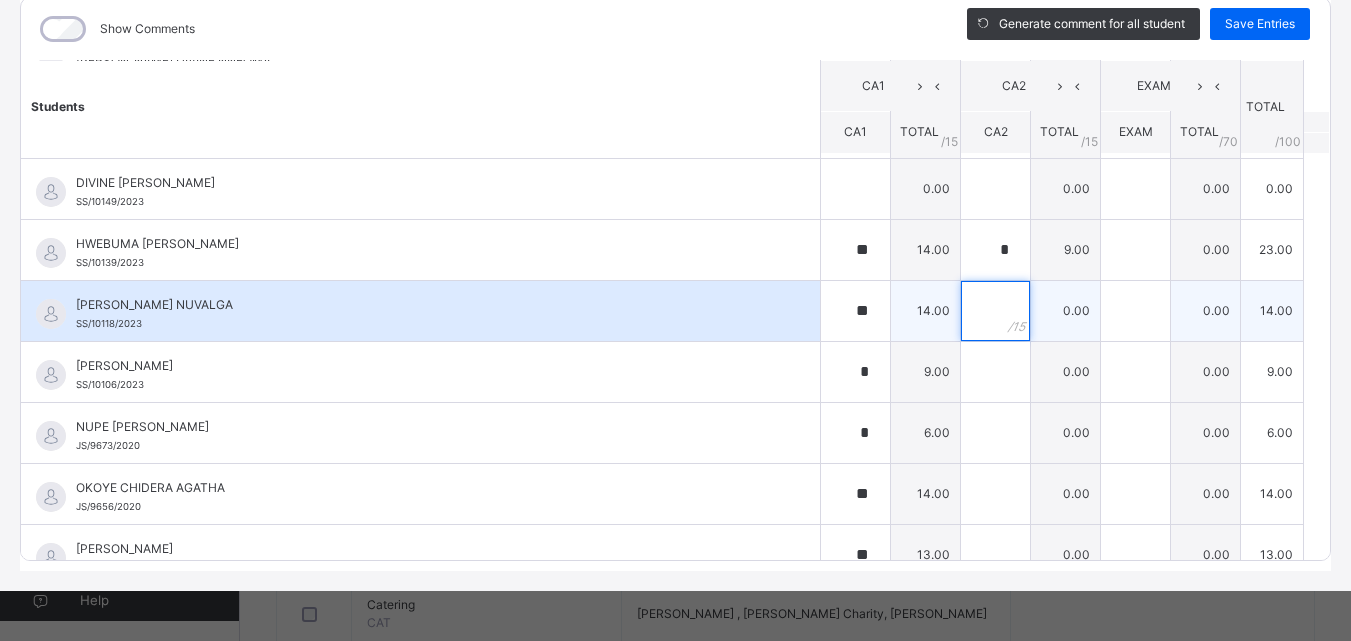 click at bounding box center [995, 311] 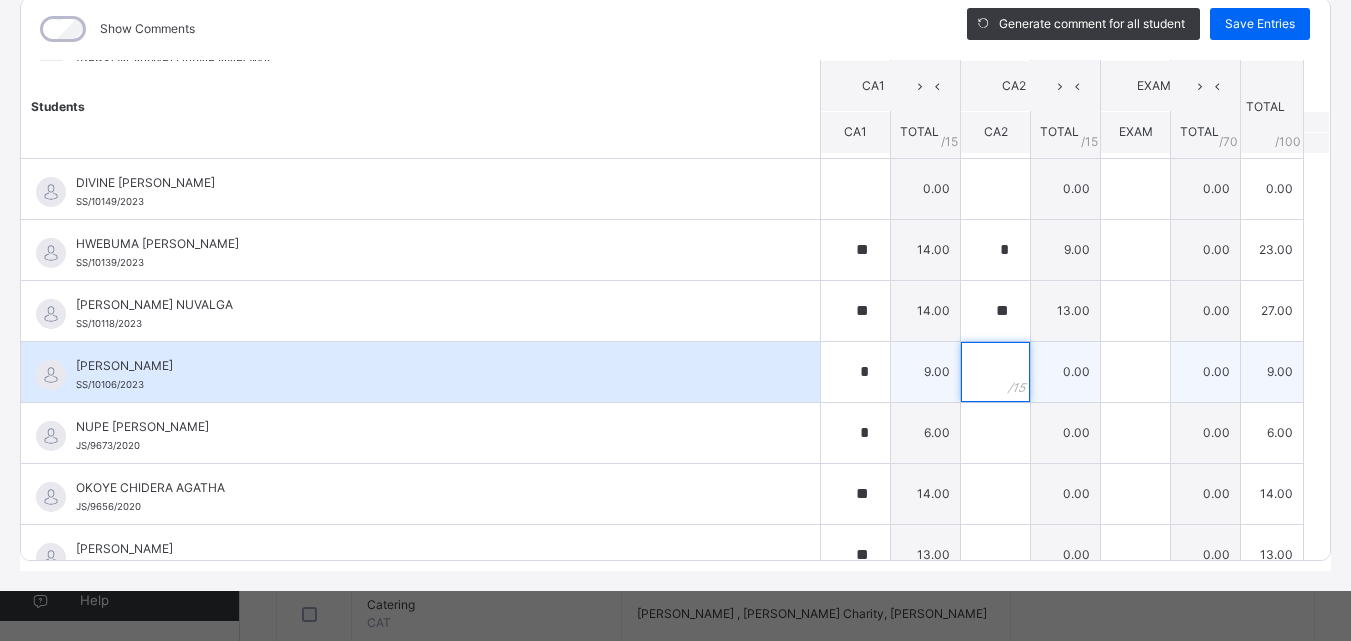 click at bounding box center [995, 372] 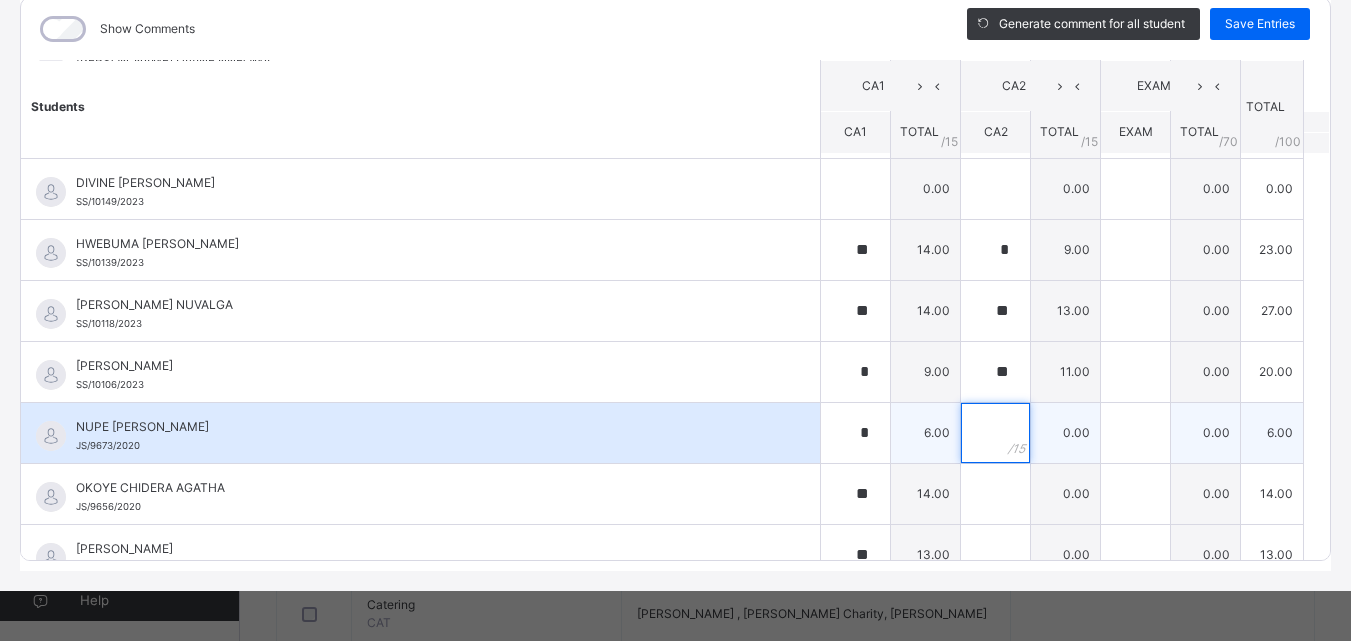 click at bounding box center [995, 433] 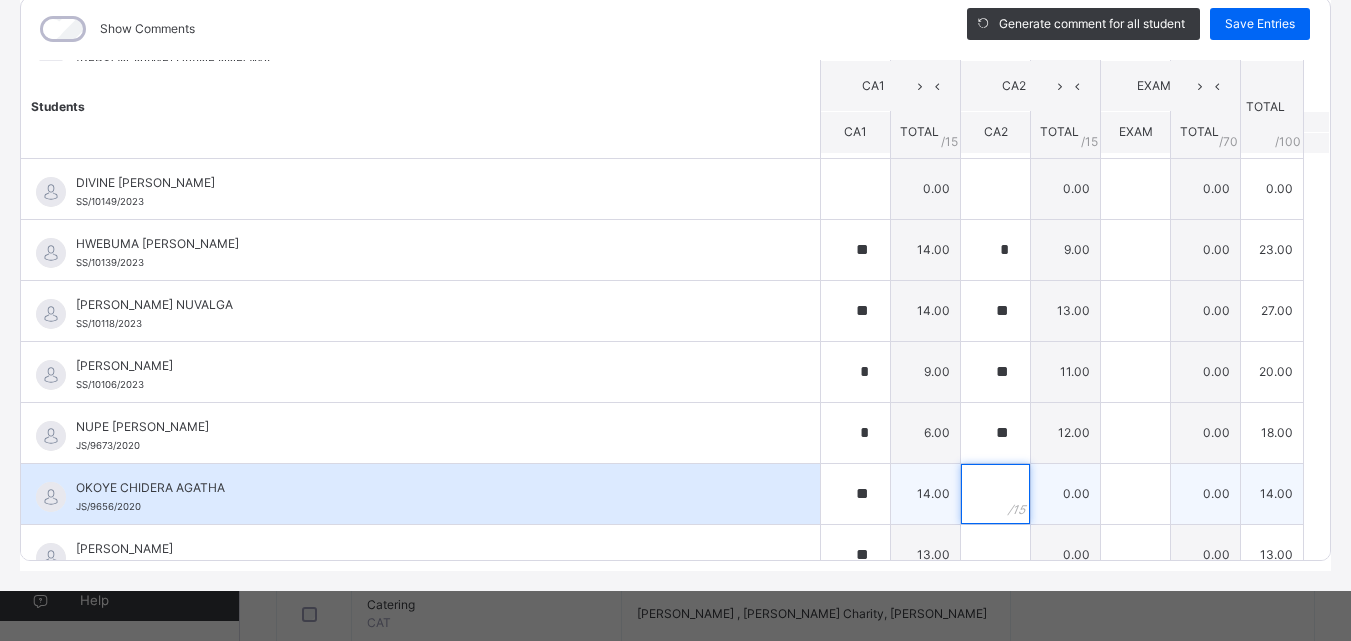 click at bounding box center (995, 494) 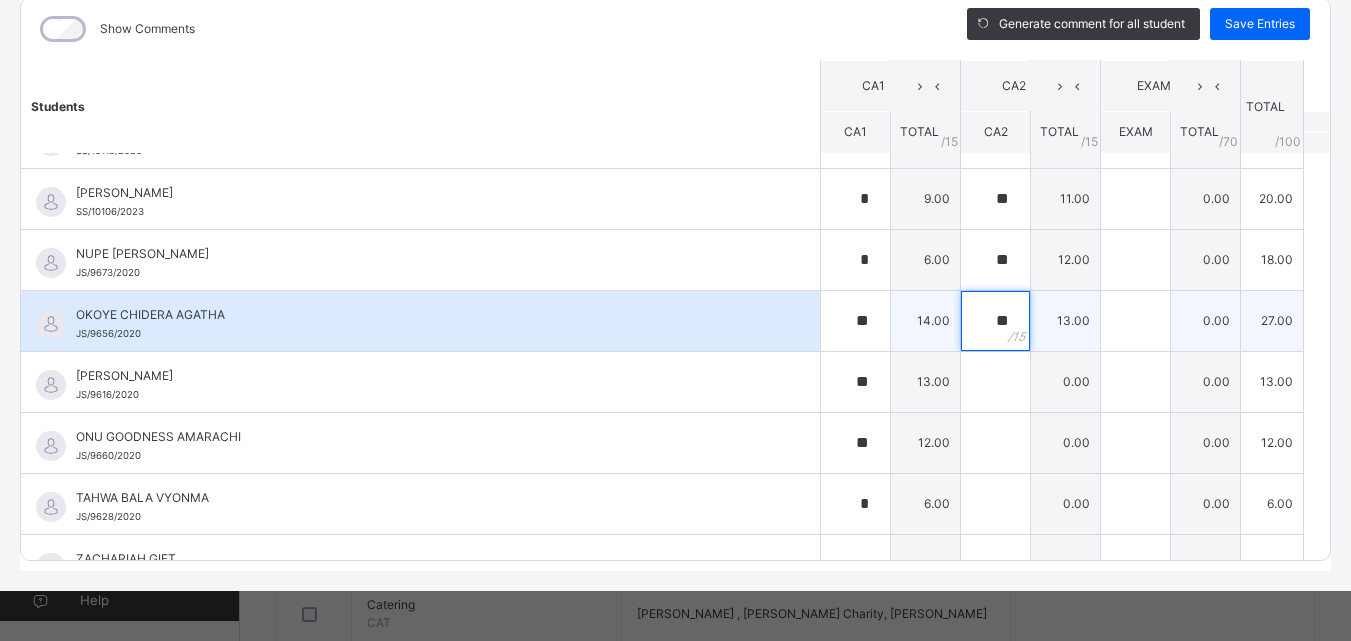 scroll, scrollTop: 509, scrollLeft: 0, axis: vertical 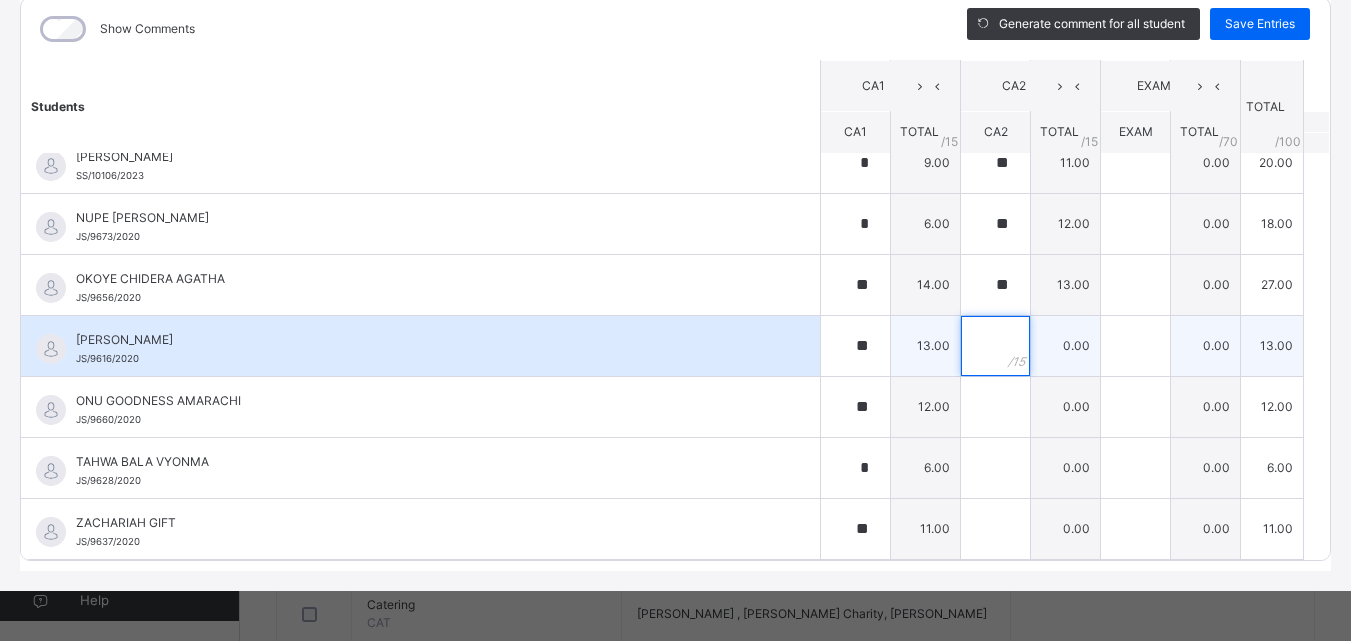 click at bounding box center [995, 346] 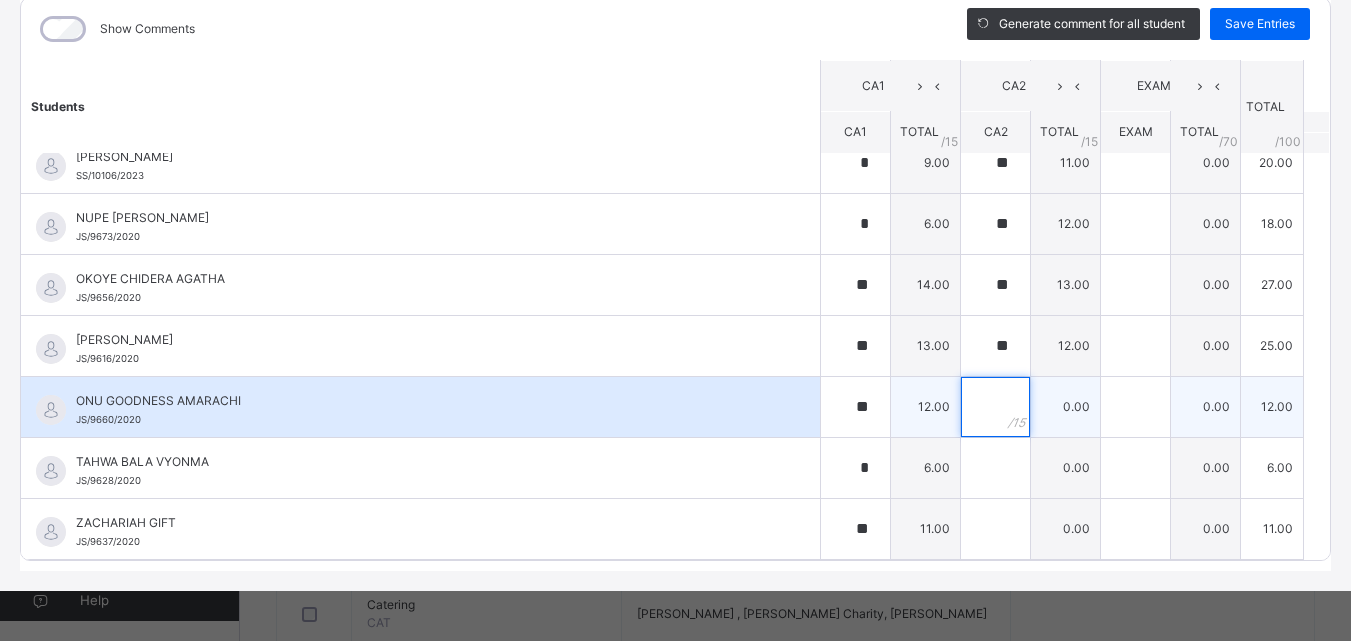 click at bounding box center (995, 407) 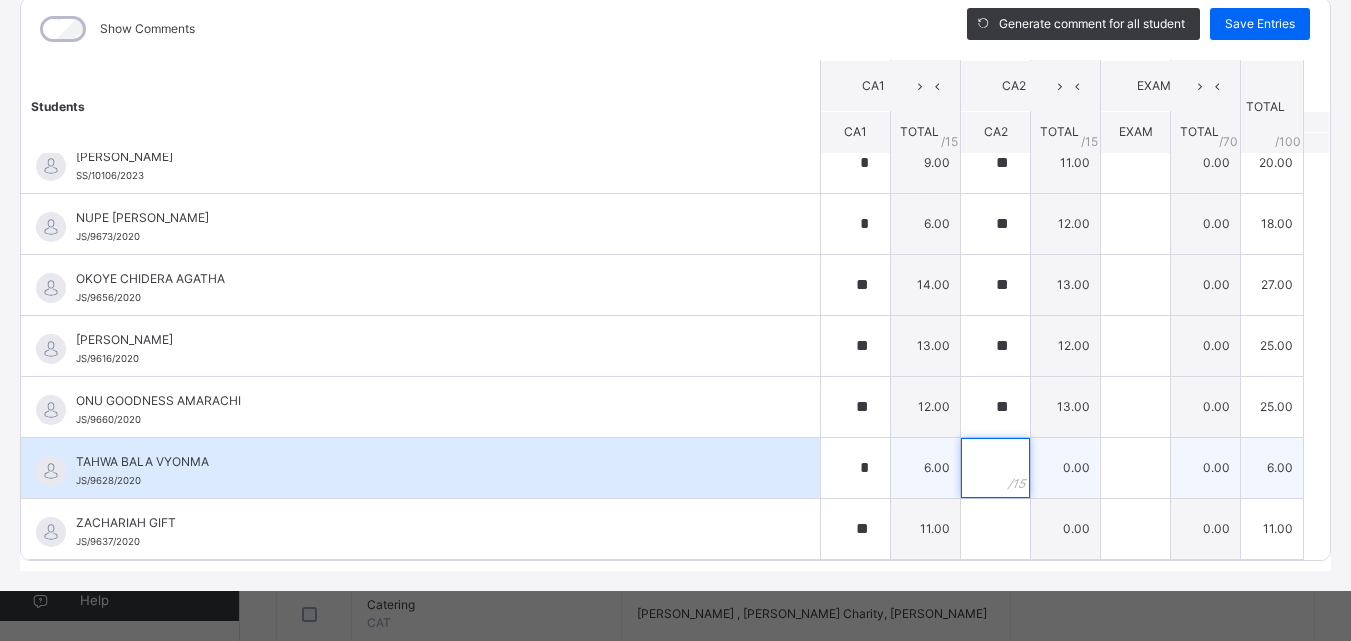 click at bounding box center (995, 468) 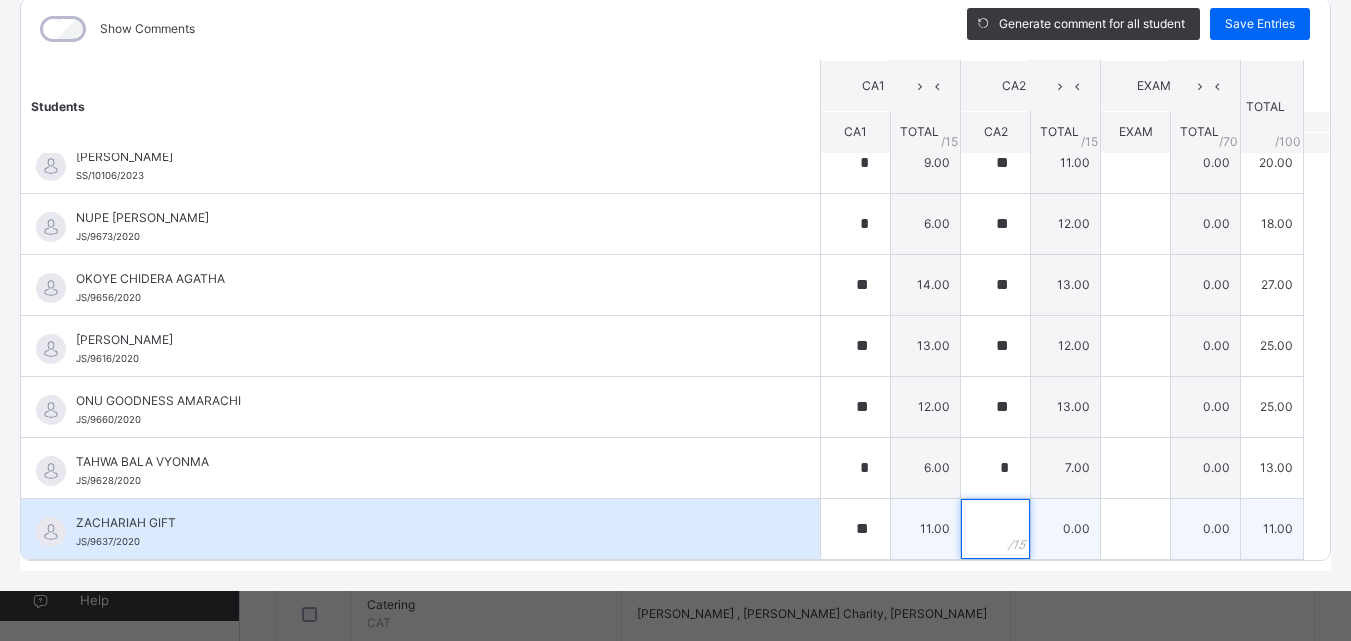 click at bounding box center [995, 529] 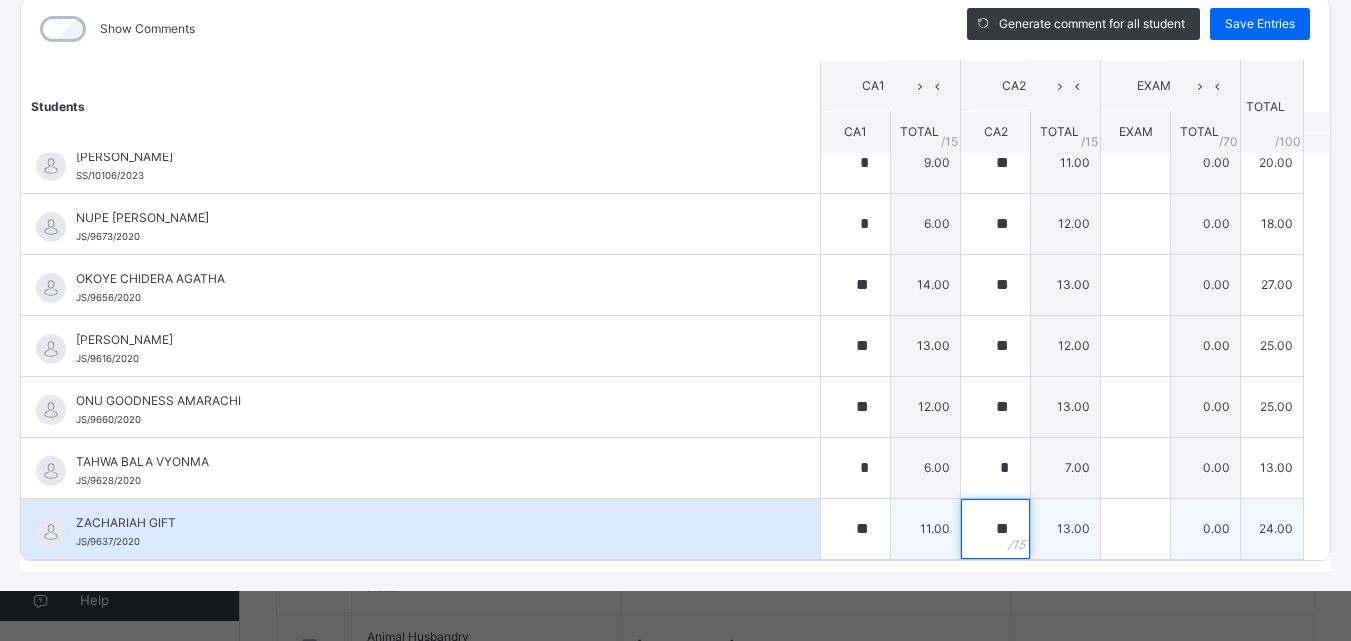 scroll, scrollTop: 1500, scrollLeft: 0, axis: vertical 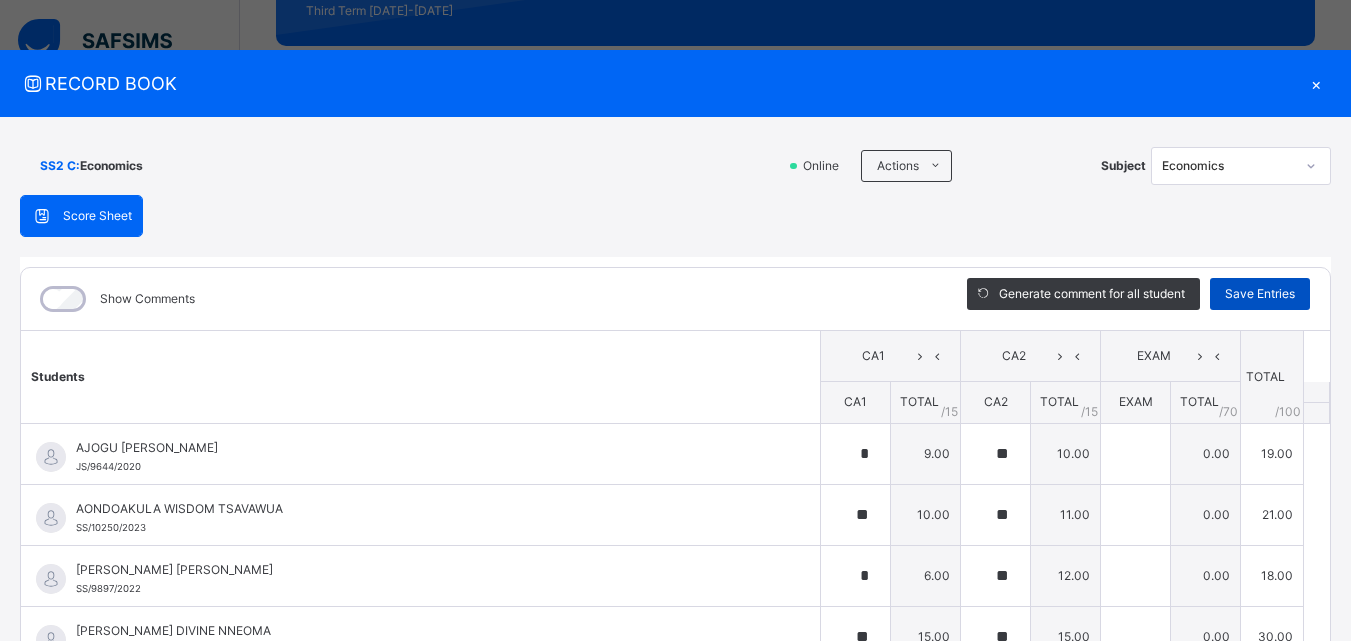 click on "Save Entries" at bounding box center (1260, 294) 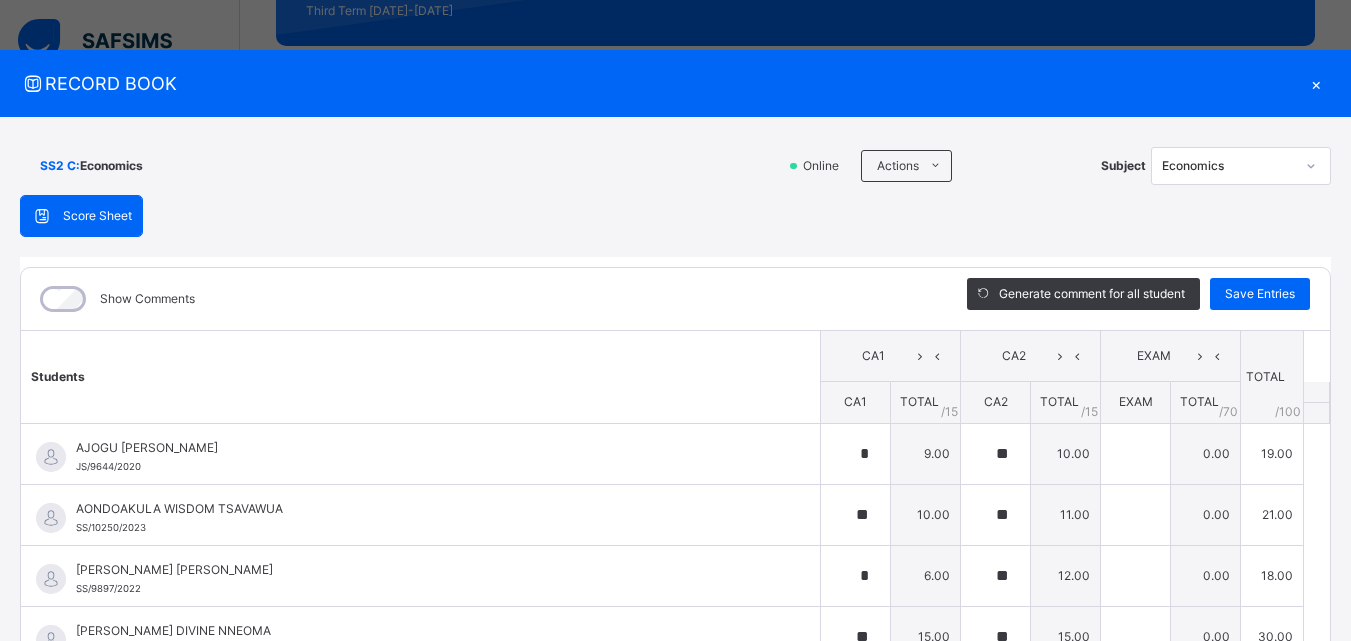 scroll, scrollTop: 0, scrollLeft: 0, axis: both 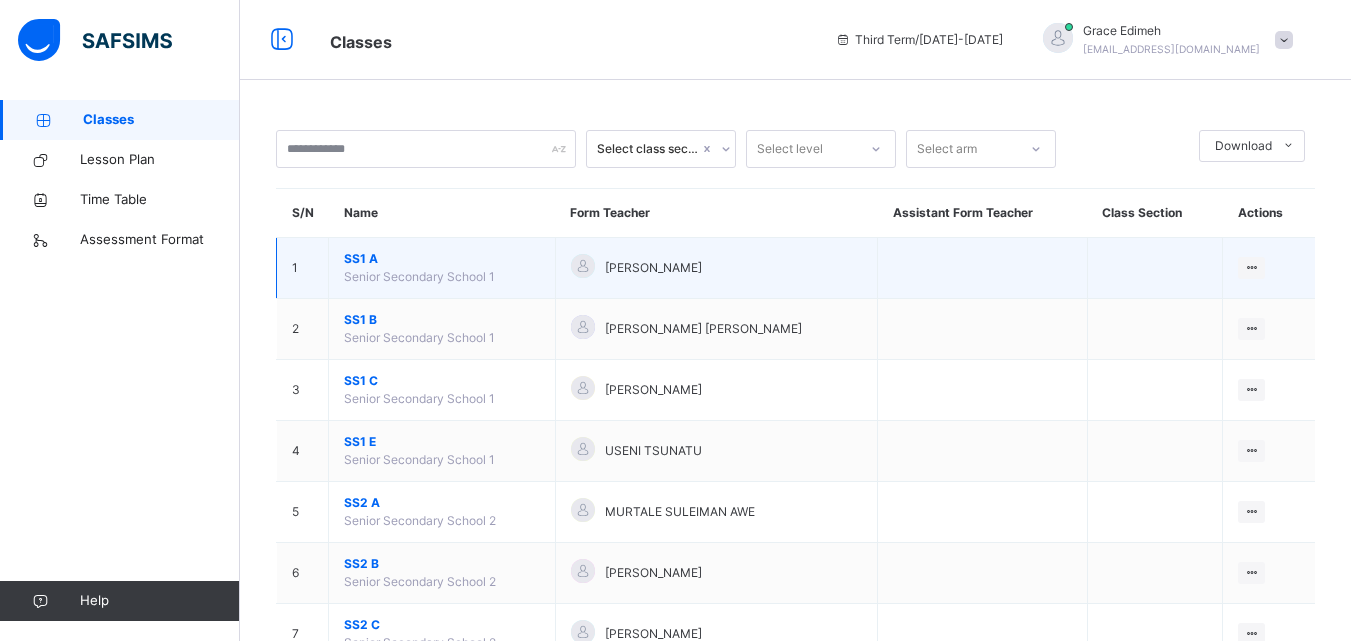 click on "SS1   A" at bounding box center [442, 259] 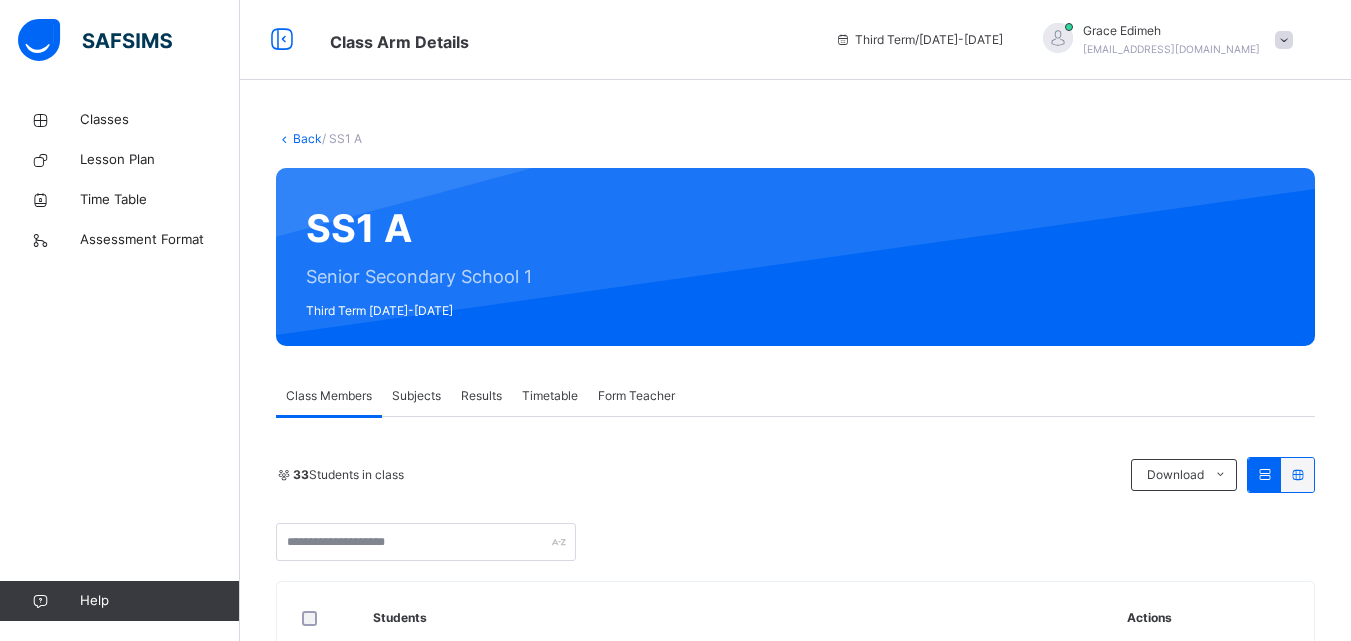 click on "Subjects" at bounding box center [416, 396] 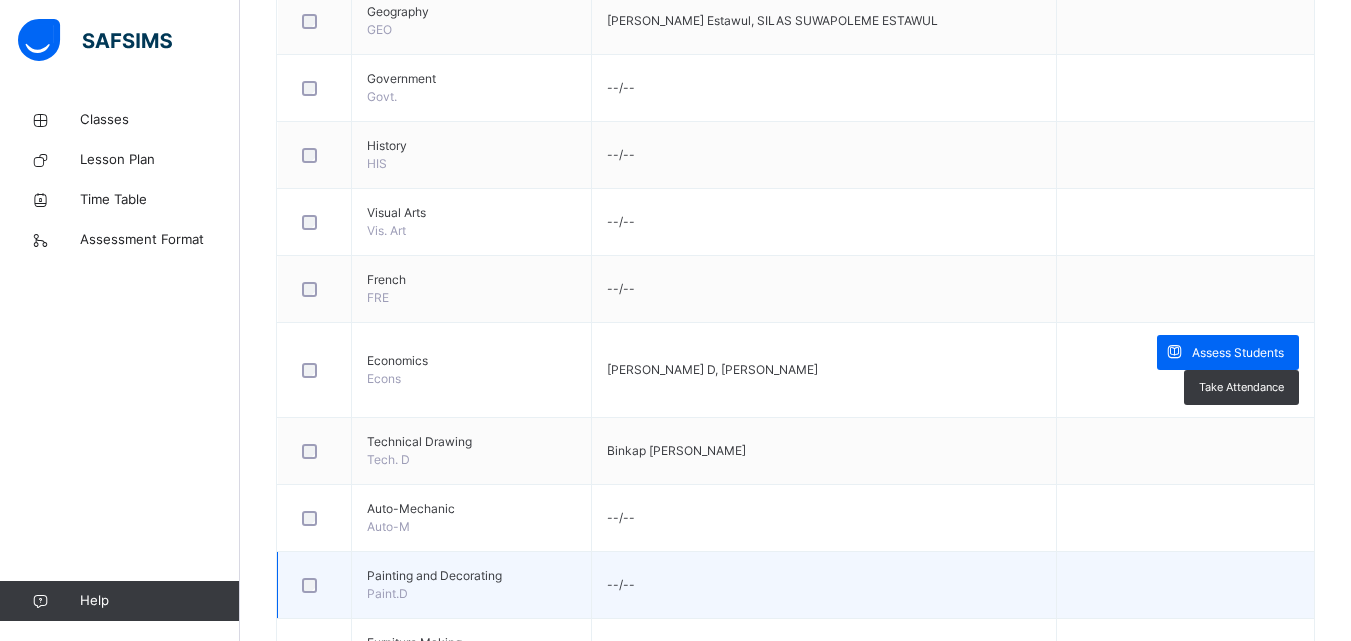 scroll, scrollTop: 1700, scrollLeft: 0, axis: vertical 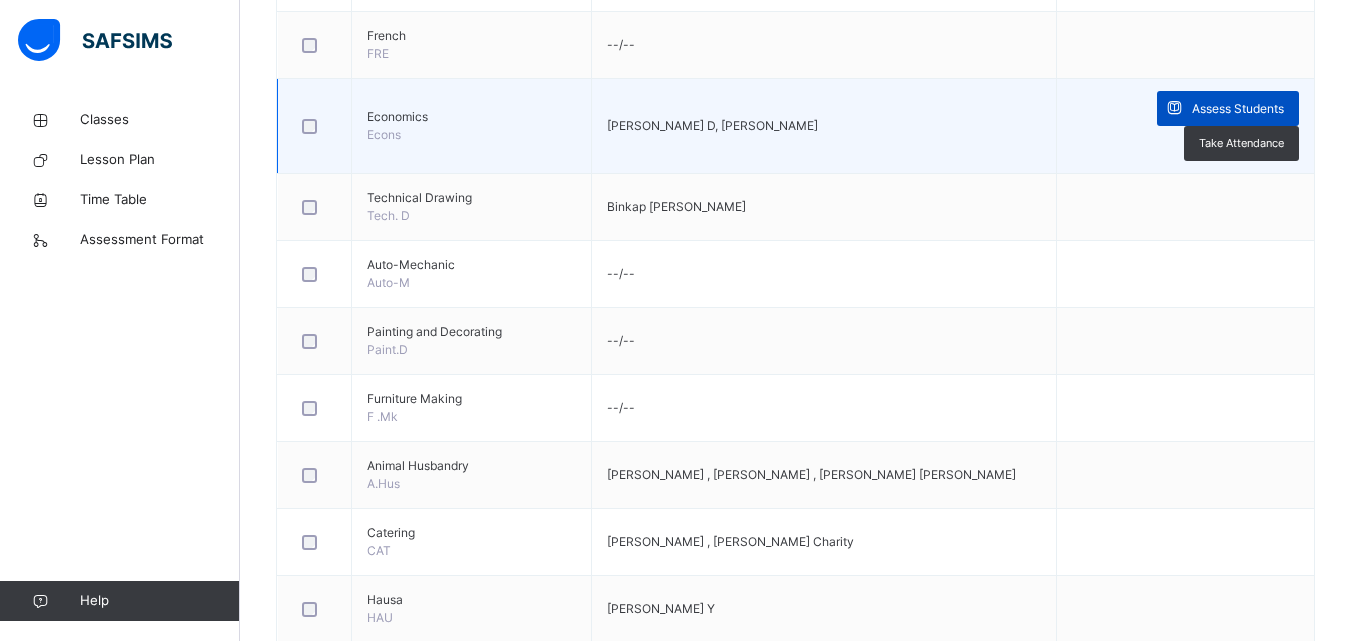 click at bounding box center [1174, 108] 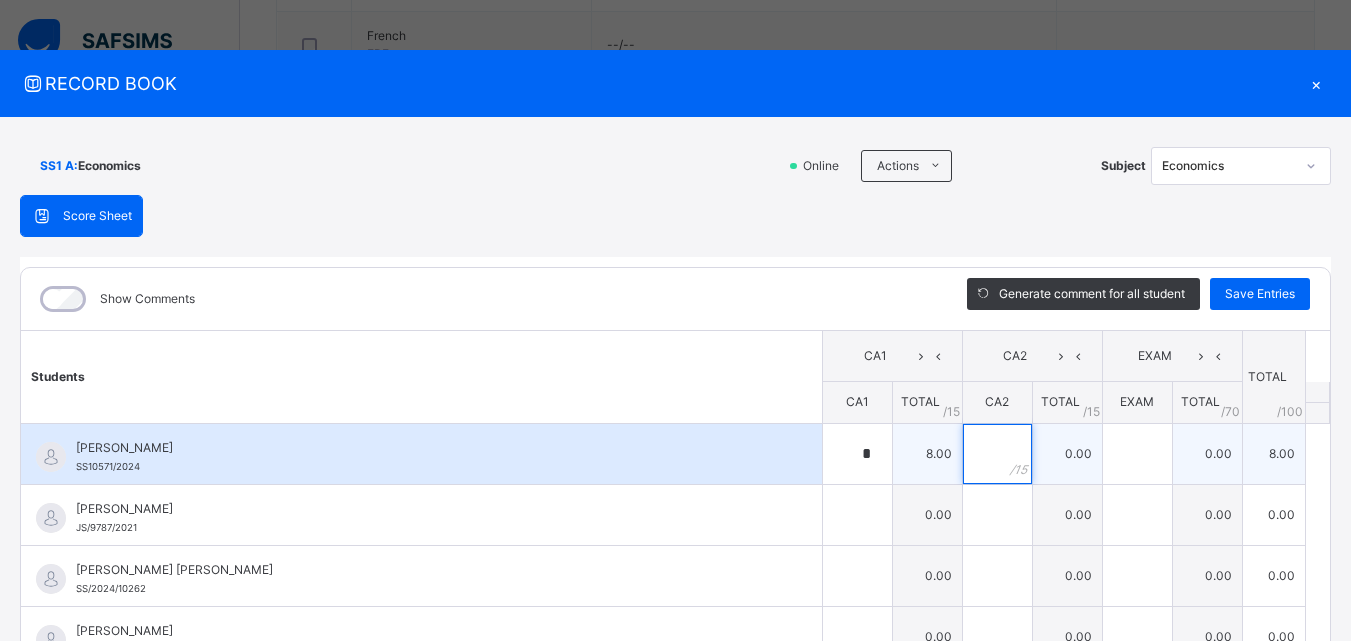 click at bounding box center (997, 454) 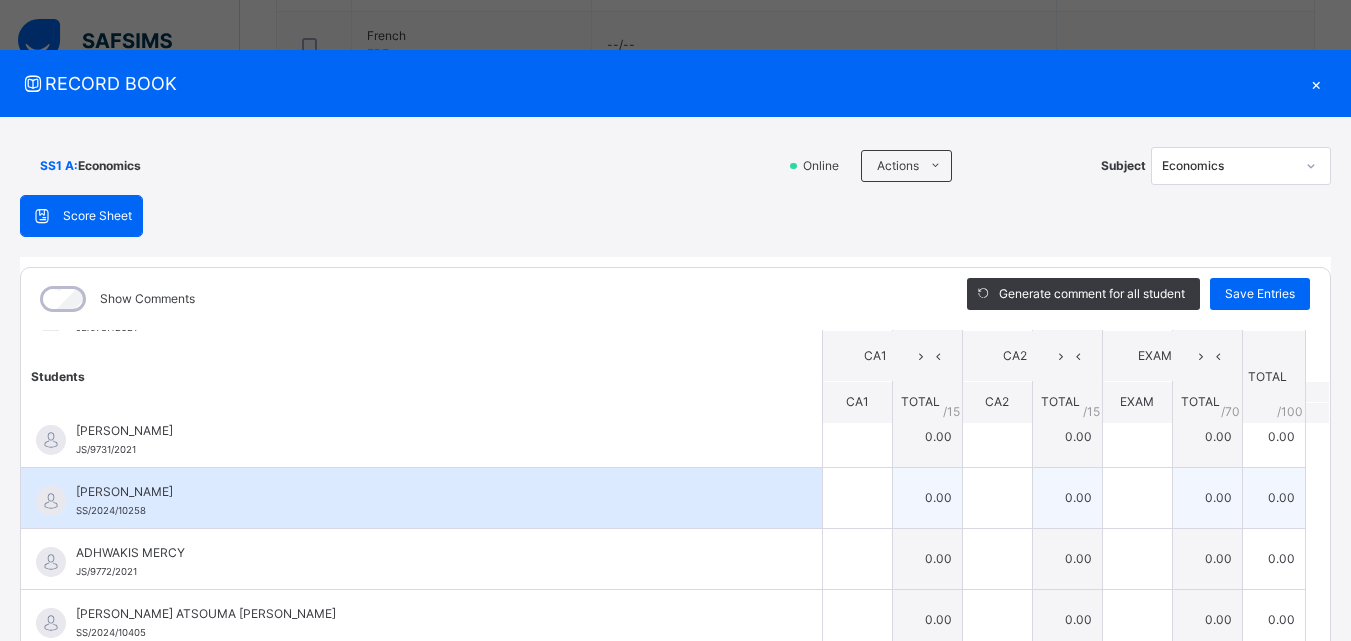 scroll, scrollTop: 300, scrollLeft: 0, axis: vertical 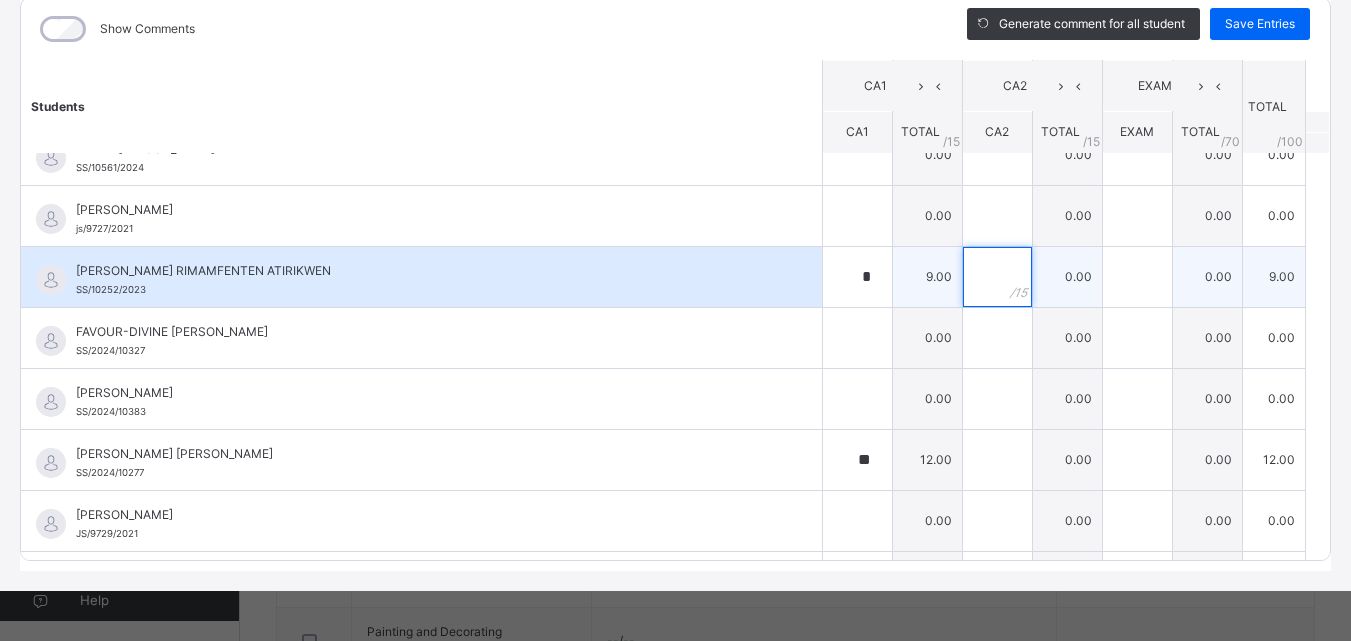 click at bounding box center [997, 277] 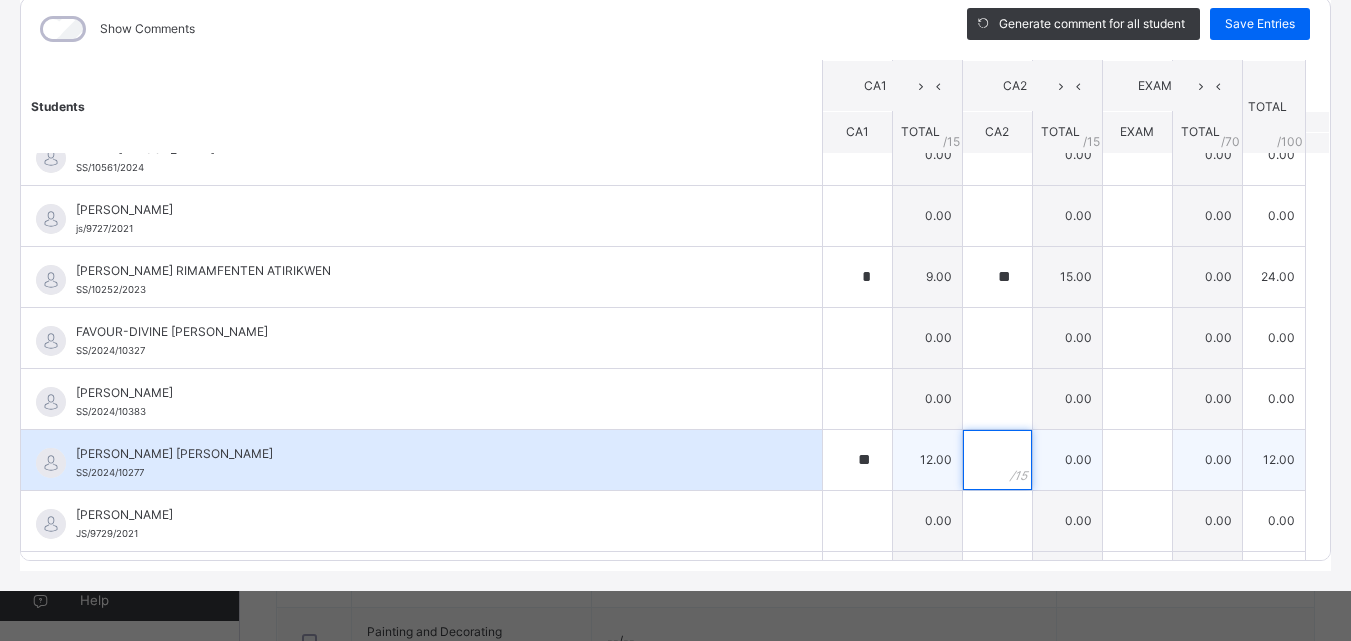 click at bounding box center [997, 460] 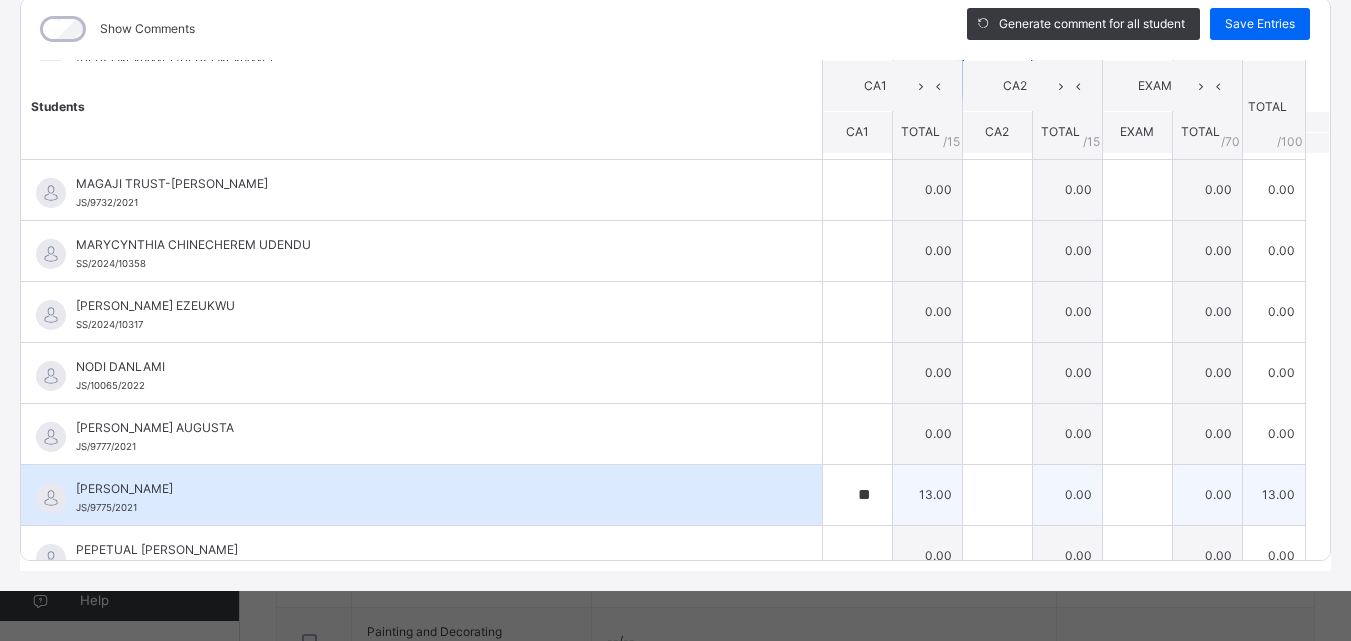scroll, scrollTop: 1100, scrollLeft: 0, axis: vertical 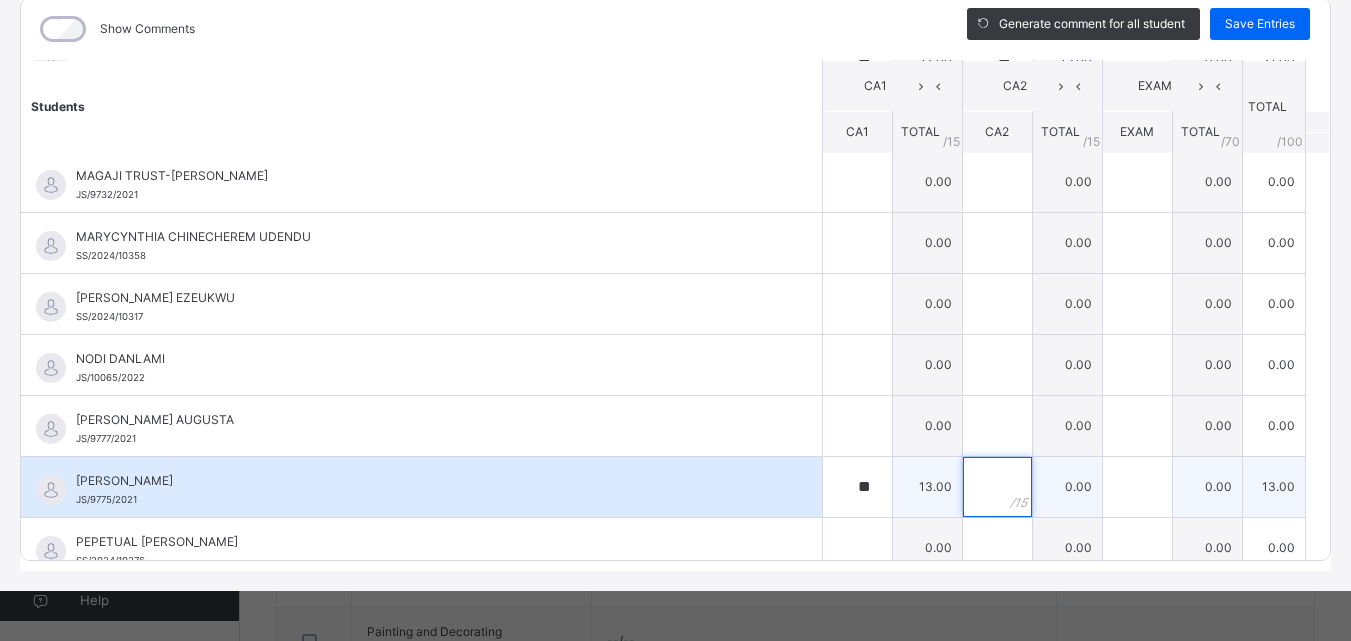 click at bounding box center (997, 487) 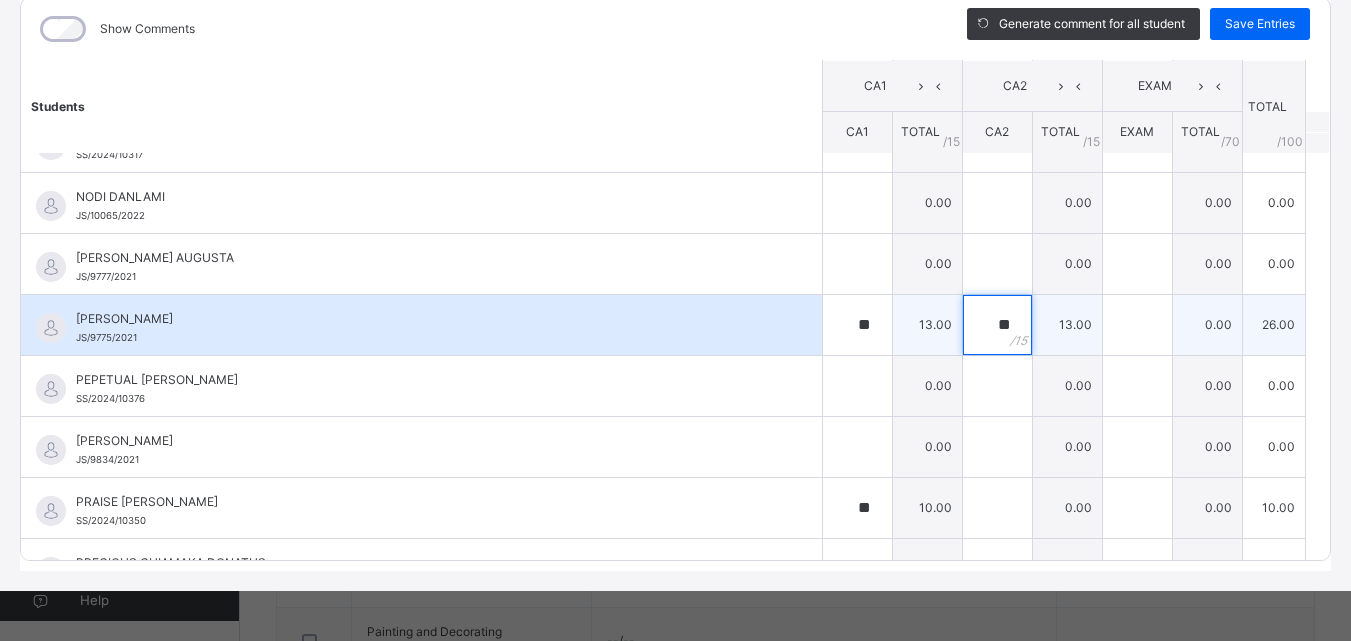 scroll, scrollTop: 1300, scrollLeft: 0, axis: vertical 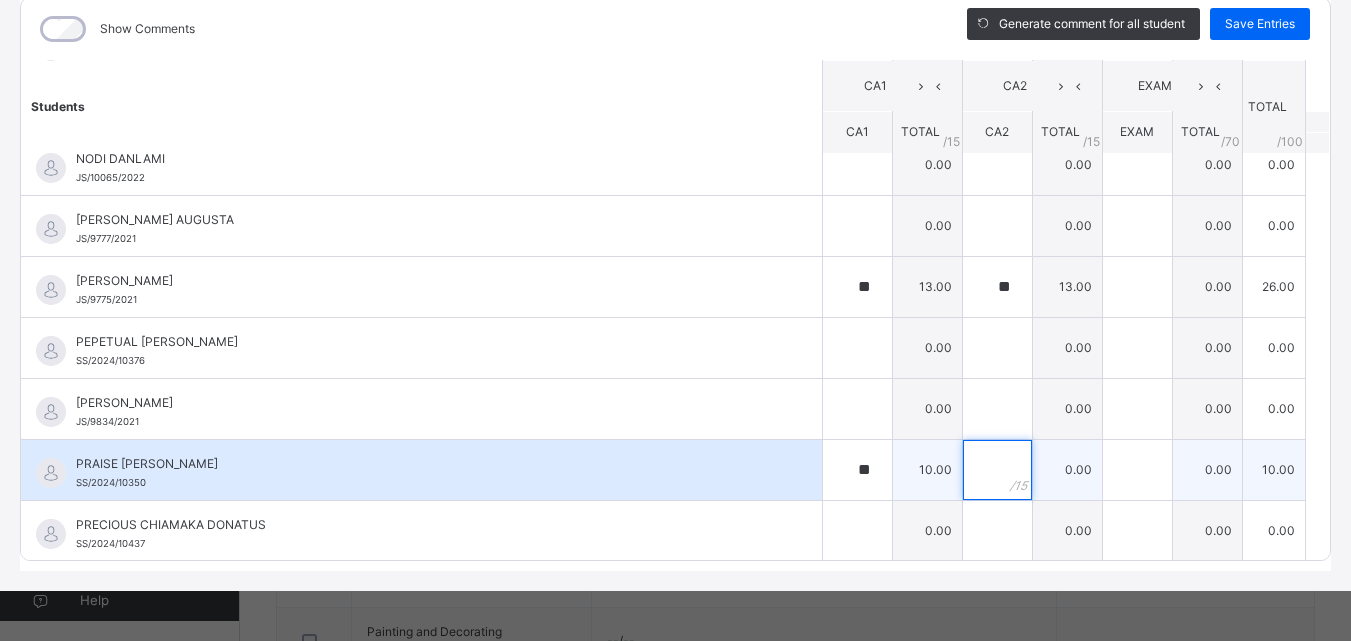 click at bounding box center (997, 470) 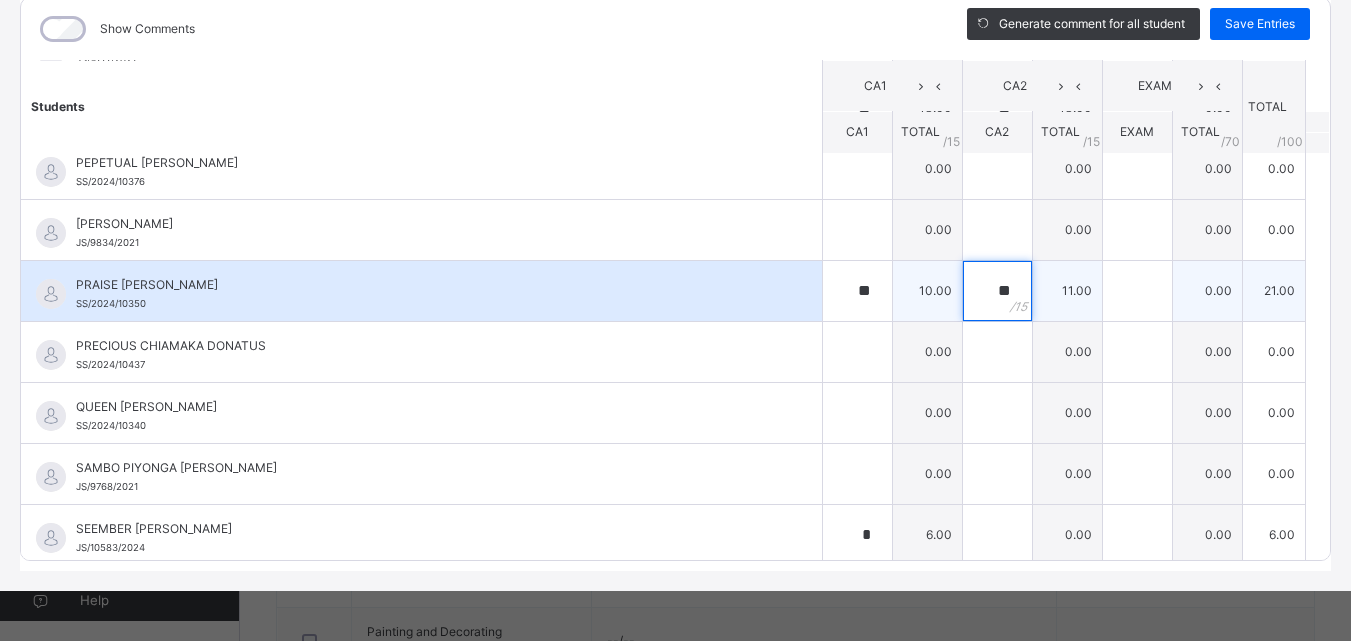 scroll, scrollTop: 1500, scrollLeft: 0, axis: vertical 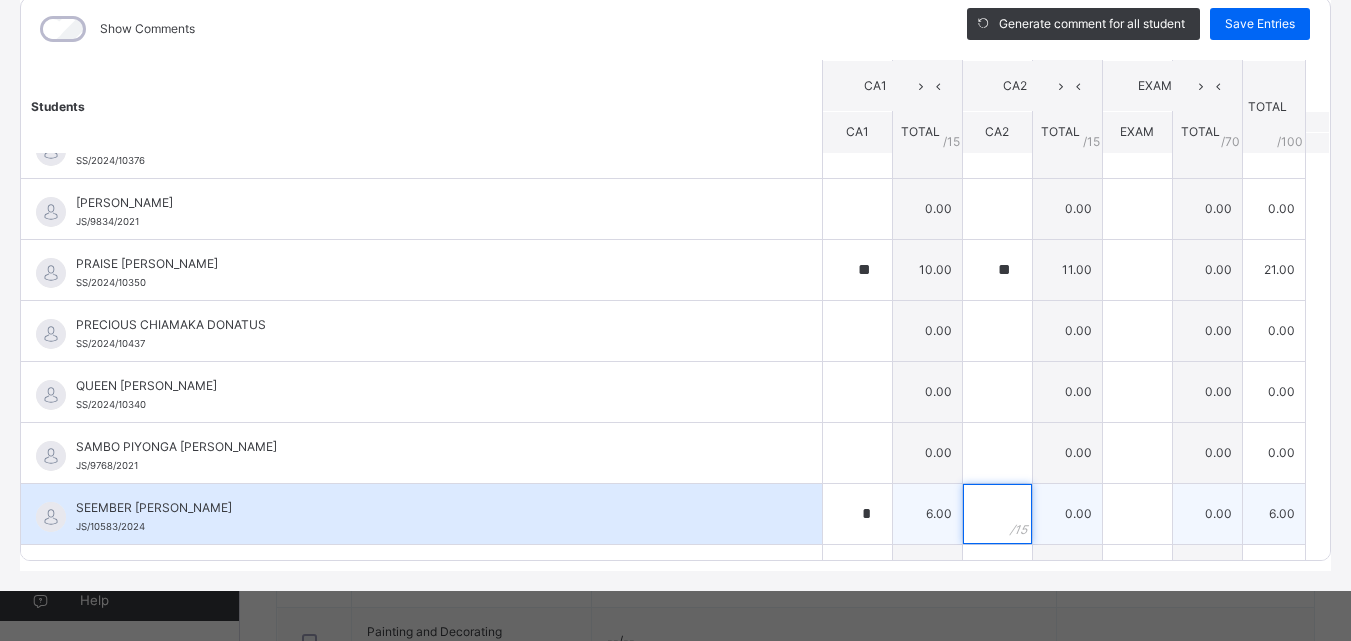 click at bounding box center (997, 514) 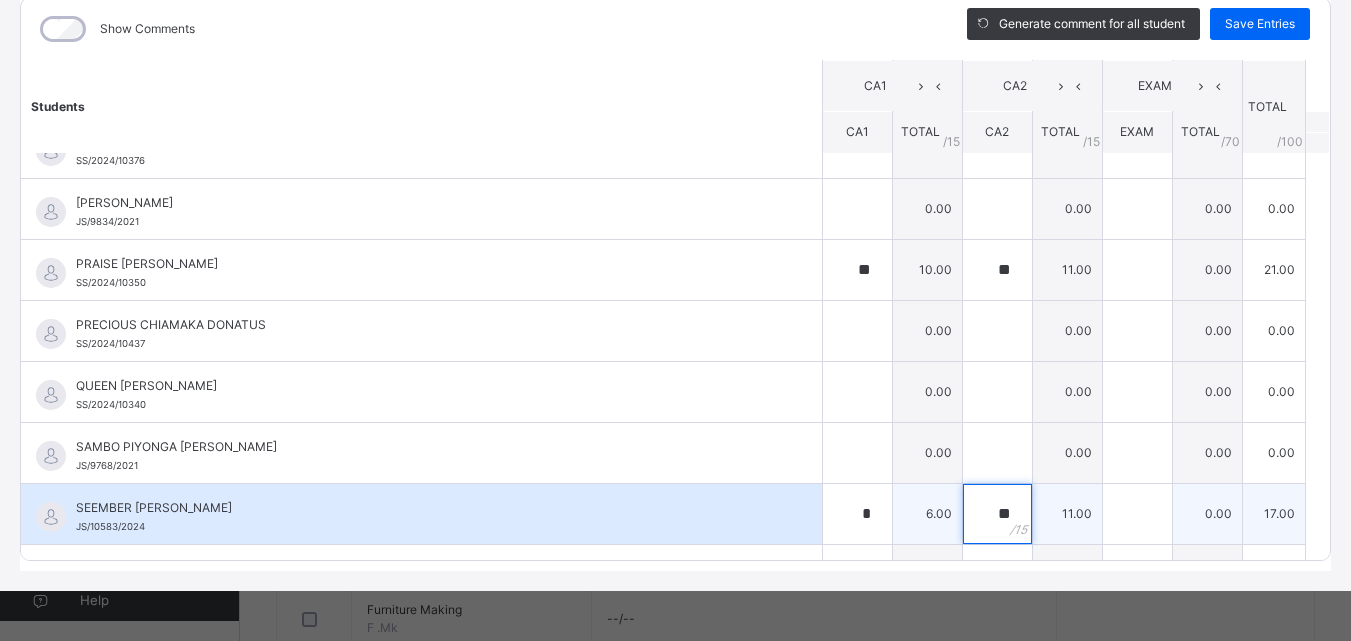 scroll, scrollTop: 1600, scrollLeft: 0, axis: vertical 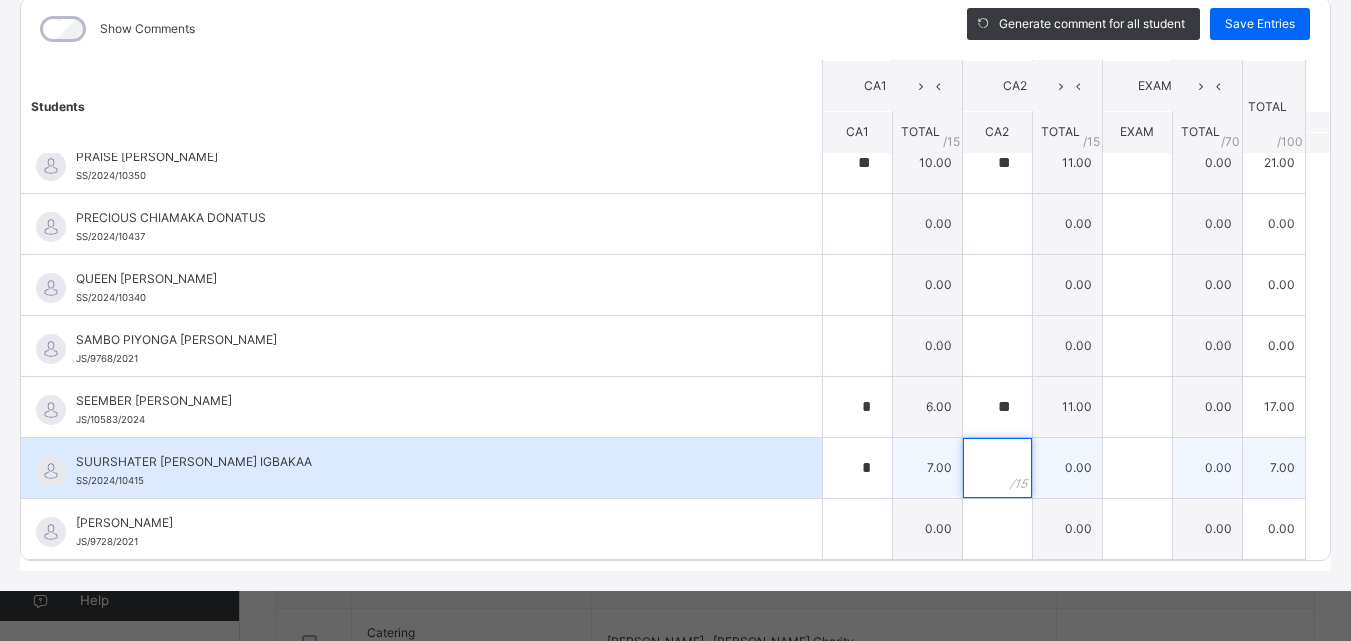 click at bounding box center (997, 468) 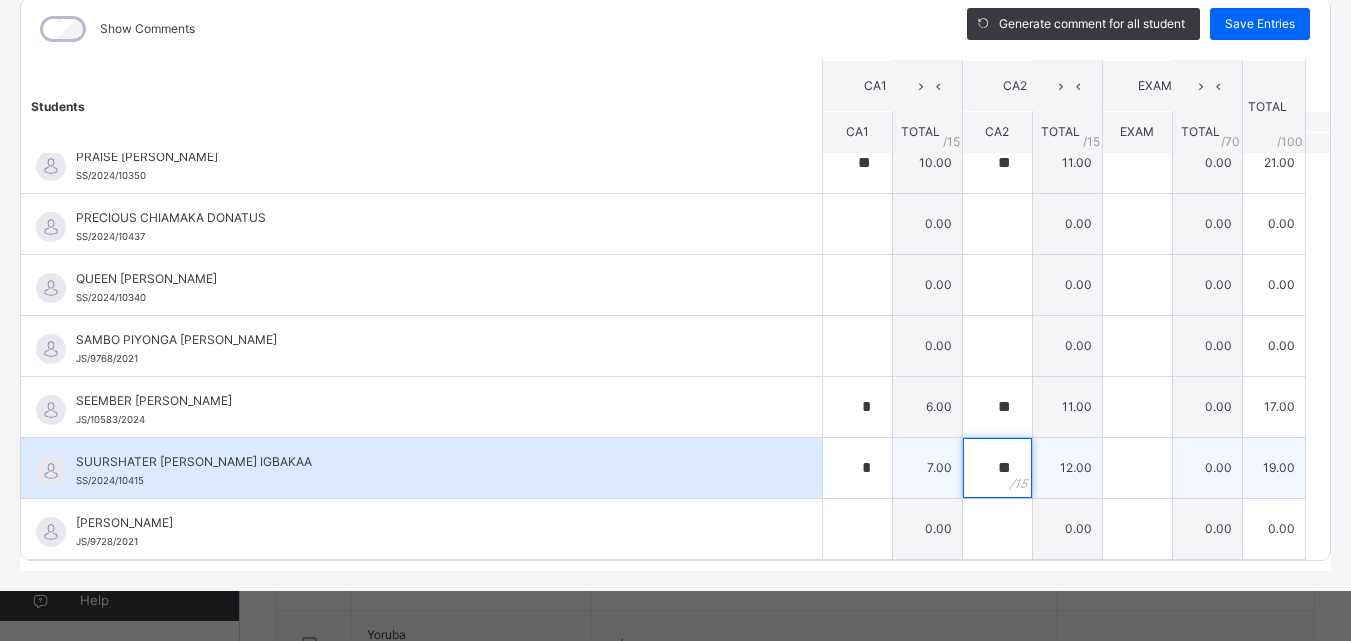 scroll, scrollTop: 1800, scrollLeft: 0, axis: vertical 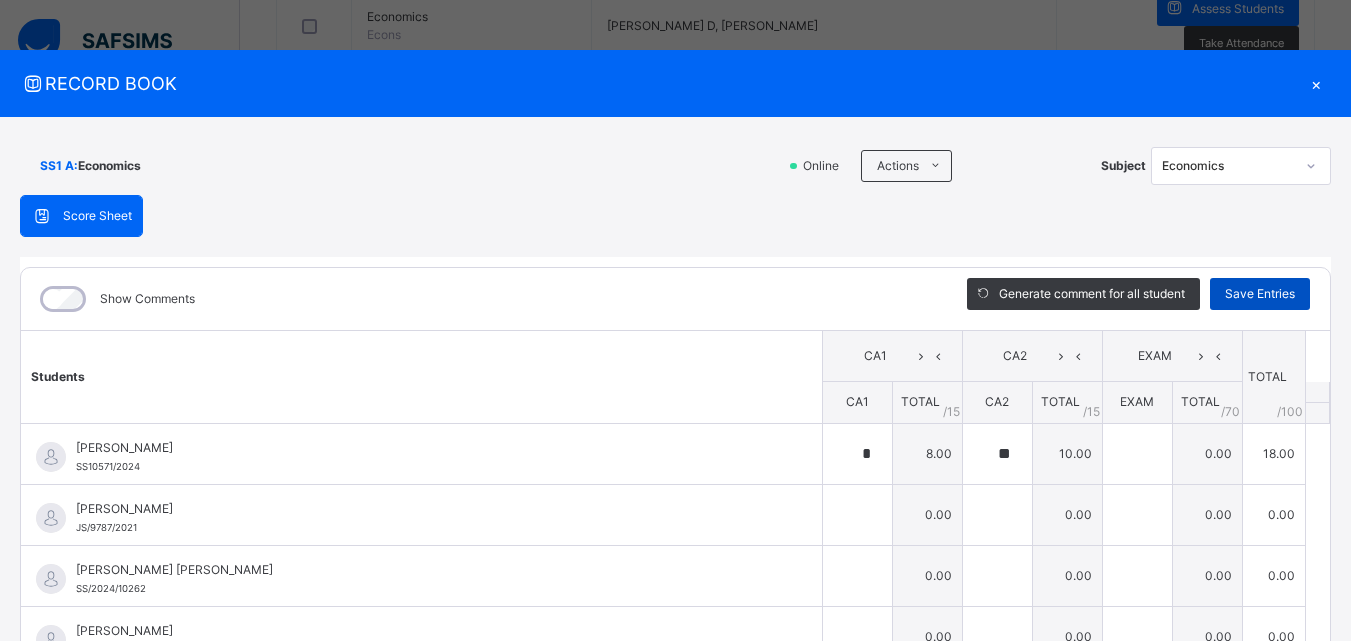 click on "Save Entries" at bounding box center (1260, 294) 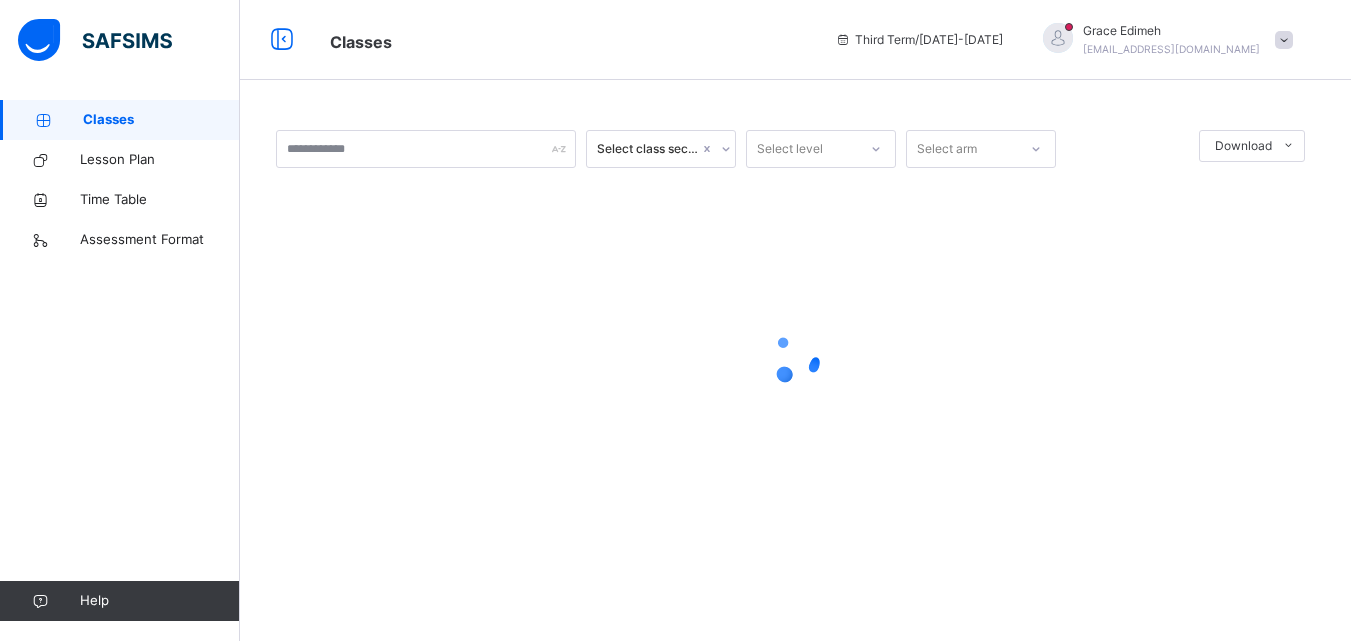 scroll, scrollTop: 0, scrollLeft: 0, axis: both 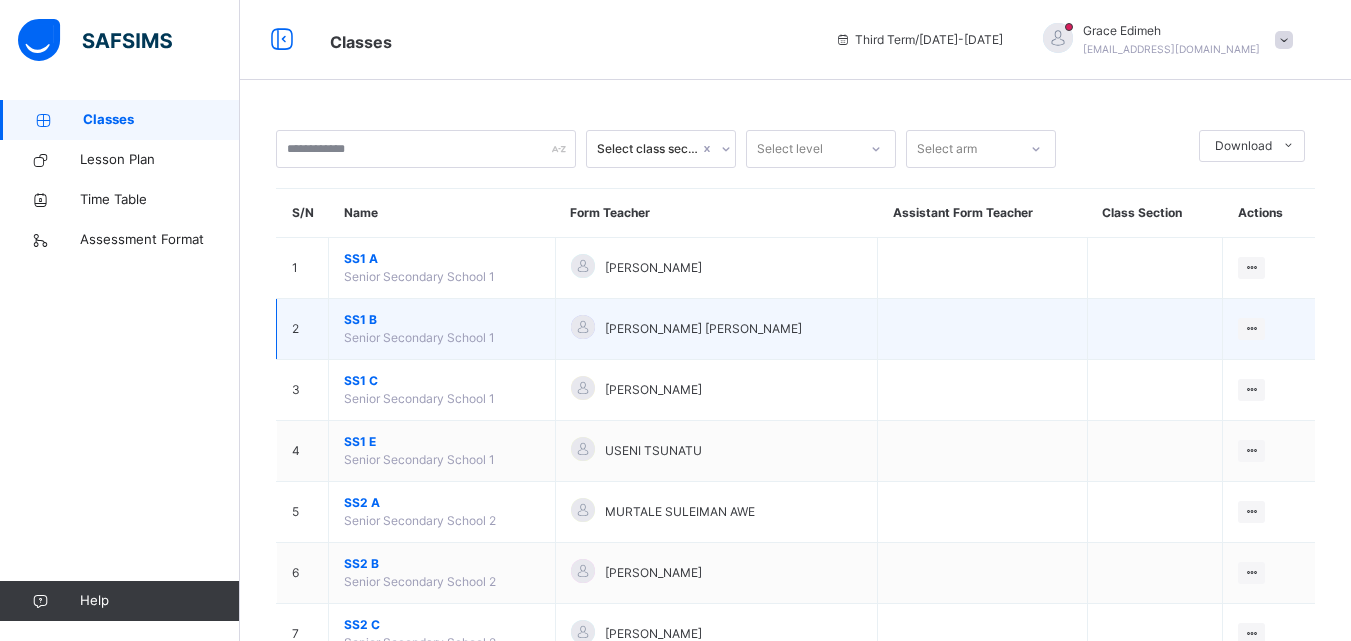 click on "SS1   B" at bounding box center [442, 320] 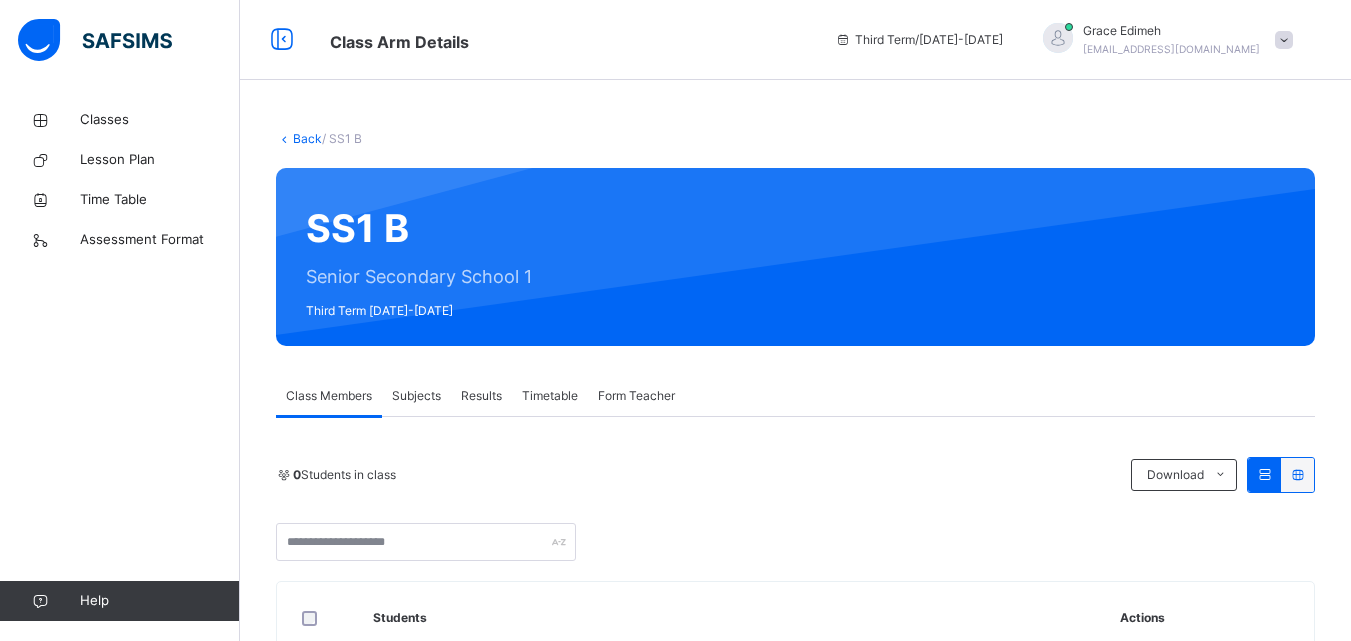 click on "Subjects" at bounding box center [416, 396] 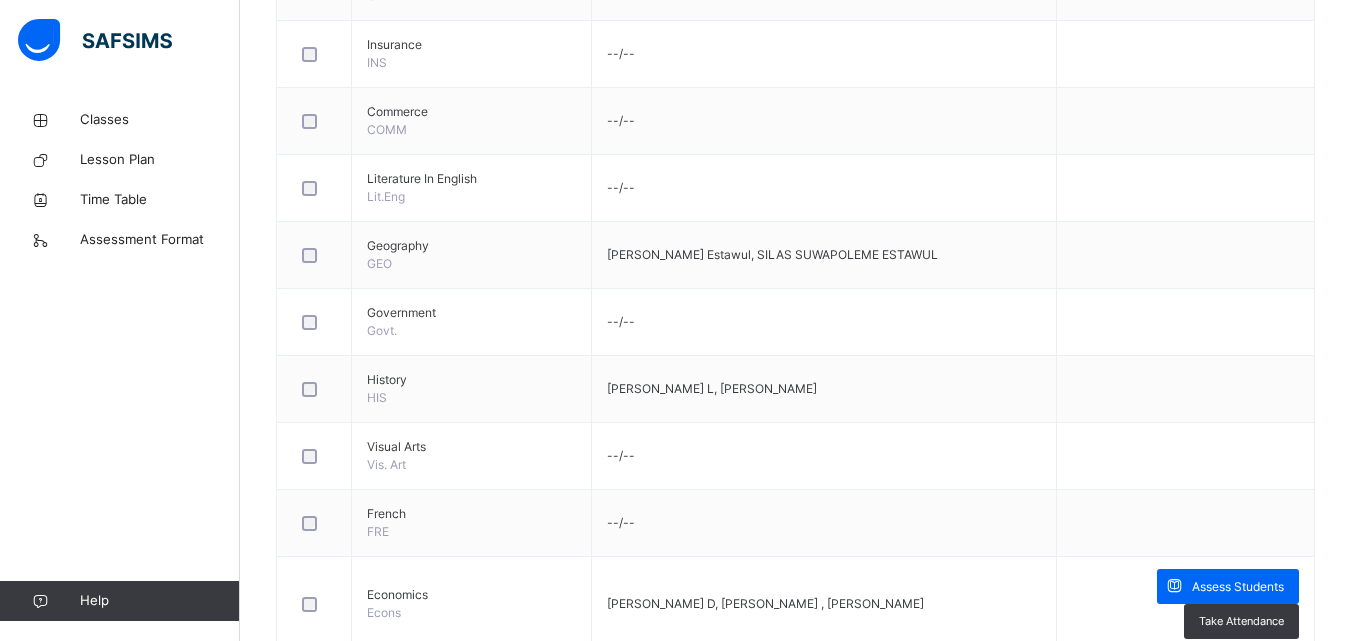 scroll, scrollTop: 1500, scrollLeft: 0, axis: vertical 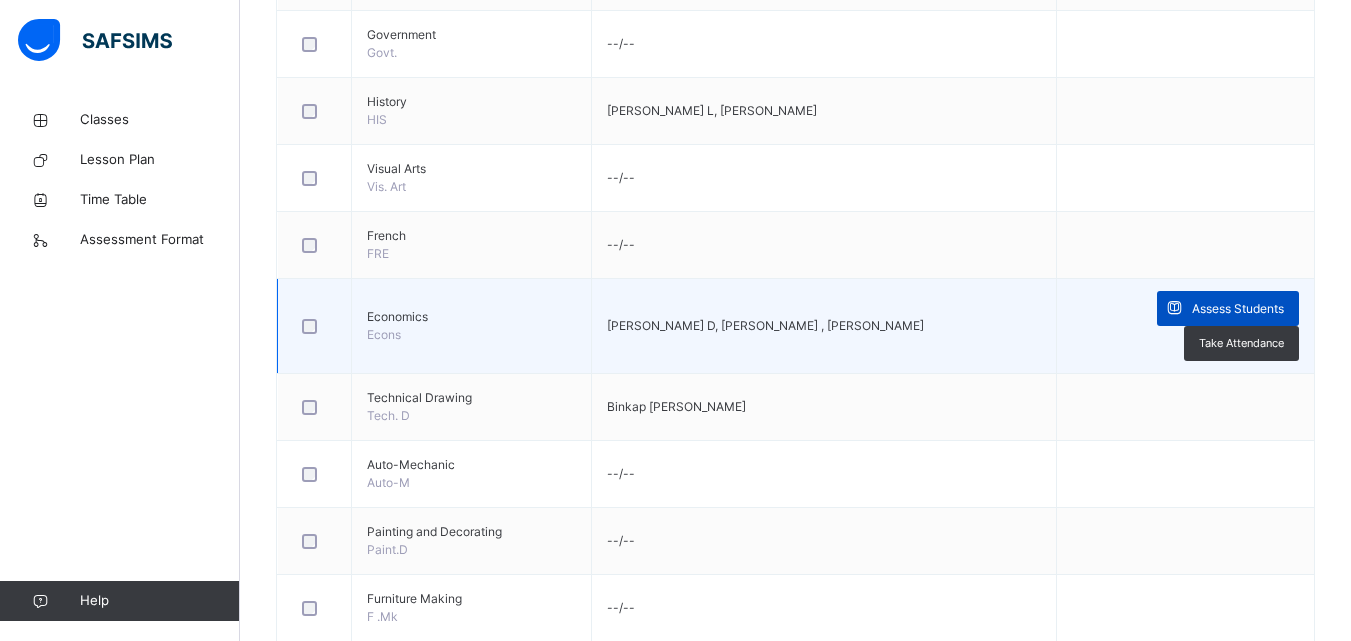click at bounding box center (1174, 308) 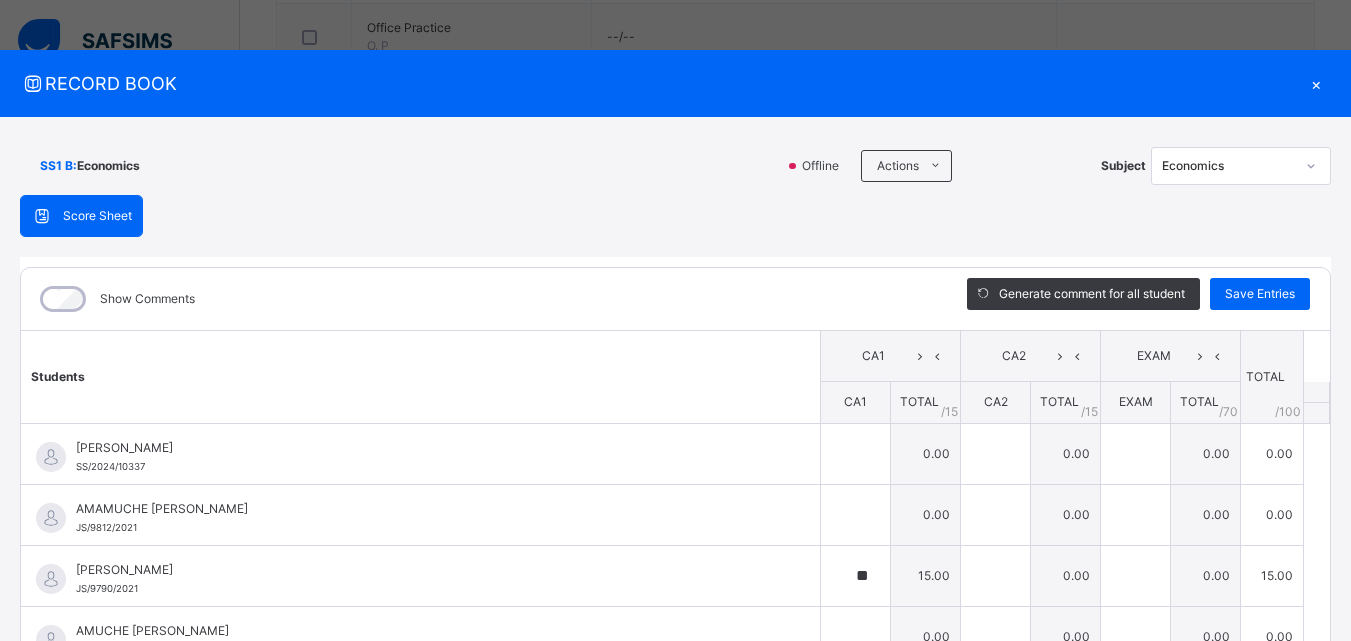 scroll, scrollTop: 1100, scrollLeft: 0, axis: vertical 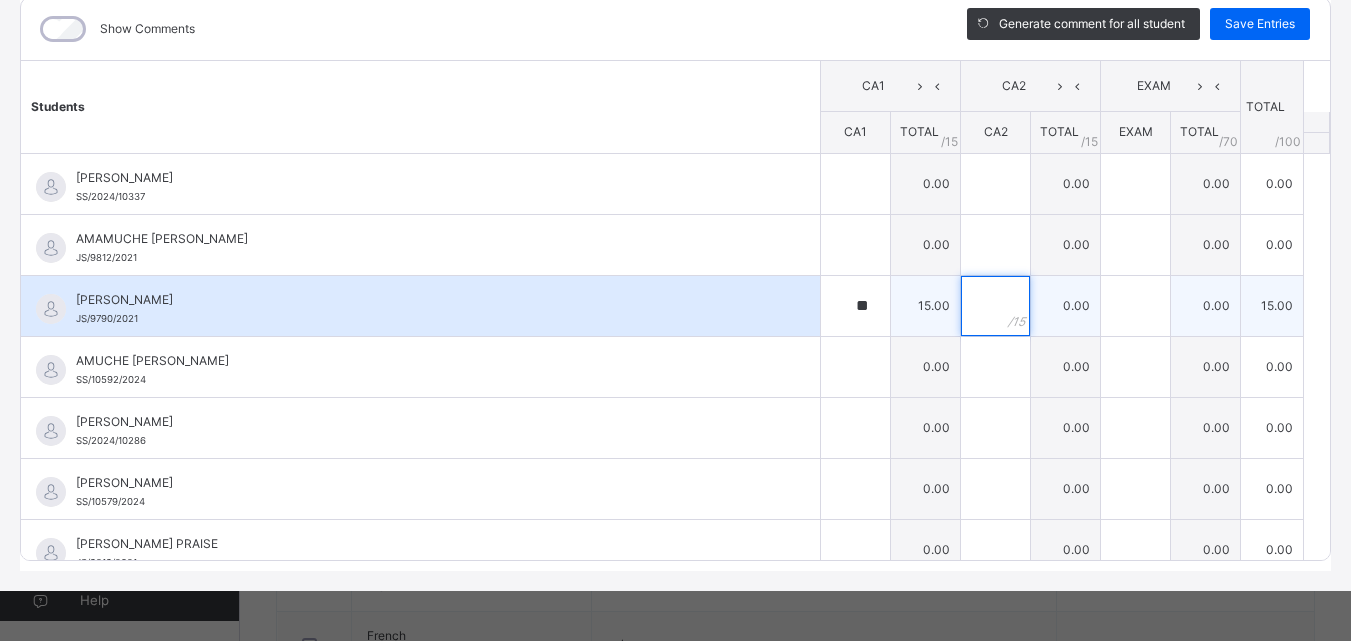 click at bounding box center [995, 306] 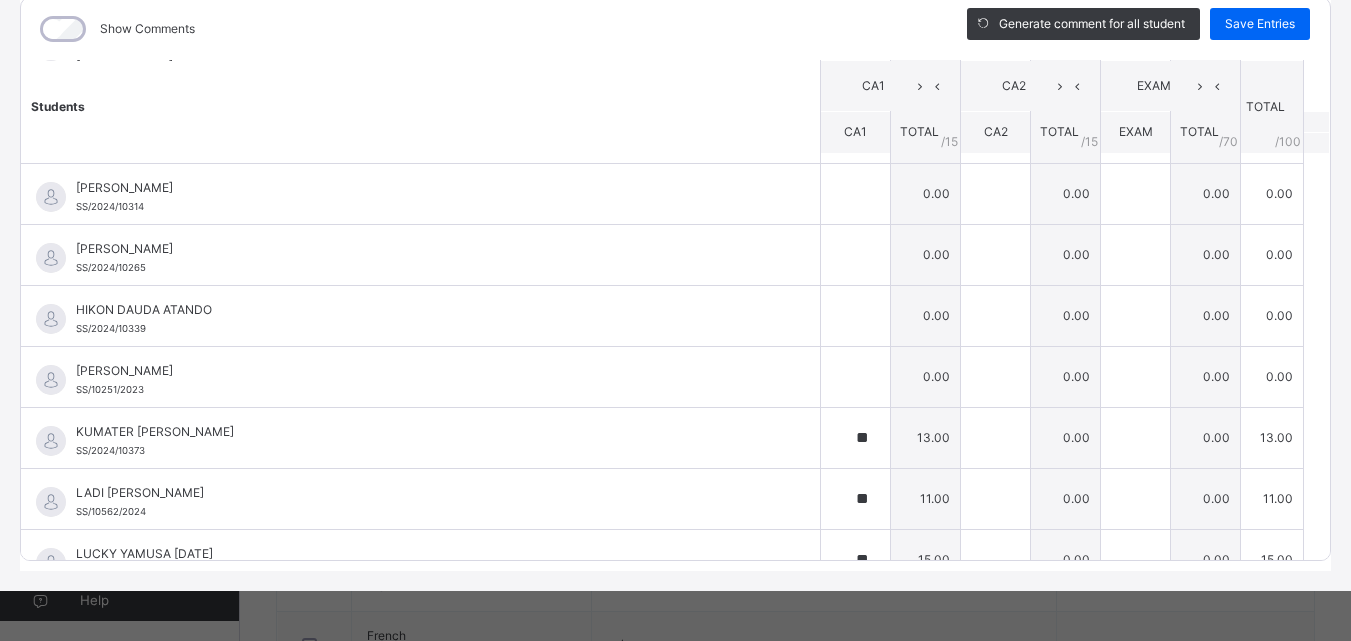 scroll, scrollTop: 800, scrollLeft: 0, axis: vertical 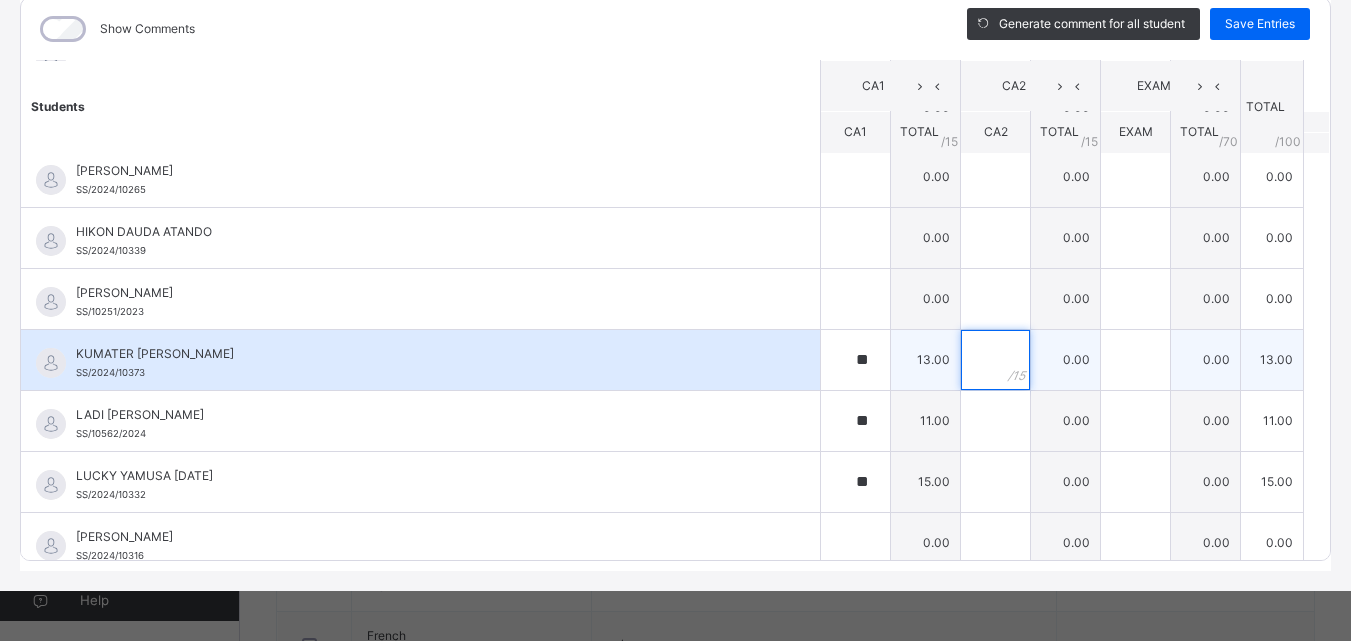 click at bounding box center (995, 360) 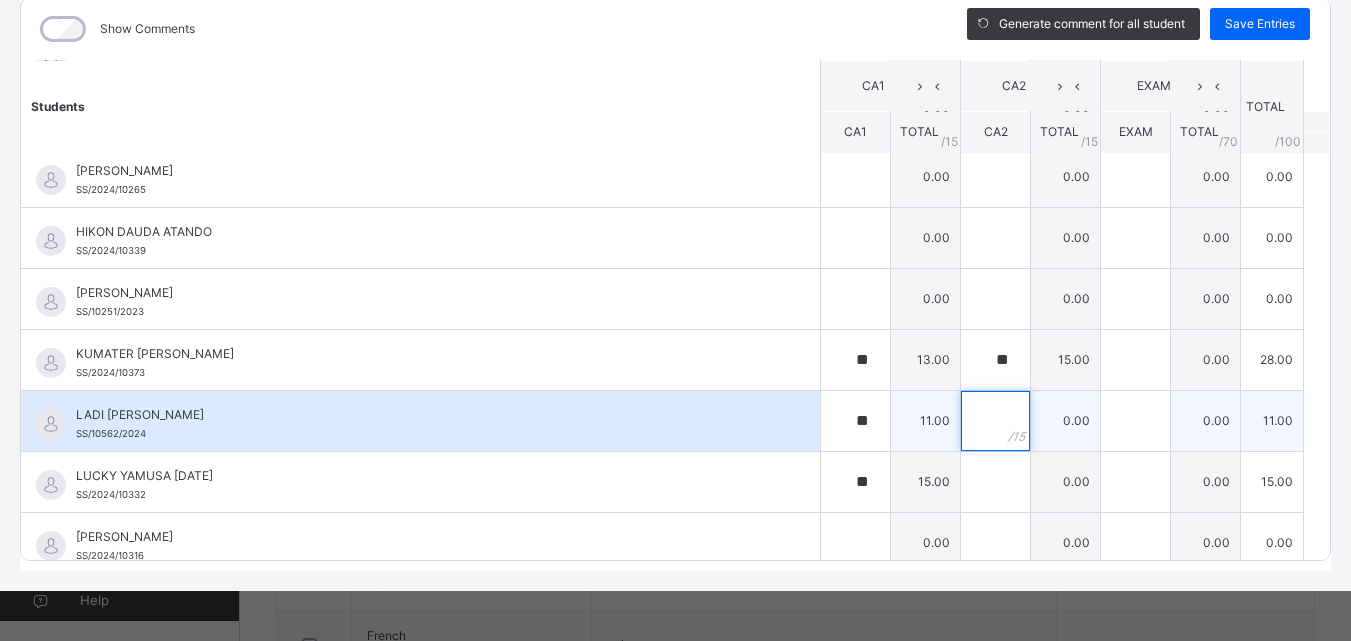 click at bounding box center [995, 421] 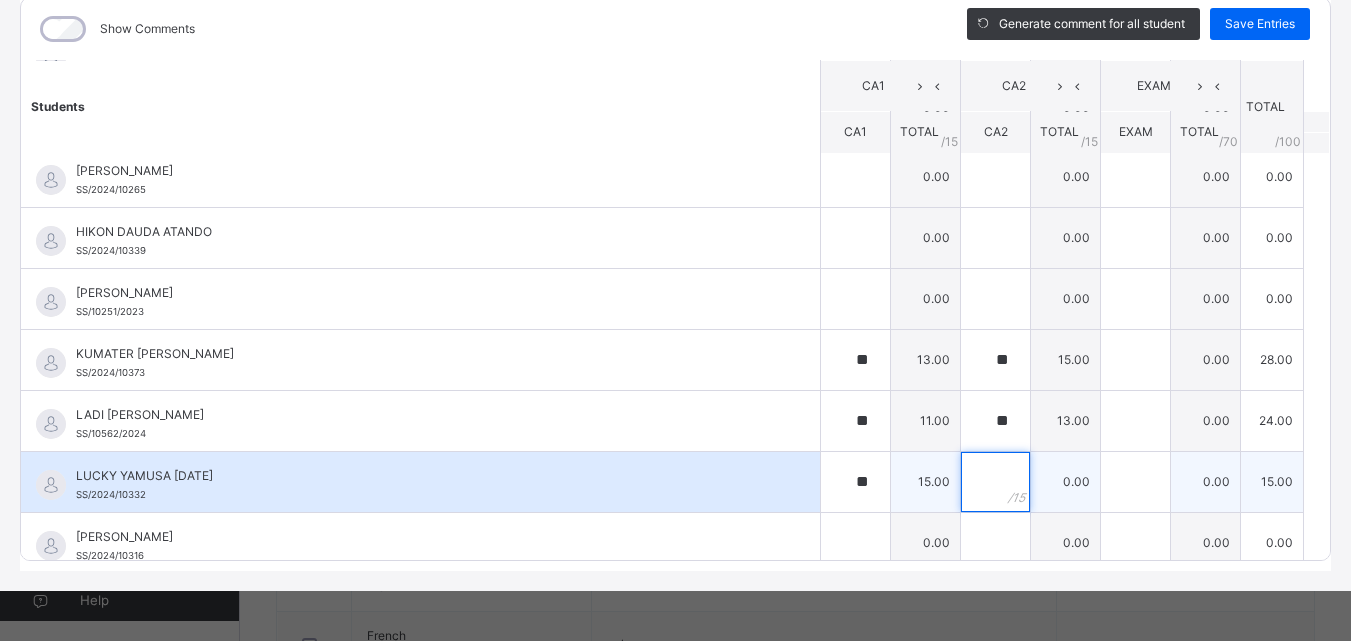 click at bounding box center [995, 482] 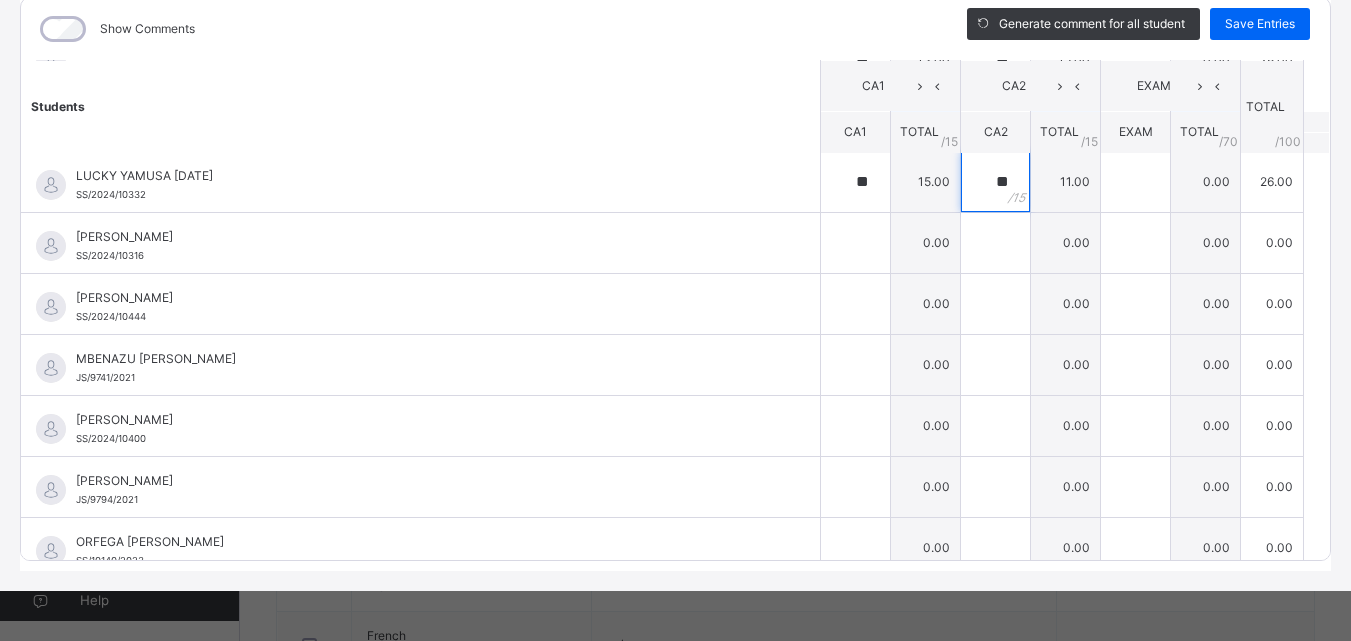 scroll, scrollTop: 1200, scrollLeft: 0, axis: vertical 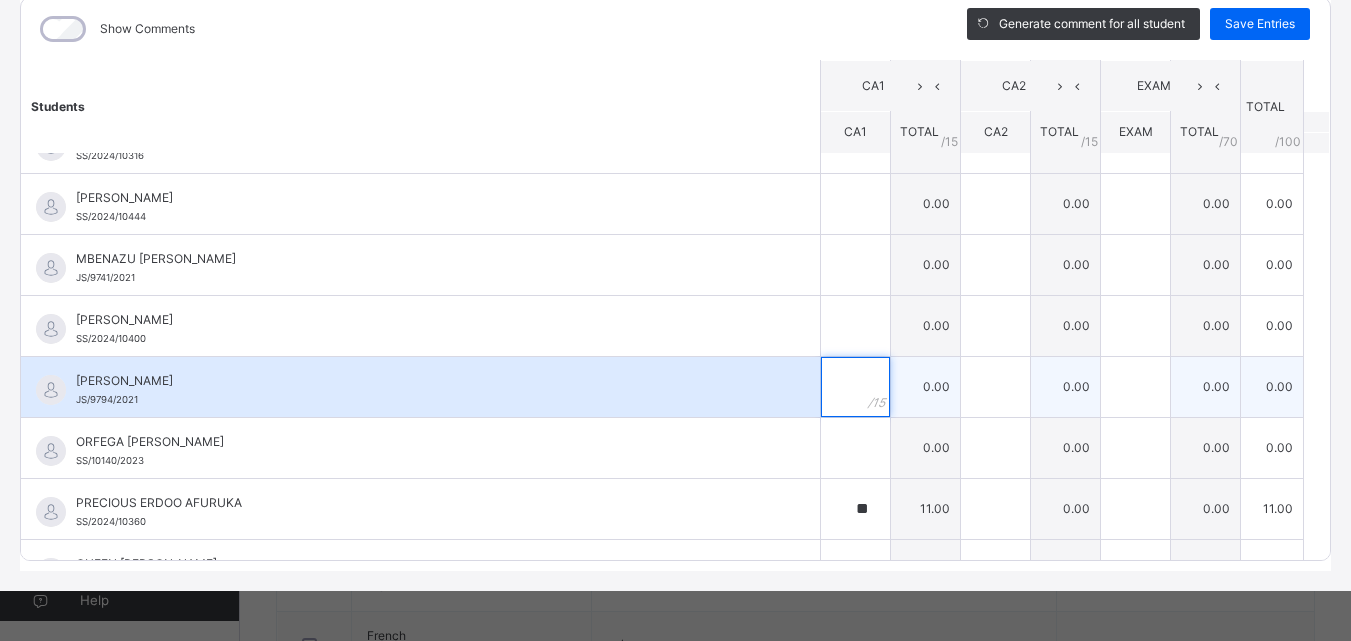 click at bounding box center [855, 387] 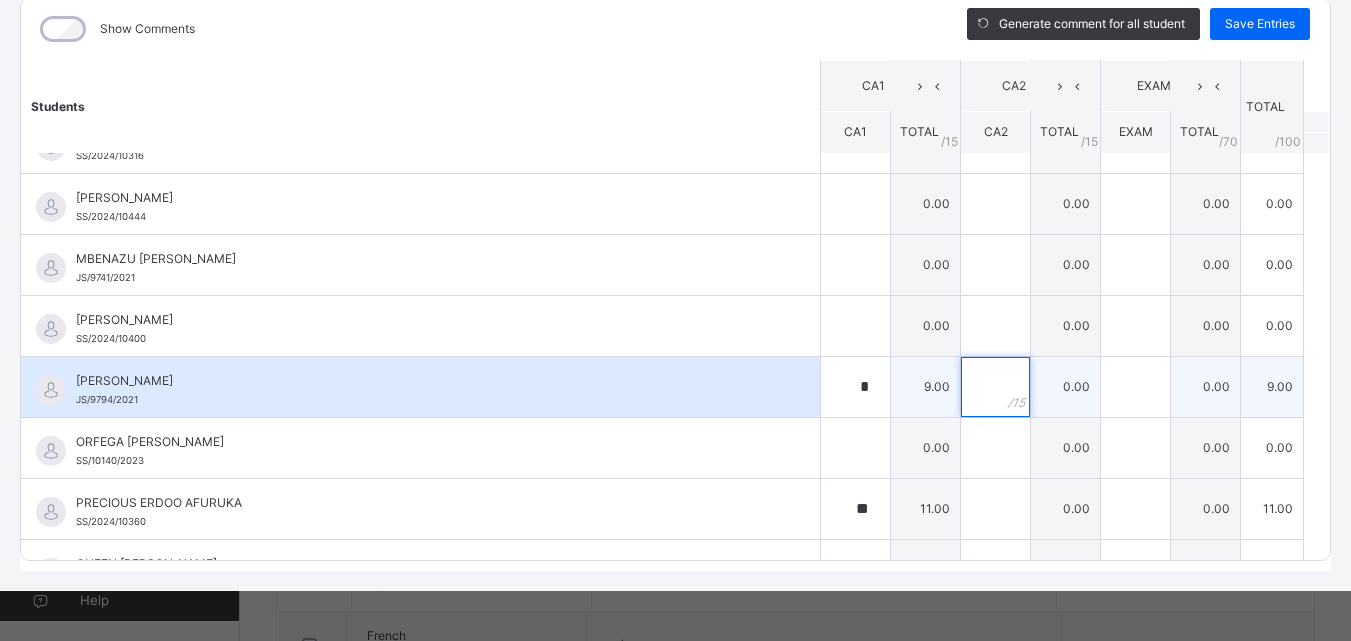 click at bounding box center (995, 387) 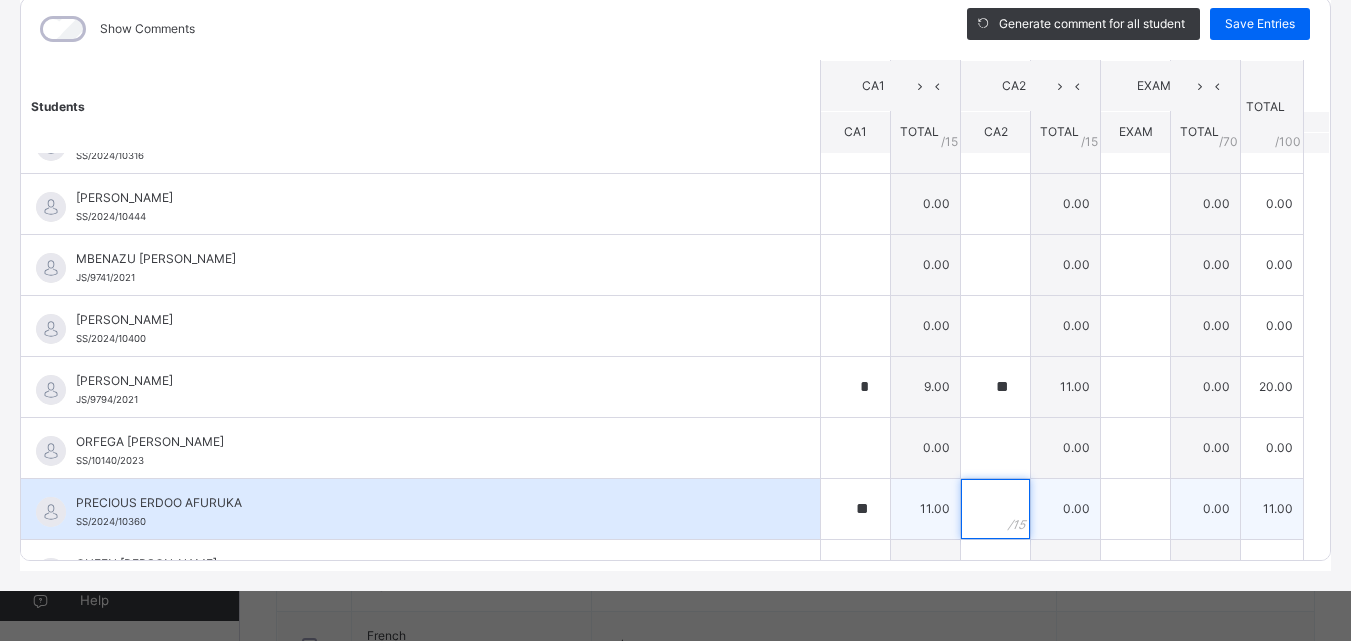 click at bounding box center (995, 509) 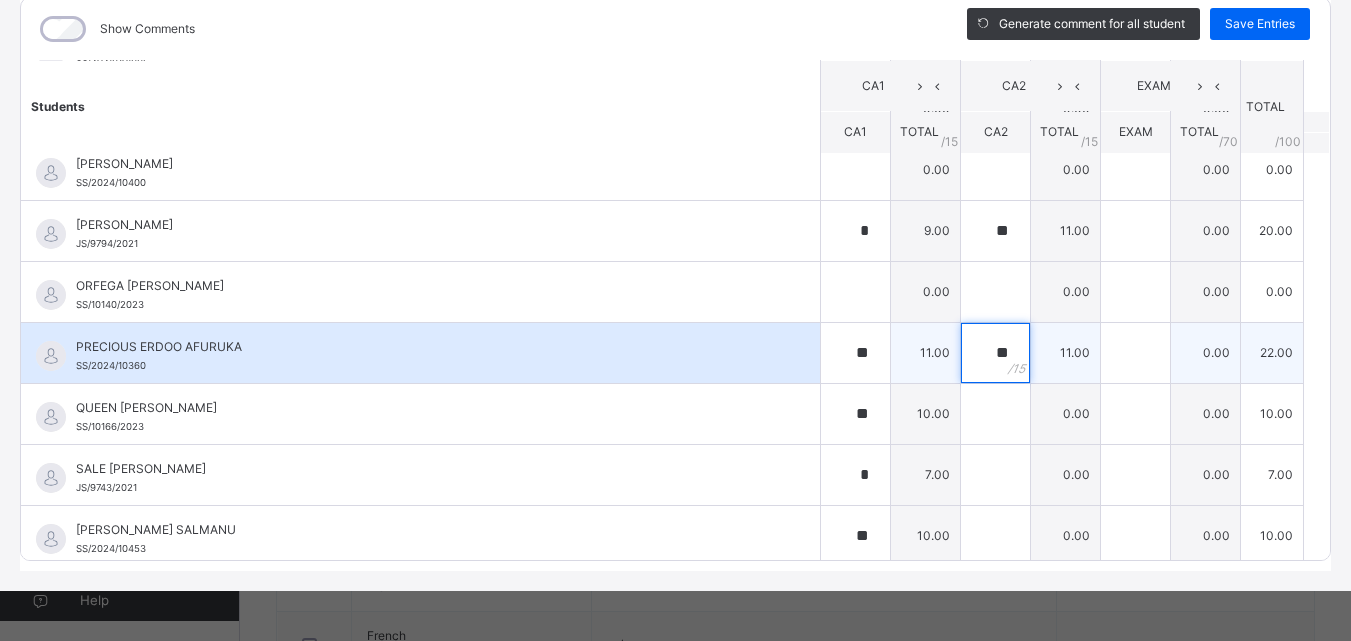 scroll, scrollTop: 1400, scrollLeft: 0, axis: vertical 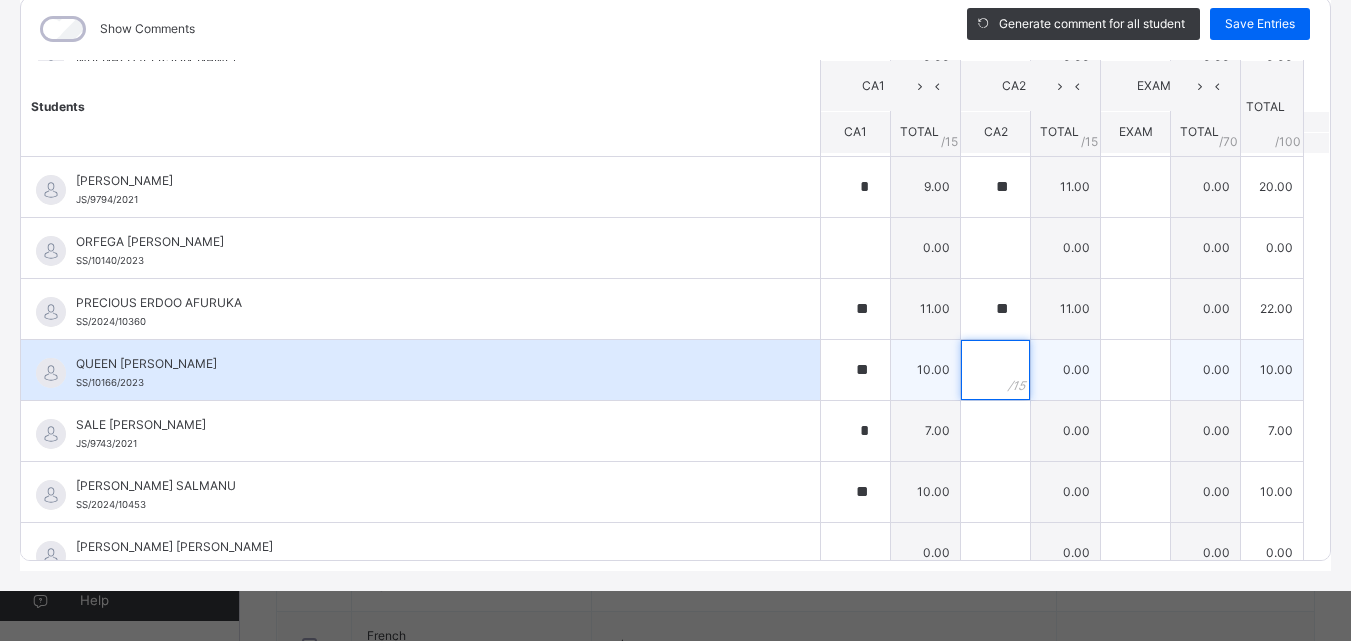 click at bounding box center [995, 370] 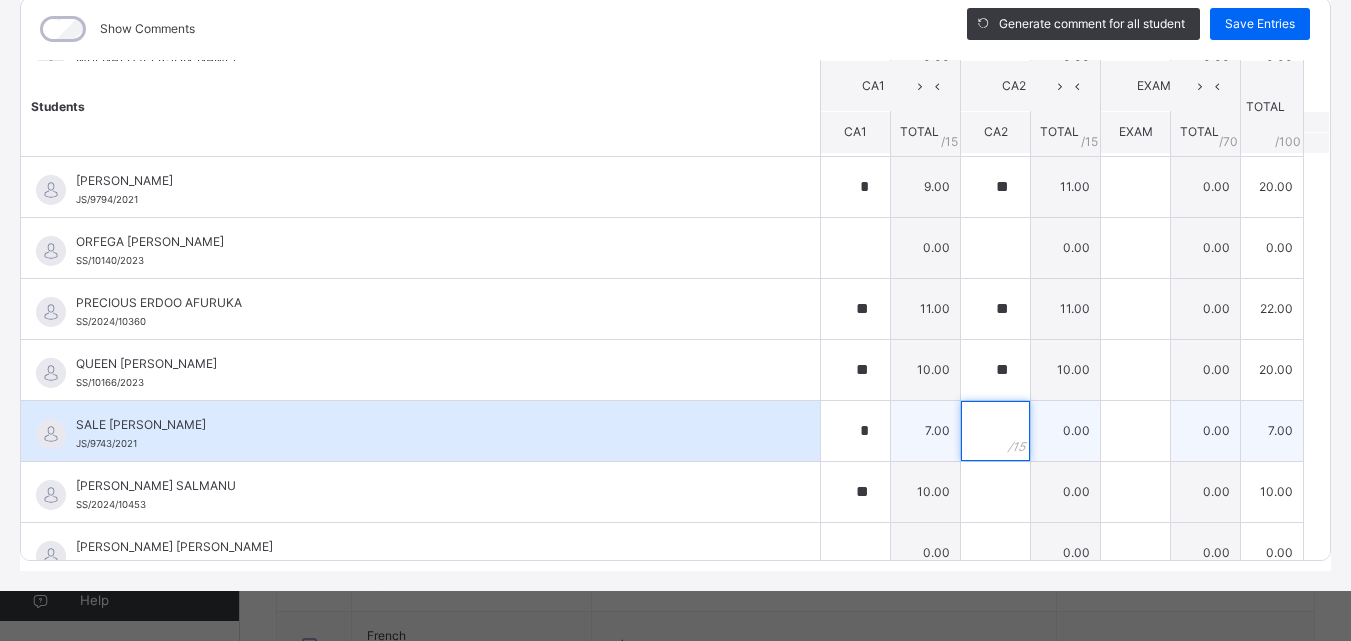 click at bounding box center [995, 431] 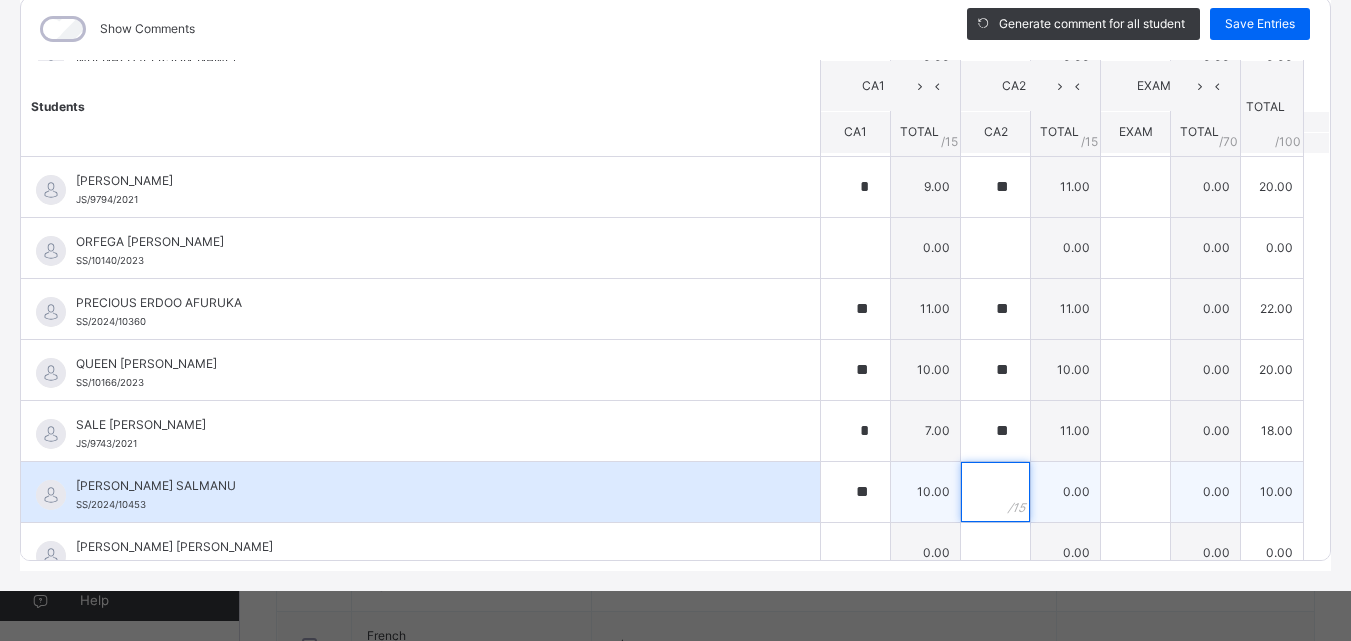 click at bounding box center [995, 492] 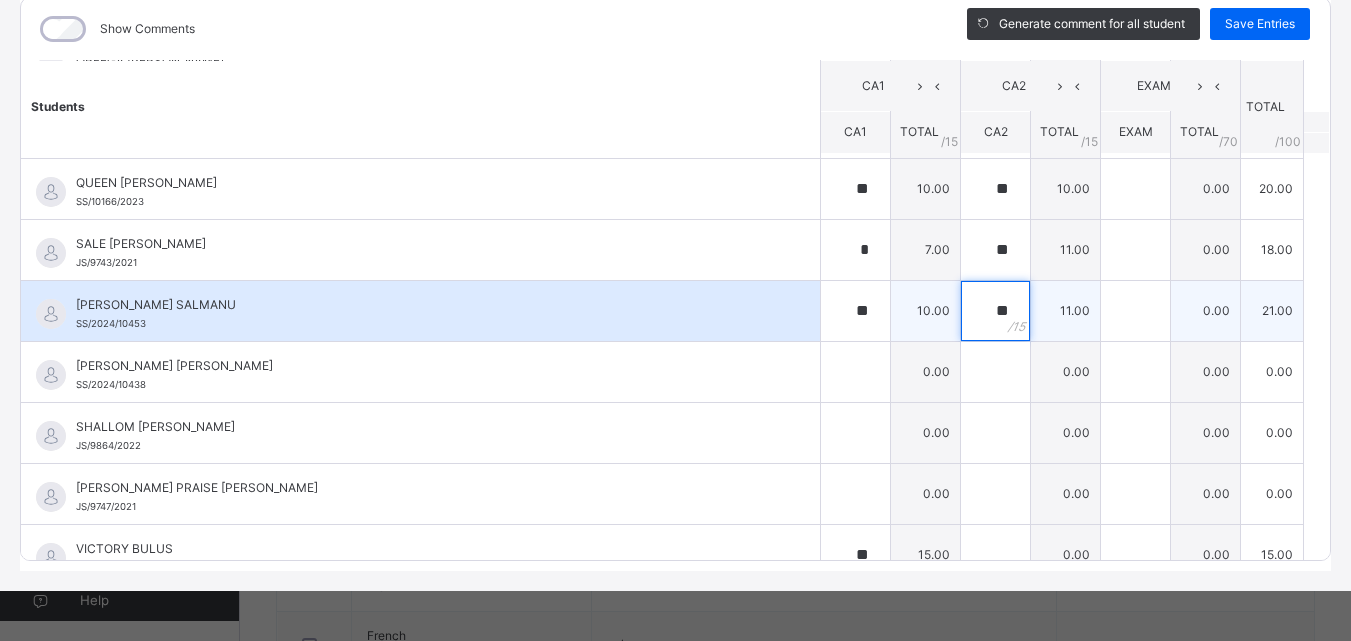 scroll, scrollTop: 1607, scrollLeft: 0, axis: vertical 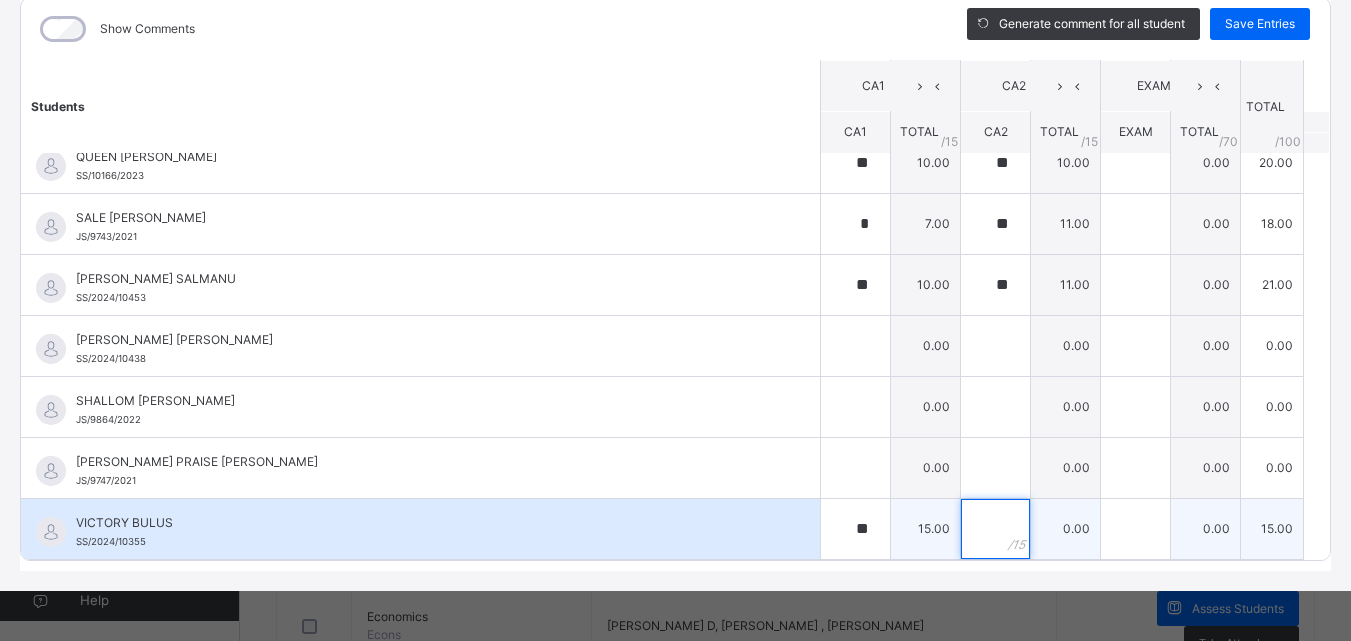 click at bounding box center [995, 529] 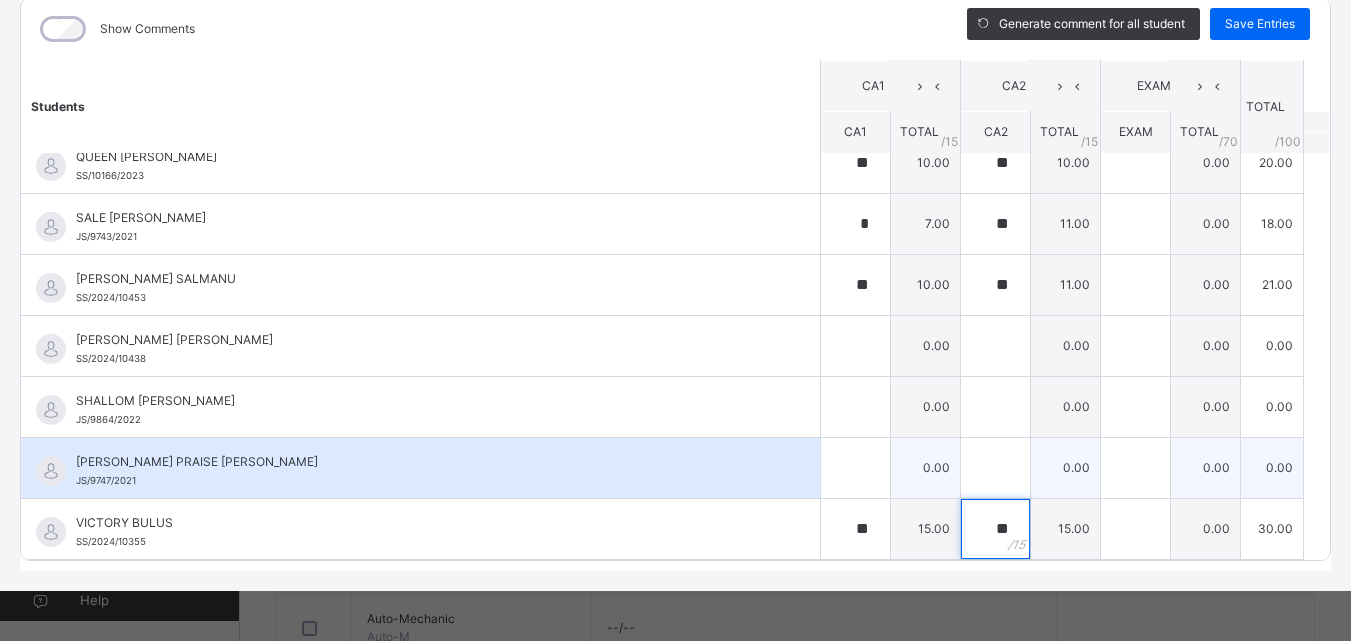 scroll, scrollTop: 1400, scrollLeft: 0, axis: vertical 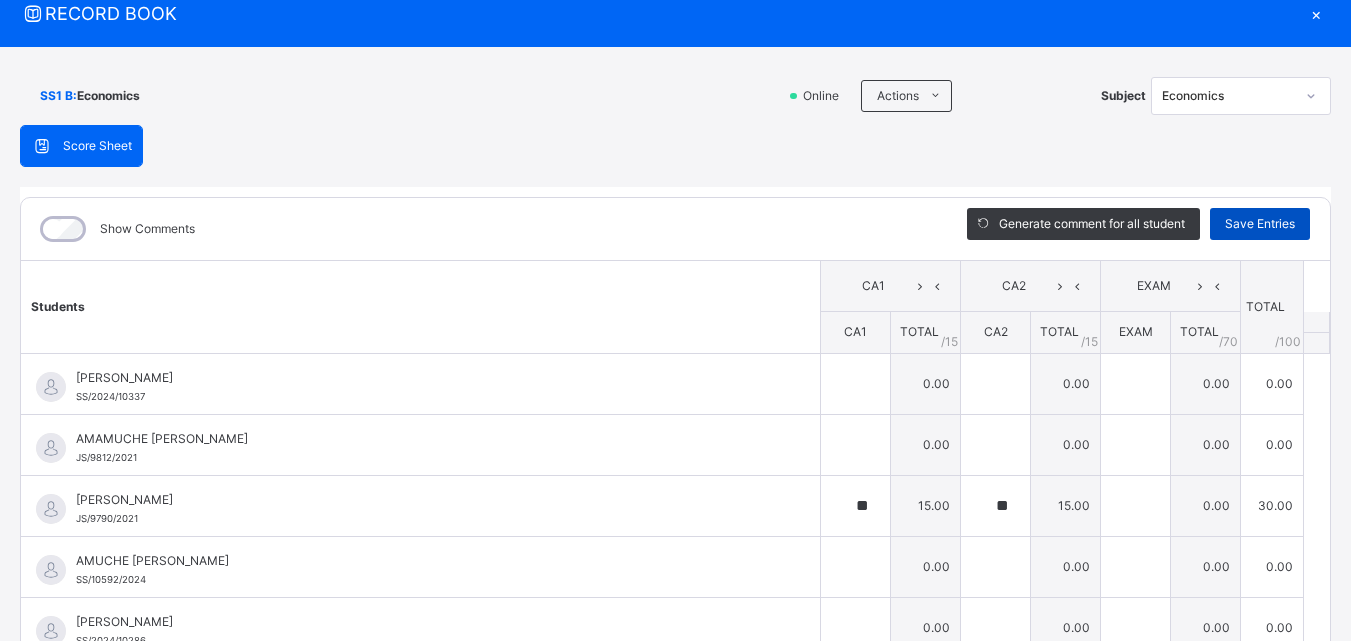 click on "Save Entries" at bounding box center (1260, 224) 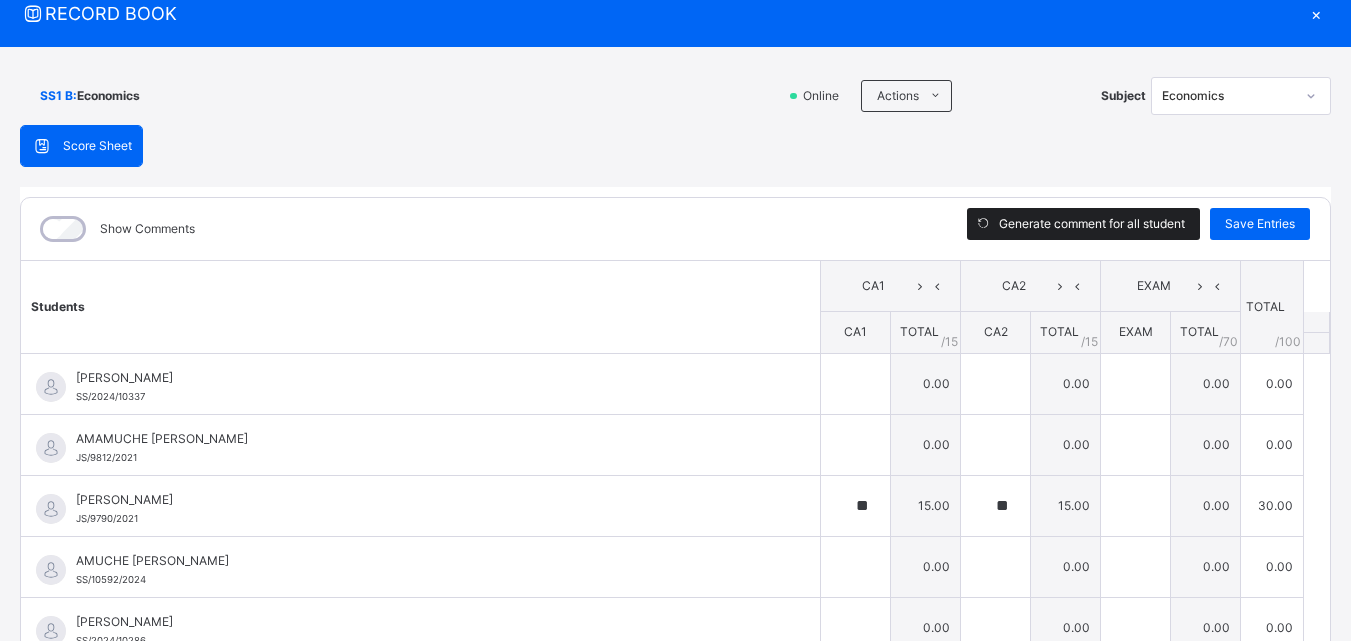 scroll, scrollTop: 0, scrollLeft: 0, axis: both 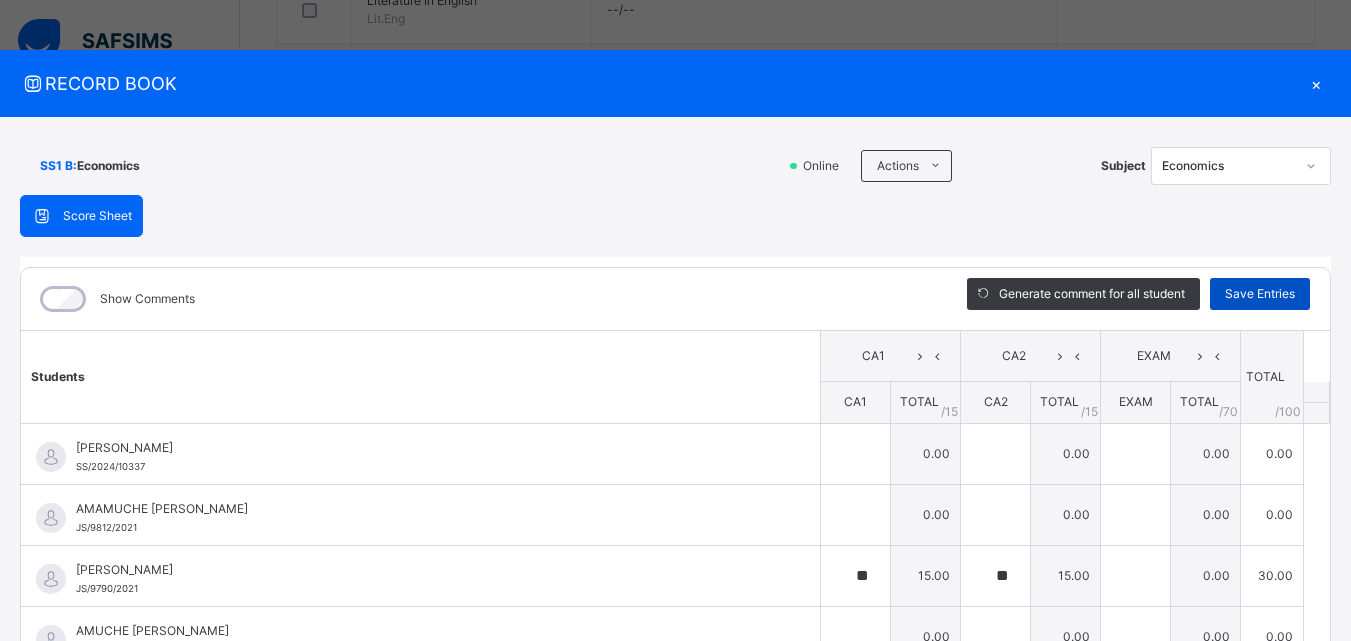 click on "Save Entries" at bounding box center (1260, 294) 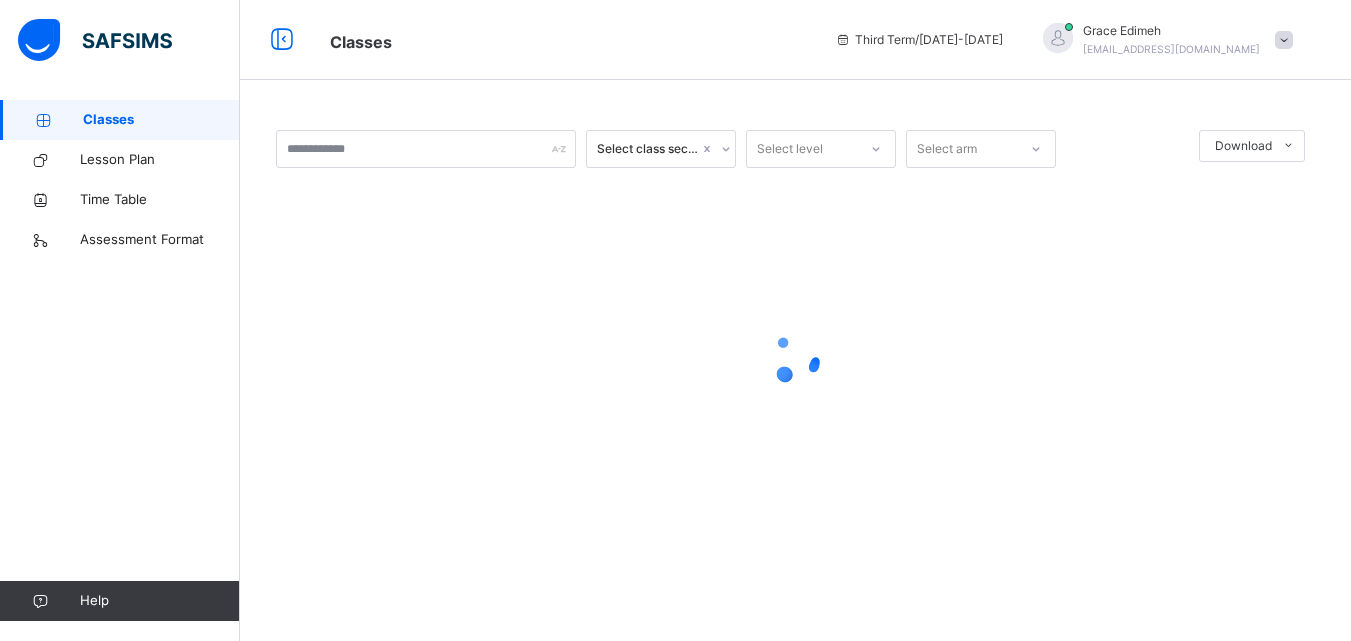scroll, scrollTop: 0, scrollLeft: 0, axis: both 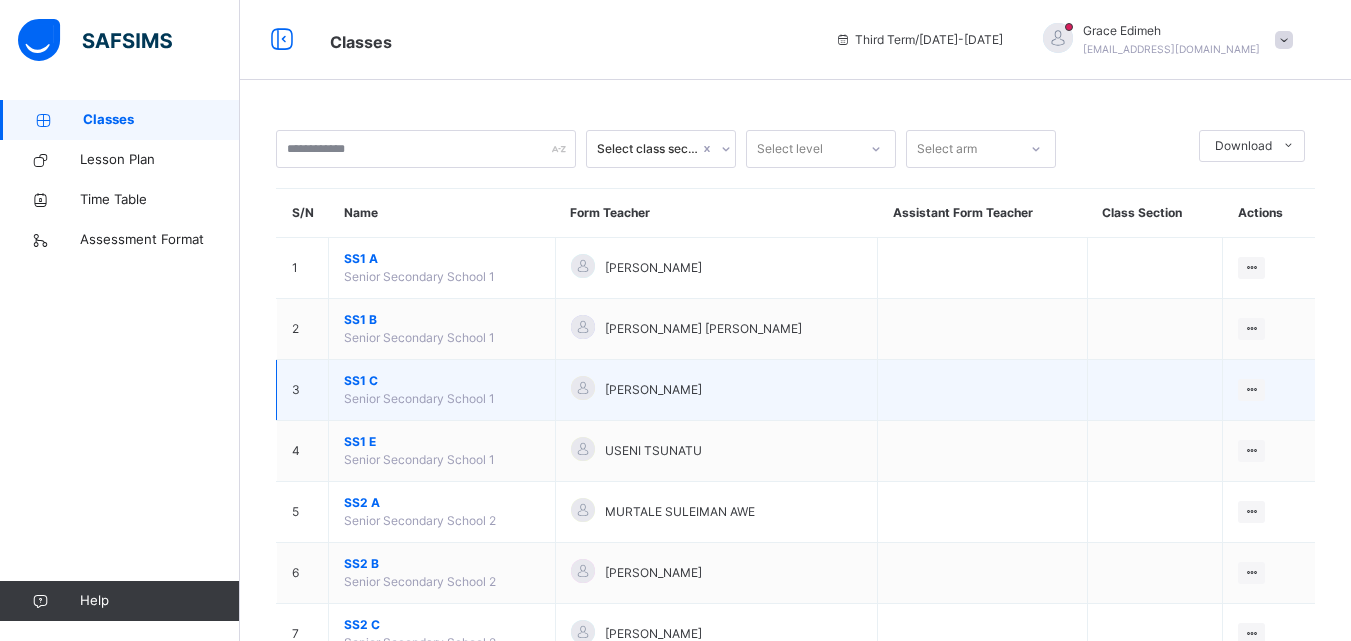 click on "SS1   C" at bounding box center [442, 381] 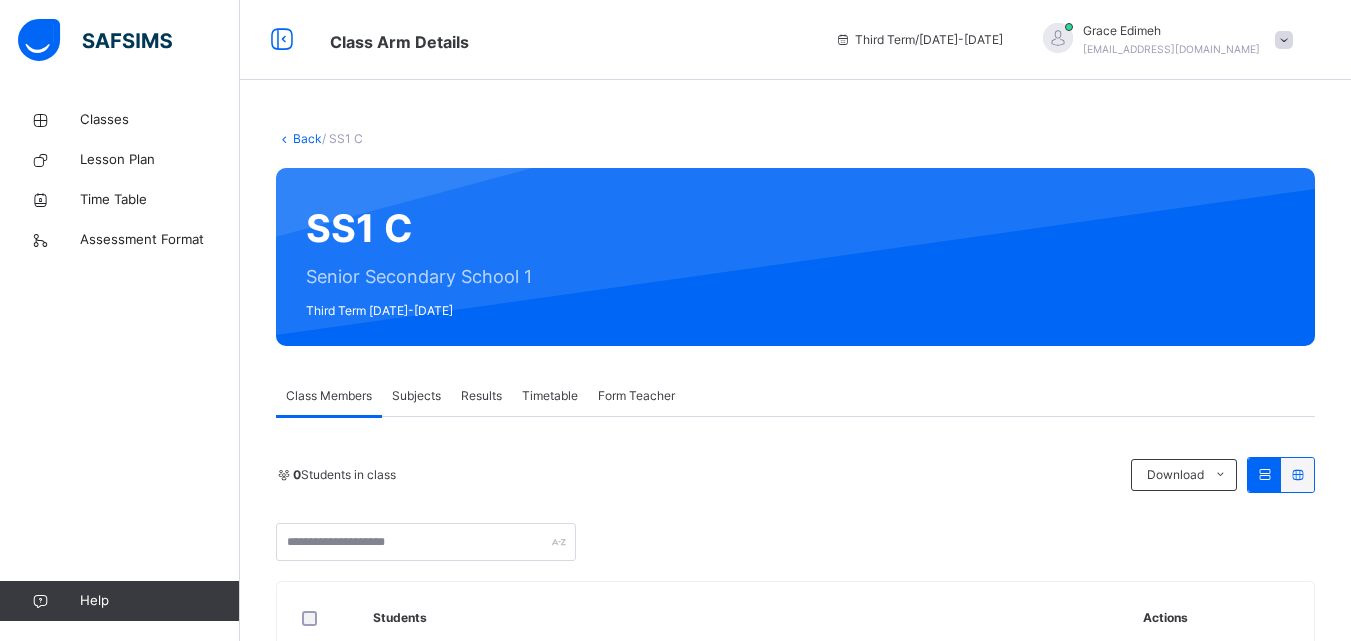 click on "Subjects" at bounding box center (416, 396) 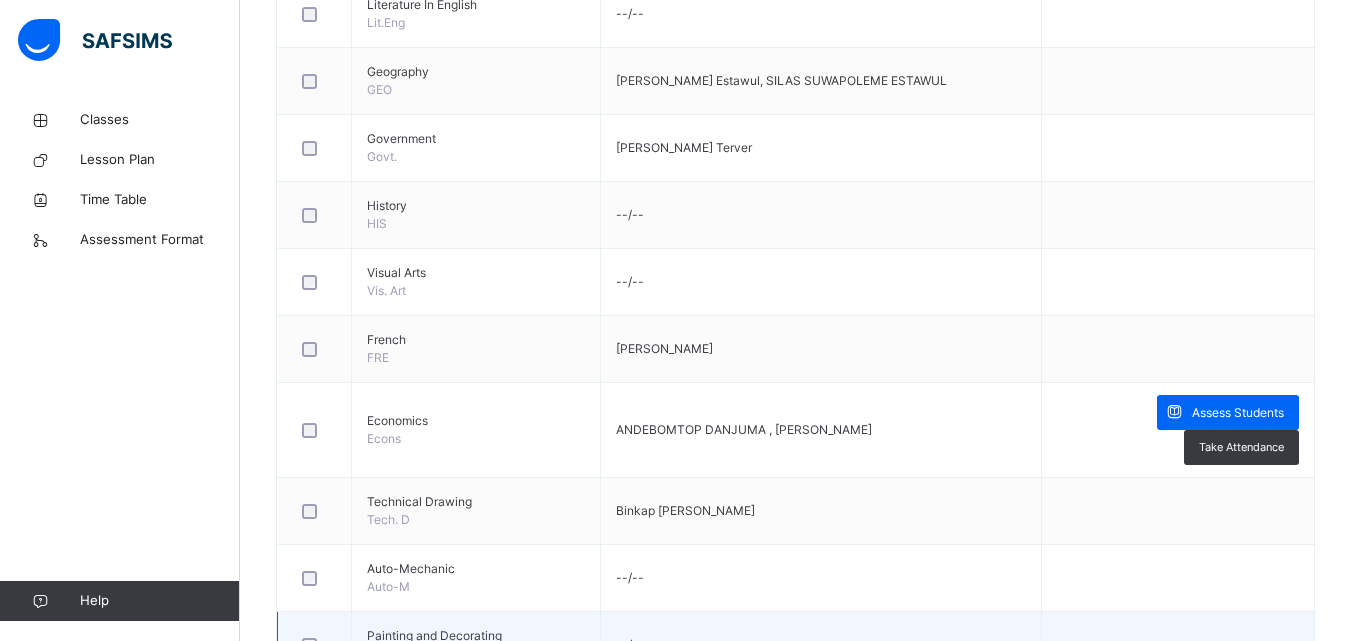 scroll, scrollTop: 1600, scrollLeft: 0, axis: vertical 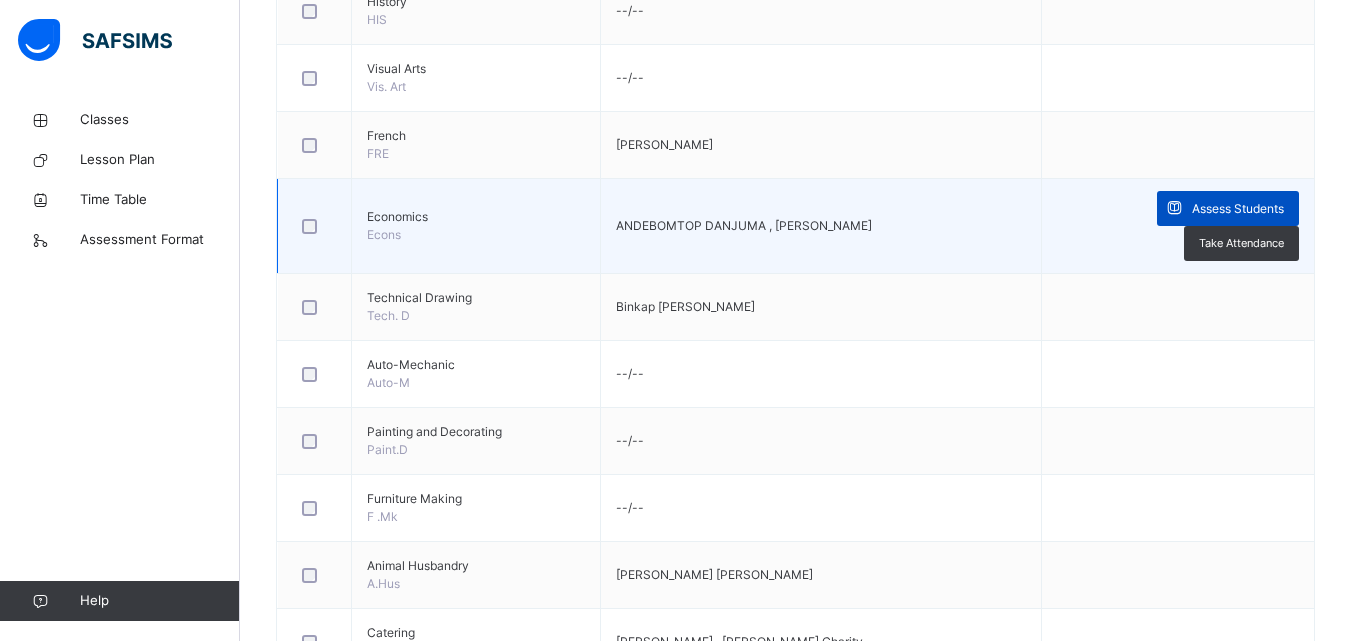 click at bounding box center (1174, 208) 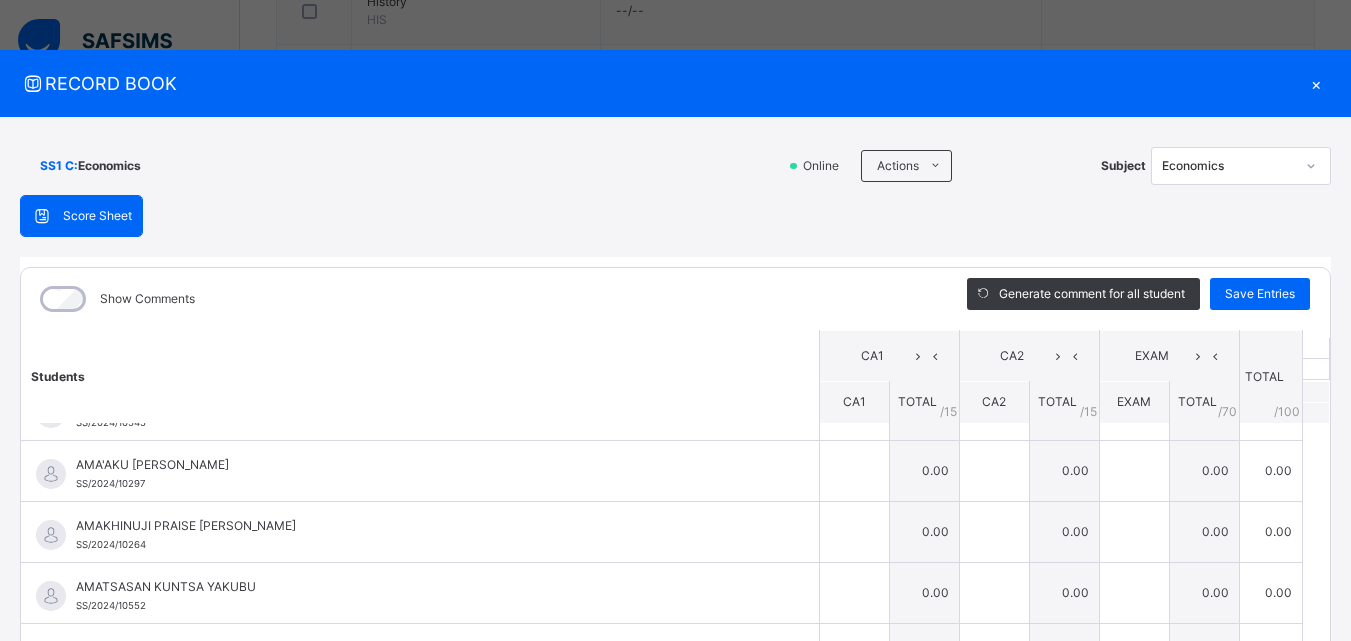 scroll, scrollTop: 0, scrollLeft: 0, axis: both 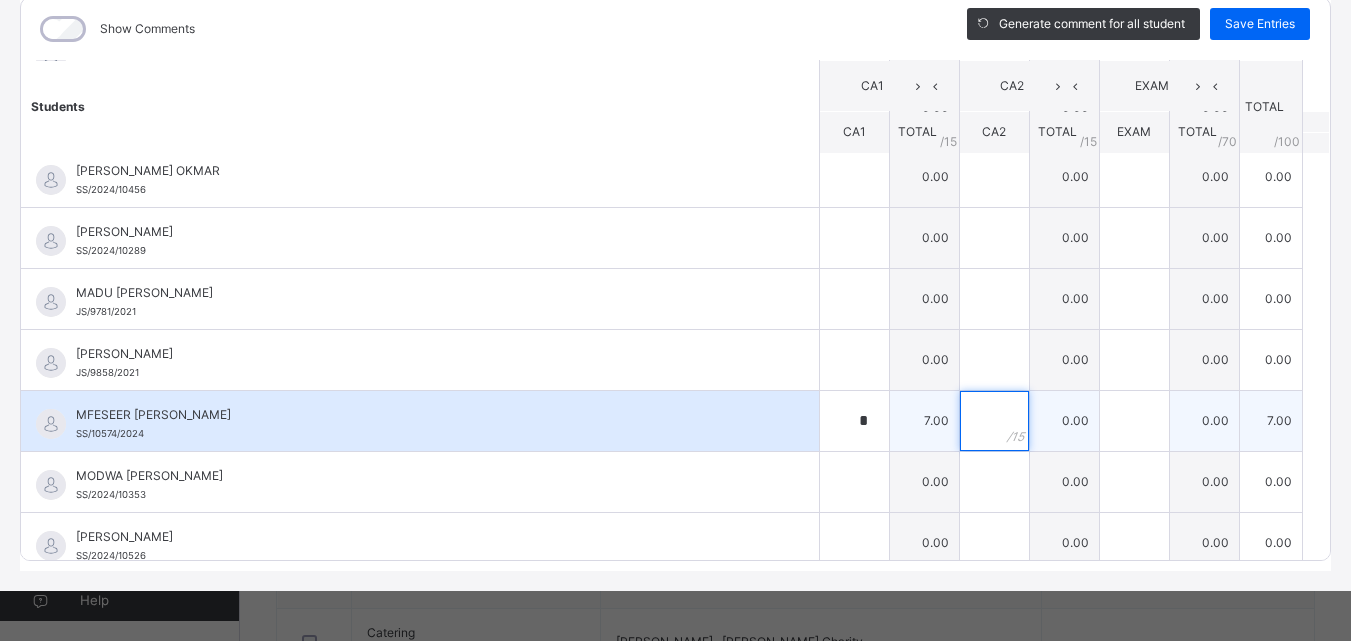 click at bounding box center (994, 421) 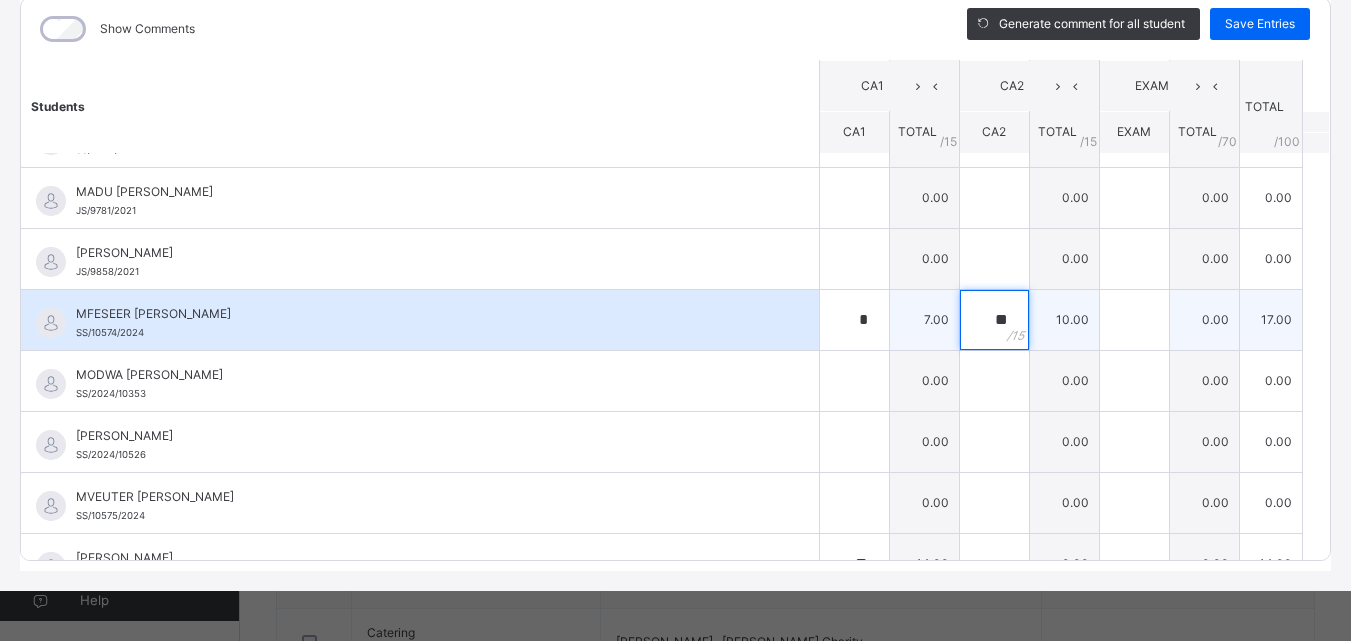 scroll, scrollTop: 1000, scrollLeft: 0, axis: vertical 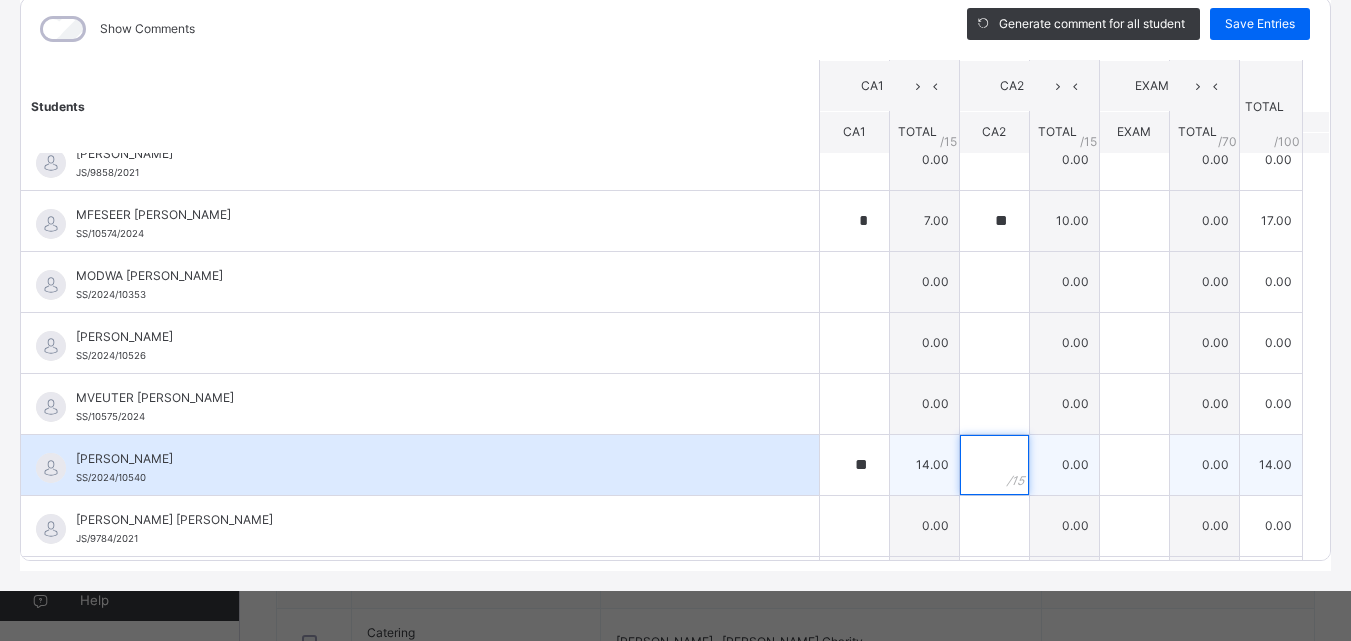 click at bounding box center [994, 465] 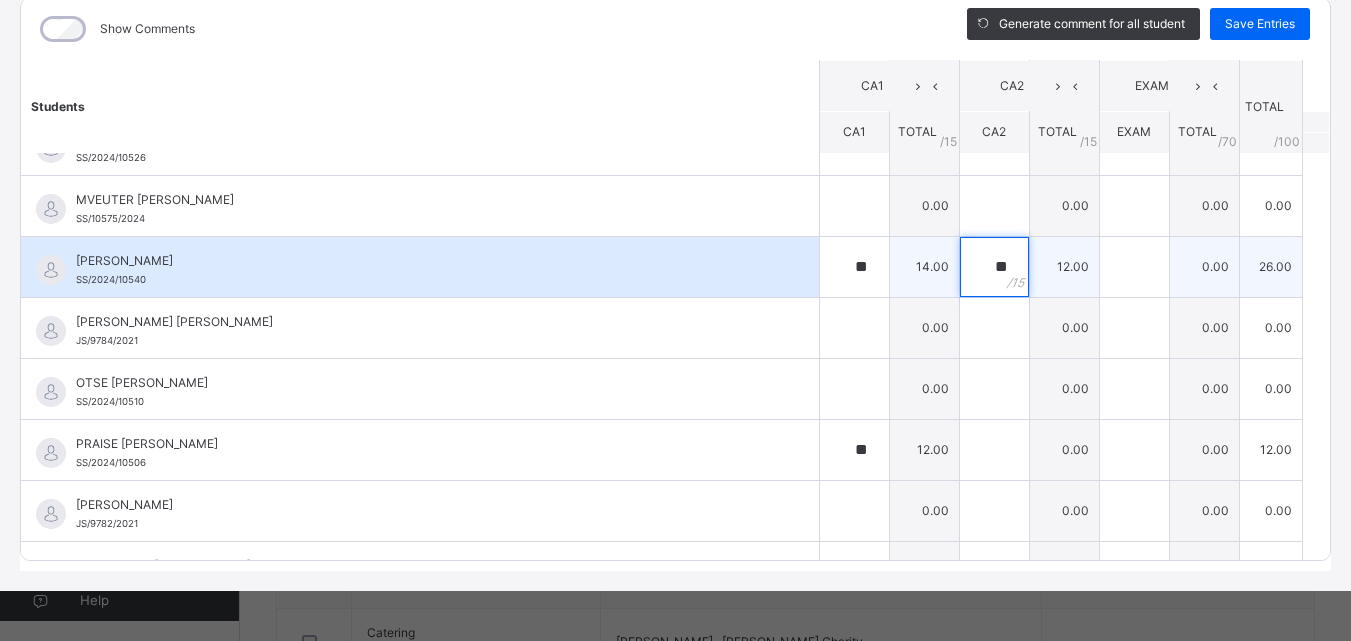 scroll, scrollTop: 1200, scrollLeft: 0, axis: vertical 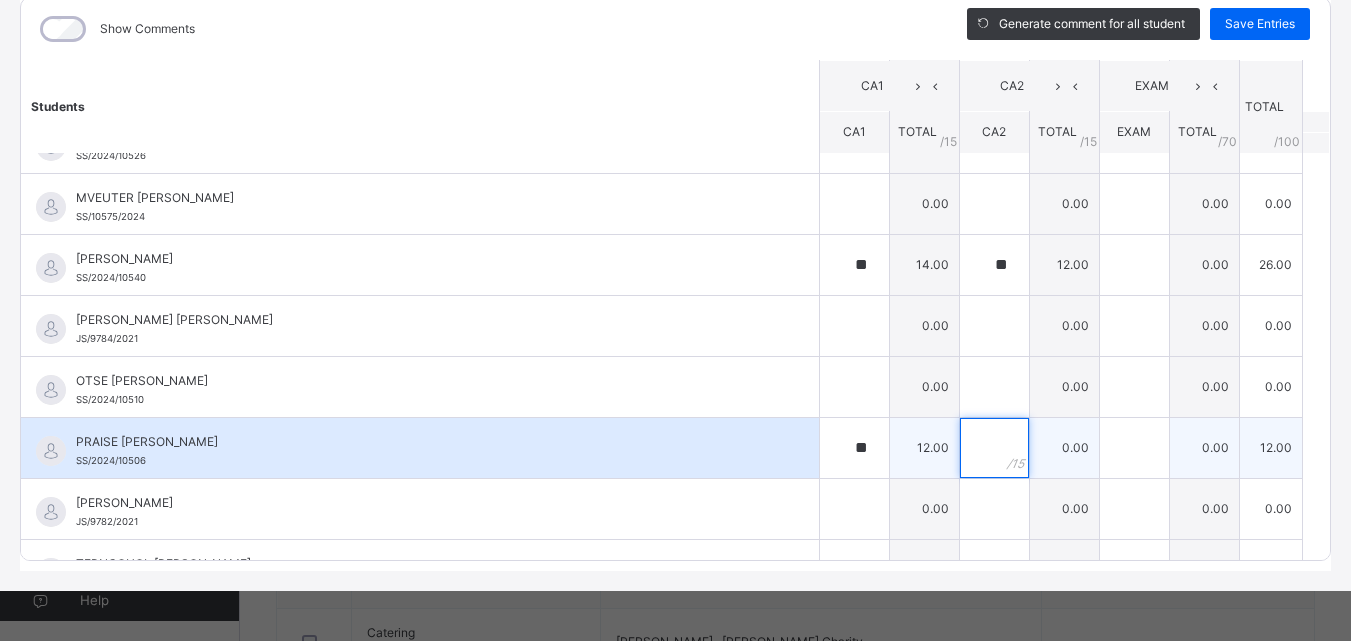 click at bounding box center (994, 448) 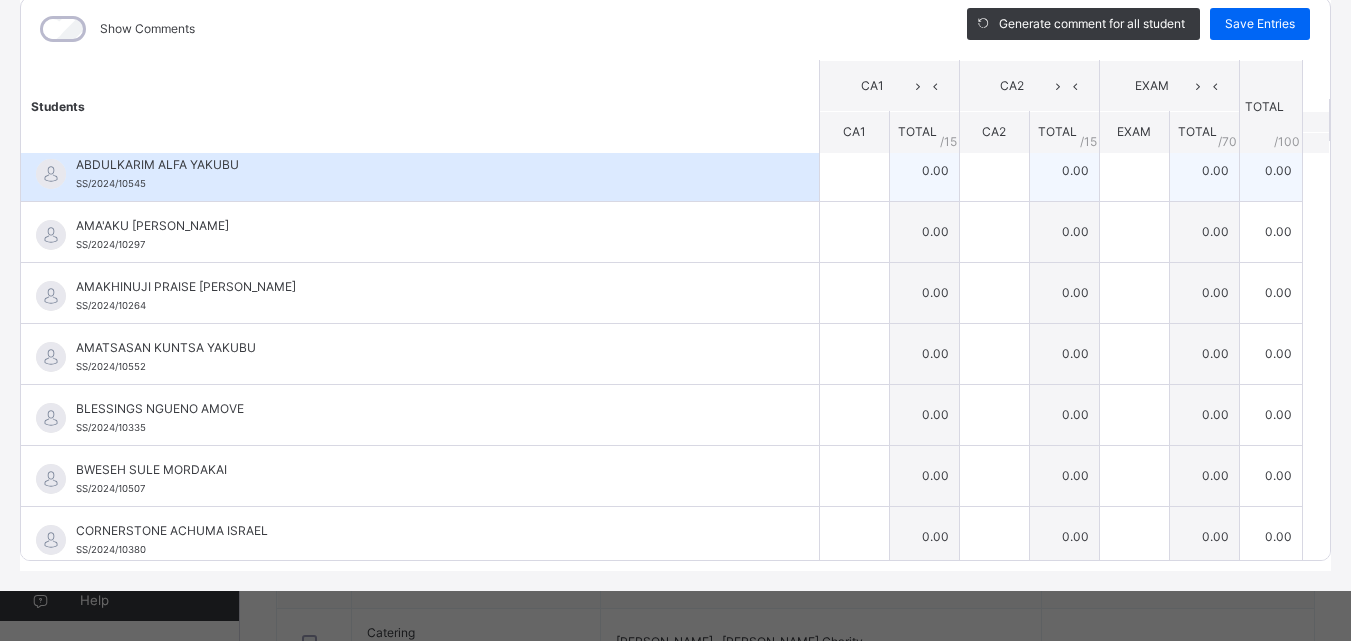 scroll, scrollTop: 0, scrollLeft: 0, axis: both 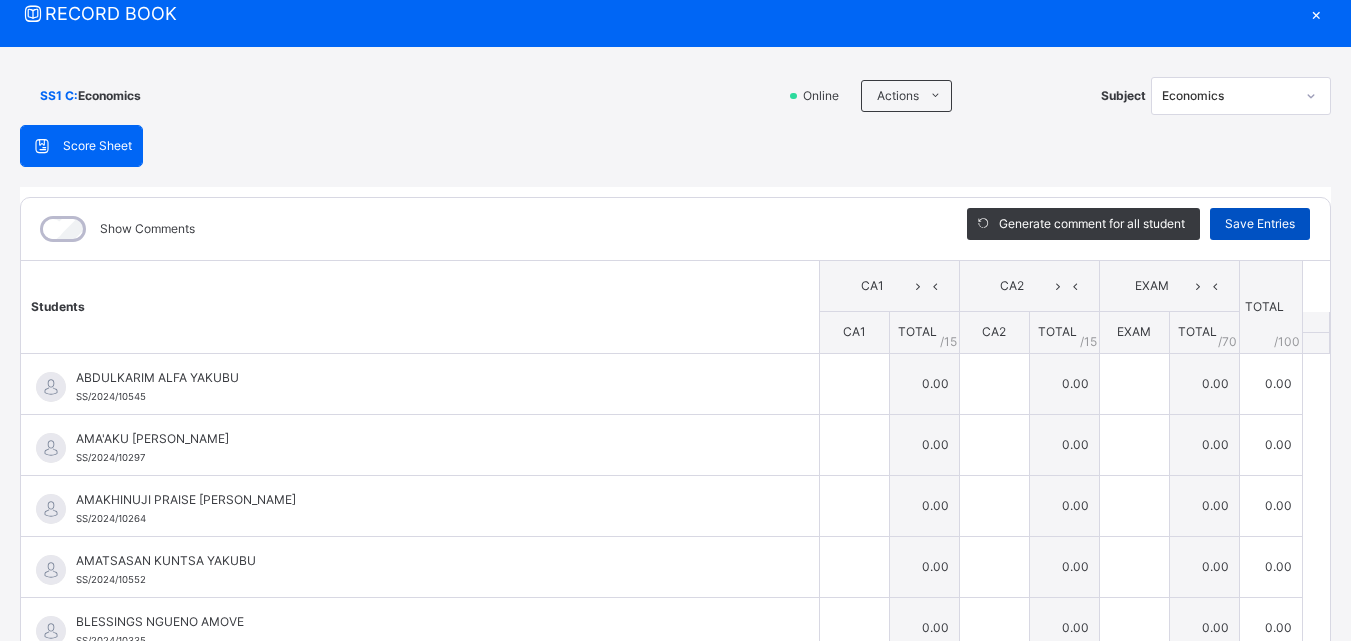 click on "Save Entries" at bounding box center [1260, 224] 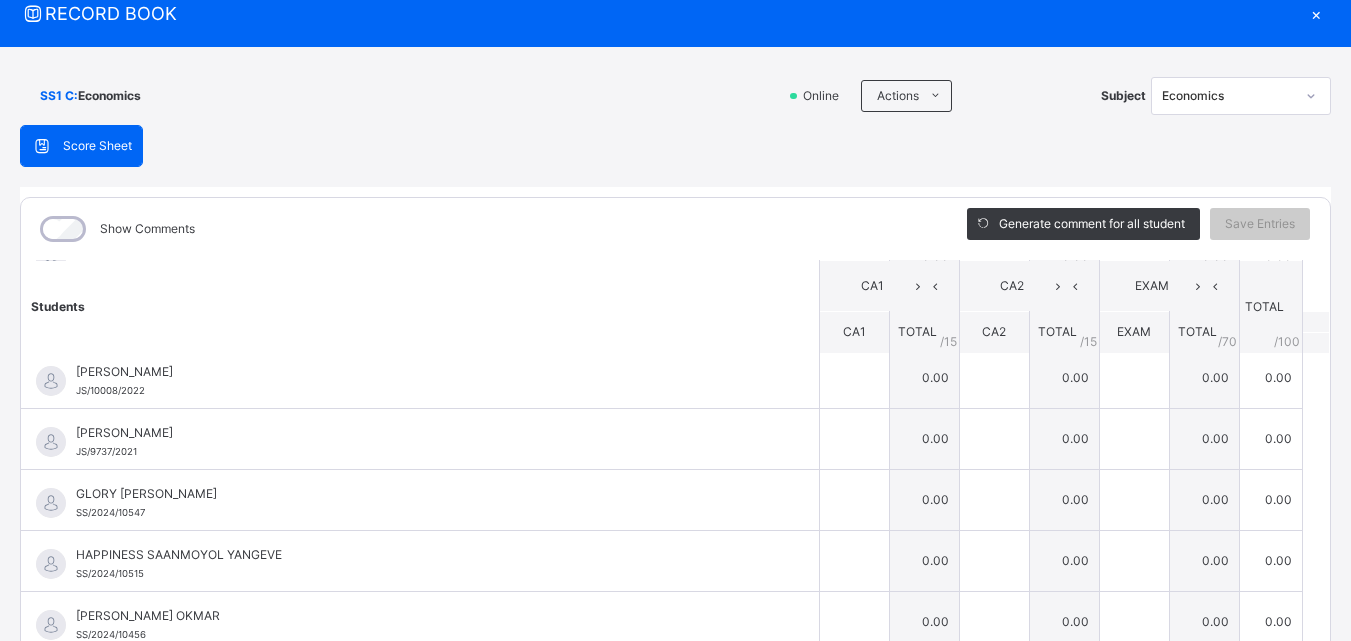 scroll, scrollTop: 800, scrollLeft: 0, axis: vertical 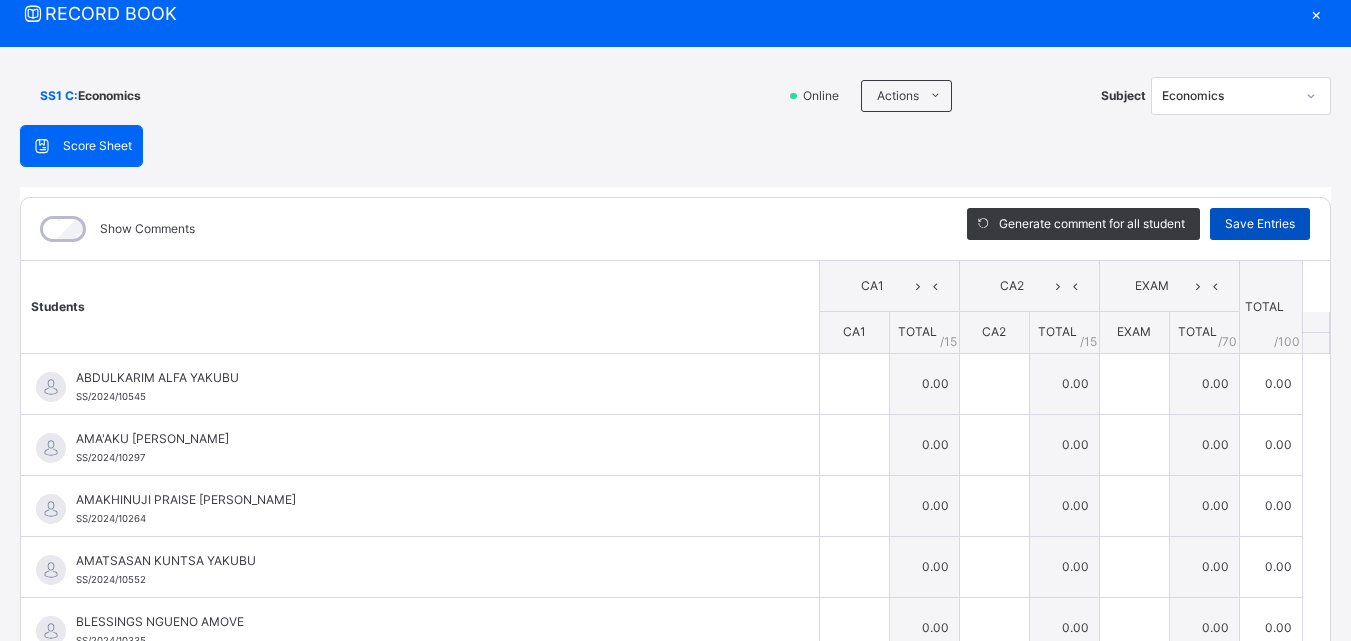 click on "Save Entries" at bounding box center [1260, 224] 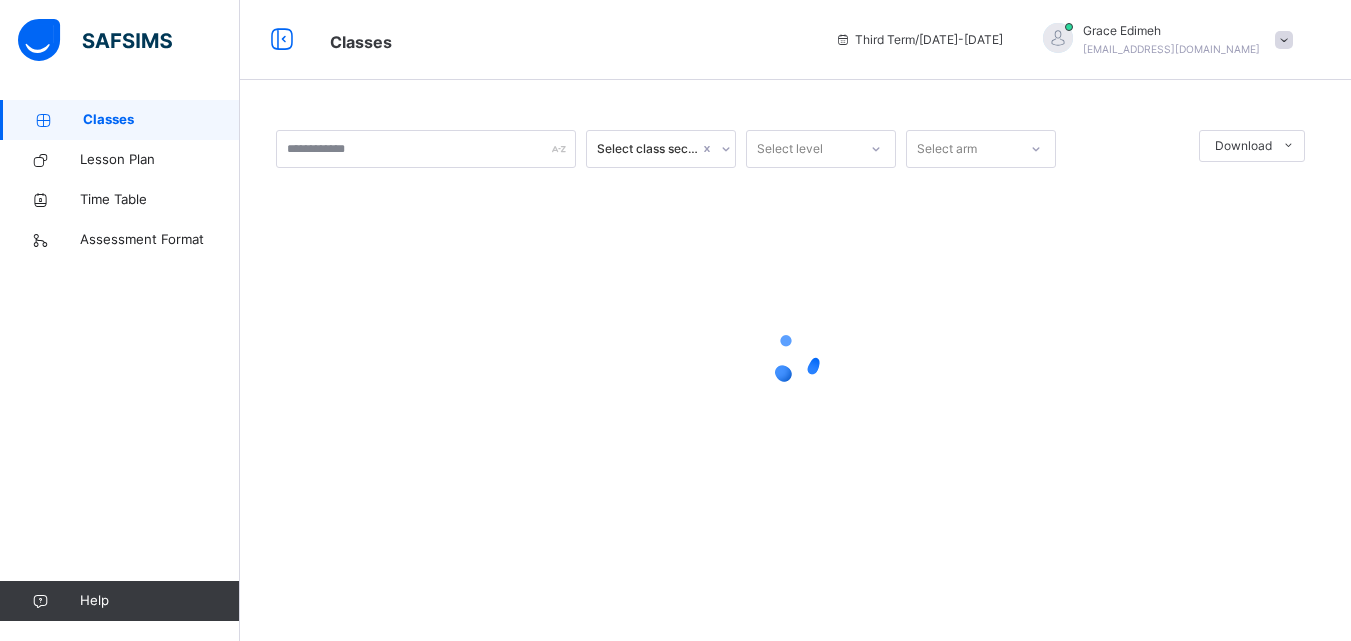 scroll, scrollTop: 0, scrollLeft: 0, axis: both 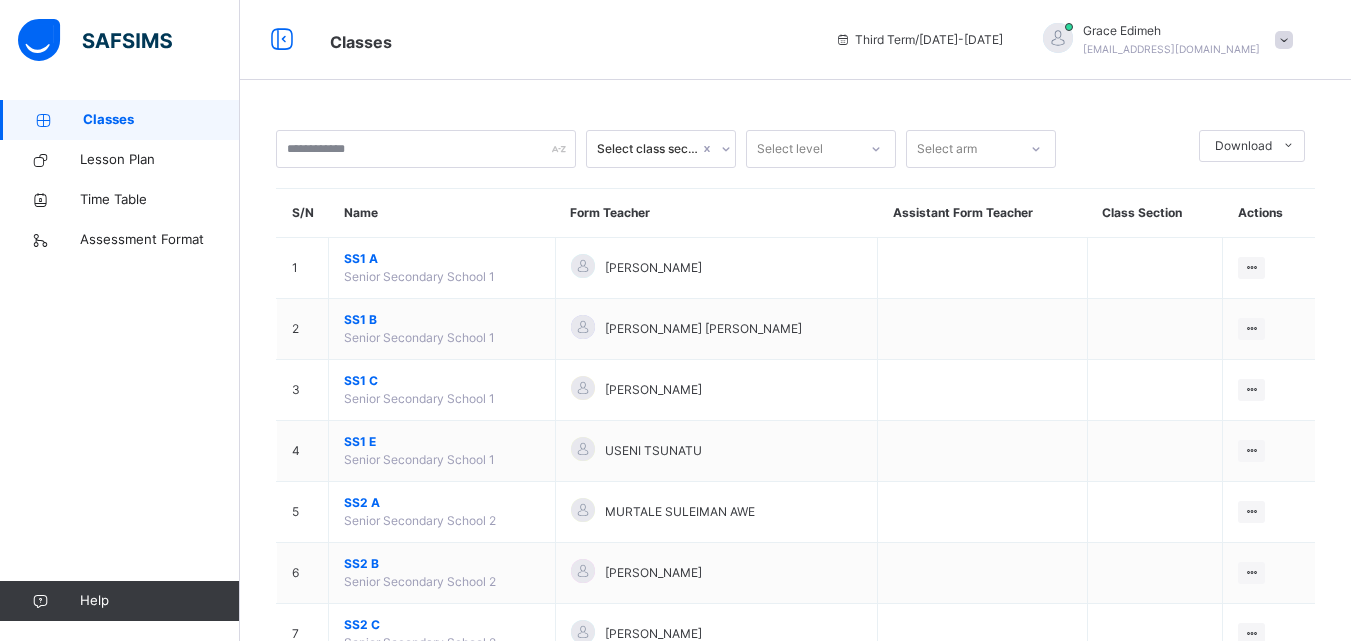 click on "eleojograceedimeh@gmail.com" at bounding box center (1171, 49) 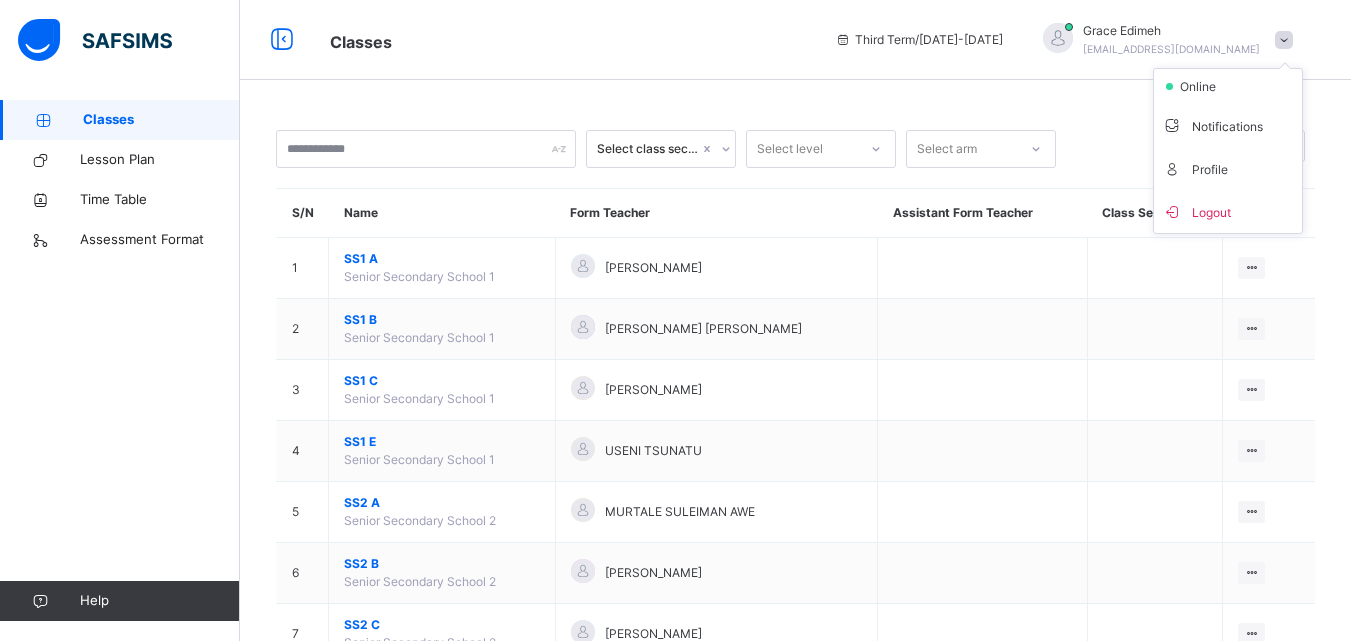 click on "Logout" at bounding box center (1228, 211) 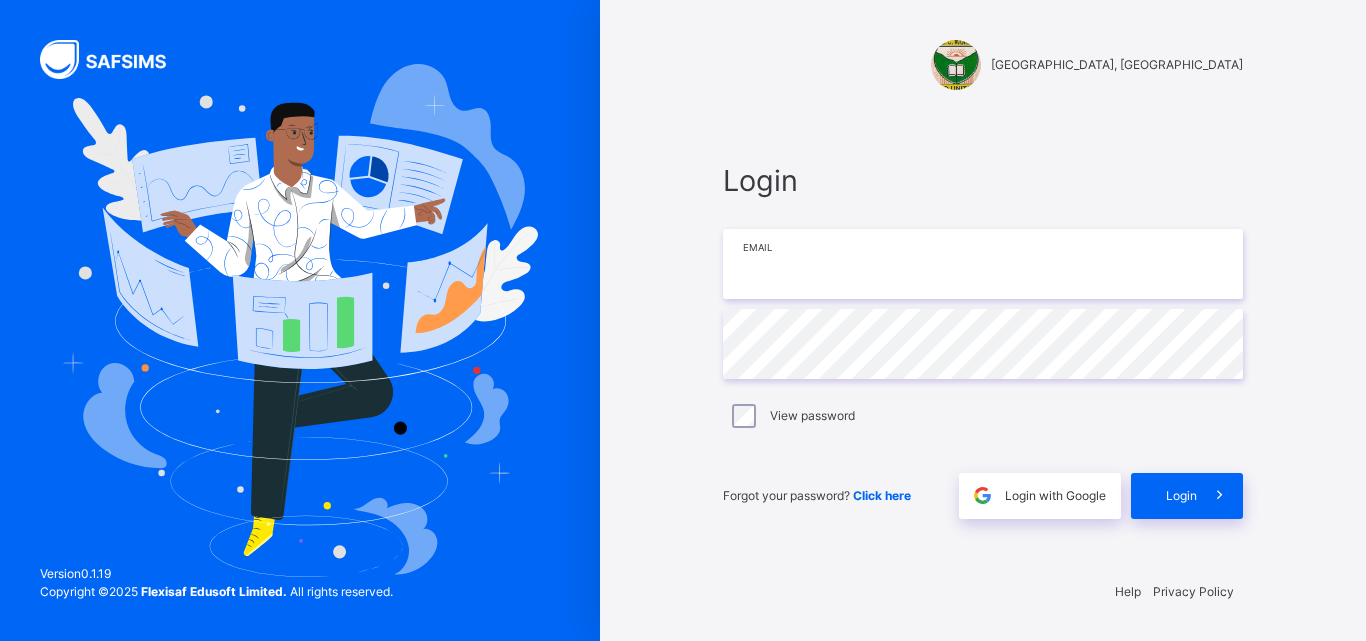 click at bounding box center (983, 264) 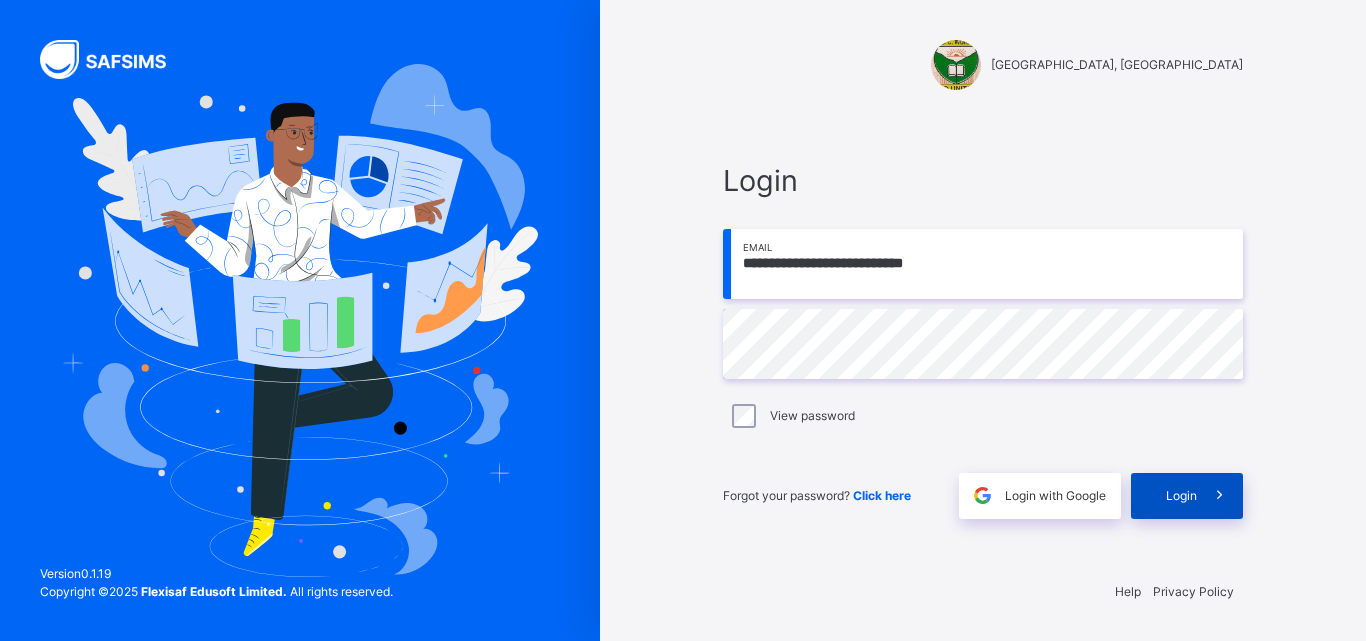 click on "Login" at bounding box center (1187, 496) 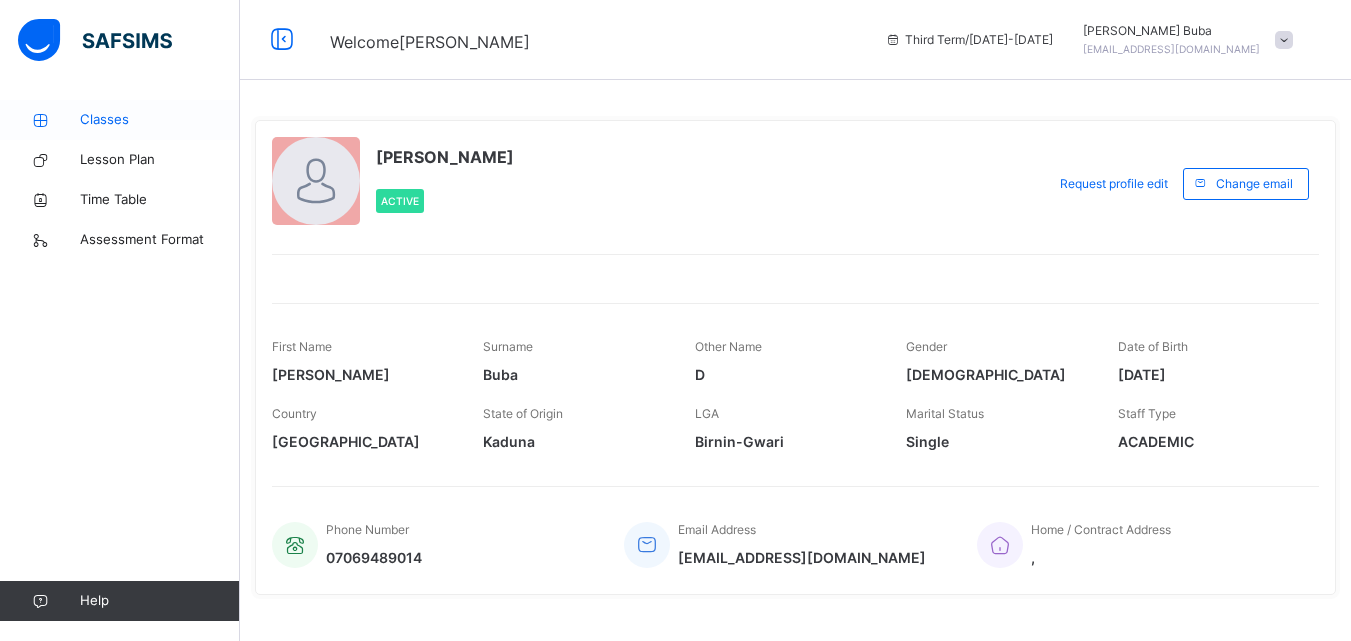 click on "Classes" at bounding box center [160, 120] 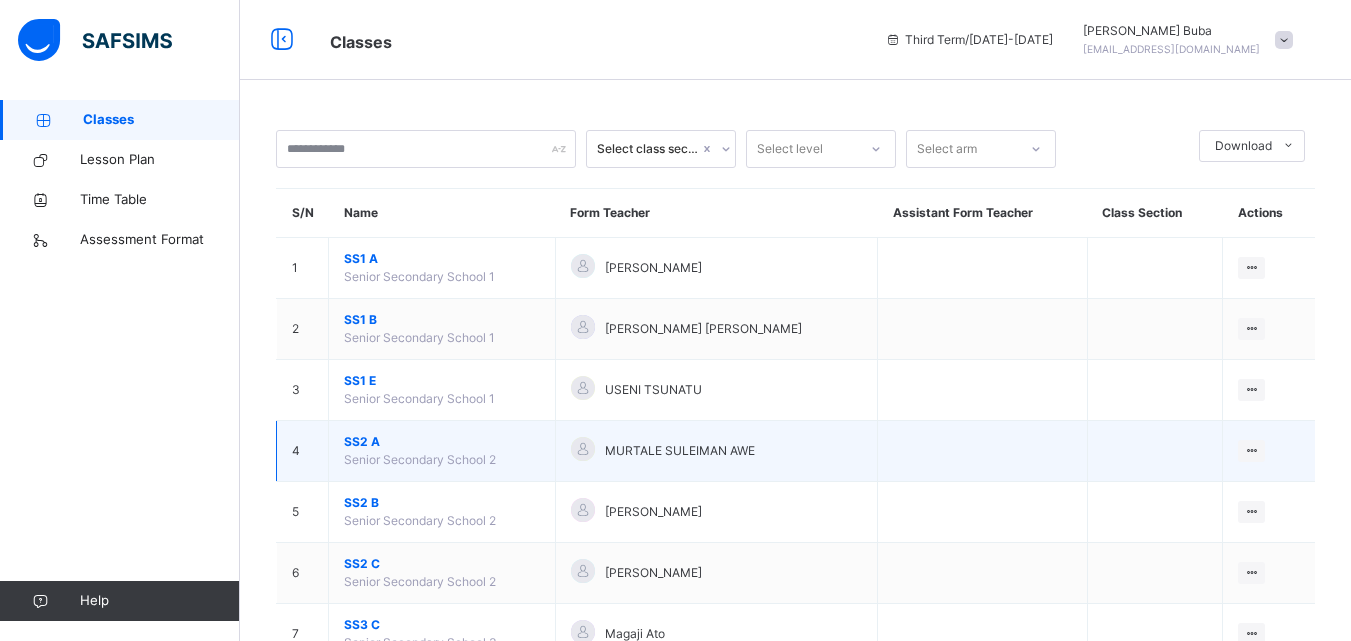click on "SS2   A" at bounding box center [442, 442] 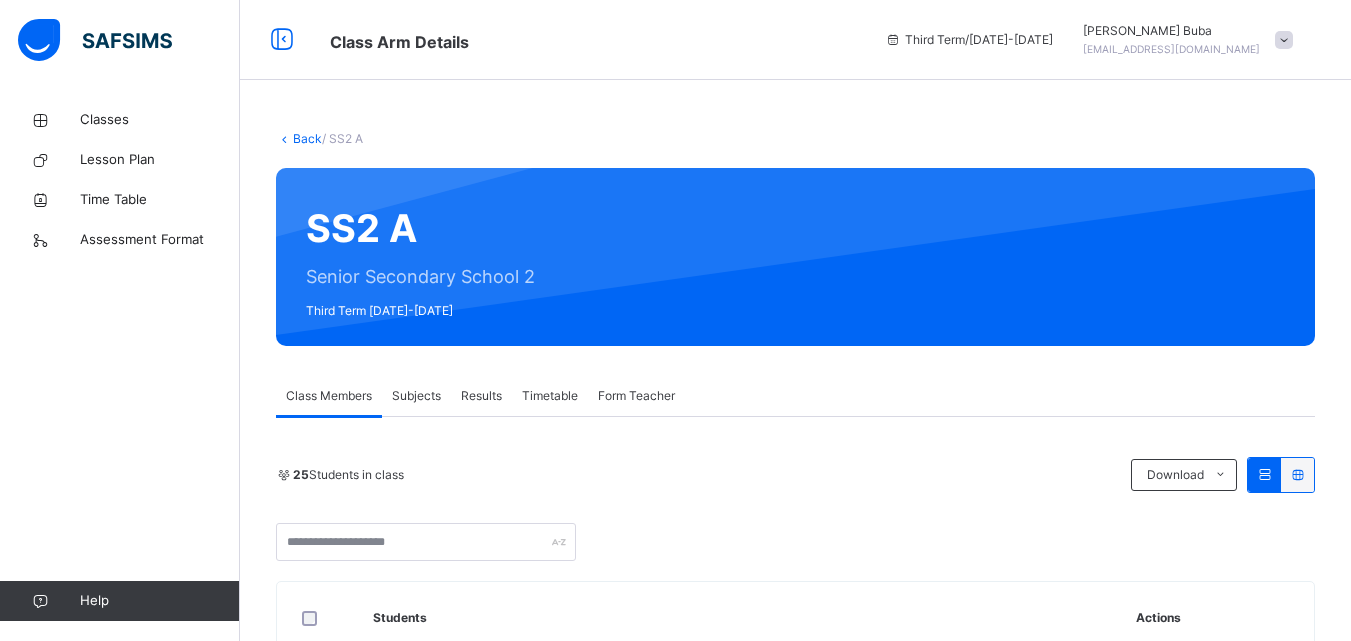 click on "Subjects" at bounding box center [416, 396] 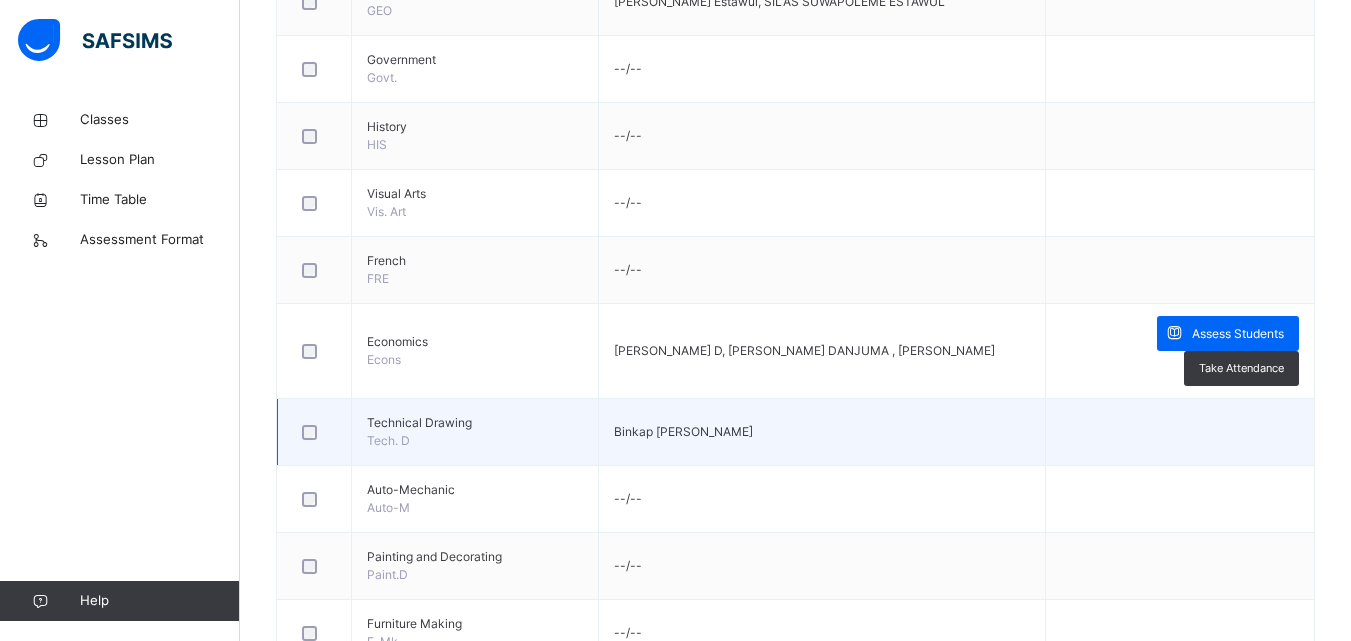 scroll, scrollTop: 1500, scrollLeft: 0, axis: vertical 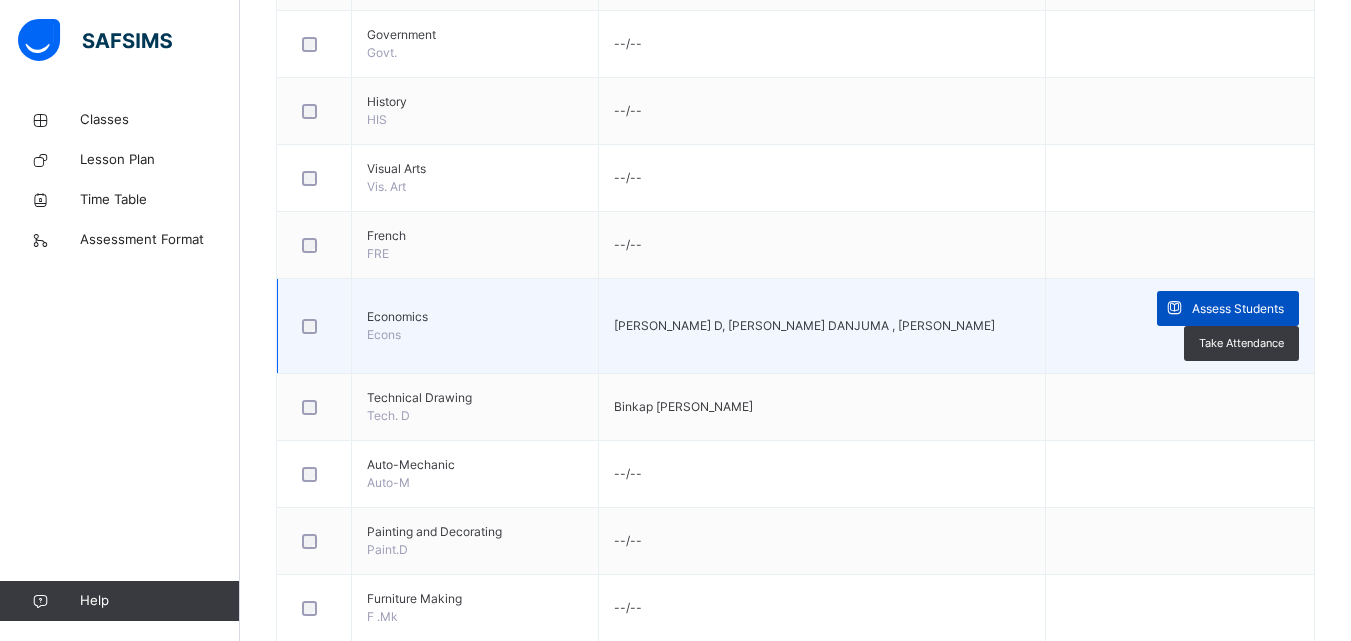 click on "Assess Students" at bounding box center [1238, 309] 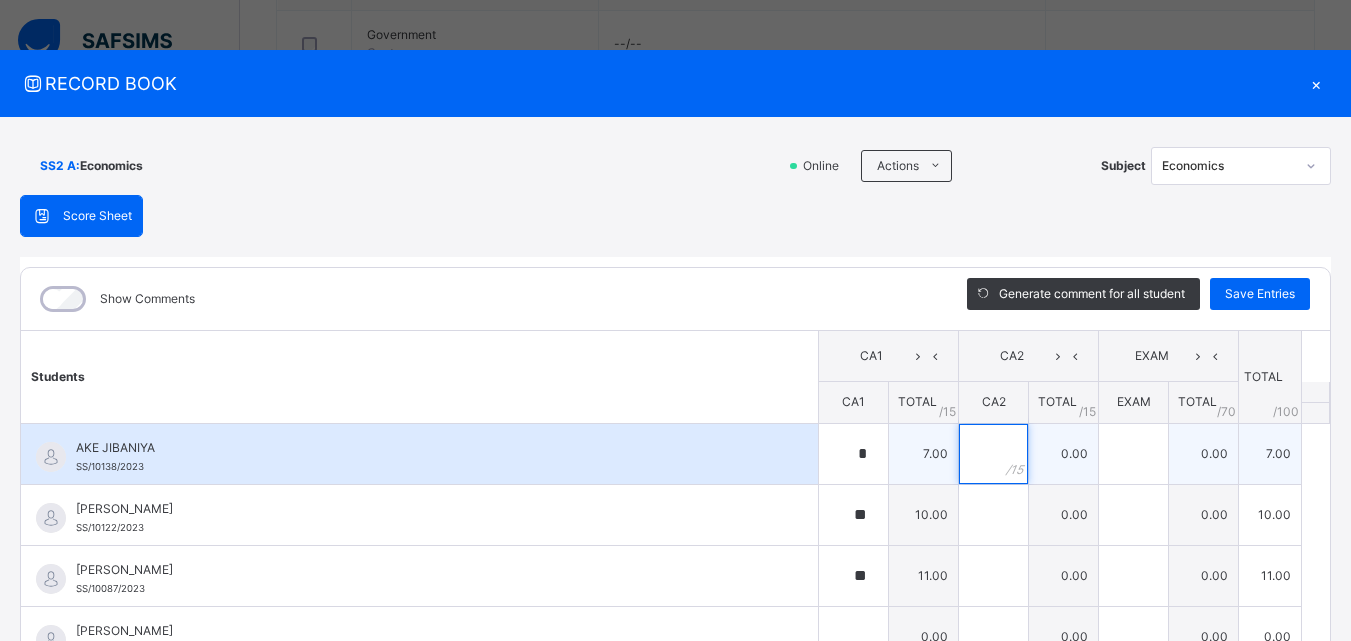 click at bounding box center [993, 454] 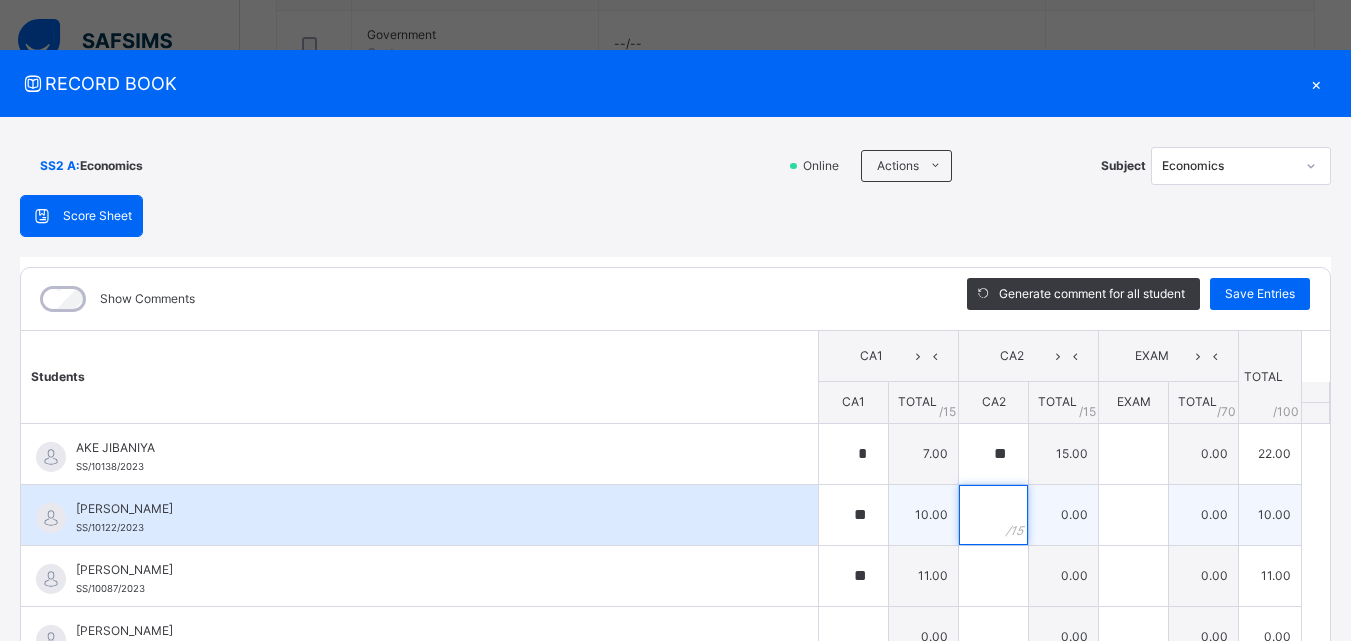 click at bounding box center [993, 515] 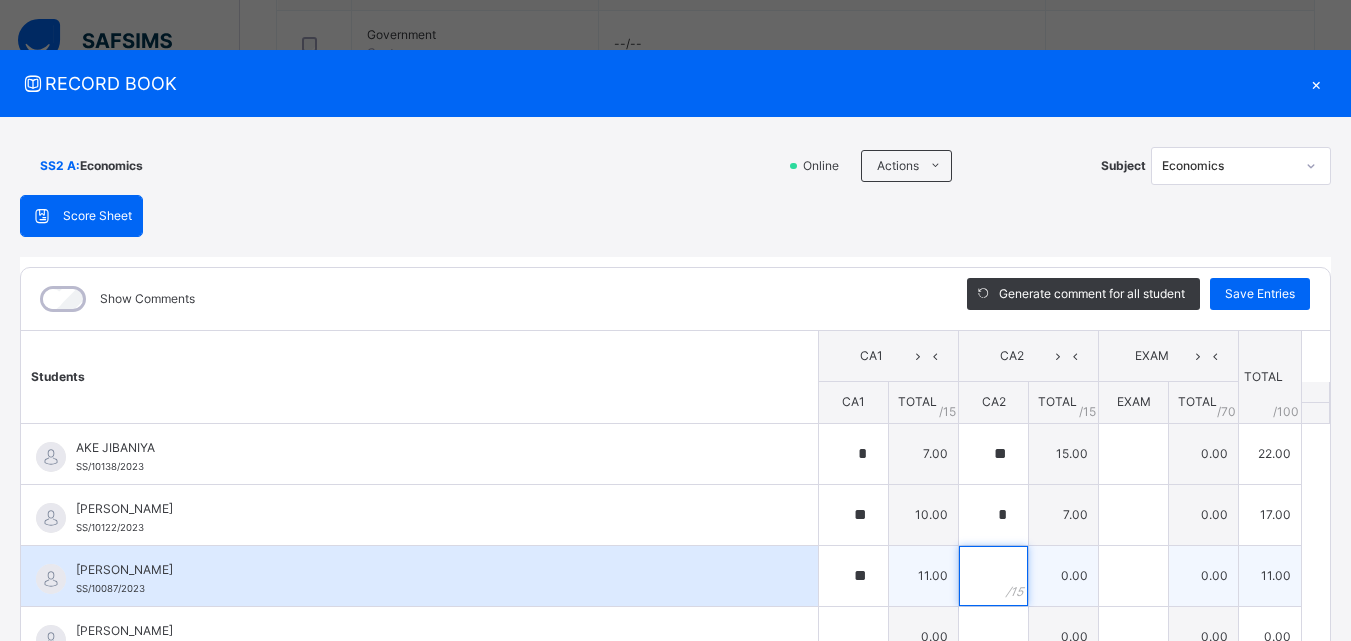 click at bounding box center (993, 576) 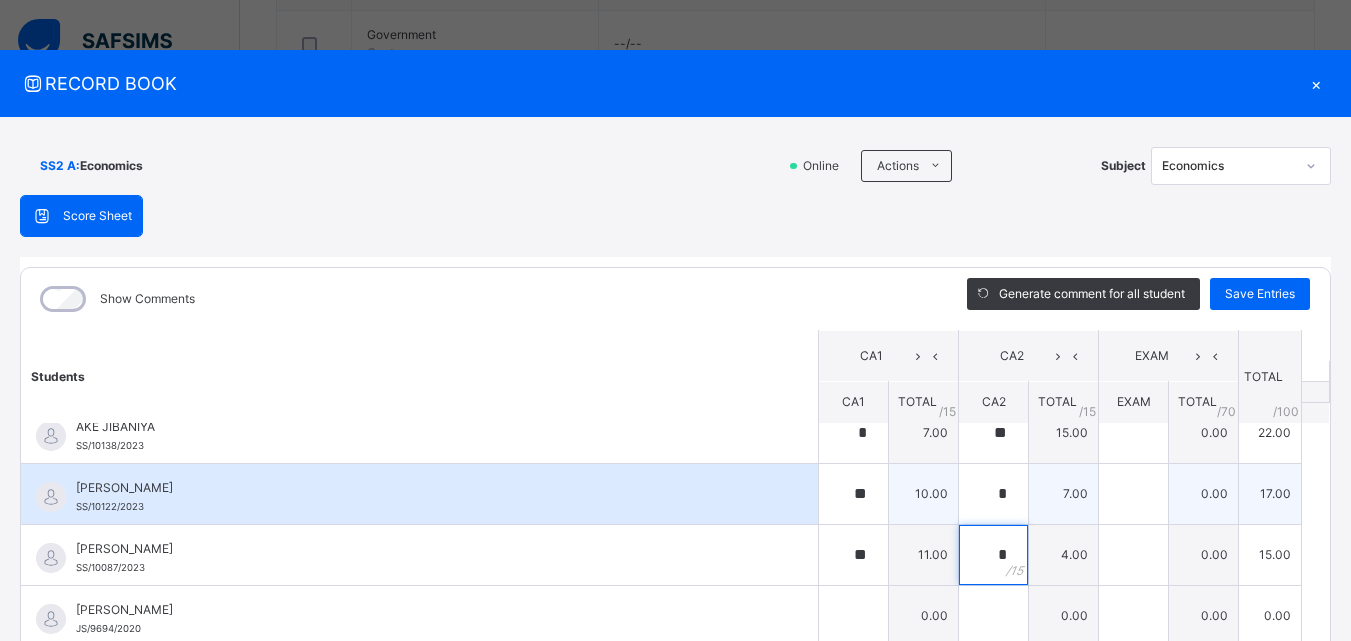 scroll, scrollTop: 0, scrollLeft: 0, axis: both 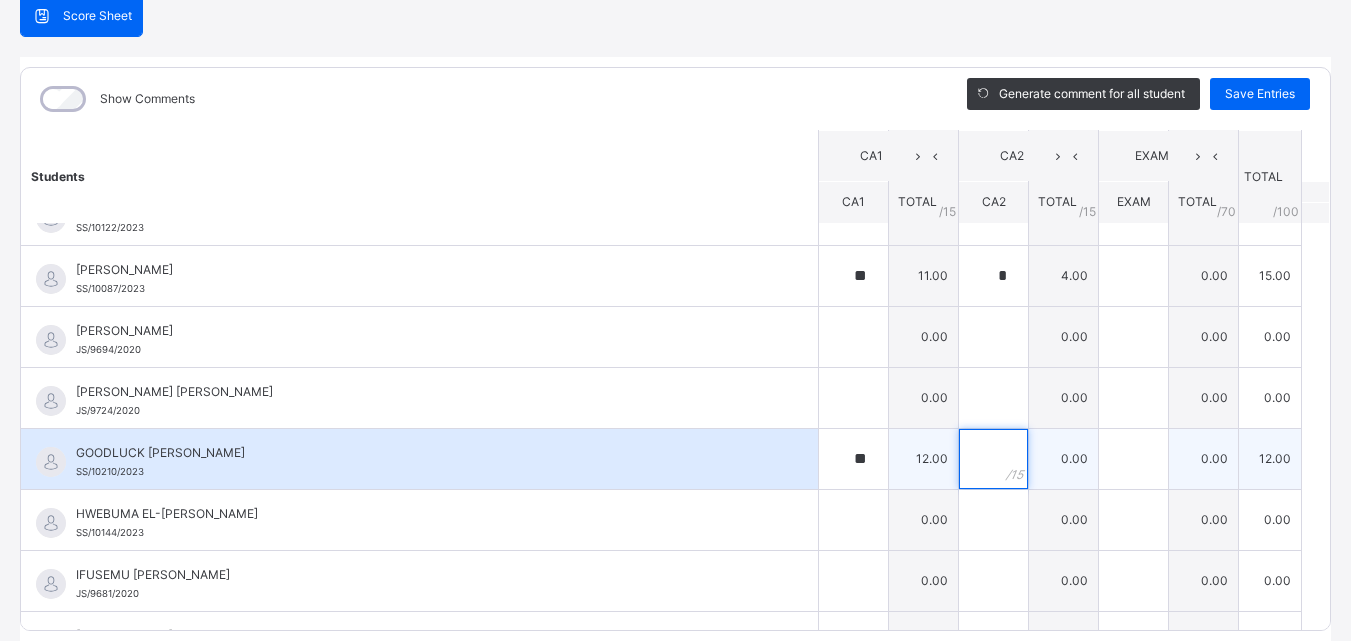 click at bounding box center (993, 459) 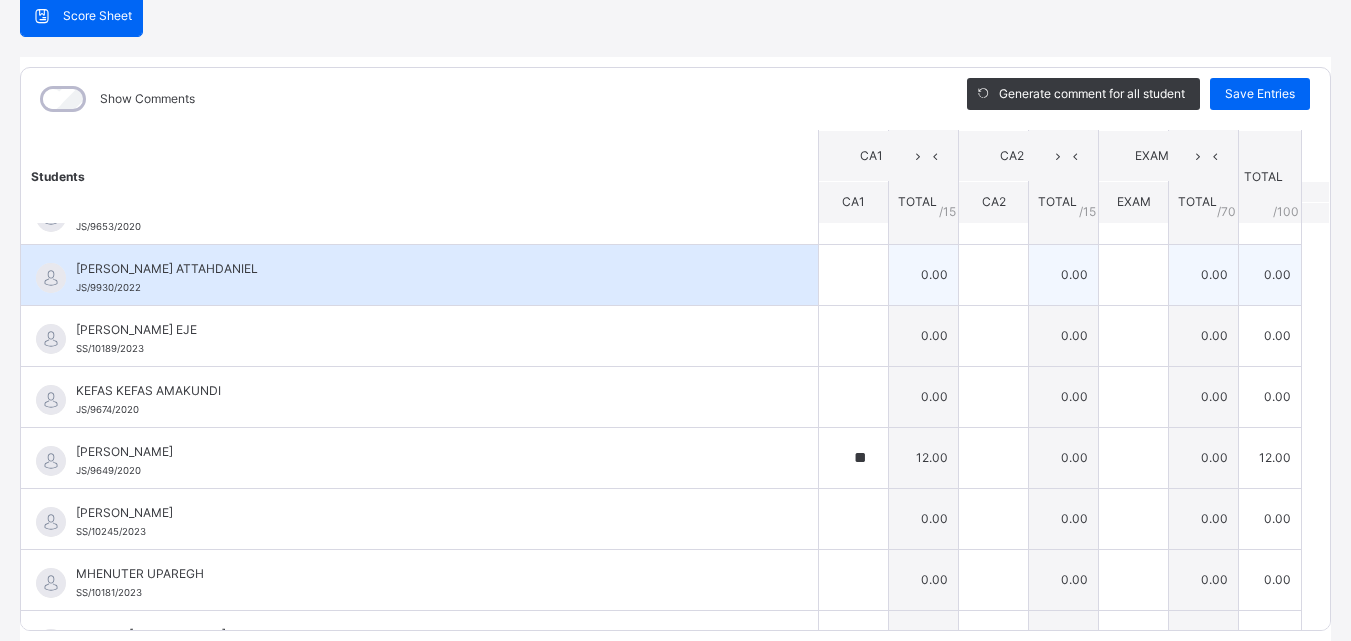 scroll, scrollTop: 600, scrollLeft: 0, axis: vertical 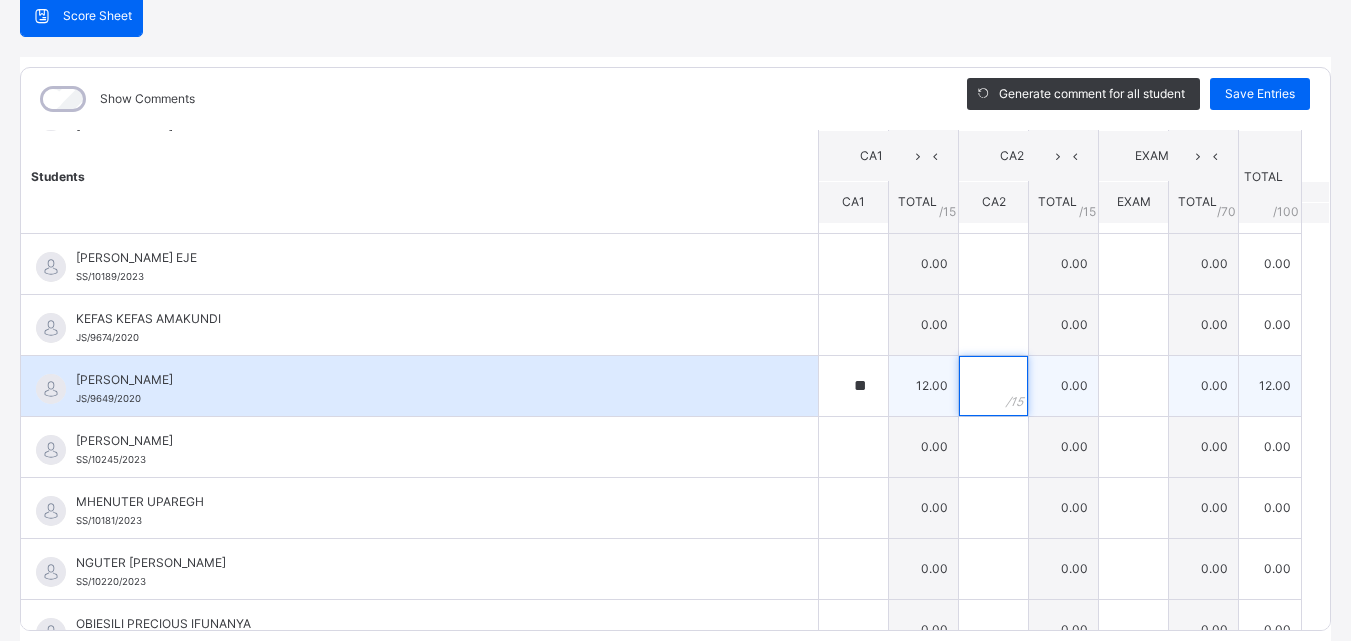 click at bounding box center (993, 386) 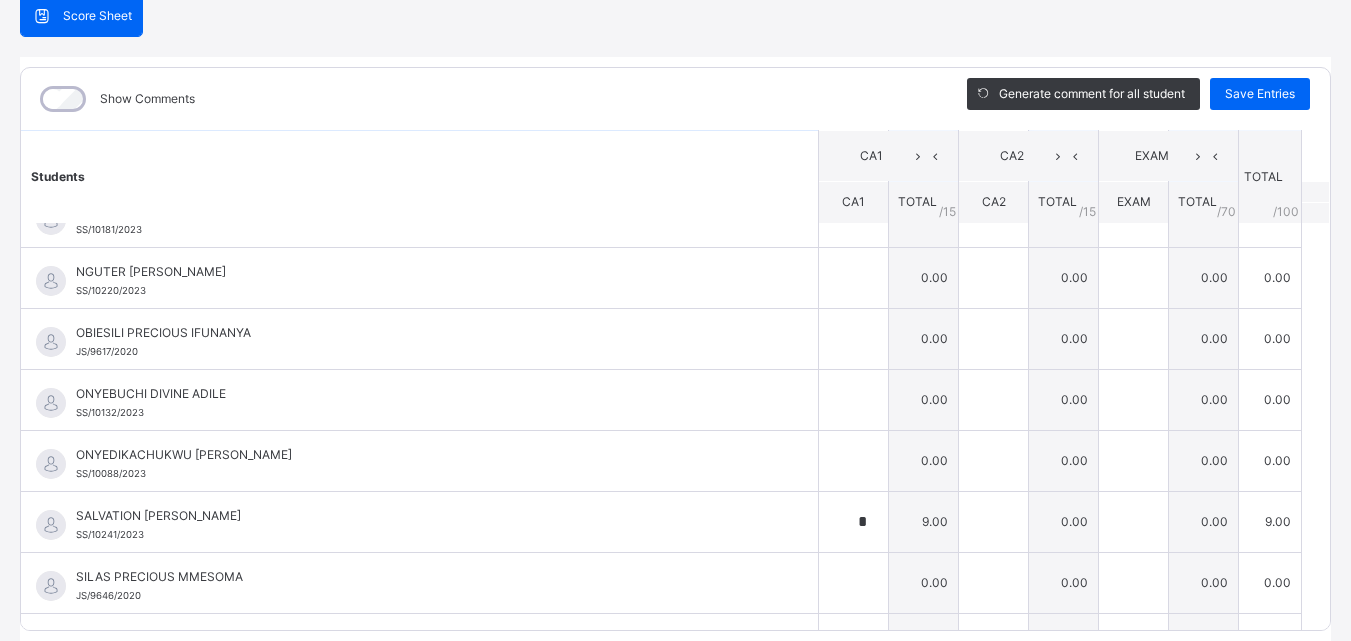 scroll, scrollTop: 1000, scrollLeft: 0, axis: vertical 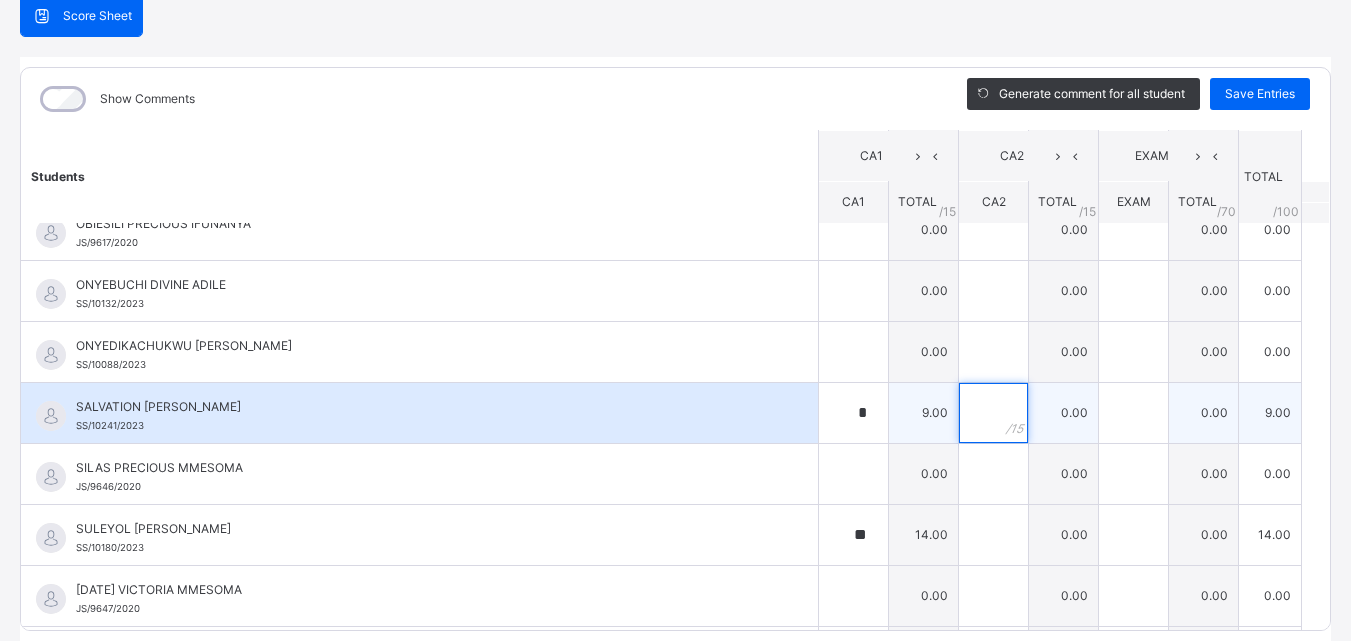 click at bounding box center [993, 413] 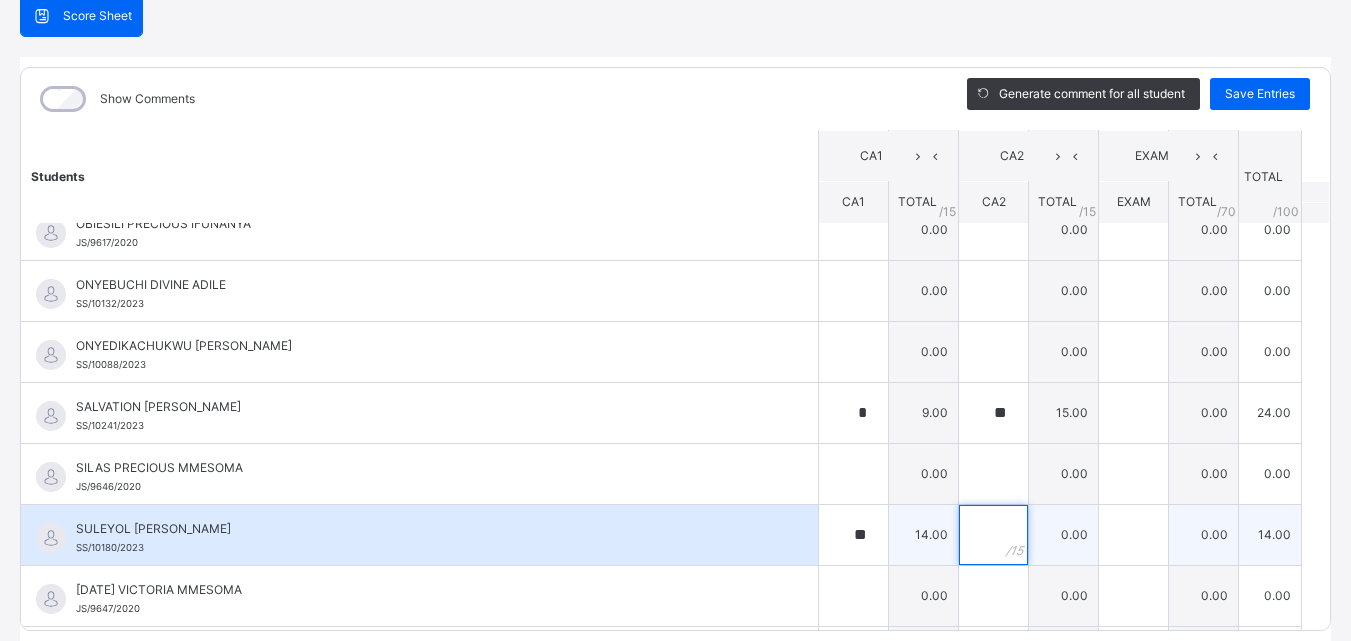 click at bounding box center [993, 535] 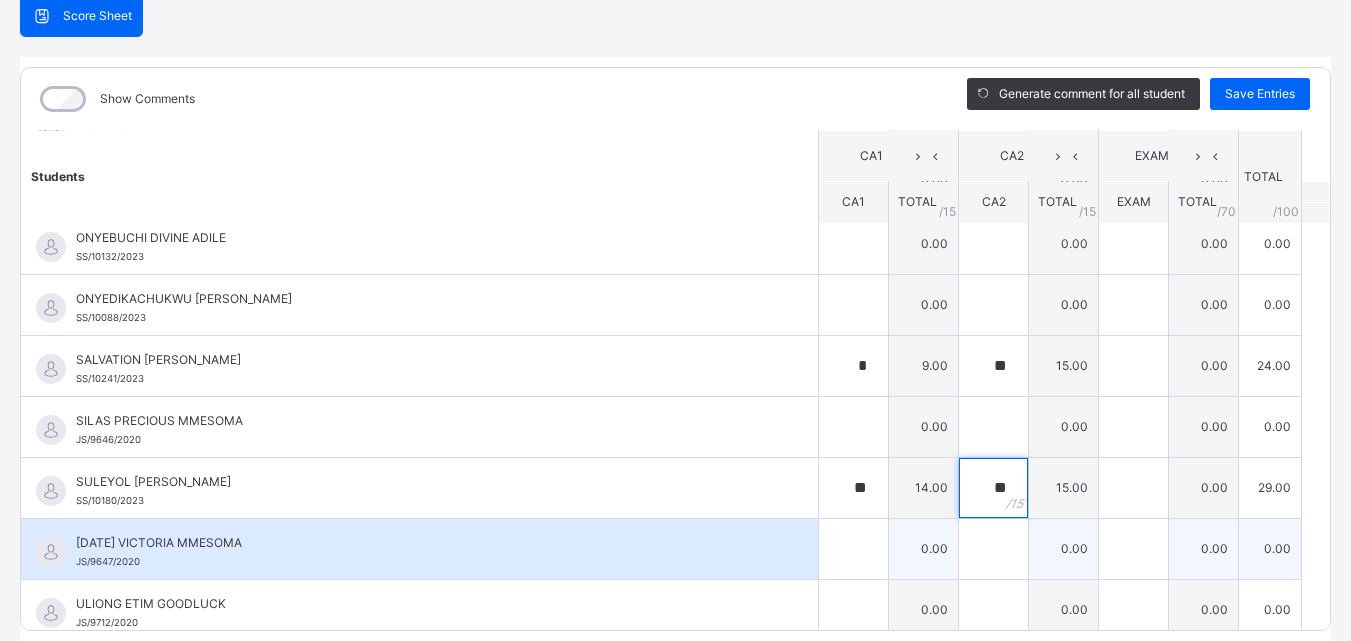 scroll, scrollTop: 1119, scrollLeft: 0, axis: vertical 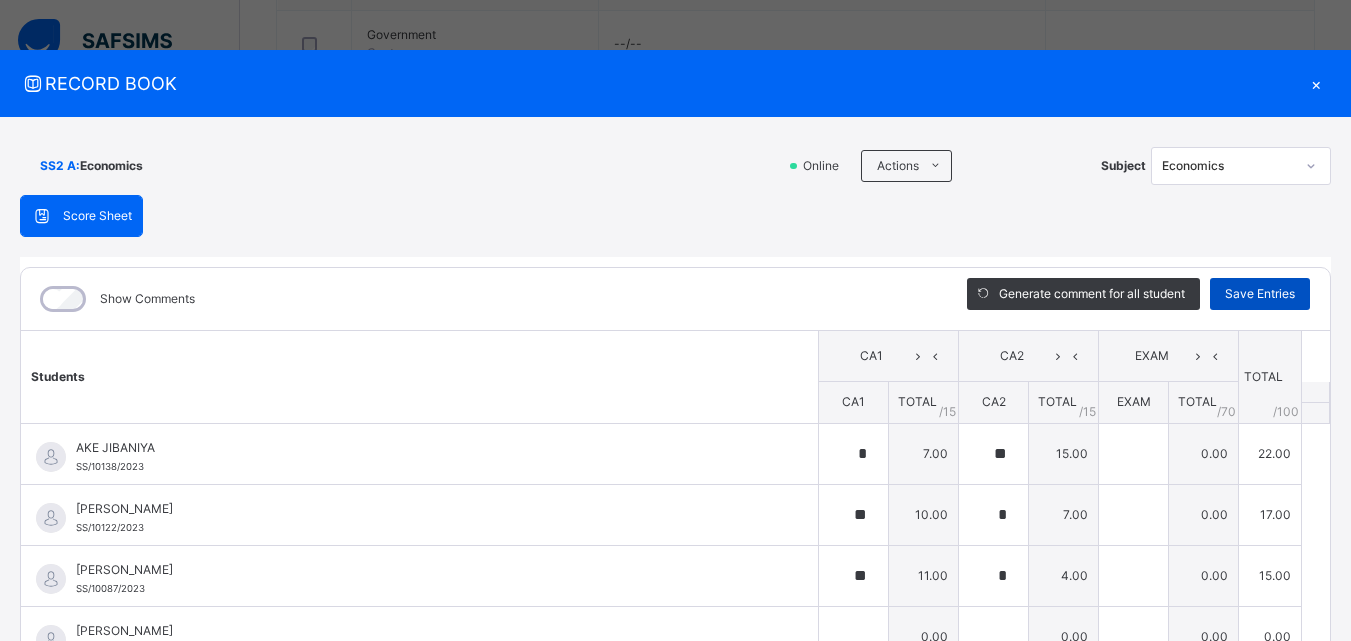 click on "Save Entries" at bounding box center (1260, 294) 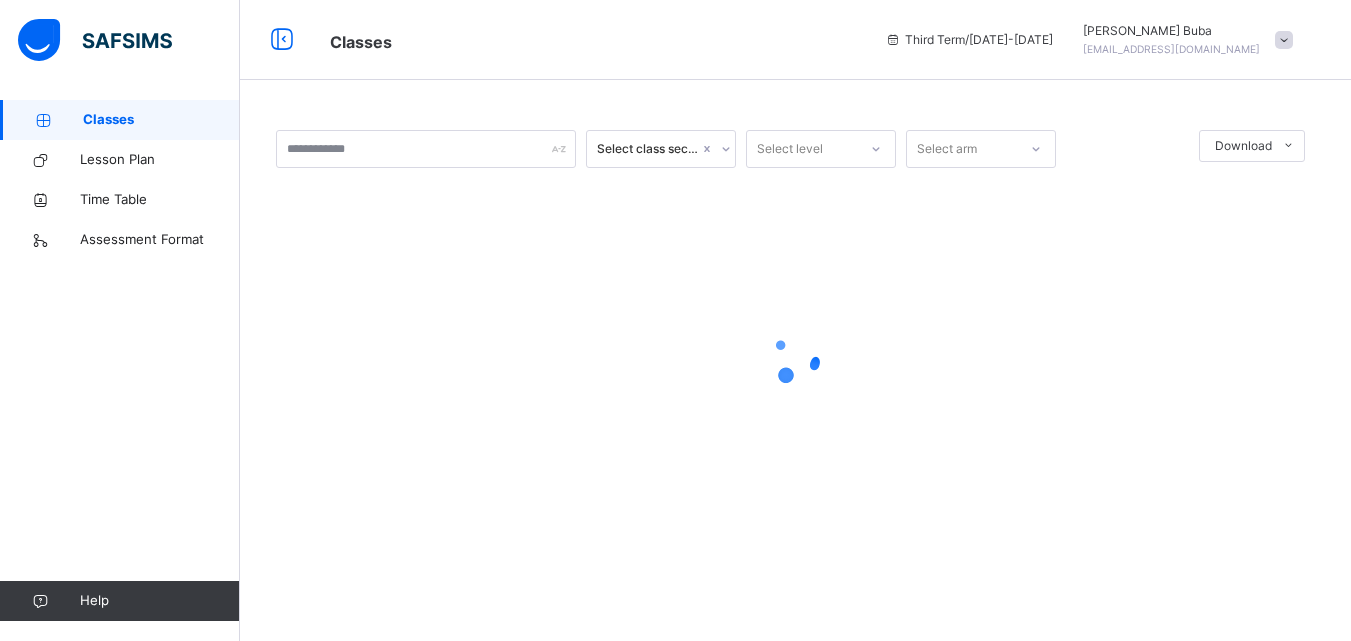 scroll, scrollTop: 0, scrollLeft: 0, axis: both 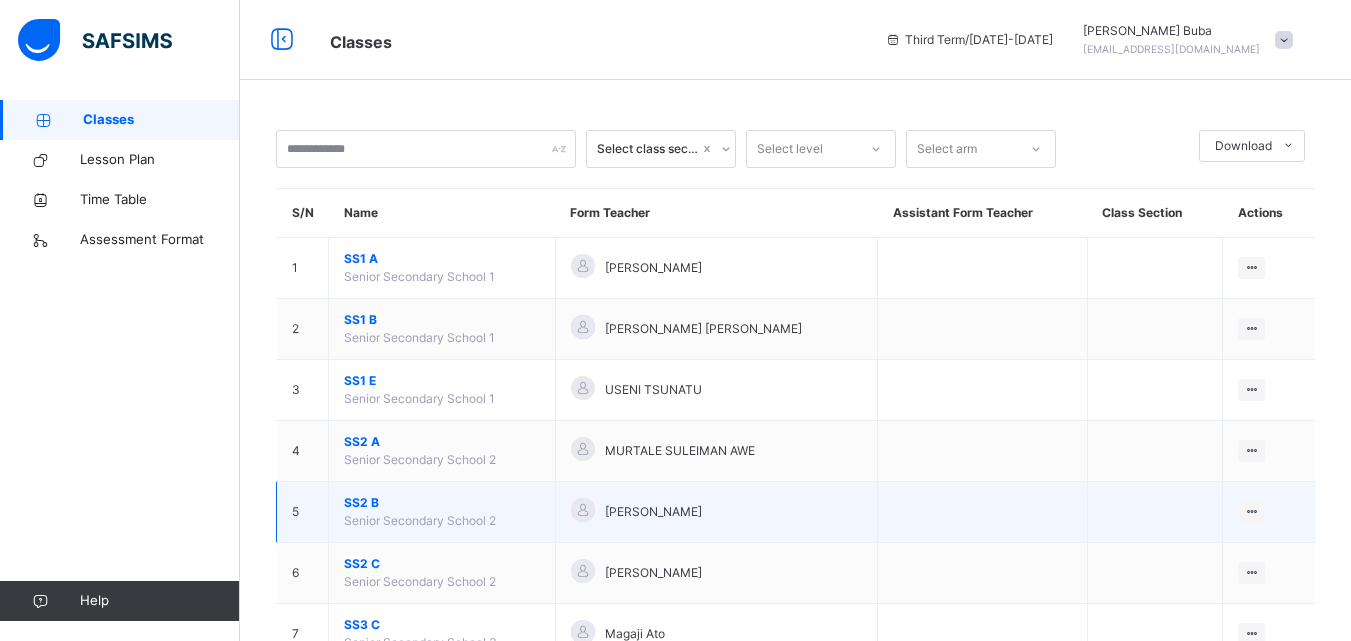 click on "SS2   B" at bounding box center [442, 503] 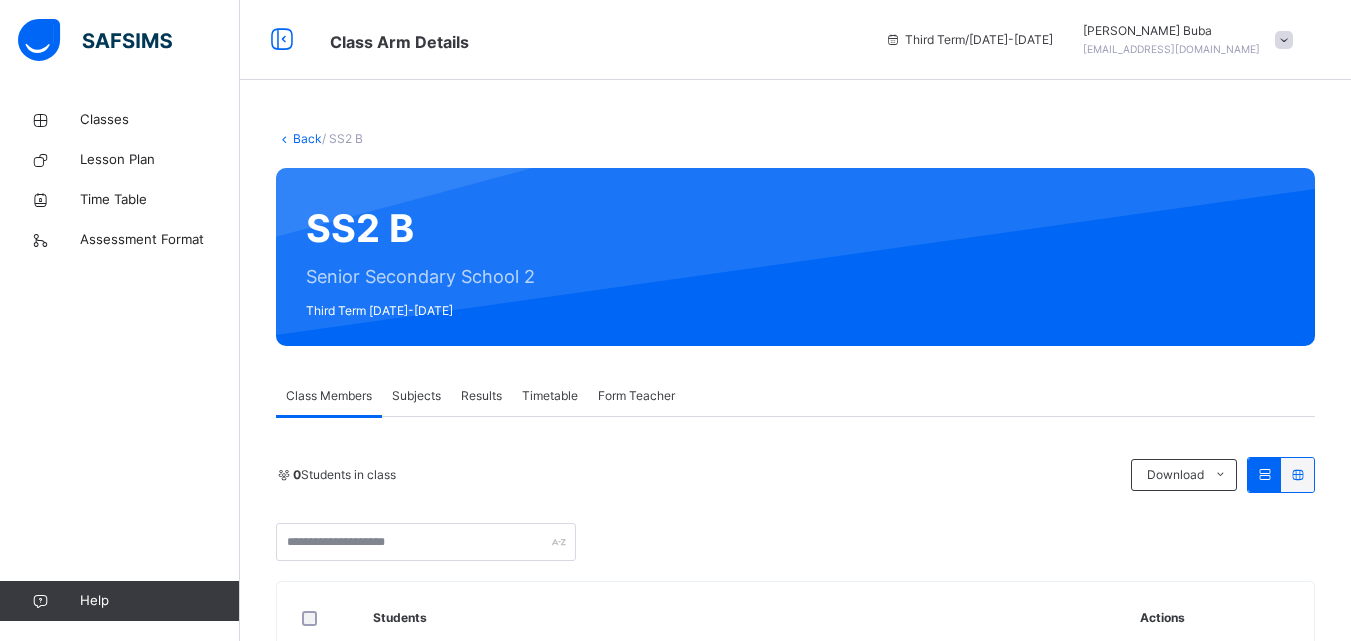 click on "Subjects" at bounding box center [416, 396] 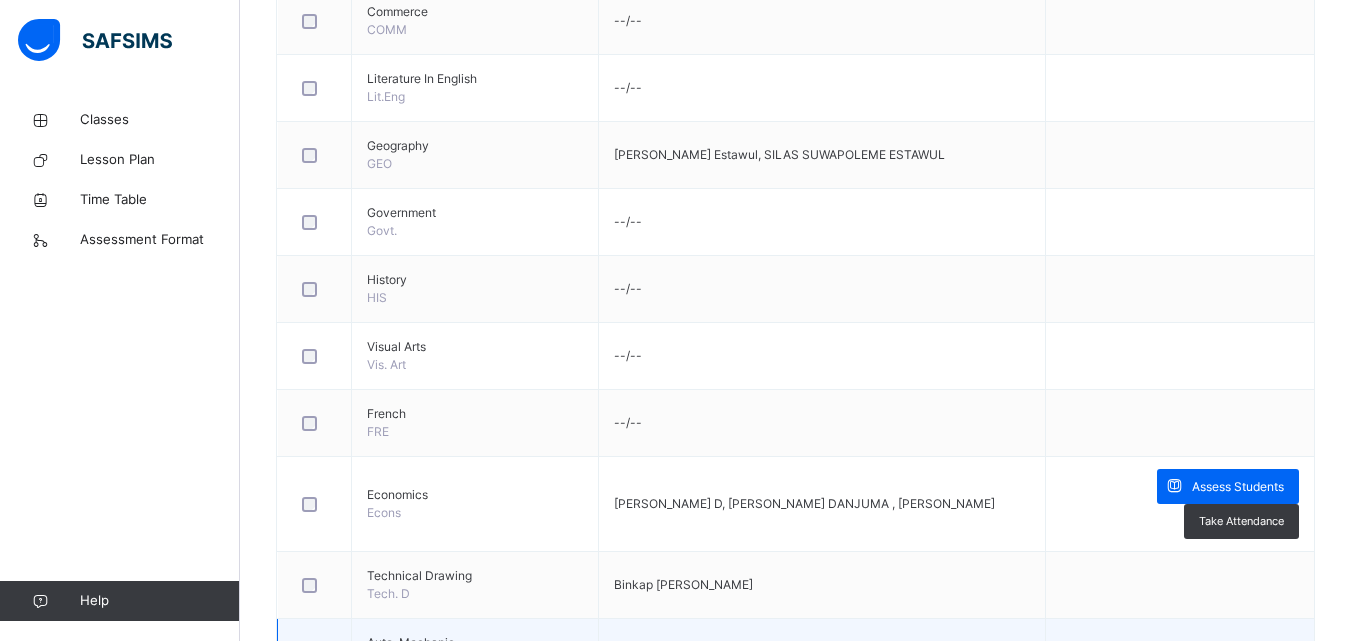 scroll, scrollTop: 1500, scrollLeft: 0, axis: vertical 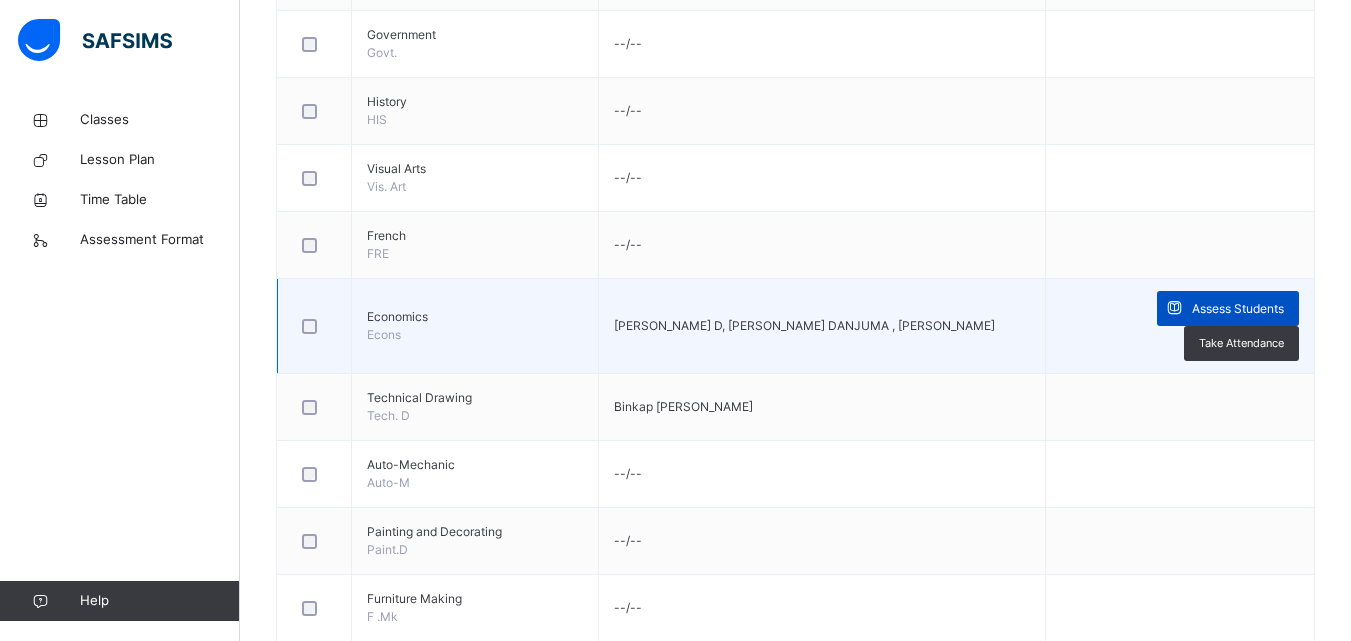 click on "Assess Students" at bounding box center [1238, 309] 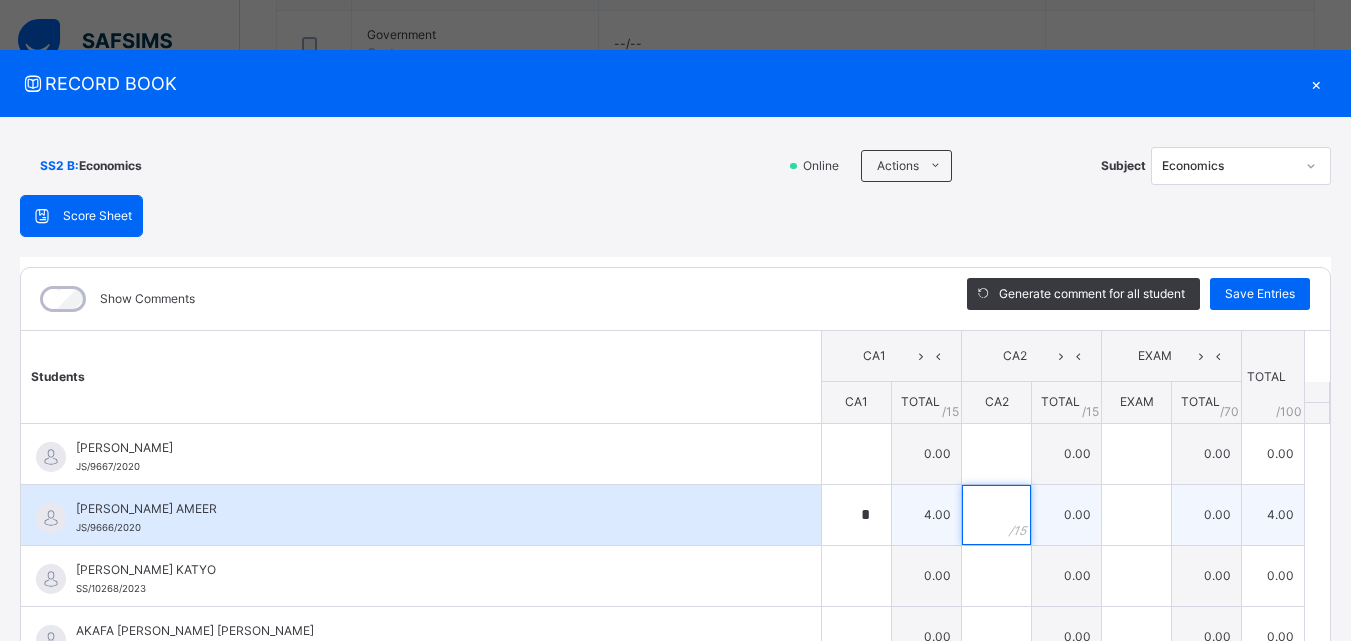 click at bounding box center (996, 515) 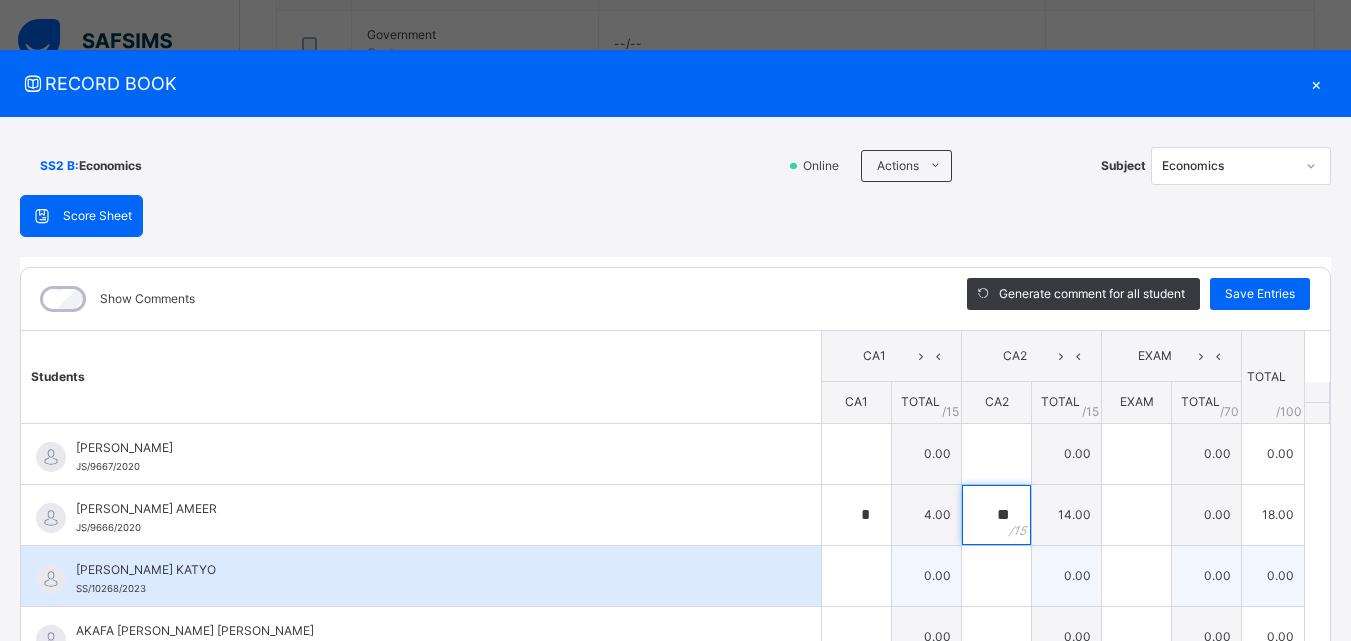 scroll, scrollTop: 100, scrollLeft: 0, axis: vertical 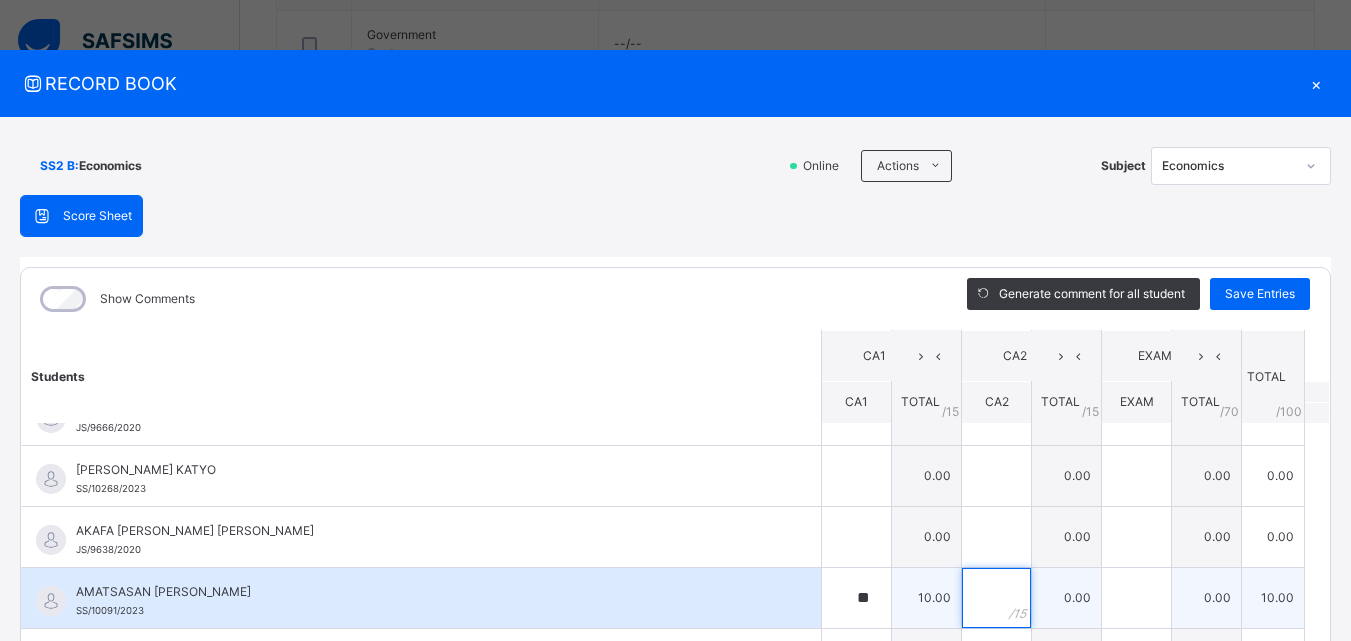 click at bounding box center [996, 598] 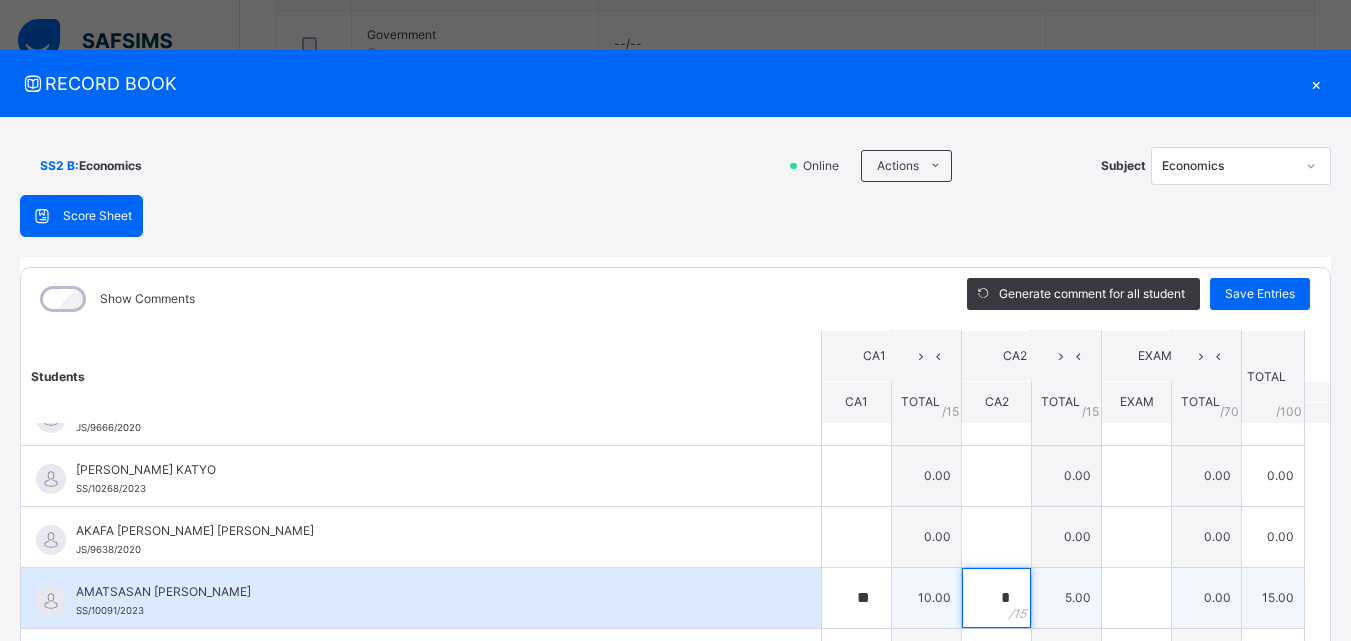 scroll, scrollTop: 200, scrollLeft: 0, axis: vertical 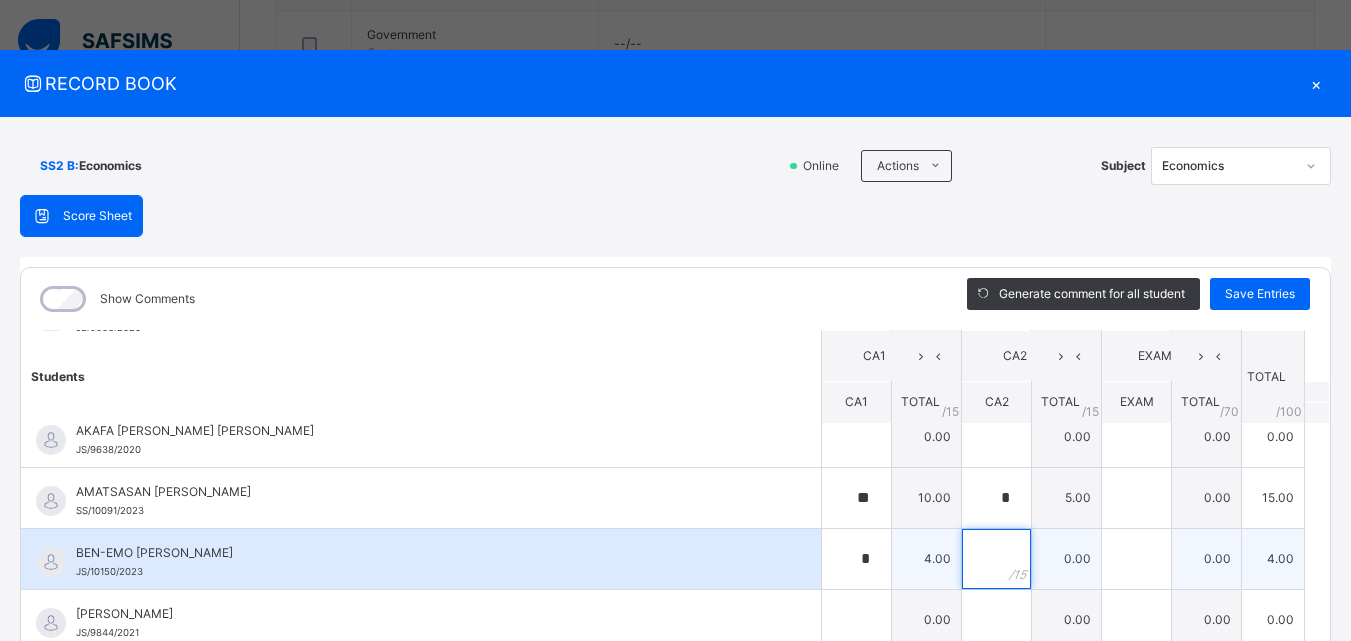 click at bounding box center [996, 559] 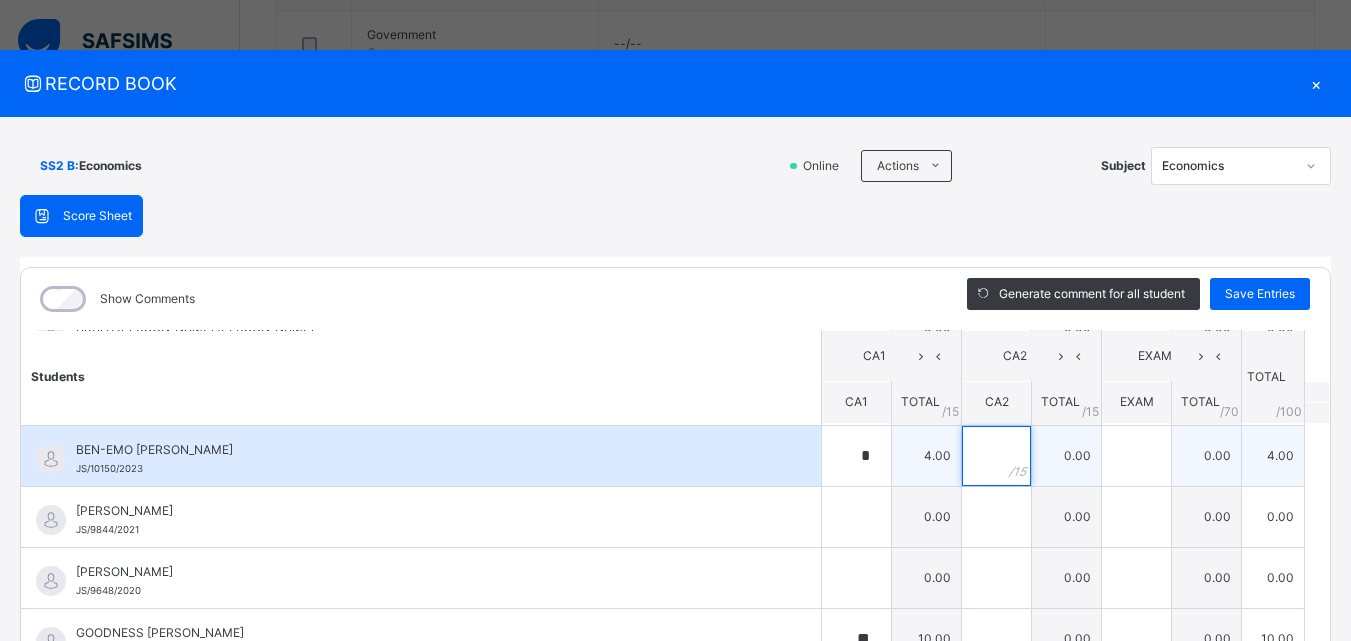 scroll, scrollTop: 500, scrollLeft: 0, axis: vertical 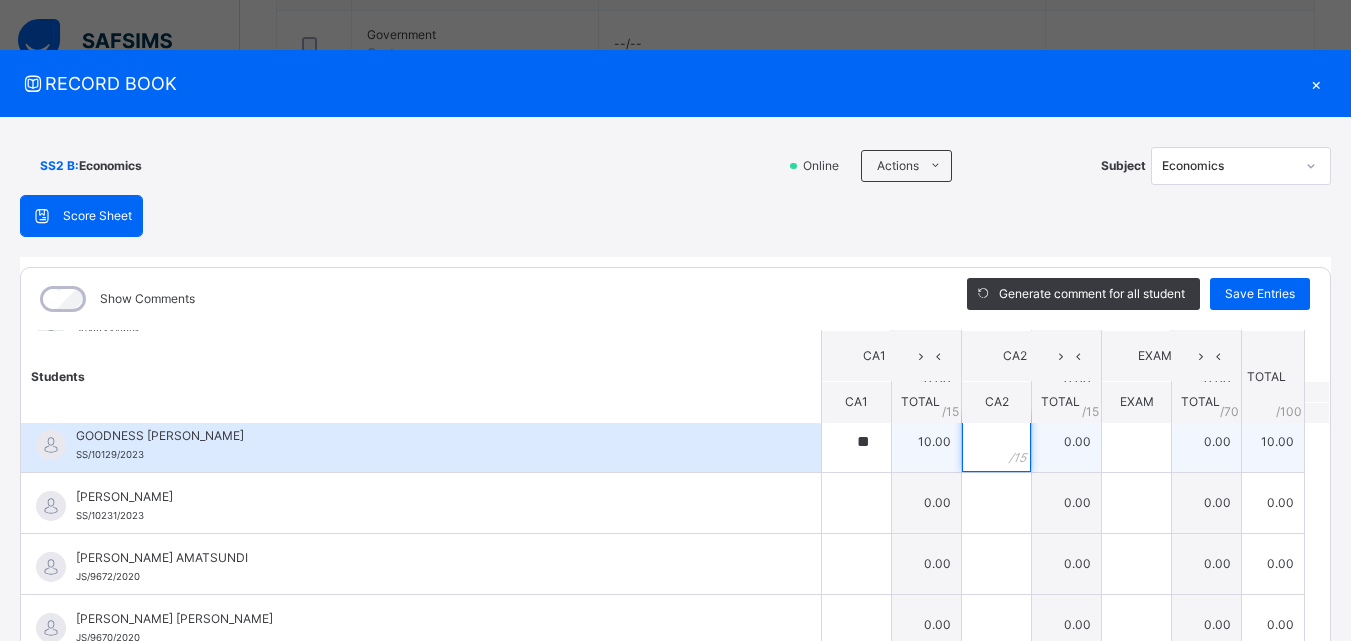click at bounding box center [996, 442] 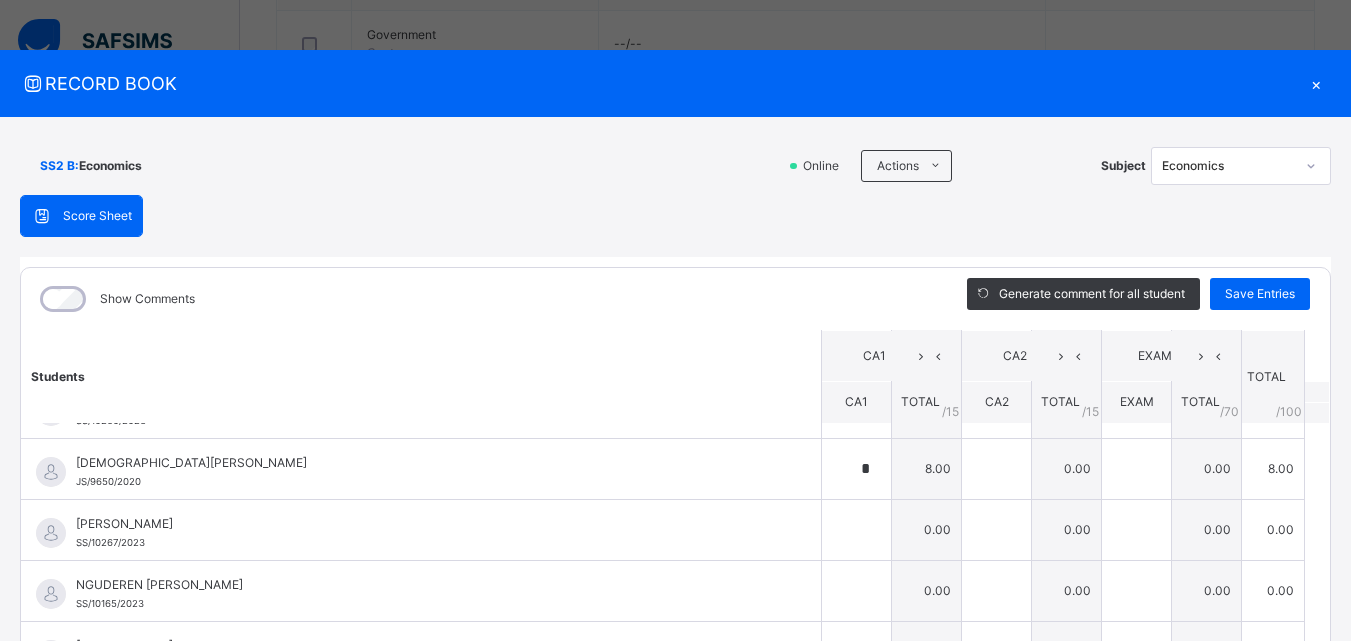 scroll, scrollTop: 800, scrollLeft: 0, axis: vertical 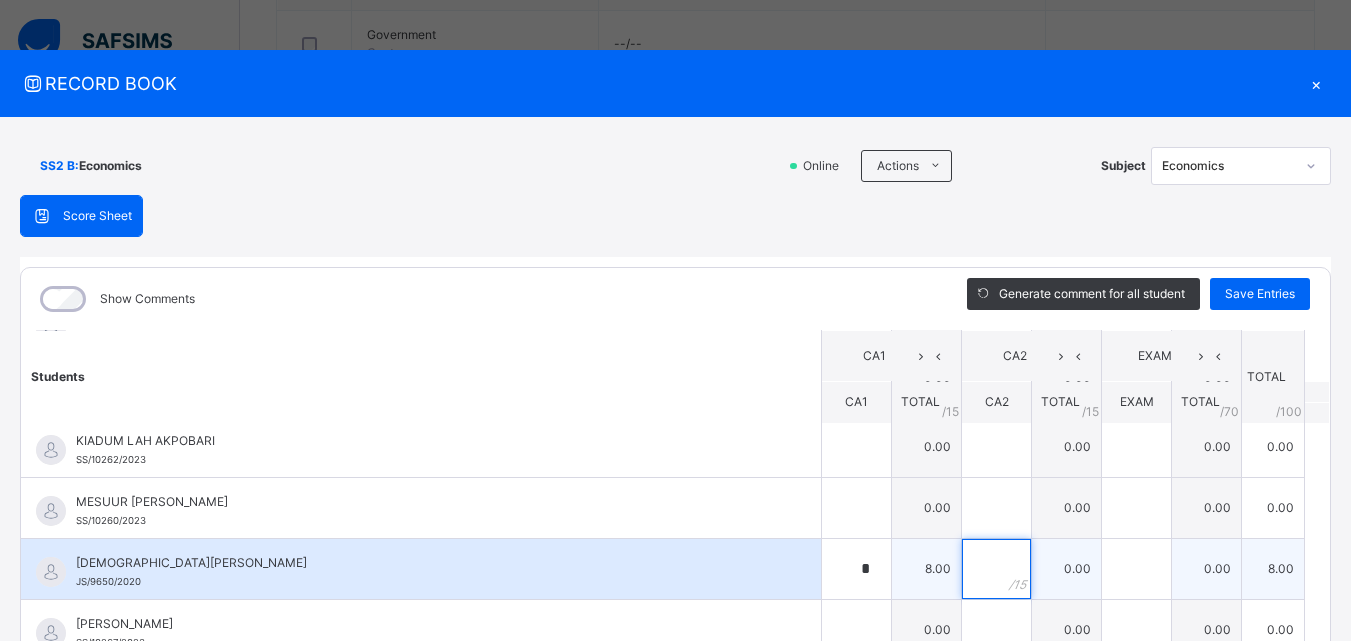 click at bounding box center (996, 569) 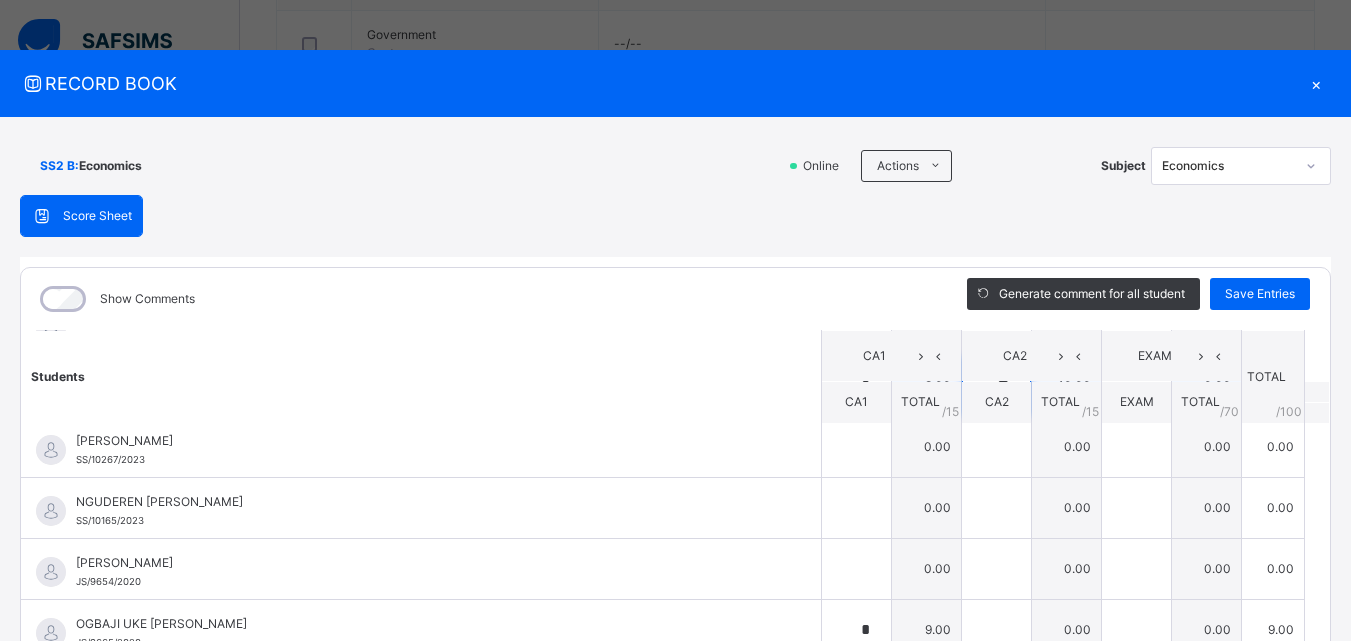 scroll, scrollTop: 1000, scrollLeft: 0, axis: vertical 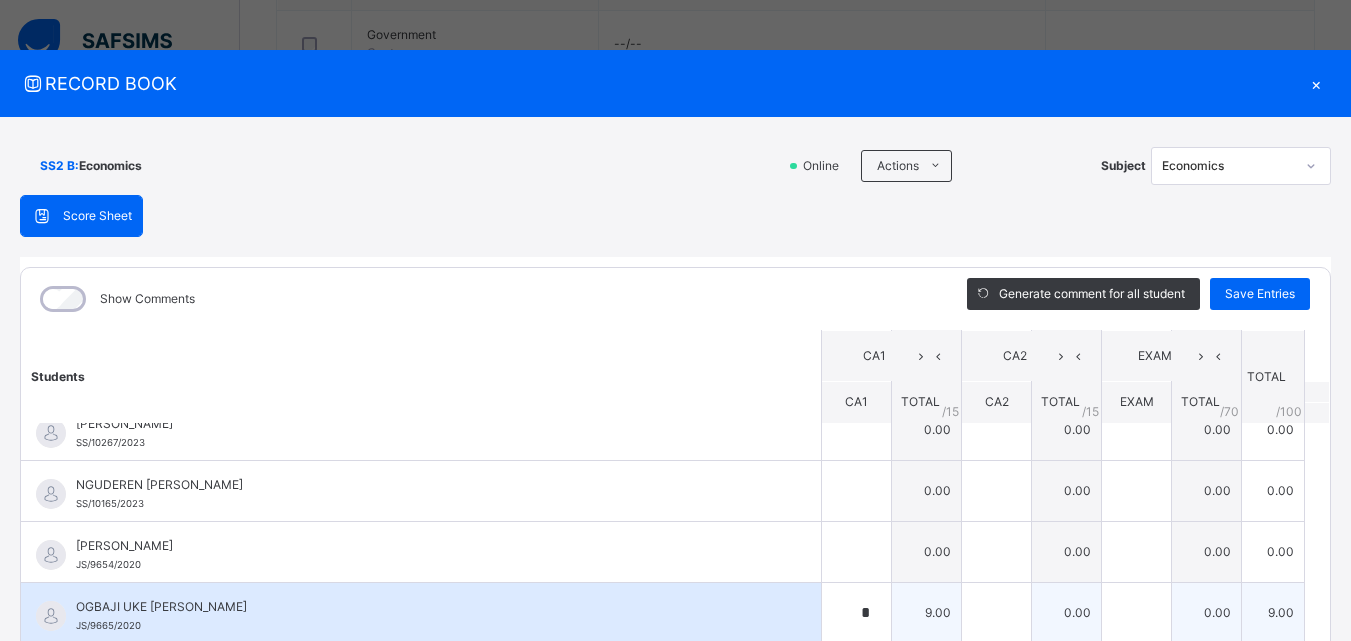 click on "9.00" at bounding box center (927, 612) 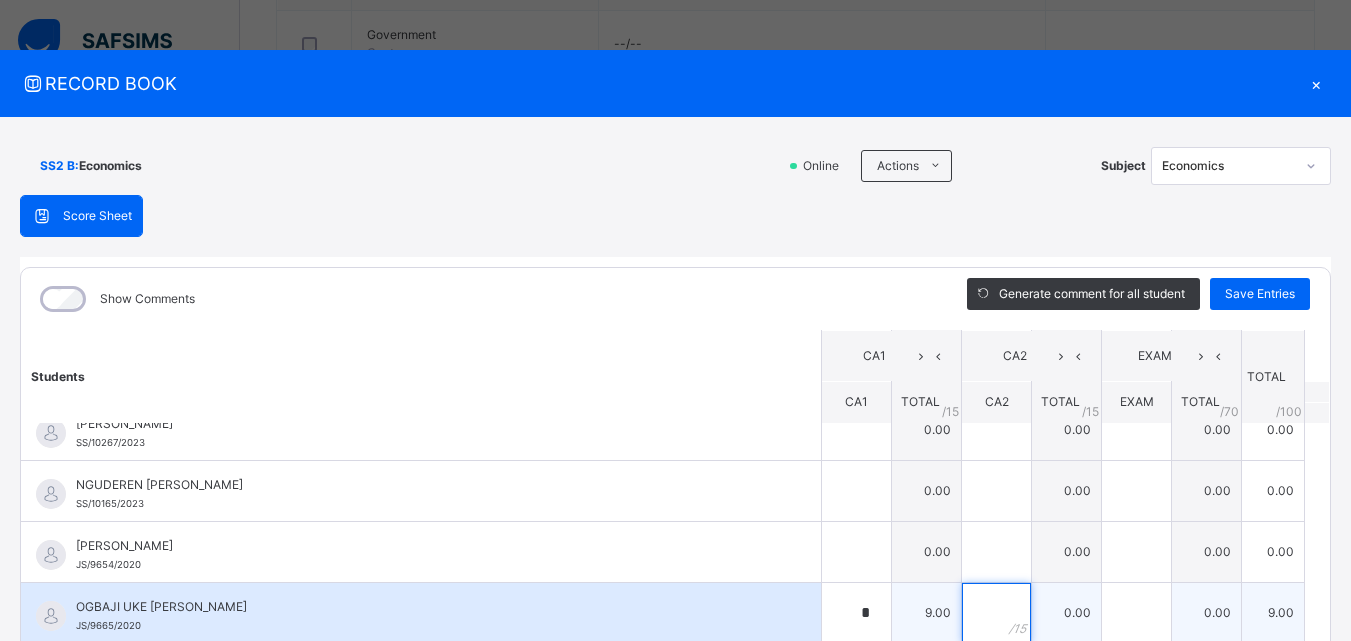 click at bounding box center (996, 613) 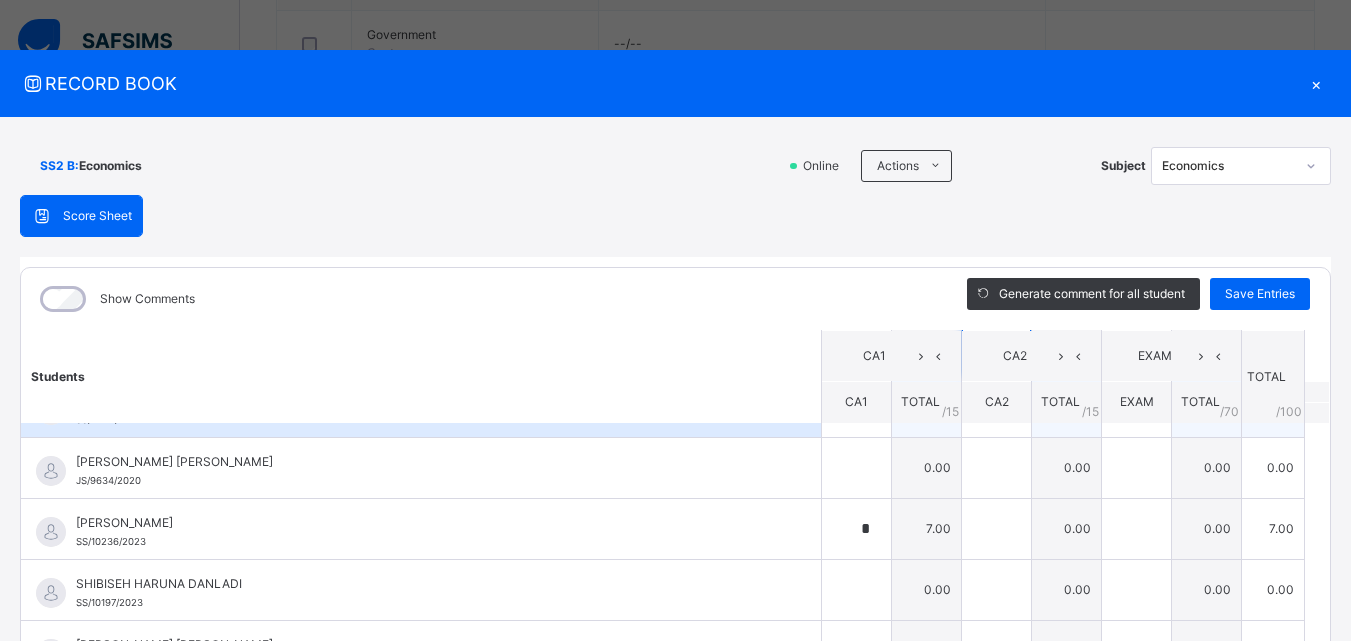 scroll, scrollTop: 1300, scrollLeft: 0, axis: vertical 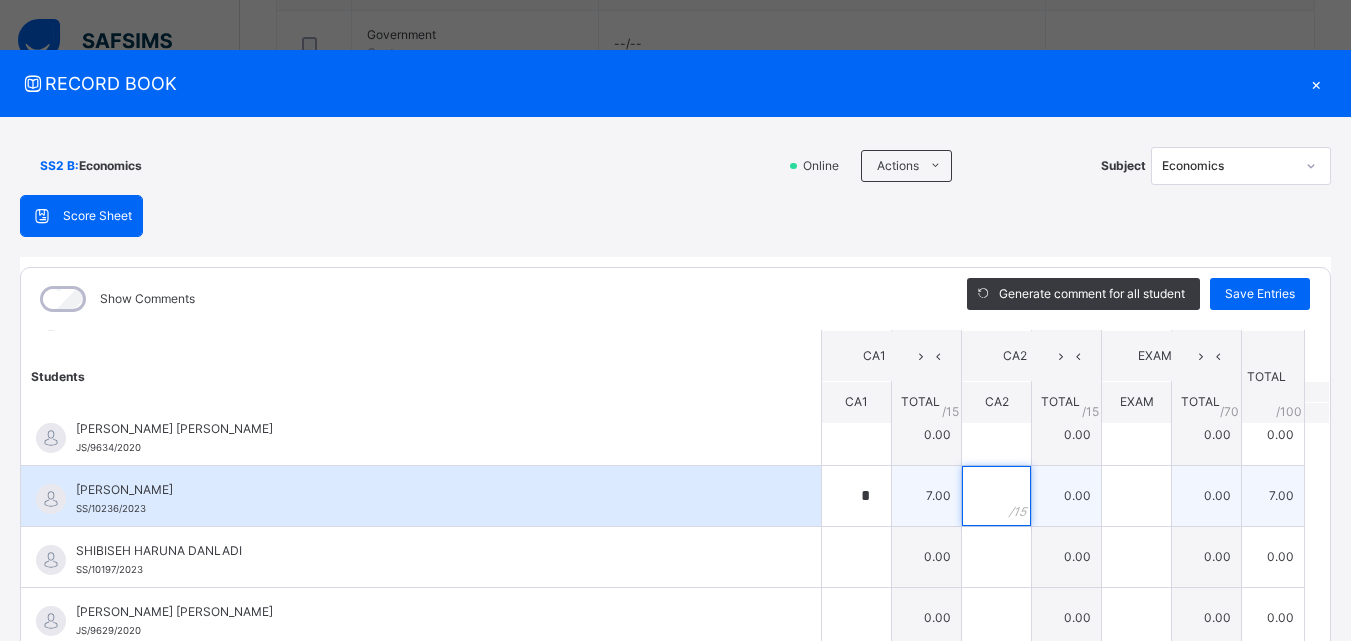 click at bounding box center [996, 496] 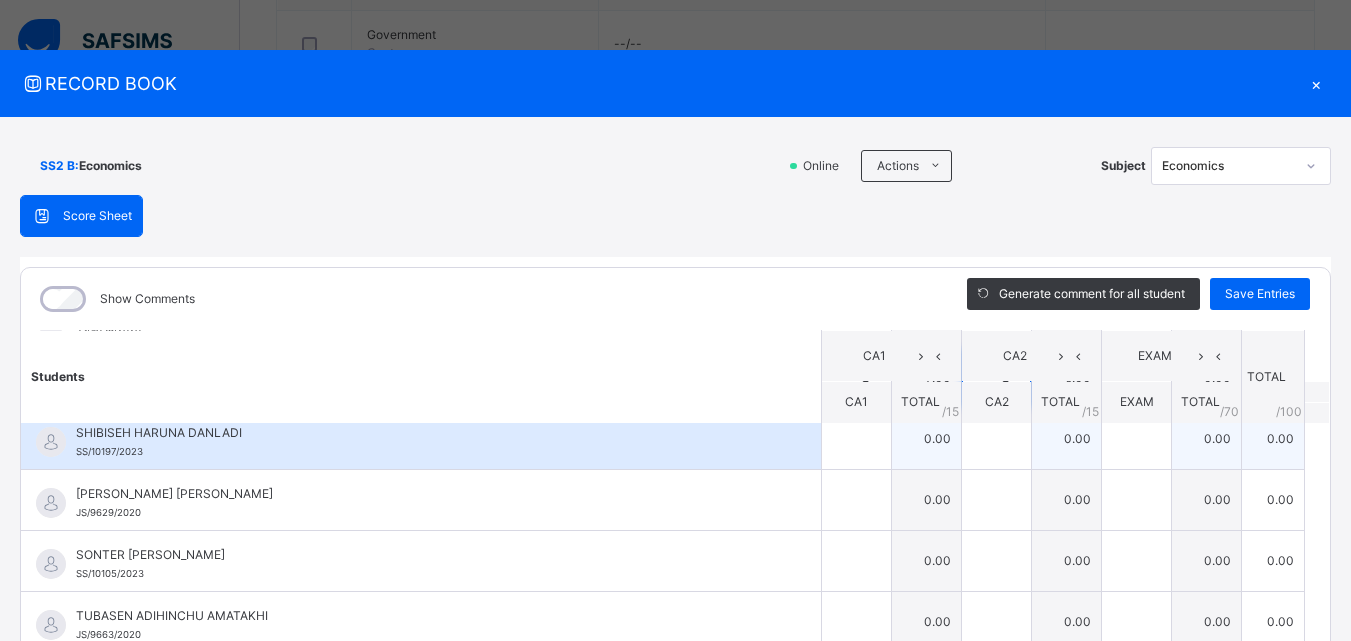 scroll, scrollTop: 1424, scrollLeft: 0, axis: vertical 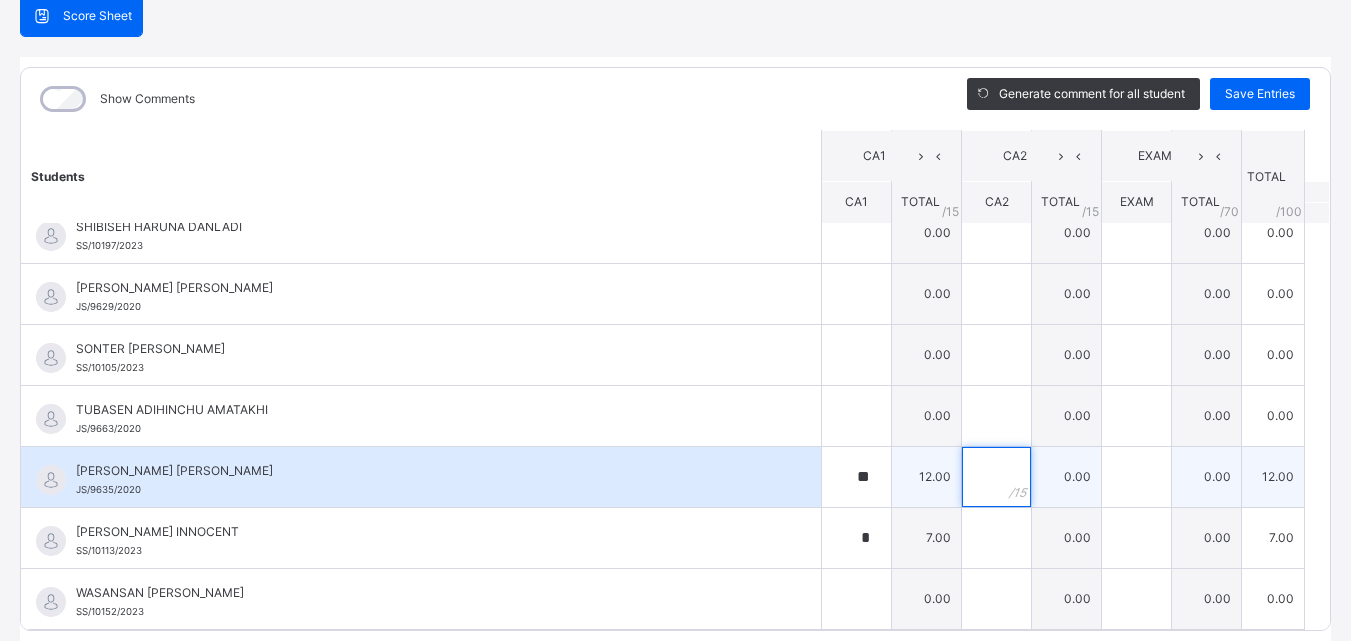 click at bounding box center [996, 477] 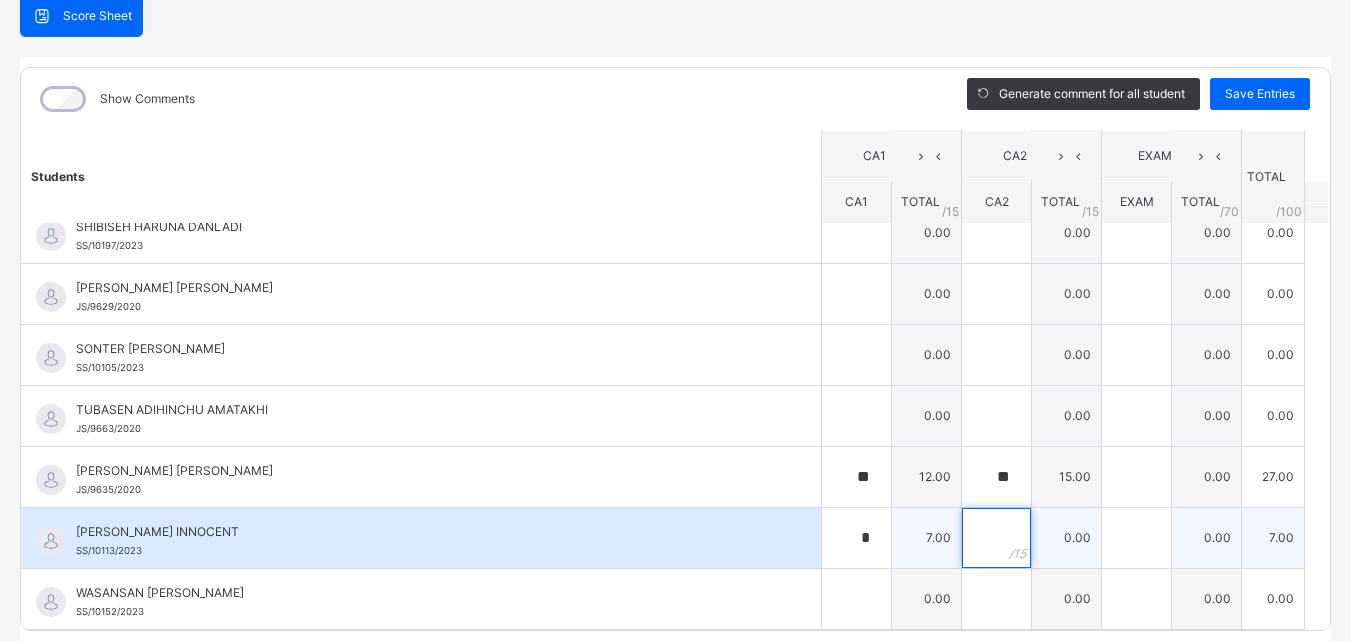 click at bounding box center [996, 538] 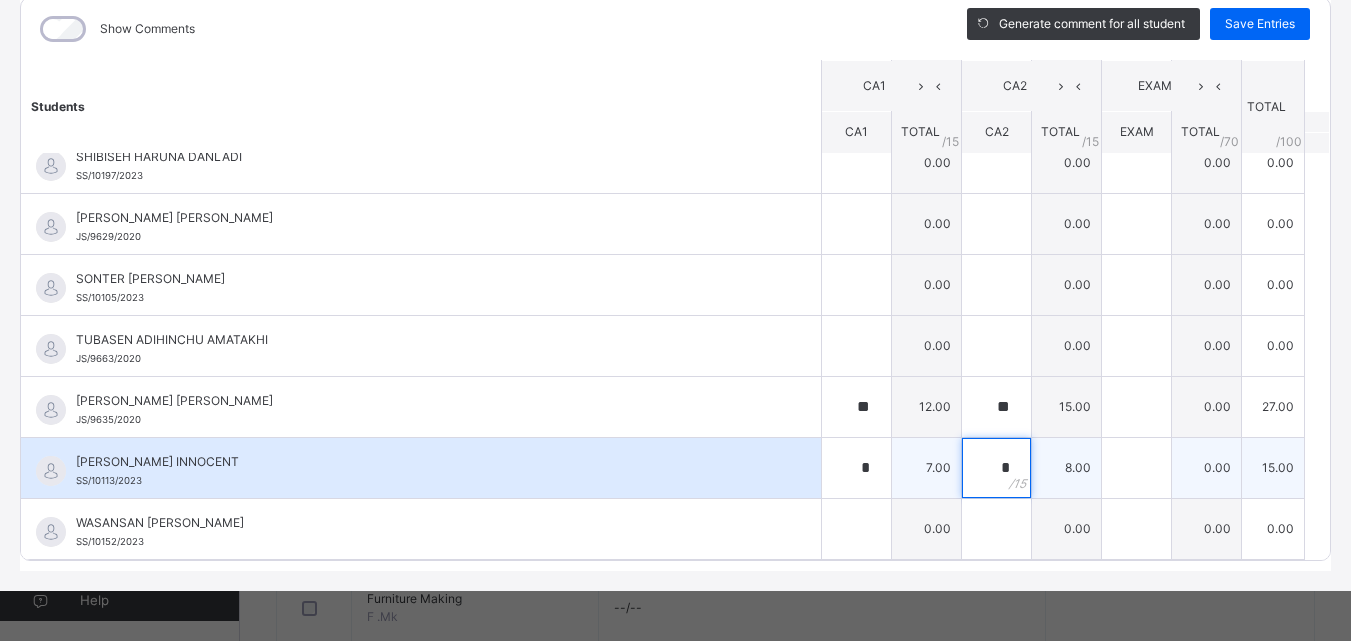 scroll, scrollTop: 0, scrollLeft: 0, axis: both 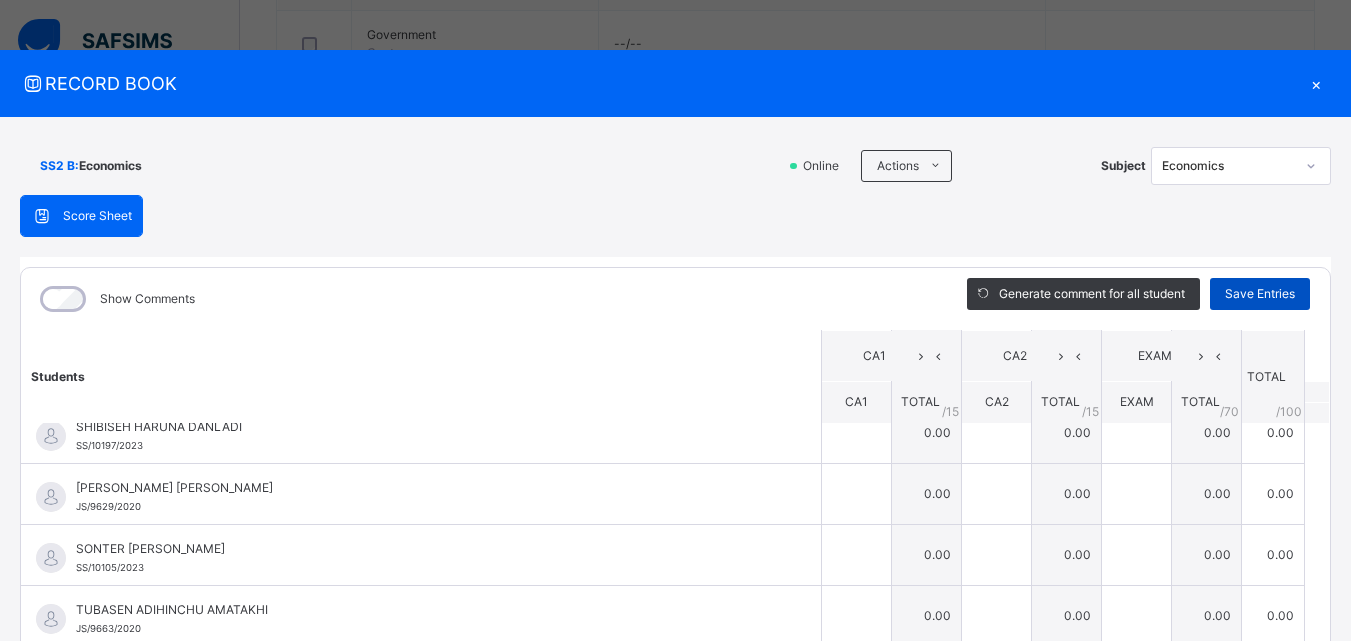 click on "Save Entries" at bounding box center (1260, 294) 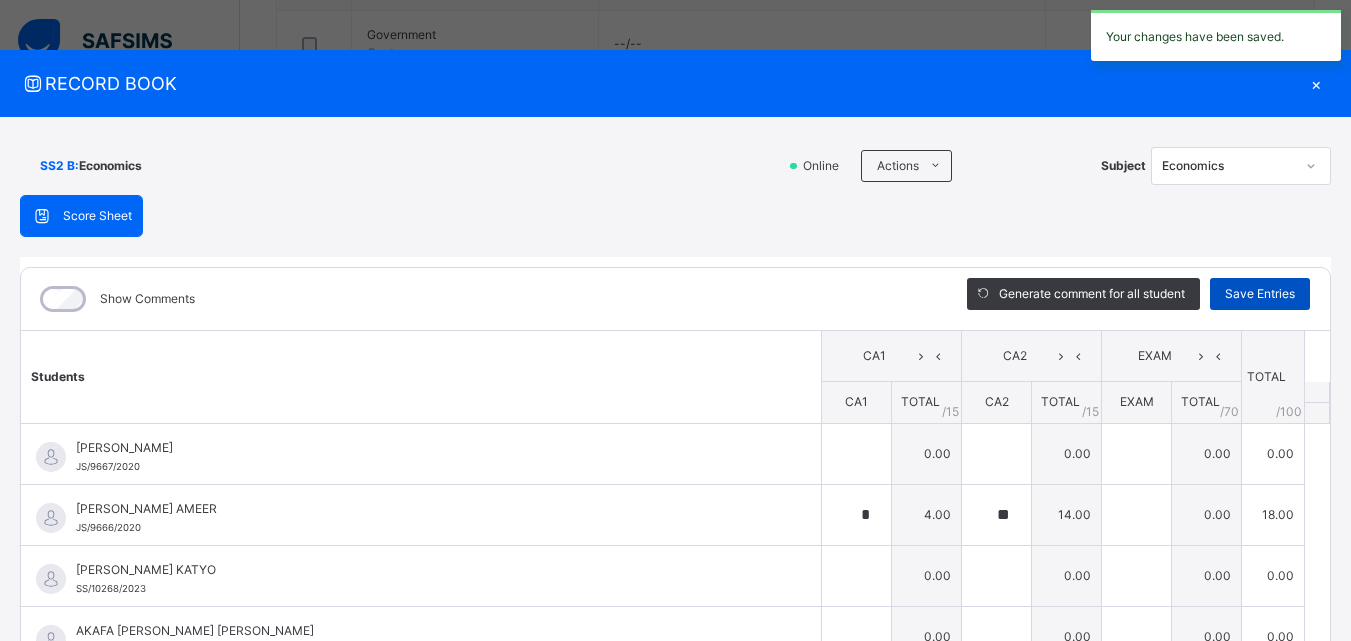 click on "Save Entries" at bounding box center (1260, 294) 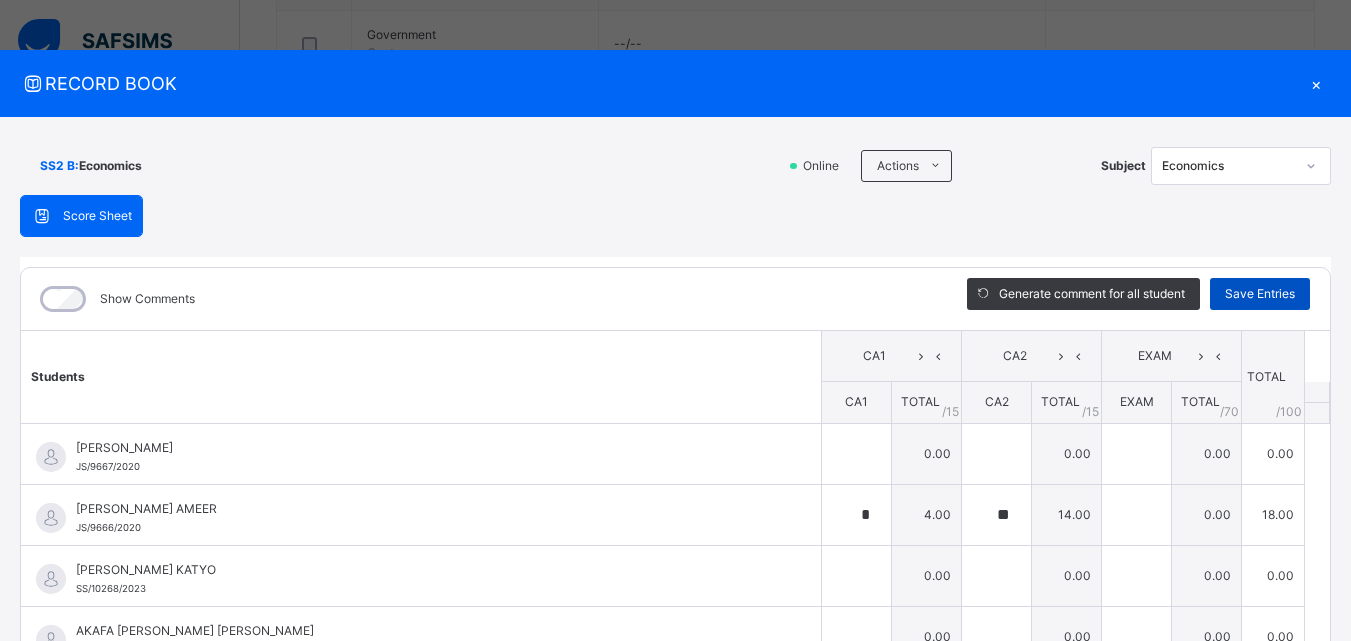 click on "Save Entries" at bounding box center [1260, 294] 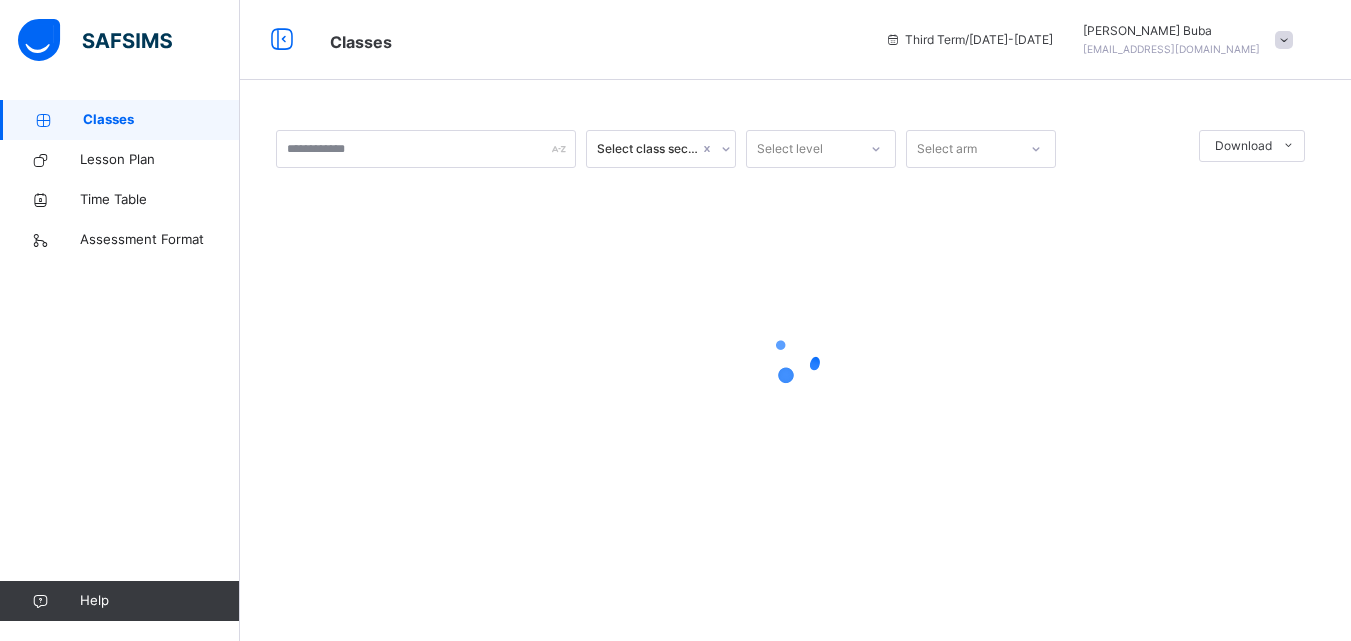 scroll, scrollTop: 0, scrollLeft: 0, axis: both 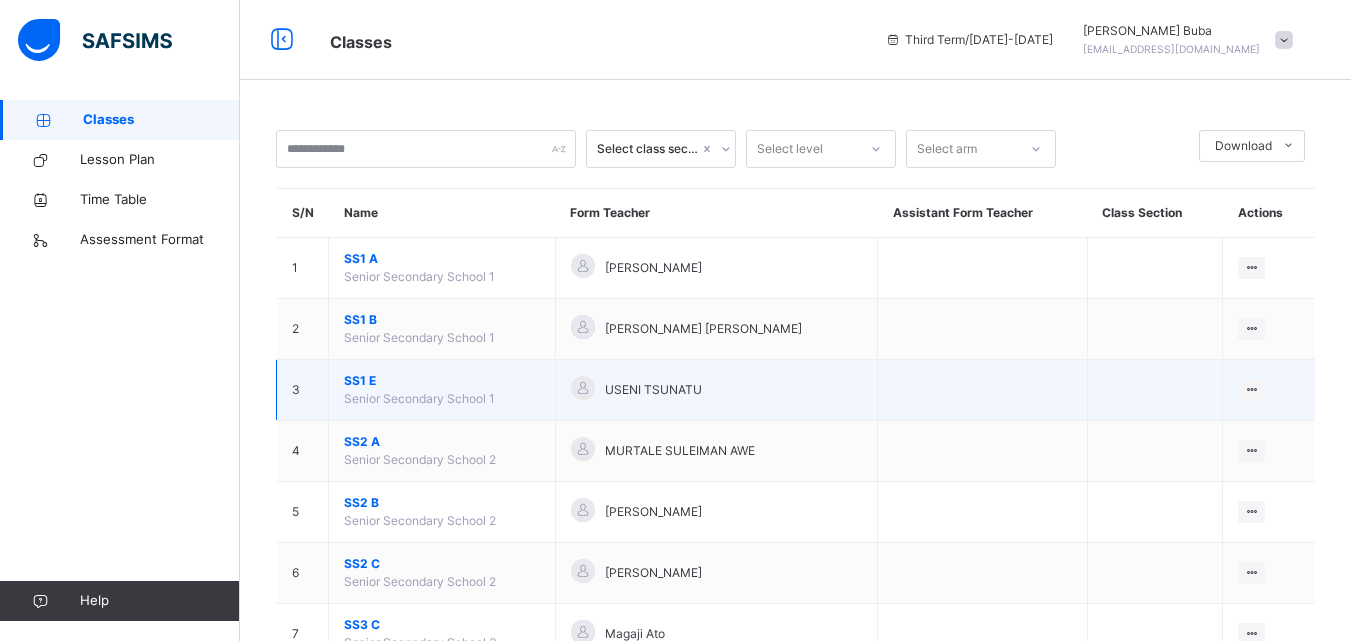 click on "SS1   E" at bounding box center (442, 381) 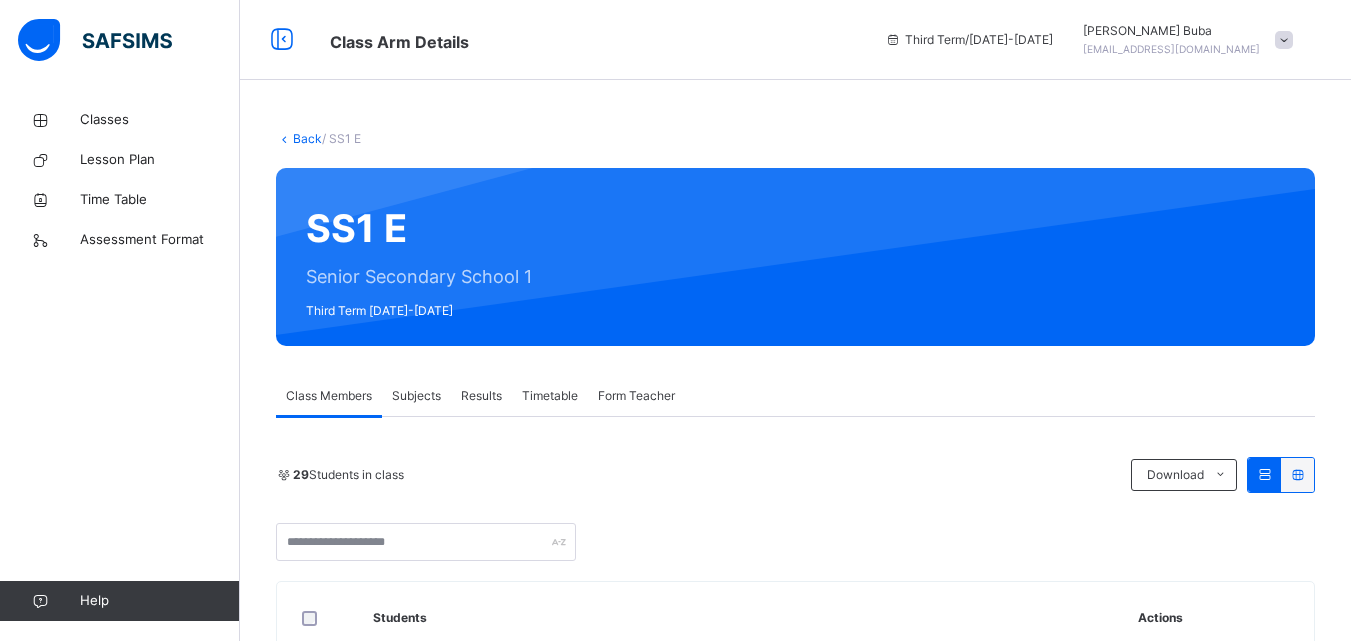 click on "Subjects" at bounding box center (416, 396) 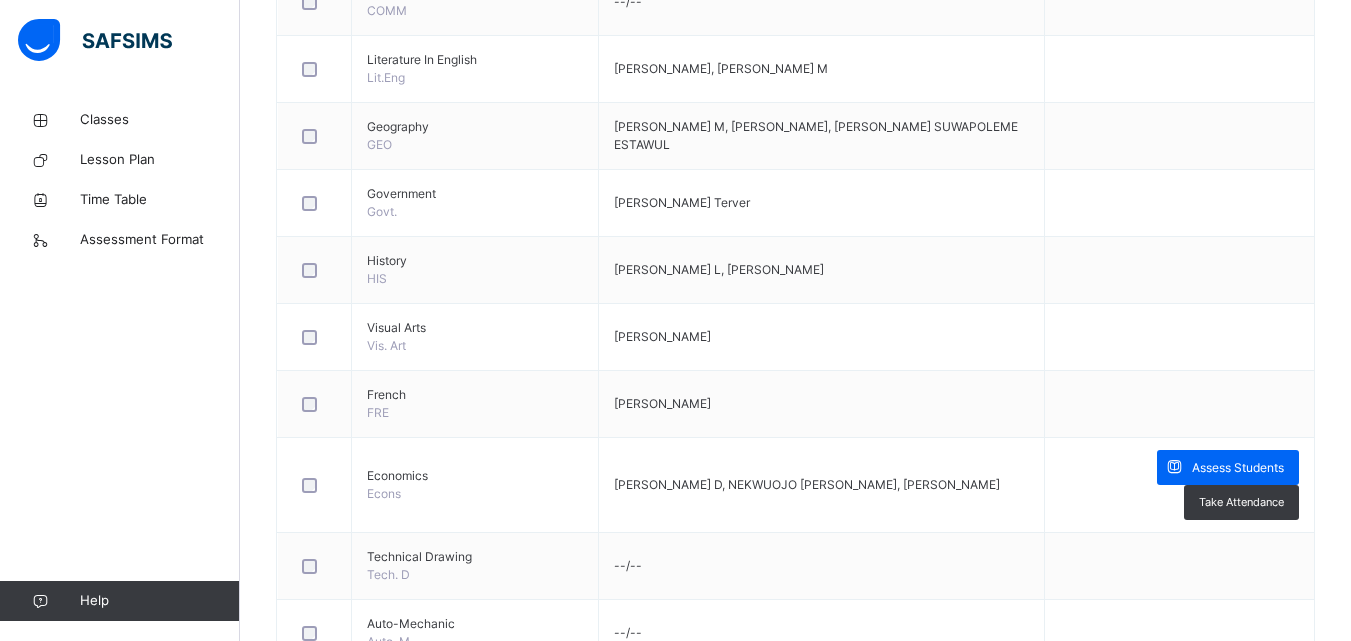 scroll, scrollTop: 1500, scrollLeft: 0, axis: vertical 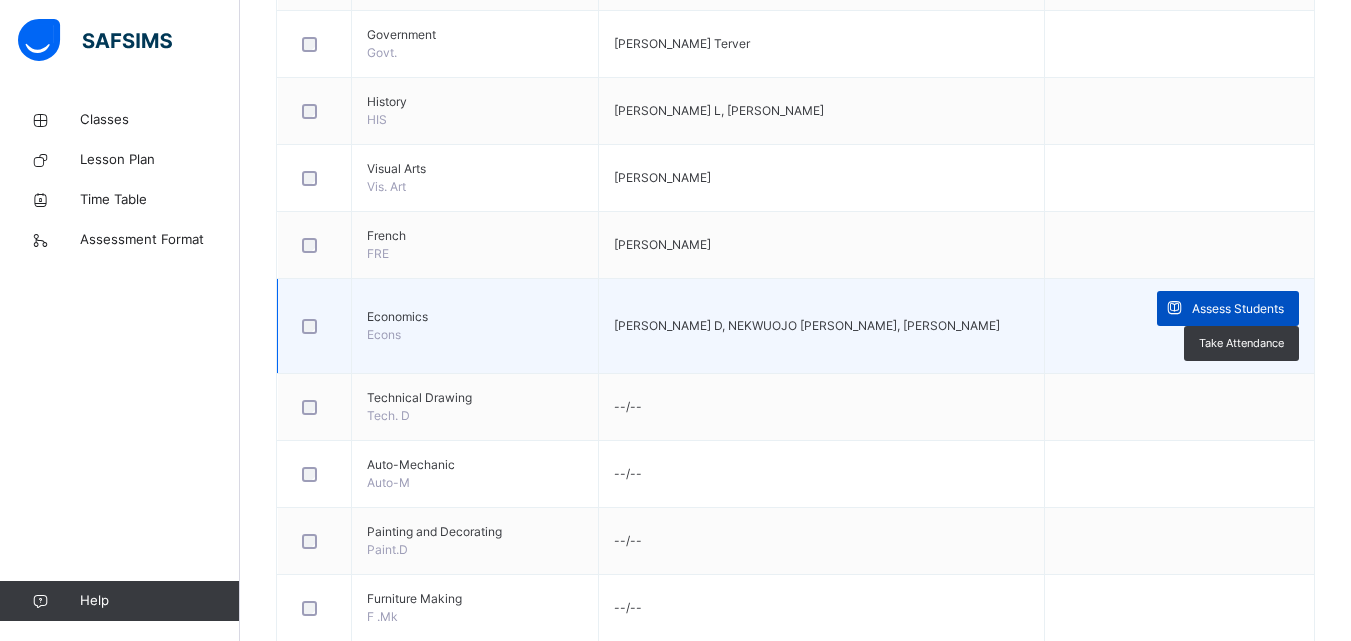 click on "Assess Students" at bounding box center (1228, 308) 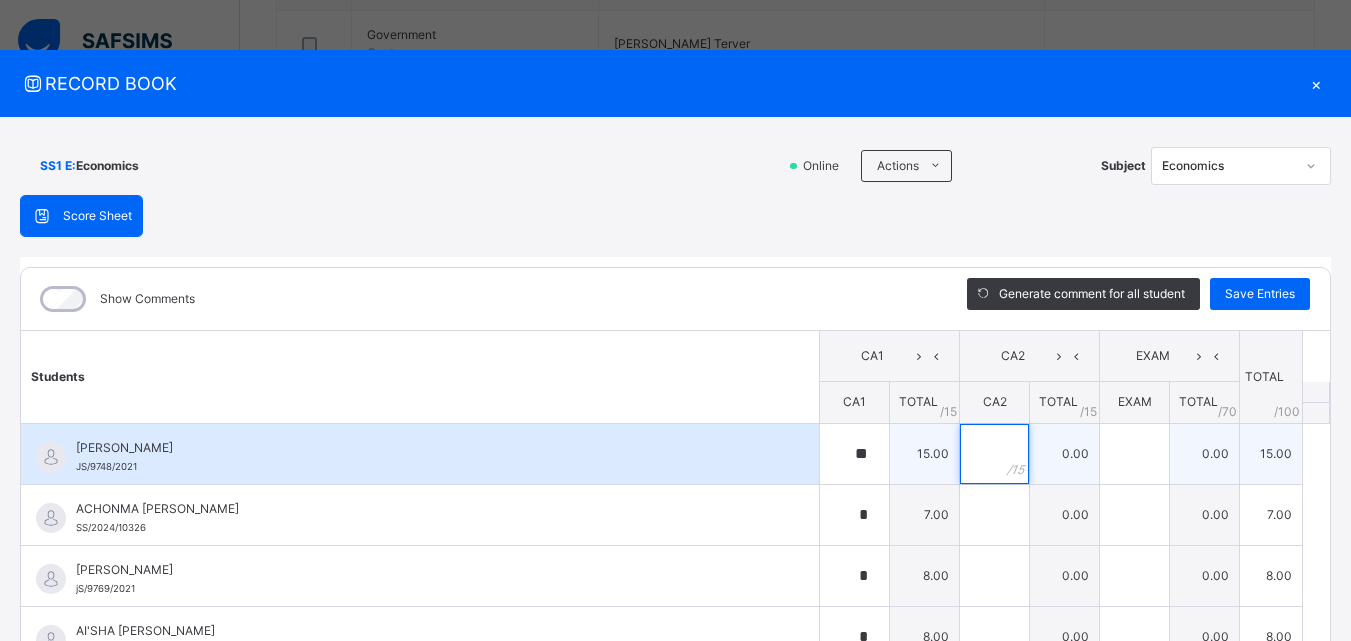 click at bounding box center [994, 454] 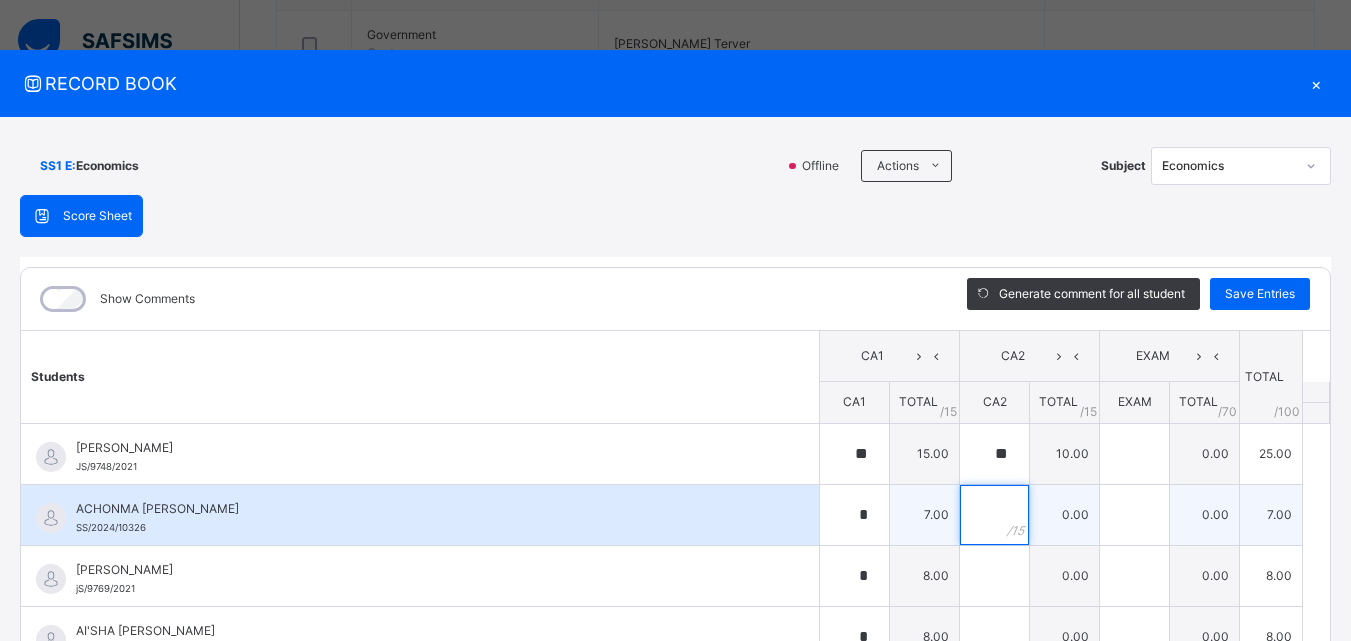click at bounding box center (994, 515) 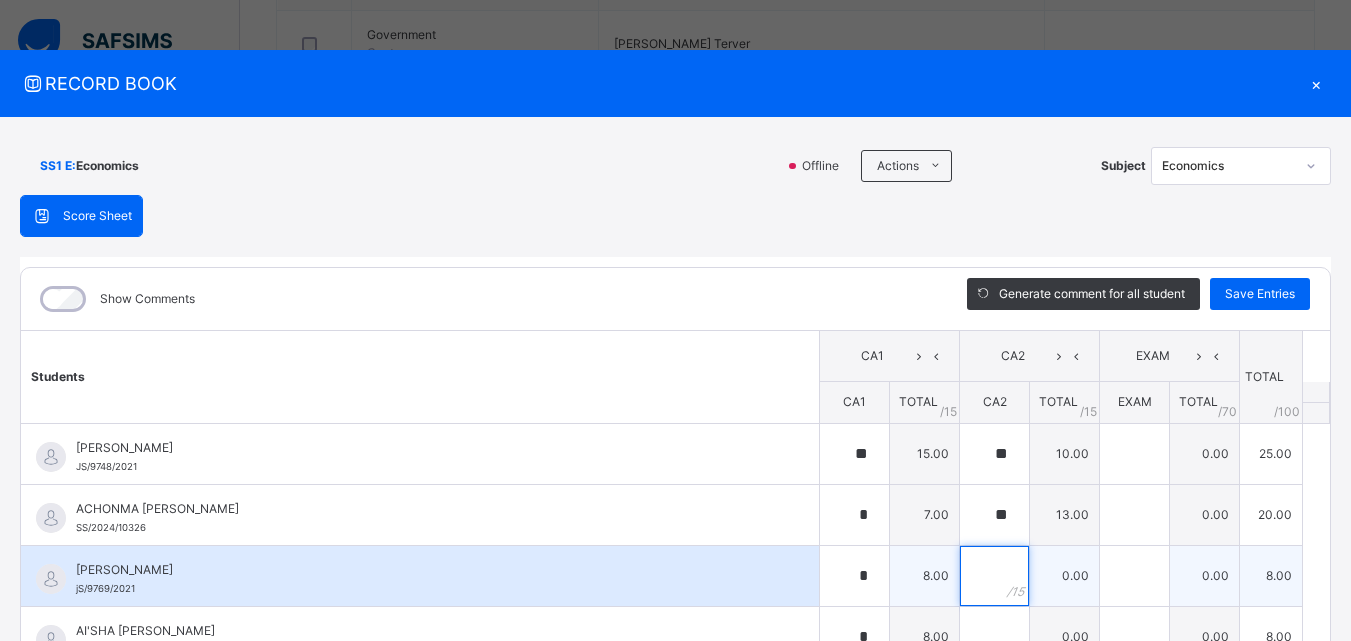 click at bounding box center (994, 576) 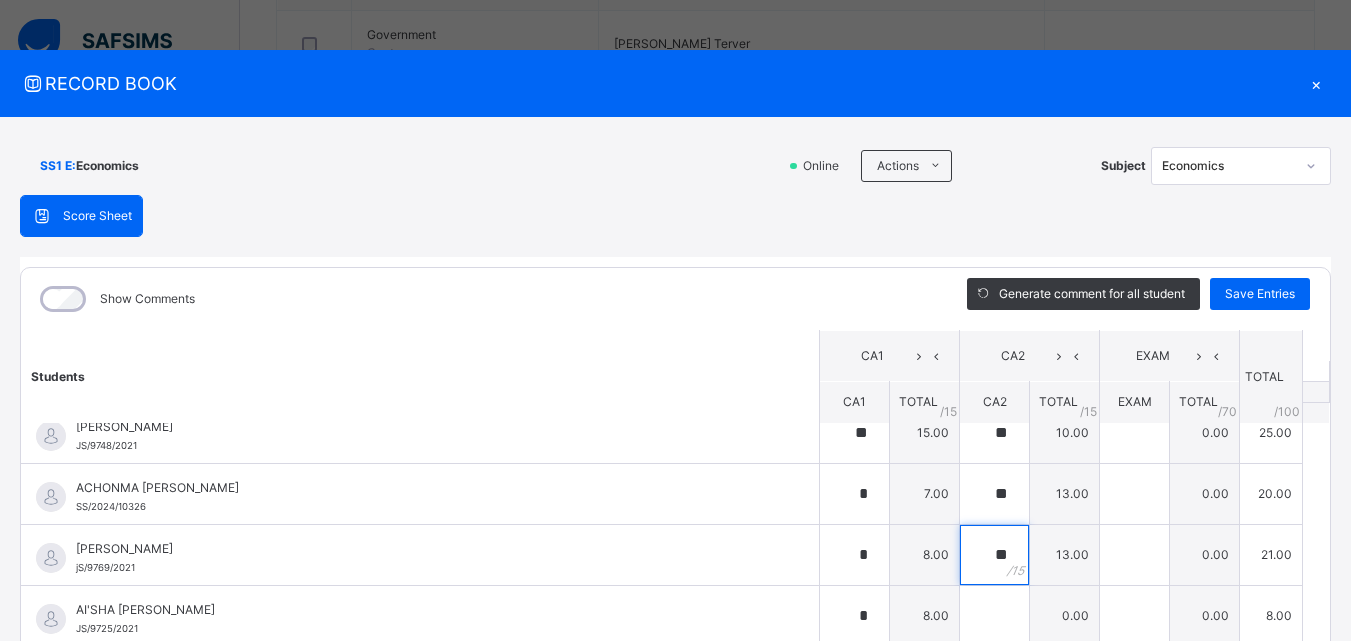 scroll, scrollTop: 0, scrollLeft: 0, axis: both 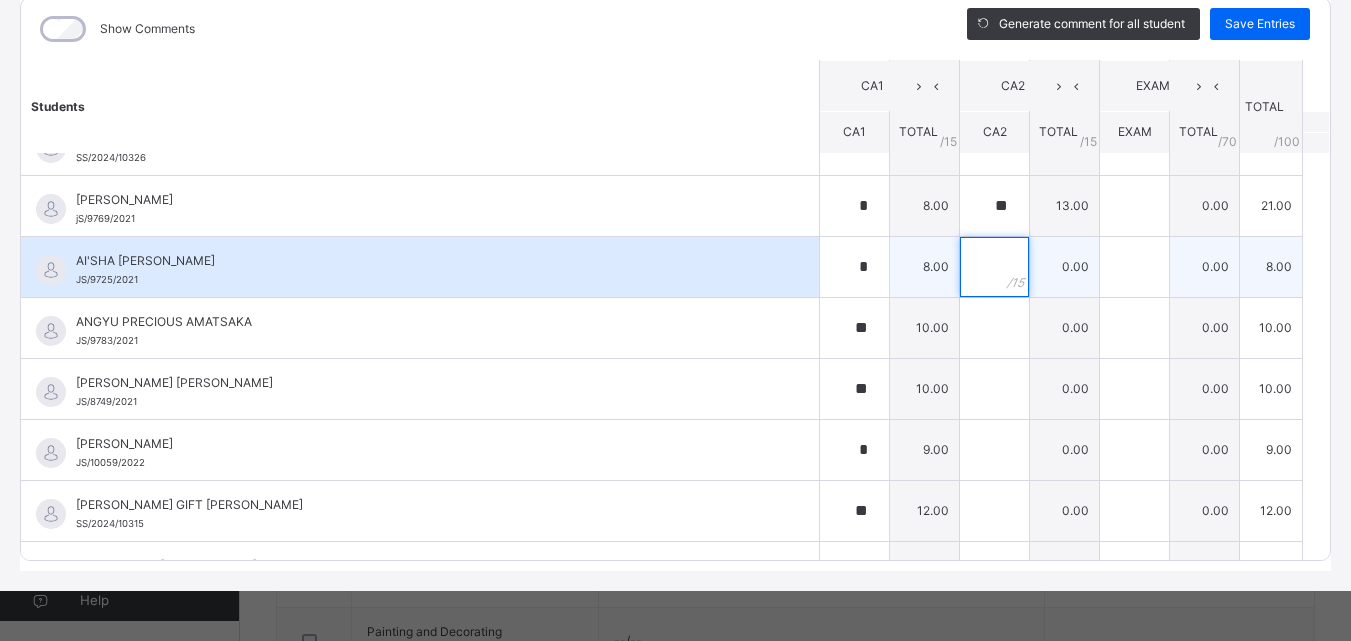 click at bounding box center (994, 267) 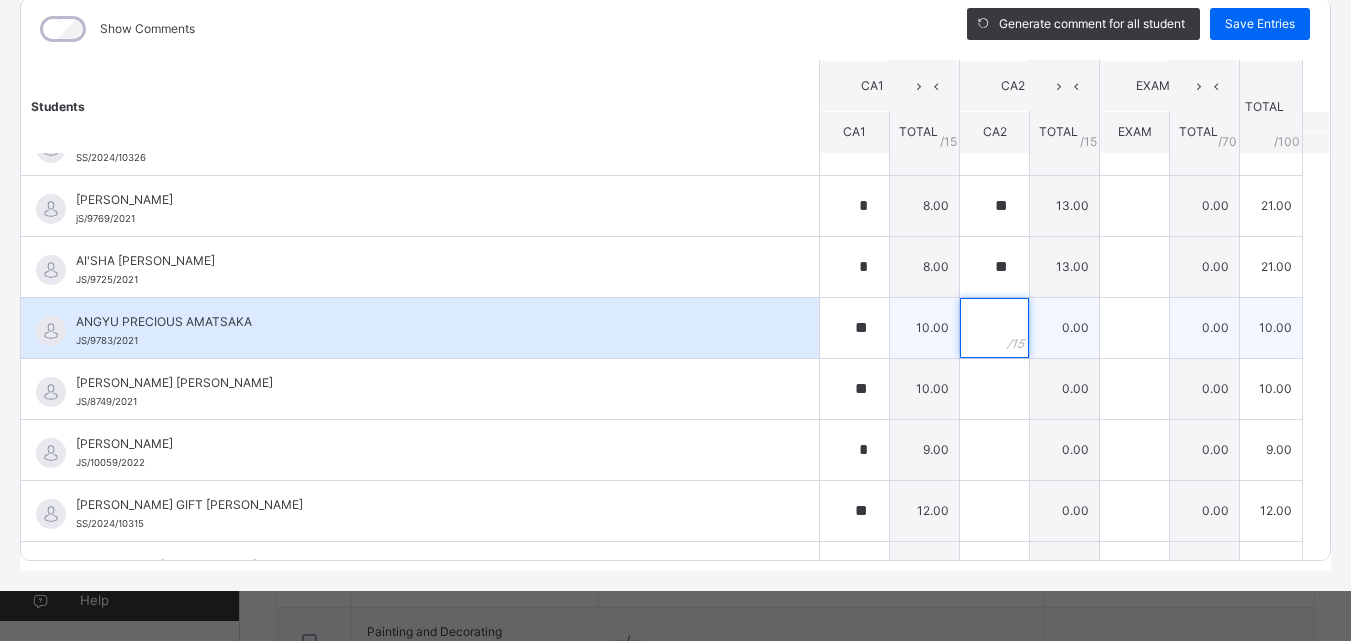 click at bounding box center [994, 328] 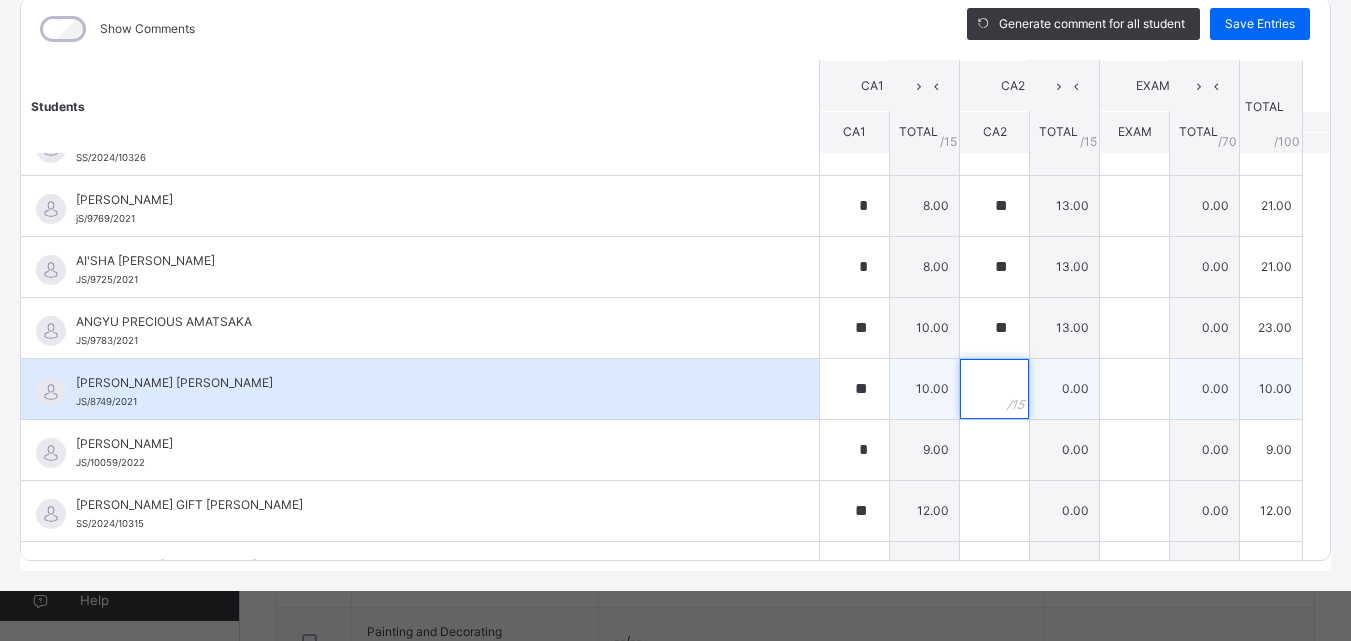 click at bounding box center [994, 389] 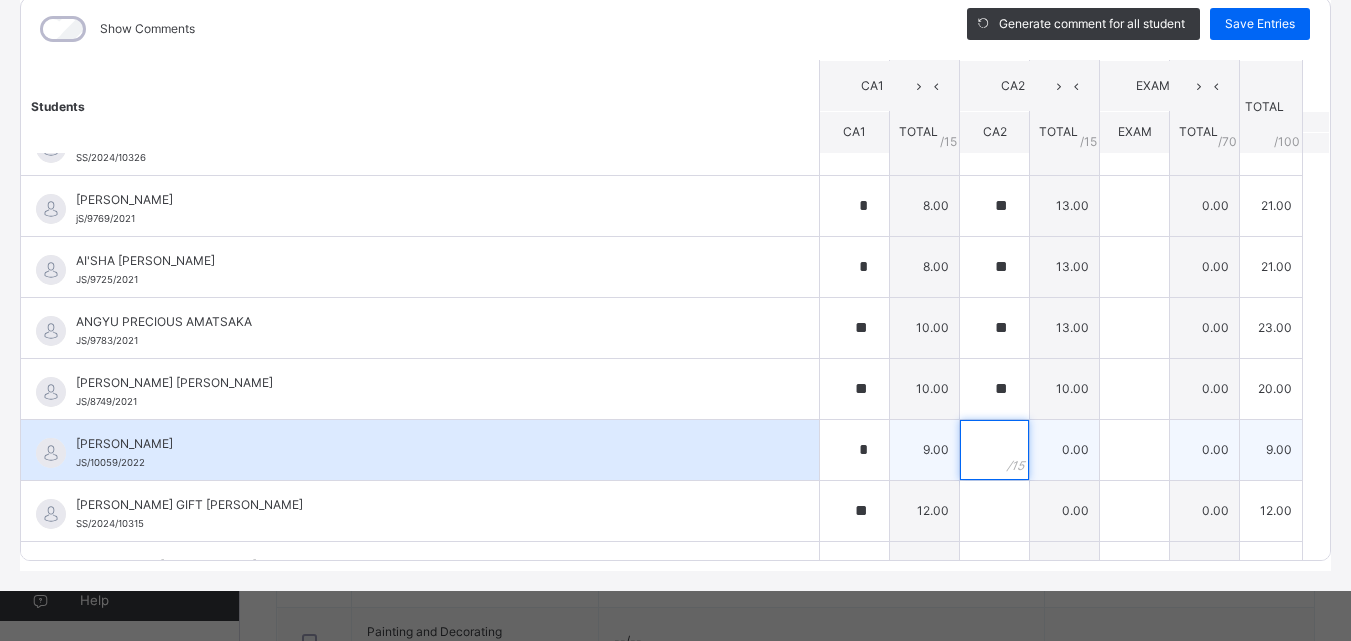 click at bounding box center (994, 450) 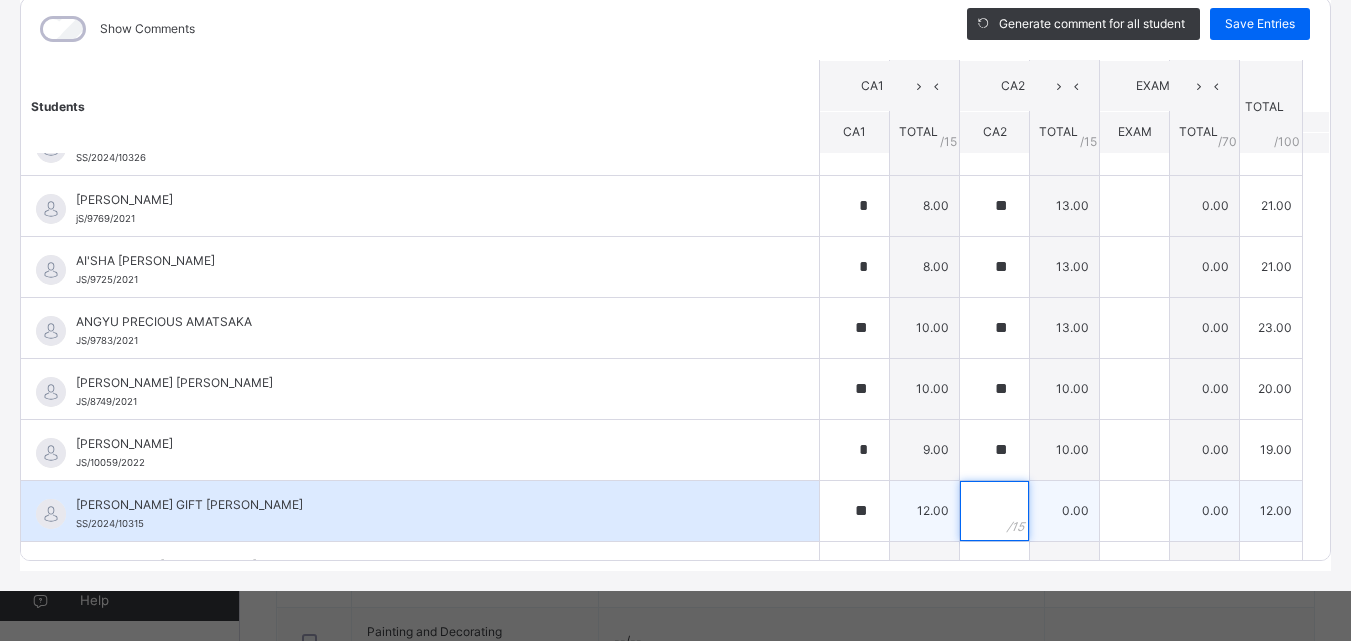 click at bounding box center [994, 511] 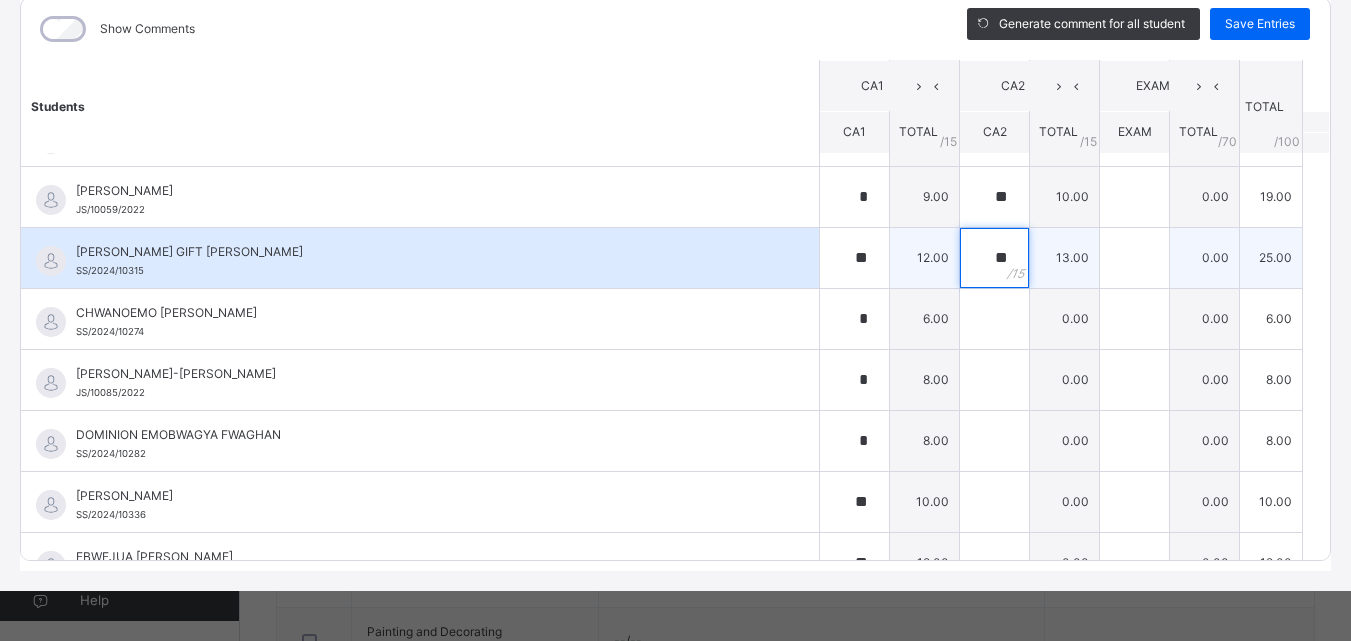 scroll, scrollTop: 400, scrollLeft: 0, axis: vertical 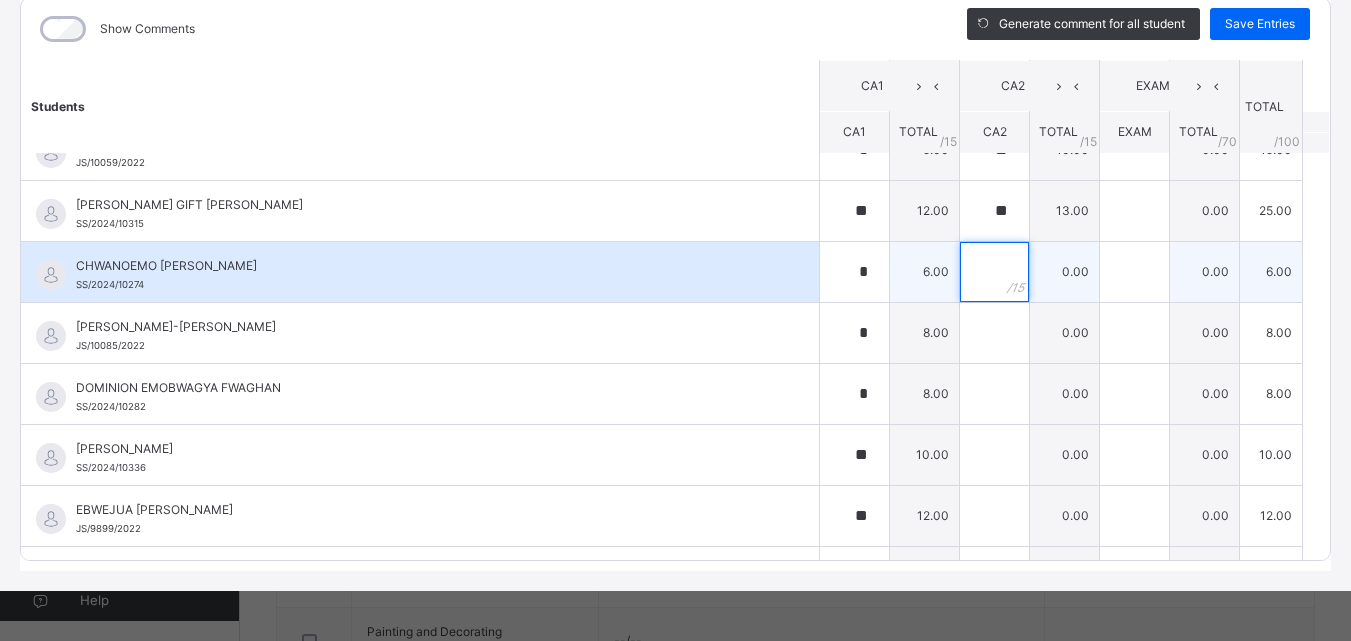 click at bounding box center (994, 272) 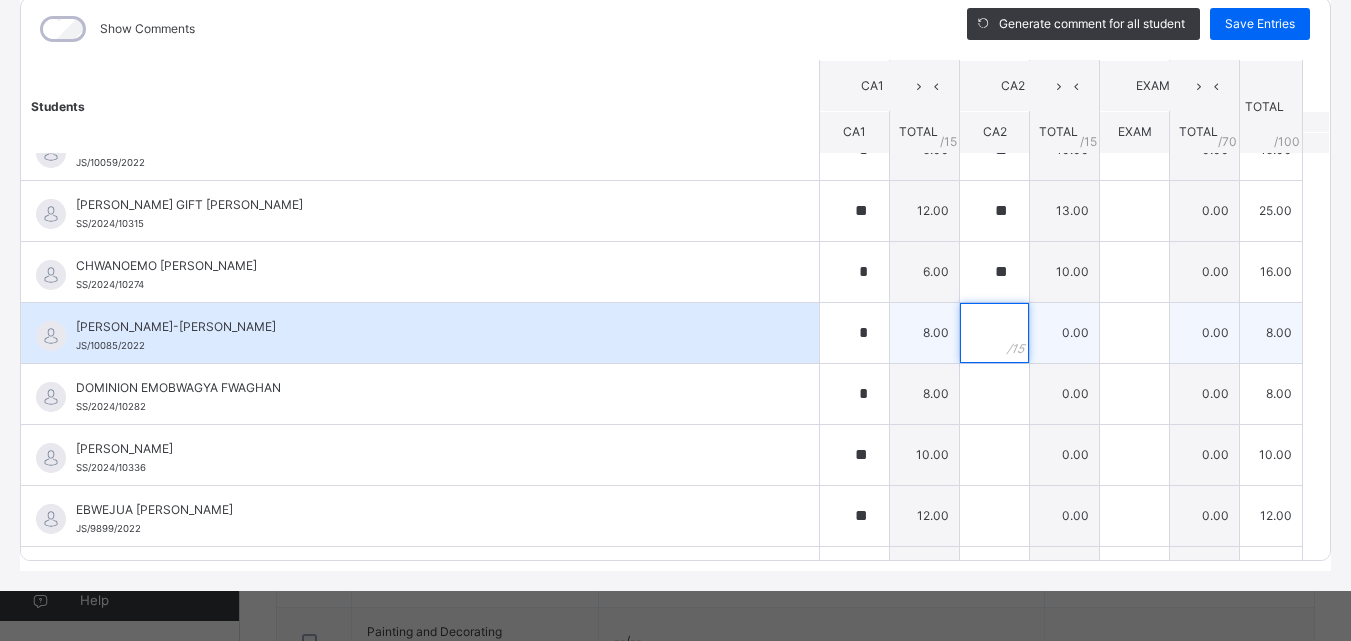 click at bounding box center [994, 333] 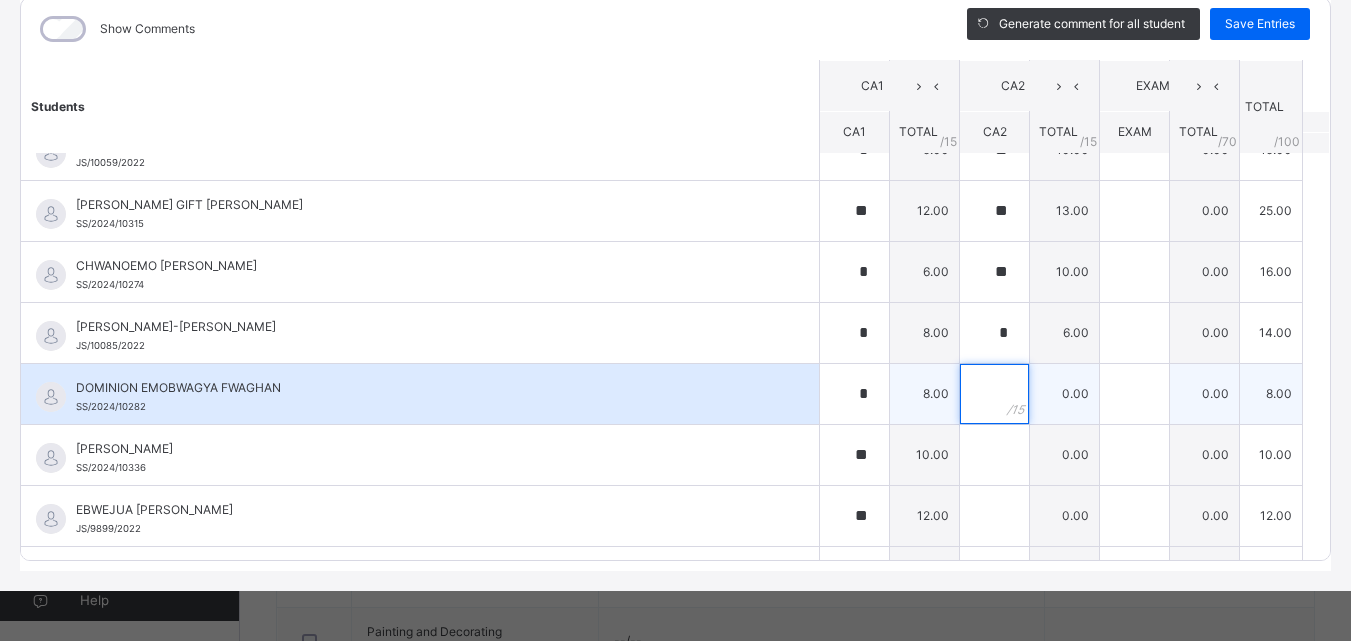 click at bounding box center (994, 394) 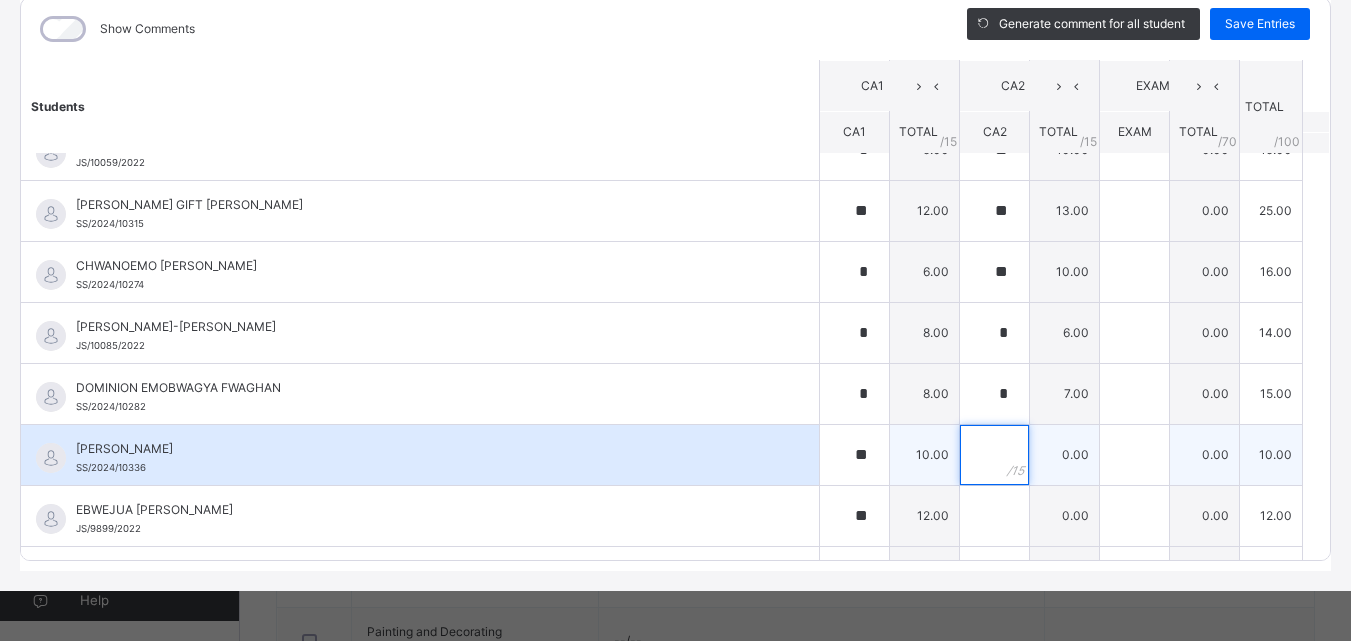 click at bounding box center (994, 455) 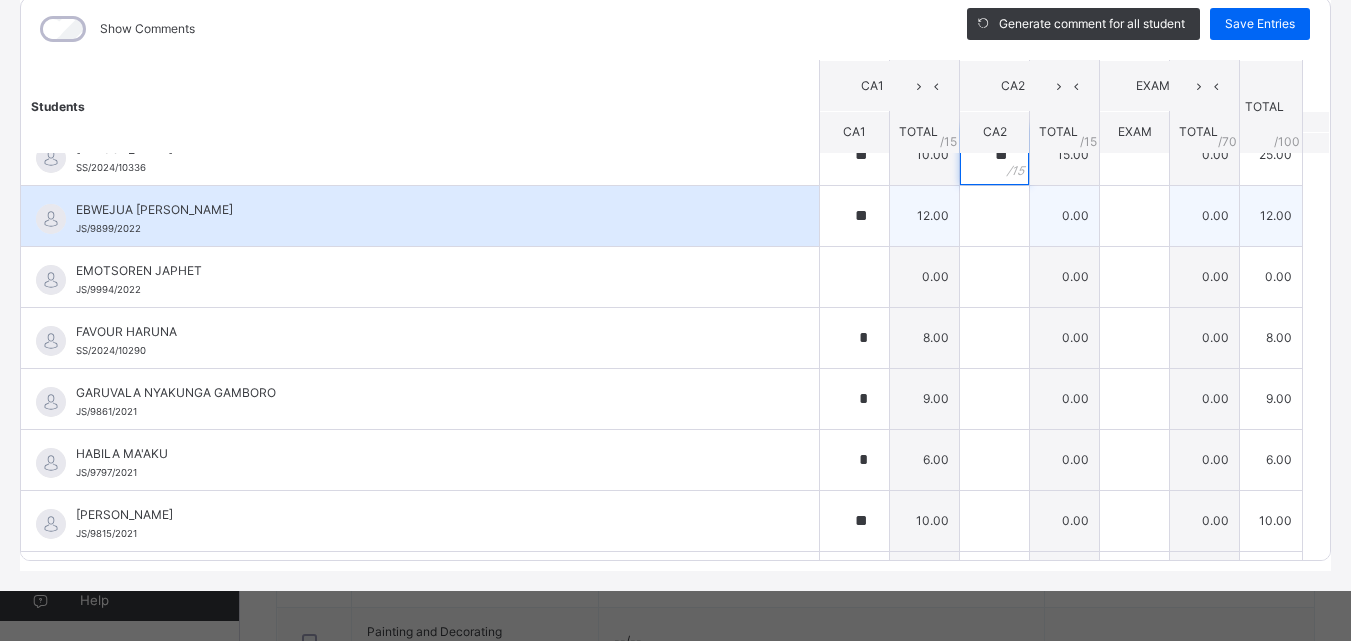 scroll, scrollTop: 600, scrollLeft: 0, axis: vertical 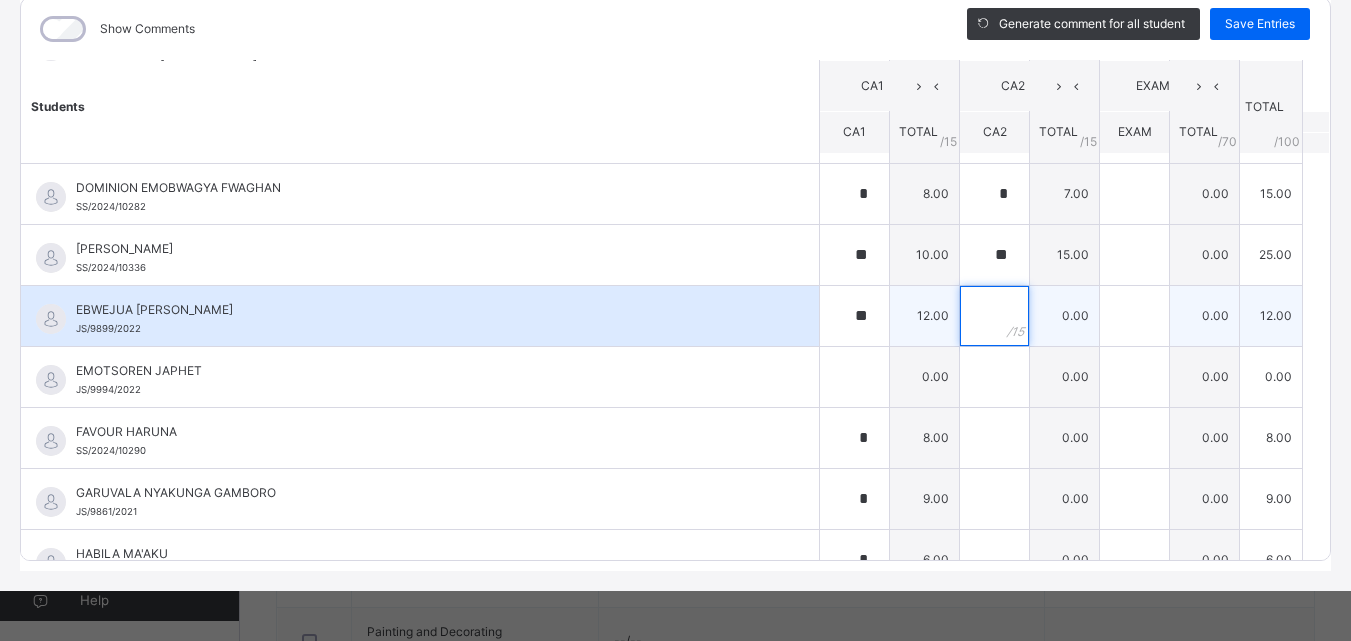 click at bounding box center (994, 316) 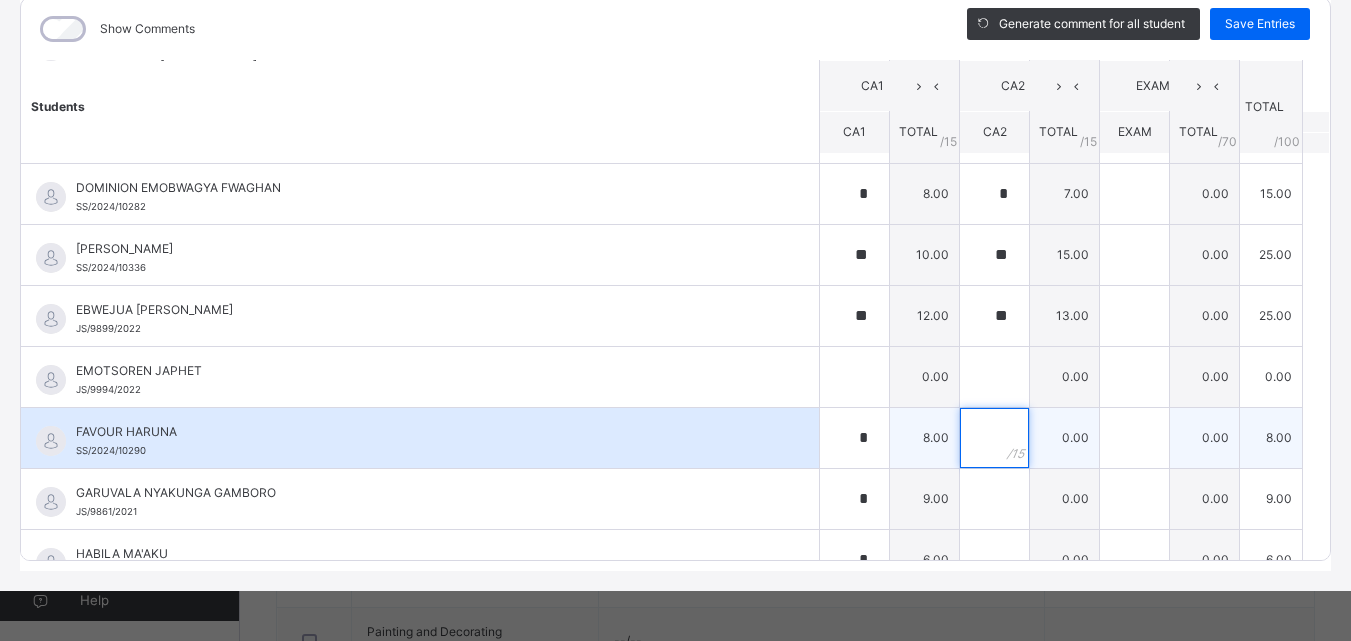 click at bounding box center (994, 438) 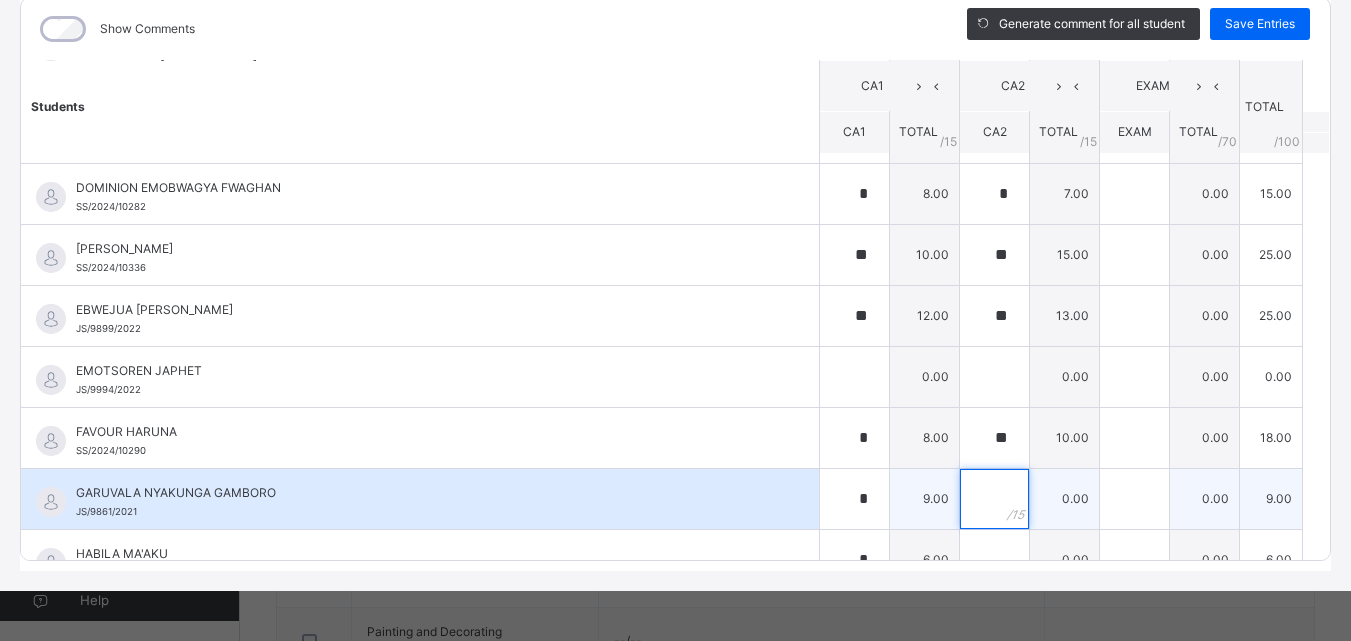 click at bounding box center [994, 499] 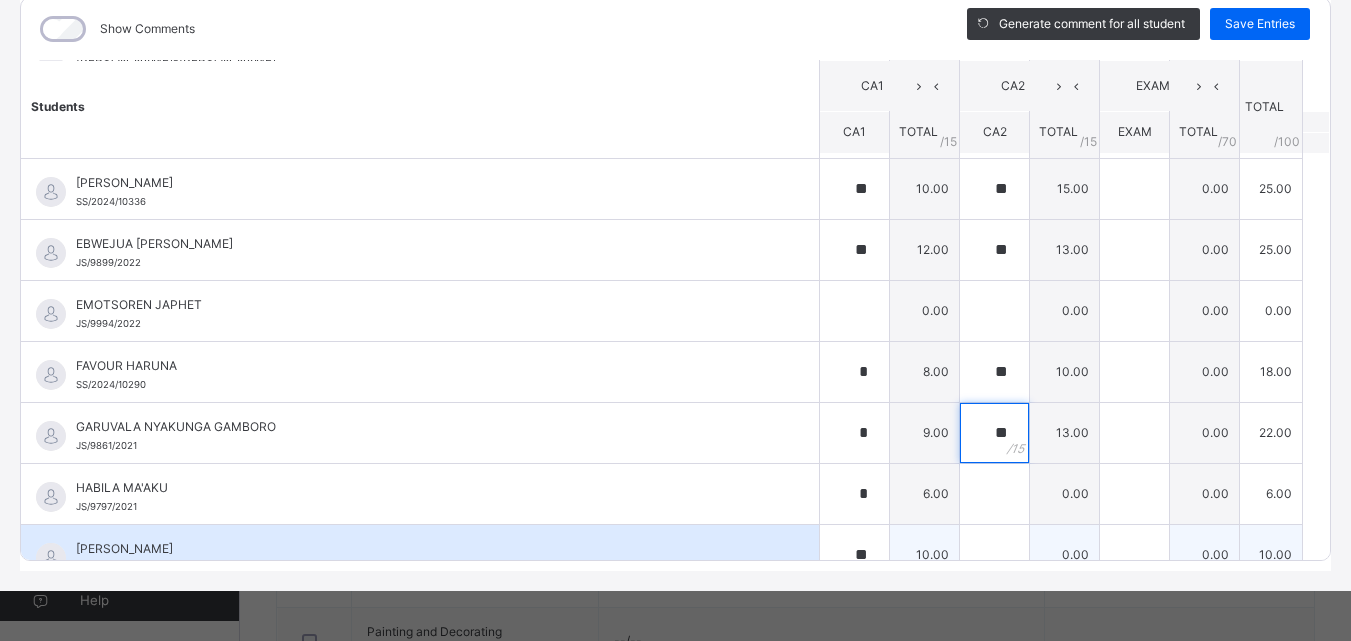 scroll, scrollTop: 700, scrollLeft: 0, axis: vertical 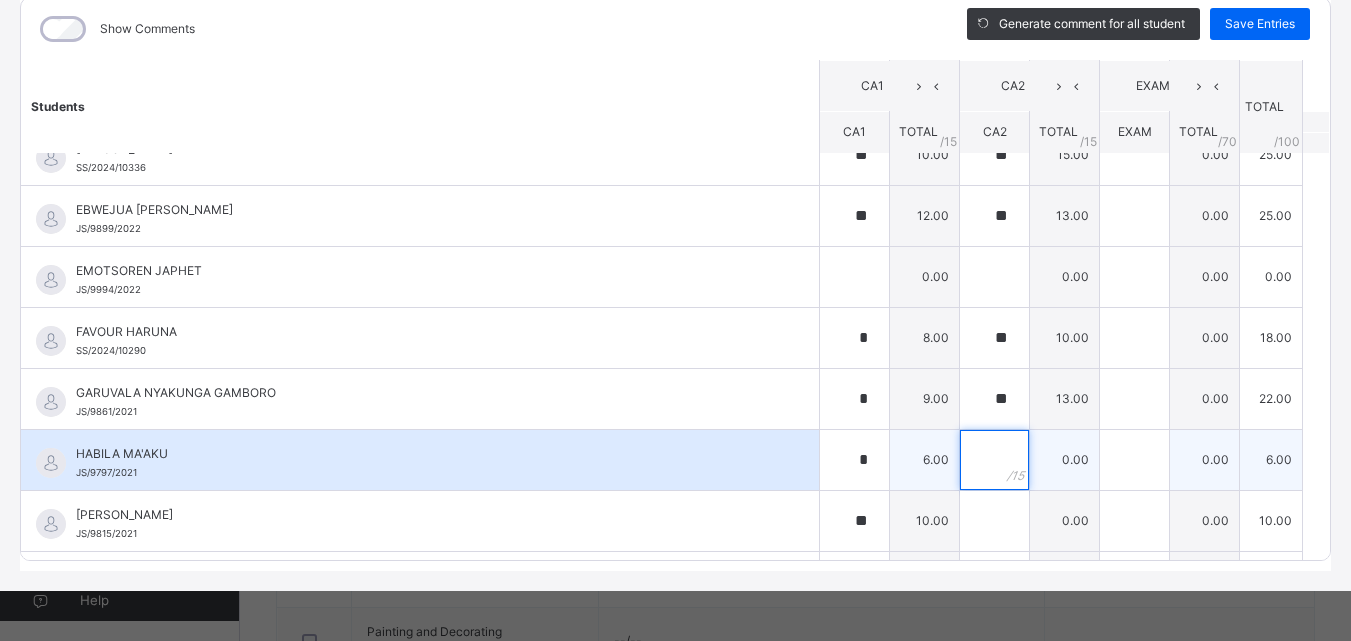 click at bounding box center [994, 460] 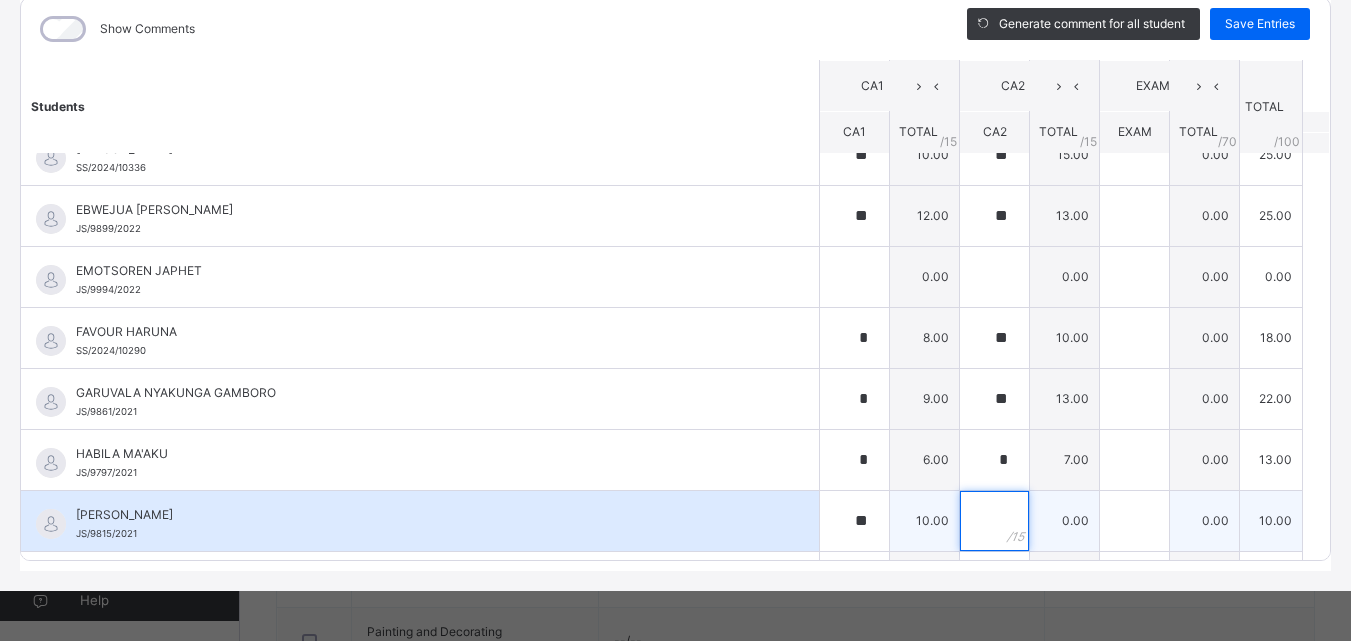 click at bounding box center [994, 521] 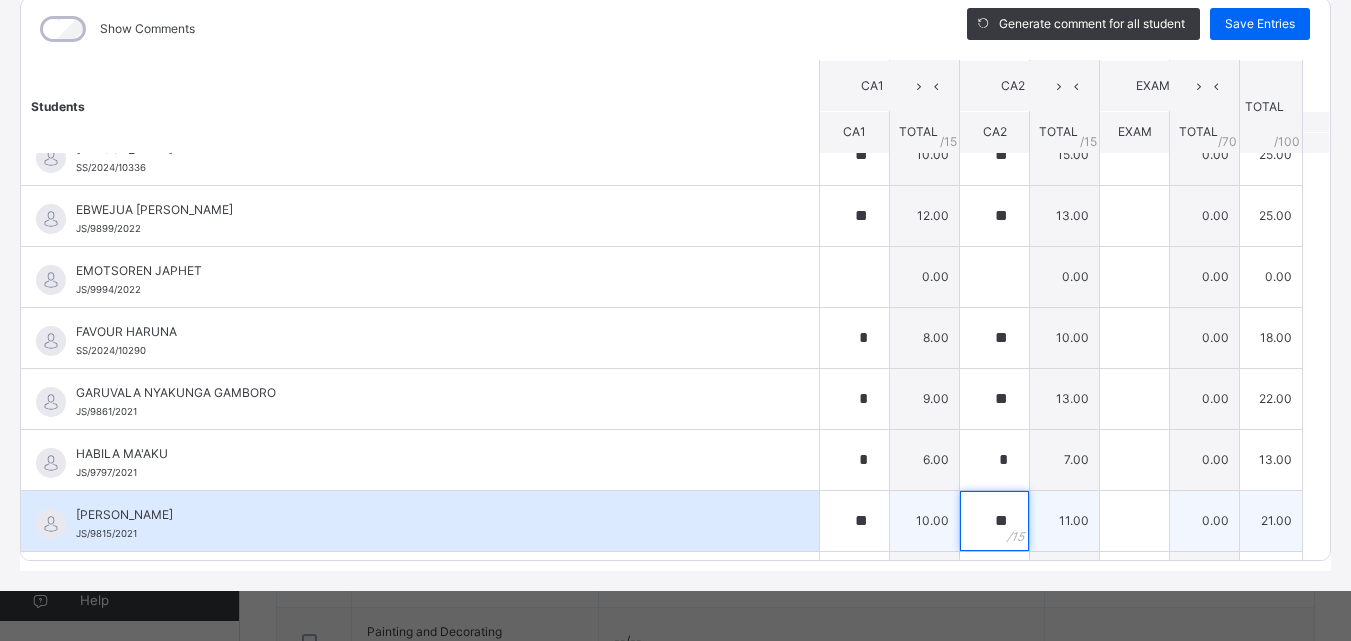 scroll, scrollTop: 900, scrollLeft: 0, axis: vertical 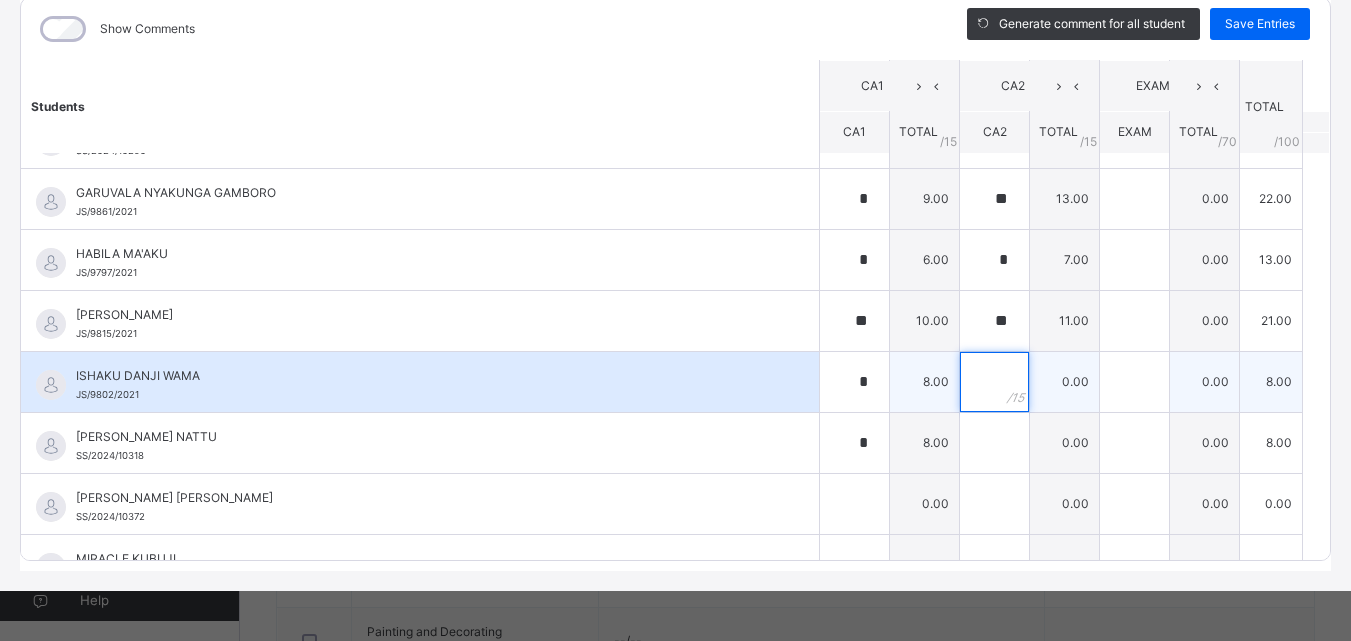 click at bounding box center (994, 382) 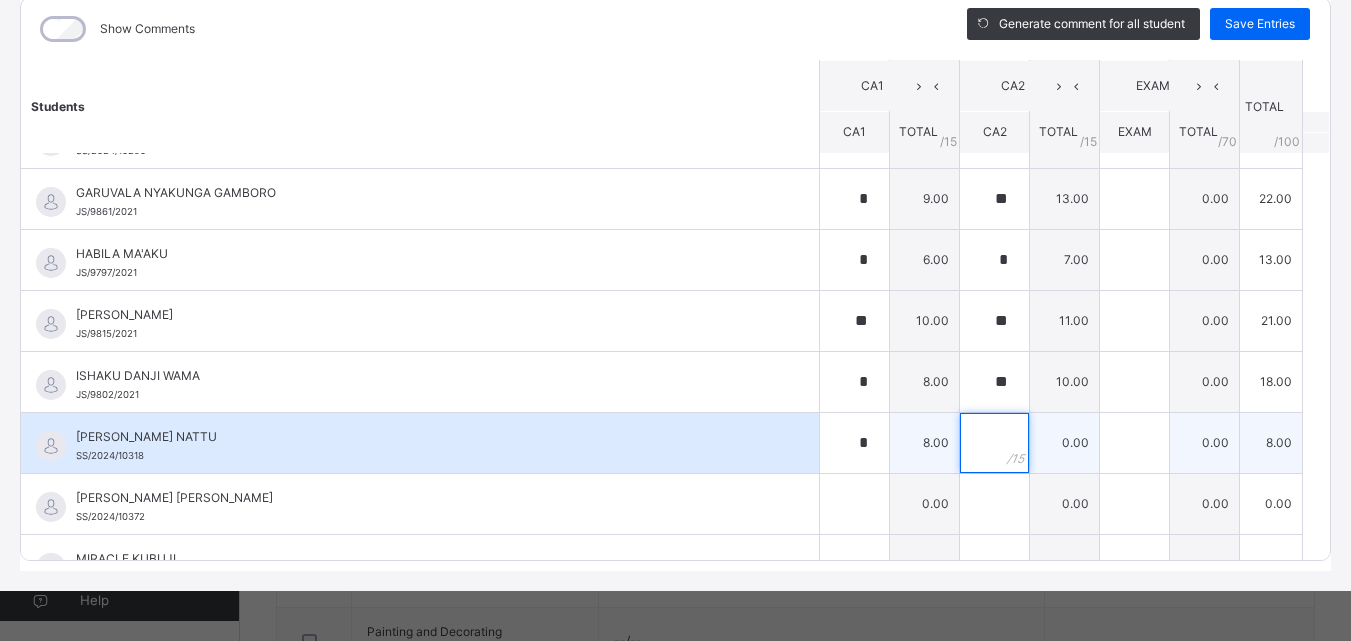 click at bounding box center (994, 443) 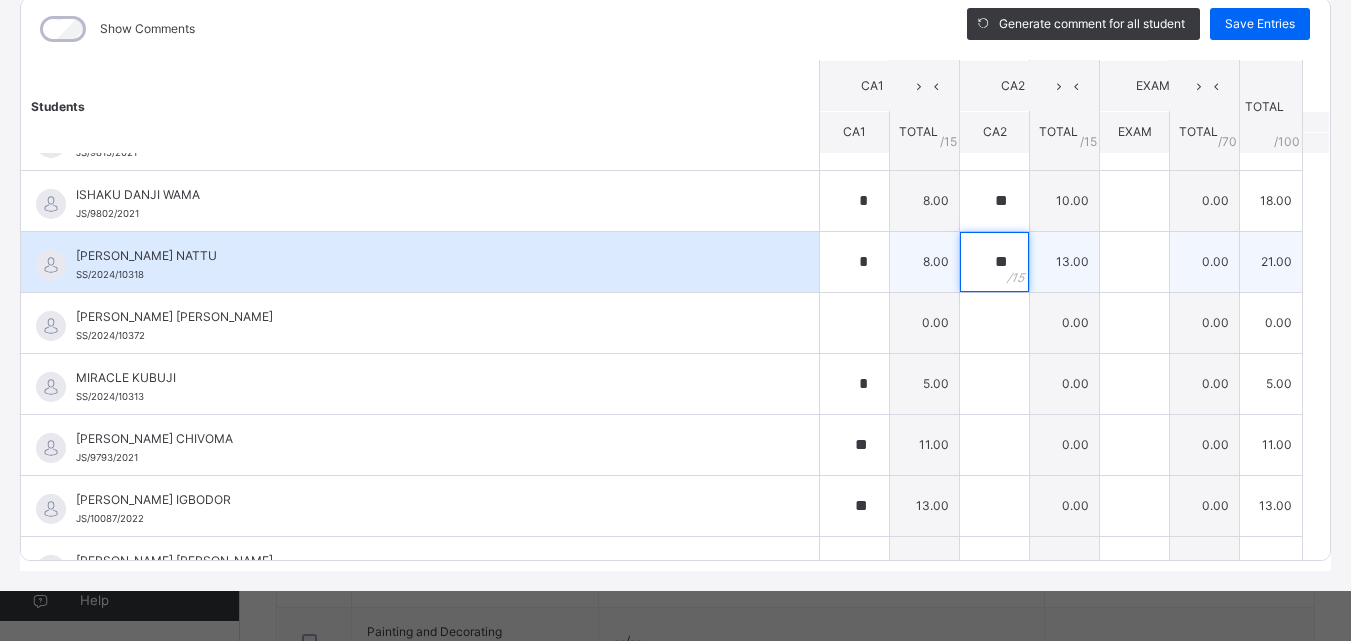 scroll, scrollTop: 1100, scrollLeft: 0, axis: vertical 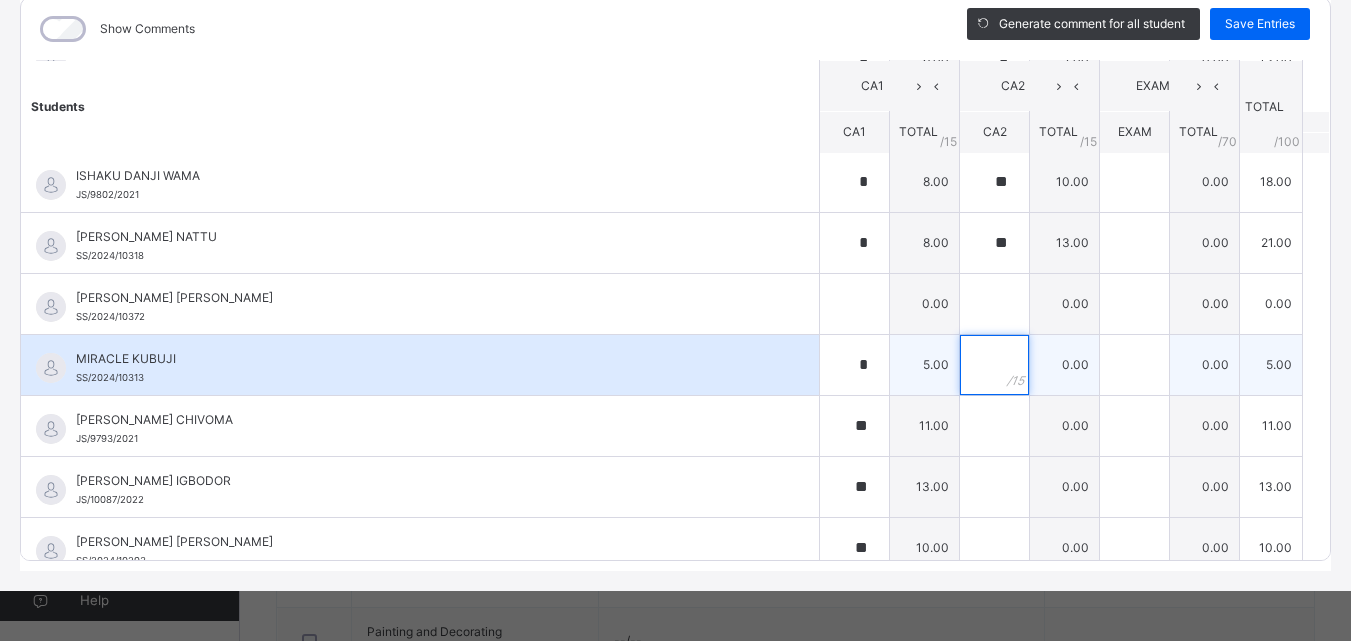 click at bounding box center (994, 365) 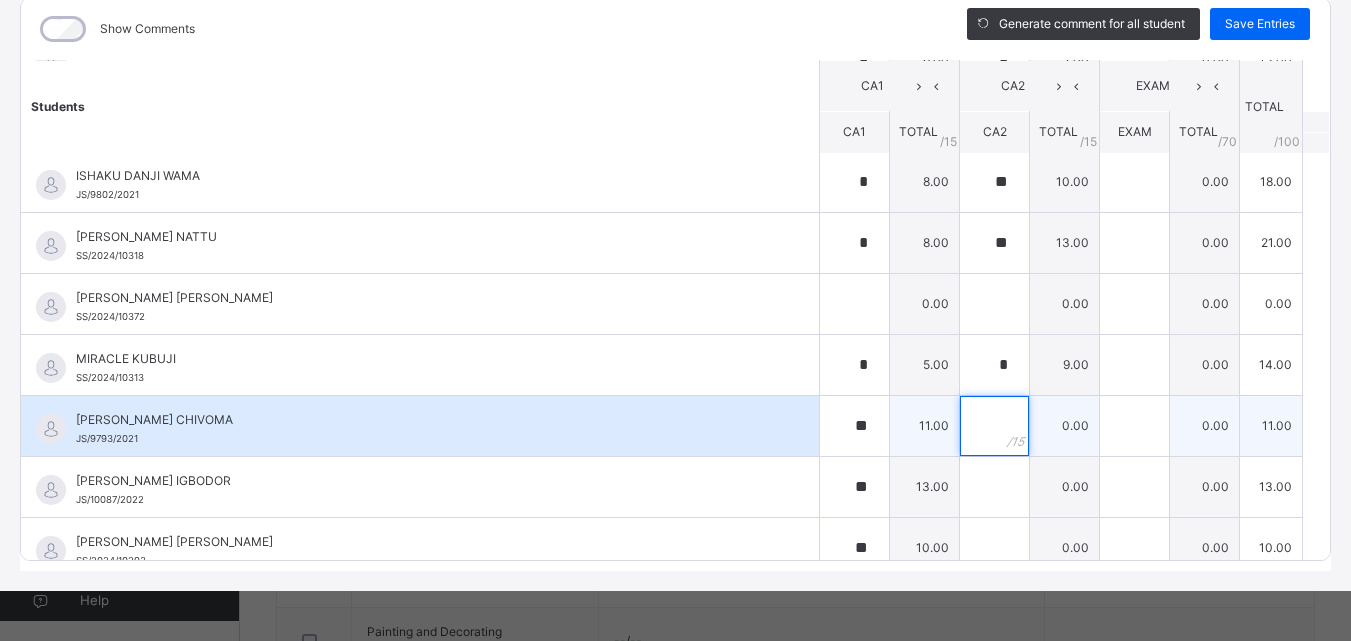 click at bounding box center [994, 426] 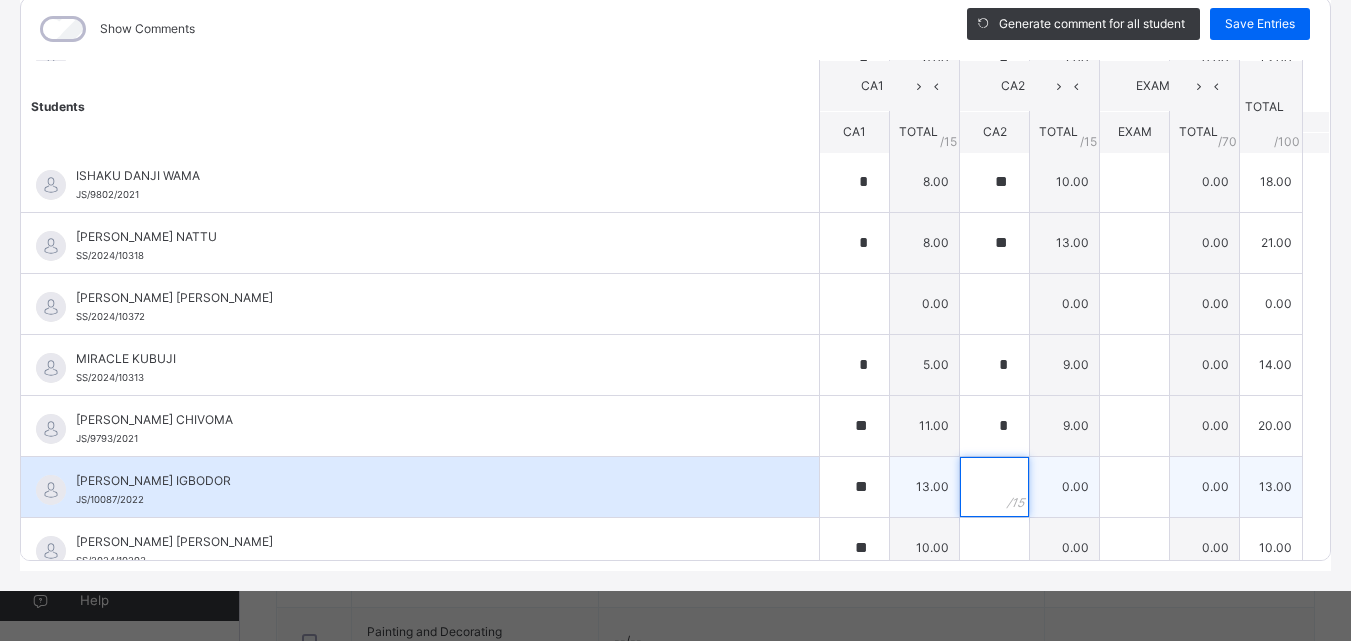 click at bounding box center (994, 487) 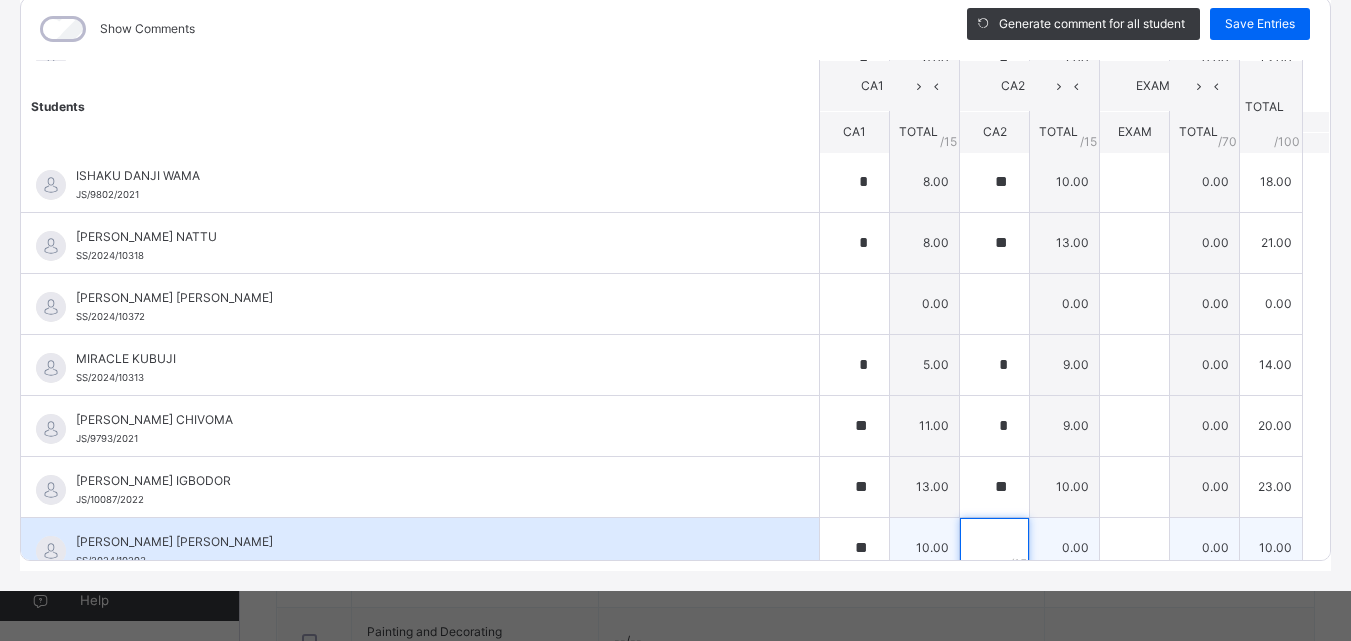 click at bounding box center [994, 548] 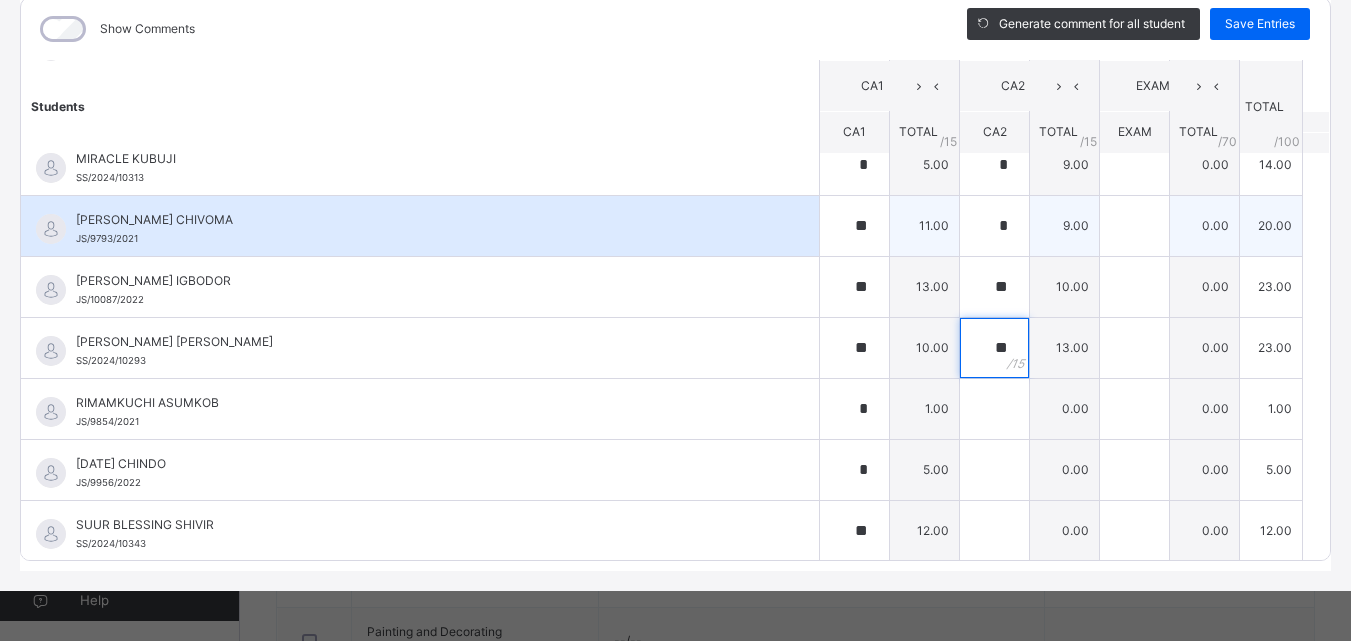 scroll, scrollTop: 1363, scrollLeft: 0, axis: vertical 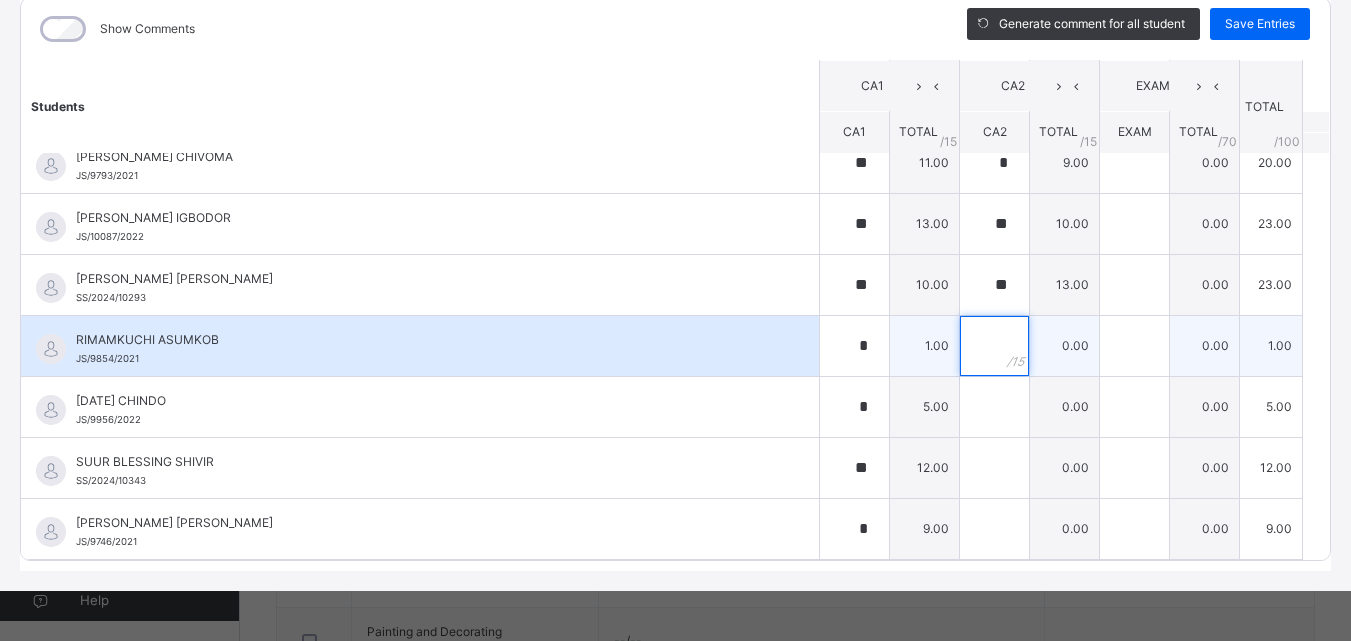 click at bounding box center (994, 346) 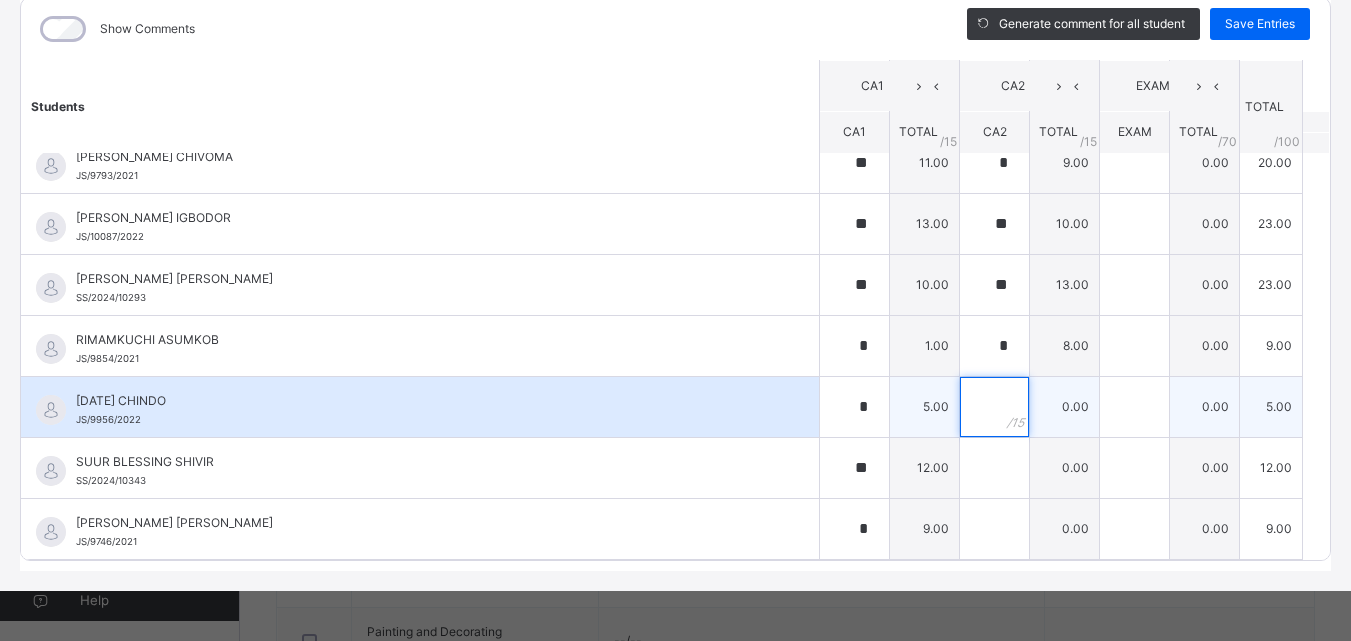 click at bounding box center (994, 407) 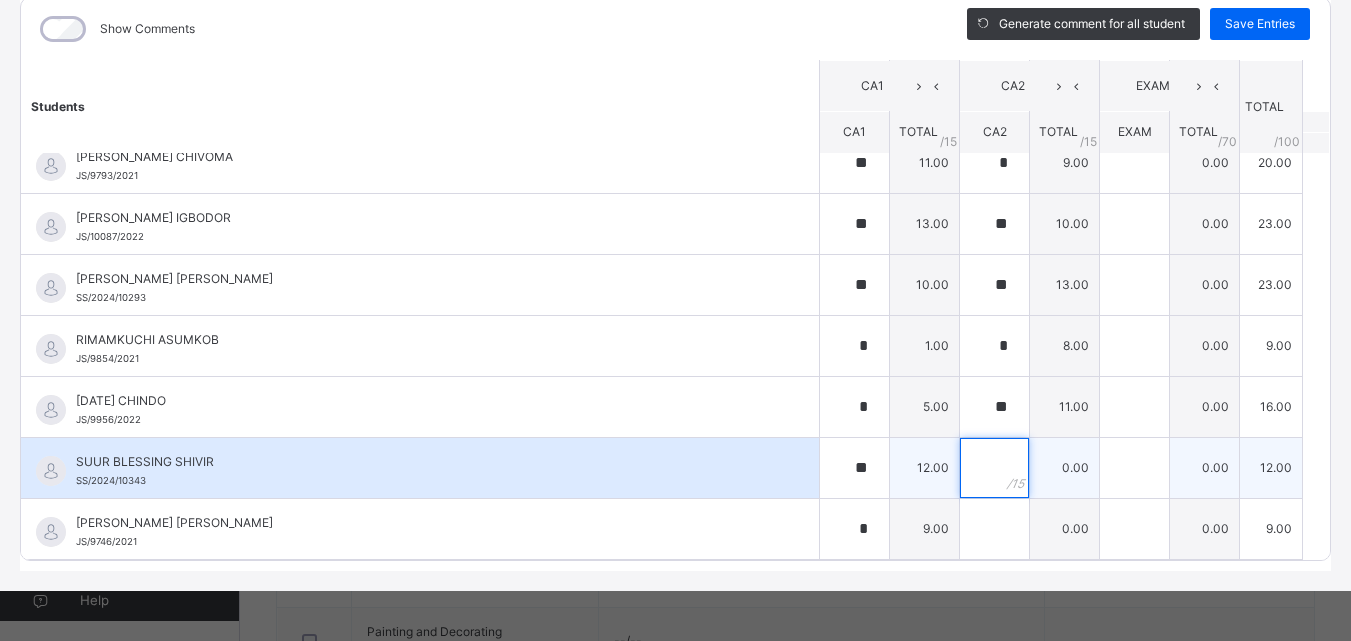 click at bounding box center (994, 468) 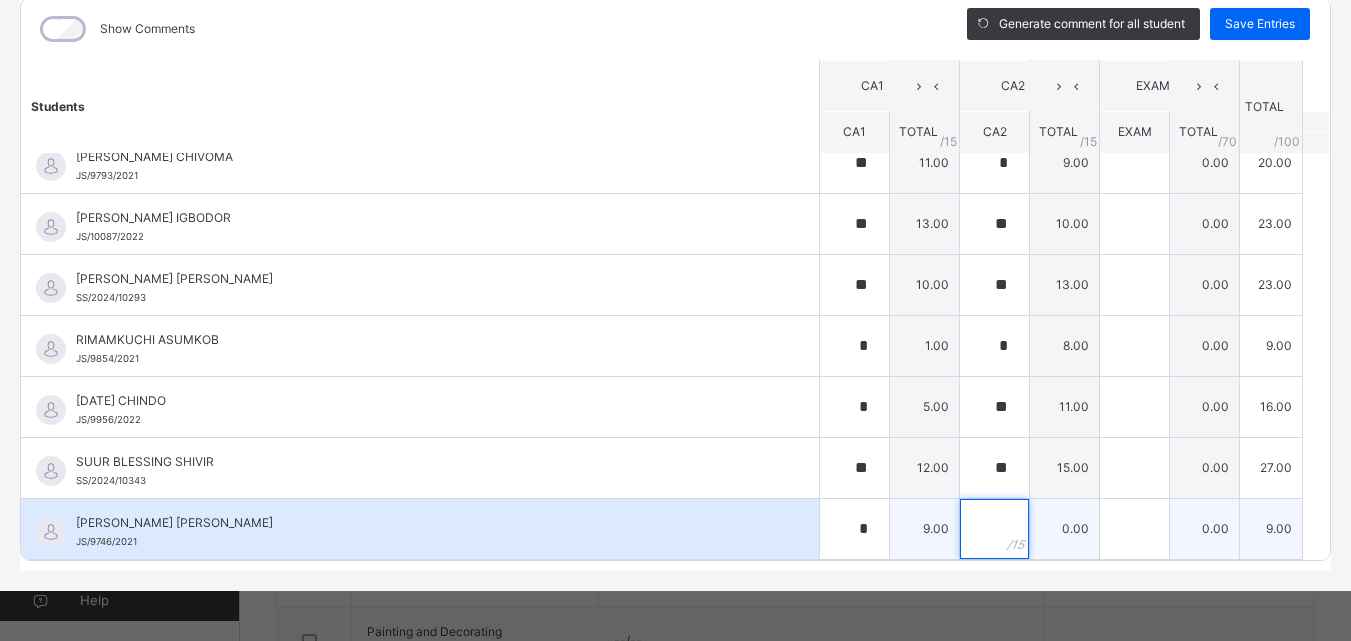 click at bounding box center (994, 529) 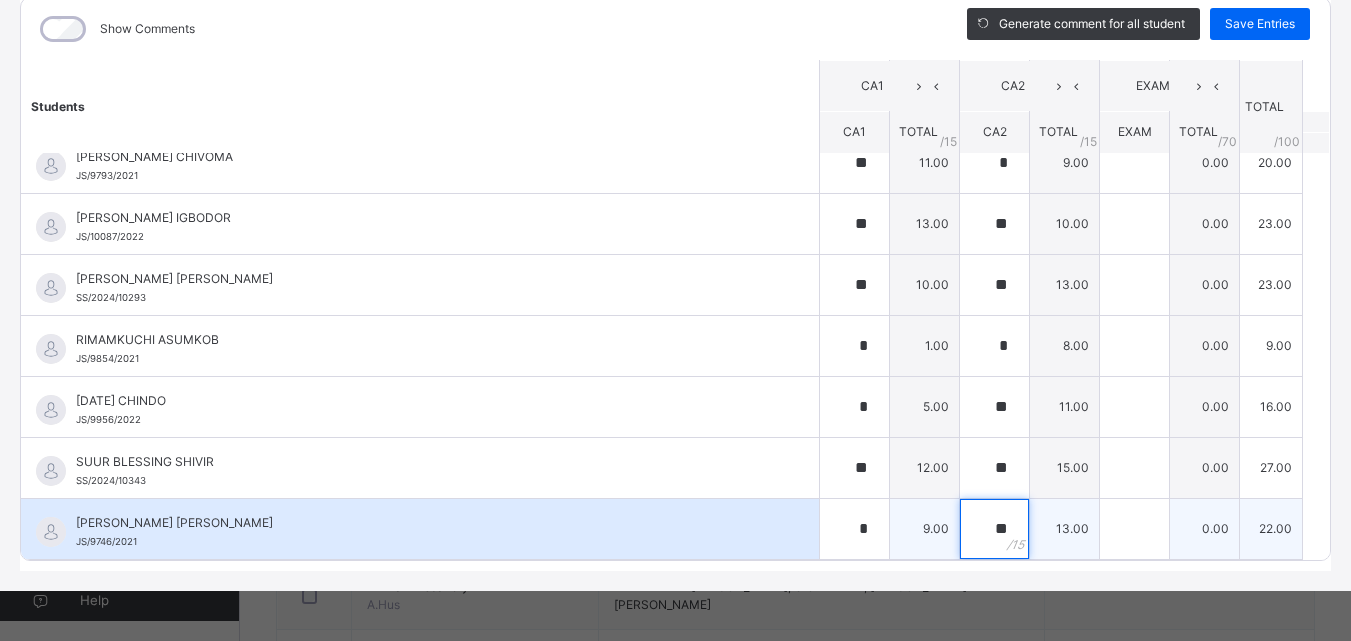 scroll, scrollTop: 1600, scrollLeft: 0, axis: vertical 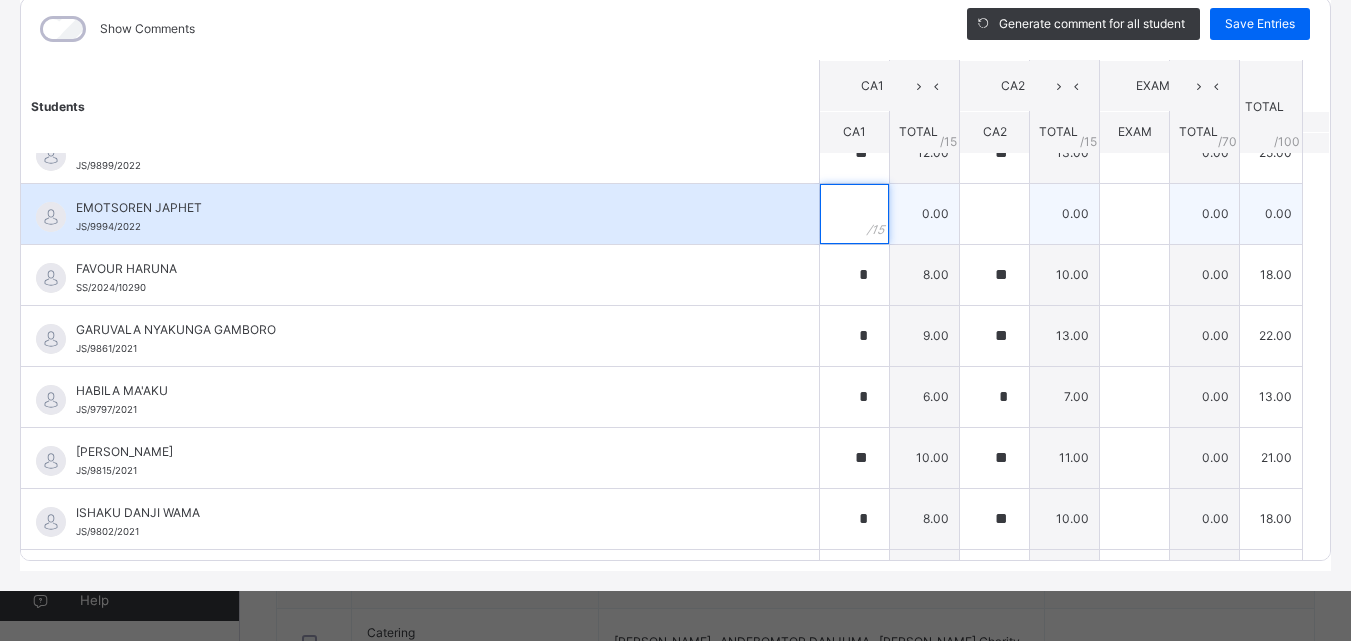 click at bounding box center (854, 214) 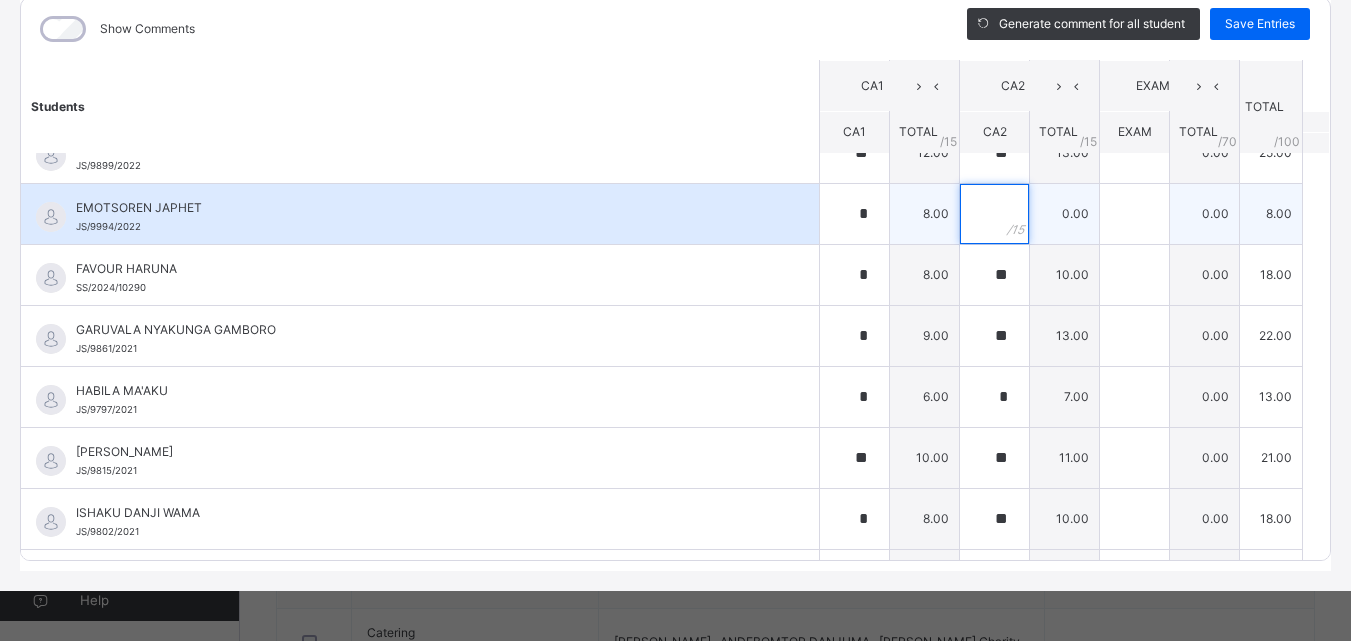 click at bounding box center (994, 214) 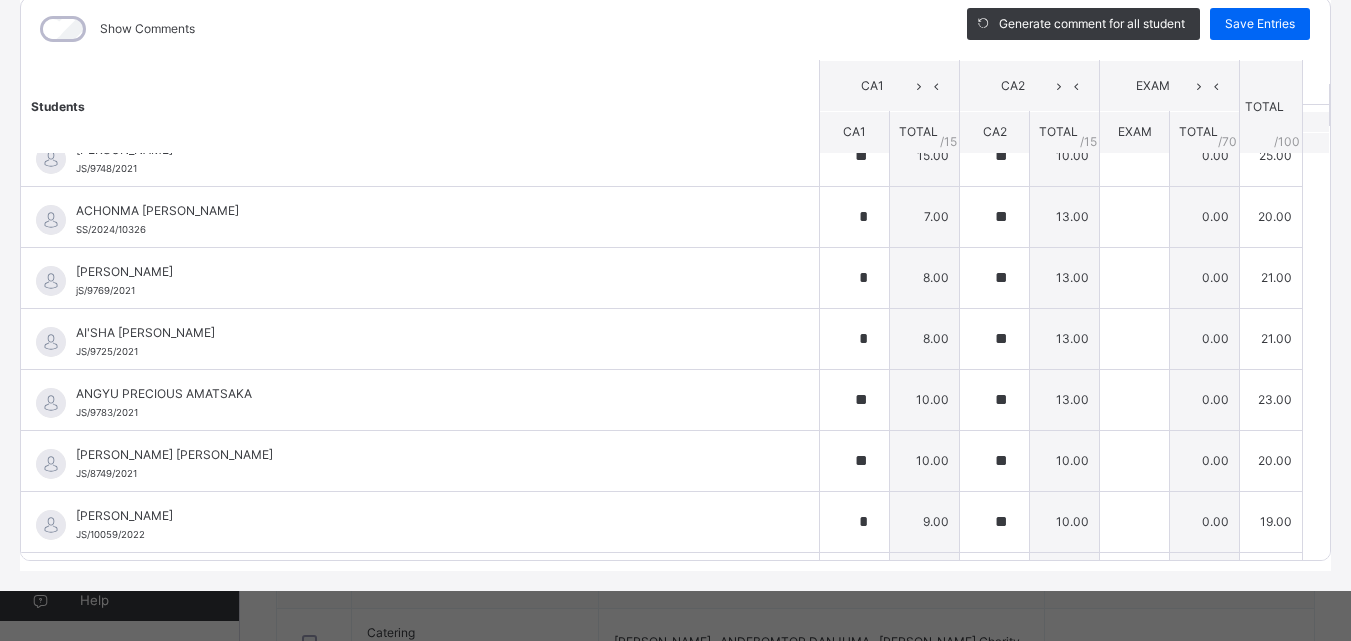 scroll, scrollTop: 0, scrollLeft: 0, axis: both 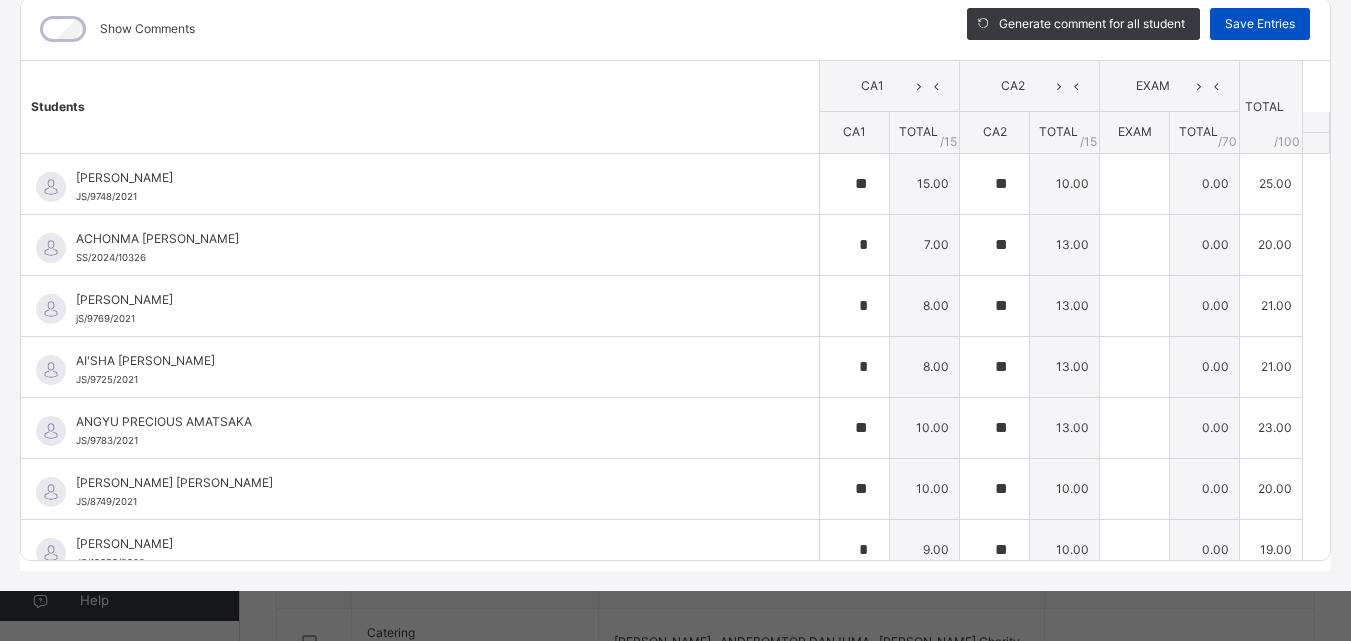 click on "Save Entries" at bounding box center (1260, 24) 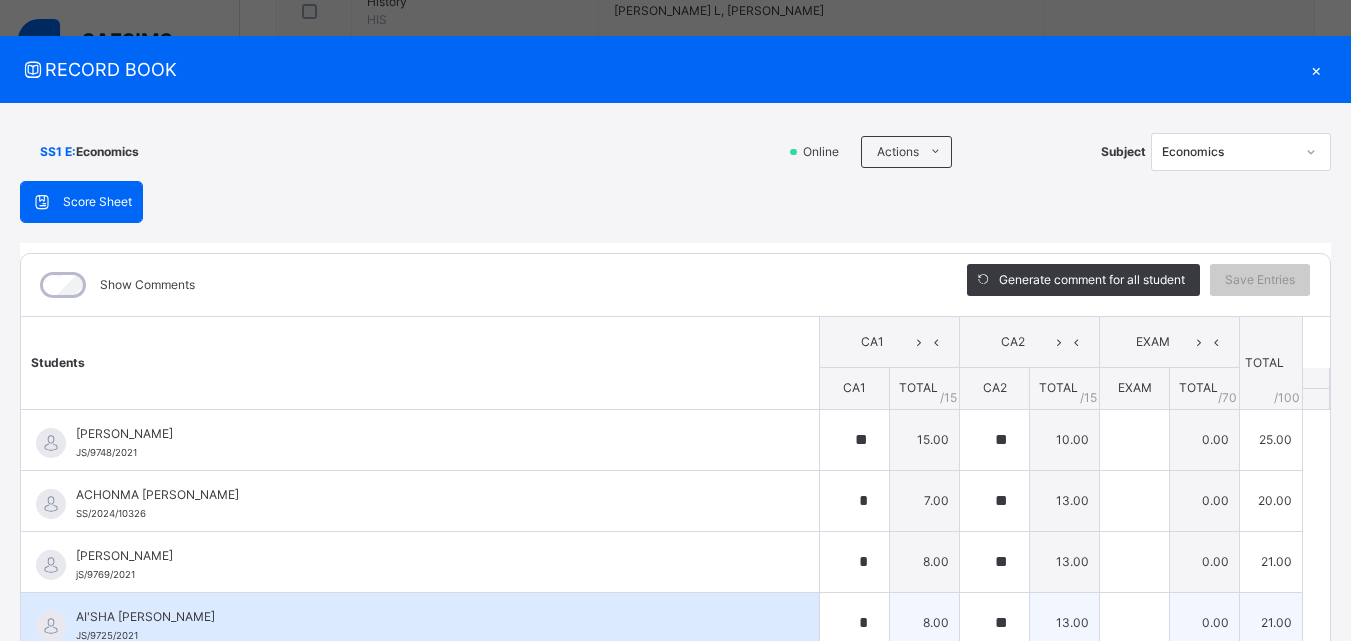 scroll, scrollTop: 0, scrollLeft: 0, axis: both 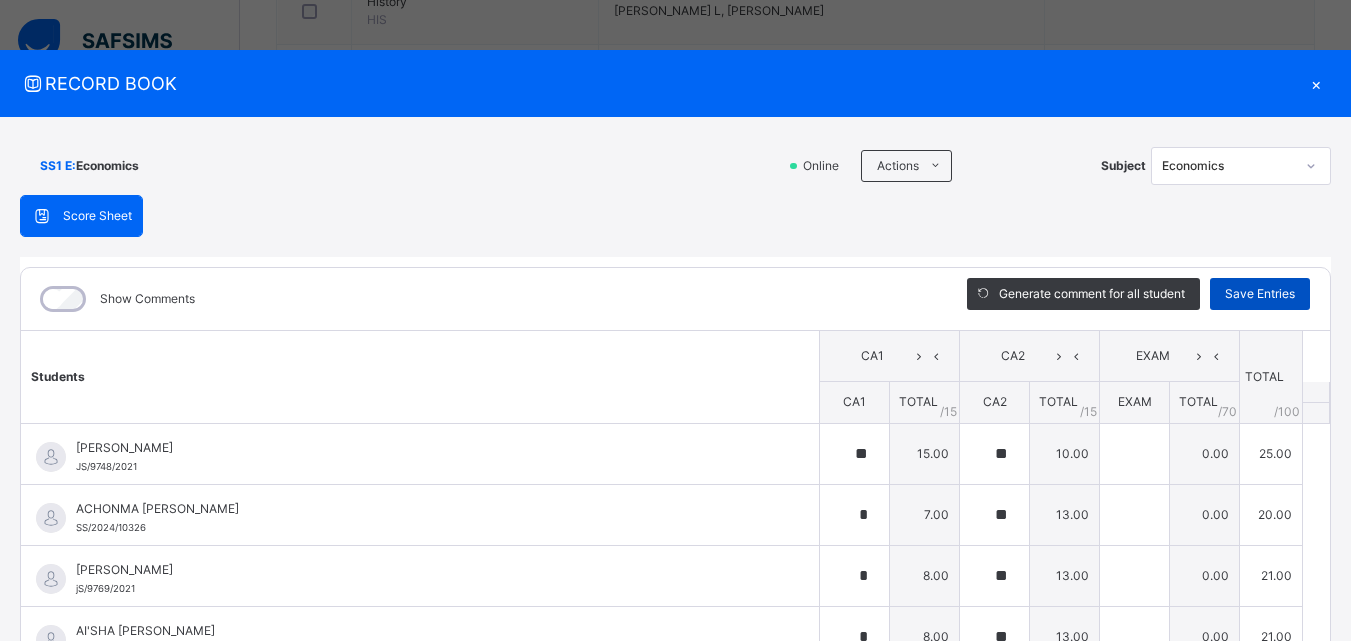 click on "Save Entries" at bounding box center [1260, 294] 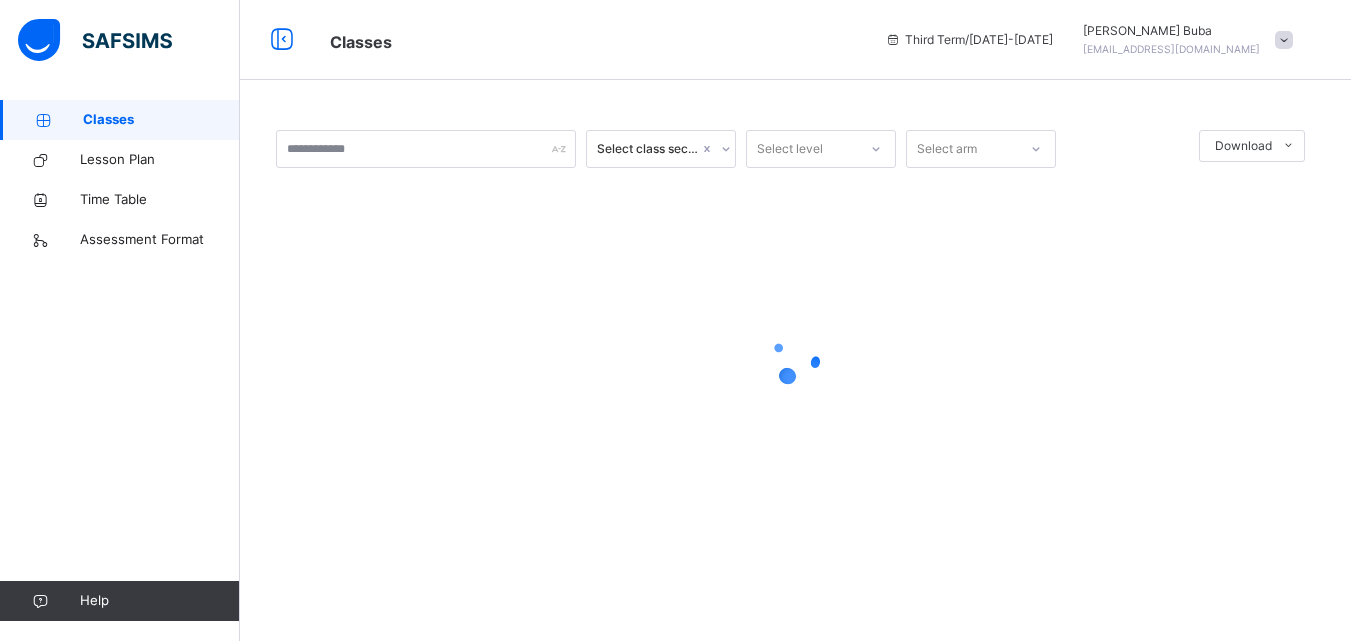 scroll, scrollTop: 0, scrollLeft: 0, axis: both 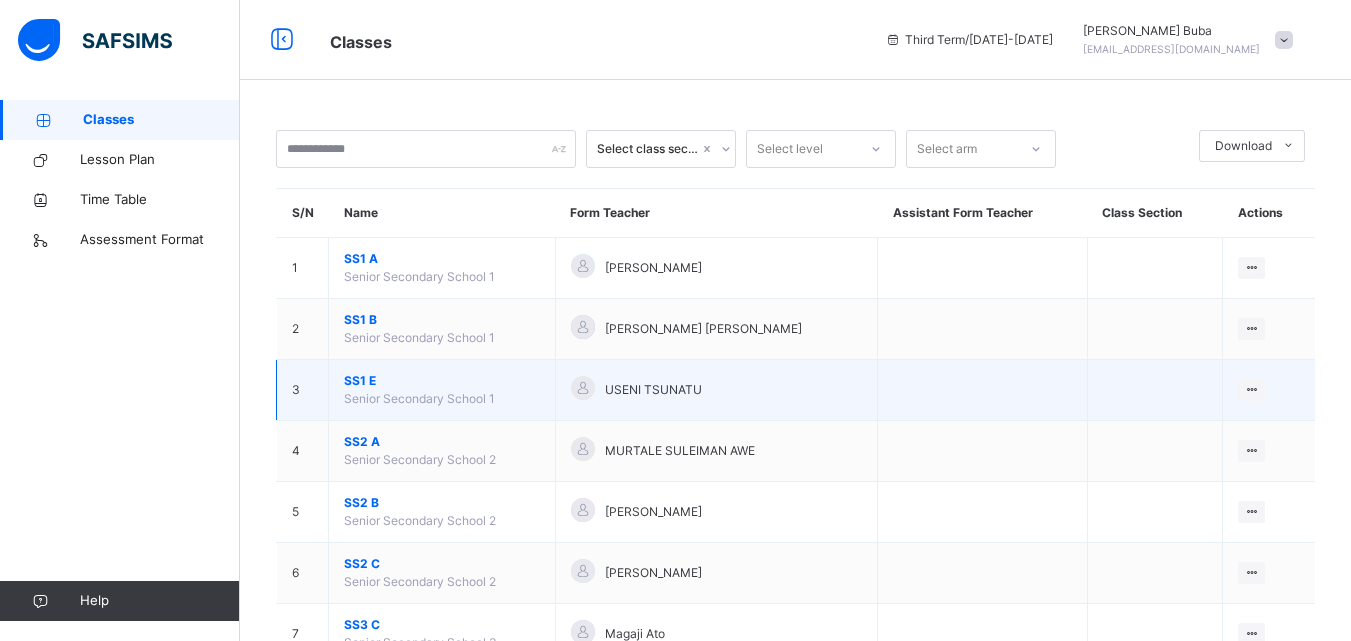 click on "SS1   E" at bounding box center (442, 381) 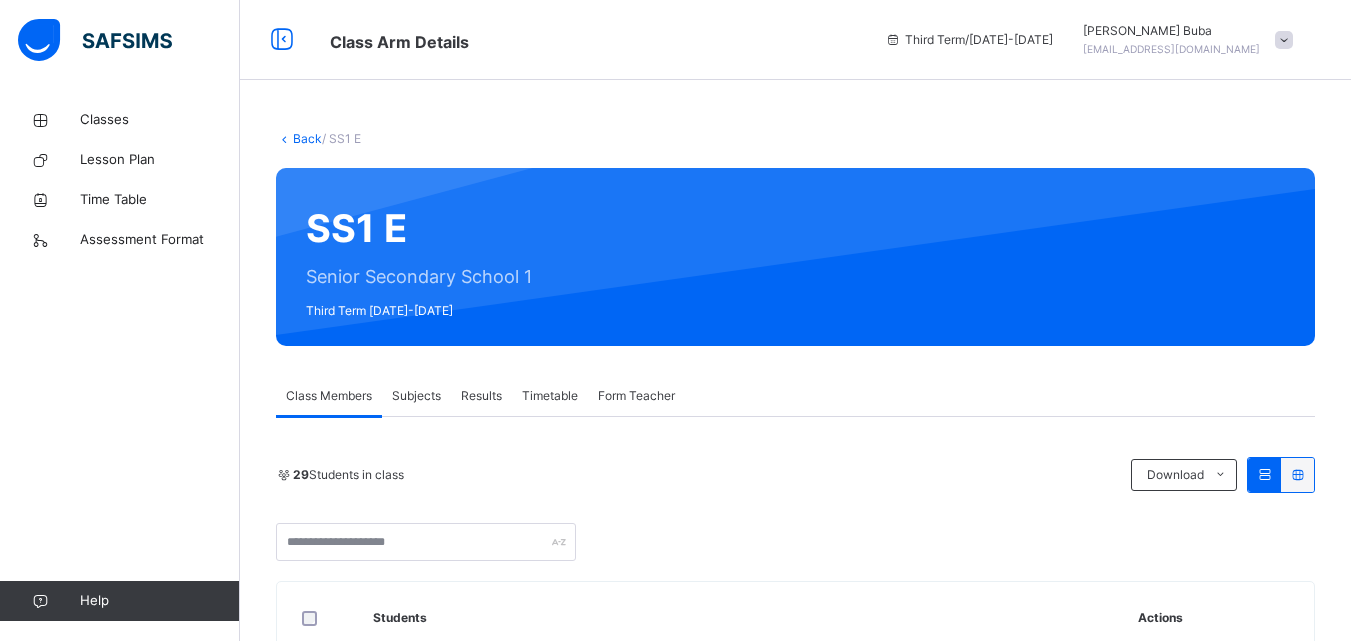 click on "Subjects" at bounding box center [416, 396] 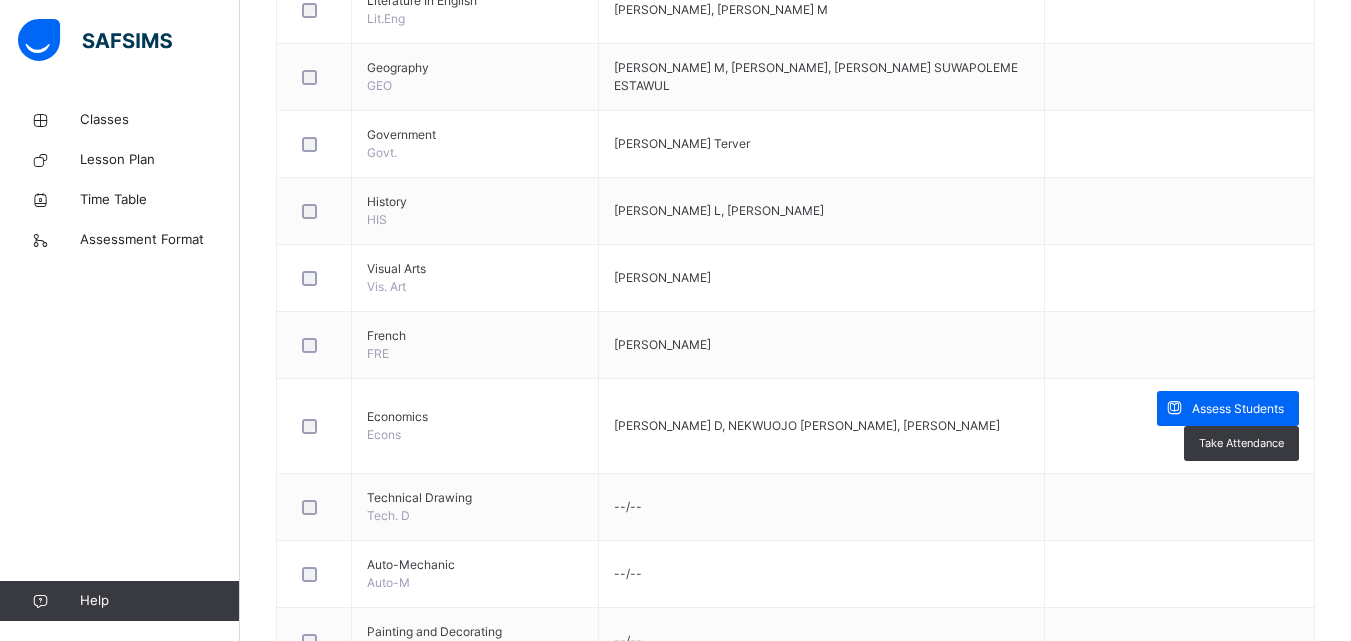 scroll, scrollTop: 1800, scrollLeft: 0, axis: vertical 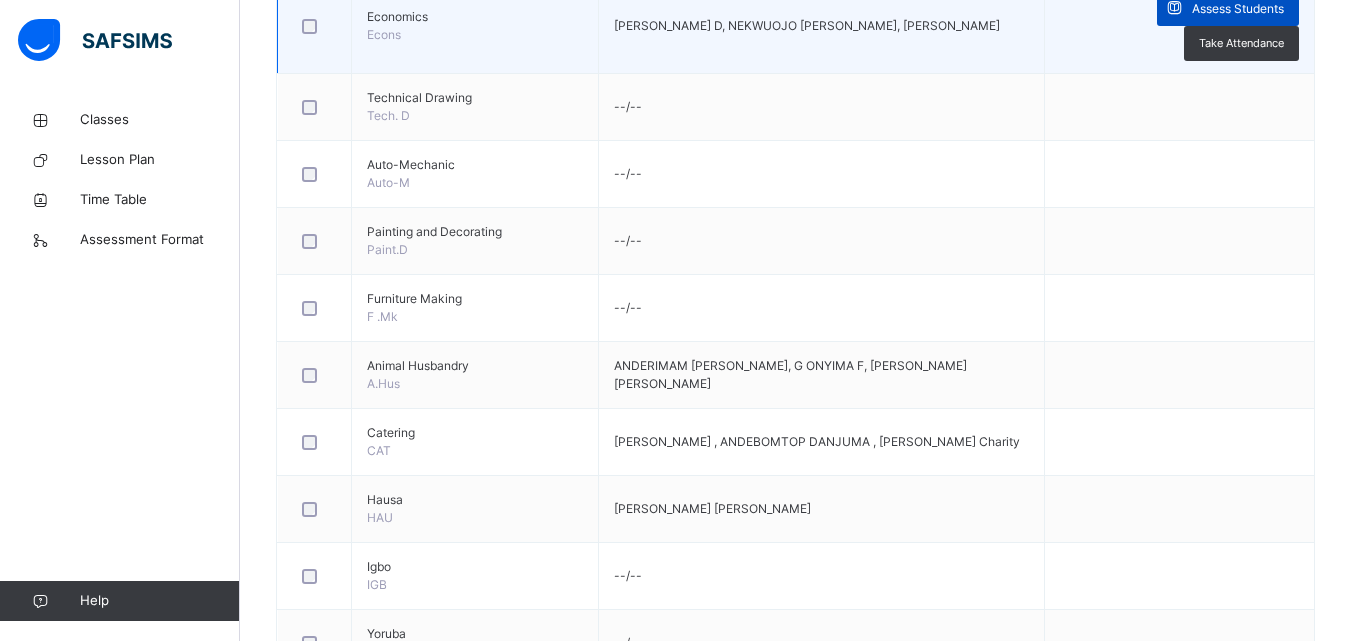 click at bounding box center (1174, 8) 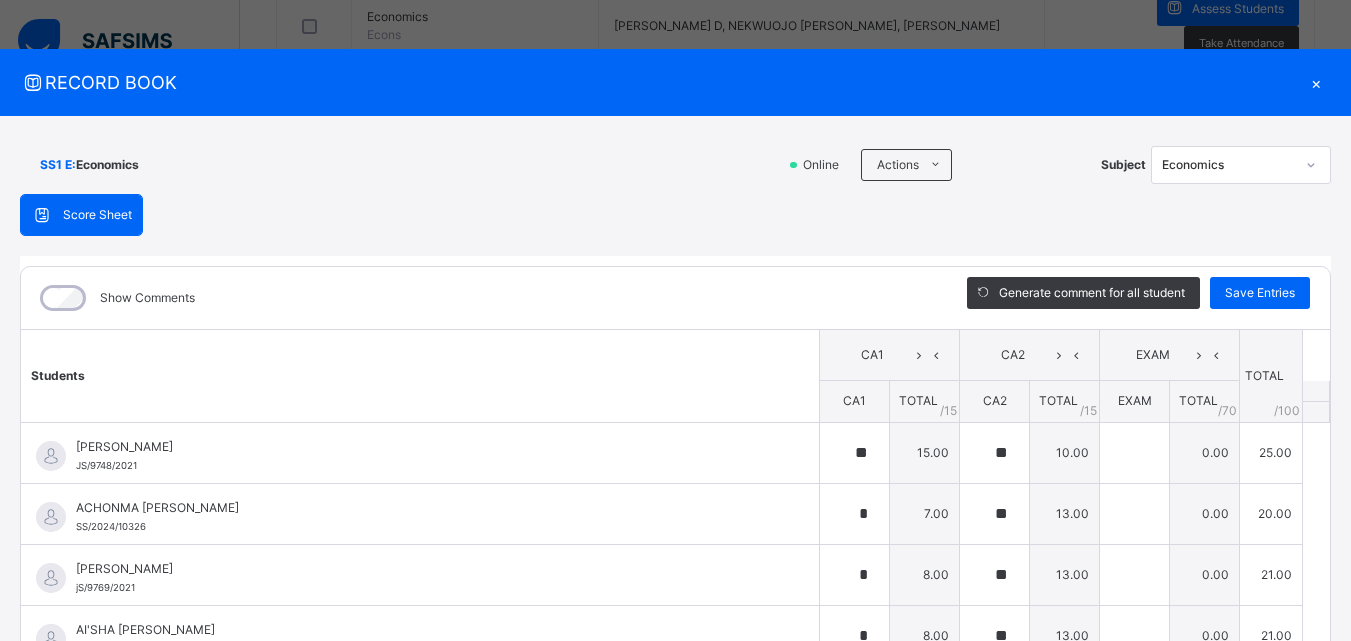 scroll, scrollTop: 0, scrollLeft: 0, axis: both 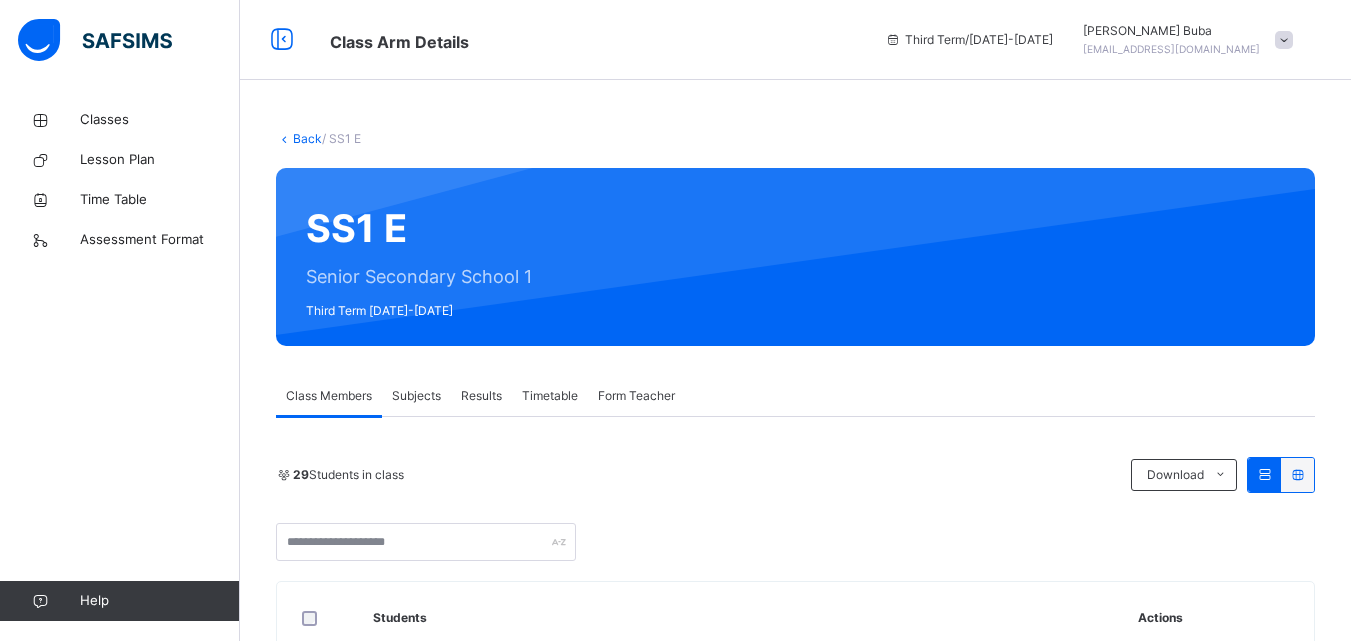 drag, startPoint x: 303, startPoint y: 330, endPoint x: 786, endPoint y: 193, distance: 502.05377 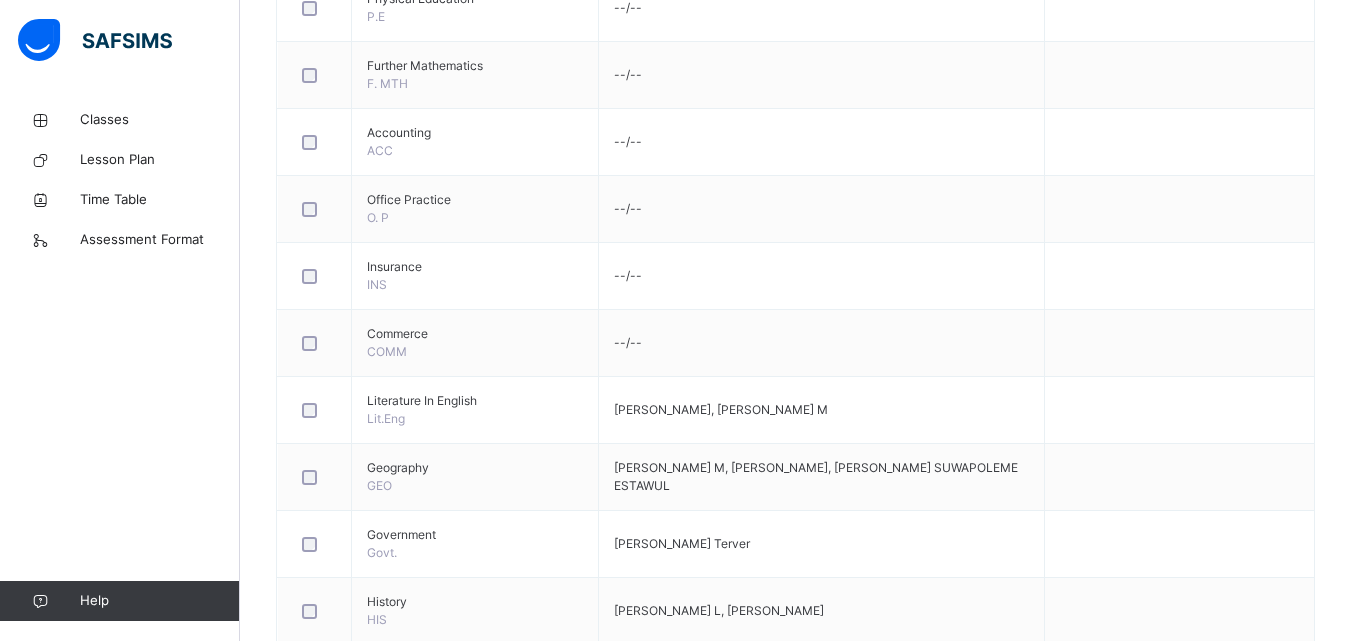 scroll, scrollTop: 1400, scrollLeft: 0, axis: vertical 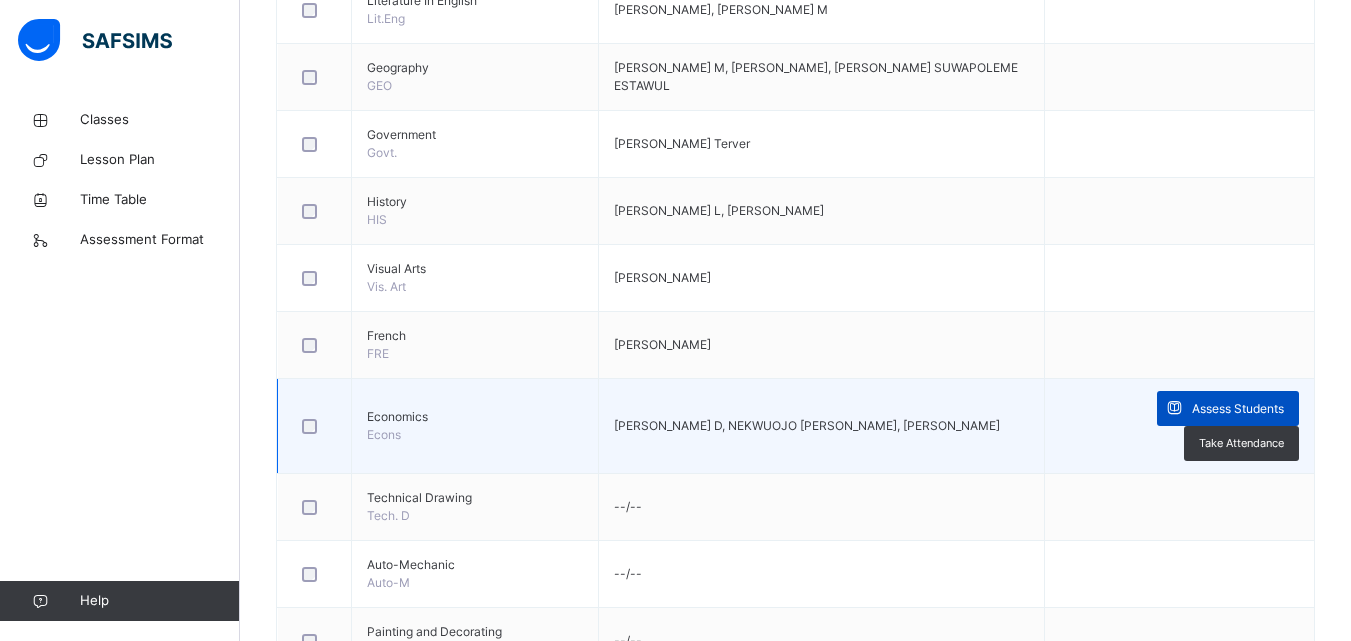 click at bounding box center [1174, 408] 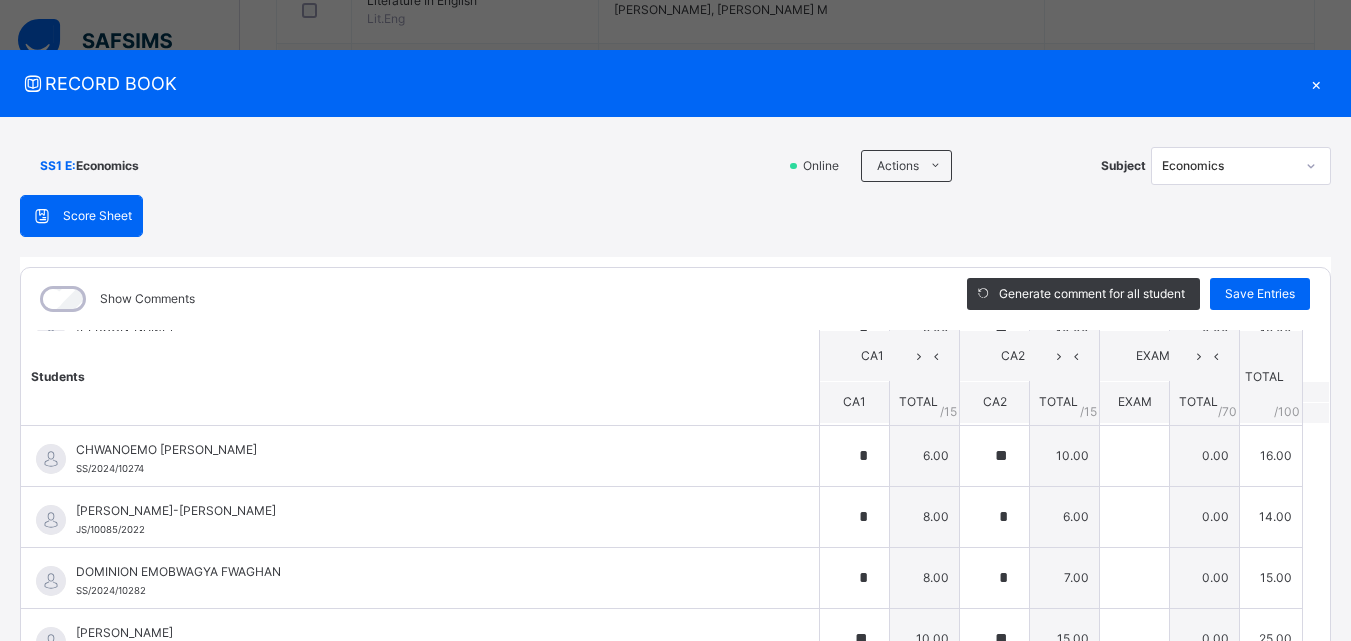 scroll, scrollTop: 500, scrollLeft: 0, axis: vertical 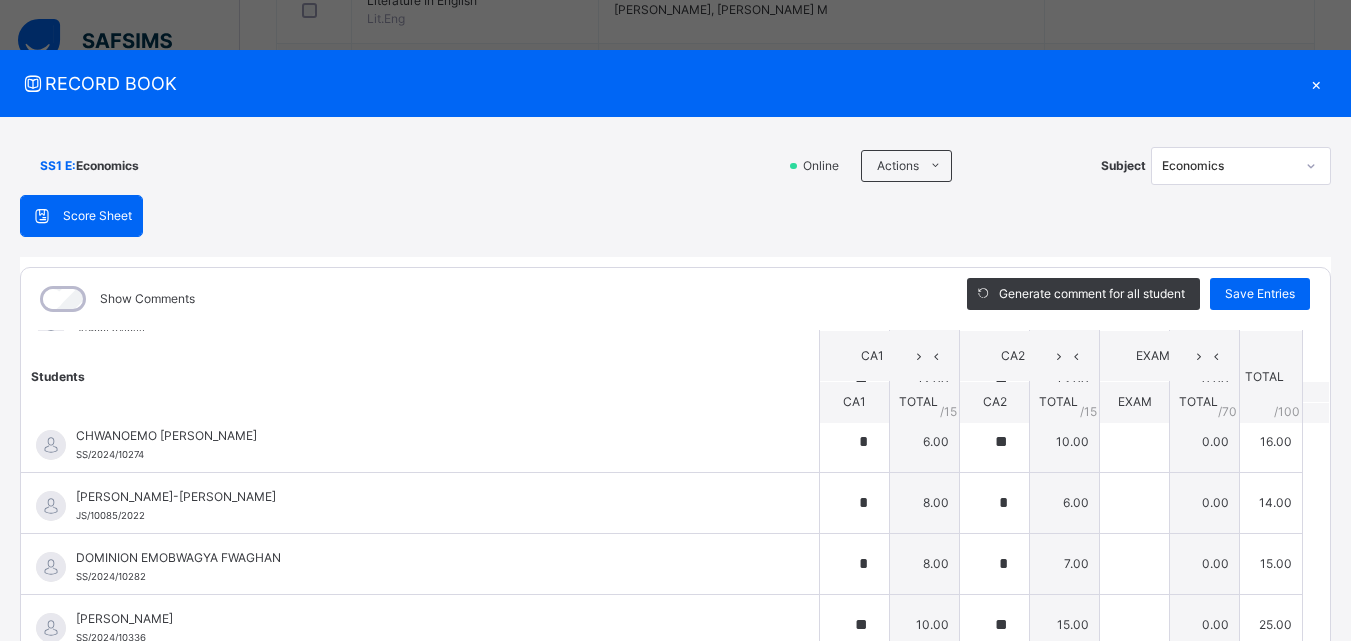 click on "×" at bounding box center (1316, 83) 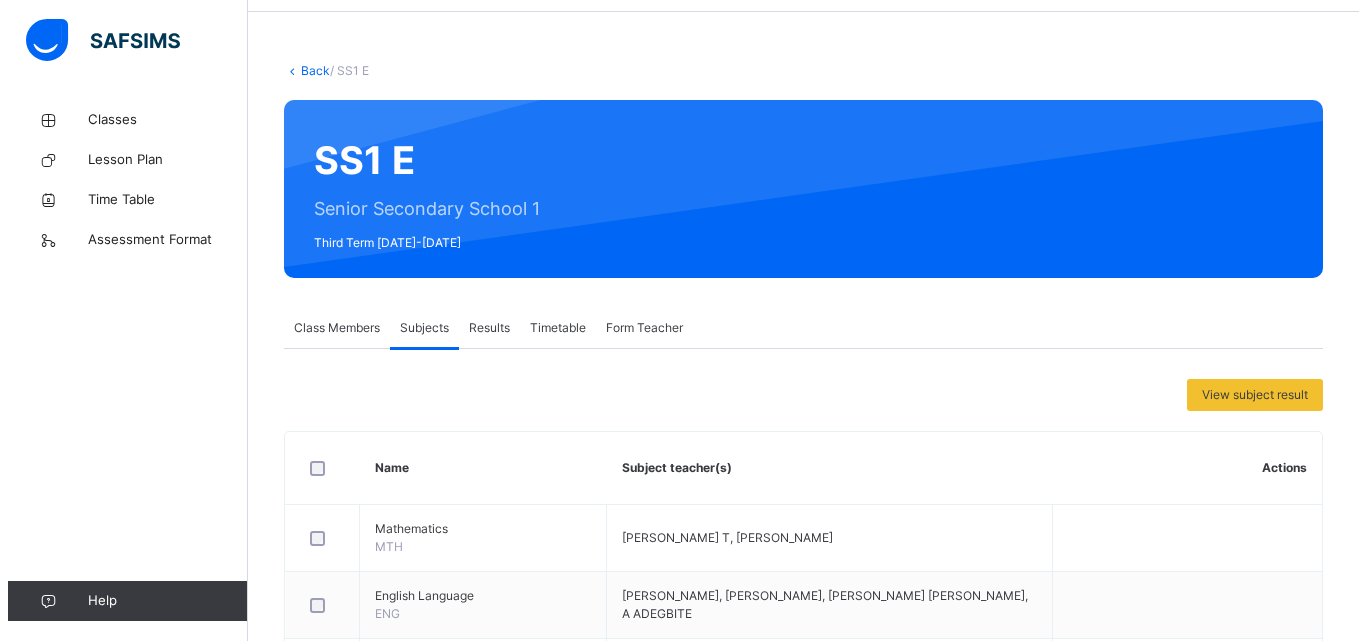 scroll, scrollTop: 0, scrollLeft: 0, axis: both 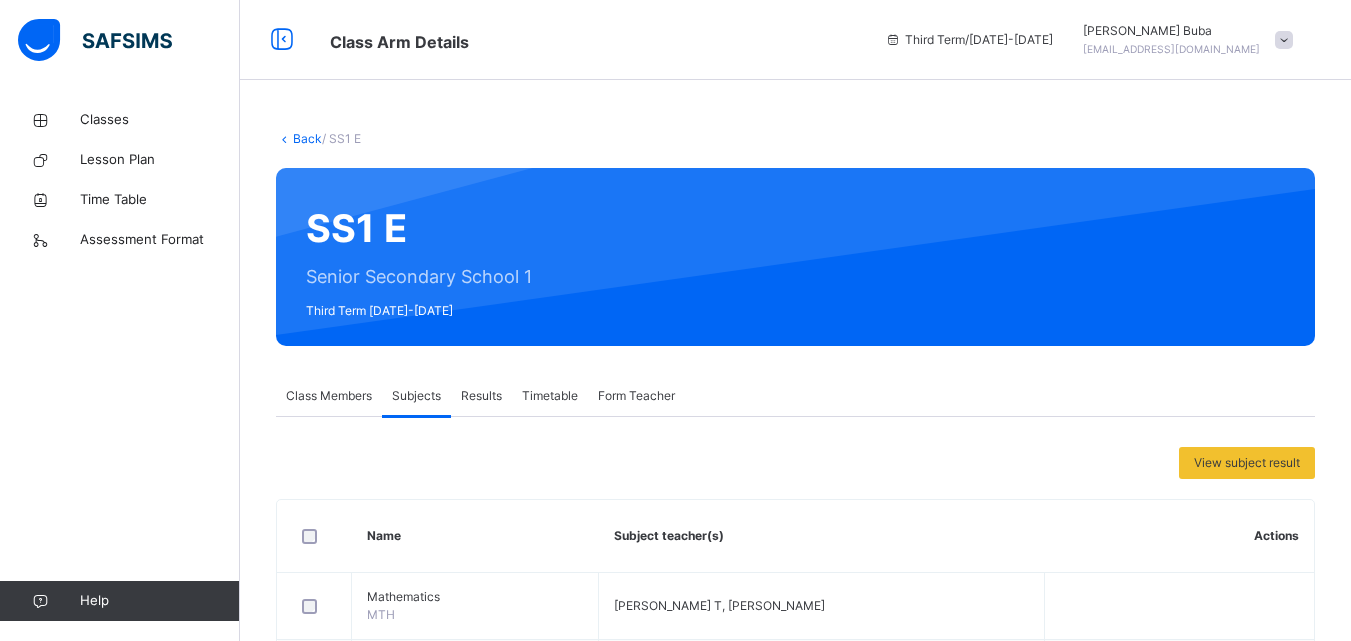 click on "Sarah   Buba" at bounding box center [1171, 31] 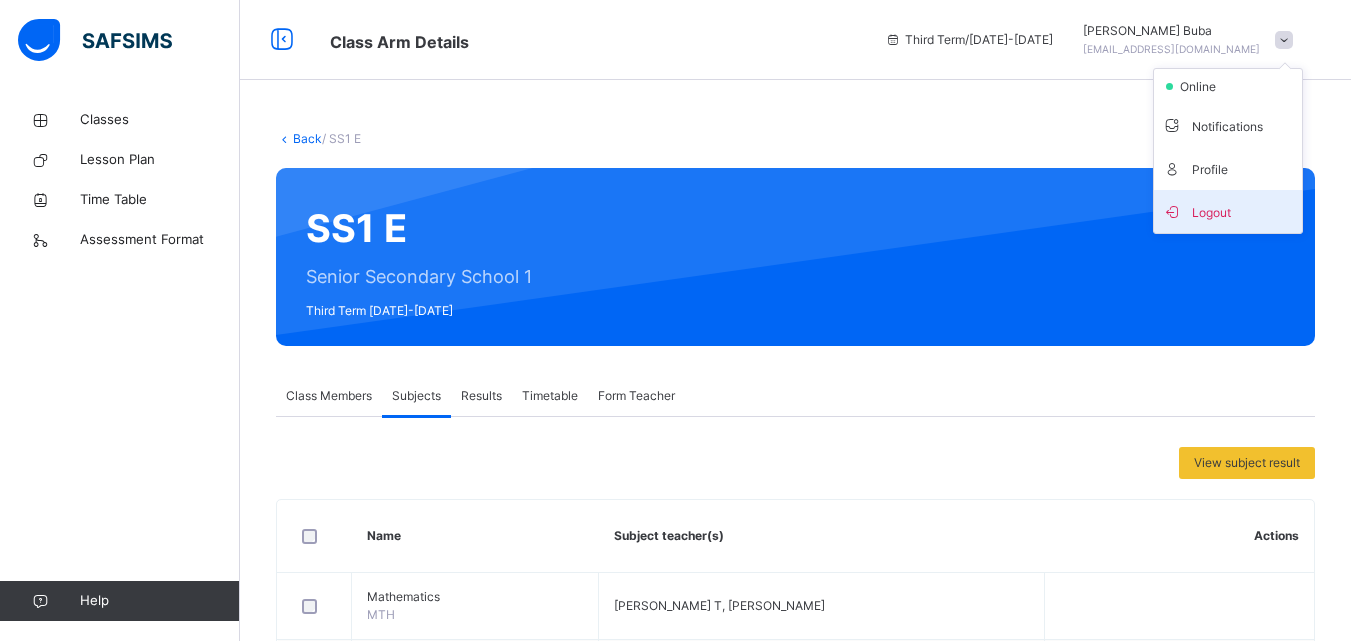 click on "Logout" at bounding box center [1228, 211] 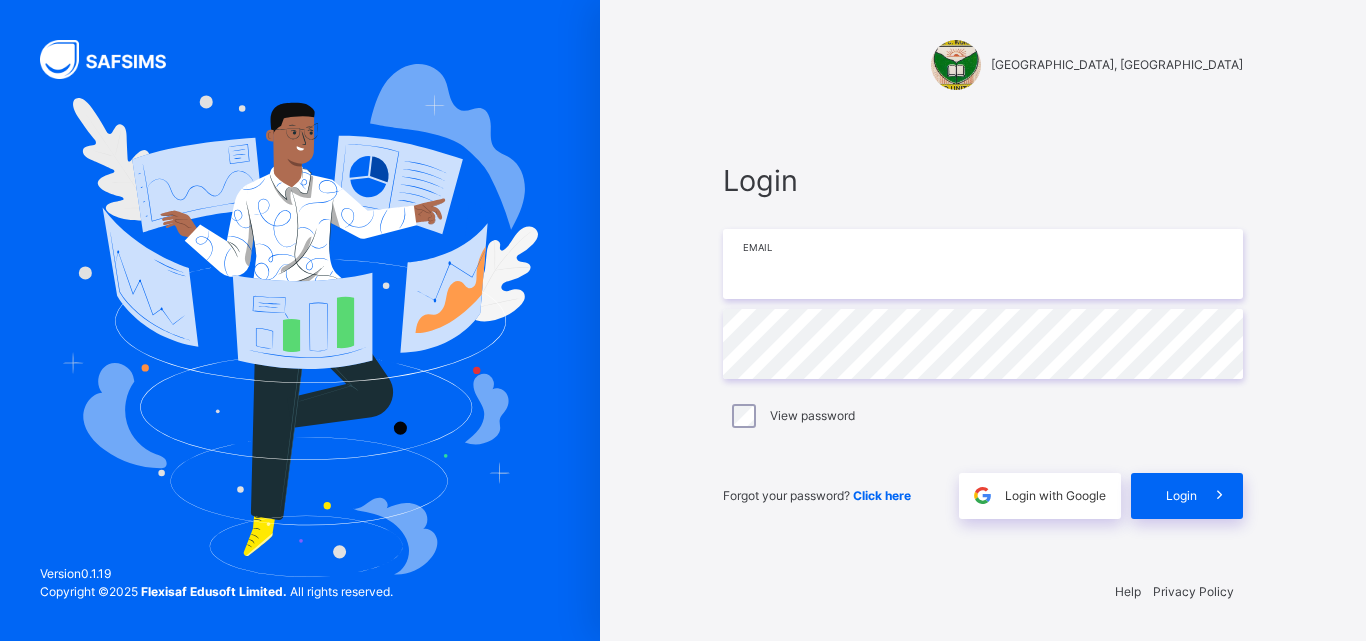 click at bounding box center (983, 264) 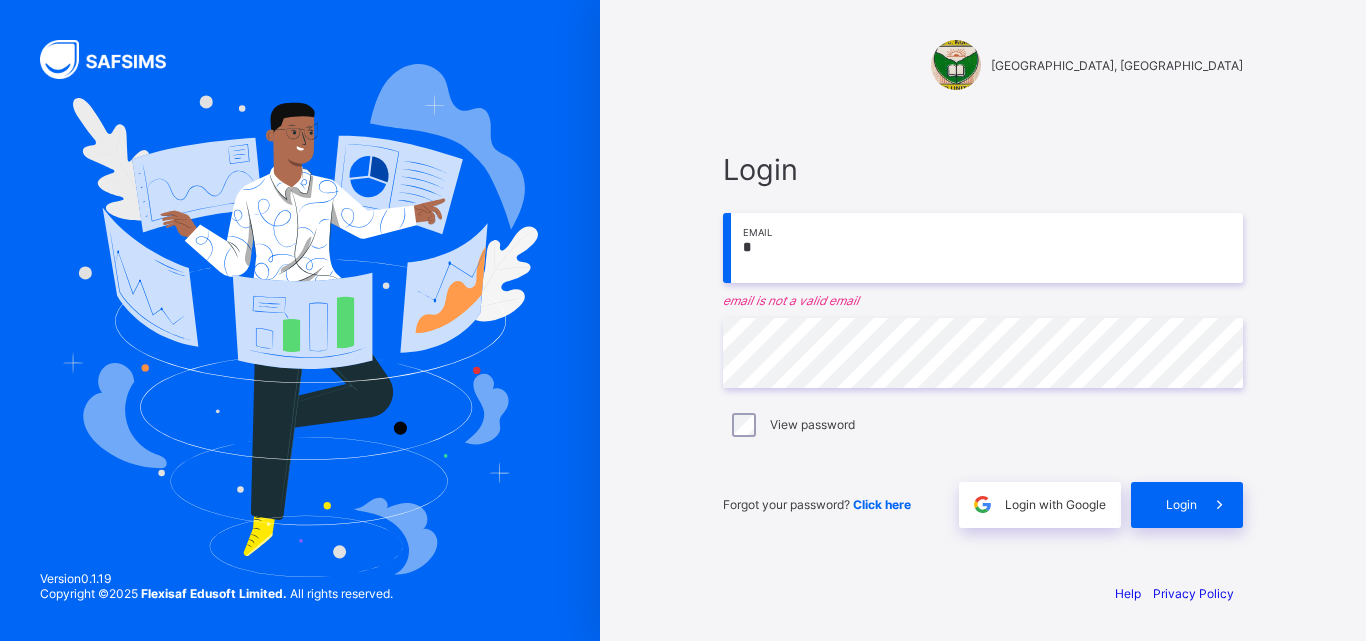 scroll, scrollTop: 0, scrollLeft: 0, axis: both 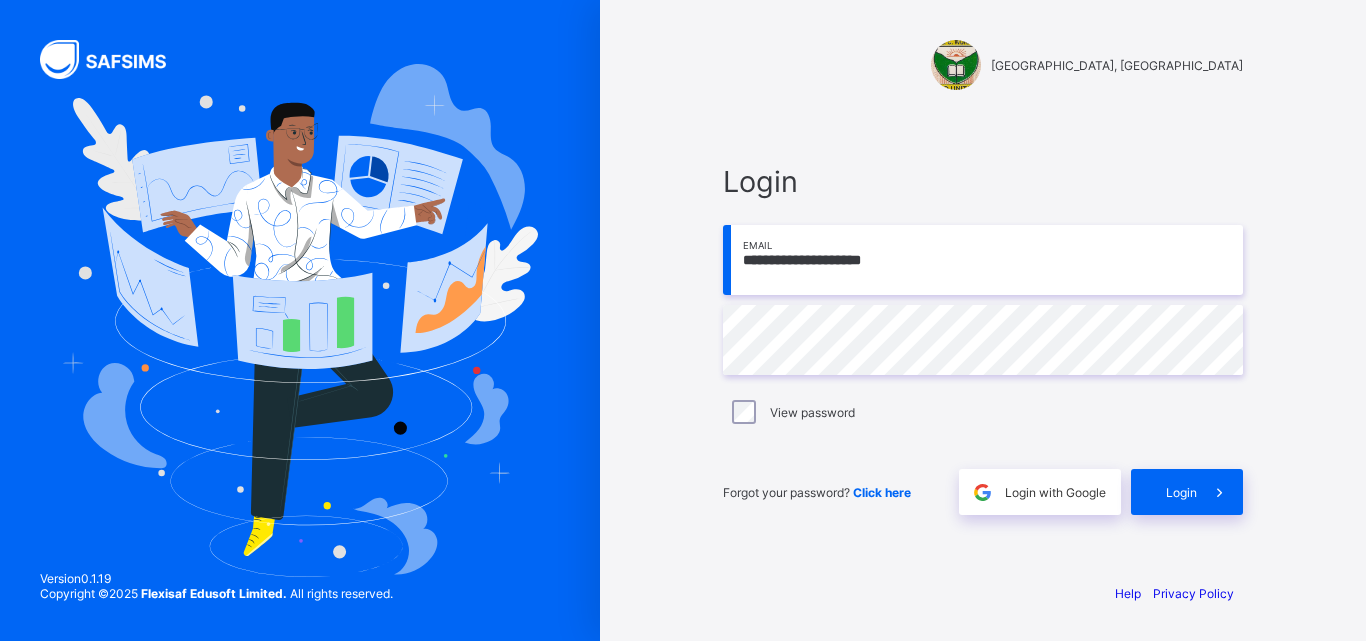 type on "**********" 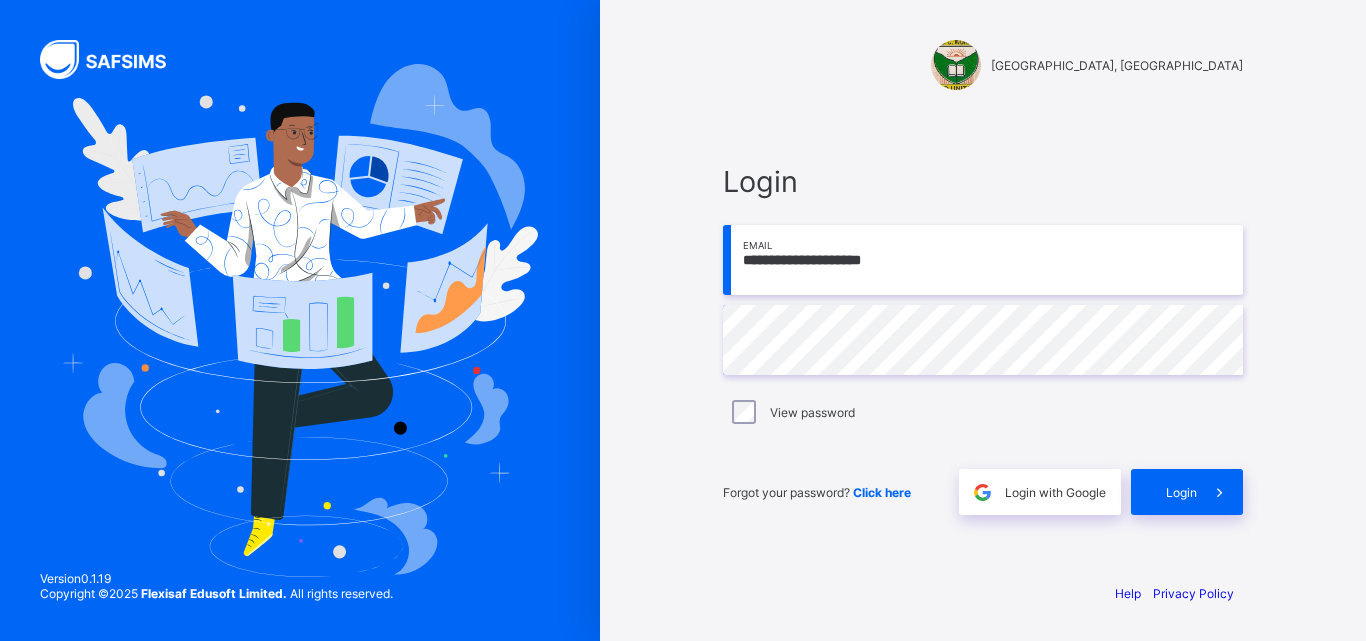 click on "View password" at bounding box center (983, 412) 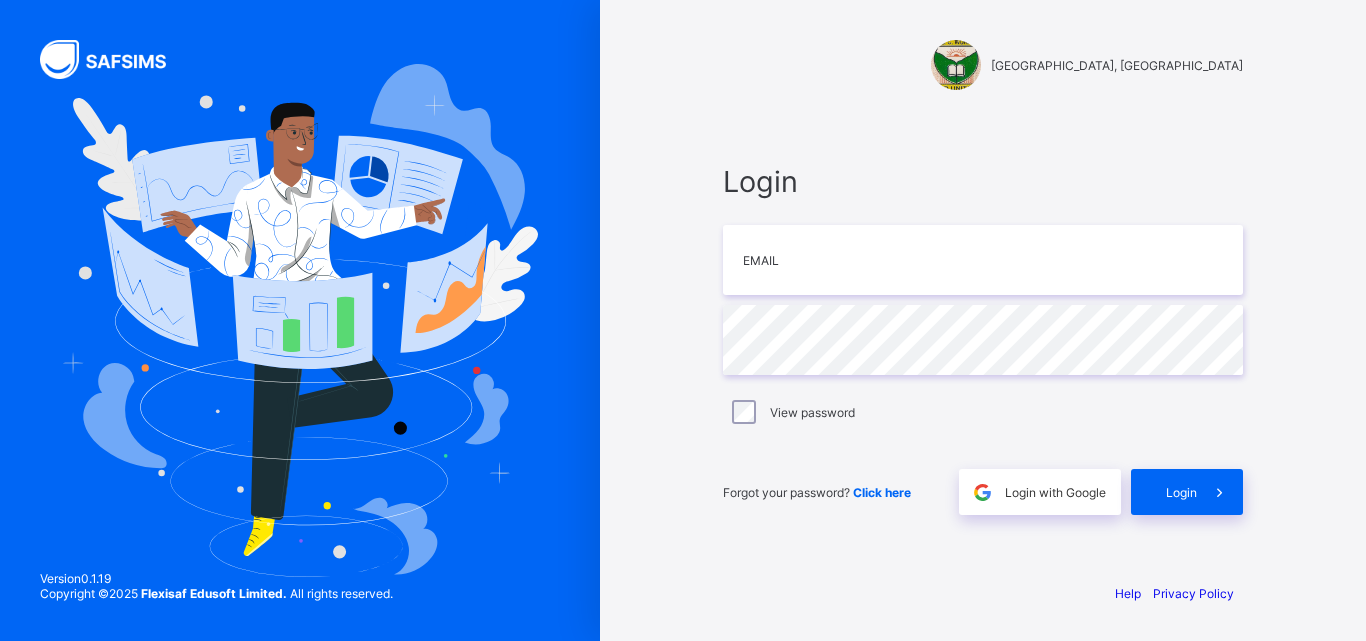scroll, scrollTop: 0, scrollLeft: 0, axis: both 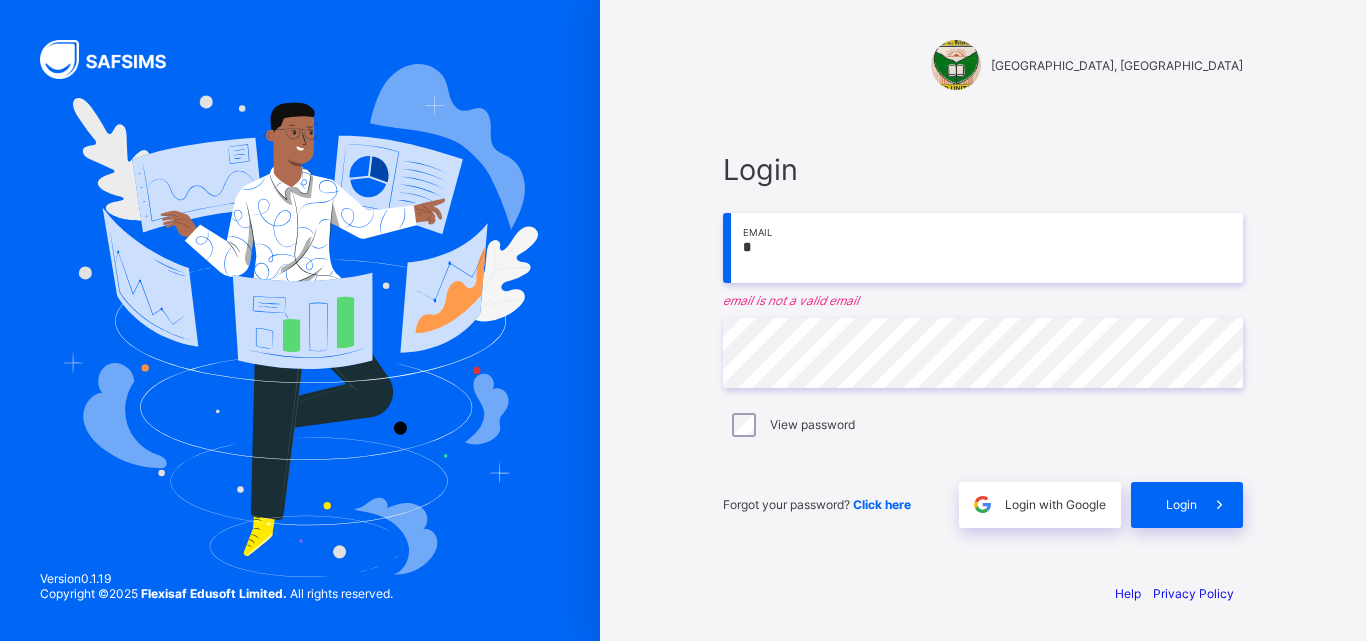 type on "**********" 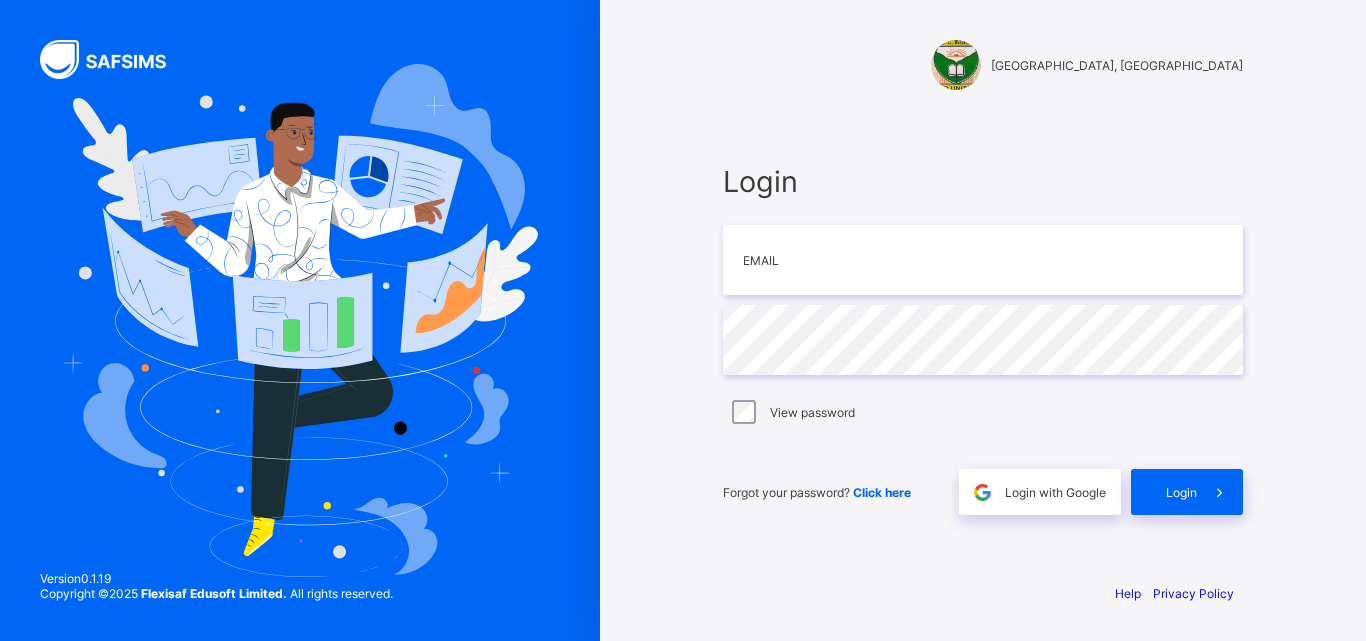 scroll, scrollTop: 0, scrollLeft: 0, axis: both 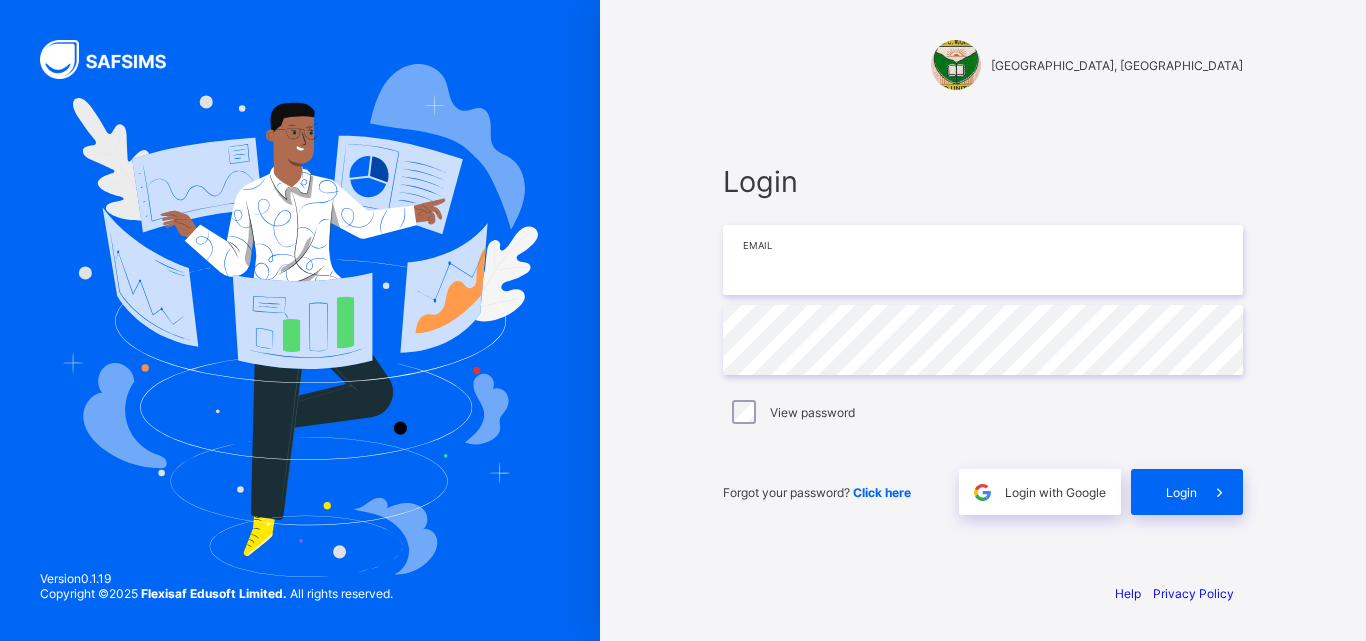 click at bounding box center [983, 260] 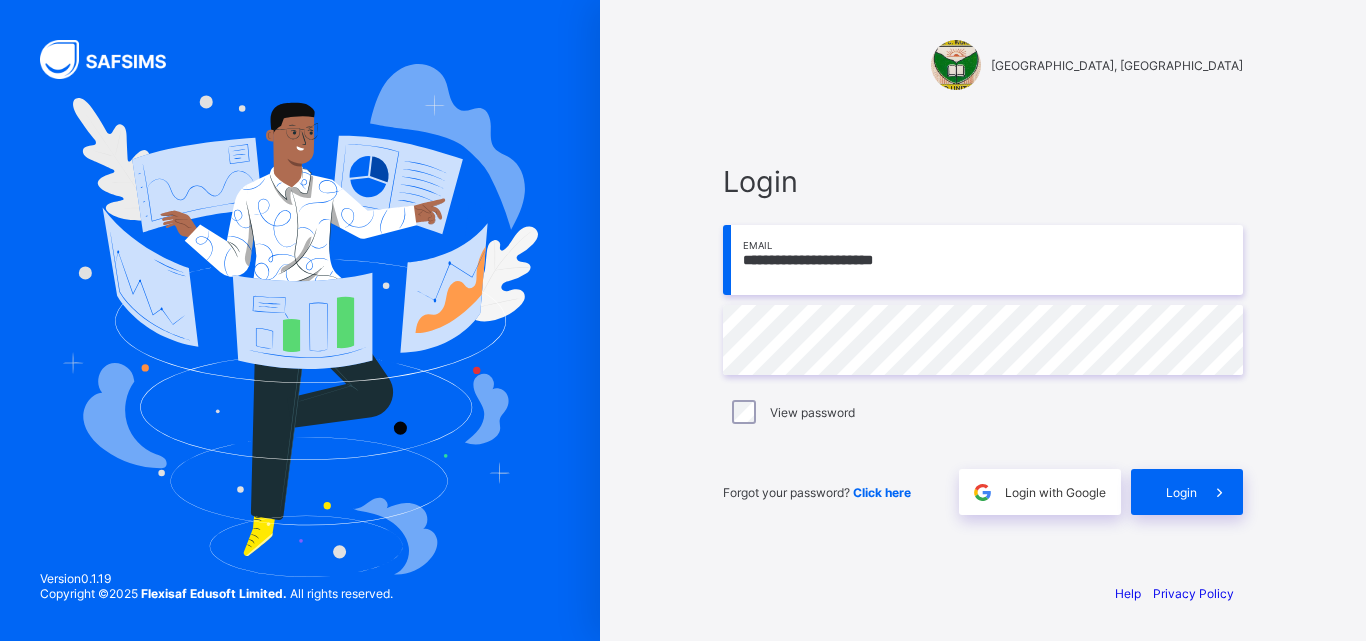 click on "View password" at bounding box center (983, 412) 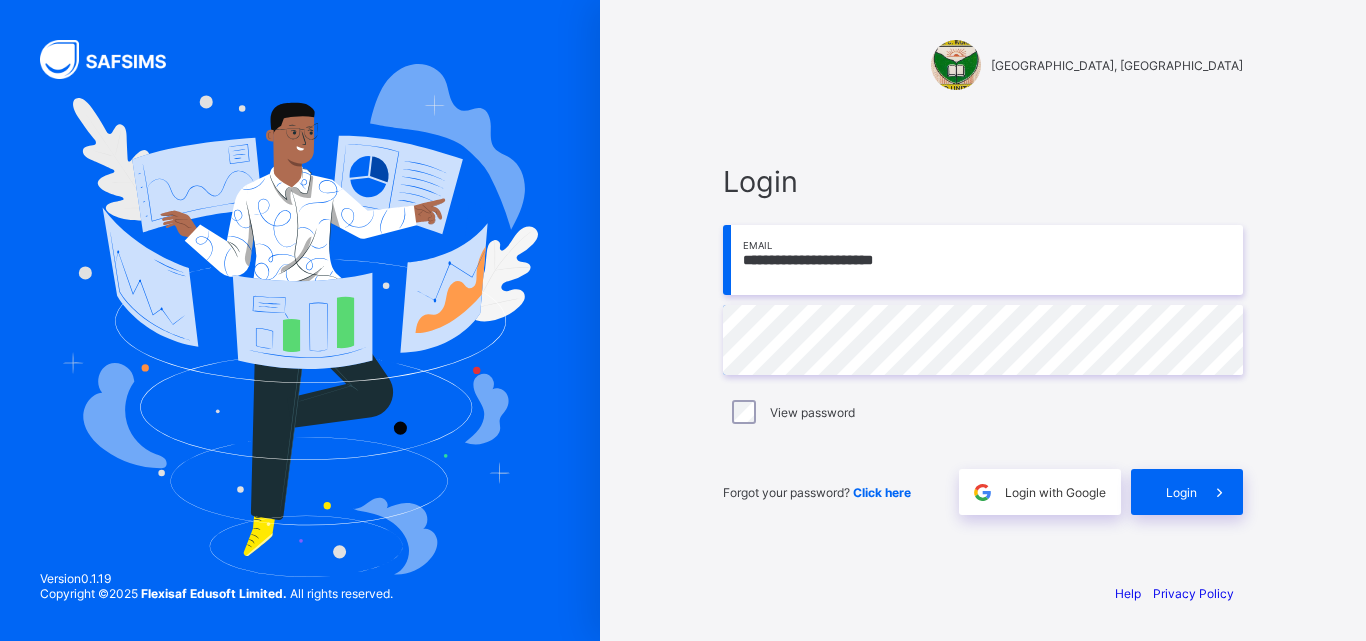 scroll, scrollTop: 0, scrollLeft: 0, axis: both 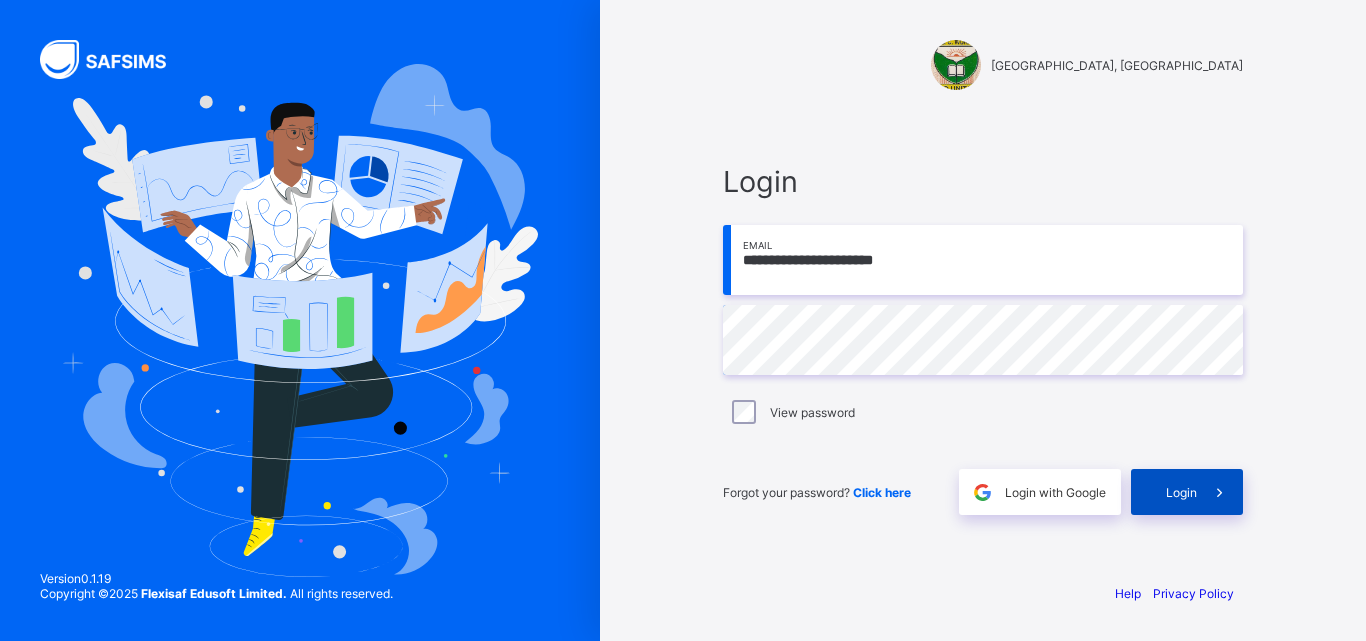 click on "Login" at bounding box center [1187, 492] 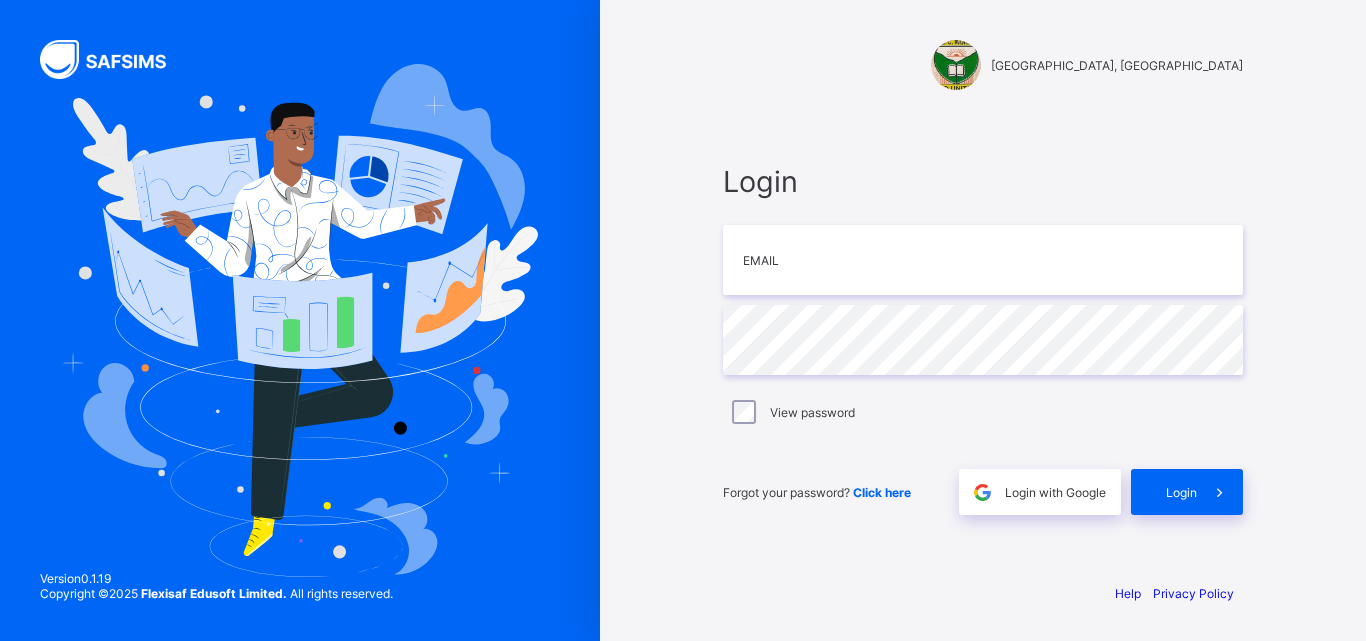 scroll, scrollTop: 0, scrollLeft: 0, axis: both 